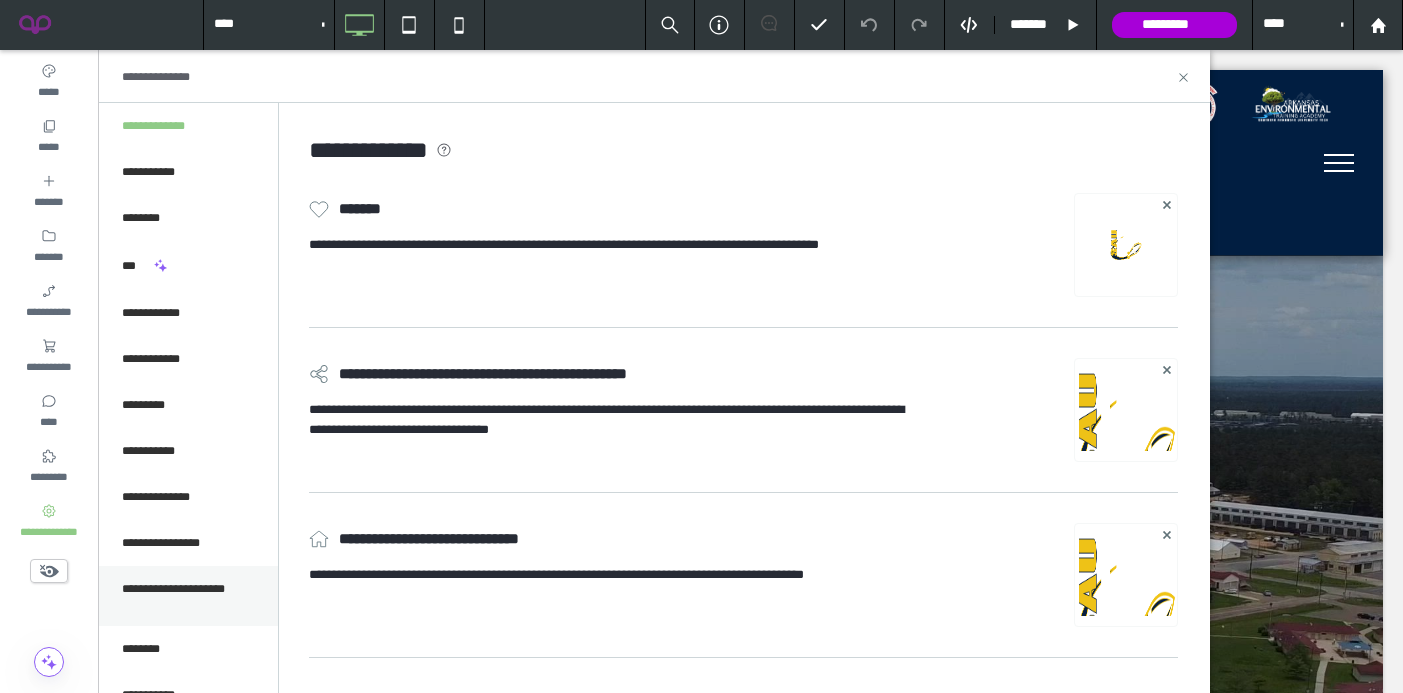 scroll, scrollTop: 0, scrollLeft: 0, axis: both 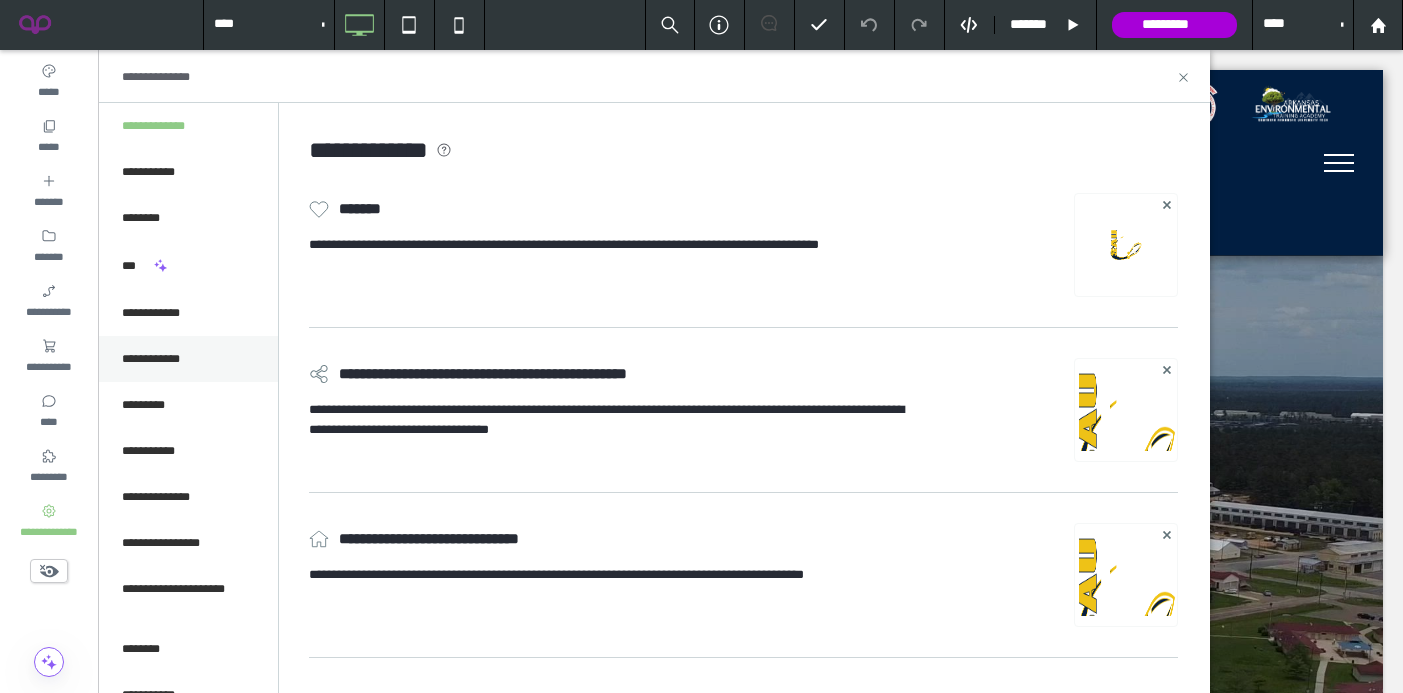 click on "**********" at bounding box center [188, 359] 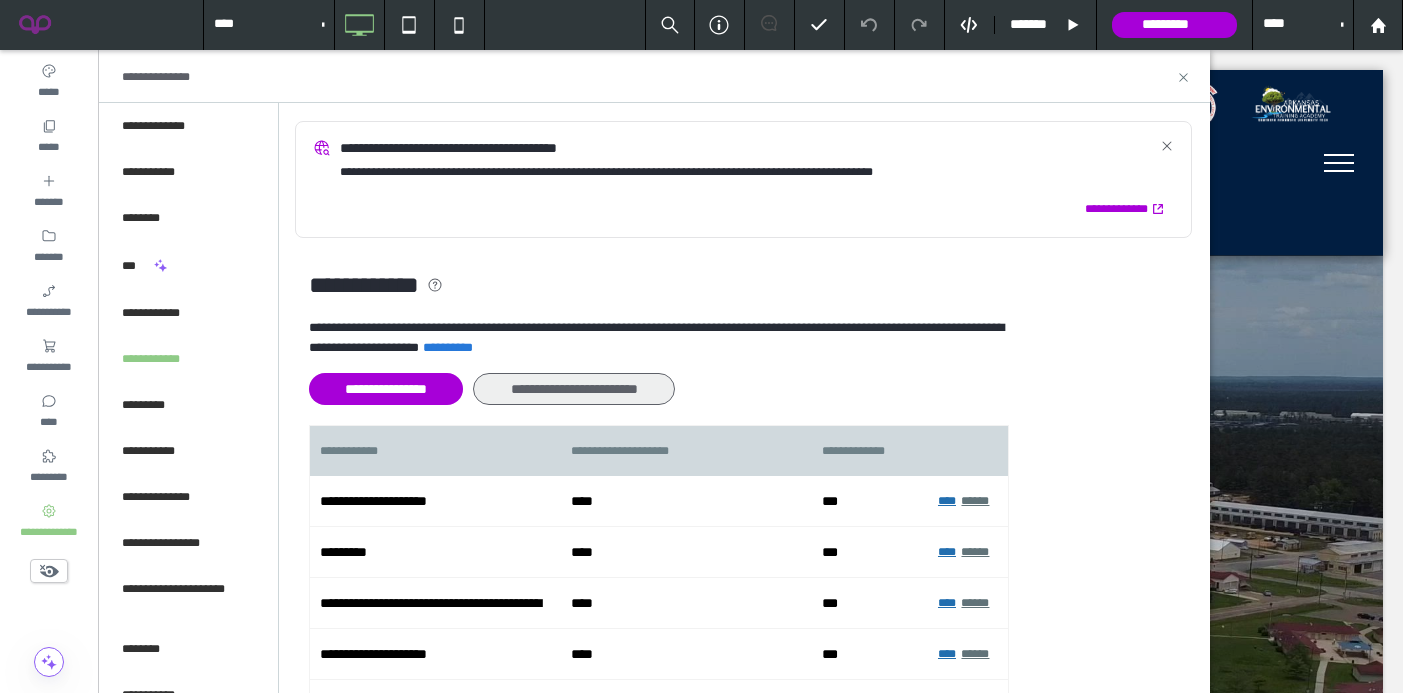 click on "**********" at bounding box center (574, 389) 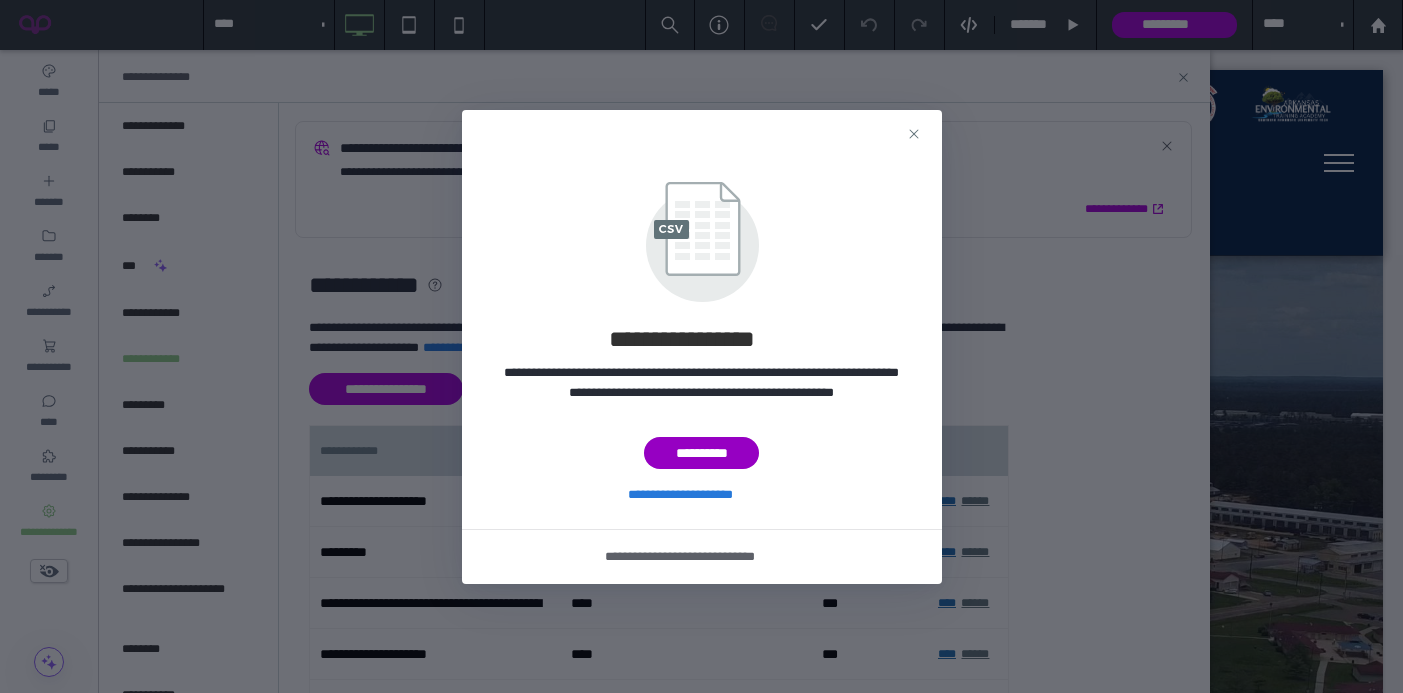 click on "**********" at bounding box center [701, 453] 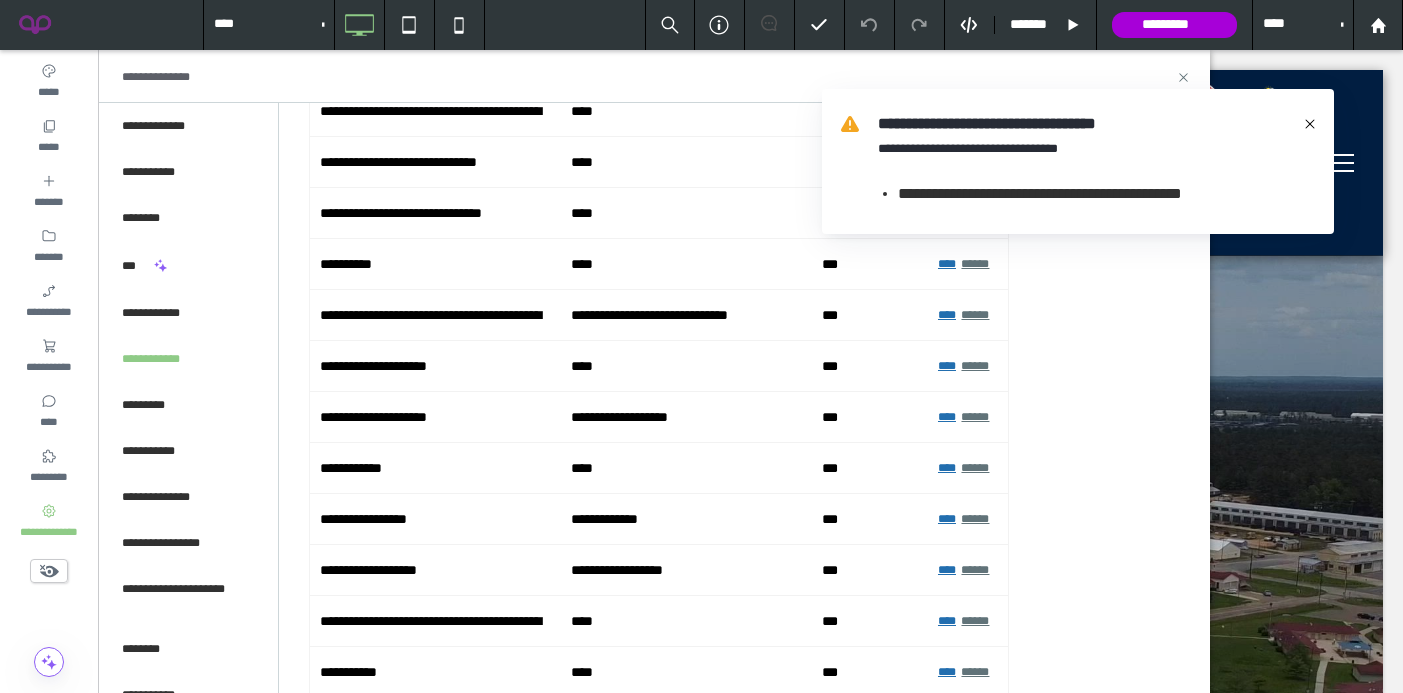 scroll, scrollTop: 518, scrollLeft: 0, axis: vertical 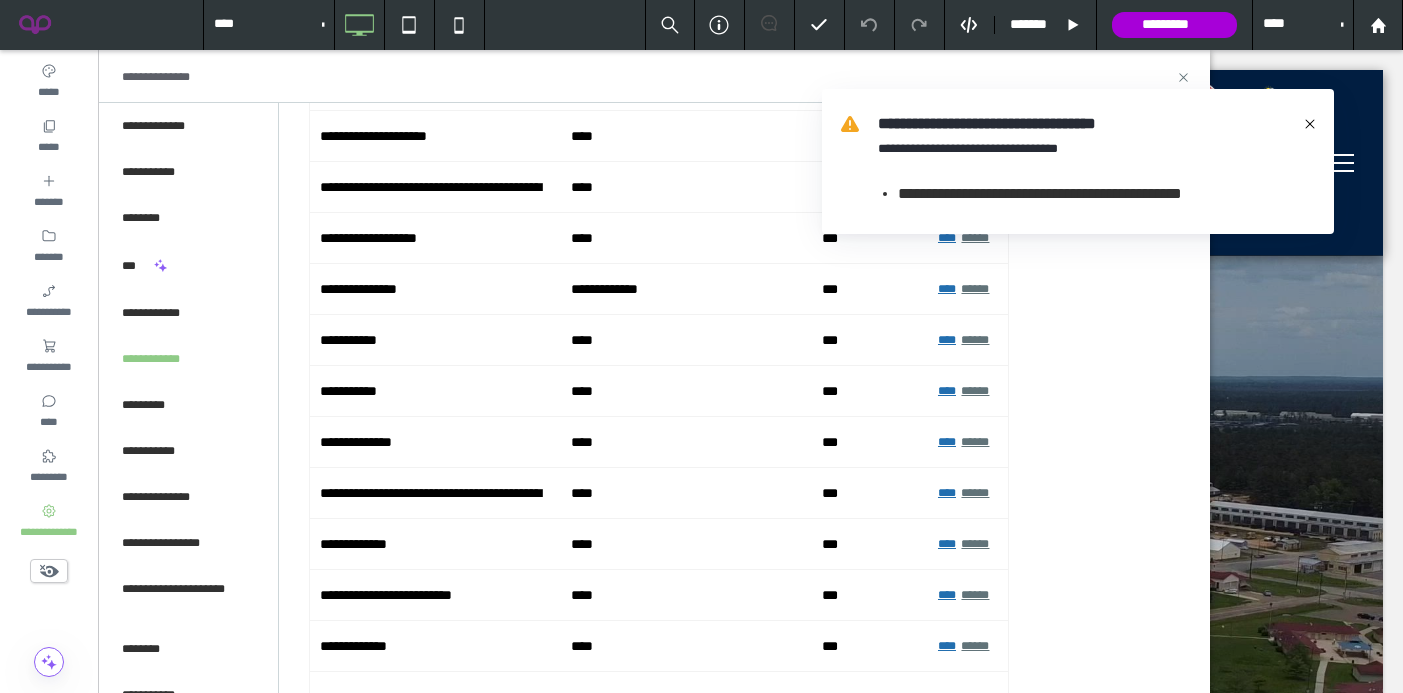 drag, startPoint x: 1304, startPoint y: 126, endPoint x: 1203, endPoint y: 76, distance: 112.698715 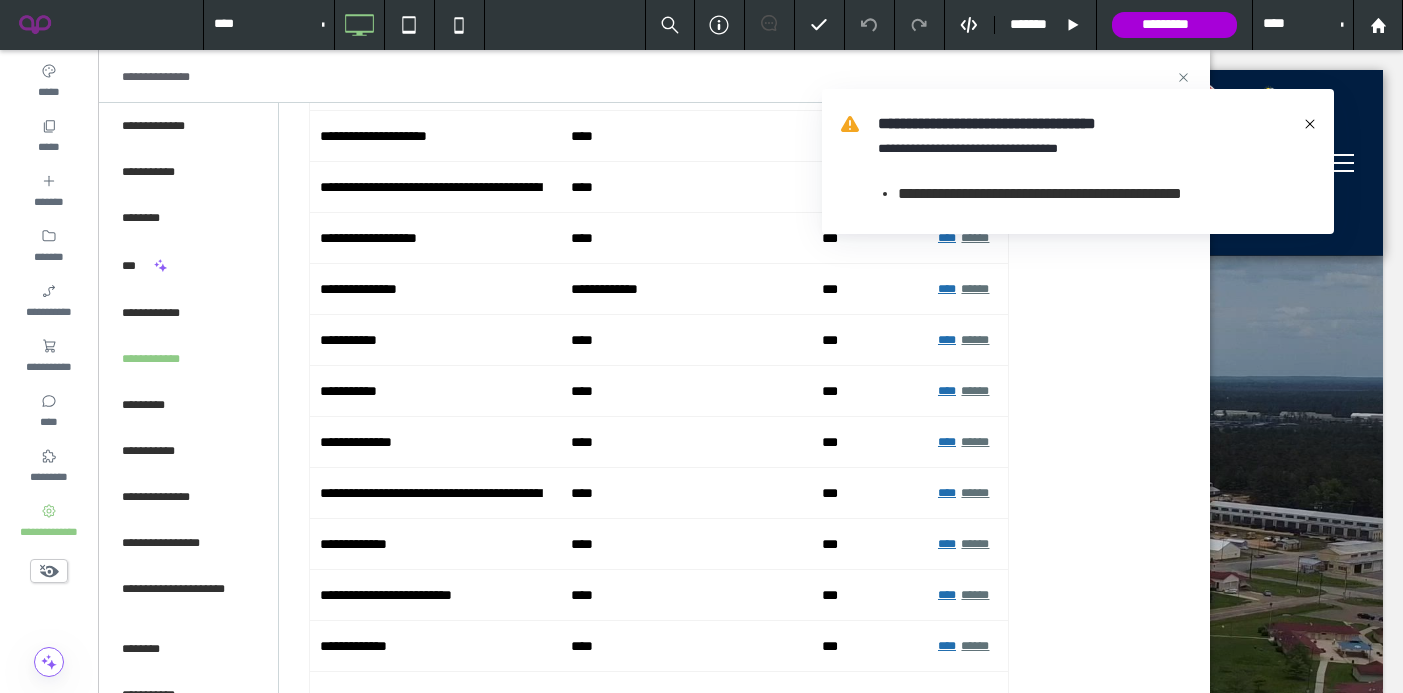 click 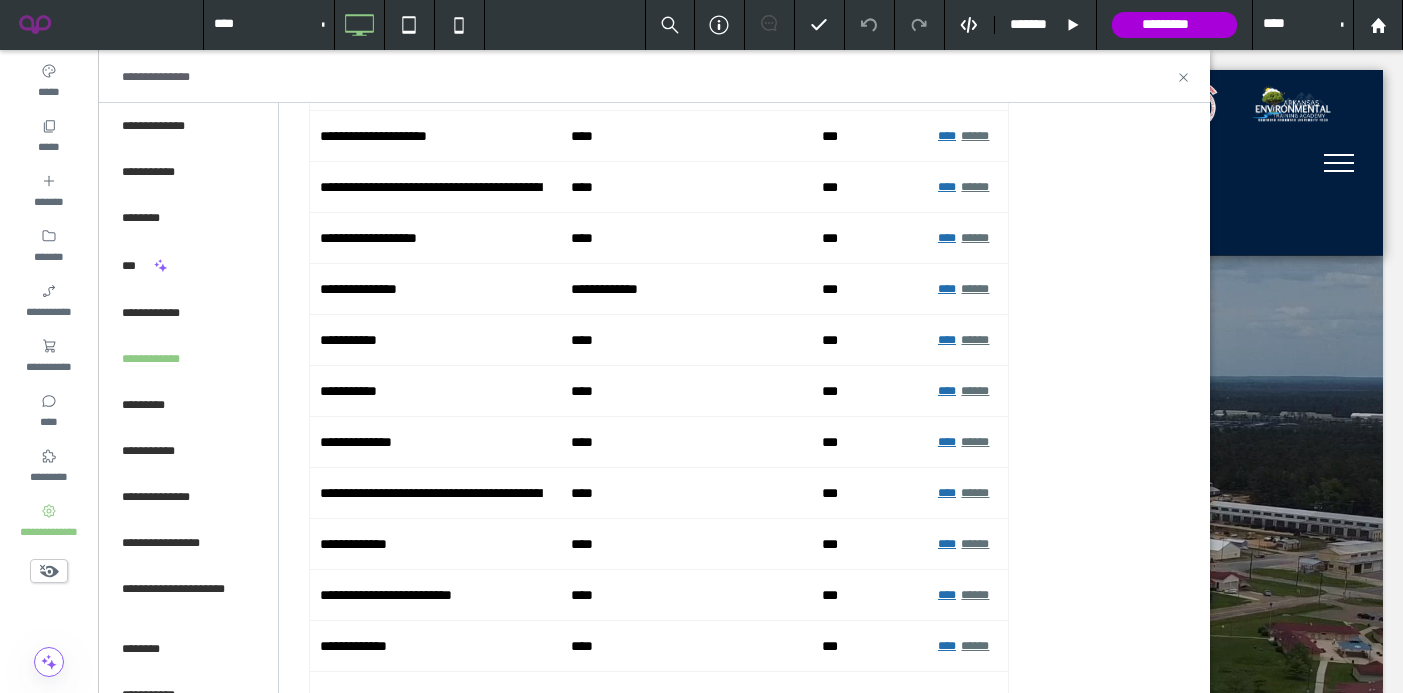 scroll, scrollTop: 0, scrollLeft: 0, axis: both 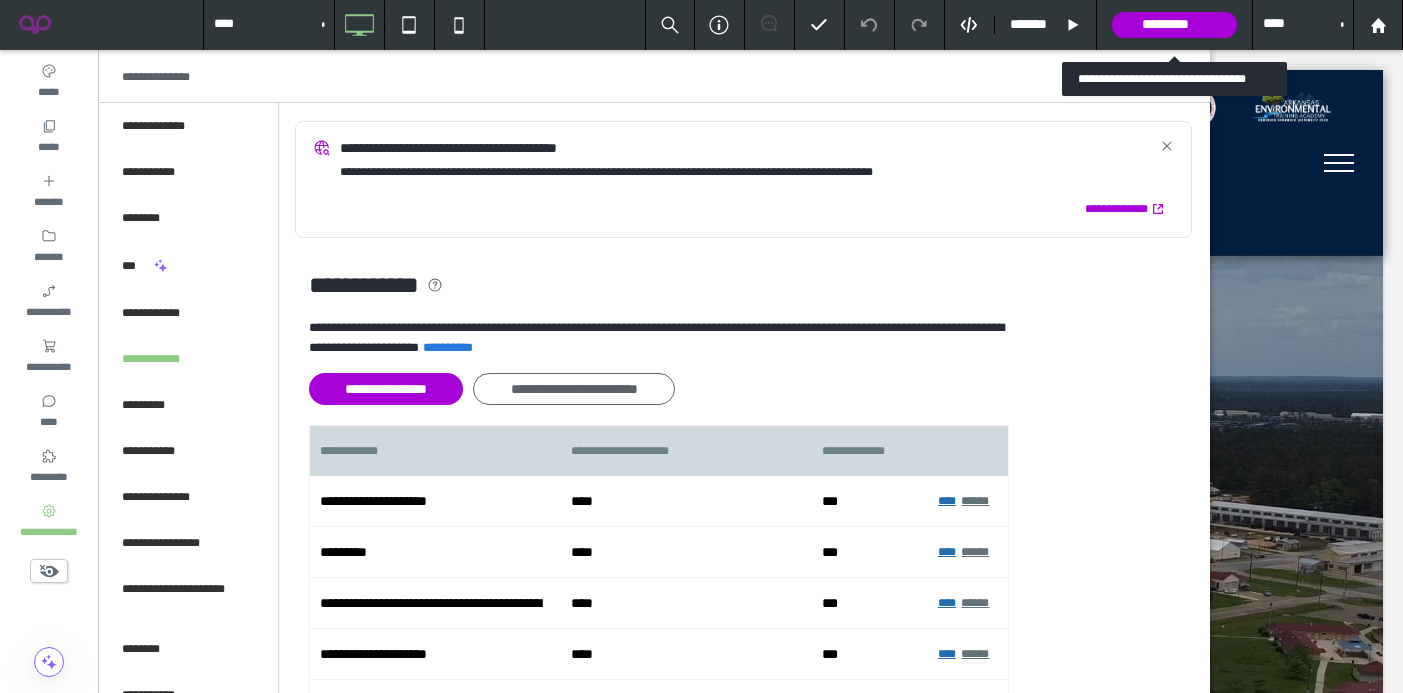 click on "*********" at bounding box center (1174, 25) 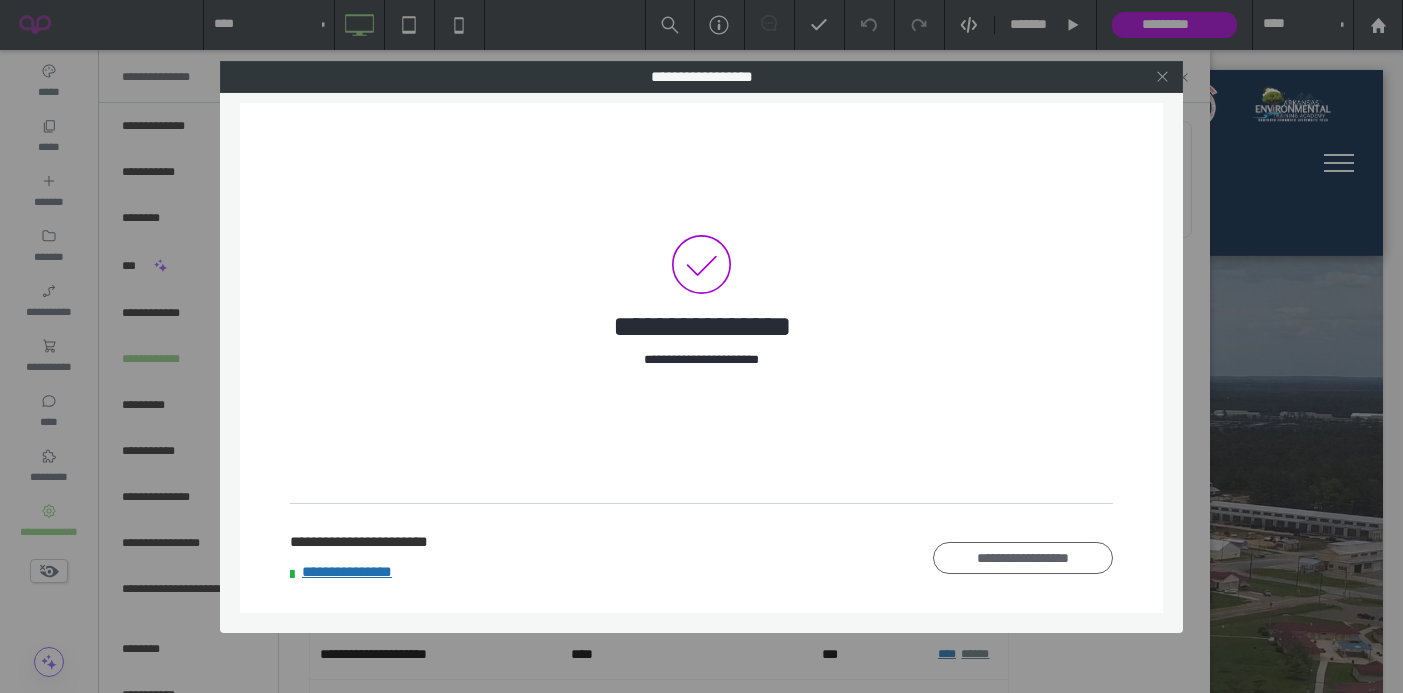 click 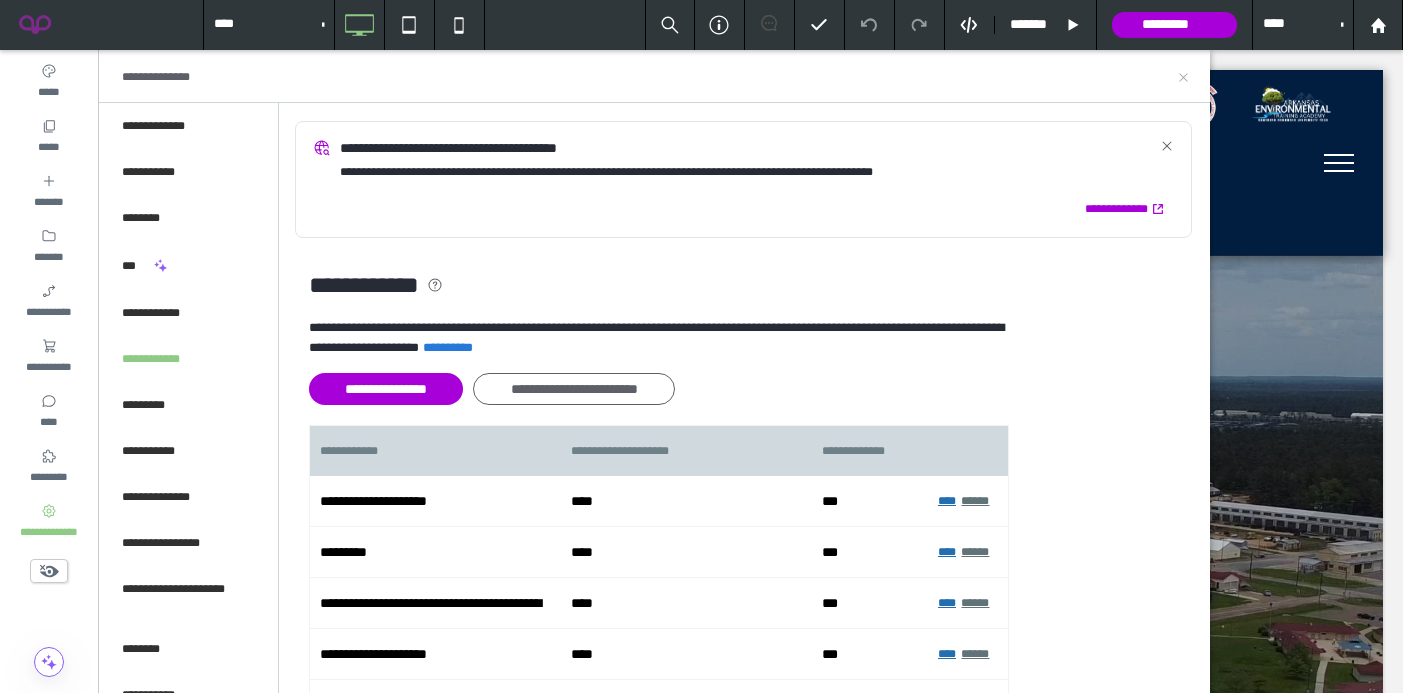 click 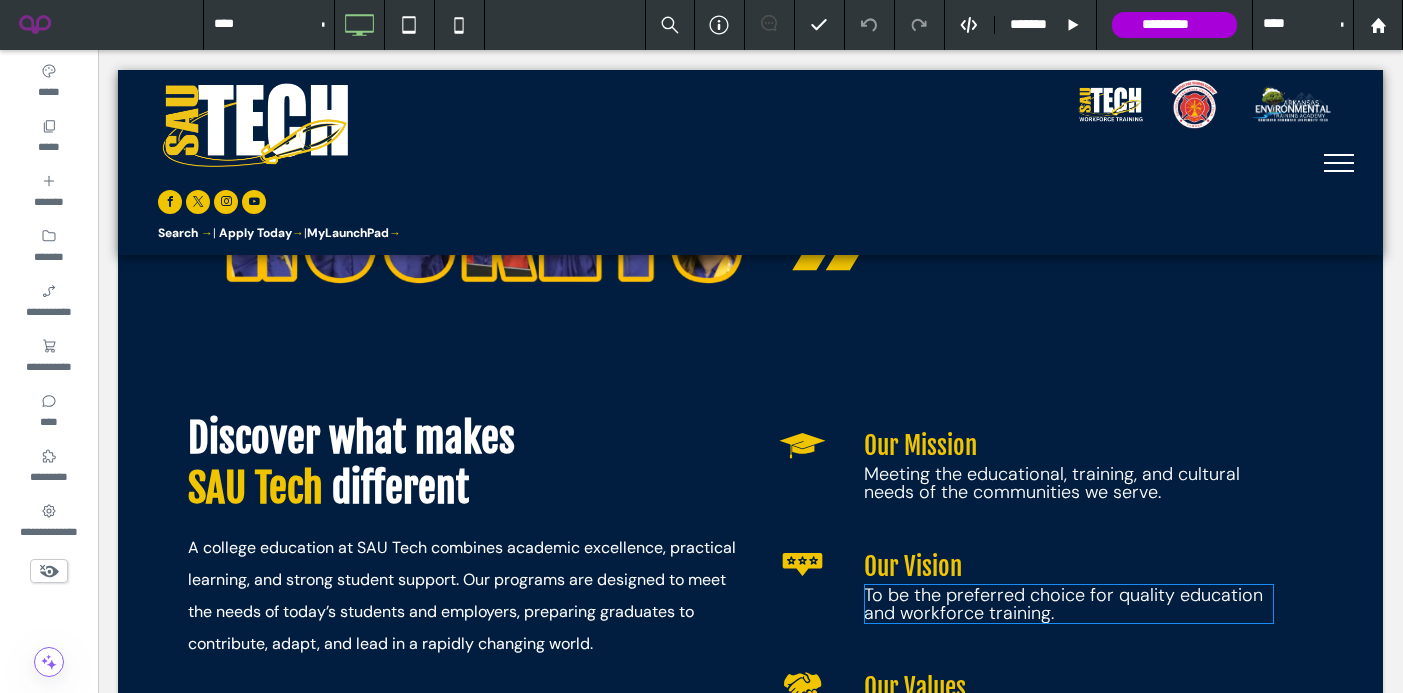 scroll, scrollTop: 915, scrollLeft: 0, axis: vertical 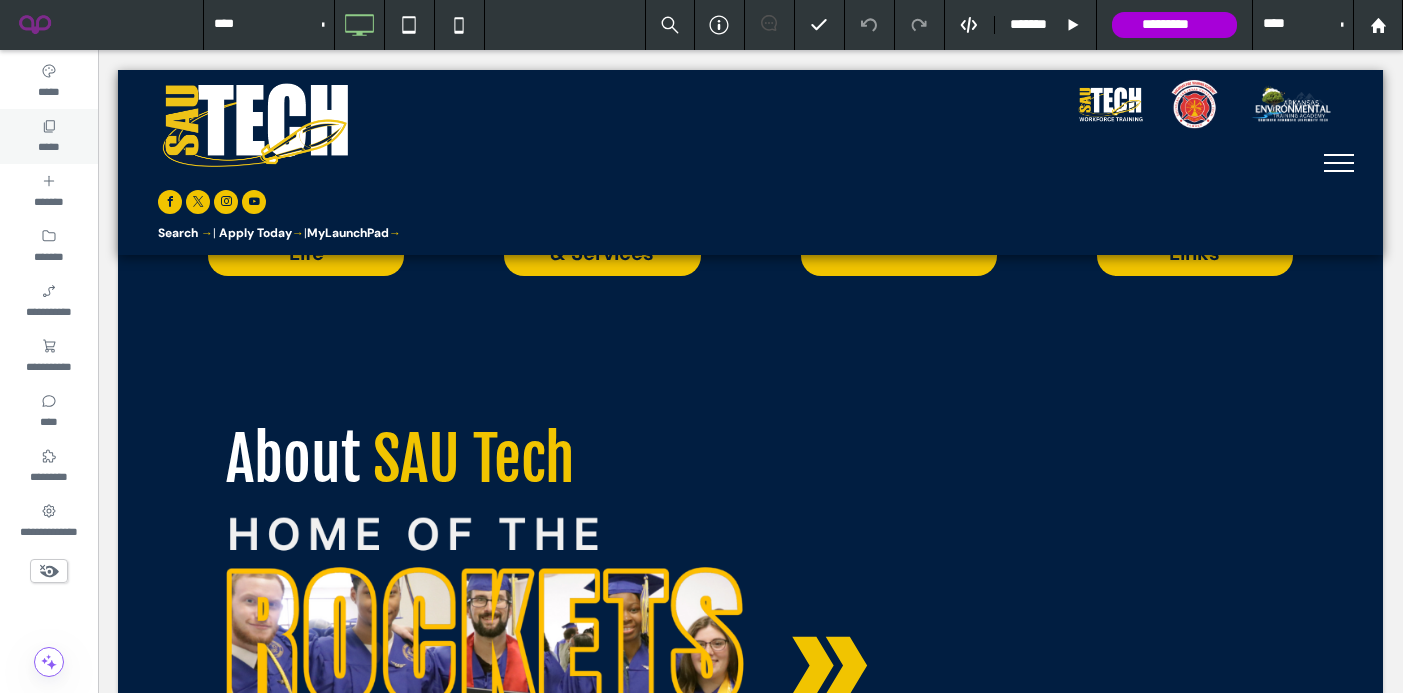 click on "*****" at bounding box center [48, 145] 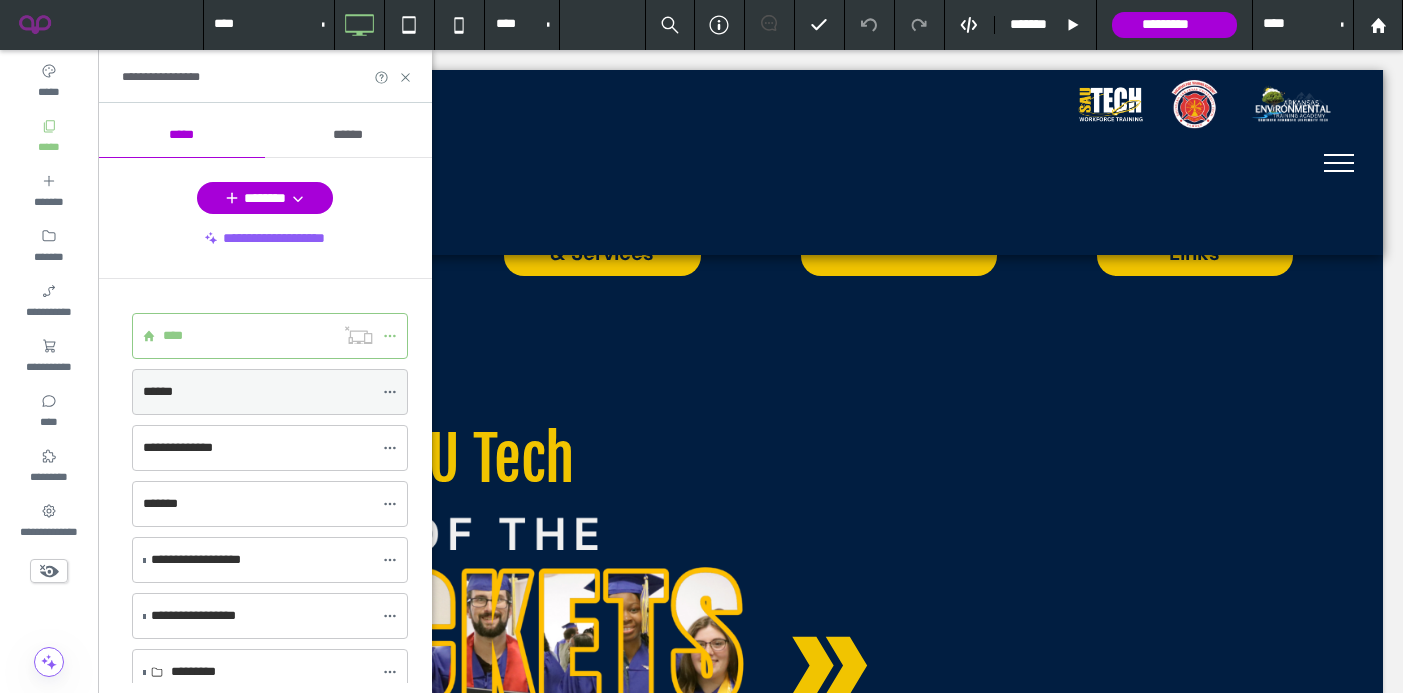 click on "******" at bounding box center (258, 392) 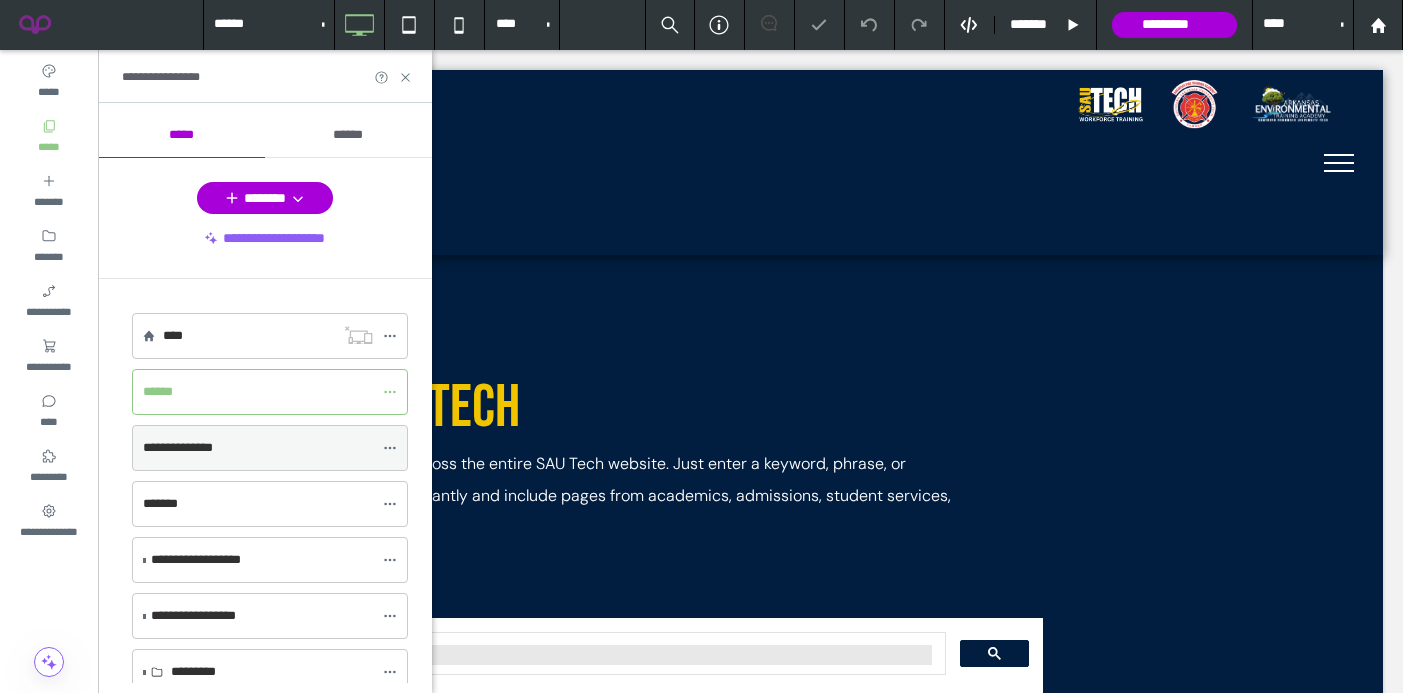 click on "**********" at bounding box center (258, 448) 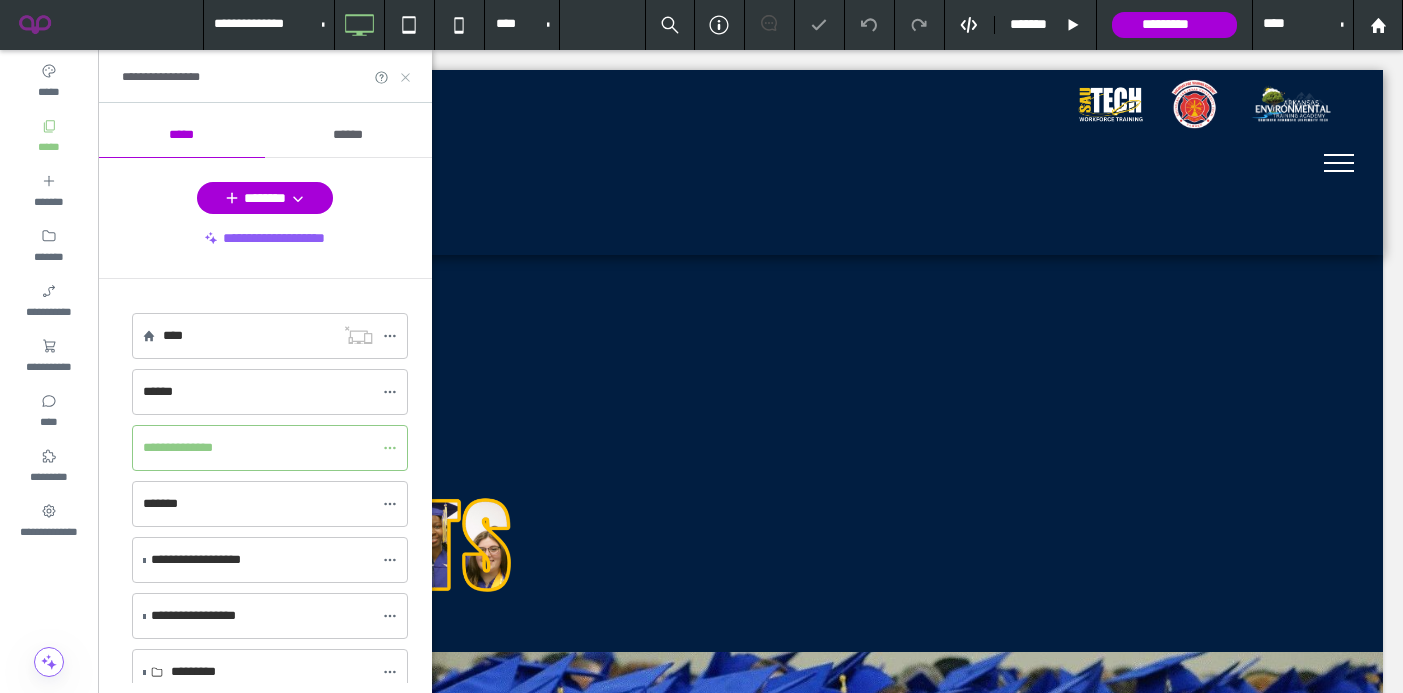 scroll, scrollTop: 0, scrollLeft: 0, axis: both 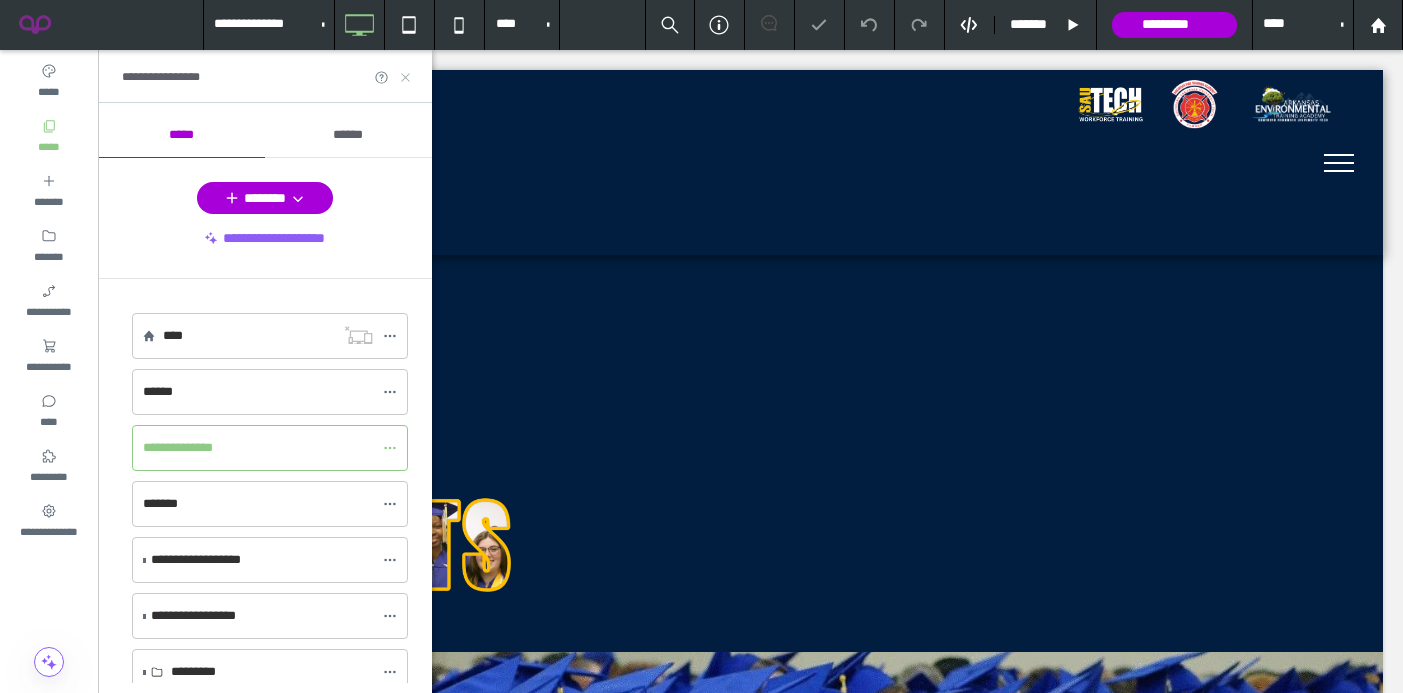 click 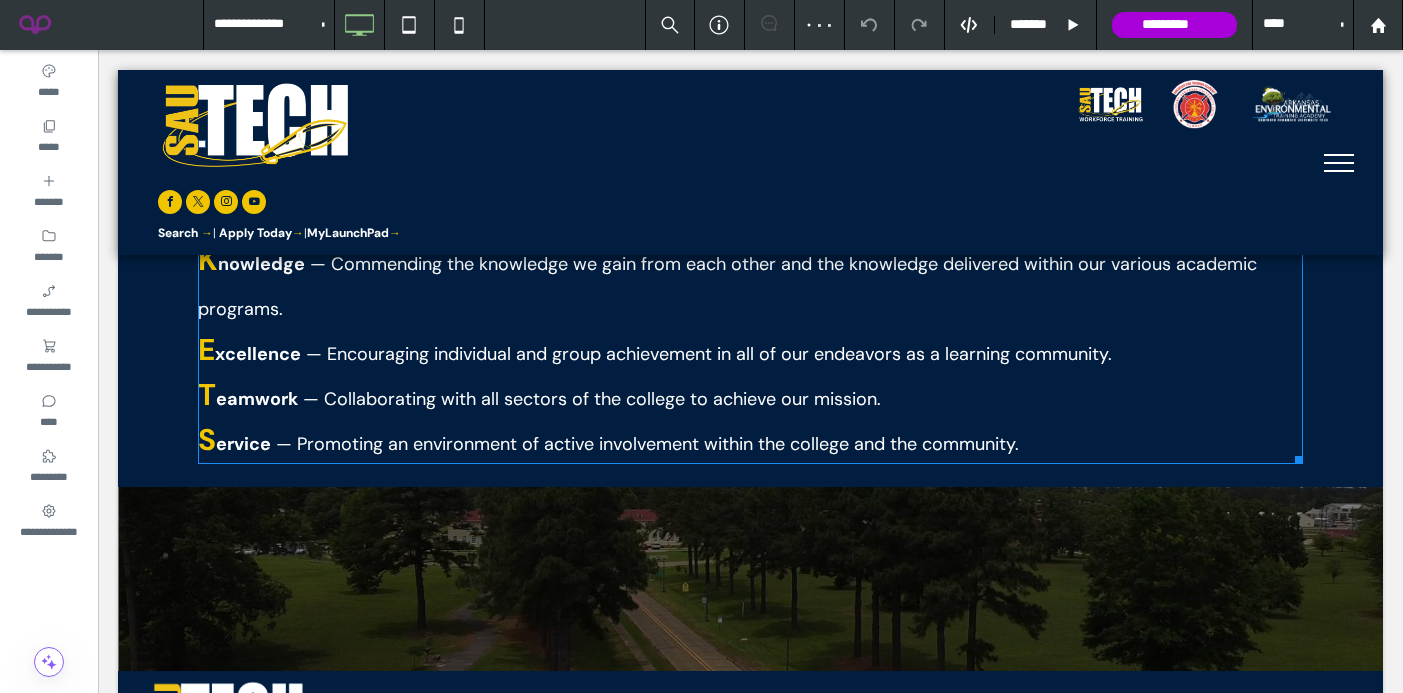 scroll, scrollTop: 2283, scrollLeft: 0, axis: vertical 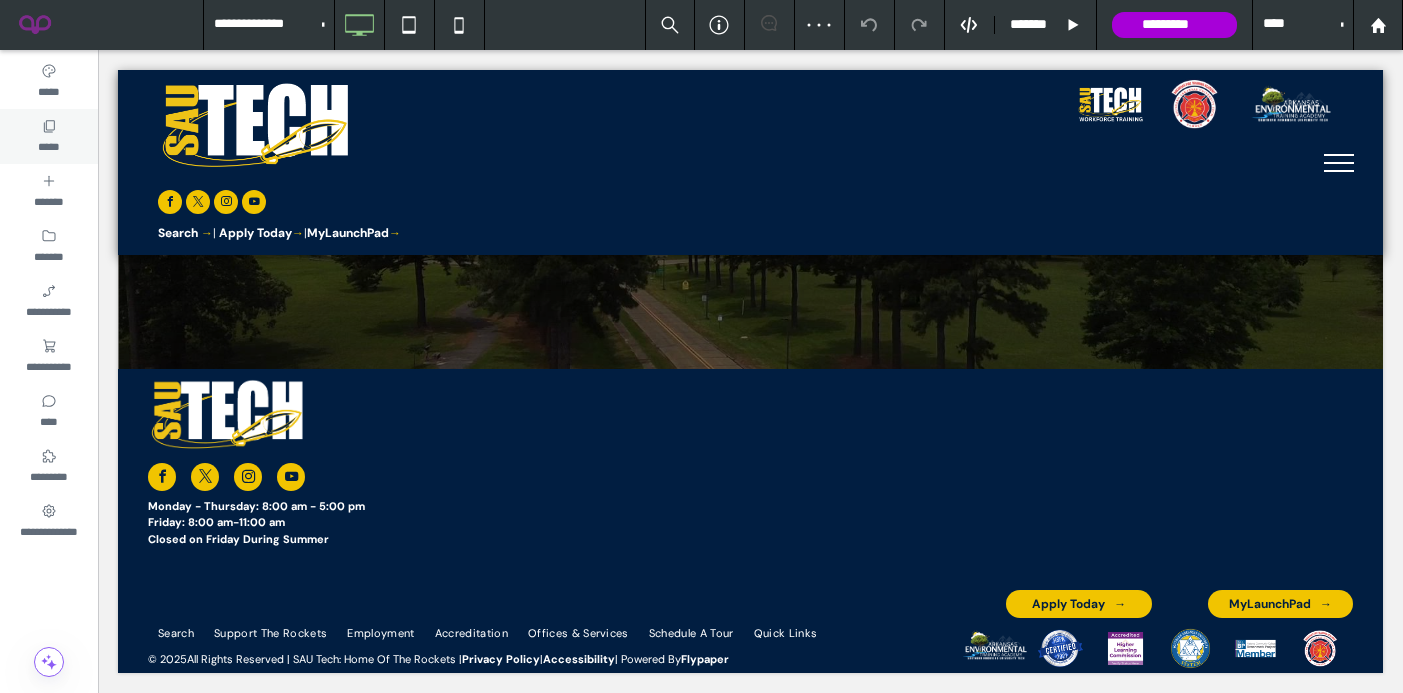 click on "*****" at bounding box center (48, 145) 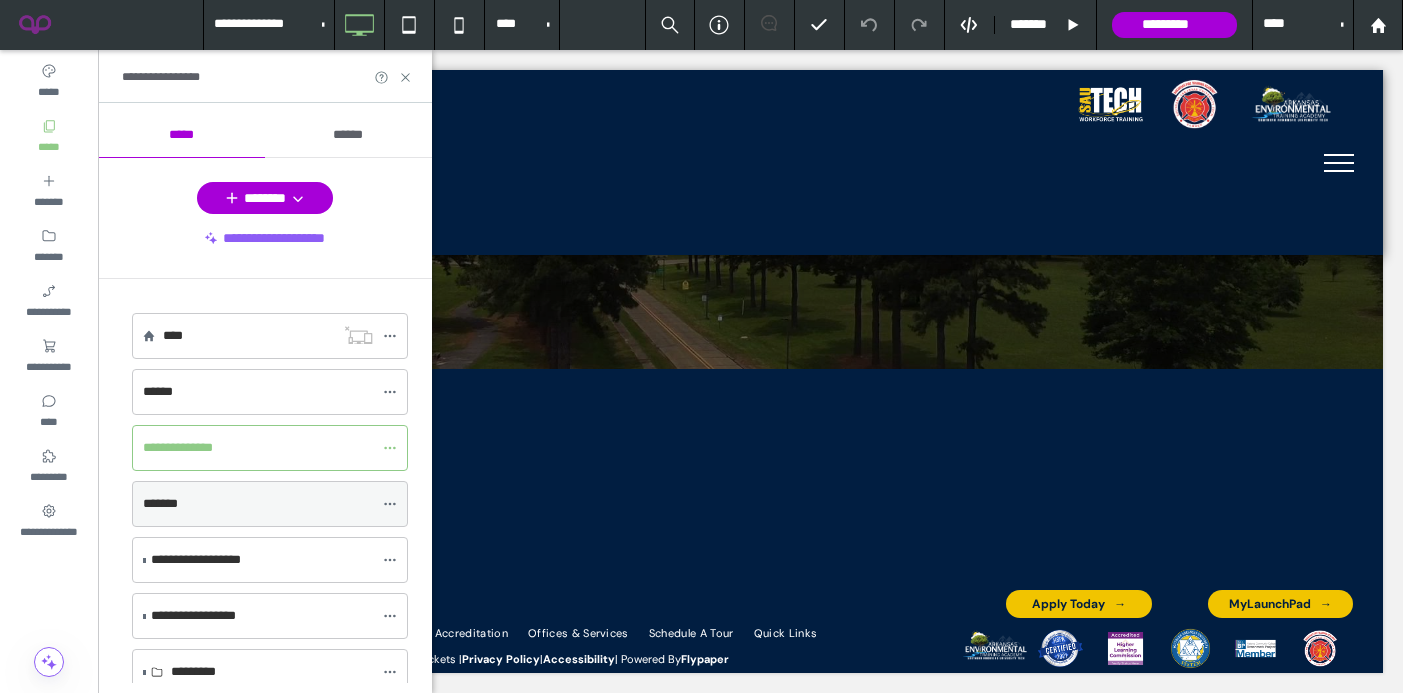 click on "*******" at bounding box center (258, 504) 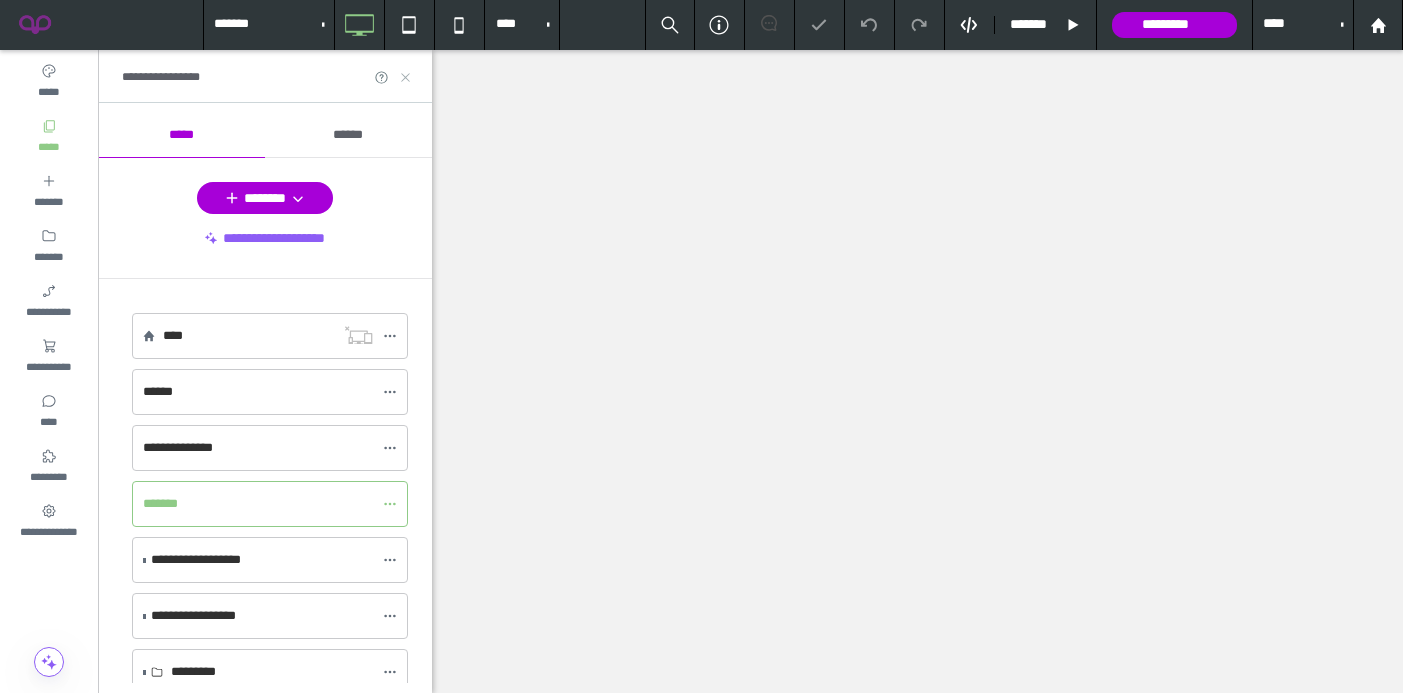 click 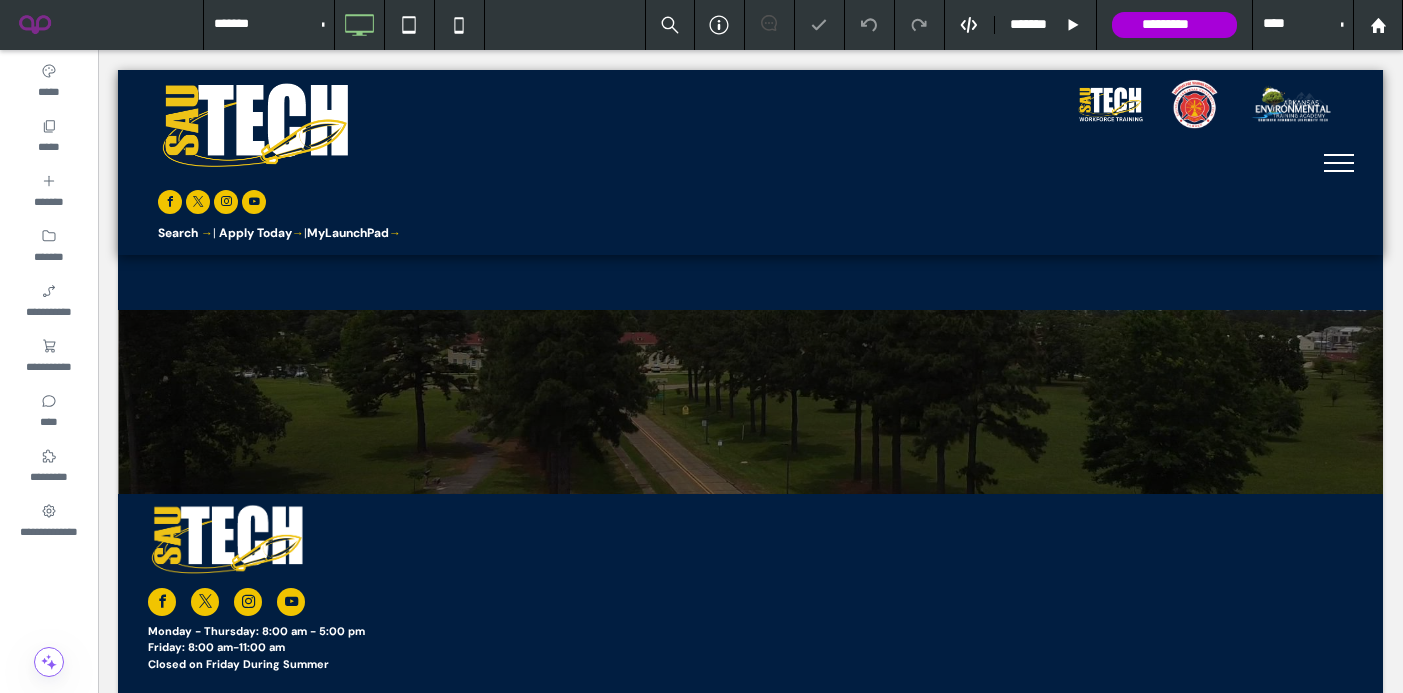 scroll, scrollTop: 1472, scrollLeft: 0, axis: vertical 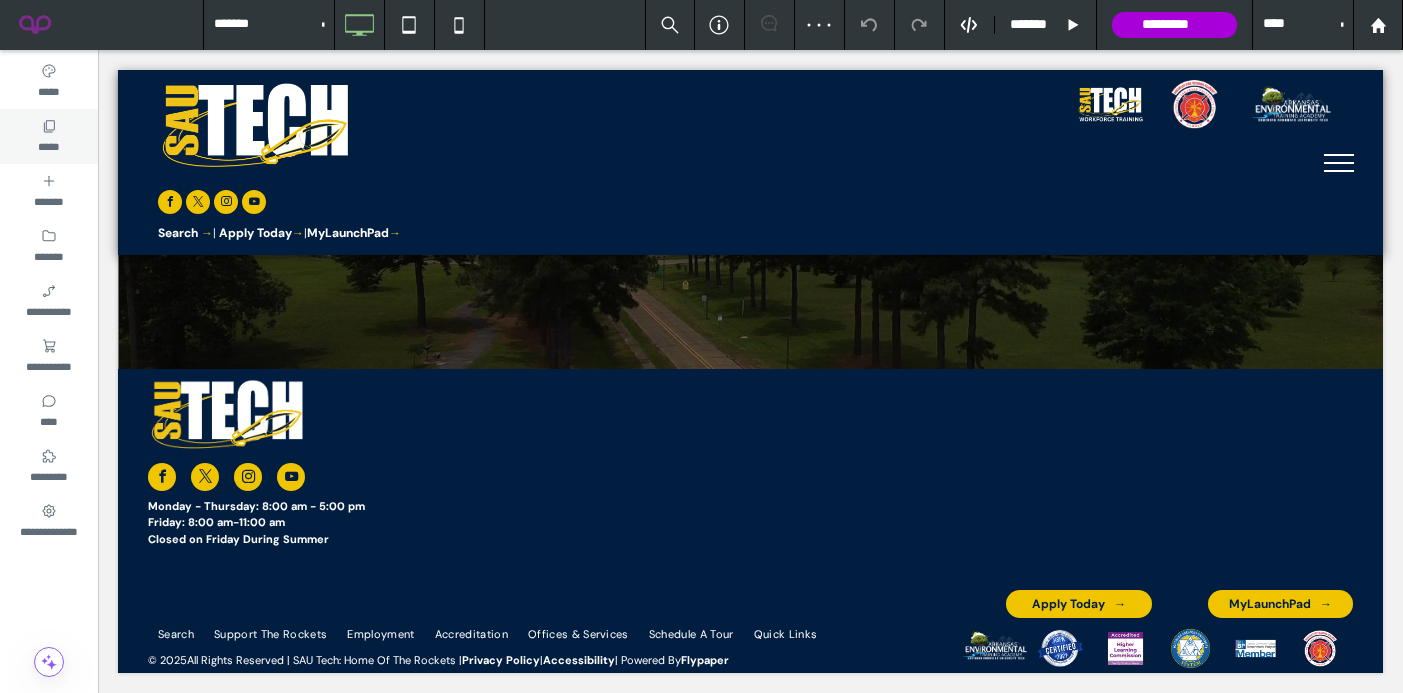 click 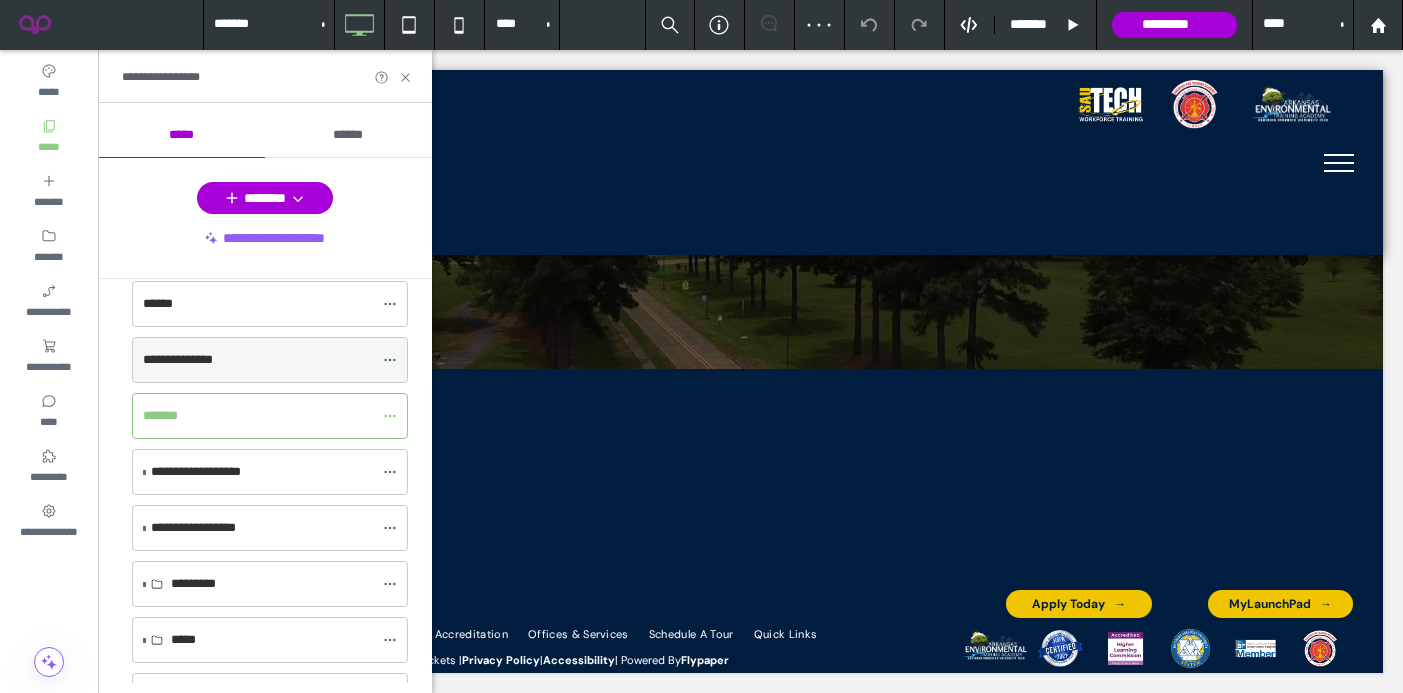 scroll, scrollTop: 91, scrollLeft: 0, axis: vertical 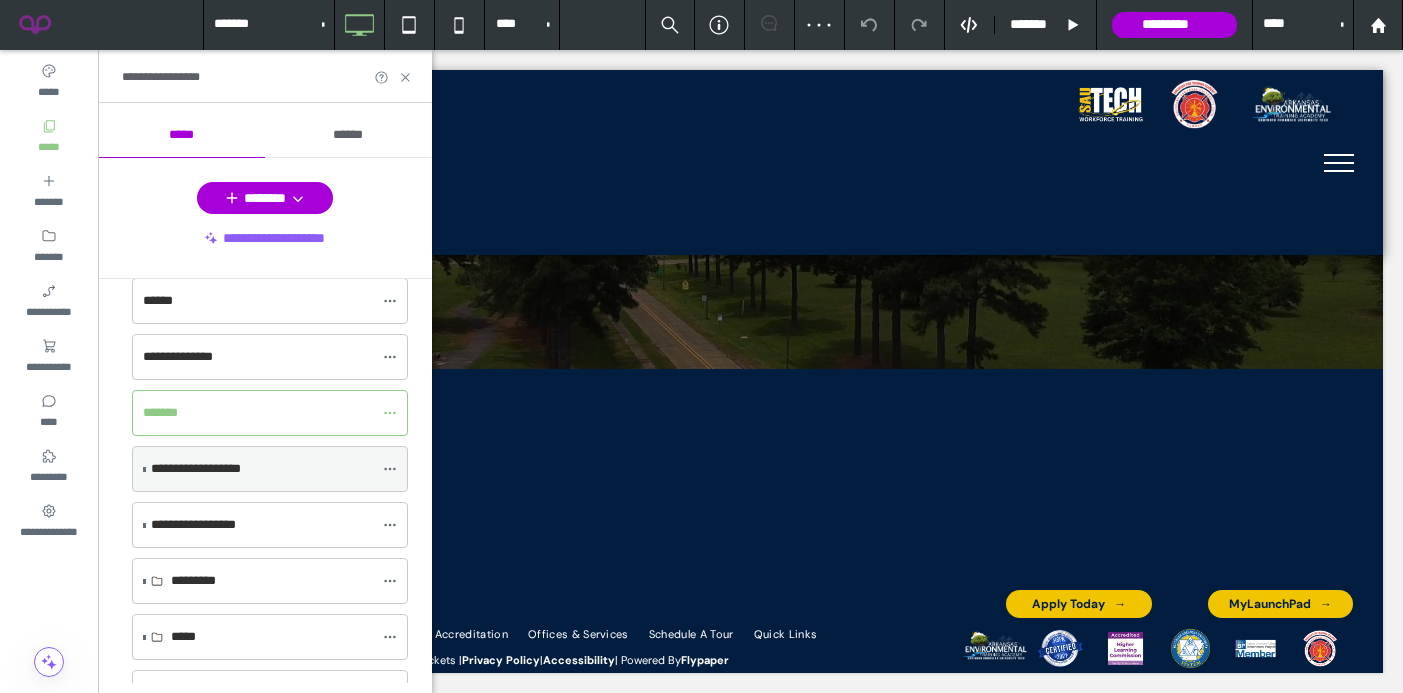 click on "**********" at bounding box center [196, 468] 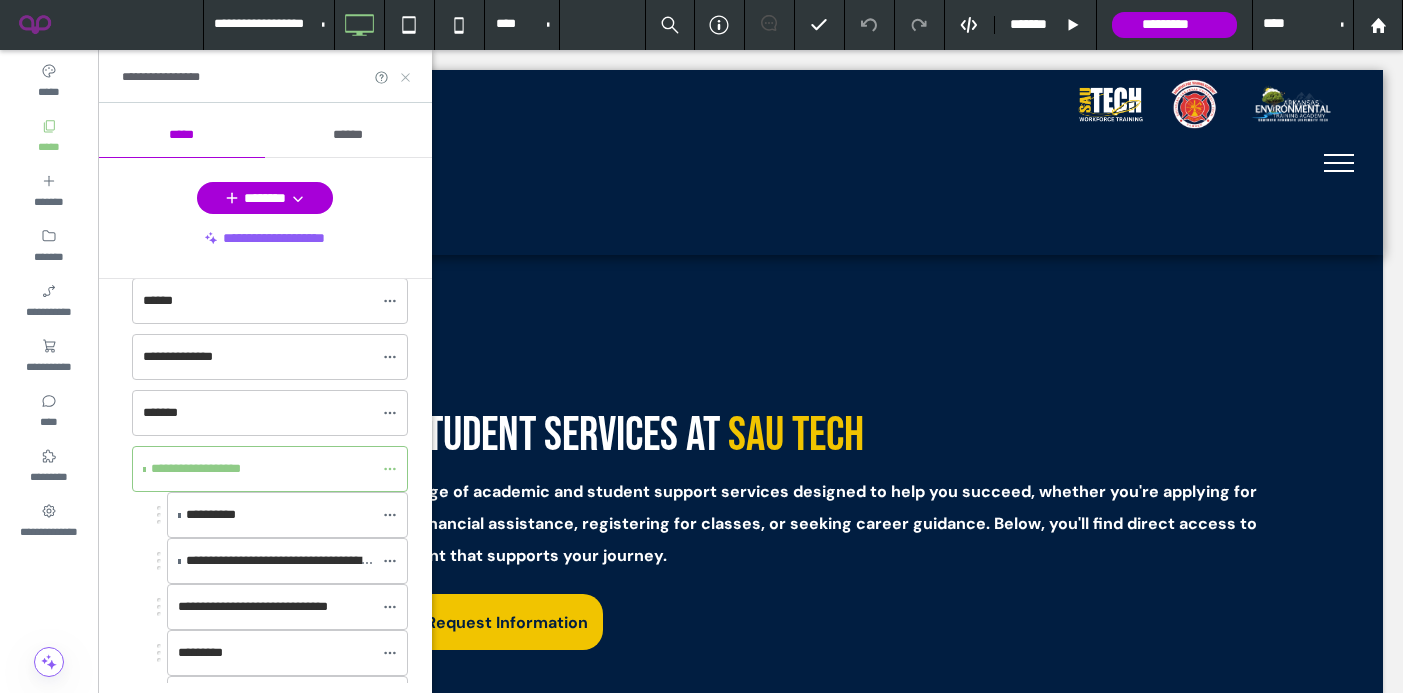 scroll, scrollTop: 0, scrollLeft: 0, axis: both 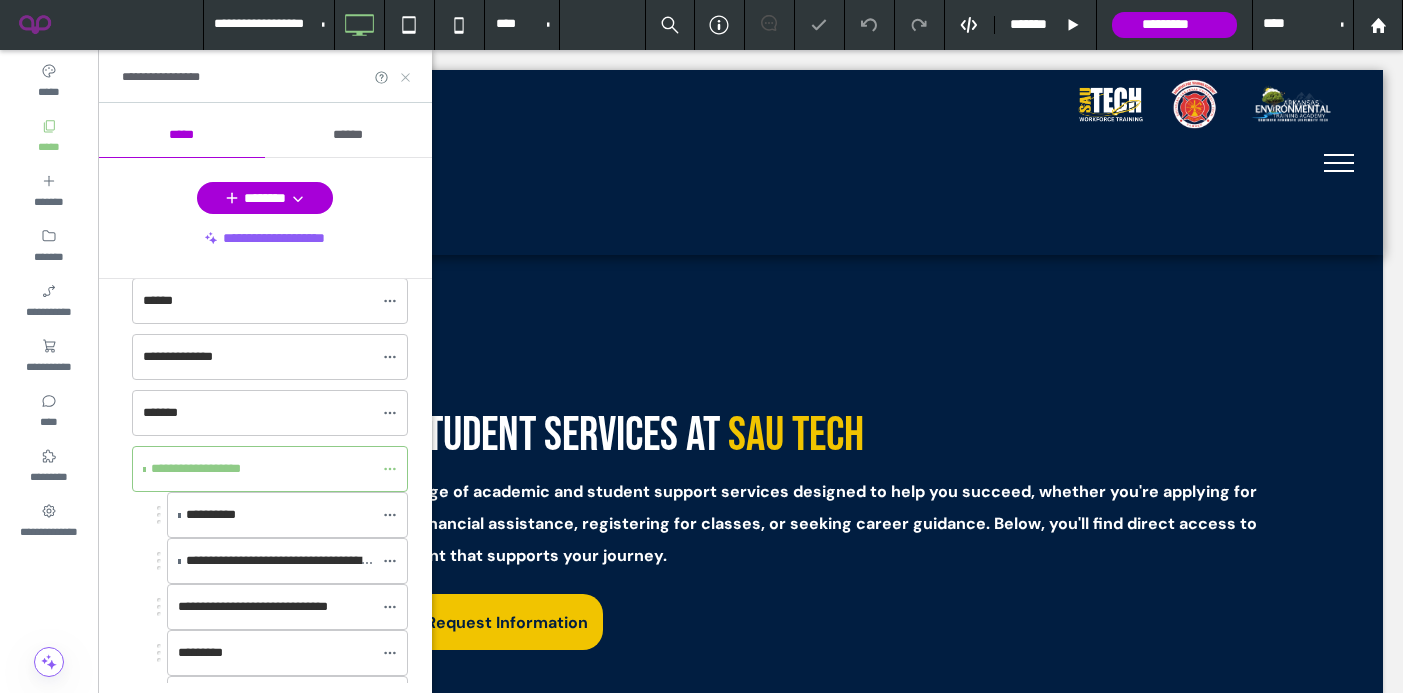 click 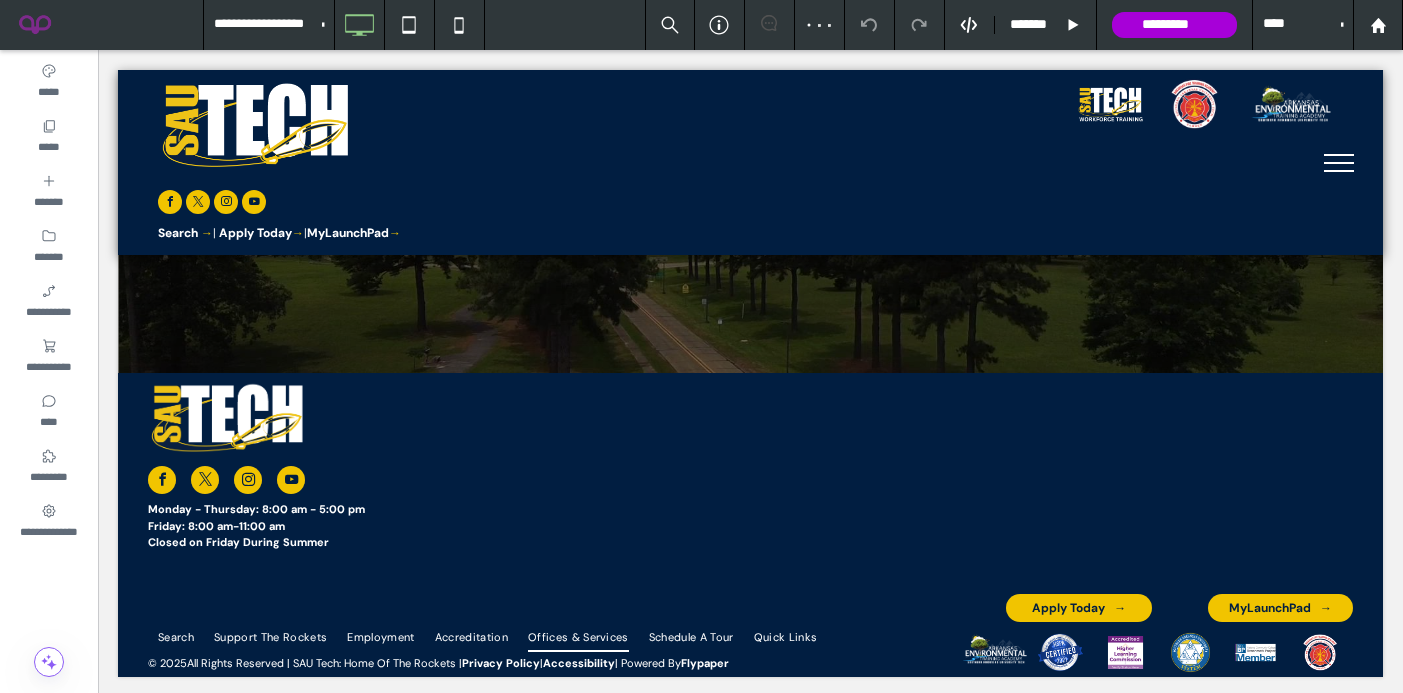 scroll, scrollTop: 3895, scrollLeft: 0, axis: vertical 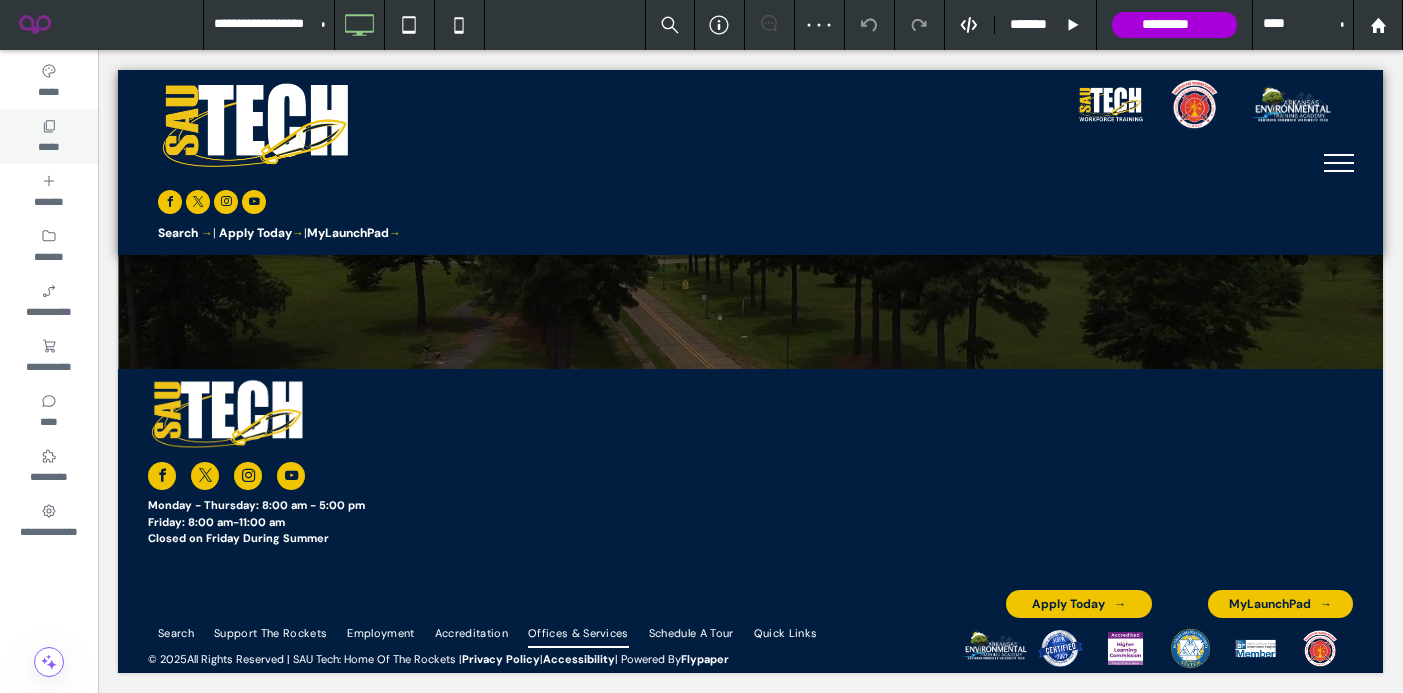 click 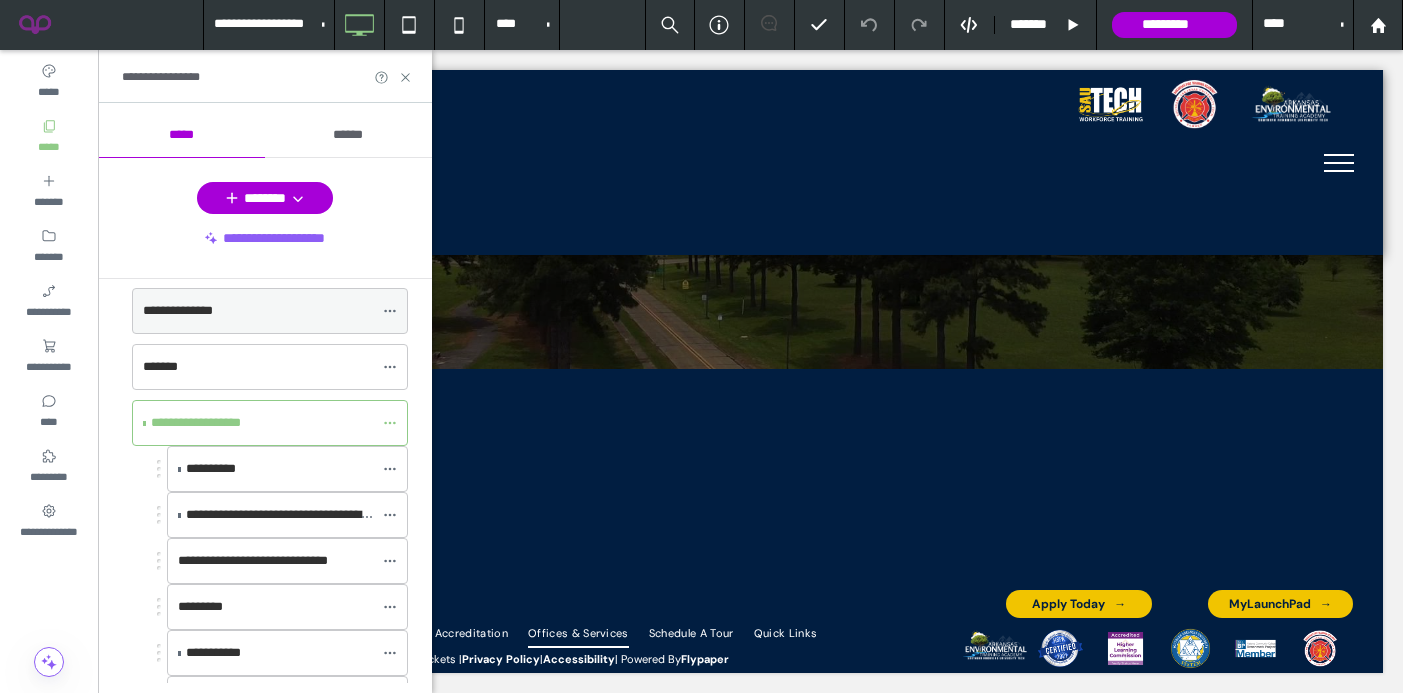 scroll, scrollTop: 144, scrollLeft: 0, axis: vertical 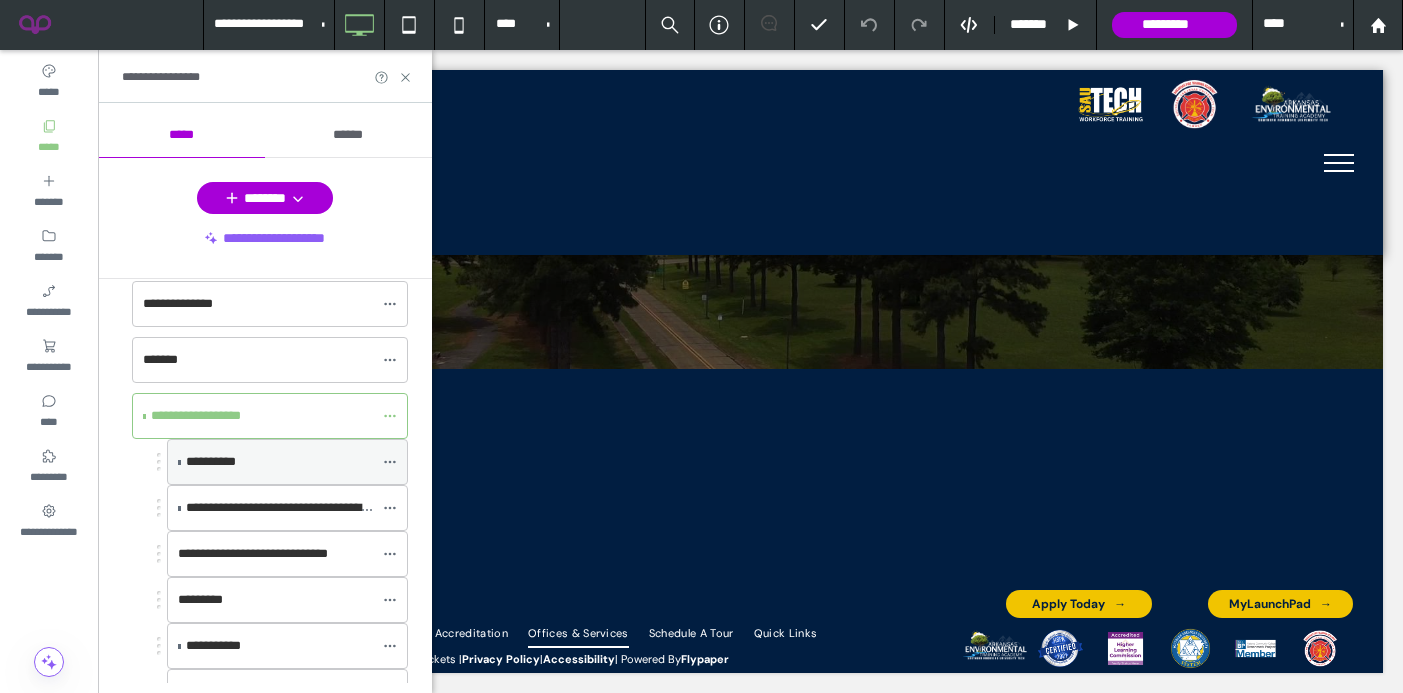 click on "**********" at bounding box center (279, 462) 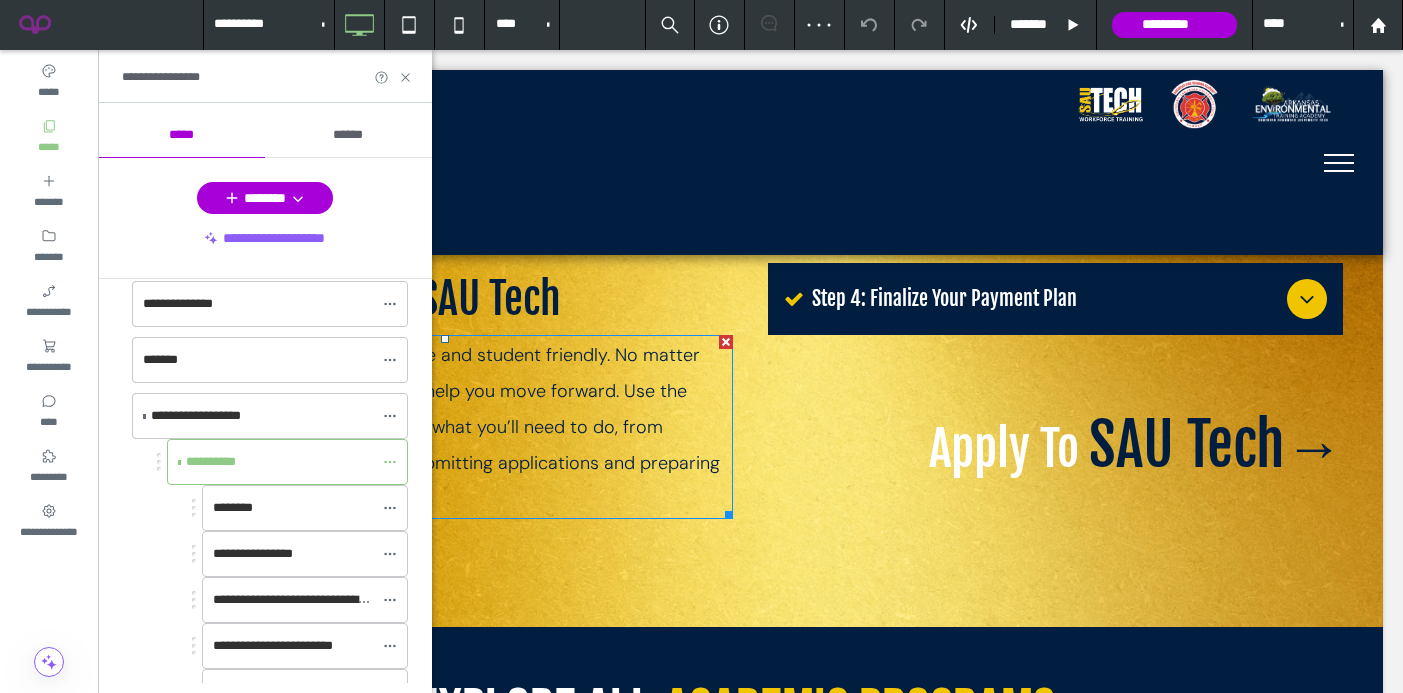 scroll, scrollTop: 2042, scrollLeft: 0, axis: vertical 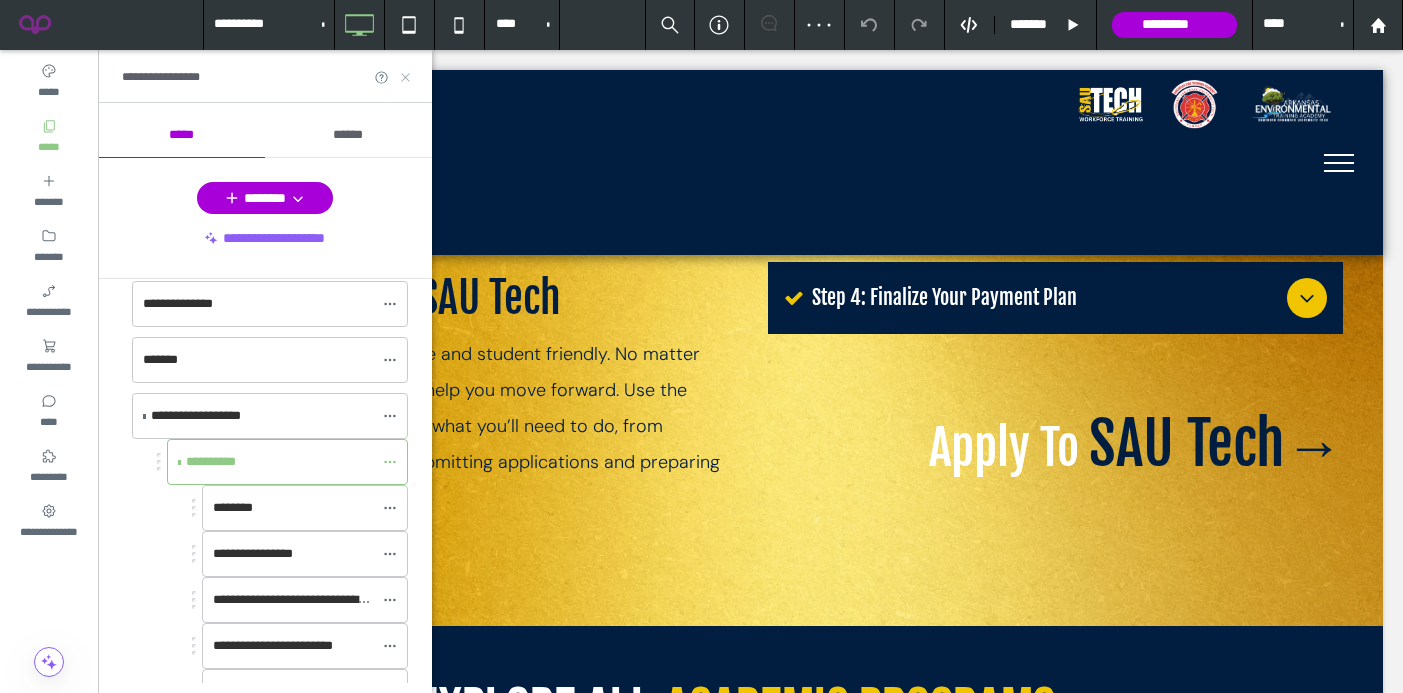 click 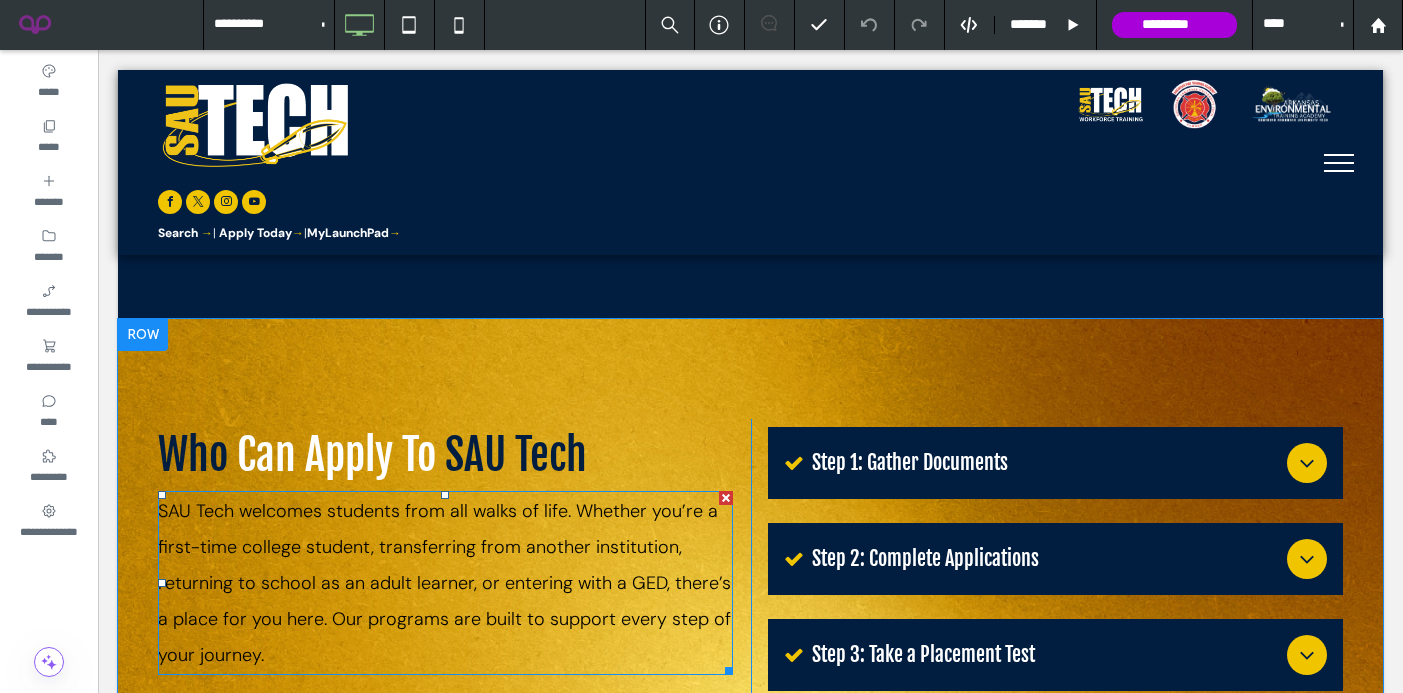 scroll, scrollTop: 1459, scrollLeft: 0, axis: vertical 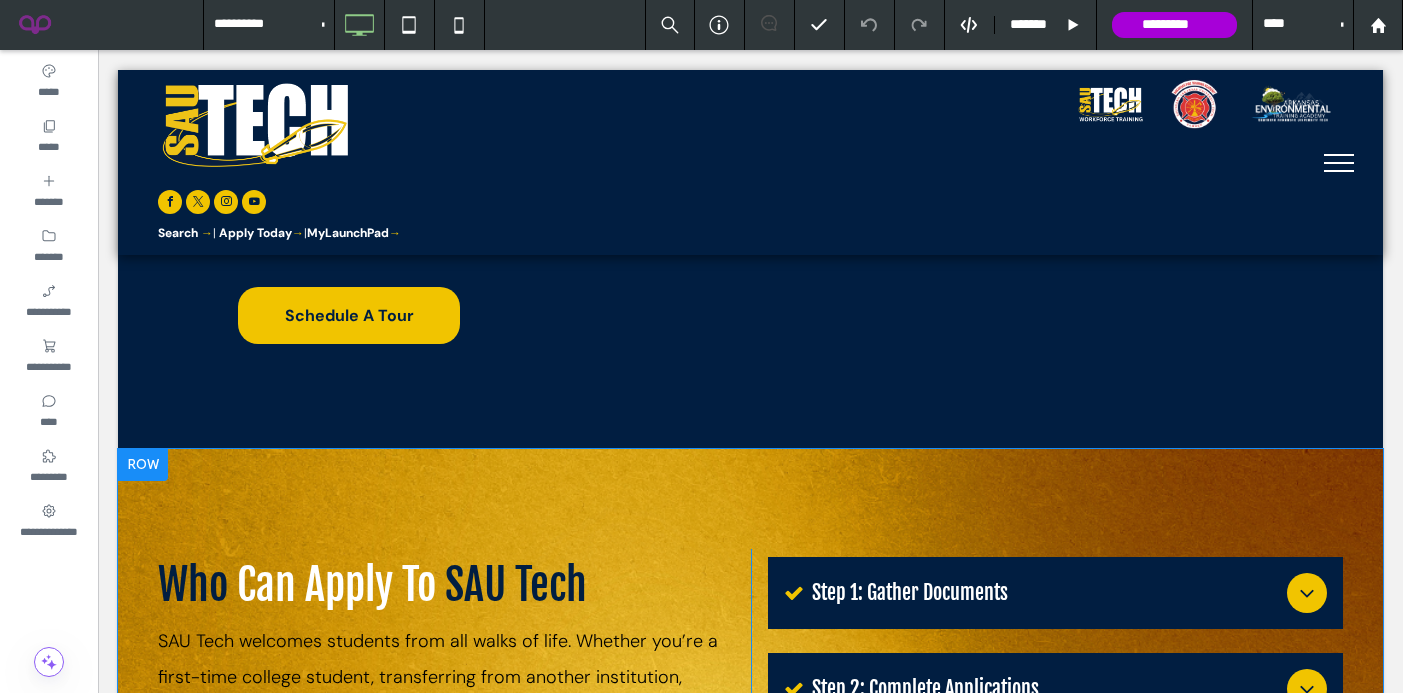 click at bounding box center (143, 465) 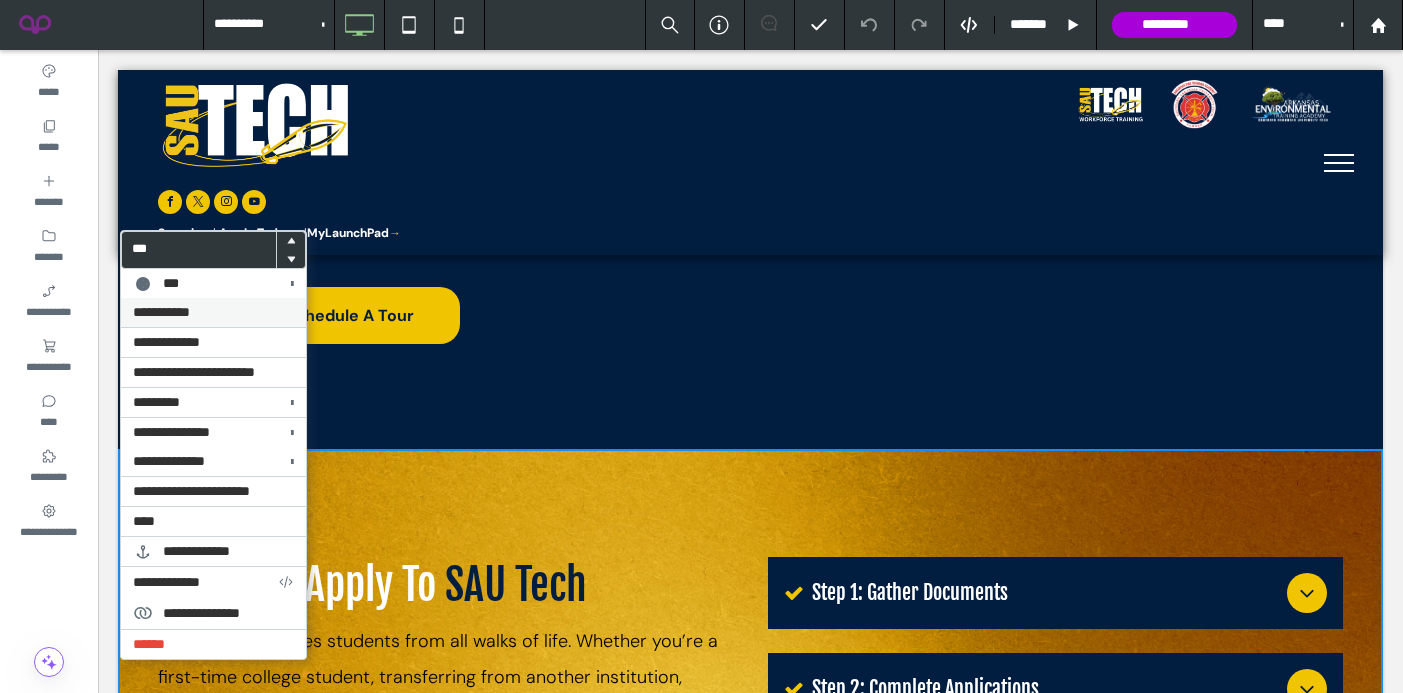 click on "**********" at bounding box center [161, 312] 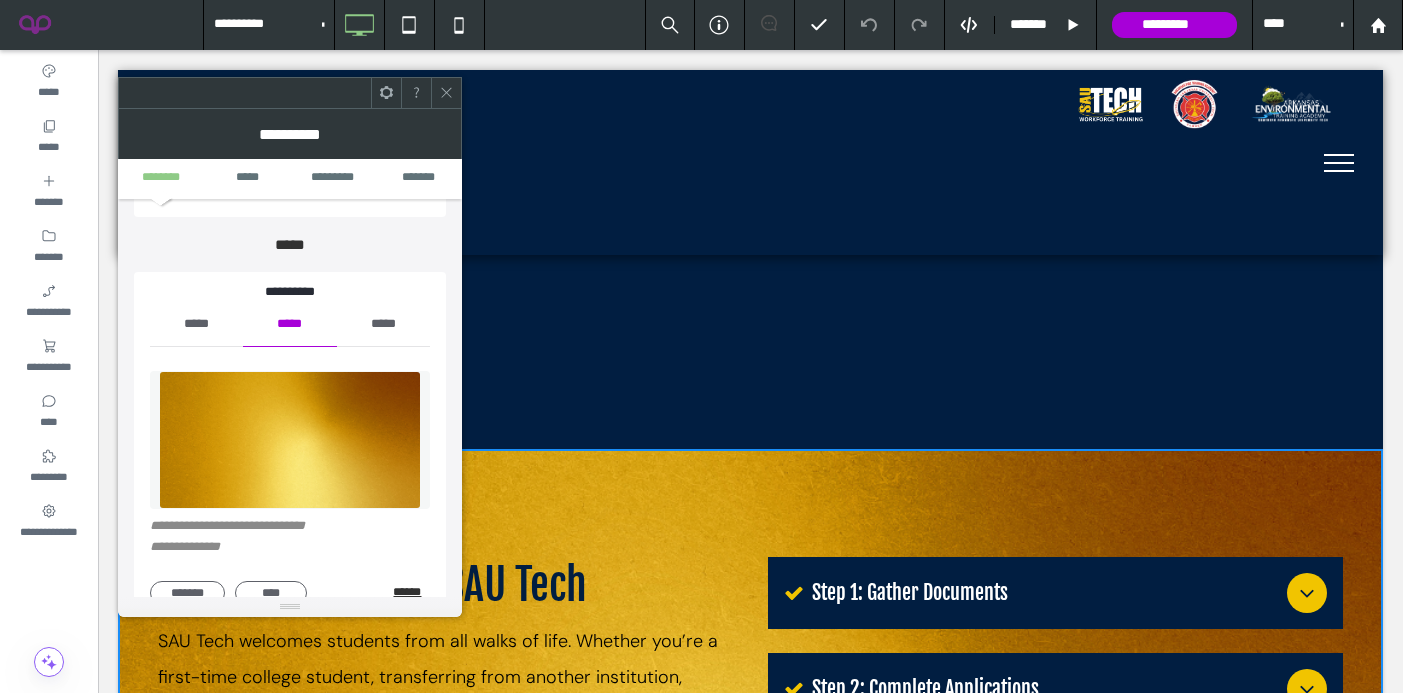 scroll, scrollTop: 160, scrollLeft: 0, axis: vertical 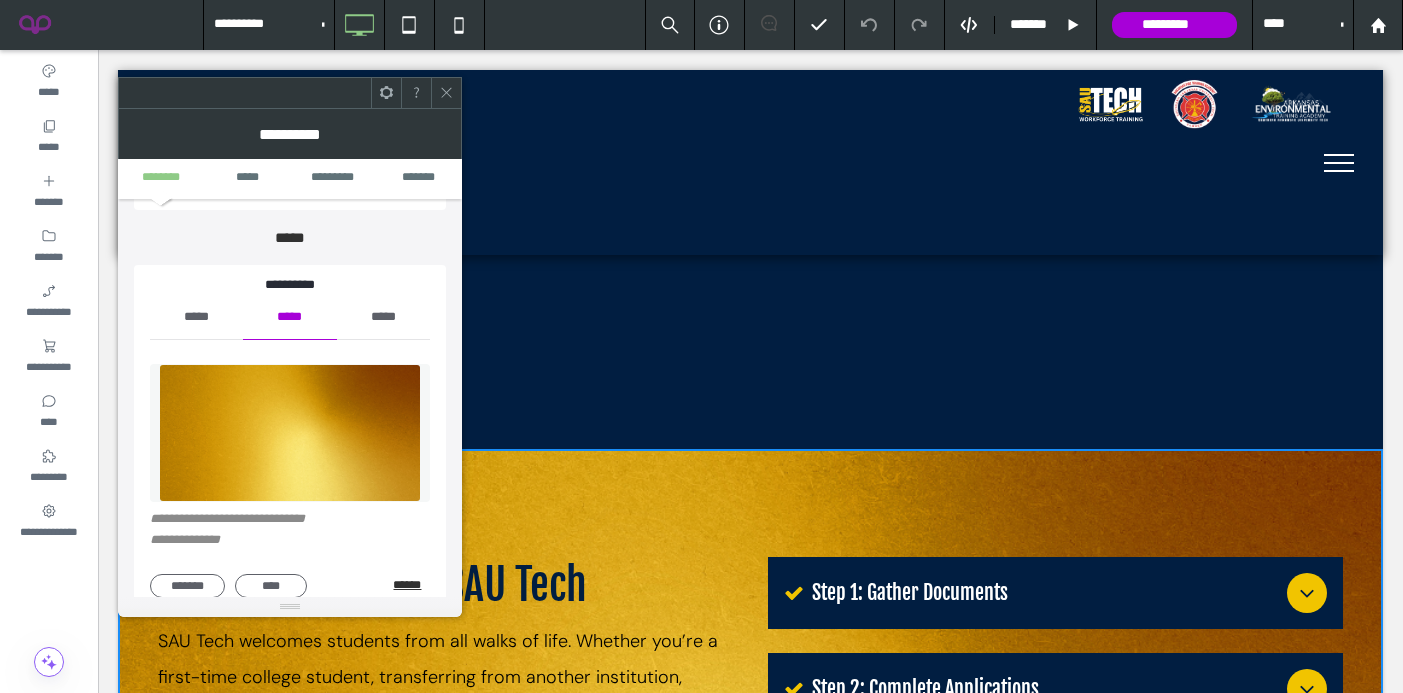 click on "******" at bounding box center (411, 585) 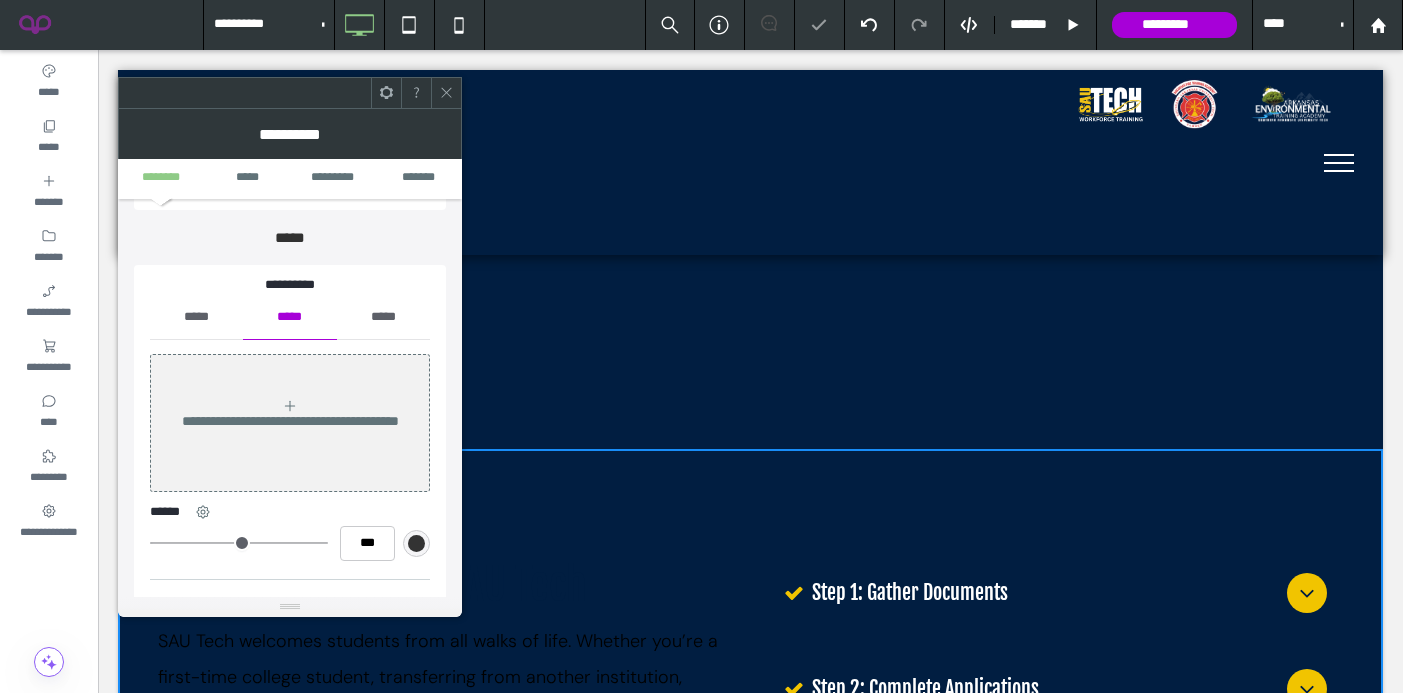click on "*****" at bounding box center (196, 317) 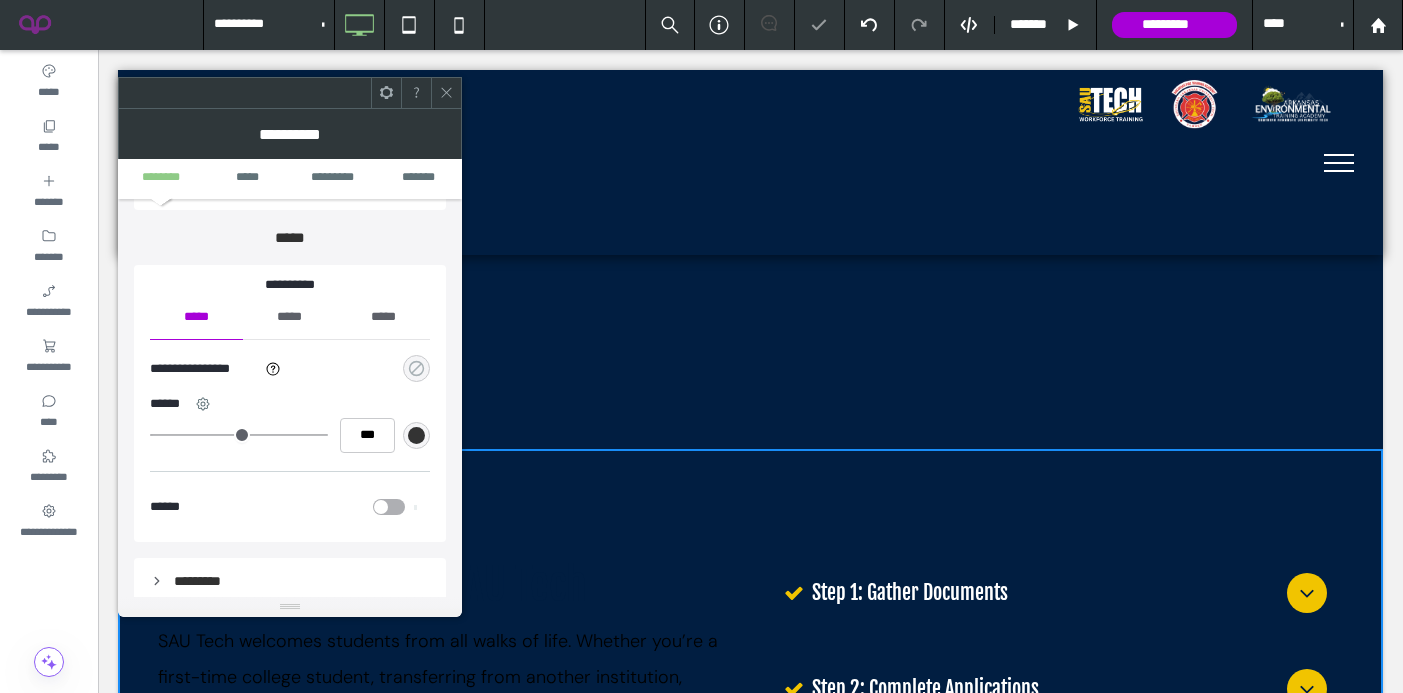 click at bounding box center (416, 368) 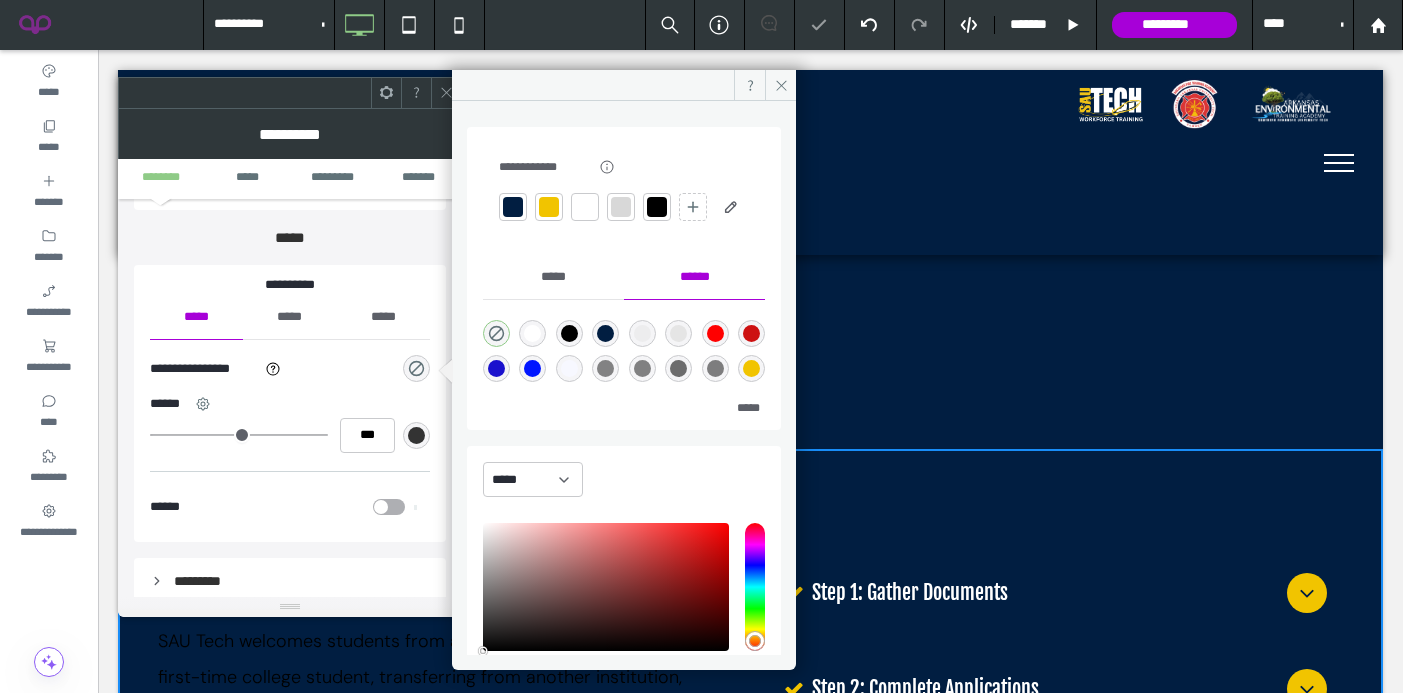 click at bounding box center (549, 207) 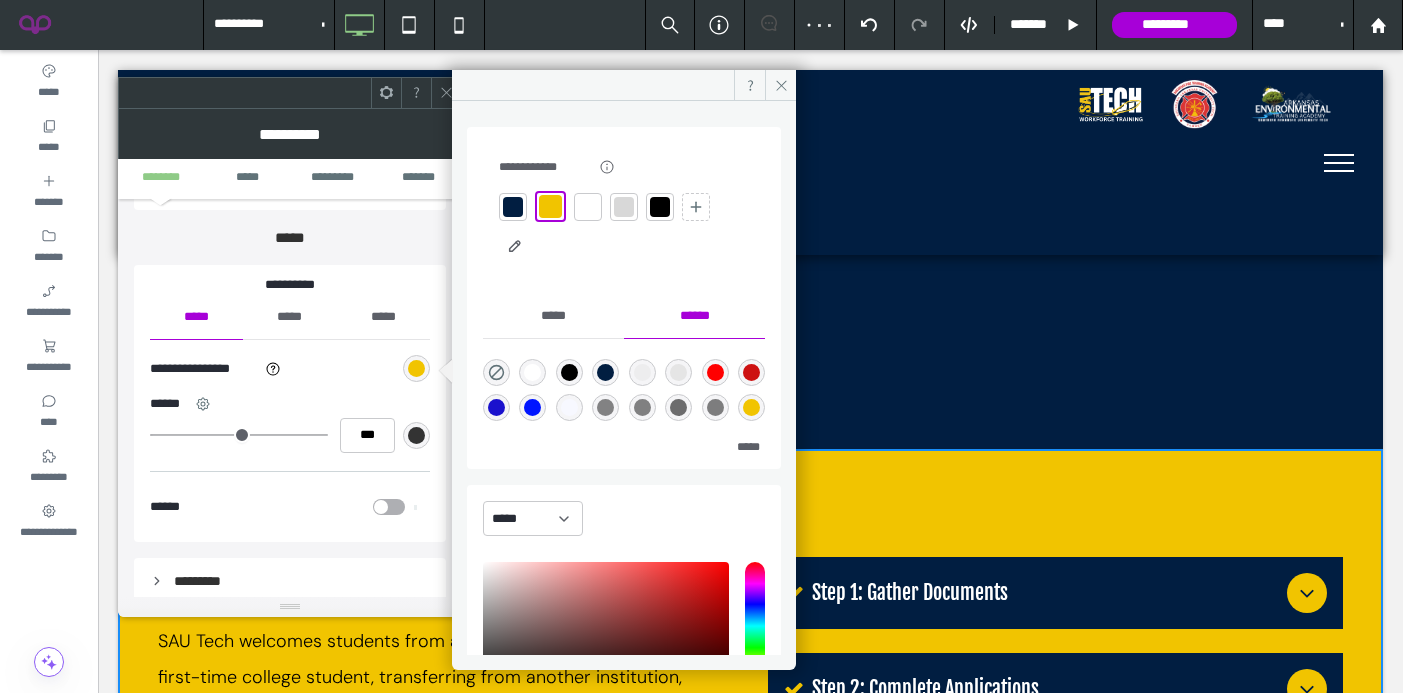 click 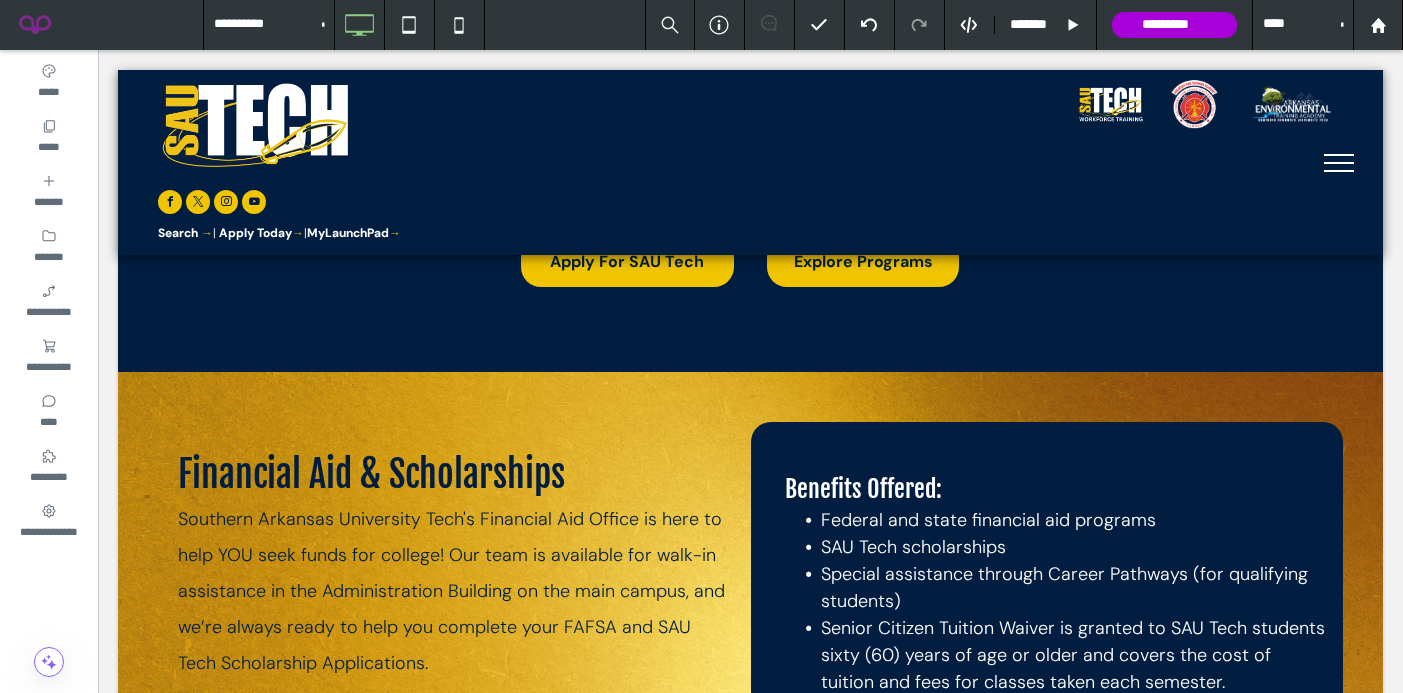scroll, scrollTop: 2638, scrollLeft: 0, axis: vertical 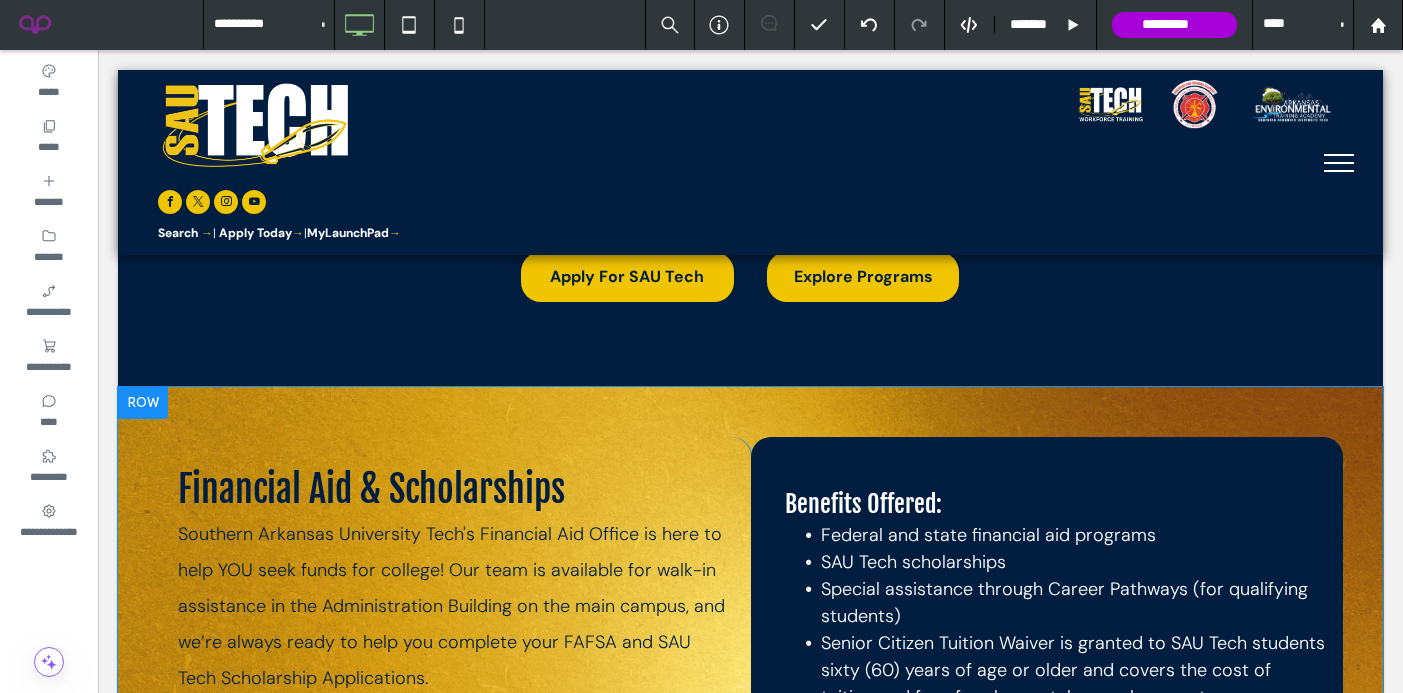 click at bounding box center (143, 403) 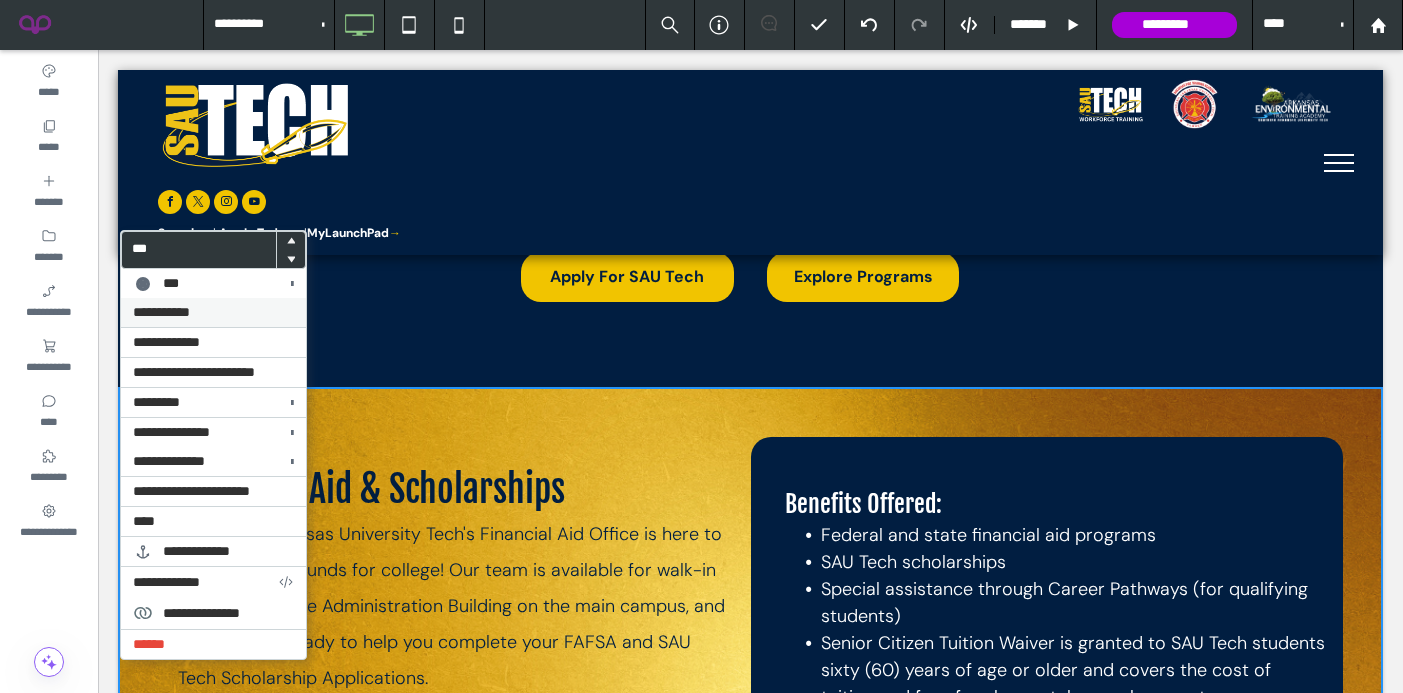 click on "**********" at bounding box center (161, 312) 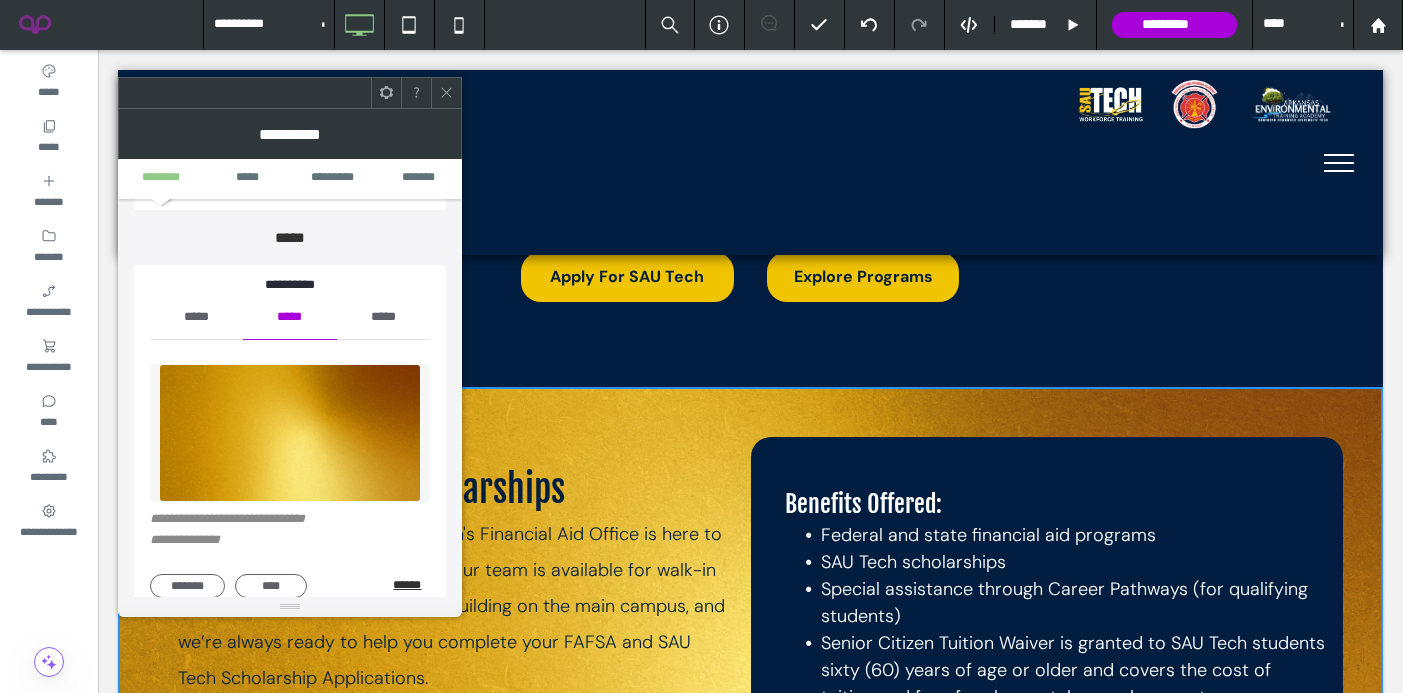 scroll, scrollTop: 157, scrollLeft: 0, axis: vertical 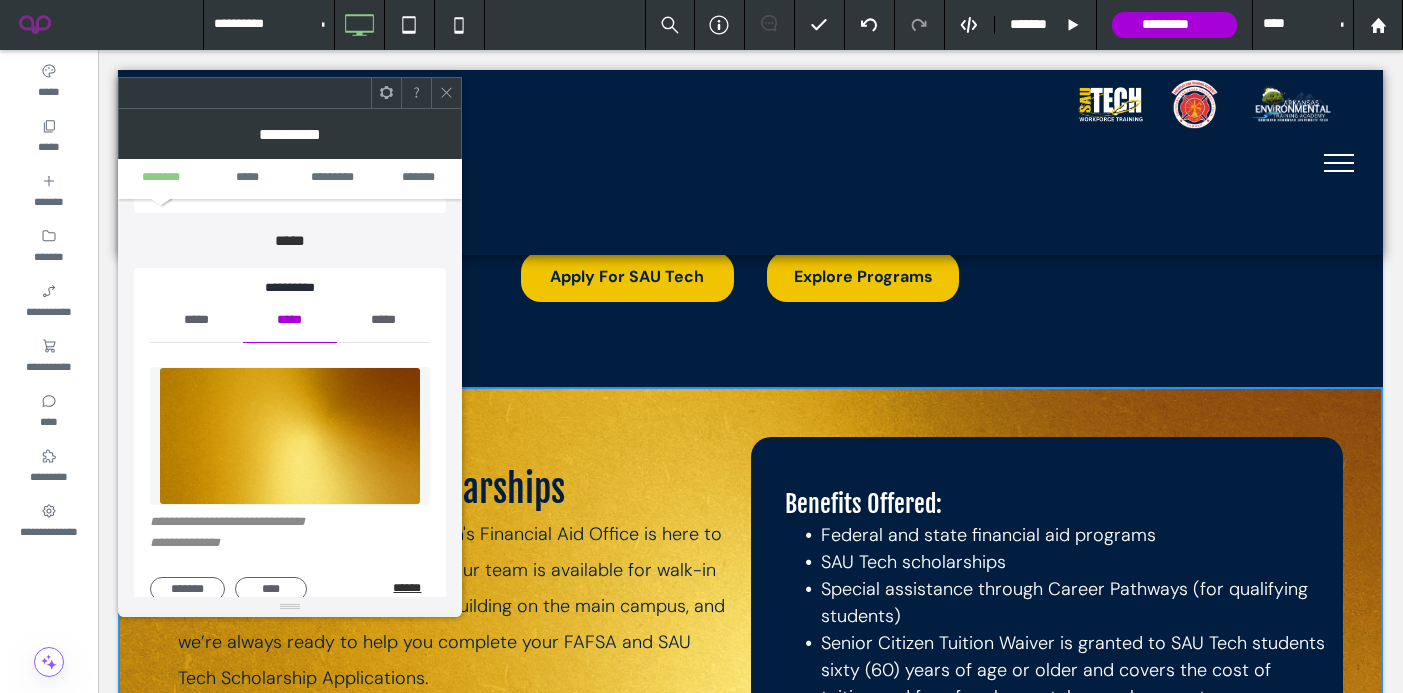 click on "******" at bounding box center [411, 588] 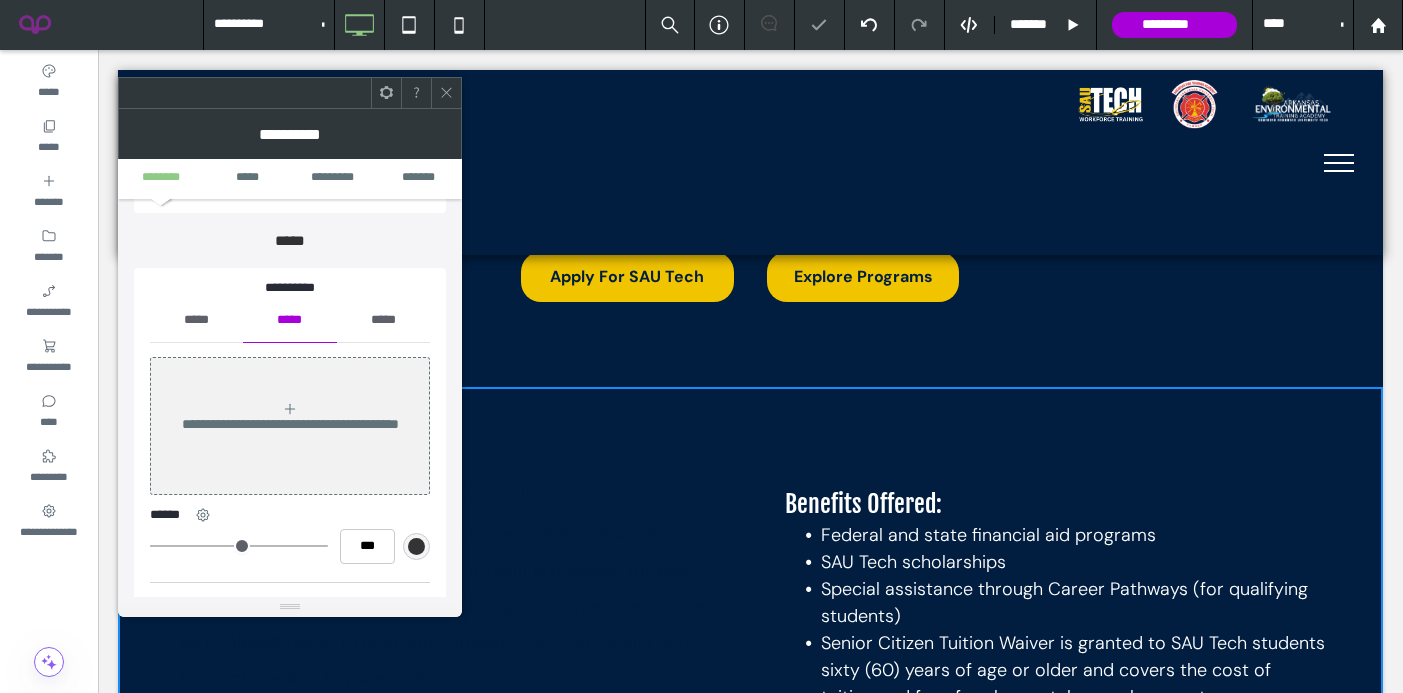 click on "*****" at bounding box center [196, 320] 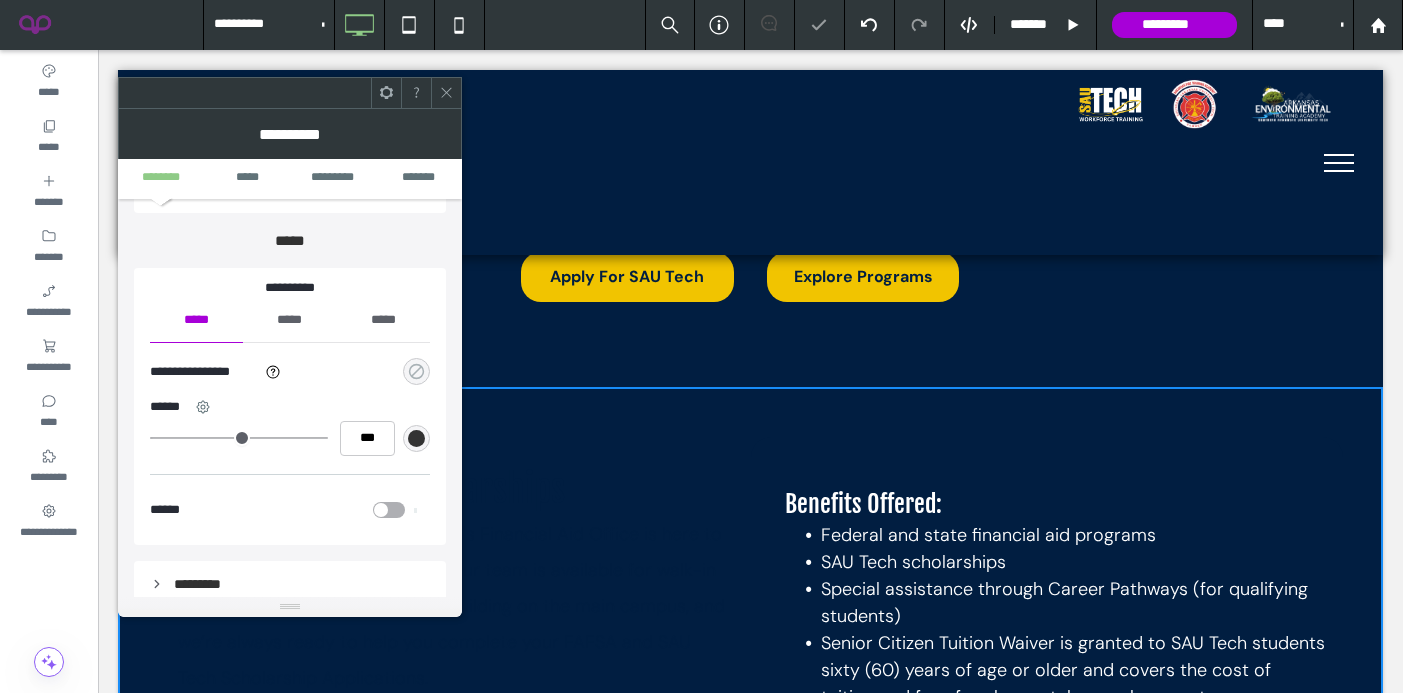 click at bounding box center [416, 371] 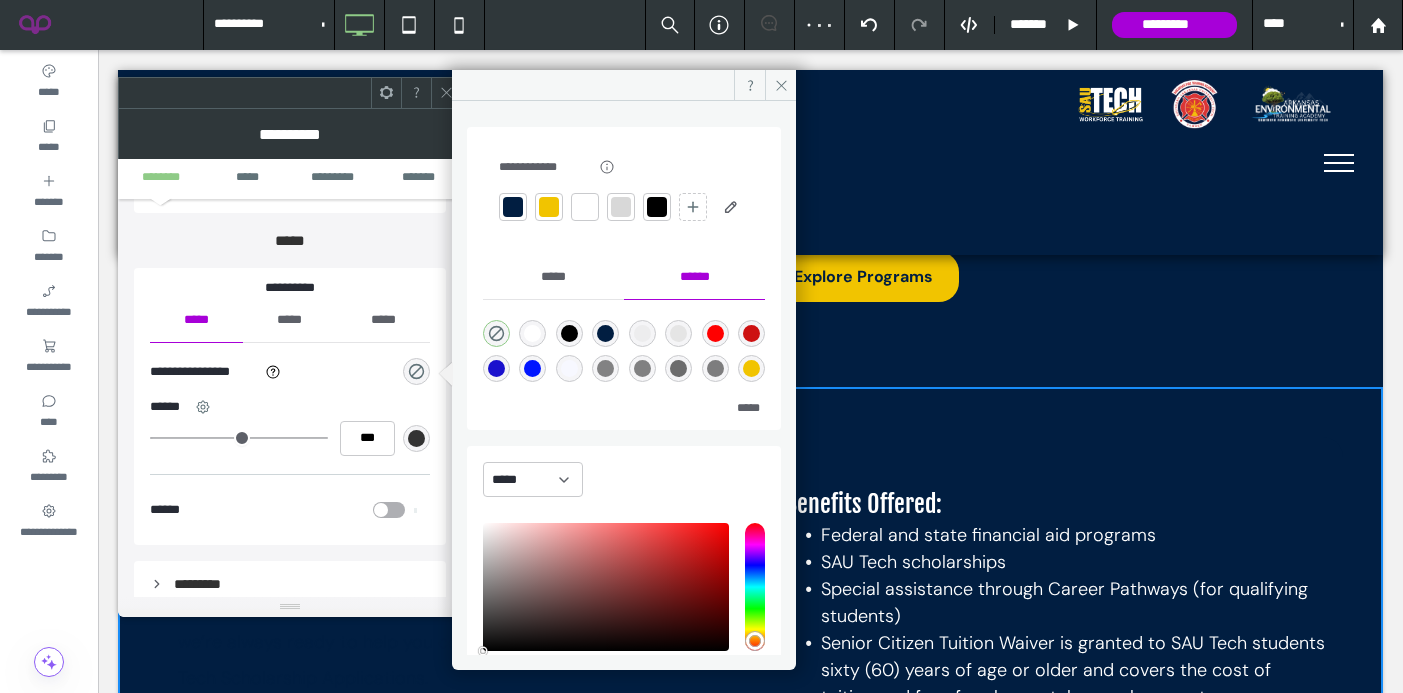click at bounding box center (549, 207) 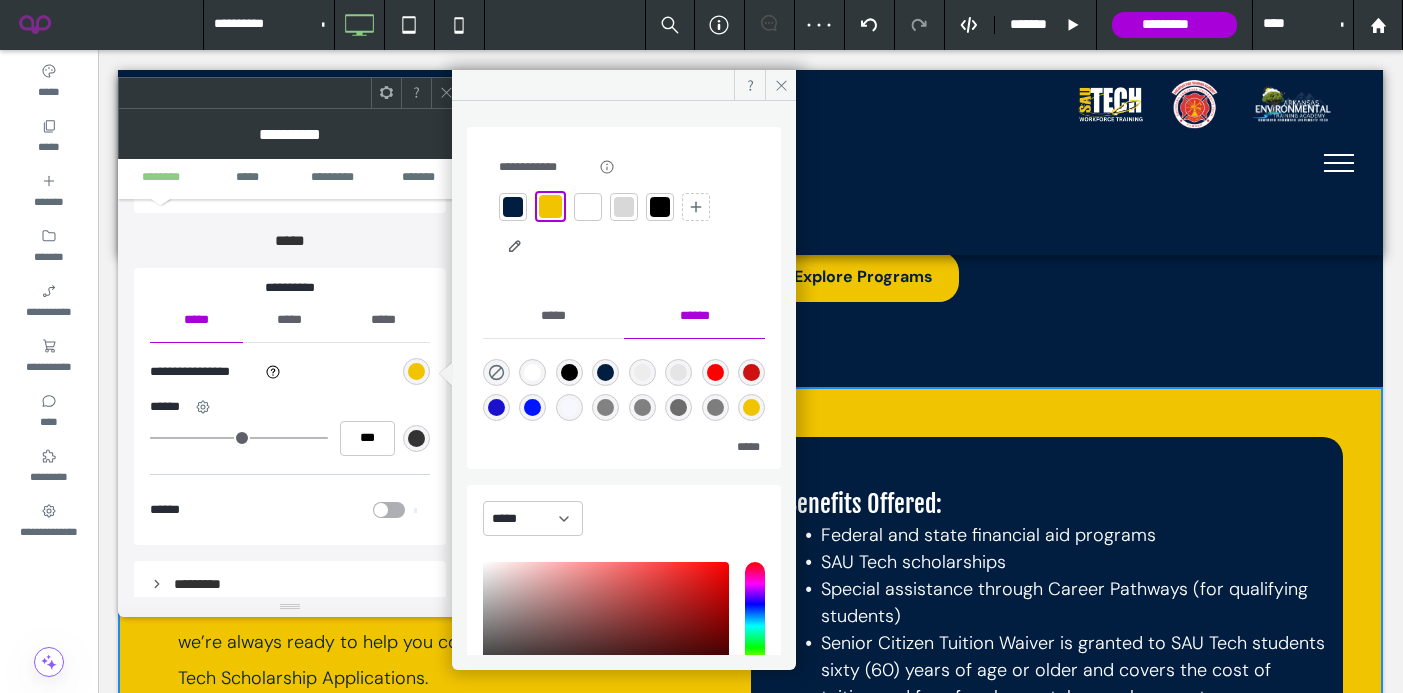 click 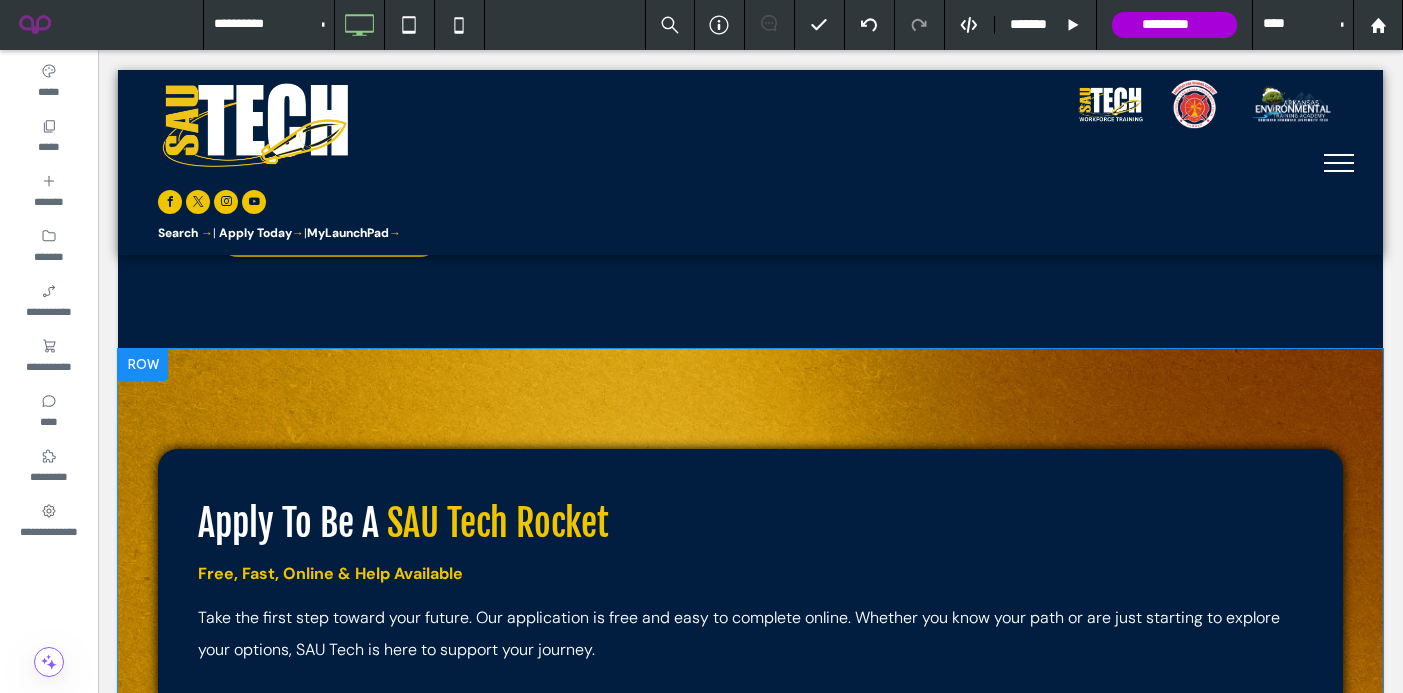 scroll, scrollTop: 3798, scrollLeft: 0, axis: vertical 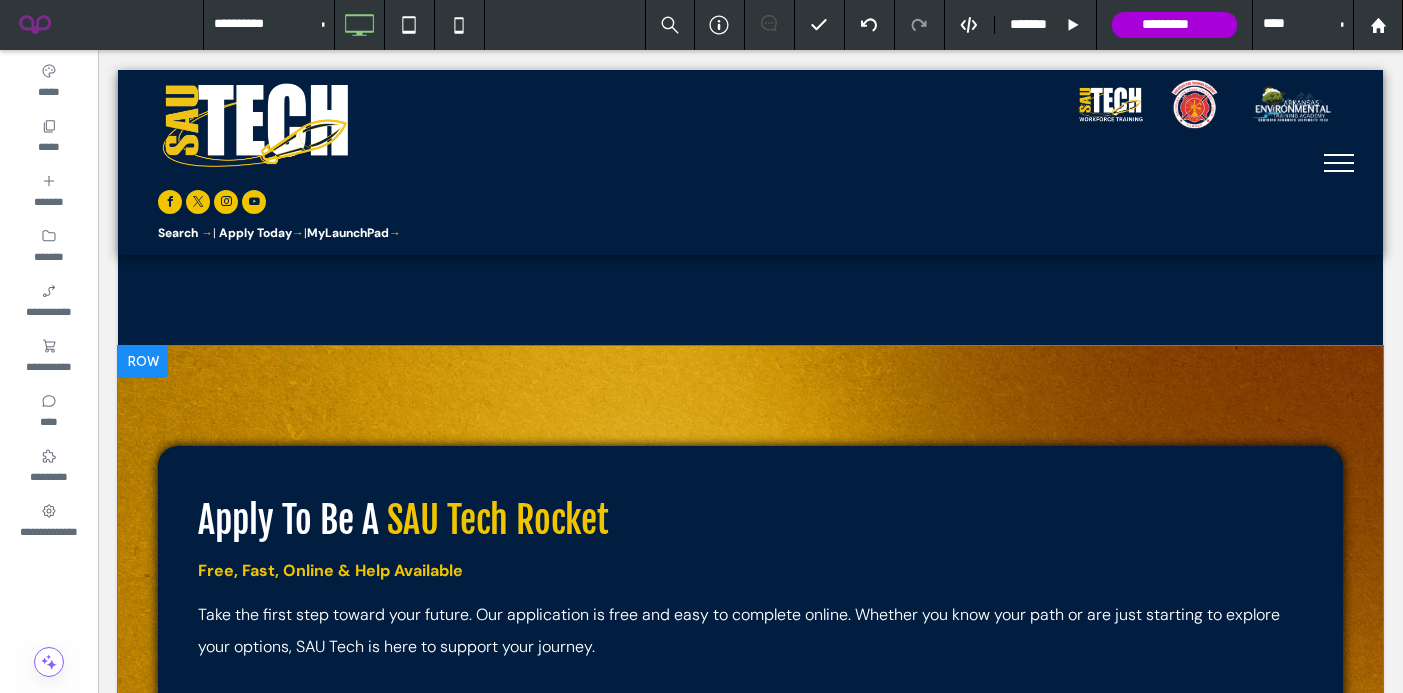 click at bounding box center [143, 362] 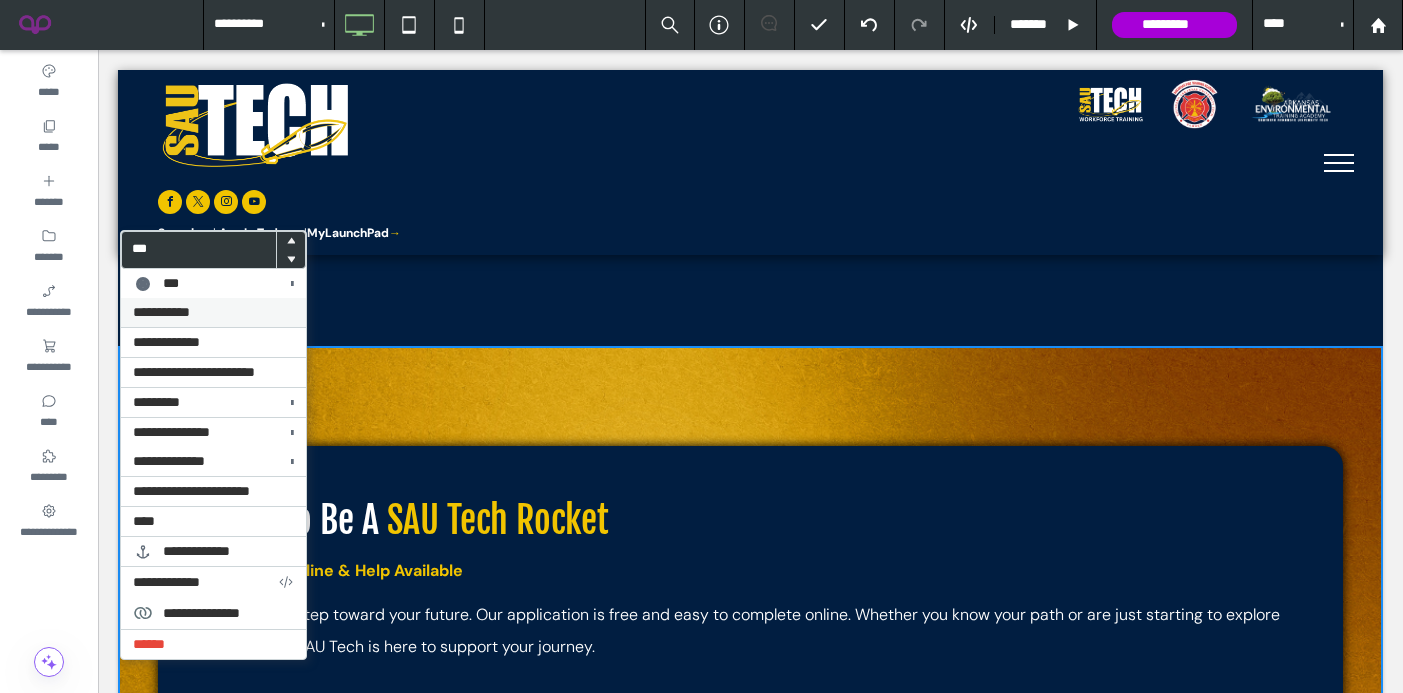click on "**********" at bounding box center [161, 312] 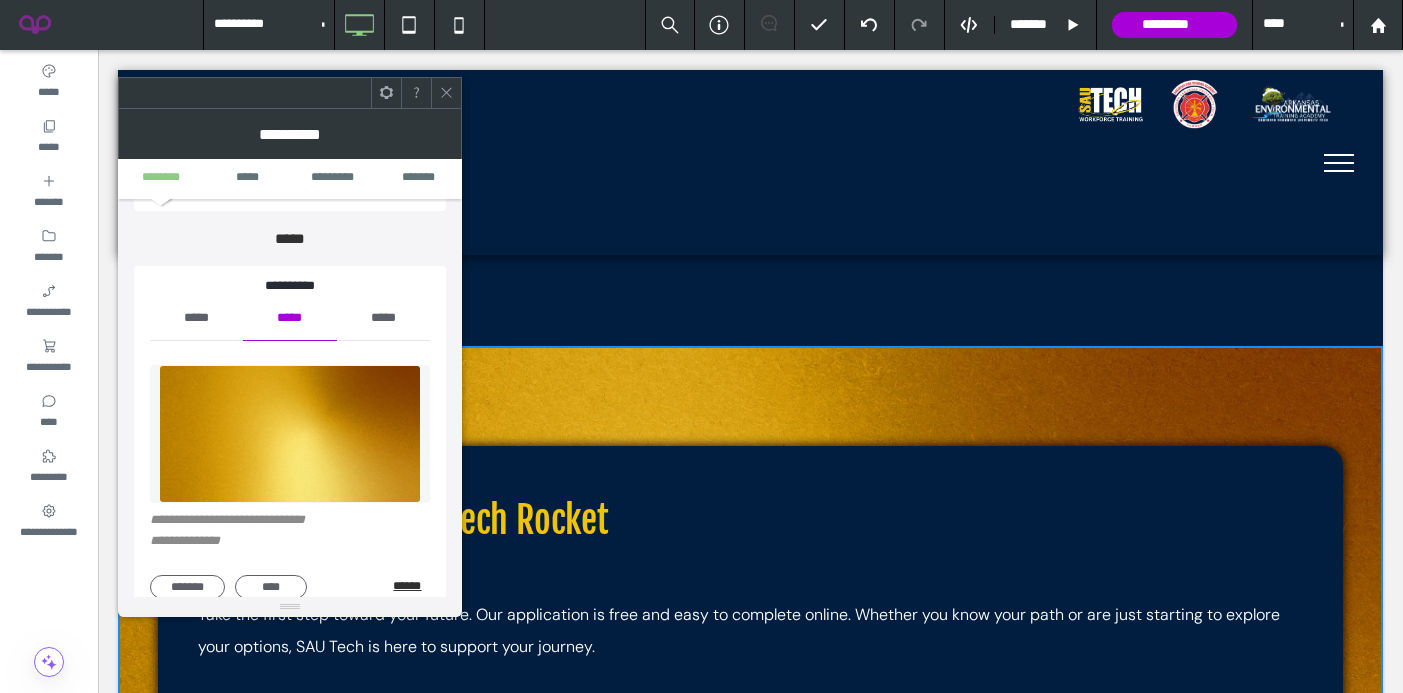 scroll, scrollTop: 160, scrollLeft: 0, axis: vertical 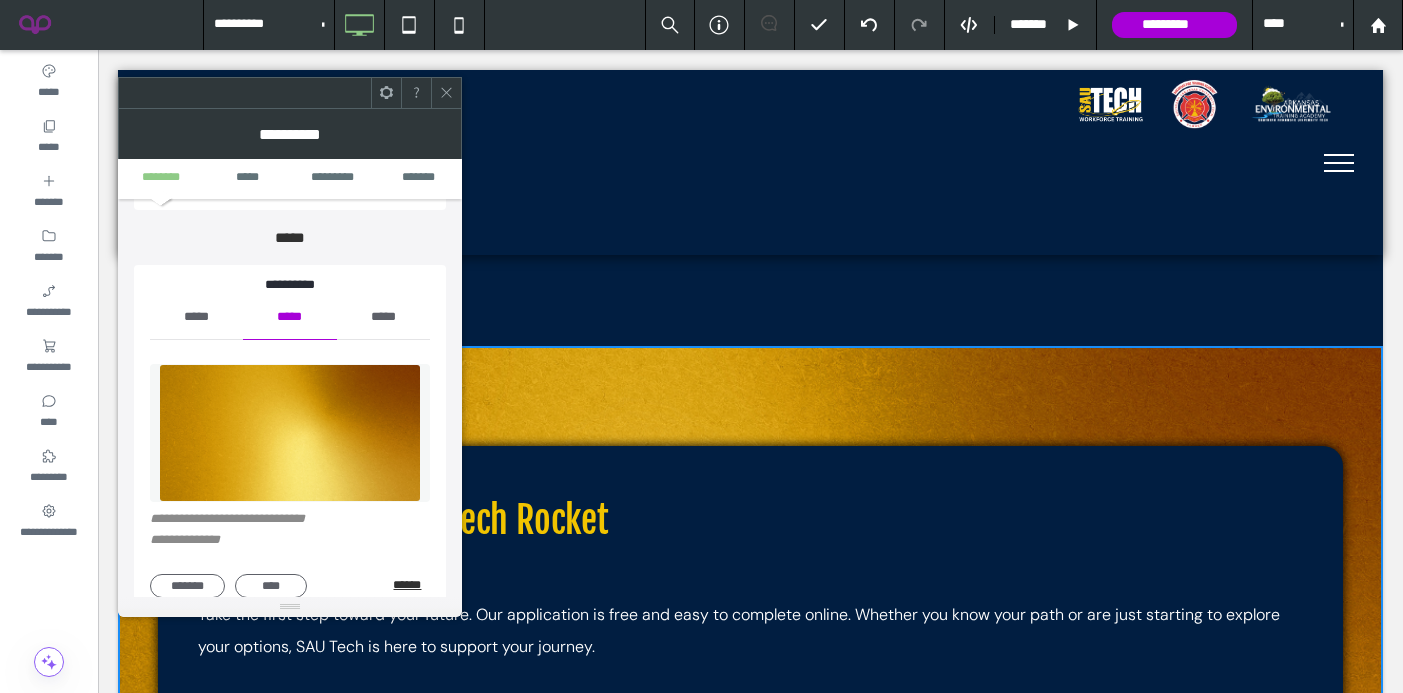 click on "******" at bounding box center (411, 585) 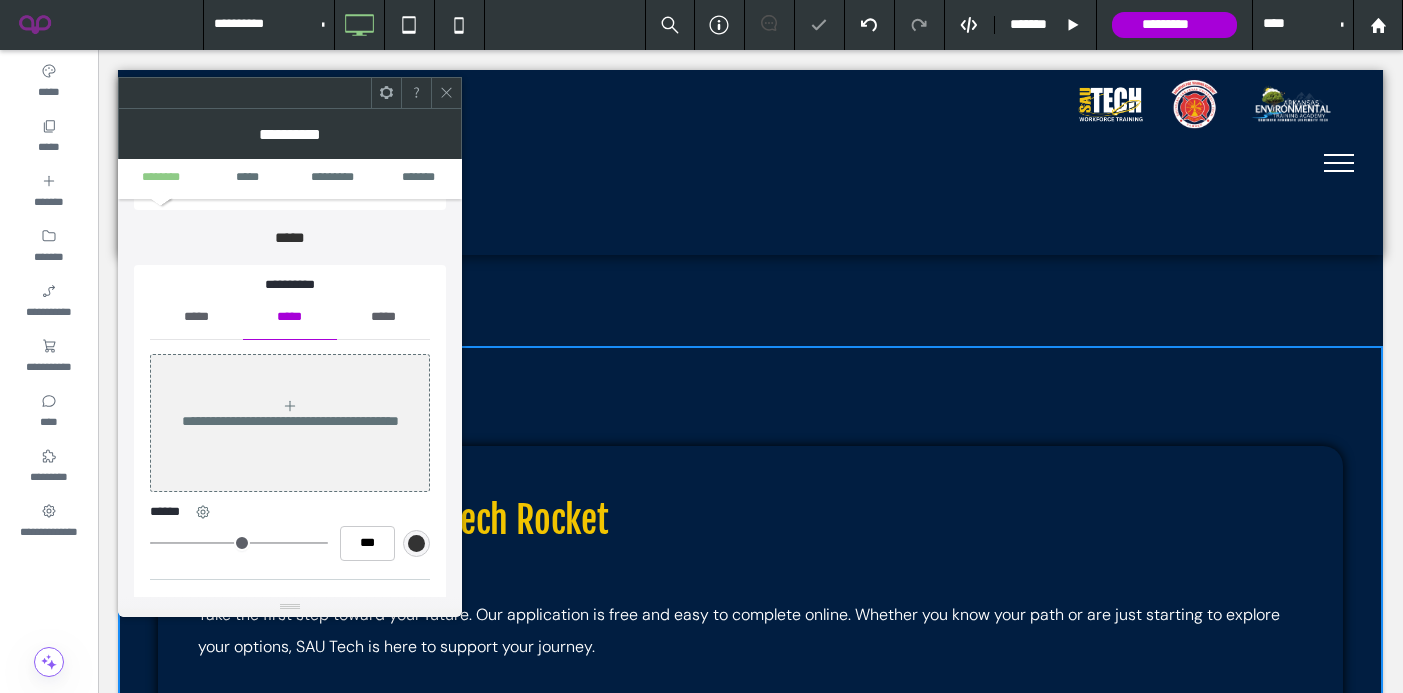 click on "*****" at bounding box center (196, 317) 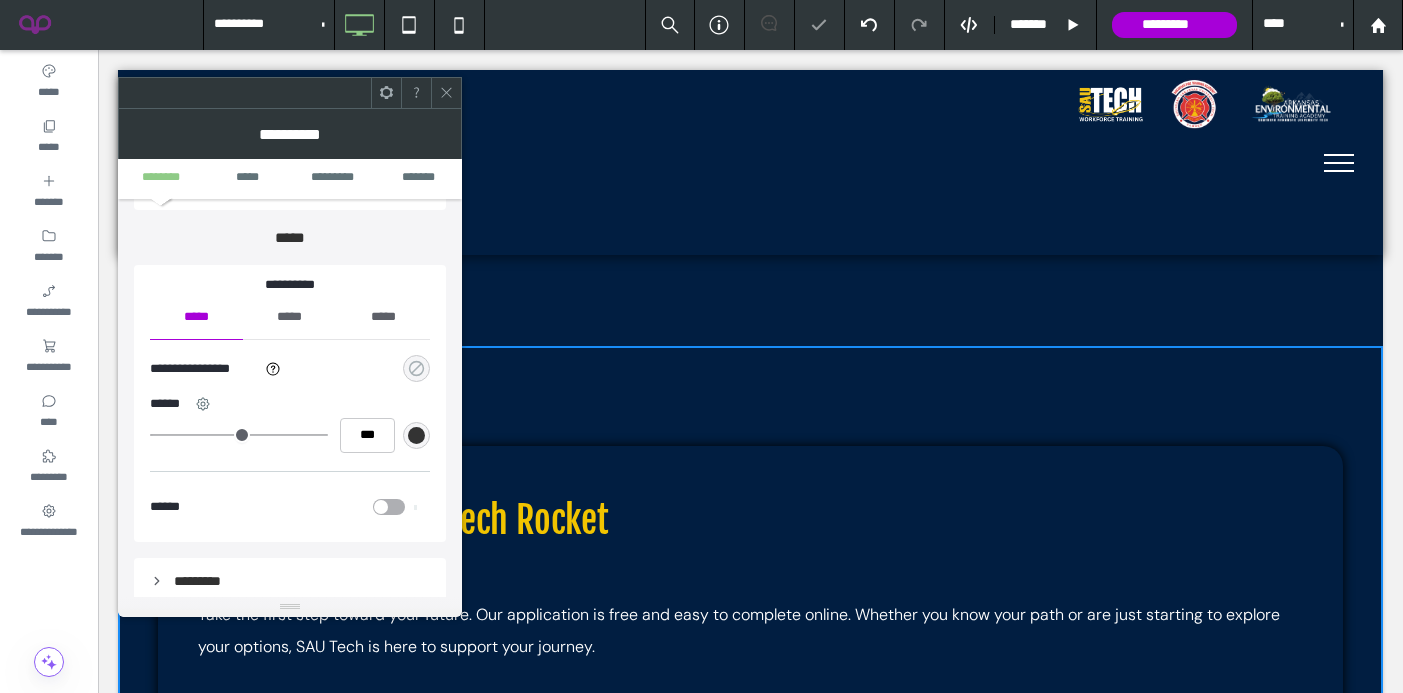 click at bounding box center (416, 368) 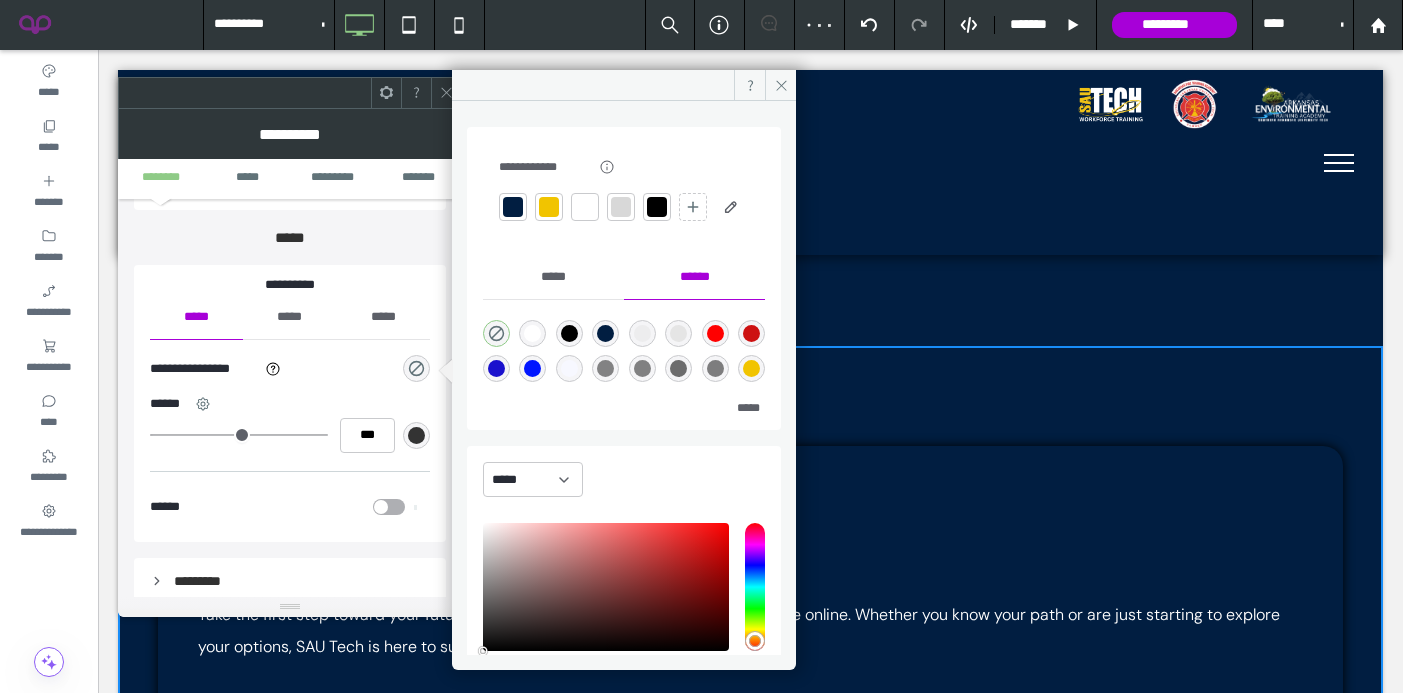 click at bounding box center [549, 207] 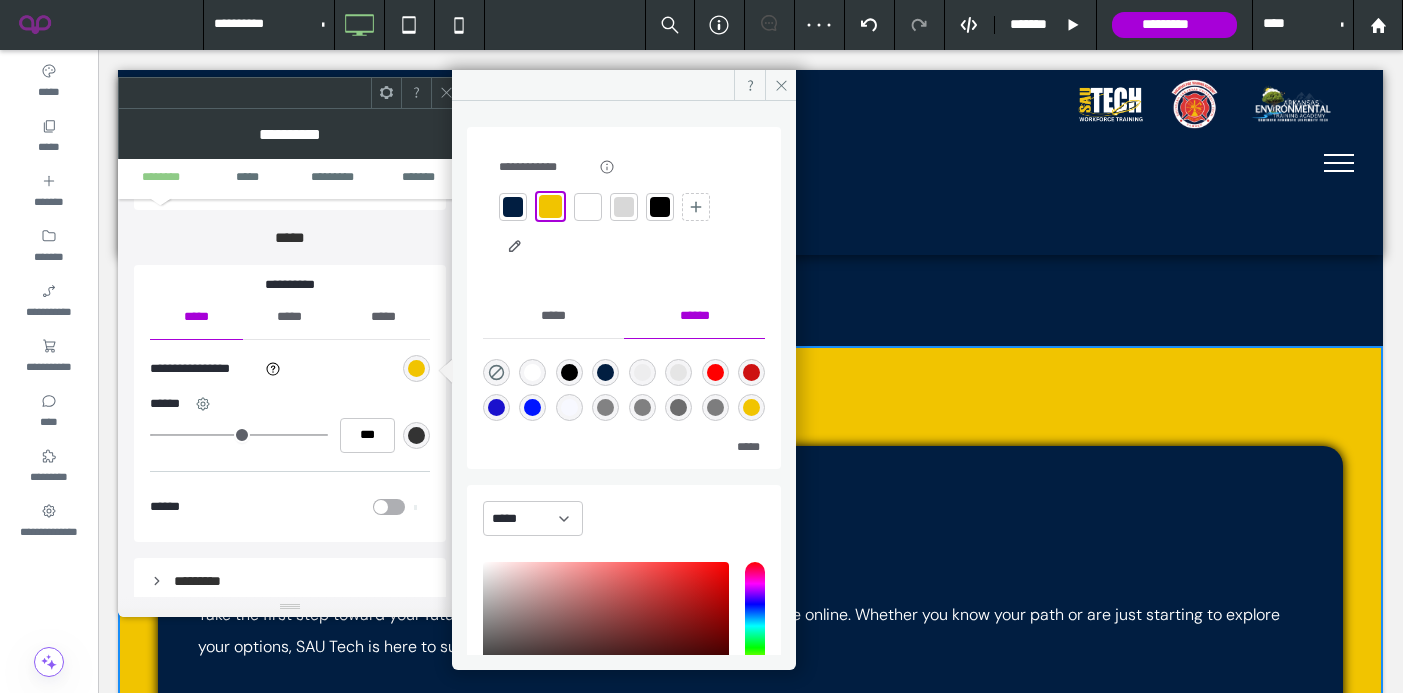 click 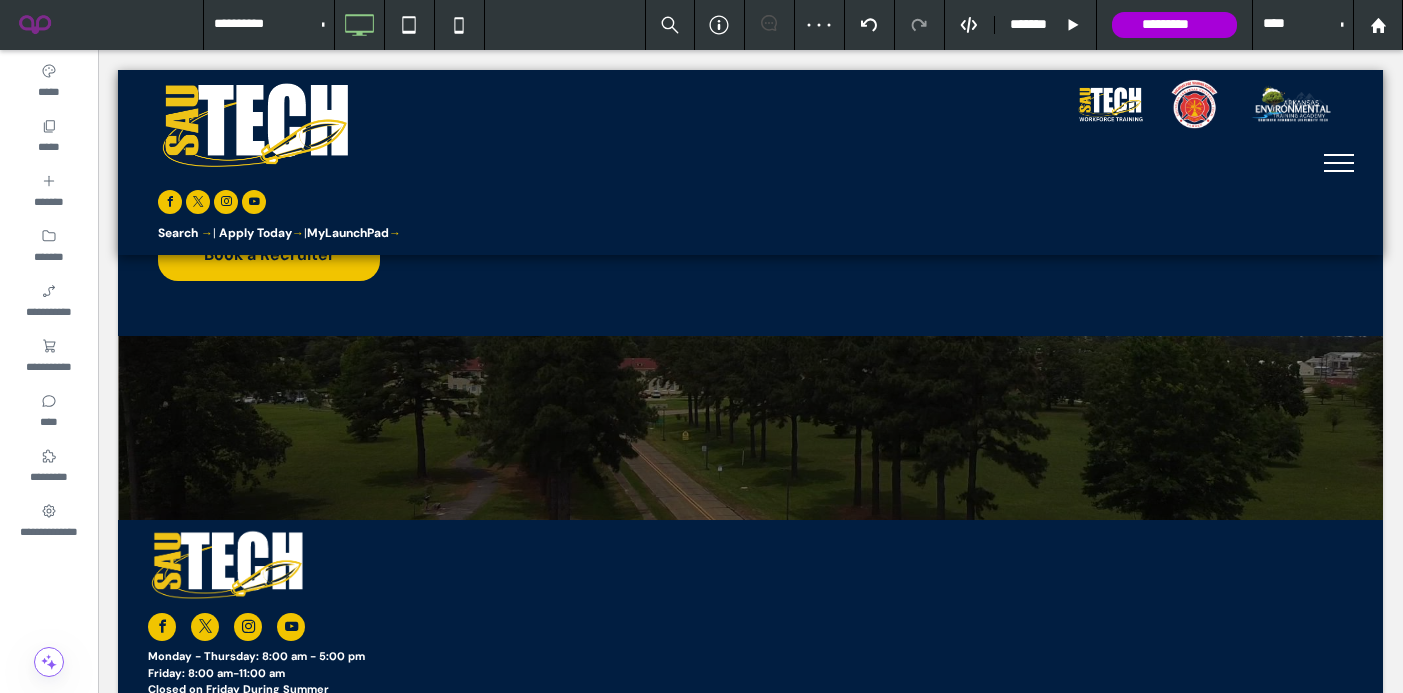 scroll, scrollTop: 4870, scrollLeft: 0, axis: vertical 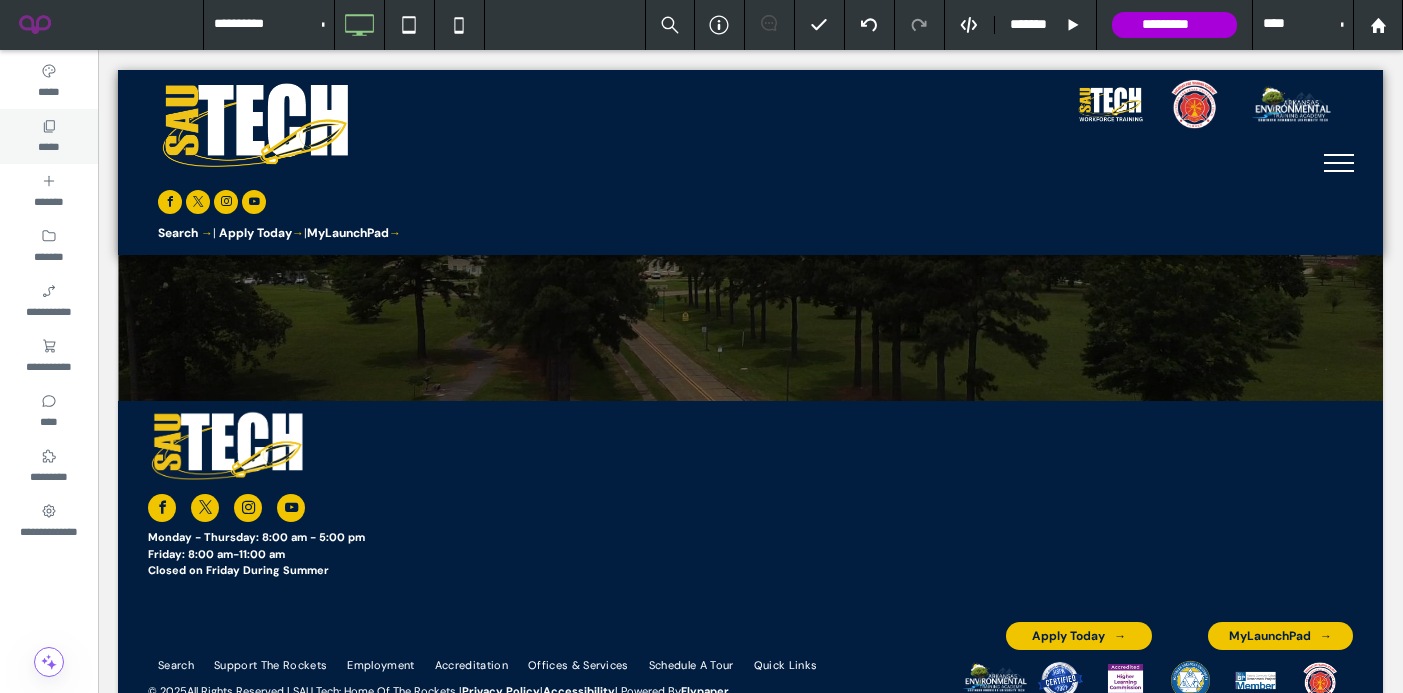 click on "*****" at bounding box center (48, 145) 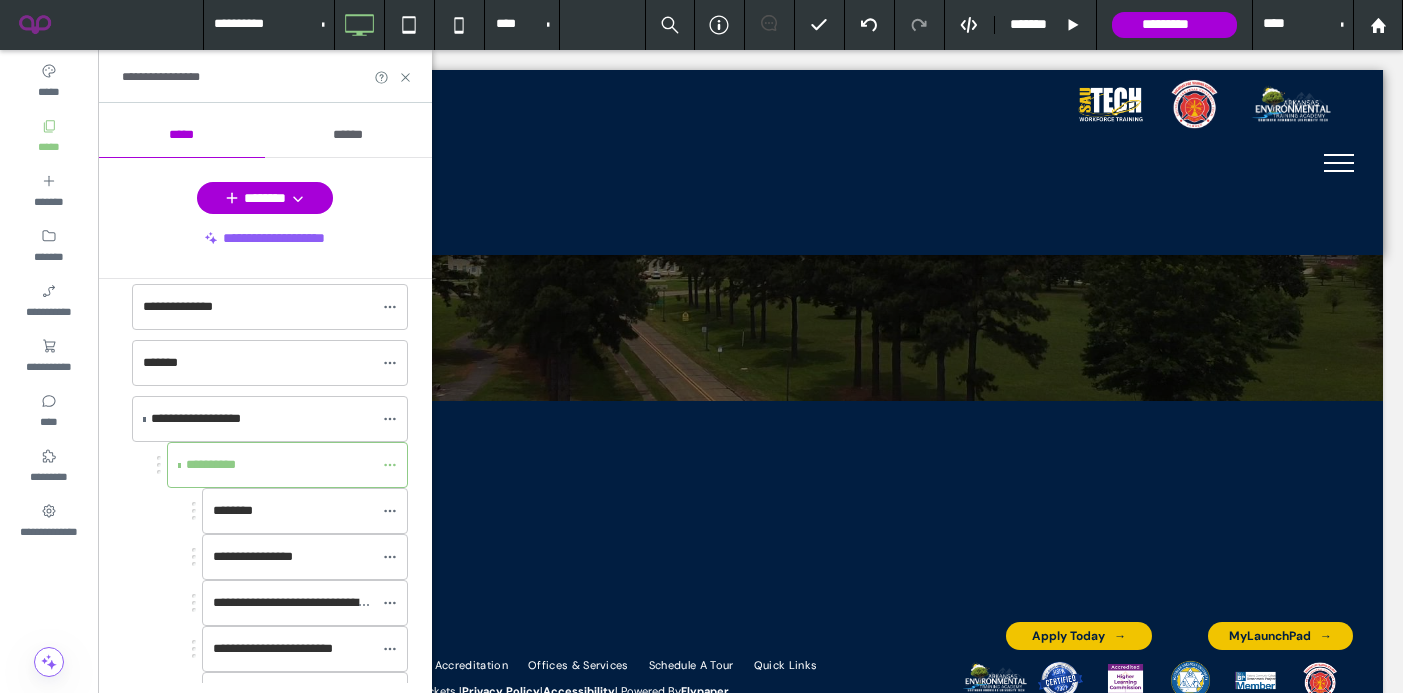 scroll, scrollTop: 148, scrollLeft: 0, axis: vertical 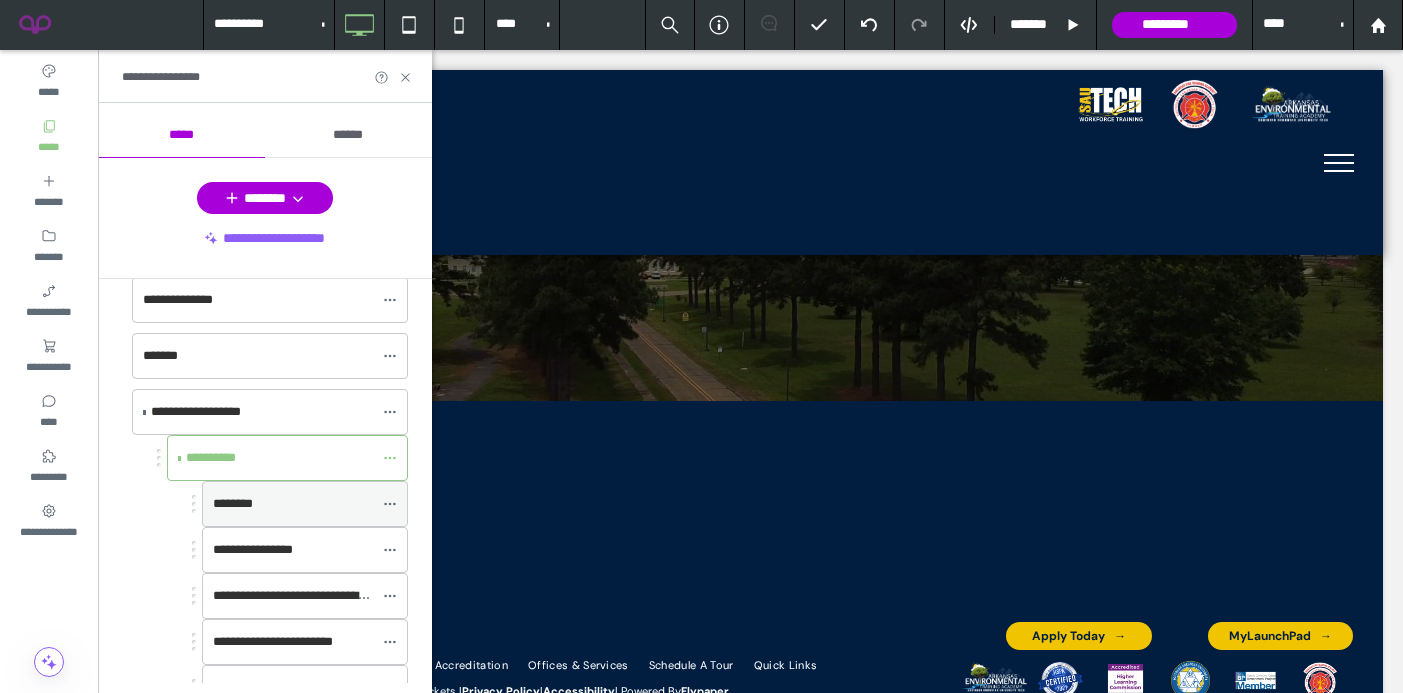 click on "********" at bounding box center (233, 503) 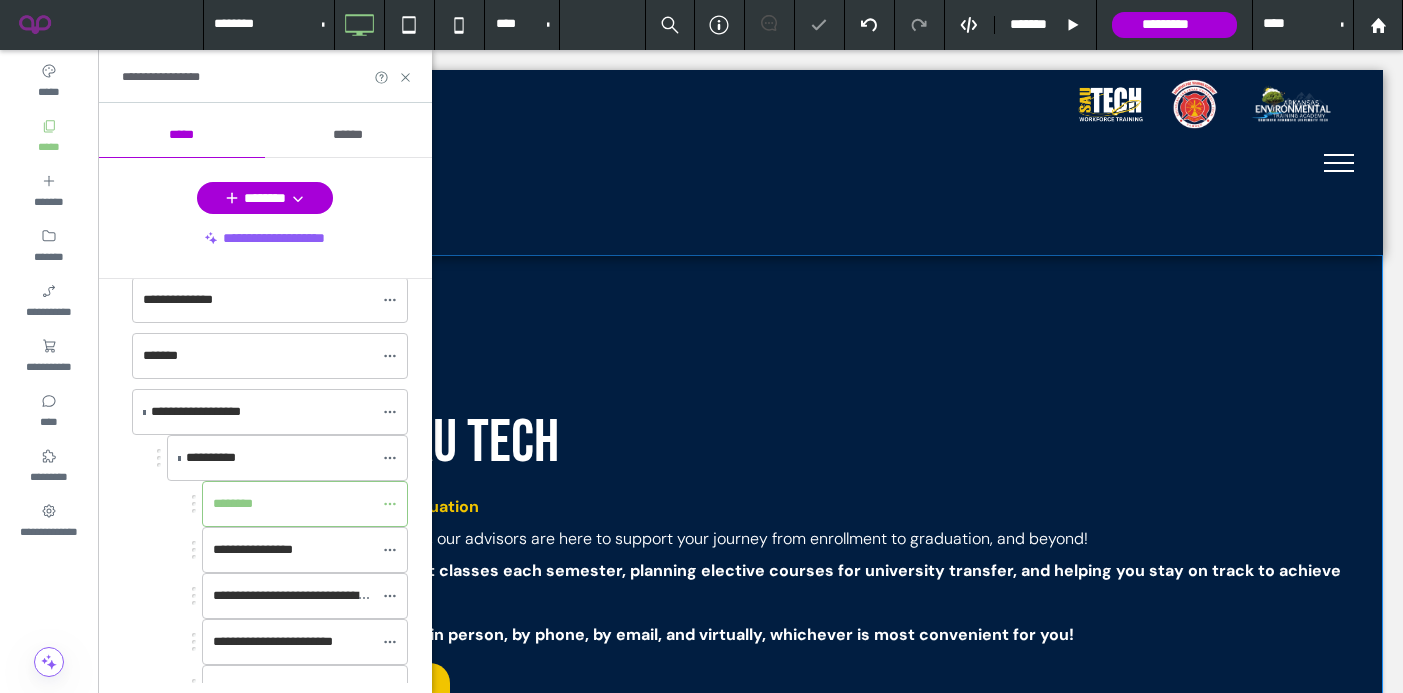 scroll, scrollTop: 0, scrollLeft: 0, axis: both 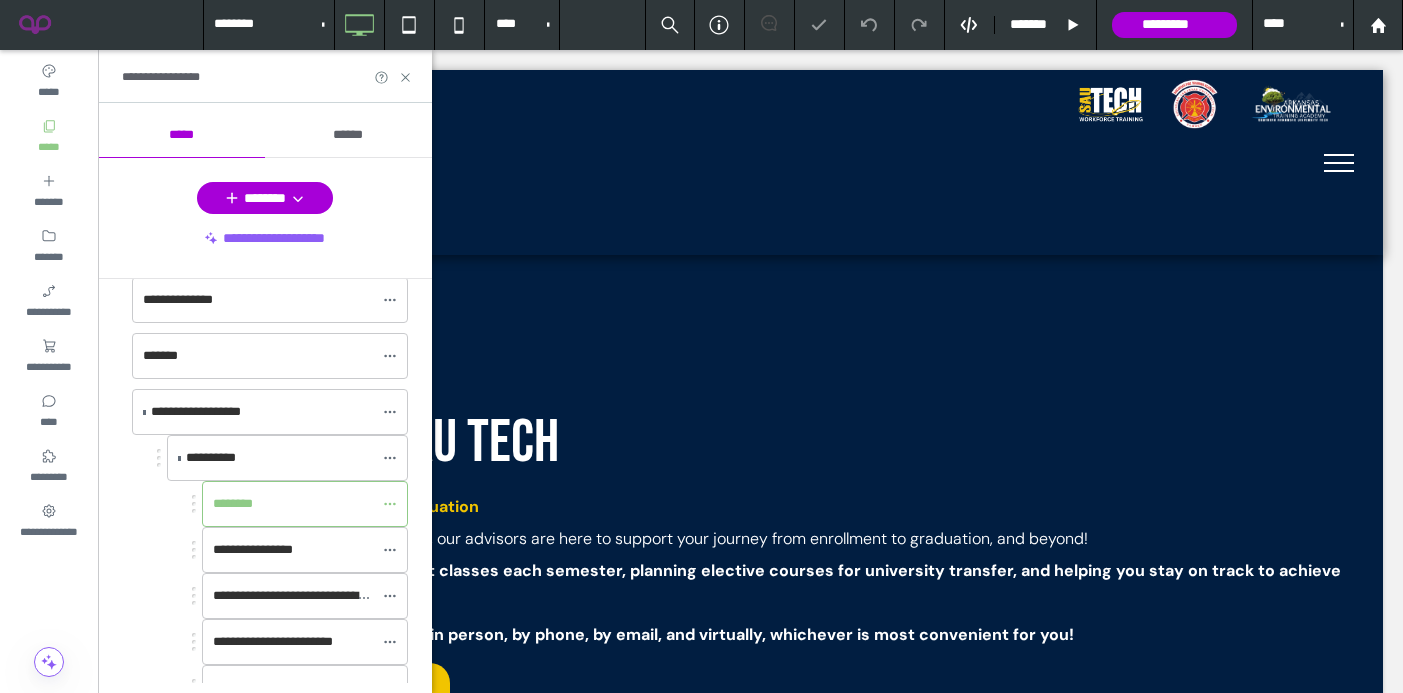 click on "**********" at bounding box center [265, 76] 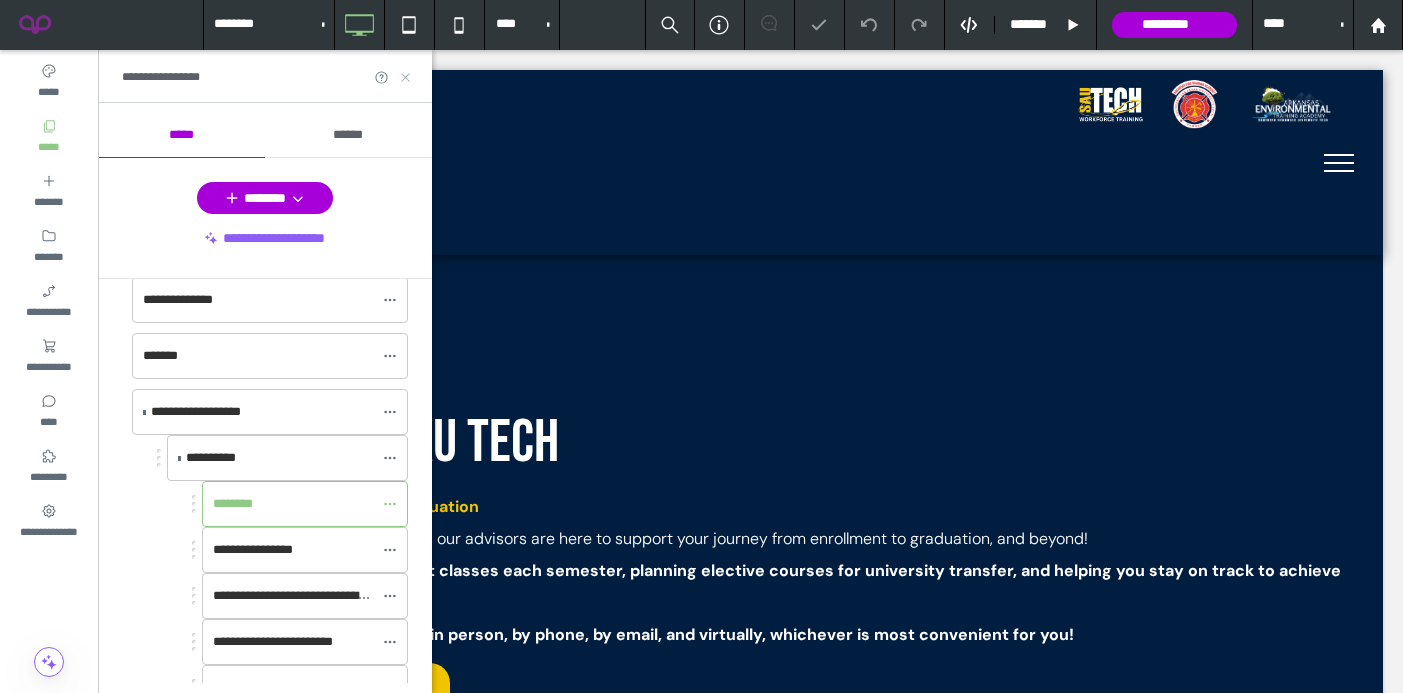 click 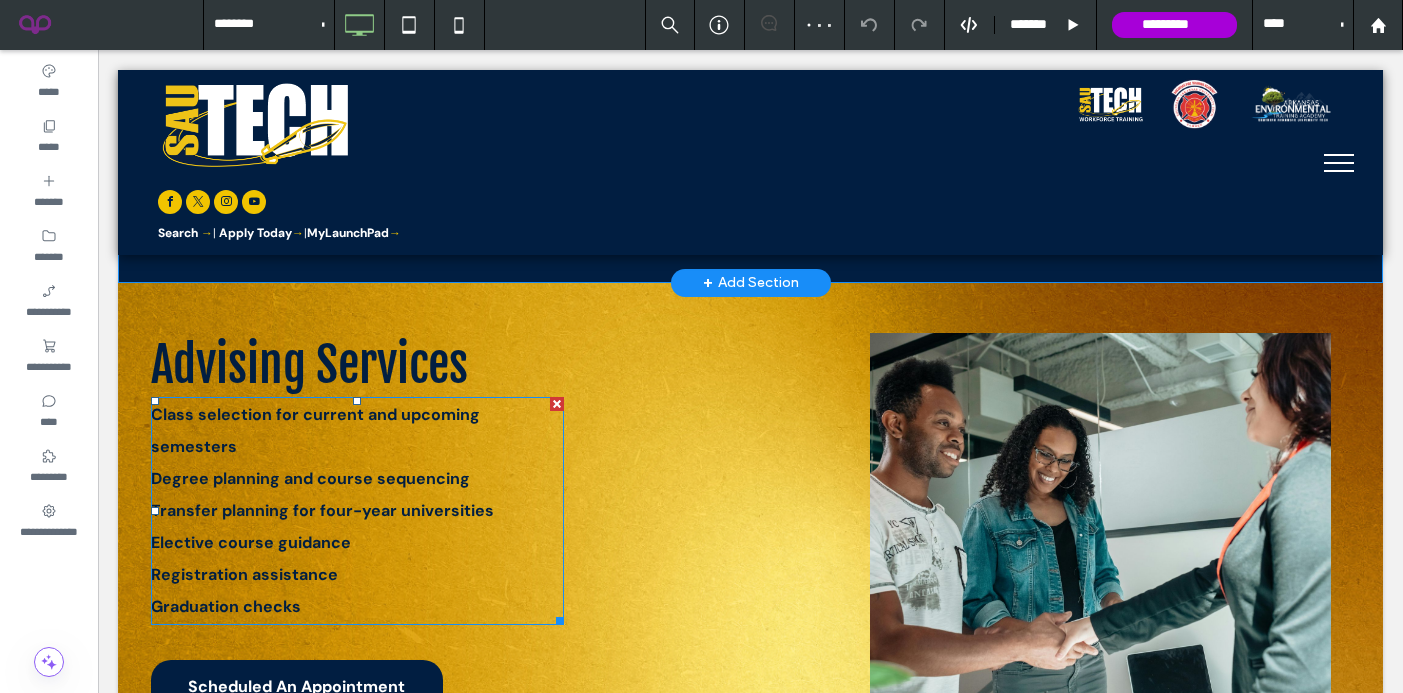scroll, scrollTop: 584, scrollLeft: 0, axis: vertical 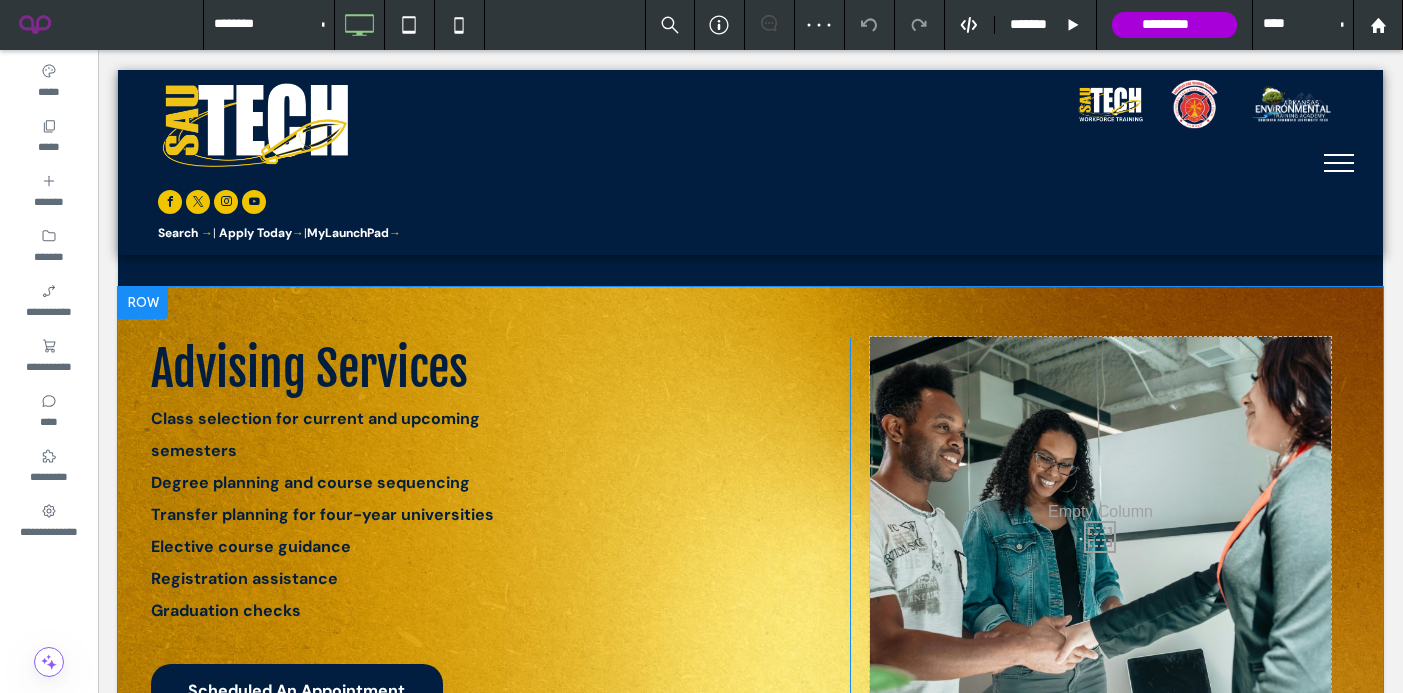 click at bounding box center [143, 303] 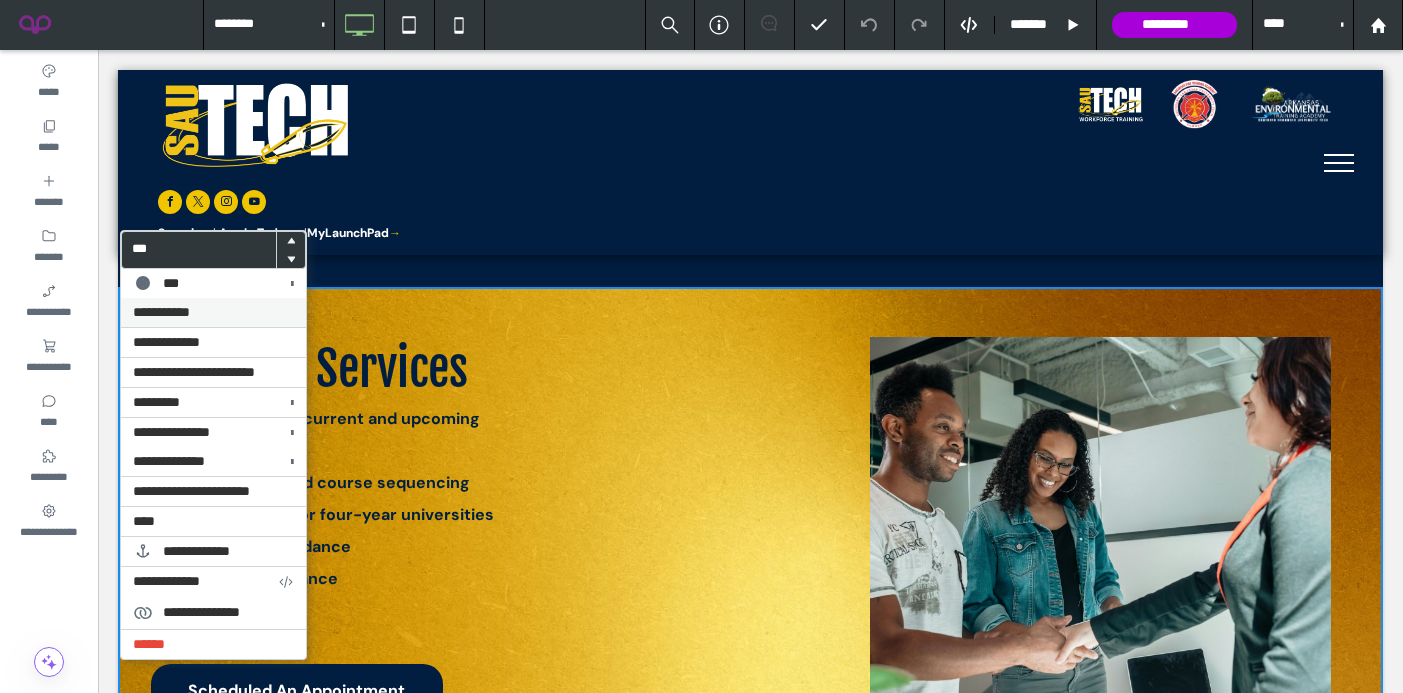 click on "**********" at bounding box center [161, 312] 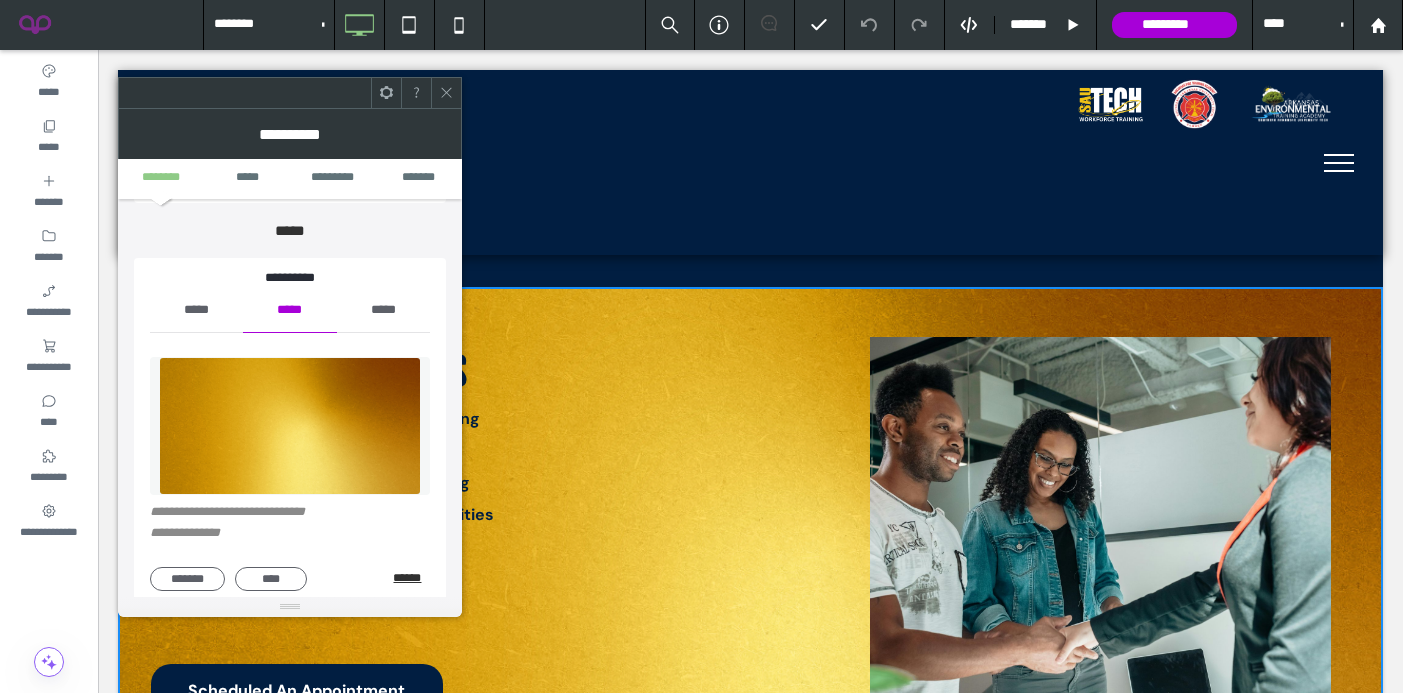 scroll, scrollTop: 174, scrollLeft: 0, axis: vertical 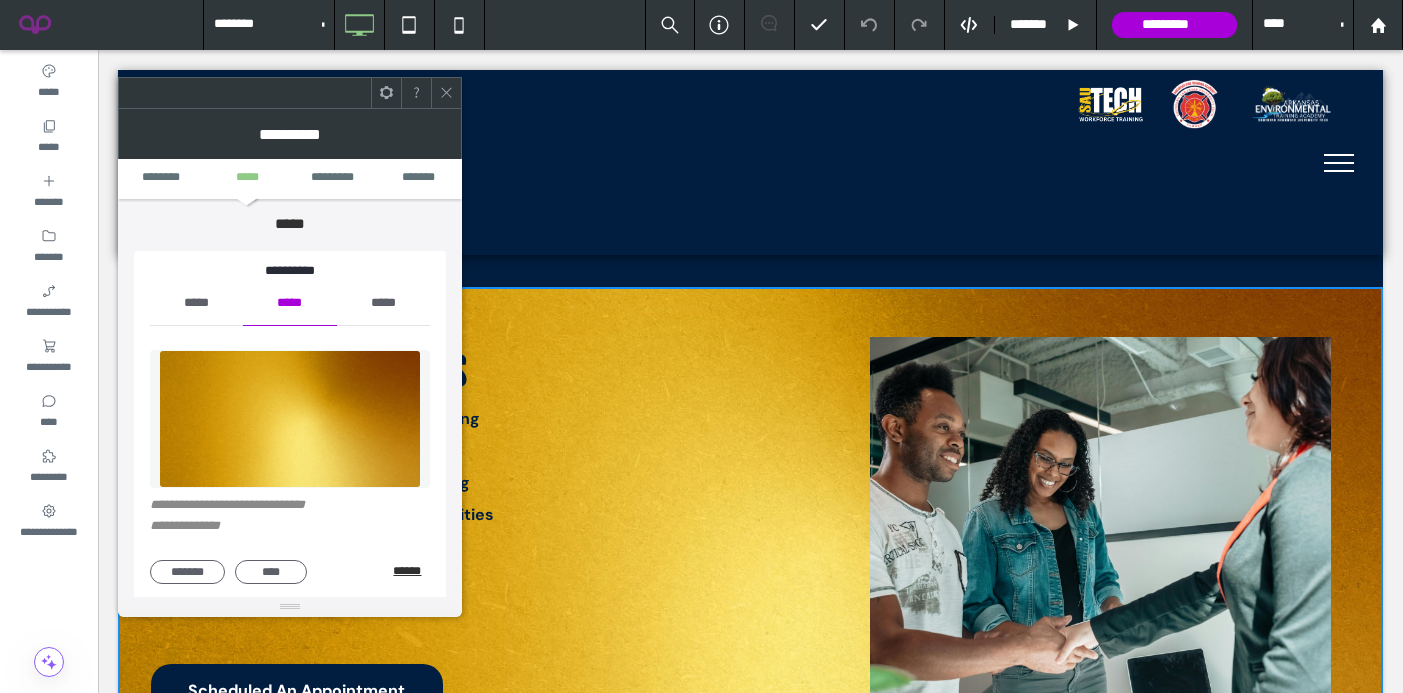 click on "******" at bounding box center (411, 571) 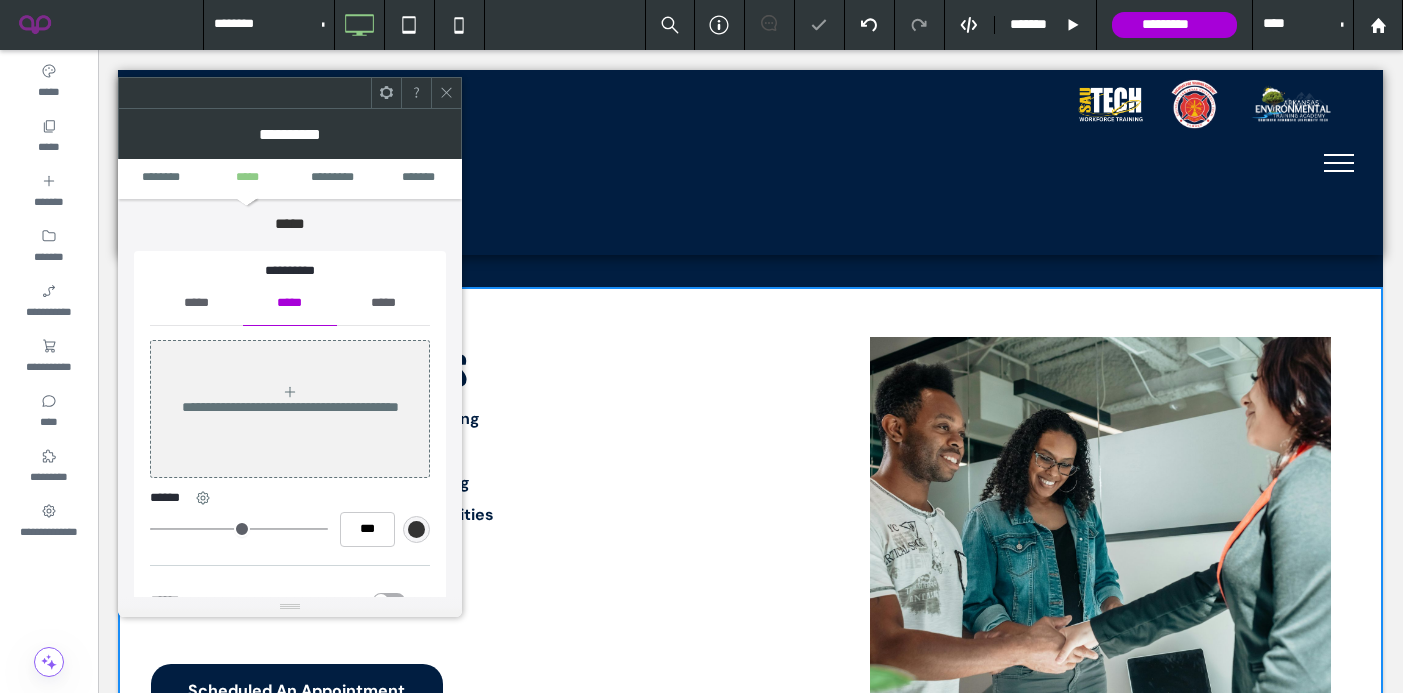 click on "*****" at bounding box center [196, 303] 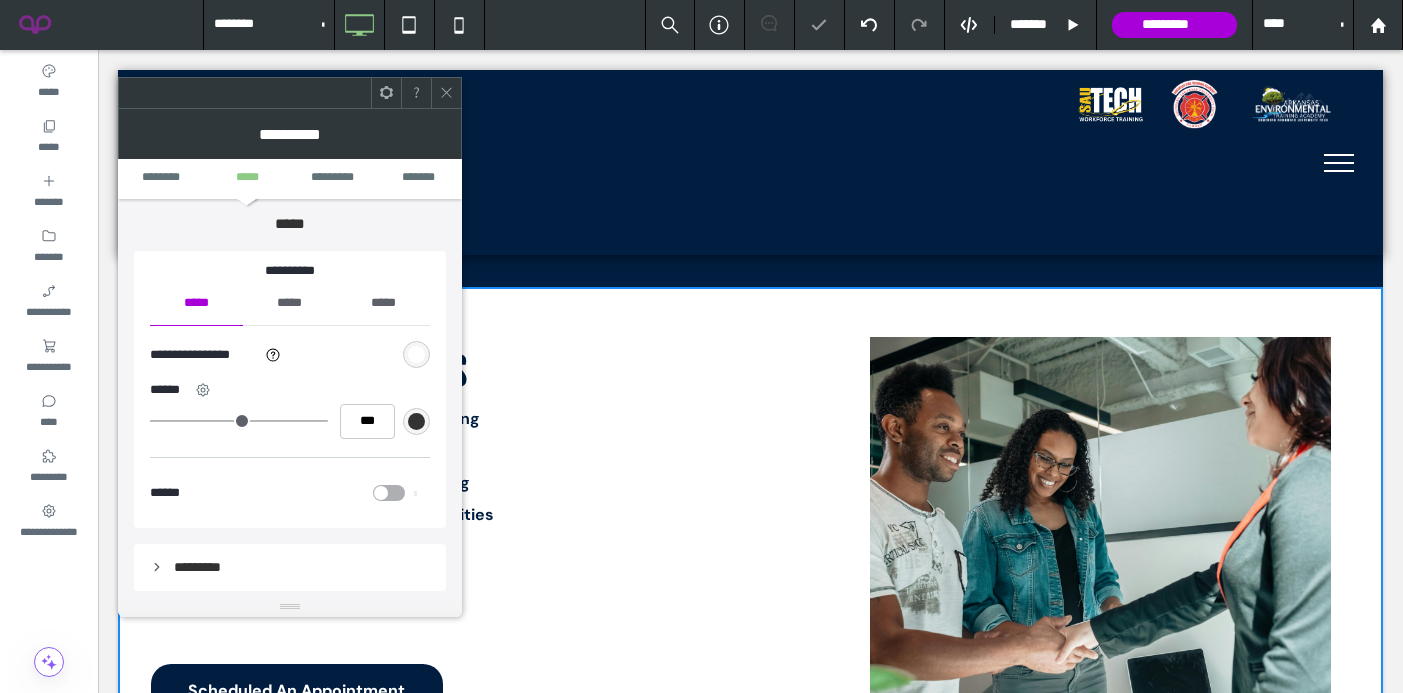 click at bounding box center (416, 354) 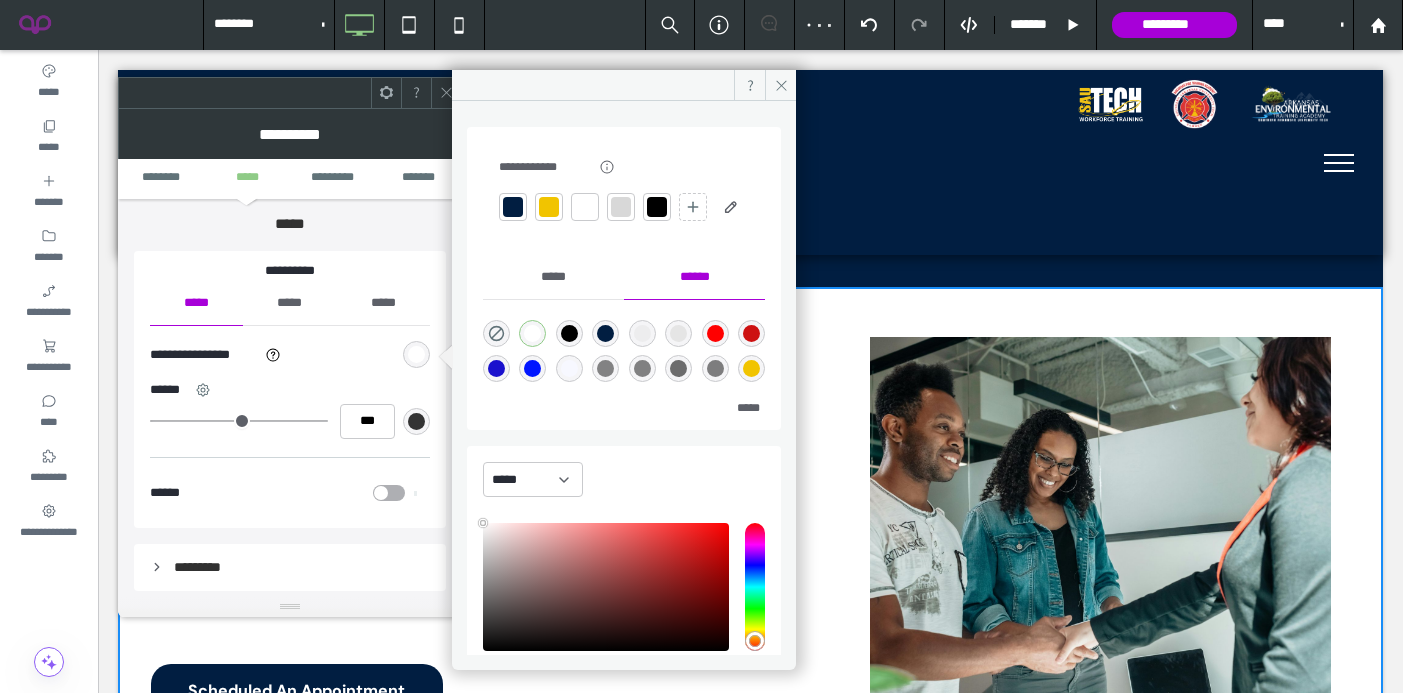 click at bounding box center (549, 207) 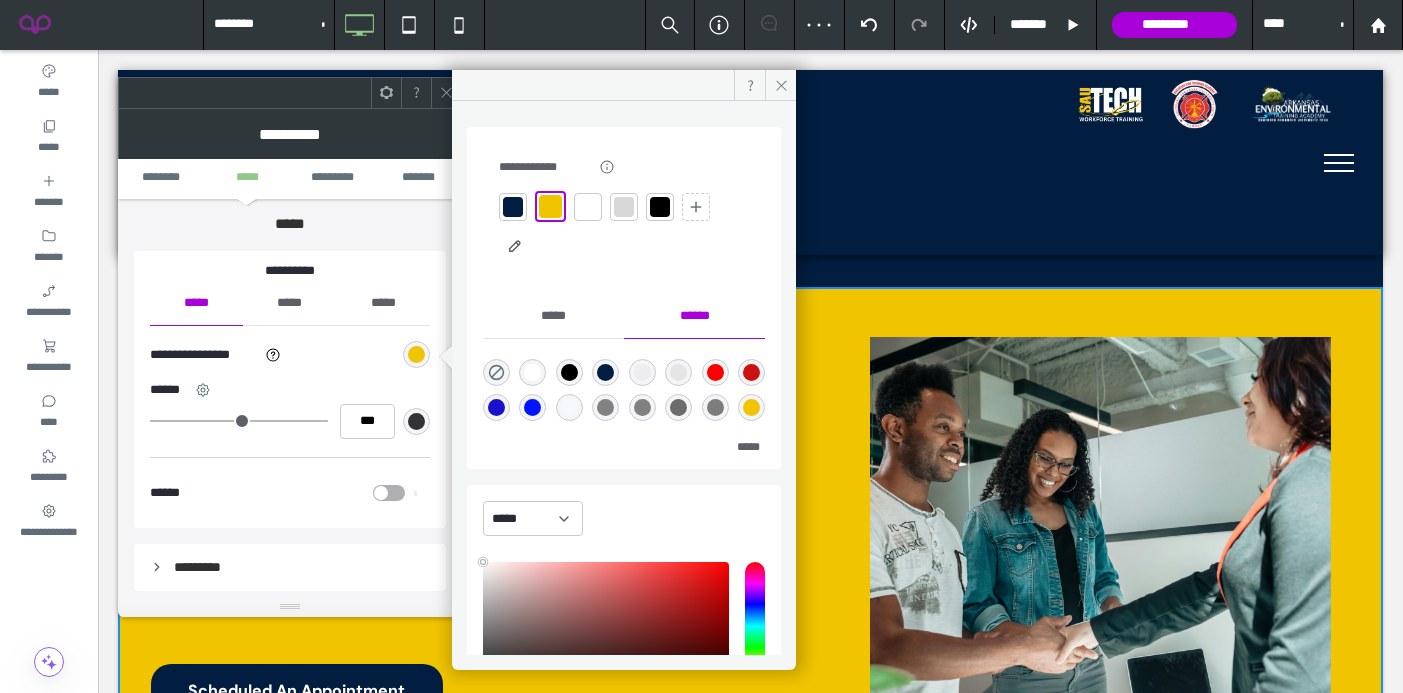 click 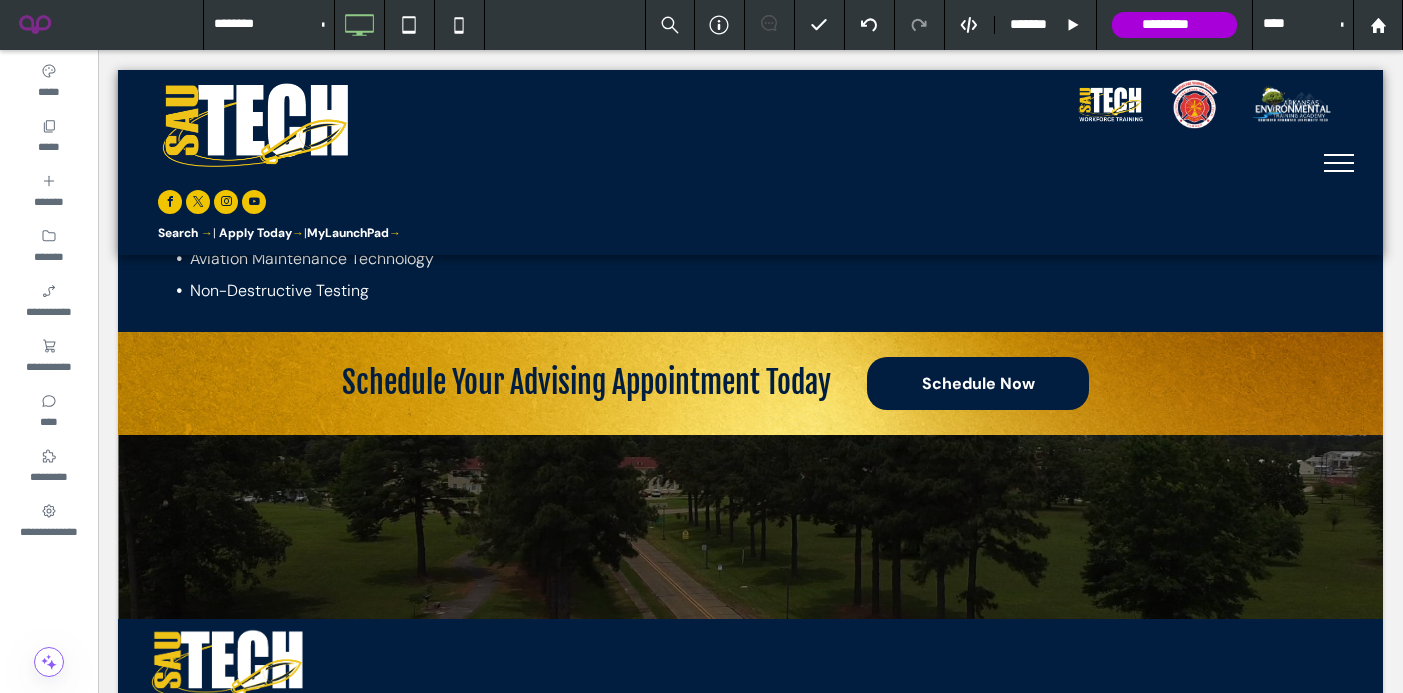 scroll, scrollTop: 3159, scrollLeft: 0, axis: vertical 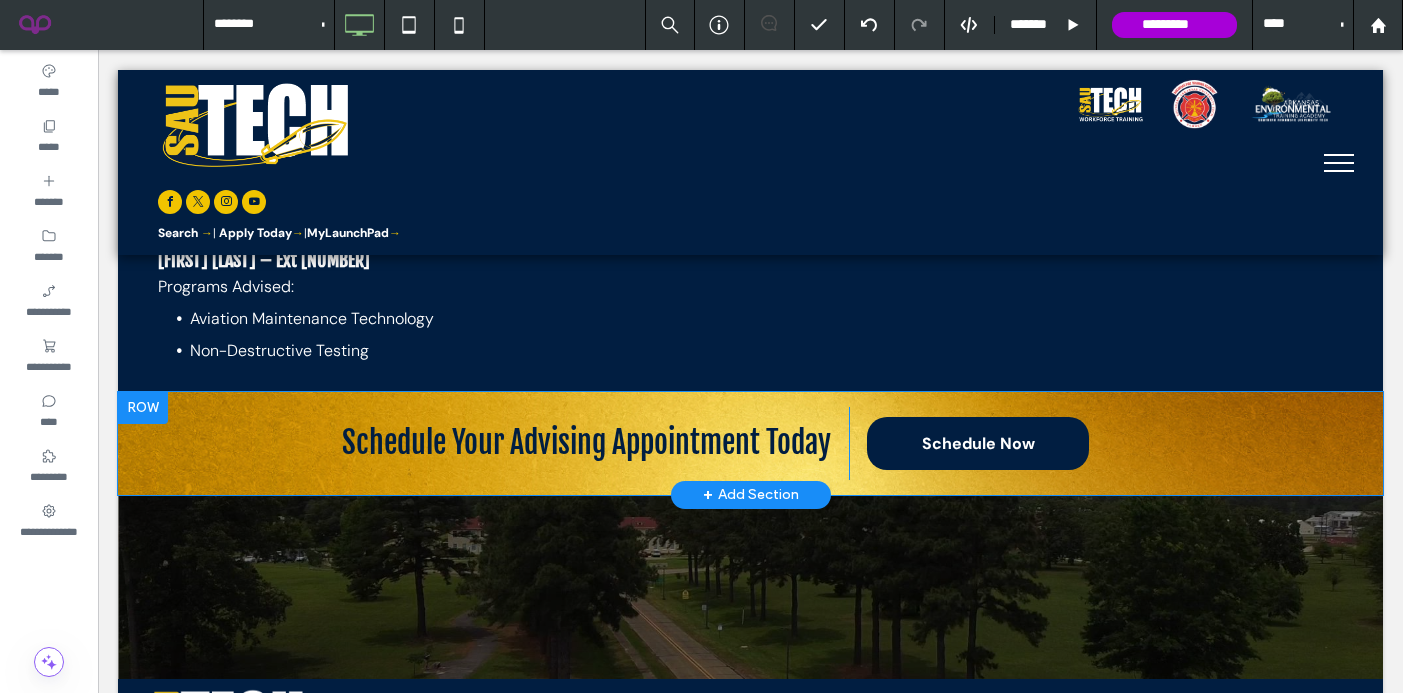 click at bounding box center (143, 408) 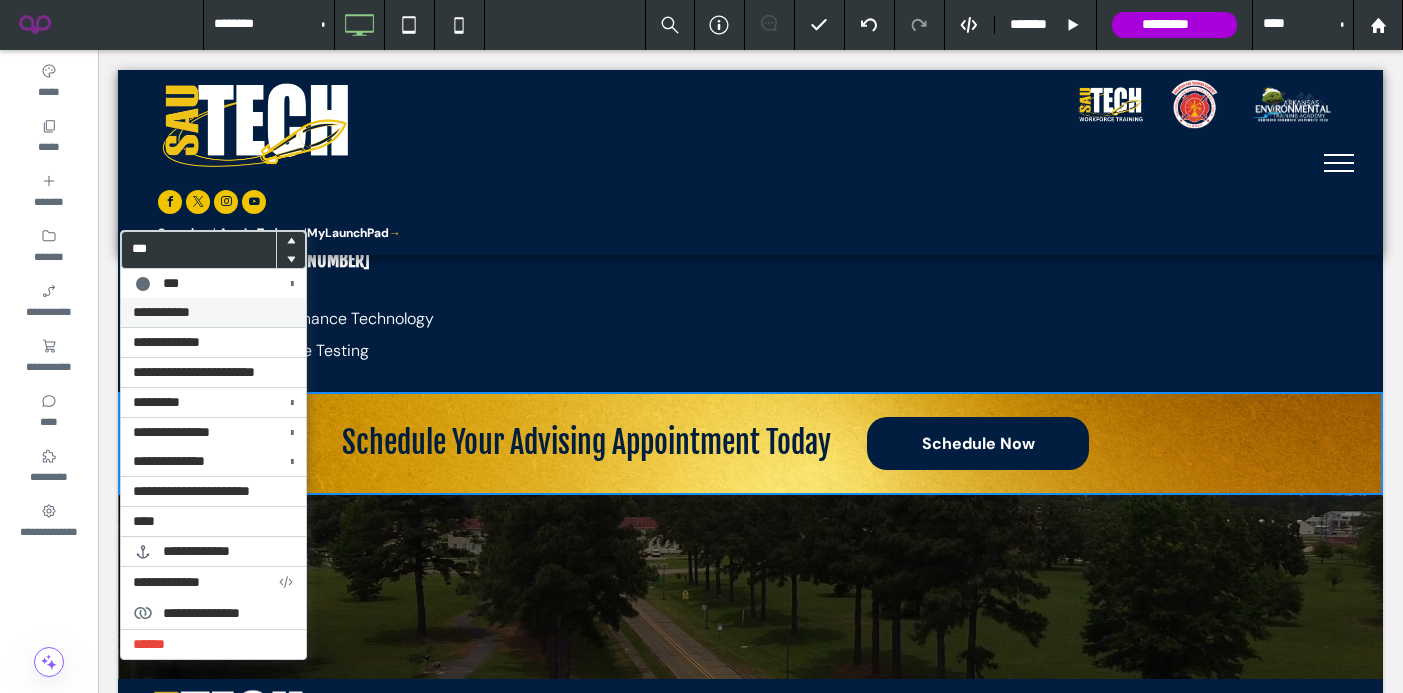 click on "**********" at bounding box center [213, 312] 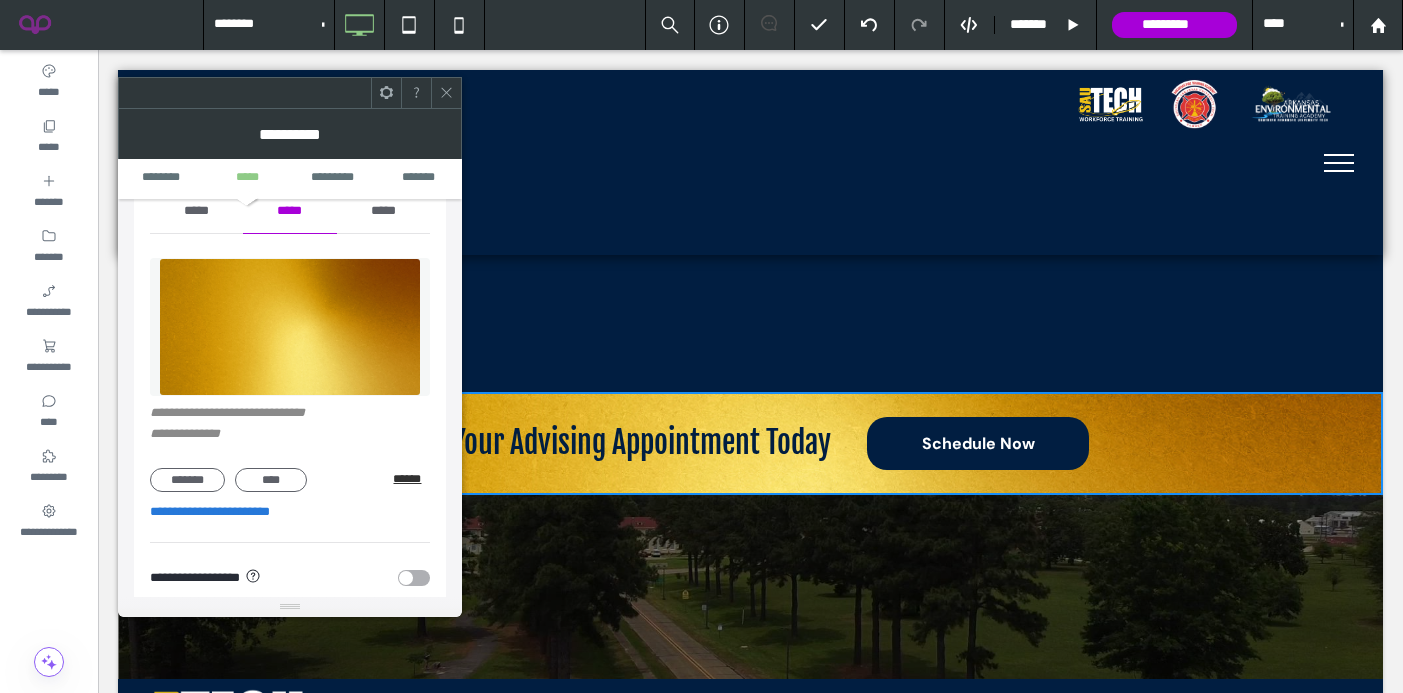 click on "******" at bounding box center (411, 479) 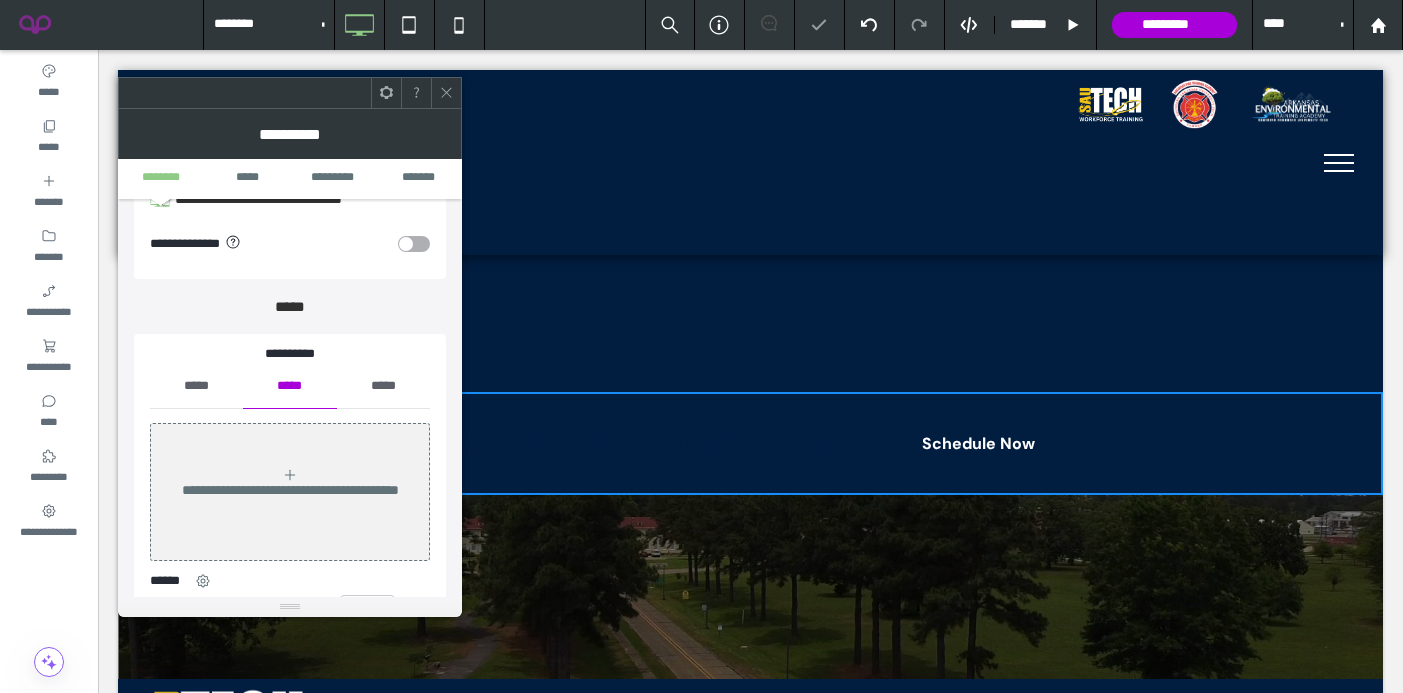 scroll, scrollTop: 90, scrollLeft: 0, axis: vertical 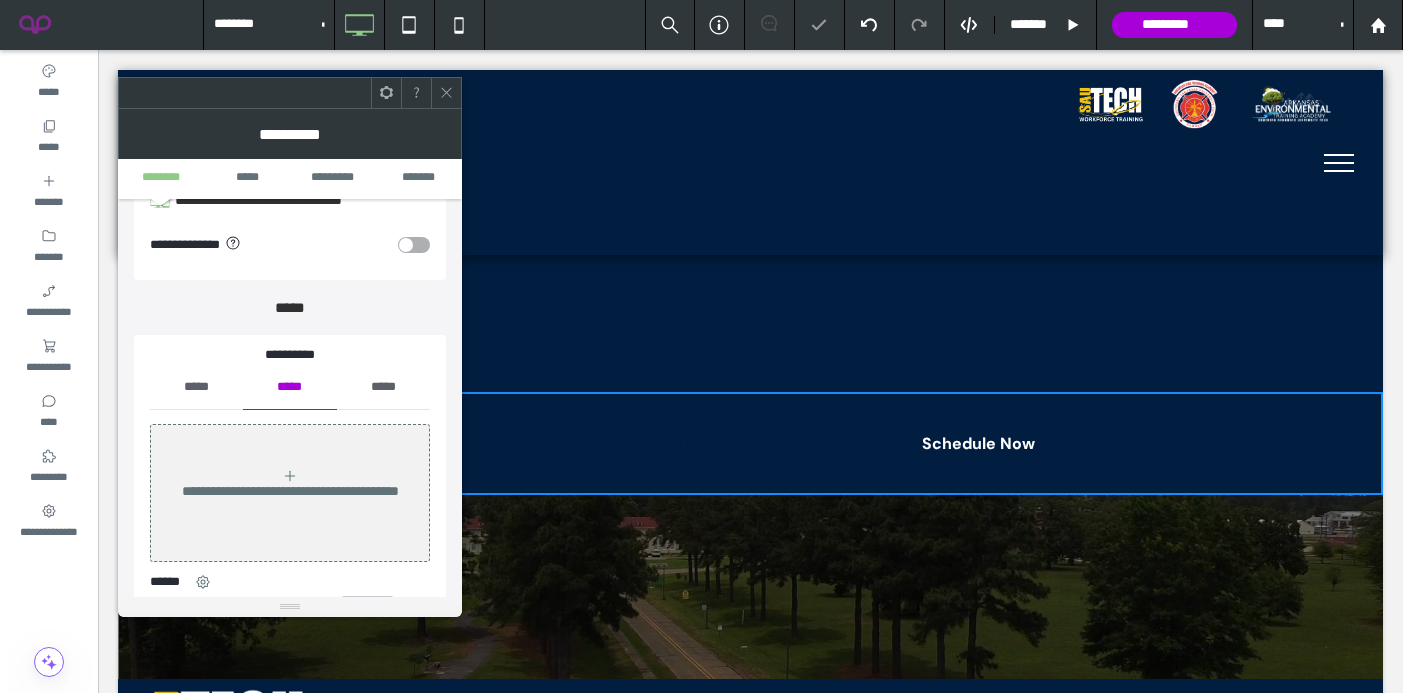 click on "*****" at bounding box center [196, 387] 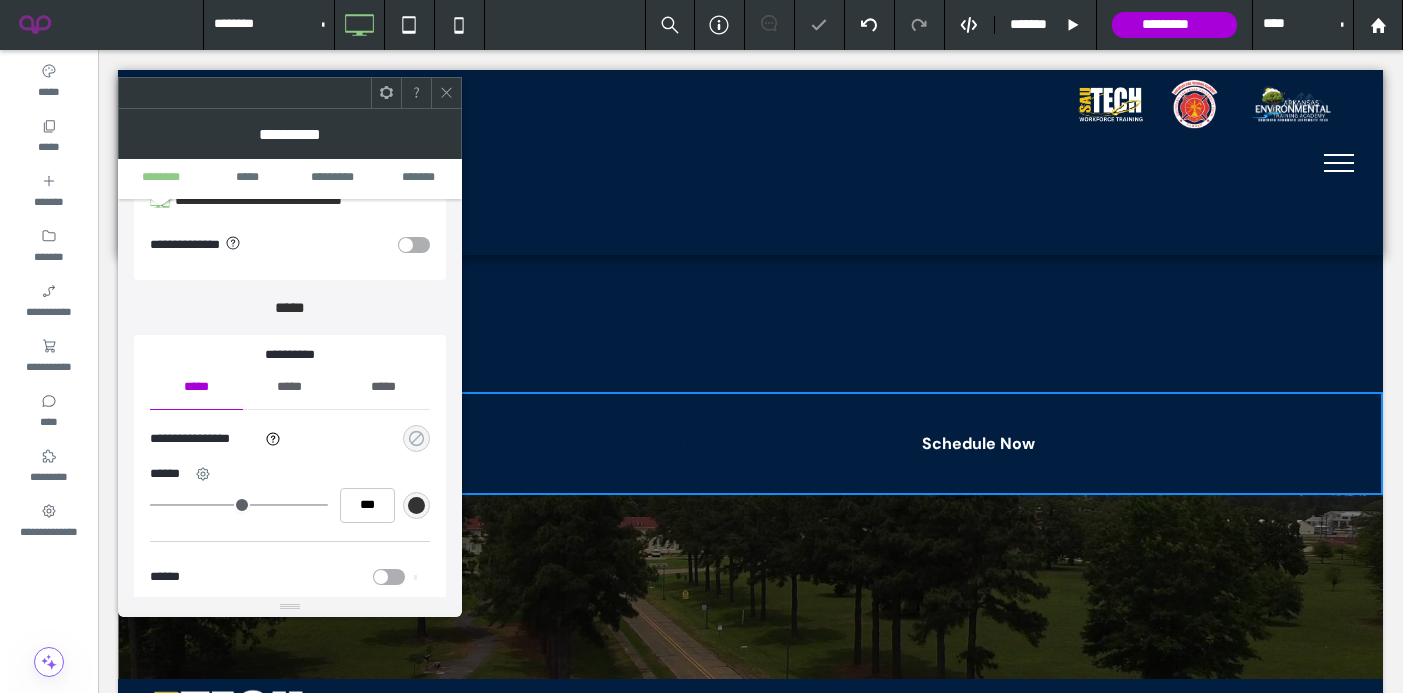 click at bounding box center [416, 438] 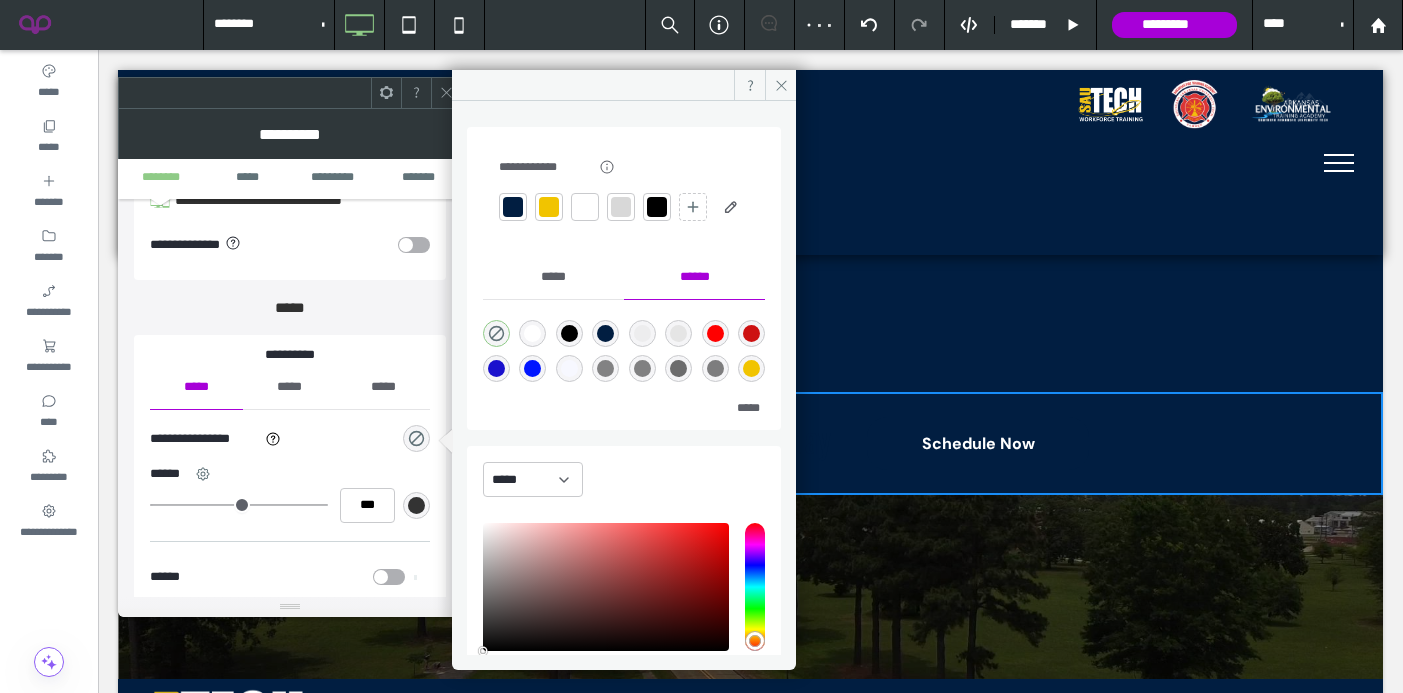 click at bounding box center [549, 207] 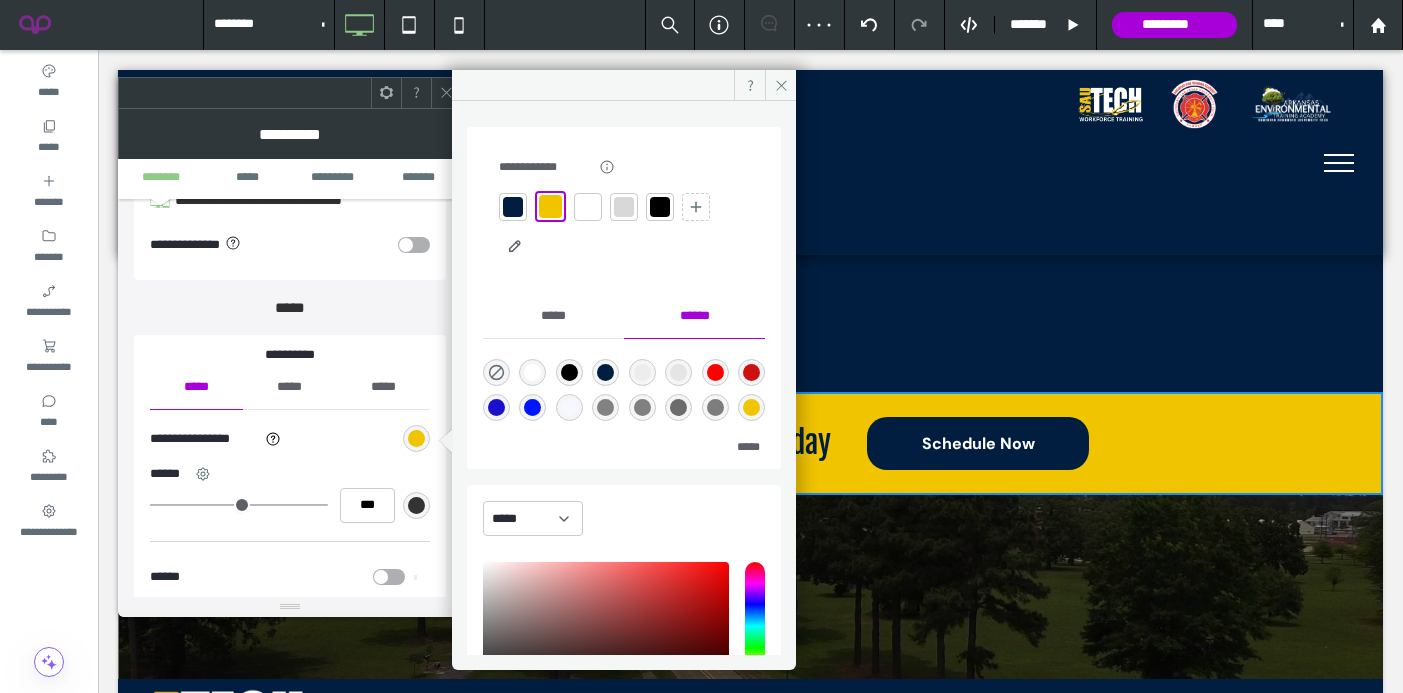 click 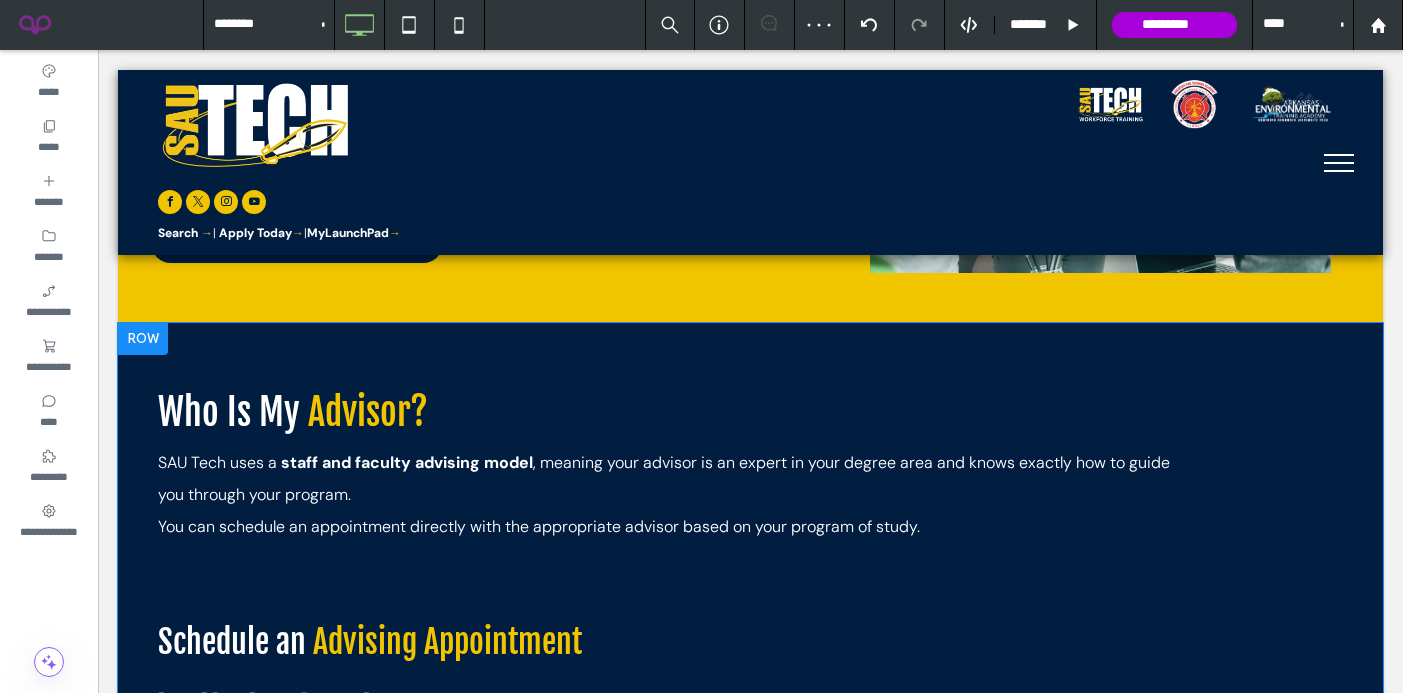 scroll, scrollTop: 0, scrollLeft: 0, axis: both 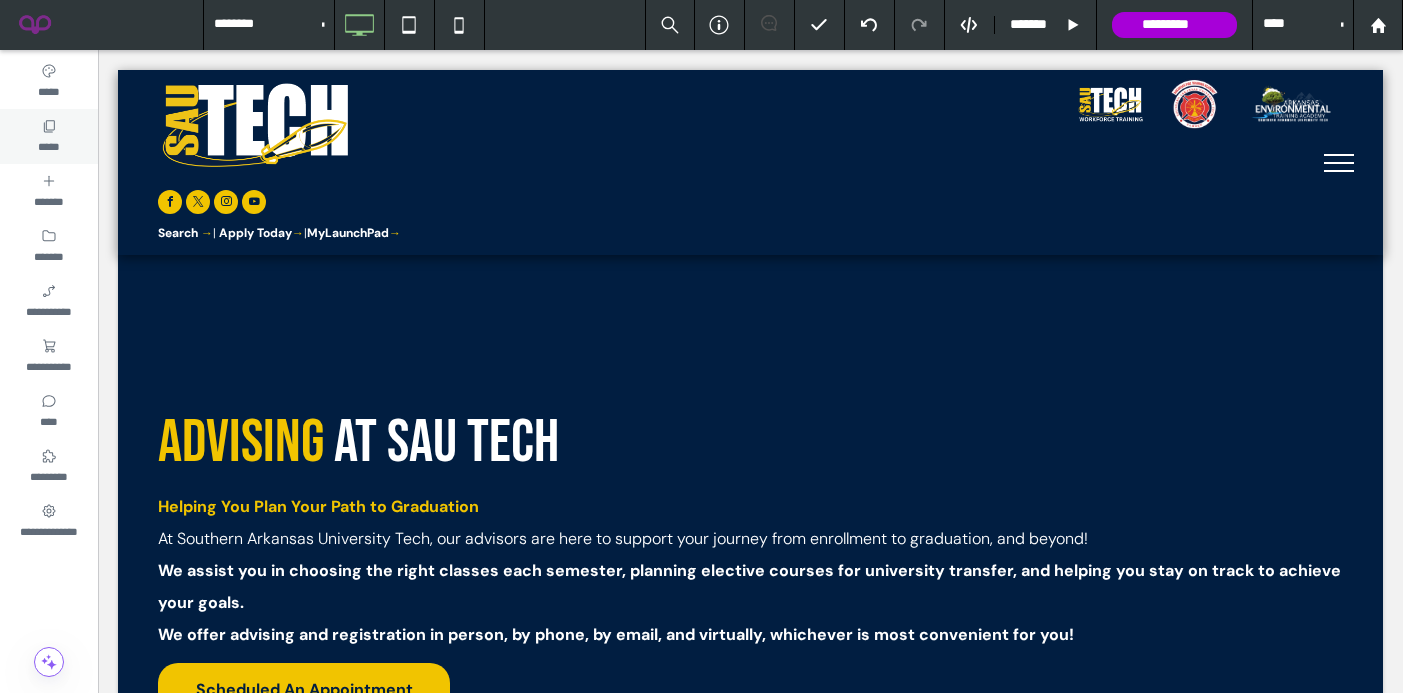 click on "*****" at bounding box center [49, 136] 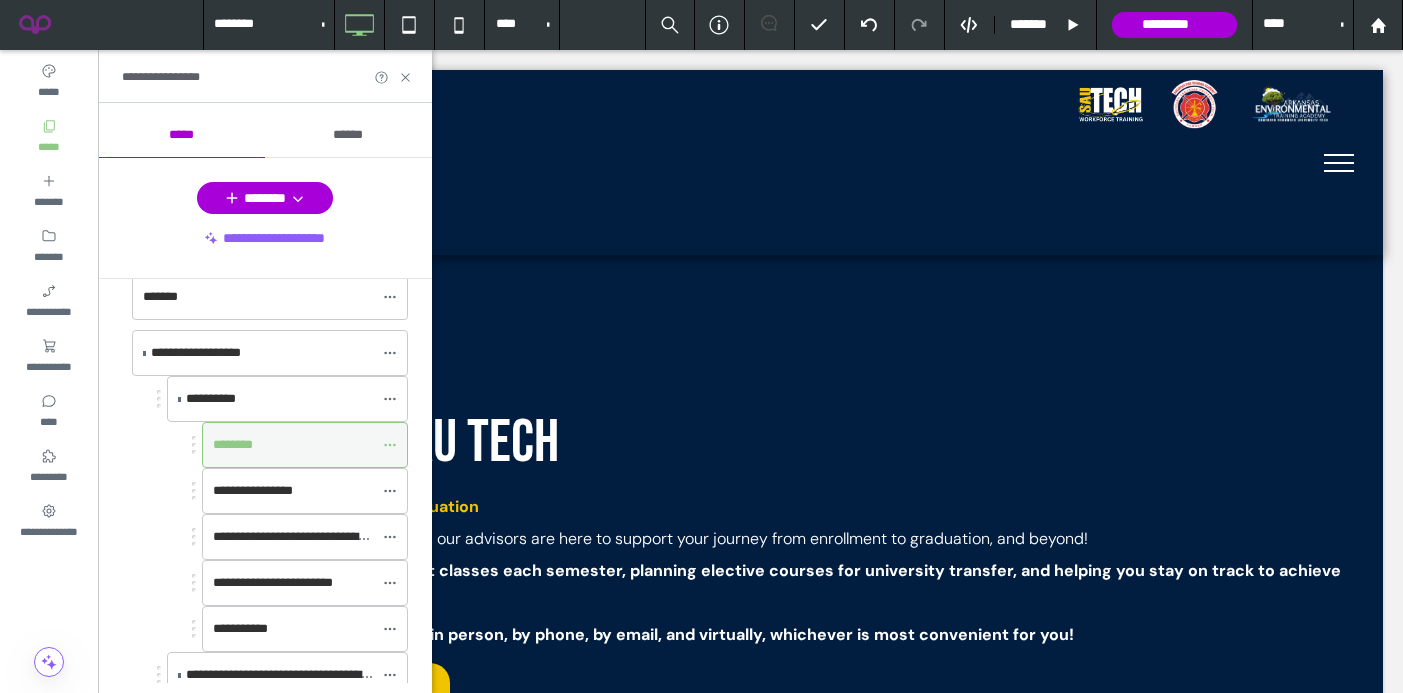 scroll, scrollTop: 209, scrollLeft: 0, axis: vertical 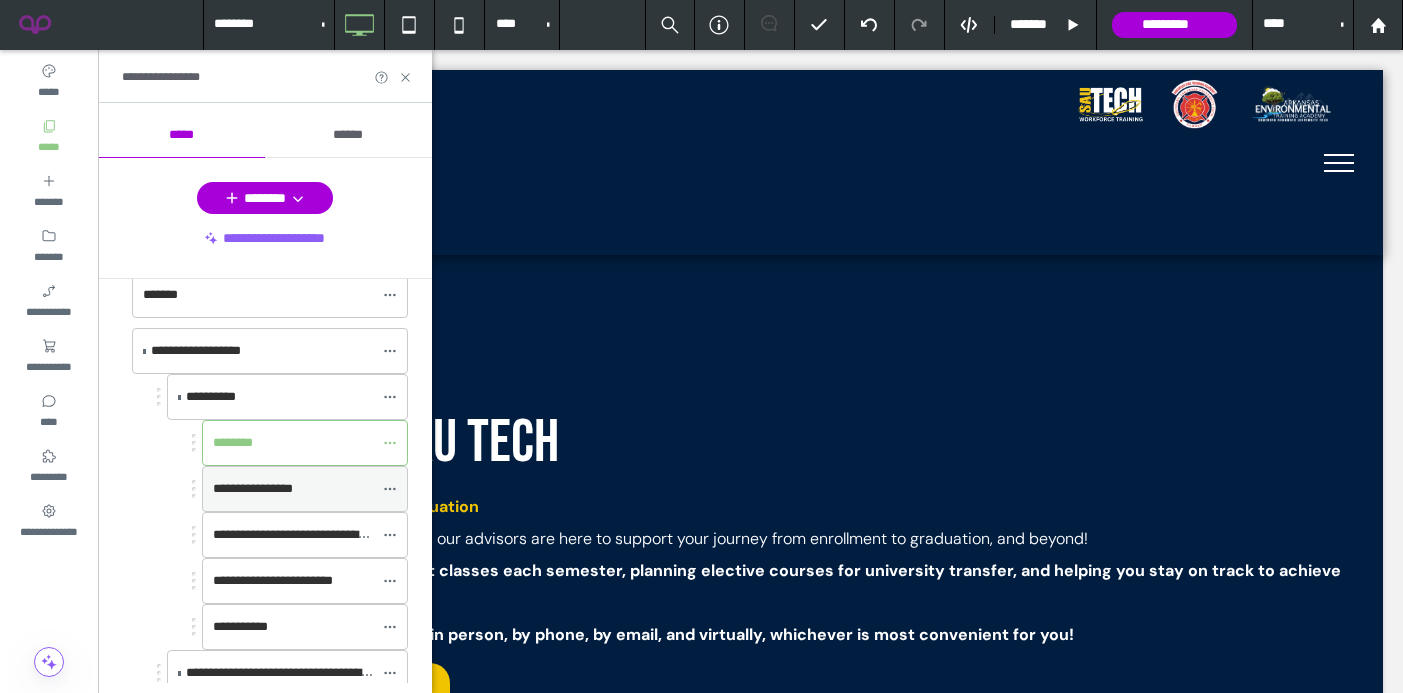 click on "**********" at bounding box center [253, 488] 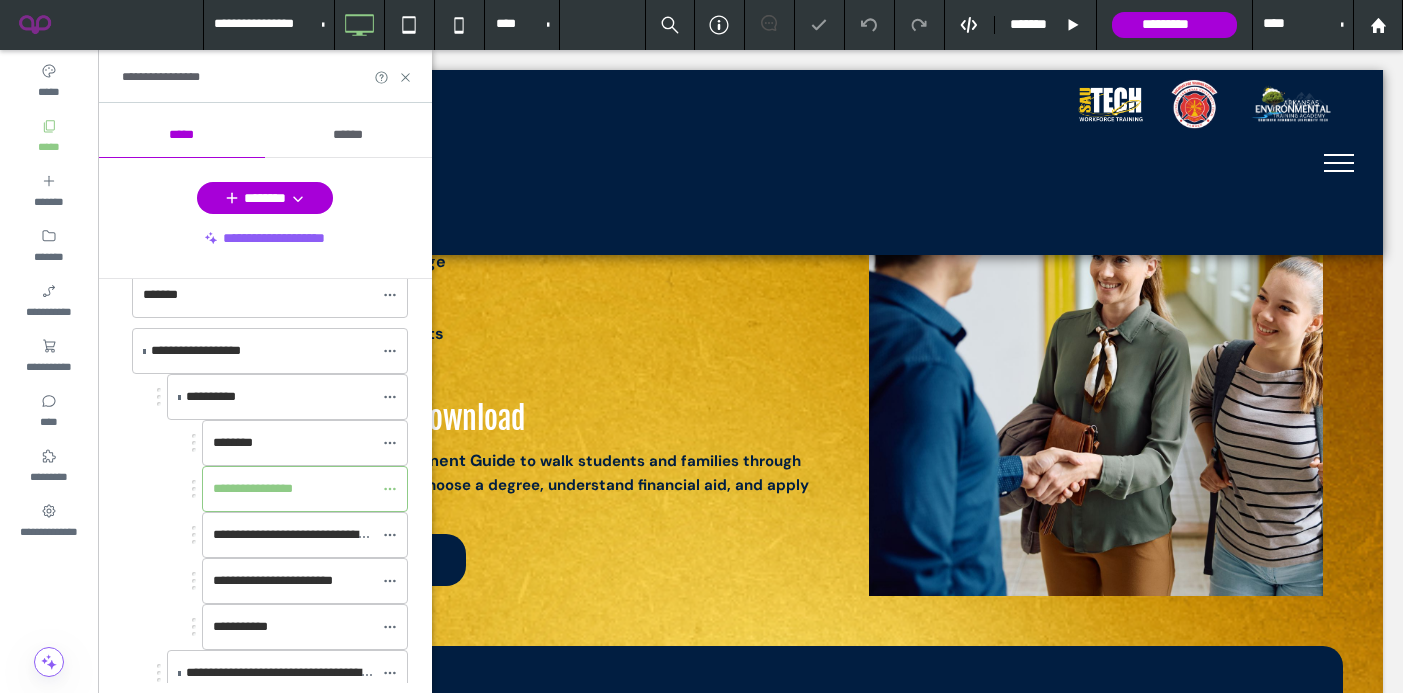 scroll, scrollTop: 648, scrollLeft: 0, axis: vertical 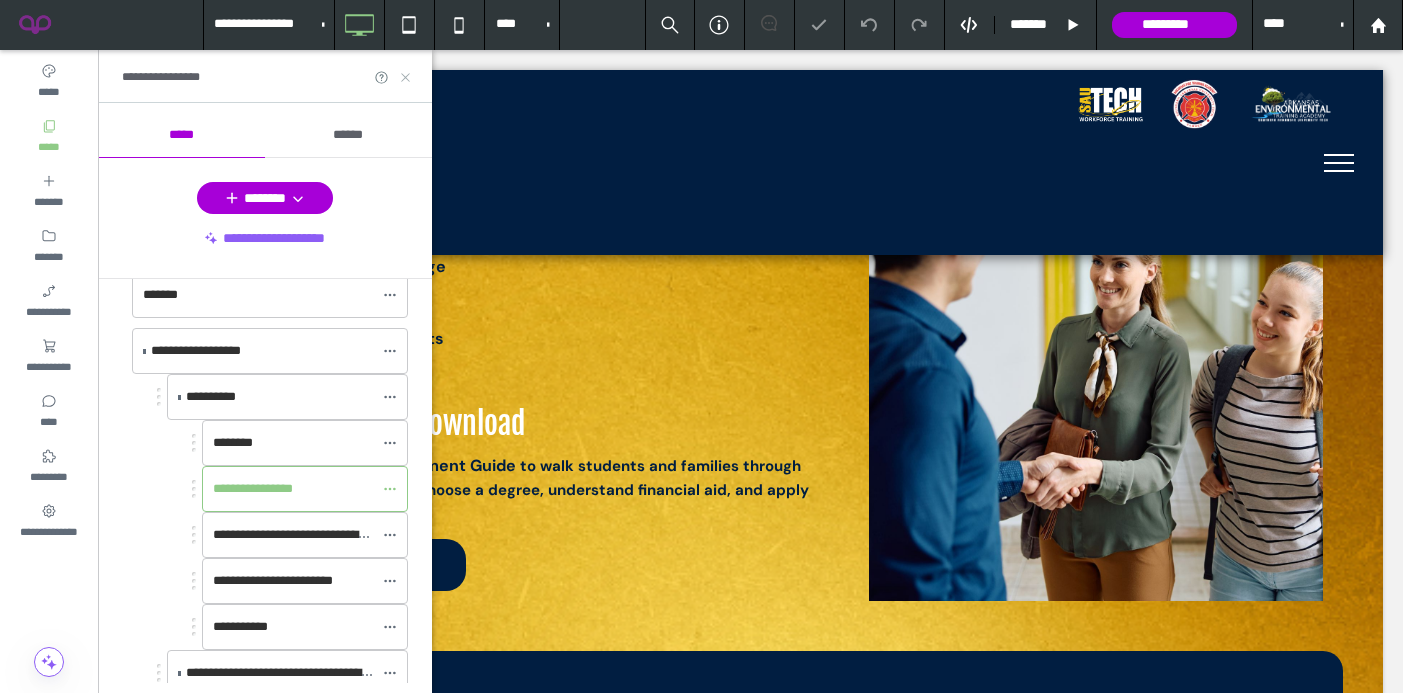 click 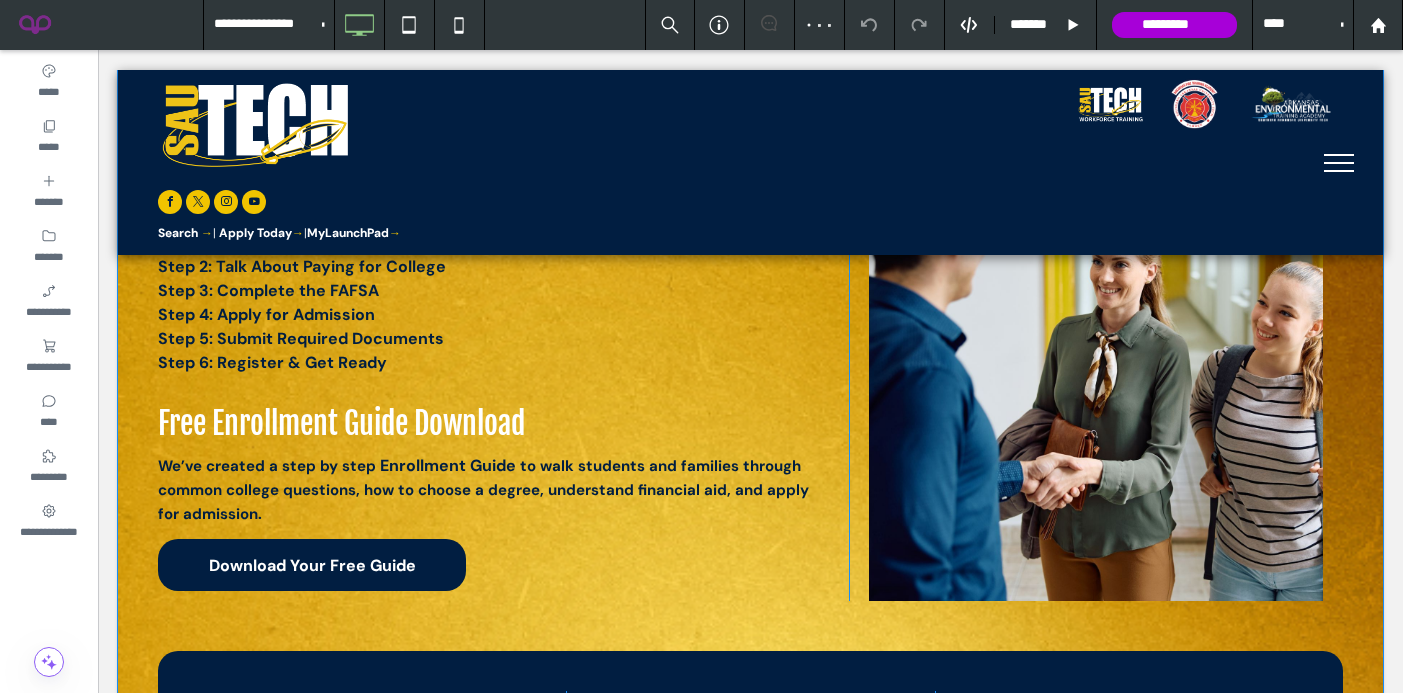 click on "Where to Start:   The College Enrollment Journey
If you’re helping a student explore college, we have 6 steps to help: Step 1: Explore Programs & Career Paths Step 2: Talk About Paying for College Step 3: Complete the FAFSA Step 4: Apply for Admission Step 5: Submit Required Documents Step 6: Register & Get Ready     Free Enrollment Guide Download
We’ve created a step by step
Enrollment Guide   to walk students and families through common college questions, how to choose a degree, understand financial aid, and apply for admission.
Download Your Free Guide
Click To Paste
Become A Rocket Today!
Apply Now
Click To Paste
Step 1:
﻿
Explore Programs & Career Paths
Help your student think about what they enjoy and where they want to go. Use tools like
Arkansas Kuder   for career interest assessments. Browse
SAU Tech’s academic programs
Step 4:
﻿" at bounding box center [750, 735] 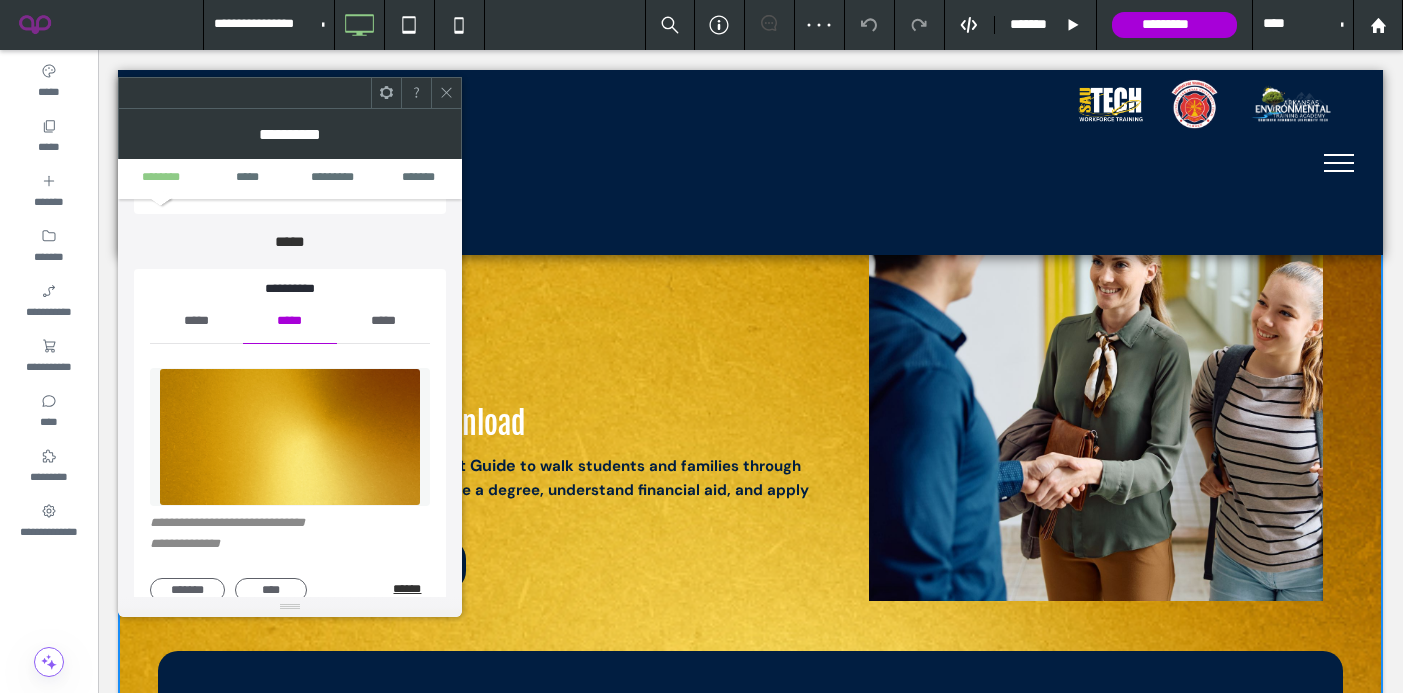 scroll, scrollTop: 182, scrollLeft: 0, axis: vertical 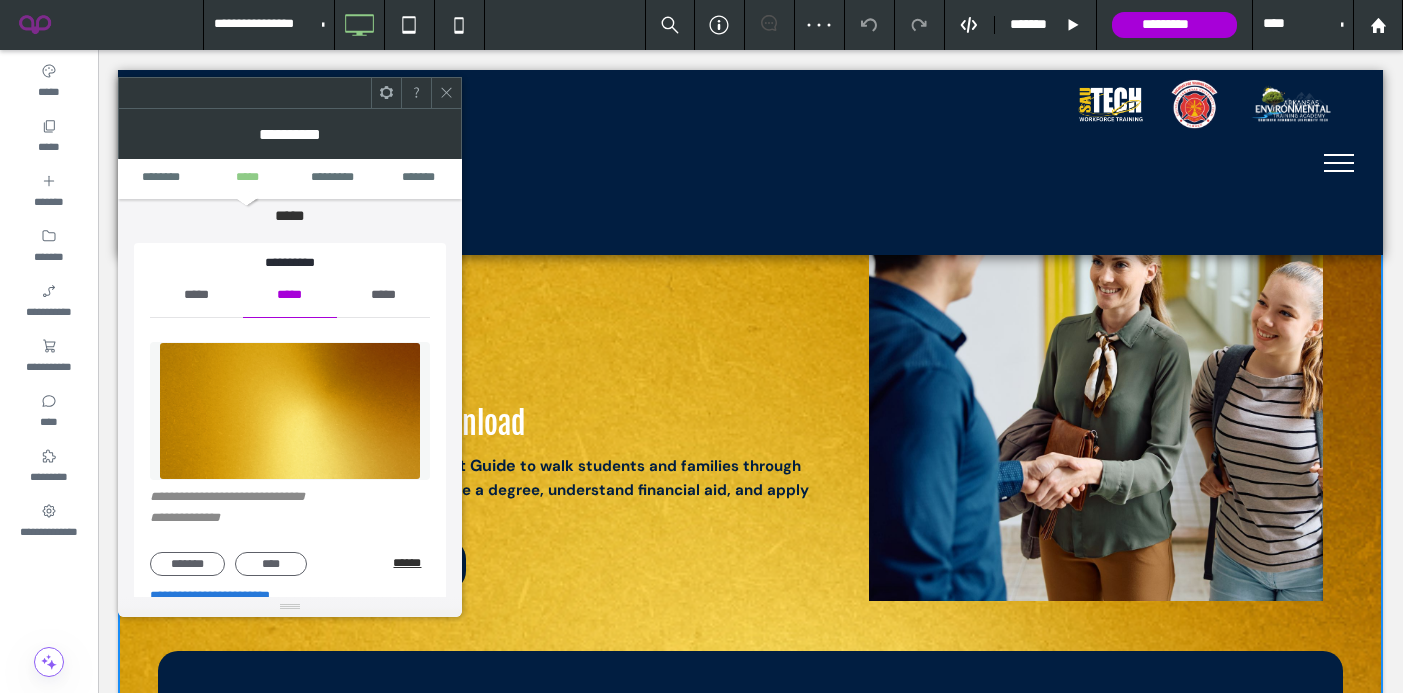 click on "******" at bounding box center [411, 563] 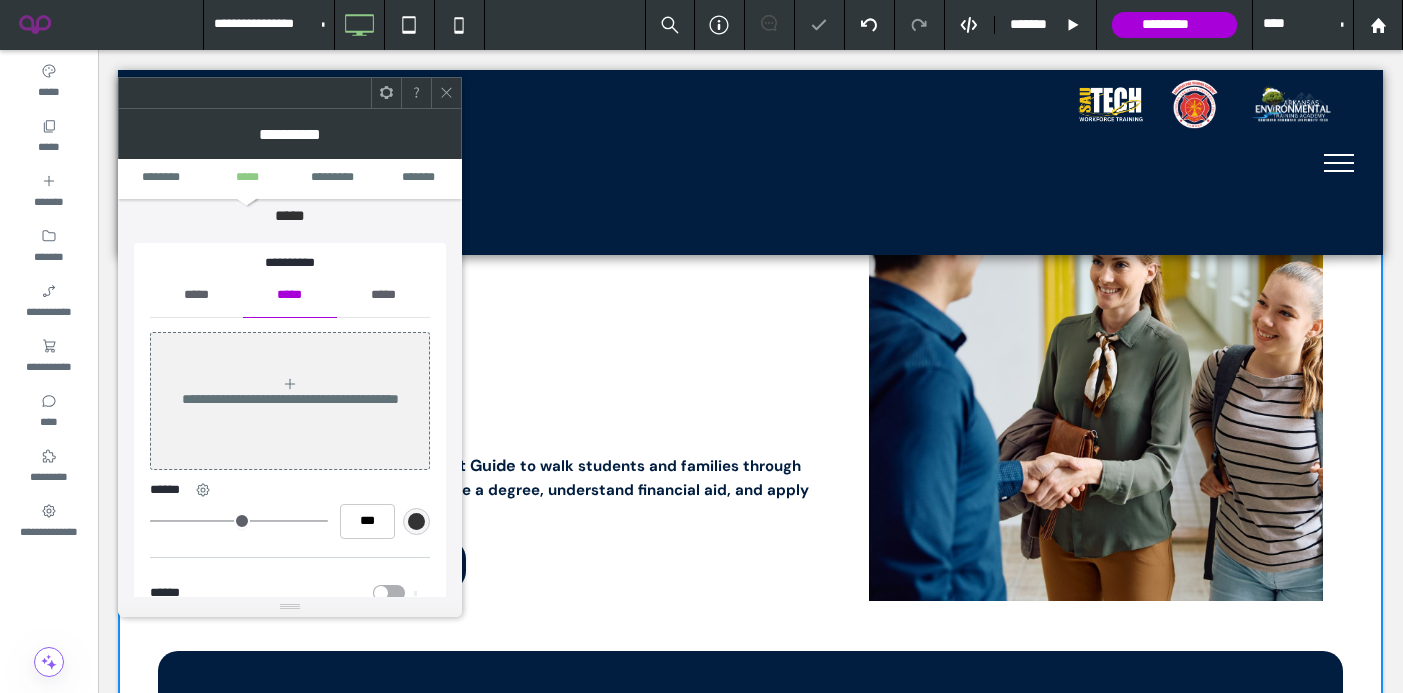 click on "*****" at bounding box center [196, 295] 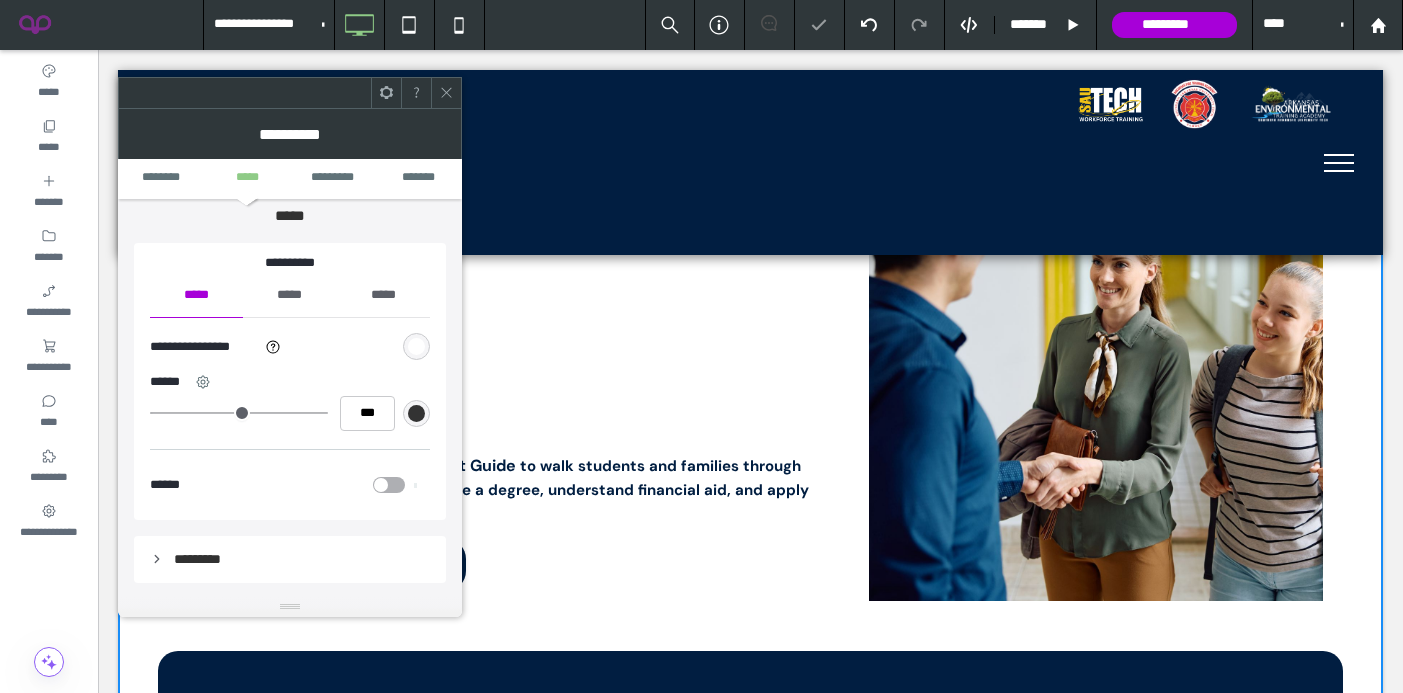 click at bounding box center [416, 346] 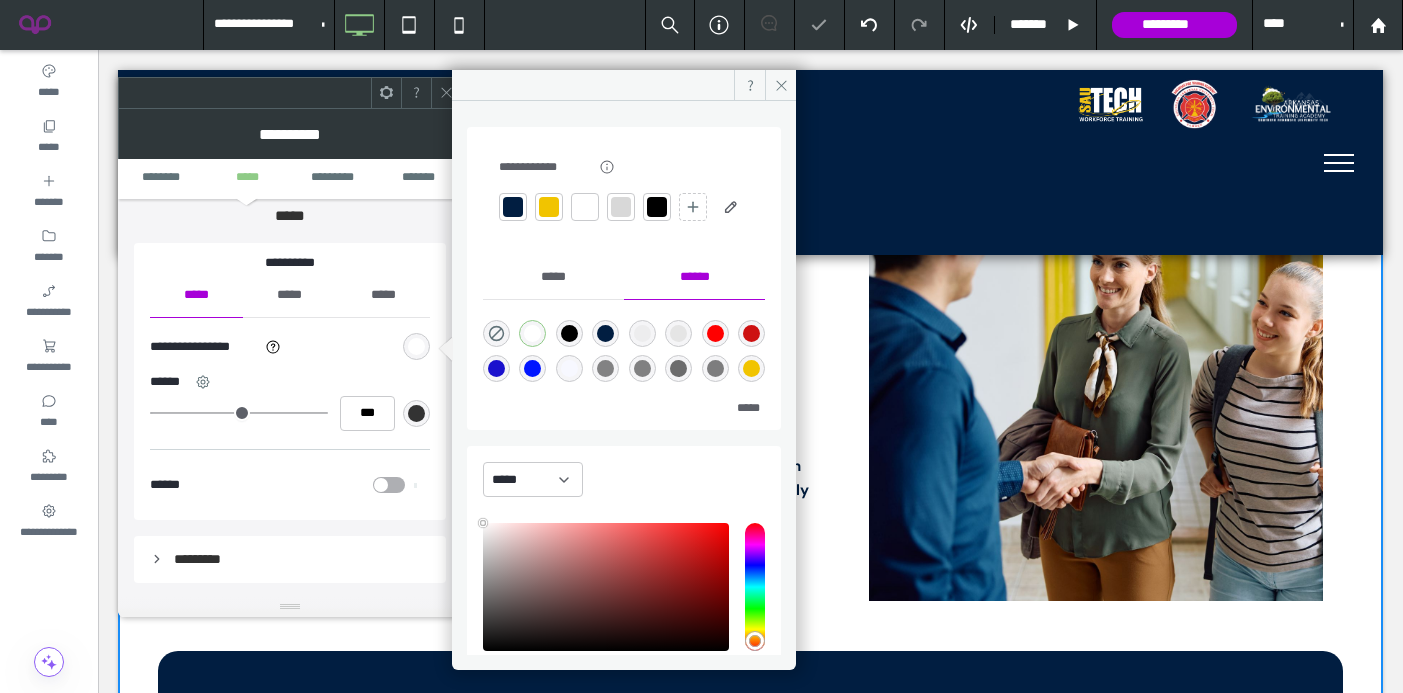 click at bounding box center [549, 207] 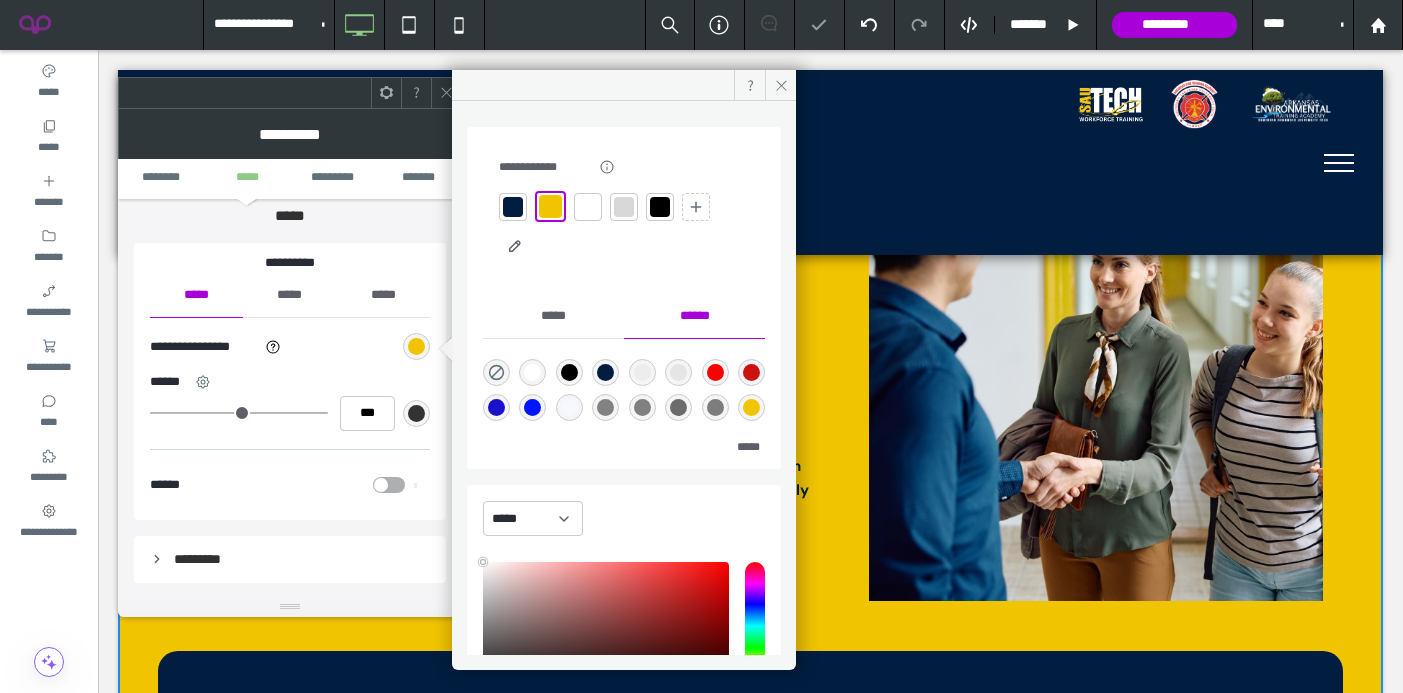 click at bounding box center (446, 93) 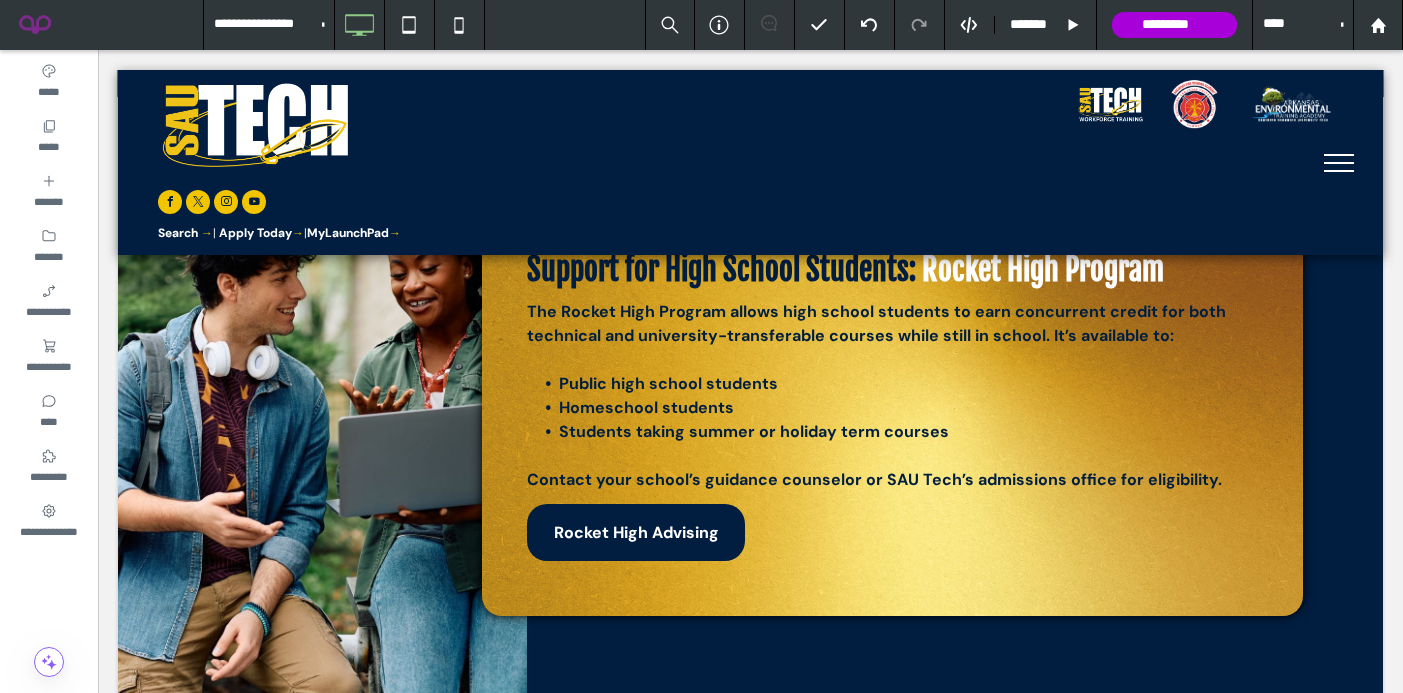 scroll, scrollTop: 1958, scrollLeft: 0, axis: vertical 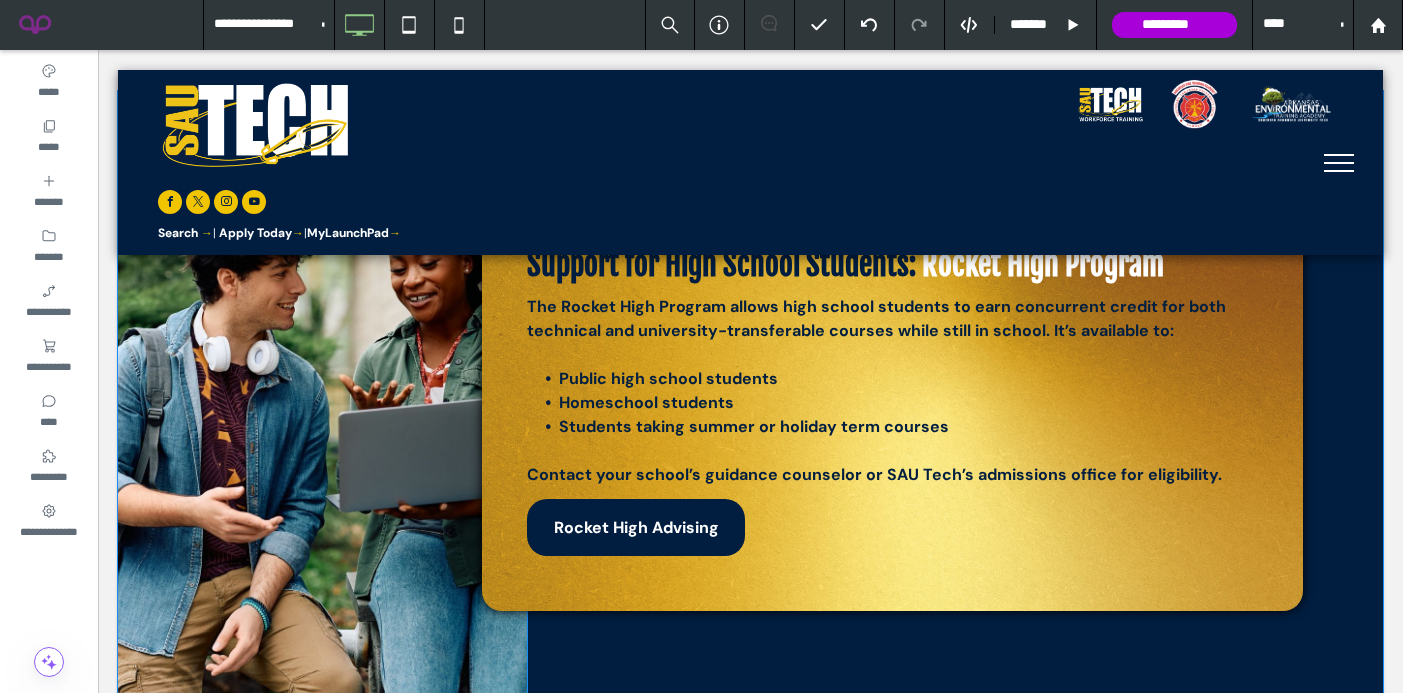 click on "Support for High School Students:
Rocket High Program
The Rocket High Program allows high school students to earn concurrent credit for both technical and university-transferable courses while still in school. It’s available to:   Public high school students Homeschool students Students taking summer or holiday term courses
﻿ Contact your school’s guidance counselor or SAU Tech’s admissions office for eligibility.
Rocket High Advising
Click To Paste" at bounding box center (892, 401) 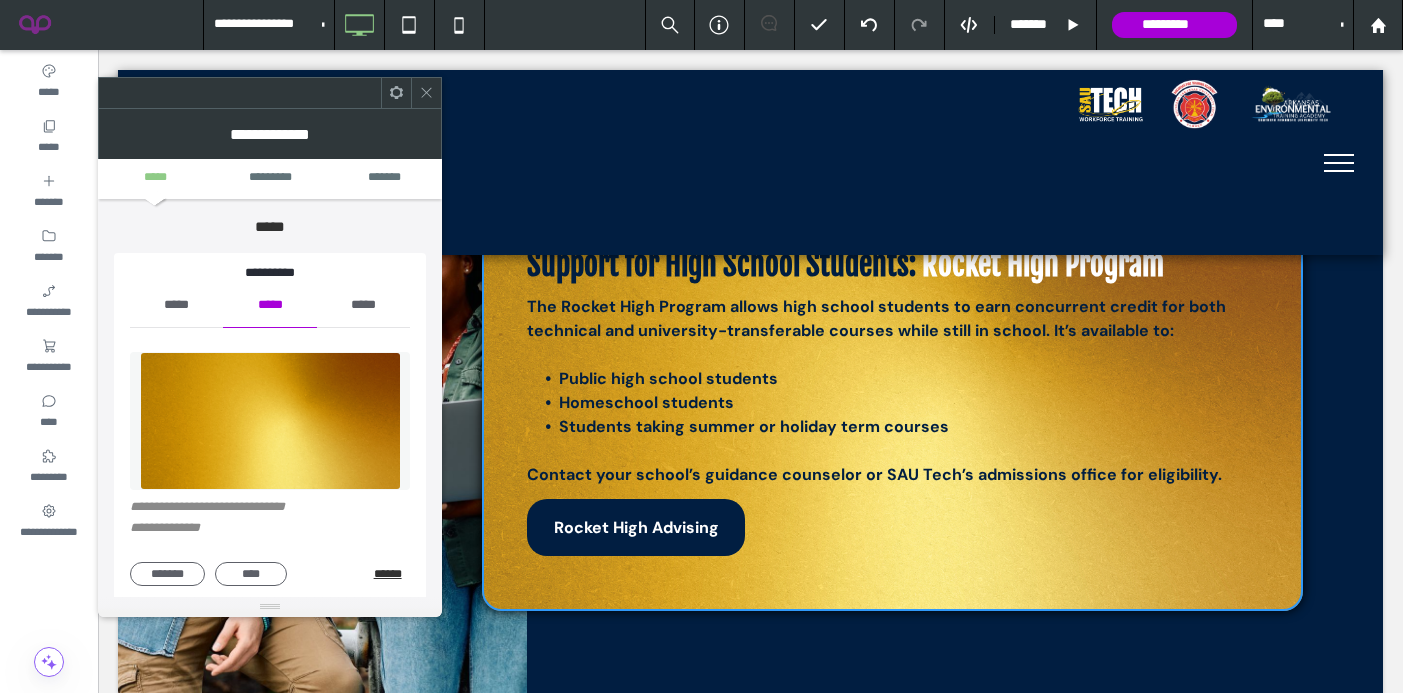 click on "******" at bounding box center (392, 574) 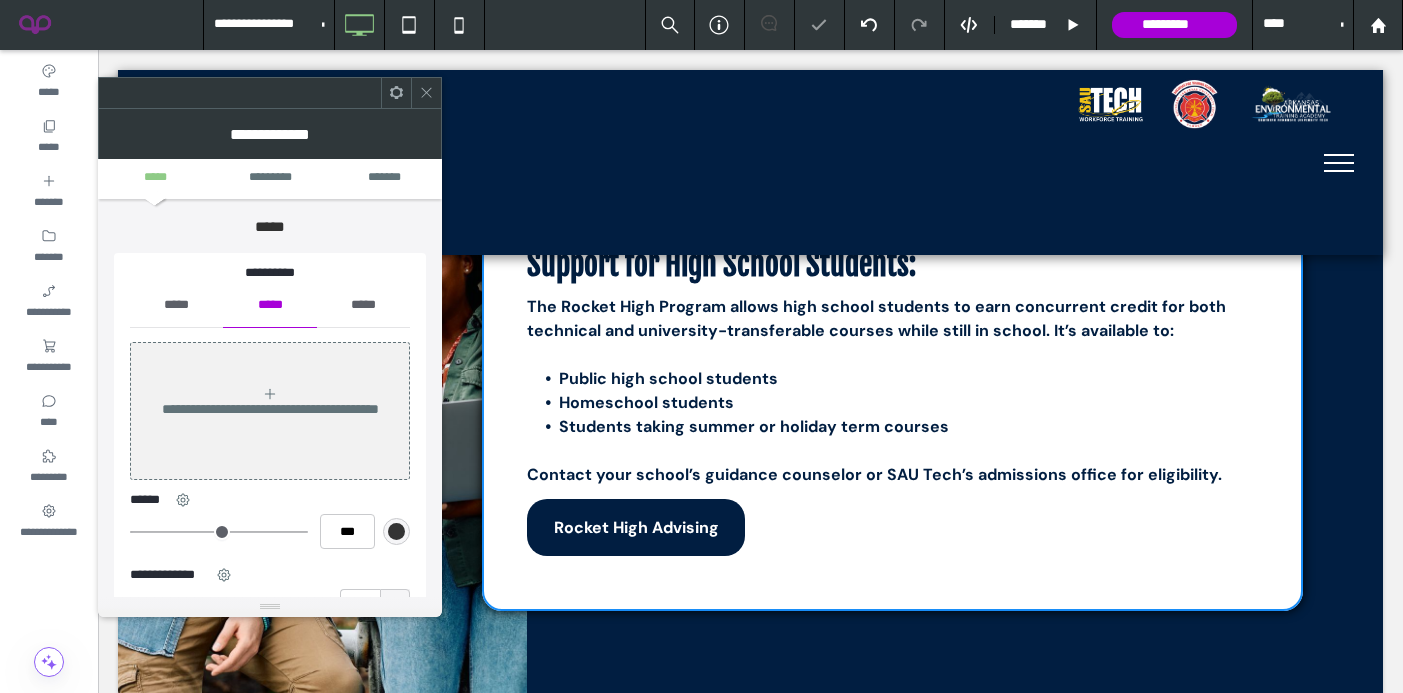 click on "*****" at bounding box center (176, 305) 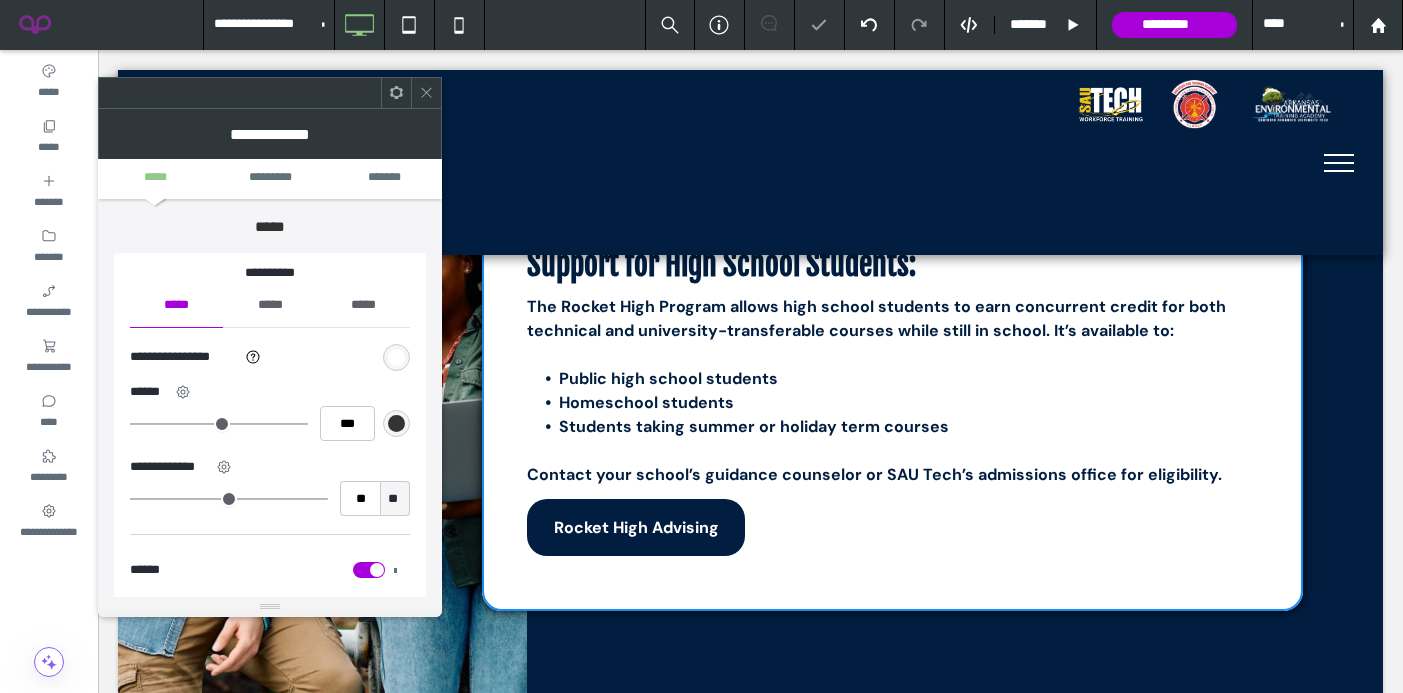 click at bounding box center [396, 357] 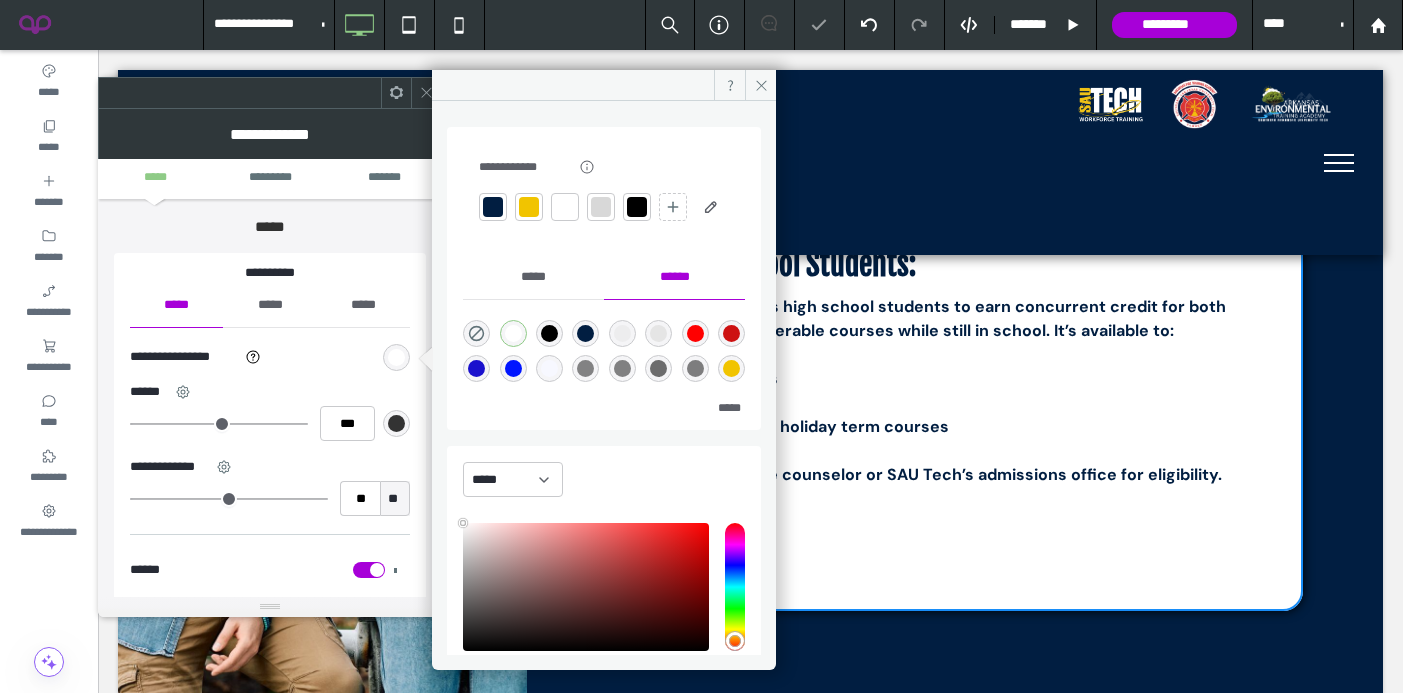 click at bounding box center [529, 207] 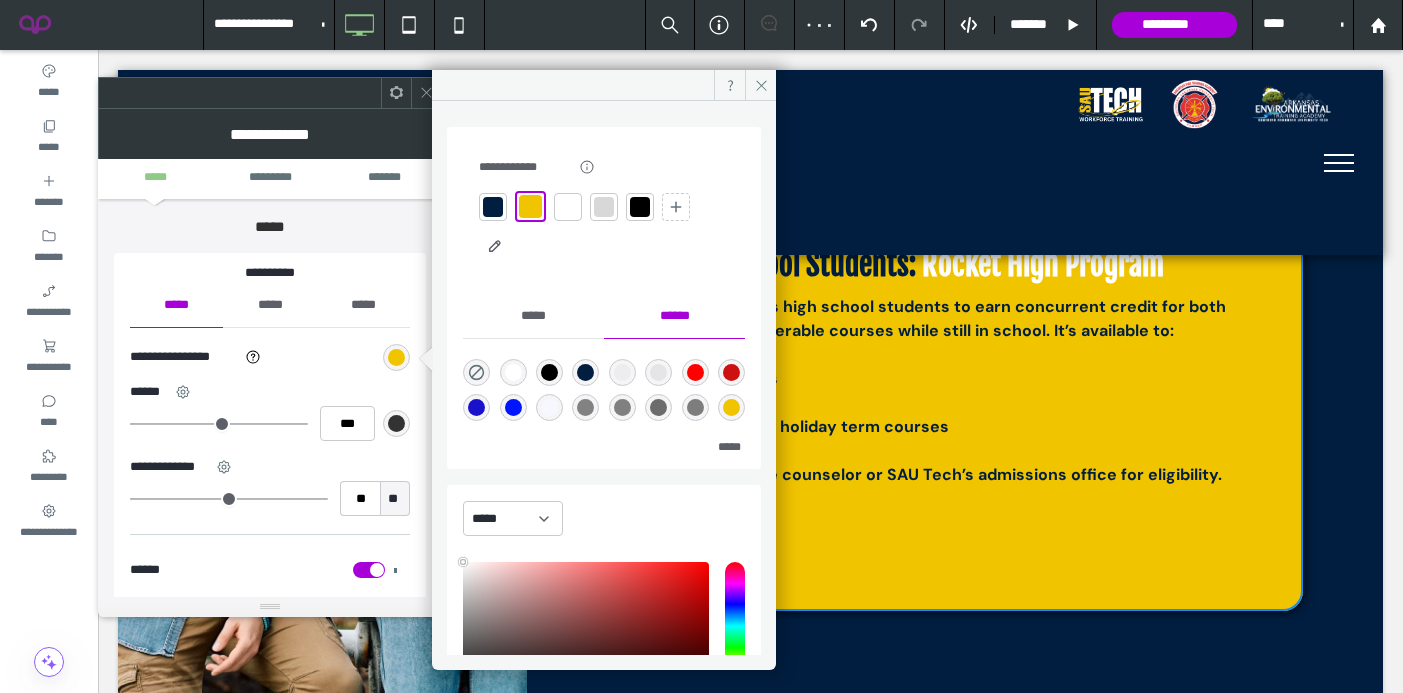 click 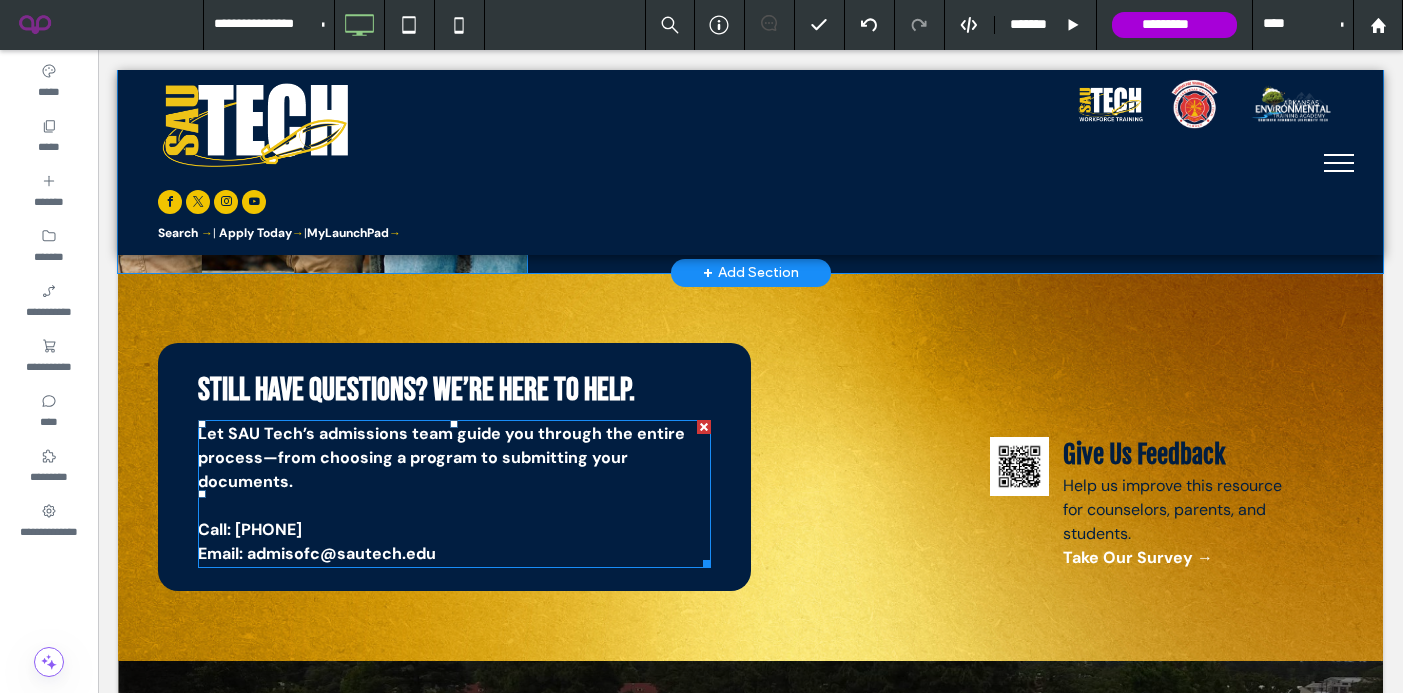 scroll, scrollTop: 2383, scrollLeft: 0, axis: vertical 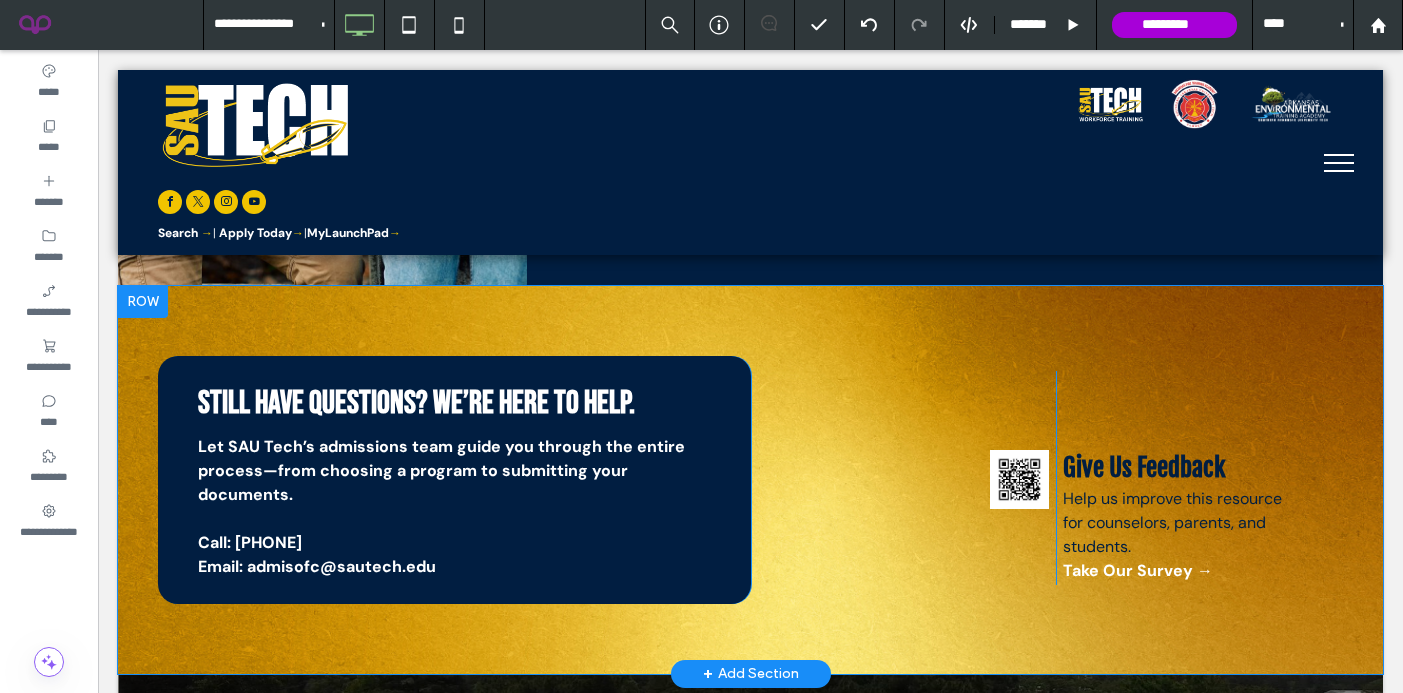 click at bounding box center [143, 302] 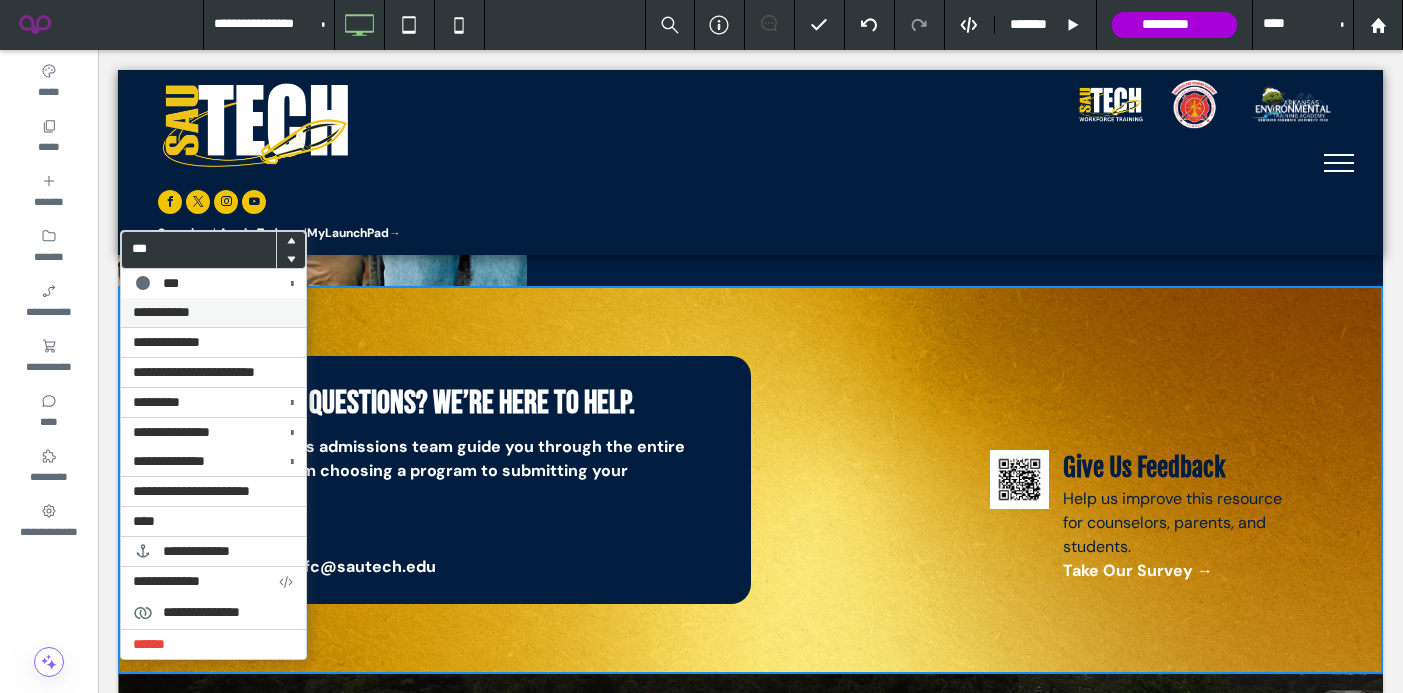 click on "**********" at bounding box center (161, 312) 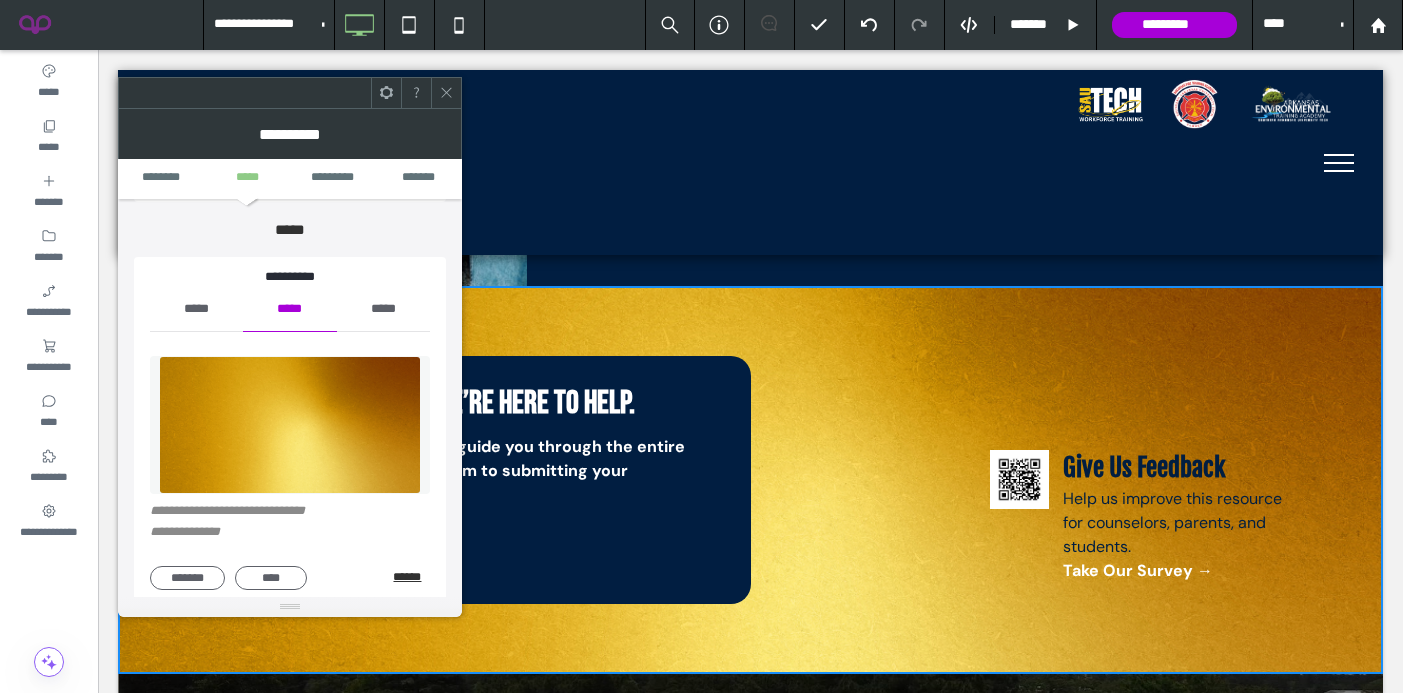 scroll, scrollTop: 173, scrollLeft: 0, axis: vertical 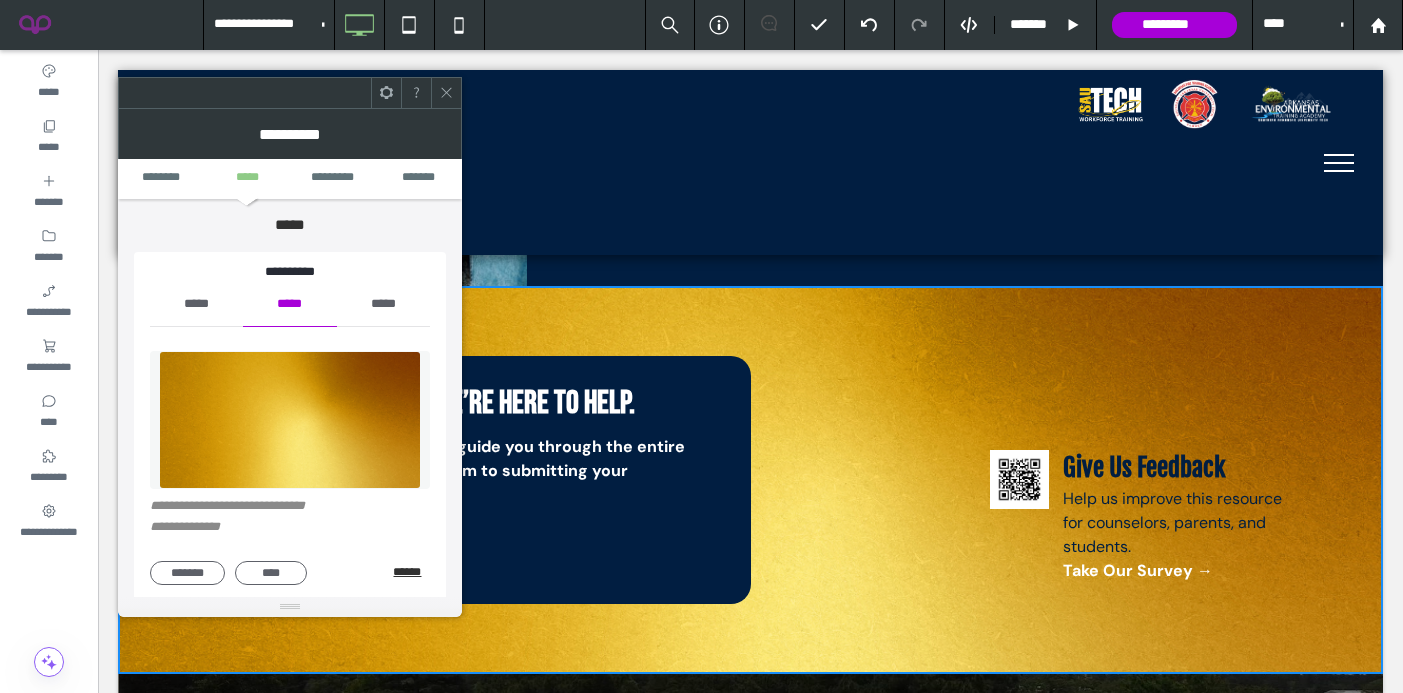 click on "******" at bounding box center (411, 572) 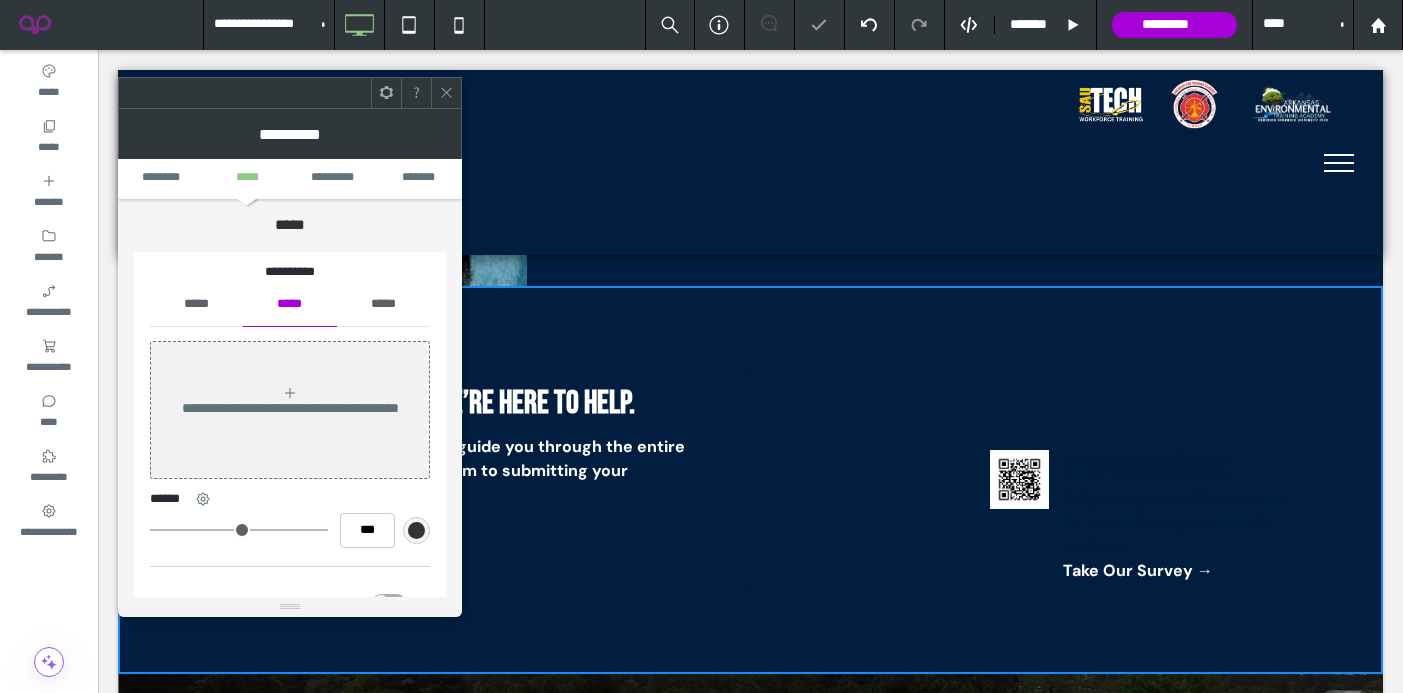 click on "*****" at bounding box center (196, 304) 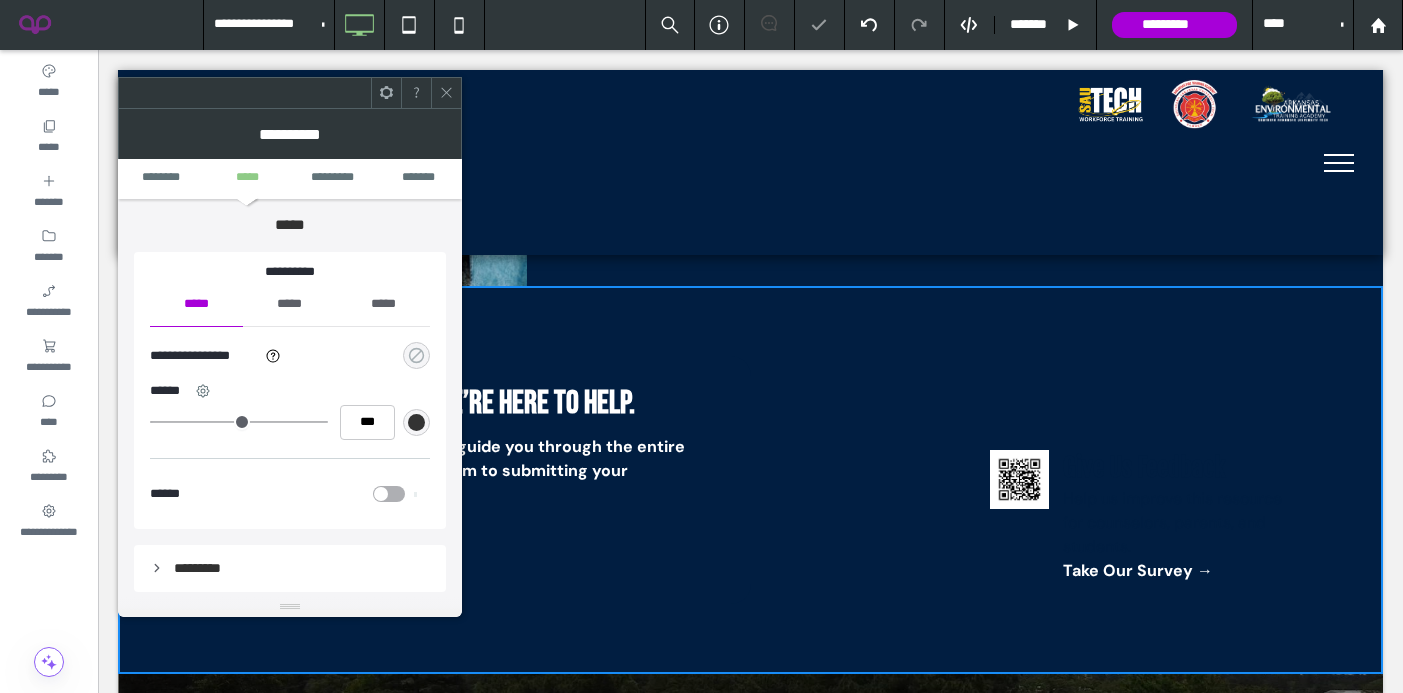 click at bounding box center (416, 355) 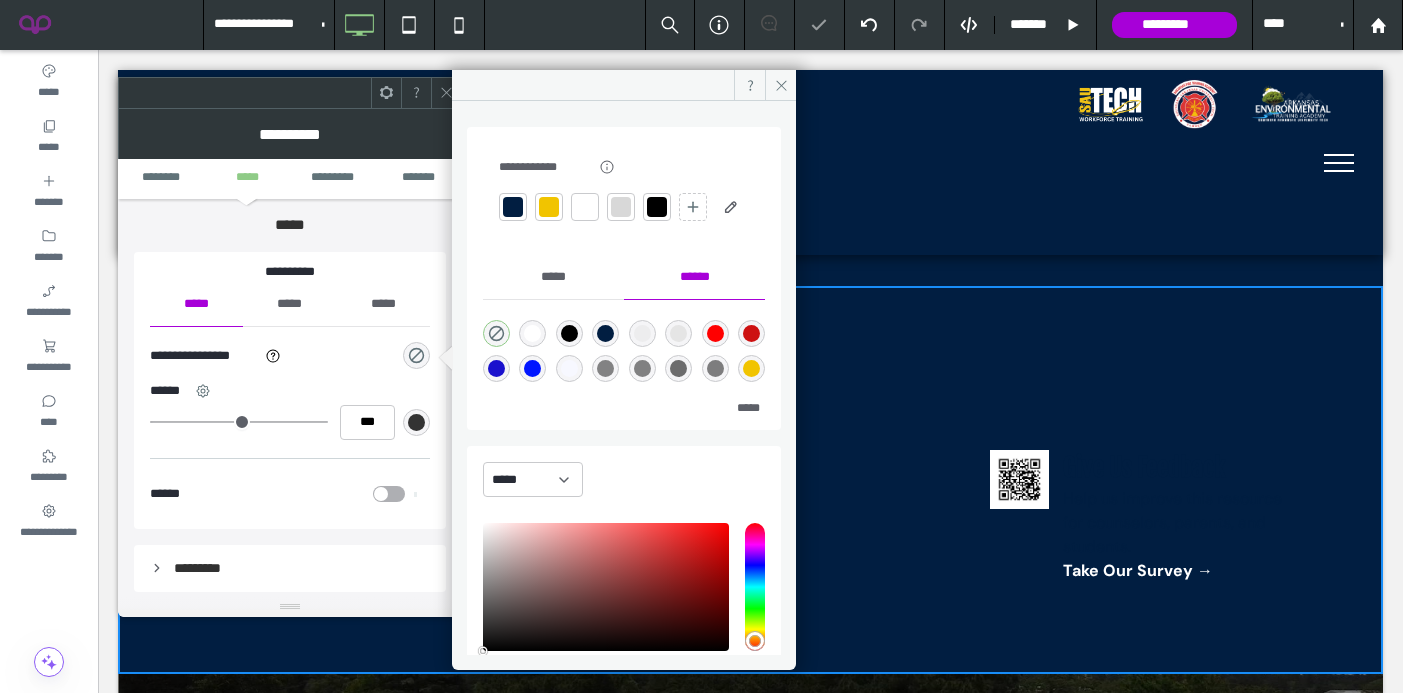 click at bounding box center [549, 207] 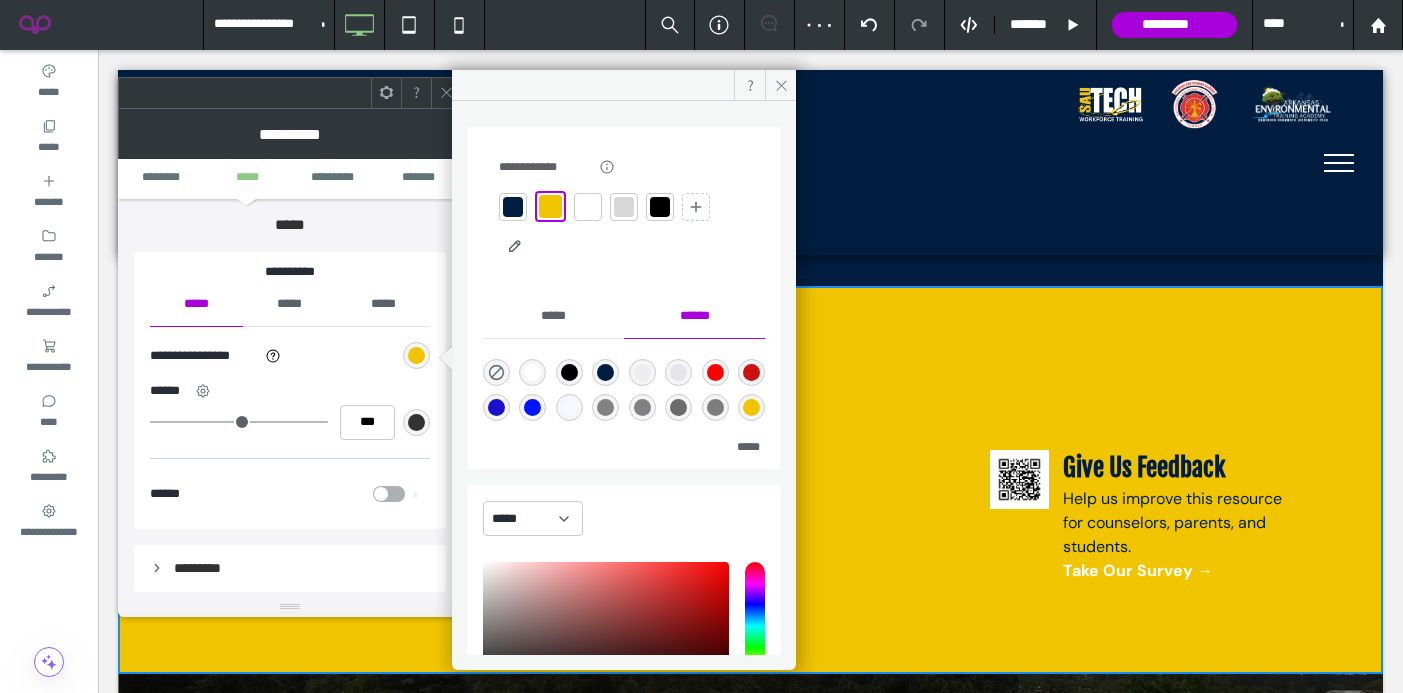 click 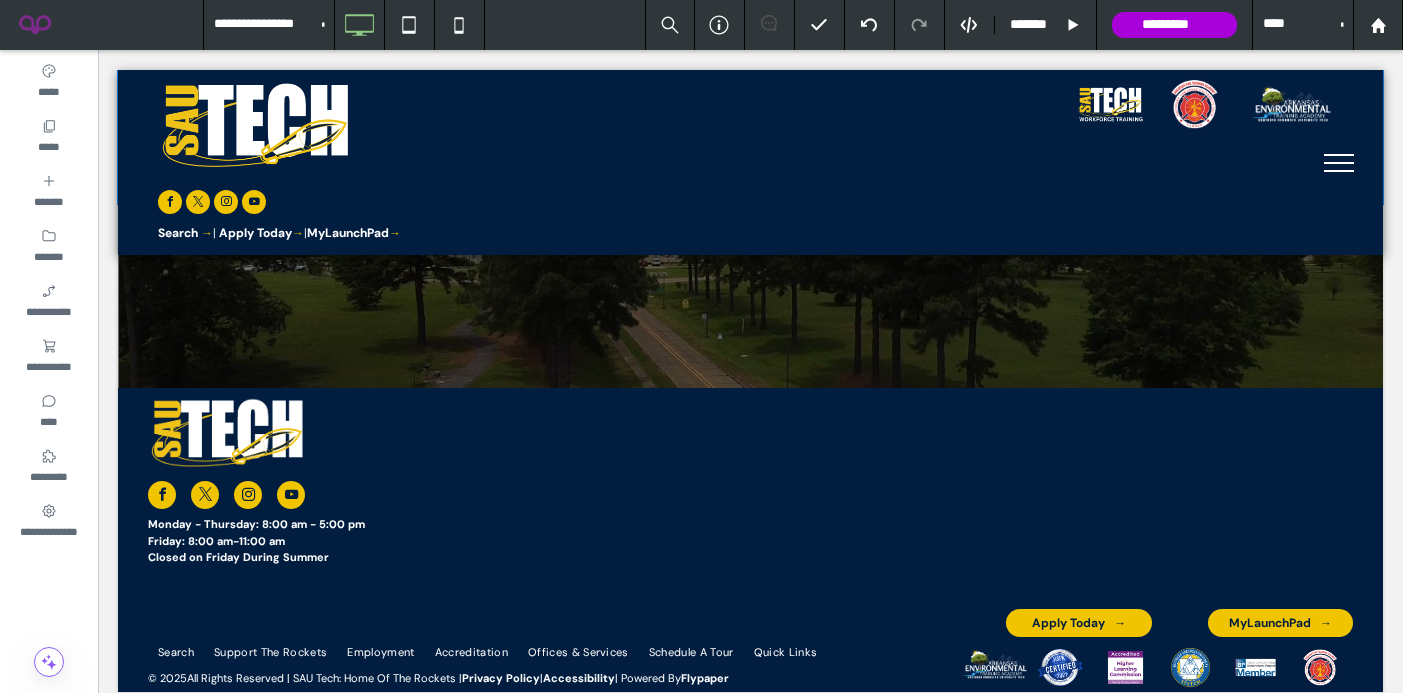 scroll, scrollTop: 2875, scrollLeft: 0, axis: vertical 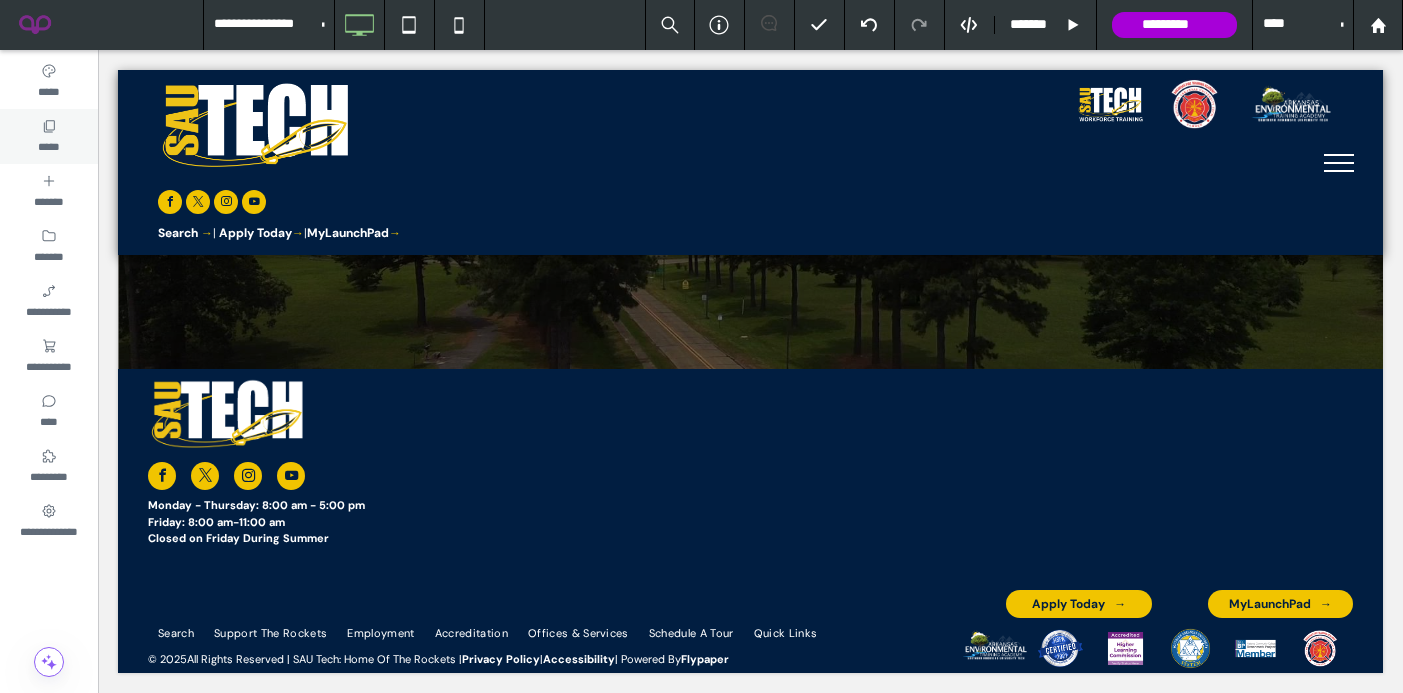 click on "*****" at bounding box center (49, 136) 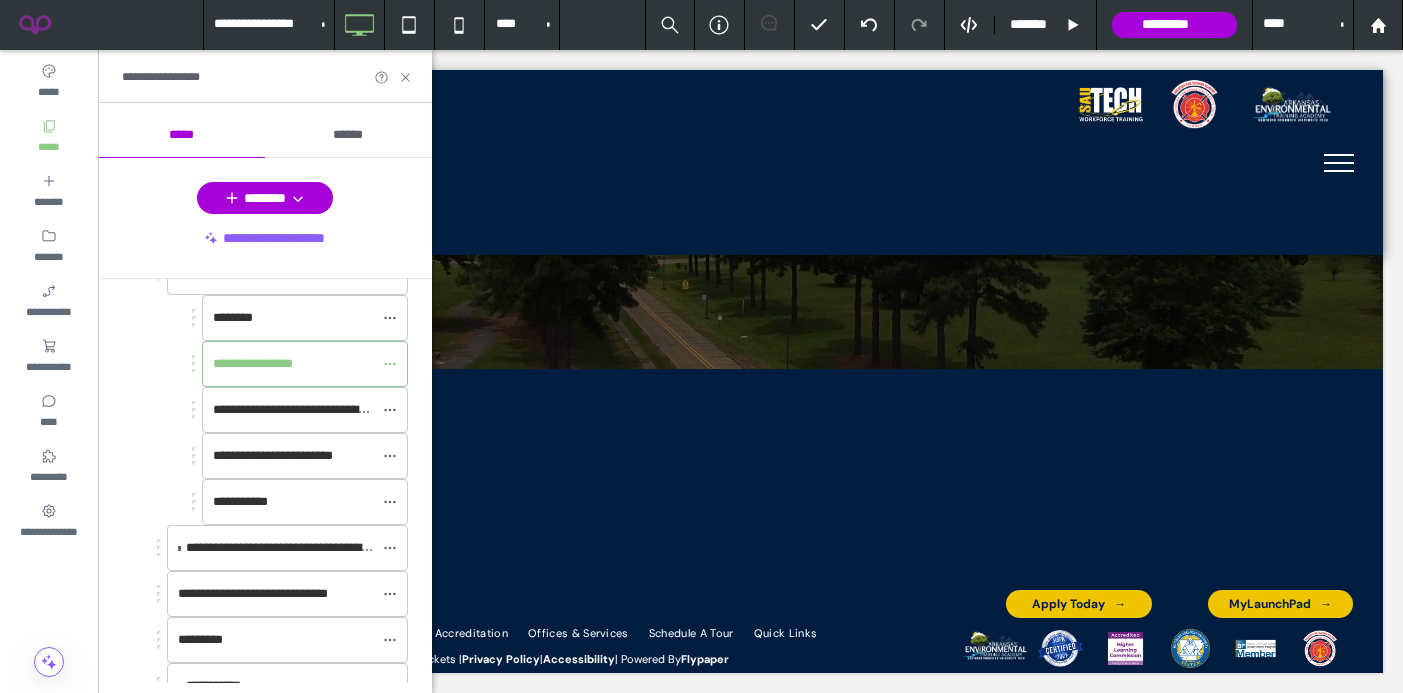 scroll, scrollTop: 335, scrollLeft: 0, axis: vertical 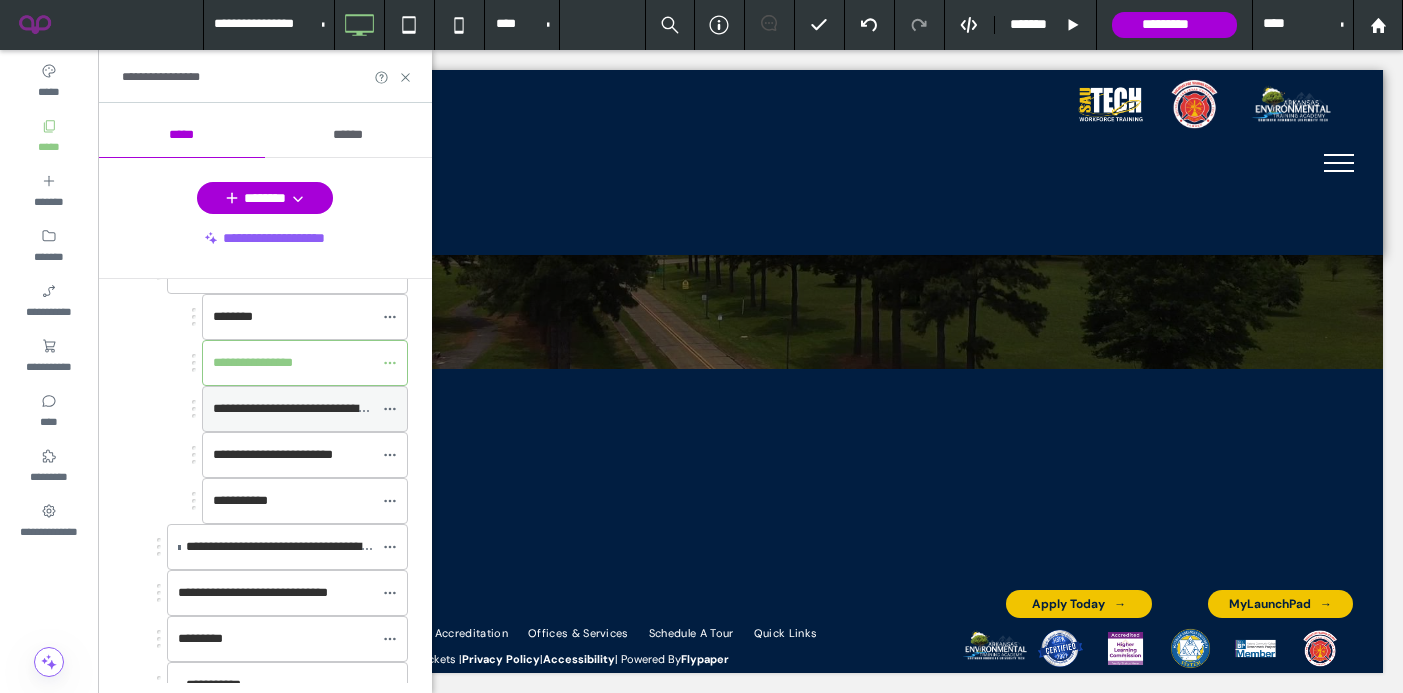 click on "**********" at bounding box center [320, 408] 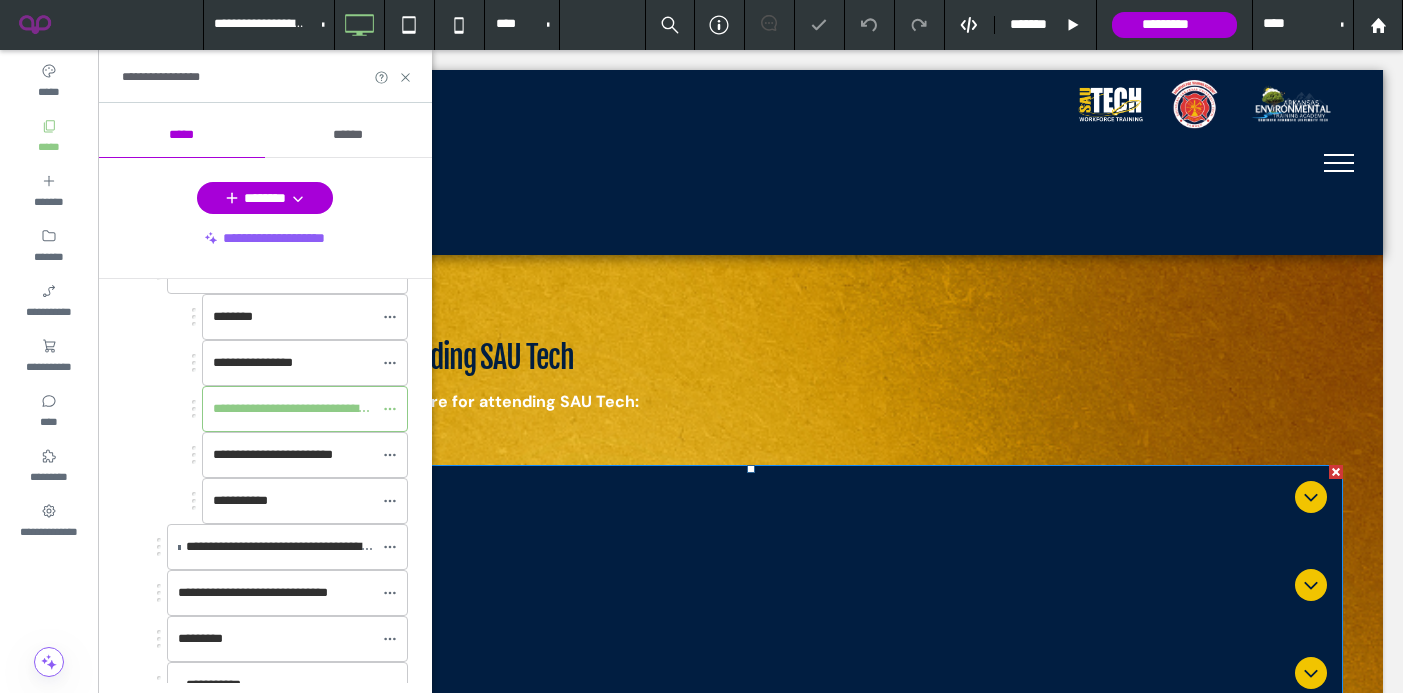scroll, scrollTop: 922, scrollLeft: 0, axis: vertical 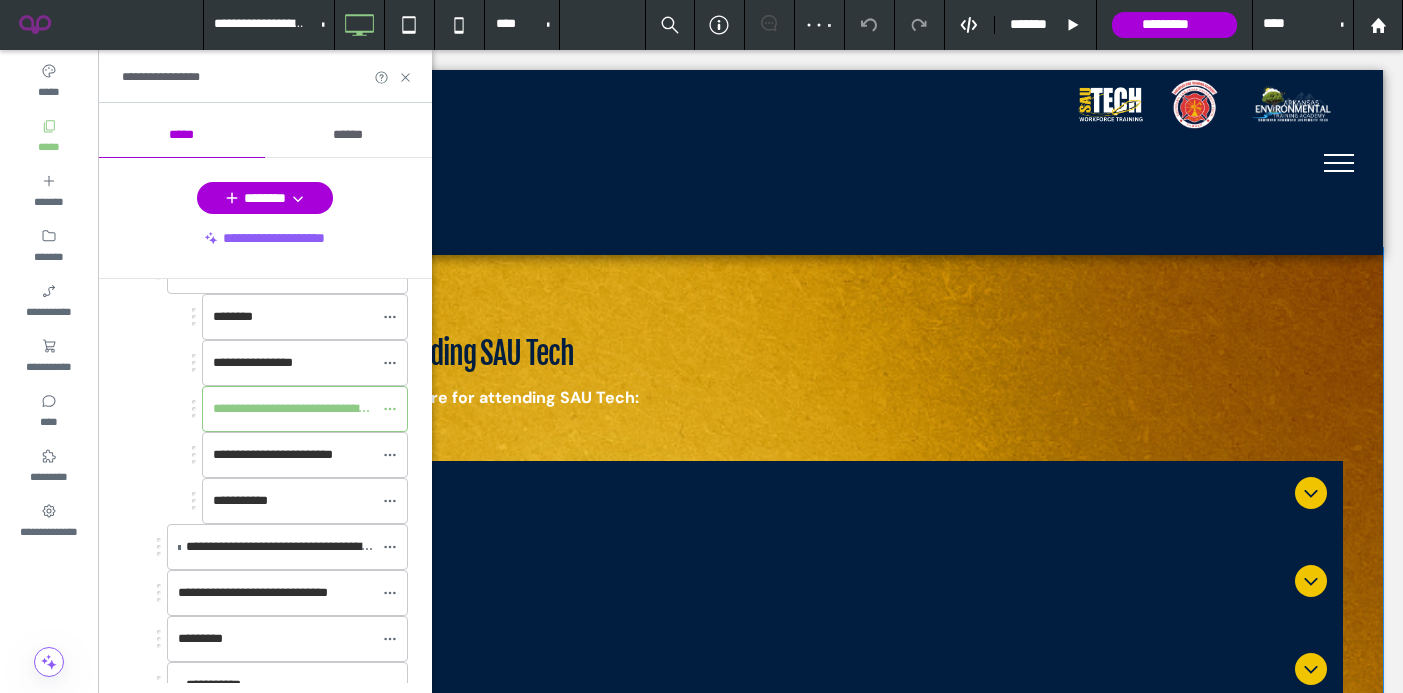 click on "Steps To Prepare For Attending SAU Tech
Please follow these steps to prepare for attending SAU Tech:
Step 1 Pay SEVIS Fee Before you can schedule a visa interview, you will need to pay the  I-901 SEVIS fee . You will use the information from your I-20 to pay the SEVIS fee.   Pricing information can be found here.→ Step 2 Complete Your Visa Application To schedule your visa interview, you will need to fill out the  visa application.
Then contact the  US embassy or consulate
in your country to schedule an interview. Step 3 Prepare and go to Interview Make sure to check the embassy or consulate’s website to see what documents you need for the interview. Also, make sure you are natural, comfortable, and confident during your interview.  EducationUSA
offers some great advice on how to prepare for your interview. Being denied a visa is a possibility and the reason for your denial can be confusing sometimes. Make sure you ask and understand why you were denied a visa. Step 4 Step 5 Step 6" at bounding box center [750, 790] 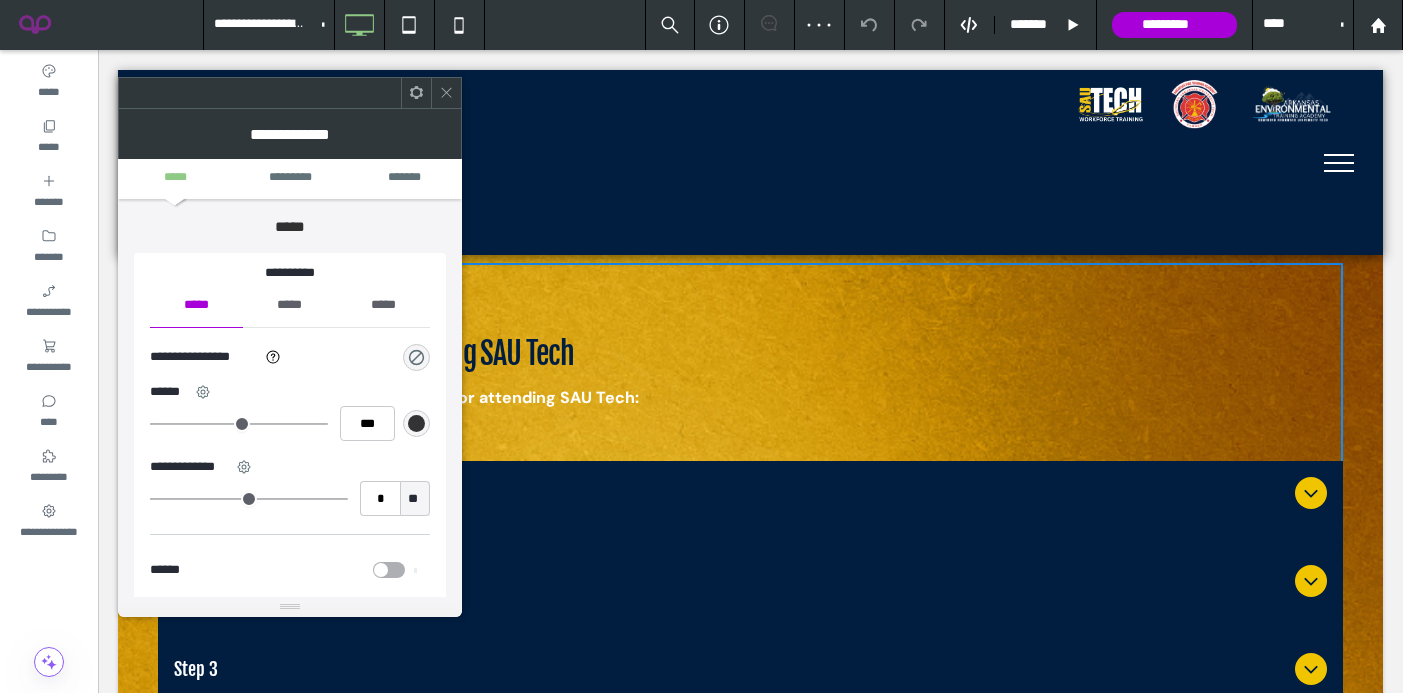 click 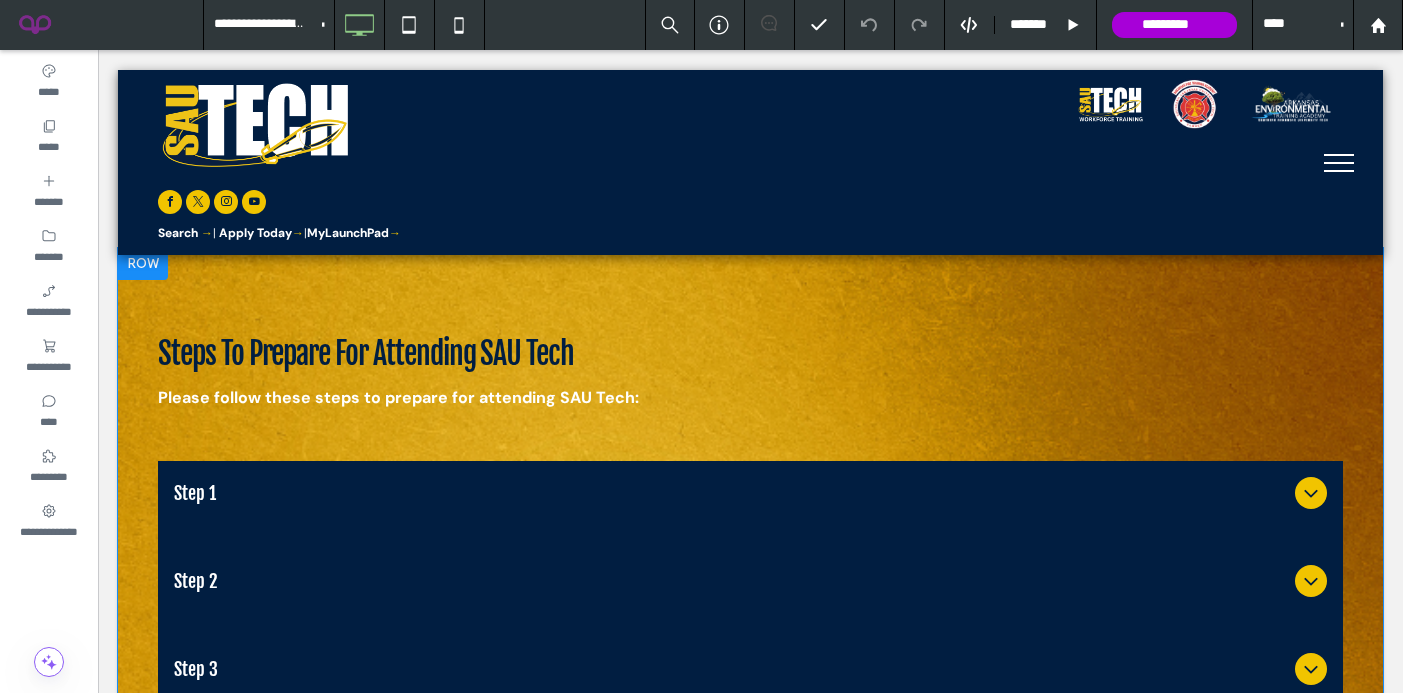 click on "Steps To Prepare For Attending SAU Tech
Please follow these steps to prepare for attending SAU Tech:
Step 1 Pay SEVIS Fee Before you can schedule a visa interview, you will need to pay the  I-901 SEVIS fee . You will use the information from your I-20 to pay the SEVIS fee.   Pricing information can be found here.→ Step 2 Complete Your Visa Application To schedule your visa interview, you will need to fill out the  visa application.
Then contact the  US embassy or consulate
in your country to schedule an interview. Step 3 Prepare and go to Interview Make sure to check the embassy or consulate’s website to see what documents you need for the interview. Also, make sure you are natural, comfortable, and confident during your interview.  EducationUSA
offers some great advice on how to prepare for your interview. Being denied a visa is a possibility and the reason for your denial can be confusing sometimes. Make sure you ask and understand why you were denied a visa. Step 4 Step 5" at bounding box center [750, 817] 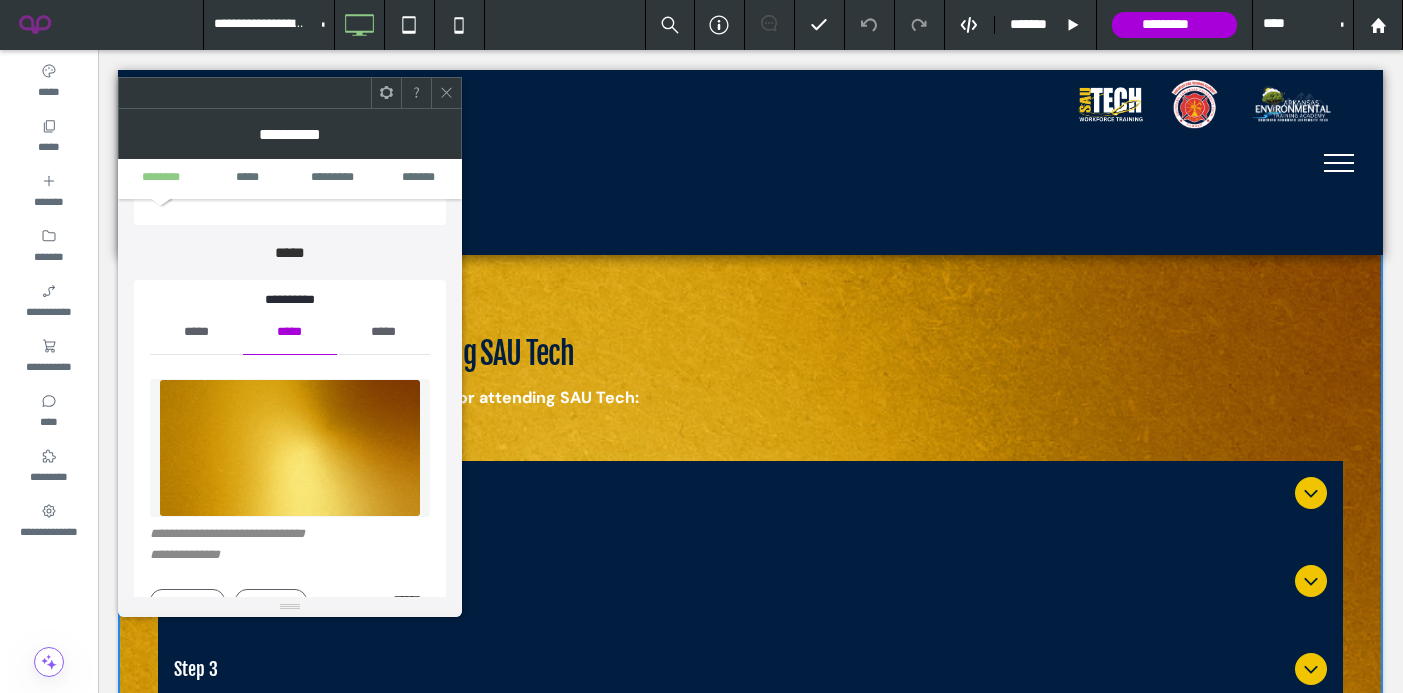 scroll, scrollTop: 148, scrollLeft: 0, axis: vertical 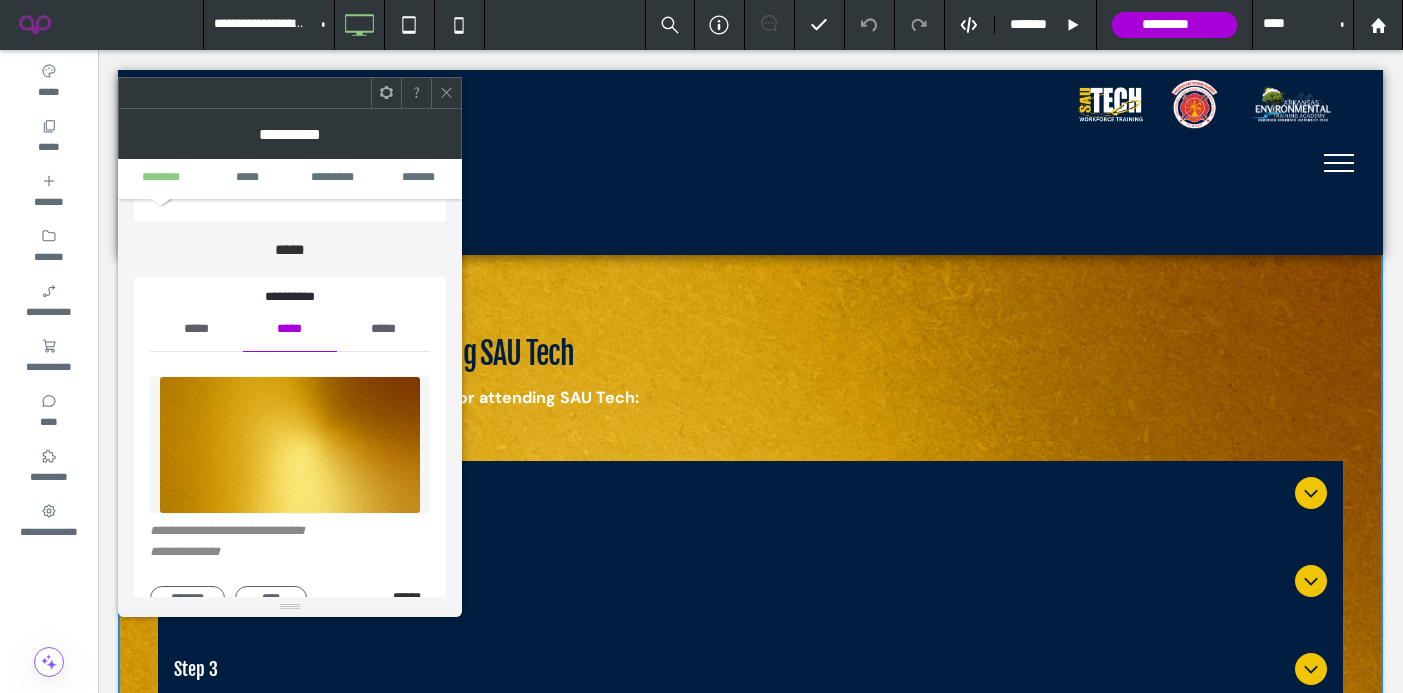 click on "******" at bounding box center [411, 597] 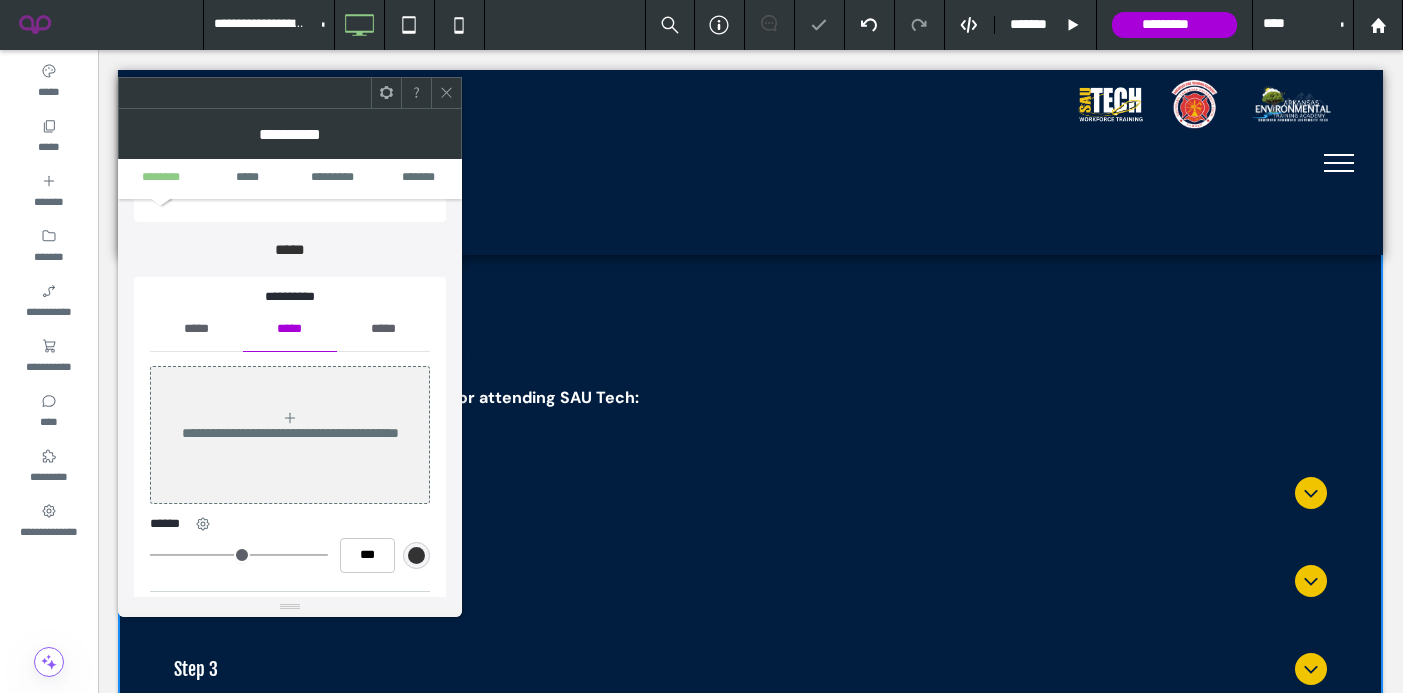 click on "*****" at bounding box center (196, 329) 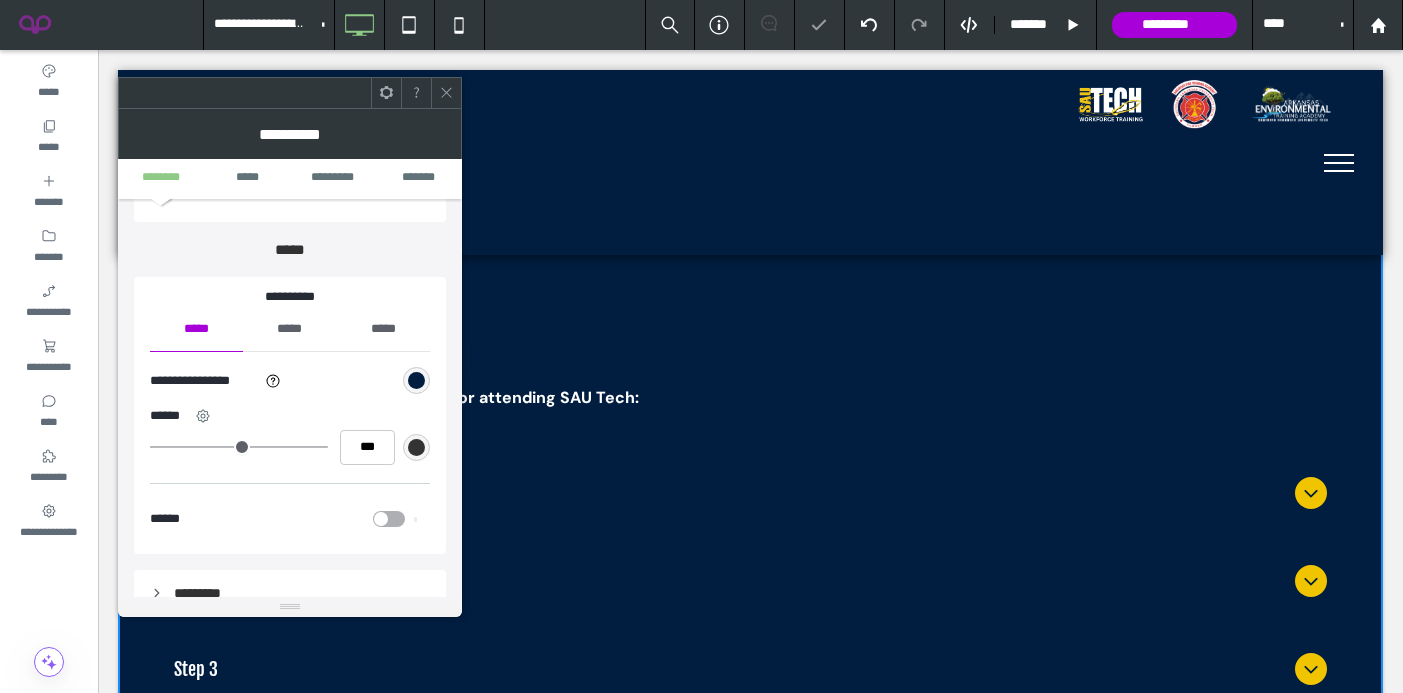 click on "**********" at bounding box center [290, 381] 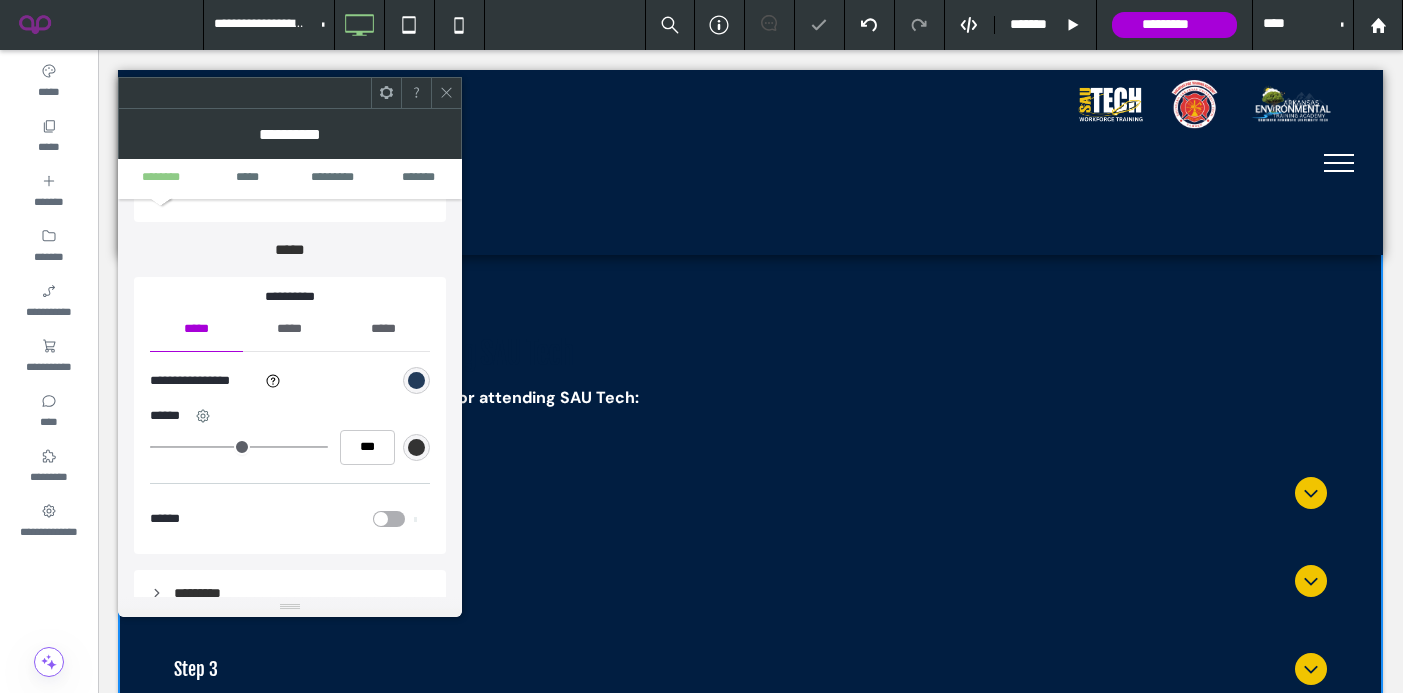 click at bounding box center [416, 380] 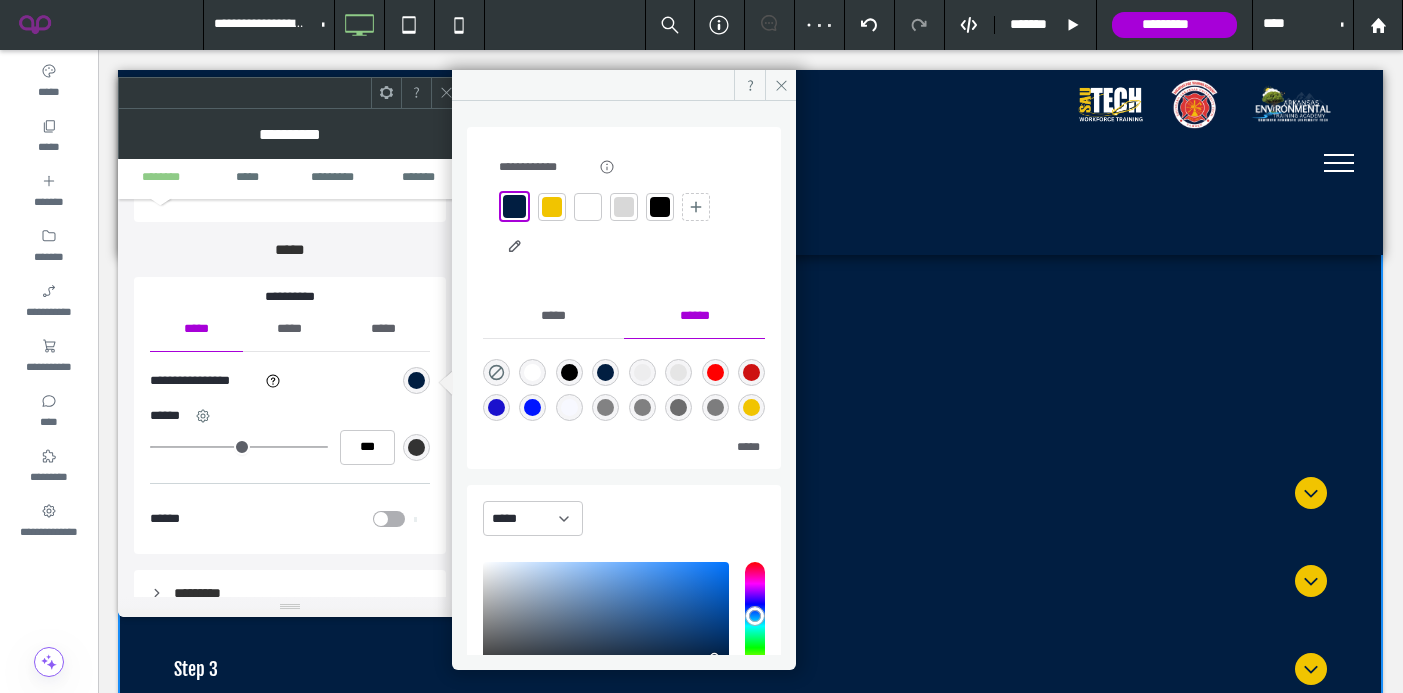 click at bounding box center (552, 207) 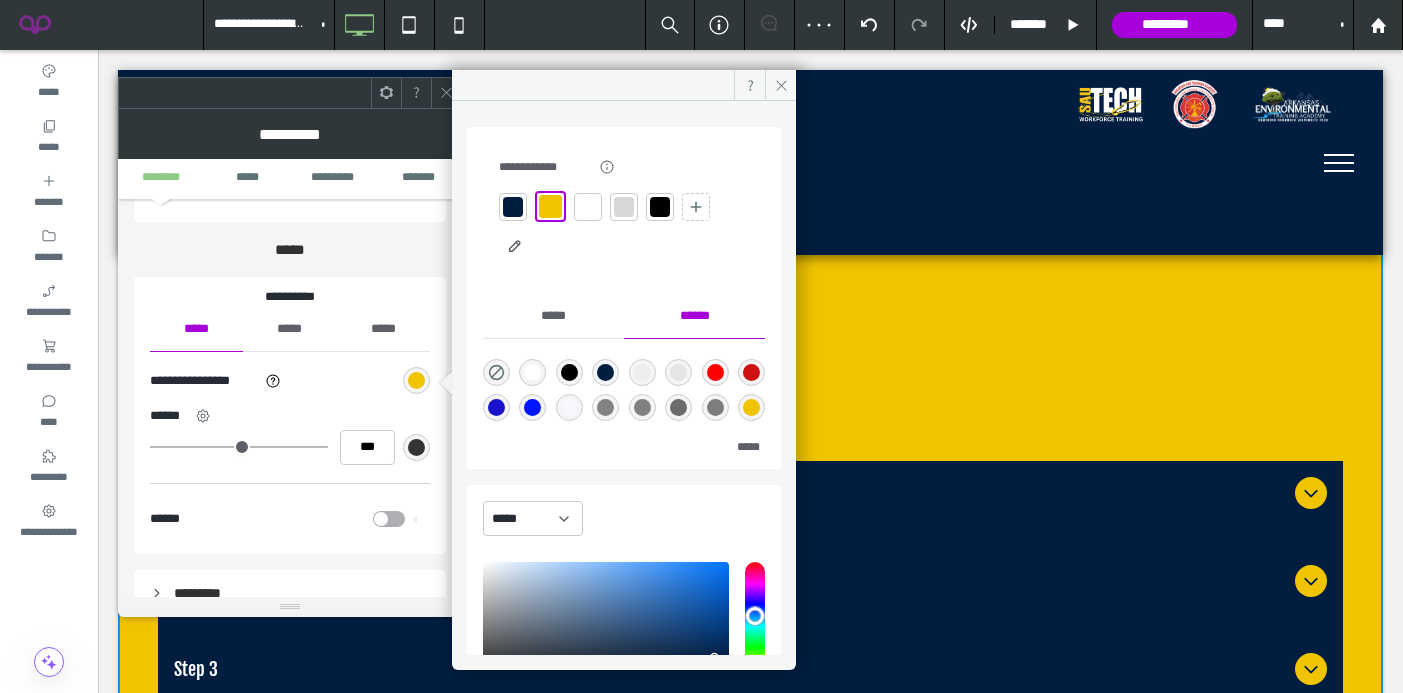 click 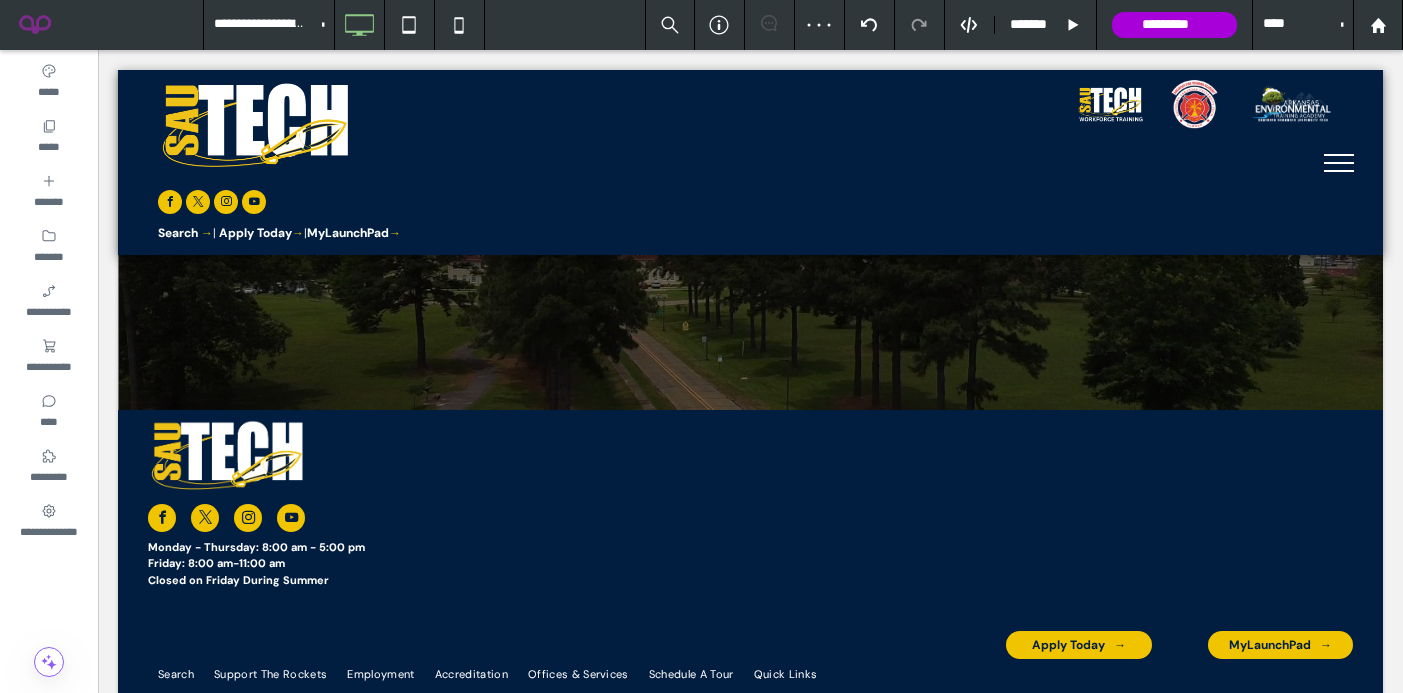 scroll, scrollTop: 2297, scrollLeft: 0, axis: vertical 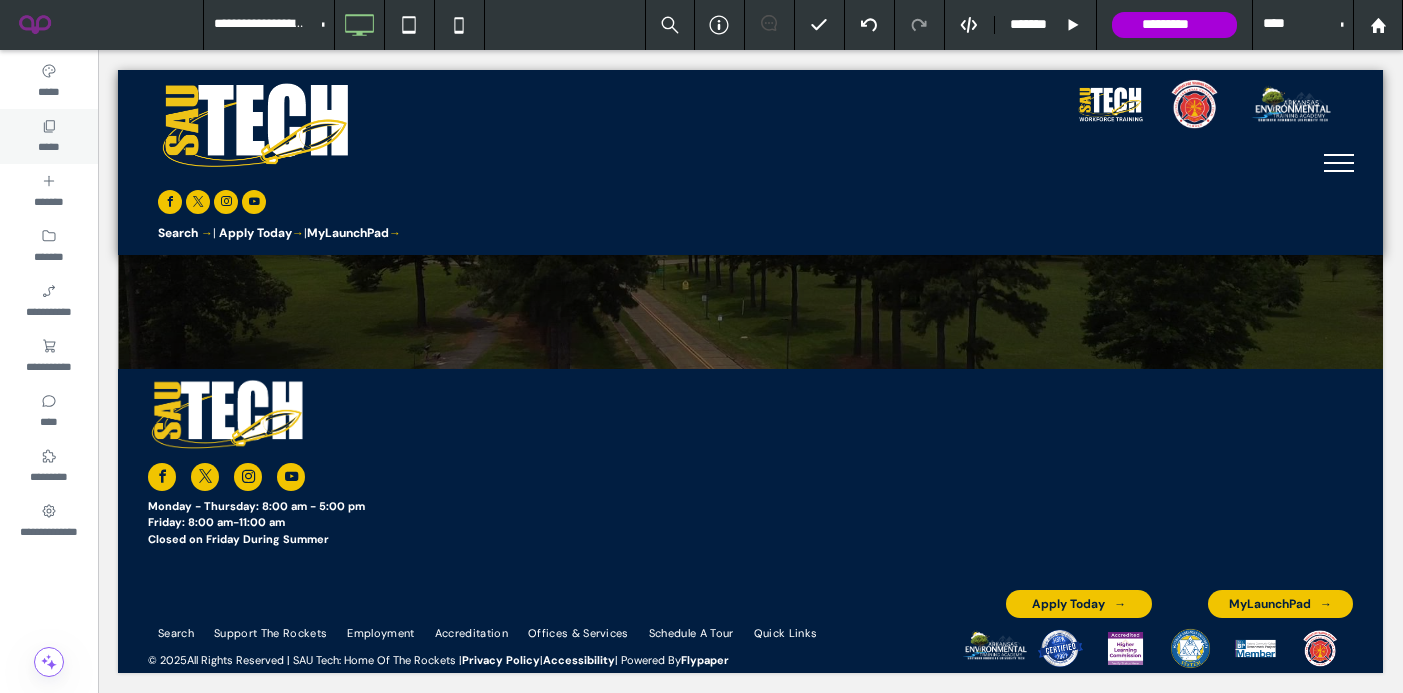 click on "*****" at bounding box center [49, 136] 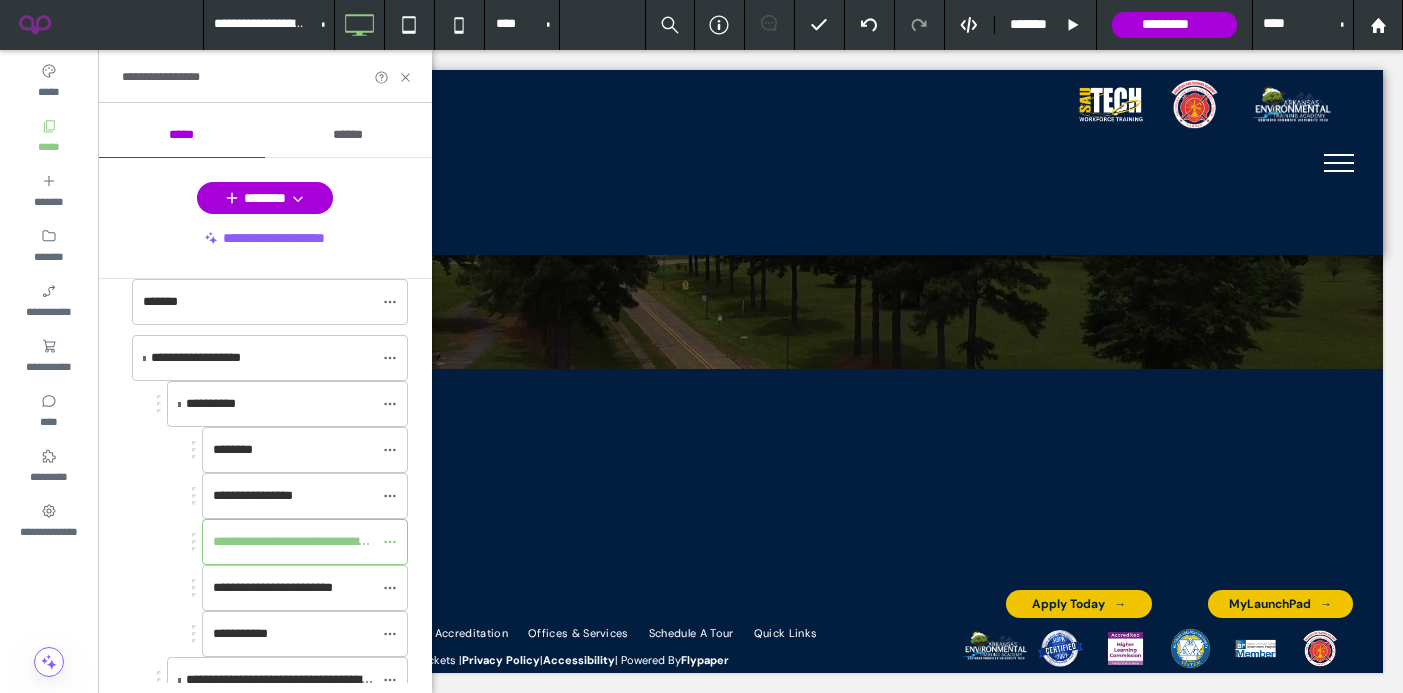 scroll, scrollTop: 274, scrollLeft: 0, axis: vertical 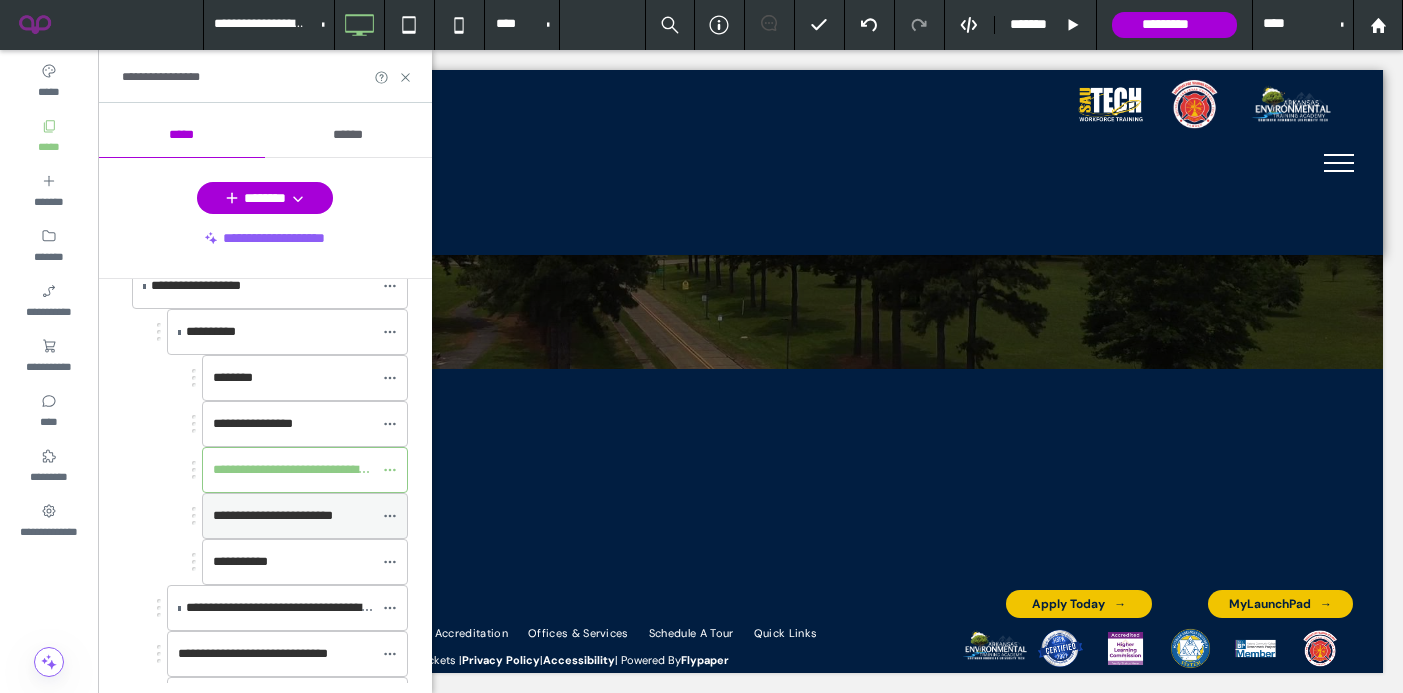 click on "**********" at bounding box center (273, 515) 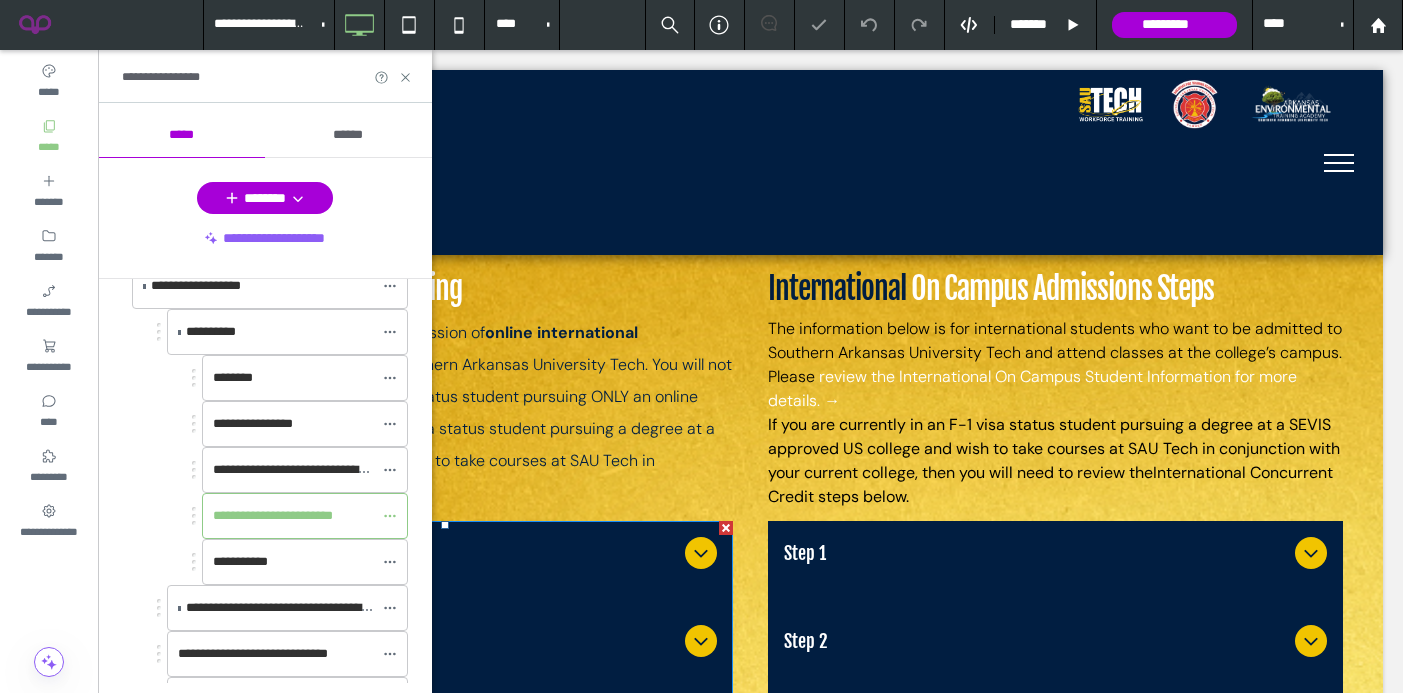 scroll, scrollTop: 1711, scrollLeft: 0, axis: vertical 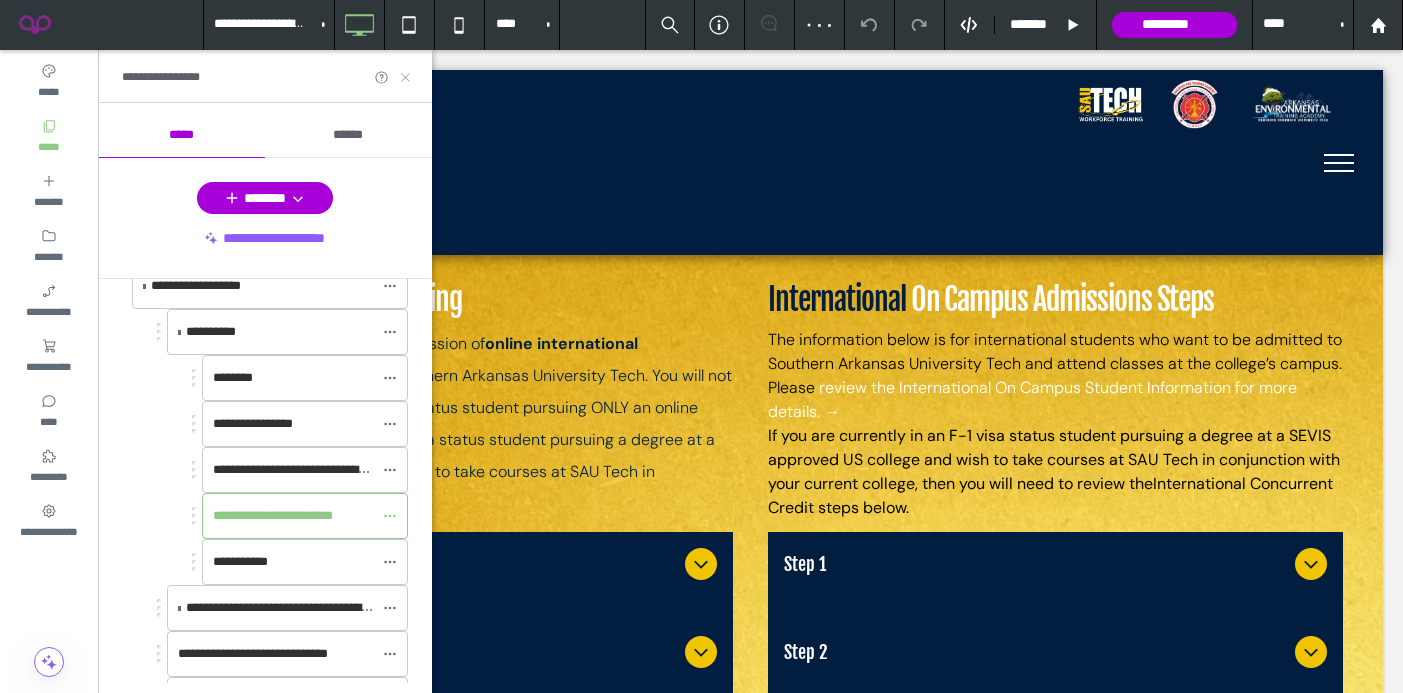 click 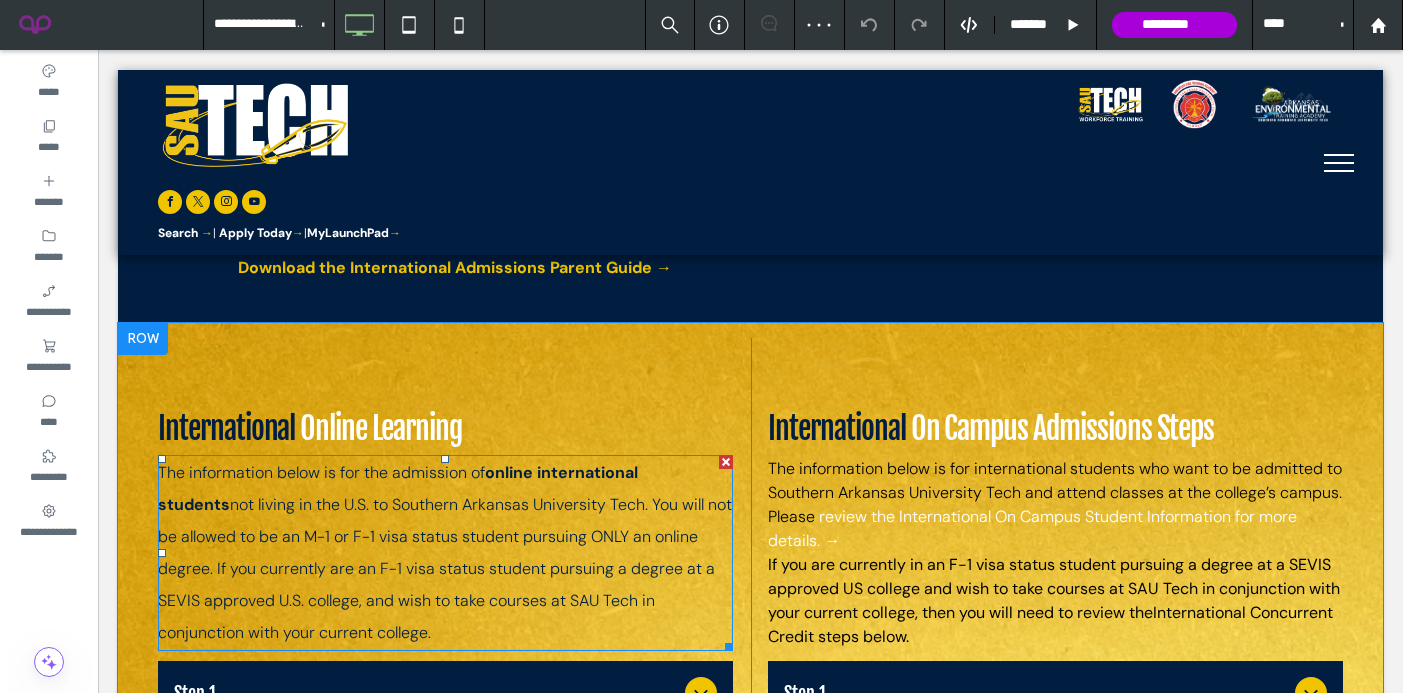 scroll, scrollTop: 1581, scrollLeft: 0, axis: vertical 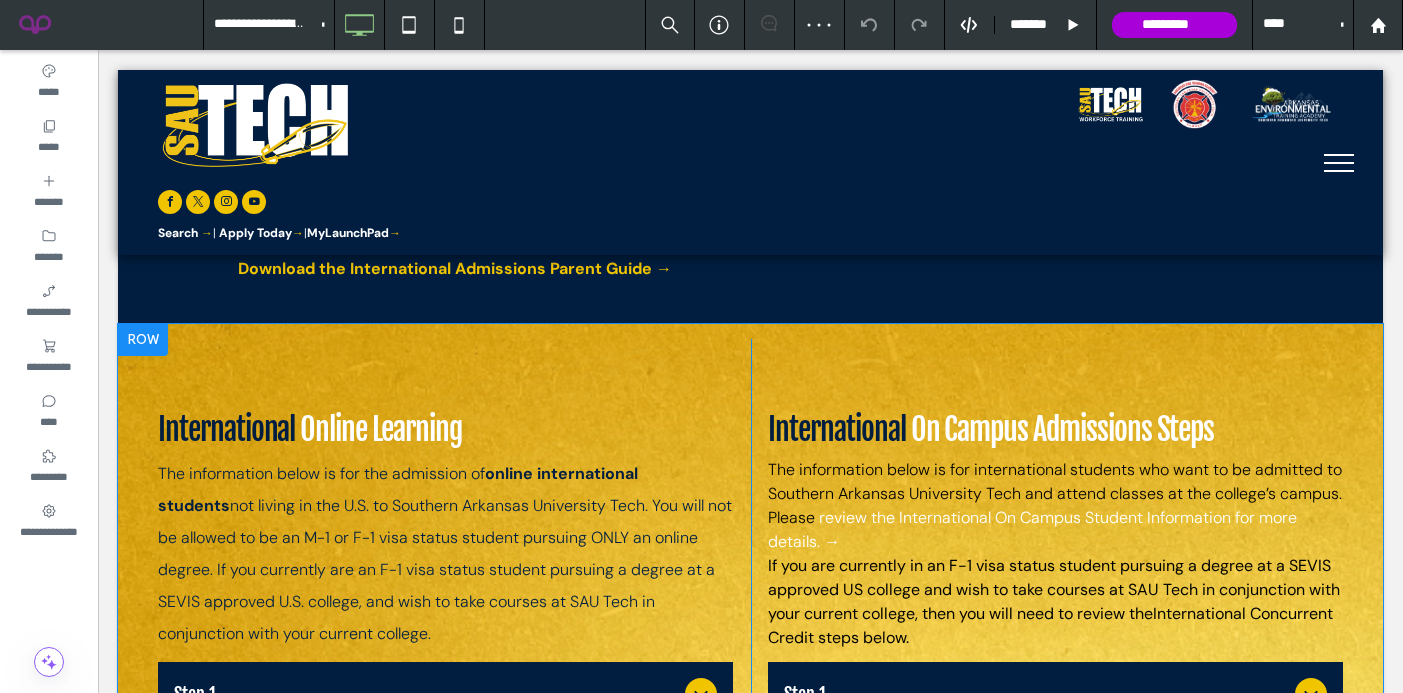 click at bounding box center (143, 340) 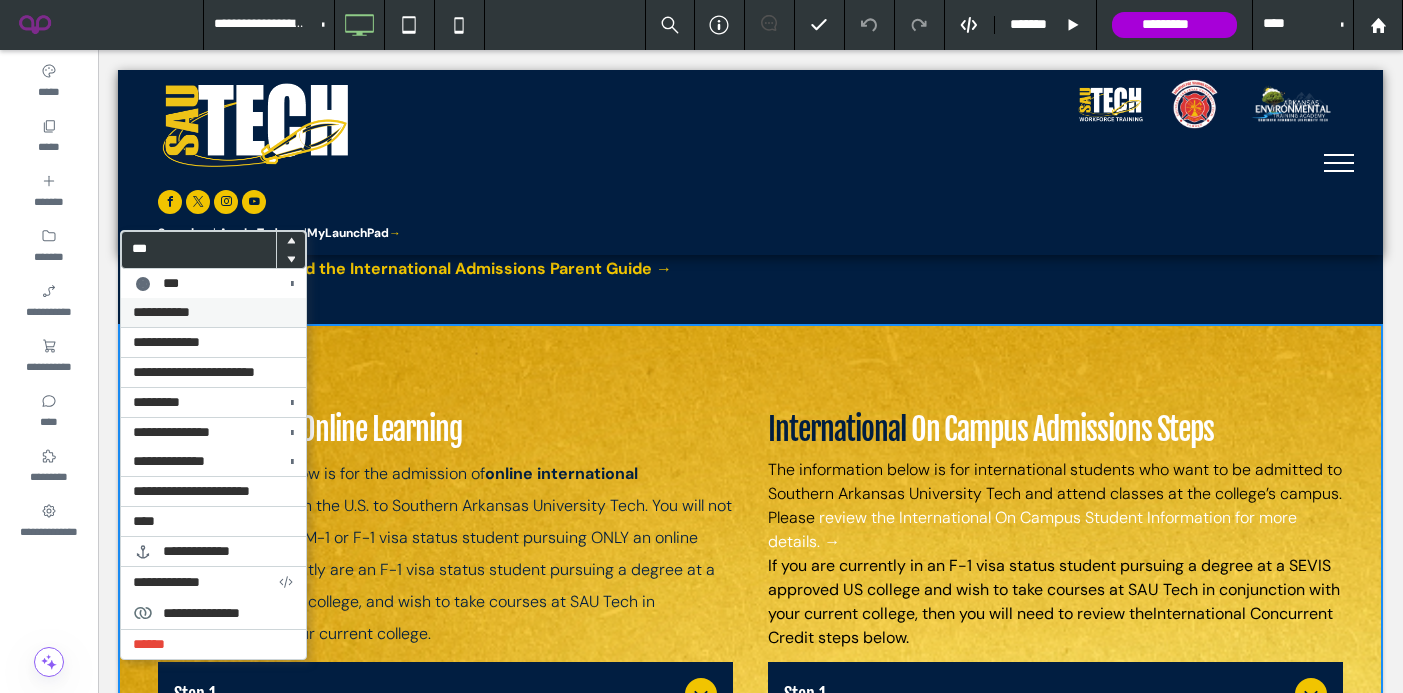click on "**********" at bounding box center [213, 312] 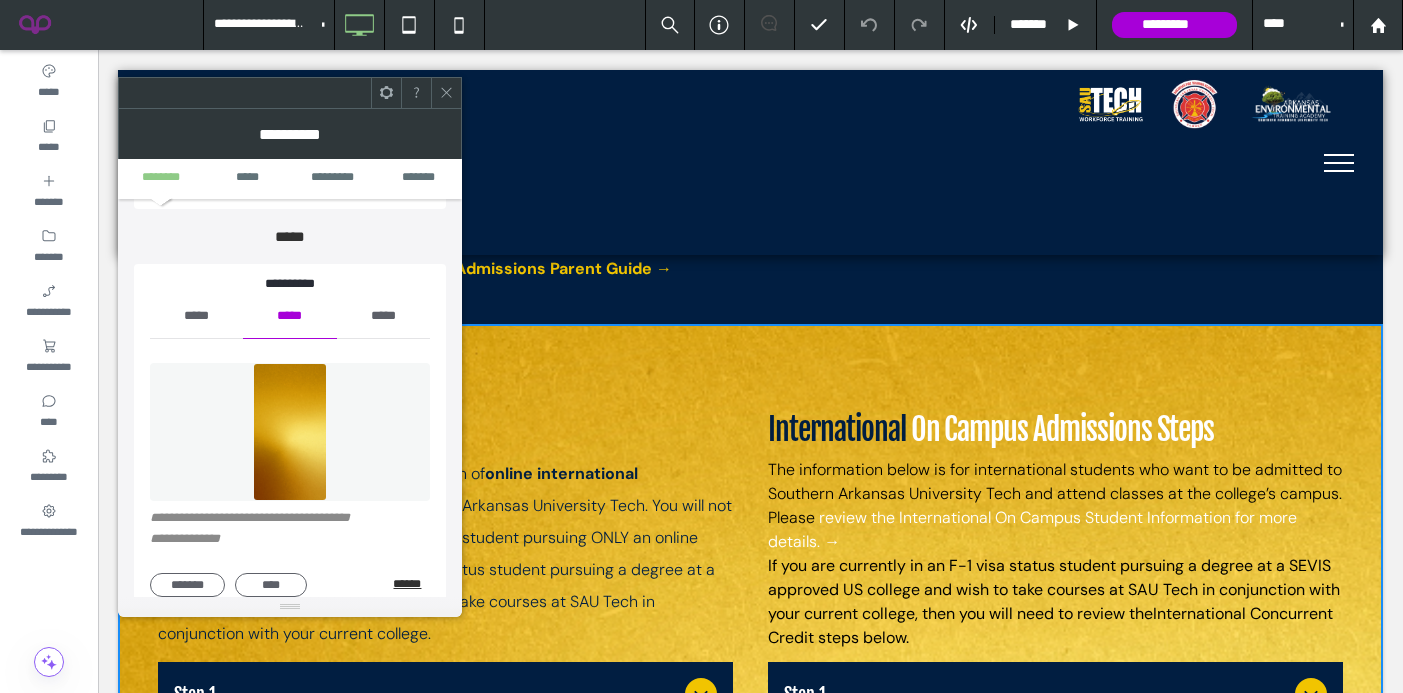 scroll, scrollTop: 164, scrollLeft: 0, axis: vertical 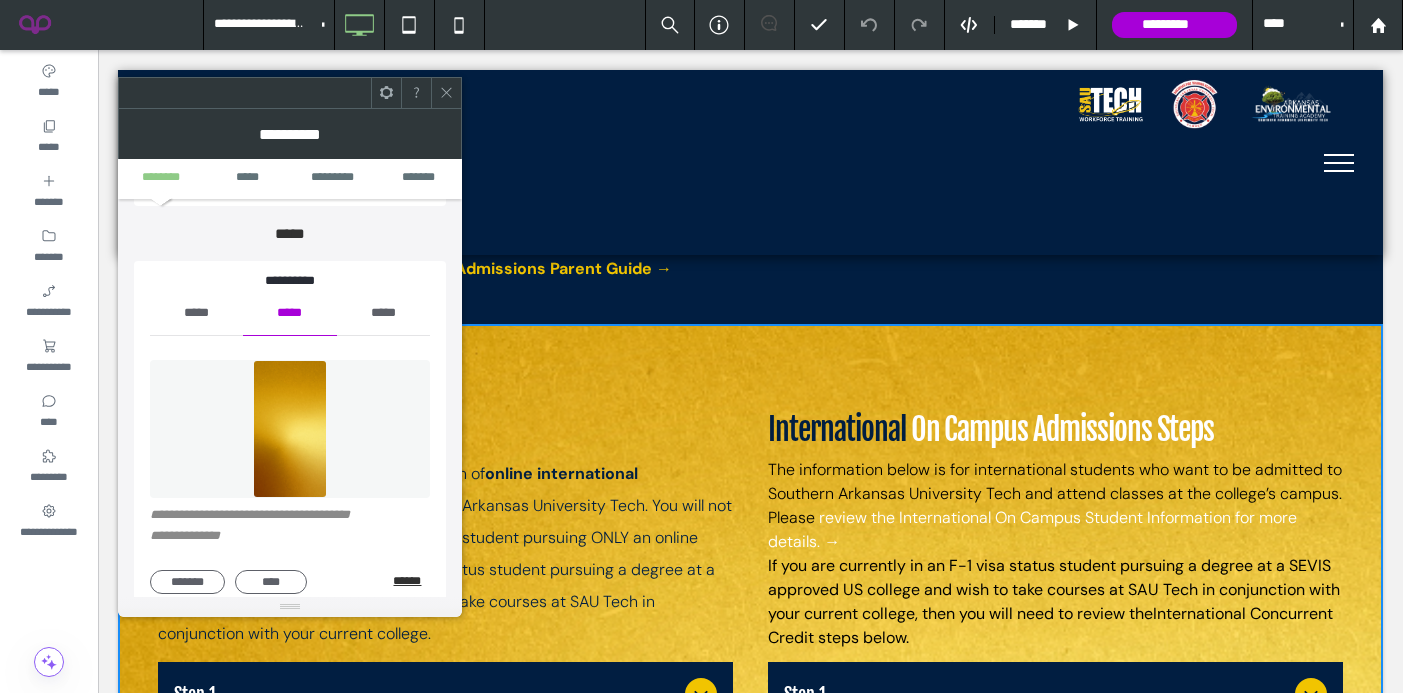 click on "******" at bounding box center [411, 581] 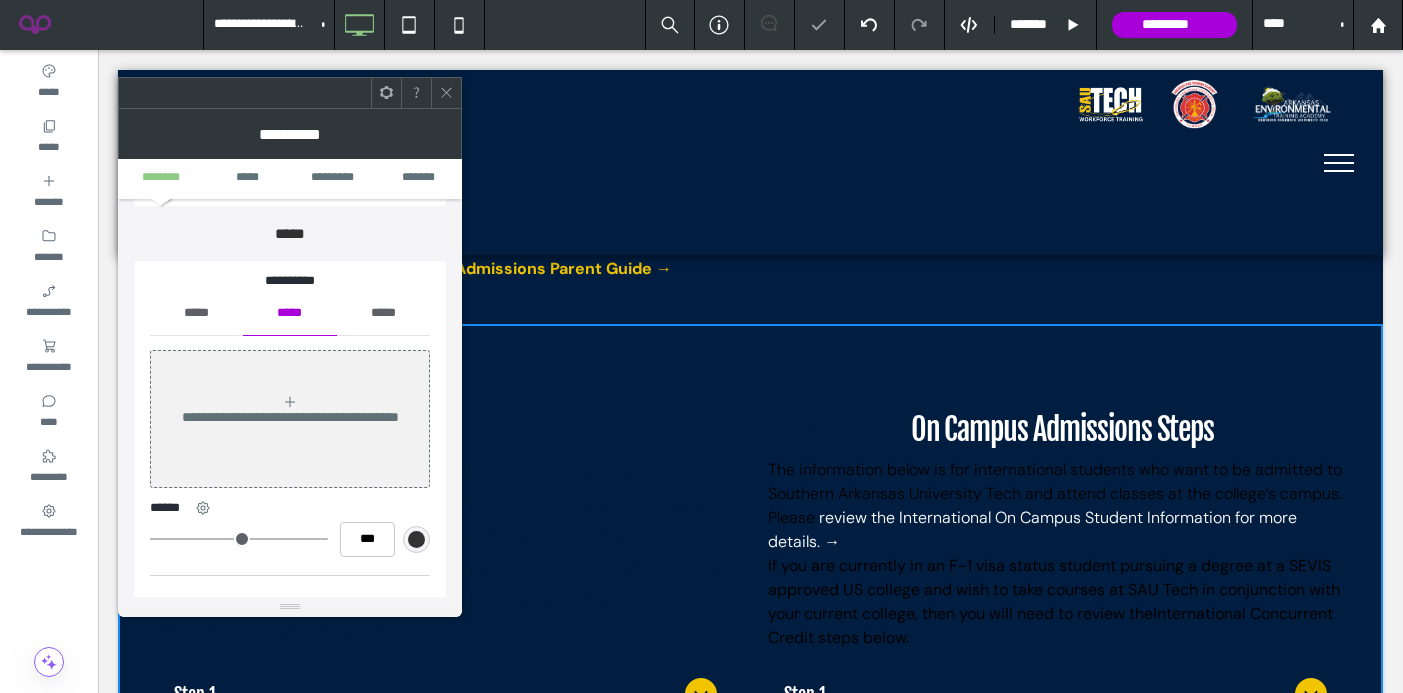click on "*****" at bounding box center [196, 313] 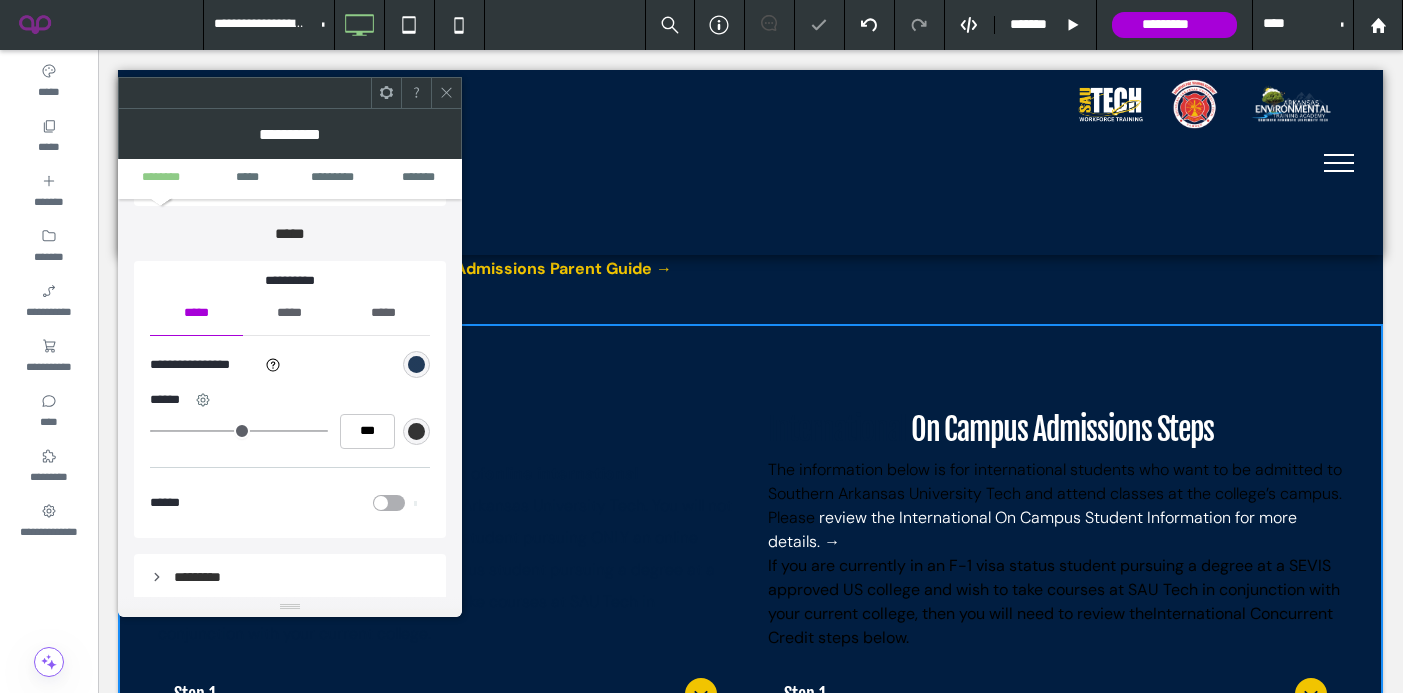 click at bounding box center (416, 364) 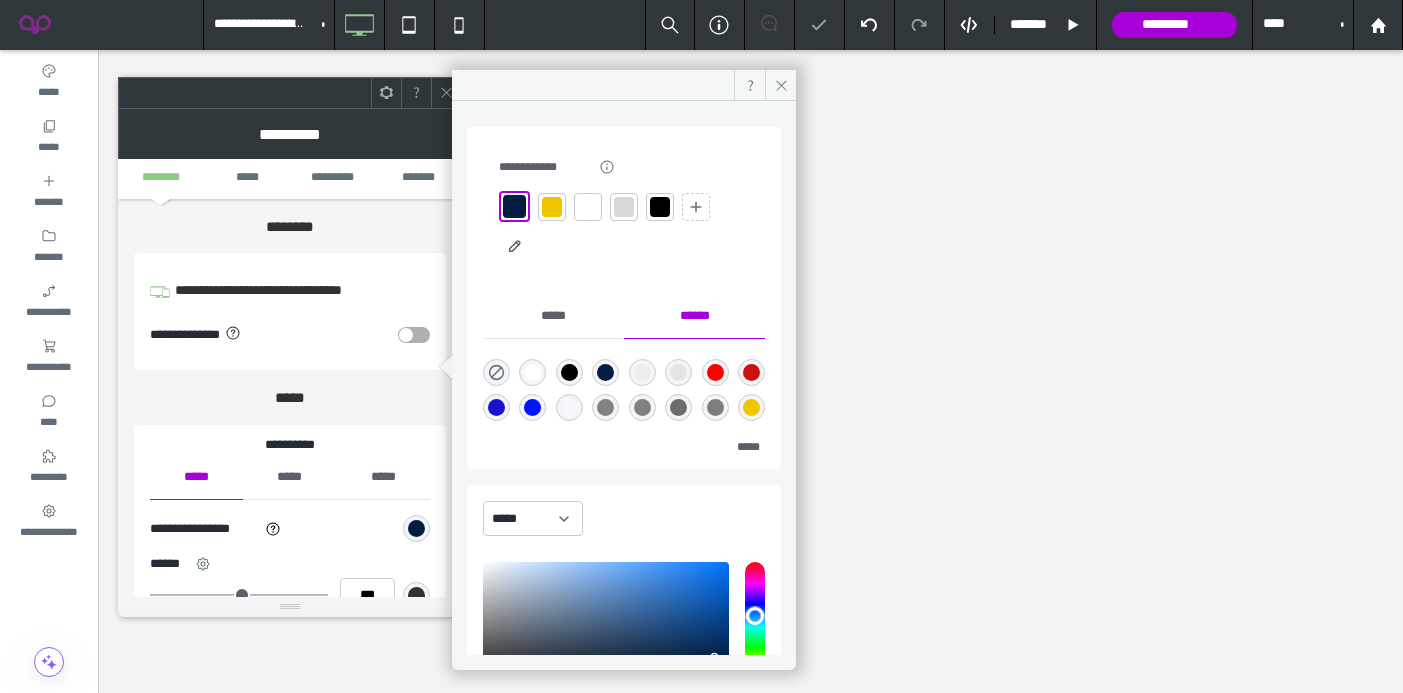 scroll, scrollTop: 0, scrollLeft: 0, axis: both 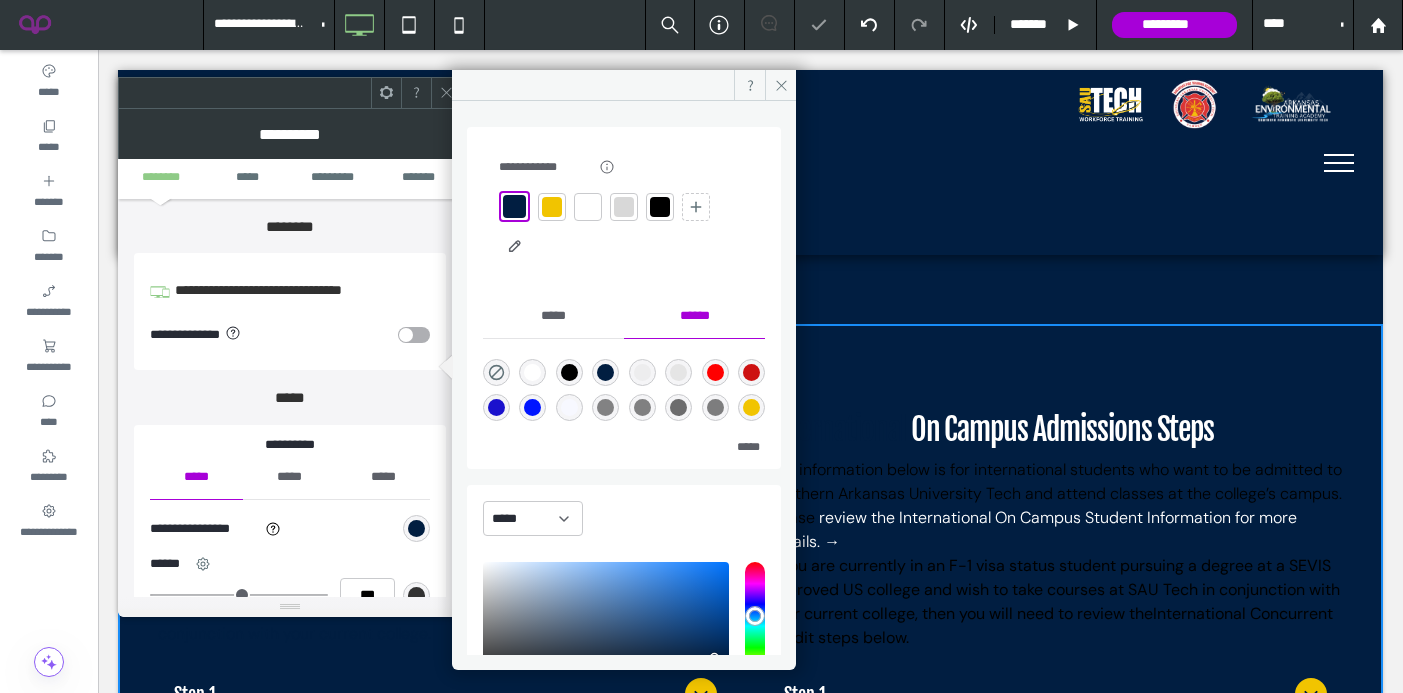 click at bounding box center [552, 207] 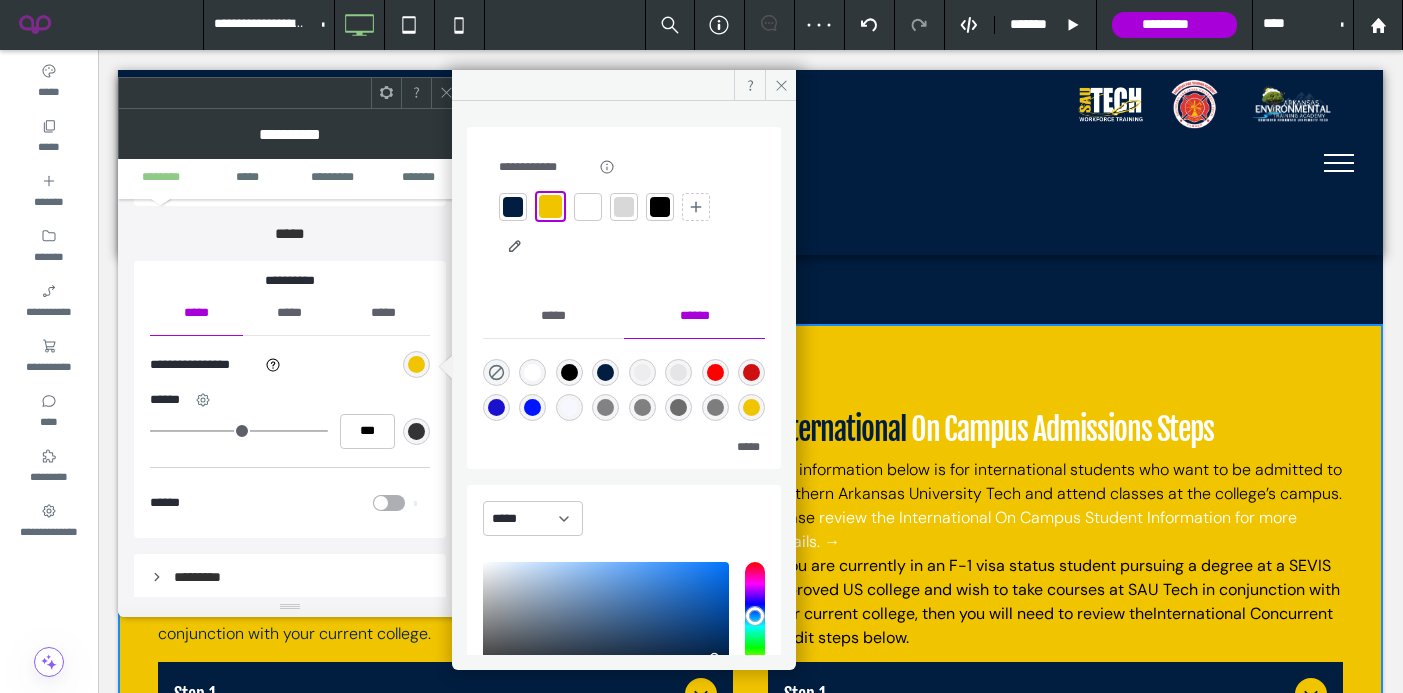 click 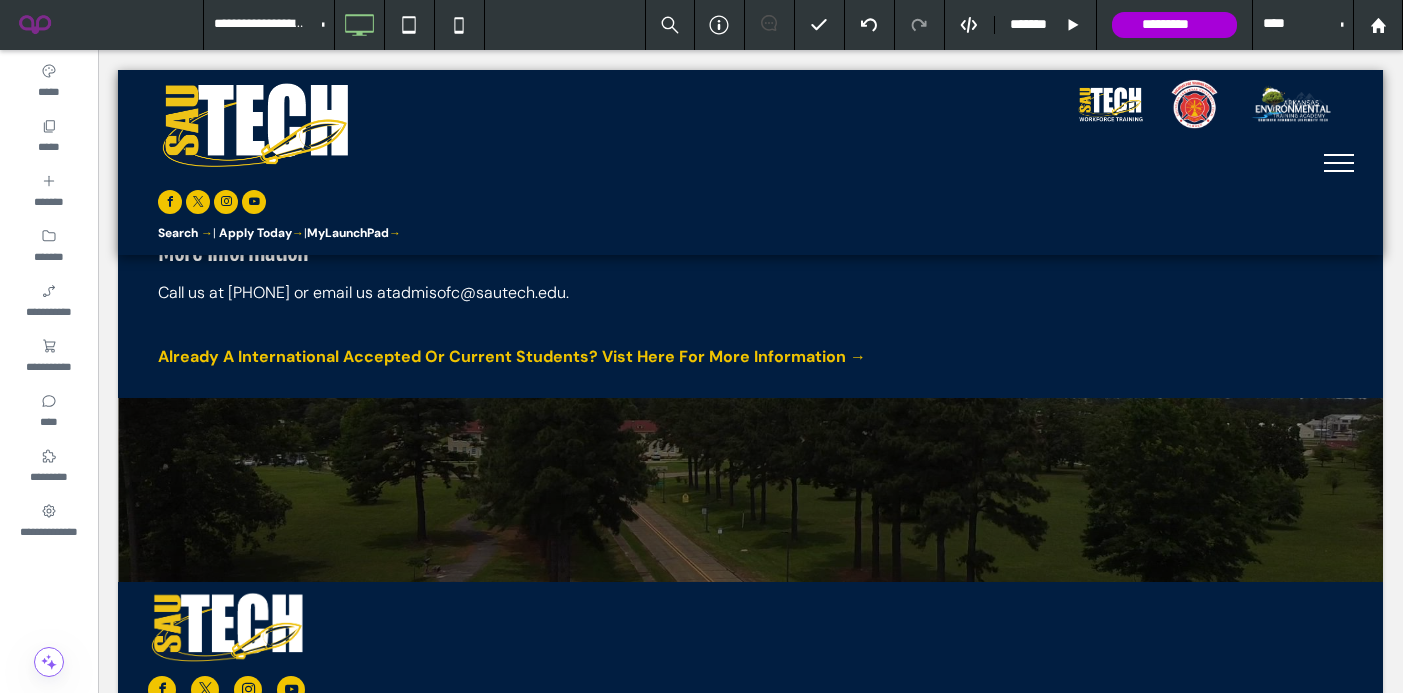 scroll, scrollTop: 4351, scrollLeft: 0, axis: vertical 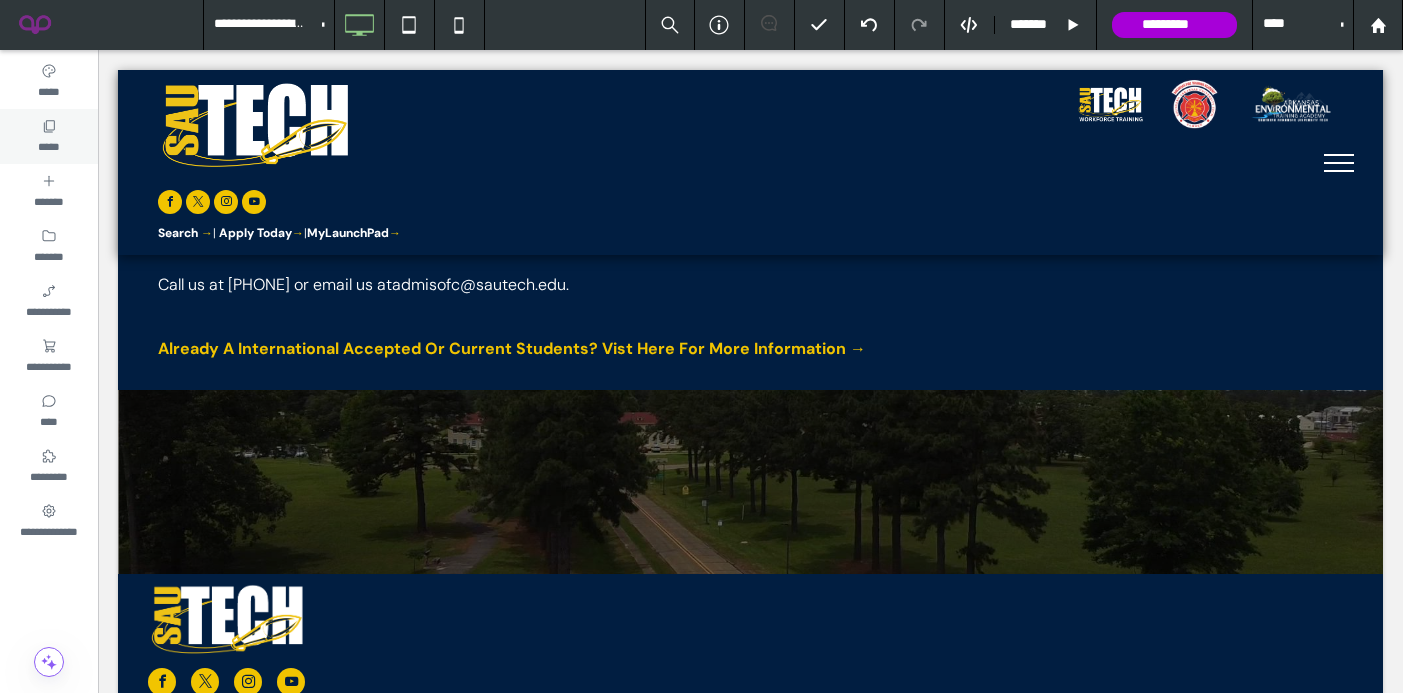 click 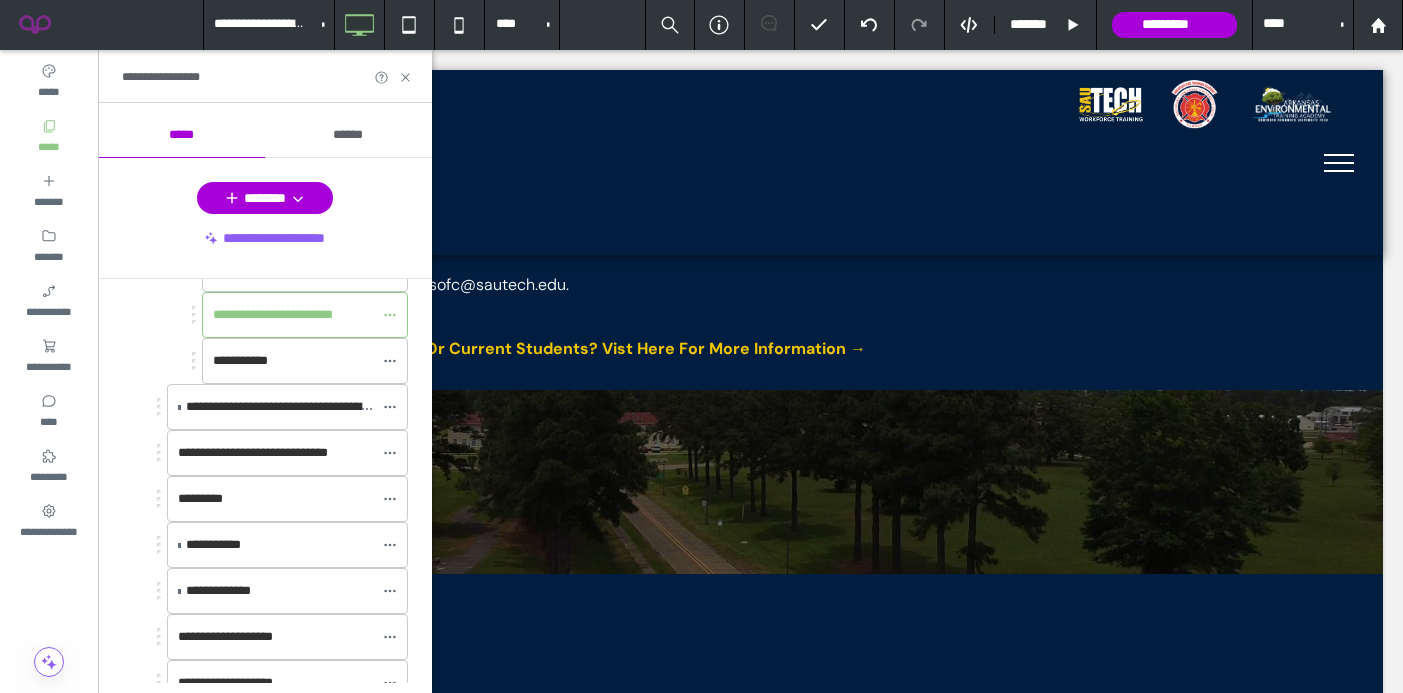 scroll, scrollTop: 488, scrollLeft: 0, axis: vertical 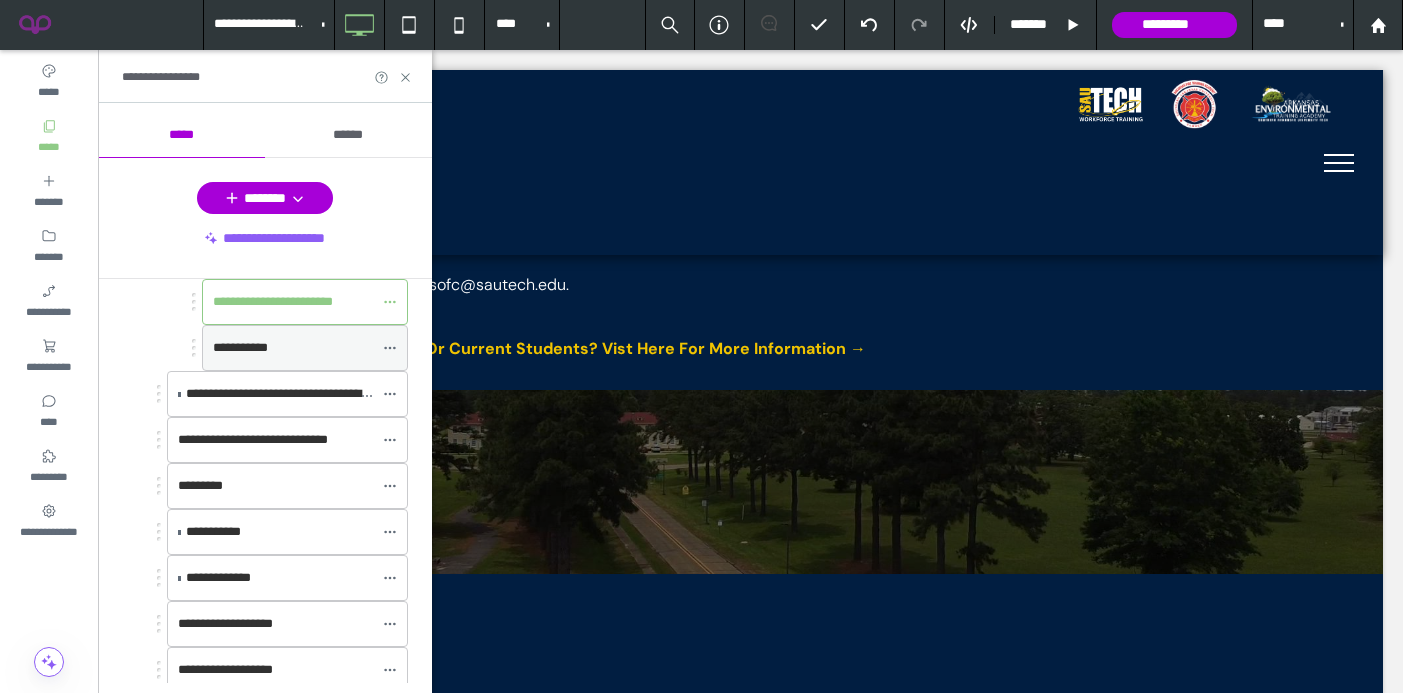 click on "**********" at bounding box center (240, 347) 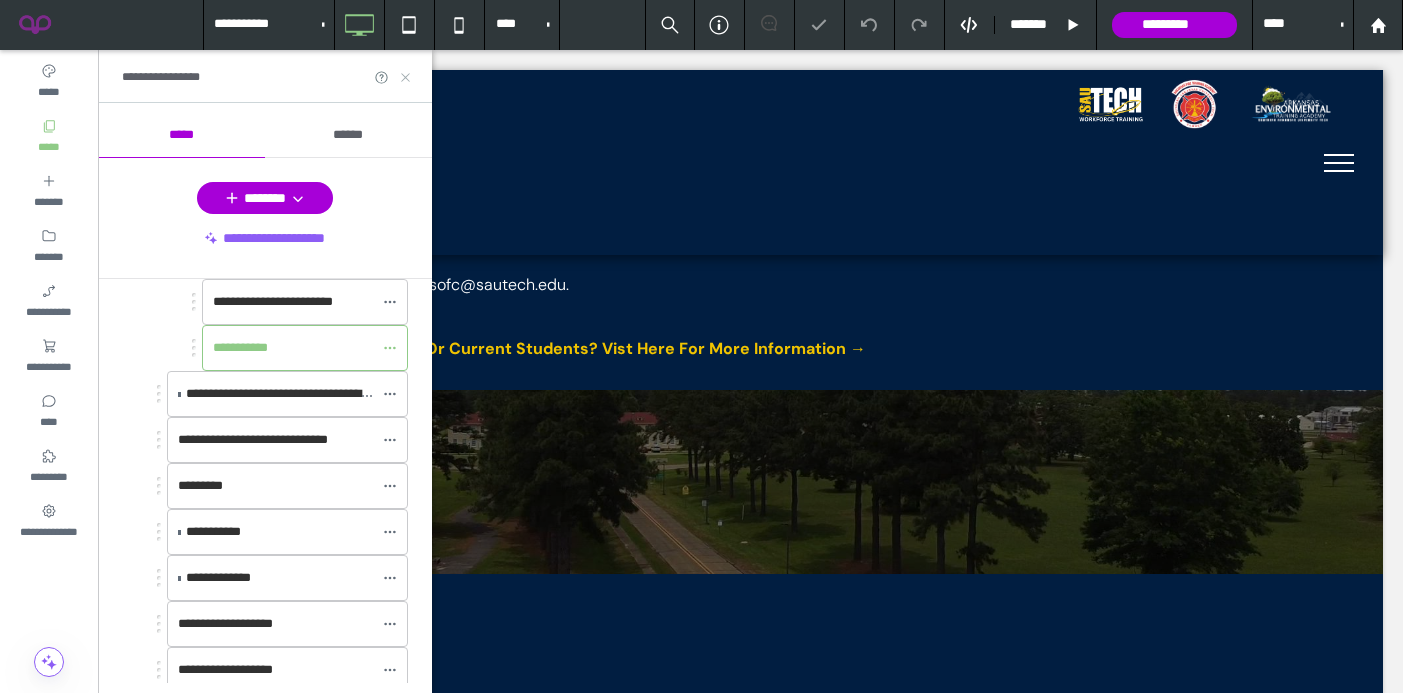 click 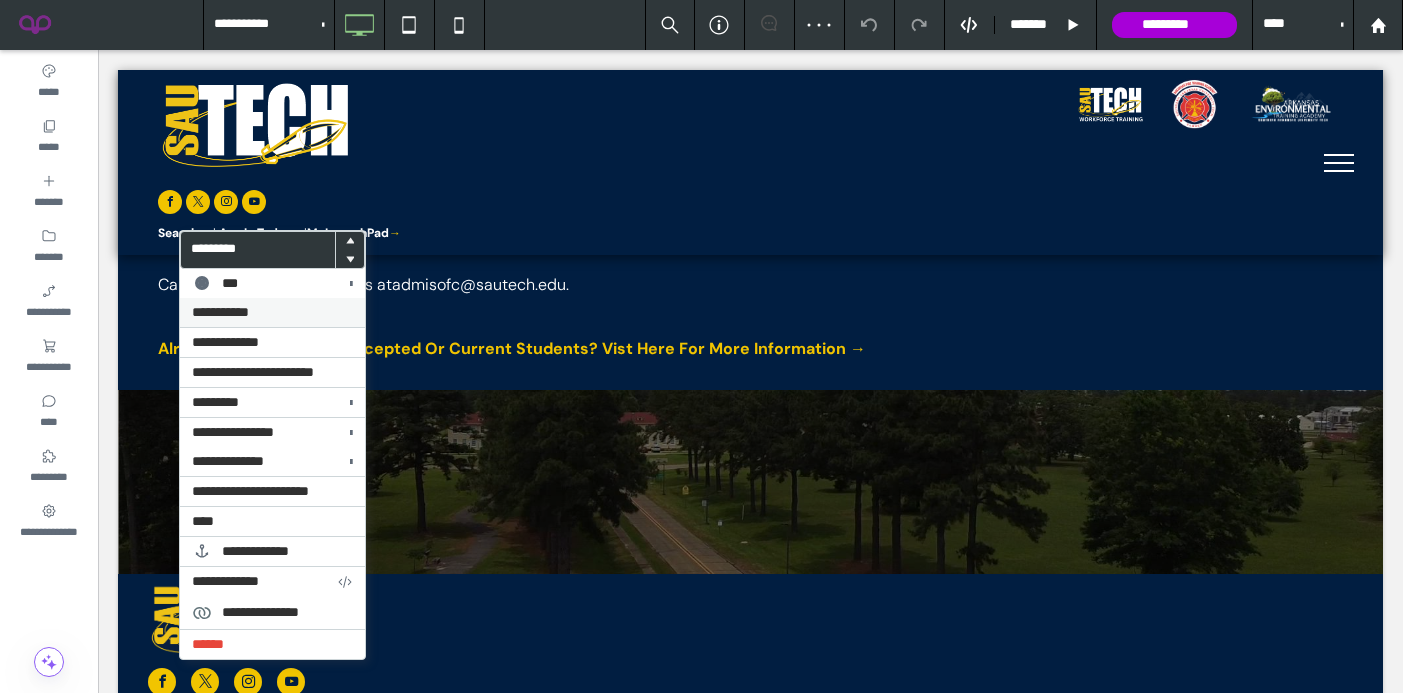 click on "**********" at bounding box center [220, 312] 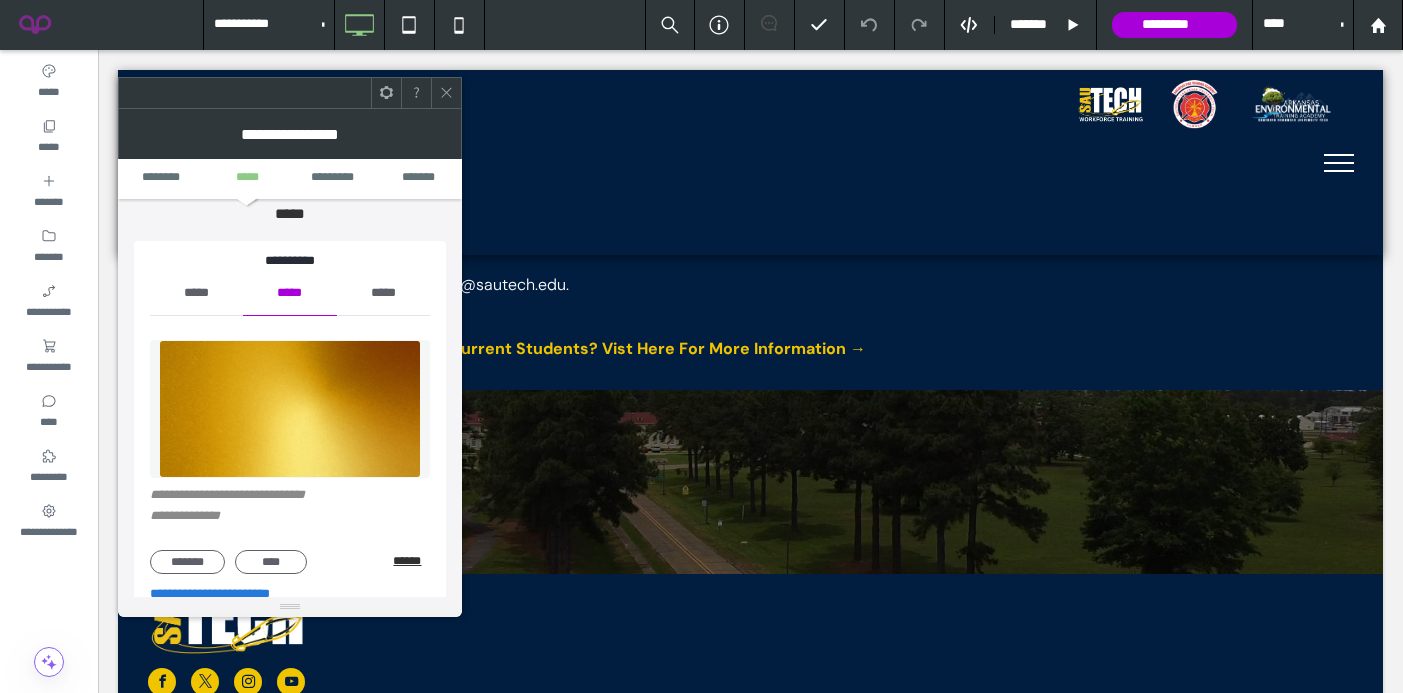 scroll, scrollTop: 185, scrollLeft: 0, axis: vertical 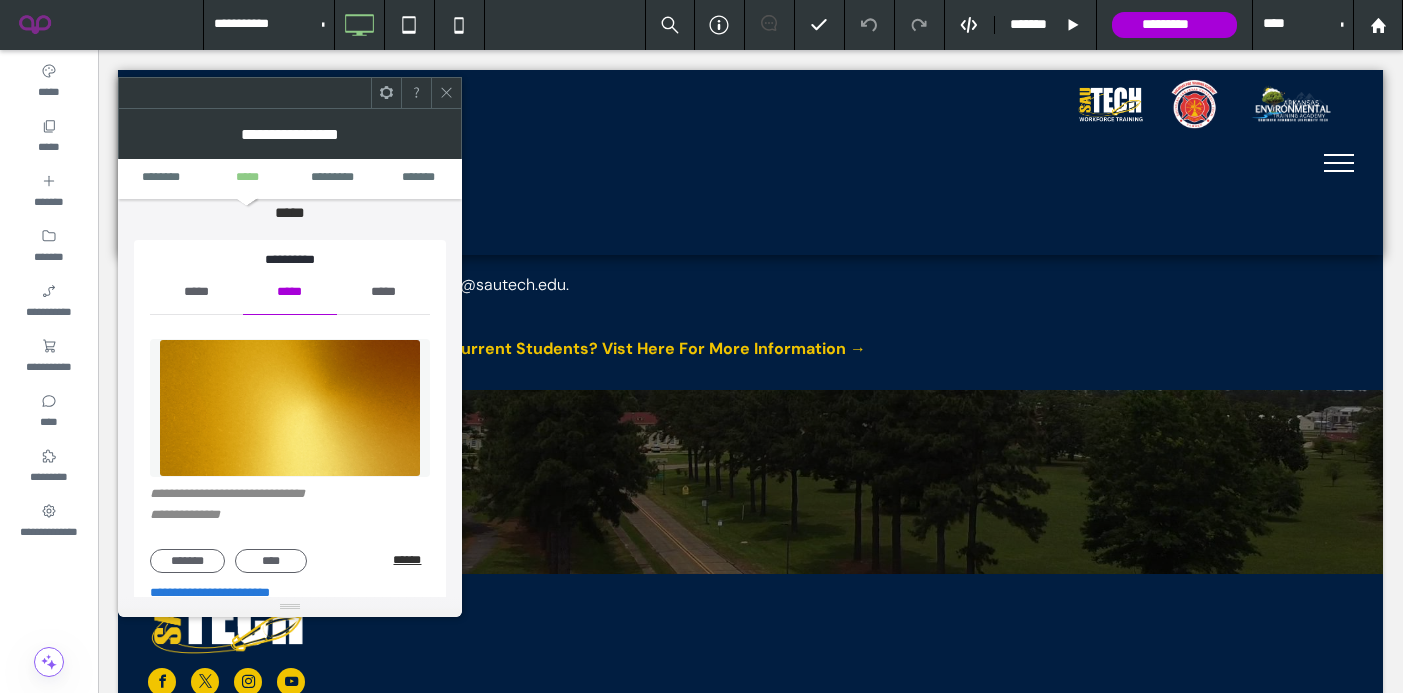 click on "******" at bounding box center [411, 560] 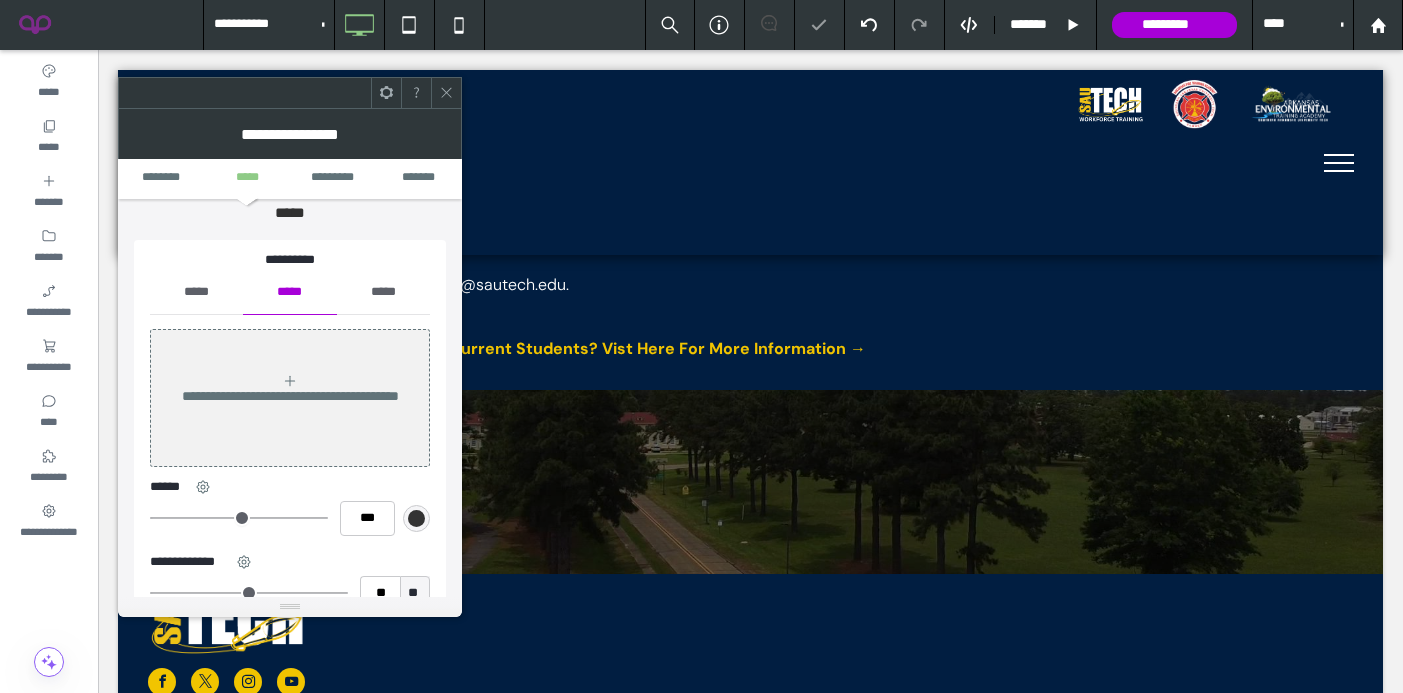 click on "*****" at bounding box center (196, 292) 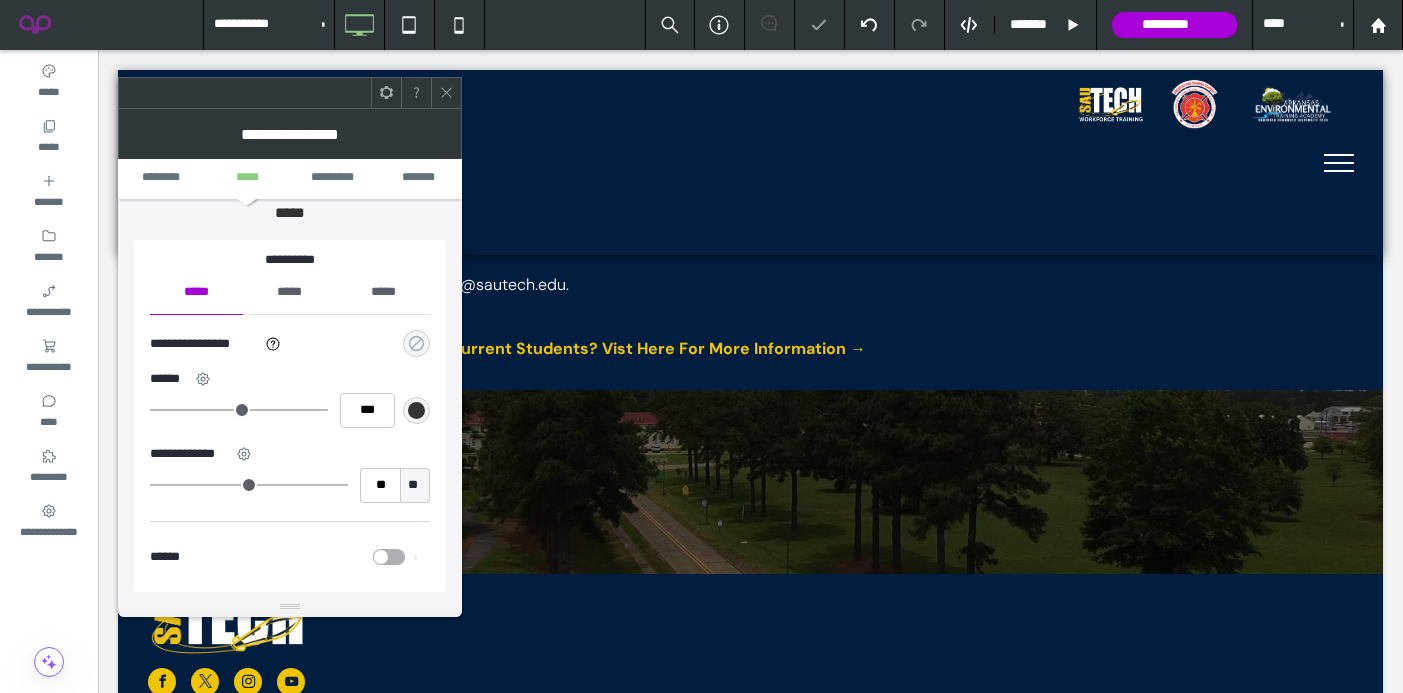 click 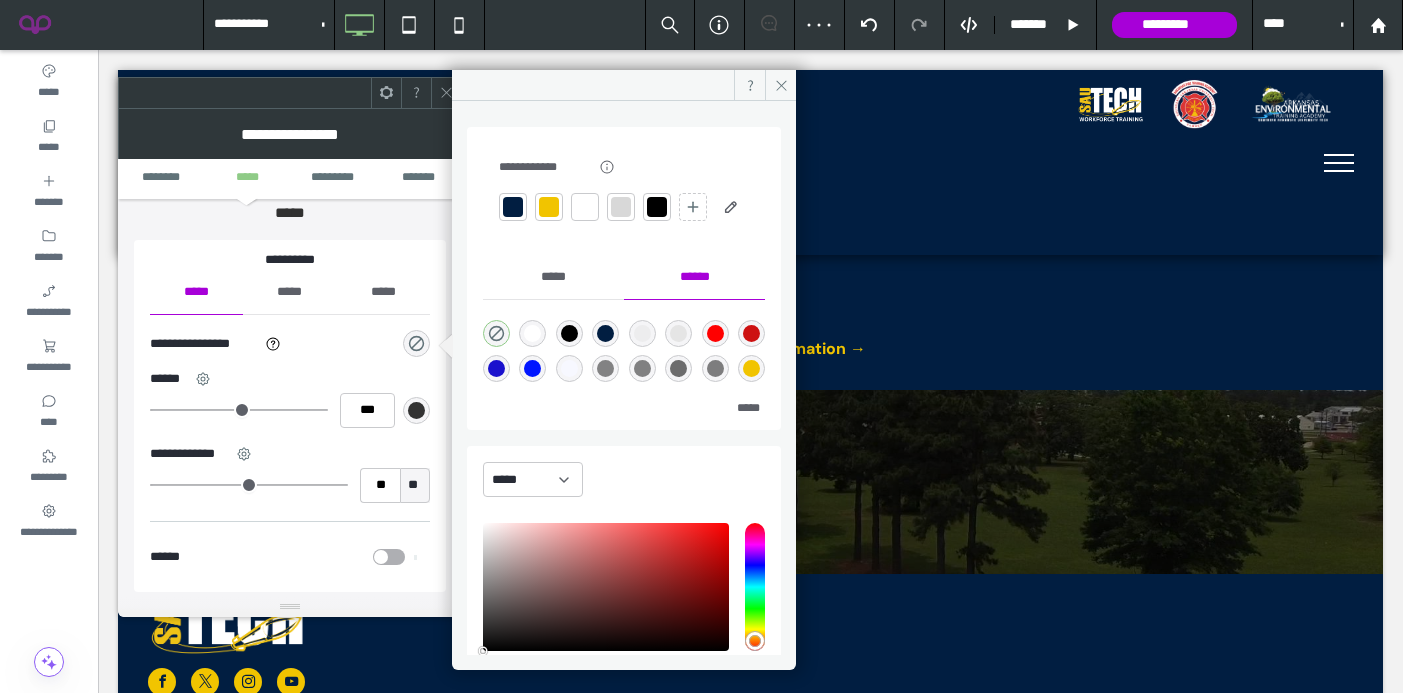 click at bounding box center [549, 207] 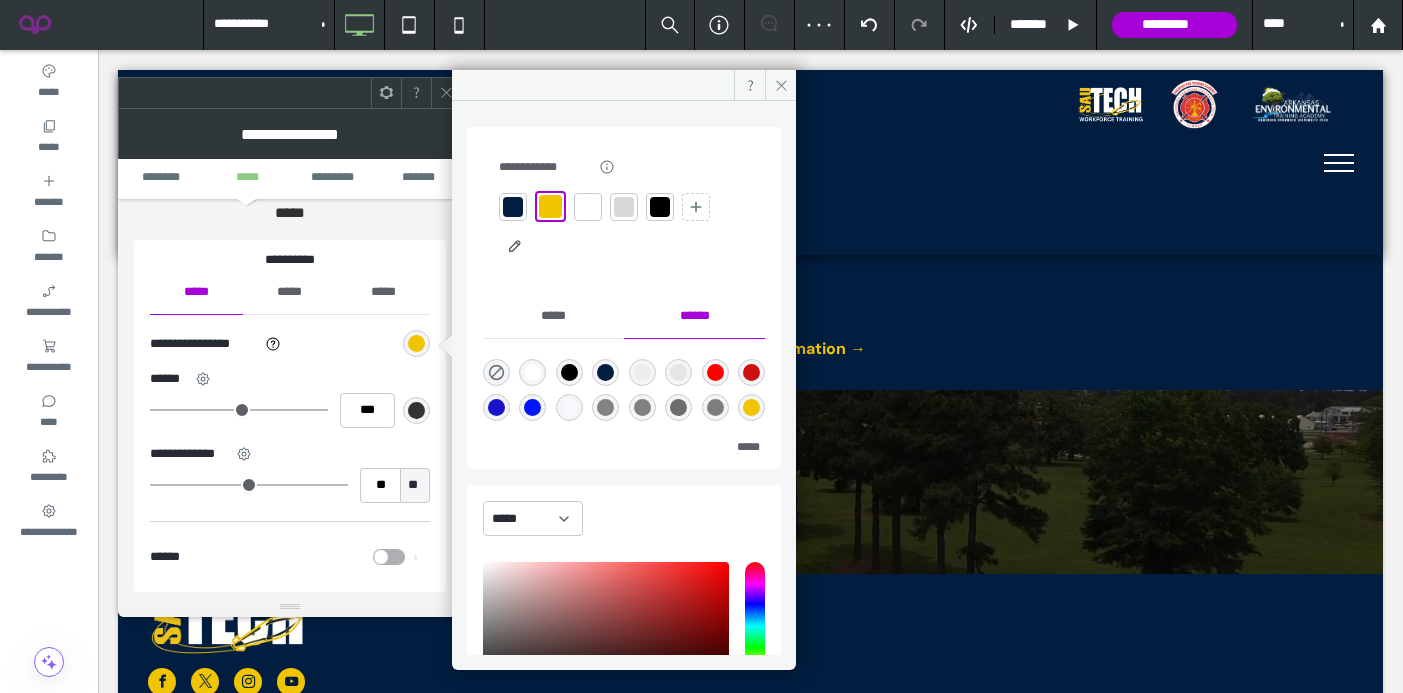 click 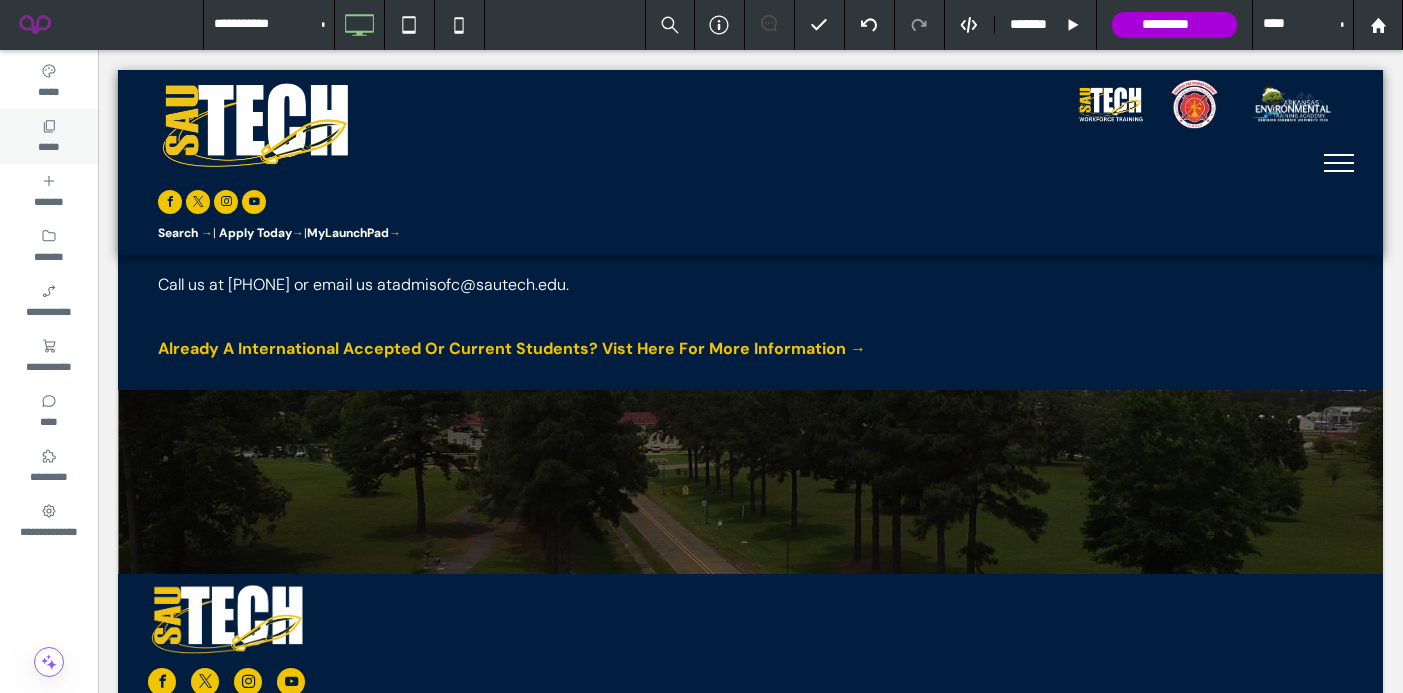 click on "*****" at bounding box center (48, 145) 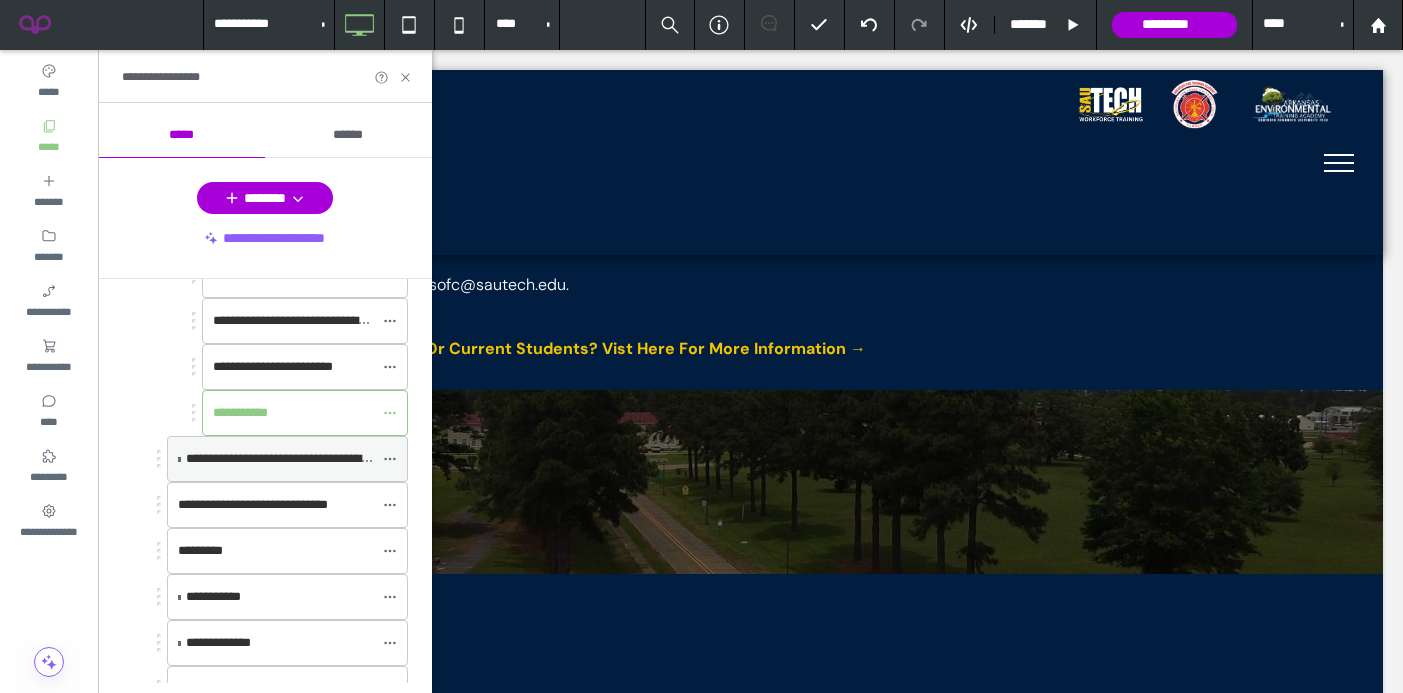 scroll, scrollTop: 424, scrollLeft: 0, axis: vertical 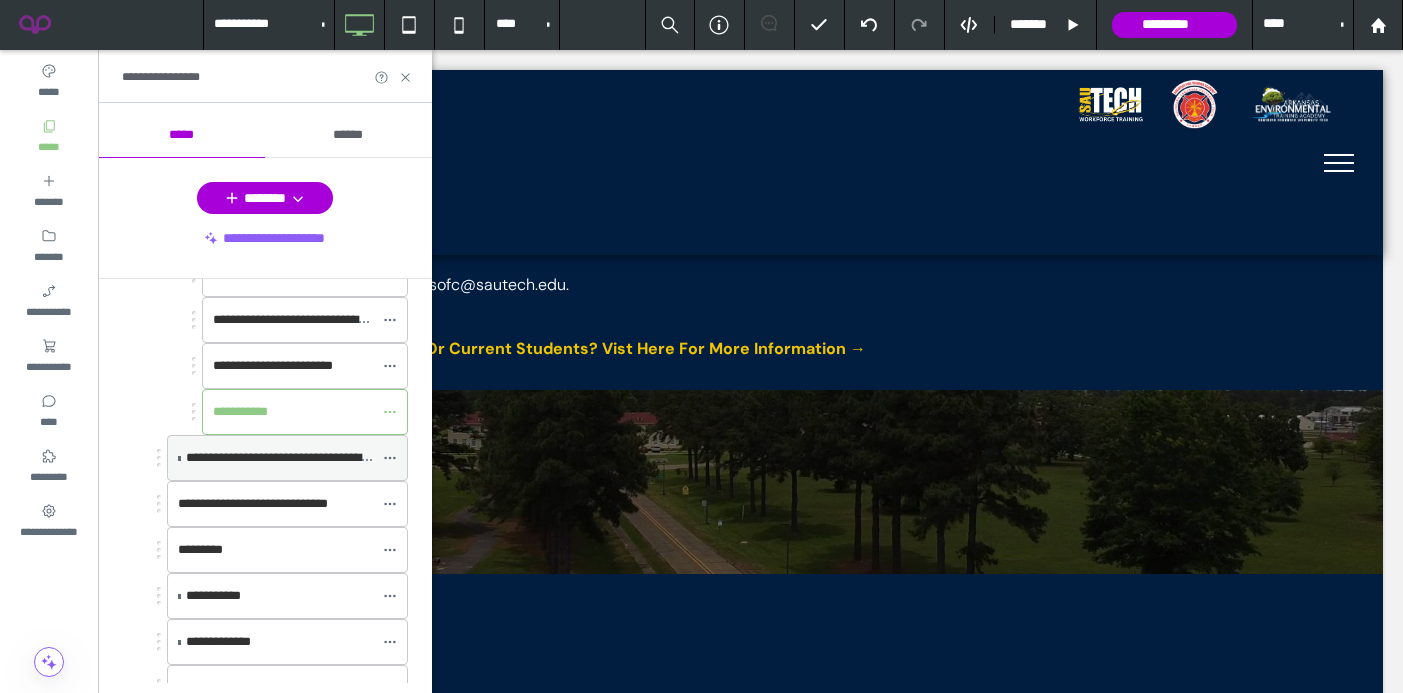 click on "**********" at bounding box center [283, 457] 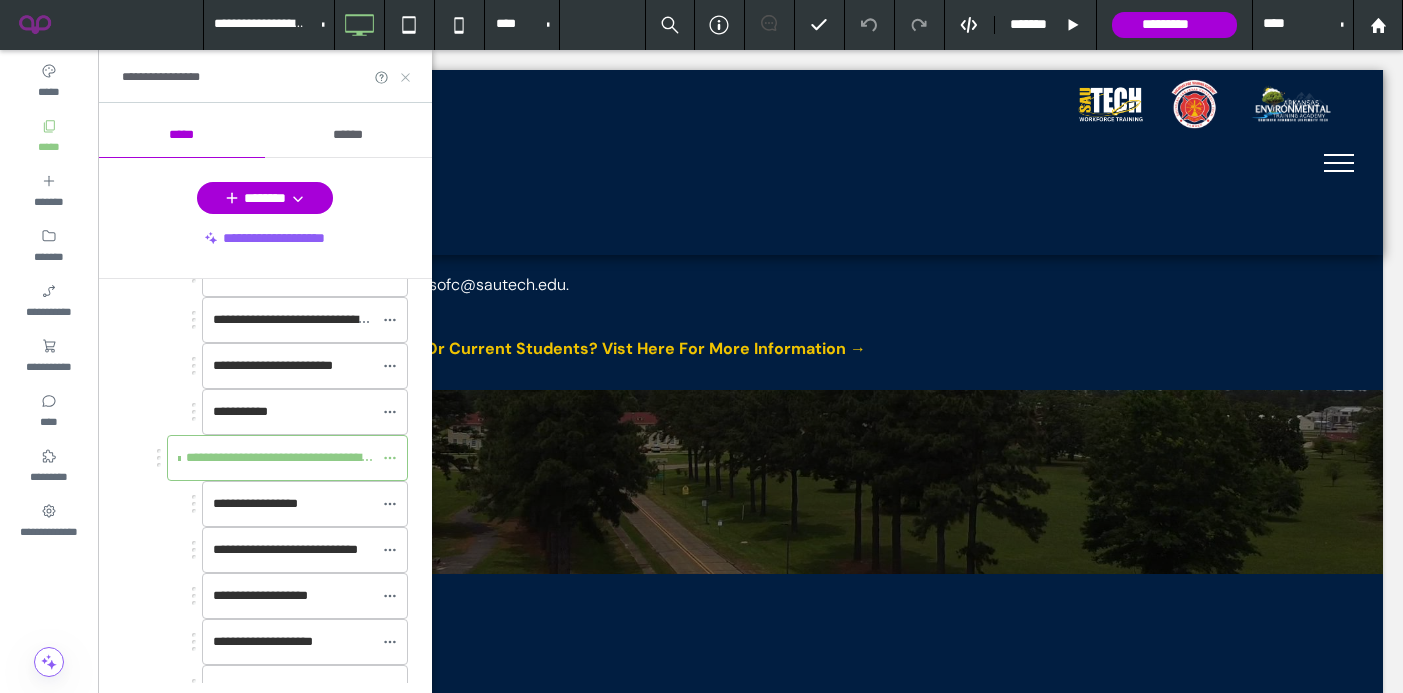 click 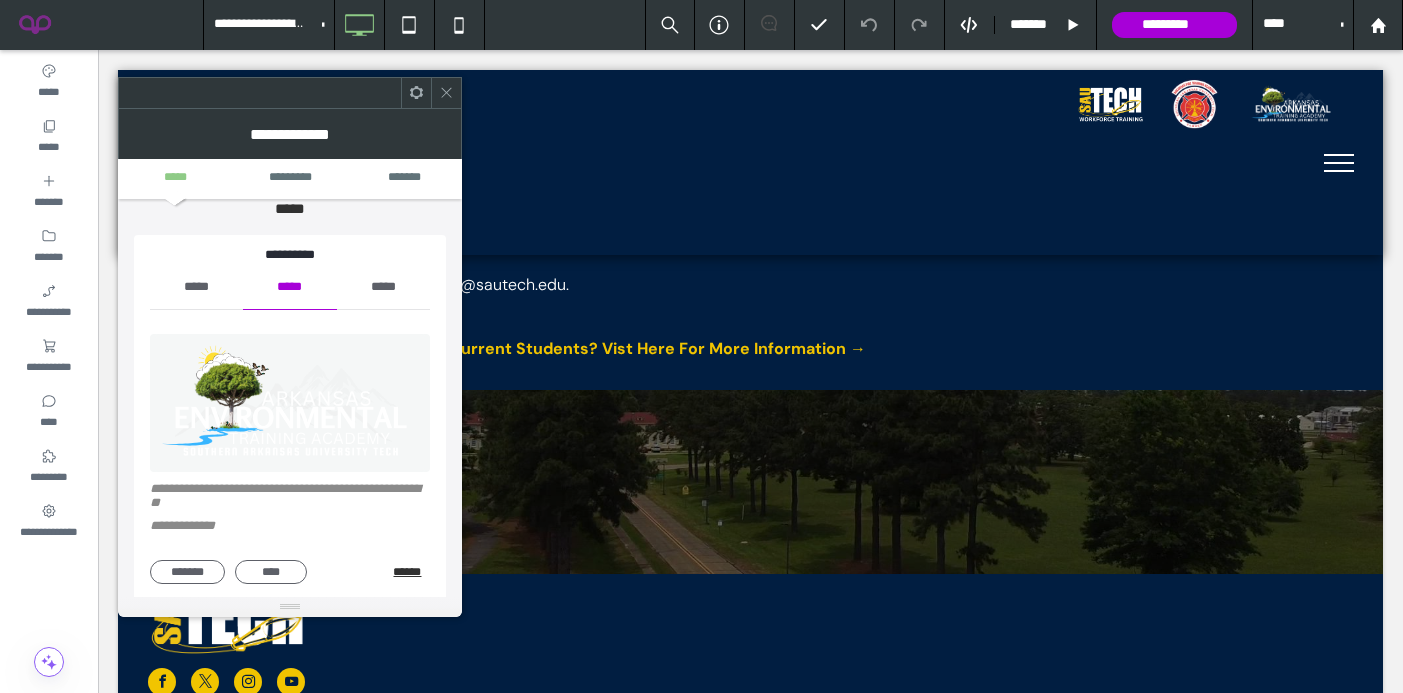 scroll, scrollTop: 16, scrollLeft: 0, axis: vertical 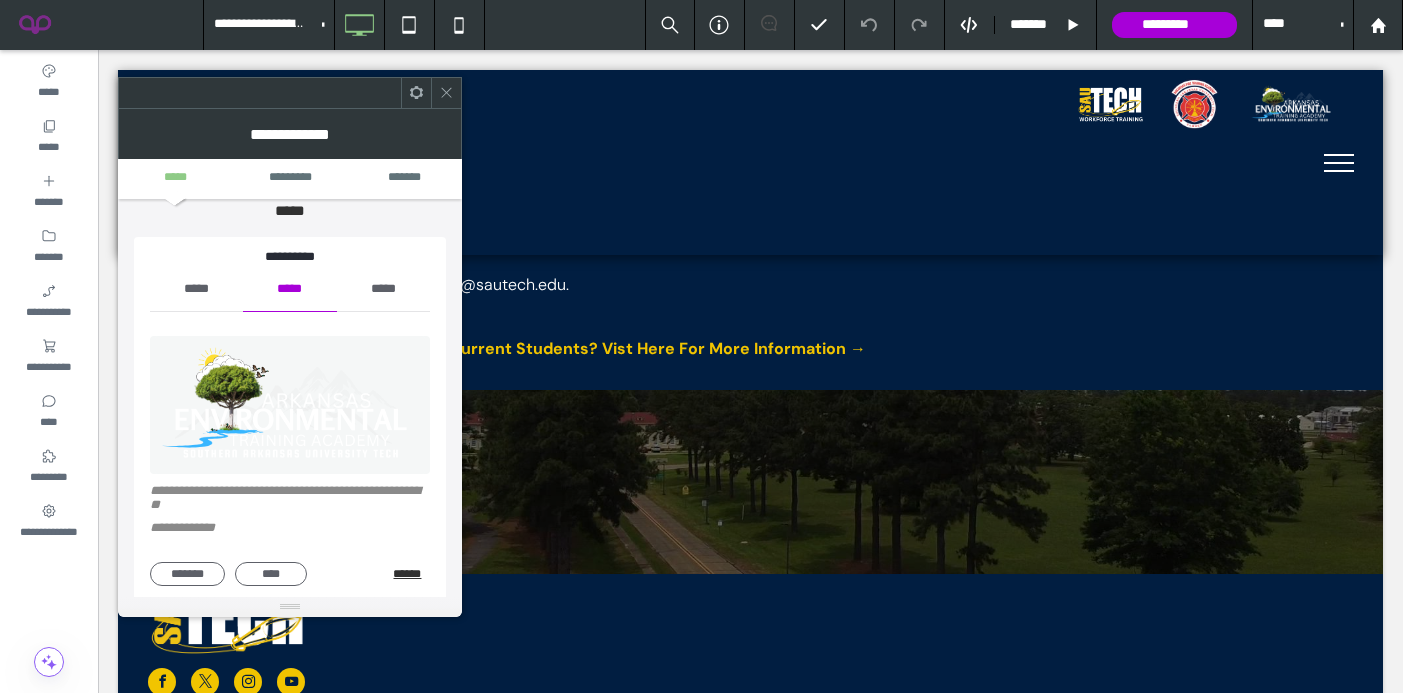 click 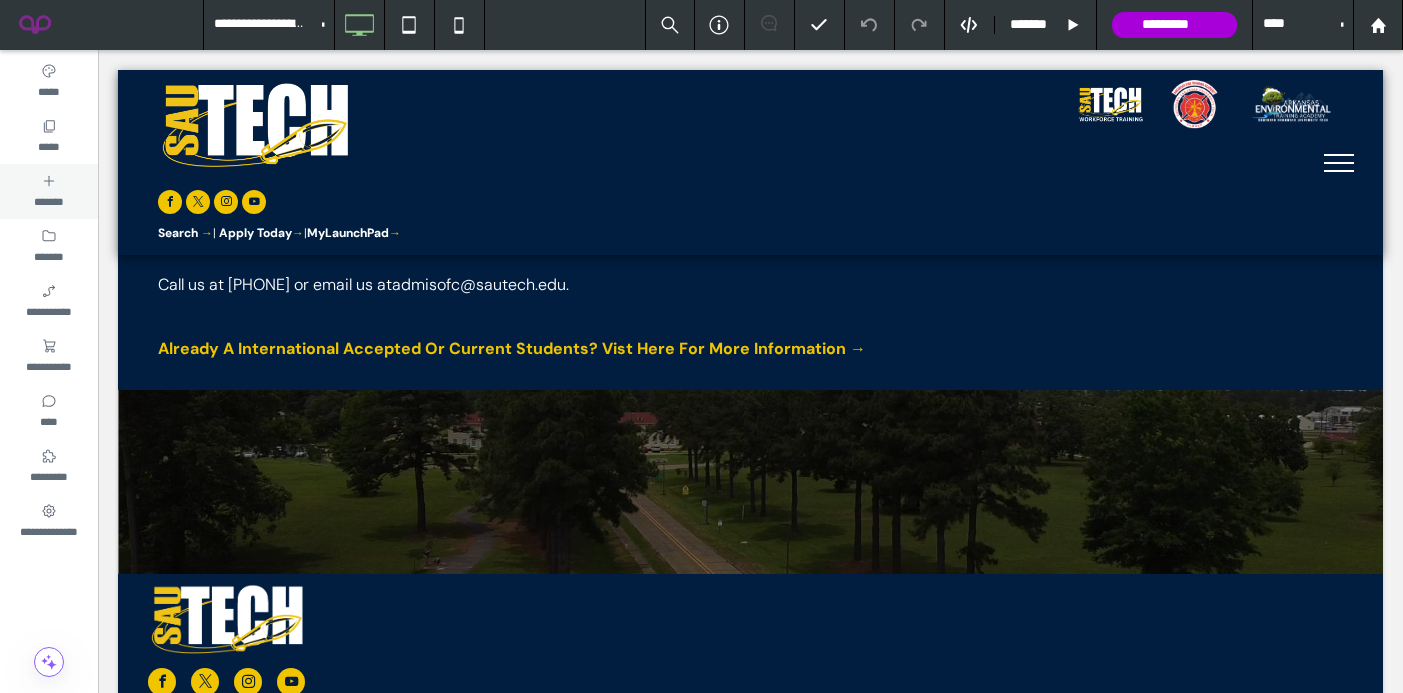 click 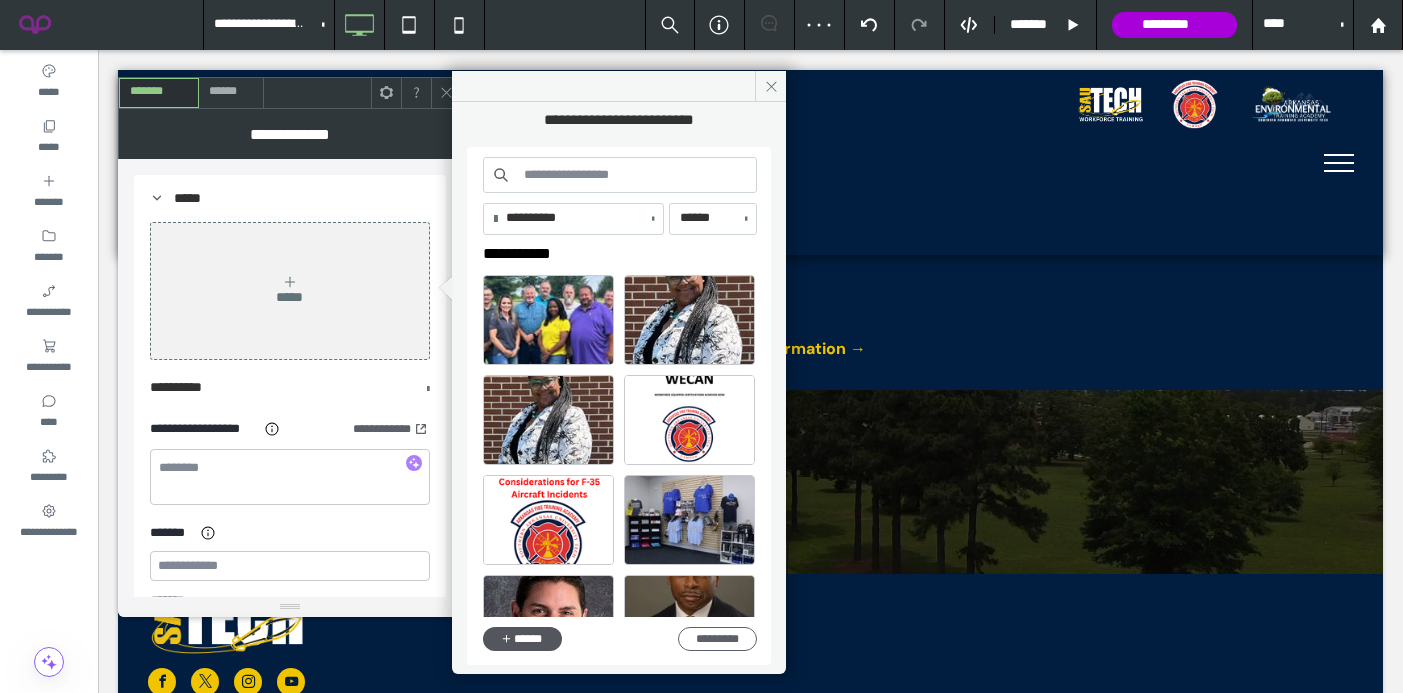 click on "******" at bounding box center [522, 639] 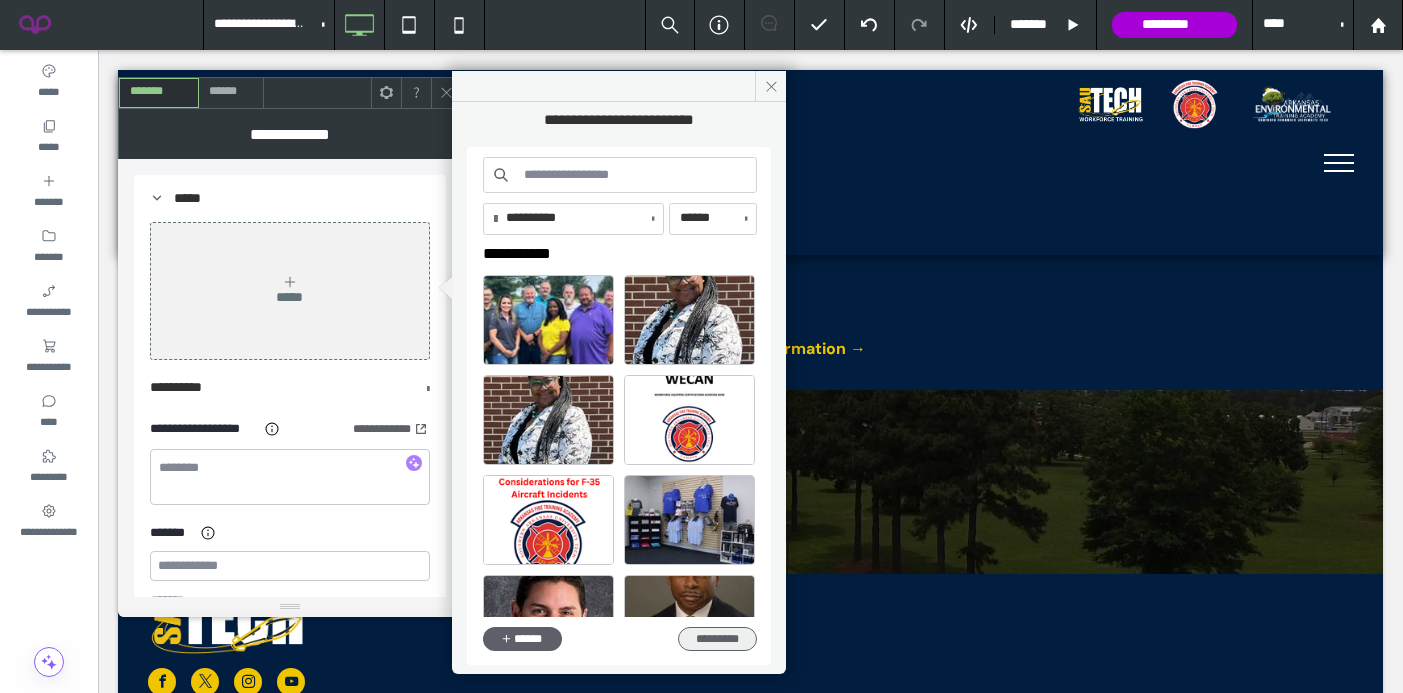 click on "*********" at bounding box center [717, 639] 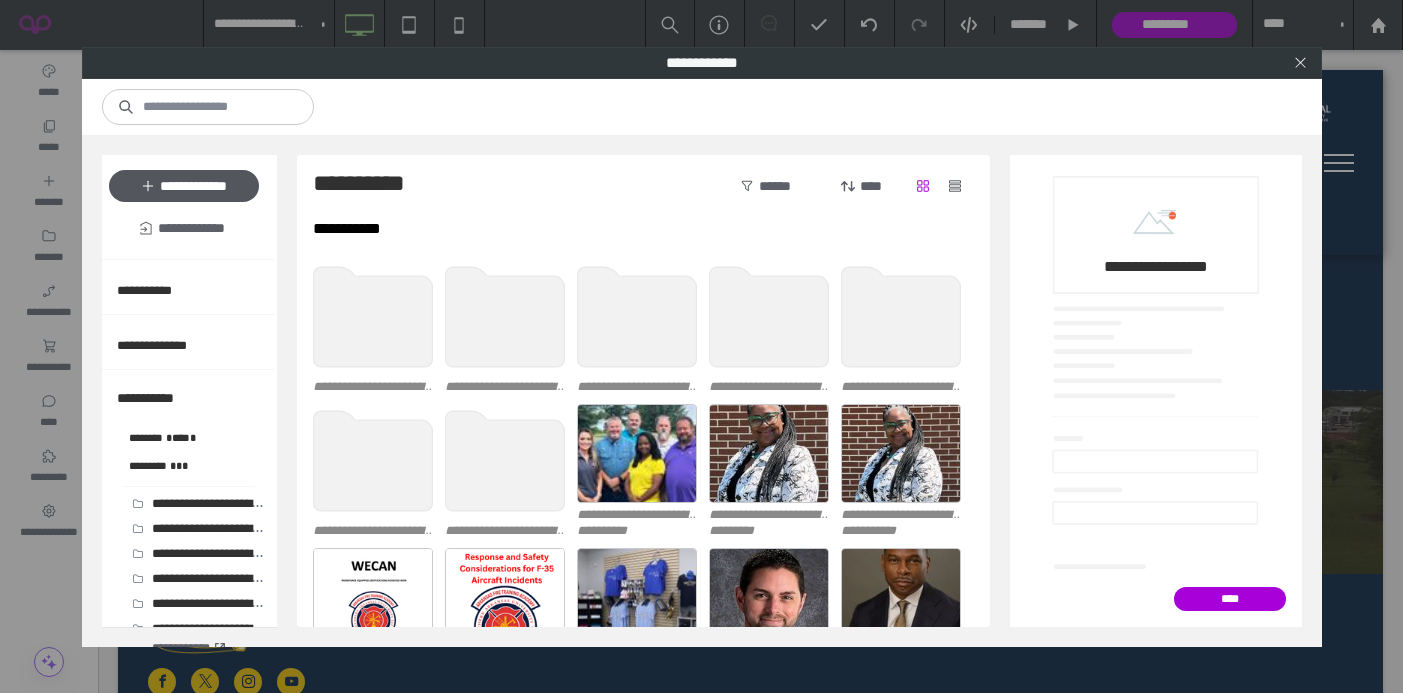 click on "**********" at bounding box center (184, 186) 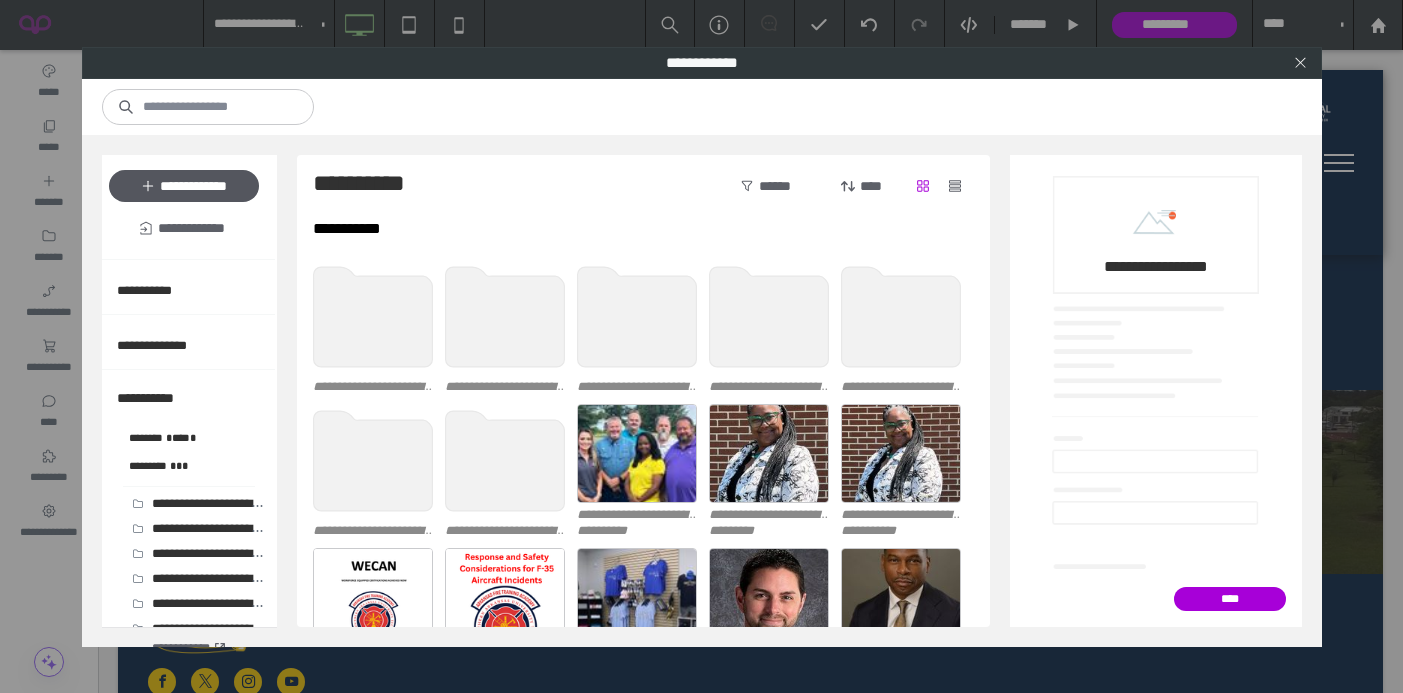 click on "**********" at bounding box center [184, 186] 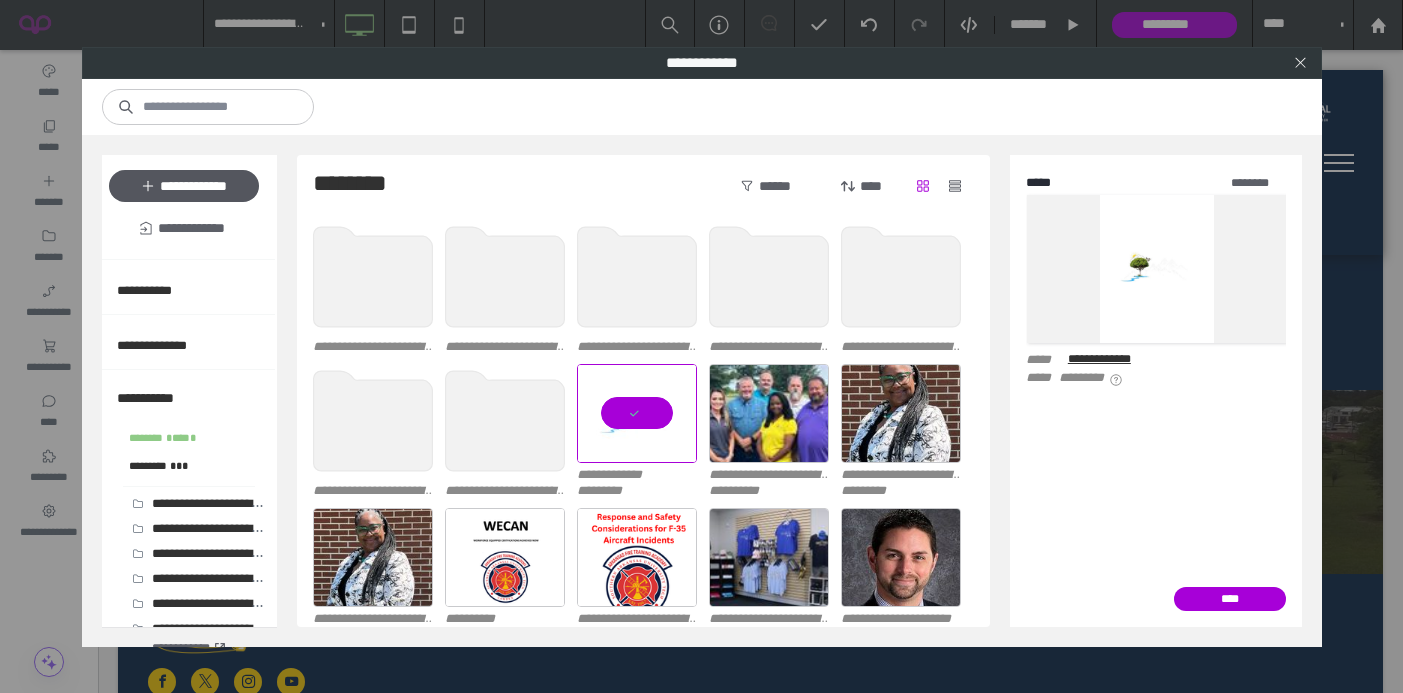 click on "**********" at bounding box center (184, 186) 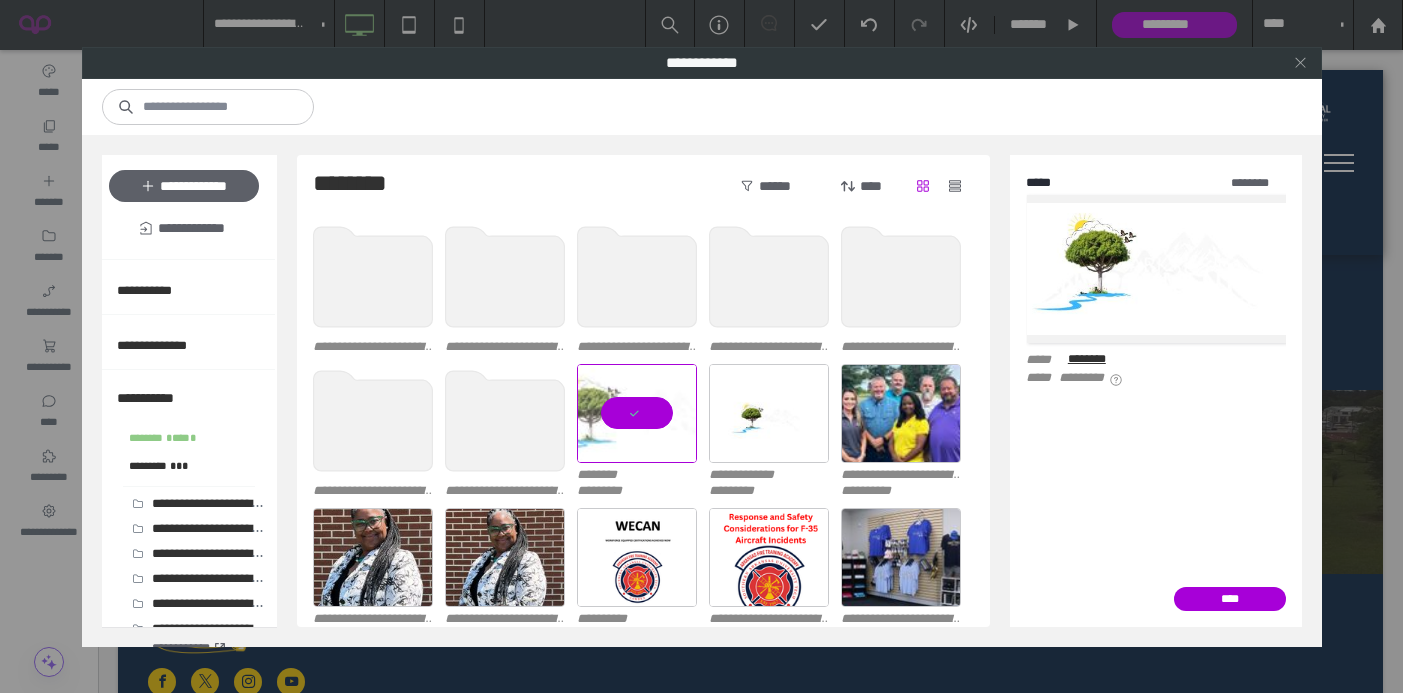click 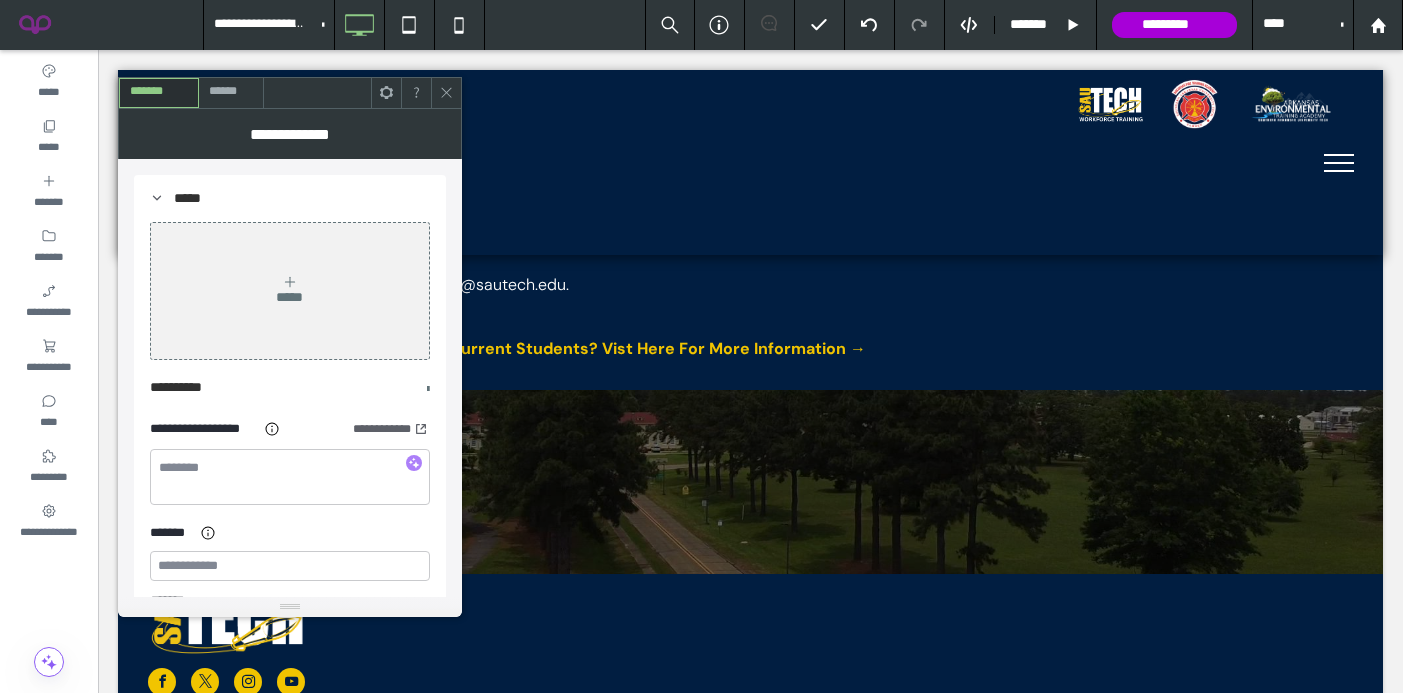 click on "*****" at bounding box center (290, 291) 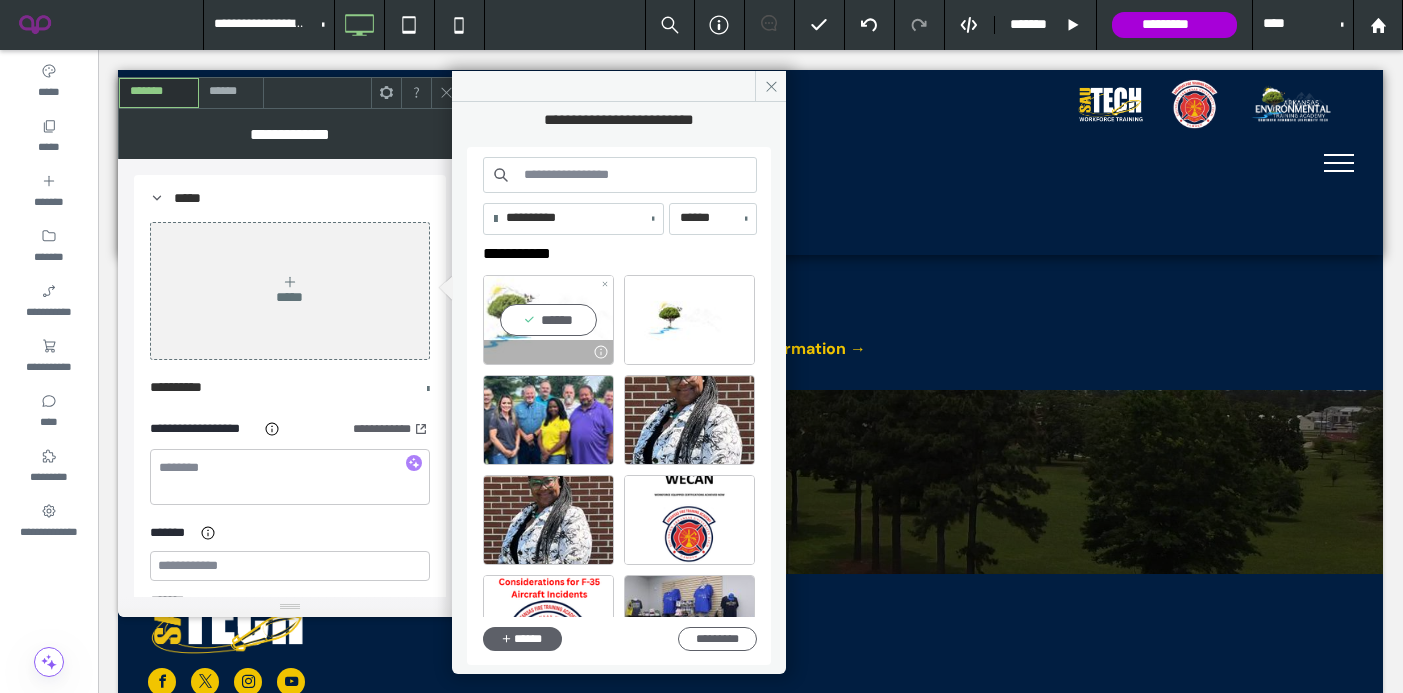 click on "******" at bounding box center (548, 320) 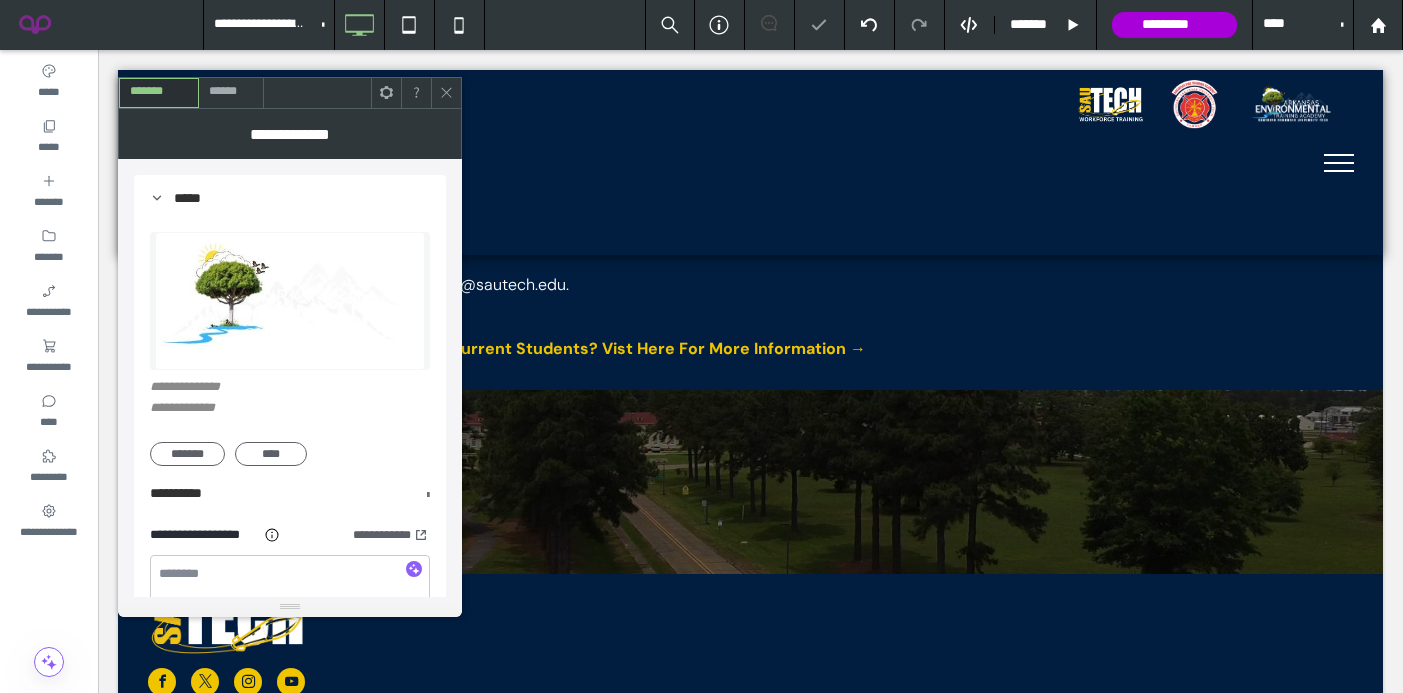 click on "**********" at bounding box center (290, 423) 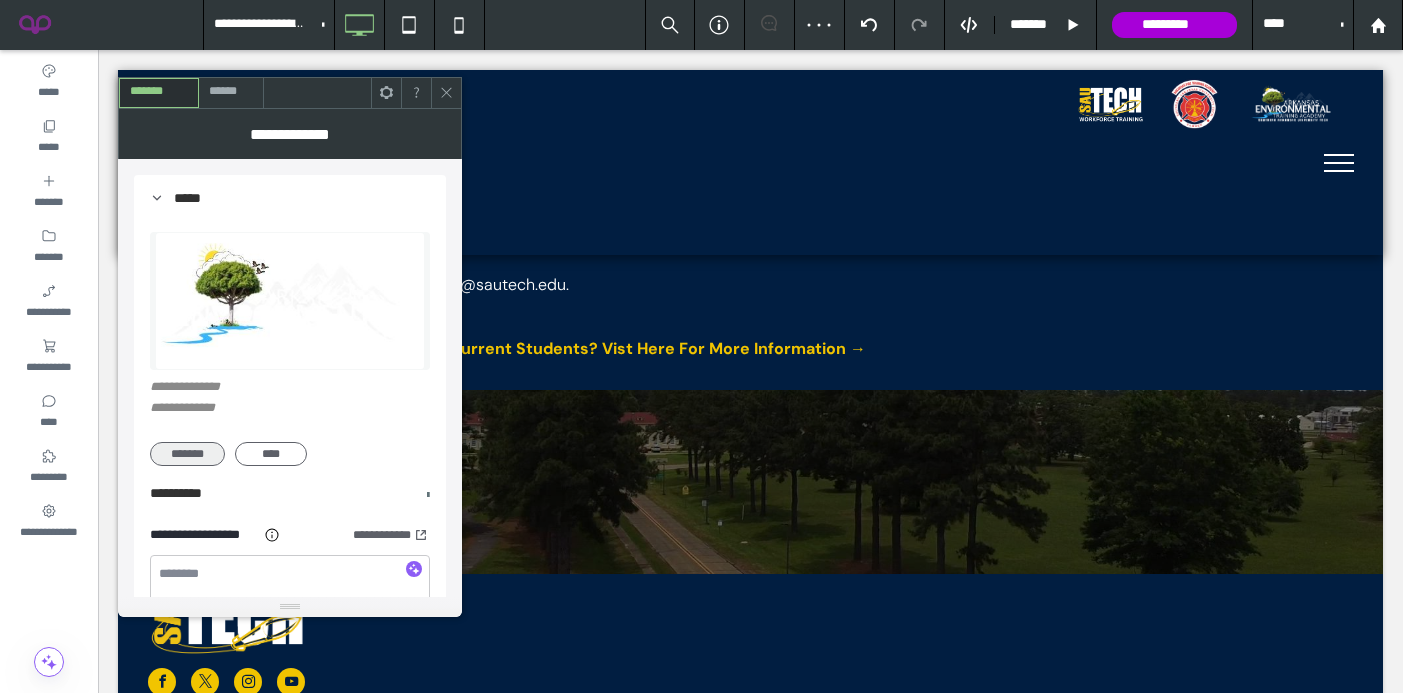 click on "*******" at bounding box center (187, 454) 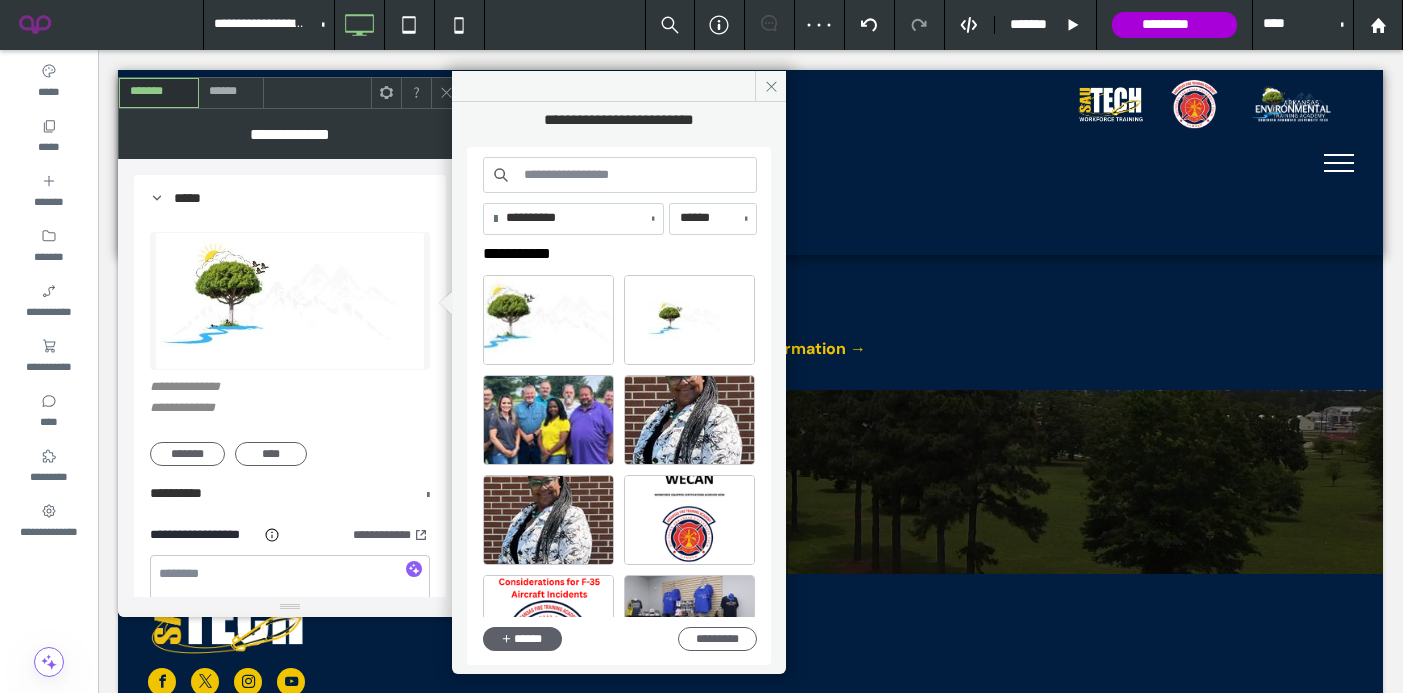 click at bounding box center (620, 175) 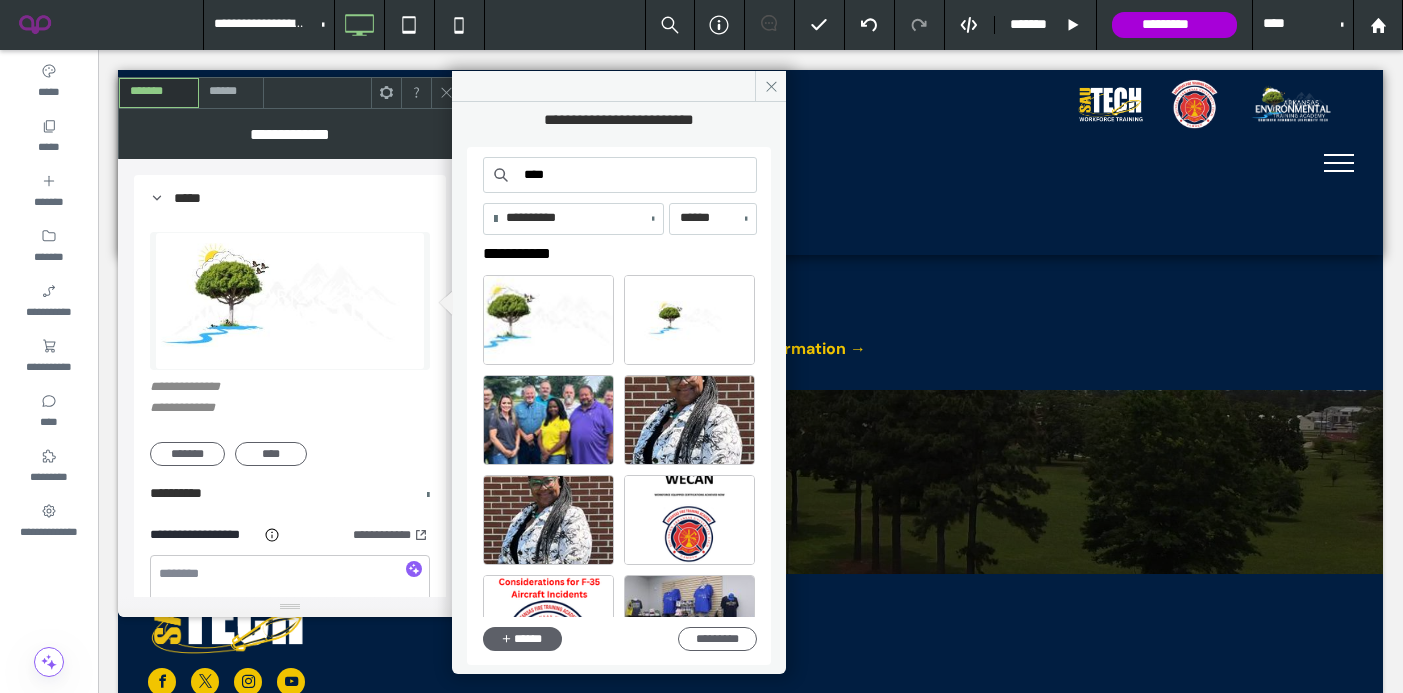 type on "****" 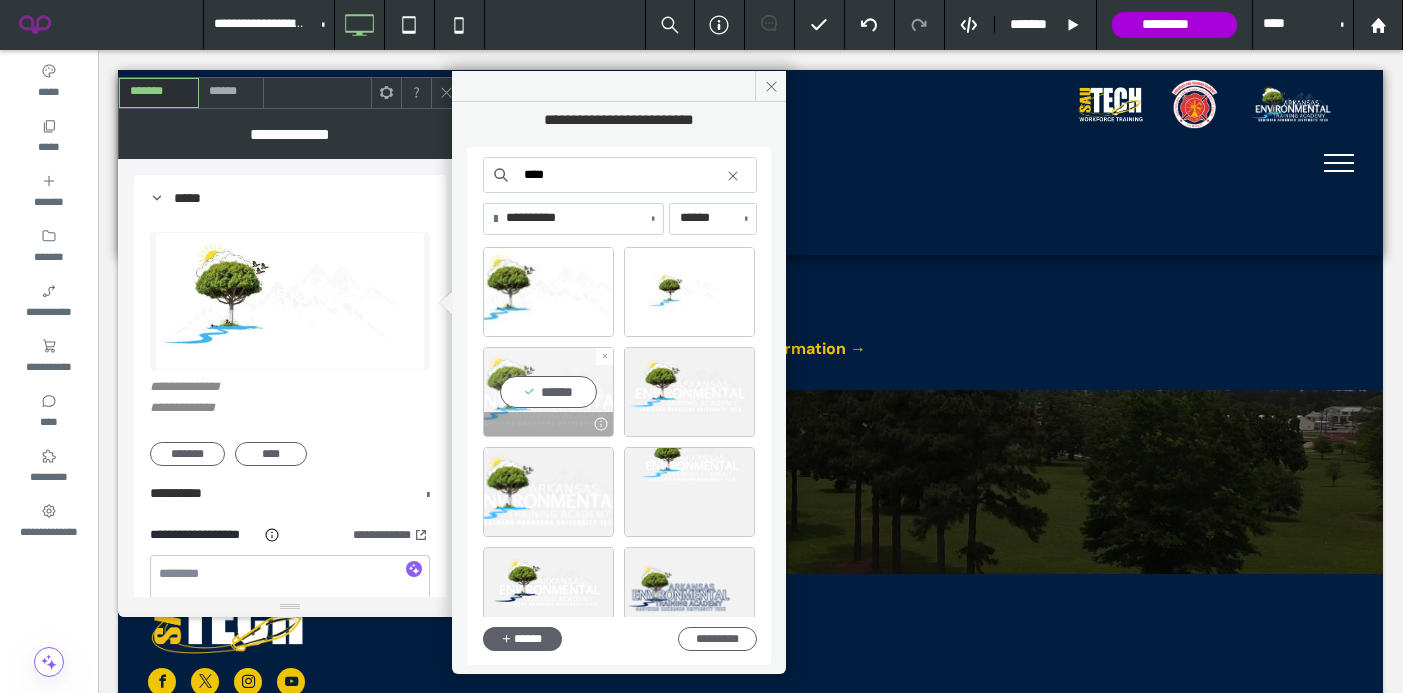 scroll, scrollTop: 0, scrollLeft: 0, axis: both 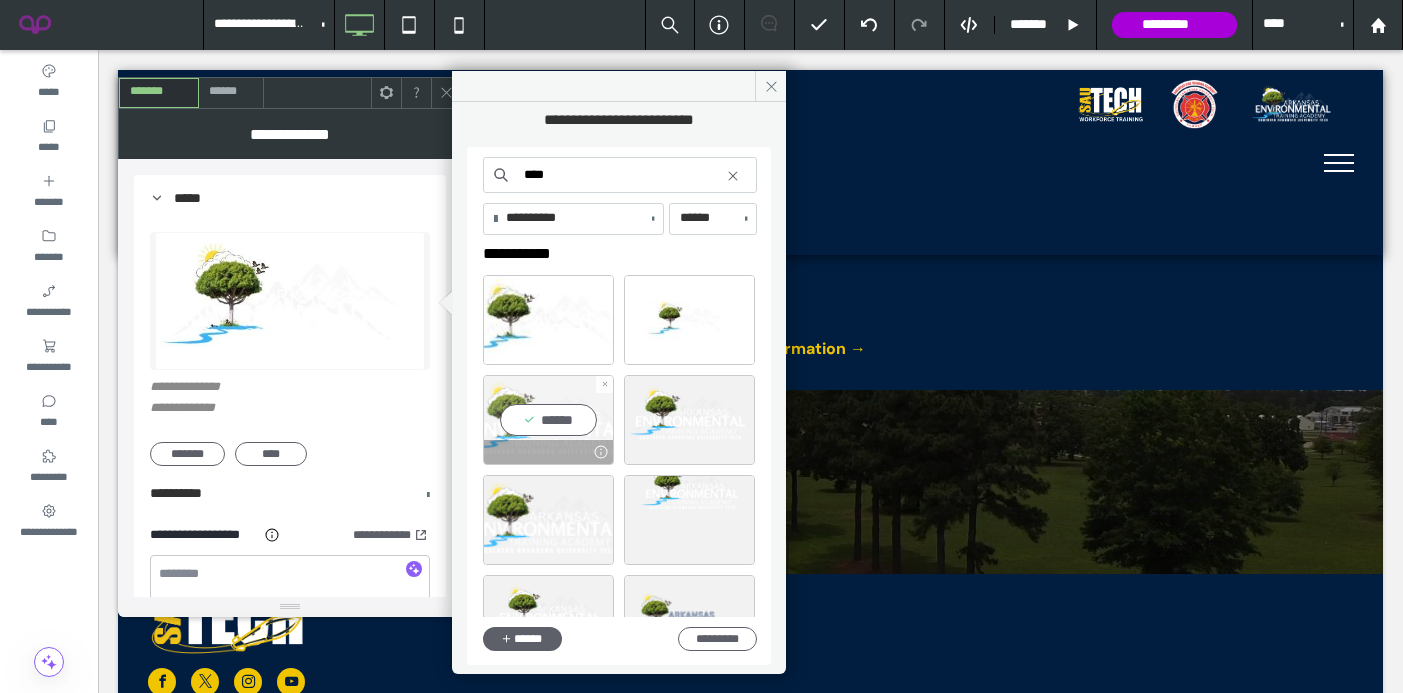 click on "******" at bounding box center (548, 420) 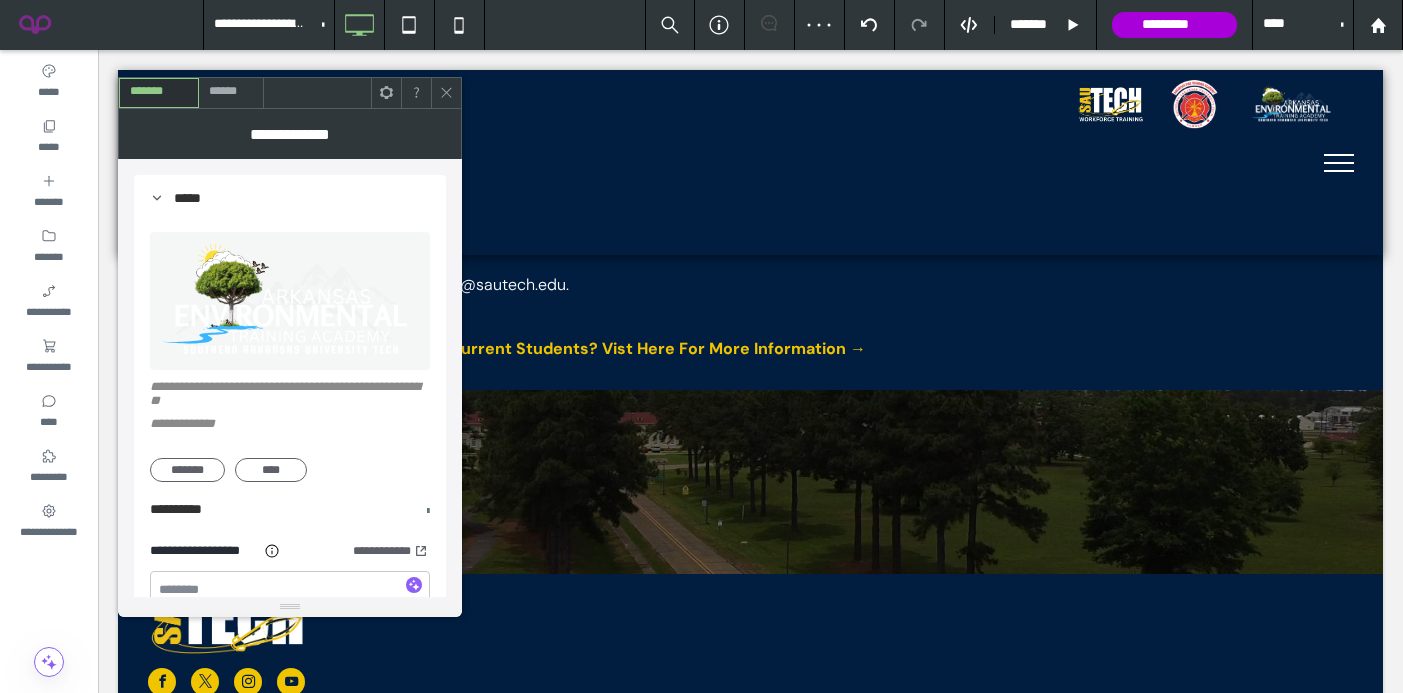 click 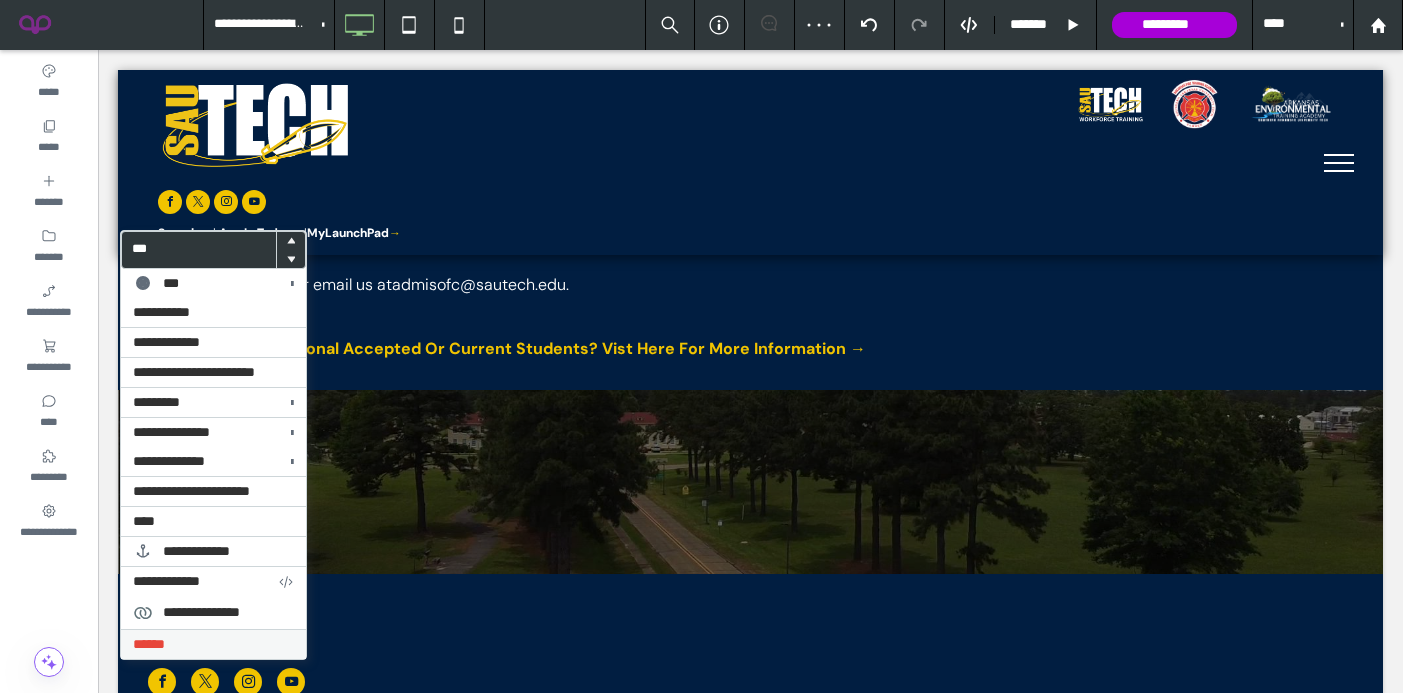 click on "******" at bounding box center (149, 644) 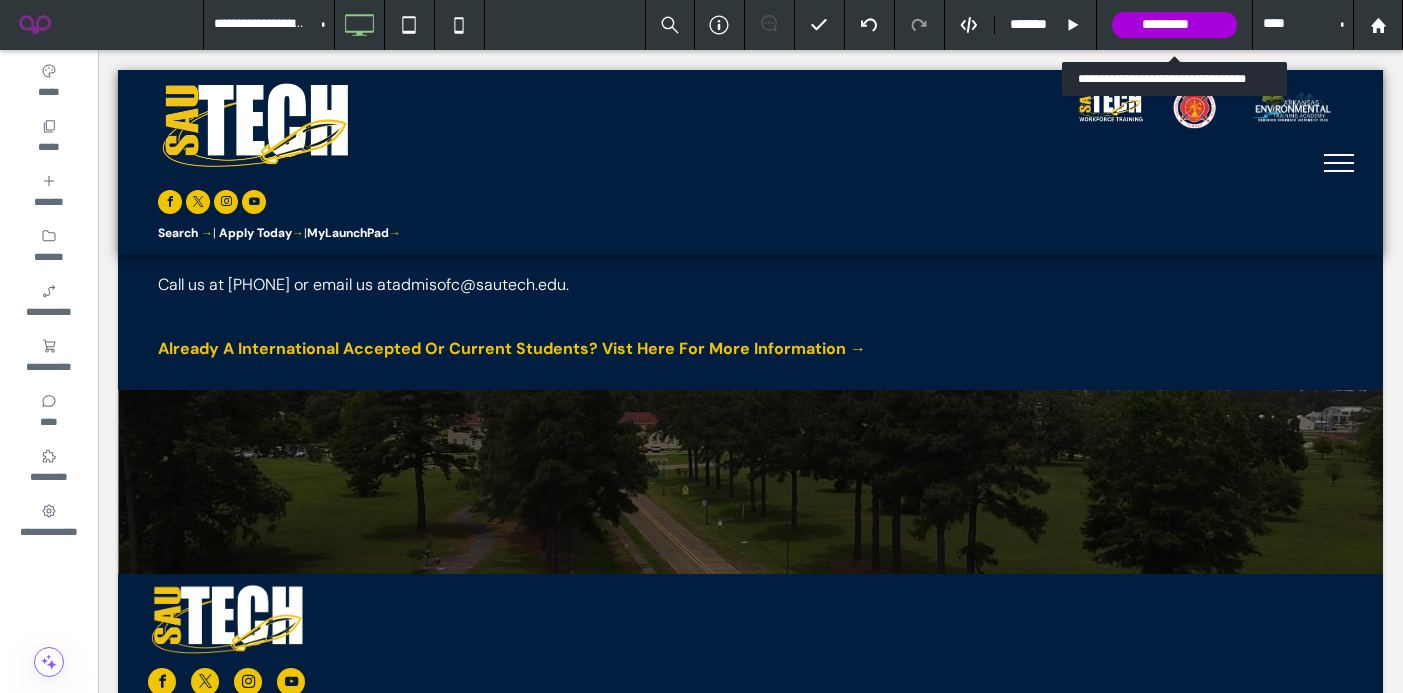 click on "*********" at bounding box center (1174, 25) 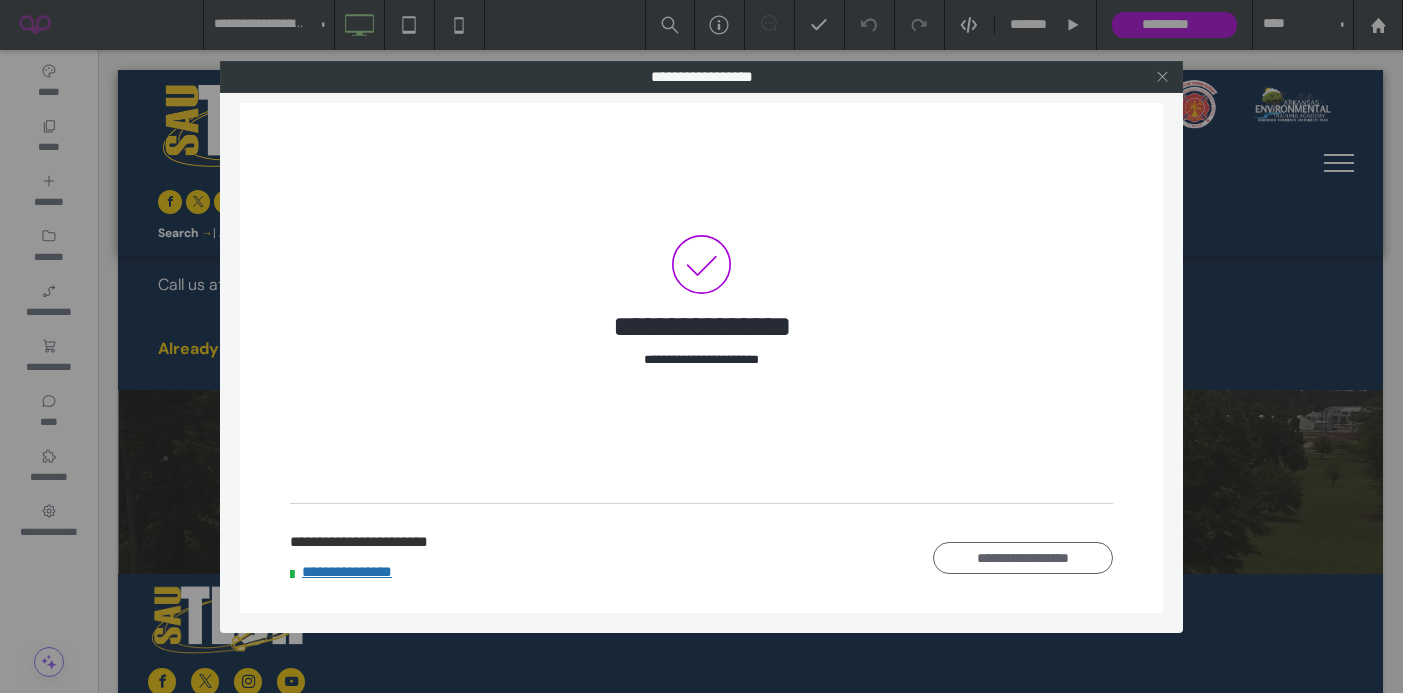 click 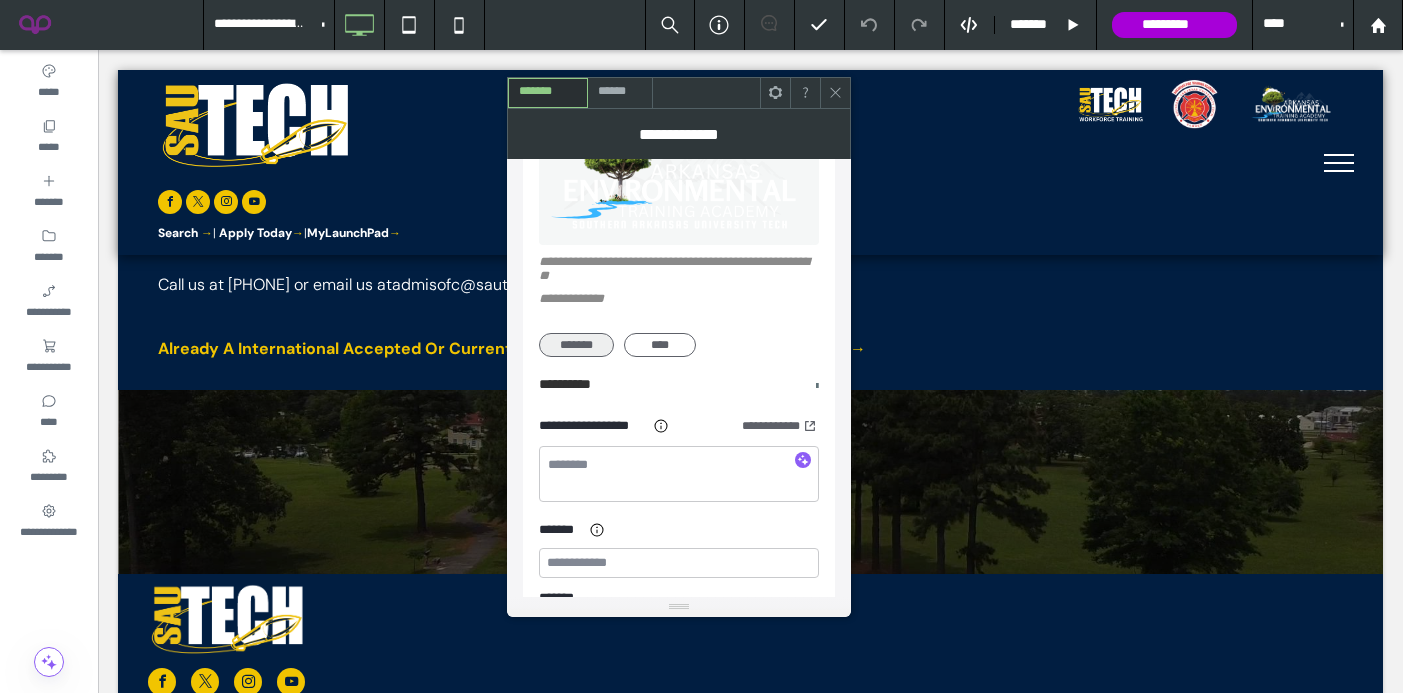 scroll, scrollTop: 127, scrollLeft: 0, axis: vertical 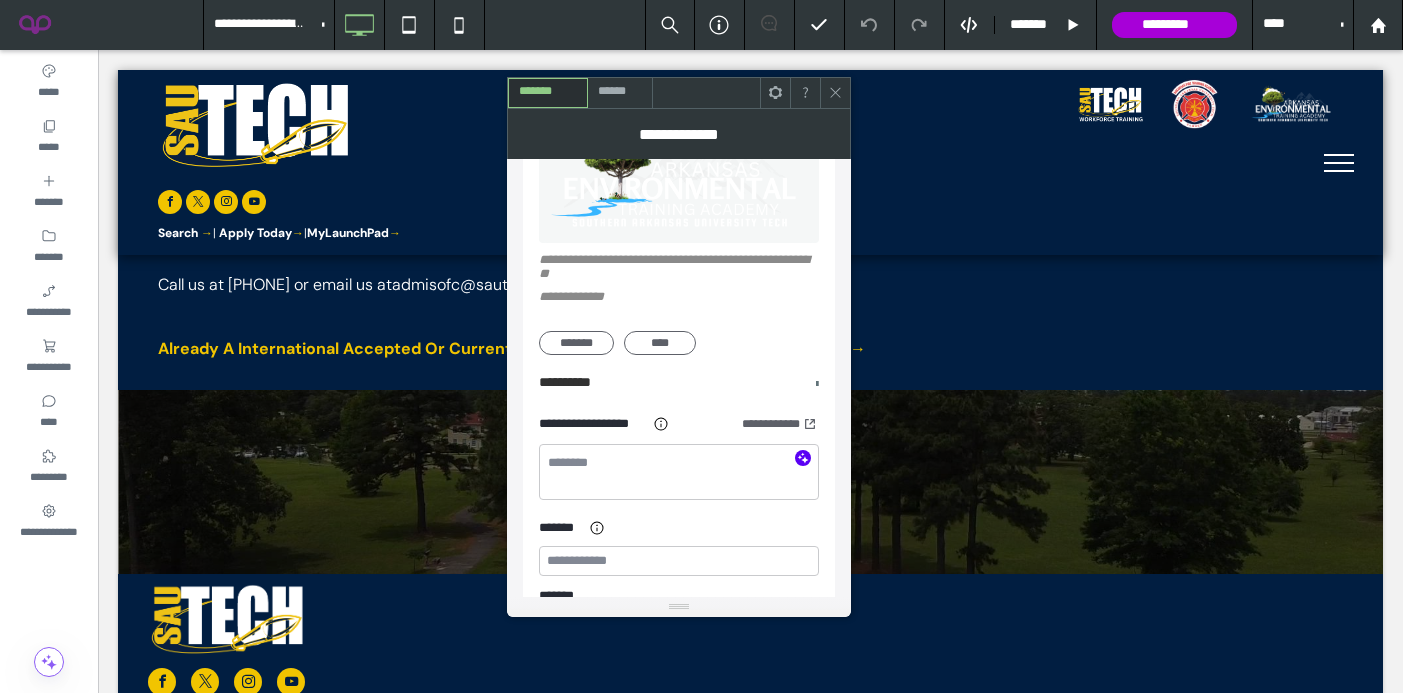 click 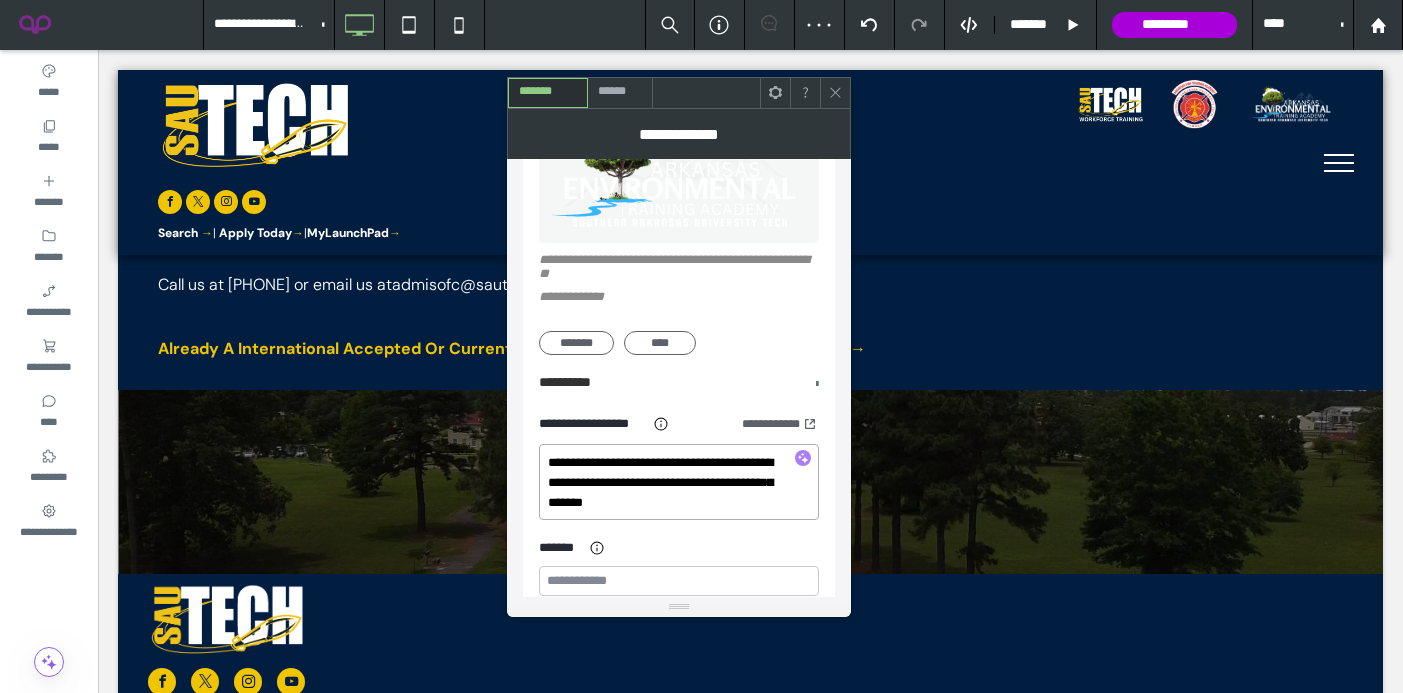 click on "**********" at bounding box center (679, 482) 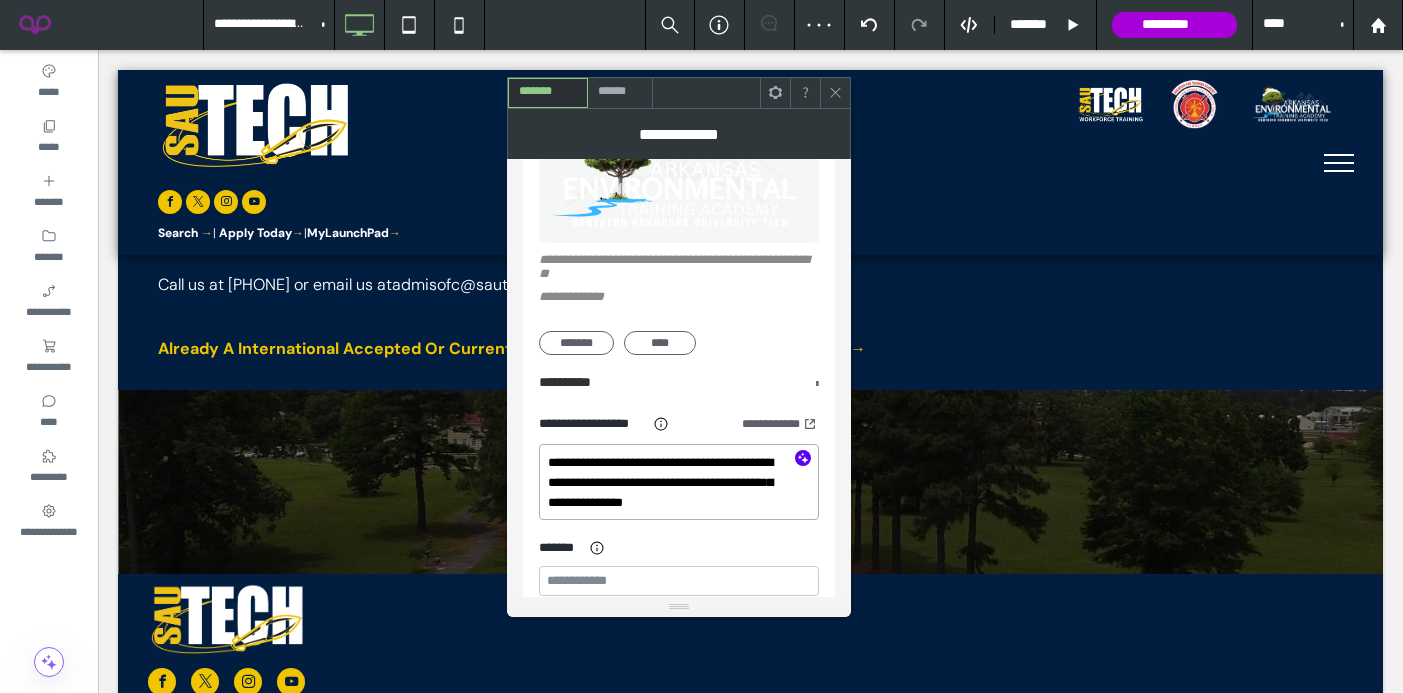 type on "**********" 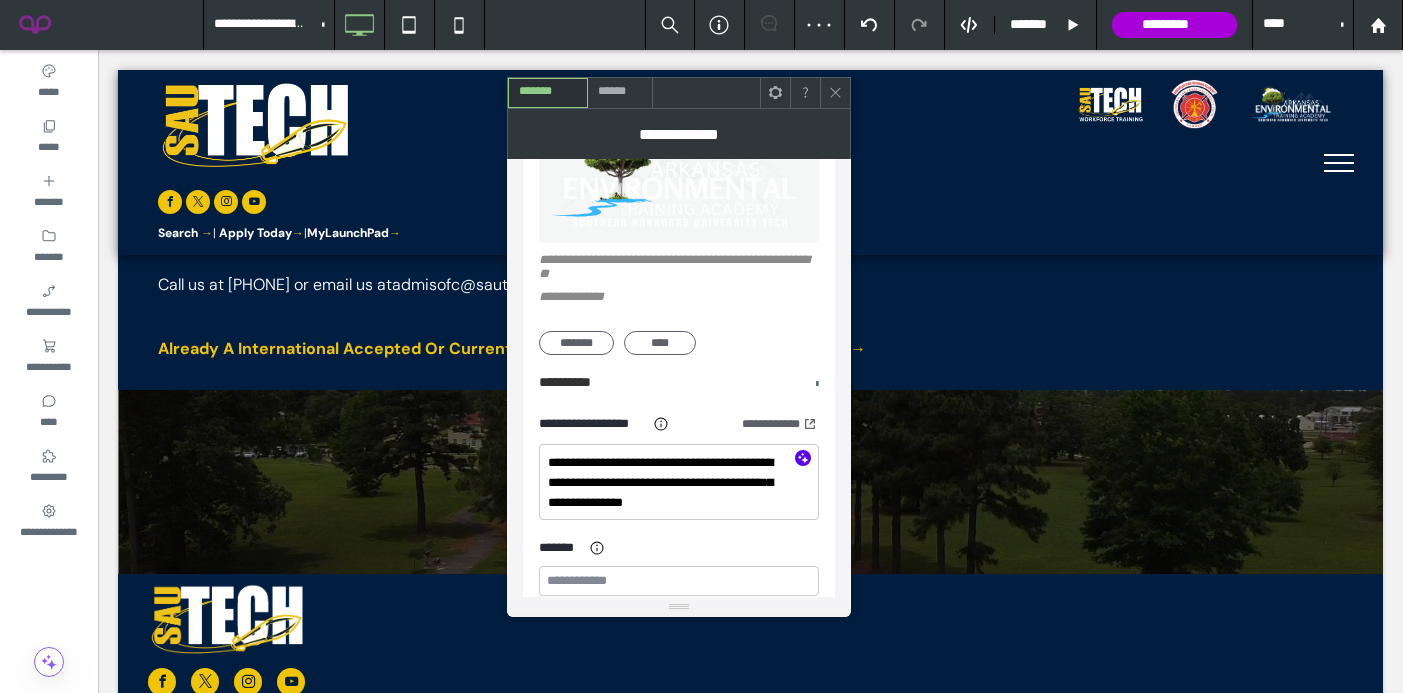 click 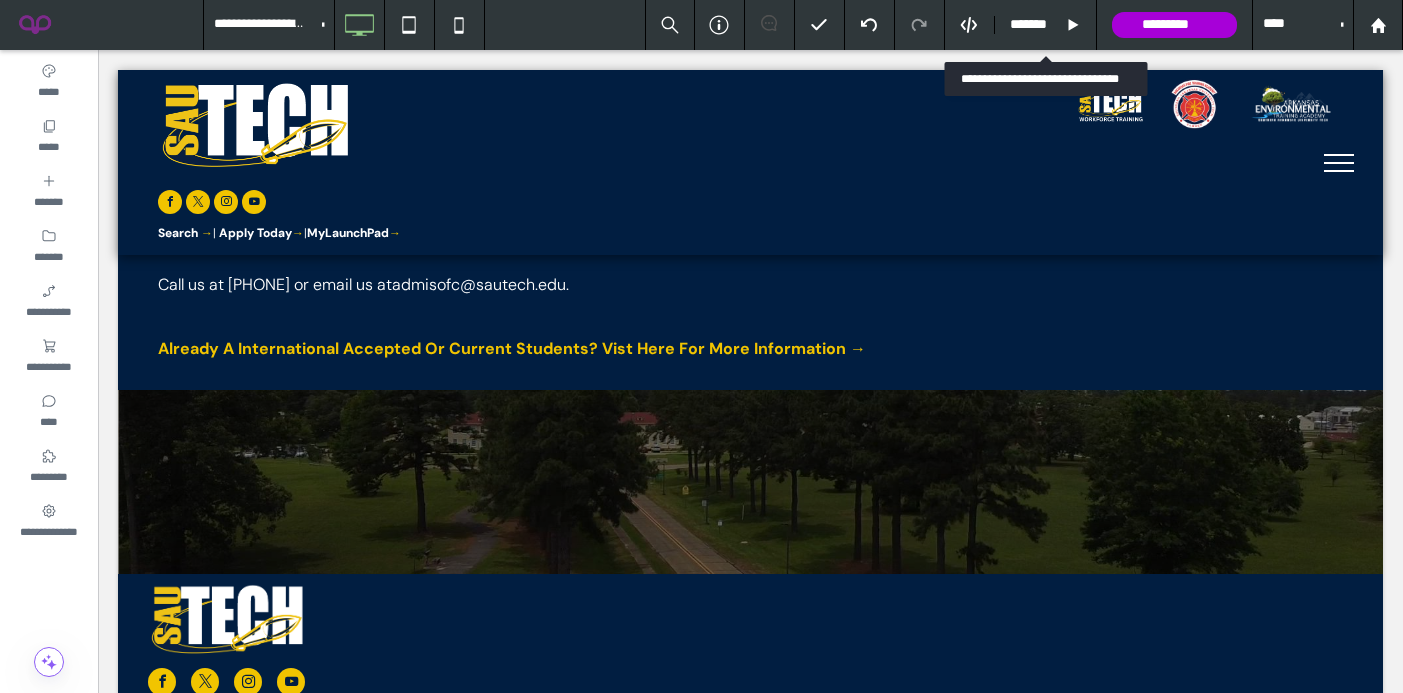 click on "*******" at bounding box center [1045, 25] 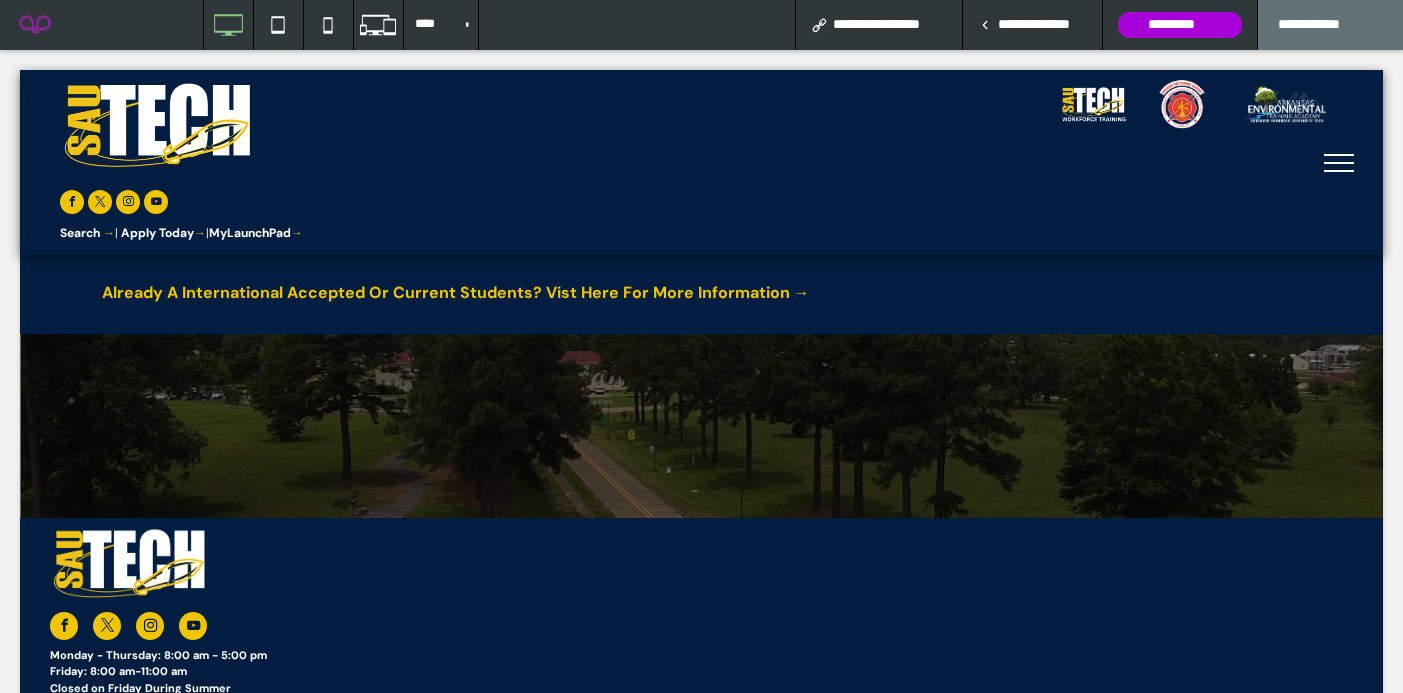 click on "**********" at bounding box center [1042, 25] 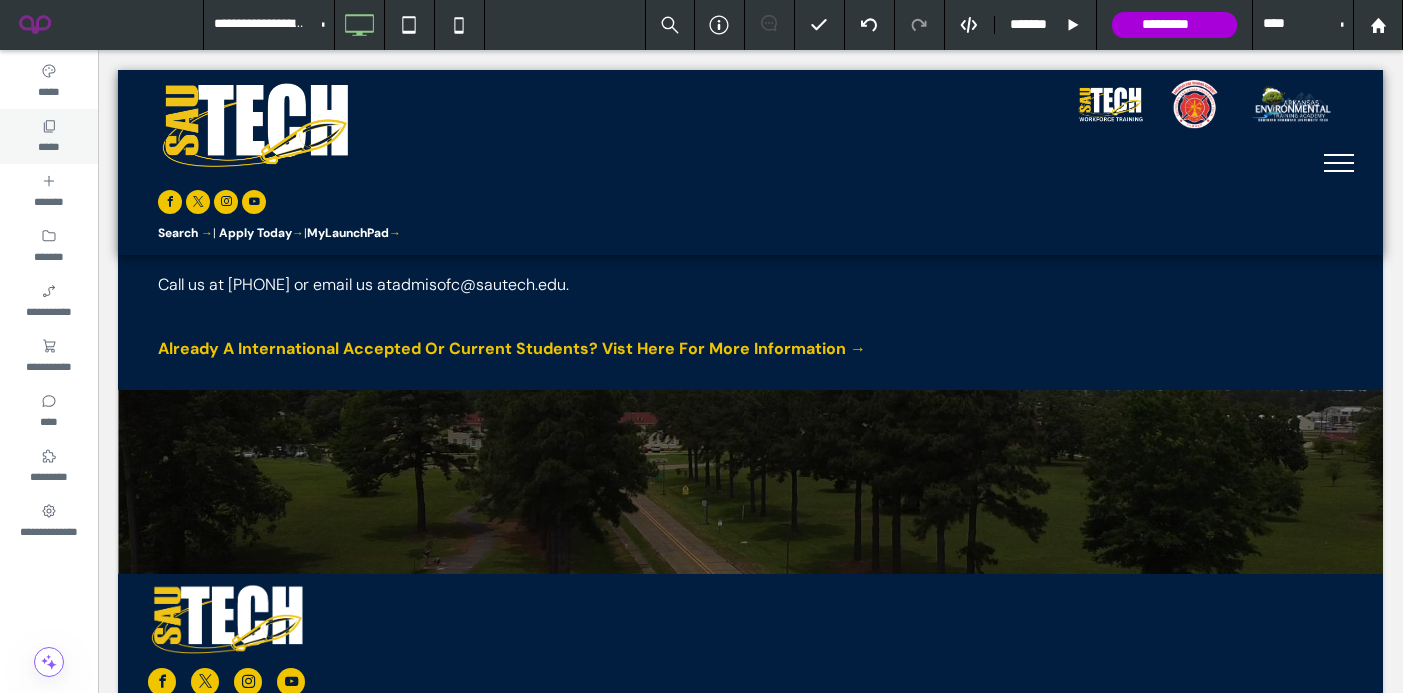 click on "*****" at bounding box center [49, 136] 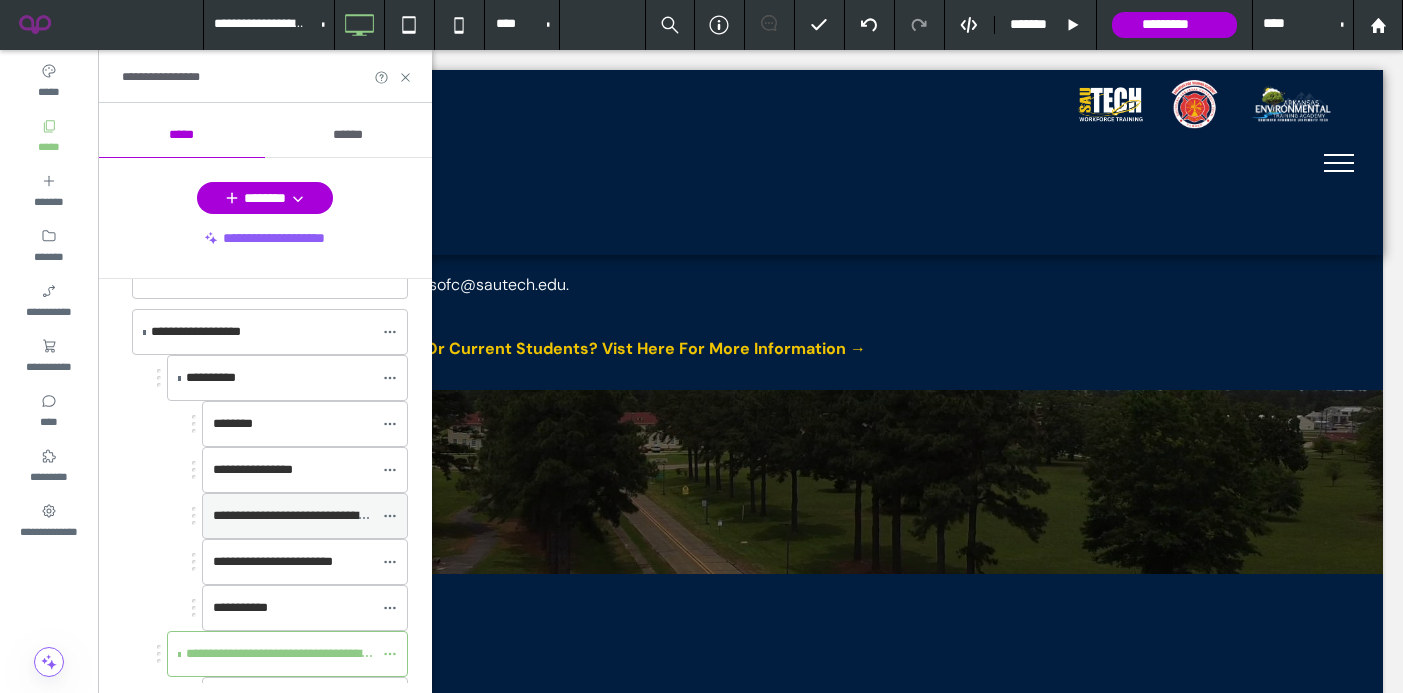 scroll, scrollTop: 216, scrollLeft: 0, axis: vertical 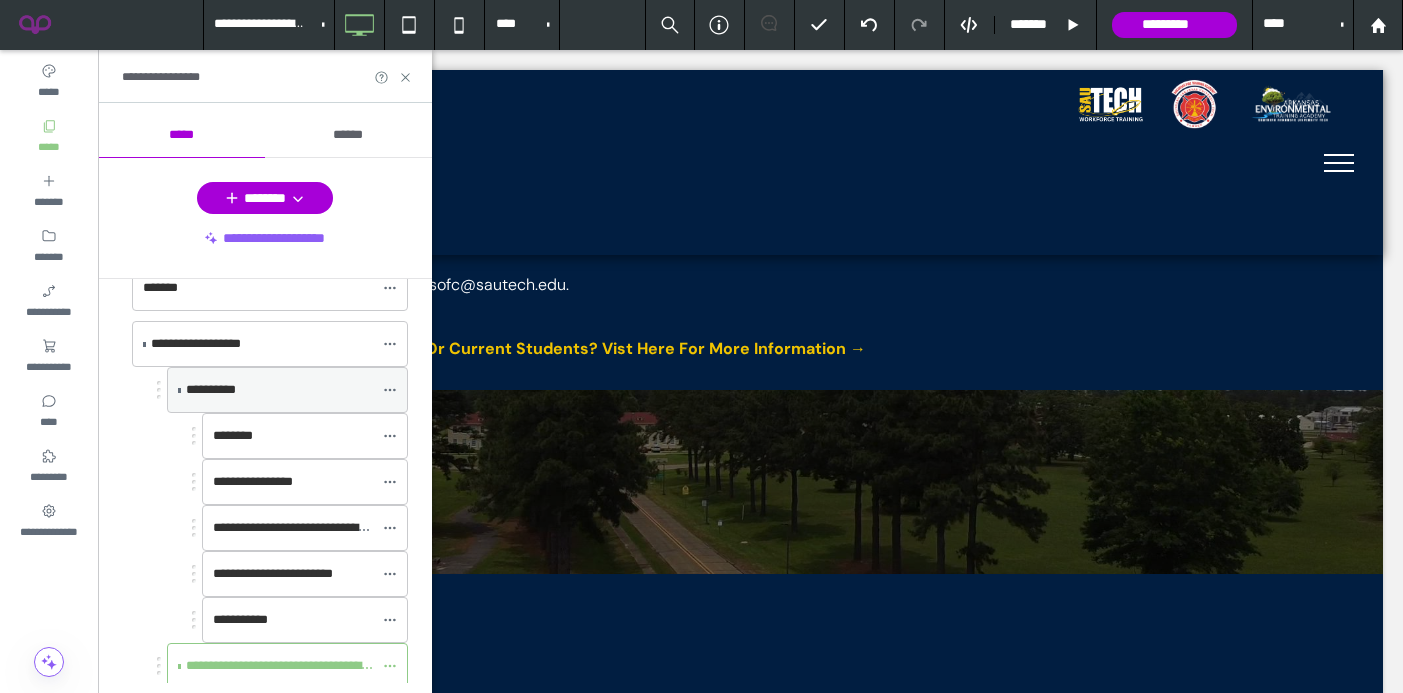 click at bounding box center [179, 390] 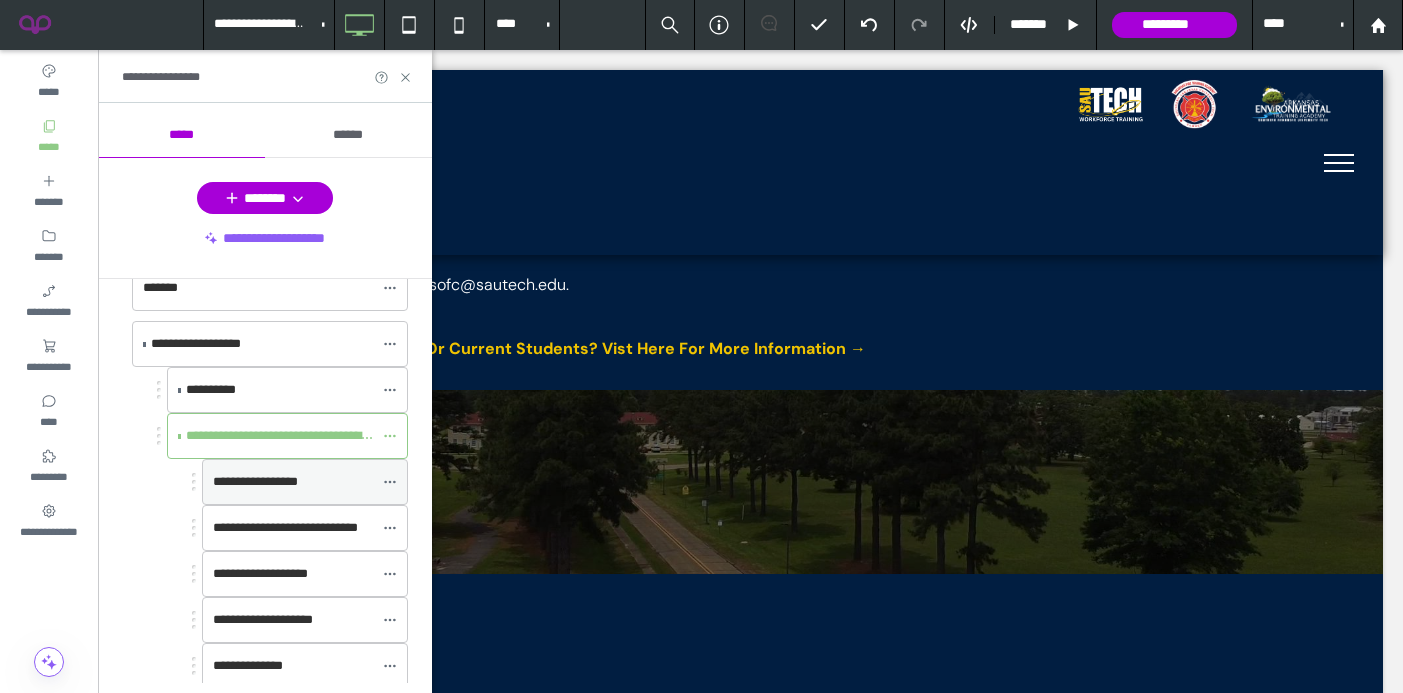 click on "**********" at bounding box center (255, 481) 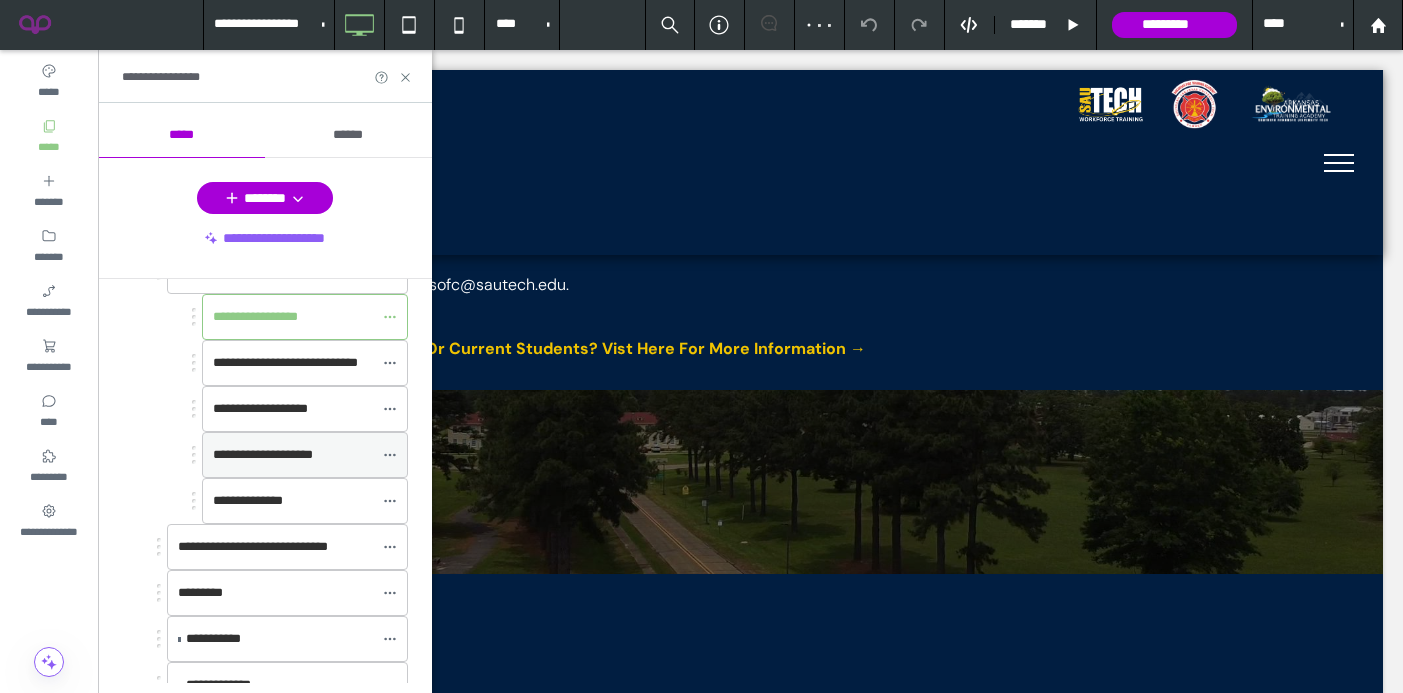 scroll, scrollTop: 338, scrollLeft: 0, axis: vertical 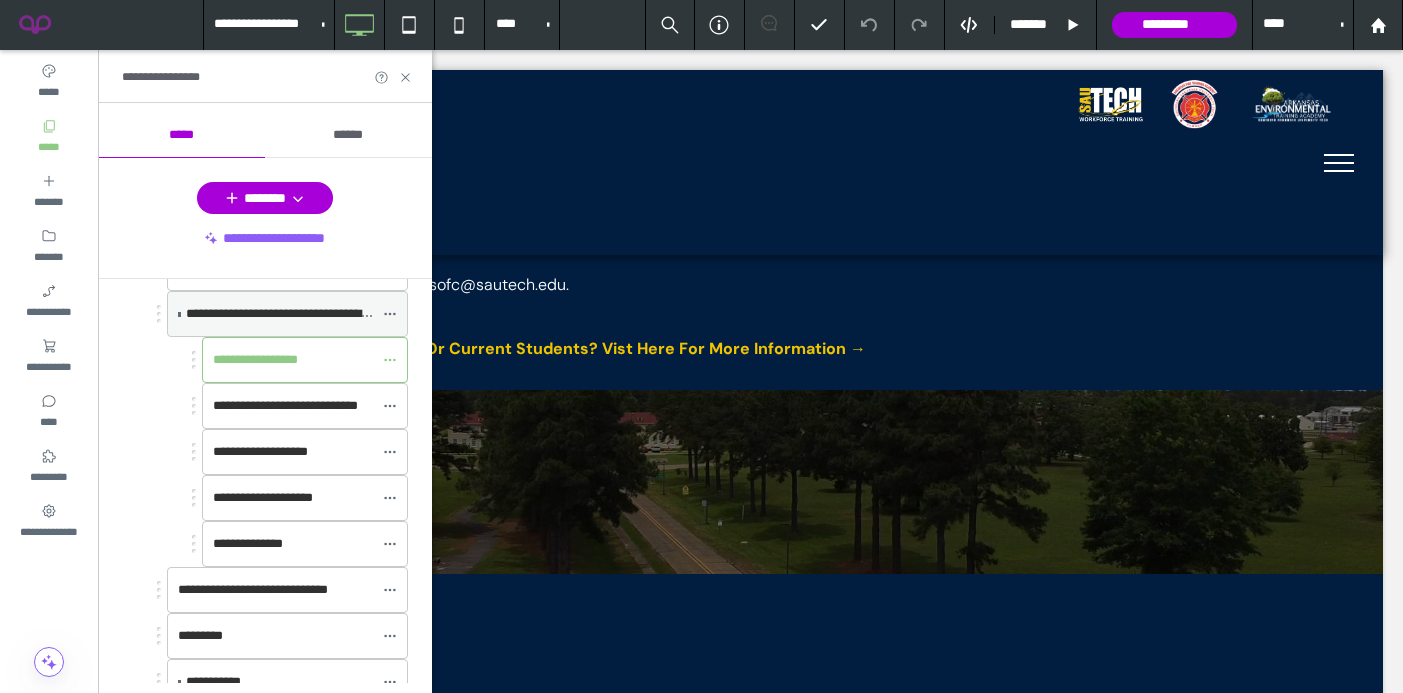 click at bounding box center [179, 314] 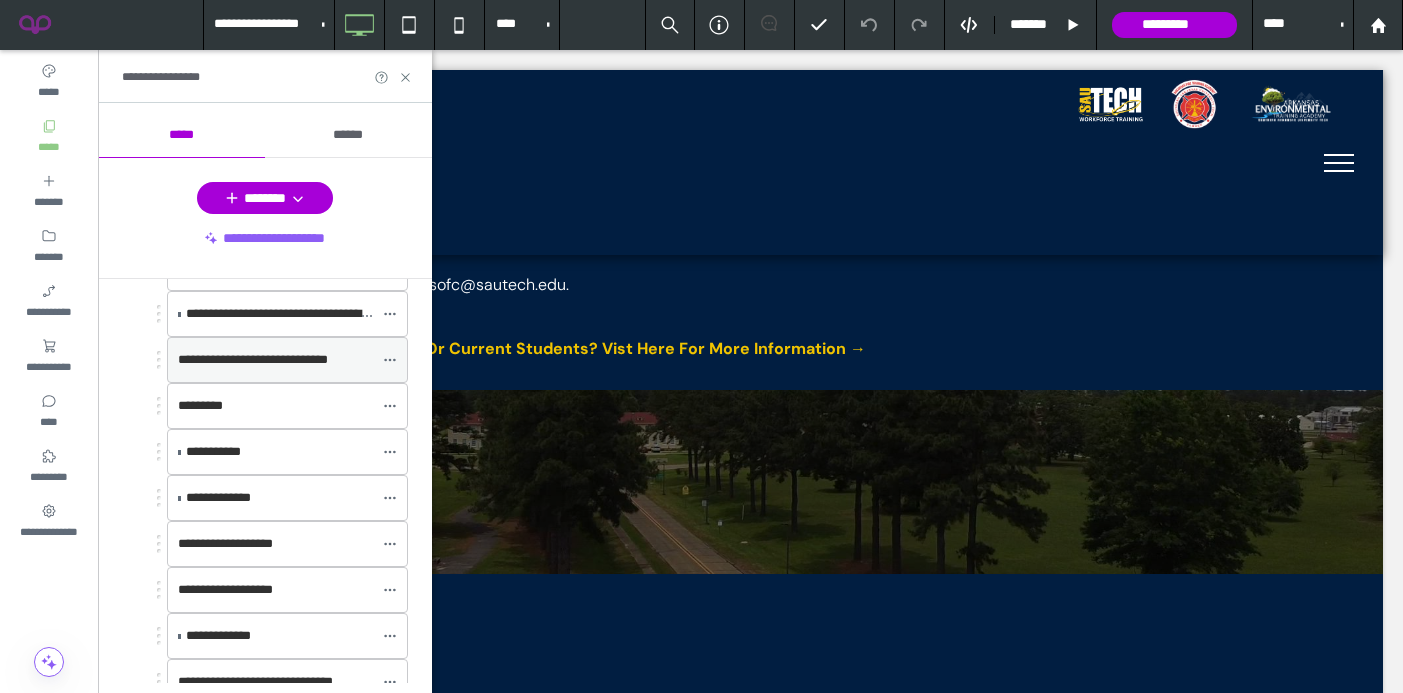 click on "**********" at bounding box center [253, 359] 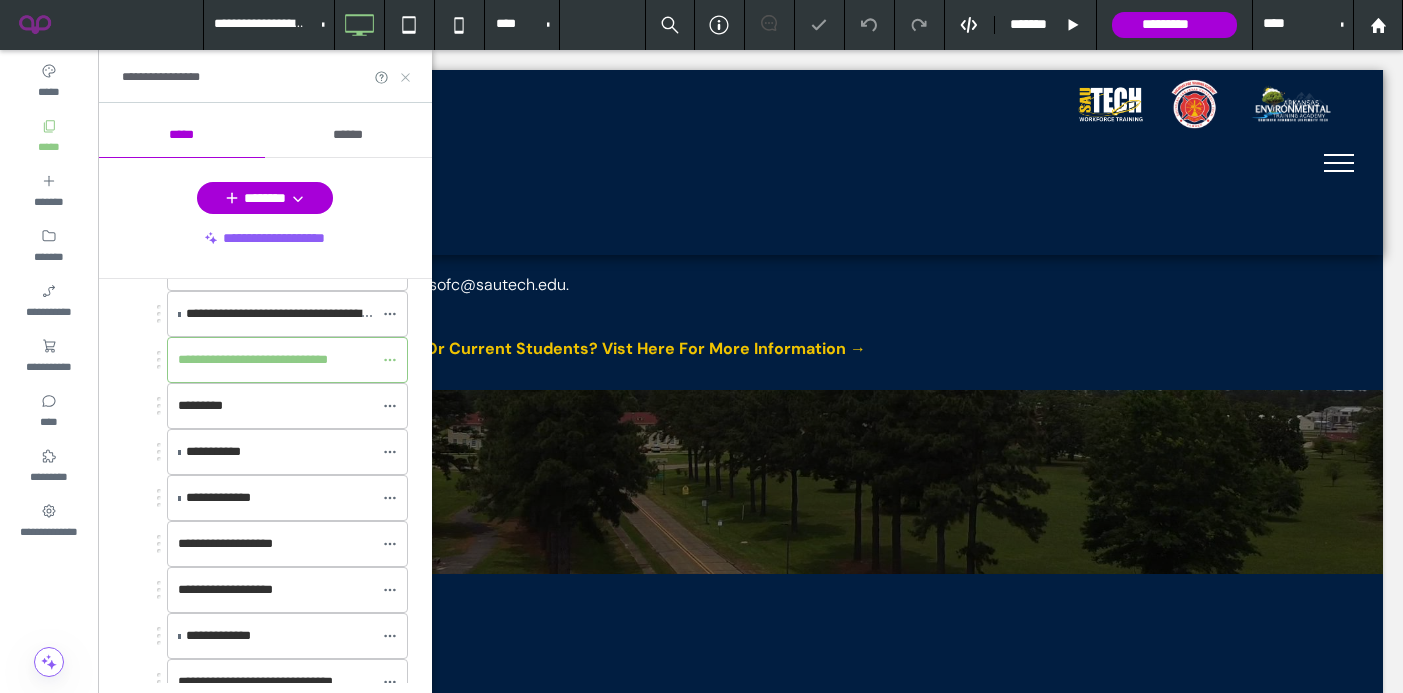 click 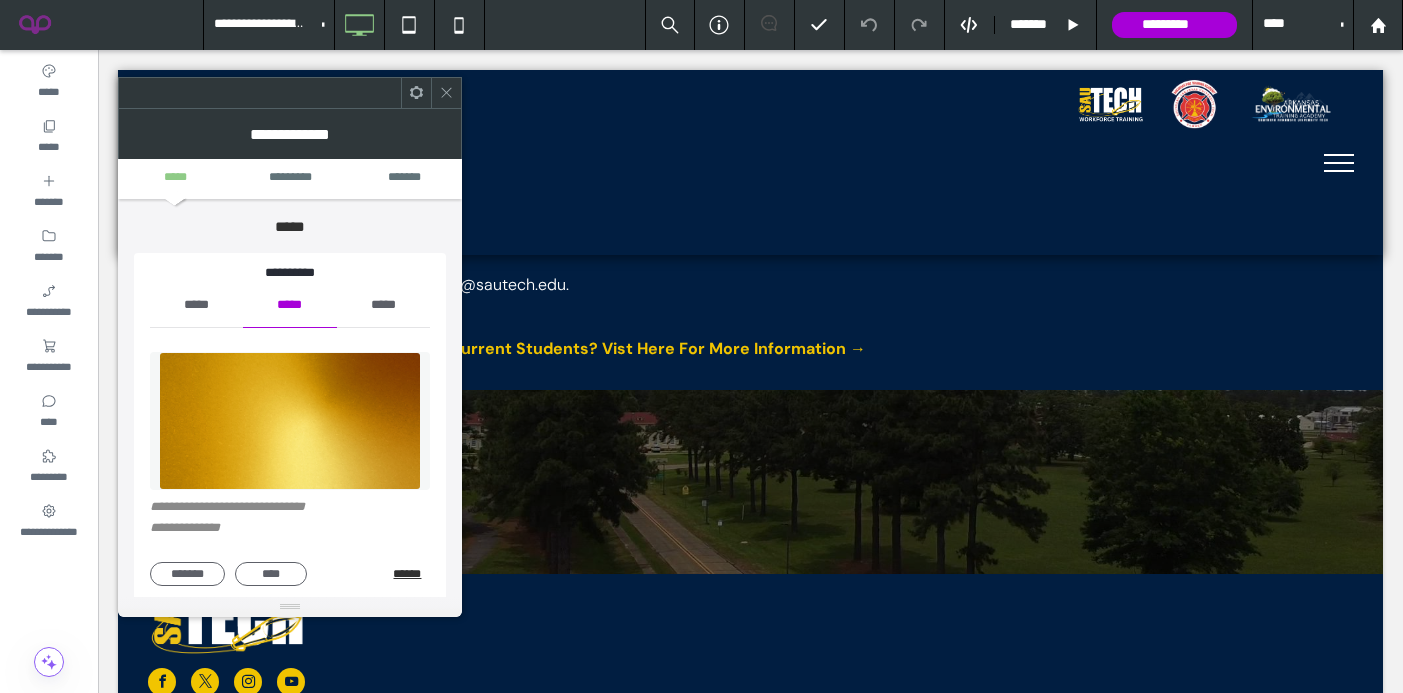 click on "******" at bounding box center (411, 574) 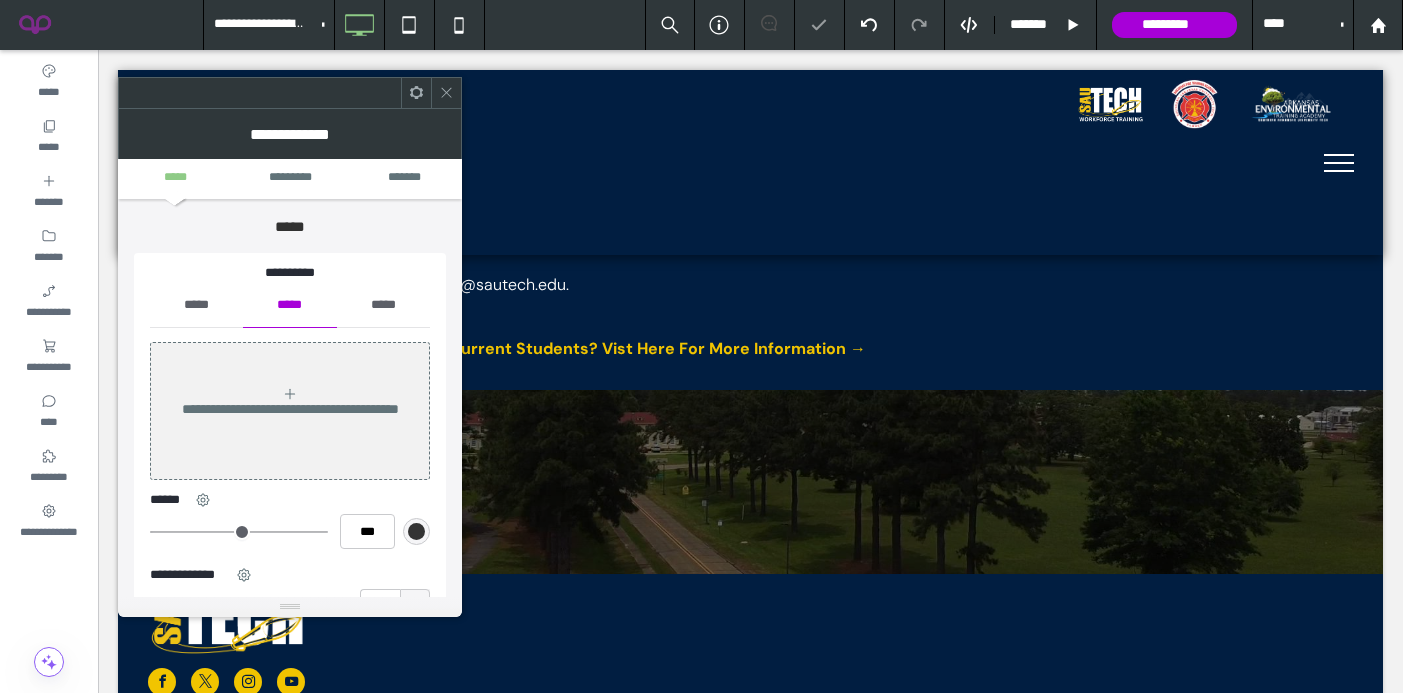 click on "*****" at bounding box center (196, 305) 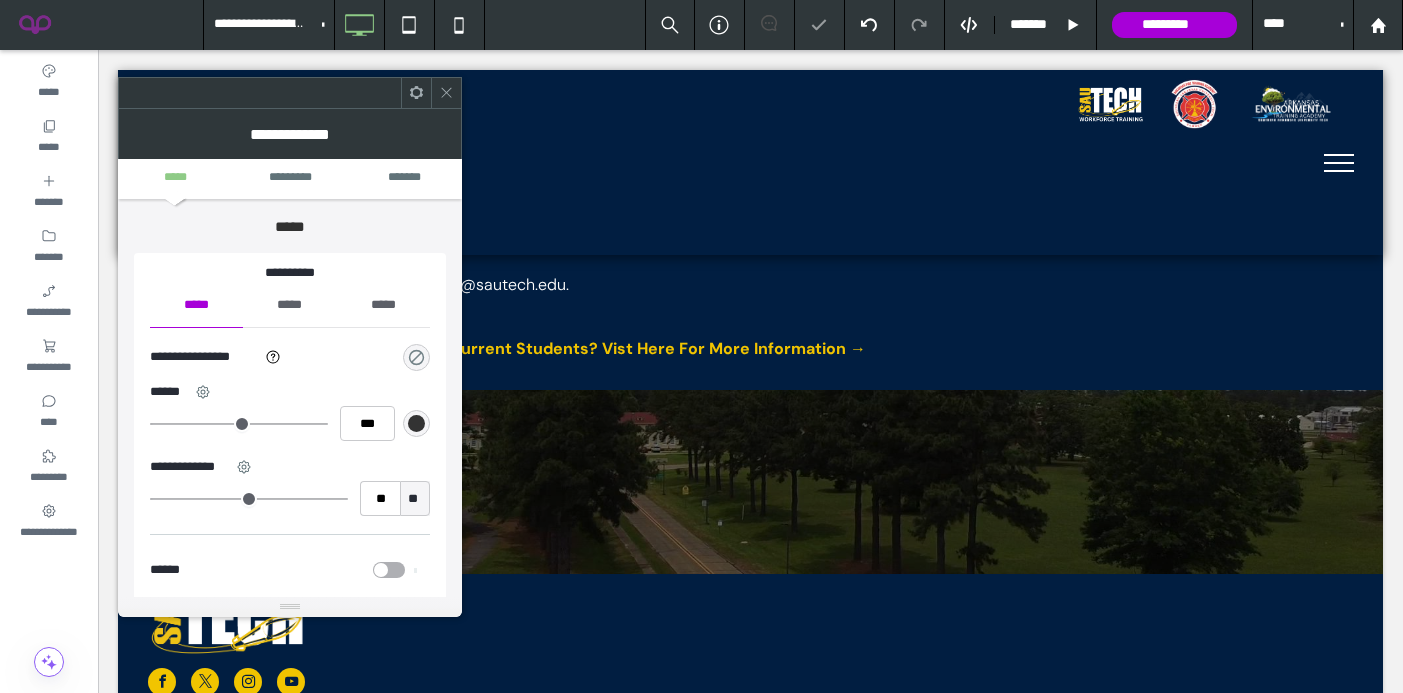 click at bounding box center [416, 357] 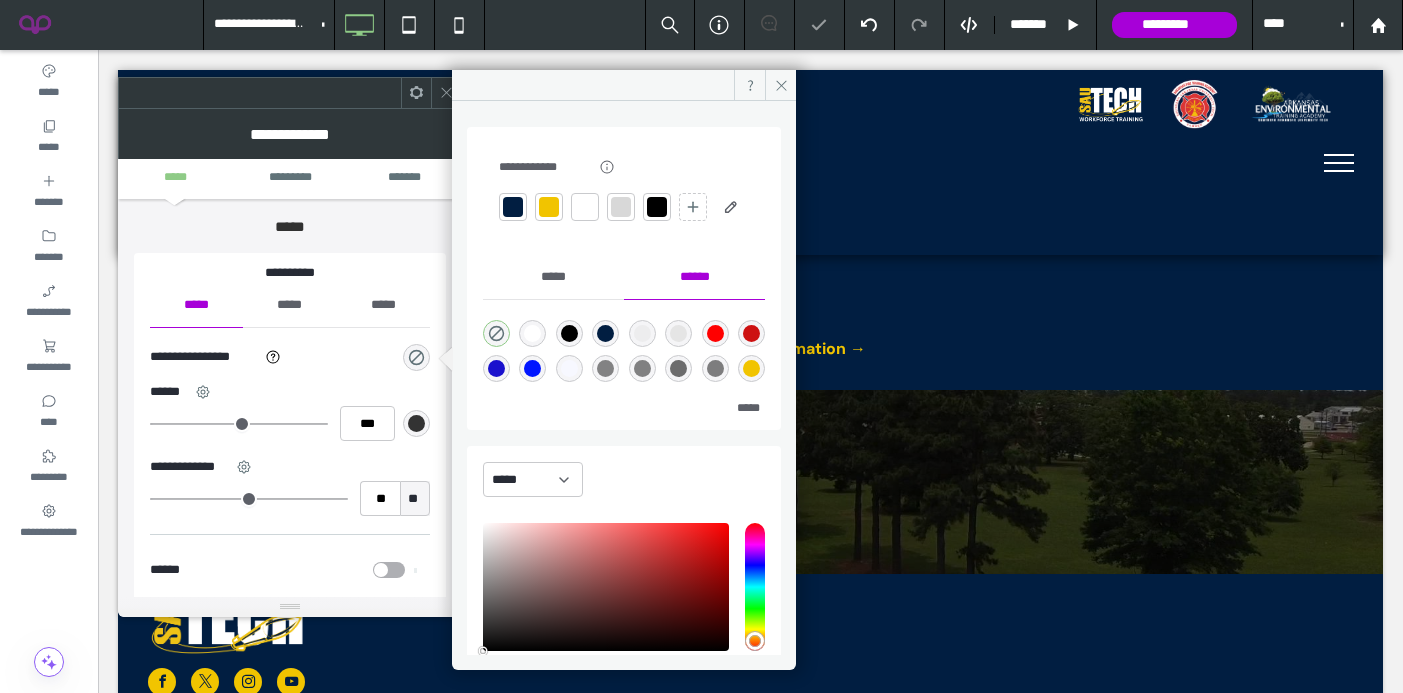 click at bounding box center [549, 207] 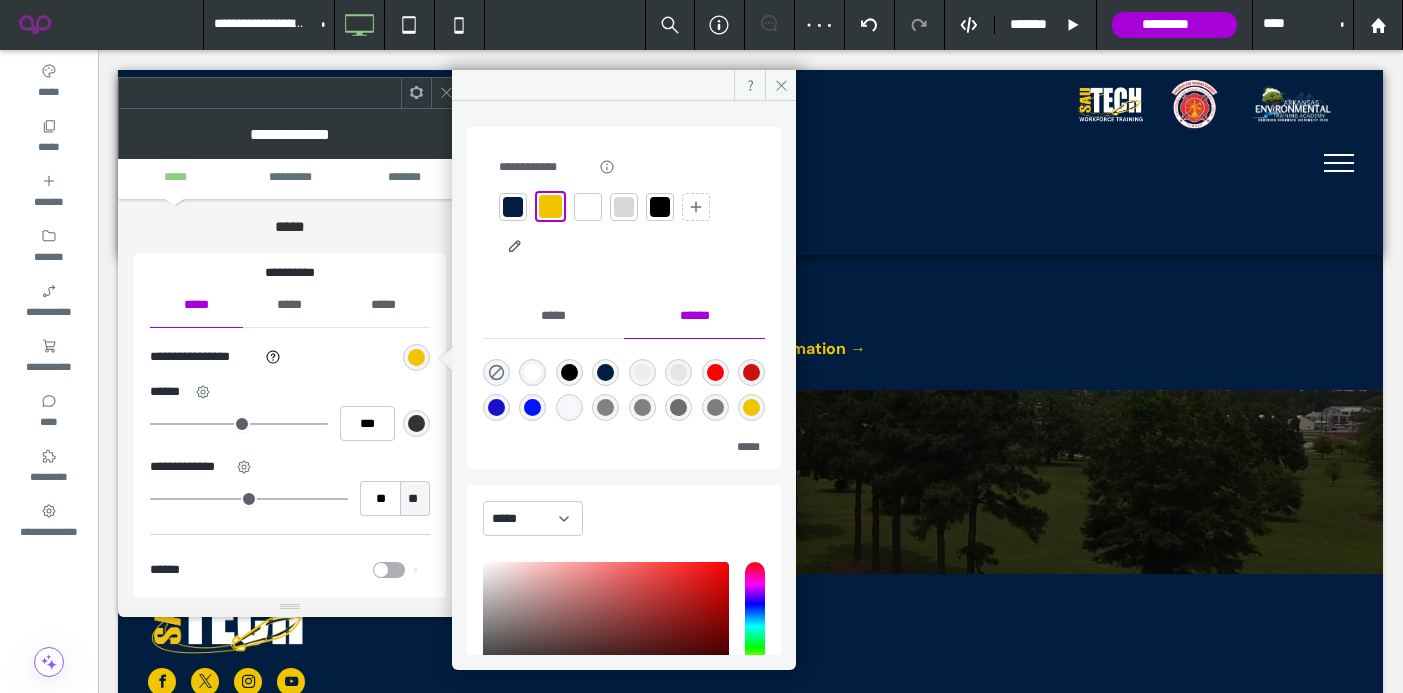 click 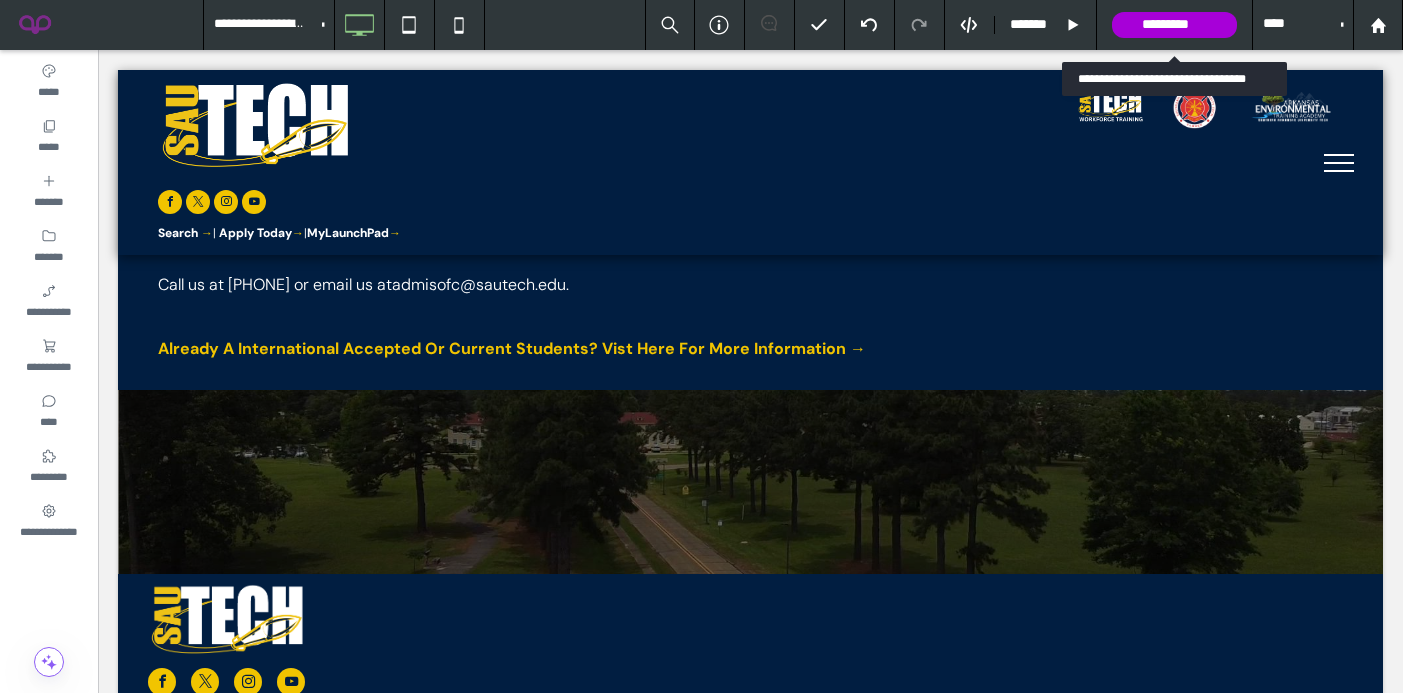 click on "*********" at bounding box center [1174, 25] 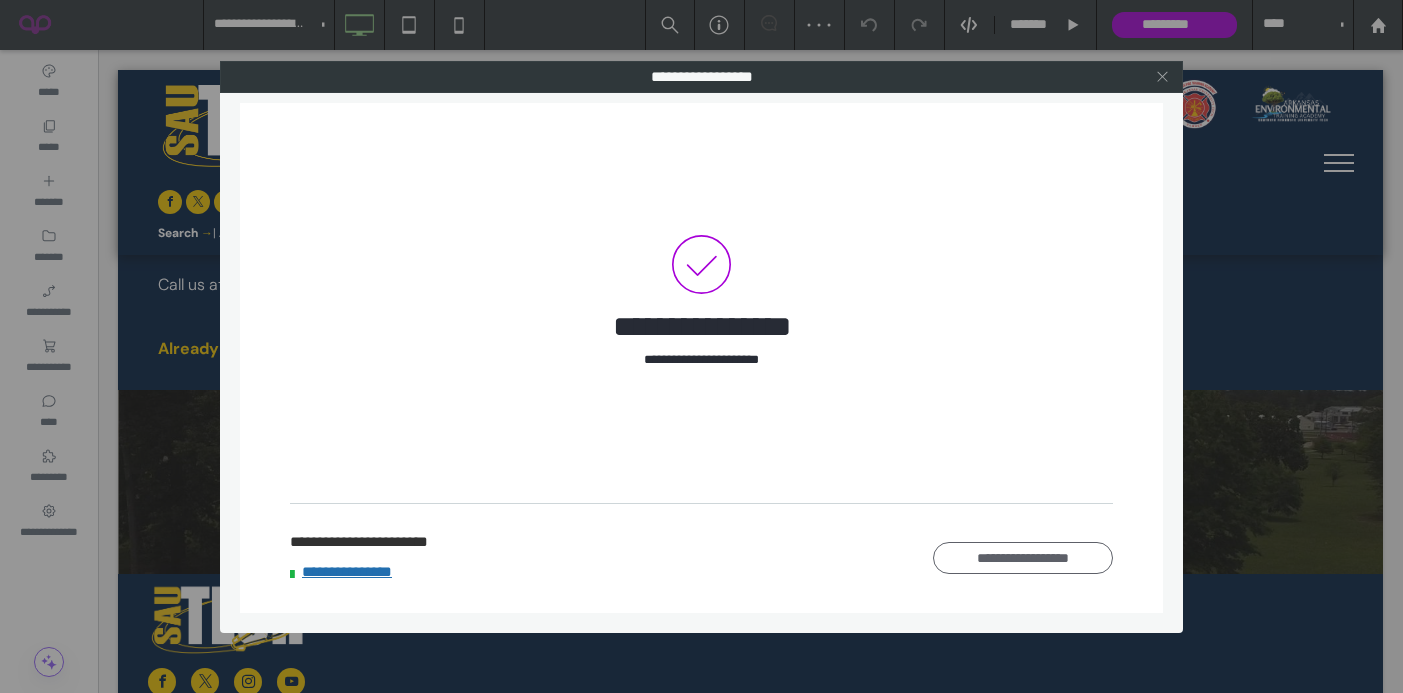 click 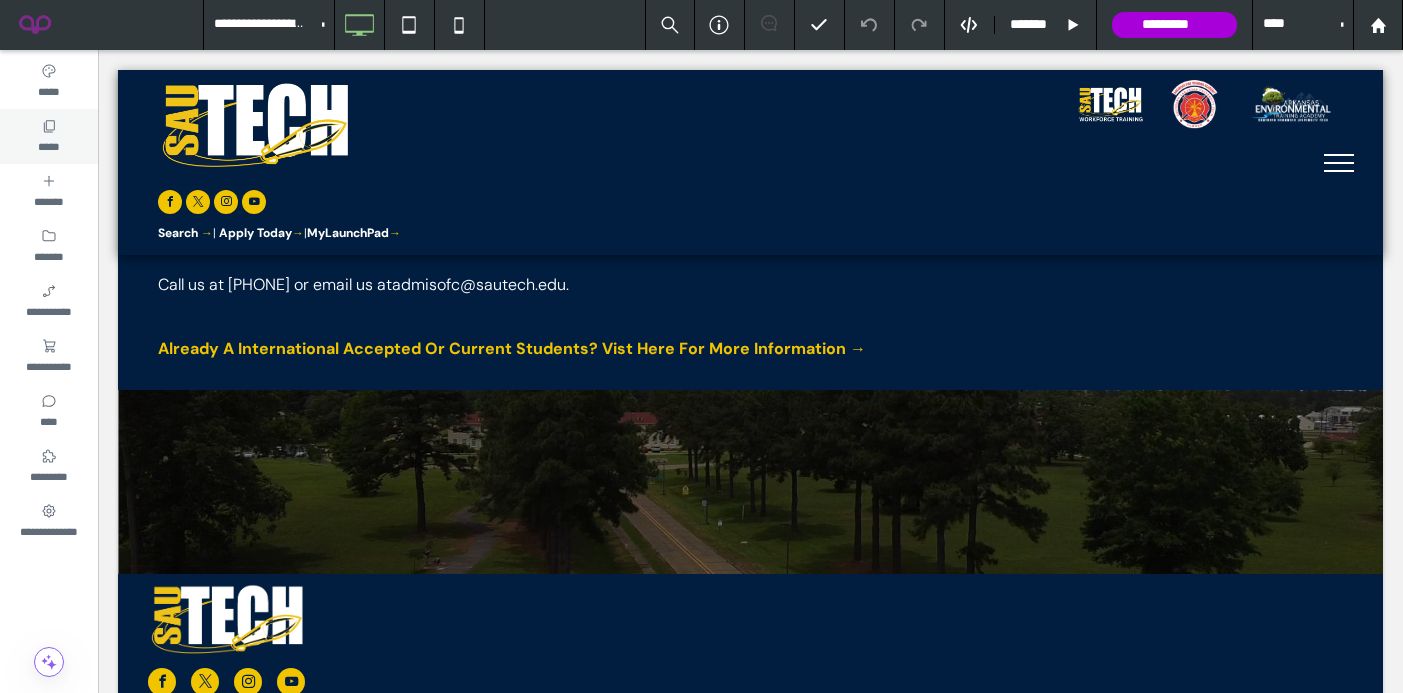 click on "*****" at bounding box center [48, 145] 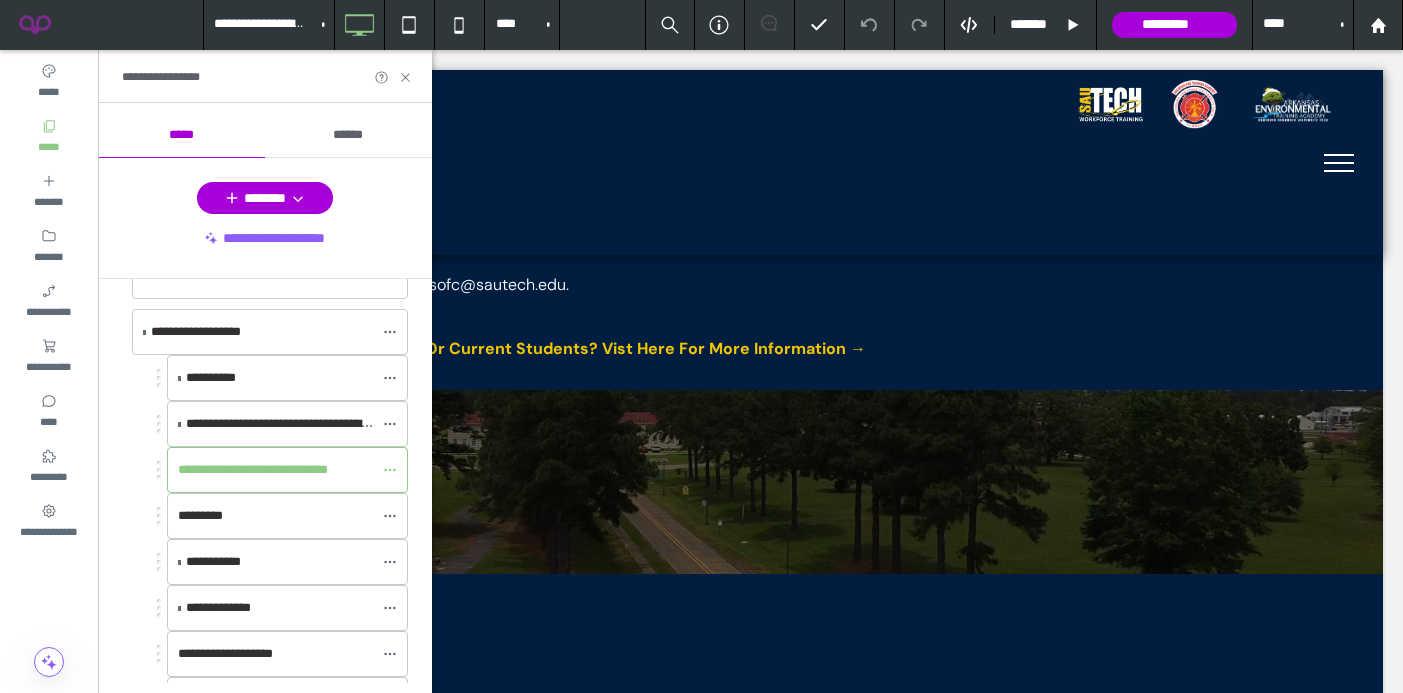 scroll, scrollTop: 299, scrollLeft: 0, axis: vertical 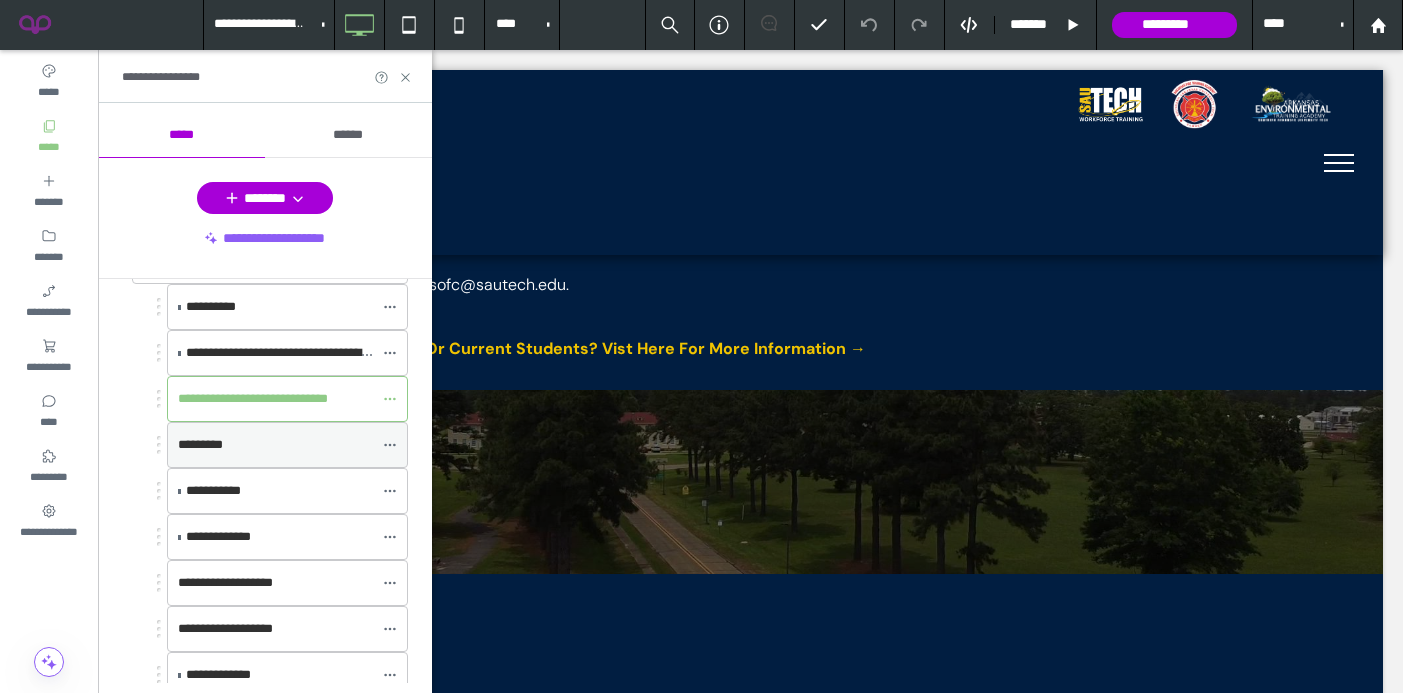 click on "*********" at bounding box center (275, 445) 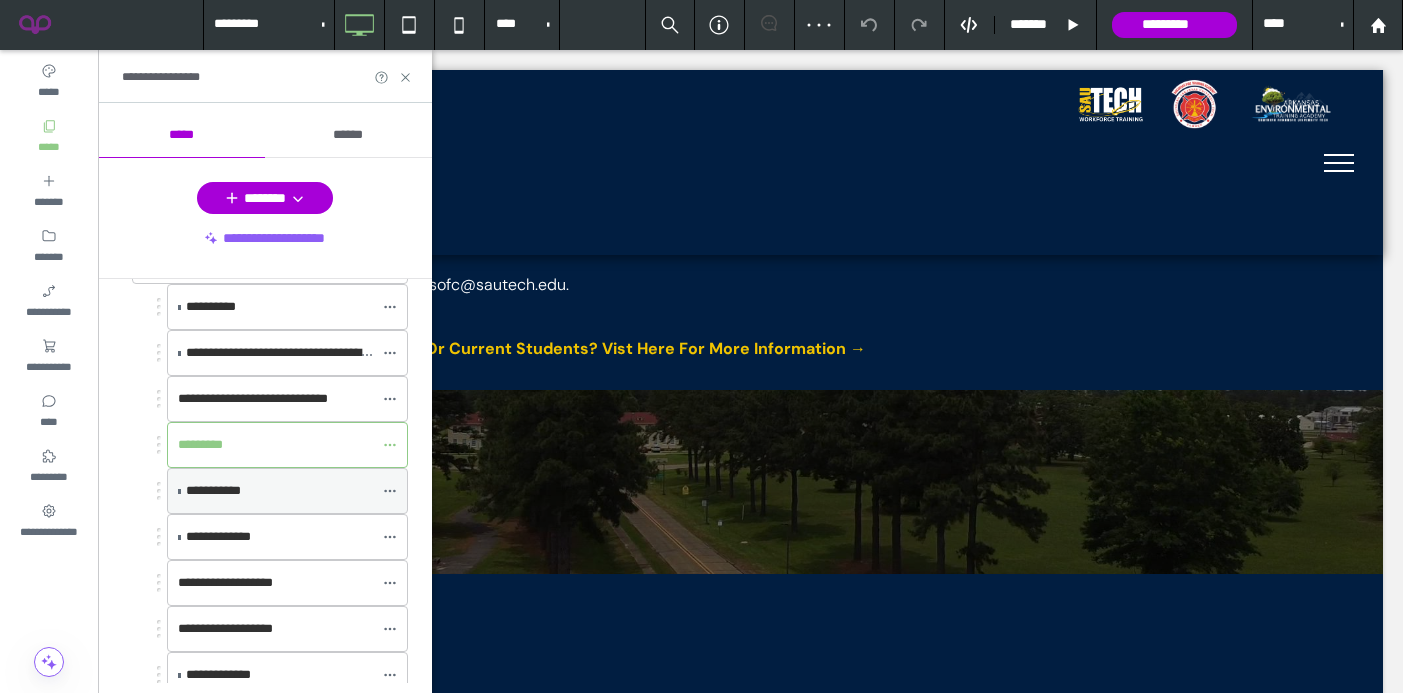 click on "**********" at bounding box center (279, 491) 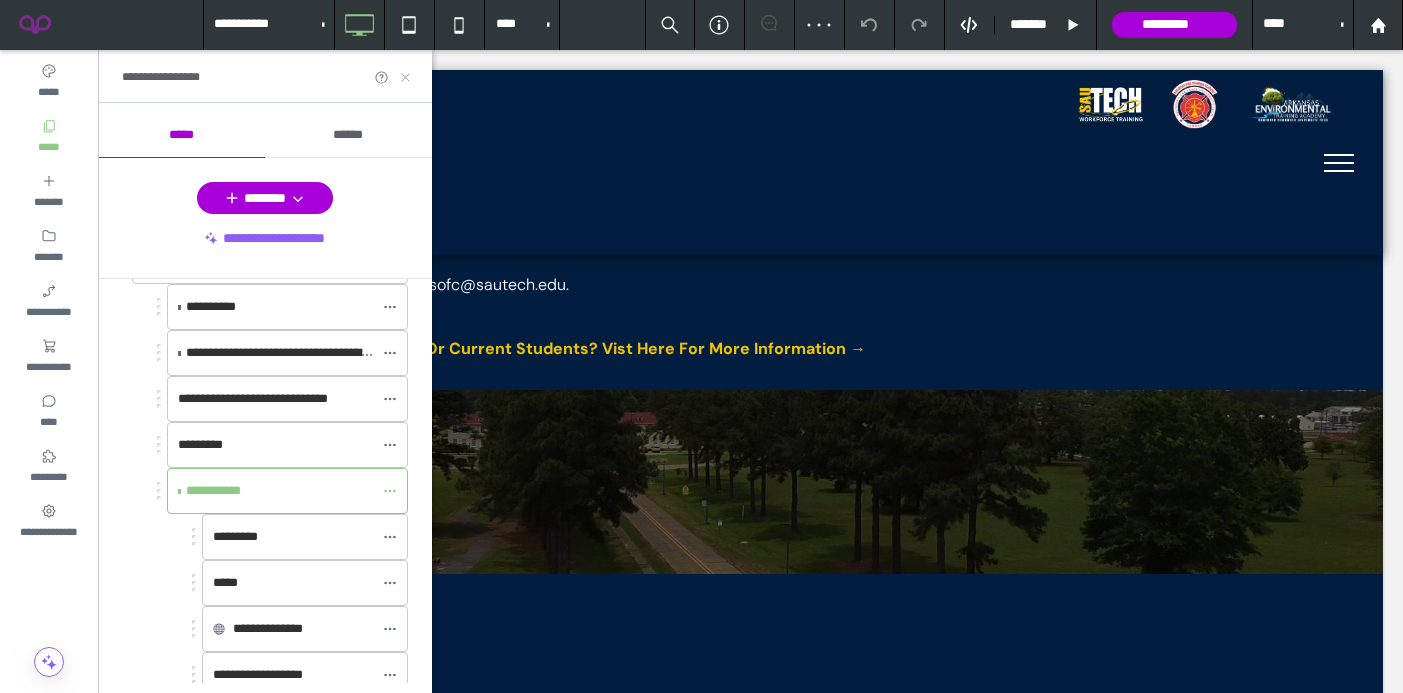 click 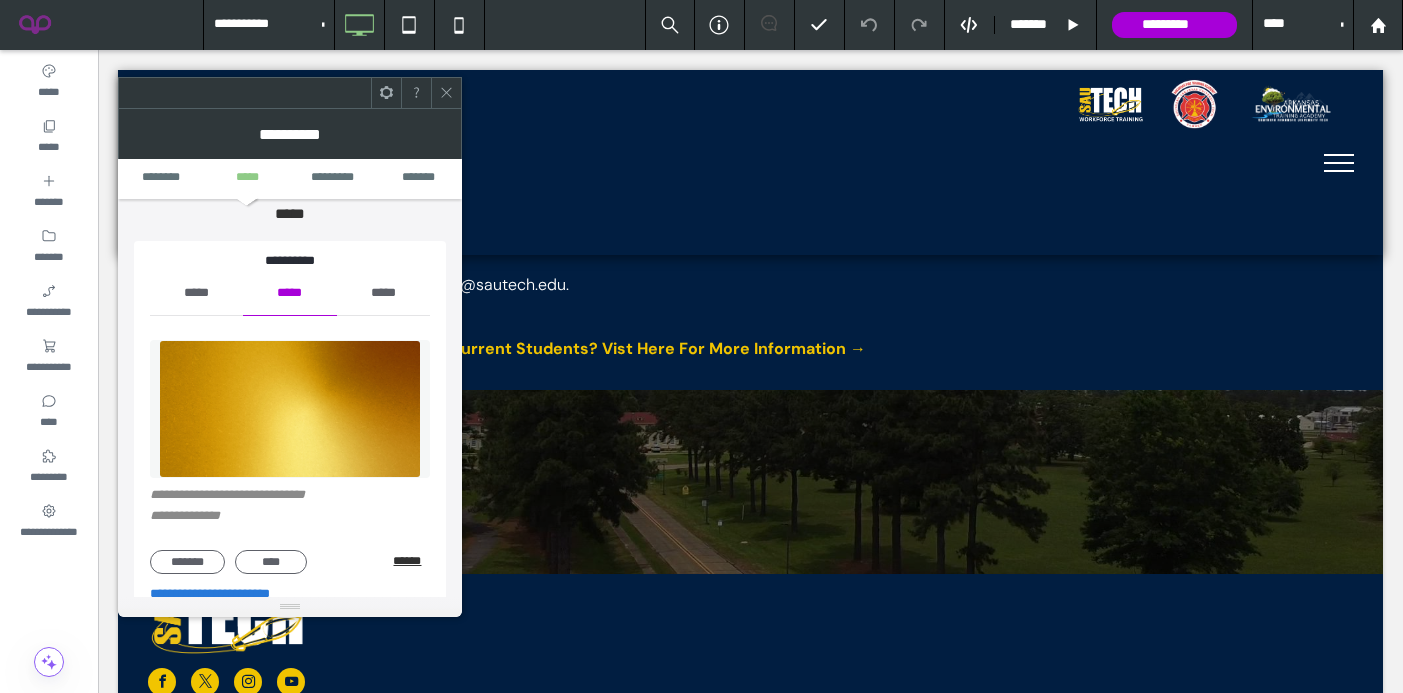 scroll, scrollTop: 185, scrollLeft: 0, axis: vertical 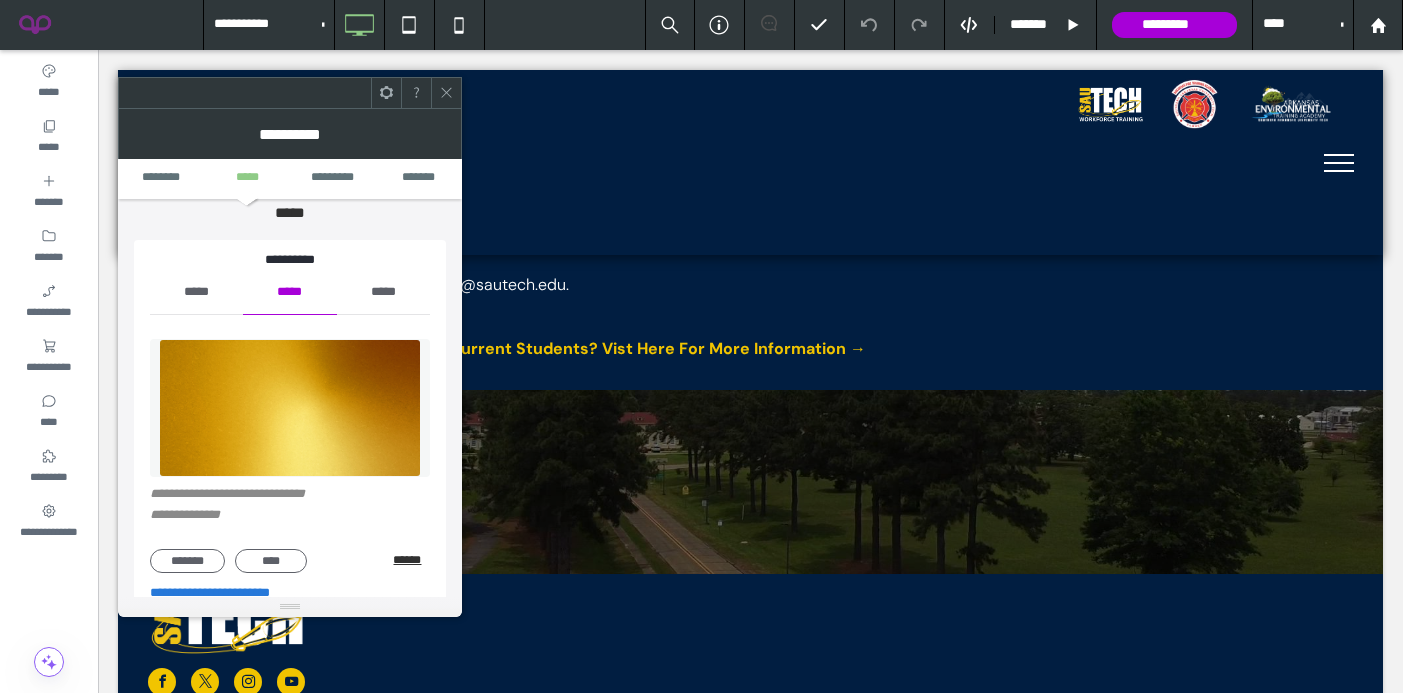 click on "******" at bounding box center (411, 560) 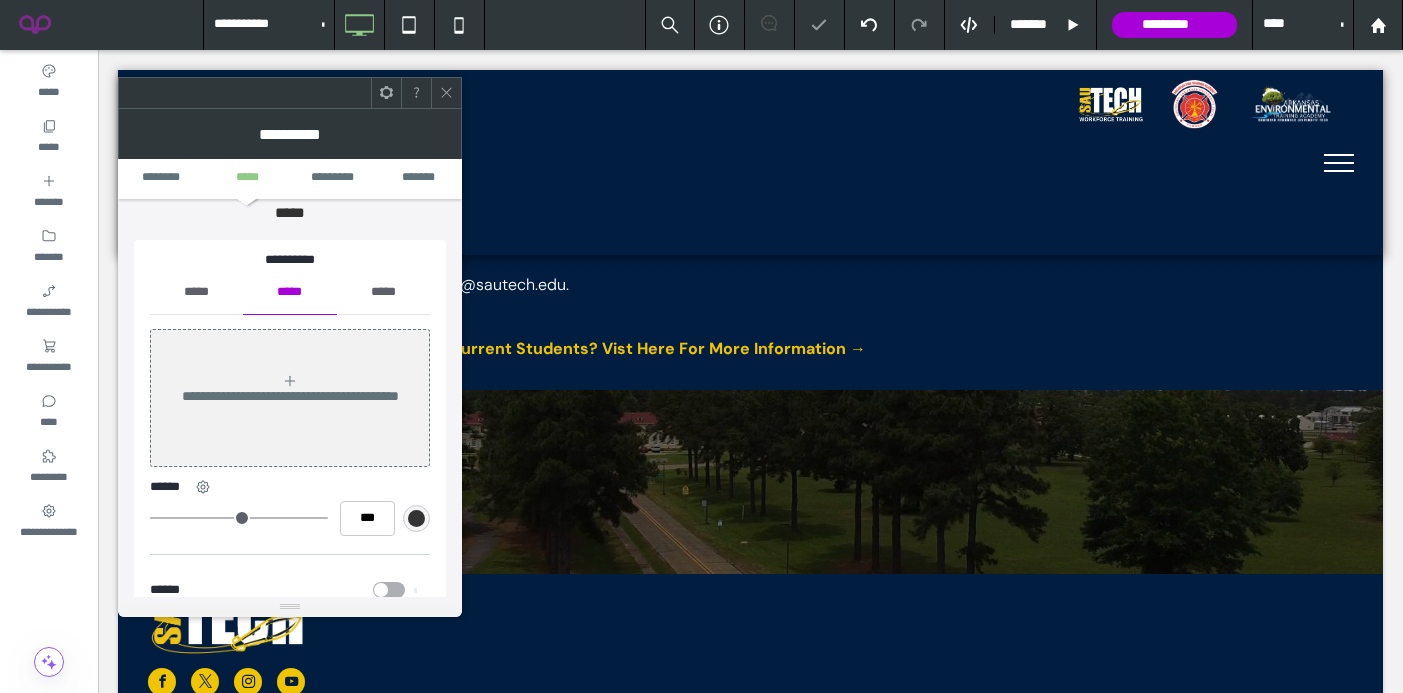 click on "*****" at bounding box center [196, 292] 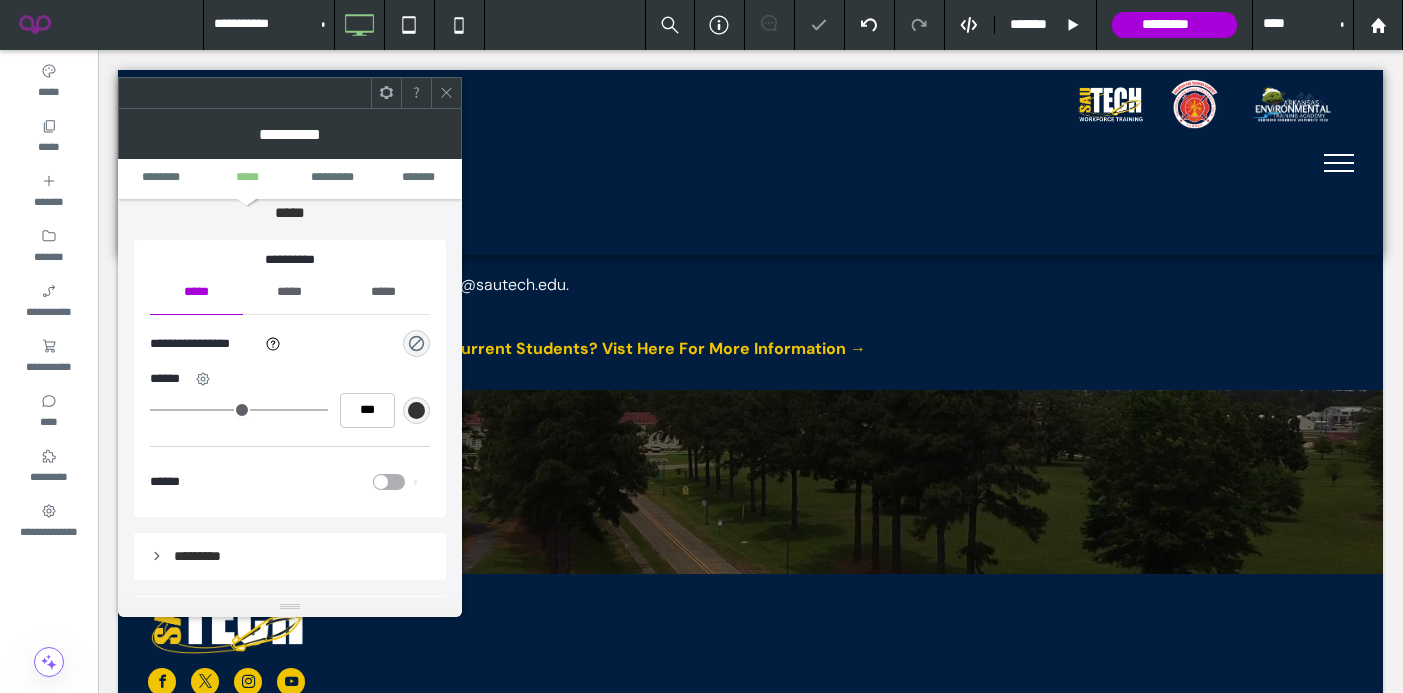 click on "**********" at bounding box center (290, 344) 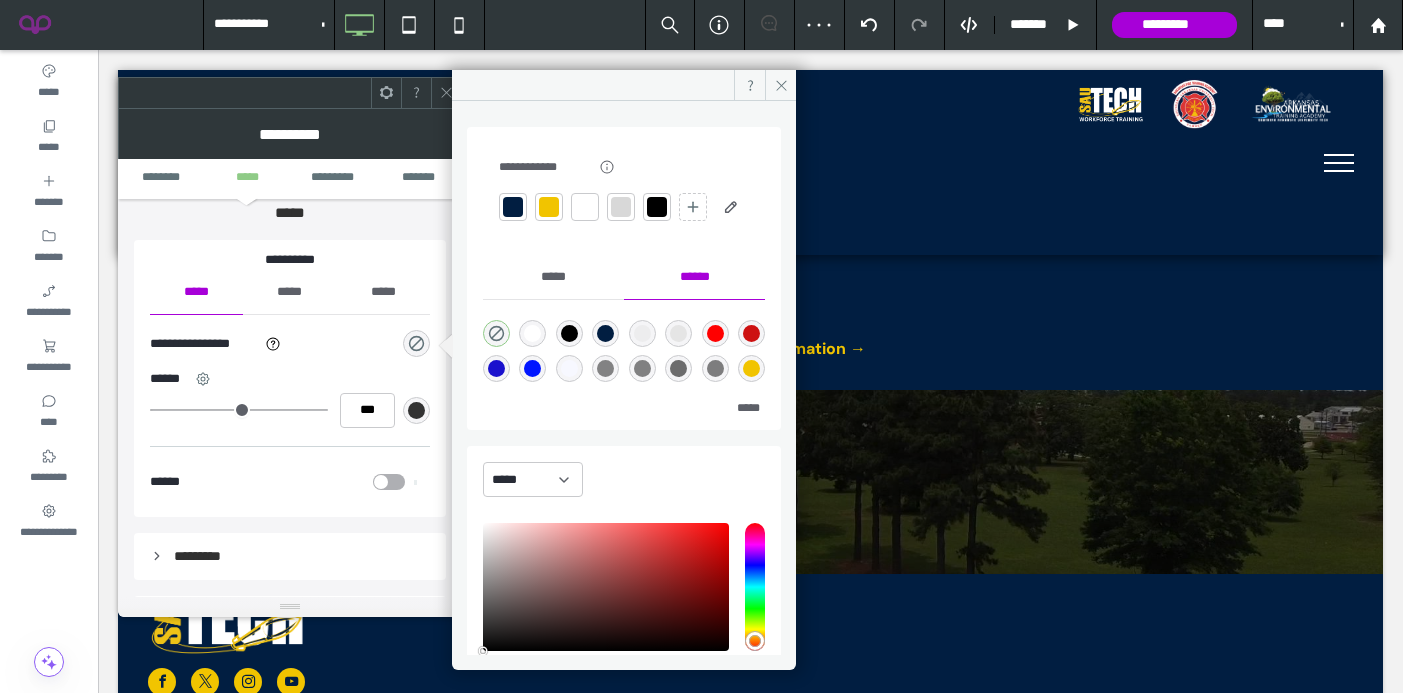 click at bounding box center [624, 207] 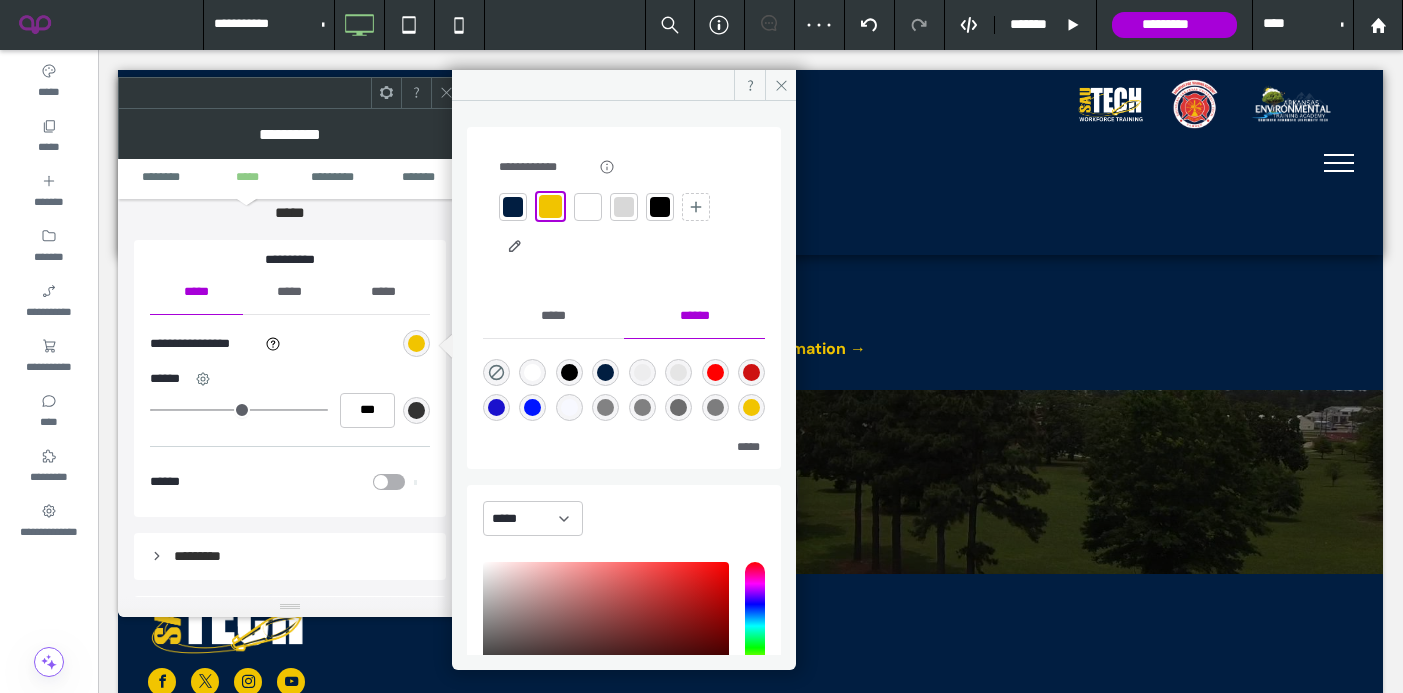 click 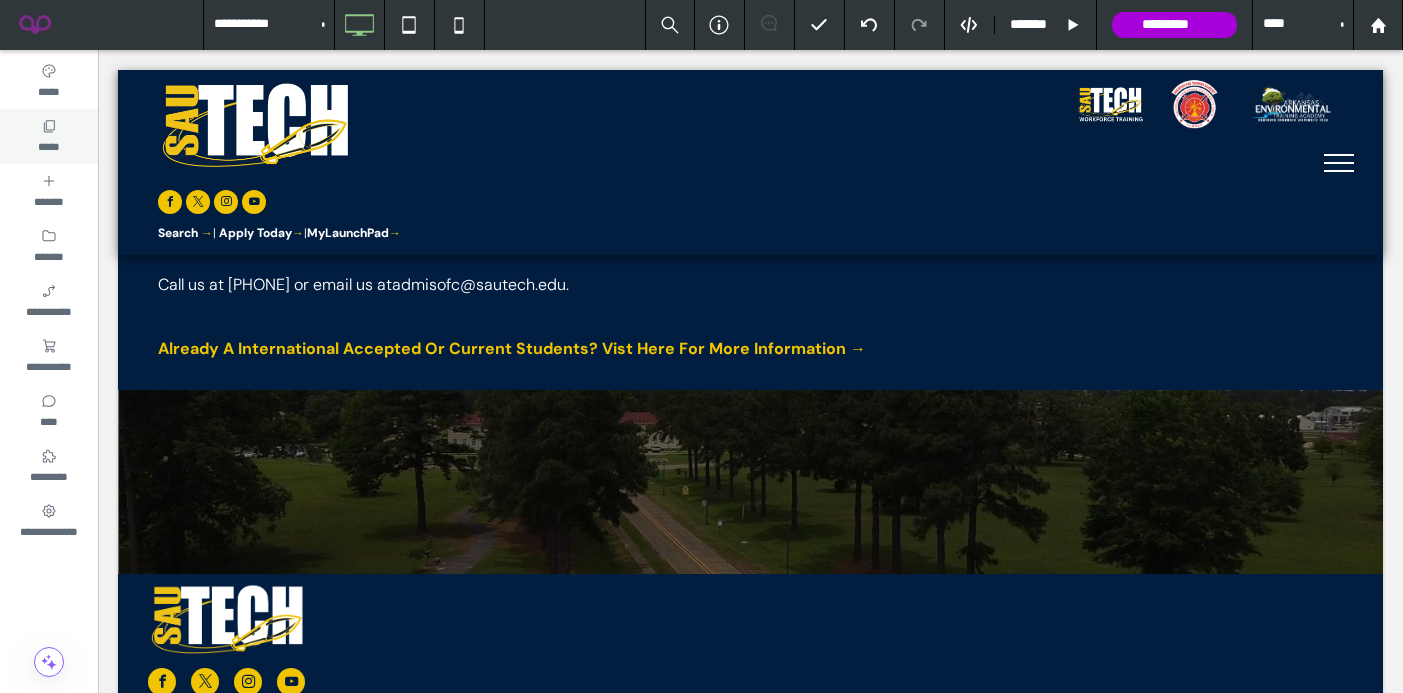 click 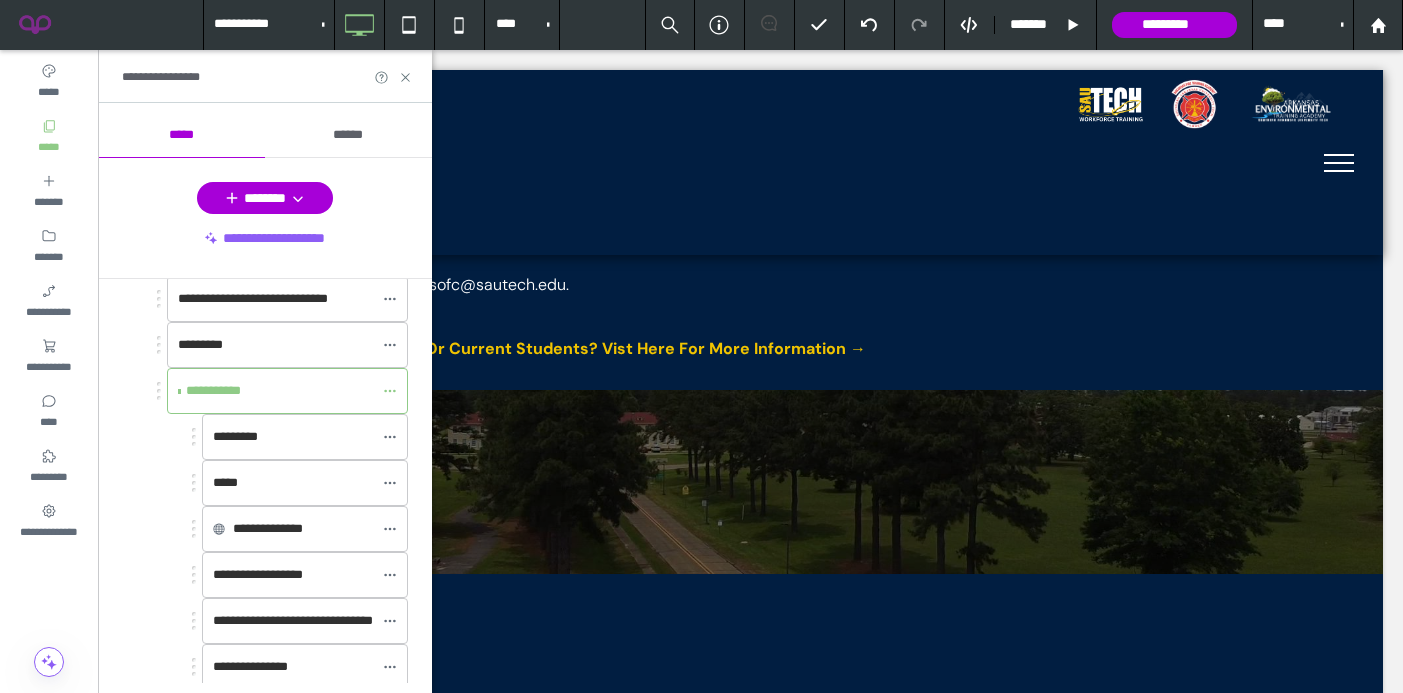 scroll, scrollTop: 392, scrollLeft: 0, axis: vertical 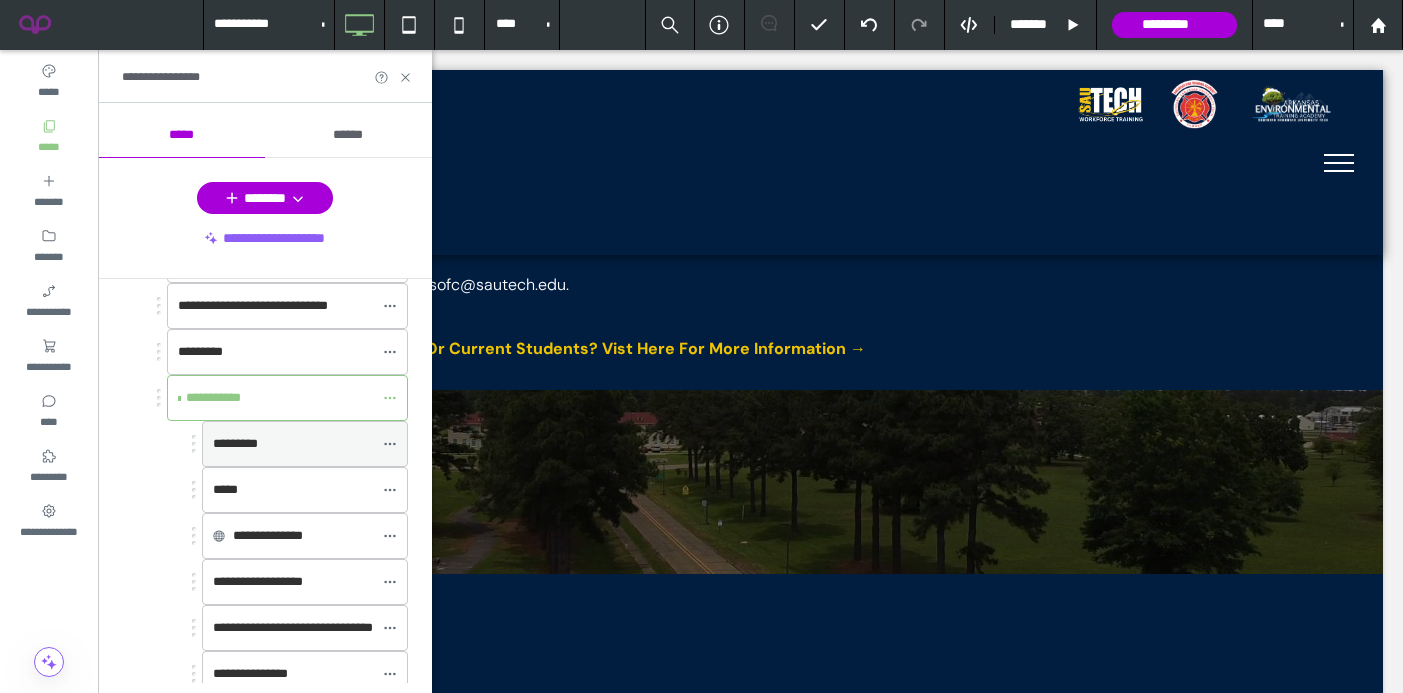click on "*********" at bounding box center [293, 444] 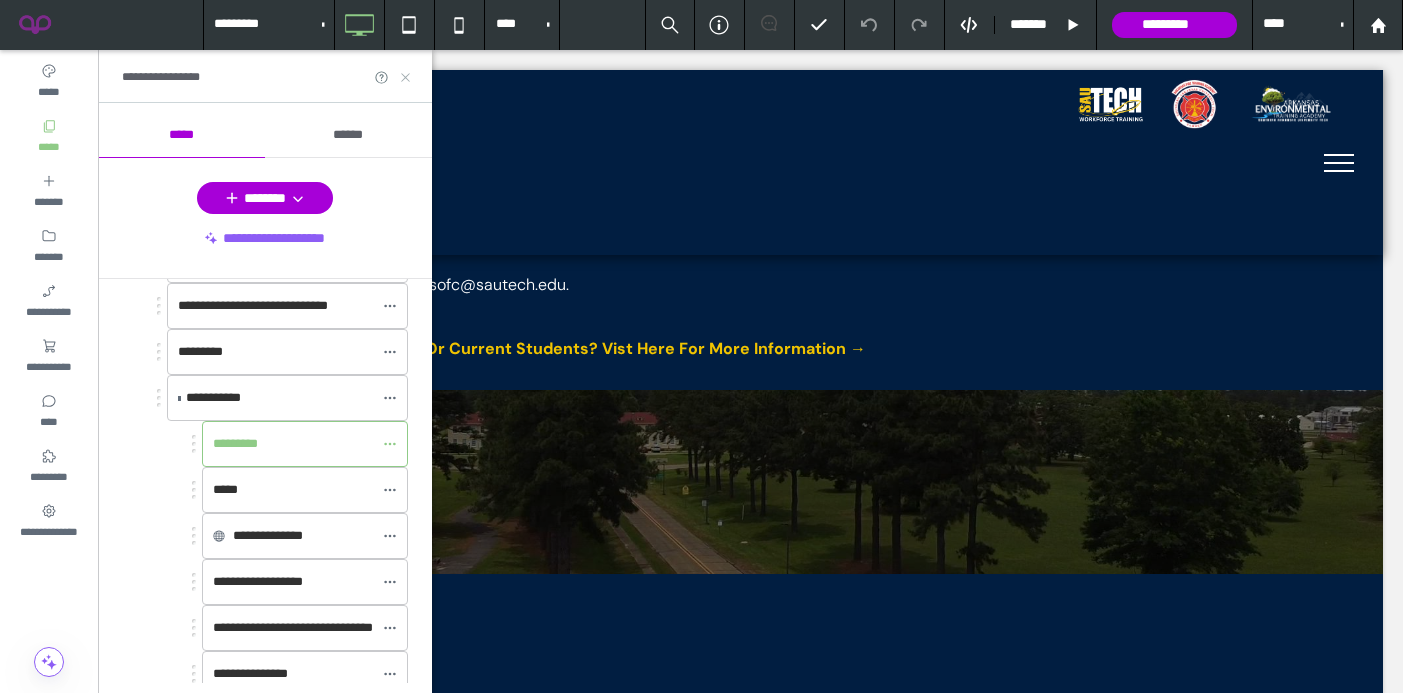 click 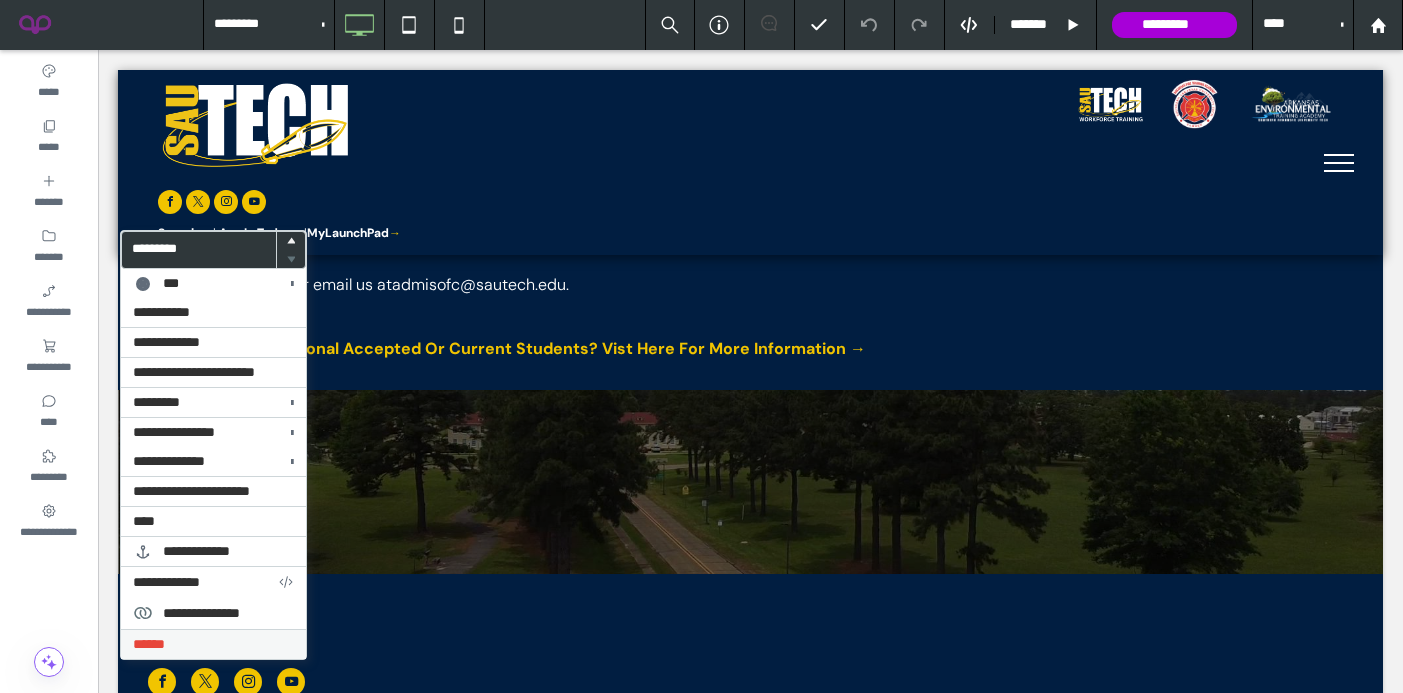 click on "******" at bounding box center (213, 644) 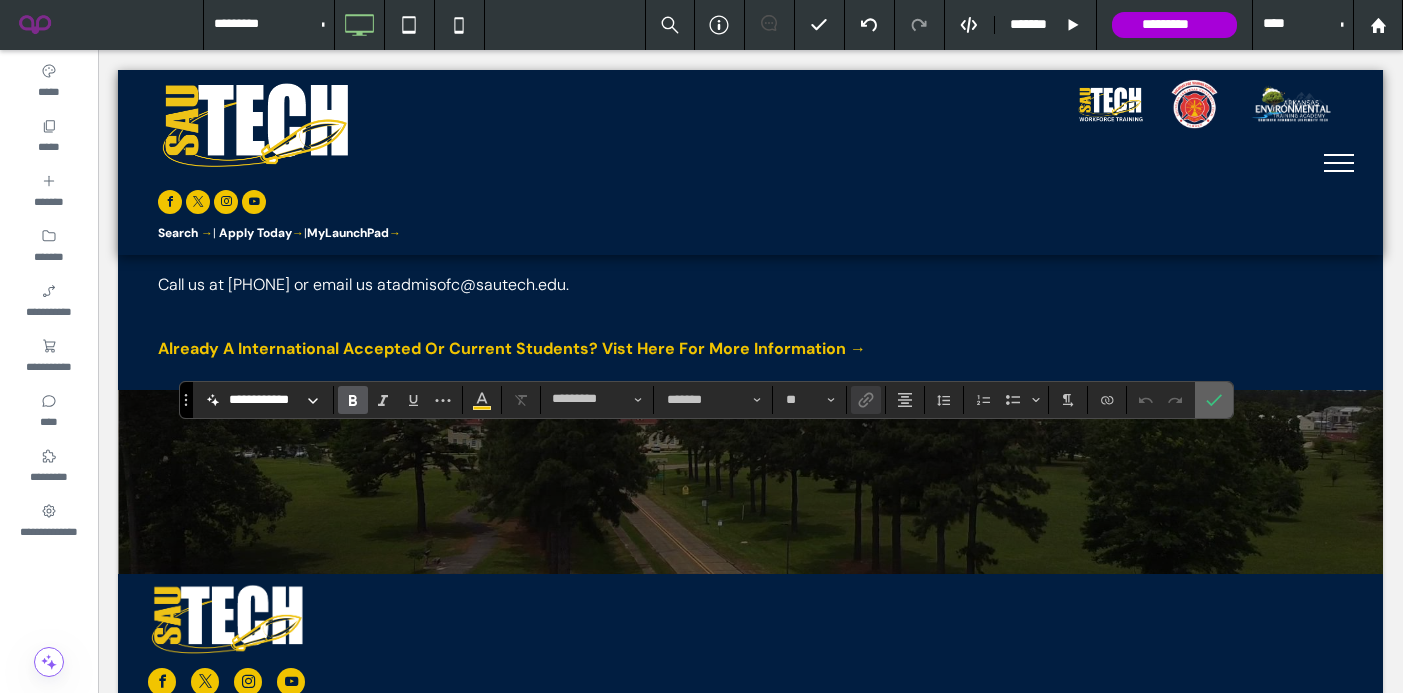 click at bounding box center [1214, 400] 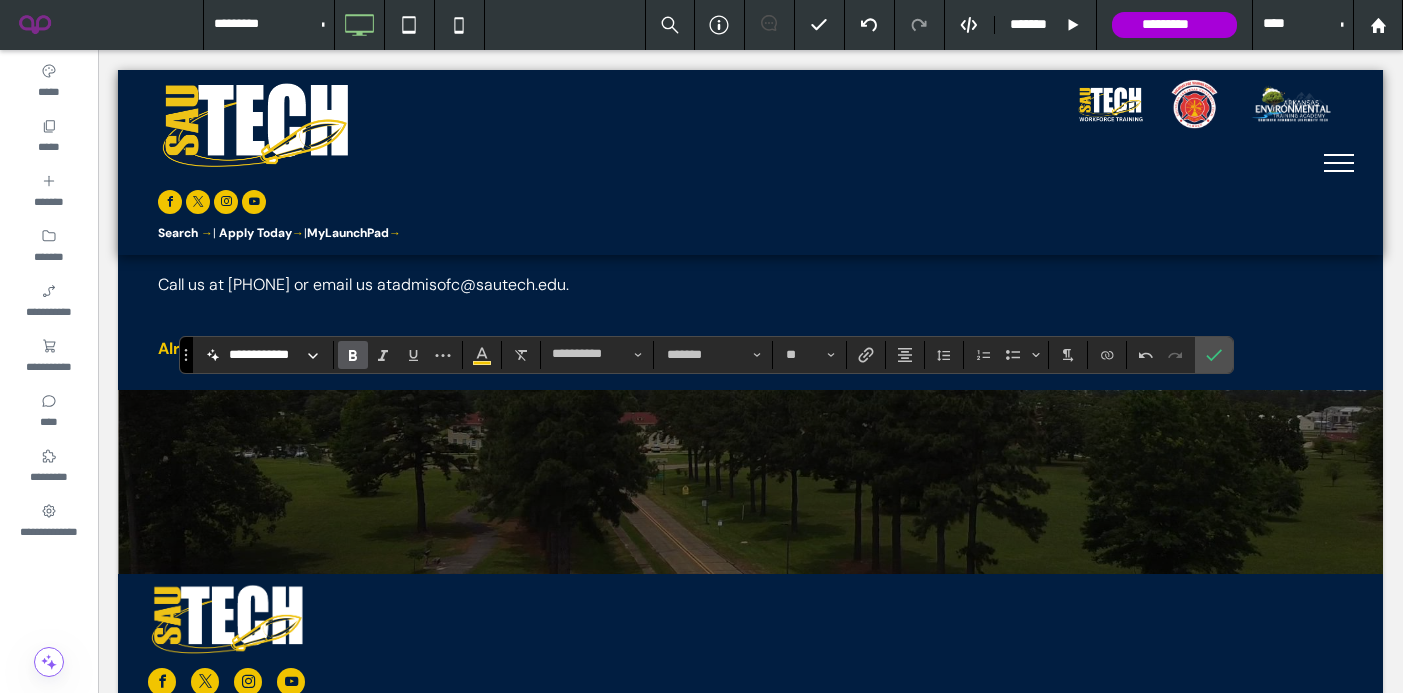 type on "*" 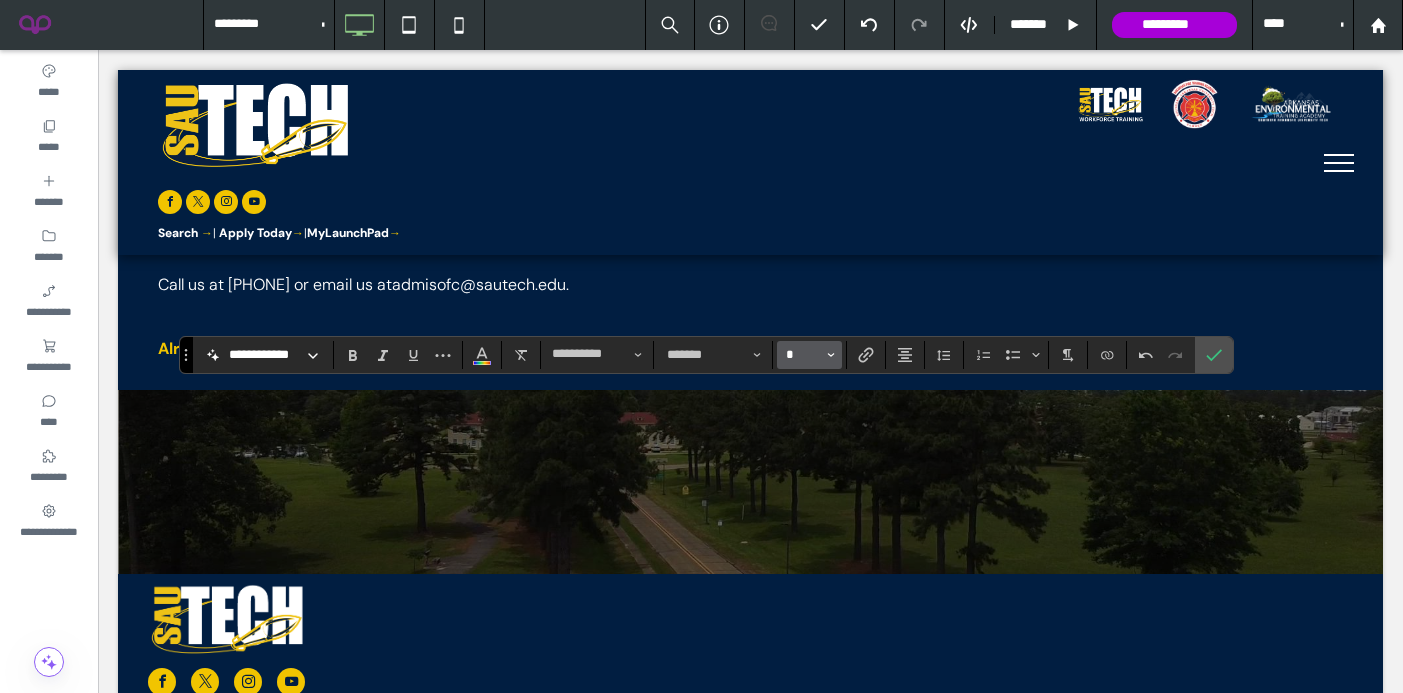 click on "*" at bounding box center [803, 355] 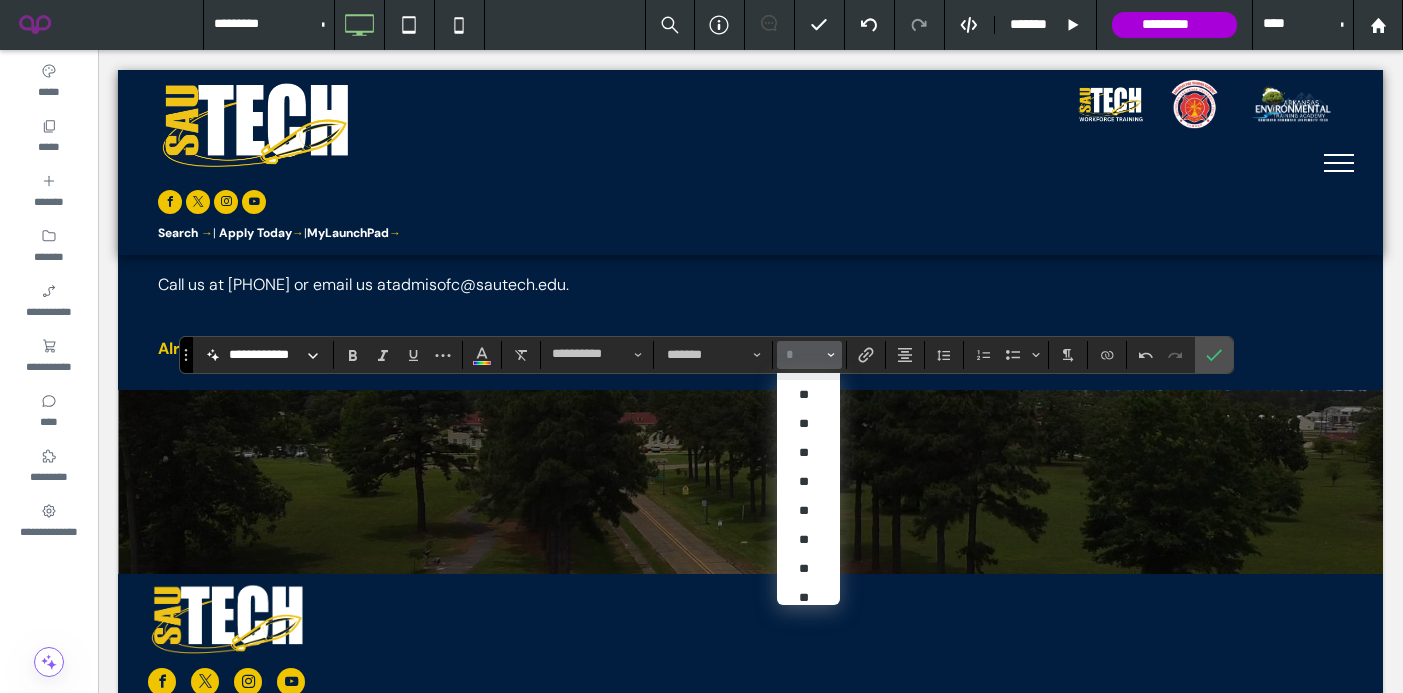 scroll, scrollTop: 117, scrollLeft: 0, axis: vertical 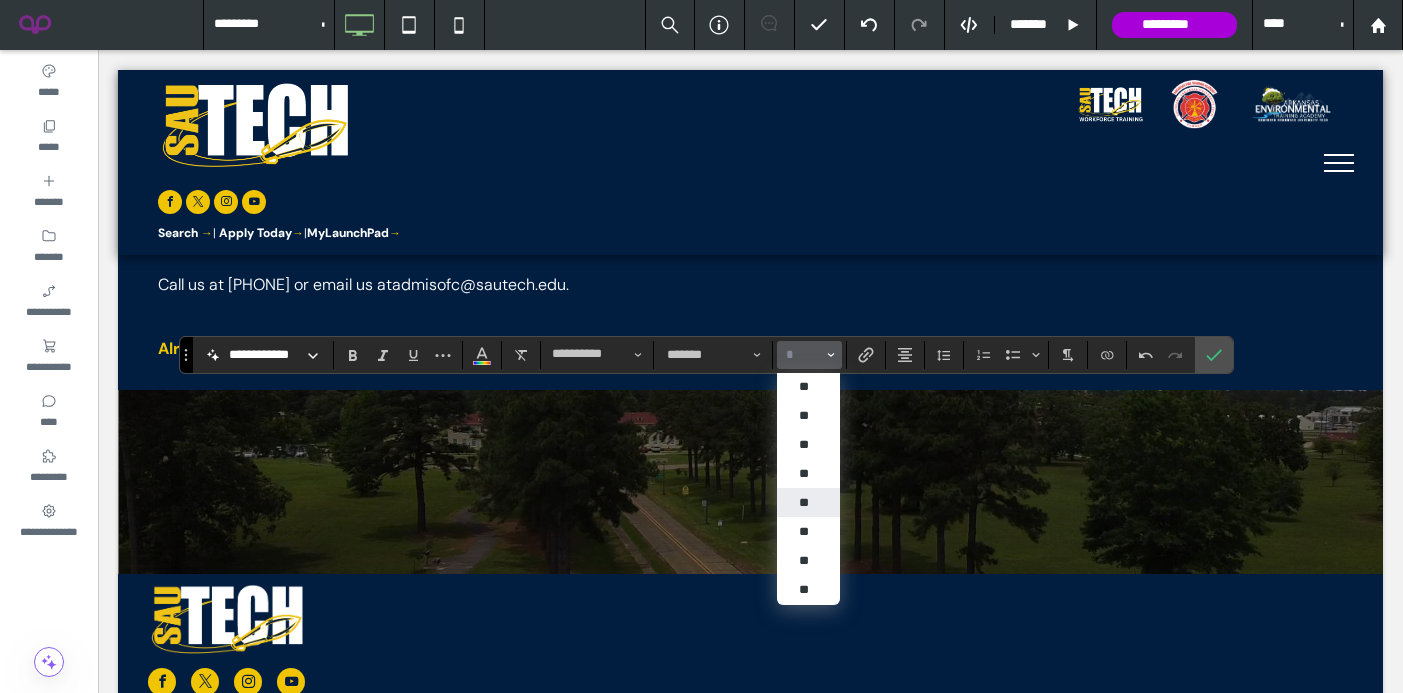 click on "**" at bounding box center [808, 502] 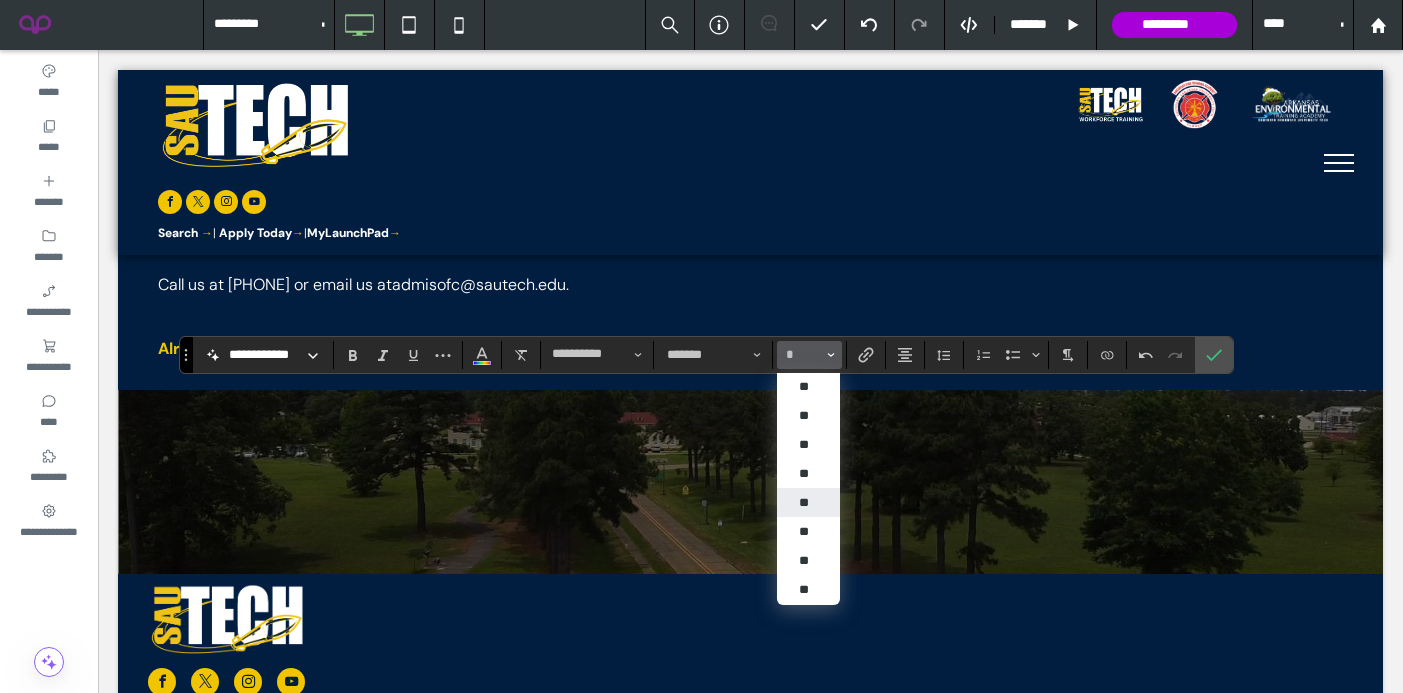 type on "**" 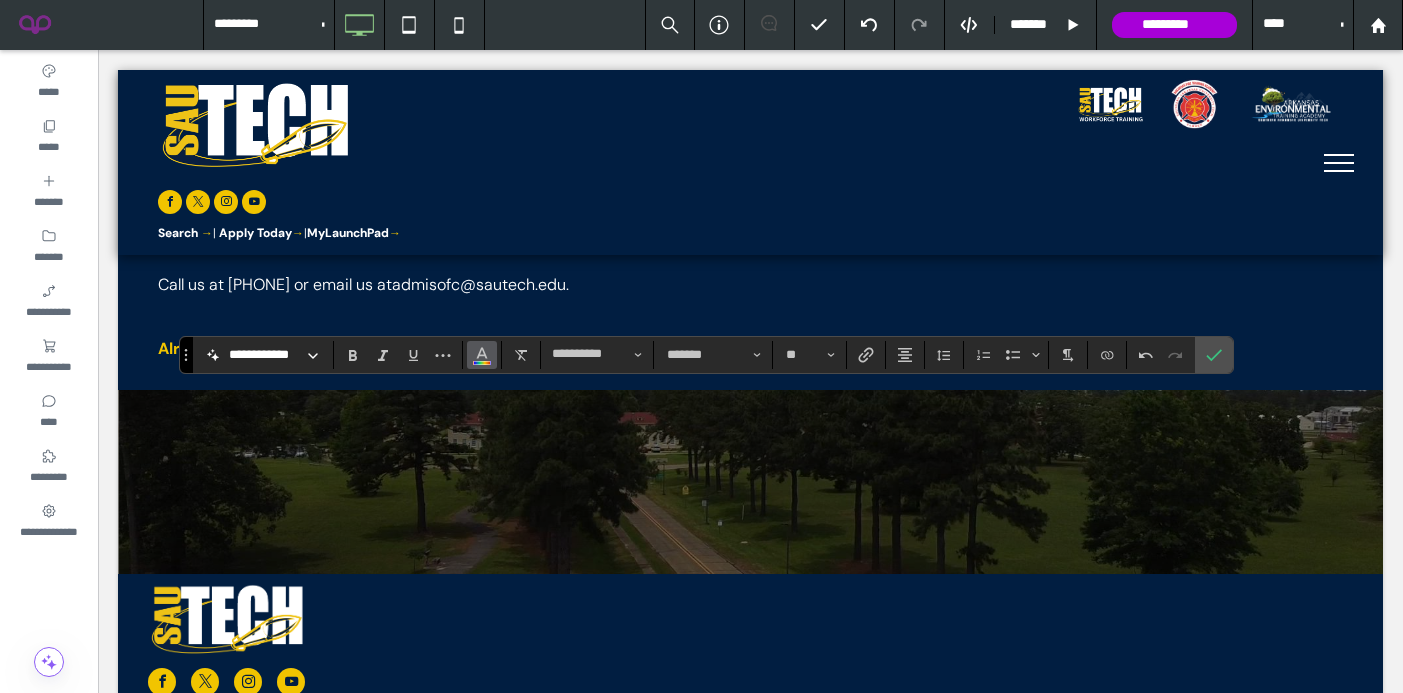 click 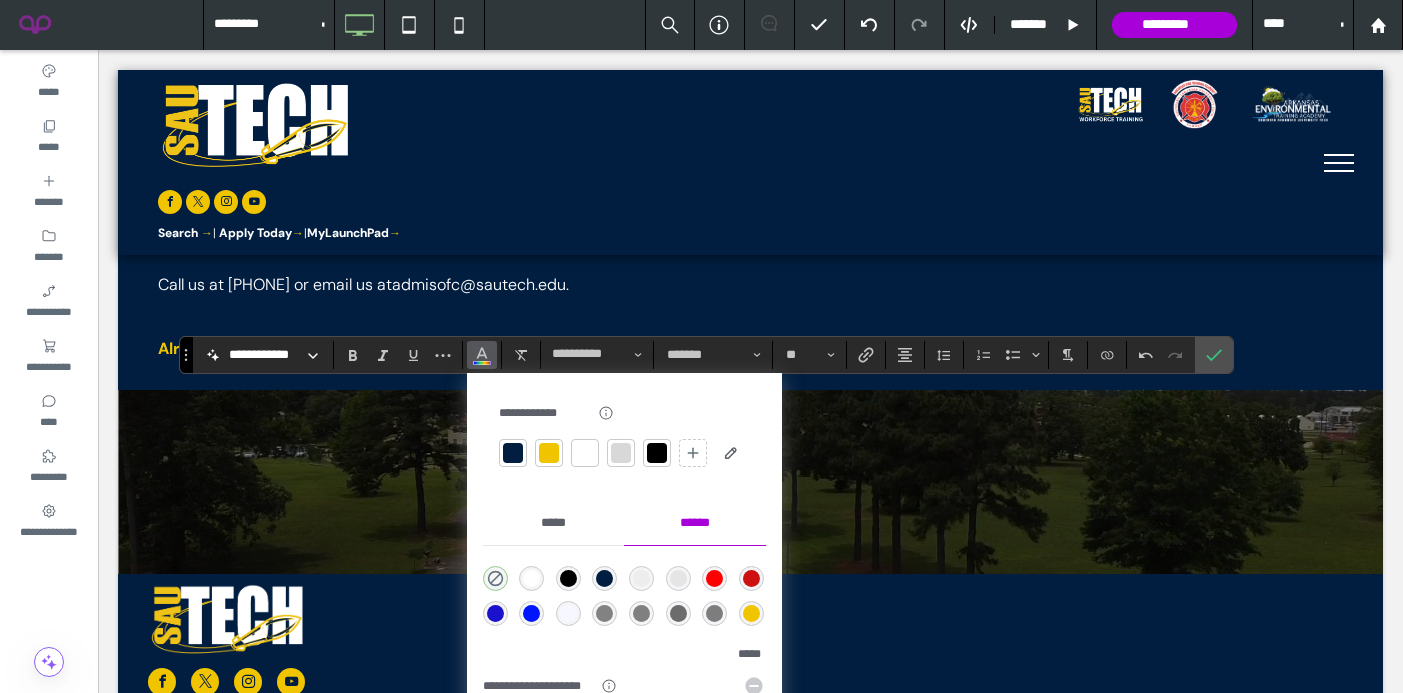 click at bounding box center (549, 453) 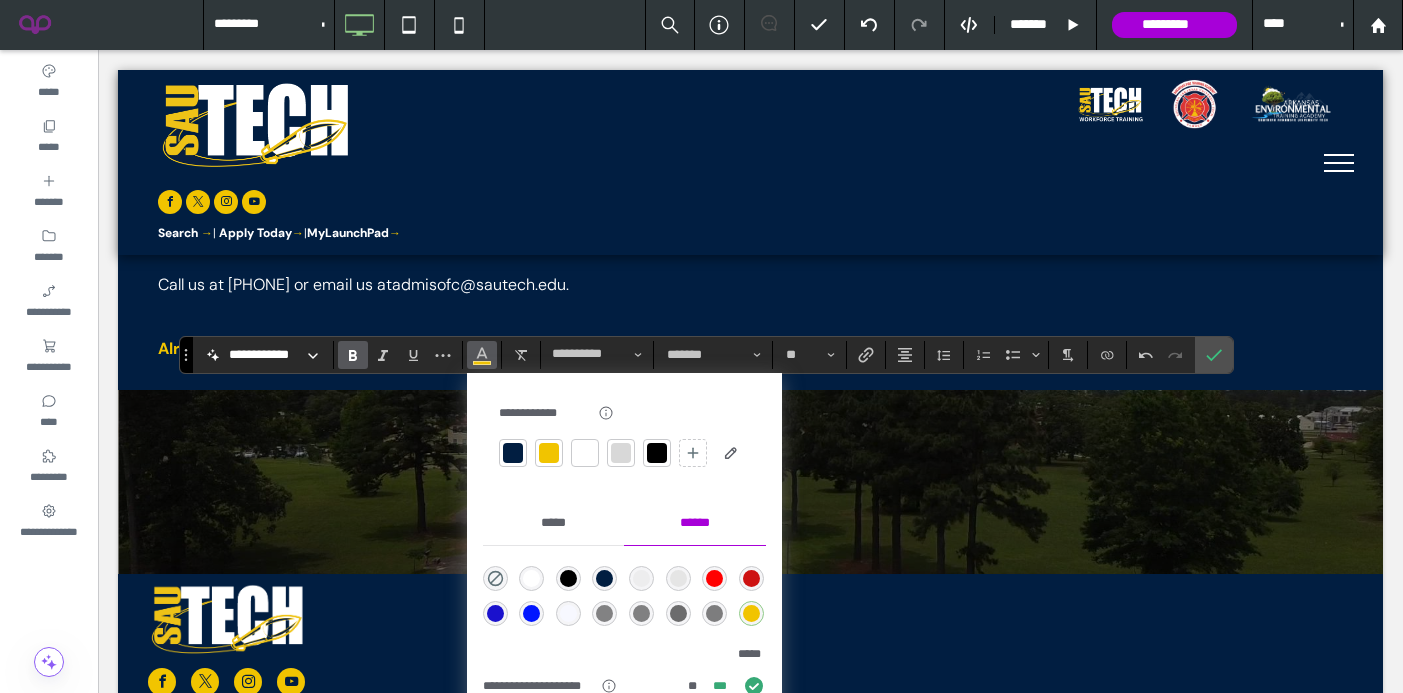 click 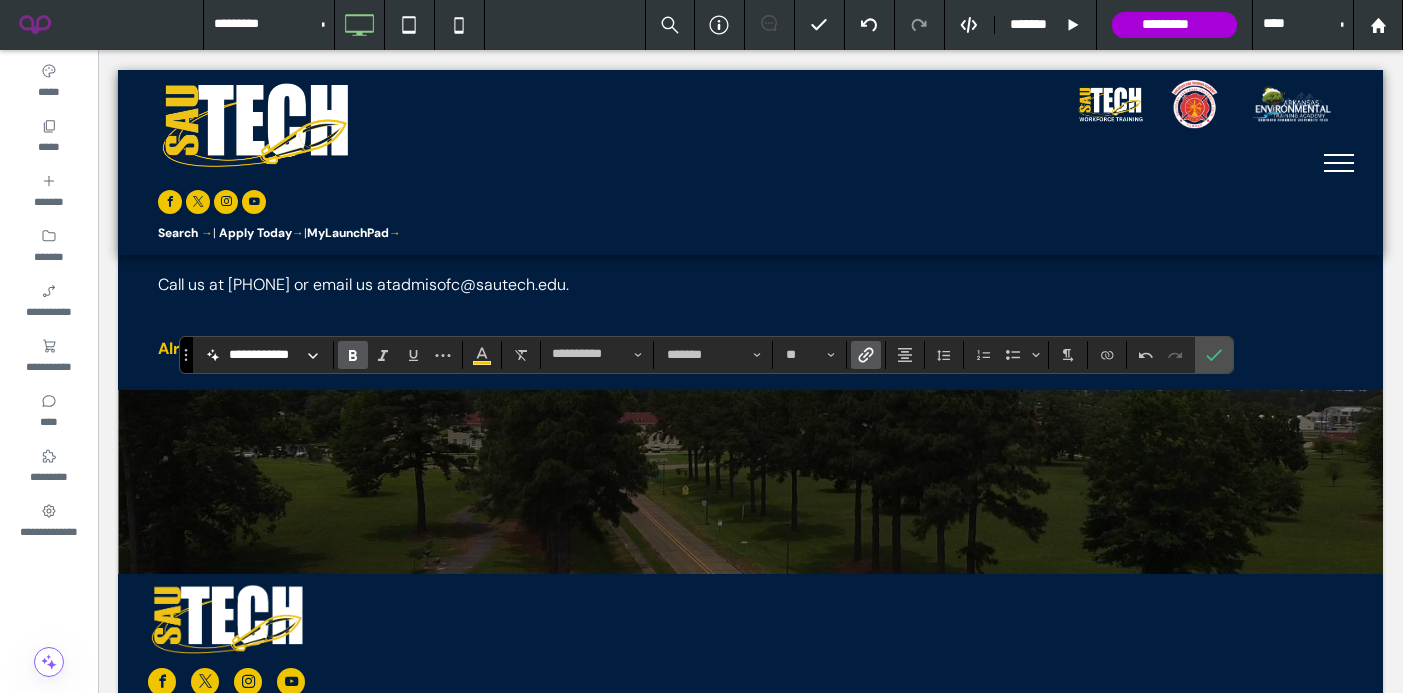 click at bounding box center [866, 355] 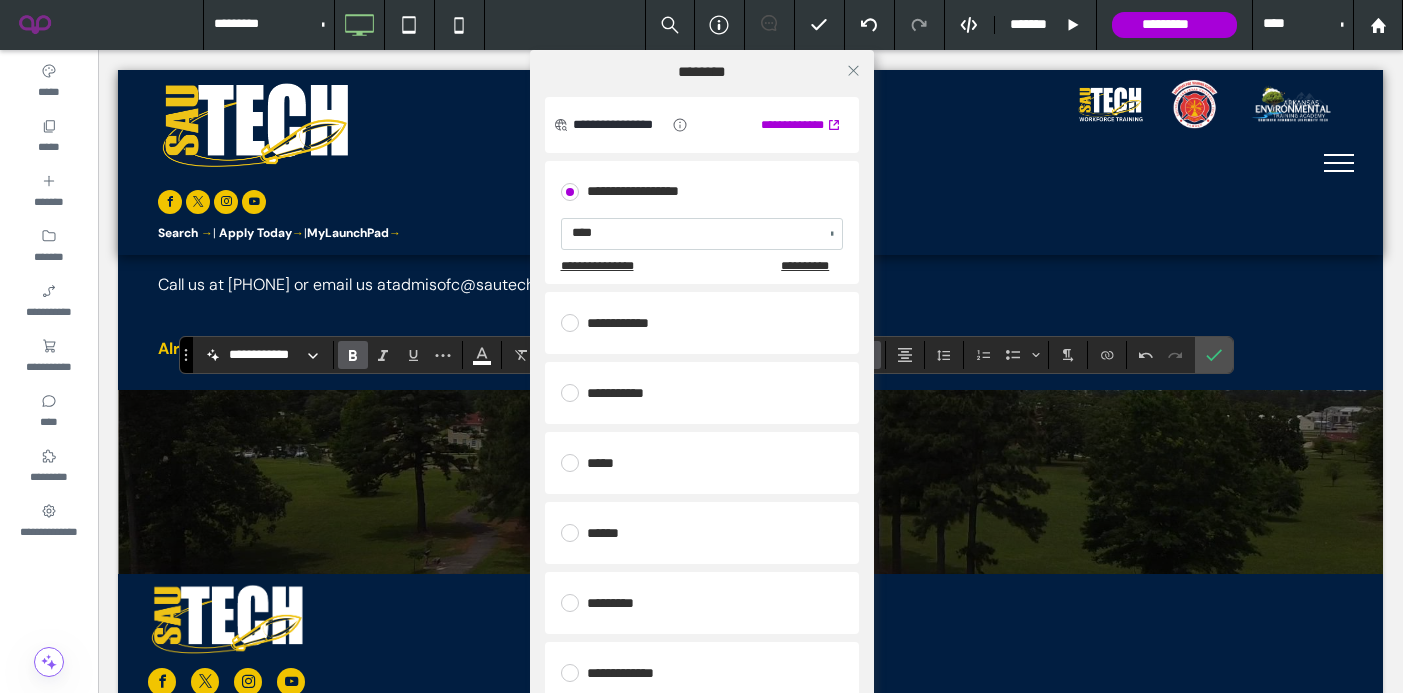 click on "**********" at bounding box center (702, 393) 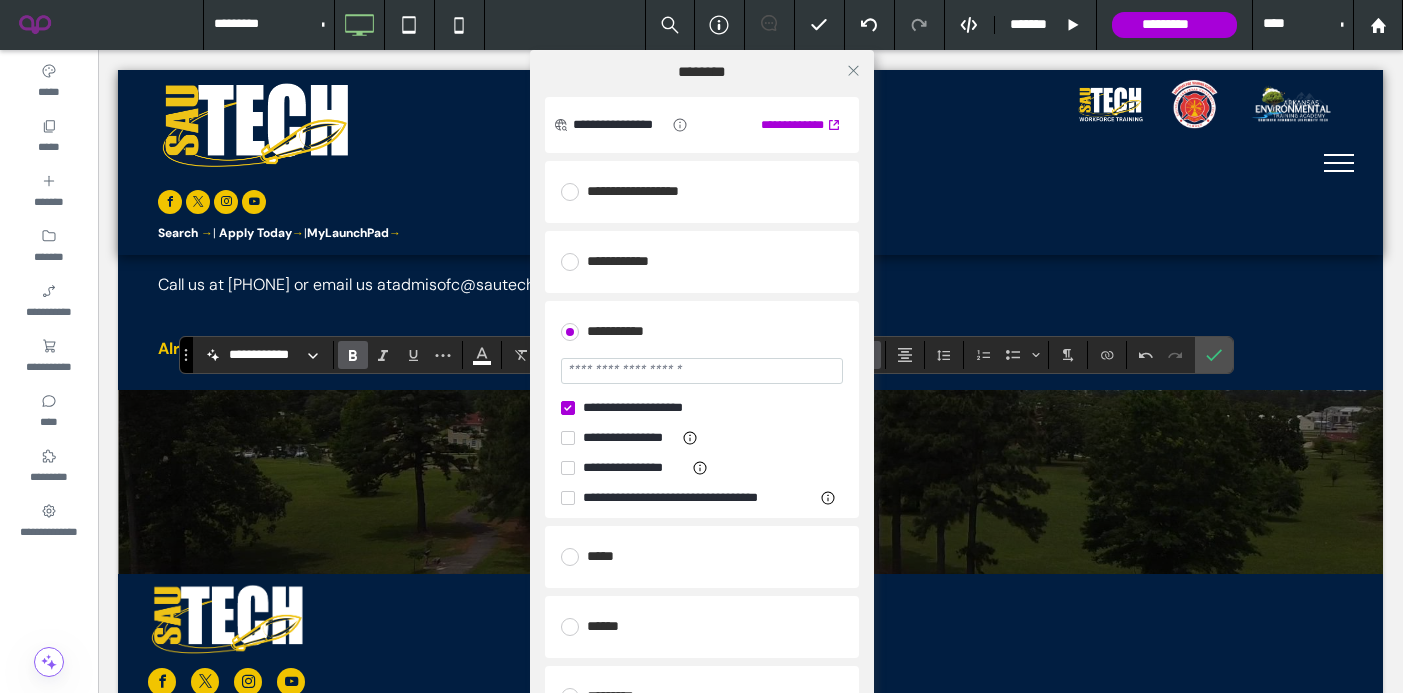 click at bounding box center [702, 371] 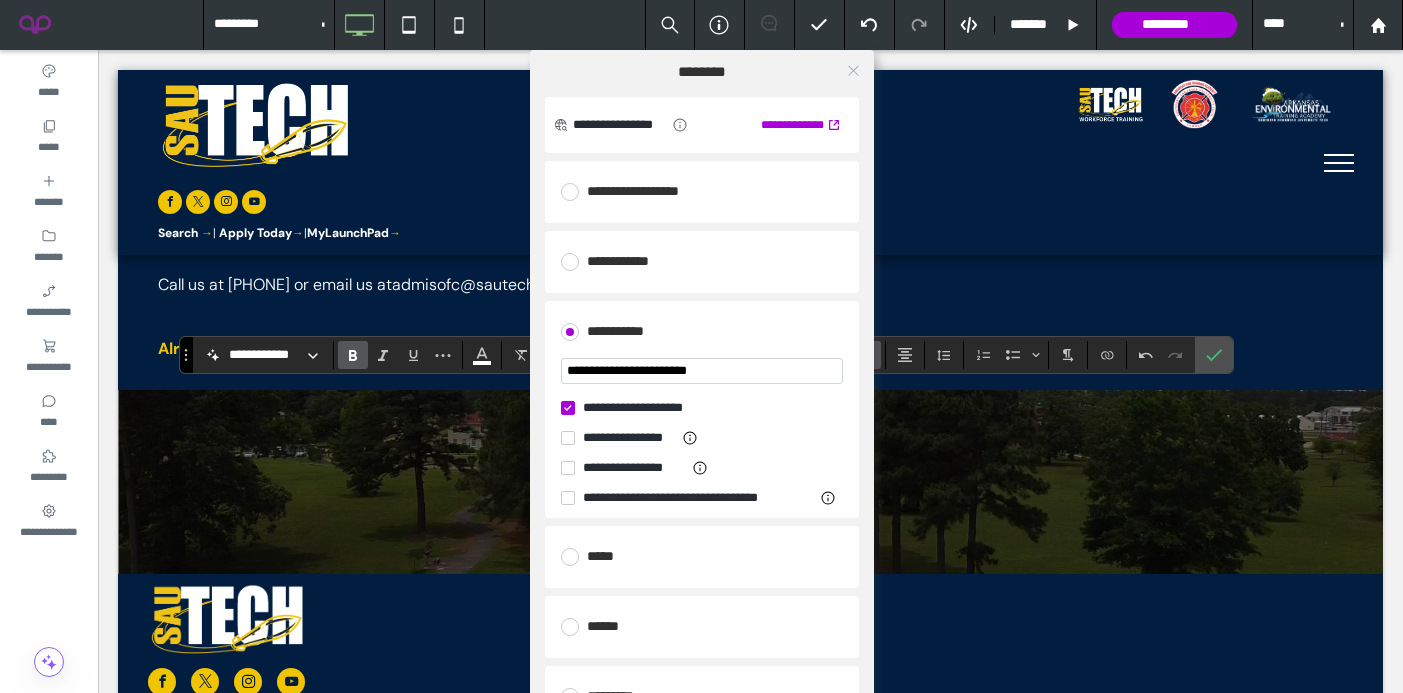 type on "**********" 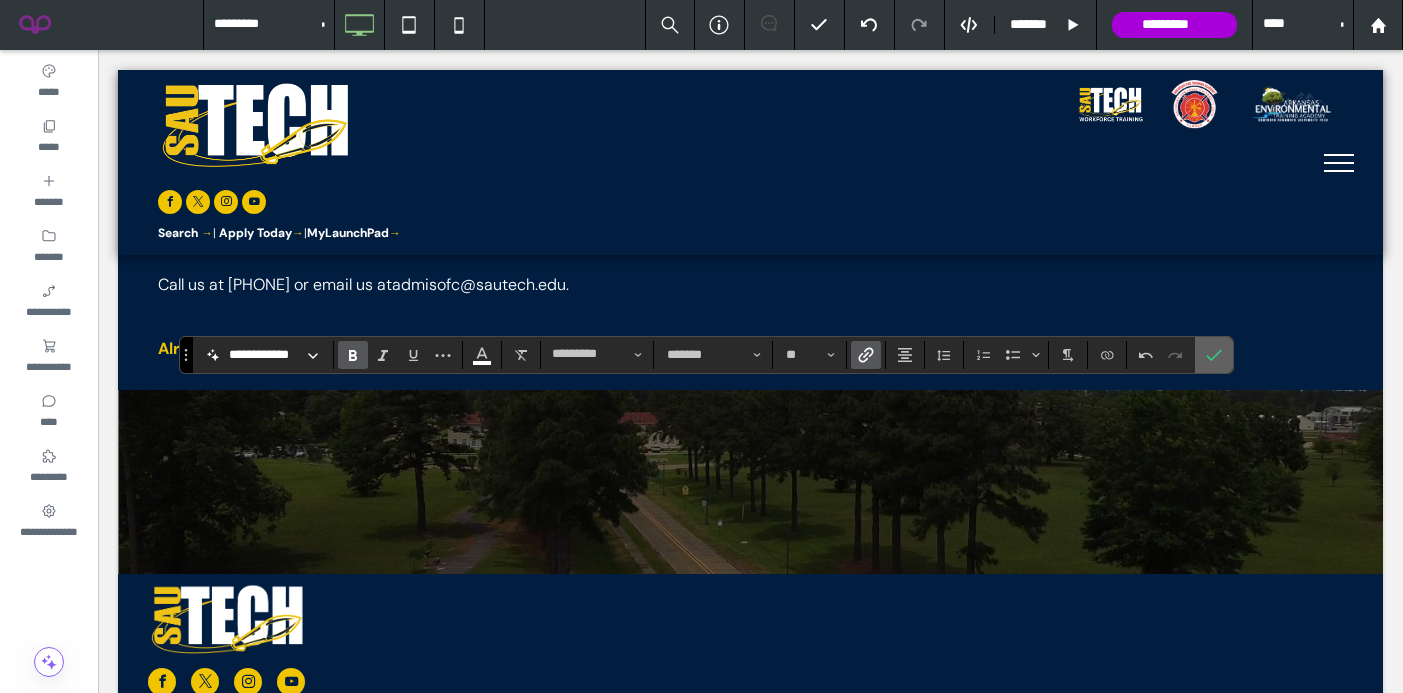 click 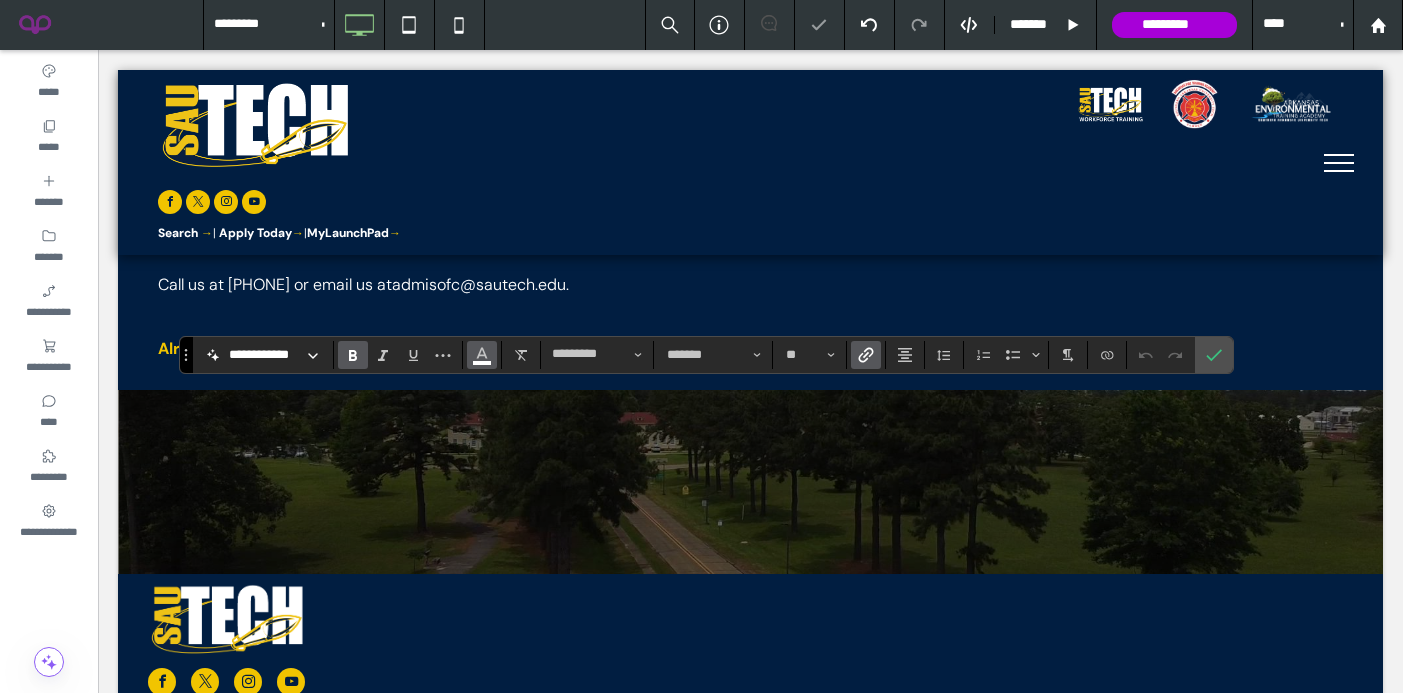 click 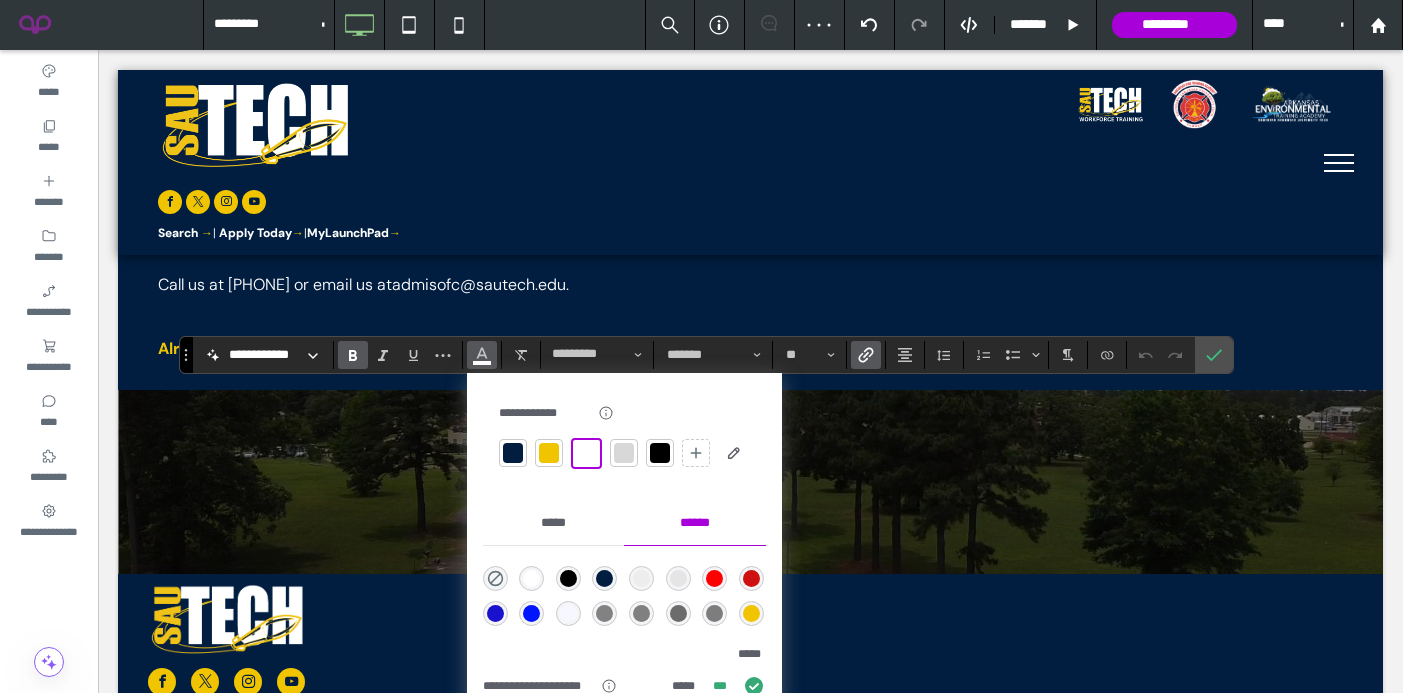 click at bounding box center (549, 453) 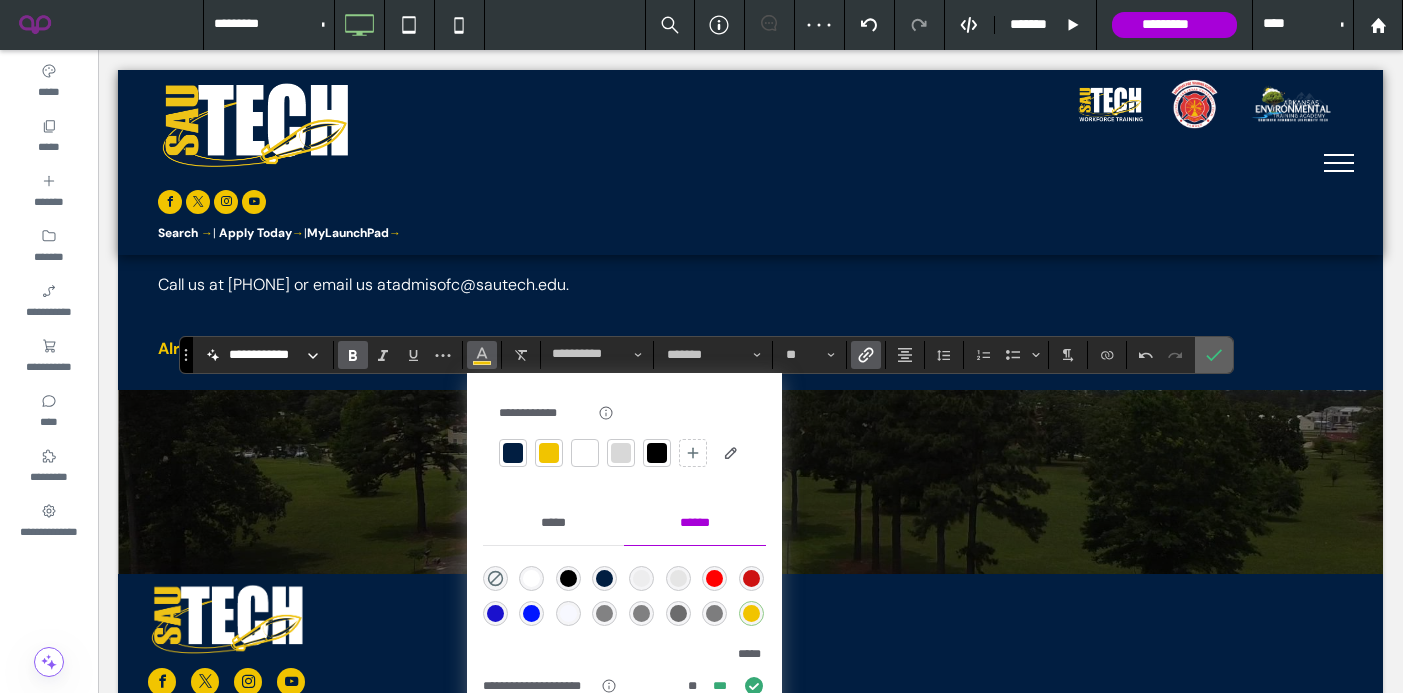 click 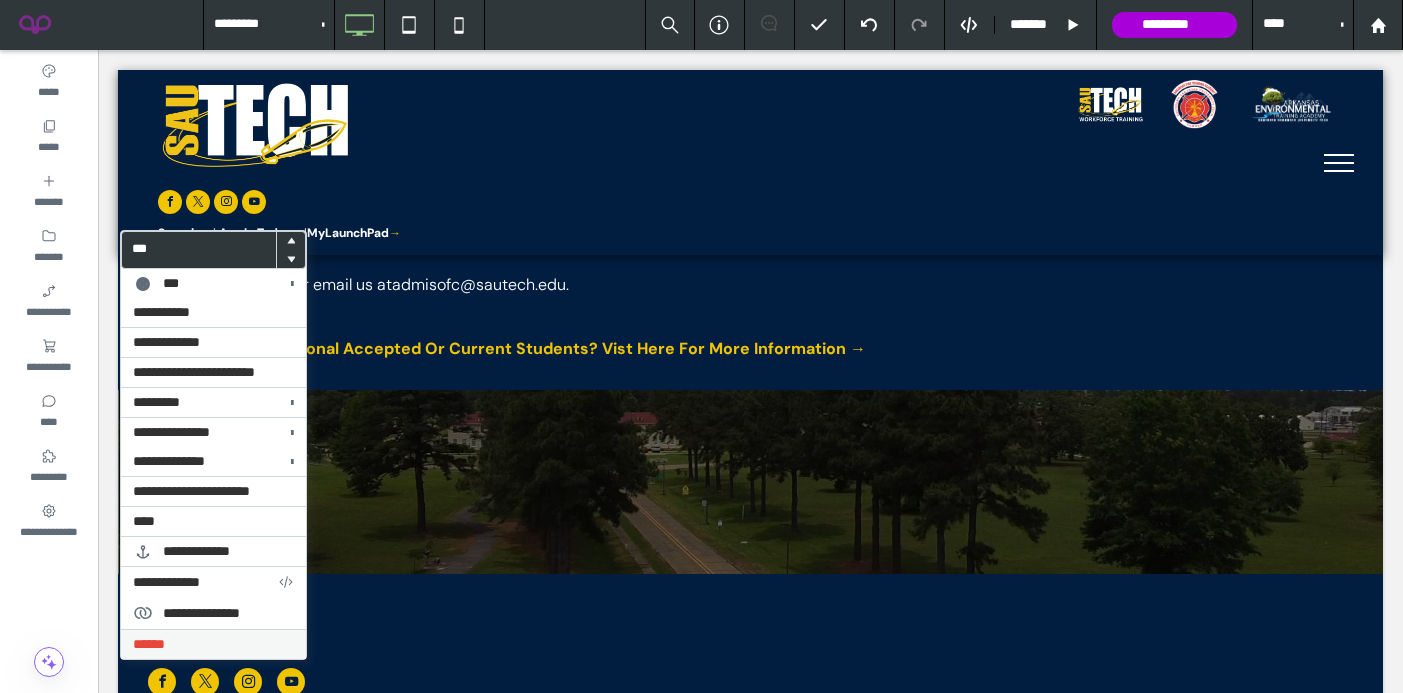 click on "******" at bounding box center [213, 644] 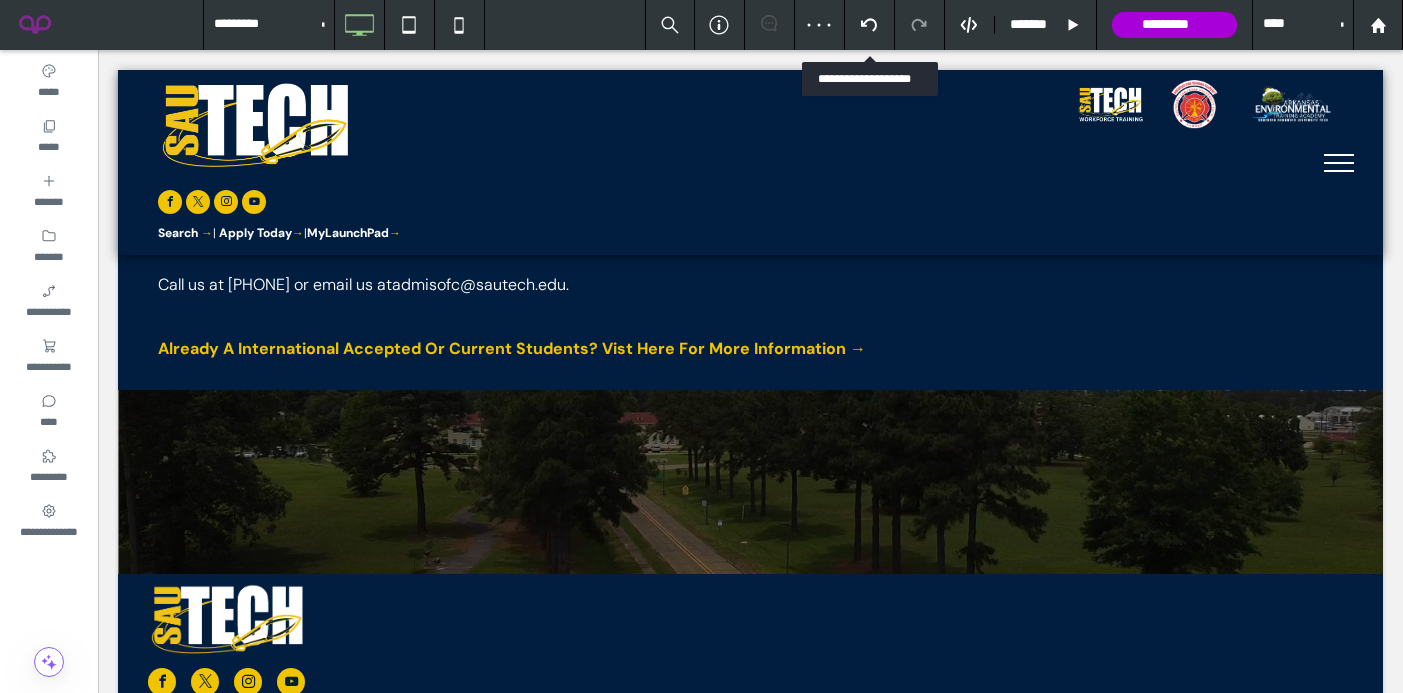 click at bounding box center (870, 25) 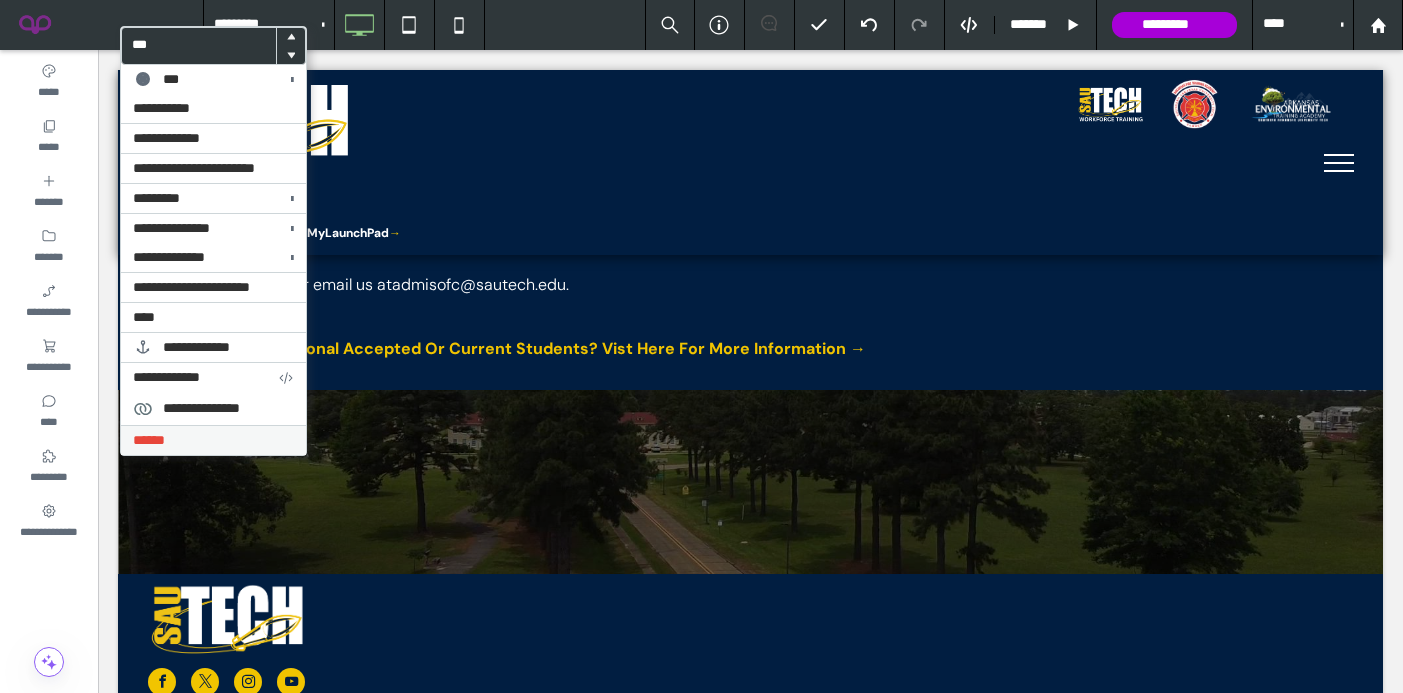 click on "******" at bounding box center [149, 440] 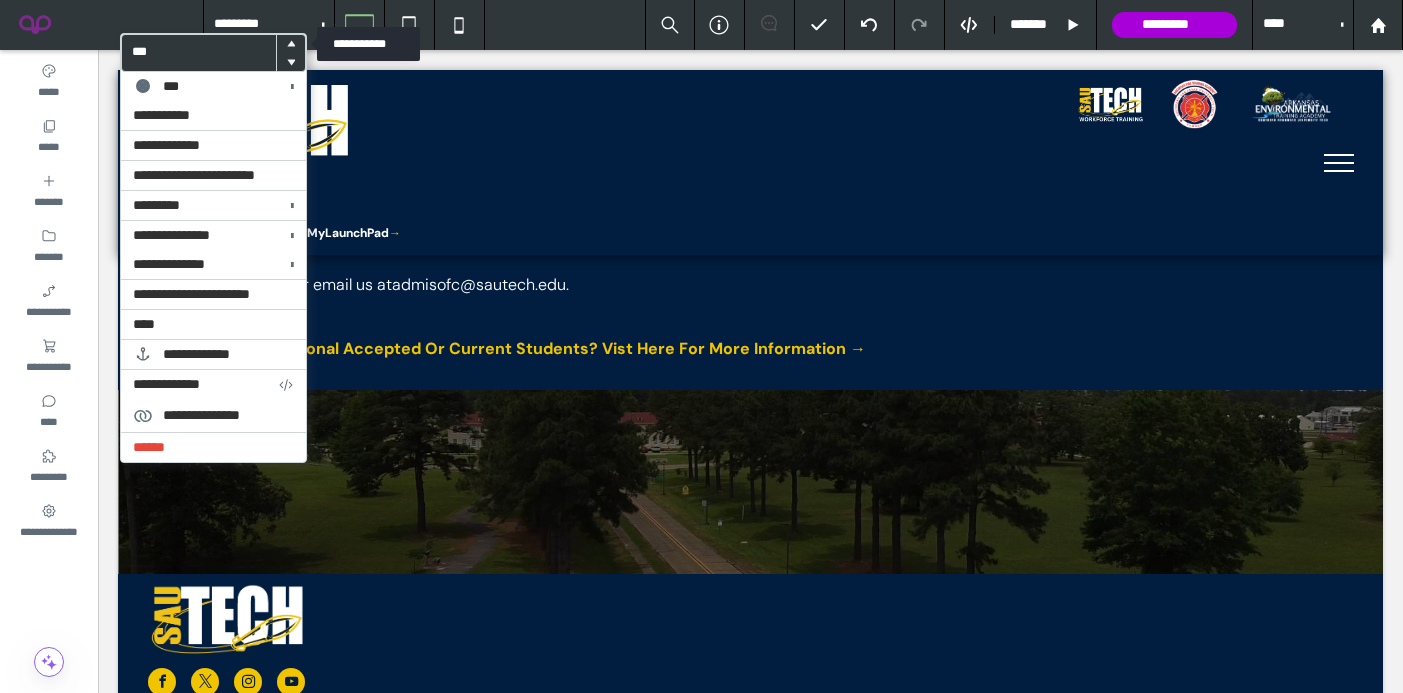 click 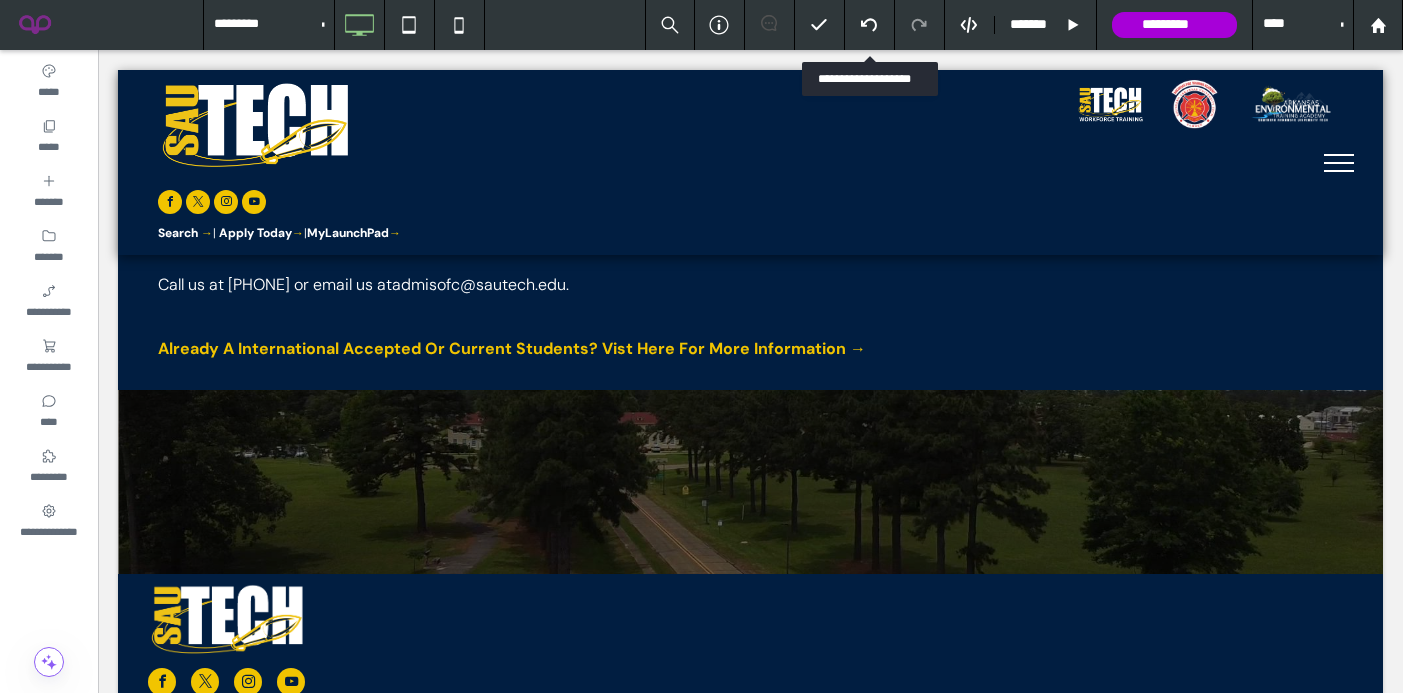 click 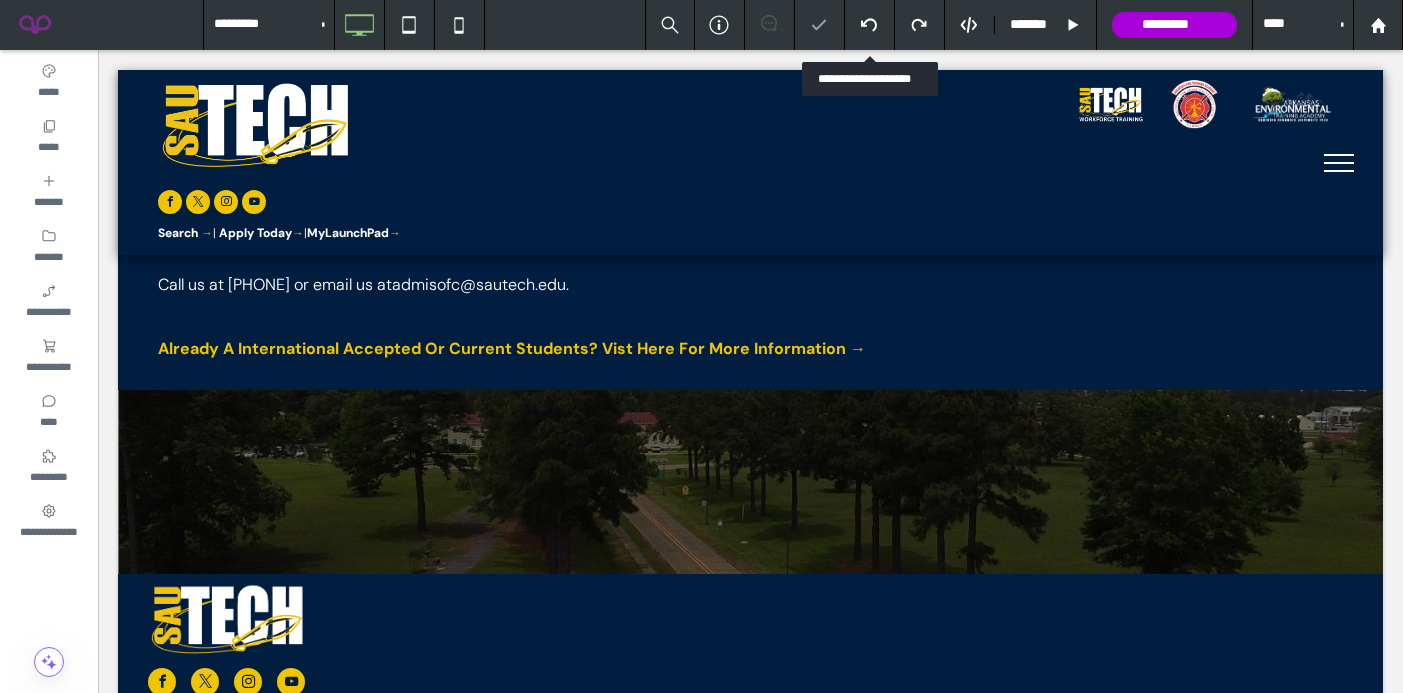 click 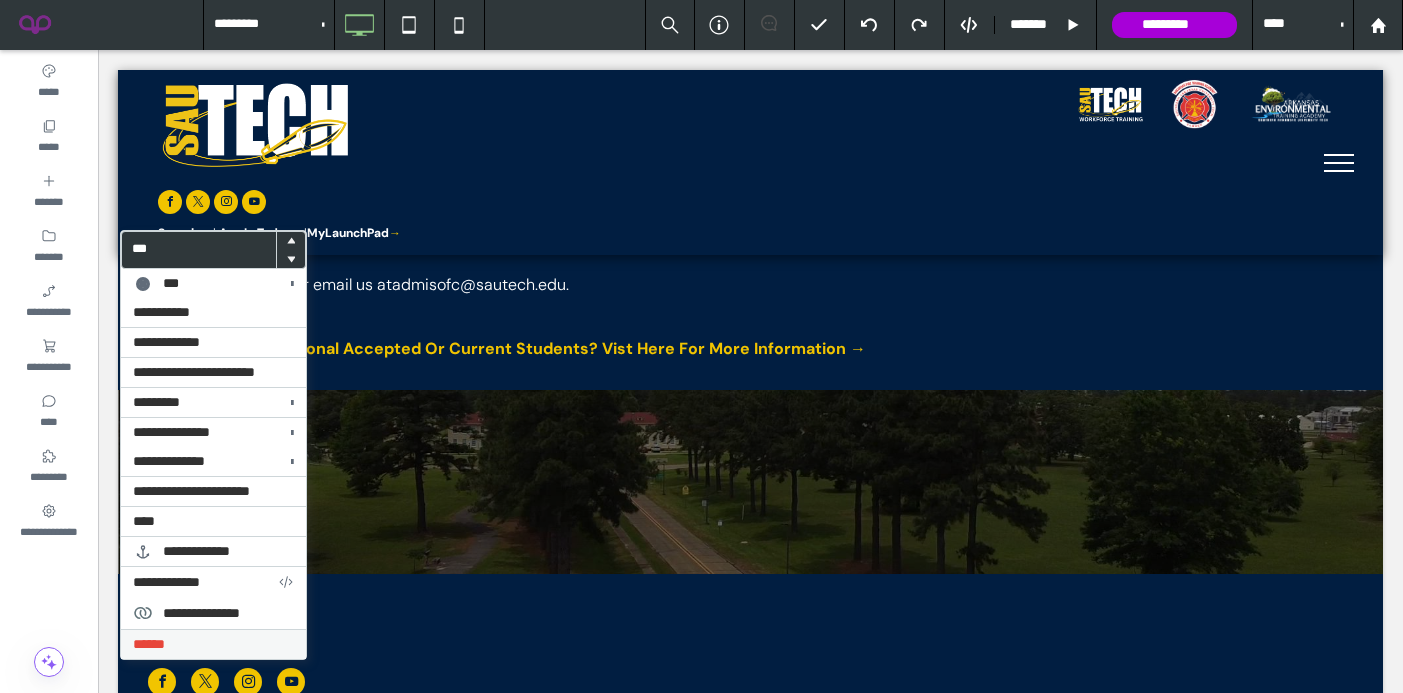 click on "******" at bounding box center [149, 644] 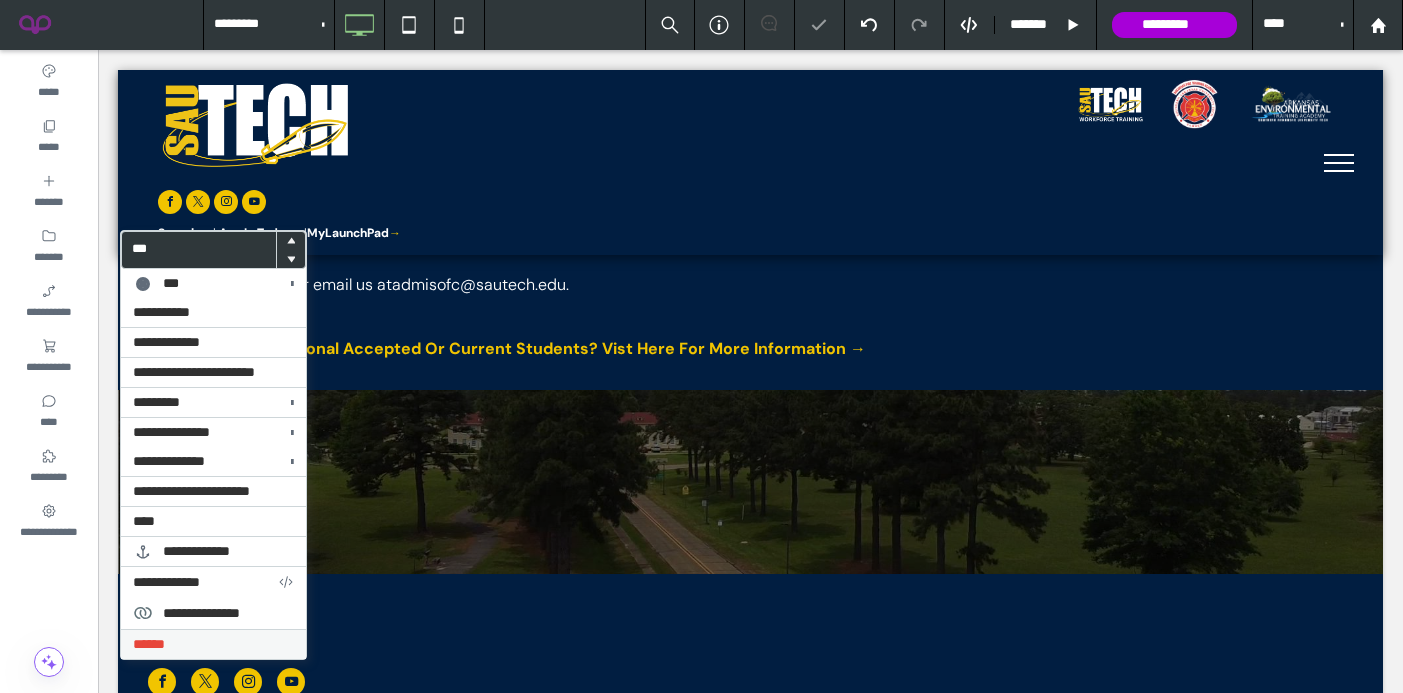 click on "******" at bounding box center [149, 644] 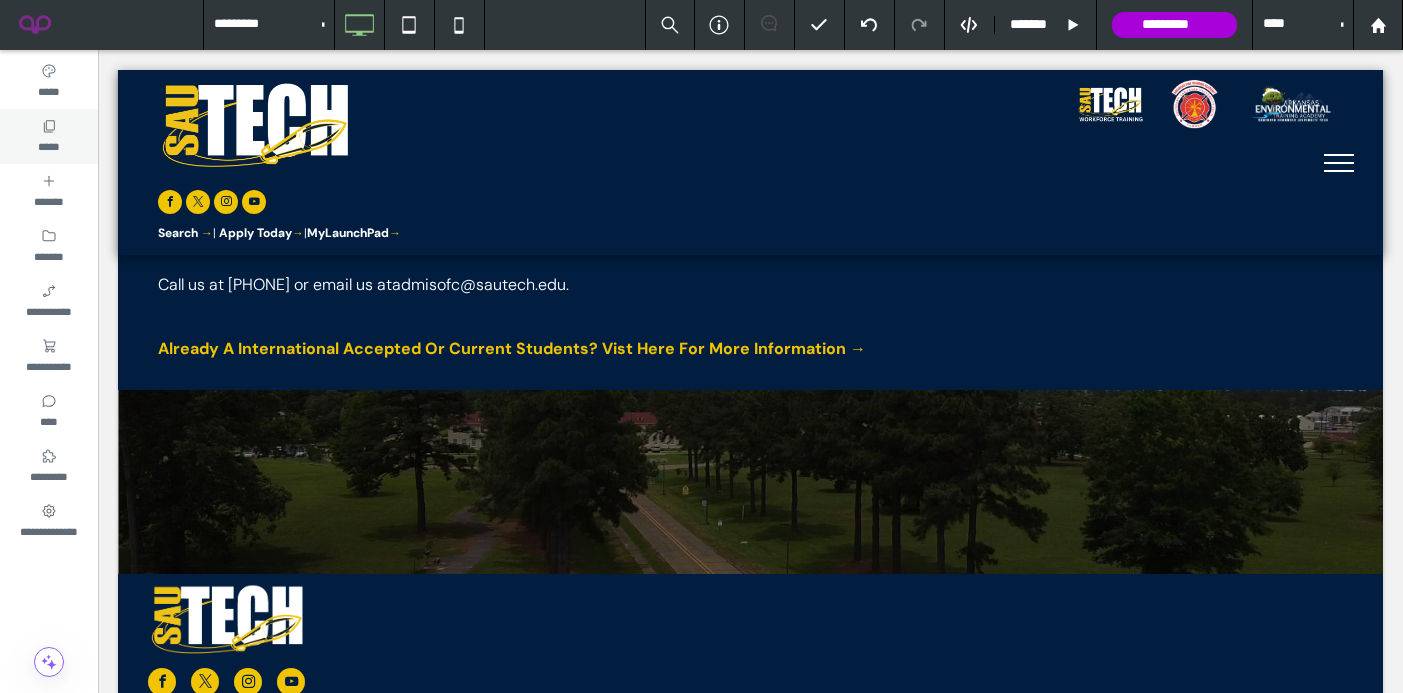 click 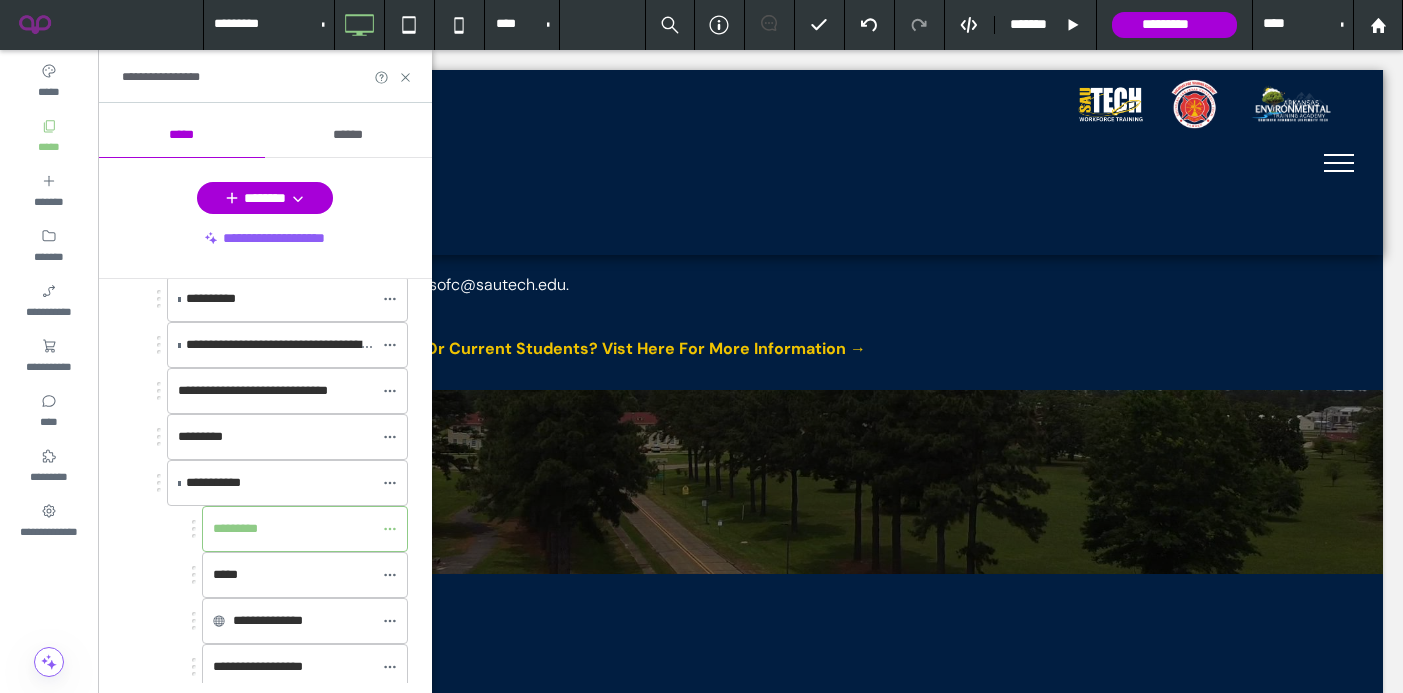 scroll, scrollTop: 309, scrollLeft: 0, axis: vertical 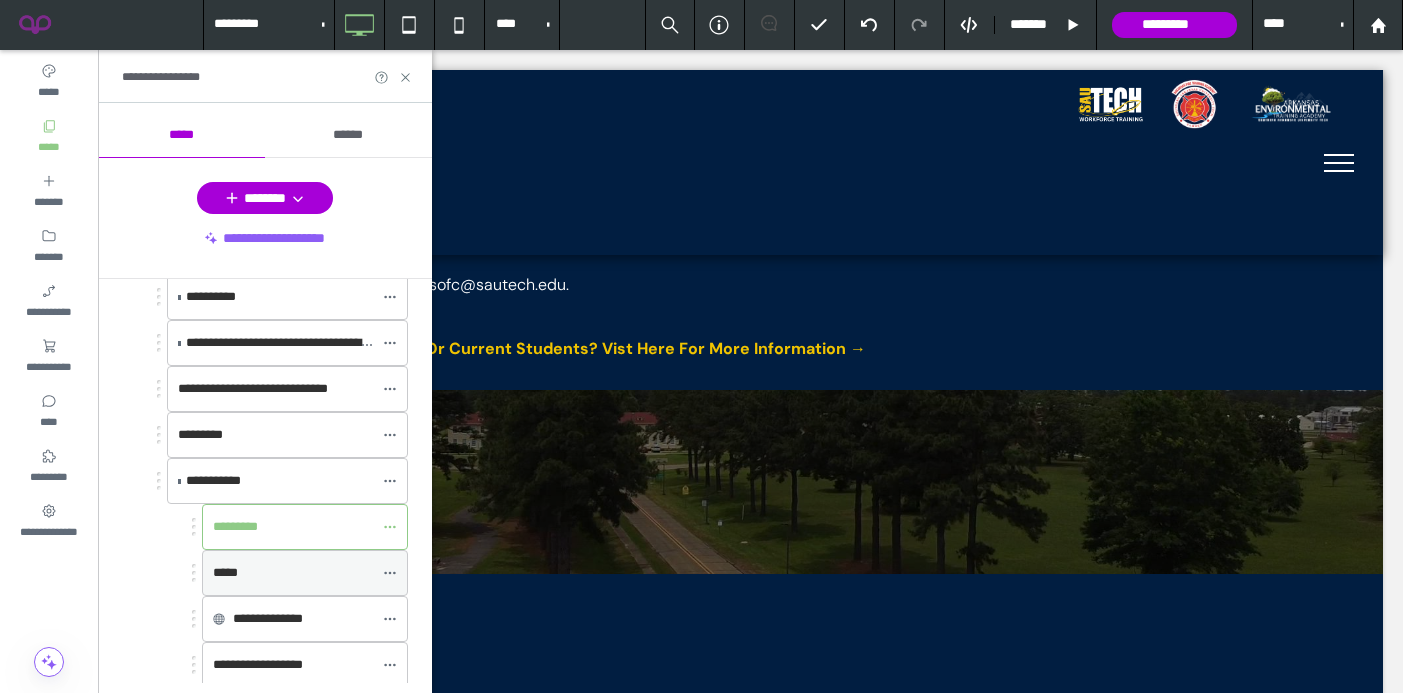 click on "*****" at bounding box center (293, 573) 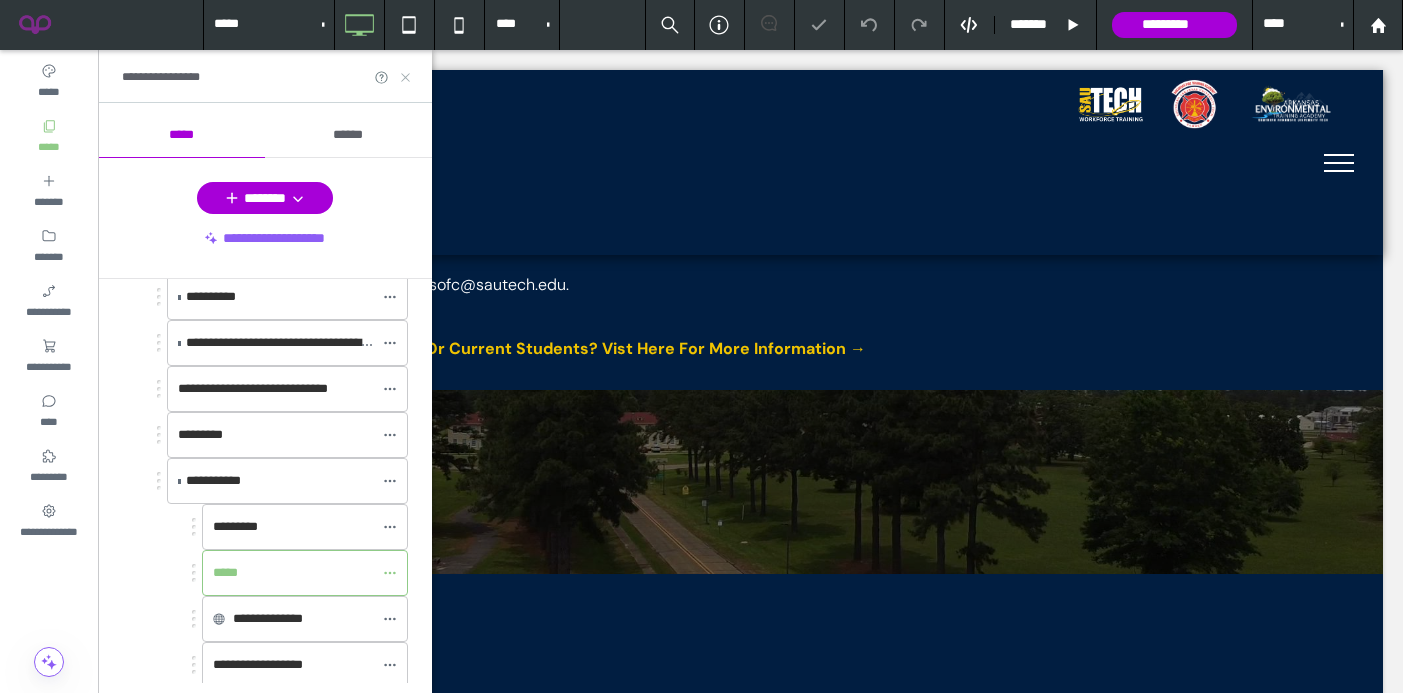 click 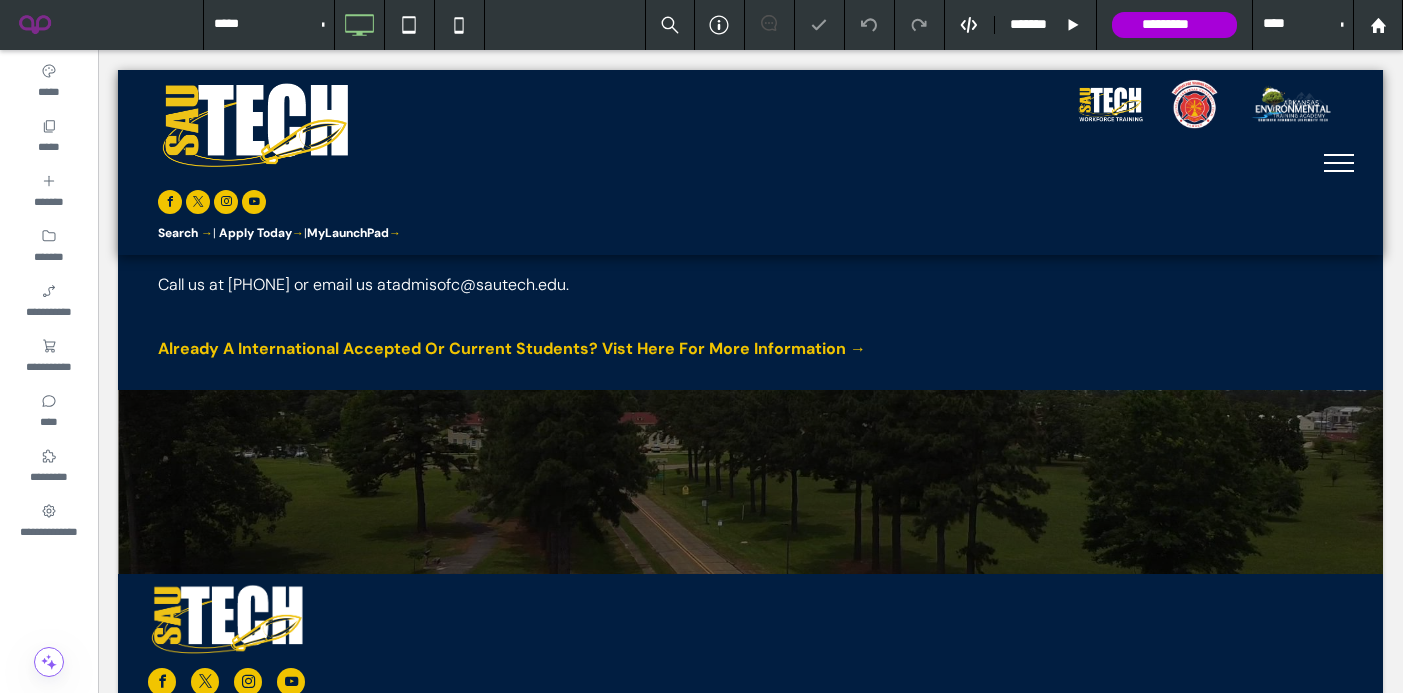 type on "**********" 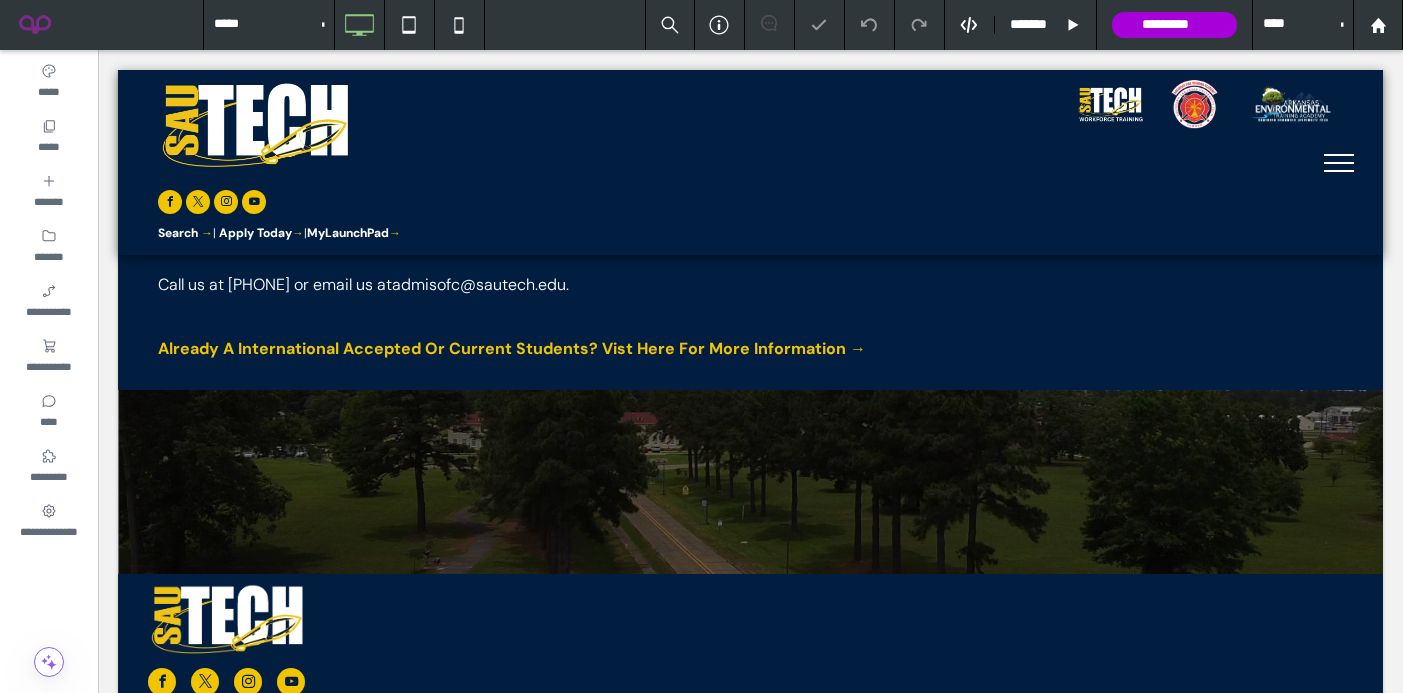type on "**" 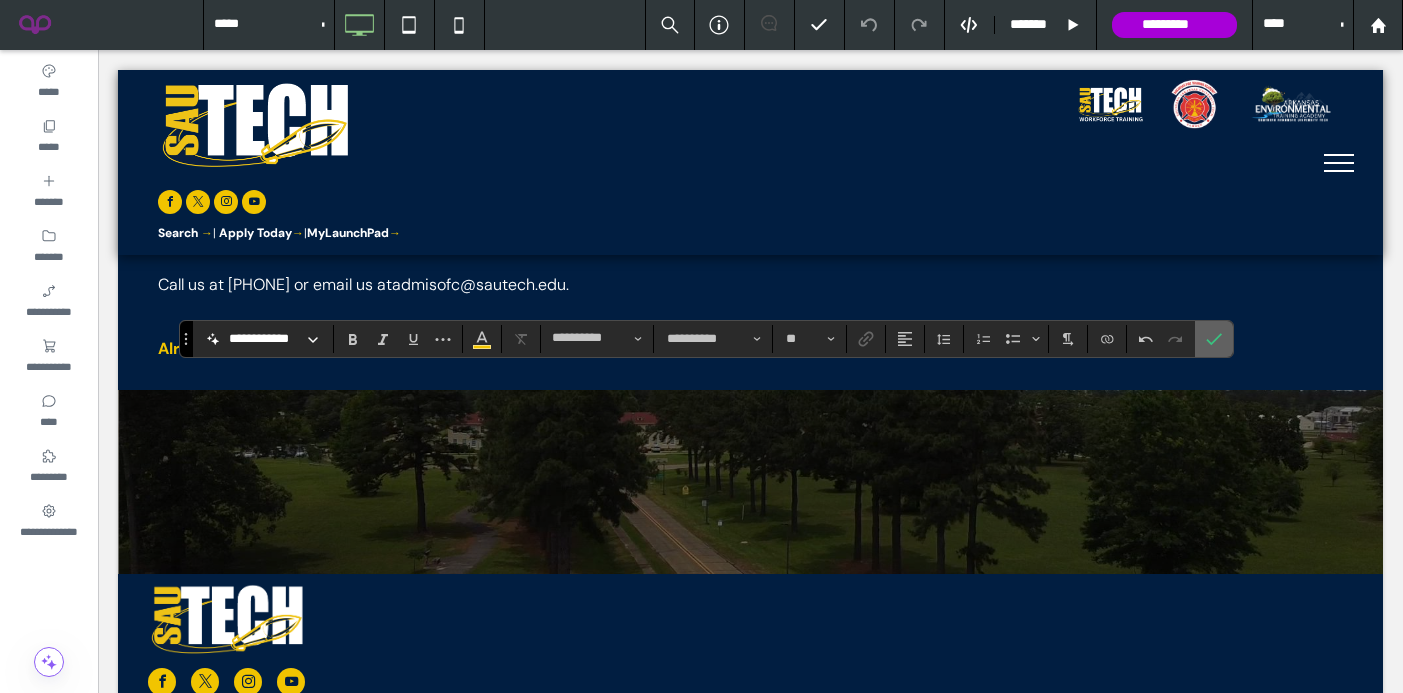 click 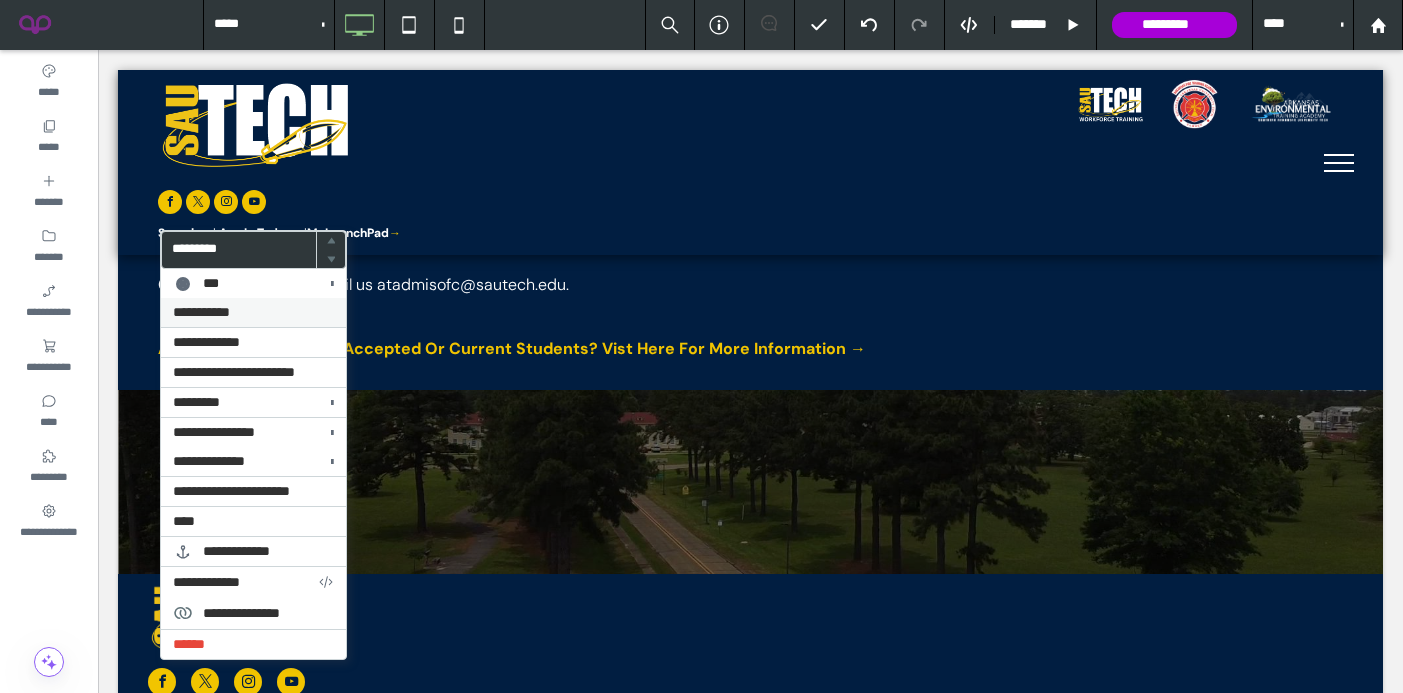 click on "**********" at bounding box center [201, 312] 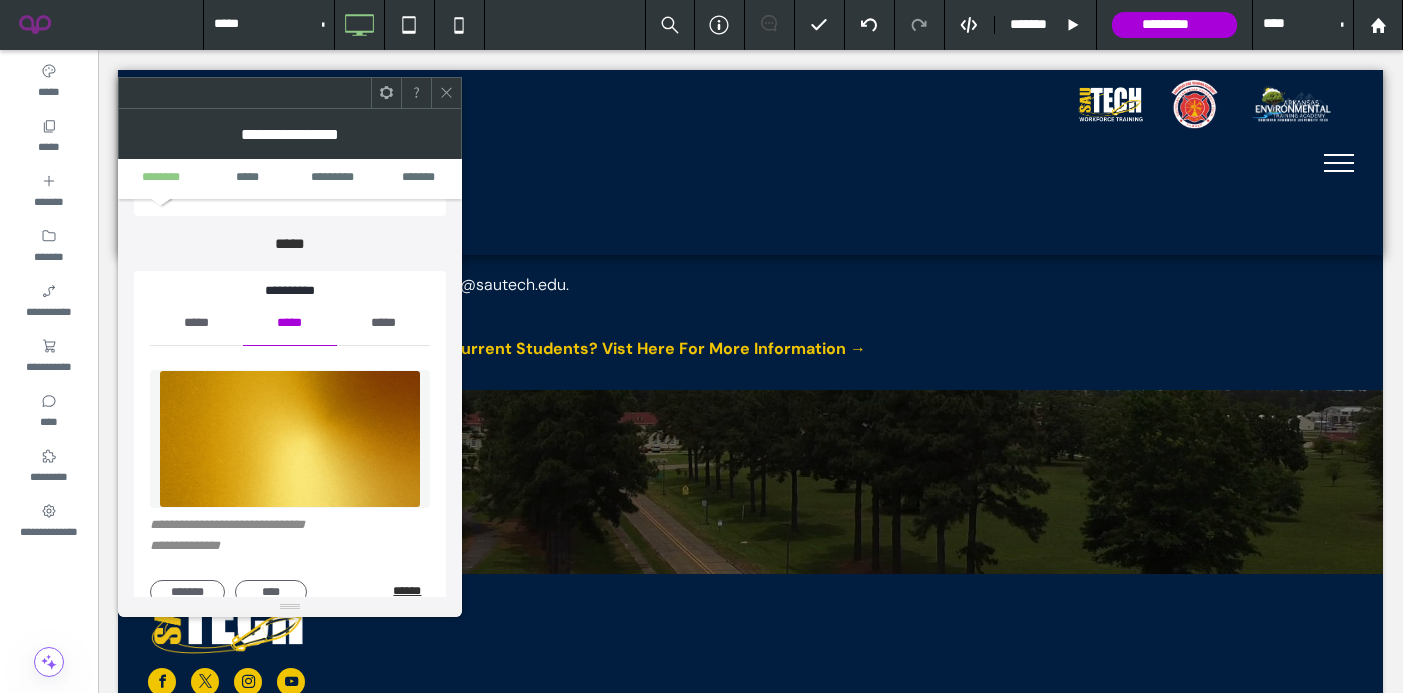 scroll, scrollTop: 156, scrollLeft: 0, axis: vertical 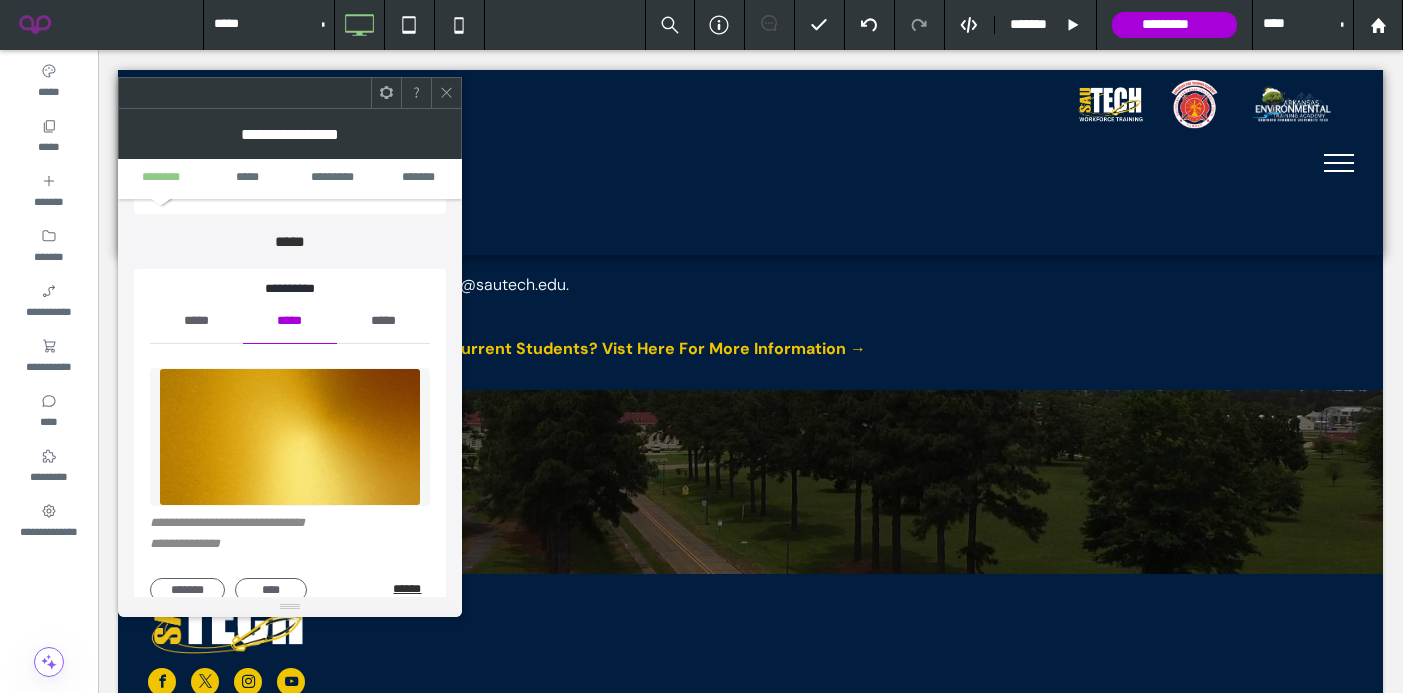 click on "******" at bounding box center (411, 589) 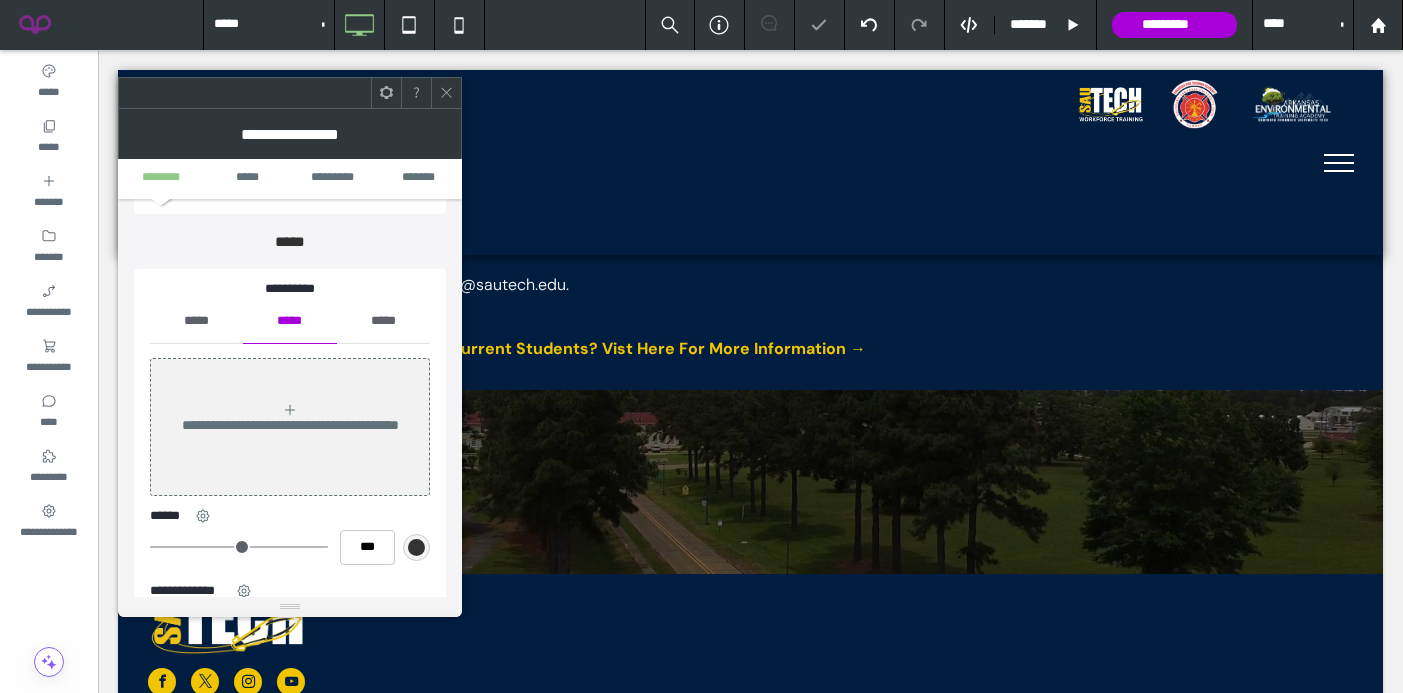 click on "*****" at bounding box center [196, 321] 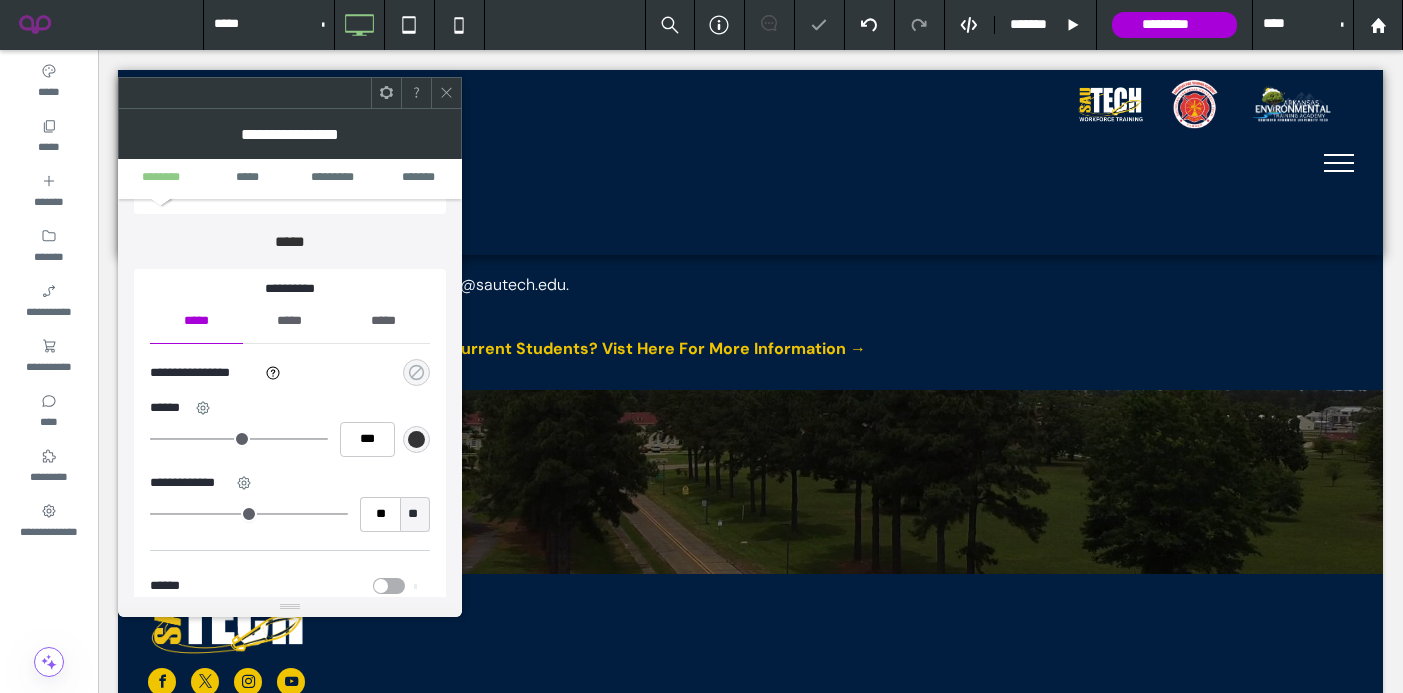 click 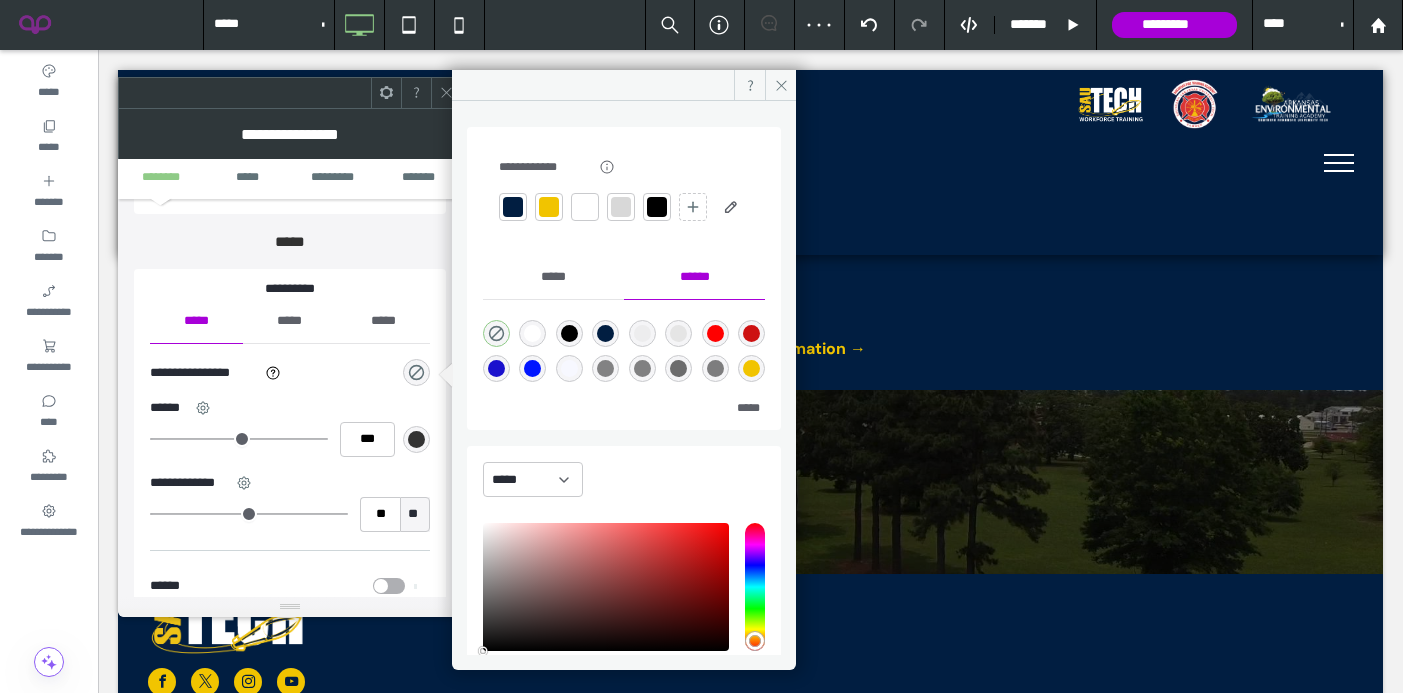 click at bounding box center [549, 207] 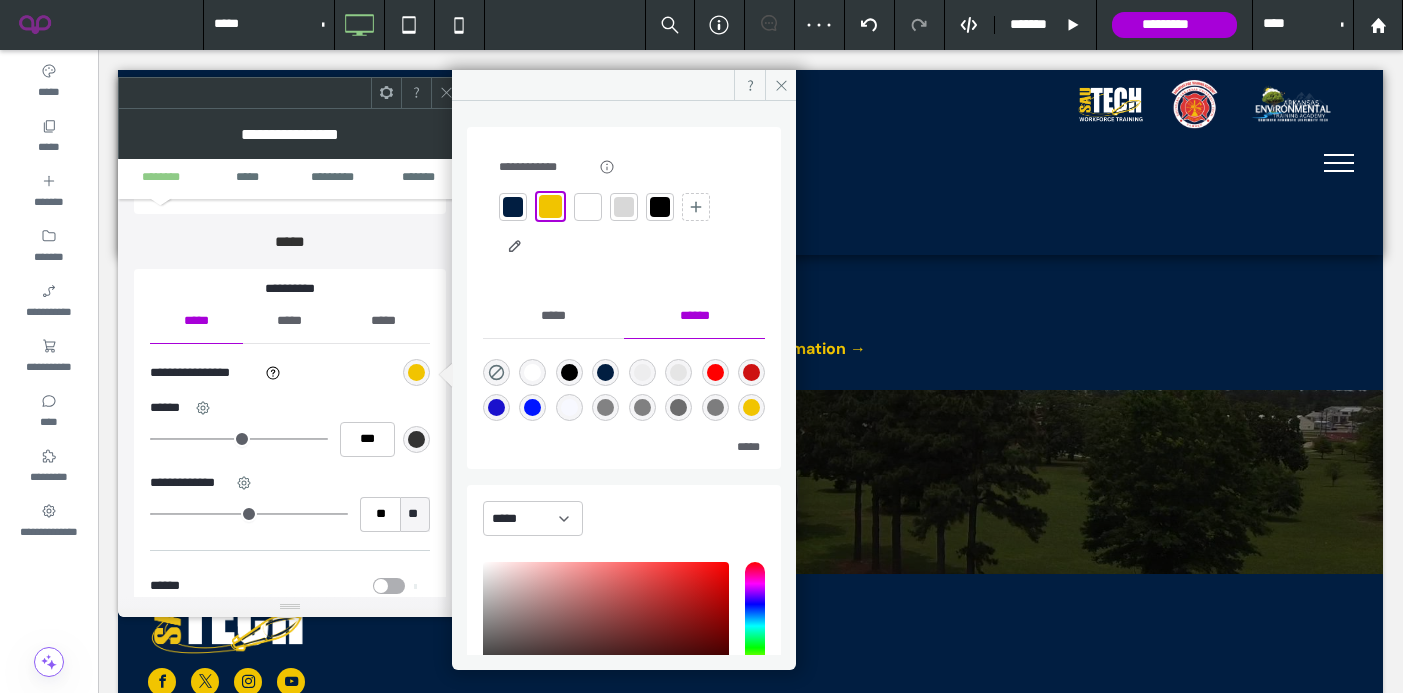 click 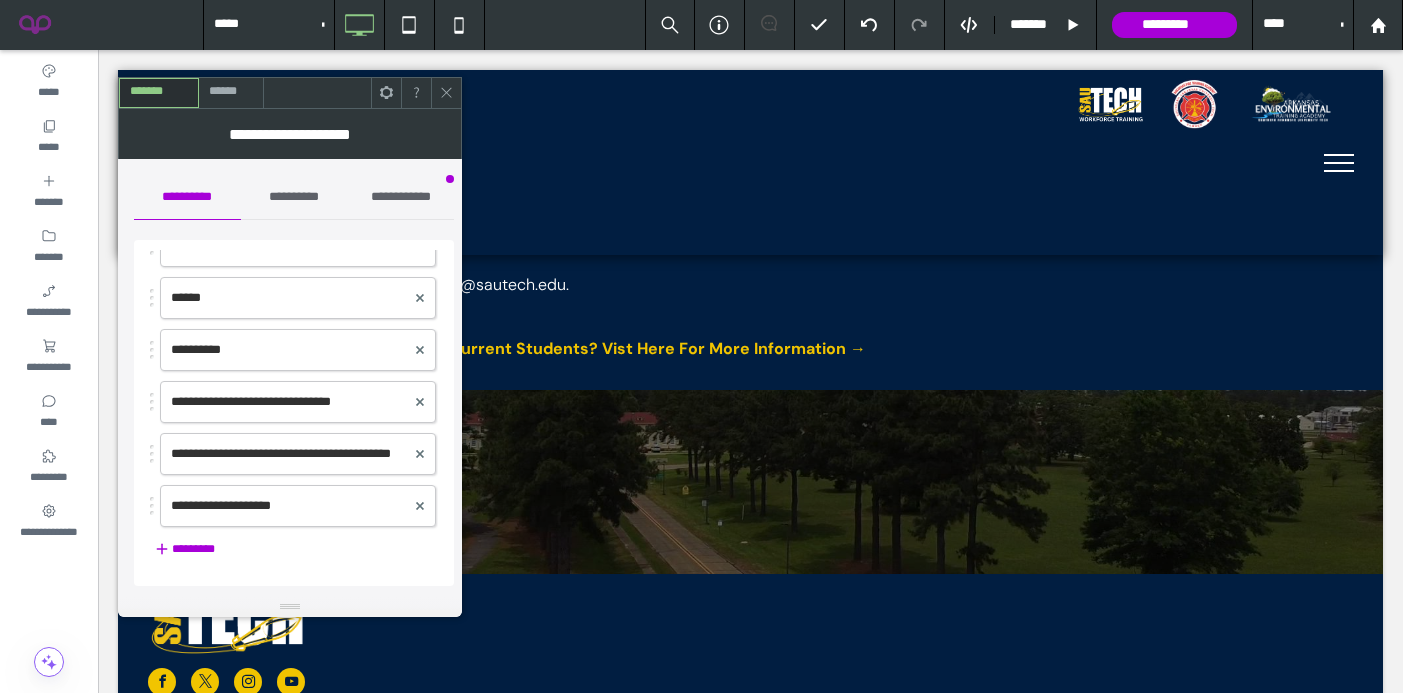scroll, scrollTop: 498, scrollLeft: 0, axis: vertical 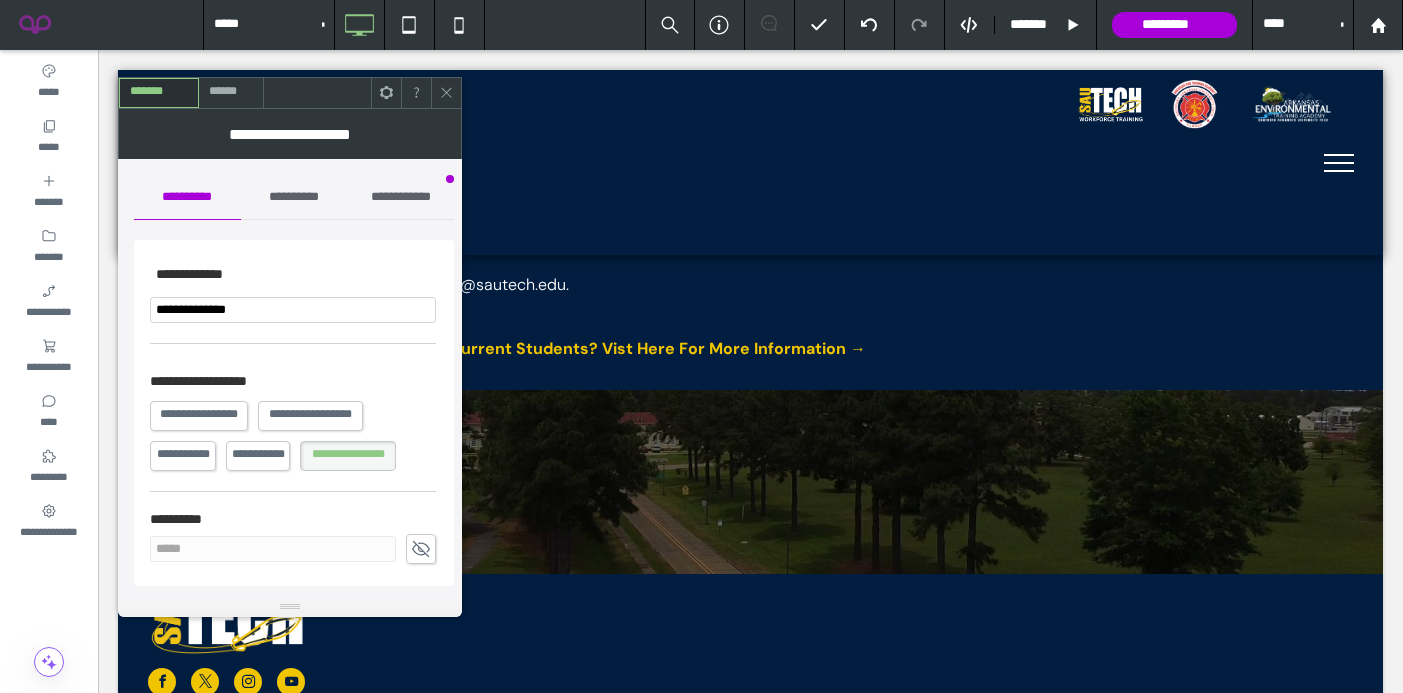 click on "******" at bounding box center (231, 92) 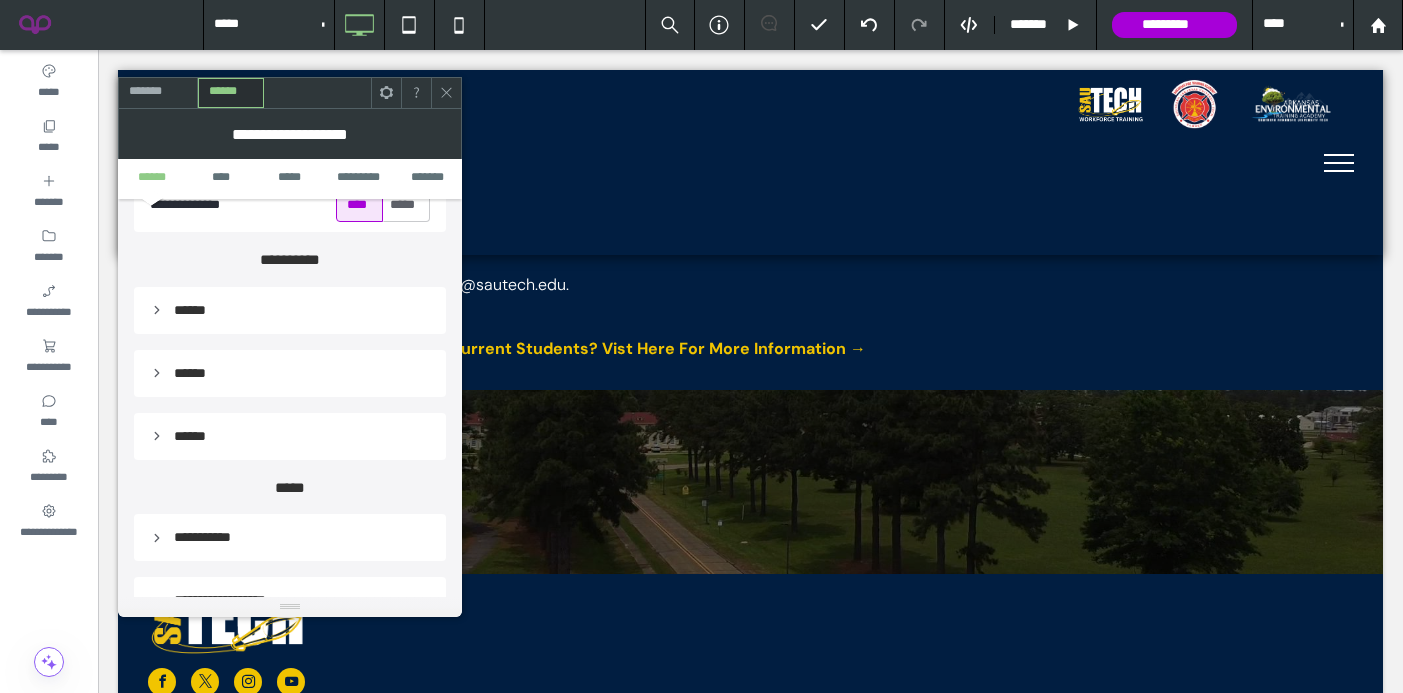 scroll, scrollTop: 399, scrollLeft: 0, axis: vertical 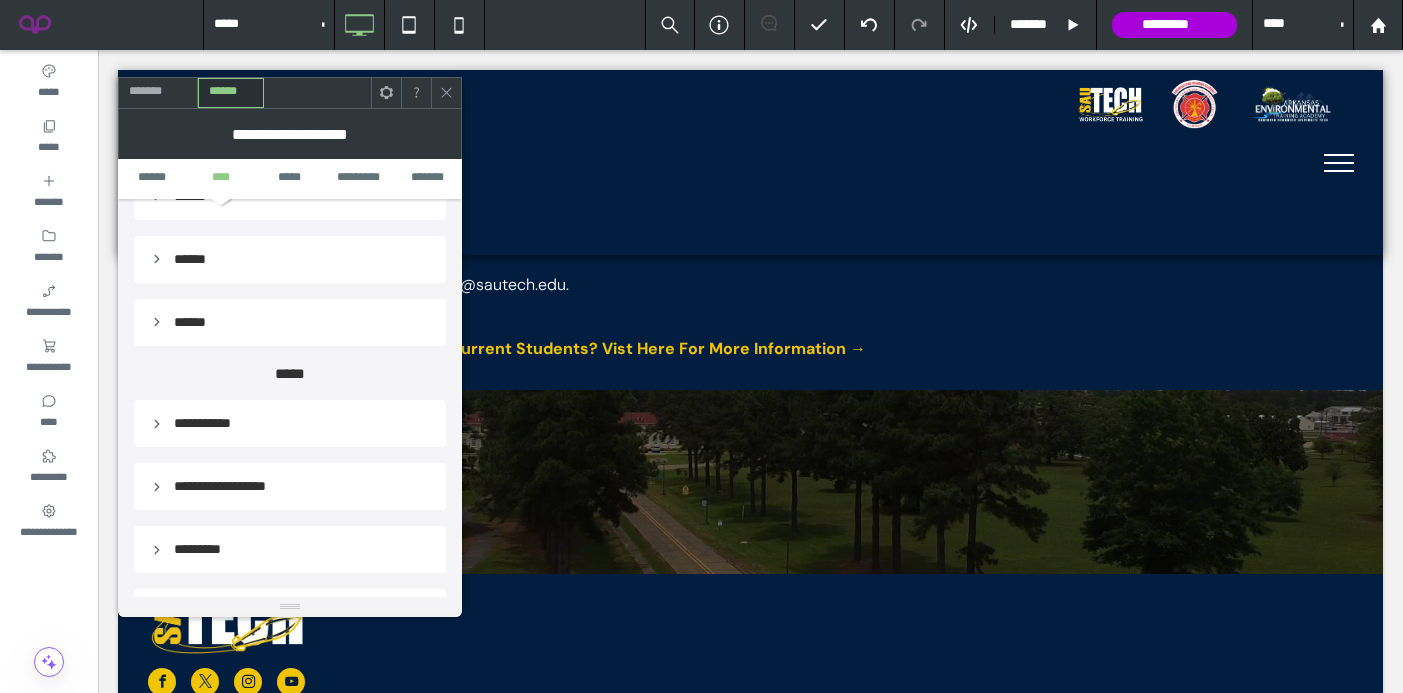 click on "**********" at bounding box center (290, 423) 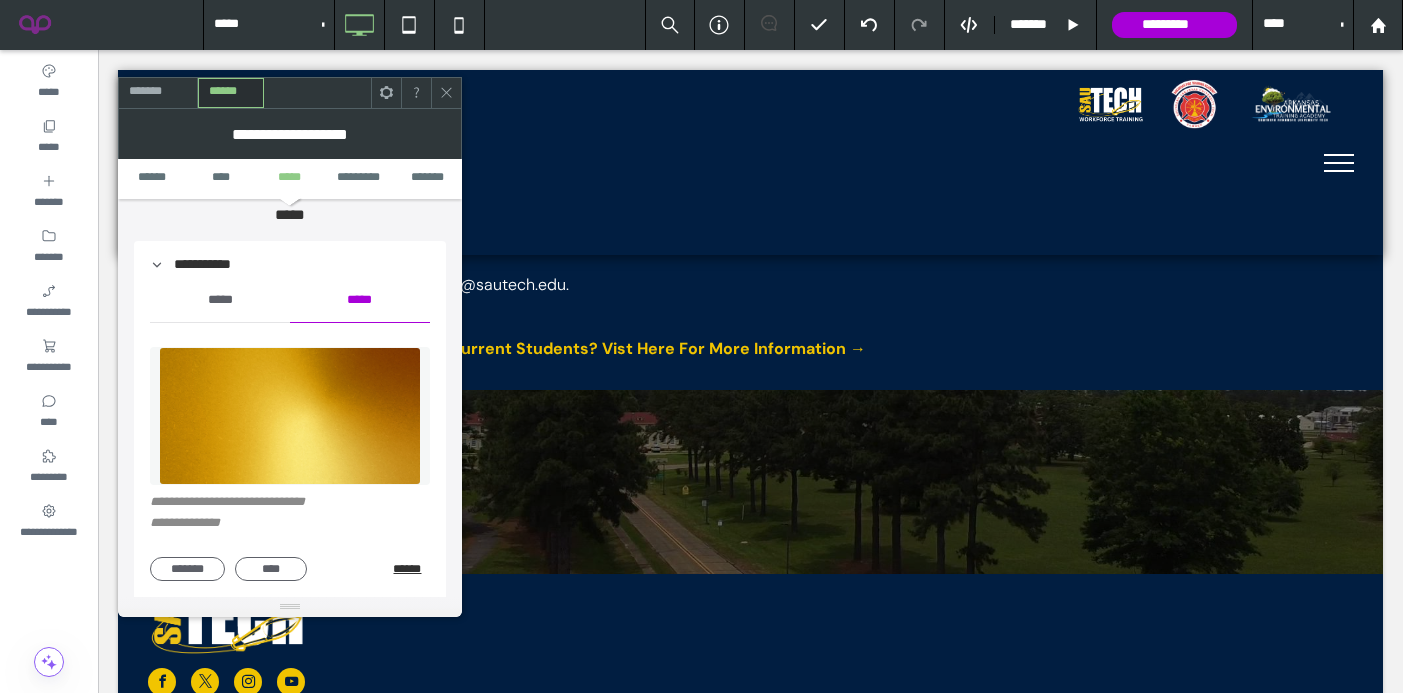 scroll, scrollTop: 566, scrollLeft: 0, axis: vertical 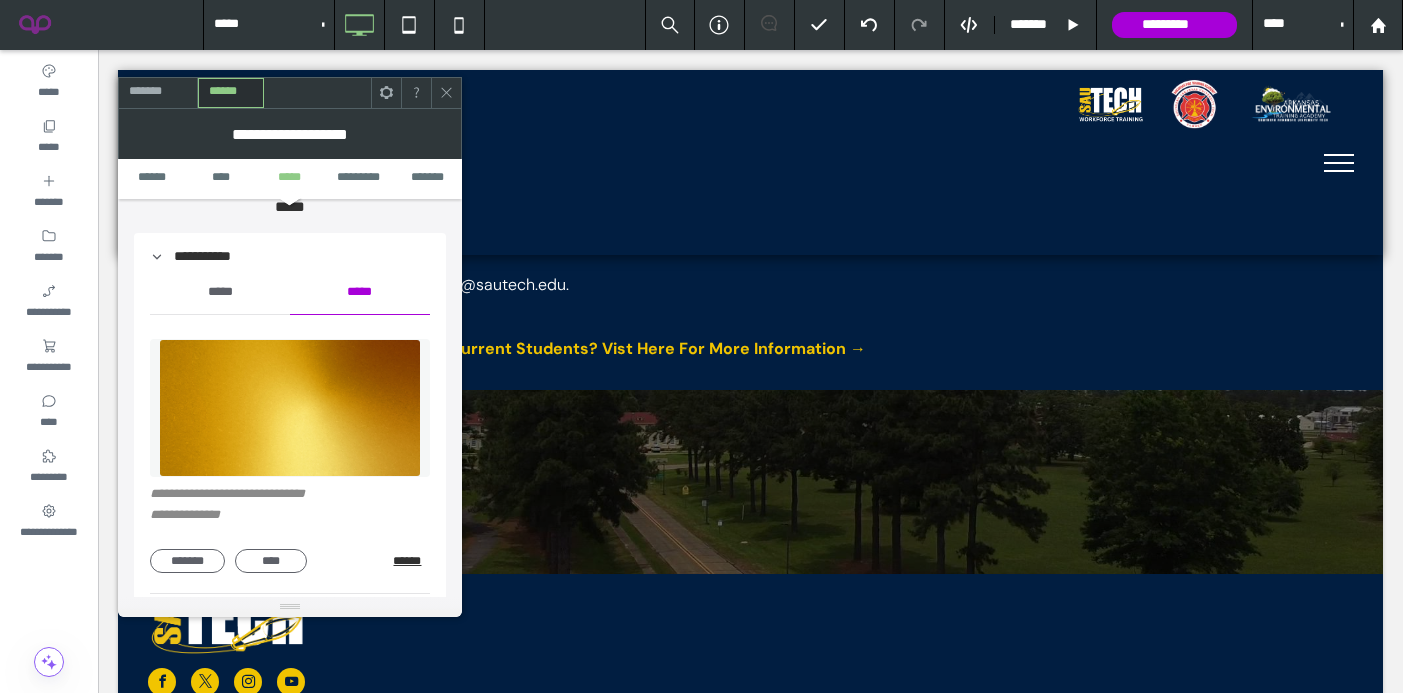 click on "******" at bounding box center [411, 561] 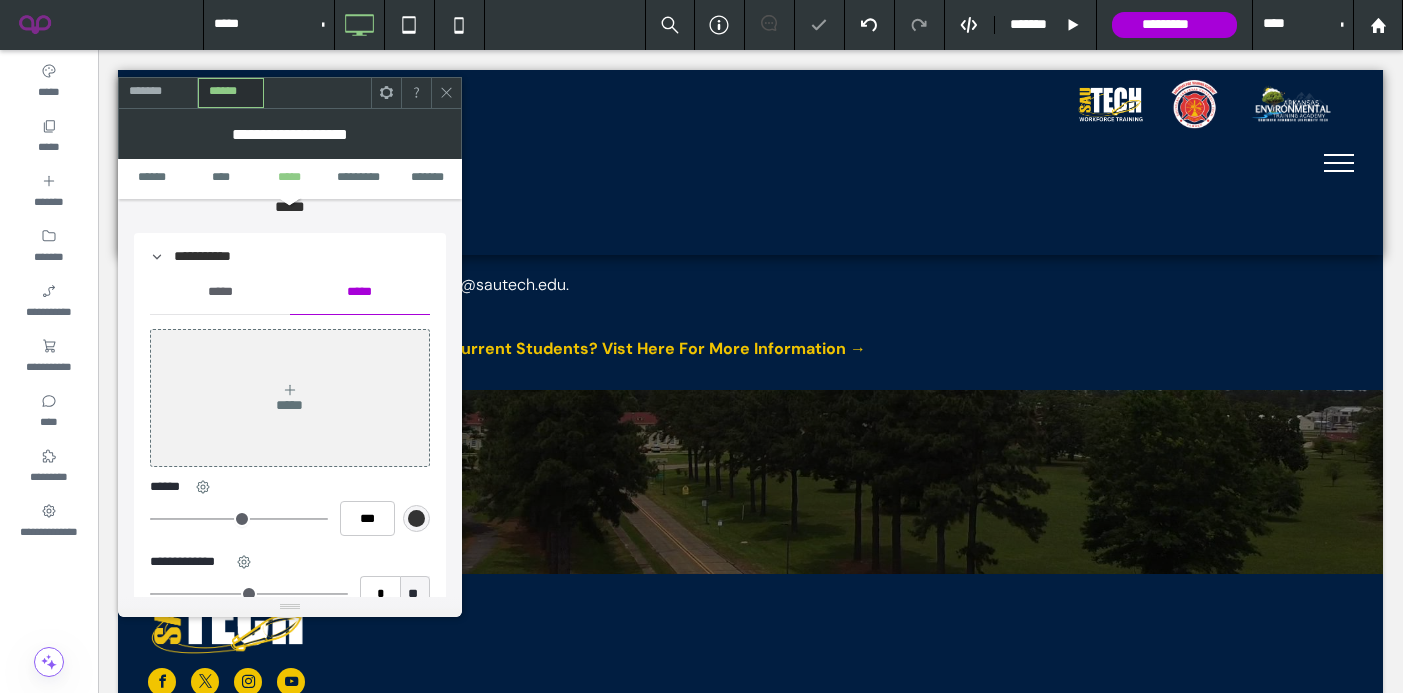 click on "*****" at bounding box center [220, 292] 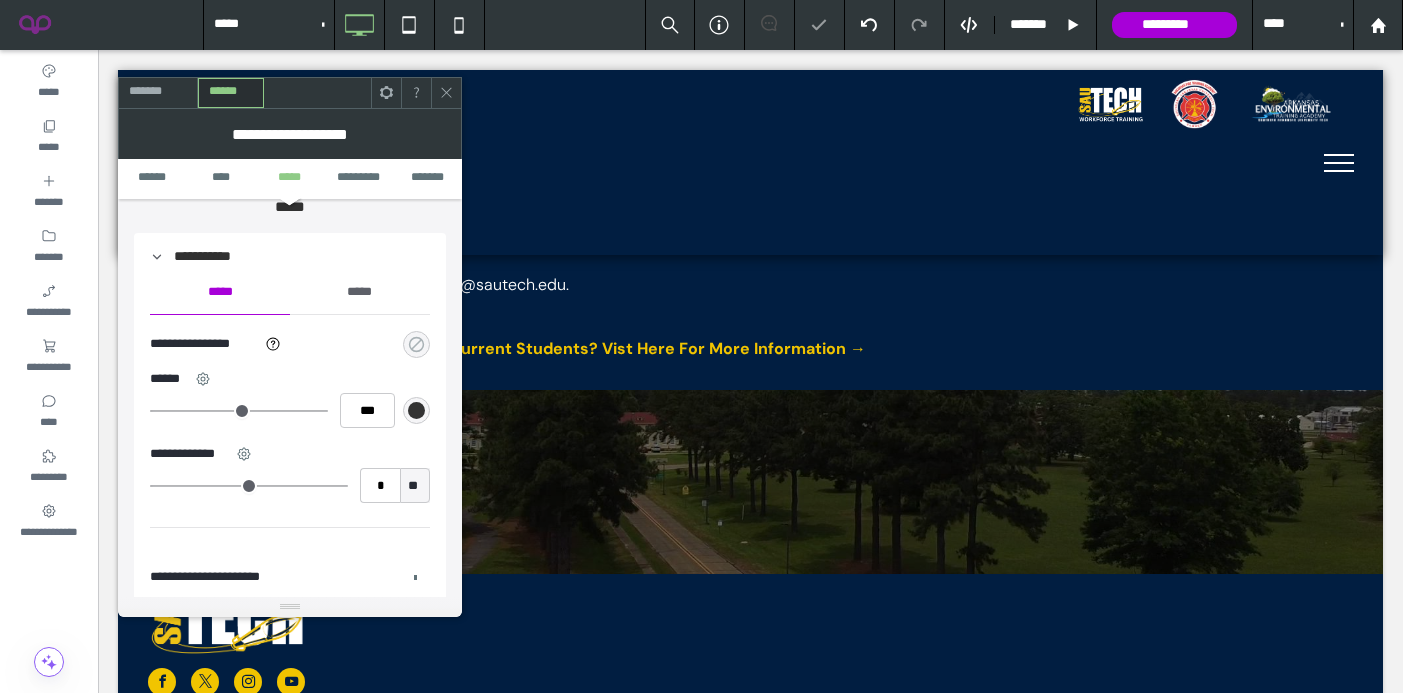 click 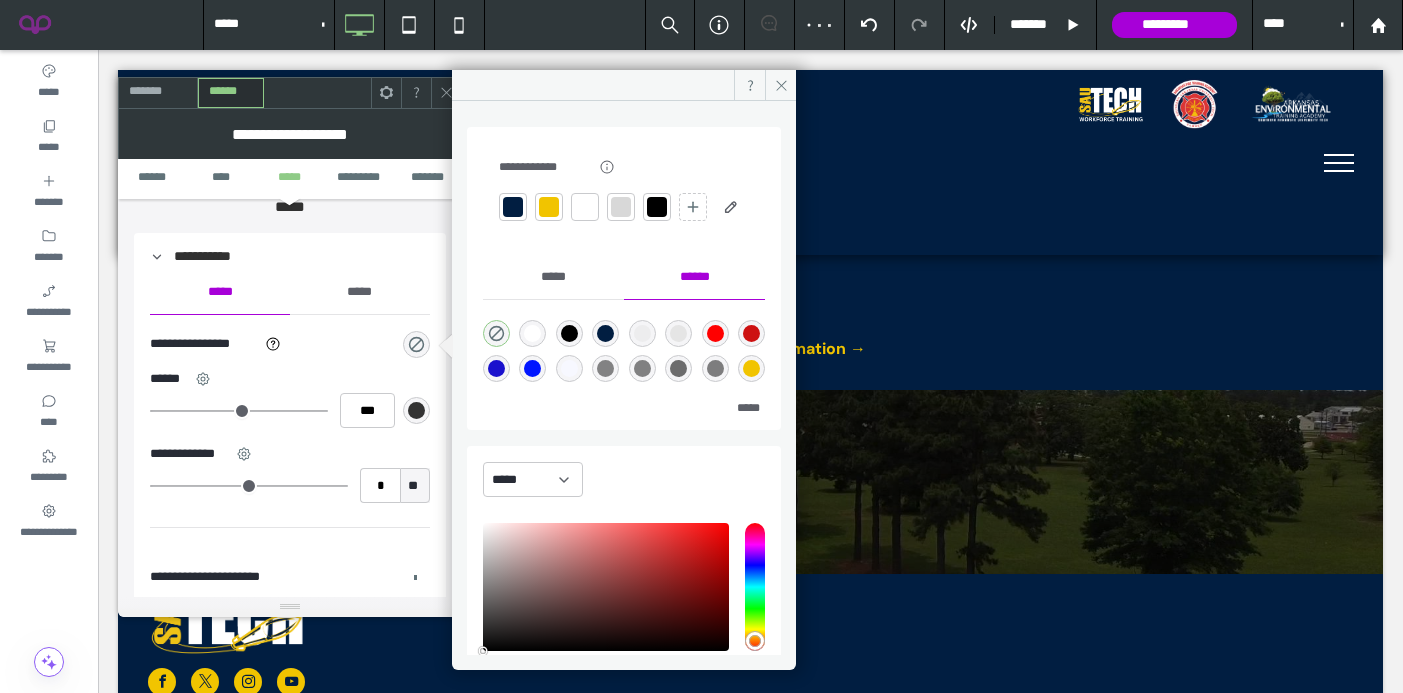 click at bounding box center (549, 207) 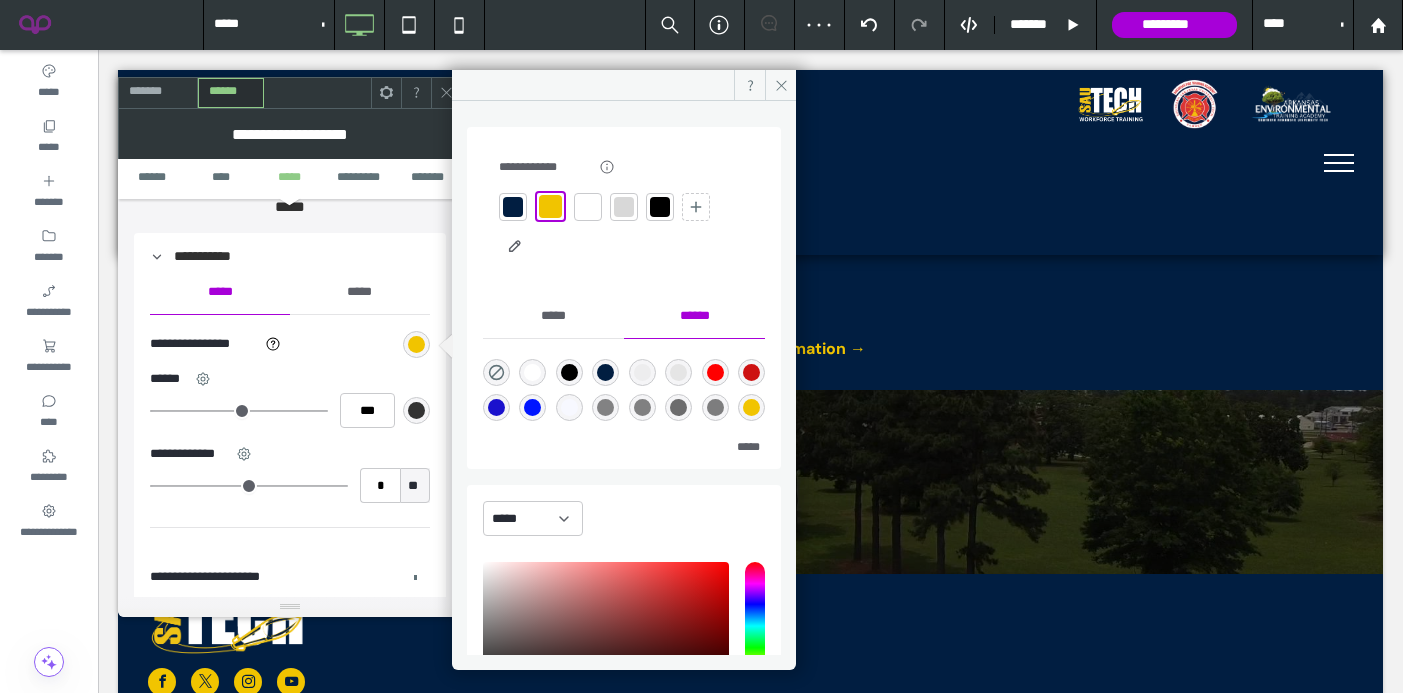 click 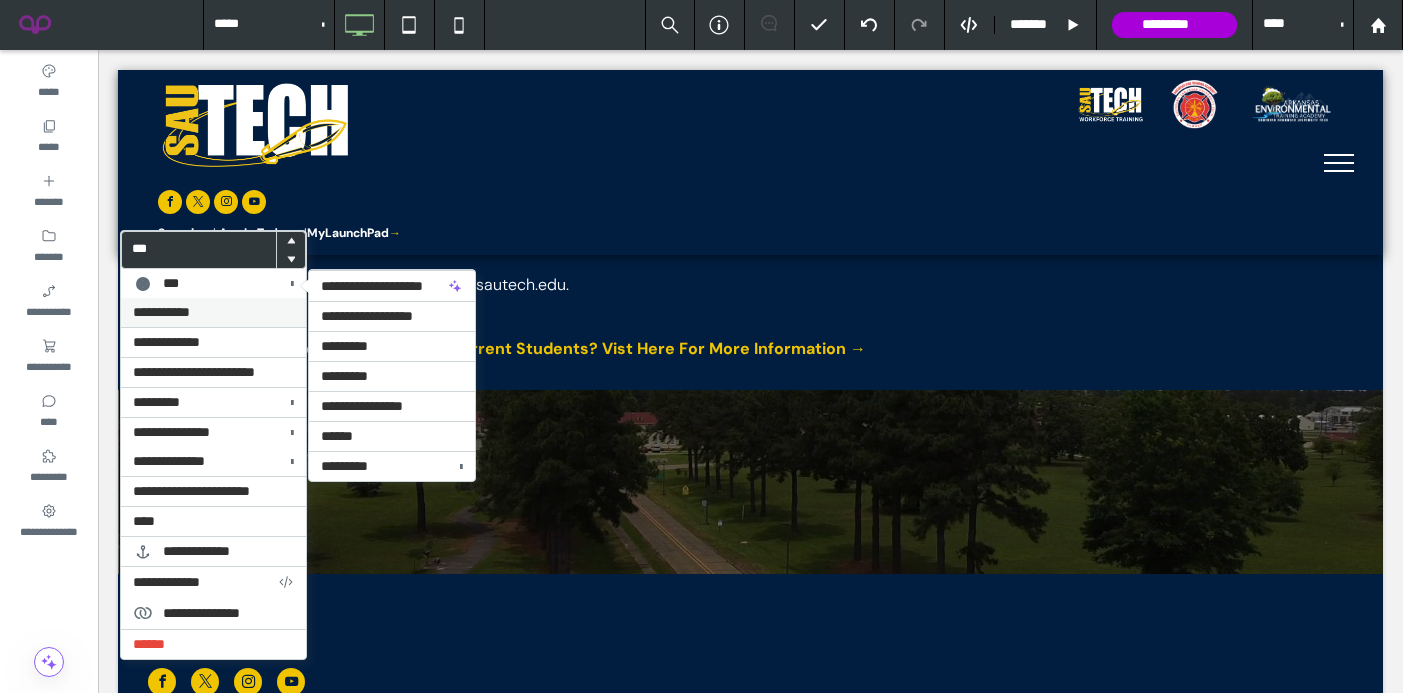 click on "**********" at bounding box center [213, 312] 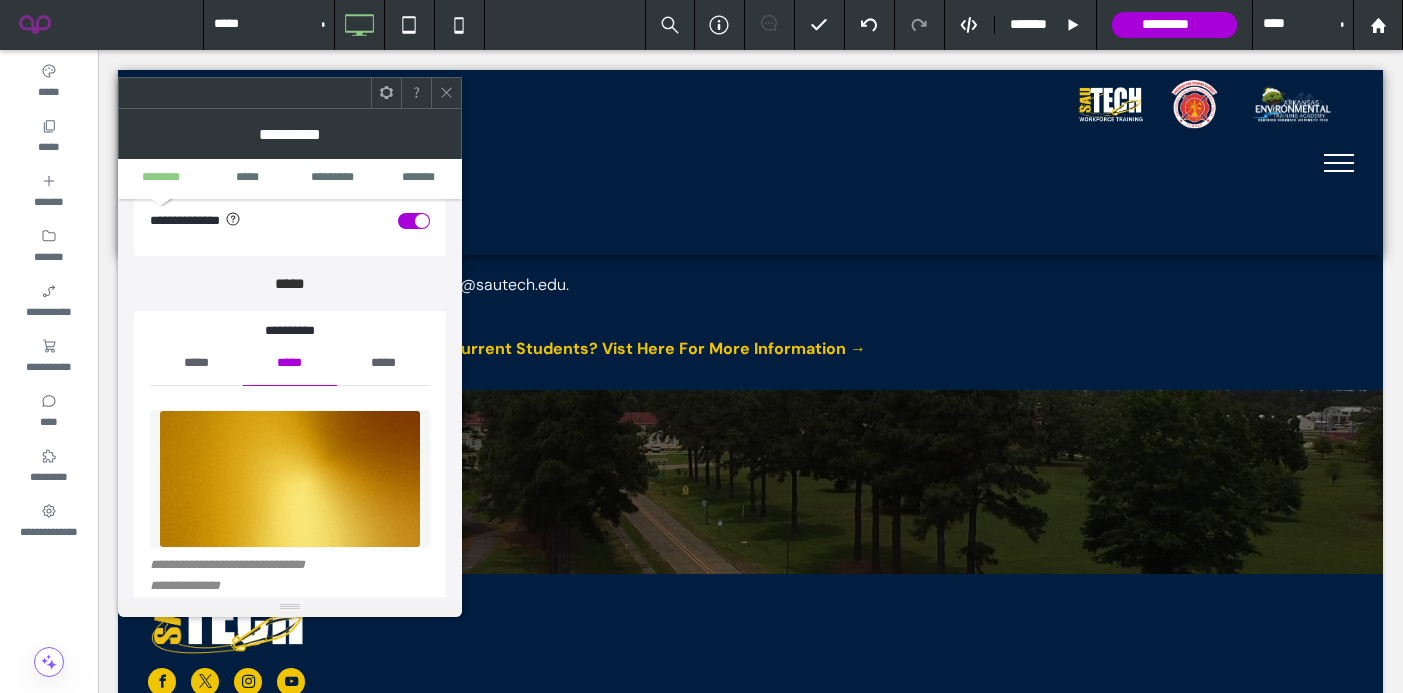 scroll, scrollTop: 171, scrollLeft: 0, axis: vertical 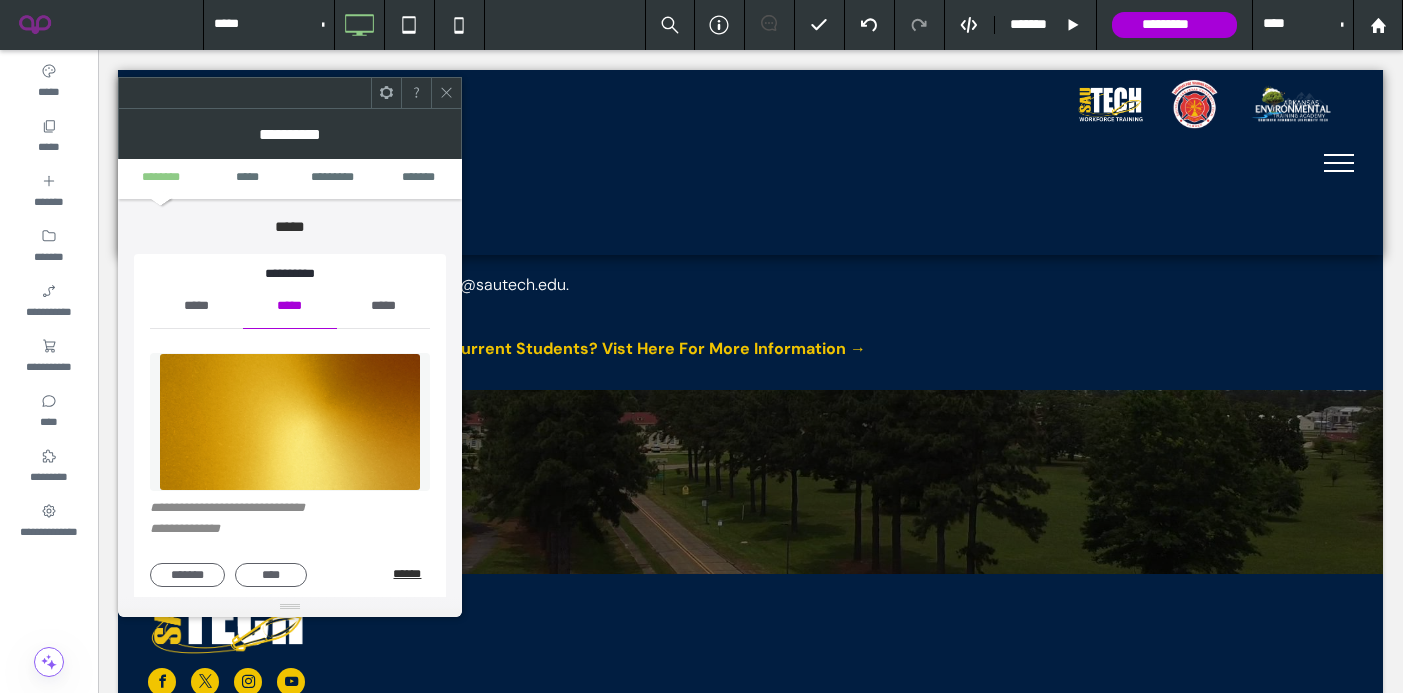 click on "******" at bounding box center (411, 574) 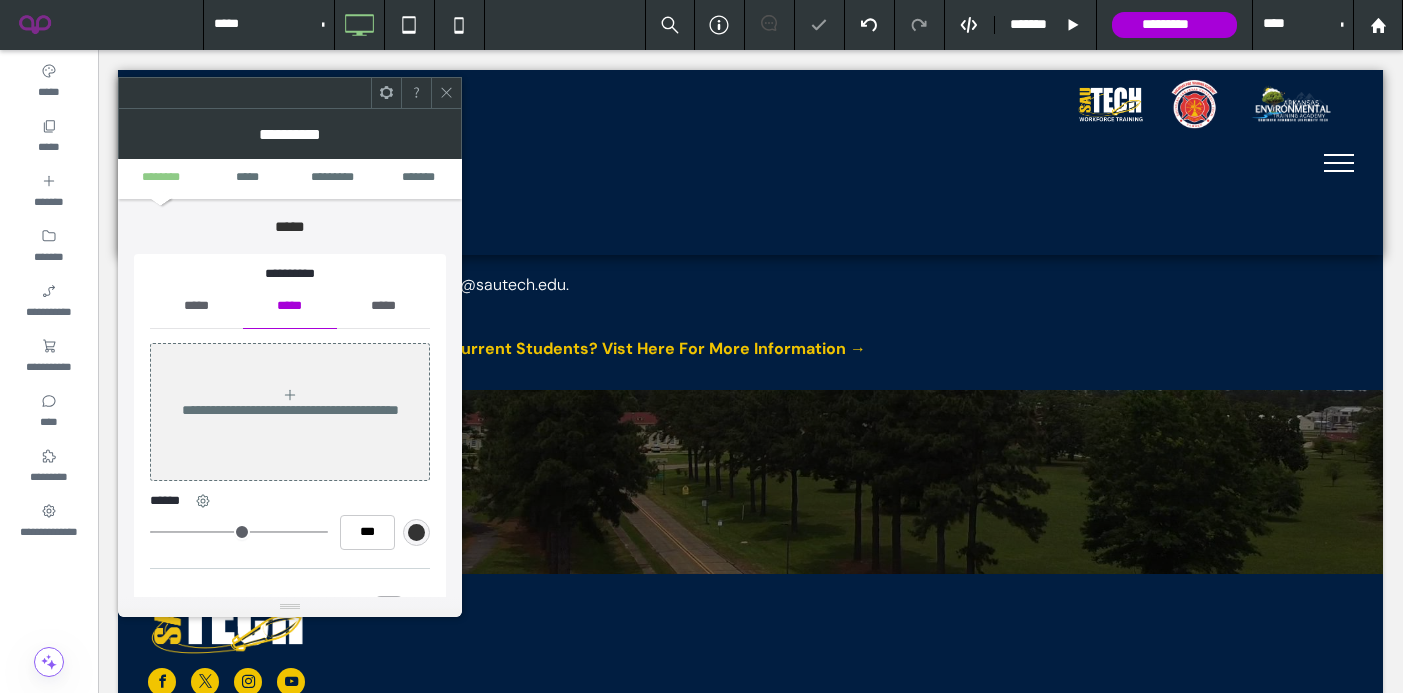 click on "*****" at bounding box center [196, 306] 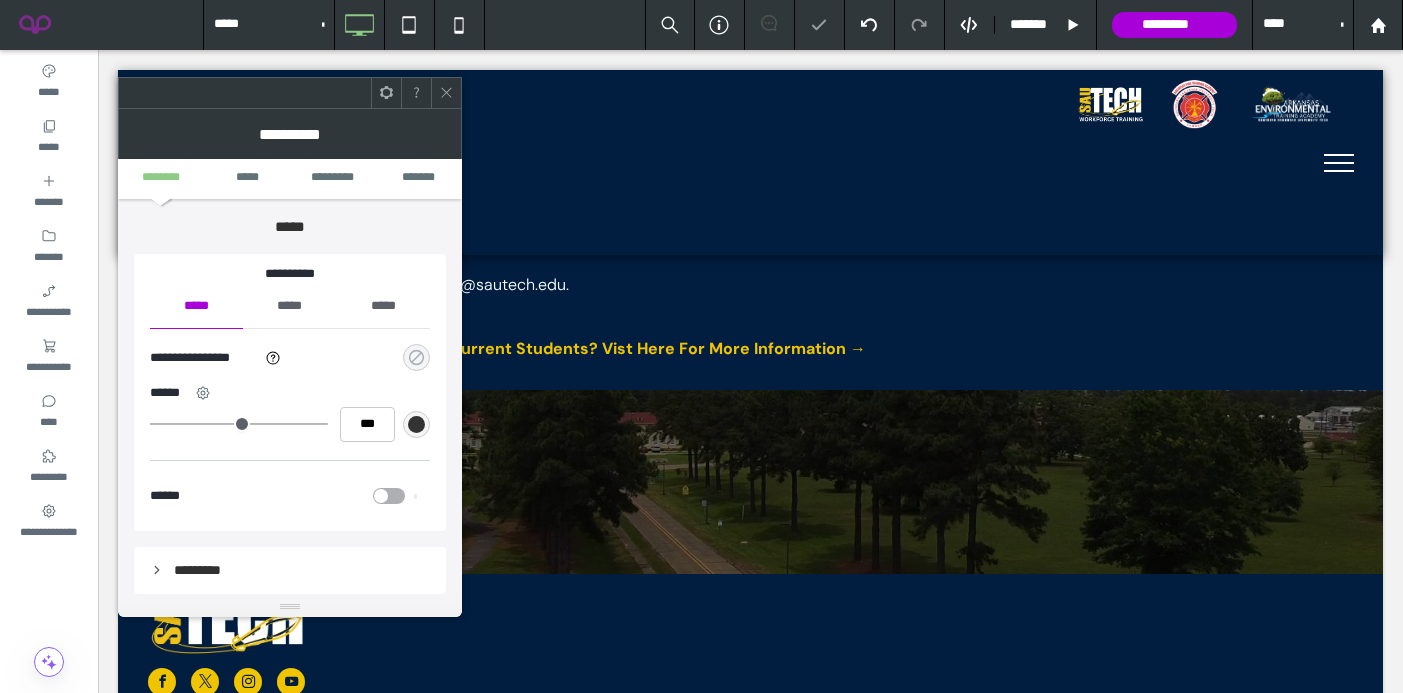 click 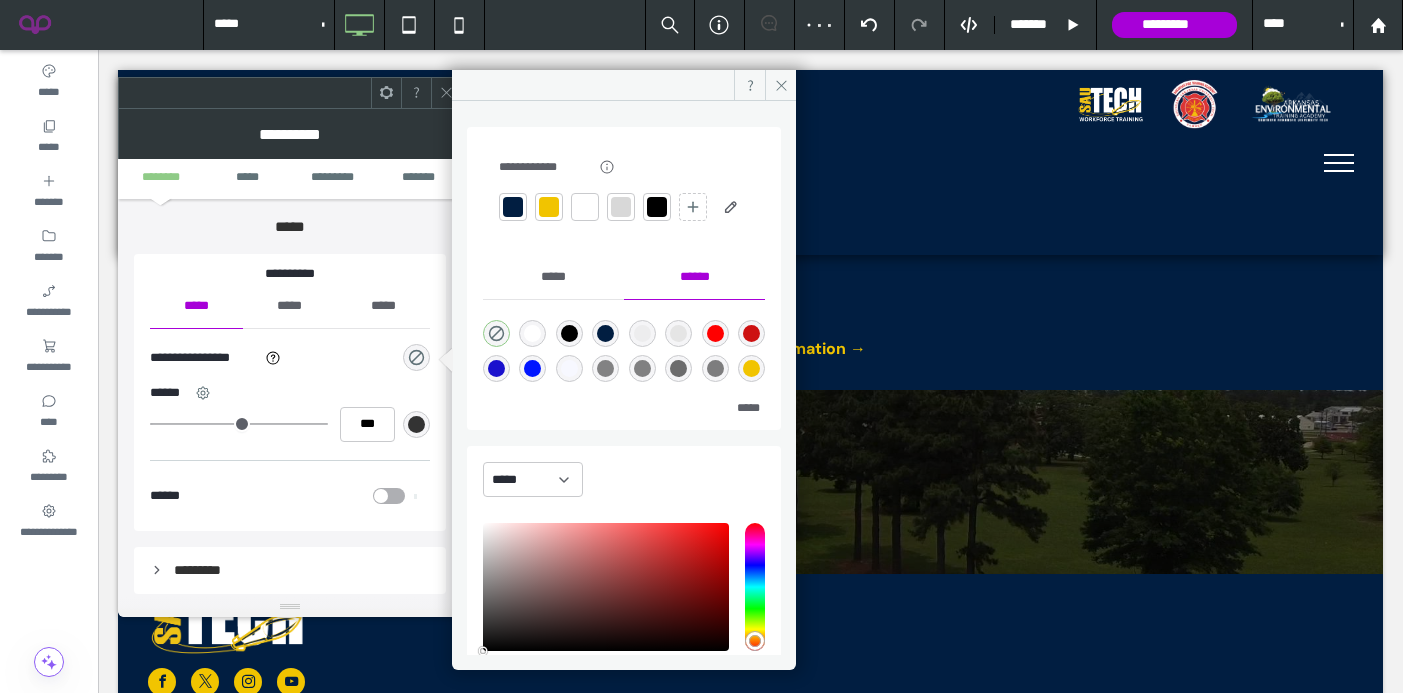 click at bounding box center (549, 207) 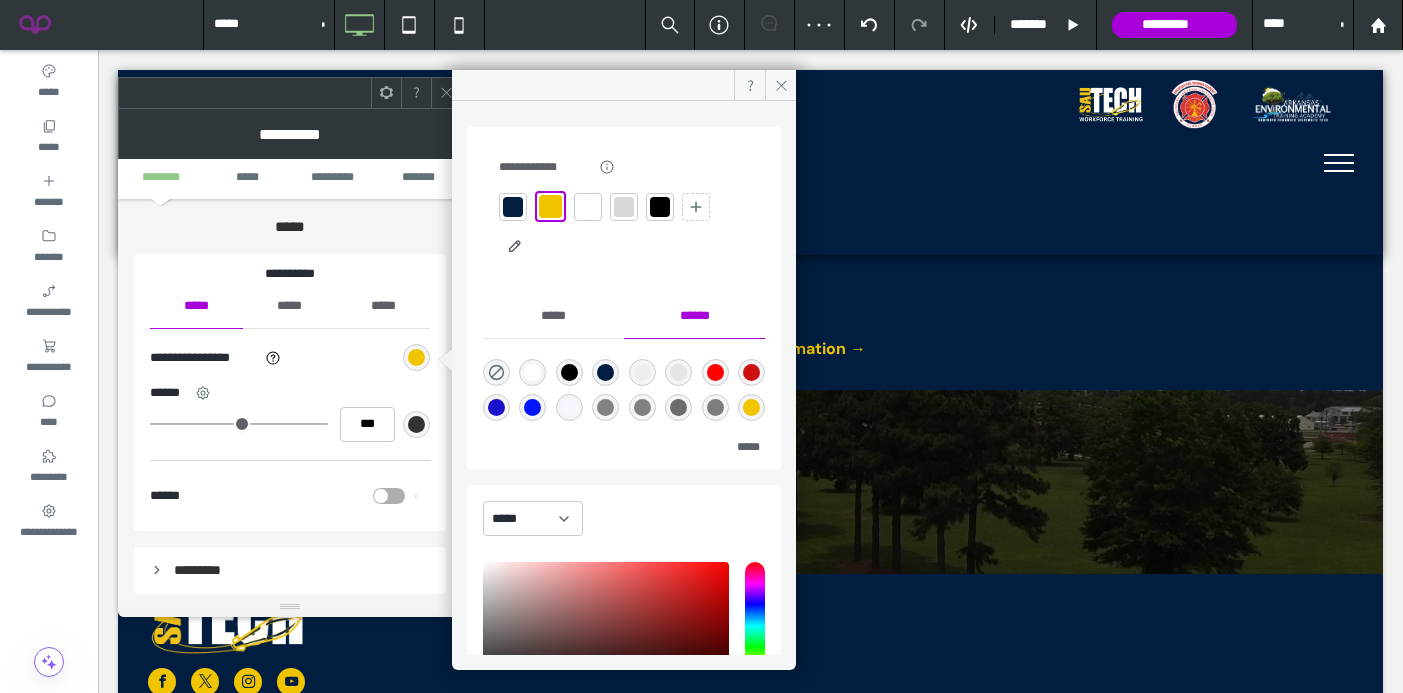 click 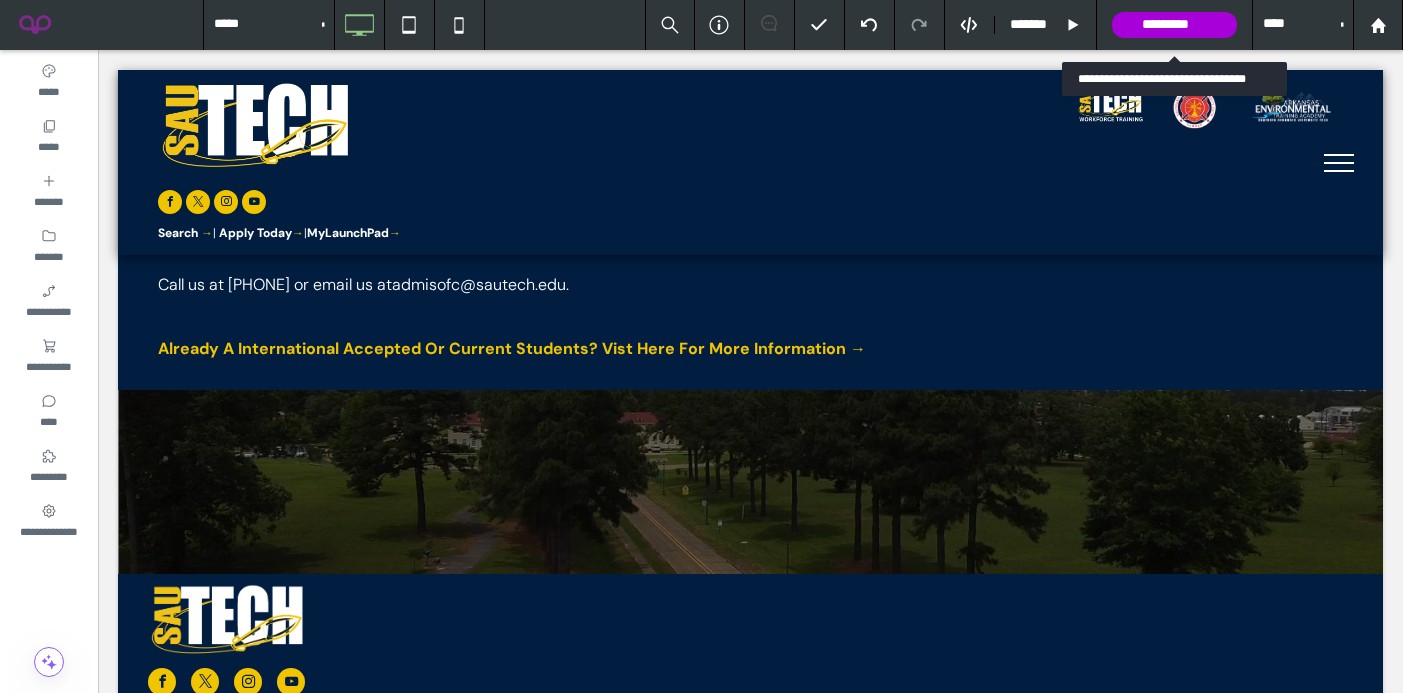 click on "*********" at bounding box center [1174, 25] 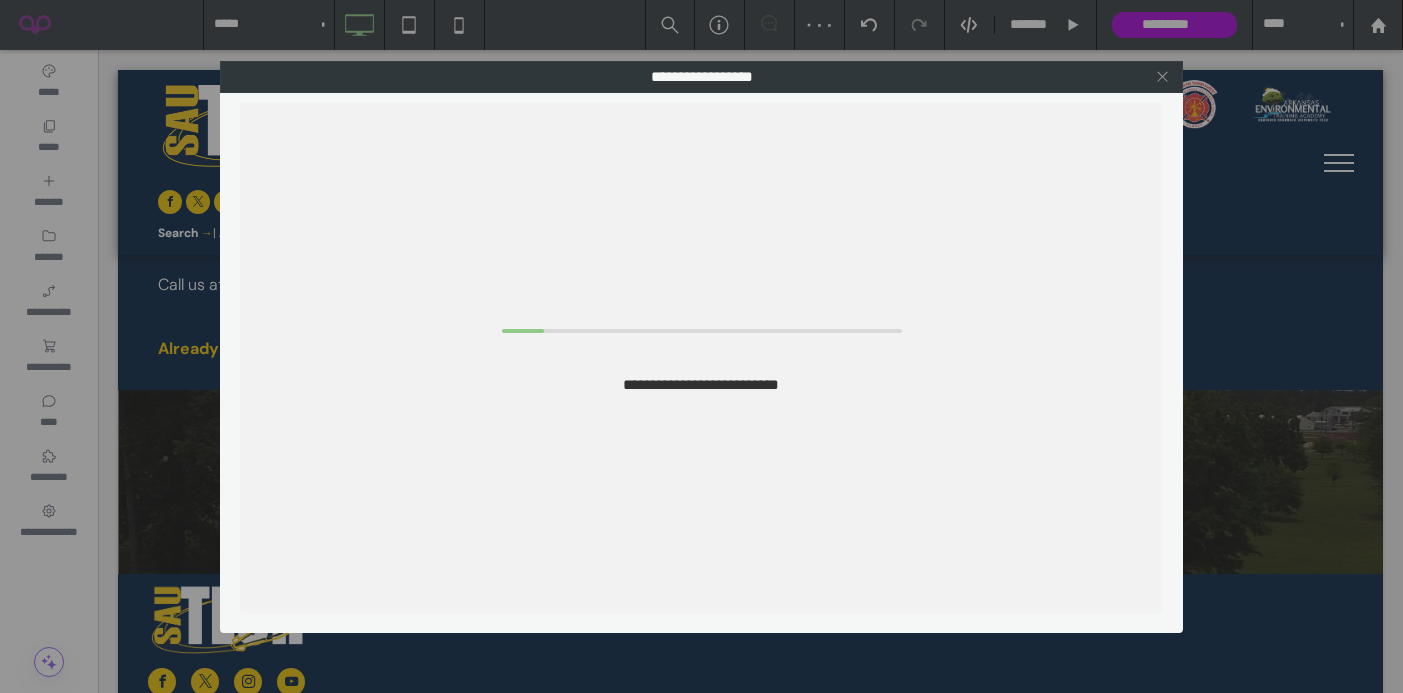 click 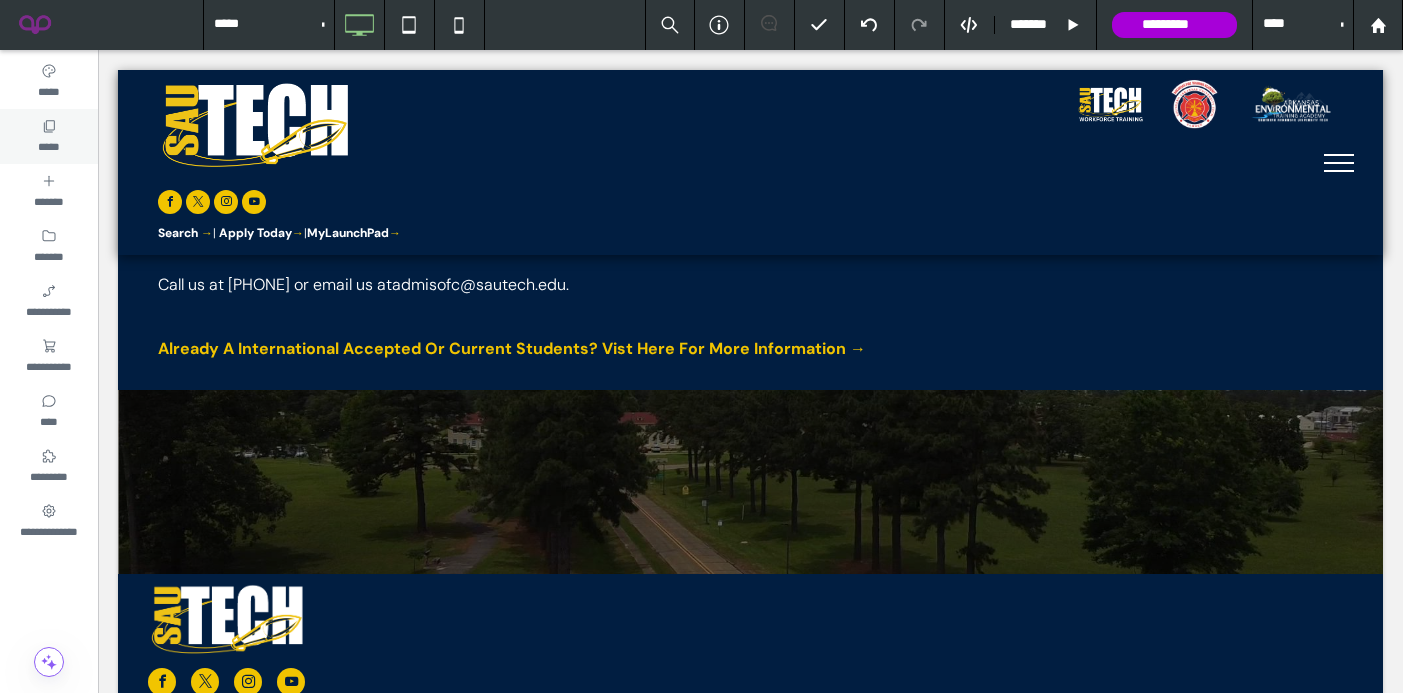 click on "*****" at bounding box center [48, 145] 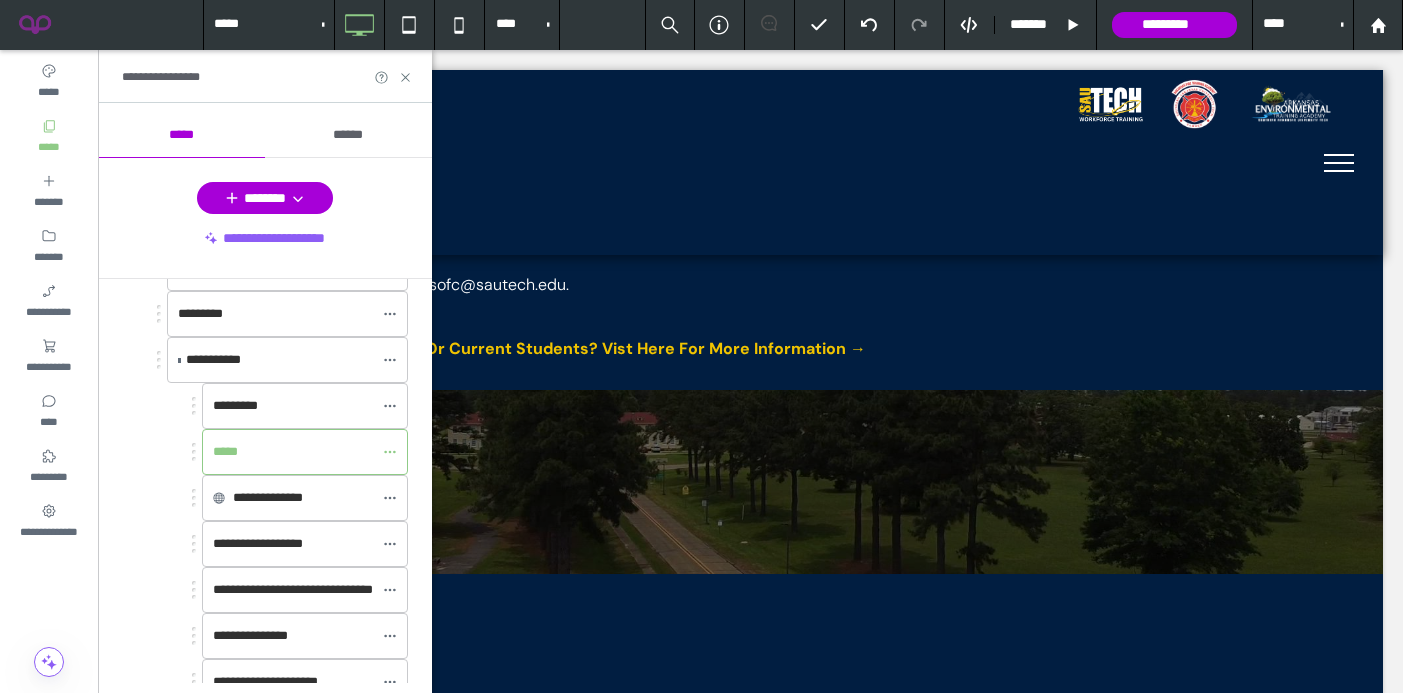 scroll, scrollTop: 513, scrollLeft: 0, axis: vertical 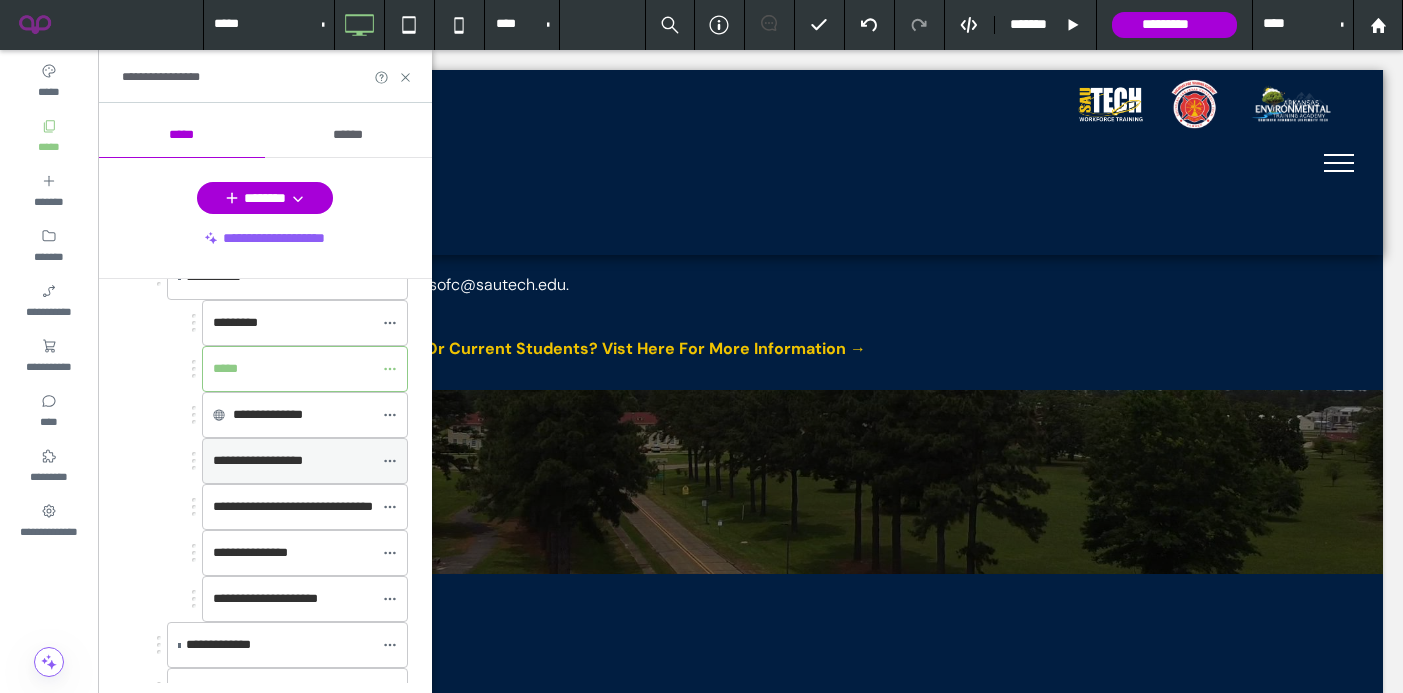 click on "**********" at bounding box center [258, 460] 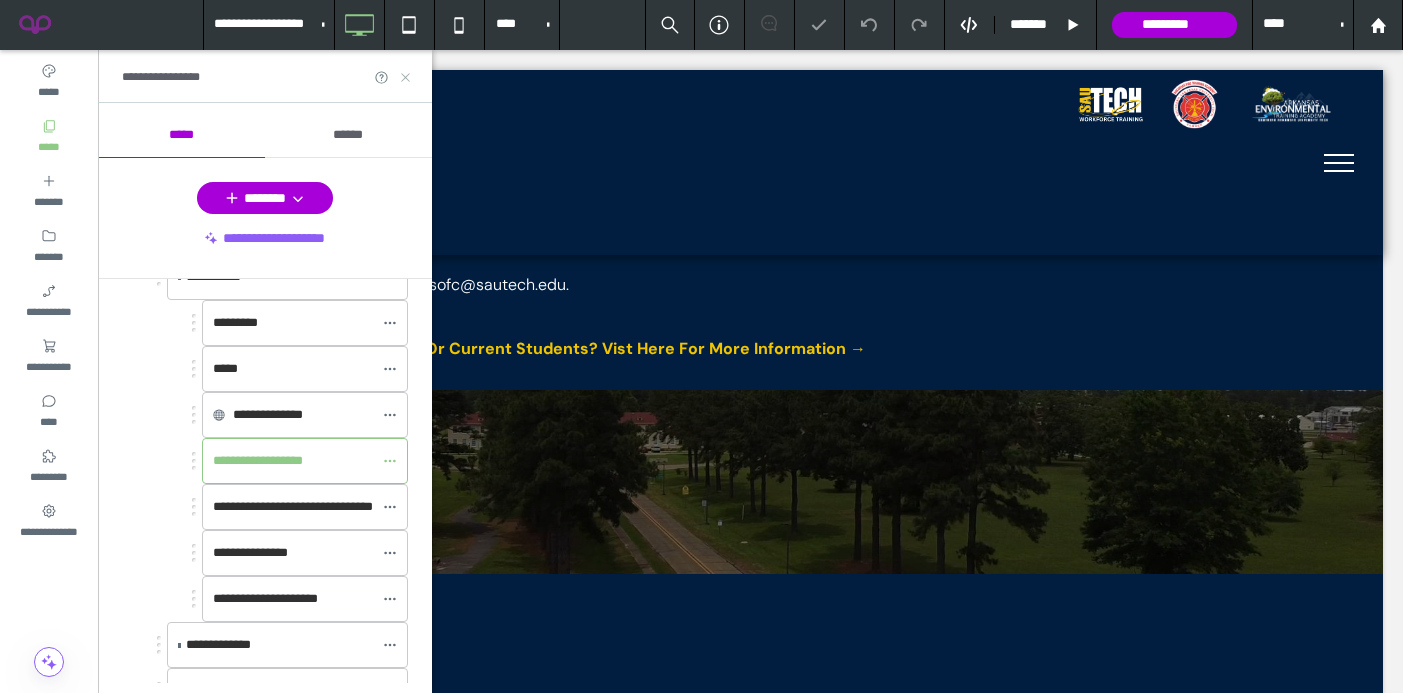 click 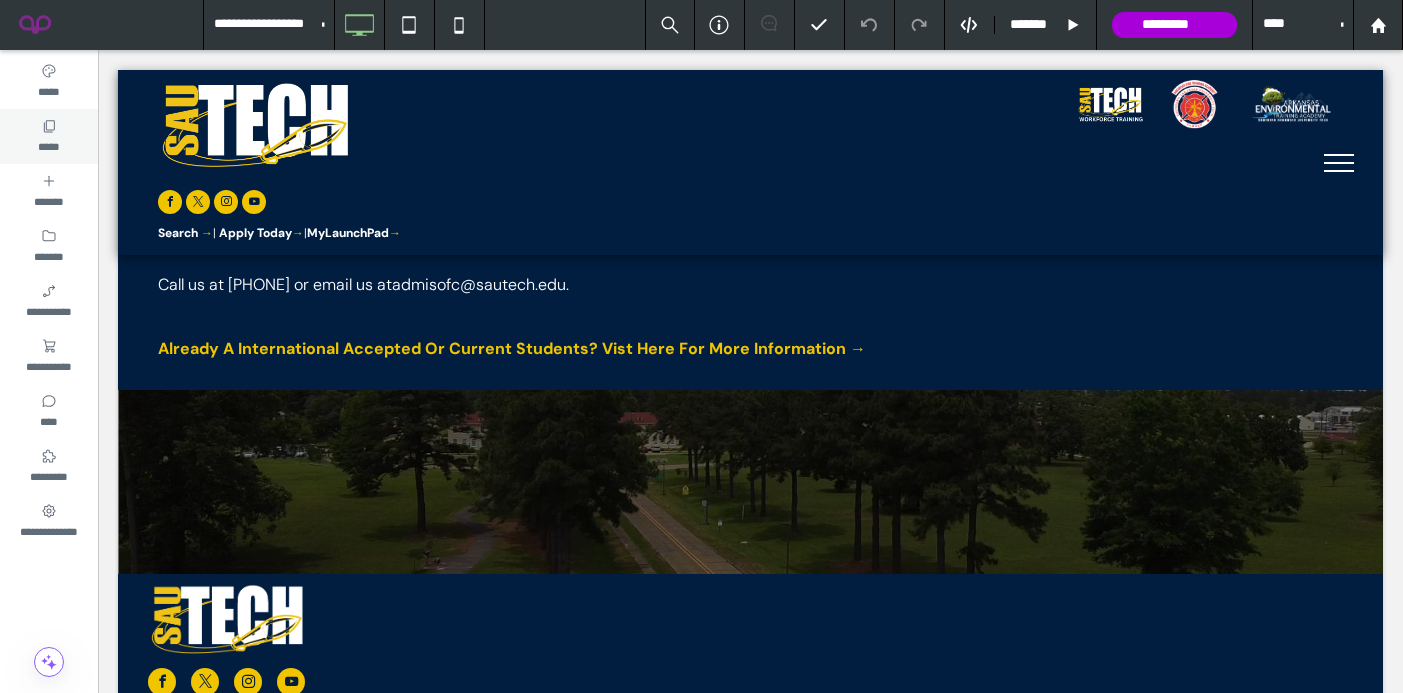 click on "*****" at bounding box center (48, 145) 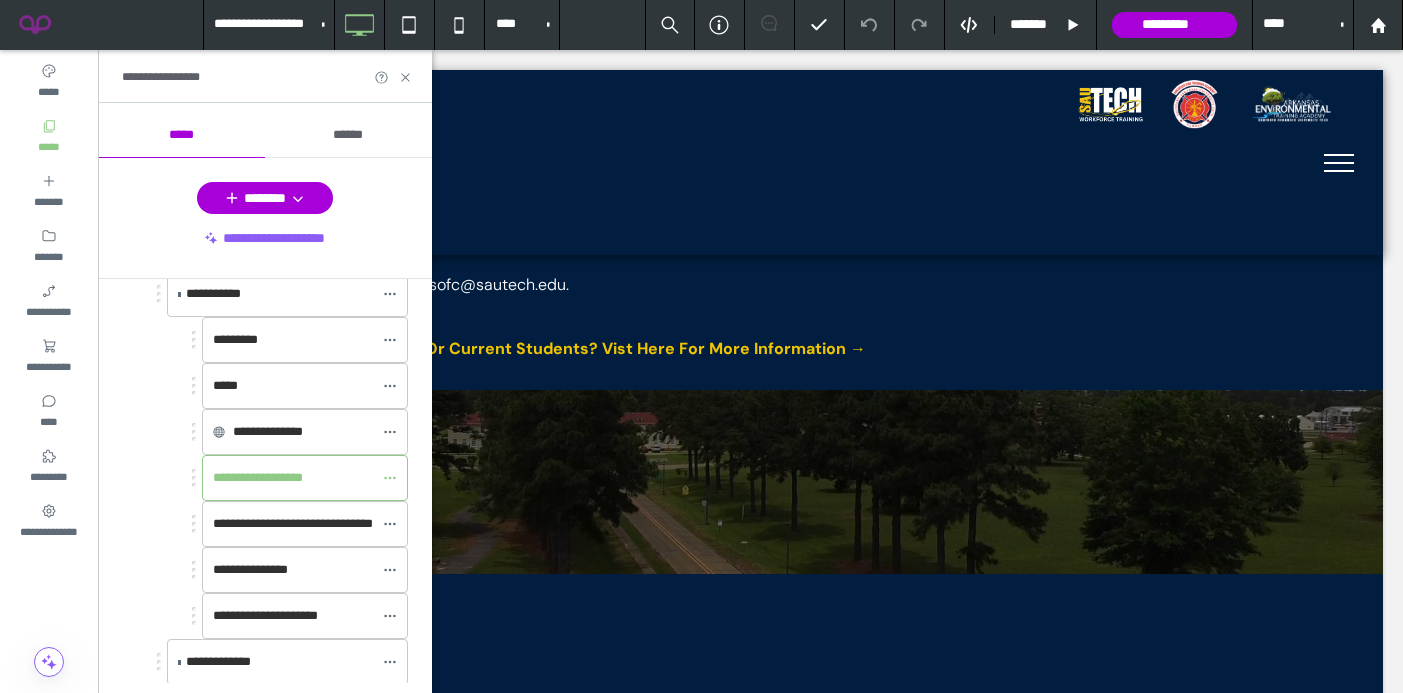 scroll, scrollTop: 501, scrollLeft: 0, axis: vertical 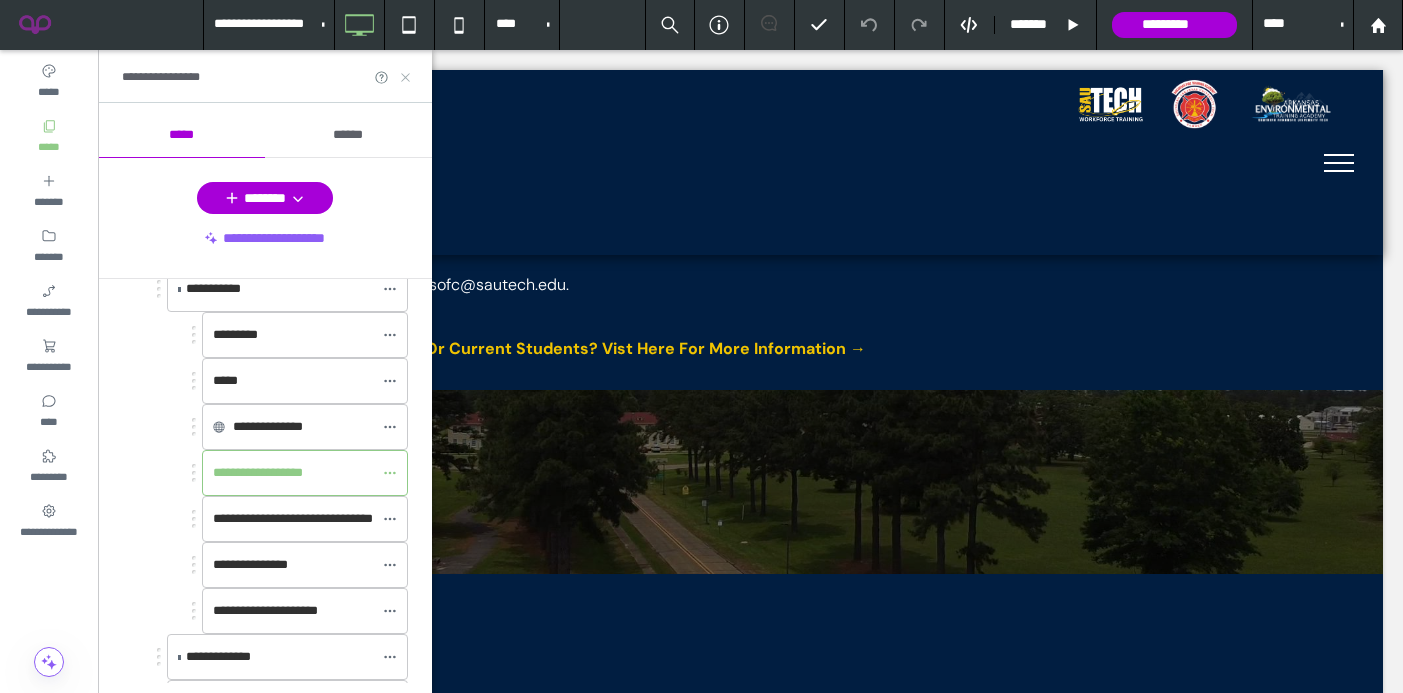 click 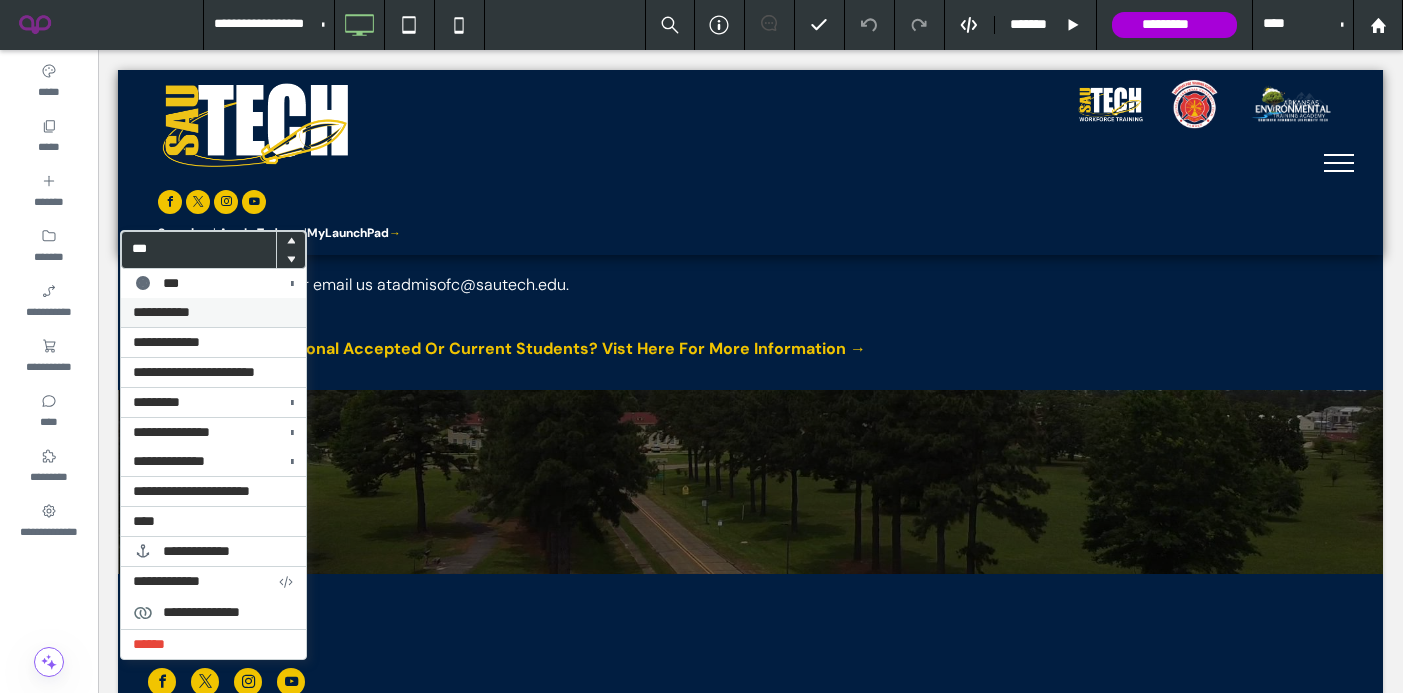 click on "**********" at bounding box center [161, 312] 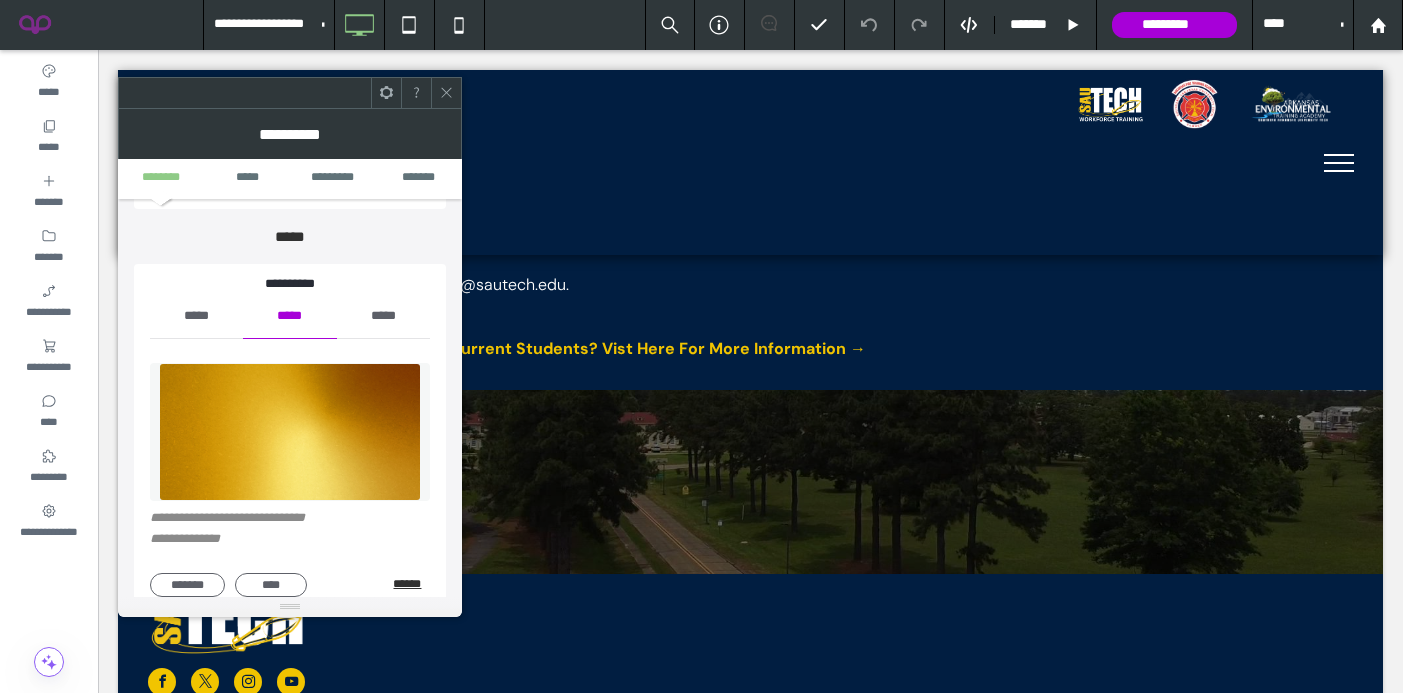 scroll, scrollTop: 160, scrollLeft: 0, axis: vertical 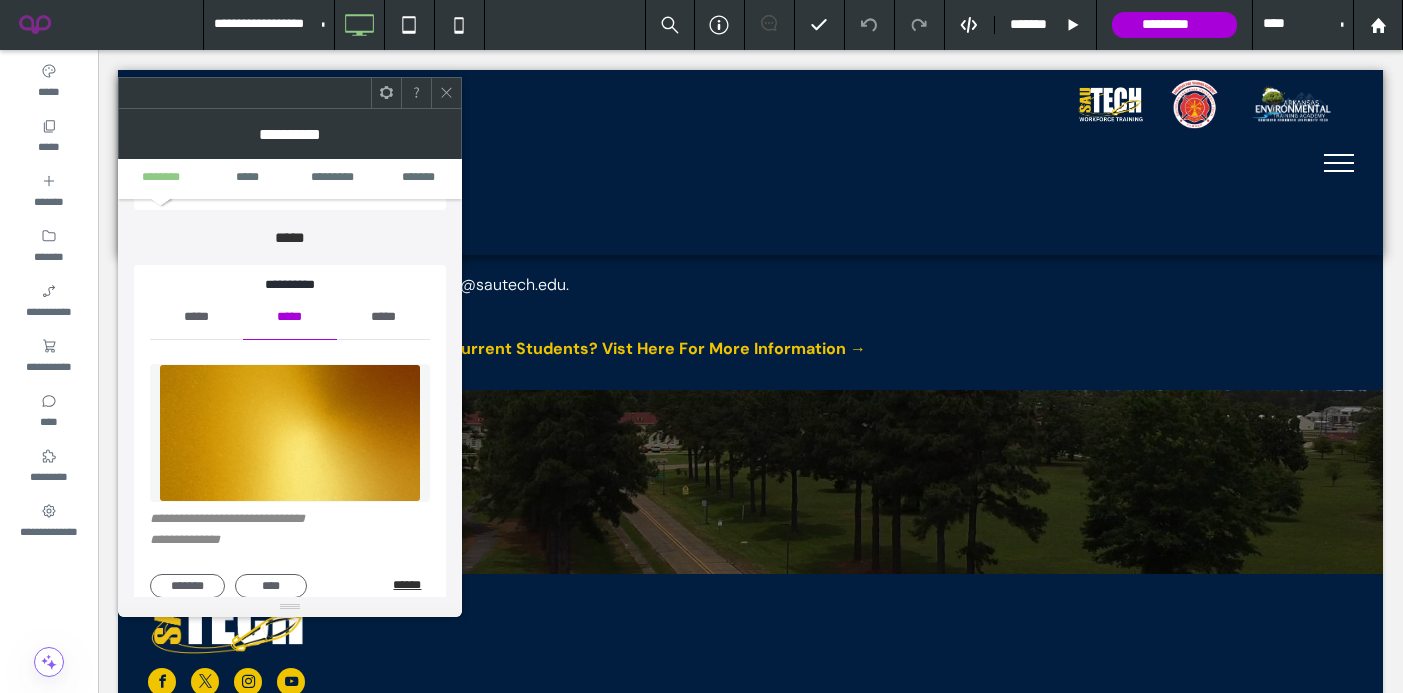 click on "******" at bounding box center [411, 585] 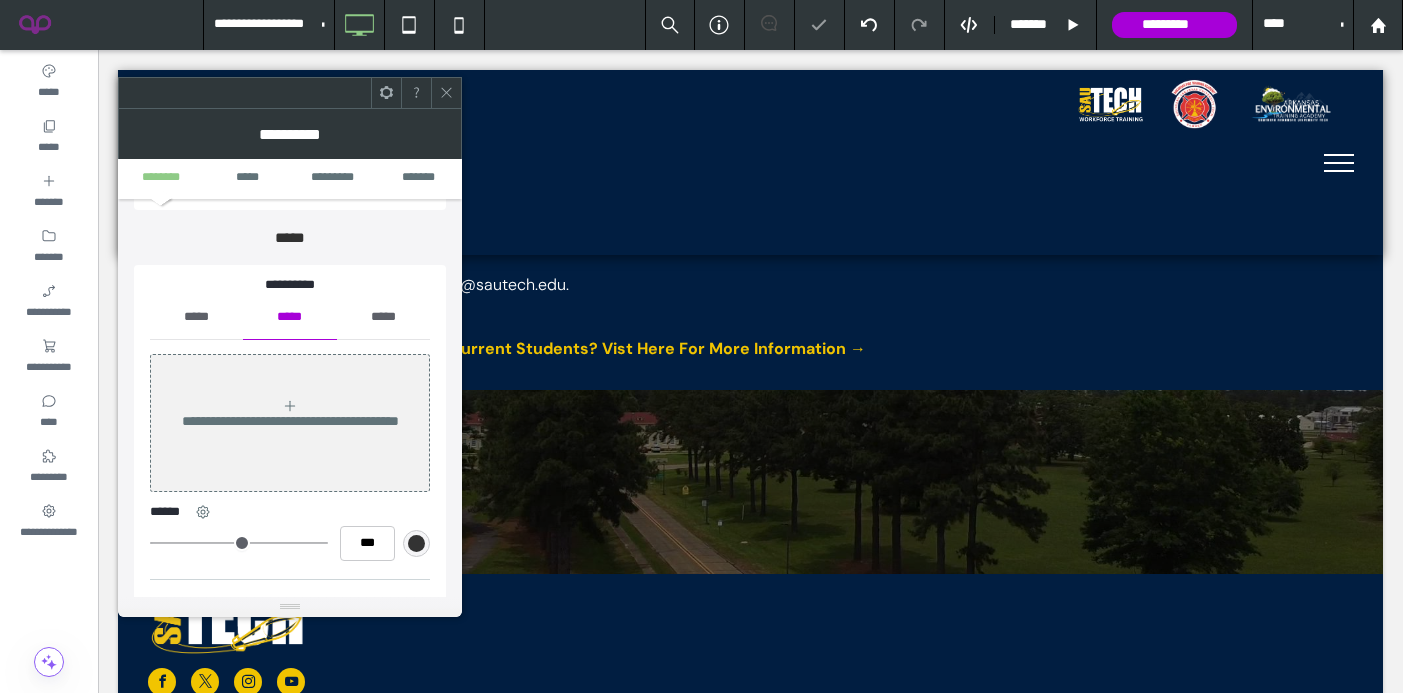 click on "*****" at bounding box center [196, 317] 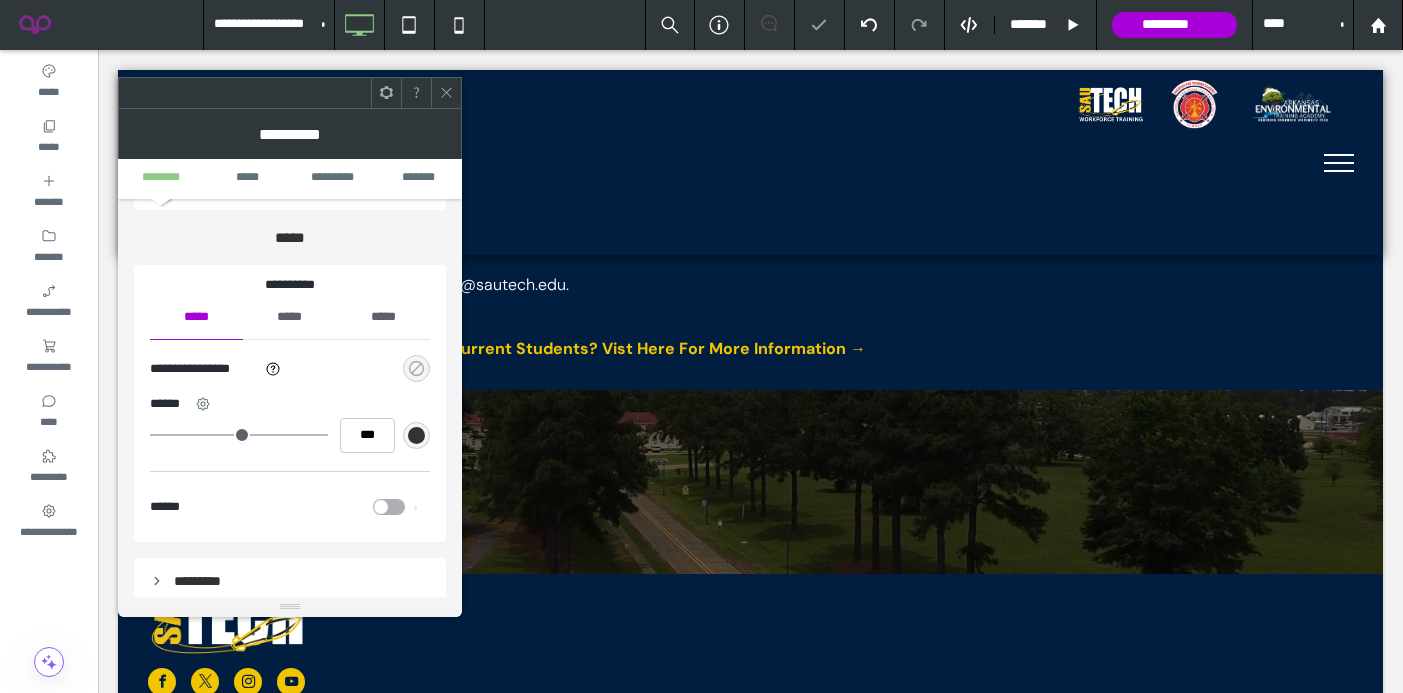 click 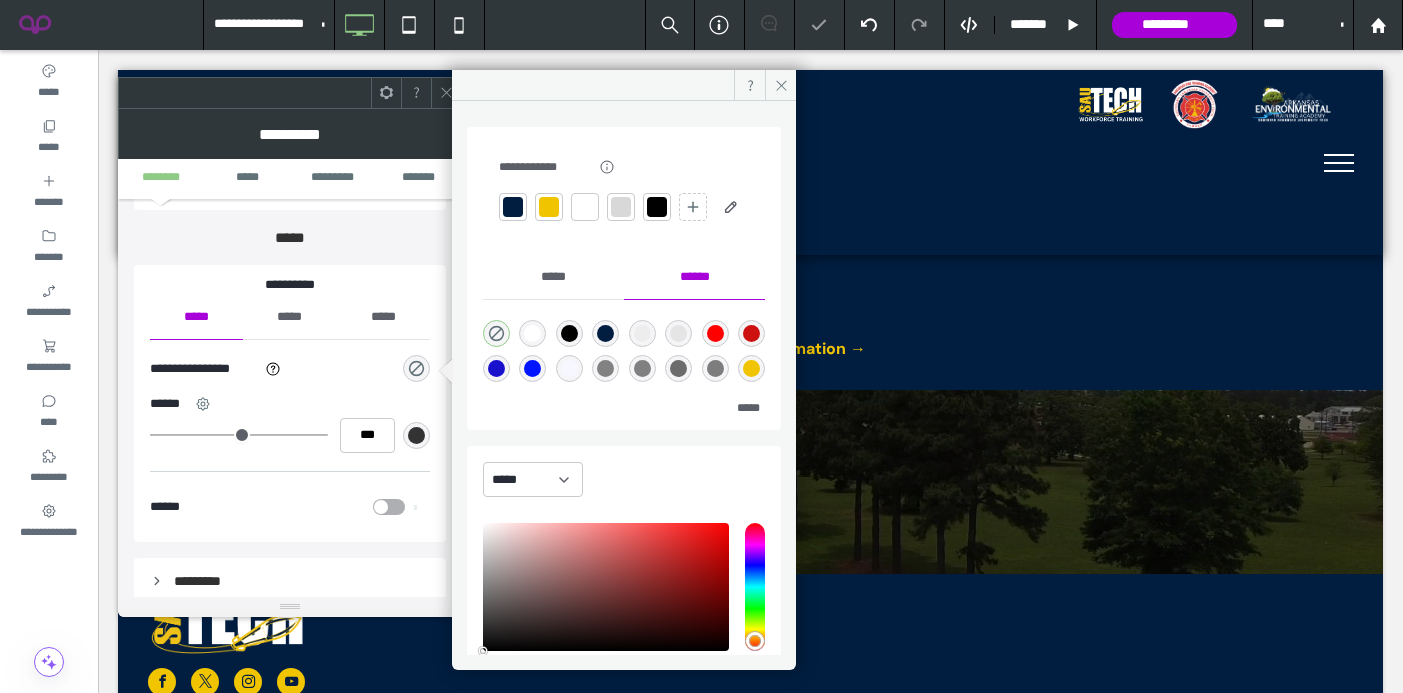 click at bounding box center (549, 207) 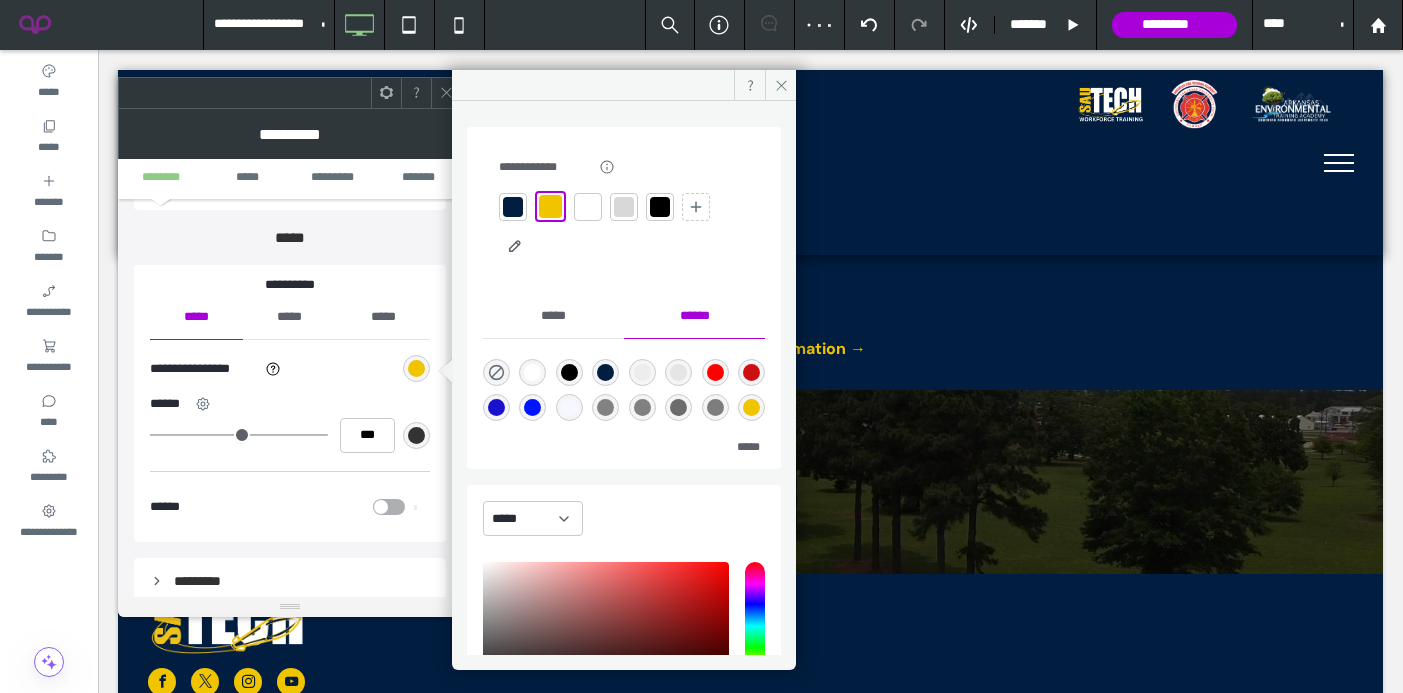 click 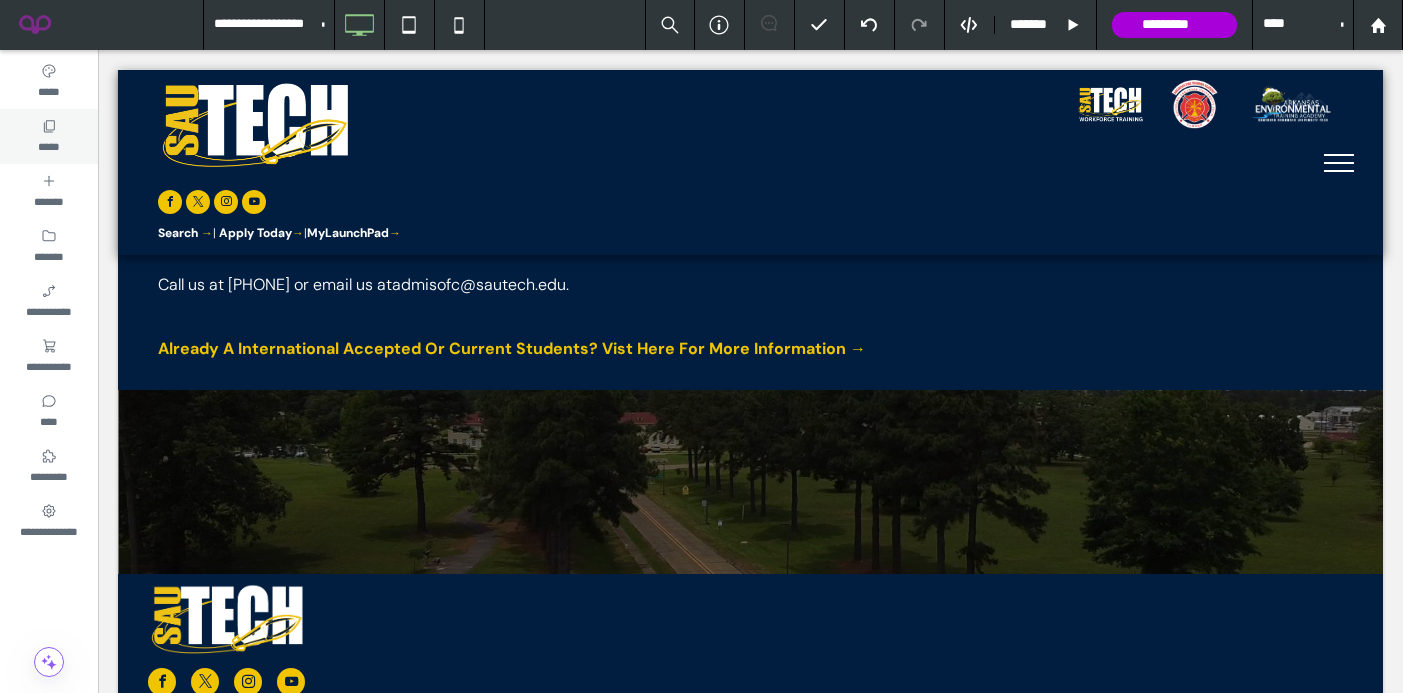 click on "*****" at bounding box center [48, 145] 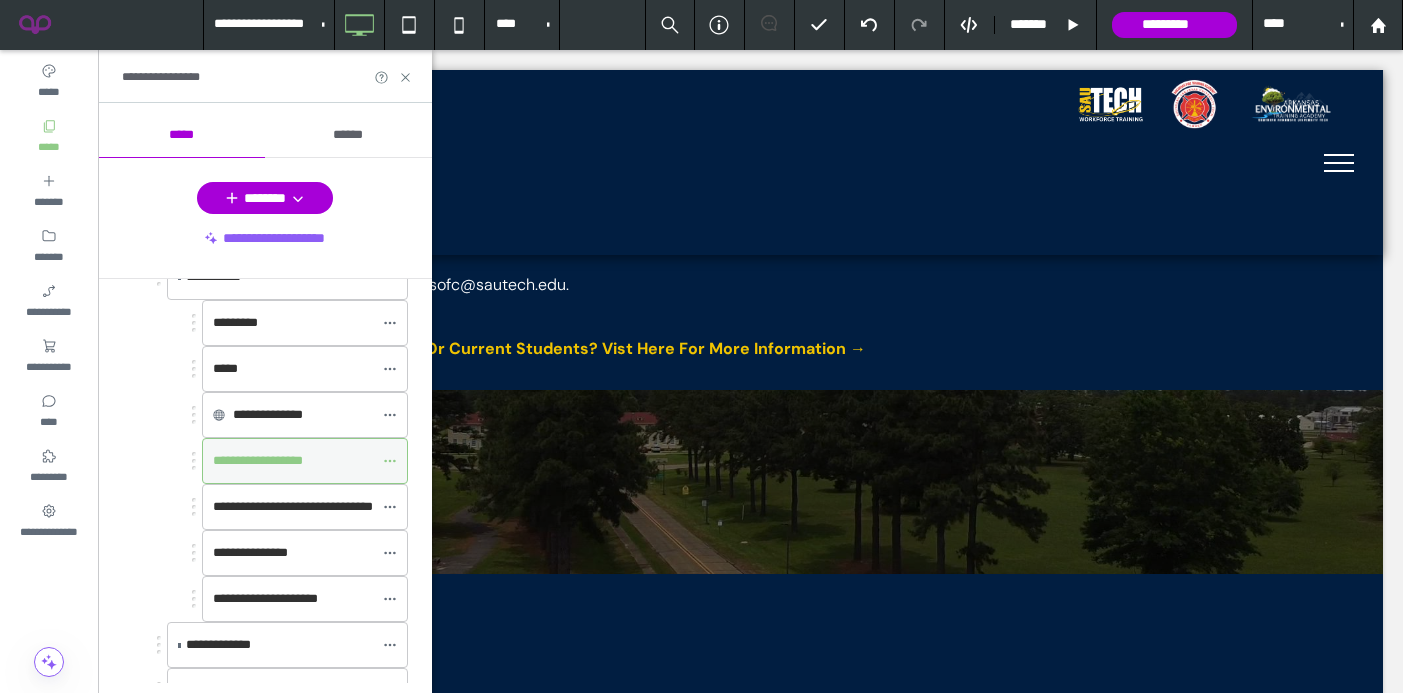 scroll, scrollTop: 517, scrollLeft: 0, axis: vertical 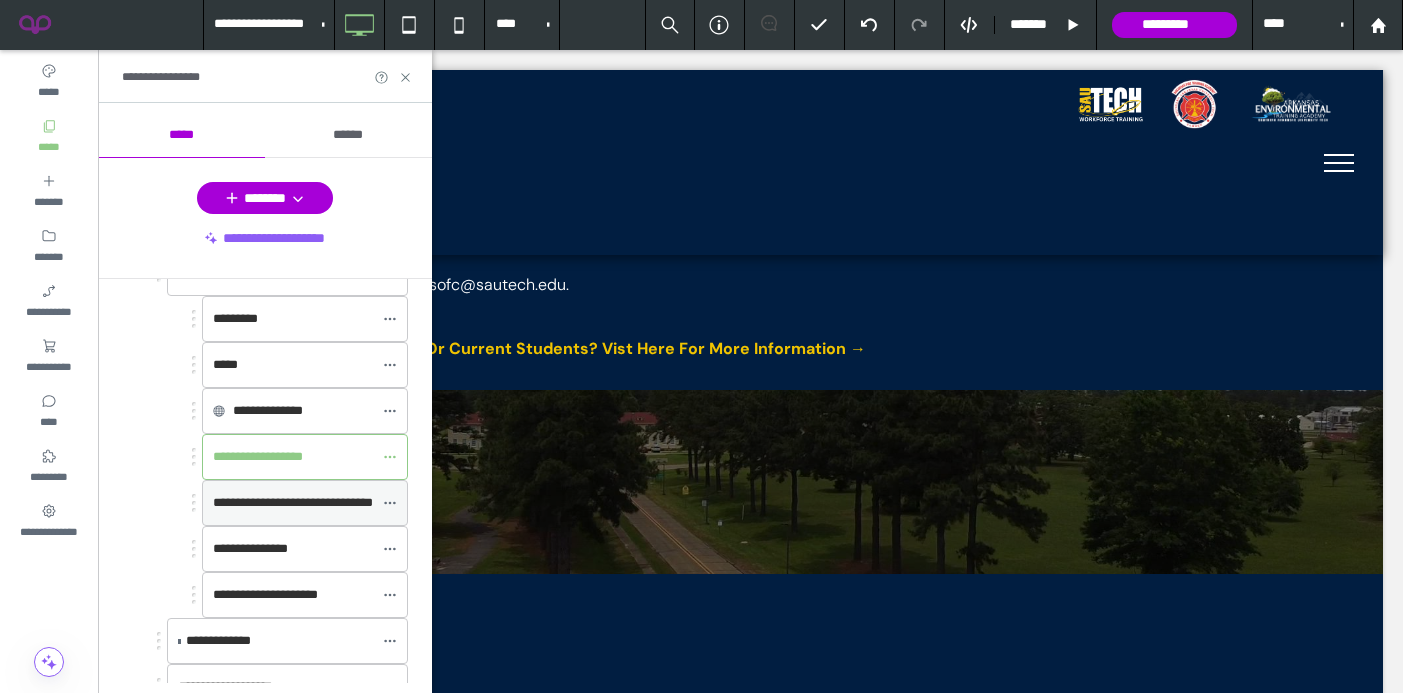 click on "**********" at bounding box center [293, 502] 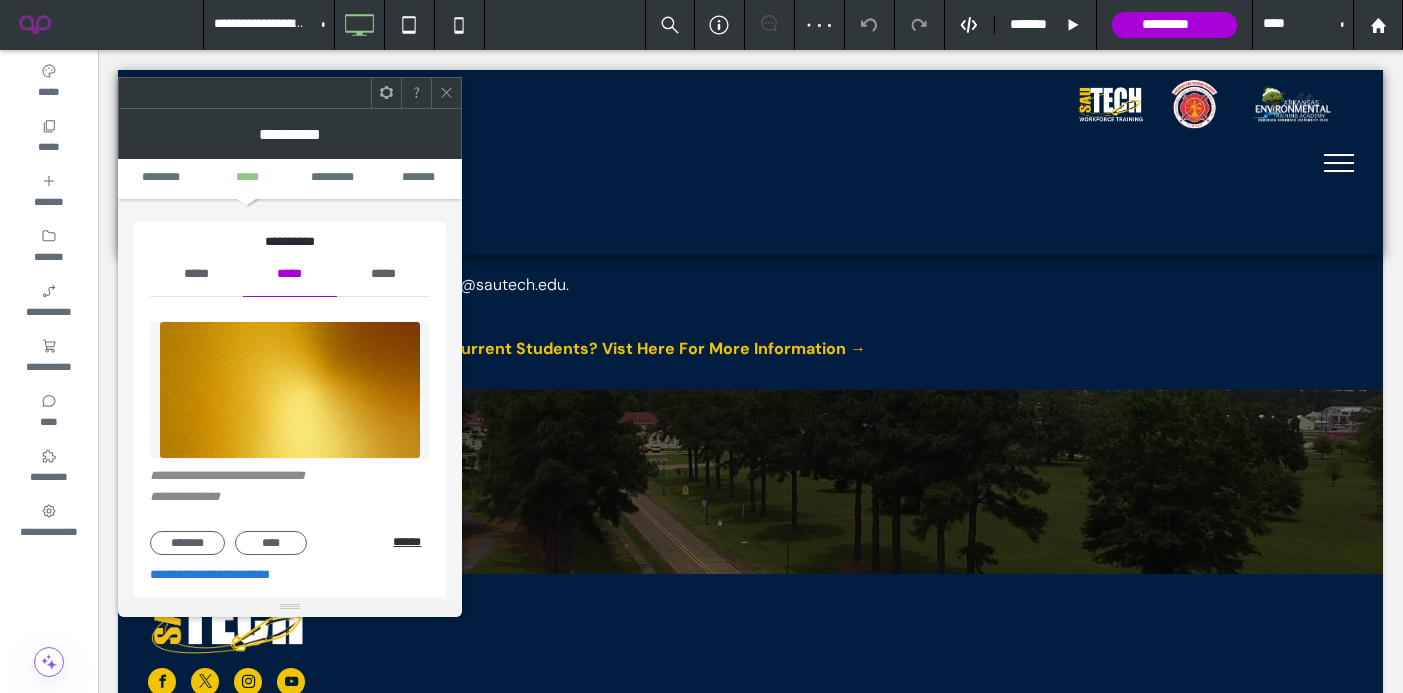 scroll, scrollTop: 231, scrollLeft: 0, axis: vertical 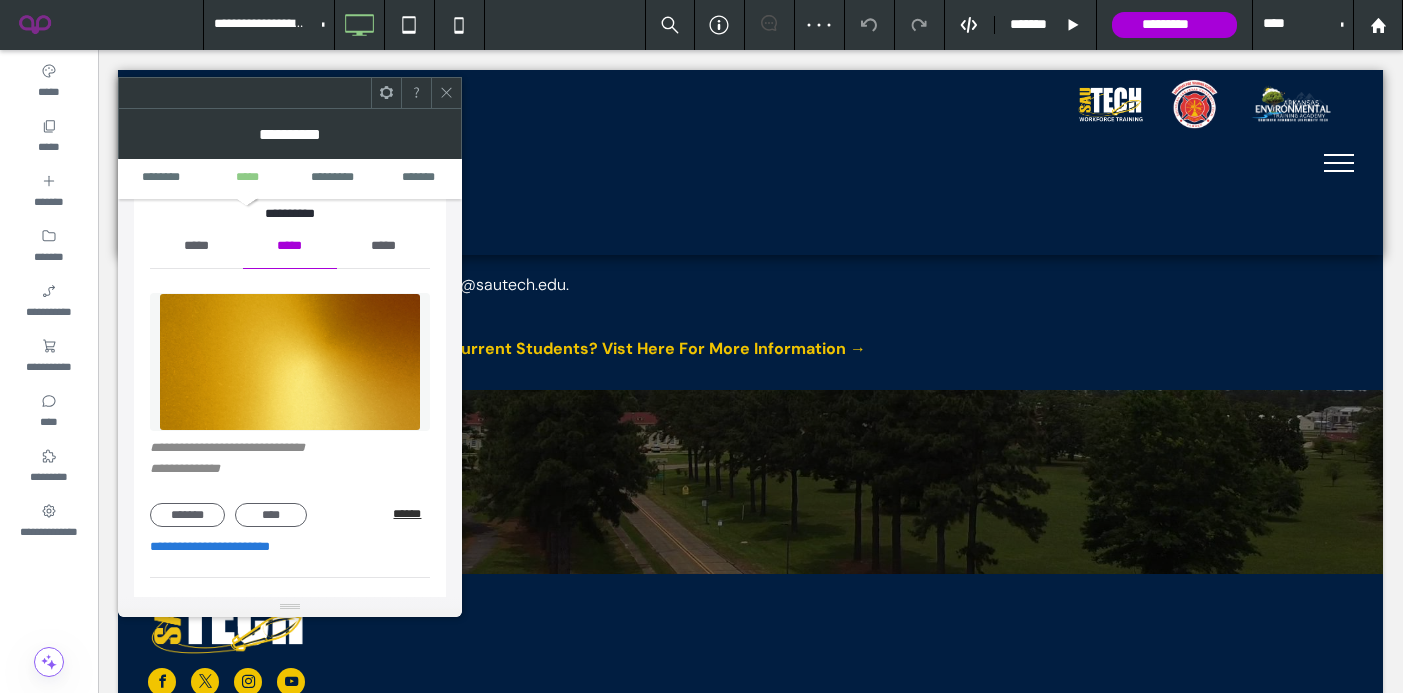 click on "******" at bounding box center (411, 514) 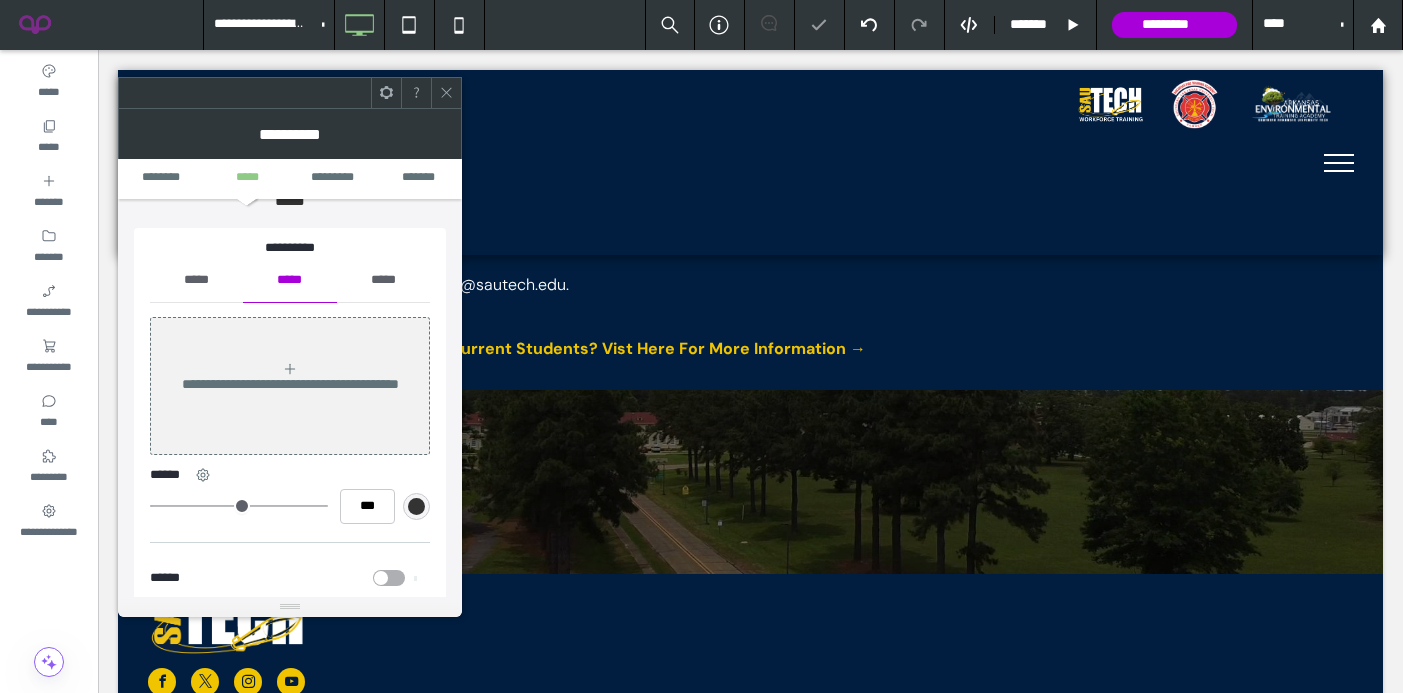 scroll, scrollTop: 189, scrollLeft: 0, axis: vertical 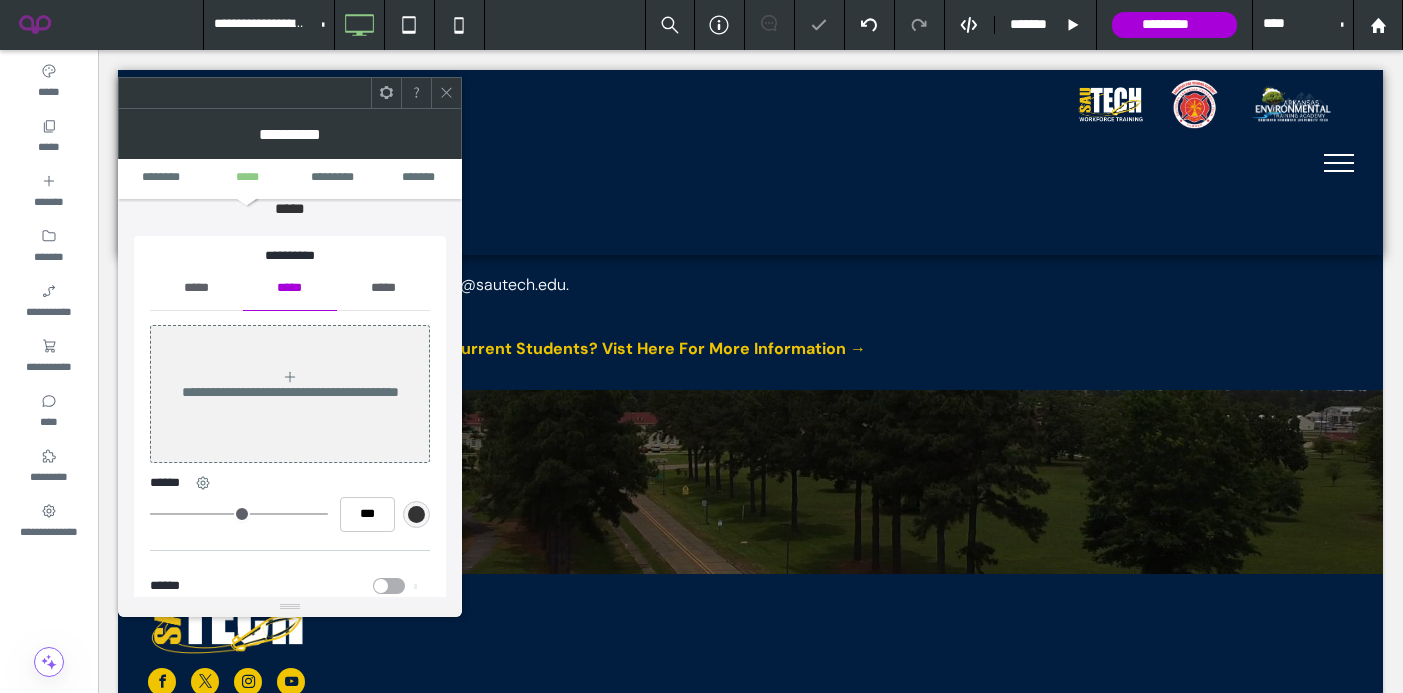 click on "*****" at bounding box center (196, 288) 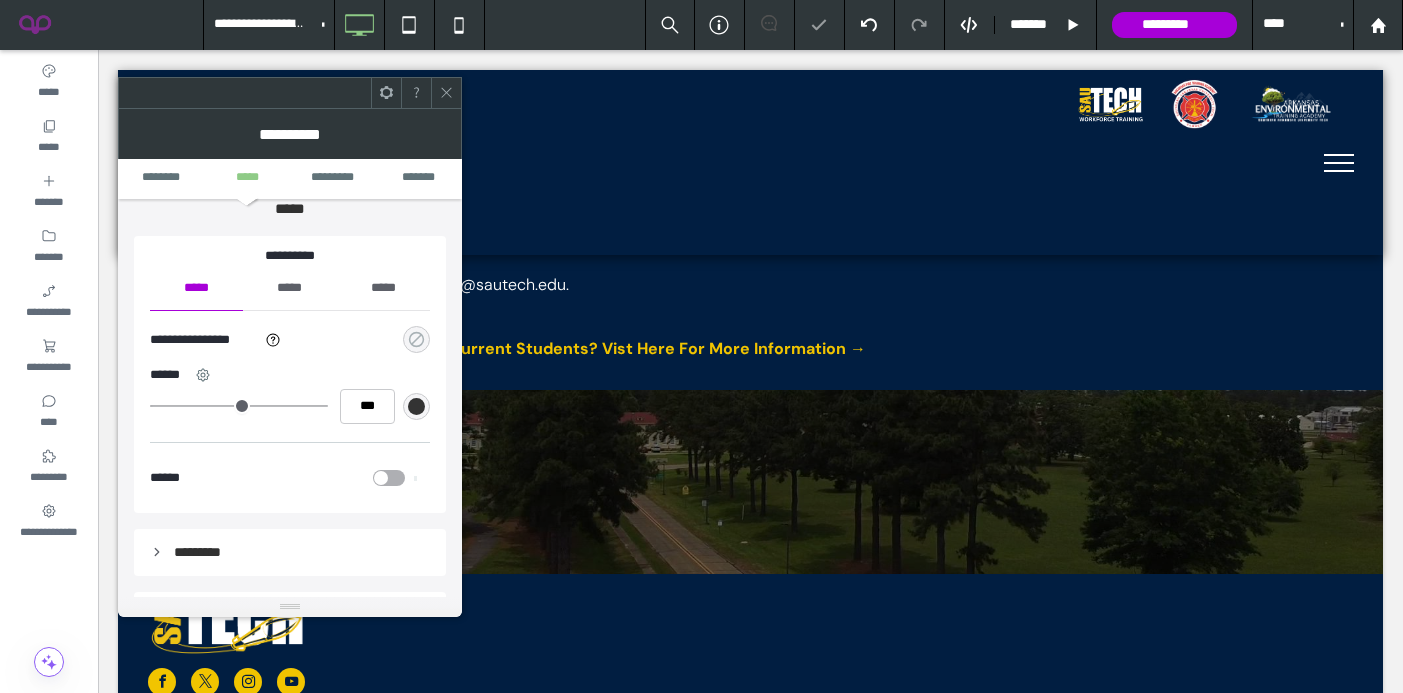 click at bounding box center [416, 339] 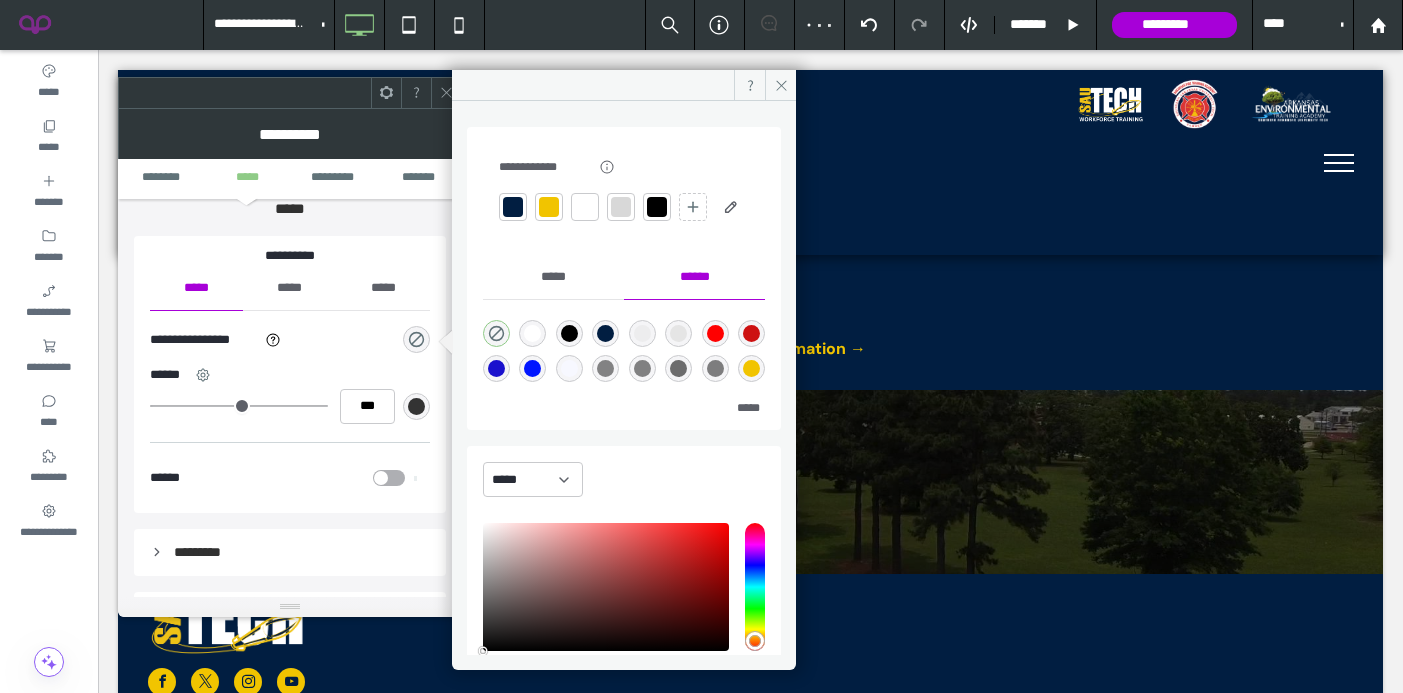 click at bounding box center (549, 207) 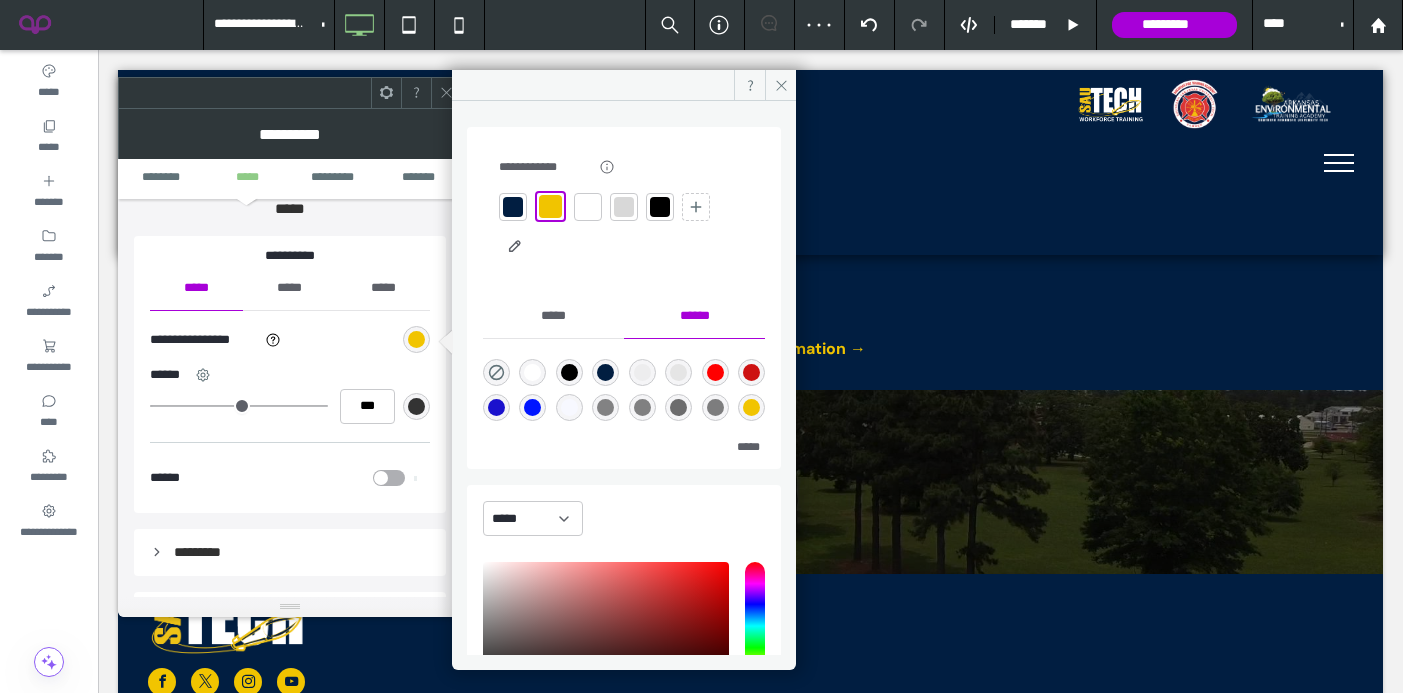click 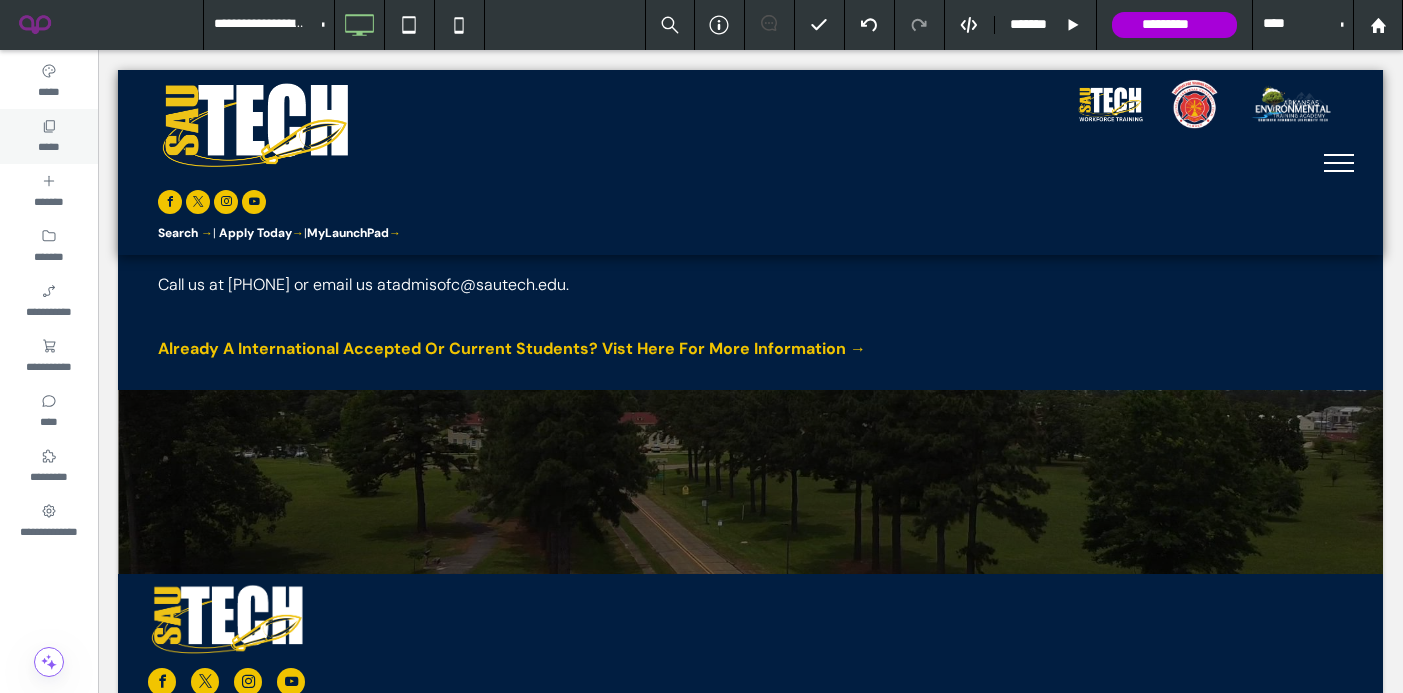 click on "*****" at bounding box center (48, 145) 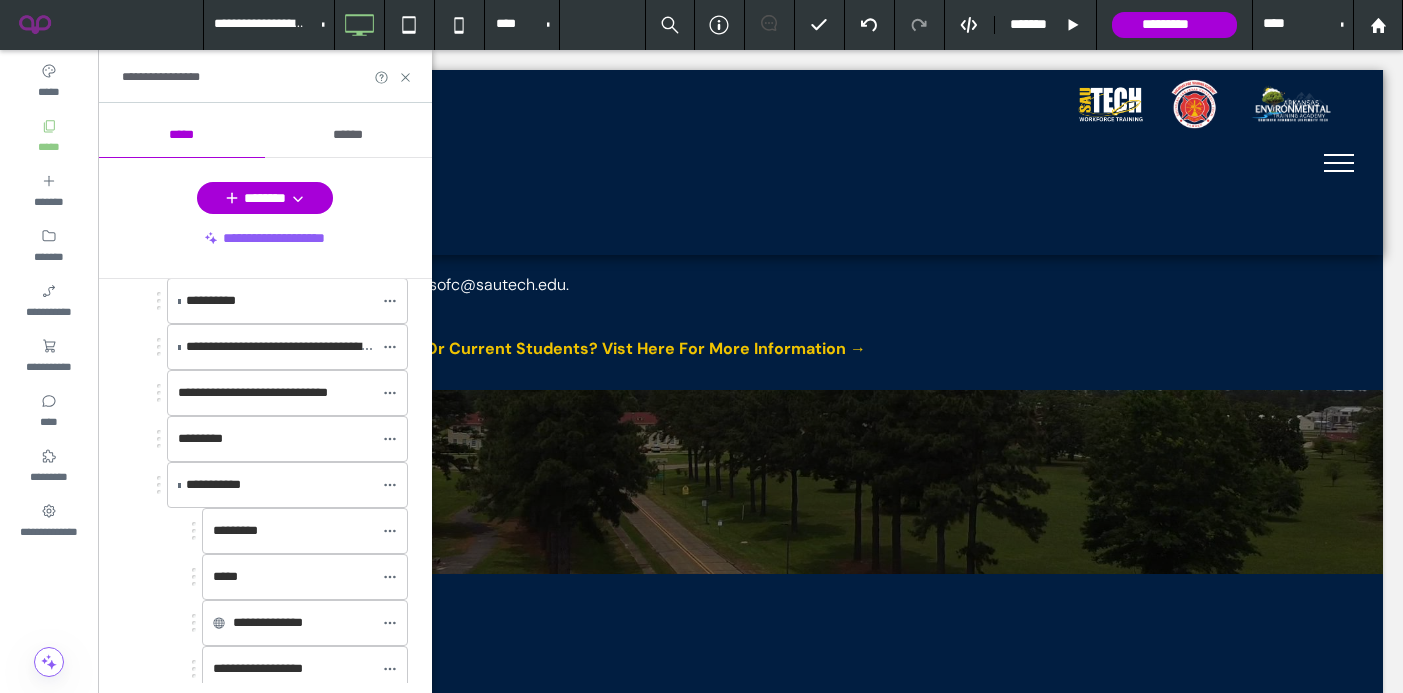 scroll, scrollTop: 546, scrollLeft: 0, axis: vertical 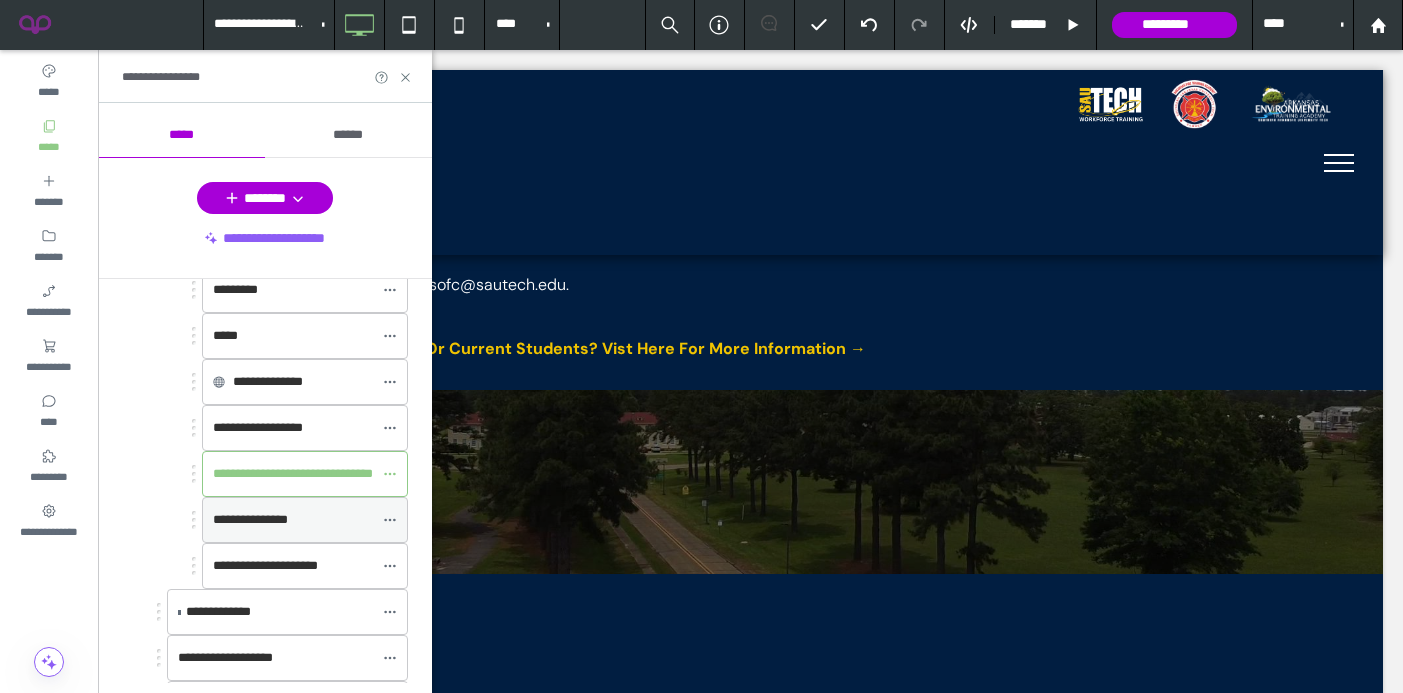 click on "**********" at bounding box center (250, 519) 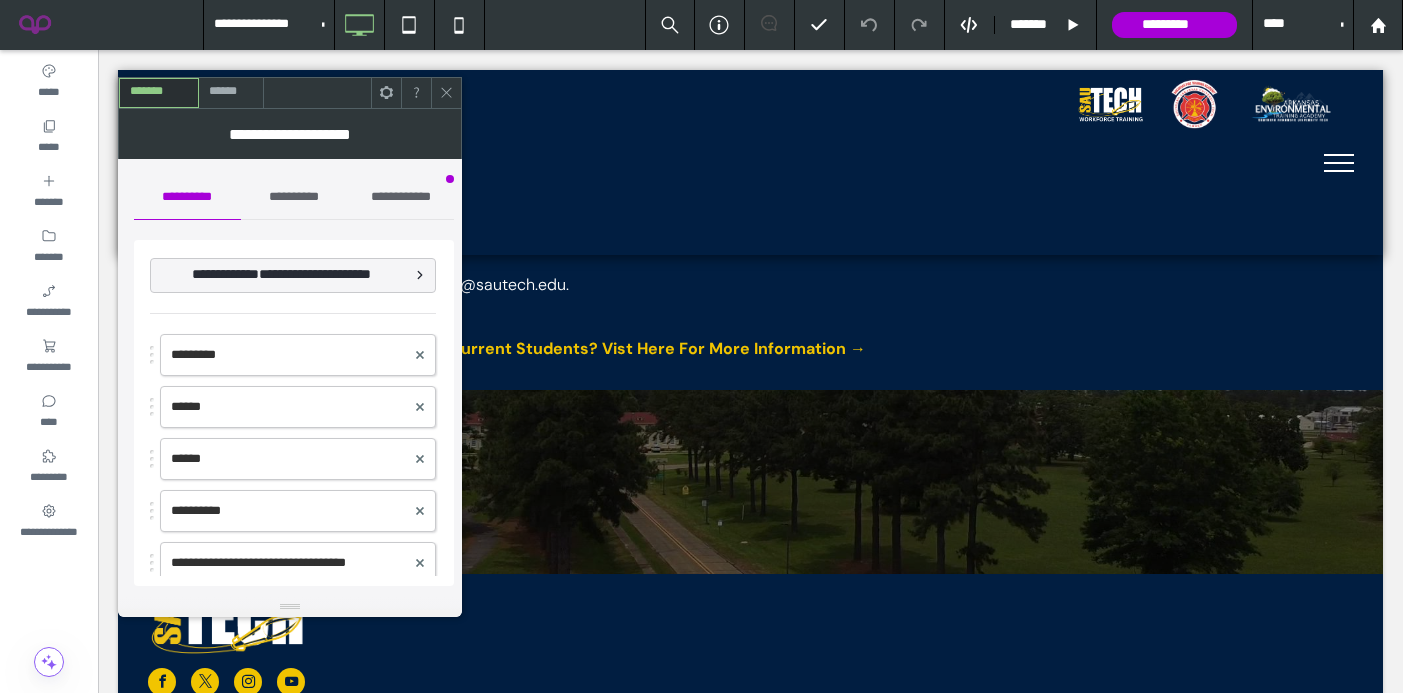 click on "******" at bounding box center (231, 92) 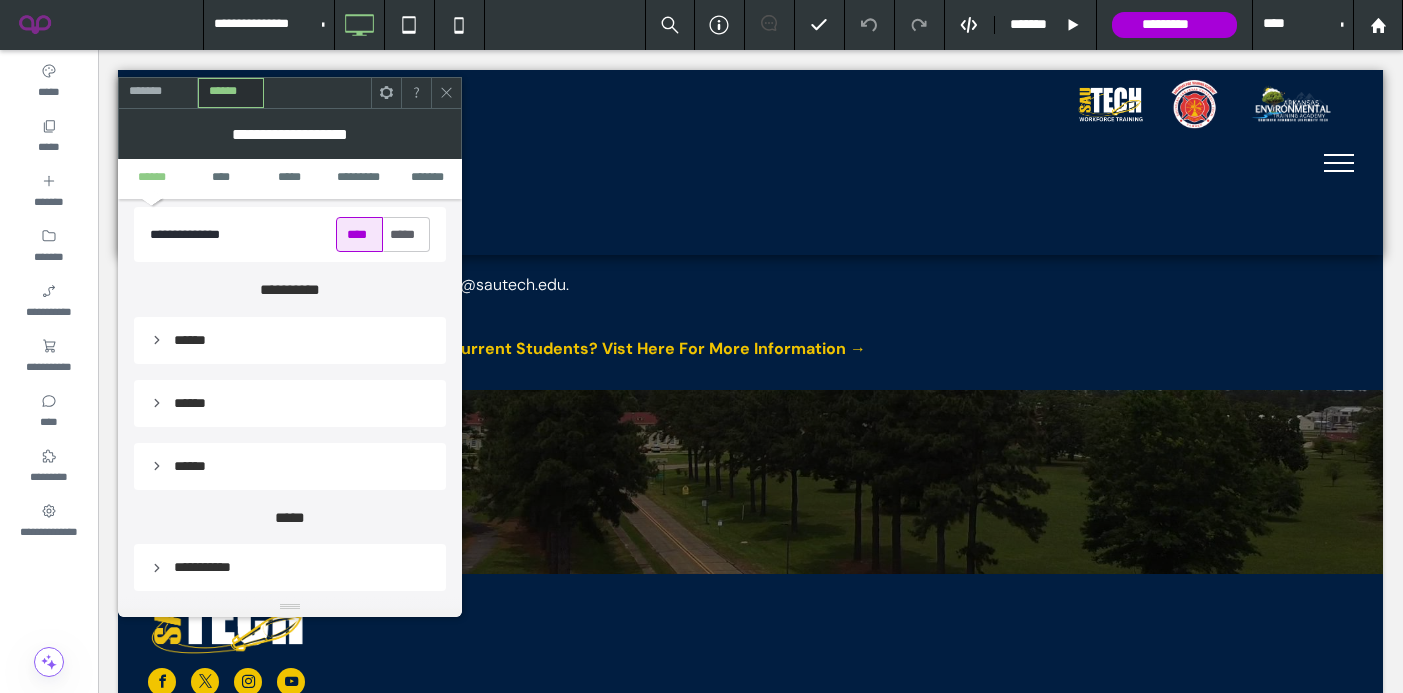 scroll, scrollTop: 256, scrollLeft: 0, axis: vertical 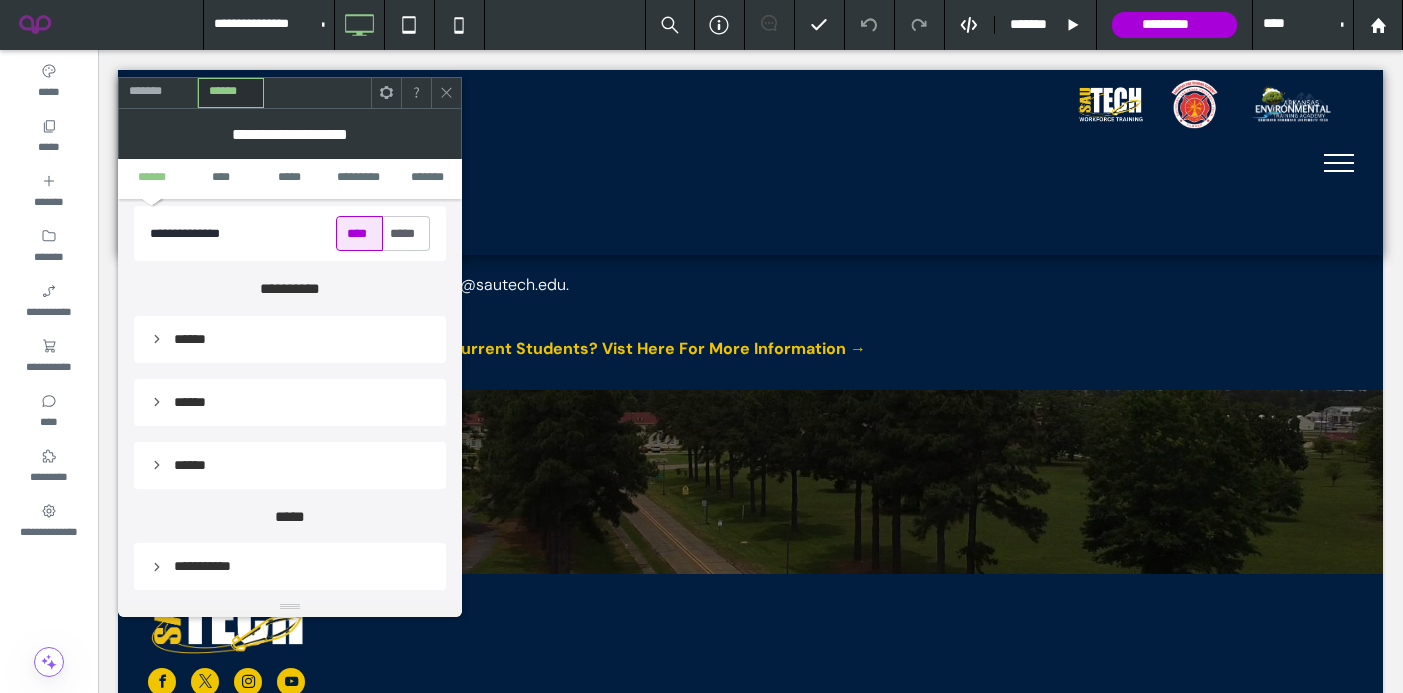 click on "******" at bounding box center [290, 339] 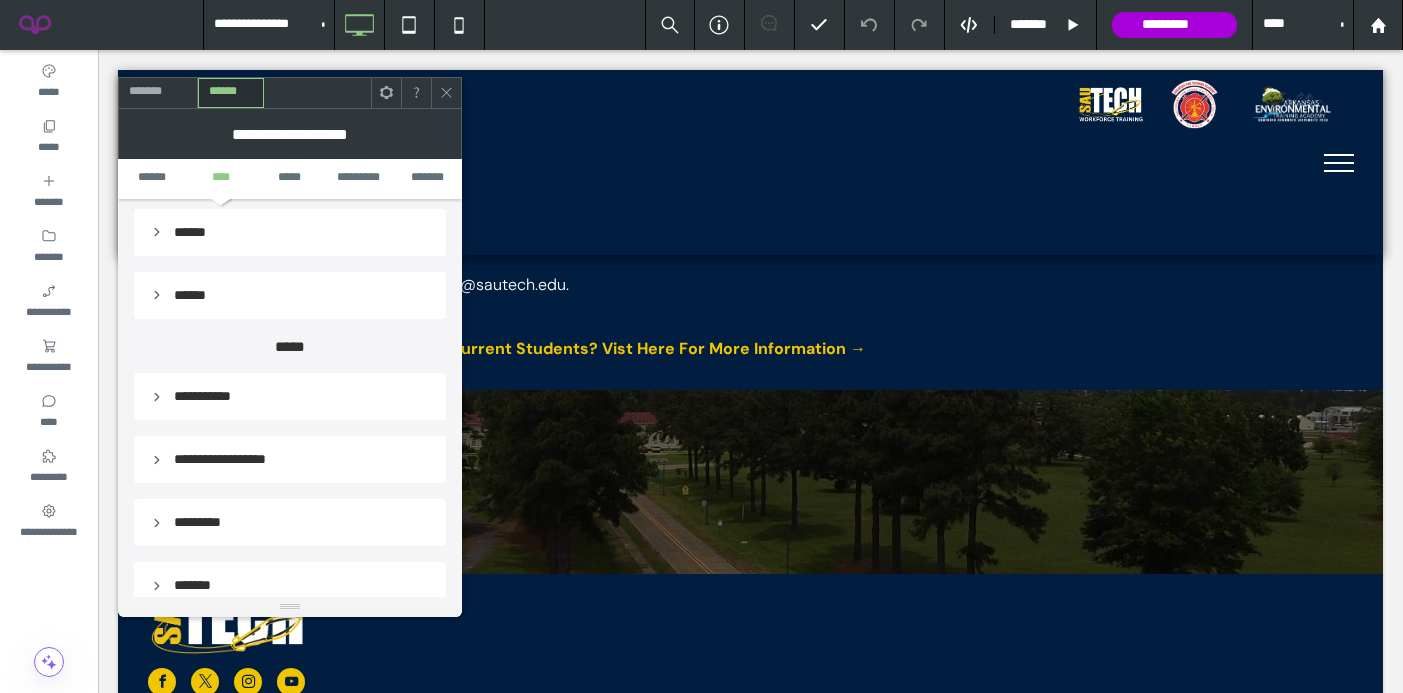 scroll, scrollTop: 808, scrollLeft: 0, axis: vertical 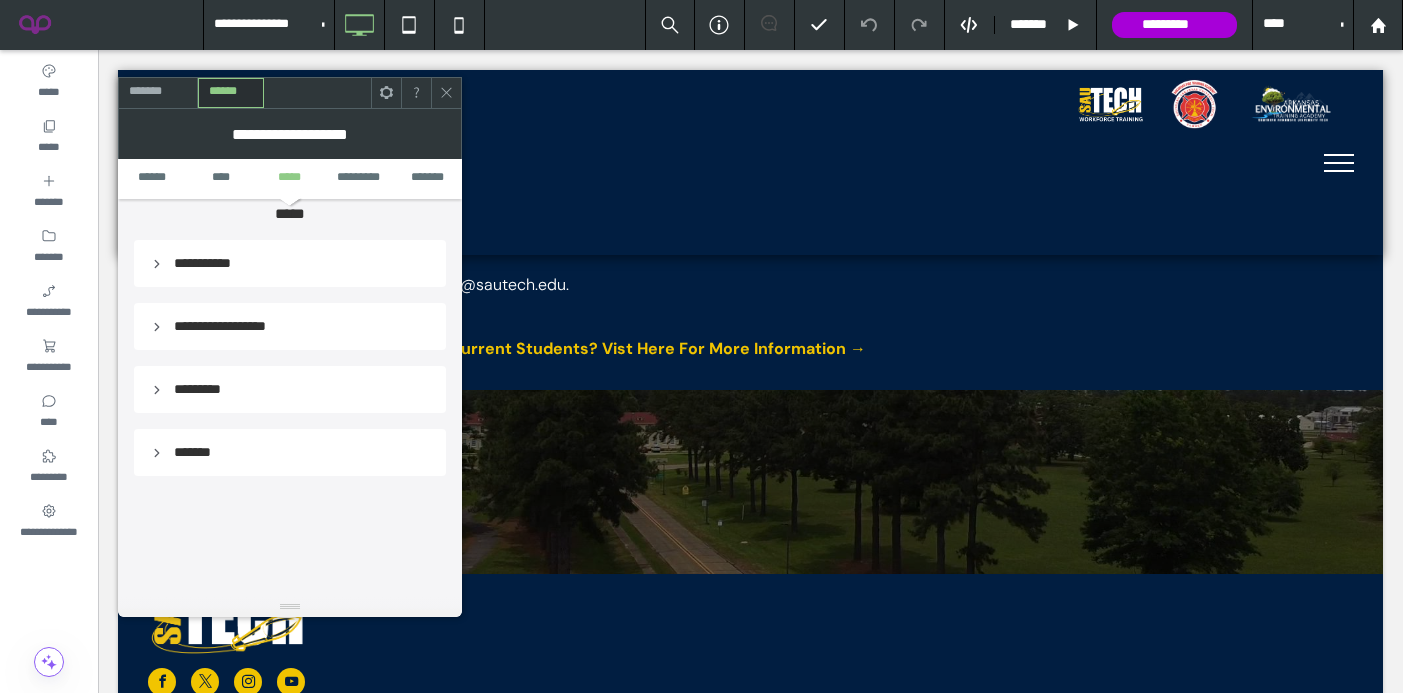 click on "**********" at bounding box center (290, 263) 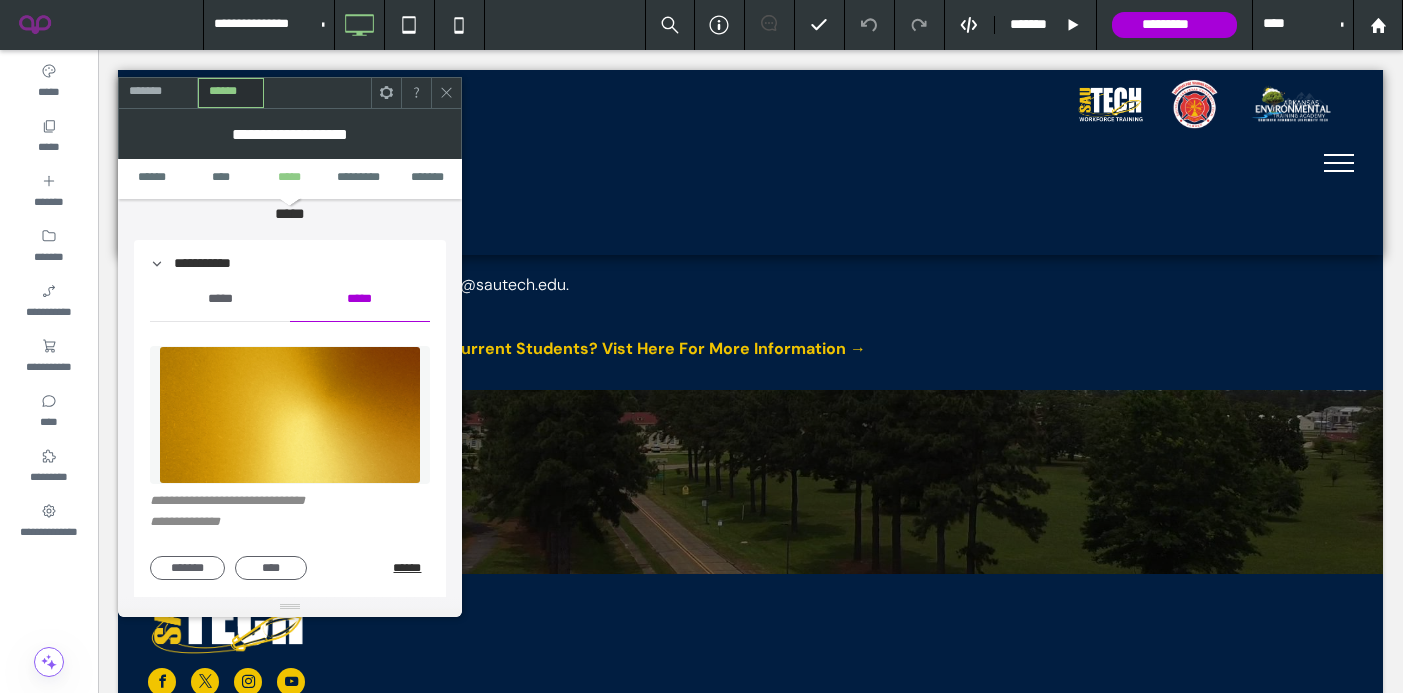 scroll, scrollTop: 899, scrollLeft: 0, axis: vertical 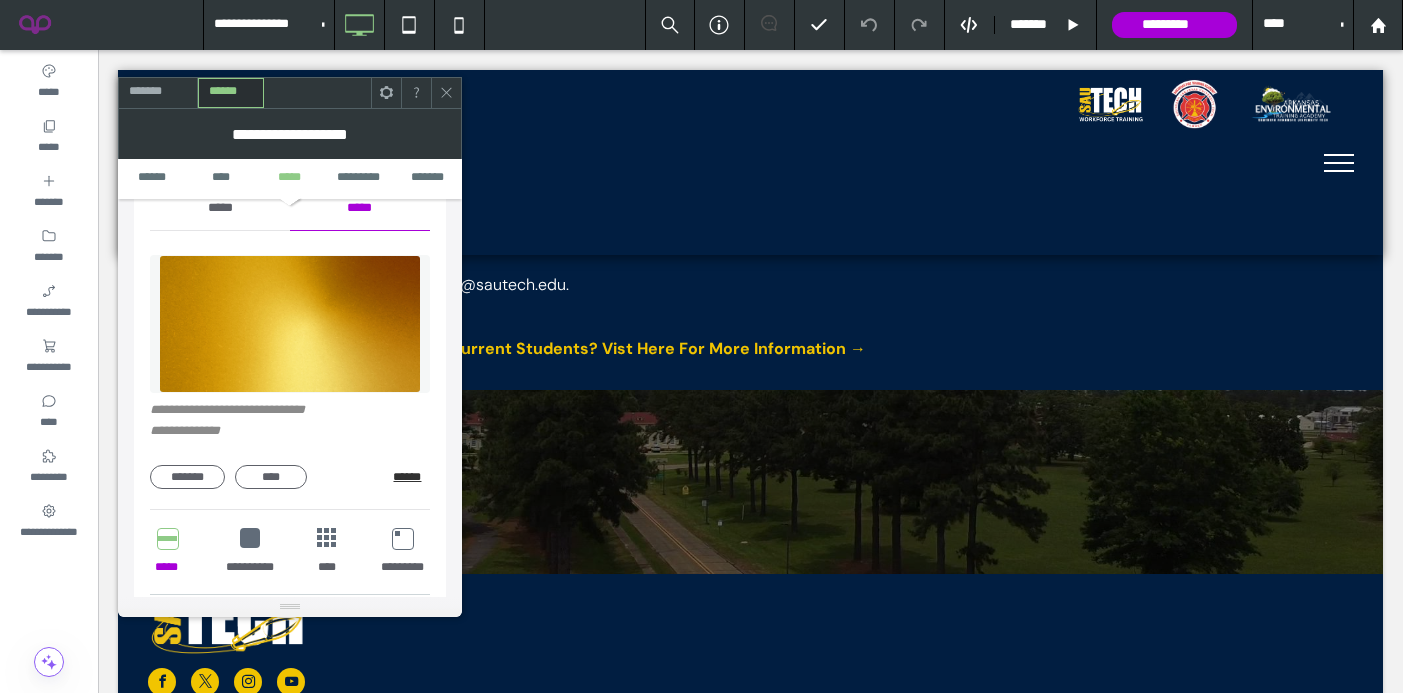 click on "******" at bounding box center (411, 477) 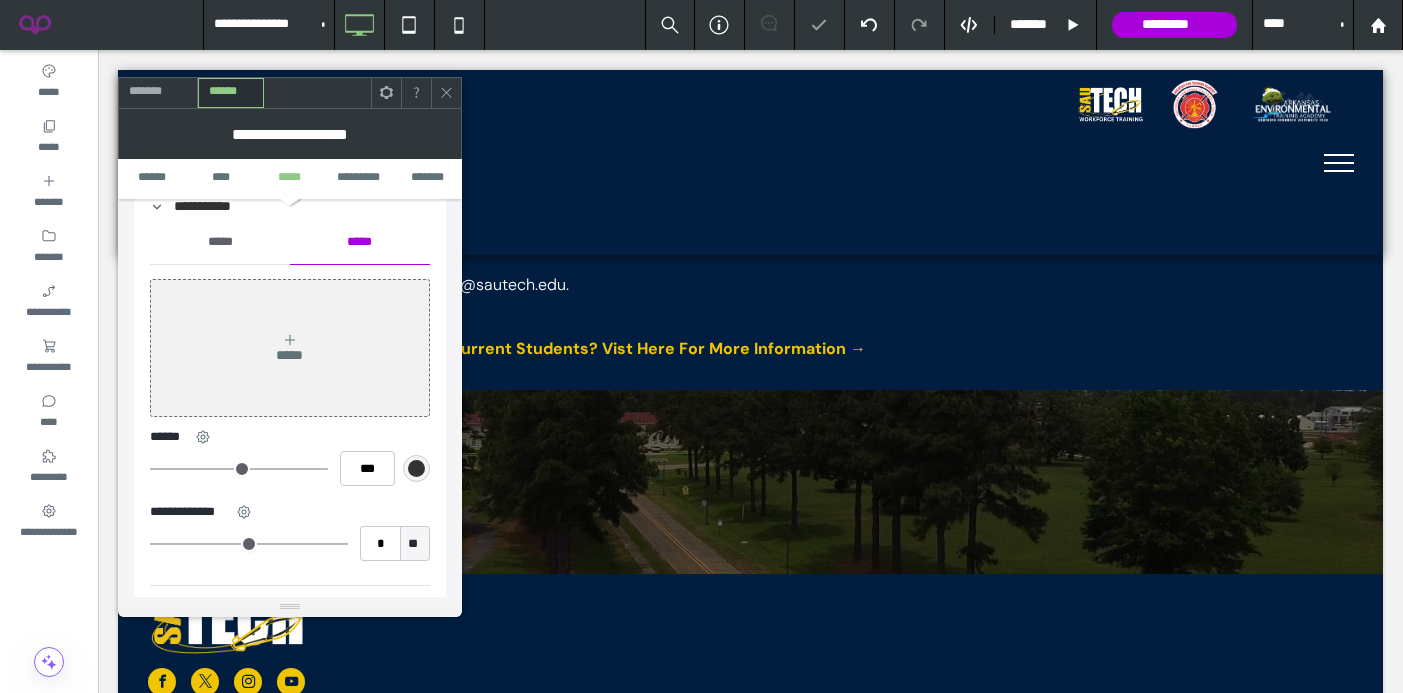 scroll, scrollTop: 859, scrollLeft: 0, axis: vertical 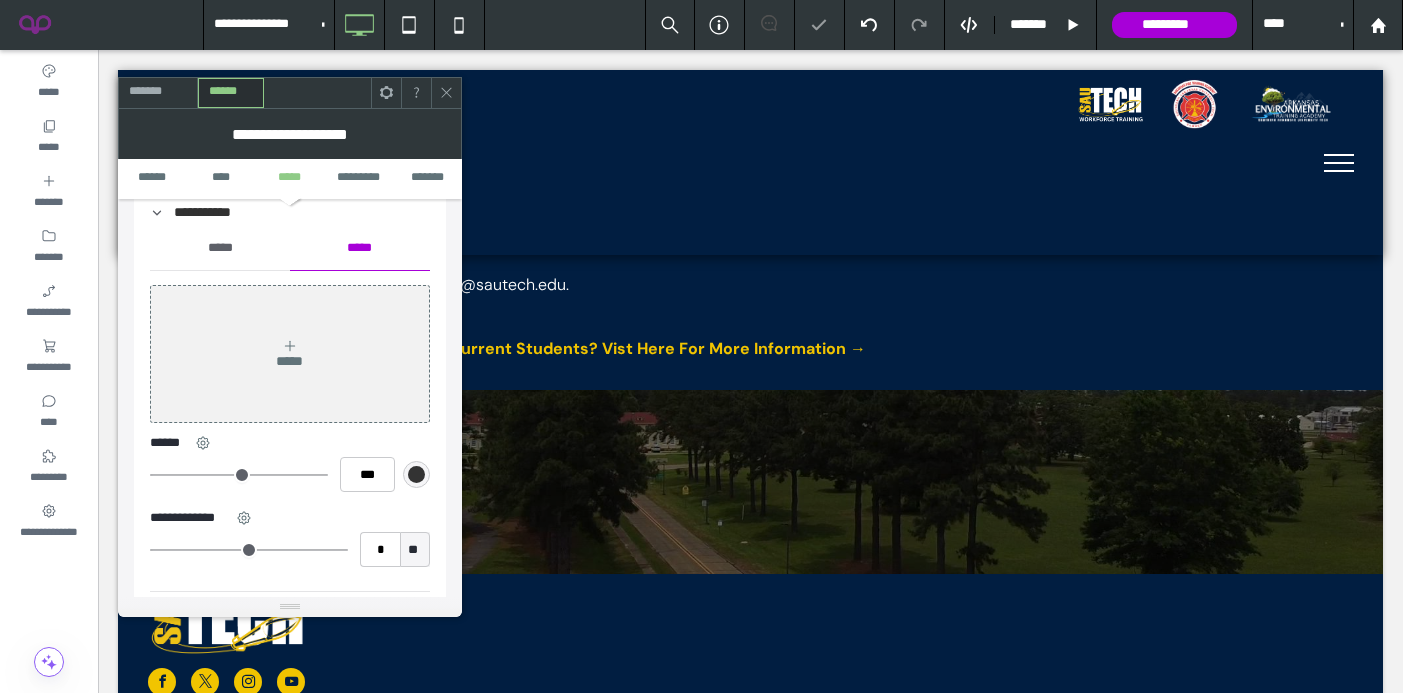 click on "*****" at bounding box center (220, 248) 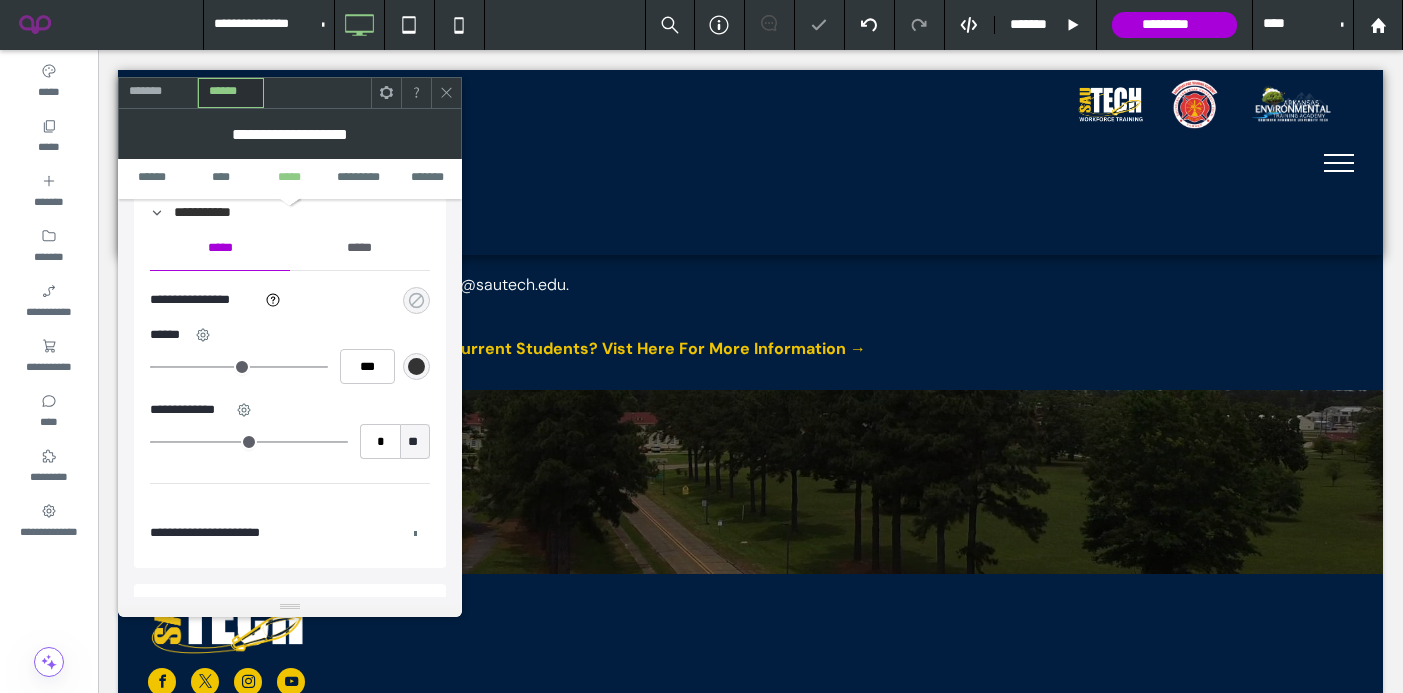 click at bounding box center (416, 300) 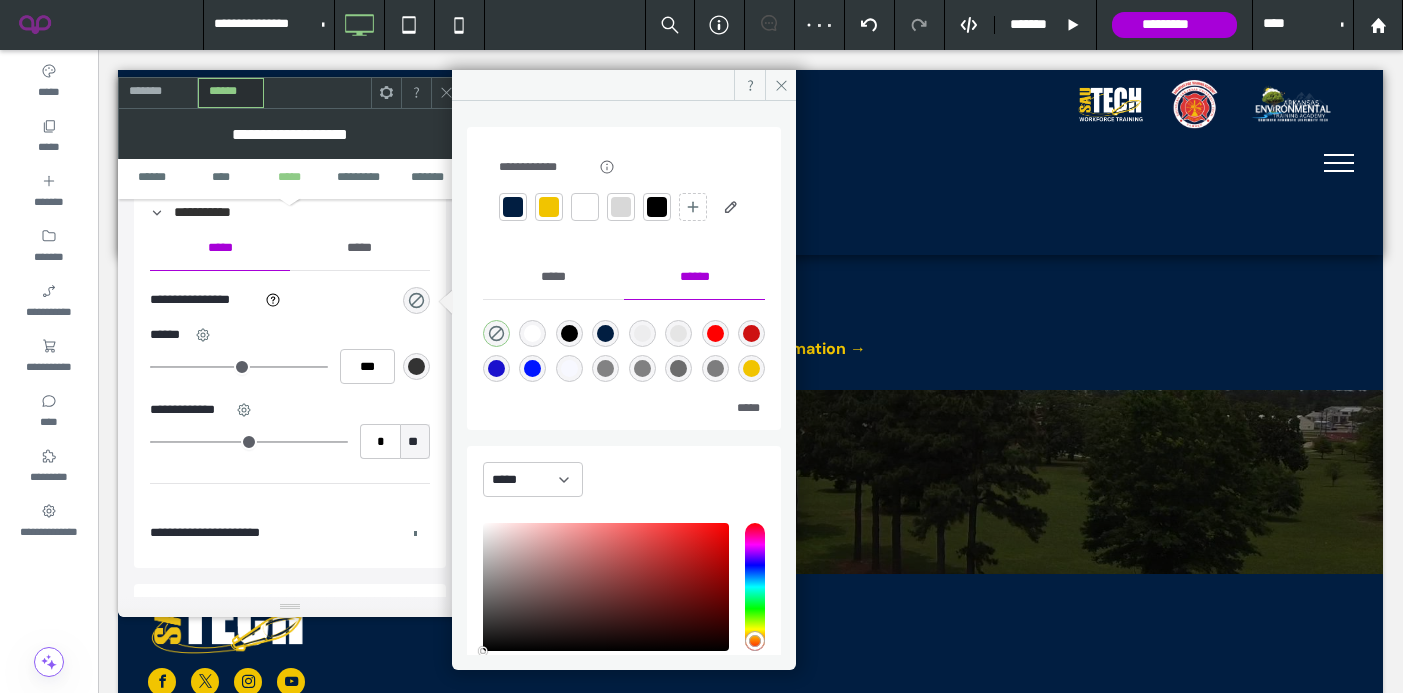 click at bounding box center (549, 207) 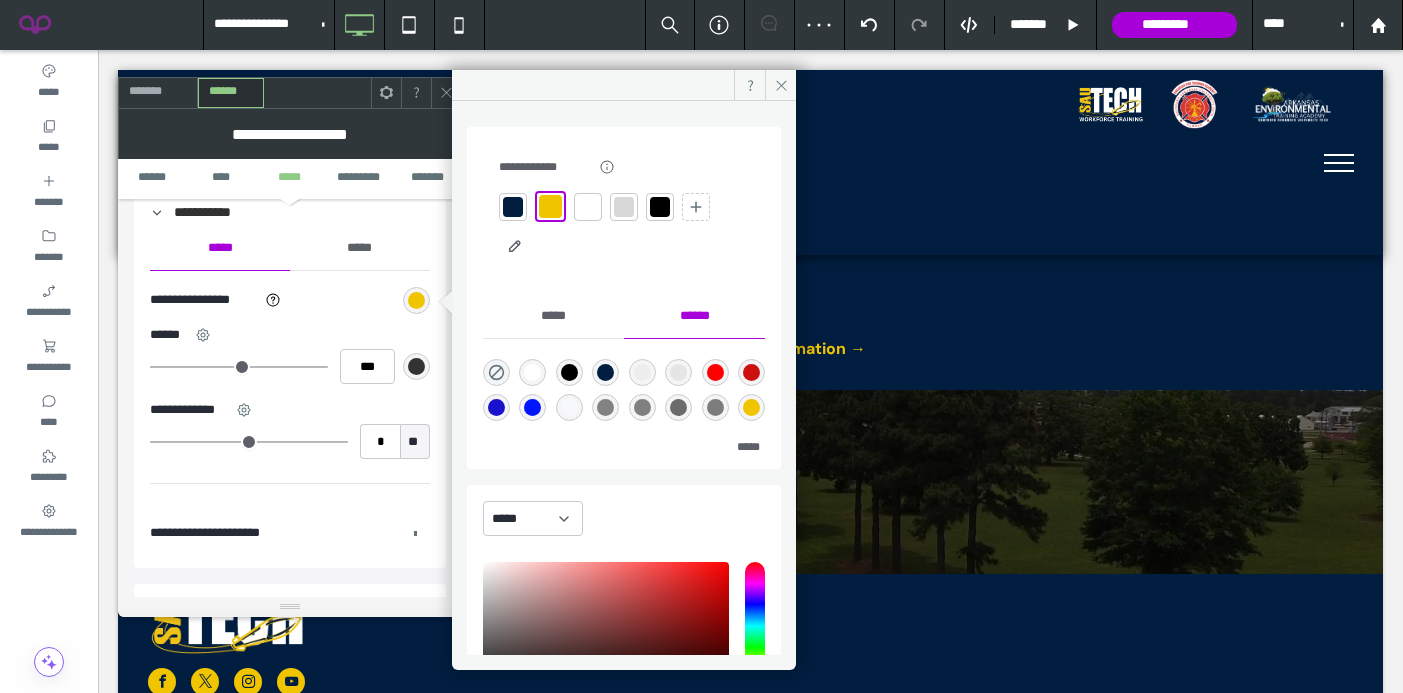 click 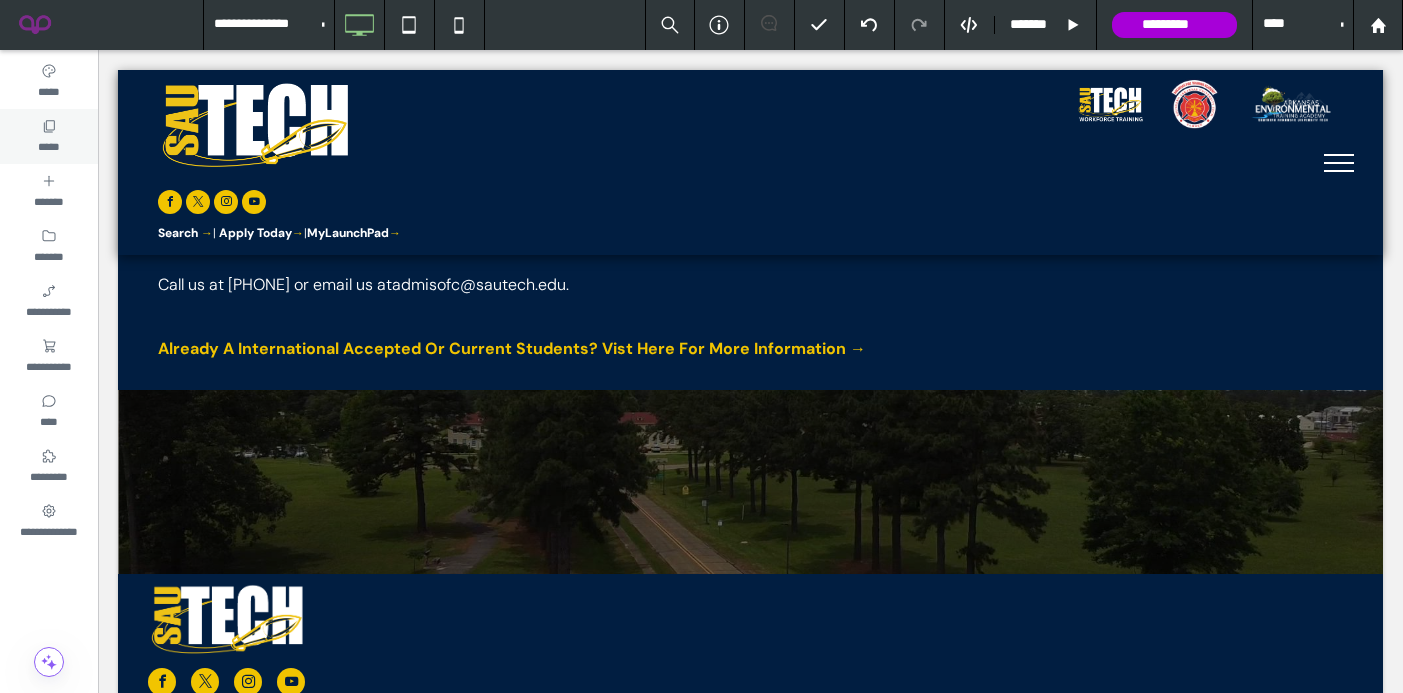 click on "*****" at bounding box center (49, 136) 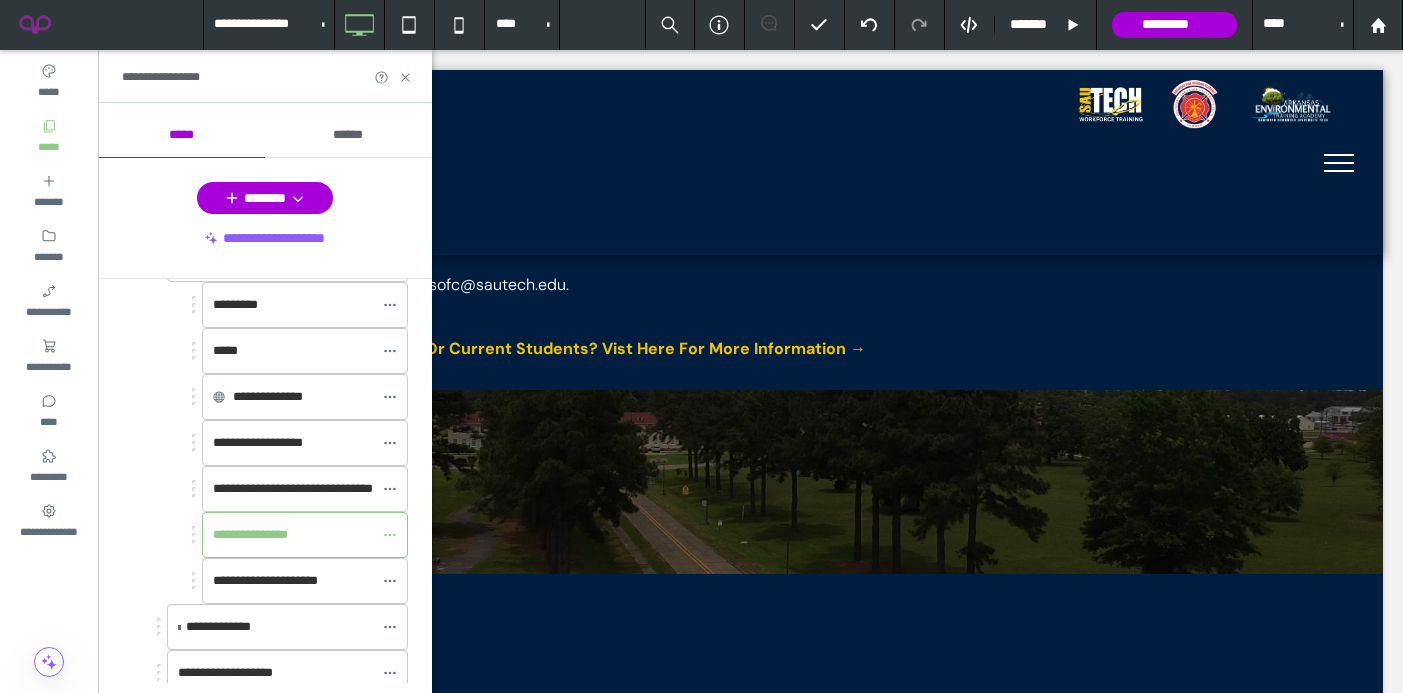 scroll, scrollTop: 532, scrollLeft: 0, axis: vertical 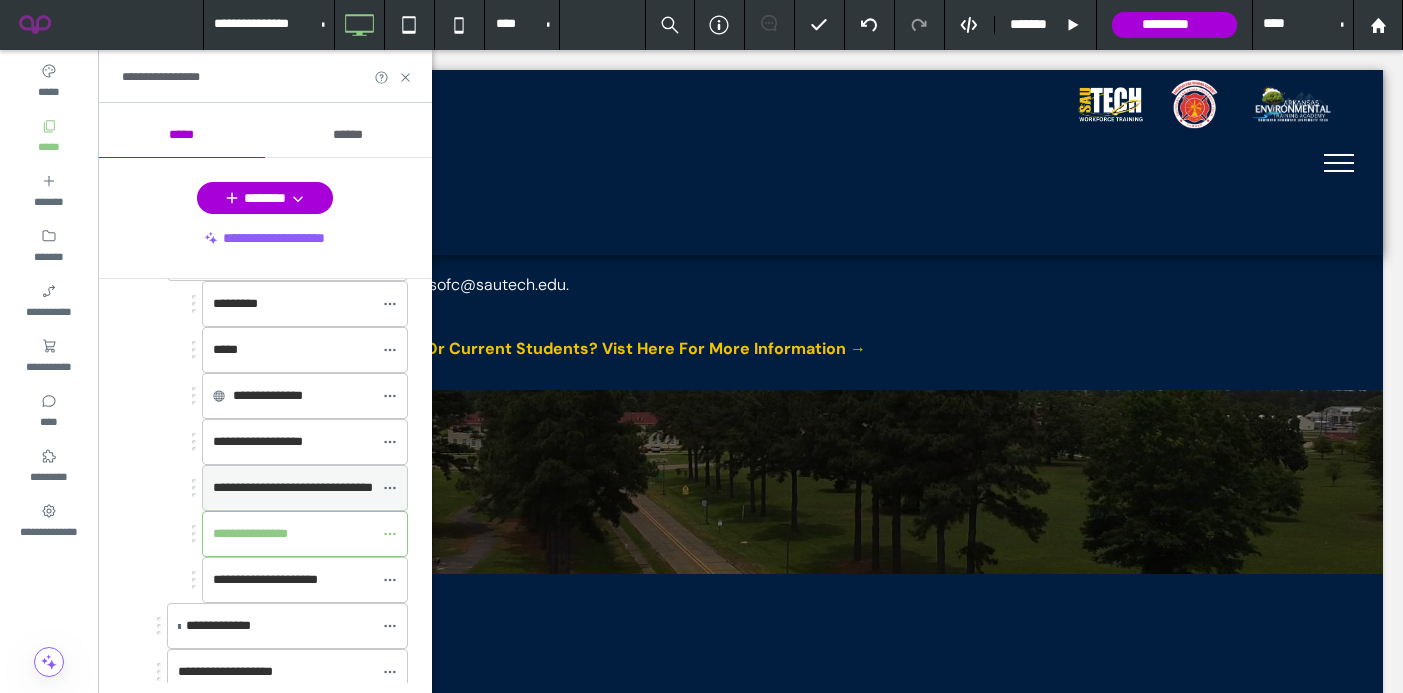 click on "**********" at bounding box center [293, 488] 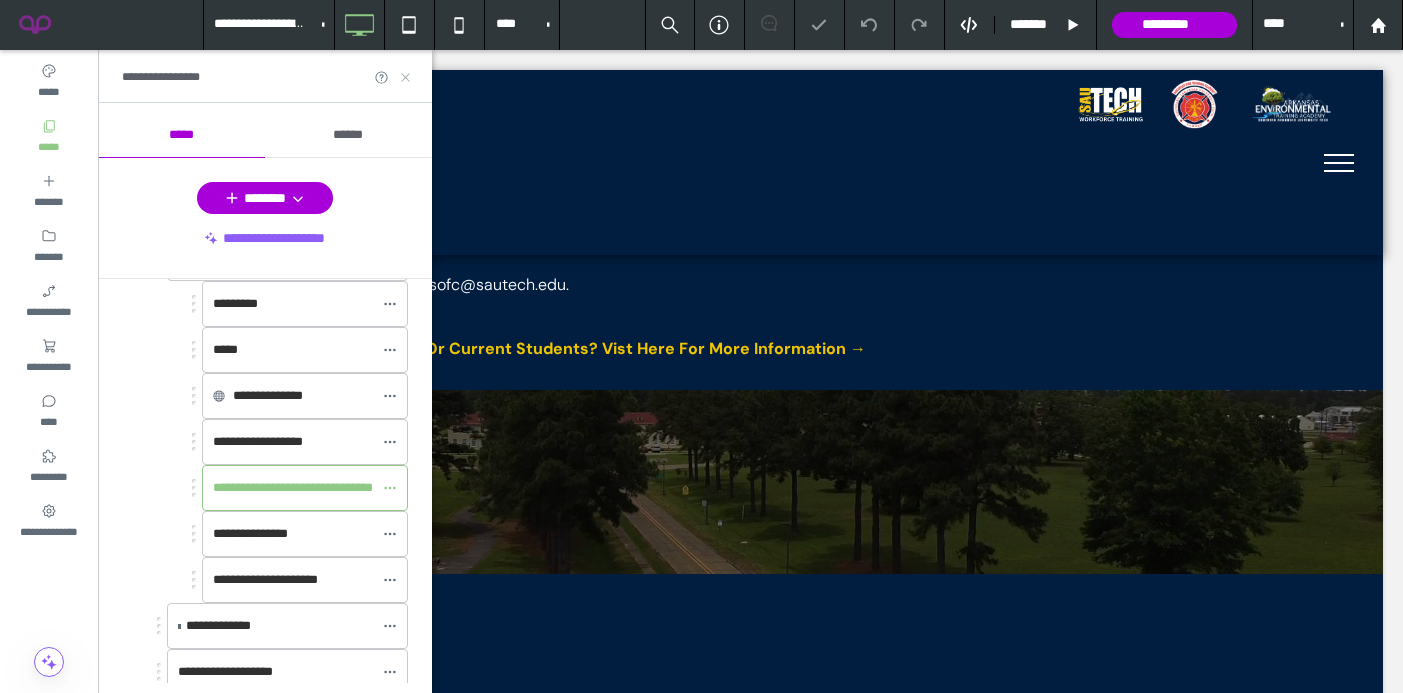 click 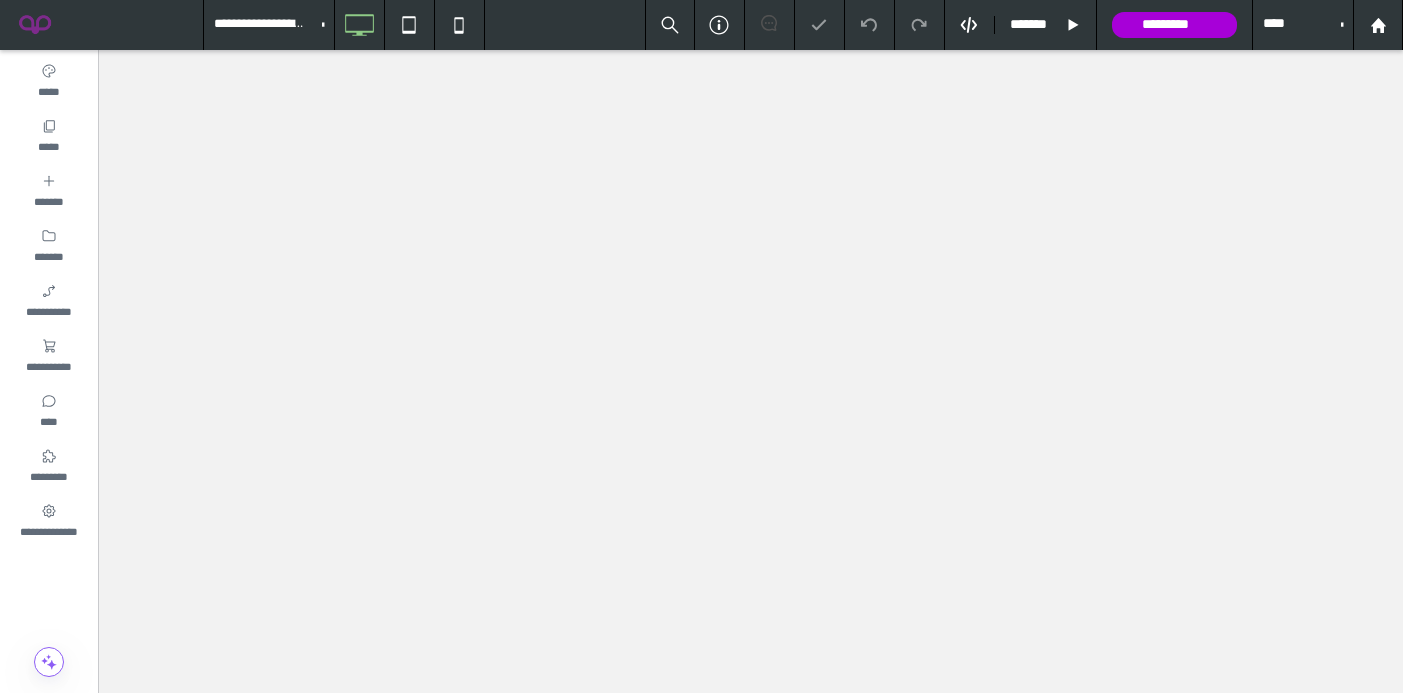 scroll, scrollTop: 0, scrollLeft: 0, axis: both 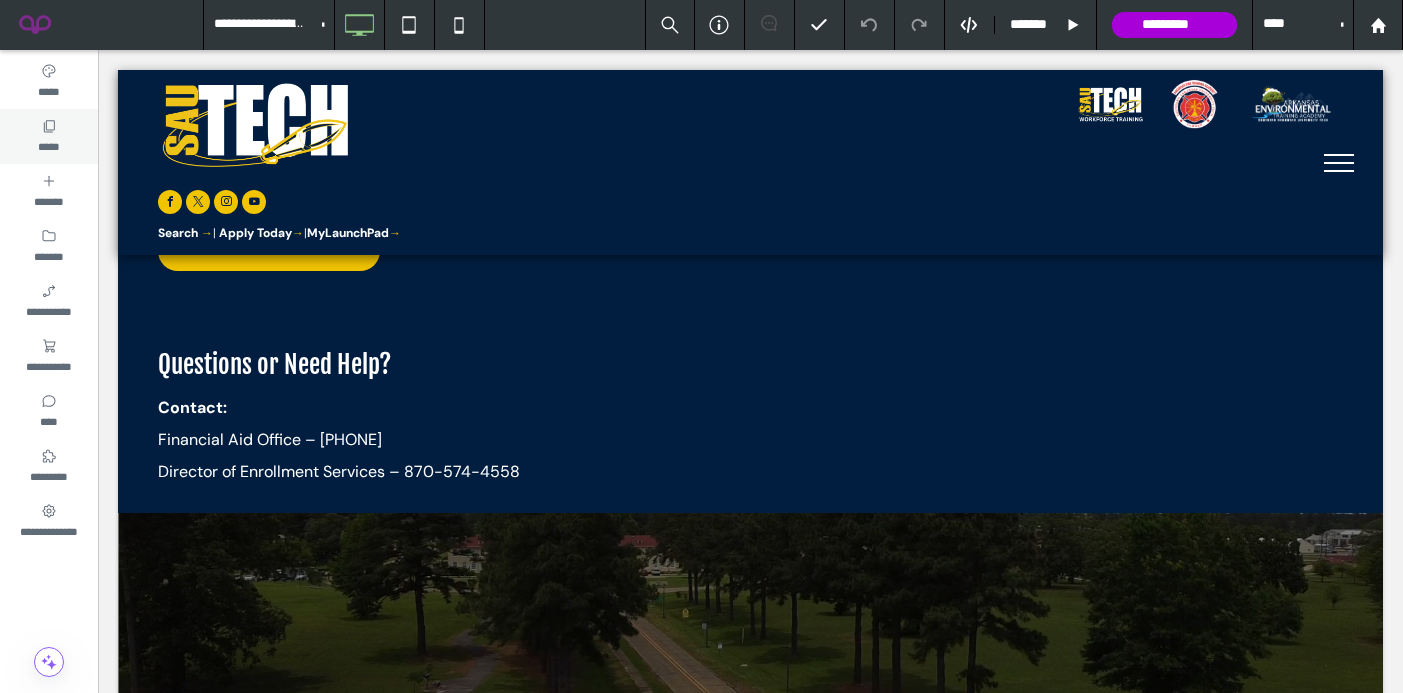 click on "*****" at bounding box center [48, 145] 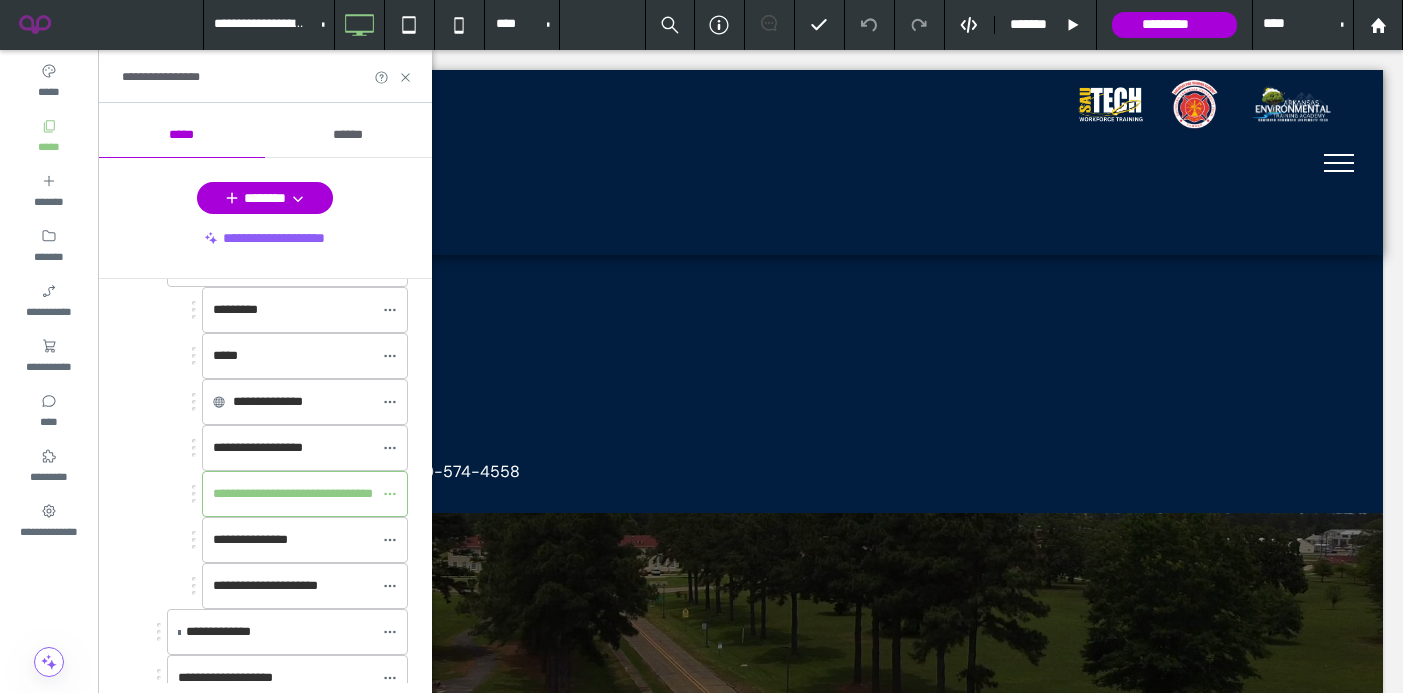 scroll, scrollTop: 559, scrollLeft: 0, axis: vertical 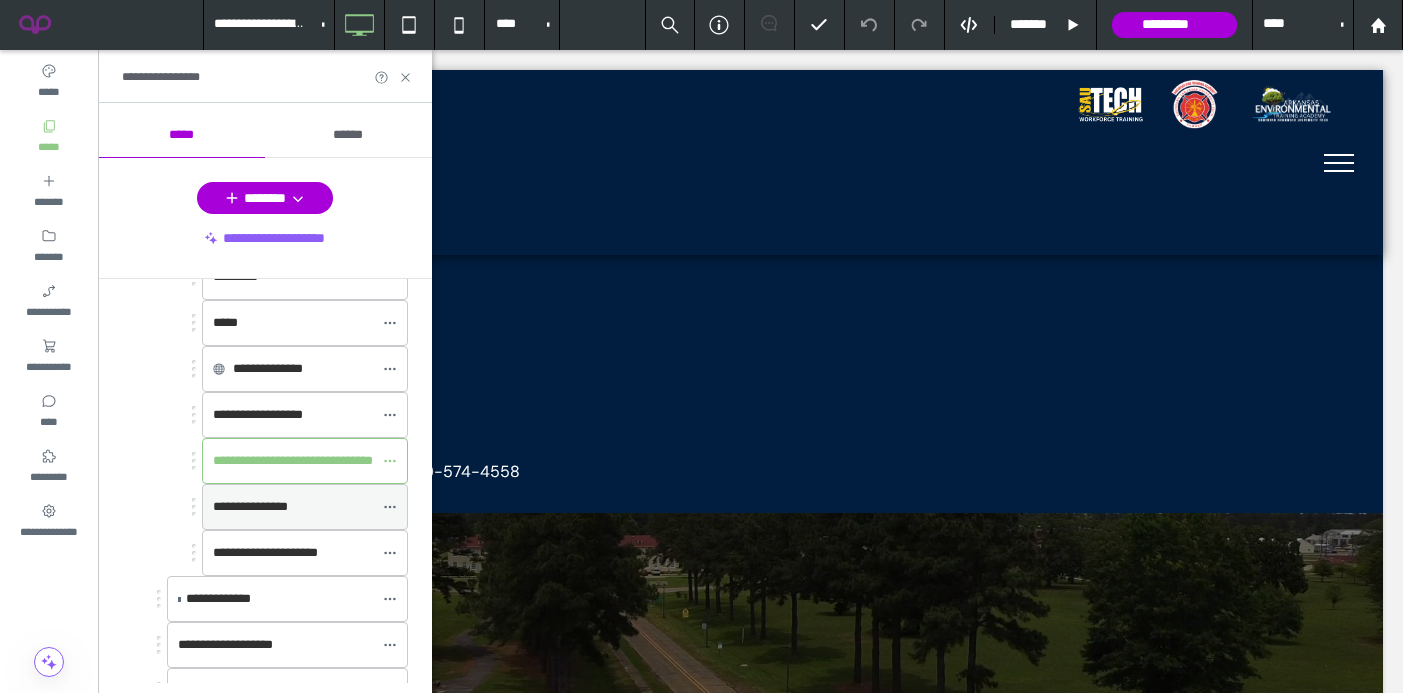 click on "**********" at bounding box center (250, 506) 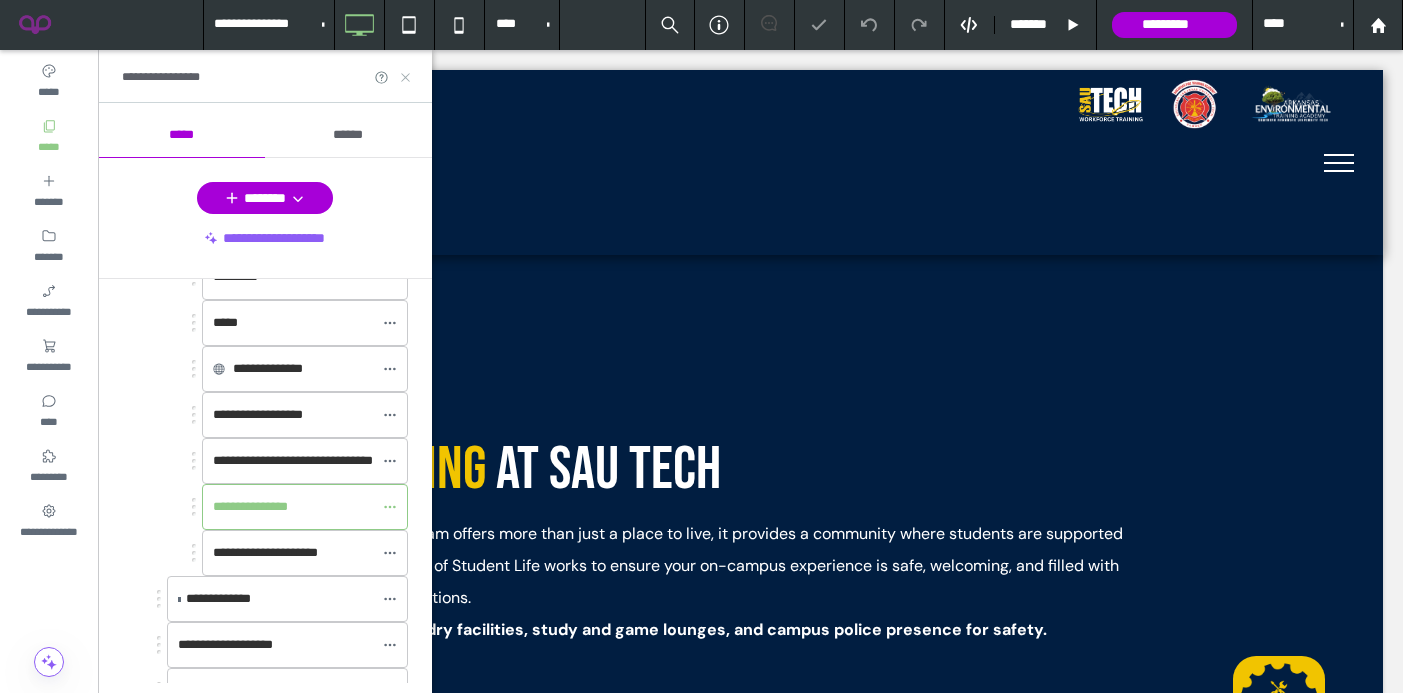 scroll, scrollTop: 0, scrollLeft: 0, axis: both 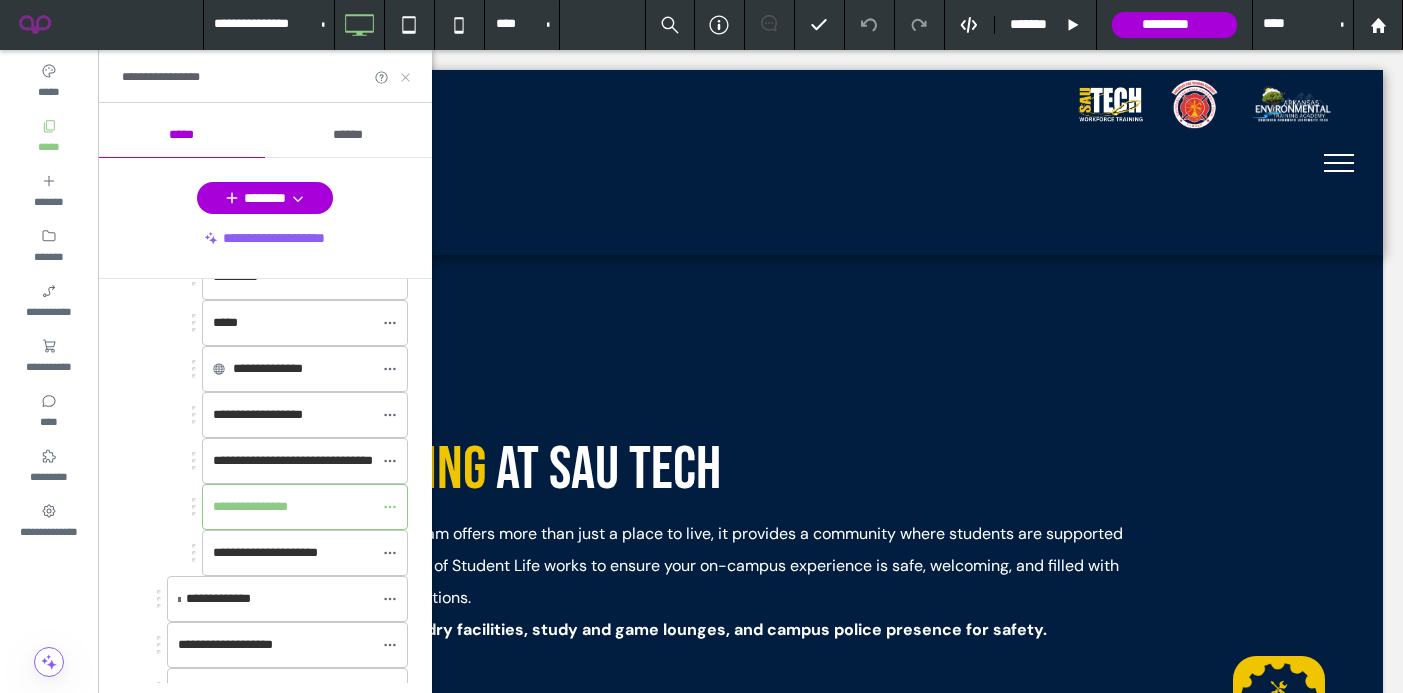 click 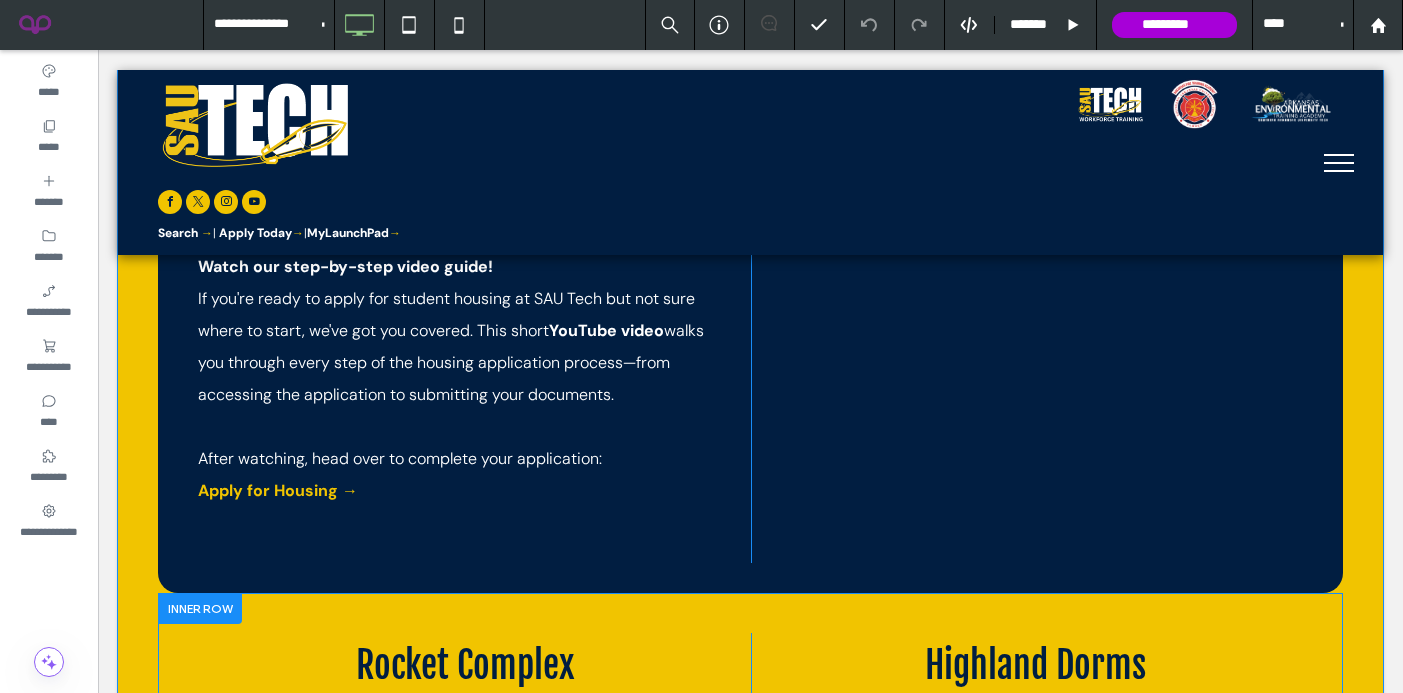 scroll, scrollTop: 2324, scrollLeft: 0, axis: vertical 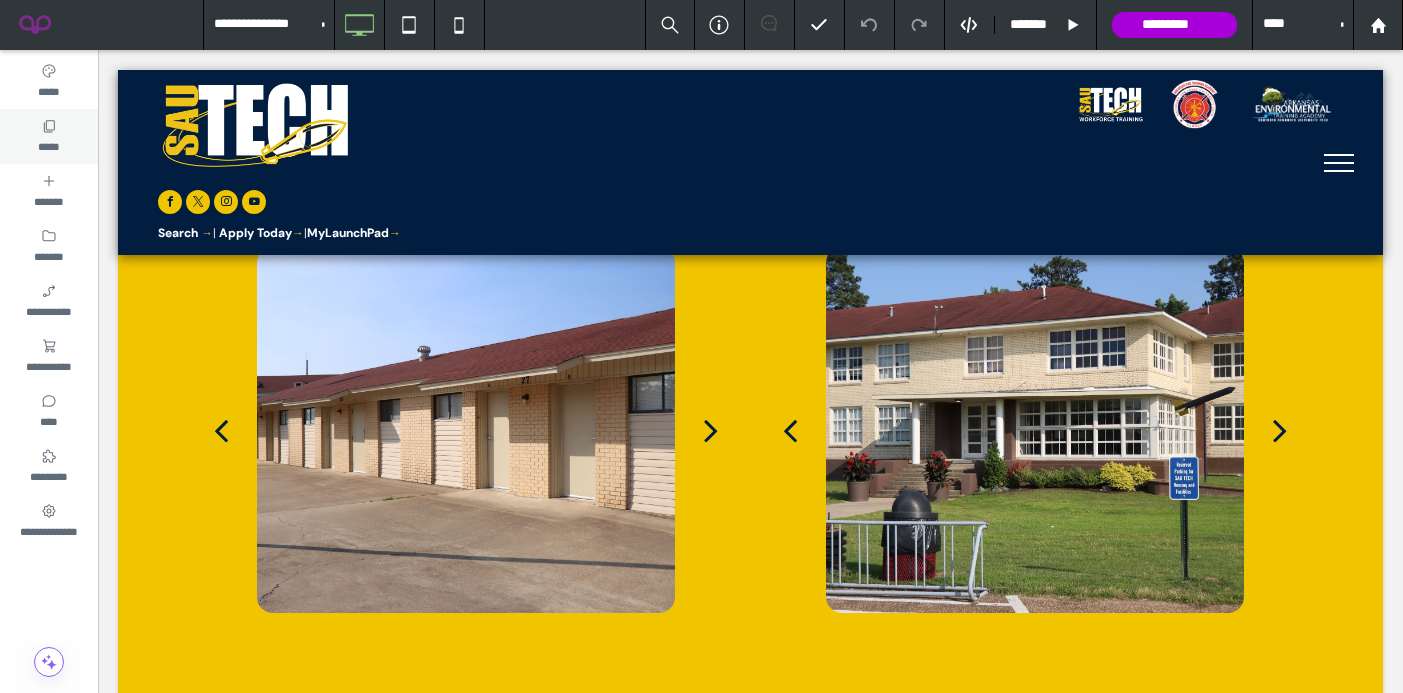 click on "*****" at bounding box center (49, 136) 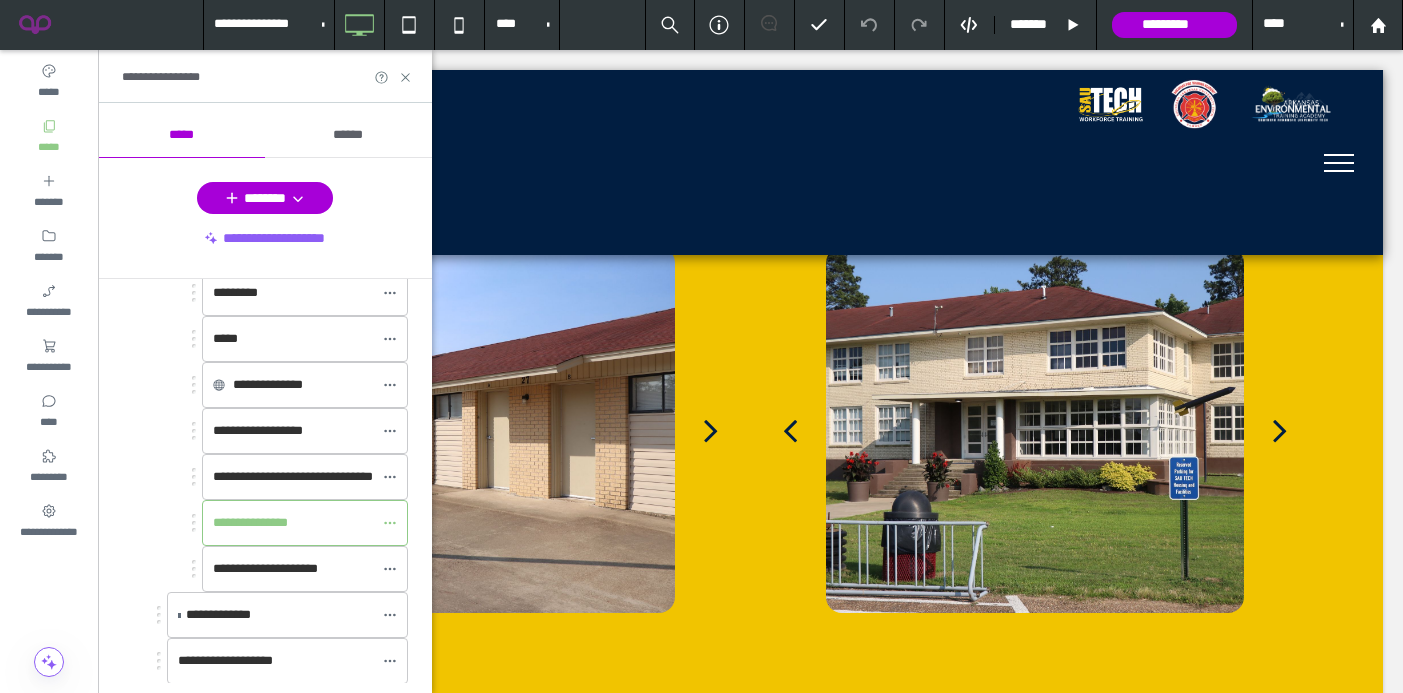 scroll, scrollTop: 568, scrollLeft: 0, axis: vertical 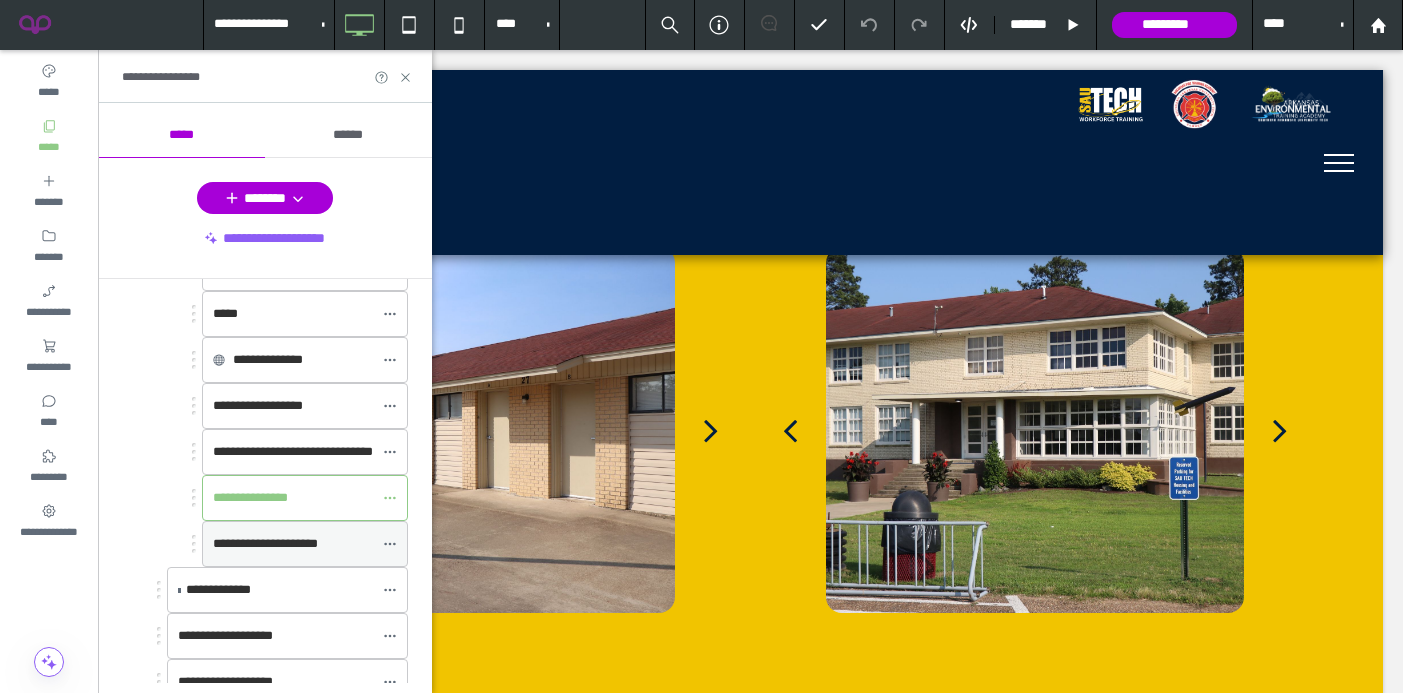 click on "**********" at bounding box center (265, 543) 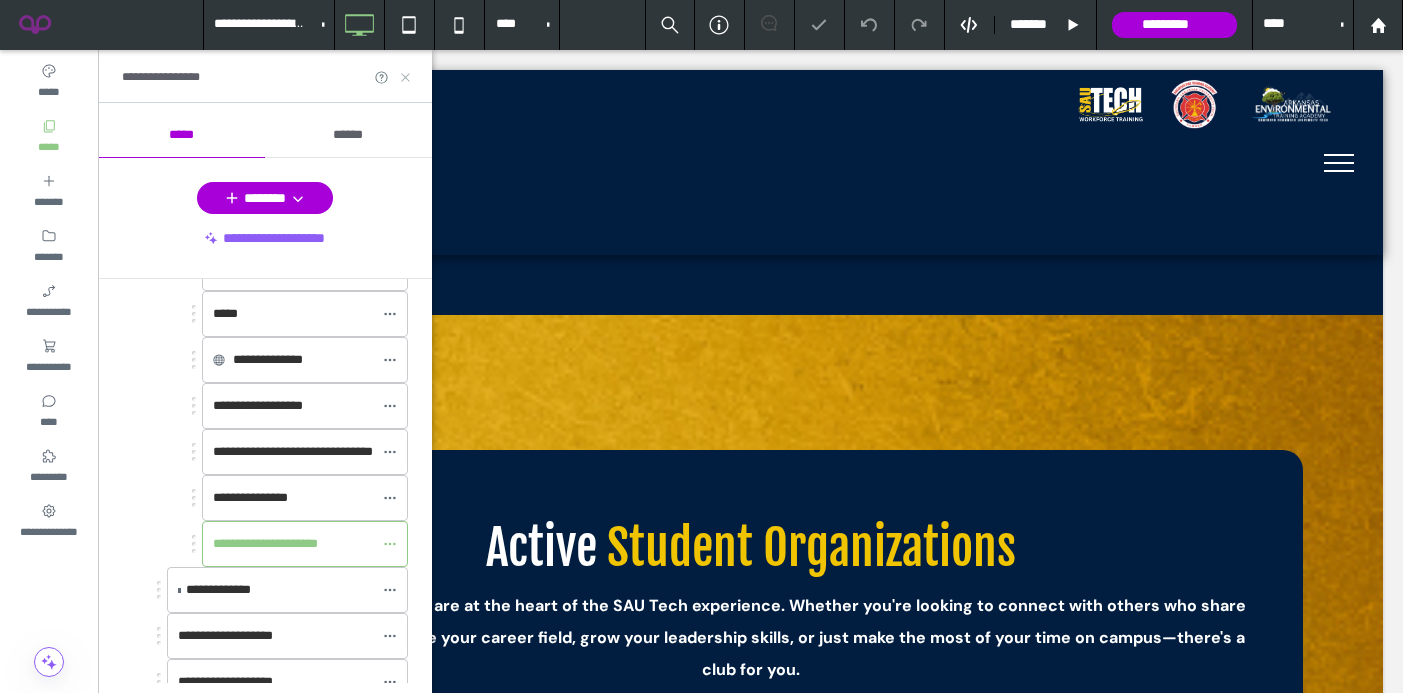 scroll, scrollTop: 491, scrollLeft: 0, axis: vertical 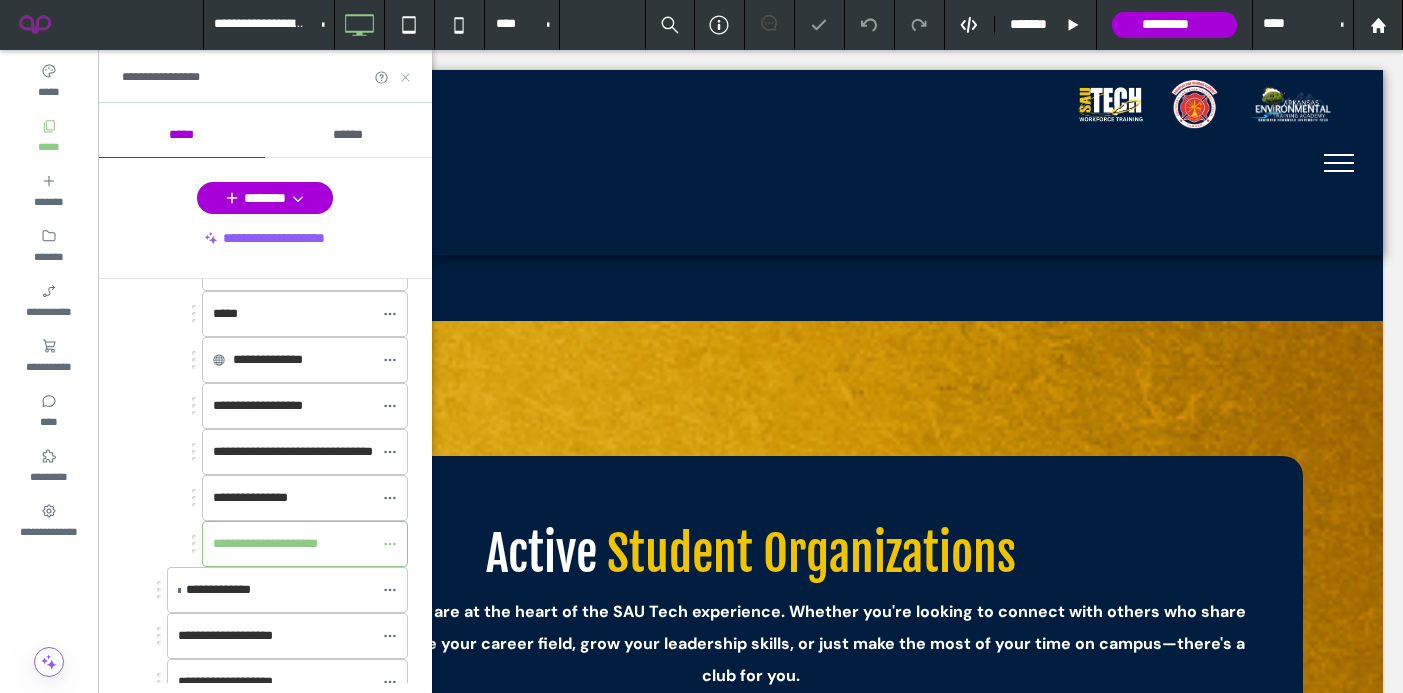 click 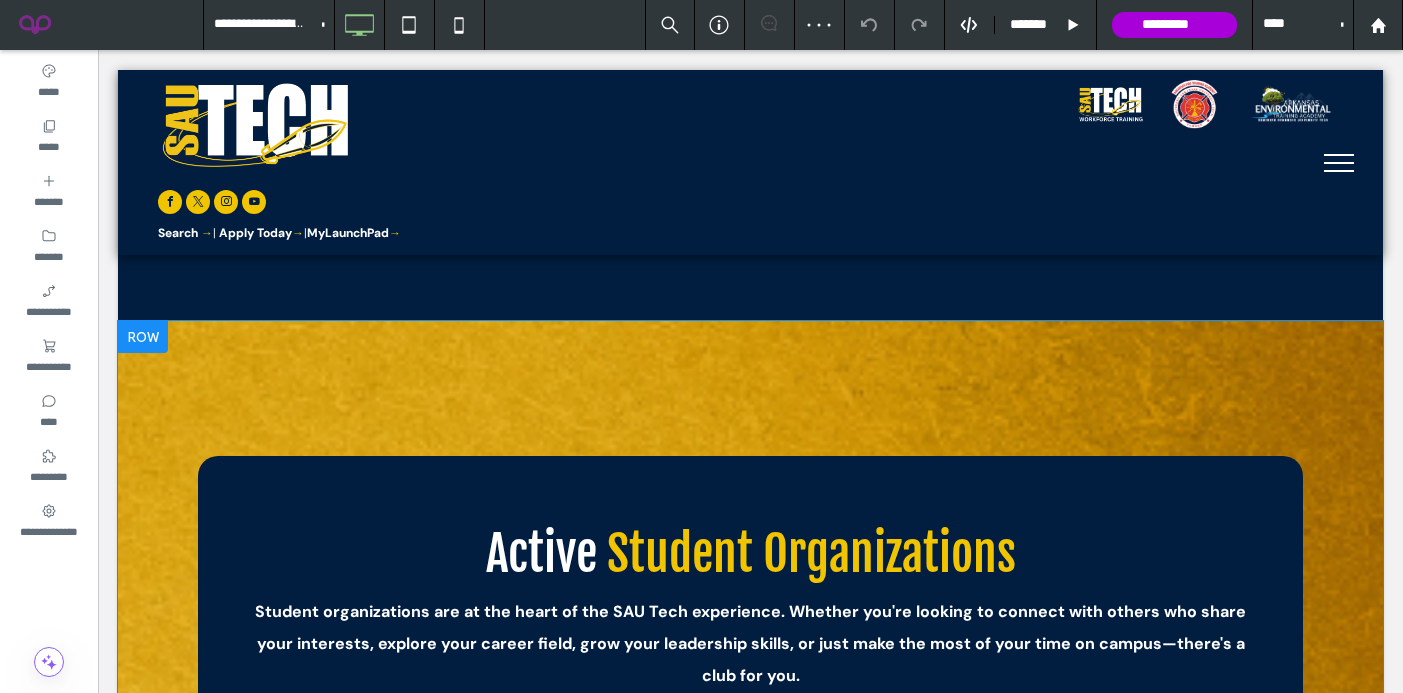 click at bounding box center [143, 337] 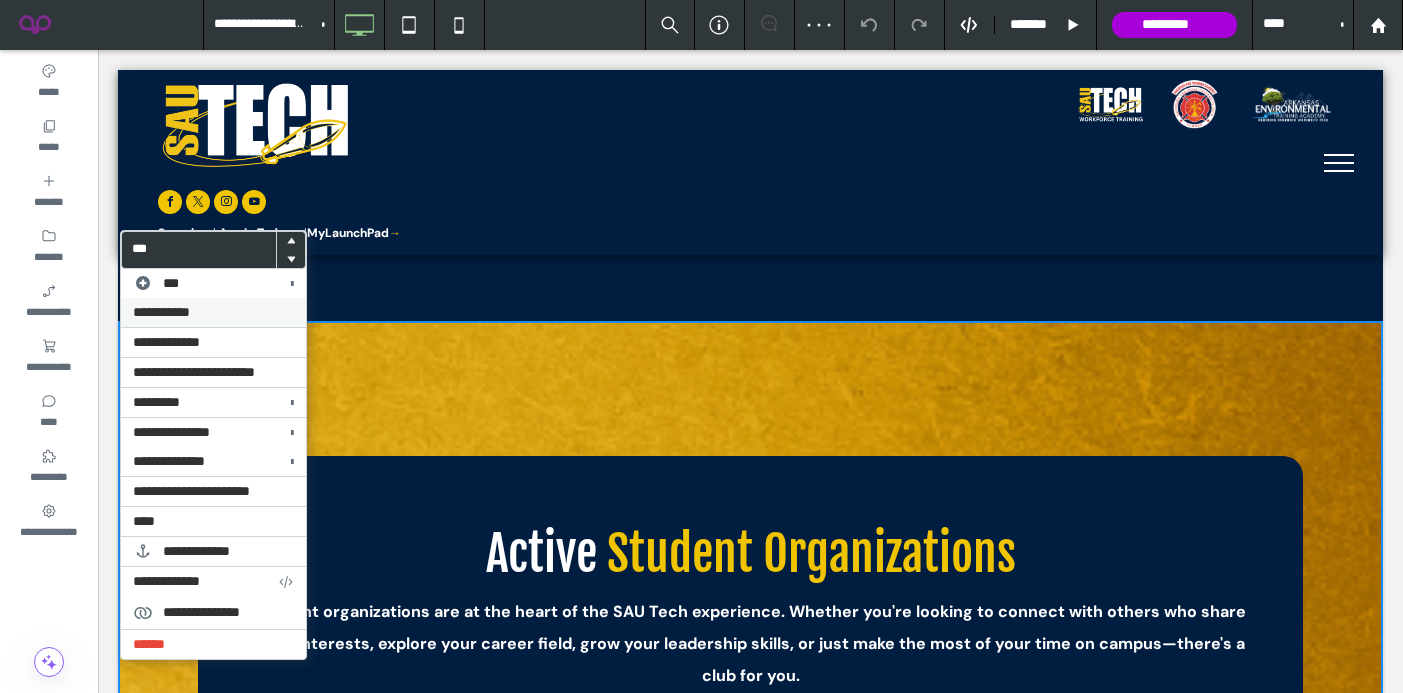 click on "**********" at bounding box center (213, 312) 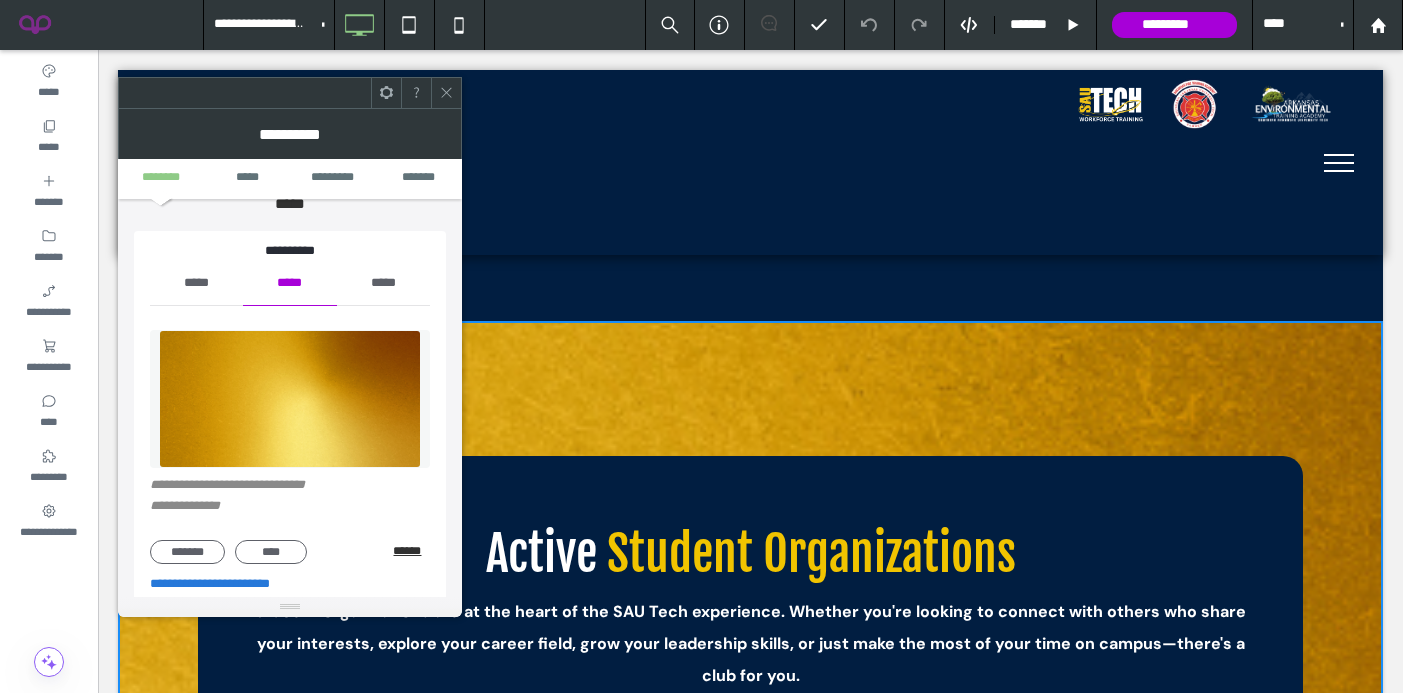 scroll, scrollTop: 196, scrollLeft: 0, axis: vertical 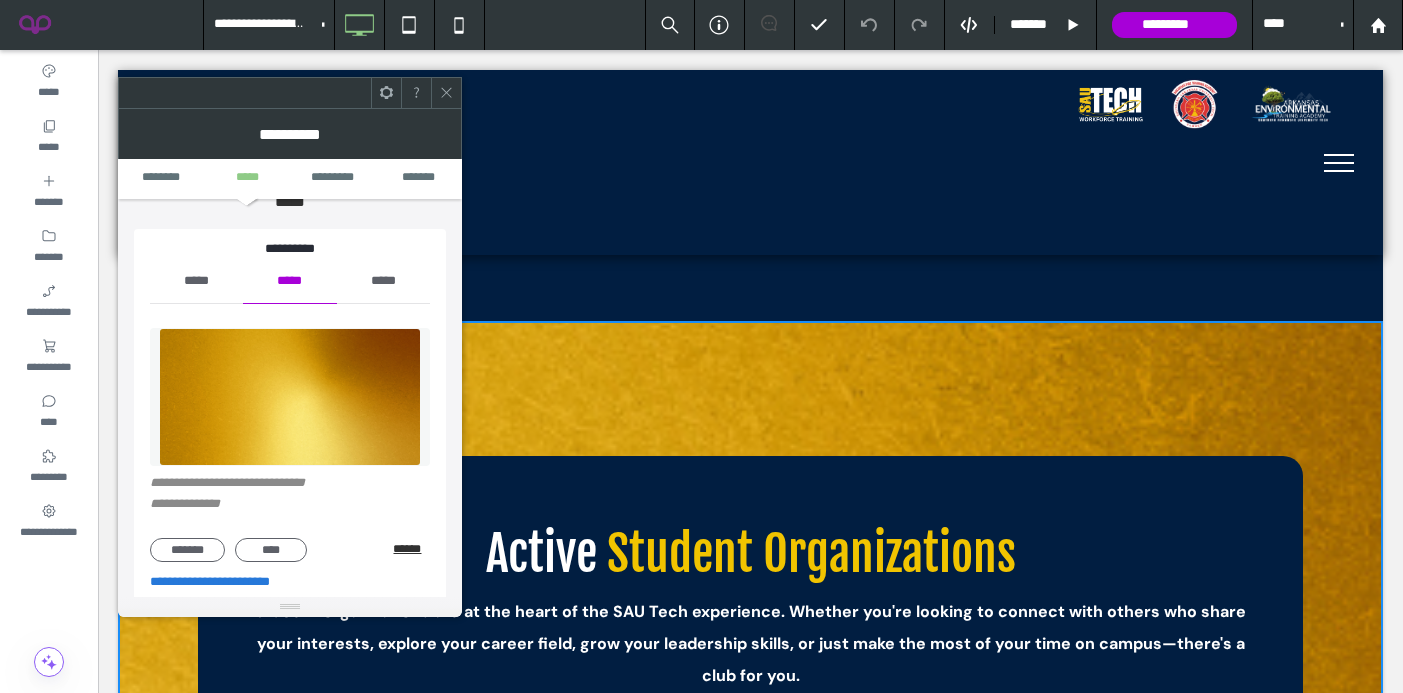 click on "******" at bounding box center [411, 549] 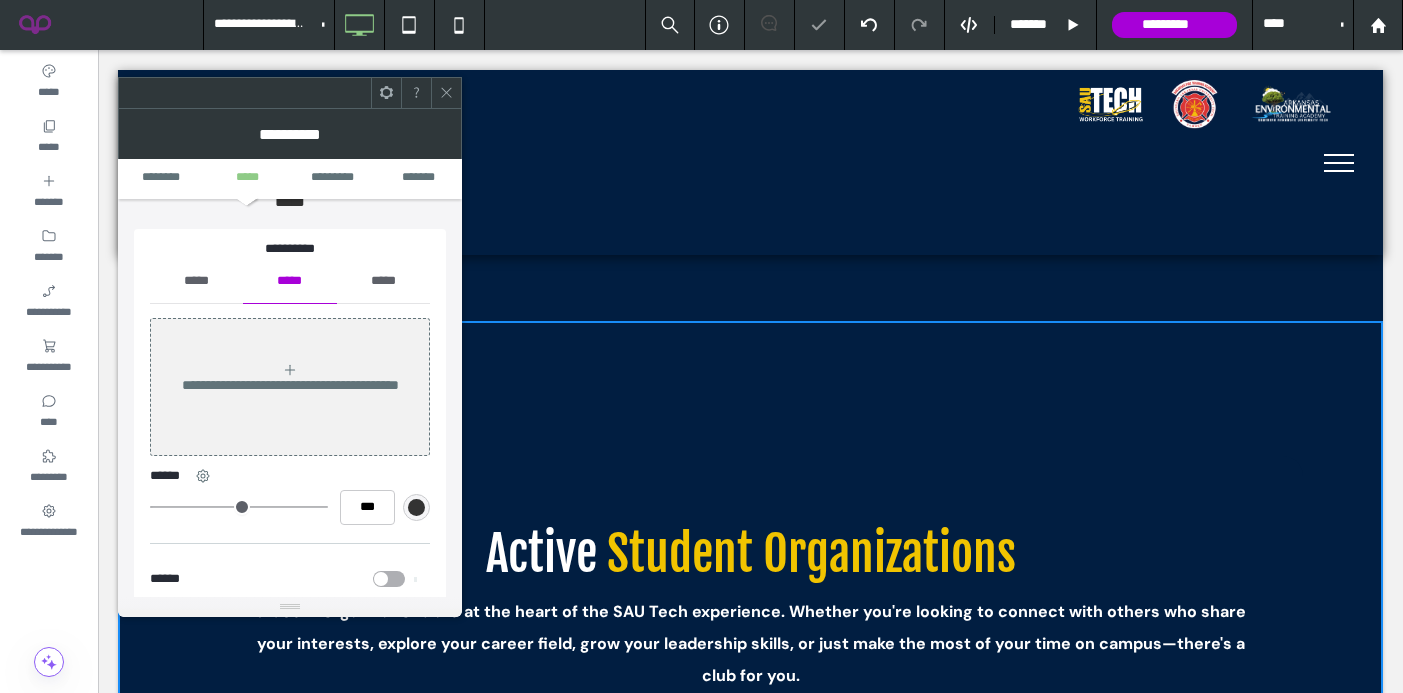 click on "*****" at bounding box center [196, 281] 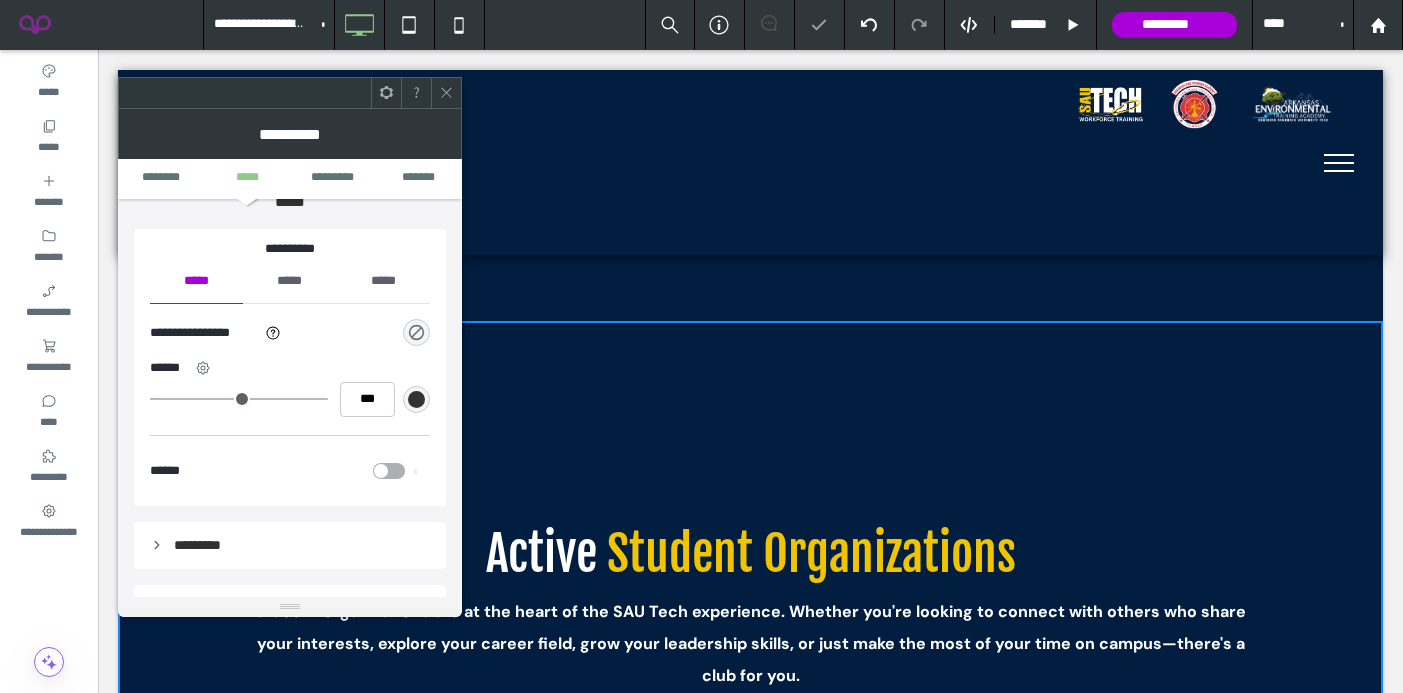 click on "**********" at bounding box center [290, 333] 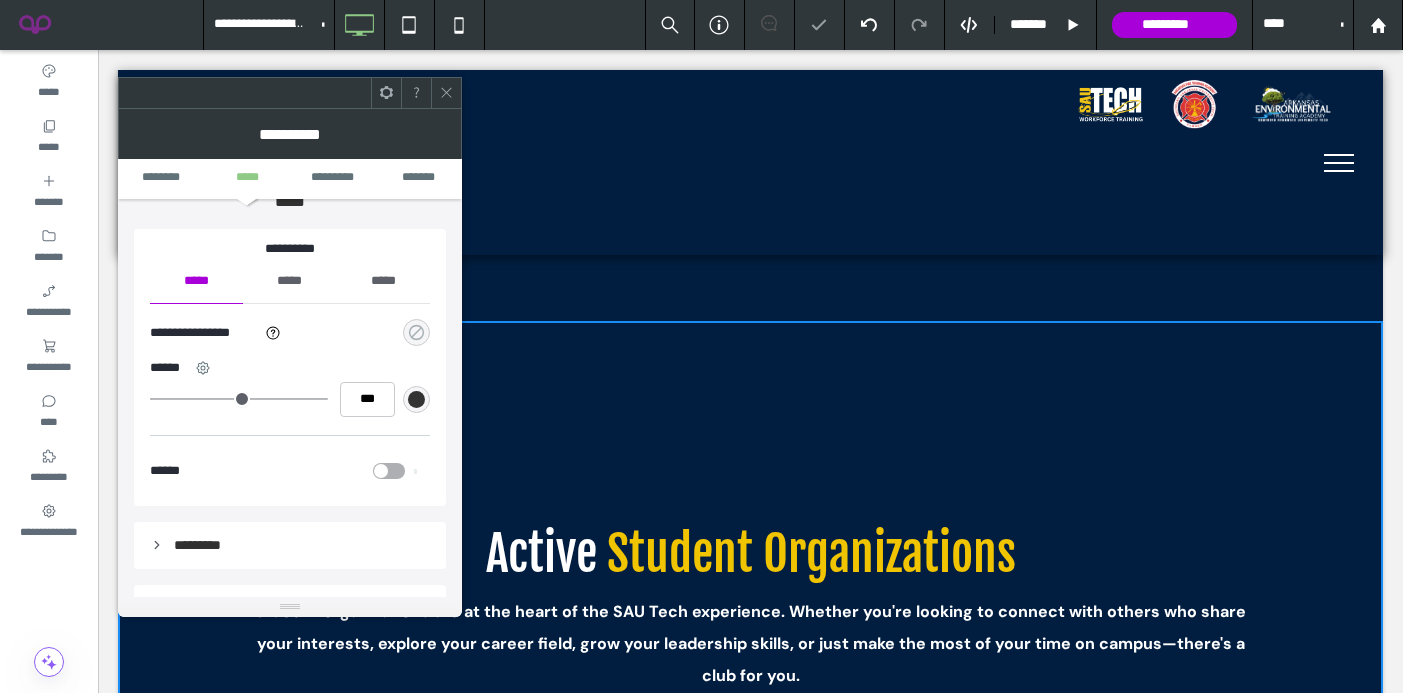 click at bounding box center [416, 332] 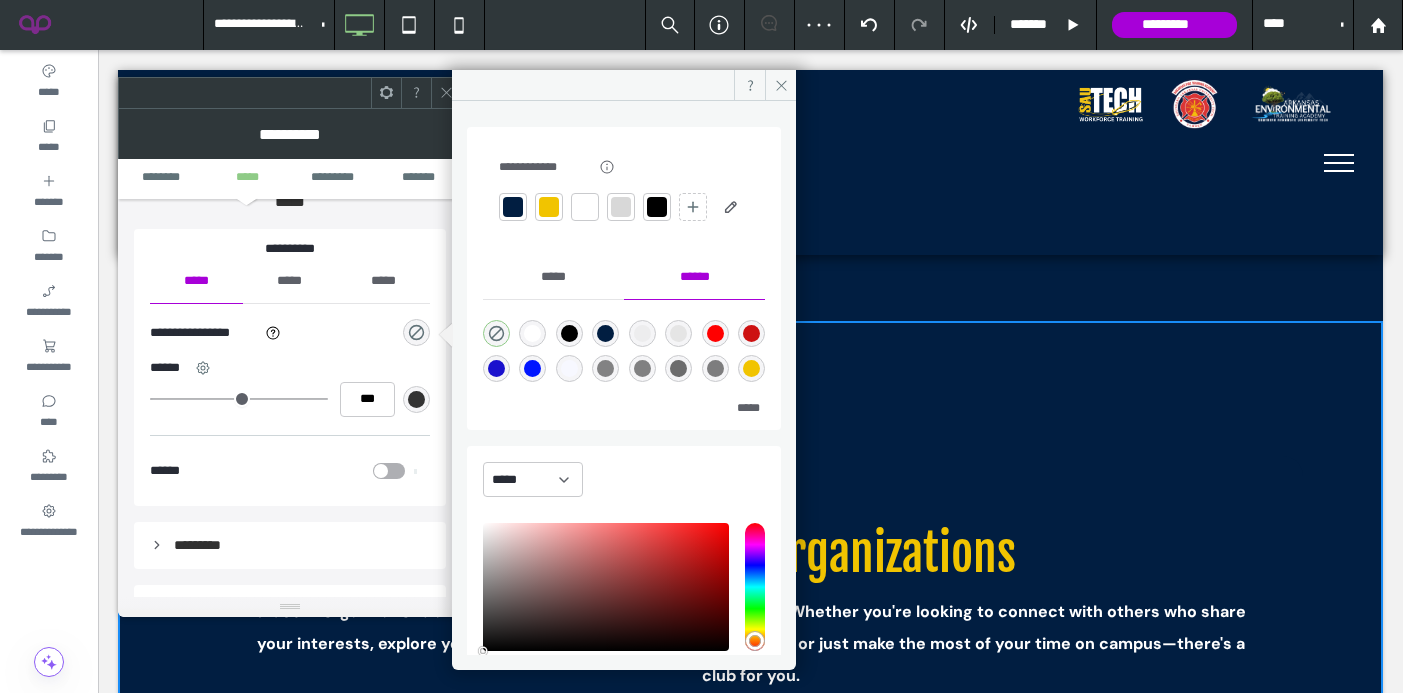 click at bounding box center [549, 207] 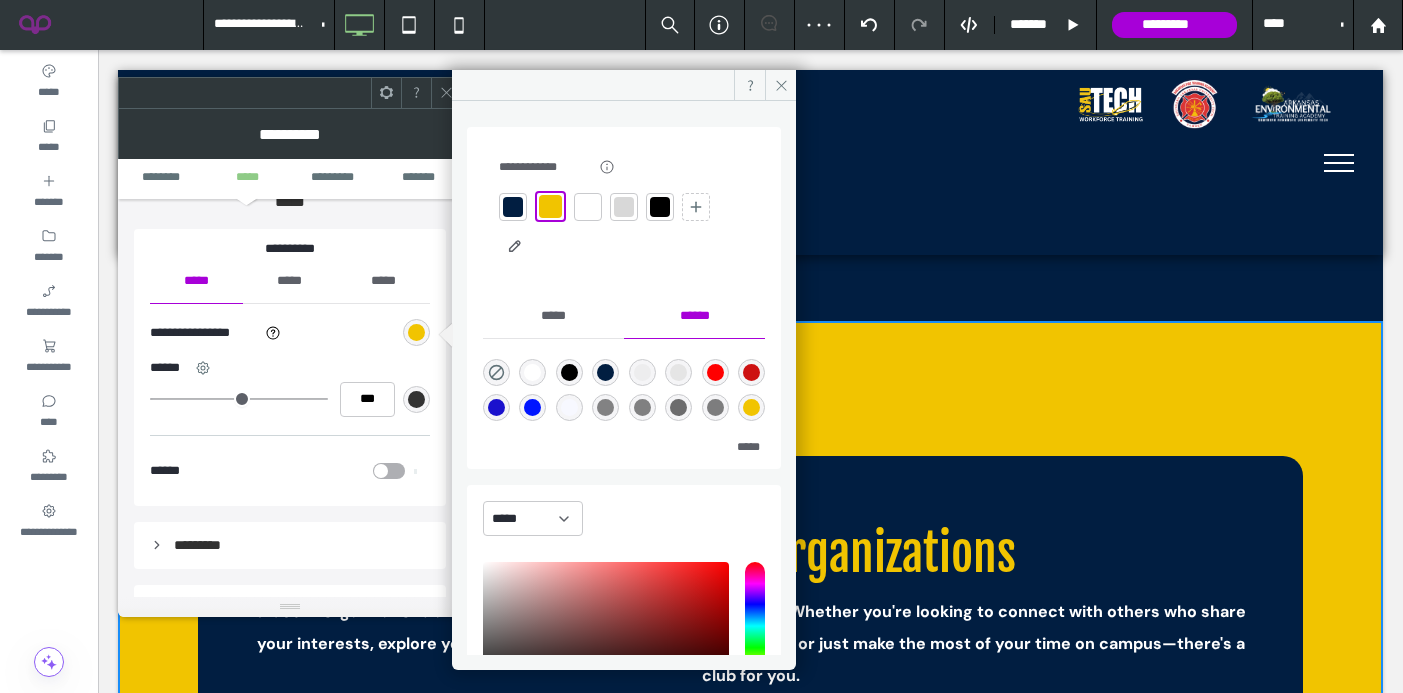click 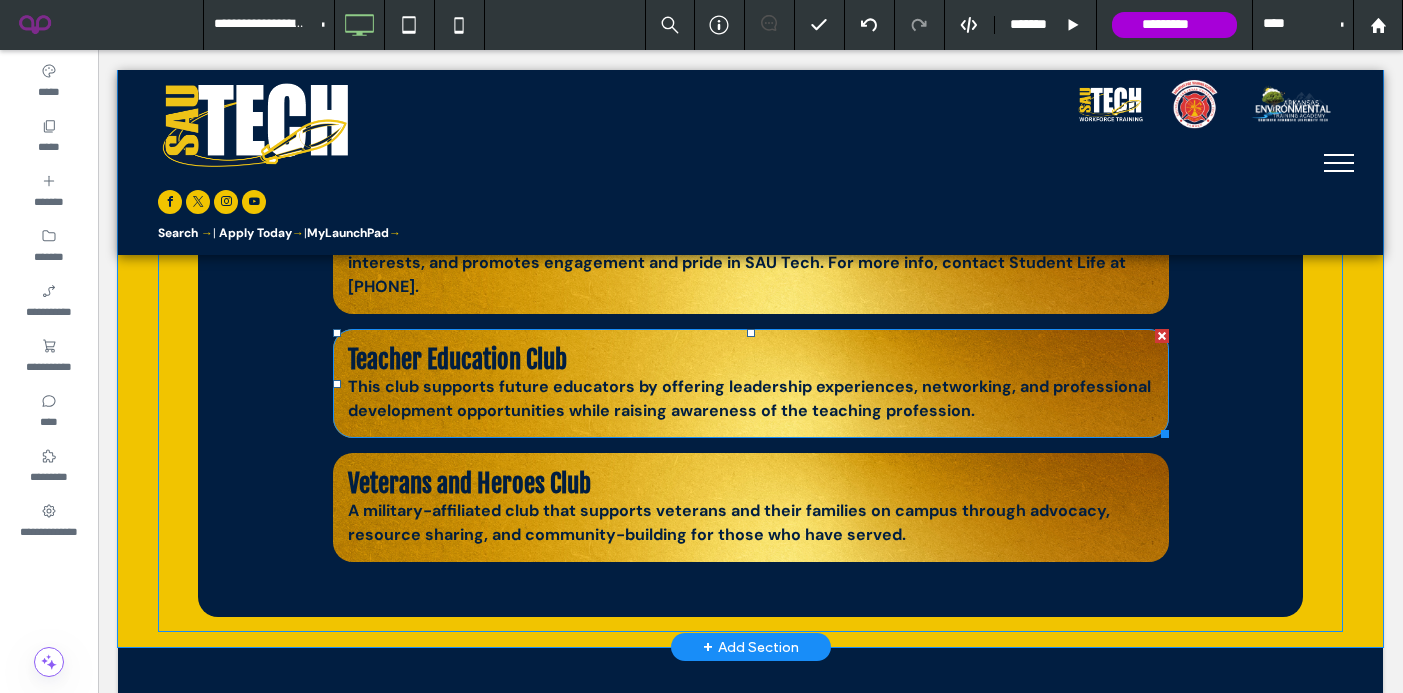 scroll, scrollTop: 2468, scrollLeft: 0, axis: vertical 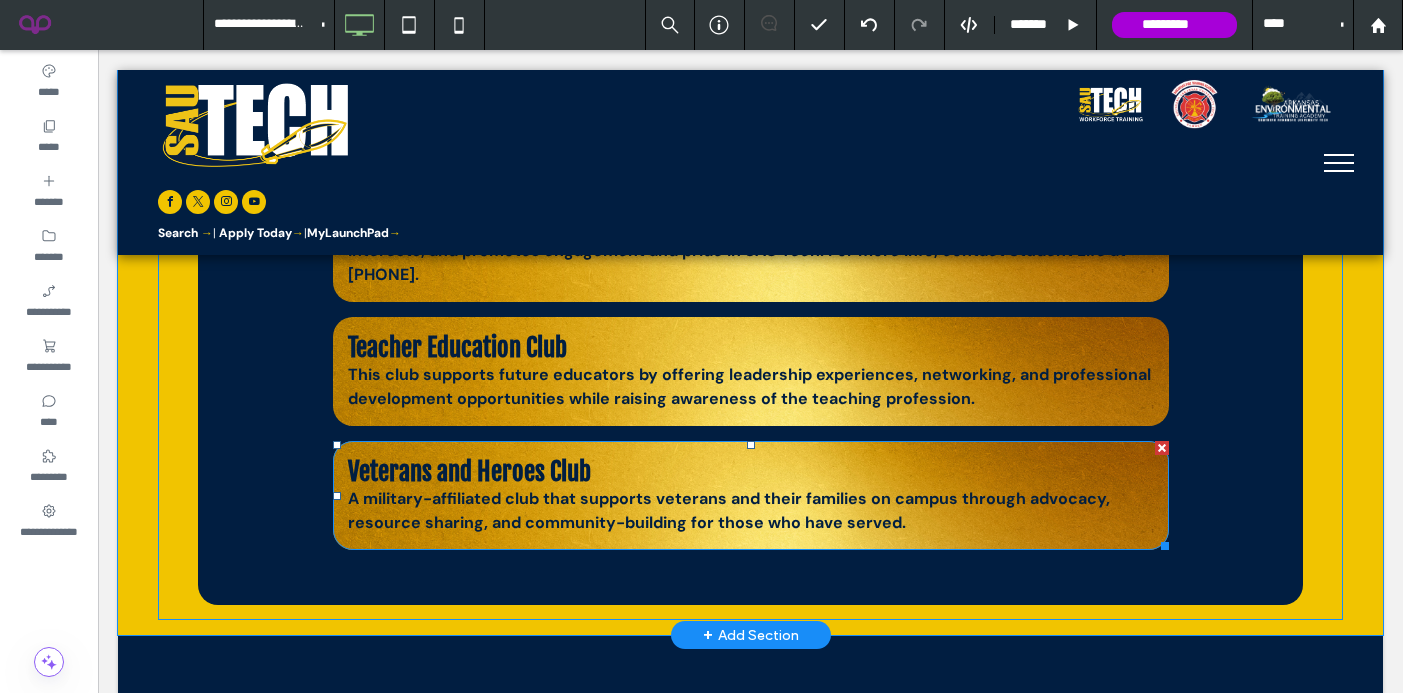 click on "Veterans and Heroes Club
A military-affiliated club that supports veterans and their families on campus through advocacy, resource sharing, and community-building for those who have served." at bounding box center (751, 495) 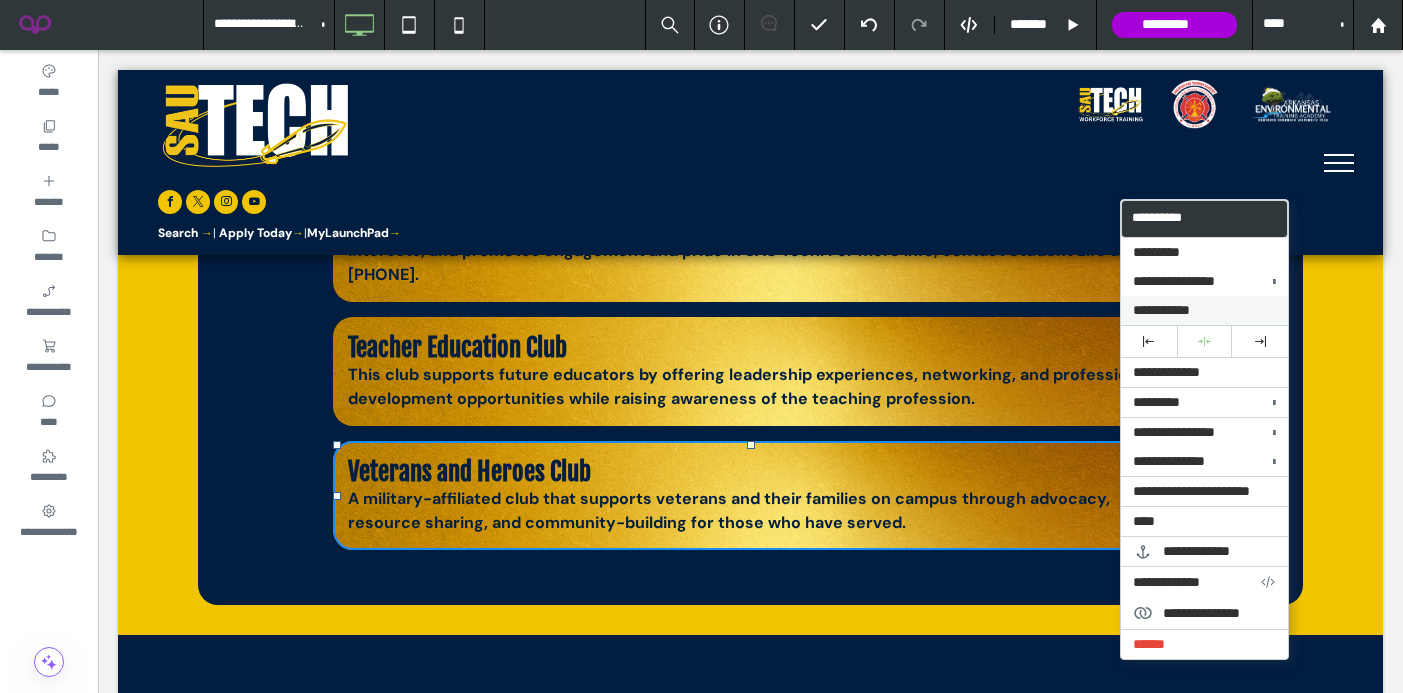click on "**********" at bounding box center (1161, 310) 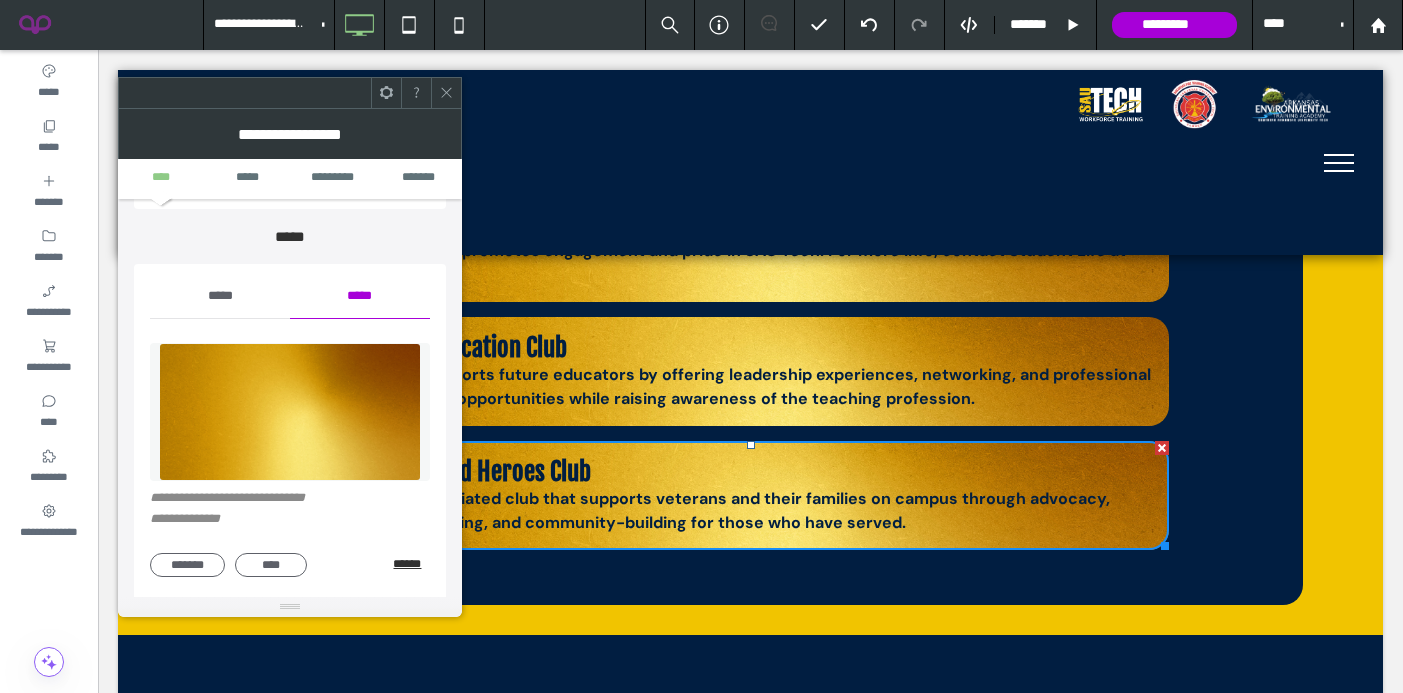 scroll, scrollTop: 186, scrollLeft: 0, axis: vertical 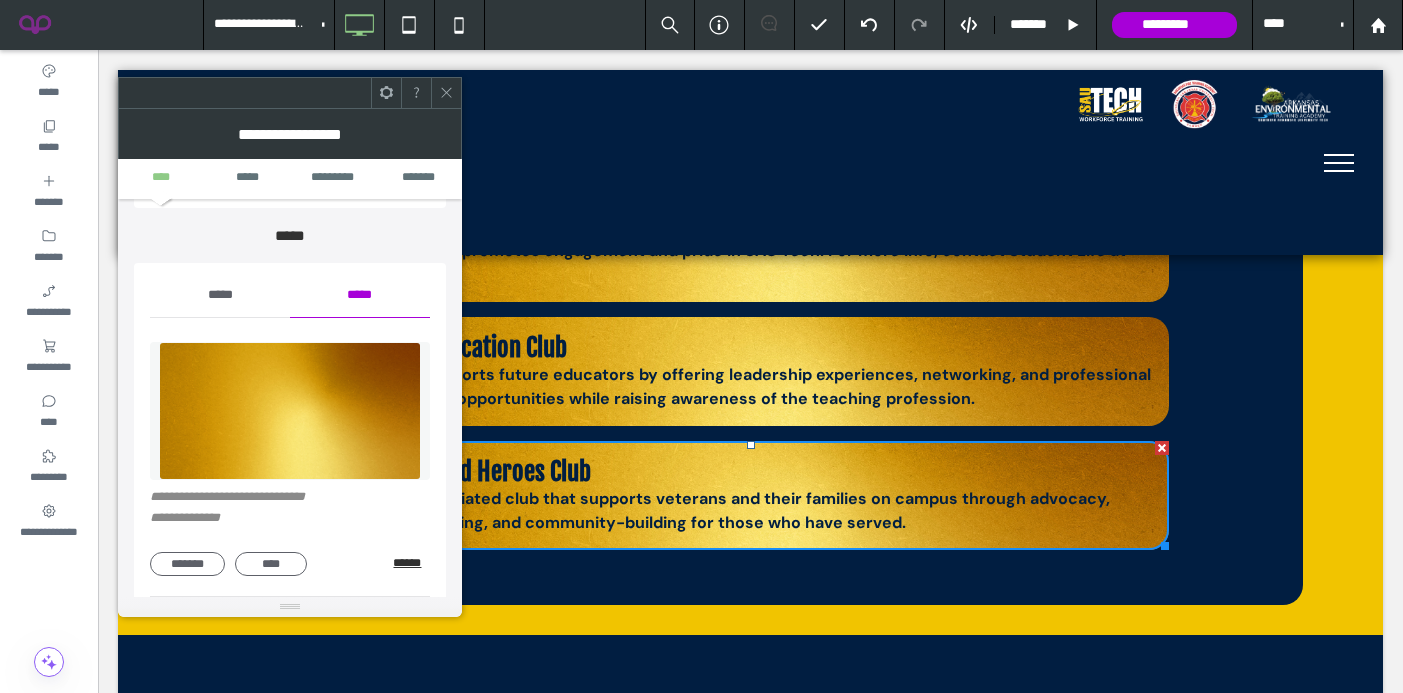 click on "******" at bounding box center (411, 563) 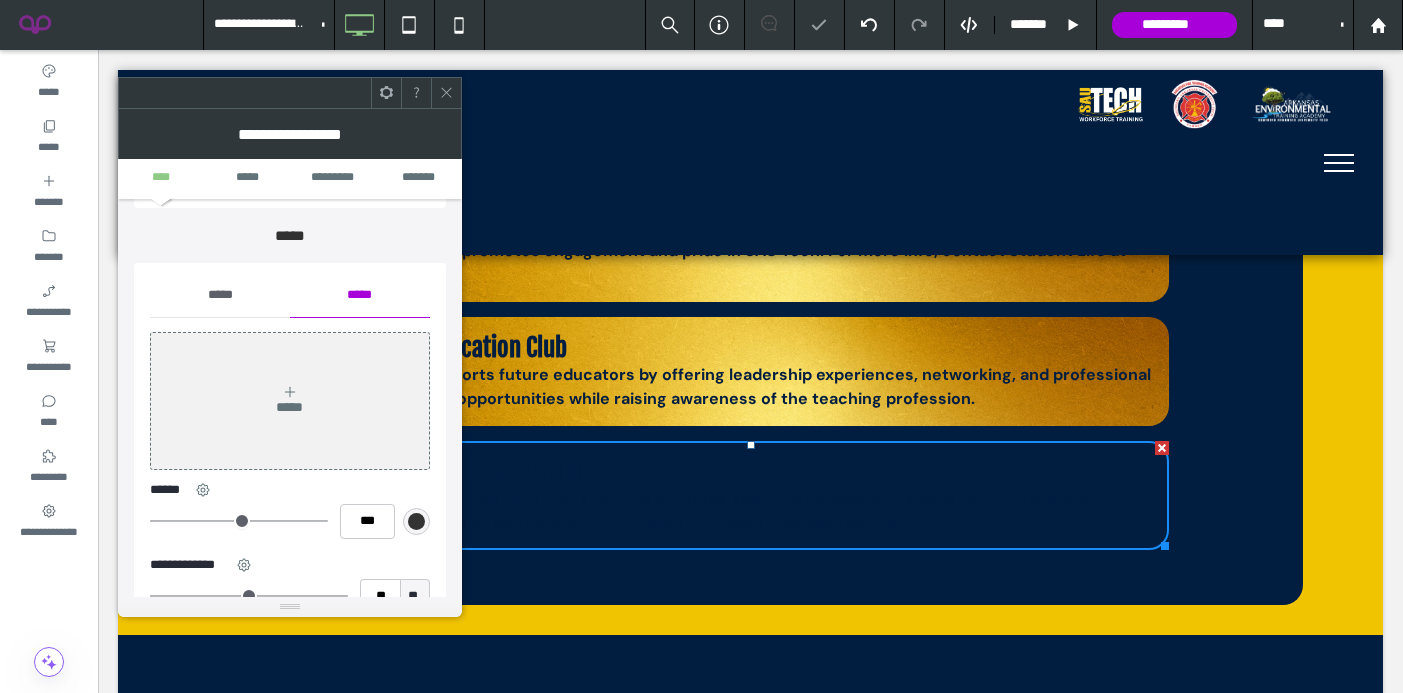 click on "*****" at bounding box center [220, 295] 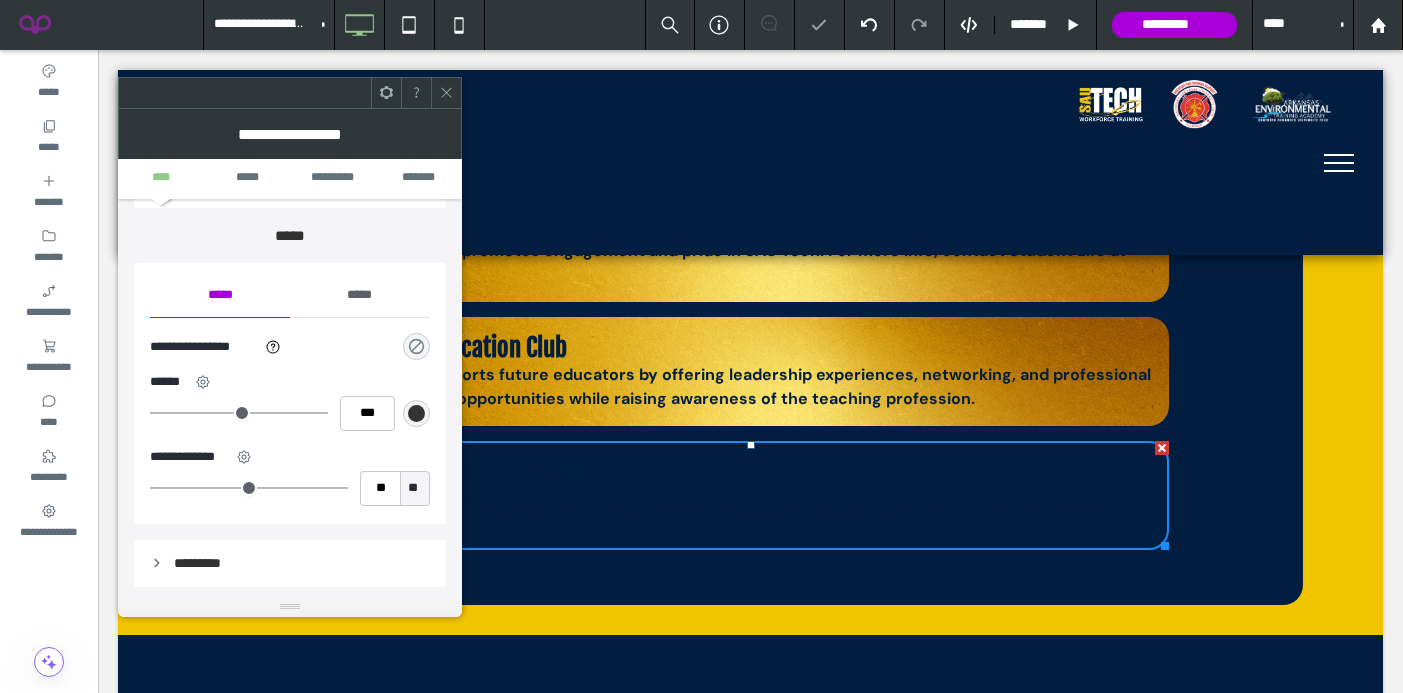click at bounding box center [416, 346] 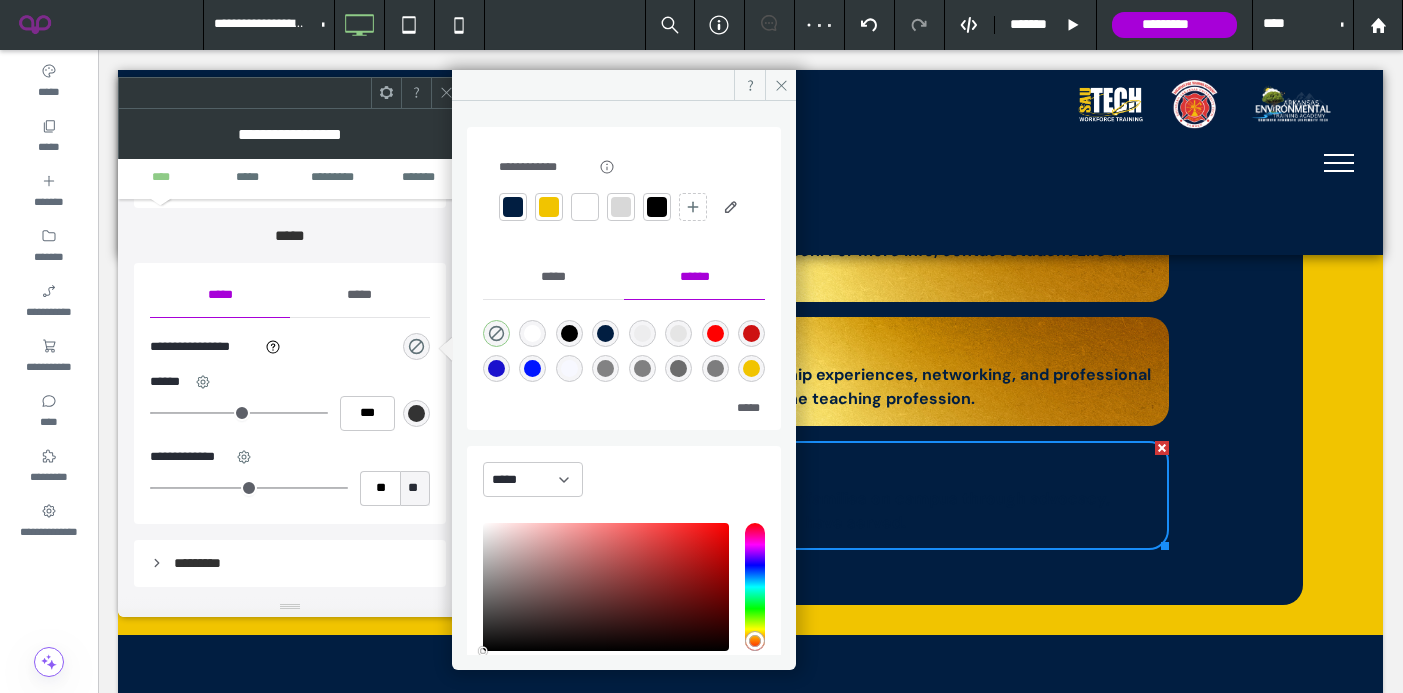 click at bounding box center (549, 207) 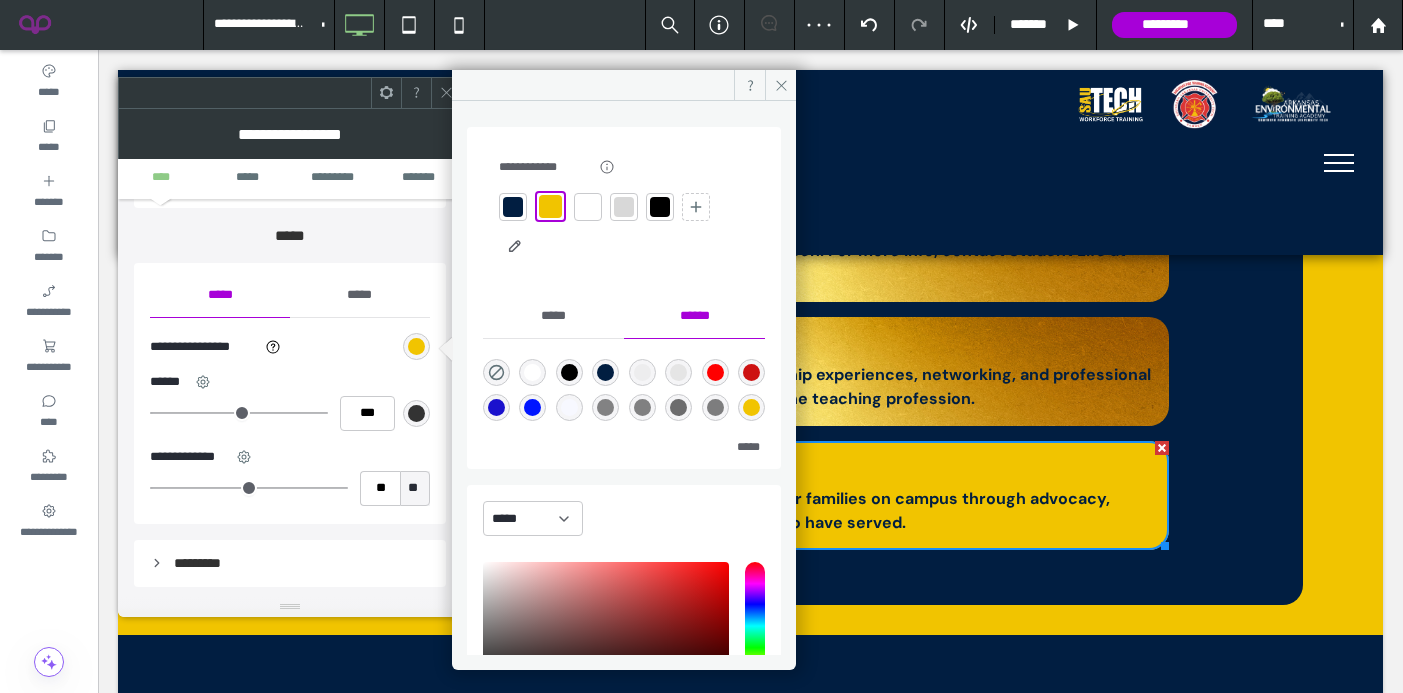 click at bounding box center [446, 93] 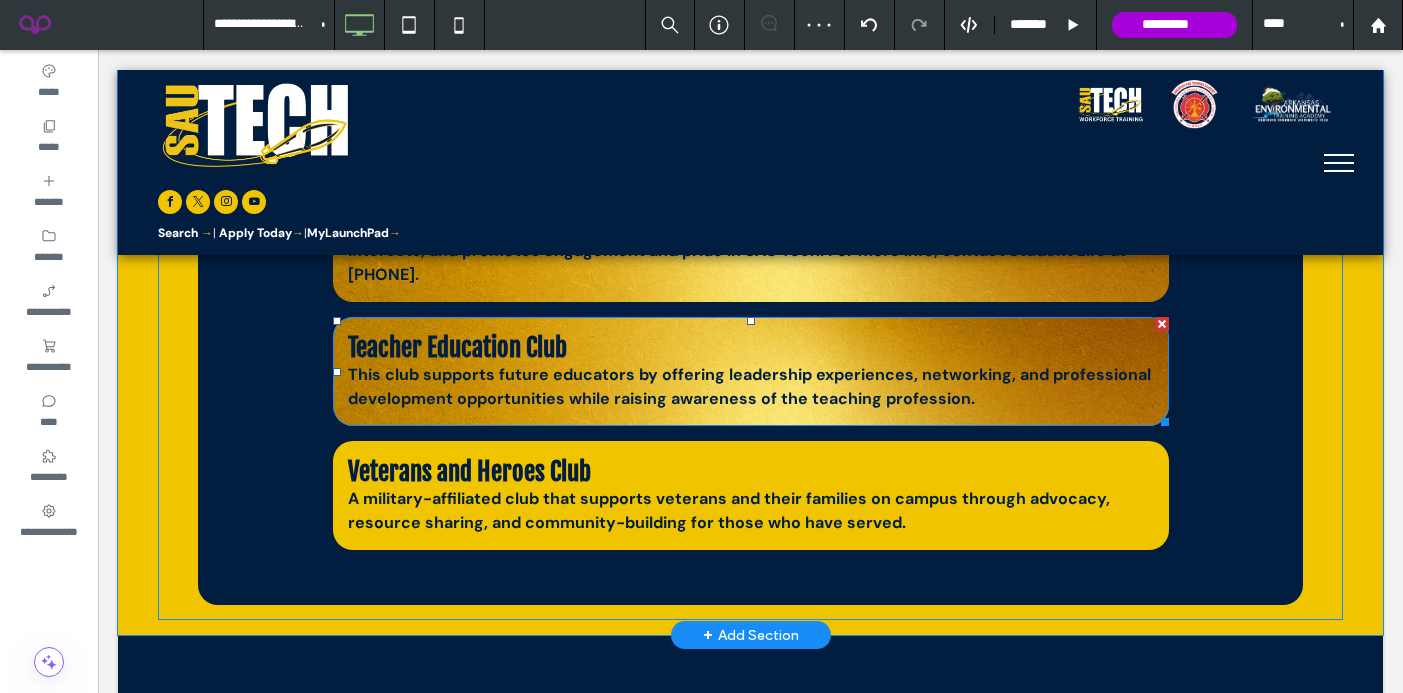 click on "Teacher Education Club" at bounding box center (457, 347) 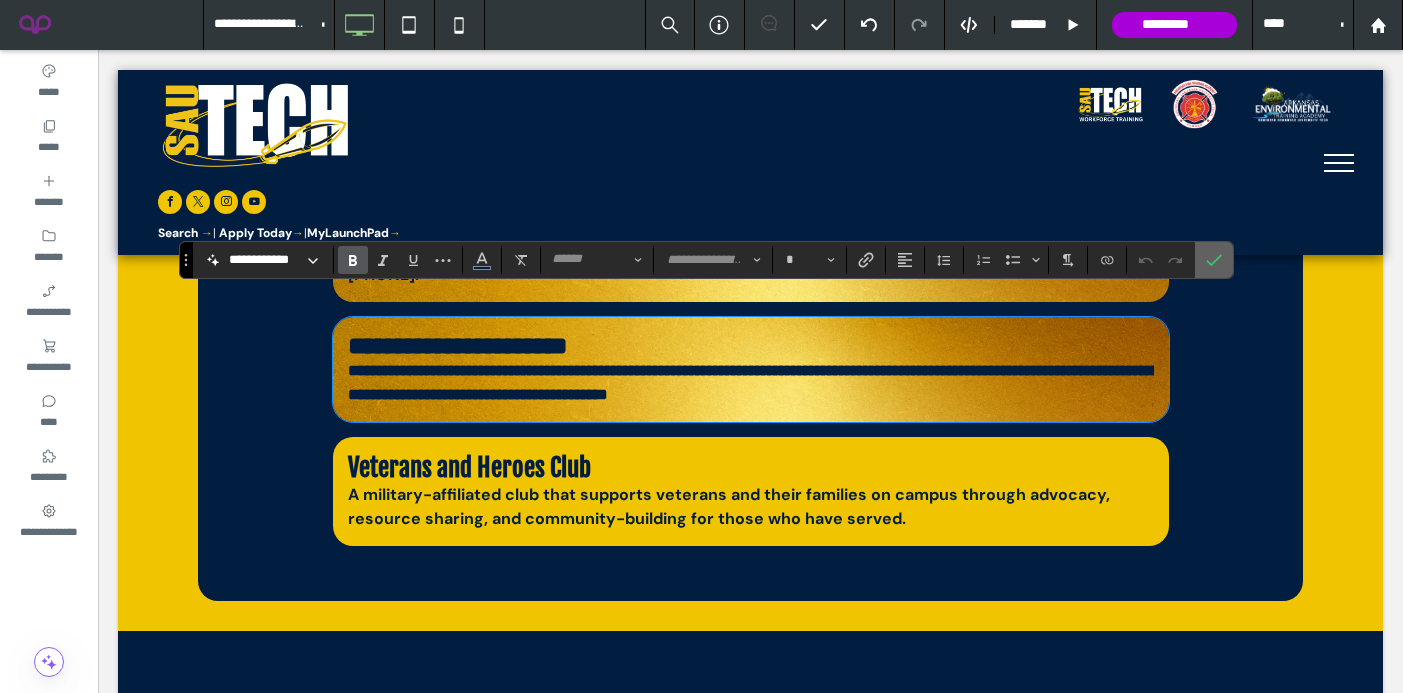 click 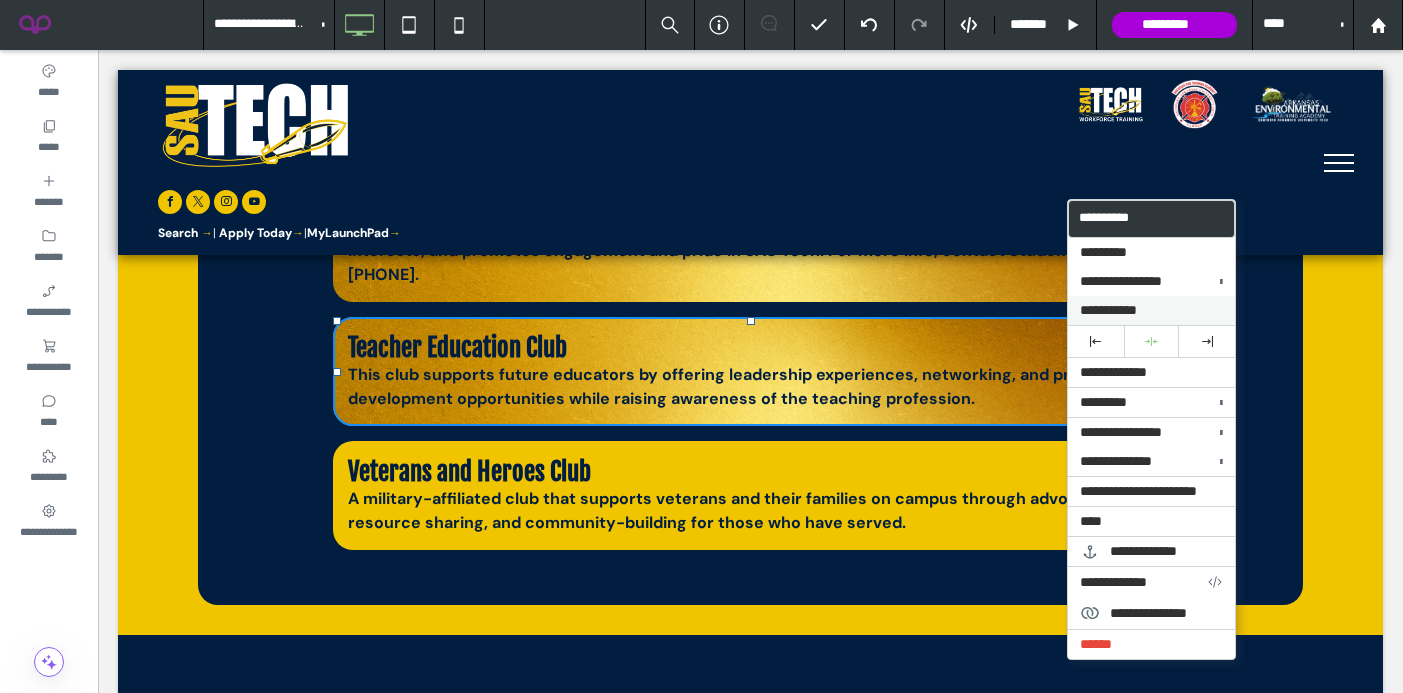 click on "**********" at bounding box center [1151, 310] 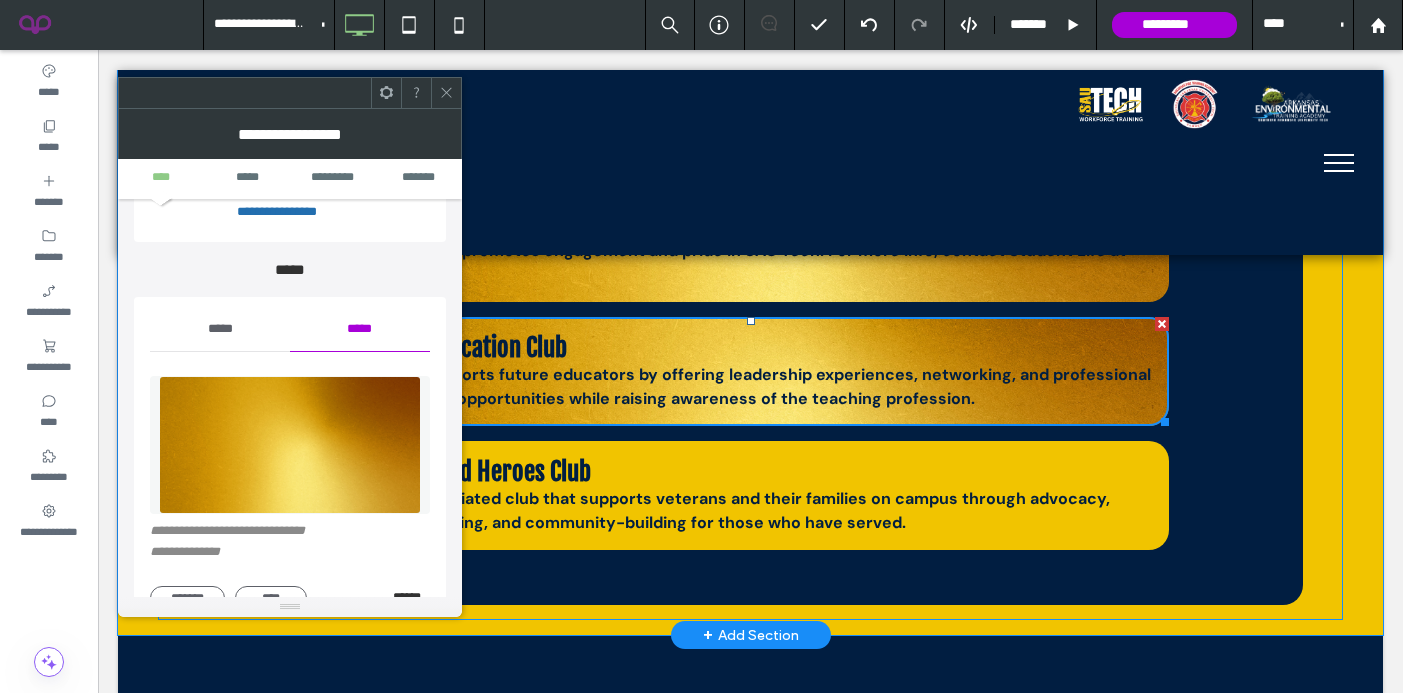 scroll, scrollTop: 155, scrollLeft: 0, axis: vertical 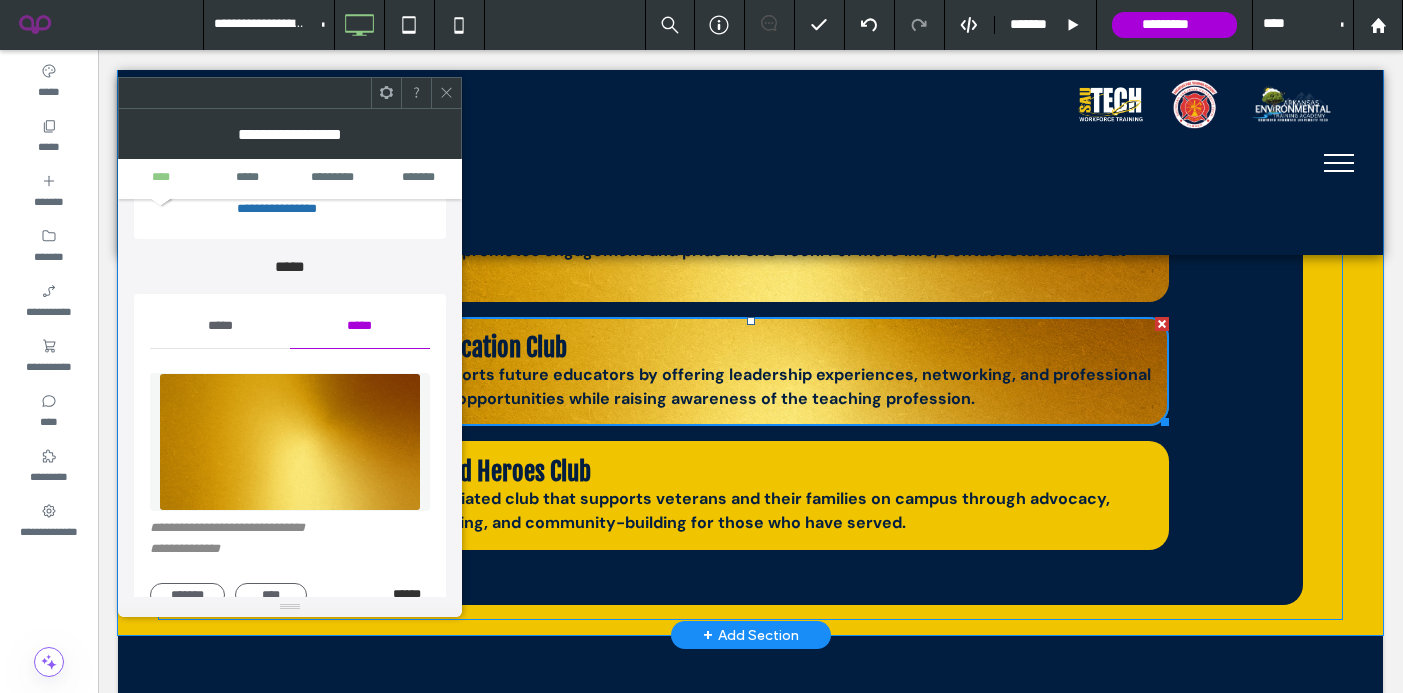 click on "******" at bounding box center (411, 594) 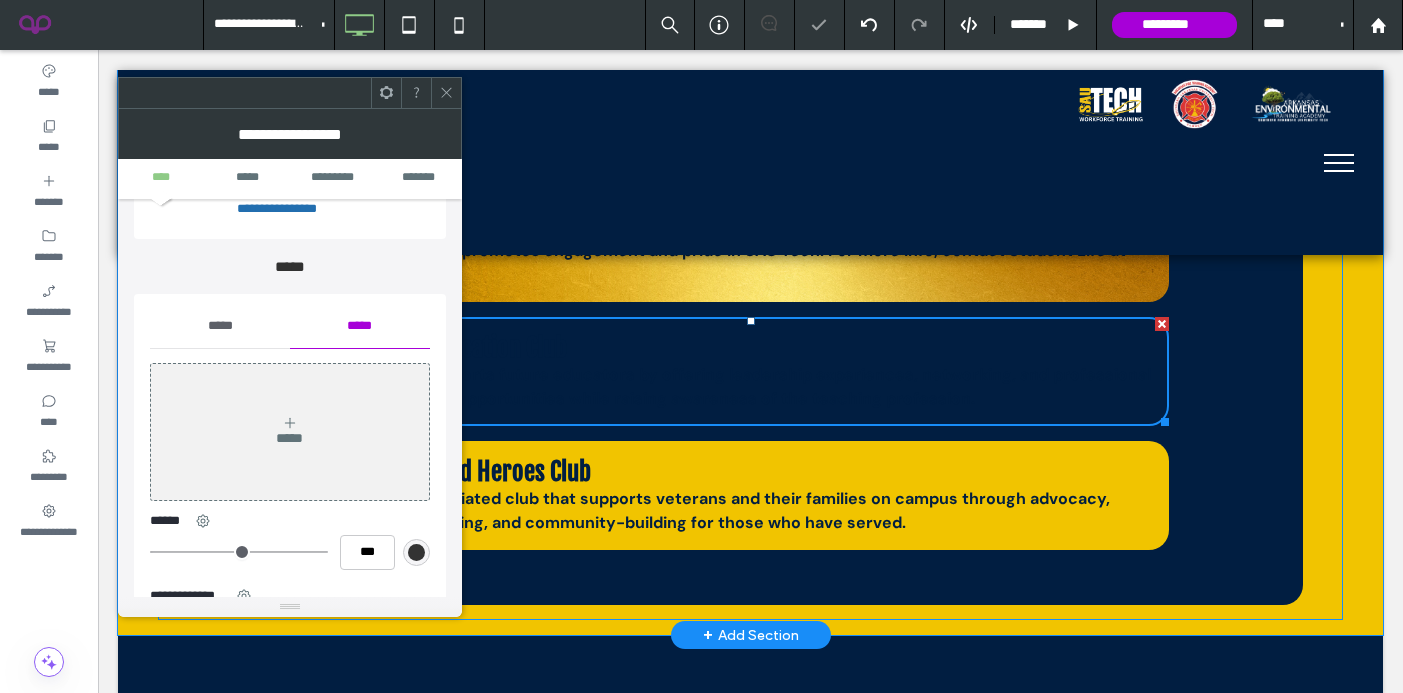 click on "*****" at bounding box center (220, 326) 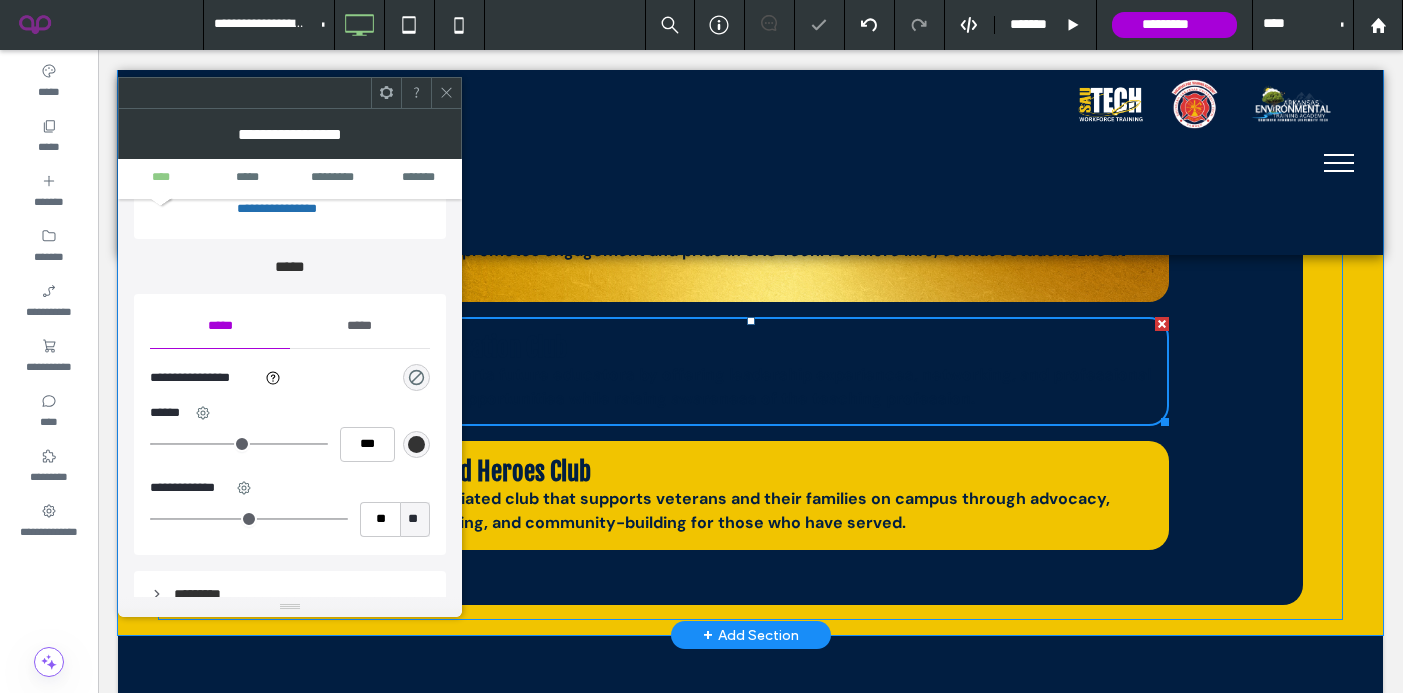 click on "**********" at bounding box center (290, 378) 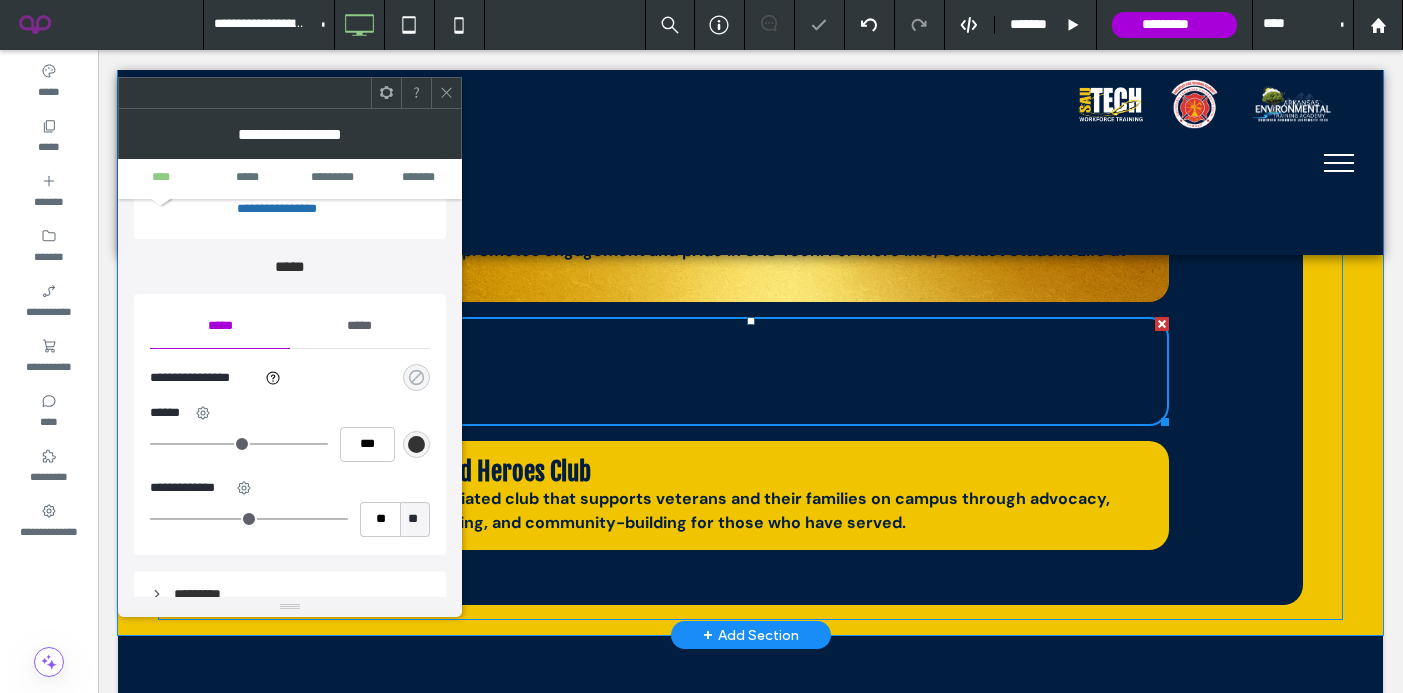 click at bounding box center [416, 377] 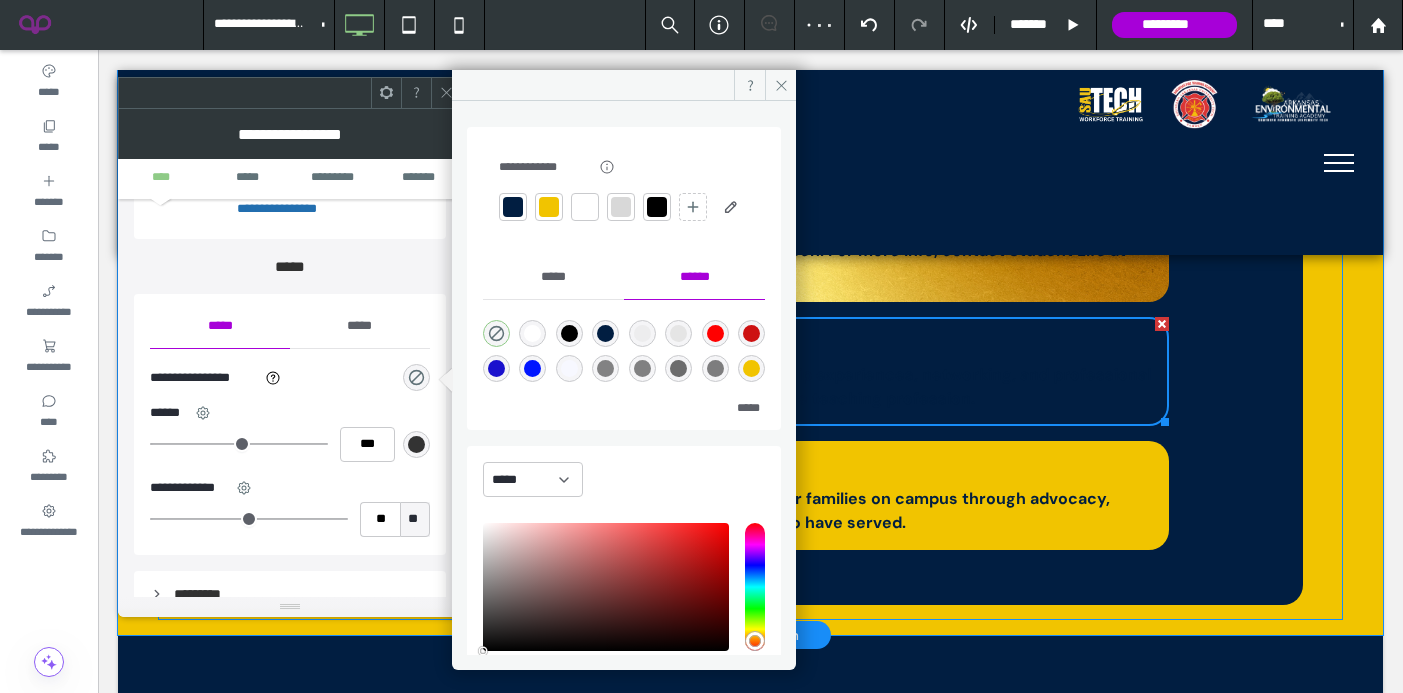 click at bounding box center (549, 207) 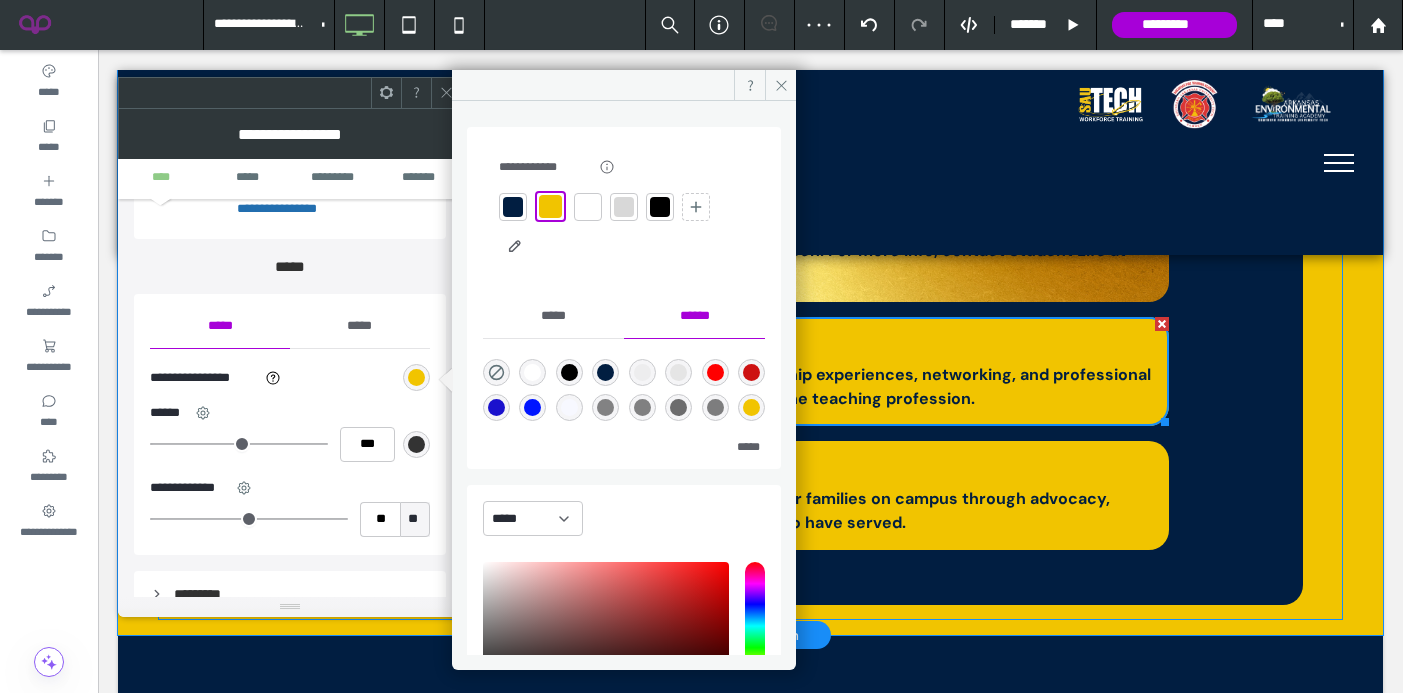click 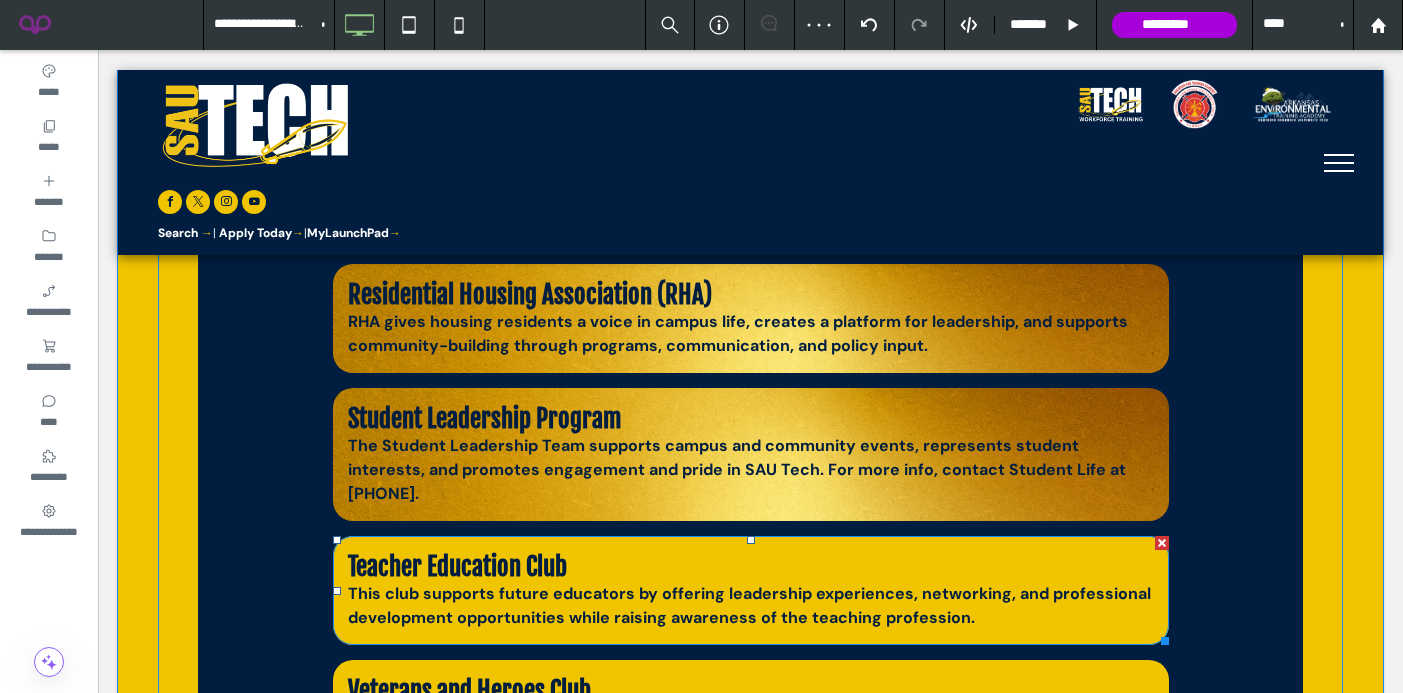 scroll, scrollTop: 2240, scrollLeft: 0, axis: vertical 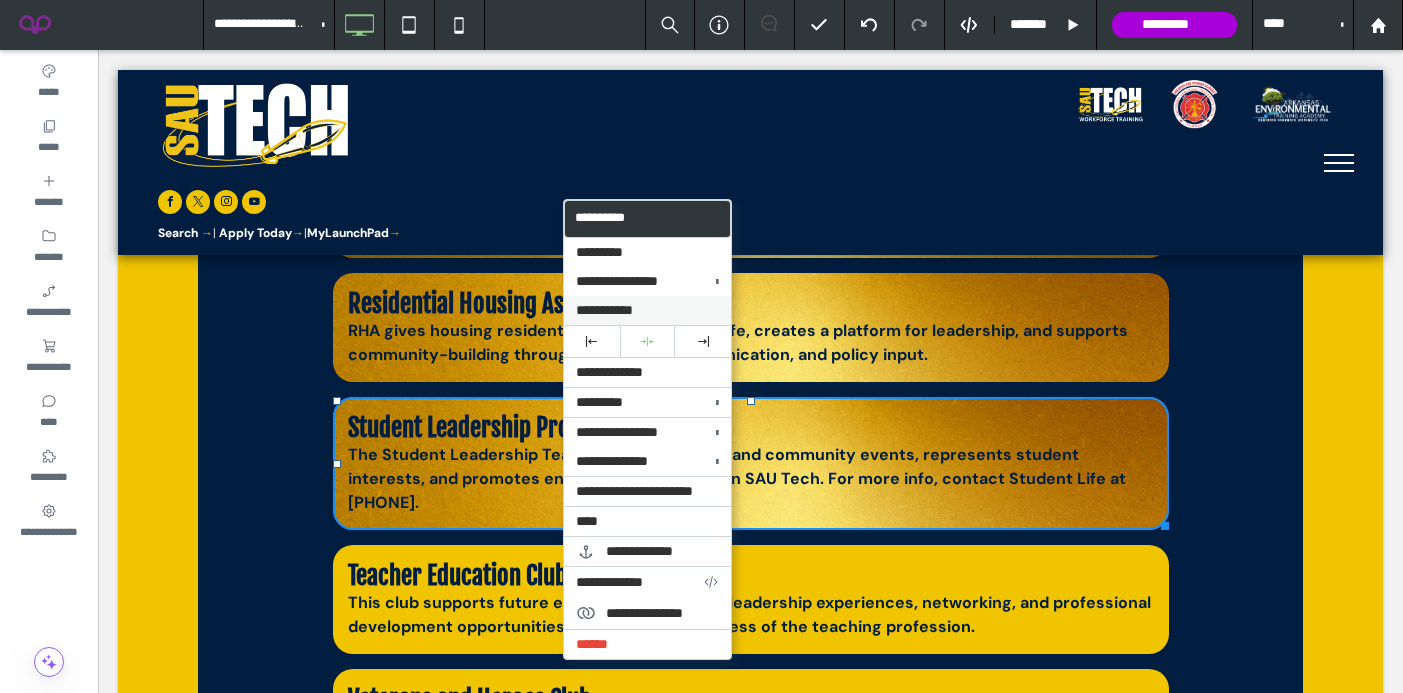 click on "**********" at bounding box center (604, 310) 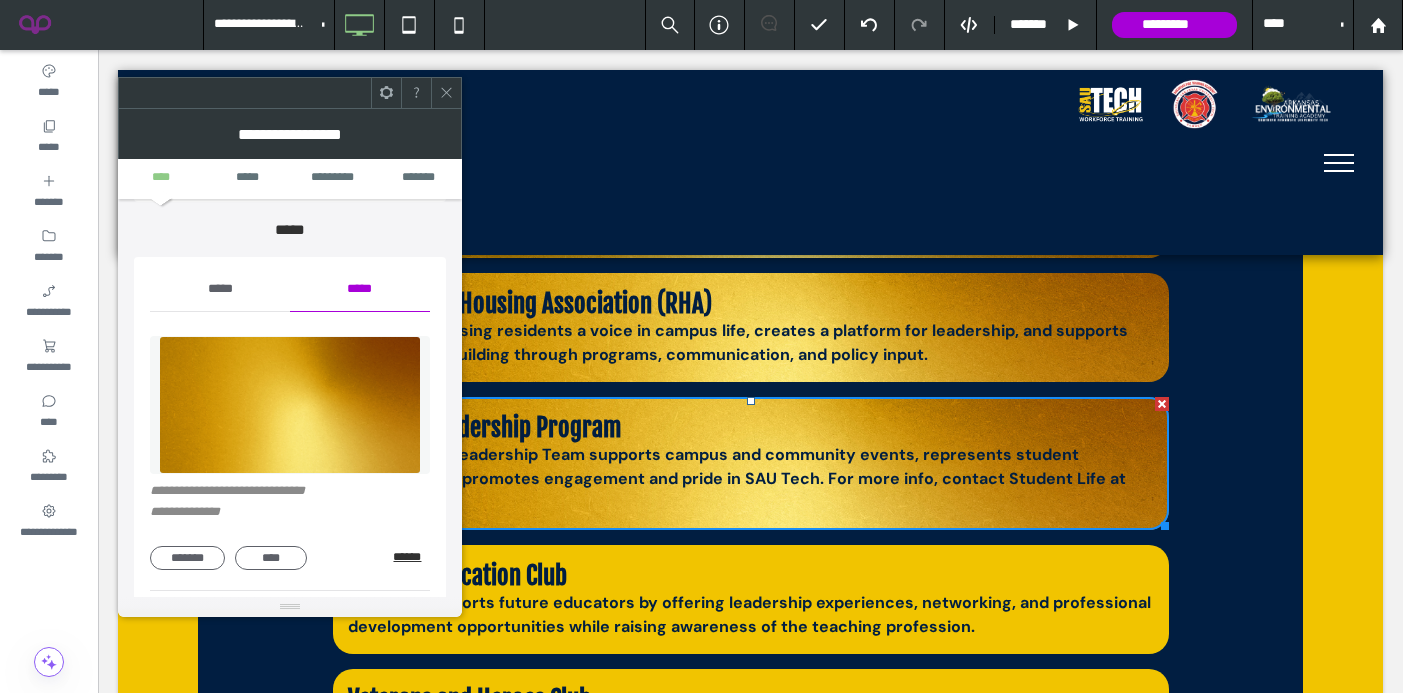 scroll, scrollTop: 196, scrollLeft: 0, axis: vertical 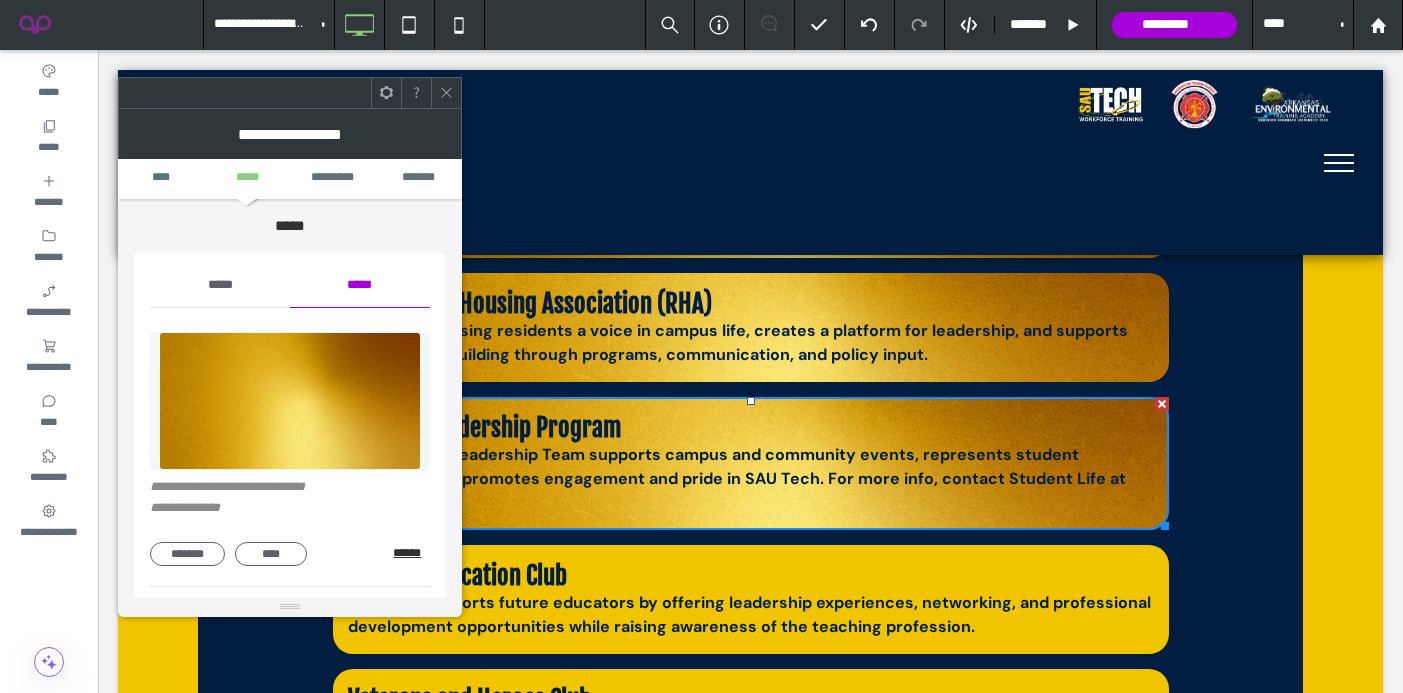 click on "******" at bounding box center (411, 553) 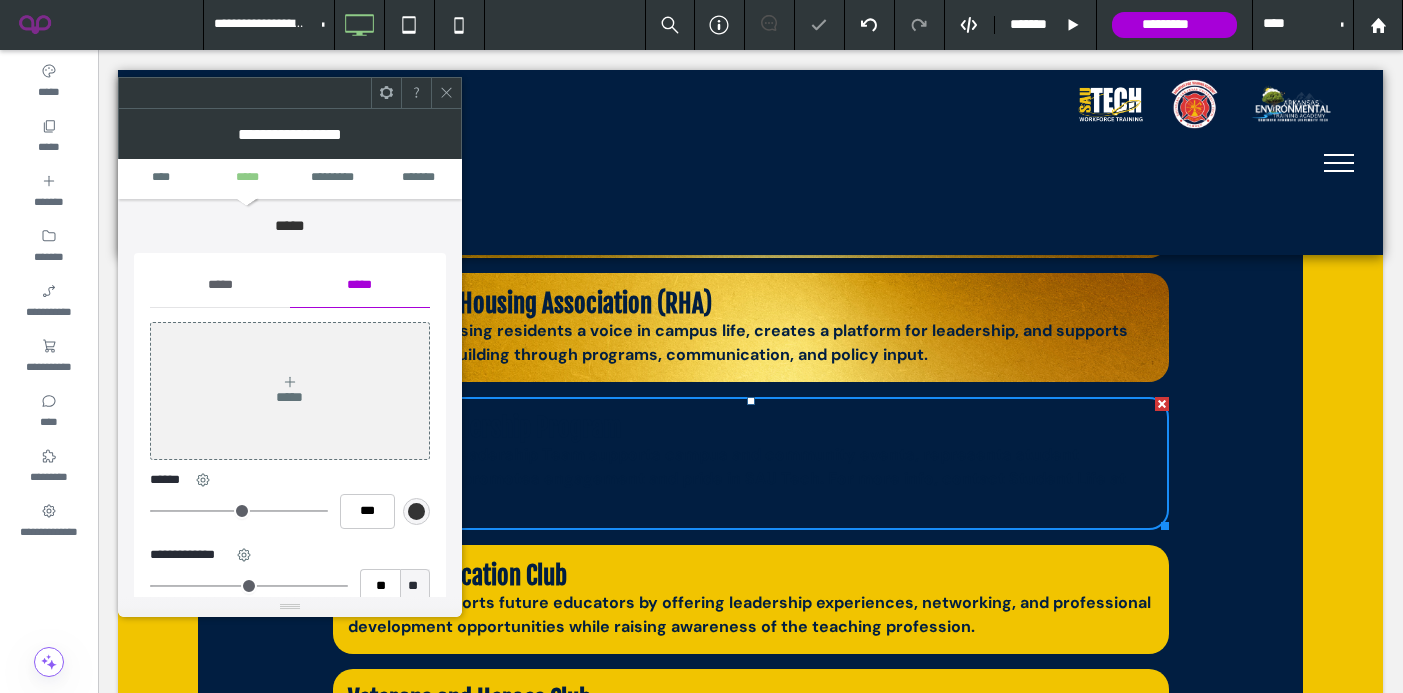 click on "*****" at bounding box center [220, 285] 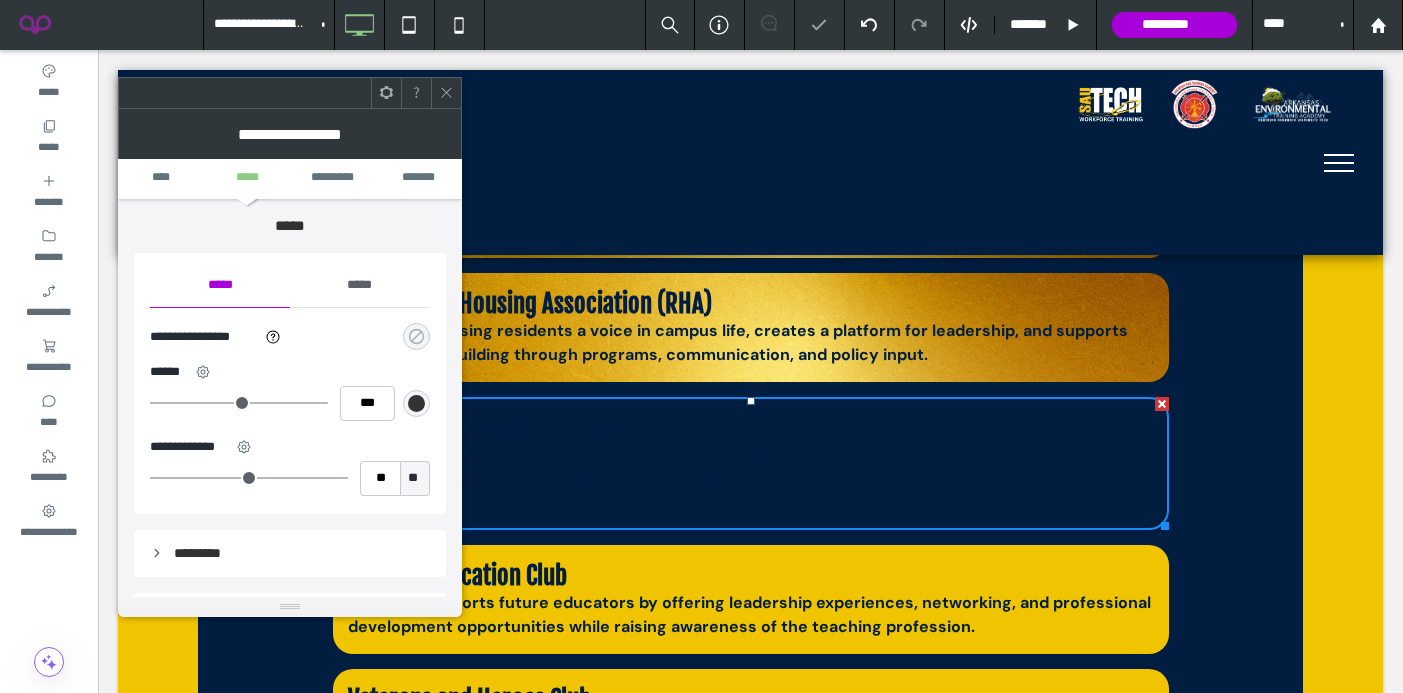 click 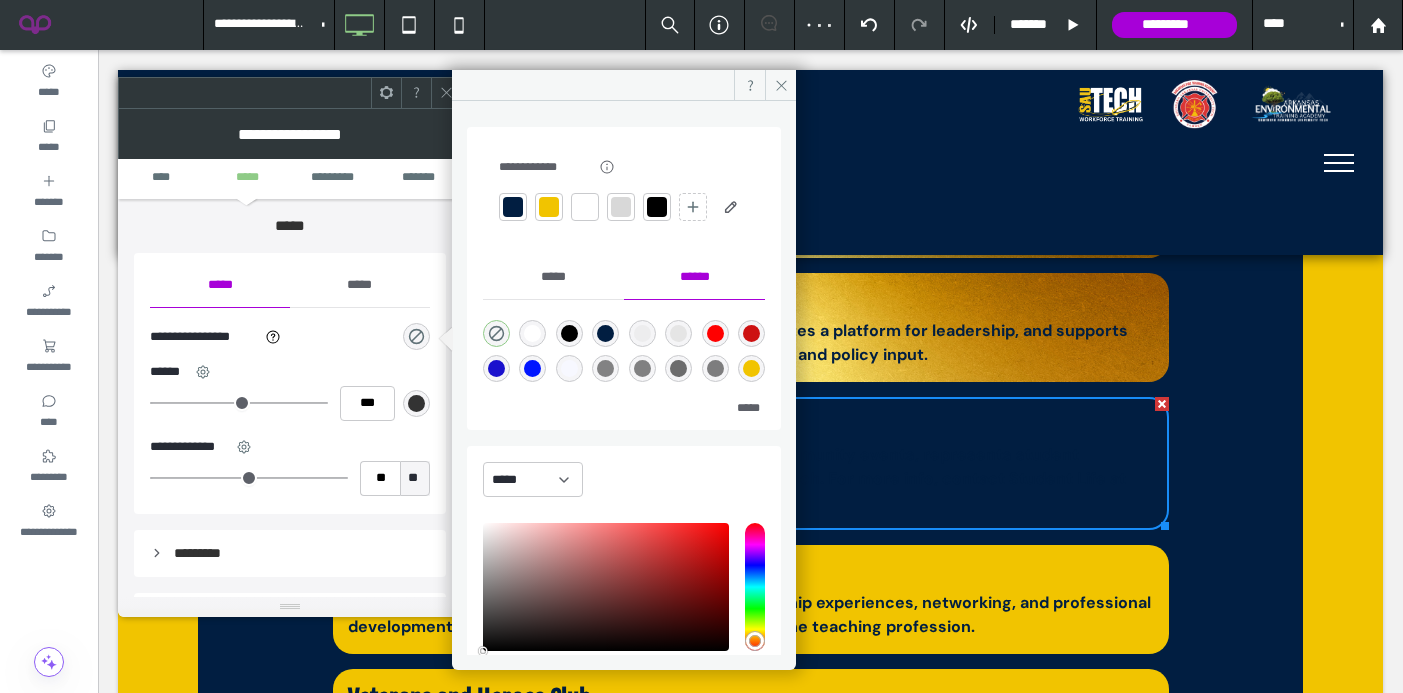 click at bounding box center (549, 207) 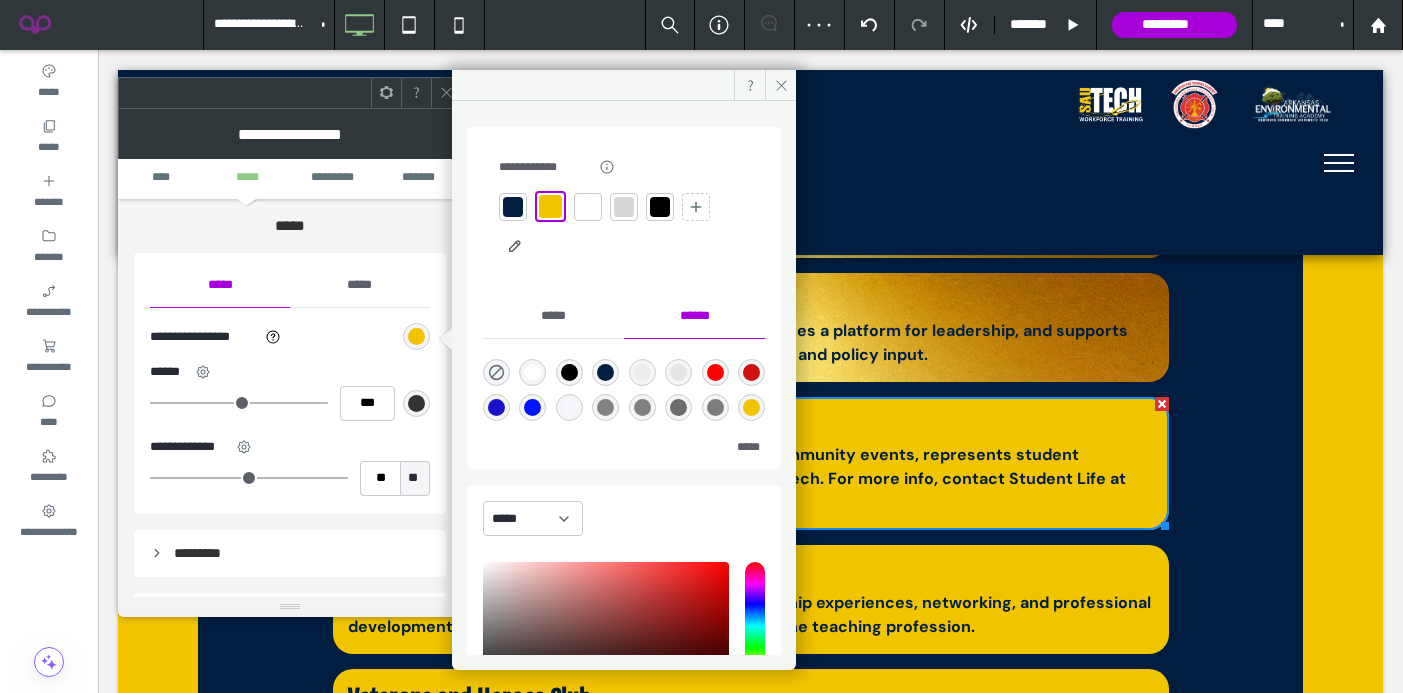 click 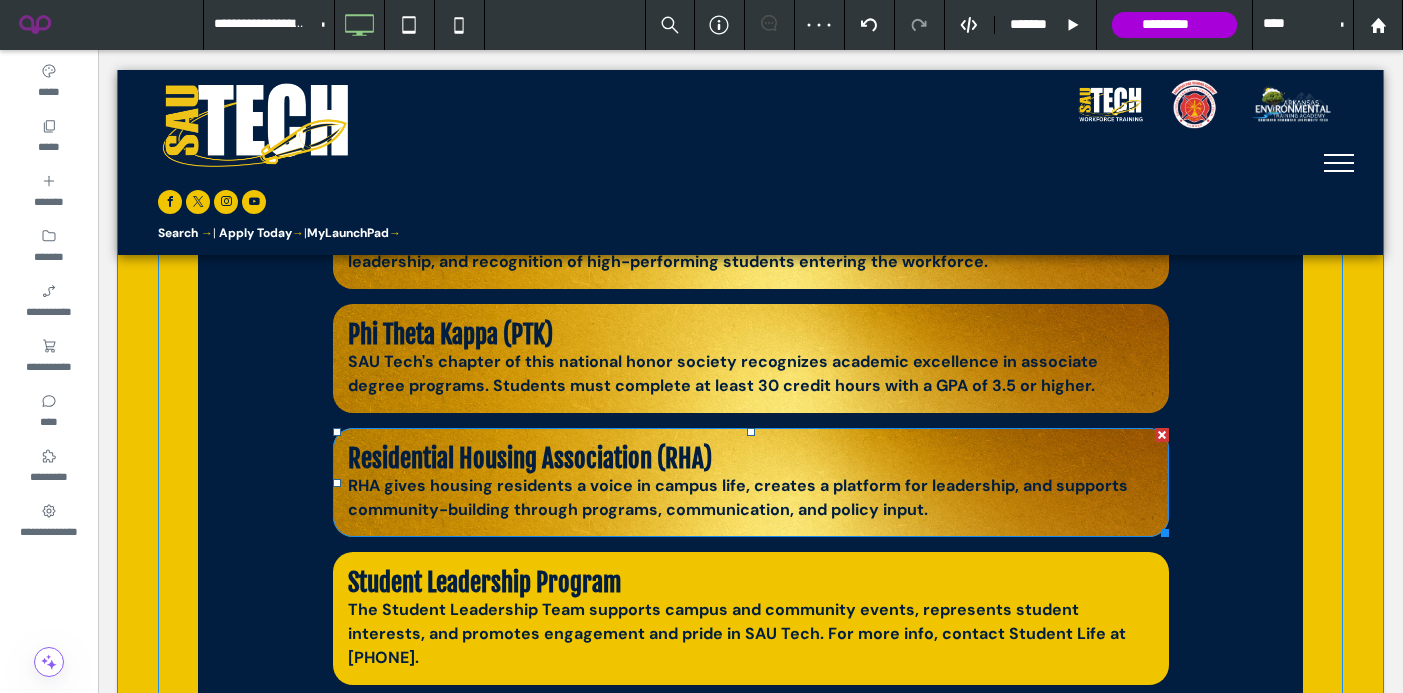 scroll, scrollTop: 2075, scrollLeft: 0, axis: vertical 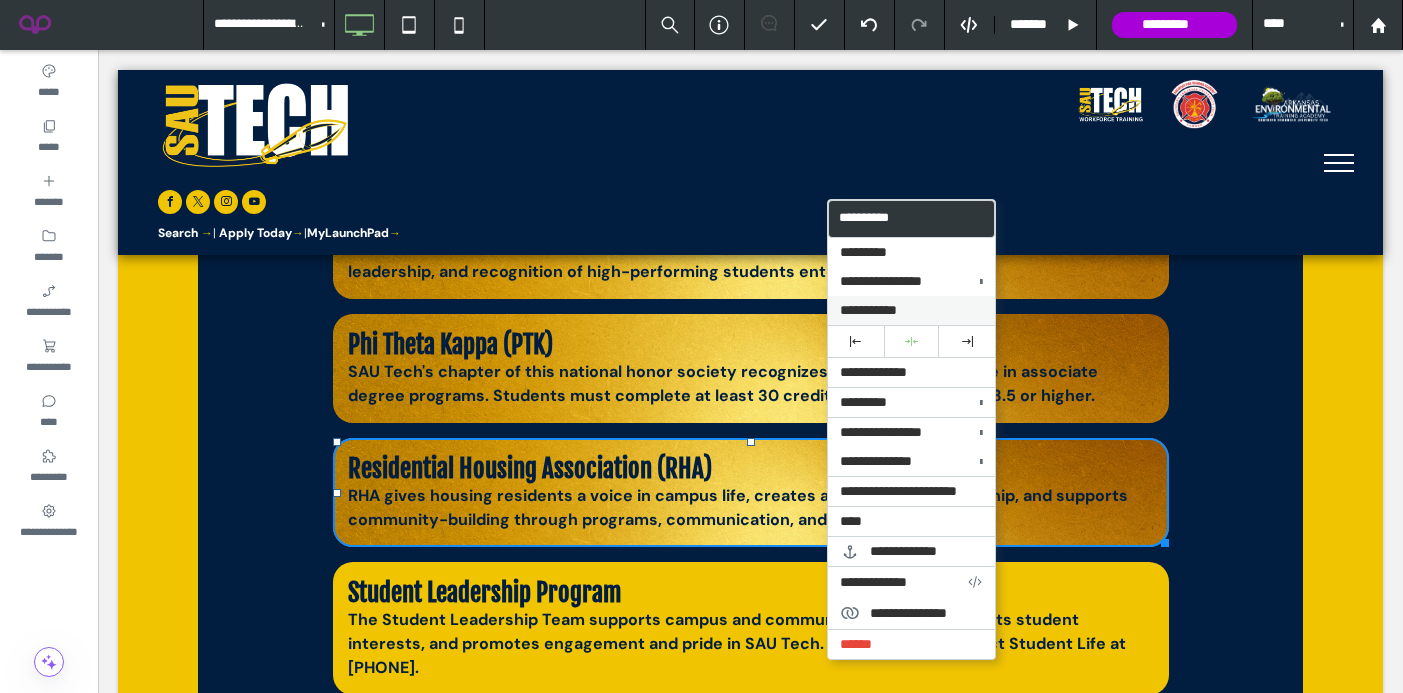 click on "**********" at bounding box center (868, 310) 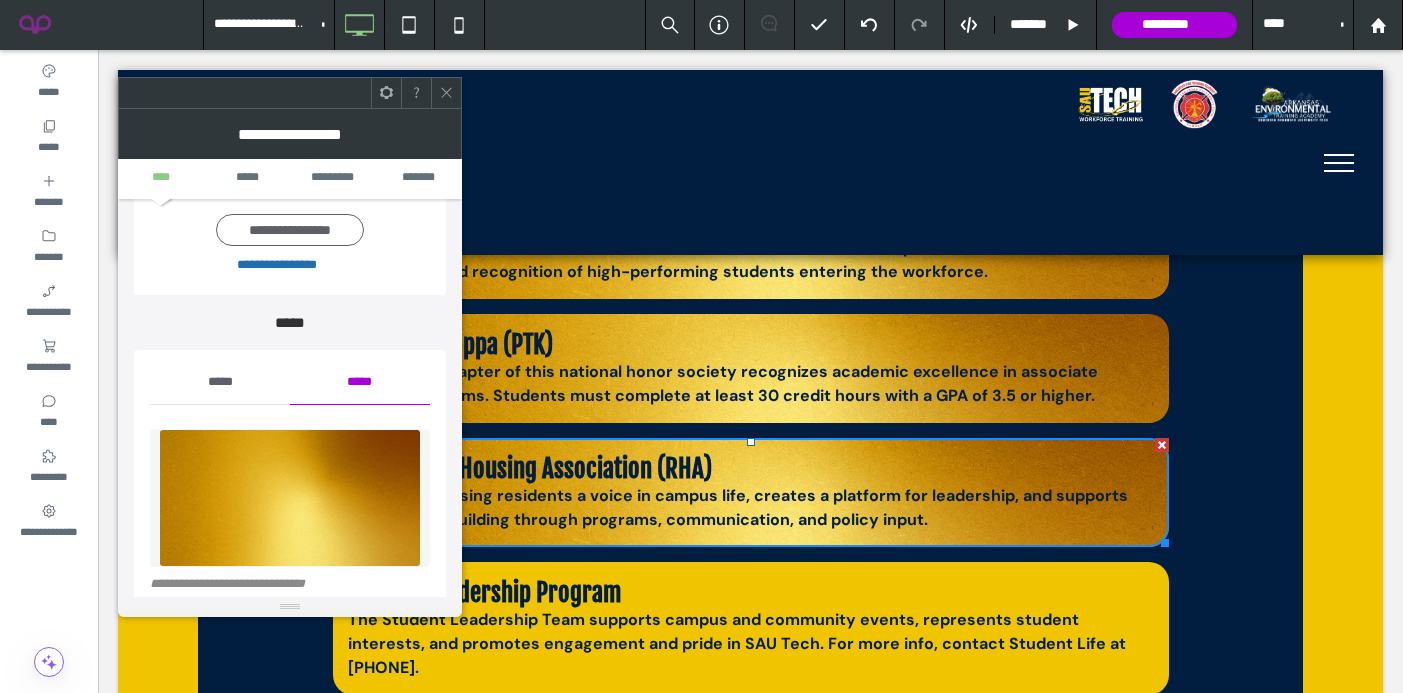 scroll, scrollTop: 185, scrollLeft: 0, axis: vertical 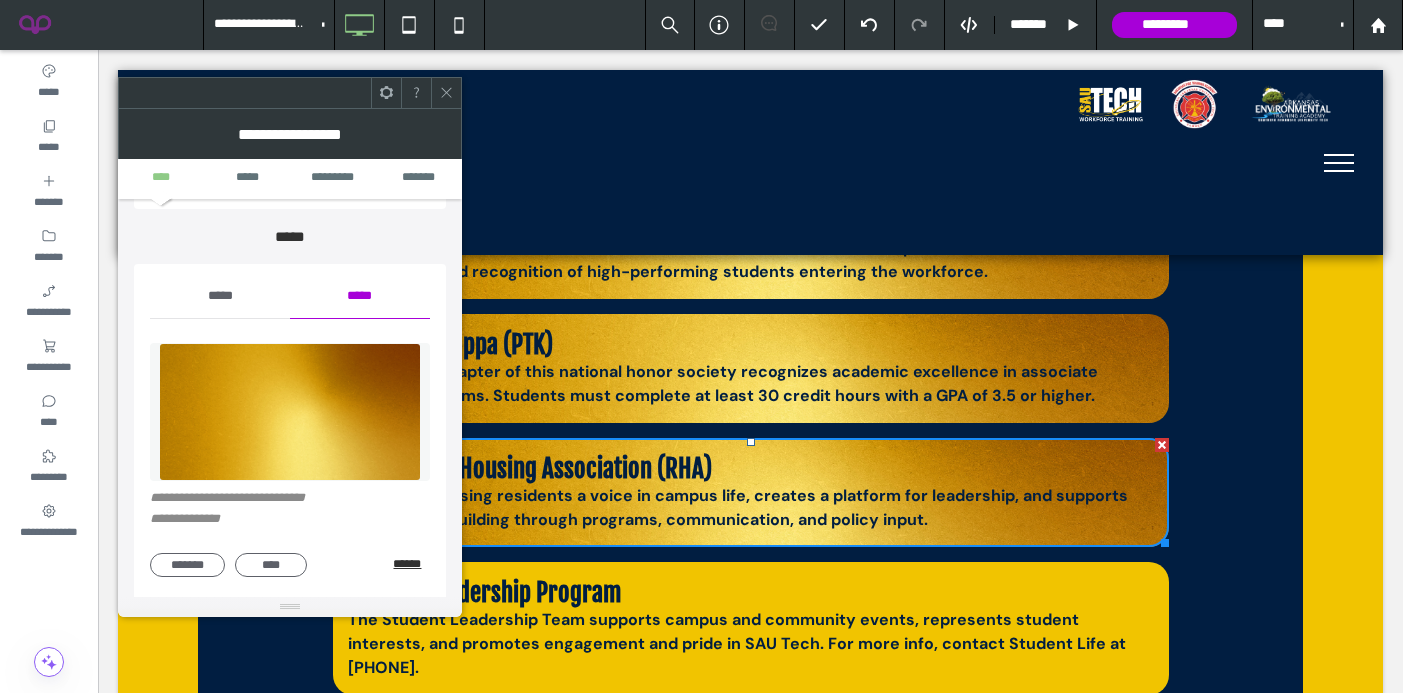click on "******" at bounding box center [411, 564] 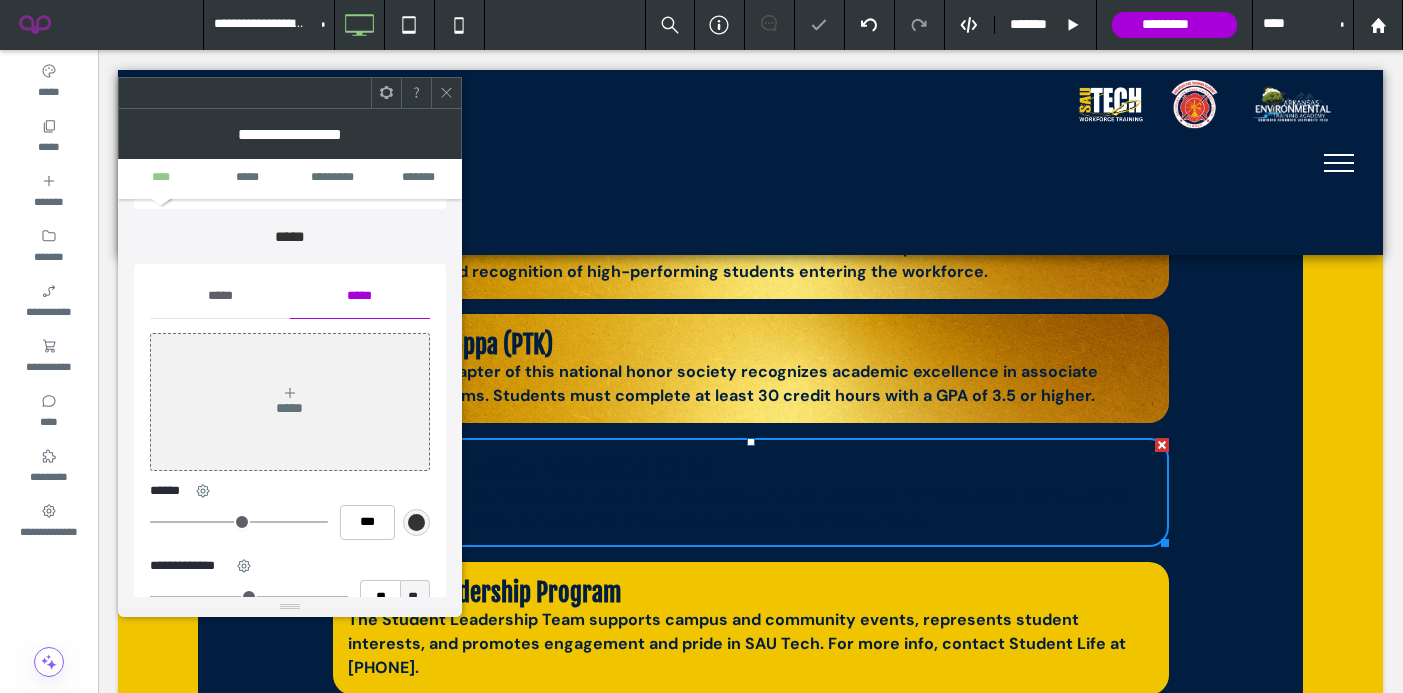 click on "*****" at bounding box center (220, 296) 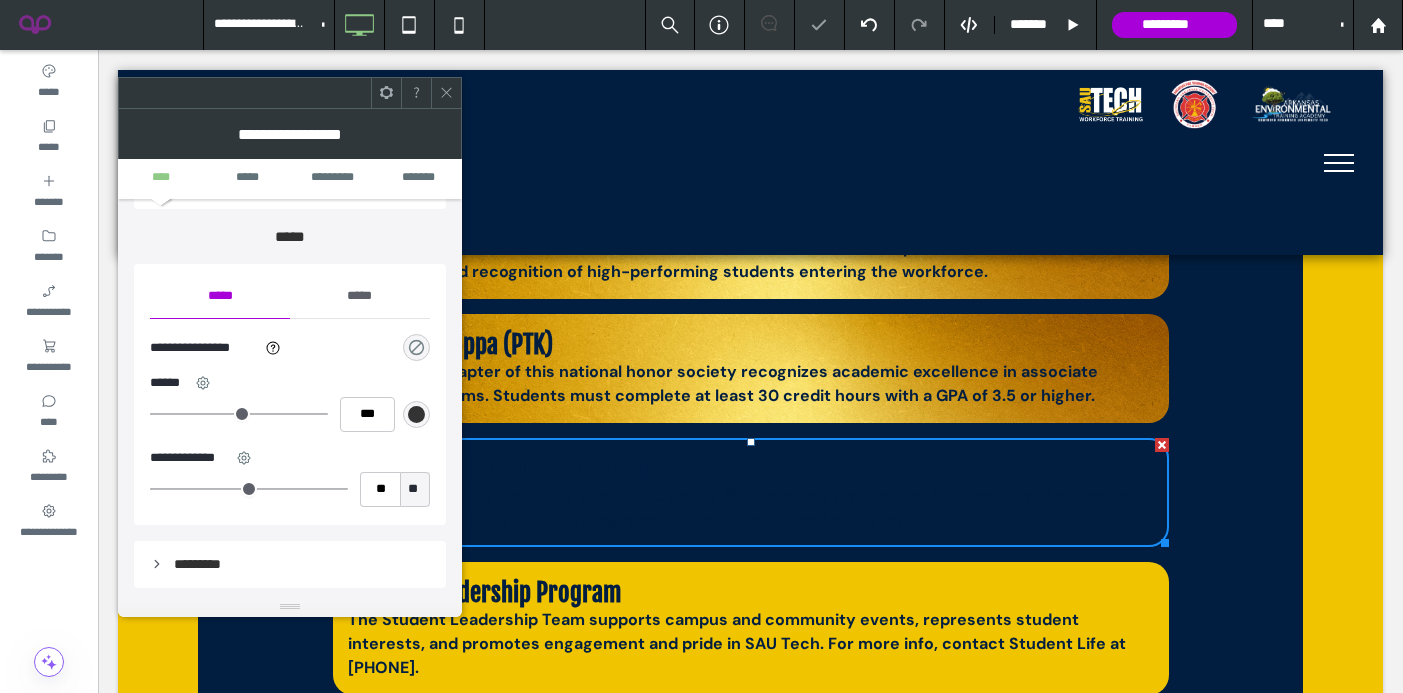 click at bounding box center (416, 347) 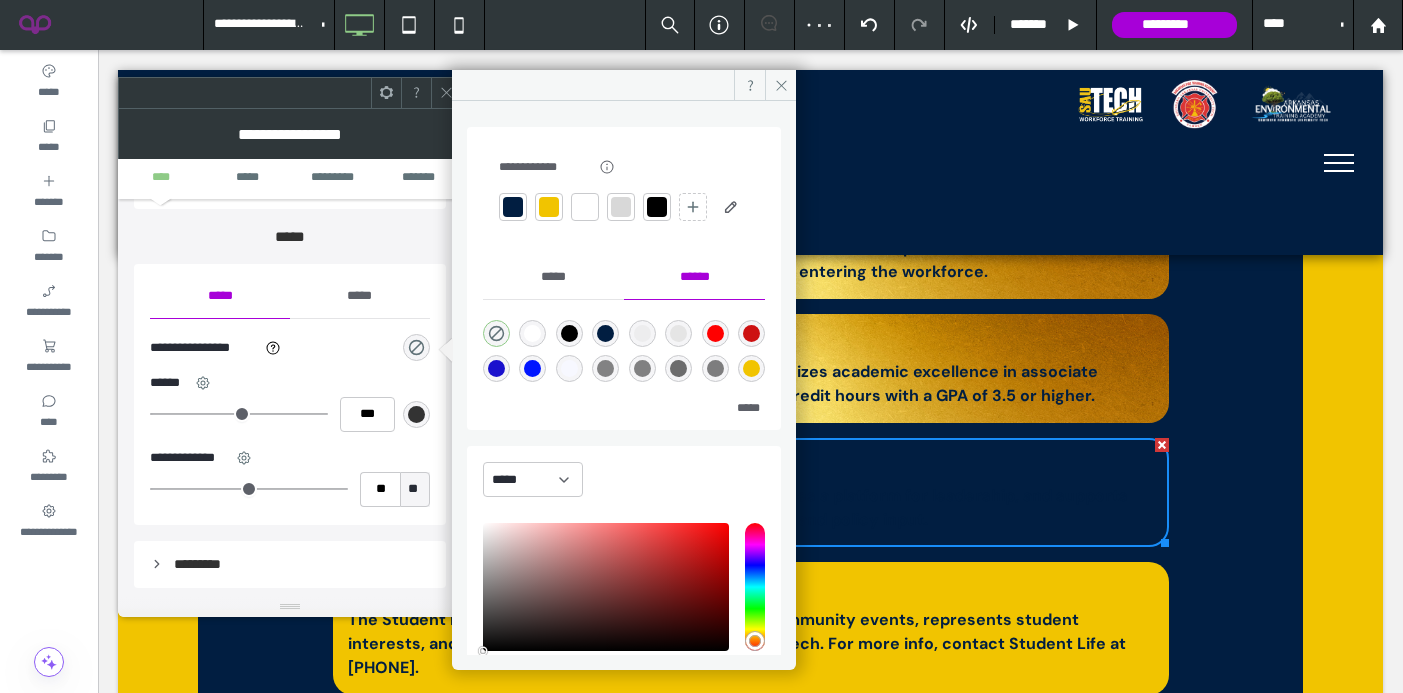 click at bounding box center (549, 207) 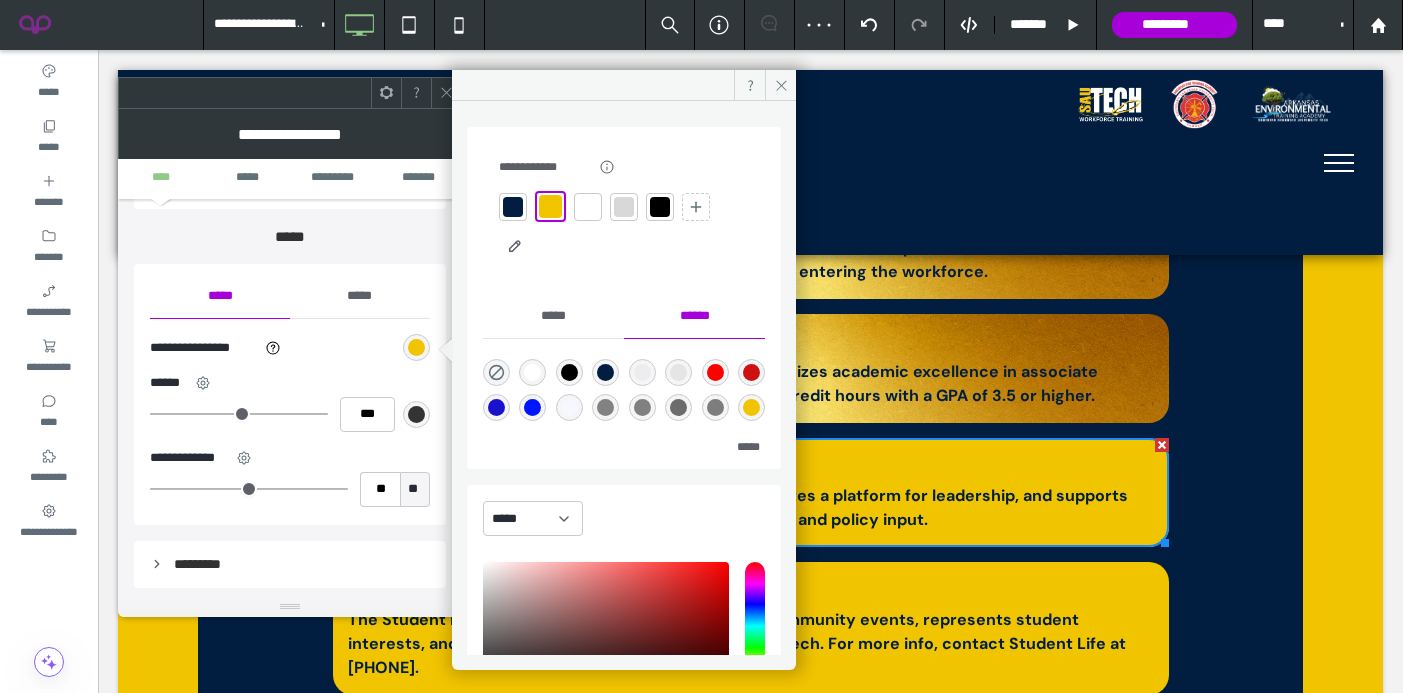 click 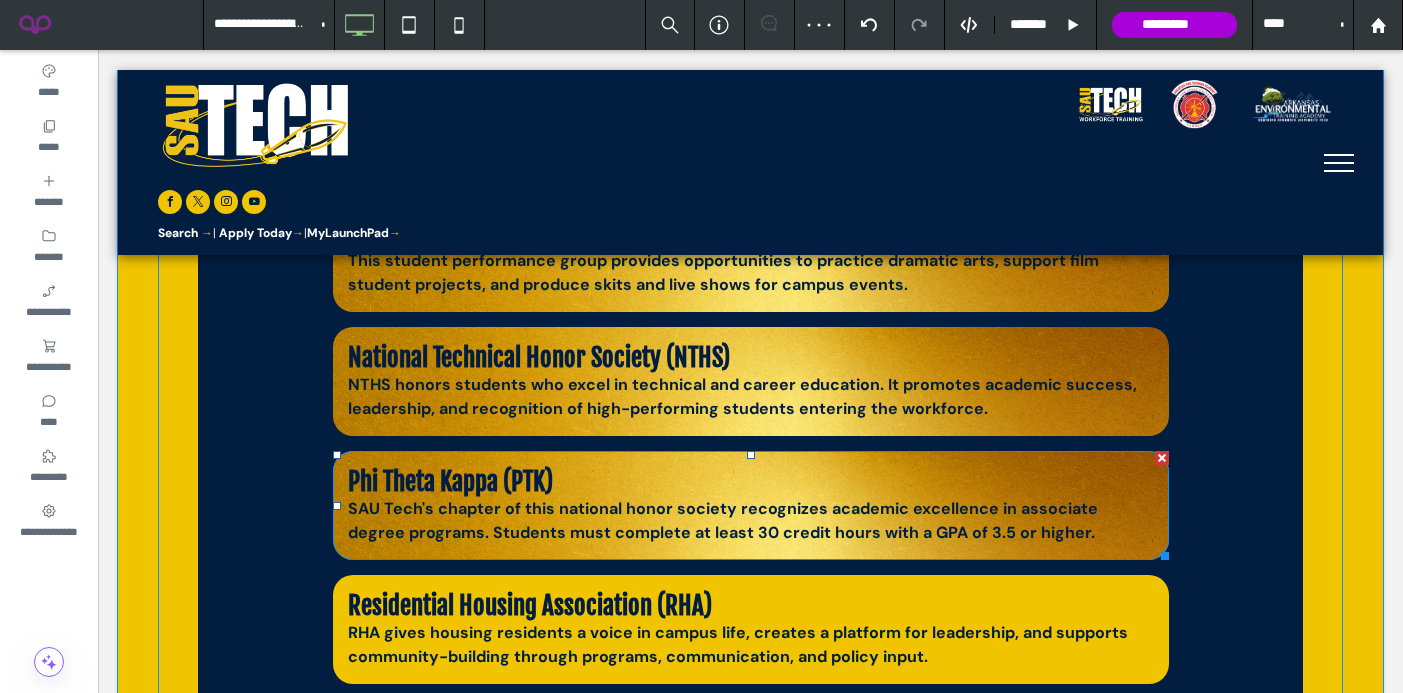 scroll, scrollTop: 1923, scrollLeft: 0, axis: vertical 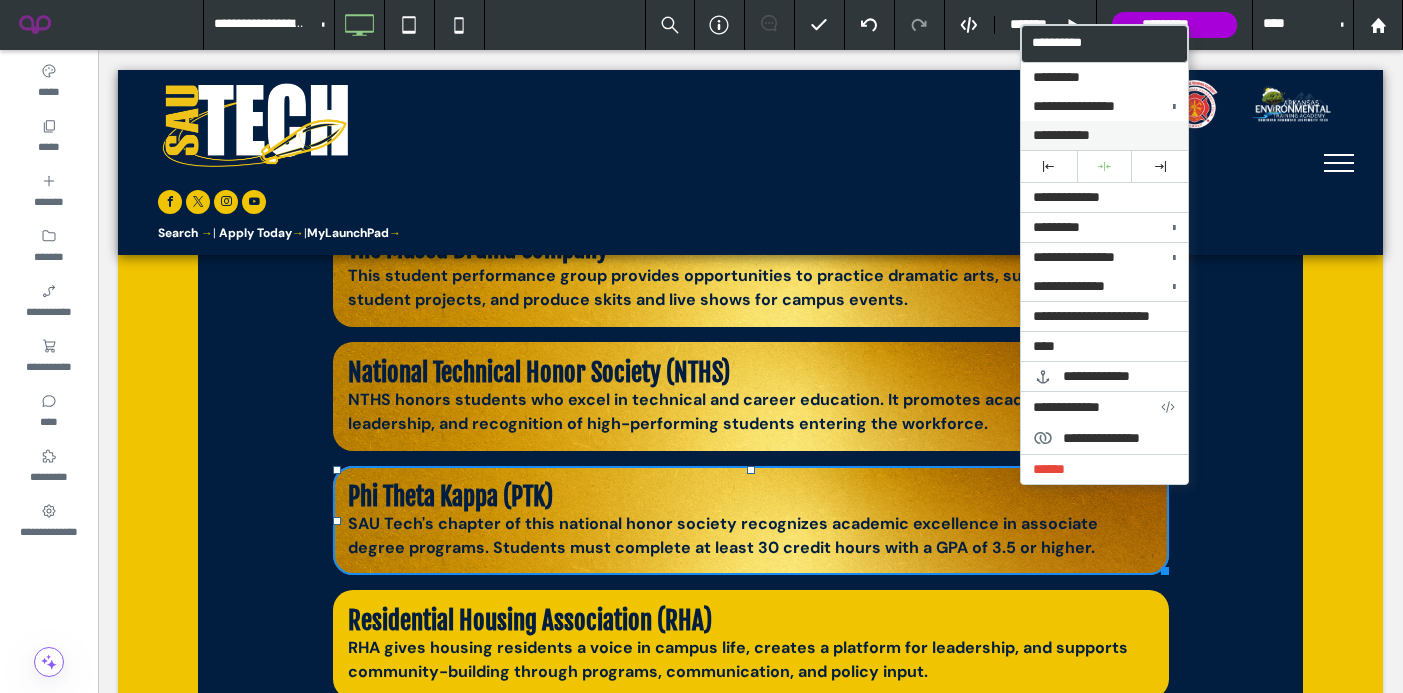 click on "**********" at bounding box center [1104, 135] 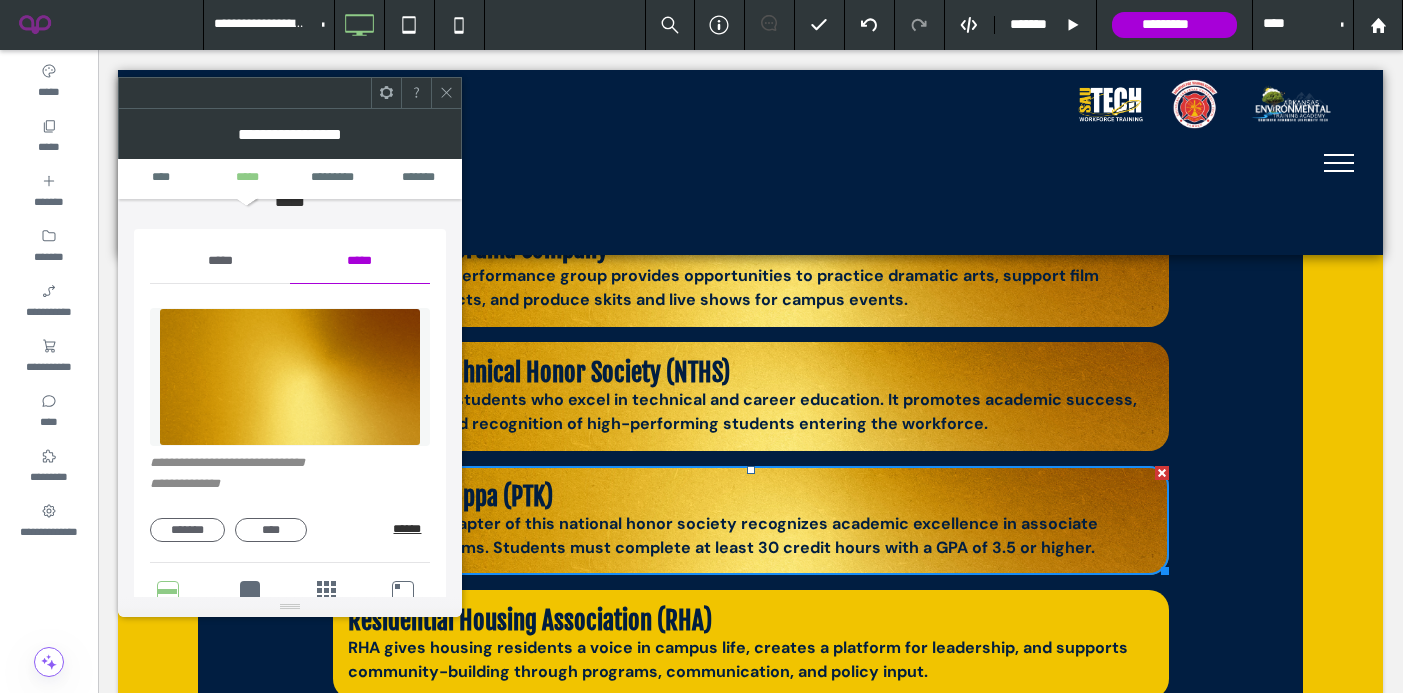 scroll, scrollTop: 233, scrollLeft: 0, axis: vertical 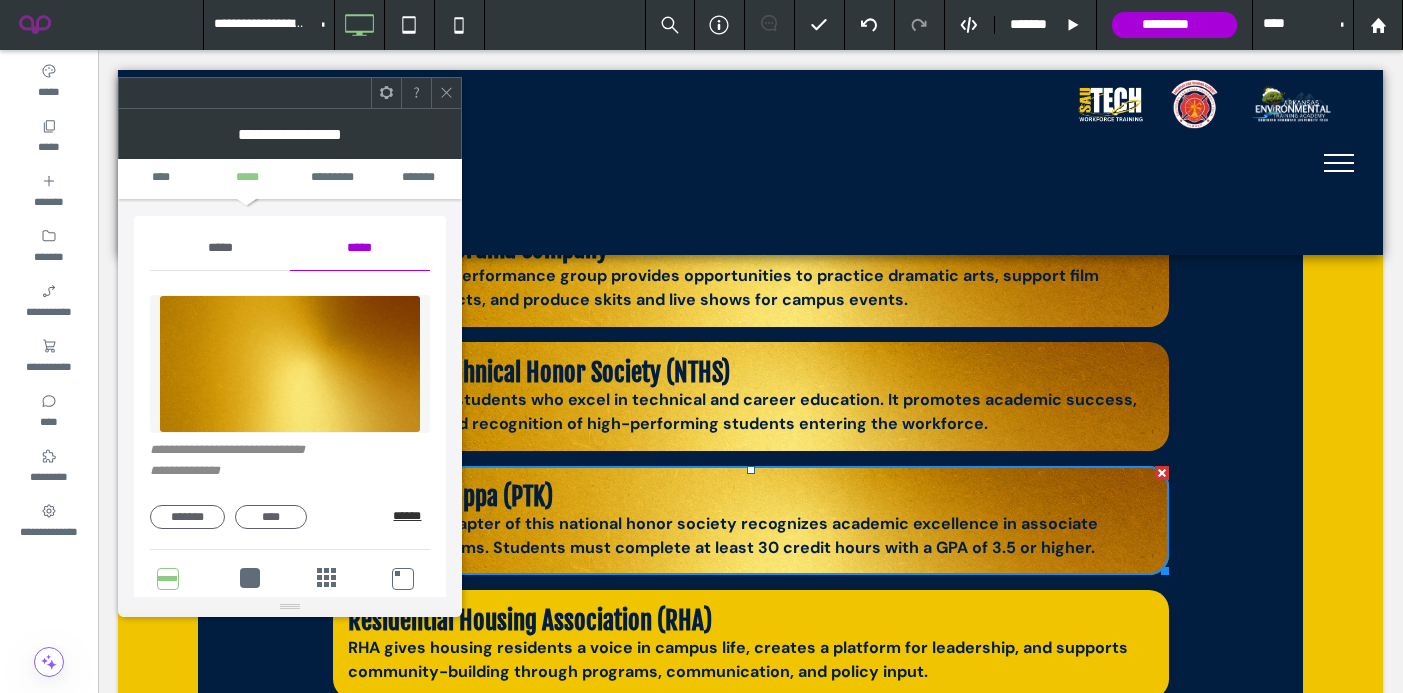 click on "******" at bounding box center (411, 516) 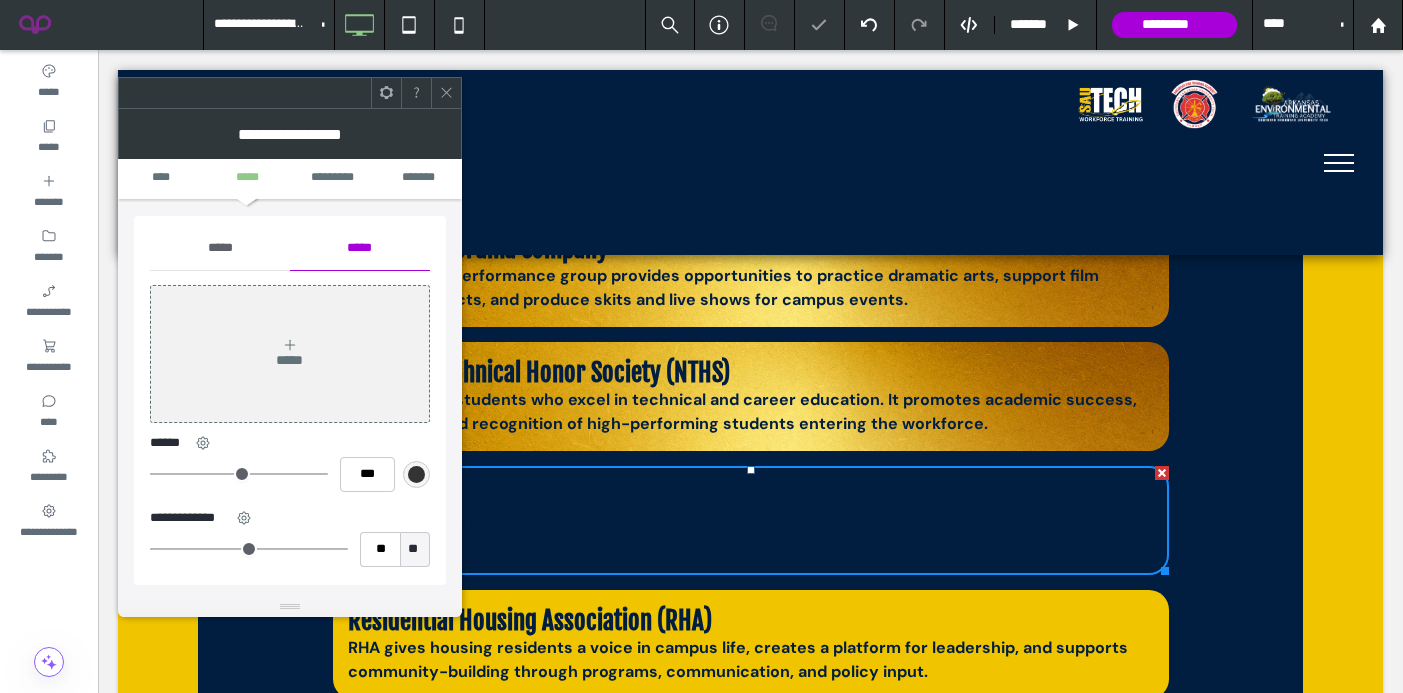 click on "*****" at bounding box center (220, 248) 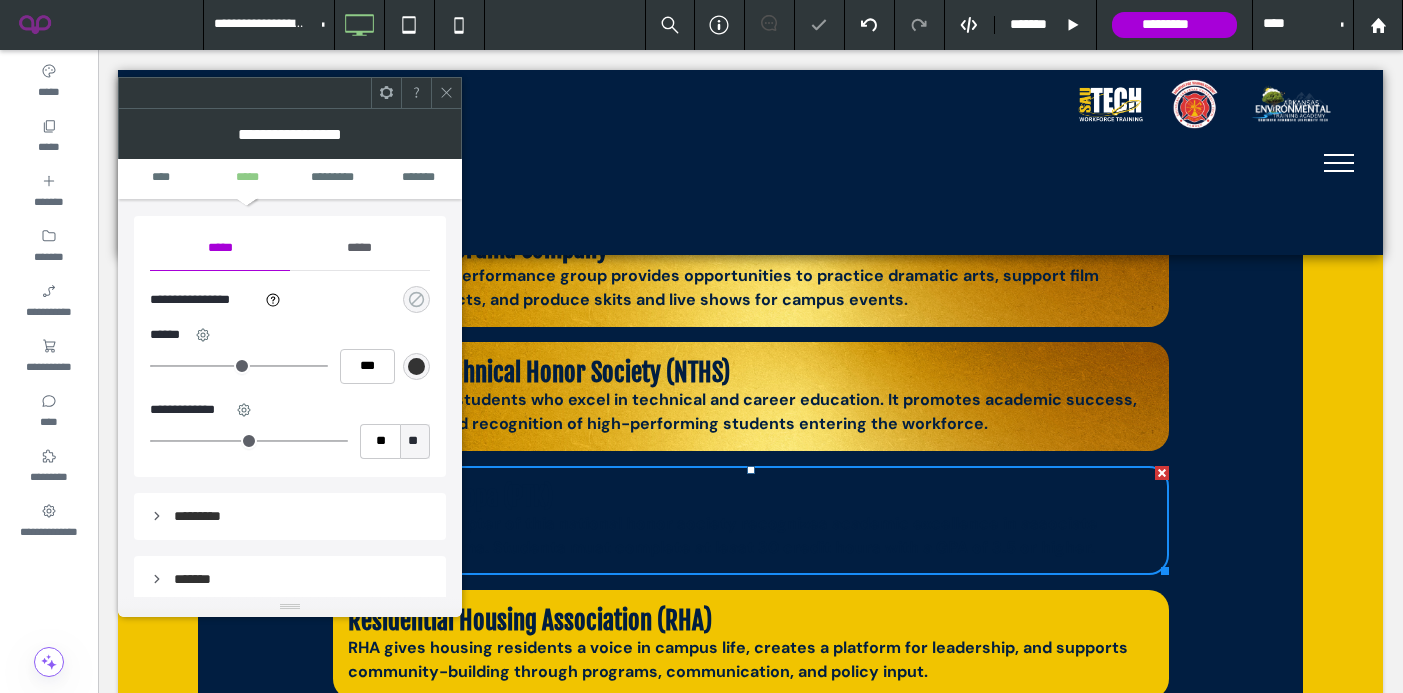 click at bounding box center [416, 299] 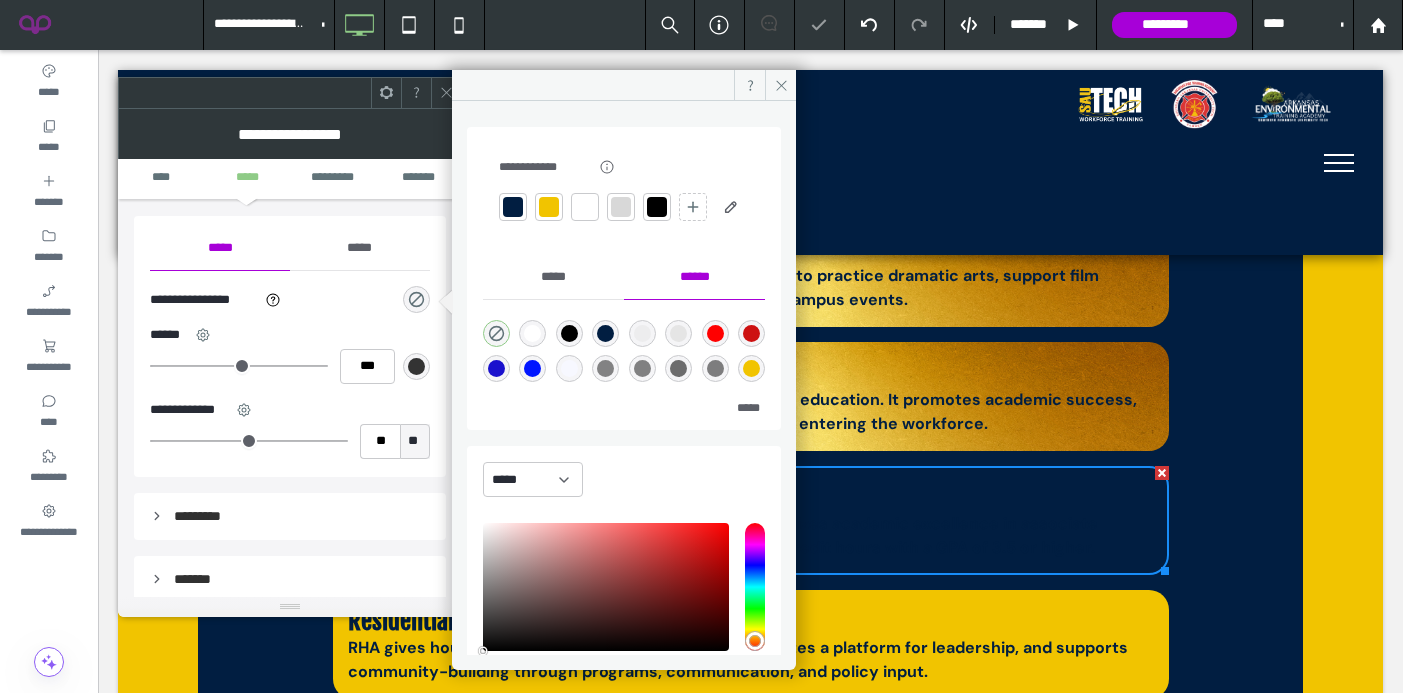 click at bounding box center [549, 207] 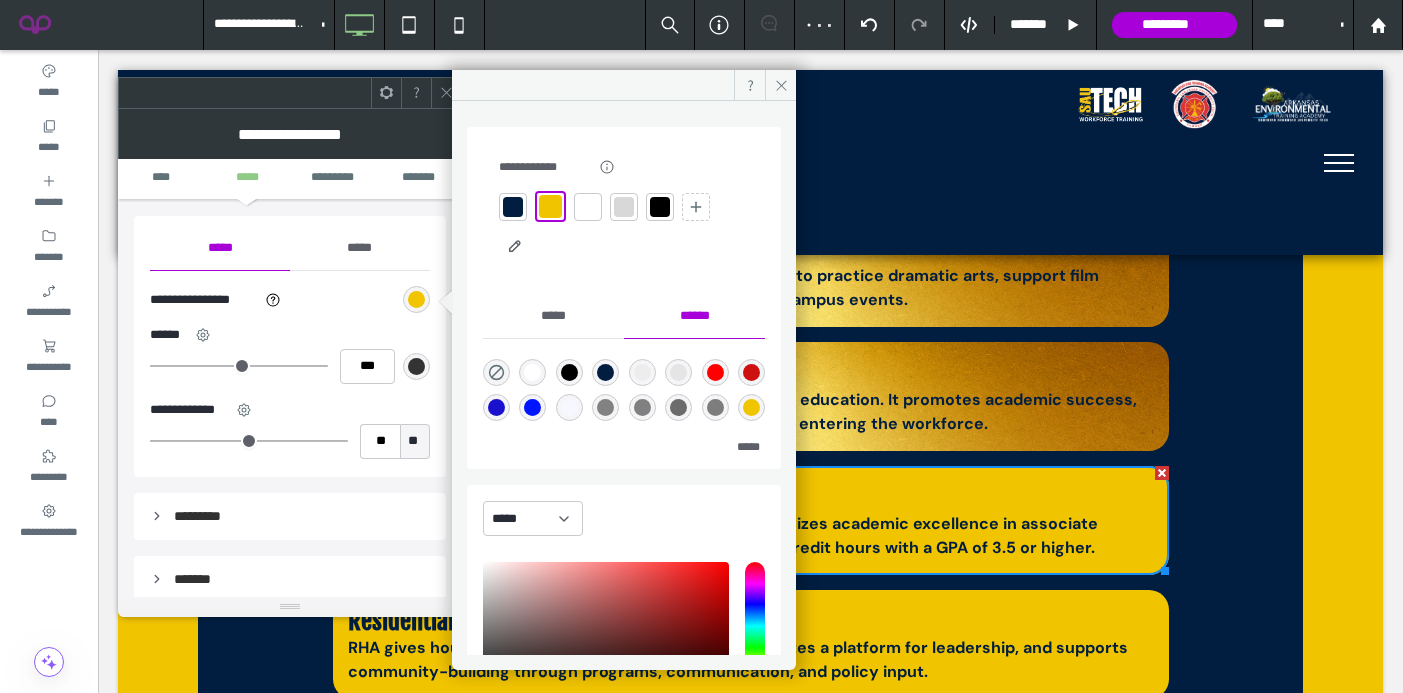 click 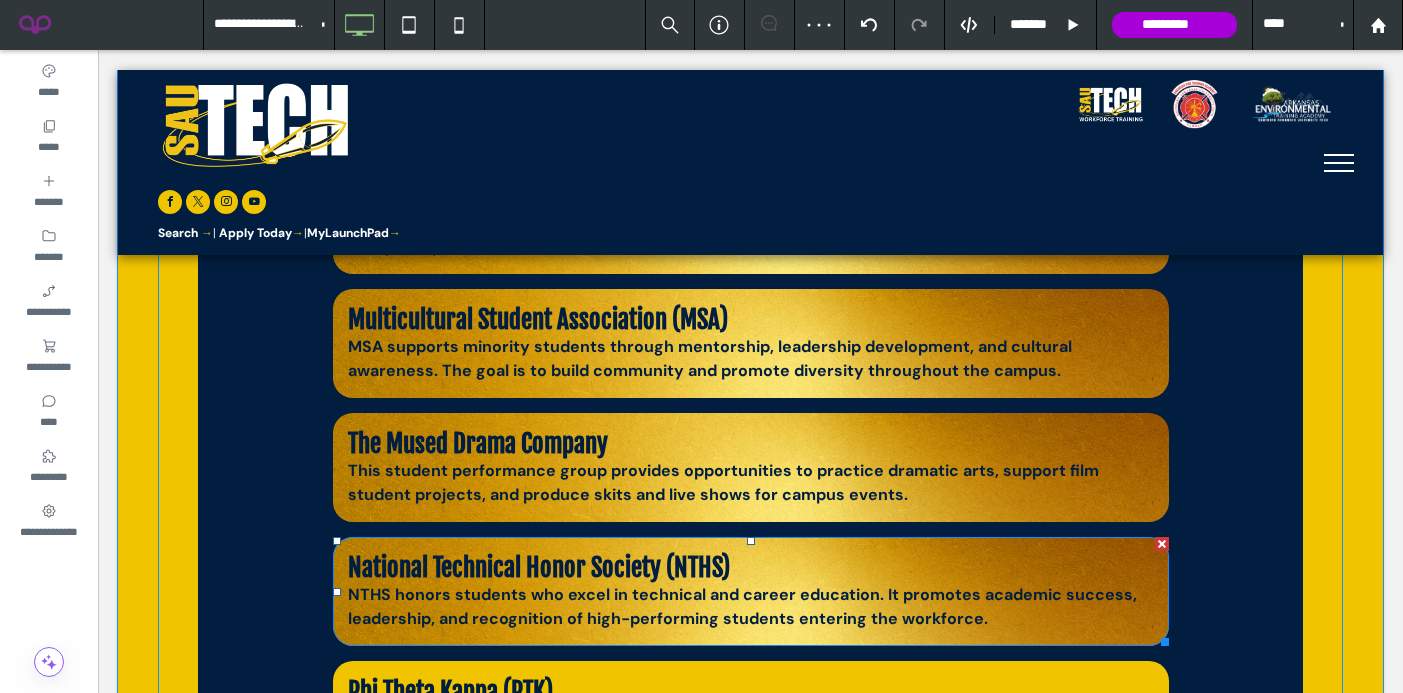 scroll, scrollTop: 1727, scrollLeft: 0, axis: vertical 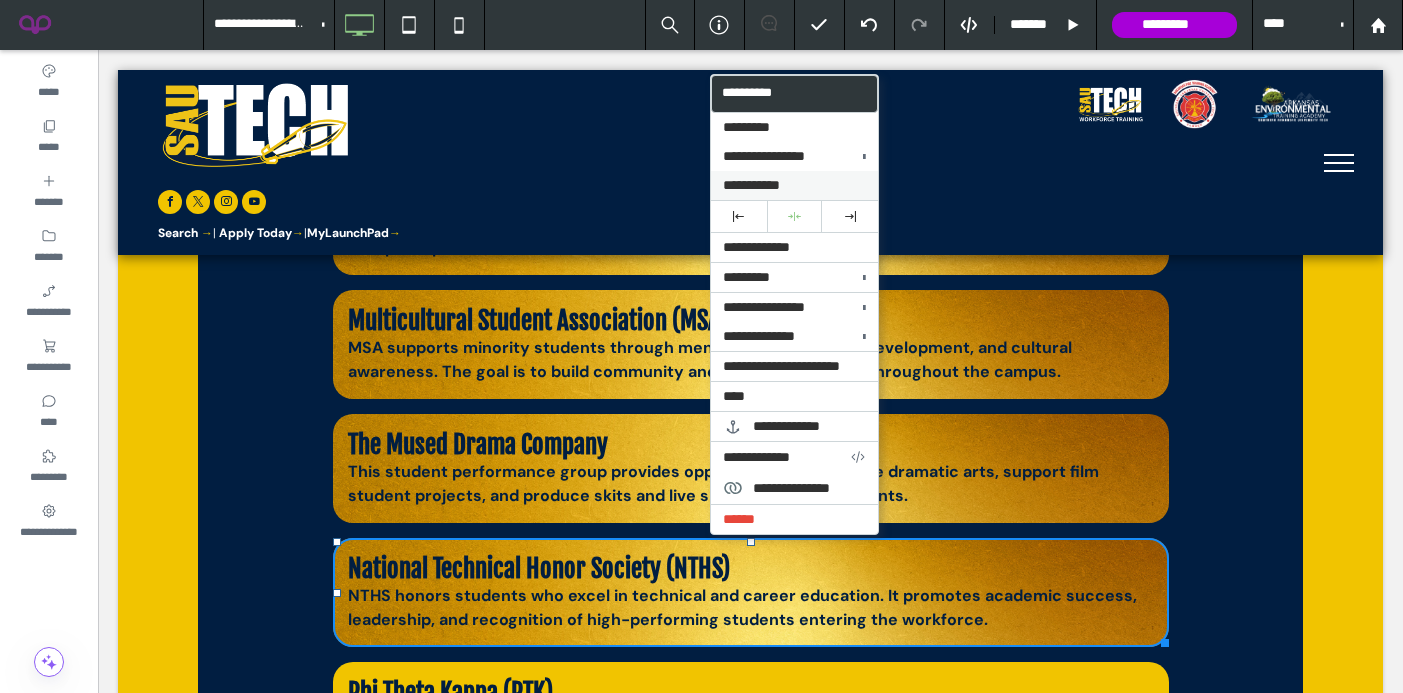 click on "**********" at bounding box center (751, 185) 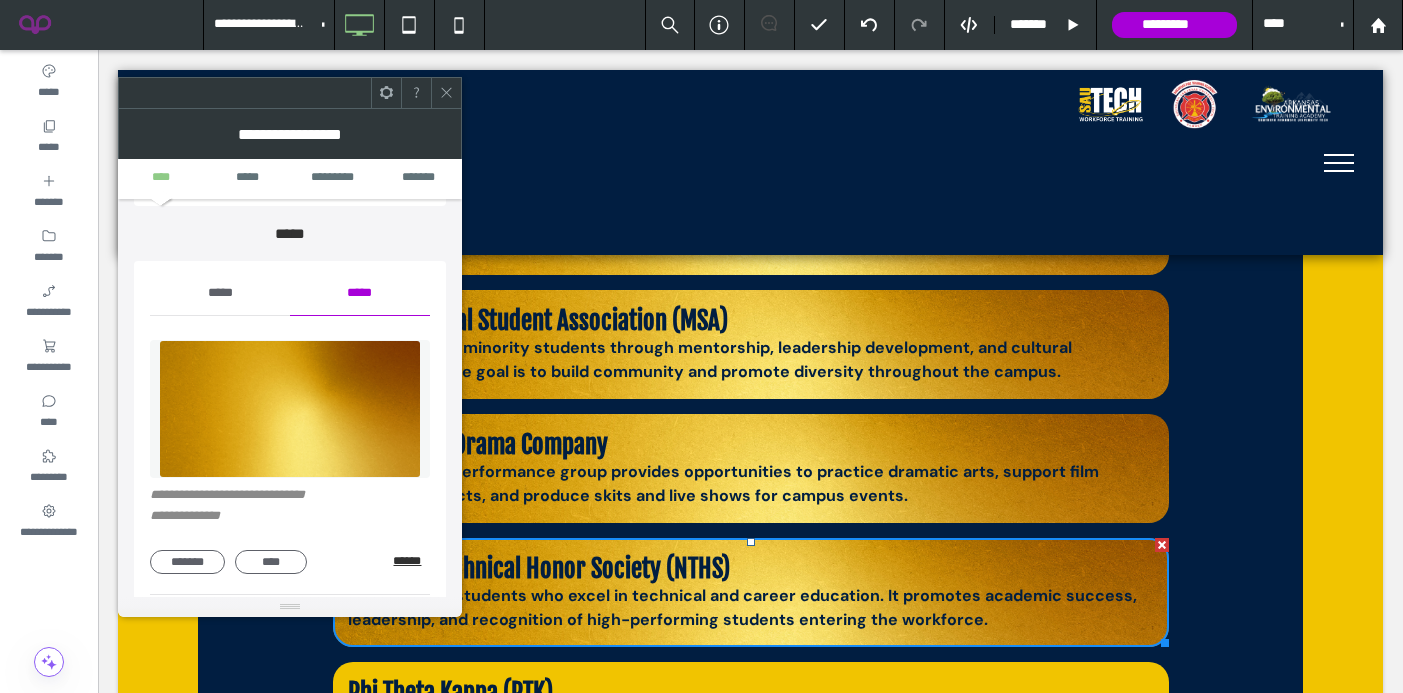 scroll, scrollTop: 189, scrollLeft: 0, axis: vertical 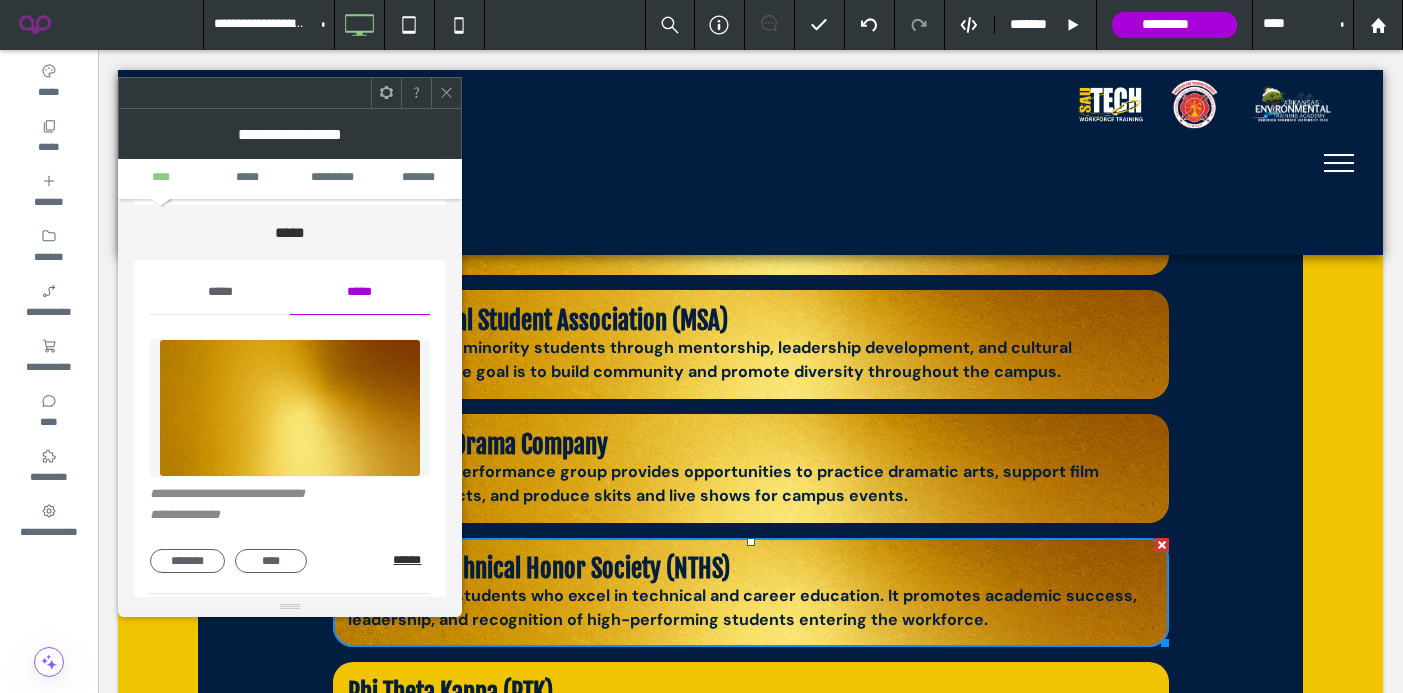 click on "******" at bounding box center [411, 560] 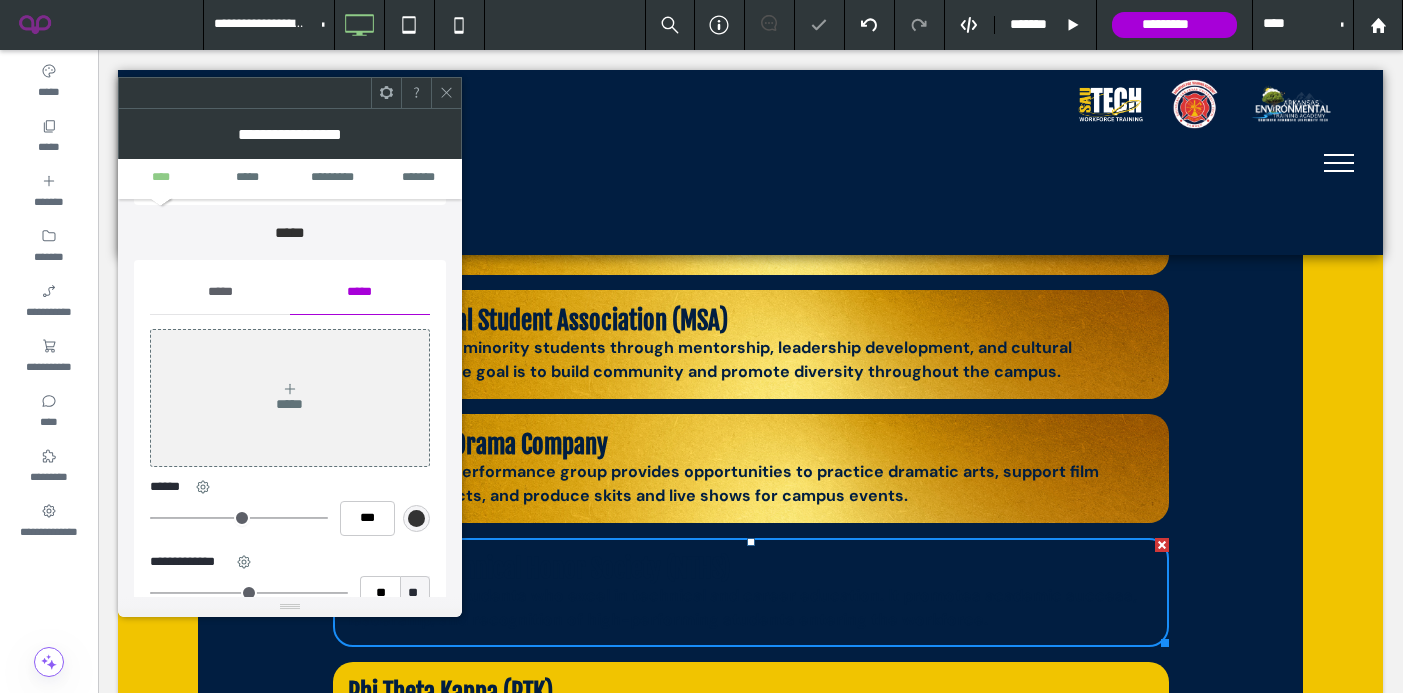 click on "*****" at bounding box center [220, 292] 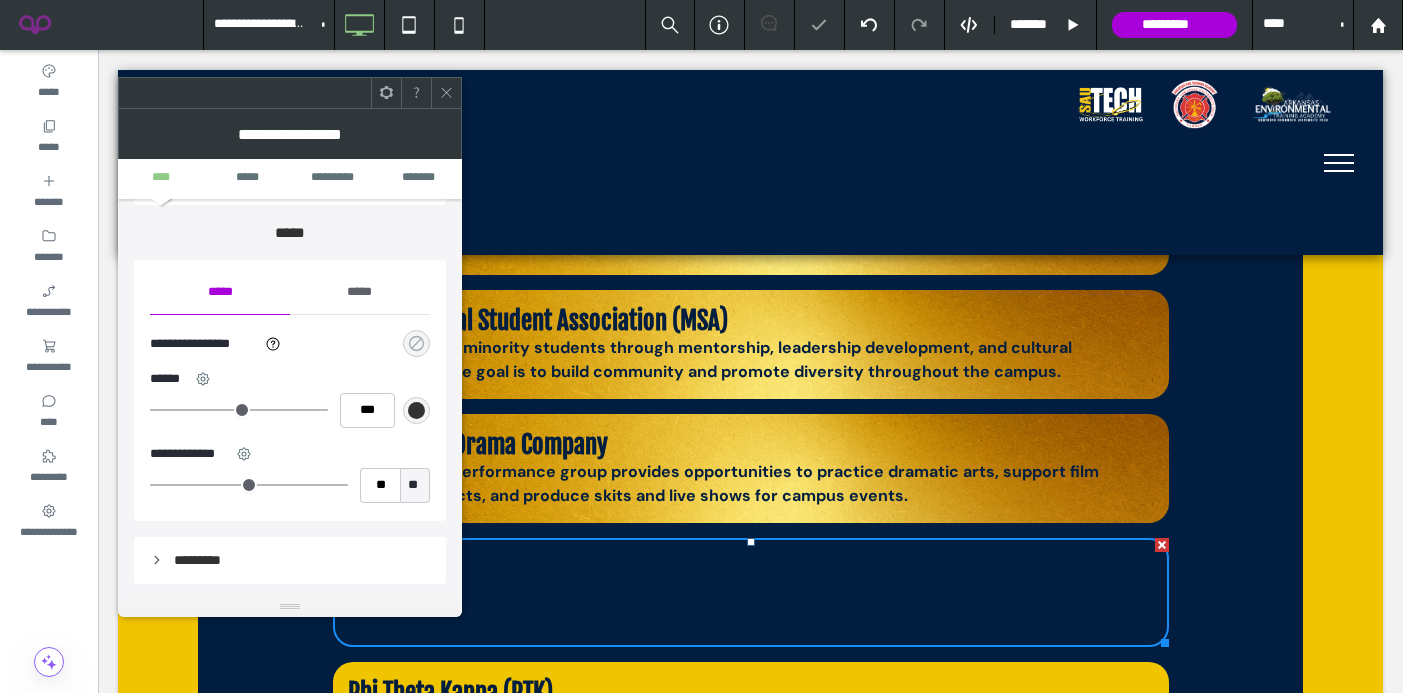 click at bounding box center [416, 343] 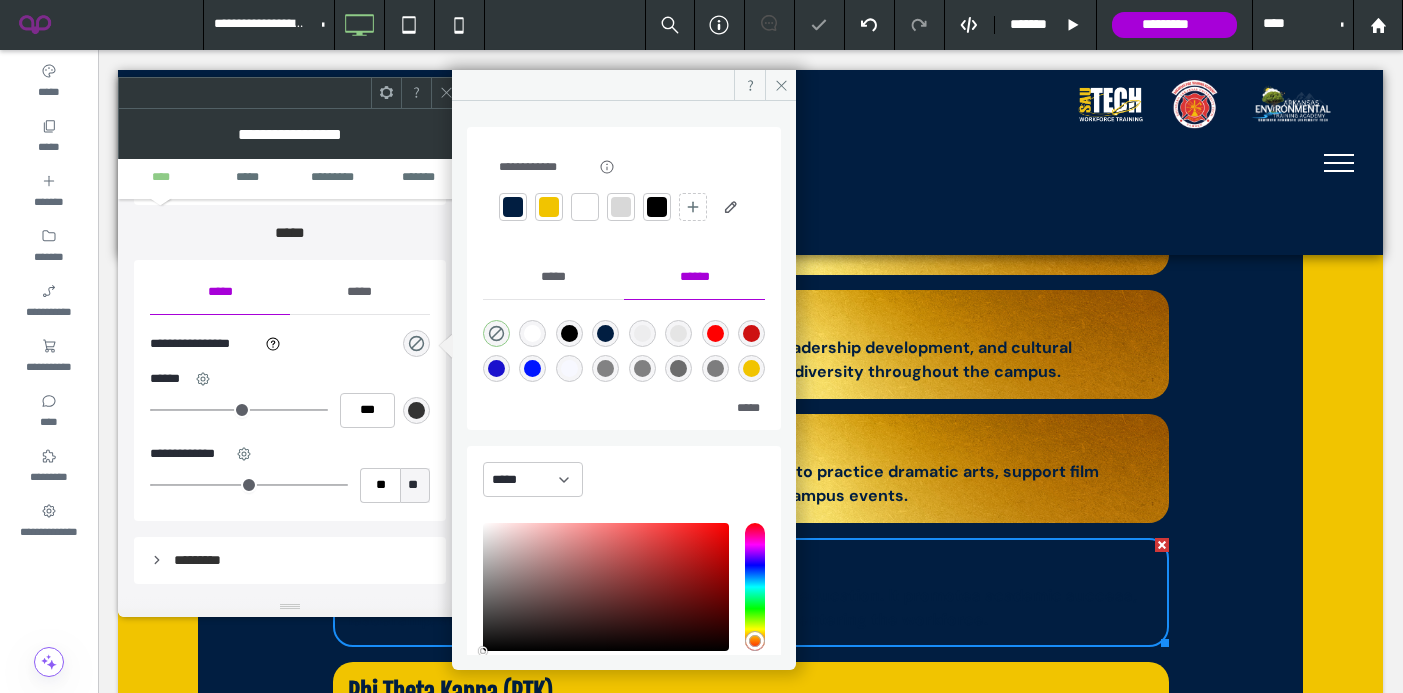 click at bounding box center [549, 207] 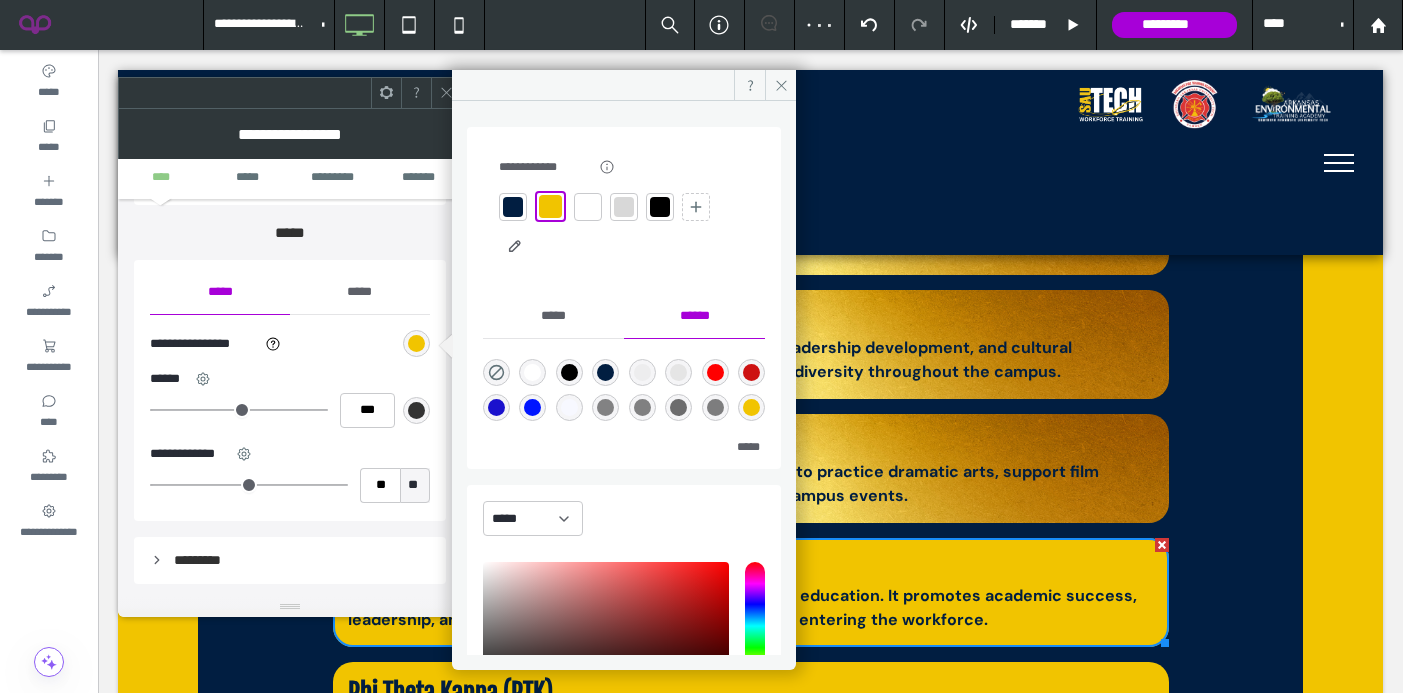 click 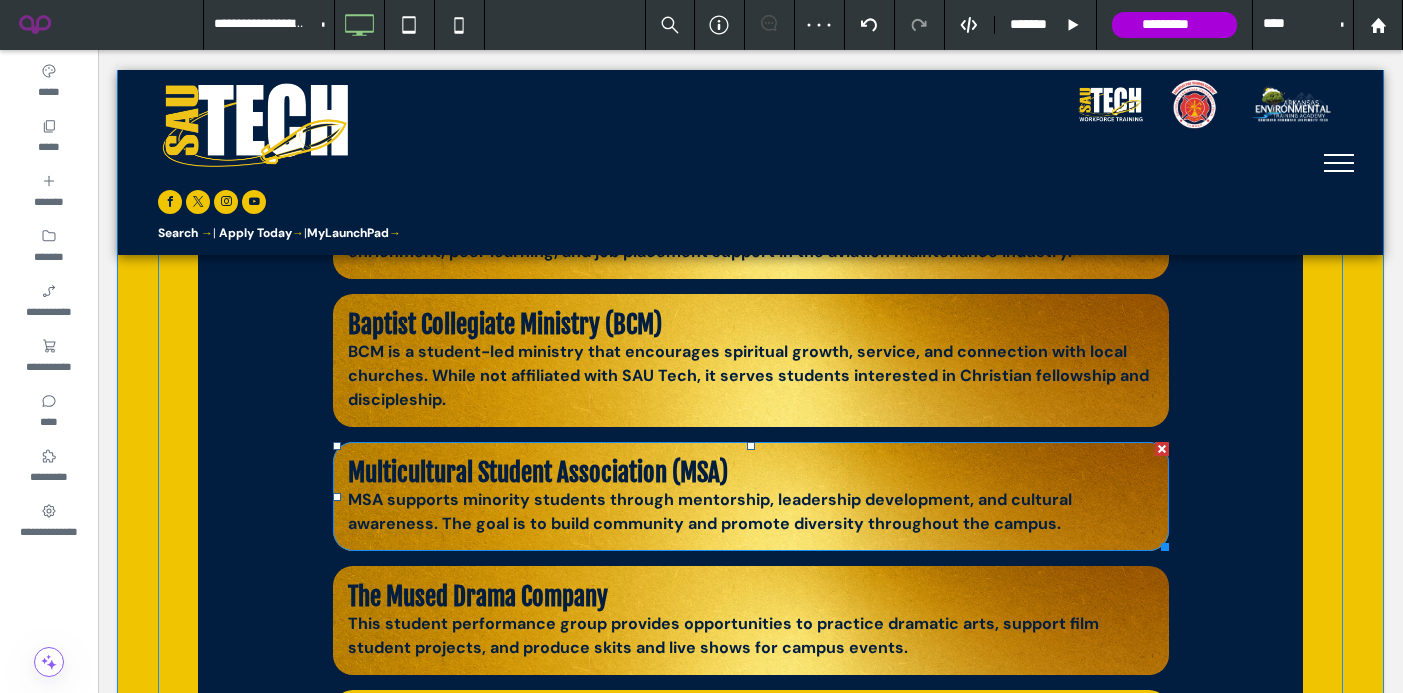 scroll, scrollTop: 1778, scrollLeft: 0, axis: vertical 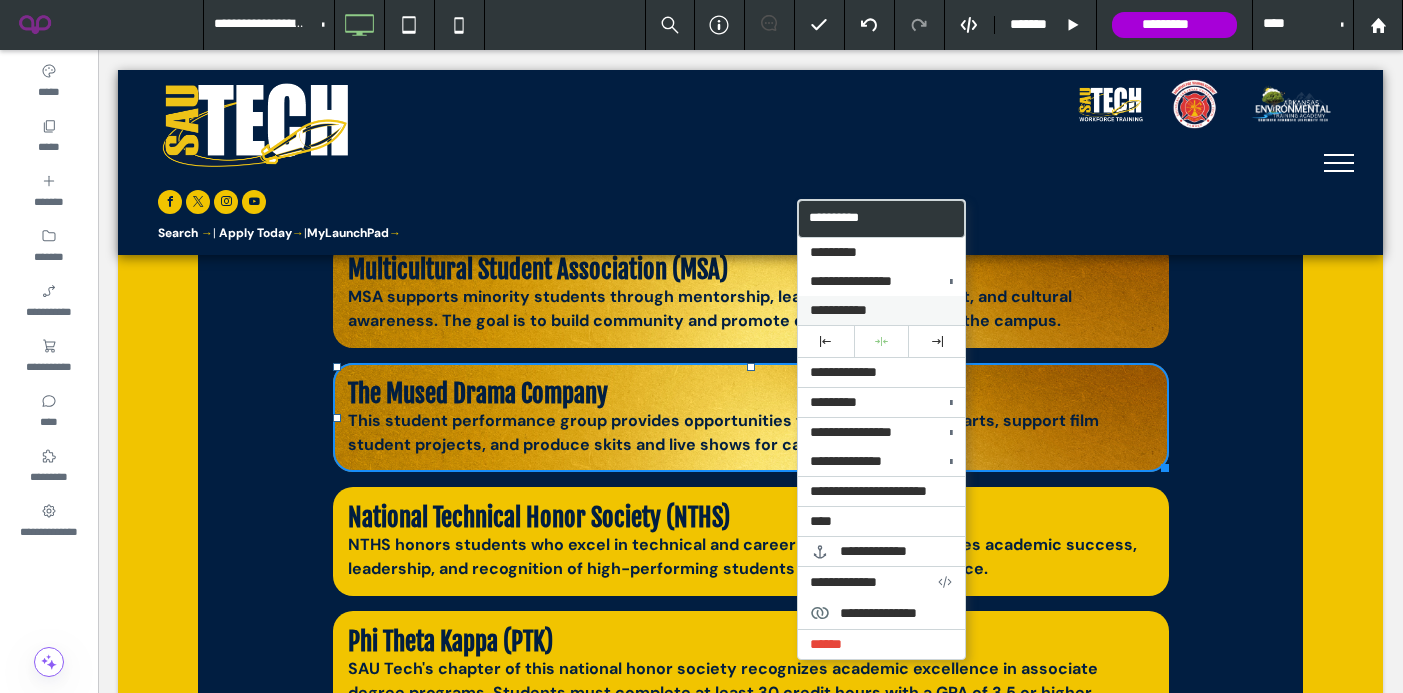 click on "**********" at bounding box center (881, 310) 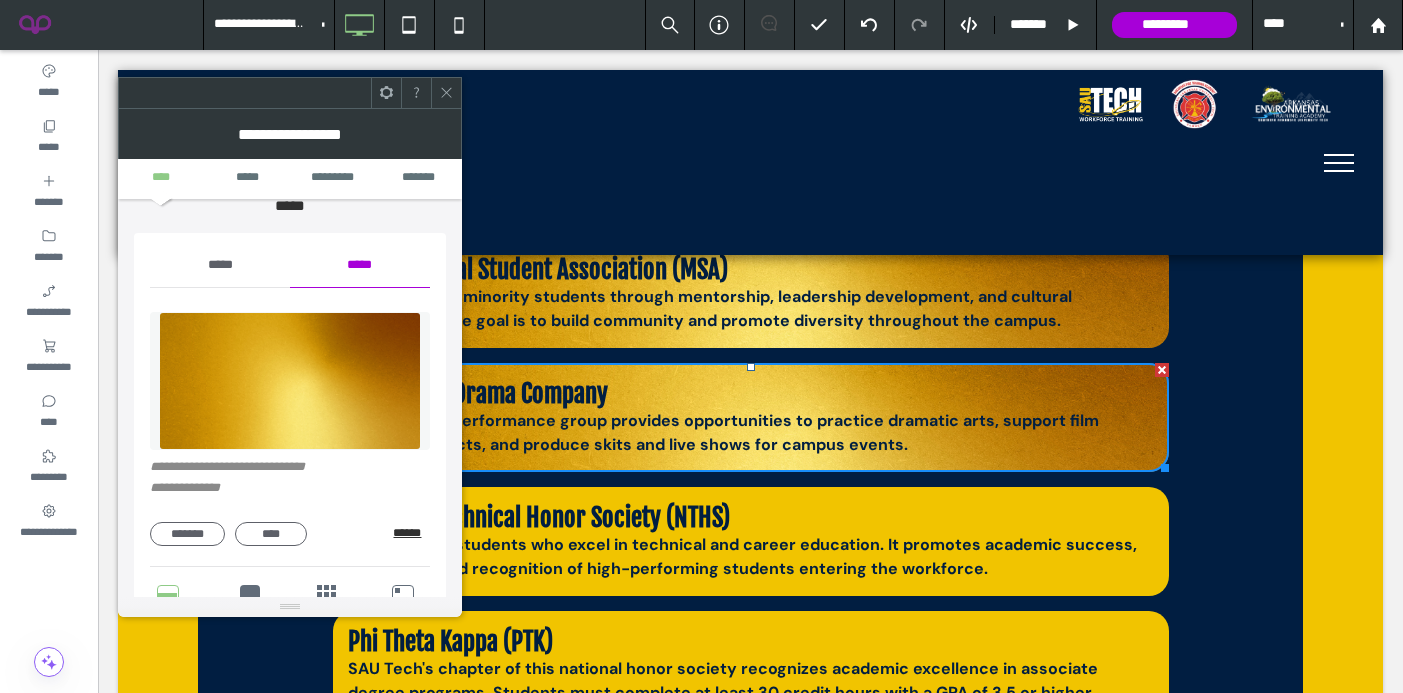 scroll, scrollTop: 222, scrollLeft: 0, axis: vertical 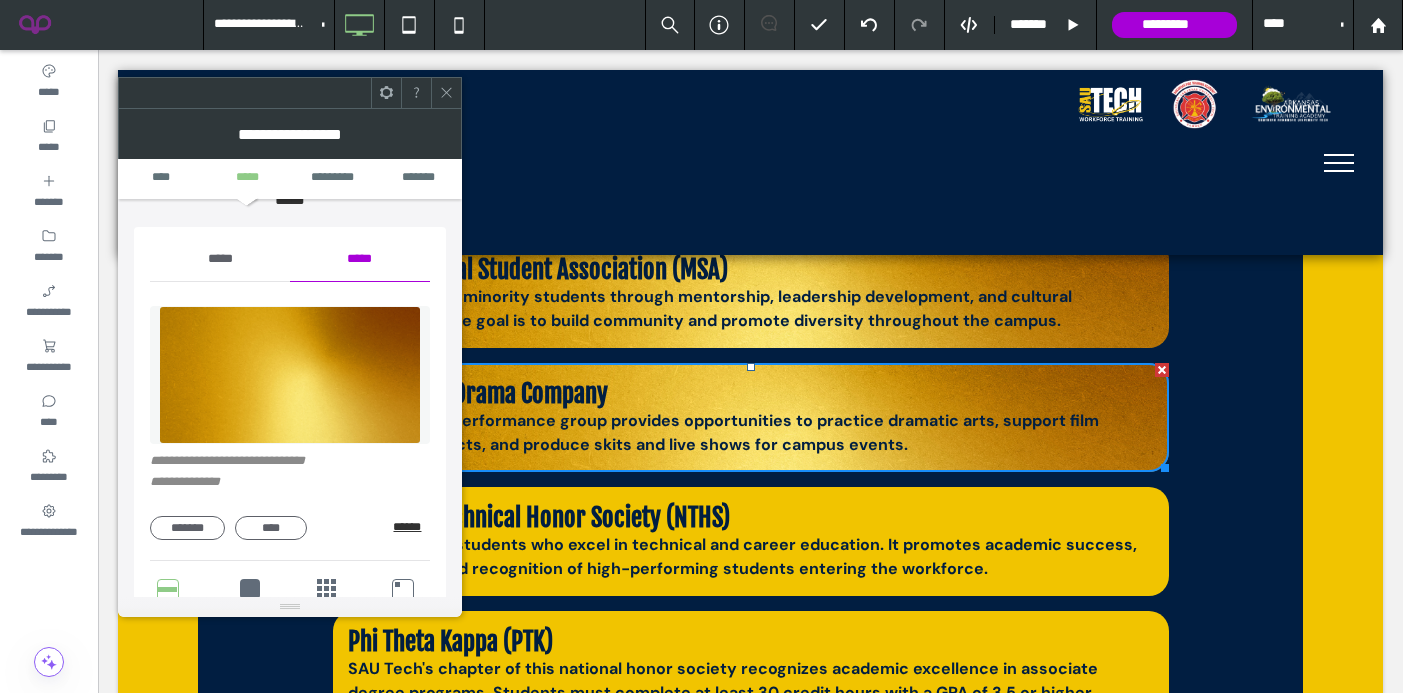 click on "******" at bounding box center (411, 527) 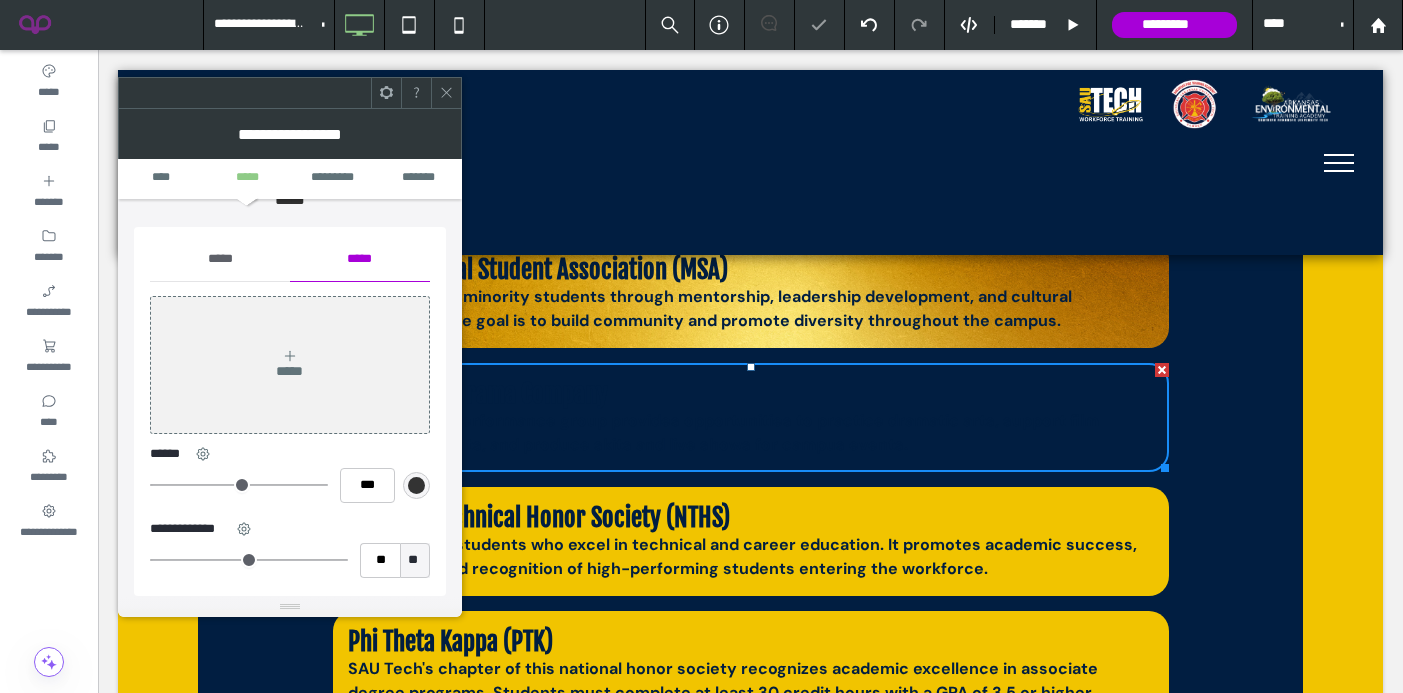 click on "*****" at bounding box center (220, 259) 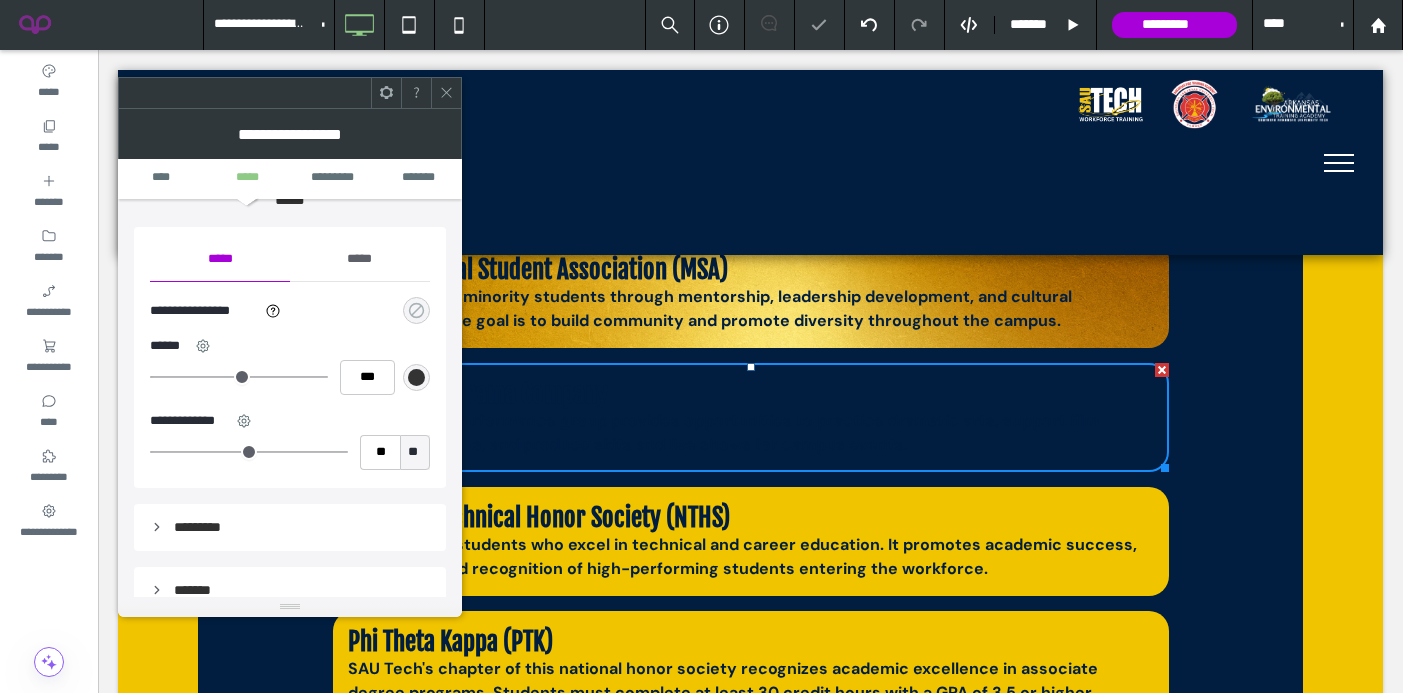 click at bounding box center (416, 310) 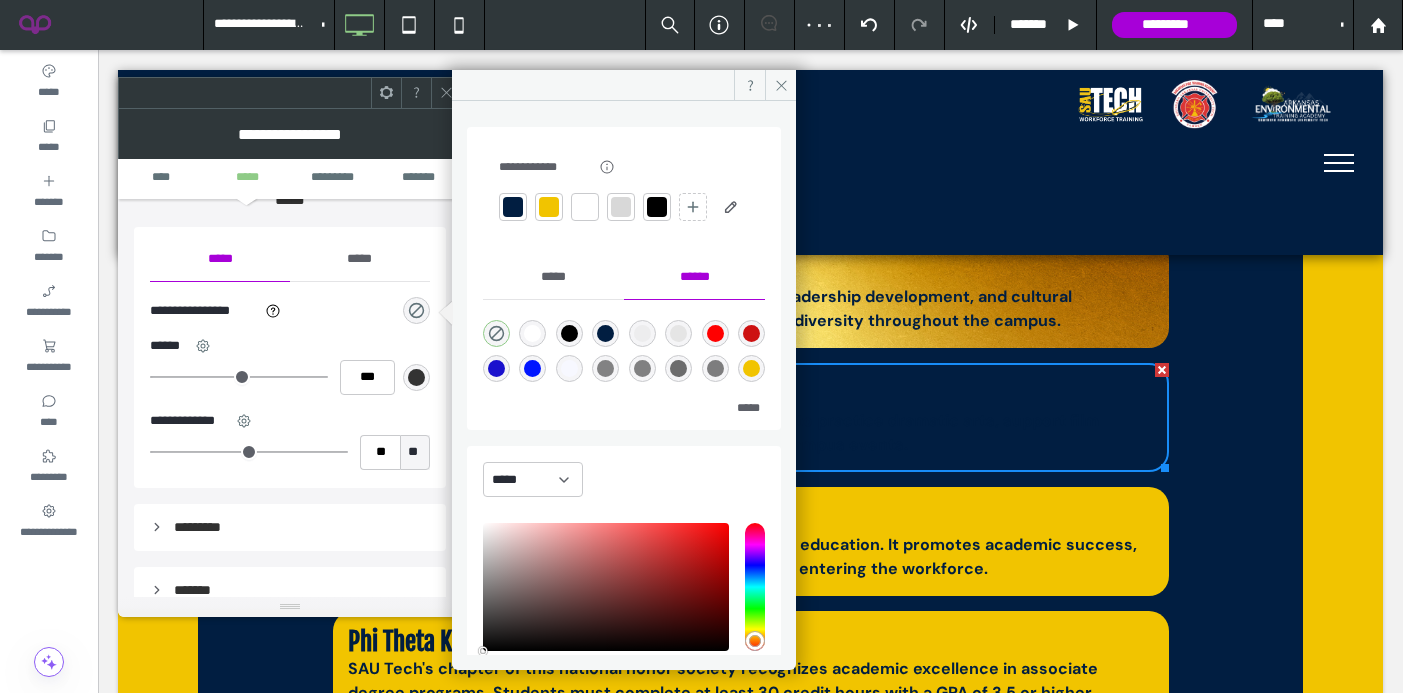 click at bounding box center [549, 207] 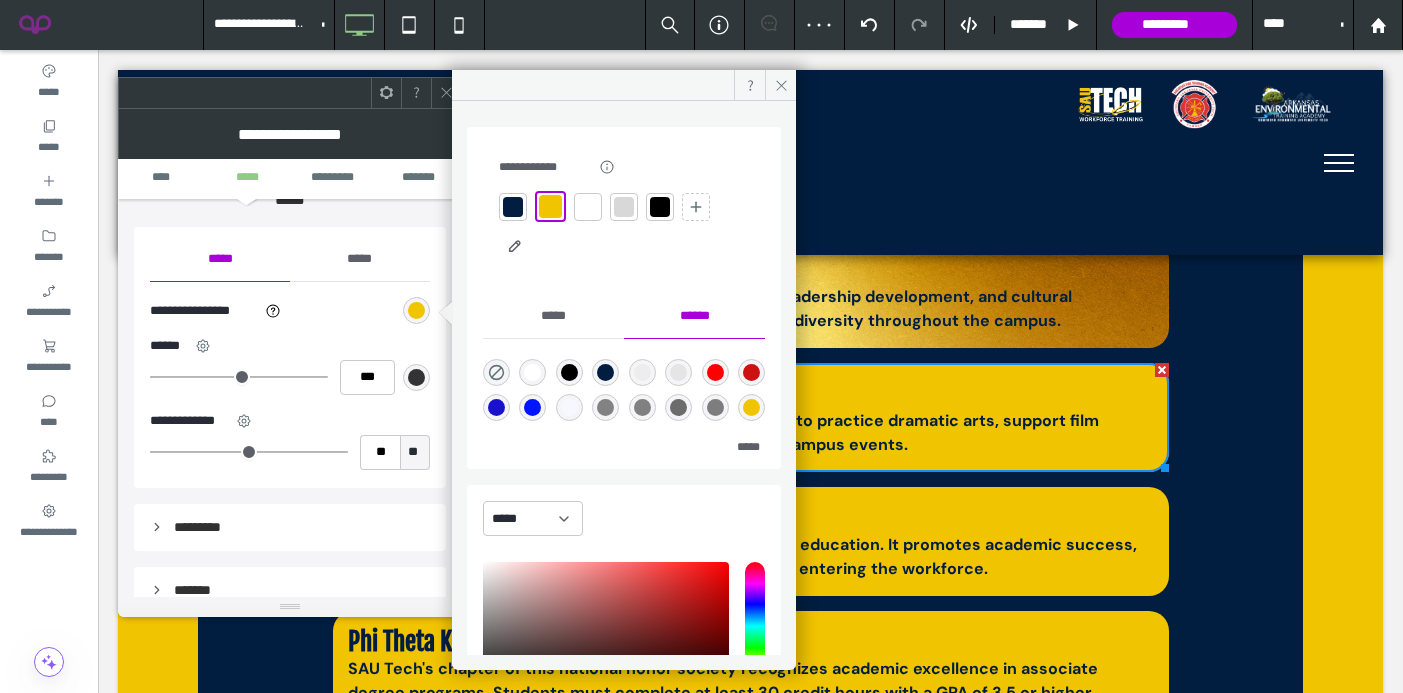 click 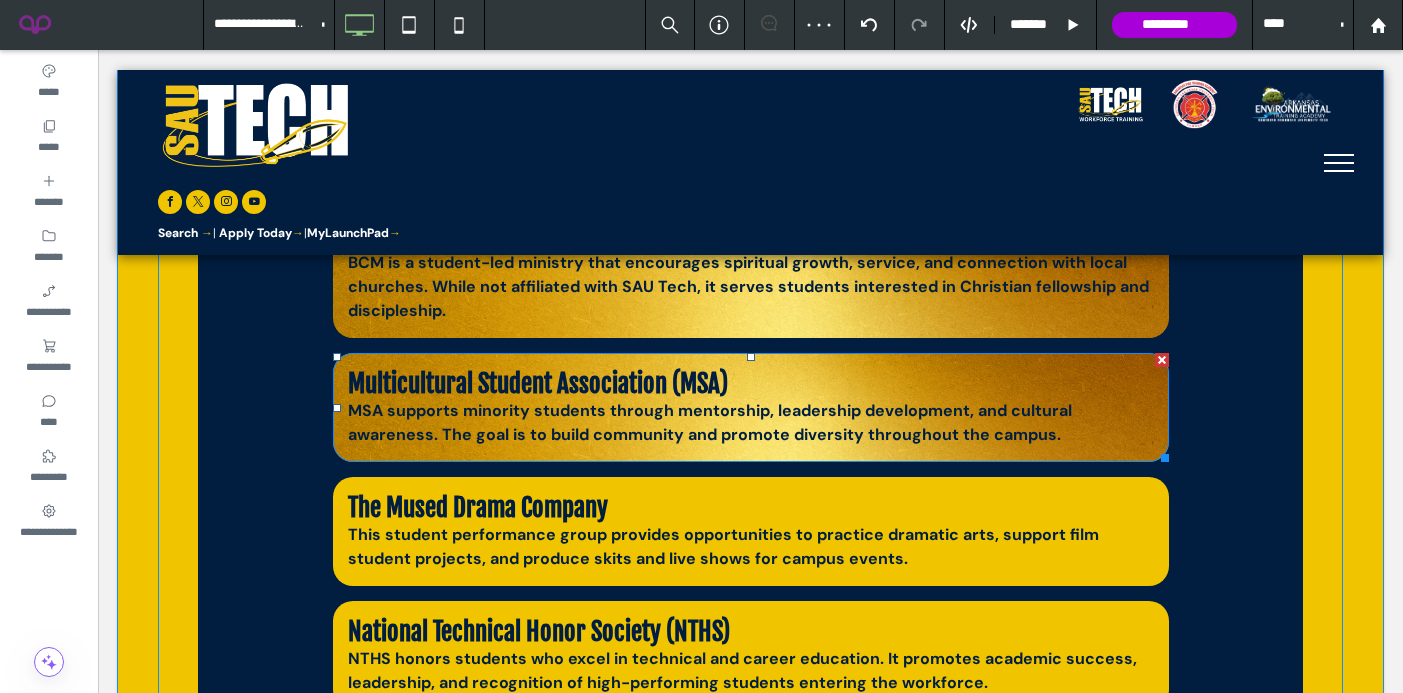 scroll, scrollTop: 1663, scrollLeft: 0, axis: vertical 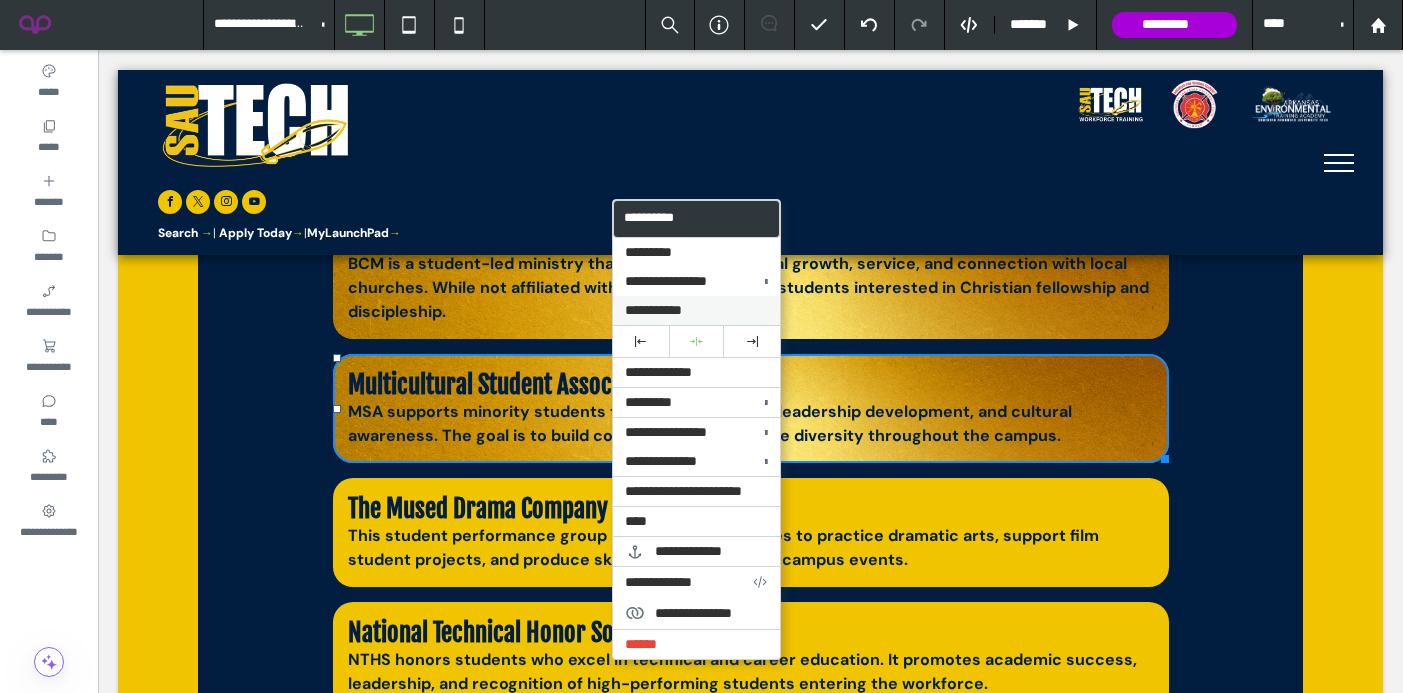click on "**********" at bounding box center (653, 310) 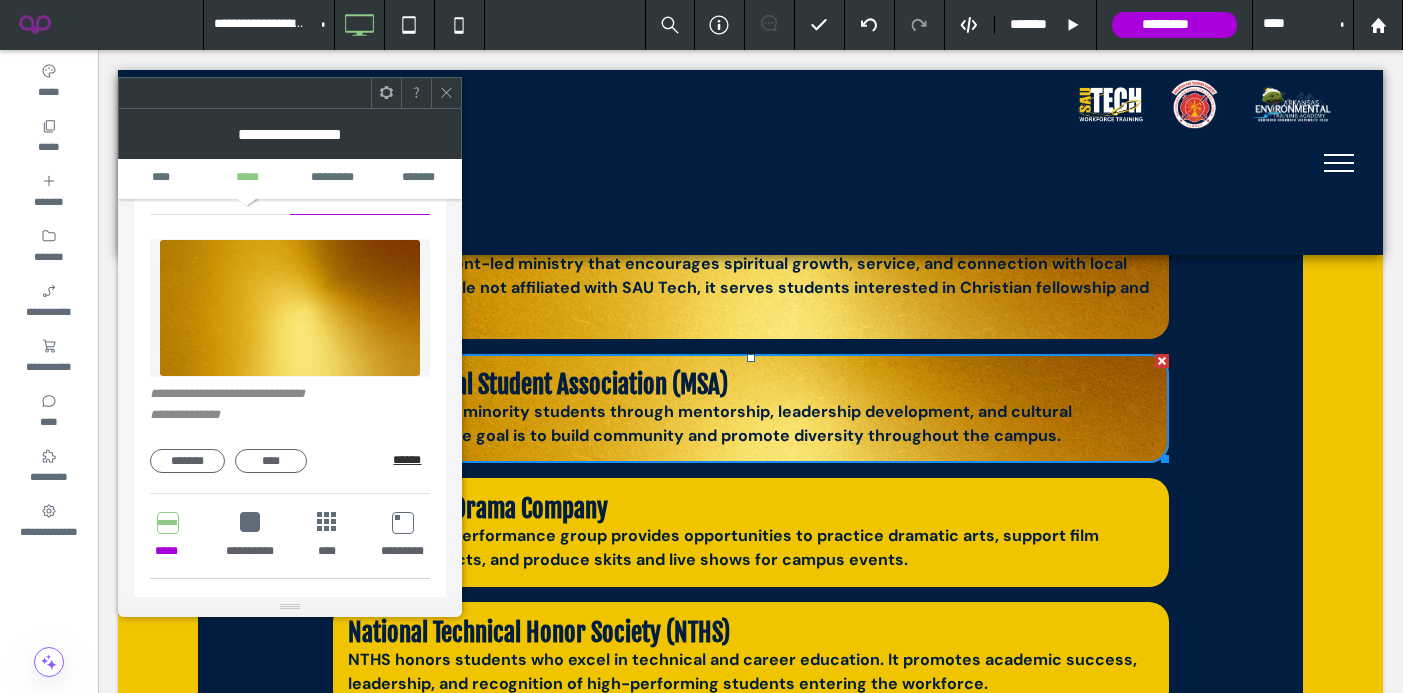 scroll, scrollTop: 344, scrollLeft: 0, axis: vertical 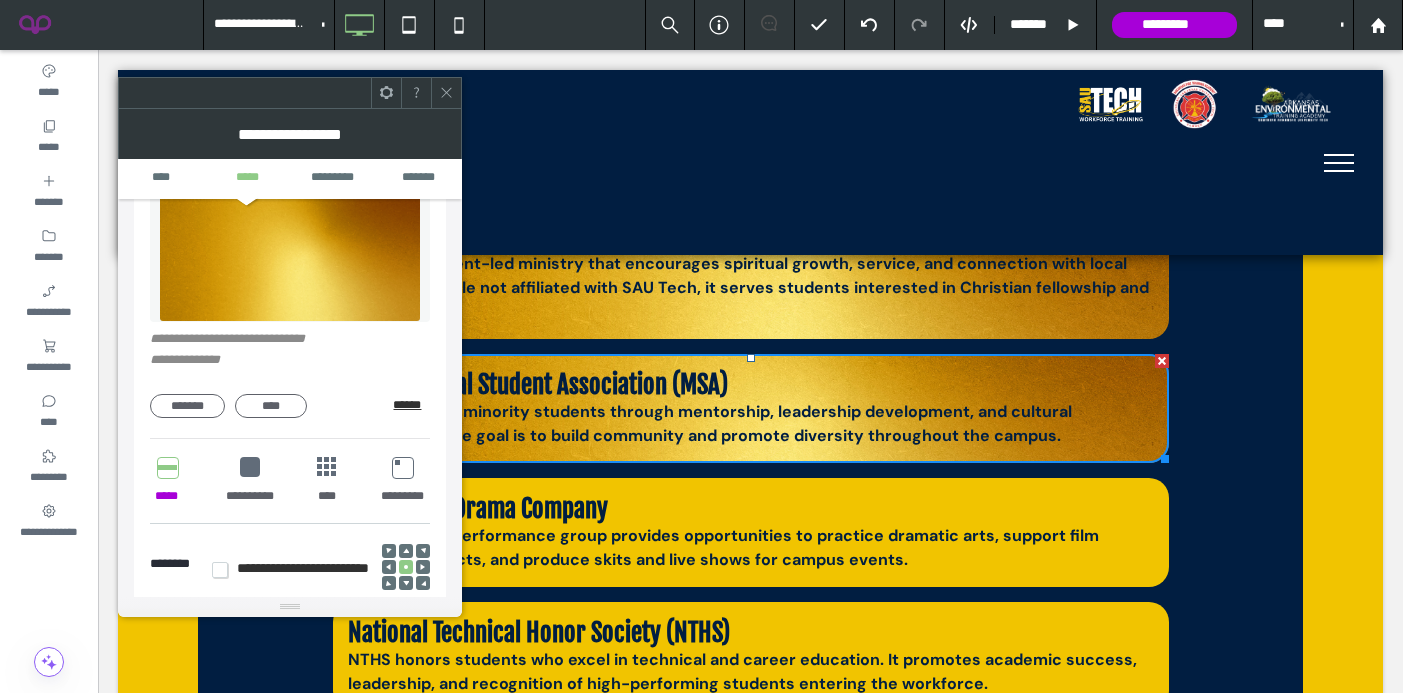 click on "******" at bounding box center [411, 405] 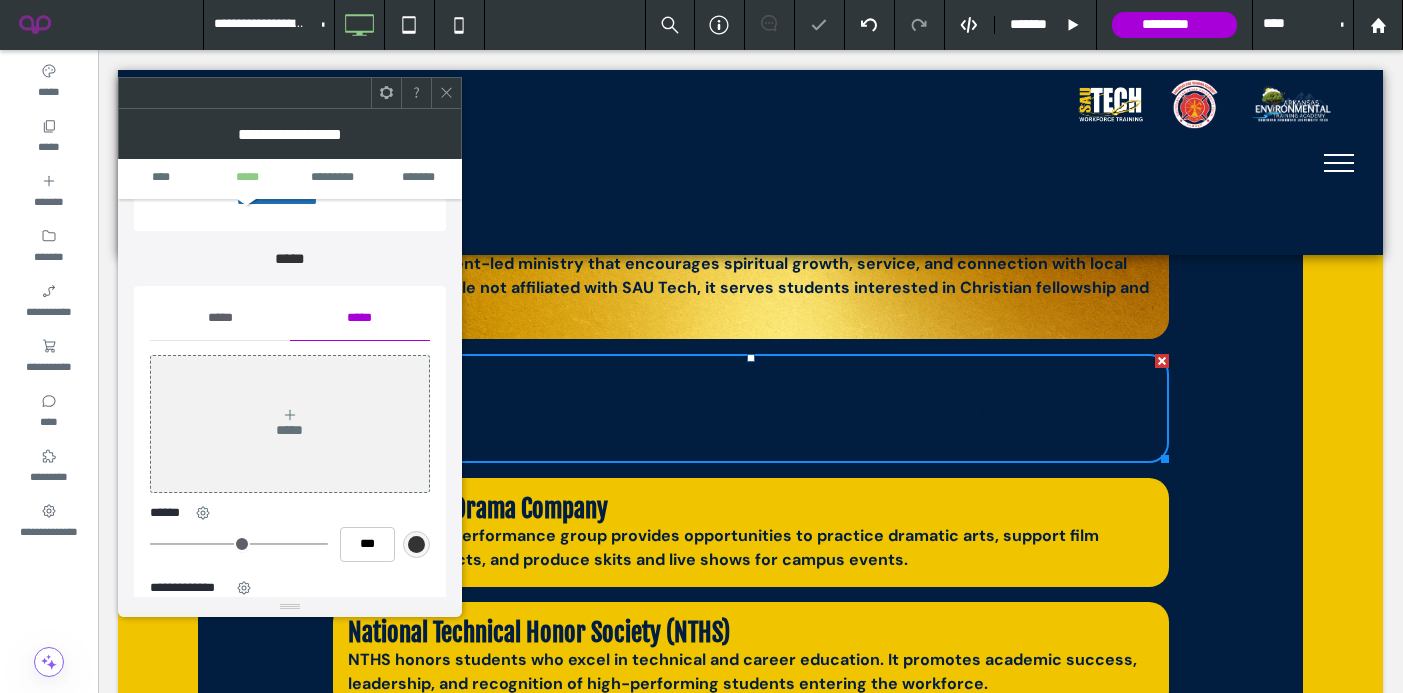 scroll, scrollTop: 161, scrollLeft: 0, axis: vertical 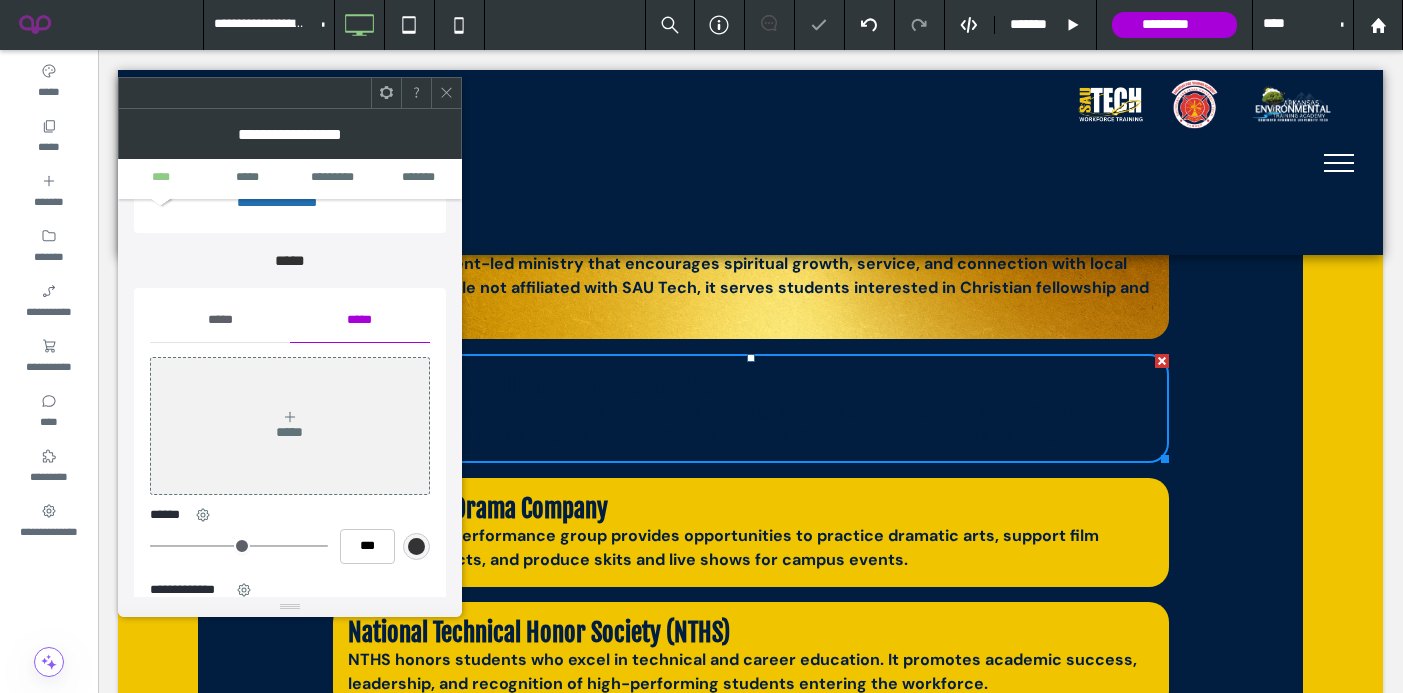 click on "*****" at bounding box center [220, 320] 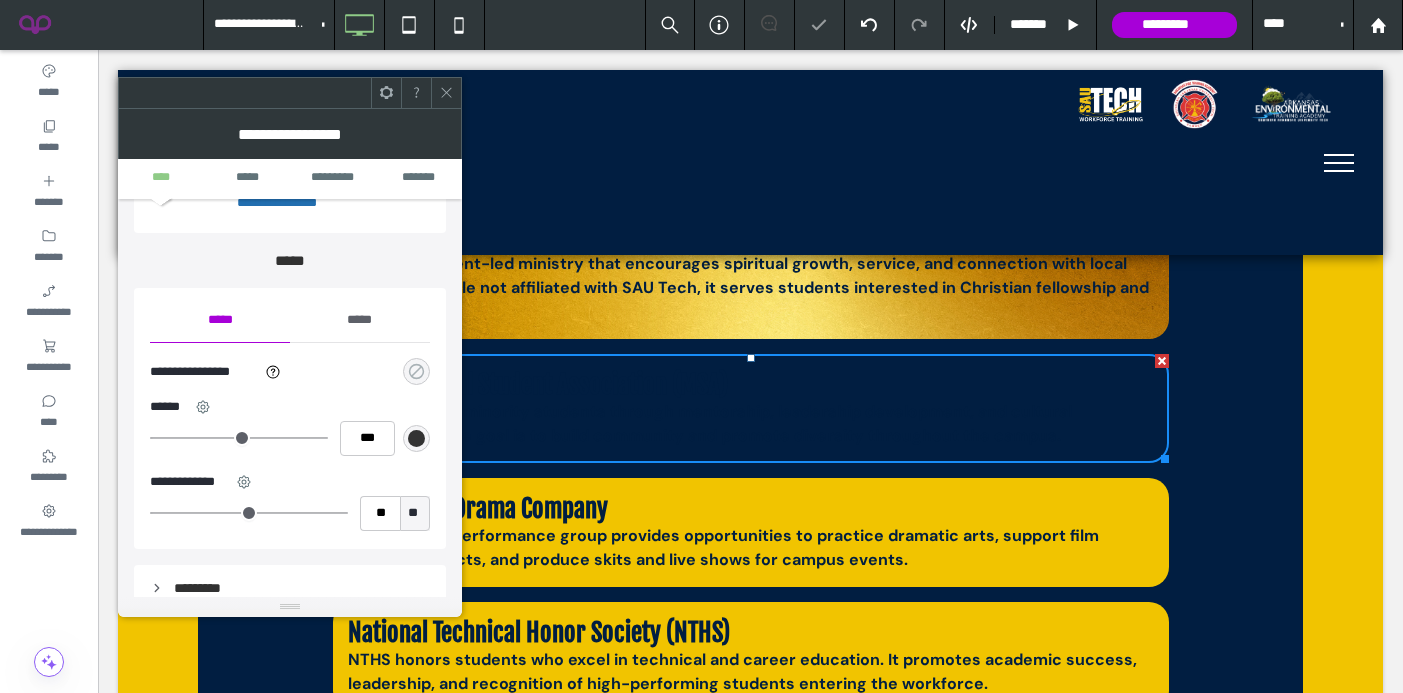 click at bounding box center (416, 371) 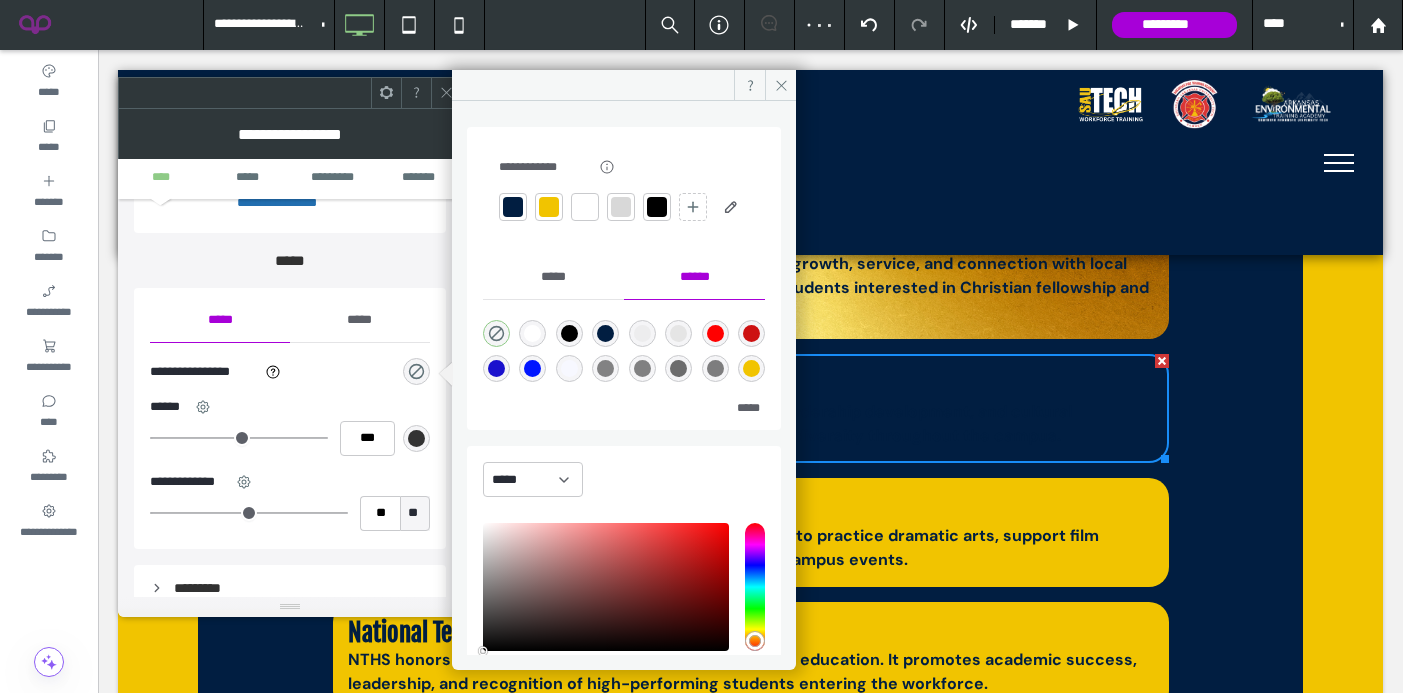 click at bounding box center (549, 207) 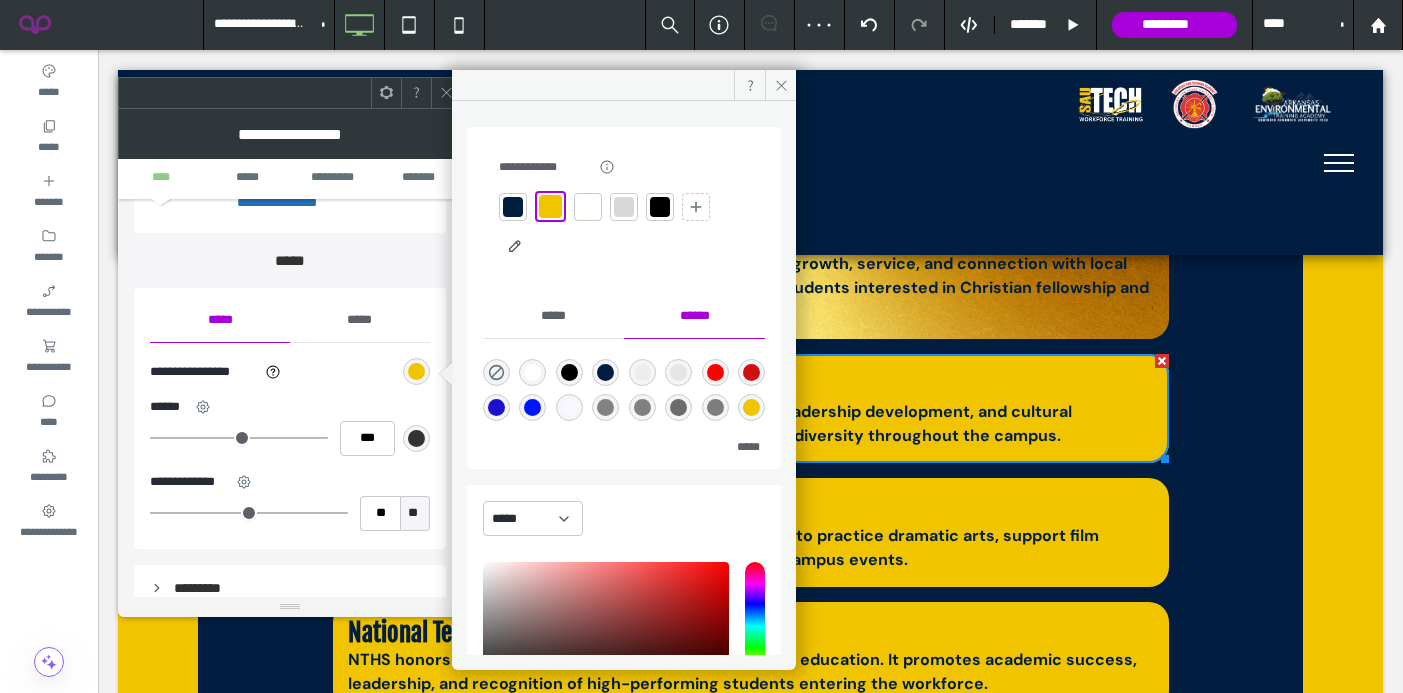 click 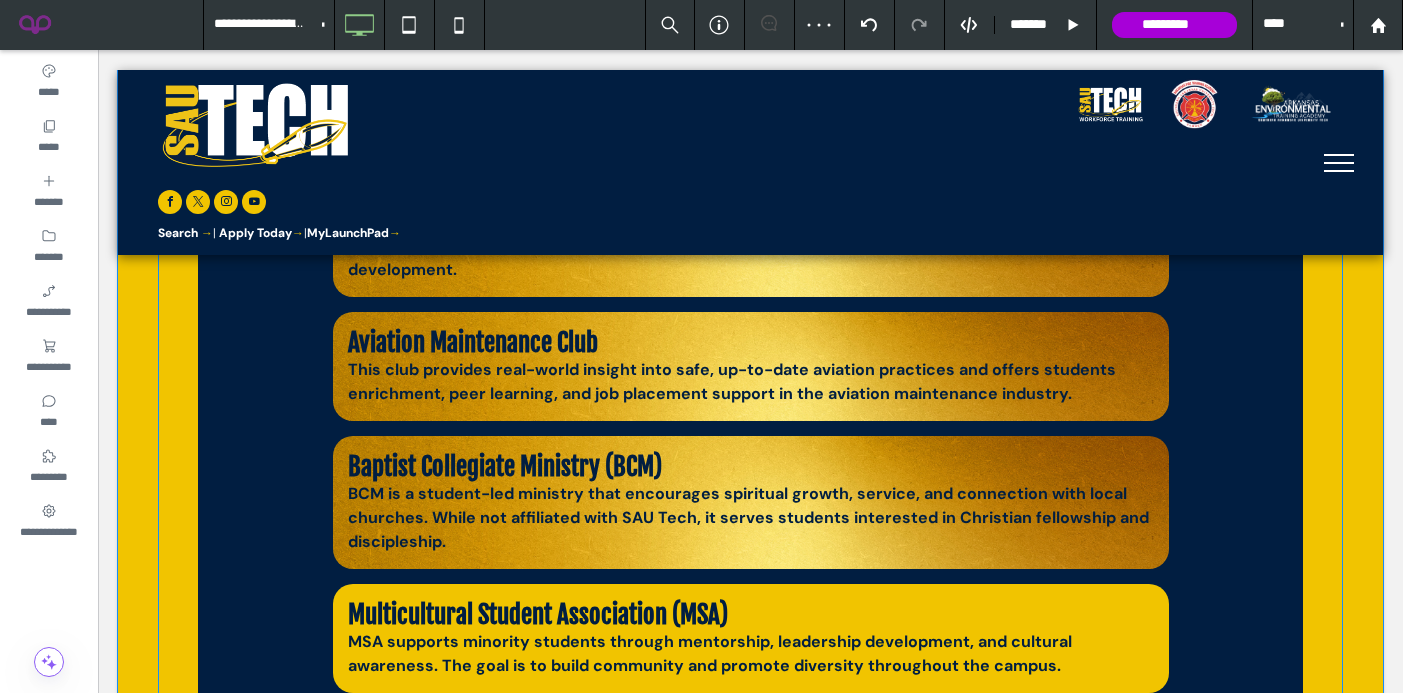scroll, scrollTop: 1434, scrollLeft: 0, axis: vertical 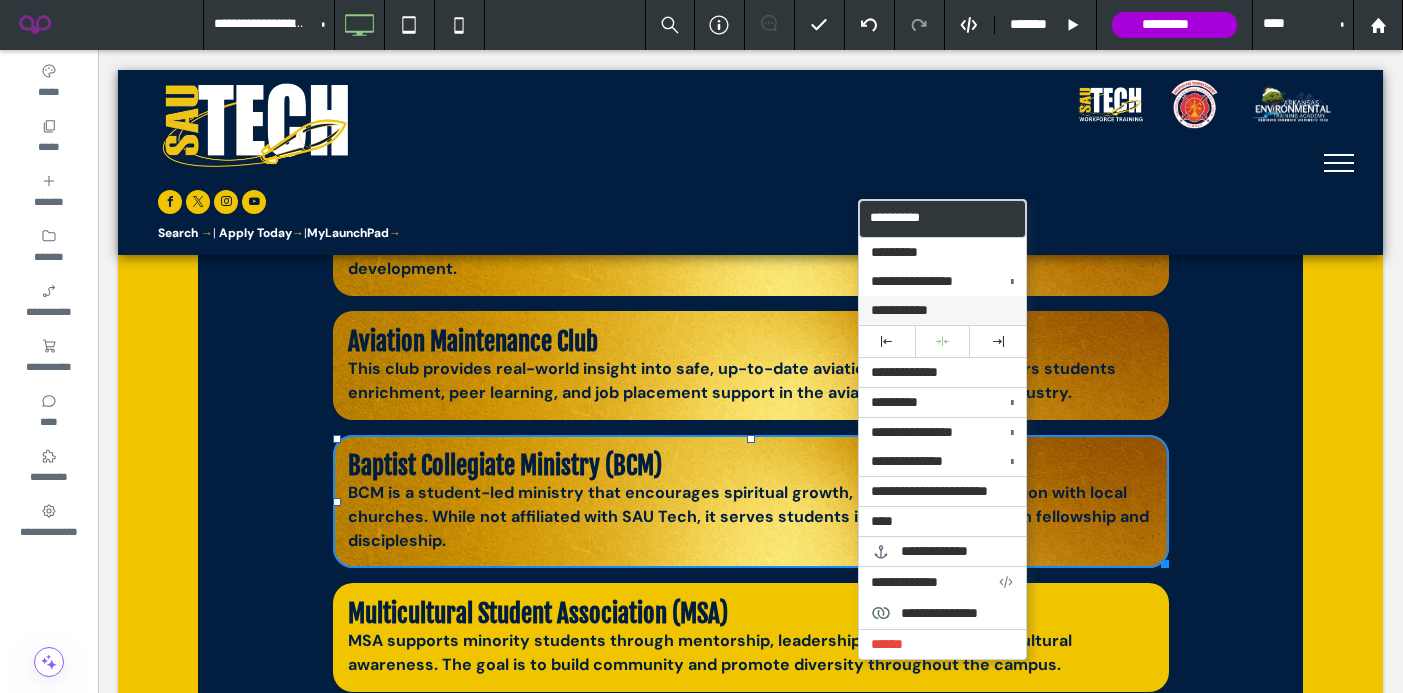 click on "**********" at bounding box center [899, 310] 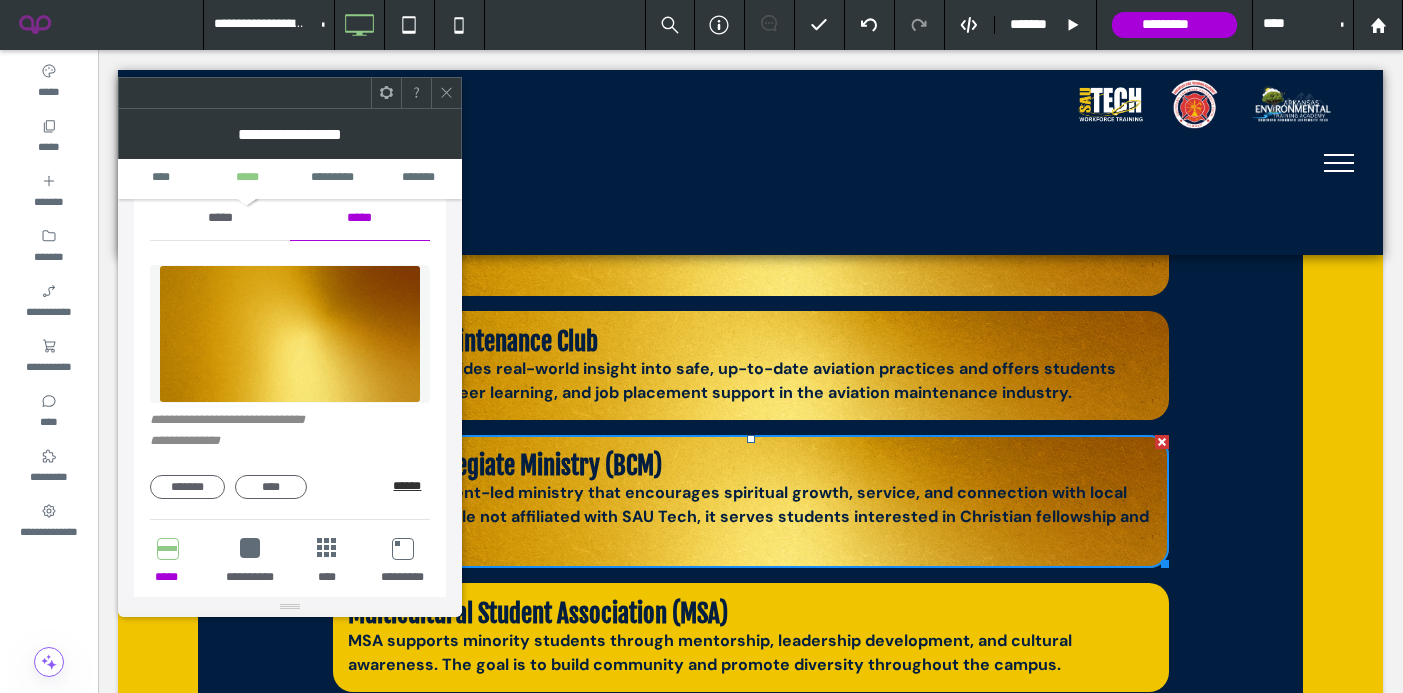scroll, scrollTop: 262, scrollLeft: 0, axis: vertical 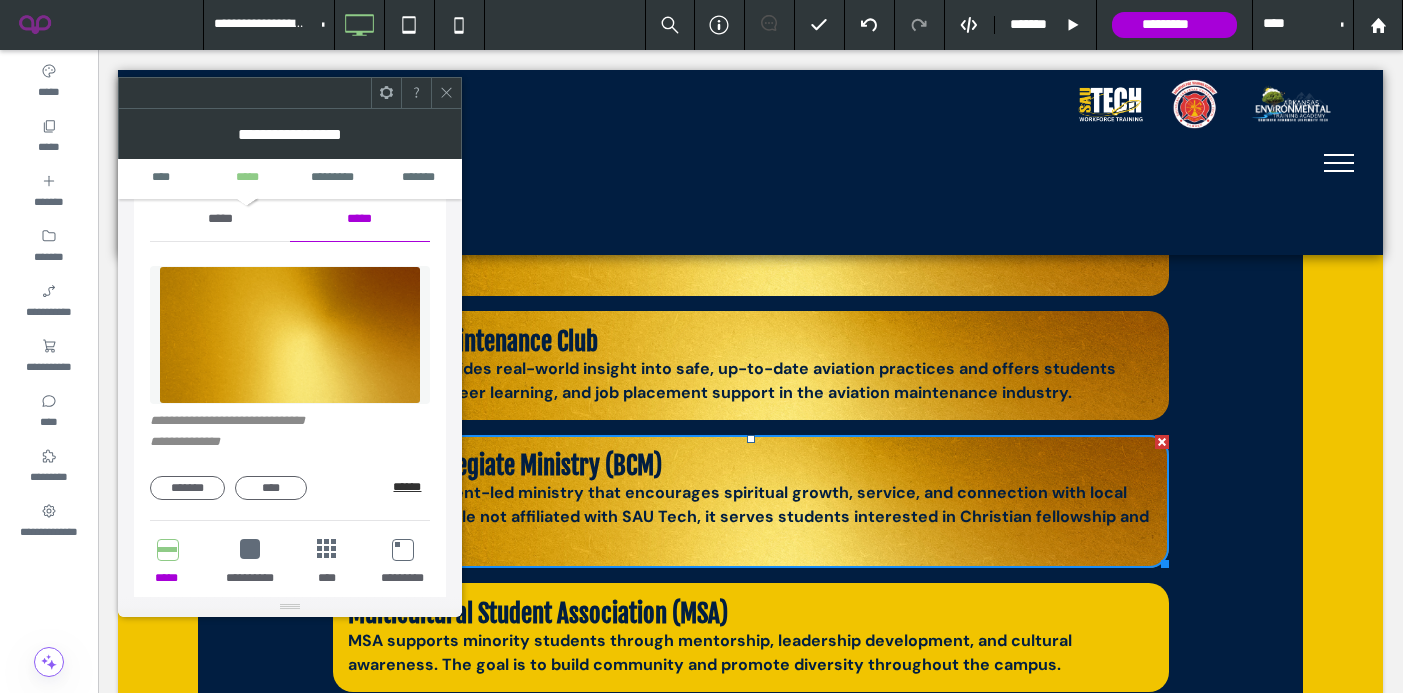 click on "******" at bounding box center (411, 487) 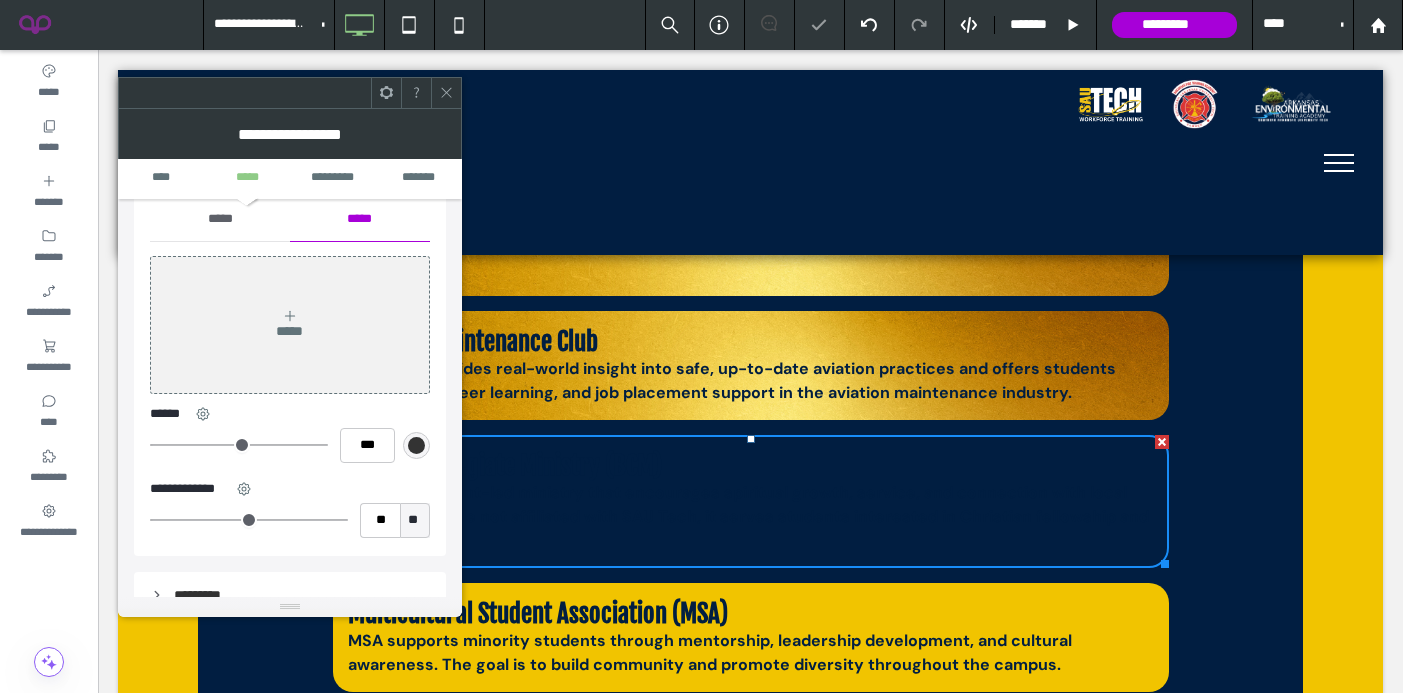 click on "*****" at bounding box center [220, 219] 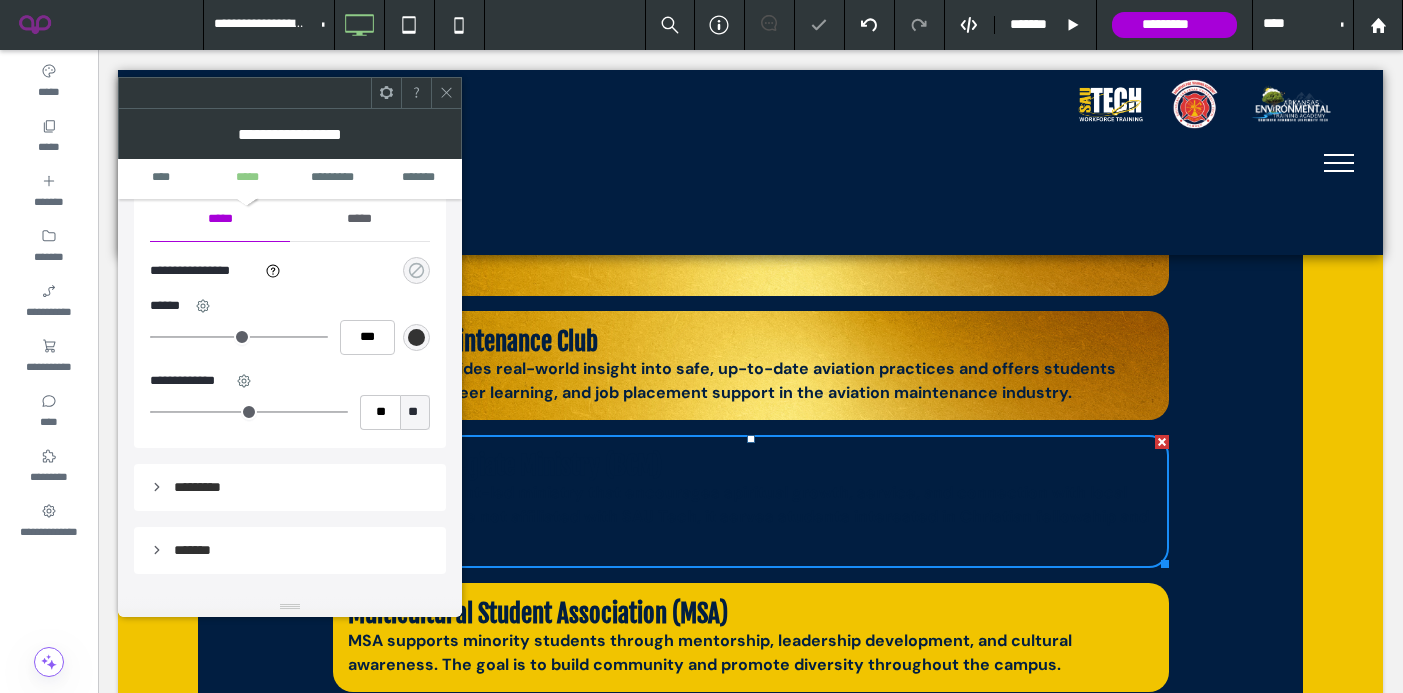 click at bounding box center [416, 270] 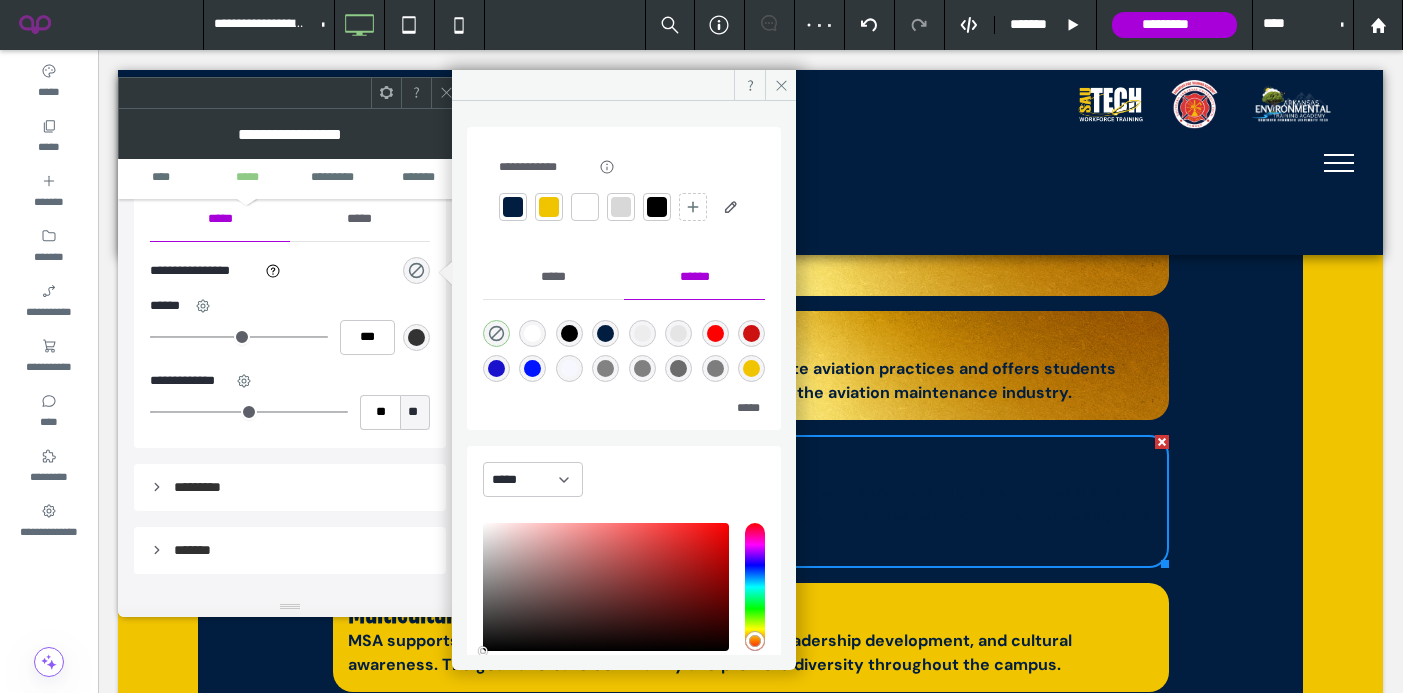 click at bounding box center [549, 207] 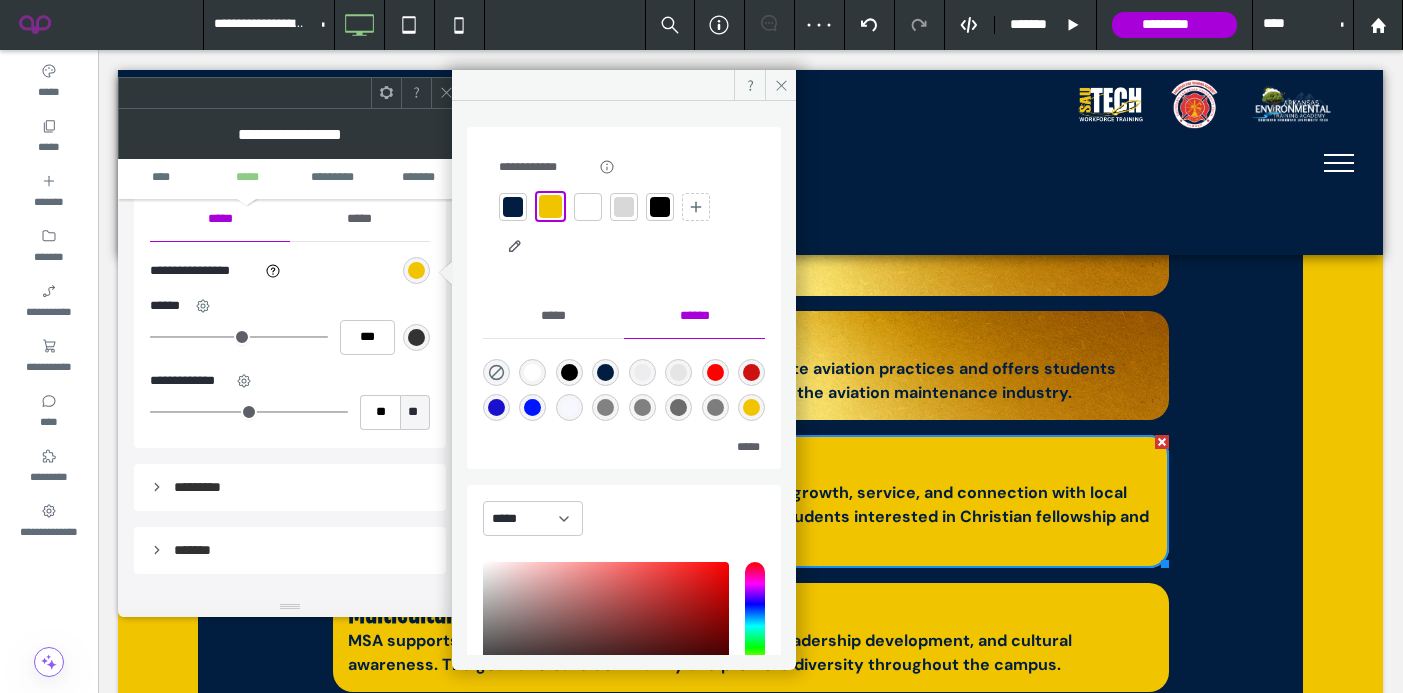 click 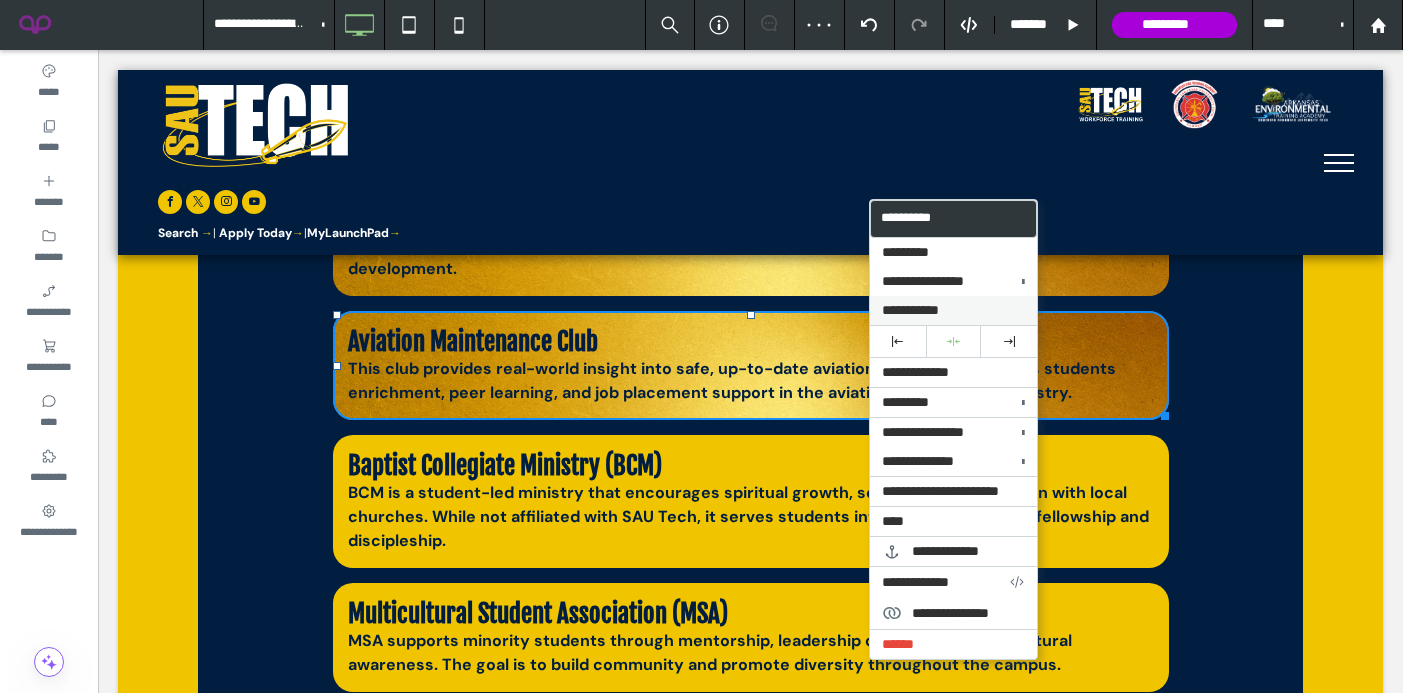 click on "**********" at bounding box center [910, 310] 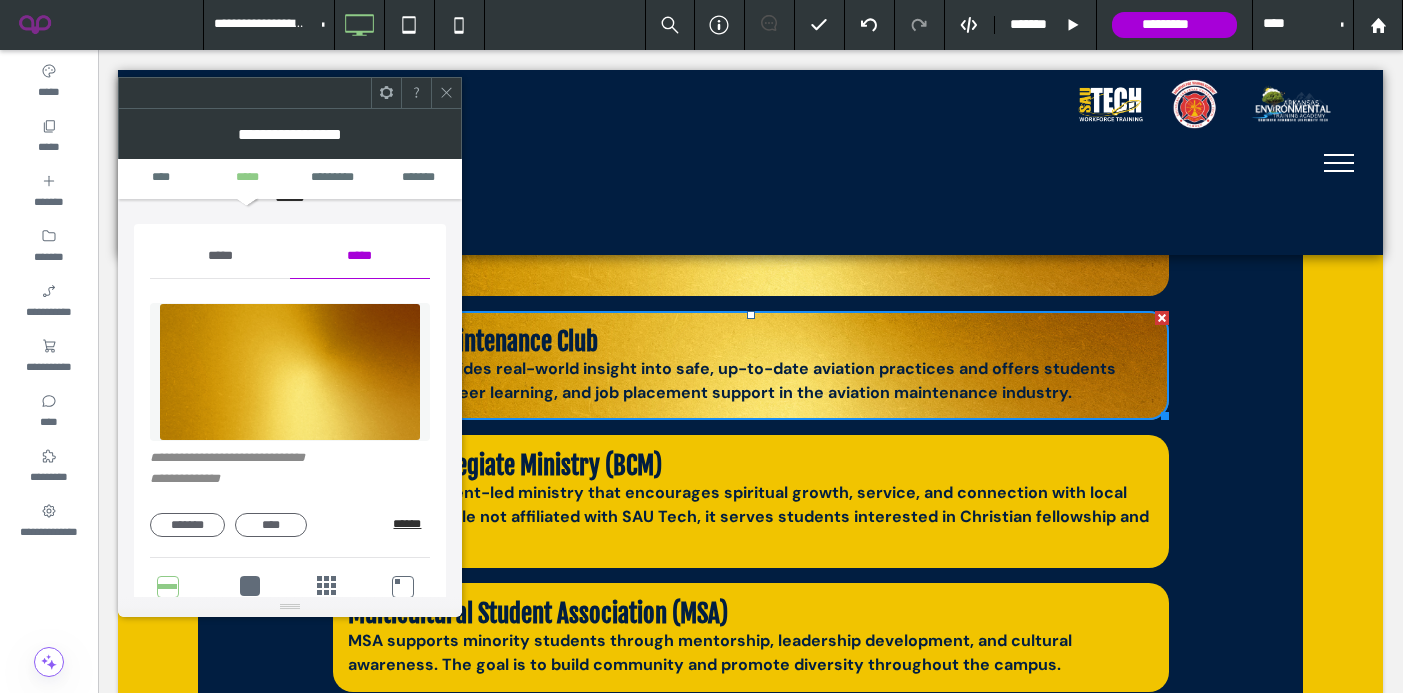 click on "******" at bounding box center [411, 524] 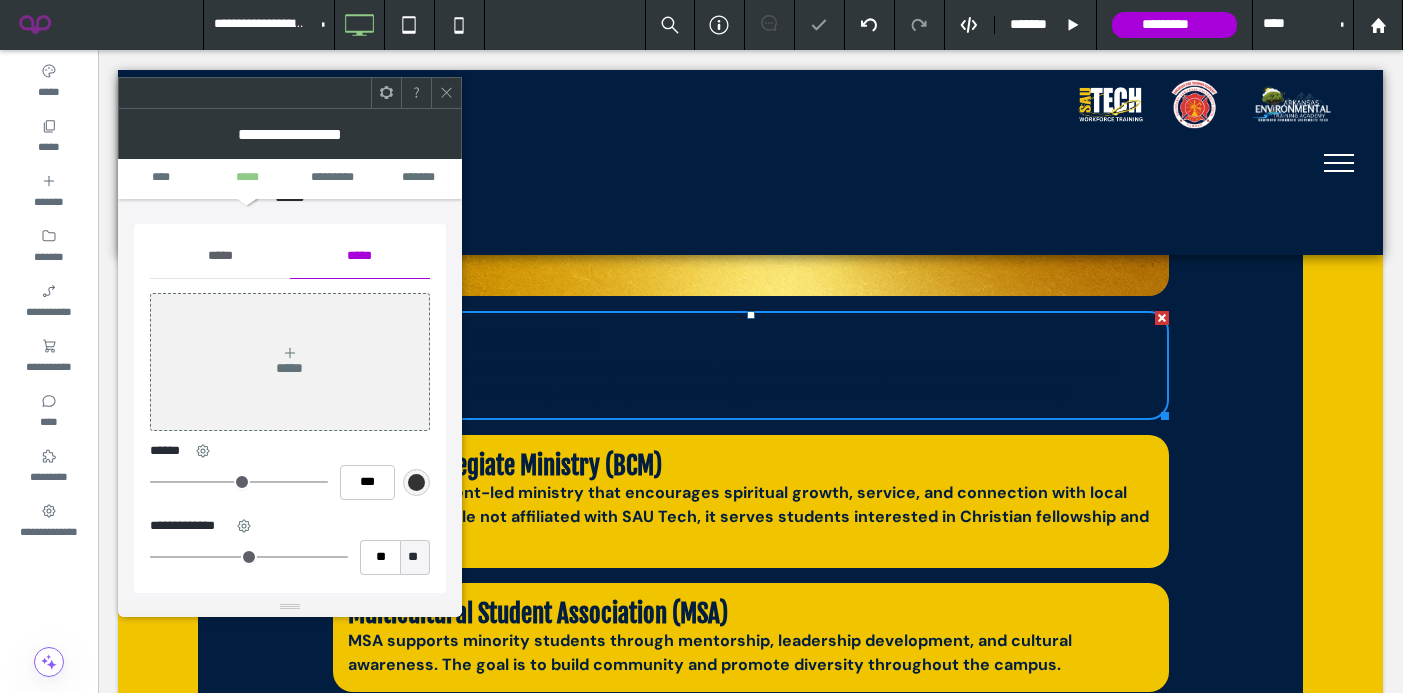 scroll, scrollTop: 174, scrollLeft: 0, axis: vertical 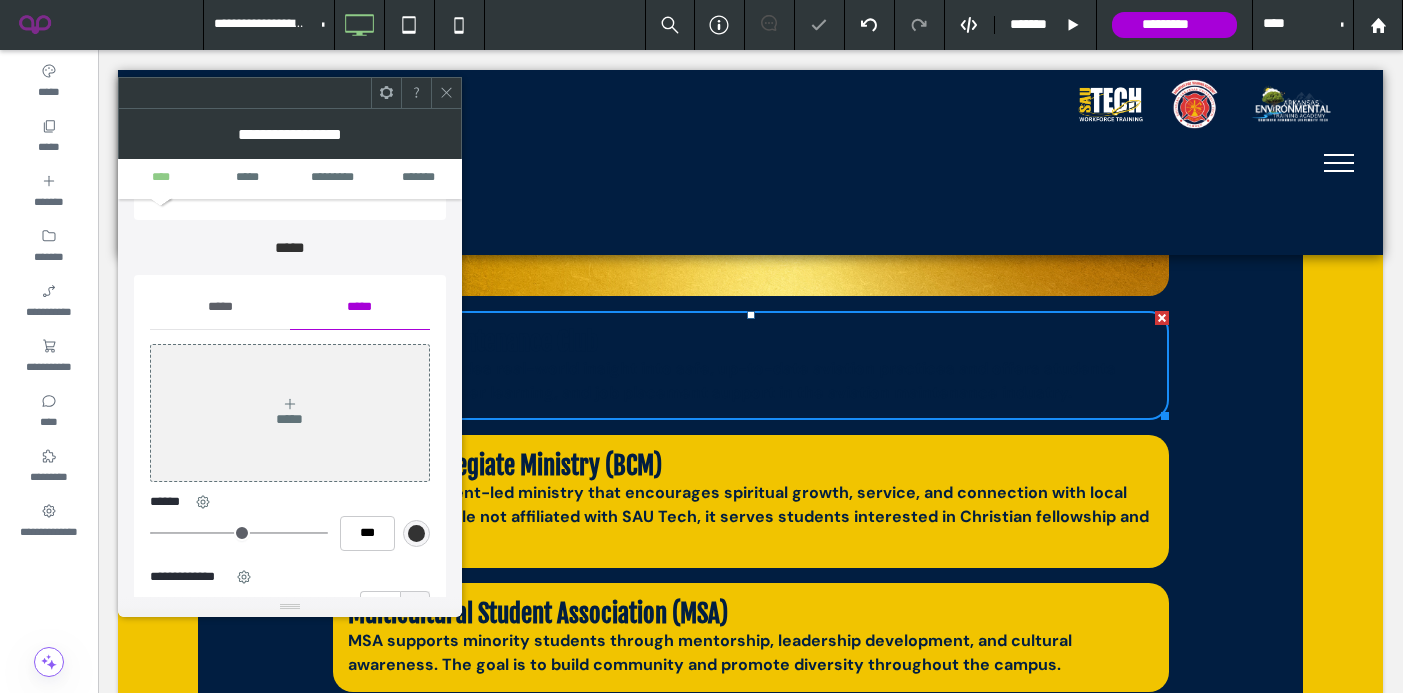 click on "*****" at bounding box center [220, 307] 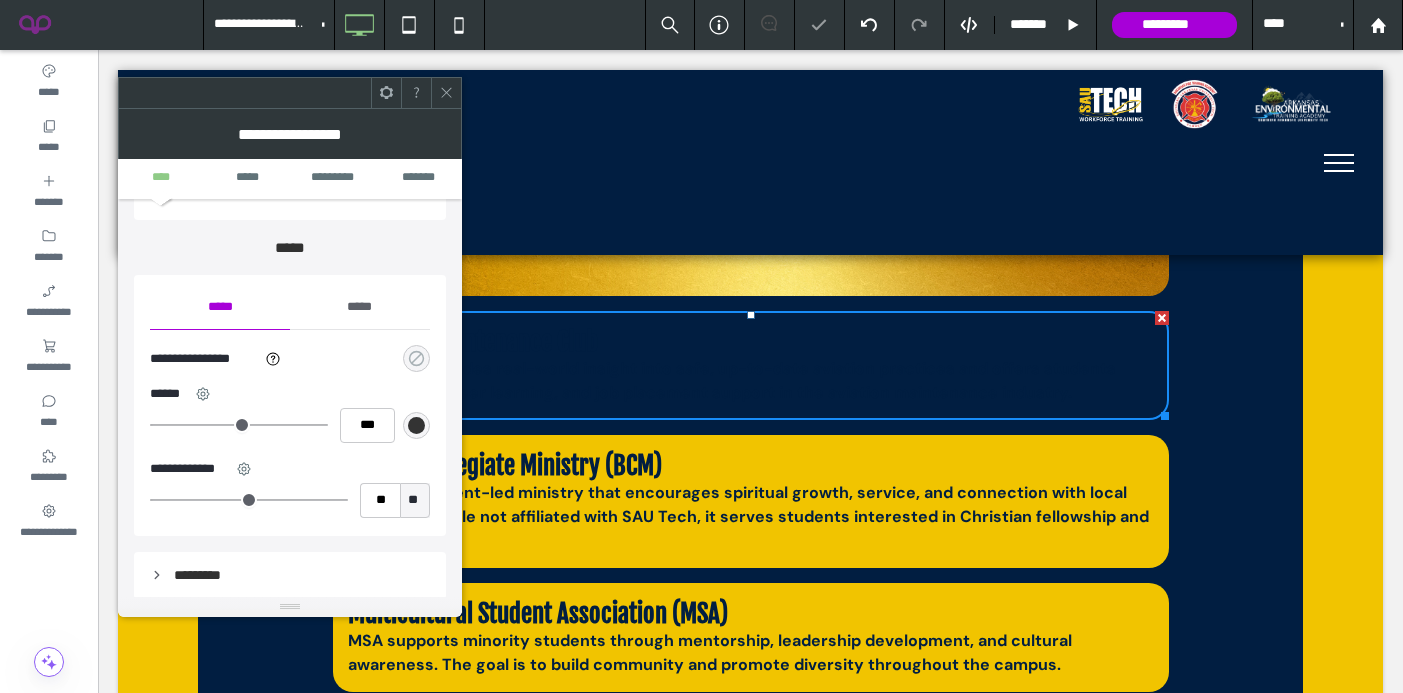 click 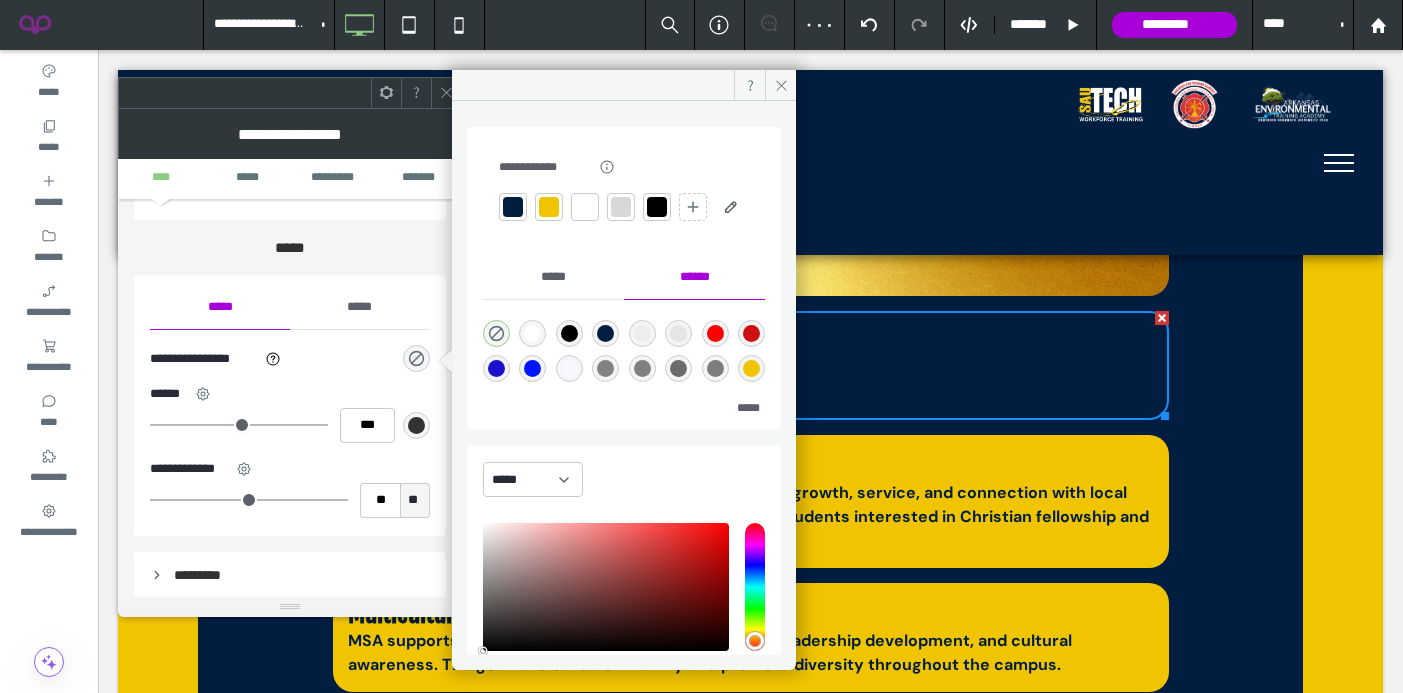 click at bounding box center (549, 207) 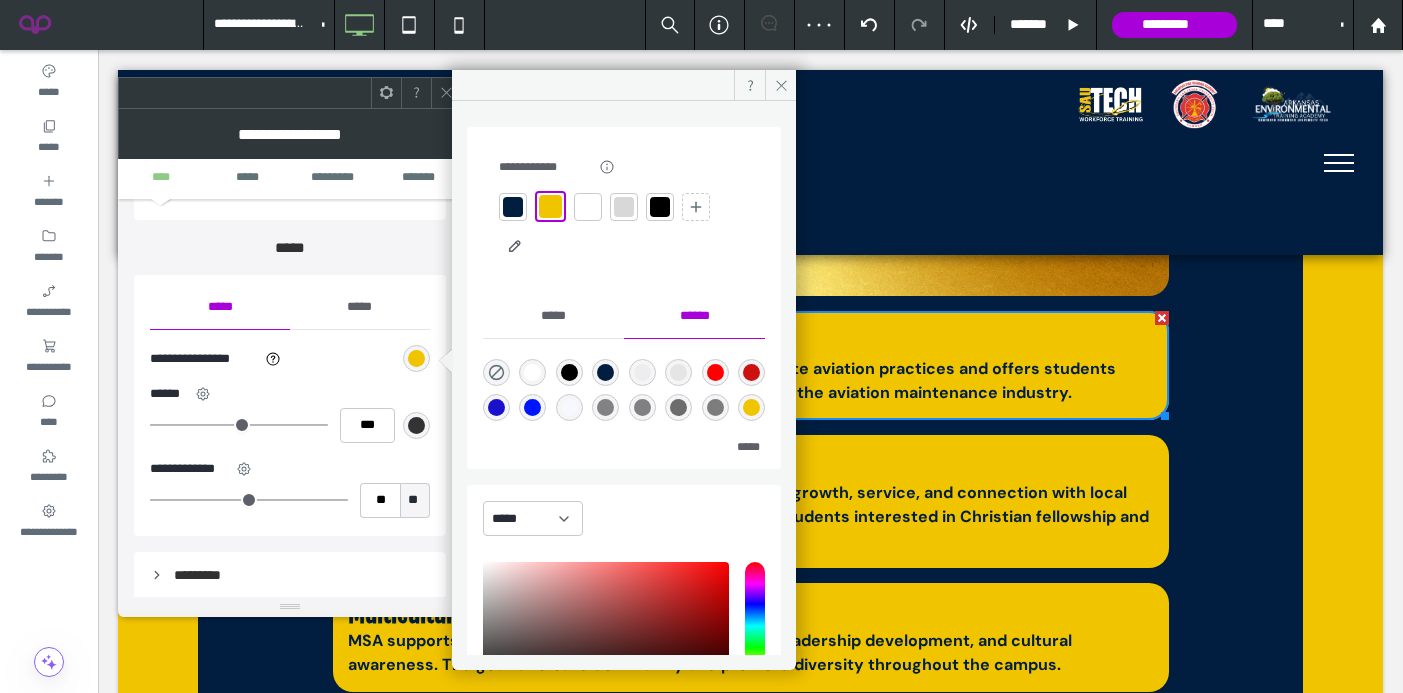 click 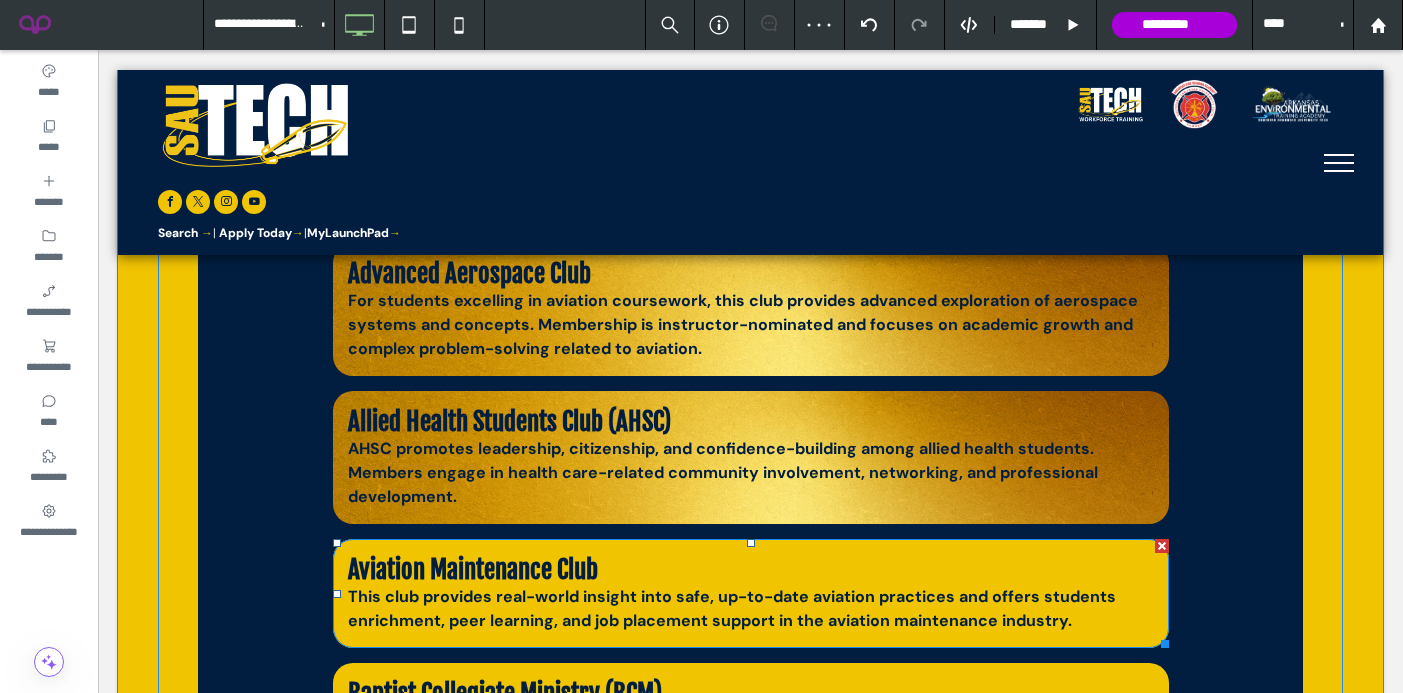 scroll, scrollTop: 1187, scrollLeft: 0, axis: vertical 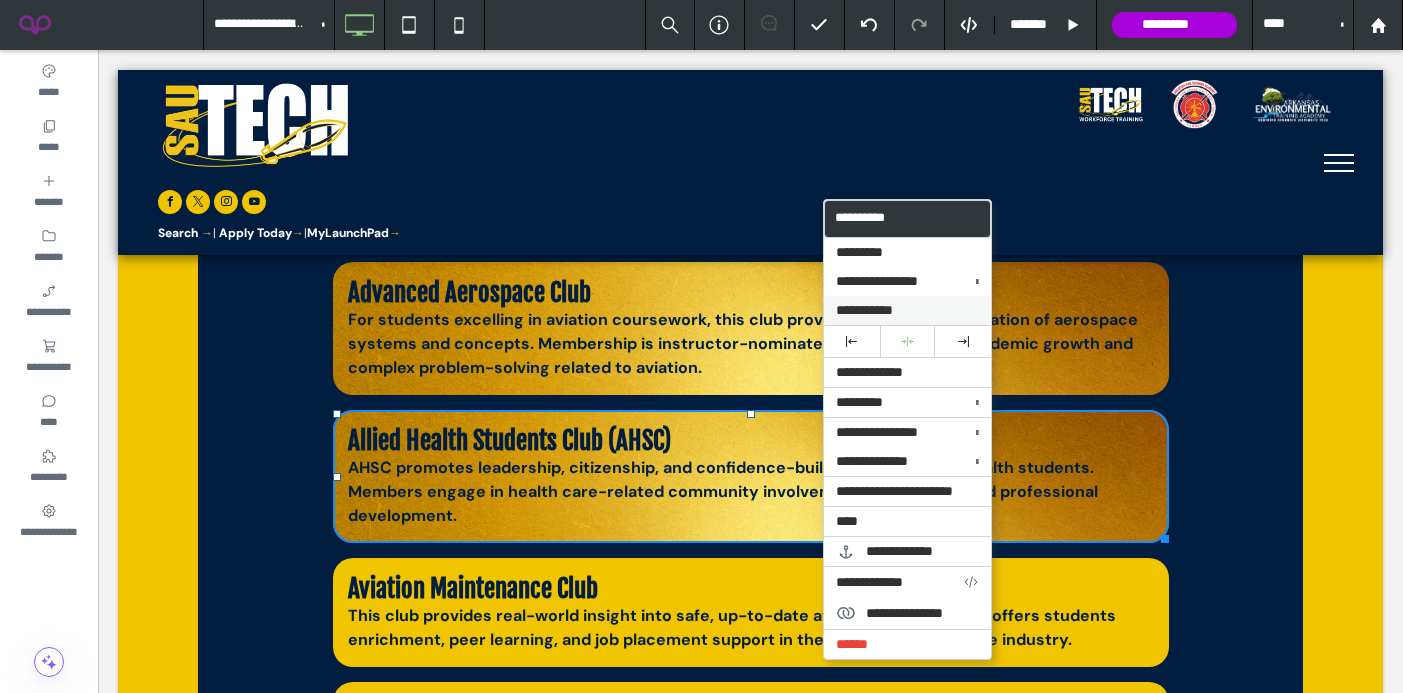 click on "**********" at bounding box center [907, 310] 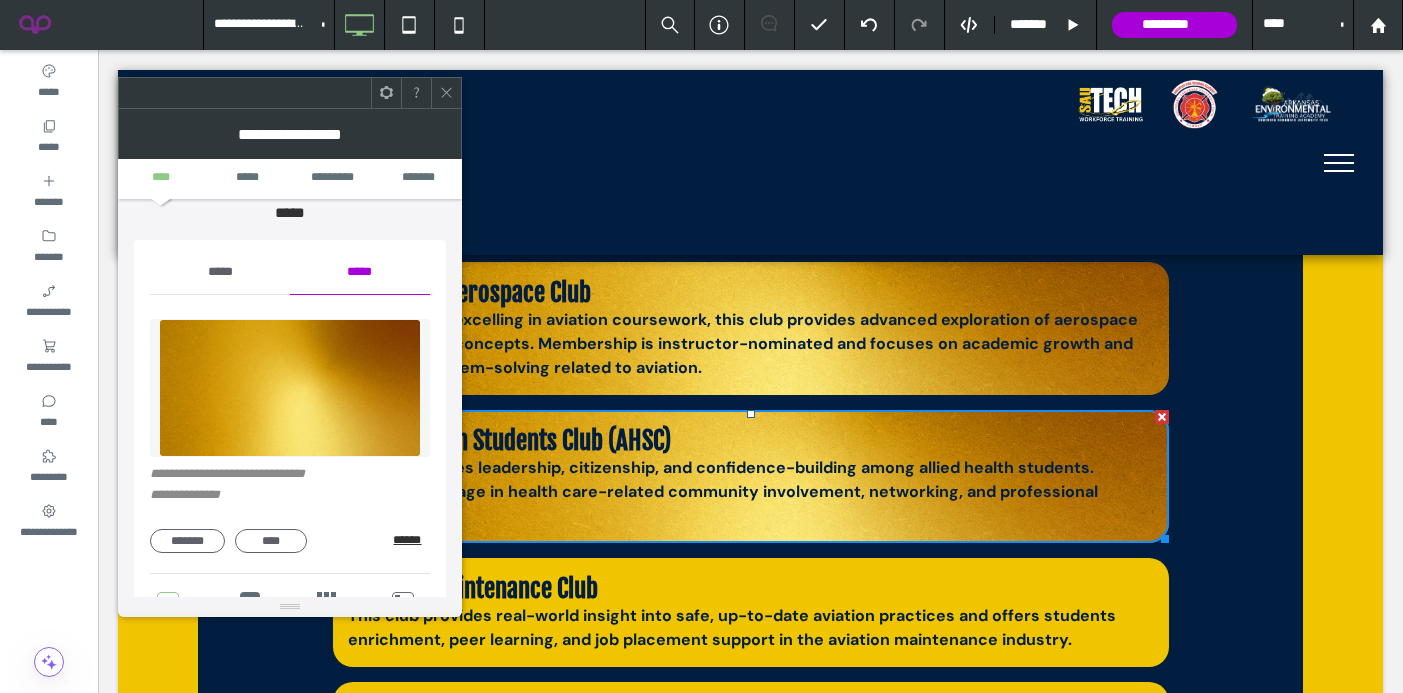 scroll, scrollTop: 257, scrollLeft: 0, axis: vertical 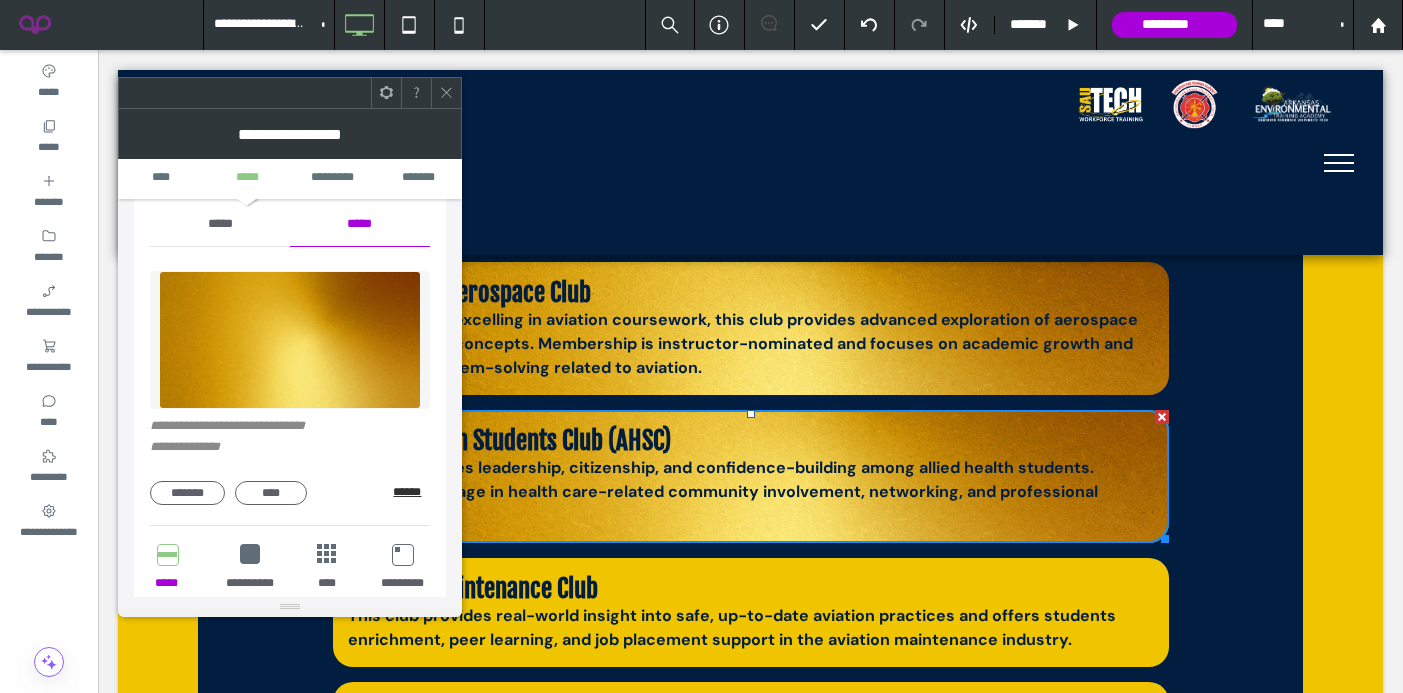 click on "******" at bounding box center (411, 492) 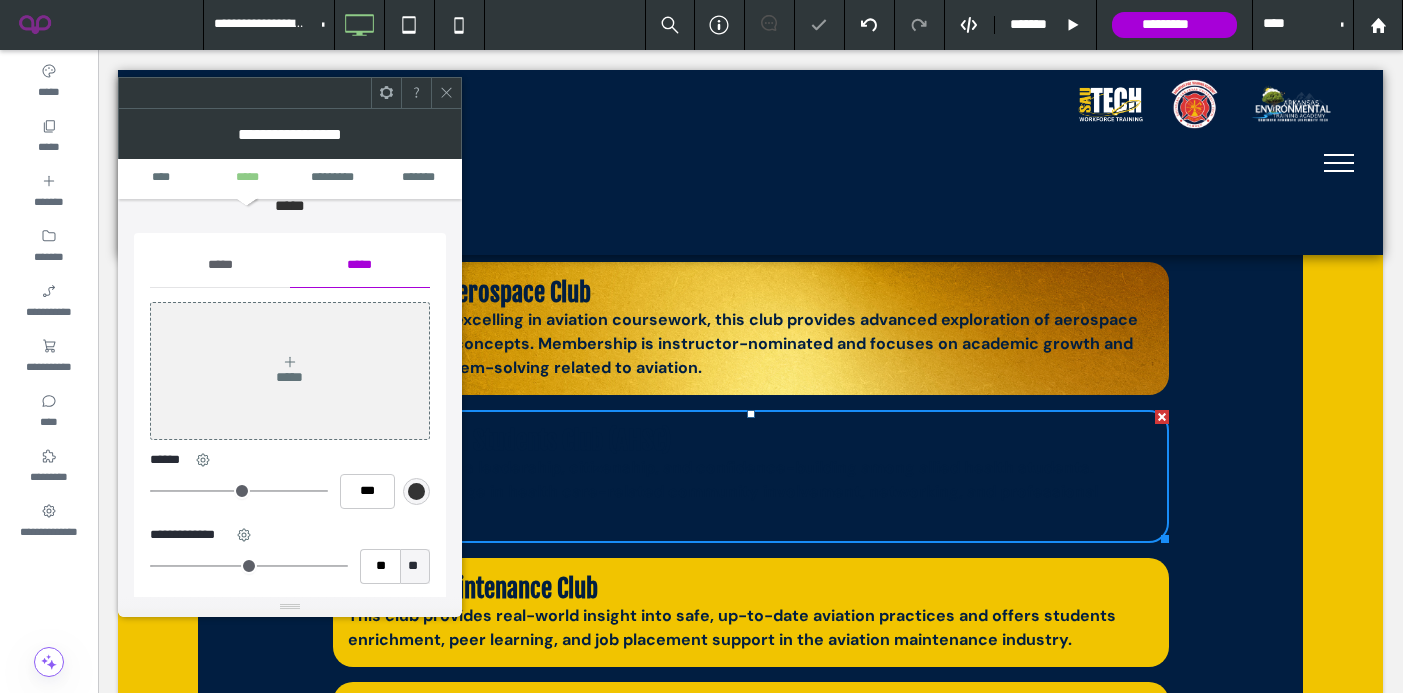 scroll, scrollTop: 168, scrollLeft: 0, axis: vertical 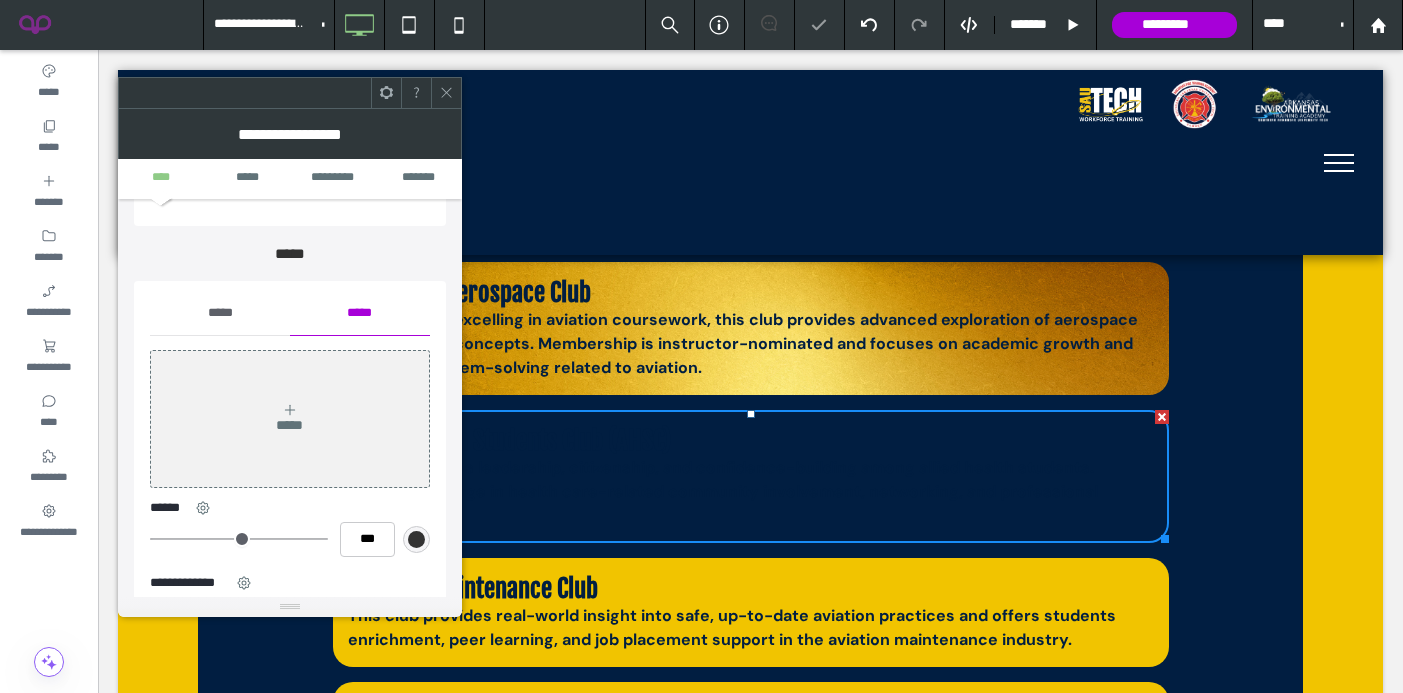 click on "*****" at bounding box center (220, 313) 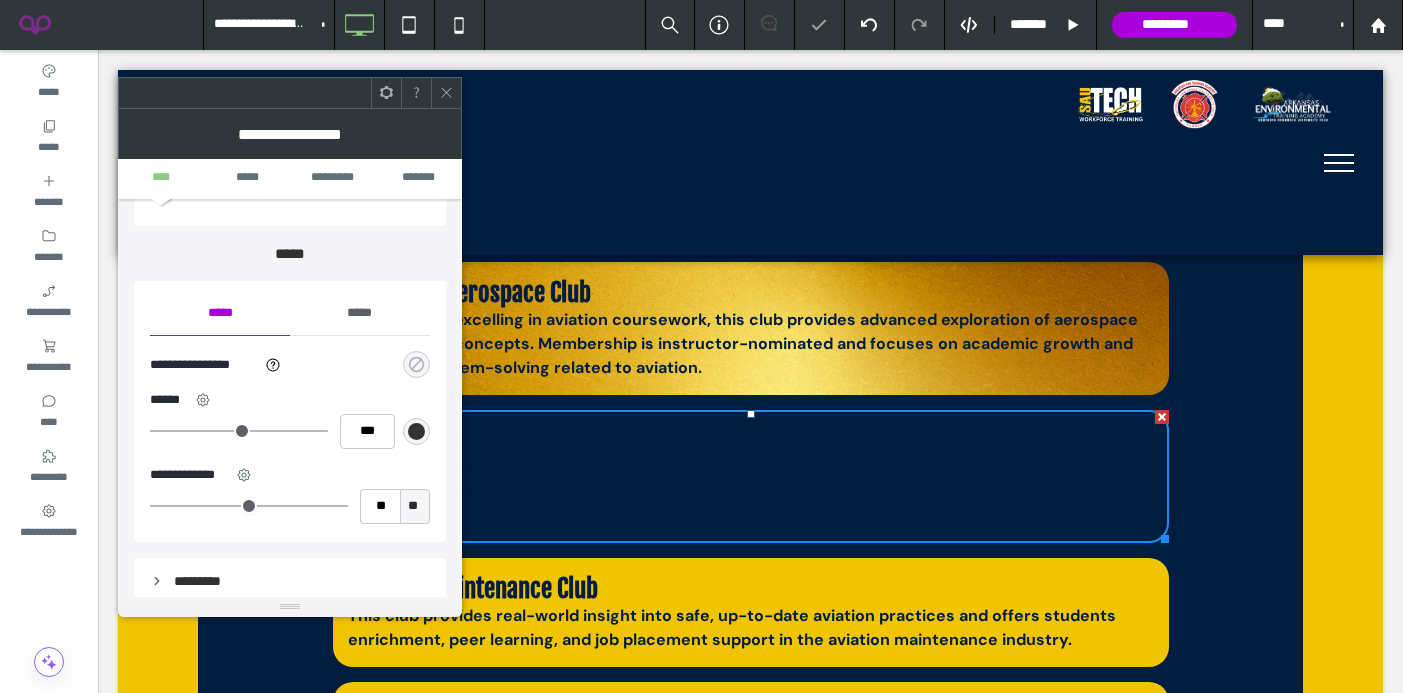 click at bounding box center (416, 364) 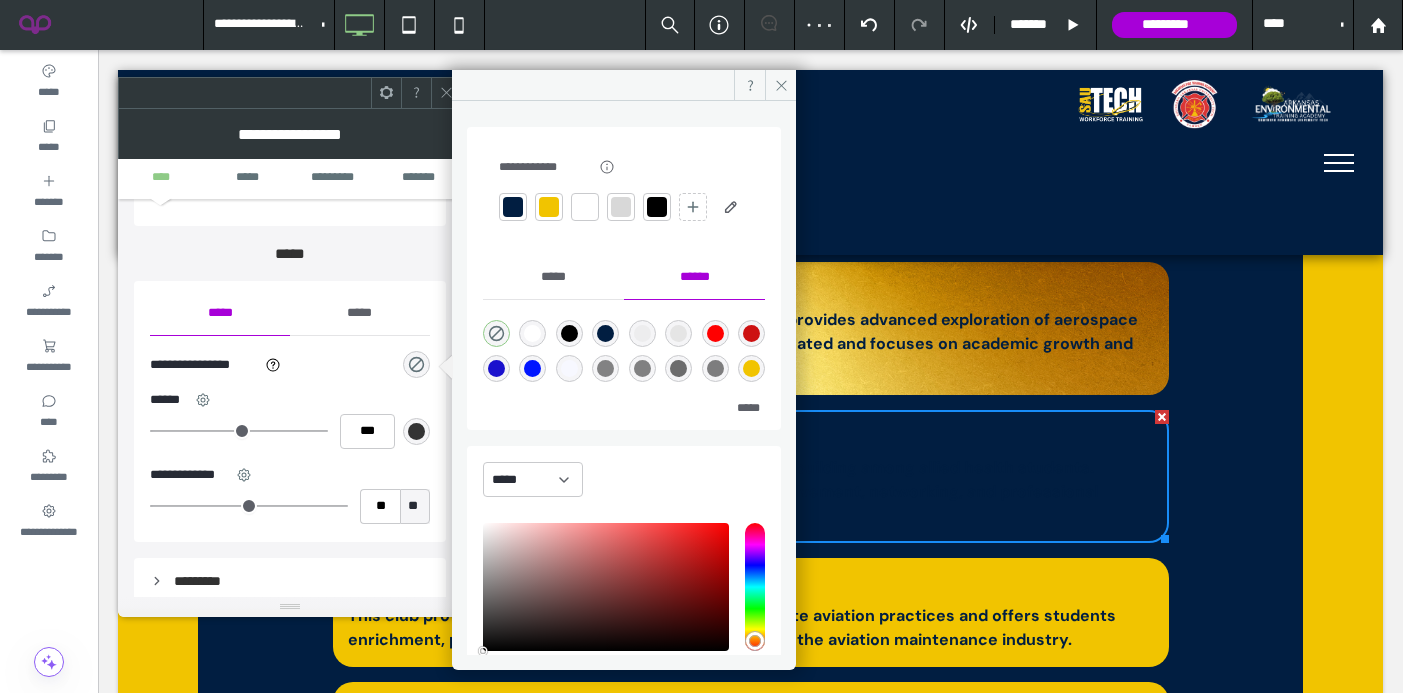 click at bounding box center (549, 207) 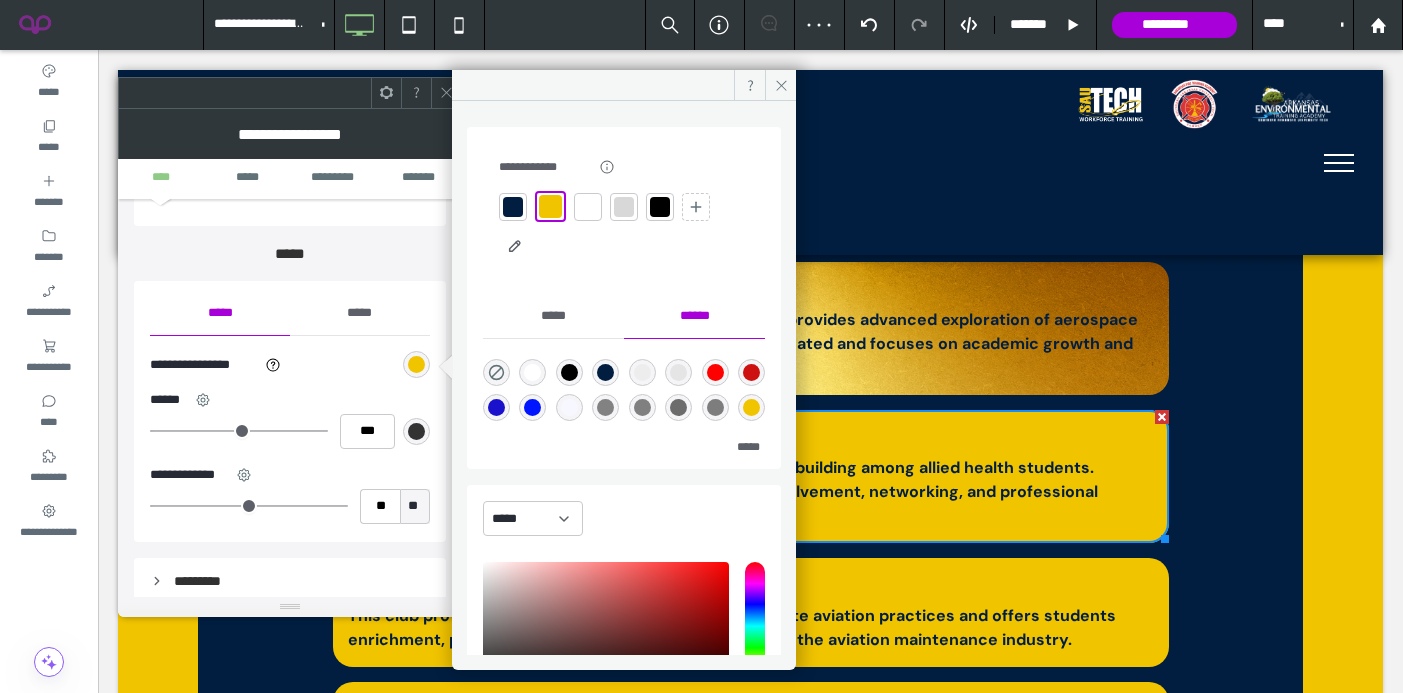 click 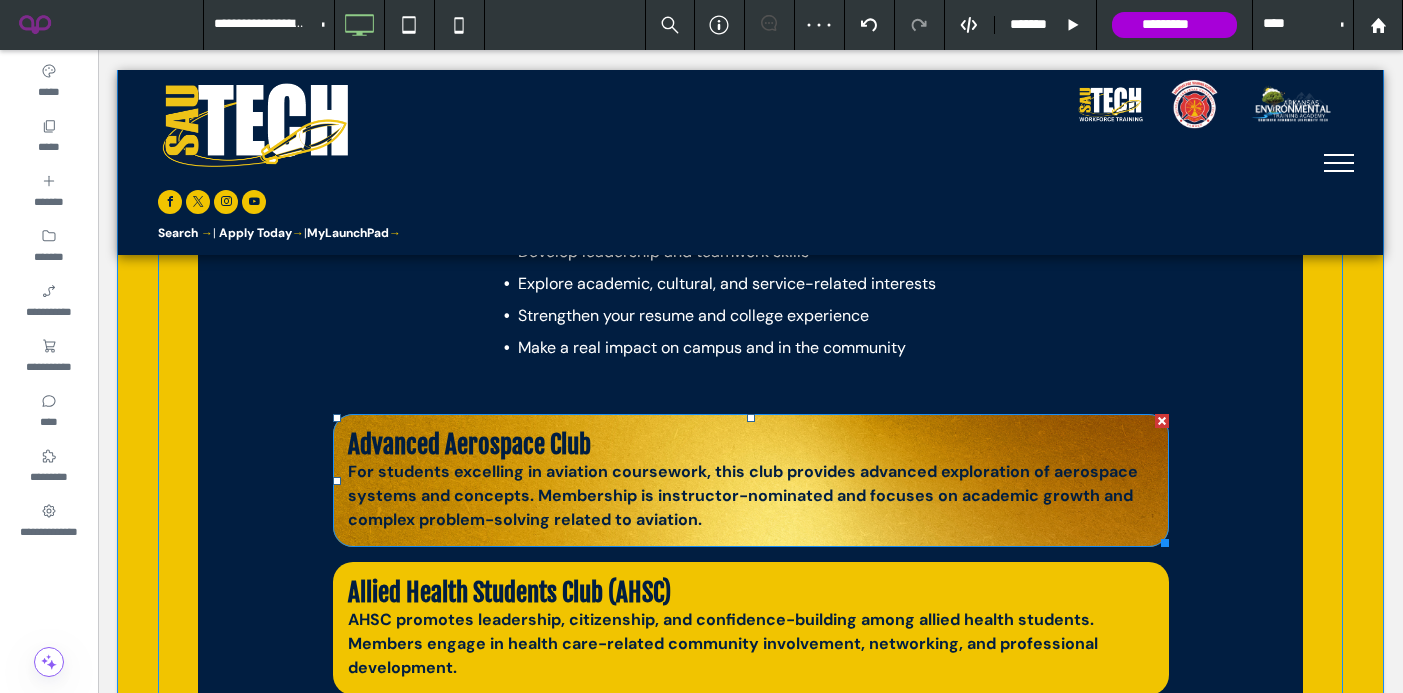 scroll, scrollTop: 1032, scrollLeft: 0, axis: vertical 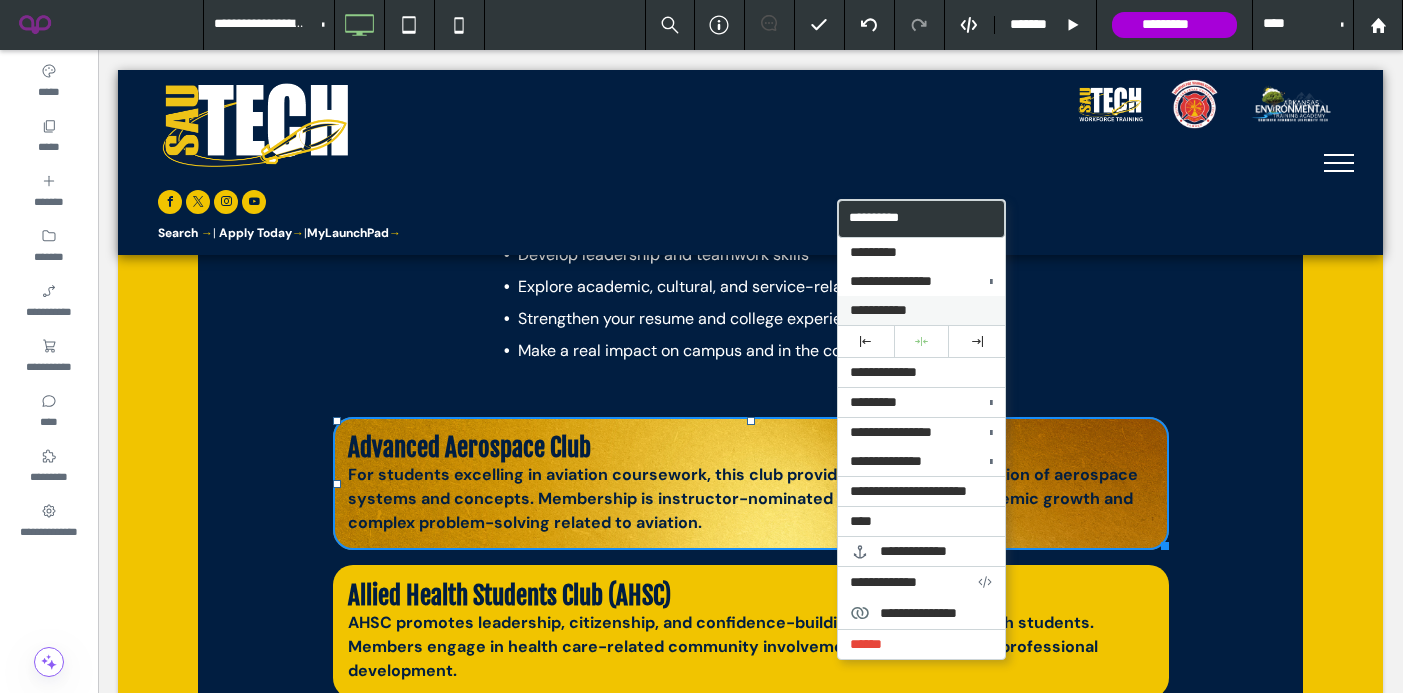click on "**********" at bounding box center (878, 310) 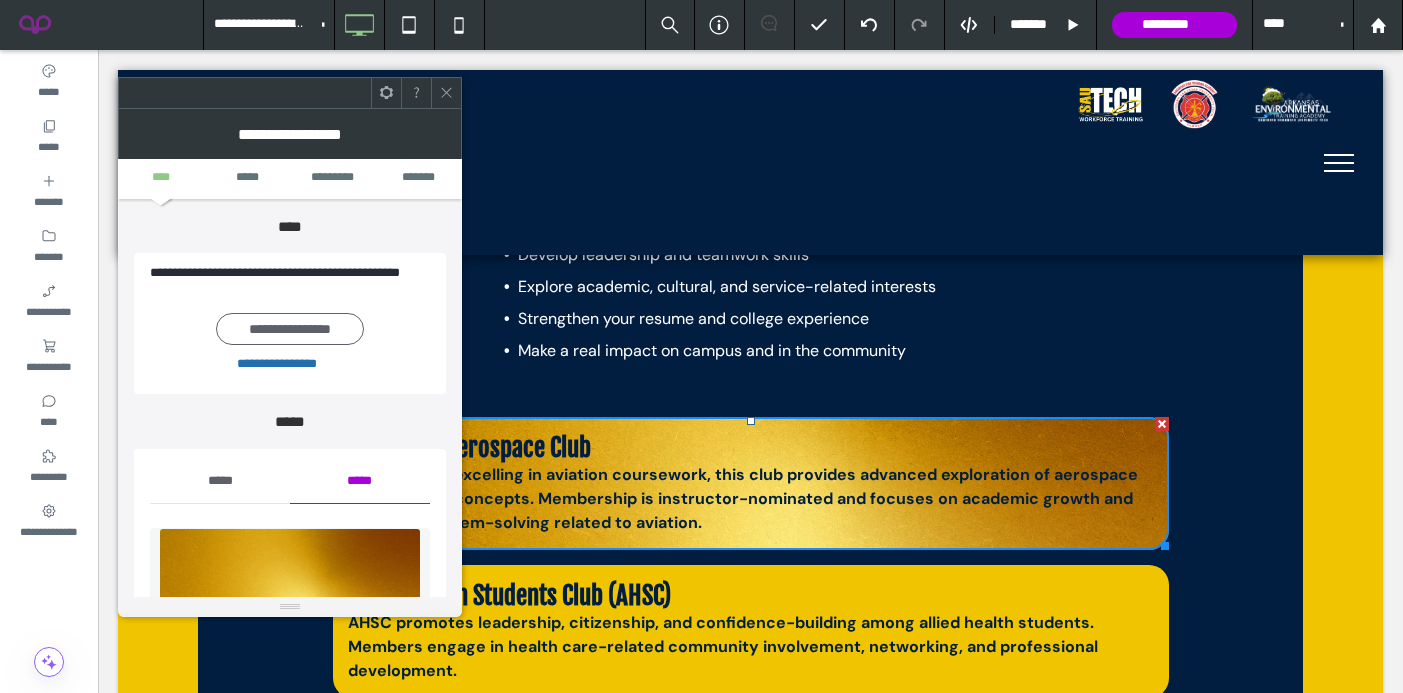 scroll, scrollTop: 180, scrollLeft: 0, axis: vertical 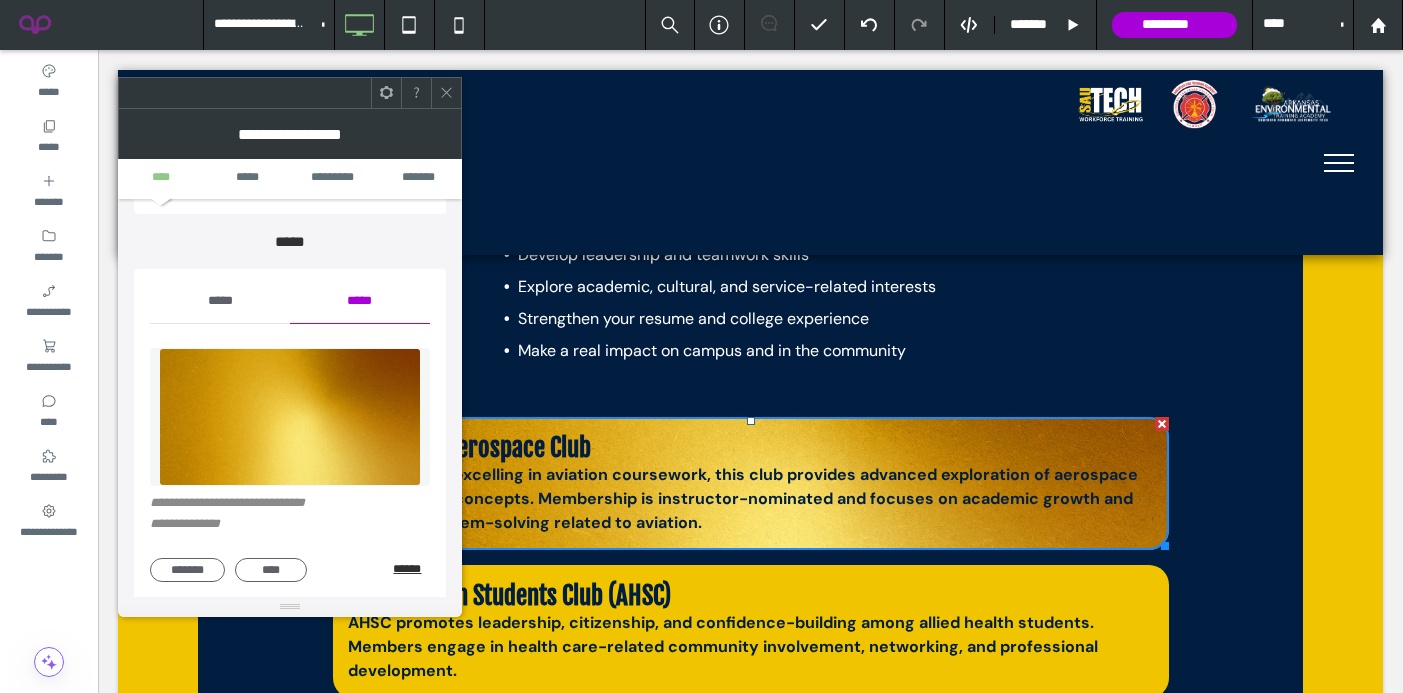 click on "******" at bounding box center [411, 569] 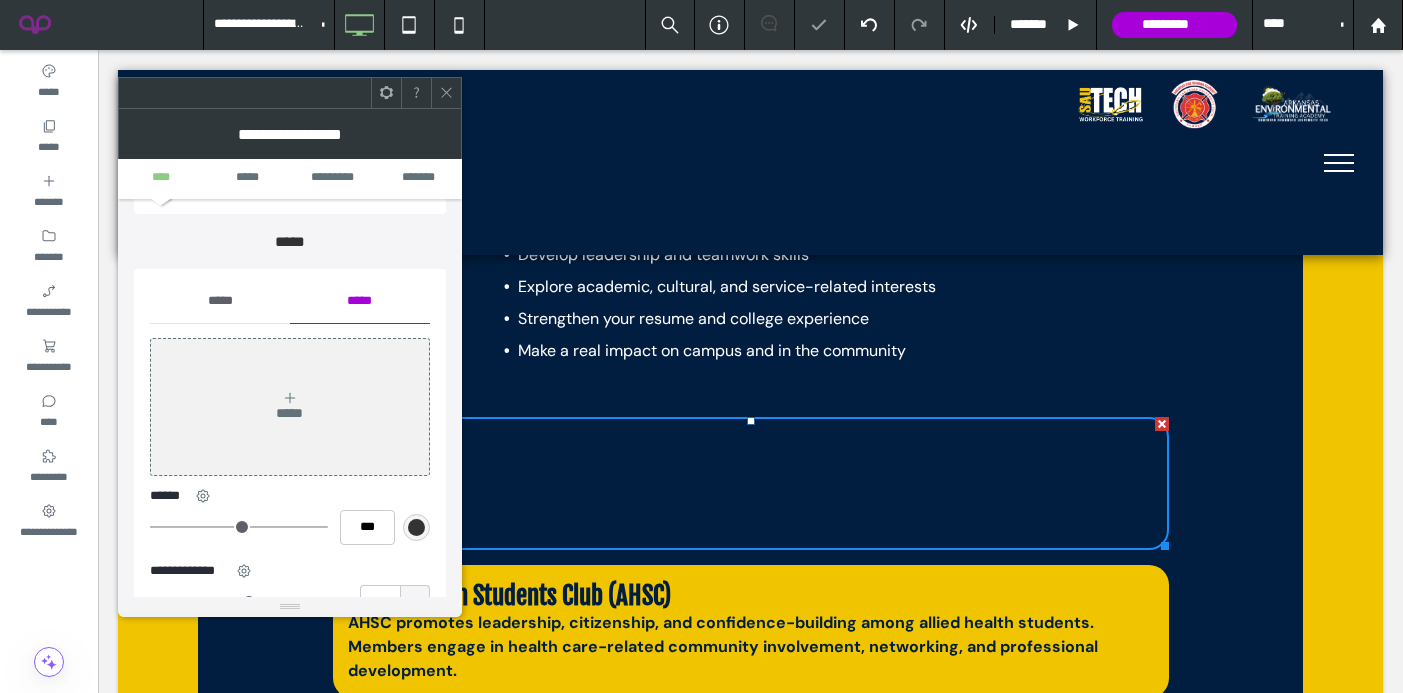 click on "*****" at bounding box center (220, 301) 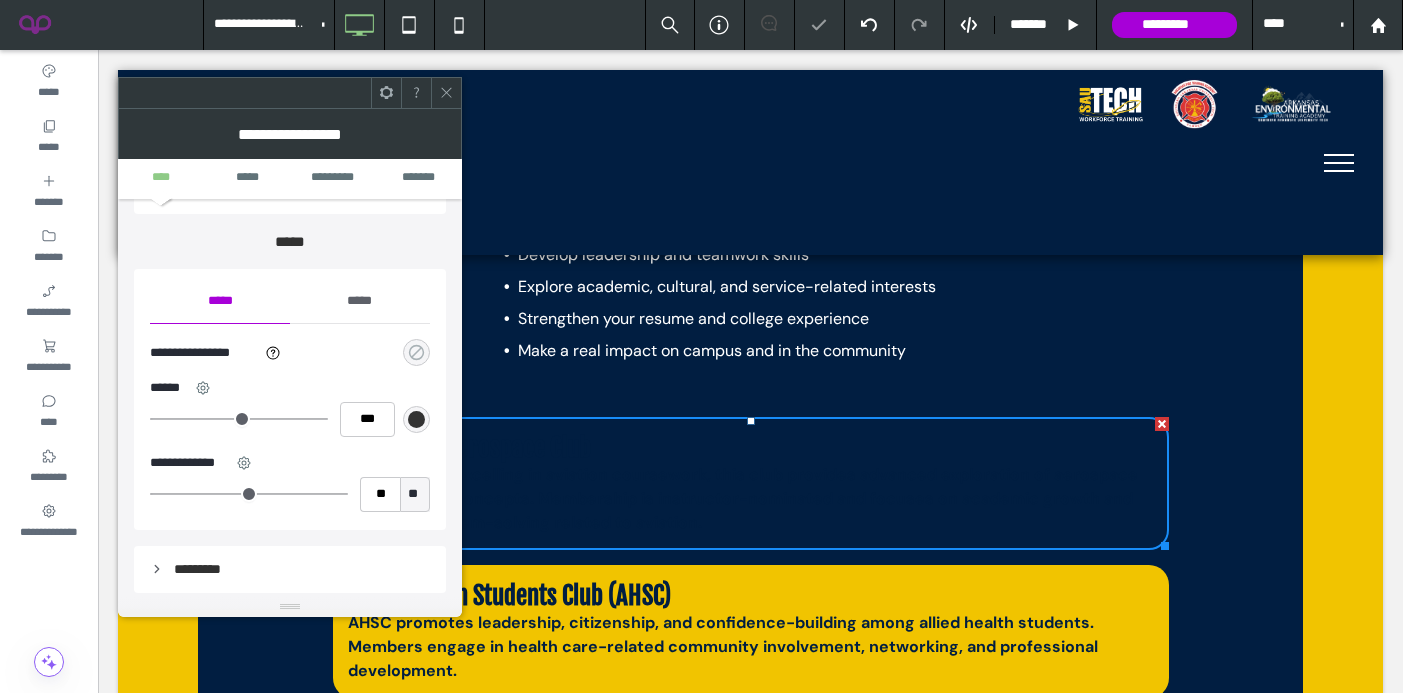 click at bounding box center (416, 352) 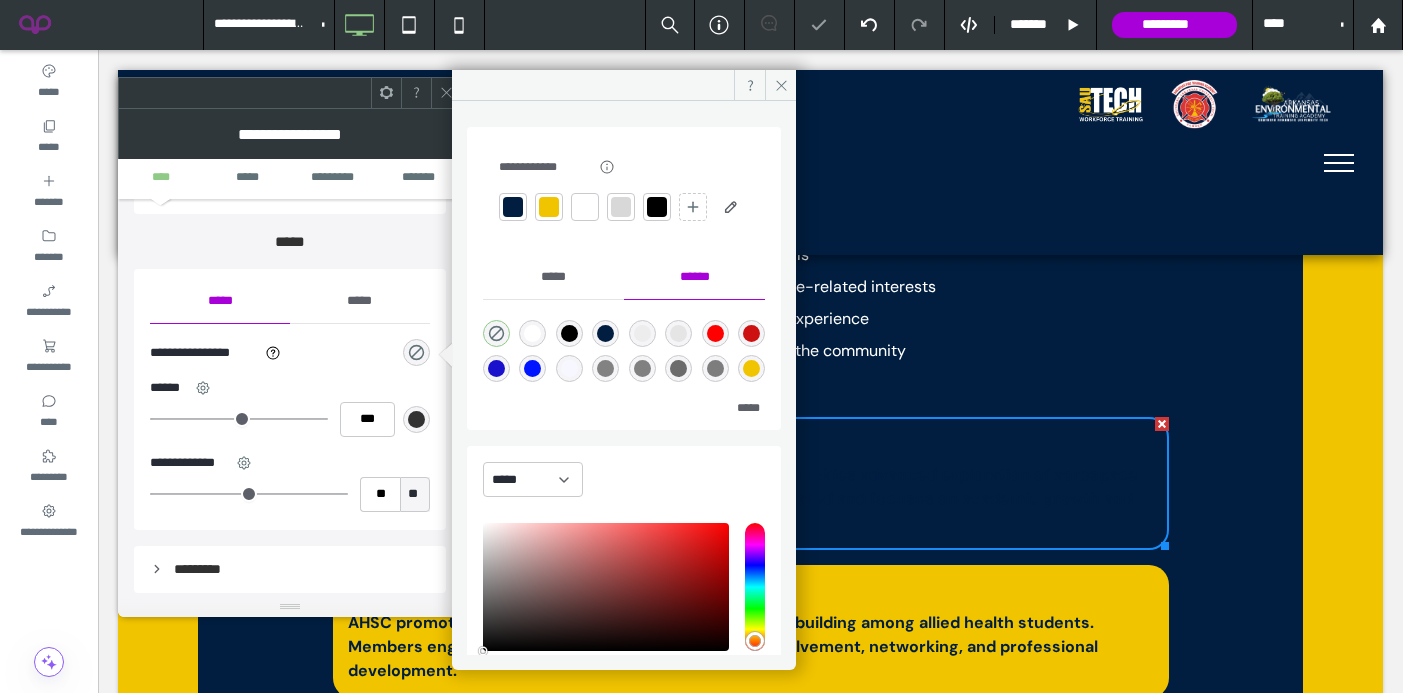 click at bounding box center (549, 207) 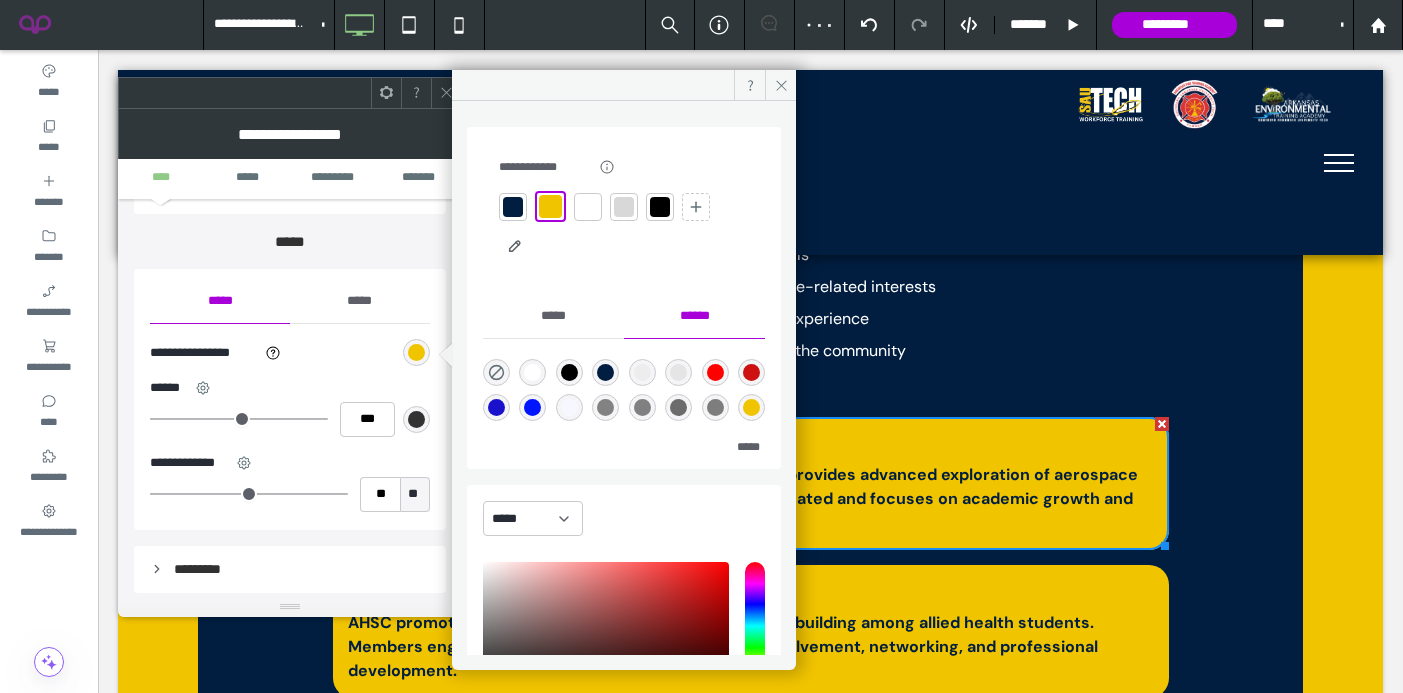 click at bounding box center (446, 93) 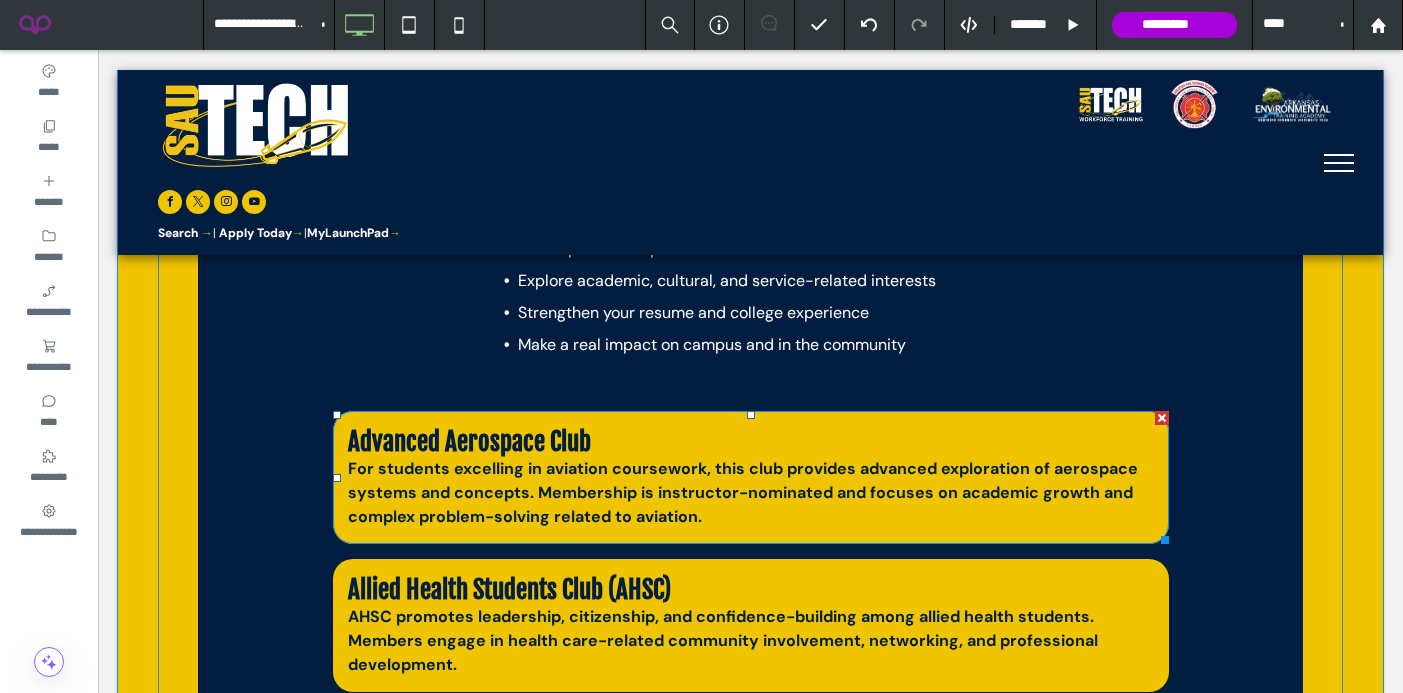scroll, scrollTop: 1039, scrollLeft: 0, axis: vertical 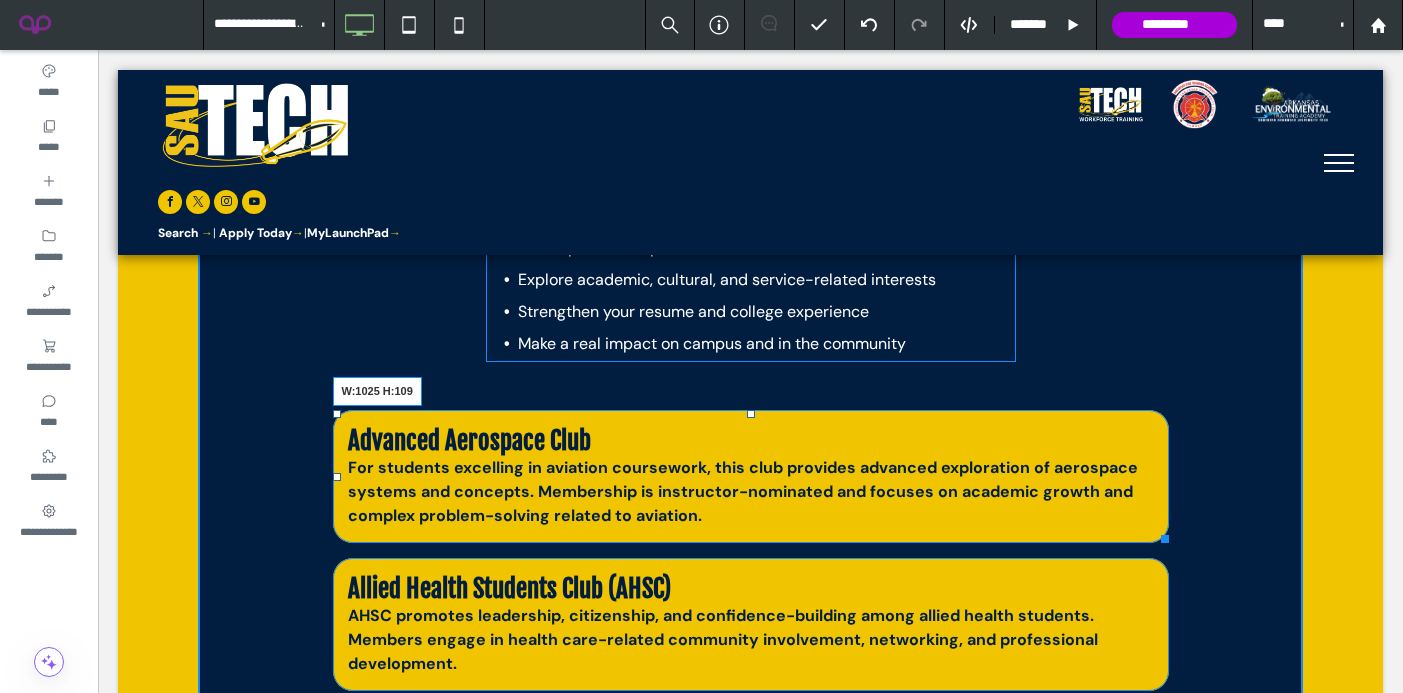 drag, startPoint x: 1161, startPoint y: 532, endPoint x: 1293, endPoint y: 523, distance: 132.30646 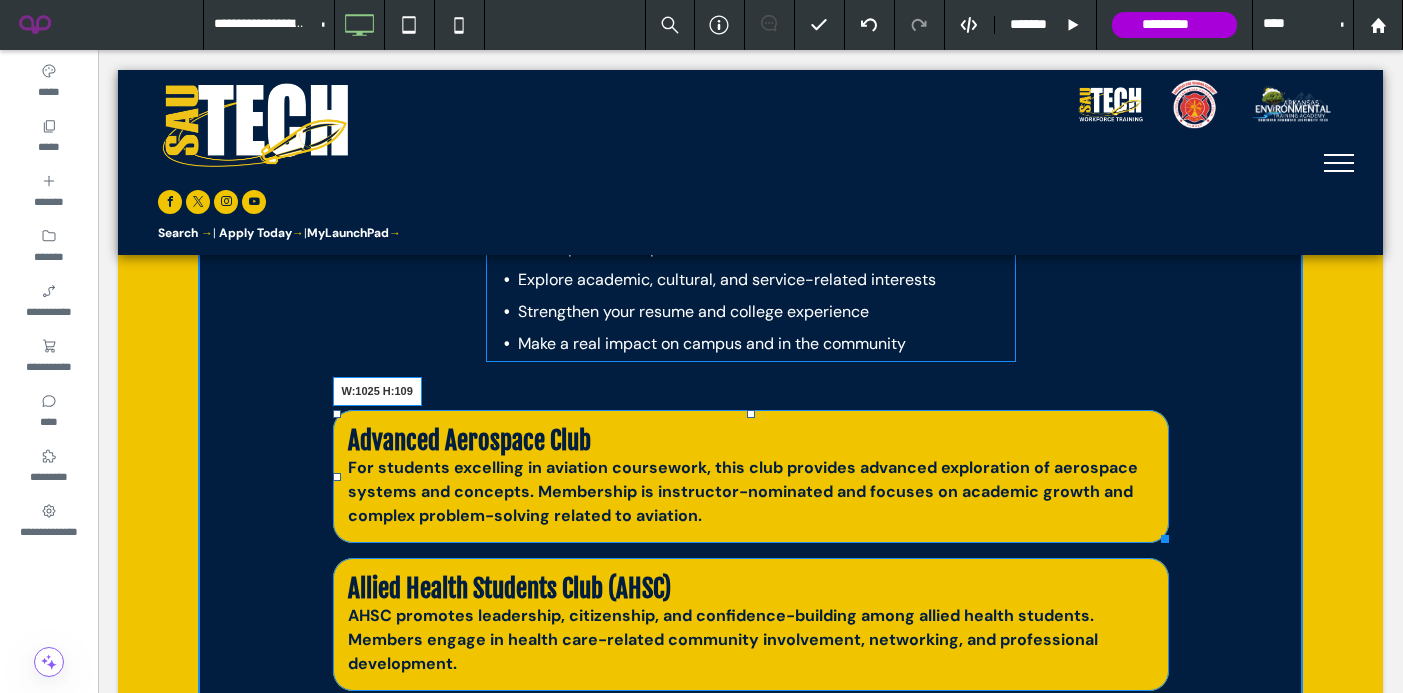 click on "Active
Student Organizations
Student organizations are at the heart of the SAU Tech experience. Whether you're looking to connect with others who share your interests, explore your career field, grow your leadership skills, or just make the most of your time on campus—there's a club for you. ﻿
Getting involved in a student organization is a great way to:   Meet new people and build friendships Develop leadership and teamwork skills Explore academic, cultural, and service-related interests Strengthen your resume and college experience Make a real impact on campus and in the community
Advanced Aerospace Club
For students excelling in aviation coursework, this club provides advanced exploration of aerospace systems and concepts. Membership is instructor-nominated and focuses on academic growth and complex problem-solving related to aviation. W:1025 H:109
Allied Health Students Club (AHSC)
Aviation Maintenance Club
Baptist Collegiate Ministry (BCM)" at bounding box center (750, 971) 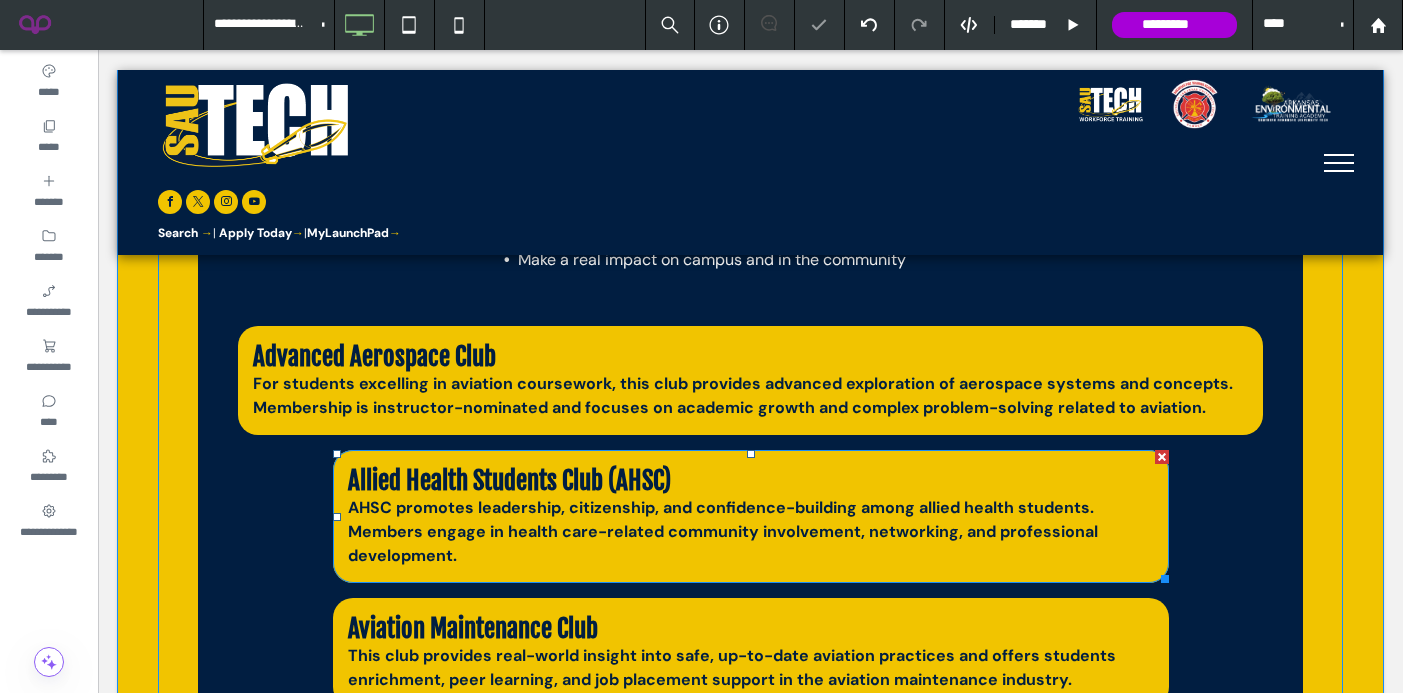 scroll, scrollTop: 1168, scrollLeft: 0, axis: vertical 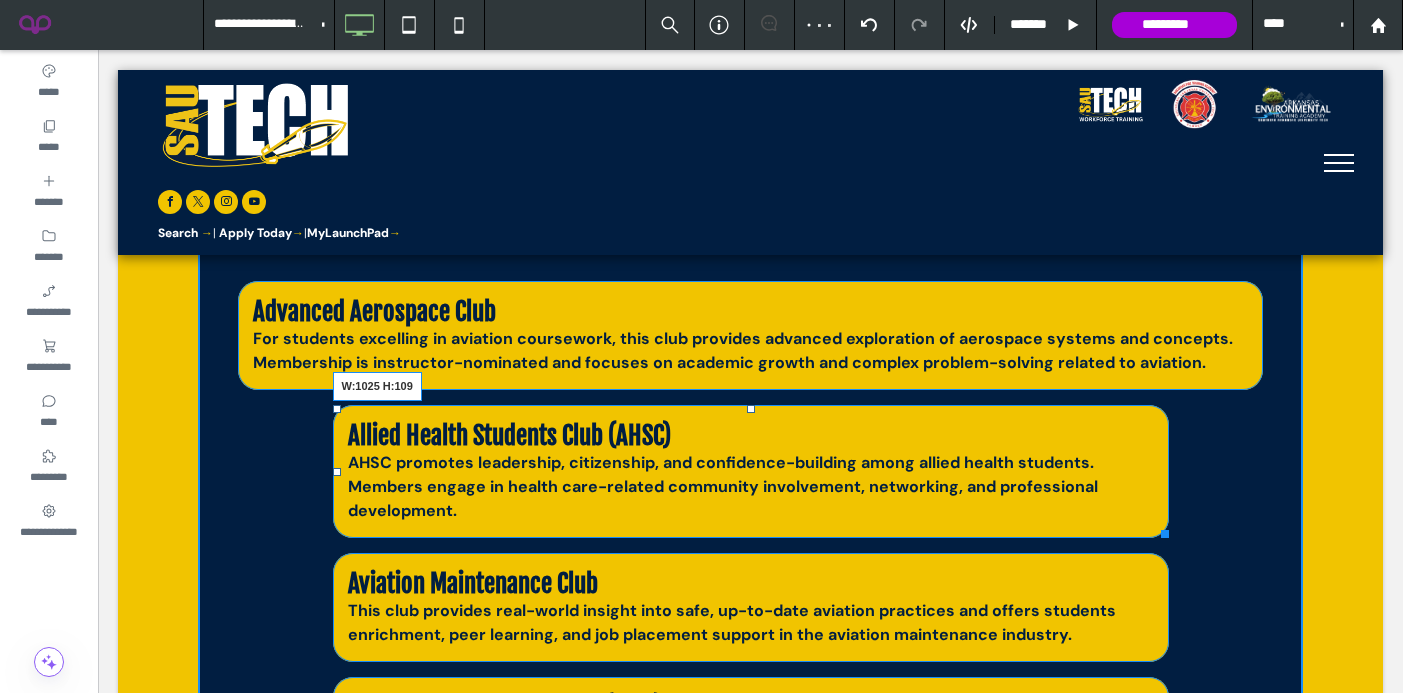 drag, startPoint x: 1161, startPoint y: 530, endPoint x: 1320, endPoint y: 526, distance: 159.05031 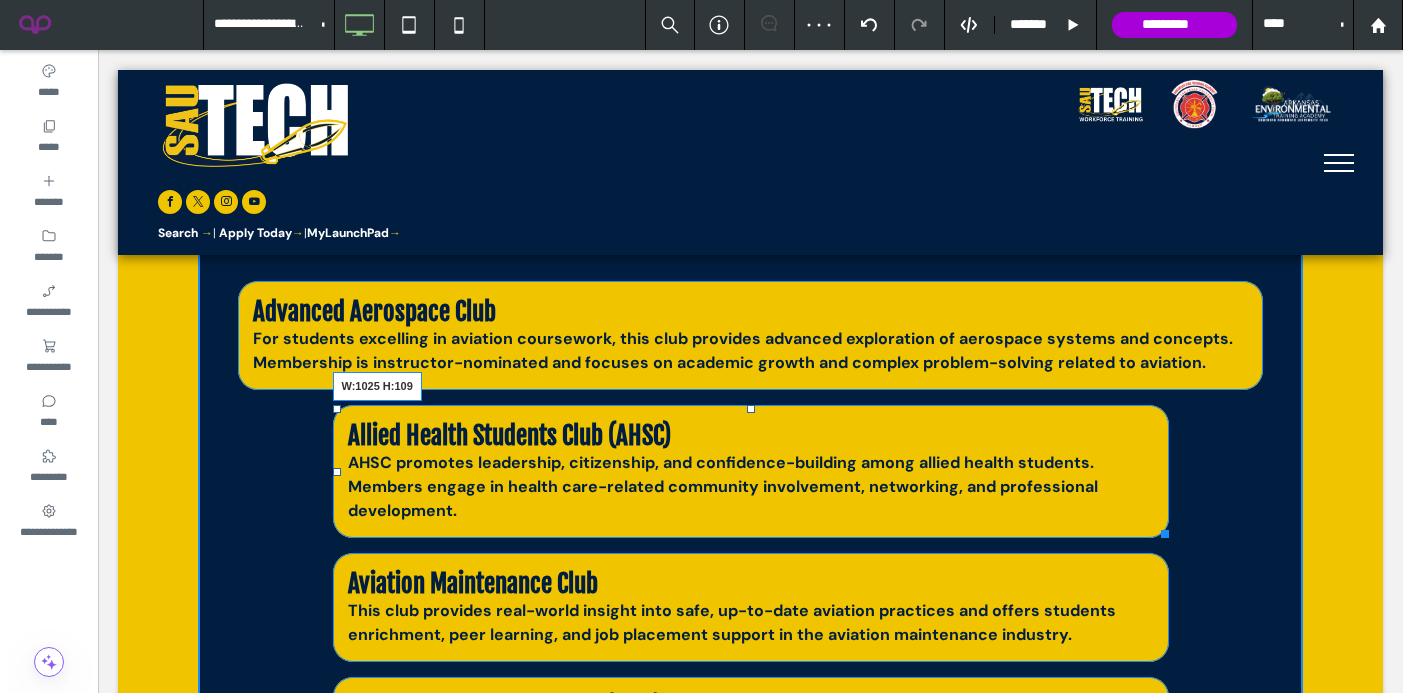 click on "Active
Student Organizations
Student organizations are at the heart of the SAU Tech experience. Whether you're looking to connect with others who share your interests, explore your career field, grow your leadership skills, or just make the most of your time on campus—there's a club for you. ﻿
Getting involved in a student organization is a great way to:   Meet new people and build friendships Develop leadership and teamwork skills Explore academic, cultural, and service-related interests Strengthen your resume and college experience Make a real impact on campus and in the community
Advanced Aerospace Club
For students excelling in aviation coursework, this club provides advanced exploration of aerospace systems and concepts. Membership is instructor-nominated and focuses on academic growth and complex problem-solving related to aviation.
Allied Health Students Club (AHSC)
W:1025 H:109
Aviation Maintenance Club
Baptist Collegiate Ministry (BCM)" at bounding box center (750, 777) 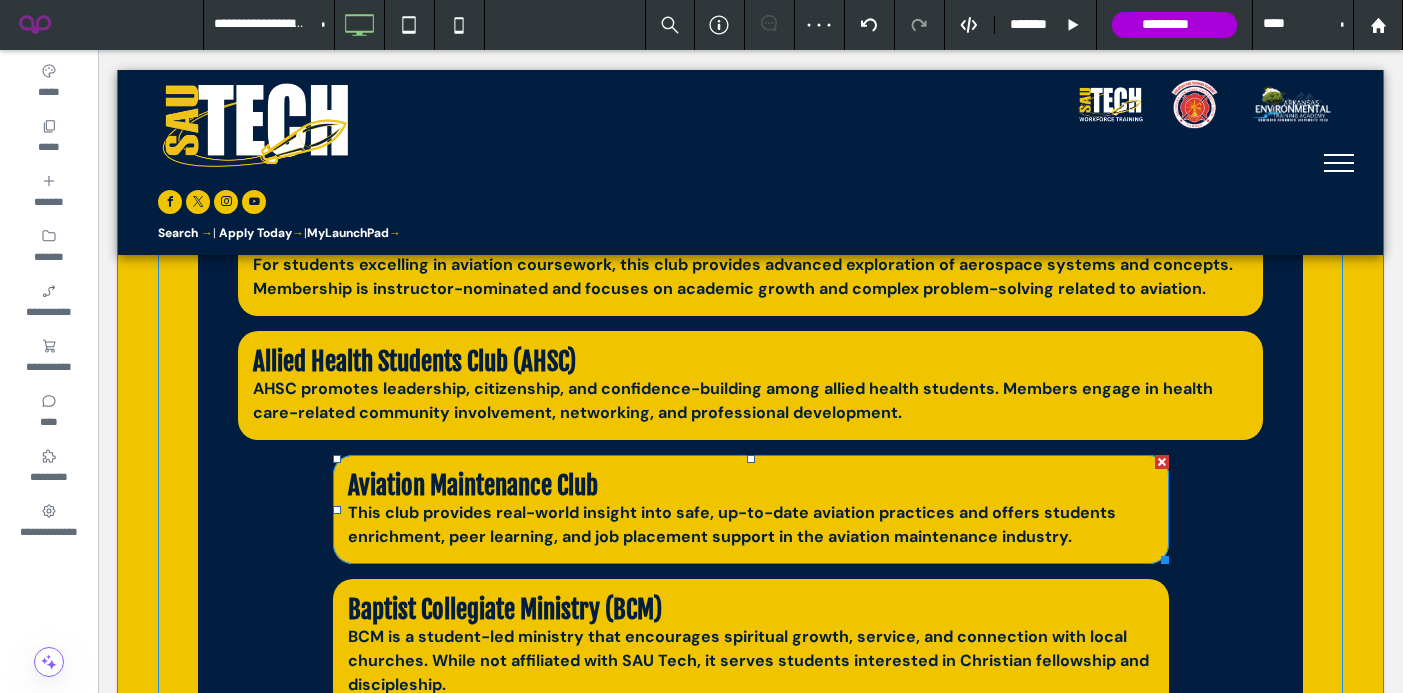 scroll, scrollTop: 1269, scrollLeft: 0, axis: vertical 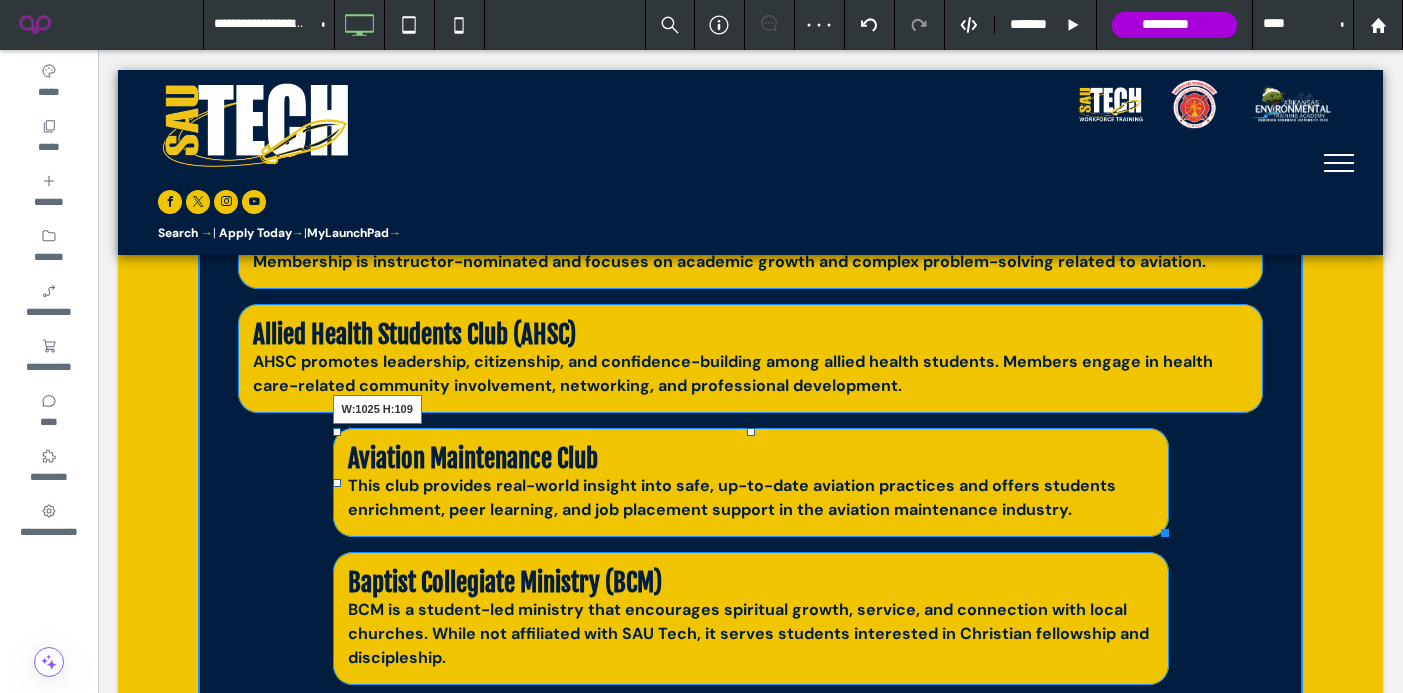 drag, startPoint x: 1161, startPoint y: 527, endPoint x: 1313, endPoint y: 522, distance: 152.08221 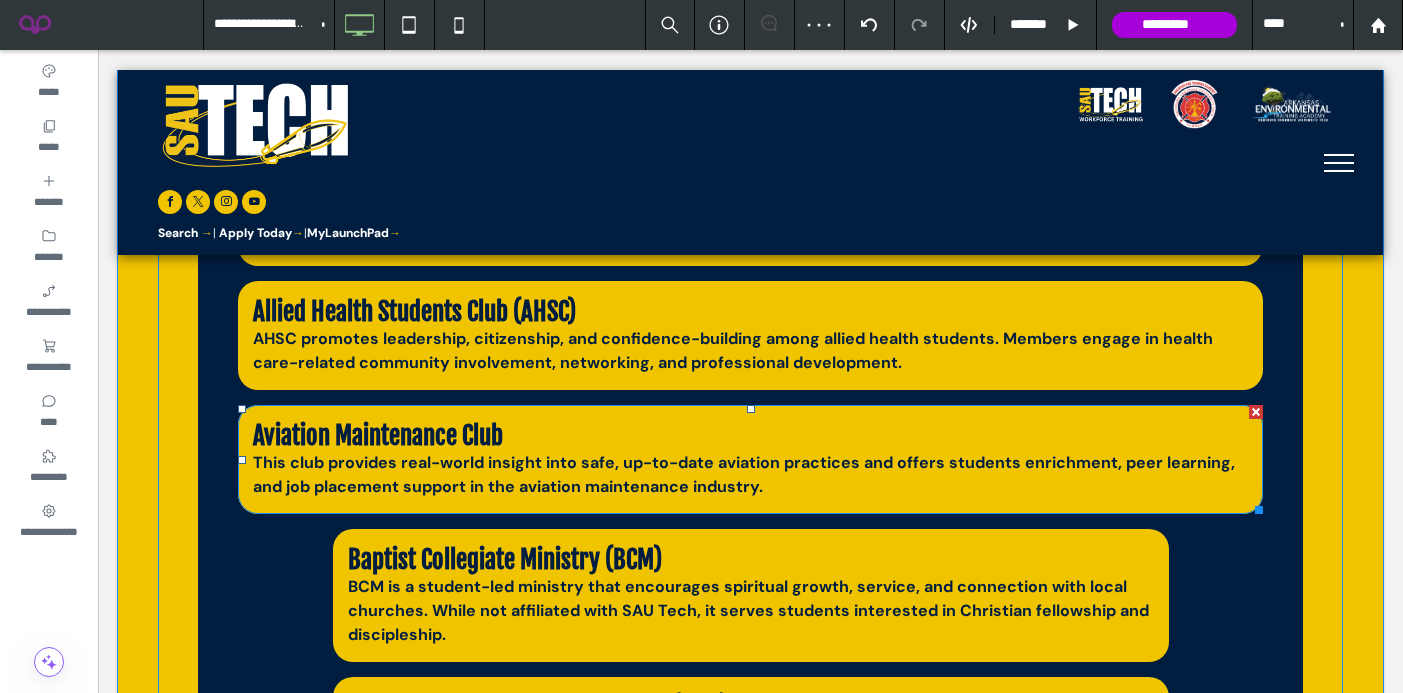 scroll, scrollTop: 1440, scrollLeft: 0, axis: vertical 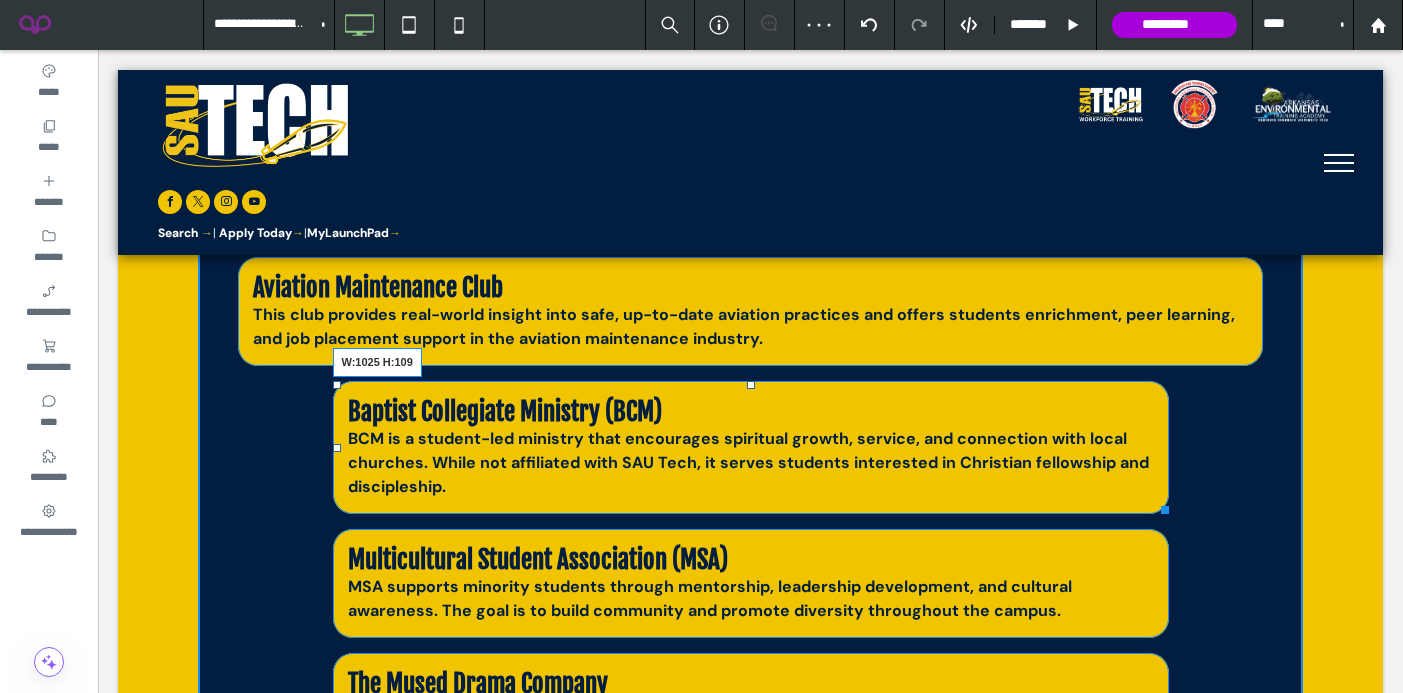 drag, startPoint x: 1165, startPoint y: 508, endPoint x: 1340, endPoint y: 508, distance: 175 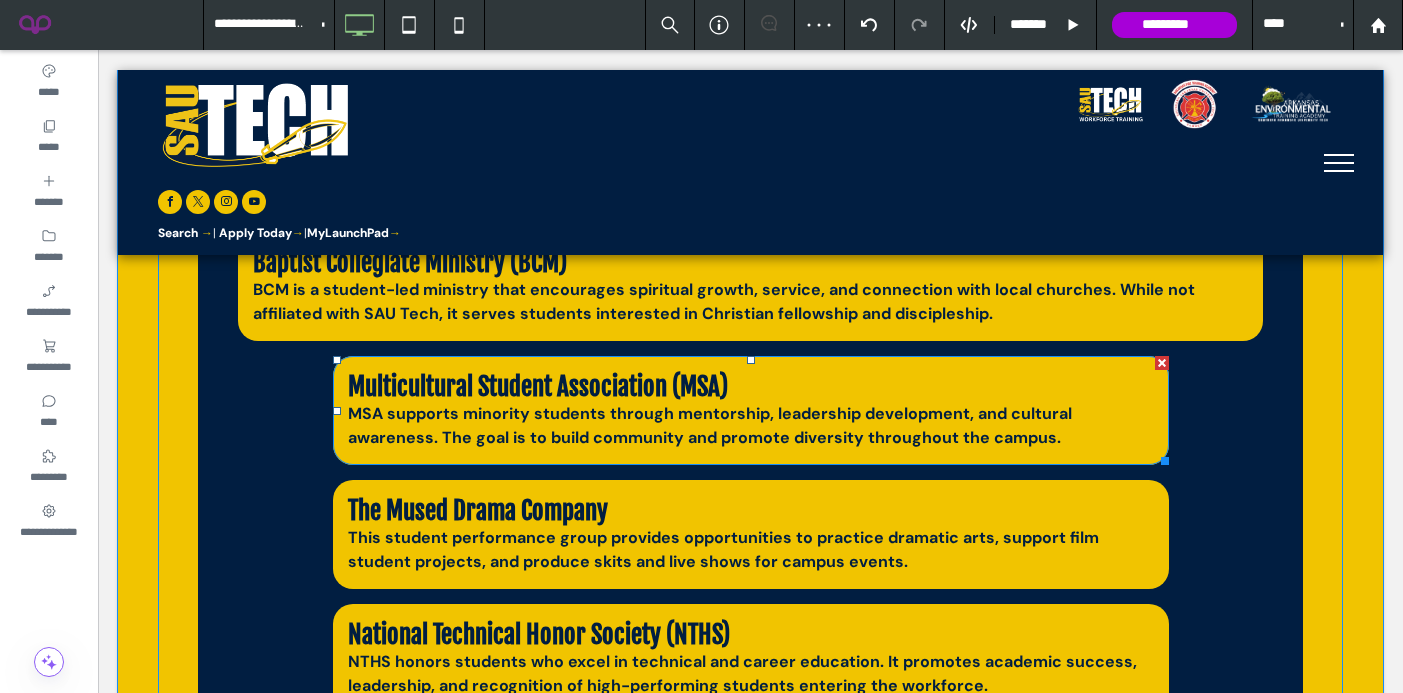 scroll, scrollTop: 1590, scrollLeft: 0, axis: vertical 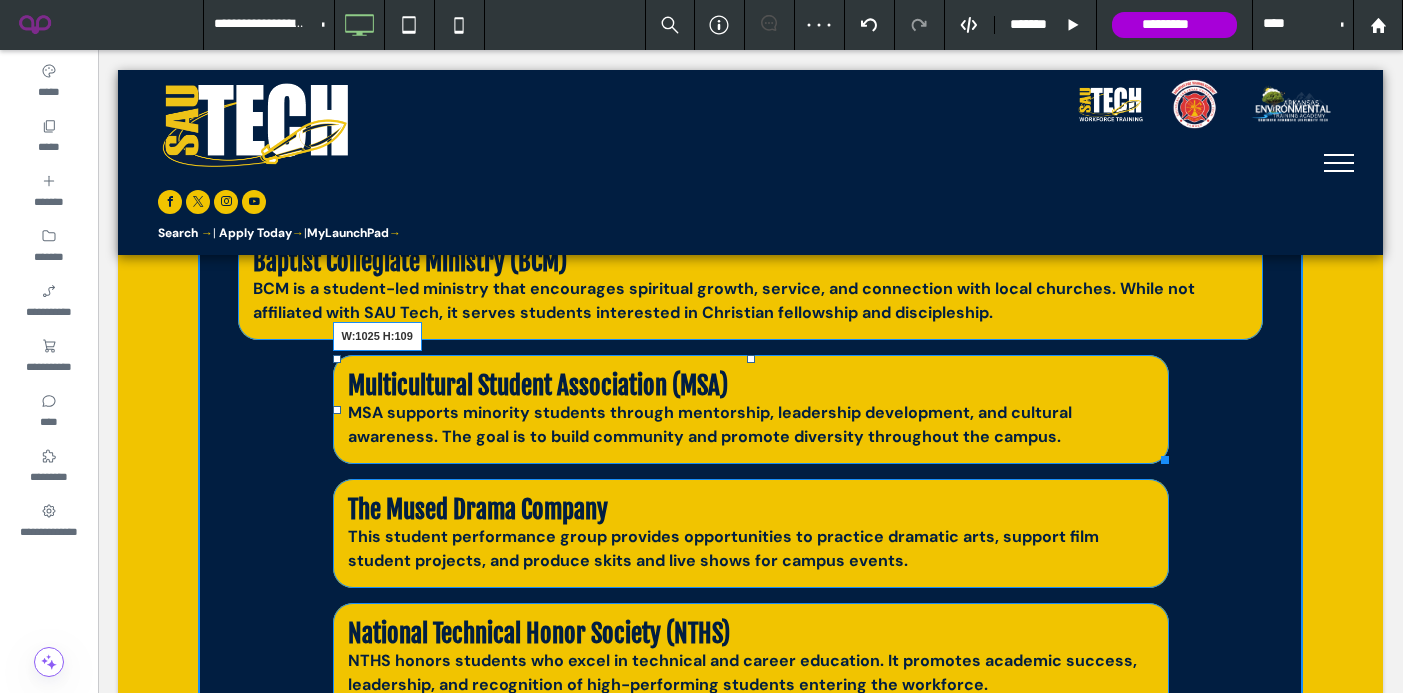 drag, startPoint x: 1162, startPoint y: 461, endPoint x: 1303, endPoint y: 457, distance: 141.05673 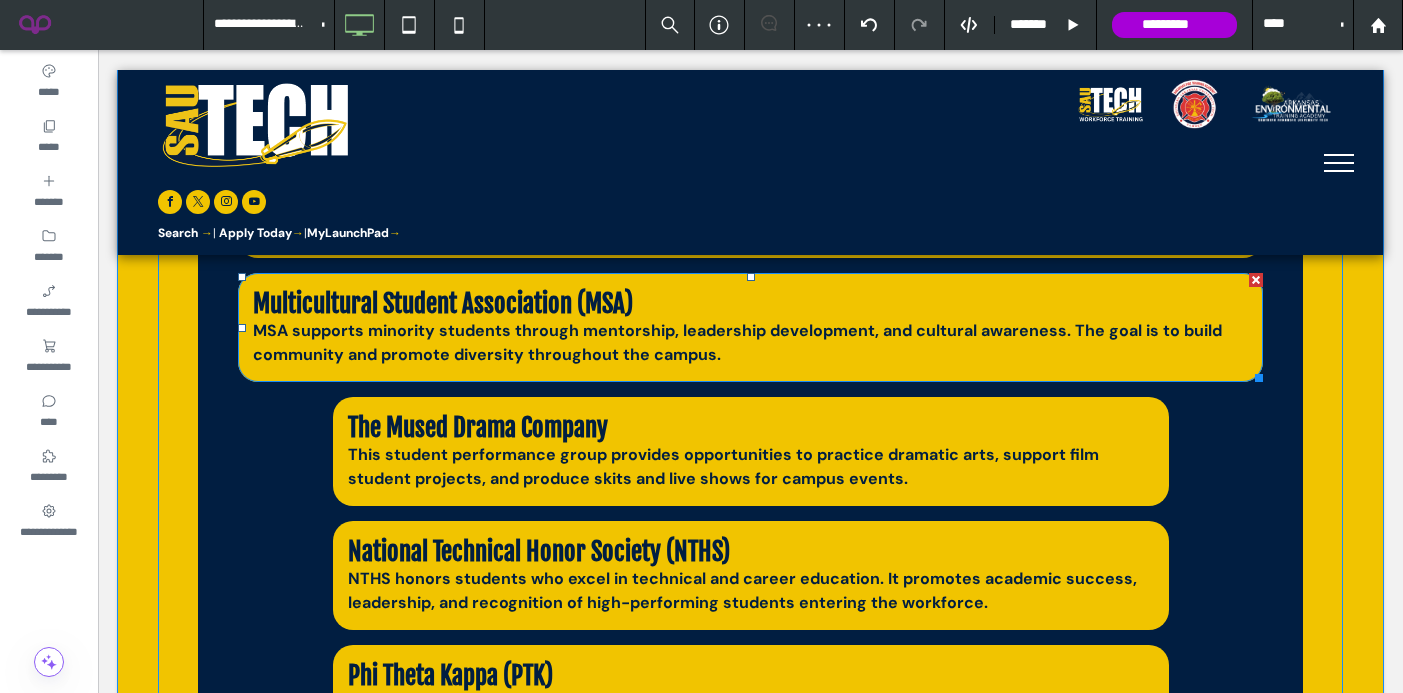scroll, scrollTop: 1694, scrollLeft: 0, axis: vertical 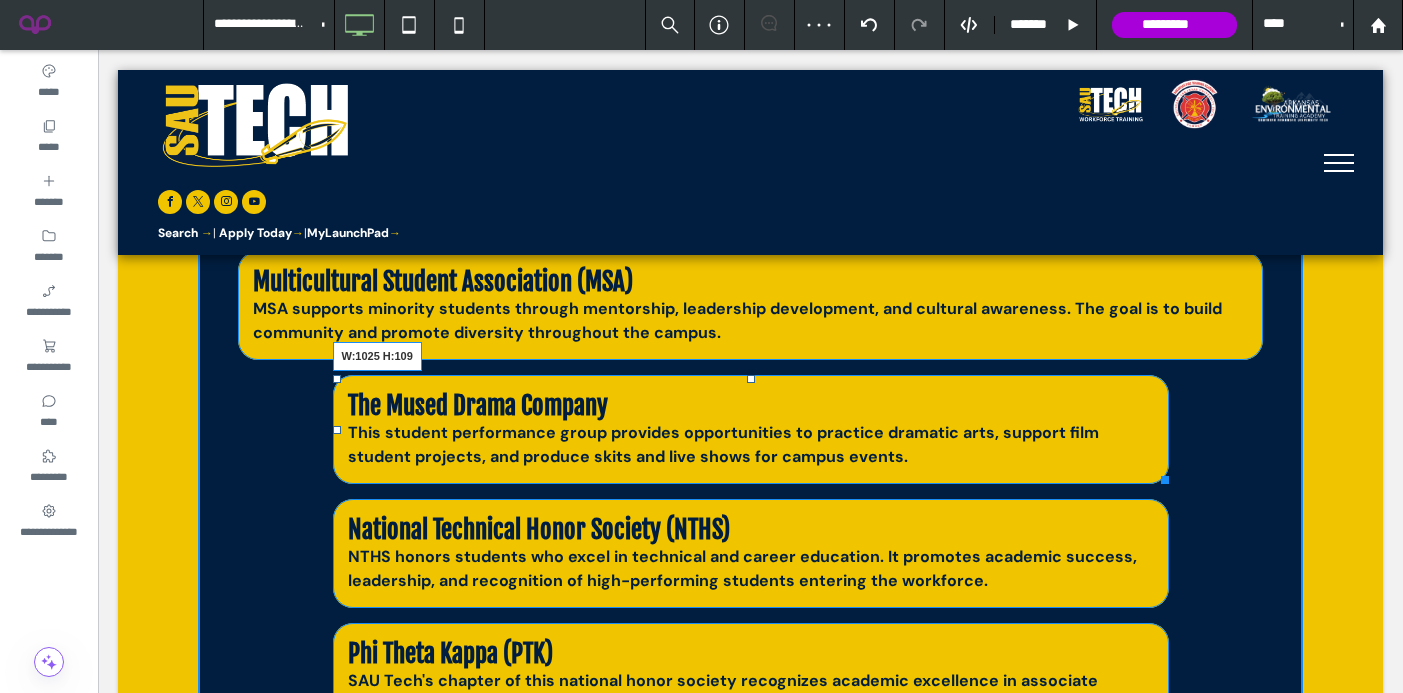 drag, startPoint x: 1161, startPoint y: 481, endPoint x: 1319, endPoint y: 481, distance: 158 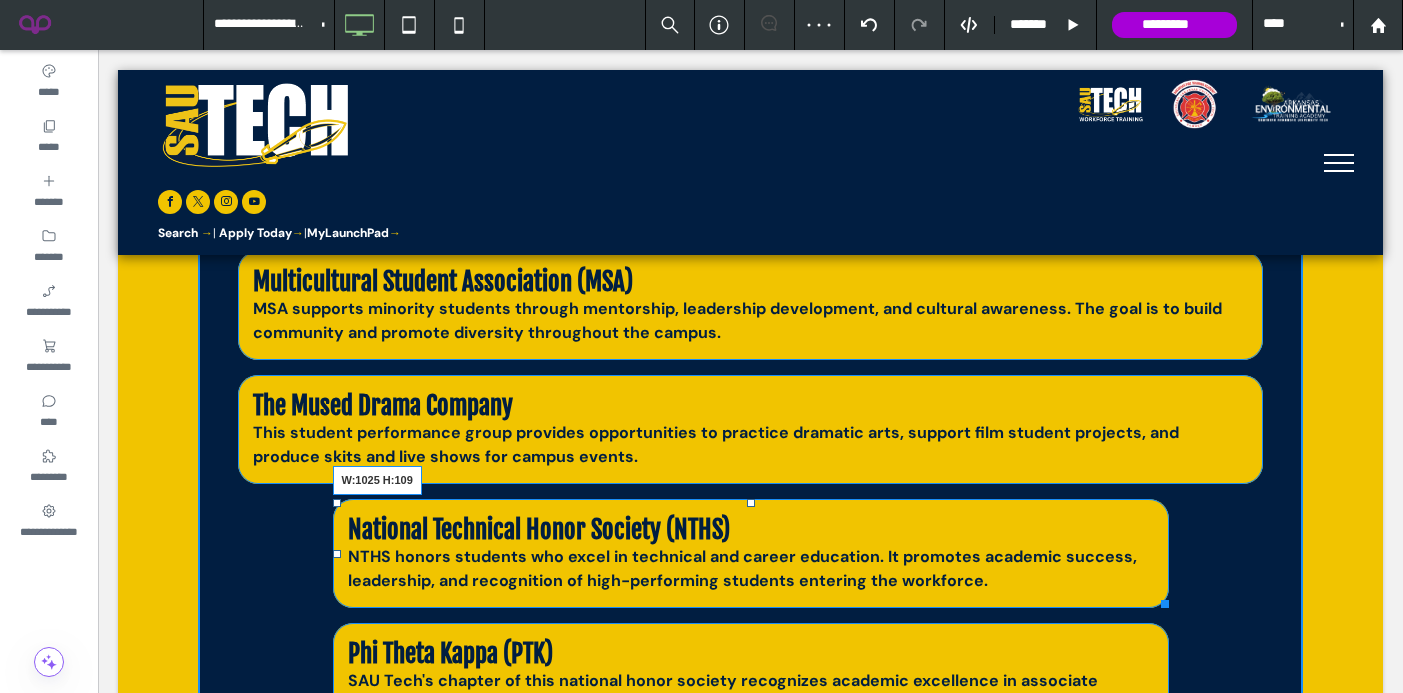 drag, startPoint x: 1157, startPoint y: 602, endPoint x: 1312, endPoint y: 597, distance: 155.08063 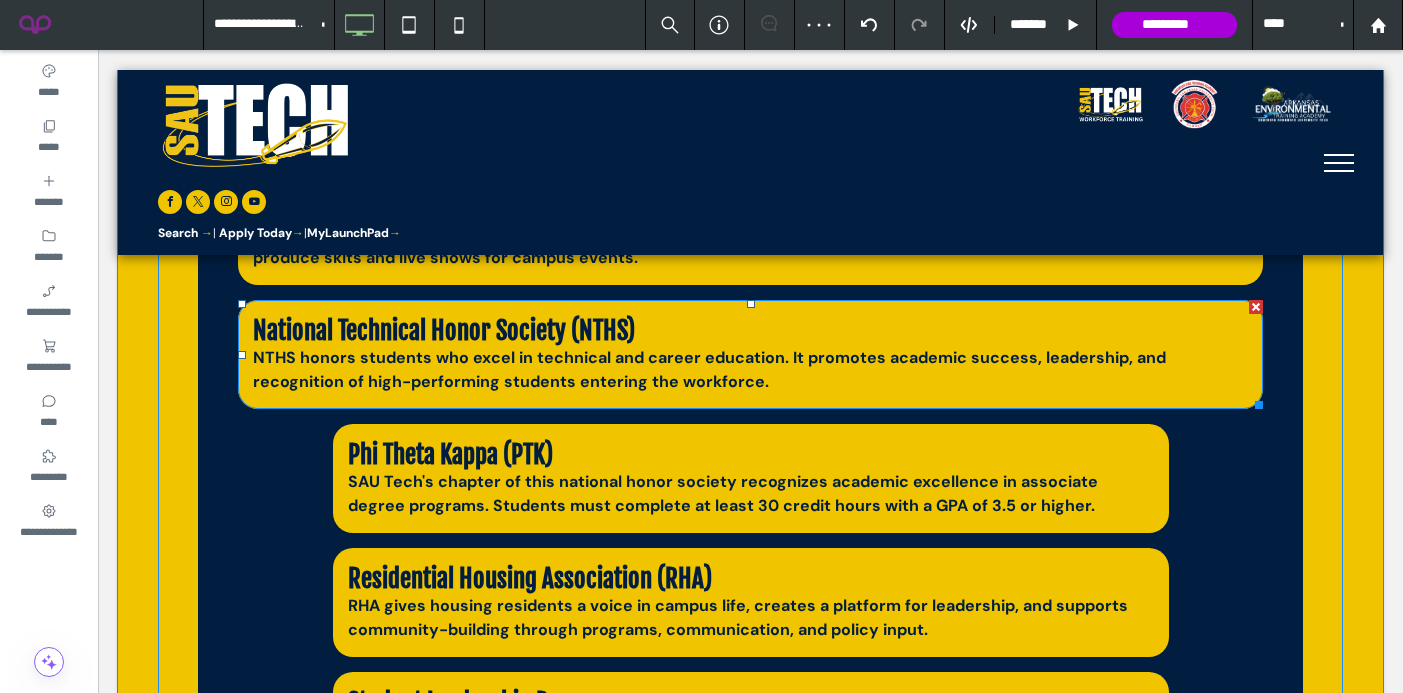 scroll, scrollTop: 1932, scrollLeft: 0, axis: vertical 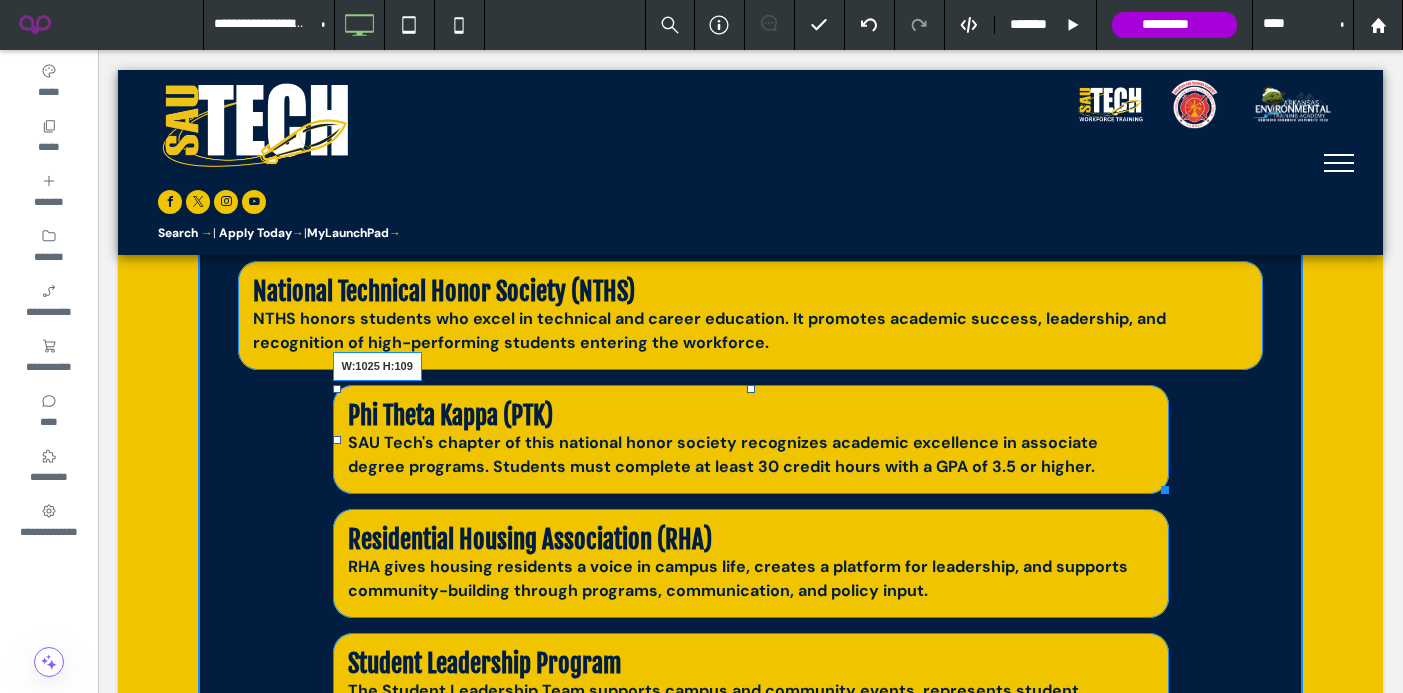 drag, startPoint x: 1160, startPoint y: 484, endPoint x: 1373, endPoint y: 484, distance: 213 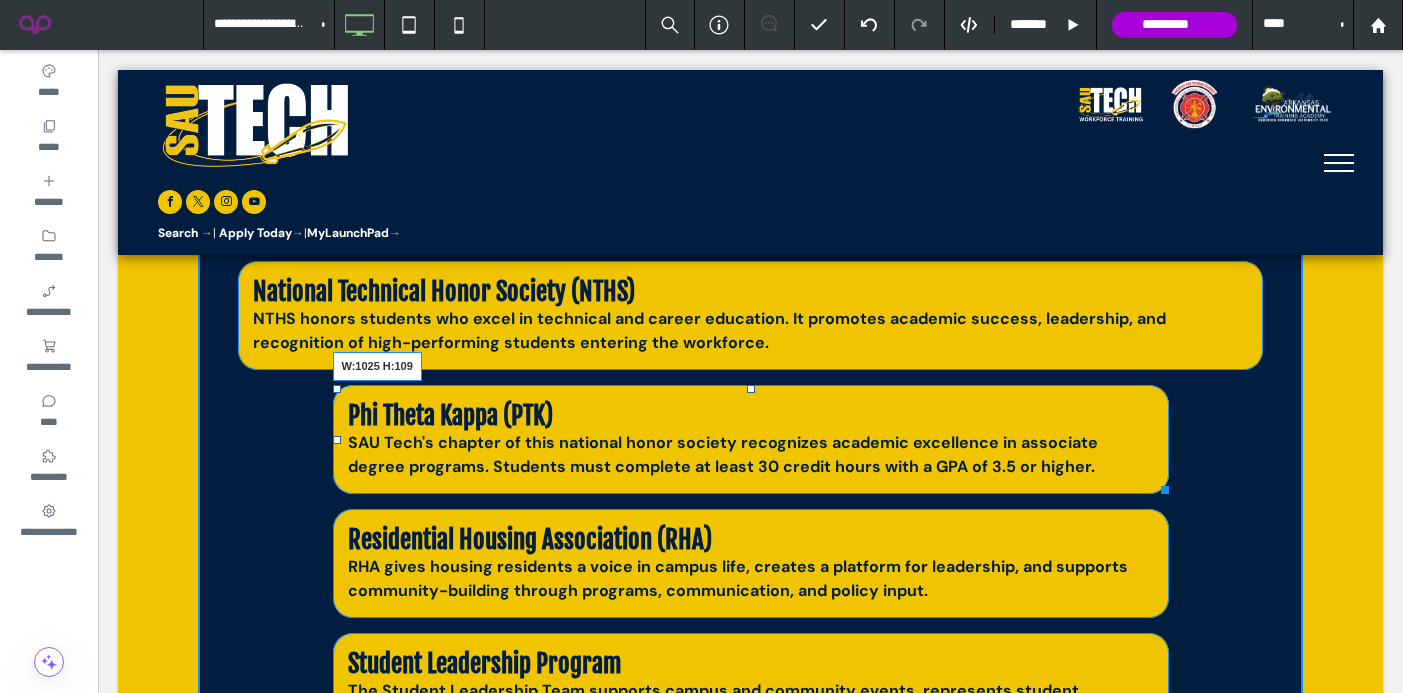 click on "Active
Student Organizations
Student organizations are at the heart of the SAU Tech experience. Whether you're looking to connect with others who share your interests, explore your career field, grow your leadership skills, or just make the most of your time on campus—there's a club for you. ﻿
Getting involved in a student organization is a great way to:   Meet new people and build friendships Develop leadership and teamwork skills Explore academic, cultural, and service-related interests Strengthen your resume and college experience Make a real impact on campus and in the community
Advanced Aerospace Club
For students excelling in aviation coursework, this club provides advanced exploration of aerospace systems and concepts. Membership is instructor-nominated and focuses on academic growth and complex problem-solving related to aviation.
Allied Health Students Club (AHSC)
Aviation Maintenance Club
Baptist Collegiate Ministry (BCM)" at bounding box center (750, -11) 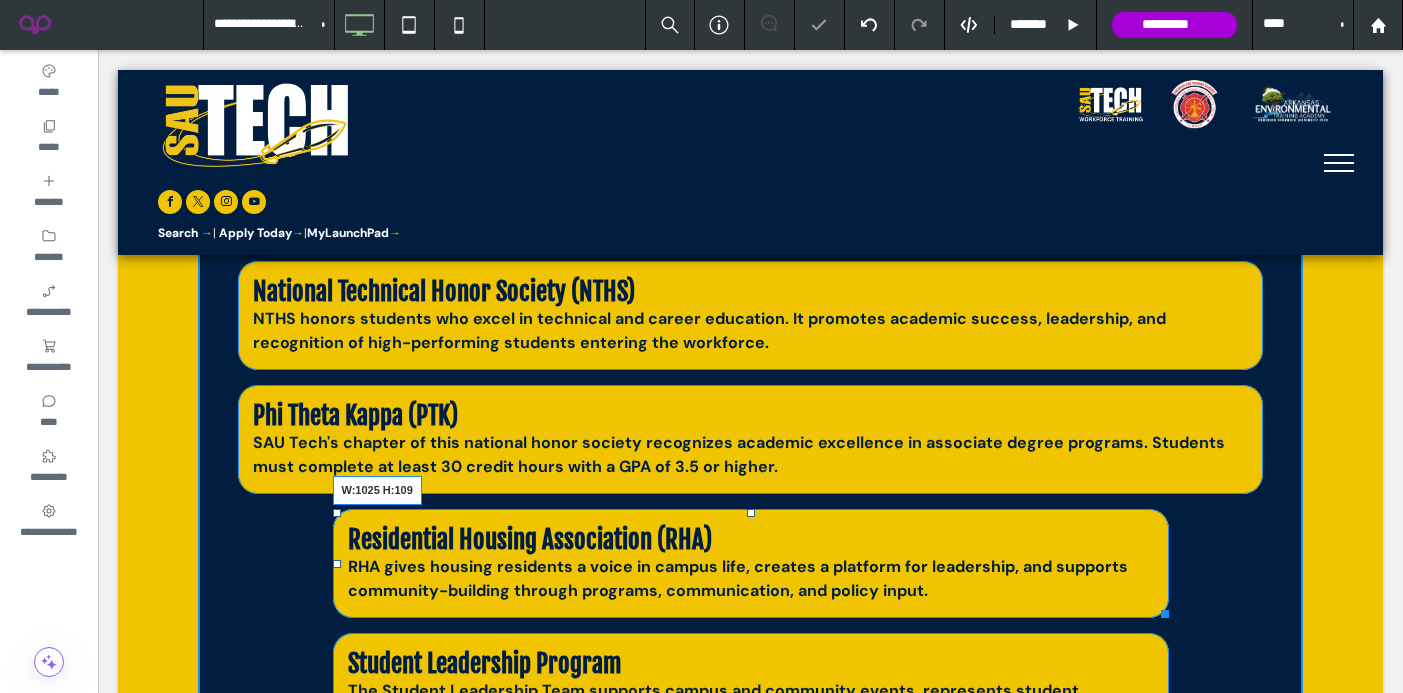 drag, startPoint x: 1159, startPoint y: 609, endPoint x: 1316, endPoint y: 609, distance: 157 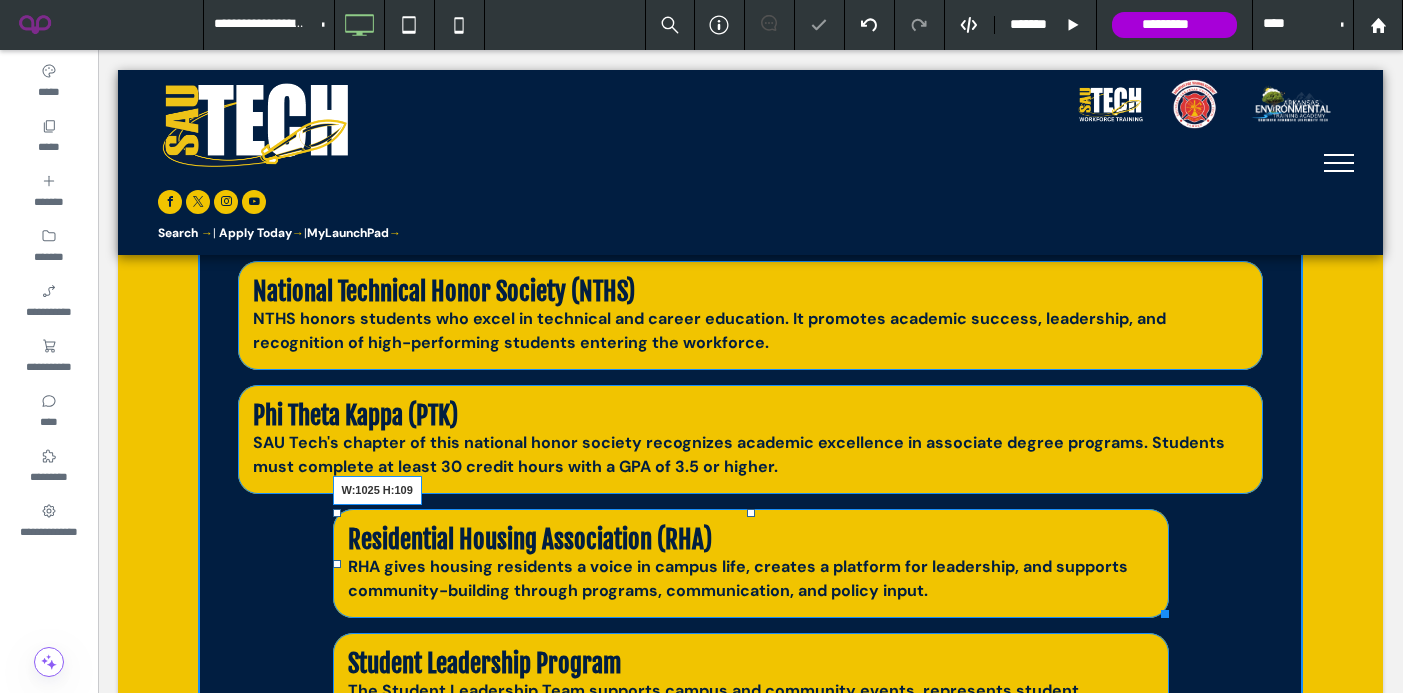 click on "Active
Student Organizations
Student organizations are at the heart of the SAU Tech experience. Whether you're looking to connect with others who share your interests, explore your career field, grow your leadership skills, or just make the most of your time on campus—there's a club for you. ﻿
Getting involved in a student organization is a great way to:   Meet new people and build friendships Develop leadership and teamwork skills Explore academic, cultural, and service-related interests Strengthen your resume and college experience Make a real impact on campus and in the community
Advanced Aerospace Club
For students excelling in aviation coursework, this club provides advanced exploration of aerospace systems and concepts. Membership is instructor-nominated and focuses on academic growth and complex problem-solving related to aviation.
Allied Health Students Club (AHSC)
Aviation Maintenance Club
Baptist Collegiate Ministry (BCM)" at bounding box center [750, -11] 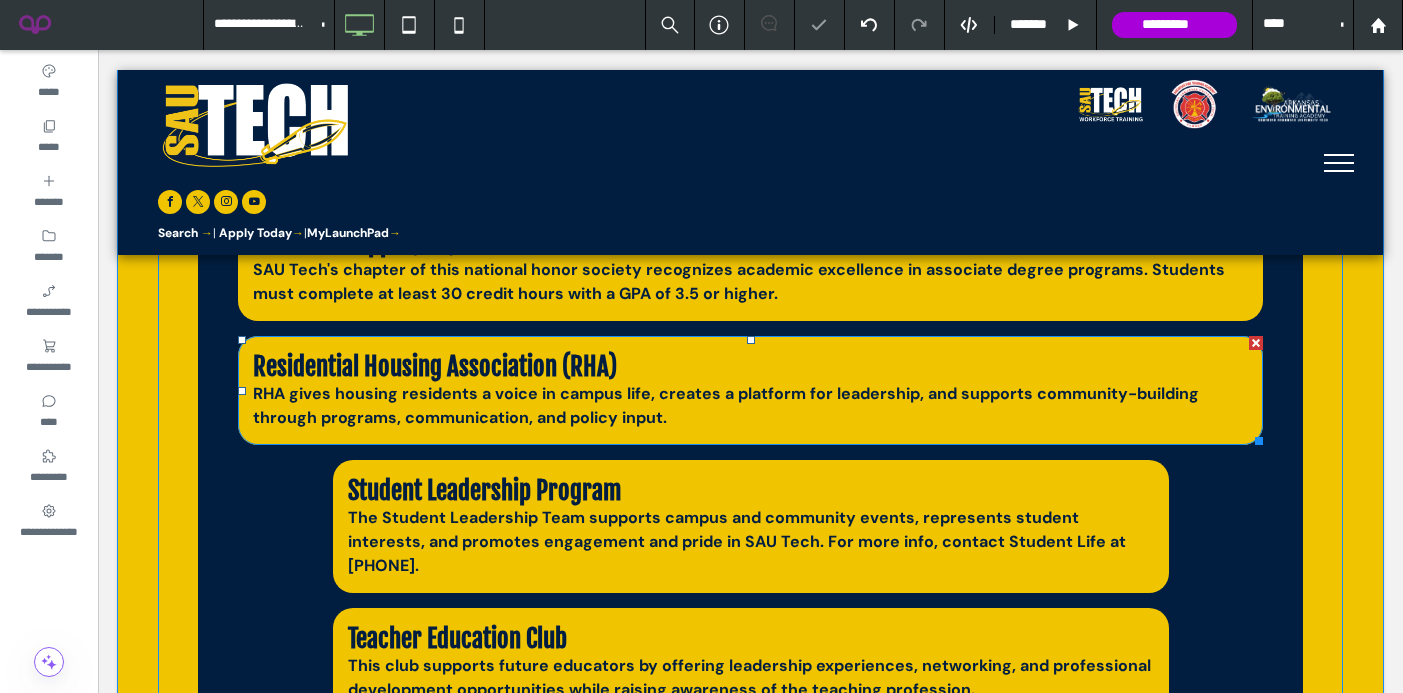 scroll, scrollTop: 2106, scrollLeft: 0, axis: vertical 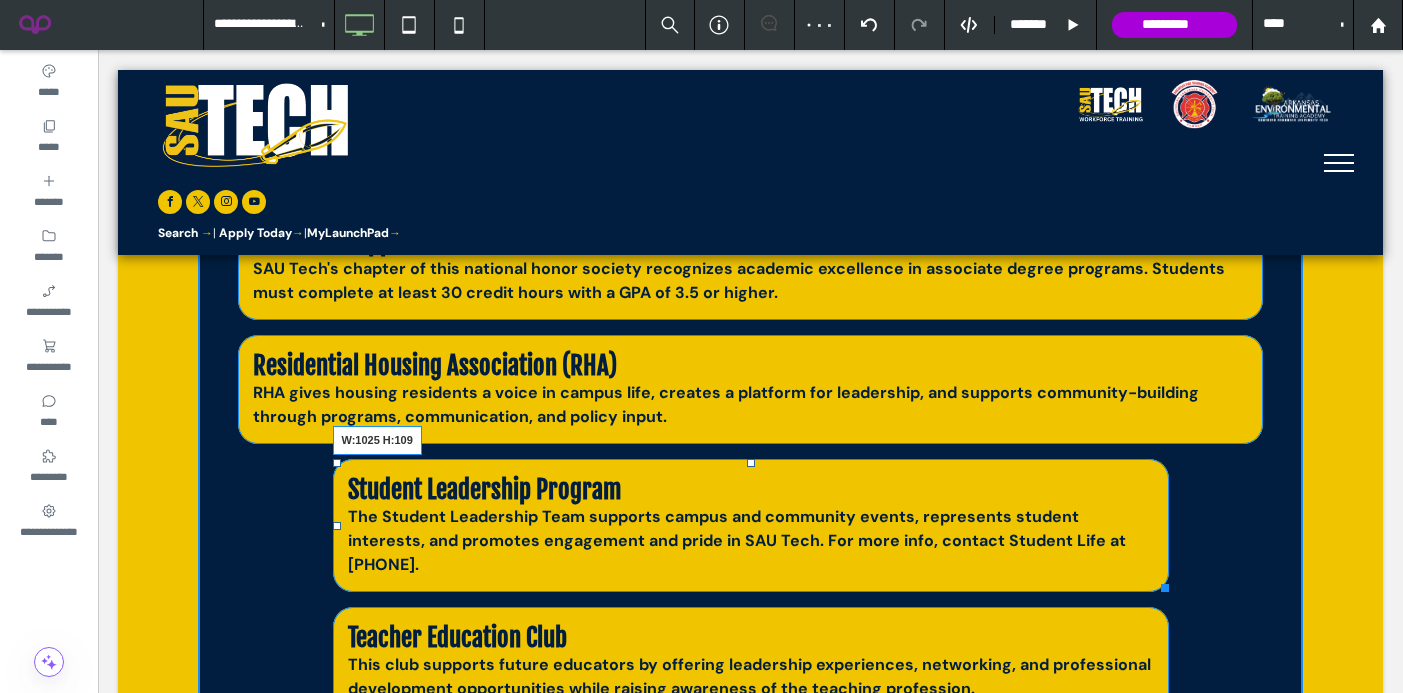 drag, startPoint x: 1159, startPoint y: 558, endPoint x: 1344, endPoint y: 558, distance: 185 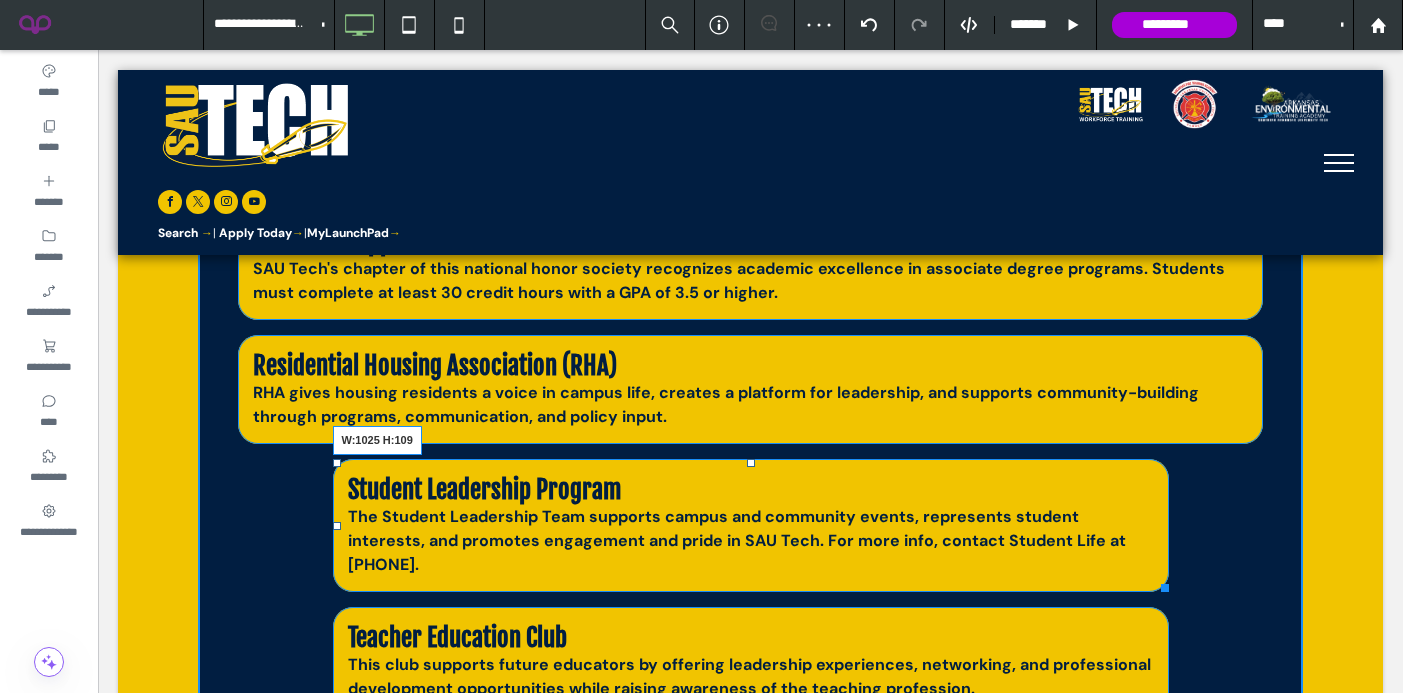 click on "Active
Student Organizations
Student organizations are at the heart of the SAU Tech experience. Whether you're looking to connect with others who share your interests, explore your career field, grow your leadership skills, or just make the most of your time on campus—there's a club for you. ﻿
Getting involved in a student organization is a great way to:   Meet new people and build friendships Develop leadership and teamwork skills Explore academic, cultural, and service-related interests Strengthen your resume and college experience Make a real impact on campus and in the community
Advanced Aerospace Club
For students excelling in aviation coursework, this club provides advanced exploration of aerospace systems and concepts. Membership is instructor-nominated and focuses on academic growth and complex problem-solving related to aviation.
Allied Health Students Club (AHSC)
Aviation Maintenance Club
Baptist Collegiate Ministry (BCM)" at bounding box center (750, -185) 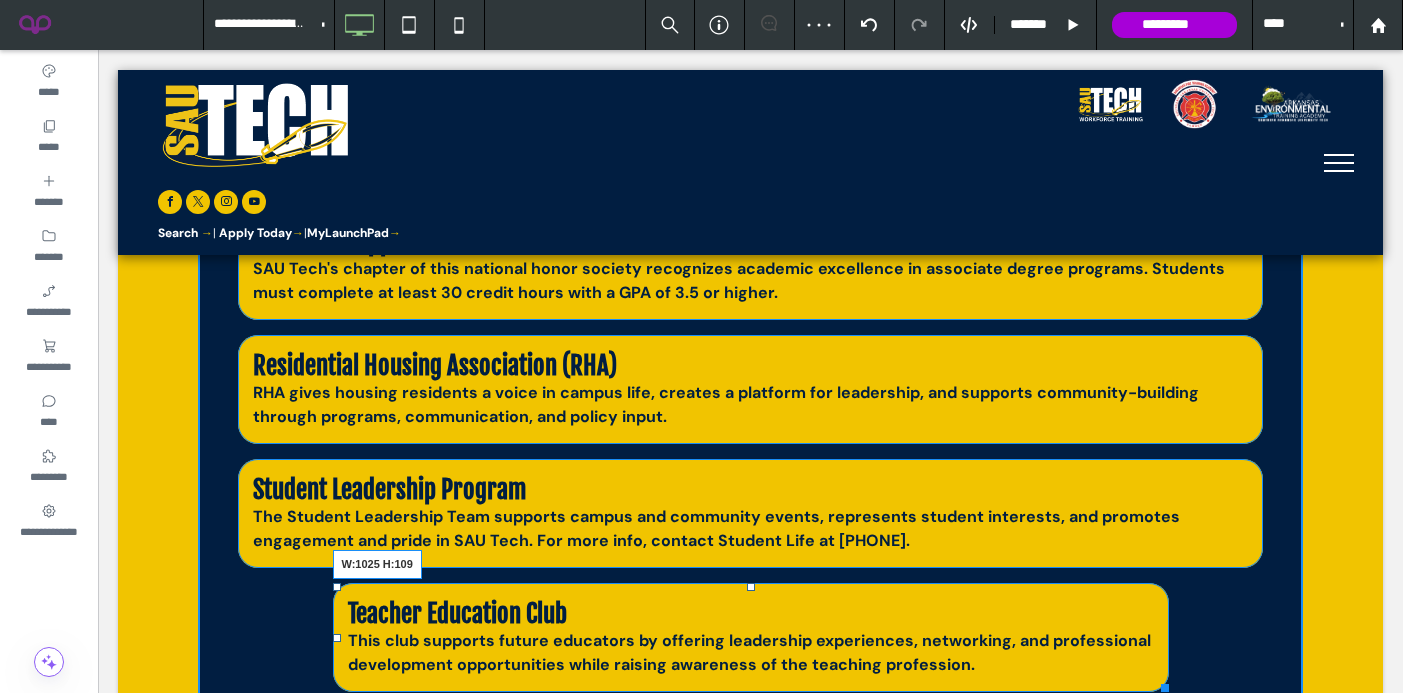 drag, startPoint x: 1157, startPoint y: 683, endPoint x: 1327, endPoint y: 678, distance: 170.07352 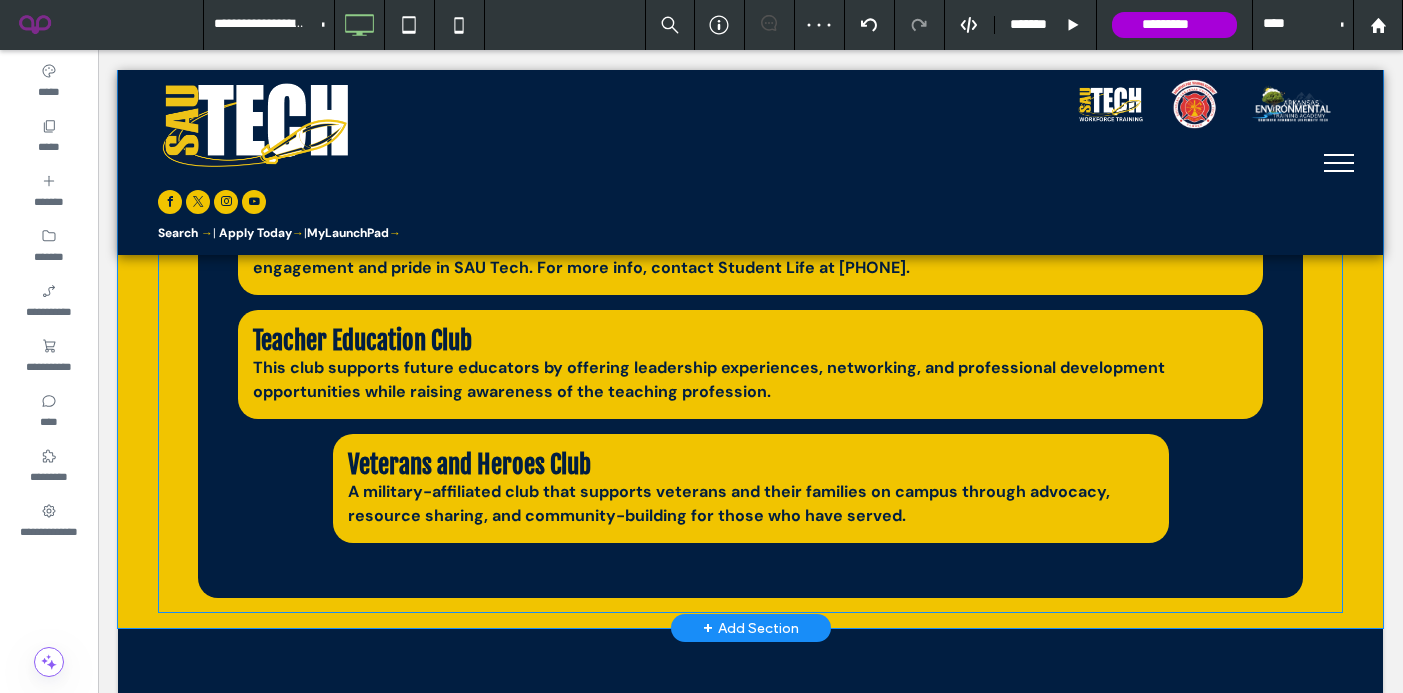 scroll, scrollTop: 2396, scrollLeft: 0, axis: vertical 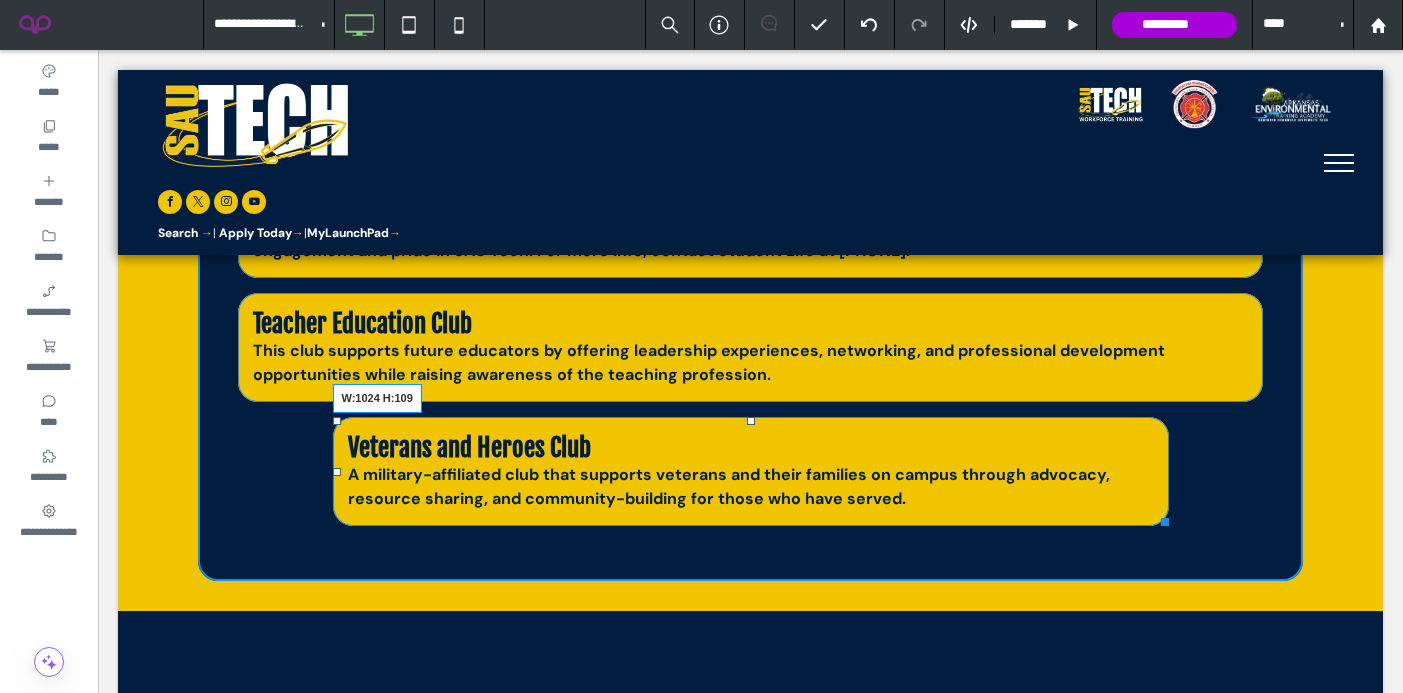 drag, startPoint x: 1161, startPoint y: 521, endPoint x: 1347, endPoint y: 507, distance: 186.52614 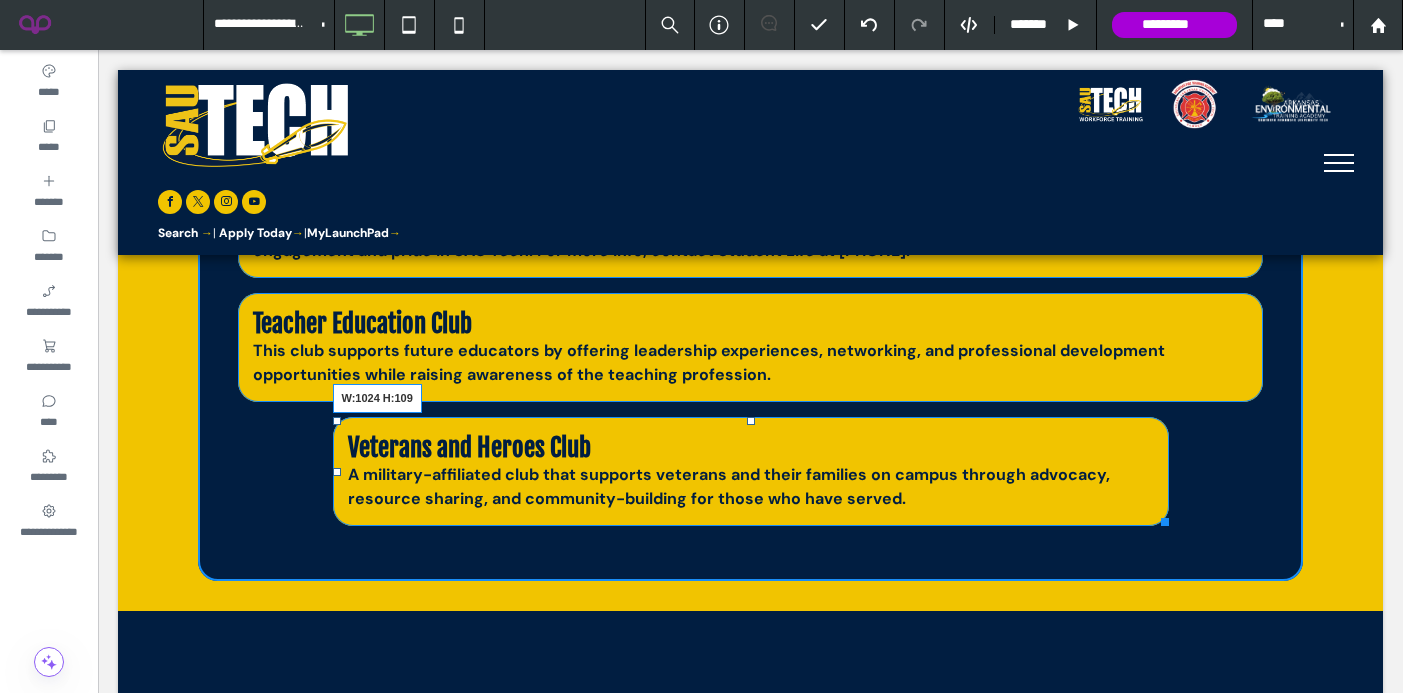 click on "Active
Student Organizations
Student organizations are at the heart of the SAU Tech experience. Whether you're looking to connect with others who share your interests, explore your career field, grow your leadership skills, or just make the most of your time on campus—there's a club for you. ﻿
Getting involved in a student organization is a great way to:   Meet new people and build friendships Develop leadership and teamwork skills Explore academic, cultural, and service-related interests Strengthen your resume and college experience Make a real impact on campus and in the community
Advanced Aerospace Club
For students excelling in aviation coursework, this club provides advanced exploration of aerospace systems and concepts. Membership is instructor-nominated and focuses on academic growth and complex problem-solving related to aviation.
Allied Health Students Club (AHSC)
Aviation Maintenance Club
Baptist Collegiate Ministry (BCM)" at bounding box center [750, -487] 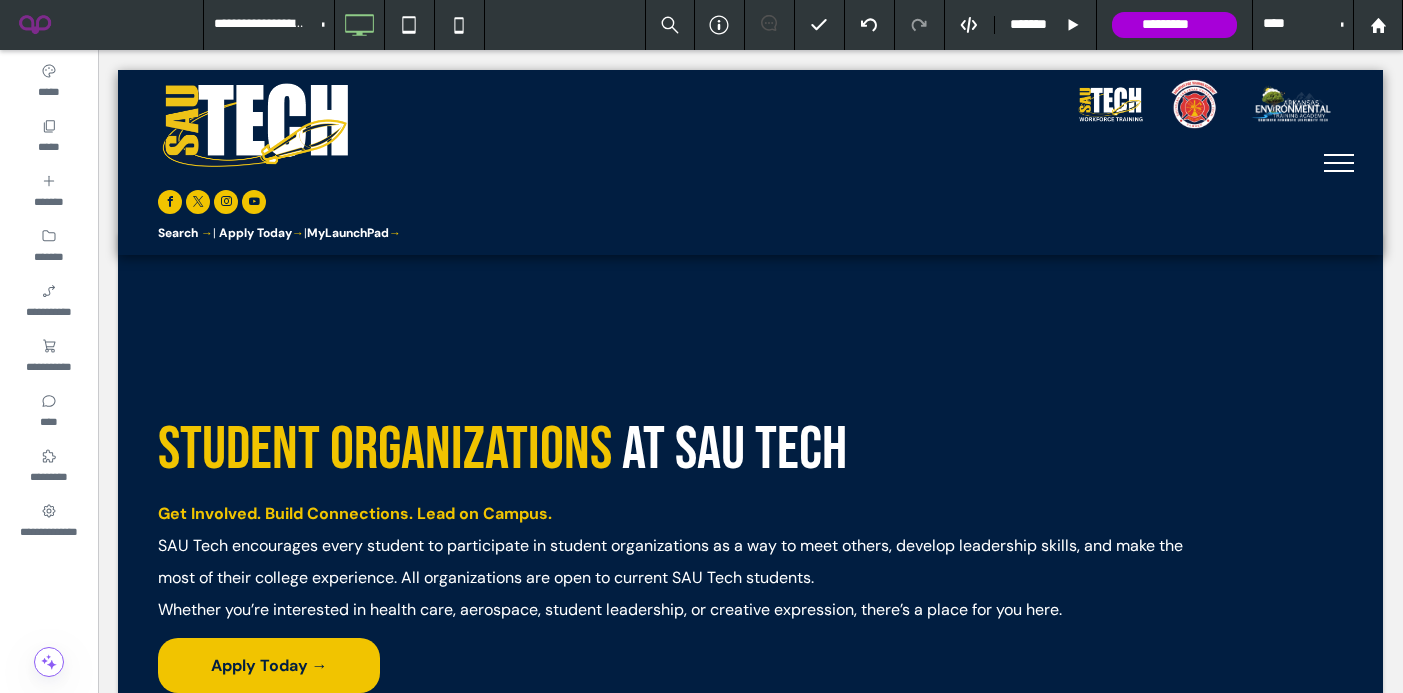 scroll, scrollTop: 0, scrollLeft: 0, axis: both 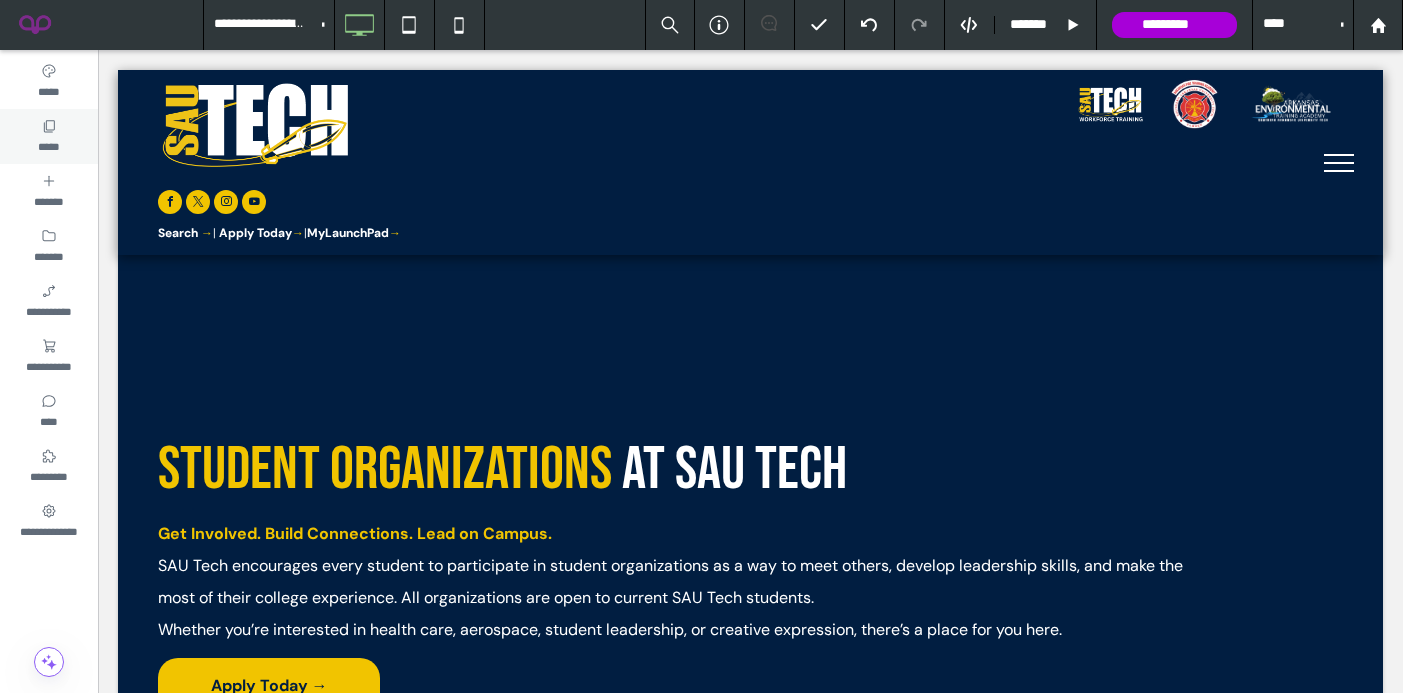 click on "*****" at bounding box center [49, 136] 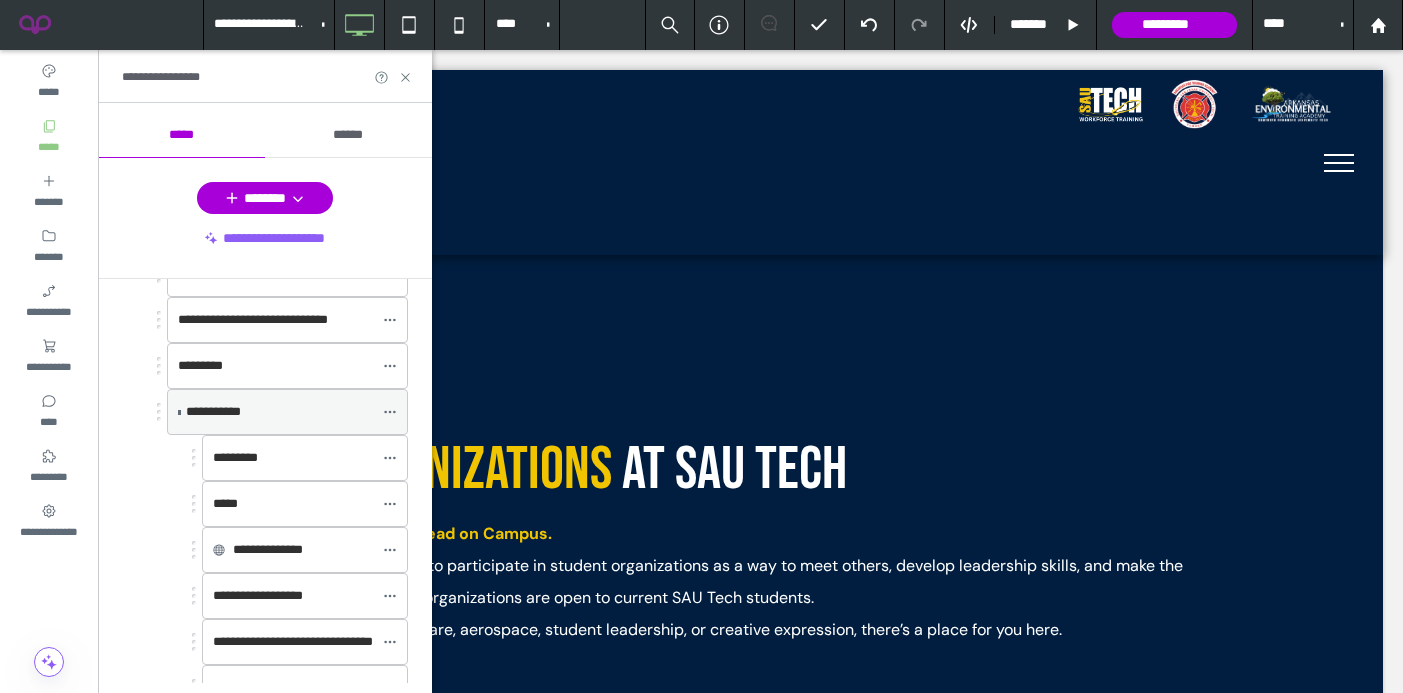 scroll, scrollTop: 374, scrollLeft: 0, axis: vertical 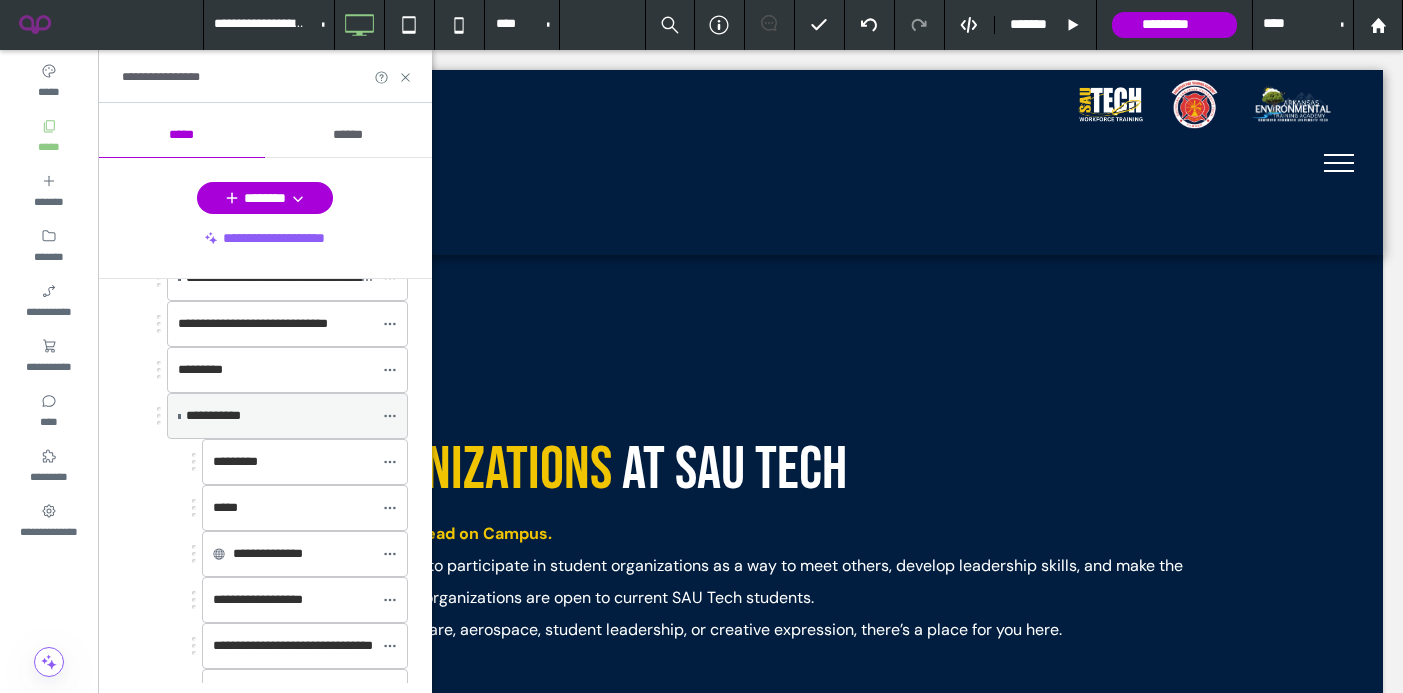 click at bounding box center [179, 416] 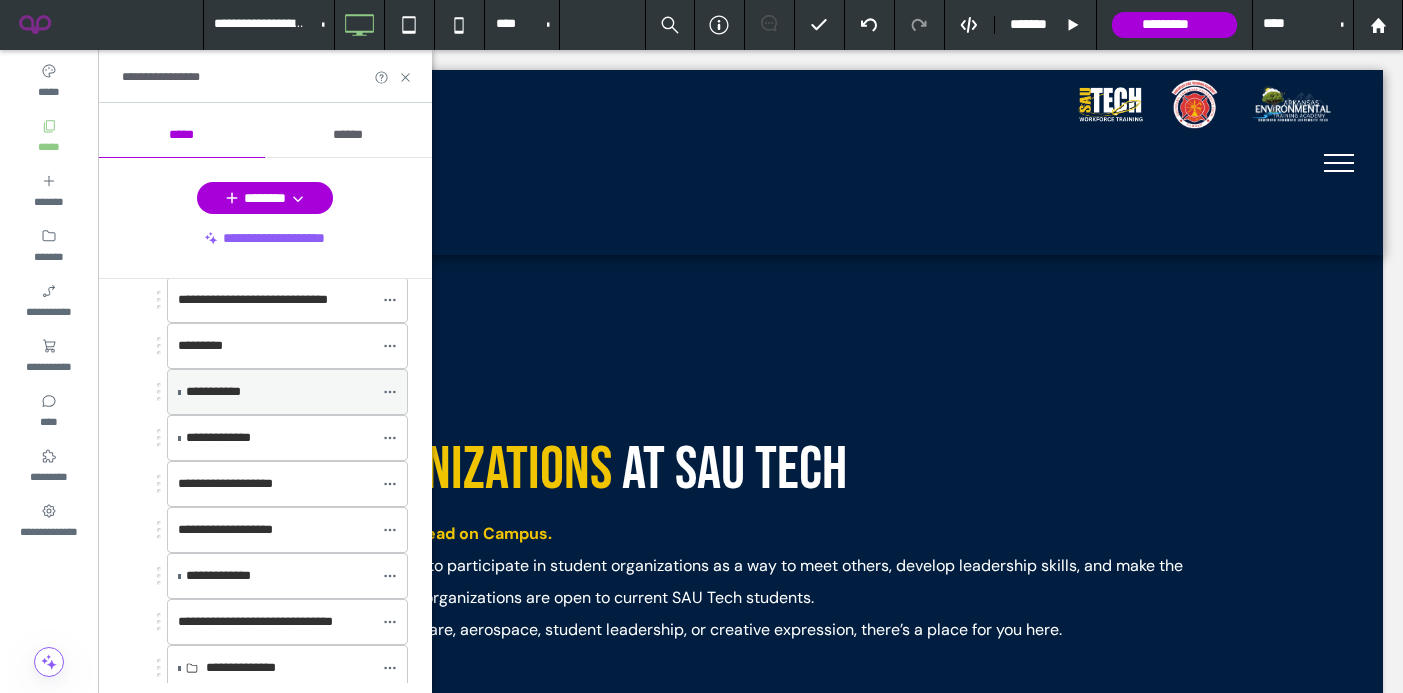 scroll, scrollTop: 411, scrollLeft: 0, axis: vertical 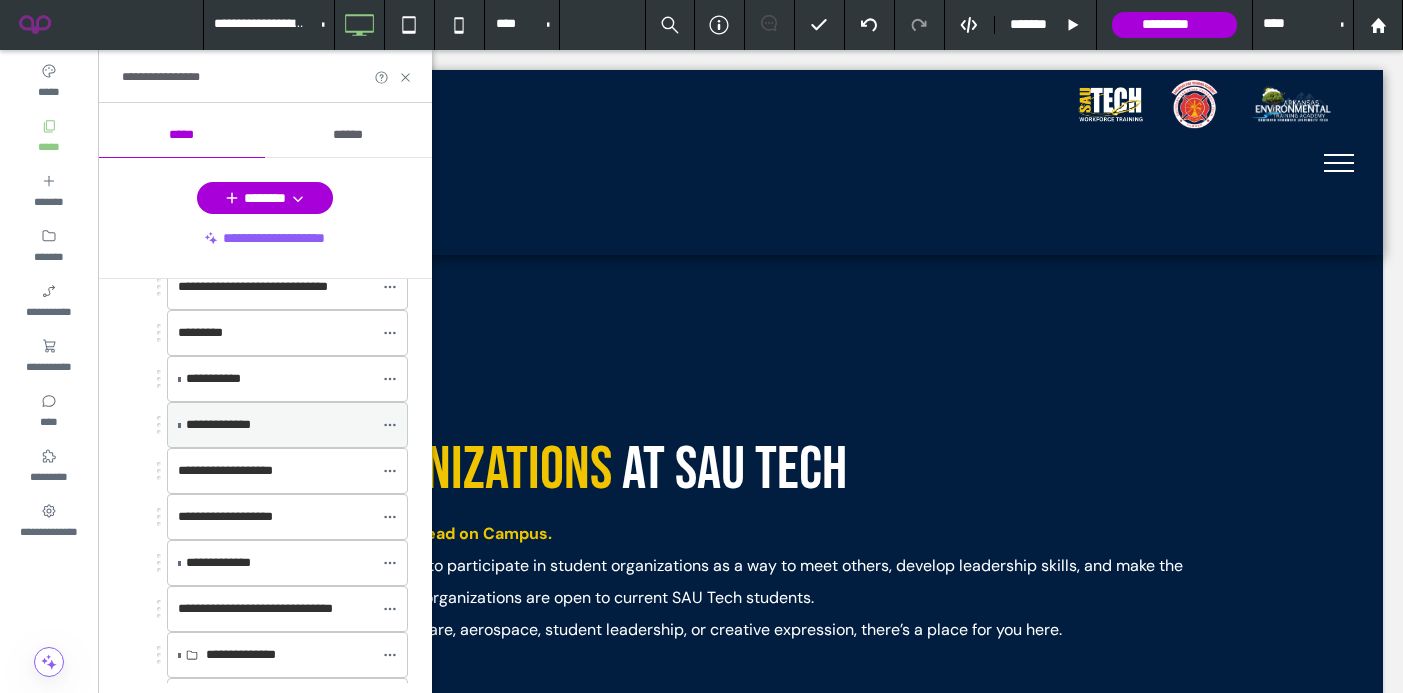 click on "**********" at bounding box center (218, 424) 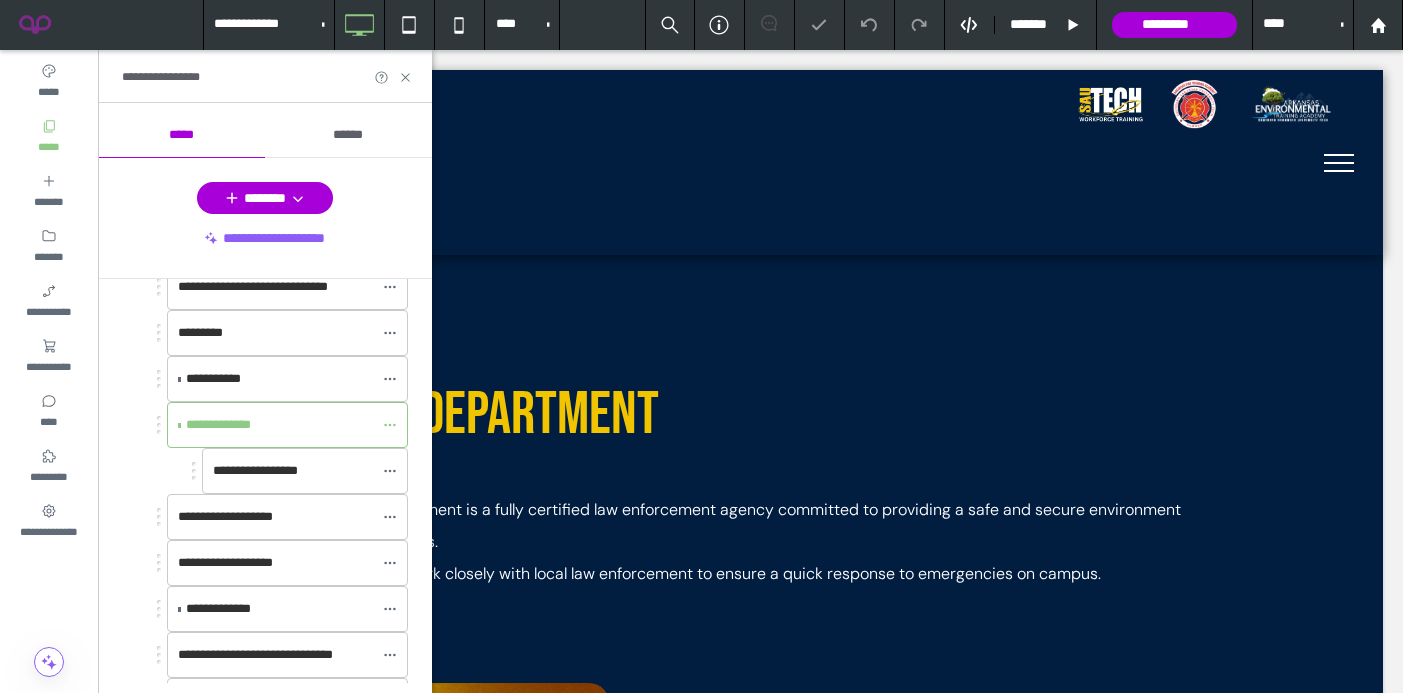 scroll, scrollTop: 0, scrollLeft: 0, axis: both 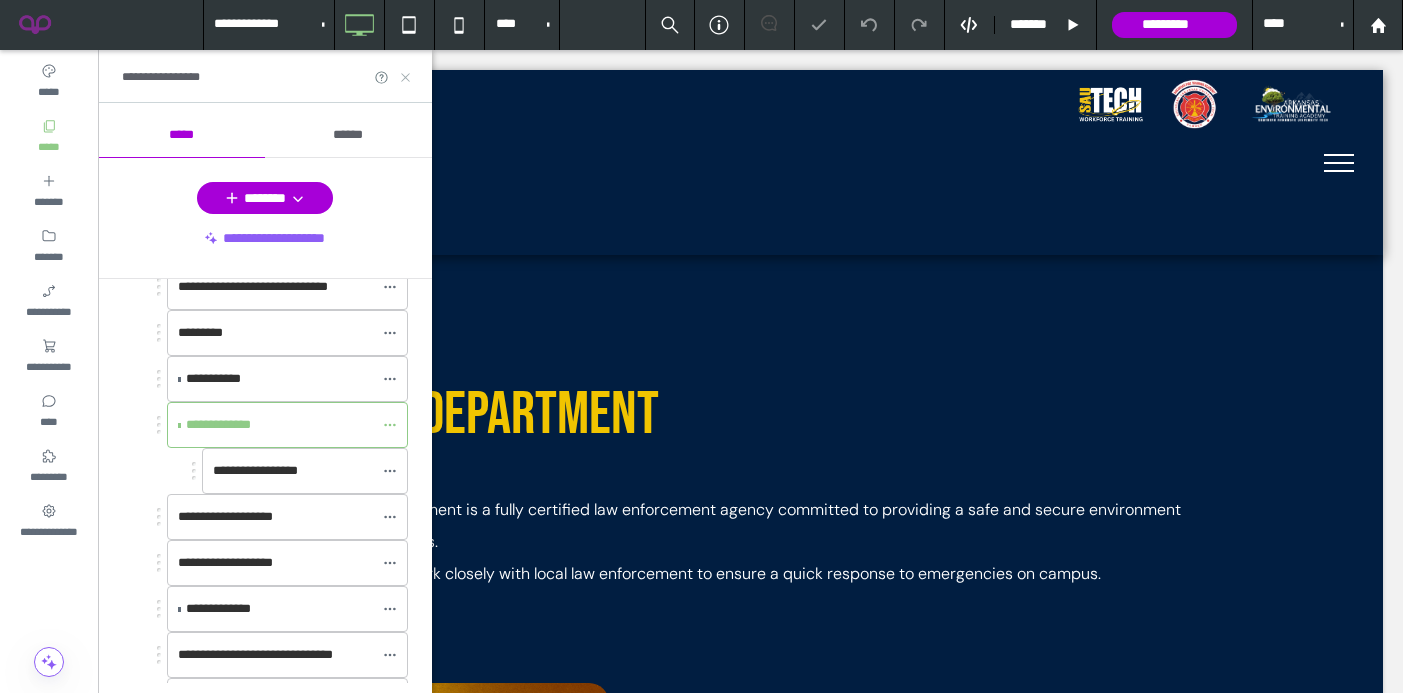 click 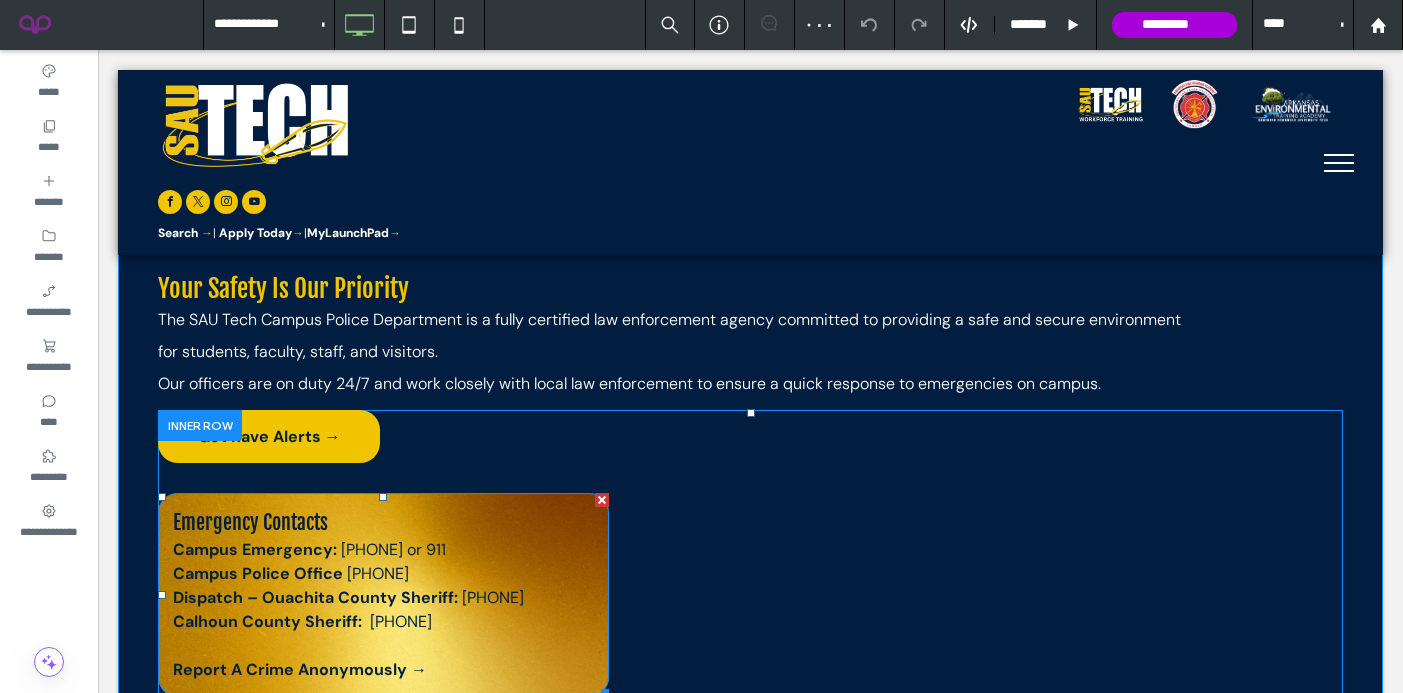 click on "Emergency Contacts" at bounding box center (383, 523) 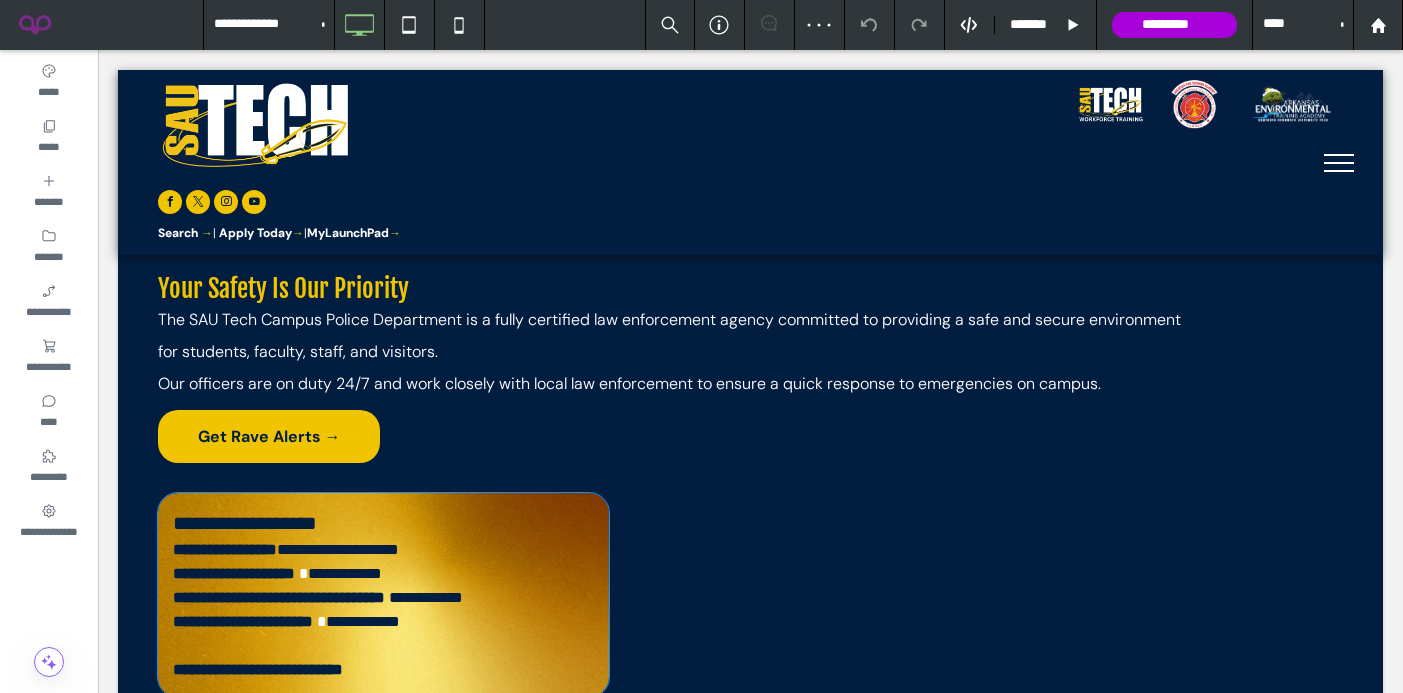 scroll, scrollTop: 413, scrollLeft: 0, axis: vertical 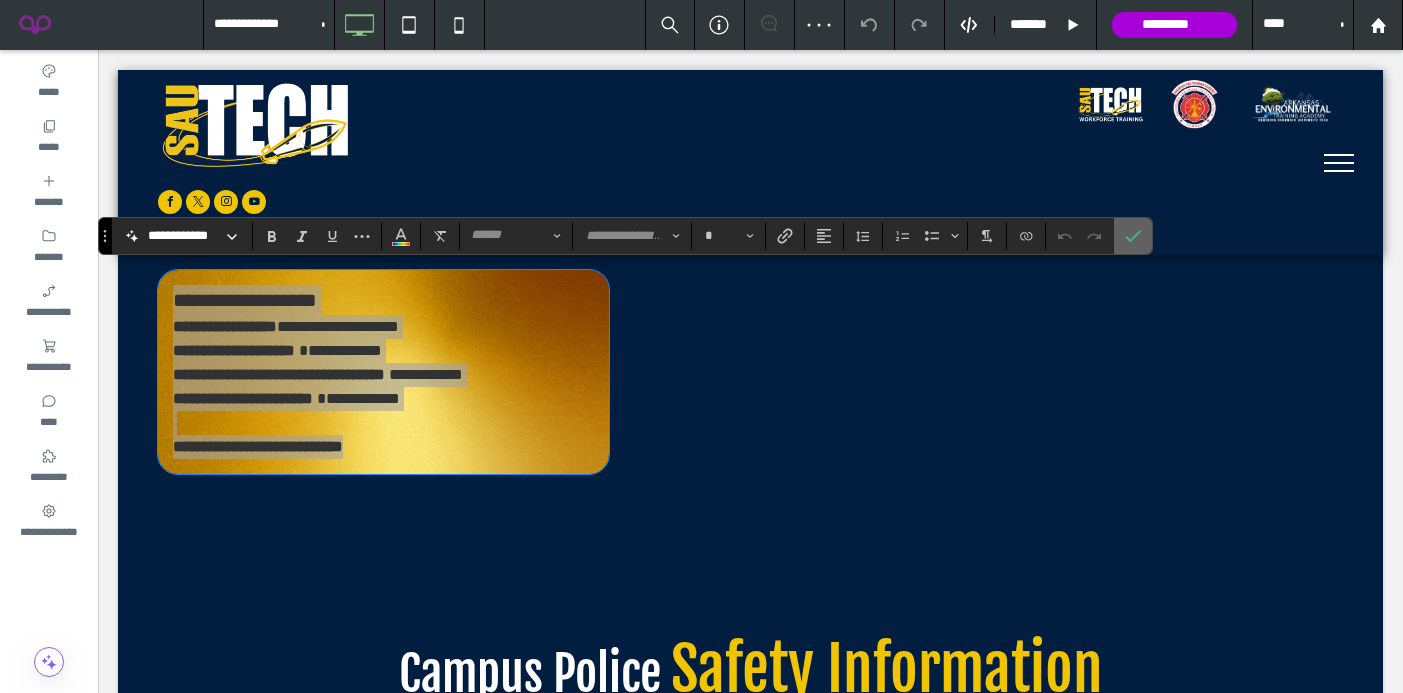 click 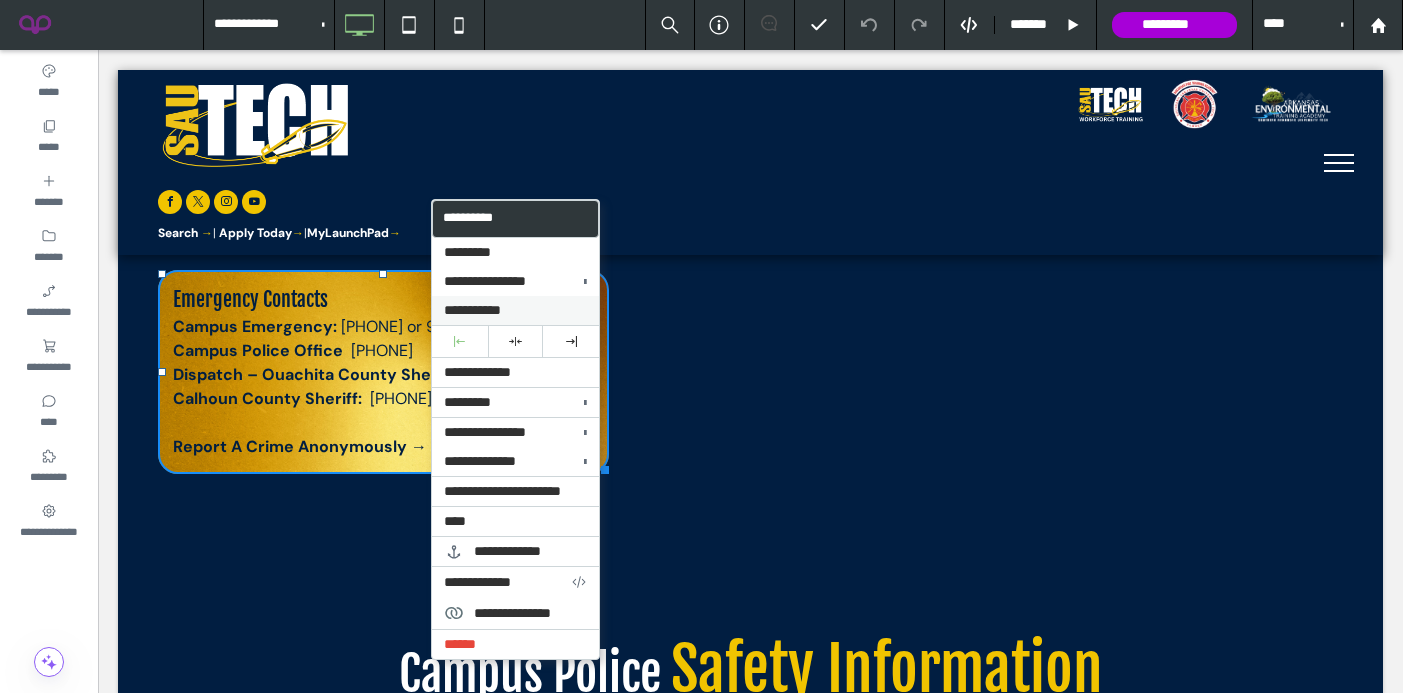click on "**********" at bounding box center (472, 310) 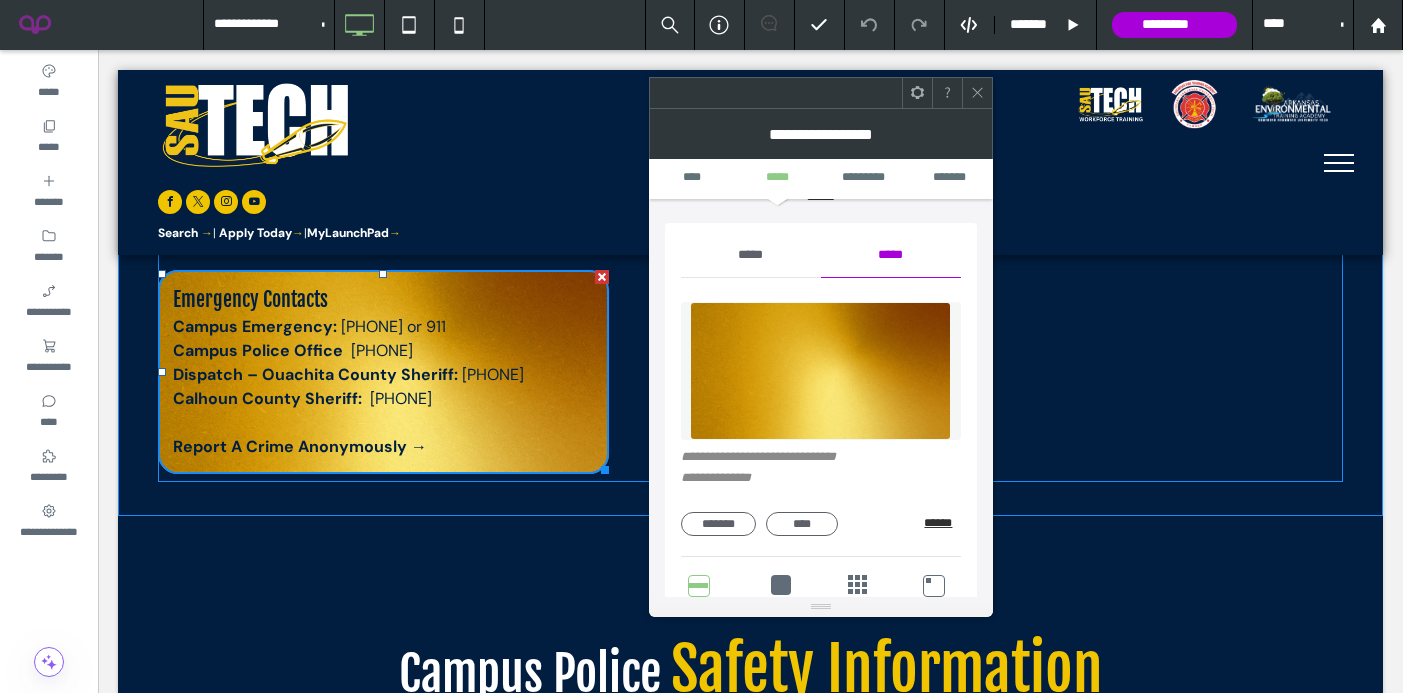 click on "******" at bounding box center [942, 523] 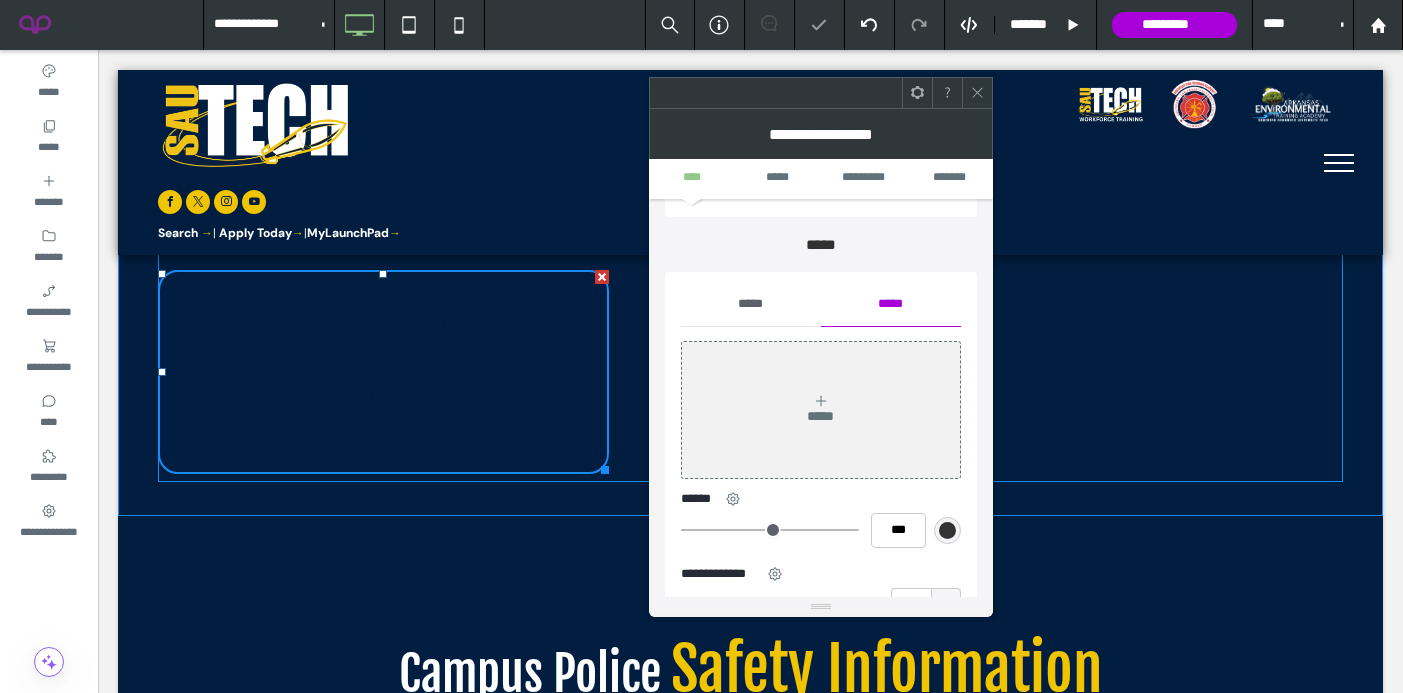 scroll, scrollTop: 161, scrollLeft: 0, axis: vertical 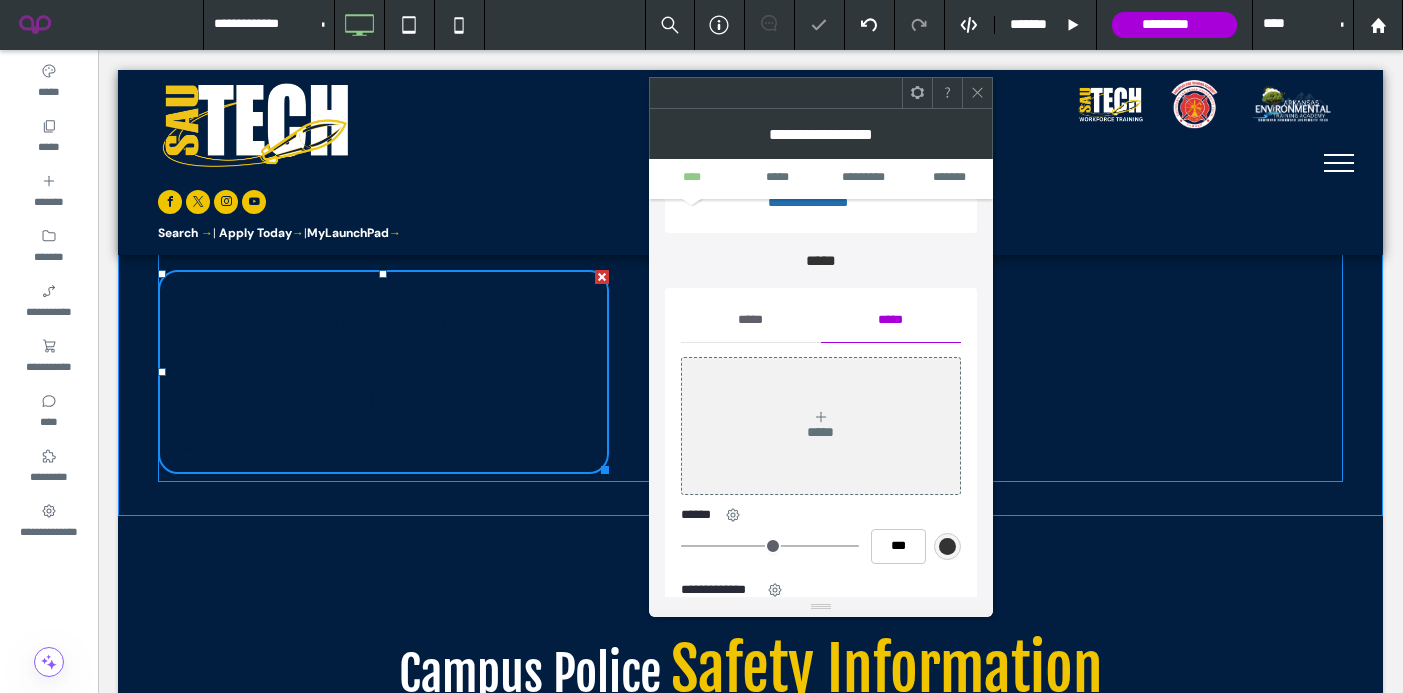 click on "*****" at bounding box center [751, 320] 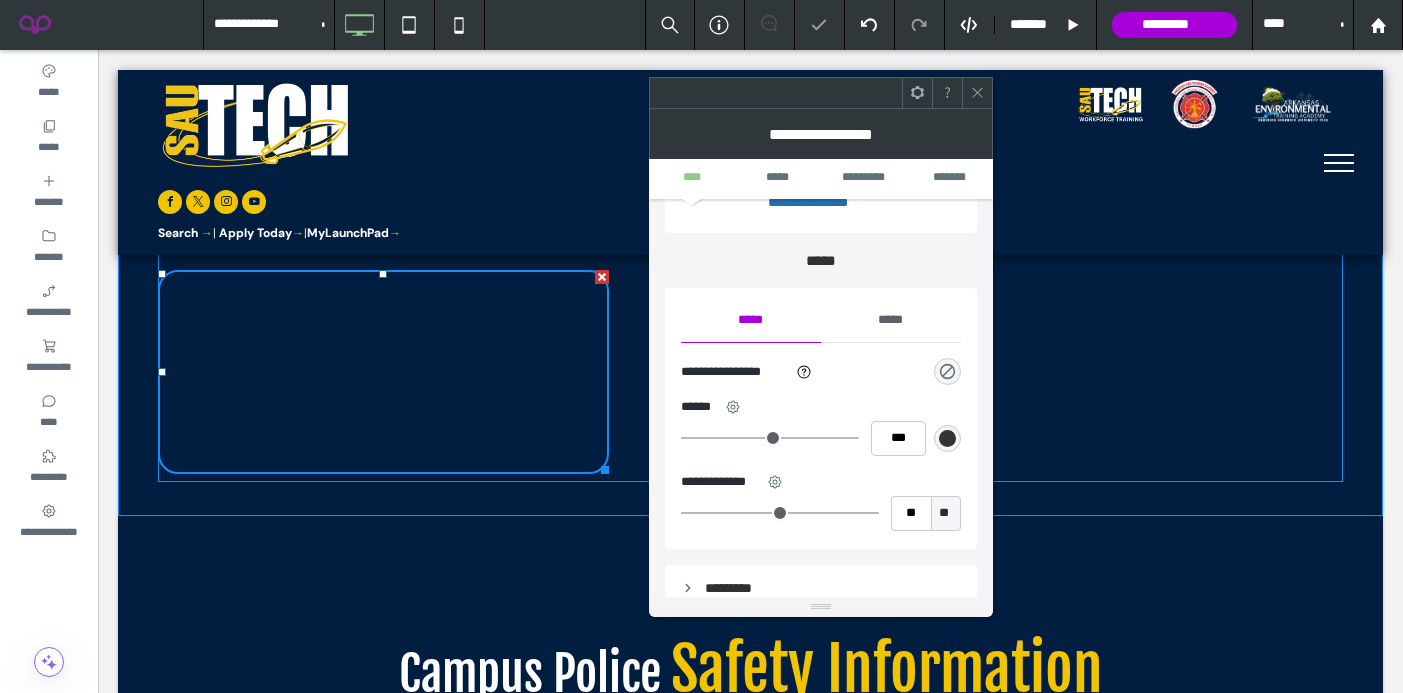 click at bounding box center [947, 371] 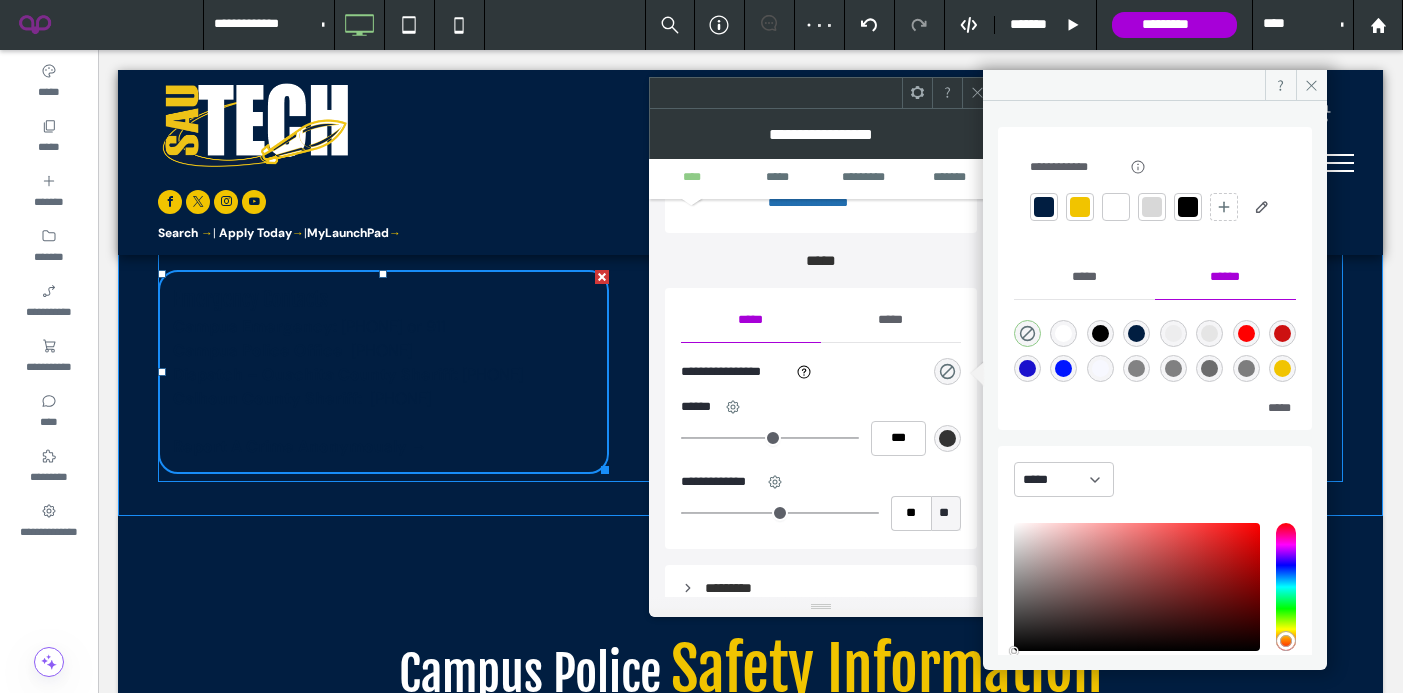 click at bounding box center [1080, 207] 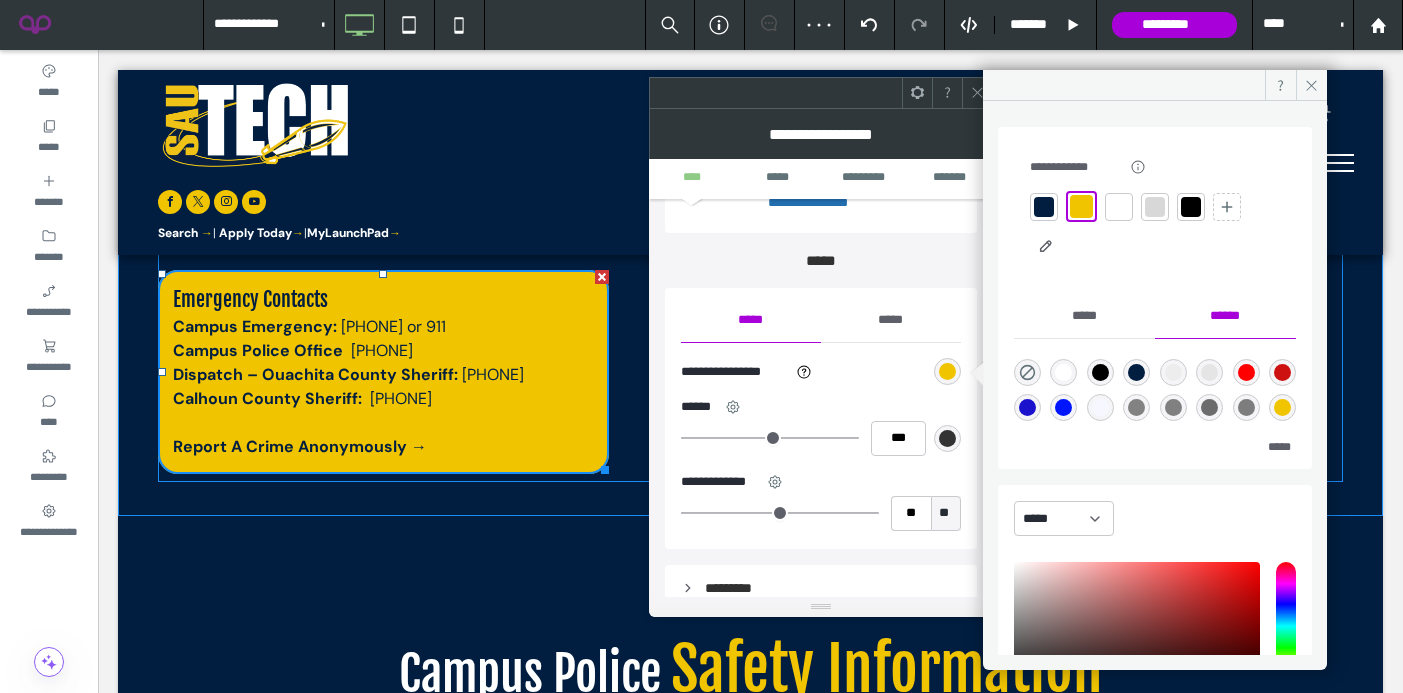 click 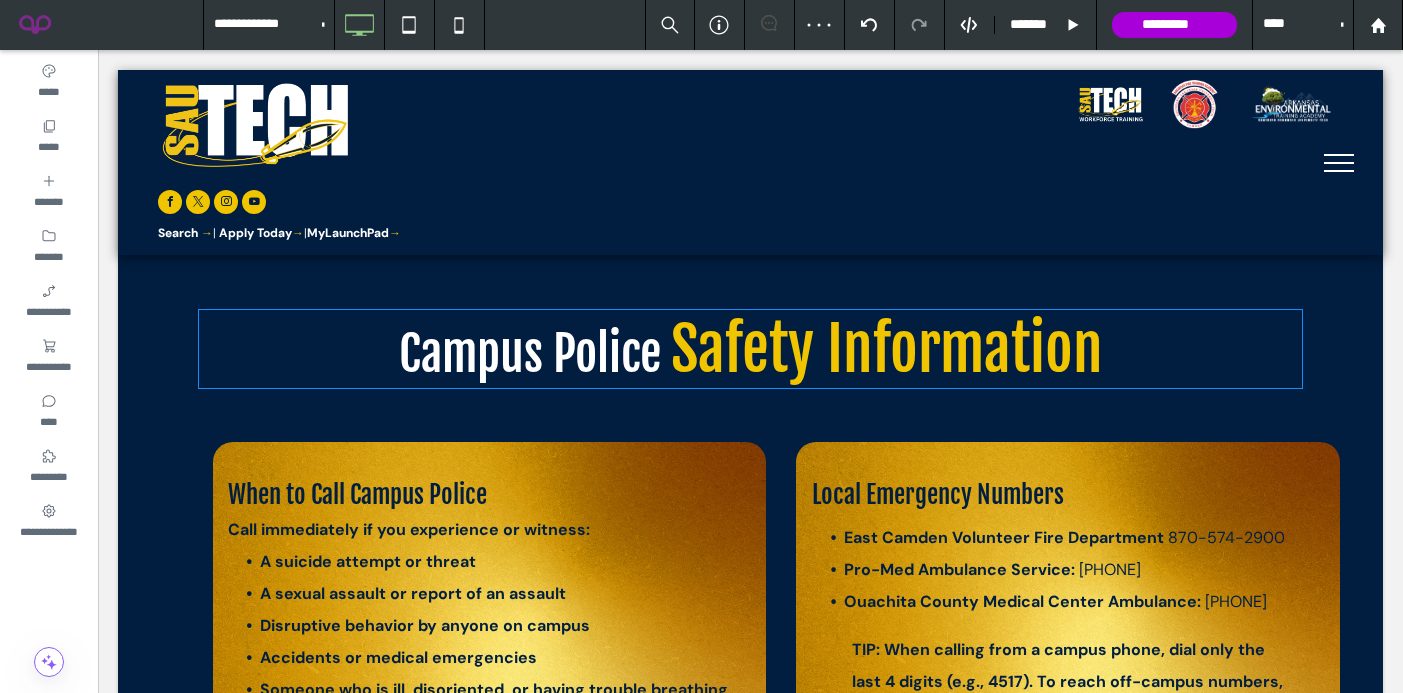 scroll, scrollTop: 737, scrollLeft: 0, axis: vertical 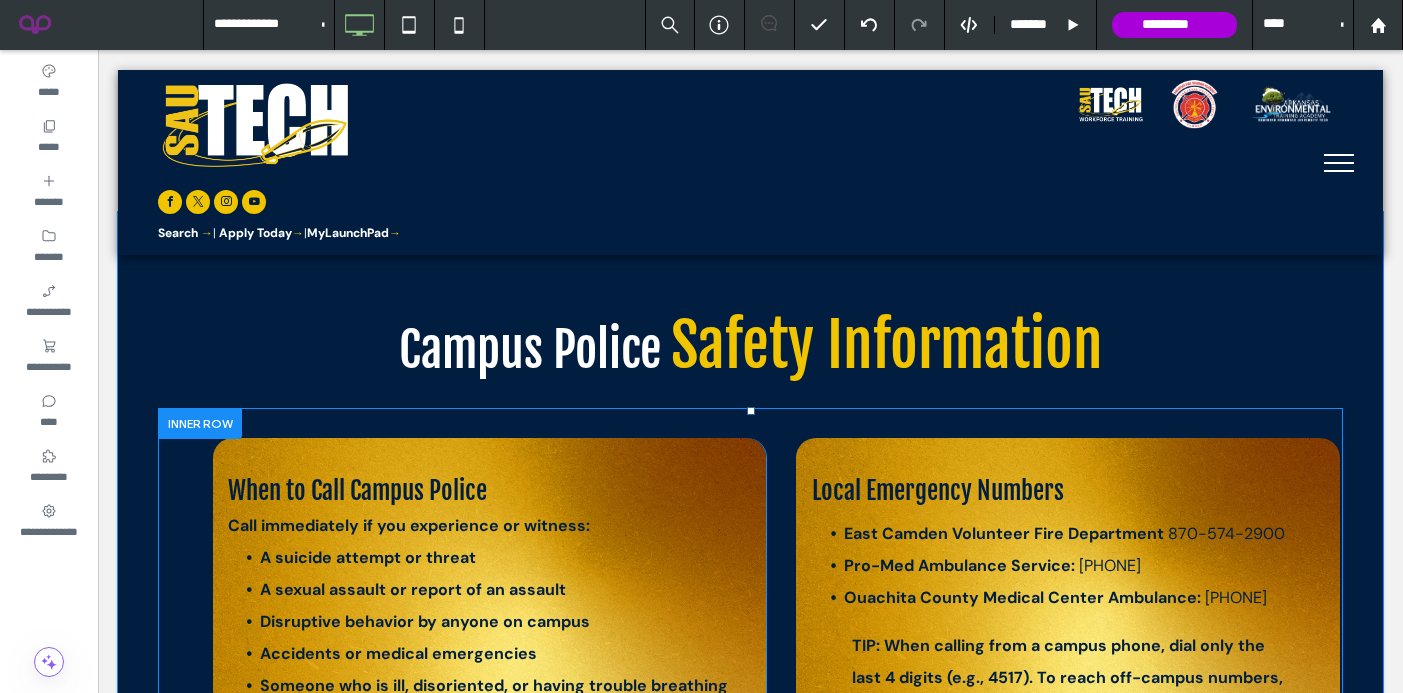 click on "When to Call Campus Police
Call immediately if you experience or witness:   A suicide attempt or threat A sexual assault or report of an assault Disruptive behavior by anyone on campus Accidents or medical emergencies Someone who is ill, disoriented, or having trouble breathing
Click To Paste" at bounding box center (489, 610) 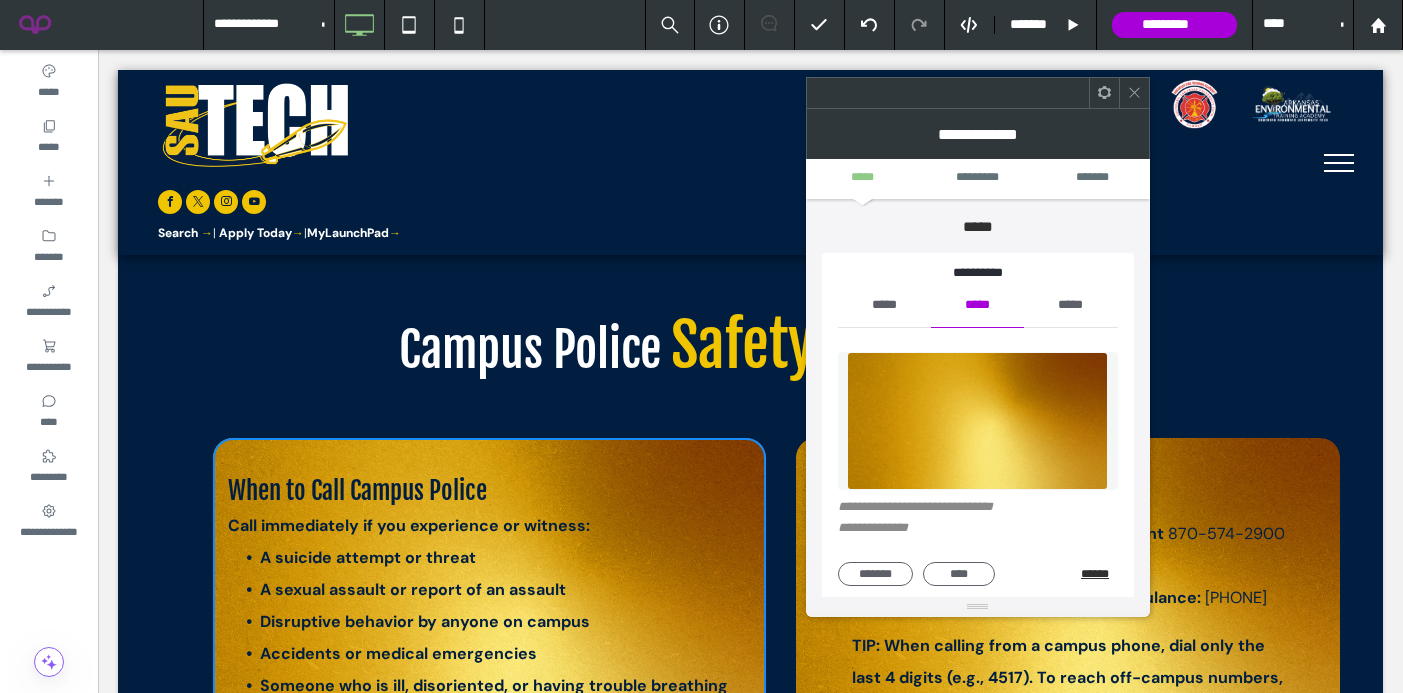 click on "******" at bounding box center (1099, 574) 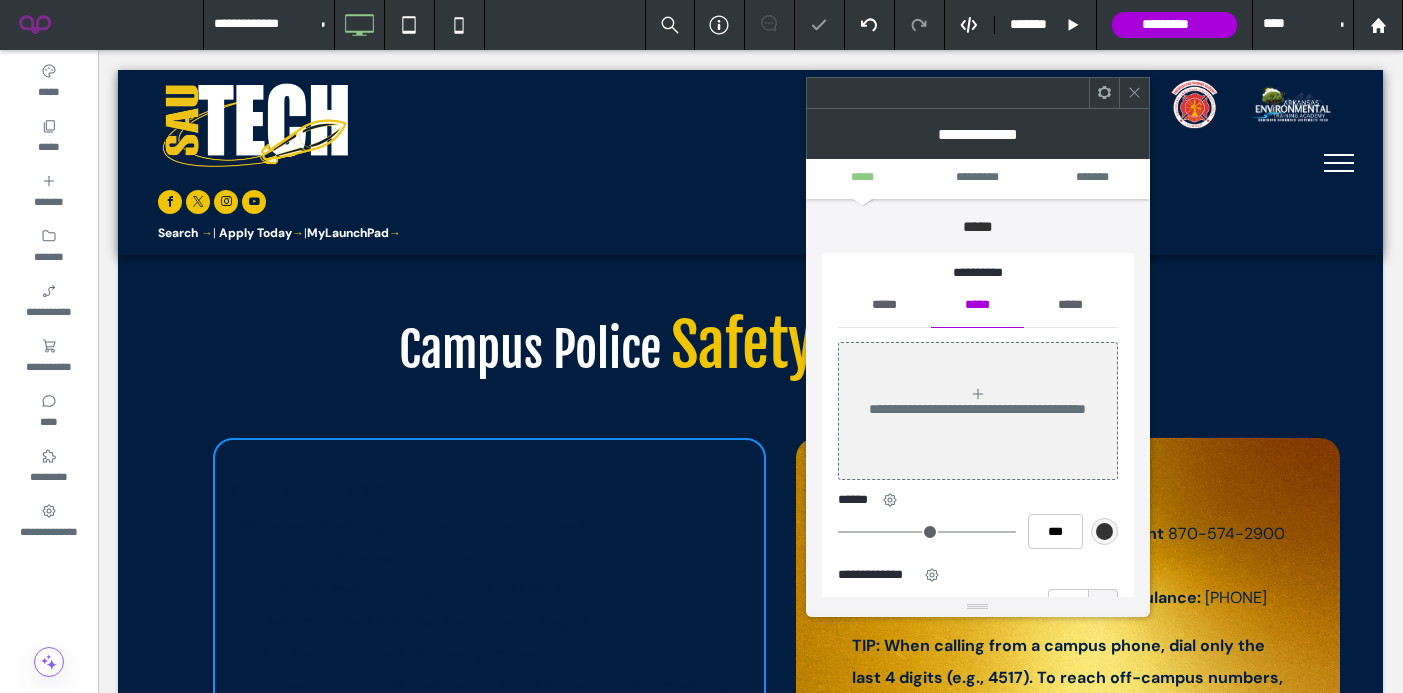 click on "*****" at bounding box center [884, 305] 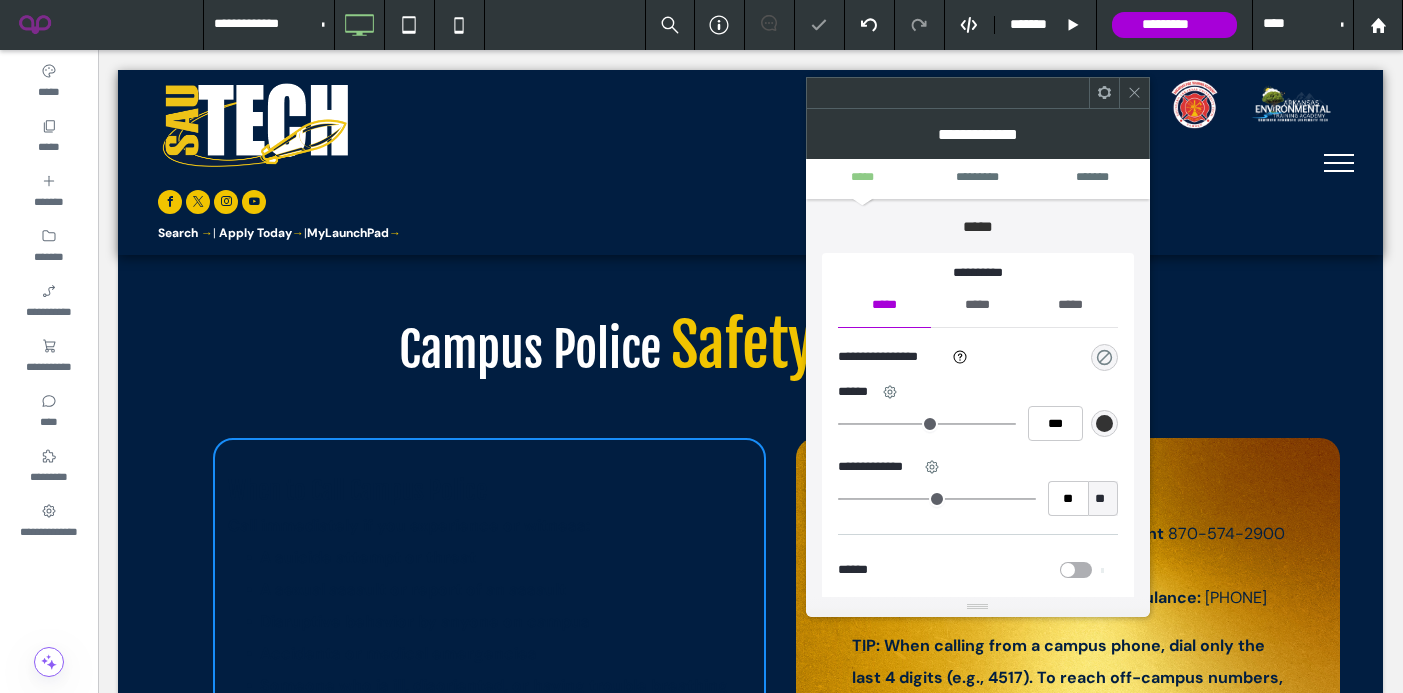 click at bounding box center (1104, 357) 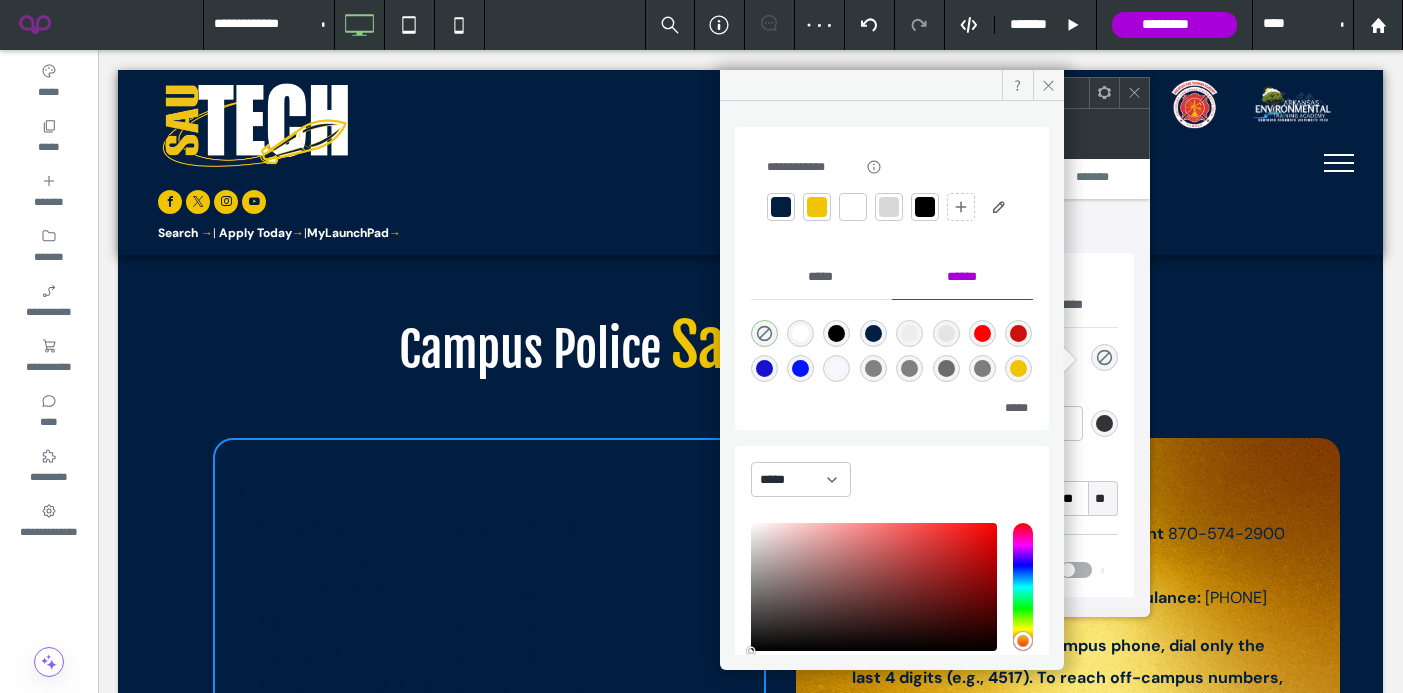 click at bounding box center [817, 207] 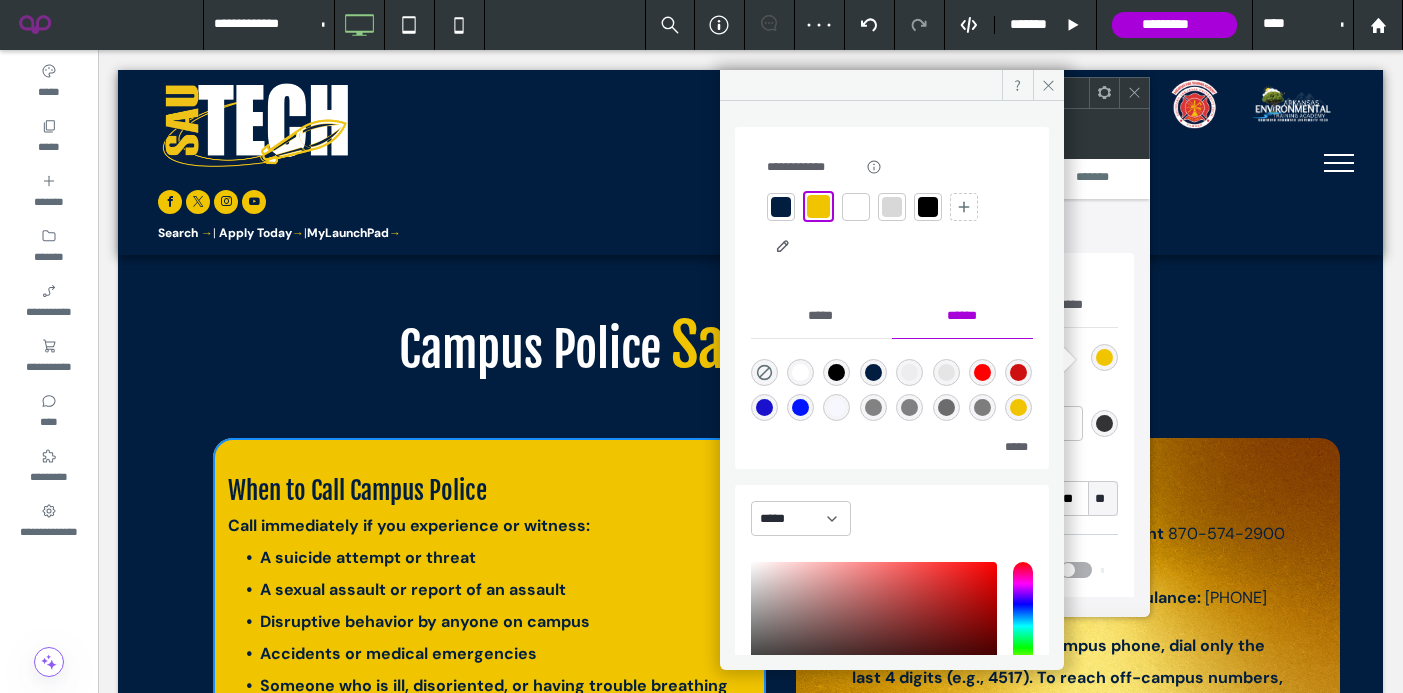 click 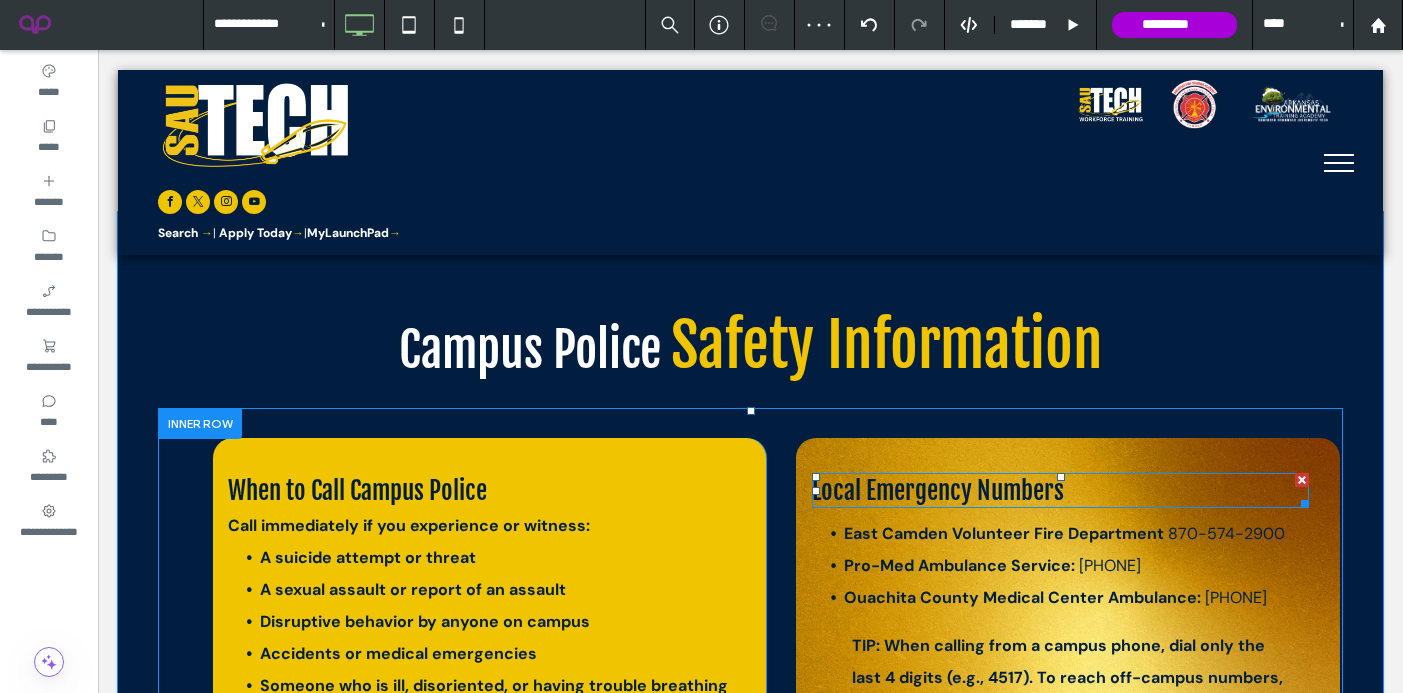 click on "Local Emergency Numbers" at bounding box center (938, 490) 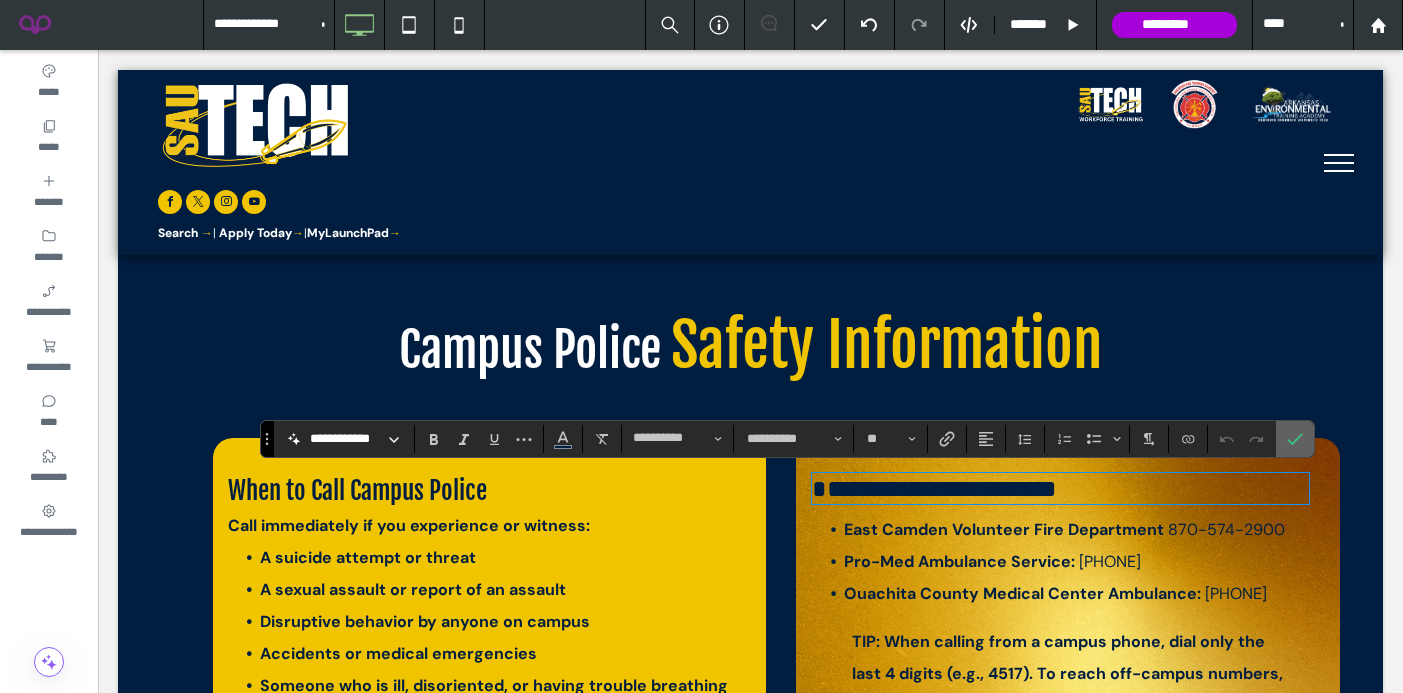 click at bounding box center (1295, 439) 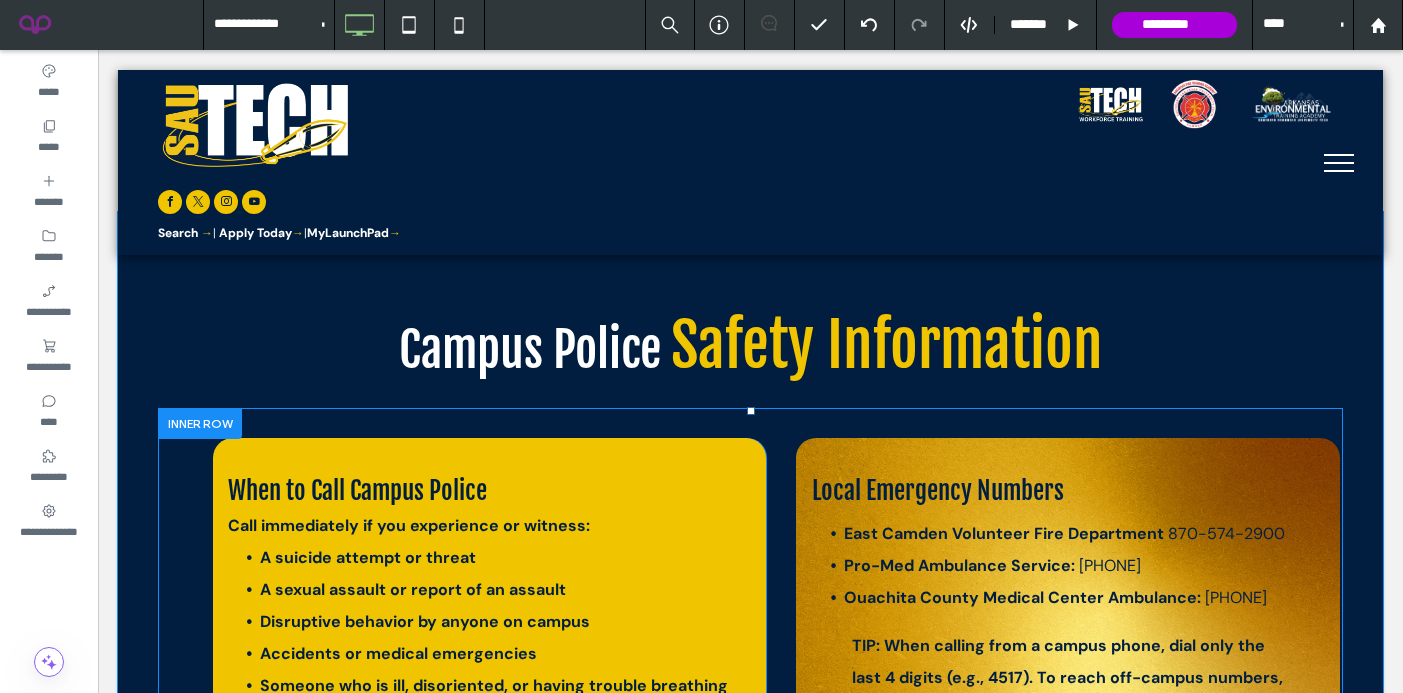 click on "Local Emergency Numbers
East Camden Volunteer Fire Department   870-574-2900 Pro-Med Ambulance Service:
870-864-8899 Ouachita County Medical Center Ambulance:
870-836-2600
TIP: When calling from a campus phone, dial only the last 4 digits (e.g., 4517). To reach off-campus numbers, dial 9 + the full number.
Click To Paste" at bounding box center (1068, 602) 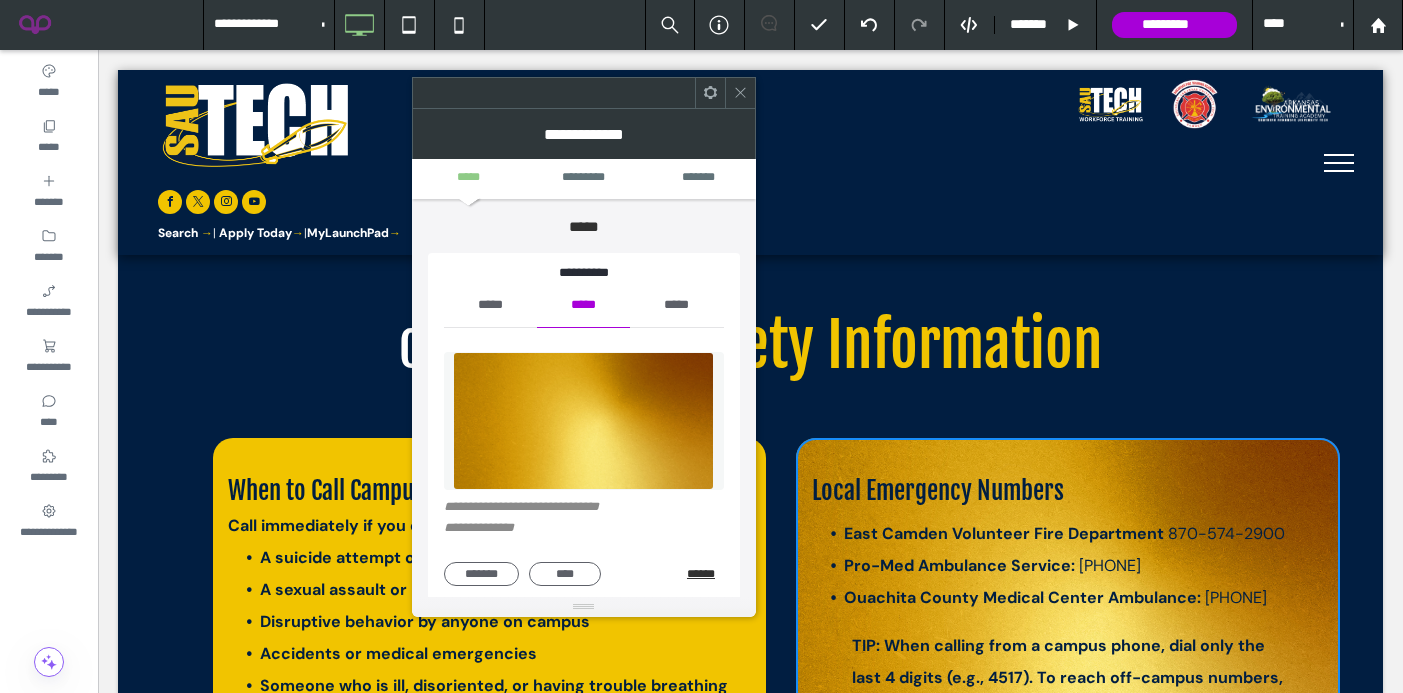 click on "******" at bounding box center [705, 574] 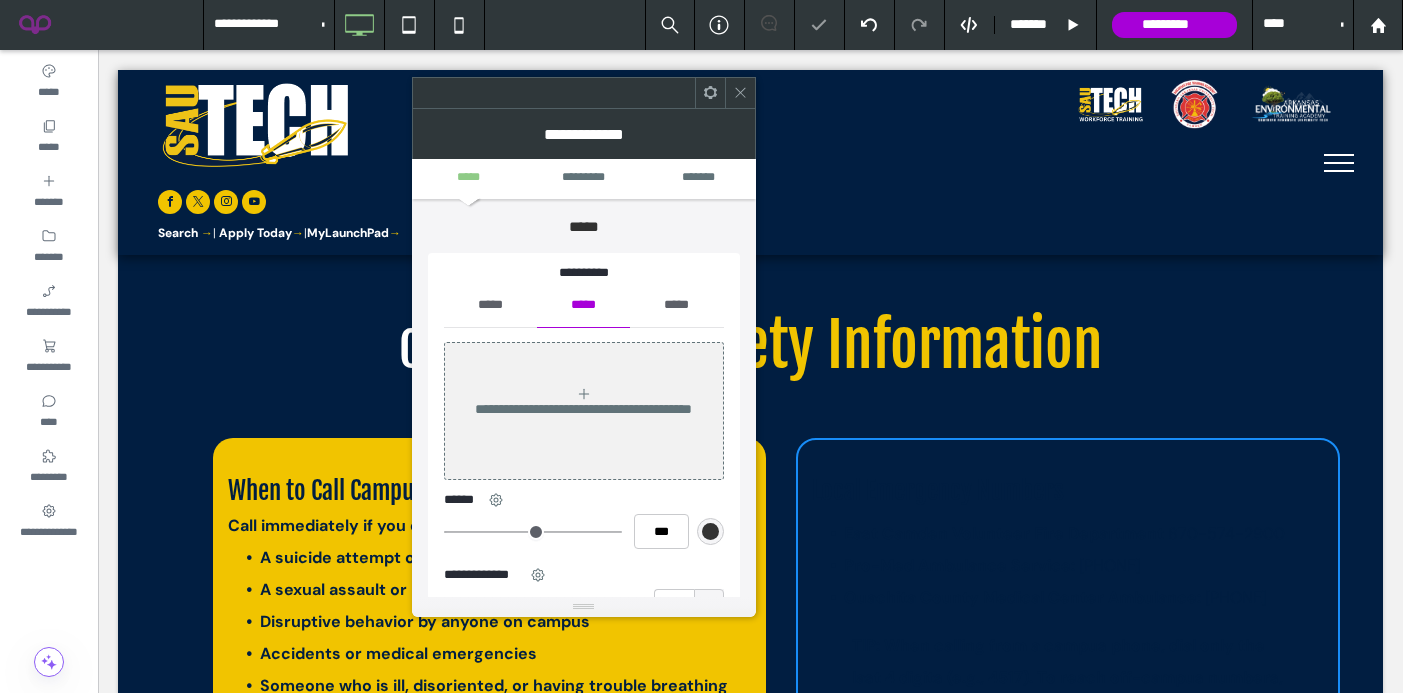 click on "*****" at bounding box center (490, 305) 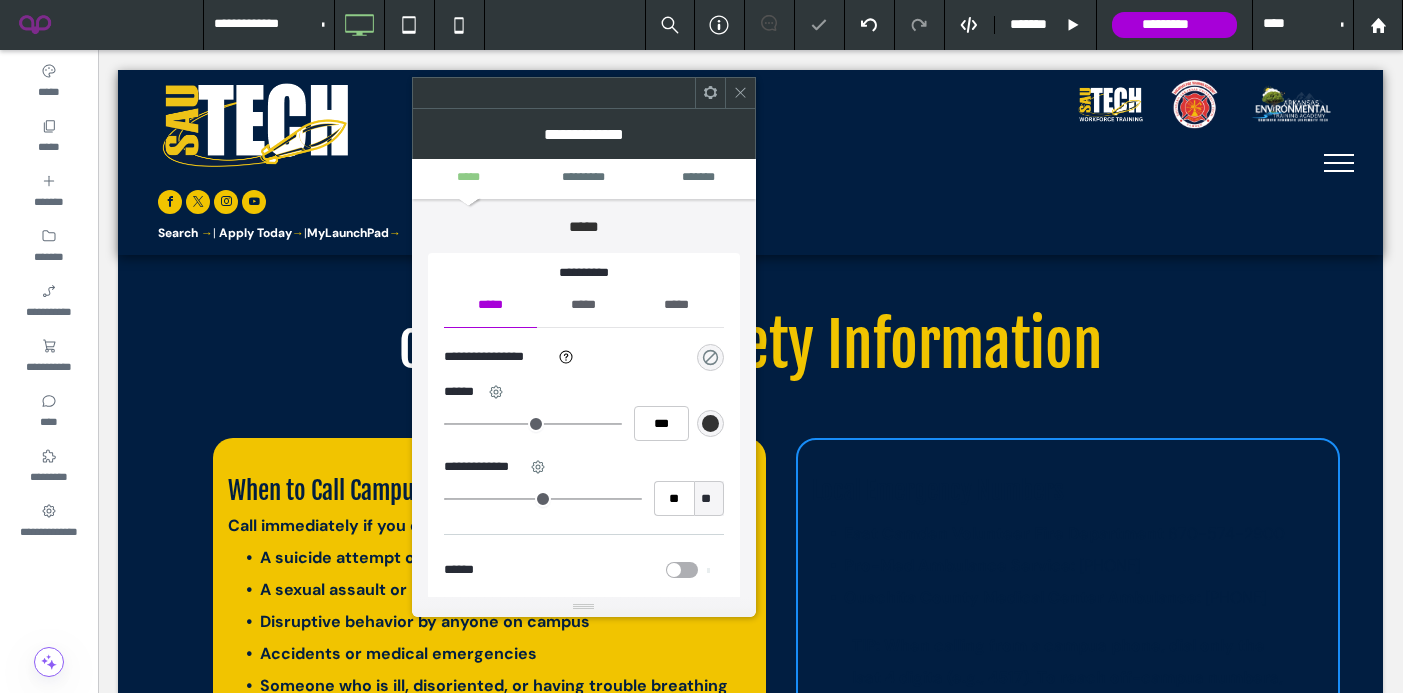 click at bounding box center (710, 357) 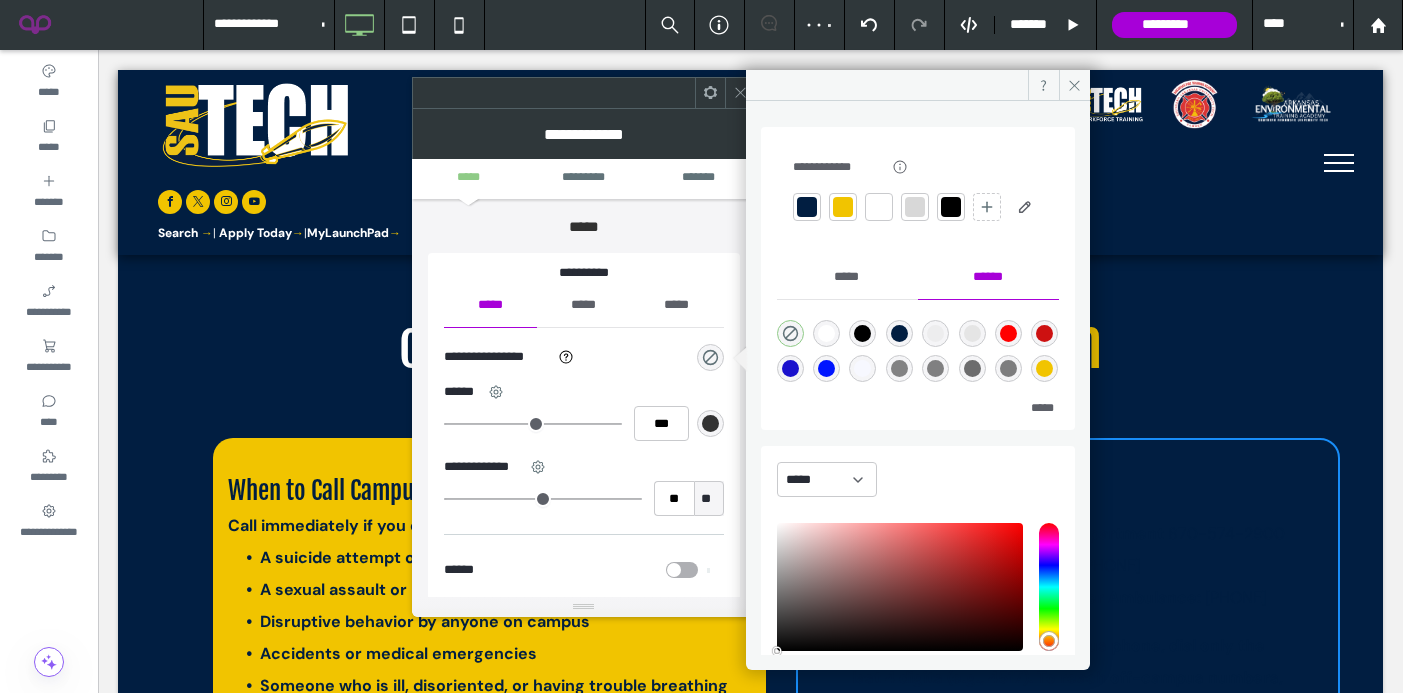 click at bounding box center (843, 207) 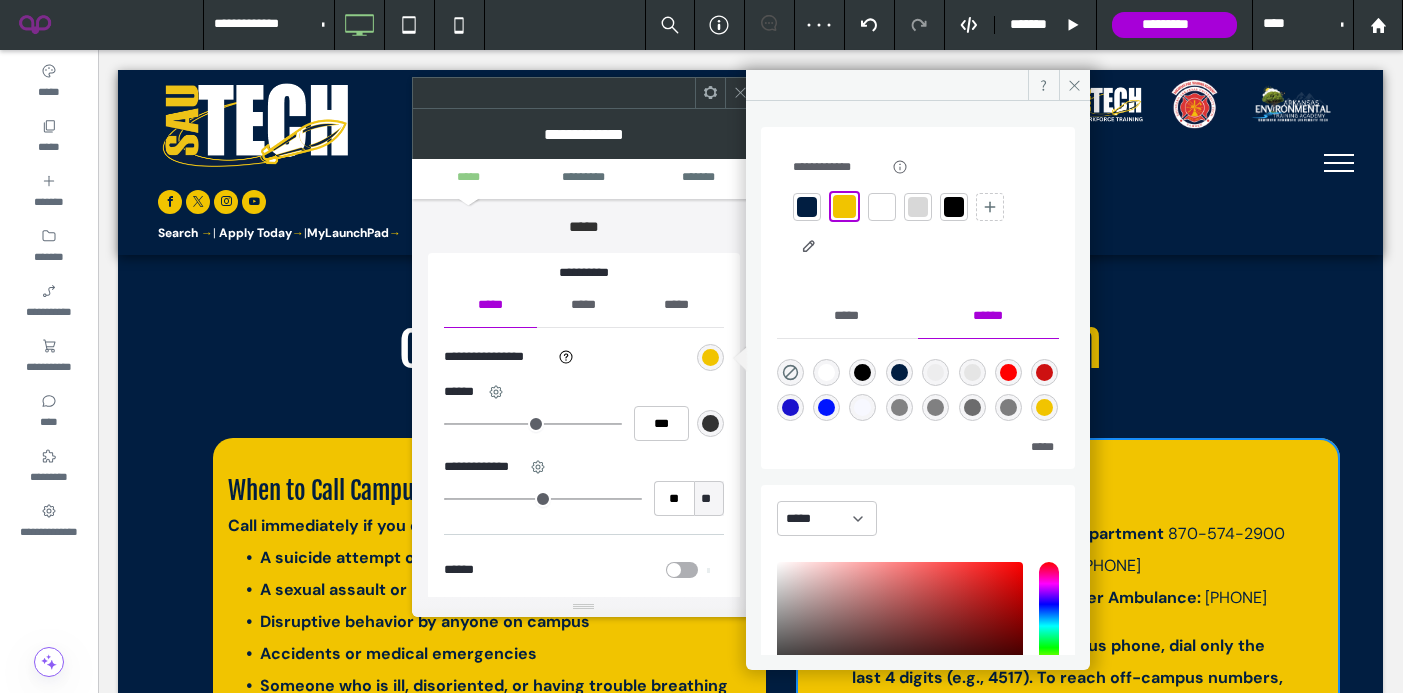 click 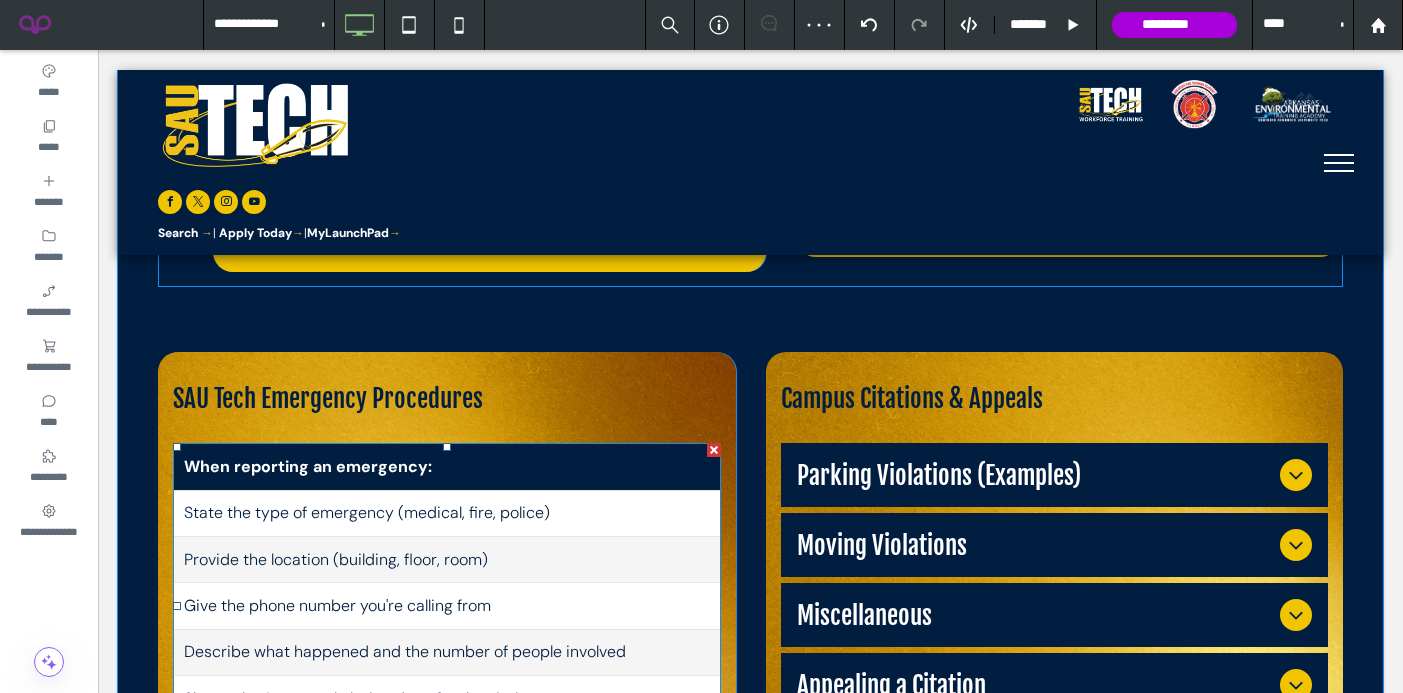 scroll, scrollTop: 1249, scrollLeft: 0, axis: vertical 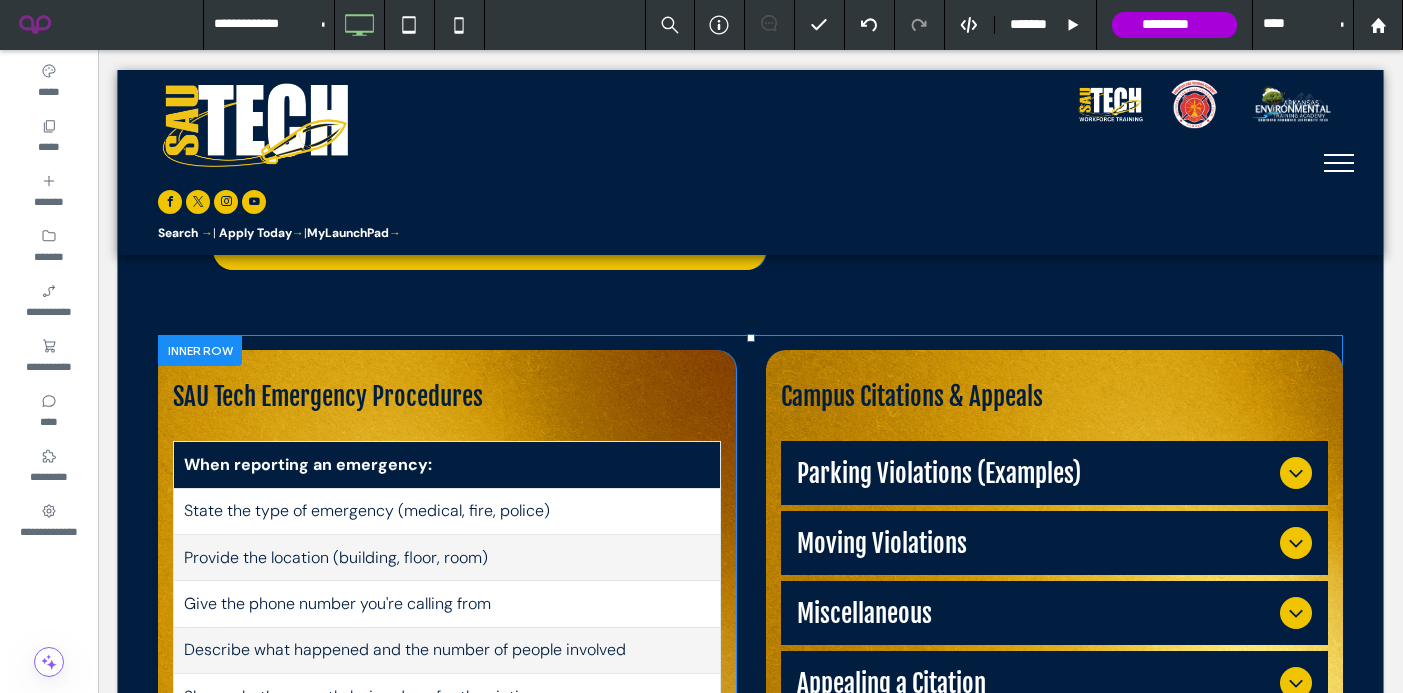 click on "SAU Tech Emergency Procedures
When reporting an emergency:
State the type of emergency (medical, fire, police)
Provide the location (building, floor, room)
Give the phone number you're calling from
Describe what happened and the number of people involved
Share what’s currently being done for the victim
Let the operator hang up first or leave the phone off the hook for tracing
Click To Paste" at bounding box center [447, 586] 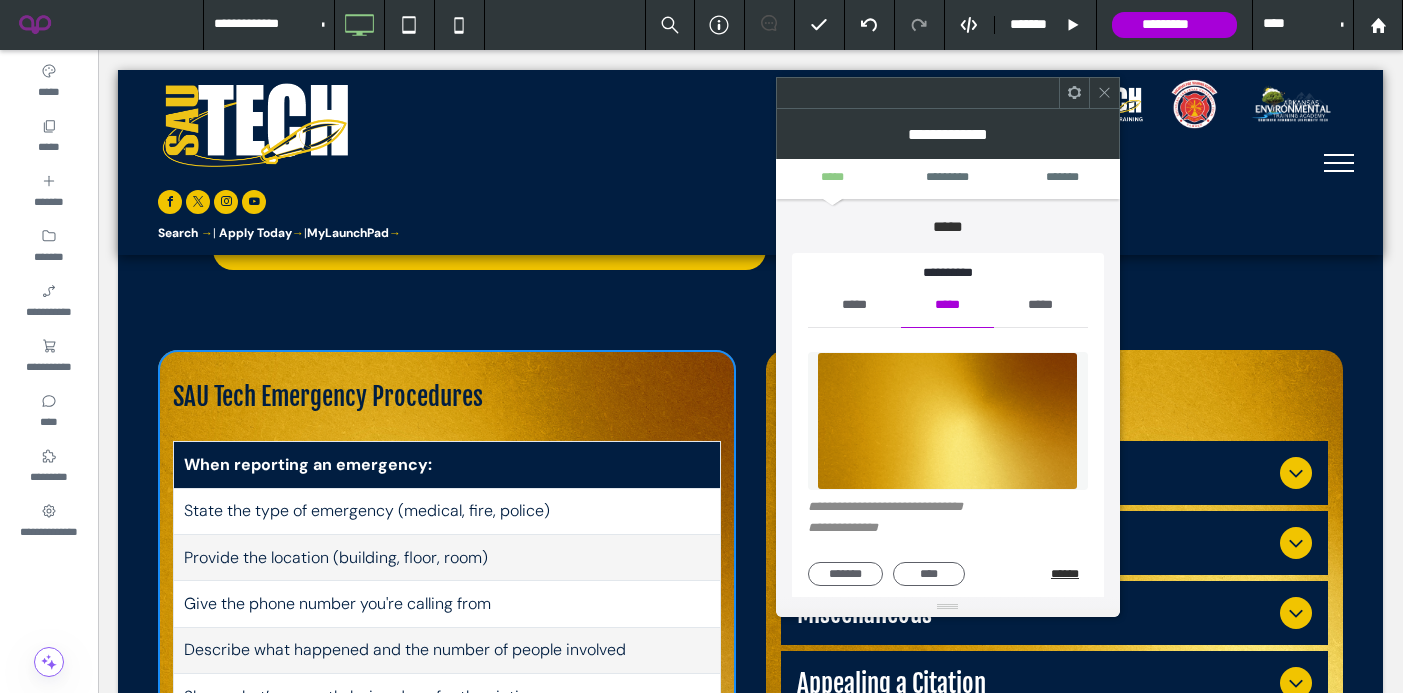 click on "******" at bounding box center (1069, 574) 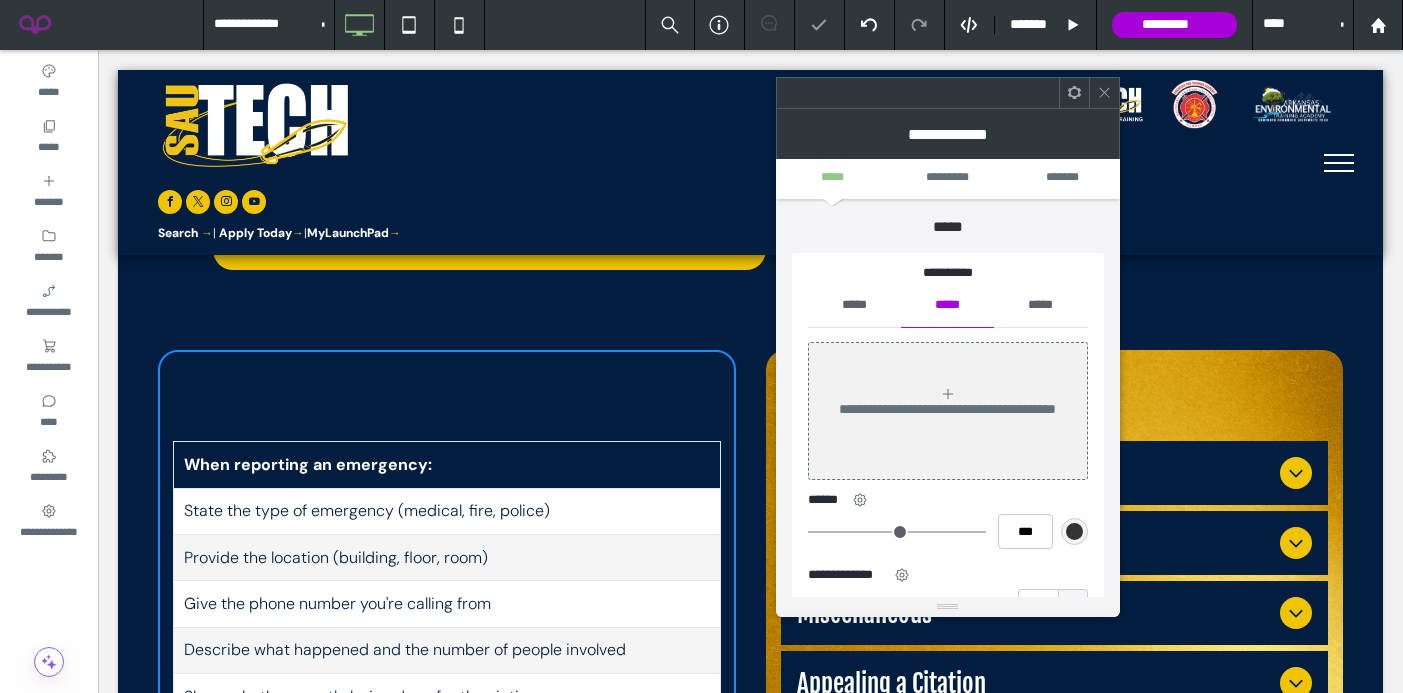 click on "*****" at bounding box center [854, 305] 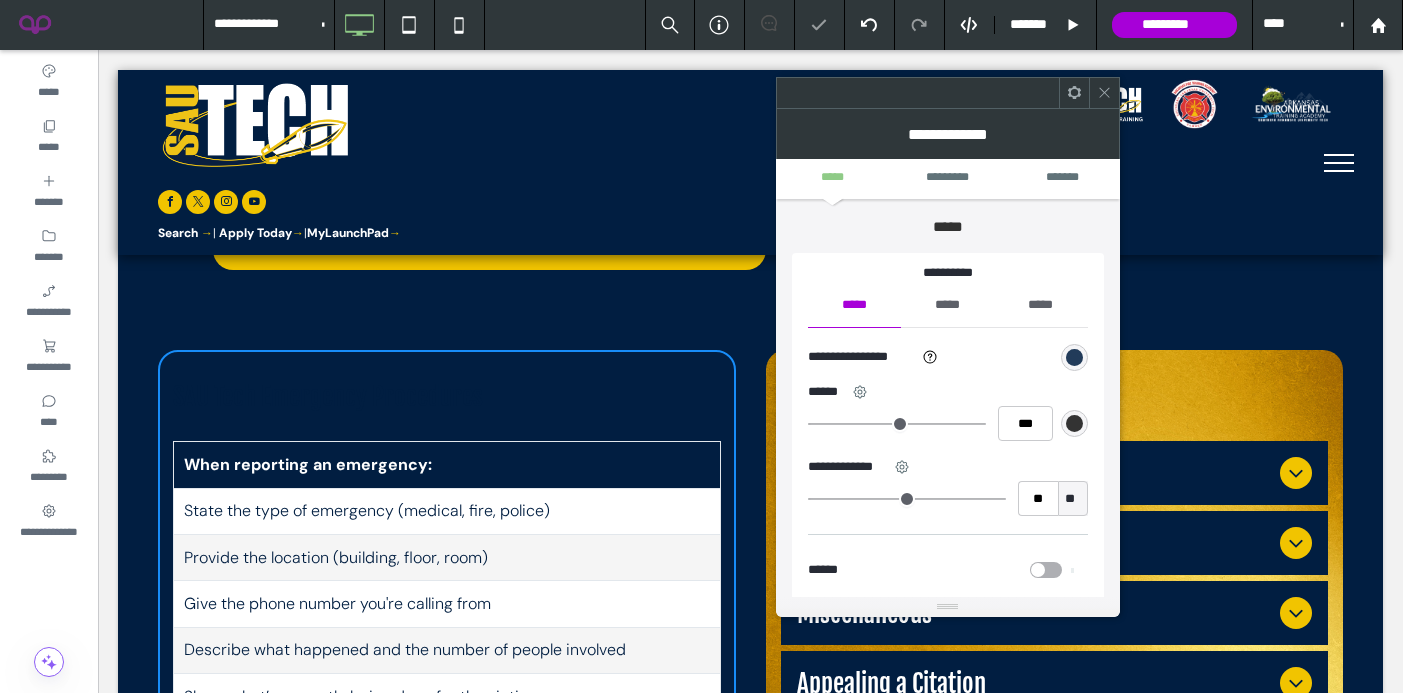 click at bounding box center [1074, 357] 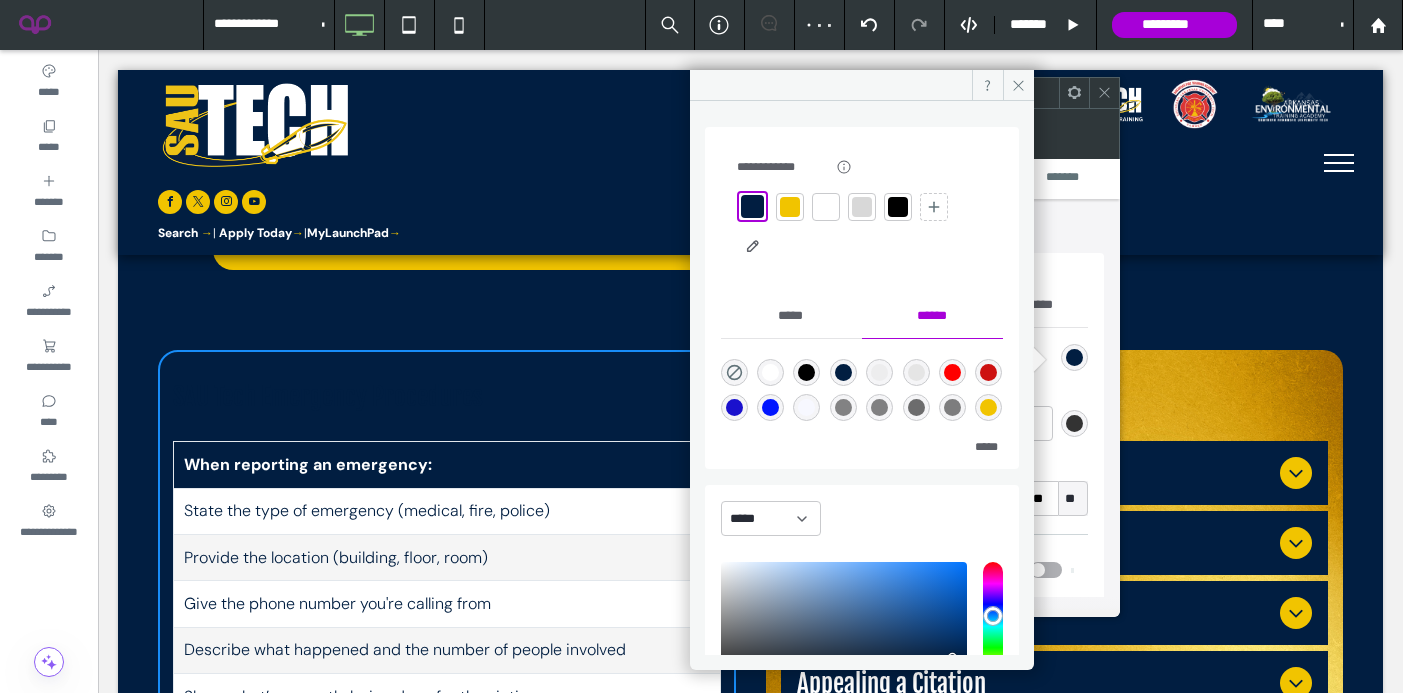 click at bounding box center [790, 207] 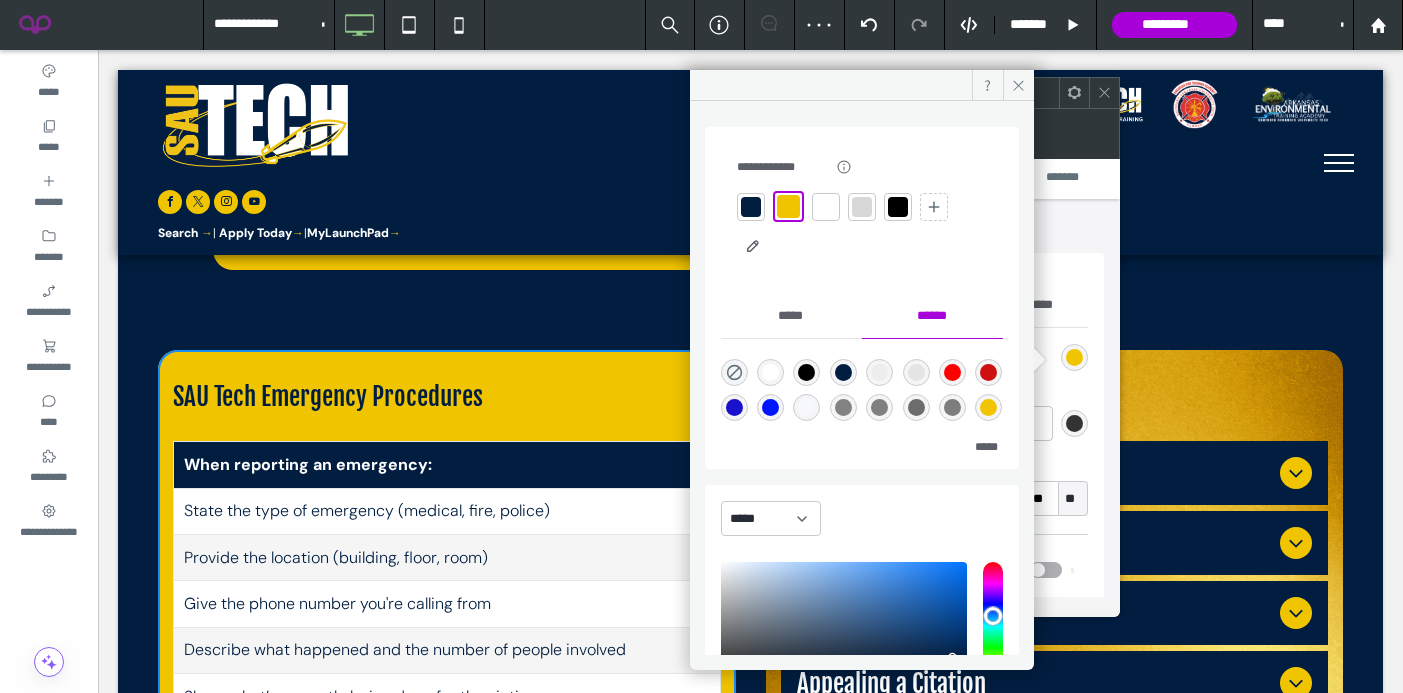 click 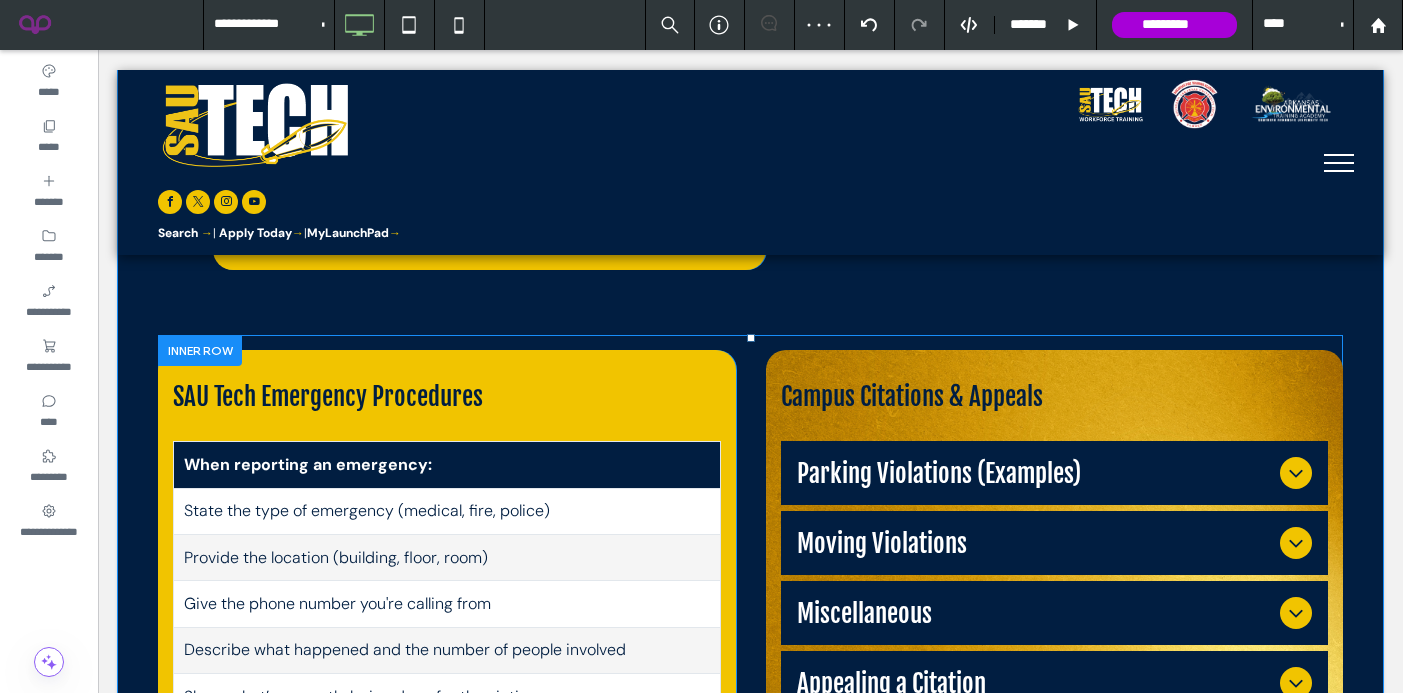 click on "Campus Citations & Appeals
Parking Violations (Examples) Handicap parking violation – $50 Parking in fire lane – $25 Improper parking or blocking vehicles – $10 Failure to display permit – $25 Moving Violations Speeding – $25 Disregarding stop sign – $20 Reckless driving – $50 Miscellaneous Littering or disobeying an officer – $100 Noise violations – $20 Smoking on campus – $50 Visiting hour violation (housing) – $25 Appealing a Citation To appeal:   Call 870-574-4517 within 5 days of the citation to request a citation appeal form Appear at the scheduled hearing to present your case Failure to appear results in loss of appeal rights and payment is due Appeals beyond this point may be reviewed by the Chancellor or designee
To appeal a moving violation, contact the officer directly and request the citation be transferred to the county or municipal court system. Title or Question Button Button
Download Citation Information
Click To Paste" at bounding box center [1055, 586] 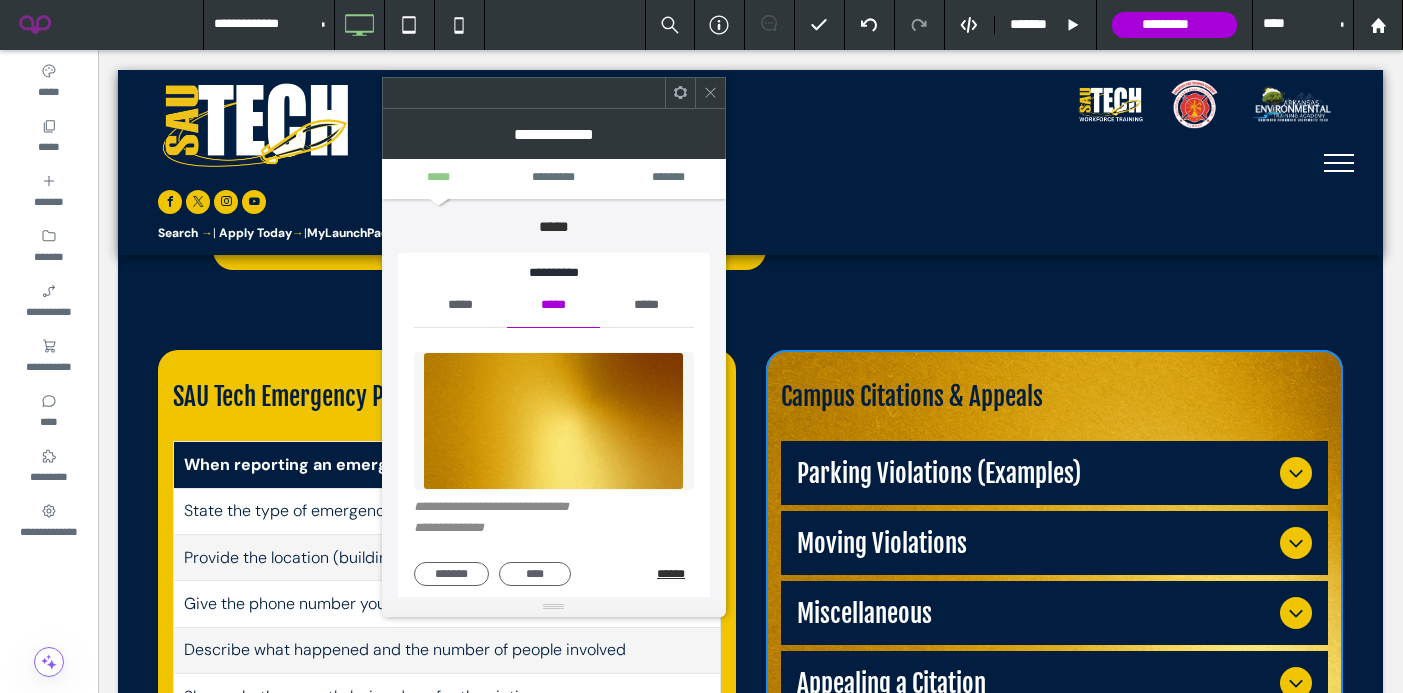 click on "******" at bounding box center (675, 574) 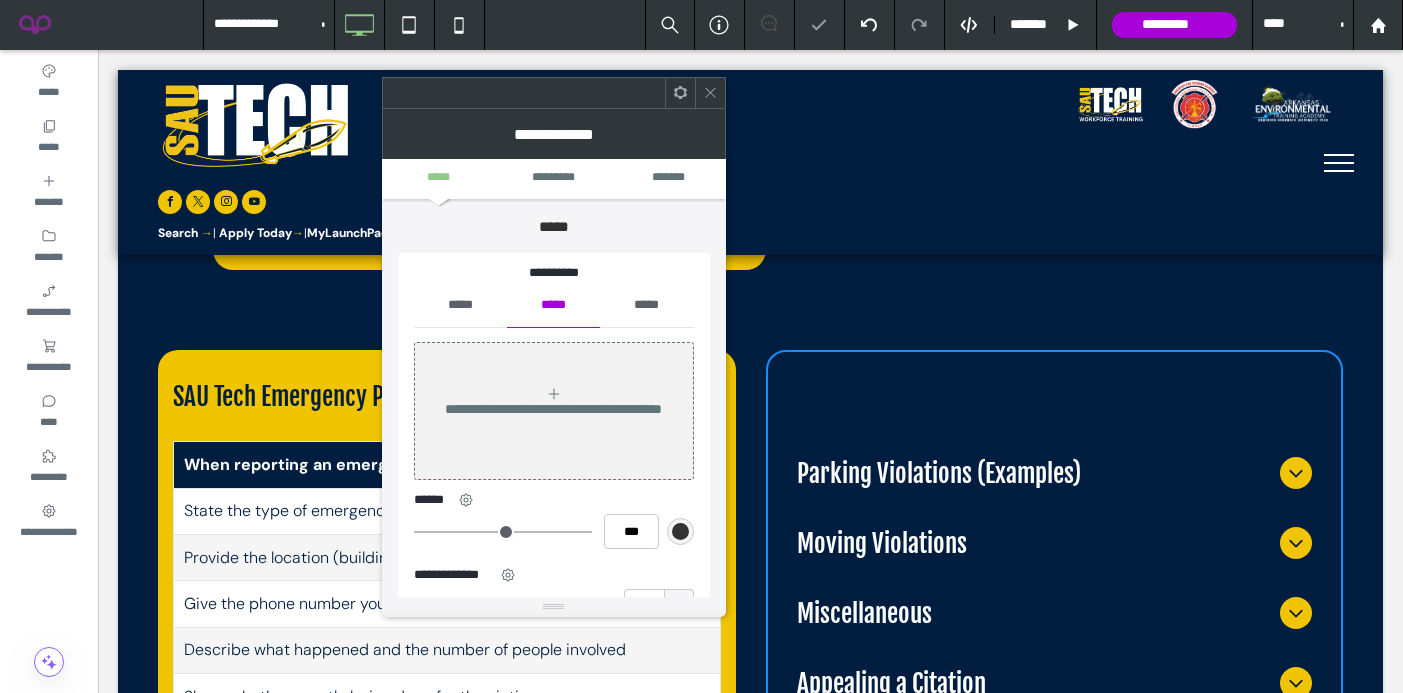 click on "*****" at bounding box center (460, 305) 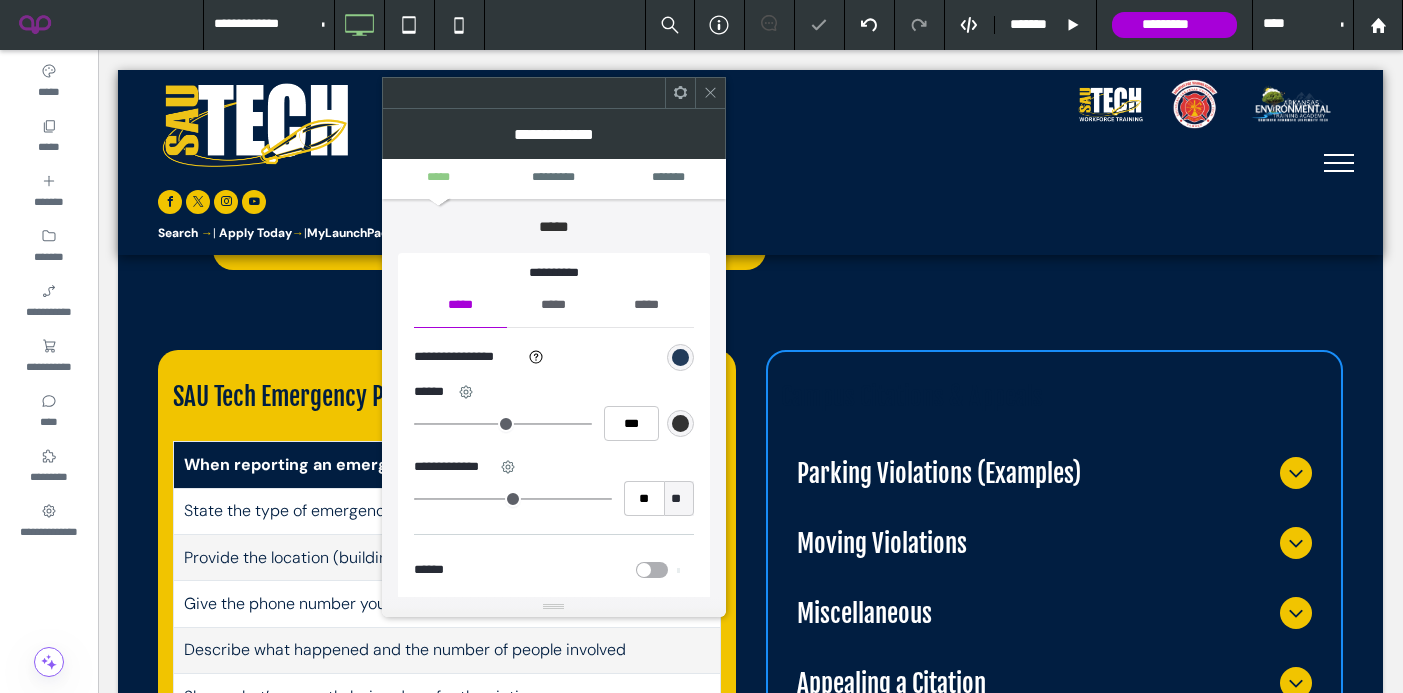click at bounding box center (680, 357) 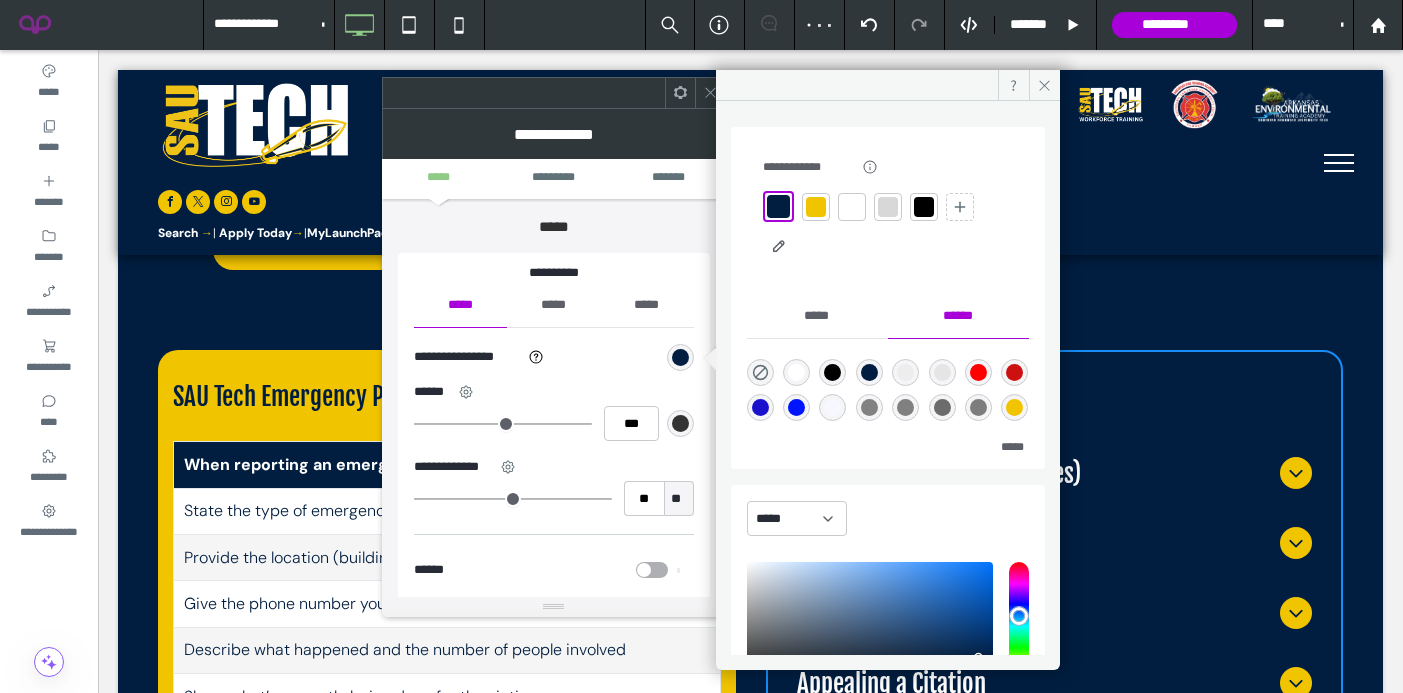 click at bounding box center (816, 207) 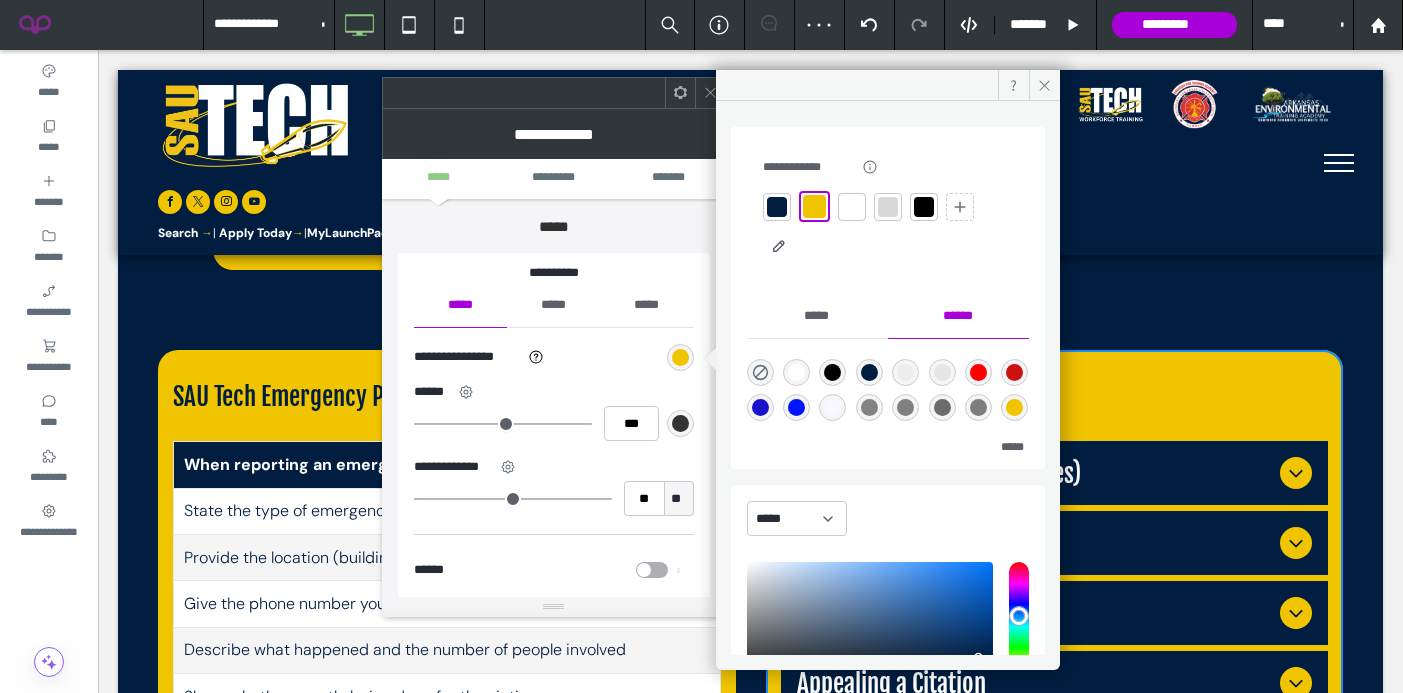click 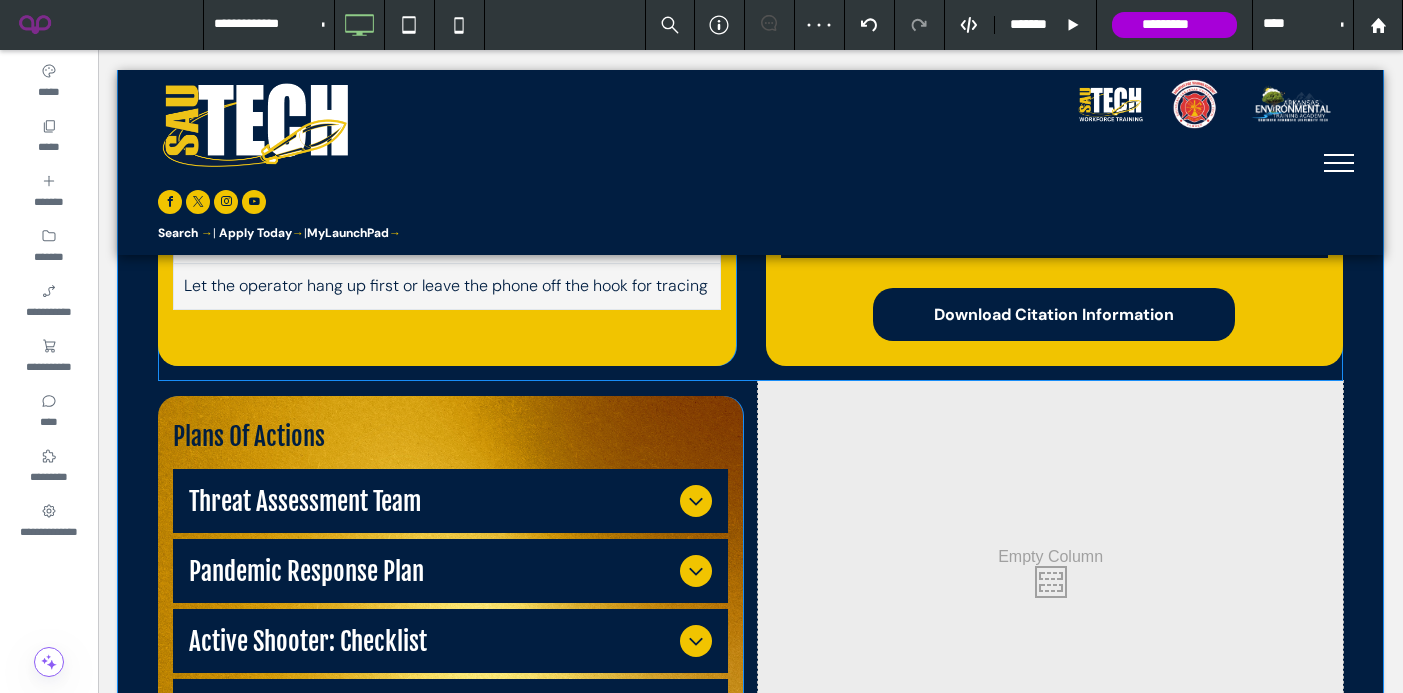 scroll, scrollTop: 1725, scrollLeft: 0, axis: vertical 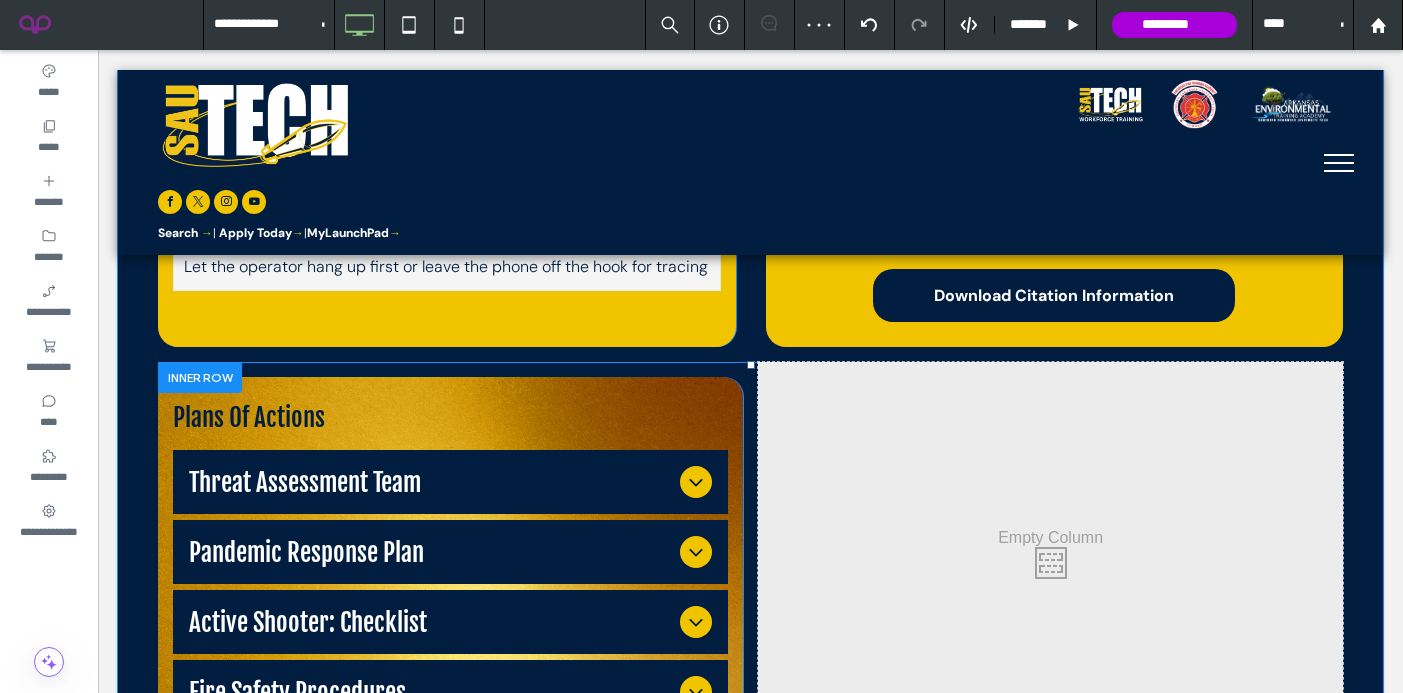click on "Plans Of Actions
Threat Assessment Team Southern Arkansas University Tech encourages students to demonstrate concern for their welfare and the safety of others. When credible reports are submitted regarding a student harming themselves, others, or being disruptive, a cross-disciplinary Threat Assessment Team (TAT) reviews the case. The TAT determines if mandatory assessments, interventions, or student discipline referrals are appropriate. The team meets monthly to review all reports. Immediate threats: Call Campus Police at 870-574-4517. Non-immediate concerns: Contact the Office of Student Services at 870-574-4529. Download The Policy → Pandemic Response Plan SAU Tech has a pandemic response plan based on CDC and WHO guidelines to maintain safety during public health emergencies. Phases: Interpandemic Phase (1–2): Virus identified in animals. Pandemic Alert Phase (3–5): Virus spreads human-to-human, but remains localized. Response Areas: Download The Pandemic Response Plan→ What to Report:" at bounding box center [450, 558] 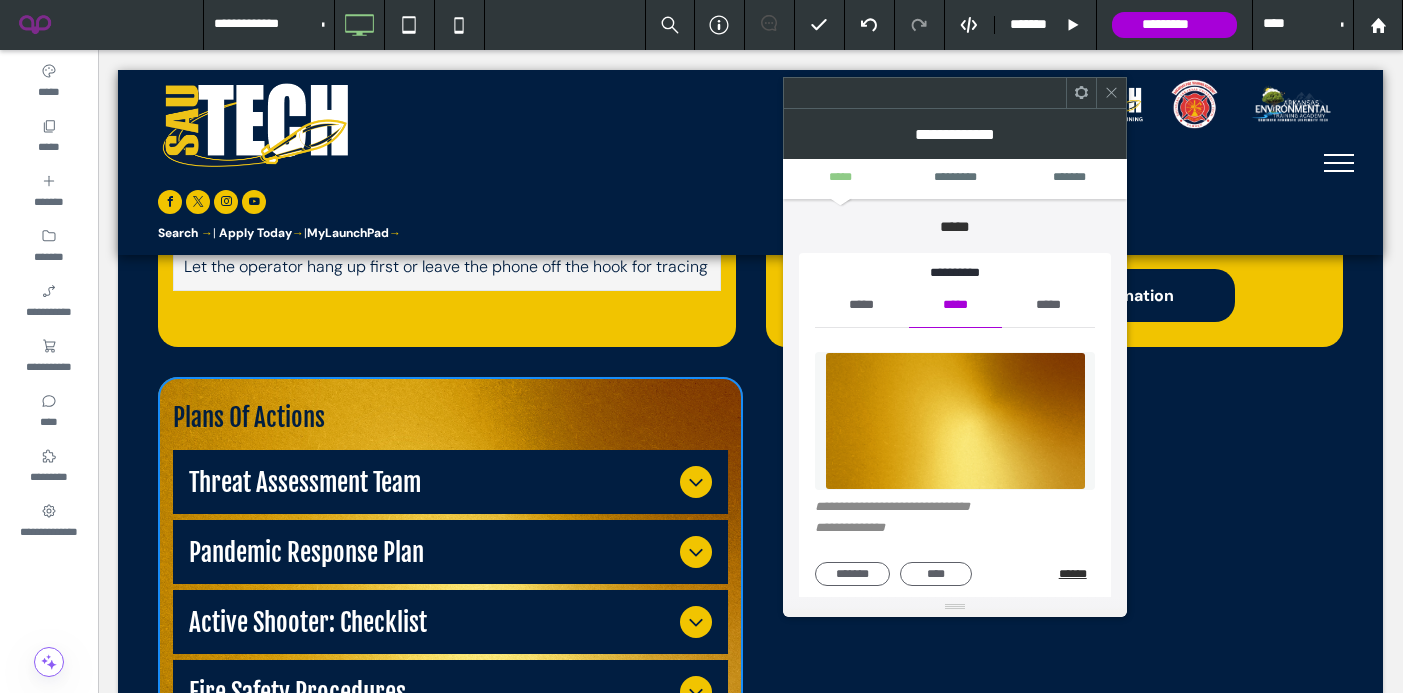 click on "******" at bounding box center [1077, 574] 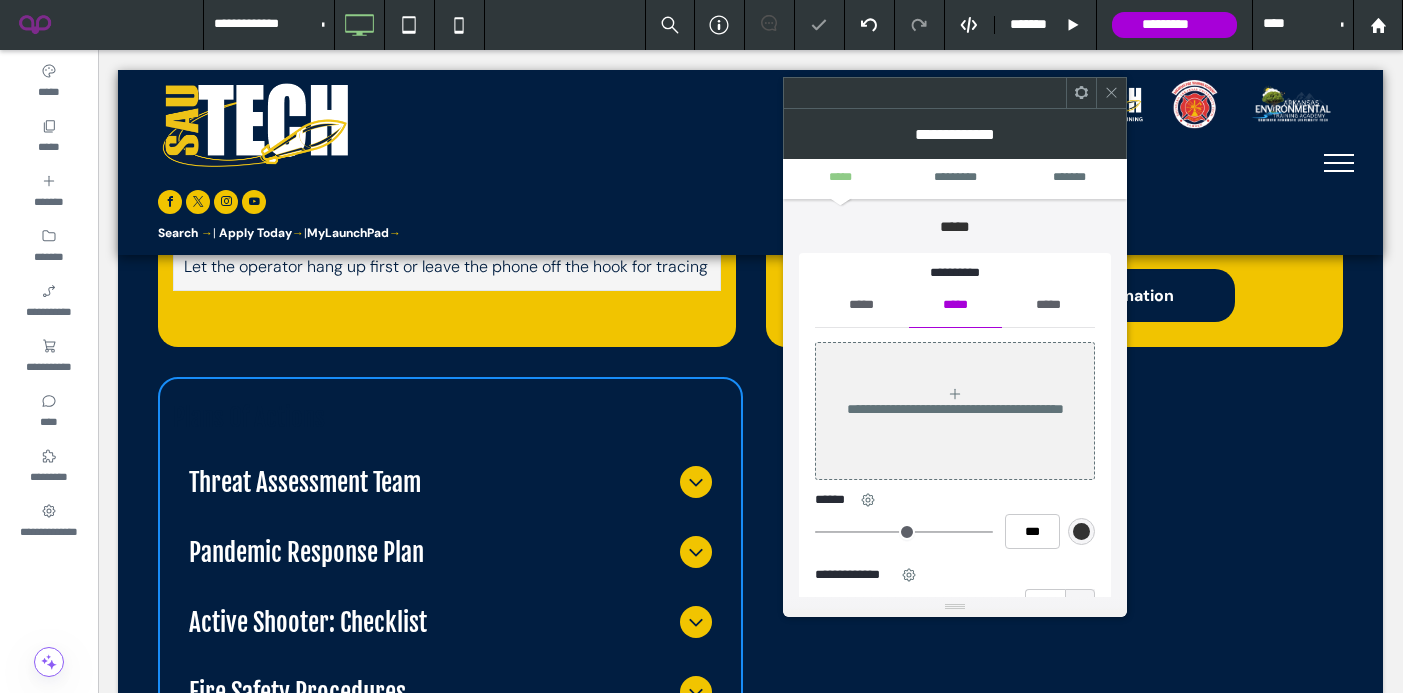 click on "*****" at bounding box center [861, 305] 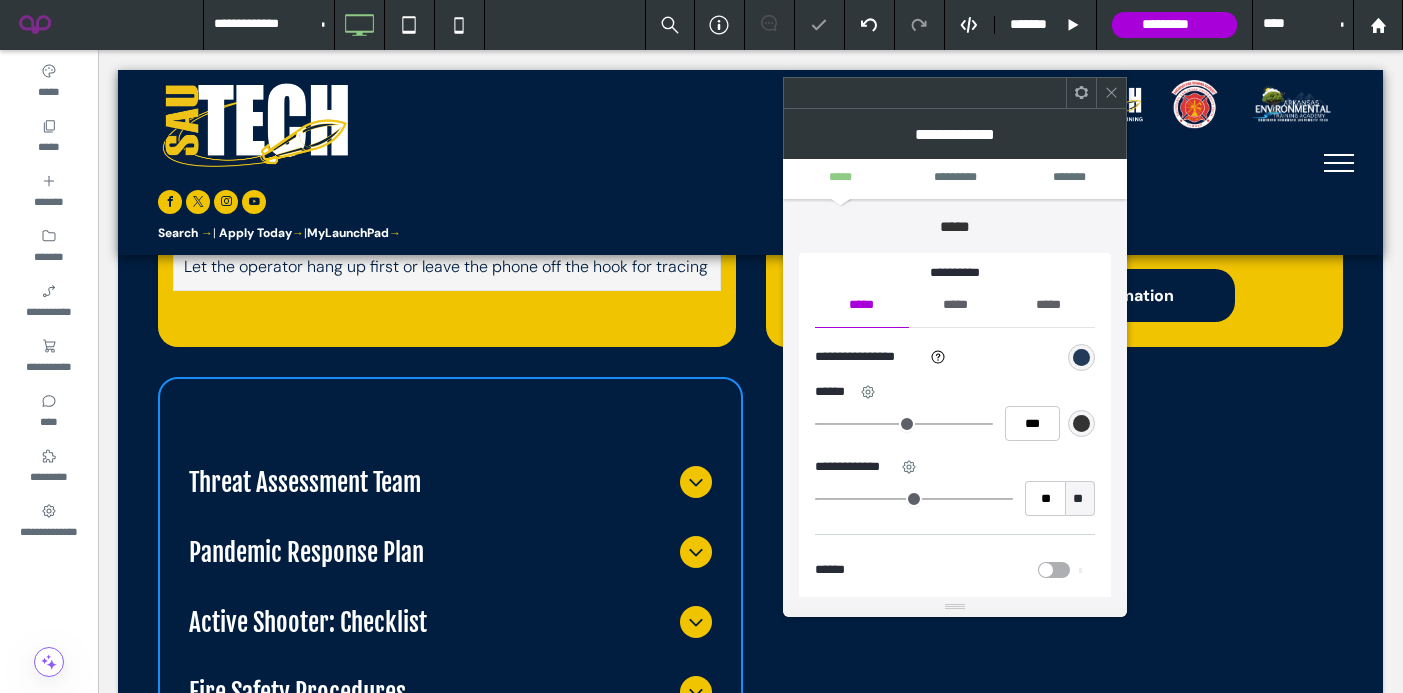 click at bounding box center [1081, 357] 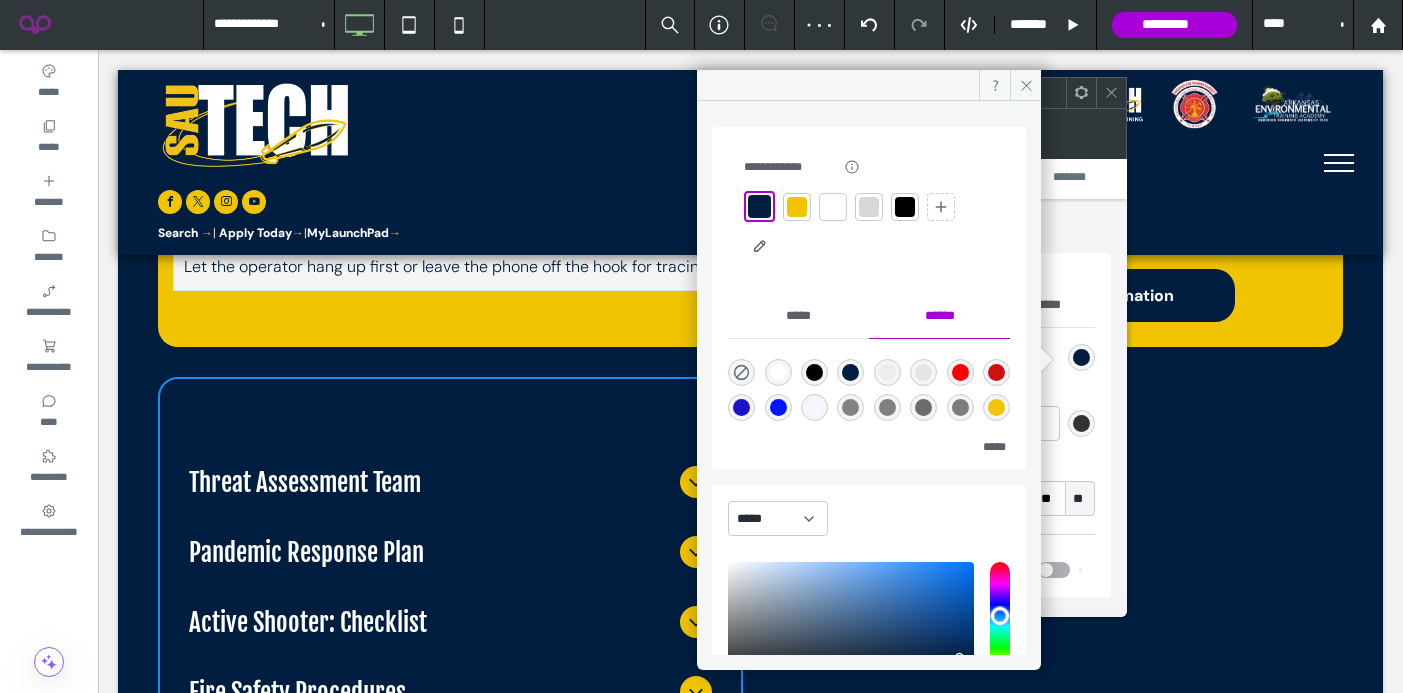 click at bounding box center (797, 207) 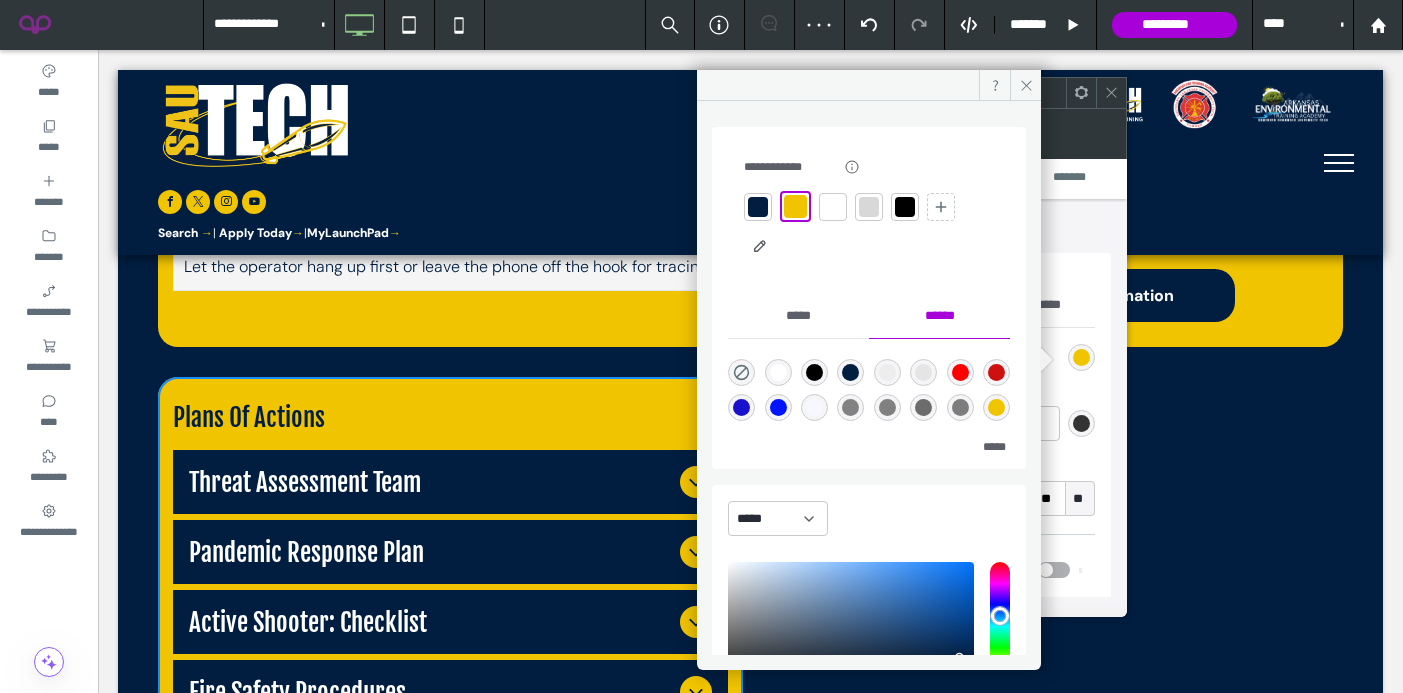 click 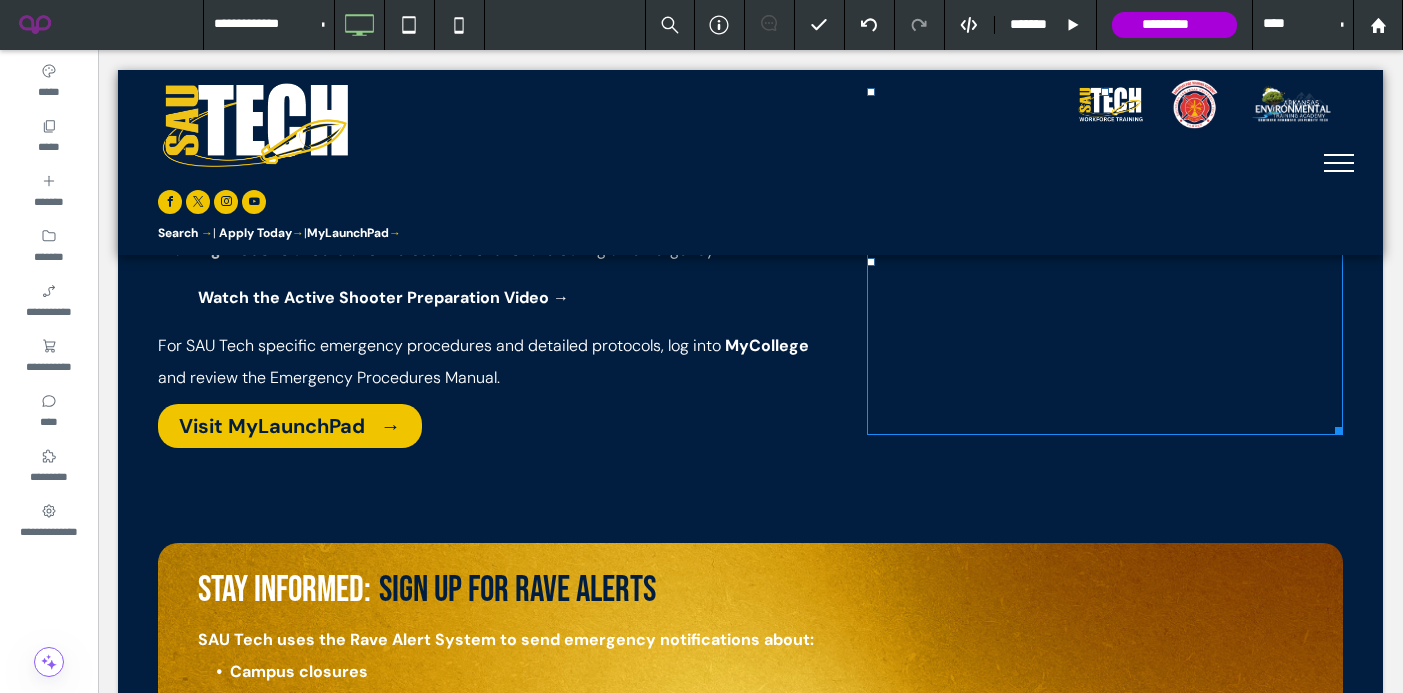scroll, scrollTop: 2486, scrollLeft: 0, axis: vertical 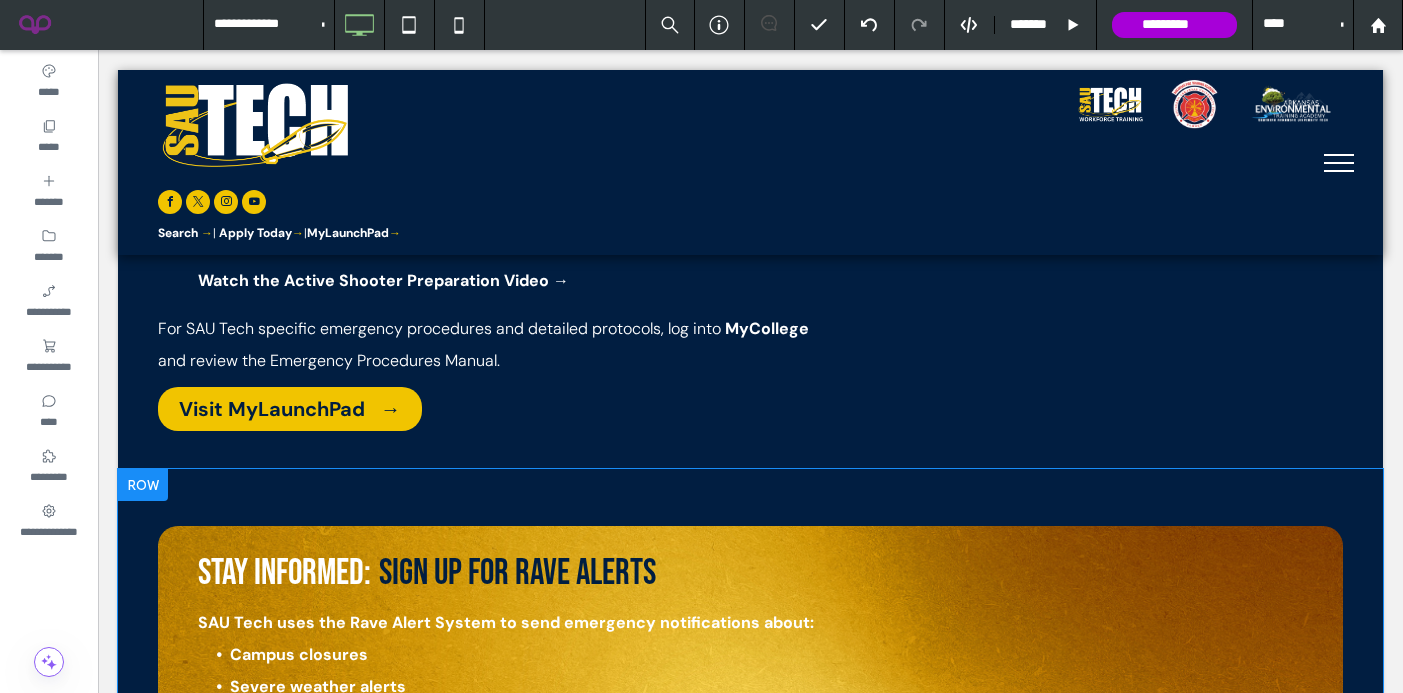 click on "Stay Informed:
Sign Up for Rave Alerts
SAU Tech uses the Rave Alert System to send emergency notifications about:   Campus closures Severe weather alerts Emergency situations or threats Important event updates
Stay safe. Stay informed.
Sign Up for Rave Alerts → Rave notifications are sent by text, email, and voice call, helping you respond quickly during any campus emergency.
Get Rave Alerts
Click To Paste" at bounding box center [750, 758] 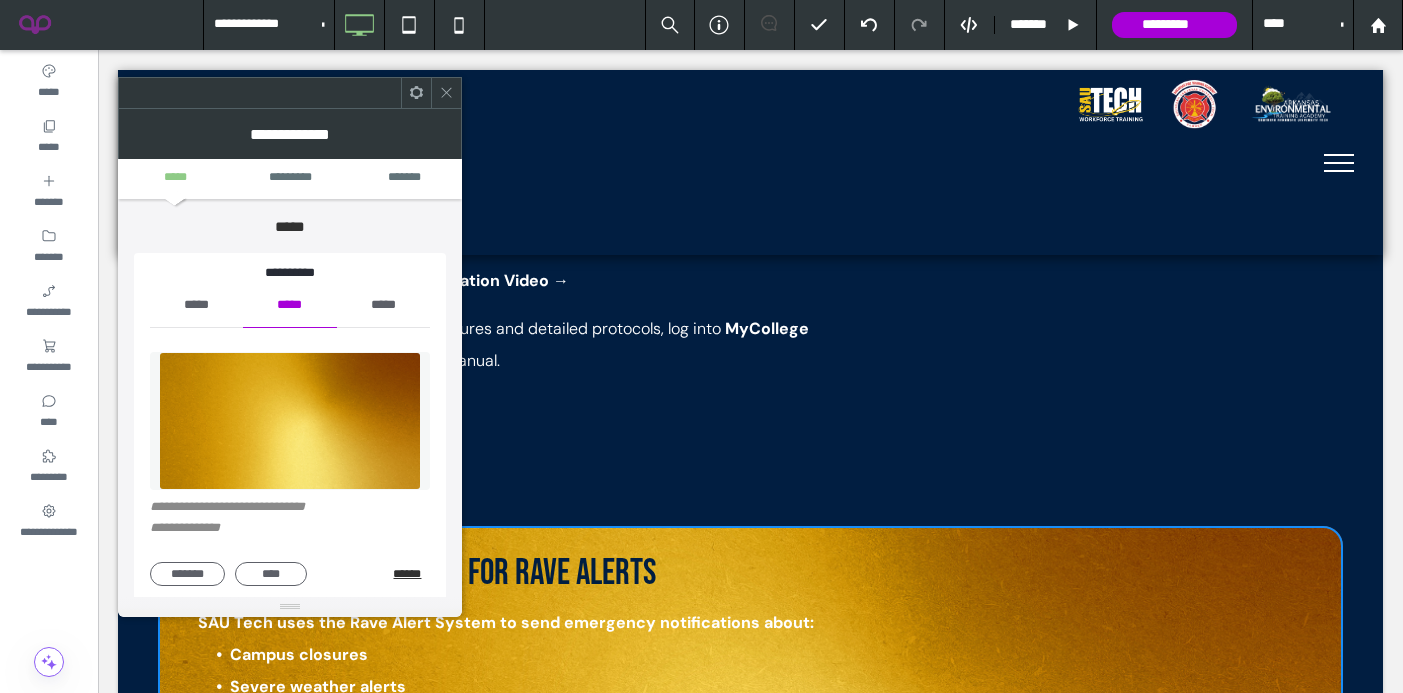 click on "******" at bounding box center [411, 574] 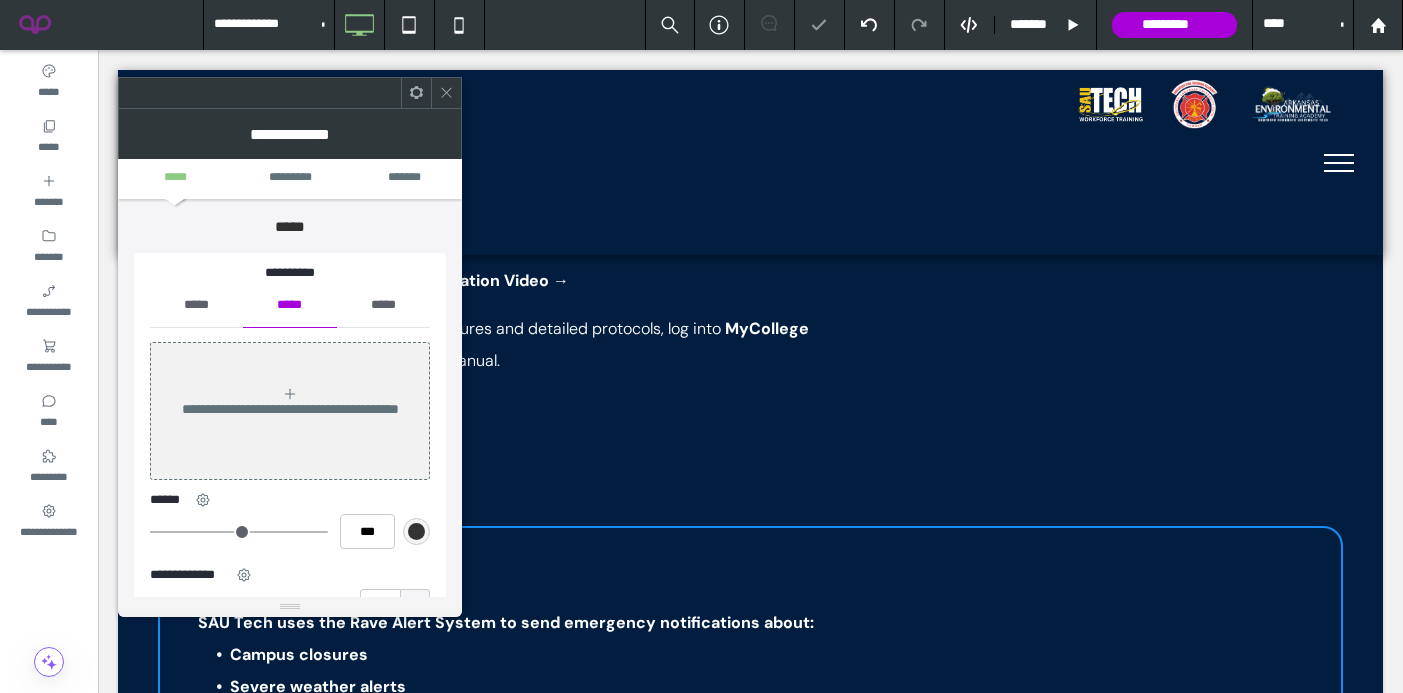 click on "*****" at bounding box center [196, 305] 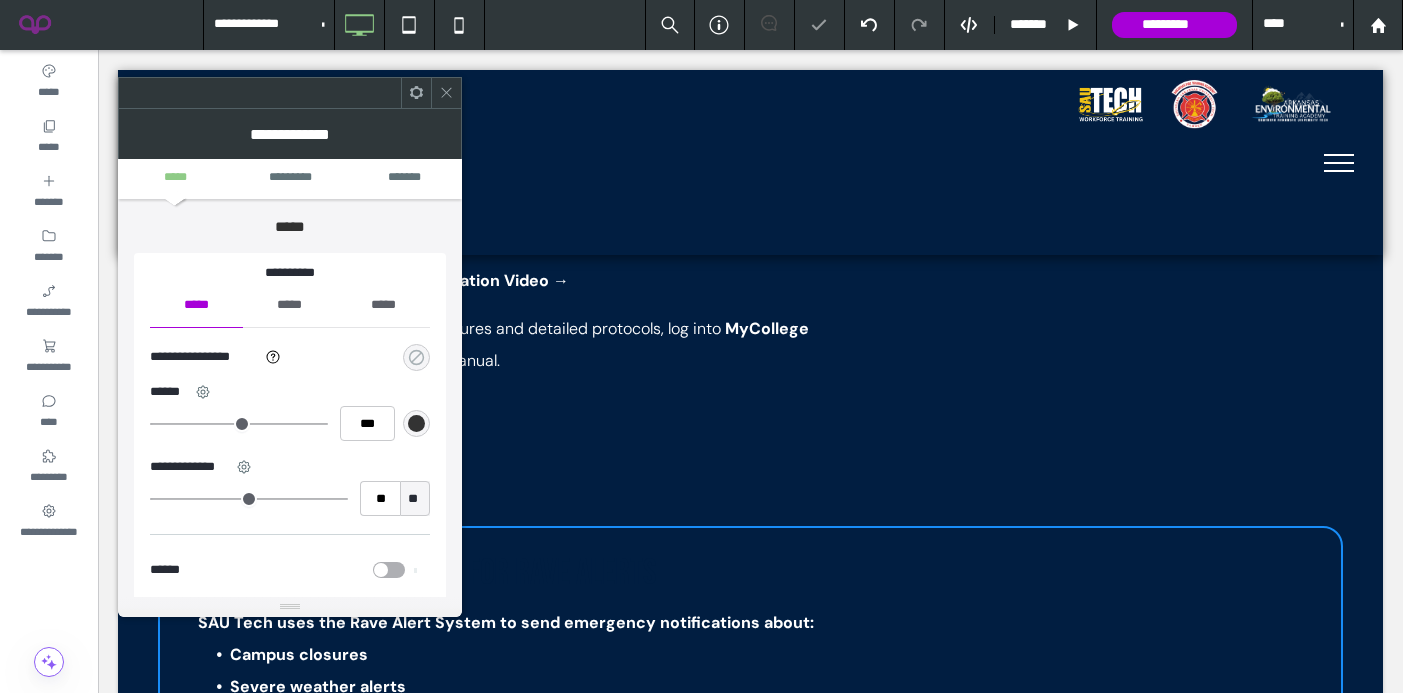 click 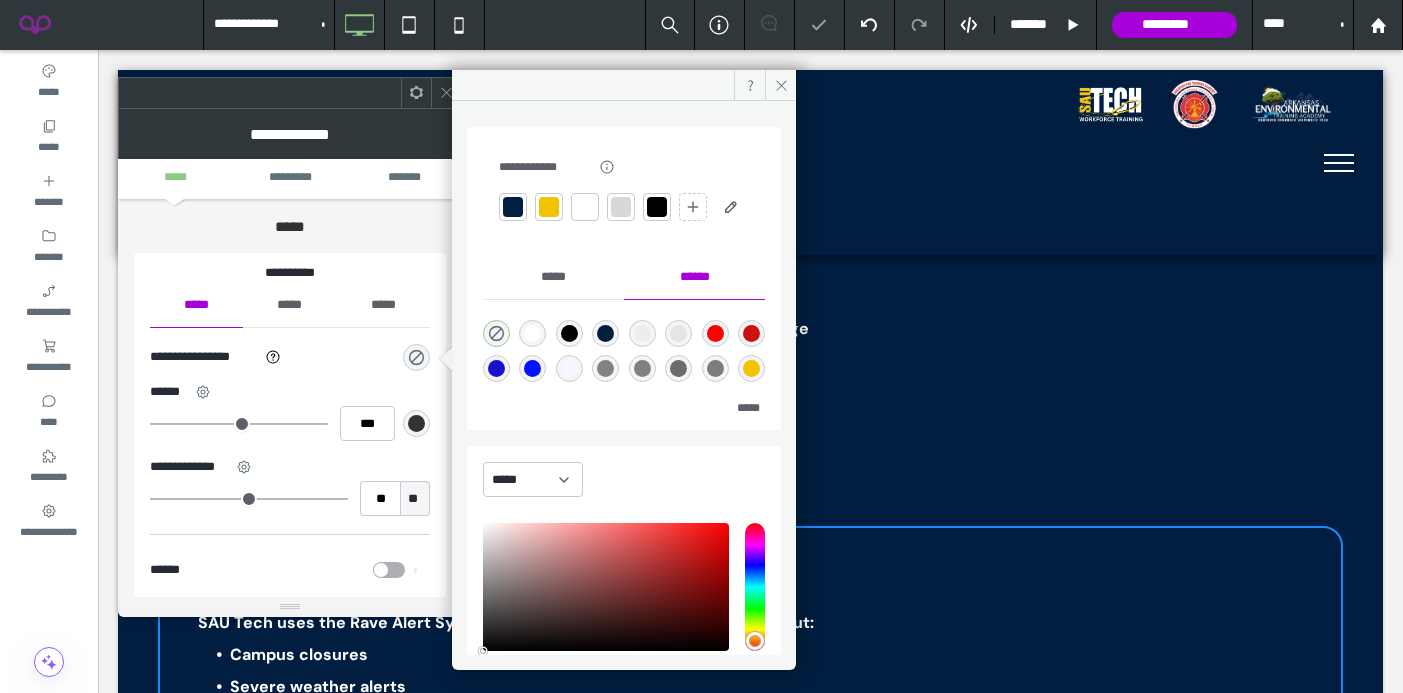 click at bounding box center [549, 207] 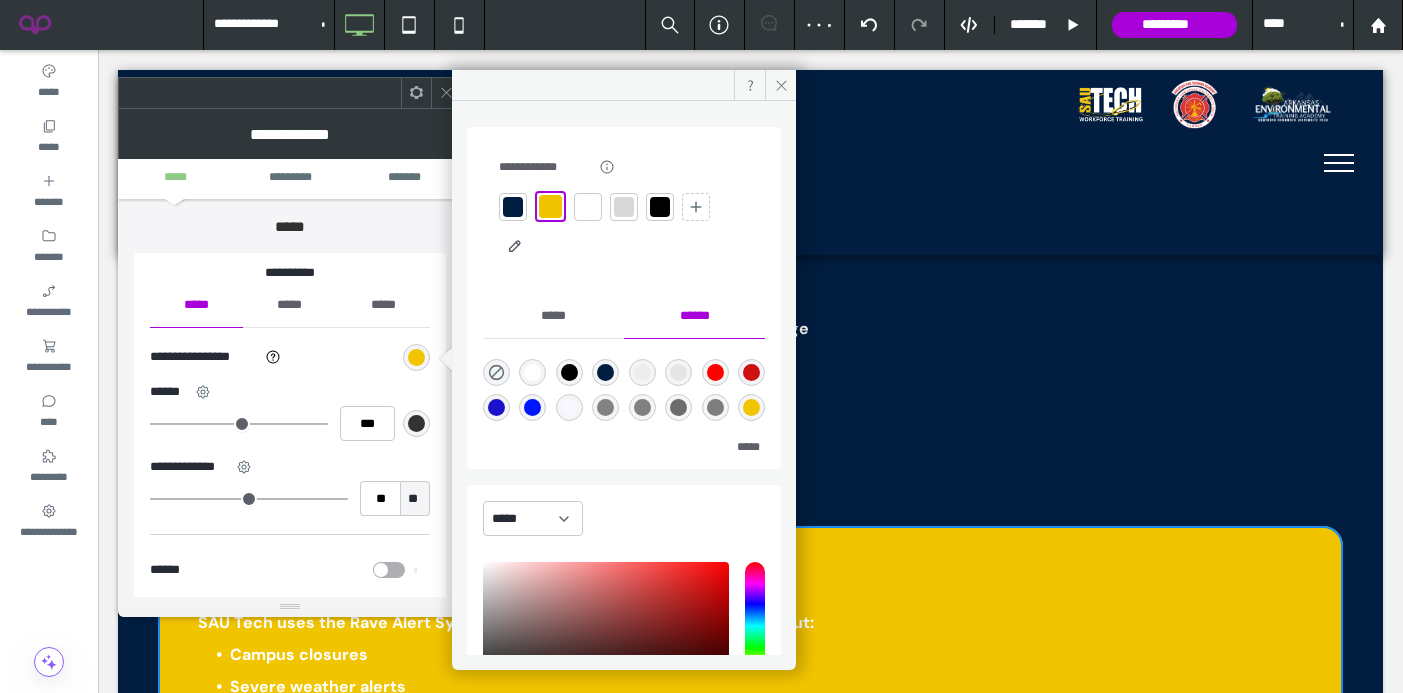 click 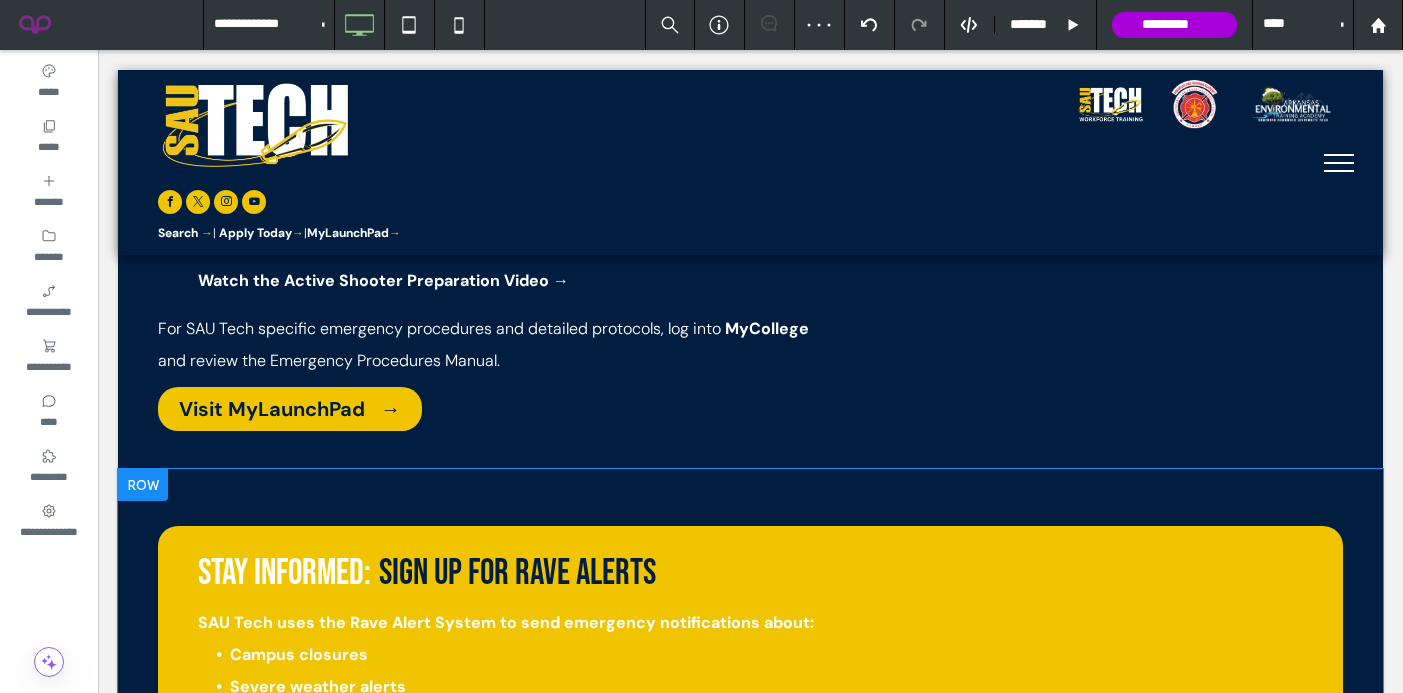 click on "Stay Informed:
Sign Up for Rave Alerts
SAU Tech uses the Rave Alert System to send emergency notifications about:   Campus closures Severe weather alerts Emergency situations or threats Important event updates
Stay safe. Stay informed.
Sign Up for Rave Alerts → Rave notifications are sent by text, email, and voice call, helping you respond quickly during any campus emergency.
Get Rave Alerts
Click To Paste
Row + Add Section" at bounding box center (750, 757) 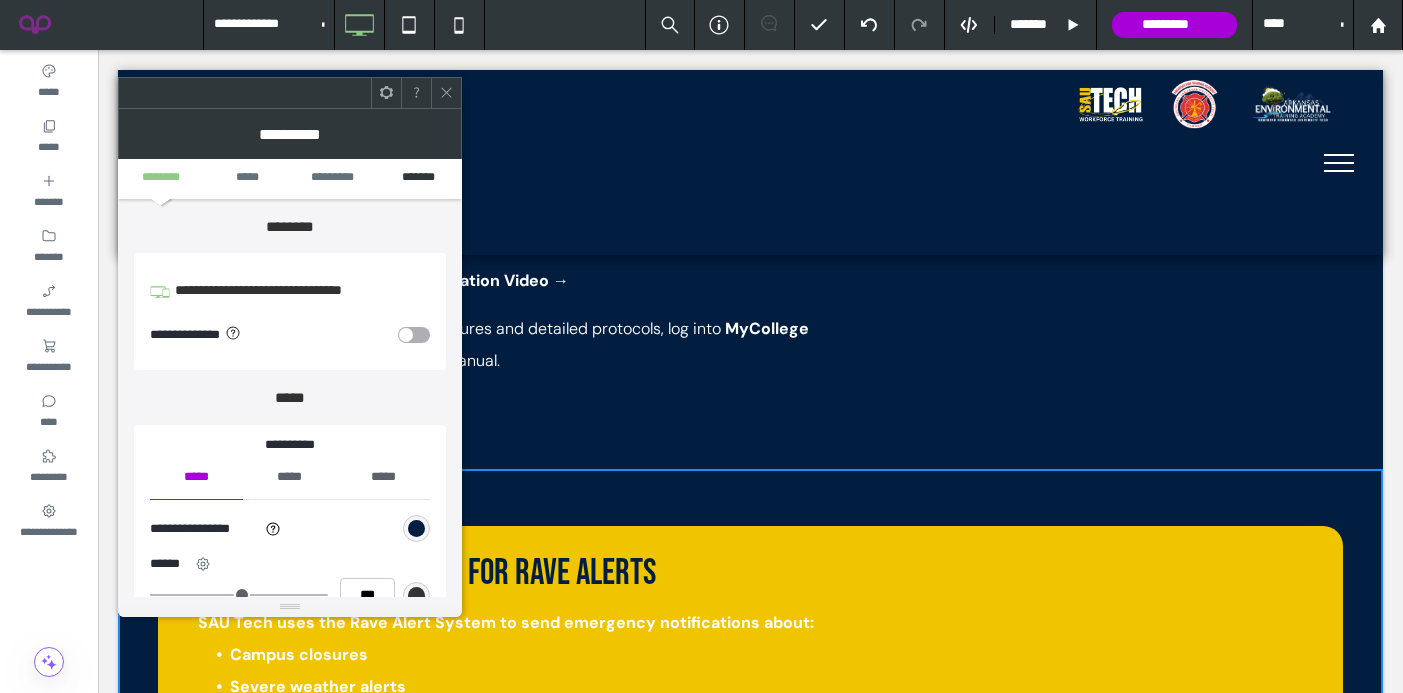 click on "*******" at bounding box center [419, 178] 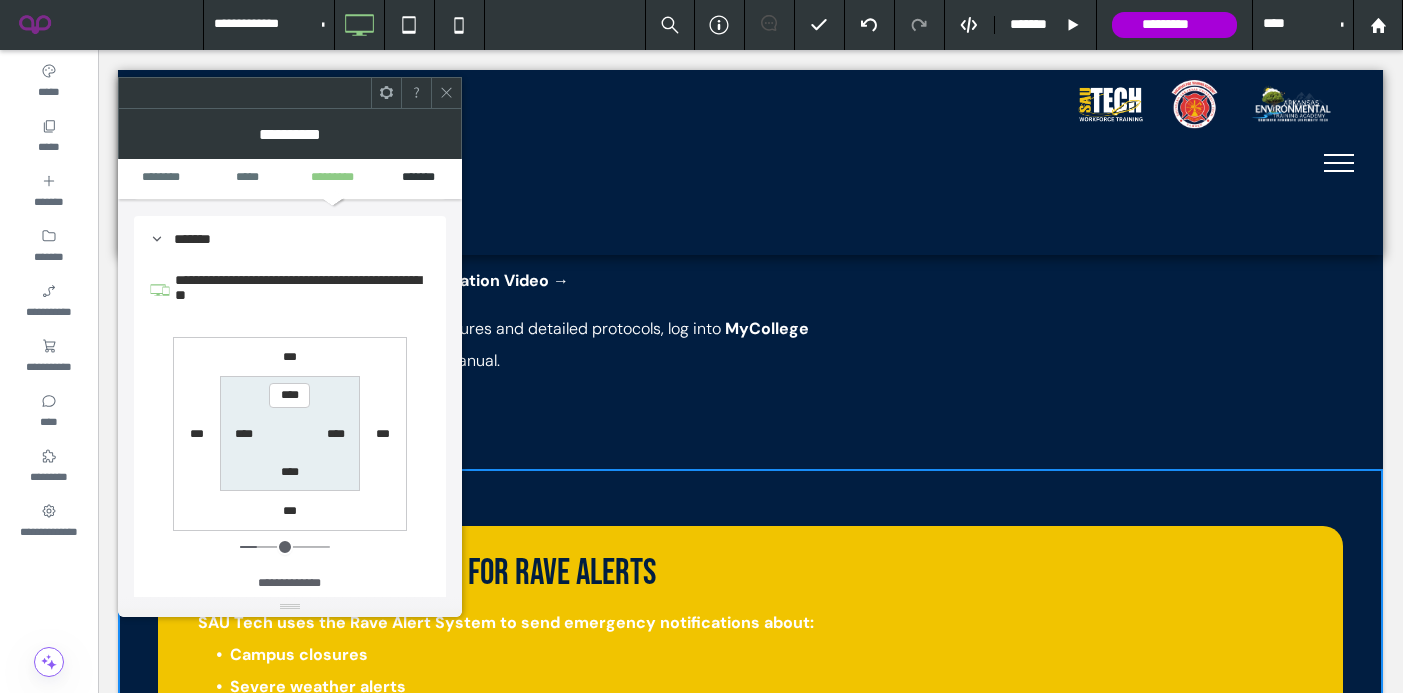 scroll, scrollTop: 566, scrollLeft: 0, axis: vertical 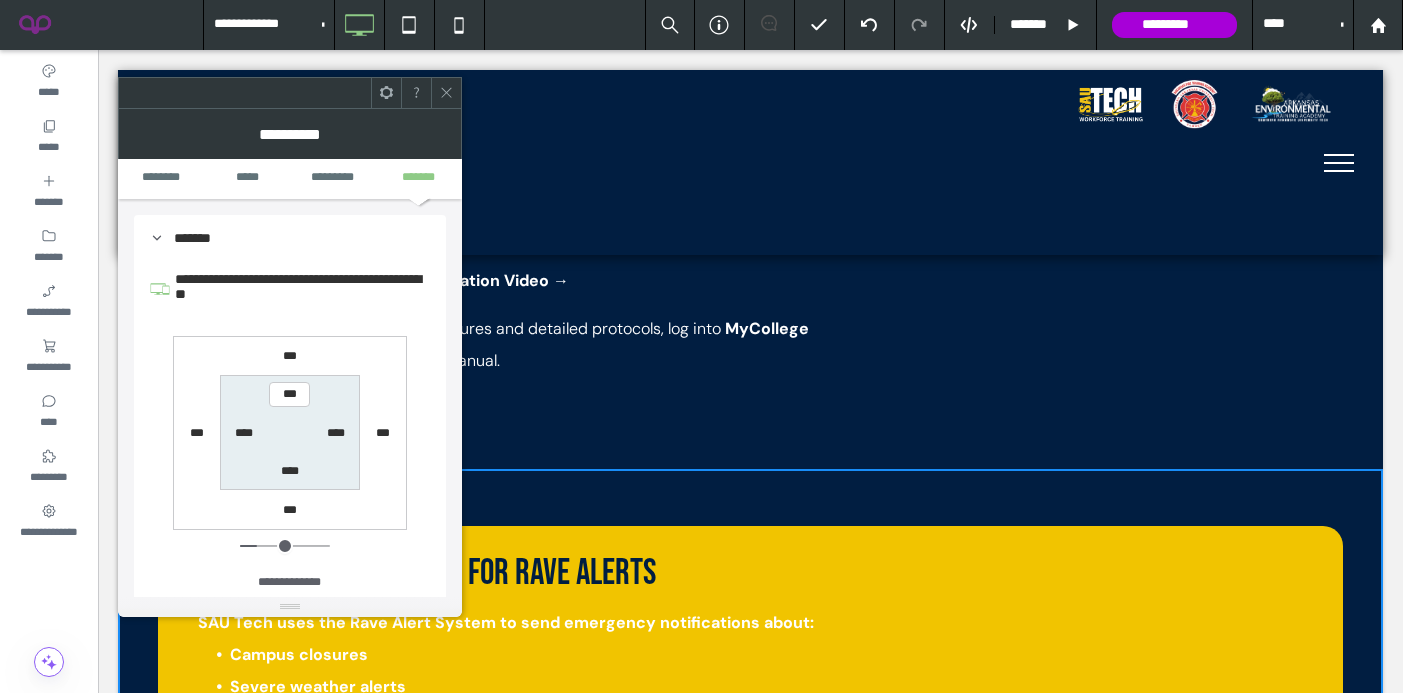 type on "*****" 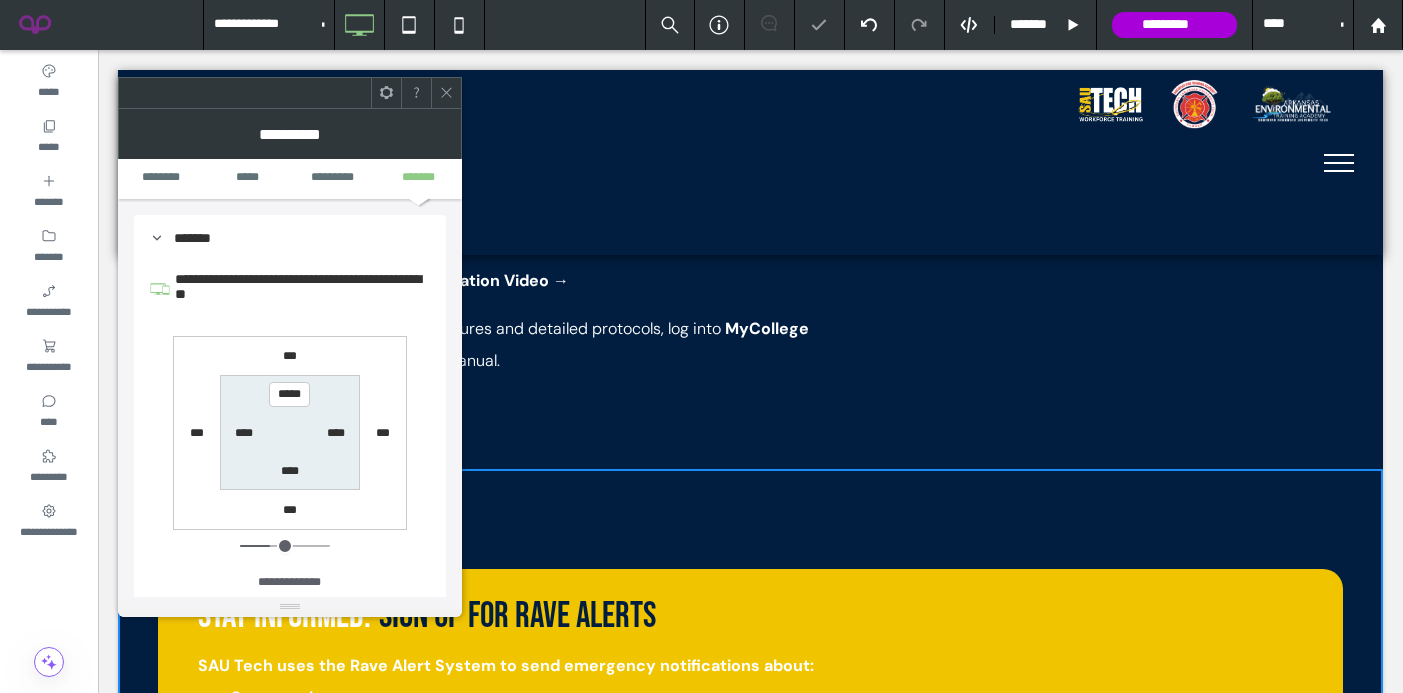 click on "****" at bounding box center (290, 471) 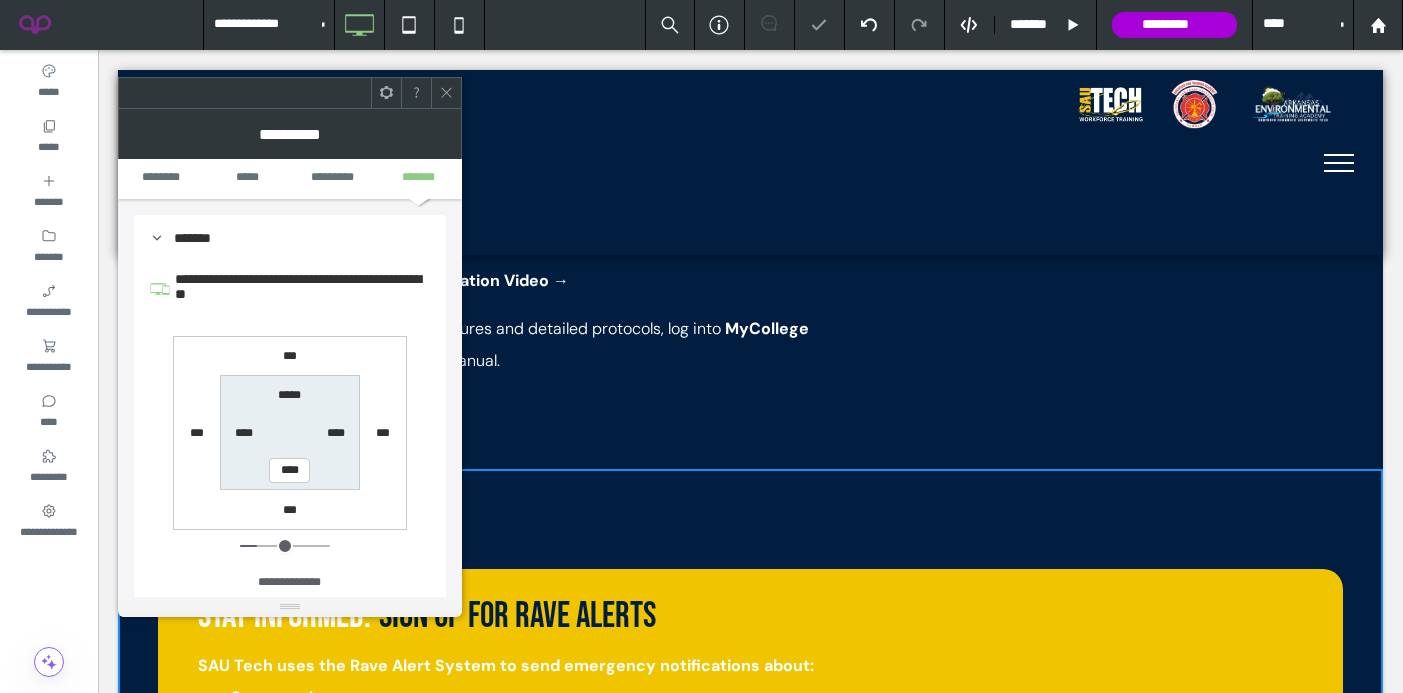 type on "**" 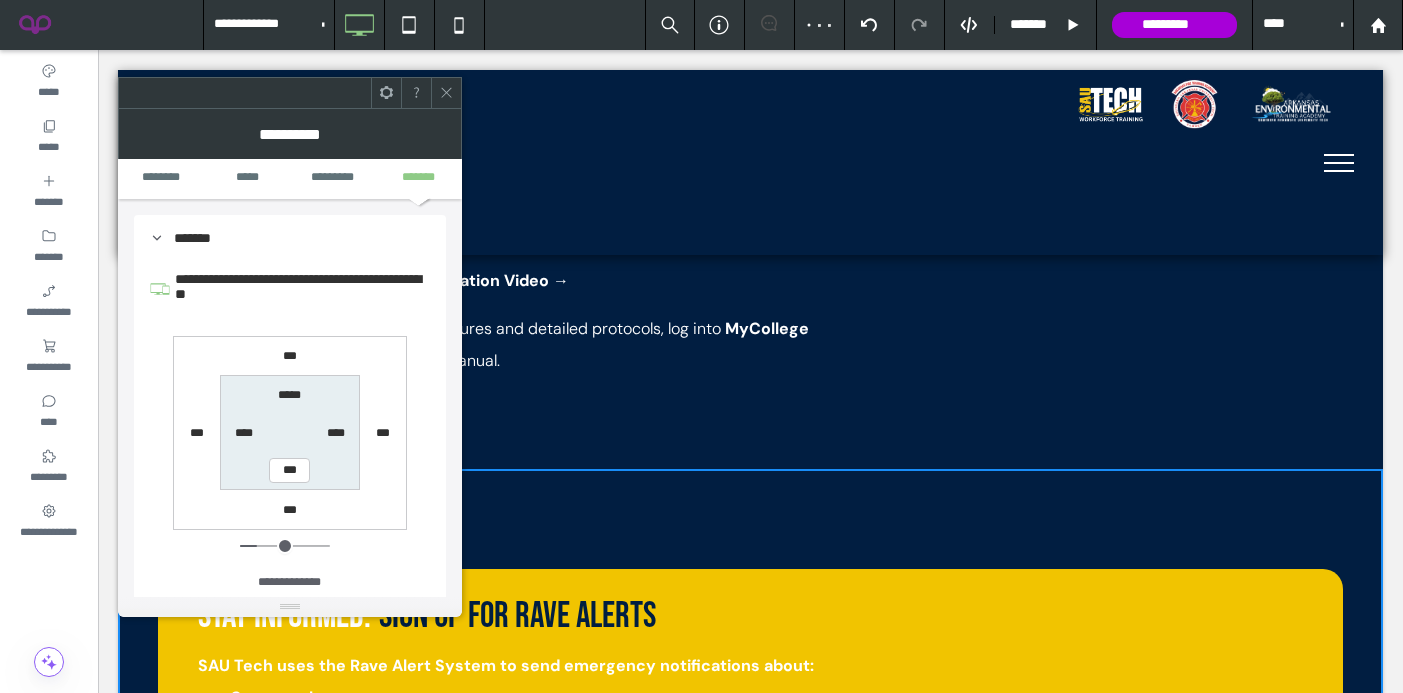 type on "***" 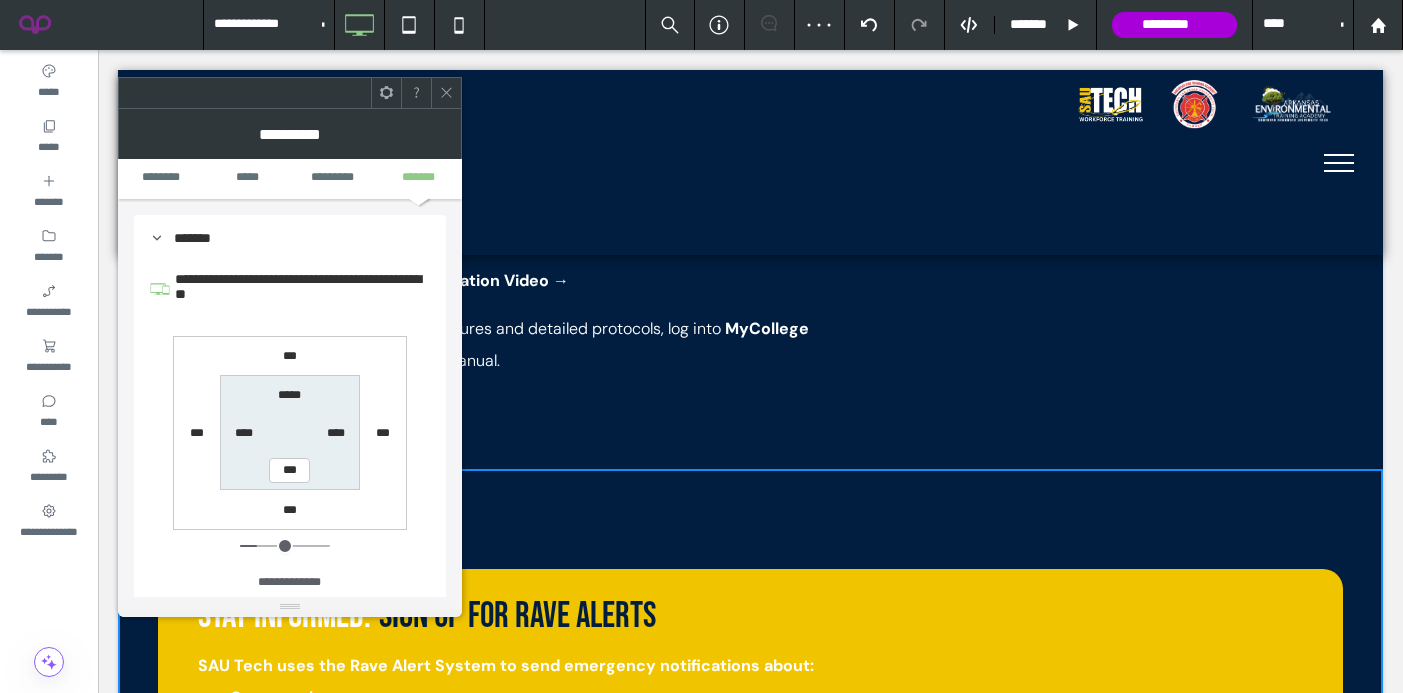 type on "***" 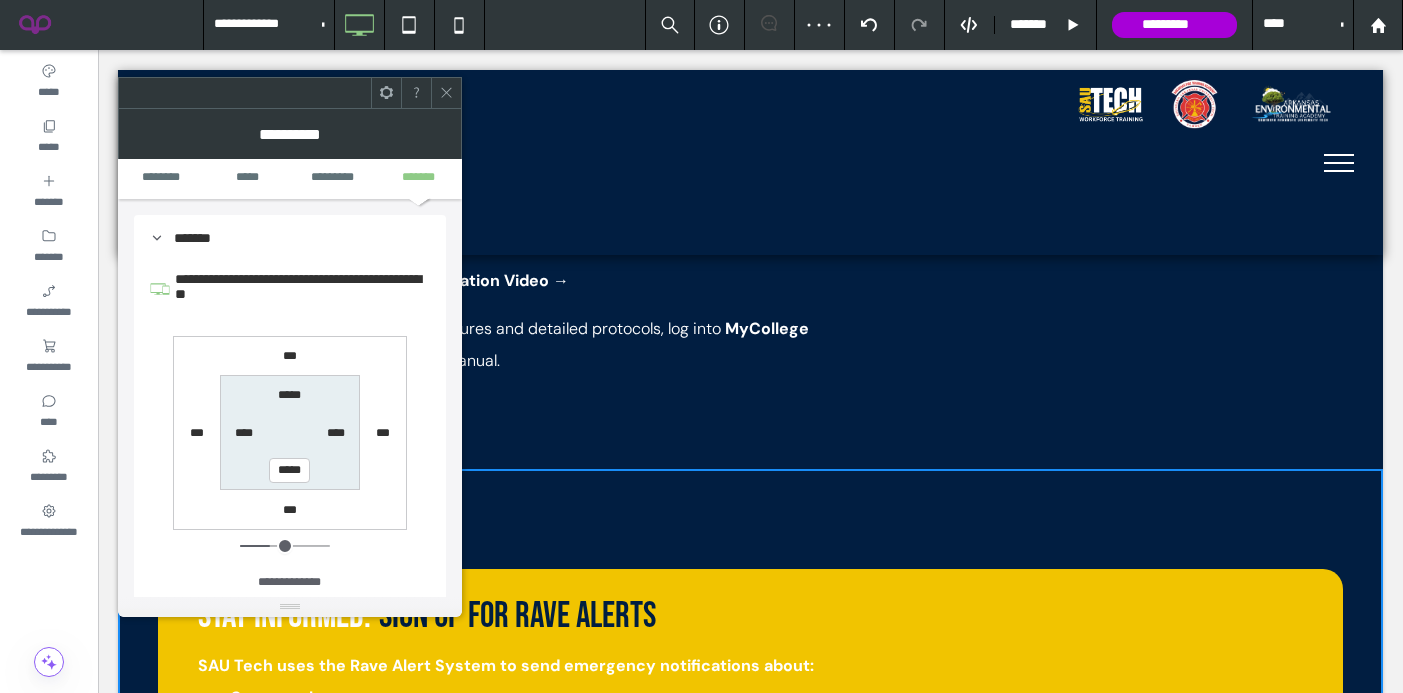 click 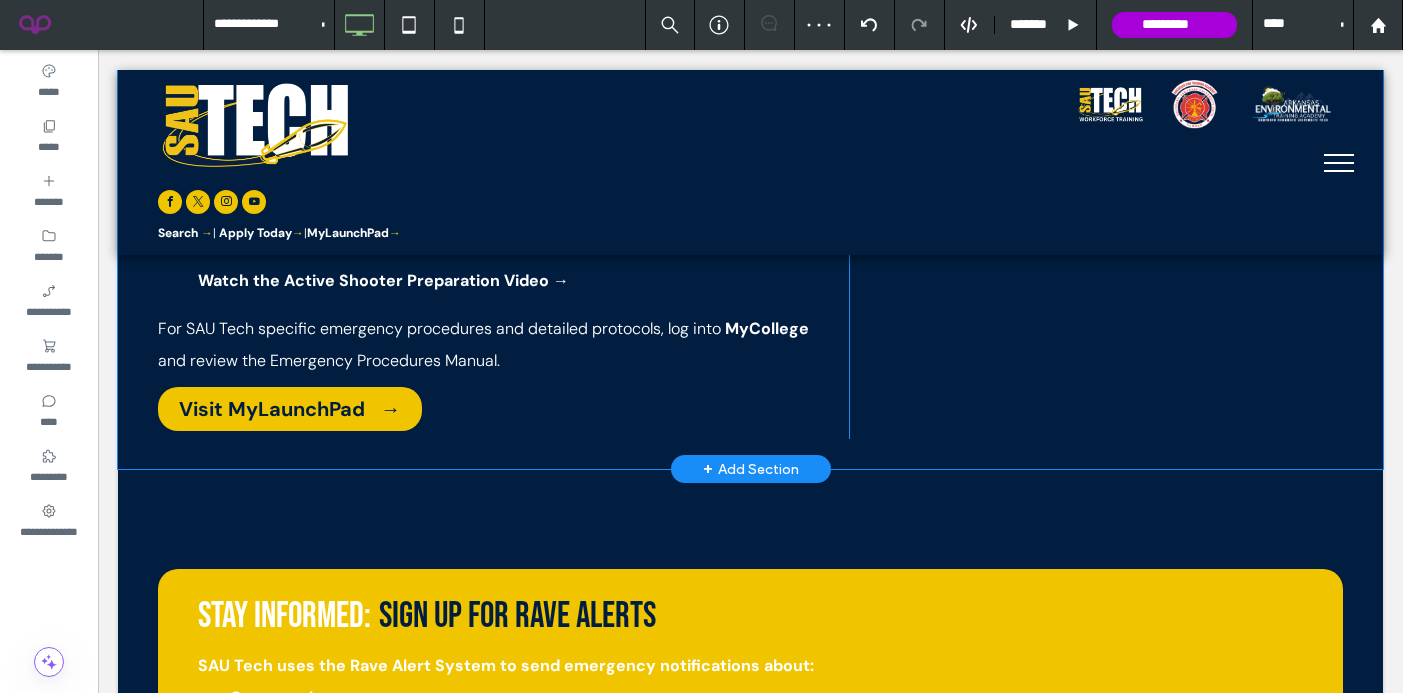 click on "Campus
Safety Training & Emergency Alerts
Watch: Active Shooter Preparation Video
SAU Tech encourages all students, faculty, and staff to be prepared in the event of an active shooter situation.  We recommend watching the
Department of Homeland Security’s Active Shooter Training Video   to understand the best actions to take during an emergency.   Watch the Active Shooter Preparation Video → ﻿
For SAU Tech specific emergency procedures and detailed protocols, log into
MyCollege   and review the Emergency Procedures Manual.
﻿ Visit MyLaunchPad   →
Click To Paste
Click To Paste
Click To Paste
Row + Add Section" at bounding box center [750, 238] 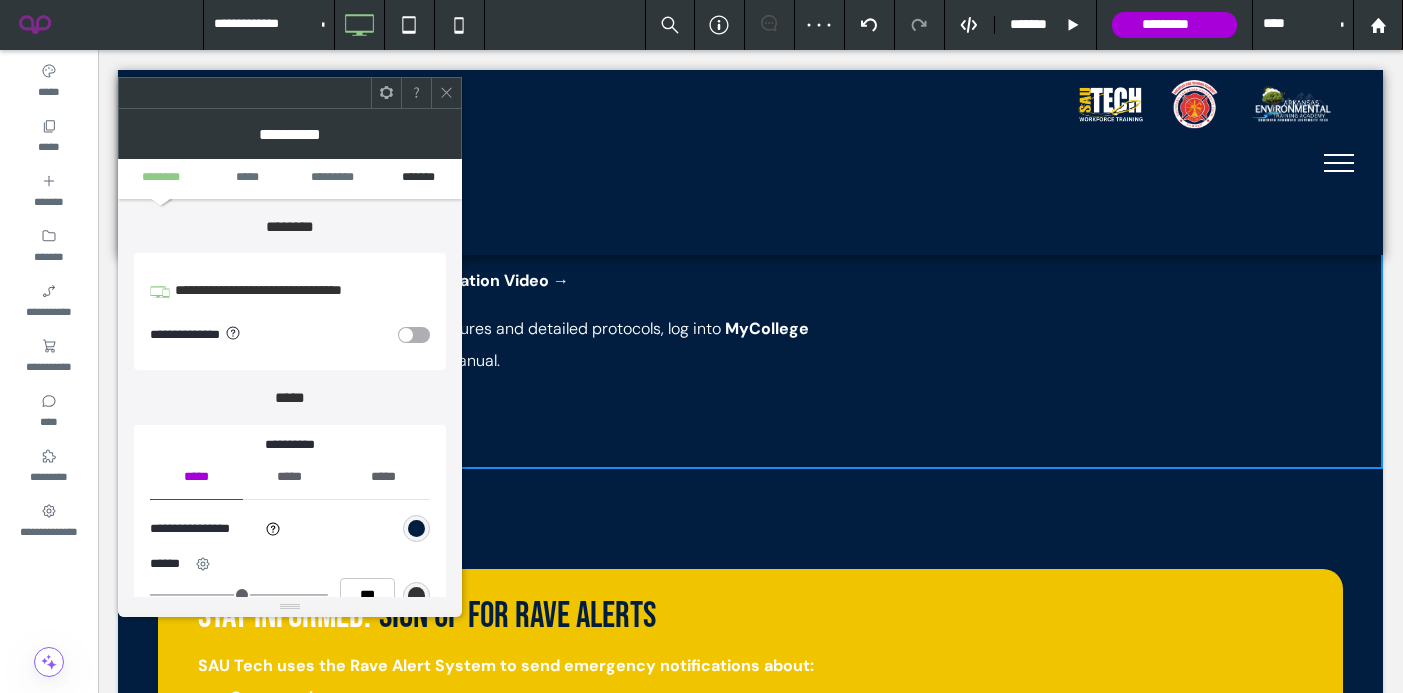 click on "*******" at bounding box center (419, 178) 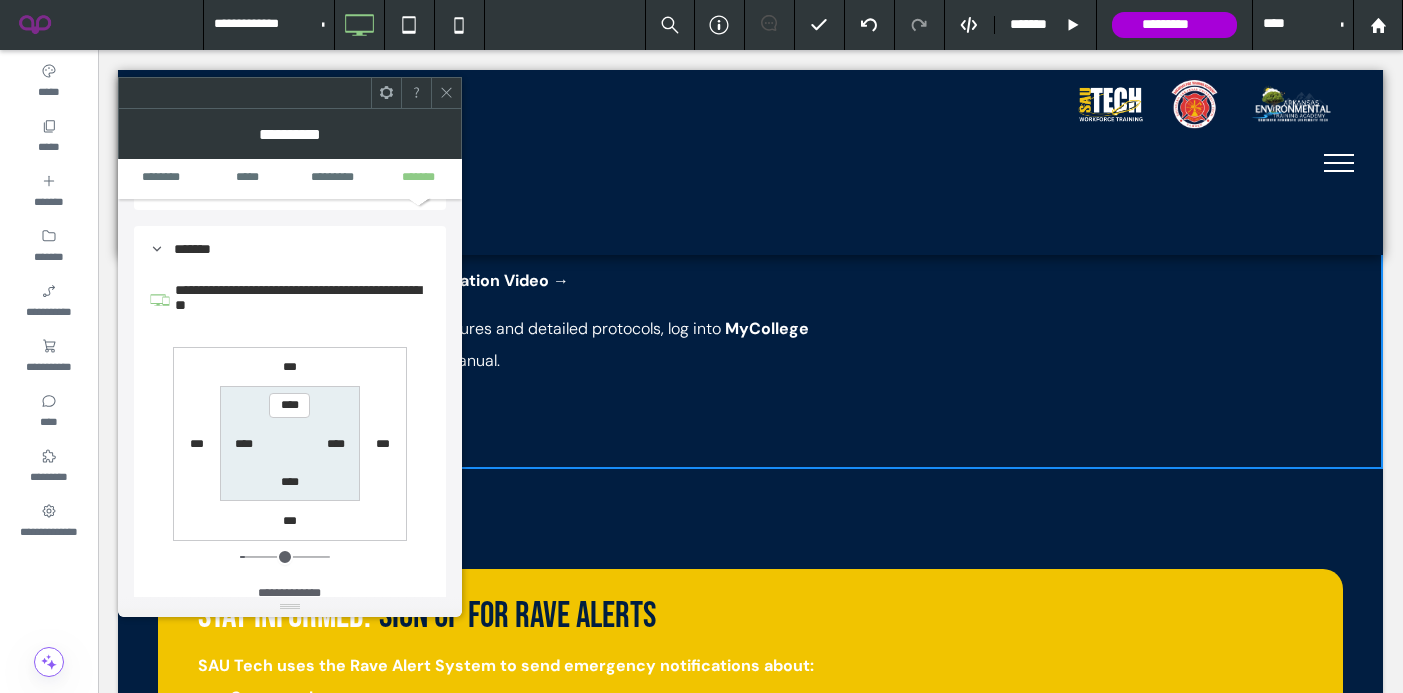 scroll, scrollTop: 566, scrollLeft: 0, axis: vertical 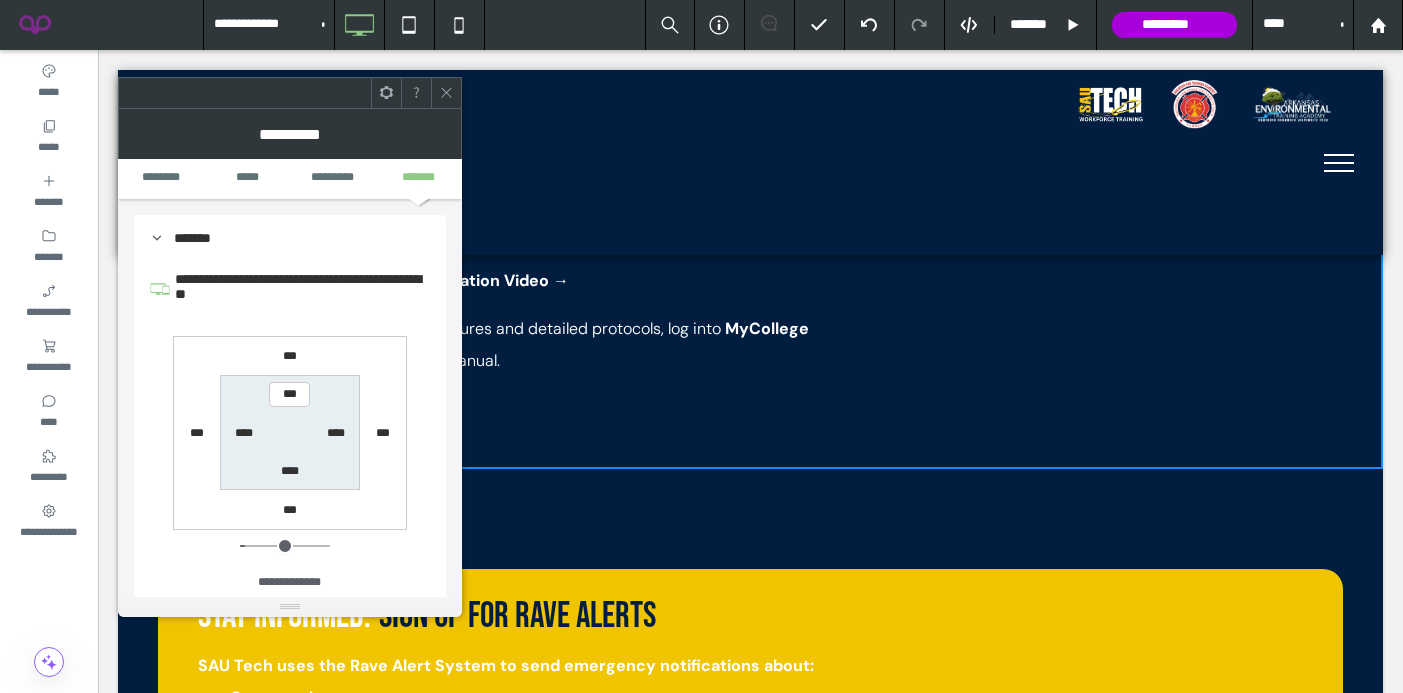 type on "*****" 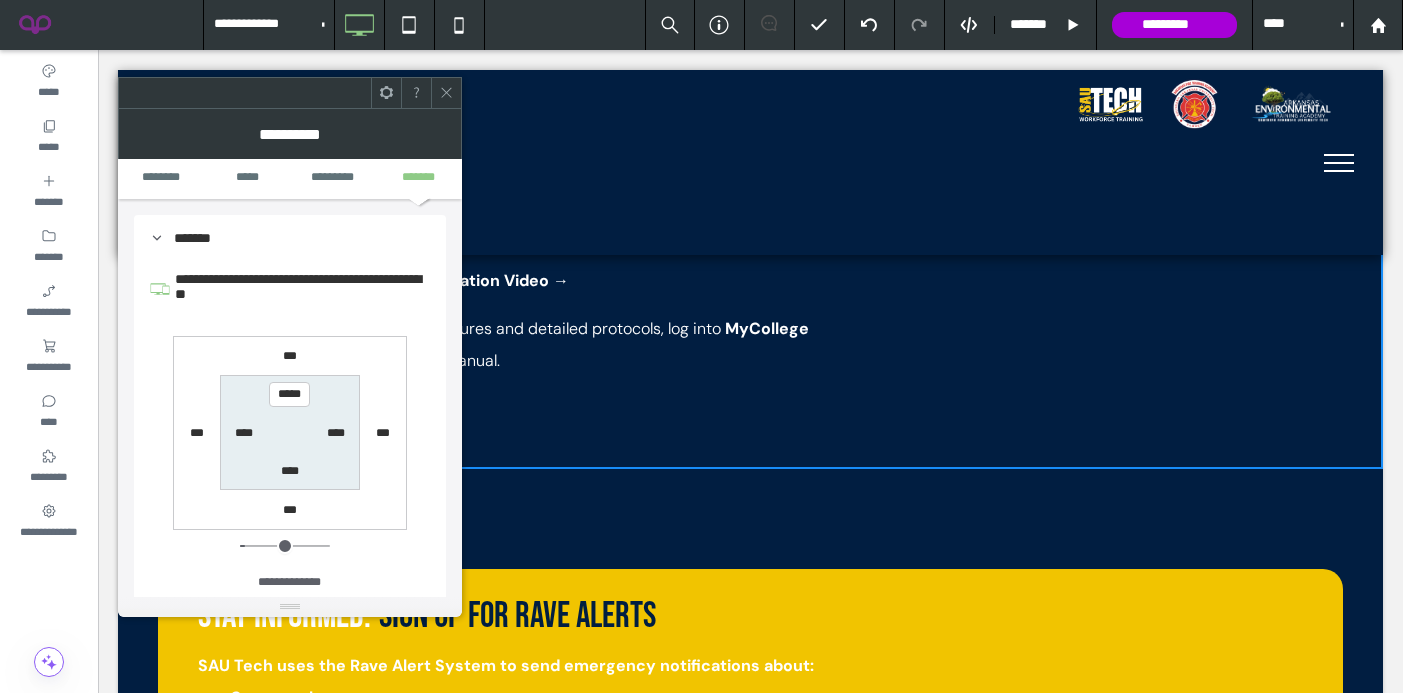 scroll, scrollTop: 2571, scrollLeft: 0, axis: vertical 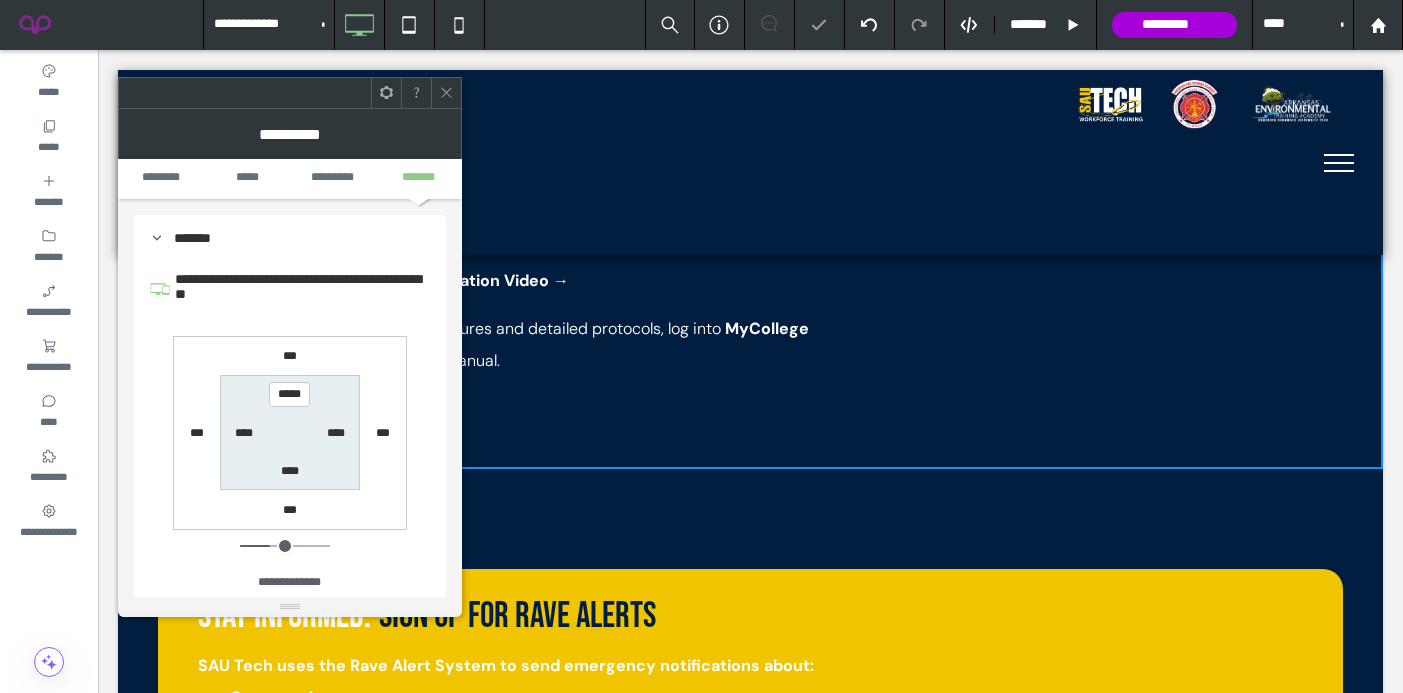 click on "****" at bounding box center [290, 471] 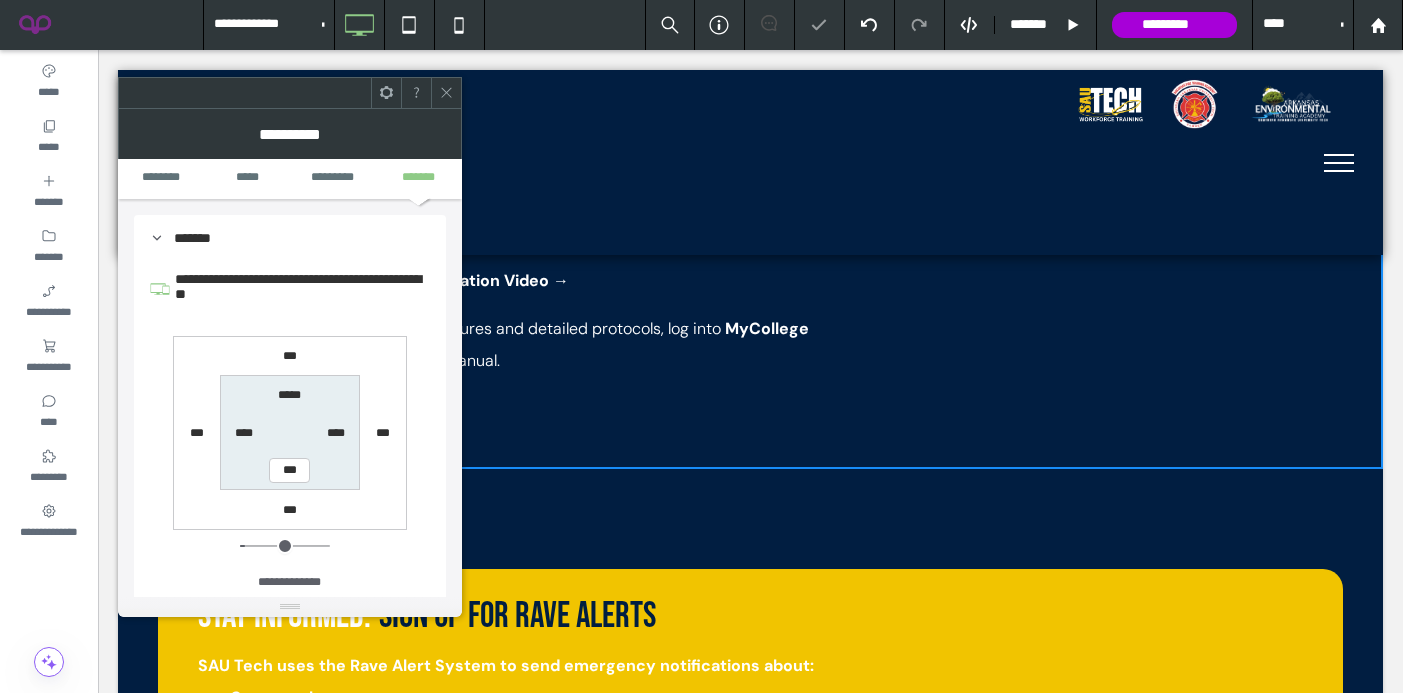 type on "***" 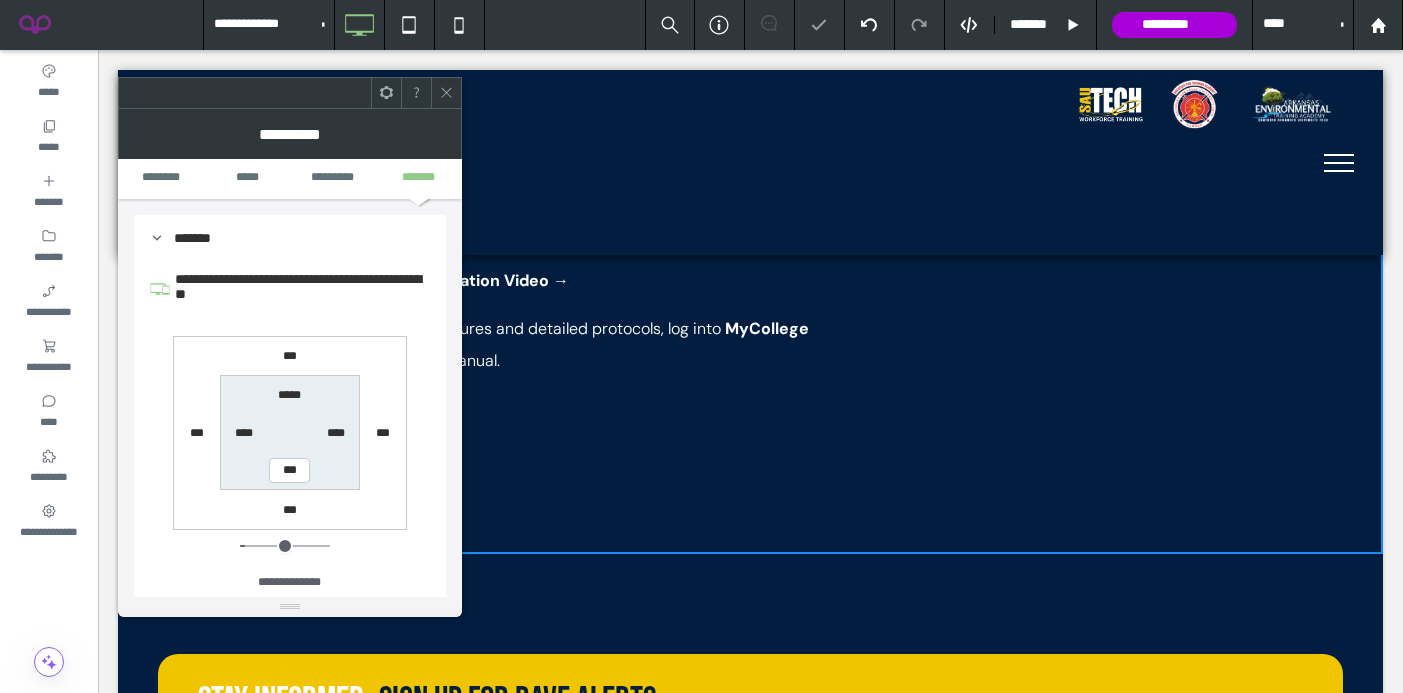 type on "***" 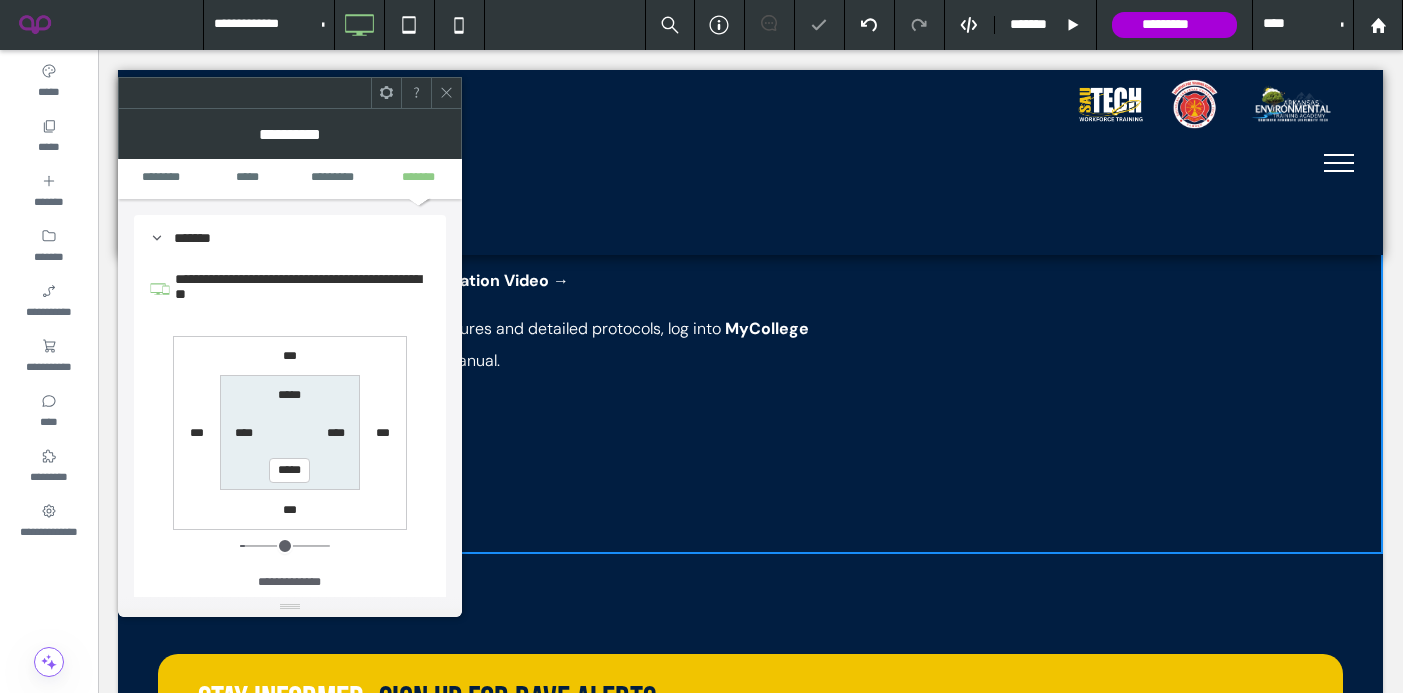 scroll, scrollTop: 2656, scrollLeft: 0, axis: vertical 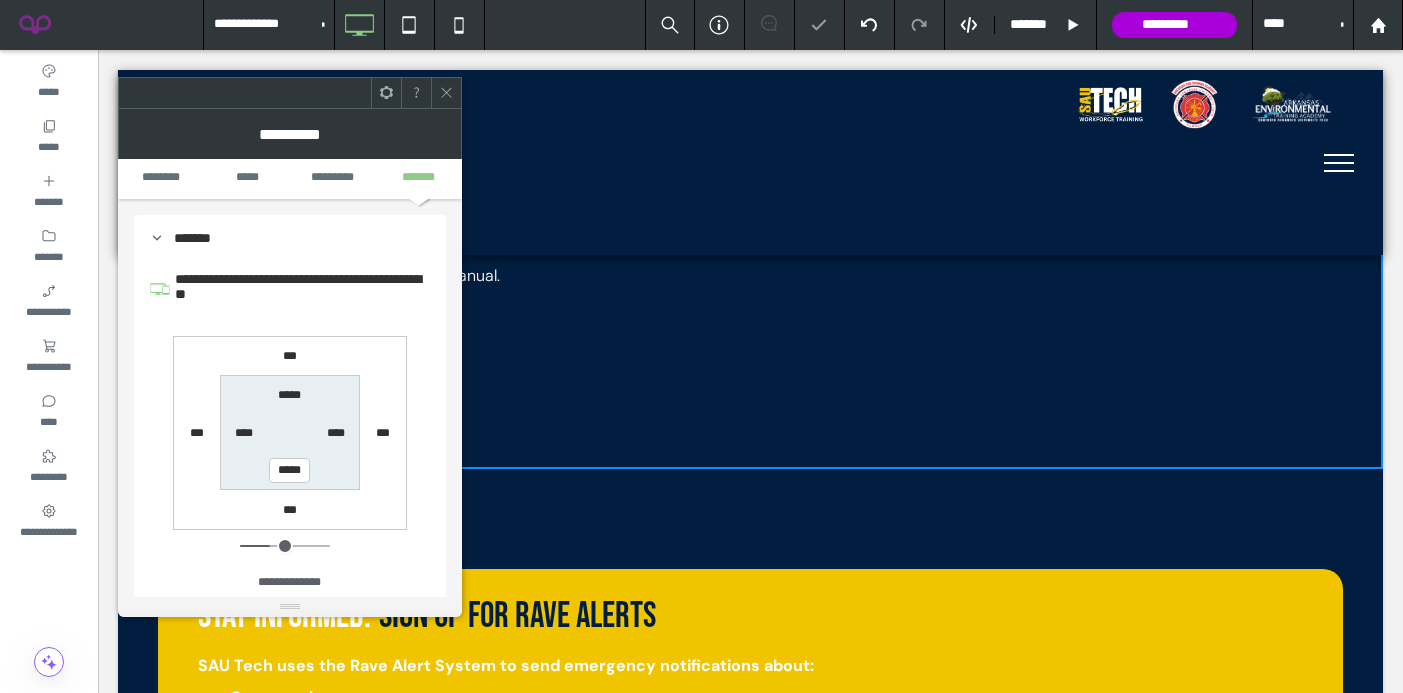 click at bounding box center (446, 93) 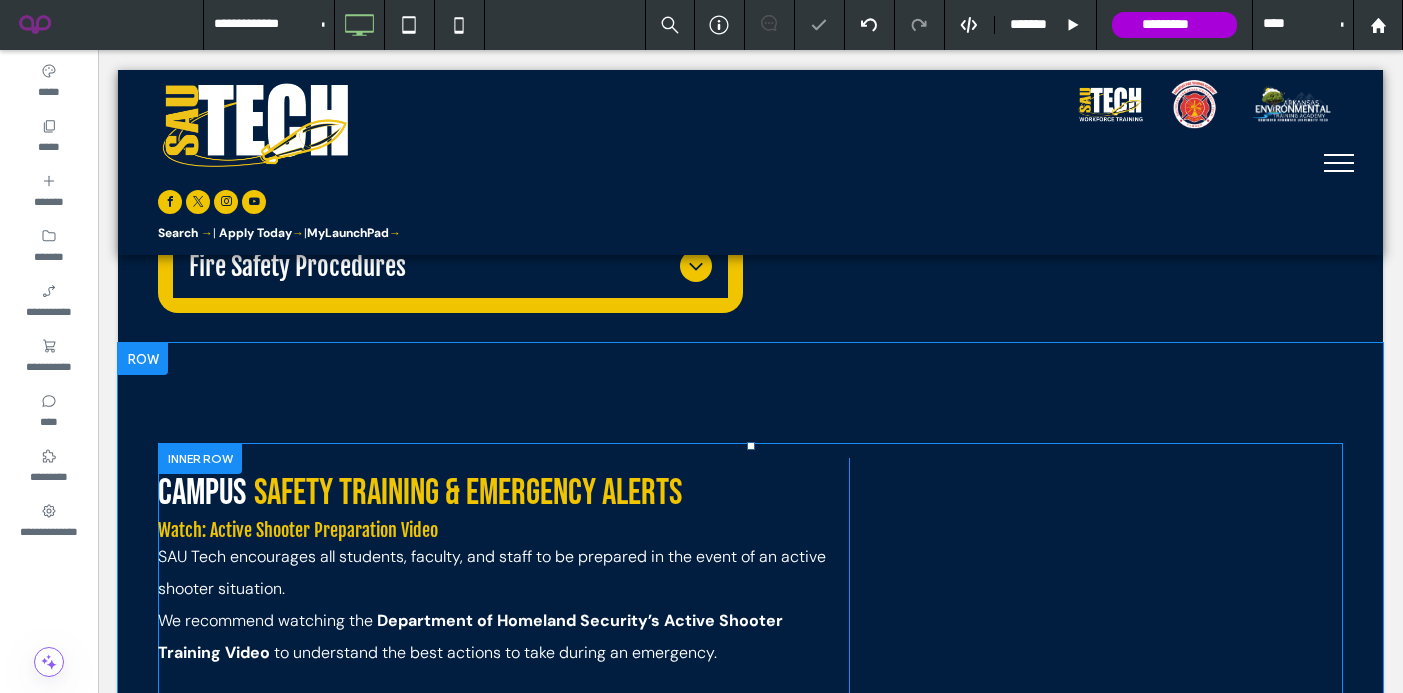 scroll, scrollTop: 2136, scrollLeft: 0, axis: vertical 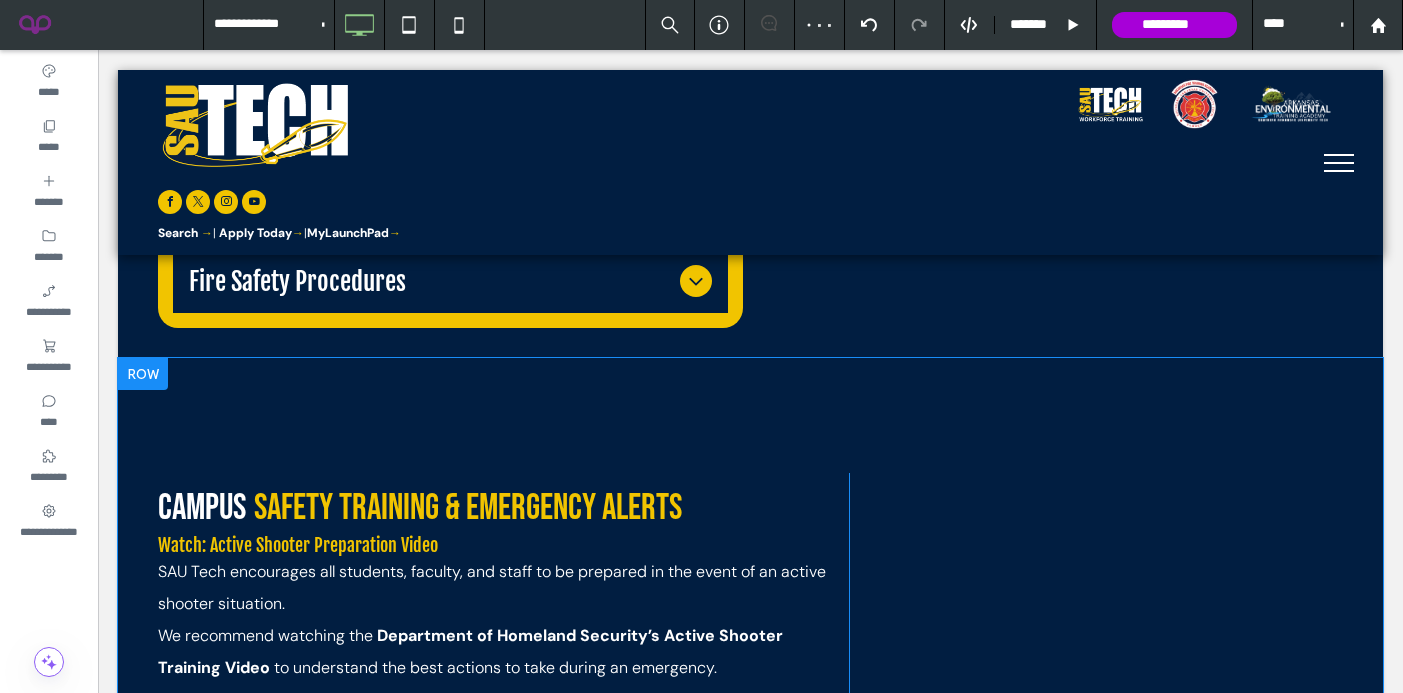 click at bounding box center (143, 374) 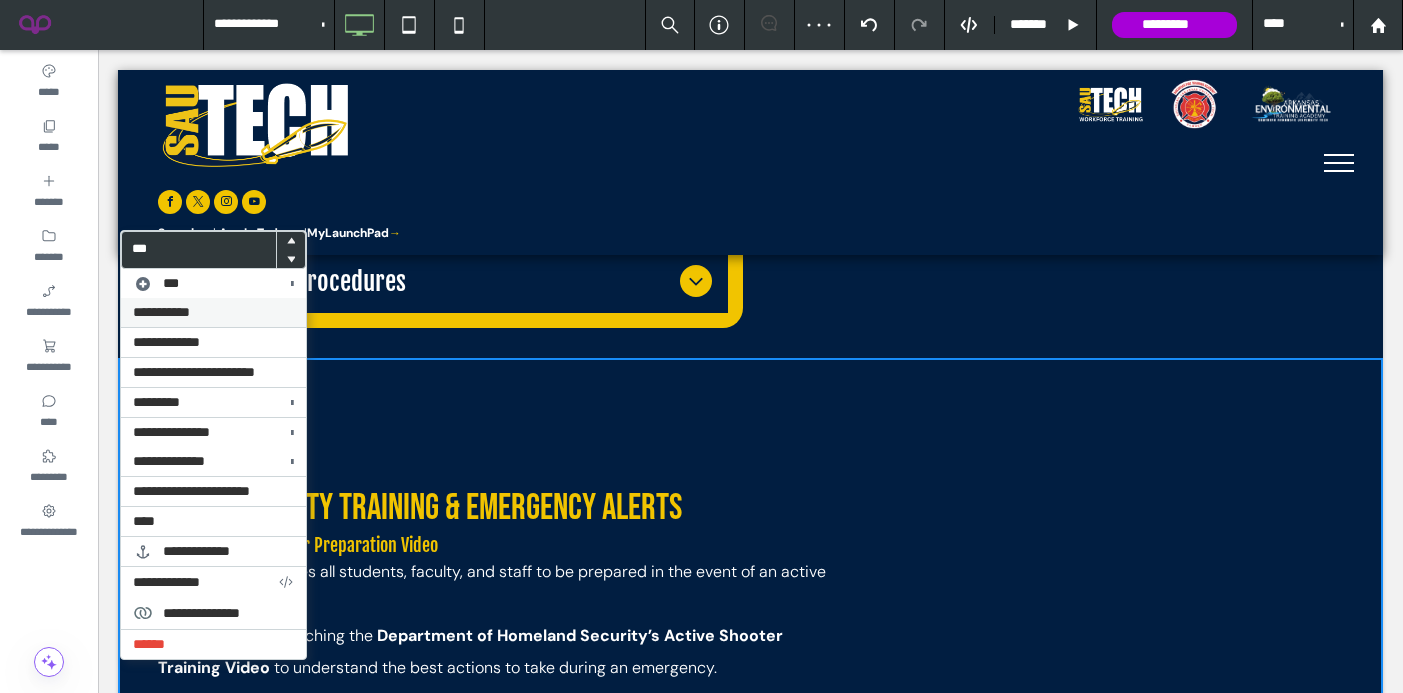 click on "**********" at bounding box center [213, 312] 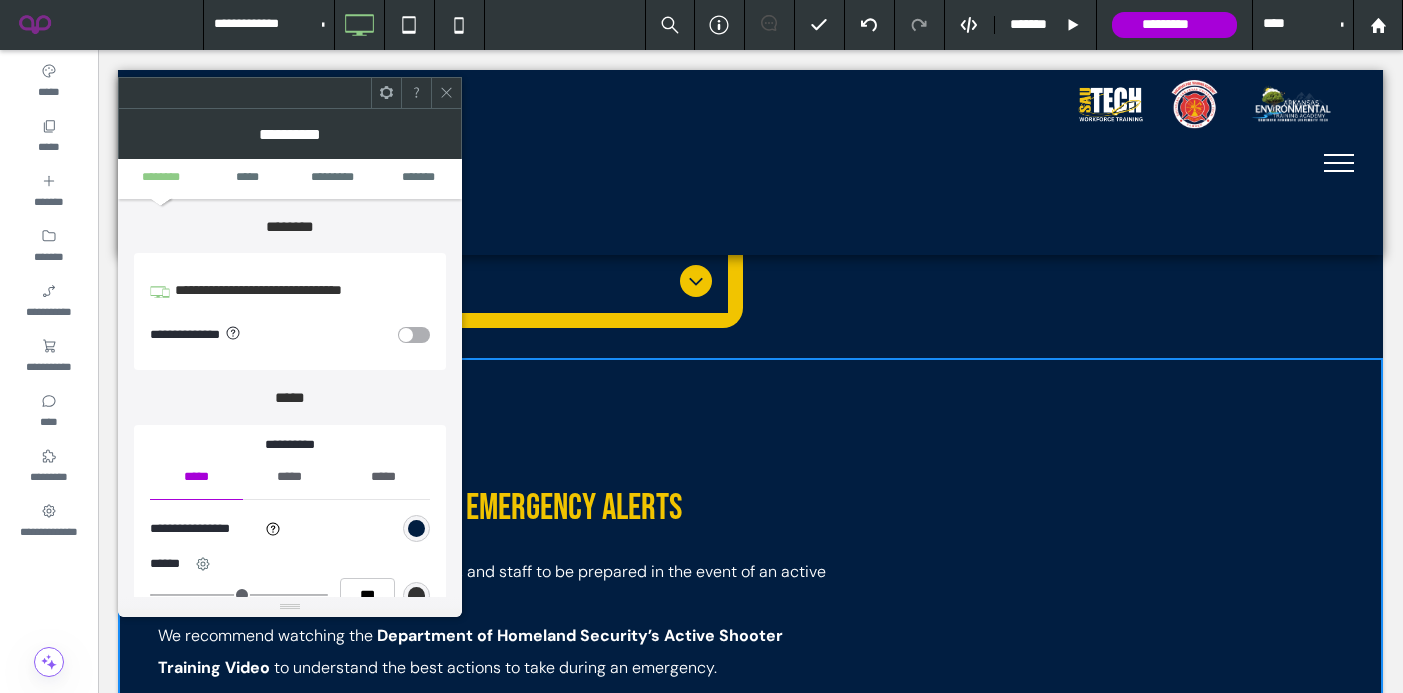 click 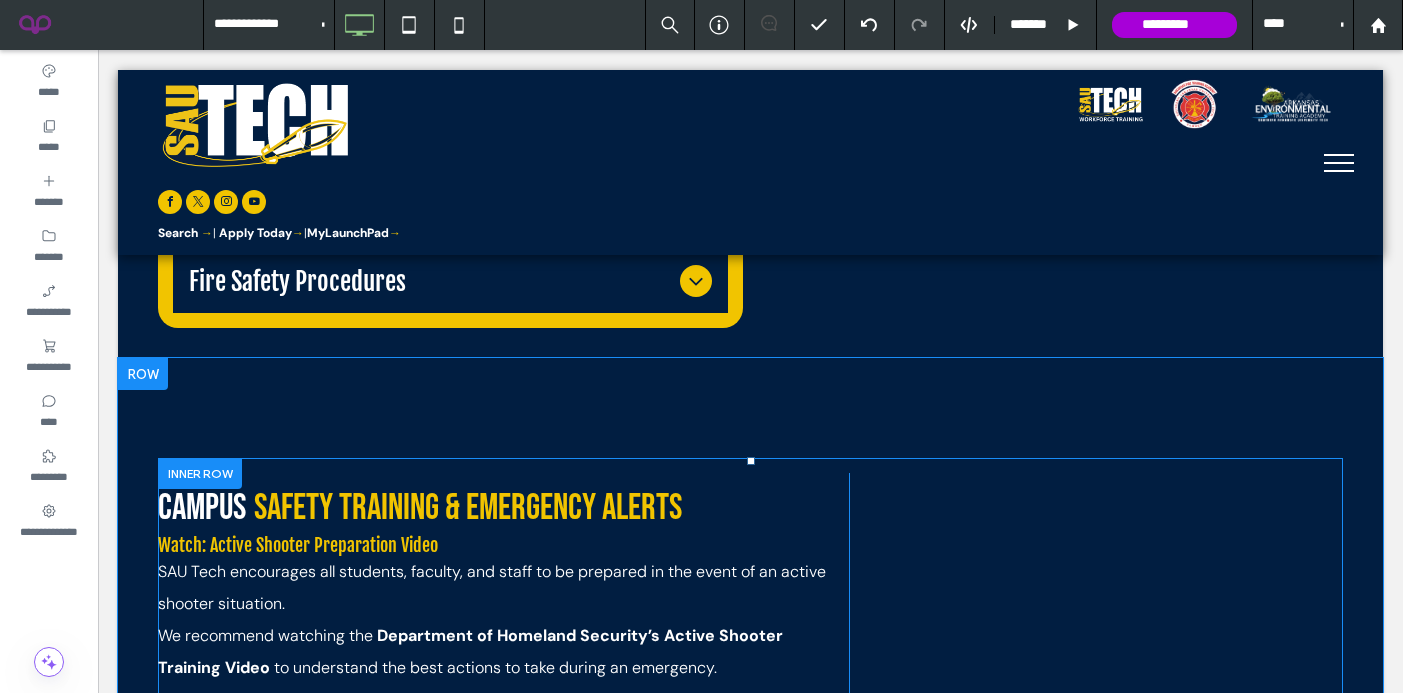 click at bounding box center (200, 473) 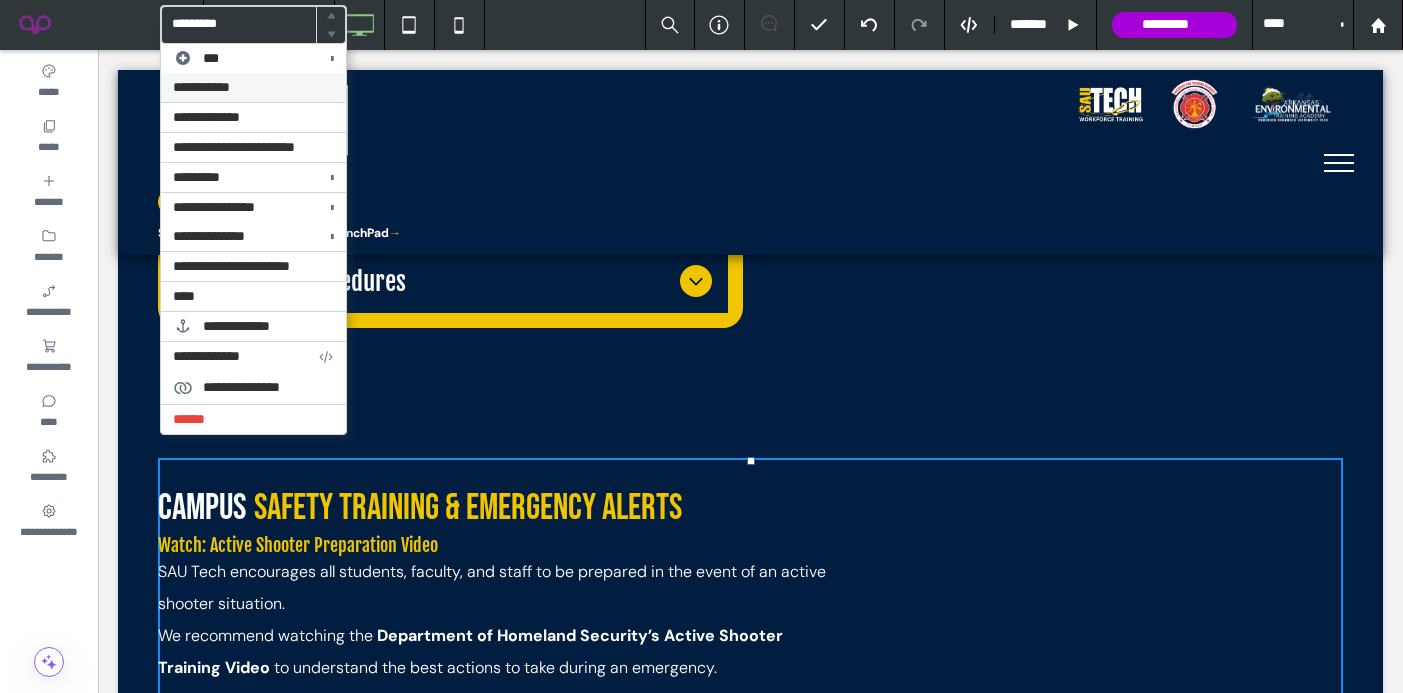 click on "**********" at bounding box center [253, 87] 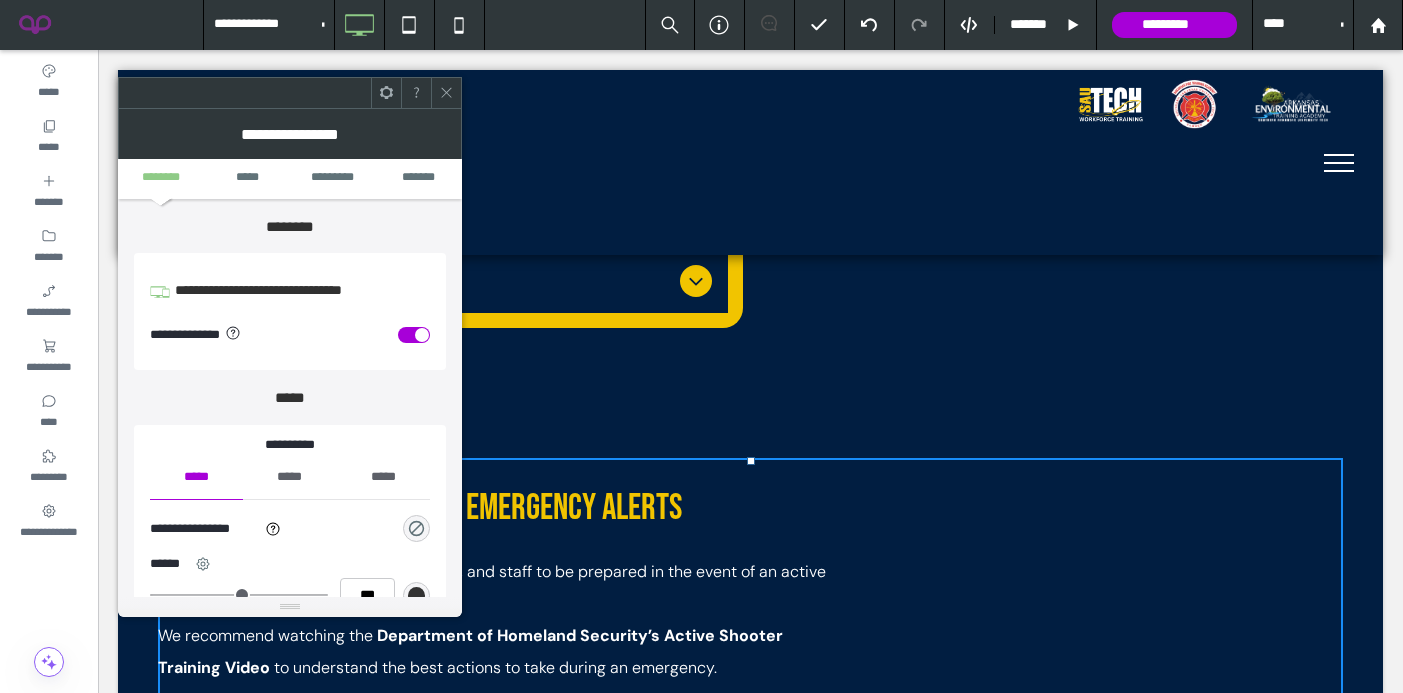 click at bounding box center (422, 335) 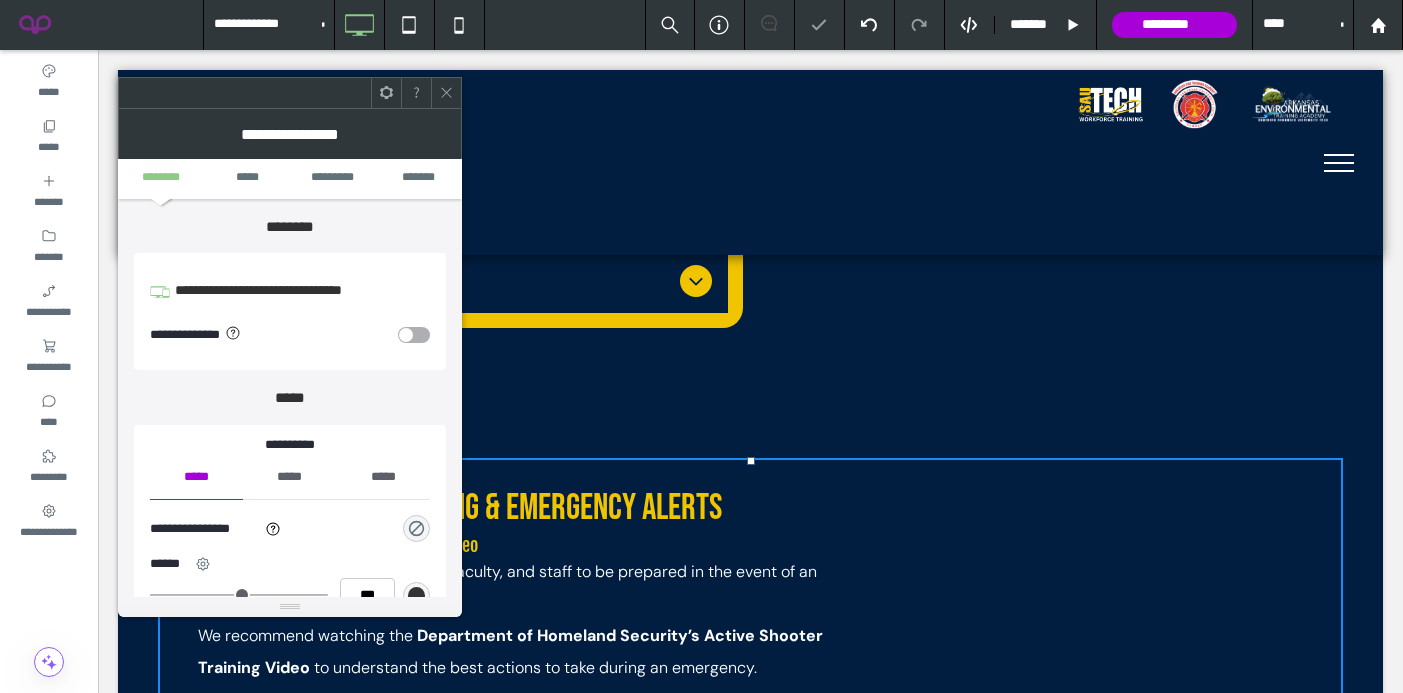 click 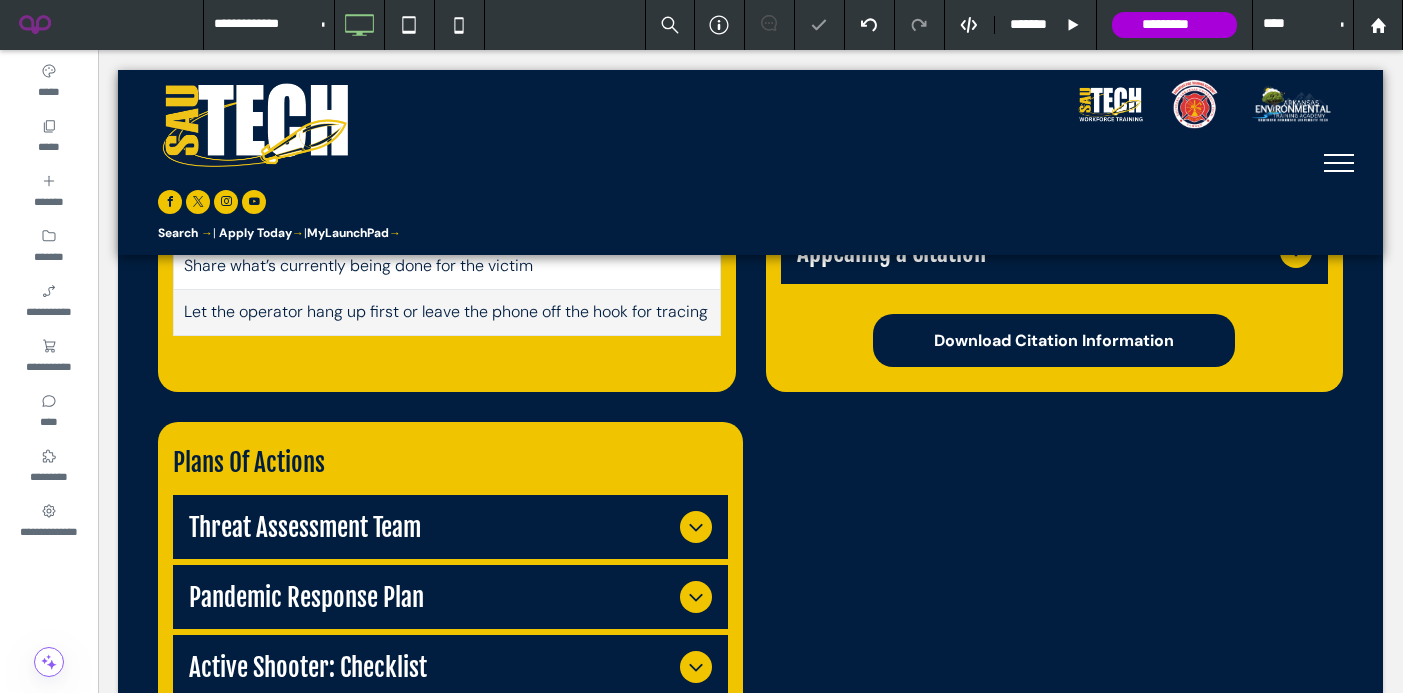 scroll, scrollTop: 1668, scrollLeft: 0, axis: vertical 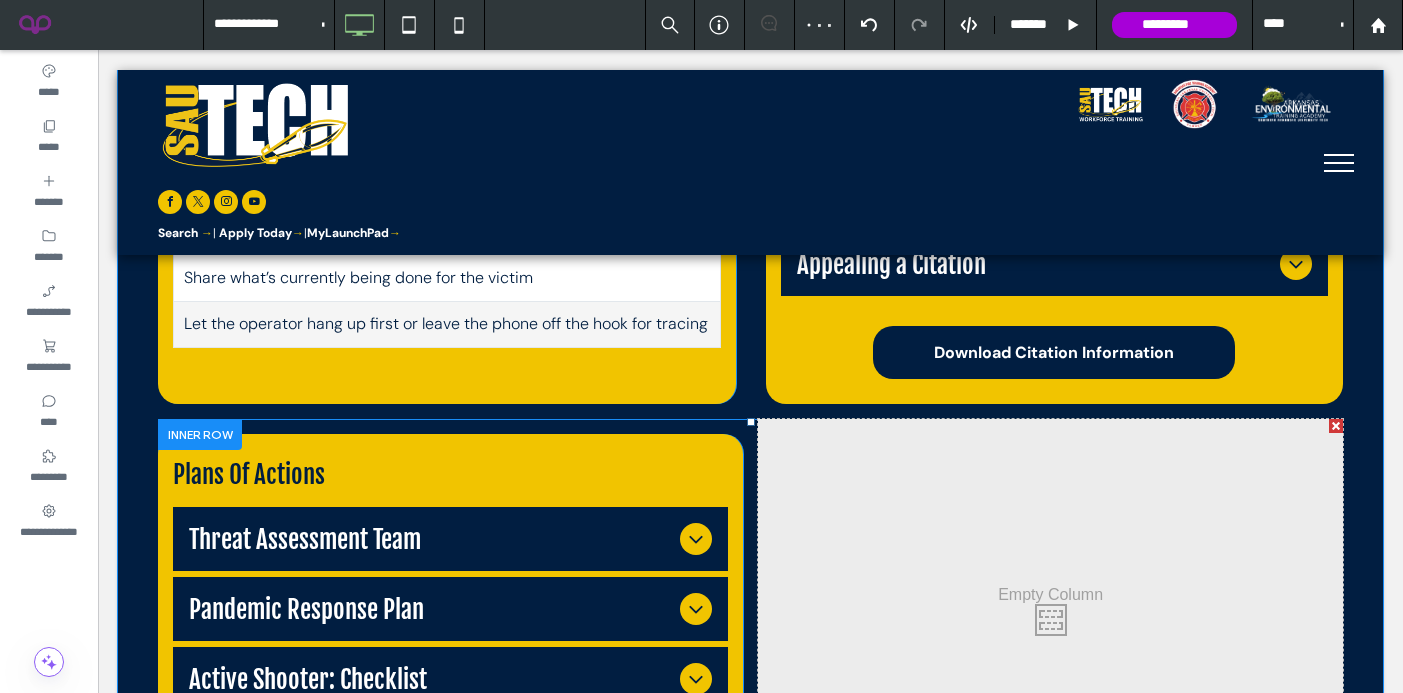 click at bounding box center [200, 434] 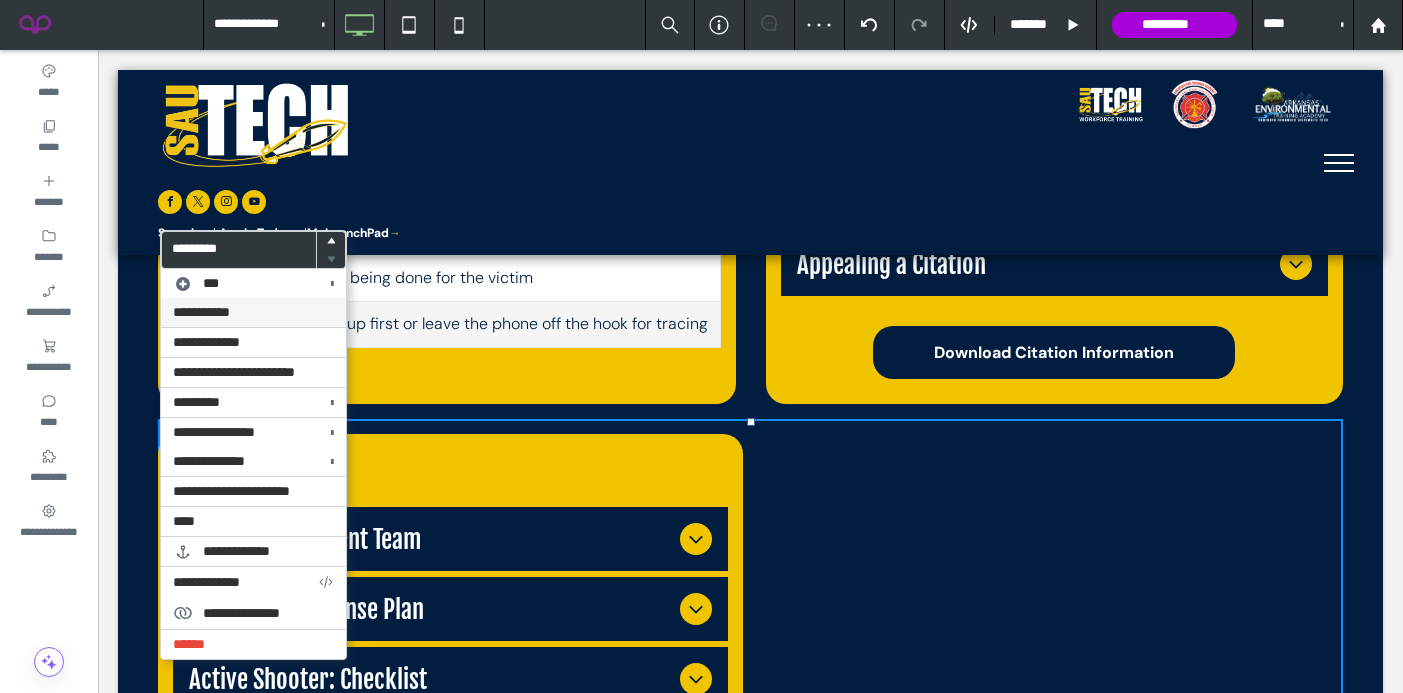 click on "**********" at bounding box center (253, 312) 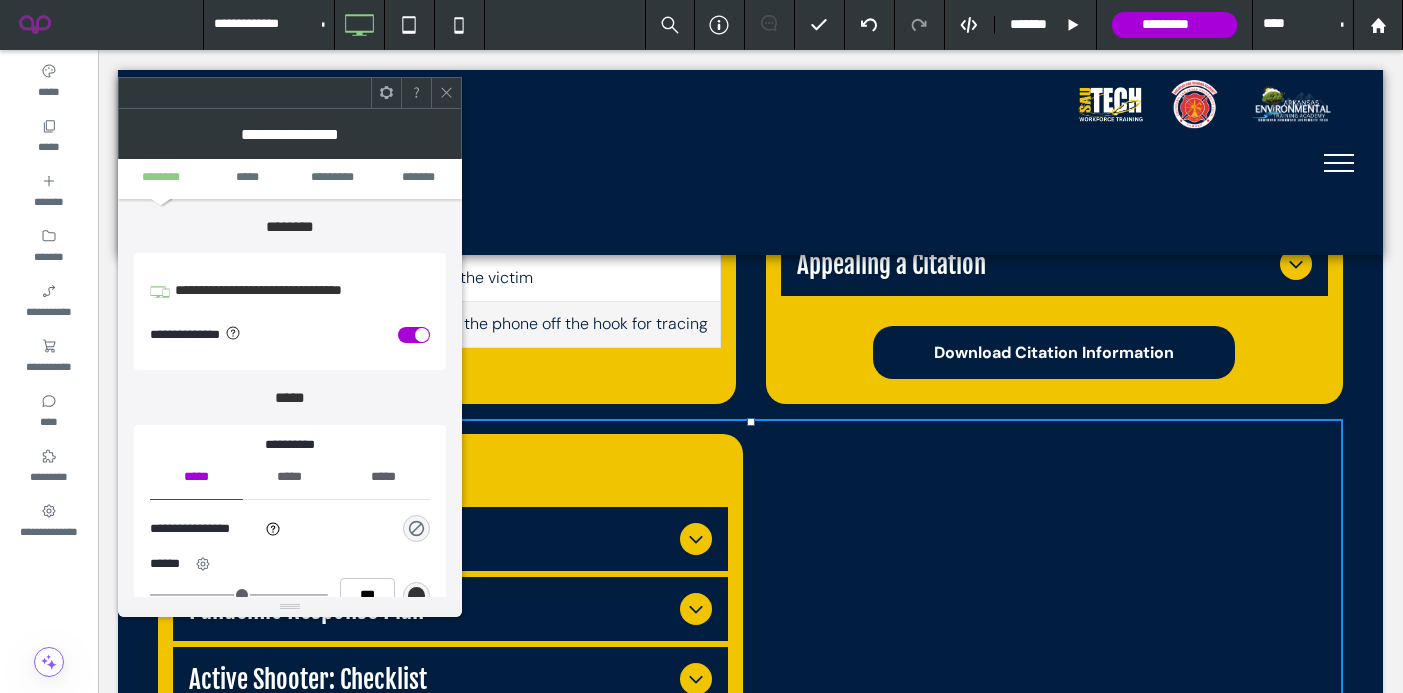 click at bounding box center (414, 335) 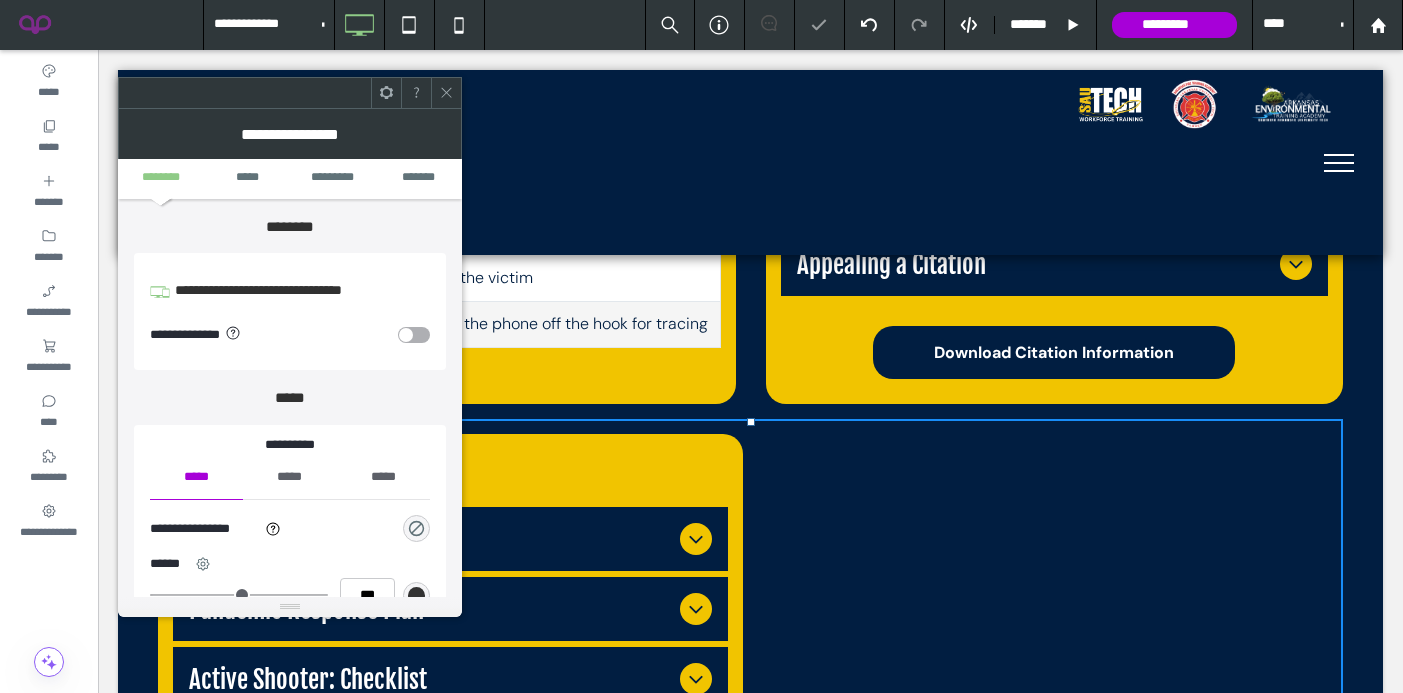 click 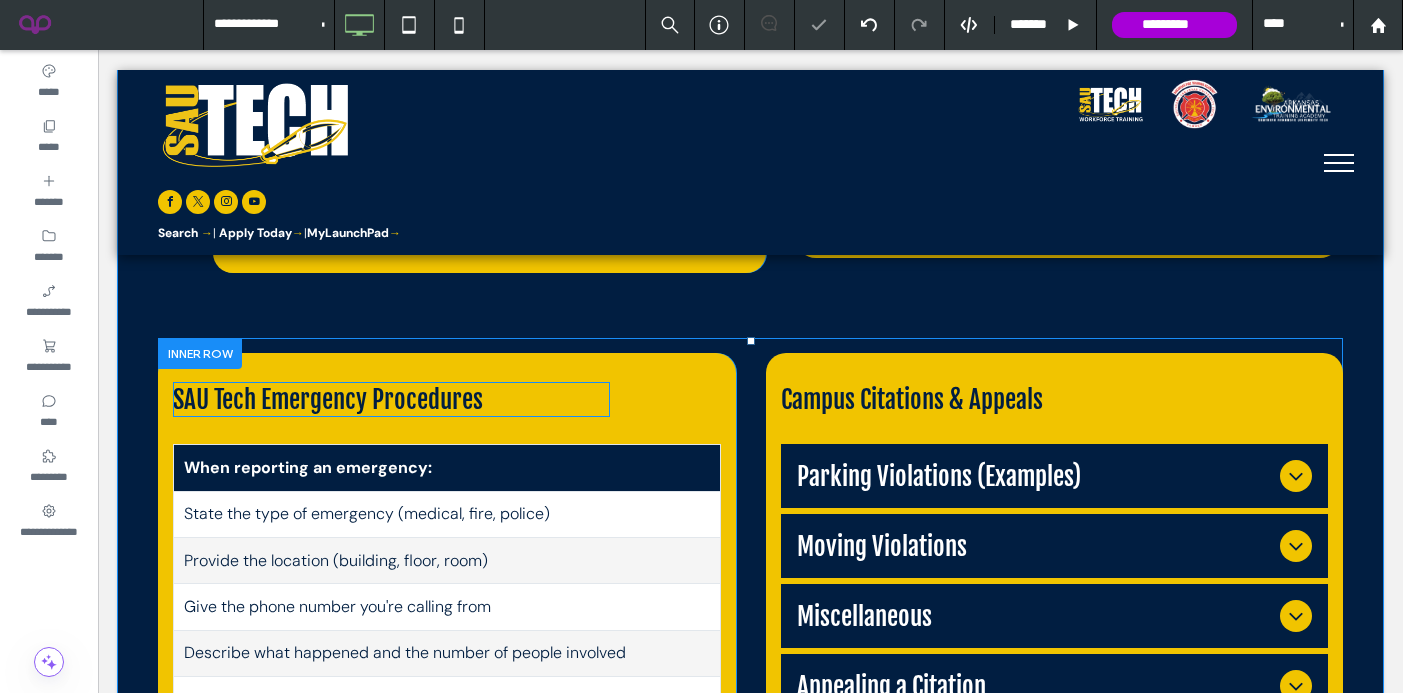 scroll, scrollTop: 1225, scrollLeft: 0, axis: vertical 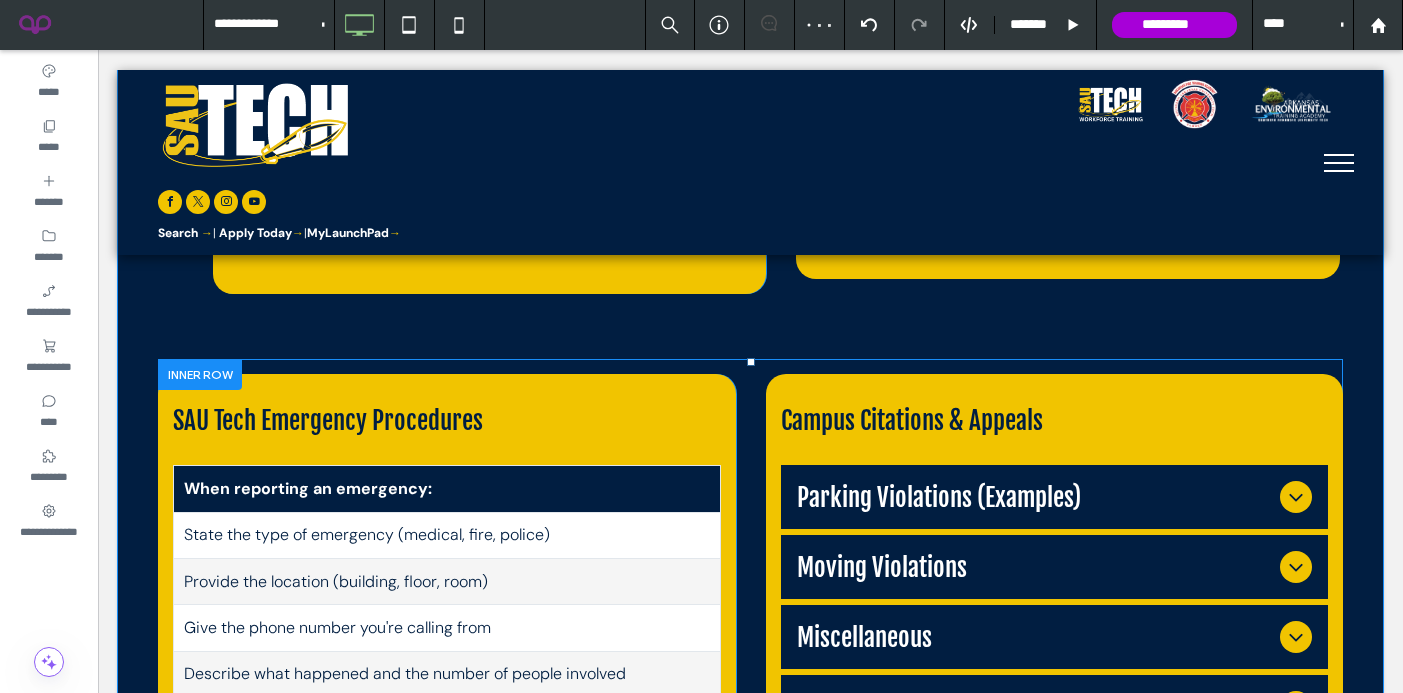 click at bounding box center [200, 374] 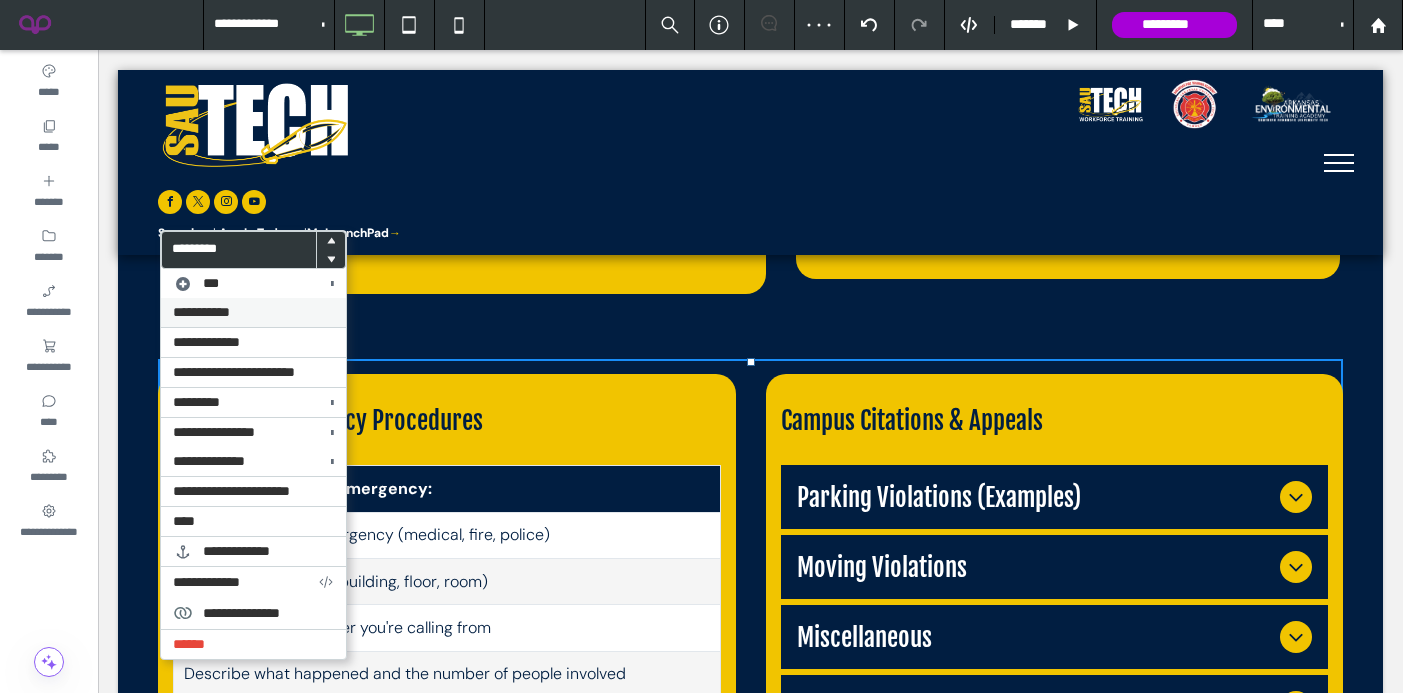 click on "**********" at bounding box center (253, 312) 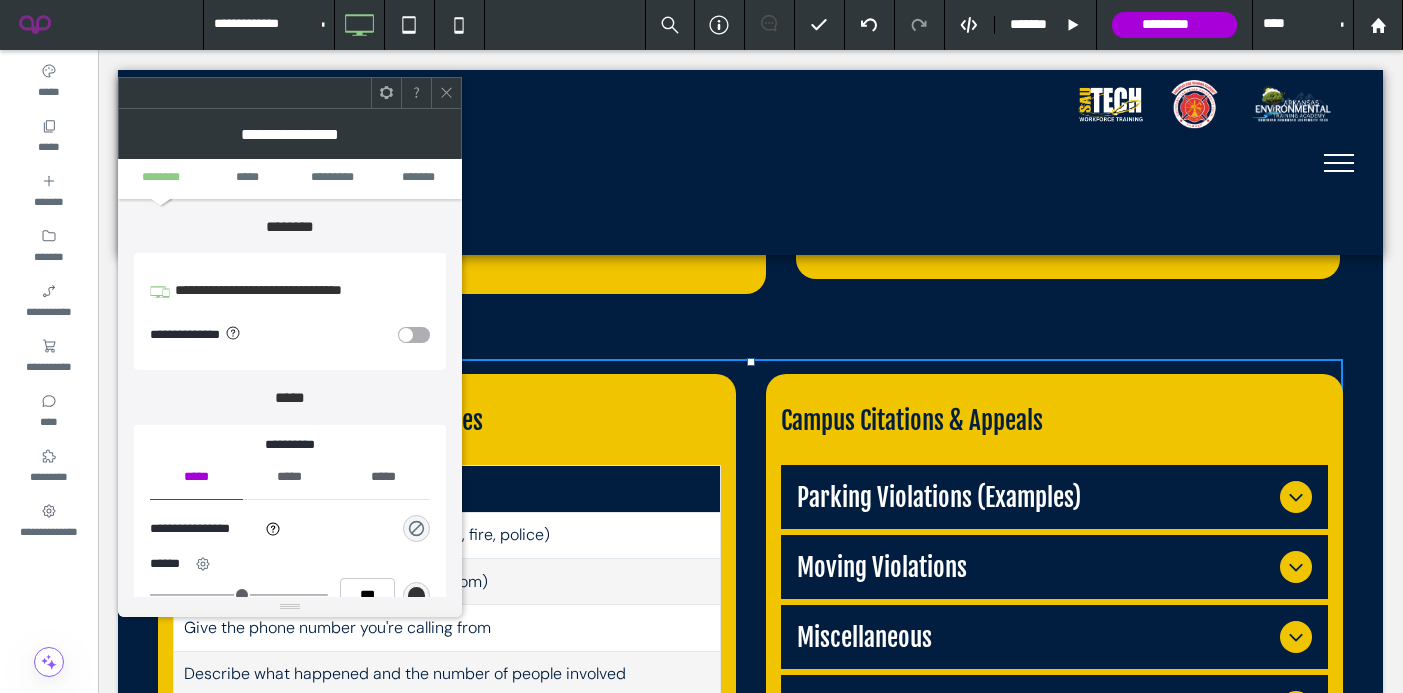 click 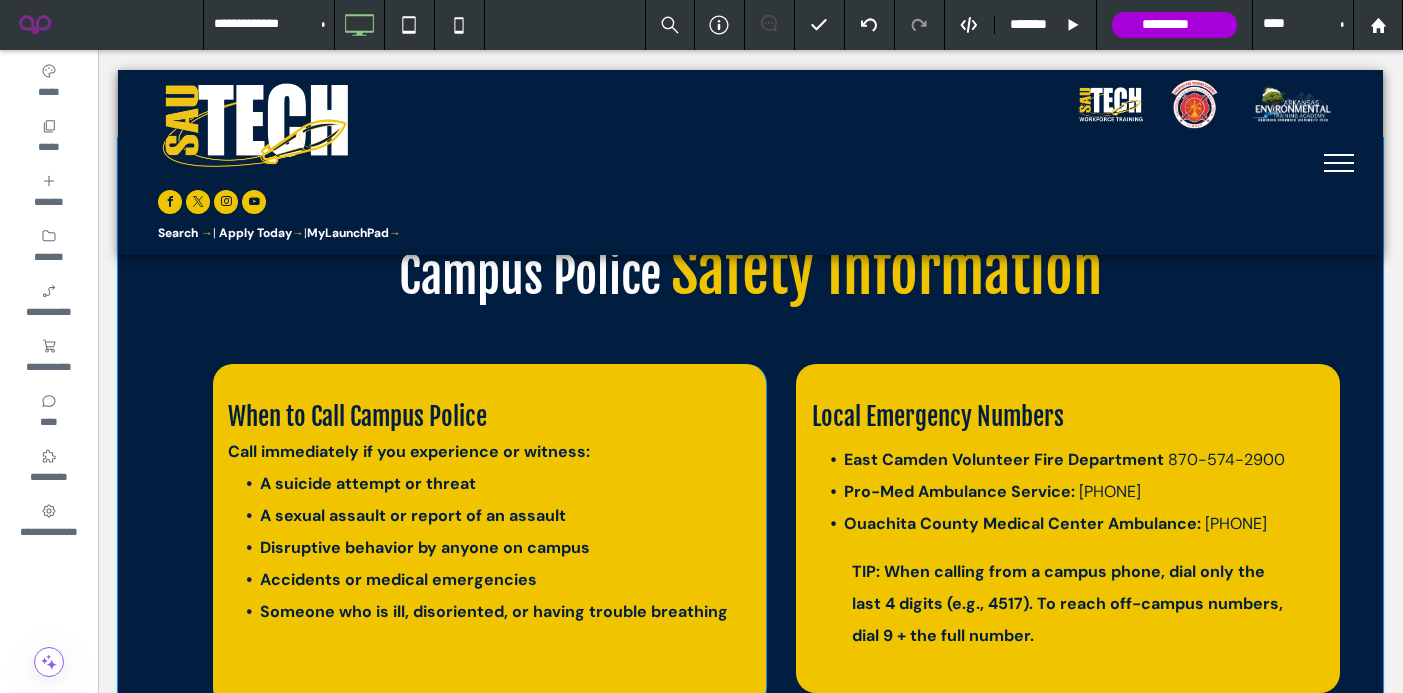 scroll, scrollTop: 802, scrollLeft: 0, axis: vertical 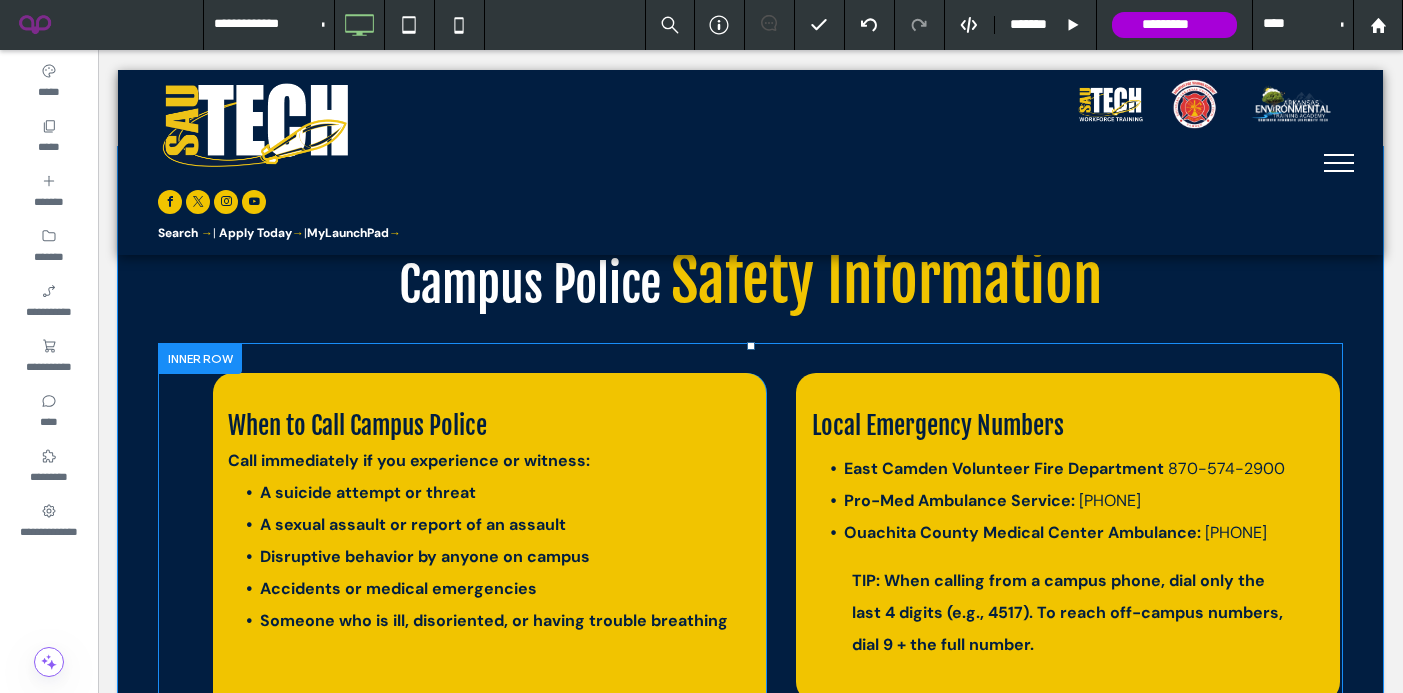 click at bounding box center [200, 358] 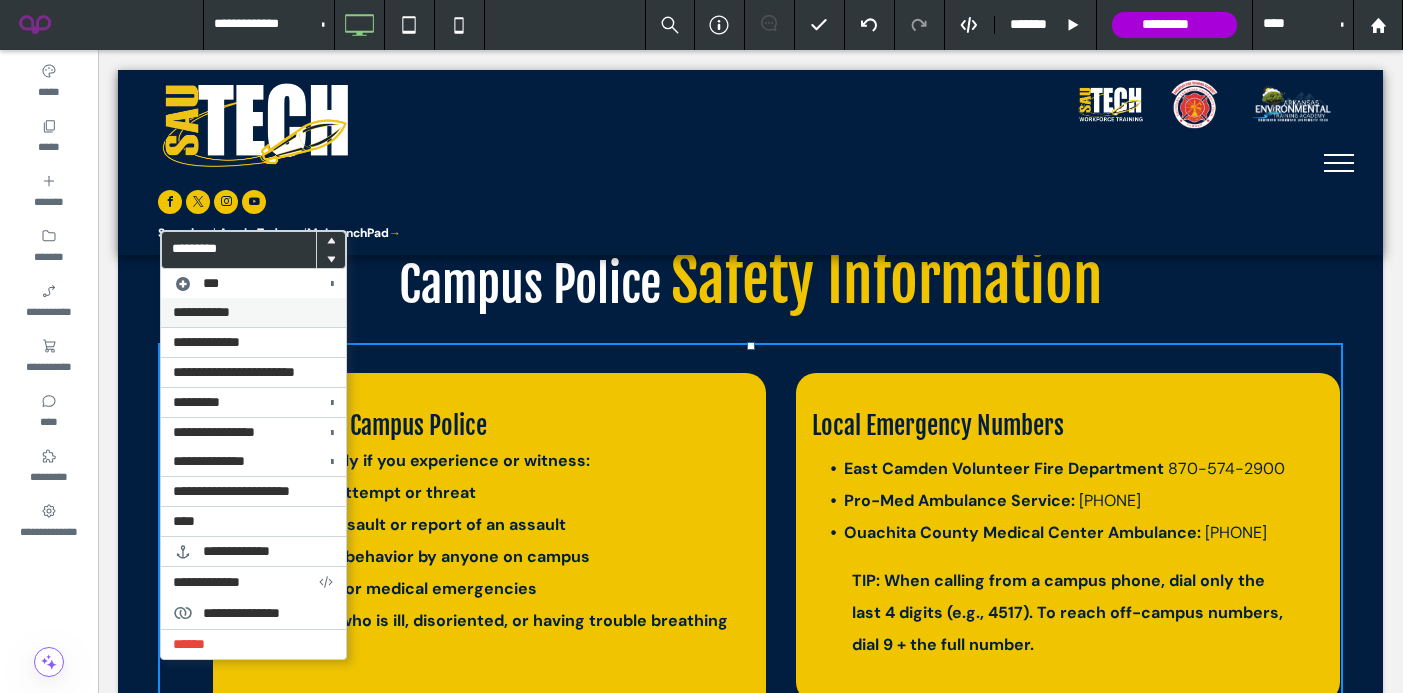 click on "**********" at bounding box center (253, 312) 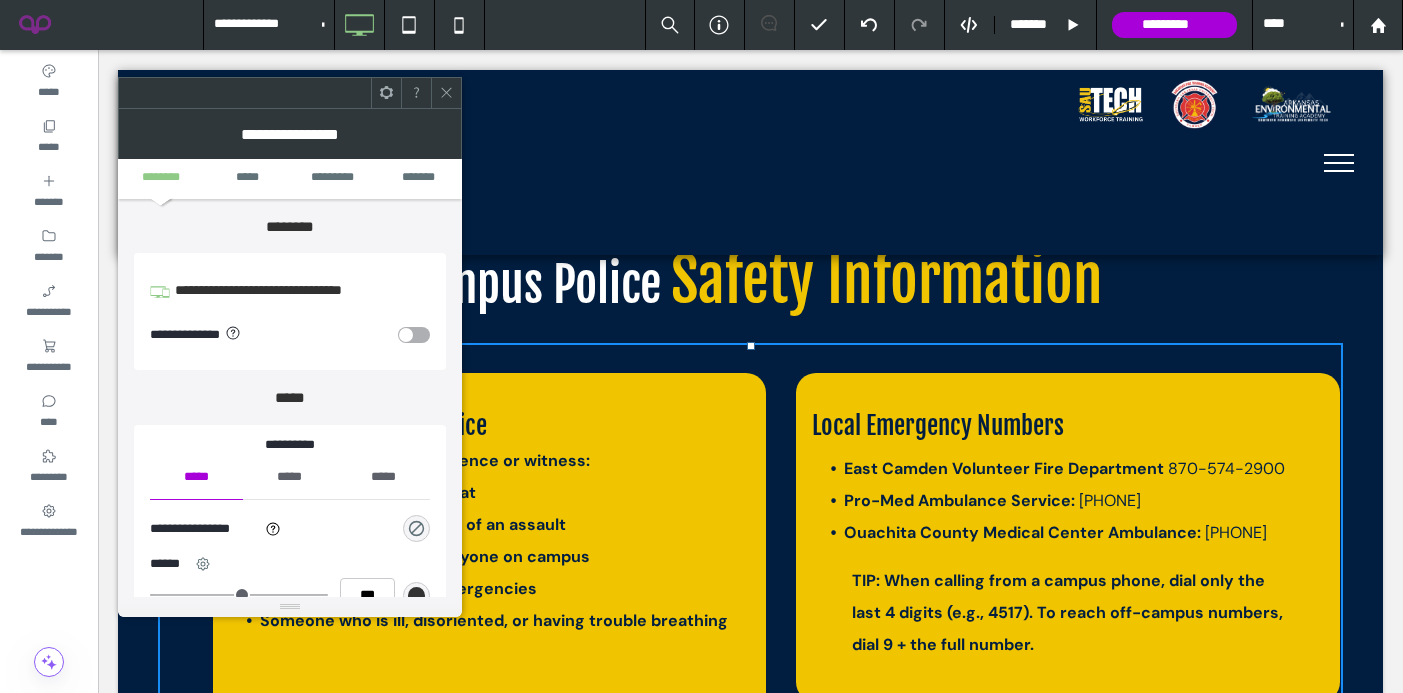 click 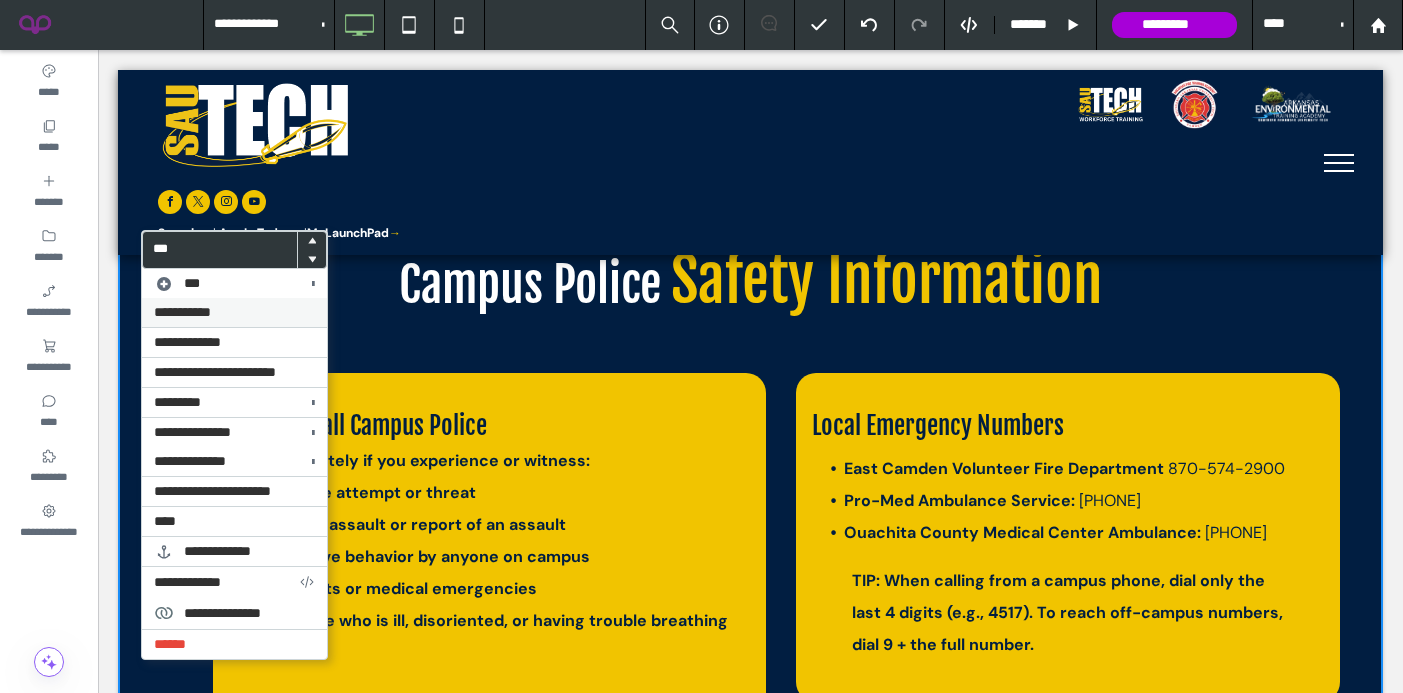 click on "**********" at bounding box center [182, 312] 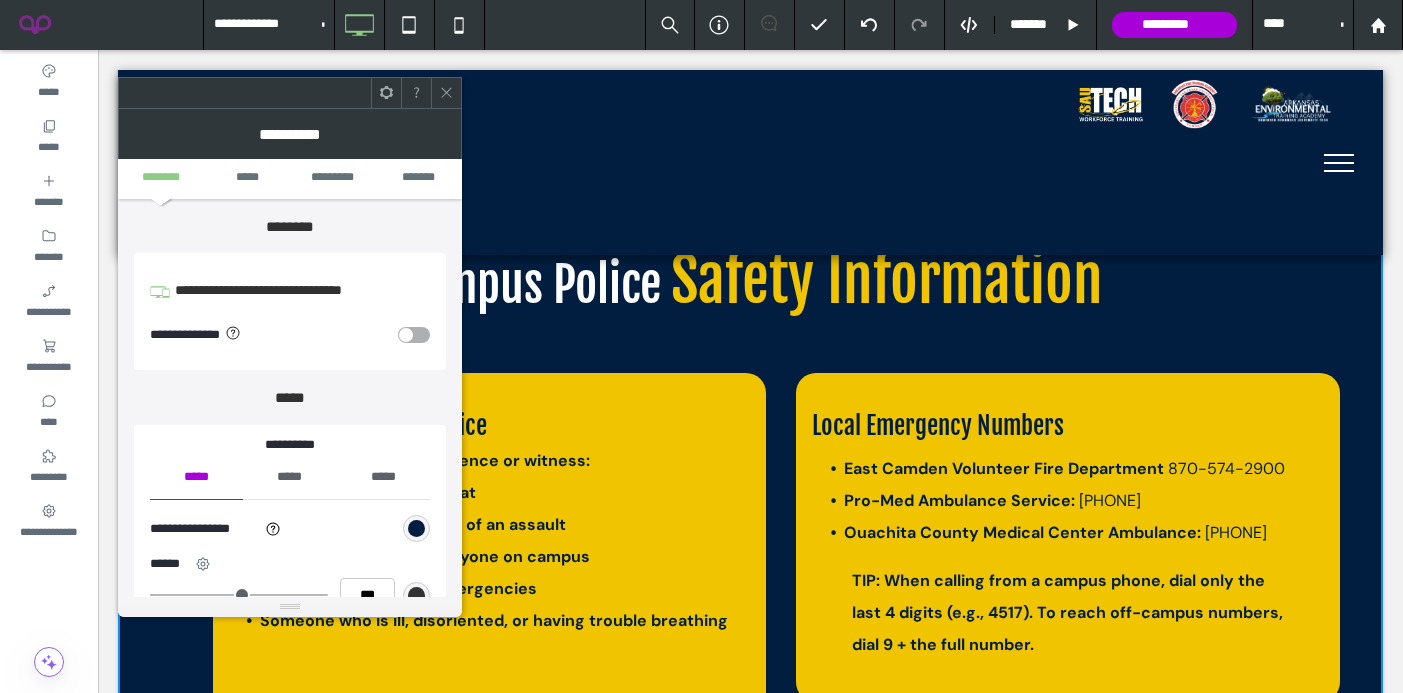 click 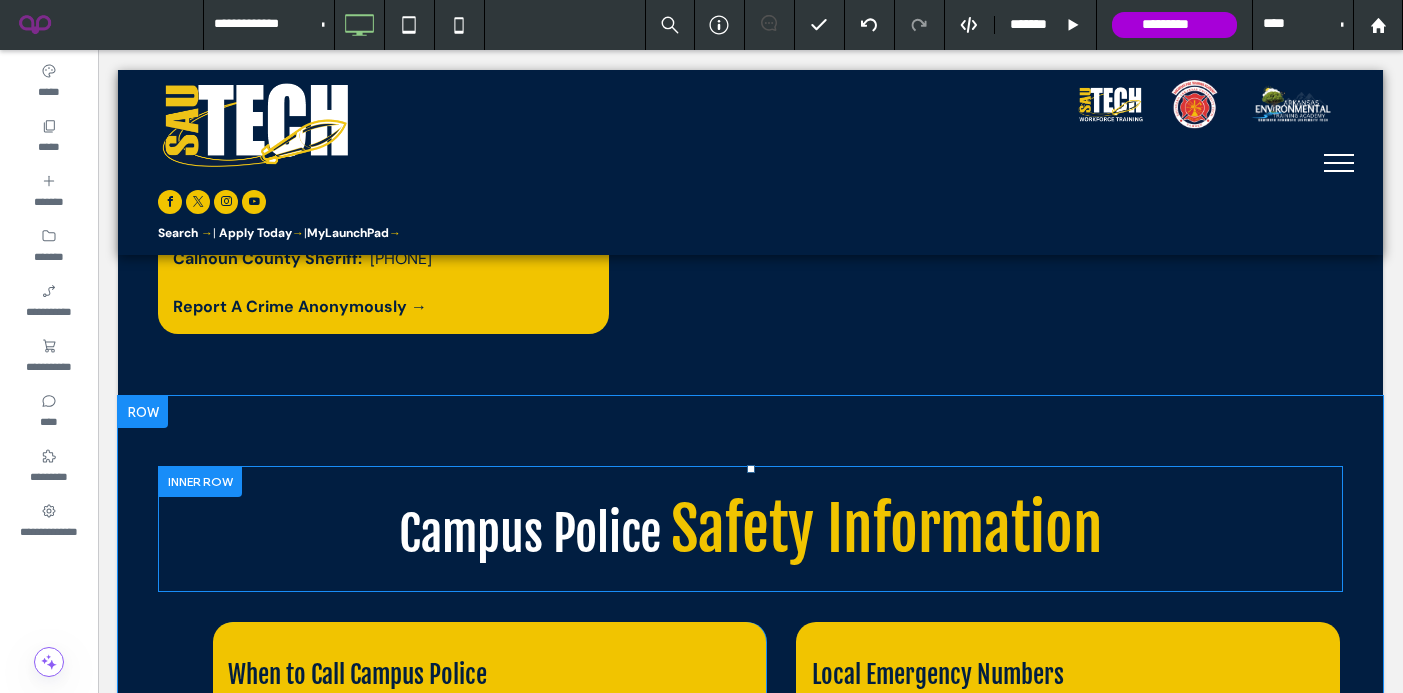 scroll, scrollTop: 520, scrollLeft: 0, axis: vertical 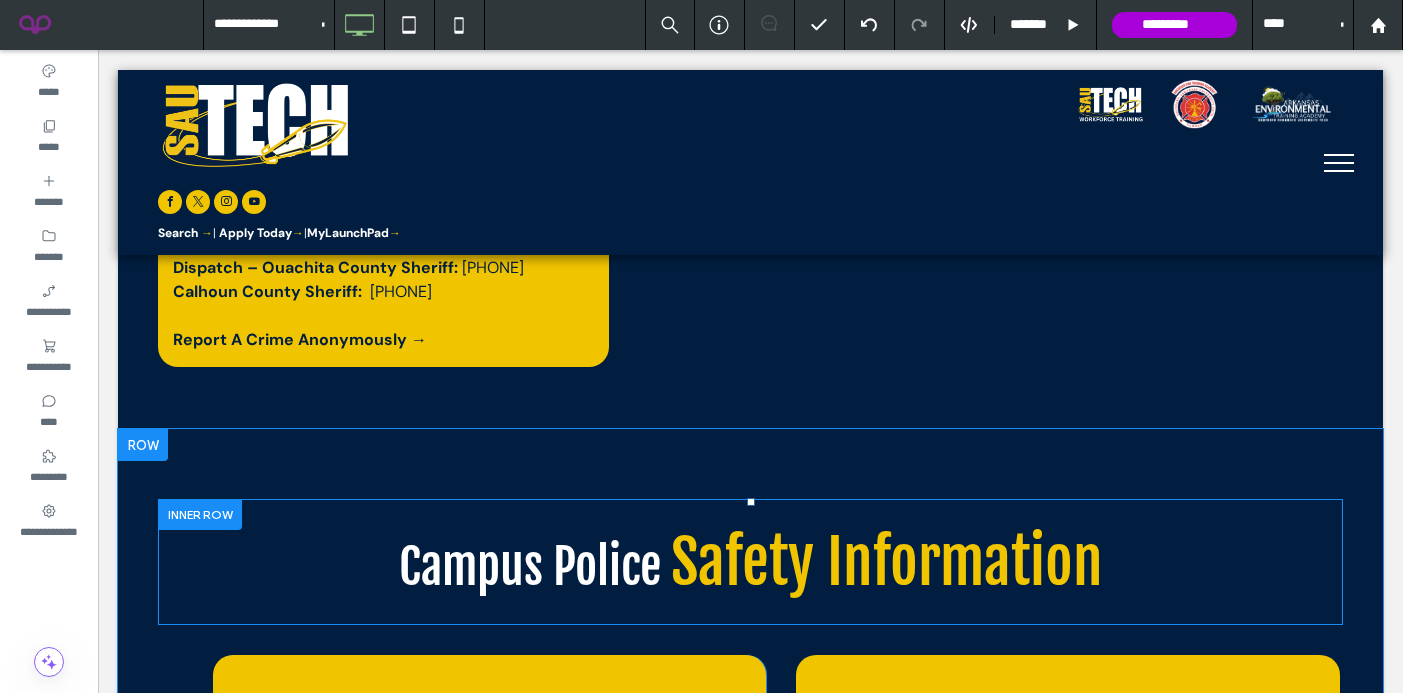 click at bounding box center (200, 514) 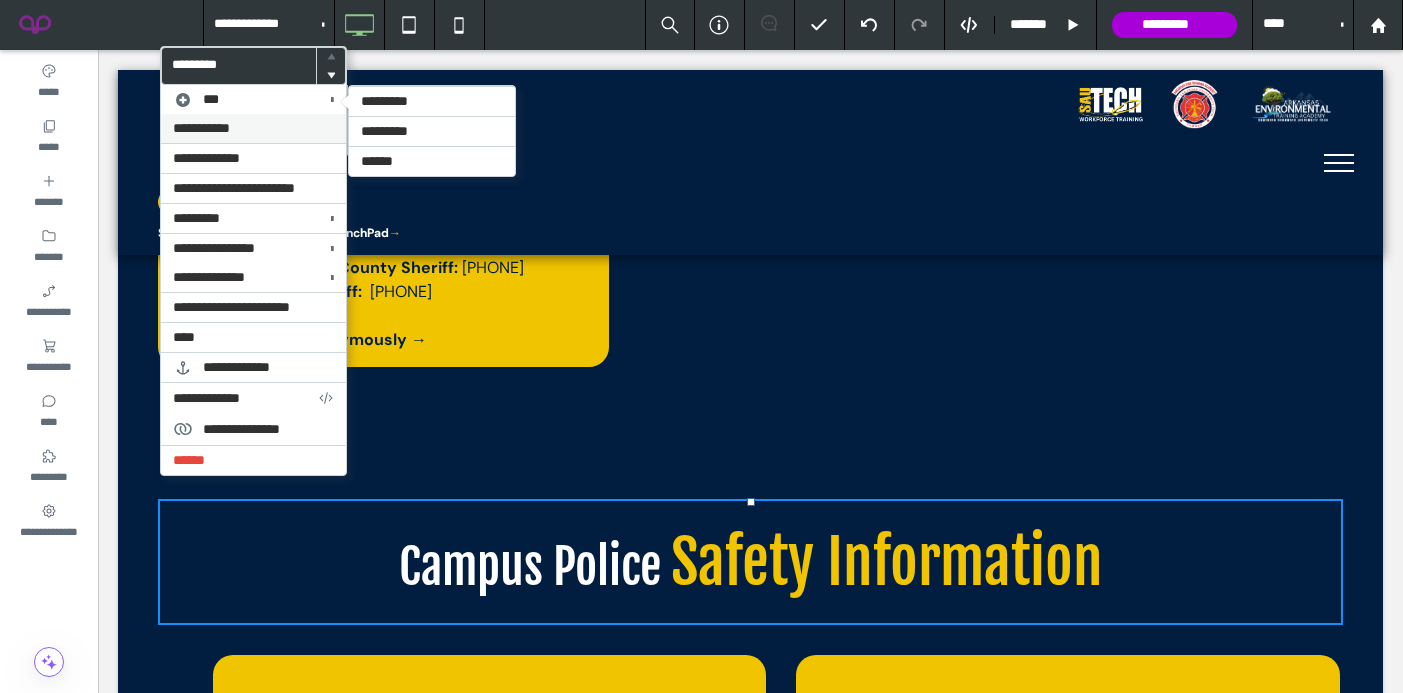 click on "**********" at bounding box center (253, 128) 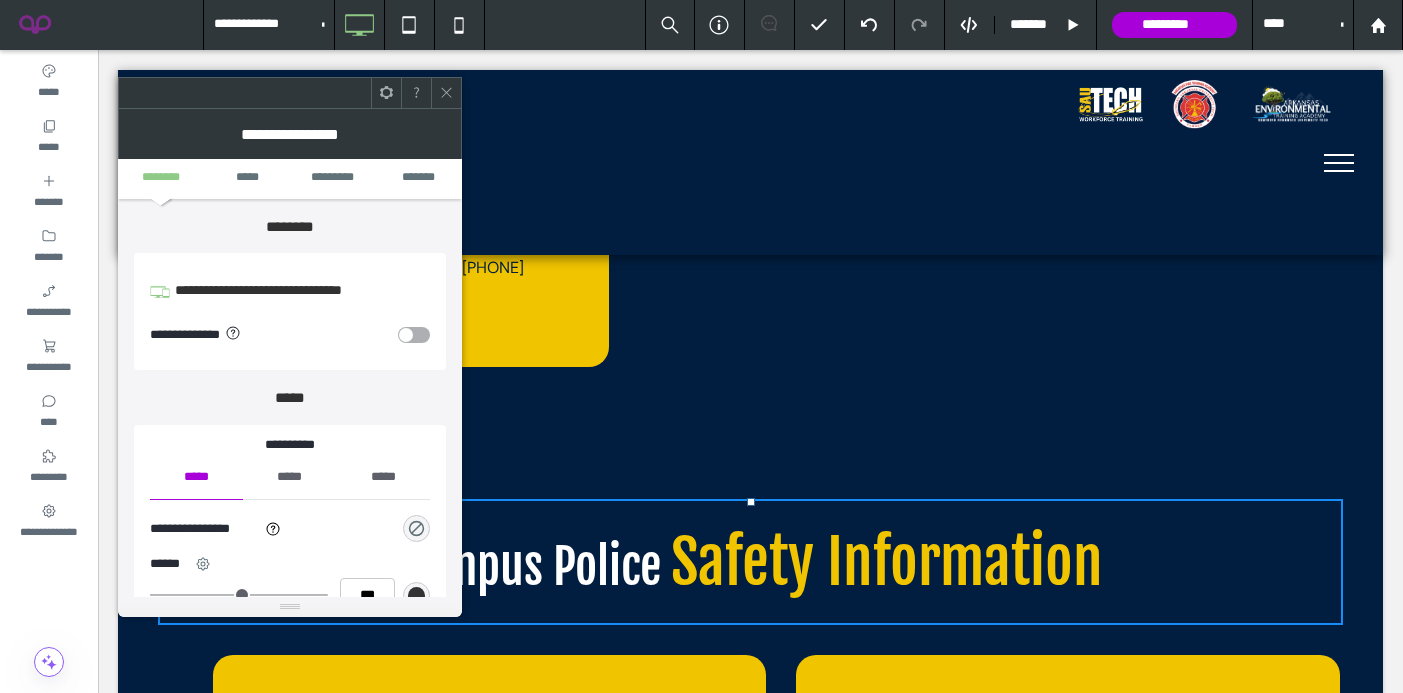 click 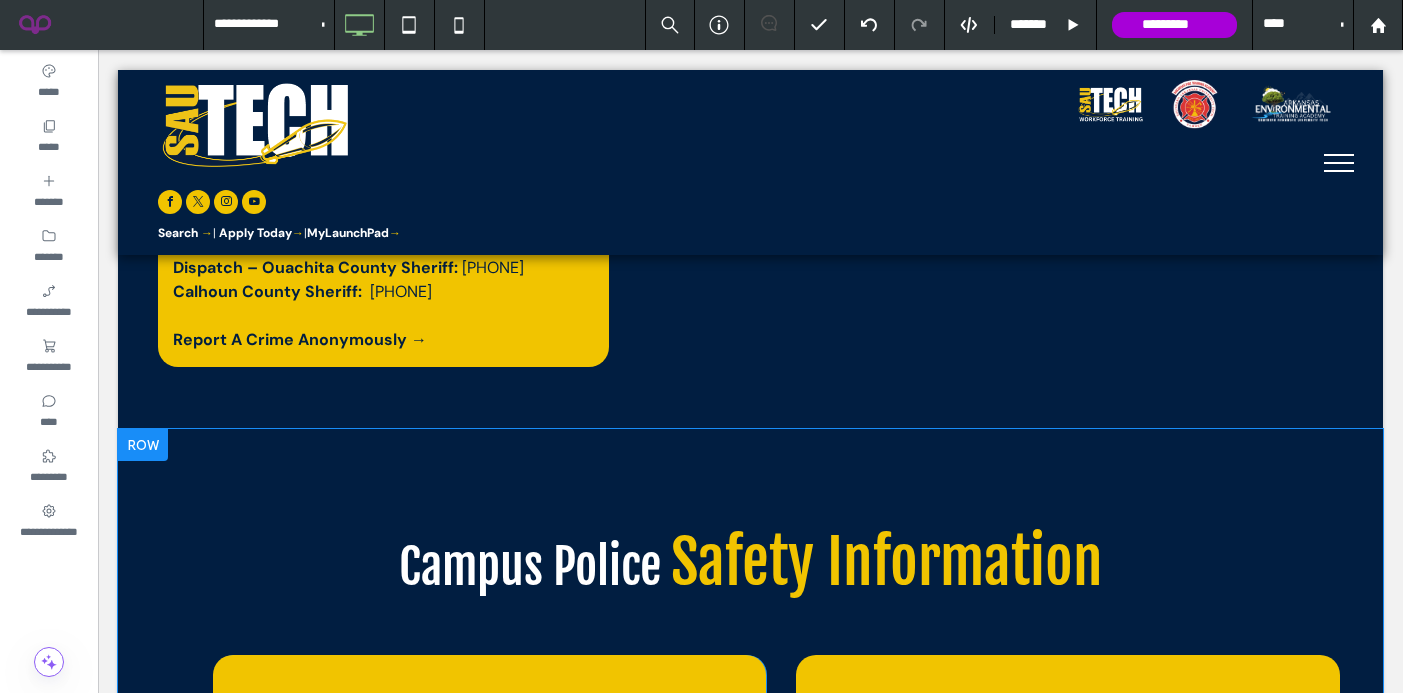 scroll, scrollTop: 534, scrollLeft: 0, axis: vertical 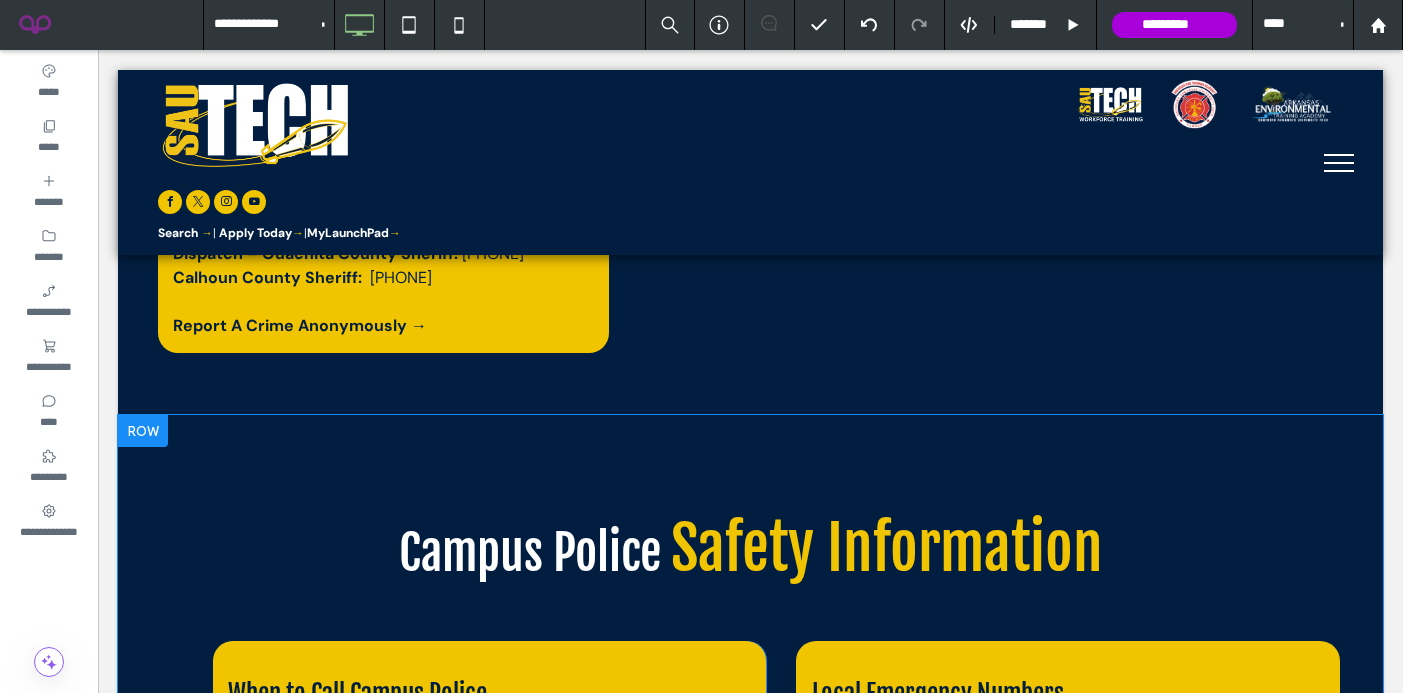 click on "Campus Police
Safety Information
Click To Paste
When to Call Campus Police
Call immediately if you experience or witness:   A suicide attempt or threat A sexual assault or report of an assault Disruptive behavior by anyone on campus Accidents or medical emergencies Someone who is ill, disoriented, or having trouble breathing
Click To Paste
Local Emergency Numbers
East Camden Volunteer Fire Department   870-574-2900 Pro-Med Ambulance Service:
870-864-8899 Ouachita County Medical Center Ambulance:
870-836-2600
TIP: When calling from a campus phone, dial only the last 4 digits (e.g., 4517). To reach off-campus numbers, dial 9 + the full number.
Click To Paste
SAU Tech Emergency Procedures
When reporting an emergency:
State the type of emergency (medical, fire, police)
Provide the location (building, floor, room)
Give the phone number you're calling from" at bounding box center [750, 1187] 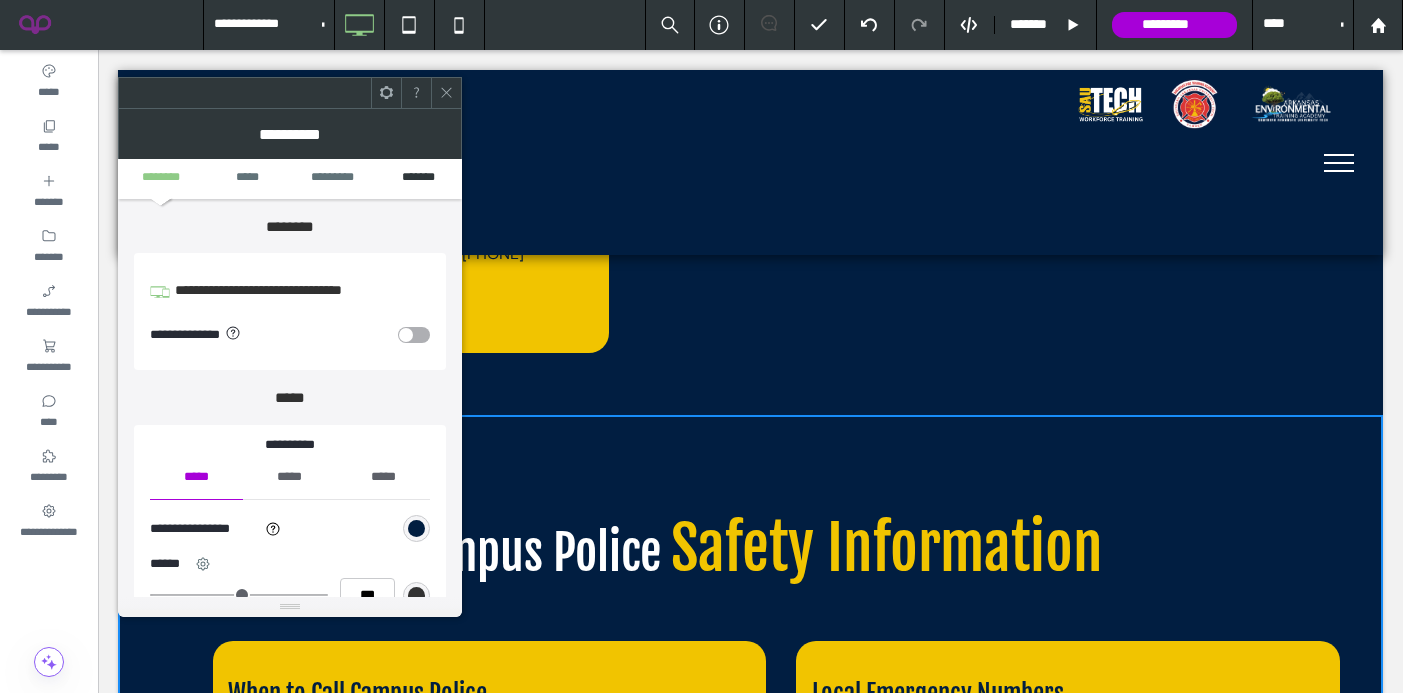 click on "*******" at bounding box center (419, 178) 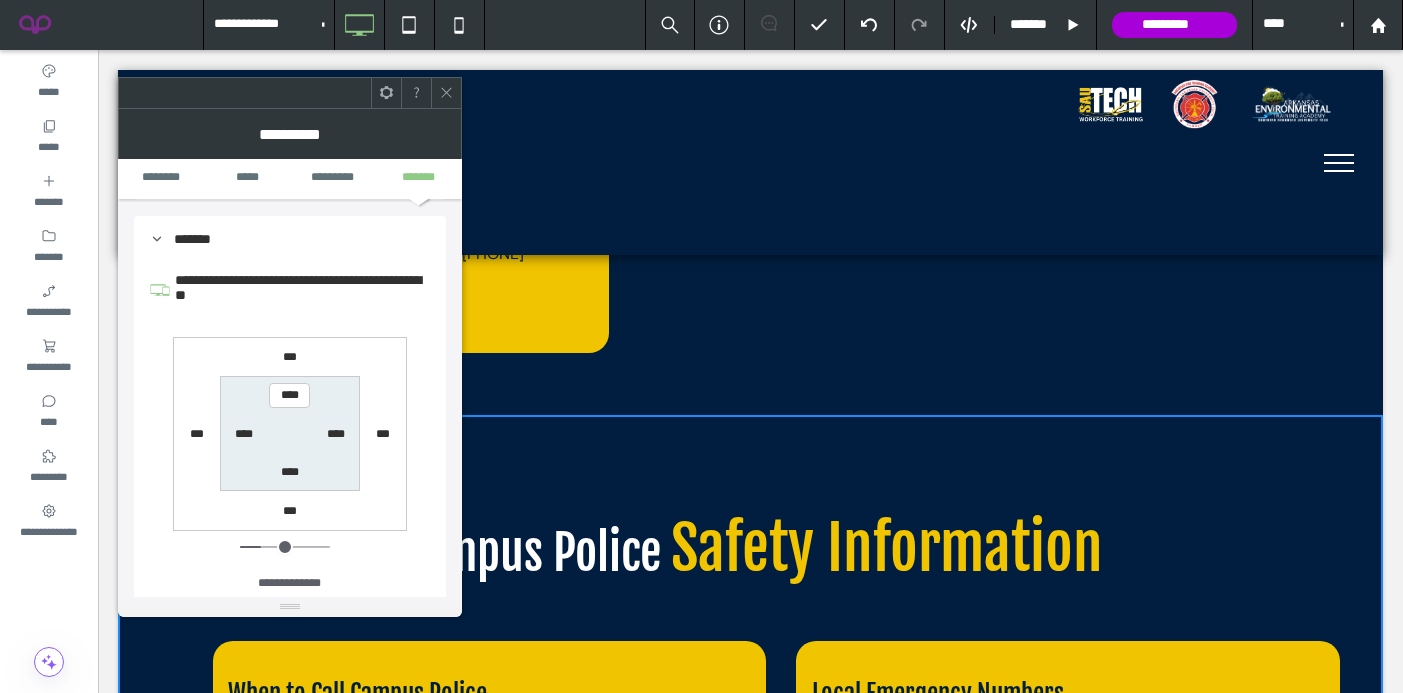 scroll, scrollTop: 566, scrollLeft: 0, axis: vertical 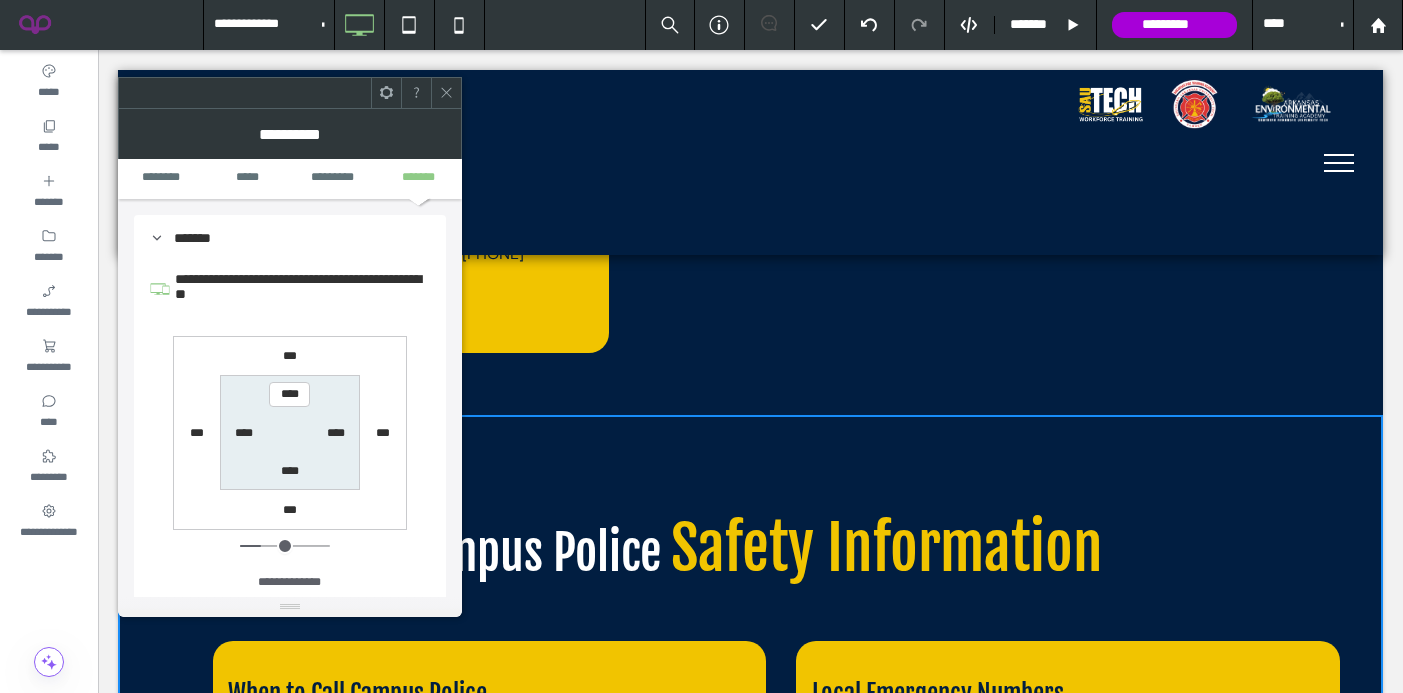 click 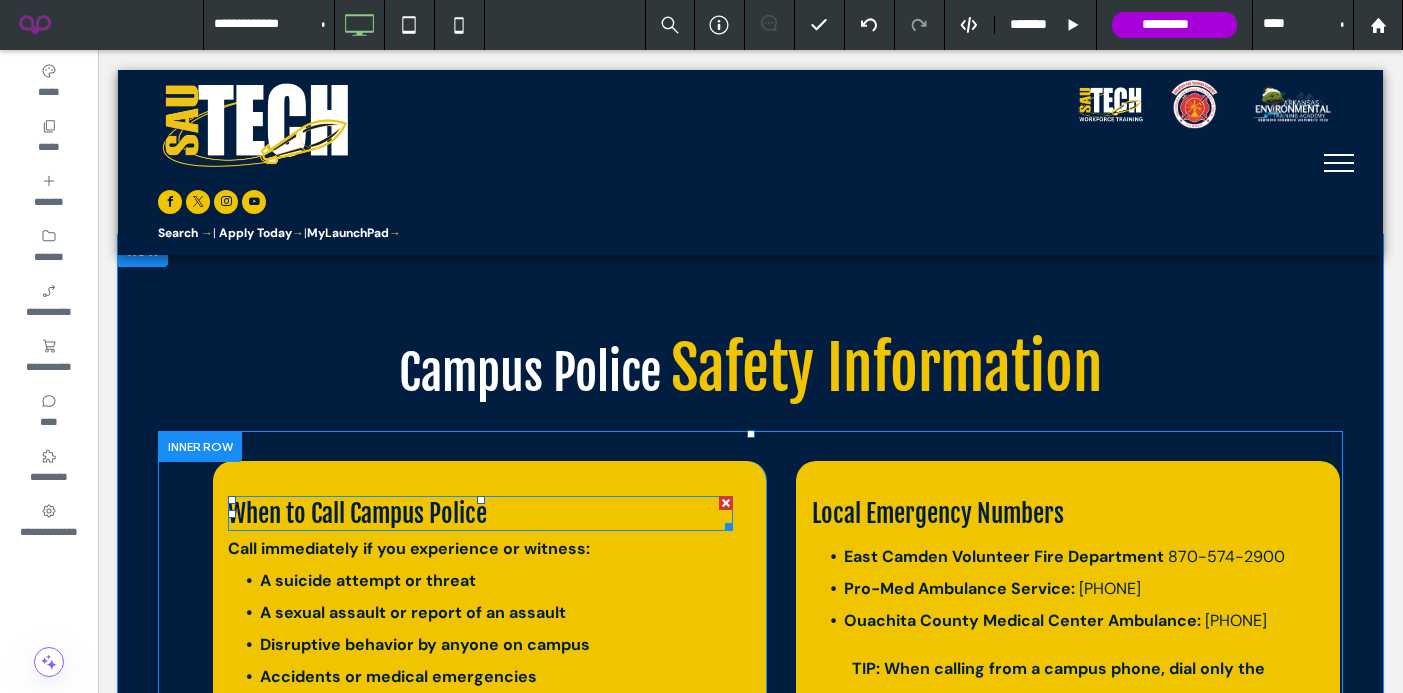 scroll, scrollTop: 725, scrollLeft: 0, axis: vertical 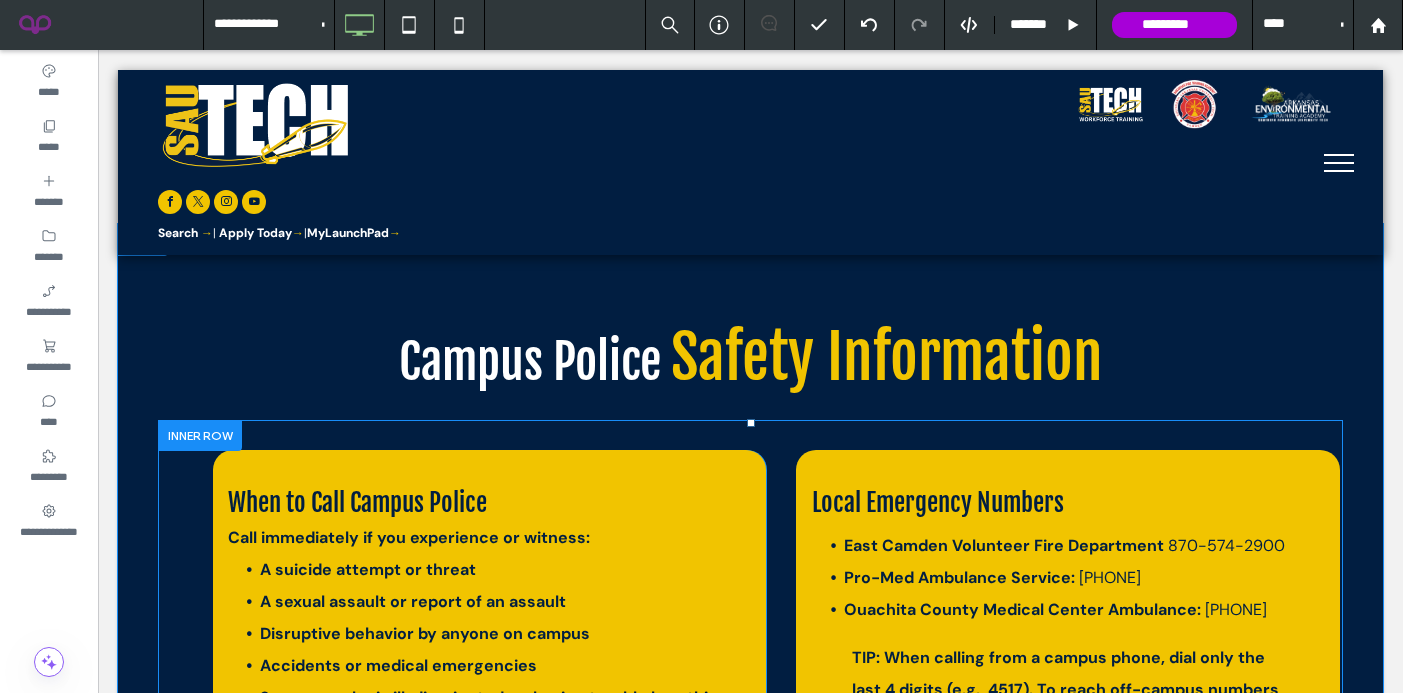 click on "When to Call Campus Police
Call immediately if you experience or witness:   A suicide attempt or threat A sexual assault or report of an assault Disruptive behavior by anyone on campus Accidents or medical emergencies Someone who is ill, disoriented, or having trouble breathing
Click To Paste" at bounding box center (489, 622) 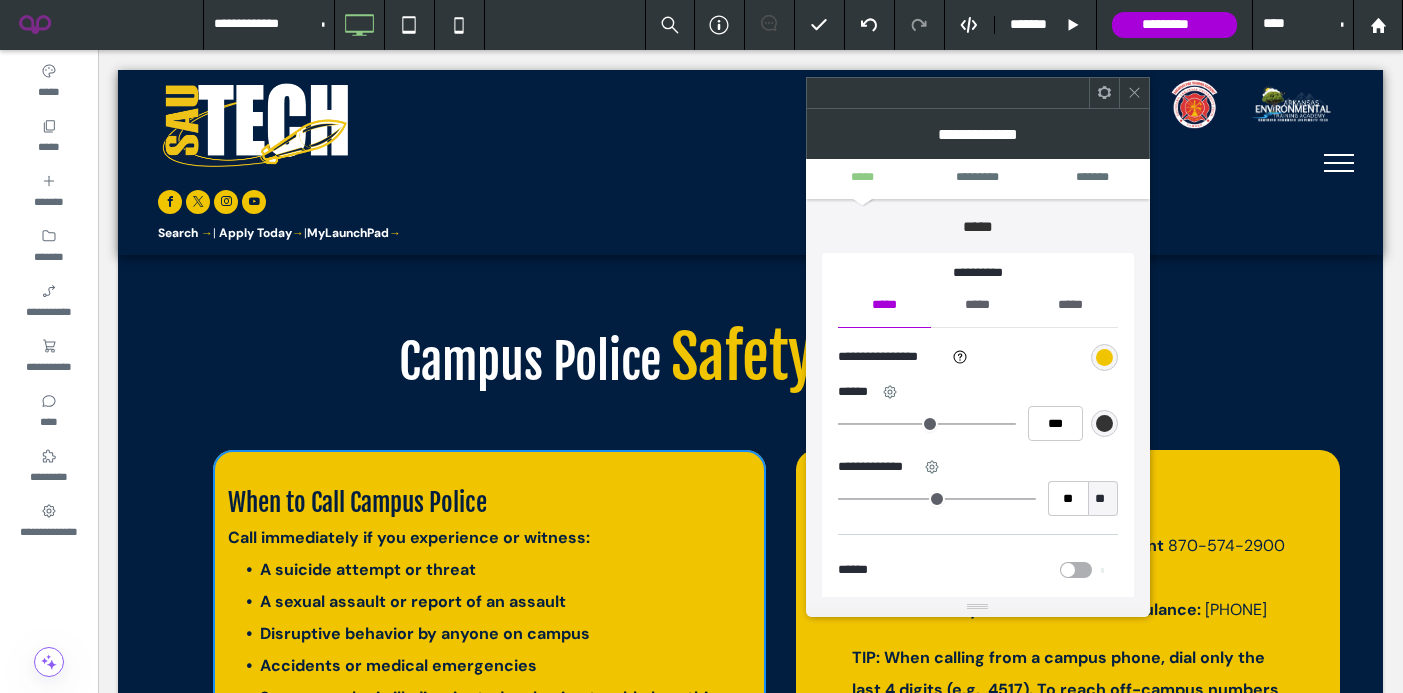 click 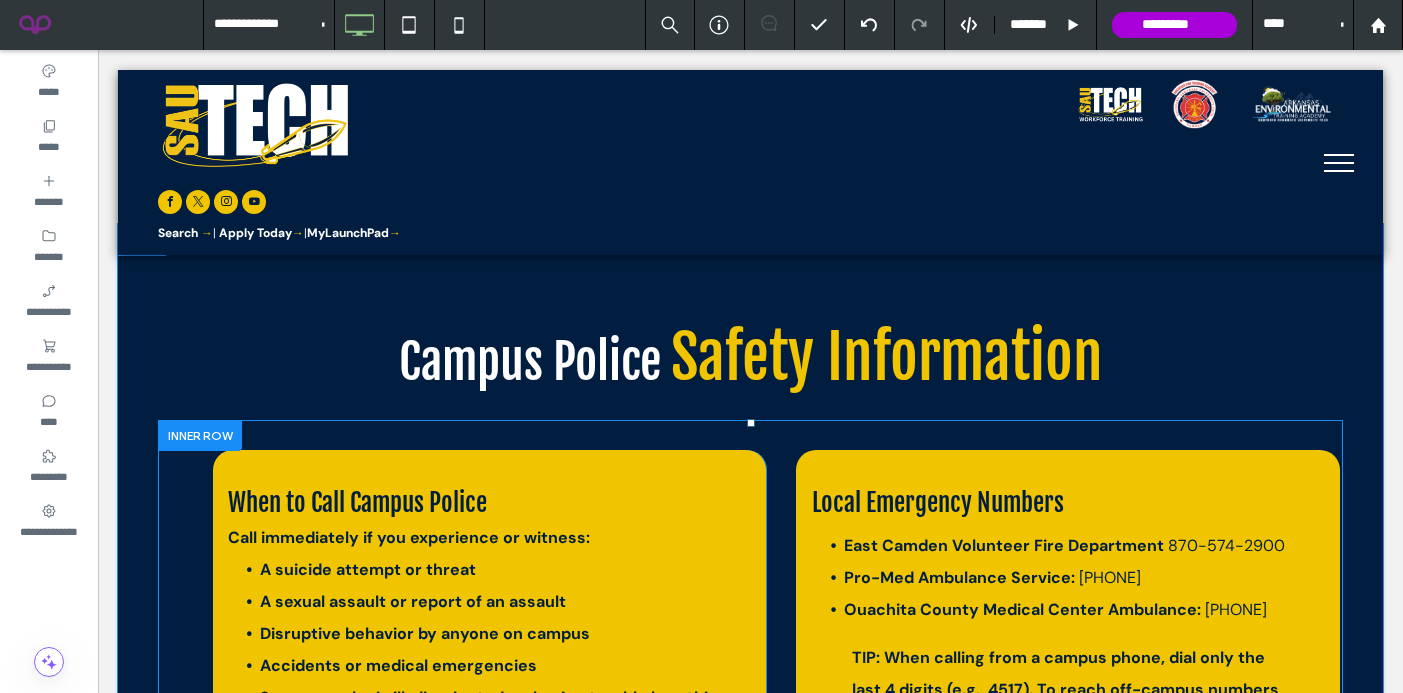 click on "When to Call Campus Police
Call immediately if you experience or witness:   A suicide attempt or threat A sexual assault or report of an assault Disruptive behavior by anyone on campus Accidents or medical emergencies Someone who is ill, disoriented, or having trouble breathing
Click To Paste
Local Emergency Numbers
East Camden Volunteer Fire Department   870-574-2900 Pro-Med Ambulance Service:
870-864-8899 Ouachita County Medical Center Ambulance:
870-836-2600
TIP: When calling from a campus phone, dial only the last 4 digits (e.g., 4517). To reach off-campus numbers, dial 9 + the full number.
Click To Paste" at bounding box center [750, 614] 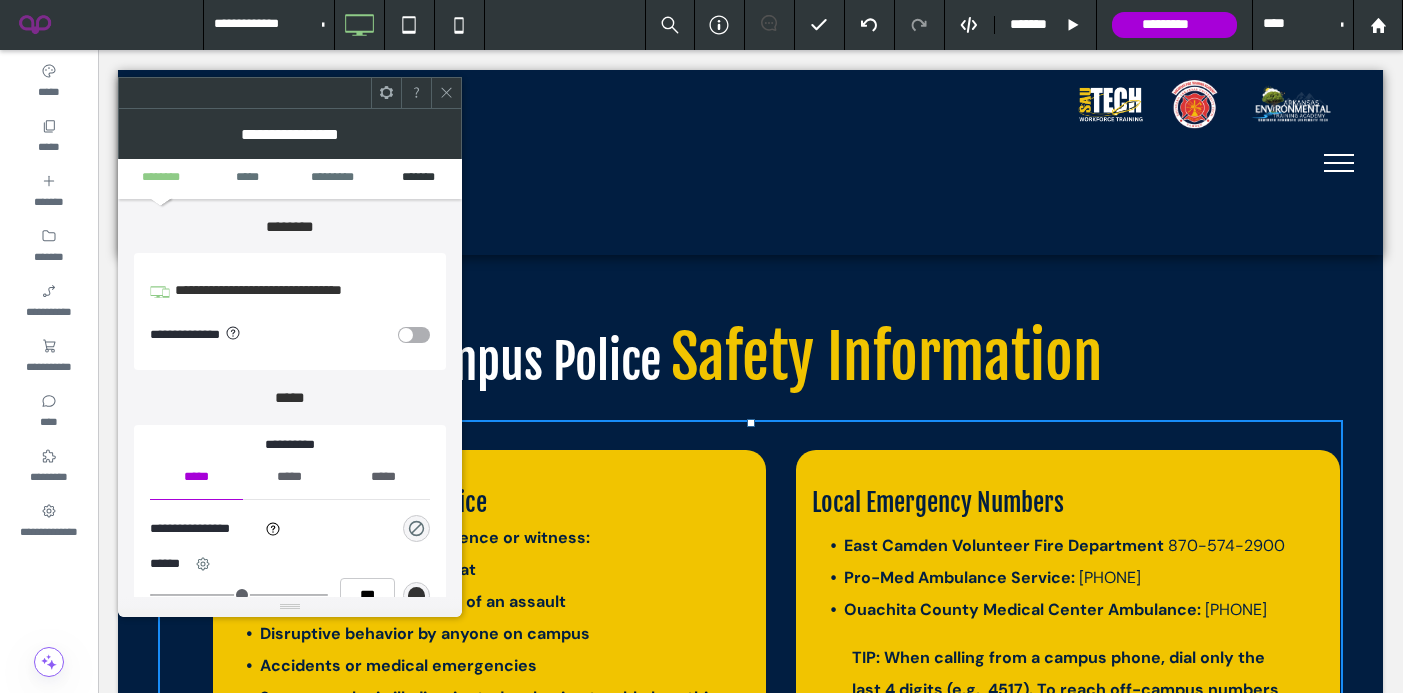 click on "*******" at bounding box center [419, 178] 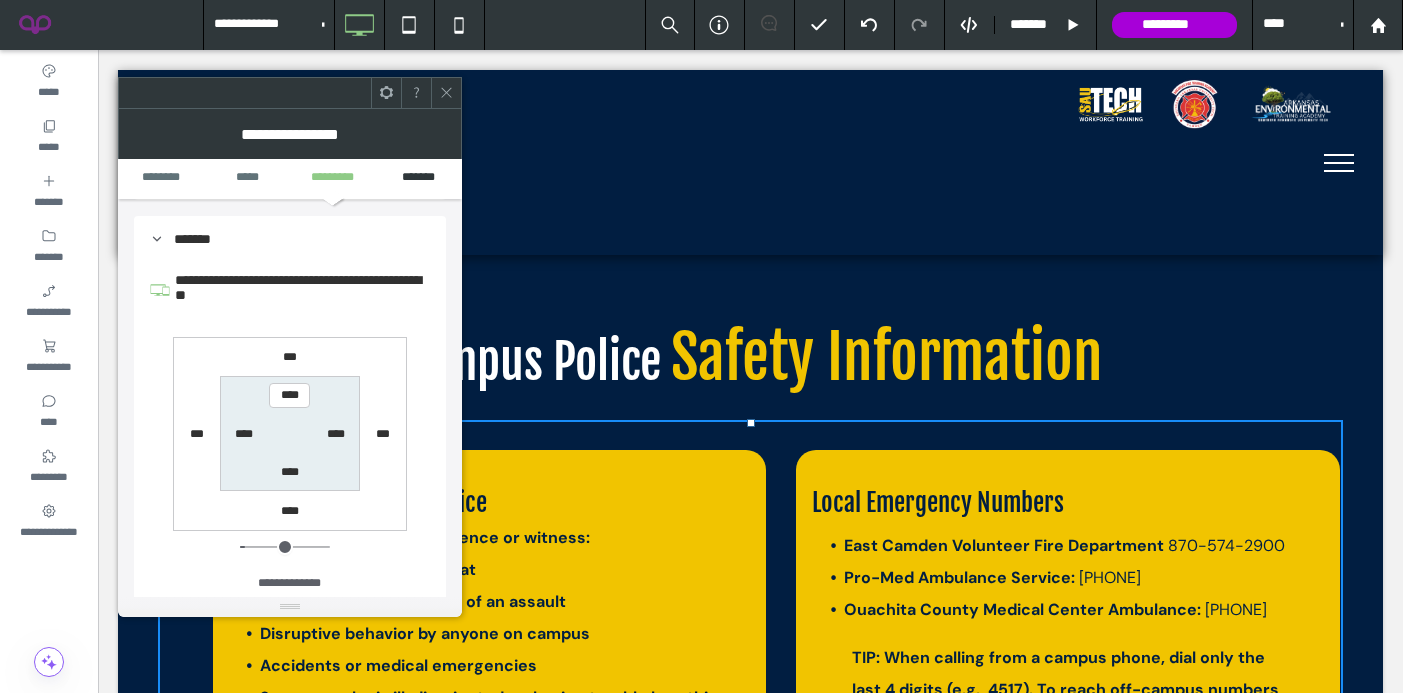 scroll, scrollTop: 641, scrollLeft: 0, axis: vertical 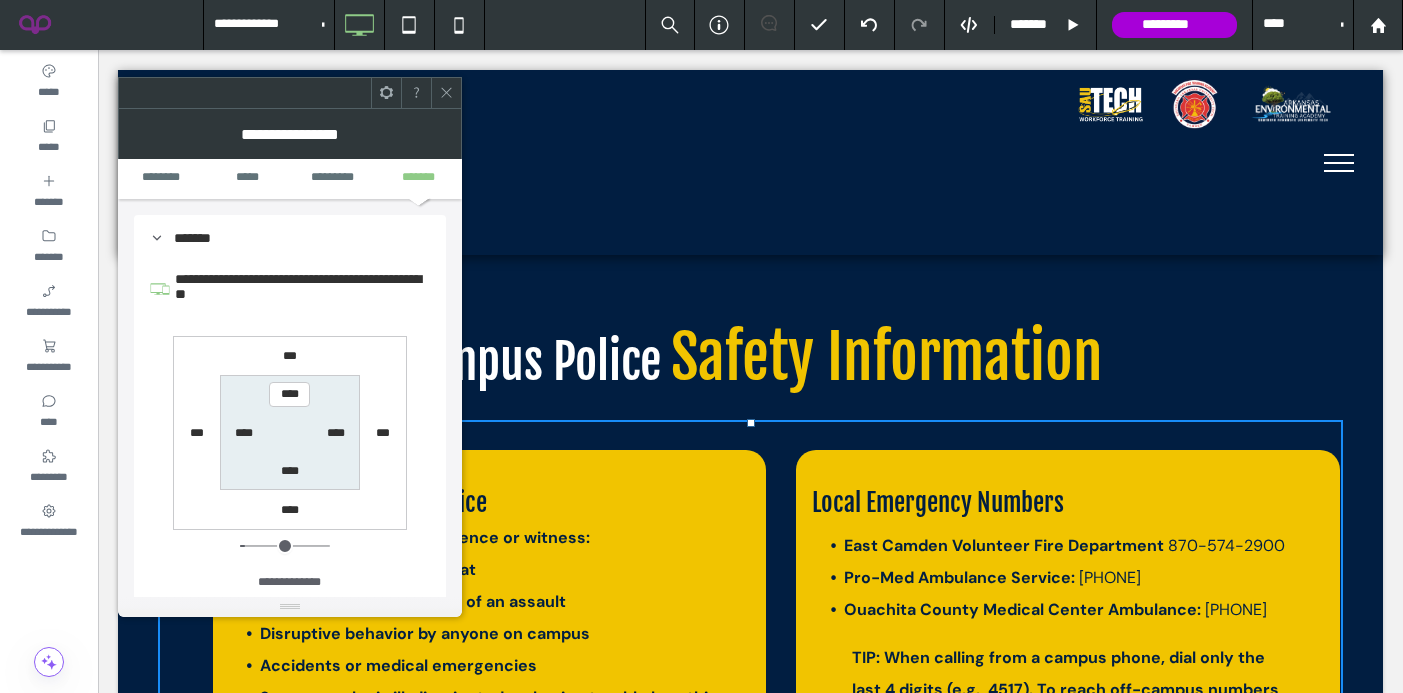 click on "****" at bounding box center (244, 433) 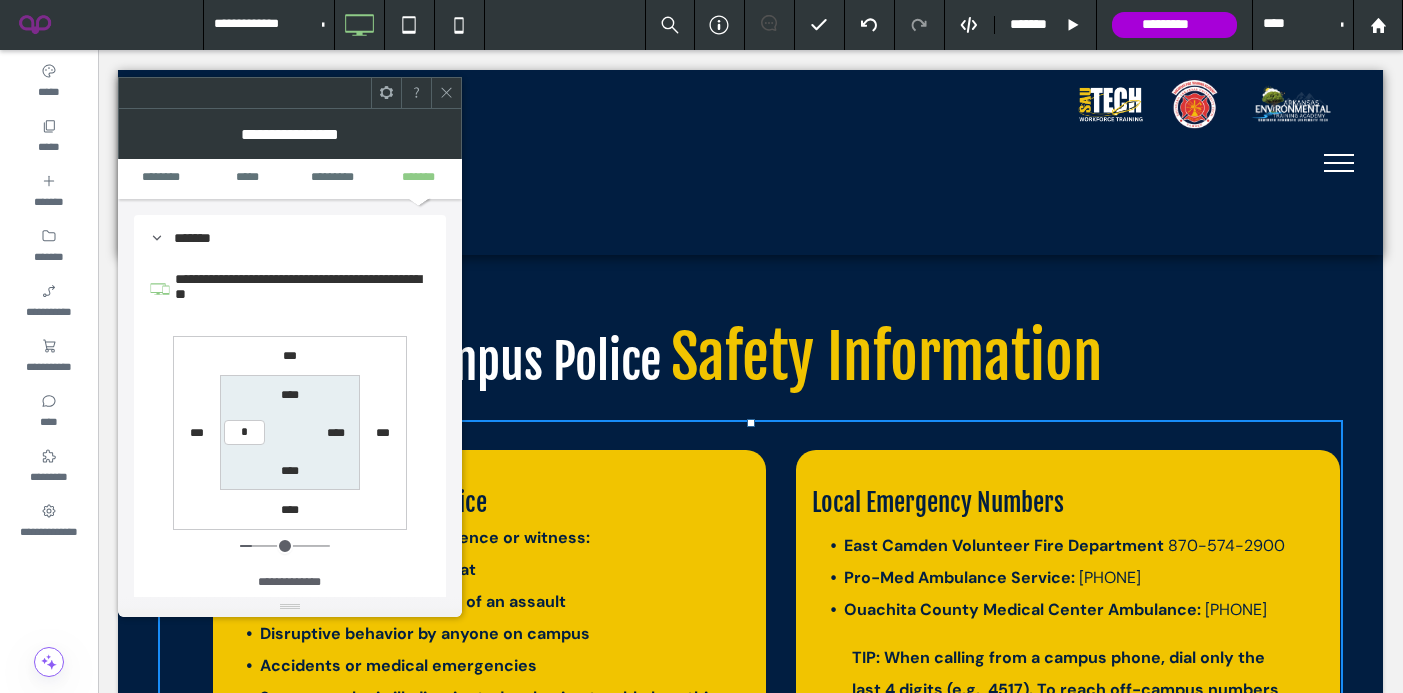 type on "*" 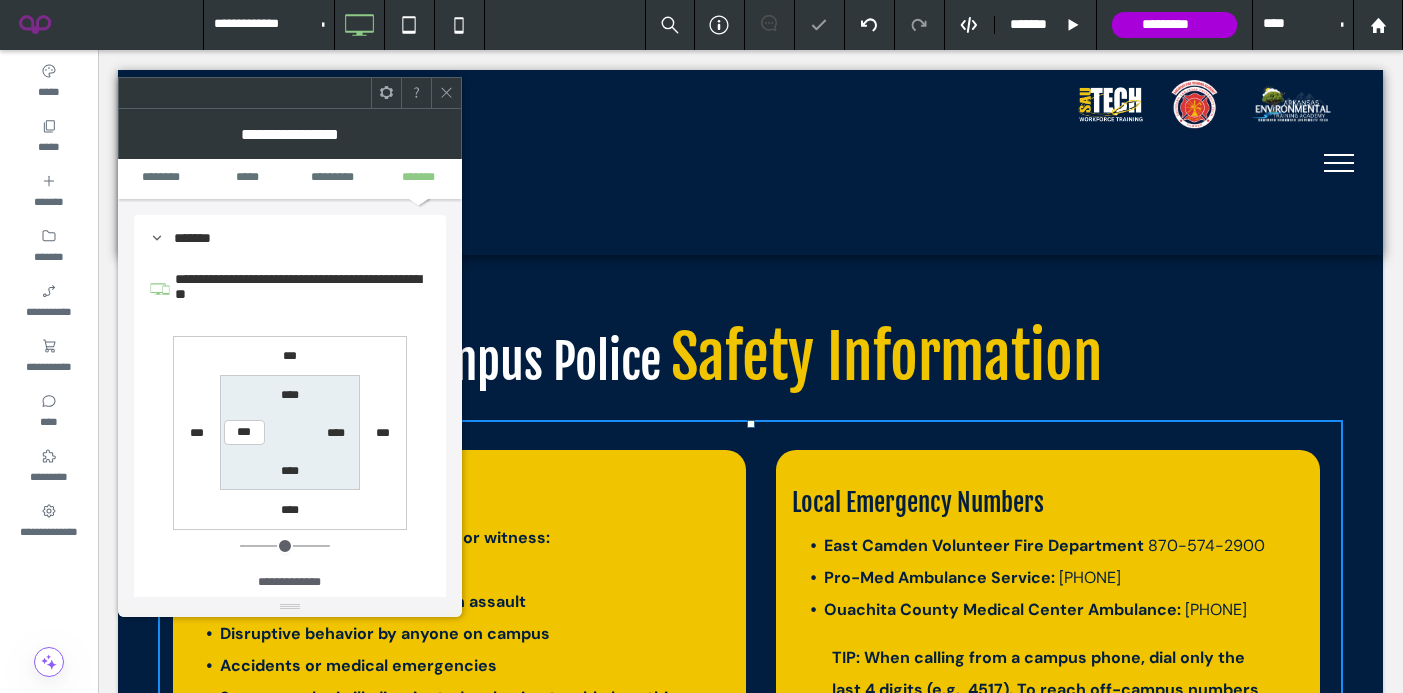 click on "****" at bounding box center [336, 433] 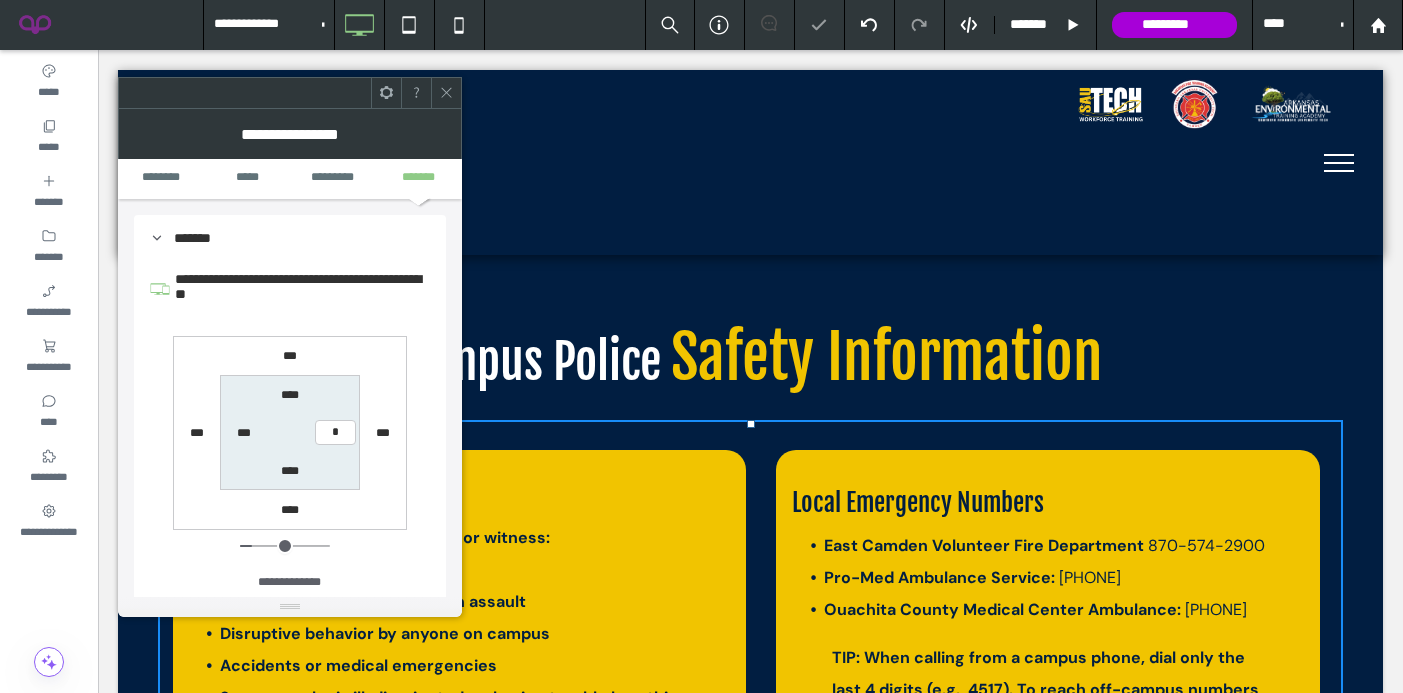 type on "*" 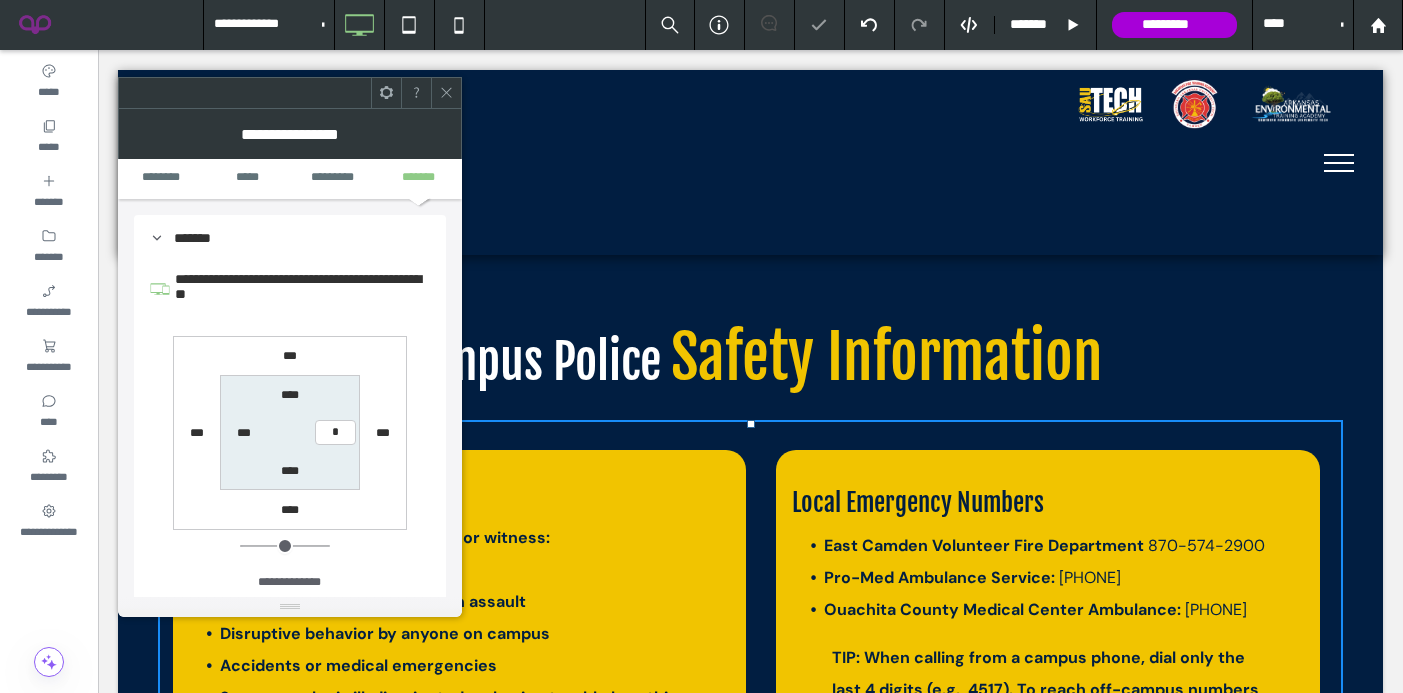 type on "*" 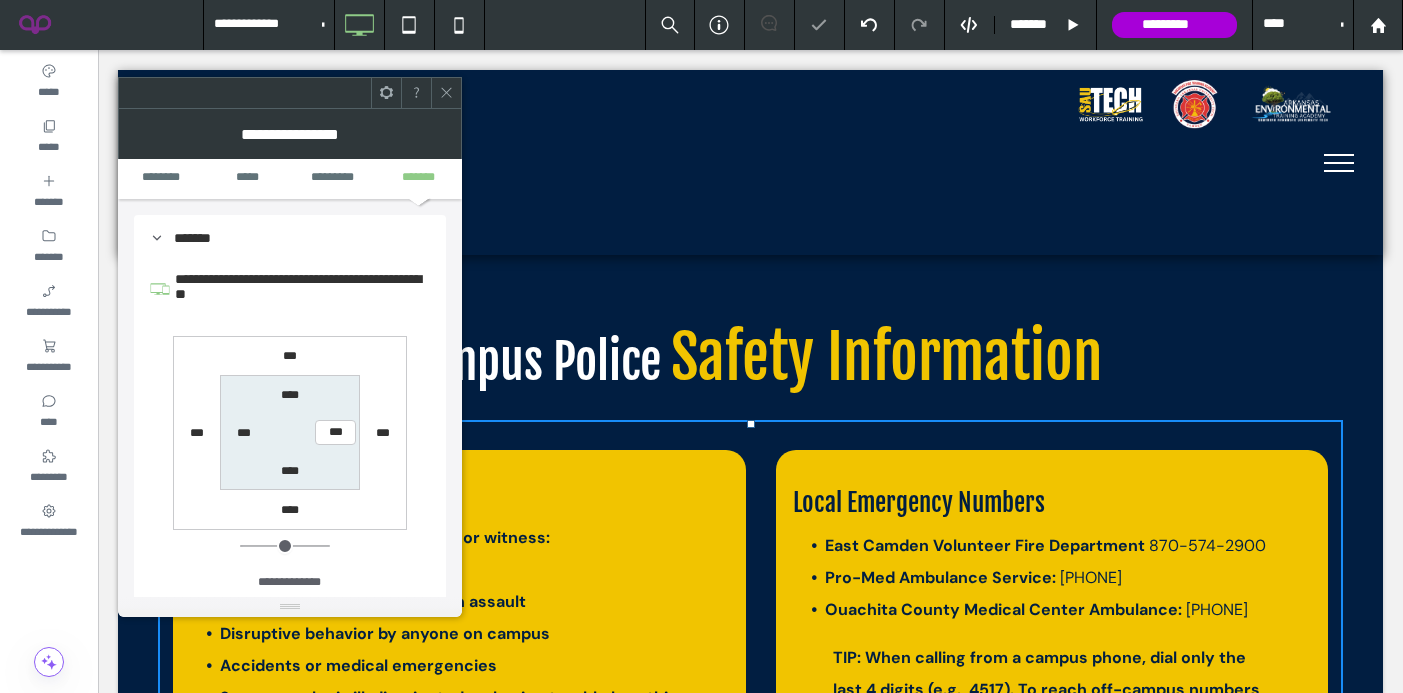 click 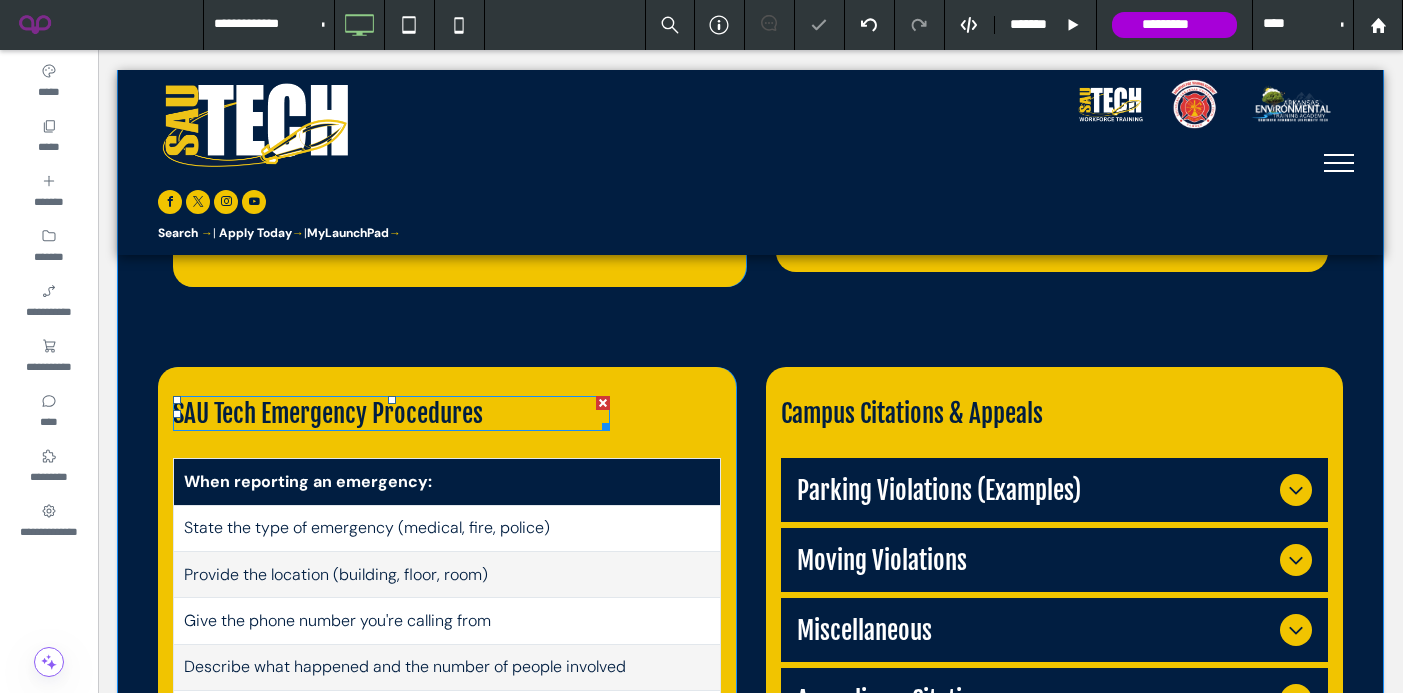 scroll, scrollTop: 1238, scrollLeft: 0, axis: vertical 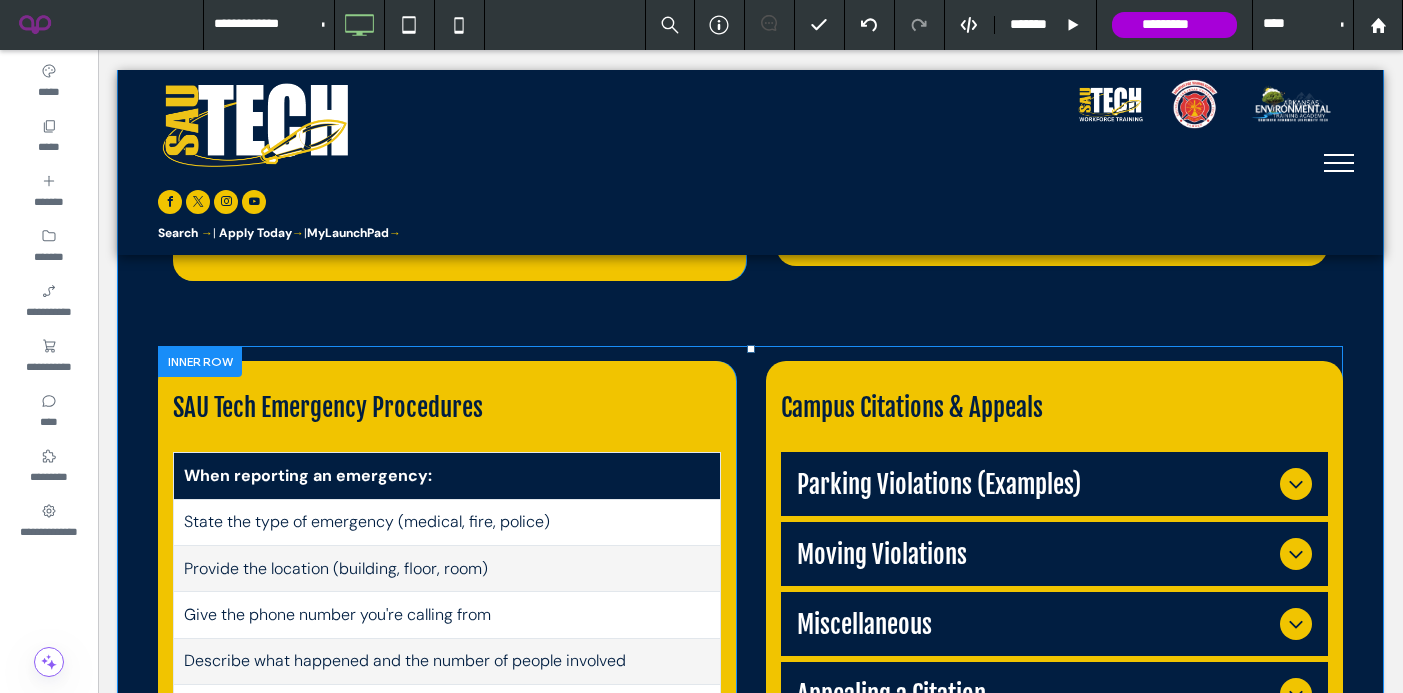 click at bounding box center (200, 361) 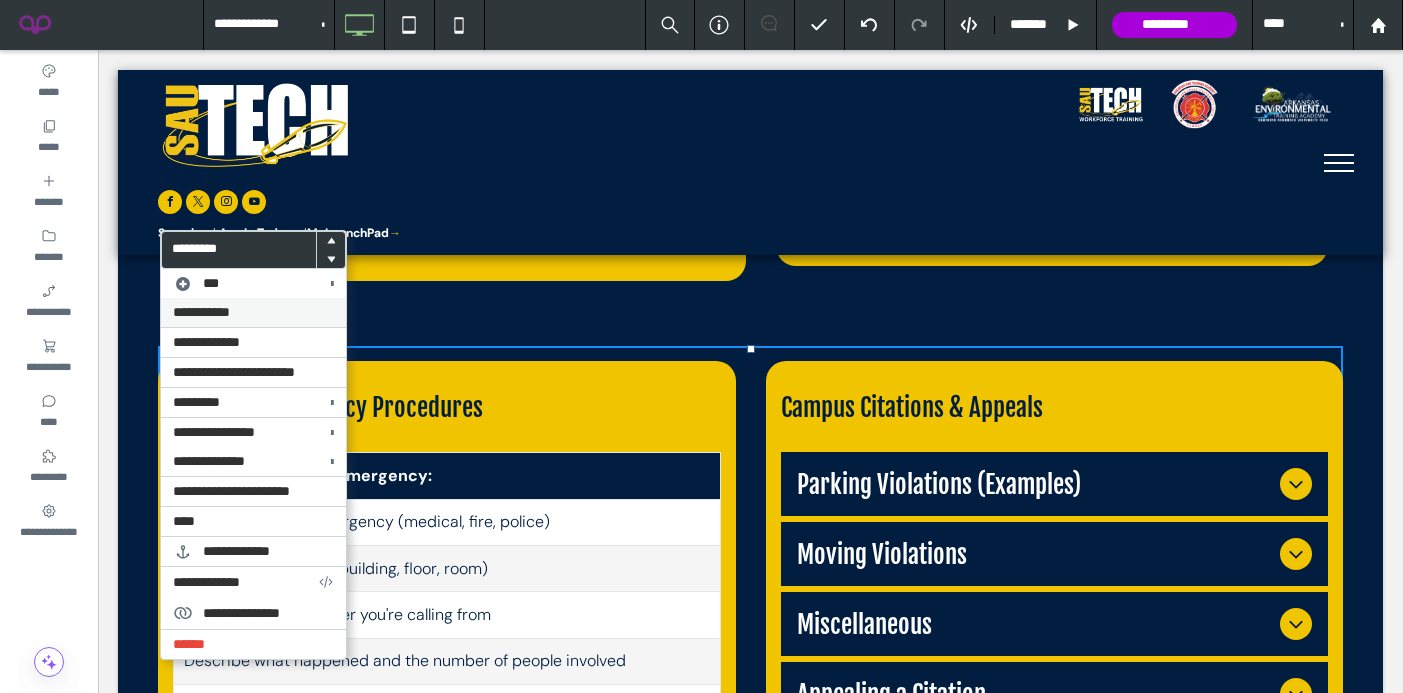 click on "**********" at bounding box center [253, 312] 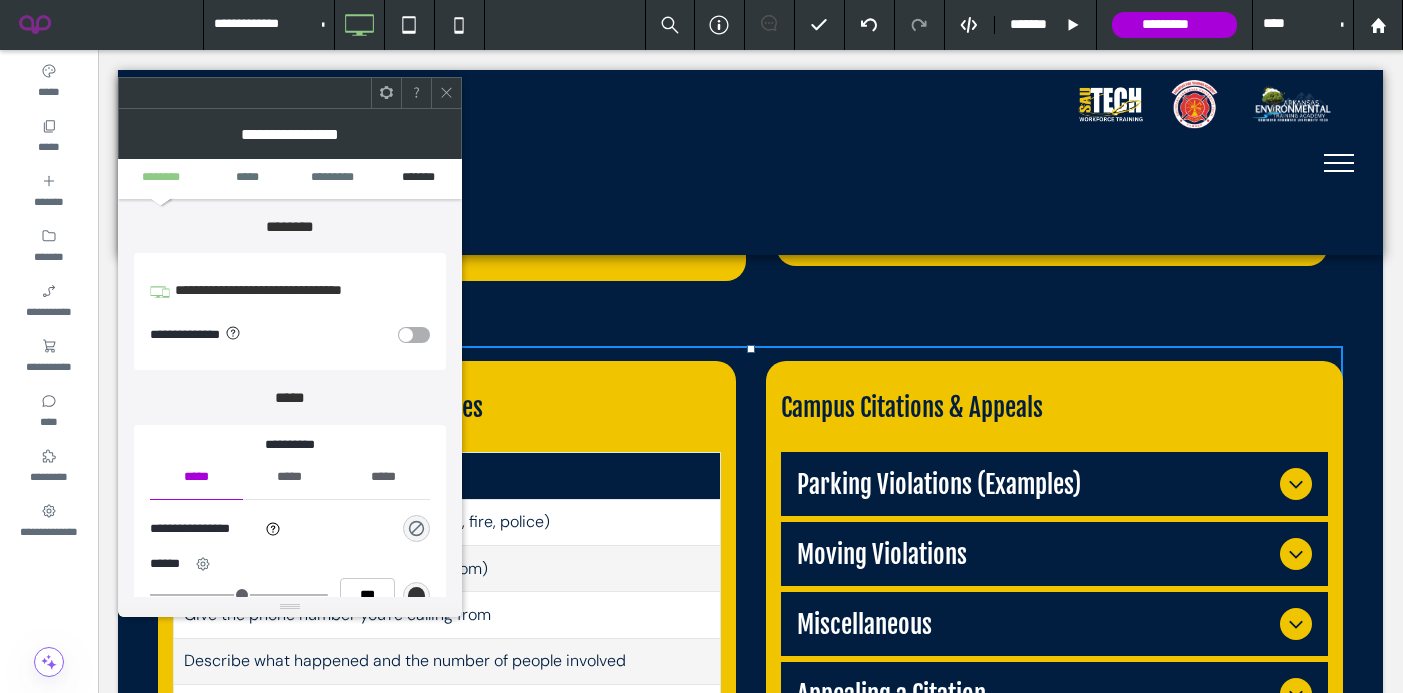 click on "*******" at bounding box center [419, 178] 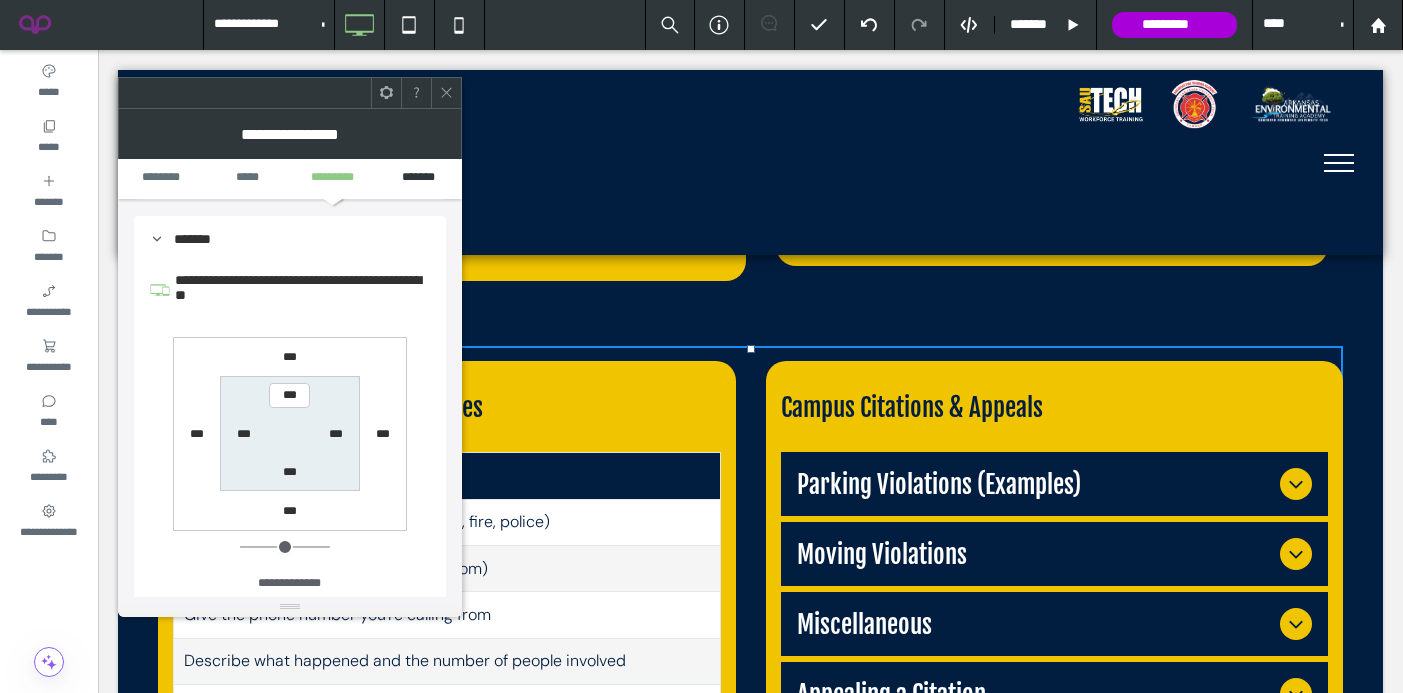 scroll, scrollTop: 641, scrollLeft: 0, axis: vertical 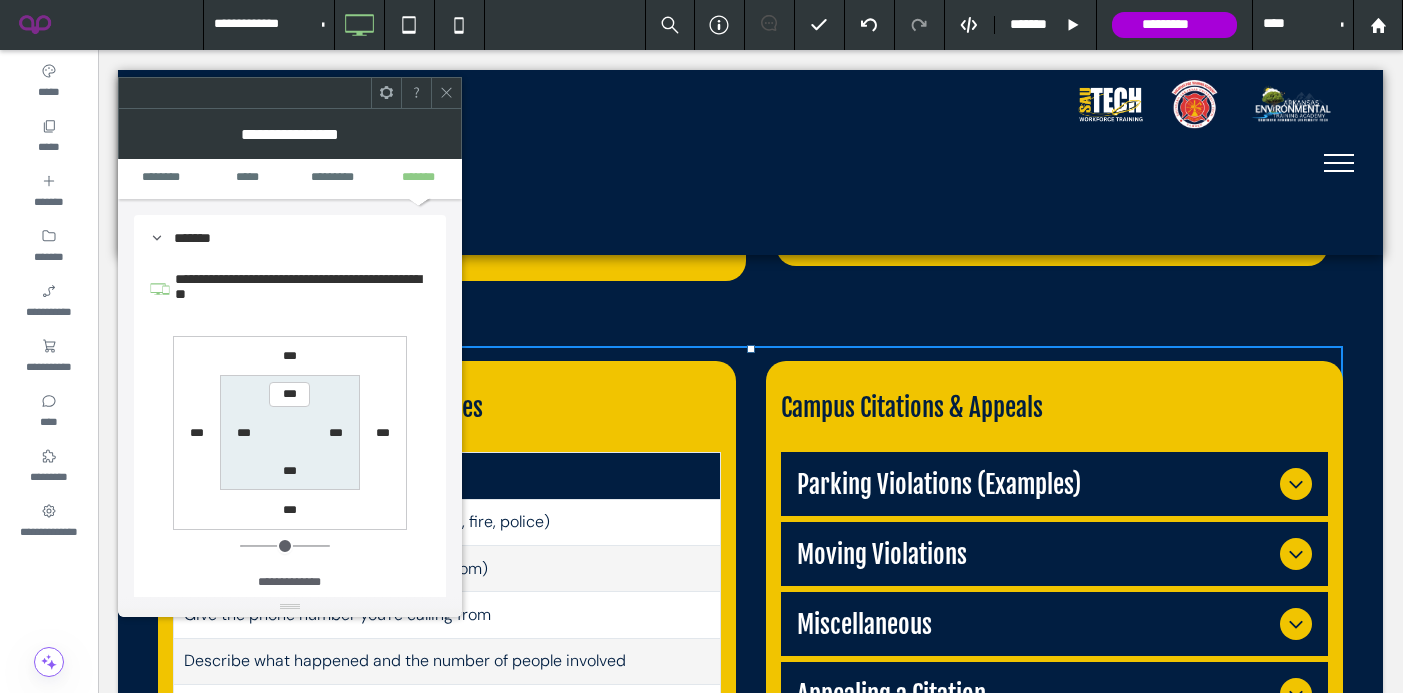 click 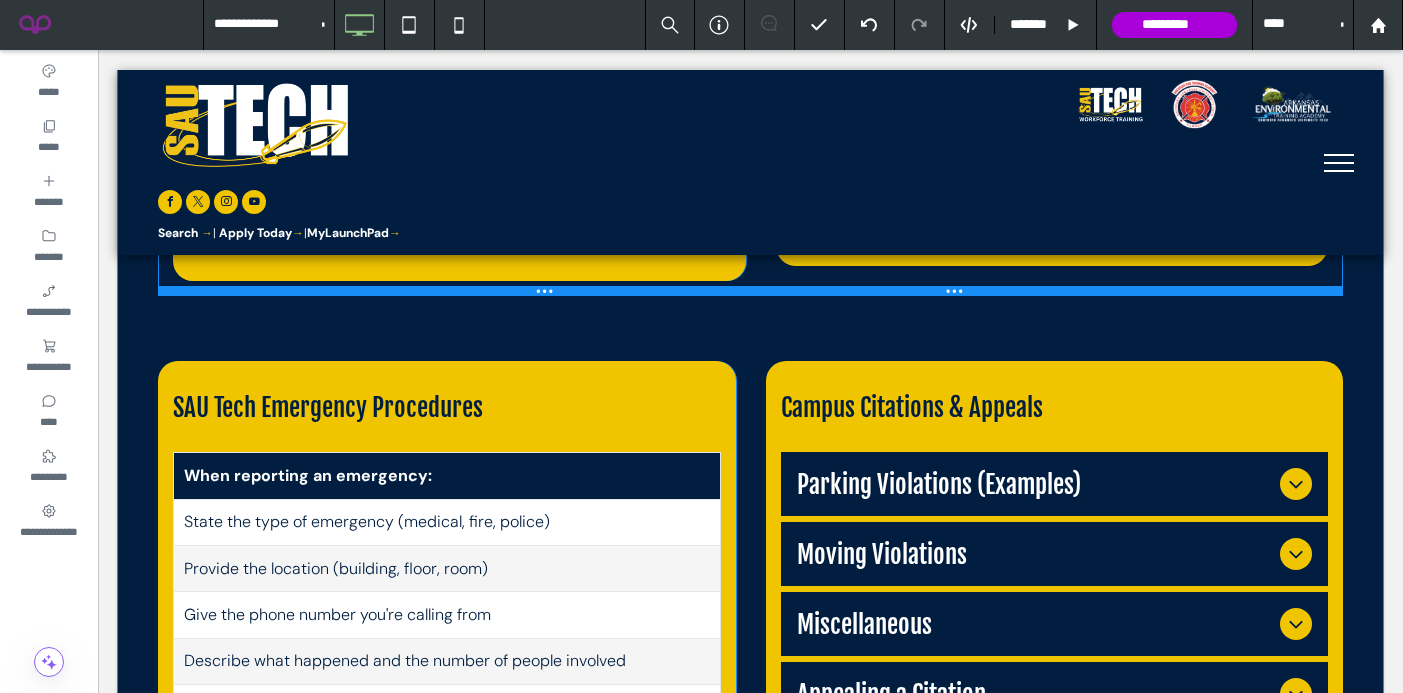 click at bounding box center [750, 291] 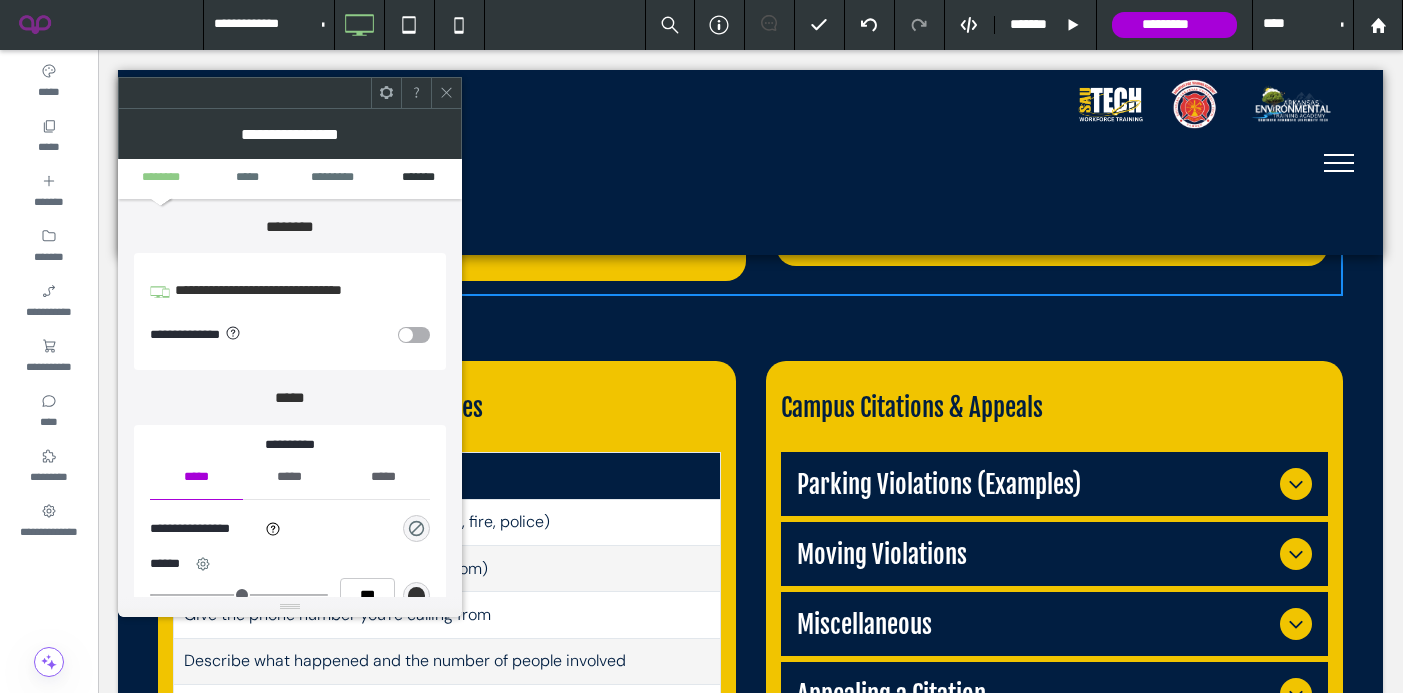 click on "*******" at bounding box center (419, 178) 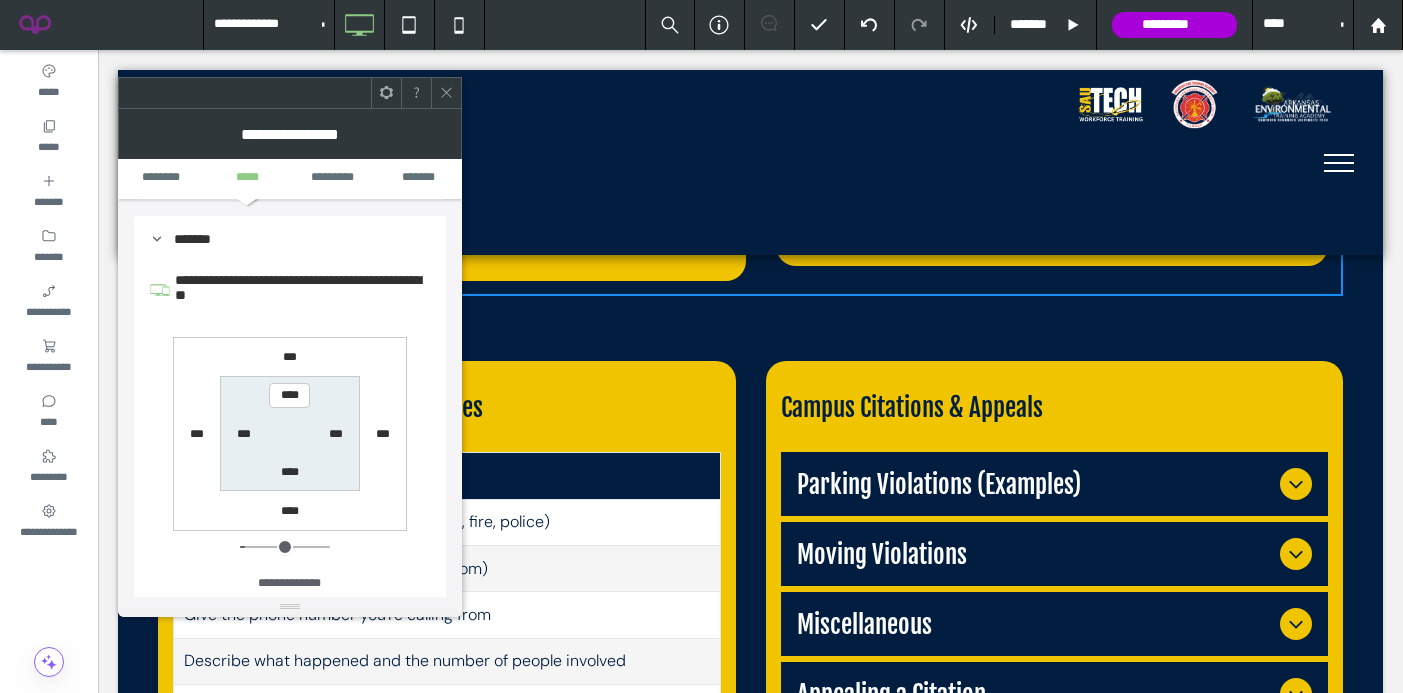 scroll, scrollTop: 641, scrollLeft: 0, axis: vertical 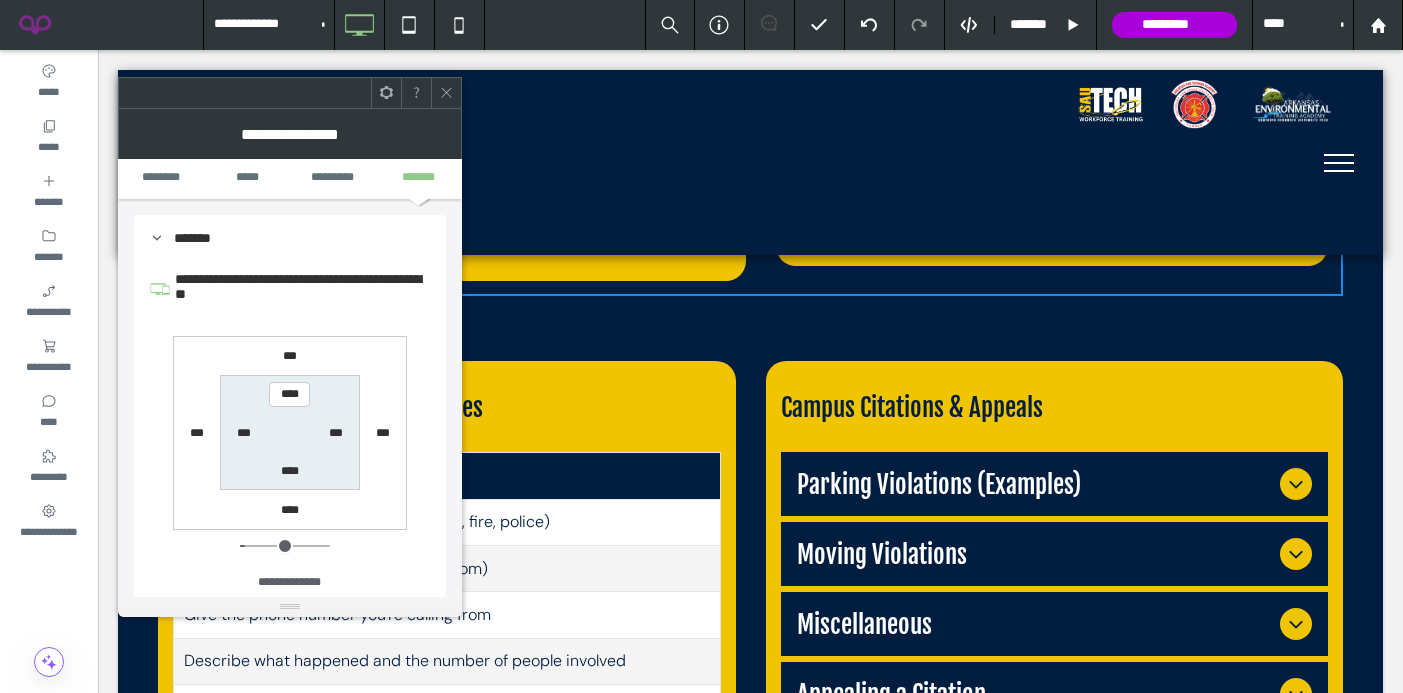 click 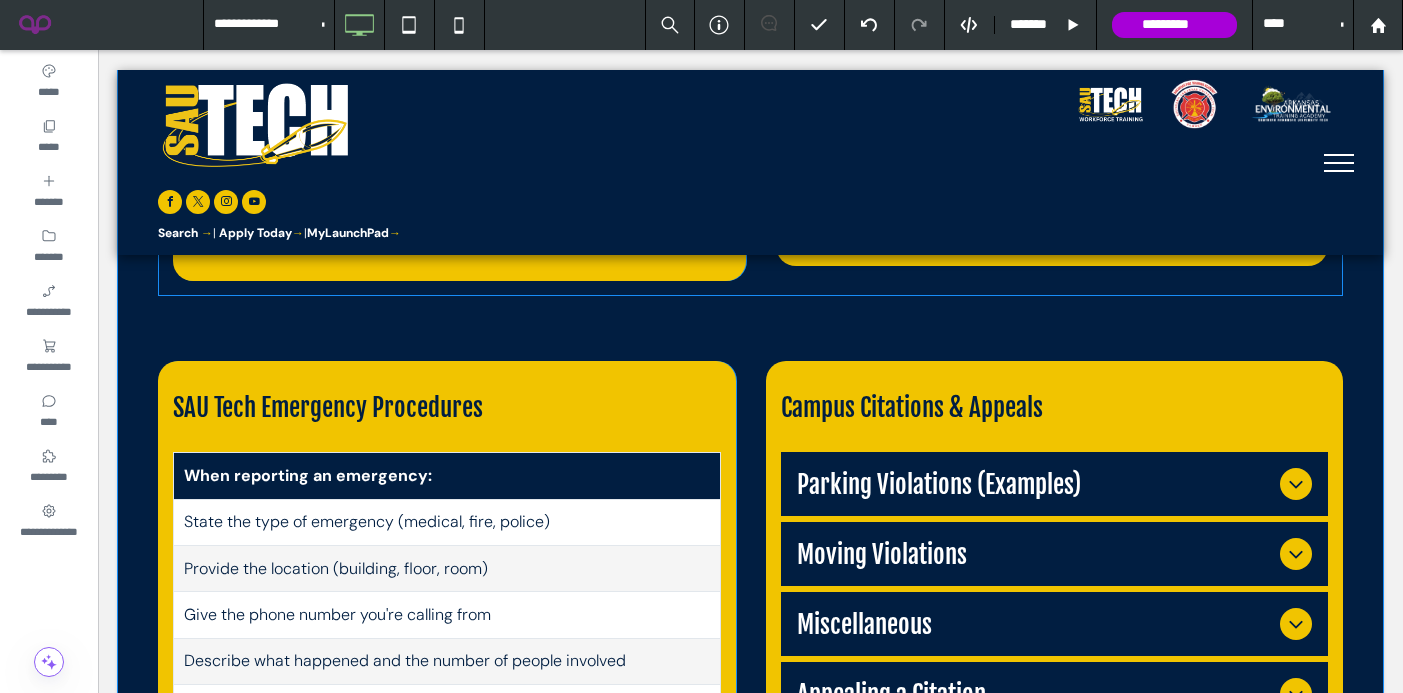 click on "When to Call Campus Police
Call immediately if you experience or witness:   A suicide attempt or threat A sexual assault or report of an assault Disruptive behavior by anyone on campus Accidents or medical emergencies Someone who is ill, disoriented, or having trouble breathing
Click To Paste" at bounding box center [459, 109] 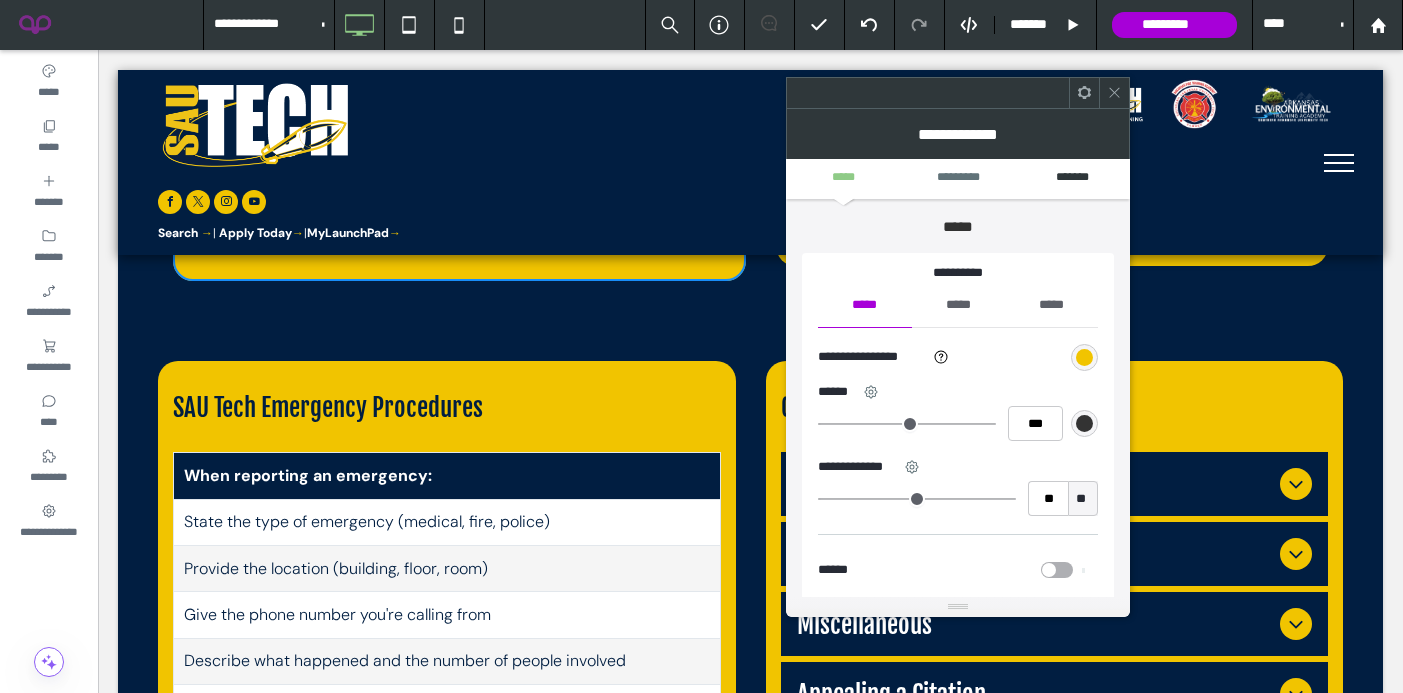 click on "*******" at bounding box center [1073, 178] 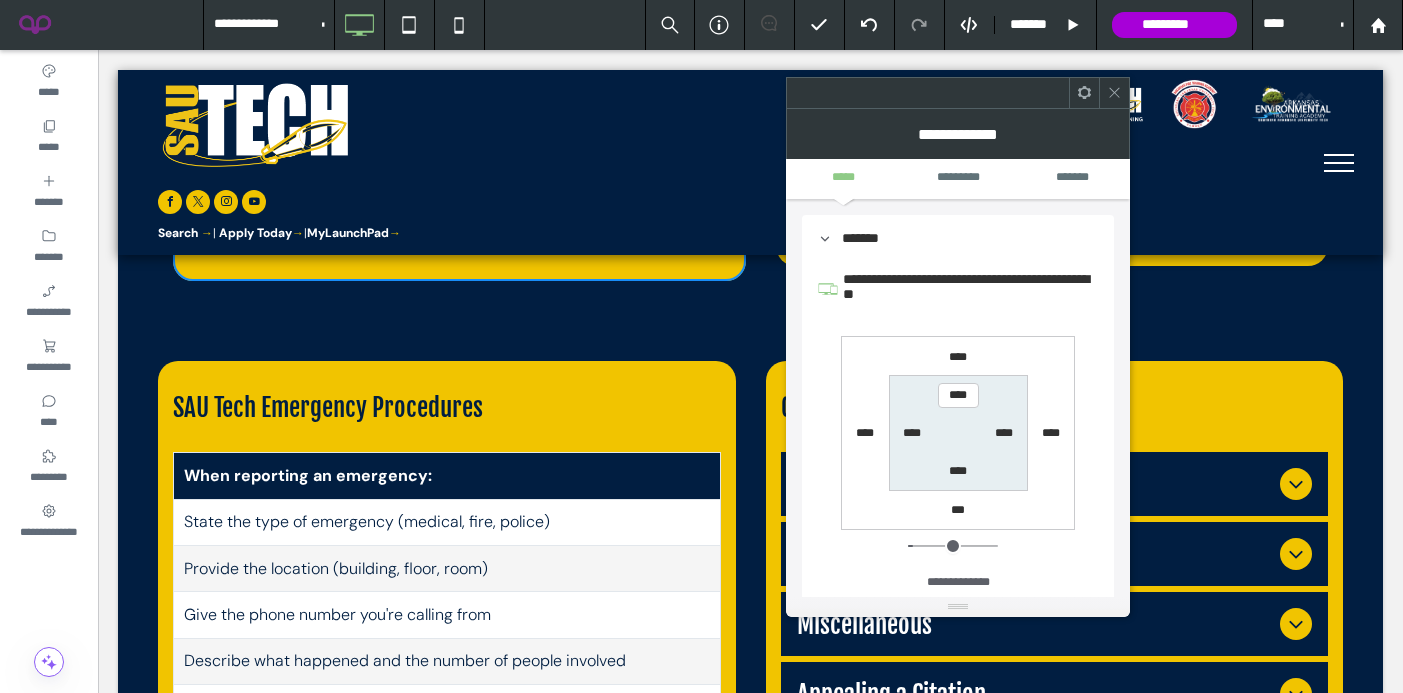scroll, scrollTop: 470, scrollLeft: 0, axis: vertical 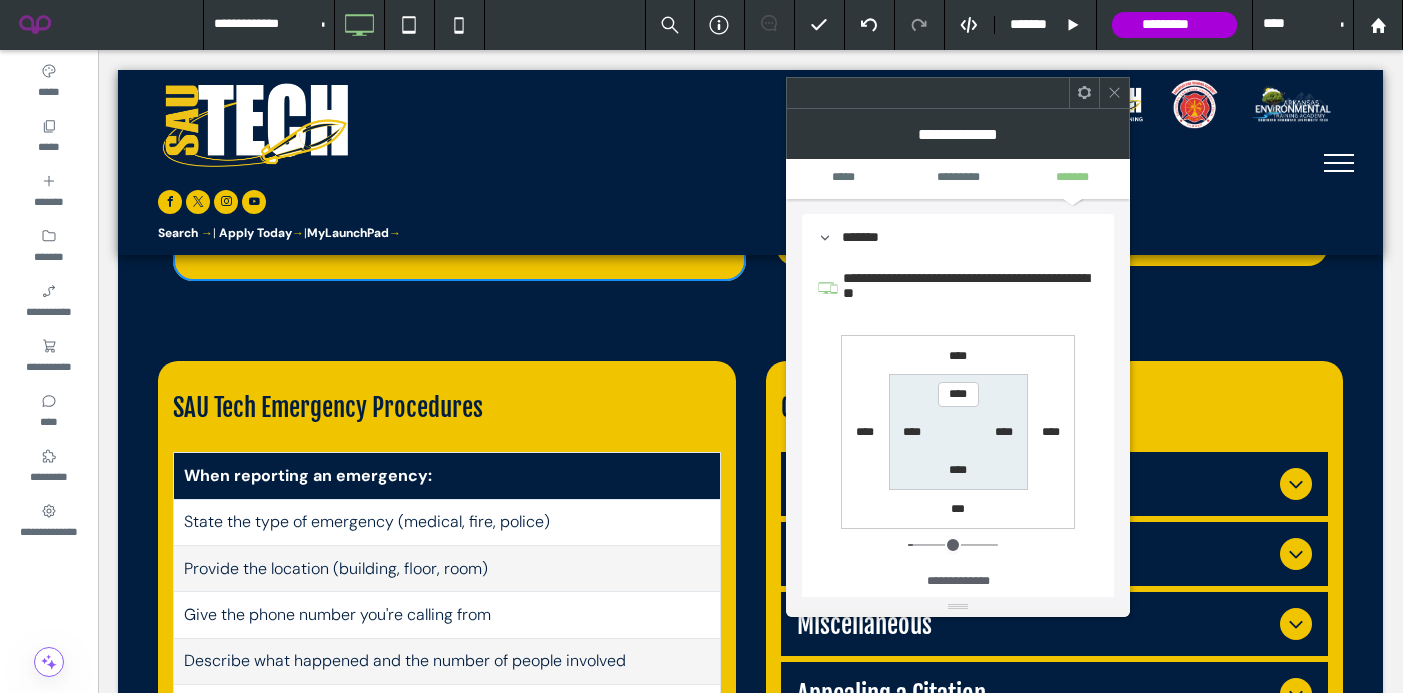 click 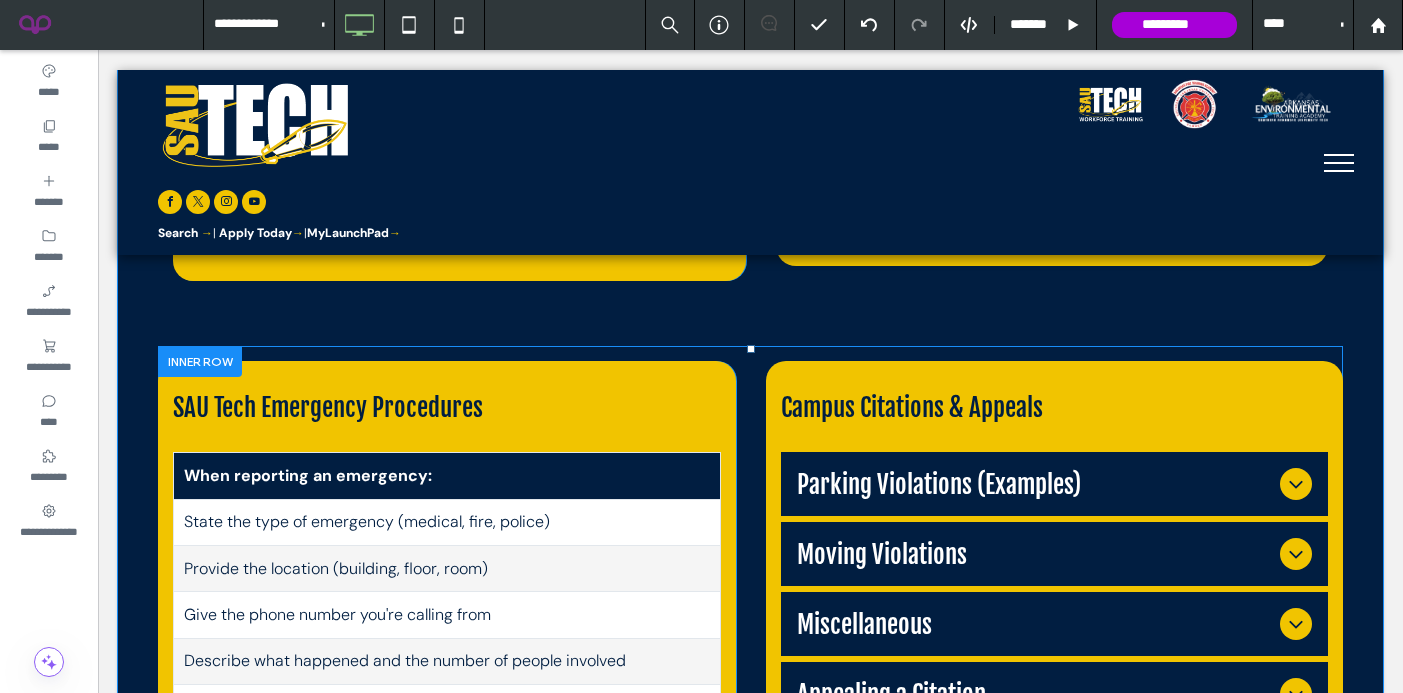 click on "SAU Tech Emergency Procedures
When reporting an emergency:
State the type of emergency (medical, fire, police)
Provide the location (building, floor, room)
Give the phone number you're calling from
Describe what happened and the number of people involved
Share what’s currently being done for the victim
Let the operator hang up first or leave the phone off the hook for tracing
Click To Paste" at bounding box center (447, 597) 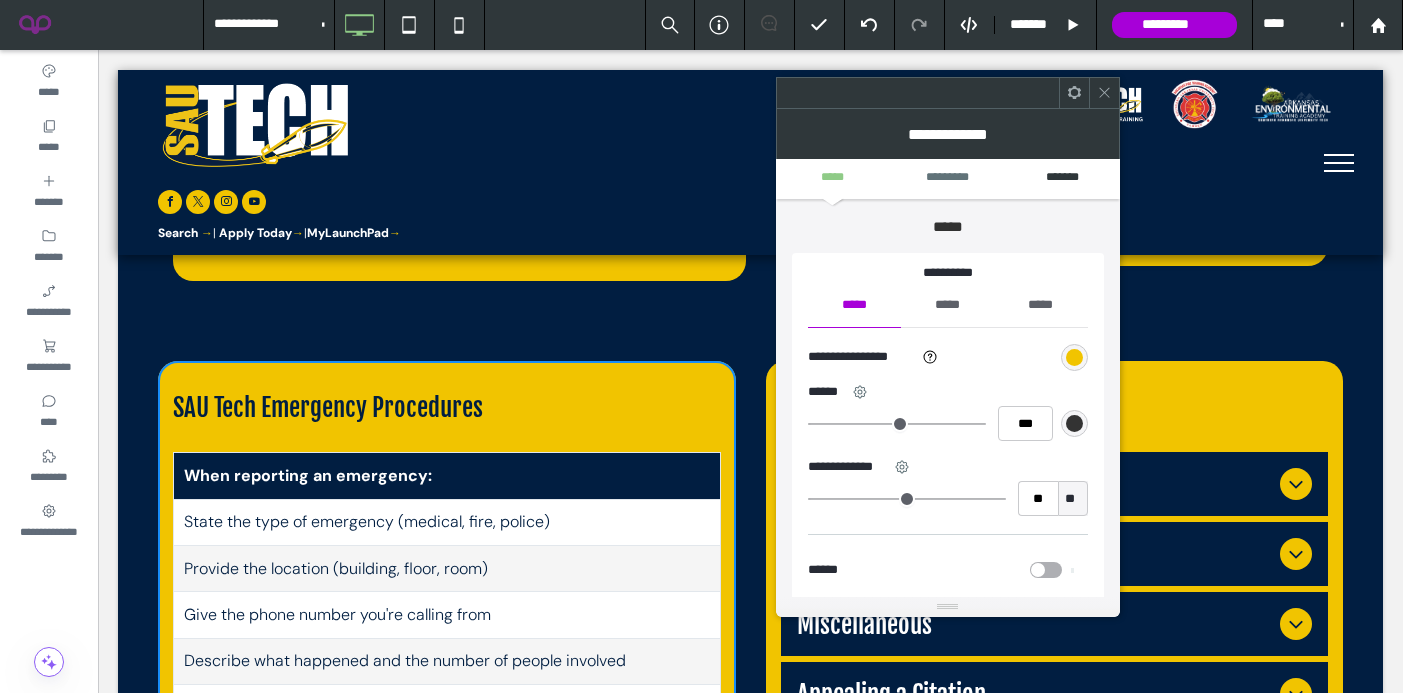 click on "*******" at bounding box center [1062, 178] 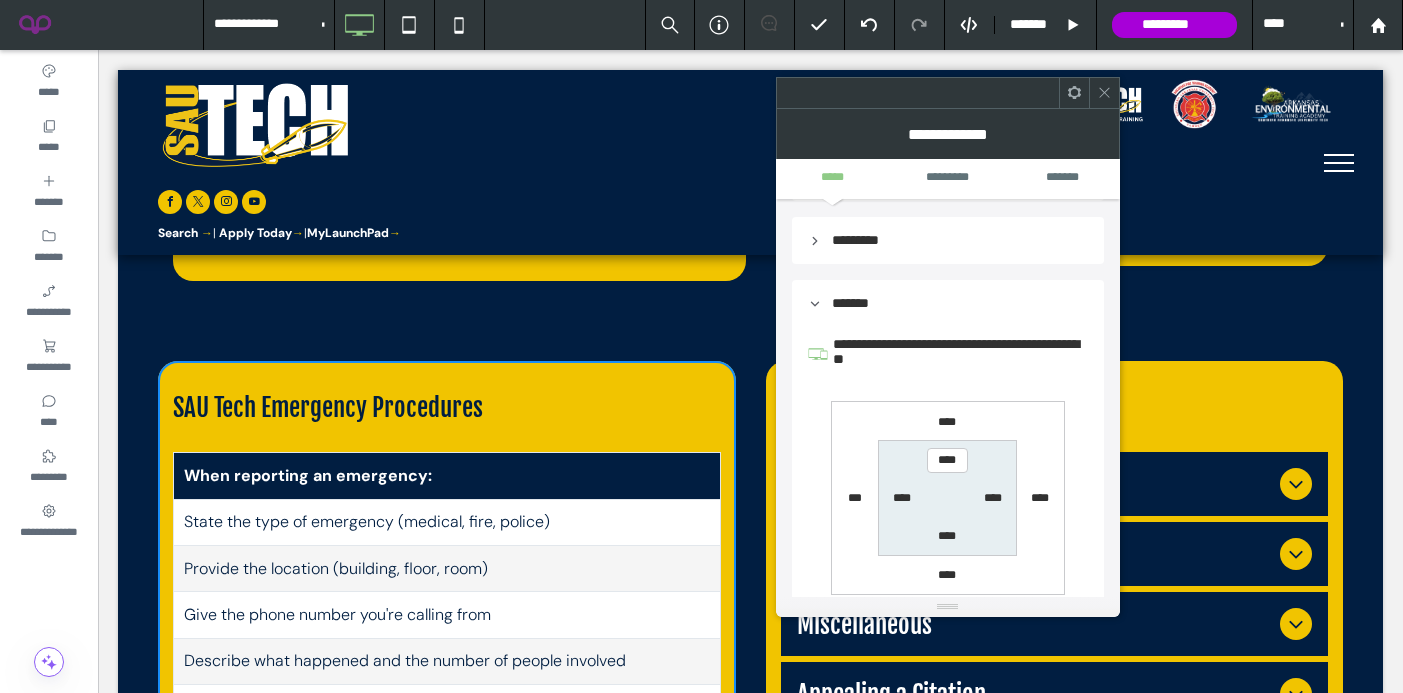 scroll, scrollTop: 470, scrollLeft: 0, axis: vertical 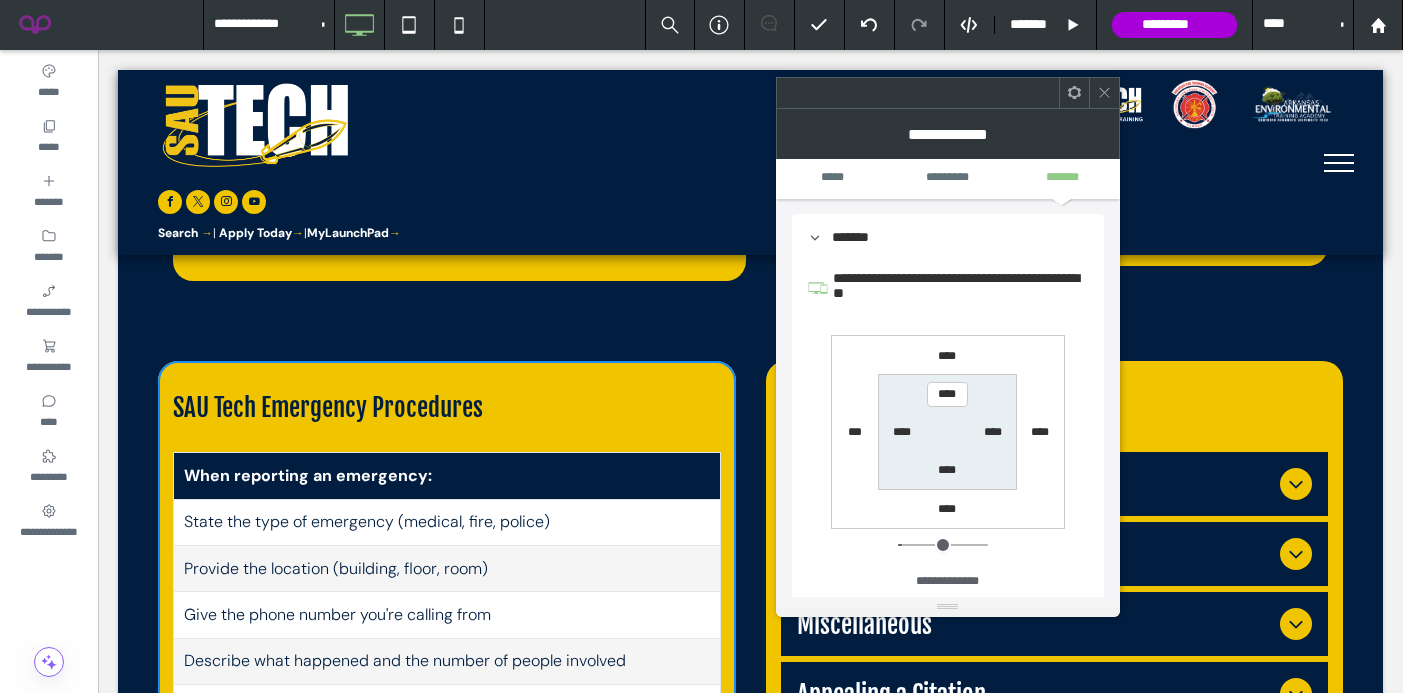 click on "***" at bounding box center (855, 432) 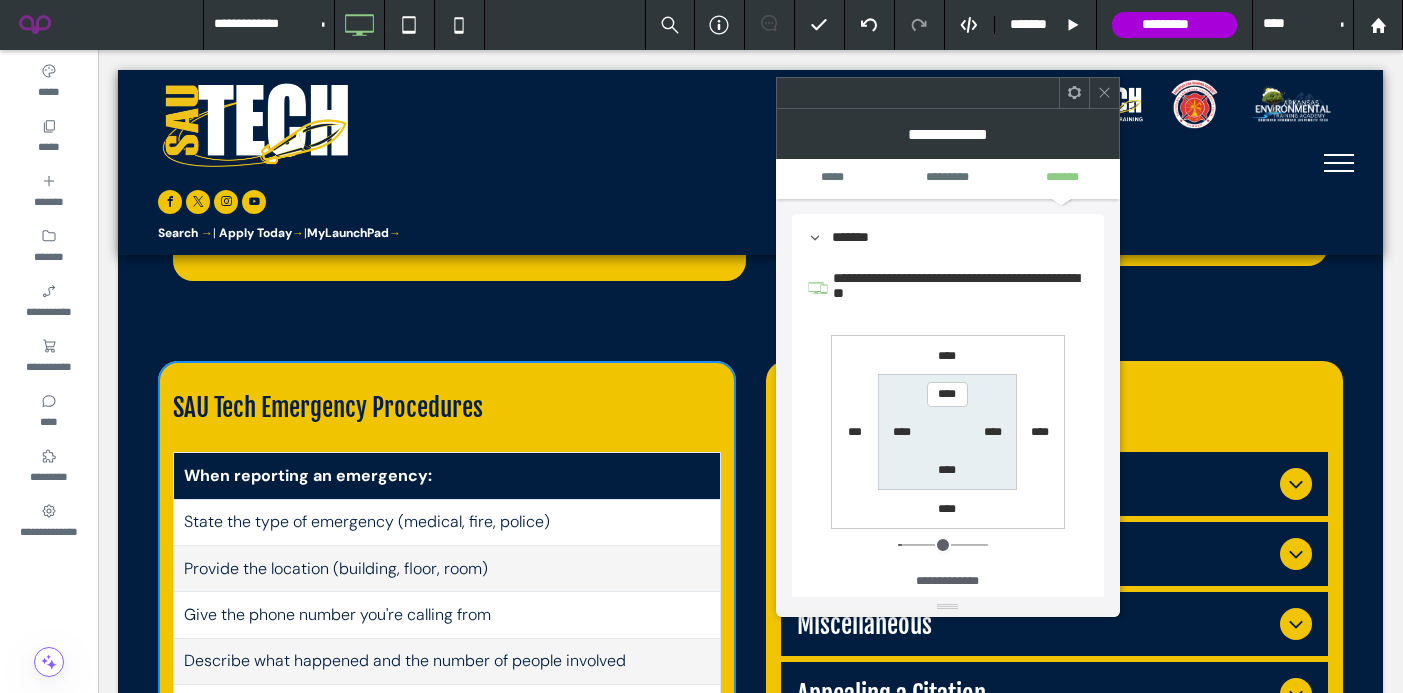 type on "*" 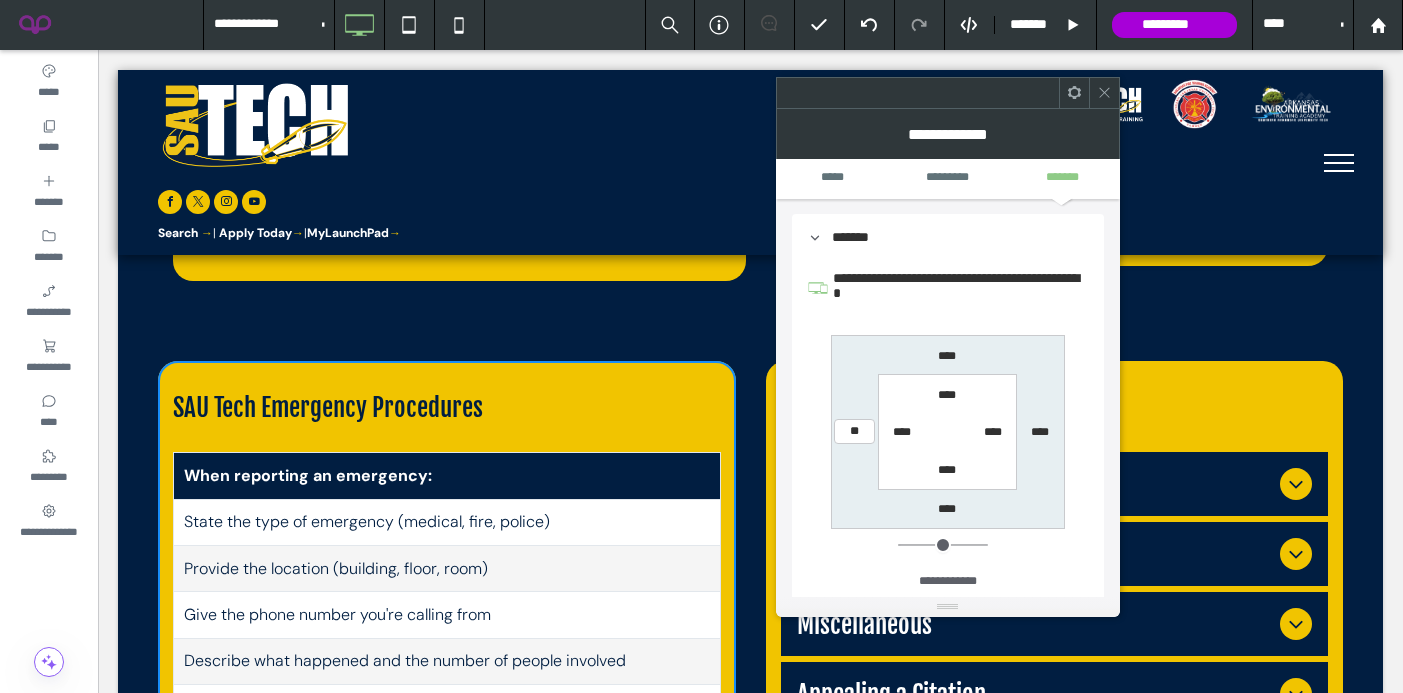type on "**" 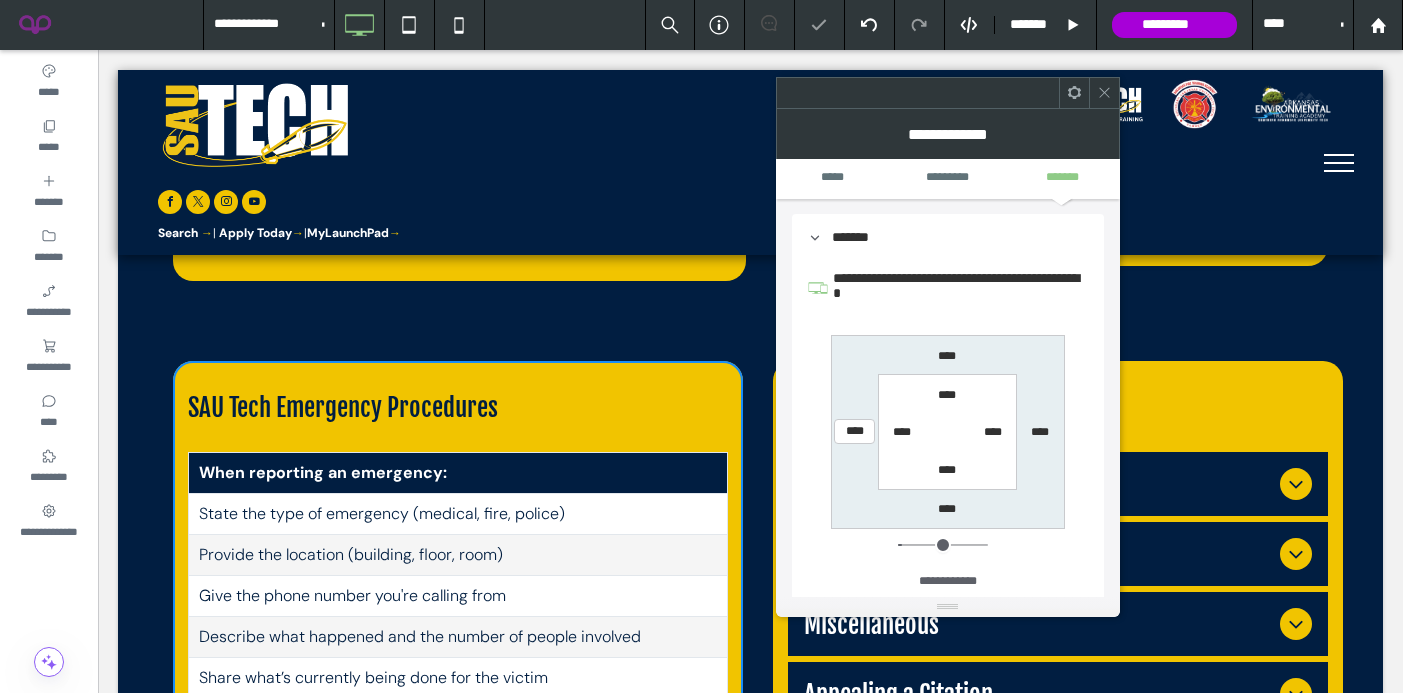 click on "**********" at bounding box center [960, 288] 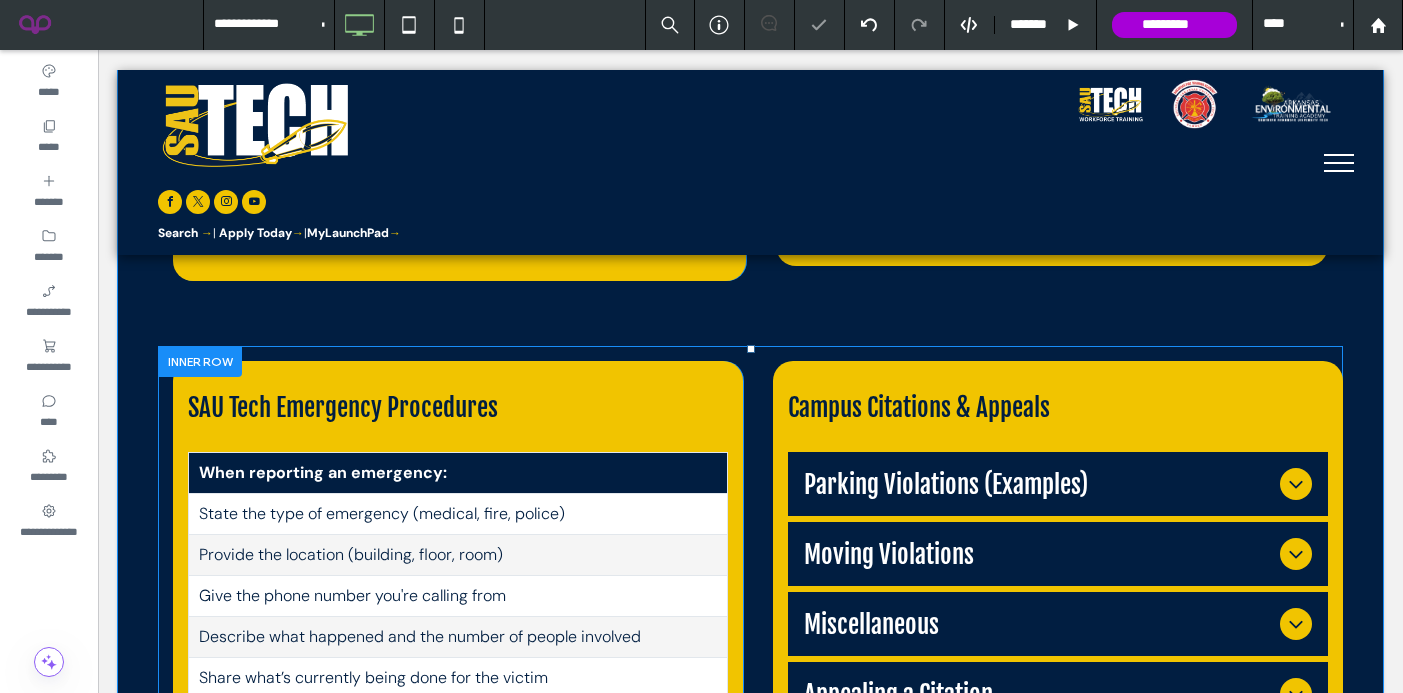 click on "Campus Citations & Appeals
Parking Violations (Examples) Handicap parking violation – $50 Parking in fire lane – $25 Improper parking or blocking vehicles – $10 Failure to display permit – $25 Moving Violations Speeding – $25 Disregarding stop sign – $20 Reckless driving – $50 Miscellaneous Littering or disobeying an officer – $100 Noise violations – $20 Smoking on campus – $50 Visiting hour violation (housing) – $25 Appealing a Citation To appeal:   Call 870-574-4517 within 5 days of the citation to request a citation appeal form Appear at the scheduled hearing to present your case Failure to appear results in loss of appeal rights and payment is due Appeals beyond this point may be reviewed by the Chancellor or designee
To appeal a moving violation, contact the officer directly and request the citation be transferred to the county or municipal court system. Title or Question Button Button
Download Citation Information
Click To Paste" at bounding box center (1058, 597) 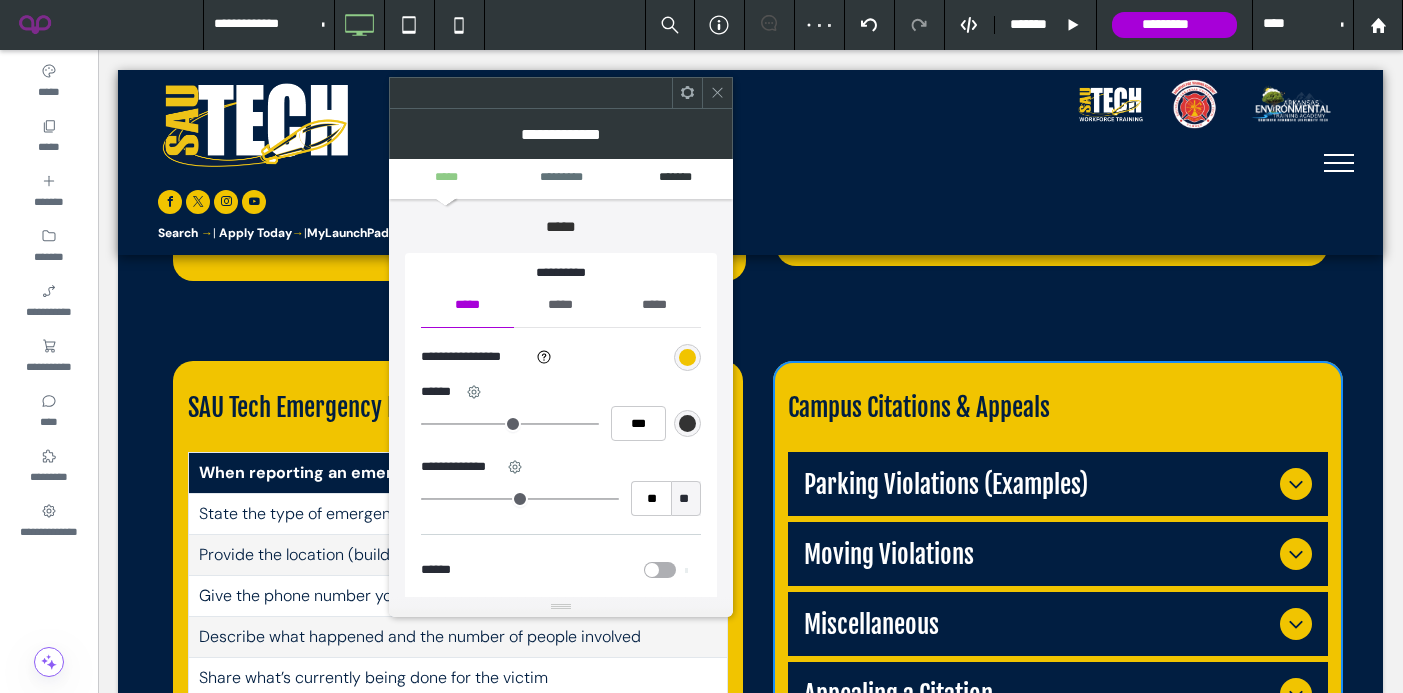 click on "*******" at bounding box center [676, 178] 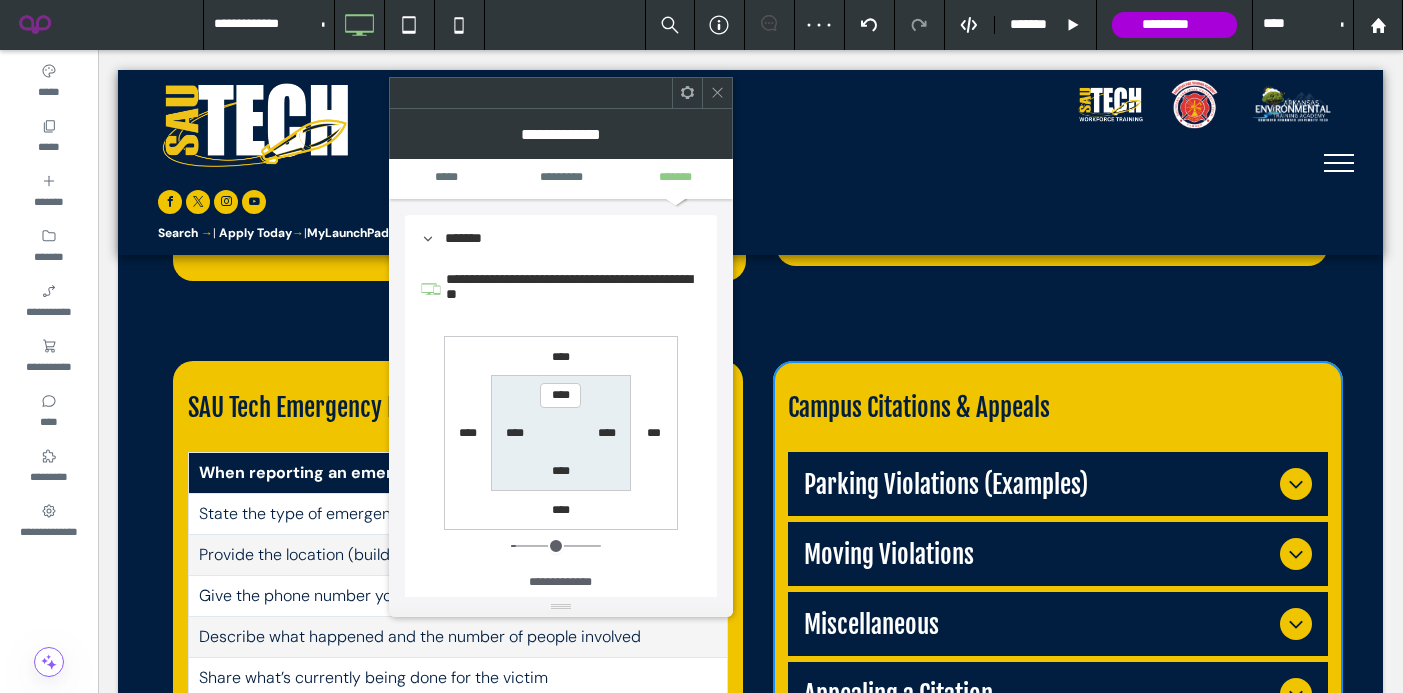 scroll, scrollTop: 470, scrollLeft: 0, axis: vertical 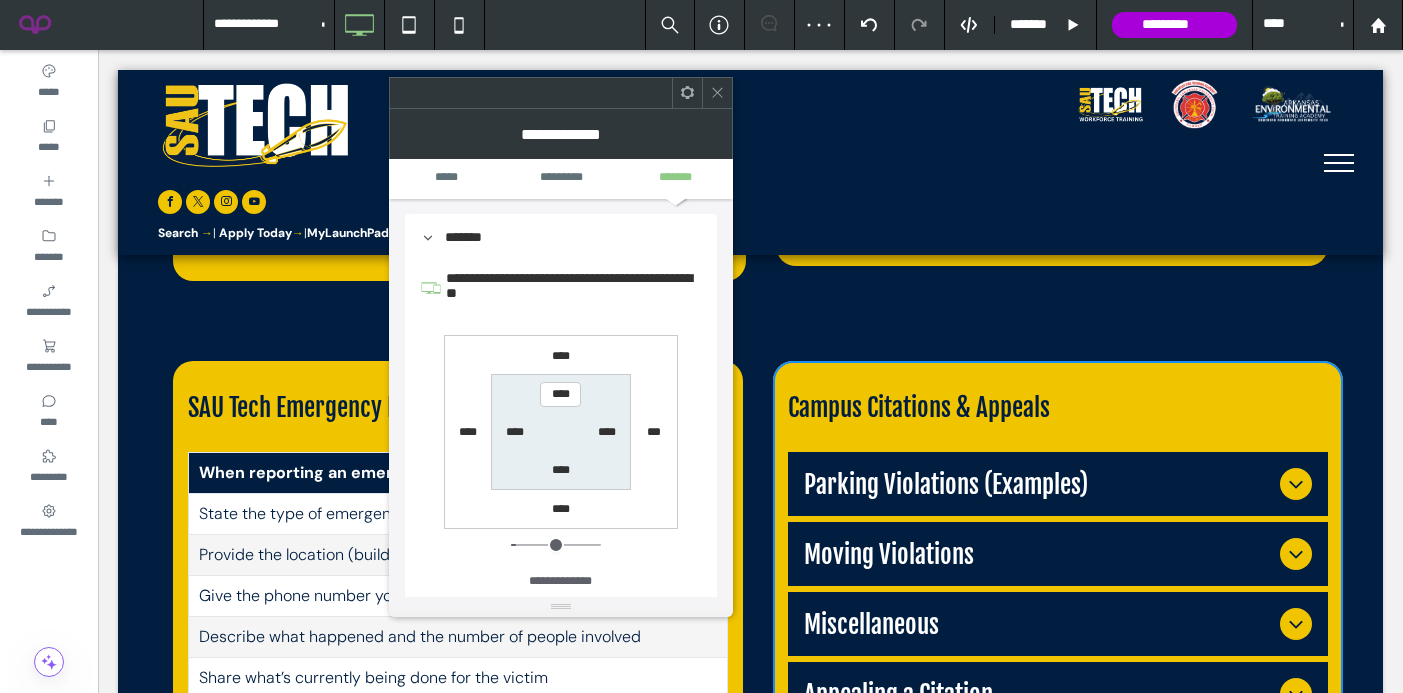 click on "***" at bounding box center (654, 432) 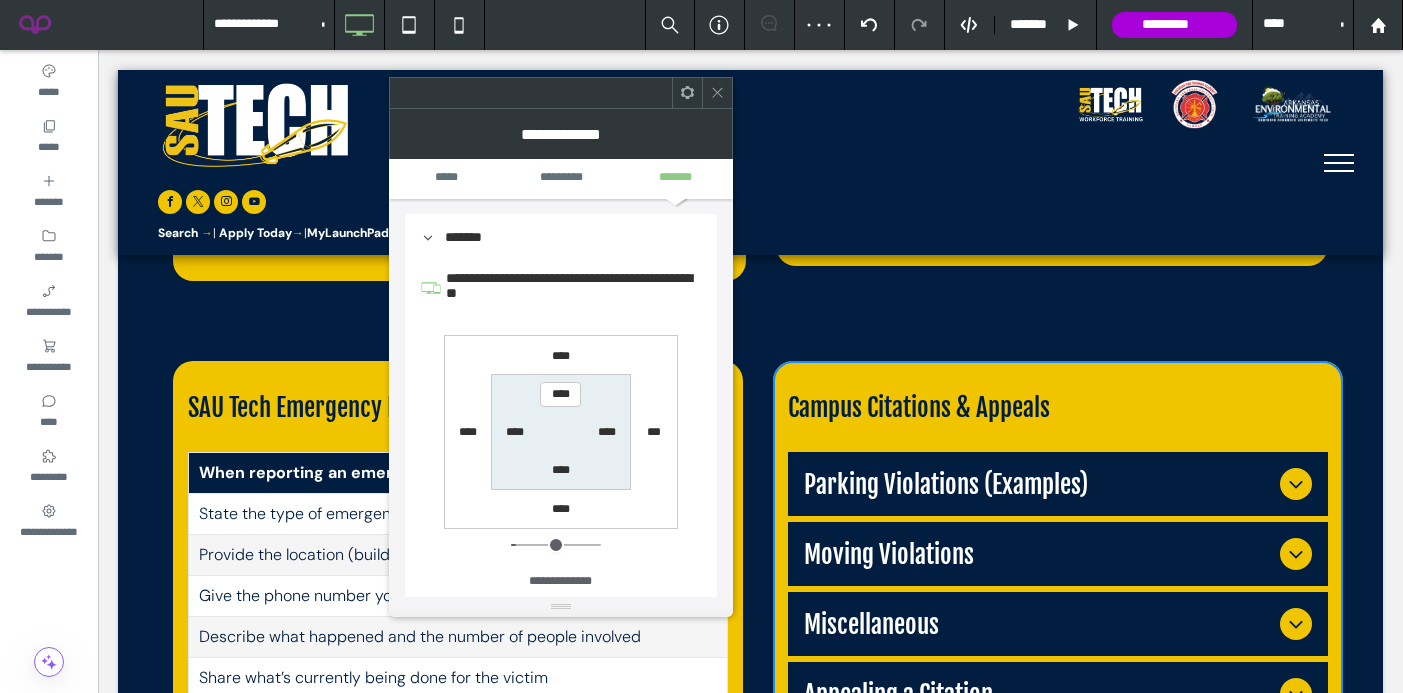 type on "*" 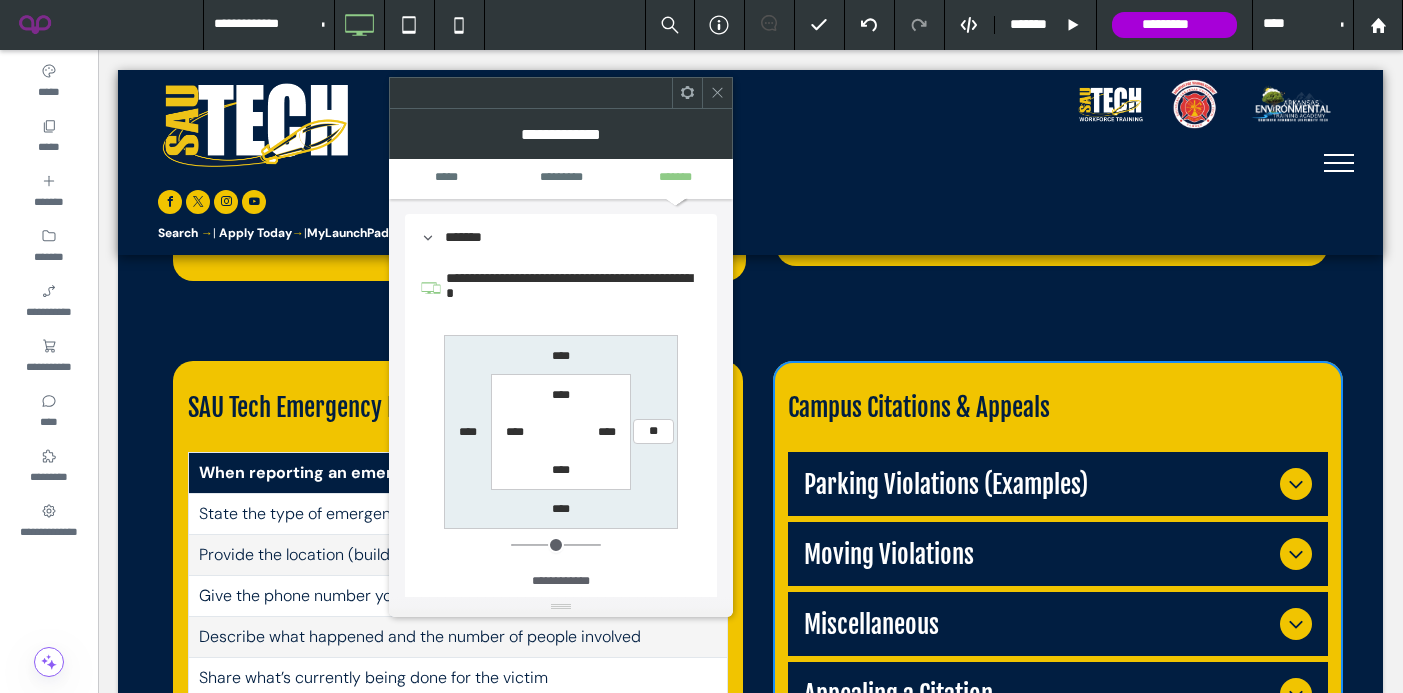 type on "**" 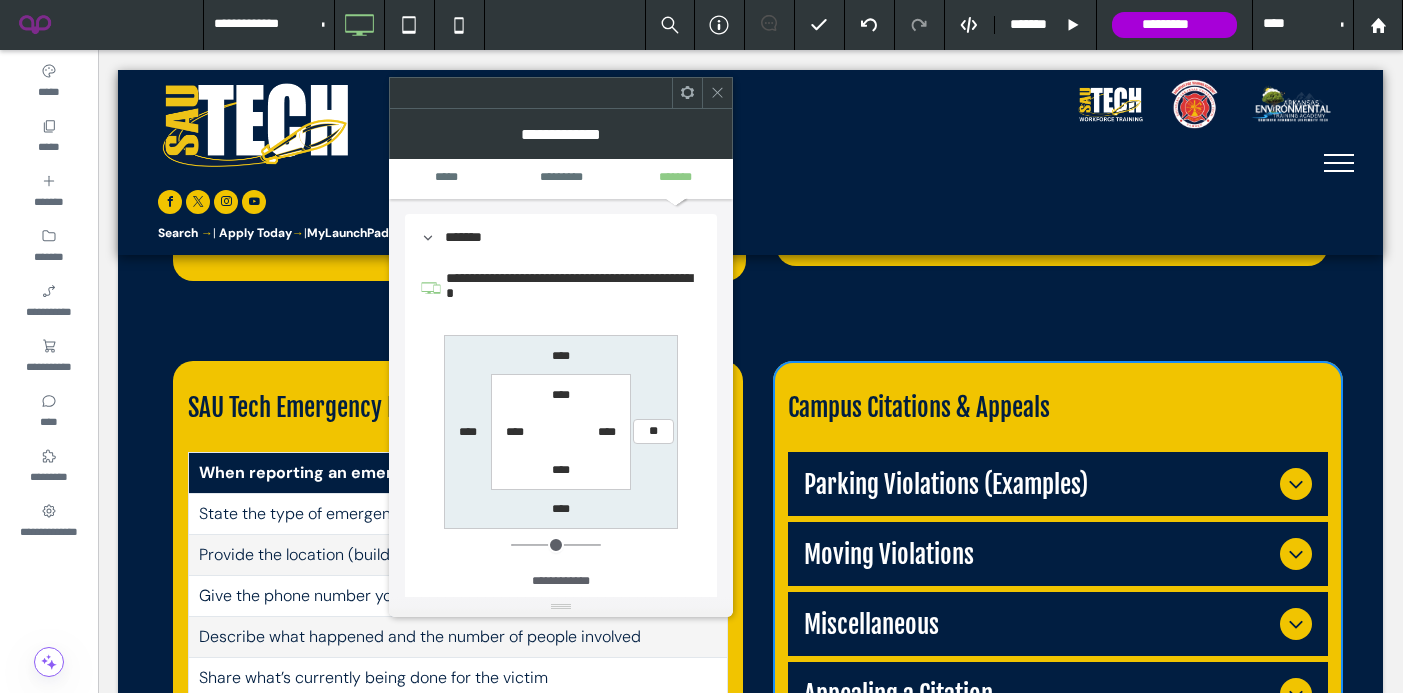 type on "**" 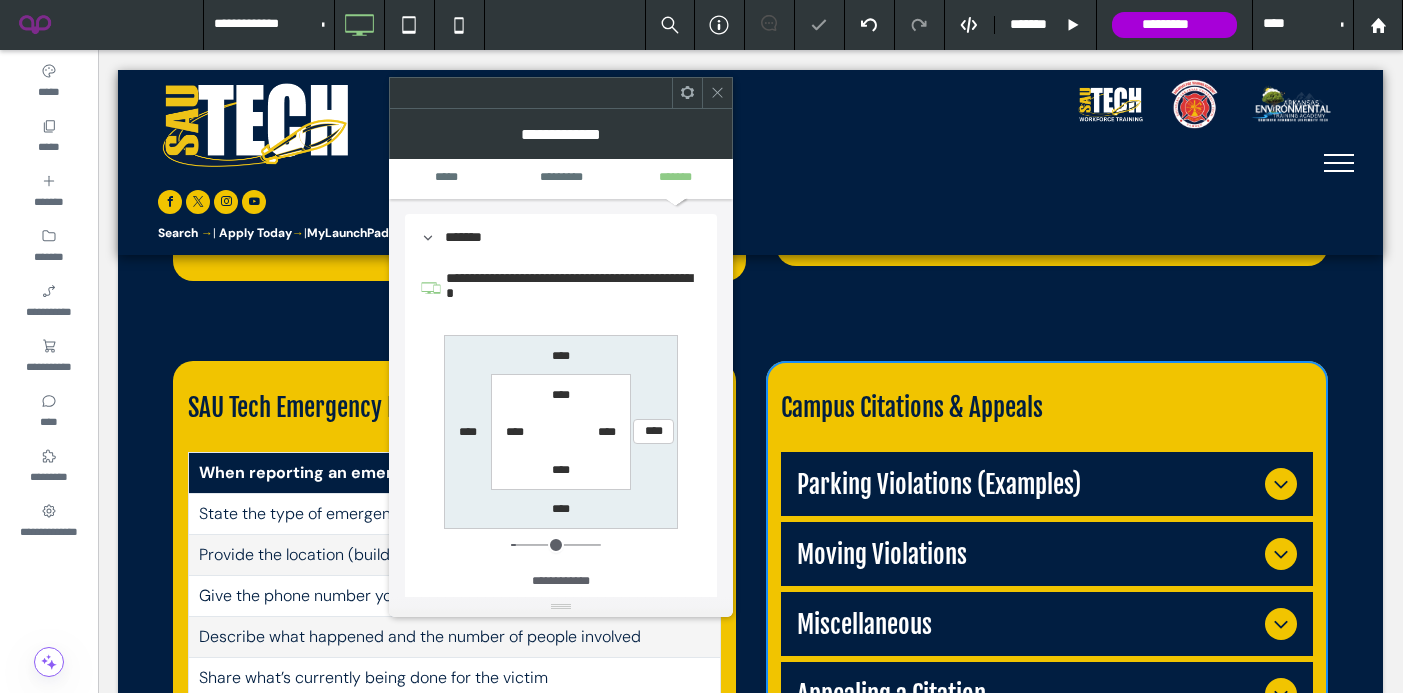 click 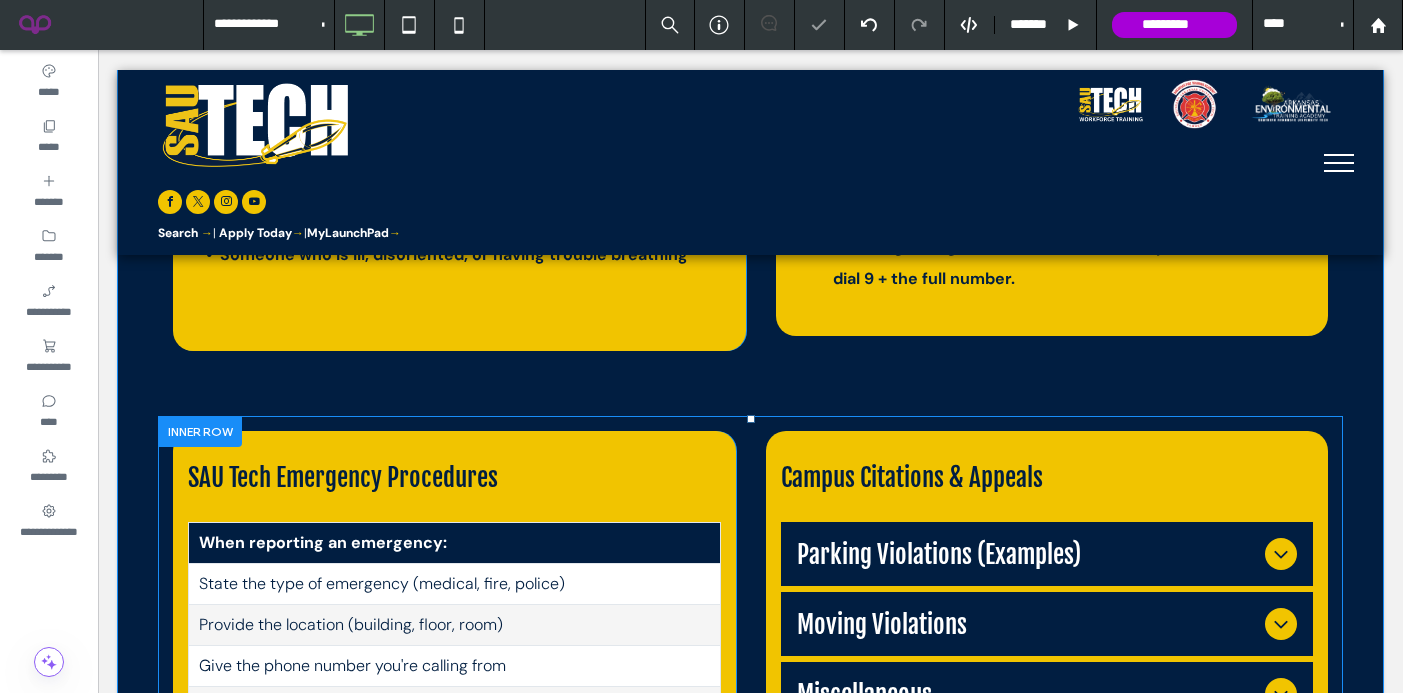 scroll, scrollTop: 1155, scrollLeft: 0, axis: vertical 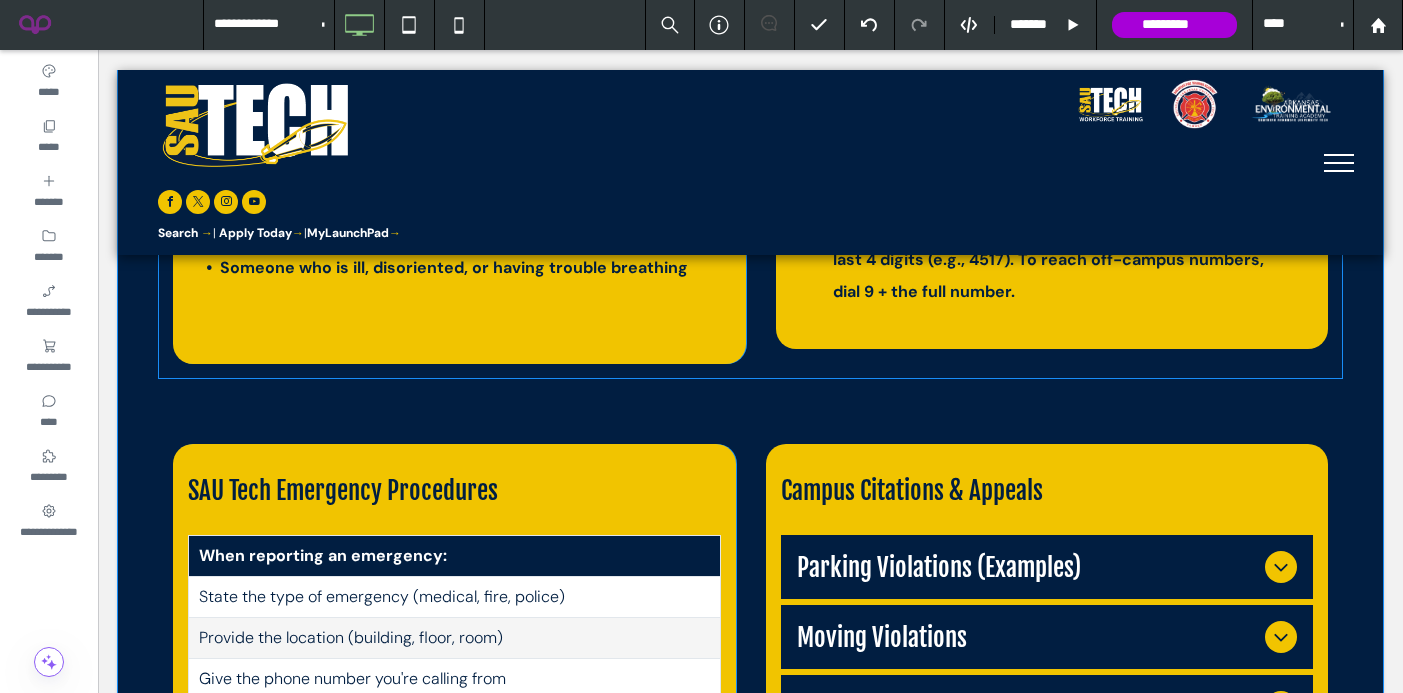 click on "When to Call Campus Police
Call immediately if you experience or witness:   A suicide attempt or threat A sexual assault or report of an assault Disruptive behavior by anyone on campus Accidents or medical emergencies Someone who is ill, disoriented, or having trouble breathing
Click To Paste" at bounding box center (459, 192) 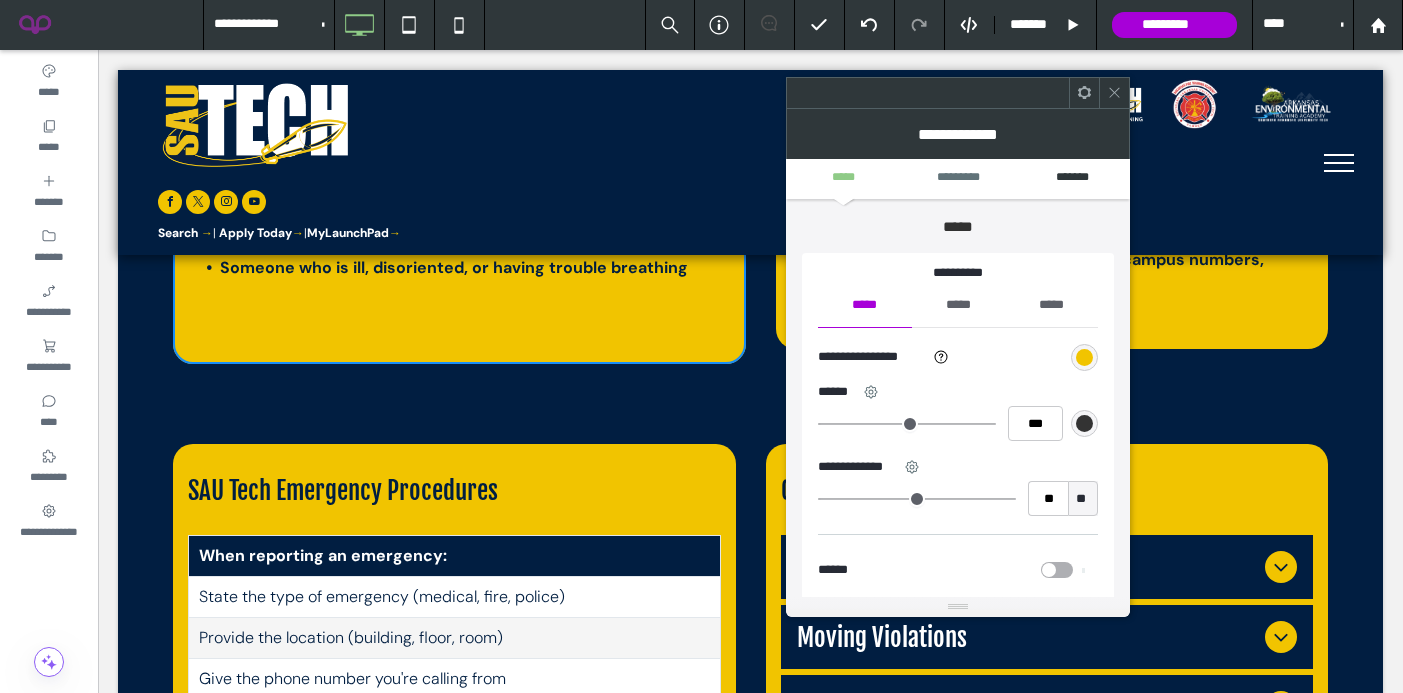 click on "*******" at bounding box center [1073, 178] 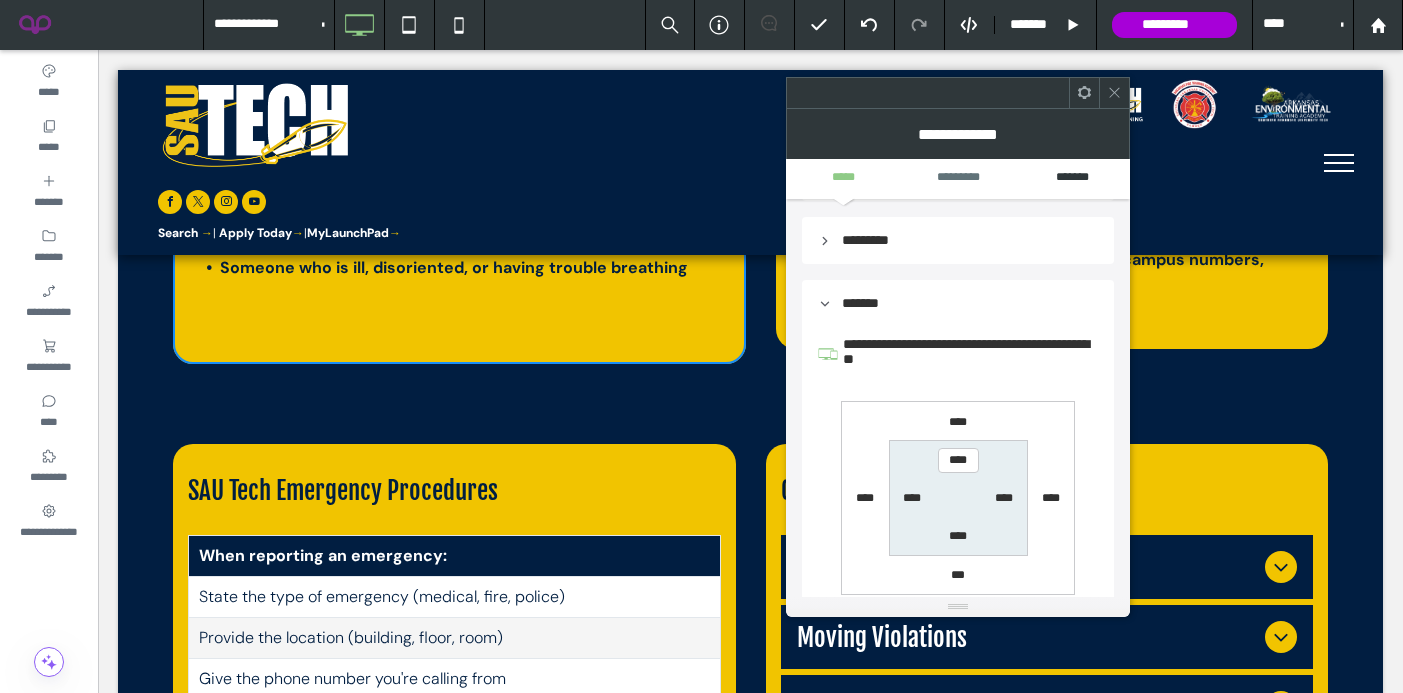 scroll, scrollTop: 470, scrollLeft: 0, axis: vertical 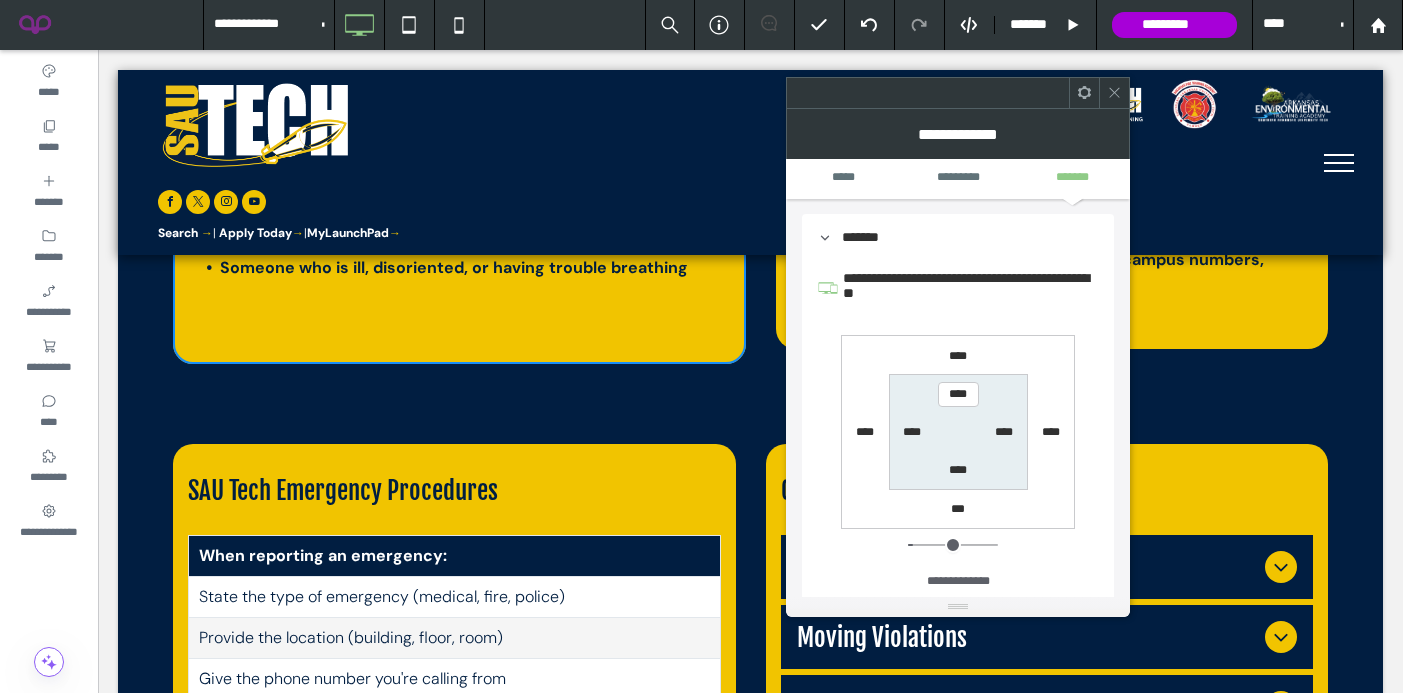 click 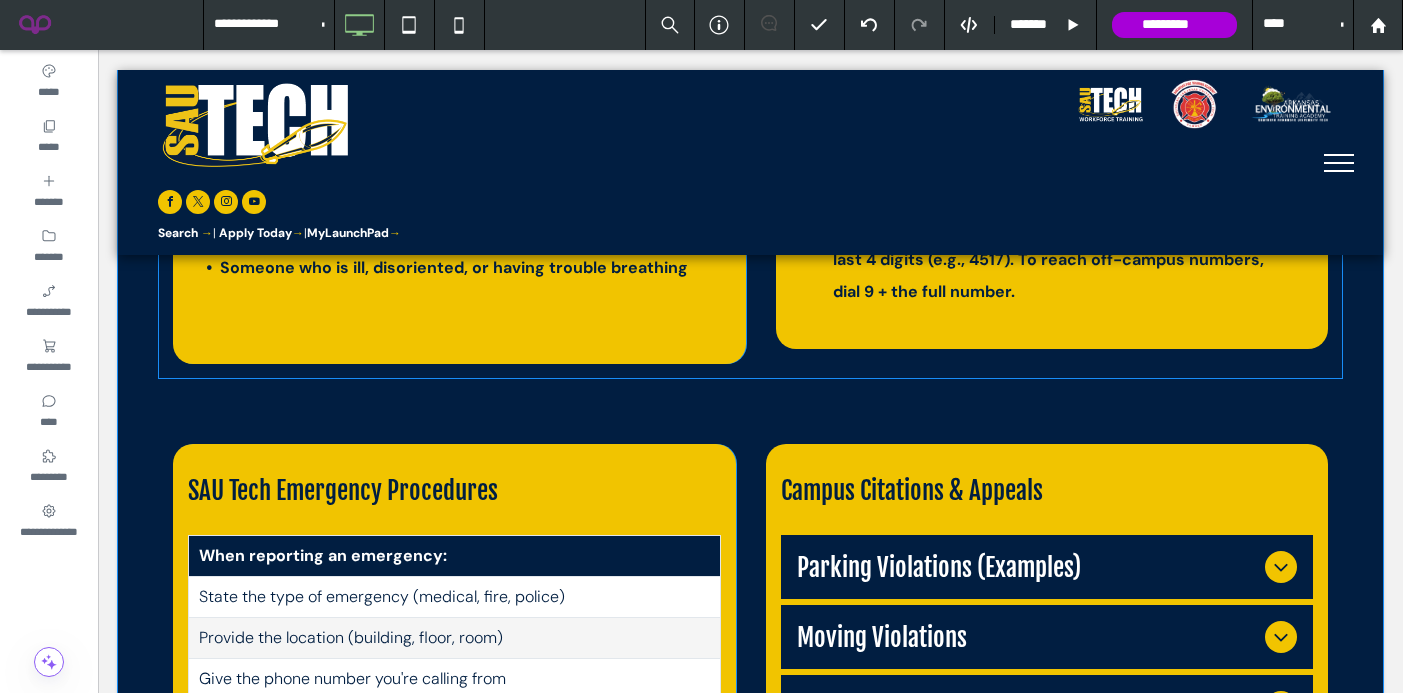 click on "Local Emergency Numbers
East Camden Volunteer Fire Department   870-574-2900 Pro-Med Ambulance Service:
870-864-8899 Ouachita County Medical Center Ambulance:
870-836-2600
TIP: When calling from a campus phone, dial only the last 4 digits (e.g., 4517). To reach off-campus numbers, dial 9 + the full number.
Click To Paste" at bounding box center [1052, 184] 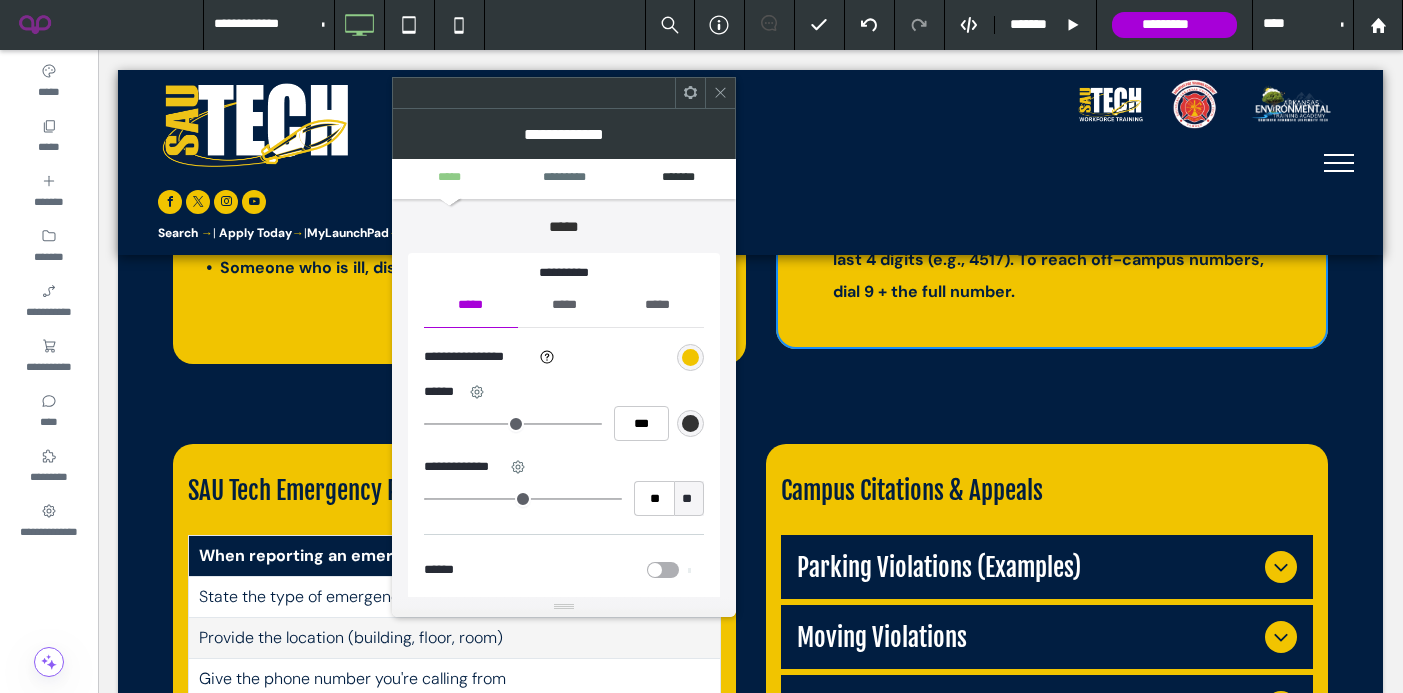 click on "*******" at bounding box center [679, 178] 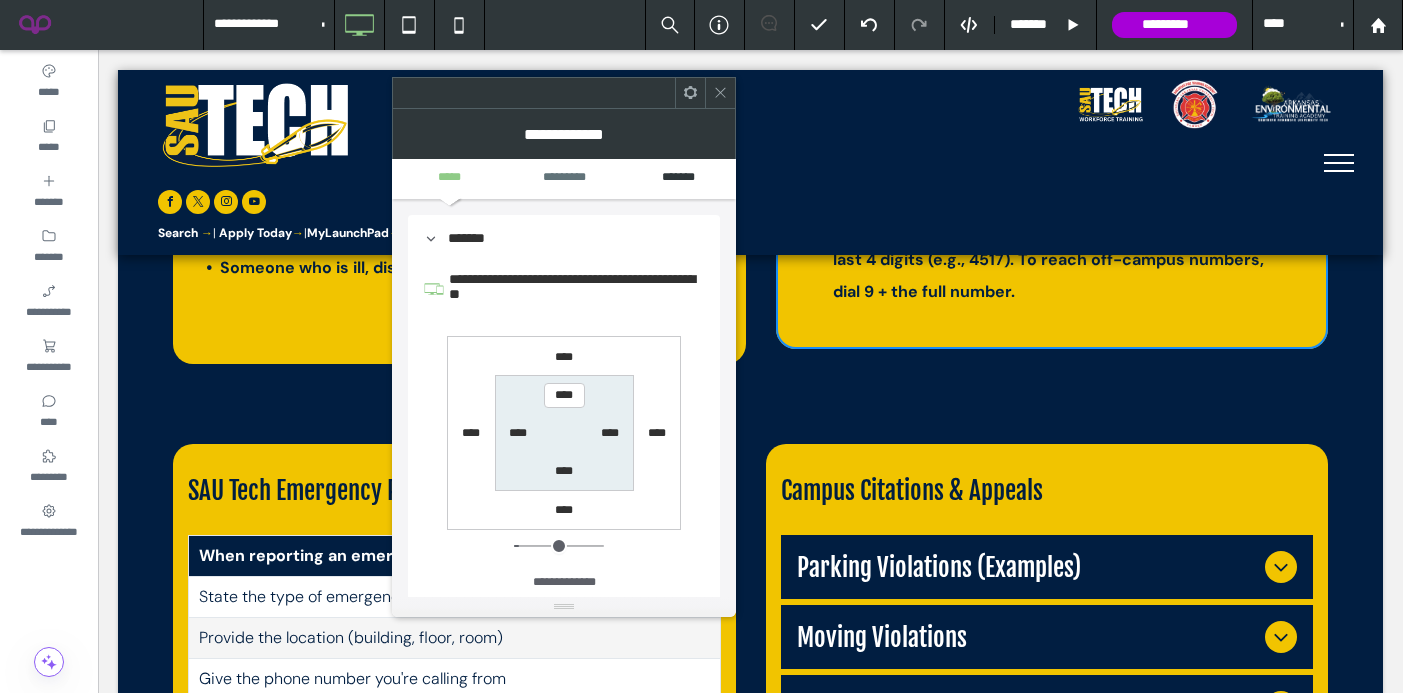scroll, scrollTop: 470, scrollLeft: 0, axis: vertical 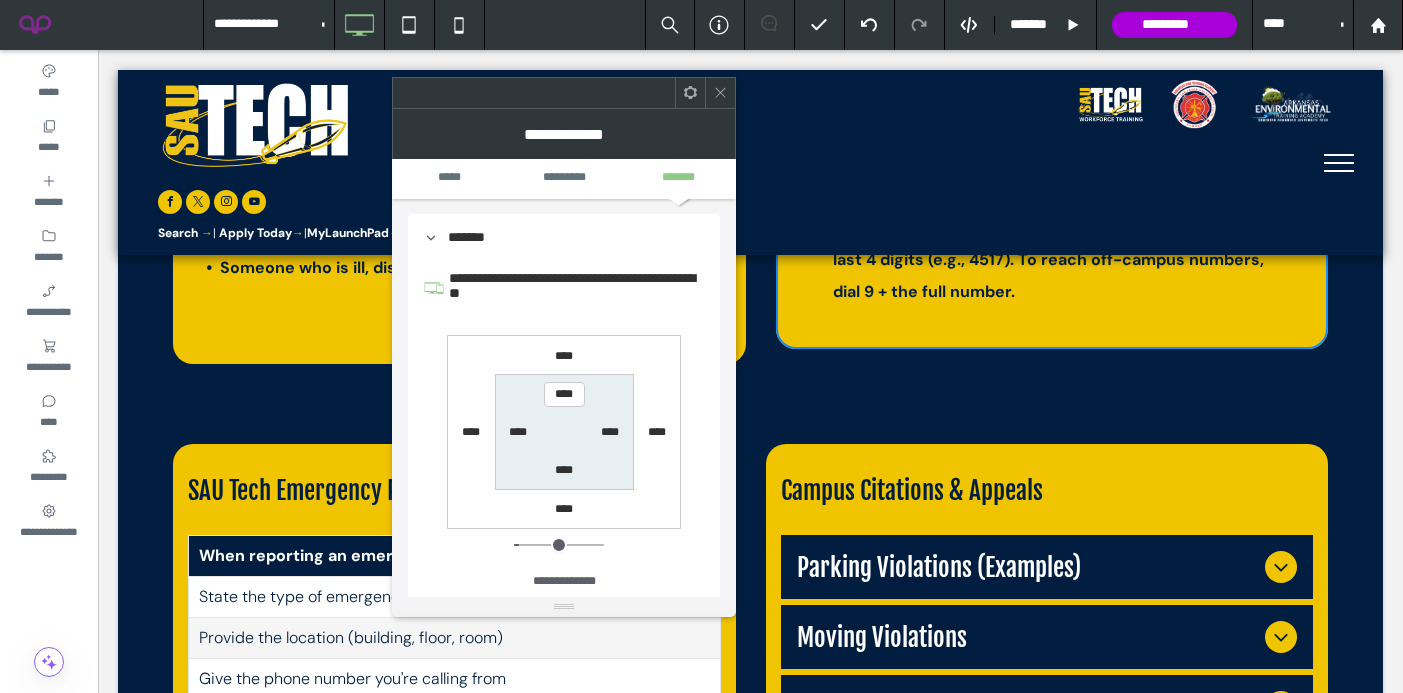 click on "****" at bounding box center [564, 509] 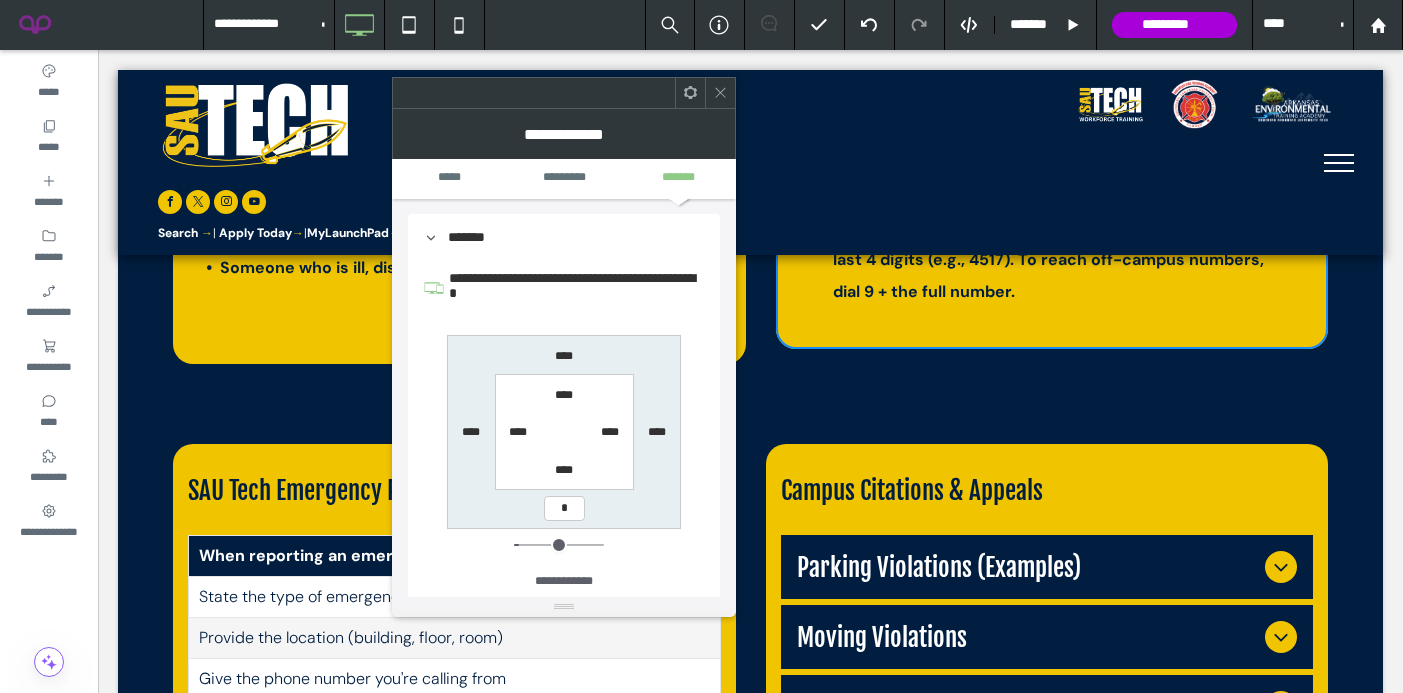 type on "*" 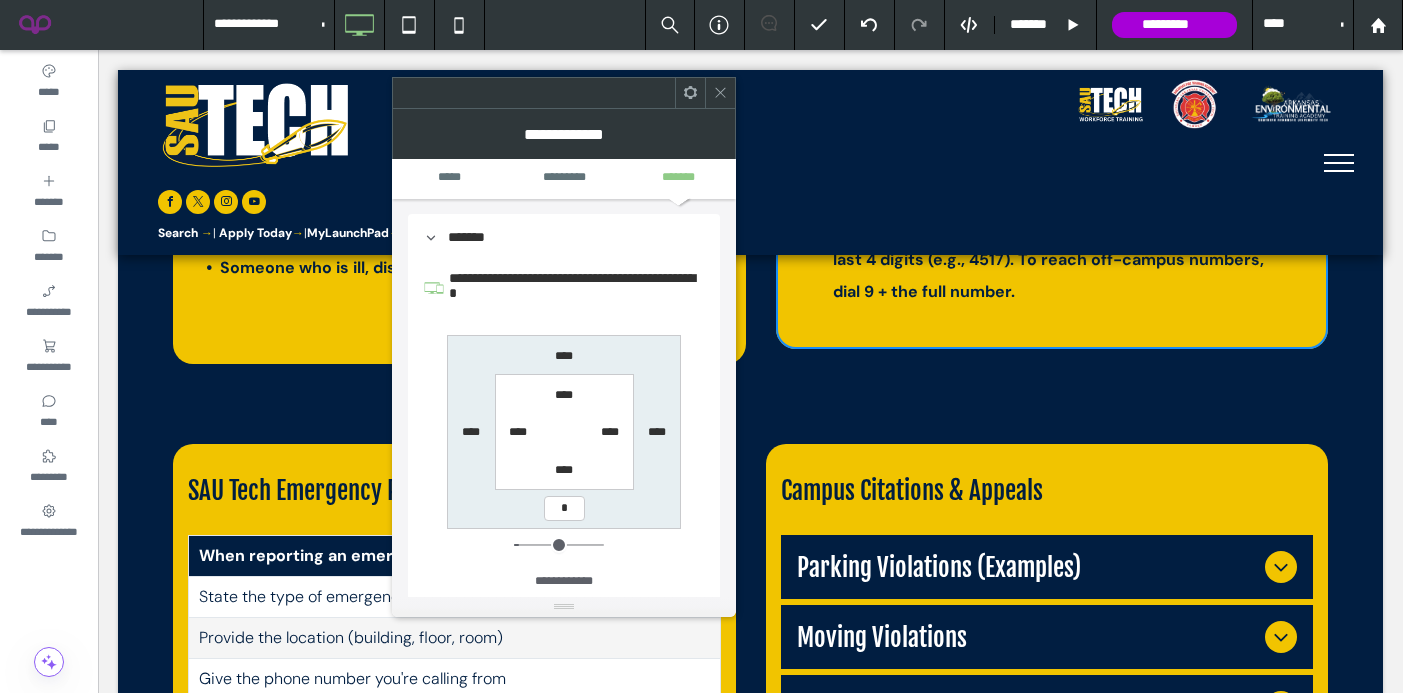type on "*" 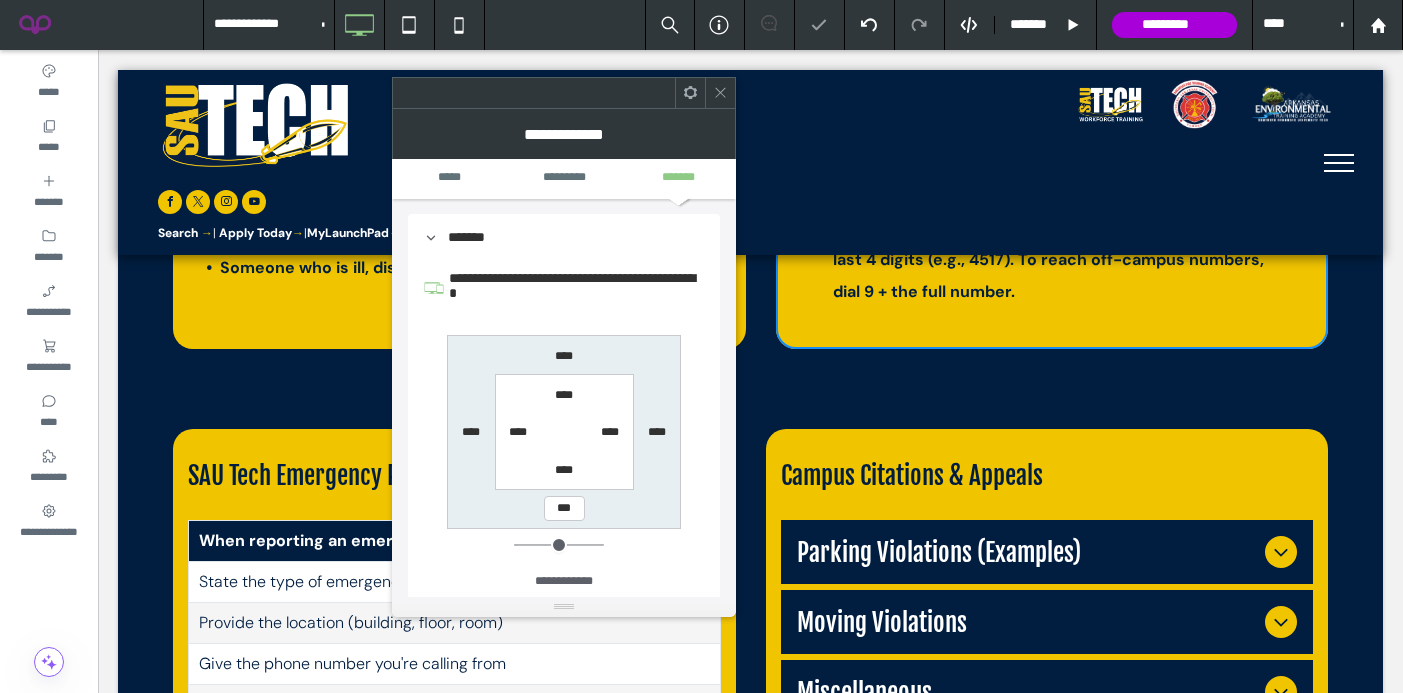 click 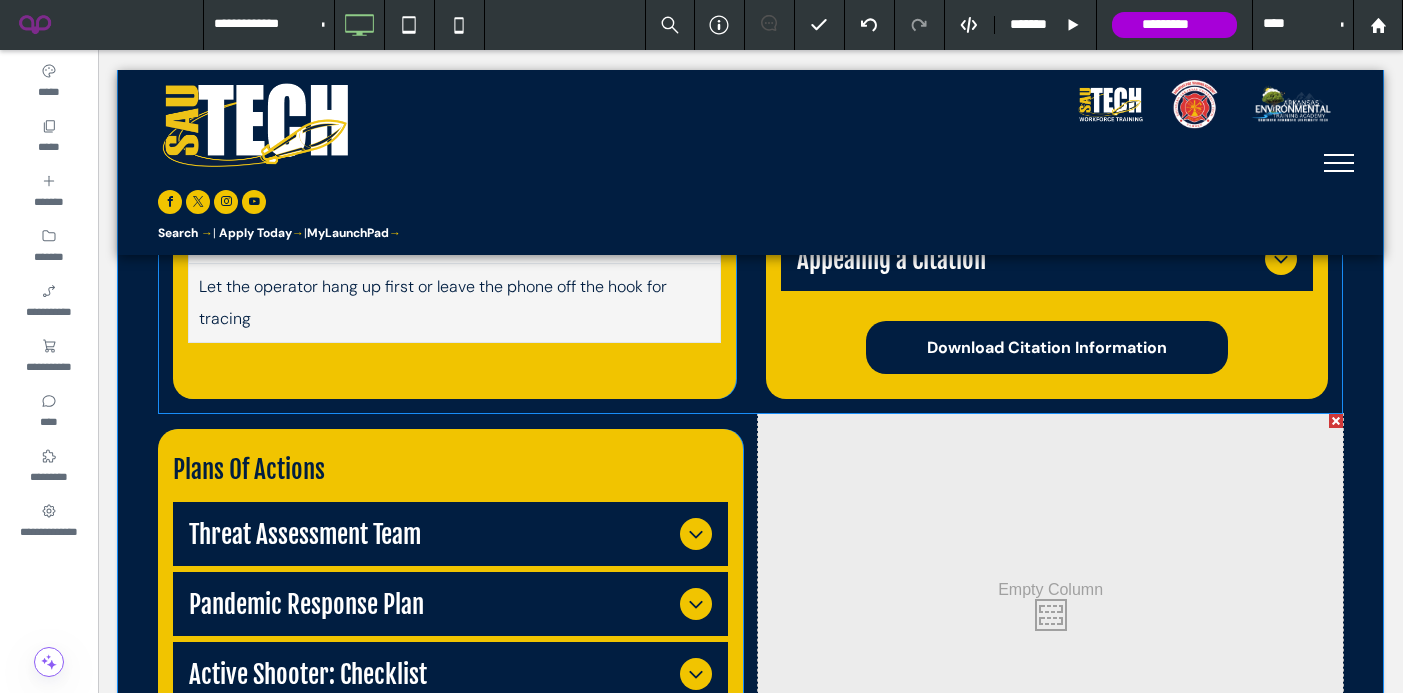 scroll, scrollTop: 1659, scrollLeft: 0, axis: vertical 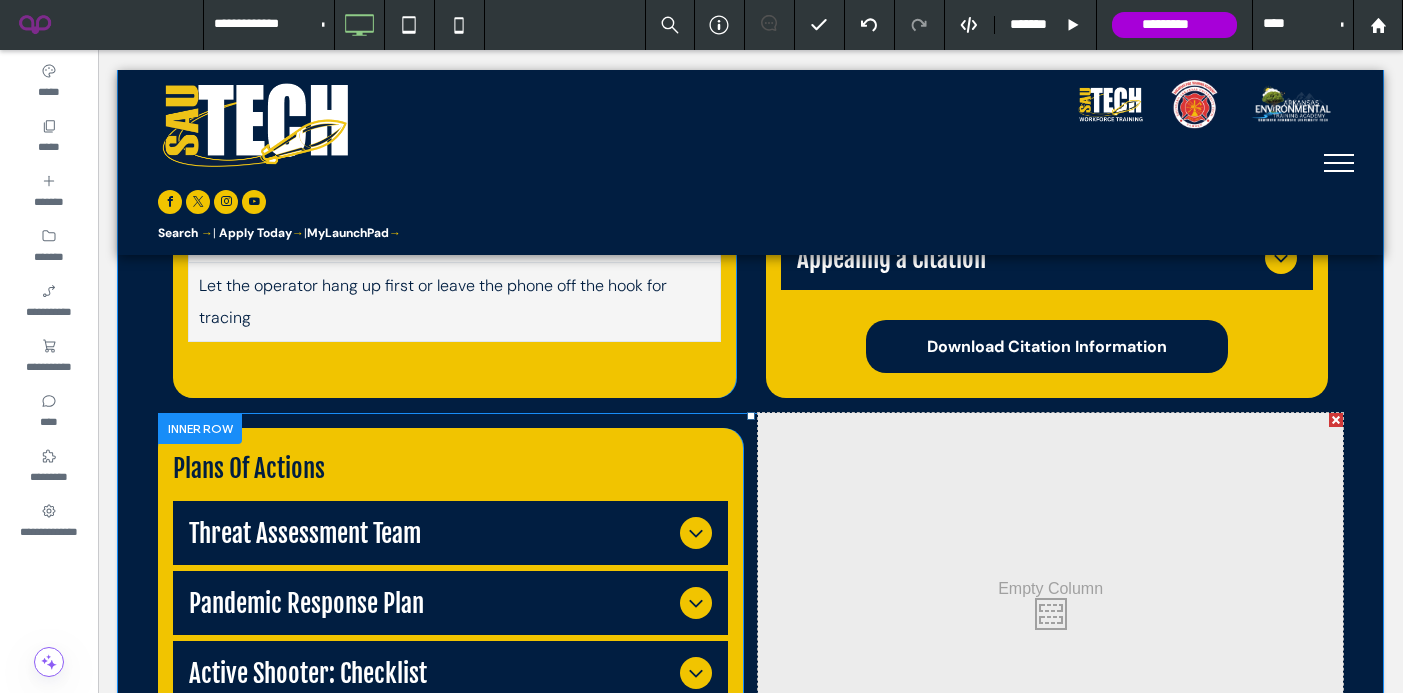 click on "Plans Of Actions
Threat Assessment Team Southern Arkansas University Tech encourages students to demonstrate concern for their welfare and the safety of others. When credible reports are submitted regarding a student harming themselves, others, or being disruptive, a cross-disciplinary Threat Assessment Team (TAT) reviews the case. The TAT determines if mandatory assessments, interventions, or student discipline referrals are appropriate. The team meets monthly to review all reports. Immediate threats: Call Campus Police at 870-574-4517. Non-immediate concerns: Contact the Office of Student Services at 870-574-4529. Download The Policy → Pandemic Response Plan SAU Tech has a pandemic response plan based on CDC and WHO guidelines to maintain safety during public health emergencies. Phases: Interpandemic Phase (1–2): Virus identified in animals. Pandemic Alert Phase (3–5): Virus spreads human-to-human, but remains localized. Response Areas: Download The Pandemic Response Plan→ What to Report:" at bounding box center (450, 609) 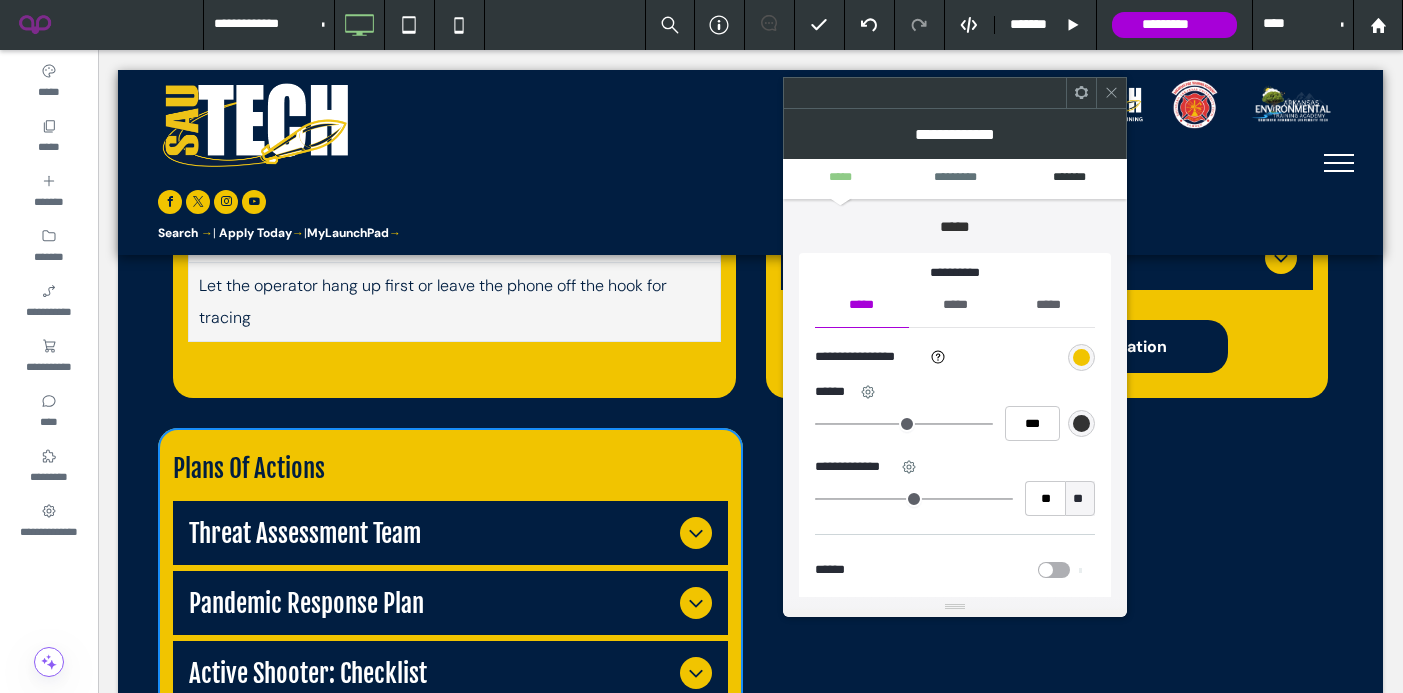 click on "*******" at bounding box center (1070, 178) 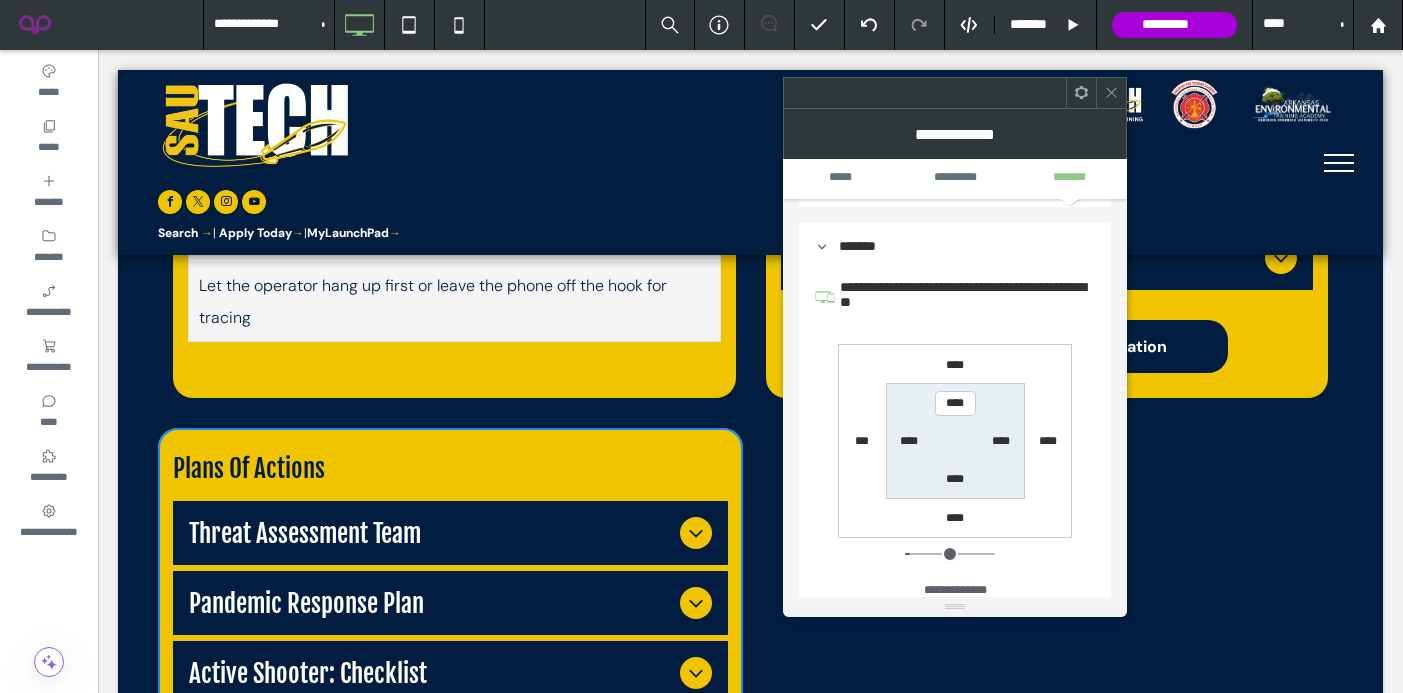 scroll, scrollTop: 470, scrollLeft: 0, axis: vertical 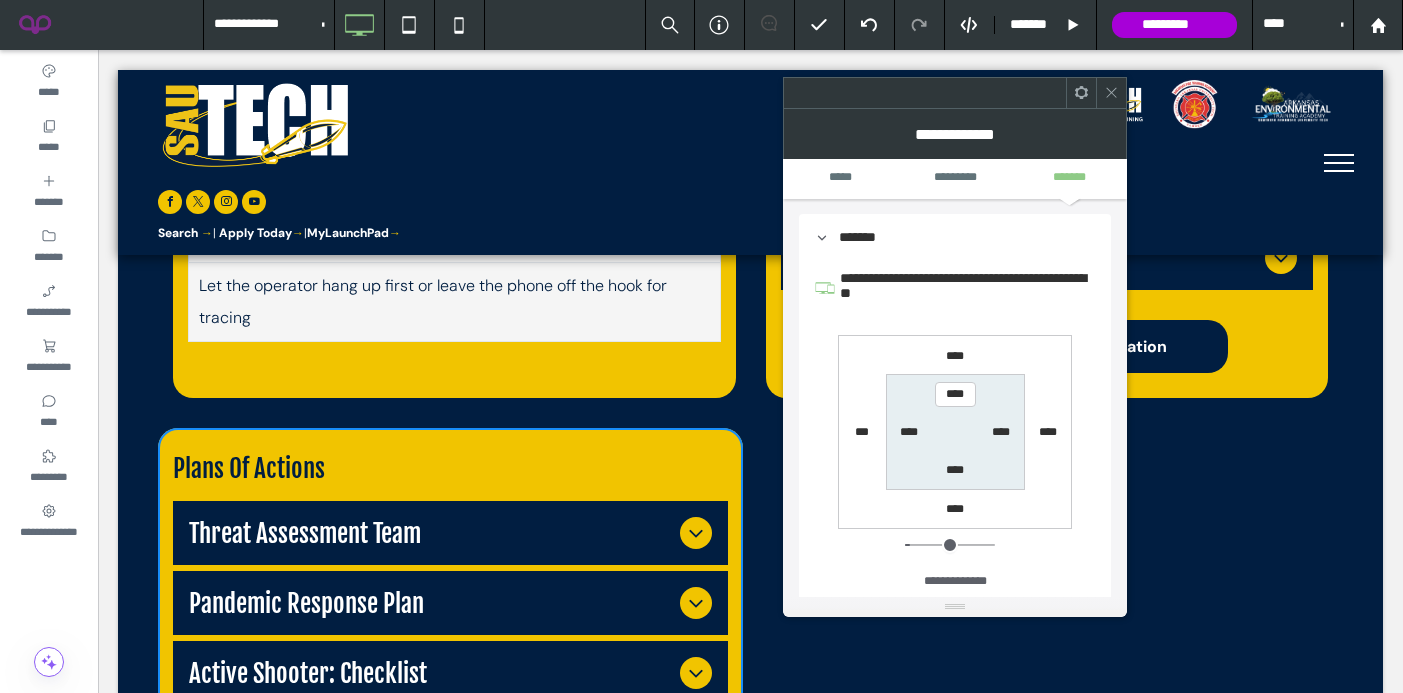 click on "***" at bounding box center (862, 432) 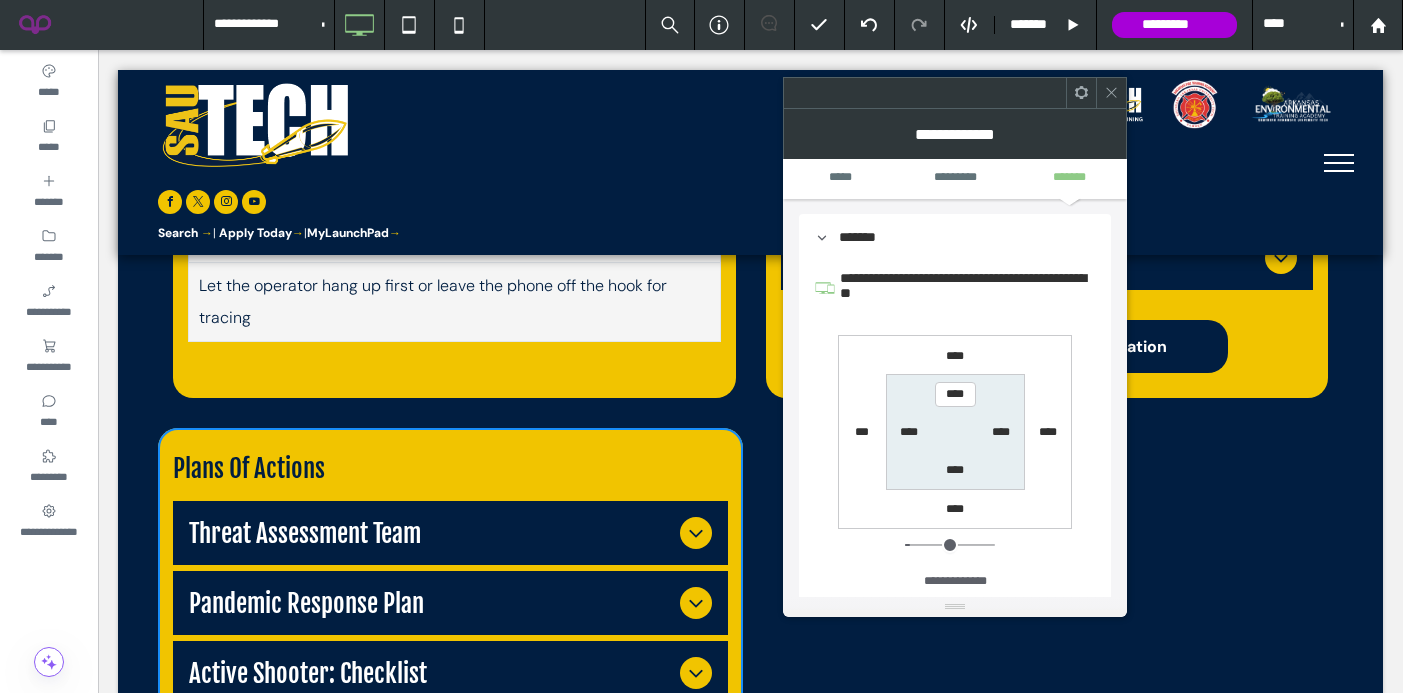 type on "*" 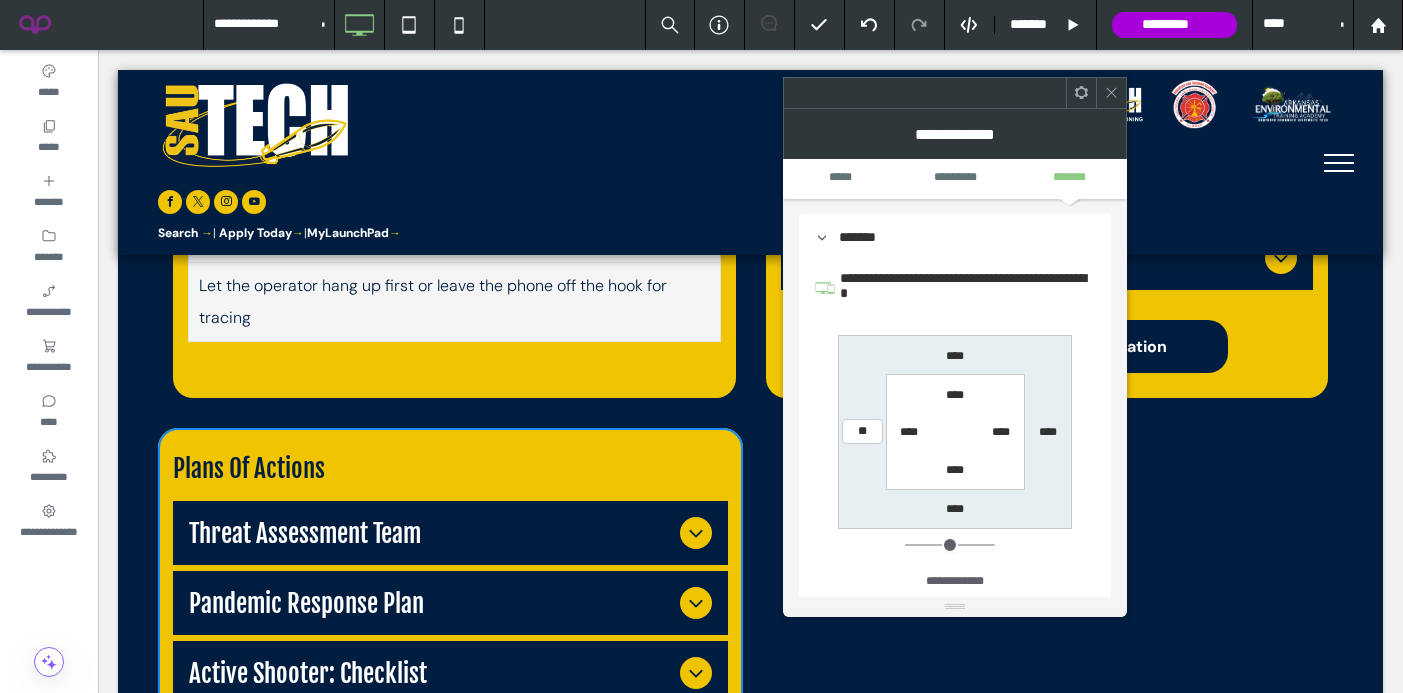type on "**" 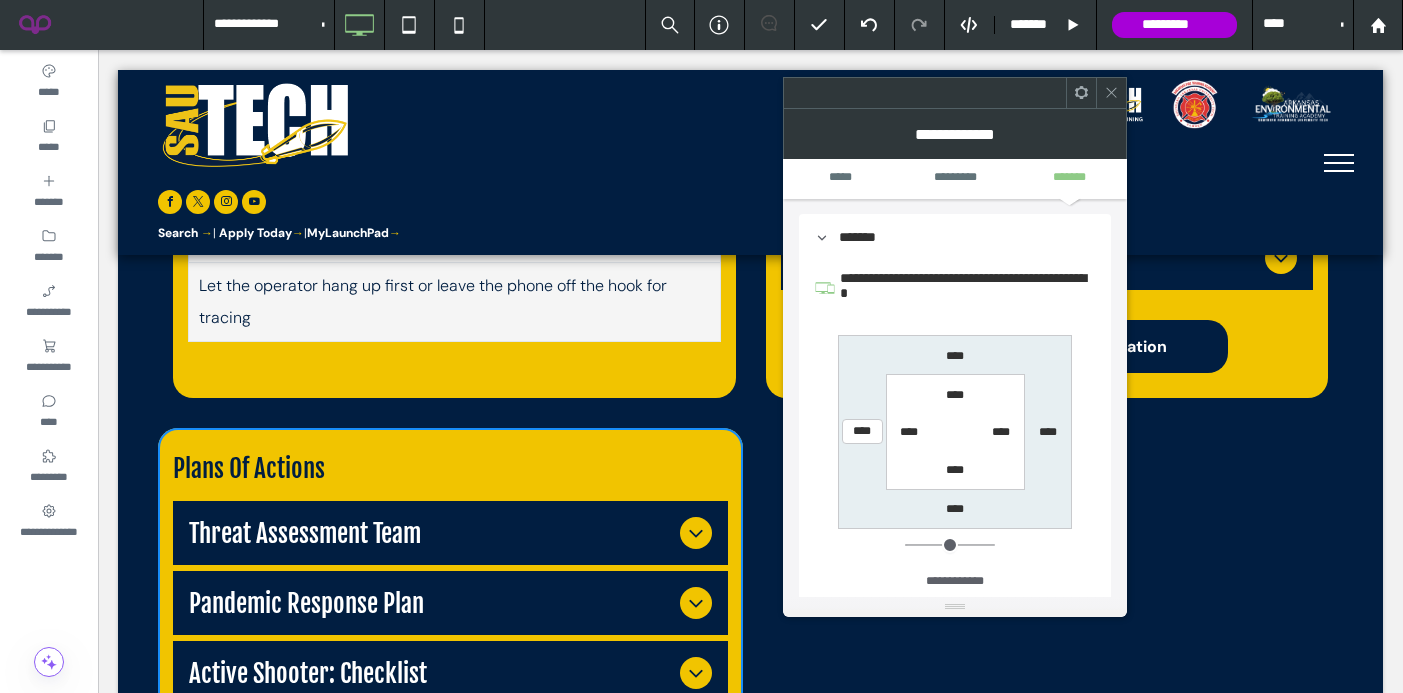 click on "*******" at bounding box center [955, 237] 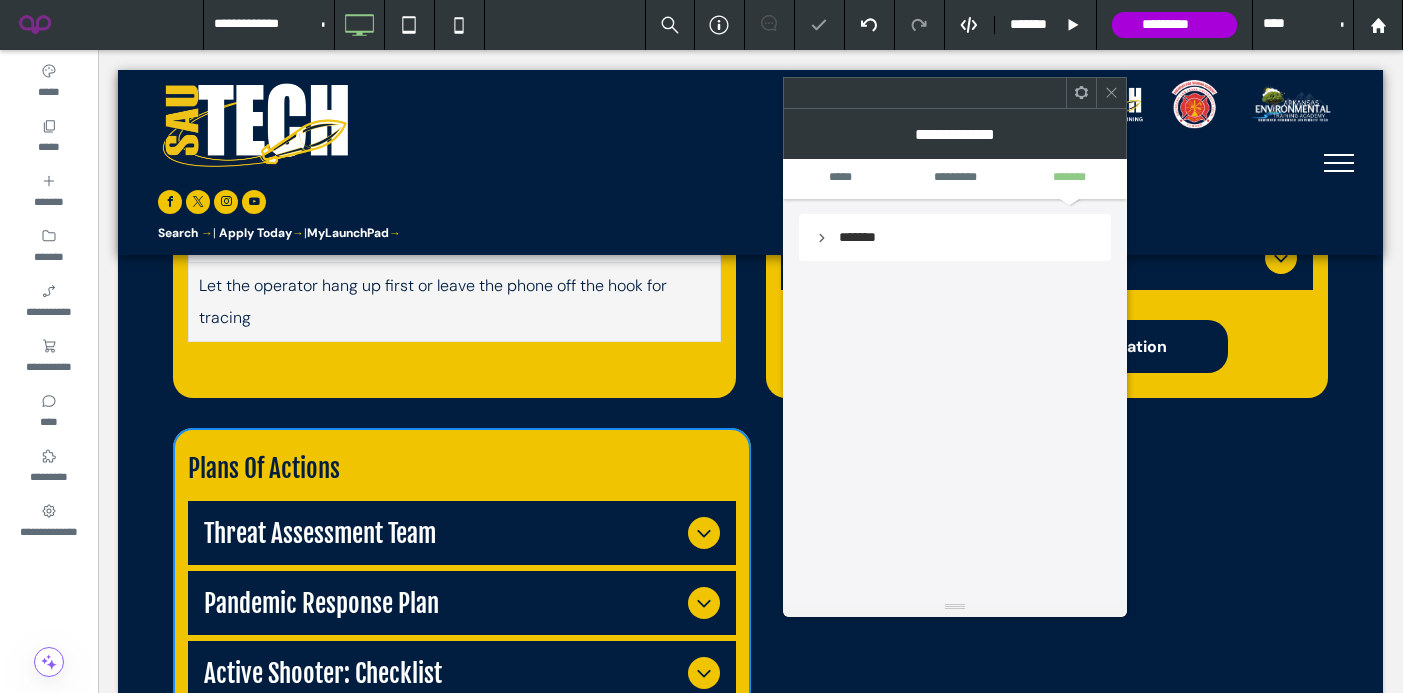 scroll, scrollTop: 469, scrollLeft: 0, axis: vertical 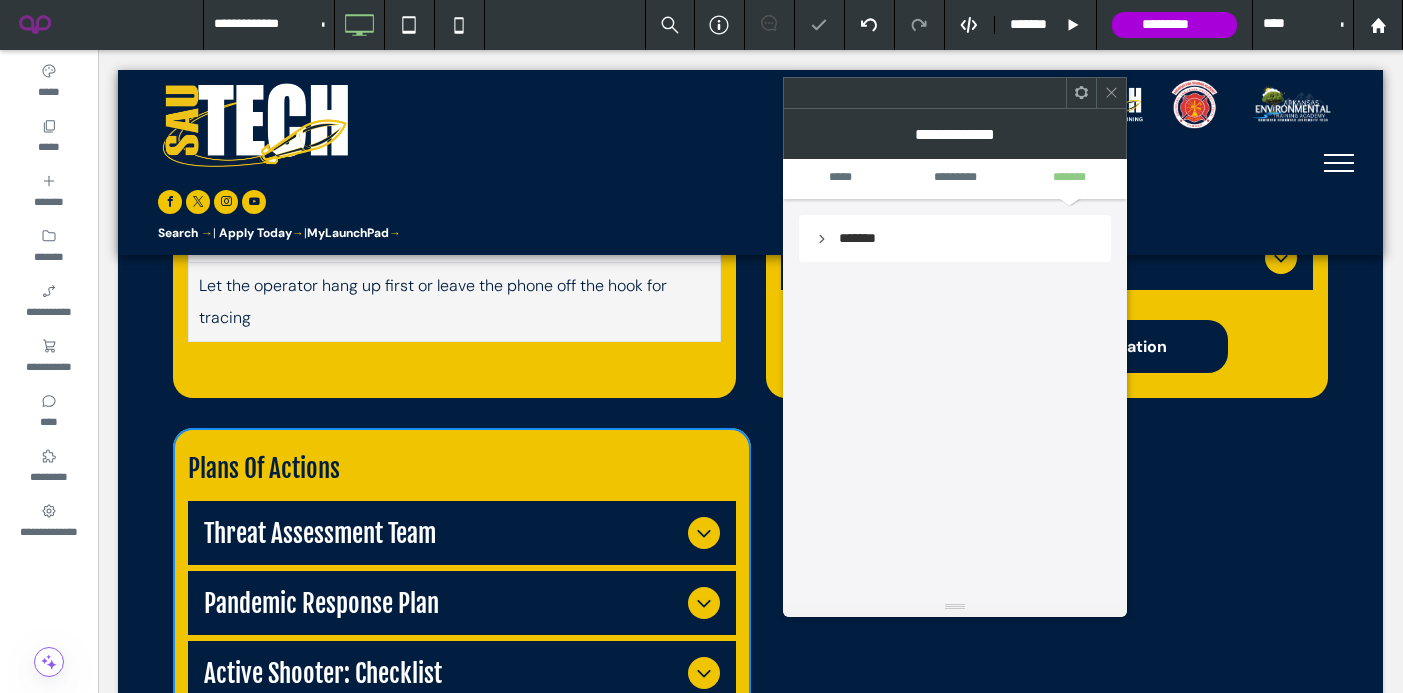 click 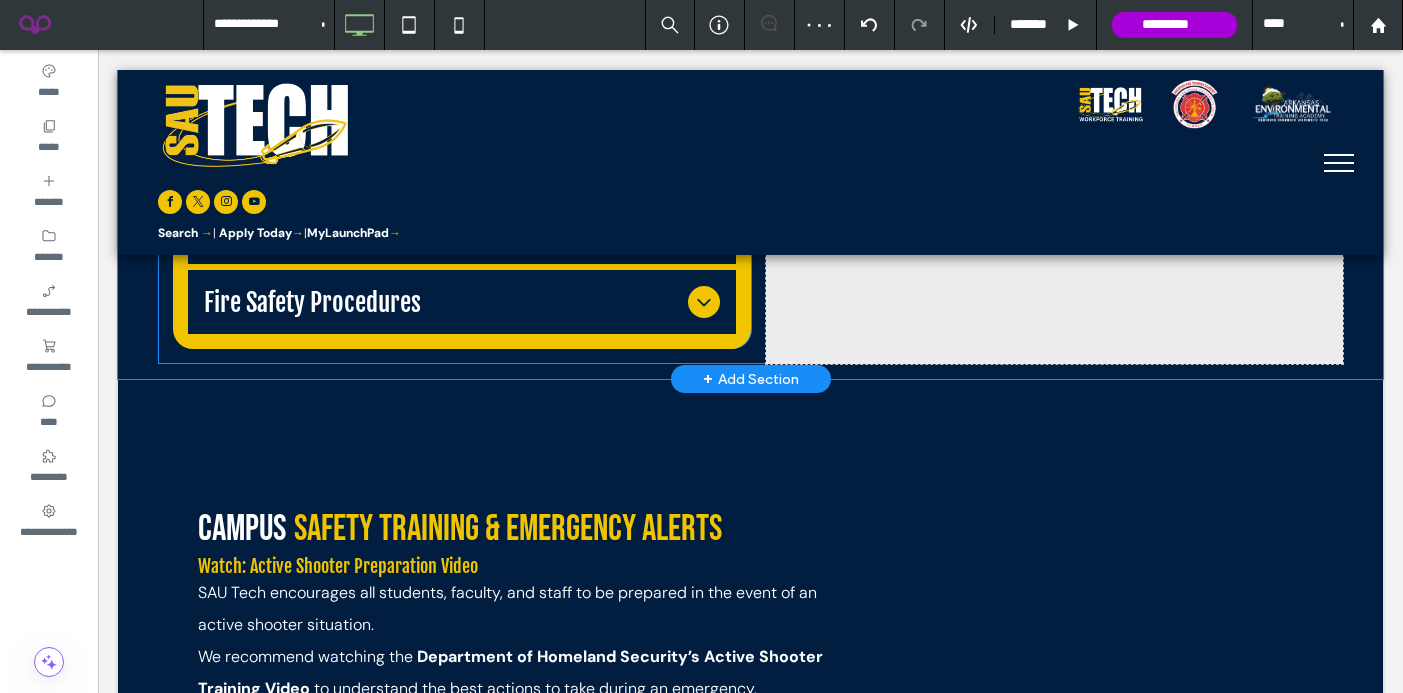 scroll, scrollTop: 2094, scrollLeft: 0, axis: vertical 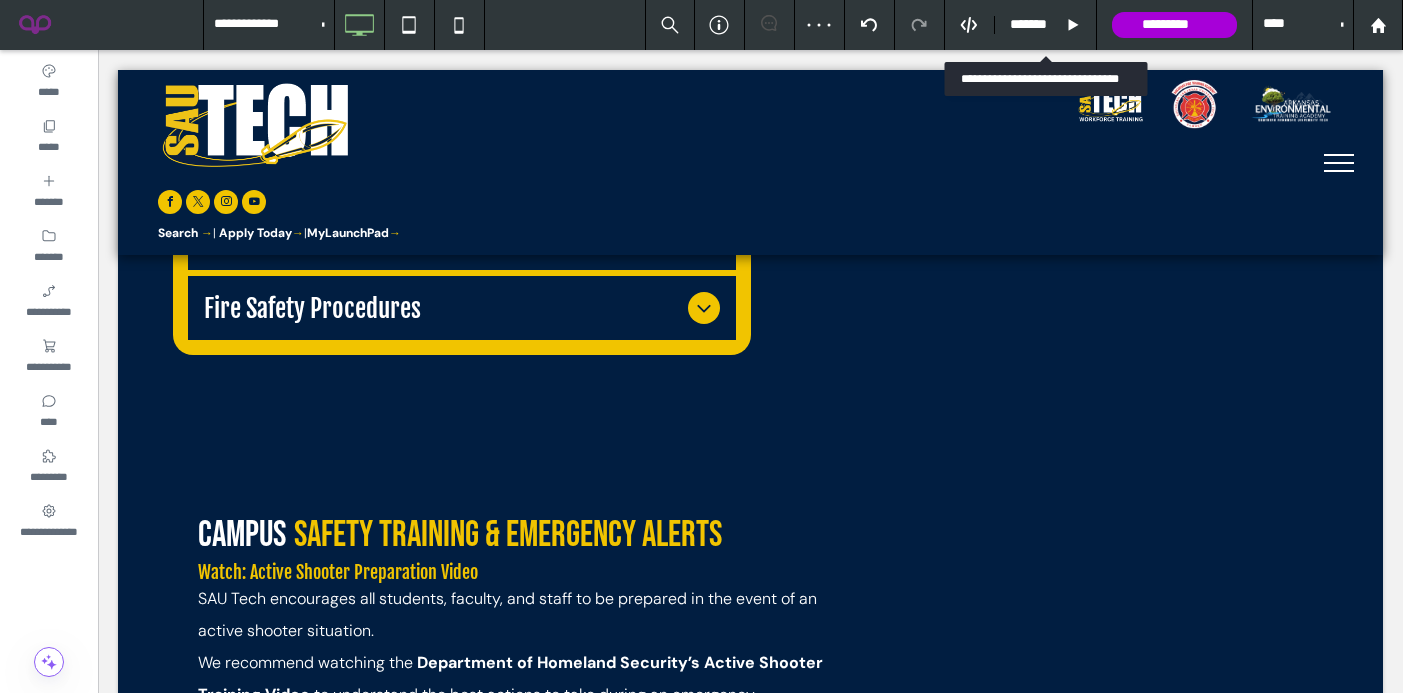 click on "*******" at bounding box center [1035, 25] 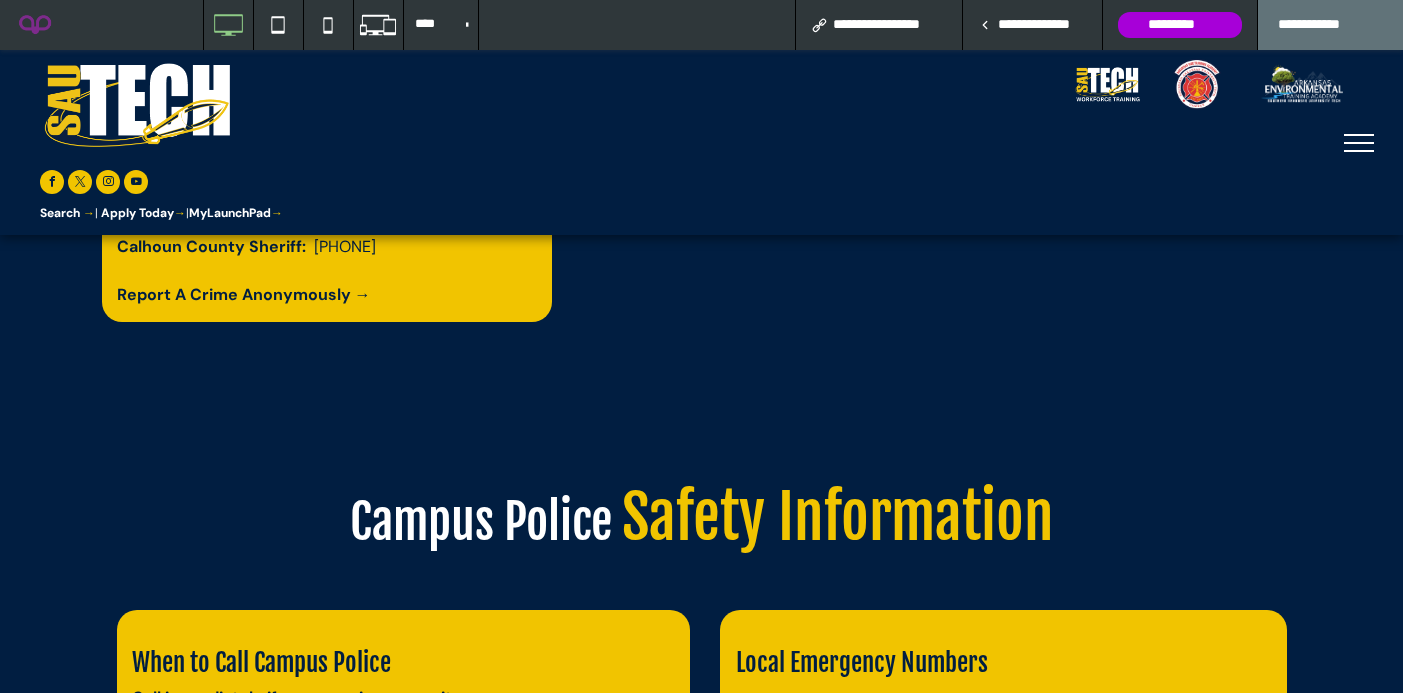 scroll, scrollTop: 531, scrollLeft: 0, axis: vertical 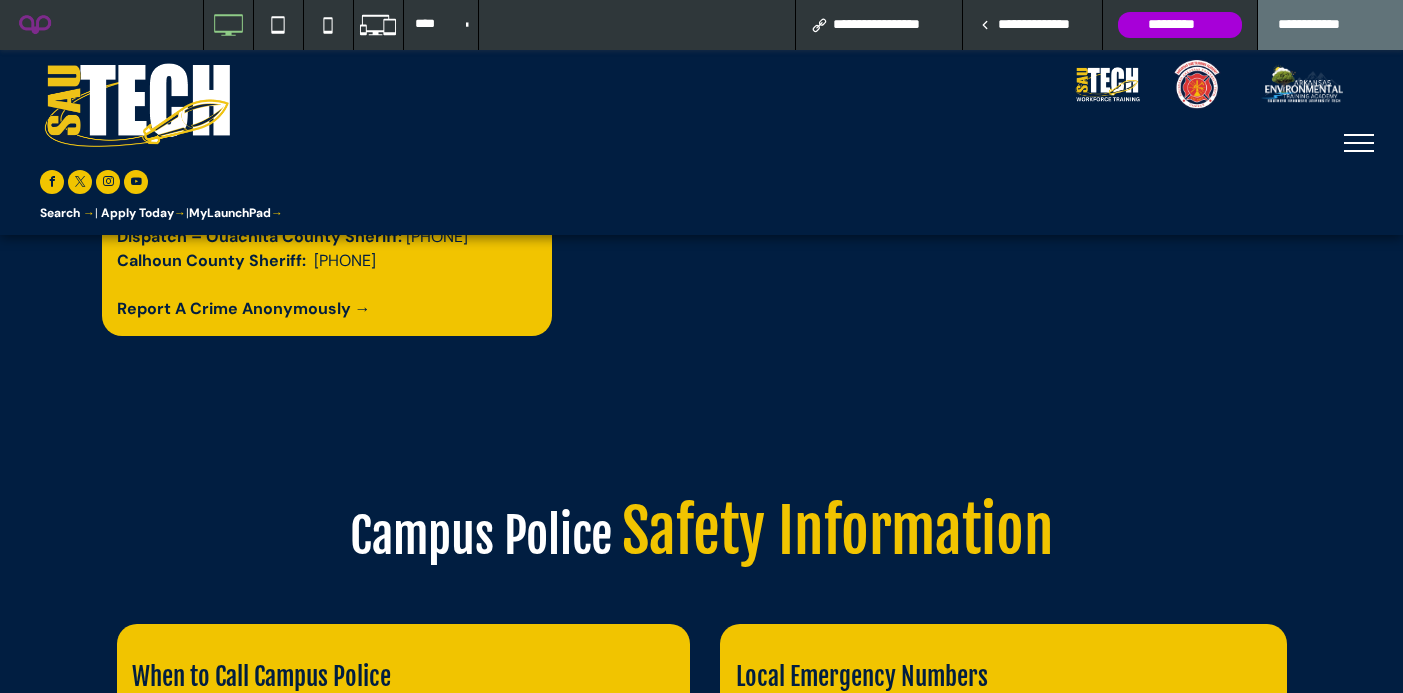 click on "**********" at bounding box center (1032, 25) 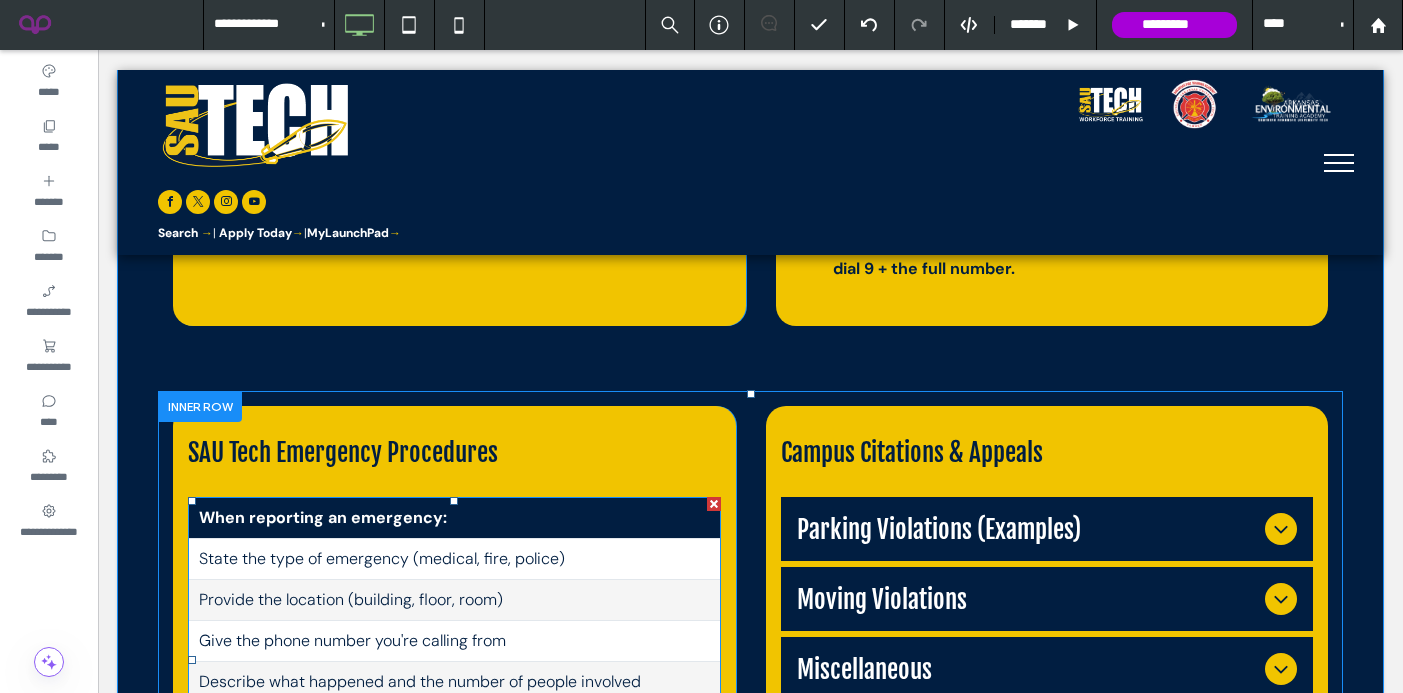 scroll, scrollTop: 1171, scrollLeft: 0, axis: vertical 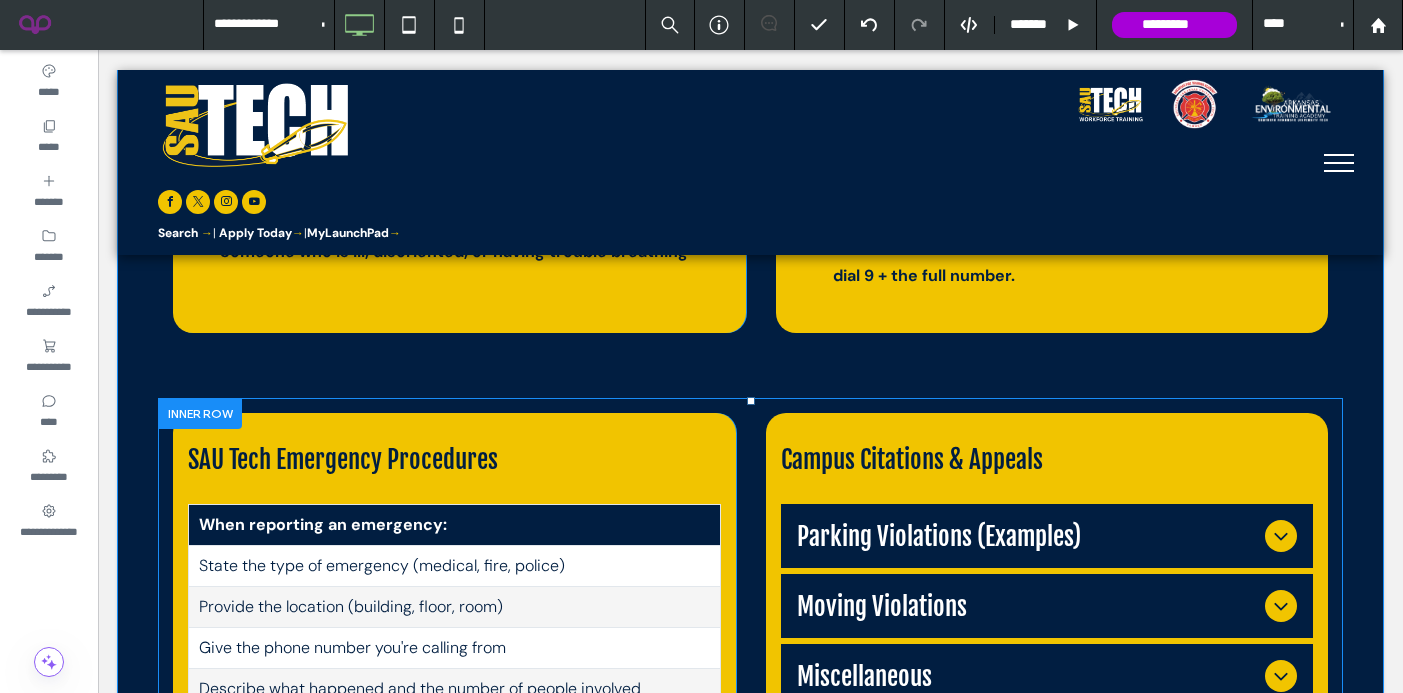 click at bounding box center [200, 413] 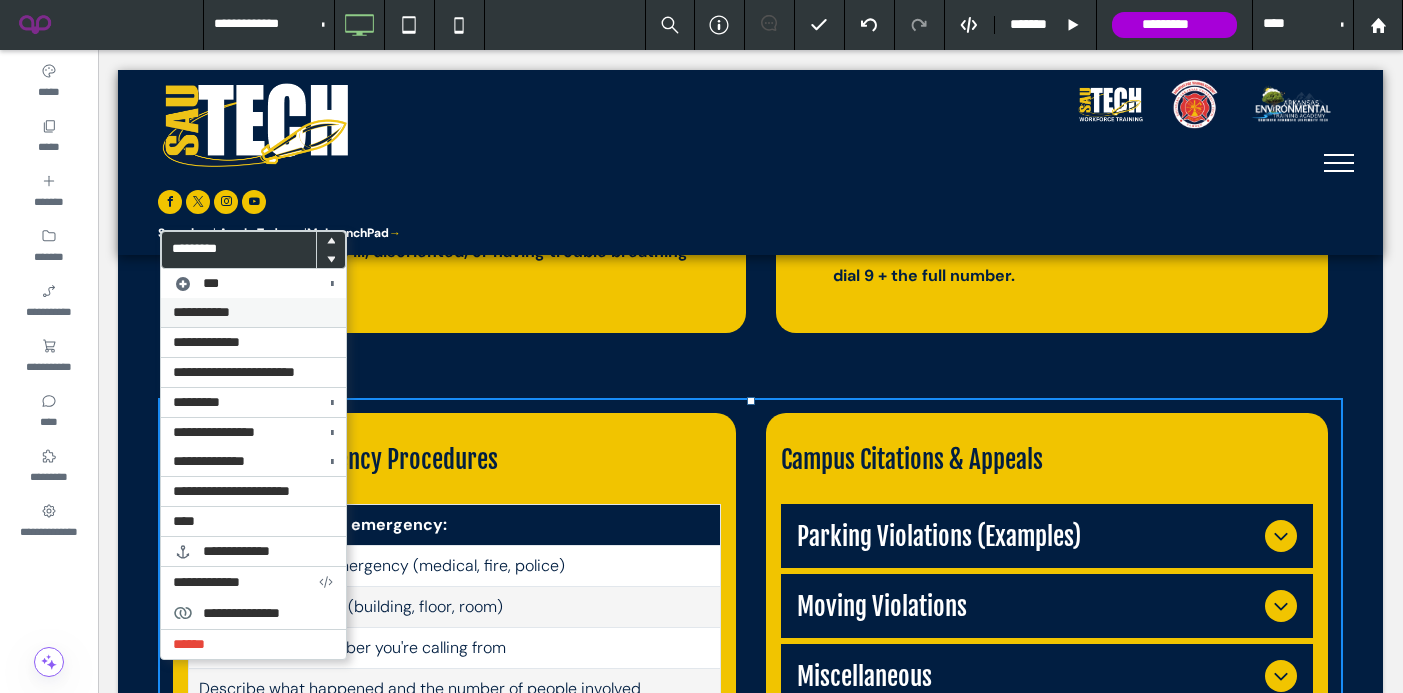 click on "**********" at bounding box center (253, 312) 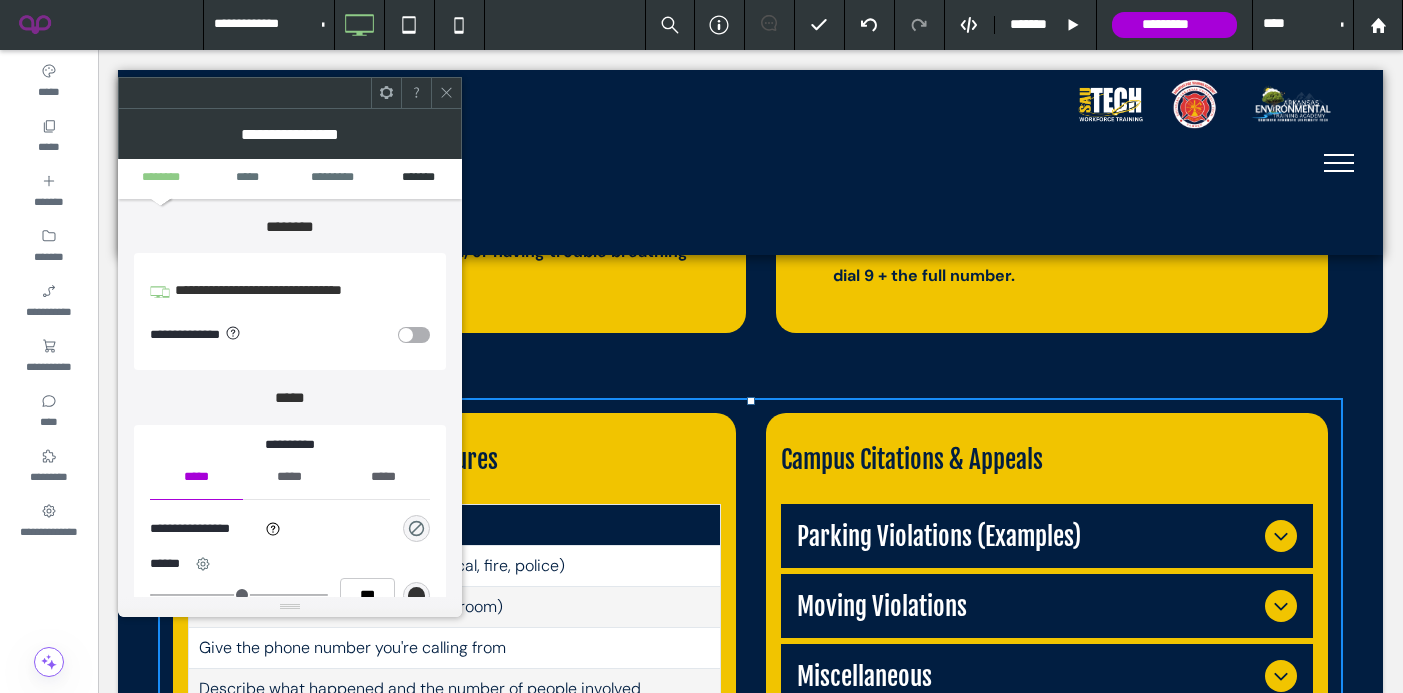 click on "*******" at bounding box center [419, 178] 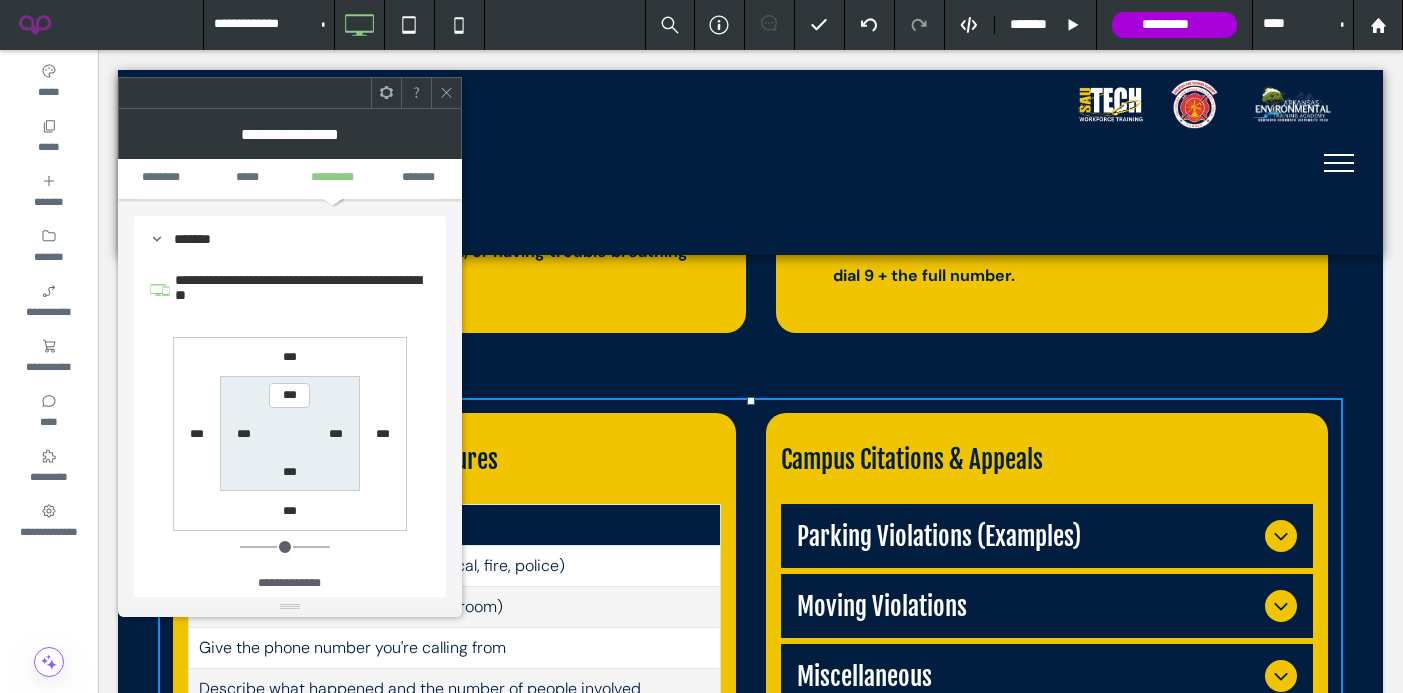 scroll, scrollTop: 641, scrollLeft: 0, axis: vertical 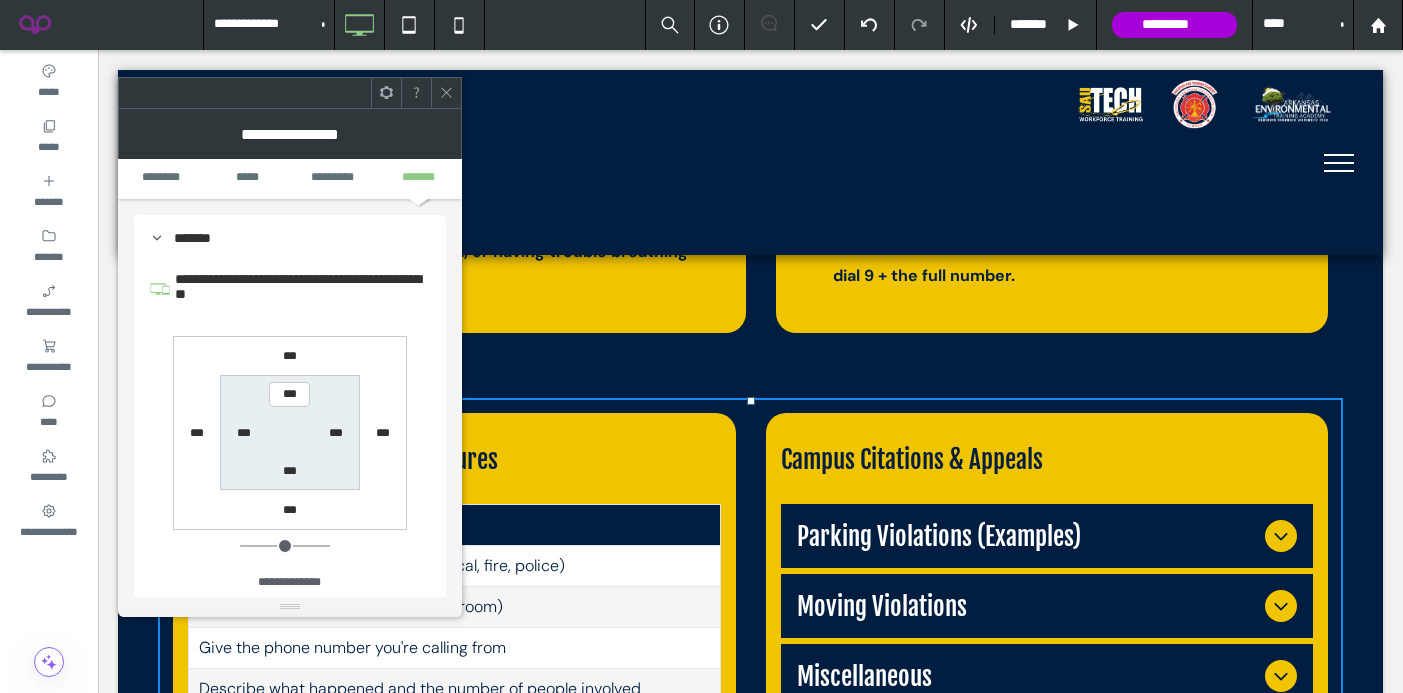 click 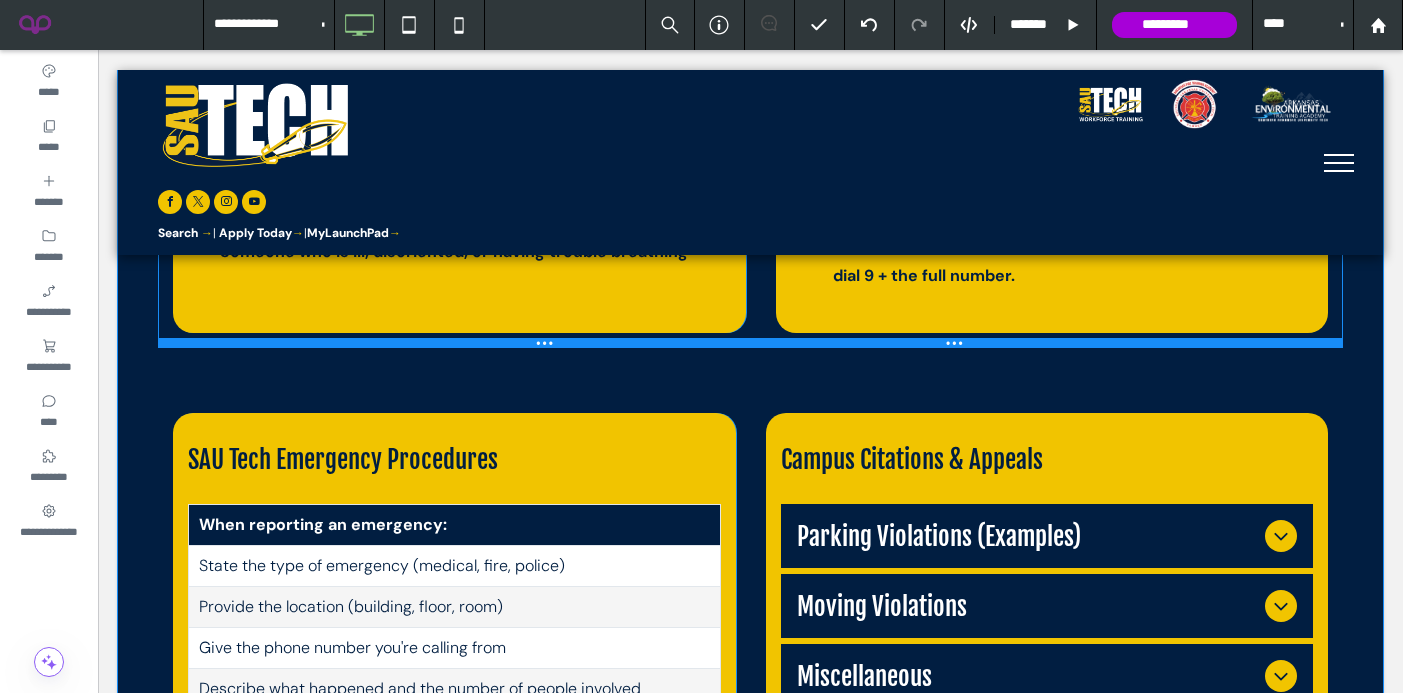 click at bounding box center [750, 343] 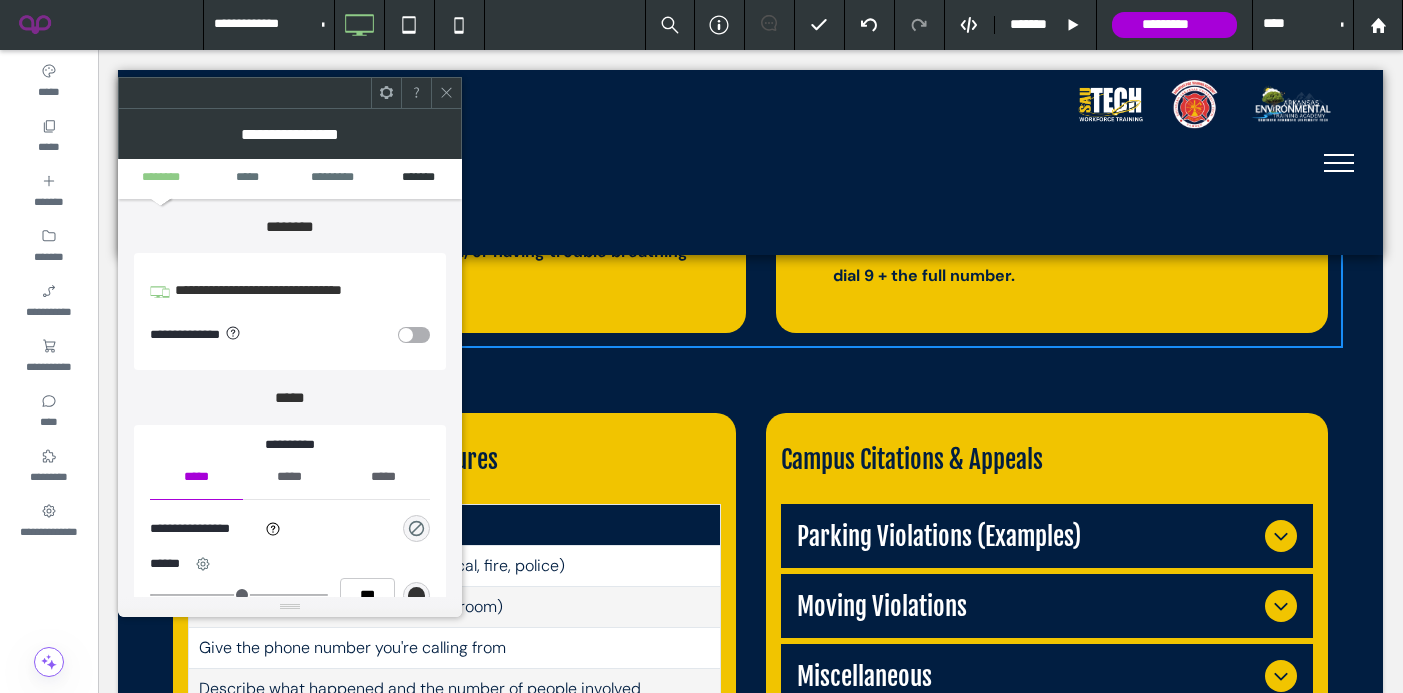 click on "*******" at bounding box center [419, 178] 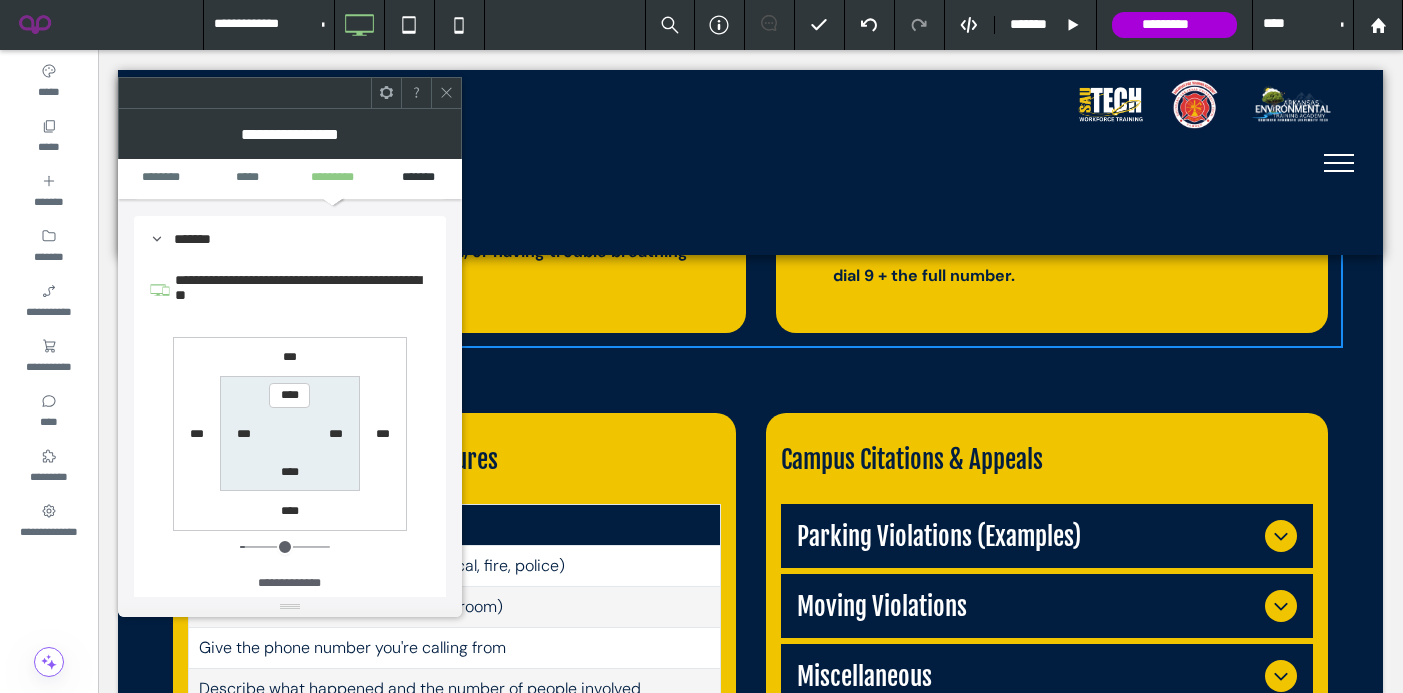 scroll, scrollTop: 641, scrollLeft: 0, axis: vertical 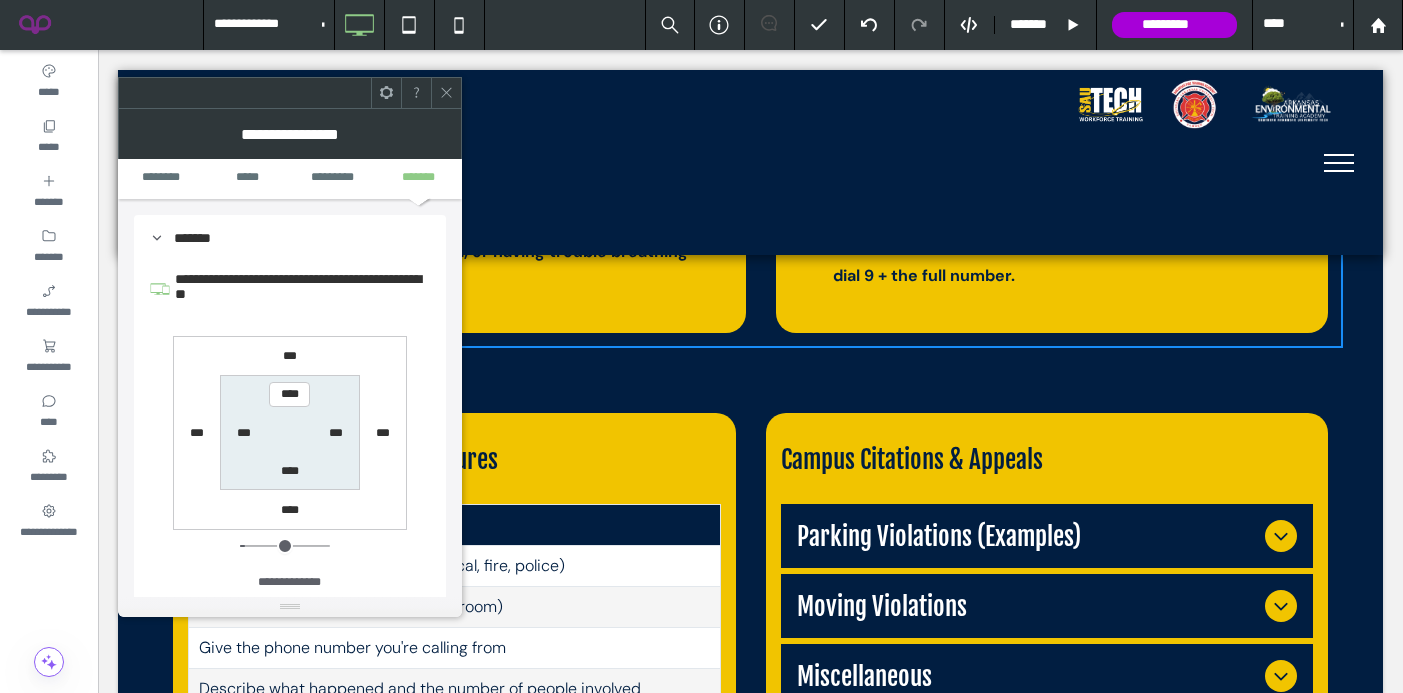 click on "****" at bounding box center (290, 510) 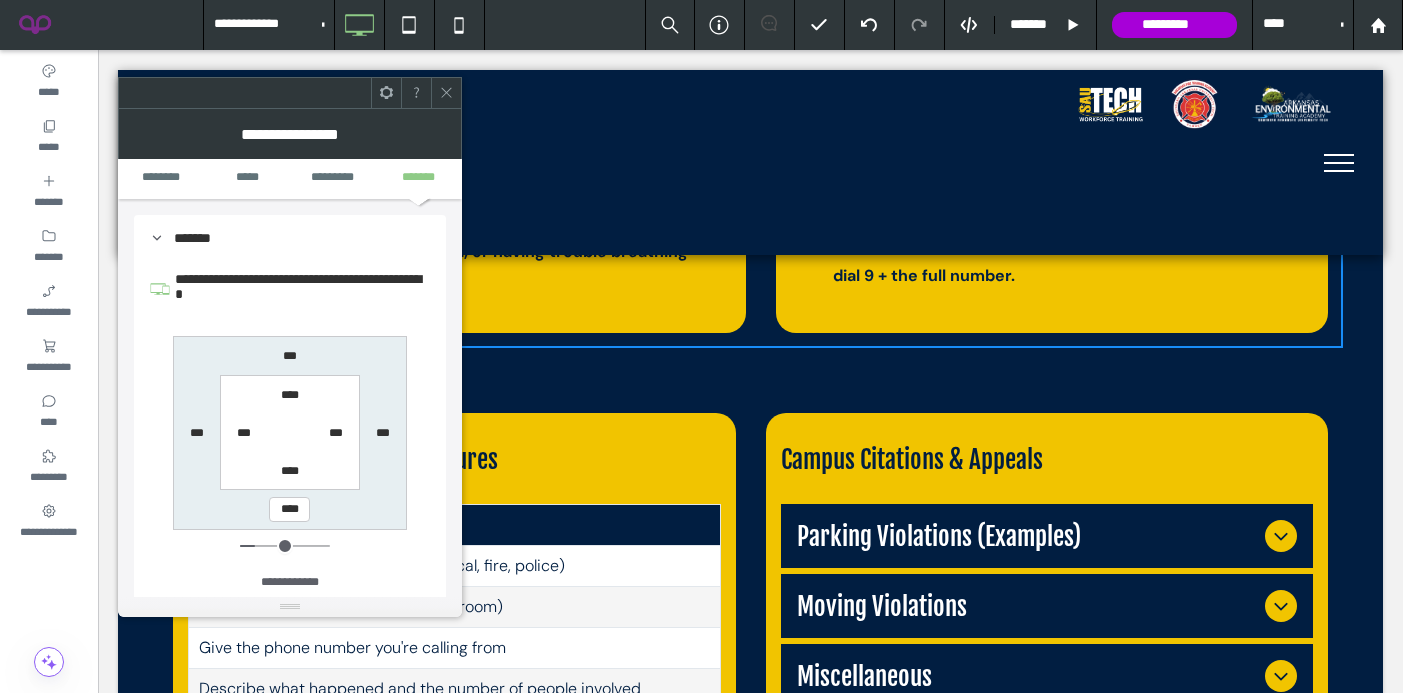 click 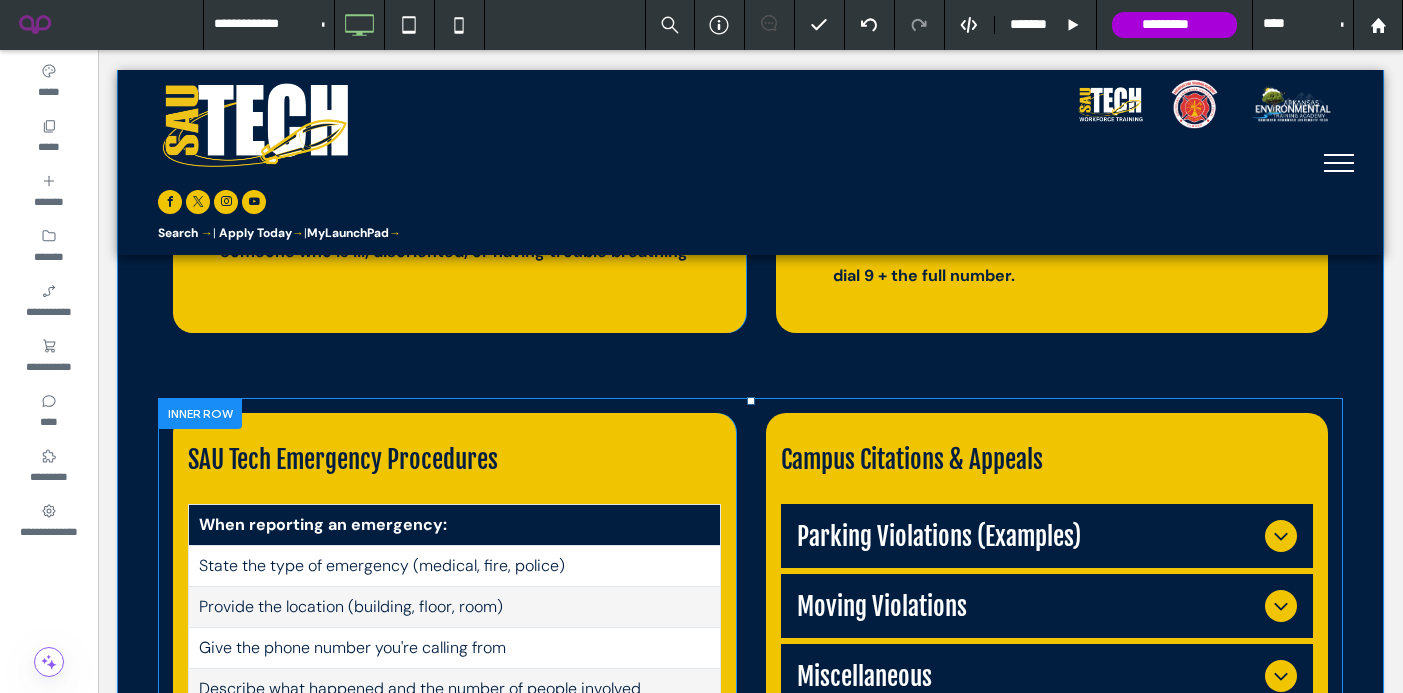 click at bounding box center [200, 413] 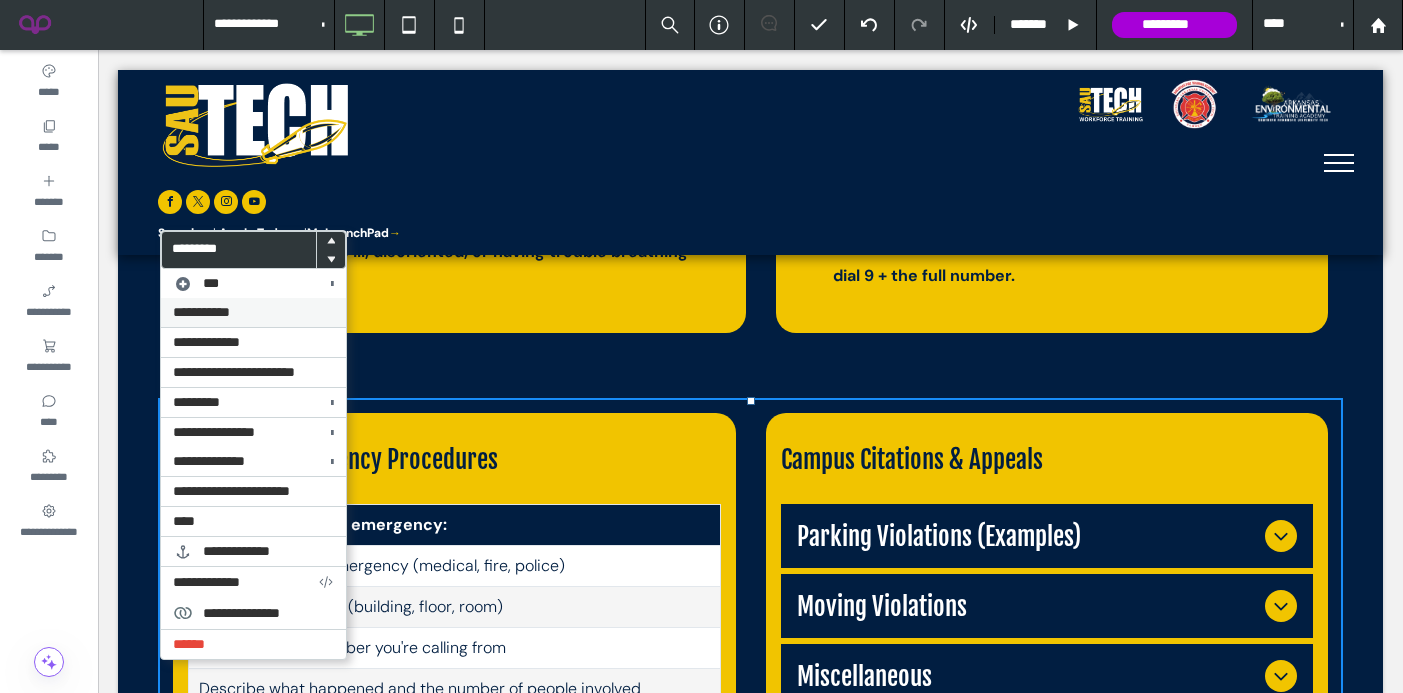 click on "**********" at bounding box center [253, 312] 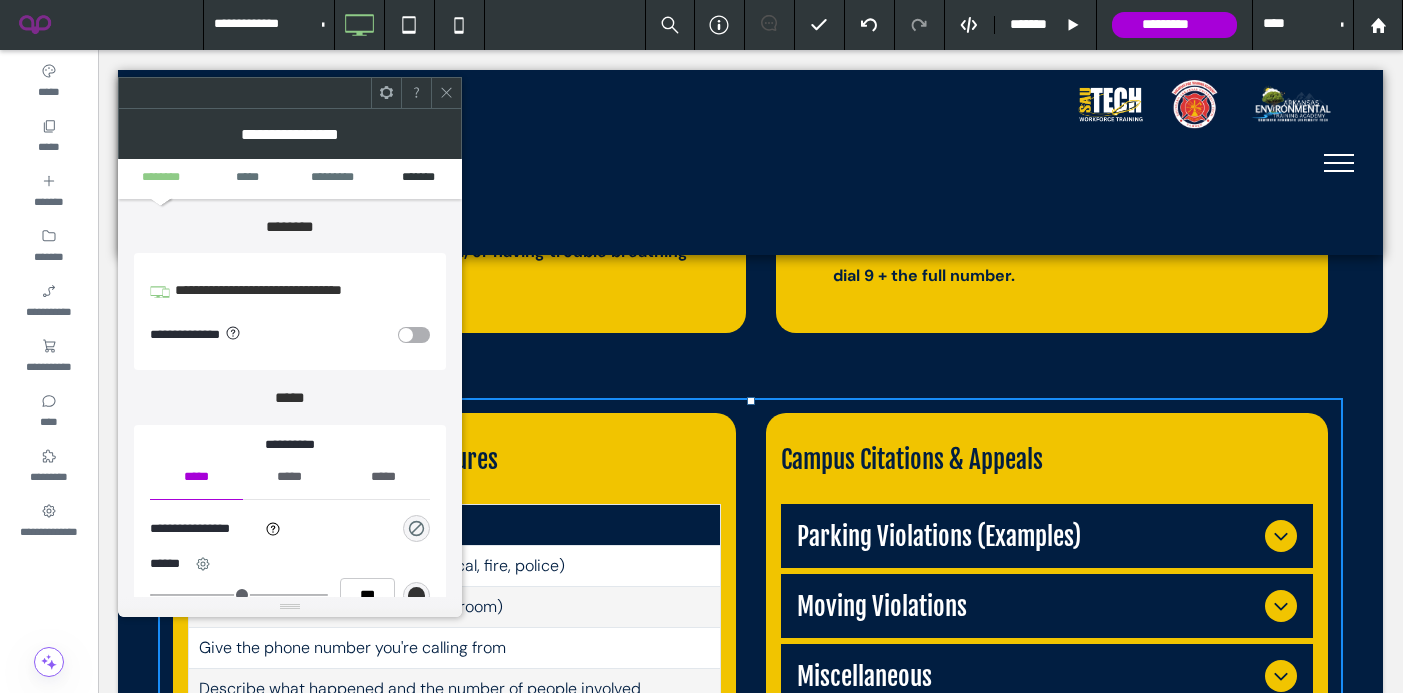 click on "*******" at bounding box center [419, 178] 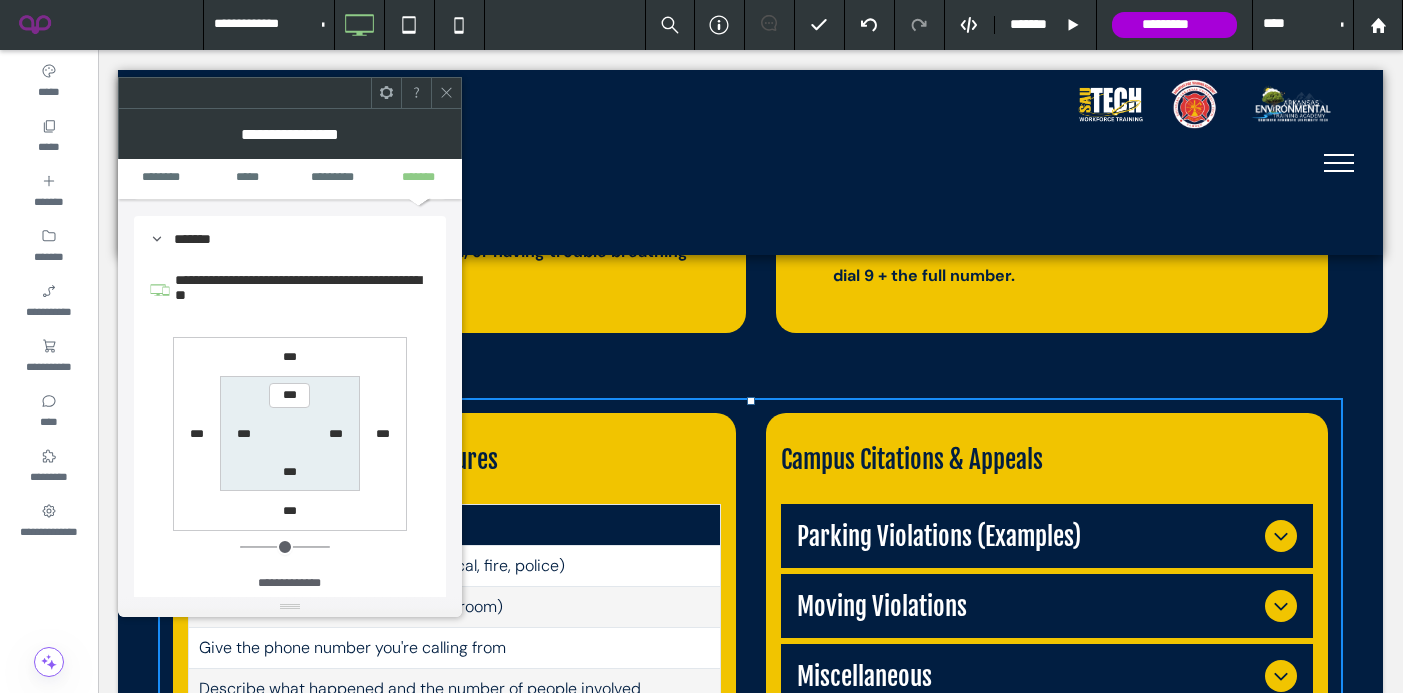 scroll, scrollTop: 641, scrollLeft: 0, axis: vertical 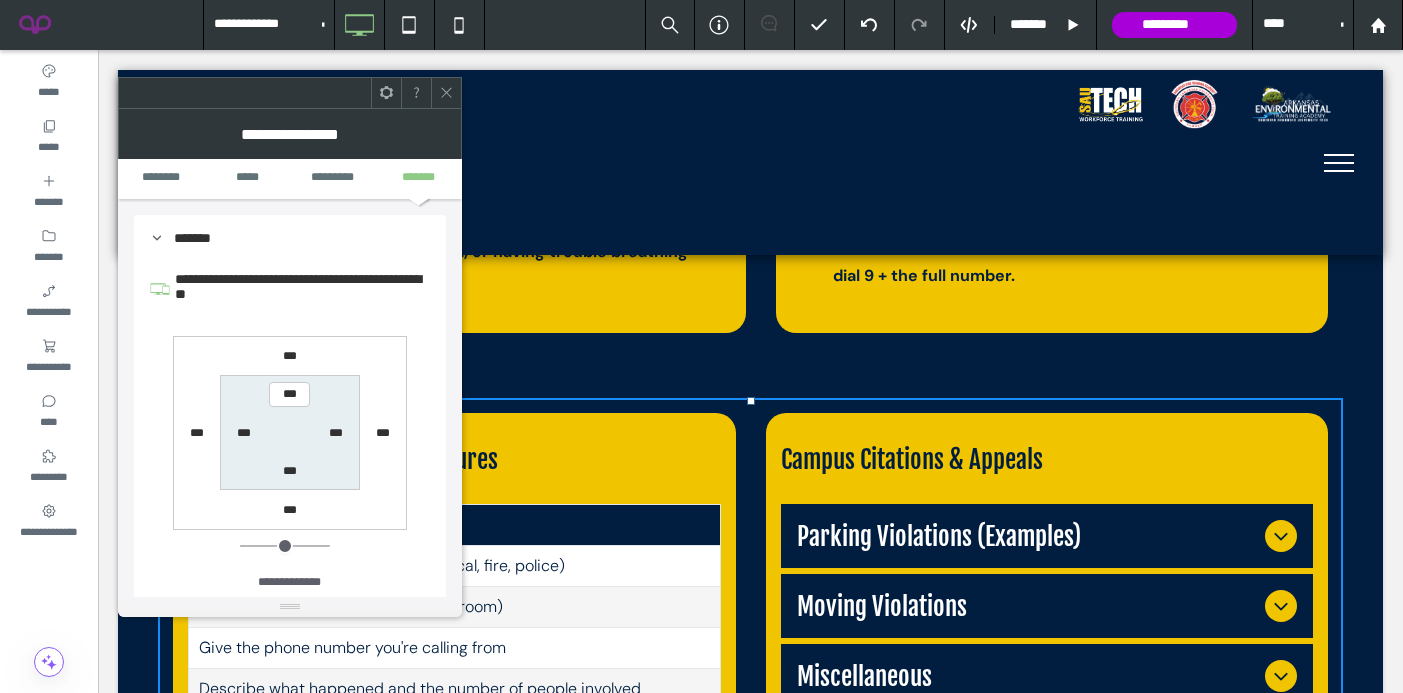click on "***" at bounding box center (290, 510) 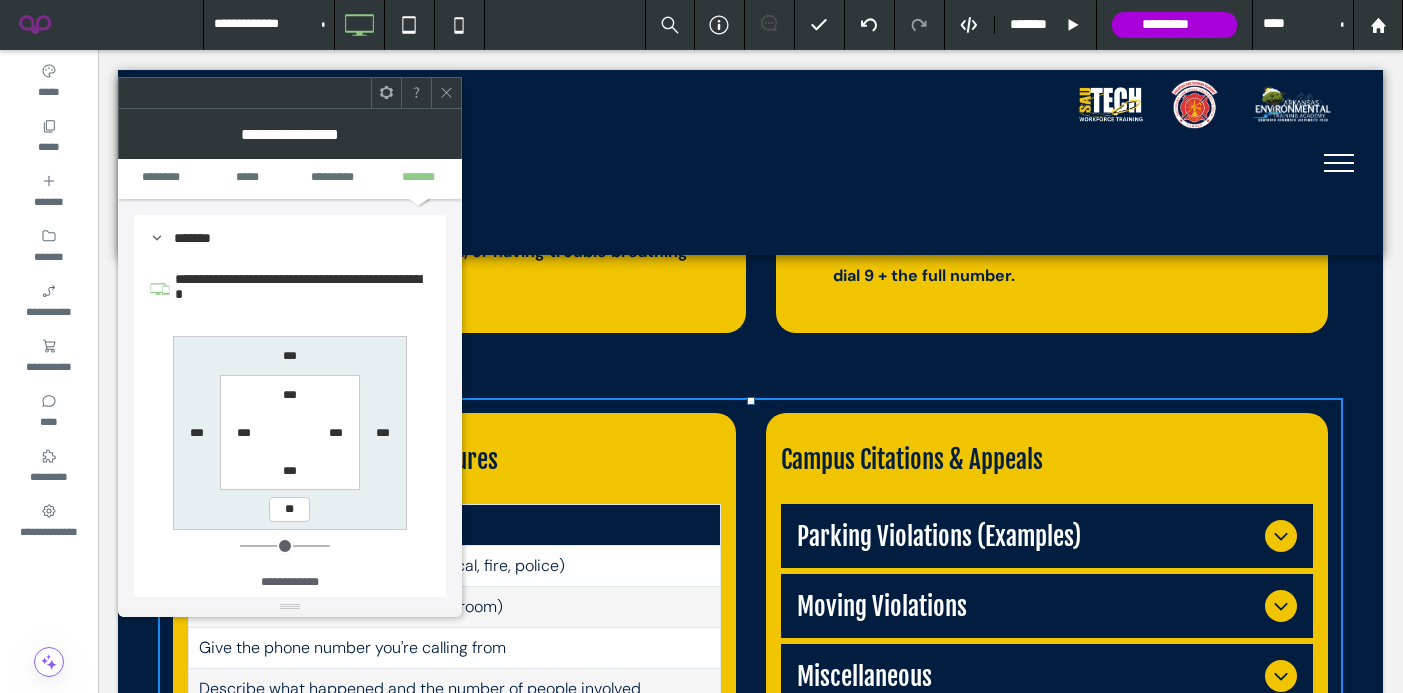 type on "**" 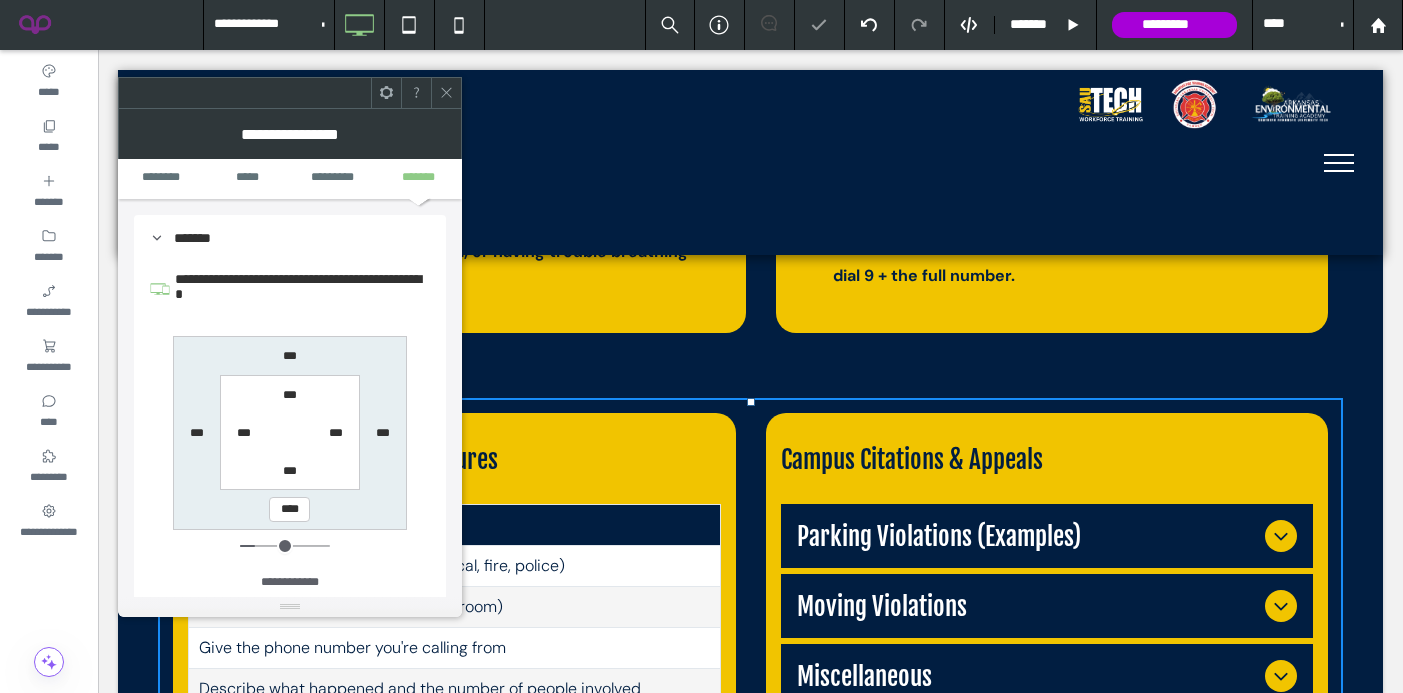 click 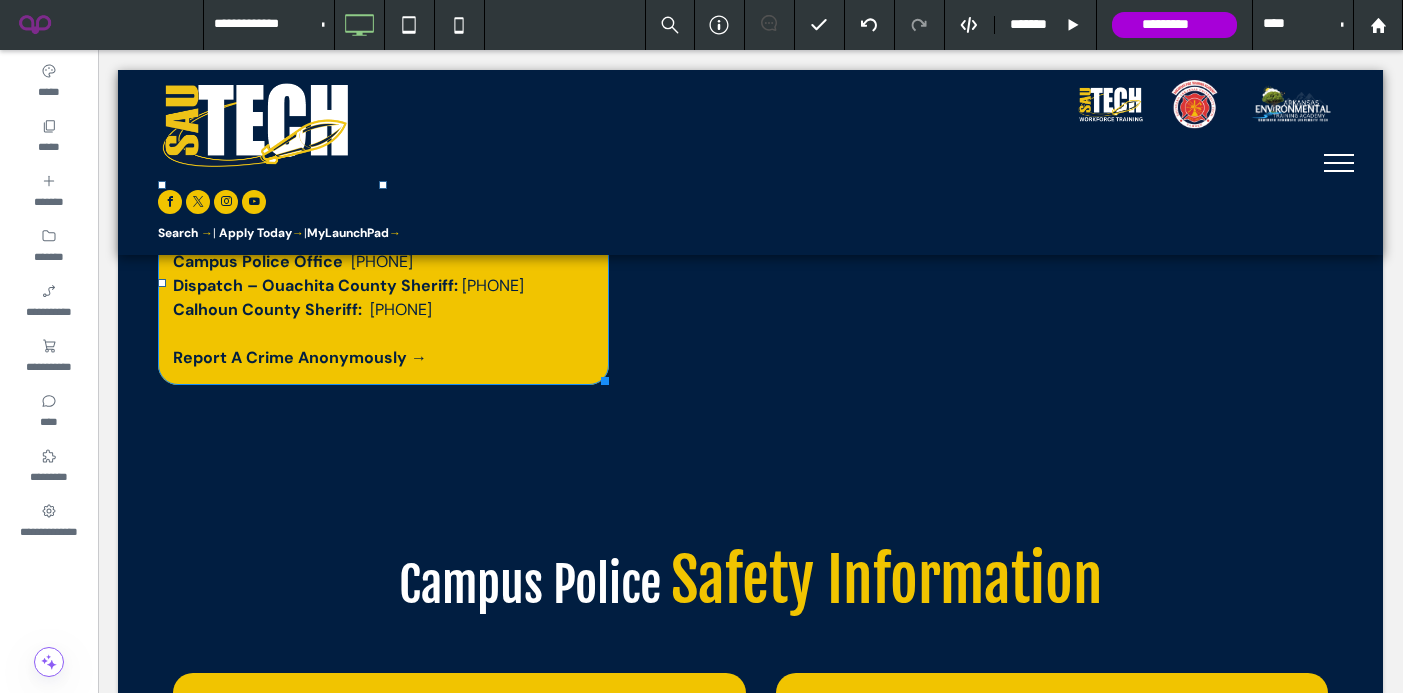 scroll, scrollTop: 597, scrollLeft: 0, axis: vertical 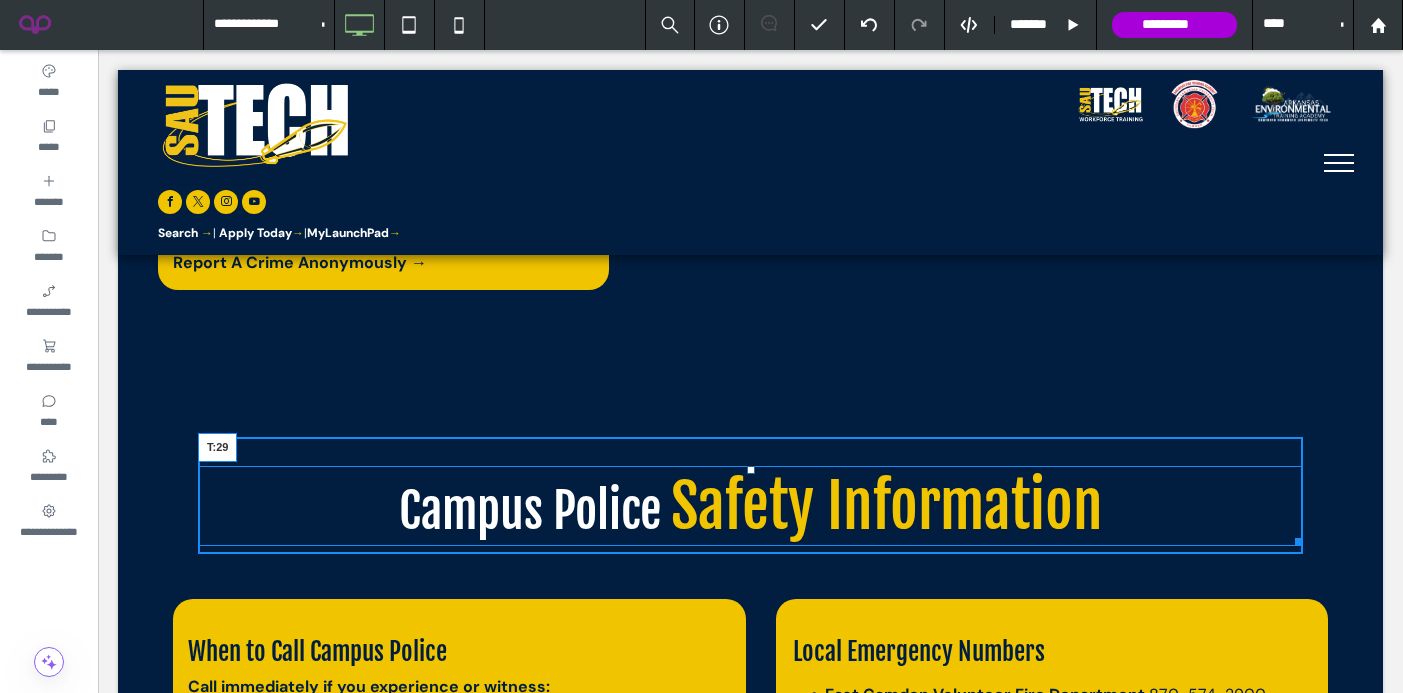drag, startPoint x: 753, startPoint y: 447, endPoint x: 753, endPoint y: 512, distance: 65 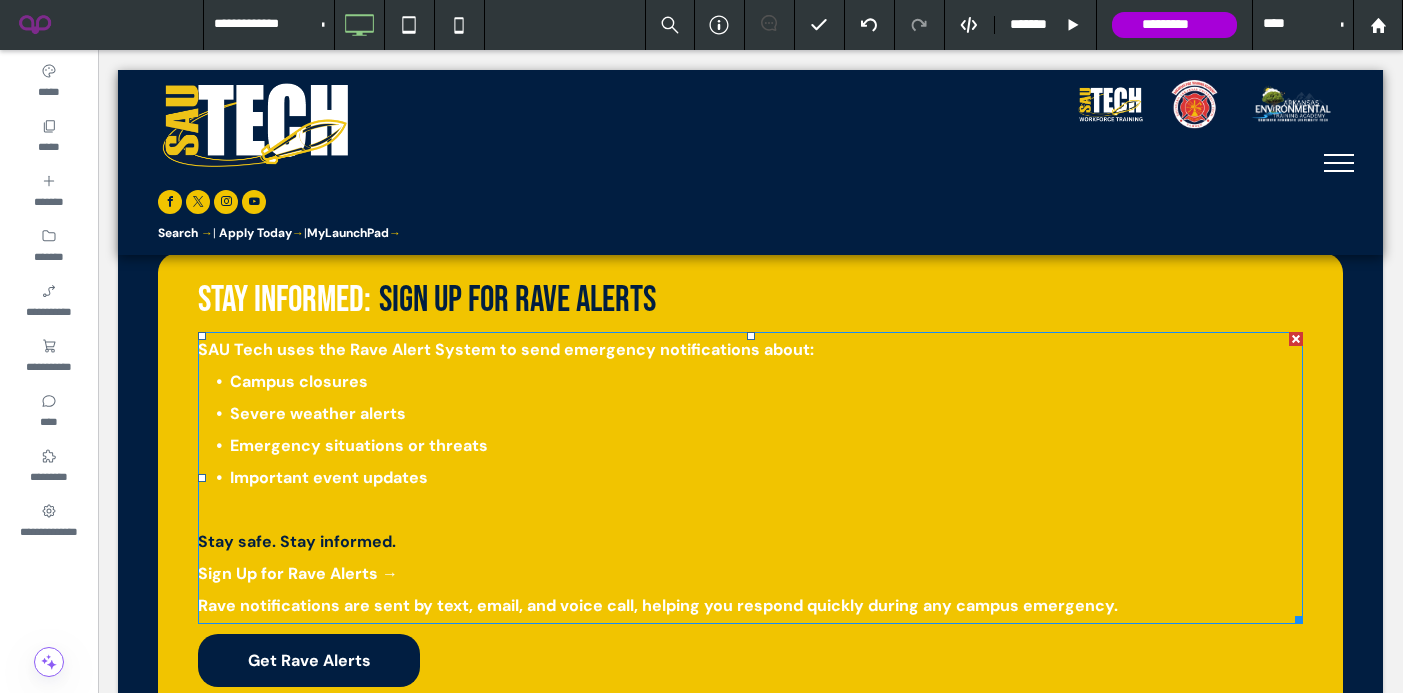 scroll, scrollTop: 3074, scrollLeft: 0, axis: vertical 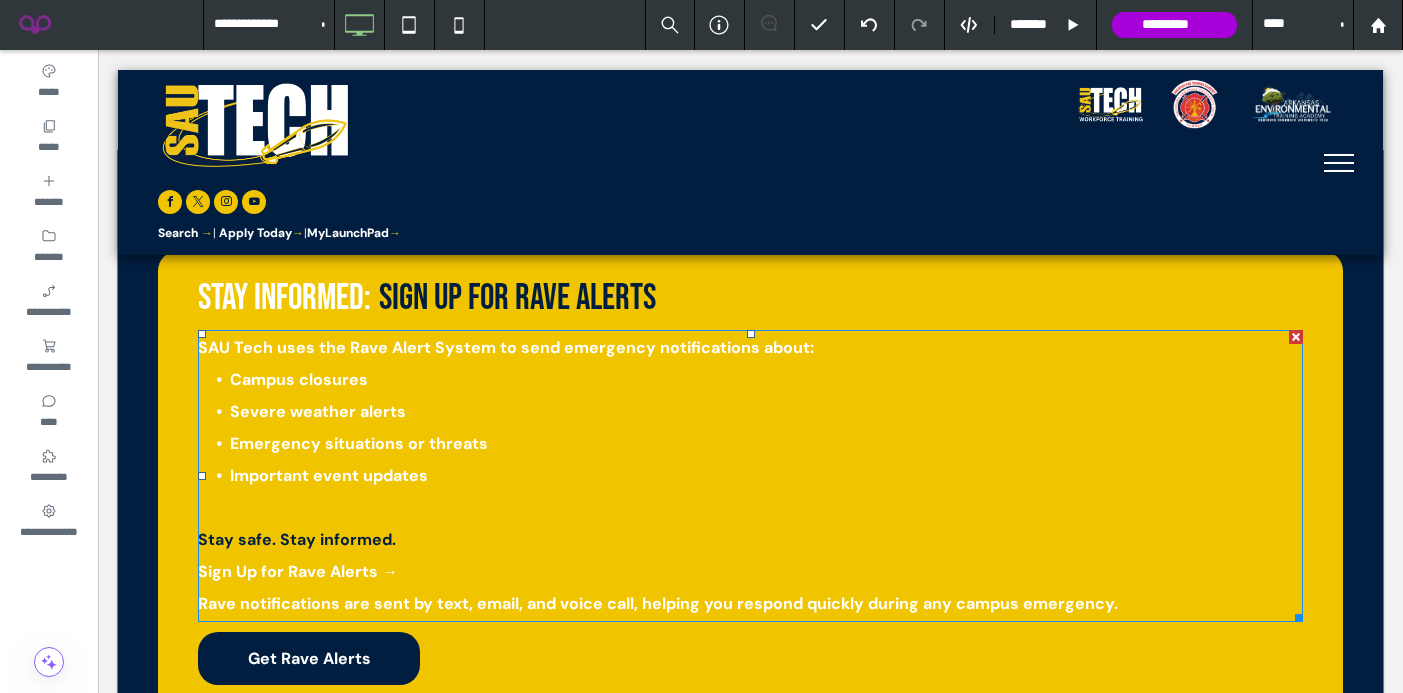 click on "Campus closures" at bounding box center [766, 380] 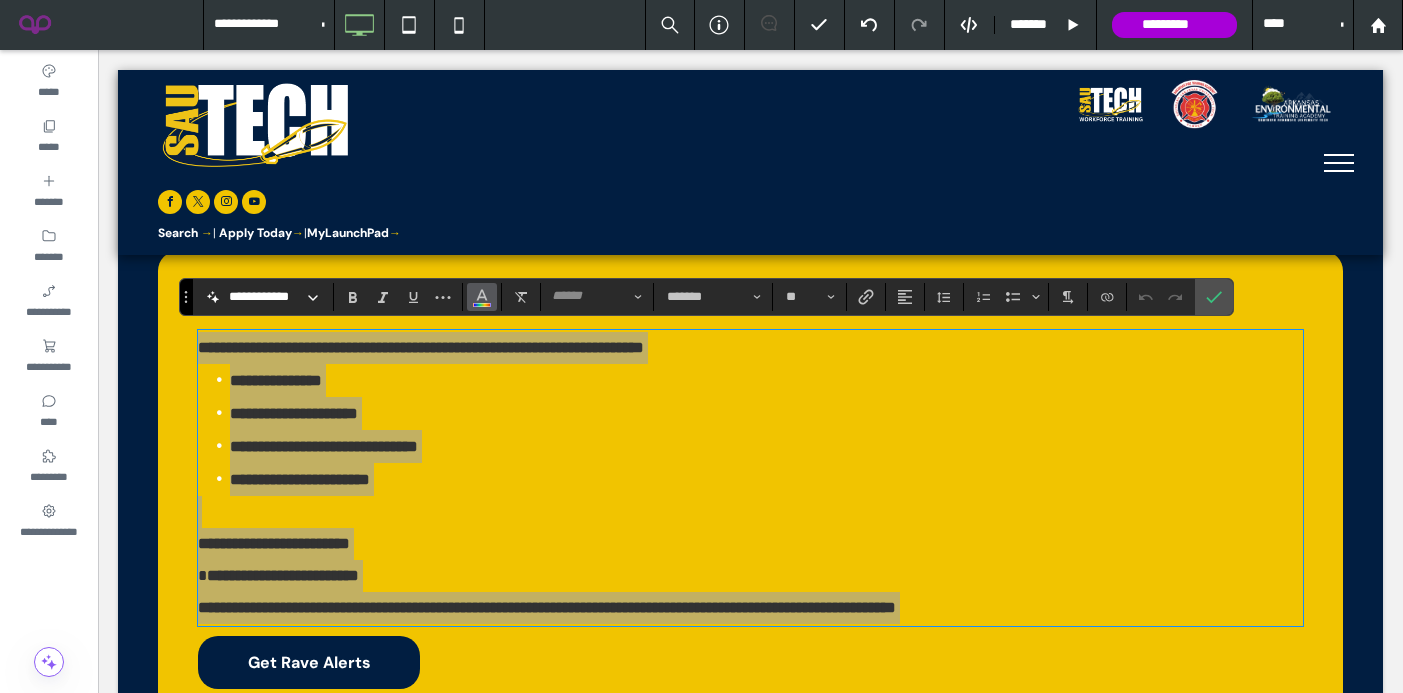click 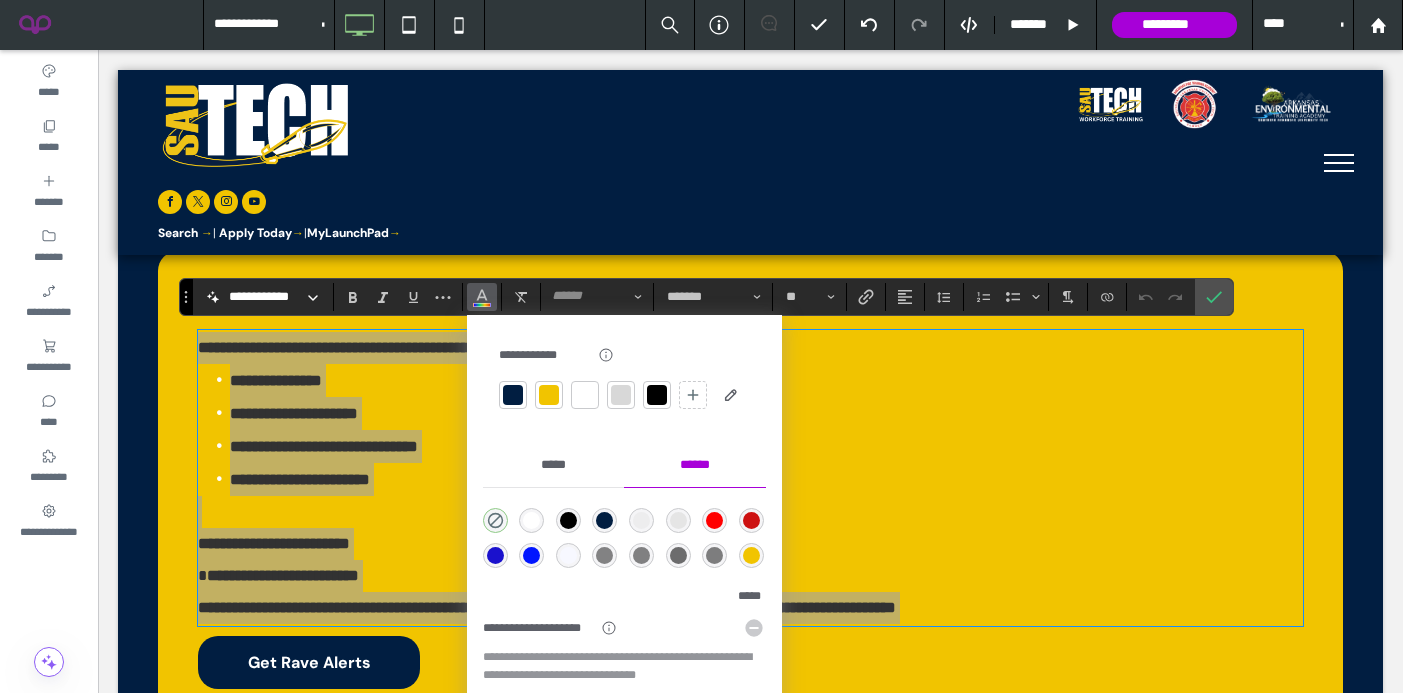 click at bounding box center (513, 395) 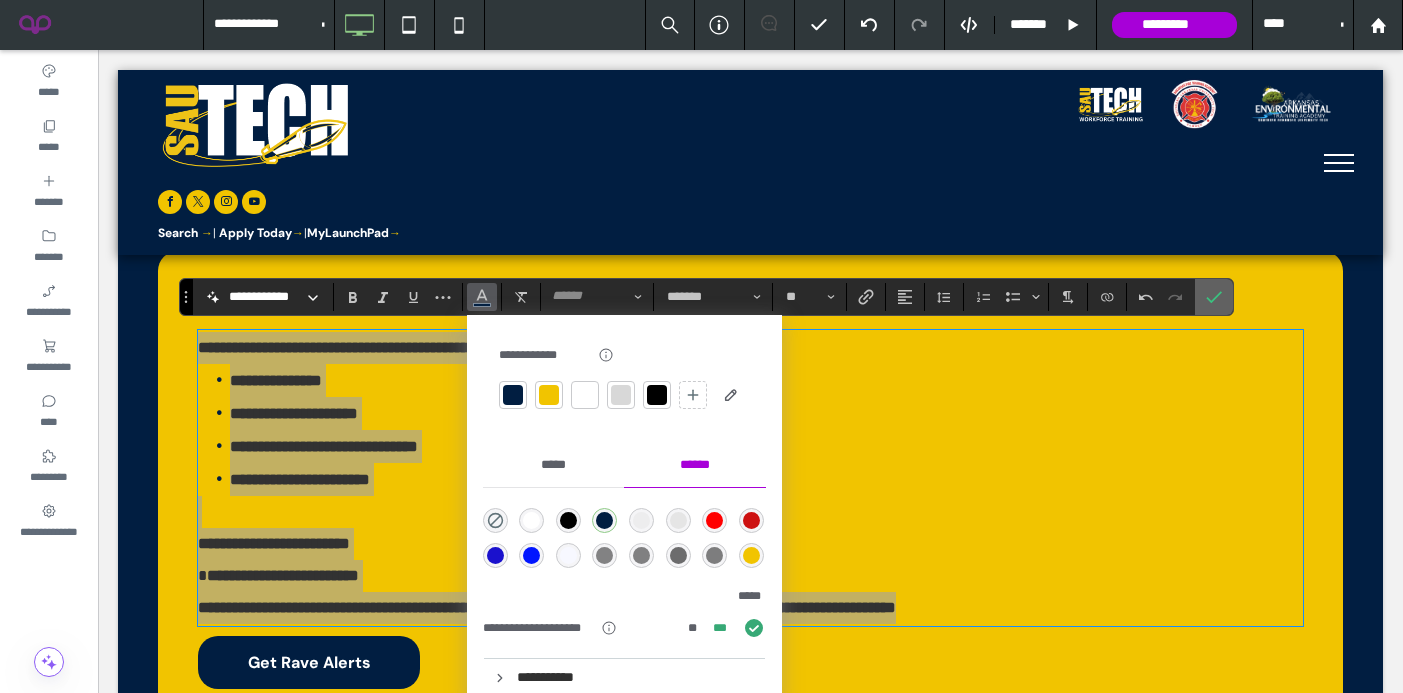 click 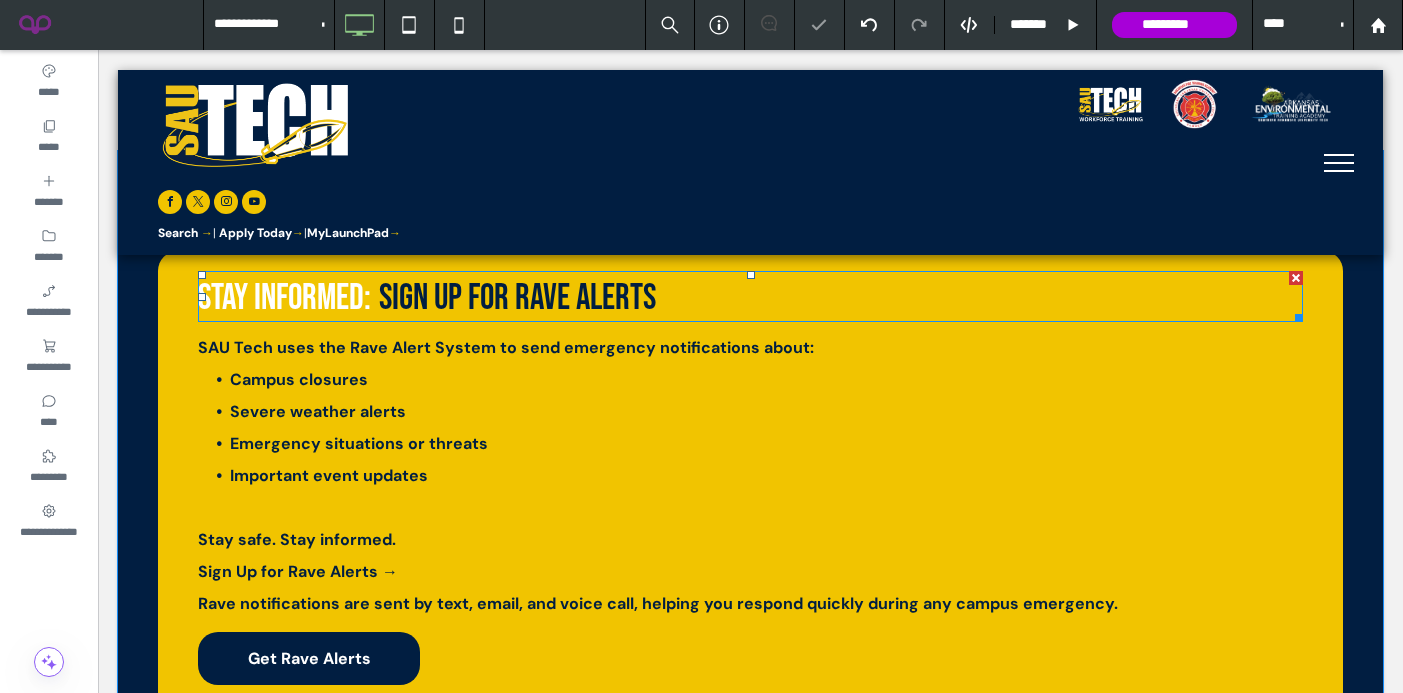 click on "Sign Up for Rave Alerts" at bounding box center (517, 298) 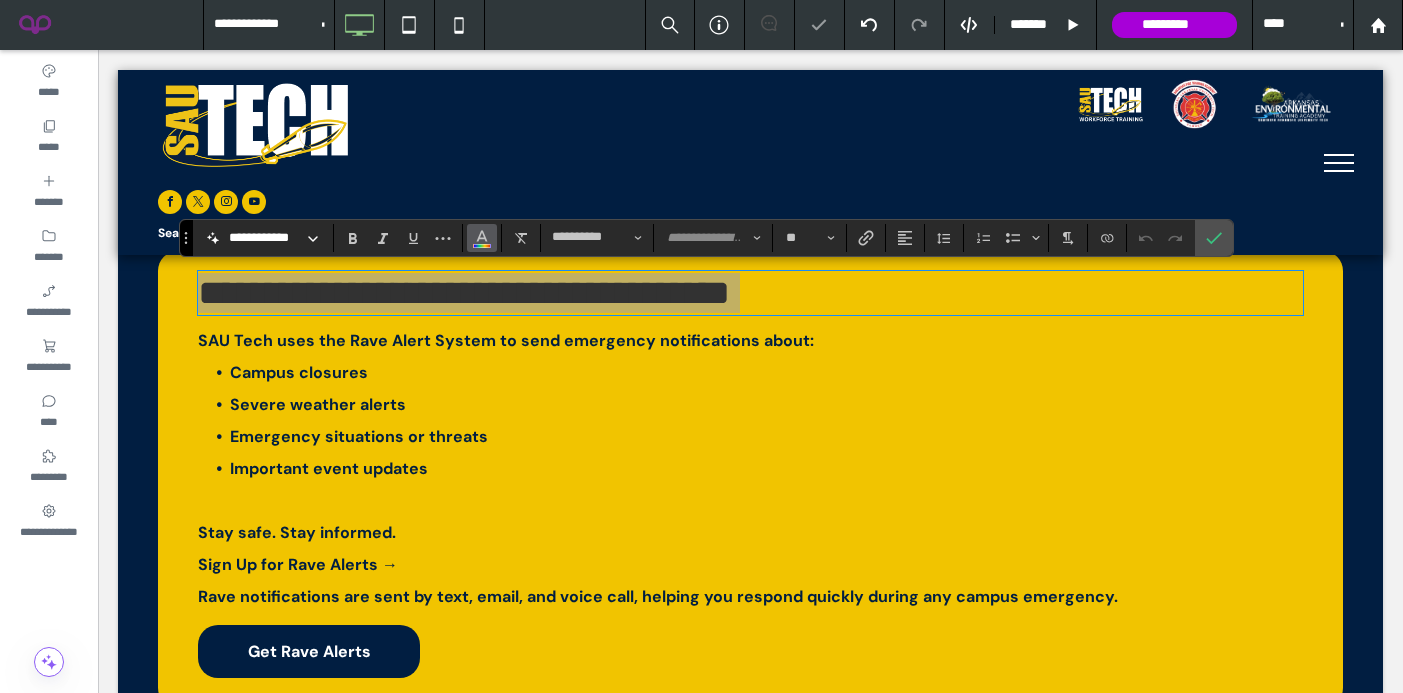 click at bounding box center [482, 238] 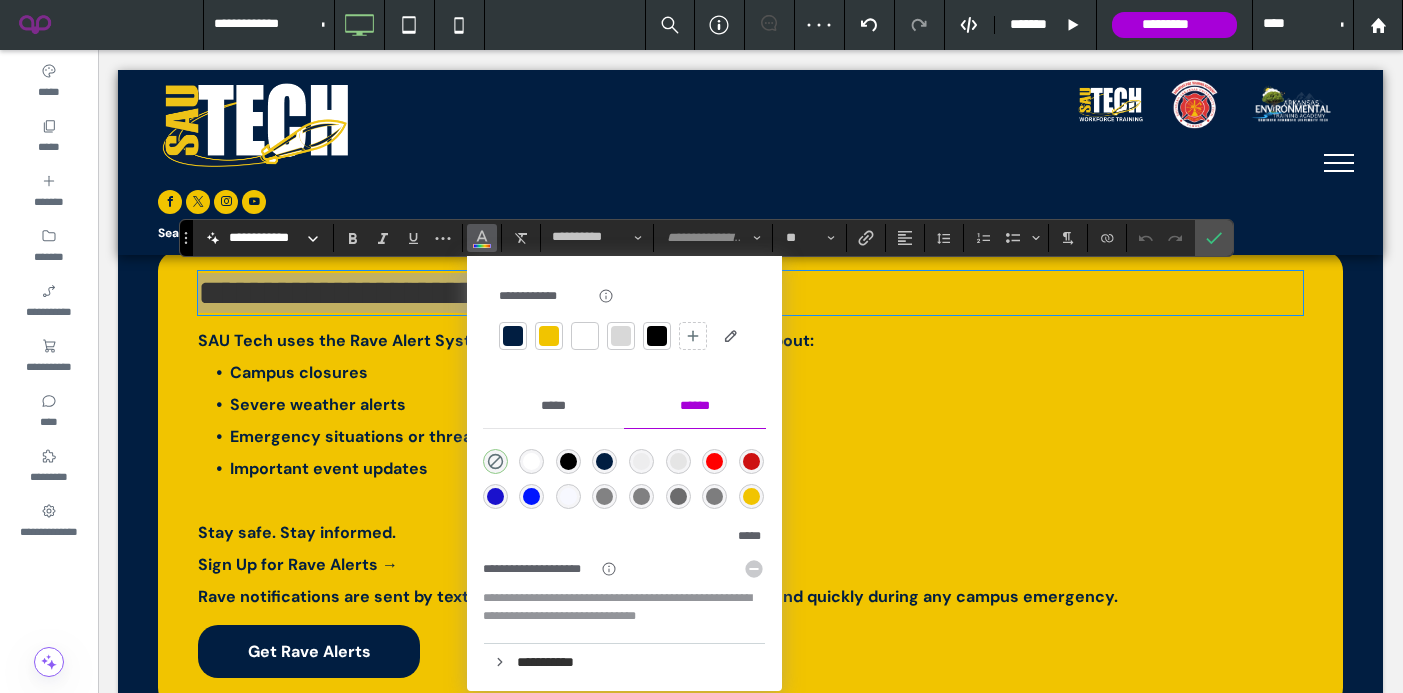 click at bounding box center [513, 336] 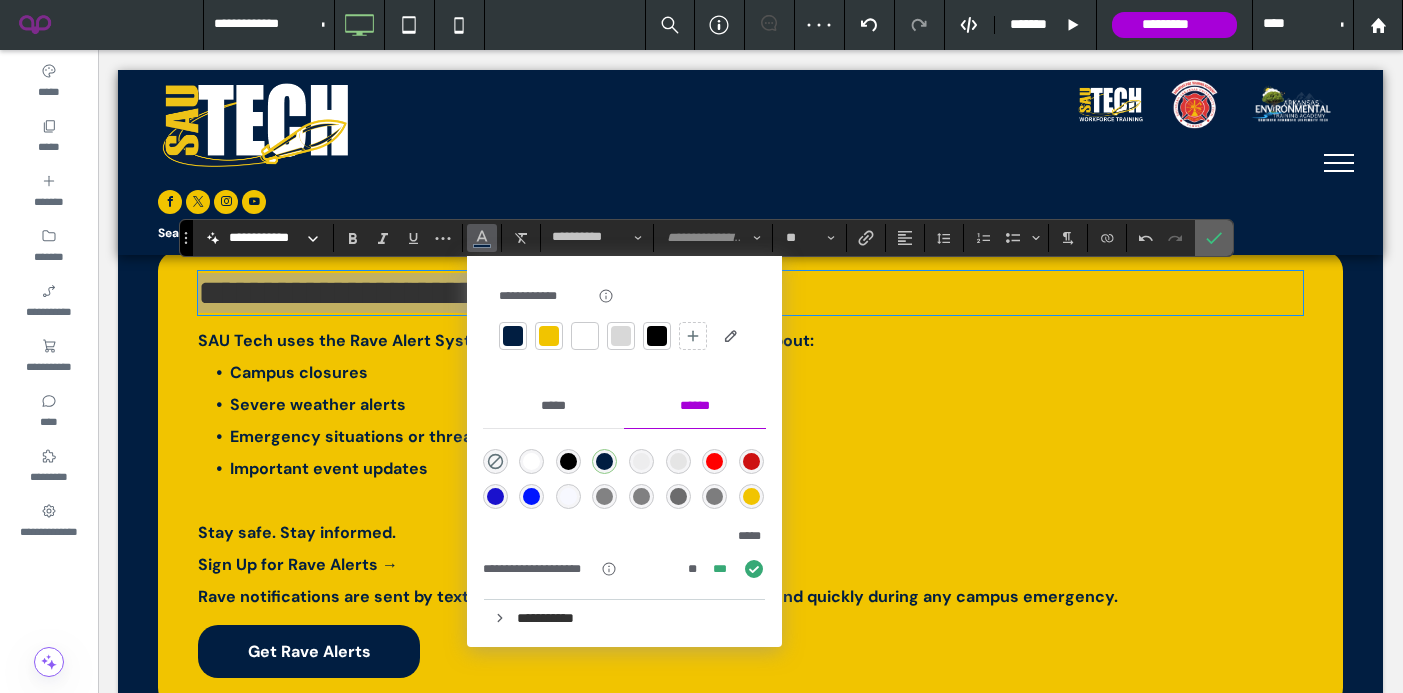 click 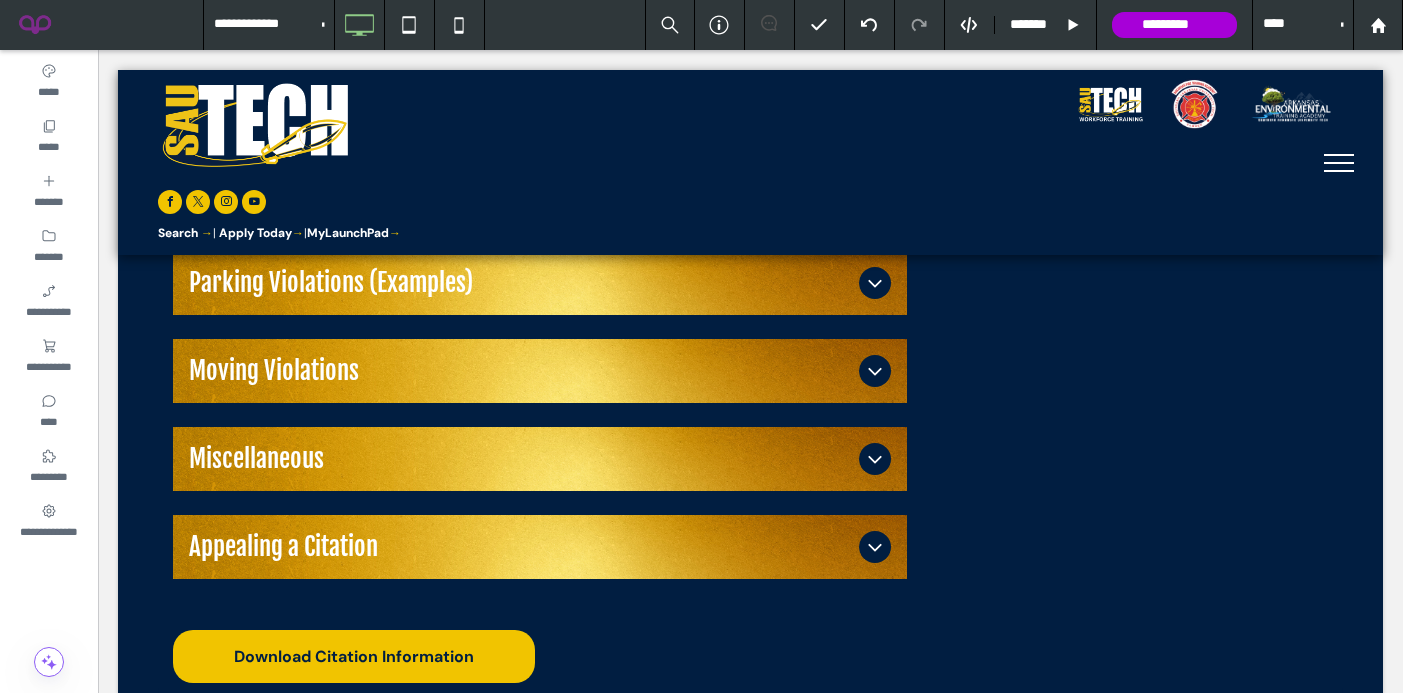 scroll, scrollTop: 4266, scrollLeft: 0, axis: vertical 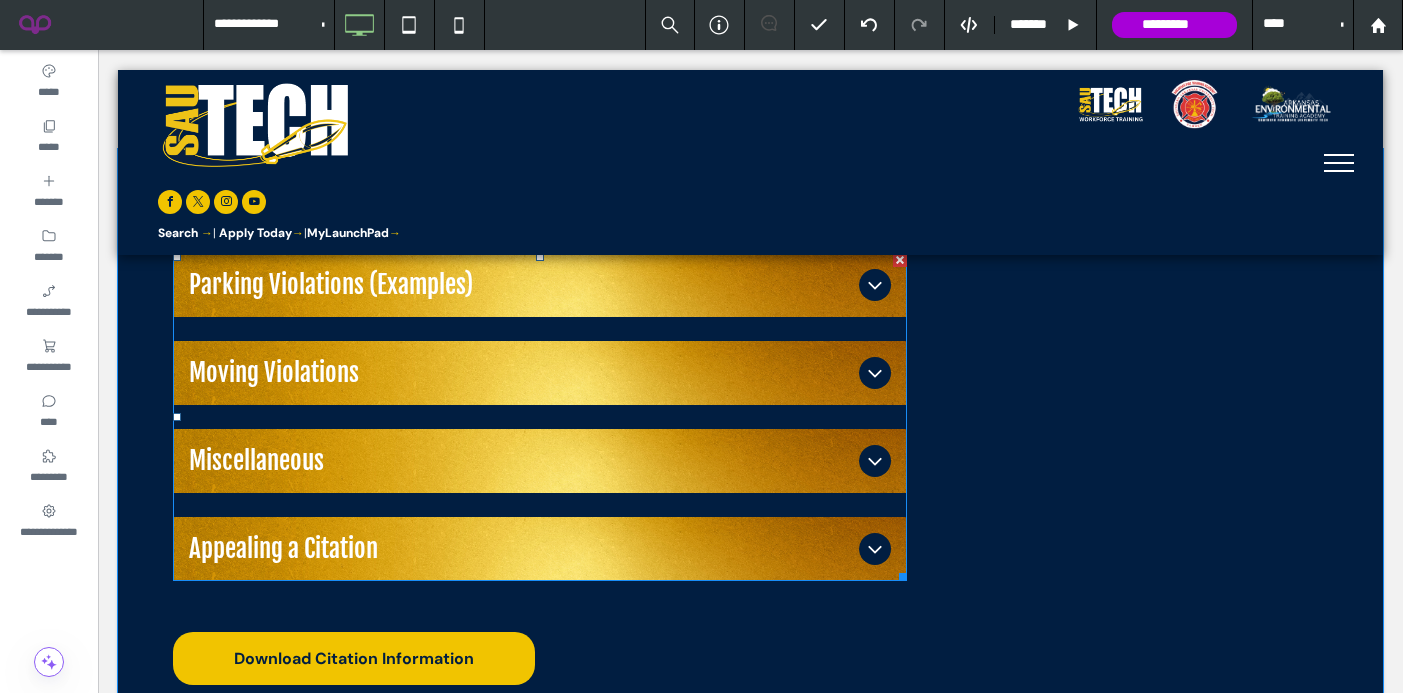 click on "Moving Violations" at bounding box center [540, 373] 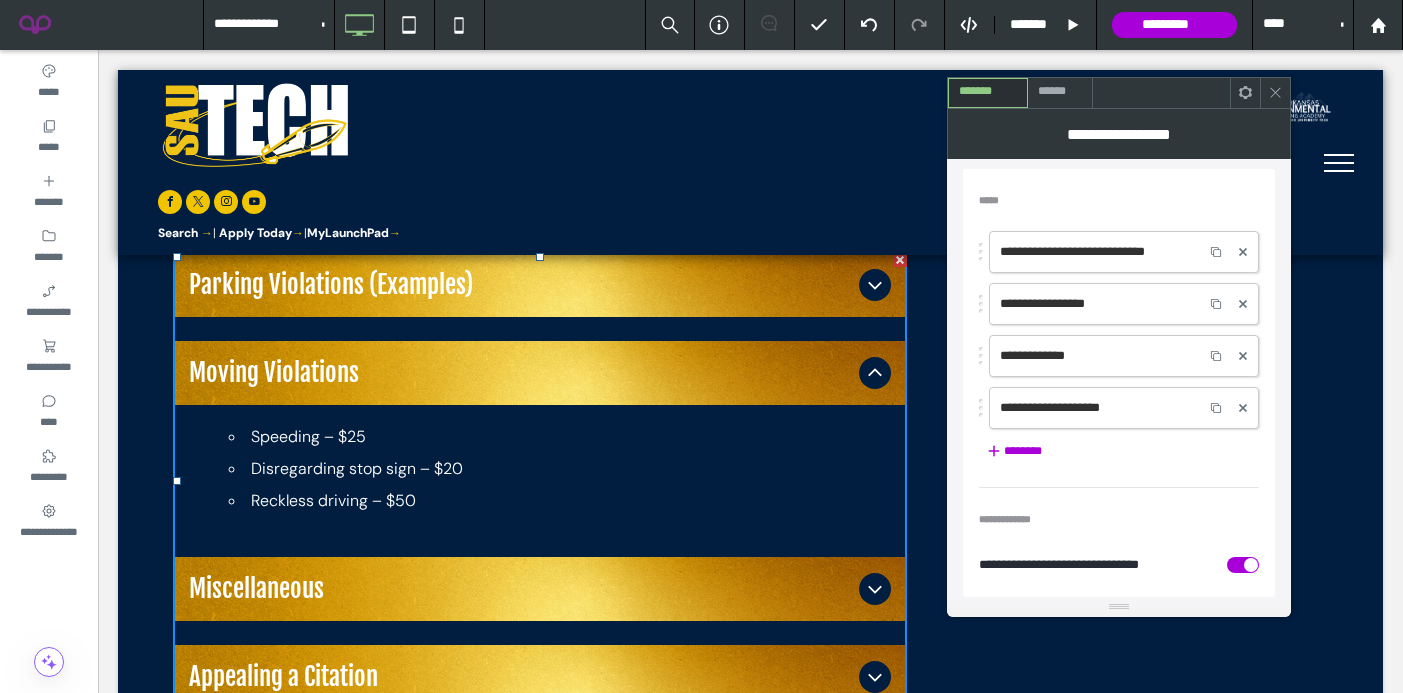 click on "******" at bounding box center (1060, 92) 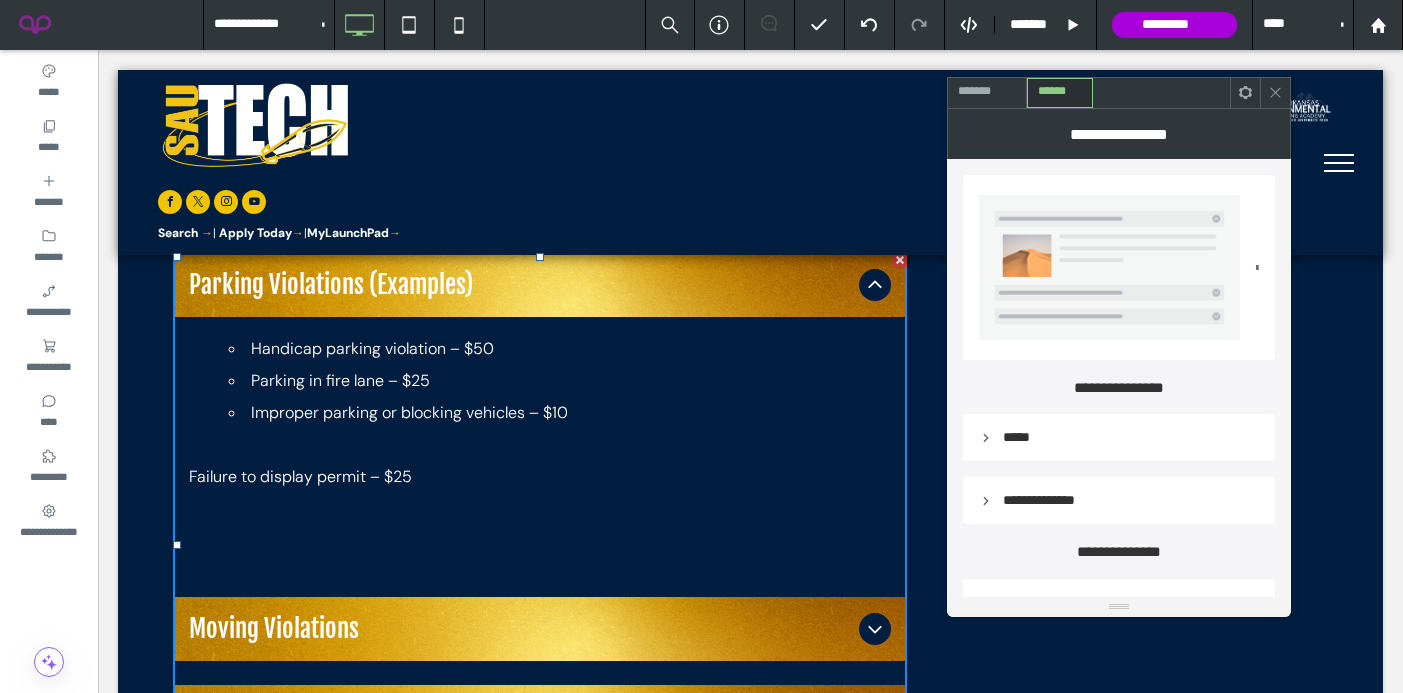 scroll, scrollTop: 160, scrollLeft: 0, axis: vertical 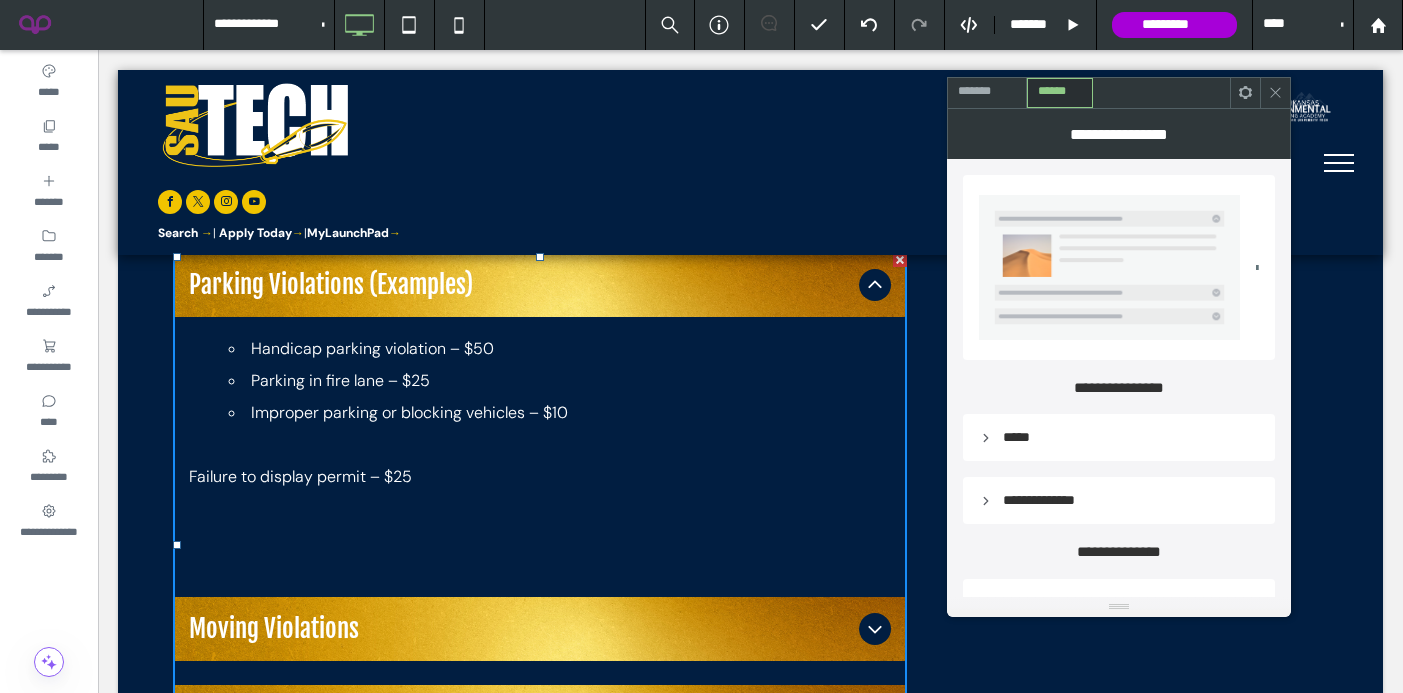 click on "*****" at bounding box center (1119, 437) 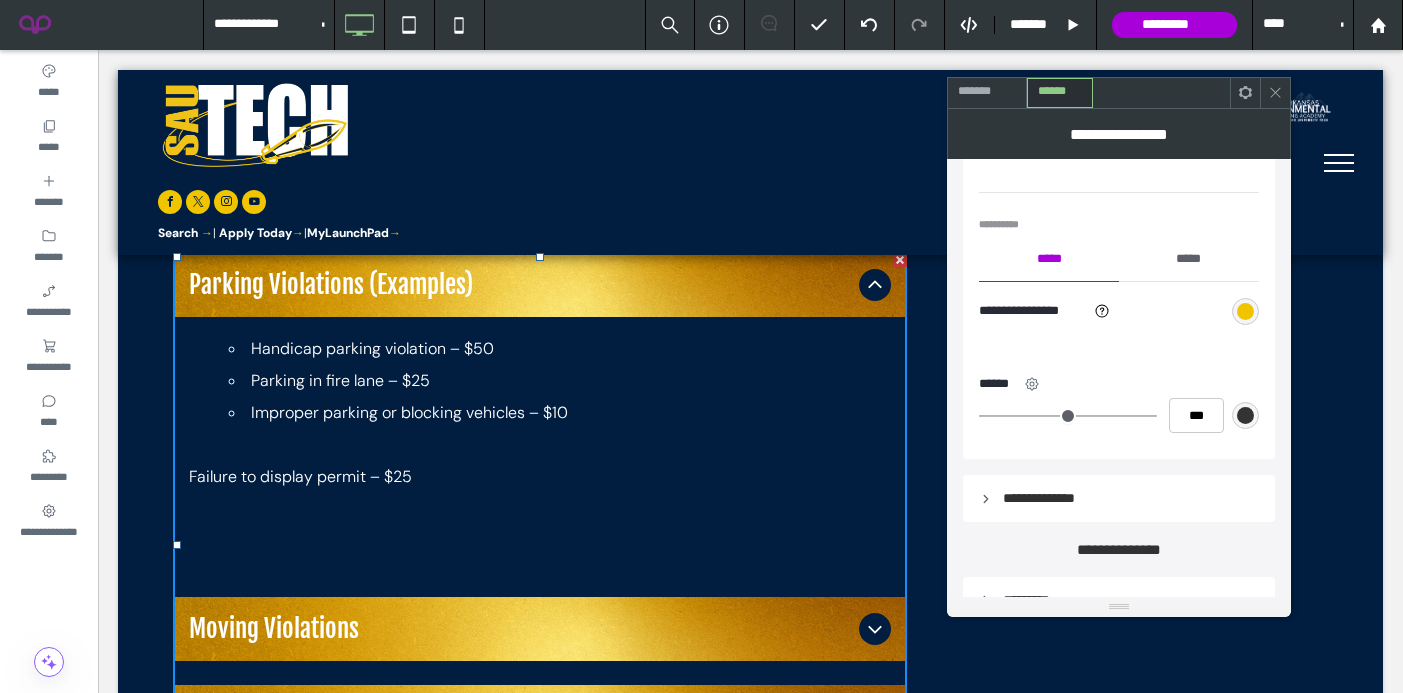 scroll, scrollTop: 739, scrollLeft: 0, axis: vertical 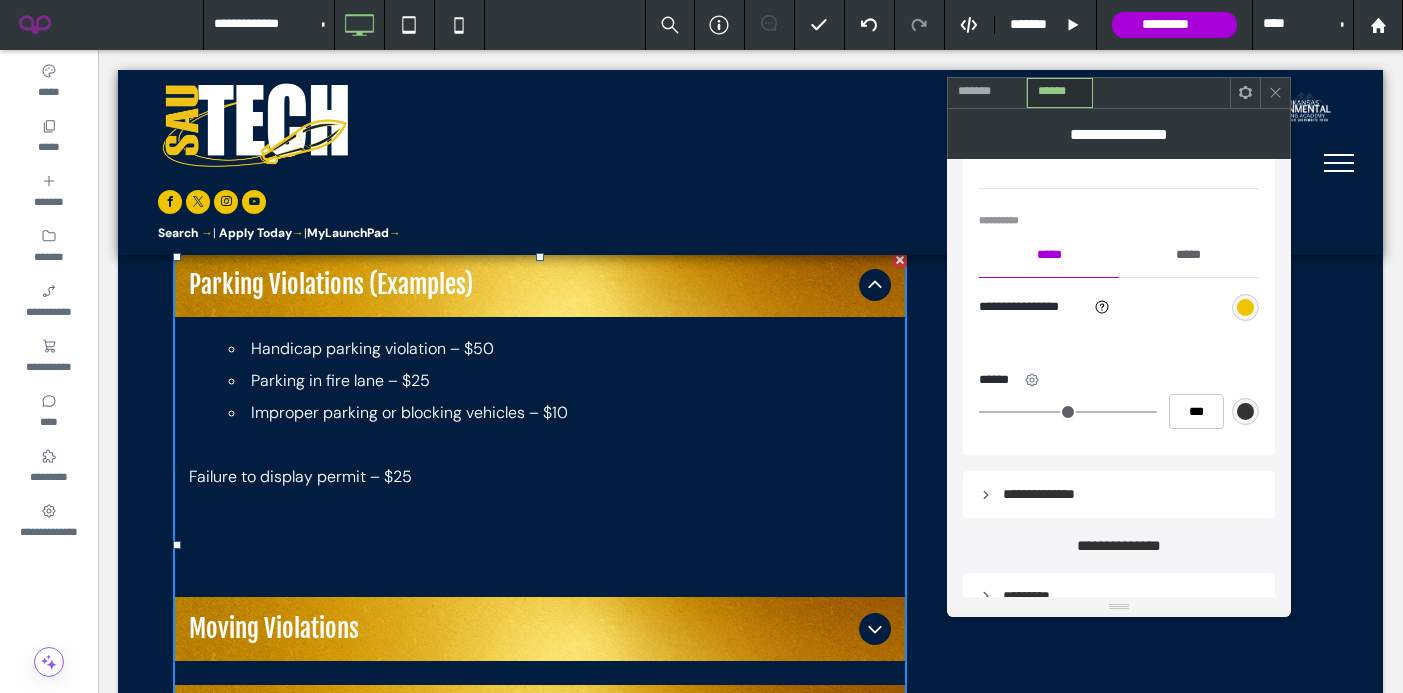 click on "*****" at bounding box center [1189, 255] 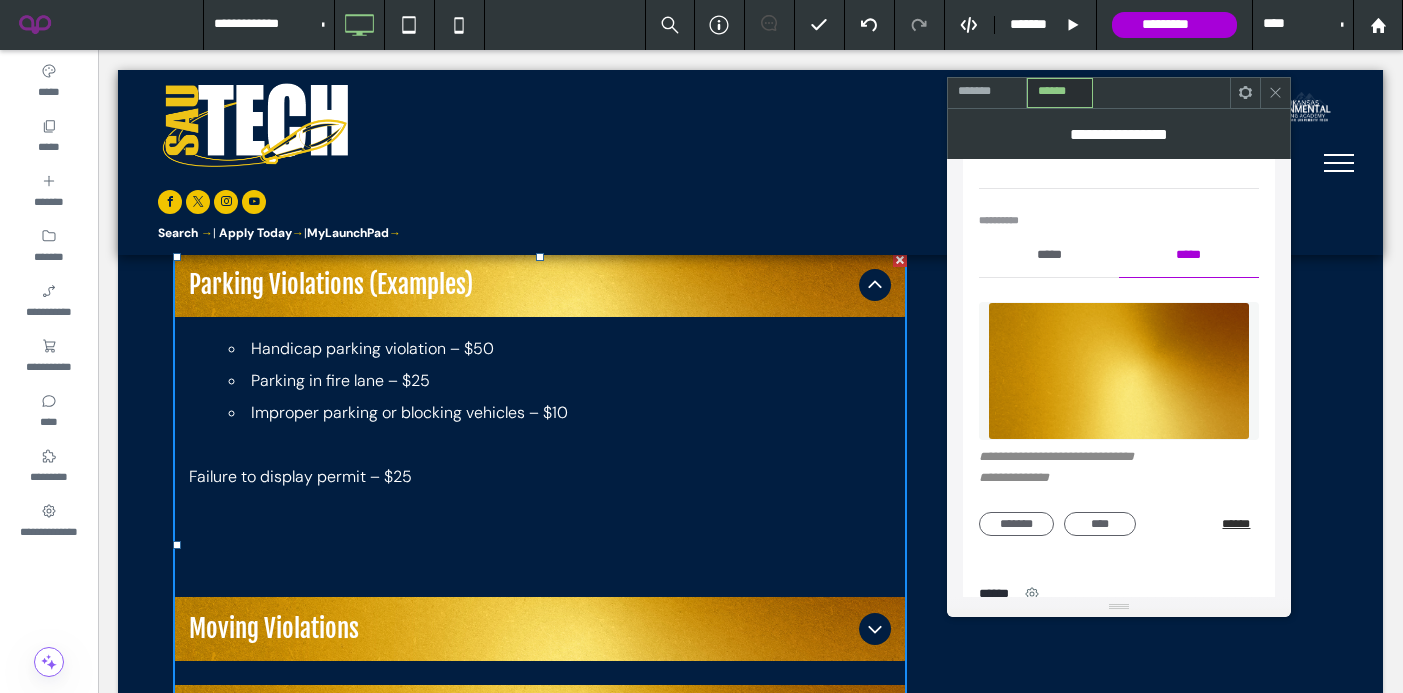 click on "******" at bounding box center [1240, 524] 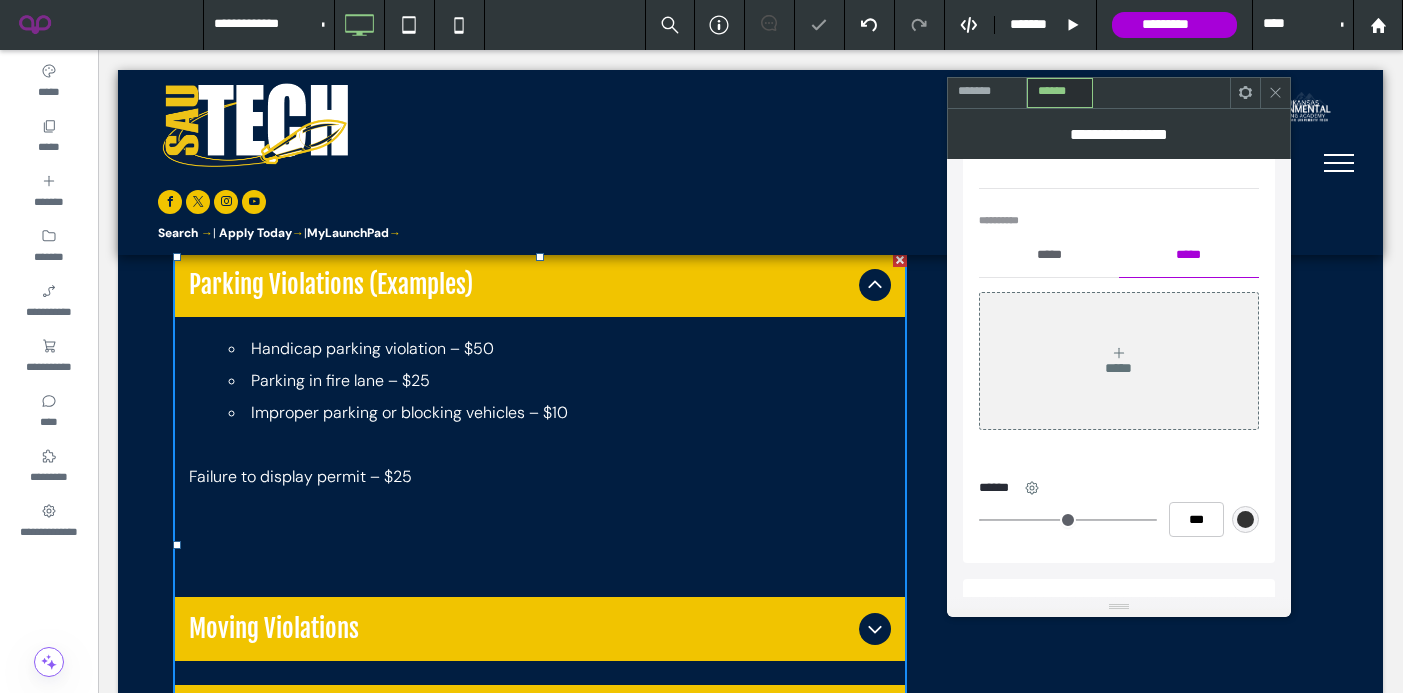 click on "*****" at bounding box center (1049, 255) 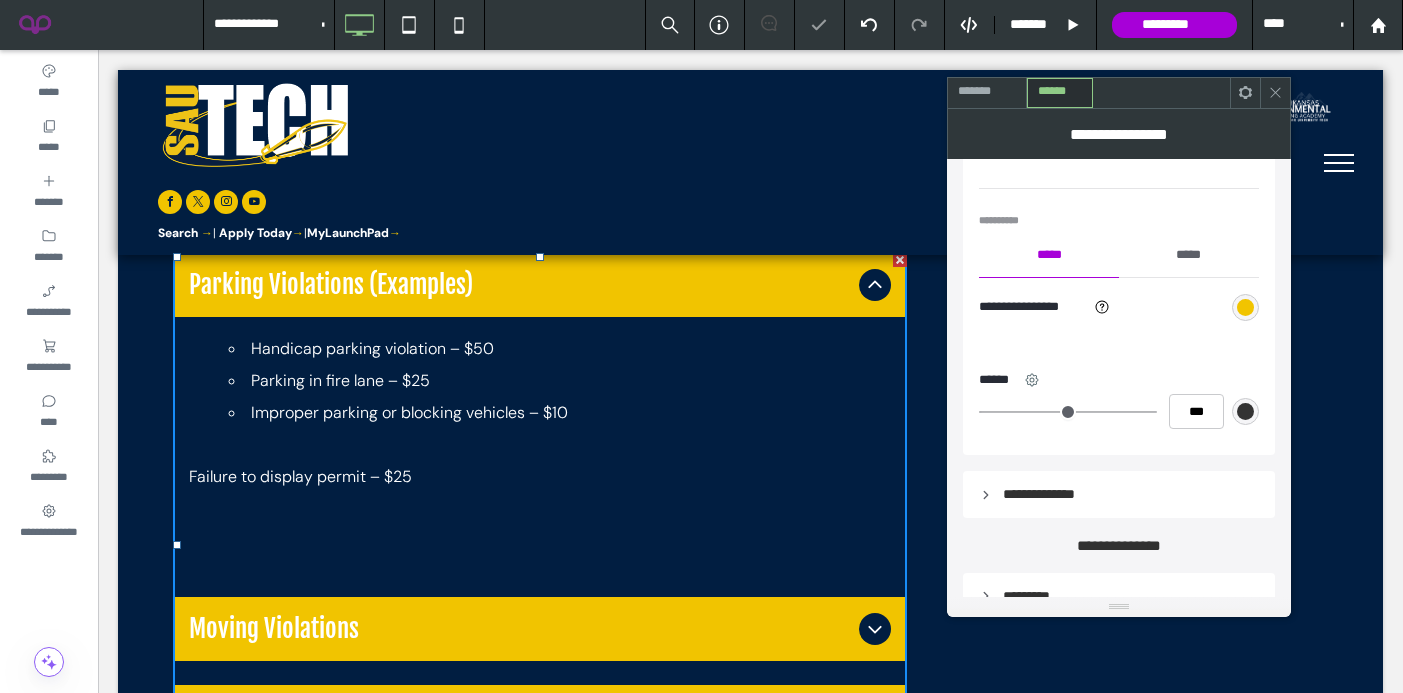 click 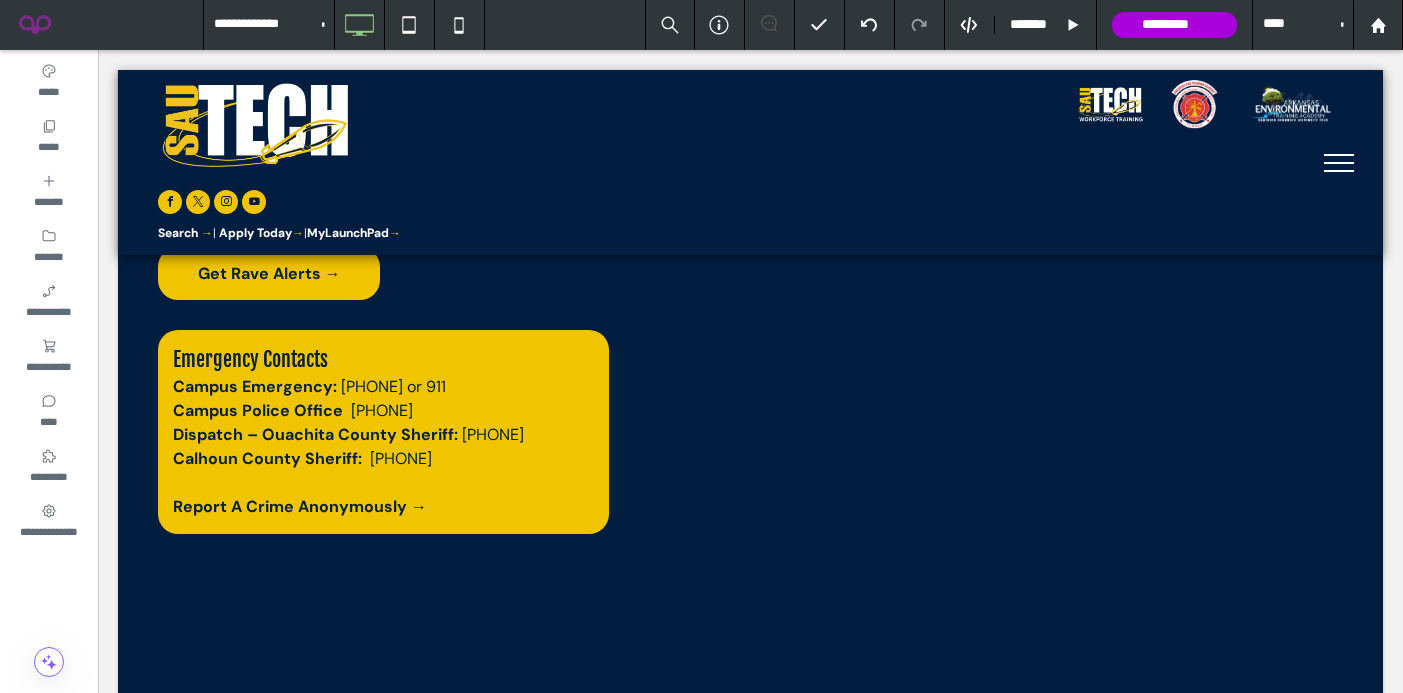 scroll, scrollTop: 0, scrollLeft: 0, axis: both 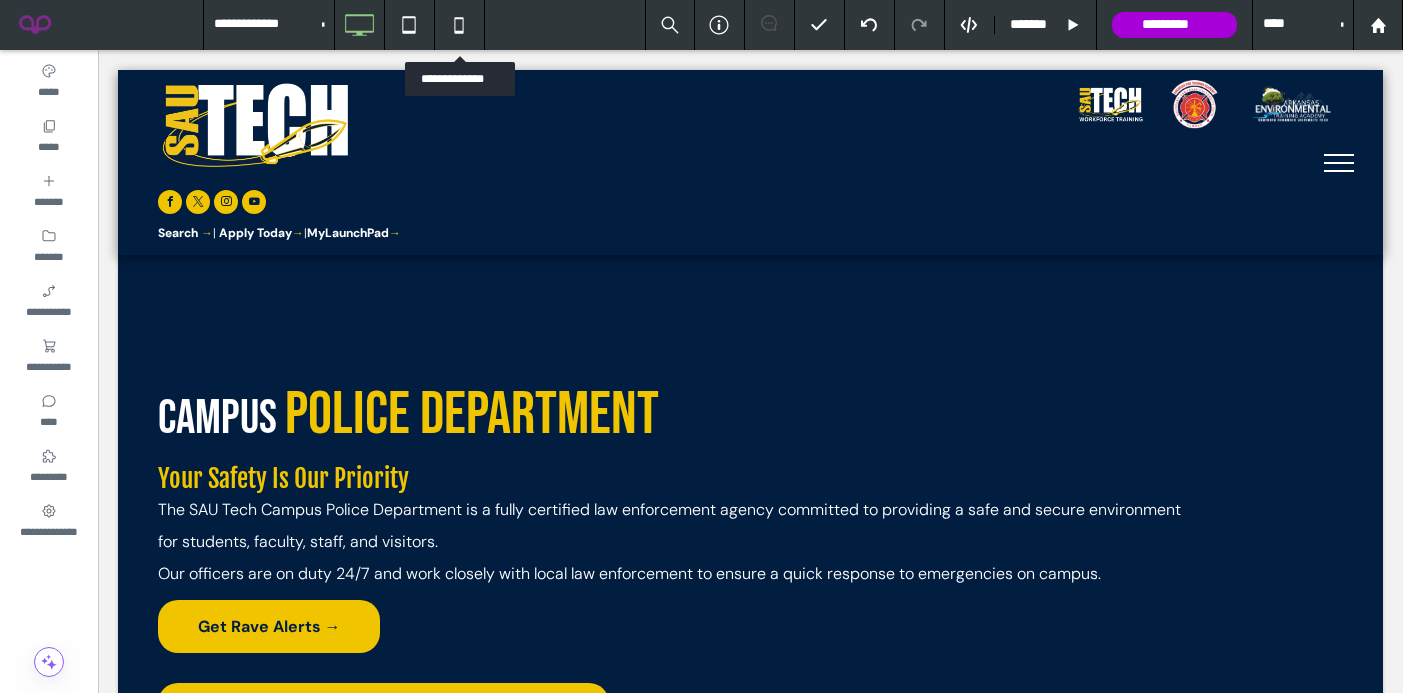 click 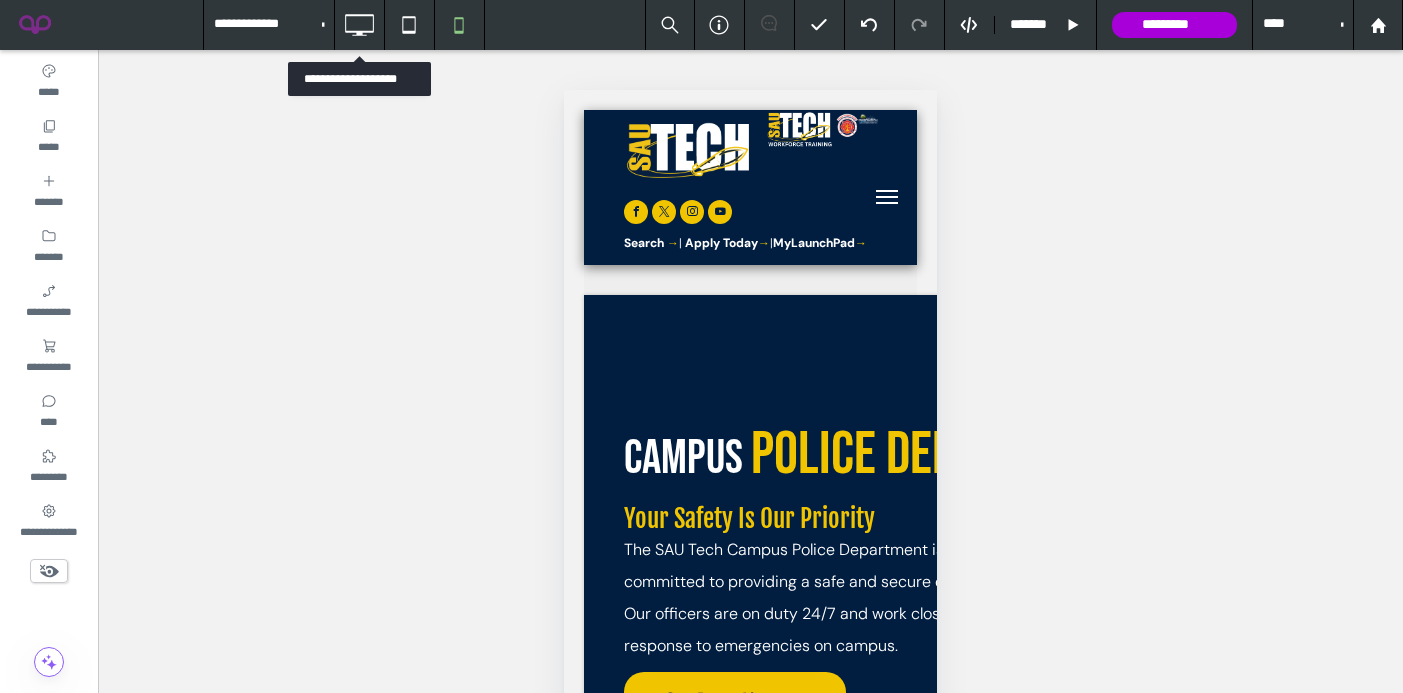 click 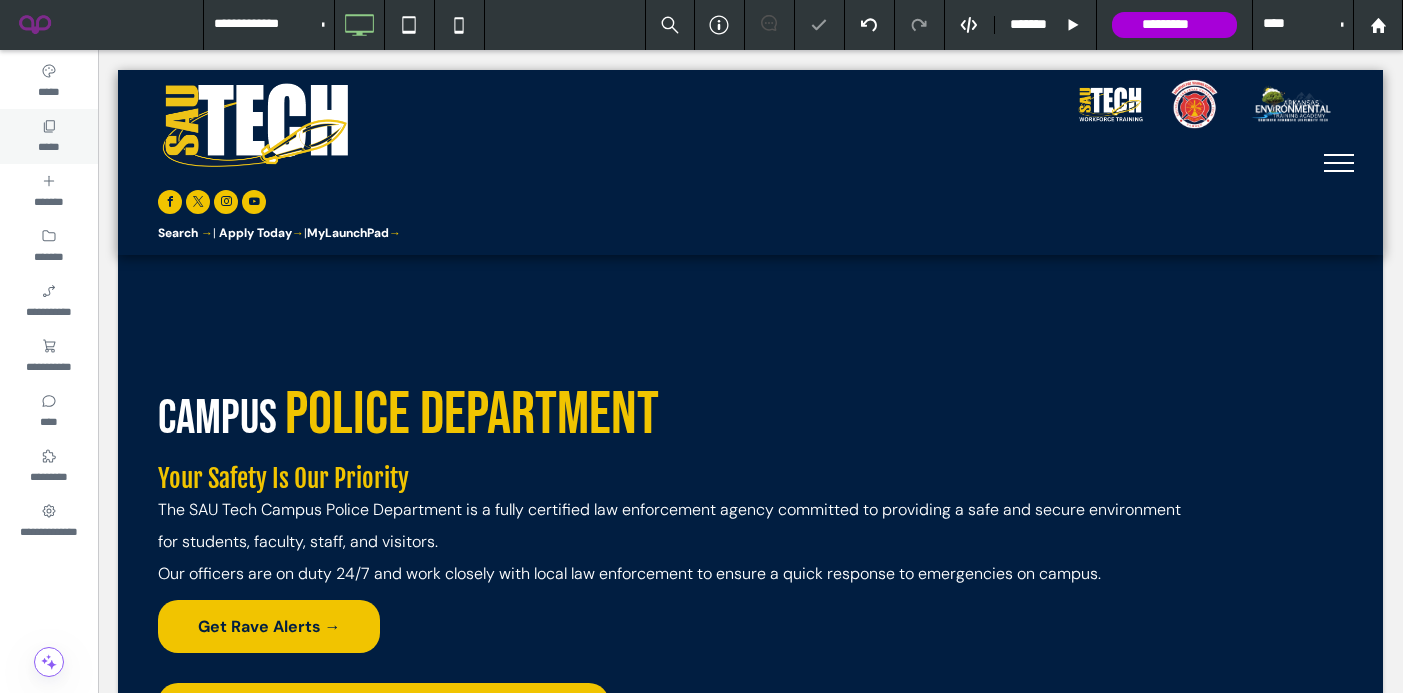 click on "*****" at bounding box center [48, 145] 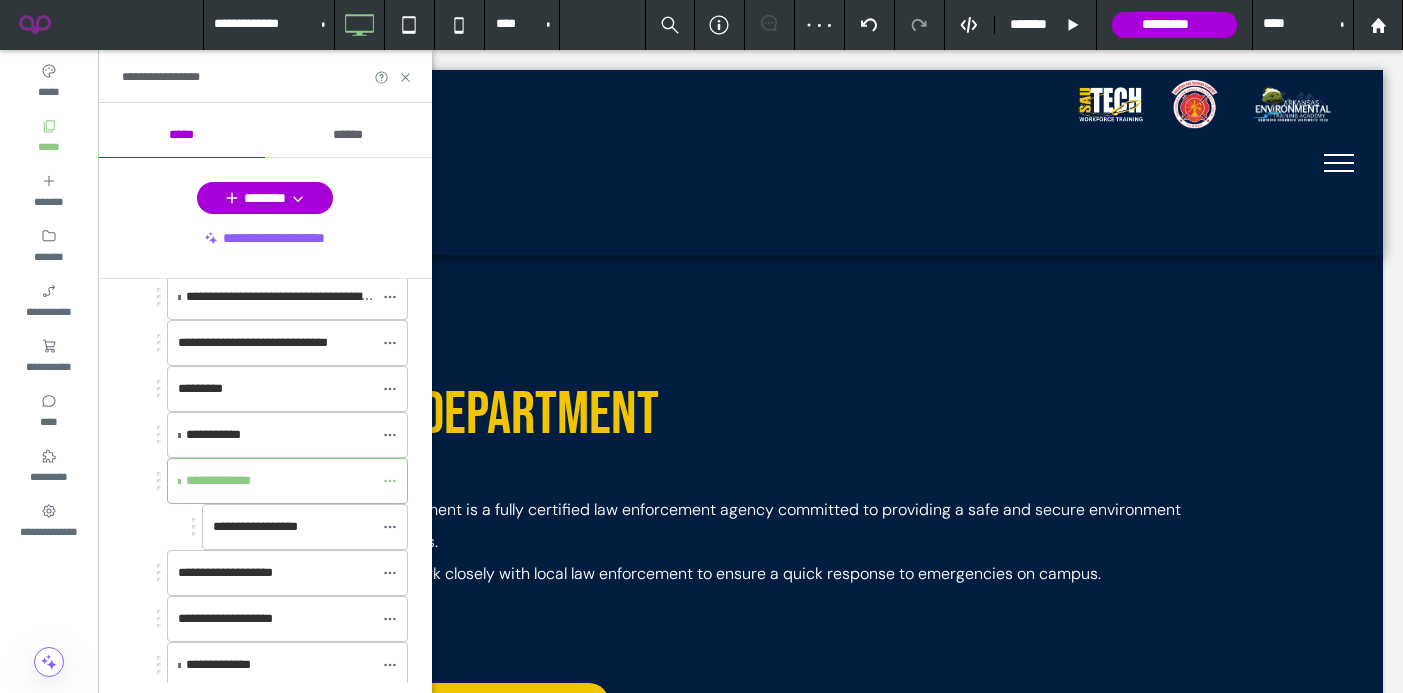 scroll, scrollTop: 356, scrollLeft: 0, axis: vertical 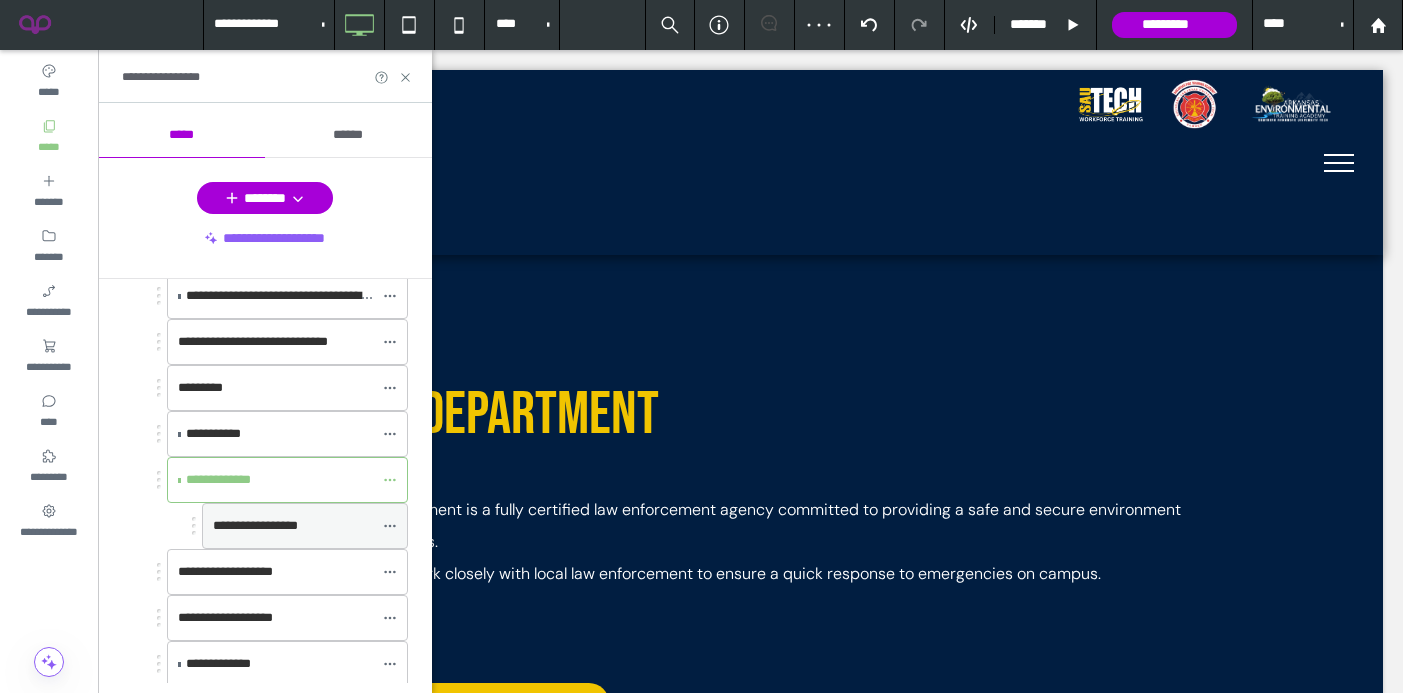 click on "**********" at bounding box center [255, 525] 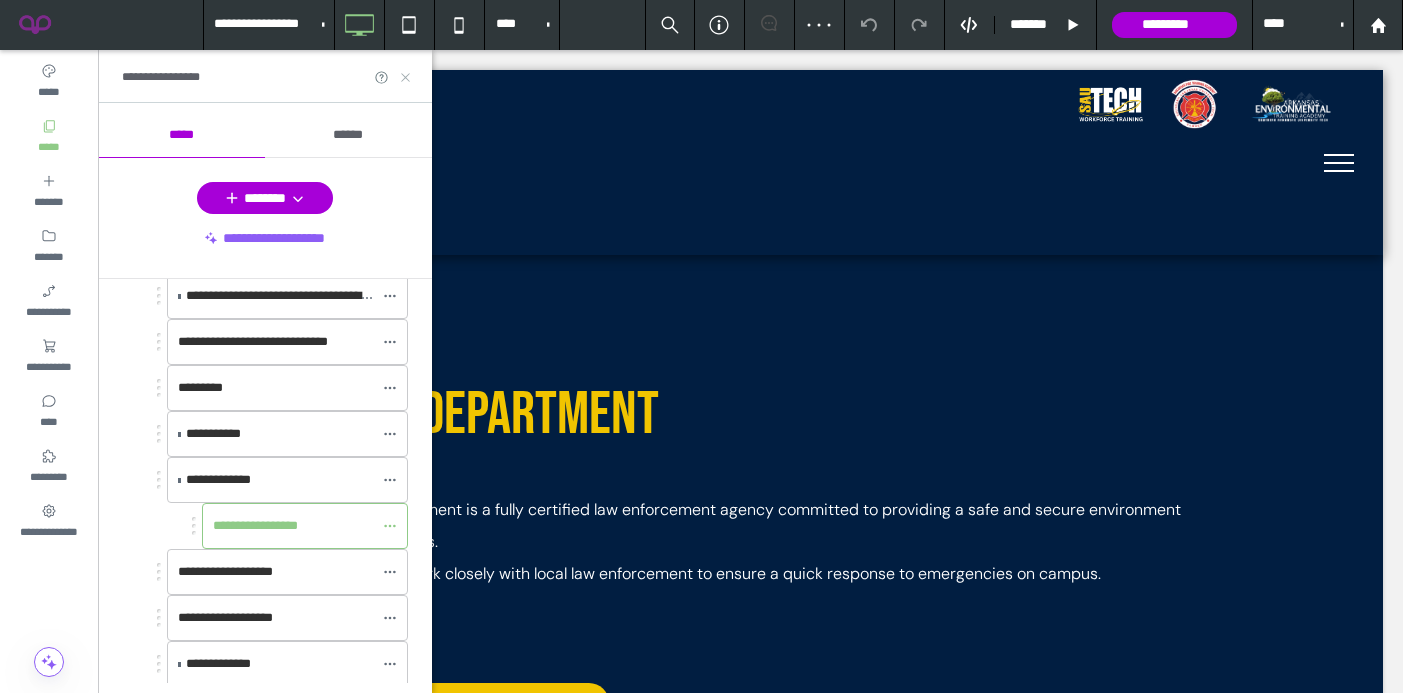 click 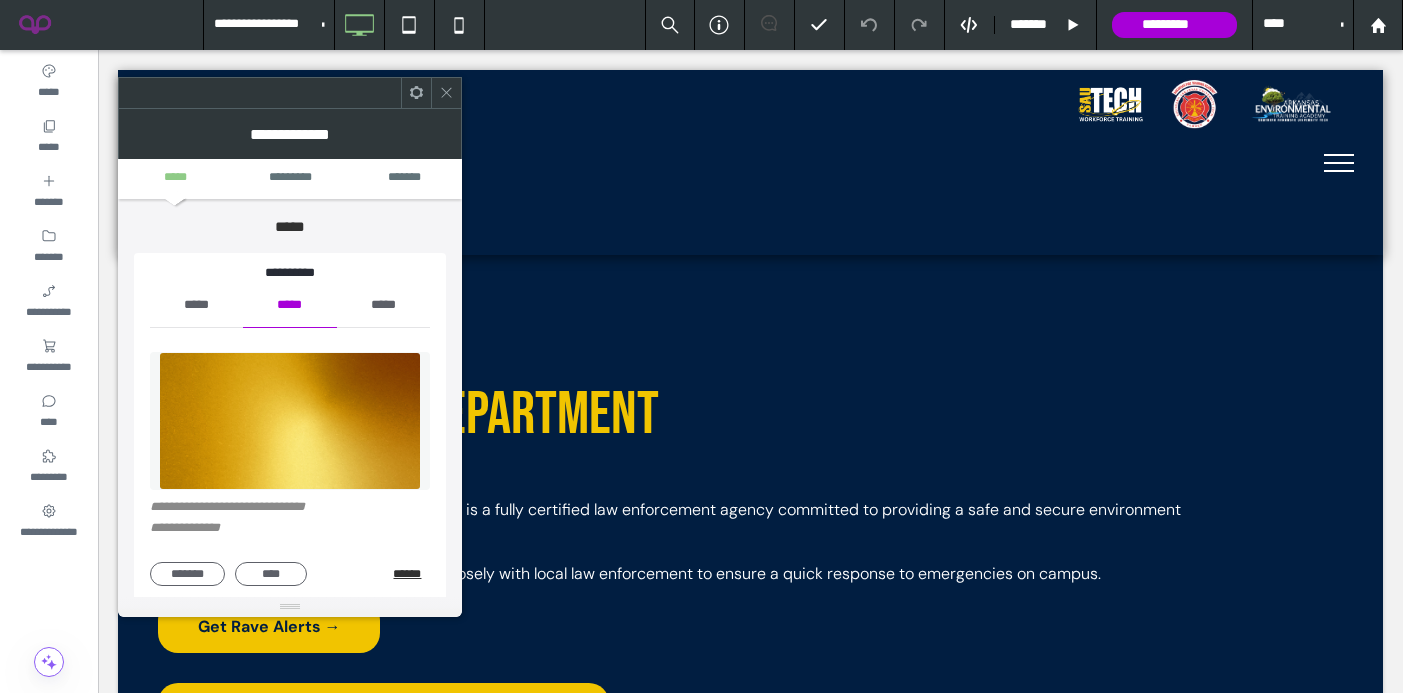 click on "******" at bounding box center [411, 574] 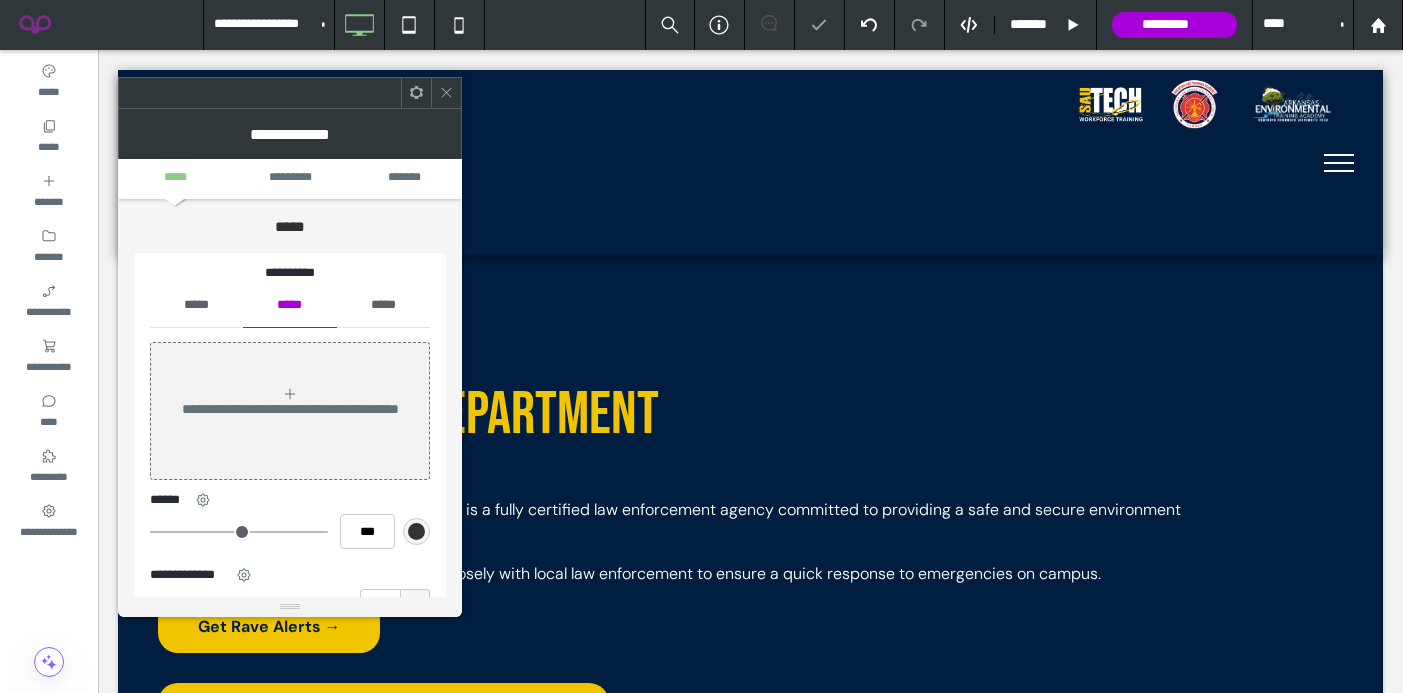click on "*****" at bounding box center (196, 305) 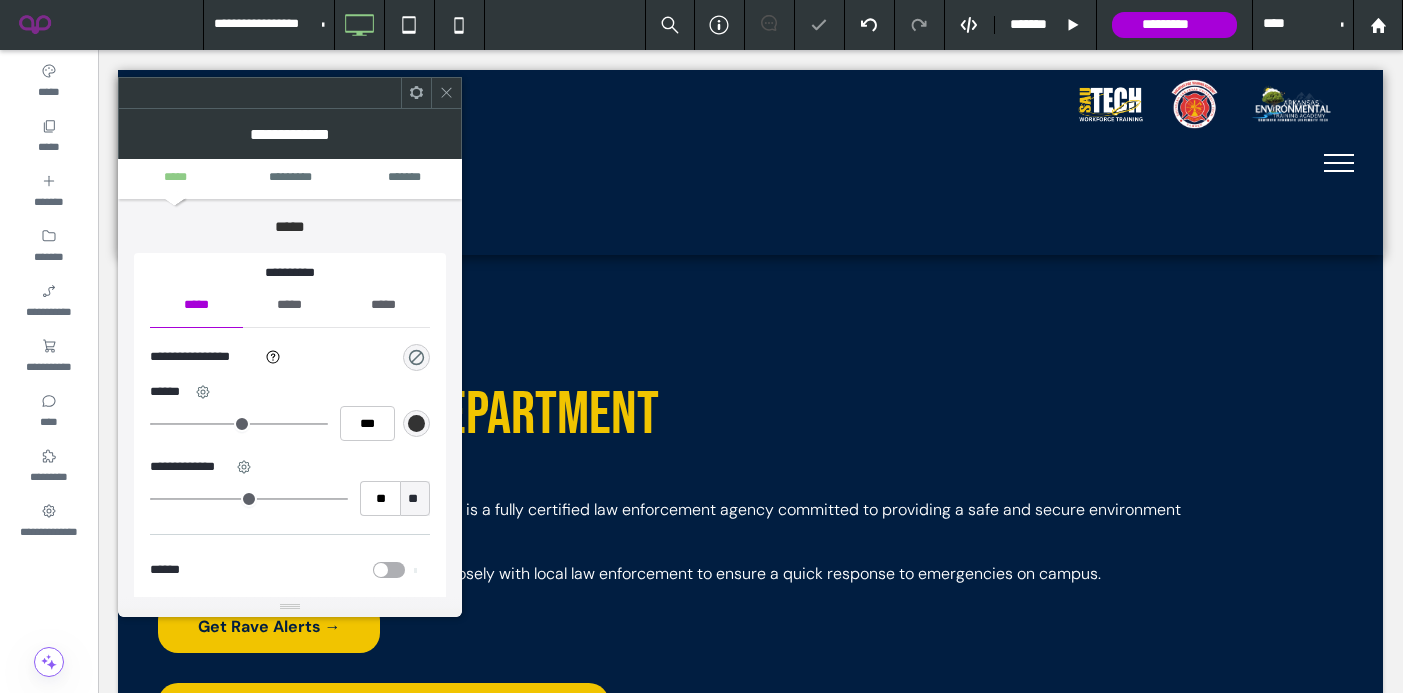 click on "**********" at bounding box center [290, 357] 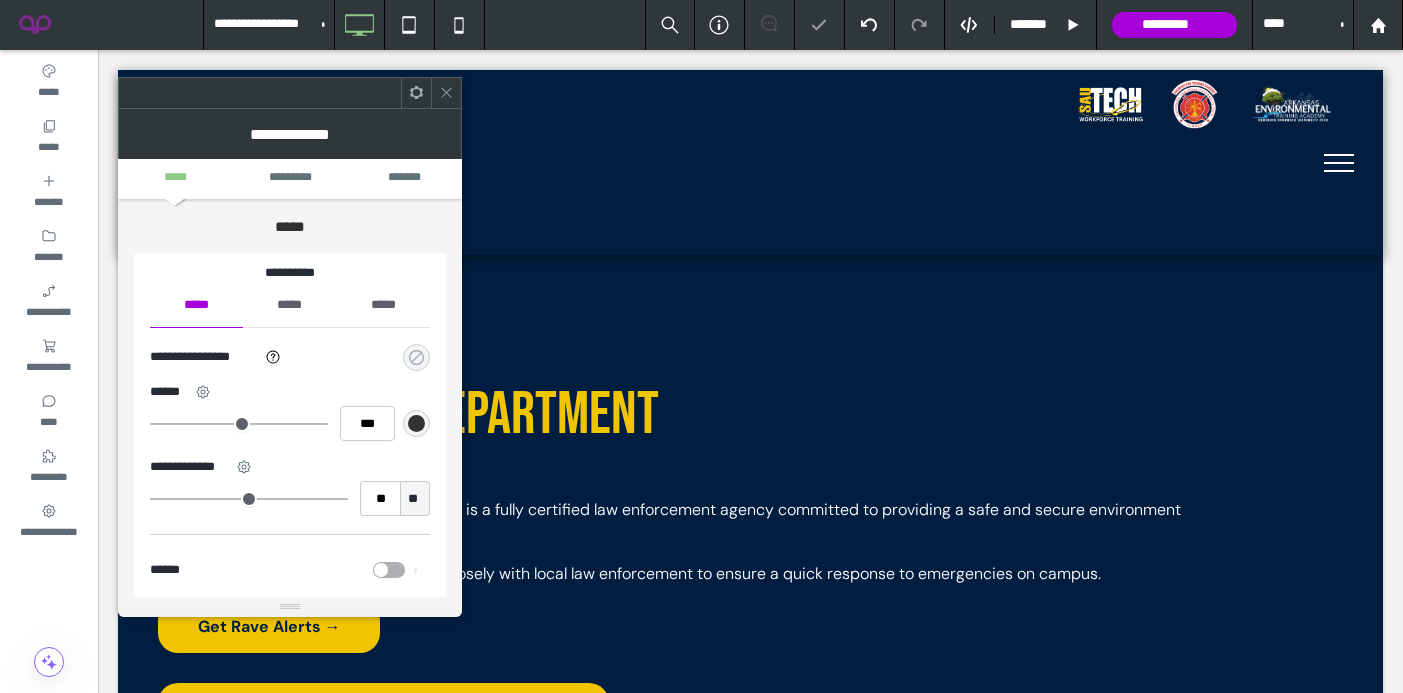 click 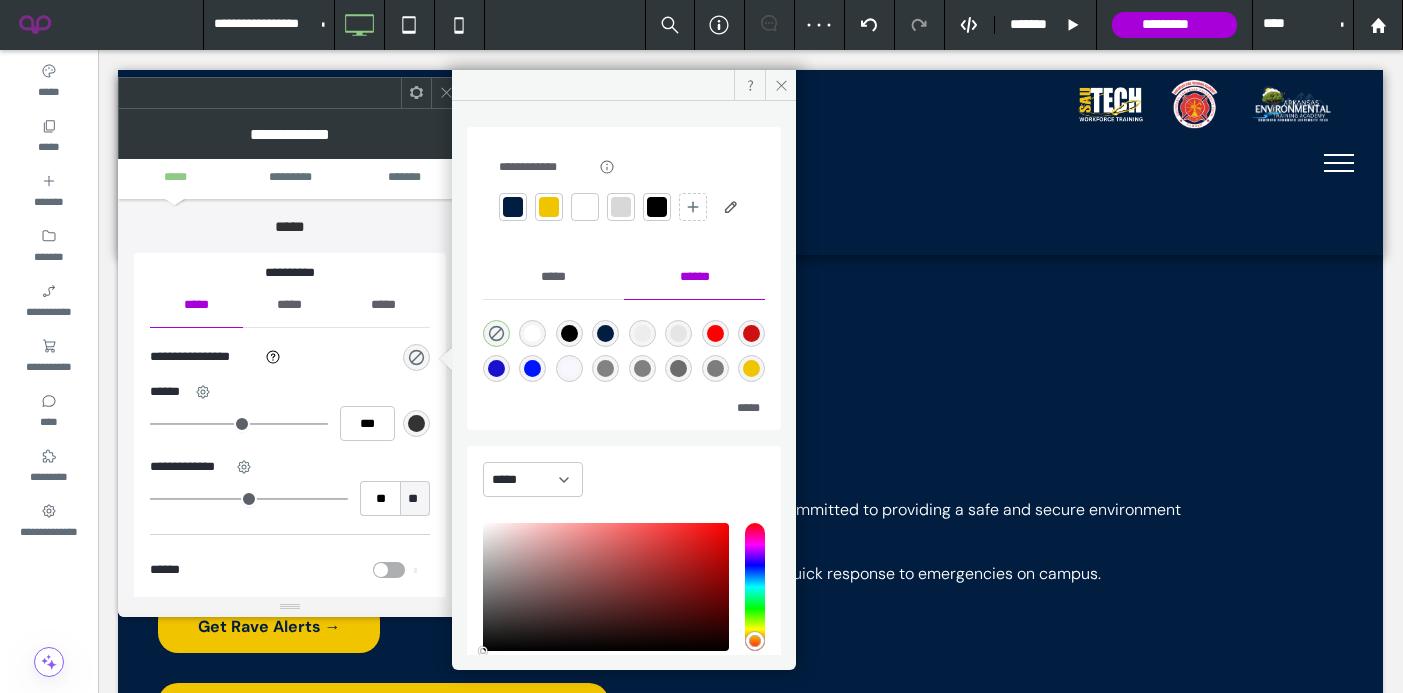click at bounding box center (549, 207) 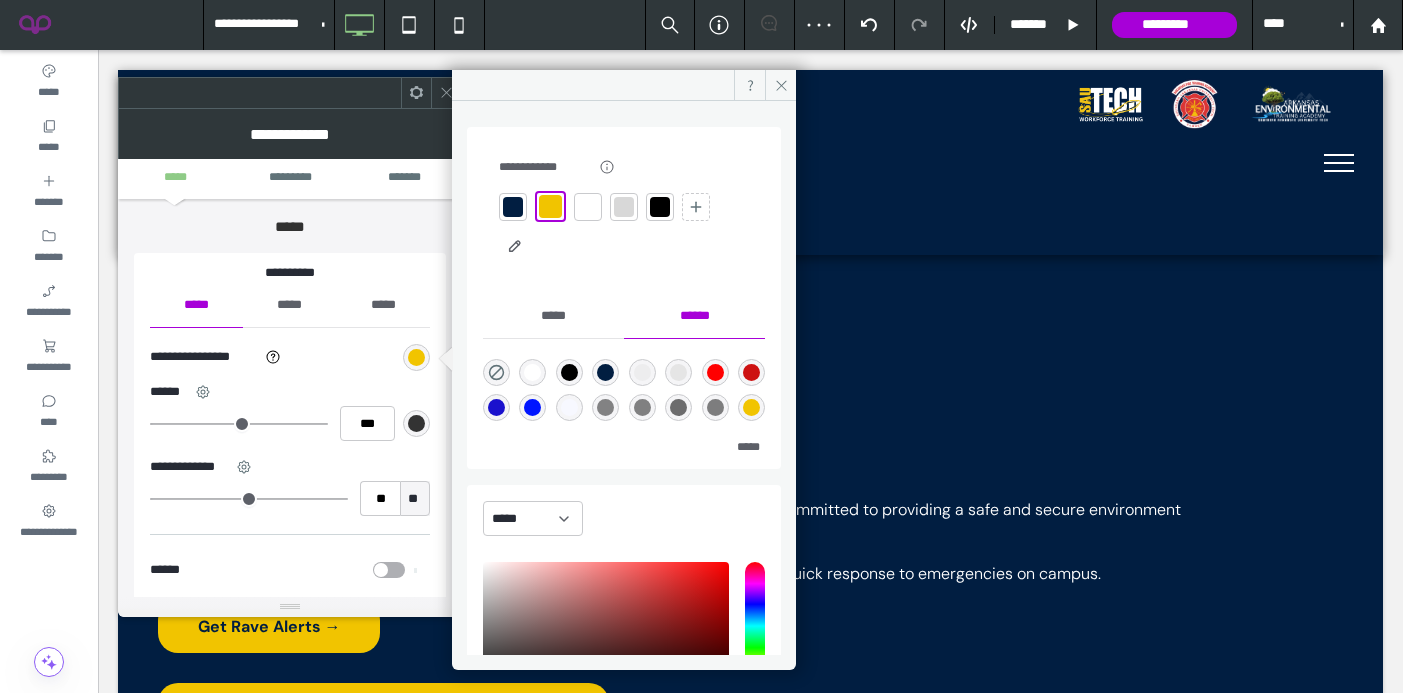 click 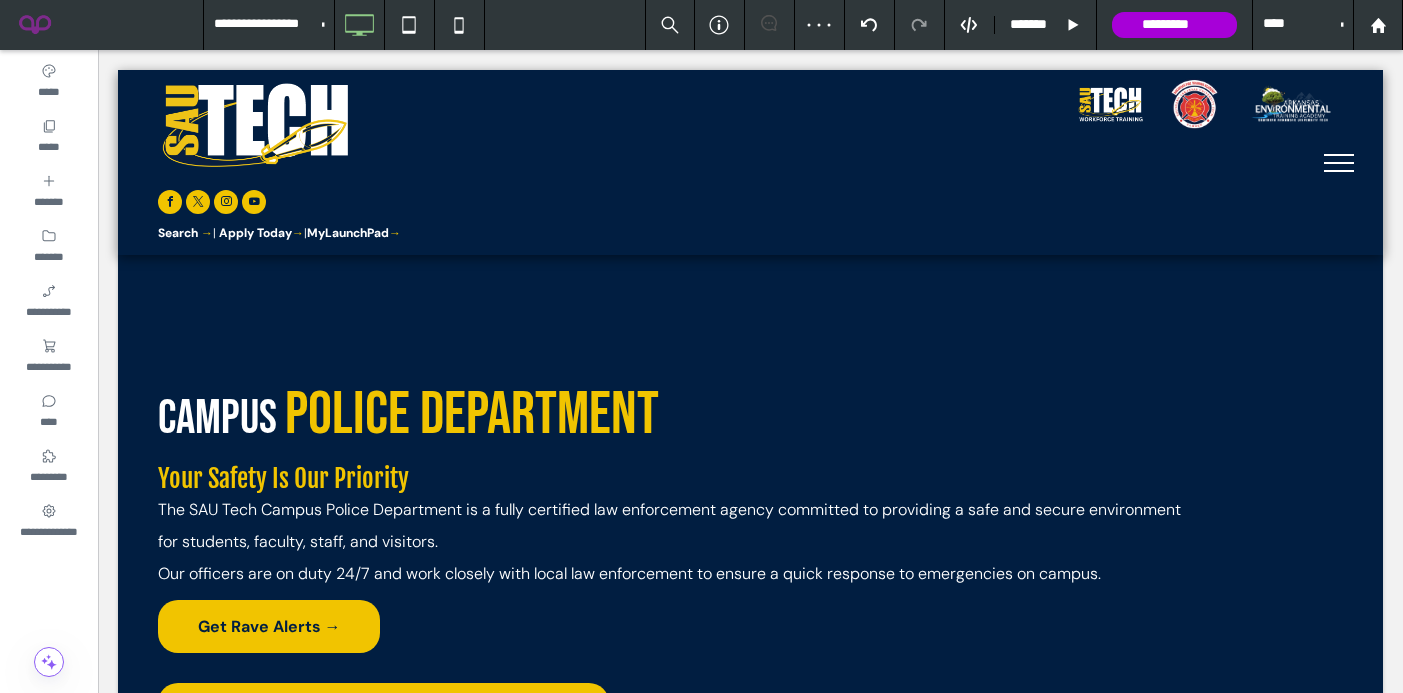 type on "*******" 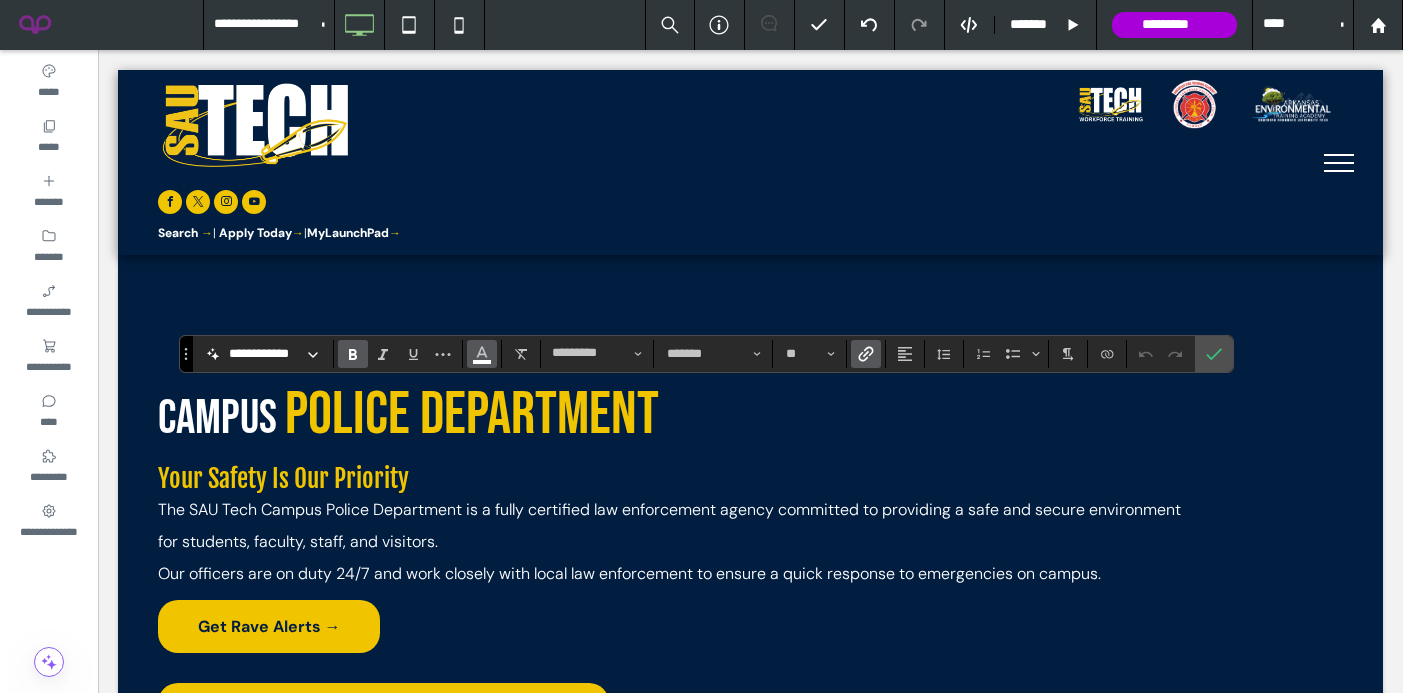 click 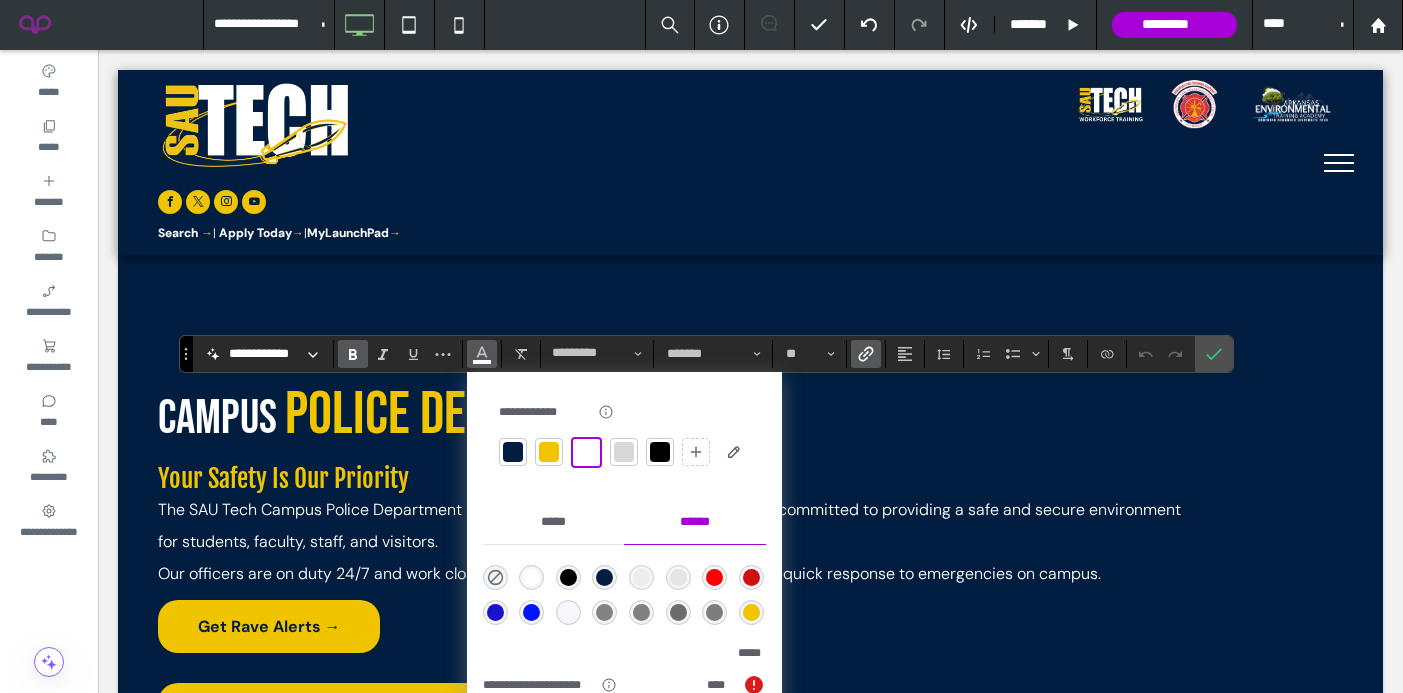 click at bounding box center (513, 452) 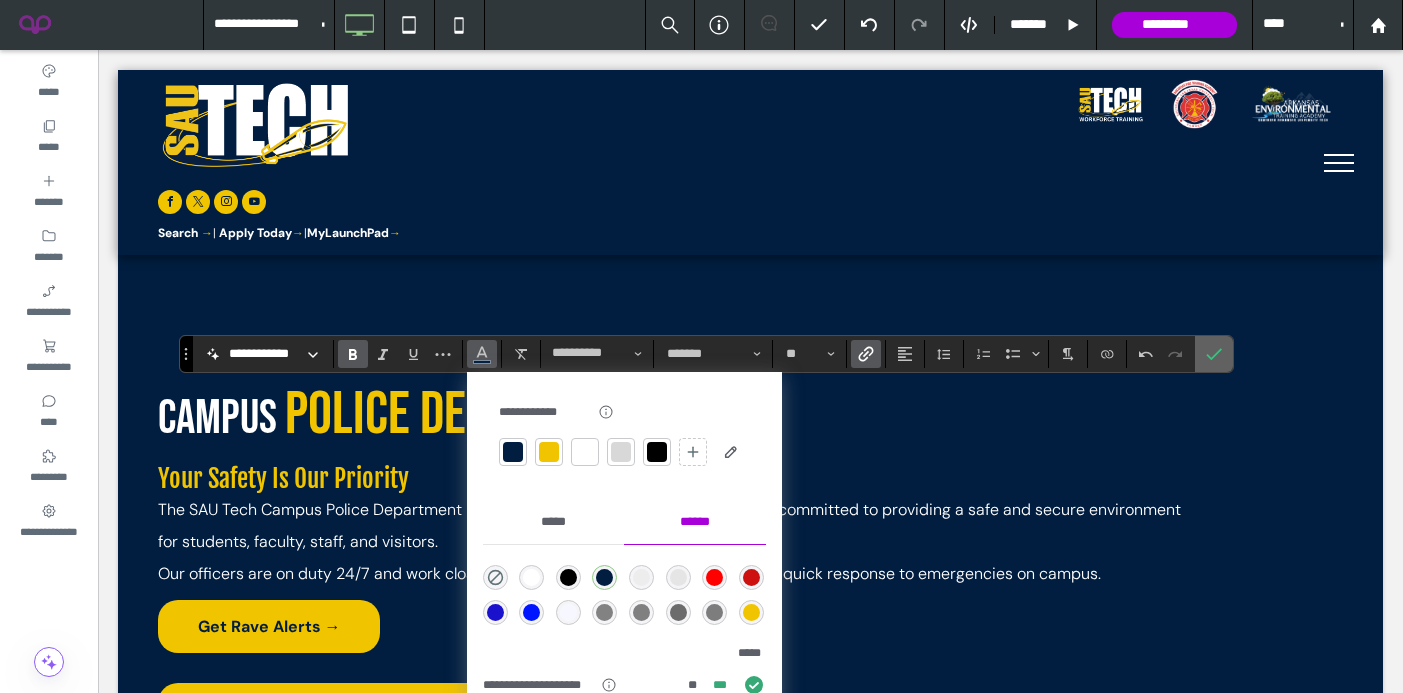 click 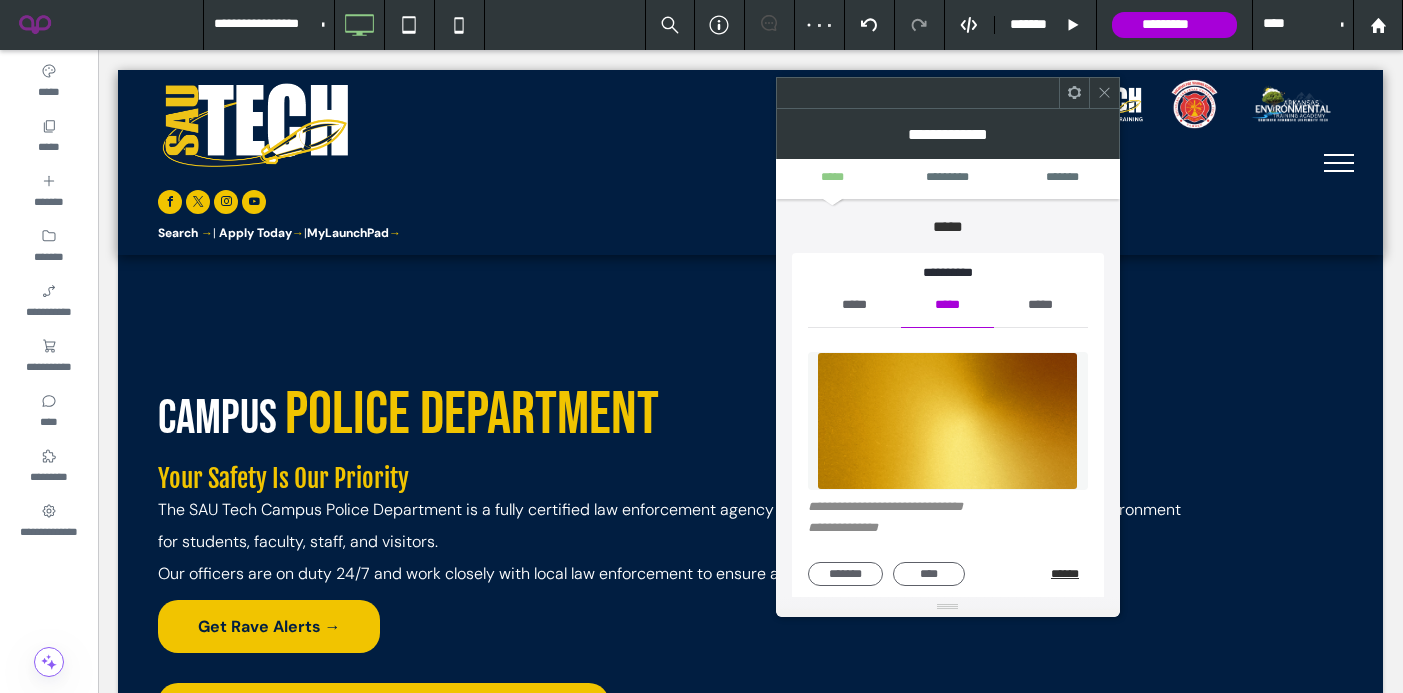 click on "******" at bounding box center [1069, 574] 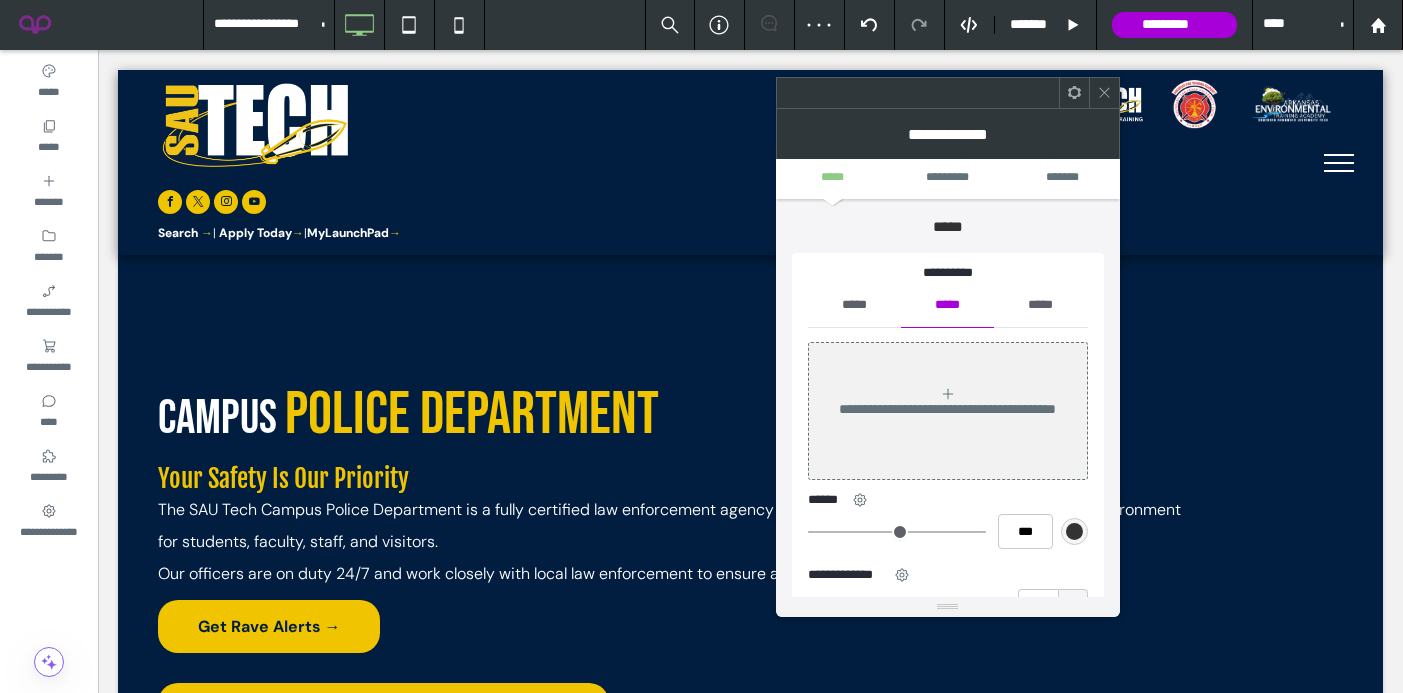 click on "*****" at bounding box center (854, 305) 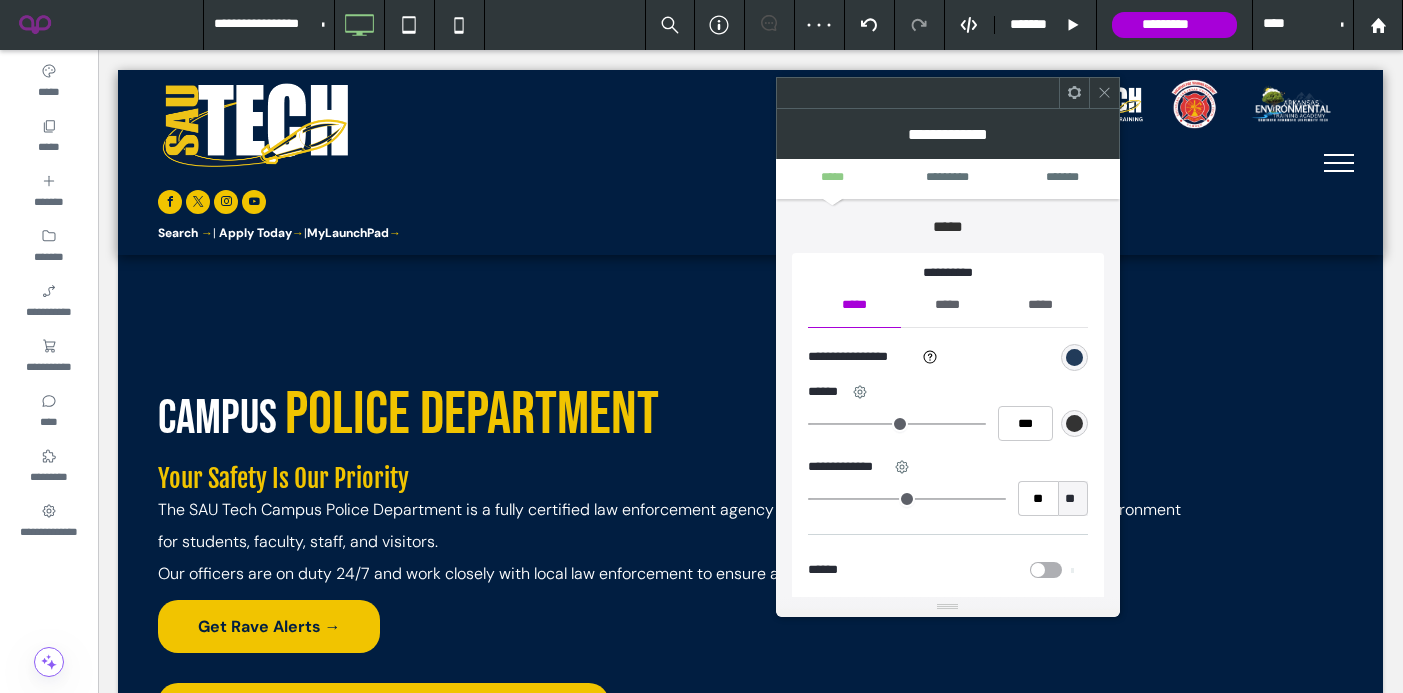 click at bounding box center [1074, 357] 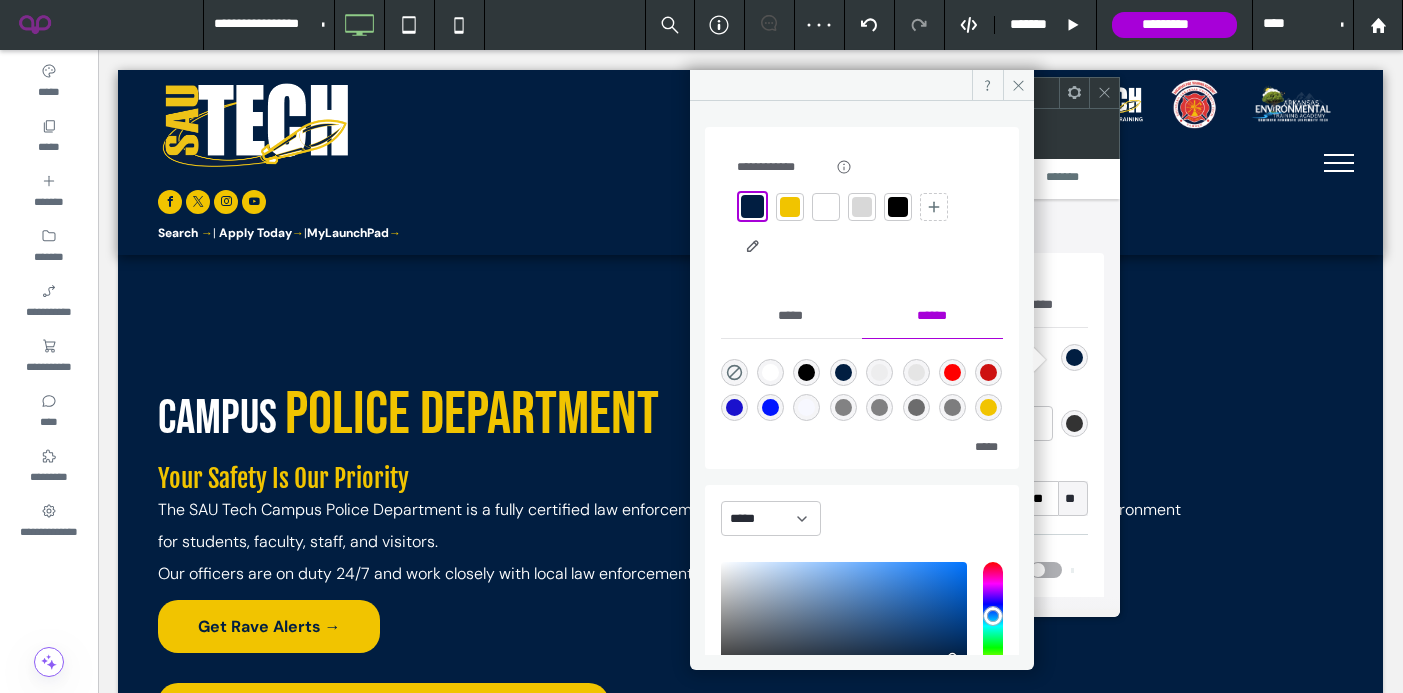 click at bounding box center [790, 207] 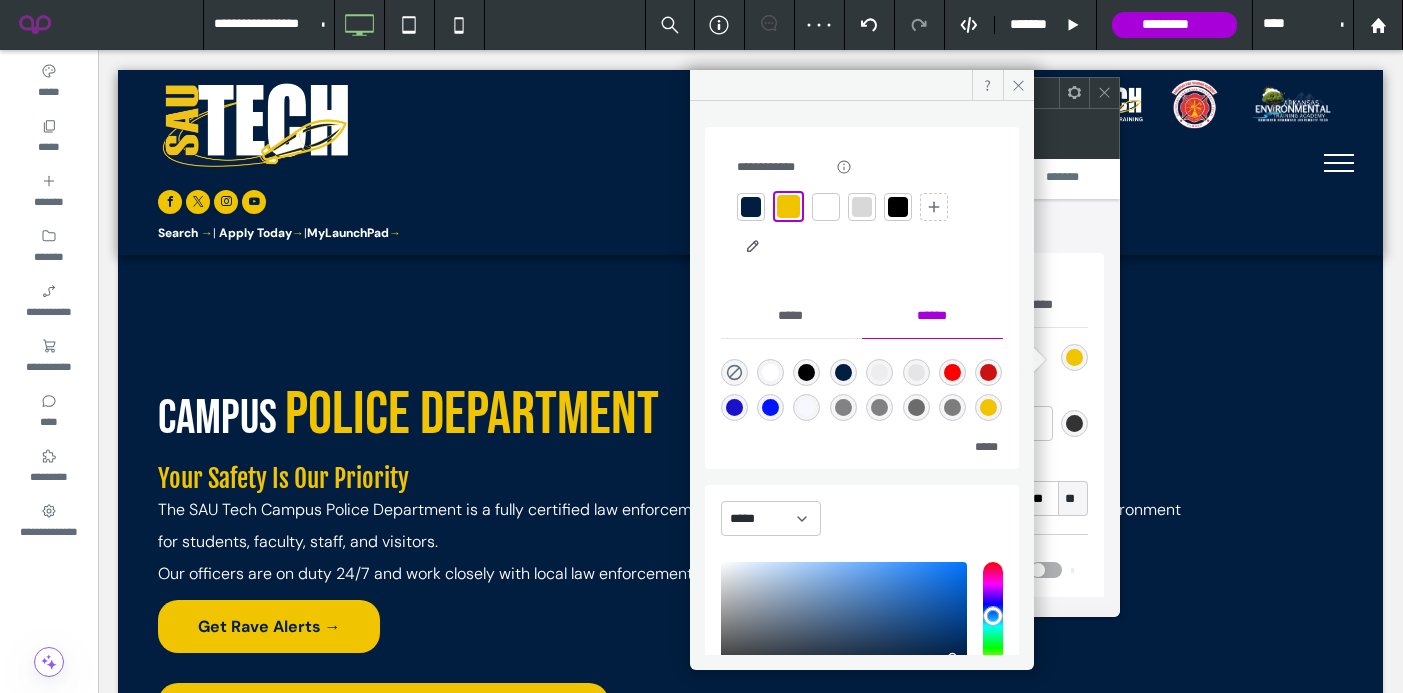 click 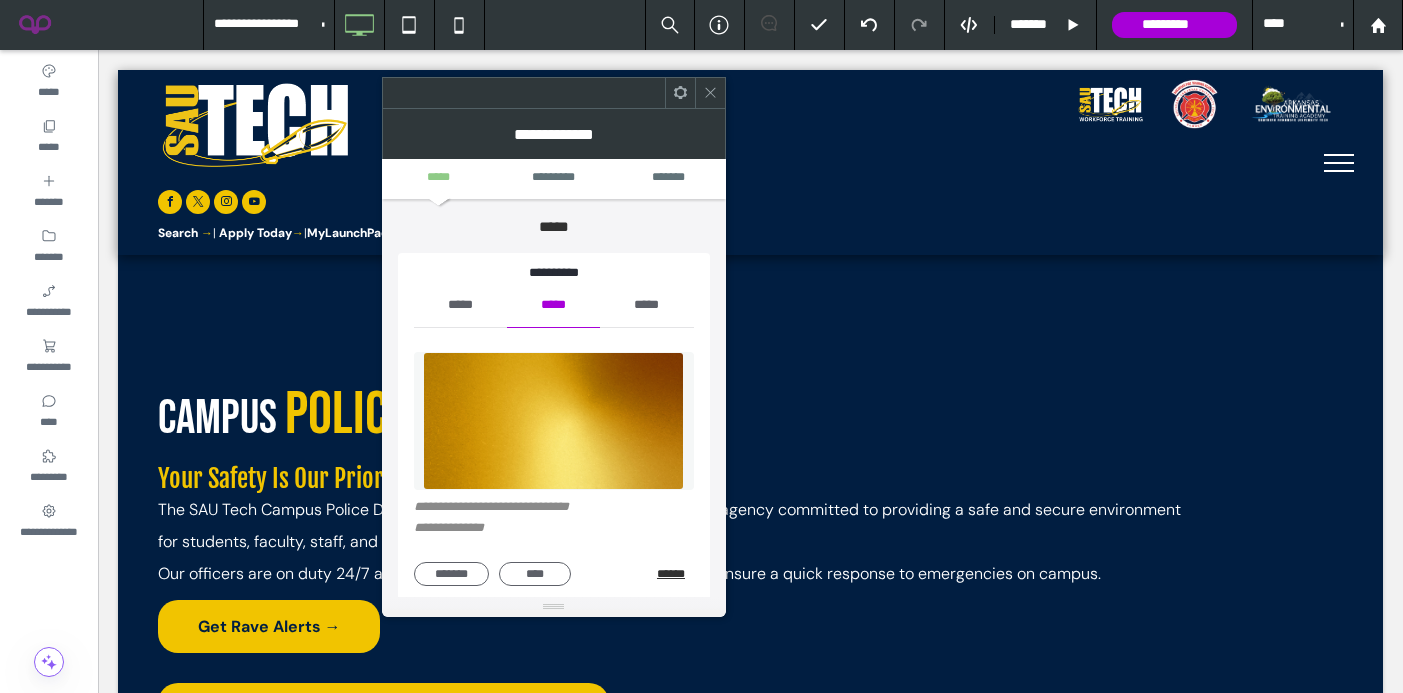 click on "******" at bounding box center (675, 574) 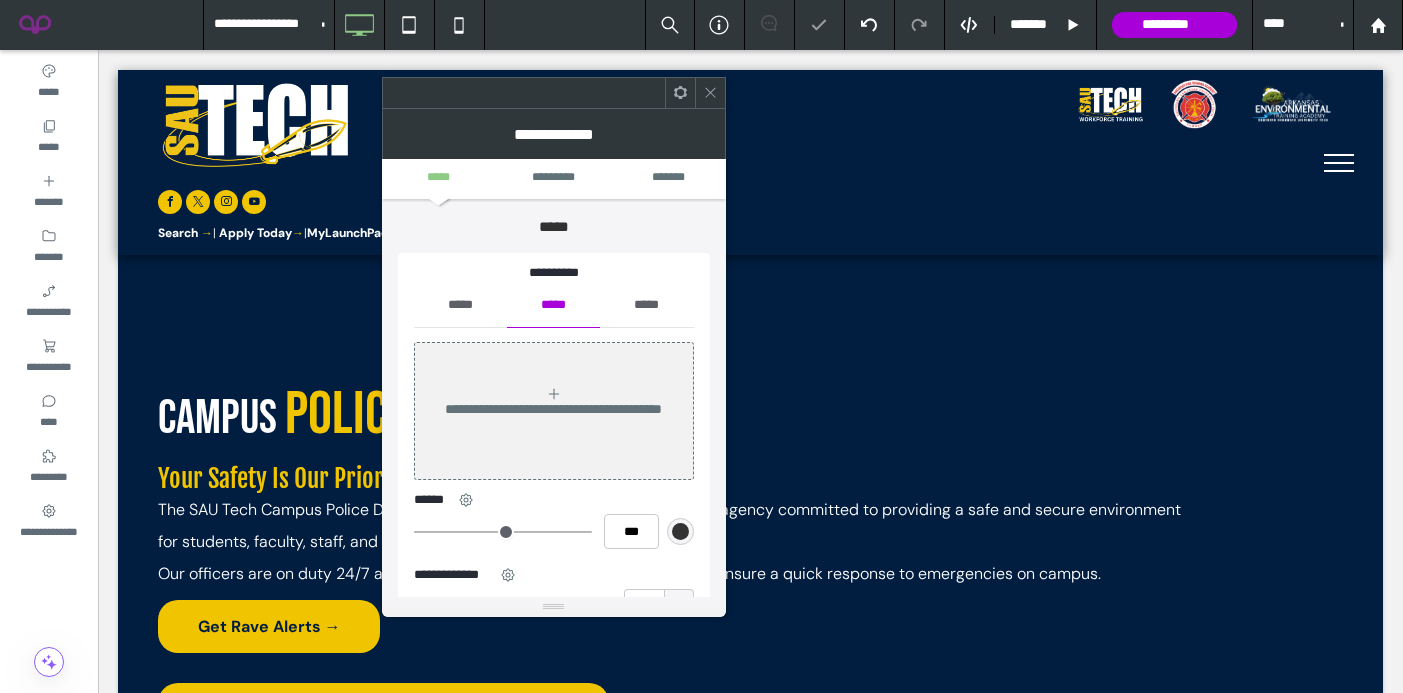 click on "*****" at bounding box center (460, 305) 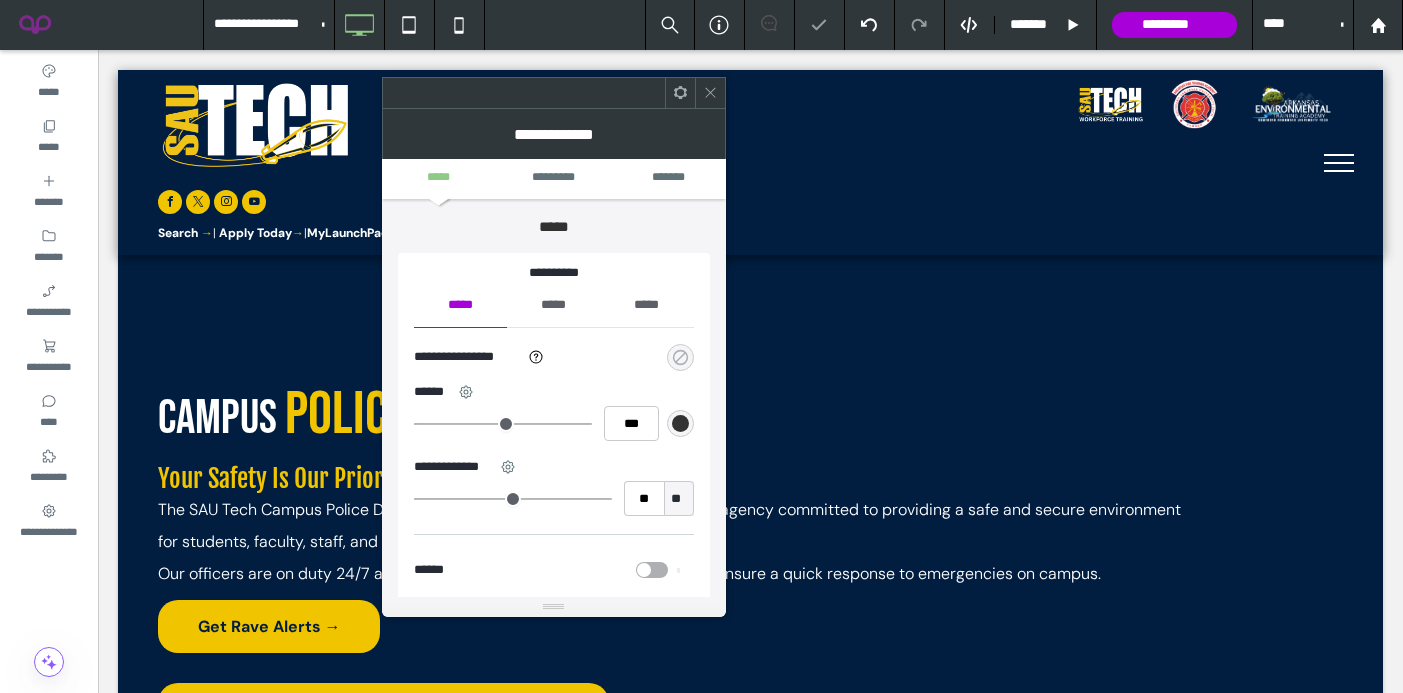 click 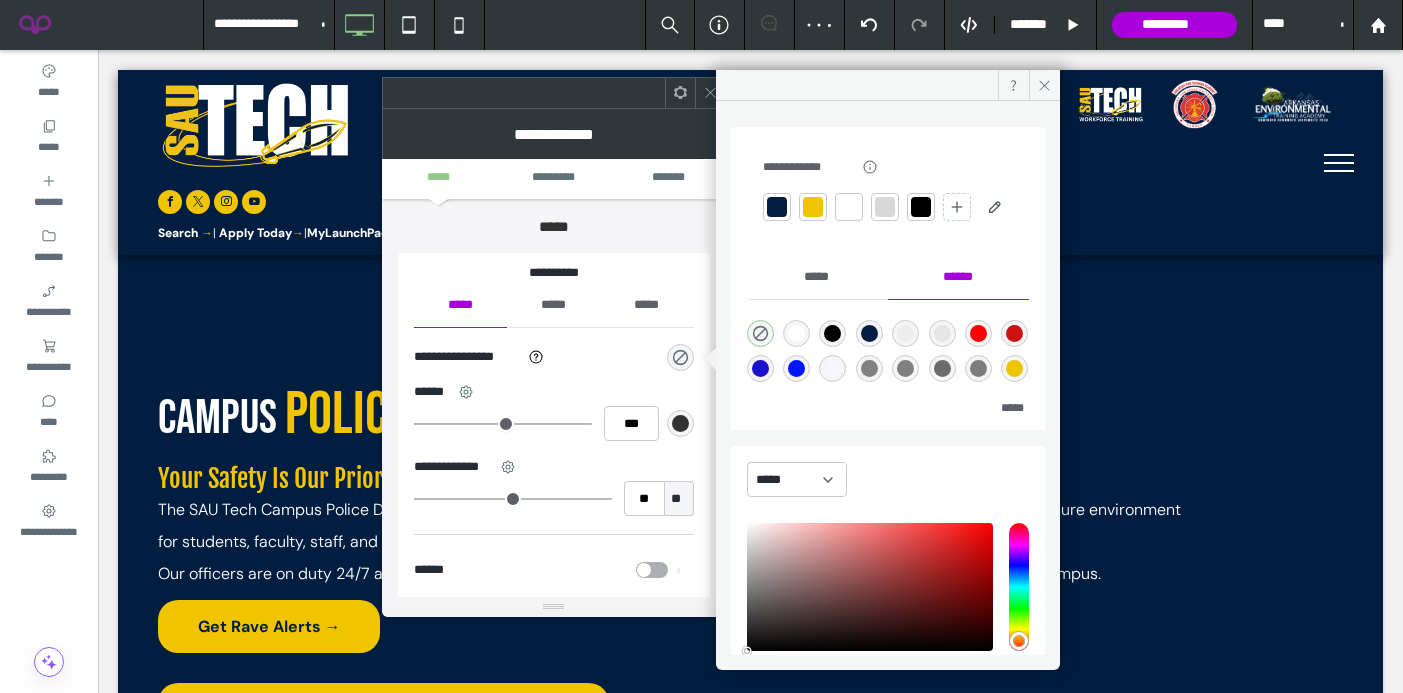 click at bounding box center (813, 207) 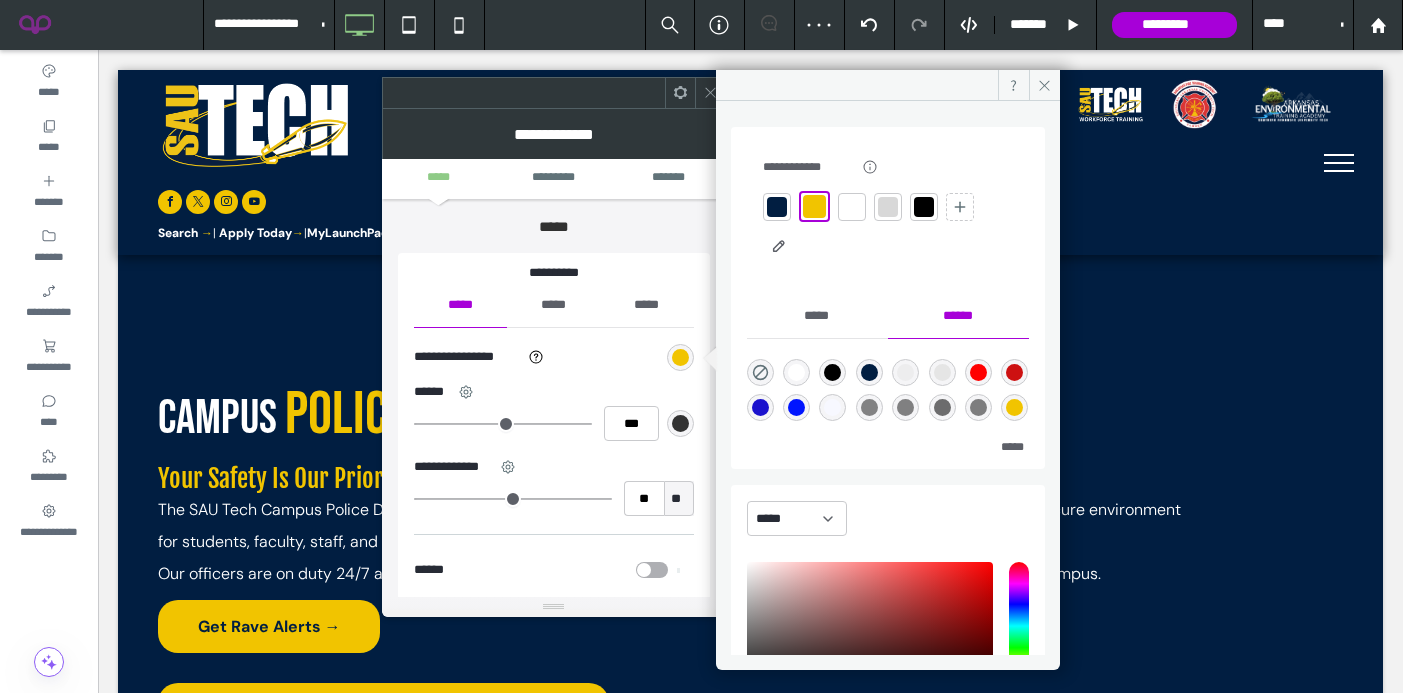 click at bounding box center (710, 93) 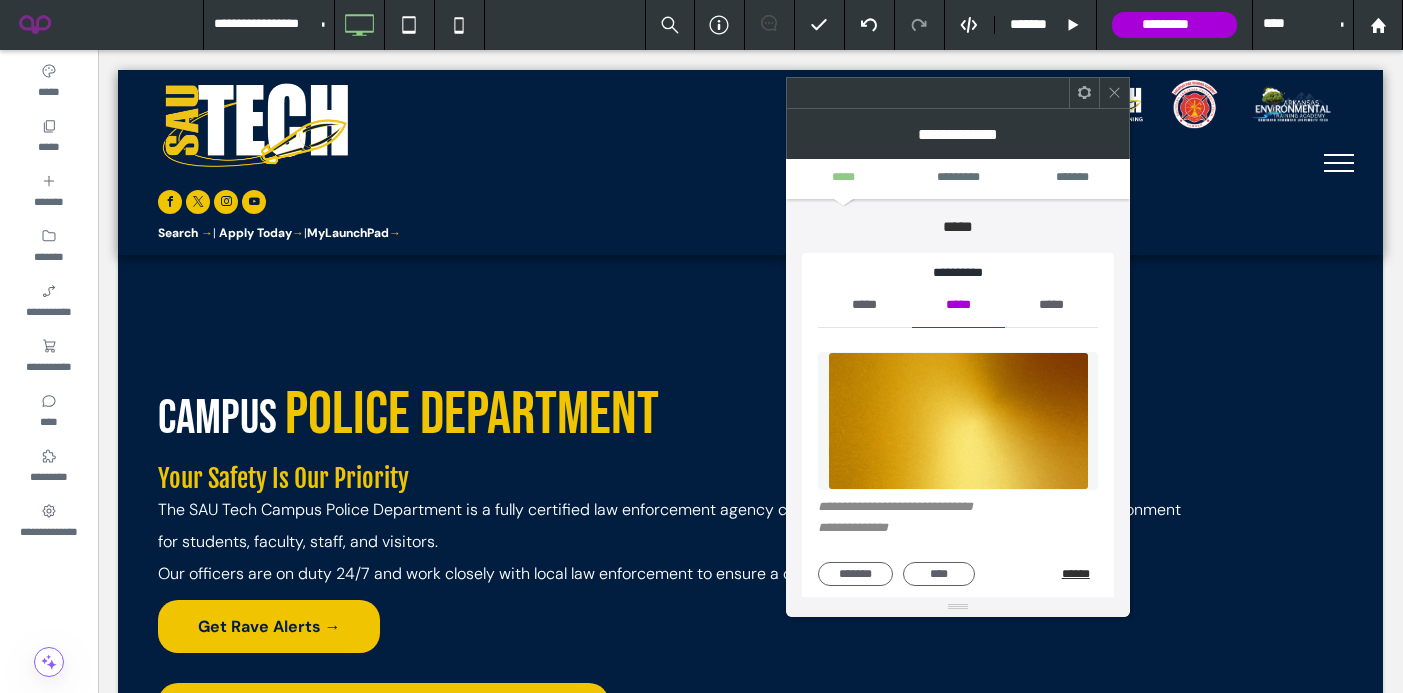 click on "******" at bounding box center (1080, 574) 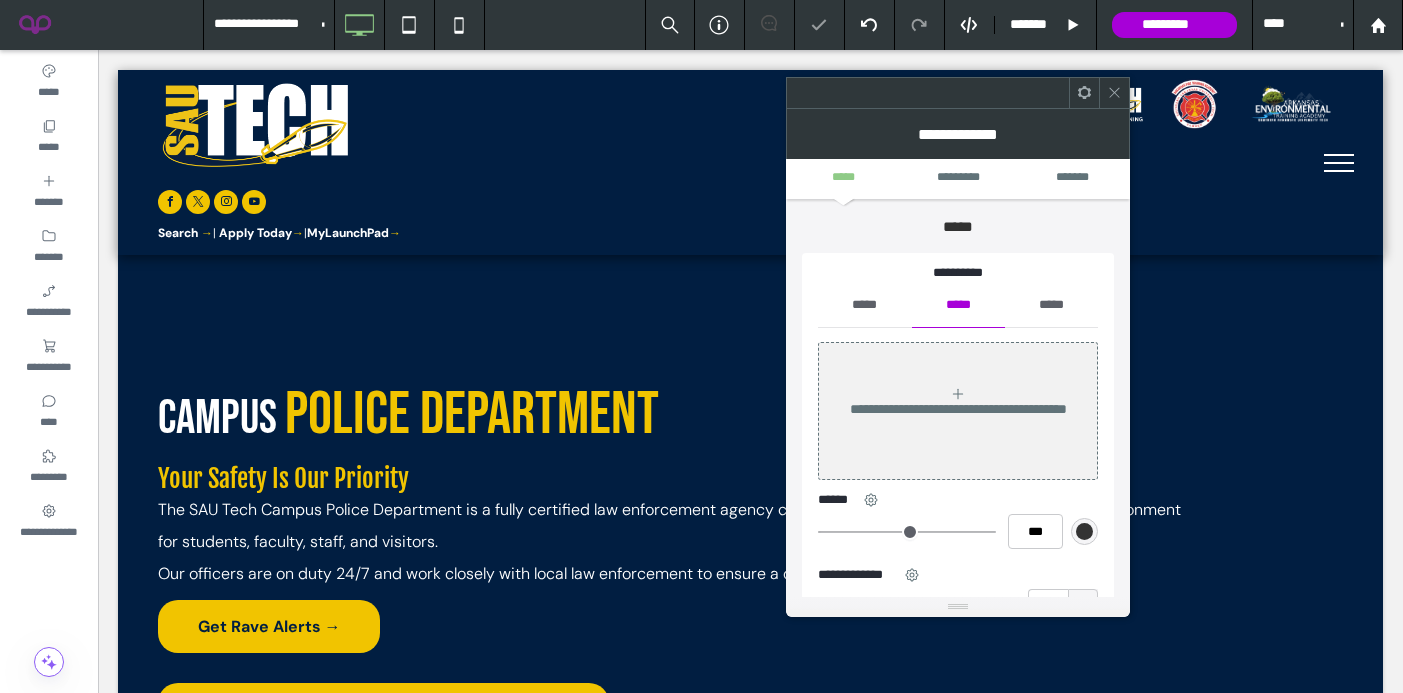 click on "*****" at bounding box center (864, 305) 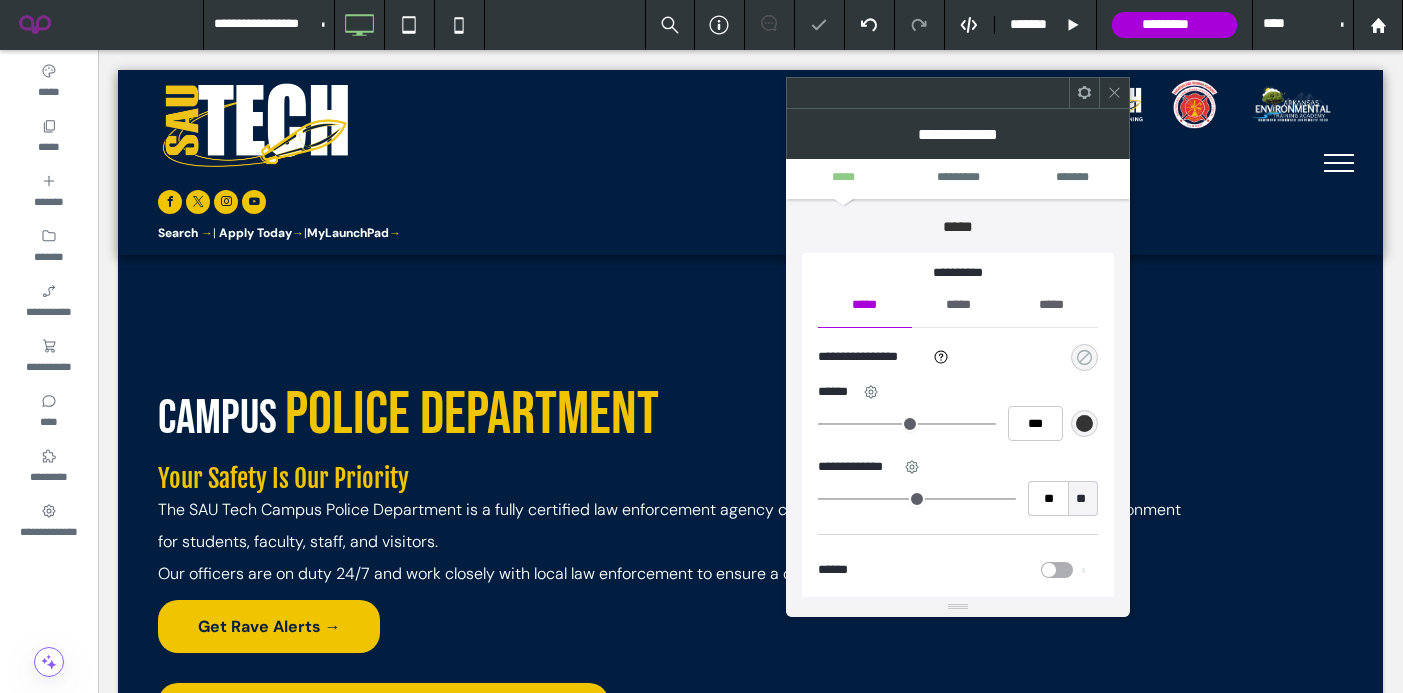 click at bounding box center (1084, 357) 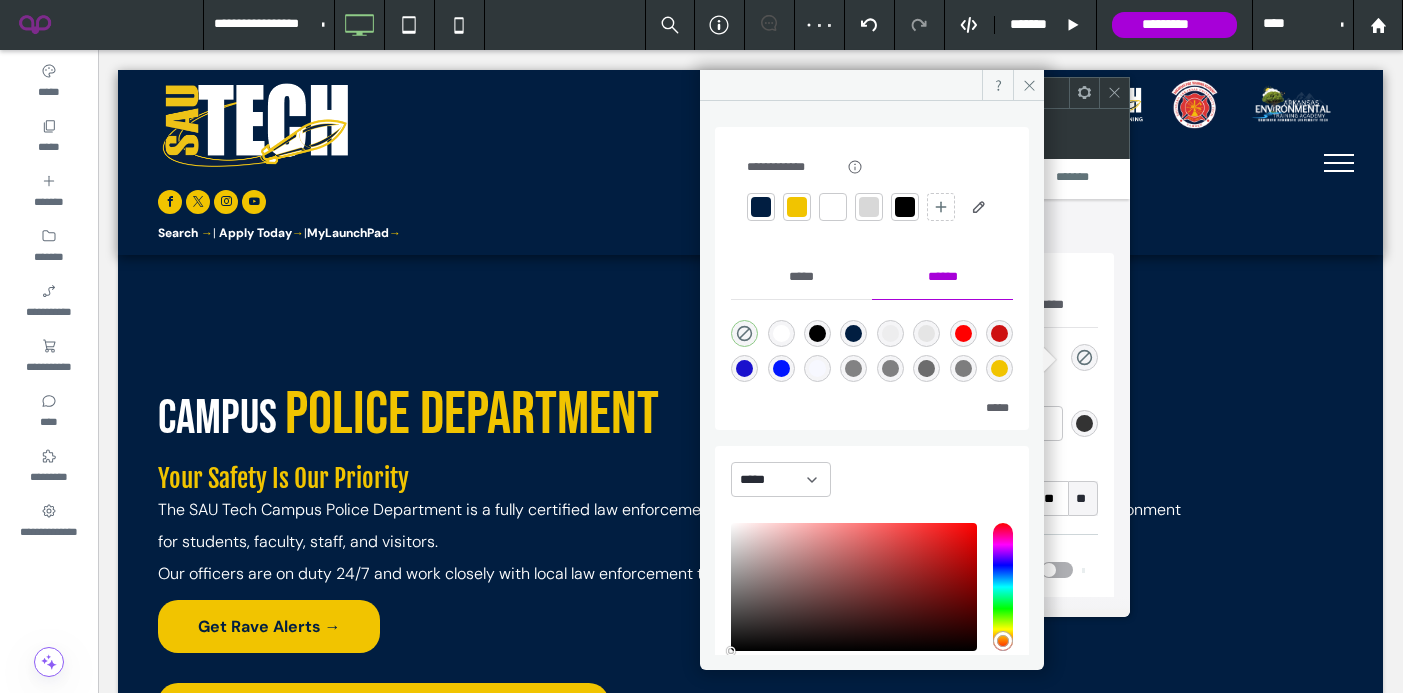 click at bounding box center [797, 207] 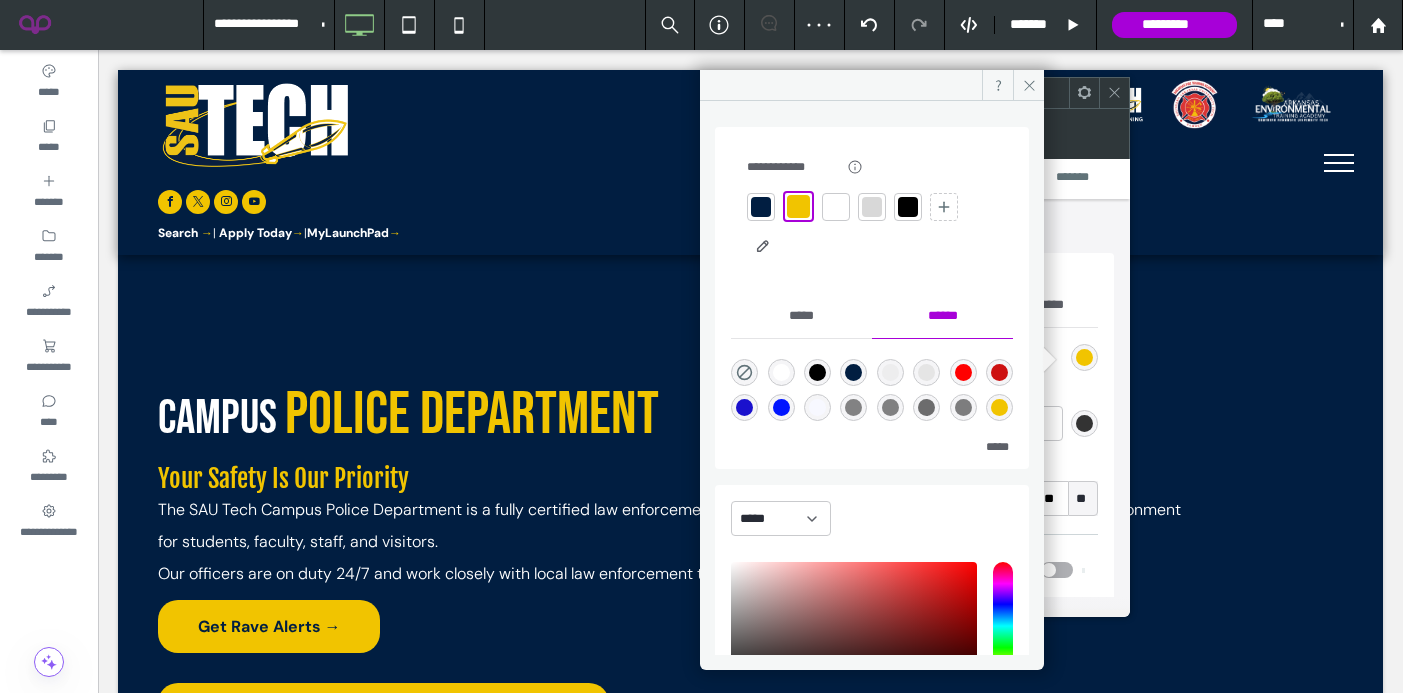 click at bounding box center [1114, 93] 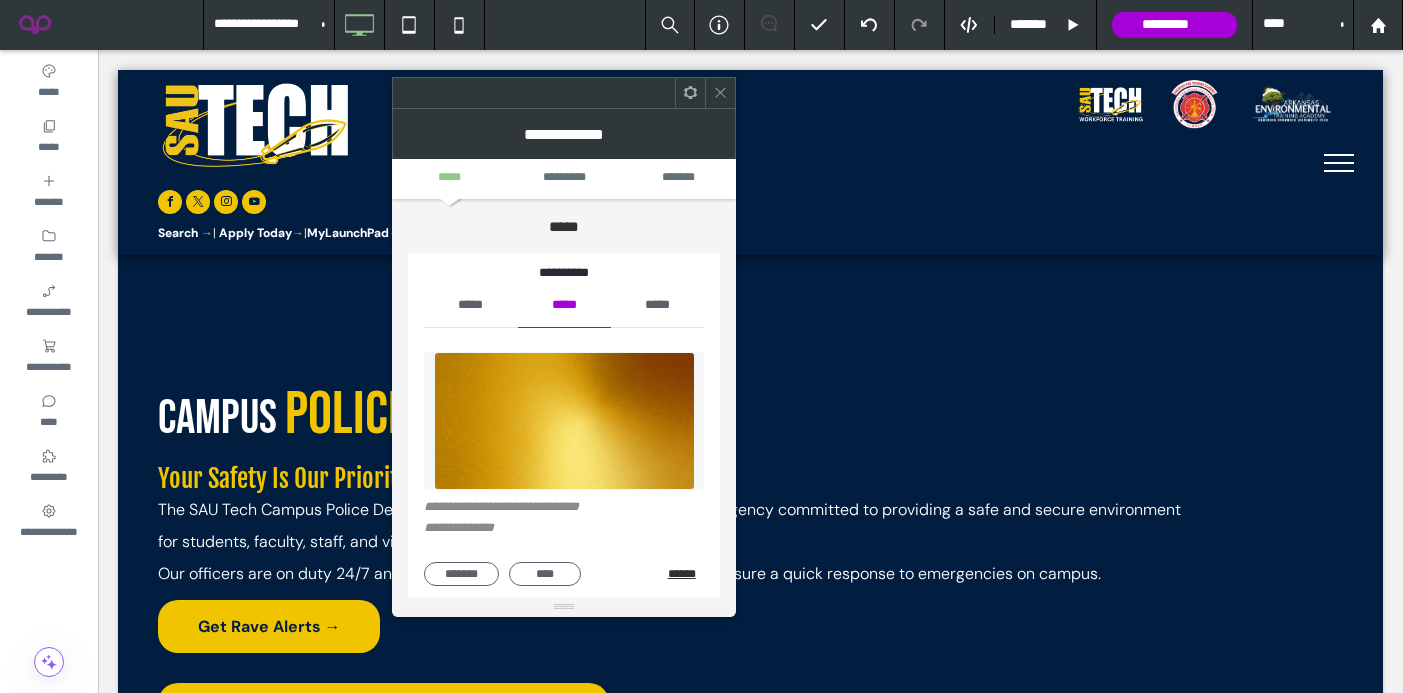 click on "******" at bounding box center (686, 574) 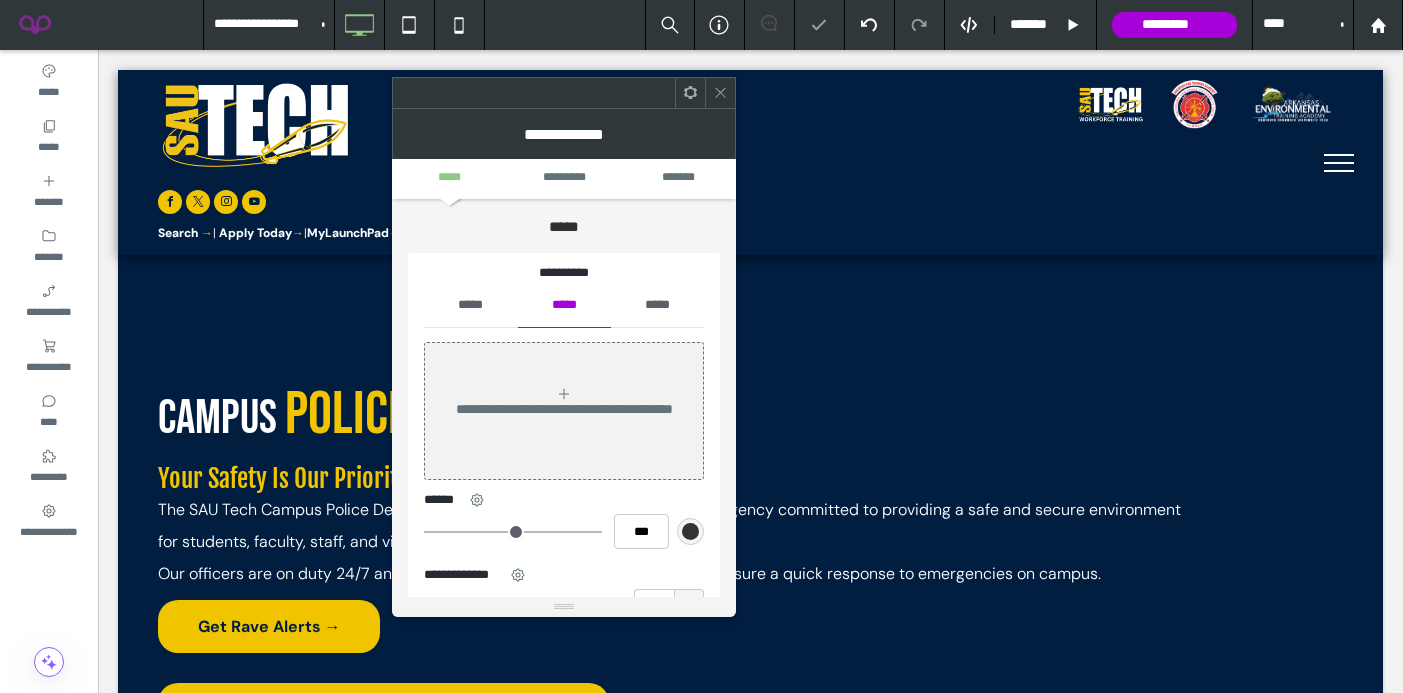 click on "*****" at bounding box center (470, 305) 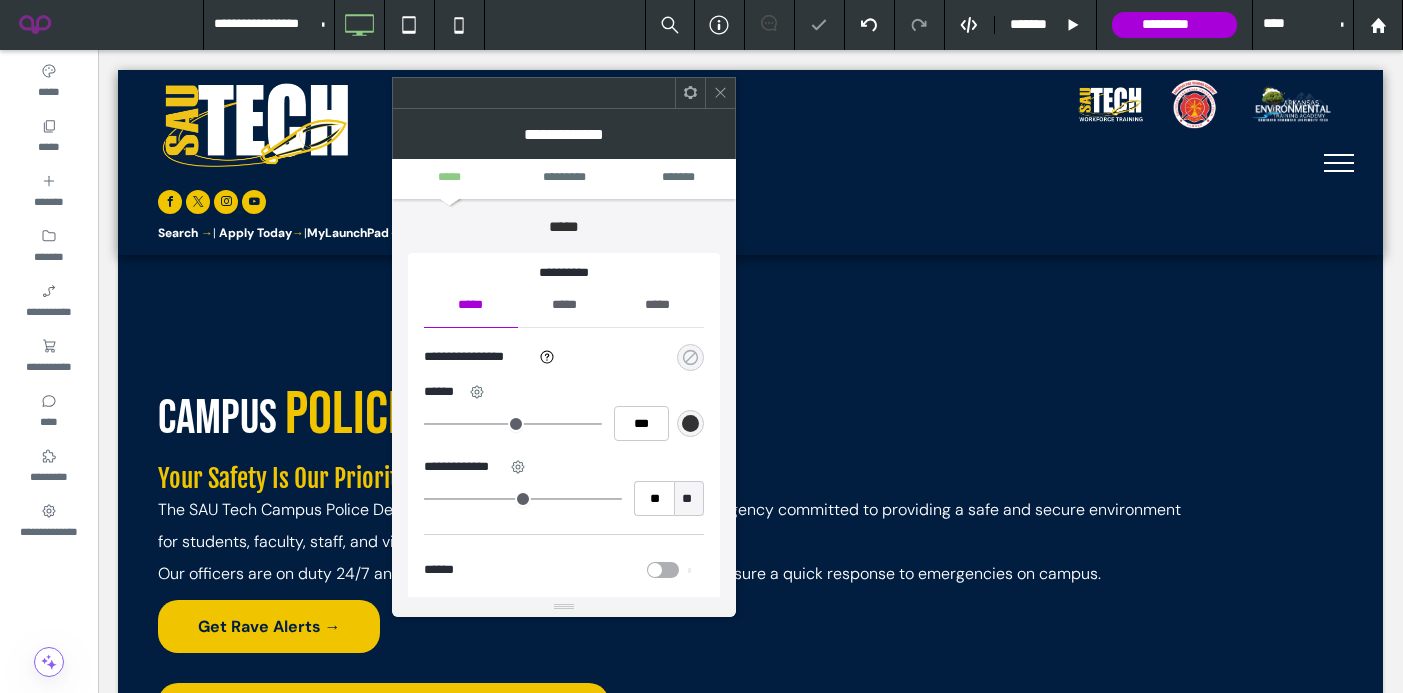 click at bounding box center (690, 357) 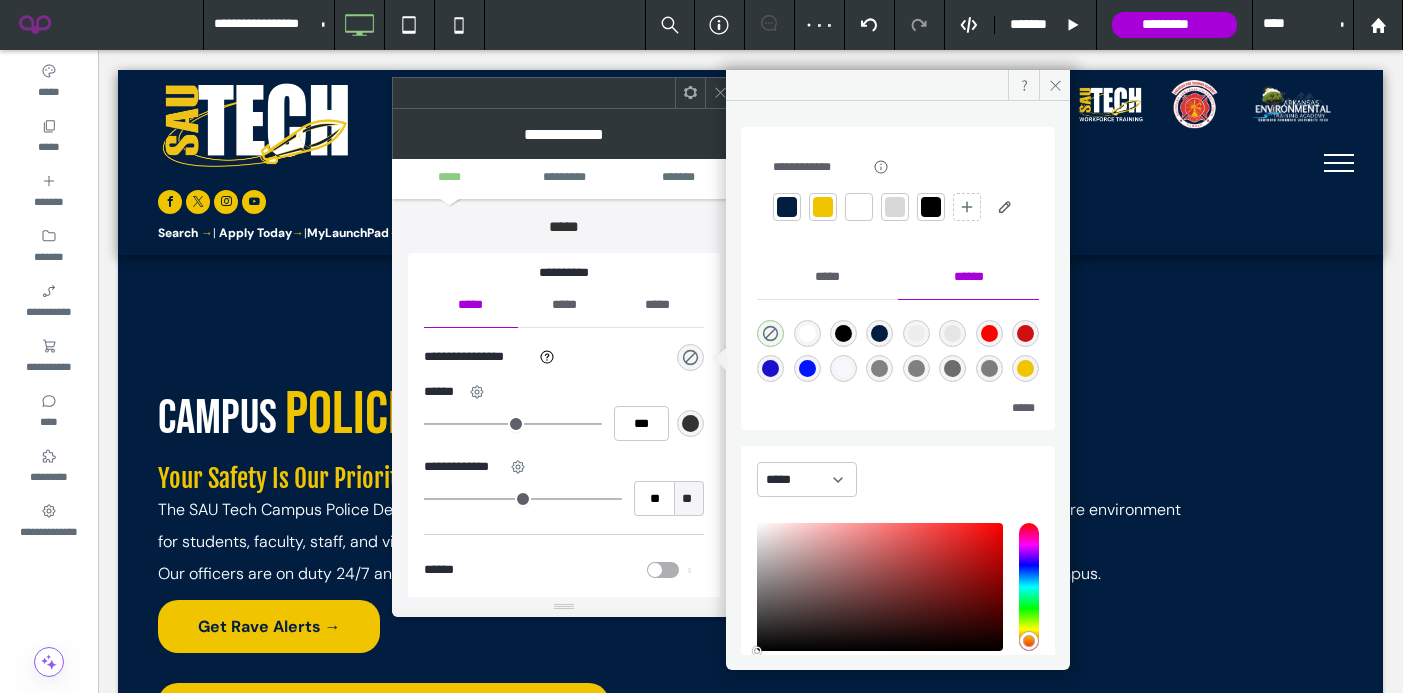 click at bounding box center [823, 207] 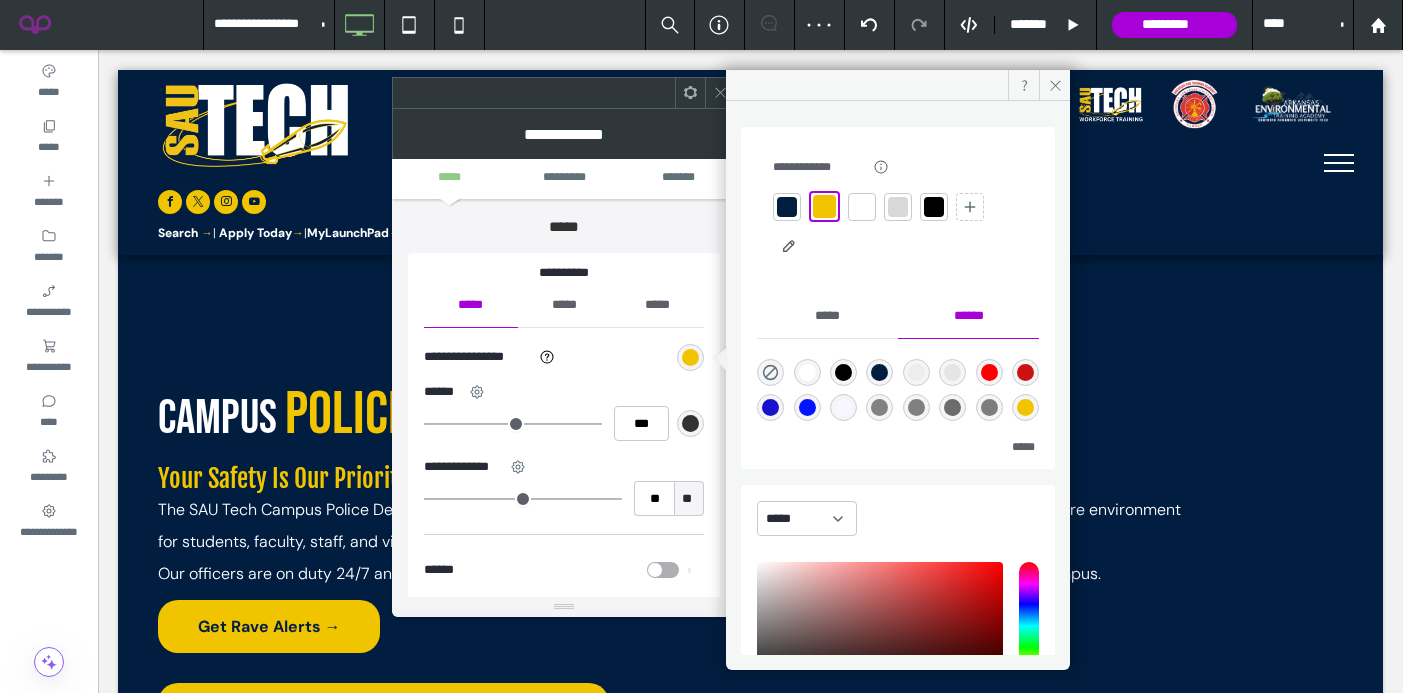 click 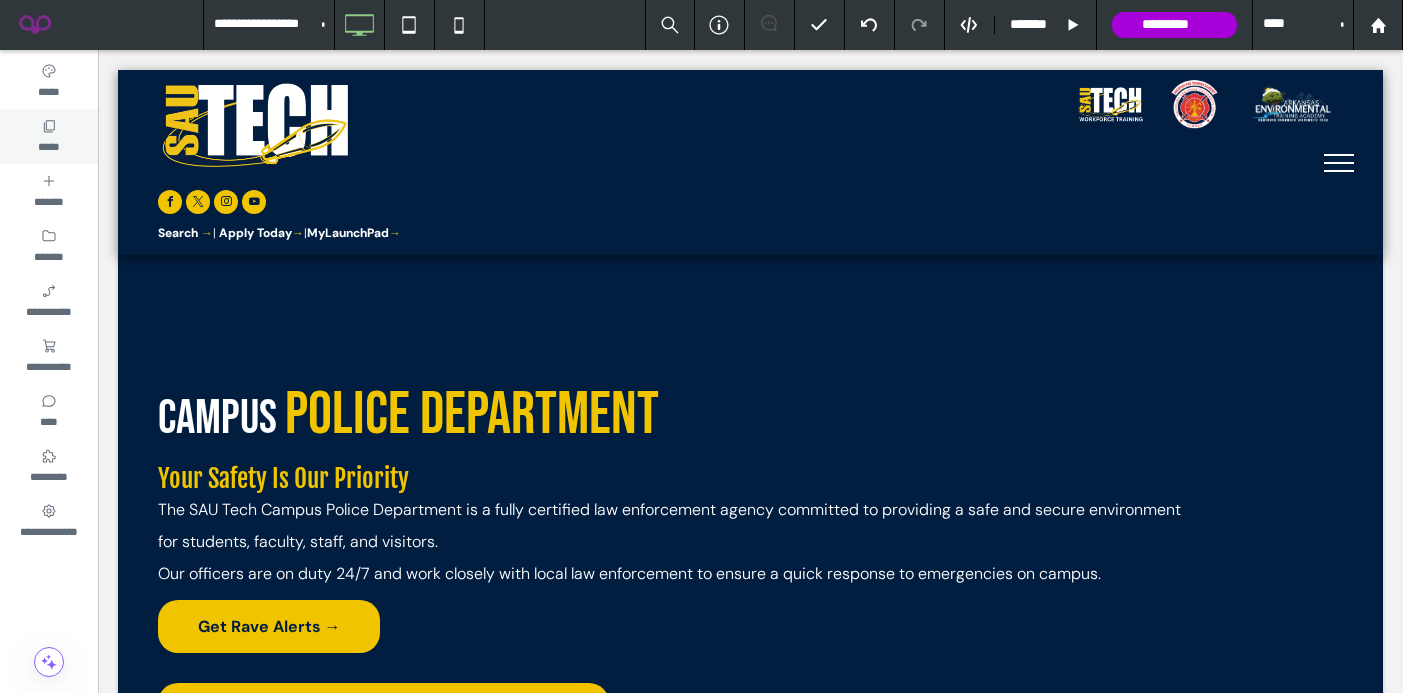 click on "*****" at bounding box center (48, 145) 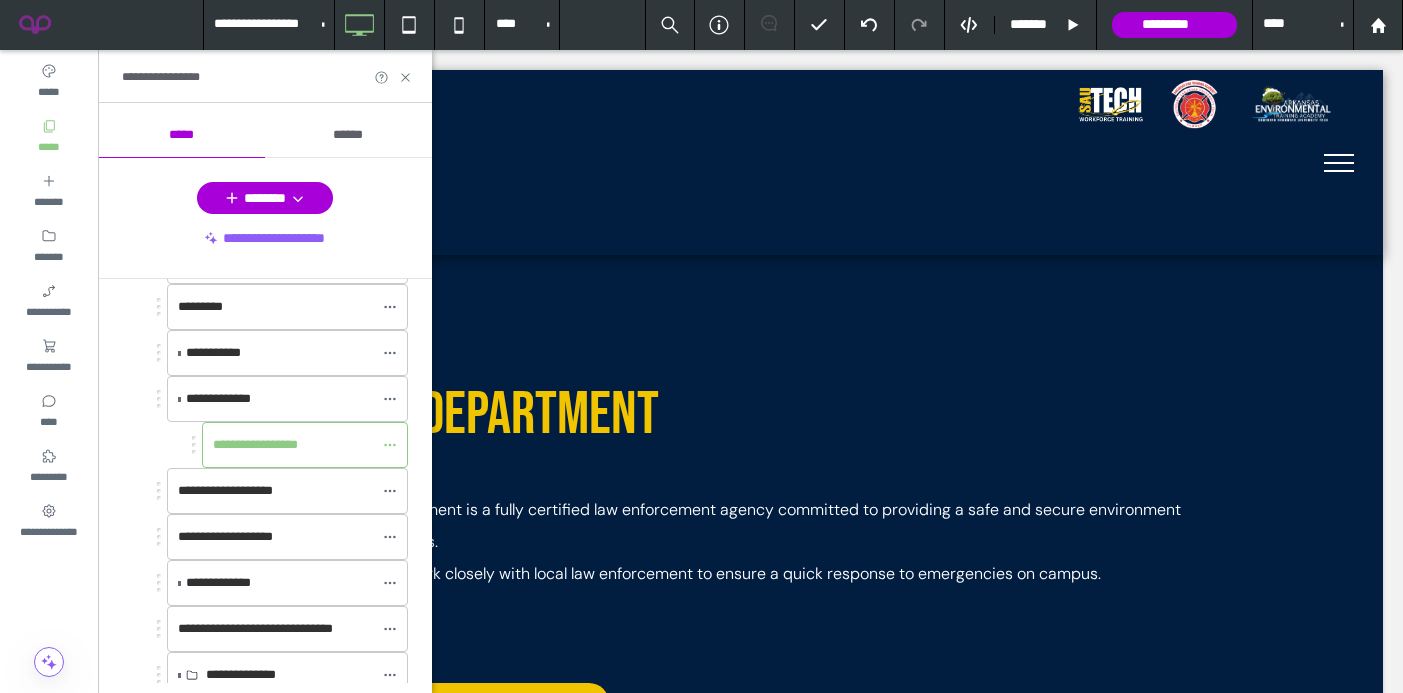 scroll, scrollTop: 439, scrollLeft: 0, axis: vertical 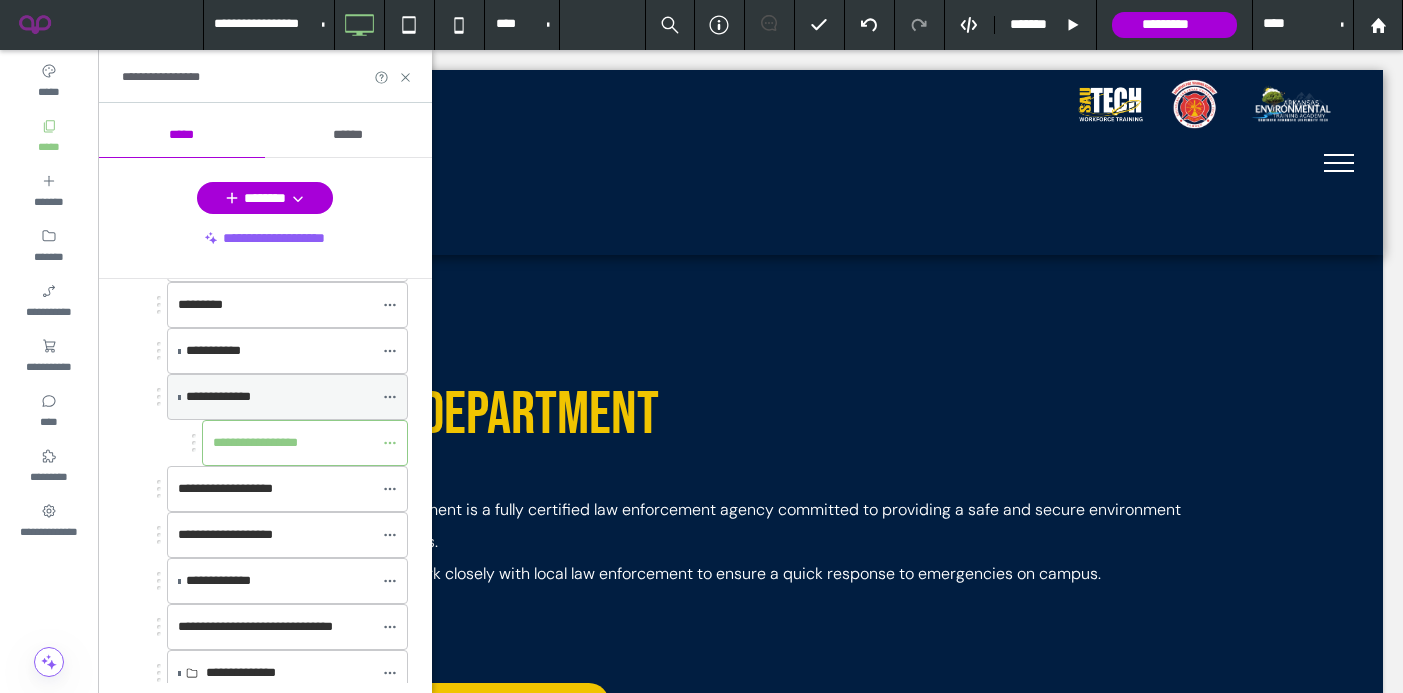 click on "**********" at bounding box center (287, 397) 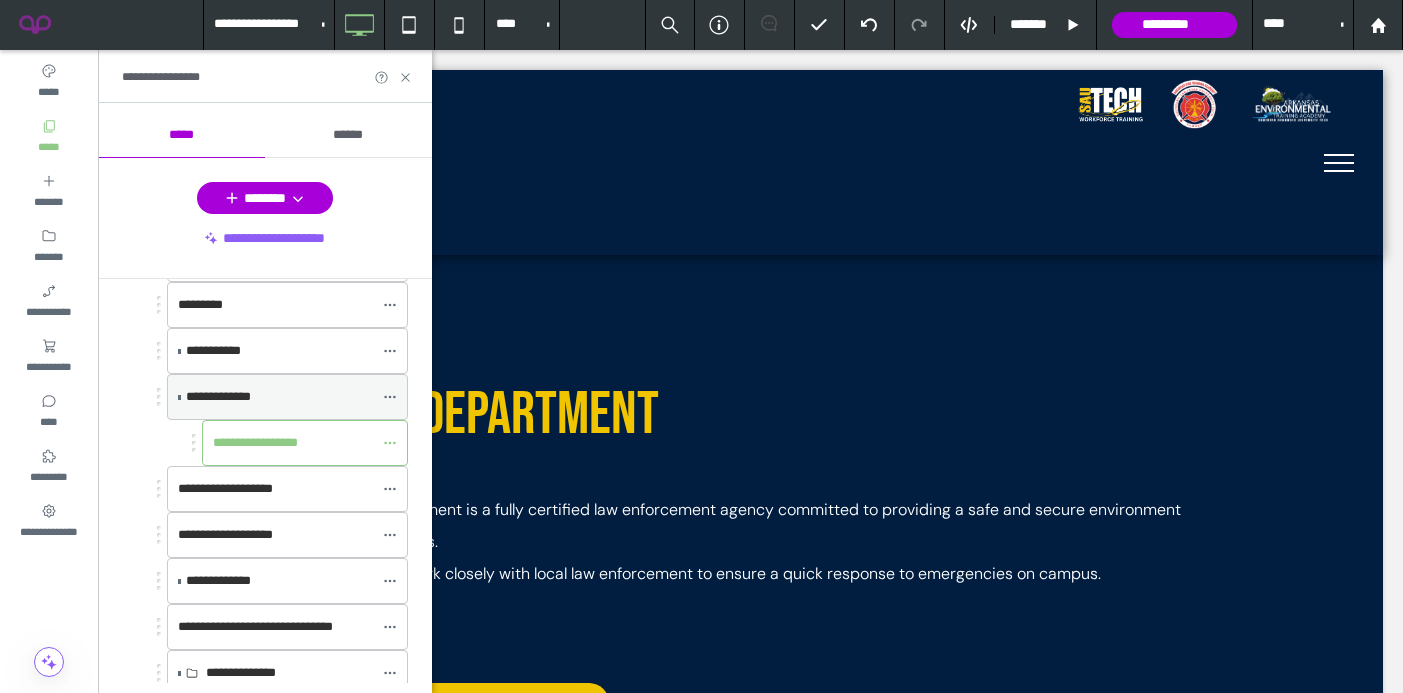 click at bounding box center (179, 397) 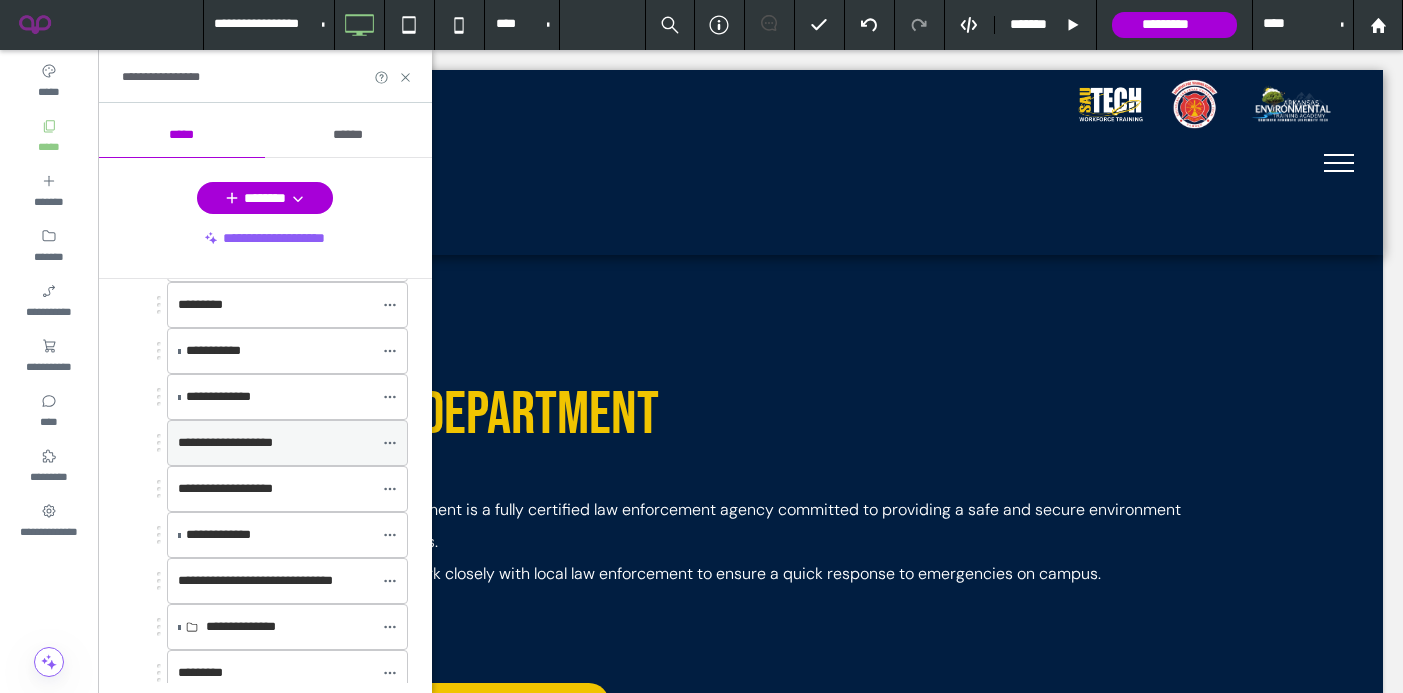click on "**********" at bounding box center (225, 442) 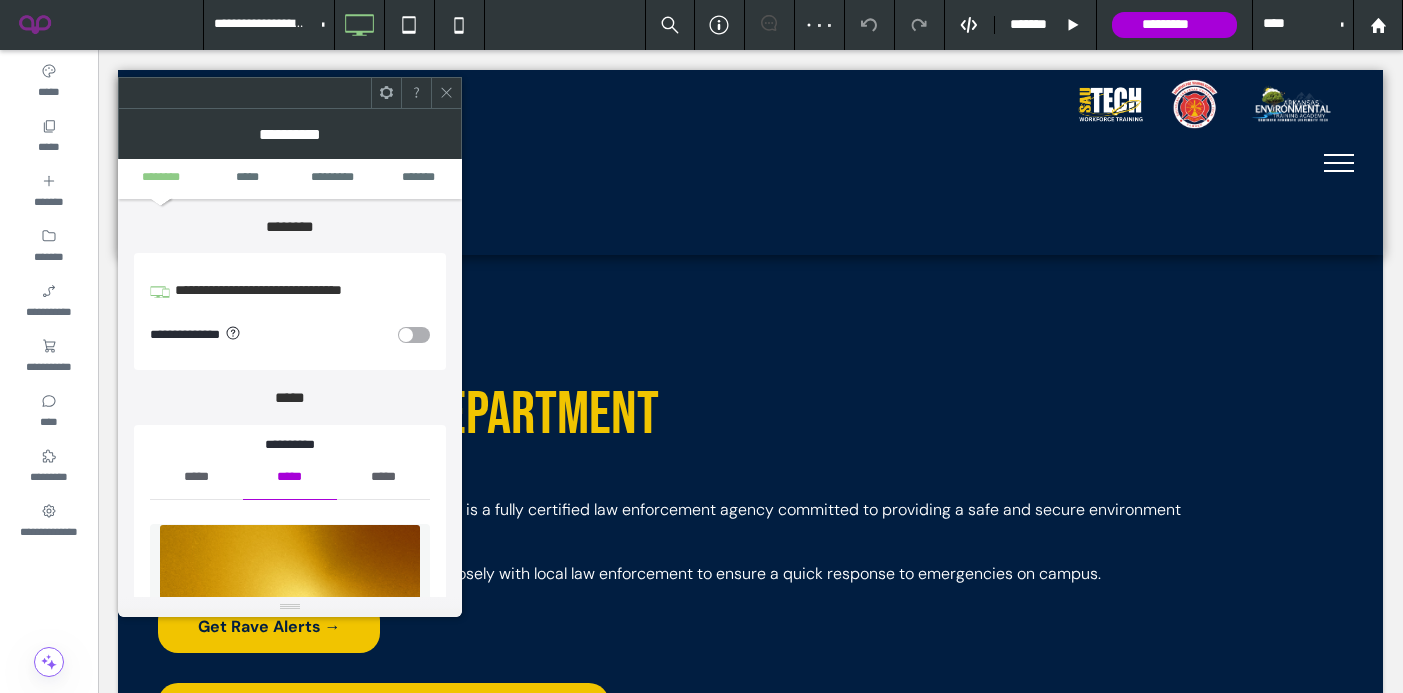 click 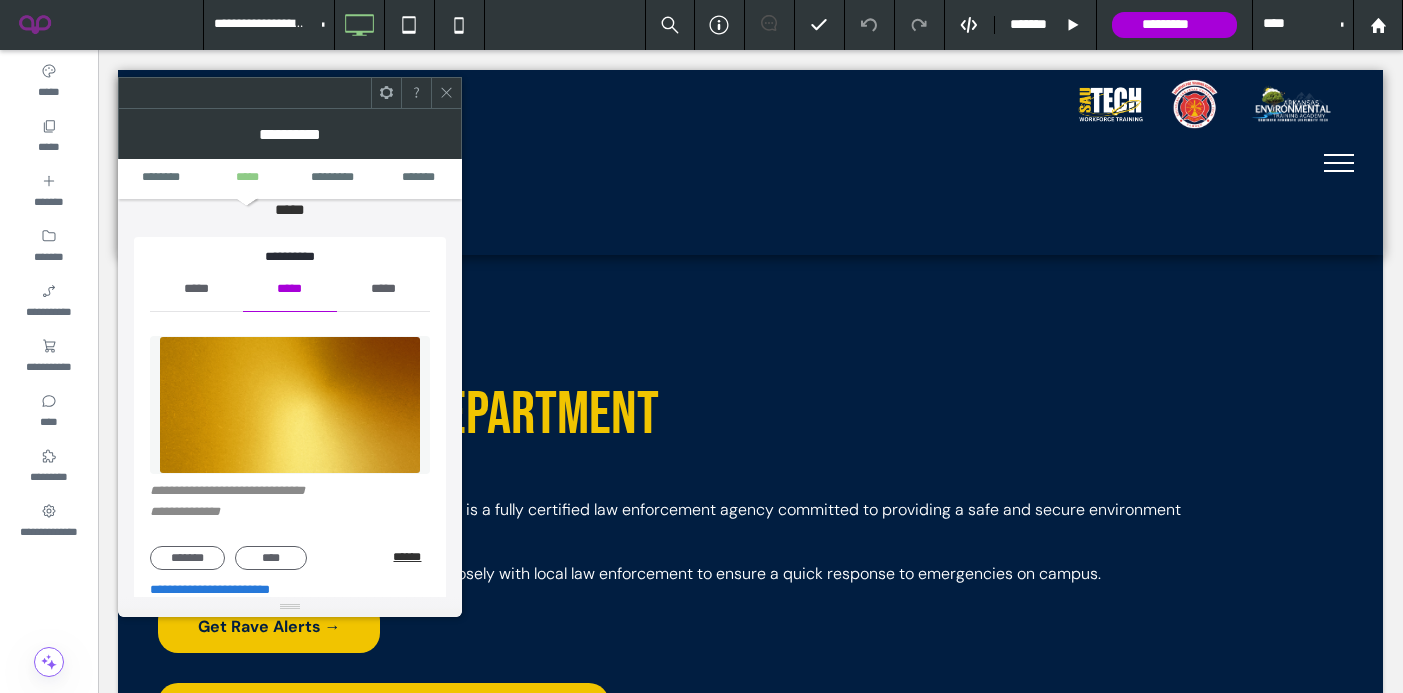 click on "******" at bounding box center [411, 557] 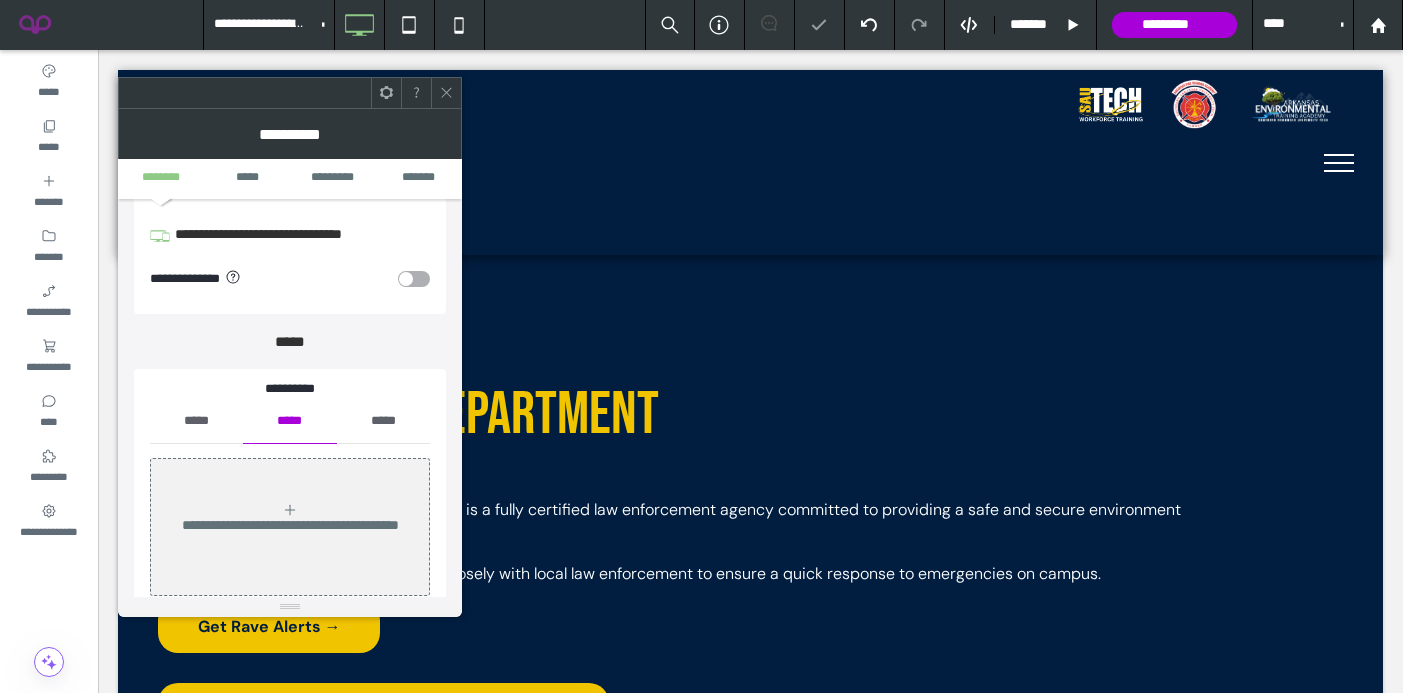 scroll, scrollTop: 51, scrollLeft: 0, axis: vertical 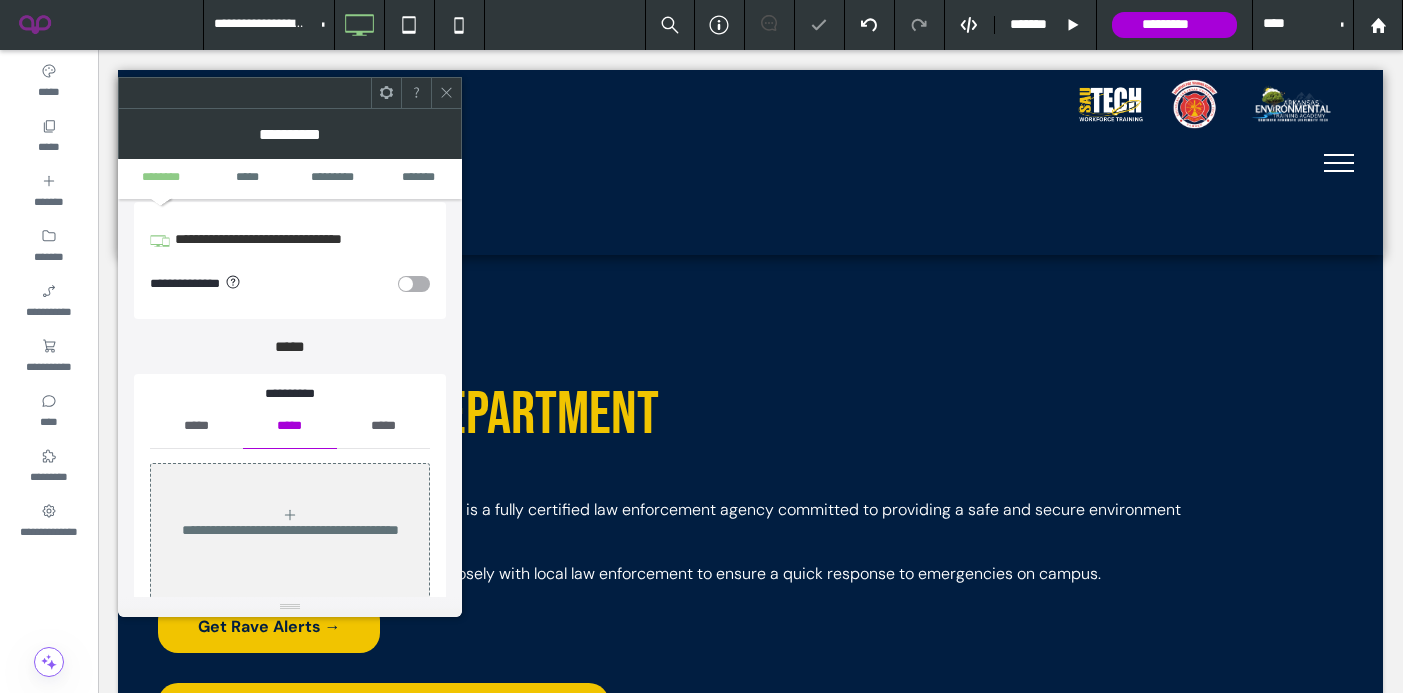 click on "*****" at bounding box center [196, 426] 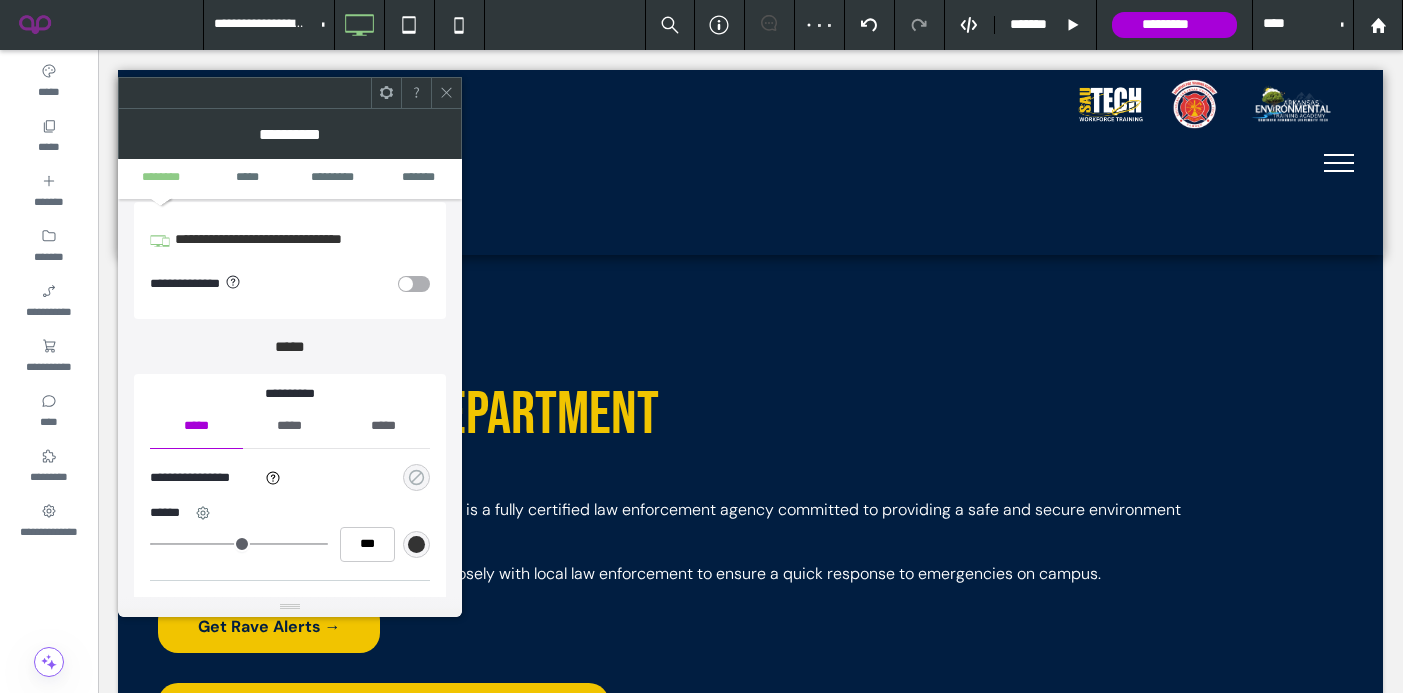 click at bounding box center (416, 477) 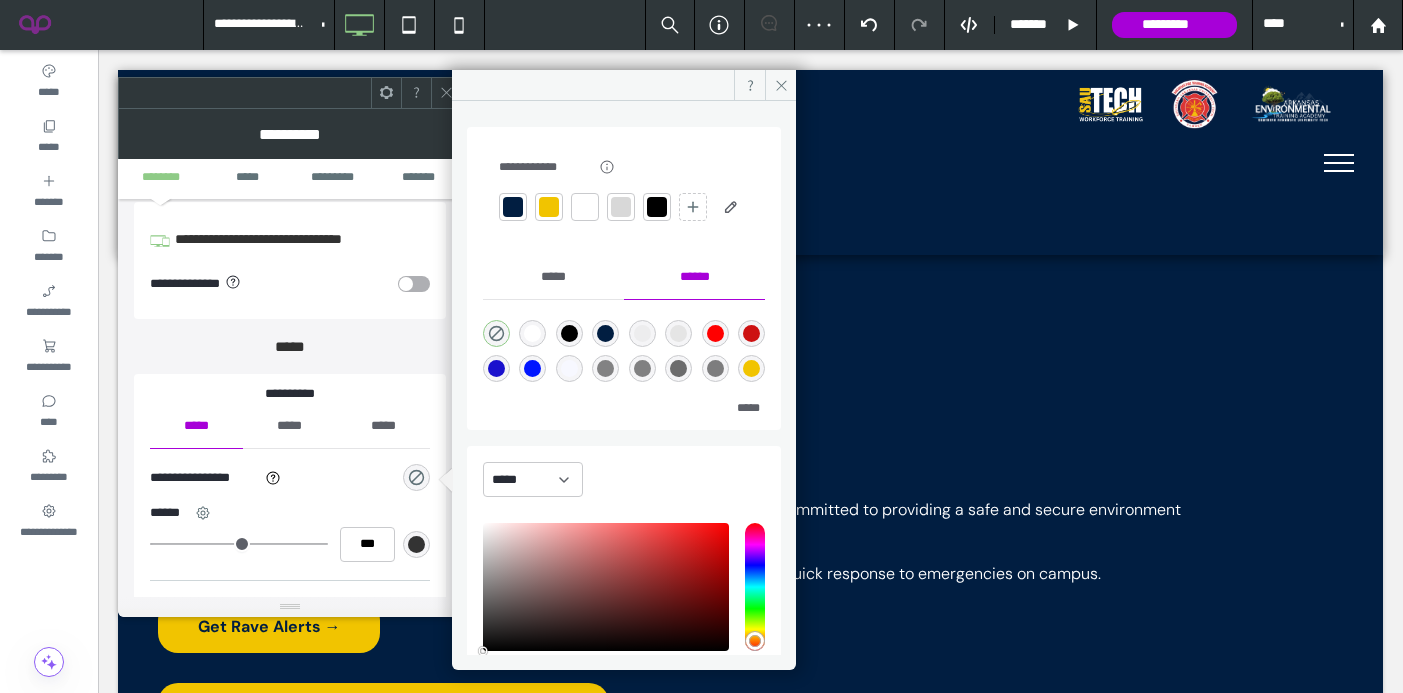 click at bounding box center [549, 207] 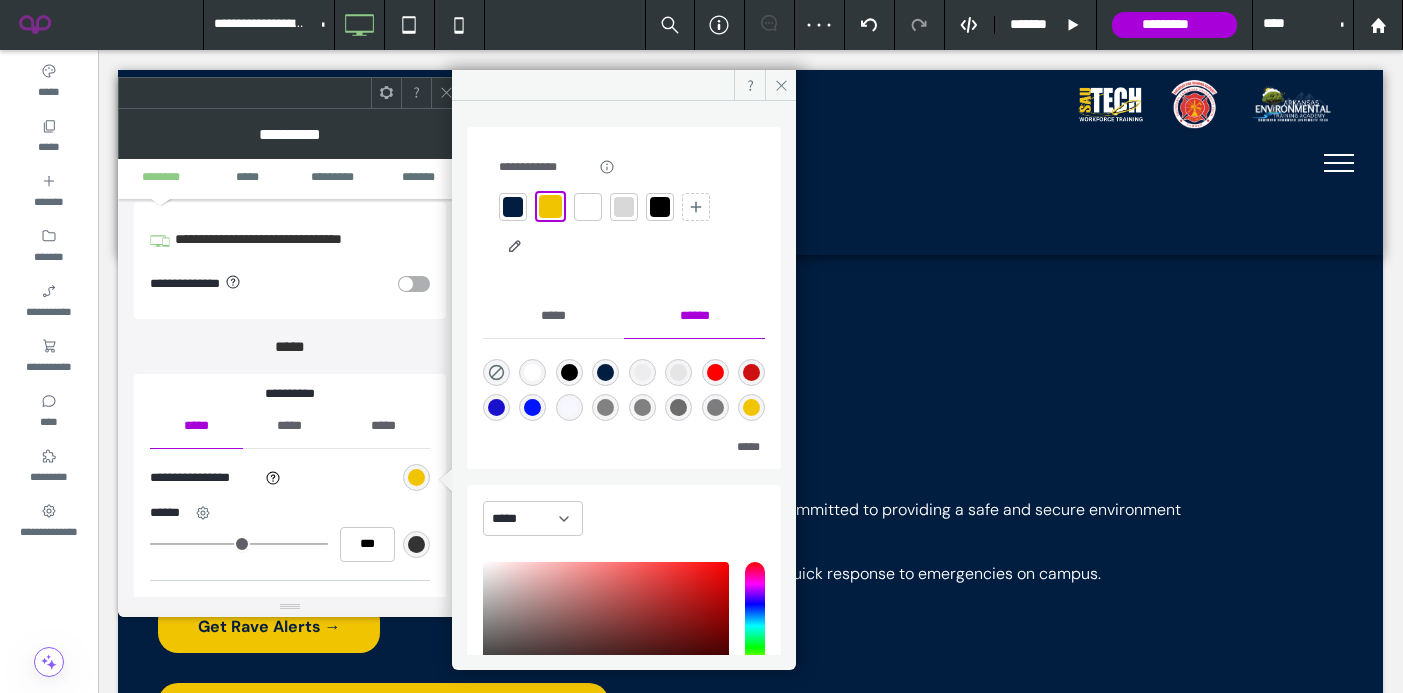 click 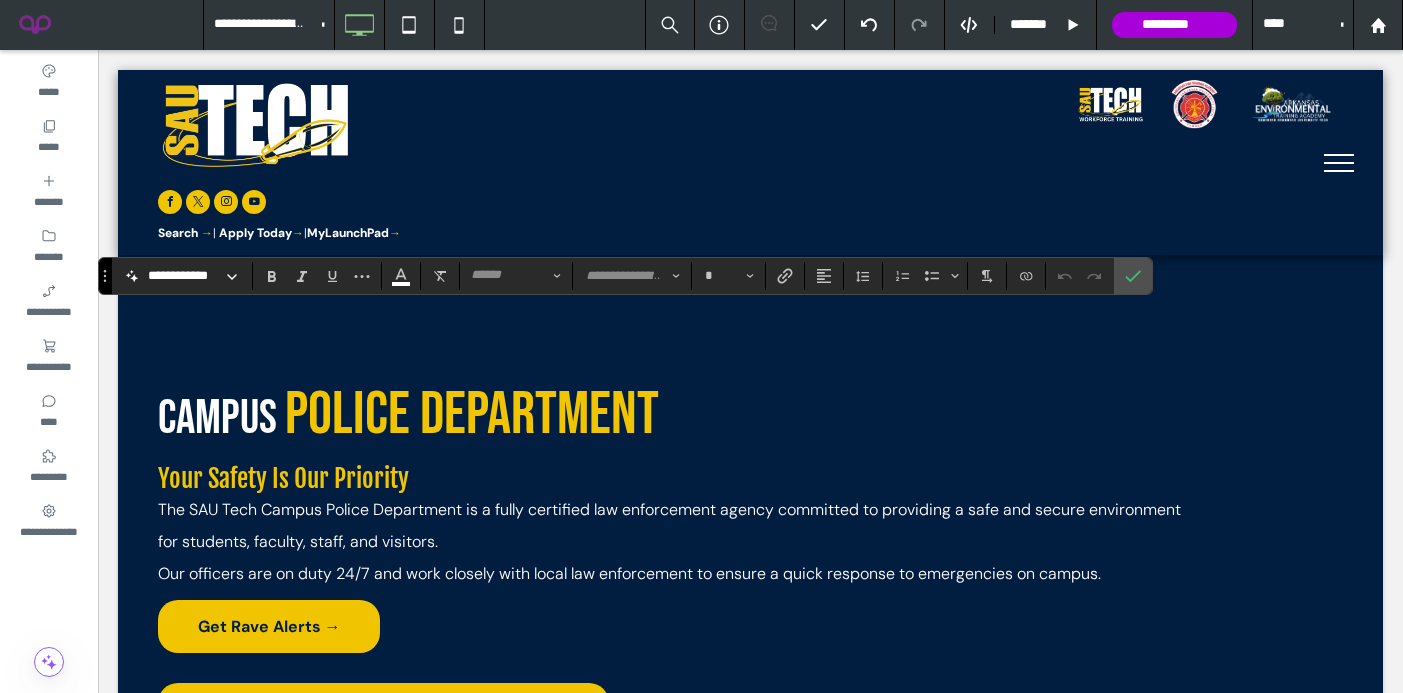 type on "*******" 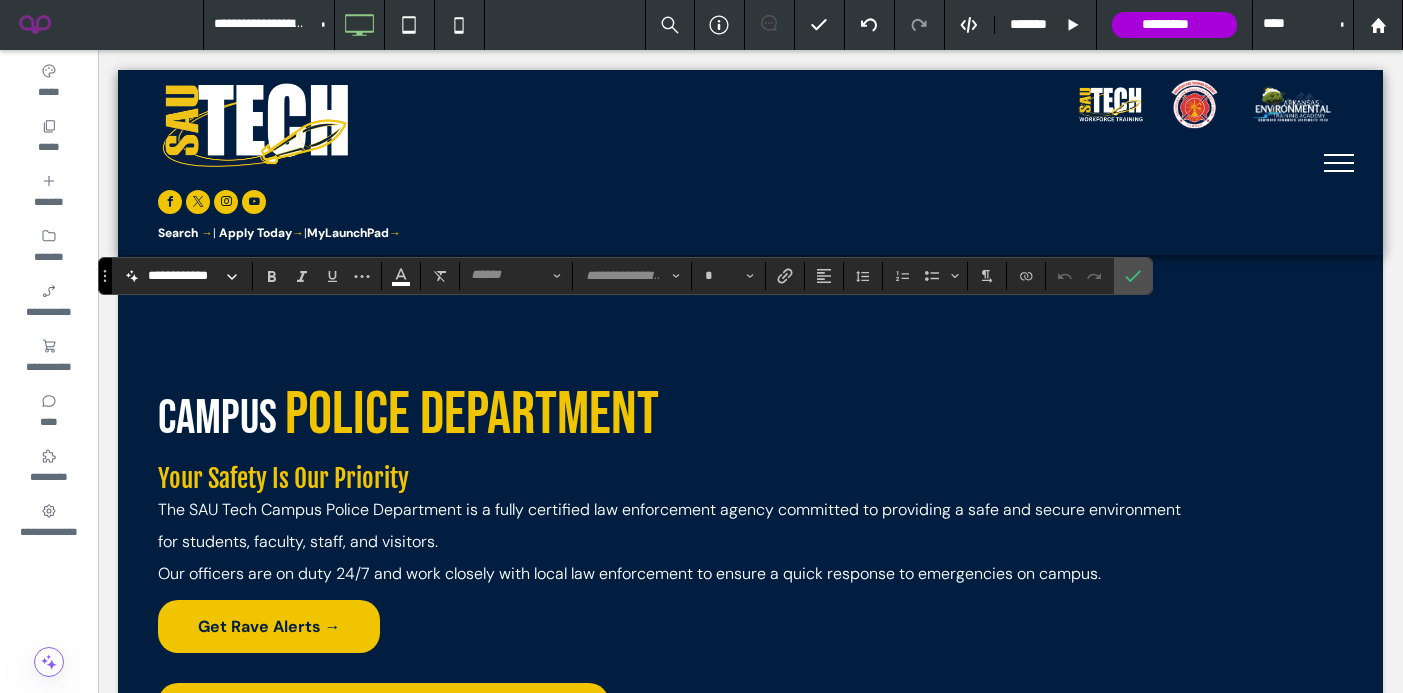 type on "**" 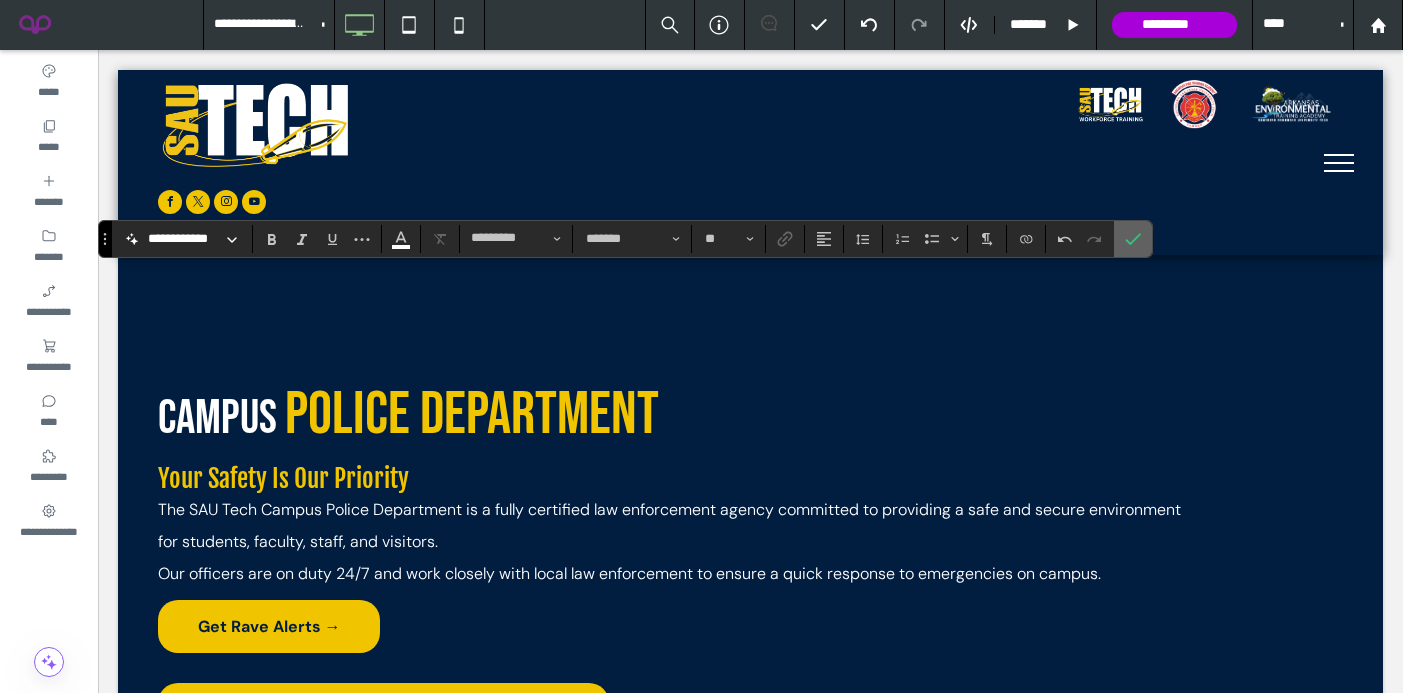 click 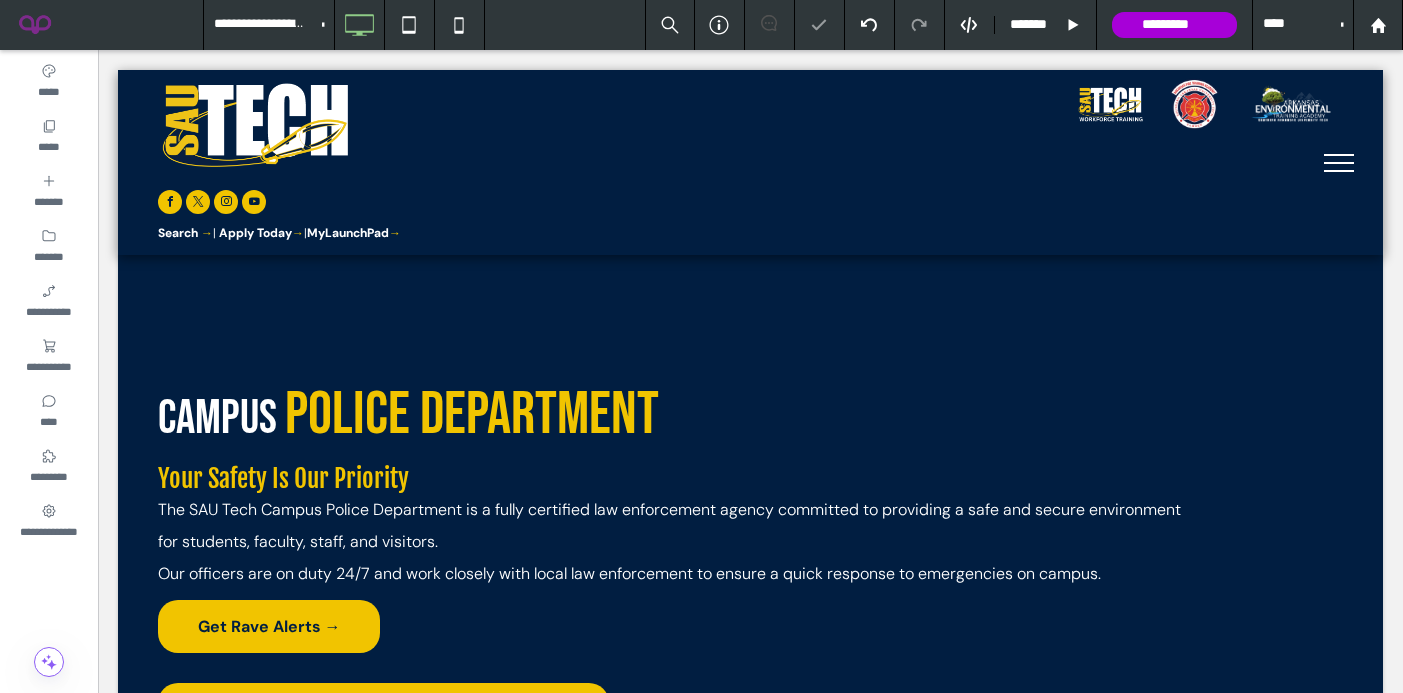 type on "*******" 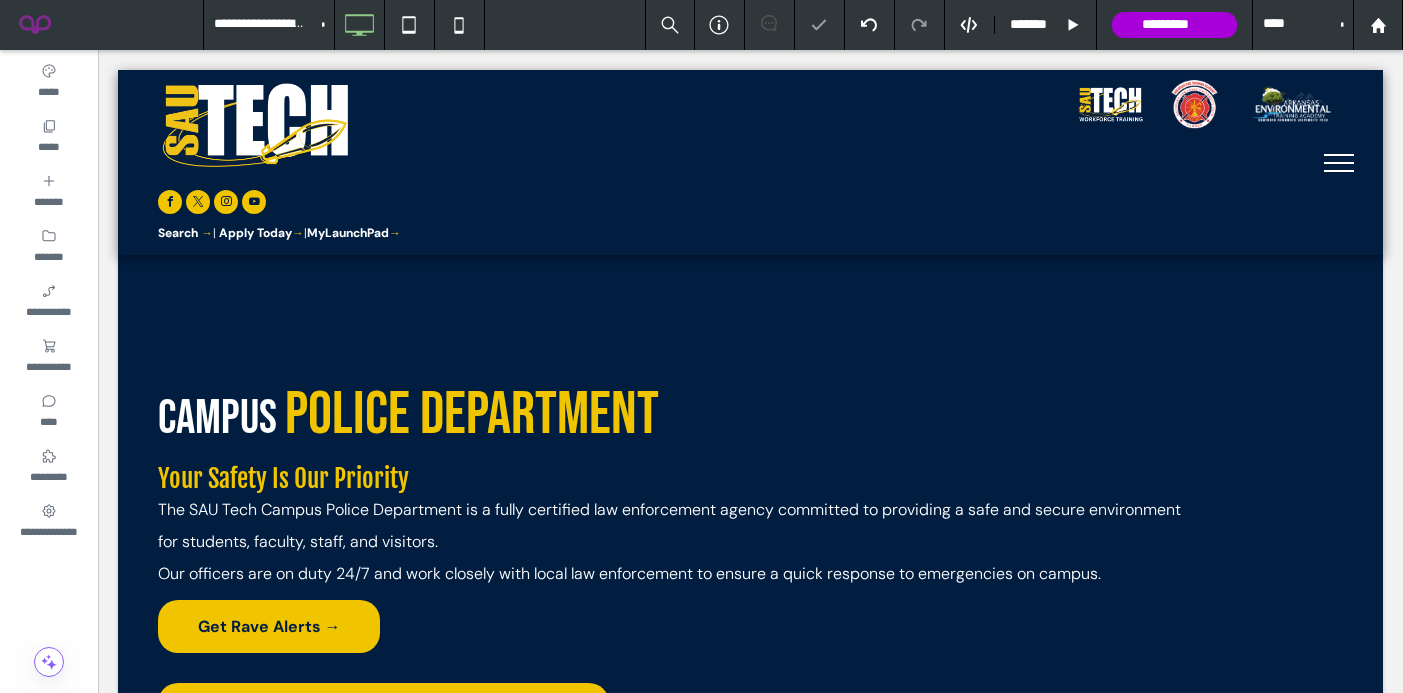type on "**" 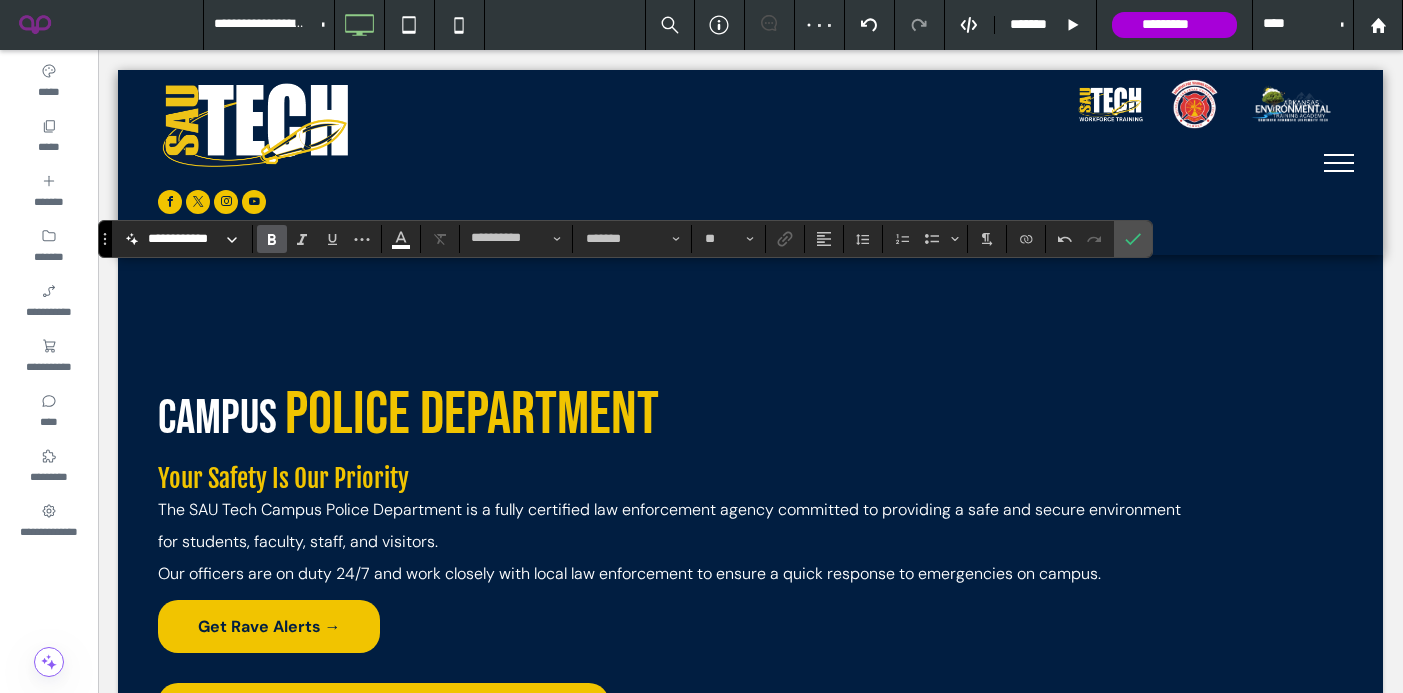 type on "**********" 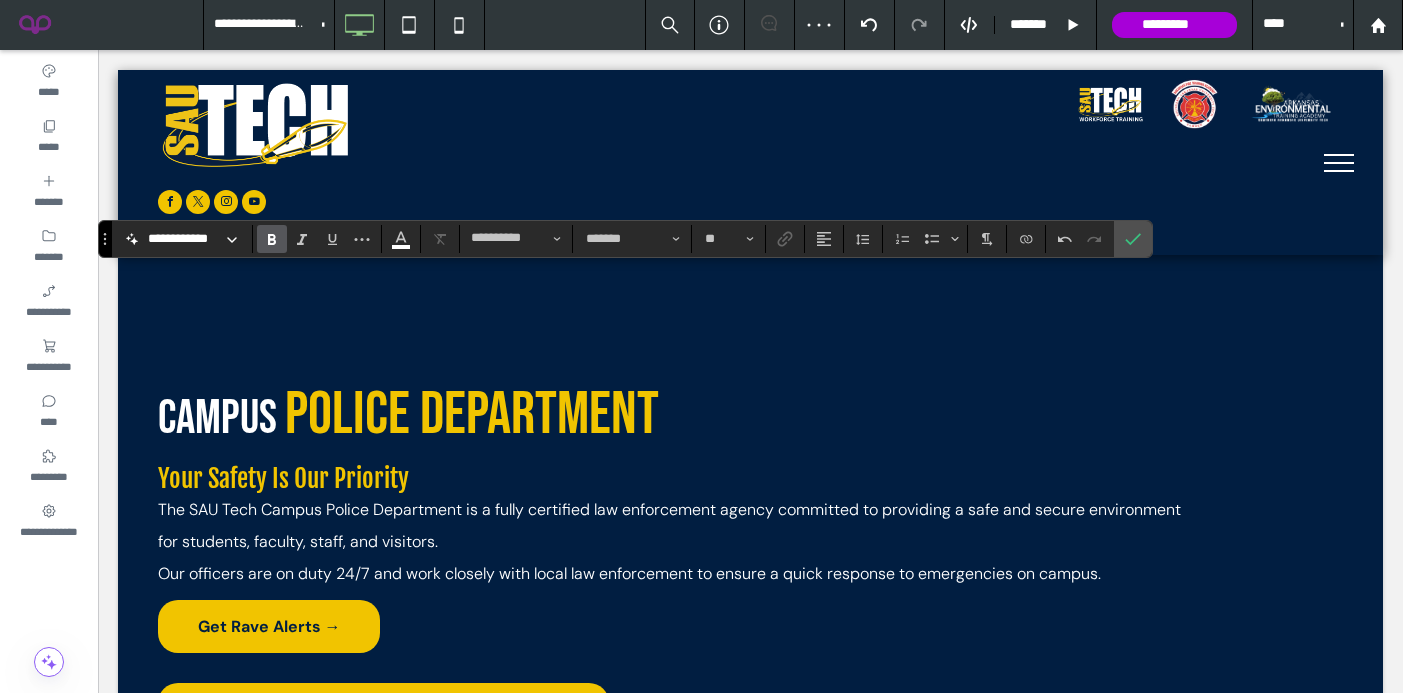 type on "**" 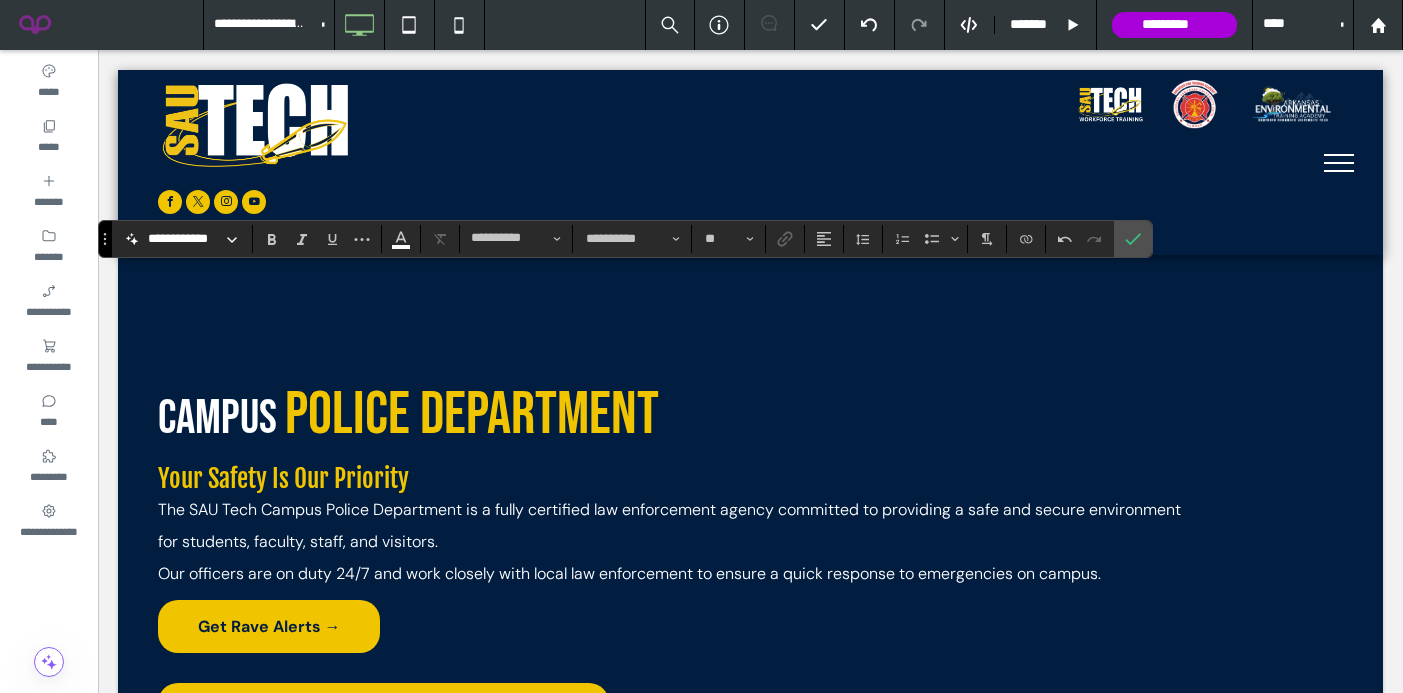 type on "*******" 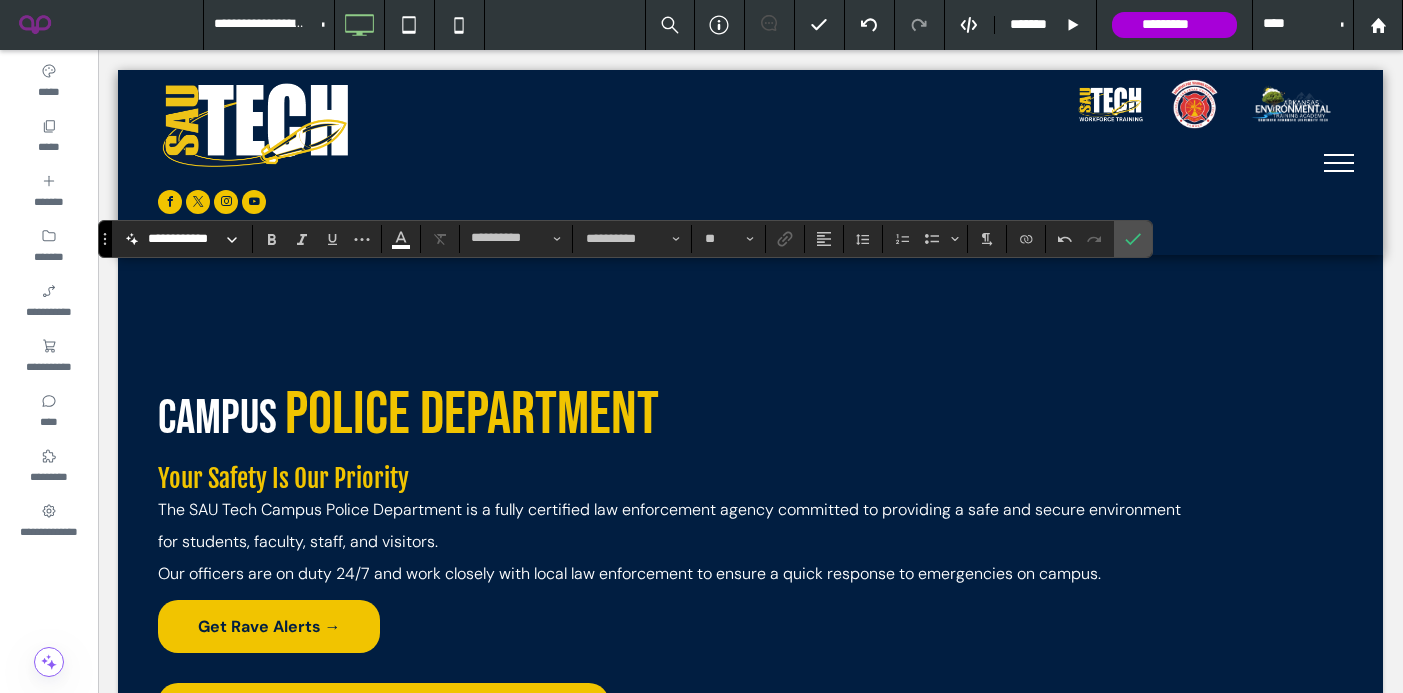 type on "**" 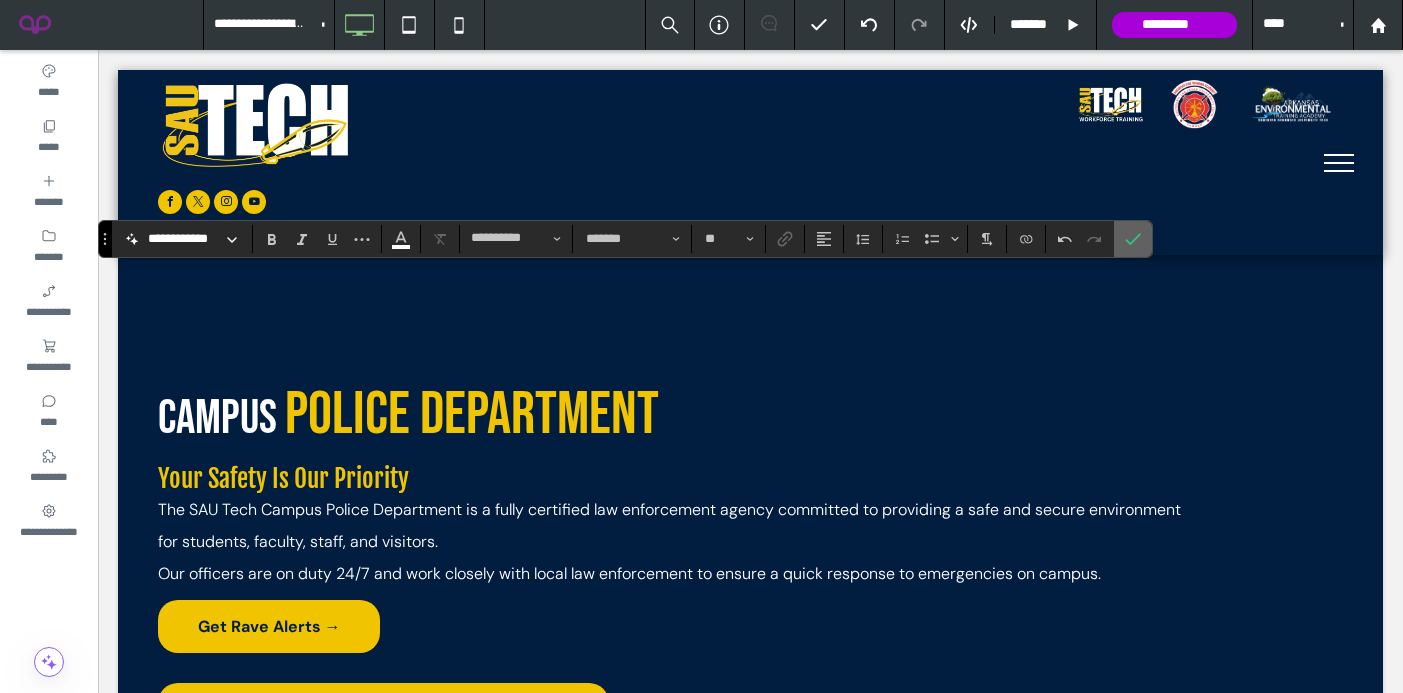 click at bounding box center [1133, 239] 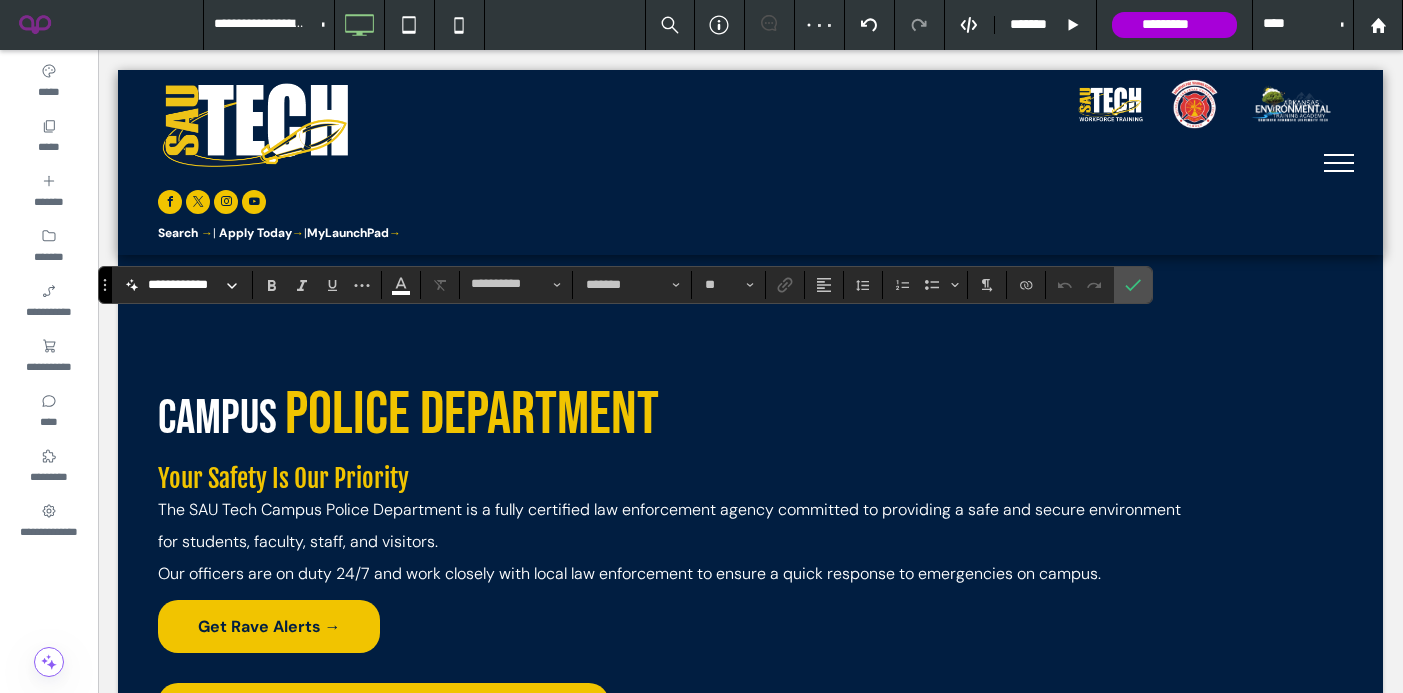 type on "**********" 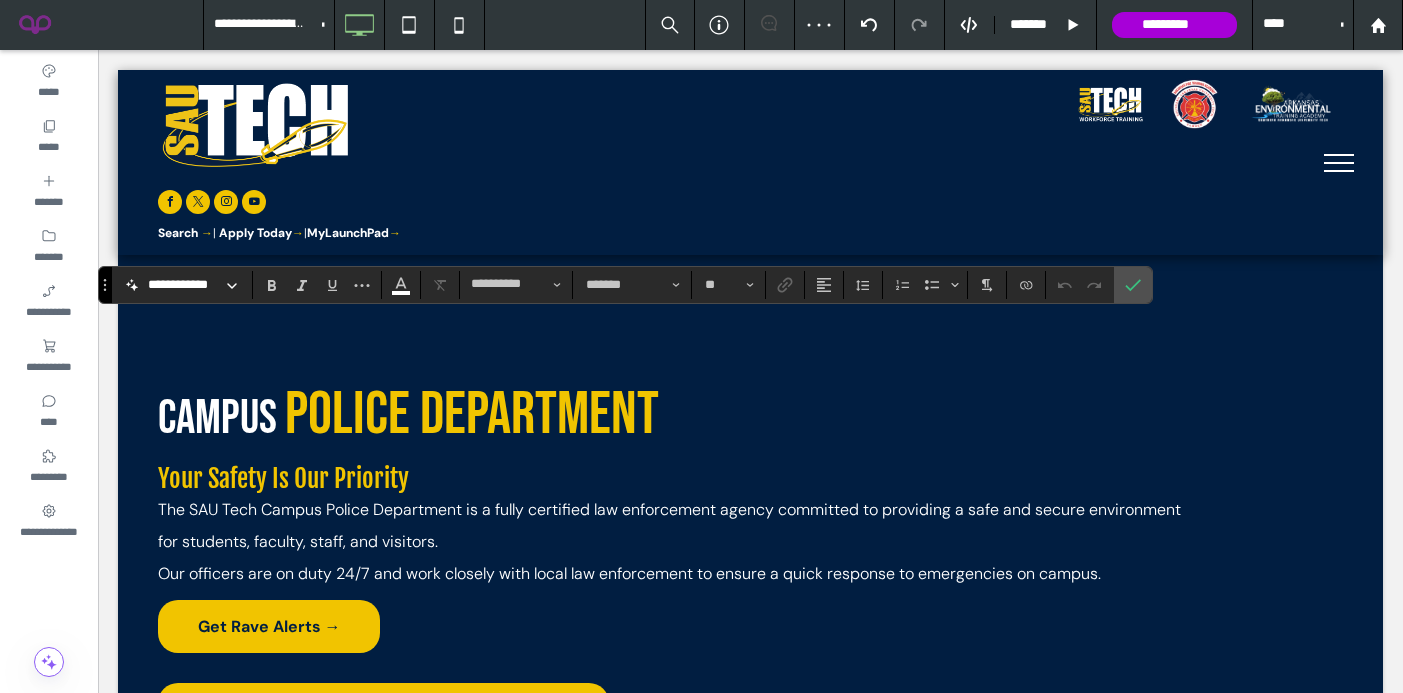 type on "**" 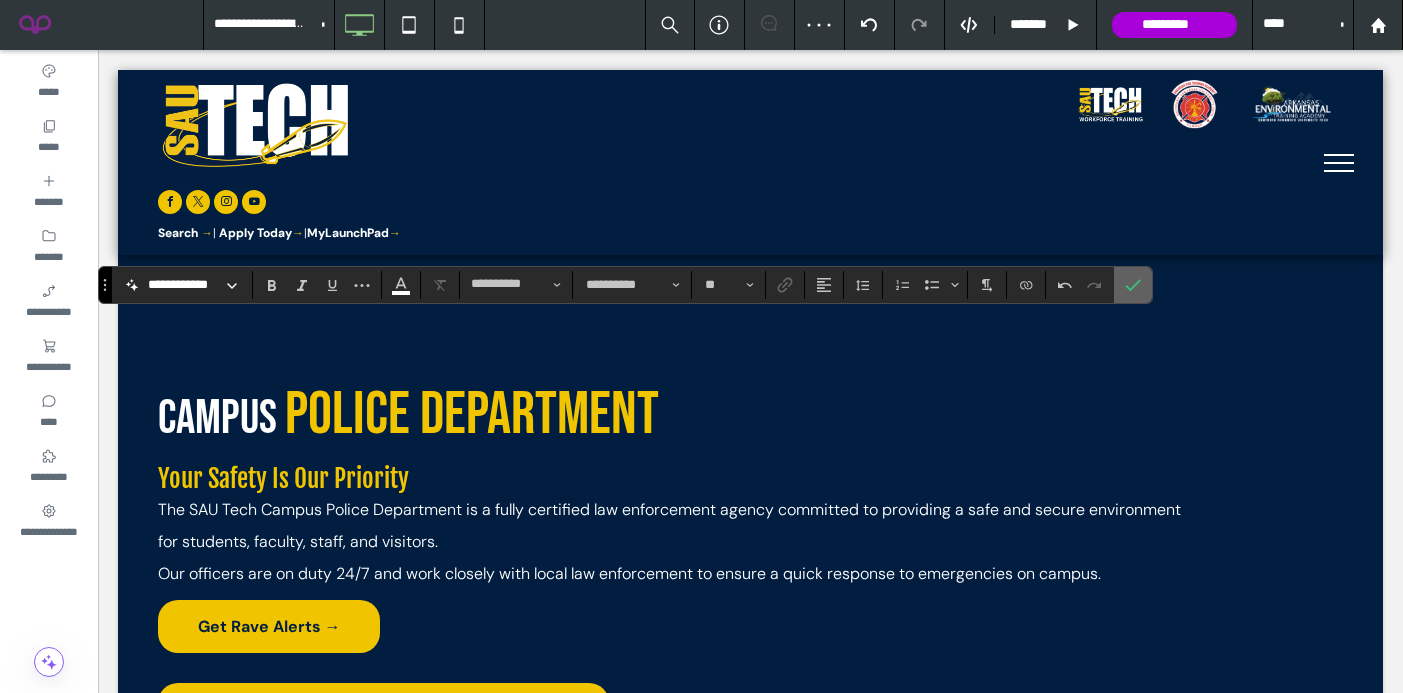 click at bounding box center [1129, 285] 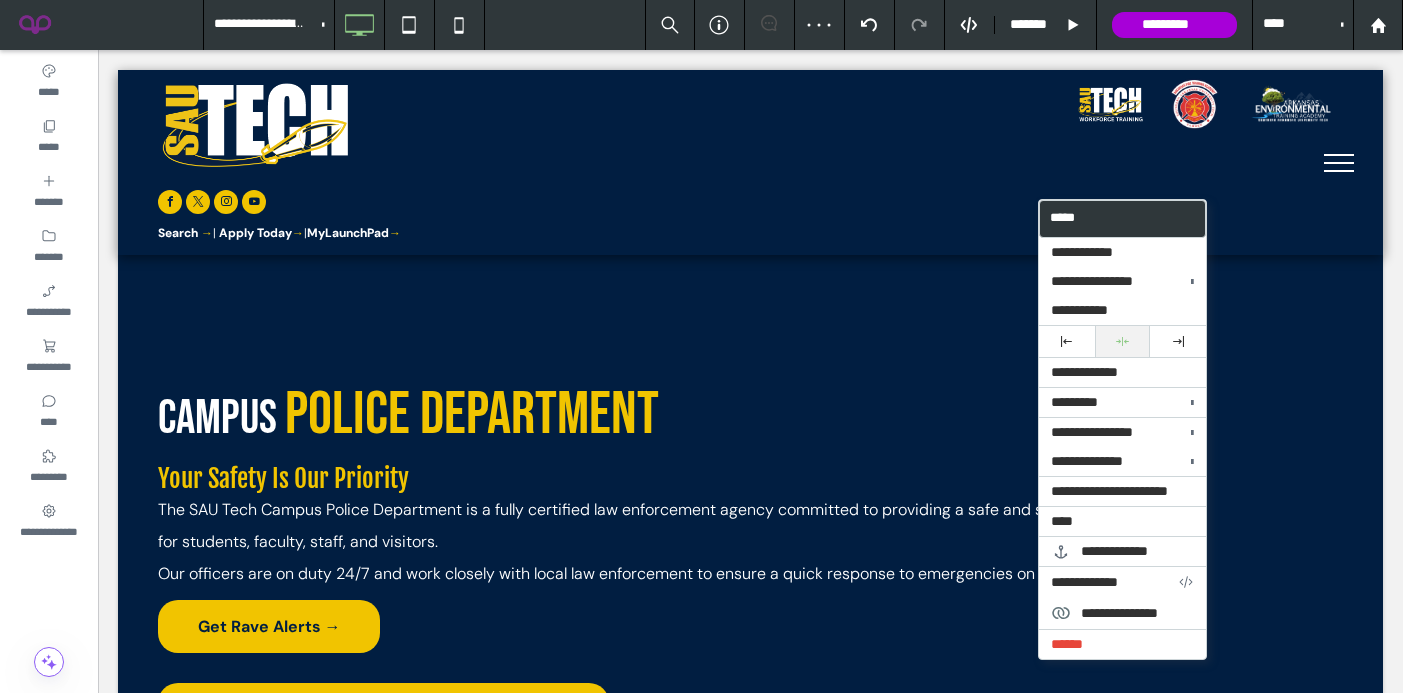 click 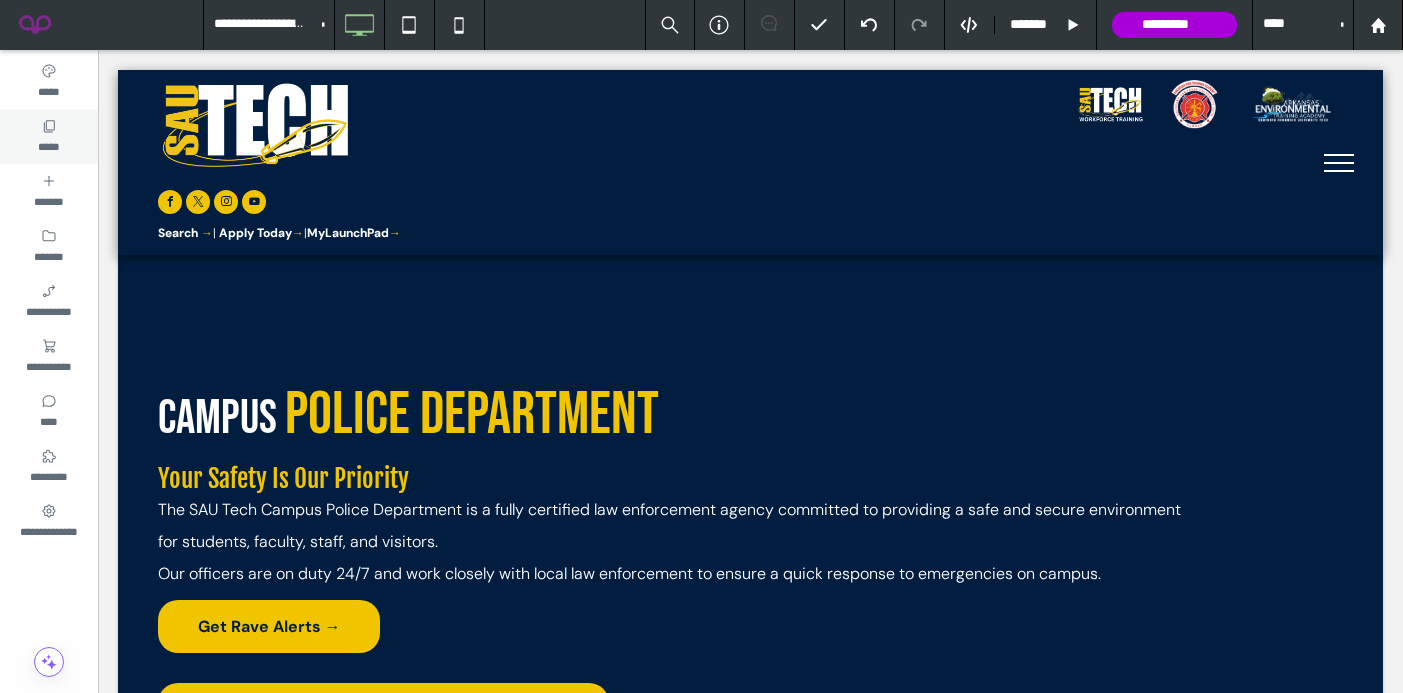 click on "*****" at bounding box center (48, 145) 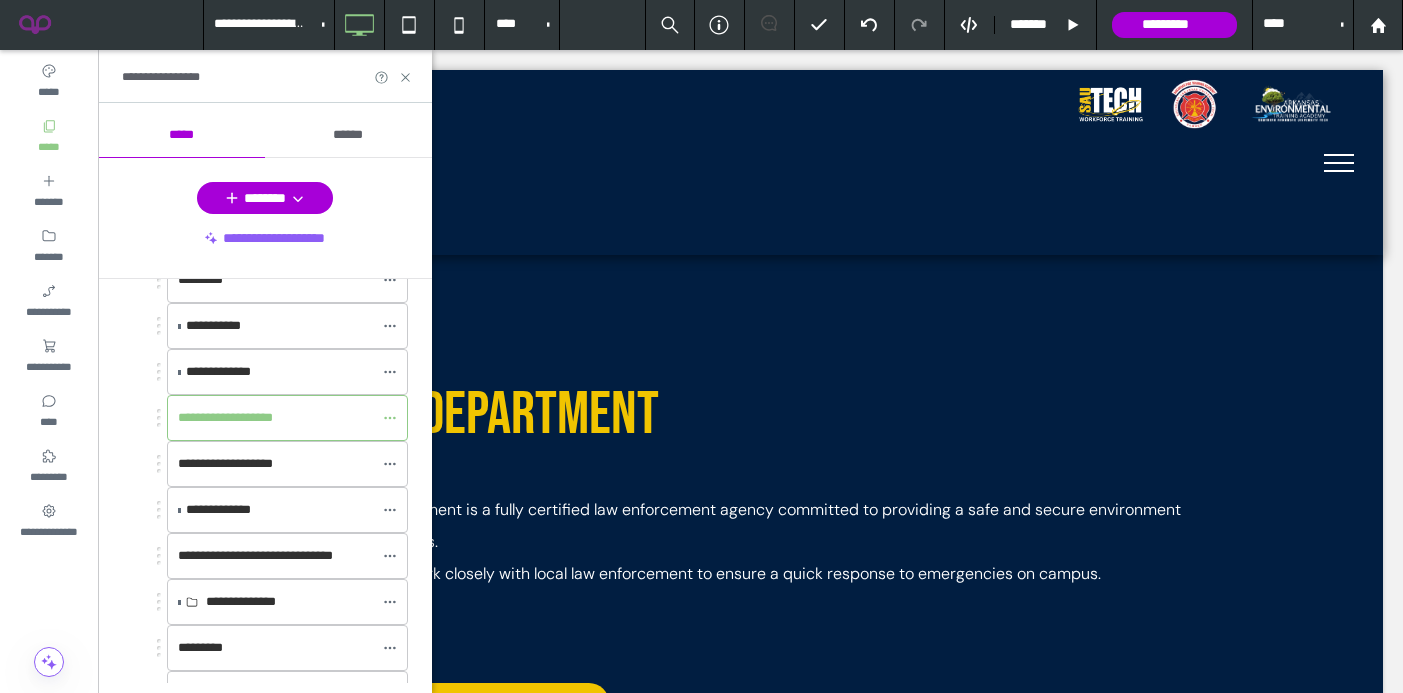 scroll, scrollTop: 468, scrollLeft: 0, axis: vertical 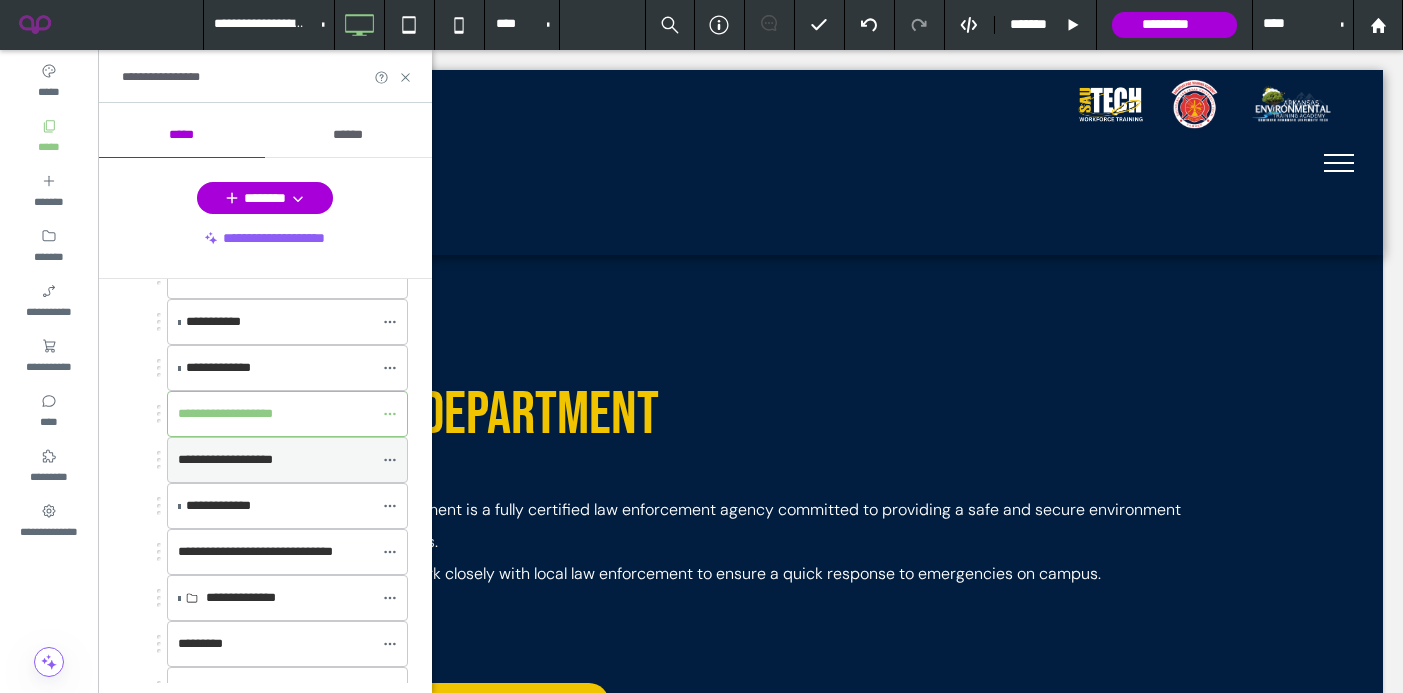 click on "**********" at bounding box center [225, 459] 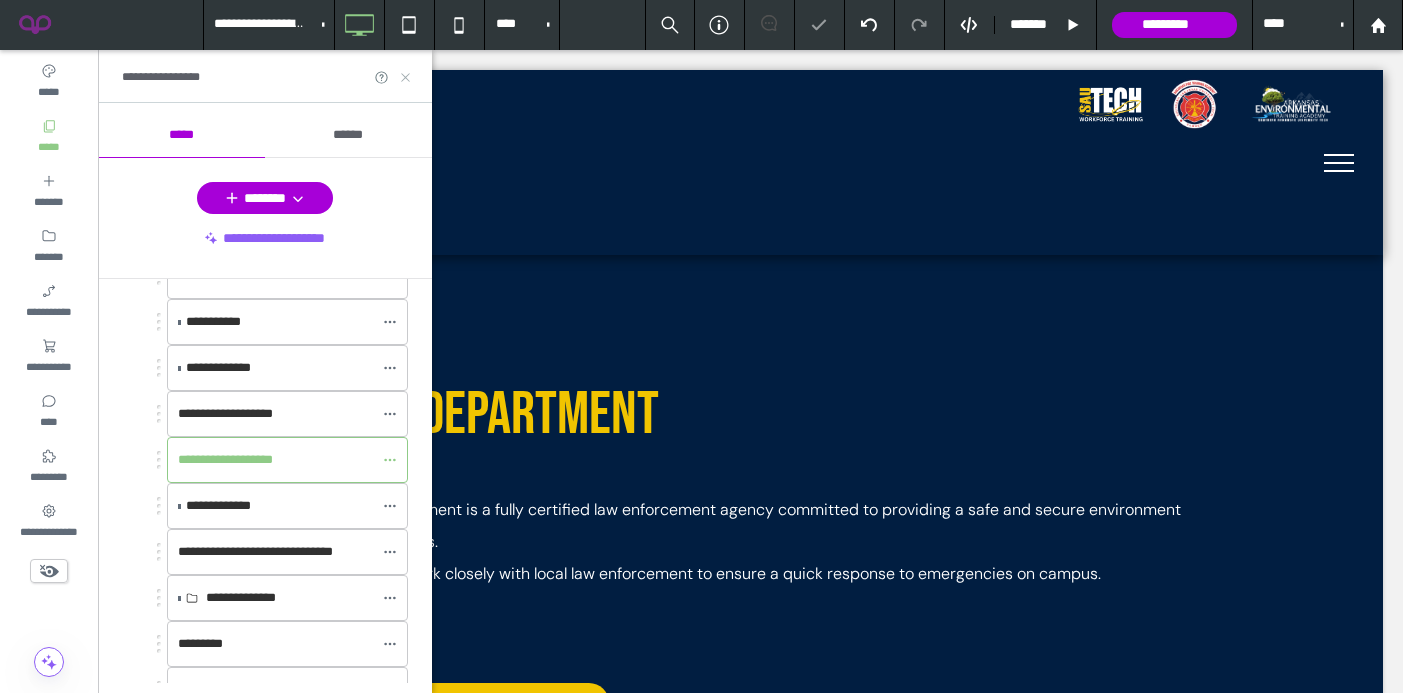 click 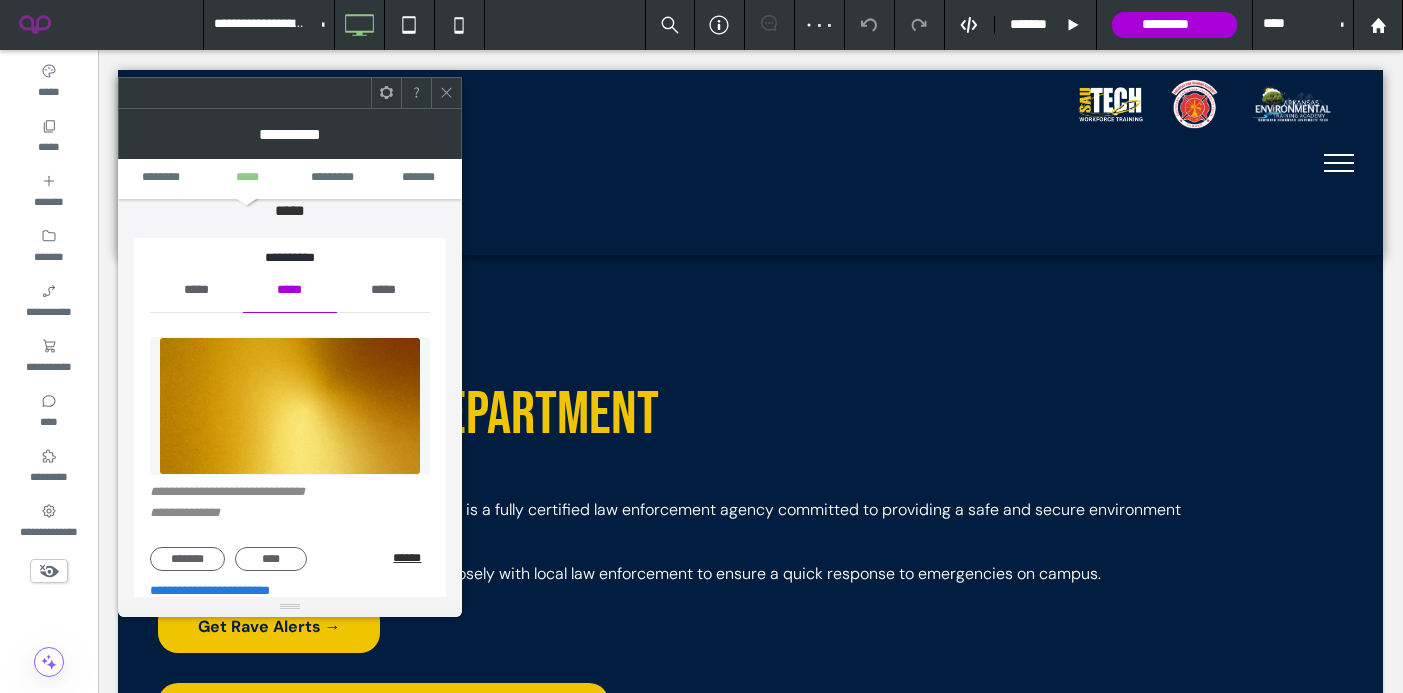 scroll, scrollTop: 189, scrollLeft: 0, axis: vertical 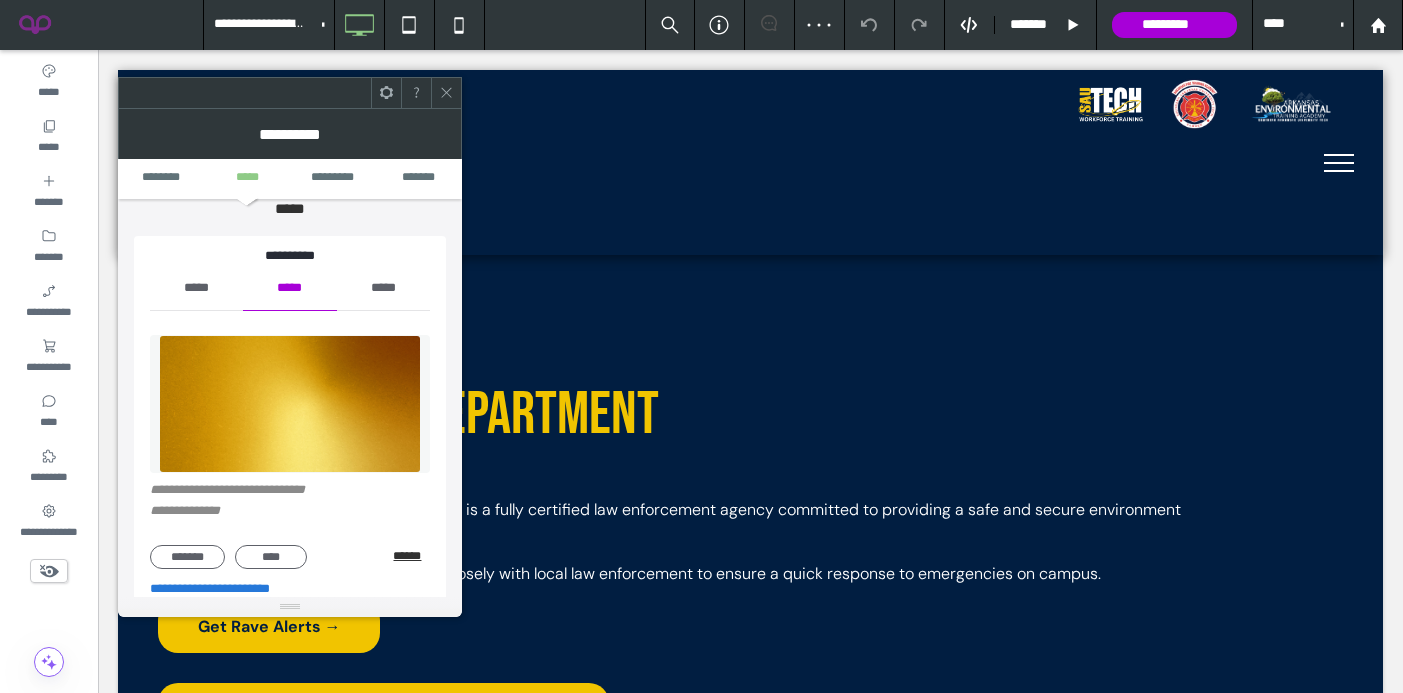 click on "******" at bounding box center (411, 556) 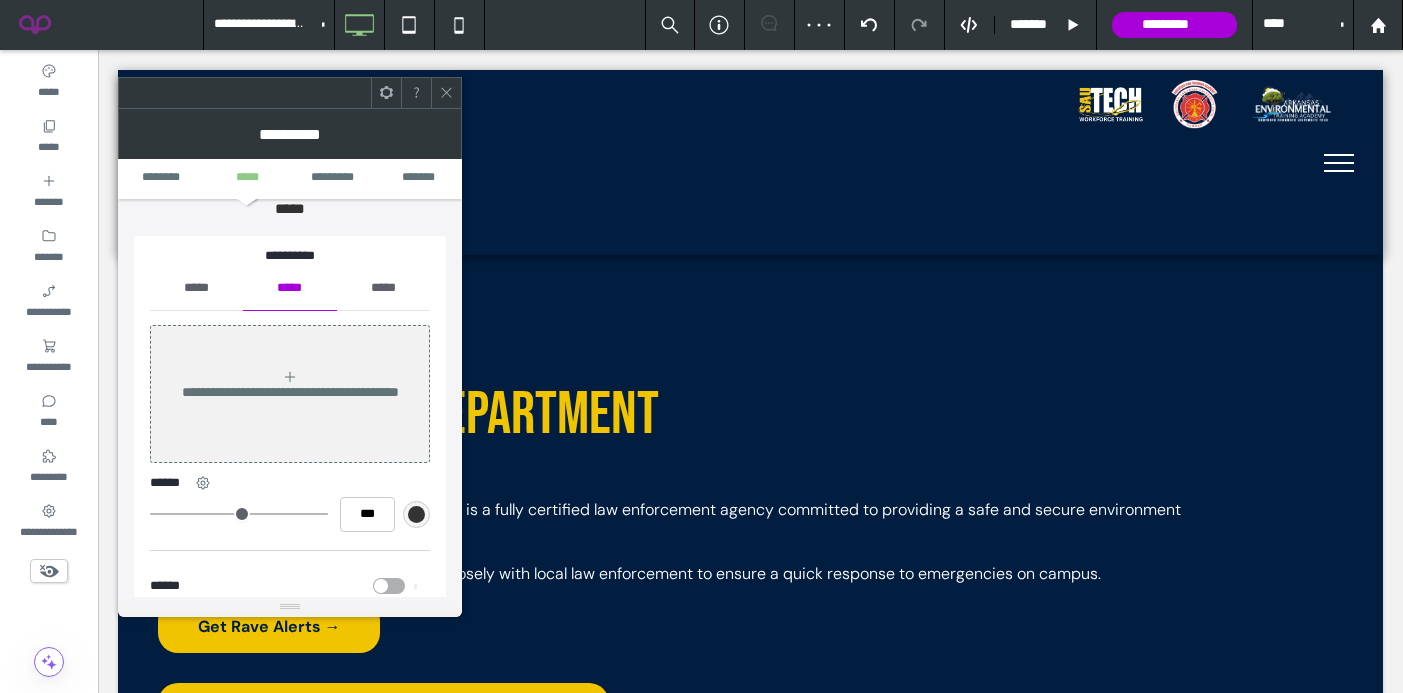 click on "*****" at bounding box center (196, 288) 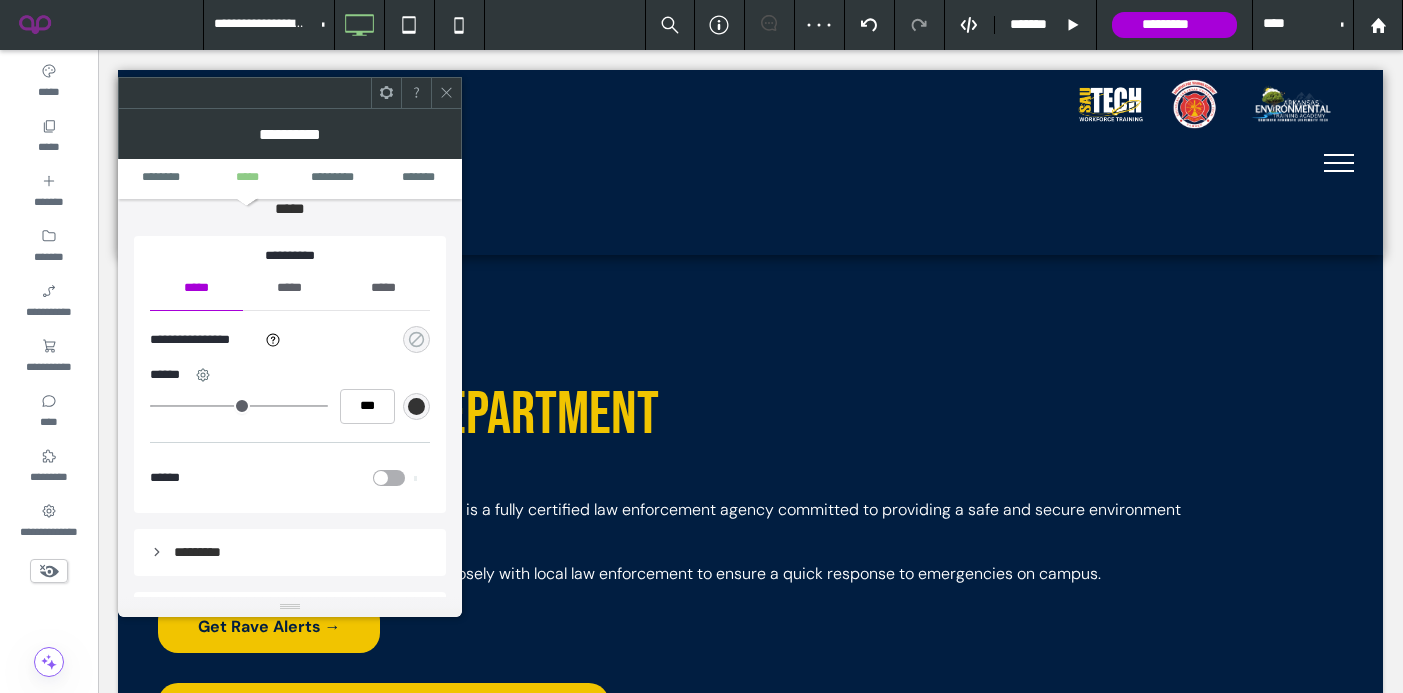 click 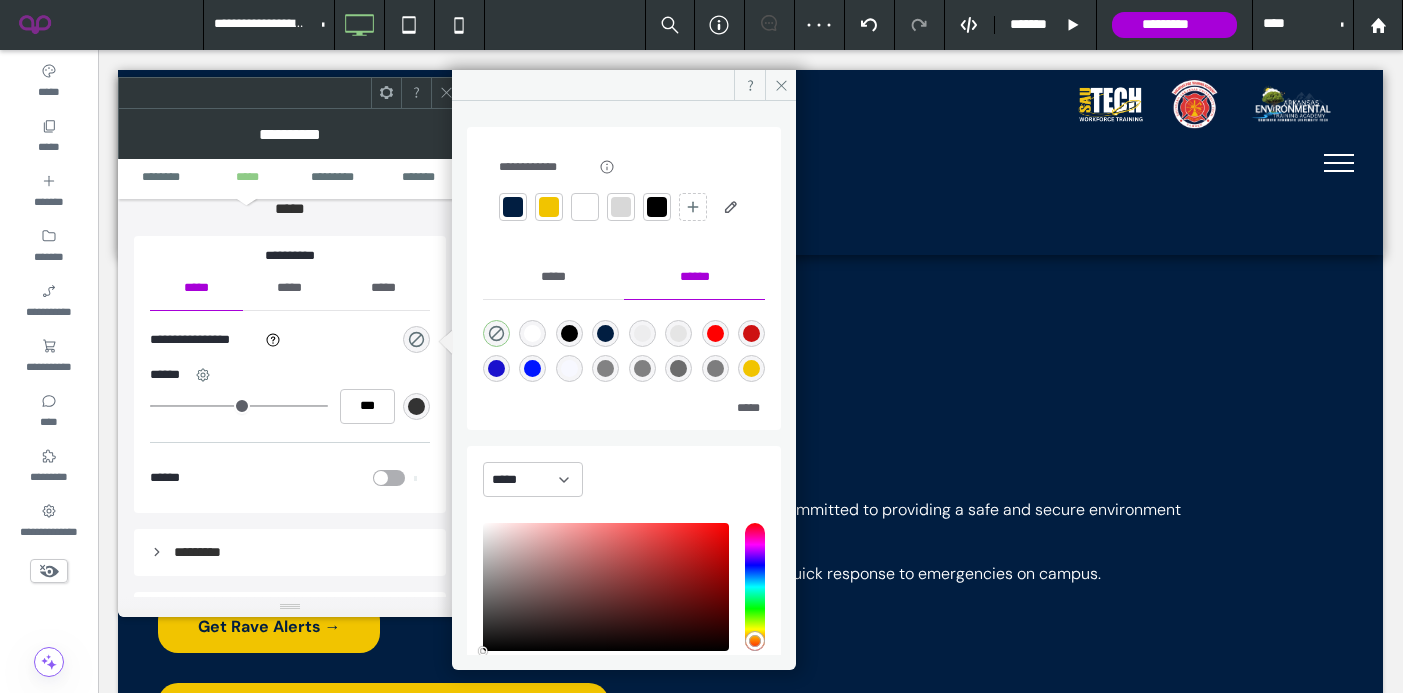 click at bounding box center [549, 207] 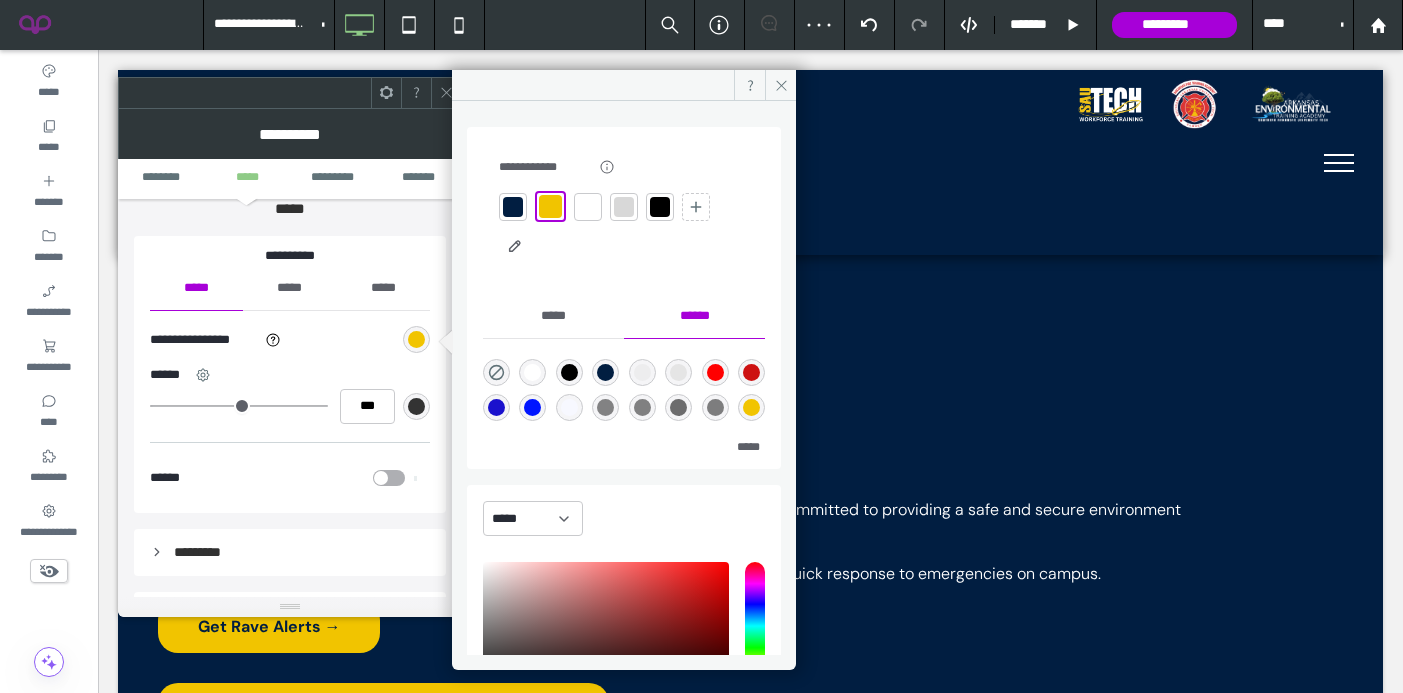 click 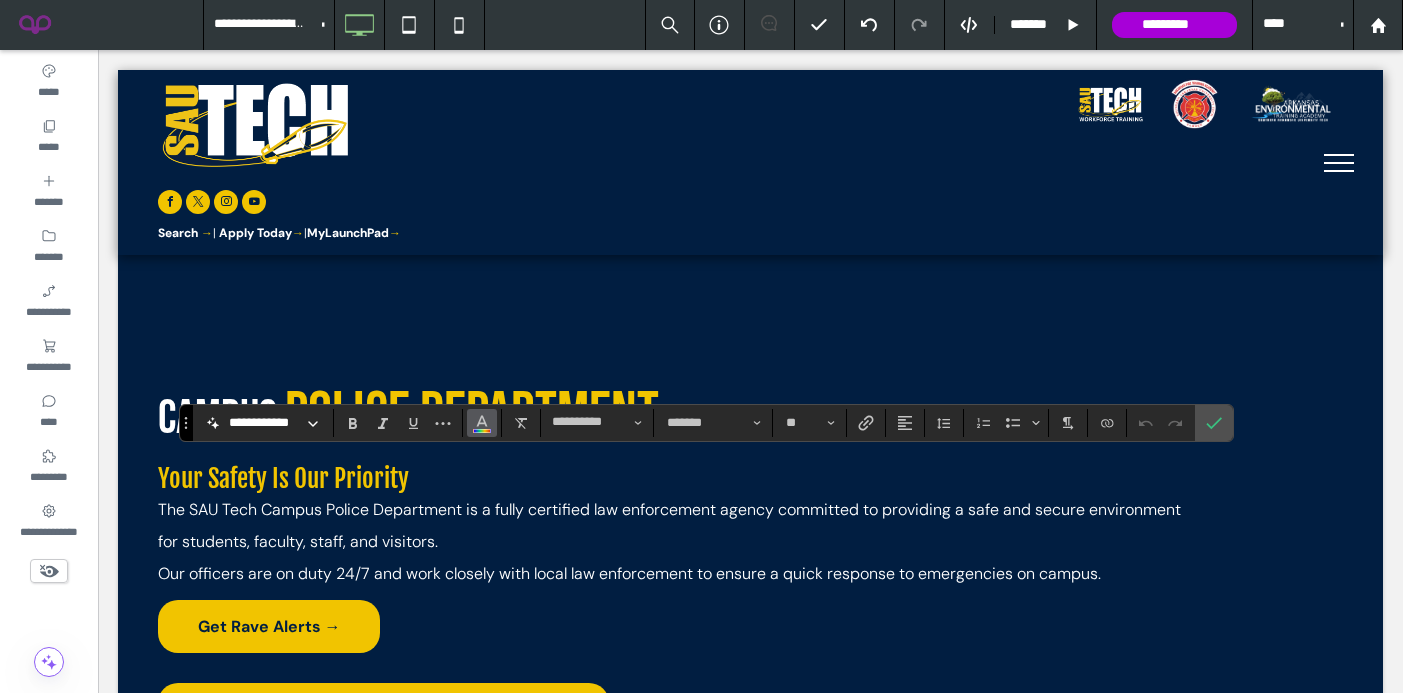click at bounding box center [482, 421] 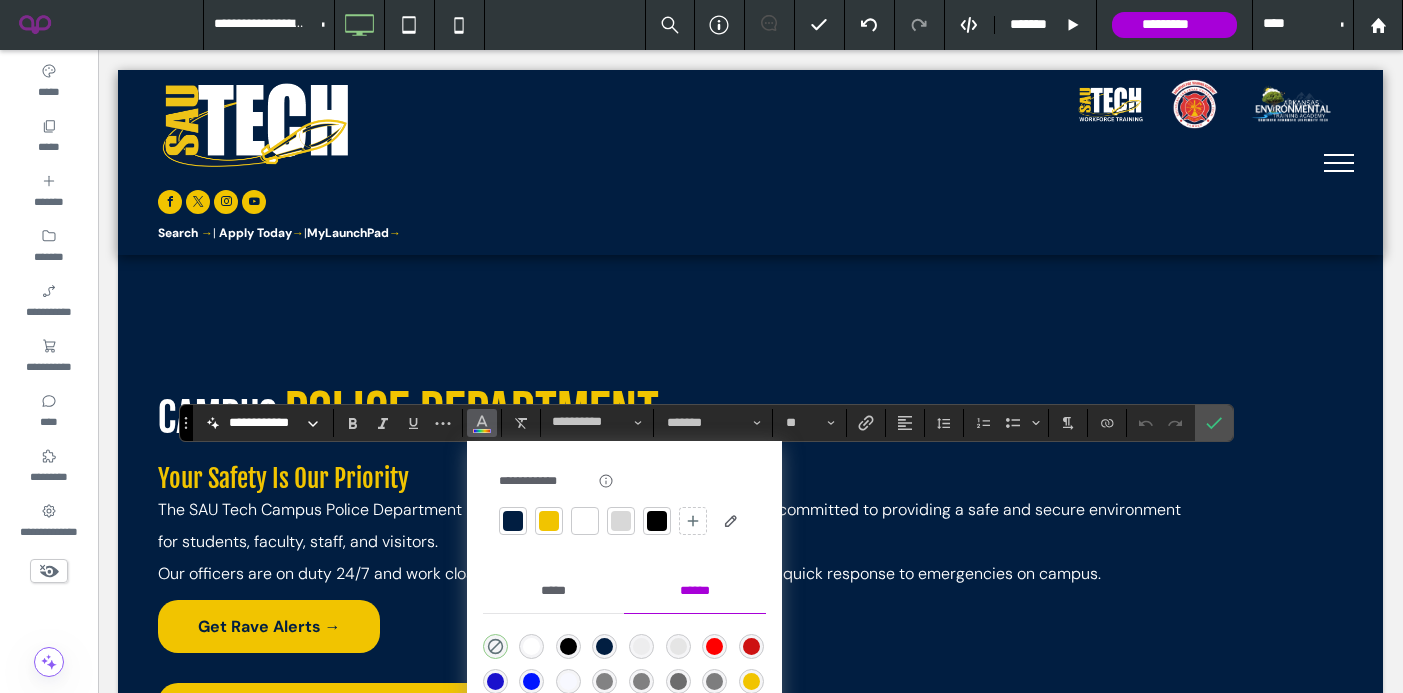 click at bounding box center [513, 521] 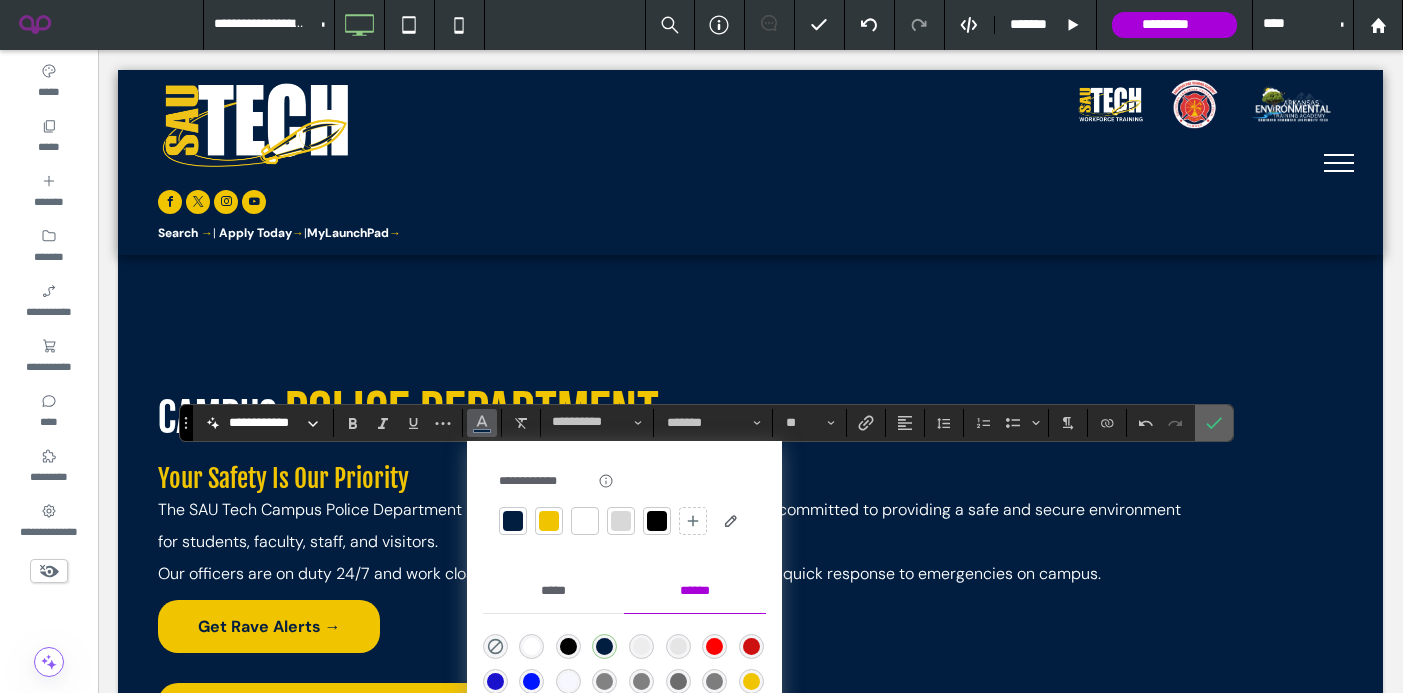 click 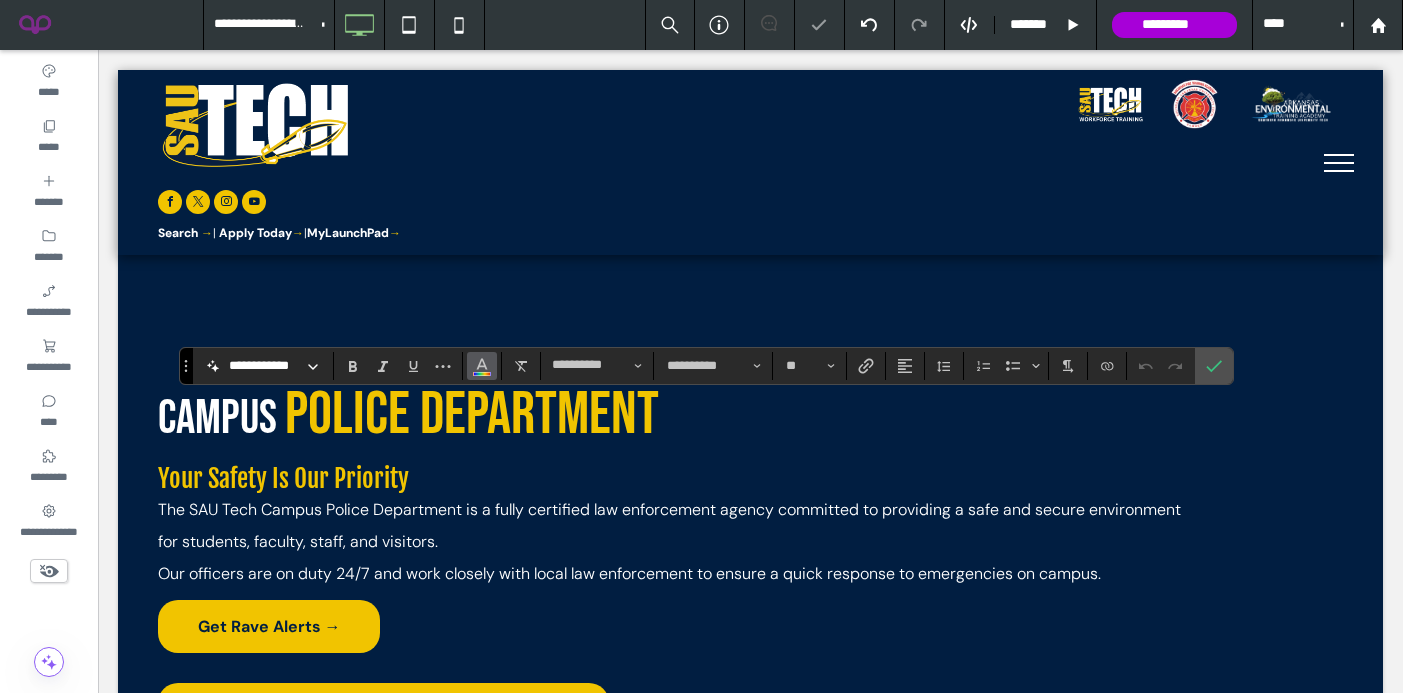 click 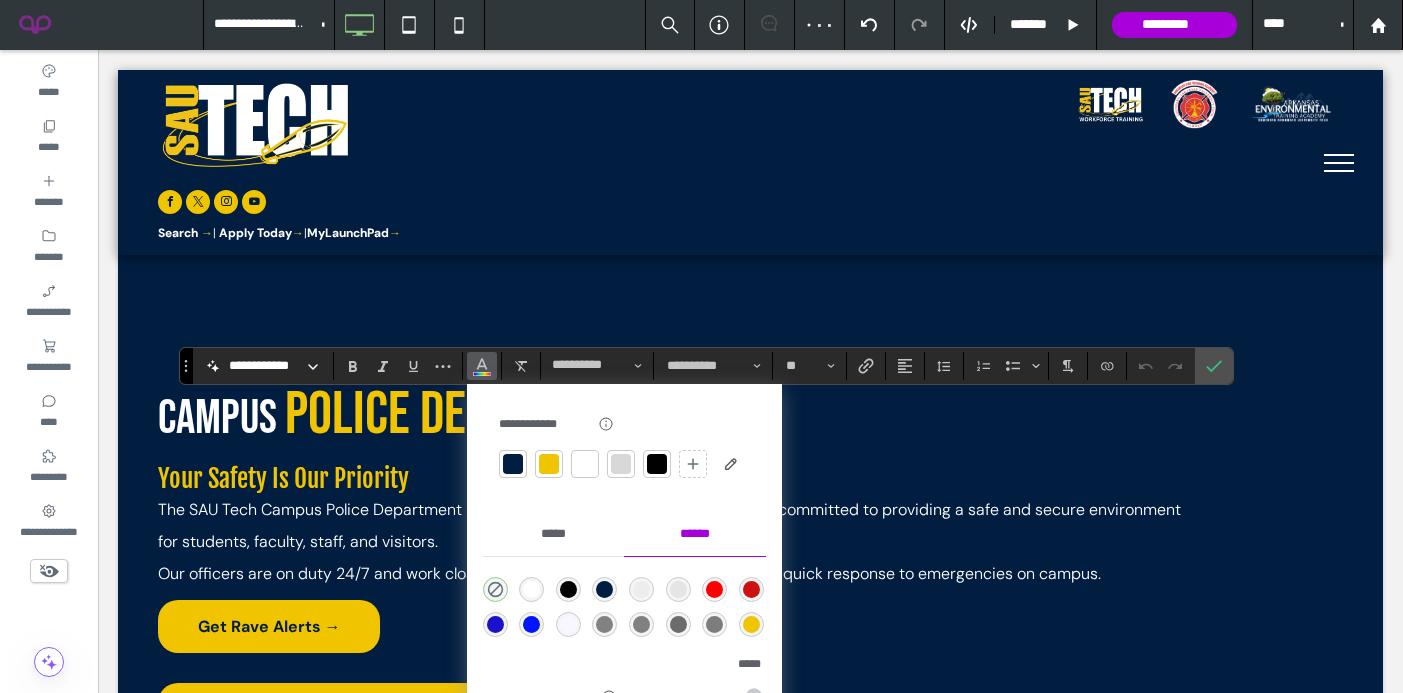 click at bounding box center [513, 464] 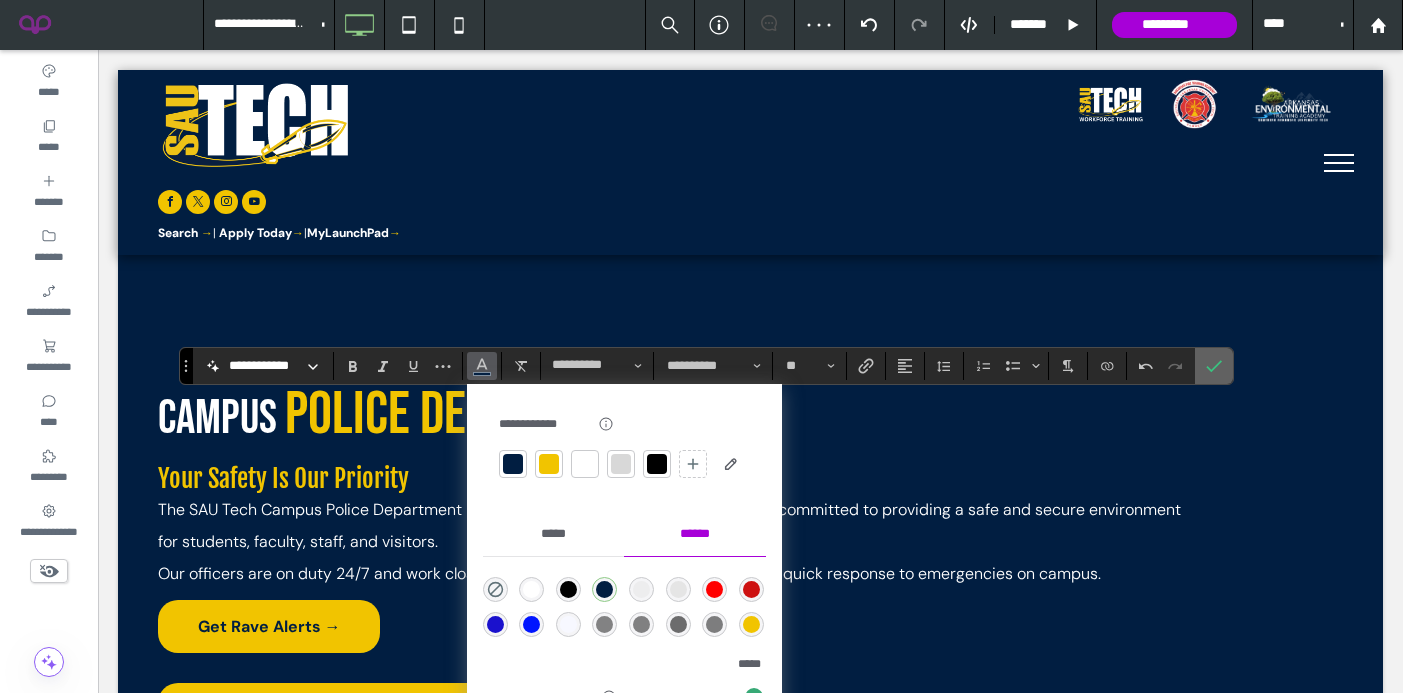 click 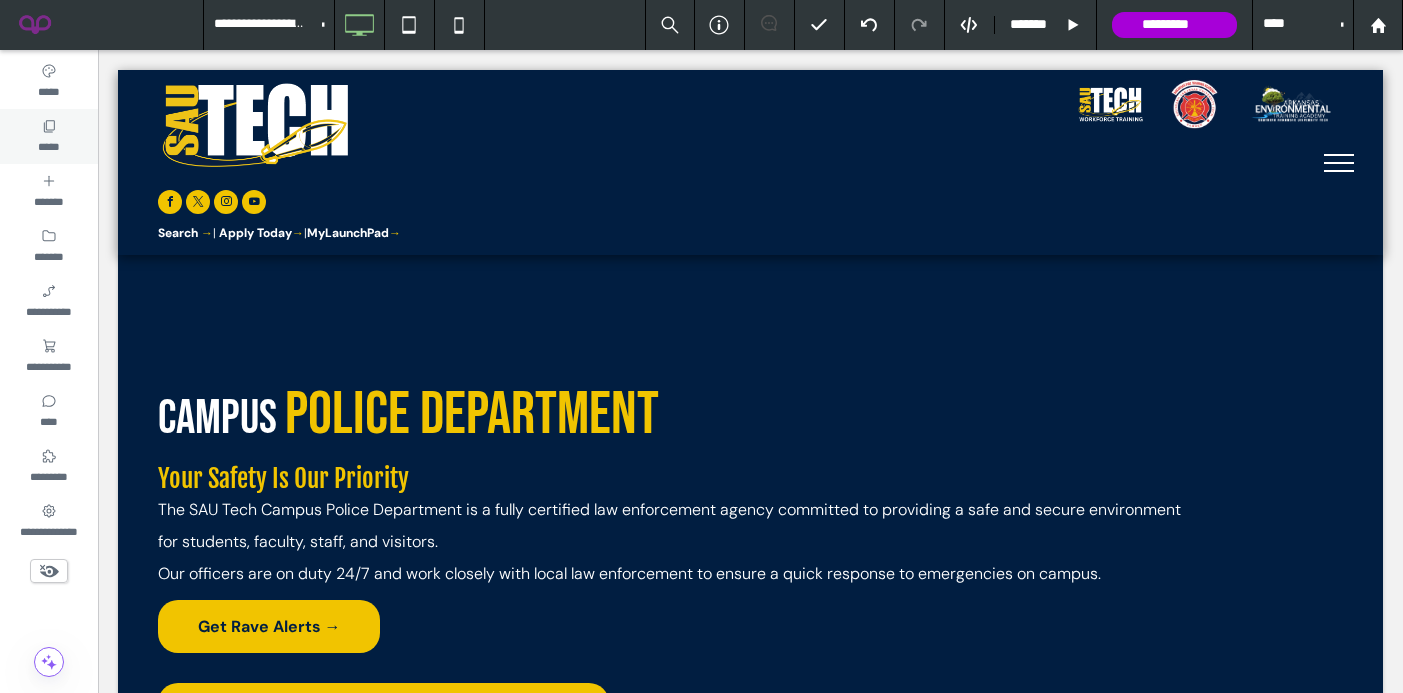 click 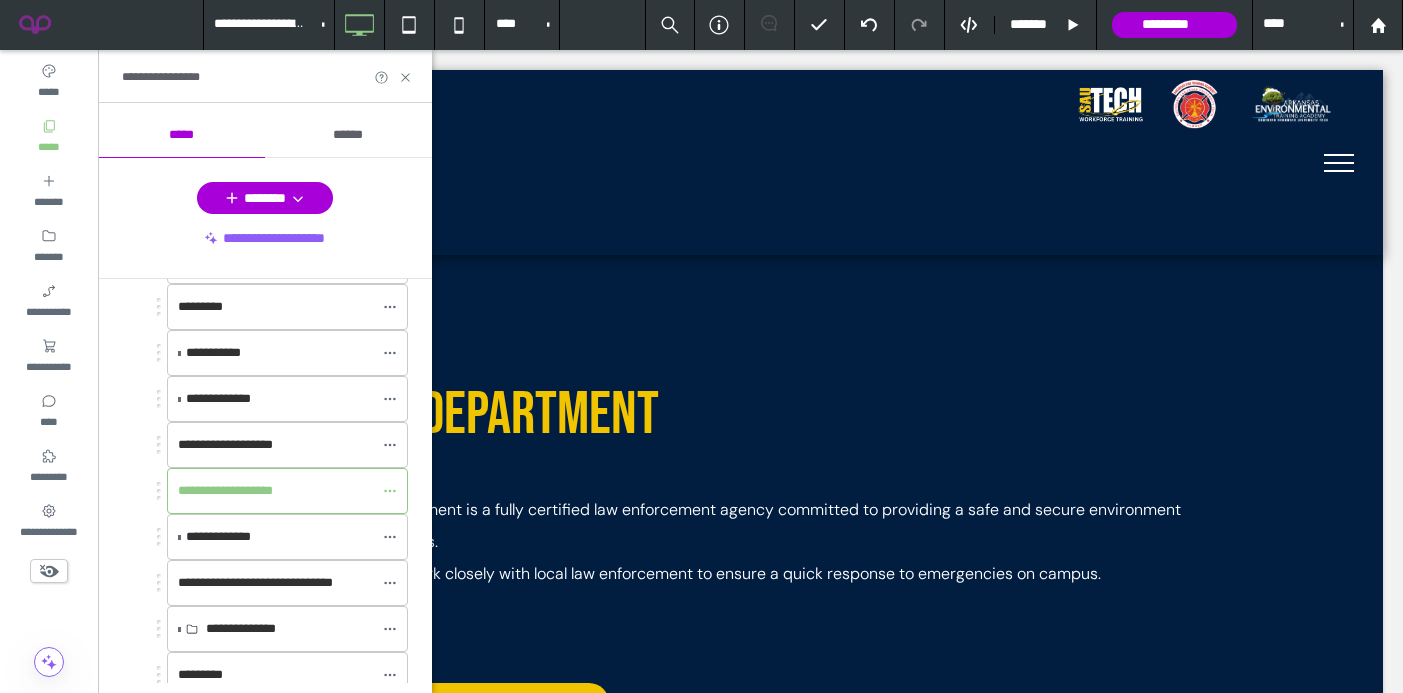 scroll, scrollTop: 443, scrollLeft: 0, axis: vertical 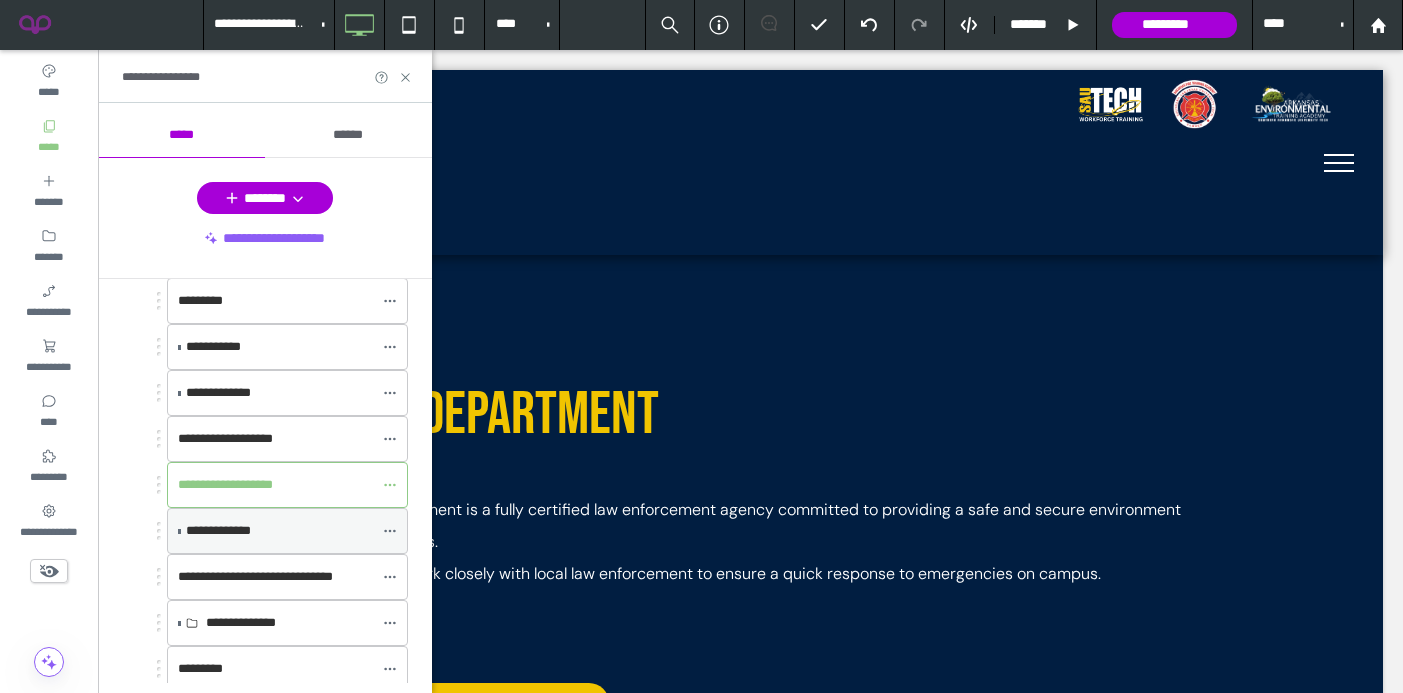 click on "**********" at bounding box center [279, 531] 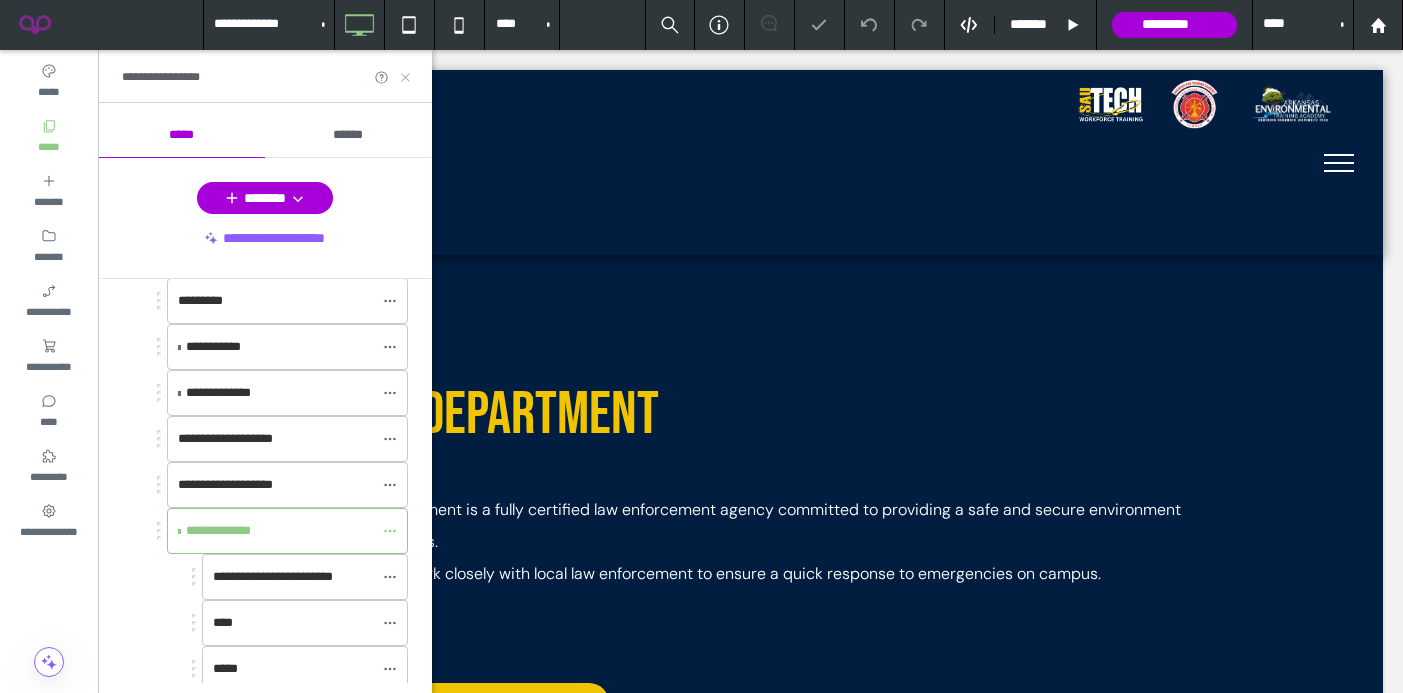 click 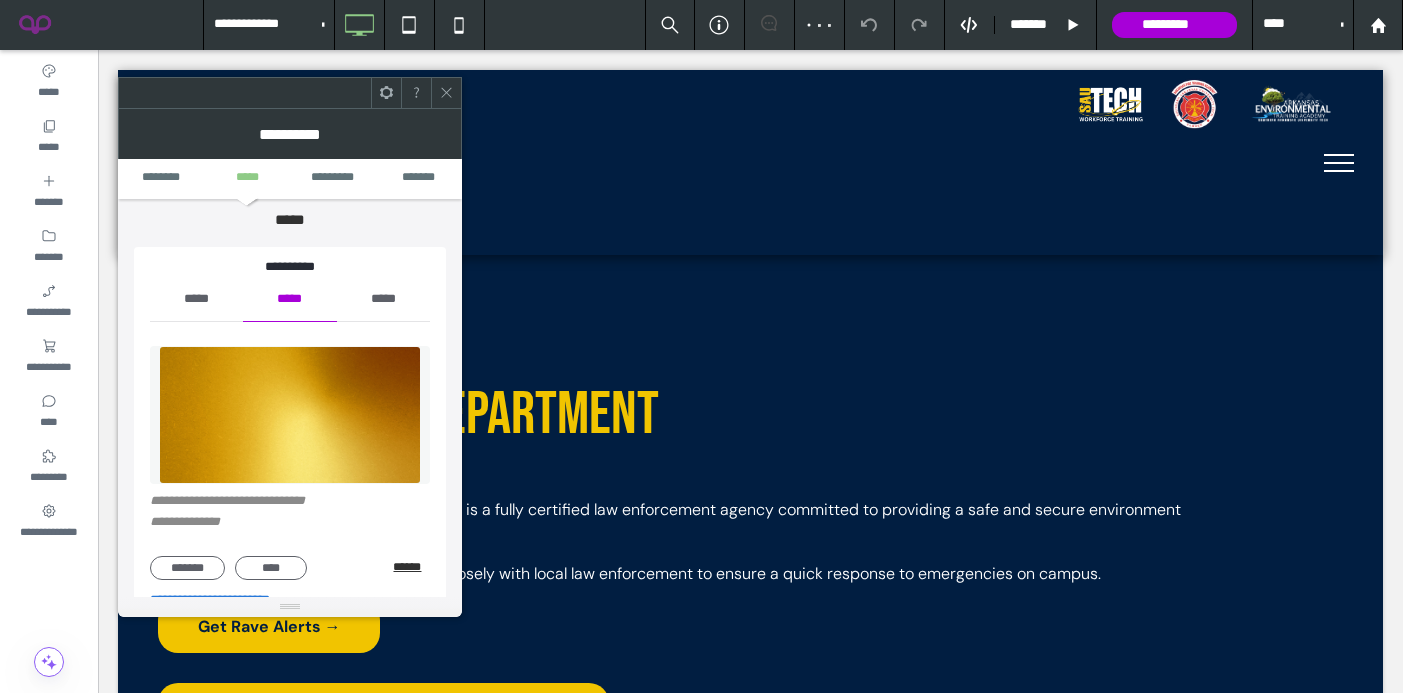 scroll, scrollTop: 205, scrollLeft: 0, axis: vertical 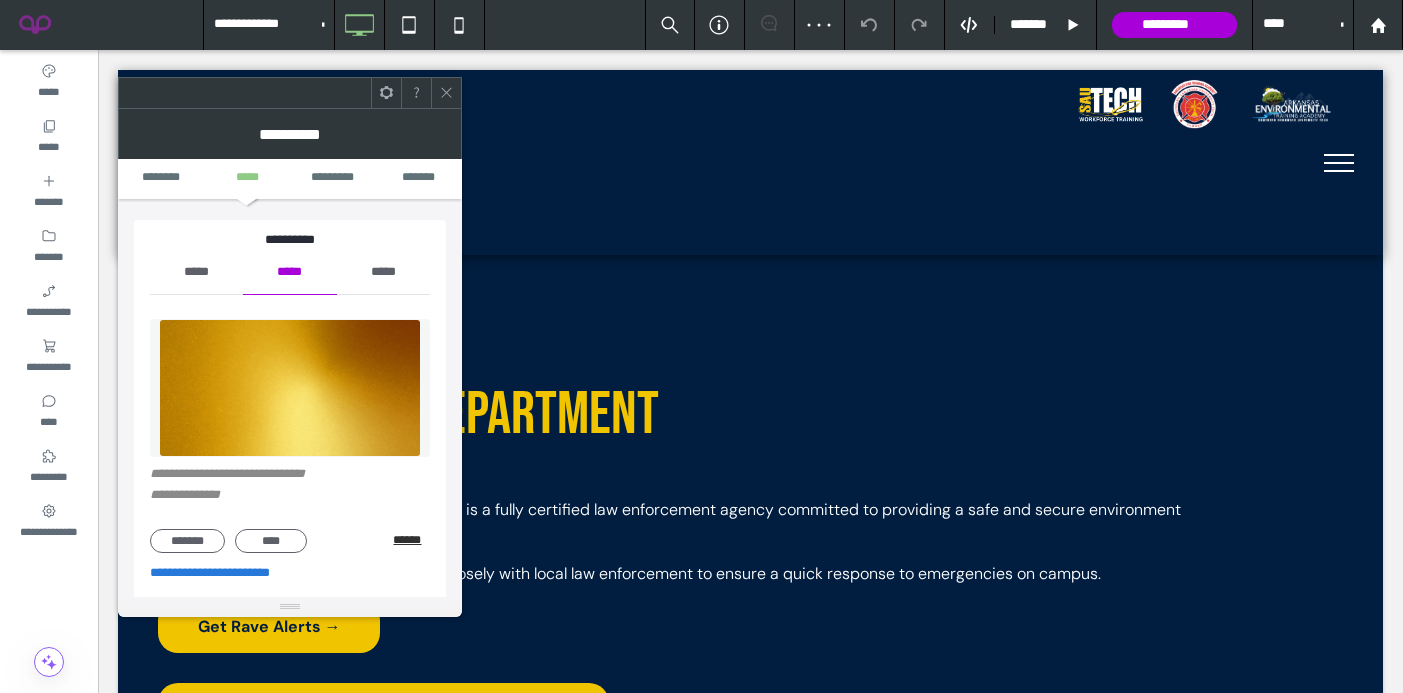 click on "******" at bounding box center (411, 540) 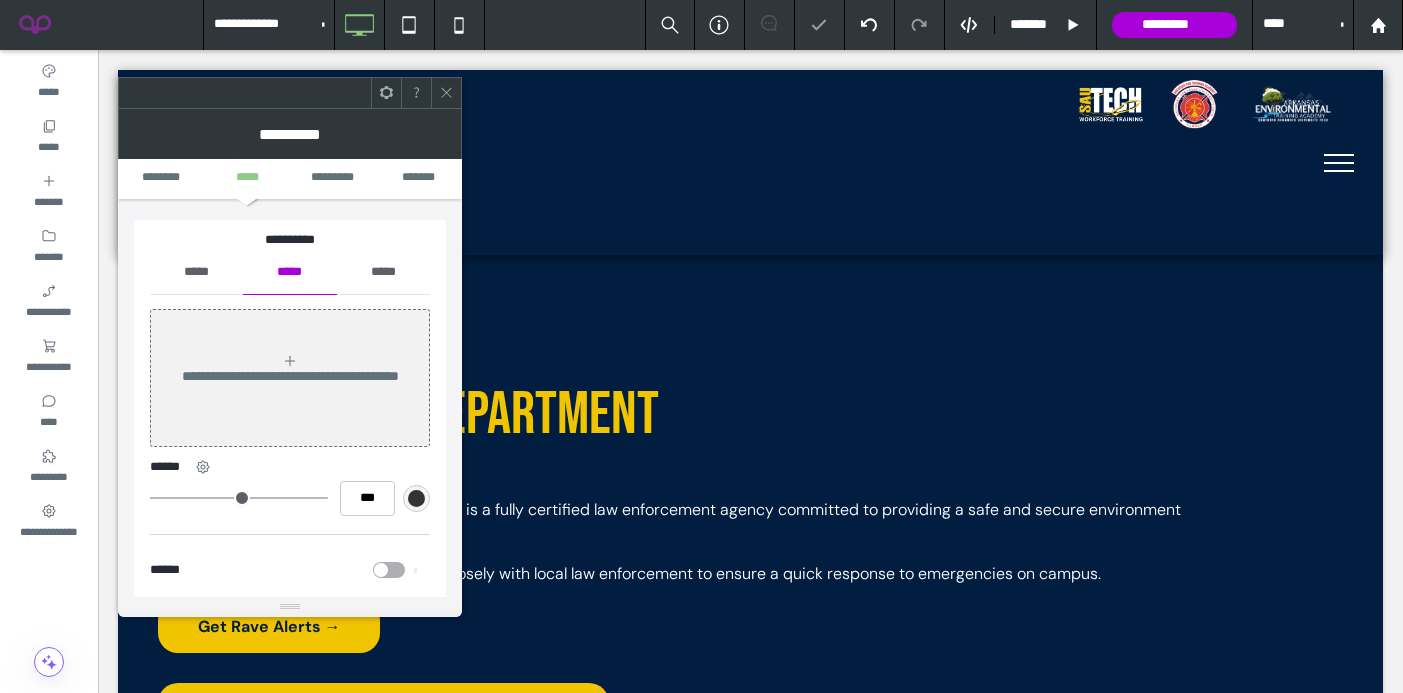 click on "*****" at bounding box center [196, 272] 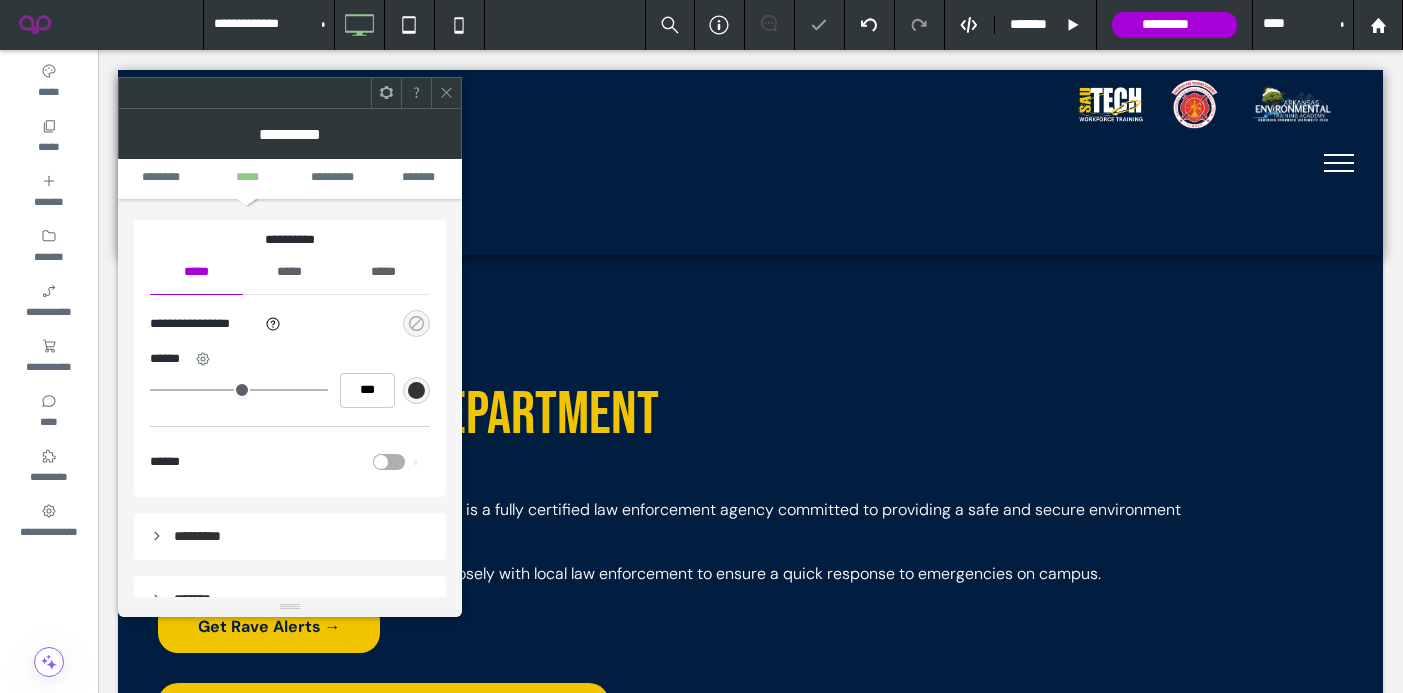 click 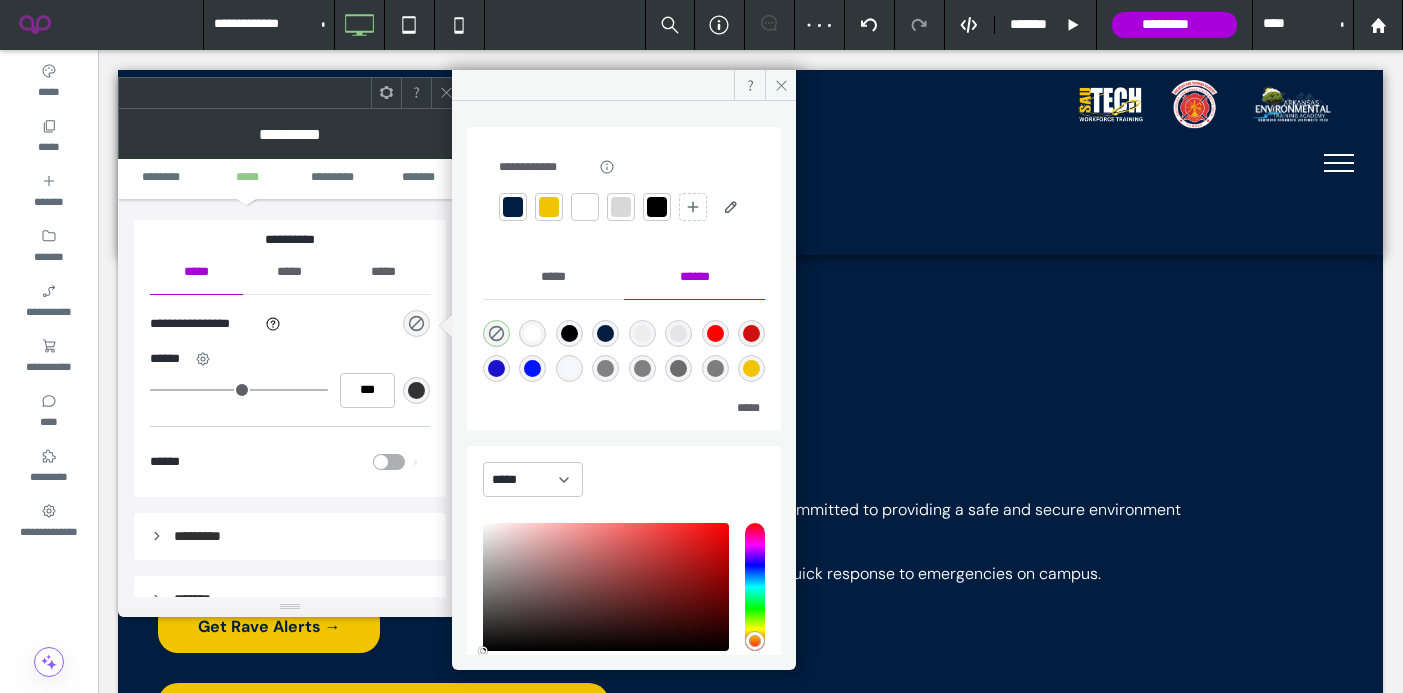 click at bounding box center [549, 207] 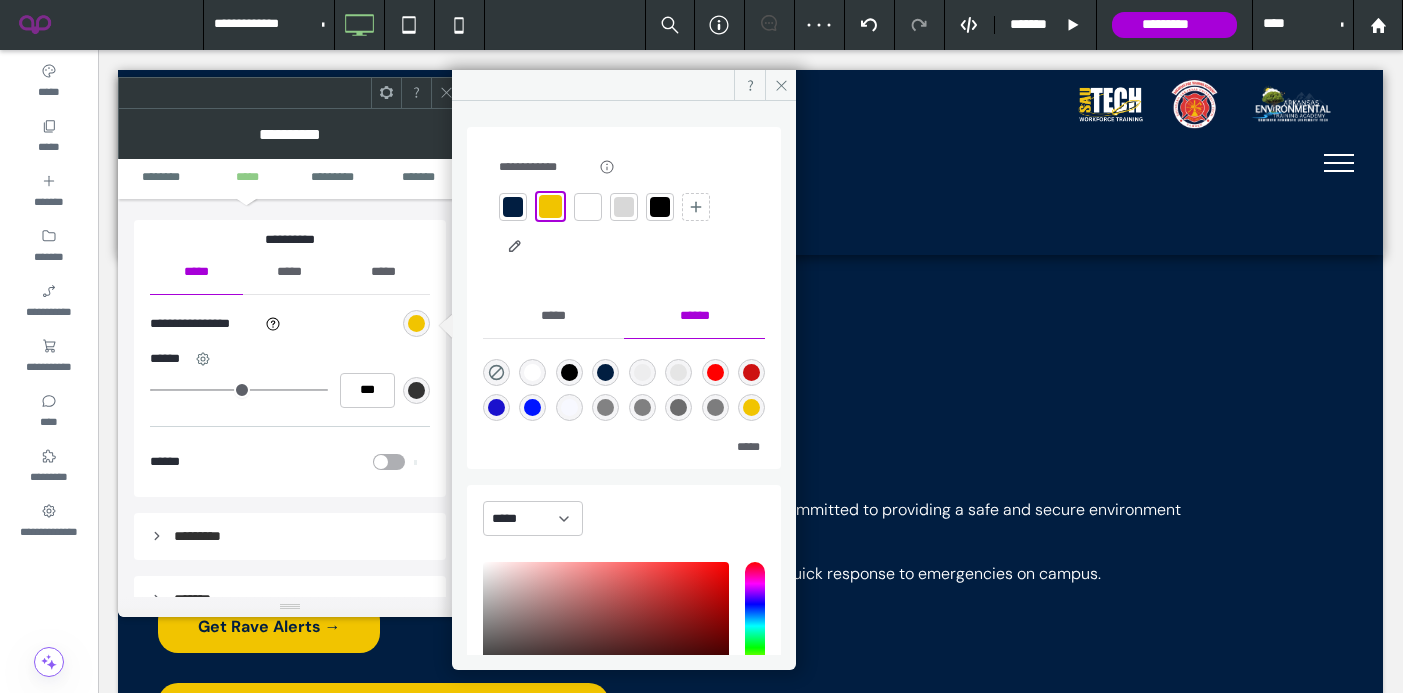 click 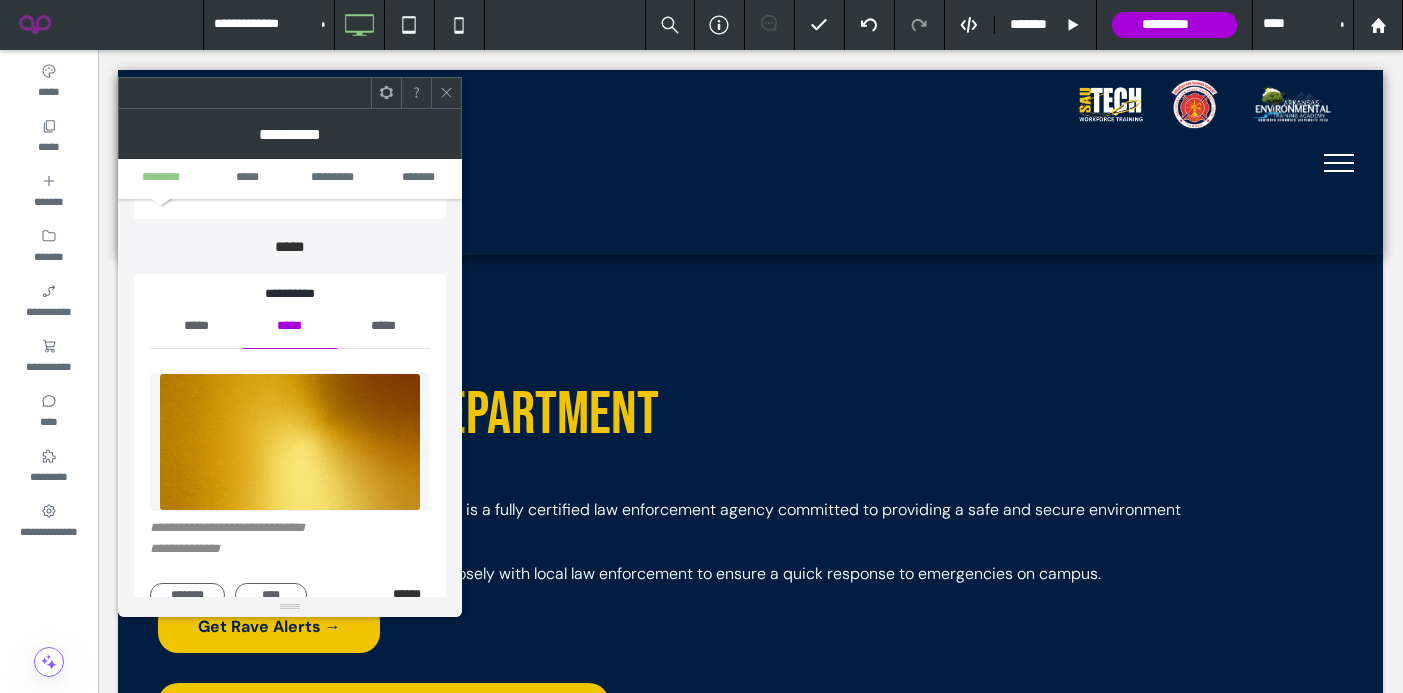 scroll, scrollTop: 157, scrollLeft: 0, axis: vertical 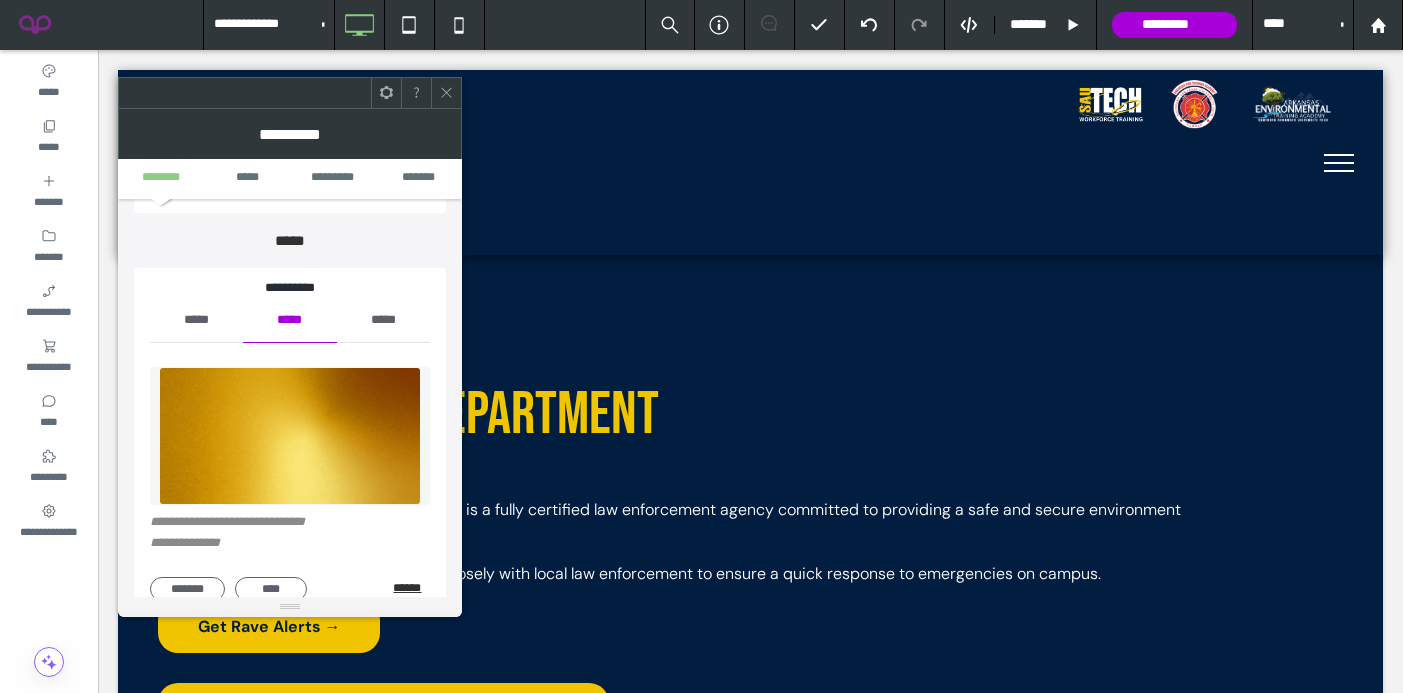 click on "******" at bounding box center [411, 588] 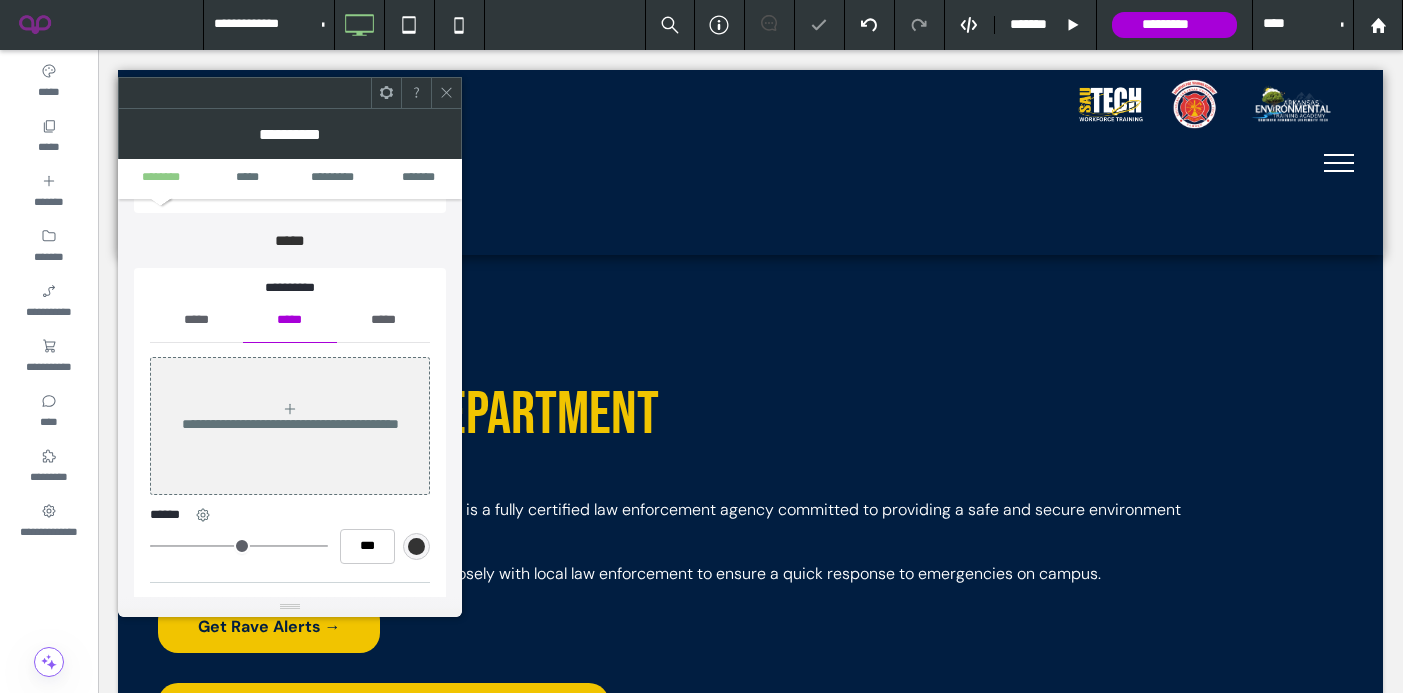 click on "*****" at bounding box center [196, 320] 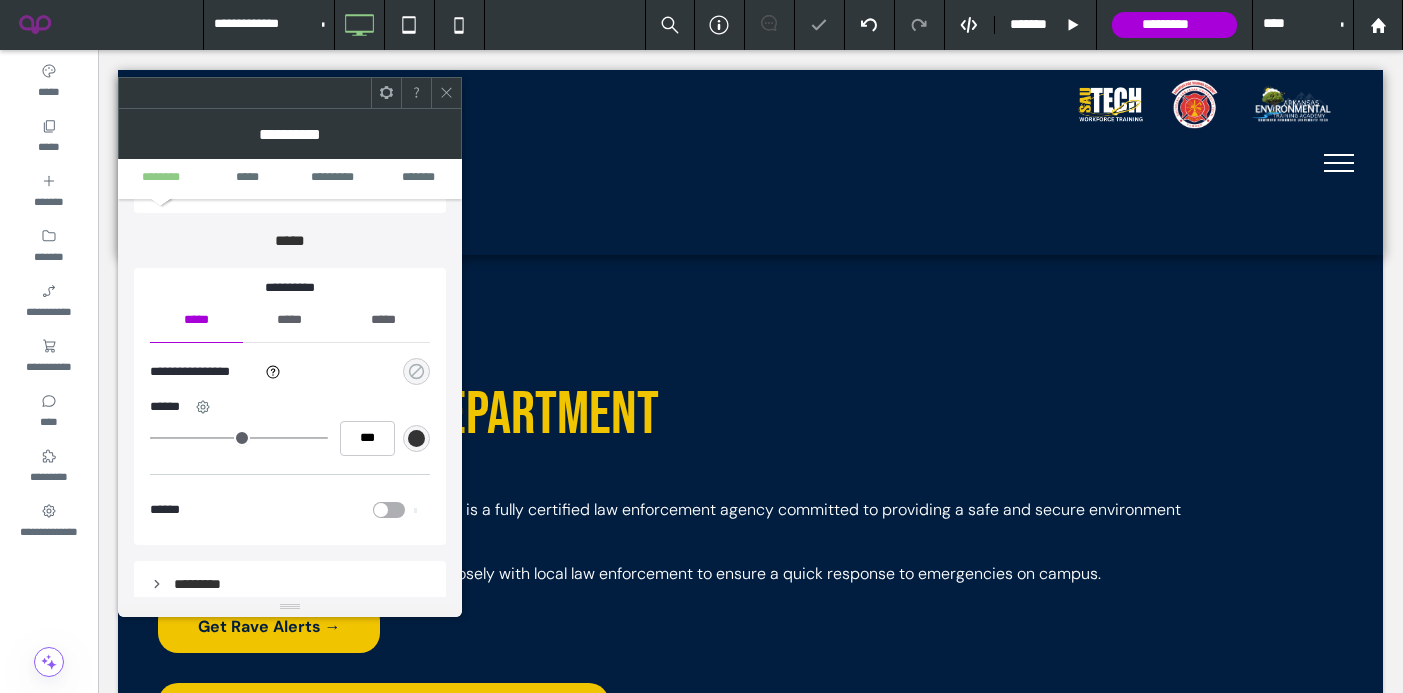 click at bounding box center [416, 371] 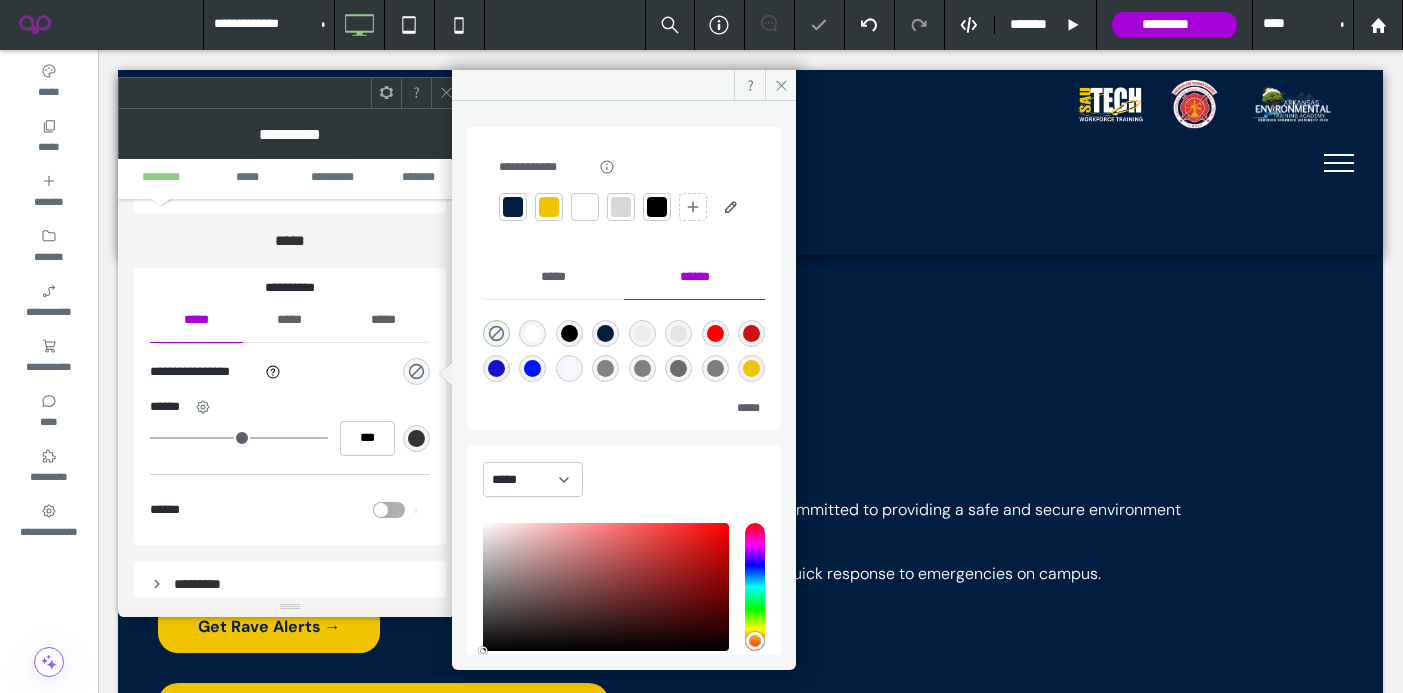 click at bounding box center (549, 207) 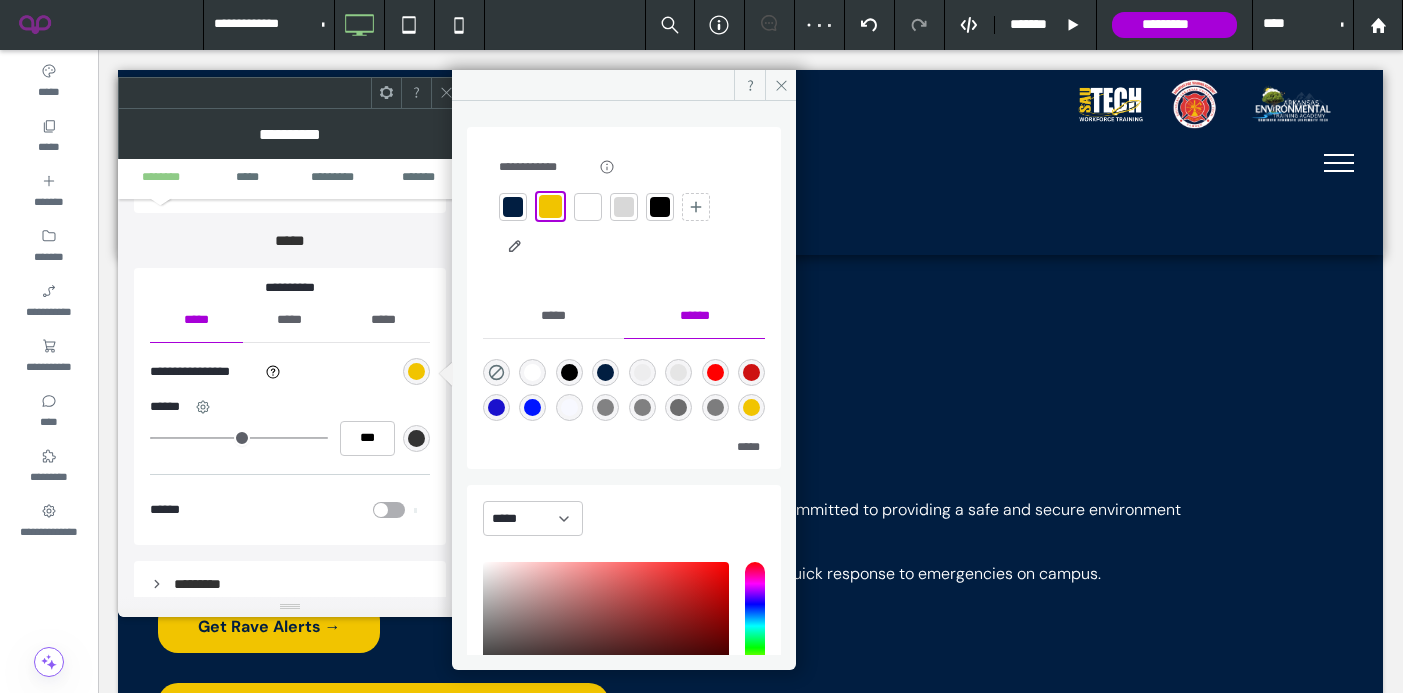click 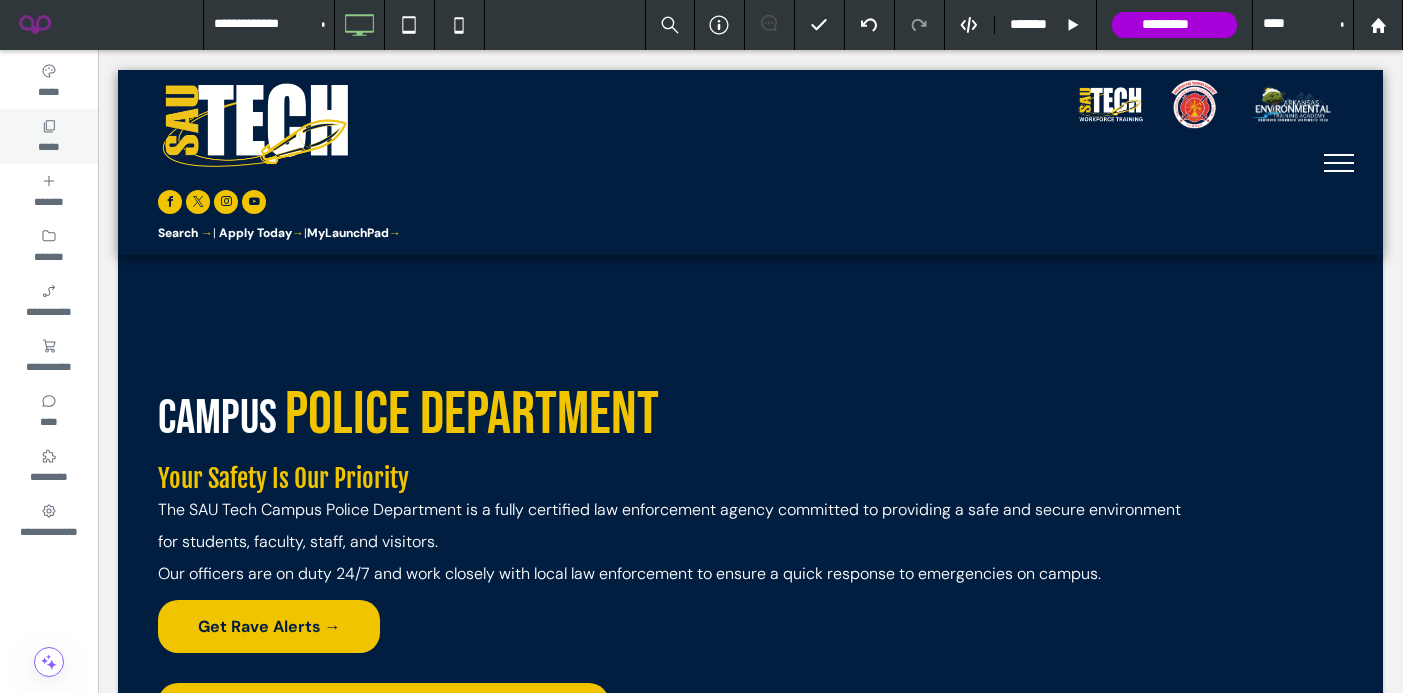 click on "*****" at bounding box center (48, 145) 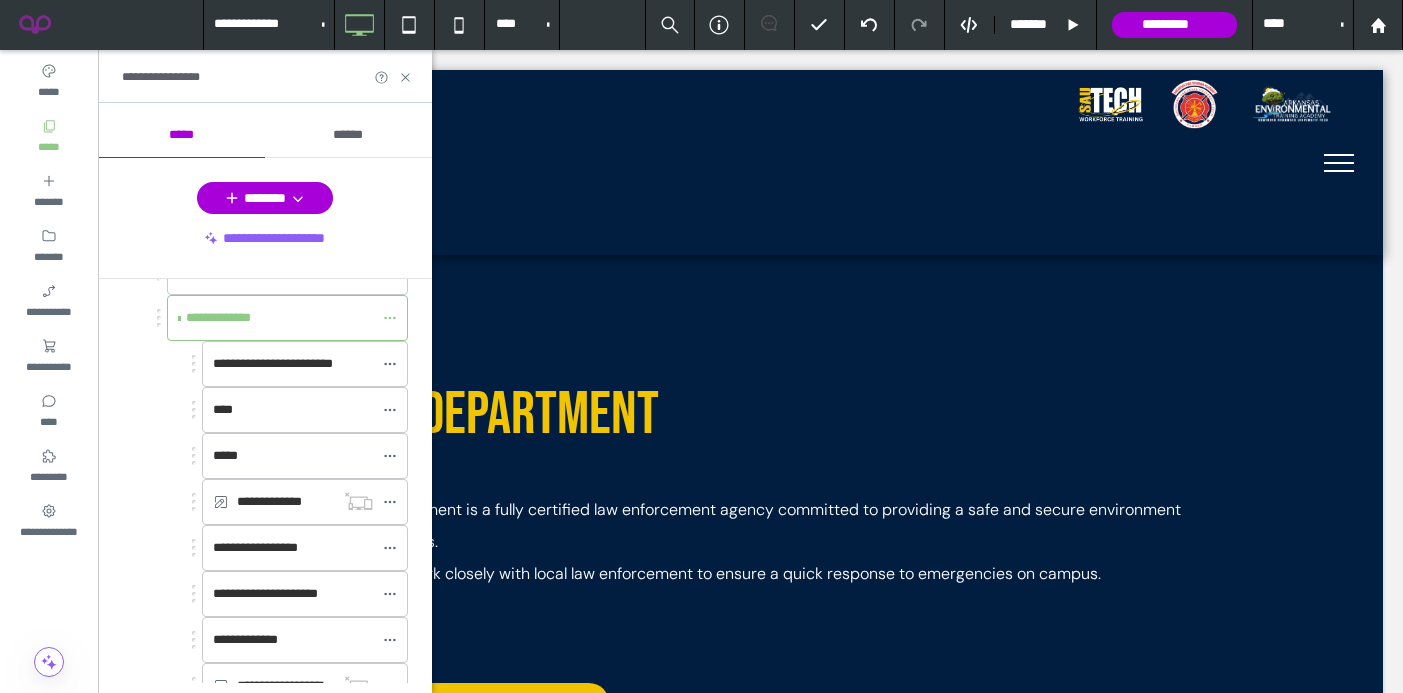 scroll, scrollTop: 649, scrollLeft: 0, axis: vertical 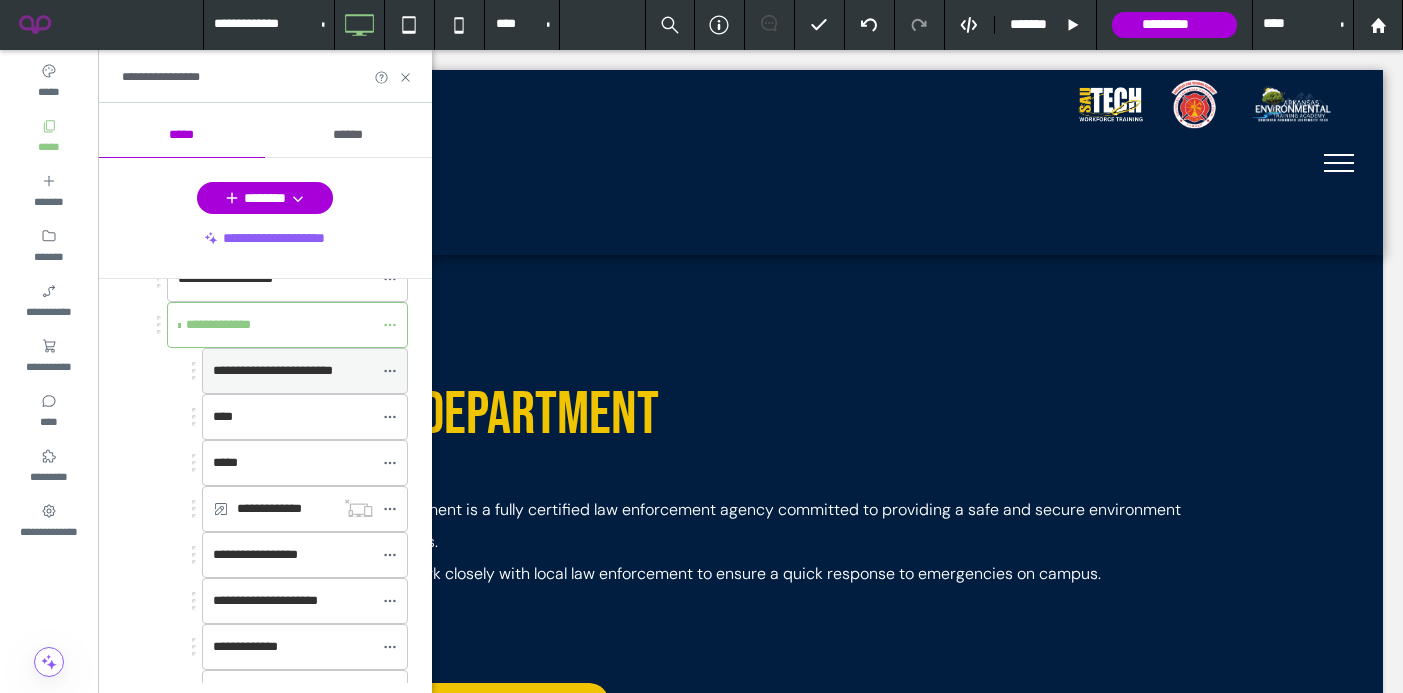 click on "**********" at bounding box center [273, 370] 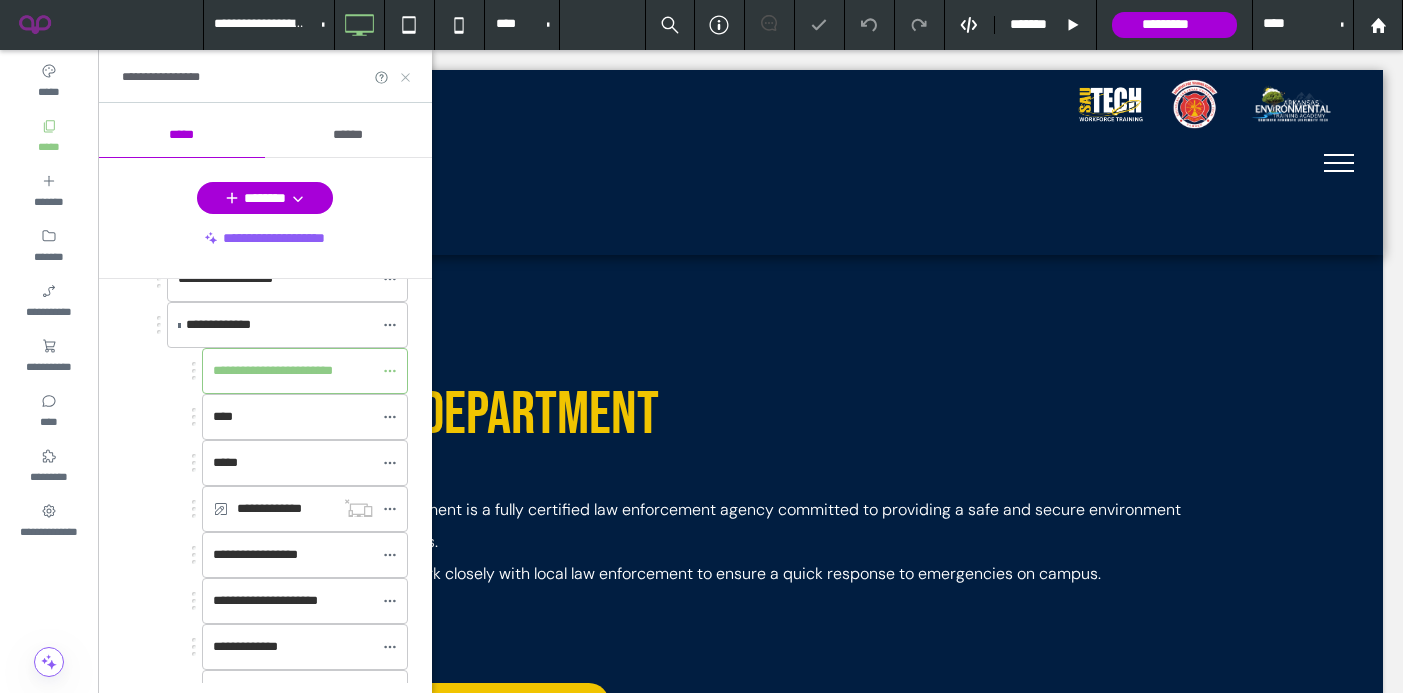click 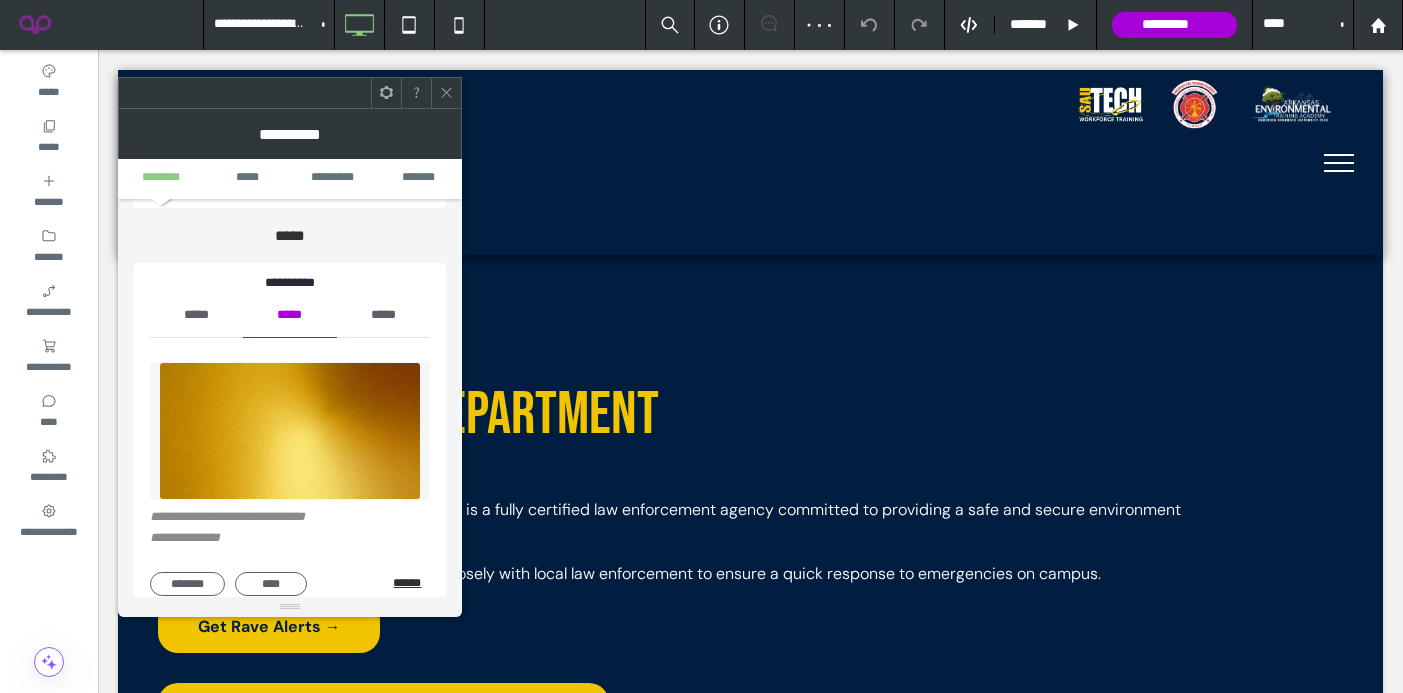 scroll, scrollTop: 161, scrollLeft: 0, axis: vertical 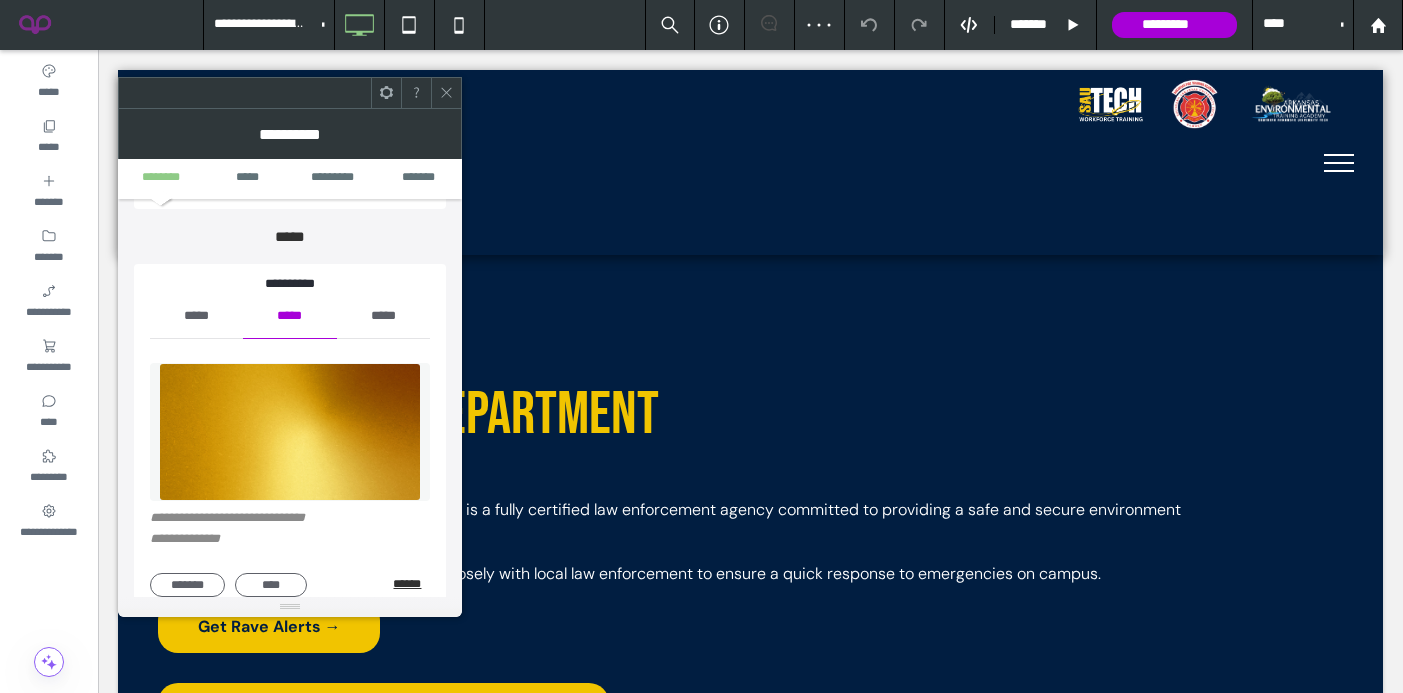 click on "******" at bounding box center (411, 584) 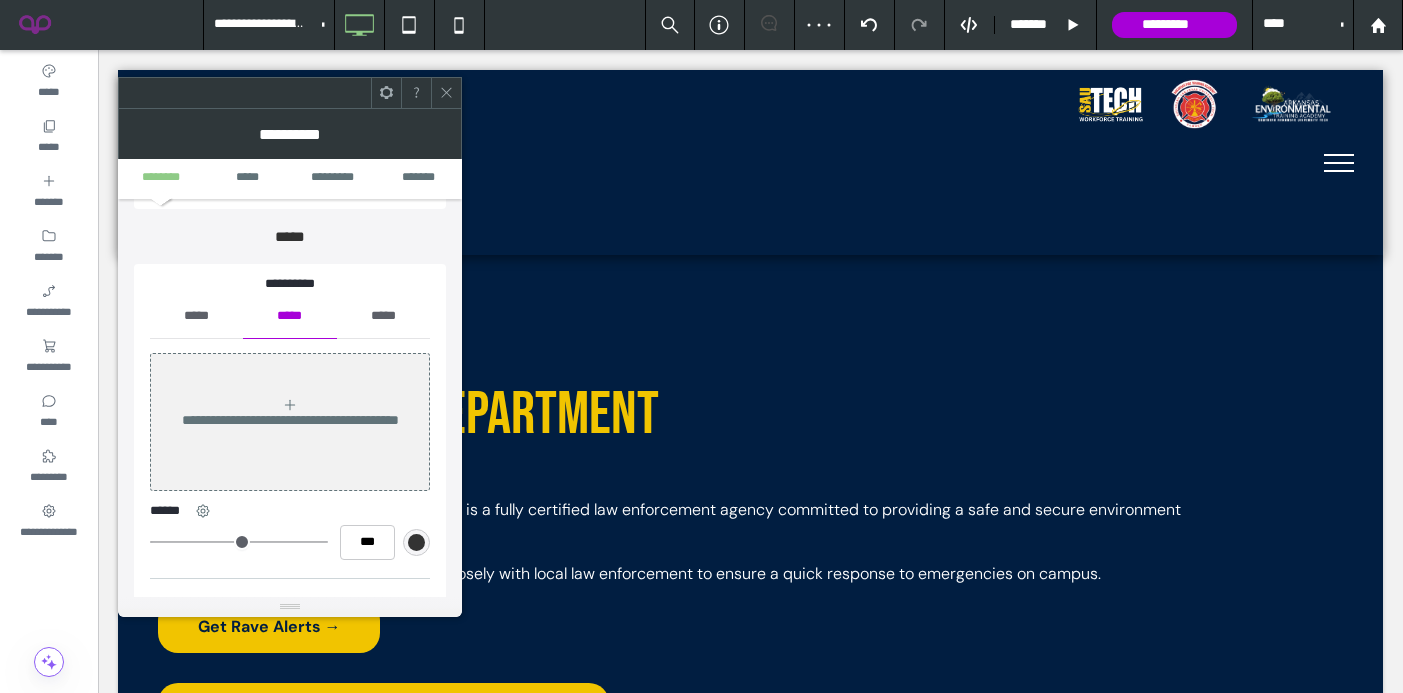 click on "*****" at bounding box center (196, 316) 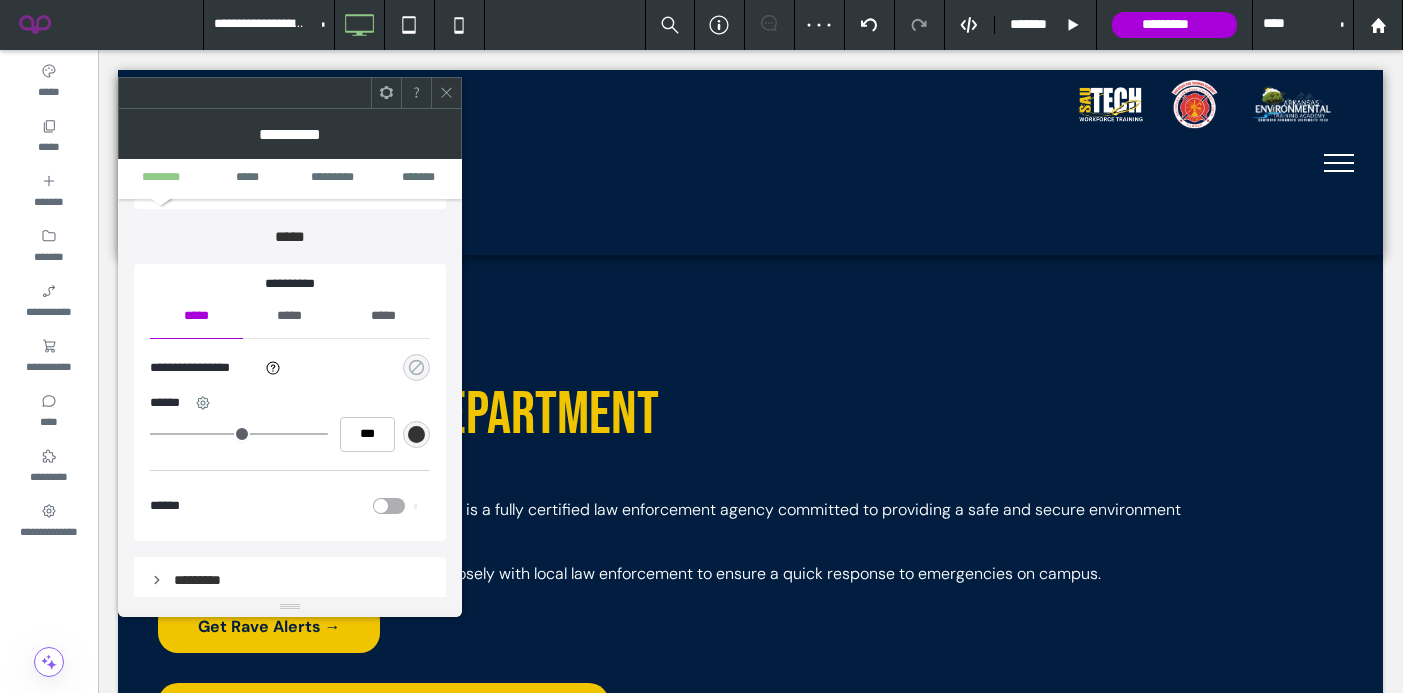 click 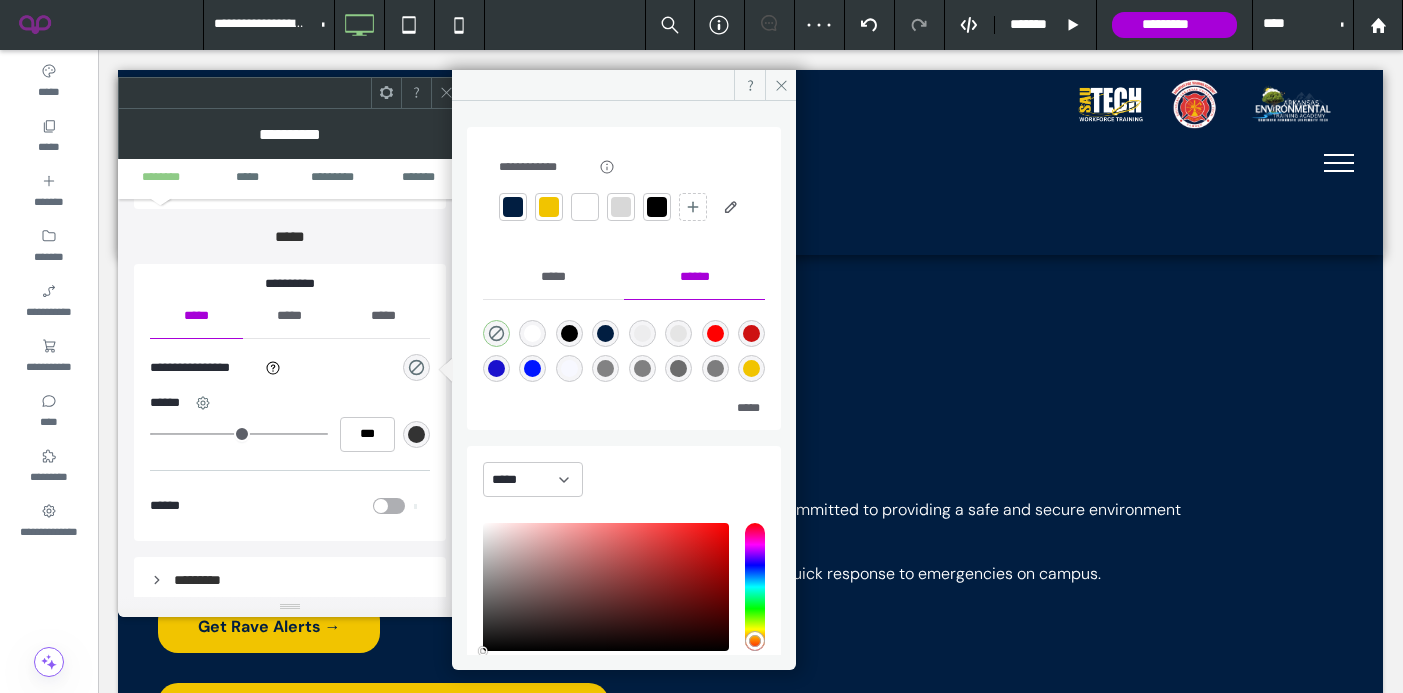 click at bounding box center (549, 207) 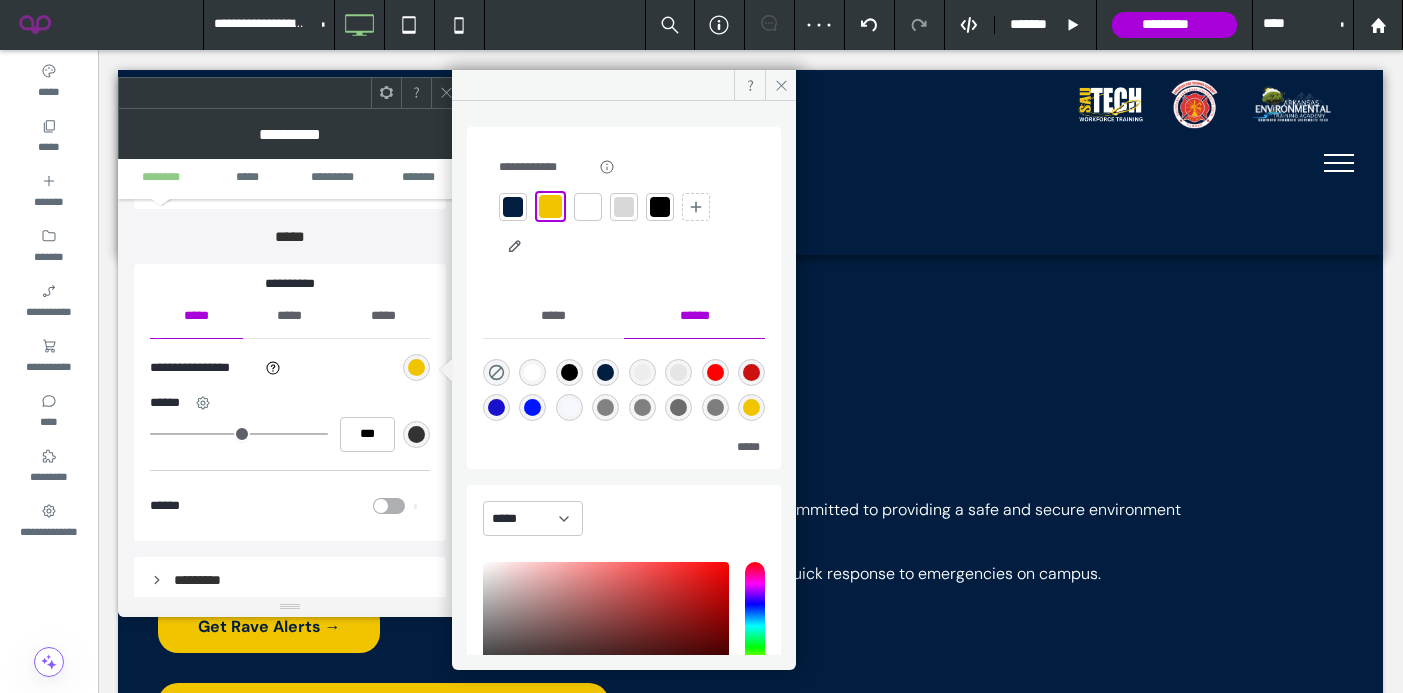 click 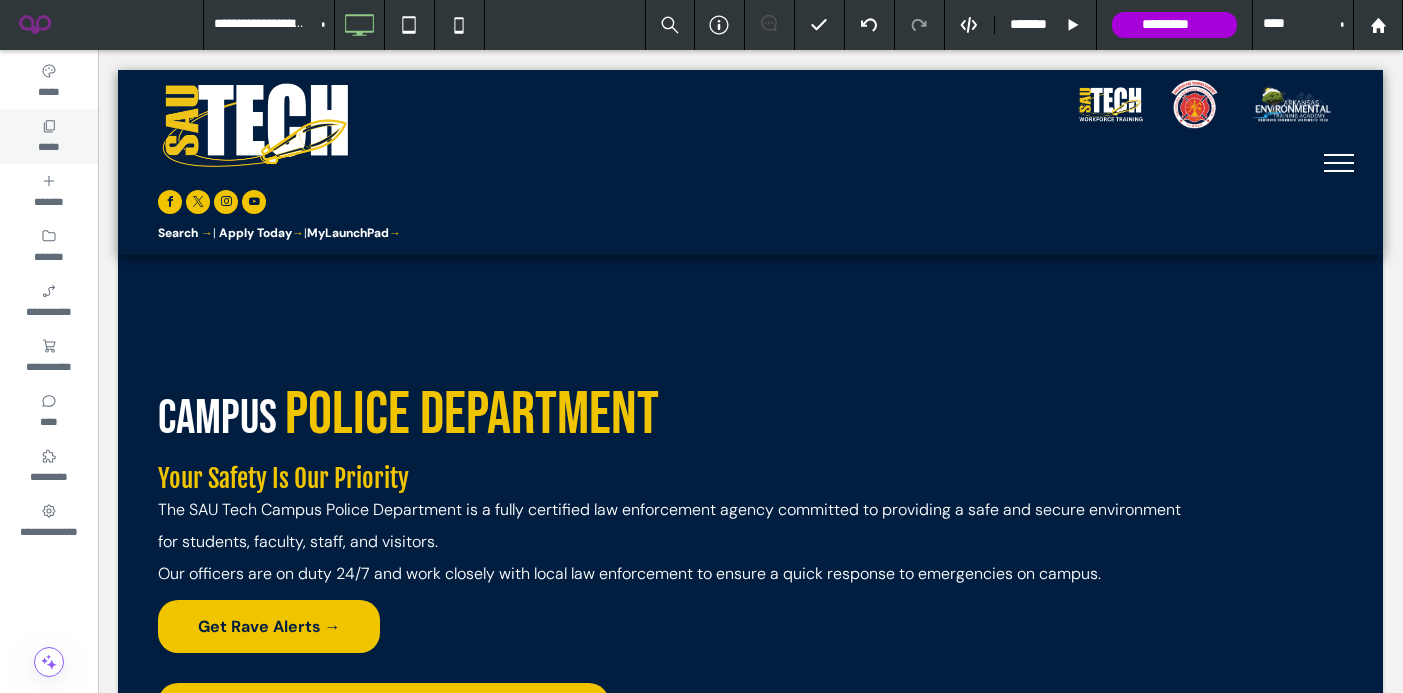 click 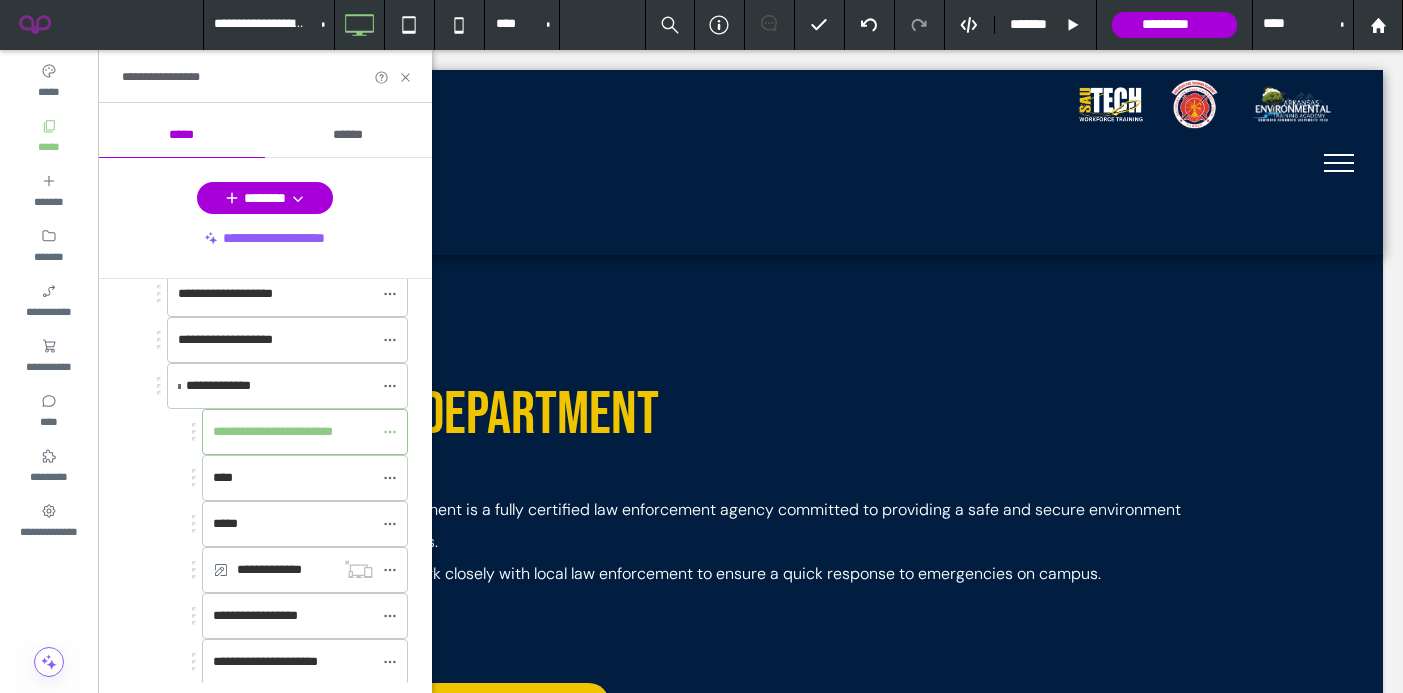 scroll, scrollTop: 603, scrollLeft: 0, axis: vertical 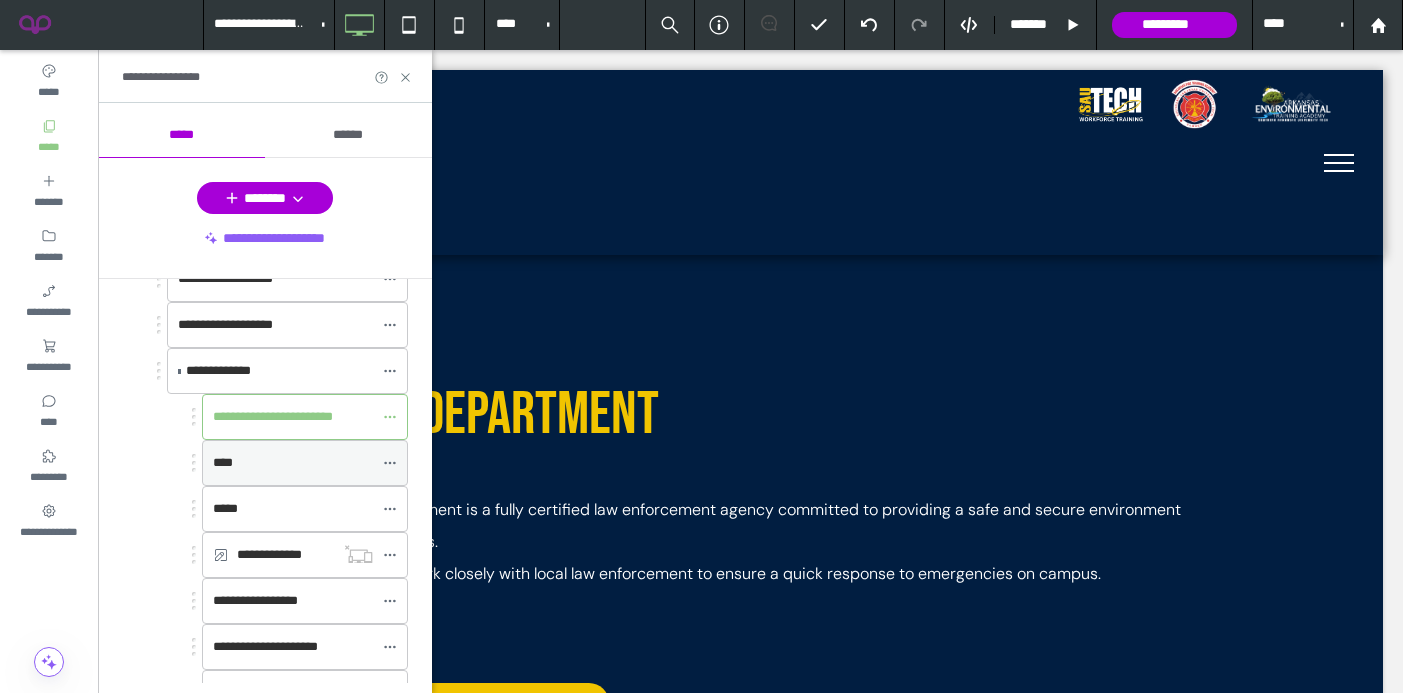 click on "****" at bounding box center (293, 463) 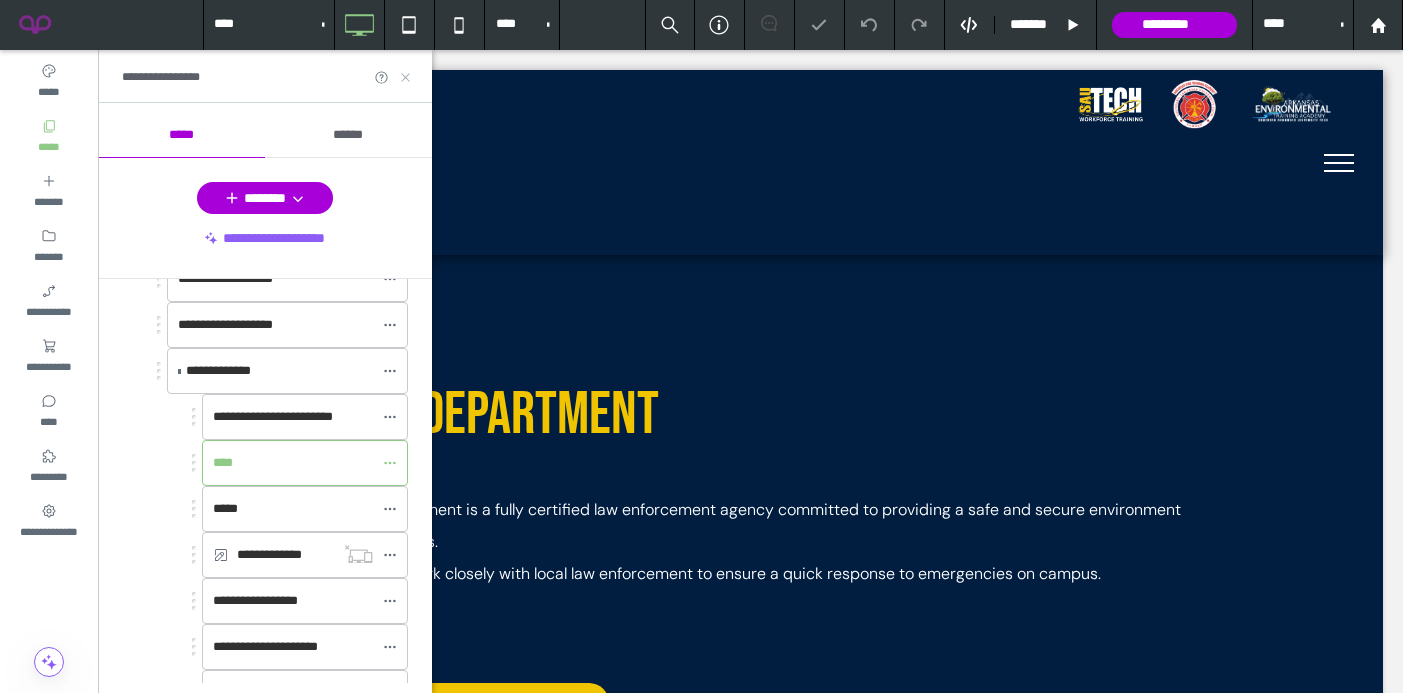 click 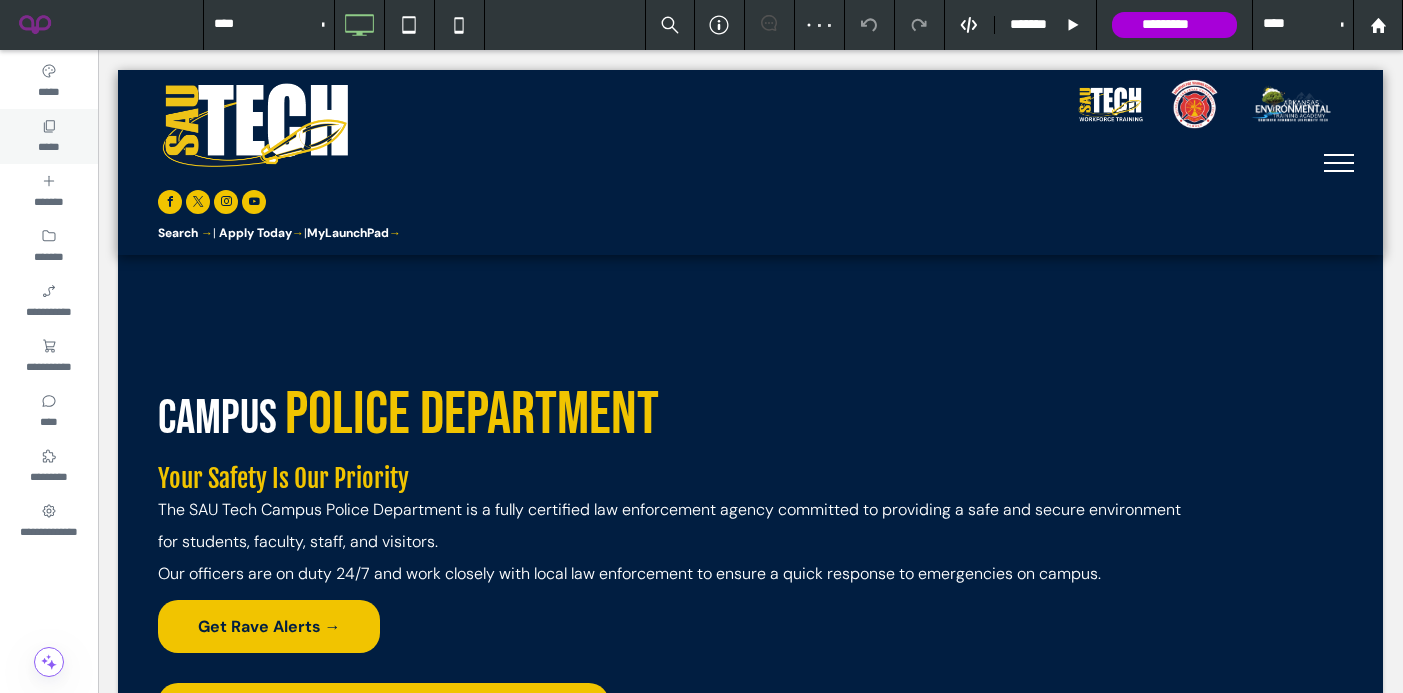 click on "*****" at bounding box center (48, 145) 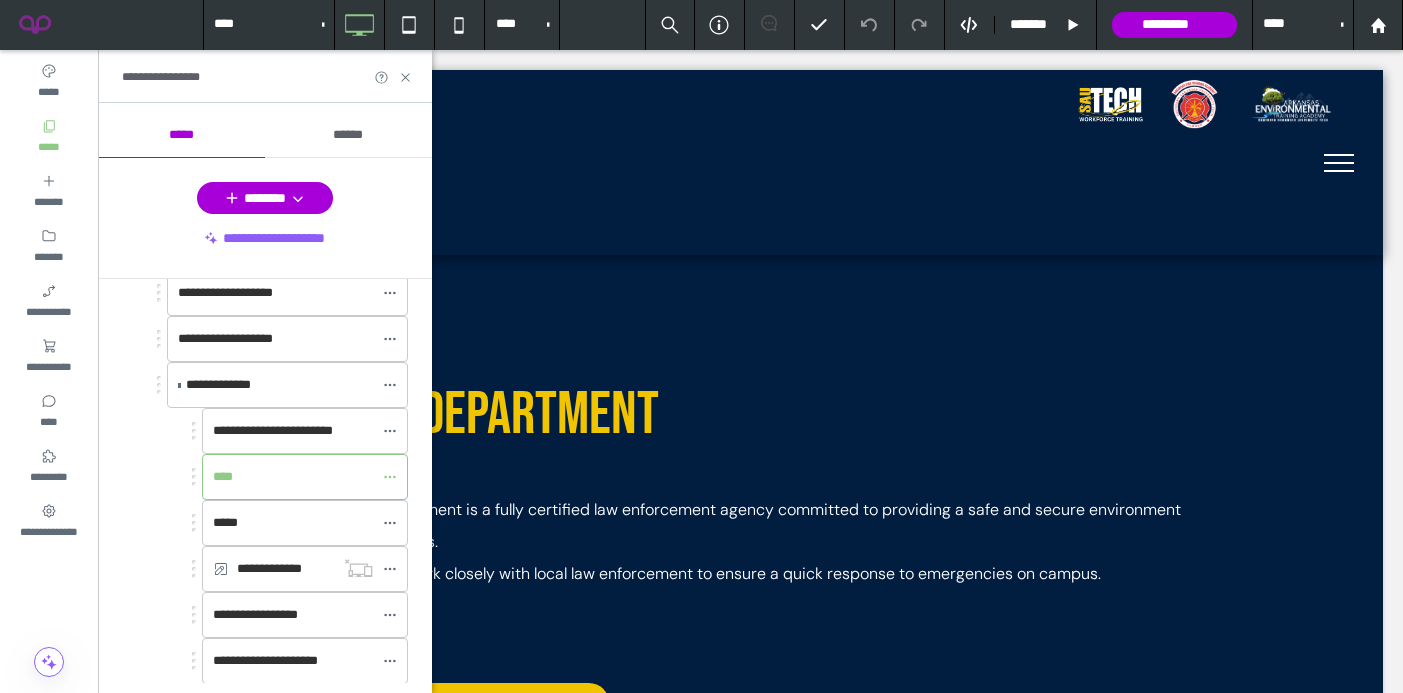 scroll, scrollTop: 605, scrollLeft: 0, axis: vertical 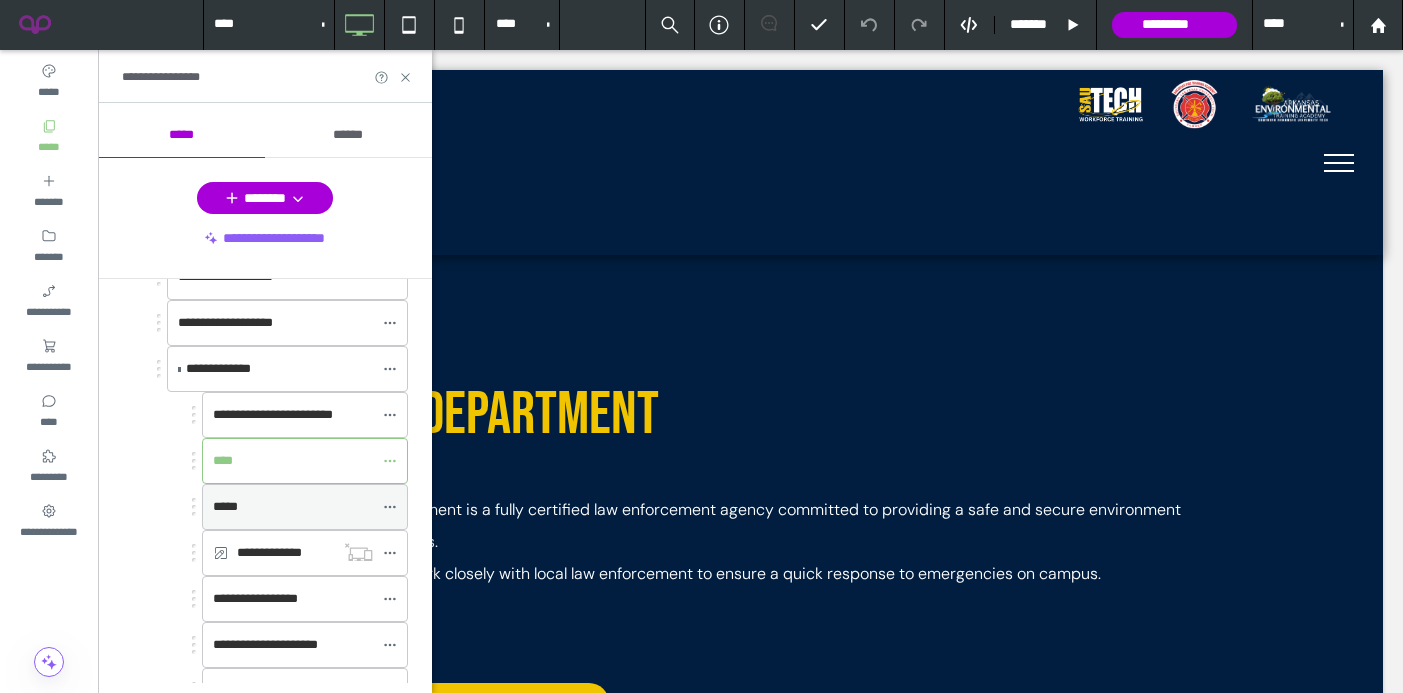 click on "*****" at bounding box center (293, 507) 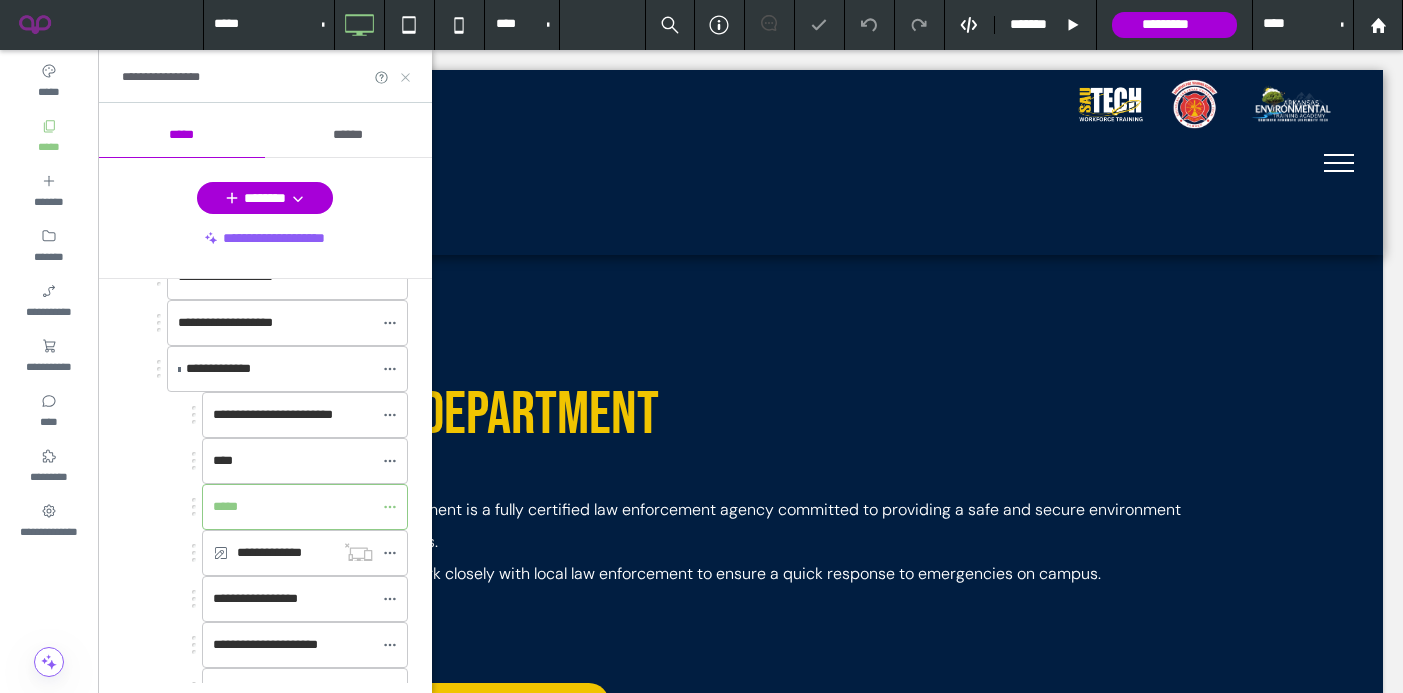 click 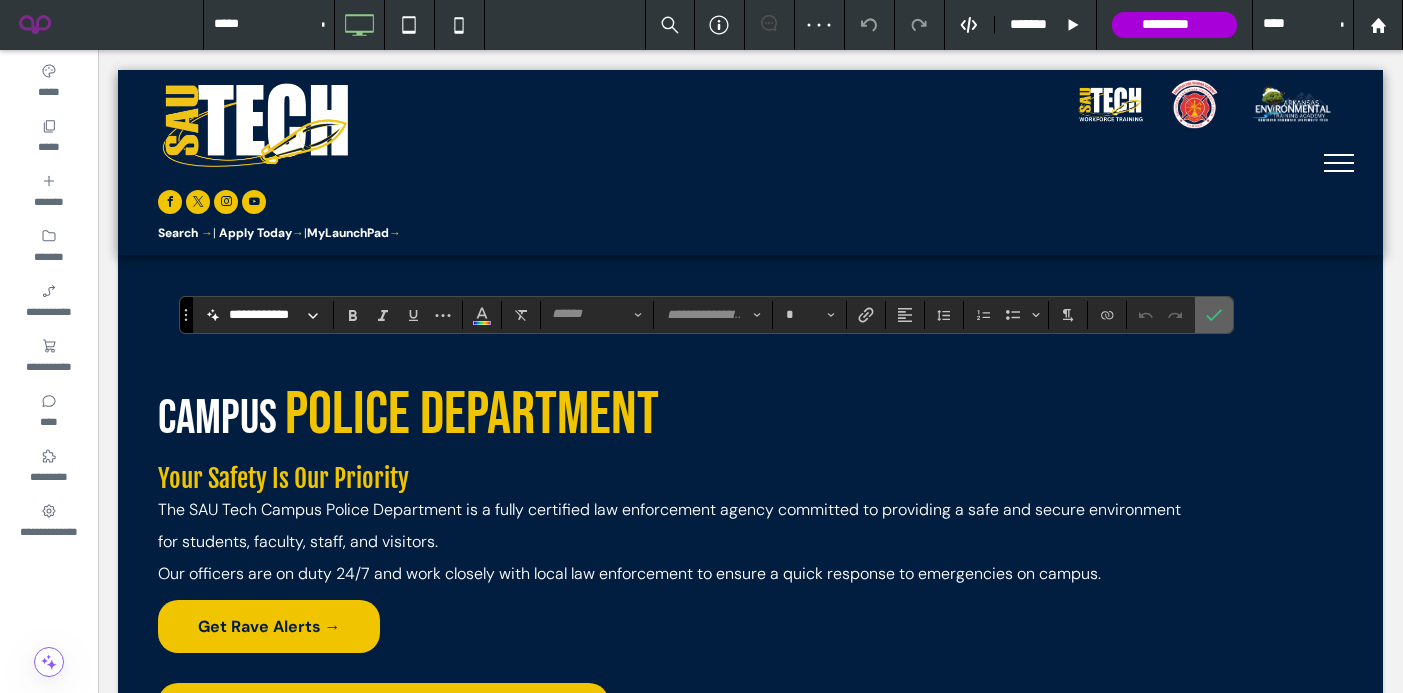 click 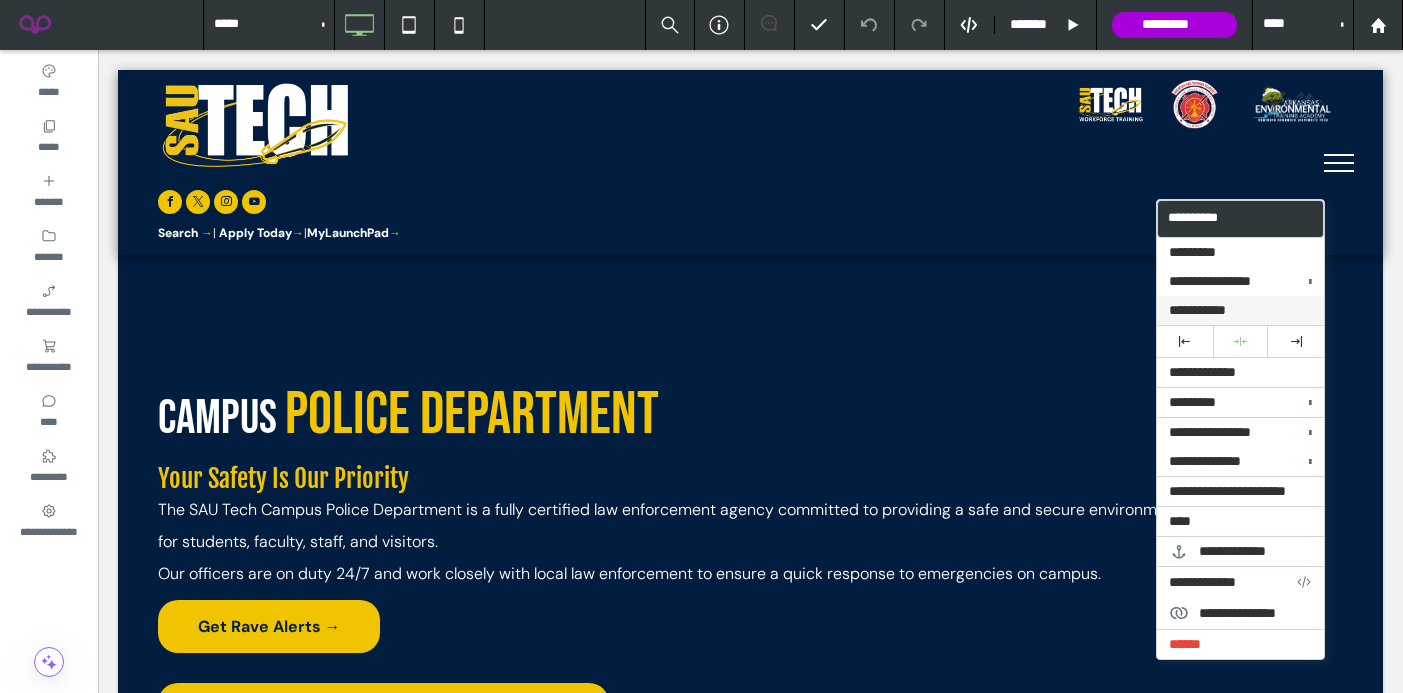 click on "**********" at bounding box center (1197, 310) 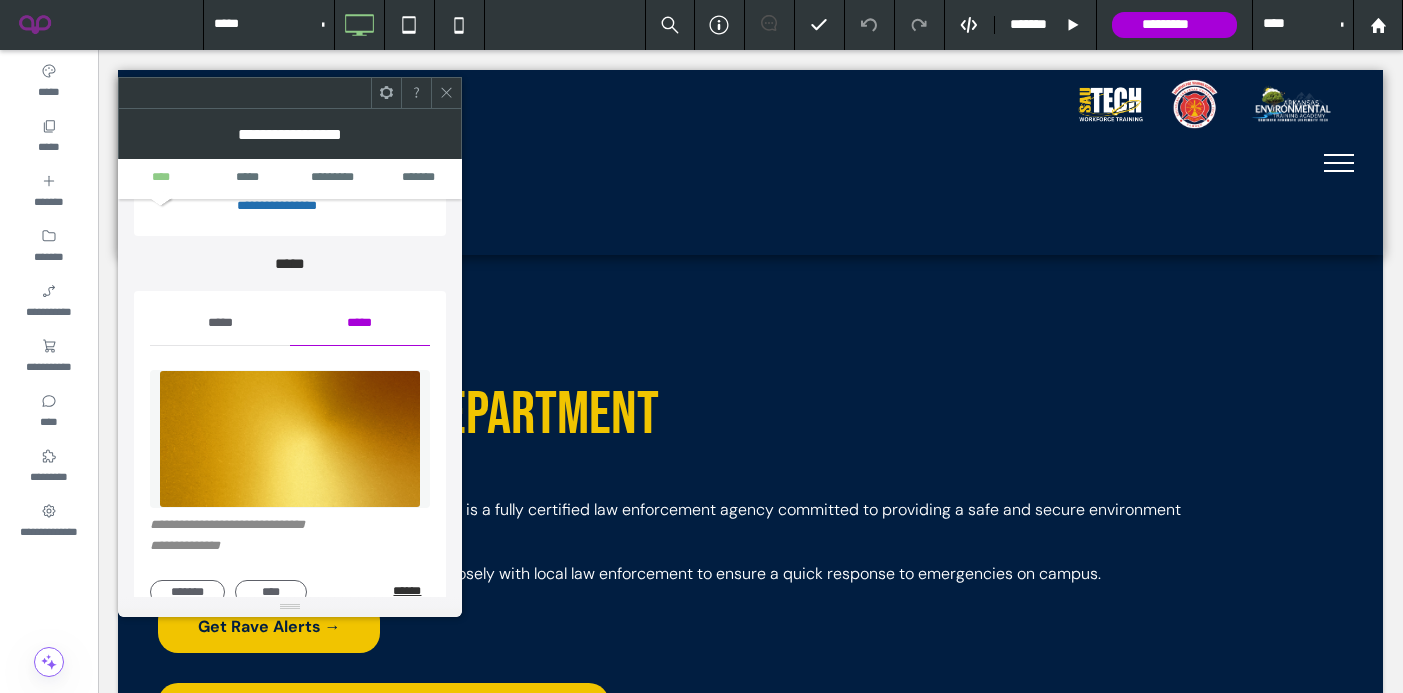 scroll, scrollTop: 177, scrollLeft: 0, axis: vertical 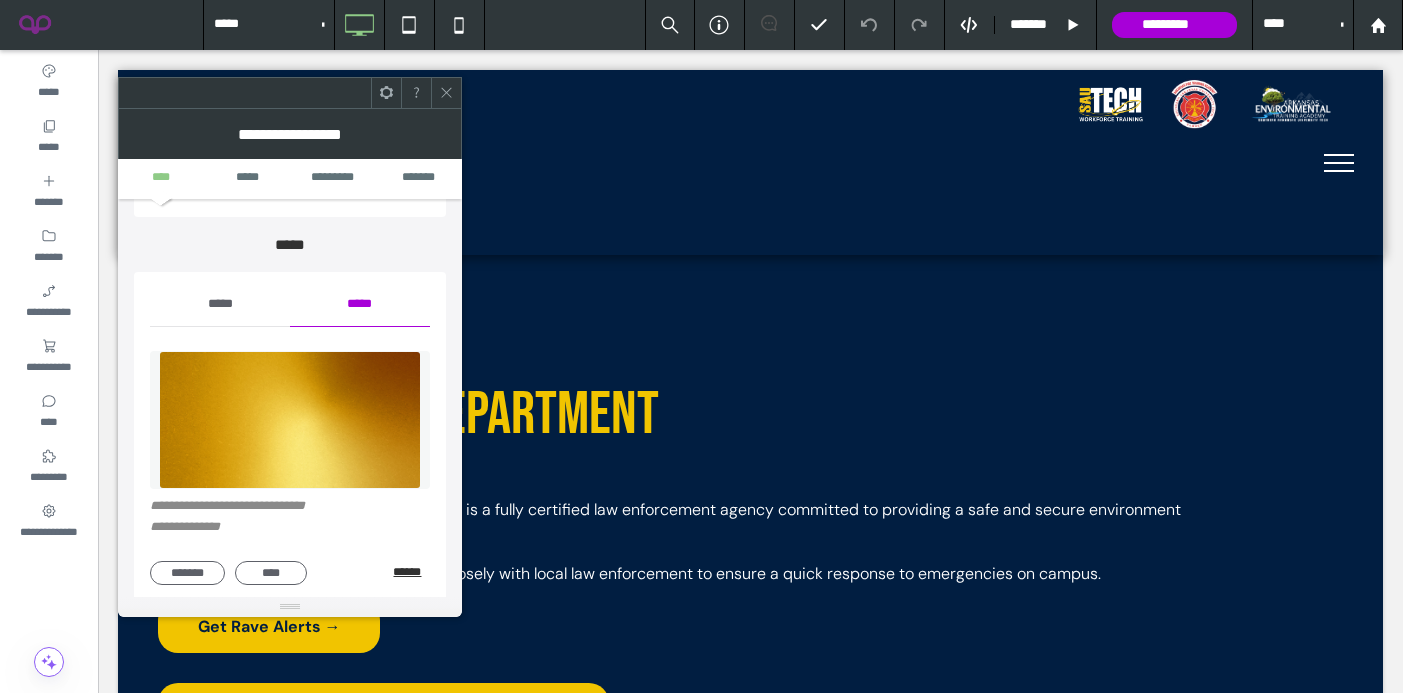 click on "******* **** ******" at bounding box center [290, 573] 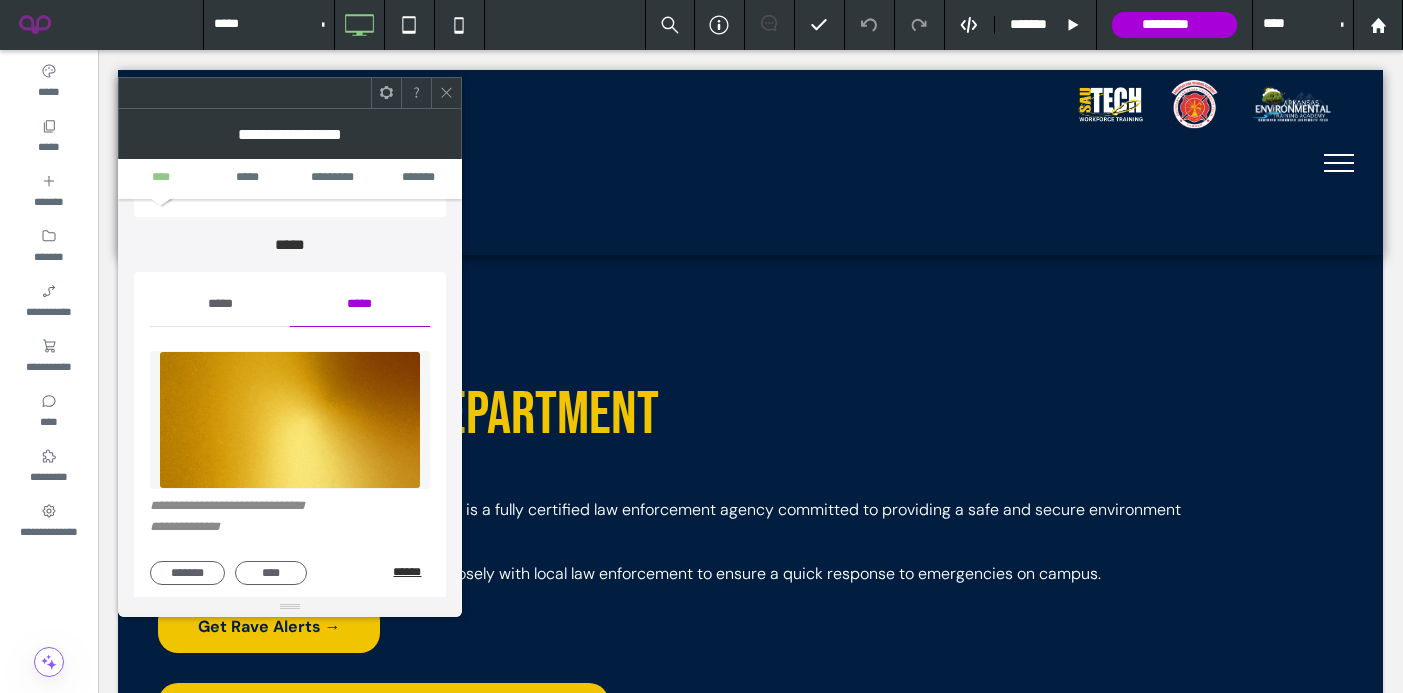 click on "******" at bounding box center (411, 572) 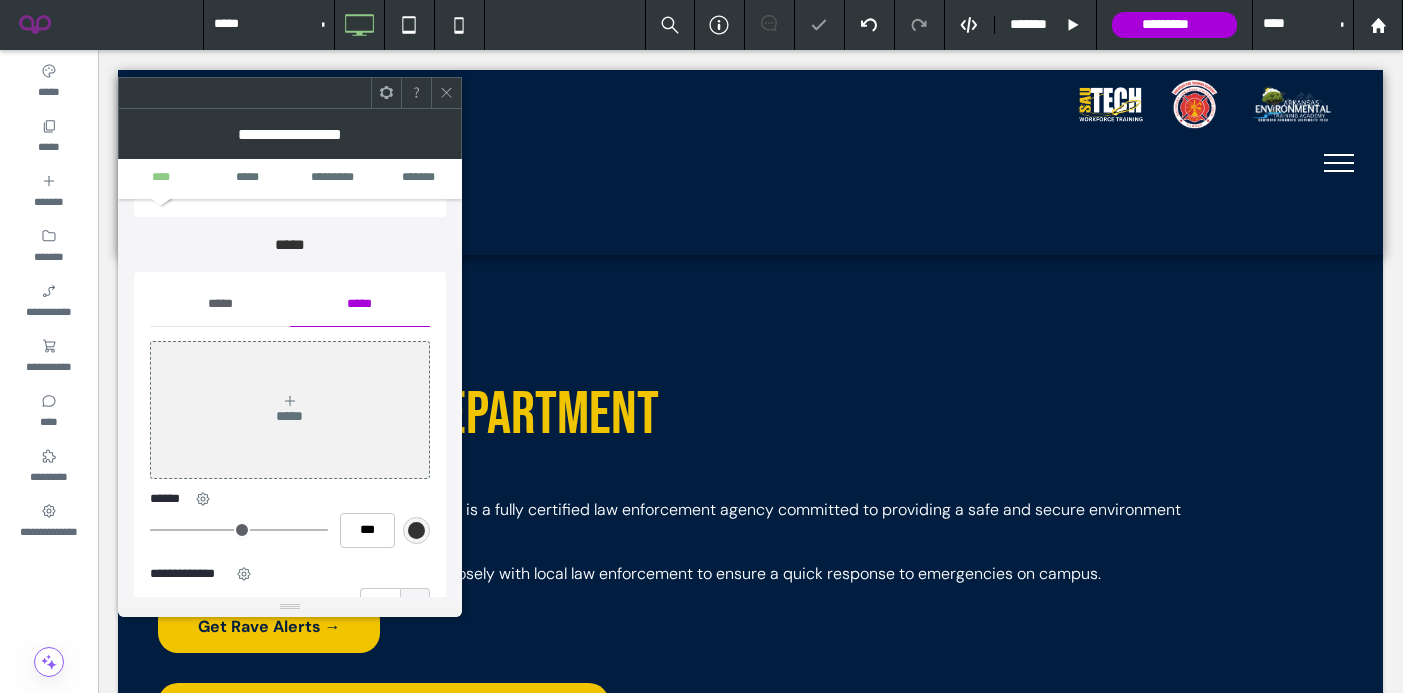 click on "*****" at bounding box center (220, 304) 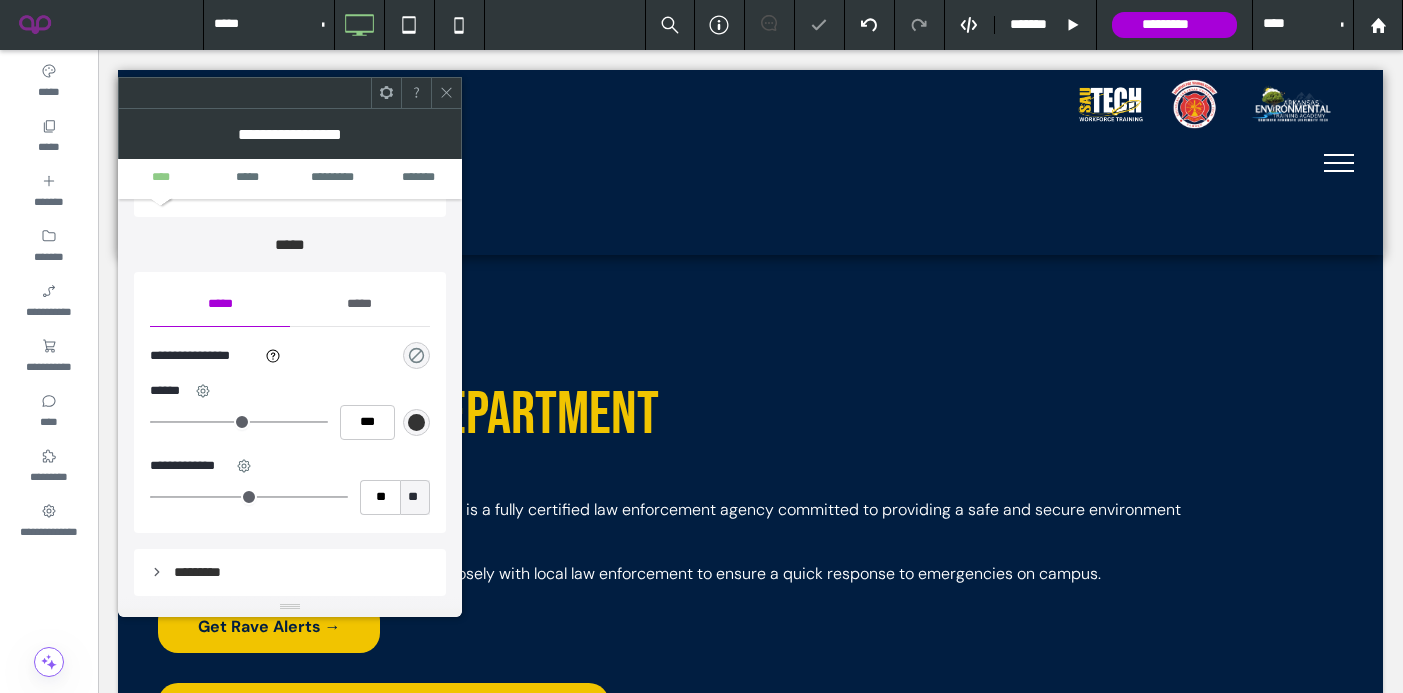 click at bounding box center [416, 355] 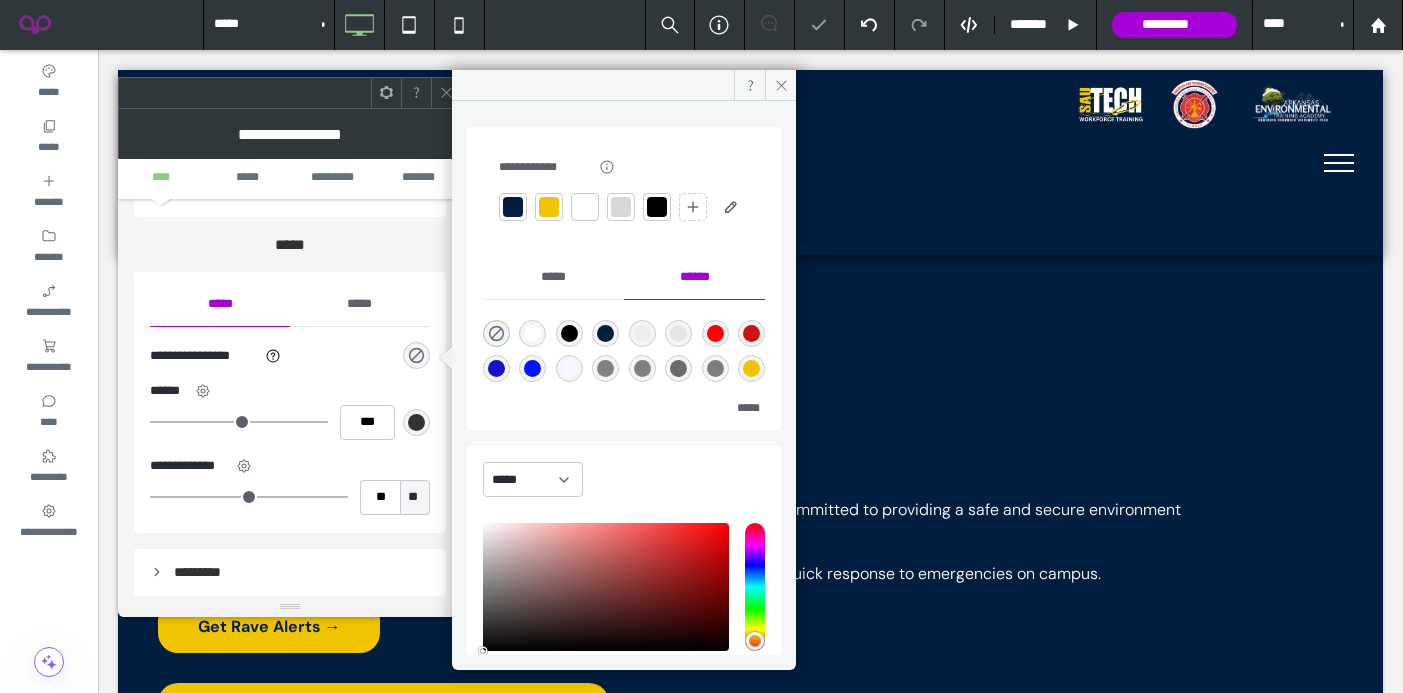 click at bounding box center (549, 207) 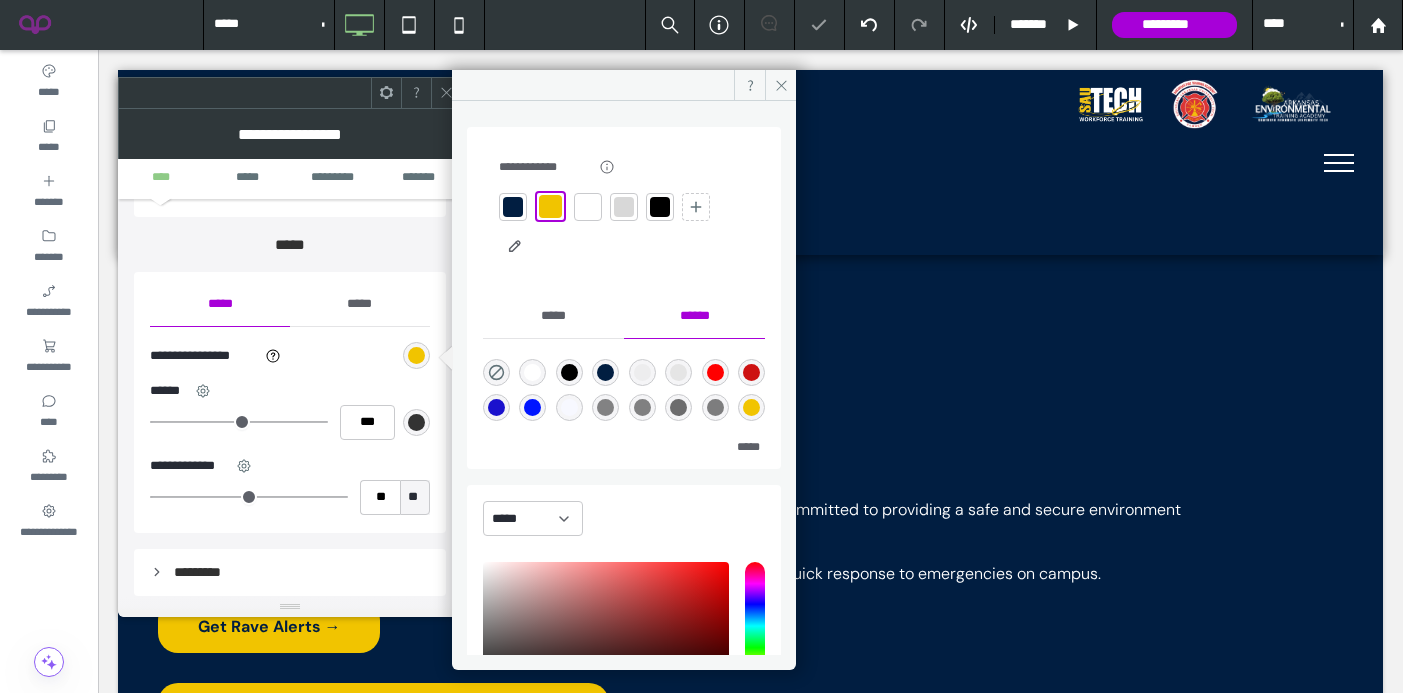 click 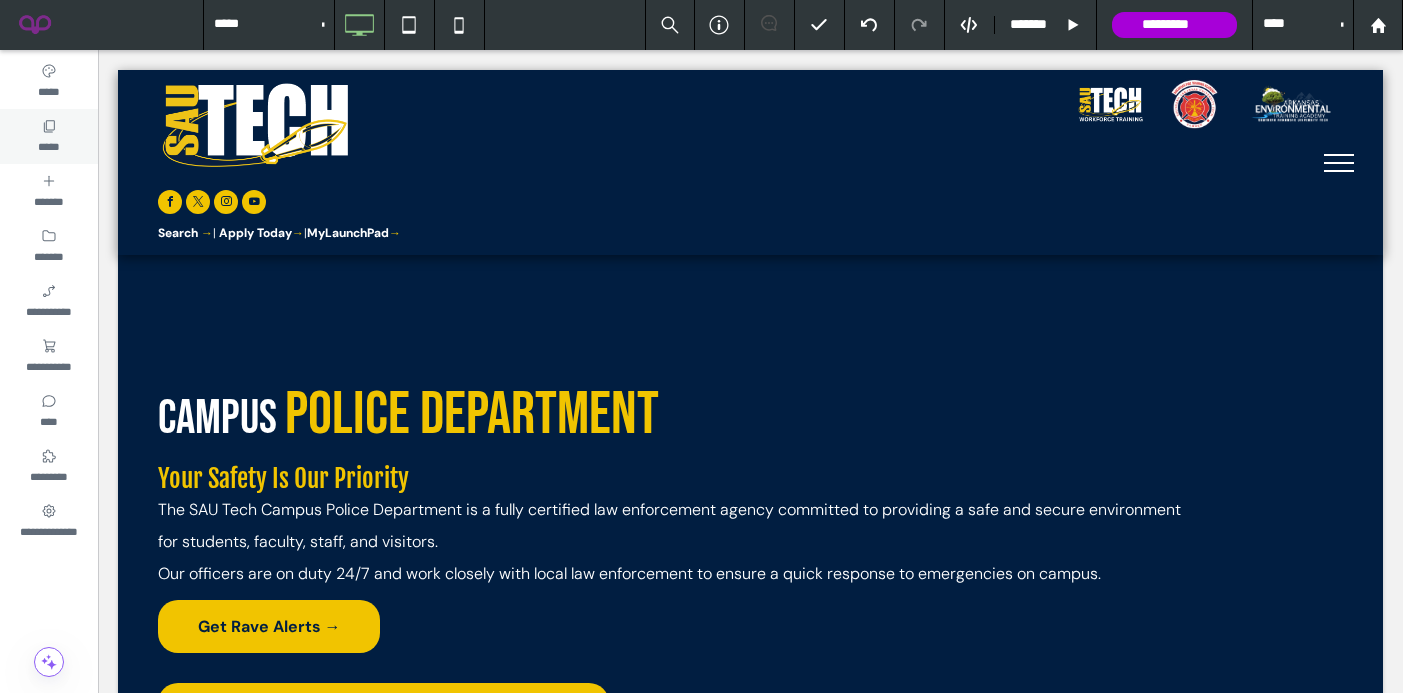 click on "*****" at bounding box center [49, 136] 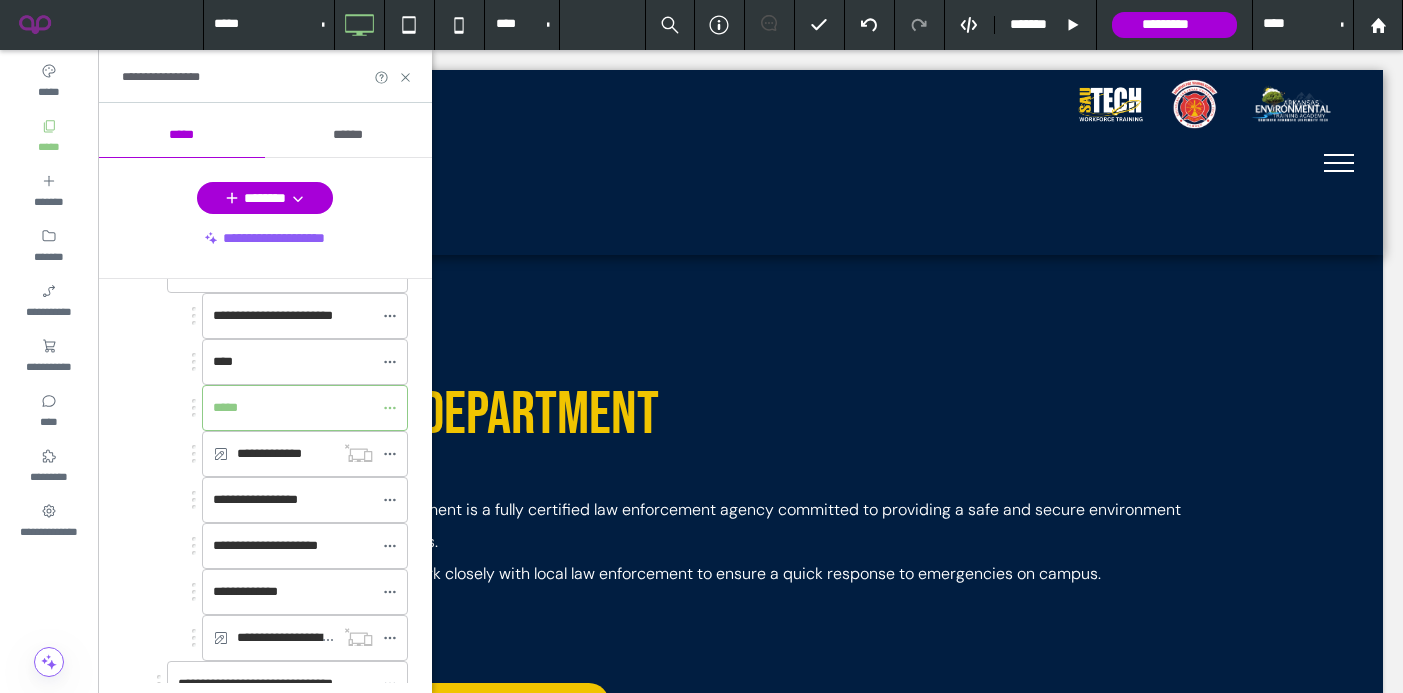 scroll, scrollTop: 716, scrollLeft: 0, axis: vertical 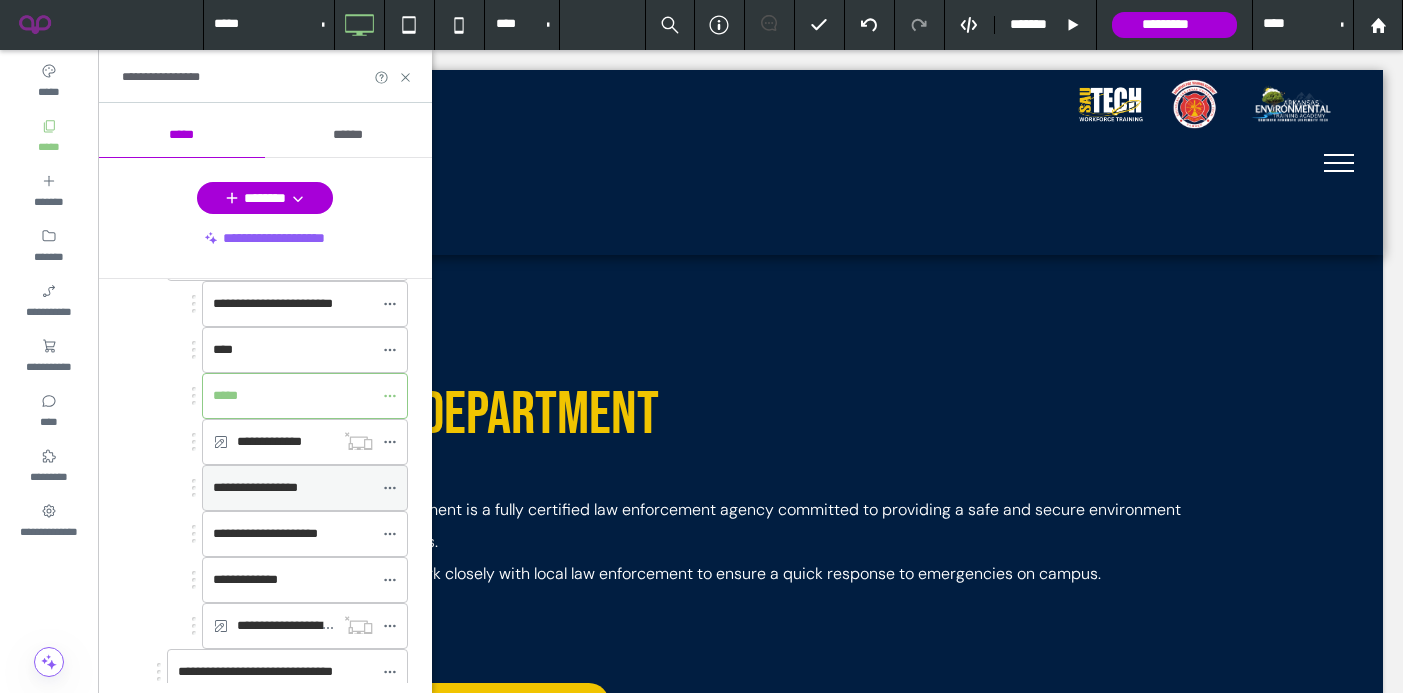 click on "**********" at bounding box center [255, 487] 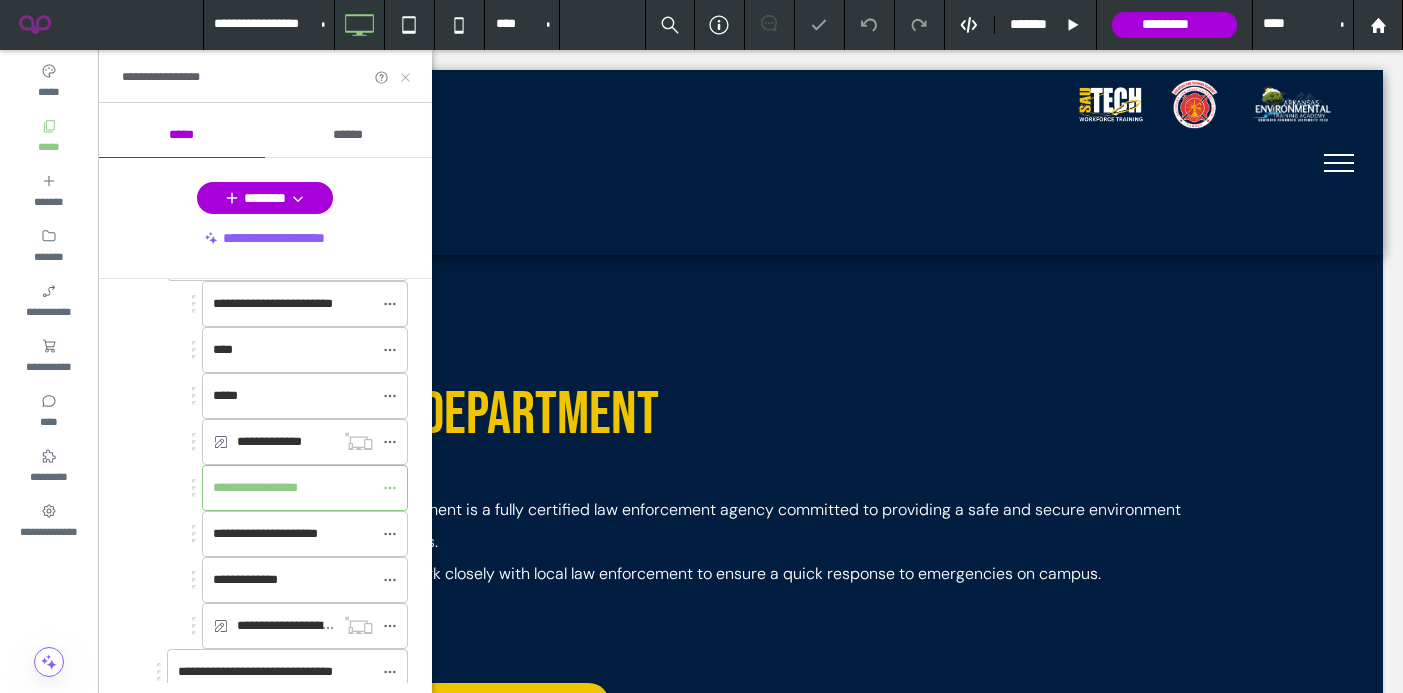 click 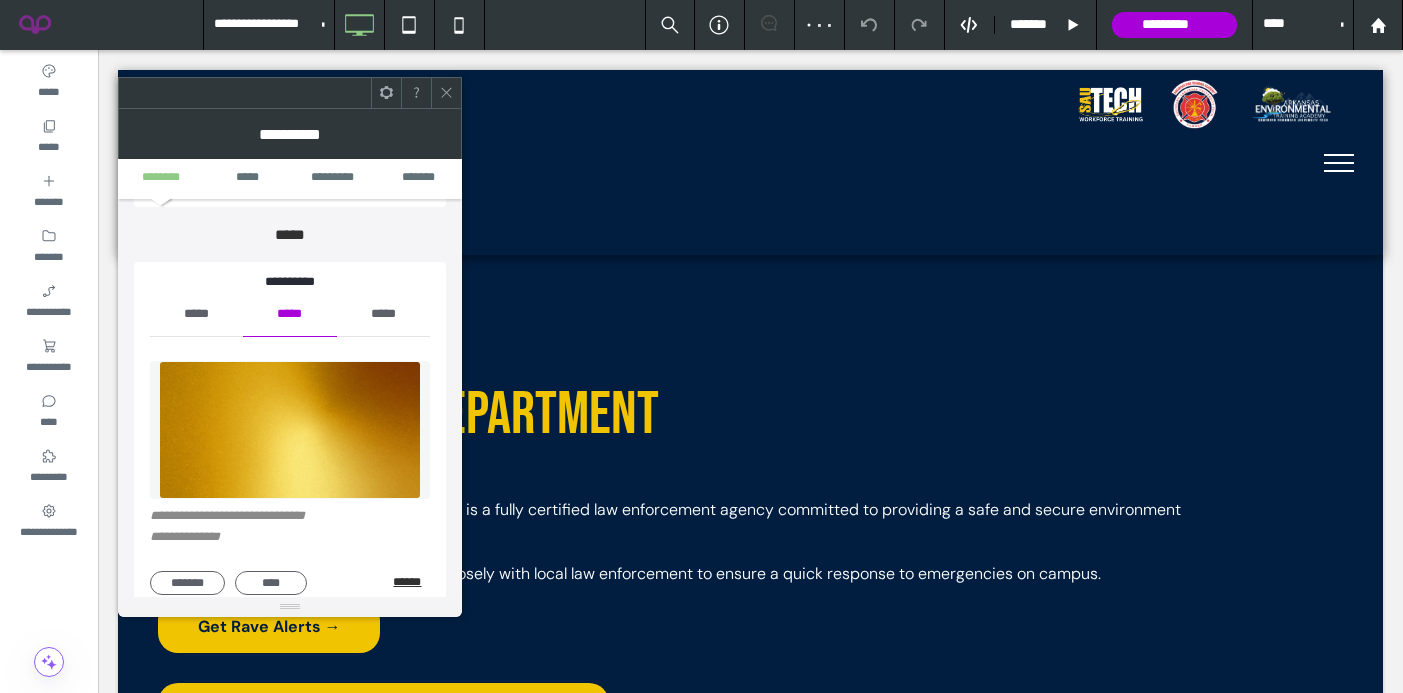 scroll, scrollTop: 163, scrollLeft: 0, axis: vertical 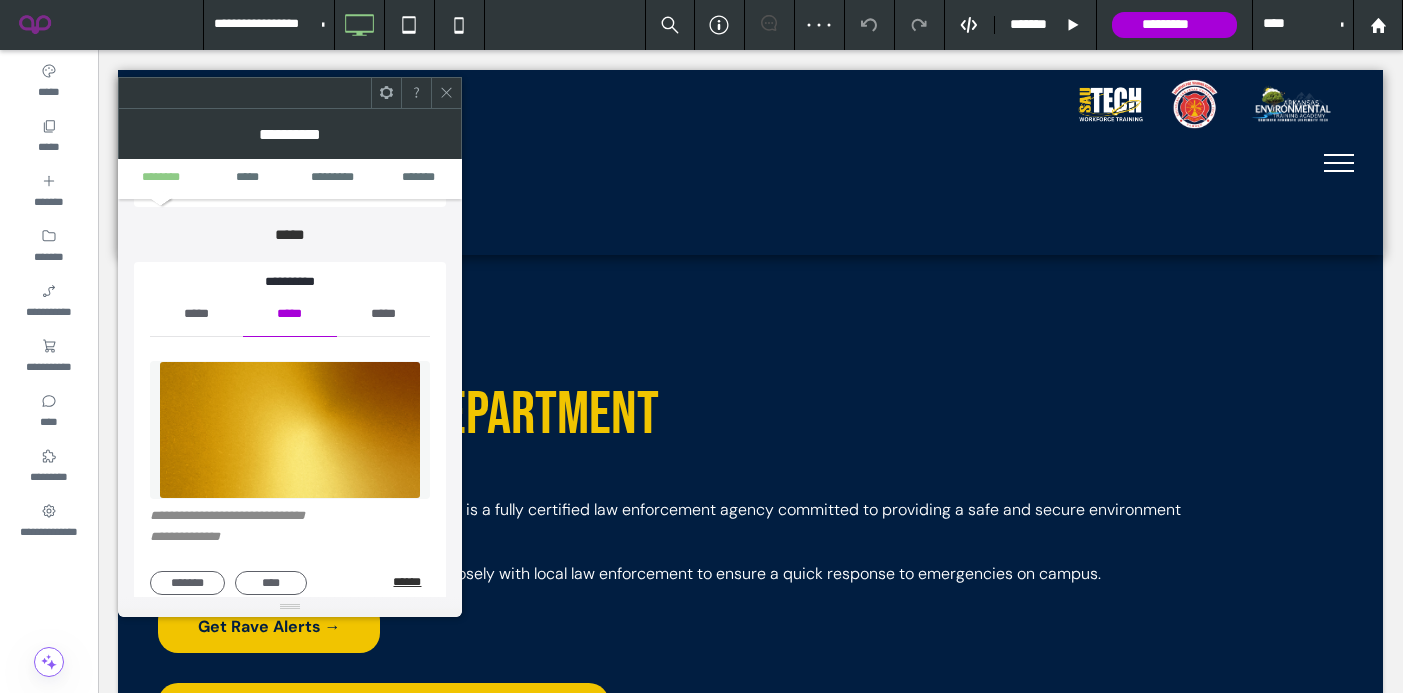 click on "******" at bounding box center (411, 582) 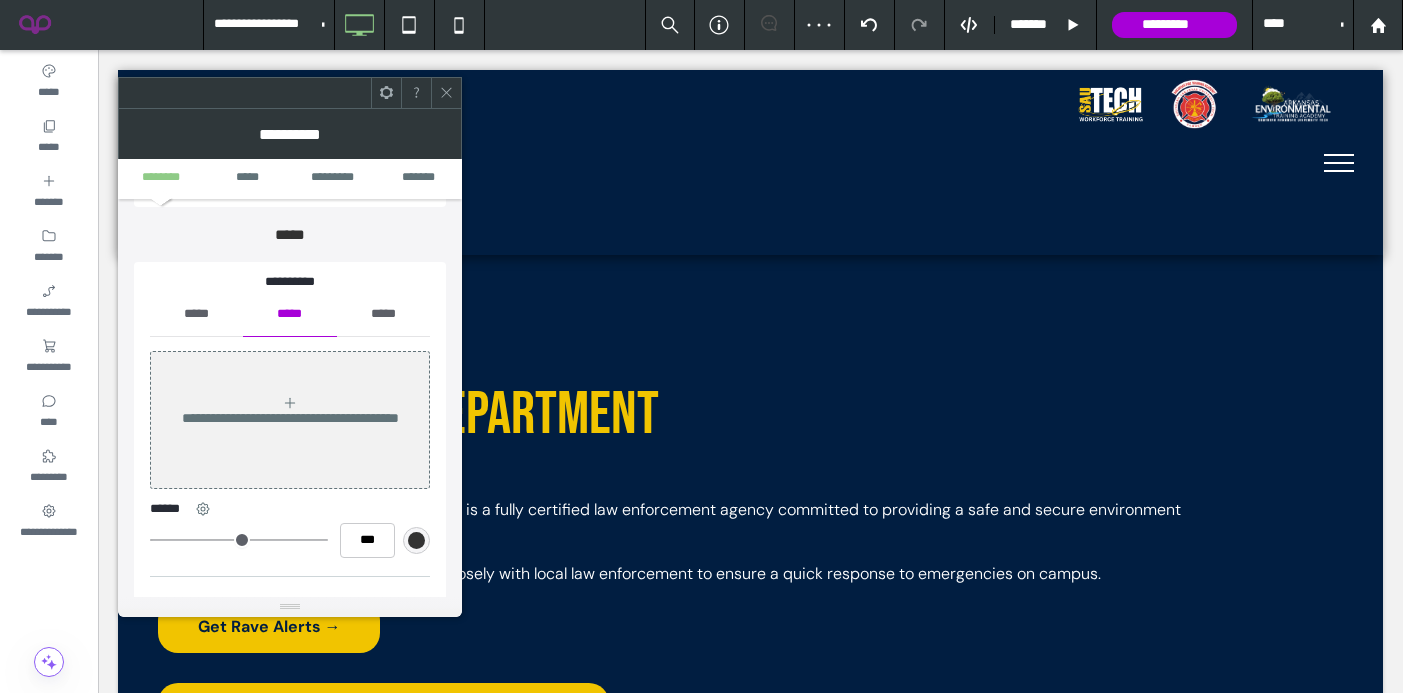 click on "*****" at bounding box center [196, 314] 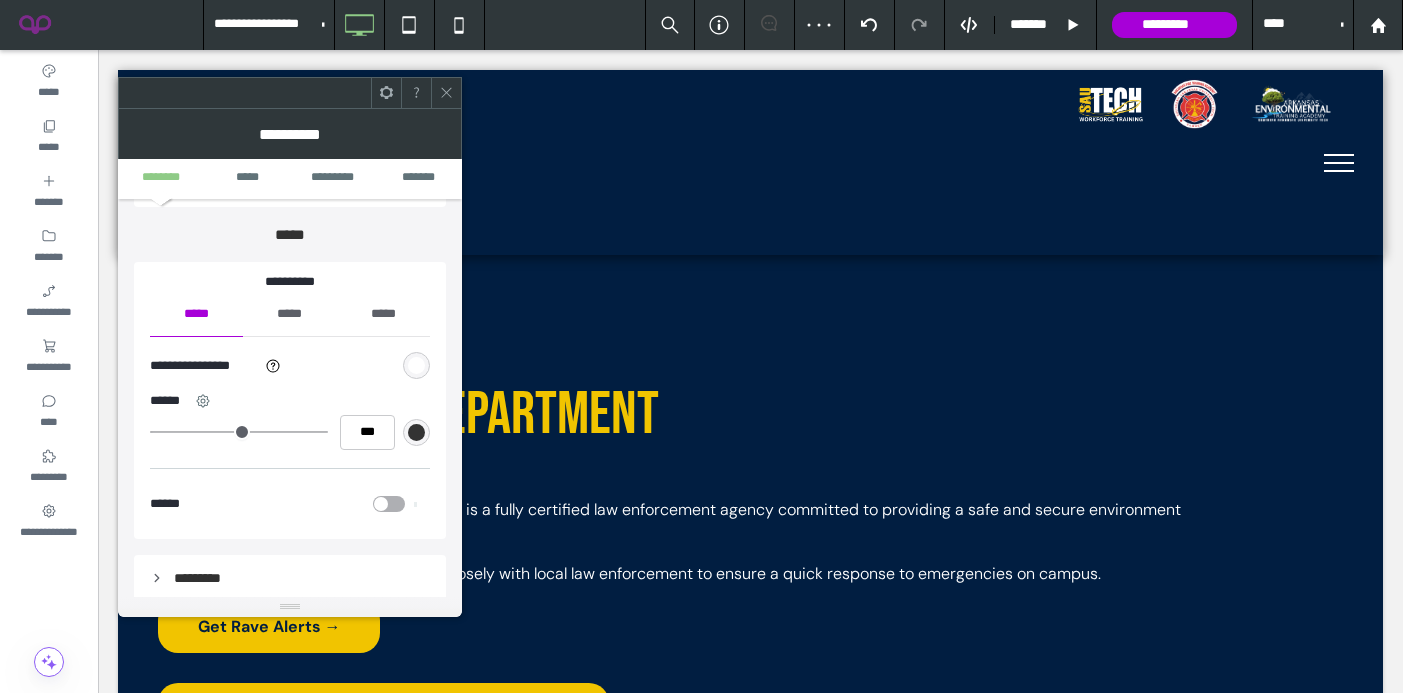 click at bounding box center (416, 365) 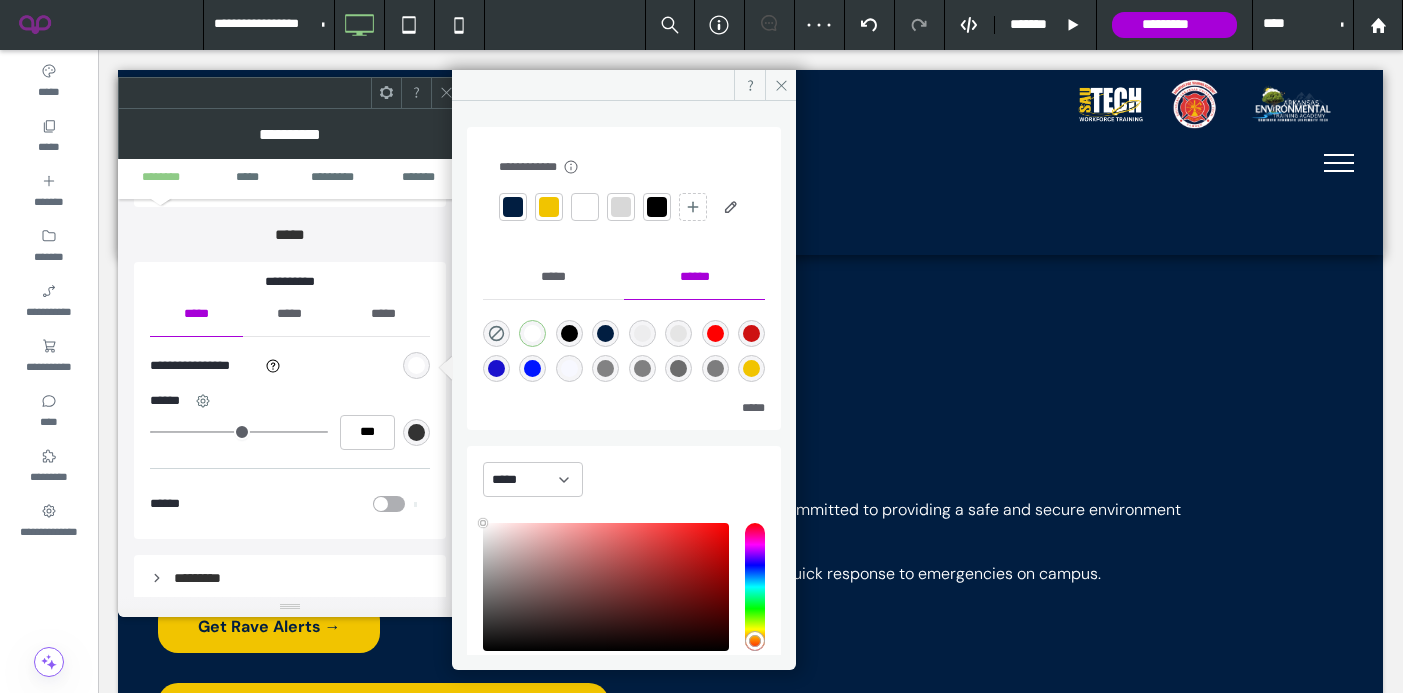 type on "****" 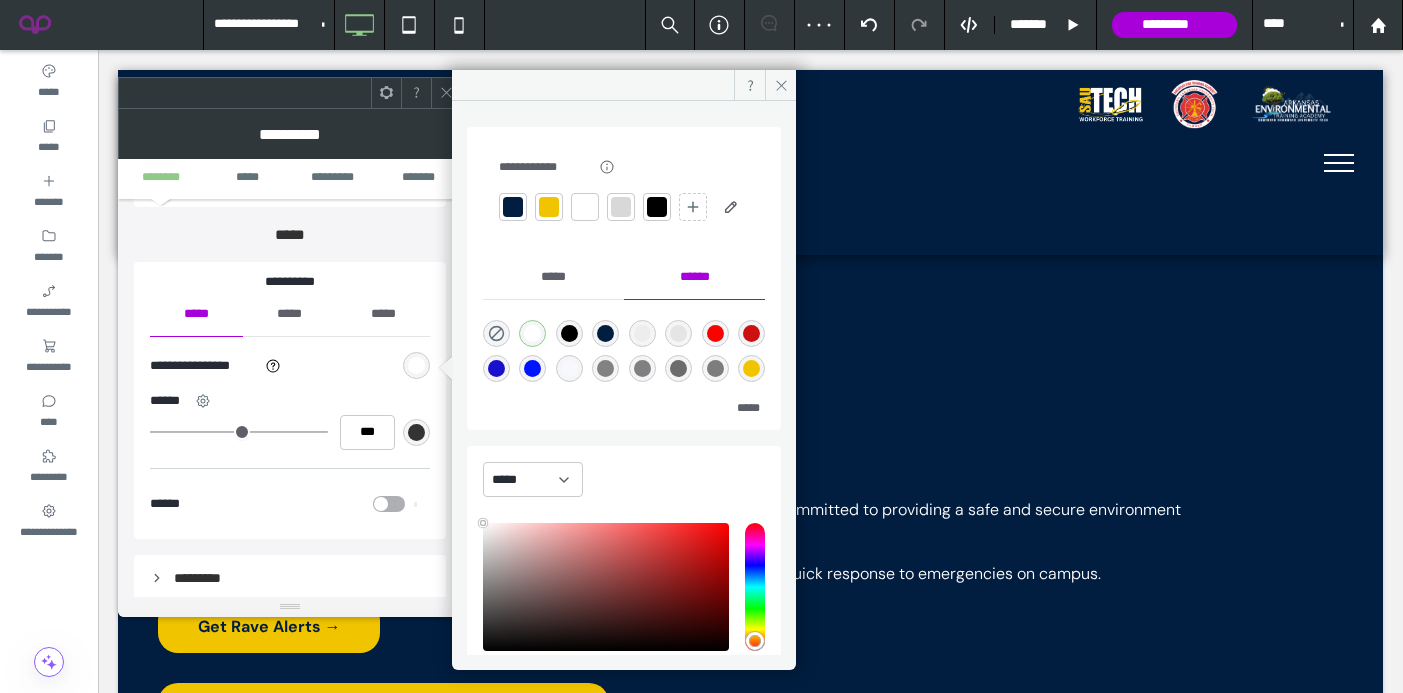 click at bounding box center [549, 207] 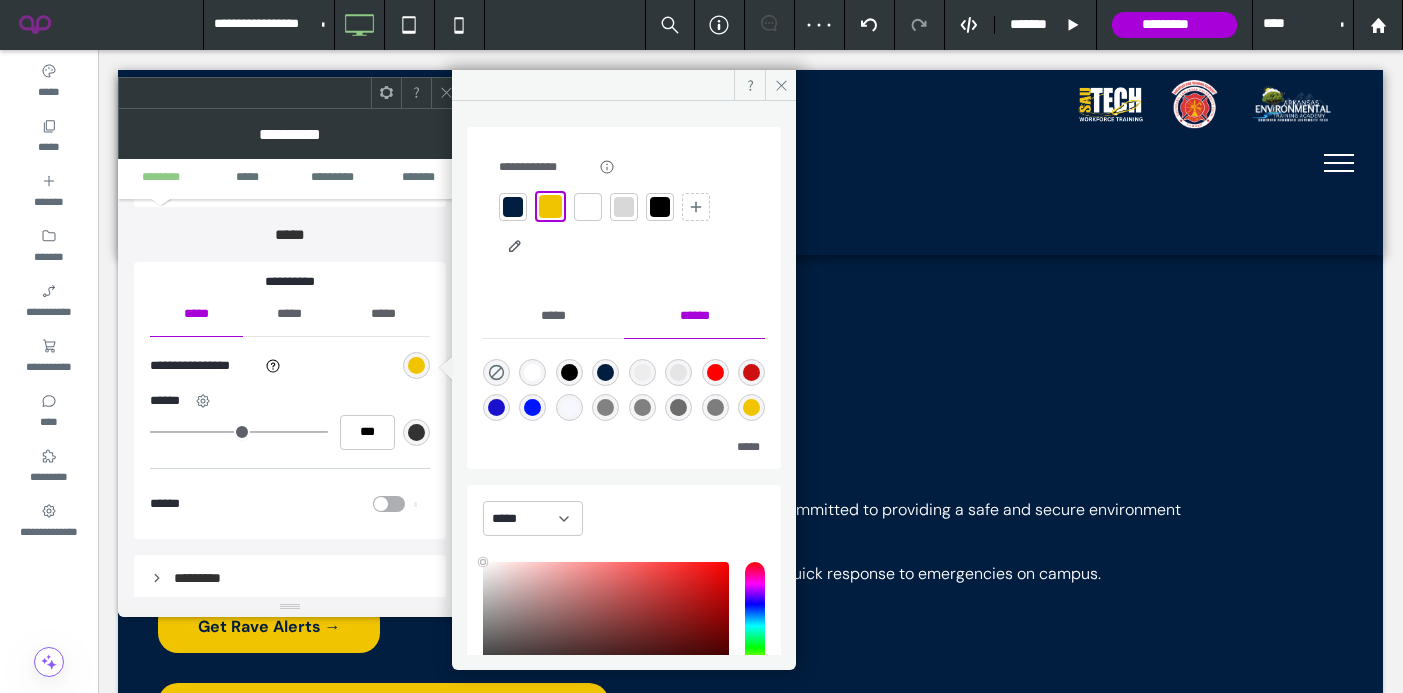 click 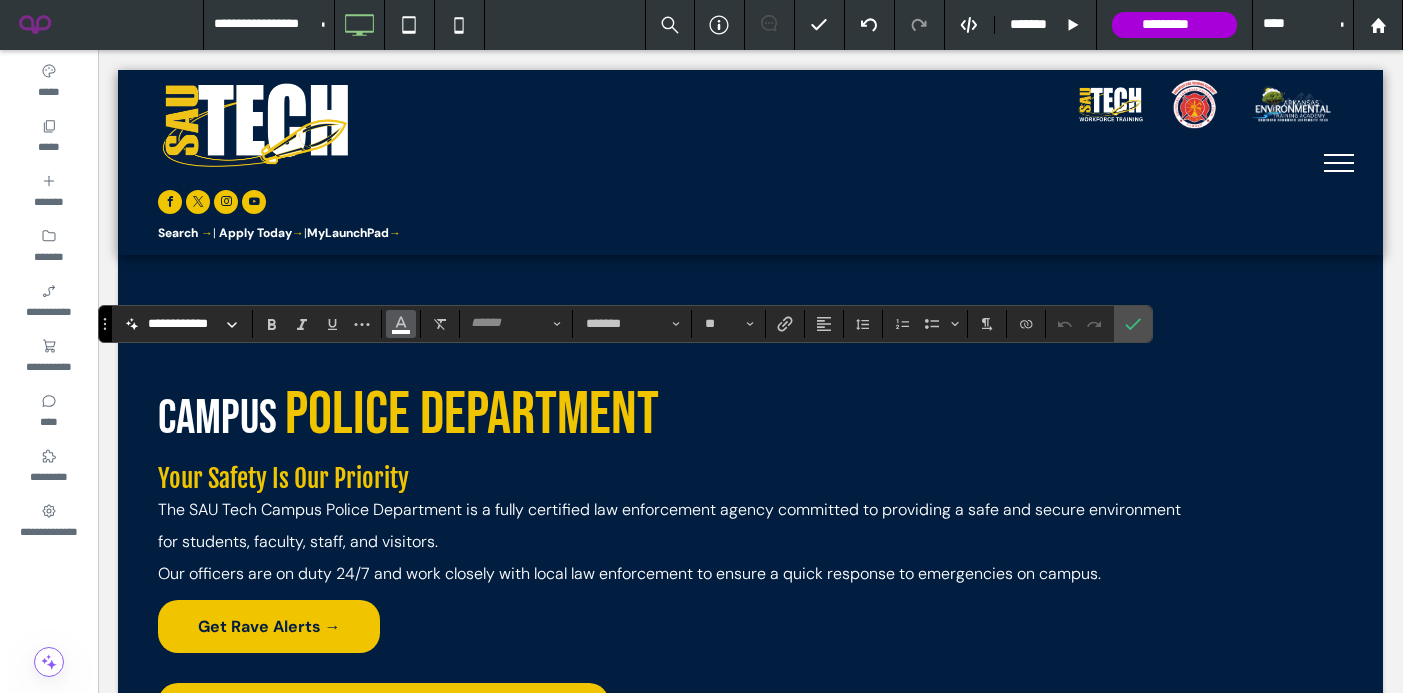 click at bounding box center [401, 322] 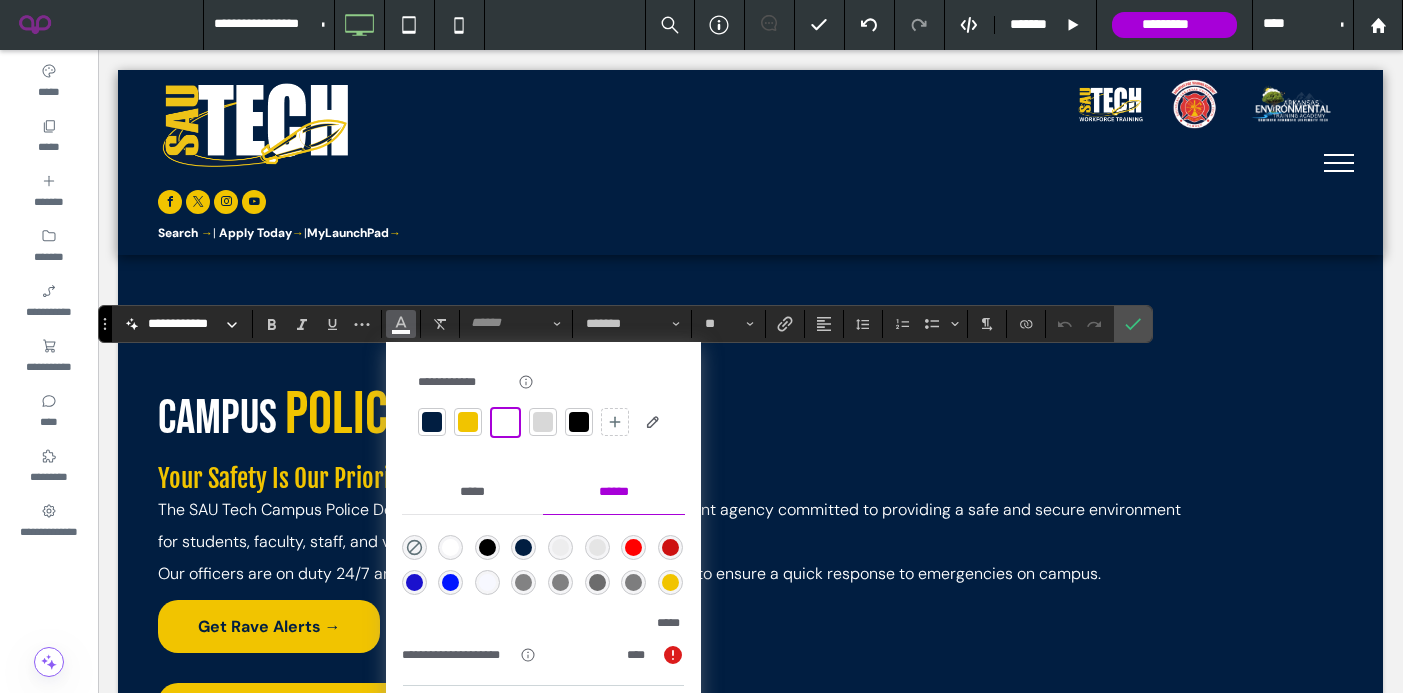 click at bounding box center (432, 422) 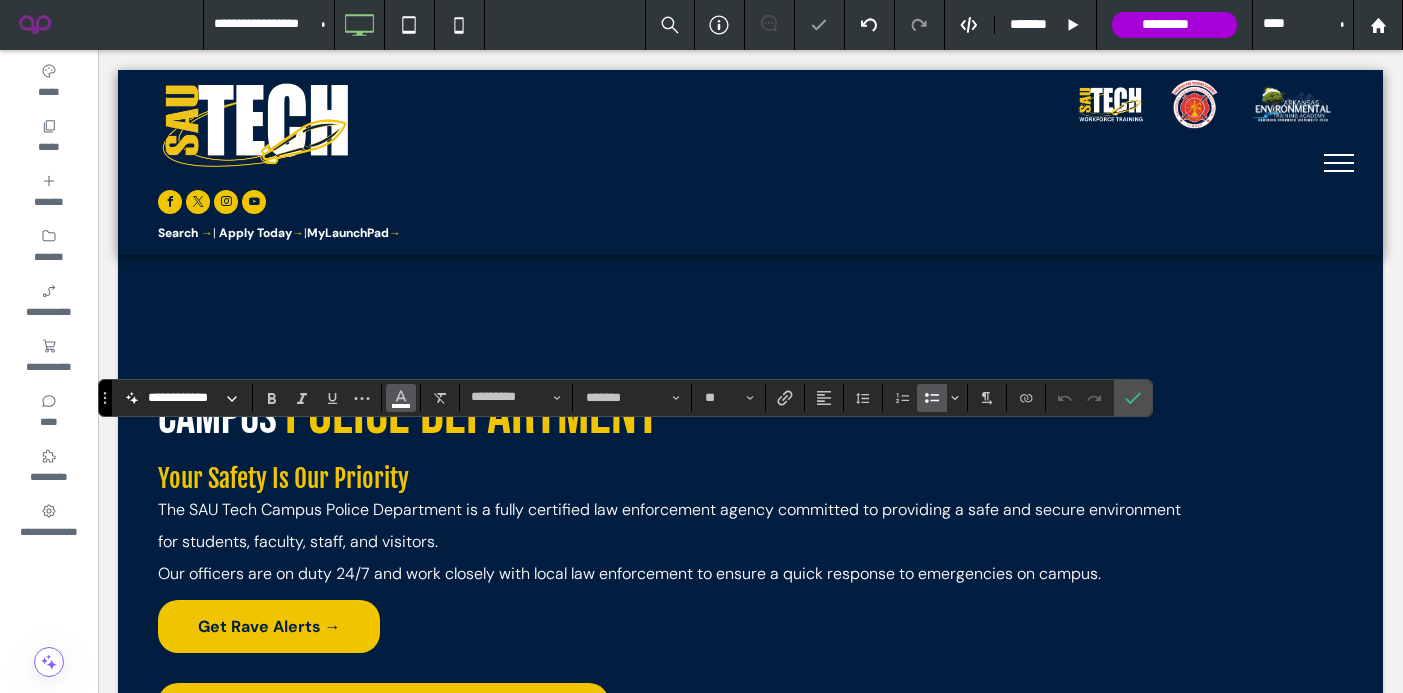 click at bounding box center [401, 396] 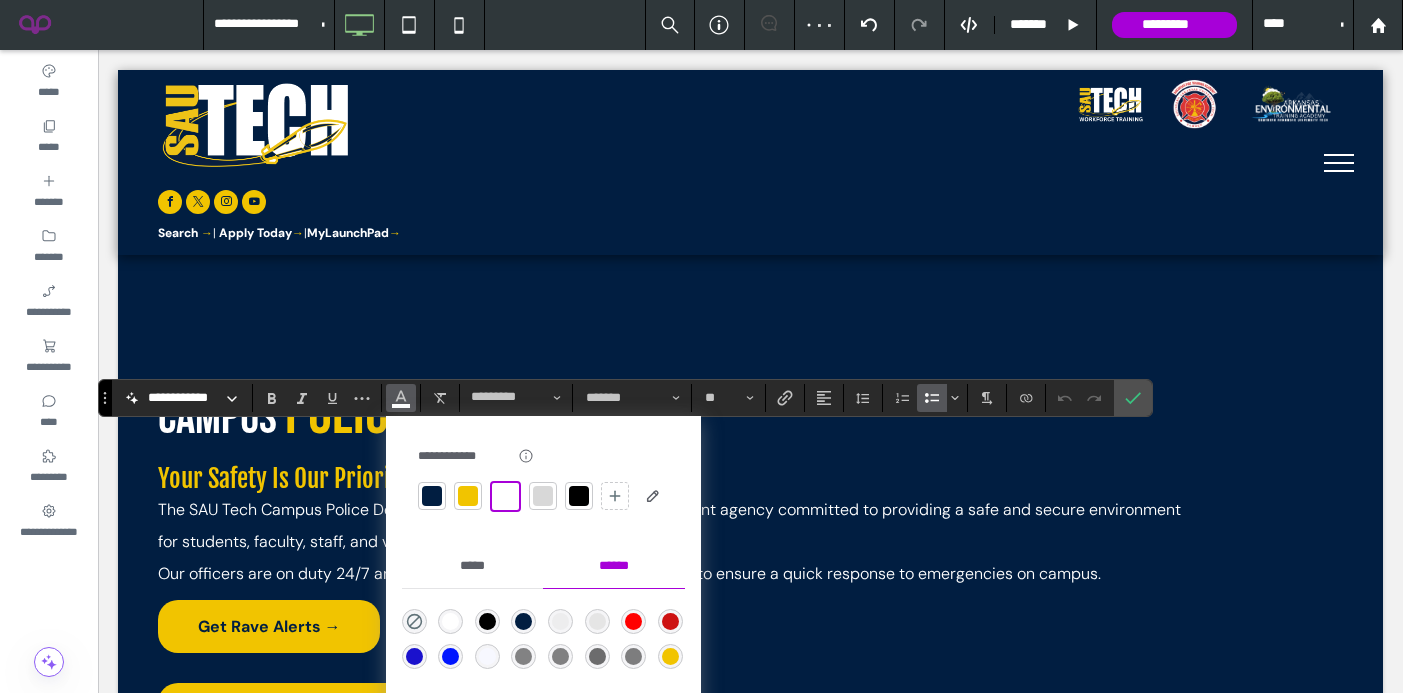 click at bounding box center [432, 496] 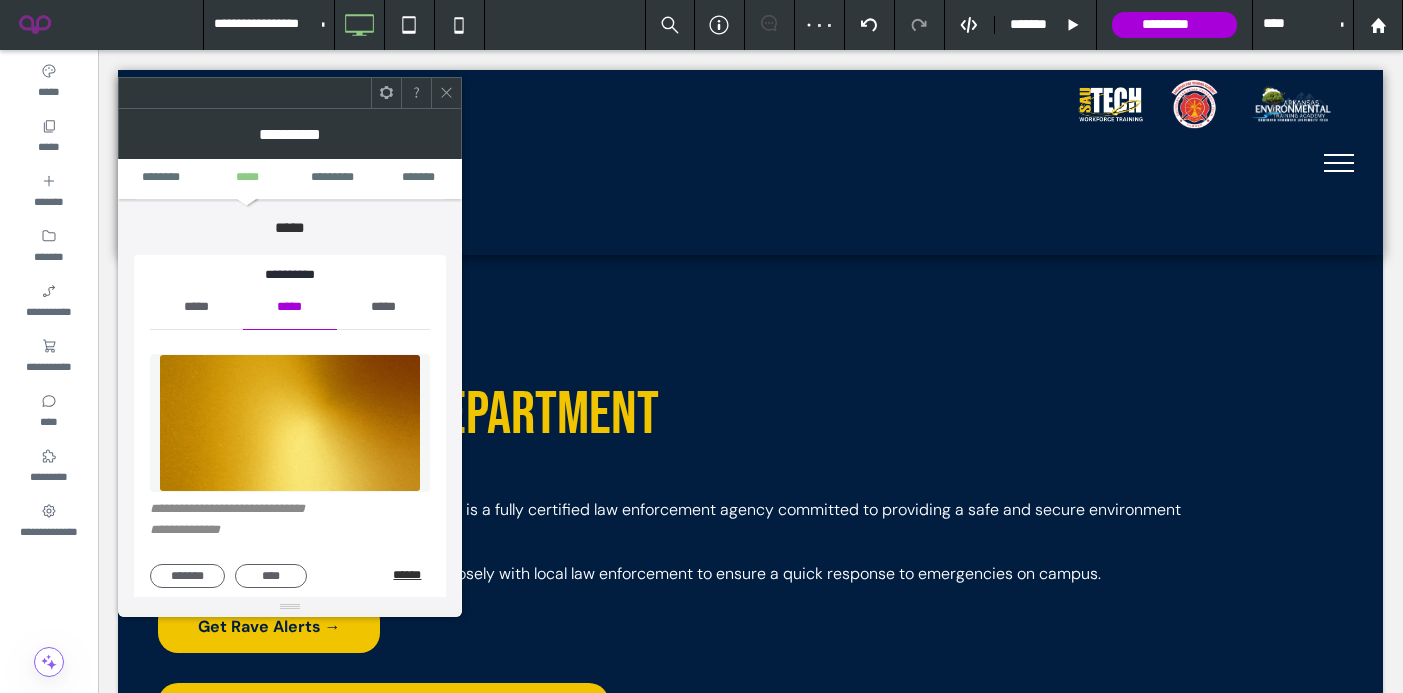 scroll, scrollTop: 172, scrollLeft: 0, axis: vertical 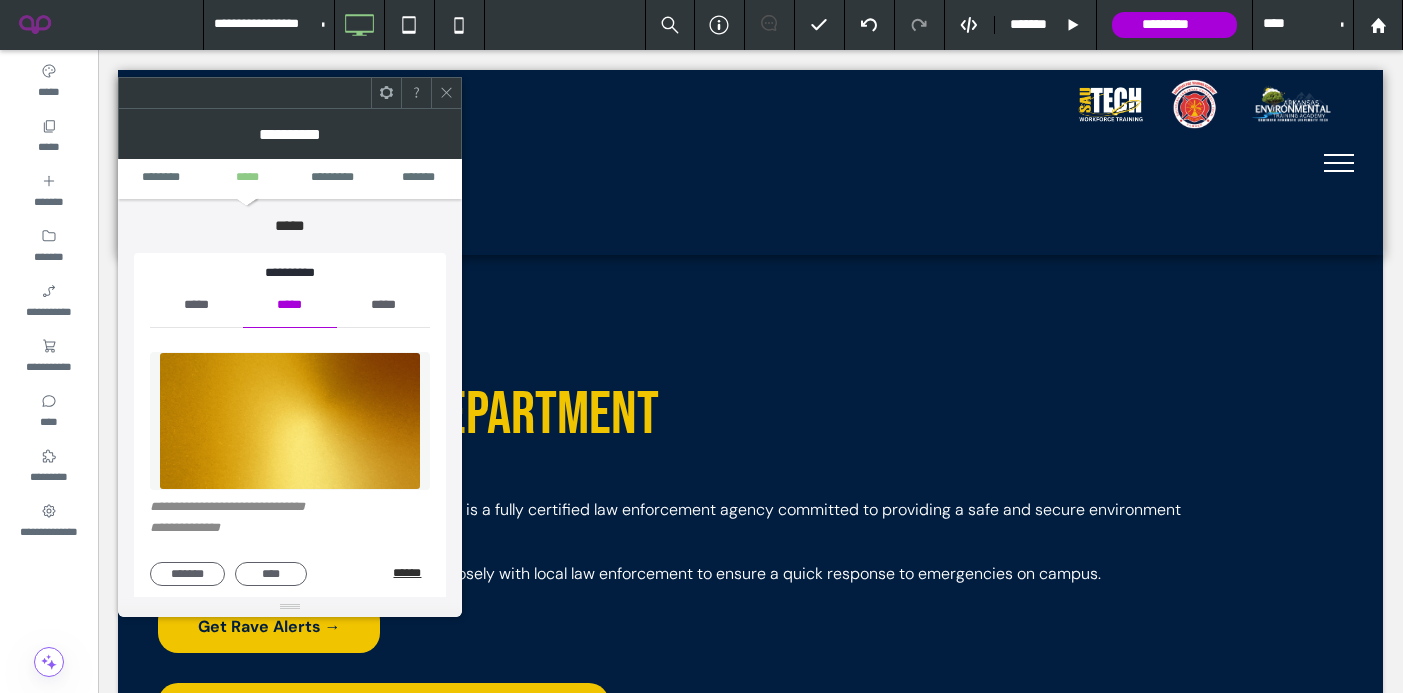 click on "******" at bounding box center [411, 573] 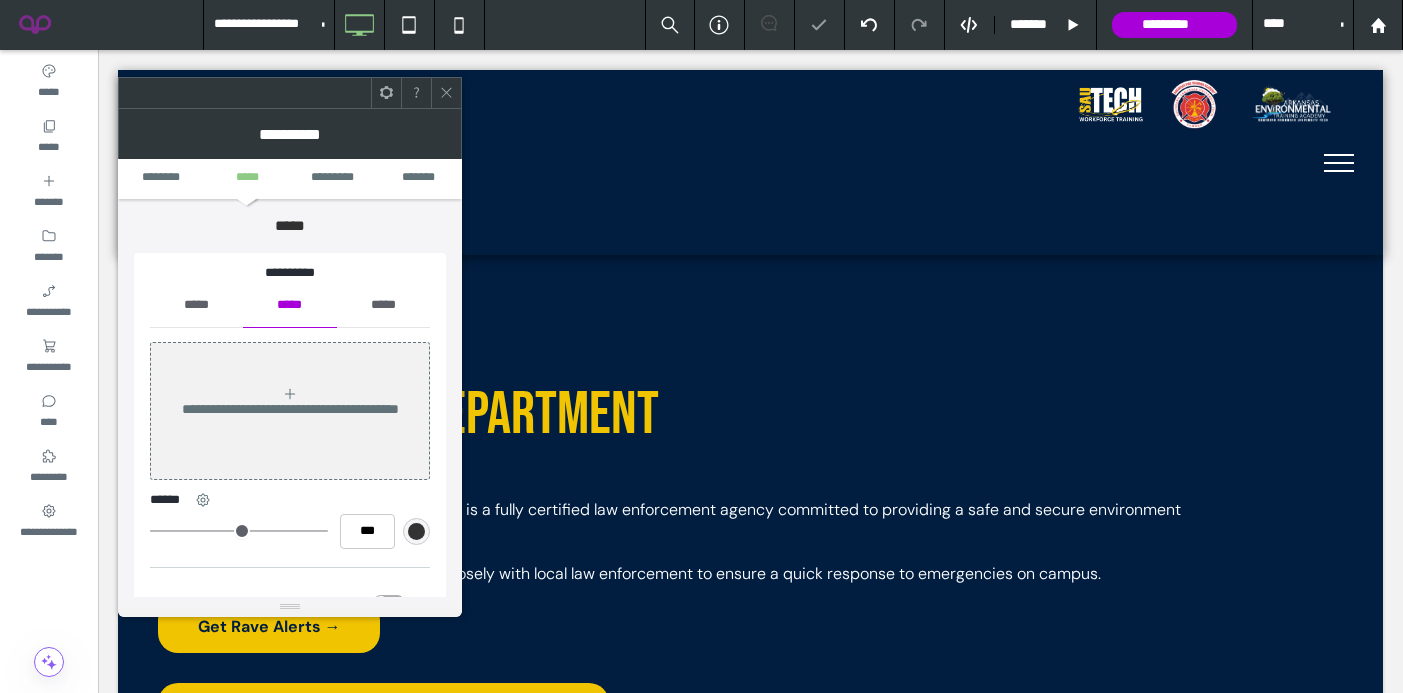 click on "*****" at bounding box center (196, 305) 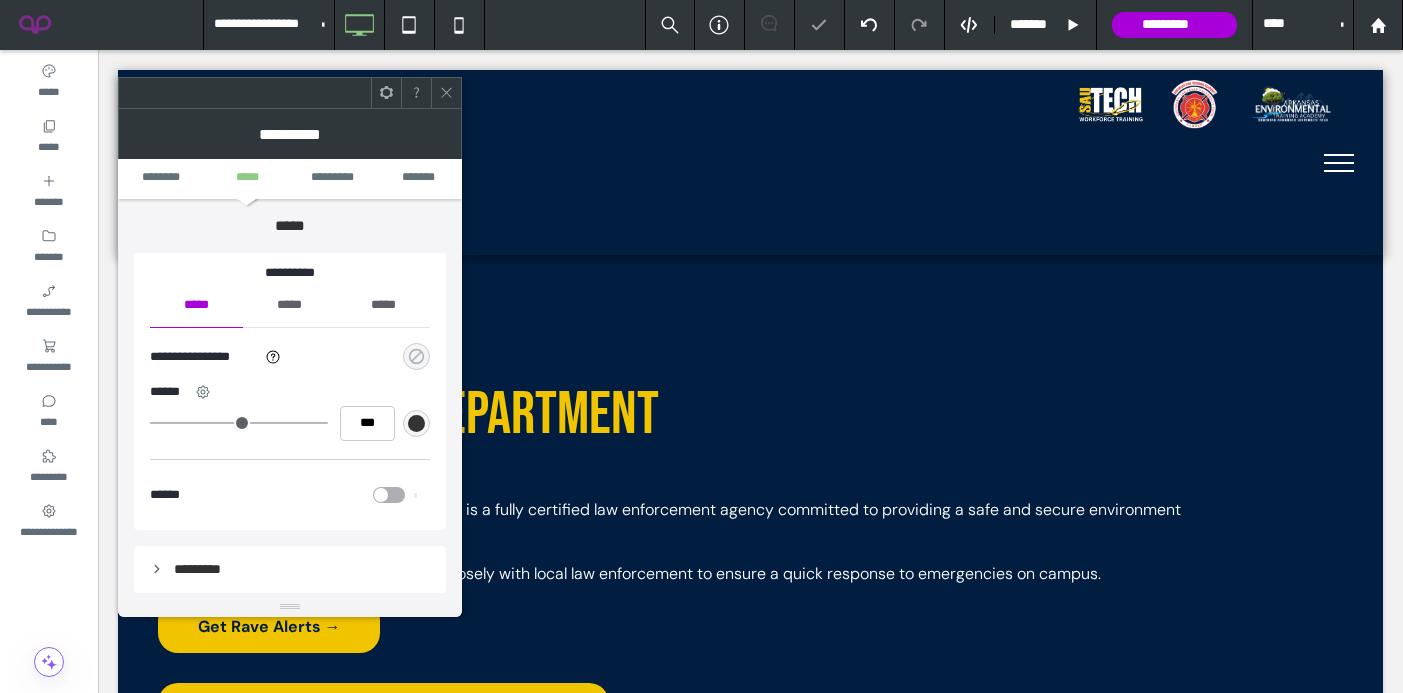 click 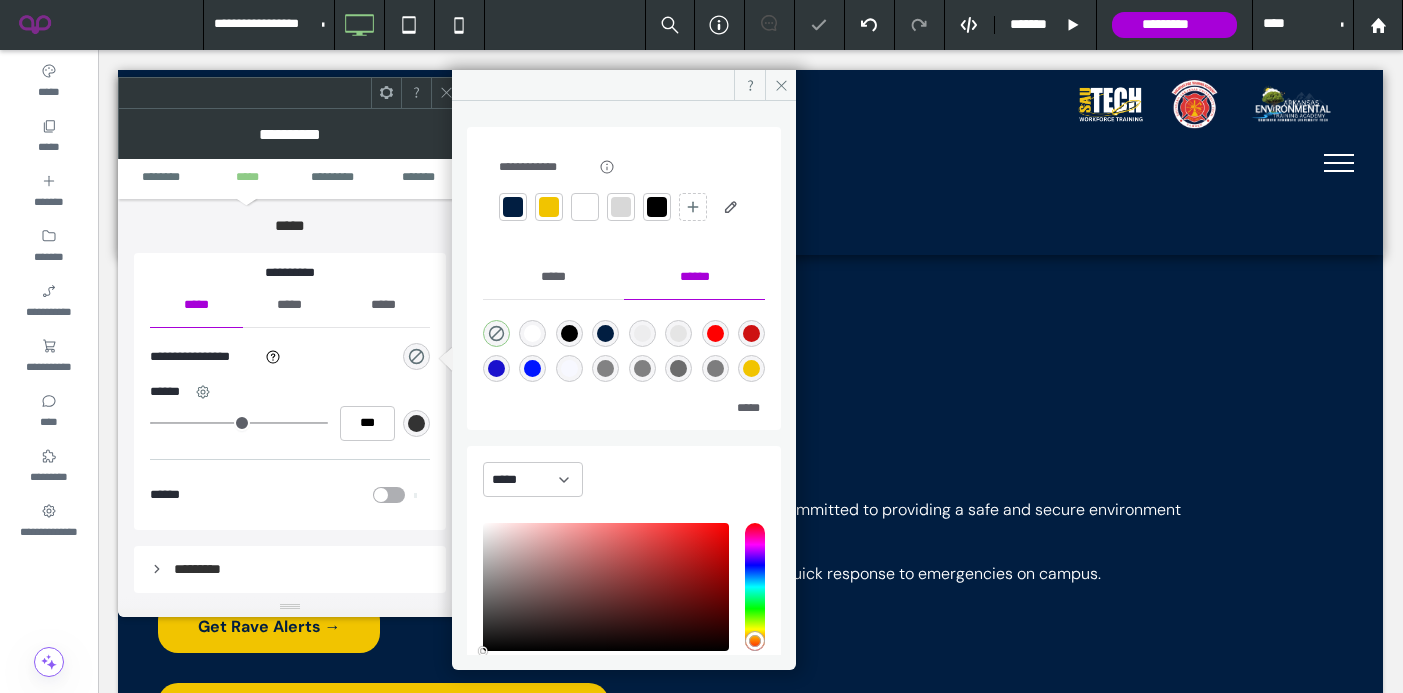 click at bounding box center [549, 207] 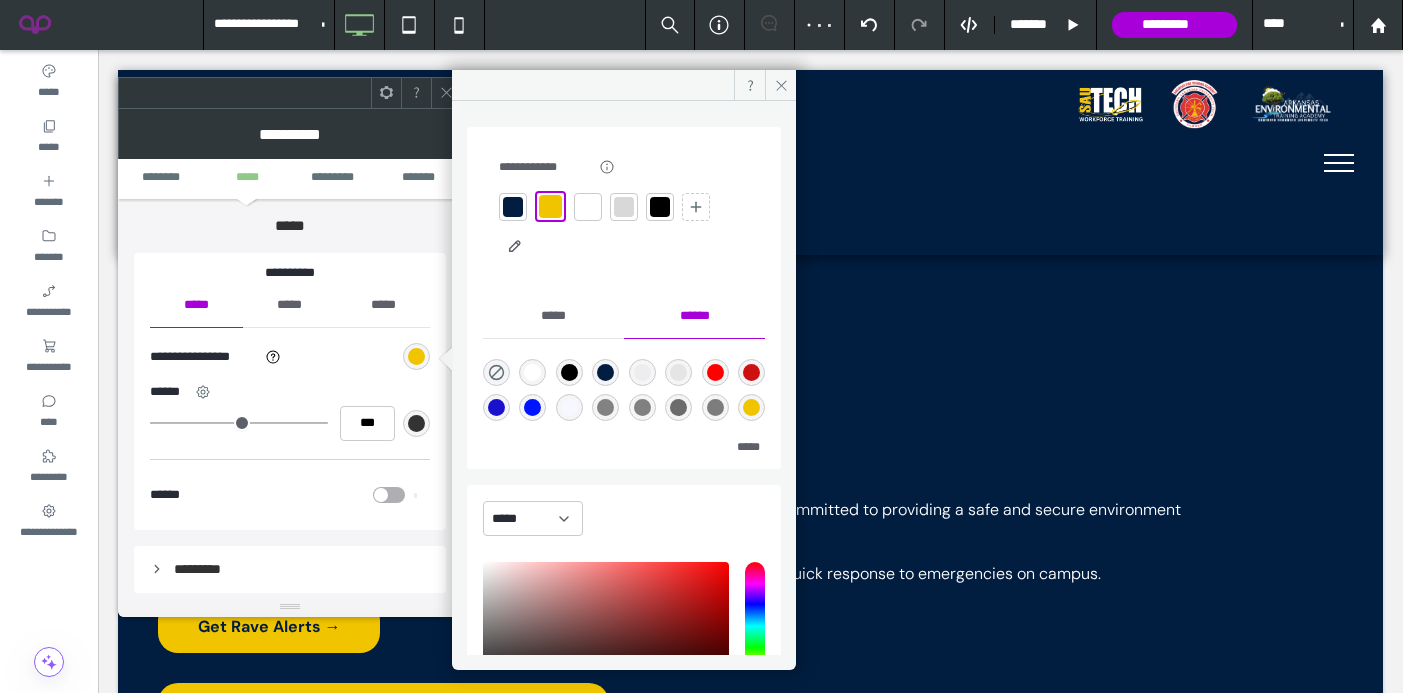 click 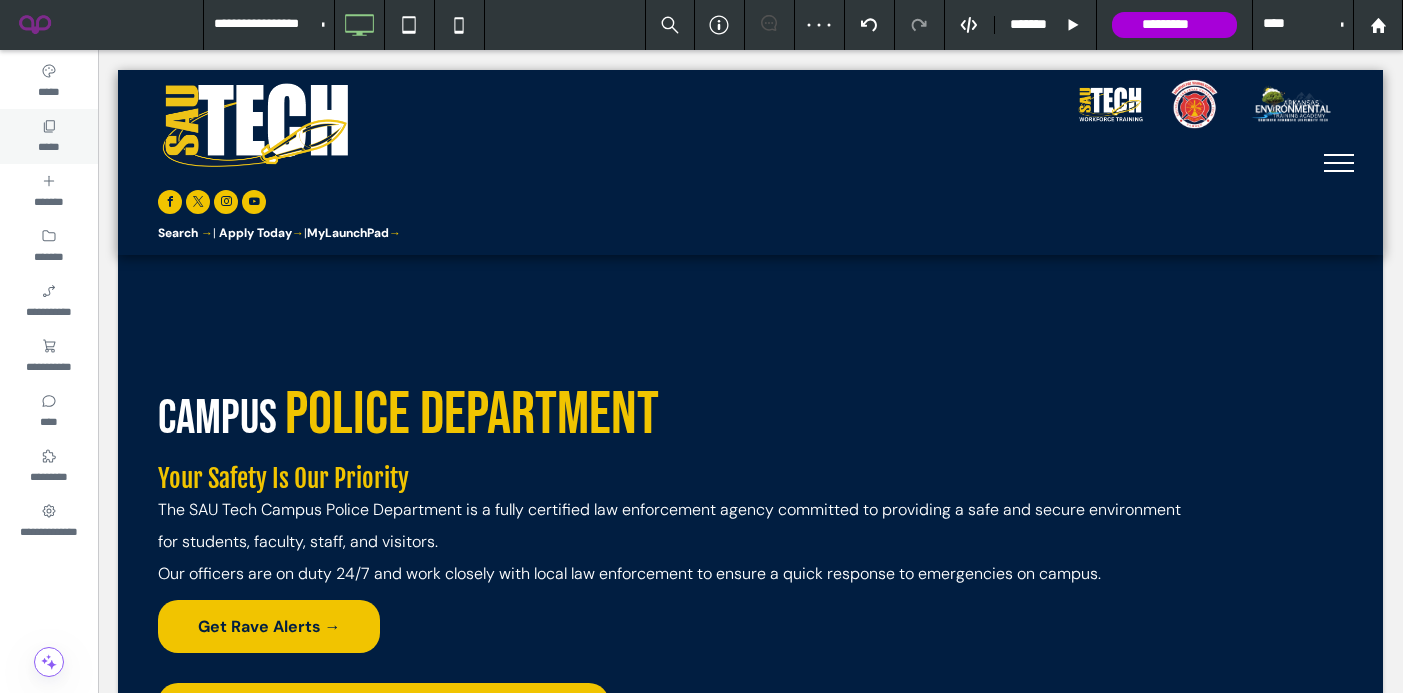 click on "*****" at bounding box center (49, 136) 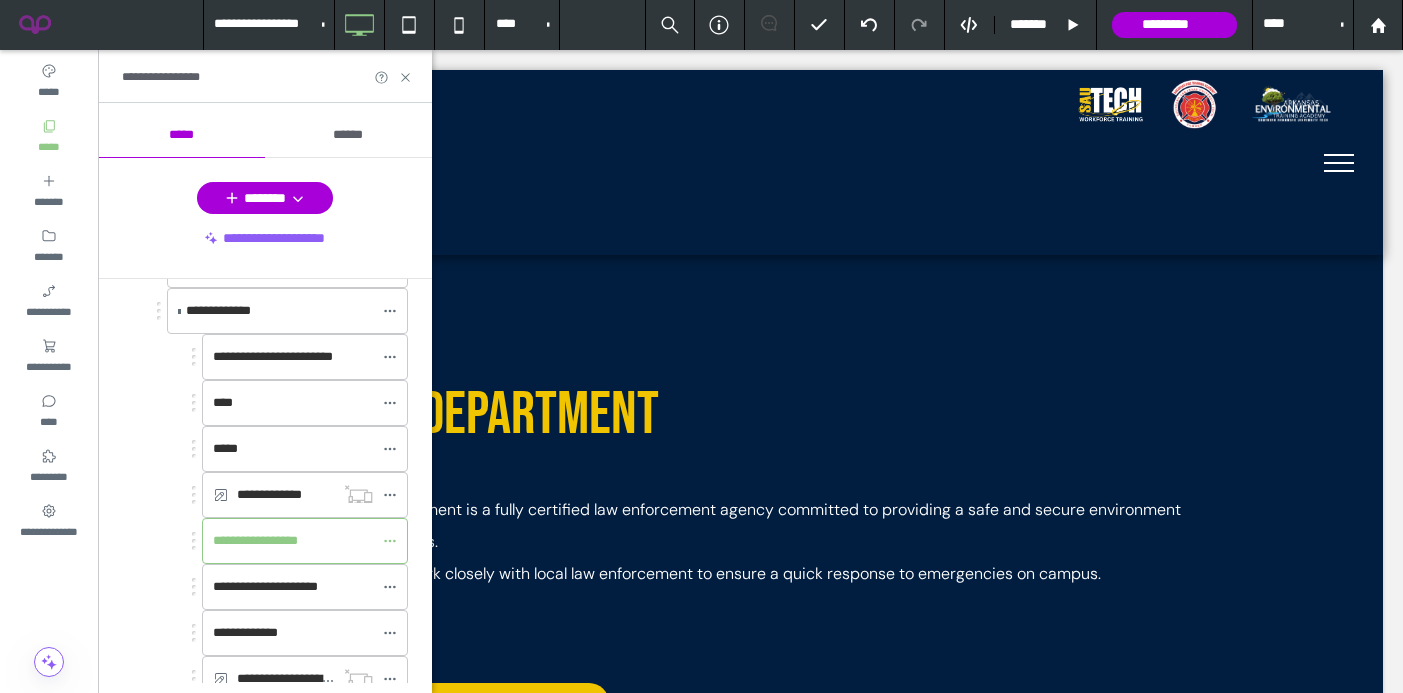 scroll, scrollTop: 866, scrollLeft: 0, axis: vertical 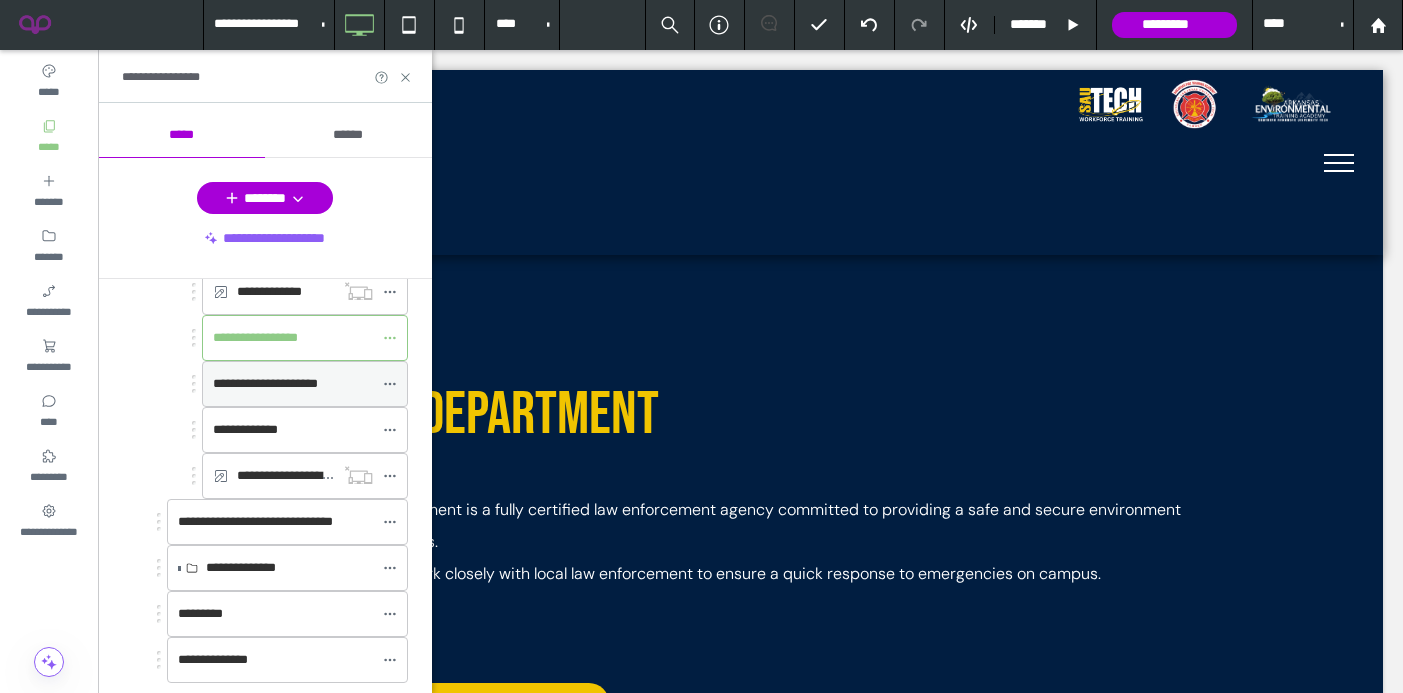 click on "**********" at bounding box center [265, 383] 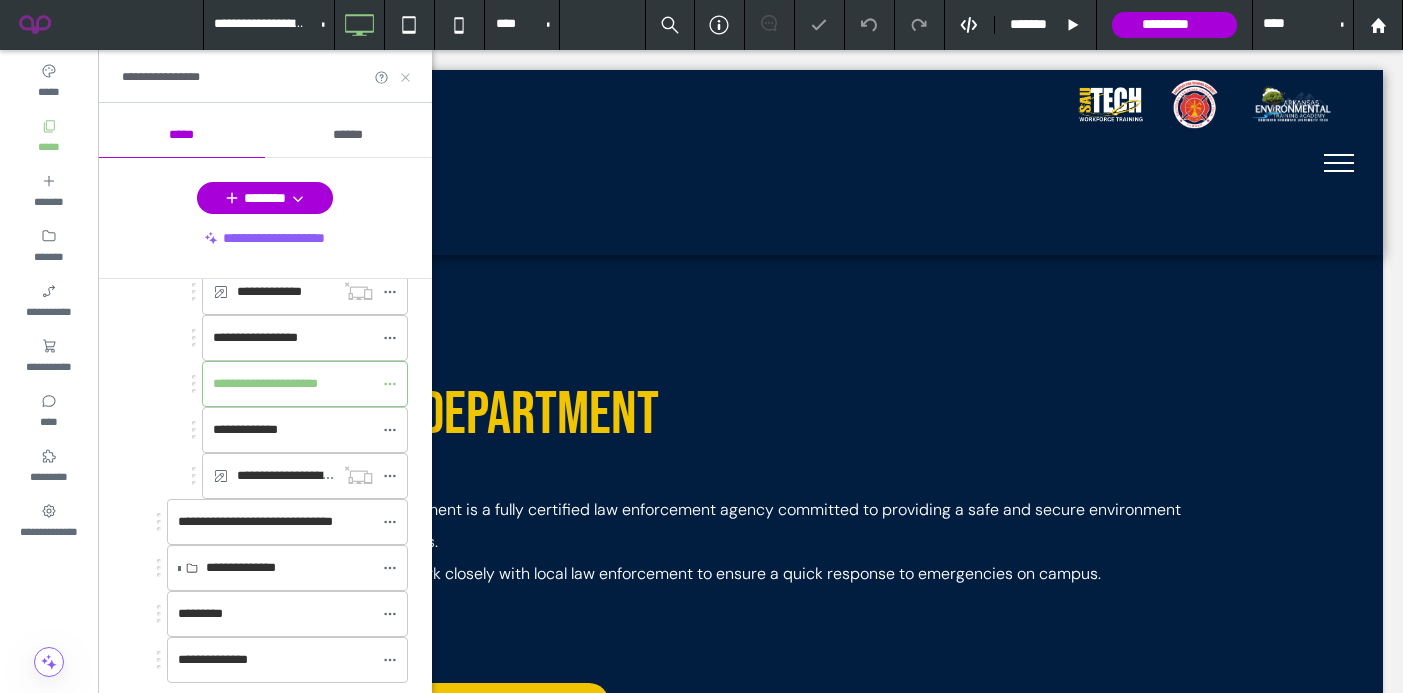 click 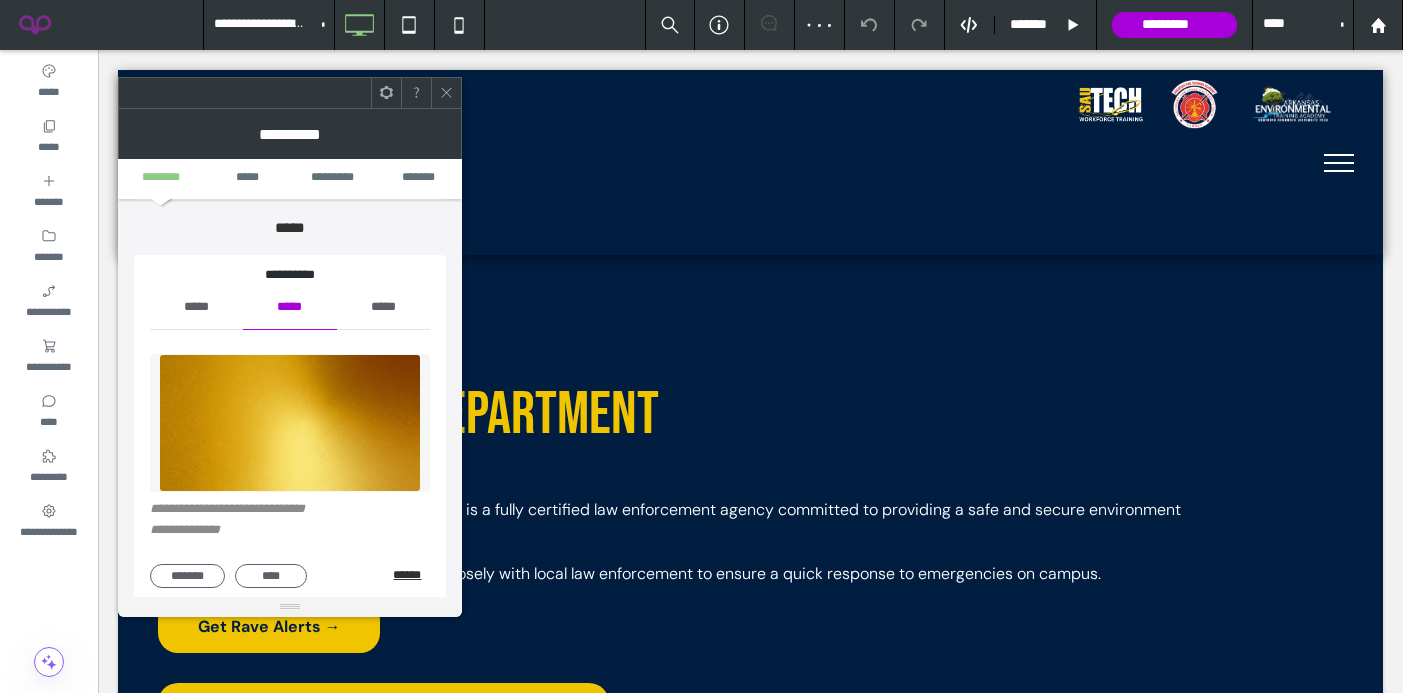 scroll, scrollTop: 171, scrollLeft: 0, axis: vertical 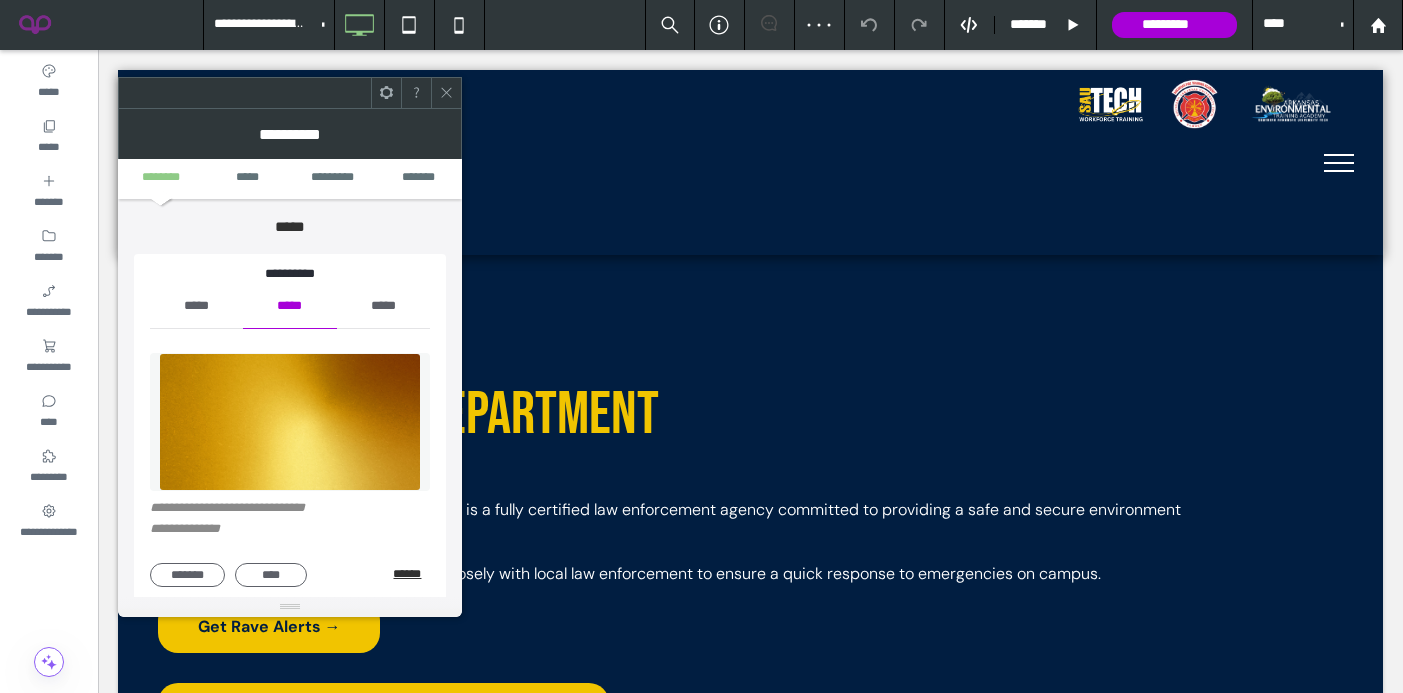 click on "******" at bounding box center [411, 574] 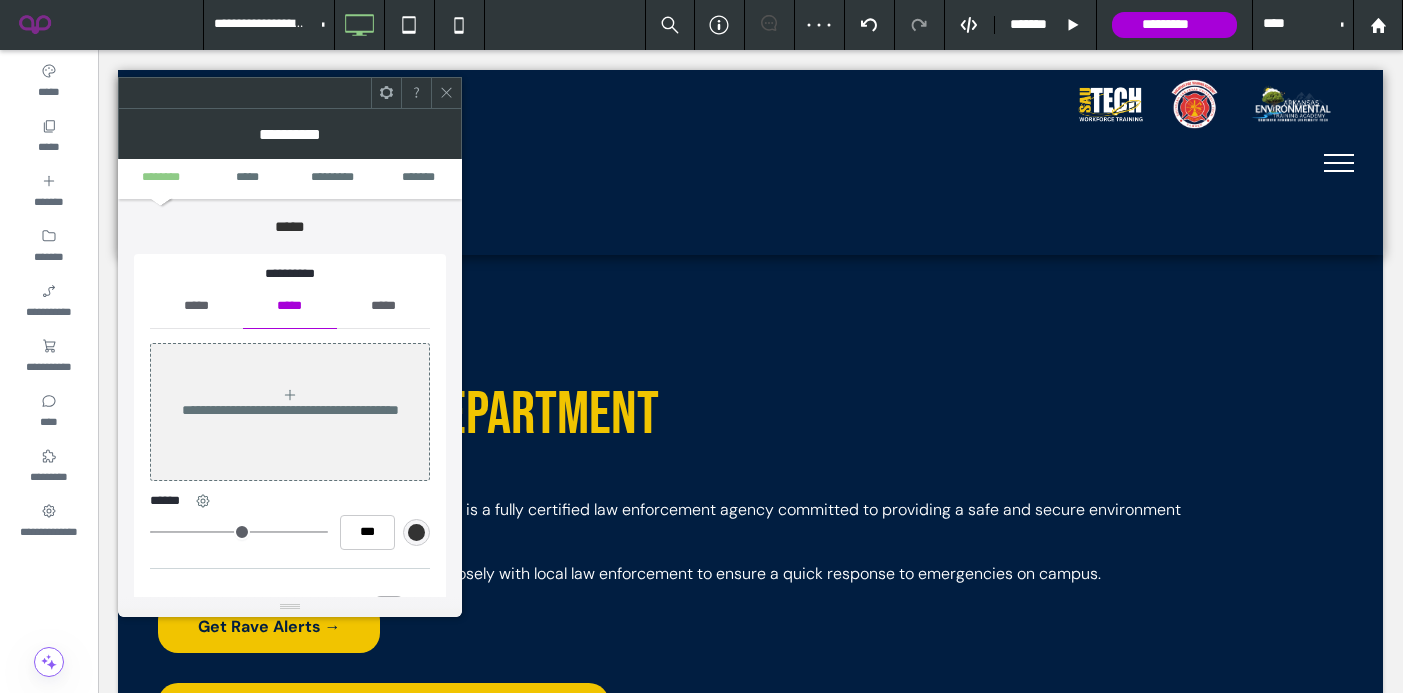click on "*****" at bounding box center [196, 306] 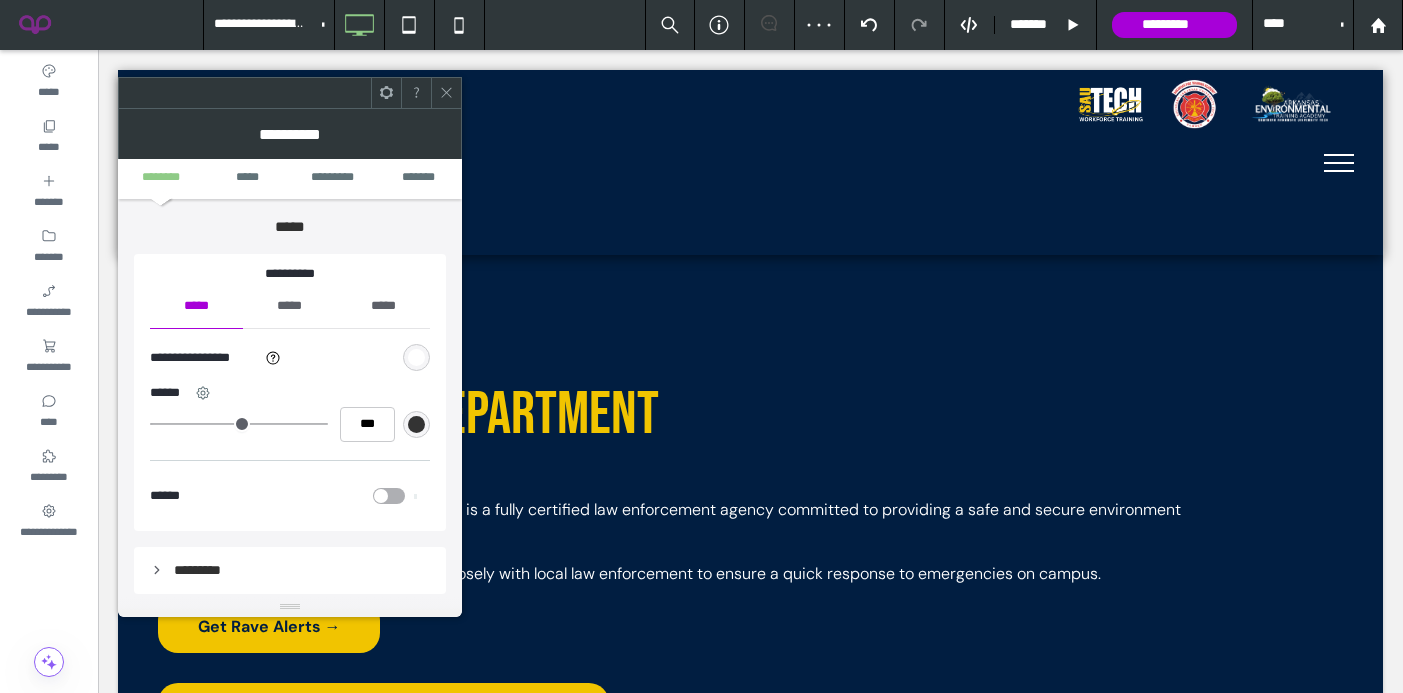 click at bounding box center [416, 357] 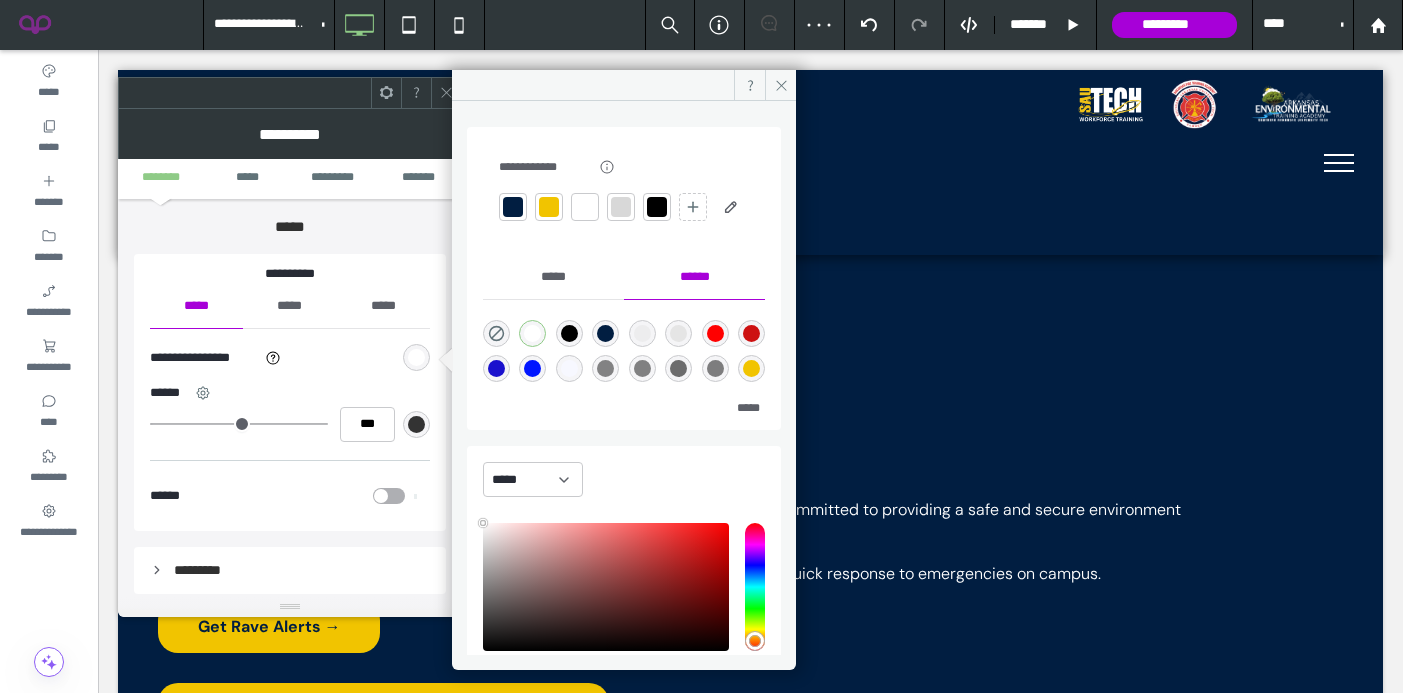 click at bounding box center (549, 207) 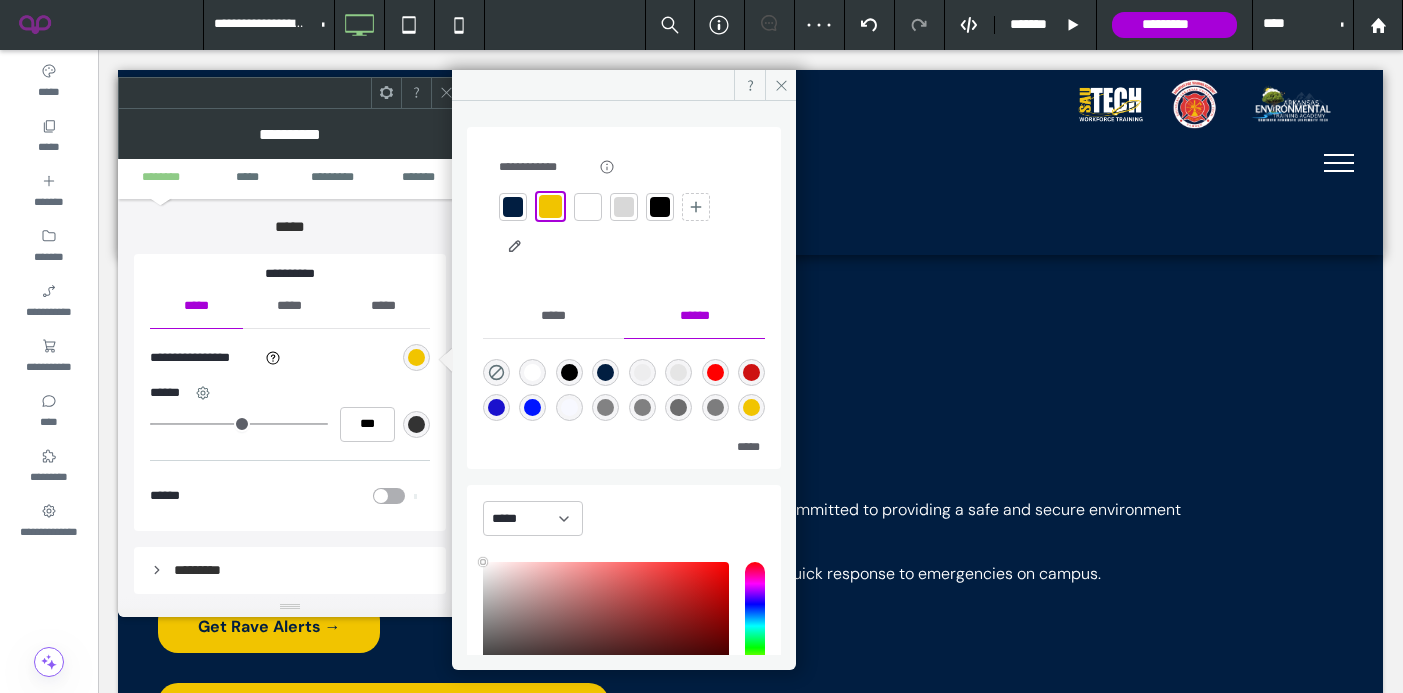 click at bounding box center (446, 93) 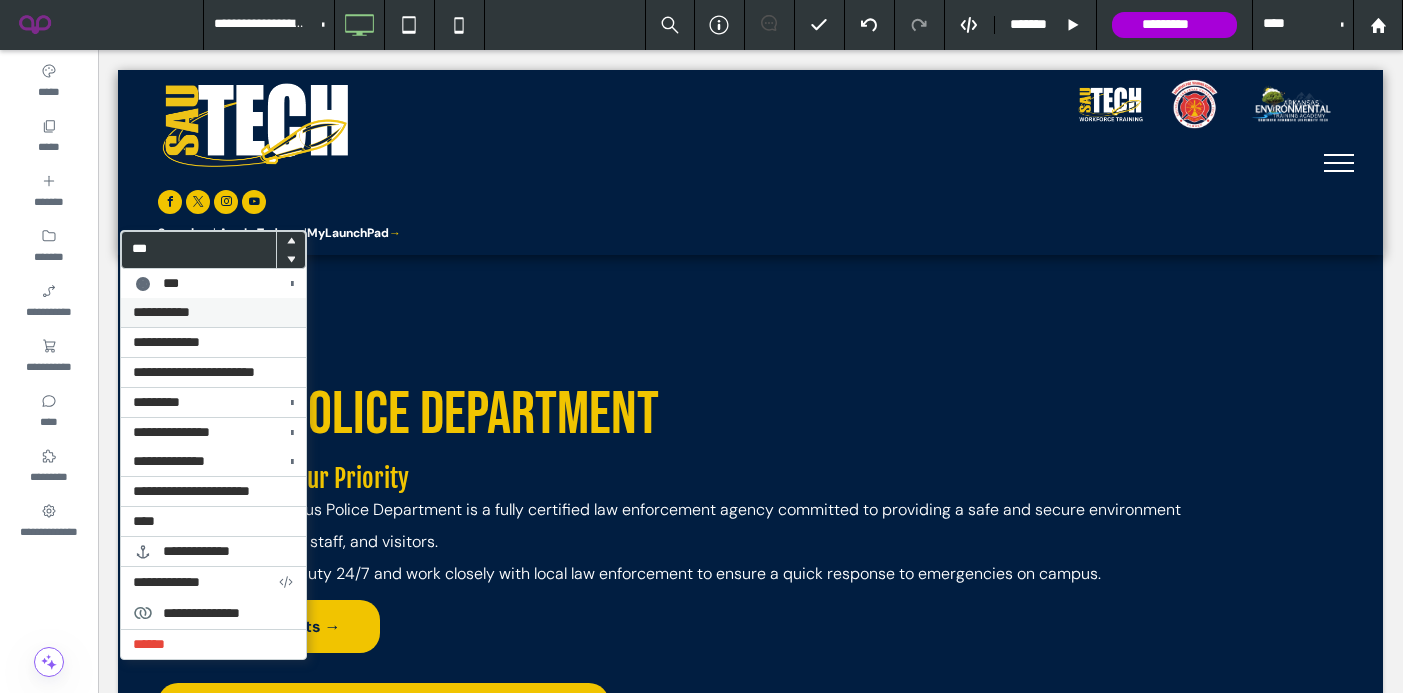 click on "**********" at bounding box center (213, 312) 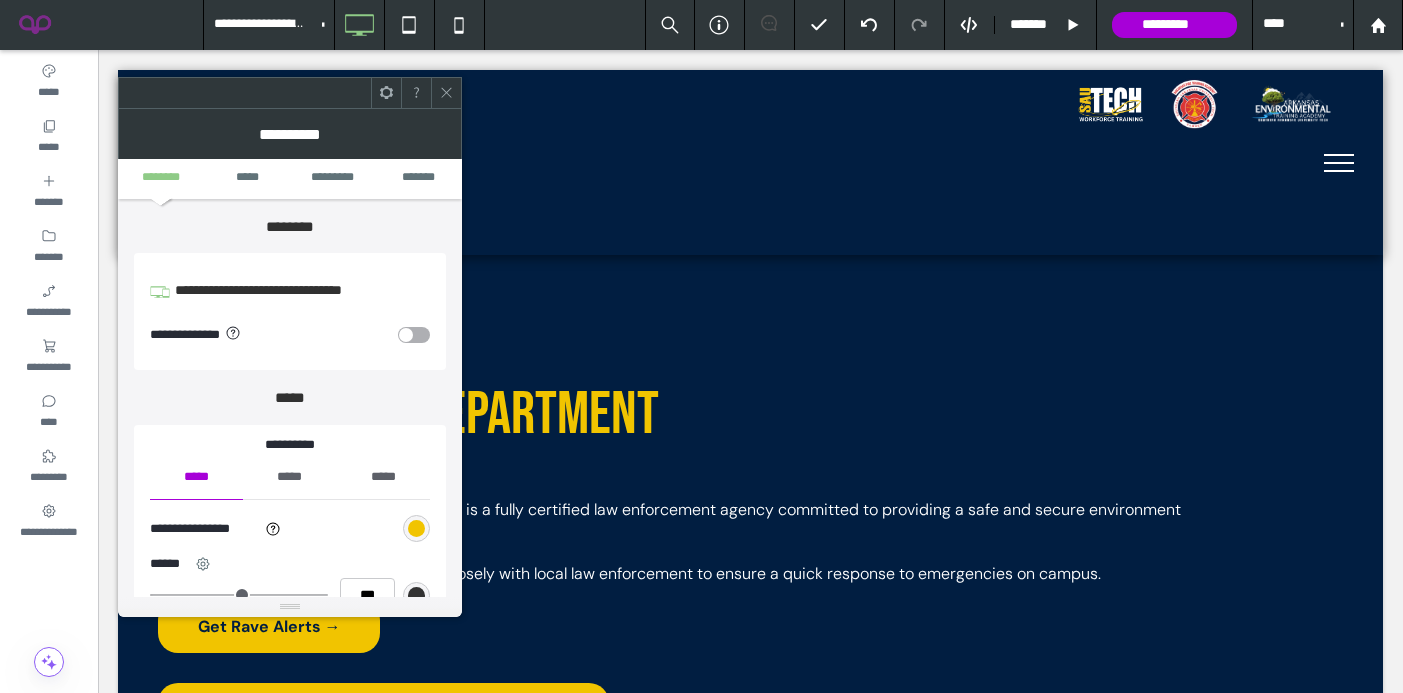 click at bounding box center (446, 93) 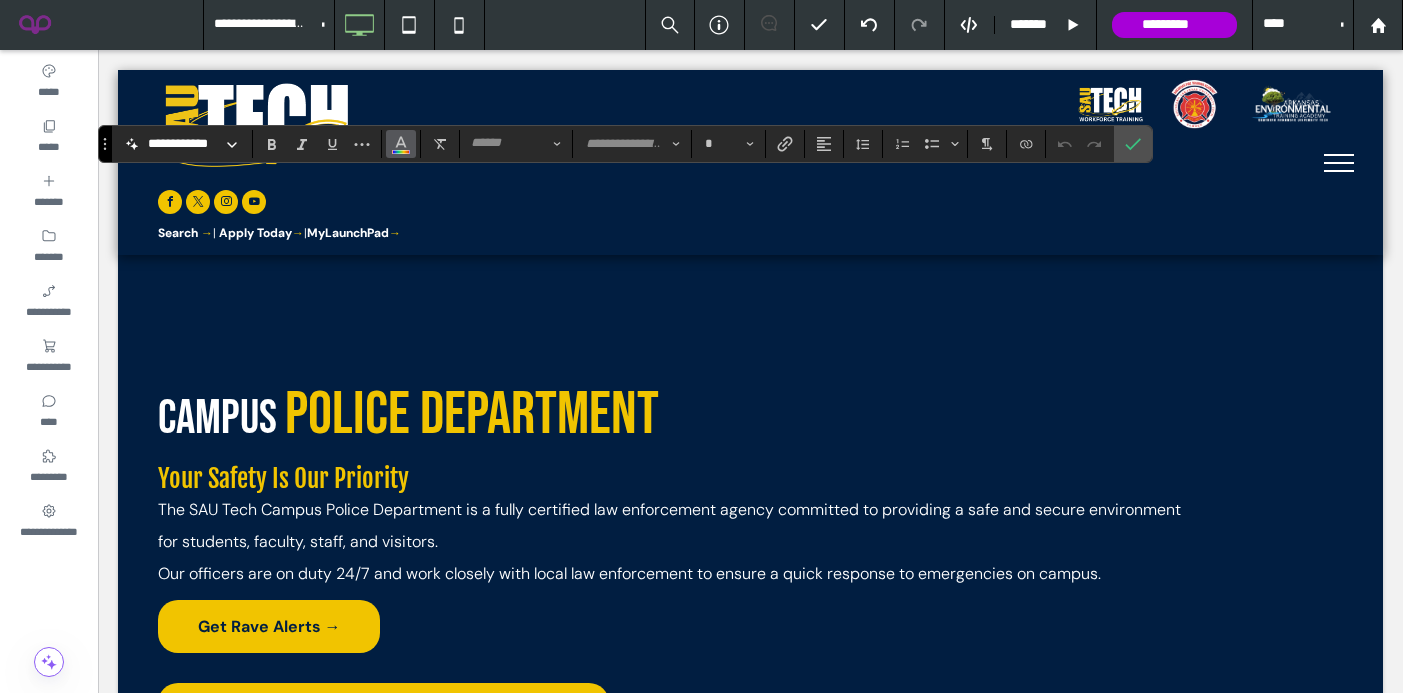 click 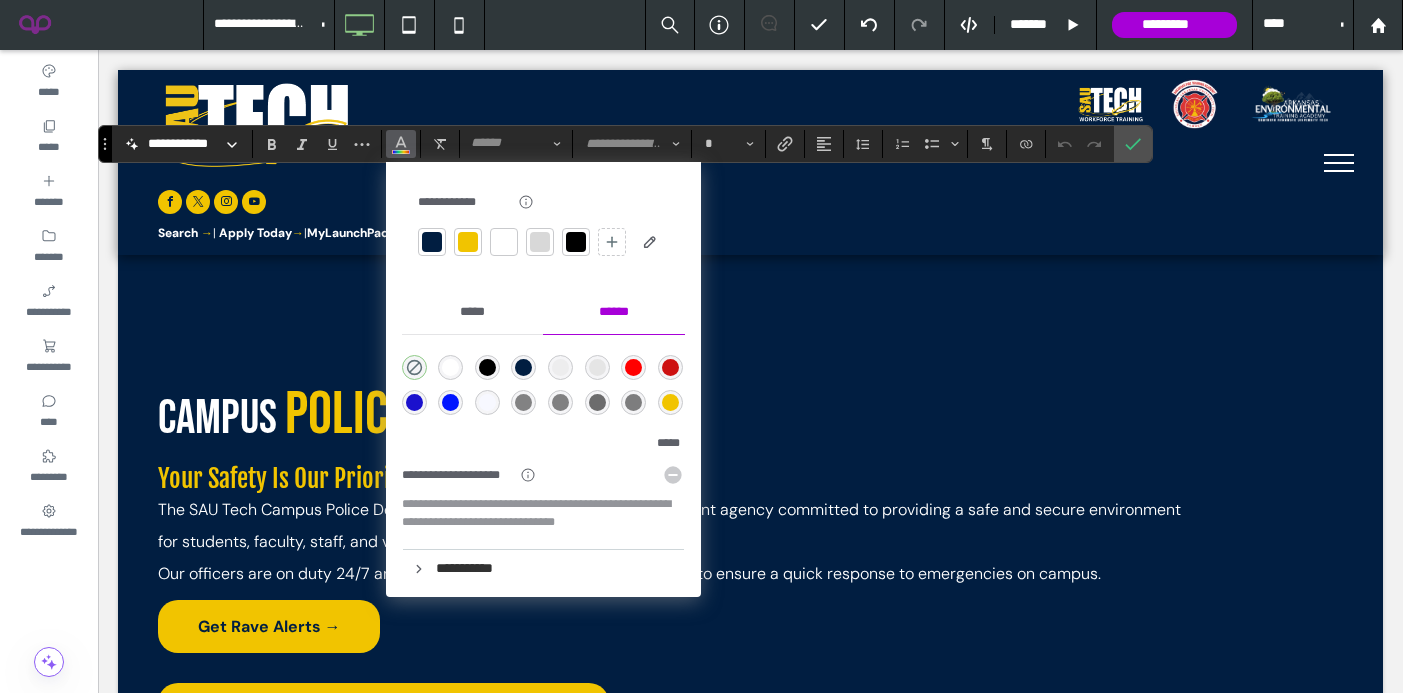 click at bounding box center [432, 242] 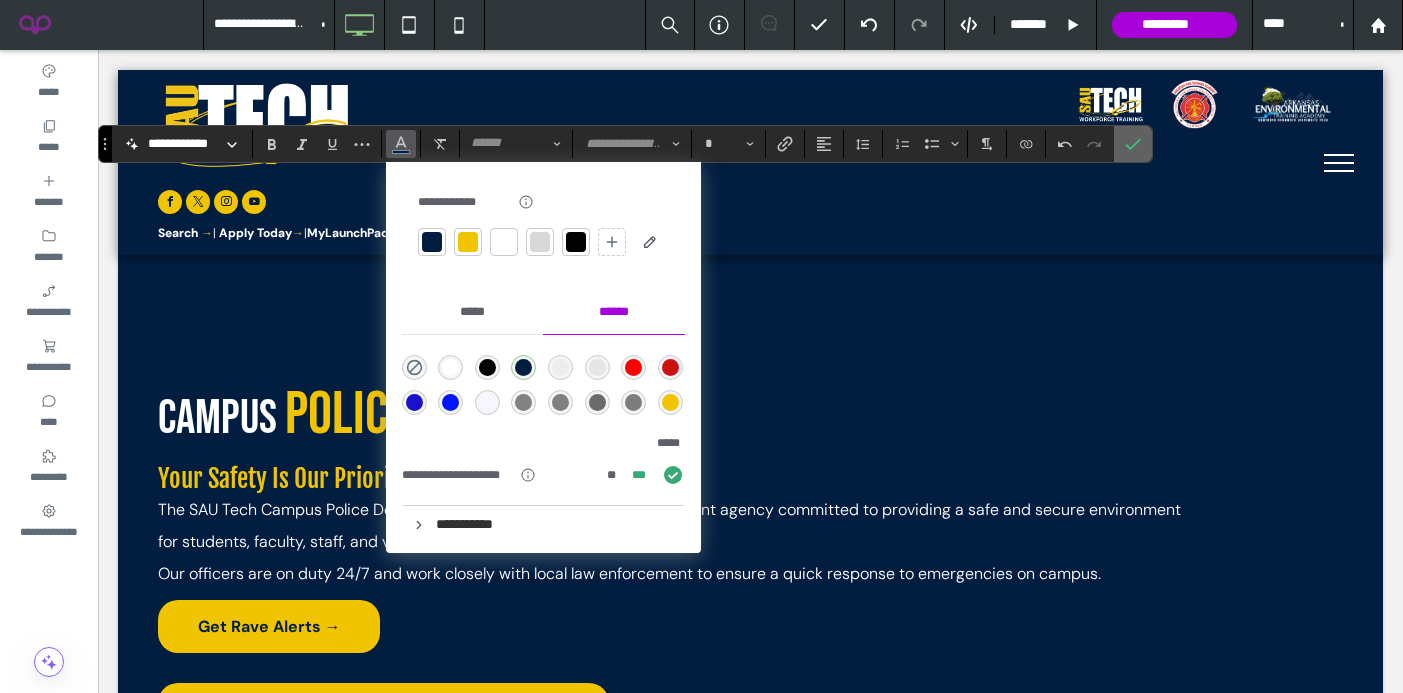 click 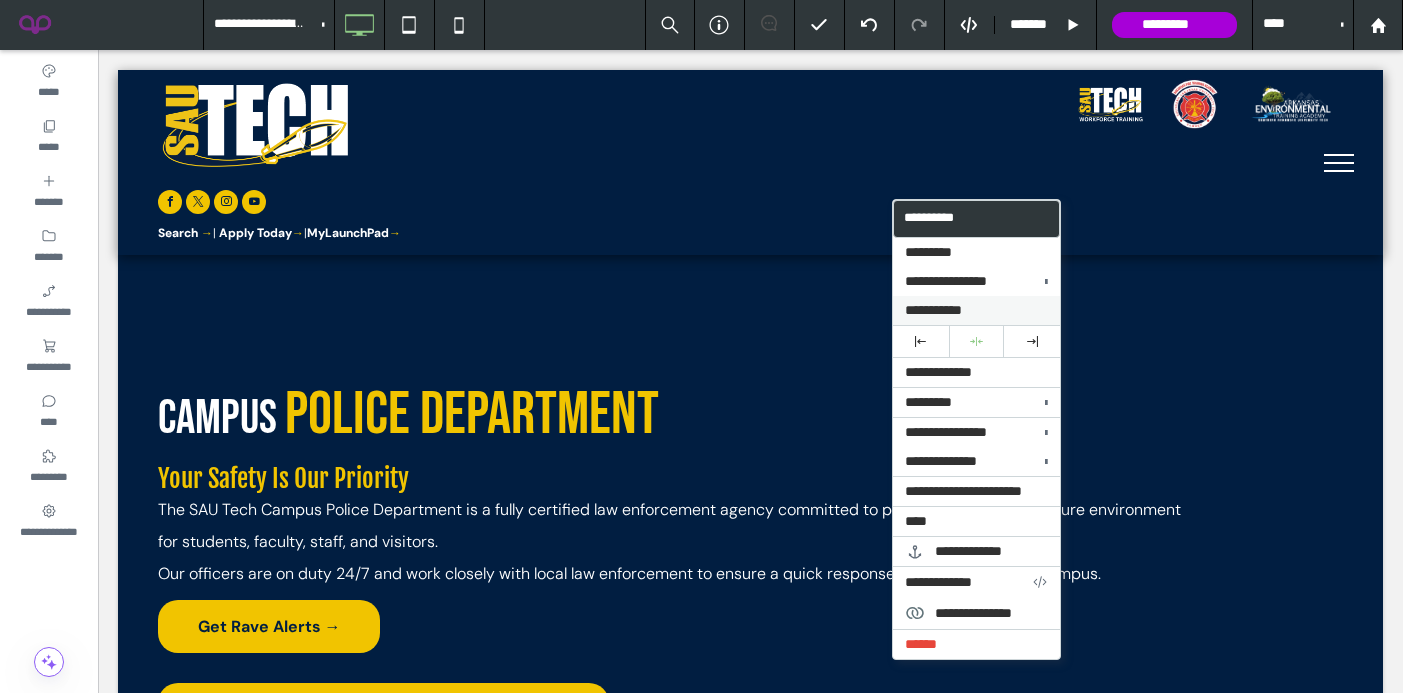 click on "**********" at bounding box center (933, 310) 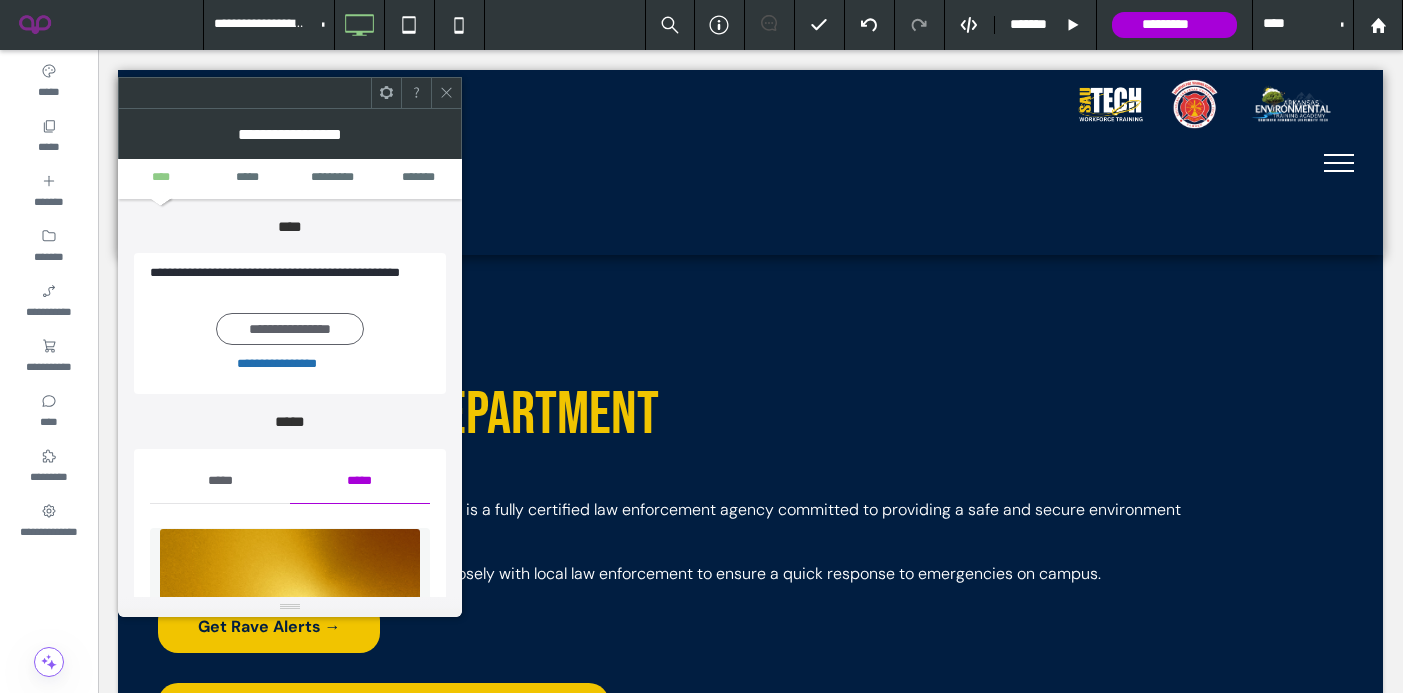 scroll, scrollTop: 227, scrollLeft: 0, axis: vertical 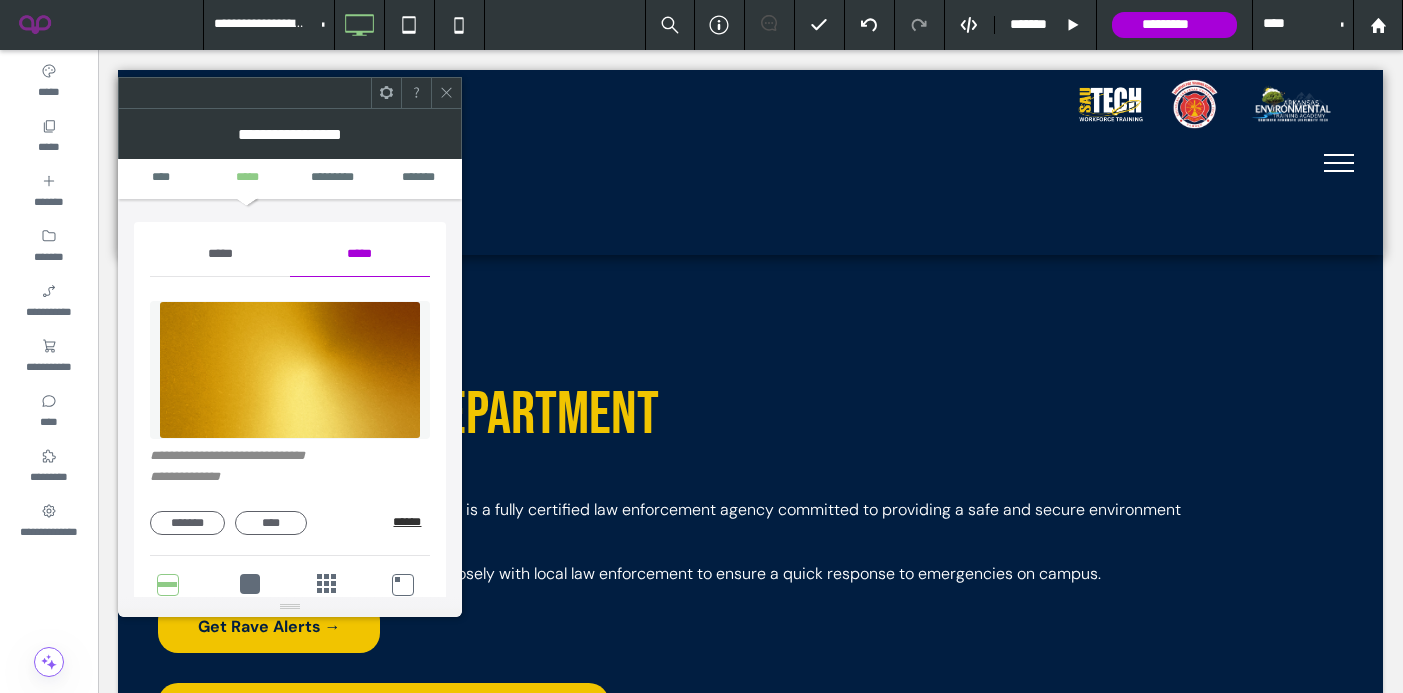 click on "******" at bounding box center [411, 522] 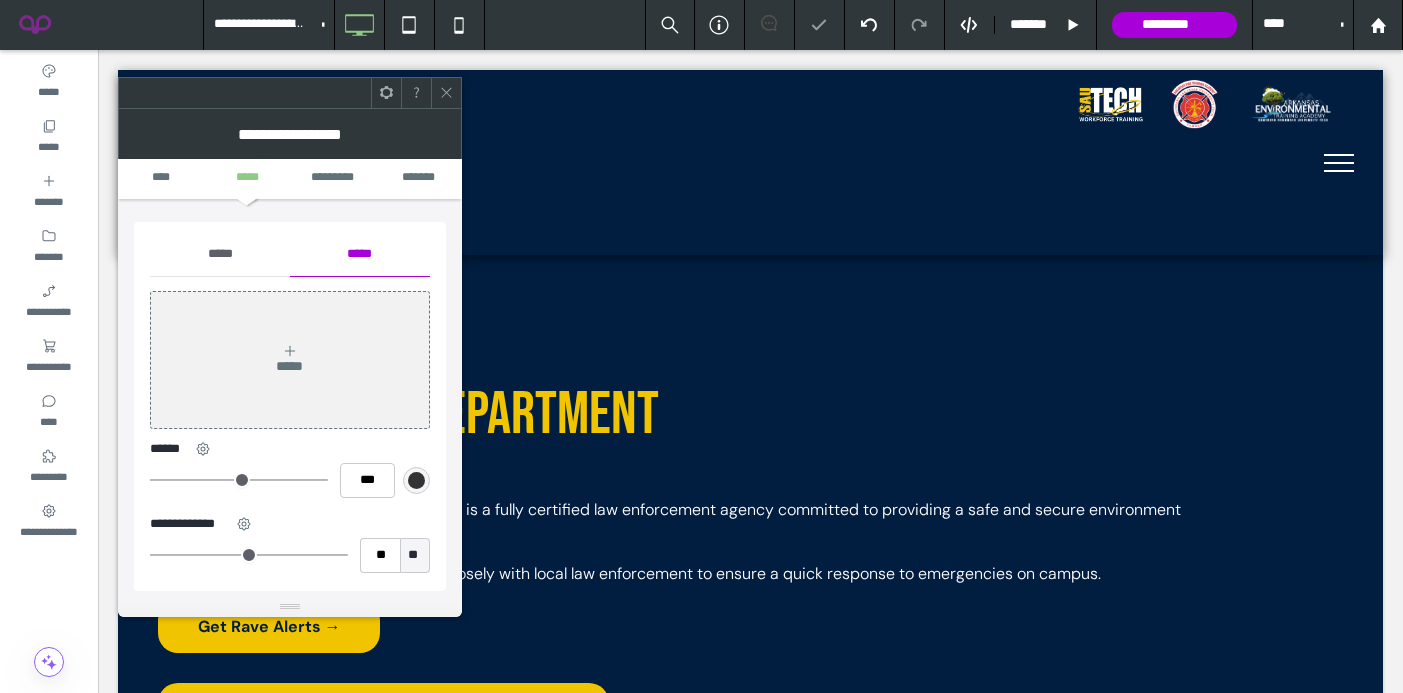 click on "*****" at bounding box center [220, 254] 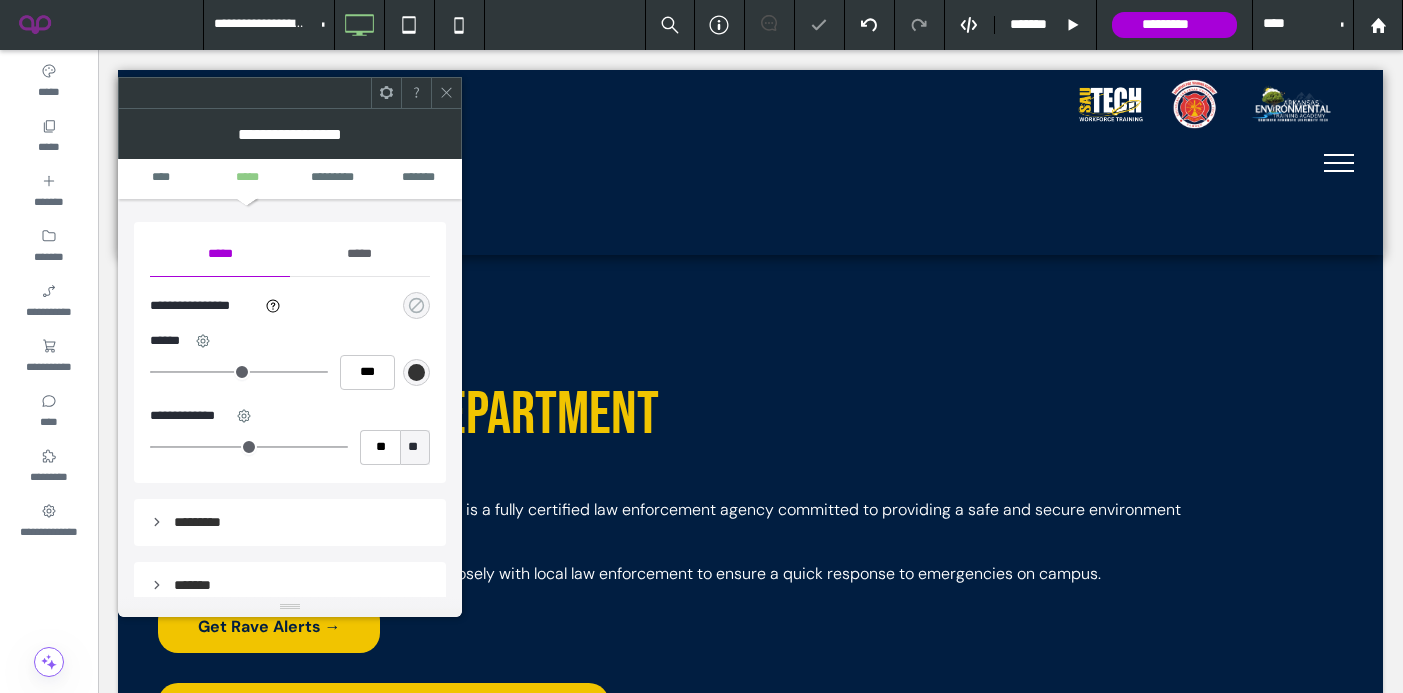 click 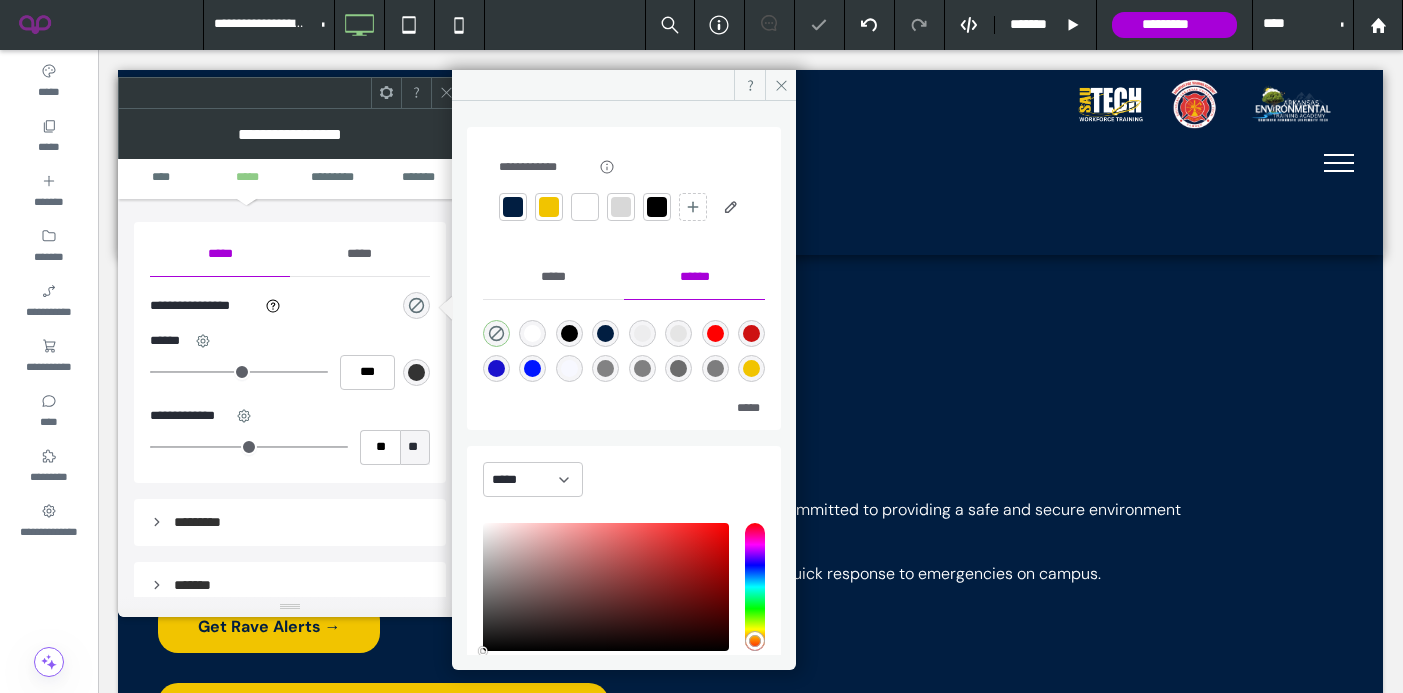 click at bounding box center [549, 207] 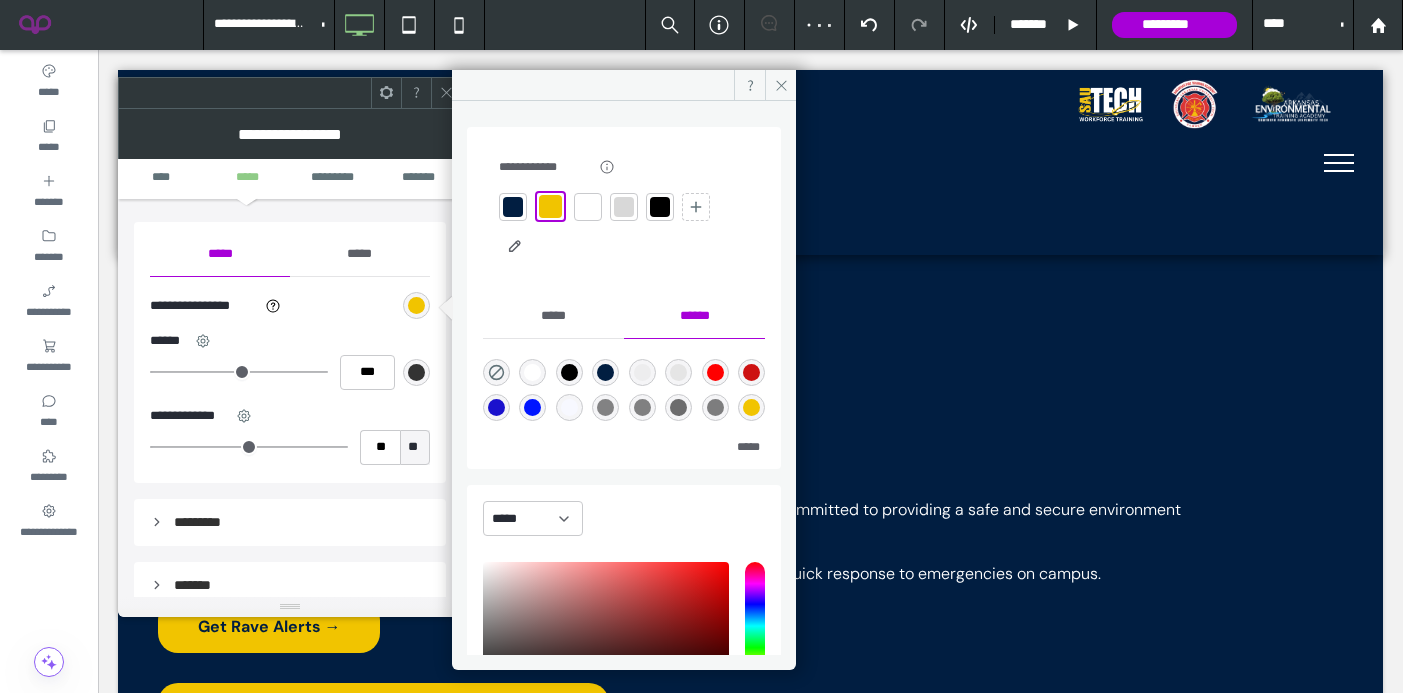 click 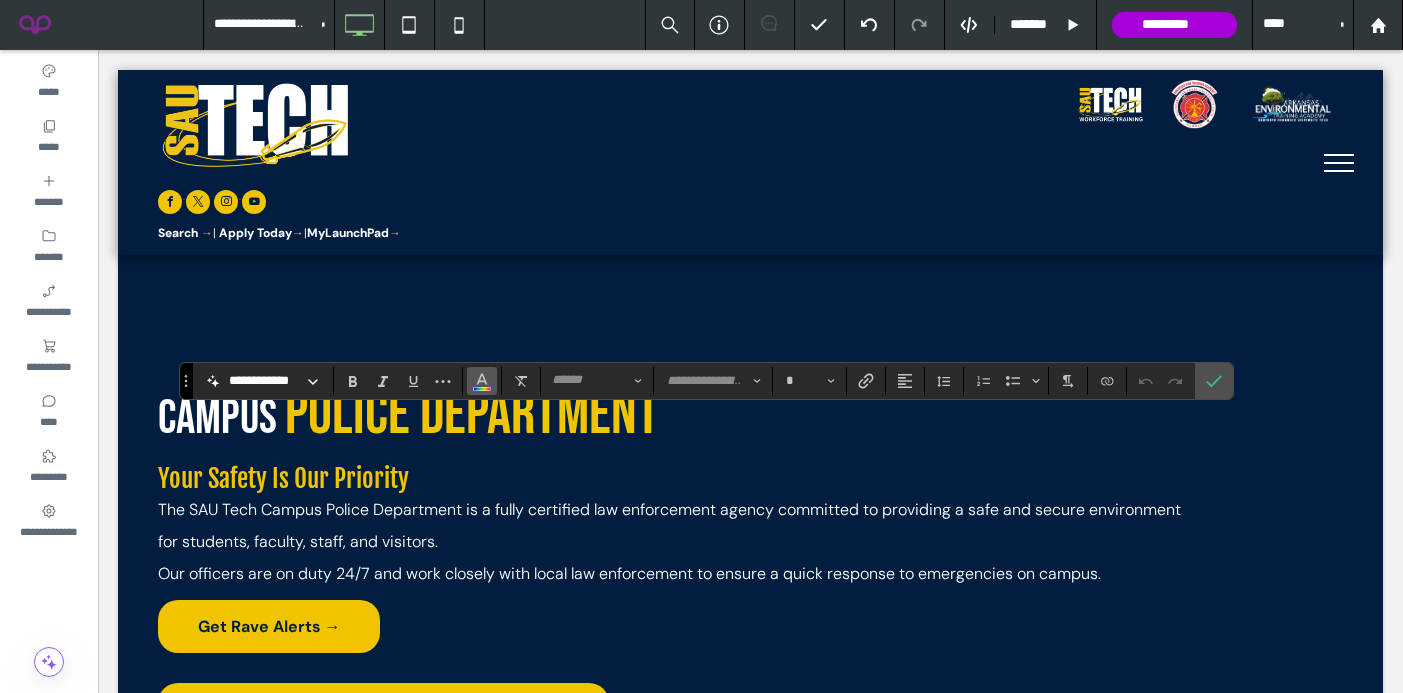 click 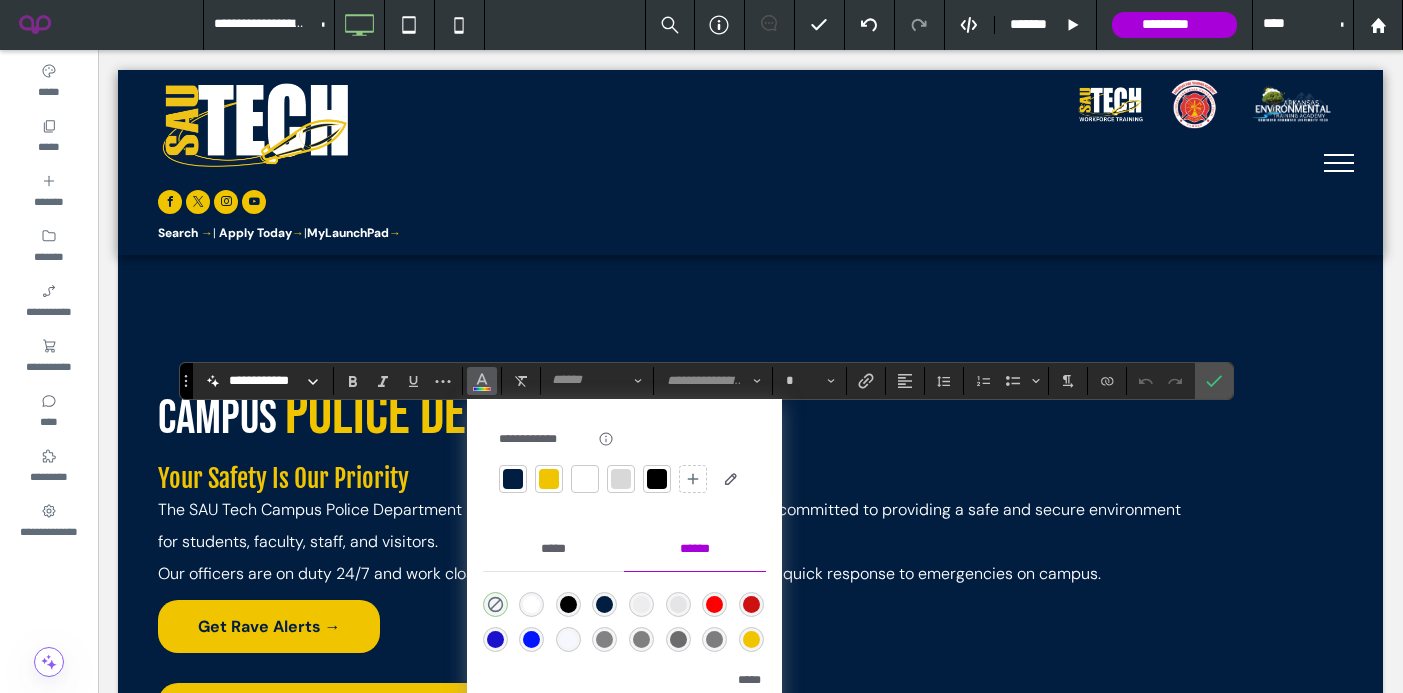 click at bounding box center (513, 479) 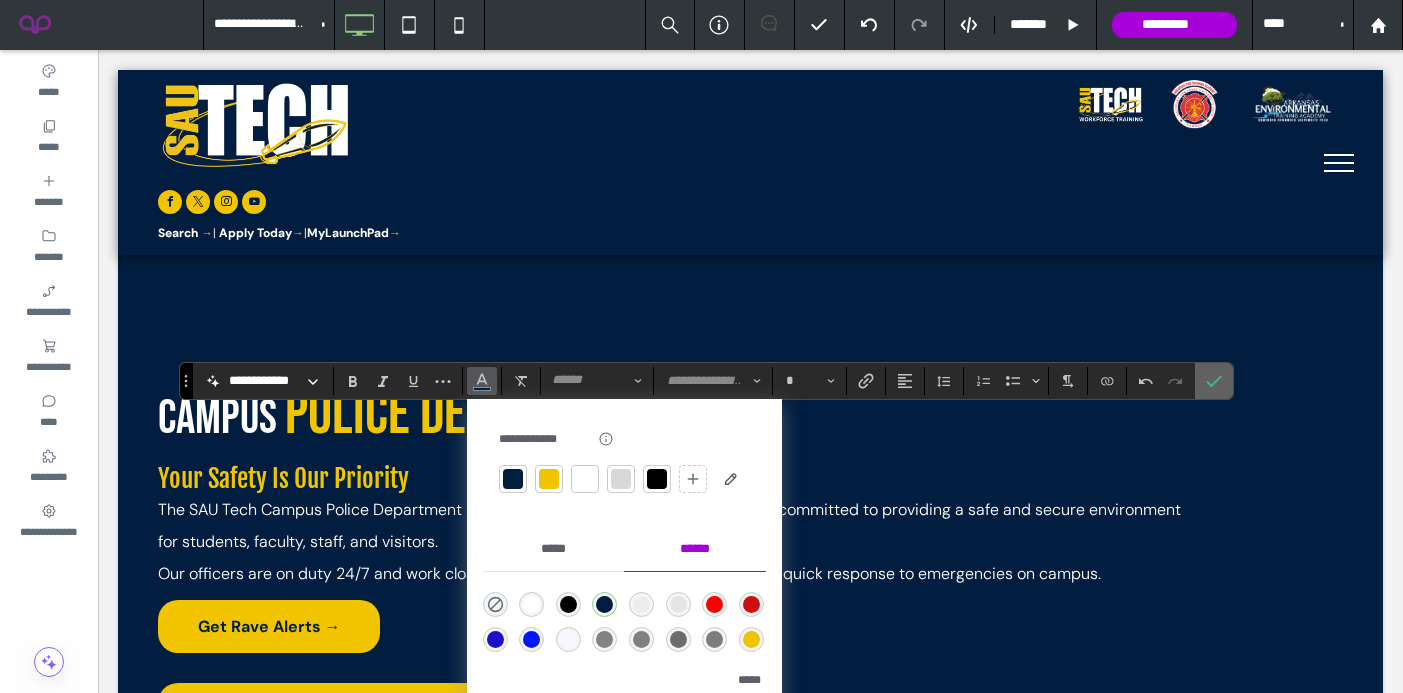 click at bounding box center (1210, 381) 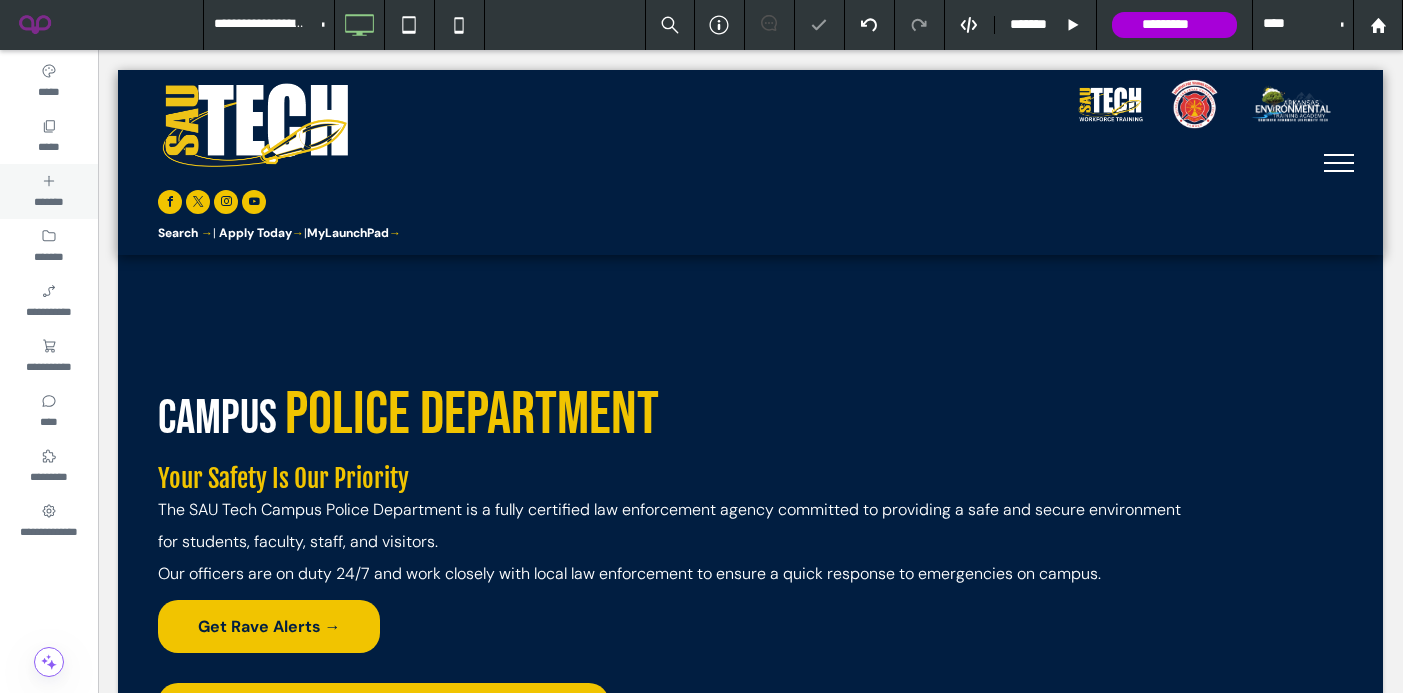 click on "*****" at bounding box center [49, 136] 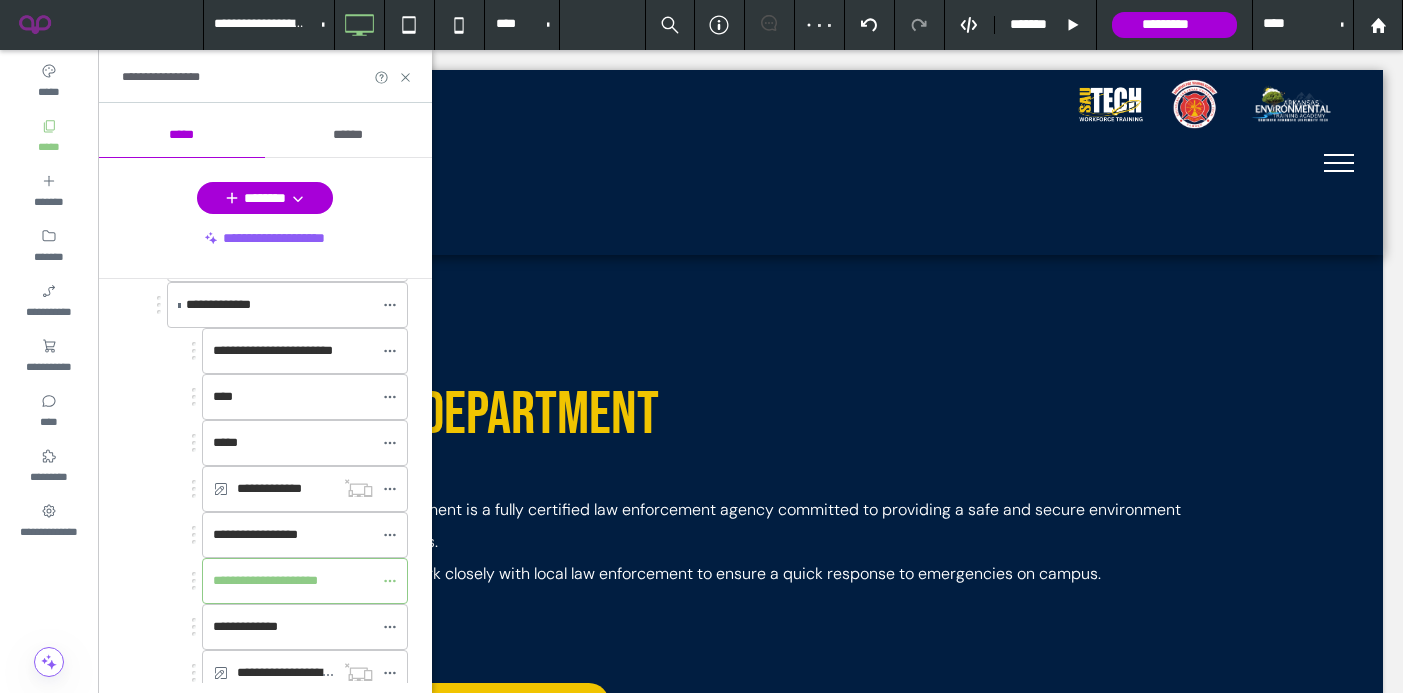 scroll, scrollTop: 751, scrollLeft: 0, axis: vertical 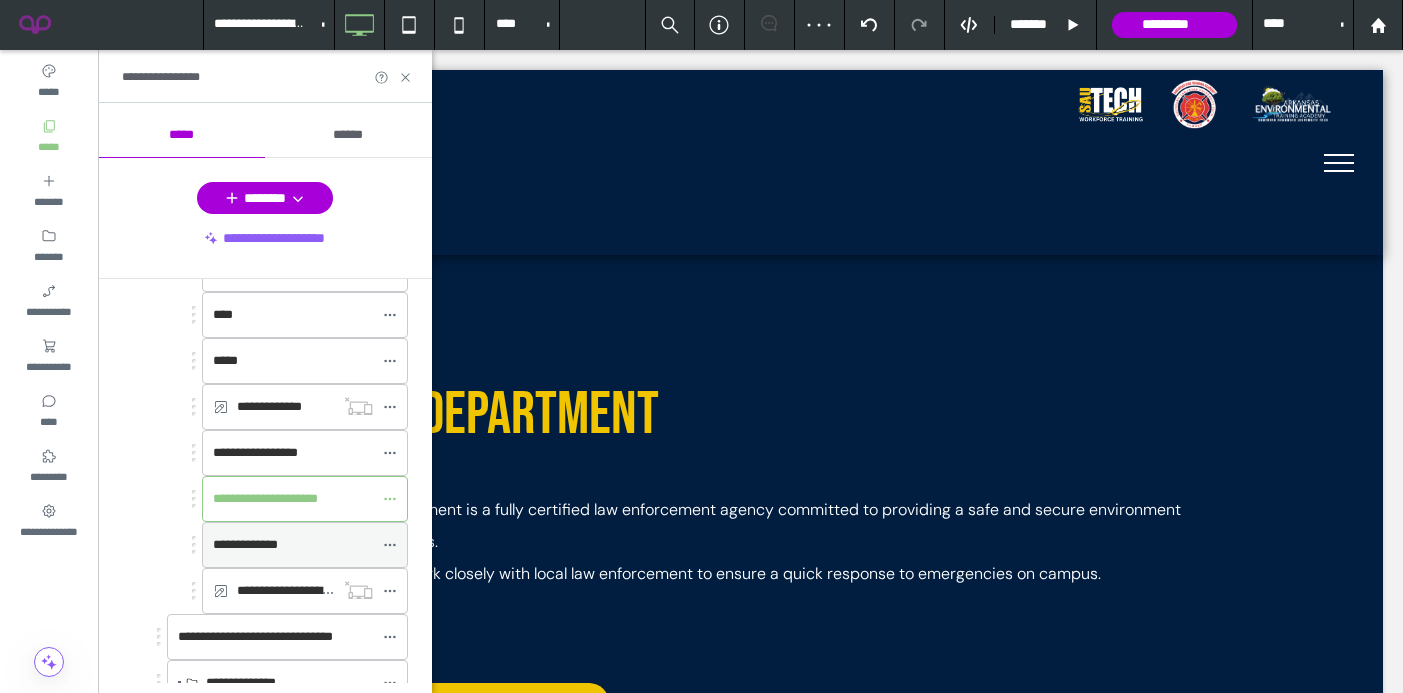 click on "**********" at bounding box center [245, 544] 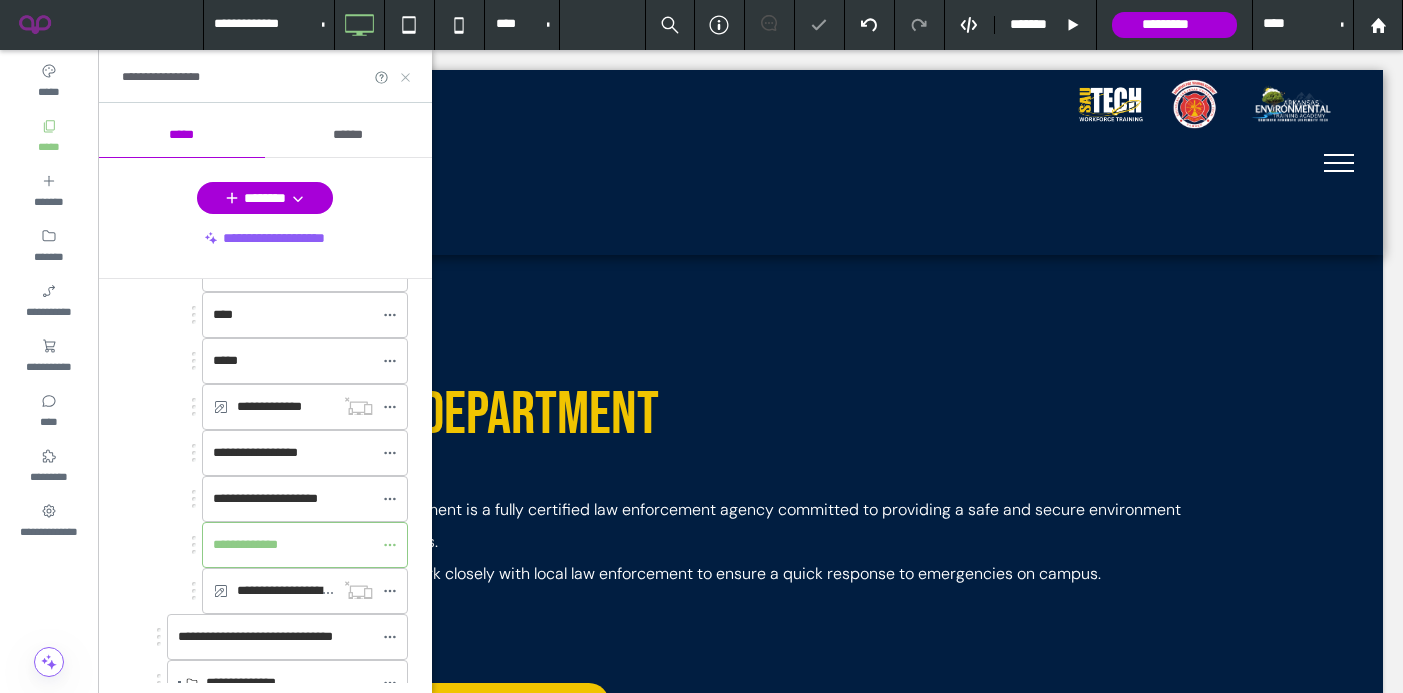 click 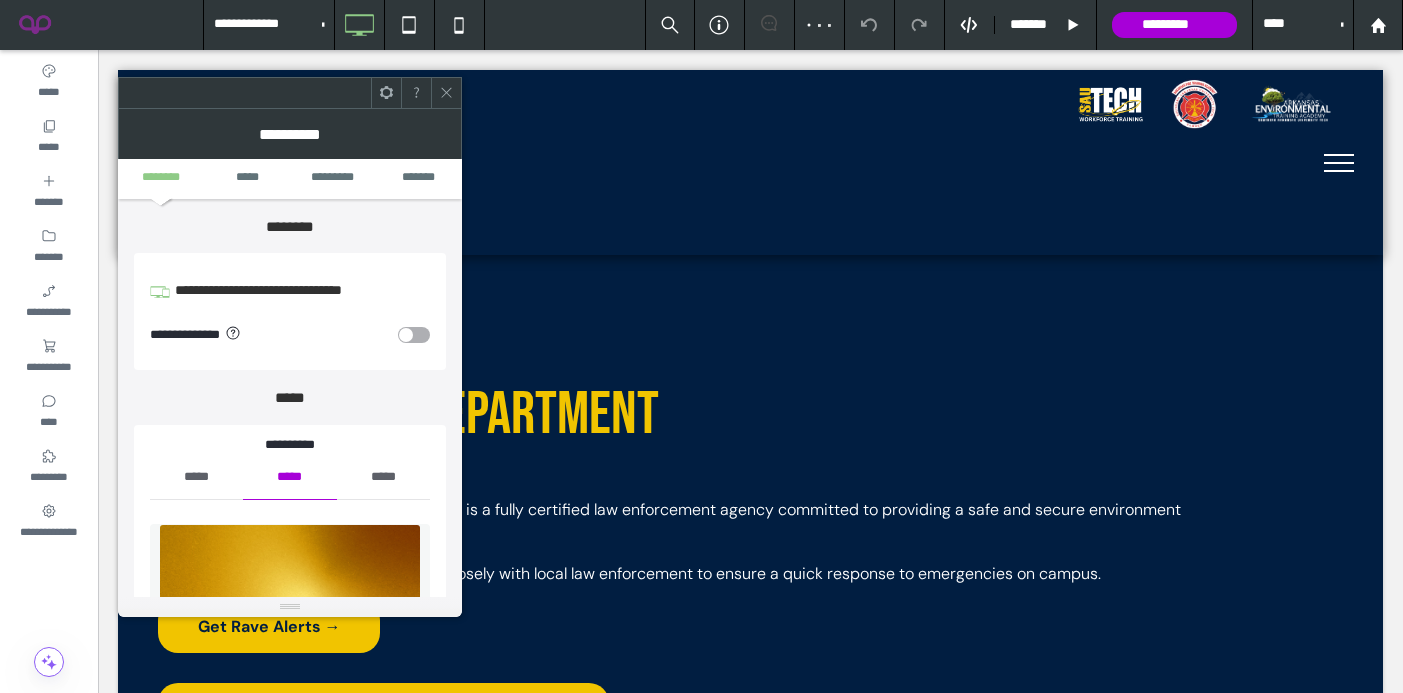 scroll, scrollTop: 149, scrollLeft: 0, axis: vertical 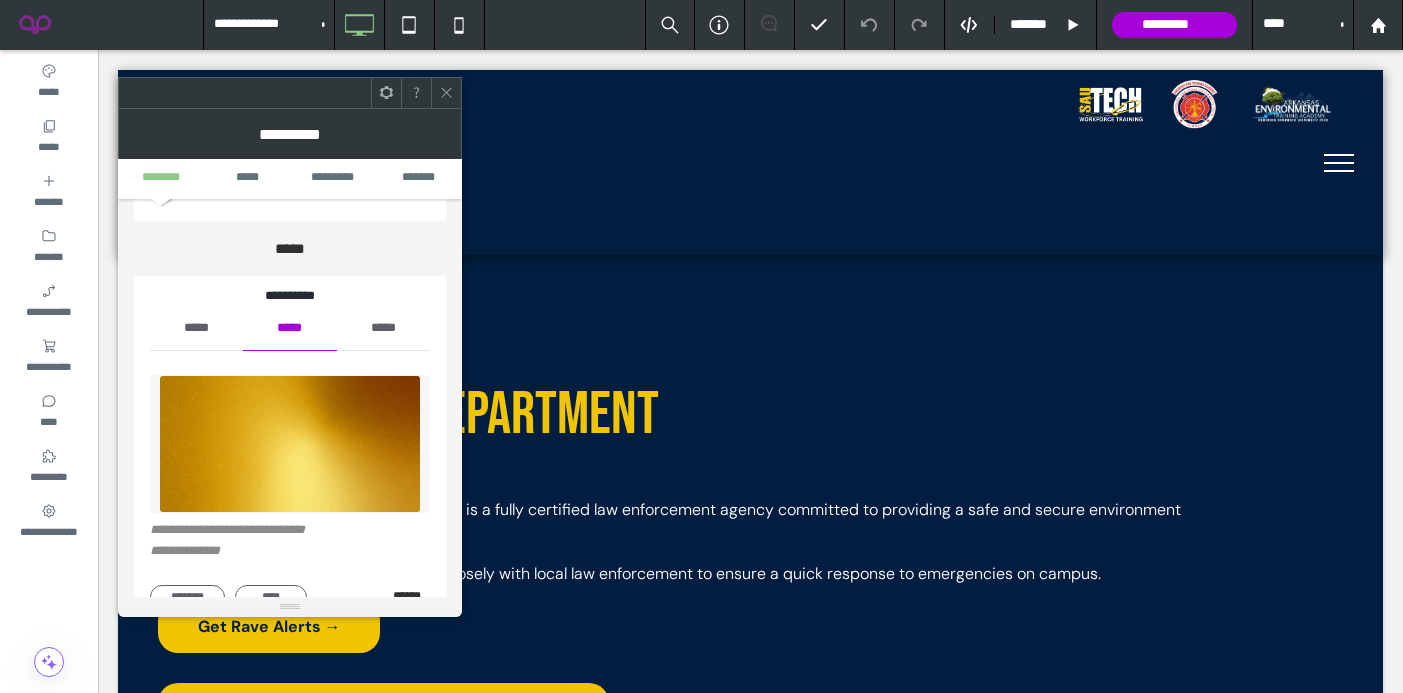 click on "******" at bounding box center [411, 596] 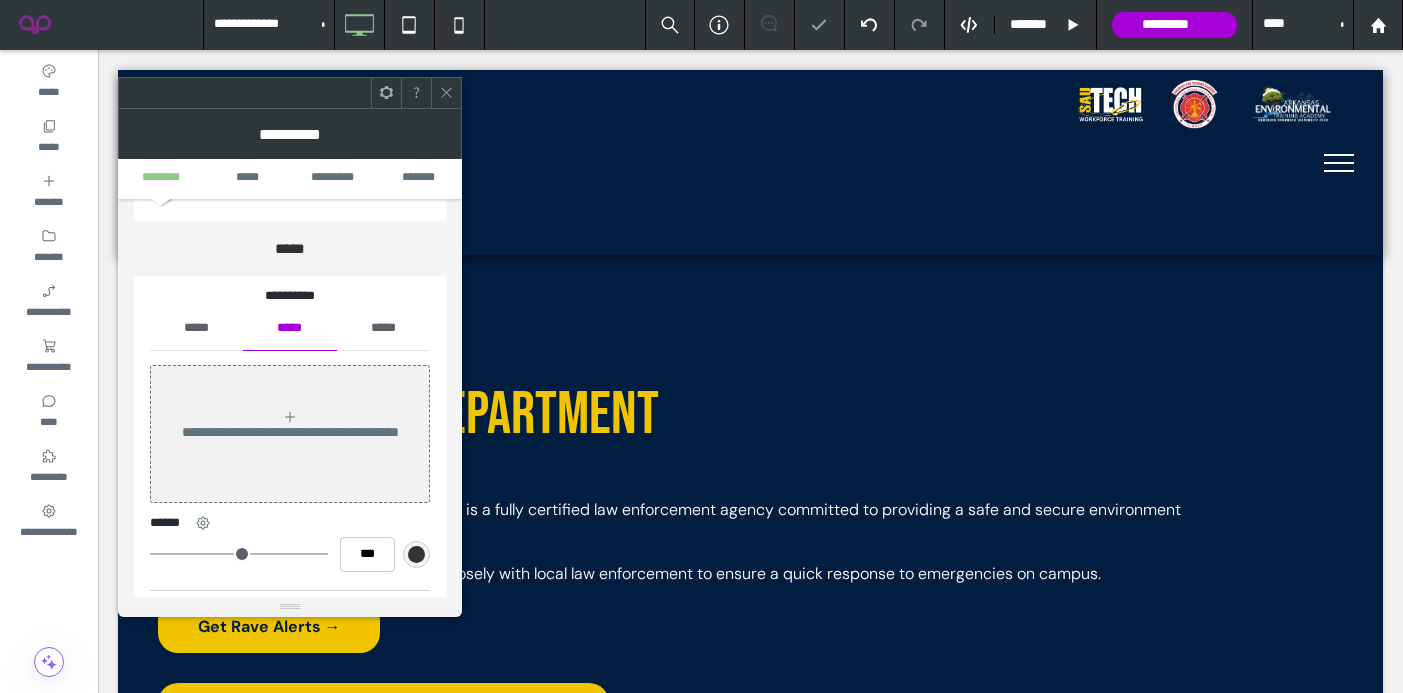 click on "*****" at bounding box center (196, 328) 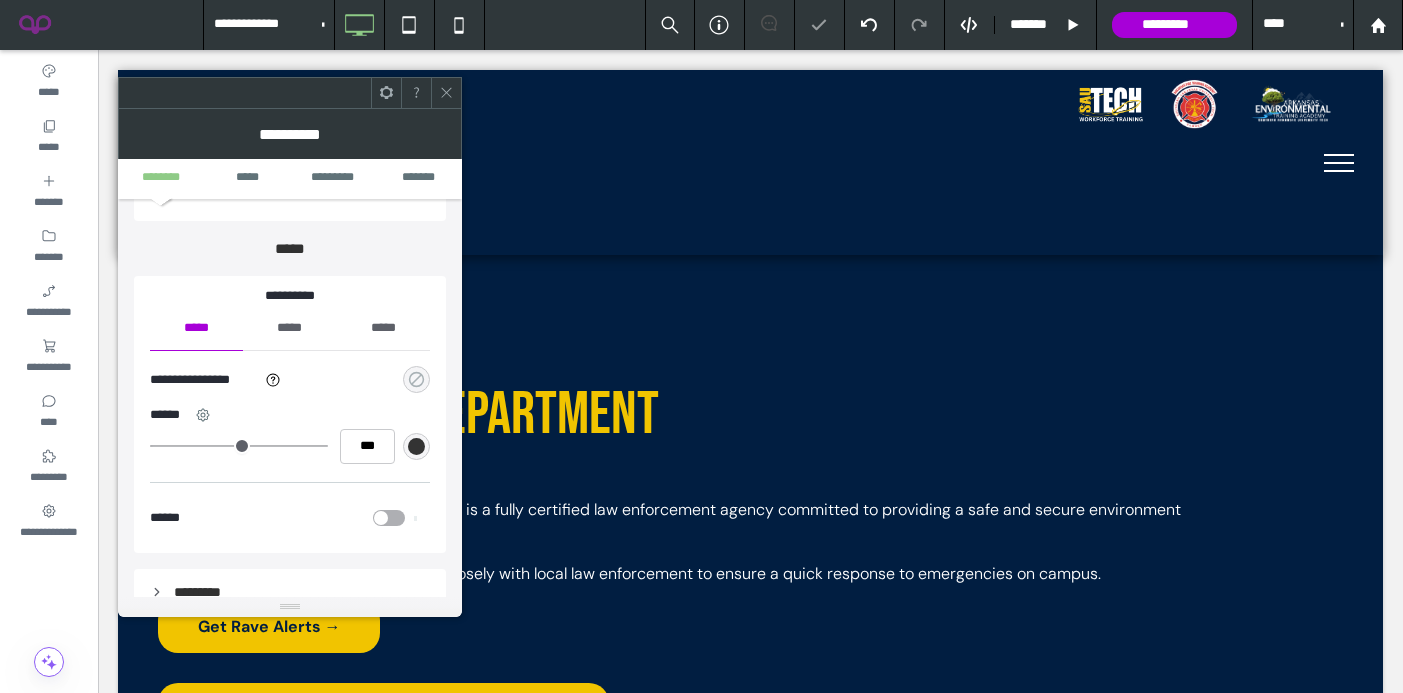 click at bounding box center [416, 379] 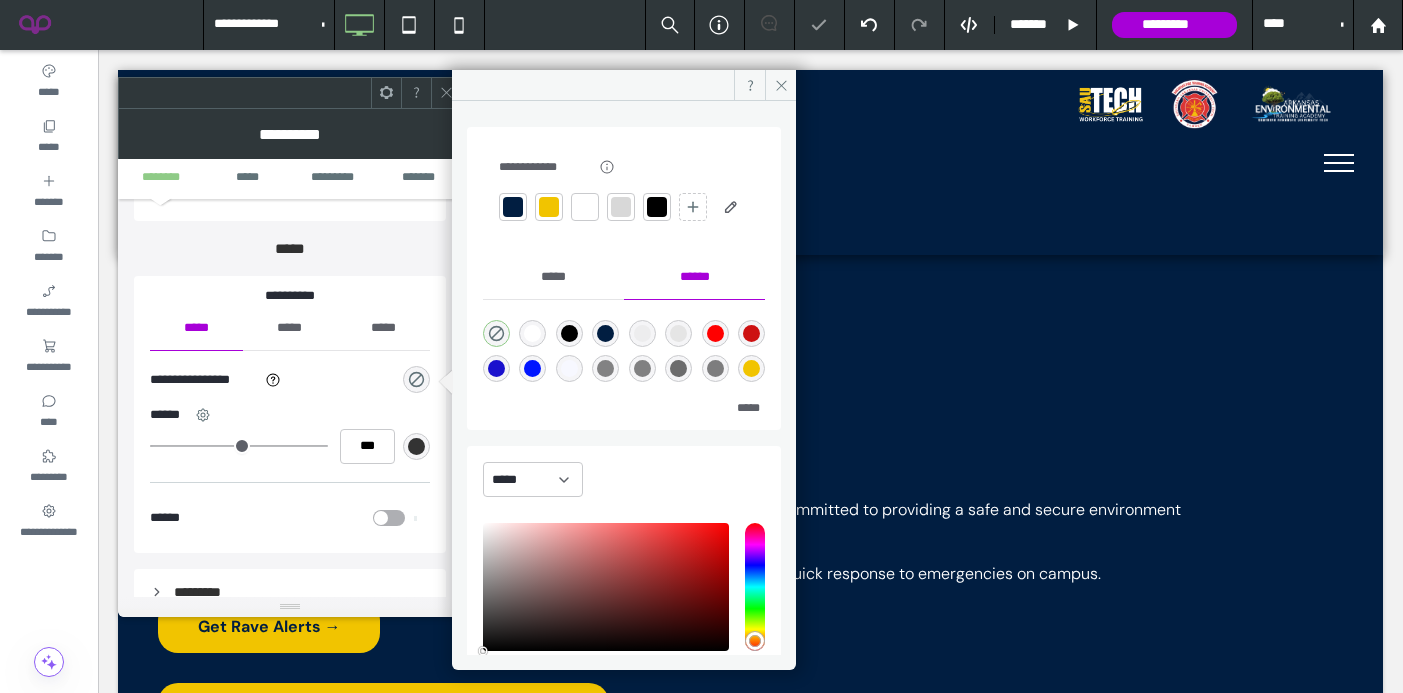 click at bounding box center (549, 207) 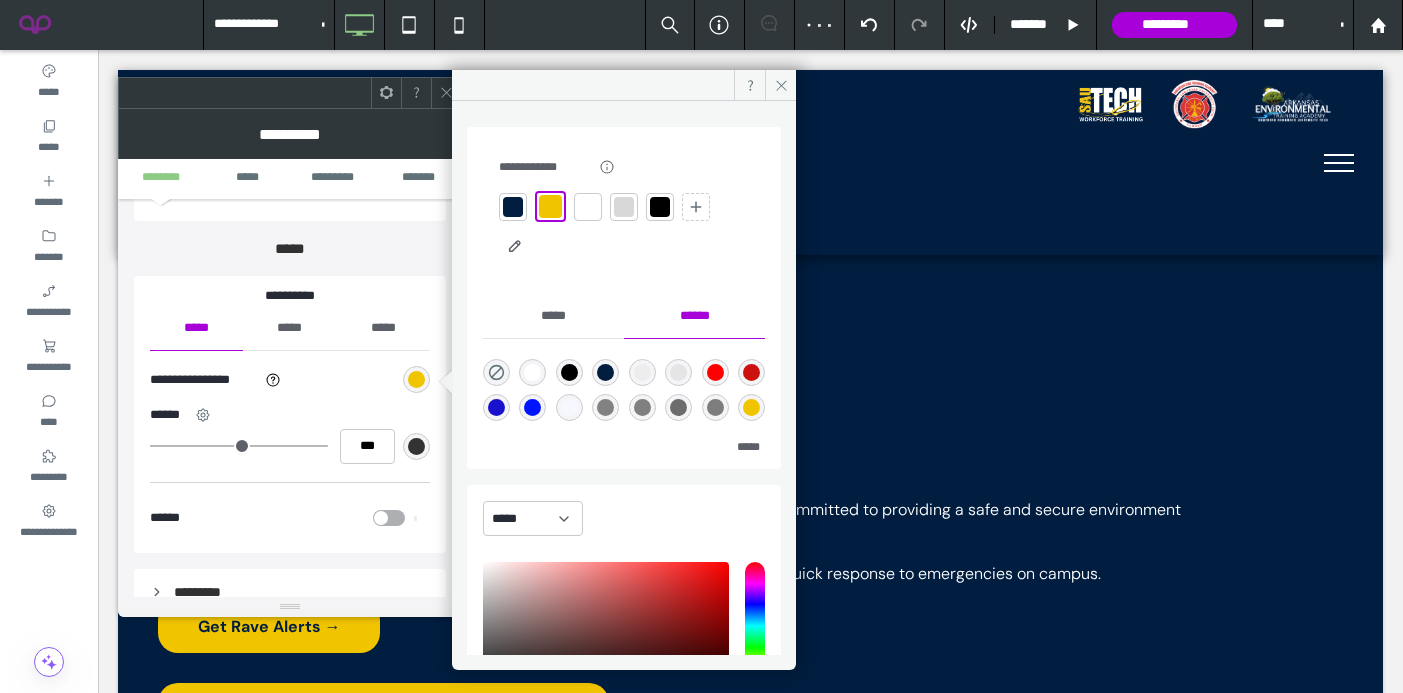 click 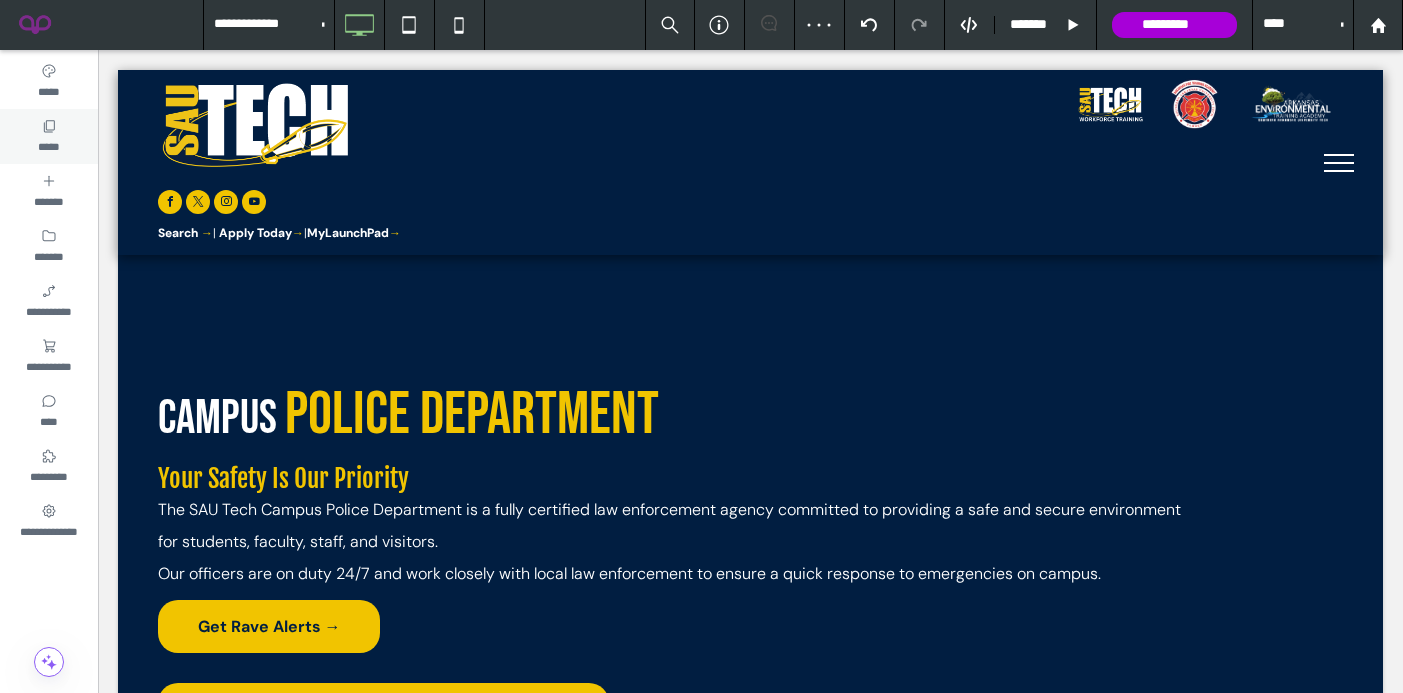 click on "*****" at bounding box center [49, 136] 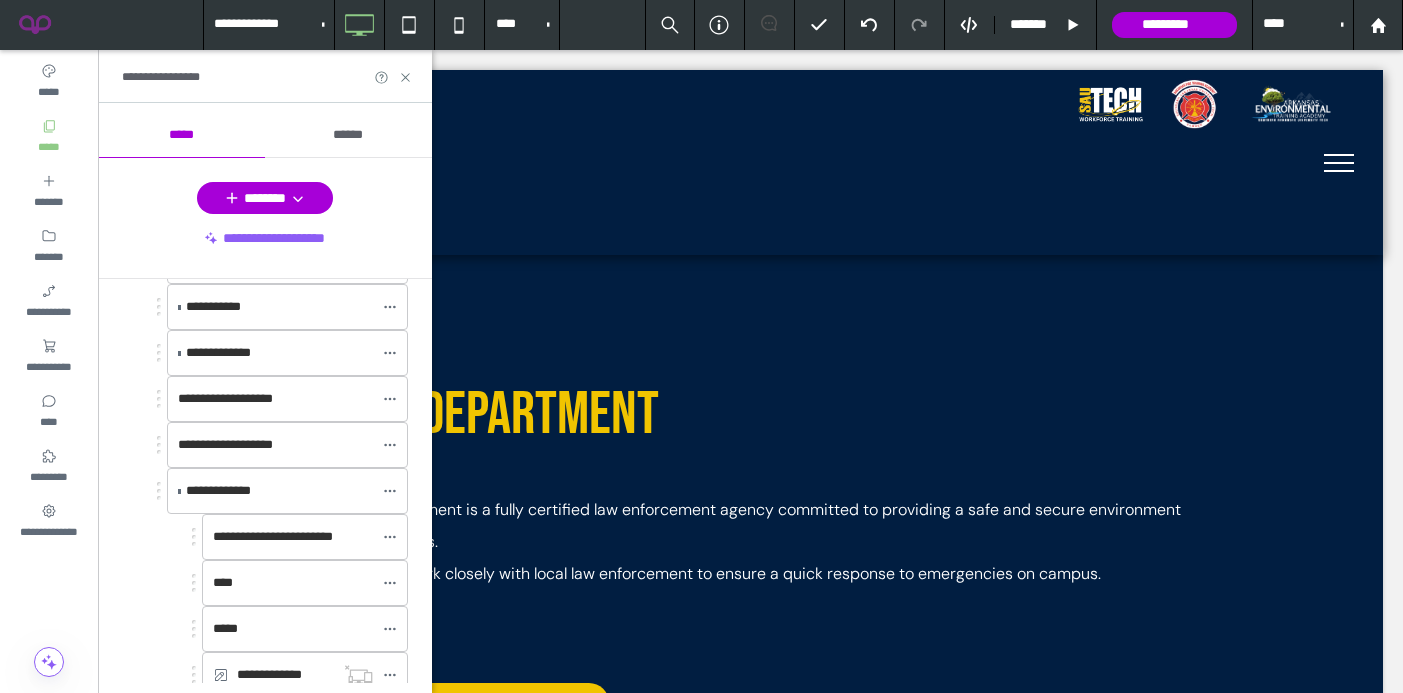 scroll, scrollTop: 631, scrollLeft: 0, axis: vertical 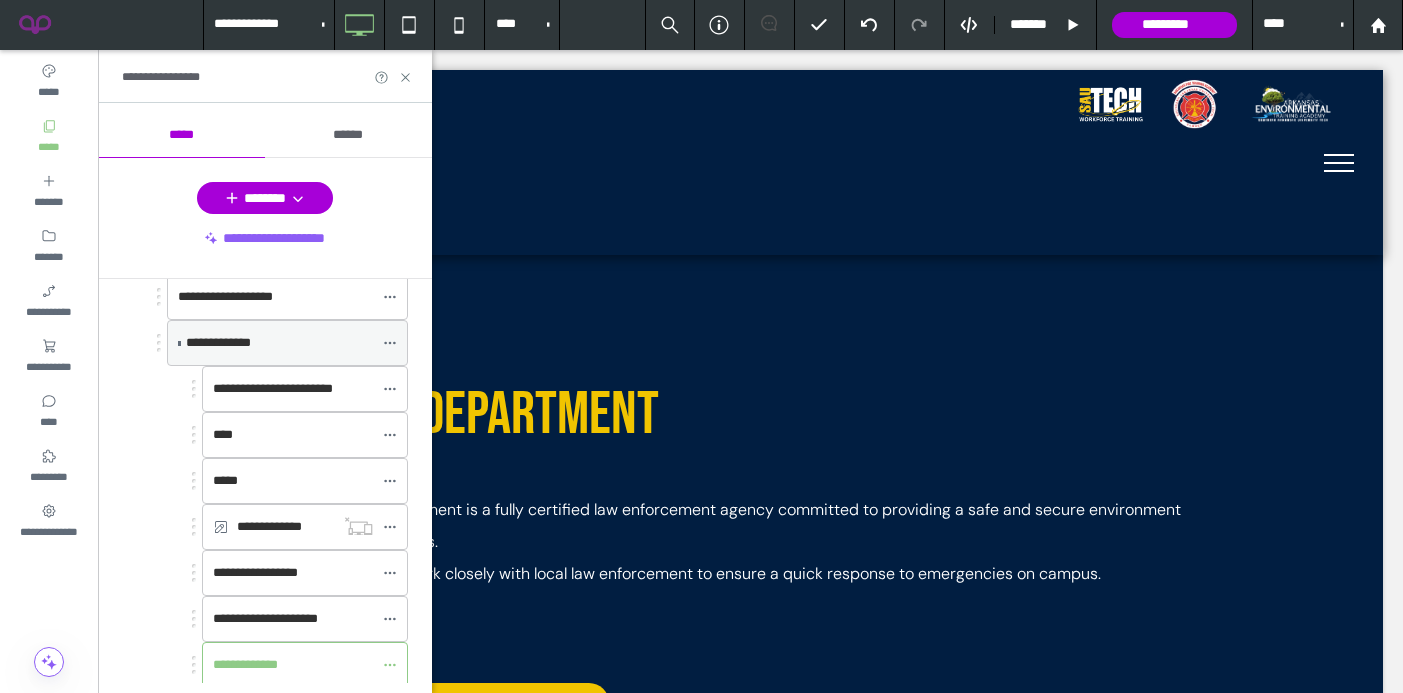click at bounding box center (179, 343) 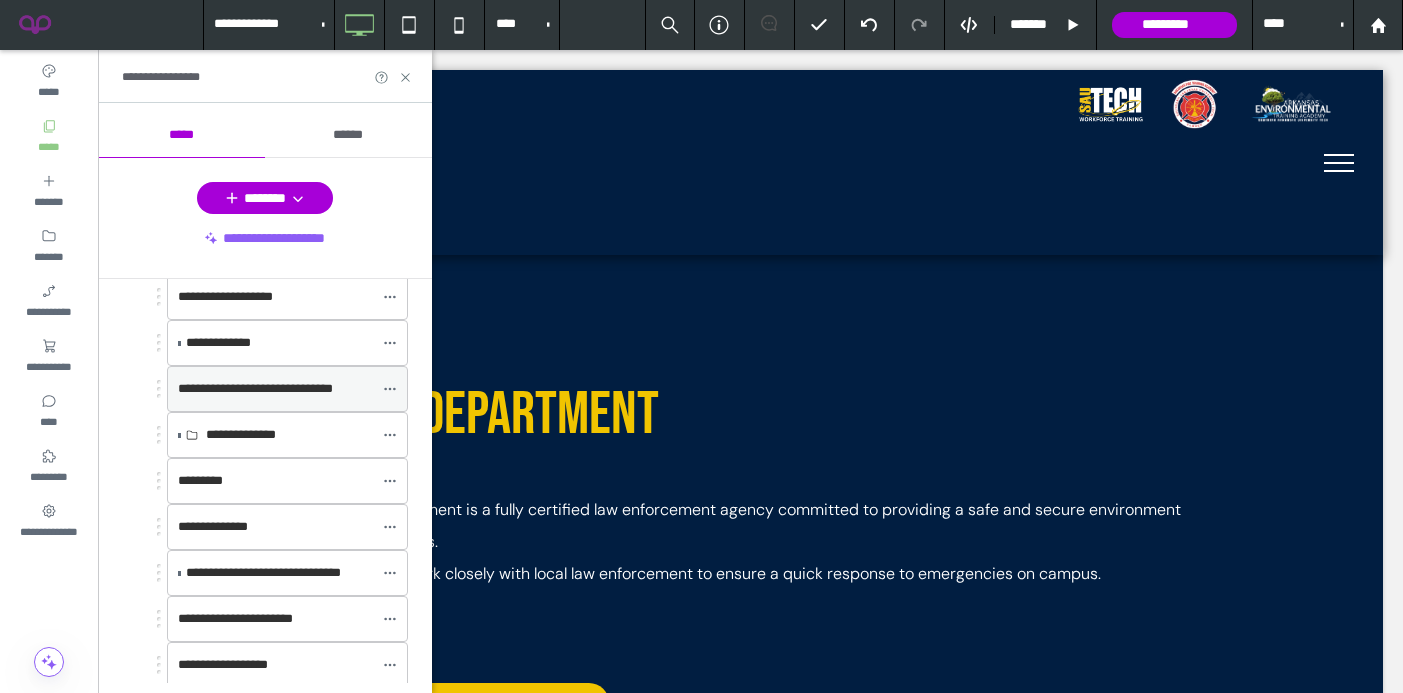 click on "**********" at bounding box center [255, 388] 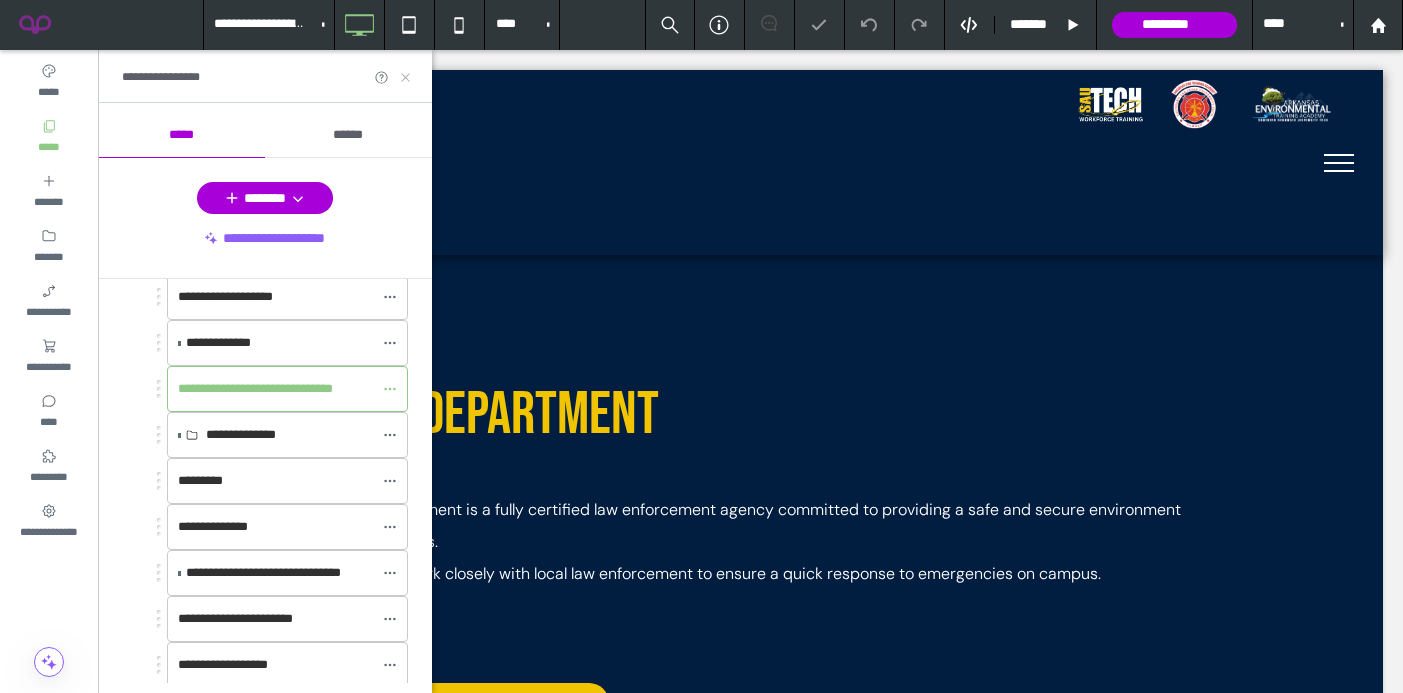 click 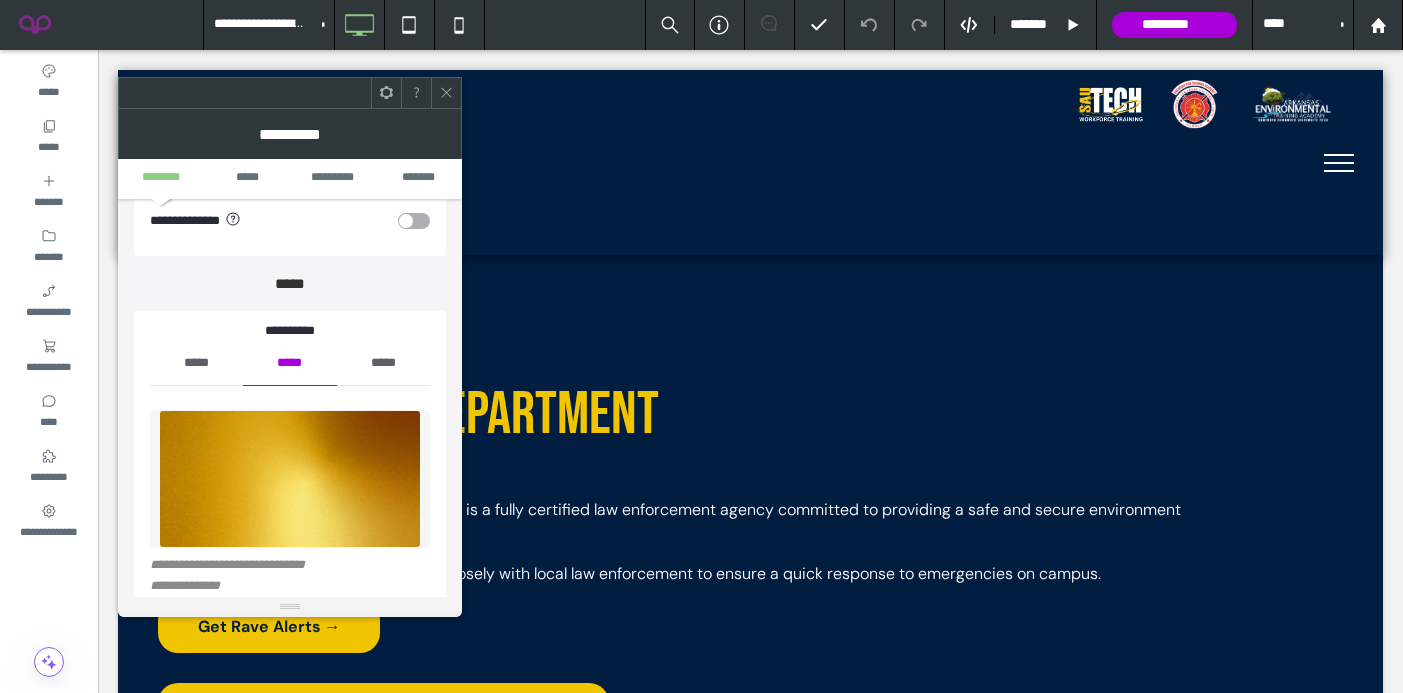 scroll, scrollTop: 174, scrollLeft: 0, axis: vertical 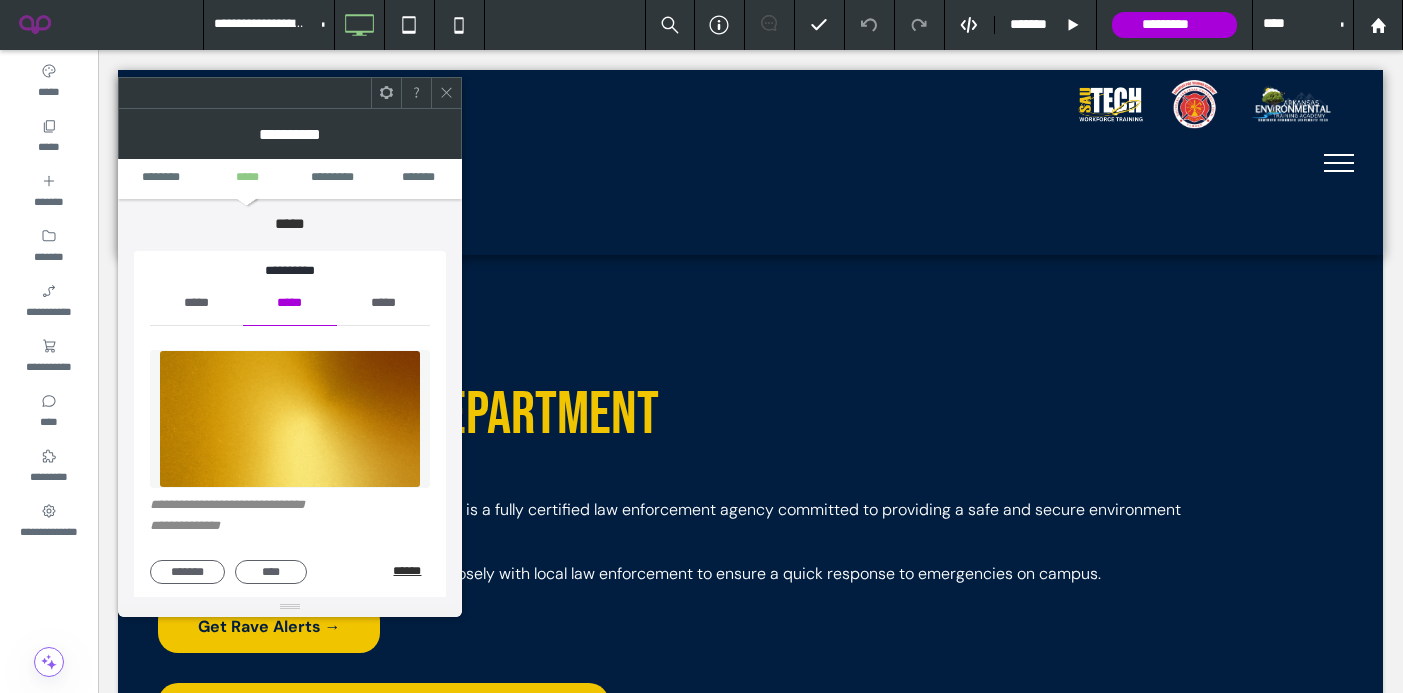 click on "******" at bounding box center [411, 571] 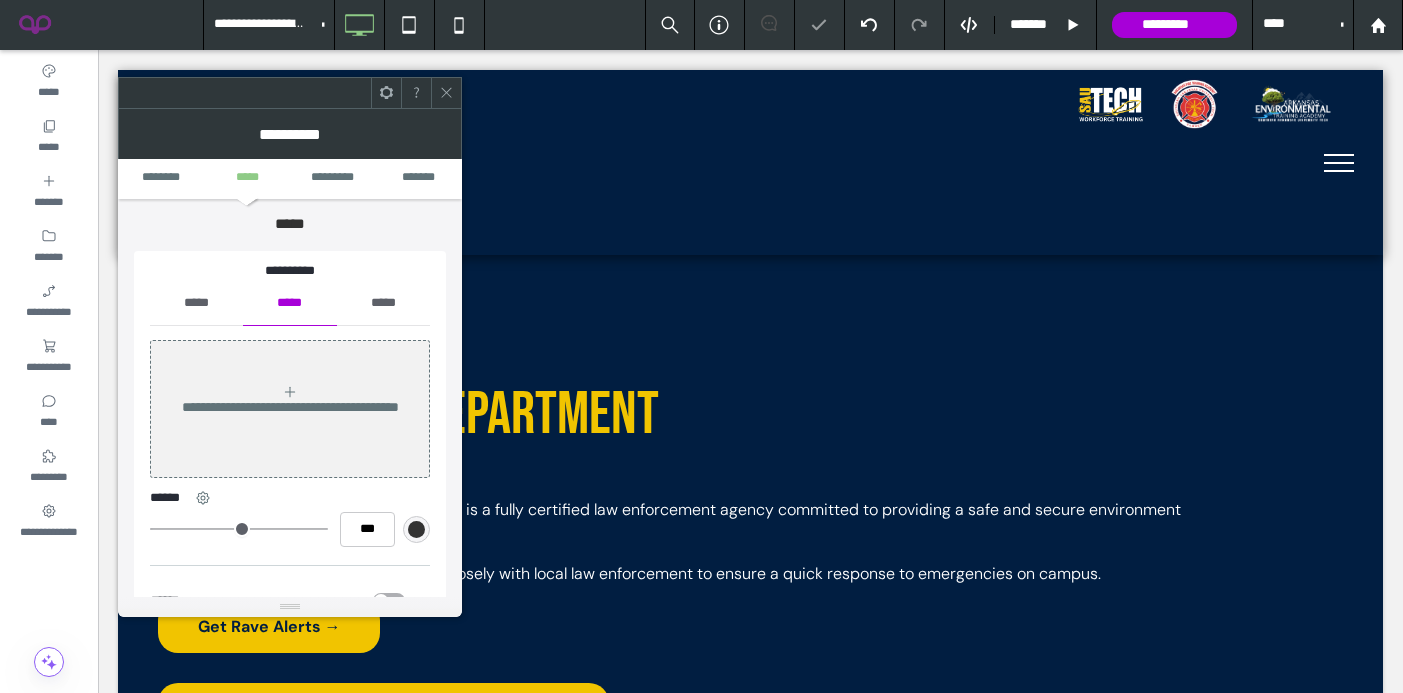 click on "*****" at bounding box center [196, 303] 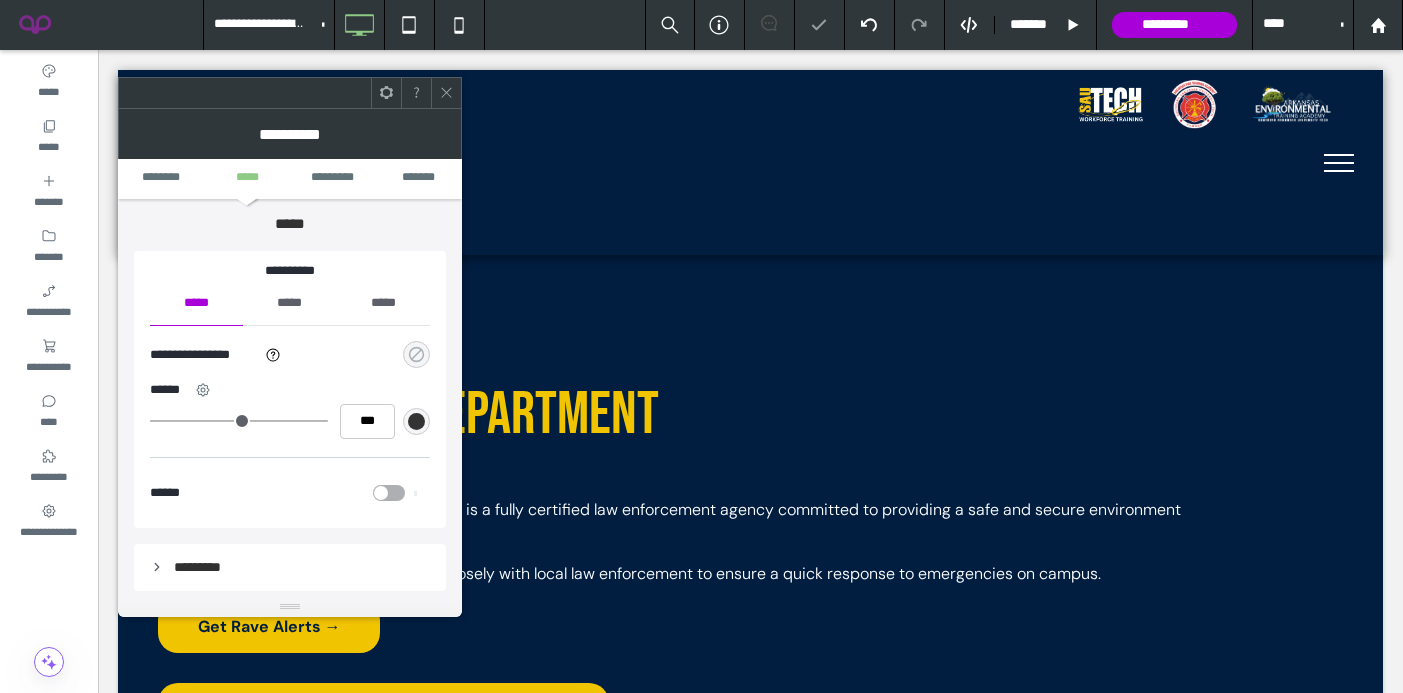 click at bounding box center (416, 354) 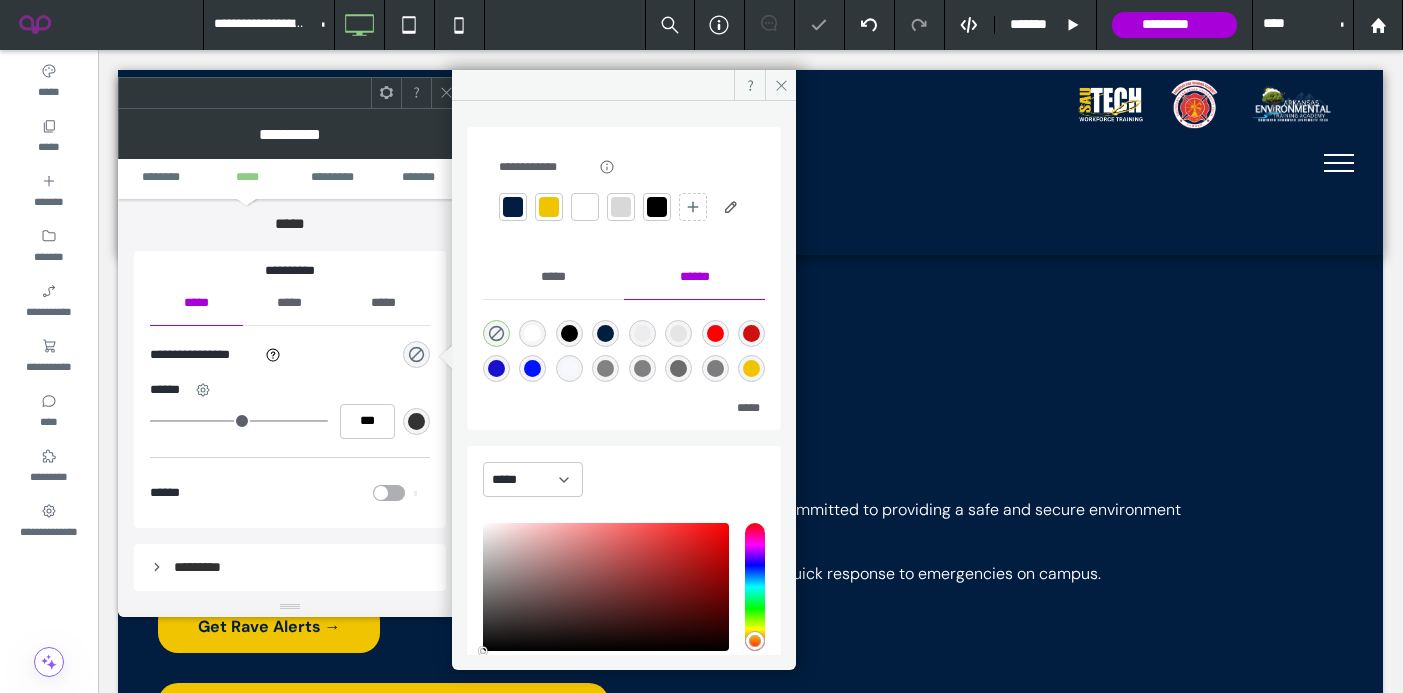 click at bounding box center (549, 207) 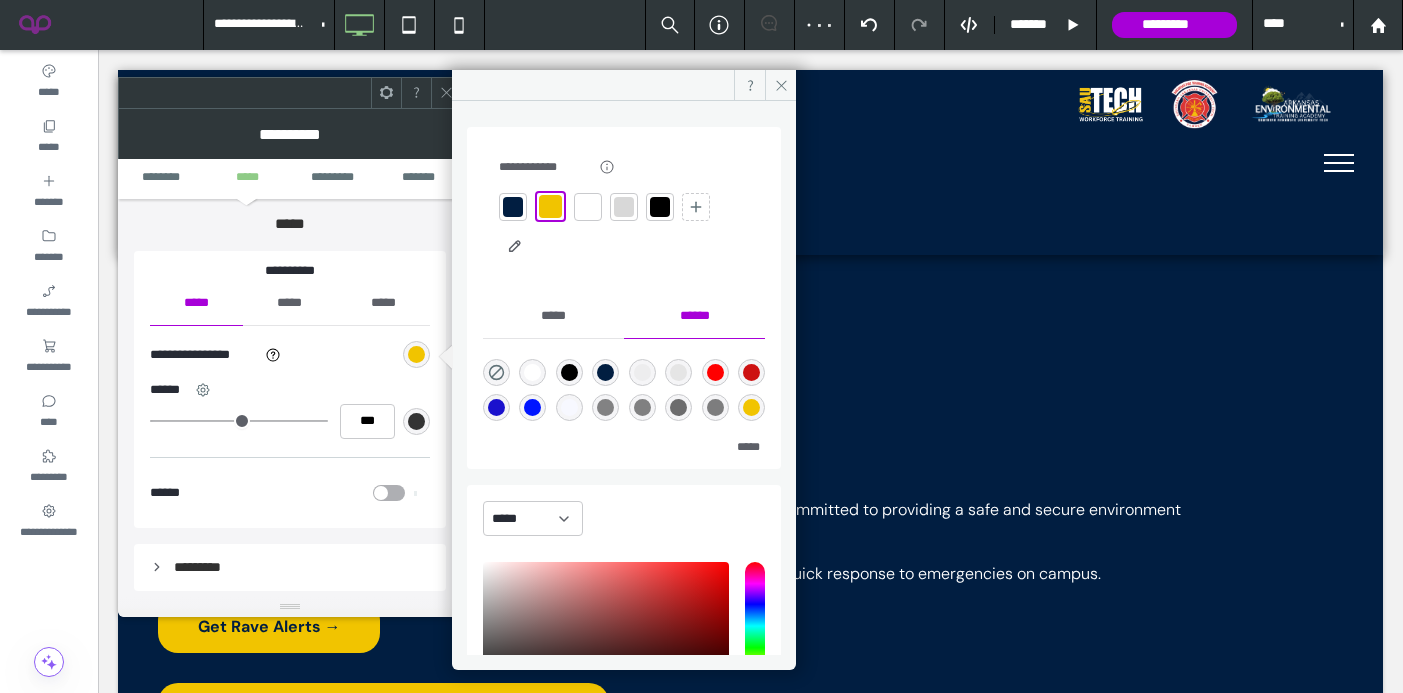 click at bounding box center (446, 93) 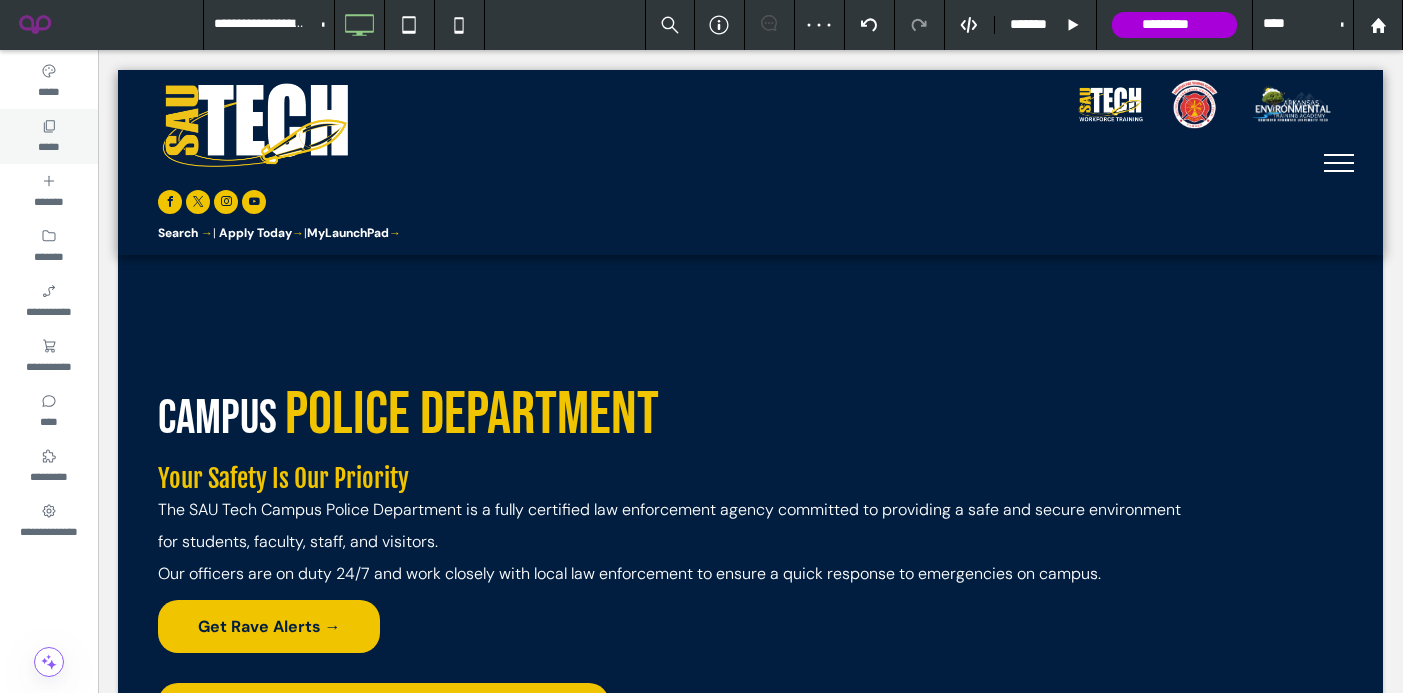 click on "*****" at bounding box center [48, 145] 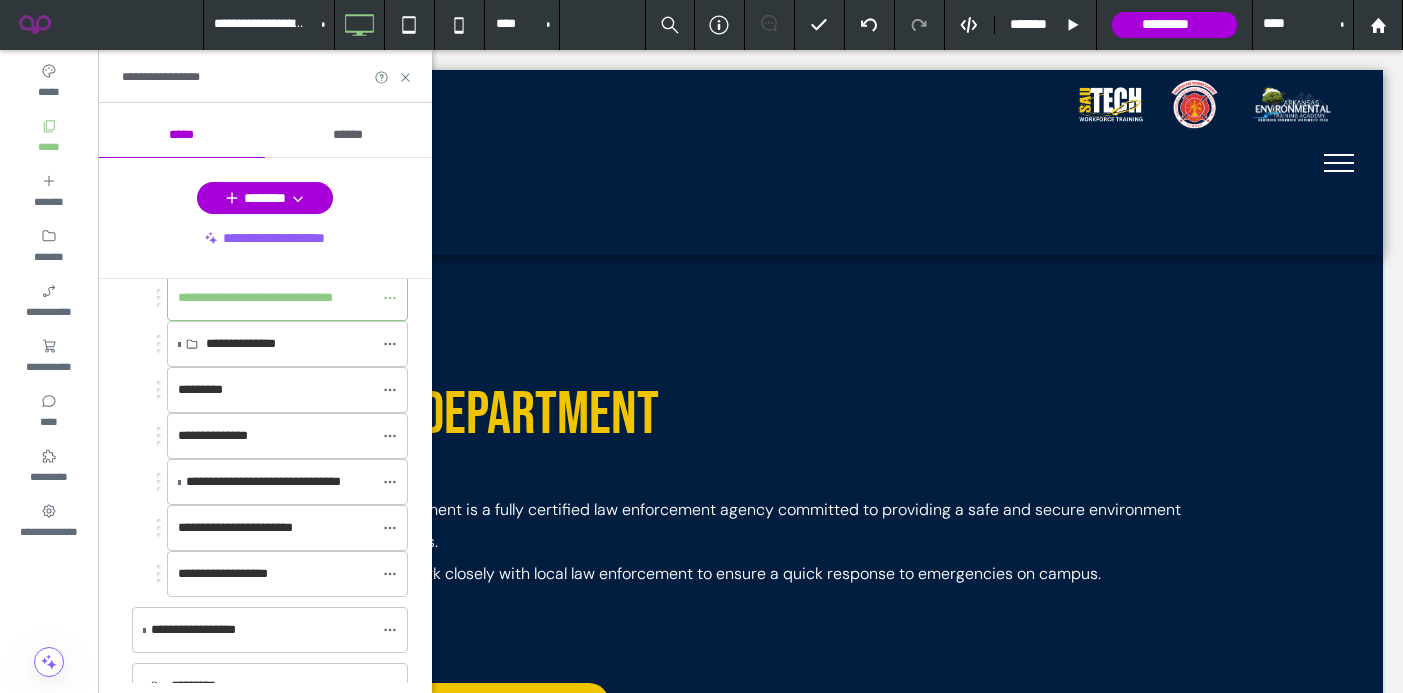 scroll, scrollTop: 728, scrollLeft: 0, axis: vertical 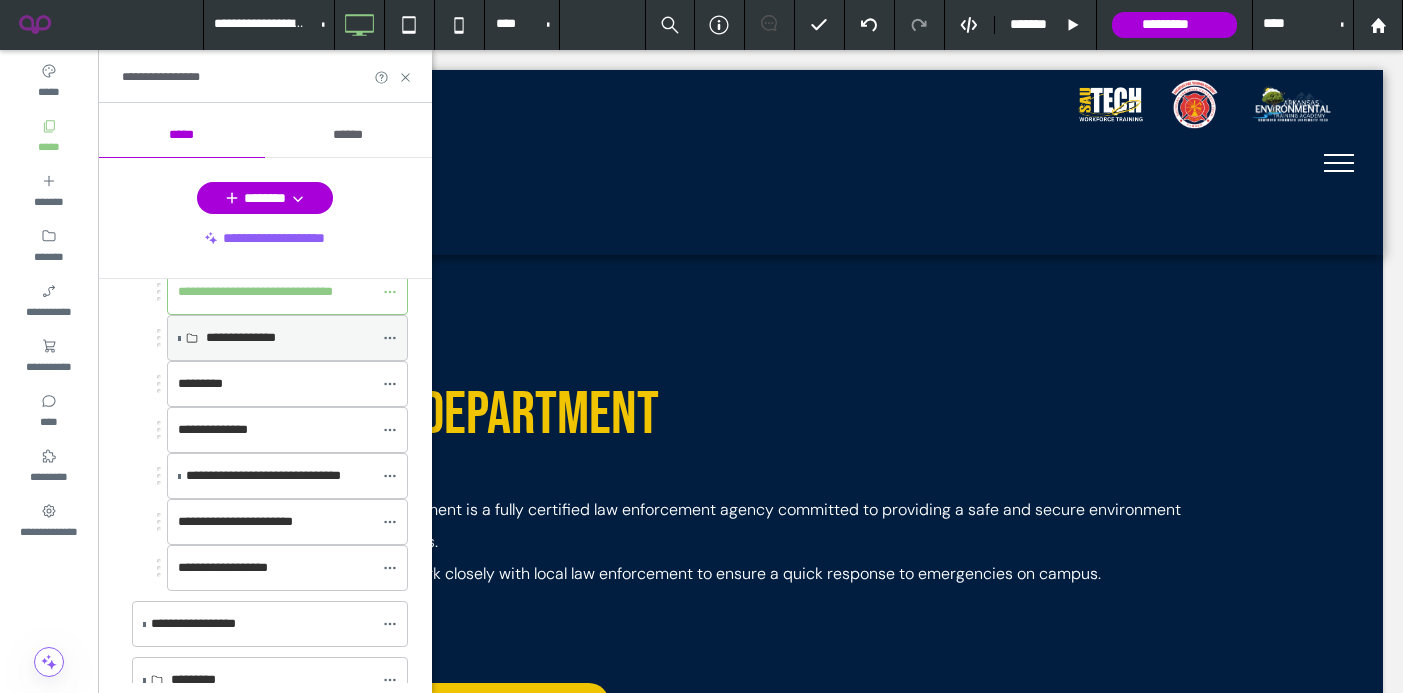 click at bounding box center (179, 338) 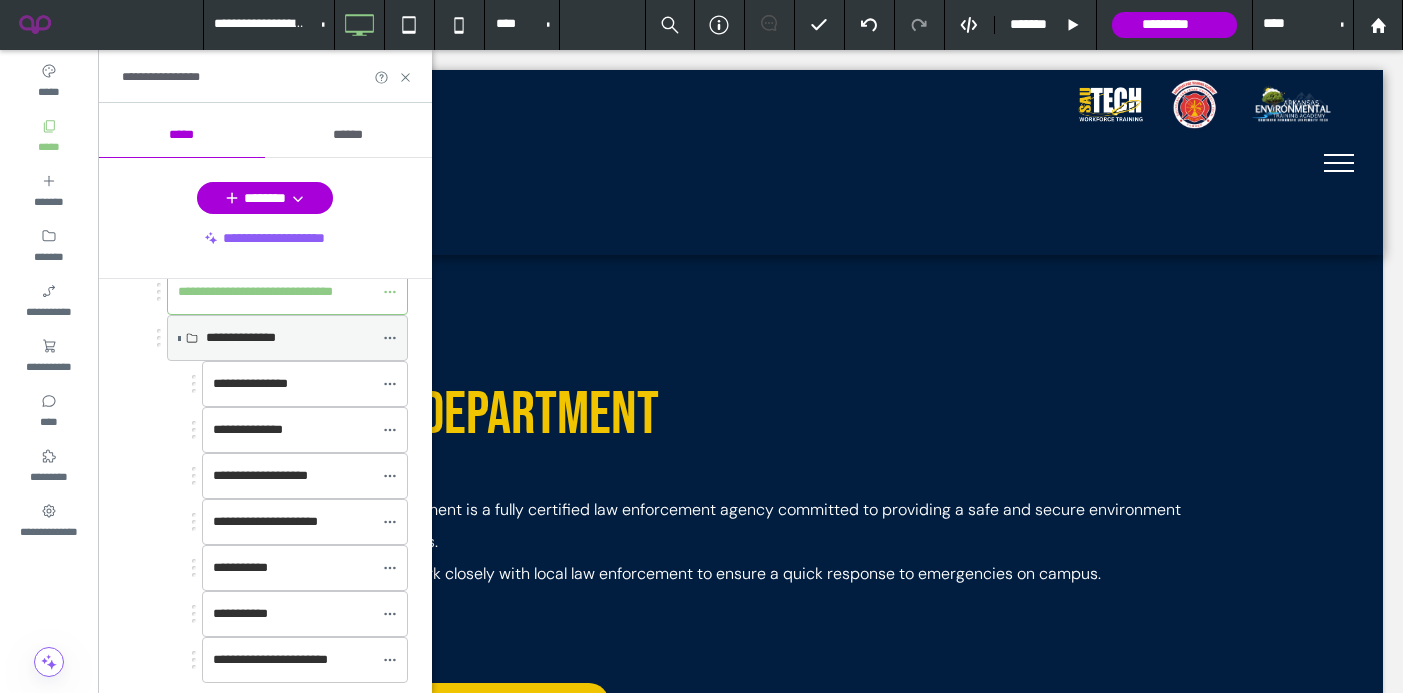 click on "**********" at bounding box center (241, 337) 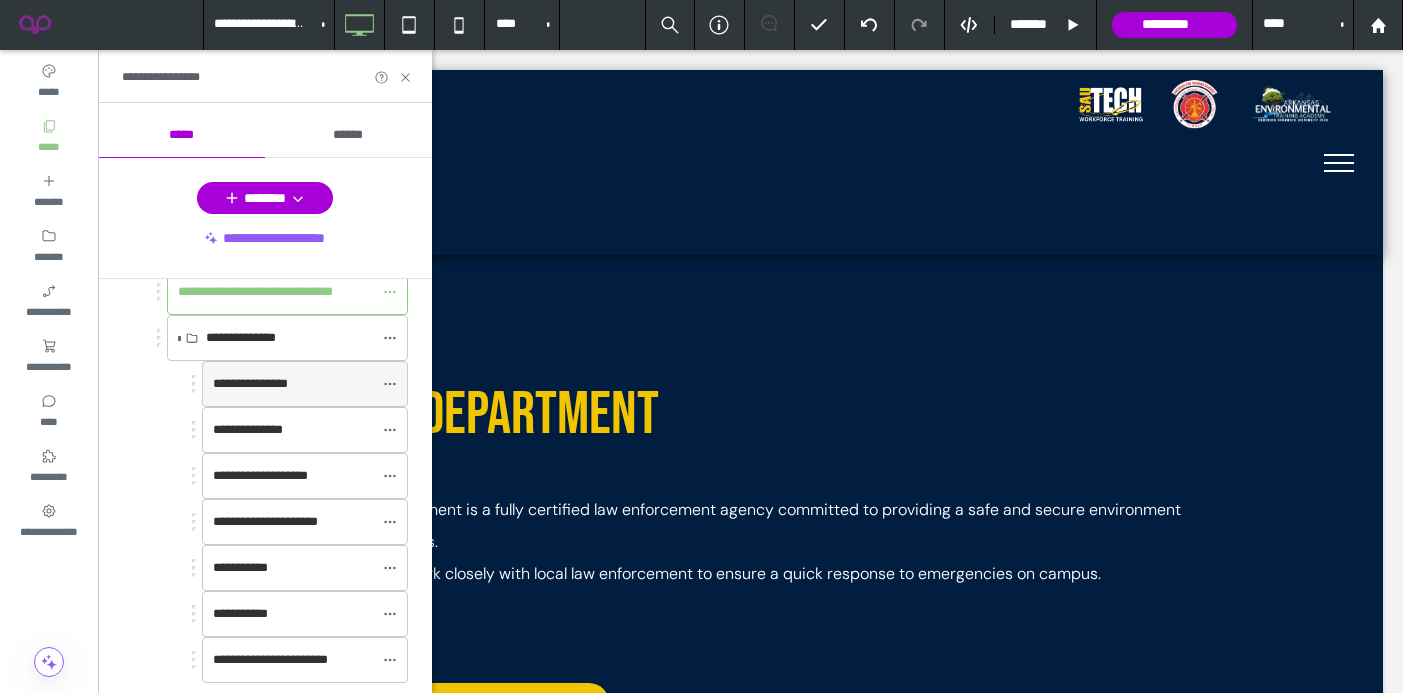 click on "**********" at bounding box center [250, 383] 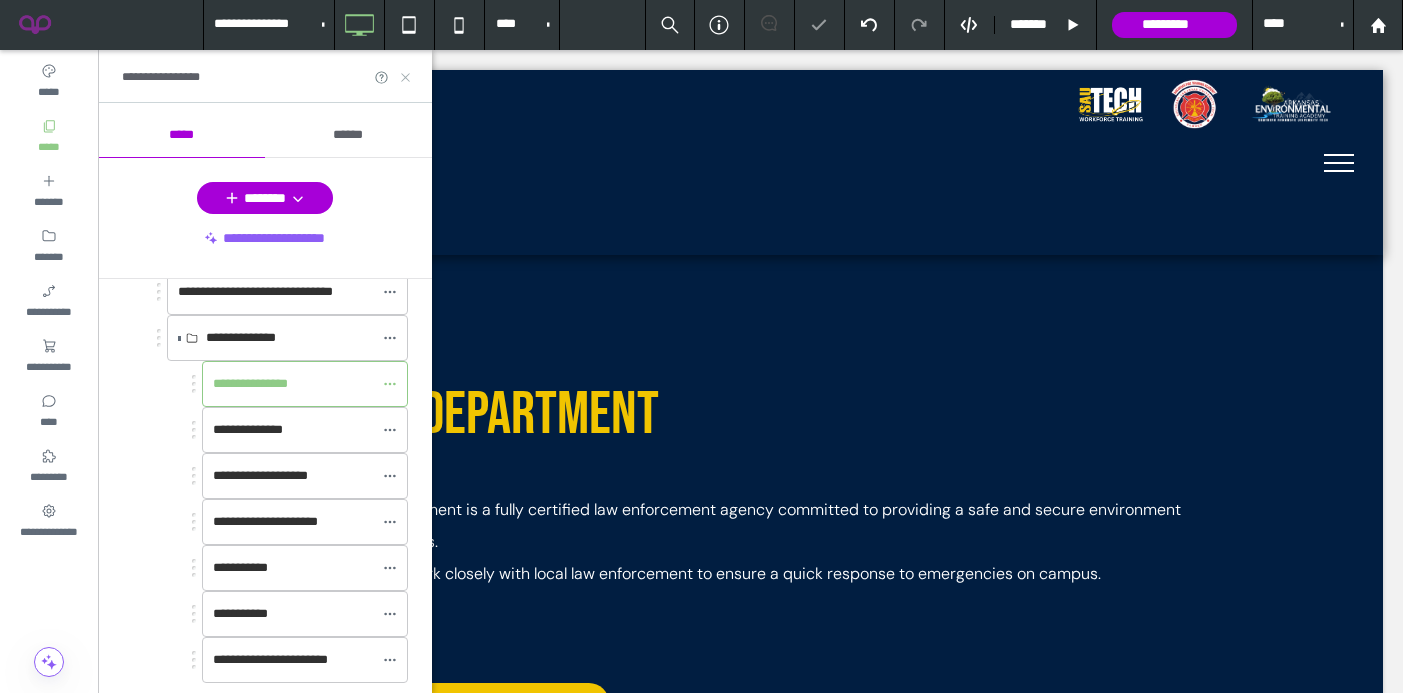 click 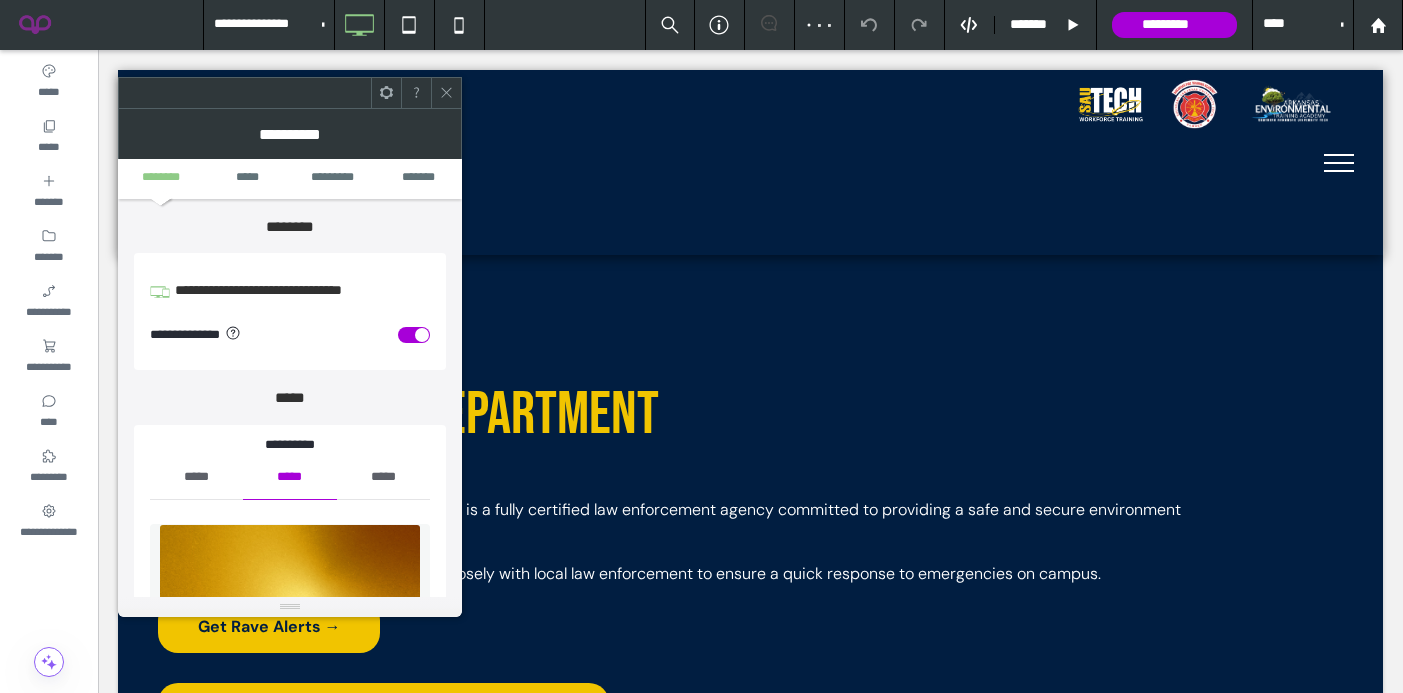 scroll, scrollTop: 170, scrollLeft: 0, axis: vertical 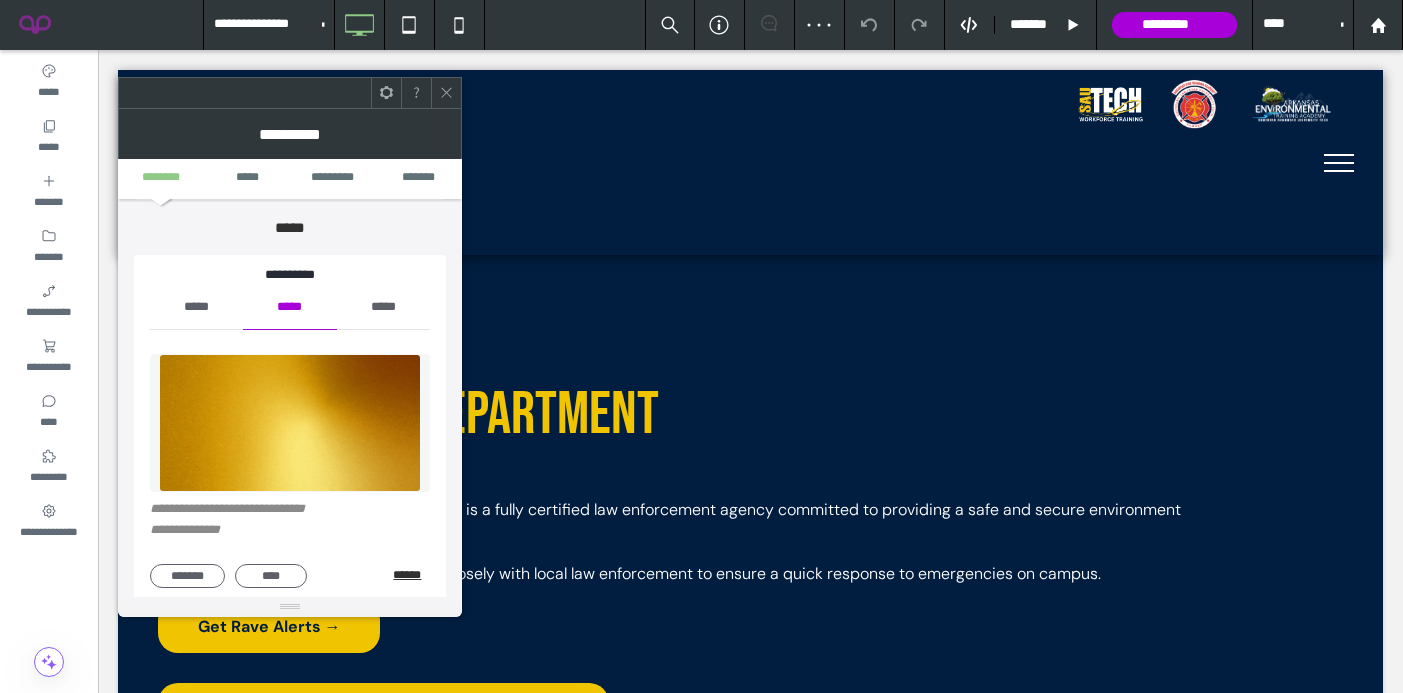 click on "******" at bounding box center [411, 575] 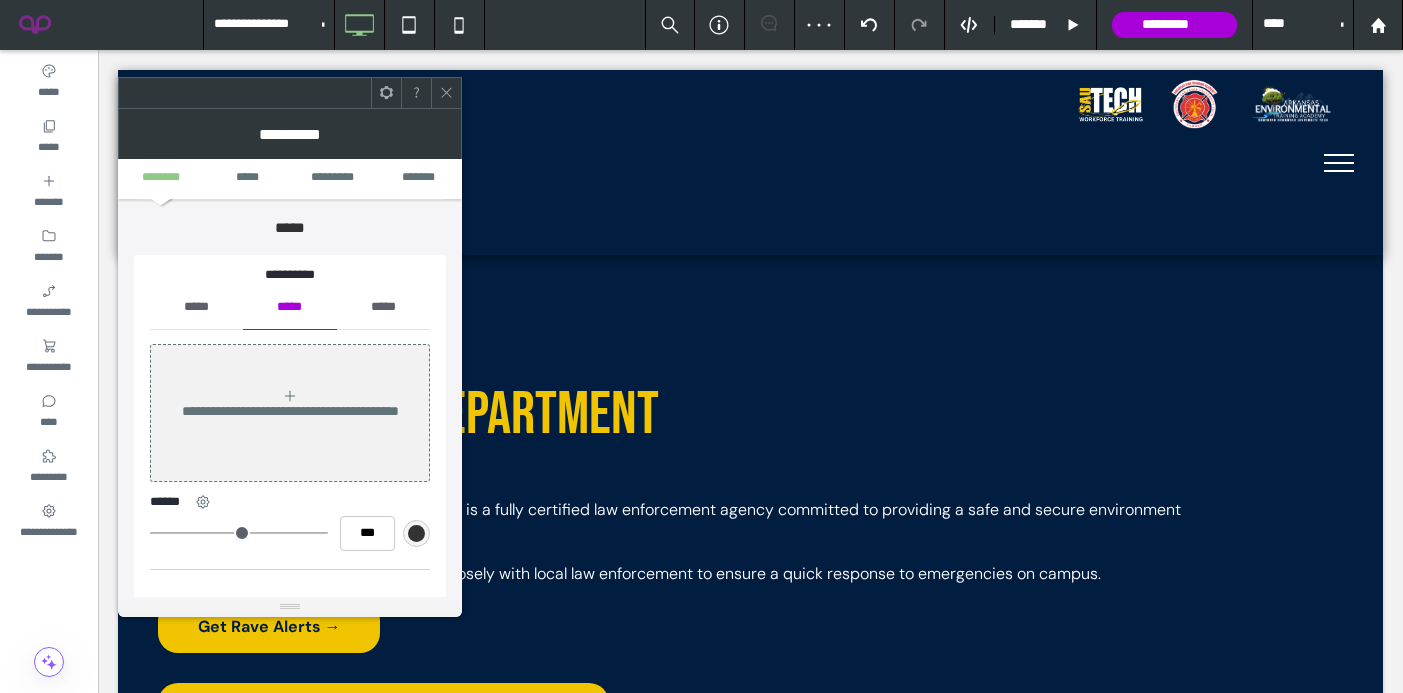 click on "*****" at bounding box center (196, 307) 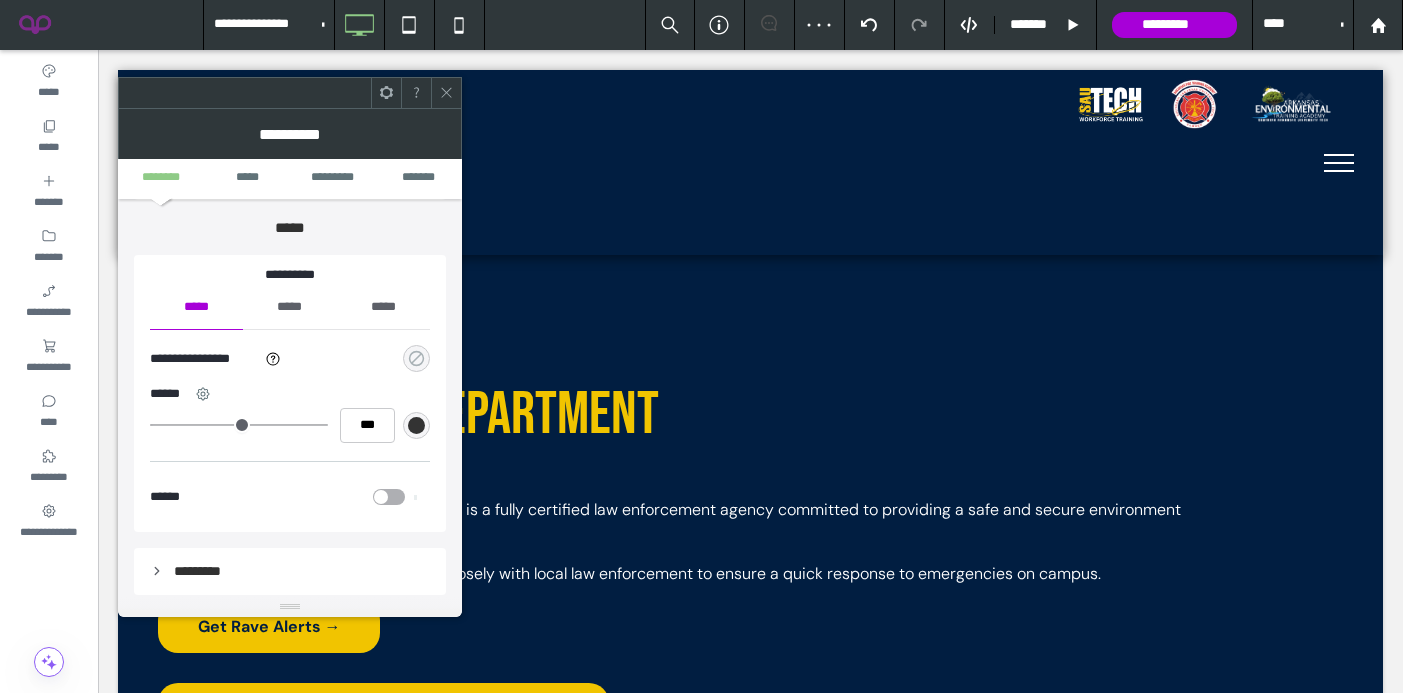 click 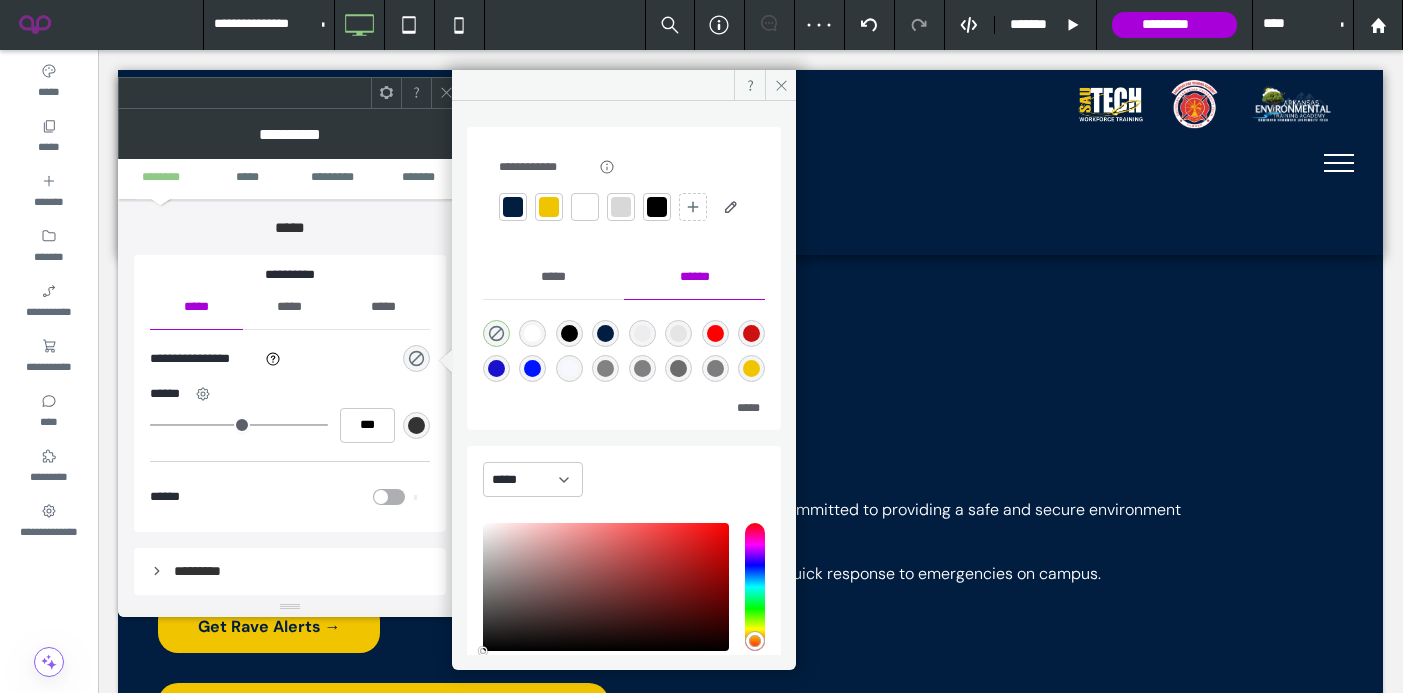 click at bounding box center (549, 207) 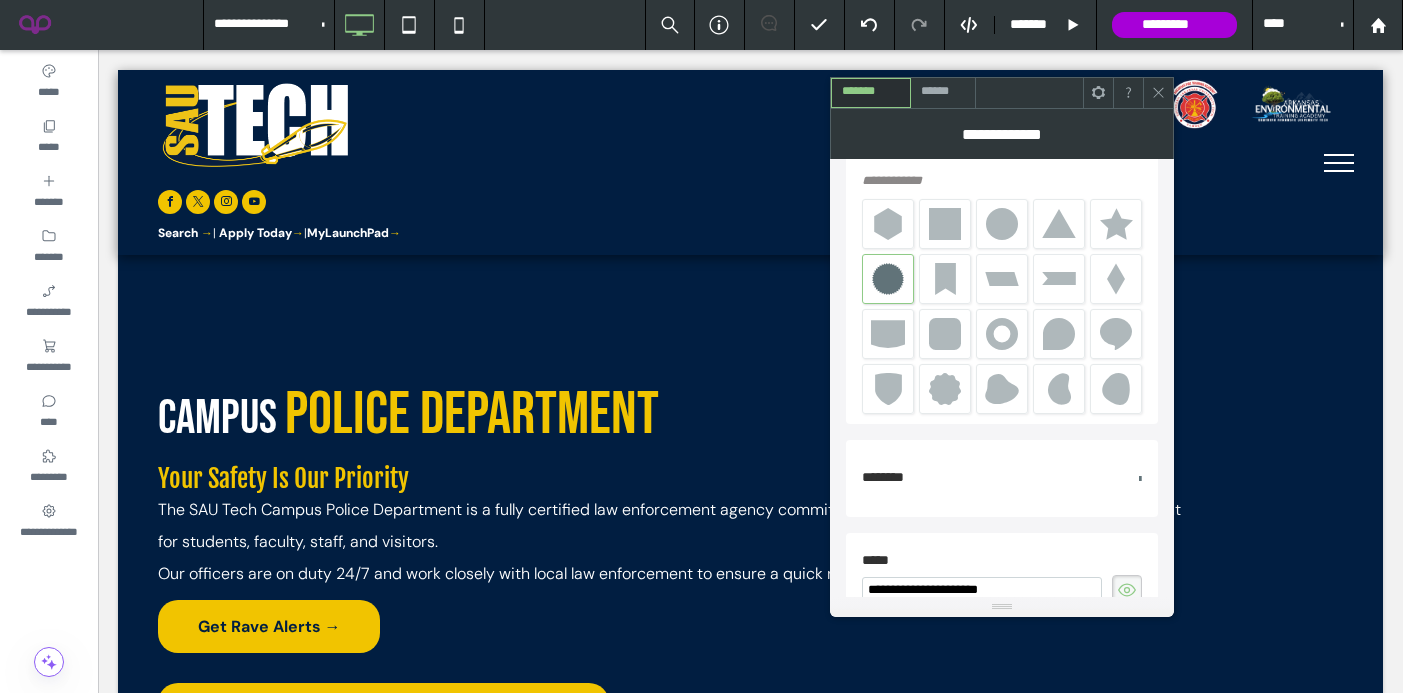 scroll, scrollTop: 192, scrollLeft: 0, axis: vertical 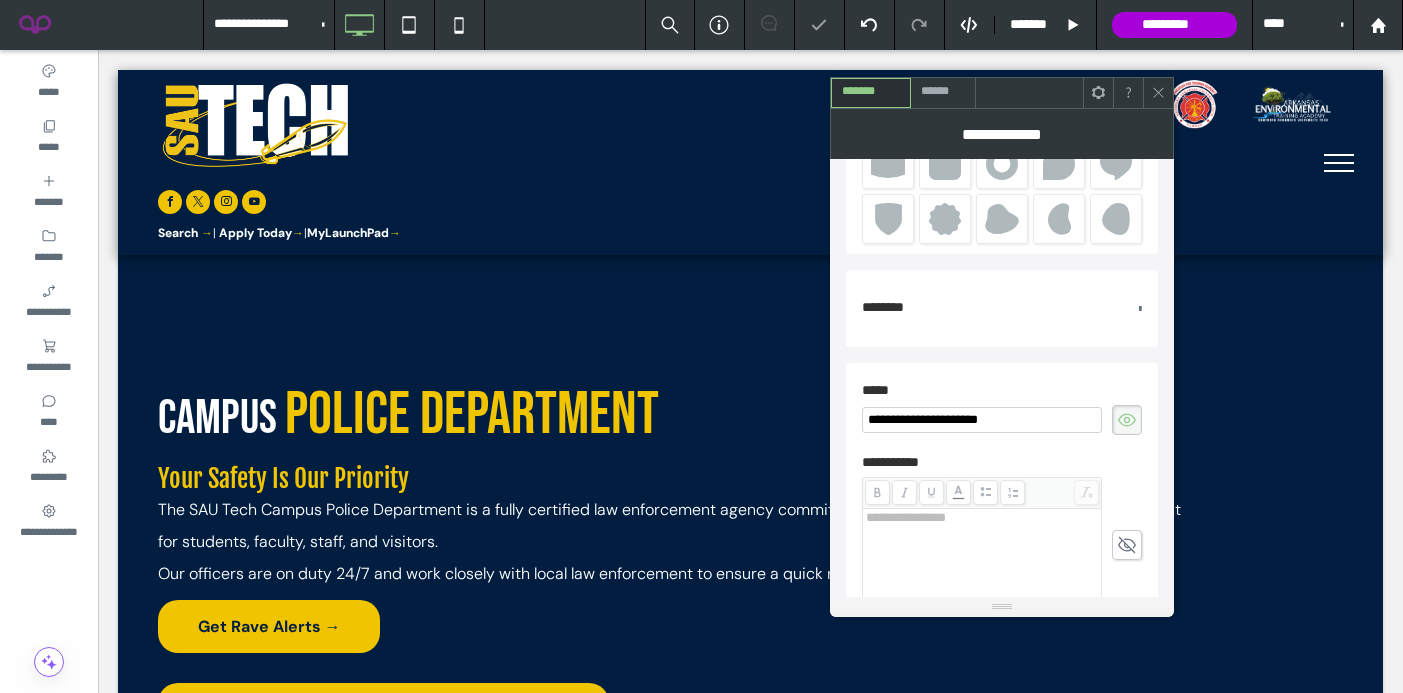 click on "******" at bounding box center [943, 92] 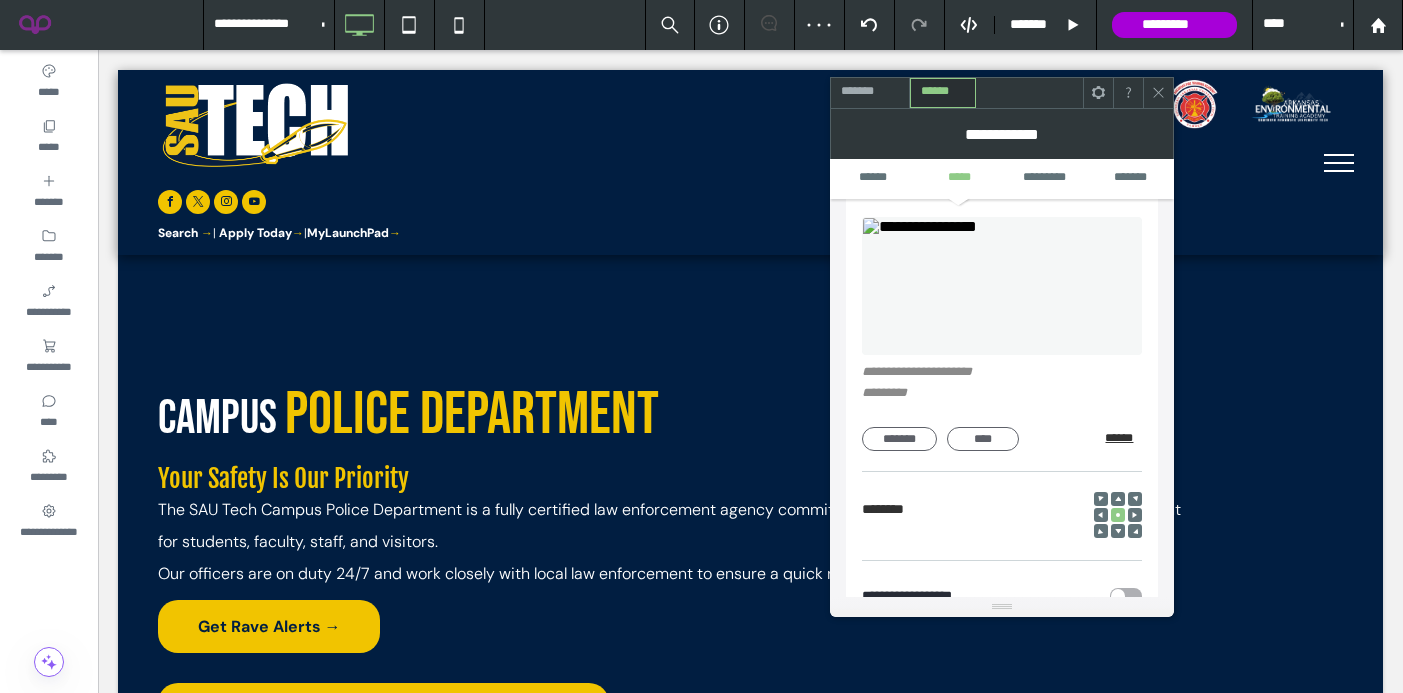 scroll, scrollTop: 768, scrollLeft: 0, axis: vertical 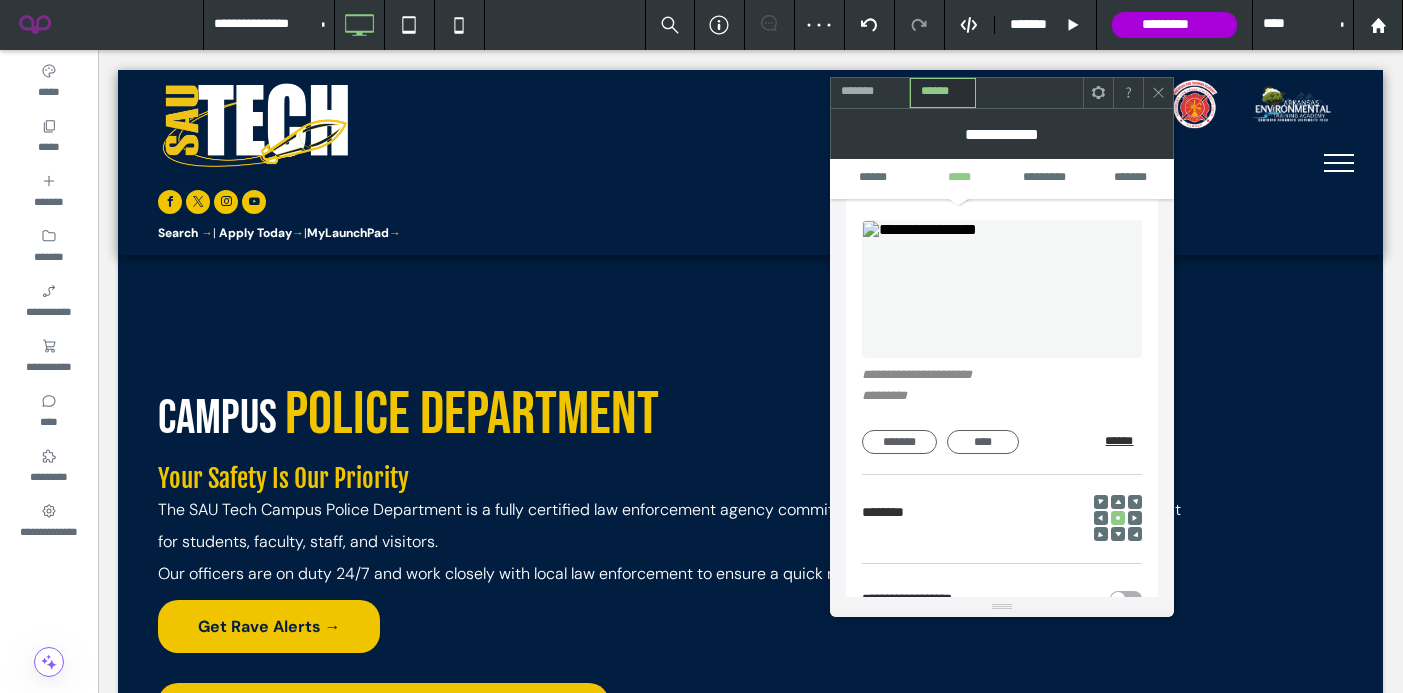 click on "******" at bounding box center [1123, 441] 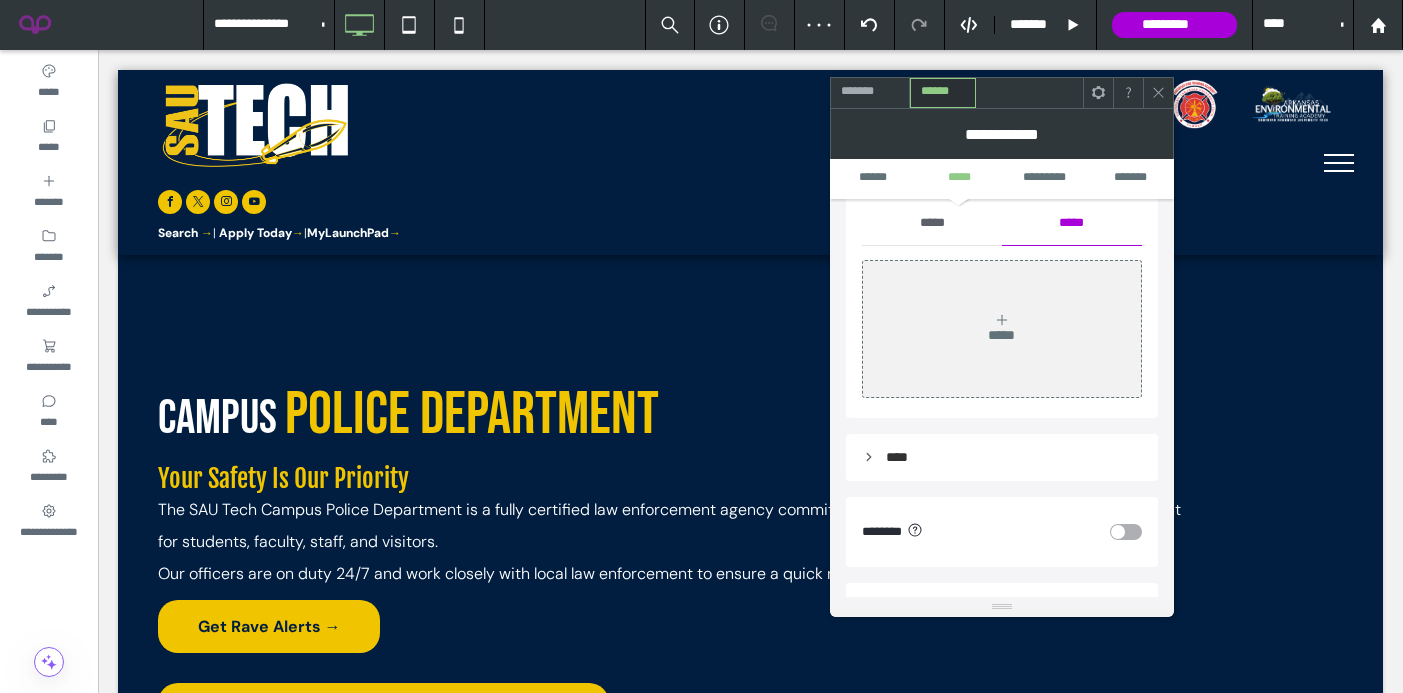 scroll, scrollTop: 693, scrollLeft: 0, axis: vertical 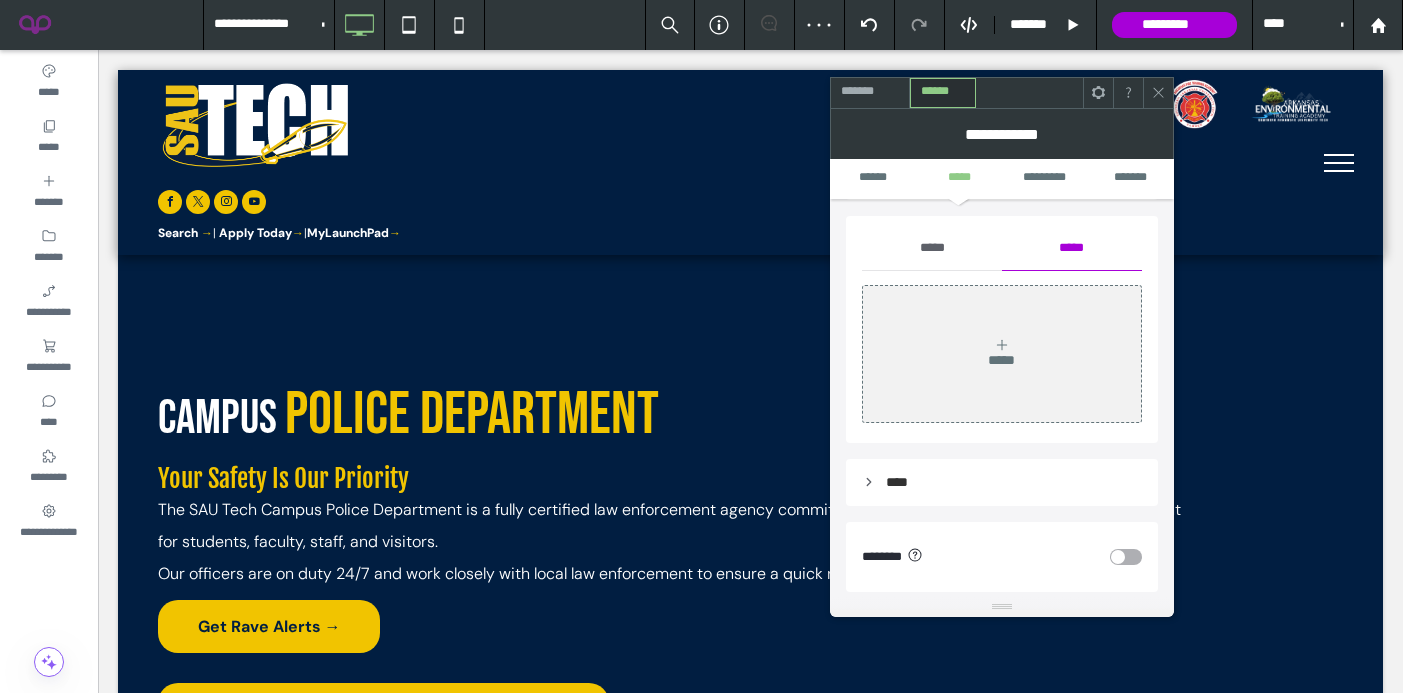 click on "*****" at bounding box center [932, 248] 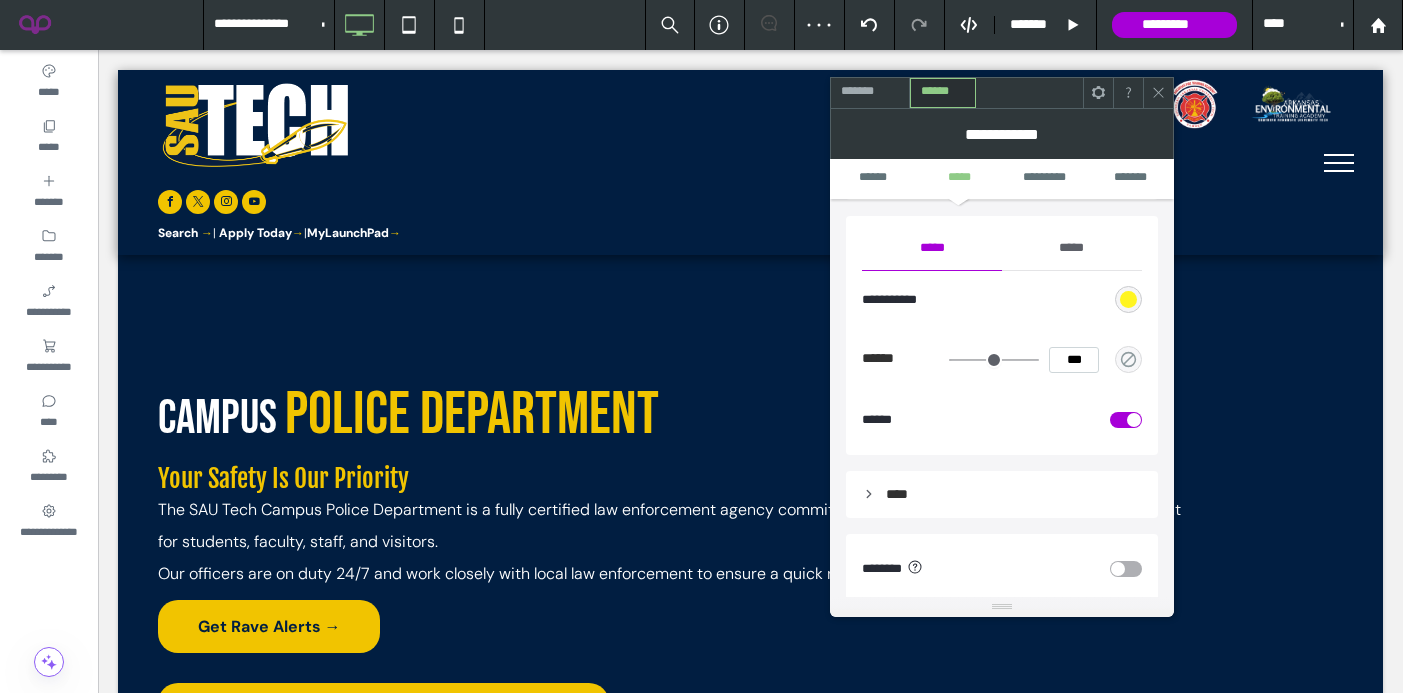 click at bounding box center (1128, 299) 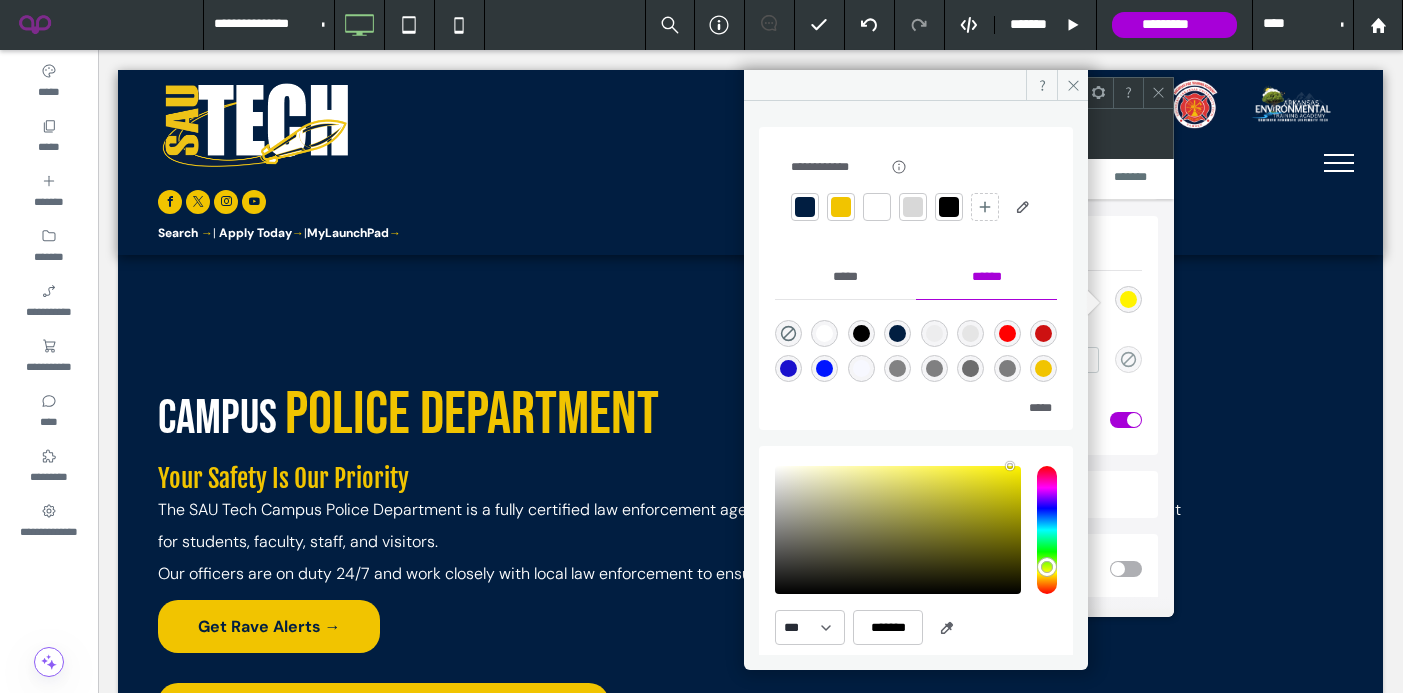 click at bounding box center [841, 207] 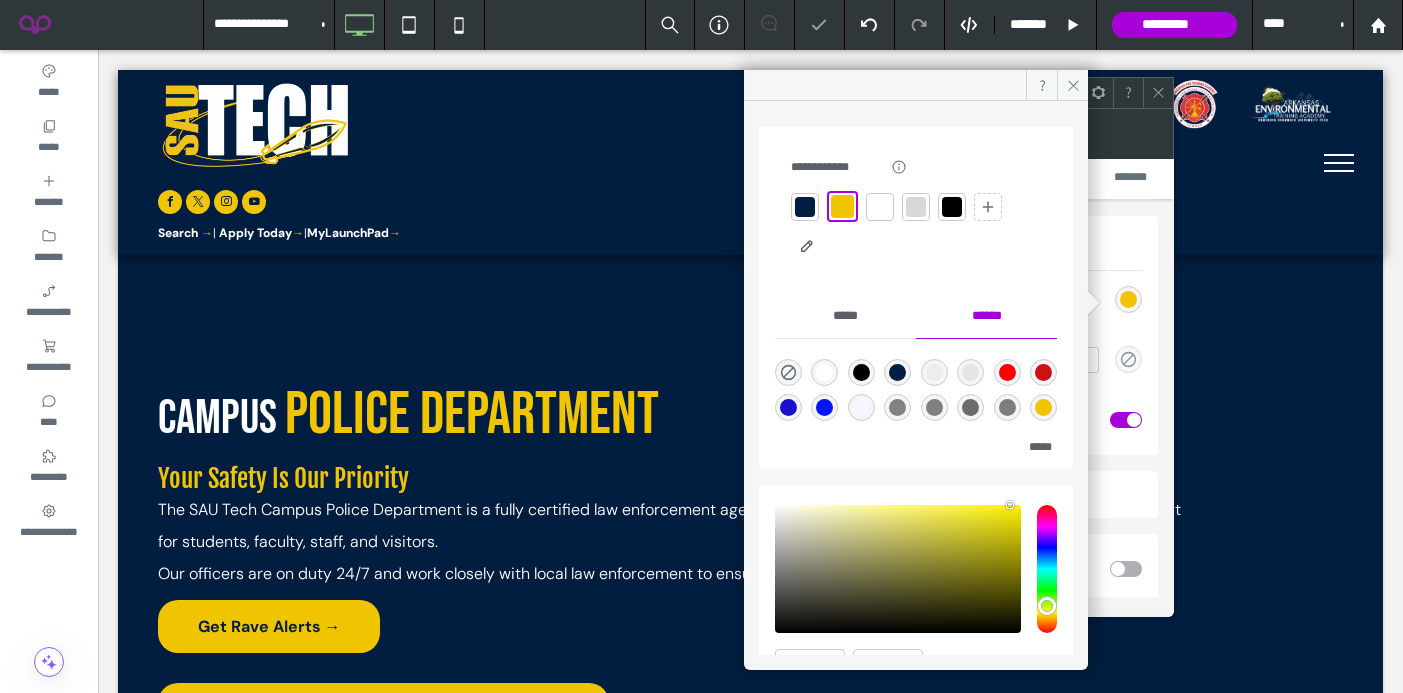 click 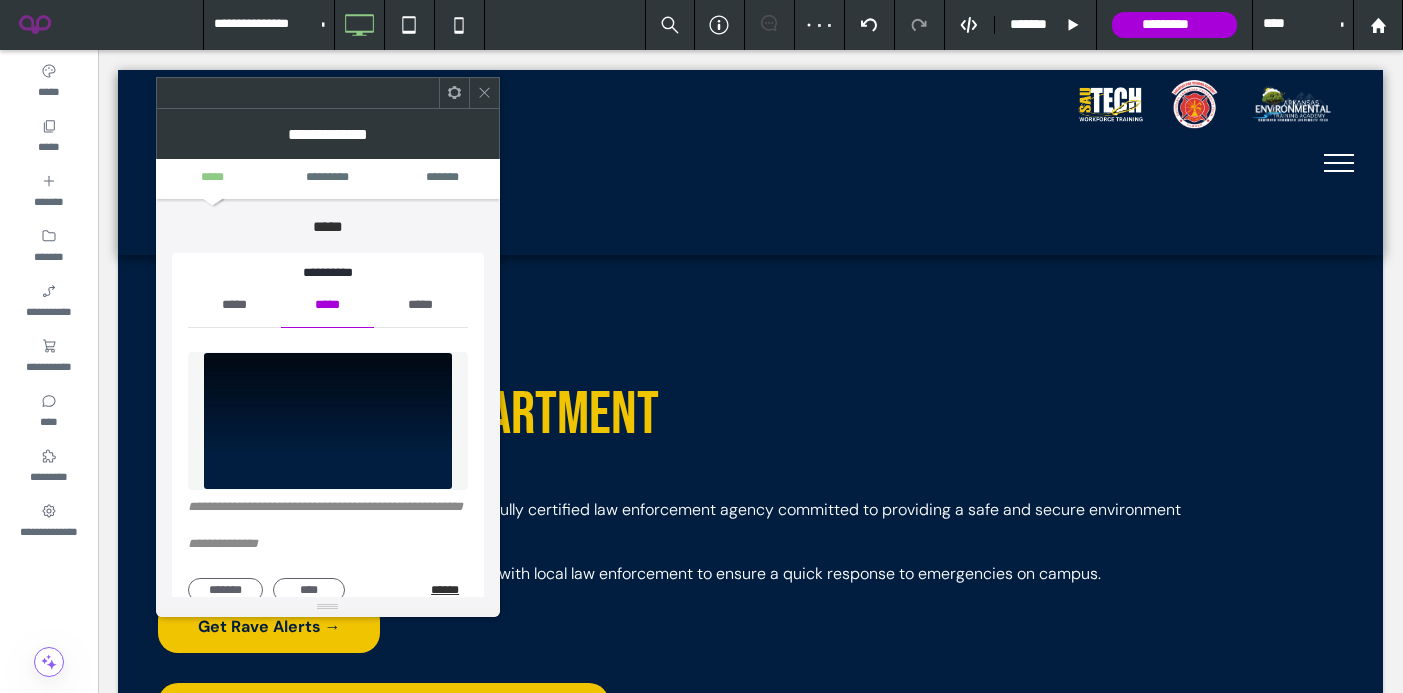 click on "******" at bounding box center [449, 590] 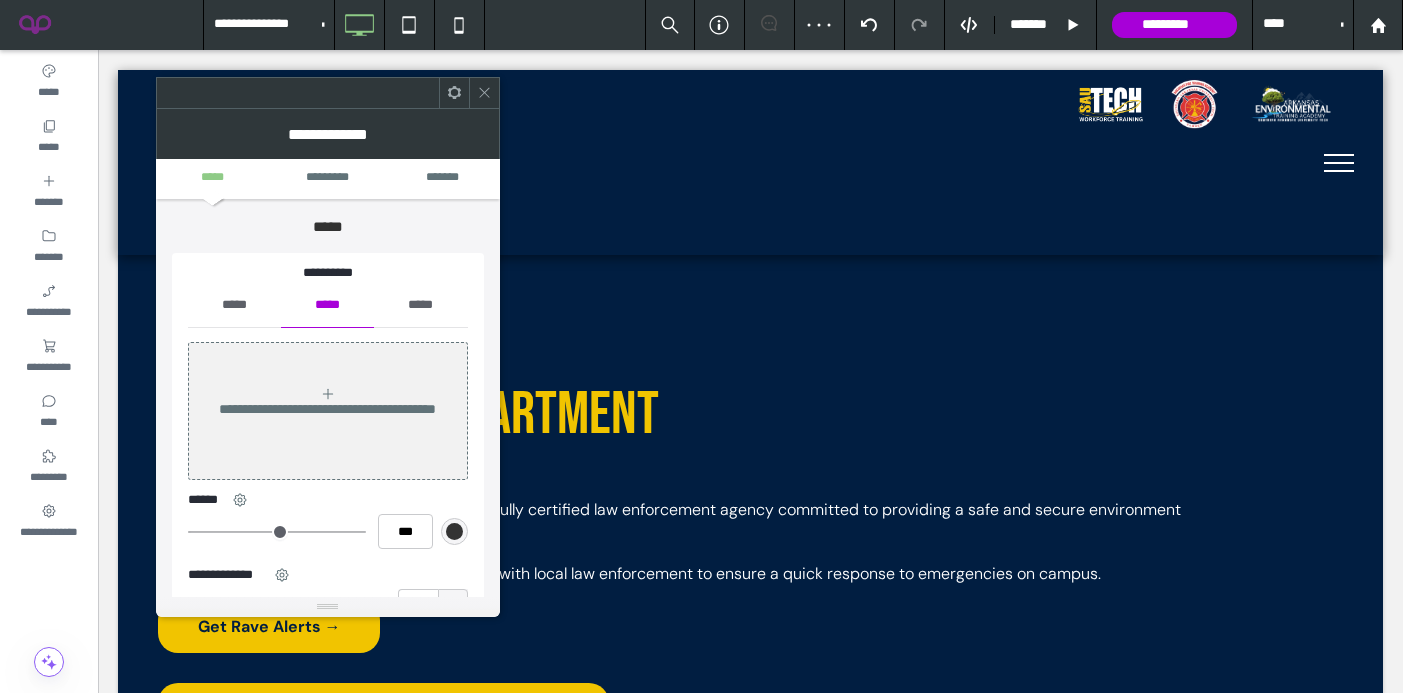 click on "*****" at bounding box center (234, 305) 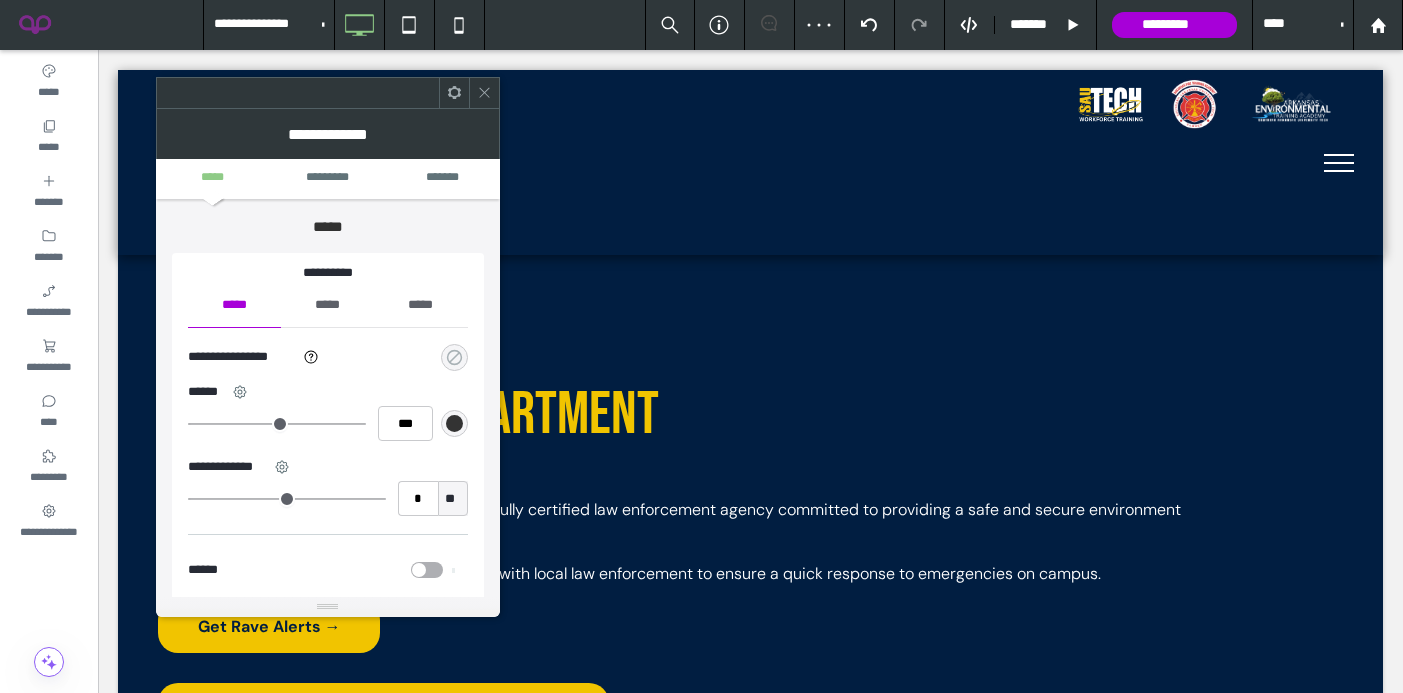 click 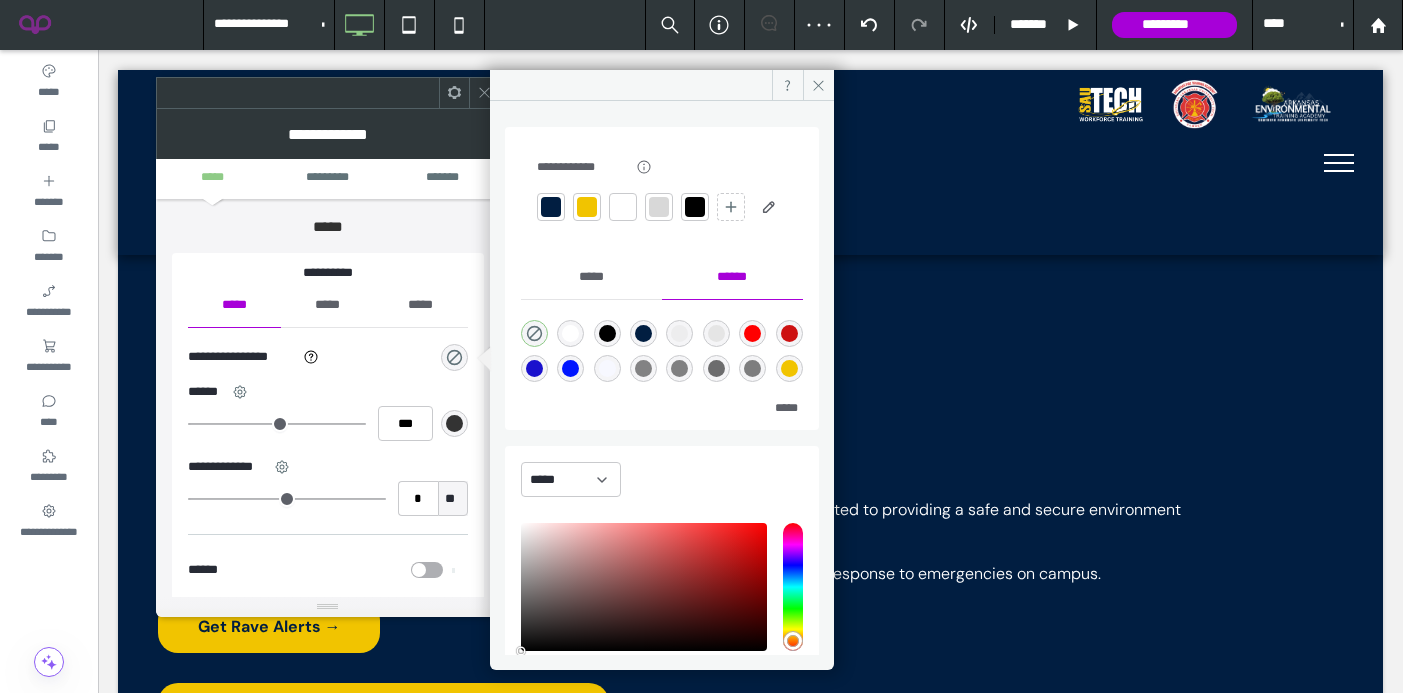 click at bounding box center [551, 207] 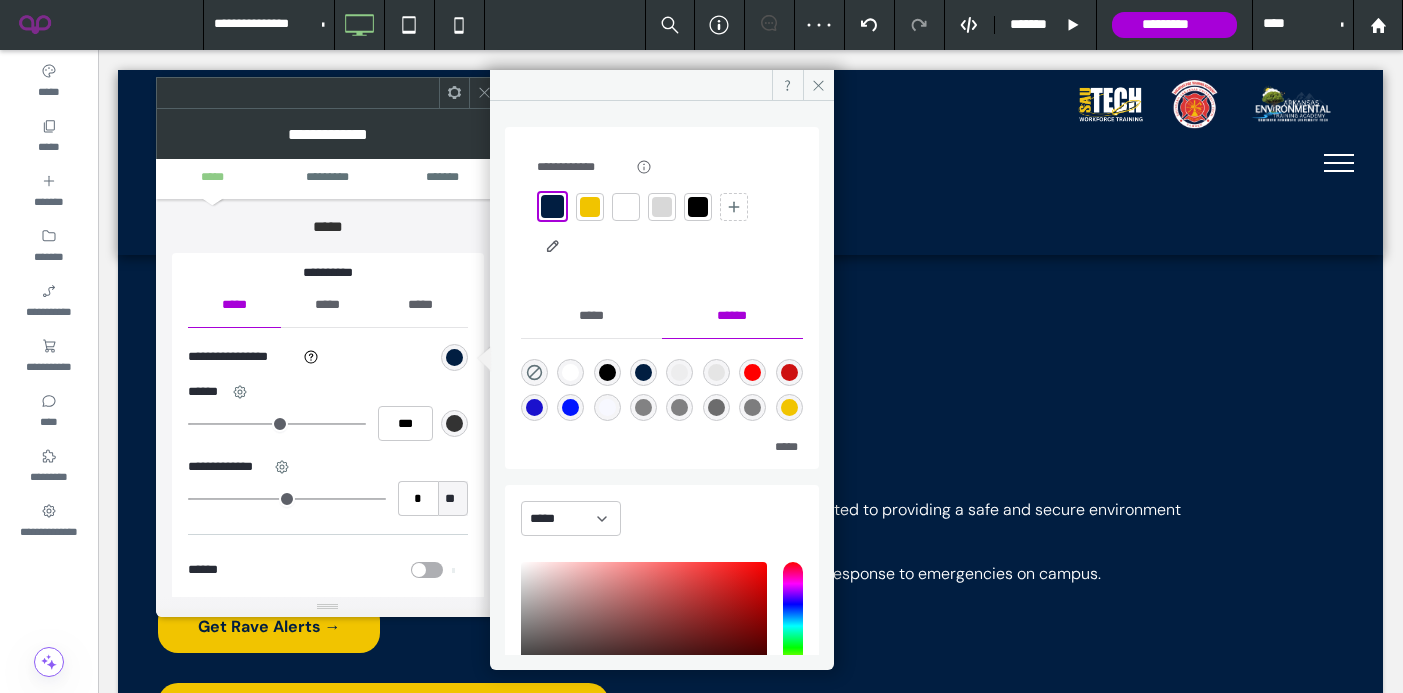 click 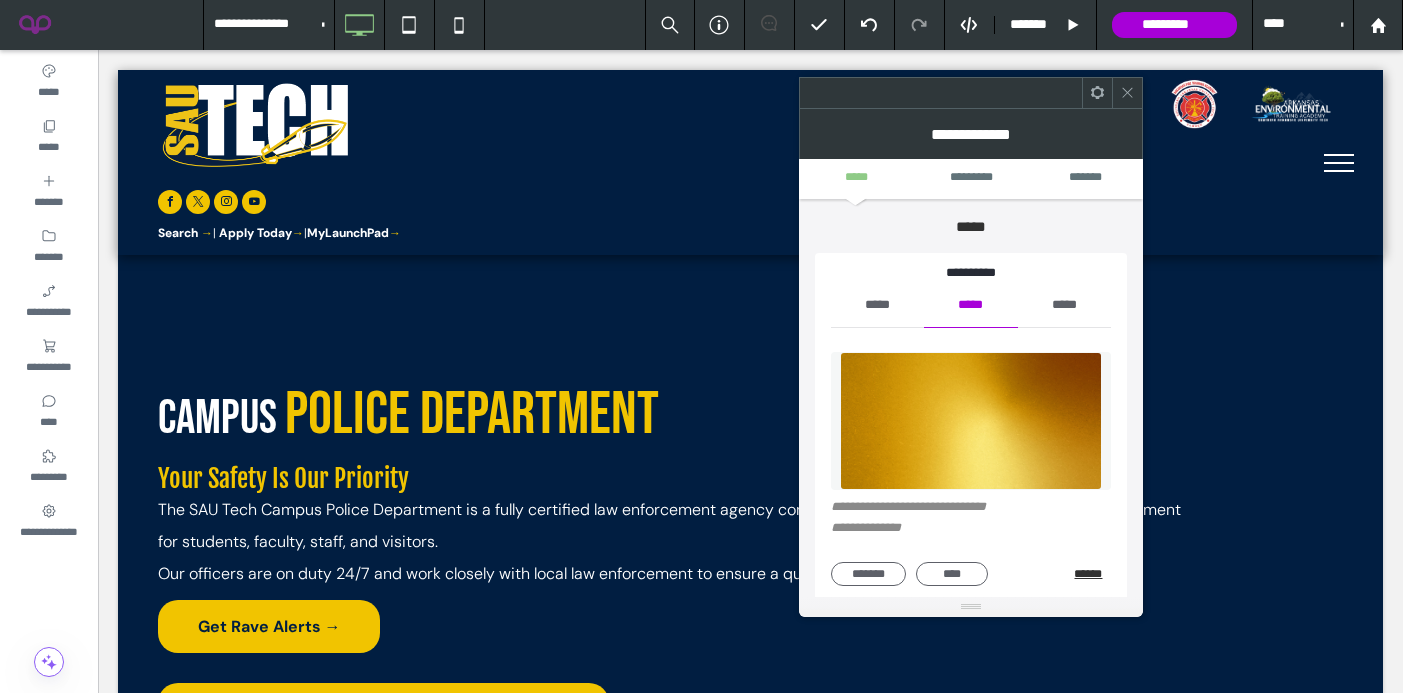 click on "******" at bounding box center (1092, 574) 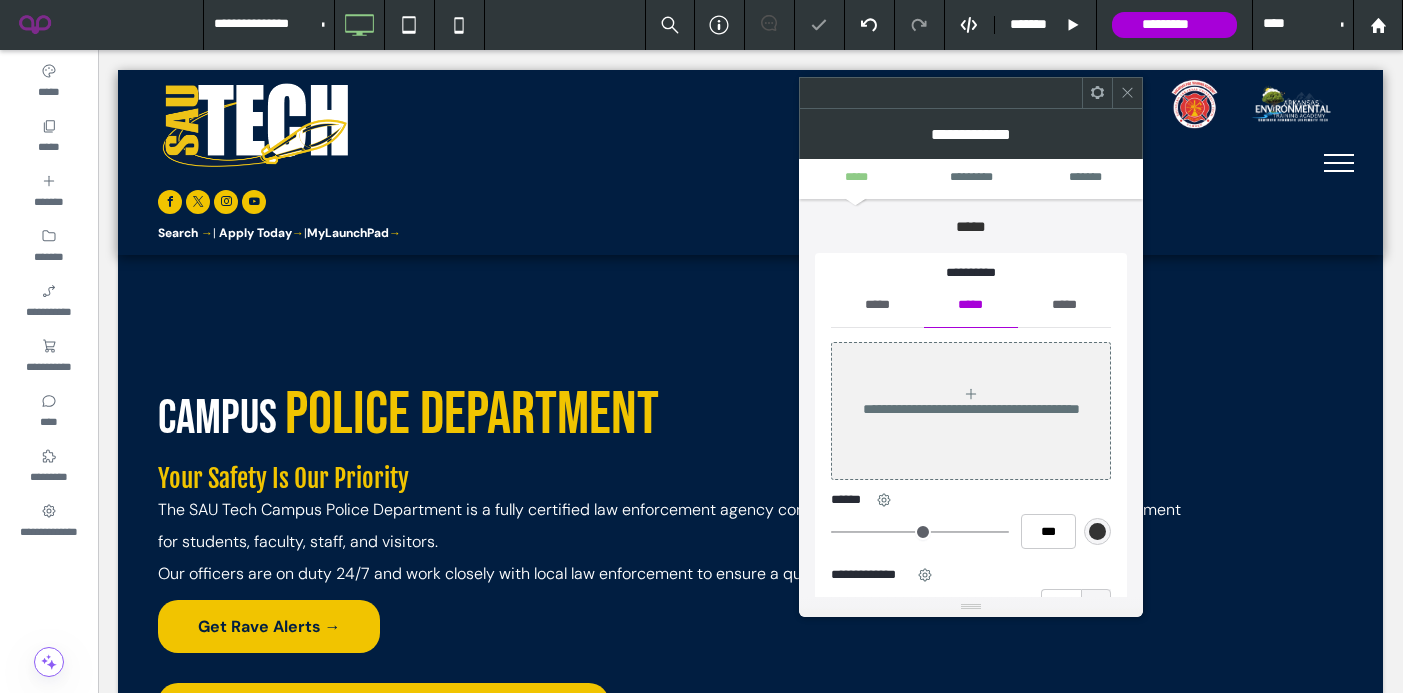 click on "*****" at bounding box center (877, 305) 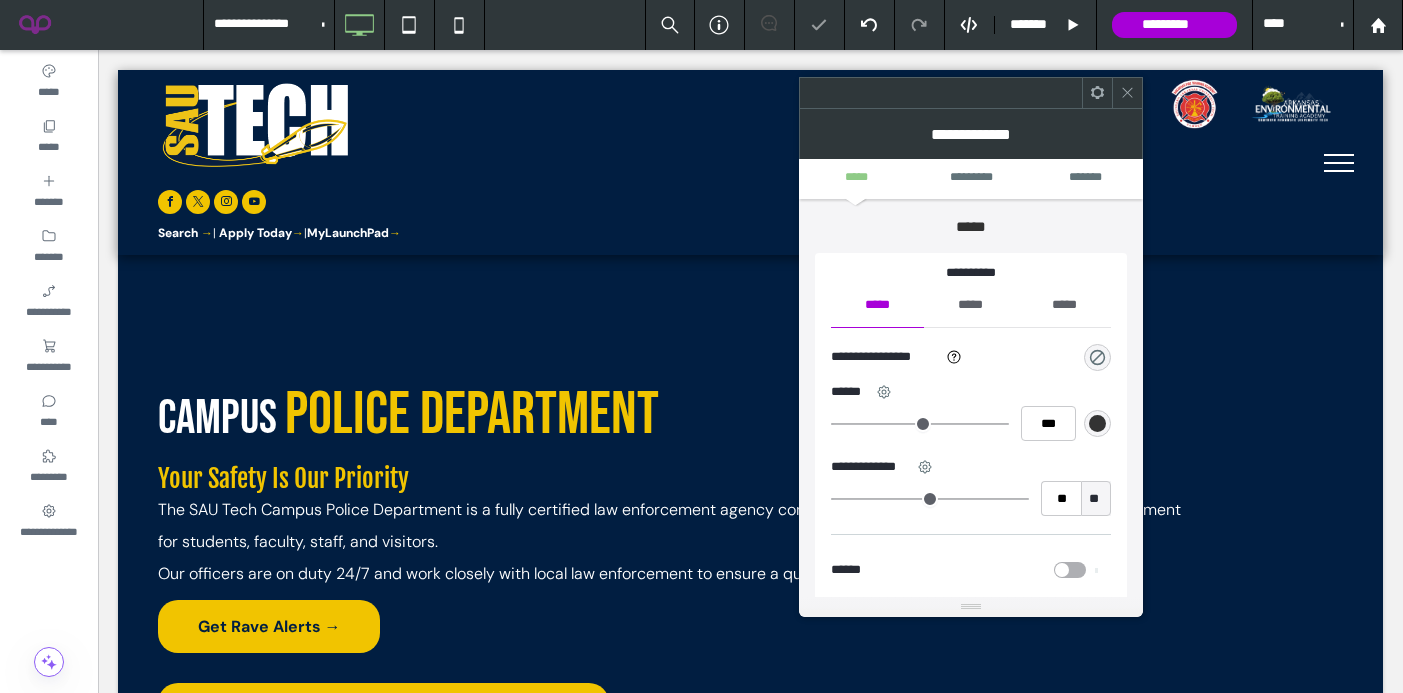 click at bounding box center [1097, 357] 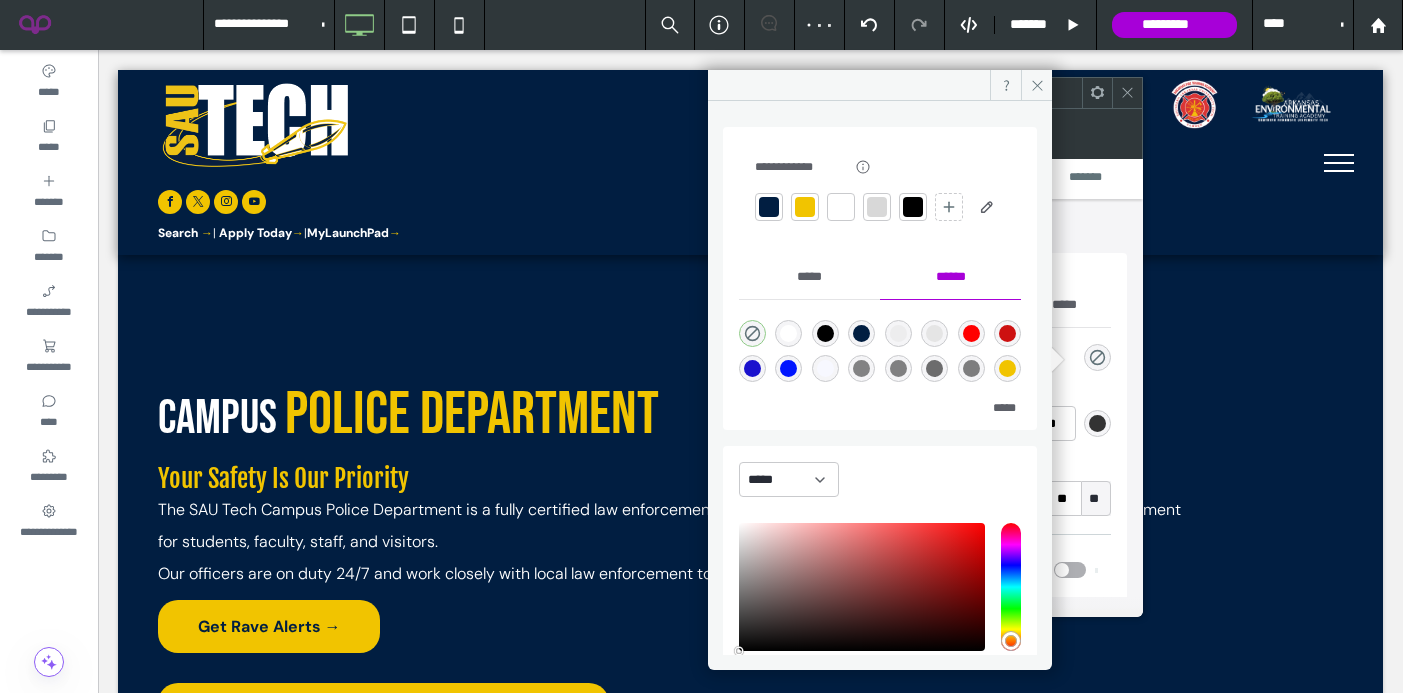 click at bounding box center [805, 207] 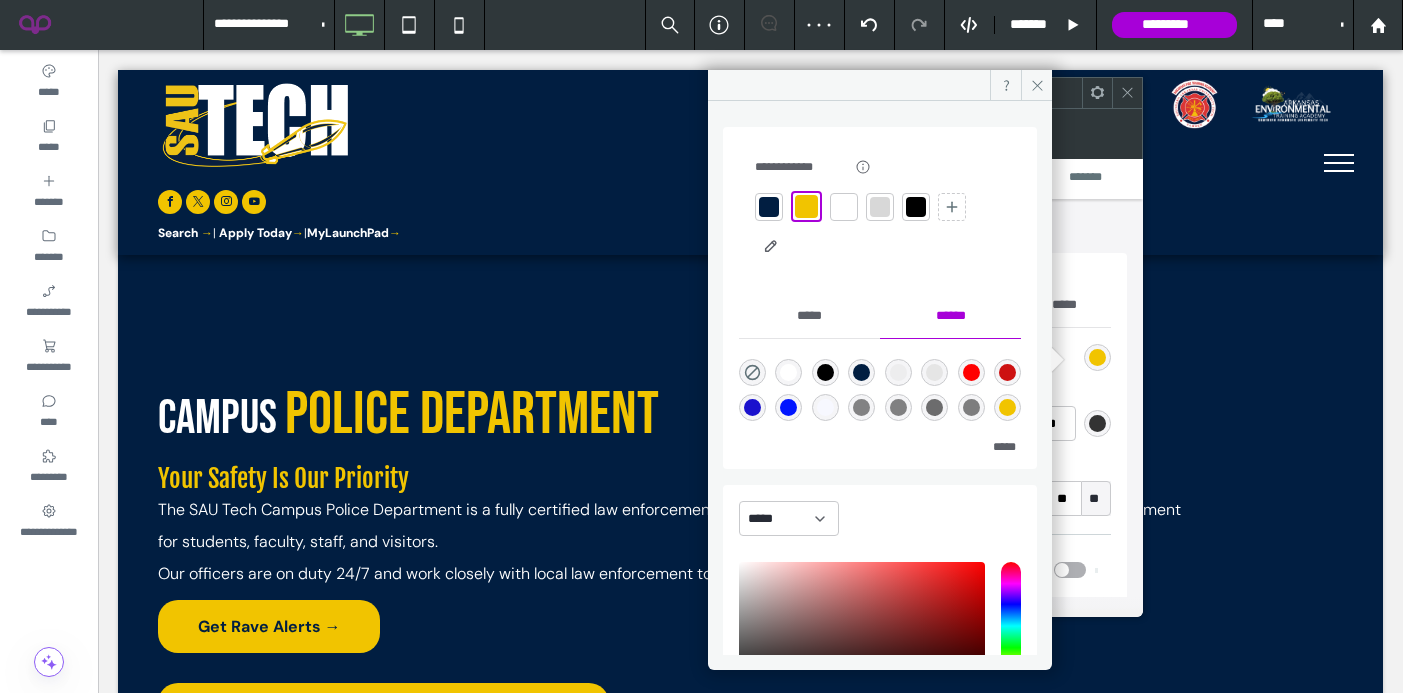 click 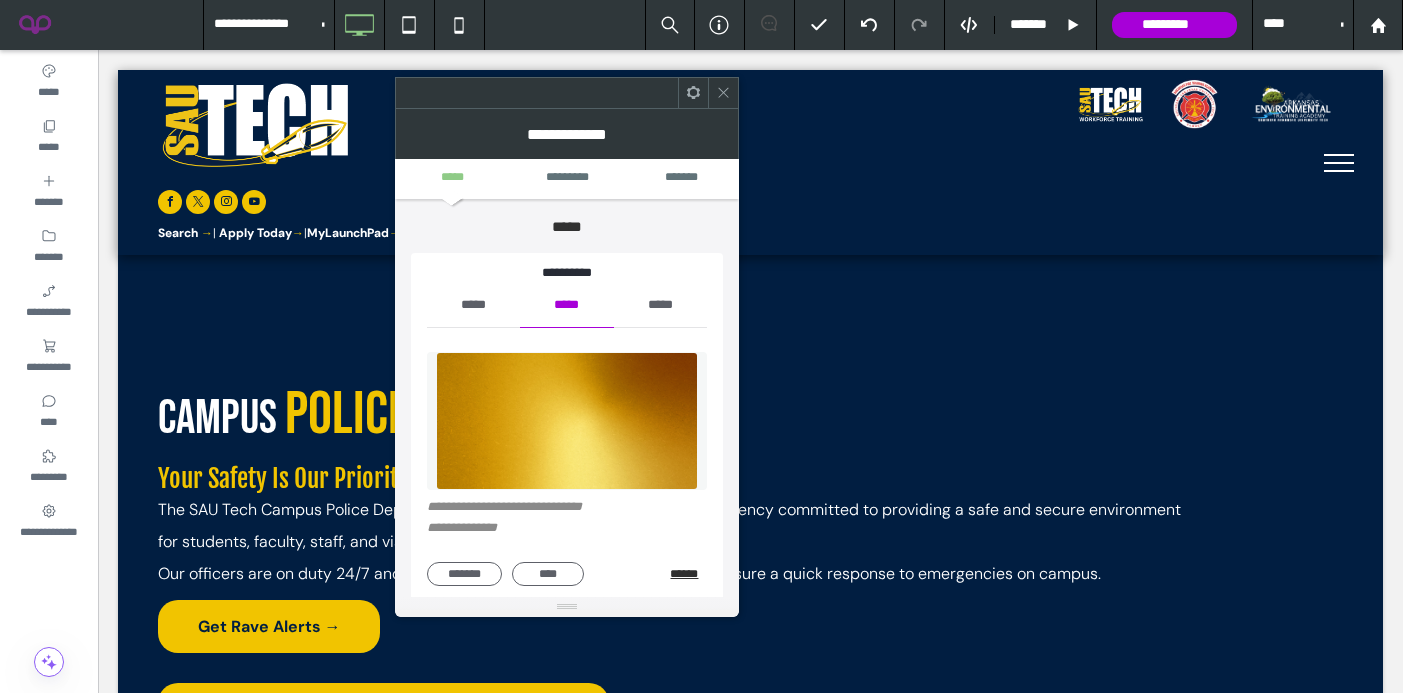 click on "******" at bounding box center (688, 574) 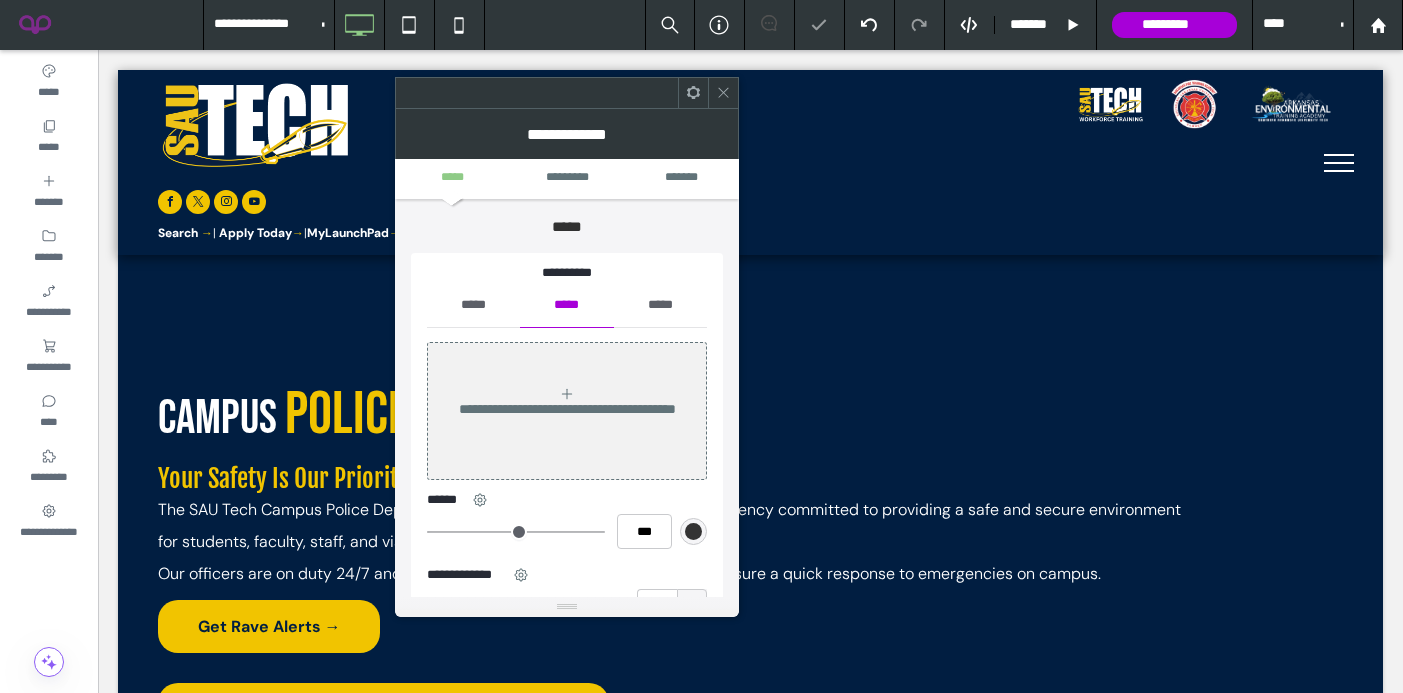 click on "*****" at bounding box center [473, 305] 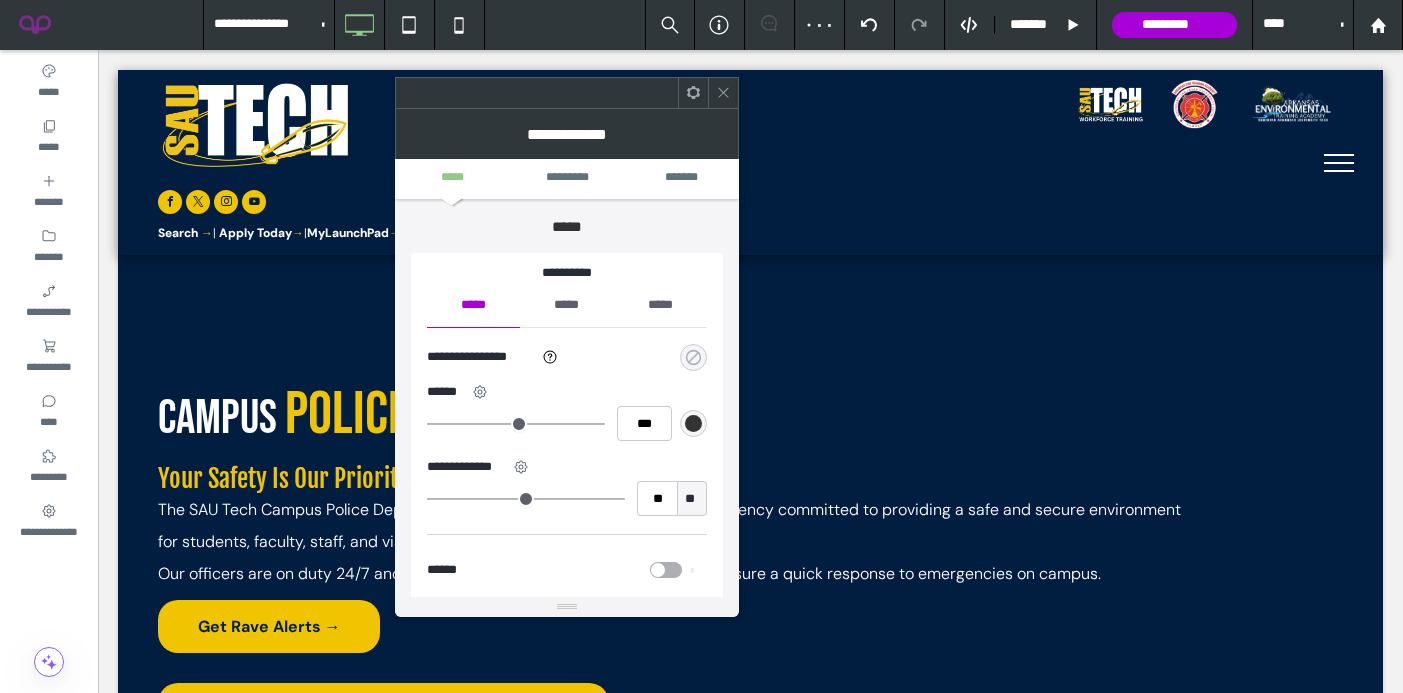 click at bounding box center (693, 357) 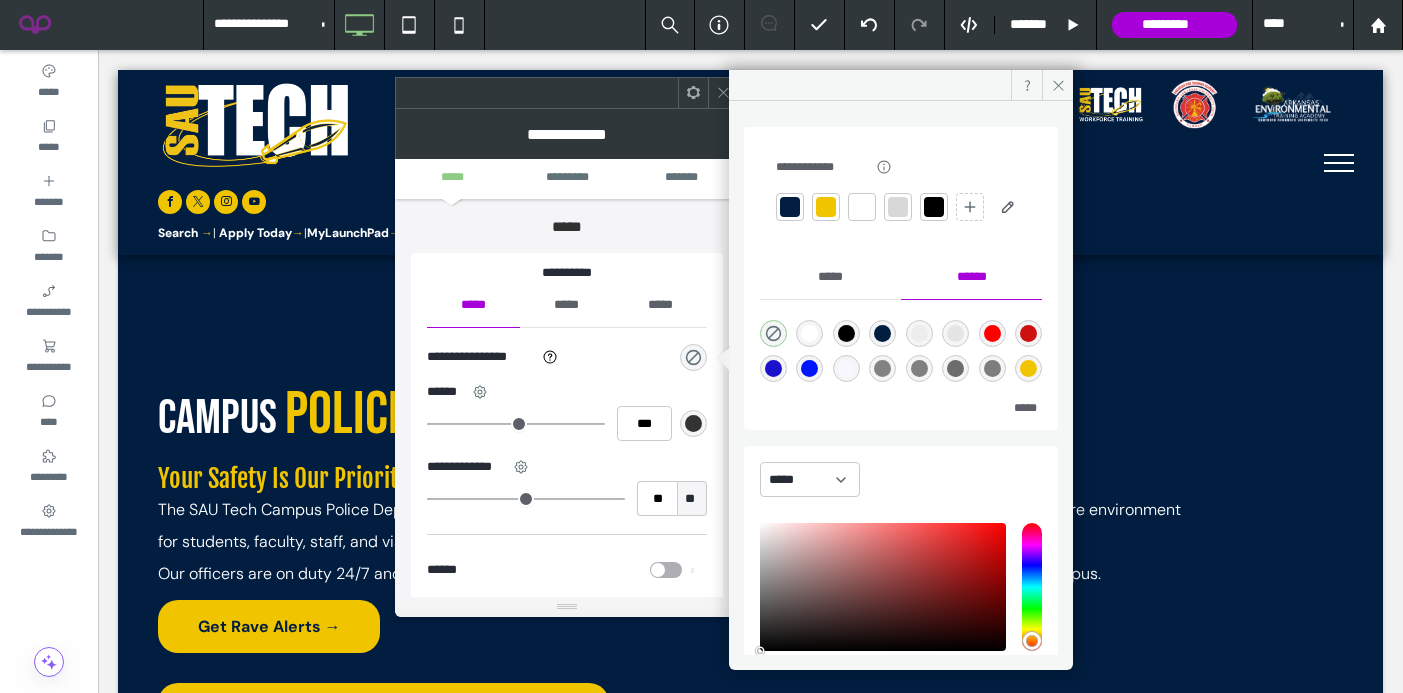 click at bounding box center [826, 207] 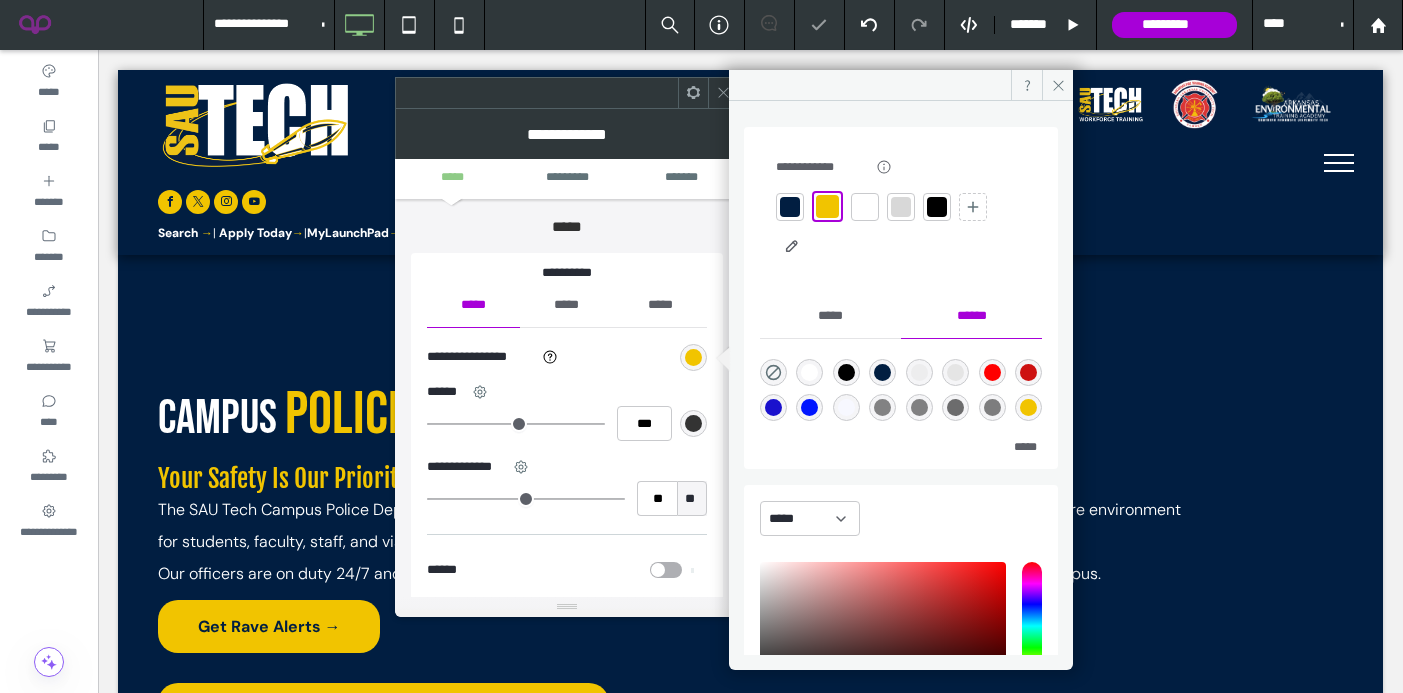 click 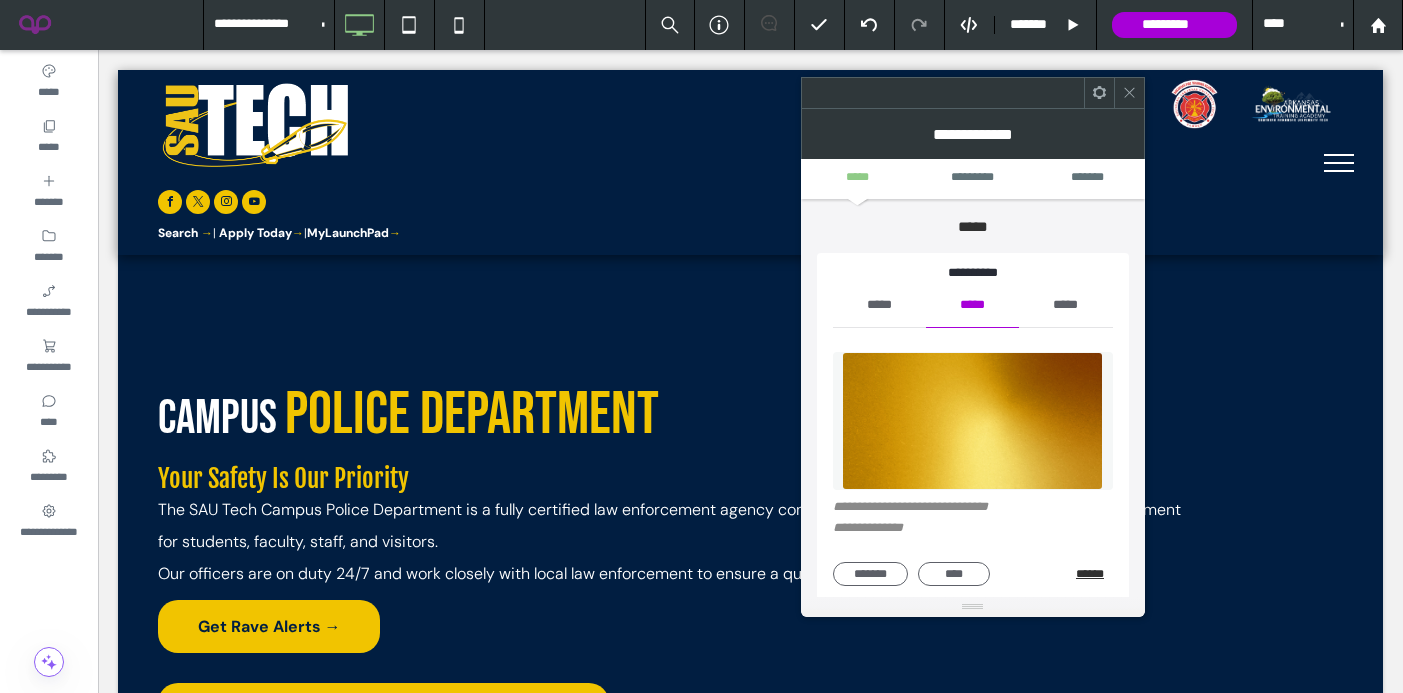 click on "******" at bounding box center (1094, 574) 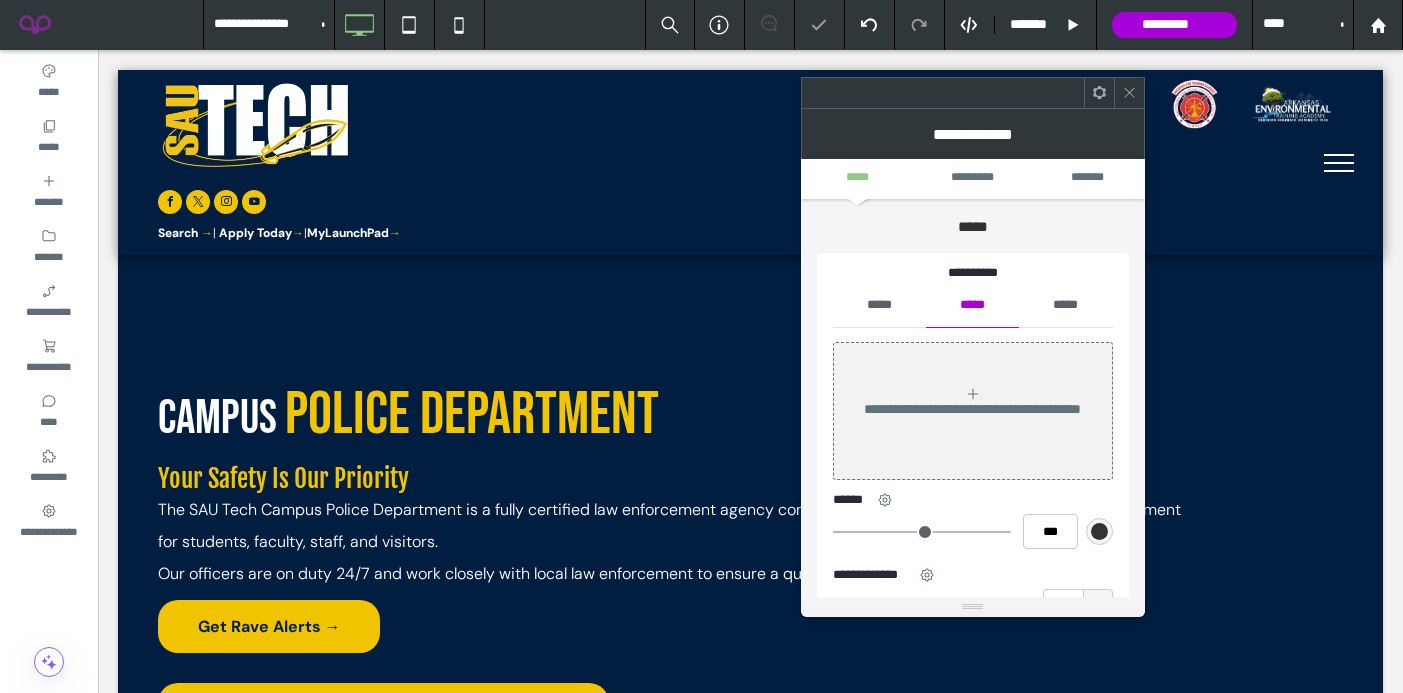 click on "*****" at bounding box center (879, 305) 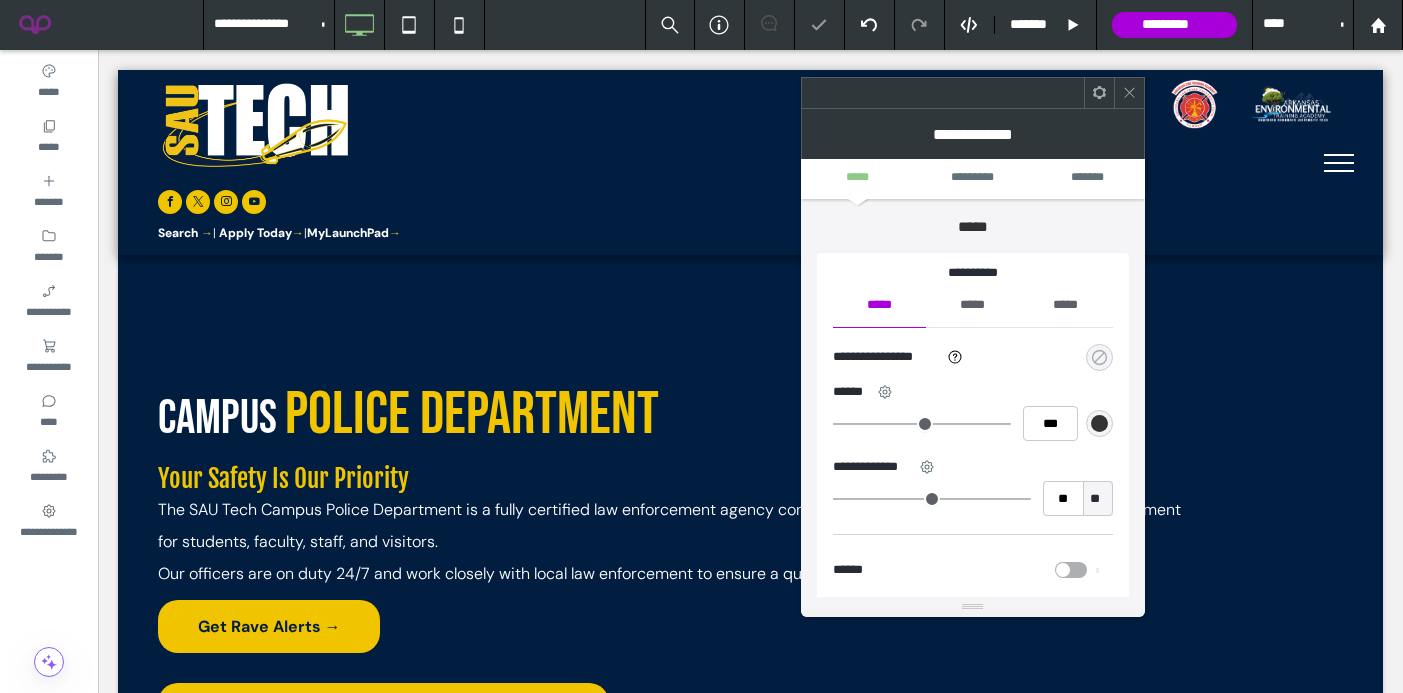 click 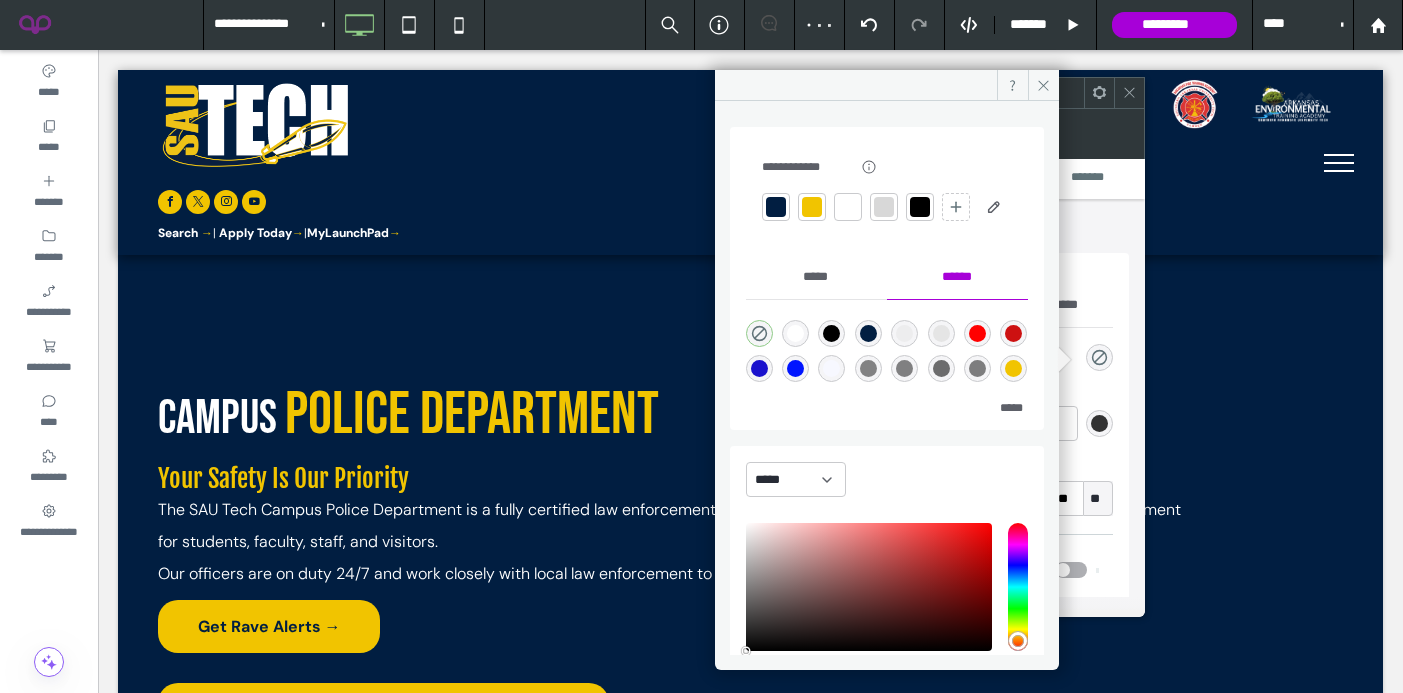 click at bounding box center (812, 207) 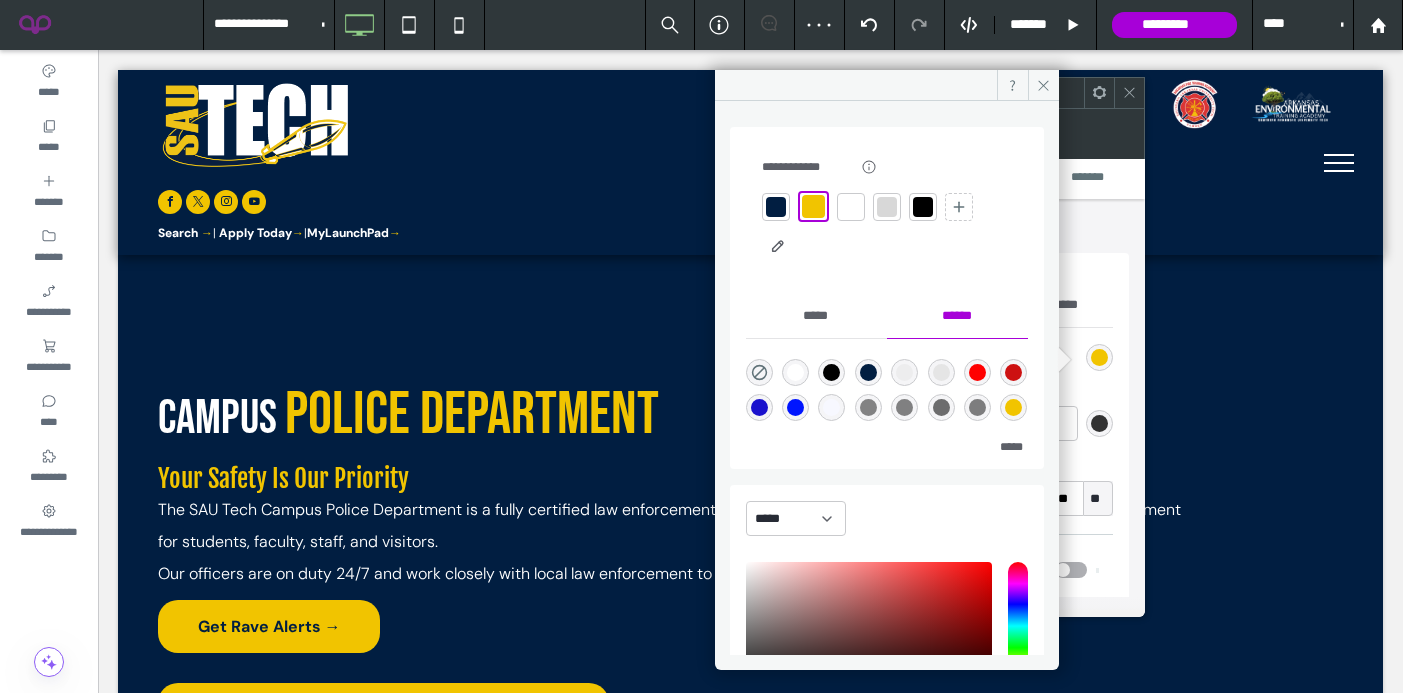click 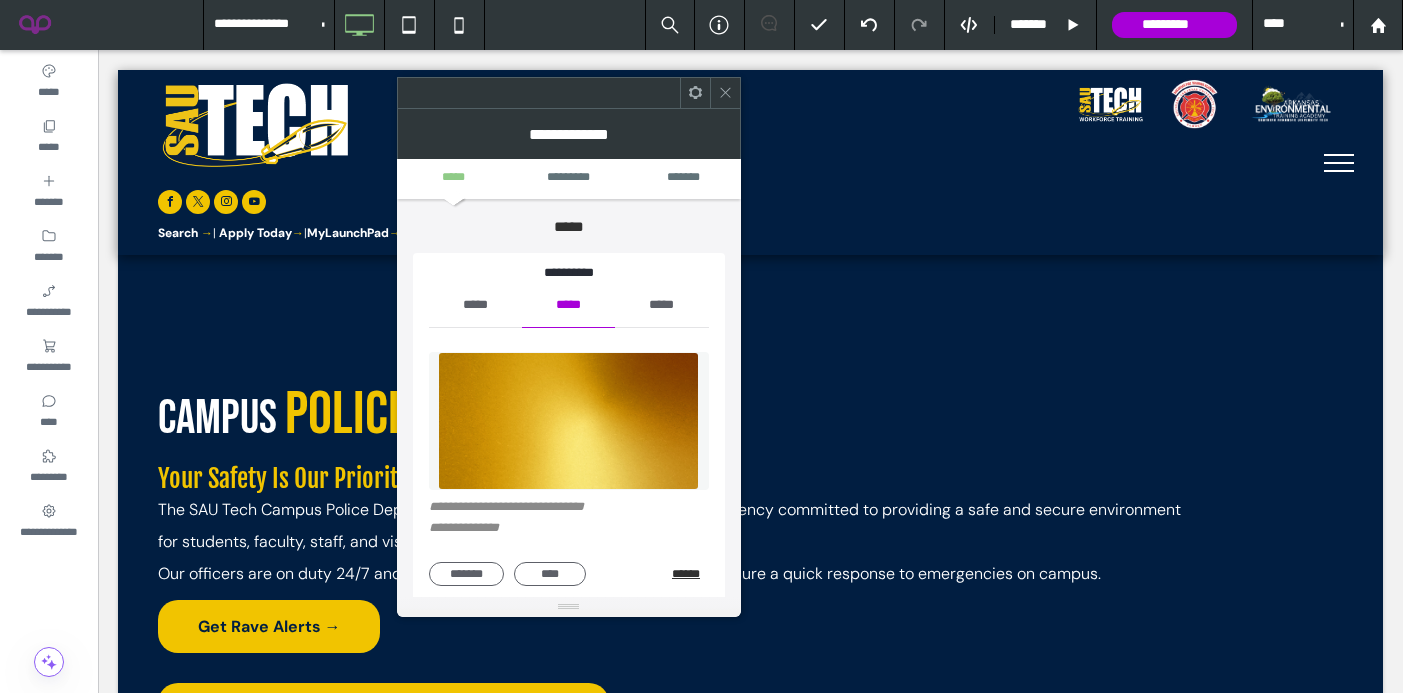 click on "******" at bounding box center [690, 574] 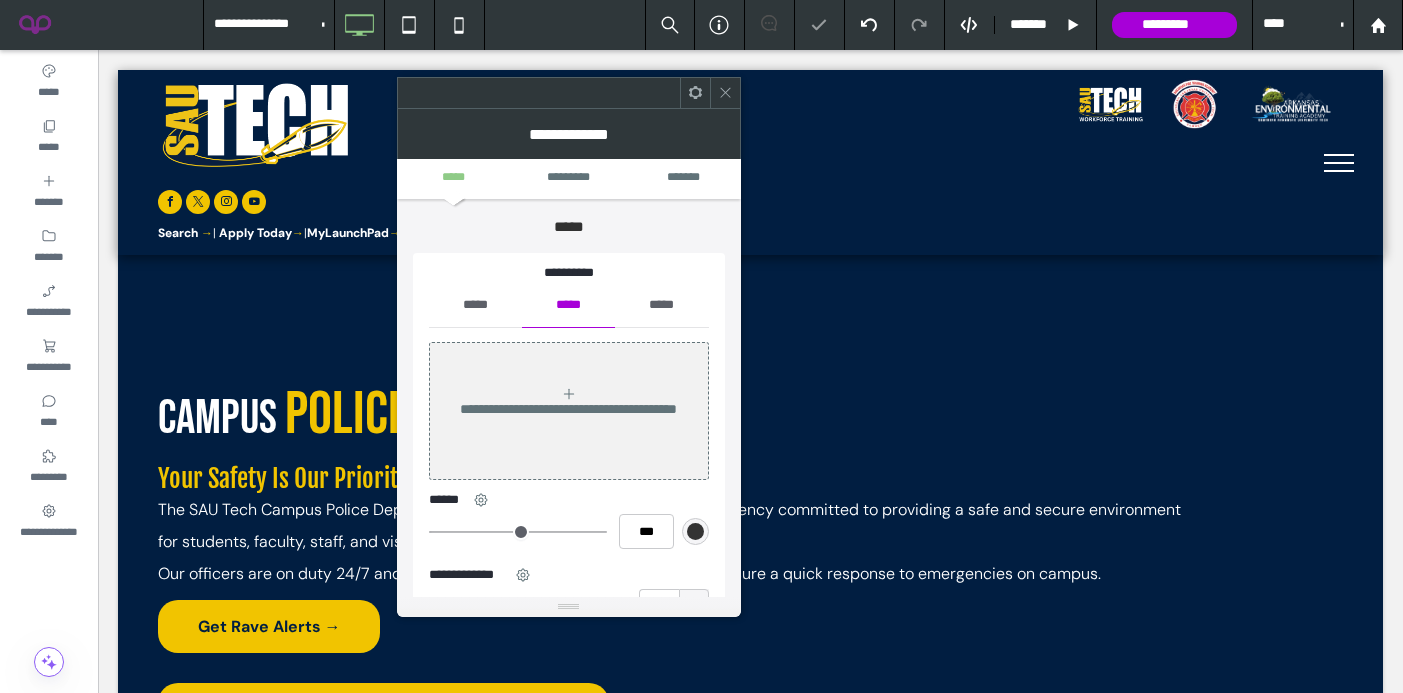 click on "*****" at bounding box center [475, 305] 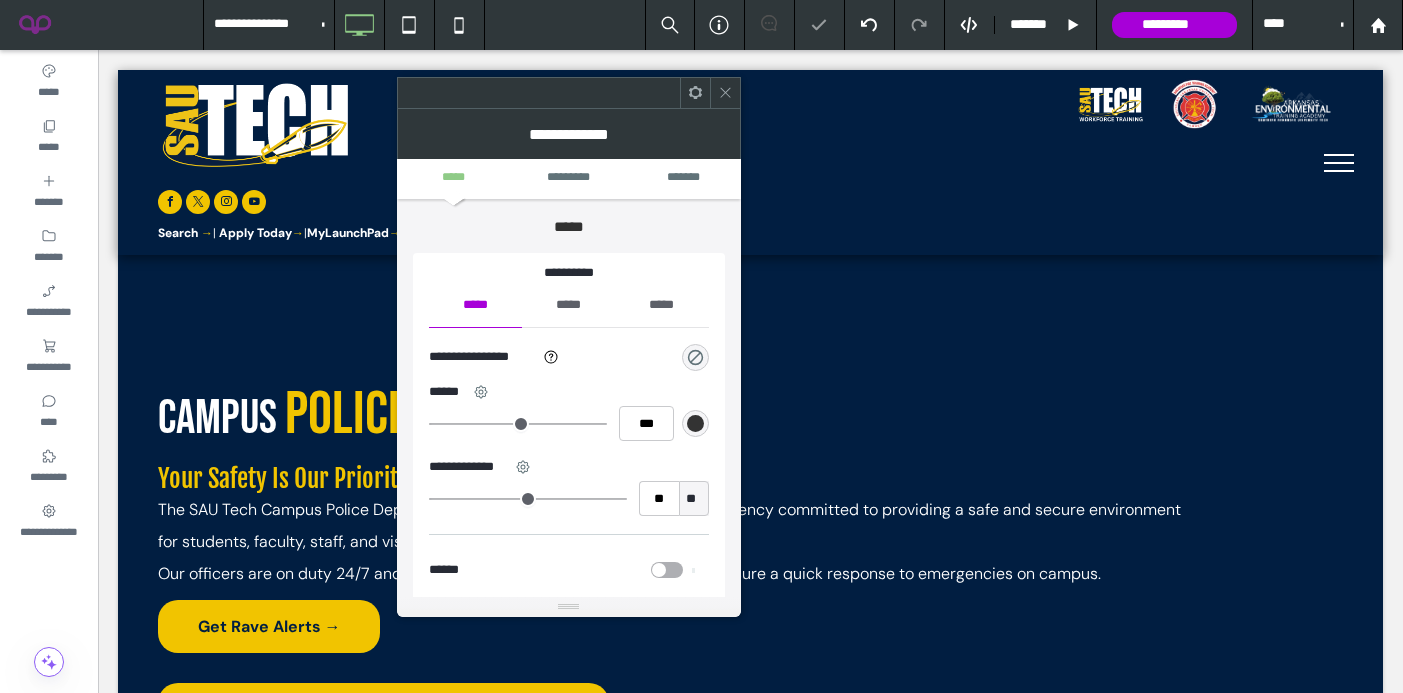 click on "**********" at bounding box center [569, 357] 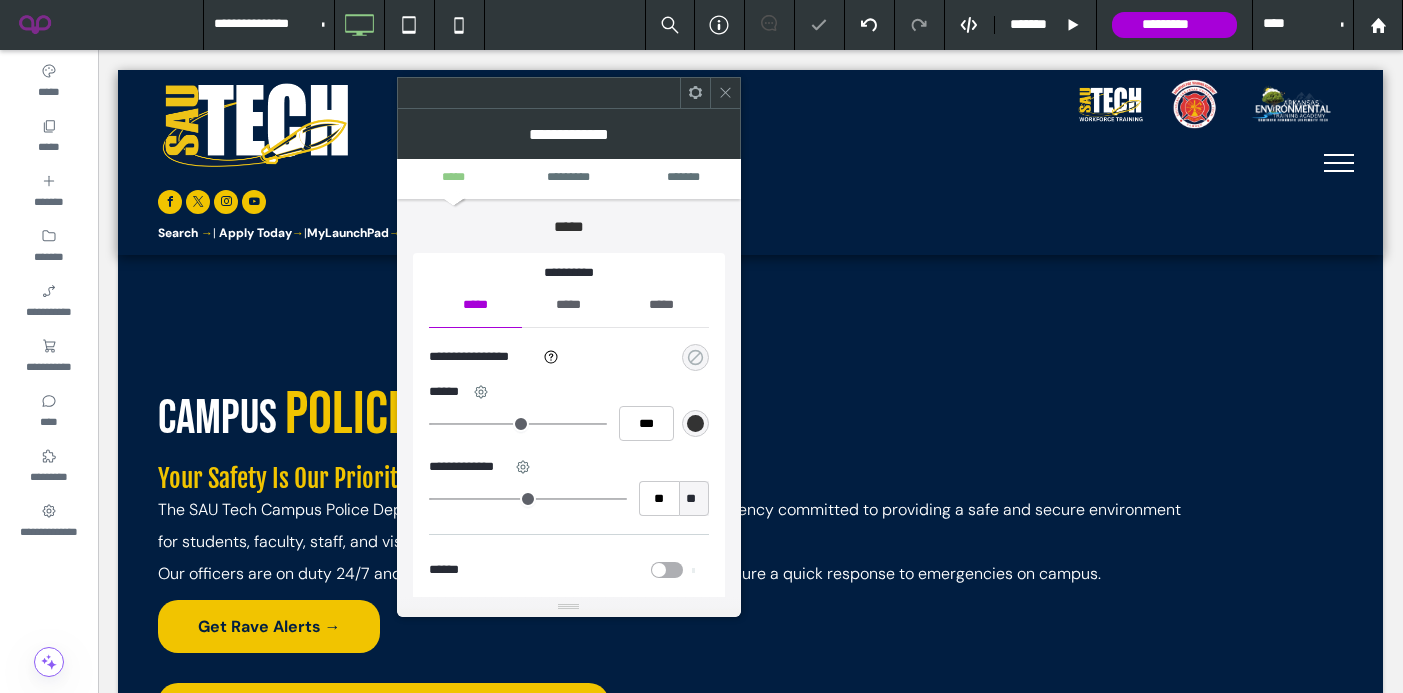 click 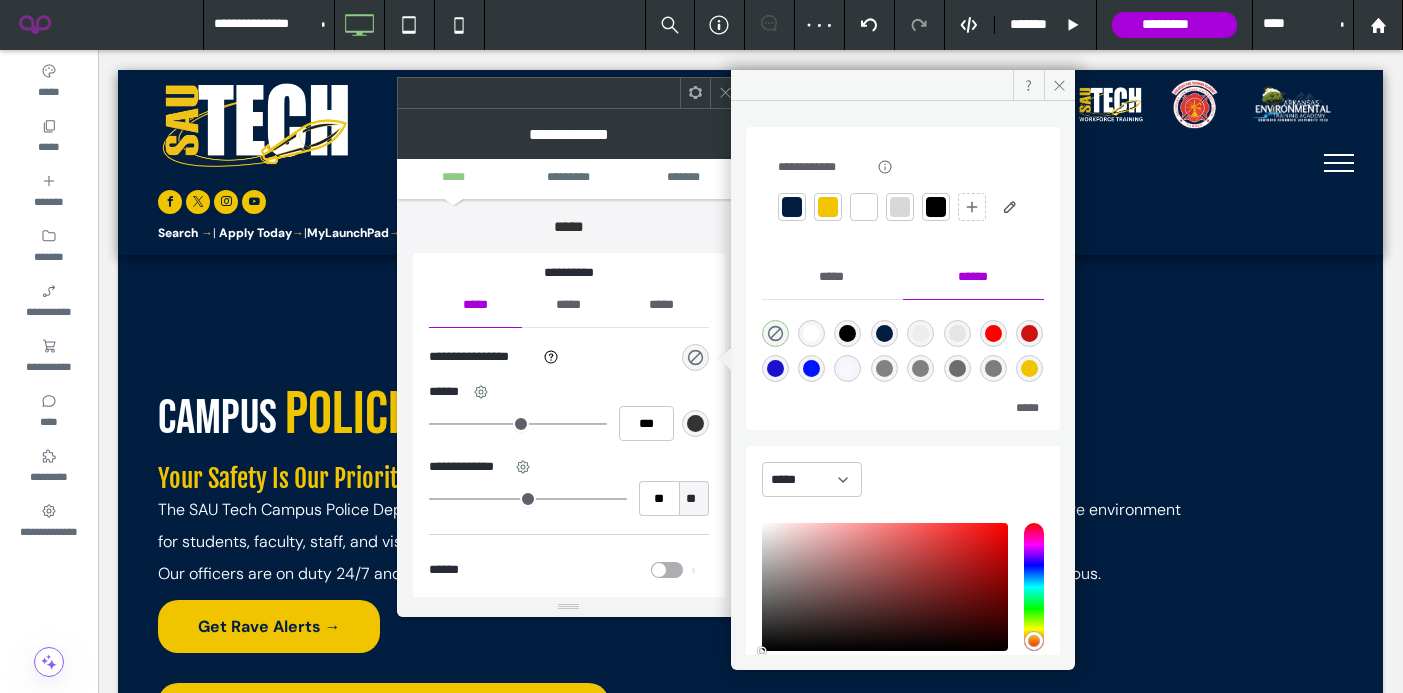 click at bounding box center [828, 207] 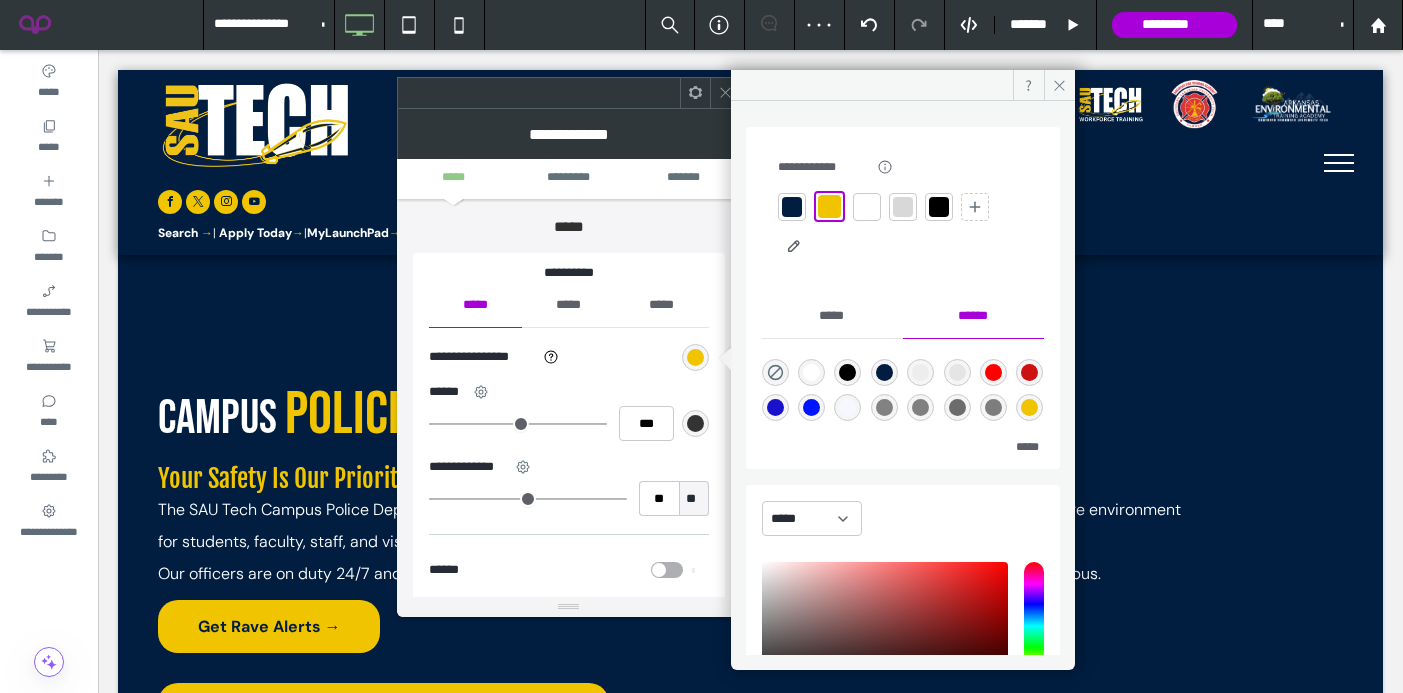 click 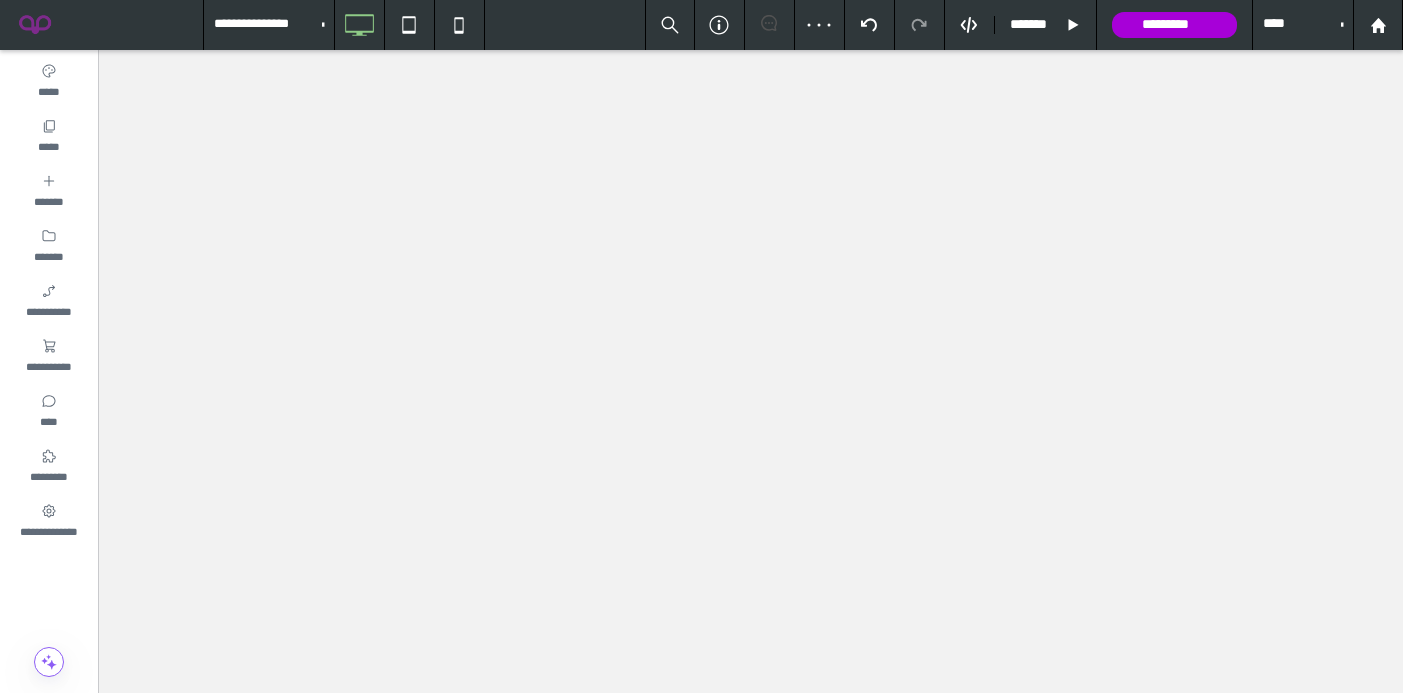 scroll, scrollTop: 0, scrollLeft: 0, axis: both 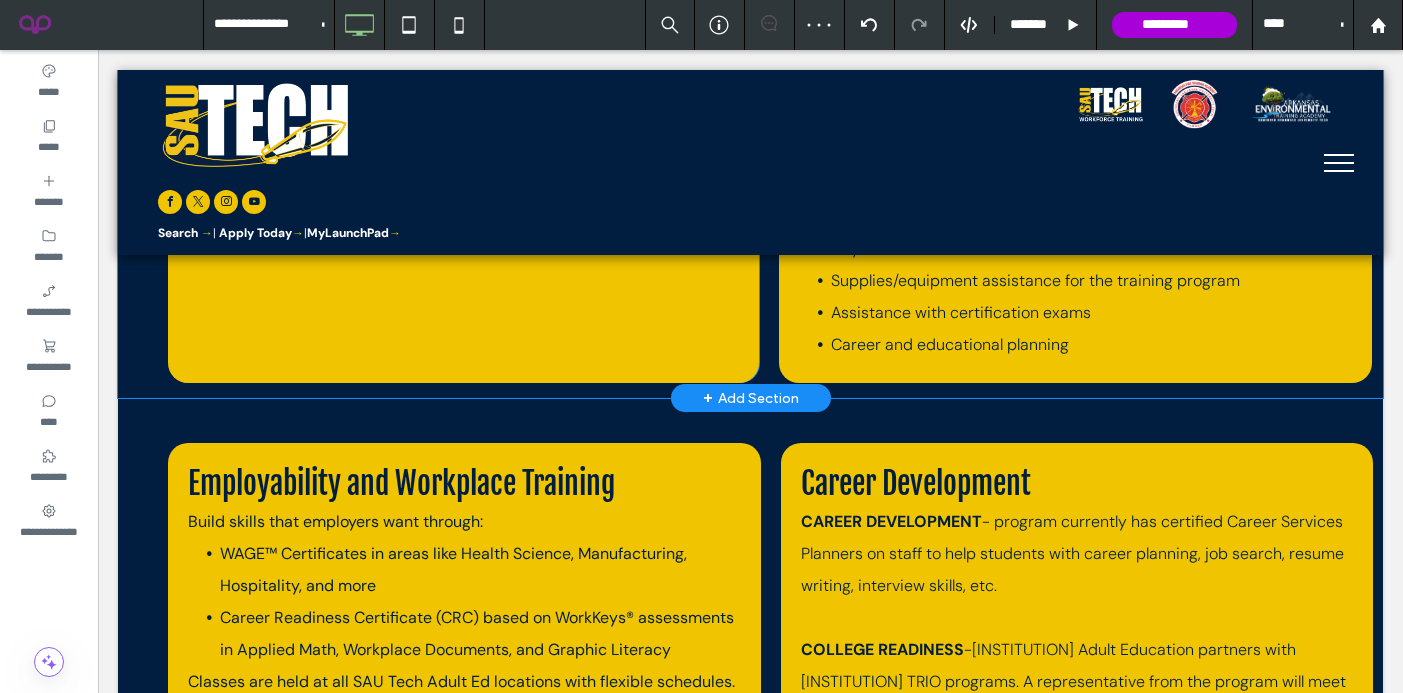 click on "Mission & Visson
Mission  To help adult learners build academic, life, and career skills that lead to self sufficiency and an improved quality of life. Vision  To deliver the highest quality adult education that inspires a lifelong love of learning.
Click To Paste
Enrollment Information
Must be eligible to receive or are currently receiving SNAP benefits Participants are not eligible for the SNAP E&T program if they are currently receiving TEA (Transitional Employment Assistance) or Unemployment Insurance (UI) Supportive Services for SNAP may include but is not limited to the following: Tuition/short term training assistance Transportation assistance  Daycare assistance Supplies/equipment assistance for the training program Assistance with certification exams Career and educational planning
Click To Paste" at bounding box center [750, 140] 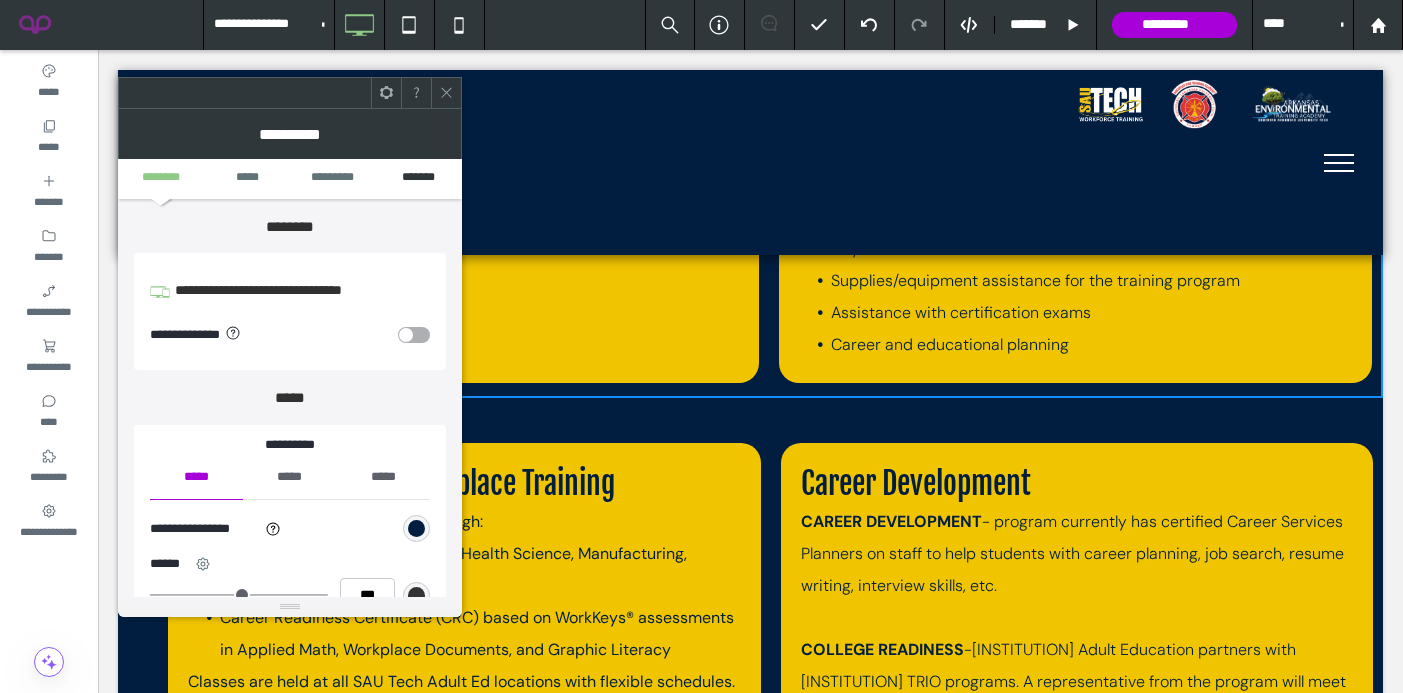 click on "*******" at bounding box center [419, 178] 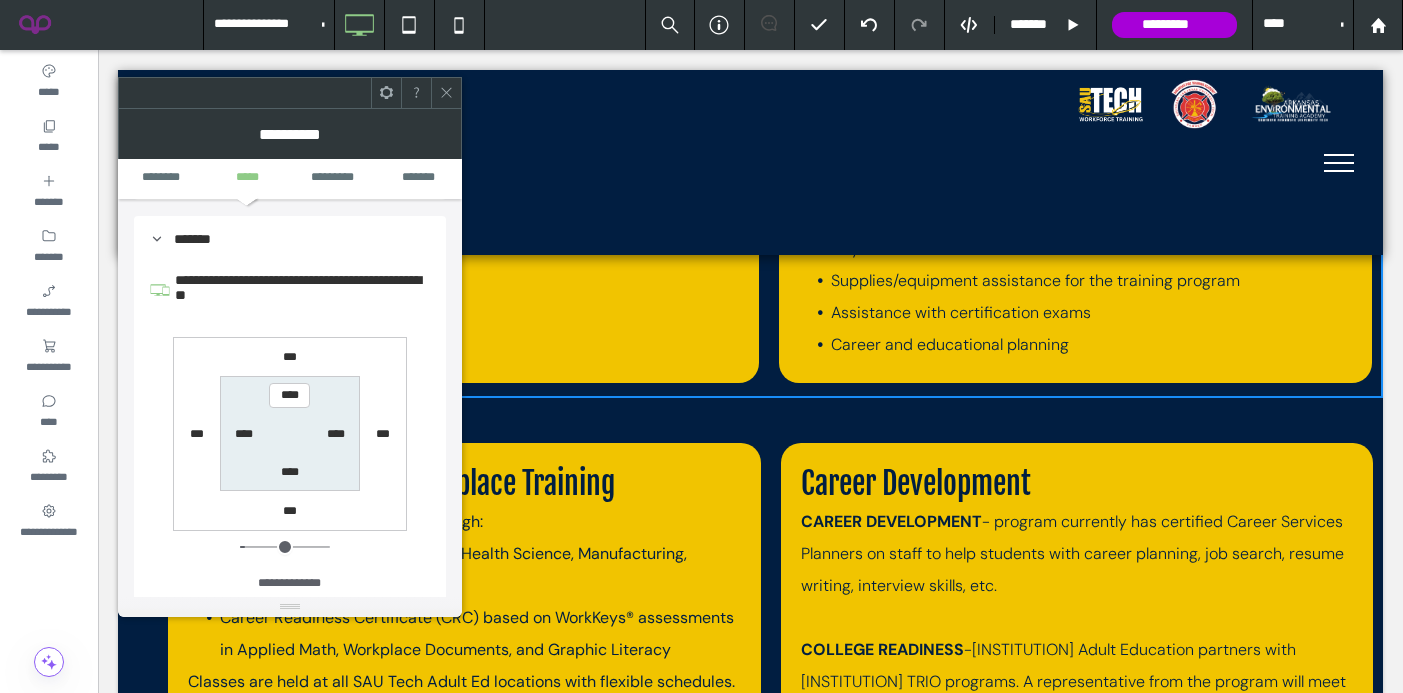scroll, scrollTop: 566, scrollLeft: 0, axis: vertical 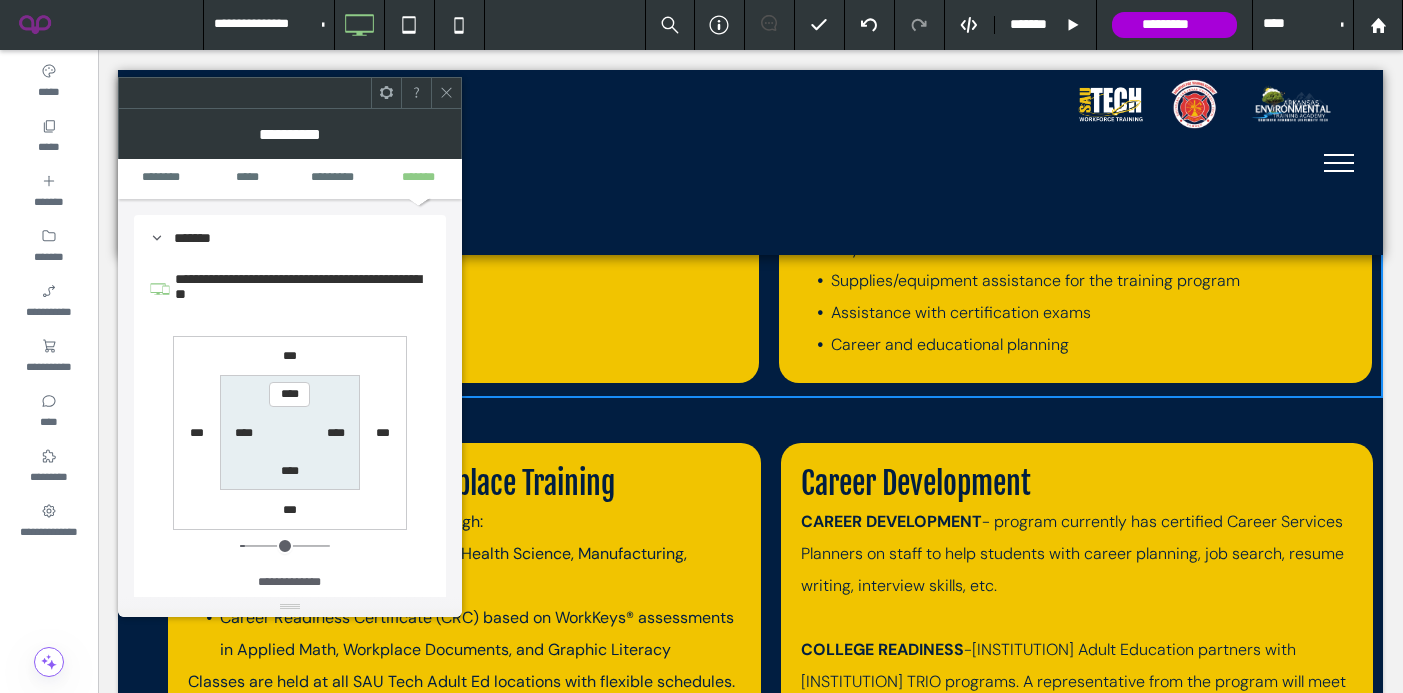click on "***" at bounding box center (290, 356) 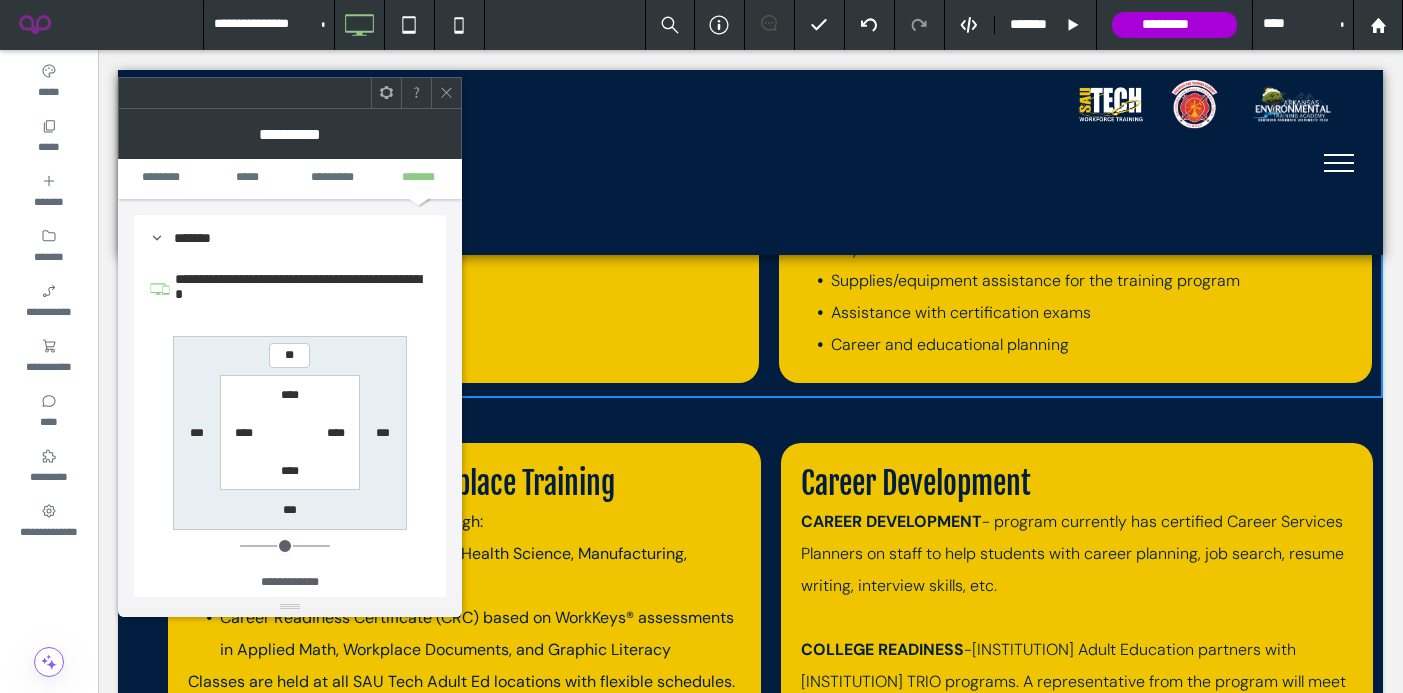 type on "**" 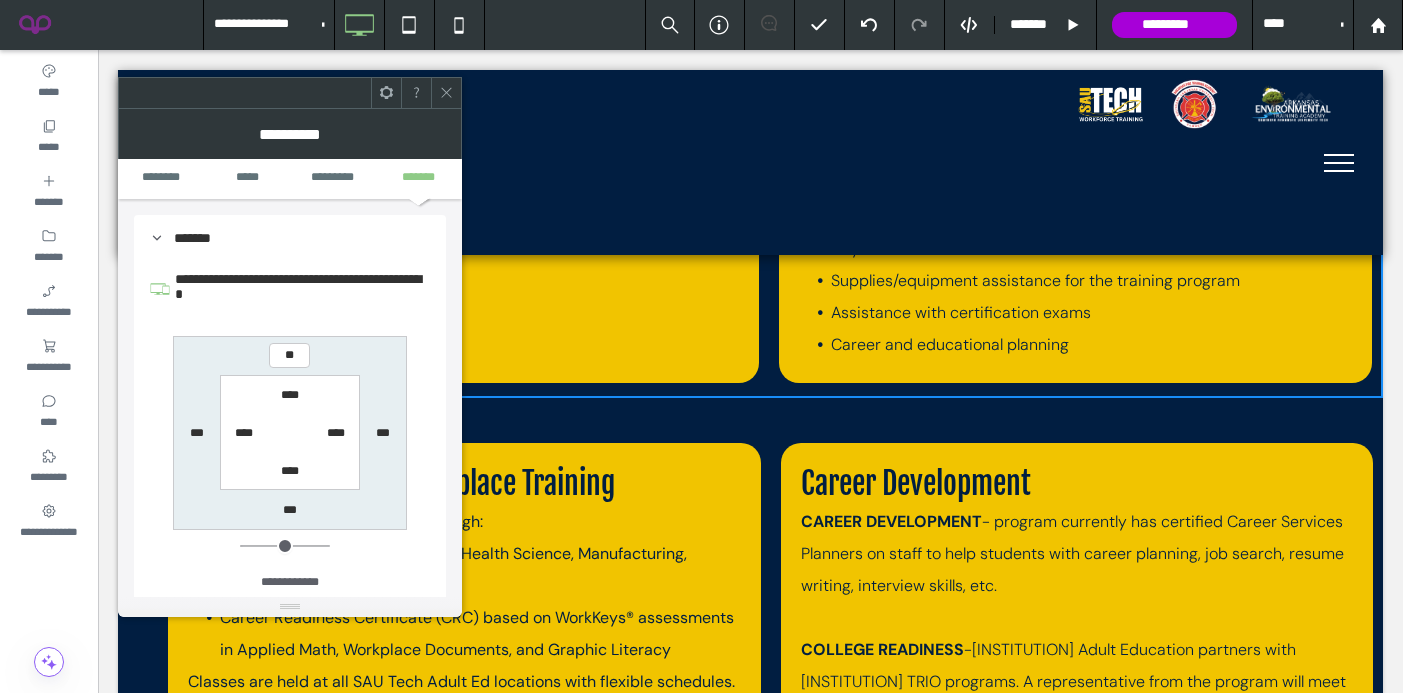 type on "**" 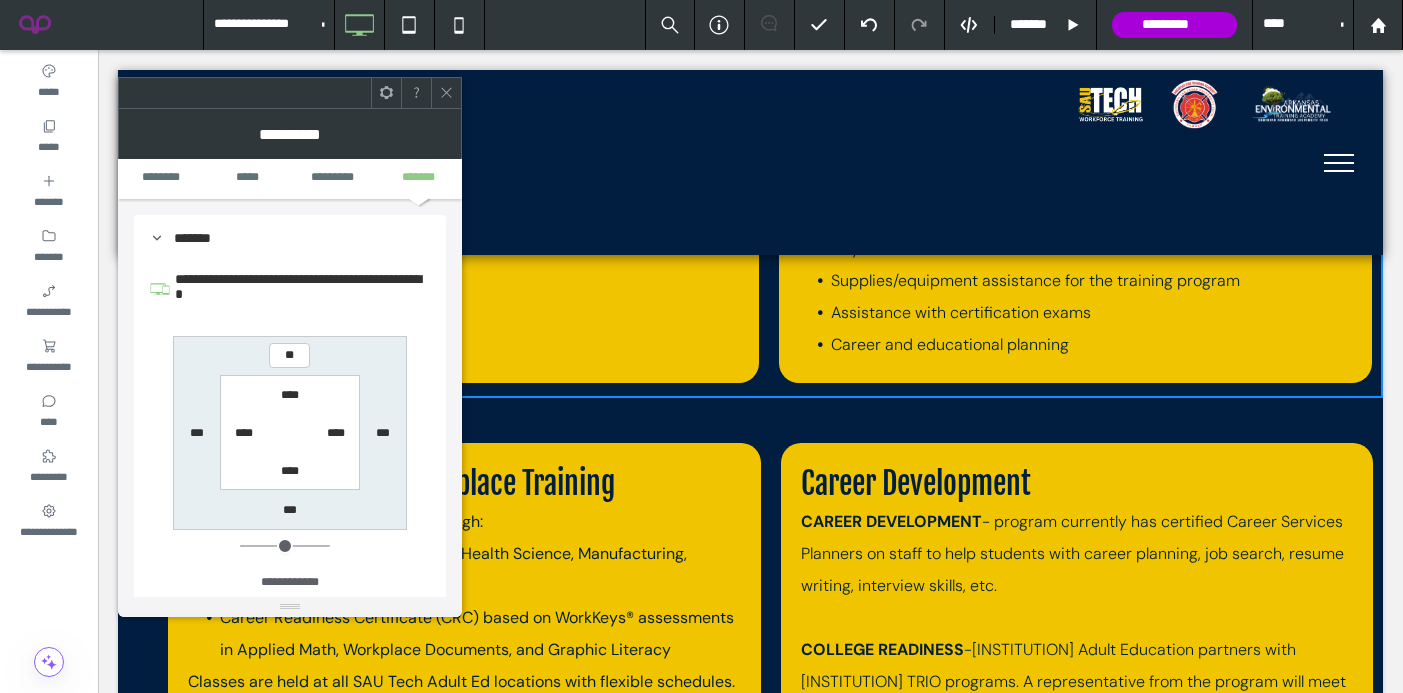 type on "****" 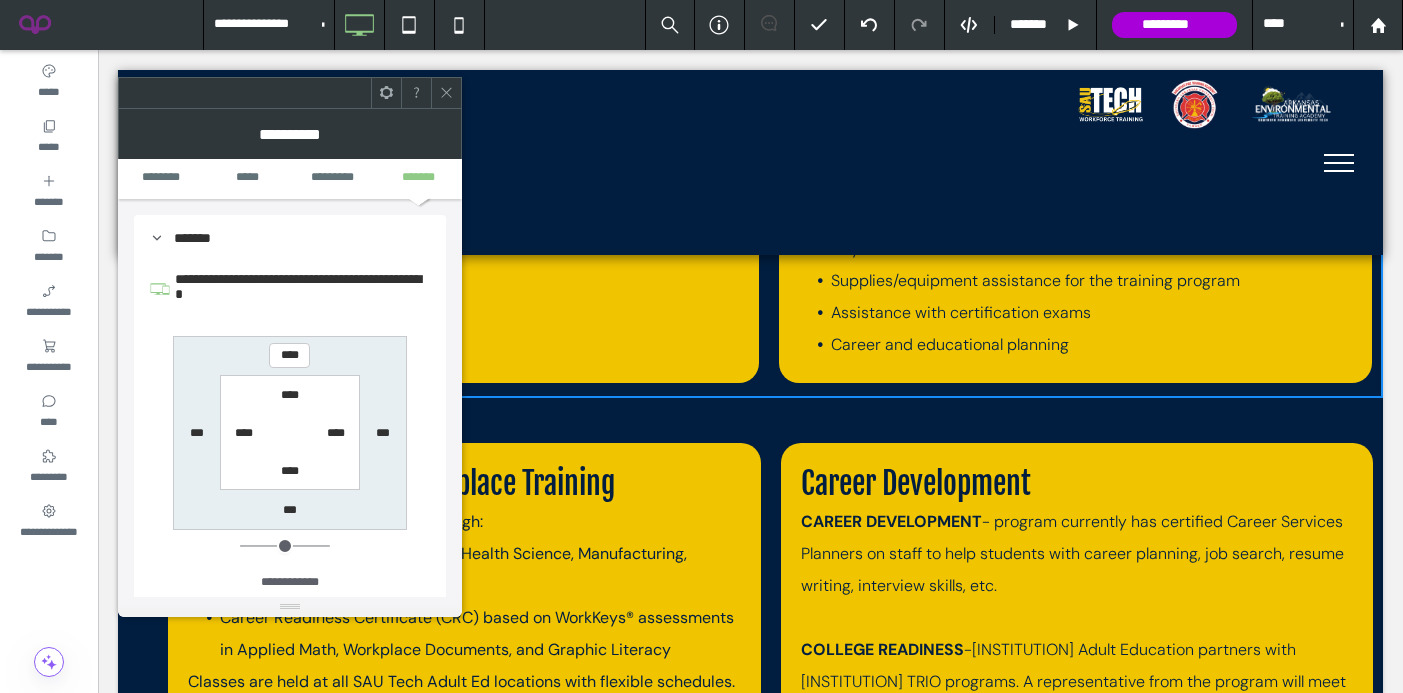scroll, scrollTop: 3267, scrollLeft: 0, axis: vertical 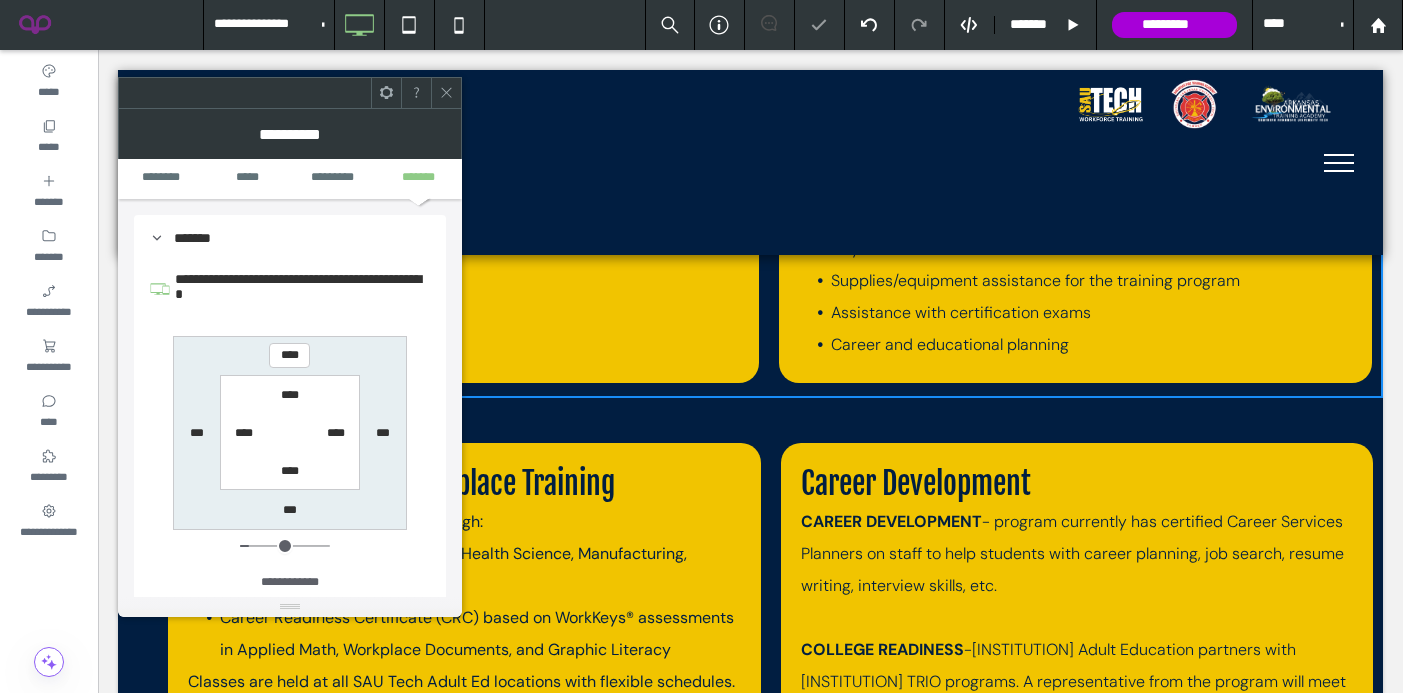 click on "****" at bounding box center [290, 471] 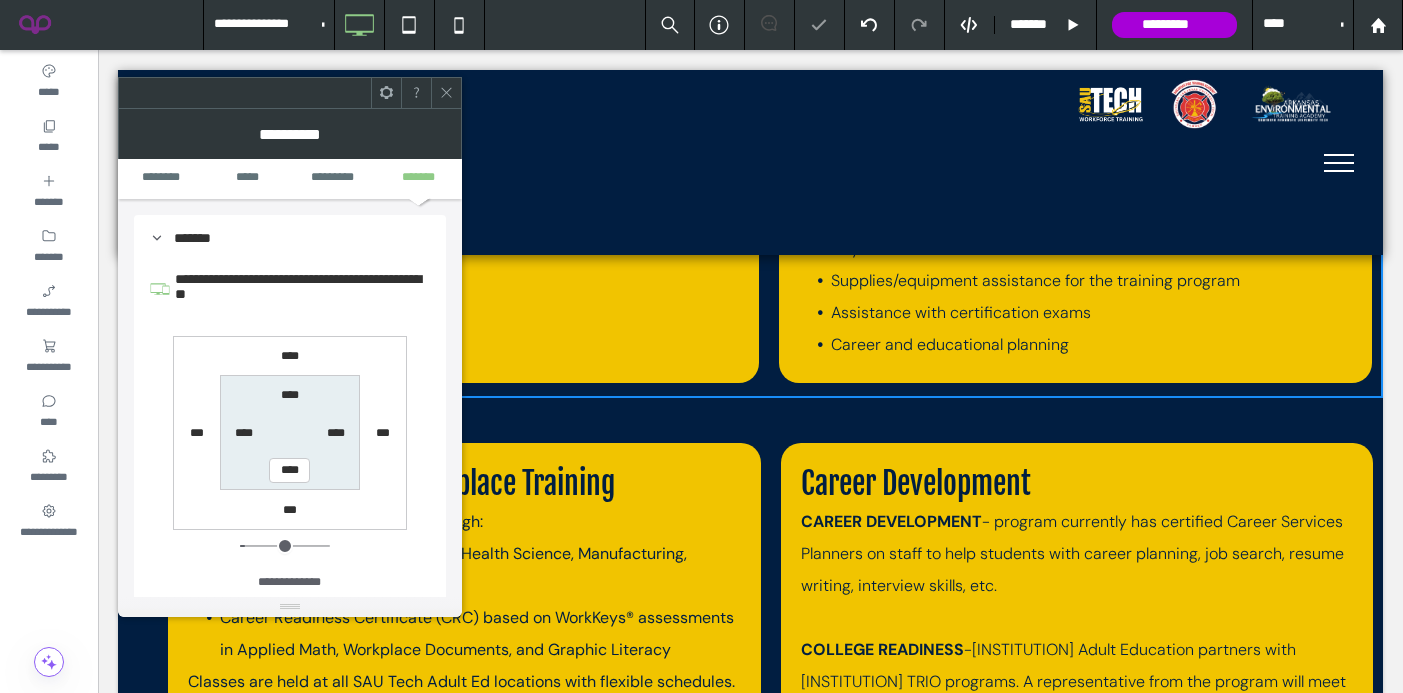 click on "***" at bounding box center (290, 510) 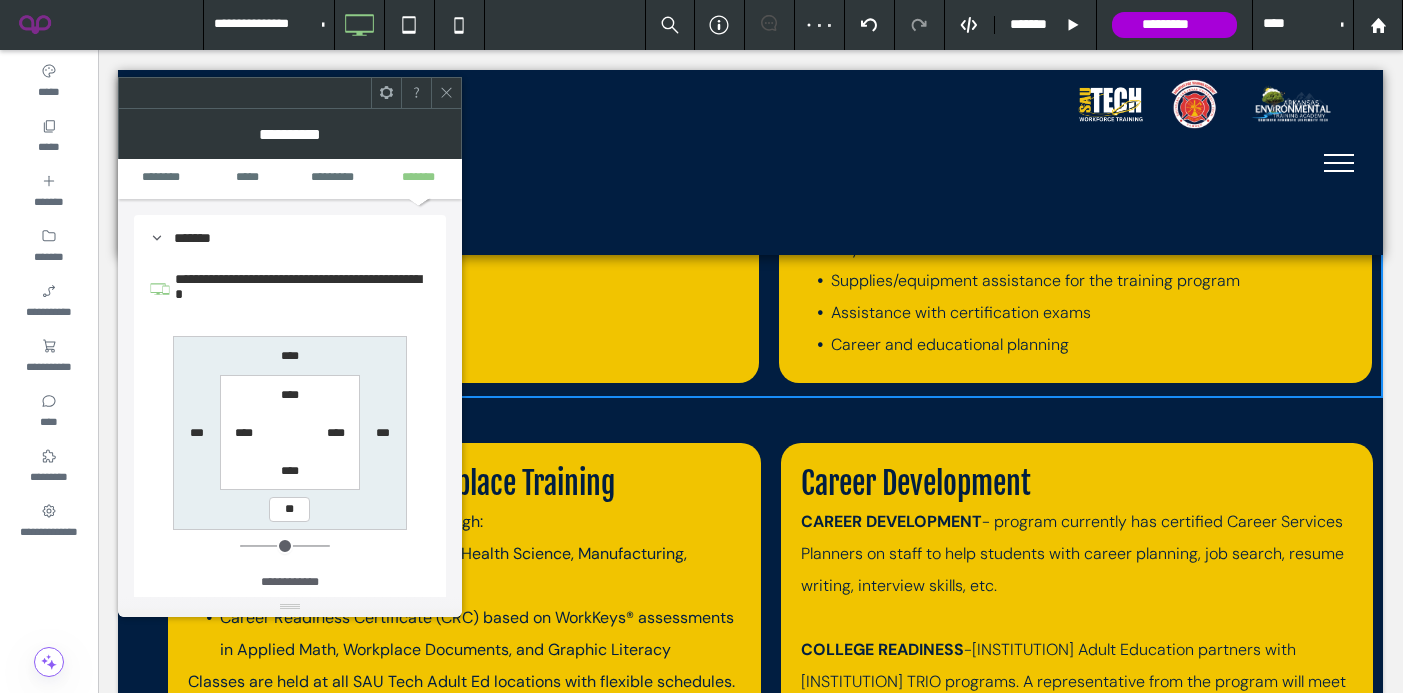 type on "**" 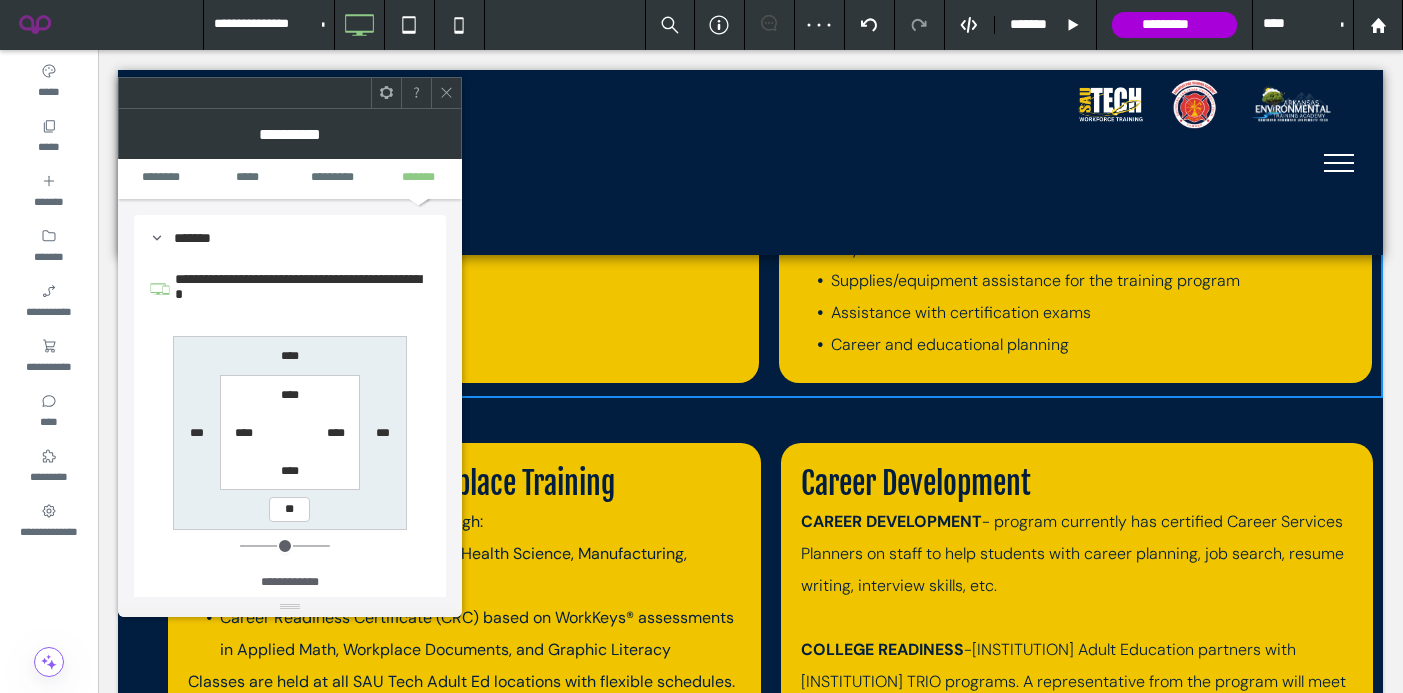 type on "**" 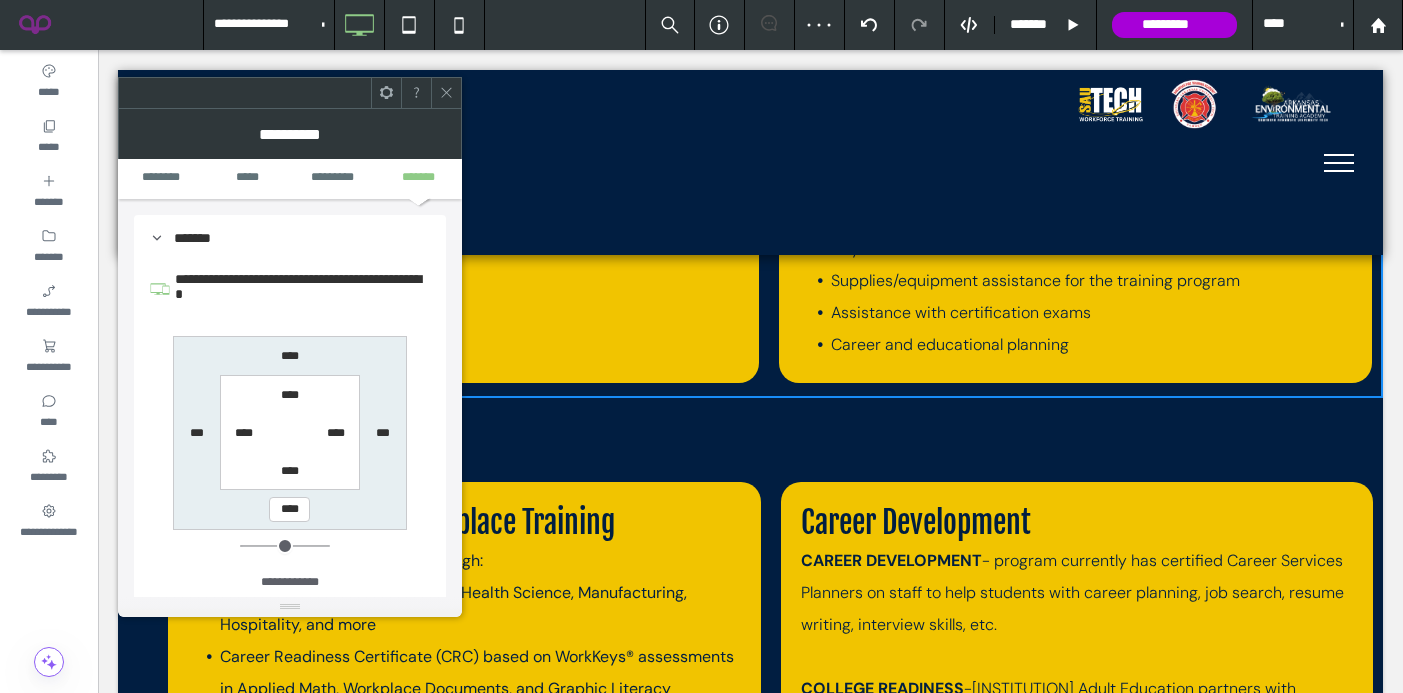 scroll, scrollTop: 3306, scrollLeft: 0, axis: vertical 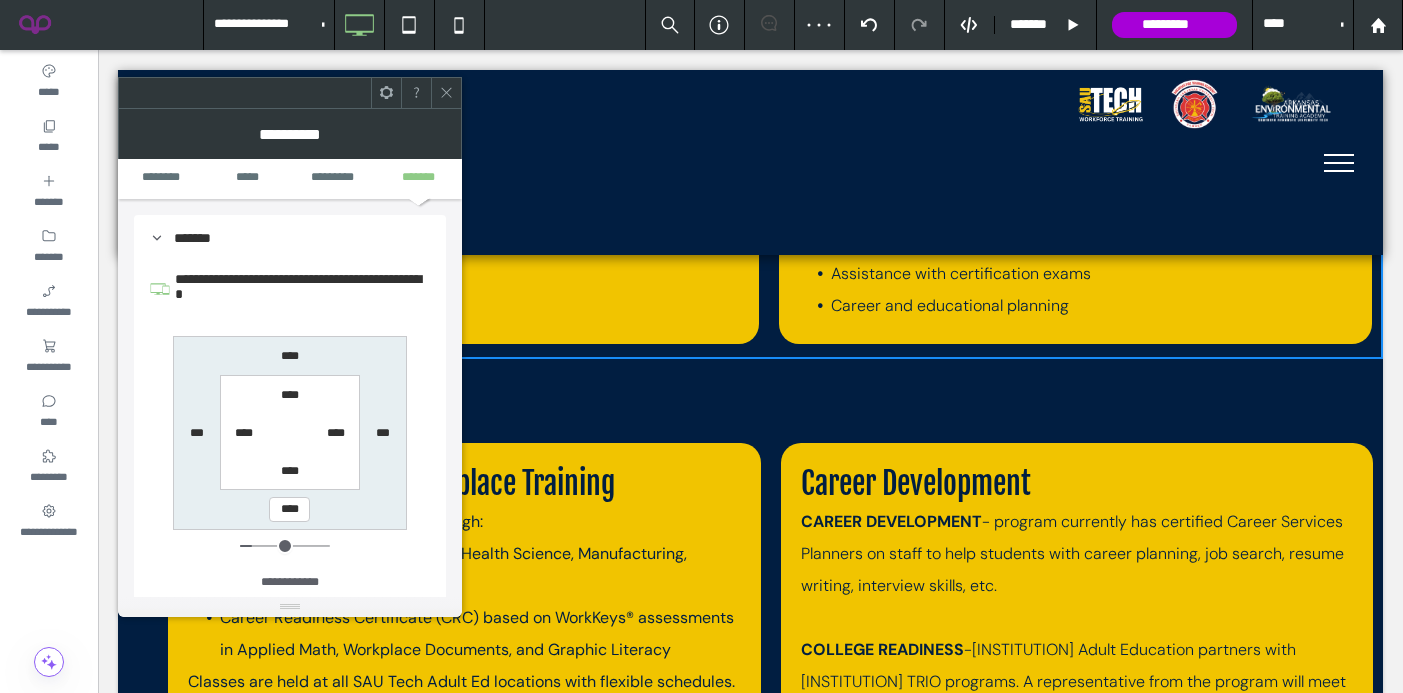 click on "****" at bounding box center (289, 509) 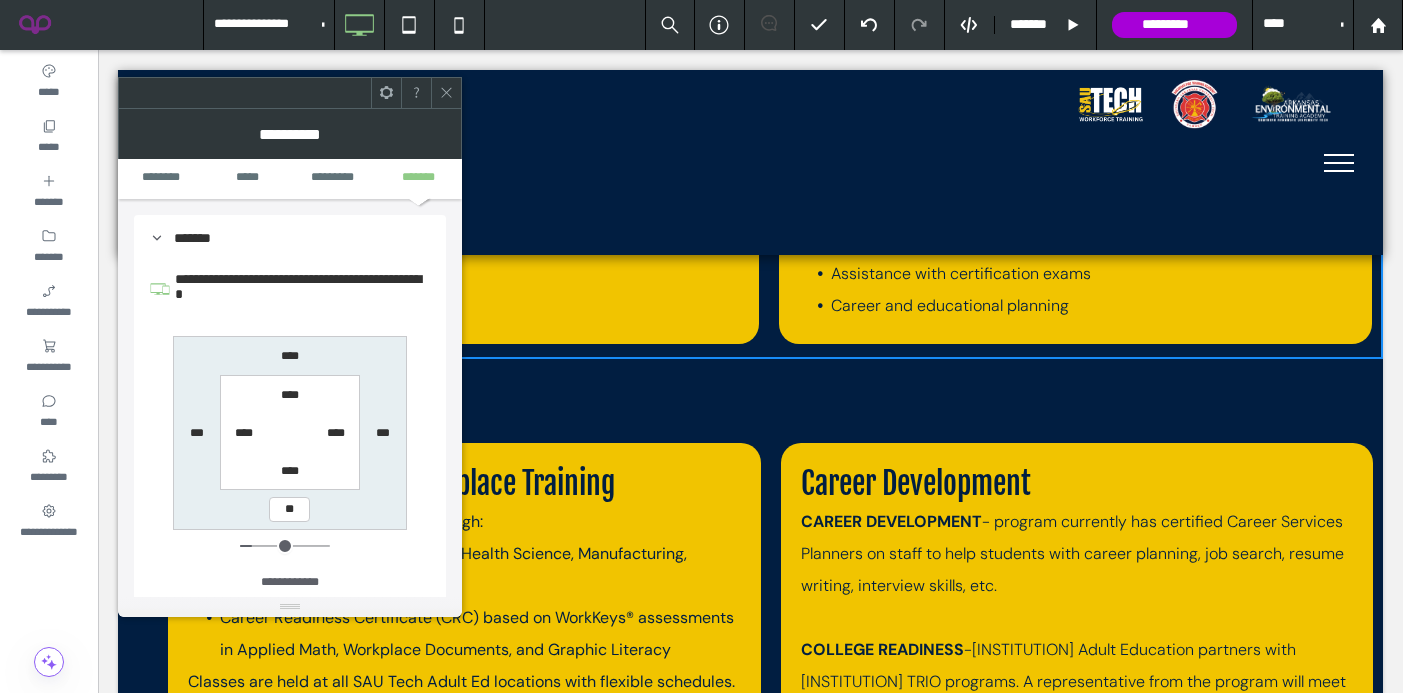 type on "**" 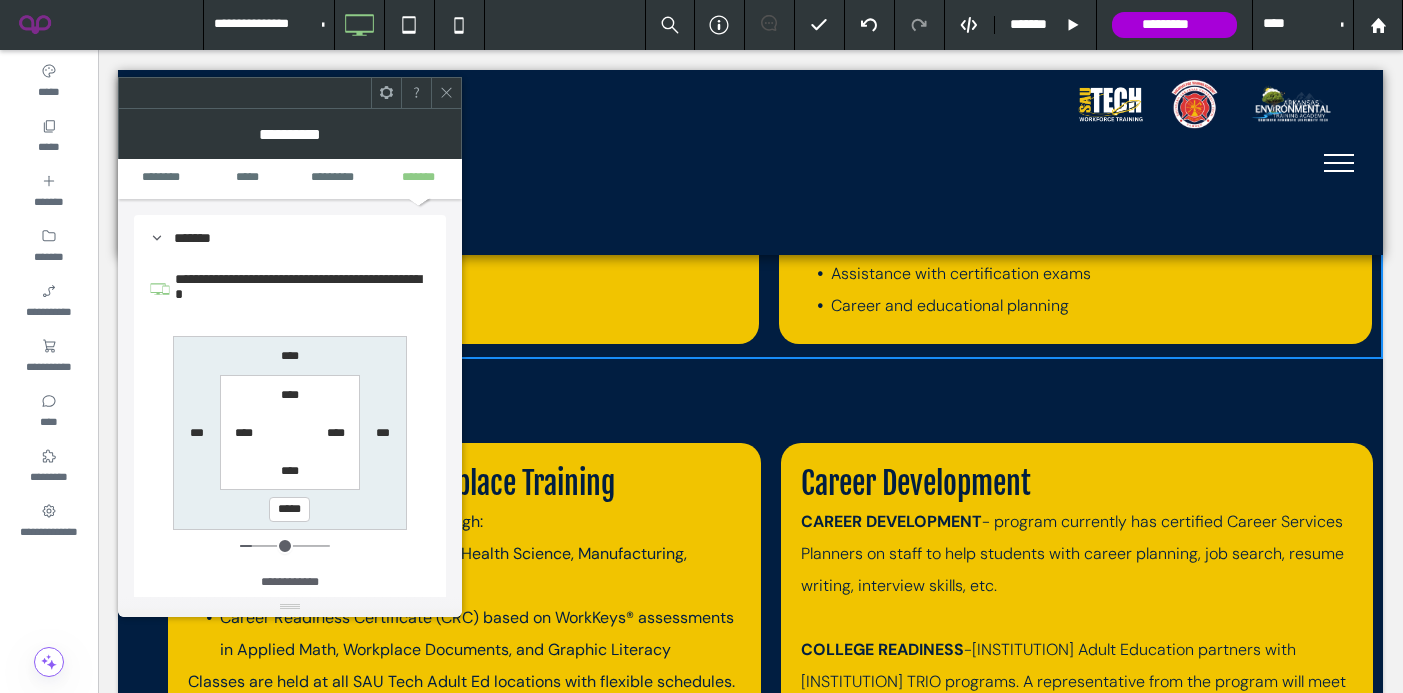 scroll, scrollTop: 3297, scrollLeft: 0, axis: vertical 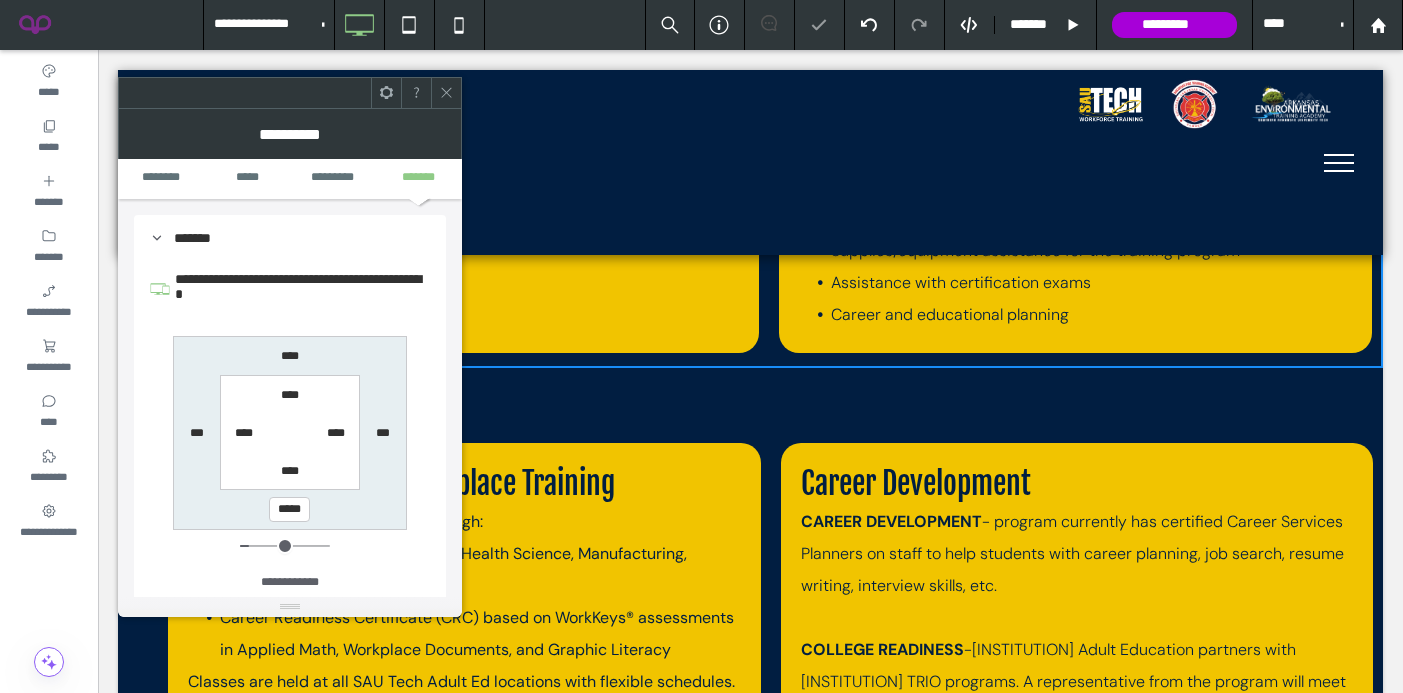 type on "****" 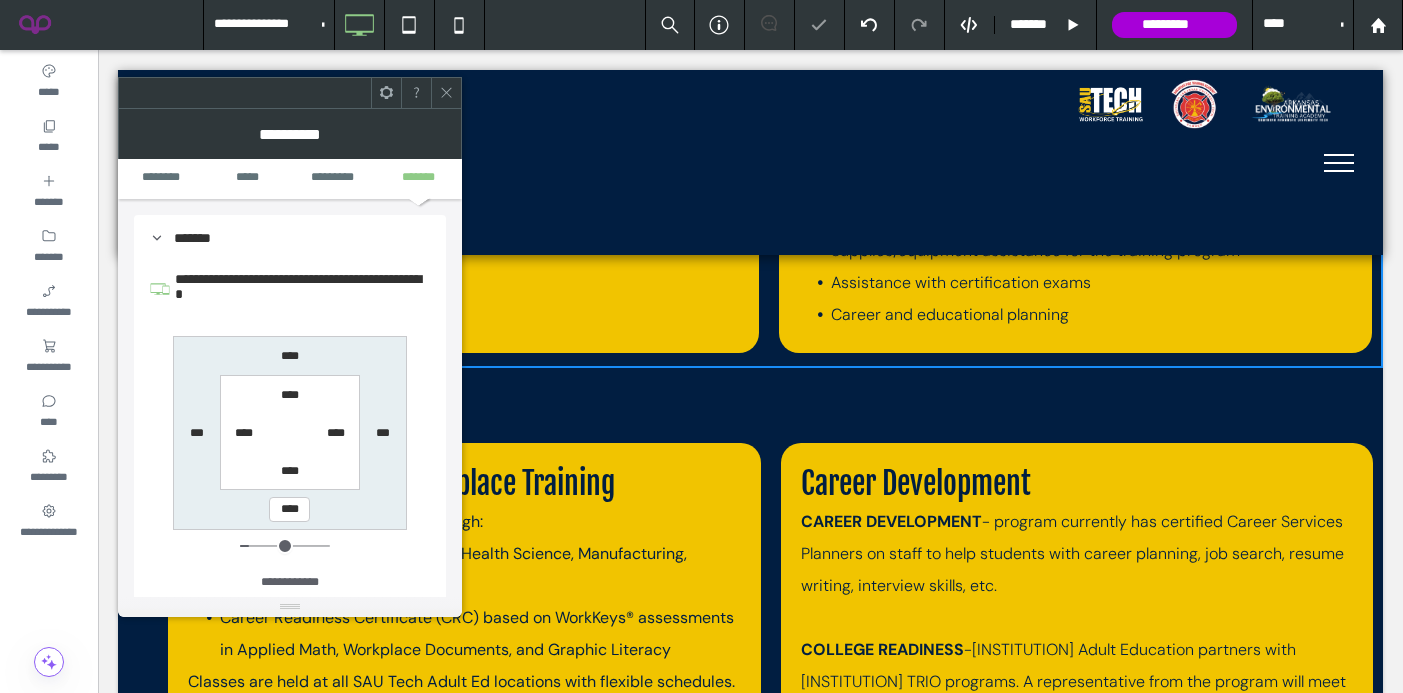 scroll, scrollTop: 0, scrollLeft: 0, axis: both 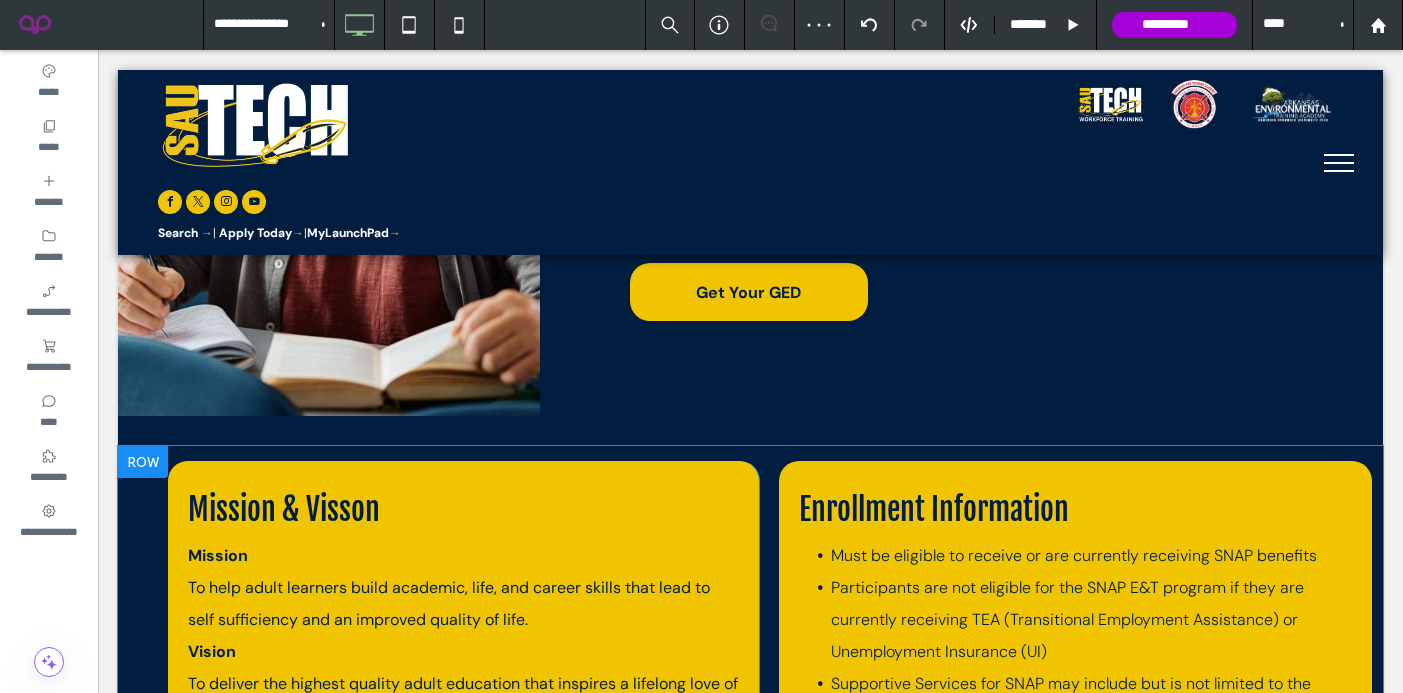 click at bounding box center (143, 462) 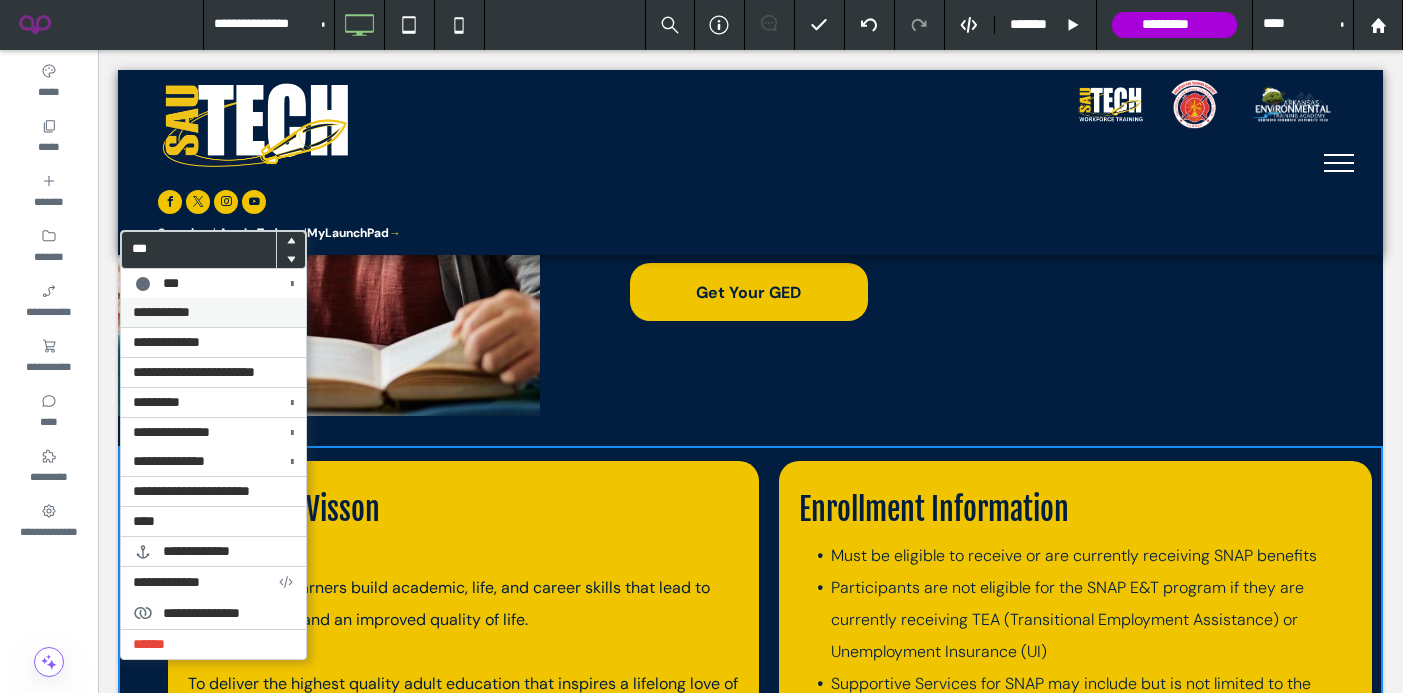click on "**********" at bounding box center [213, 312] 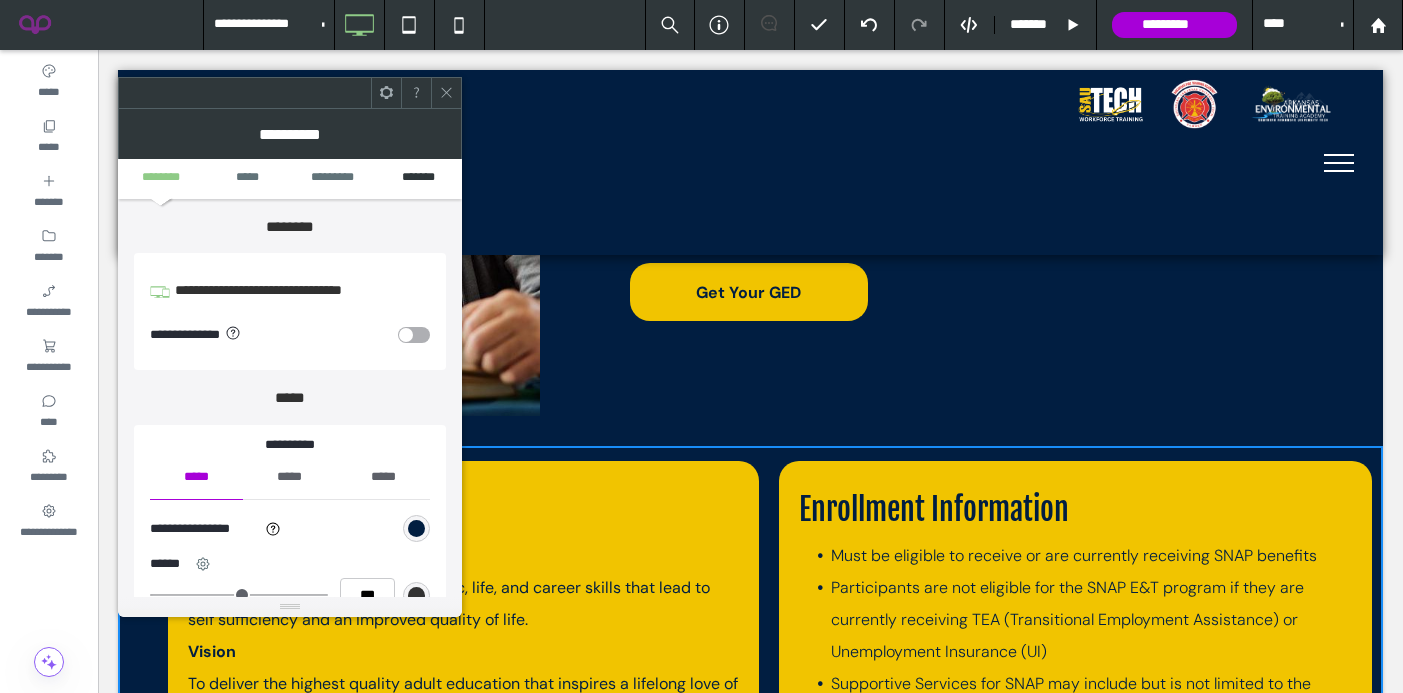 click on "*******" at bounding box center (419, 178) 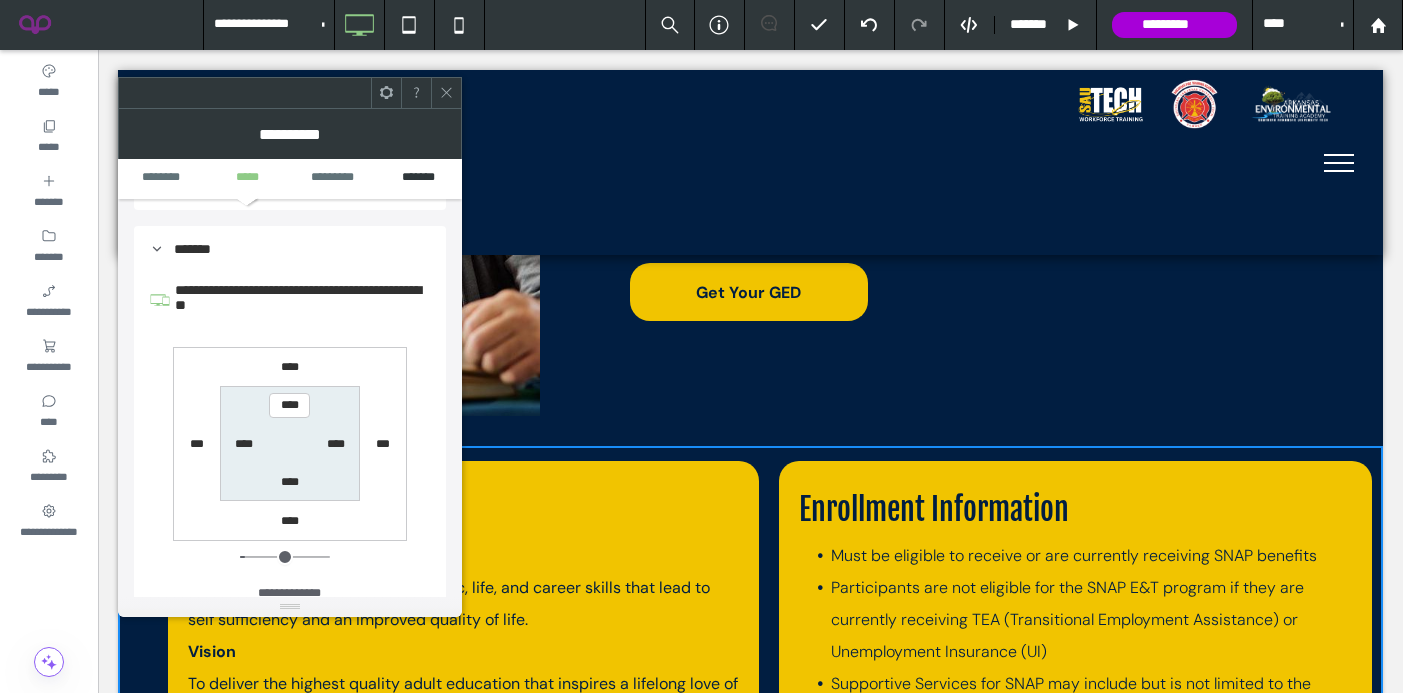 scroll, scrollTop: 566, scrollLeft: 0, axis: vertical 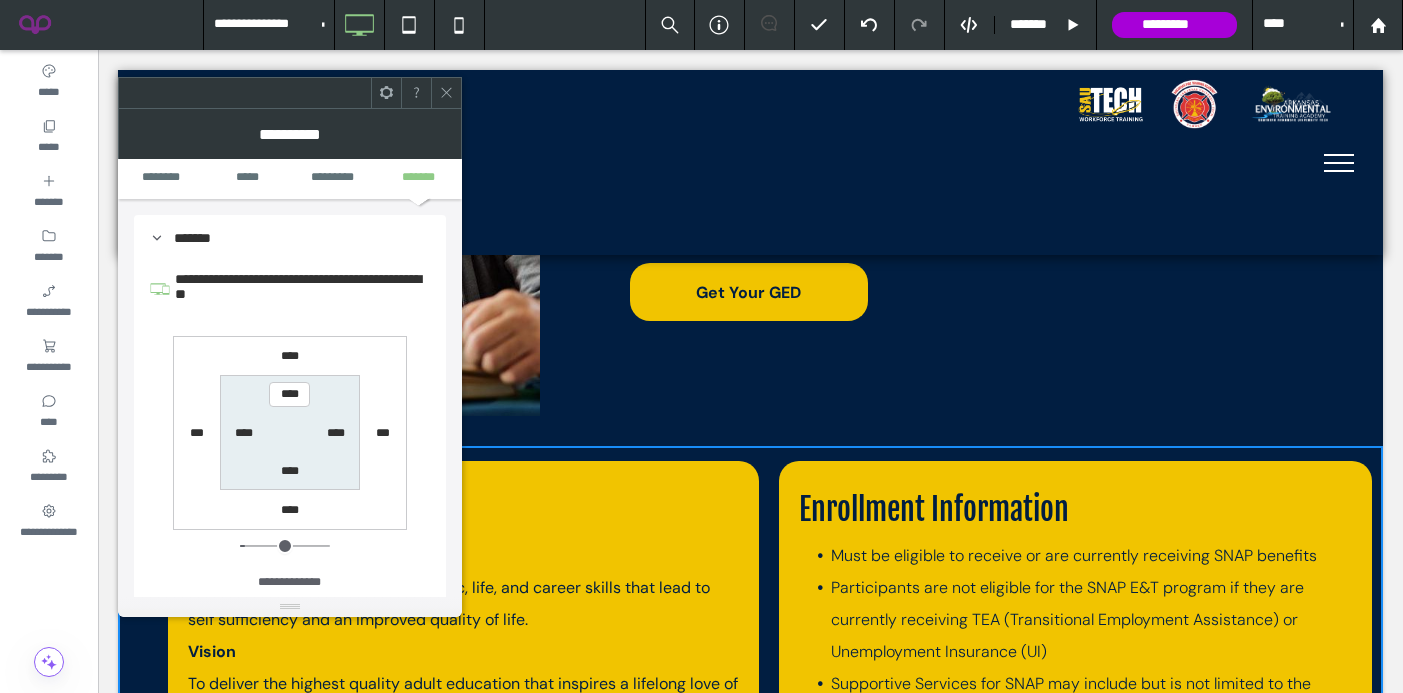 click on "****" at bounding box center [290, 356] 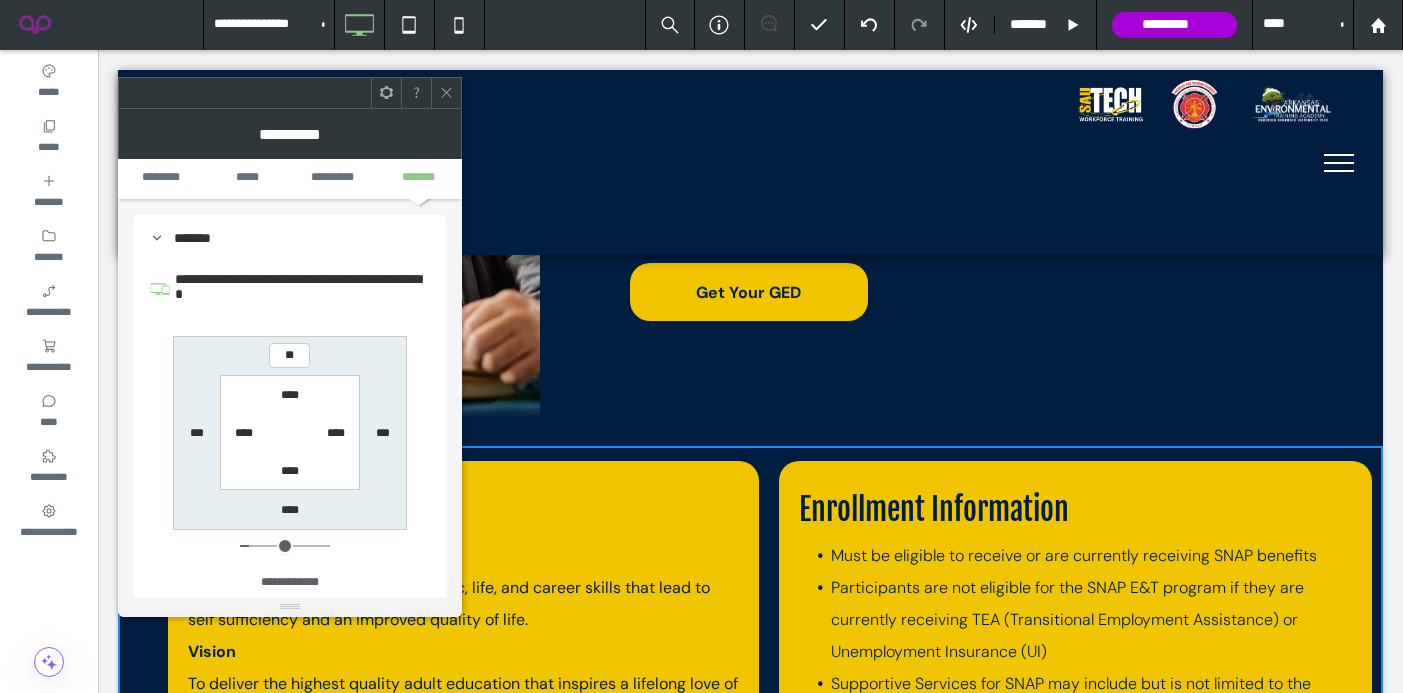 type on "**" 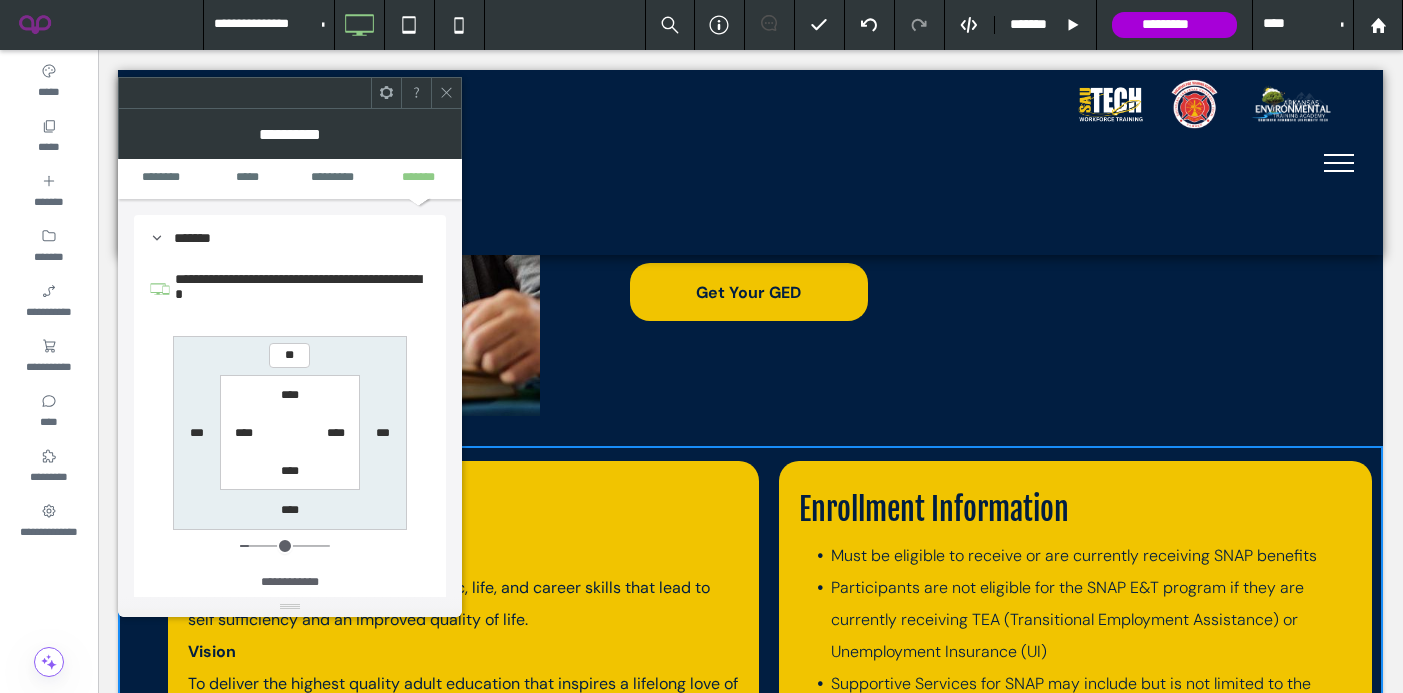 type on "**" 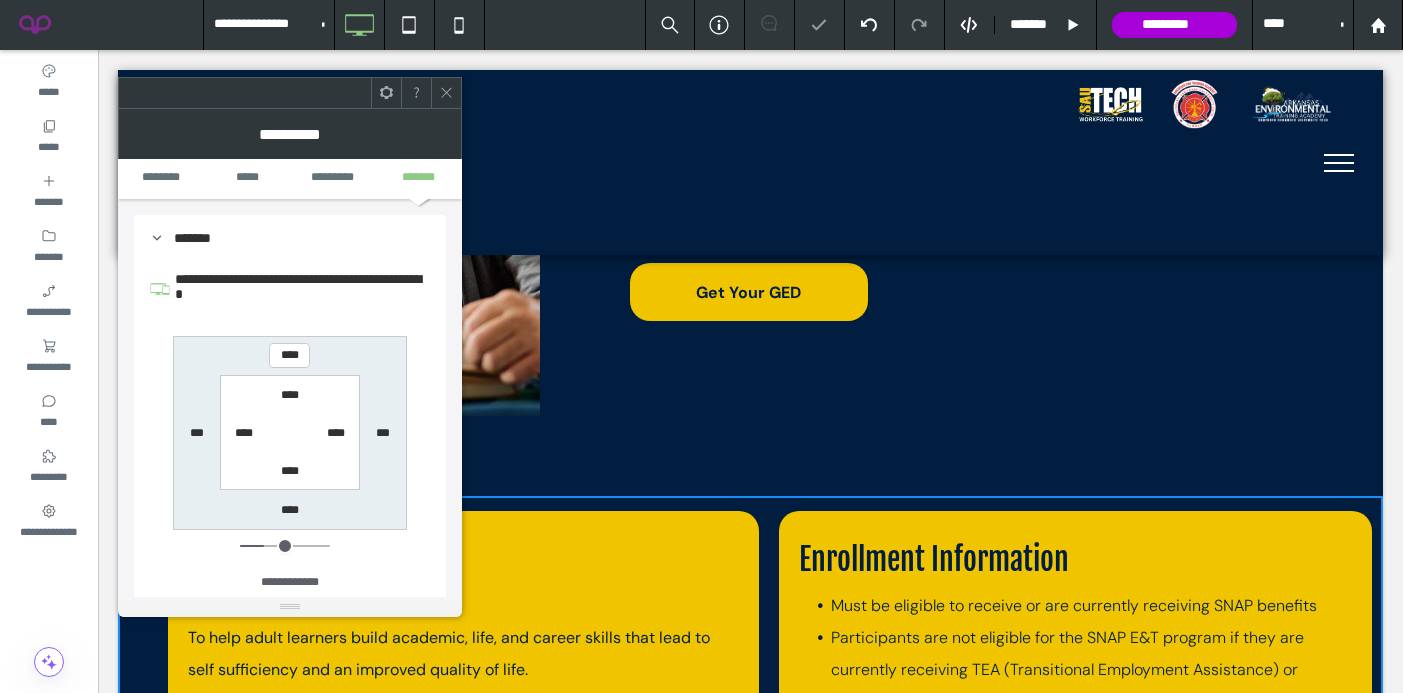 click on "****" at bounding box center [289, 355] 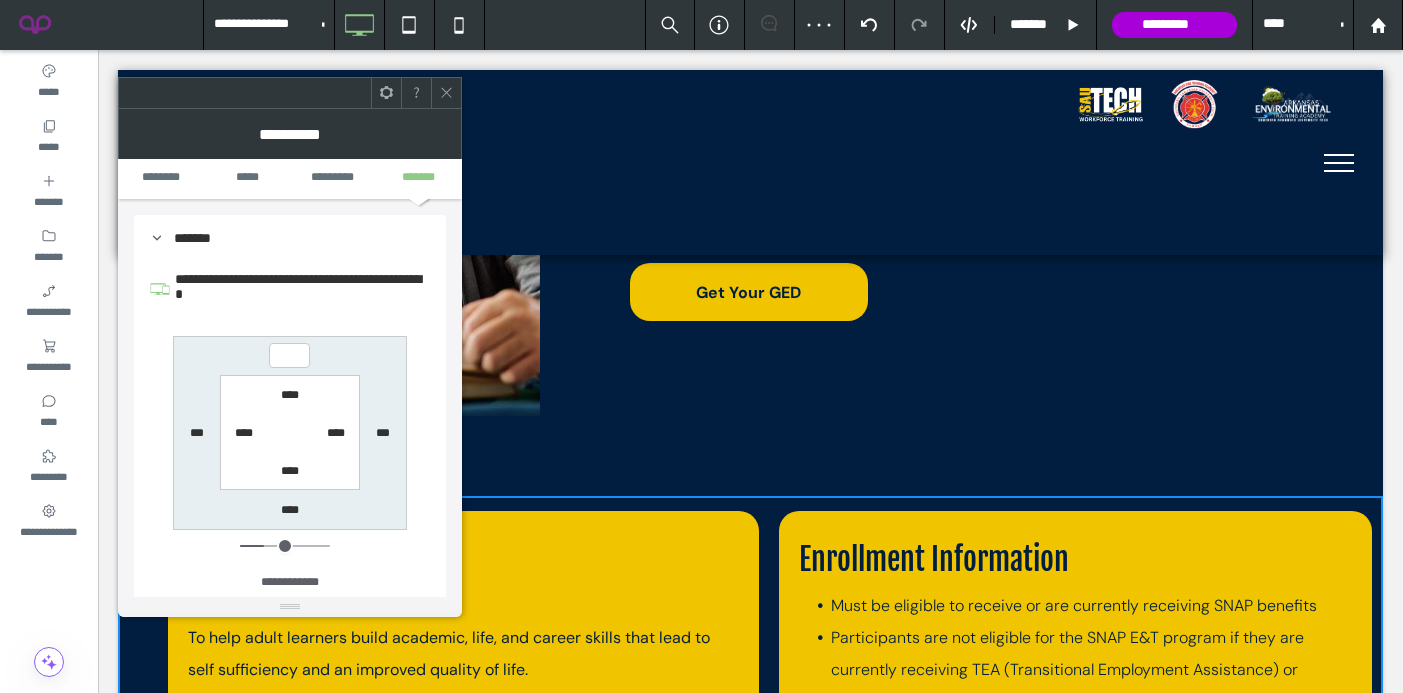 type 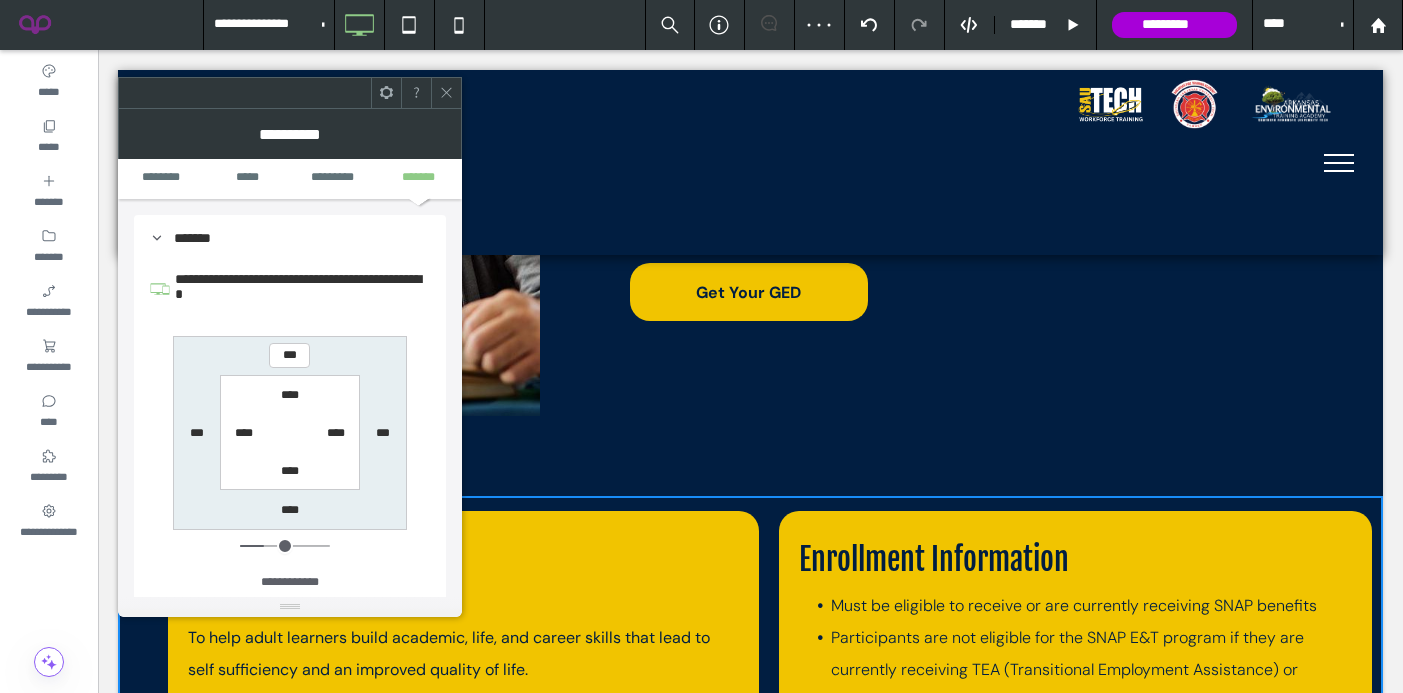 click on "****" at bounding box center [290, 510] 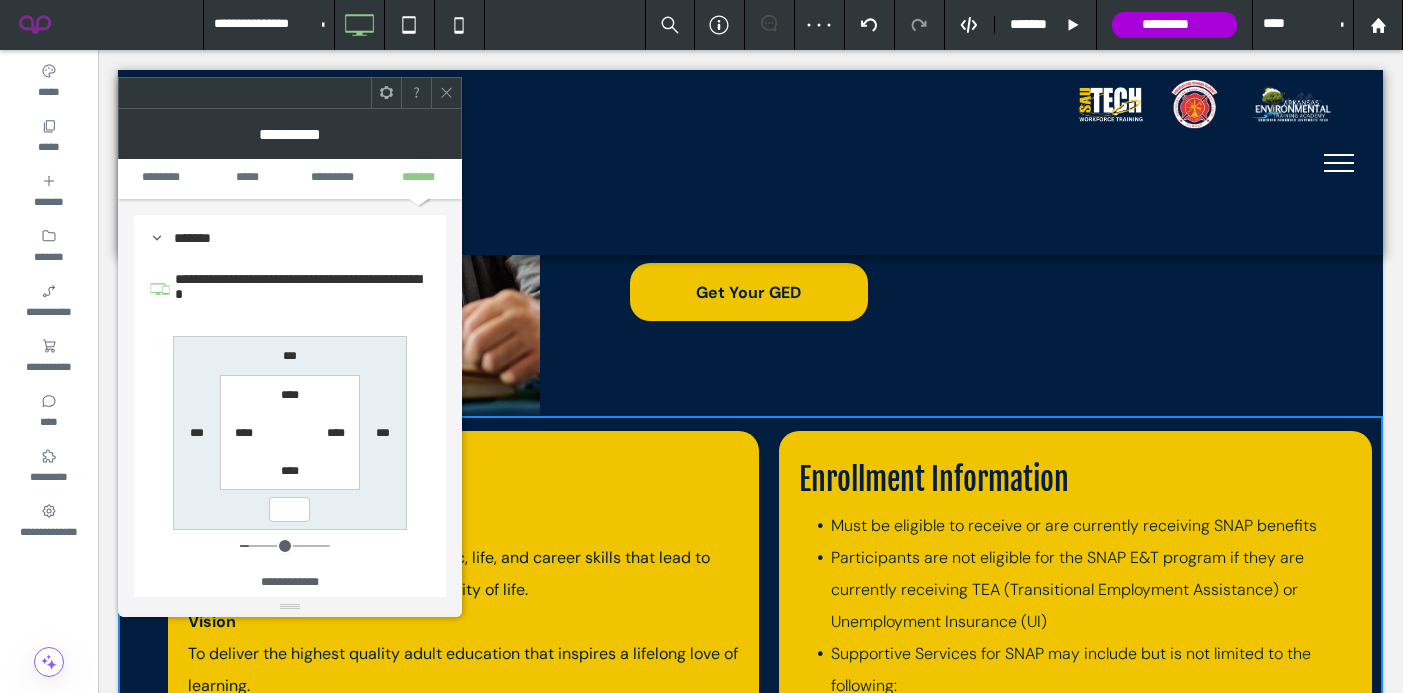type 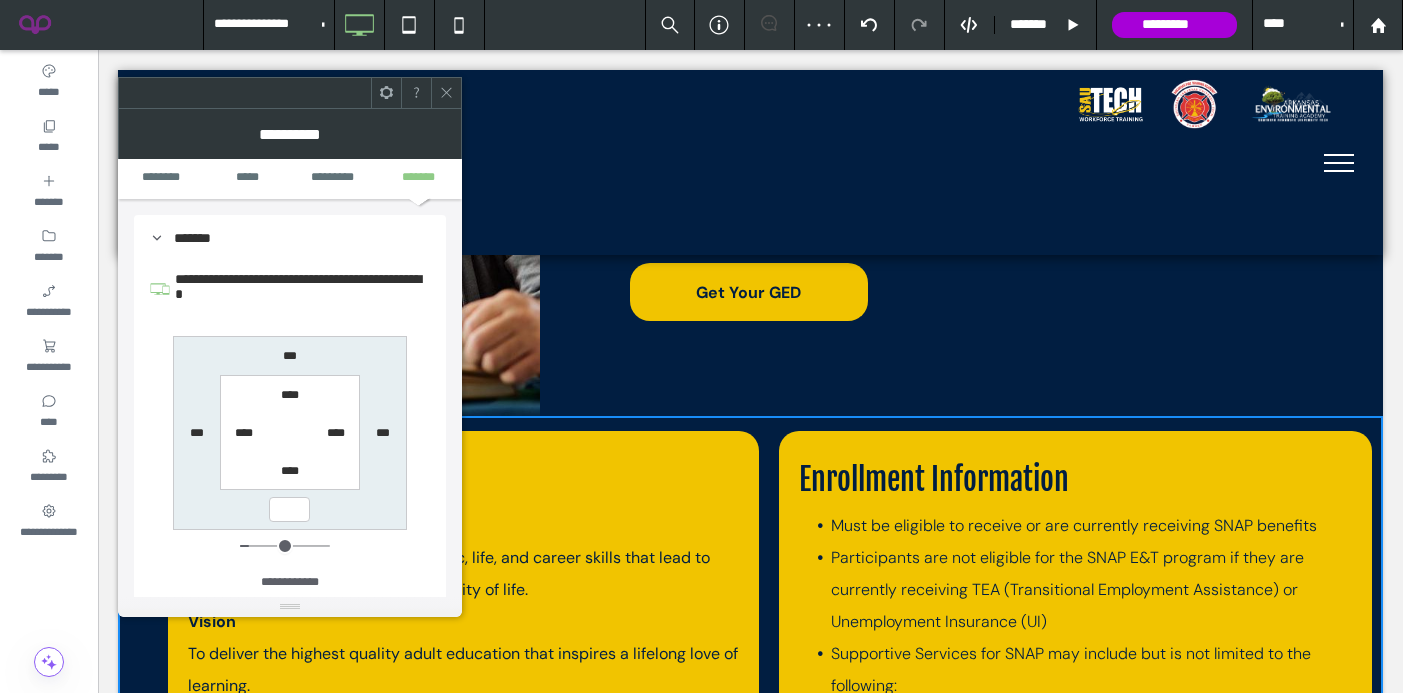 type on "*" 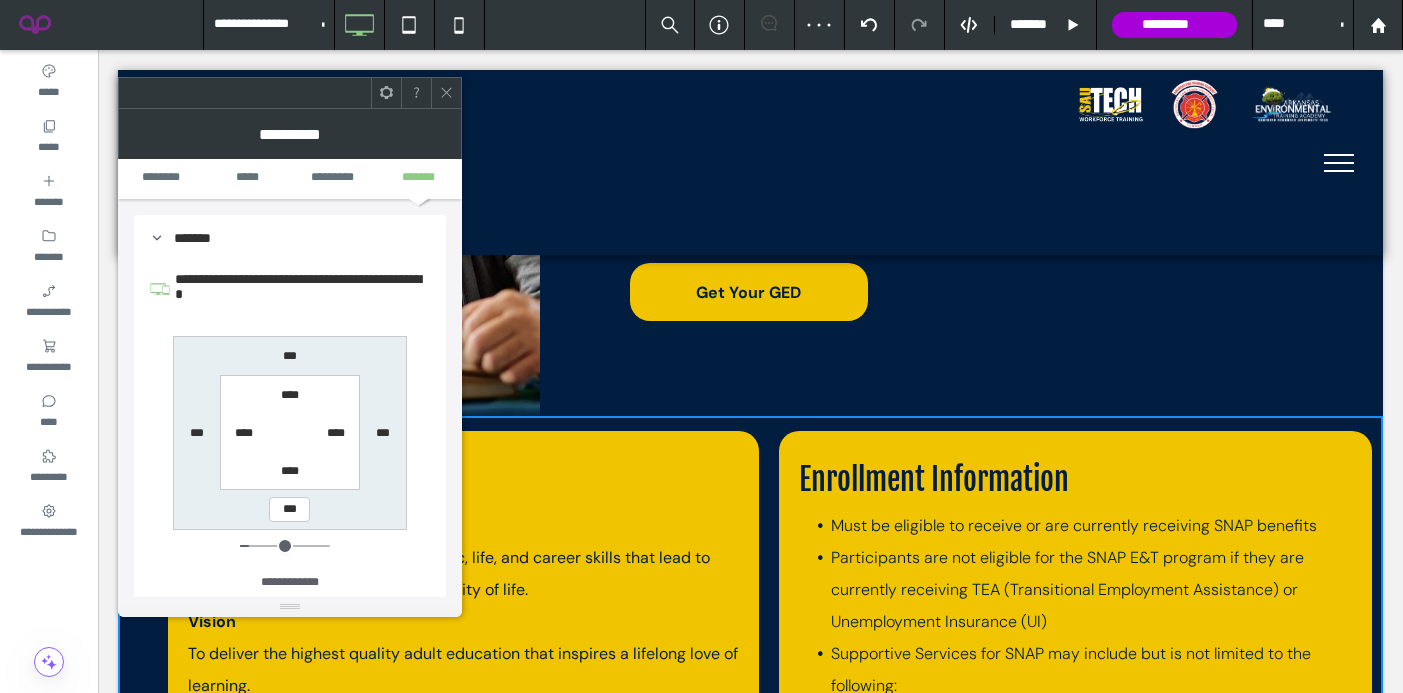 click on "****" at bounding box center [290, 395] 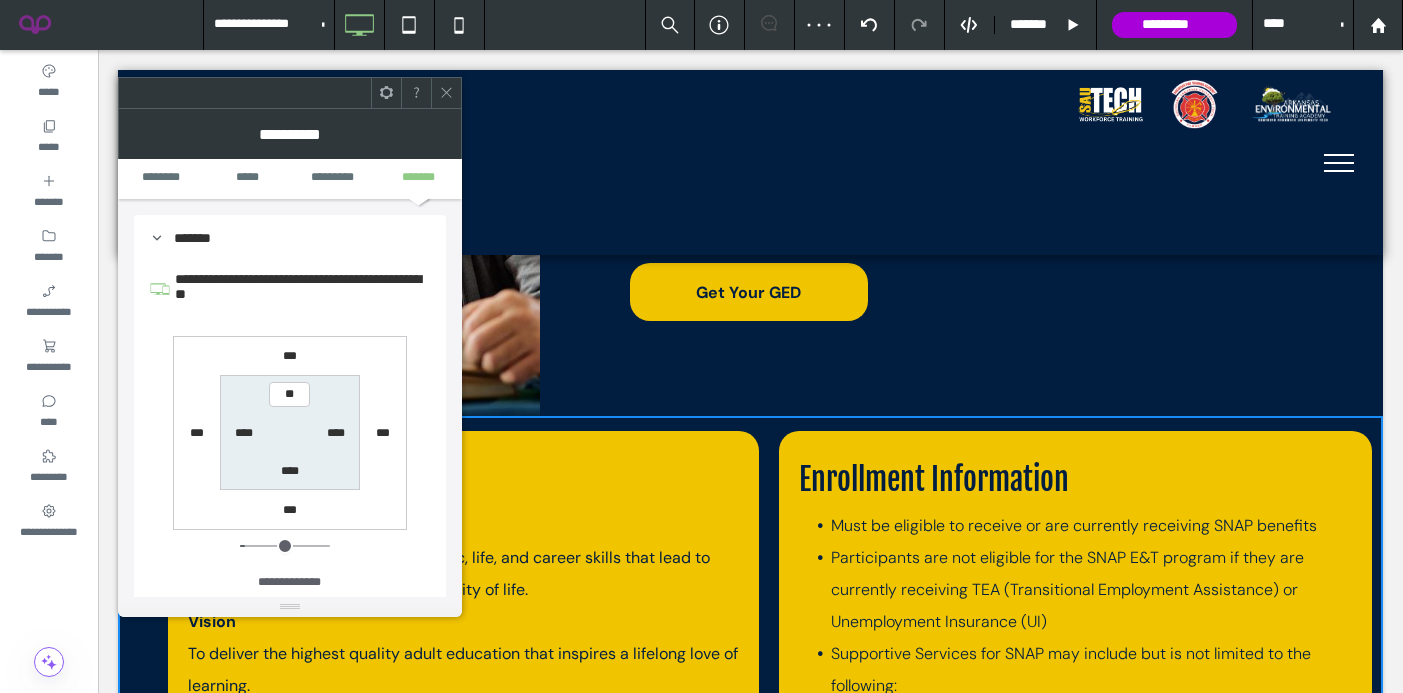 type on "**" 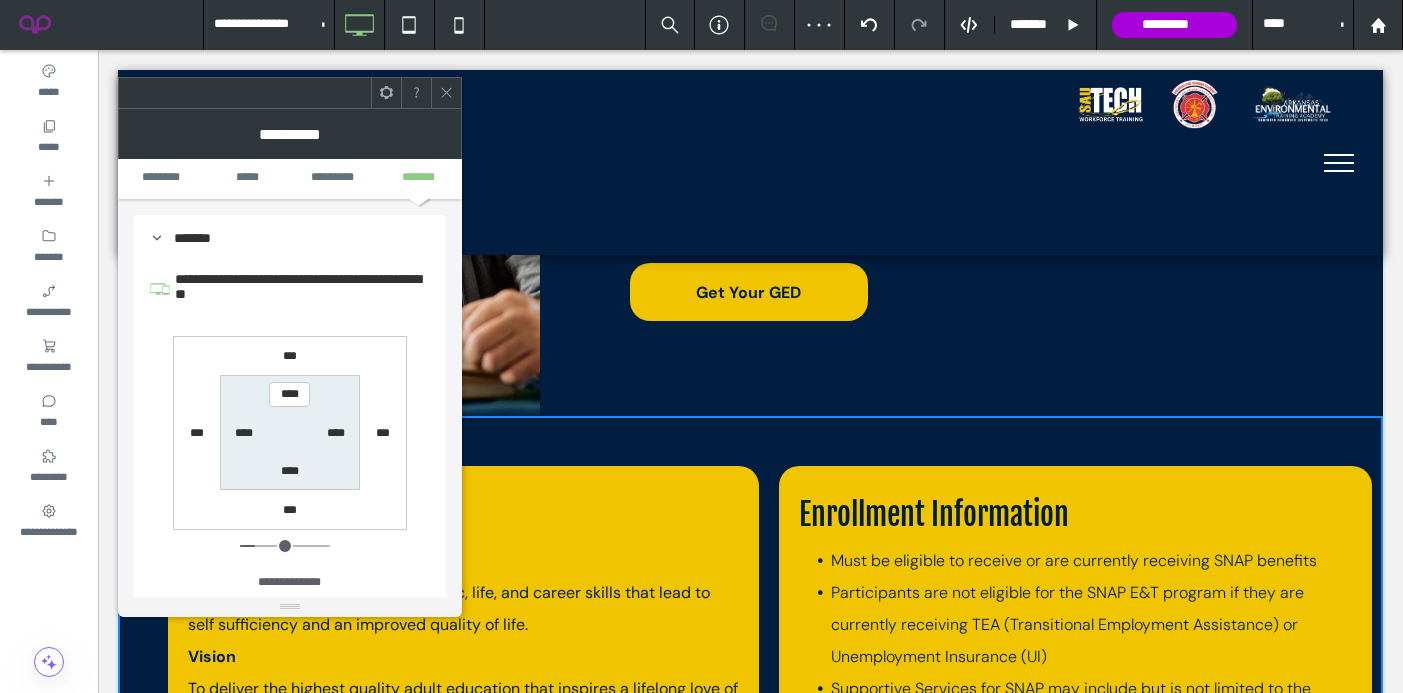 click on "****" at bounding box center [289, 394] 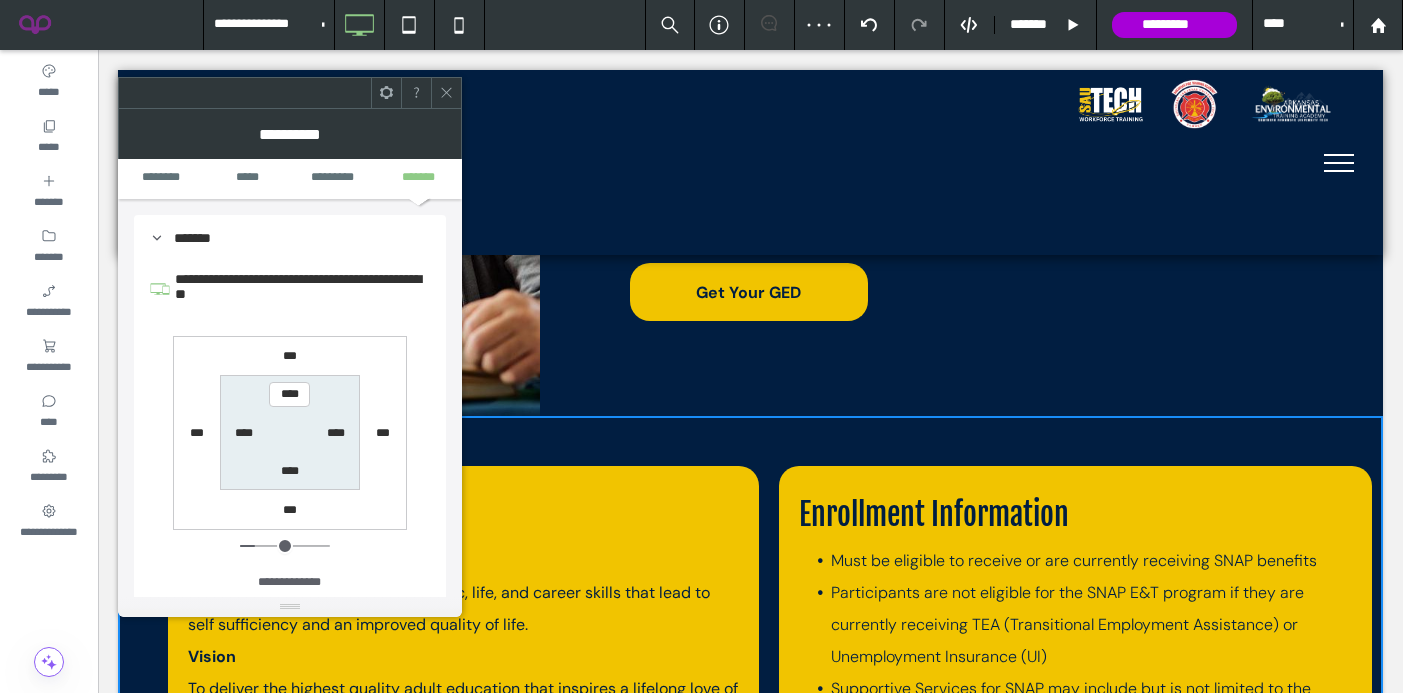 click on "****" at bounding box center (289, 394) 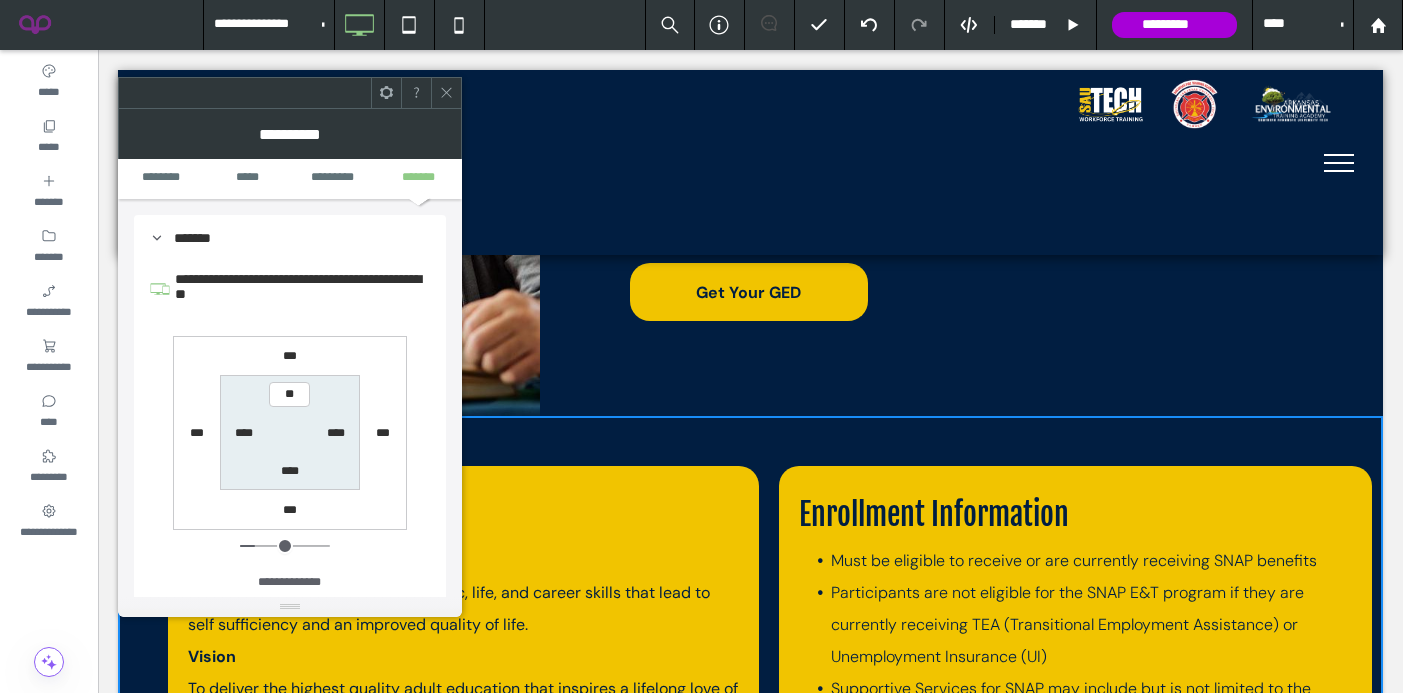 type on "**" 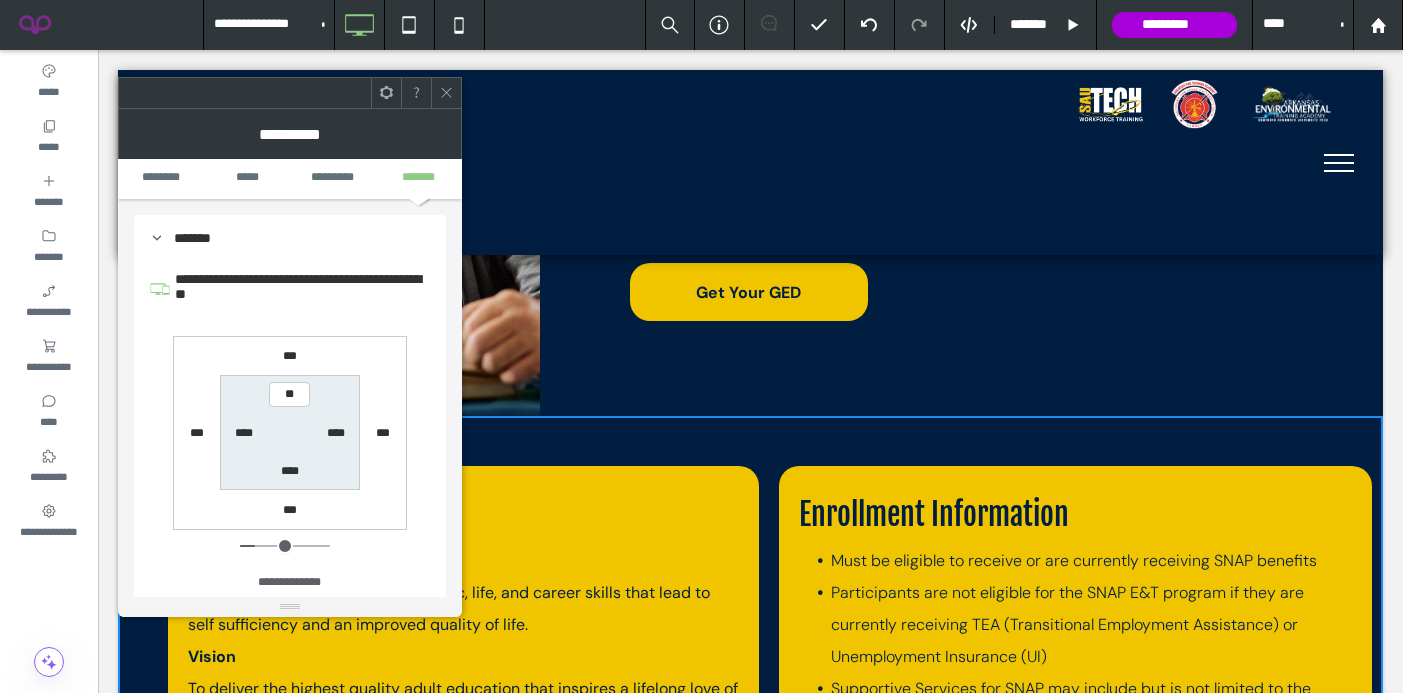 type on "****" 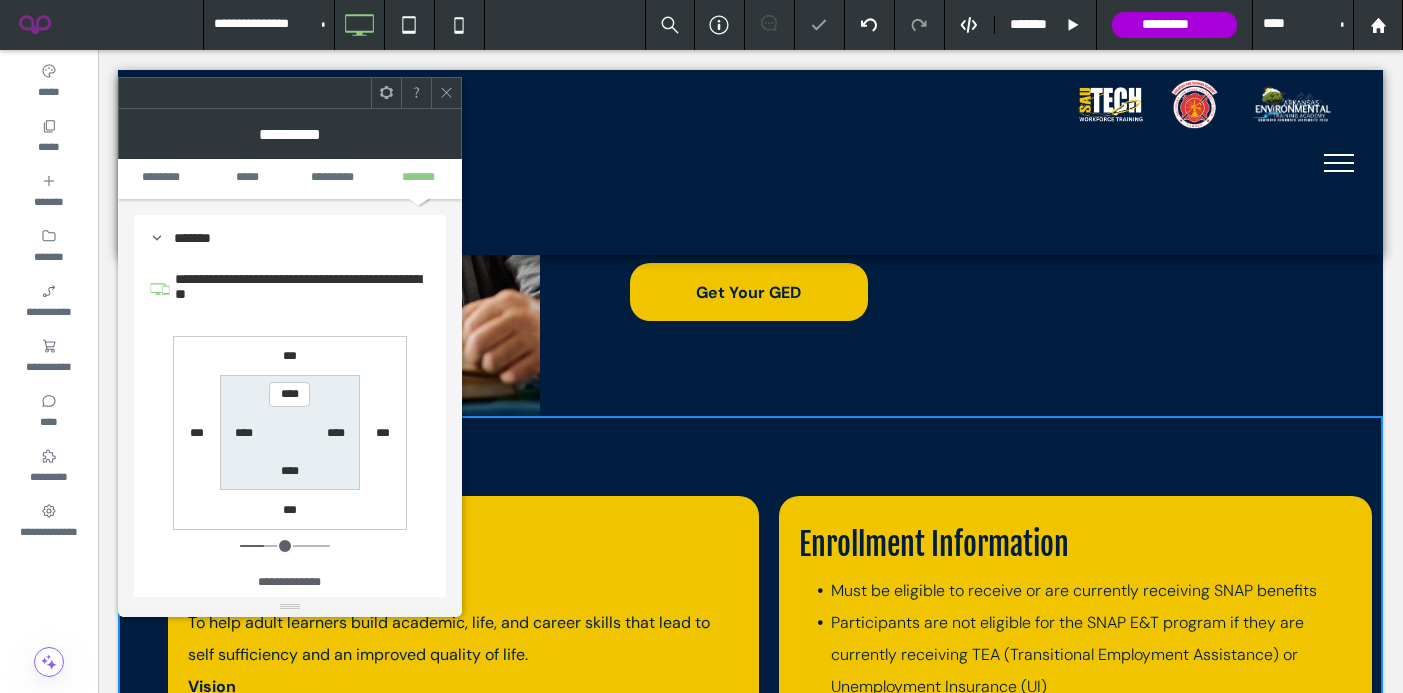 click on "****" at bounding box center [290, 471] 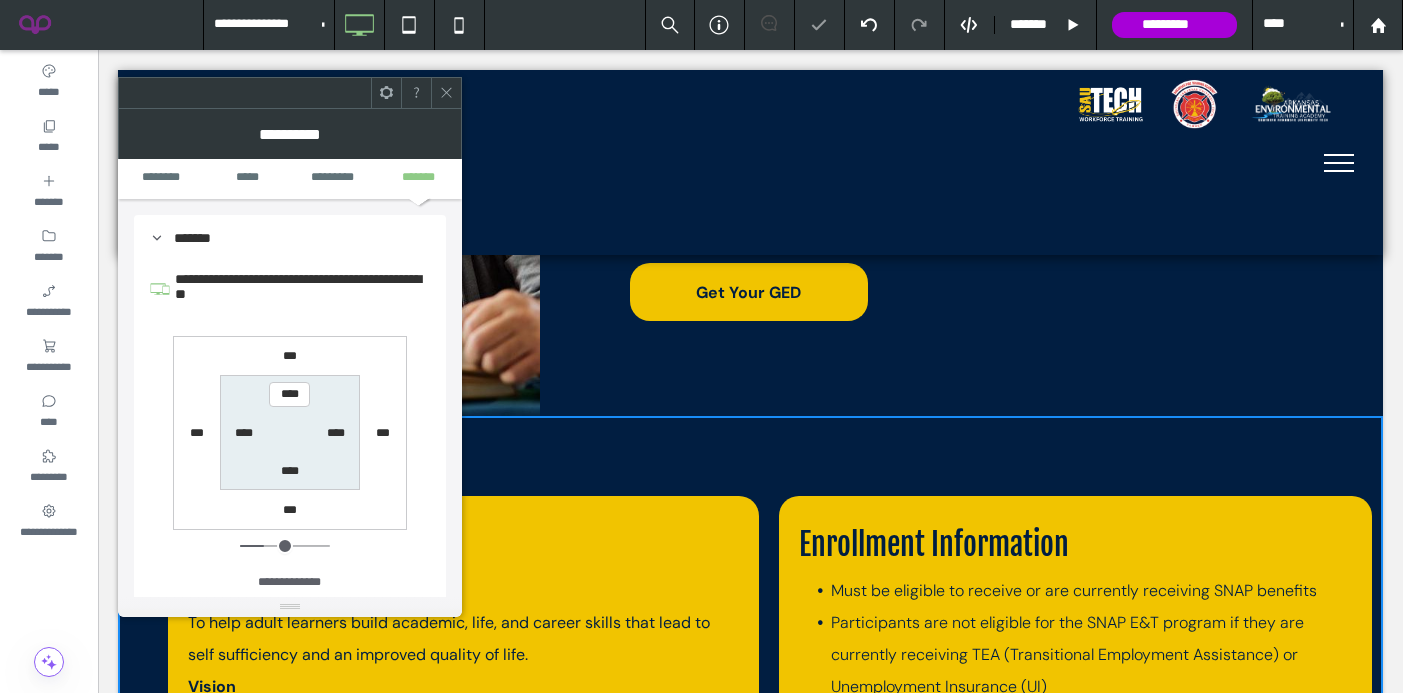 type on "**" 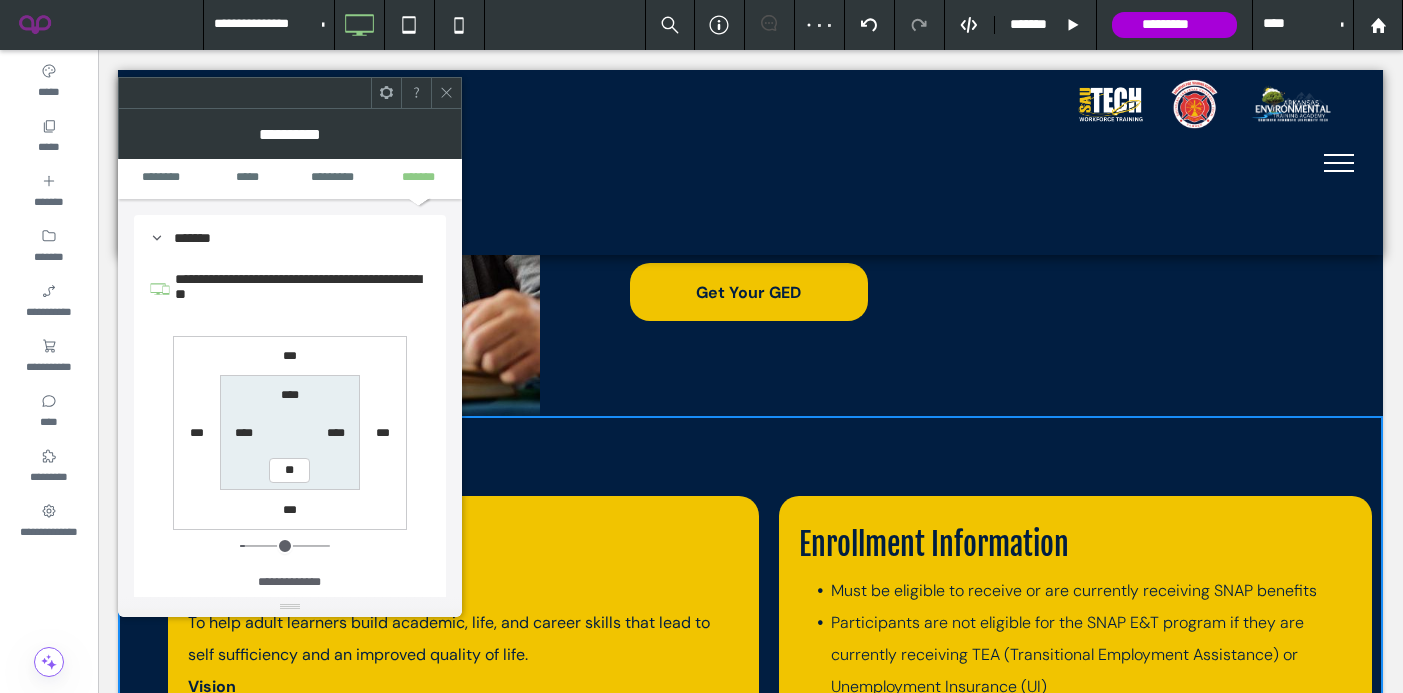 type on "**" 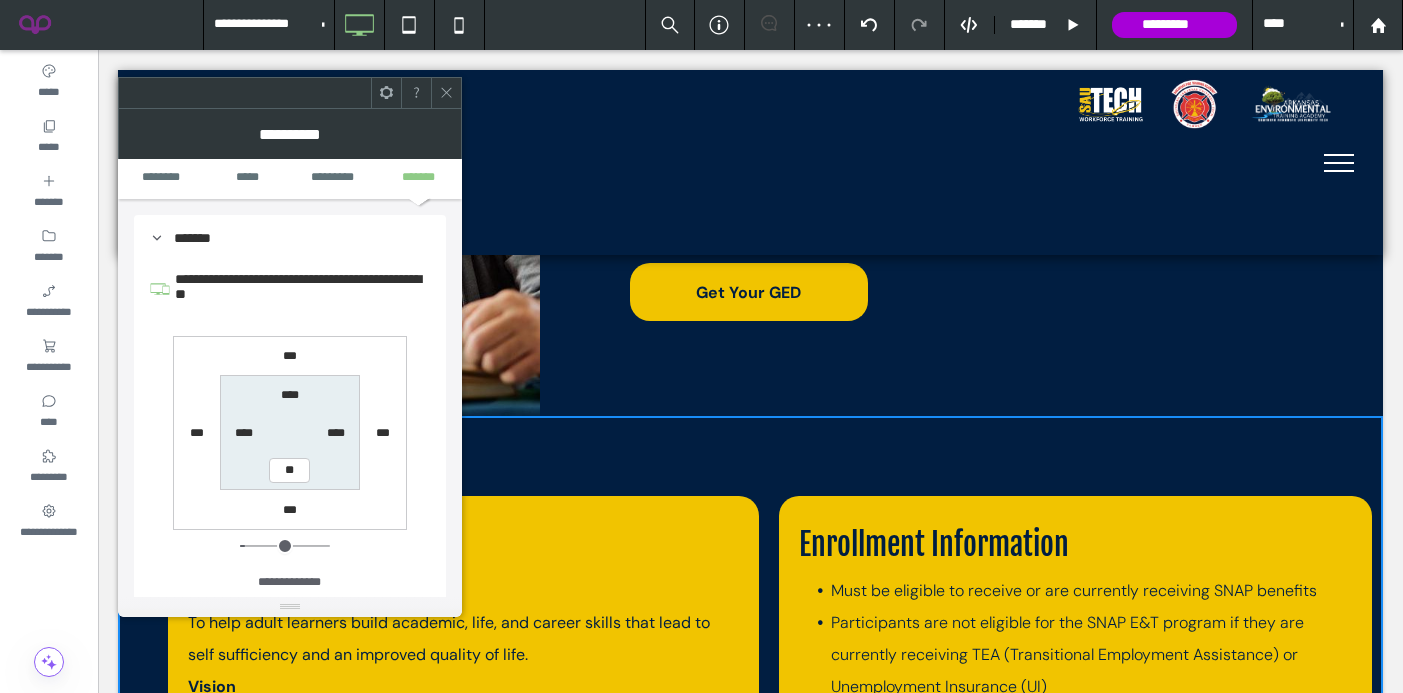 type on "**" 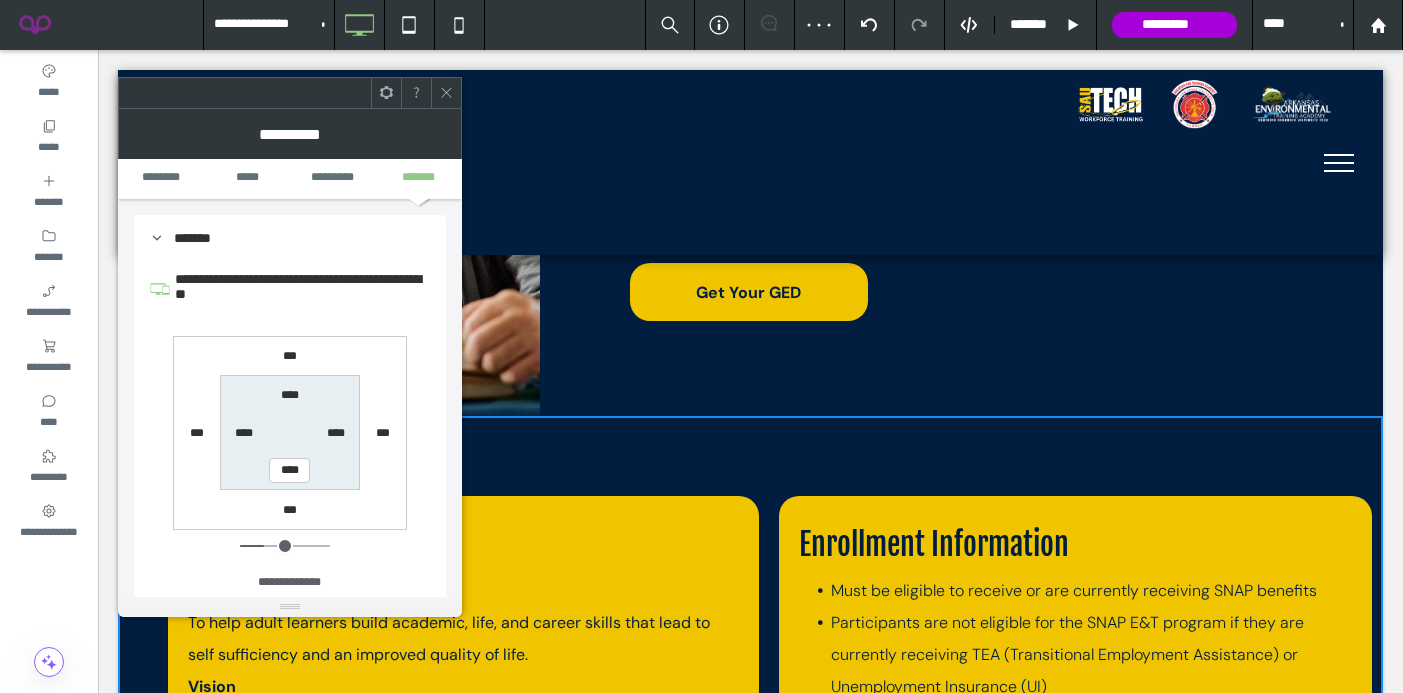 click 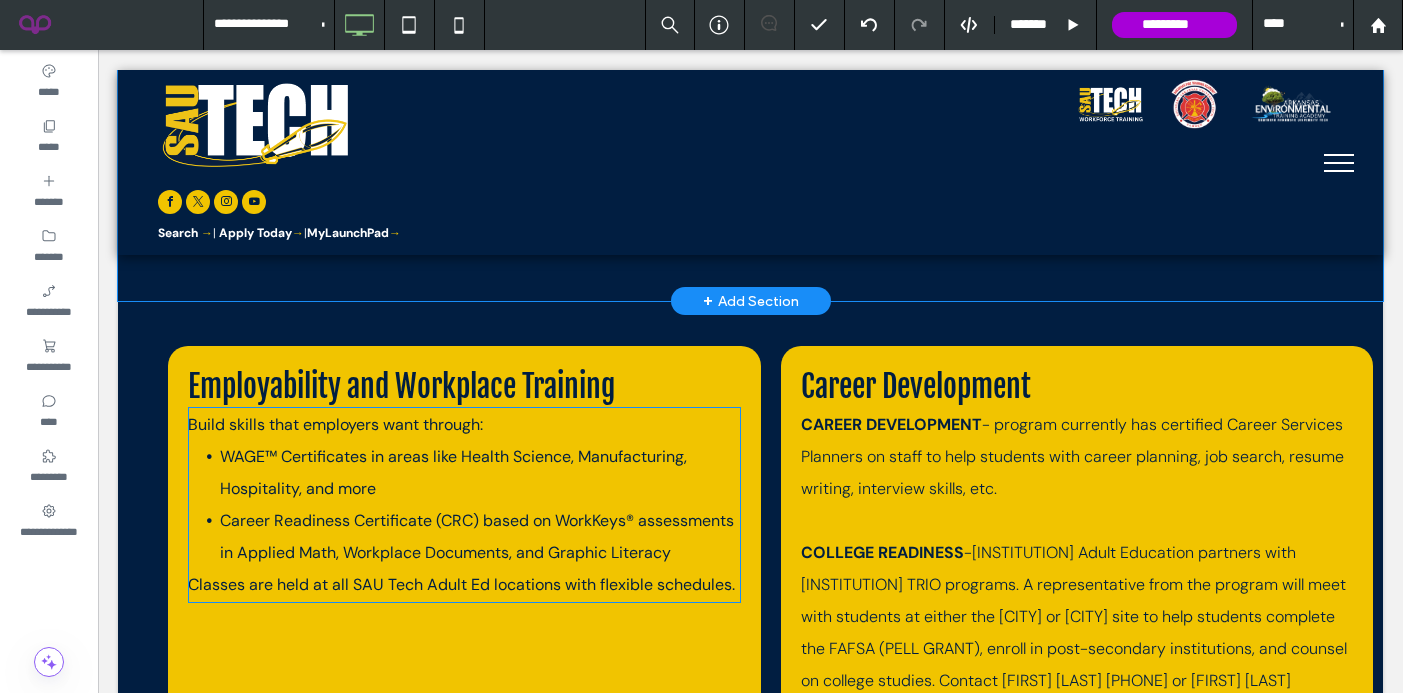 scroll, scrollTop: 3468, scrollLeft: 0, axis: vertical 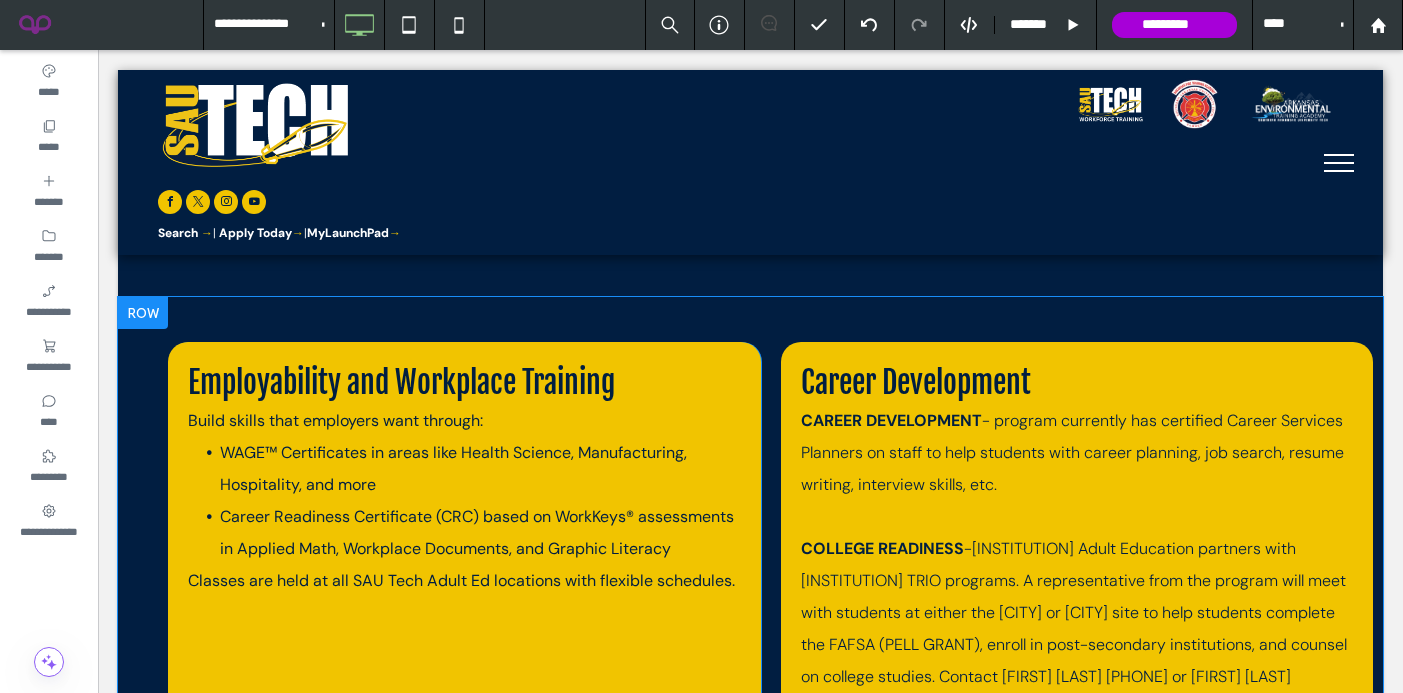 click on "Employability and Workplace Training
Build skills that employers want through:   WAGE™ Certificates in areas like Health Science, Manufacturing, Hospitality, and more Career Readiness Certificate (CRC) based on WorkKeys® assessments in Applied Math, Workplace Documents, and Graphic Literacy
Classes are held at all SAU Tech Adult Ed locations with flexible schedules. Click To Paste
Career Development
CAREER DEVELOPMENT - program currently has certified Career Services Planners on staff to help students with career planning, job search, resume writing, interview skills, etc. COLLEGE READINESS -SAU Tech Adult Education partners with Henderson State TRIO programs. A representative from the program will meet with students at either the Camden or Magnolia site to help students complete the FAFSA (PELL GRANT), enroll in post-secondary institutions, and counsel on college studies. Contact Barbara Hamilton 870-837-4001 or Denise Johnson 870-234-6064 for more information." at bounding box center (750, 544) 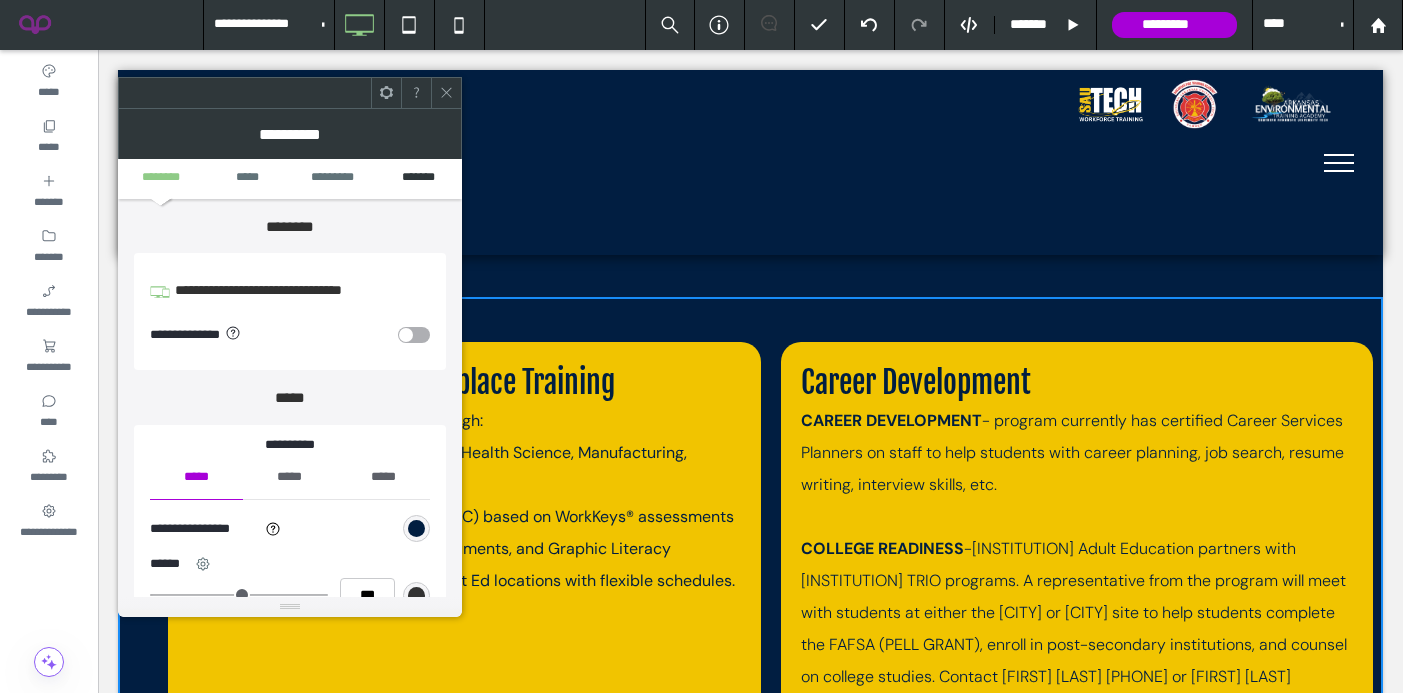 click on "*******" at bounding box center [419, 178] 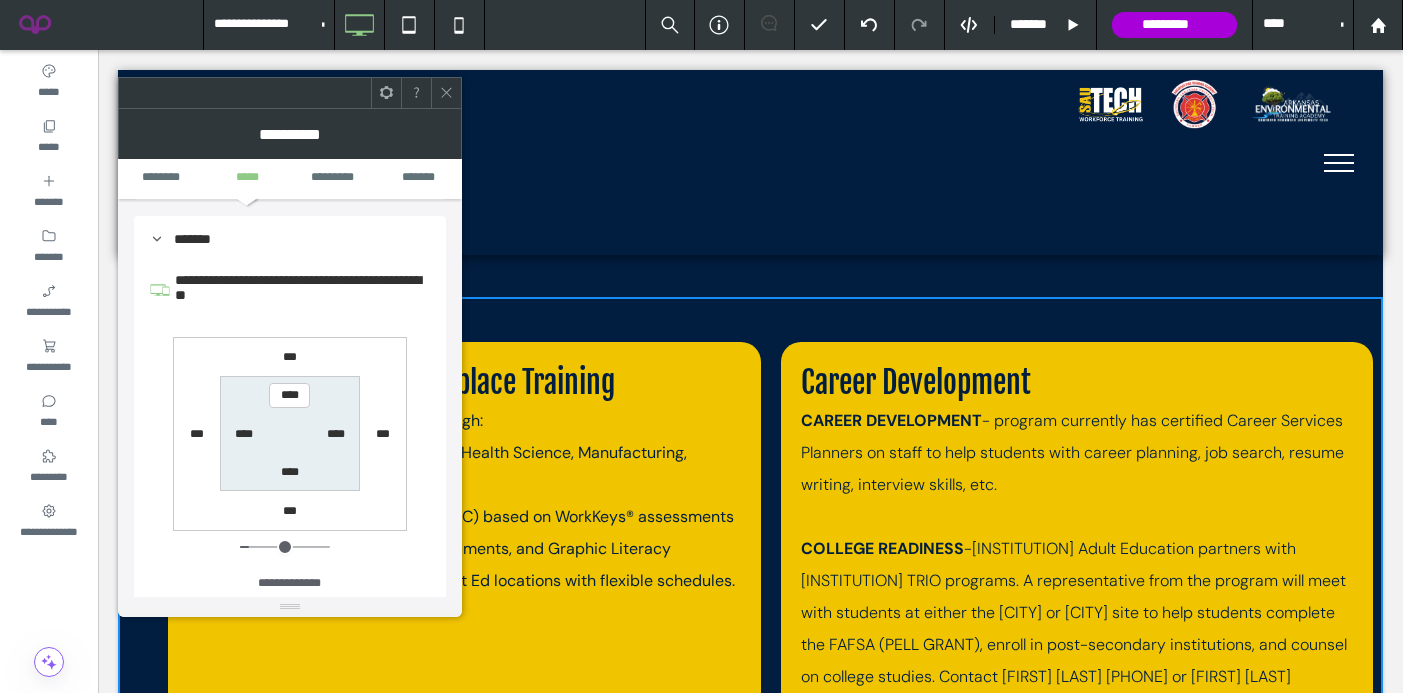 scroll, scrollTop: 566, scrollLeft: 0, axis: vertical 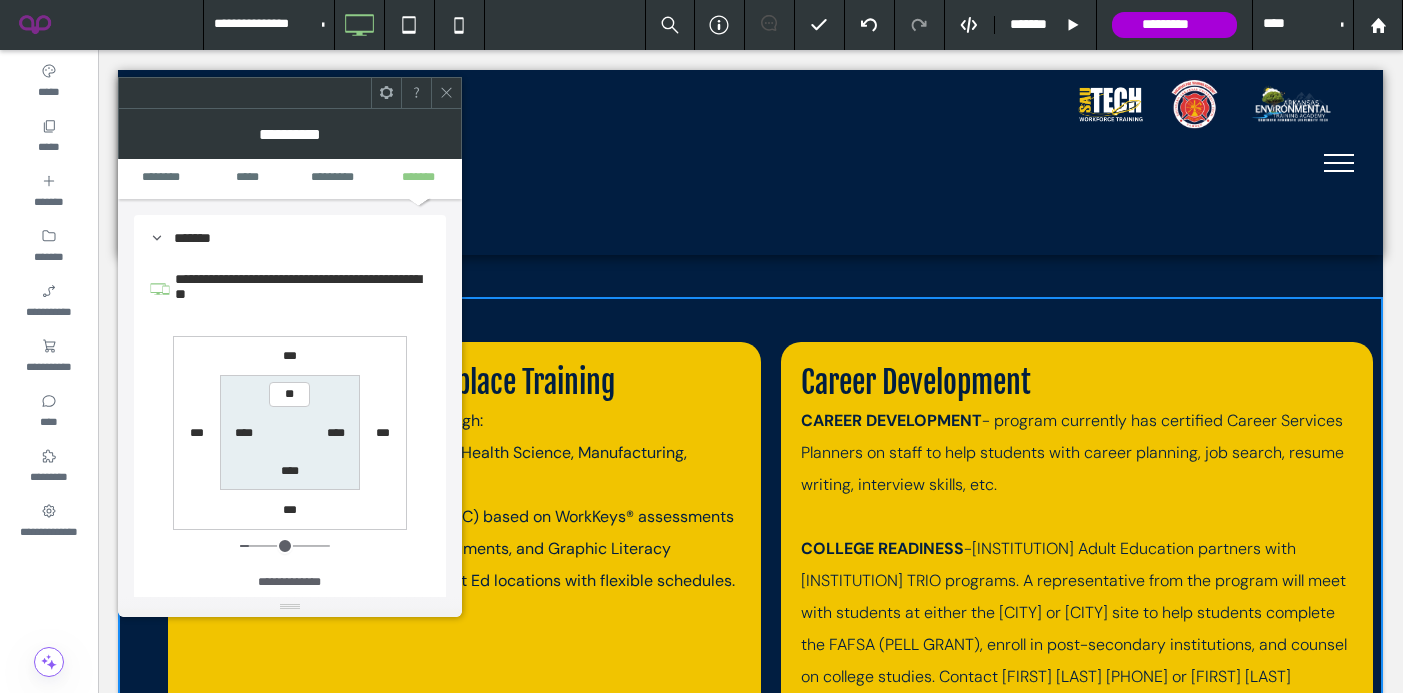 type on "****" 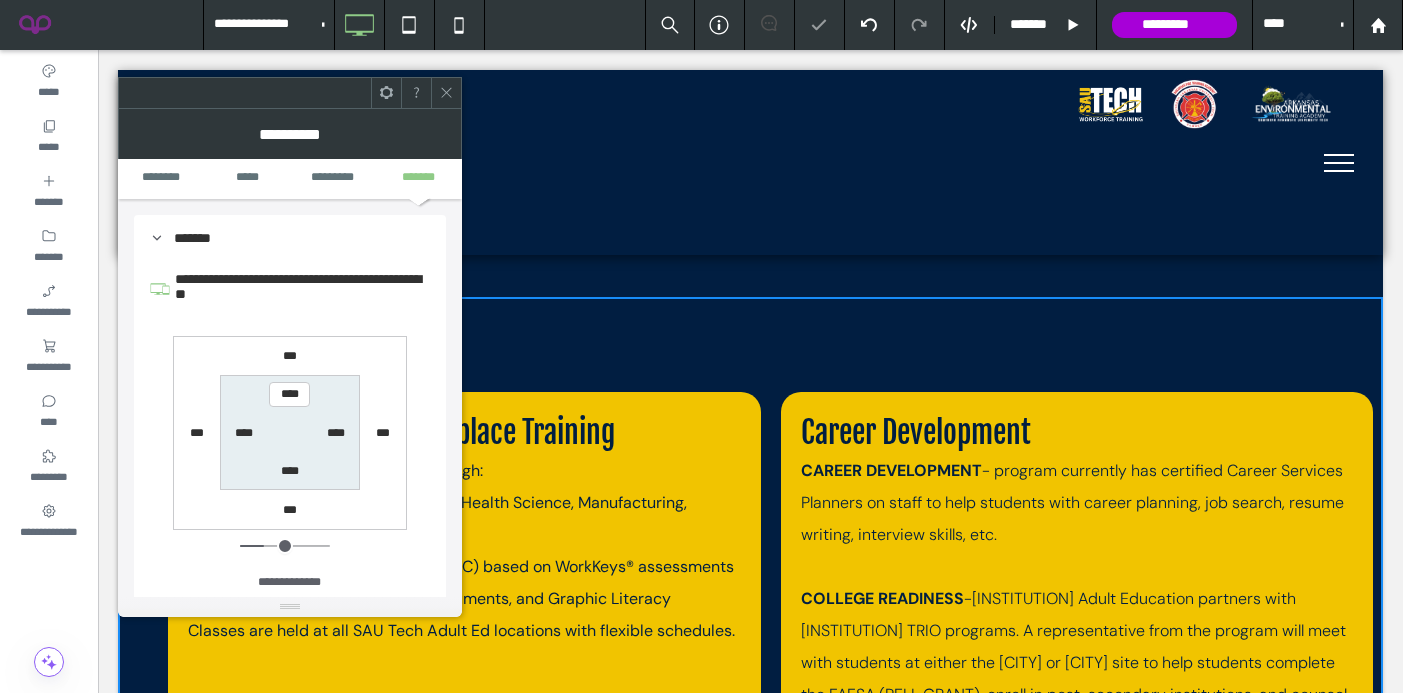 click on "****" at bounding box center (290, 471) 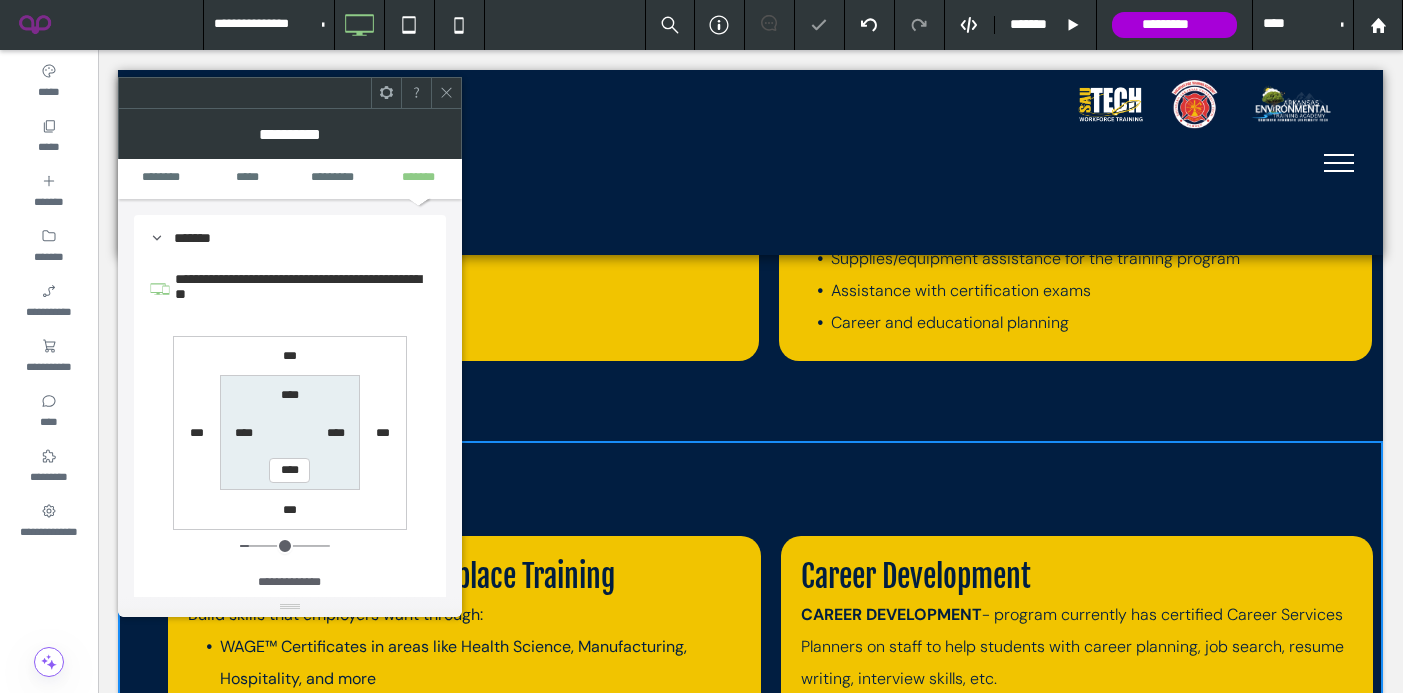 scroll, scrollTop: 3330, scrollLeft: 0, axis: vertical 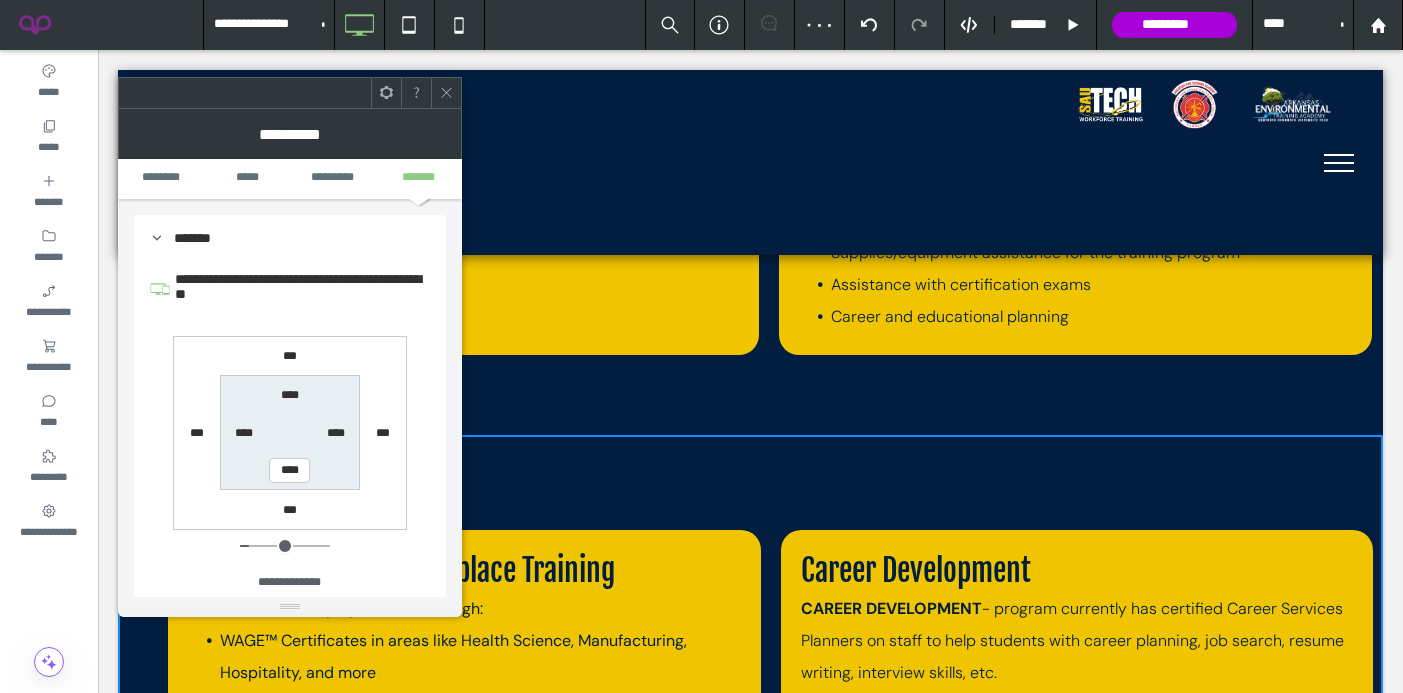 click on "****" at bounding box center [290, 395] 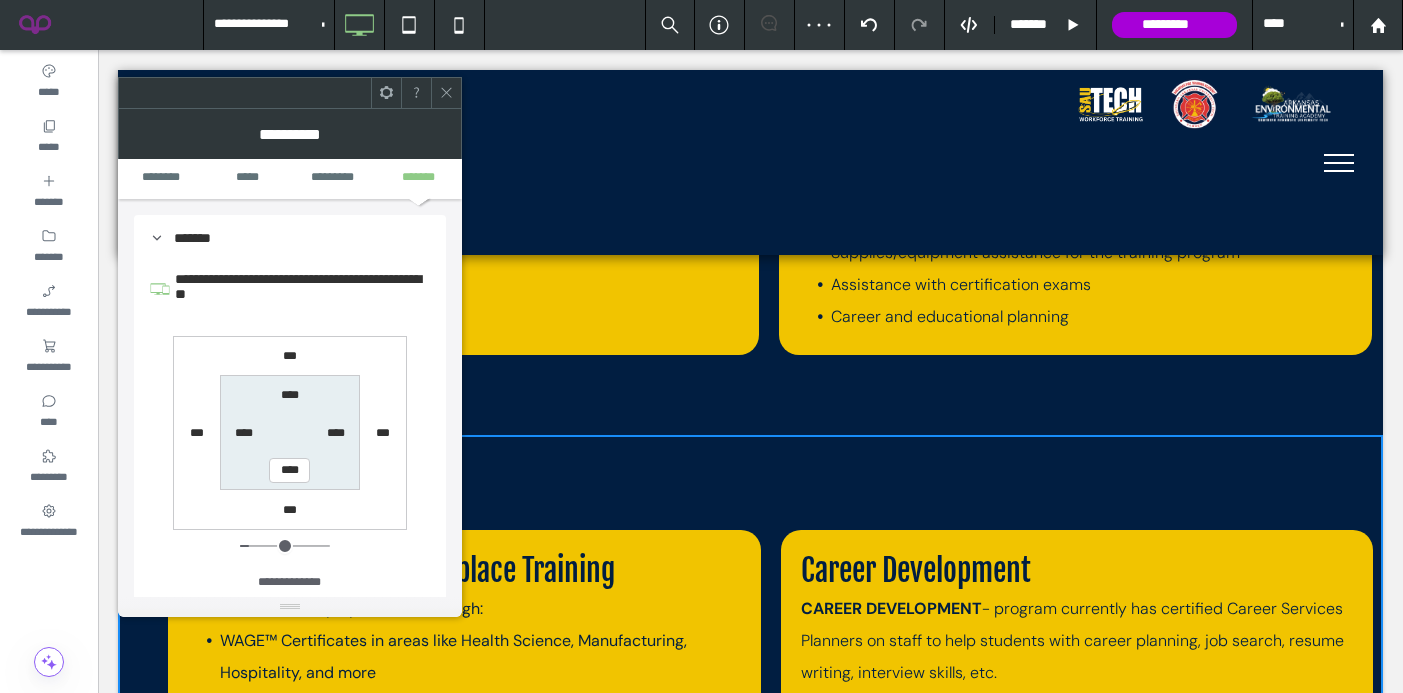 type on "**" 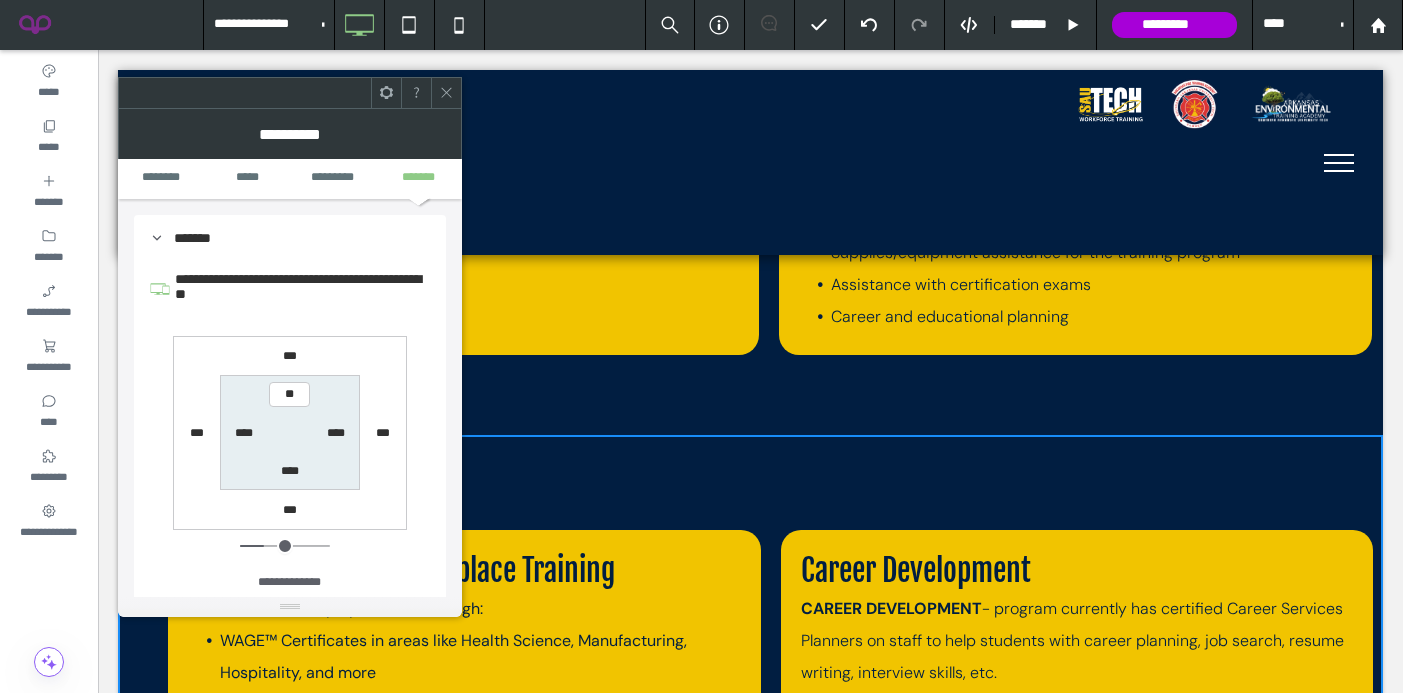 type on "**" 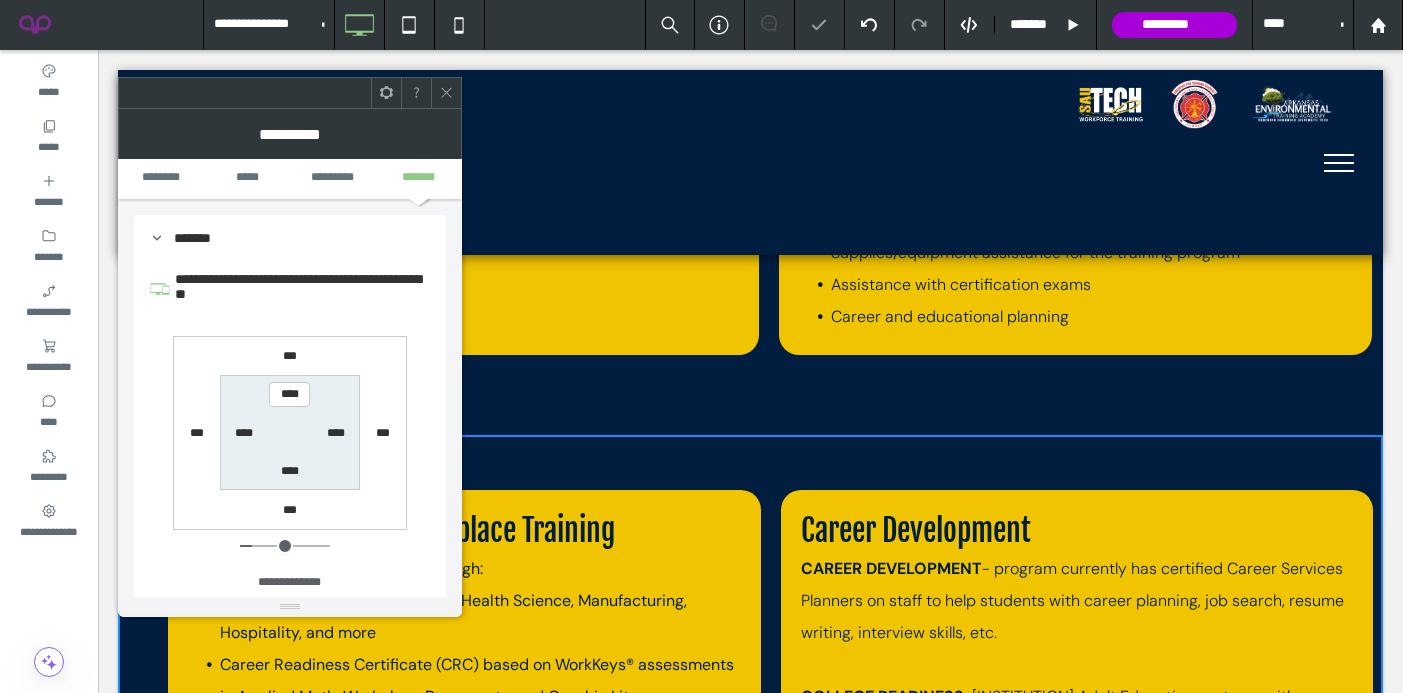 click on "****" at bounding box center (290, 471) 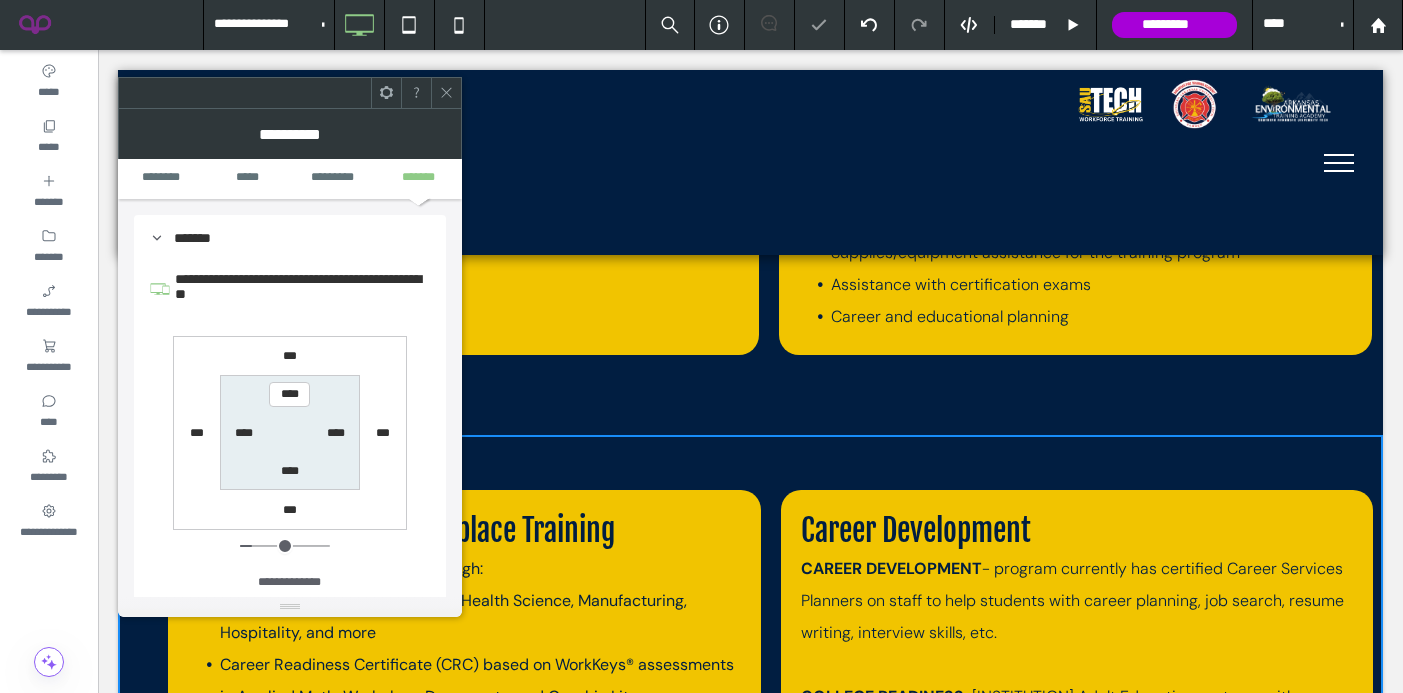 type on "**" 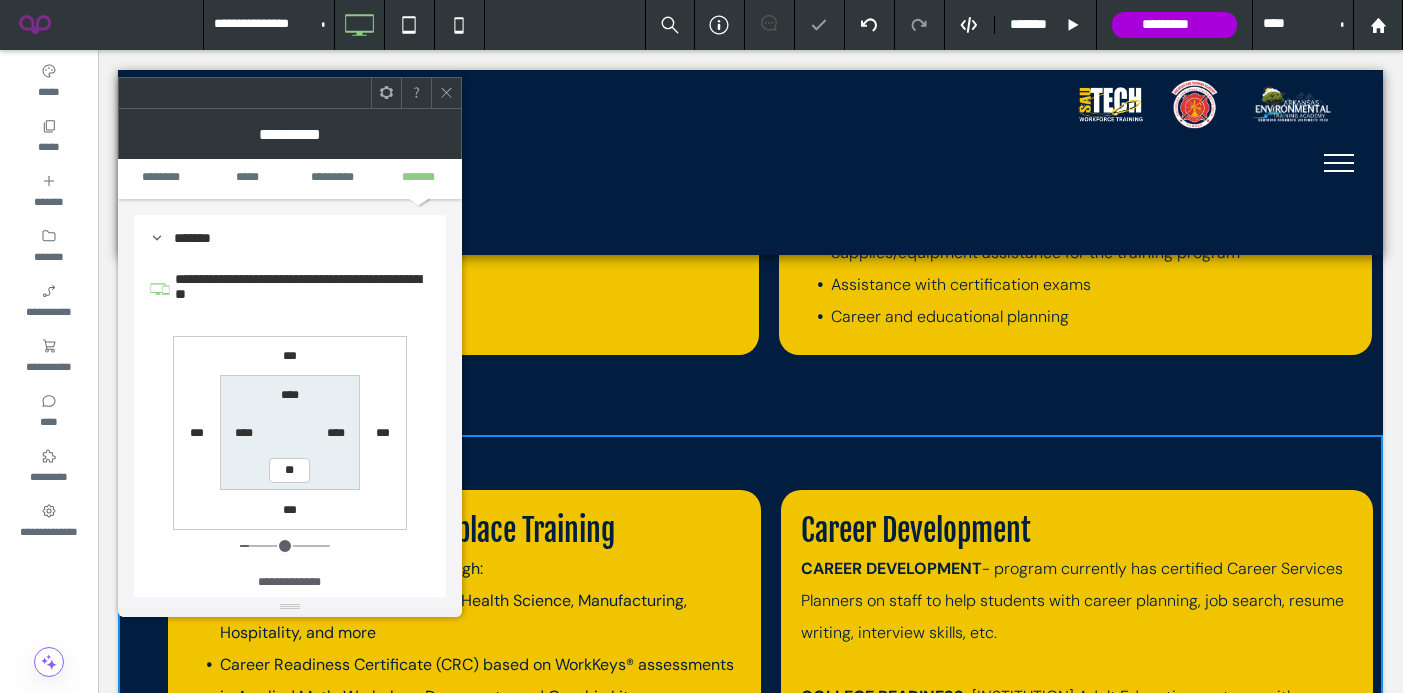 type on "**" 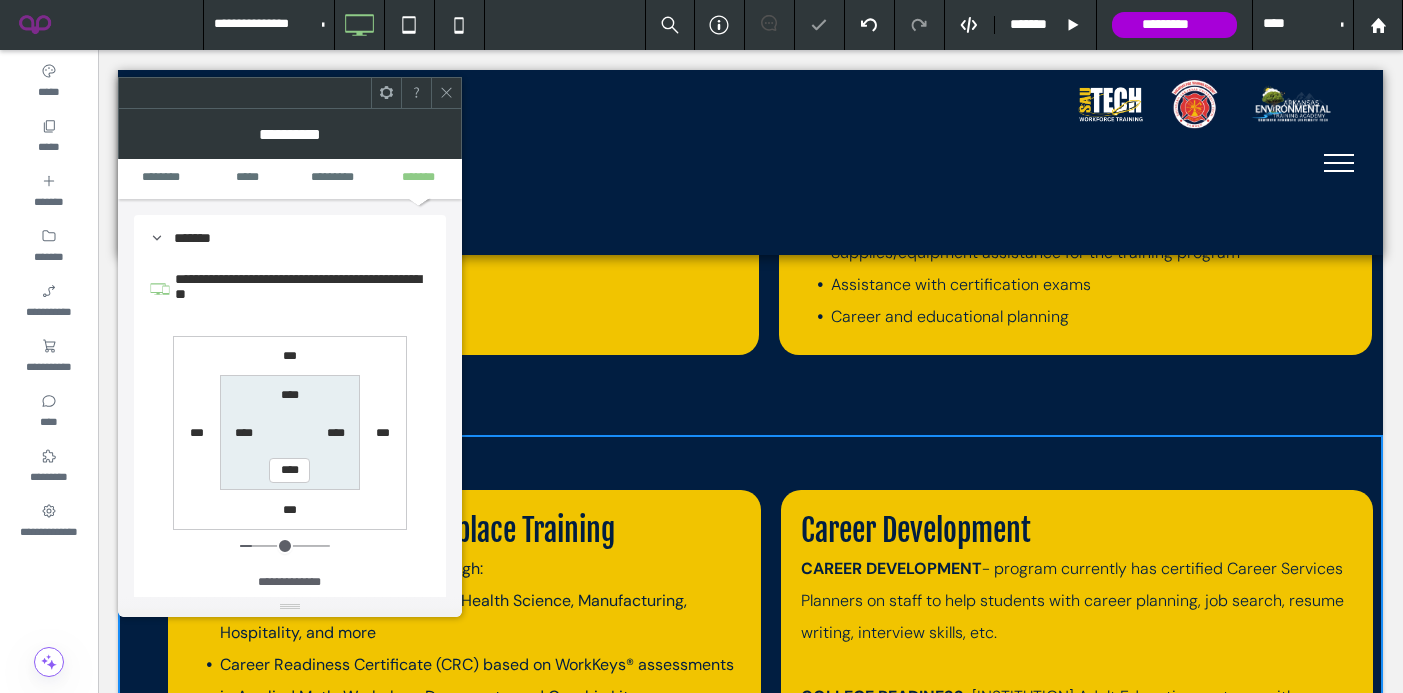 click 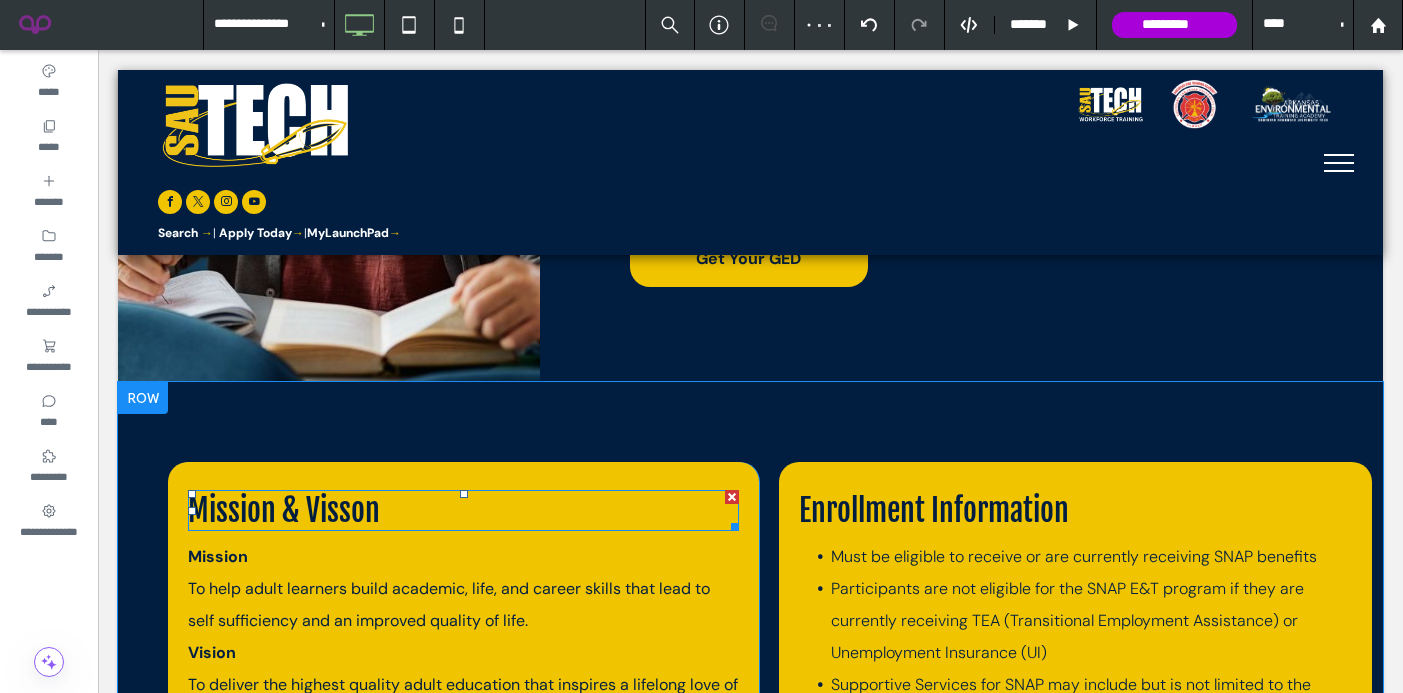 scroll, scrollTop: 2710, scrollLeft: 0, axis: vertical 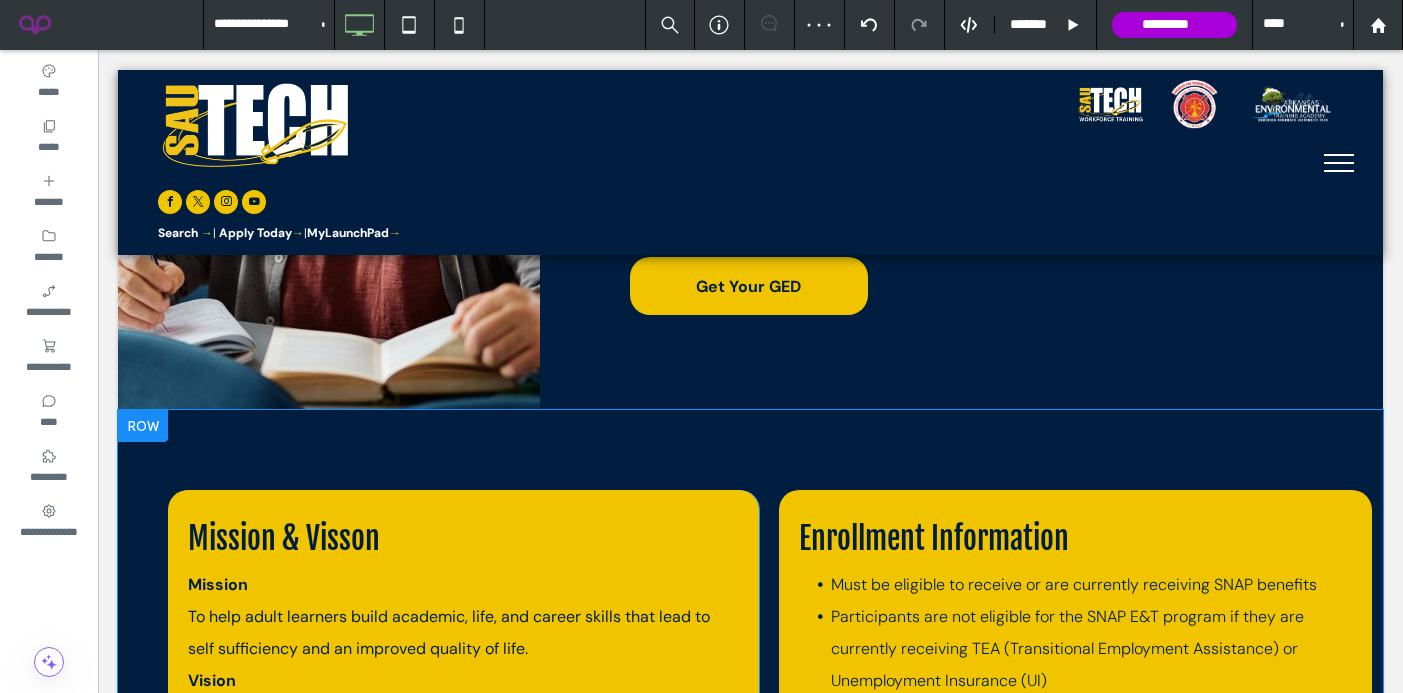 click on "Mission & Visson
Mission  To help adult learners build academic, life, and career skills that lead to self sufficiency and an improved quality of life. Vision  To deliver the highest quality adult education that inspires a lifelong love of learning.
Click To Paste
Enrollment Information
Must be eligible to receive or are currently receiving SNAP benefits Participants are not eligible for the SNAP E&T program if they are currently receiving TEA (Transitional Employment Assistance) or Unemployment Insurance (UI) Supportive Services for SNAP may include but is not limited to the following: Tuition/short term training assistance Transportation assistance  Daycare assistance Supplies/equipment assistance for the training program Assistance with certification exams Career and educational planning
Click To Paste
Row + Add Section" at bounding box center (750, 732) 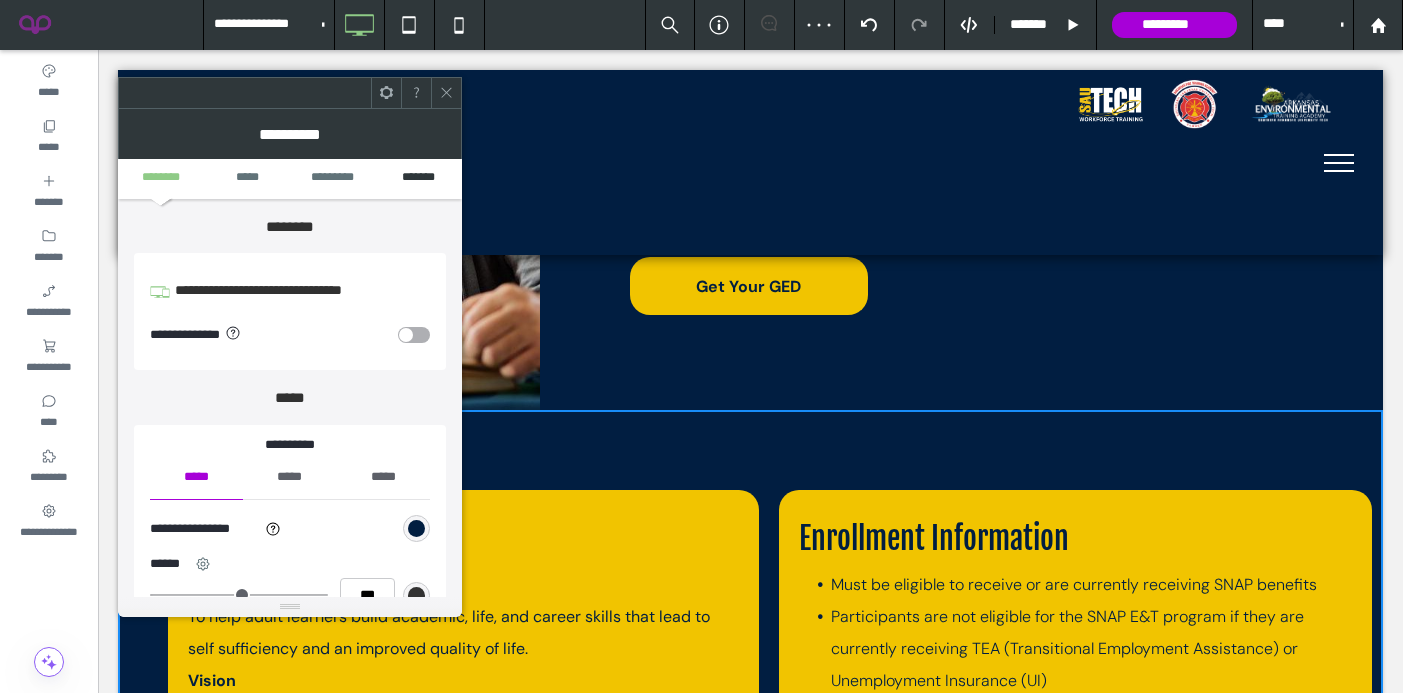 click on "*******" at bounding box center (419, 178) 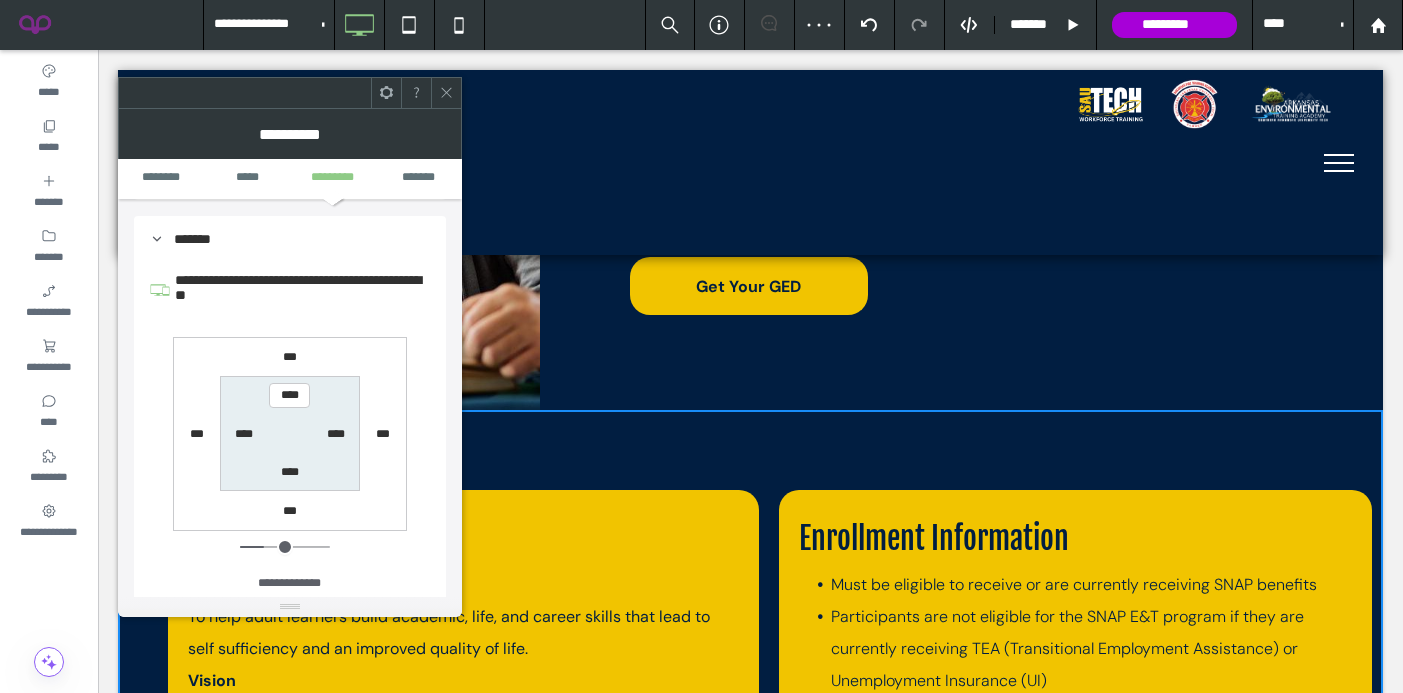 scroll, scrollTop: 566, scrollLeft: 0, axis: vertical 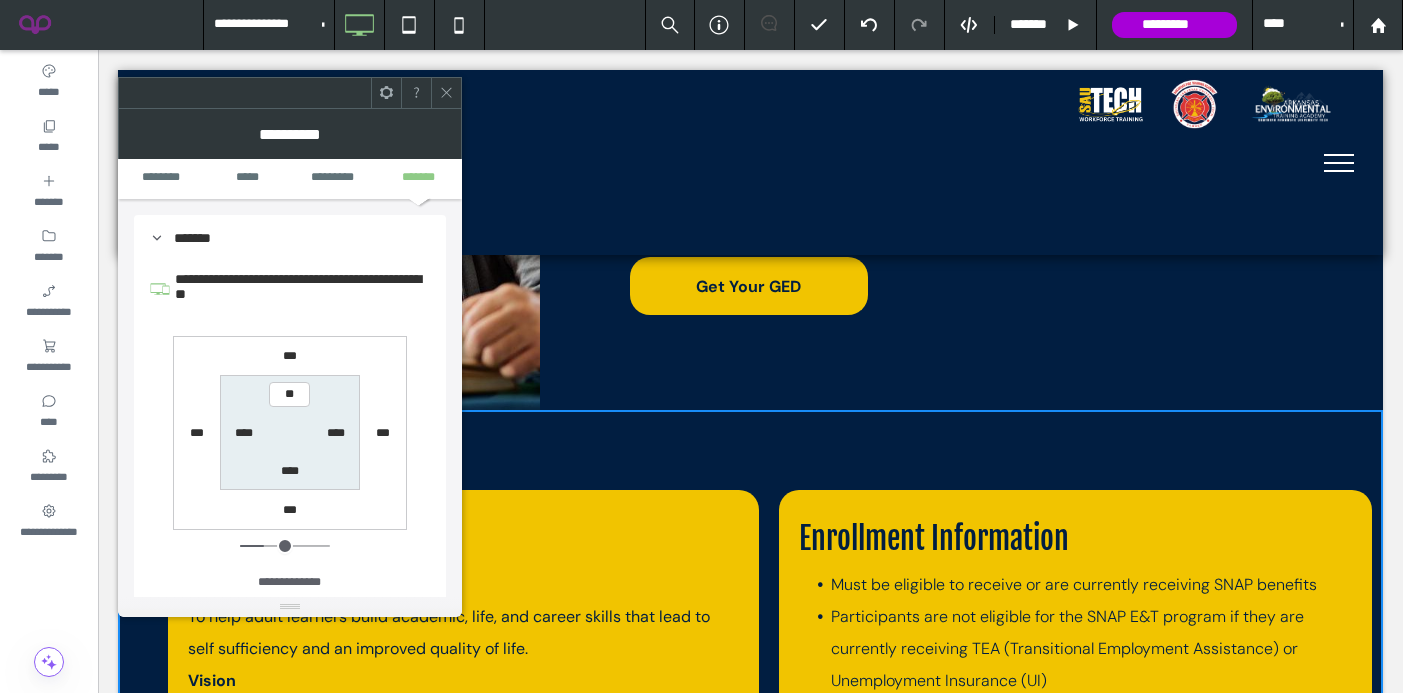 type on "****" 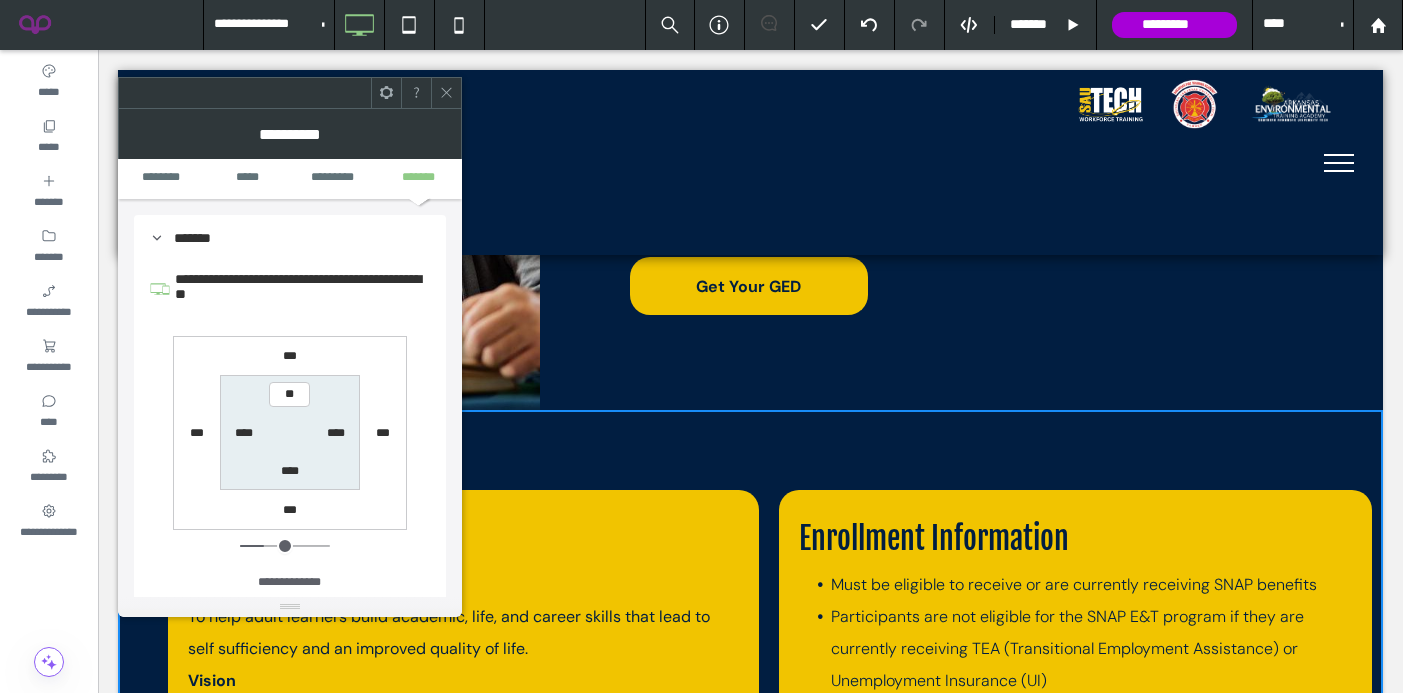 type on "**" 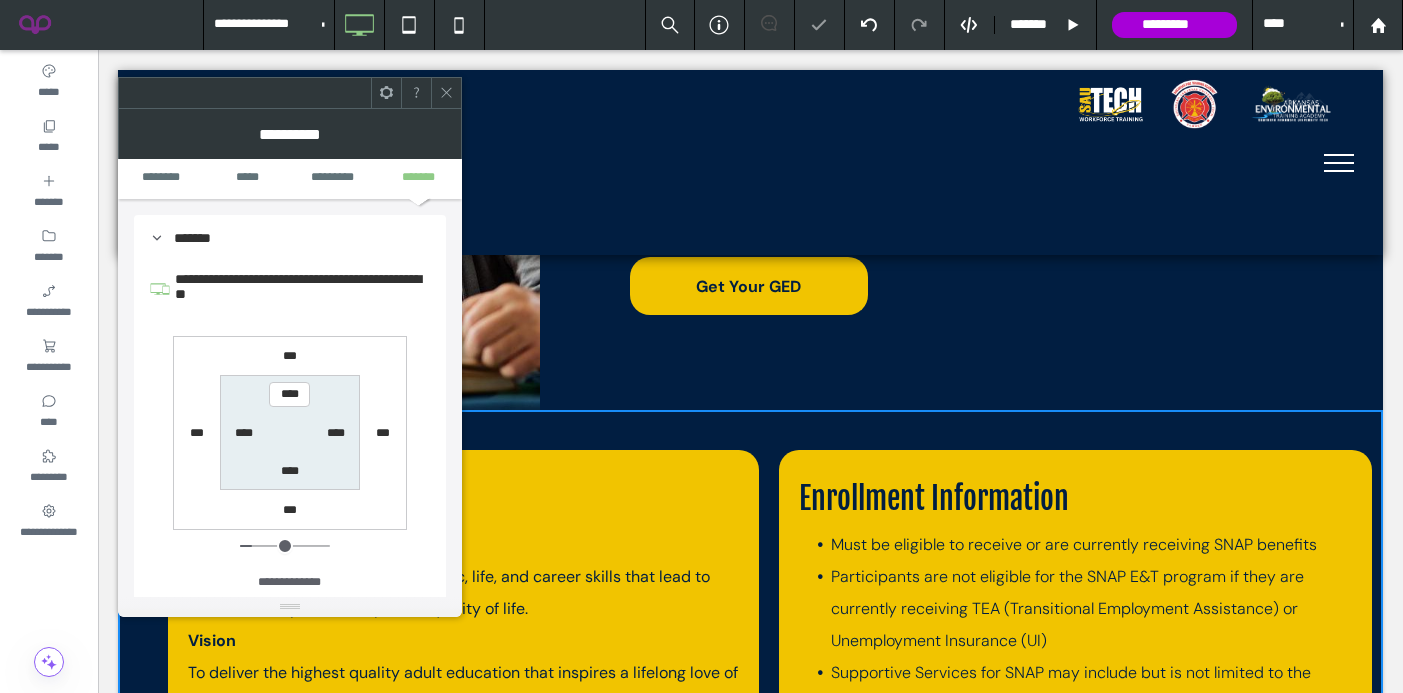 click on "****" at bounding box center [289, 394] 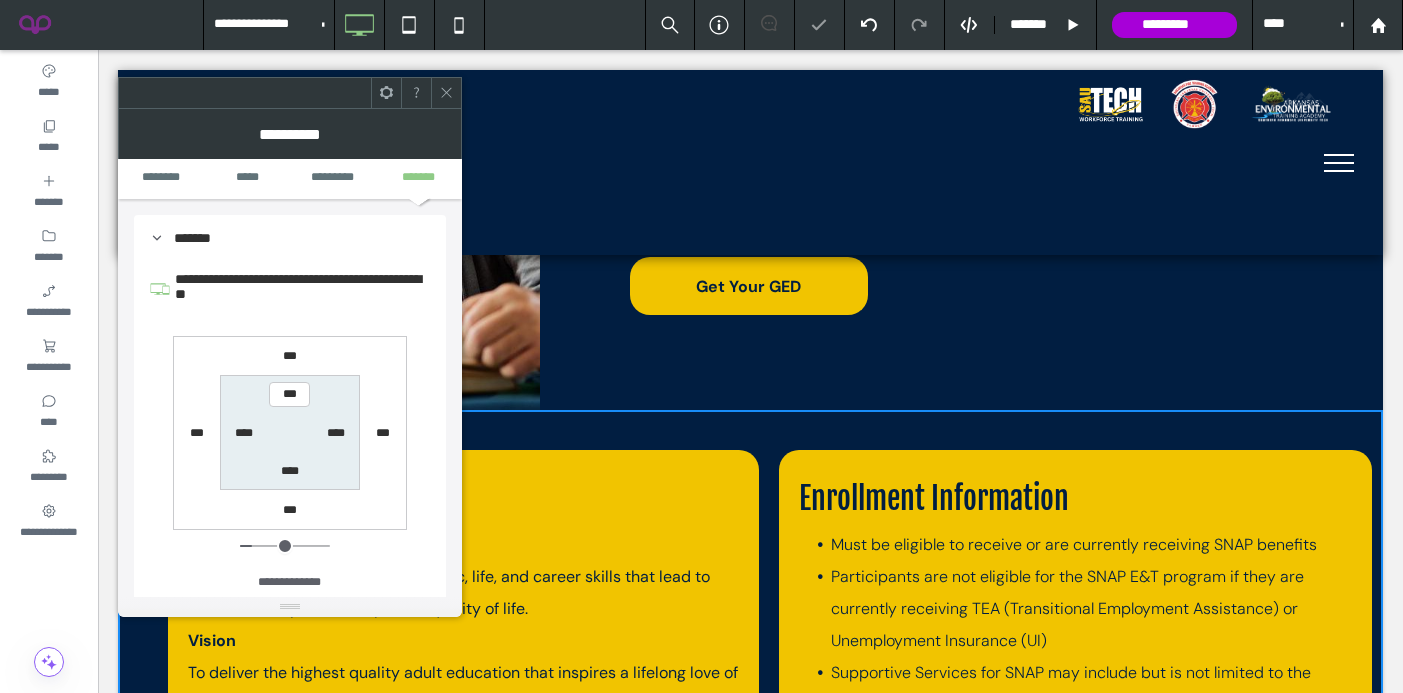 type on "*****" 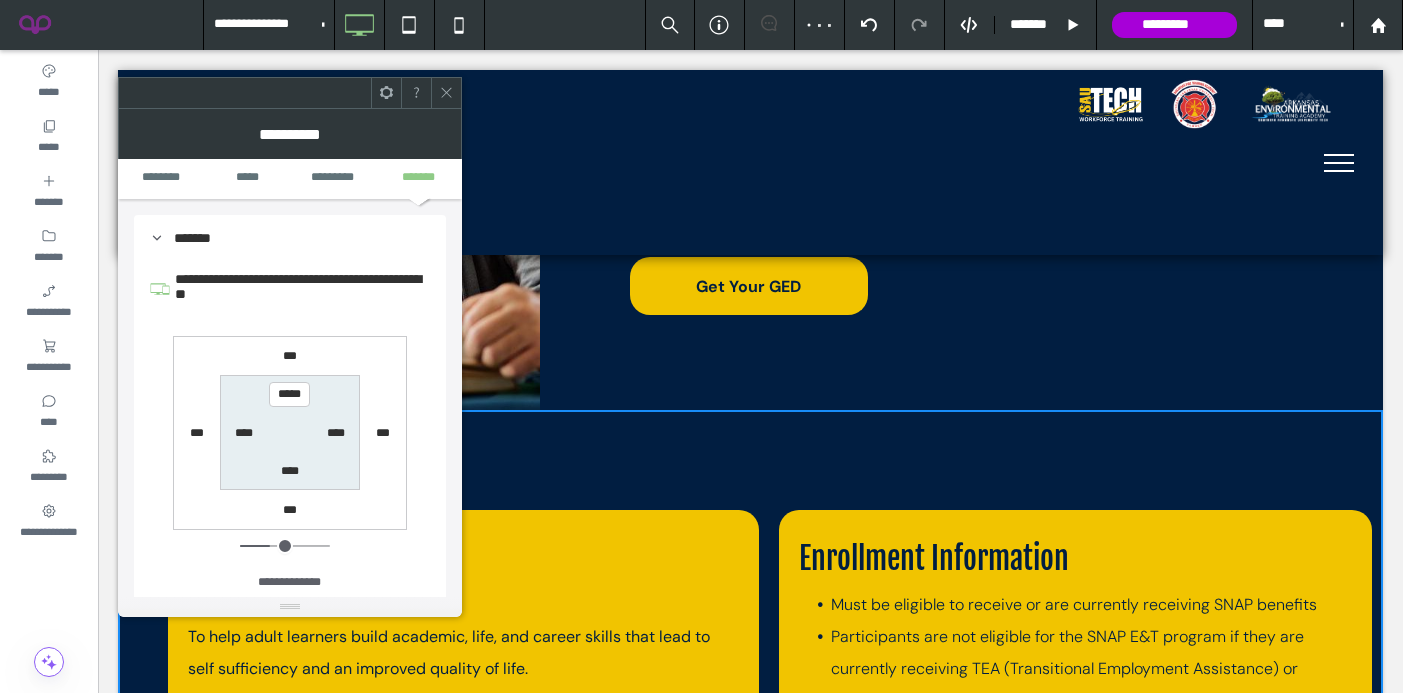 click on "****" at bounding box center [290, 471] 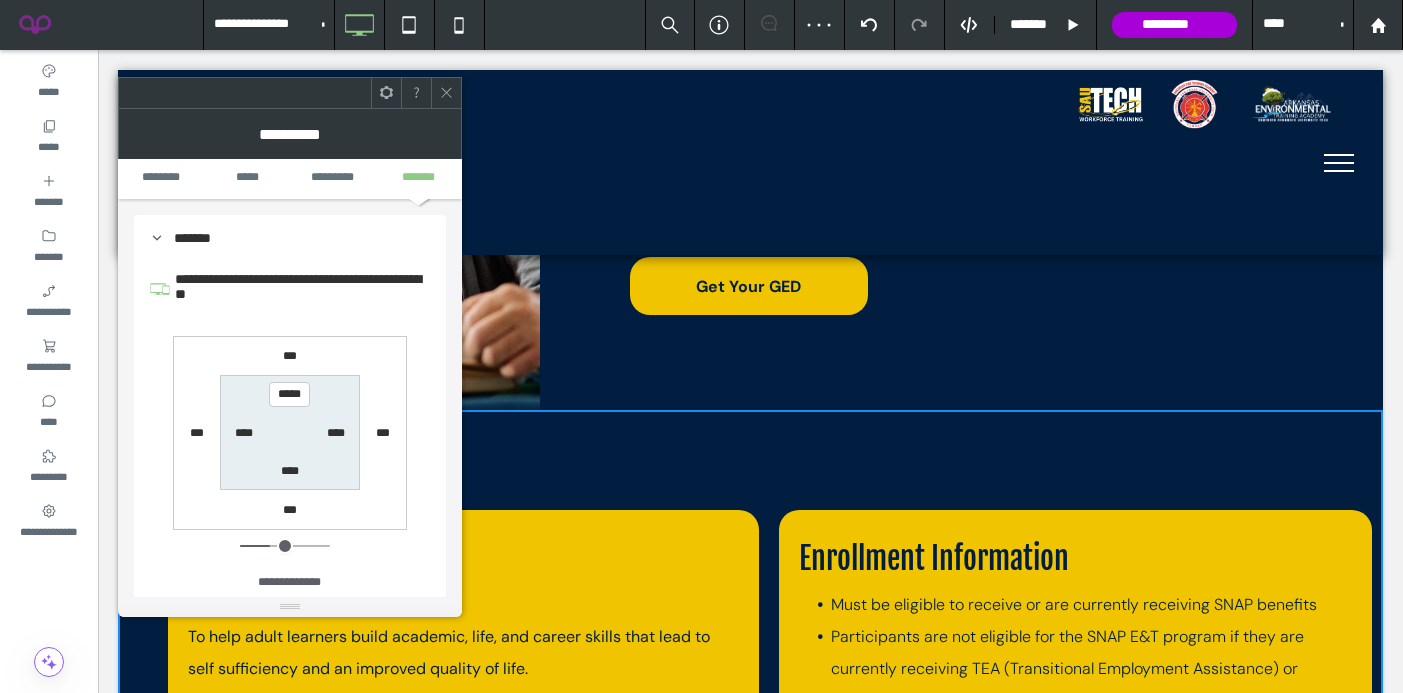 type on "**" 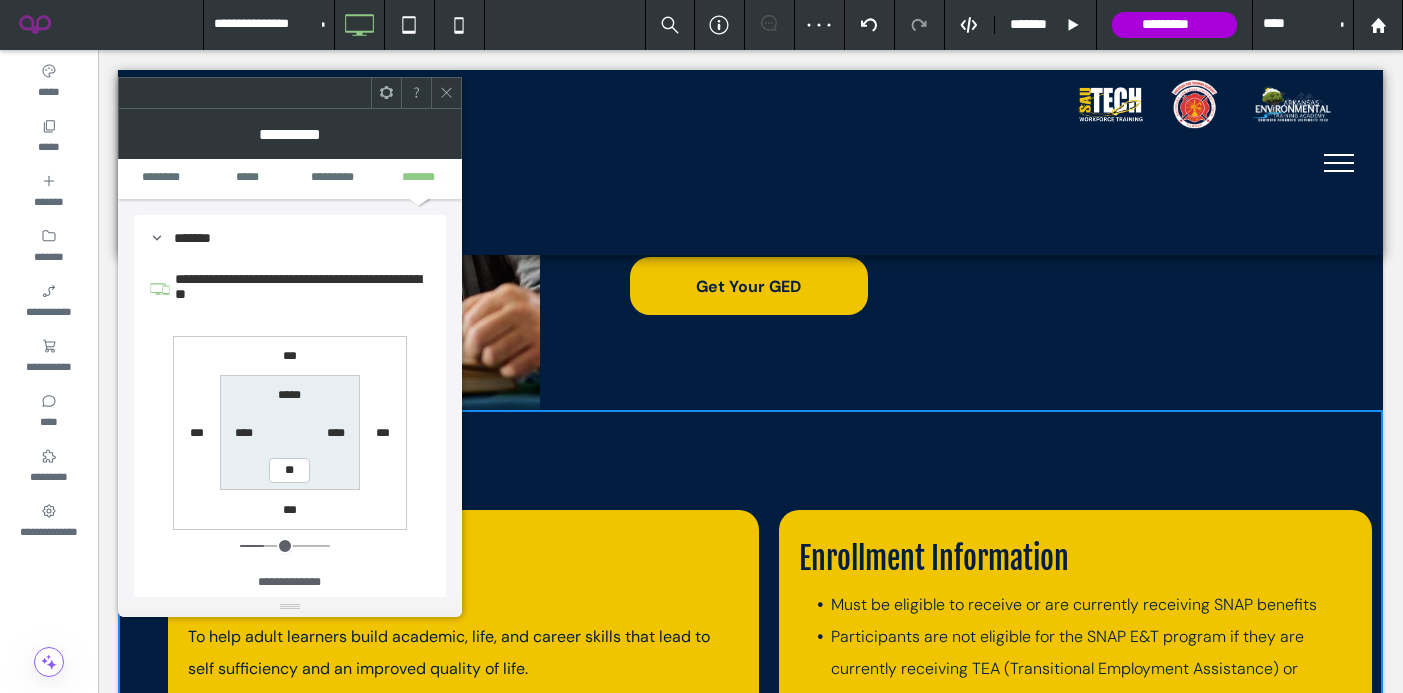 type on "**" 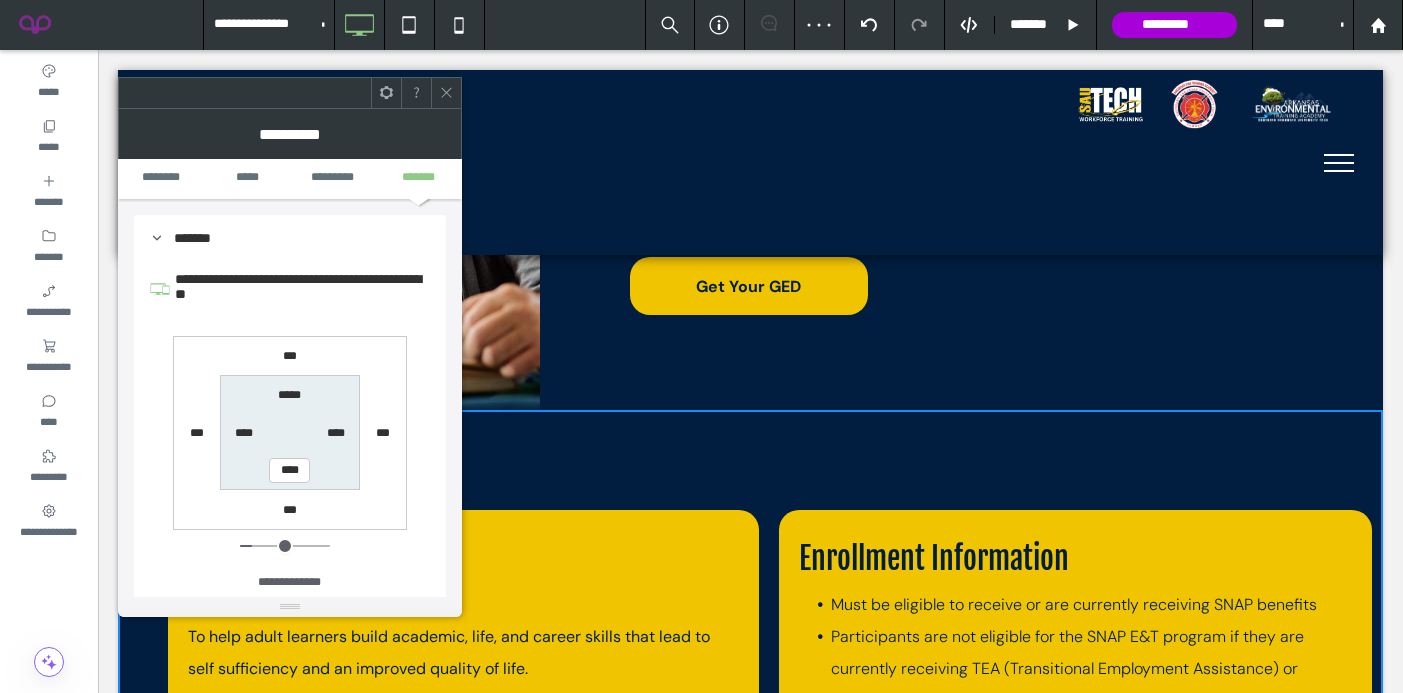 click 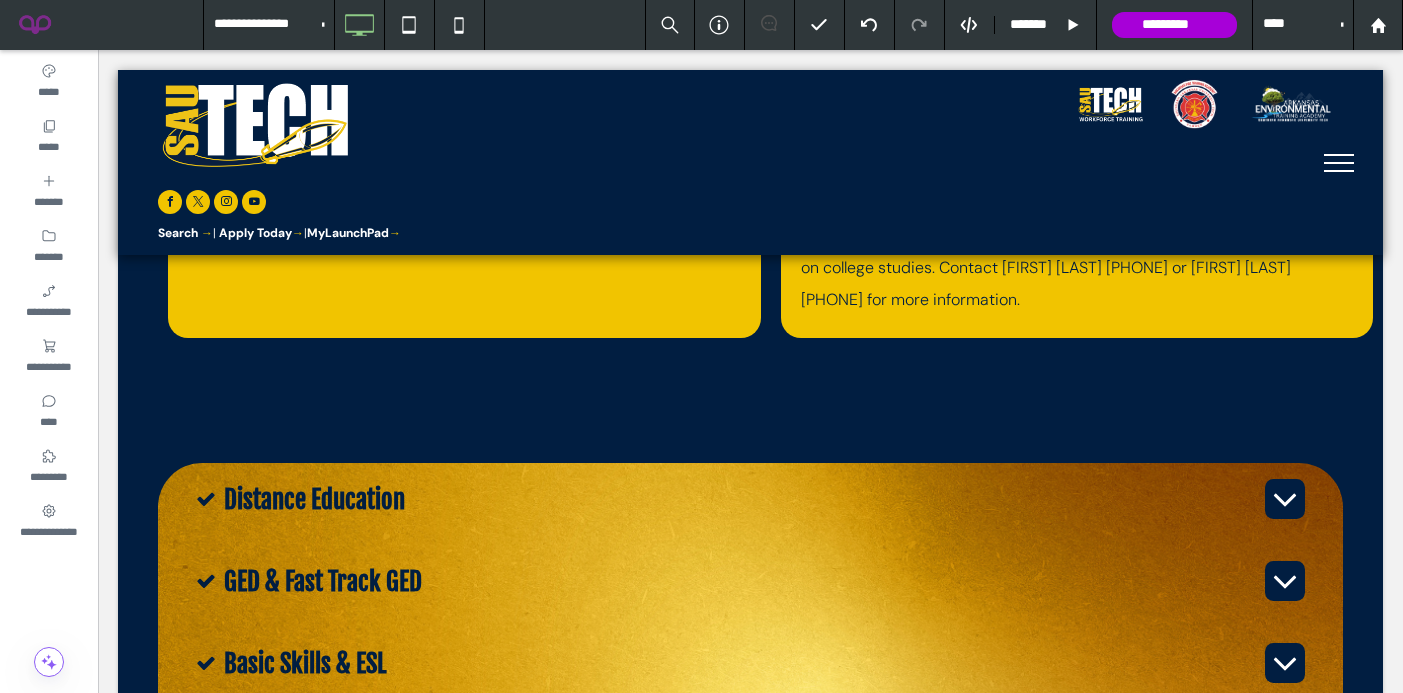 scroll, scrollTop: 3922, scrollLeft: 0, axis: vertical 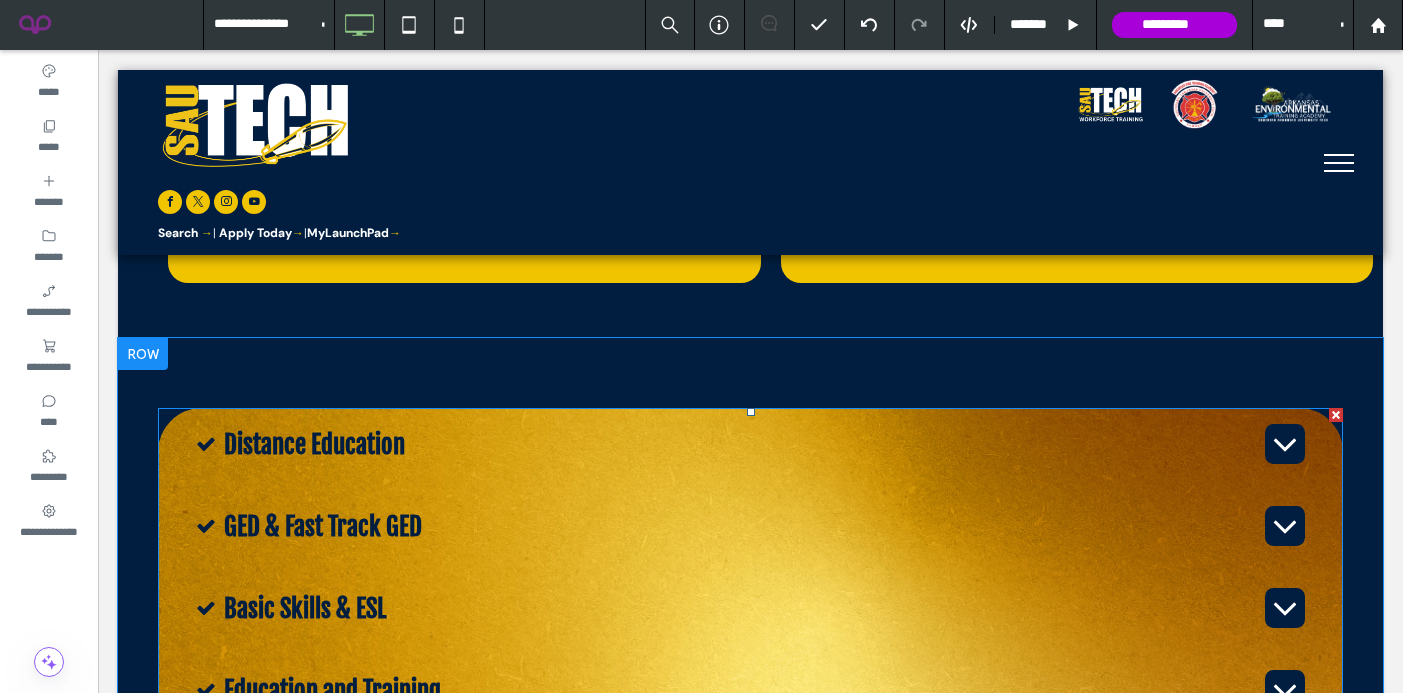 click on "Distance Education" at bounding box center [740, 444] 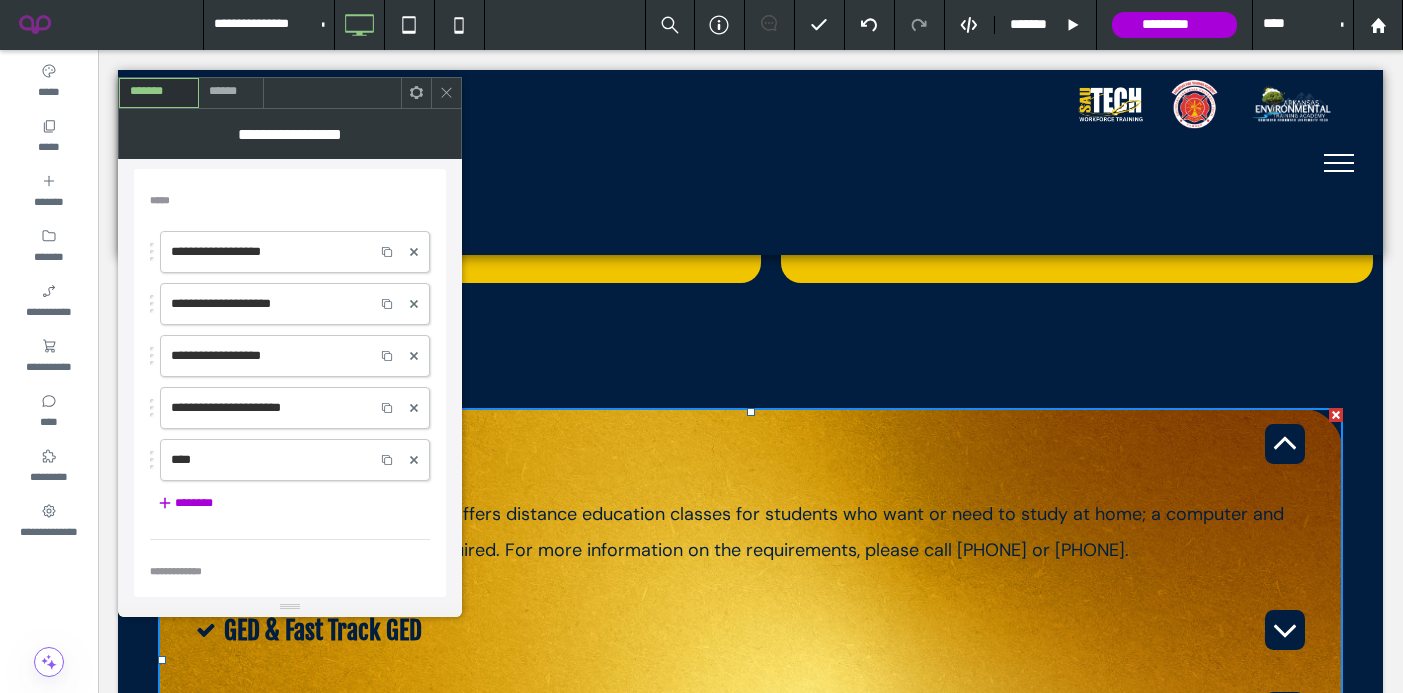 click on "******" at bounding box center (231, 92) 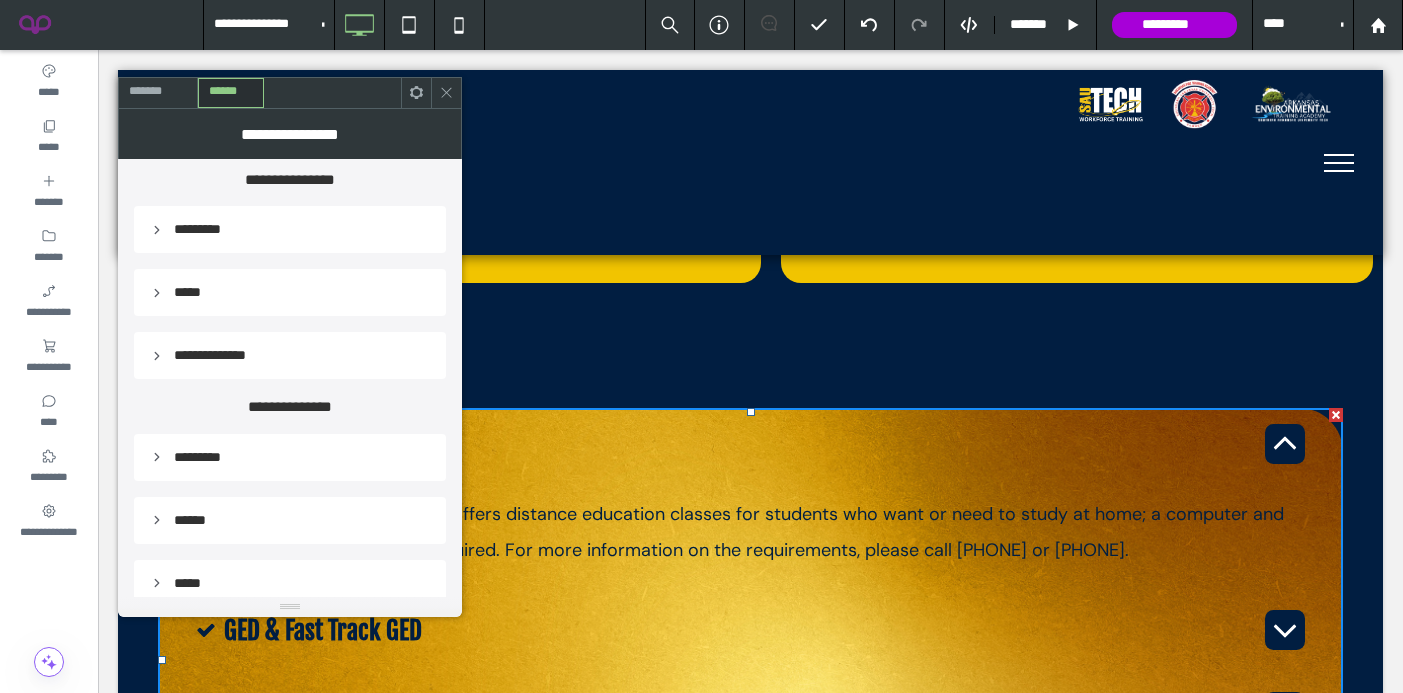 scroll, scrollTop: 467, scrollLeft: 0, axis: vertical 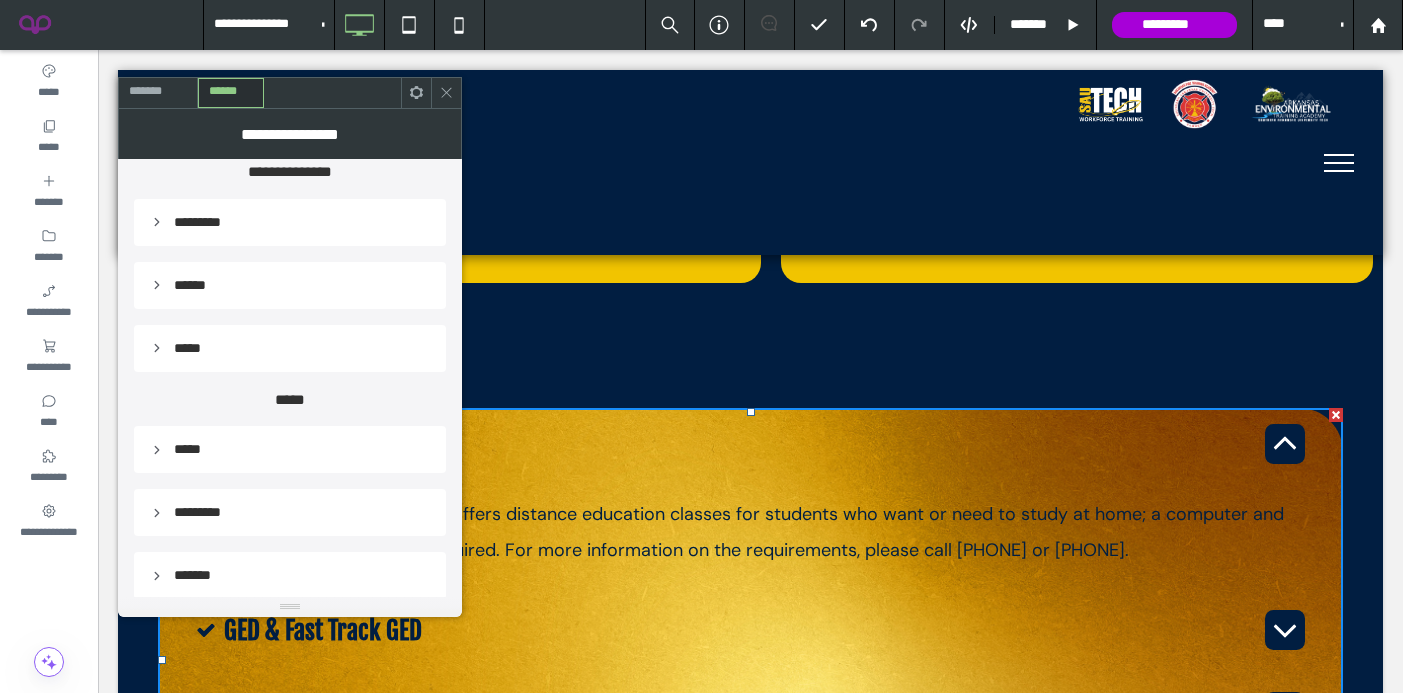 click on "*****" at bounding box center (290, 449) 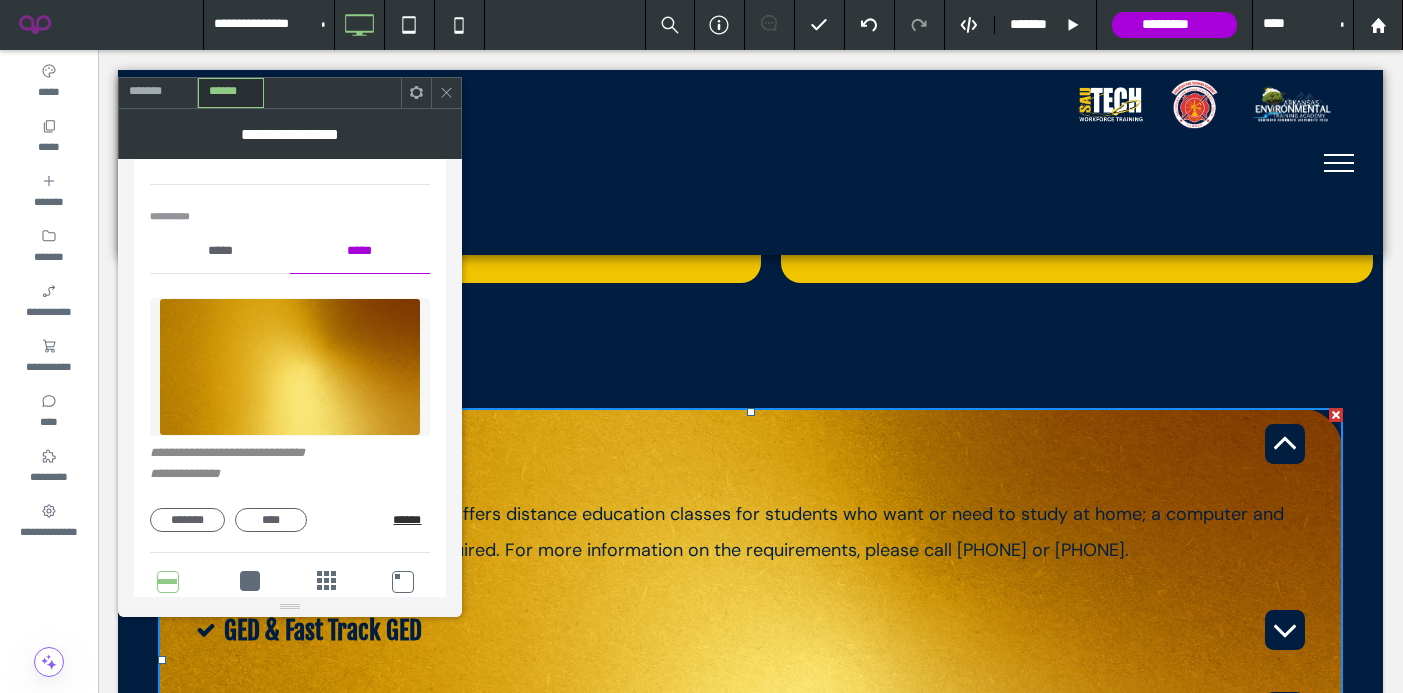 click on "******" at bounding box center [411, 520] 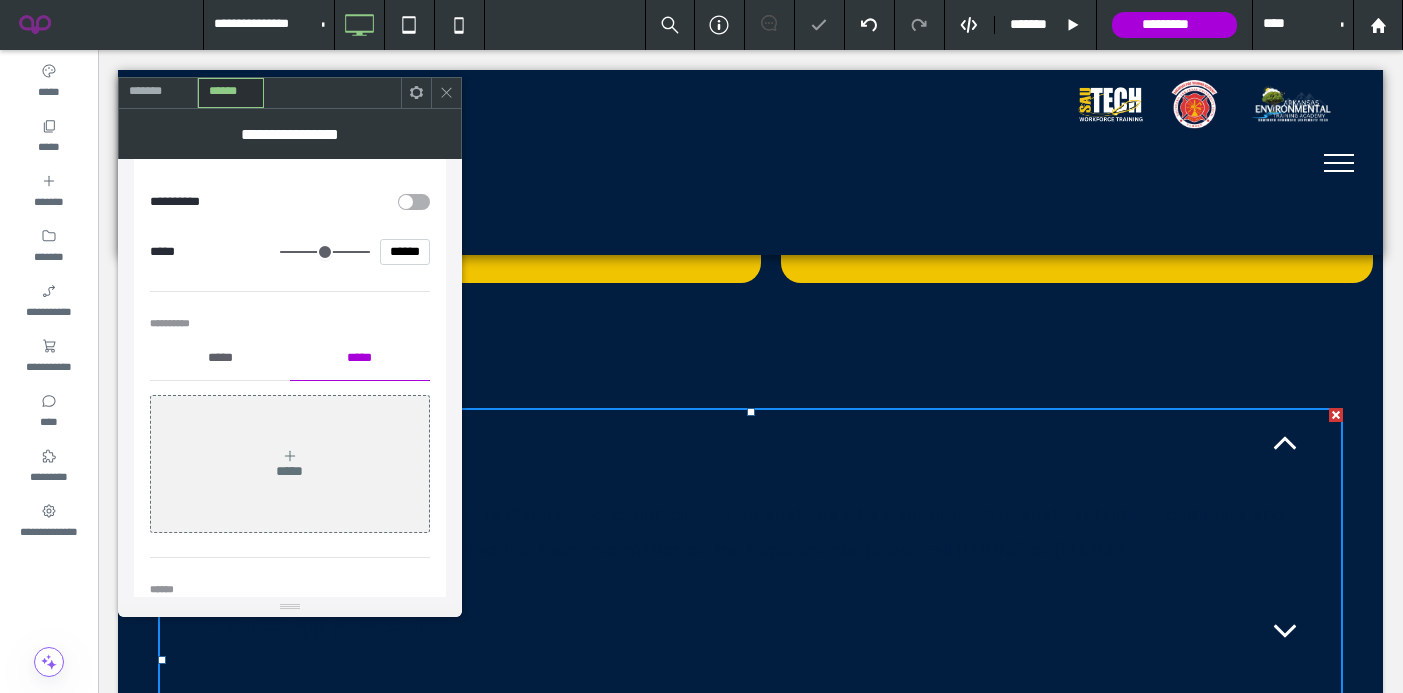 scroll, scrollTop: 835, scrollLeft: 0, axis: vertical 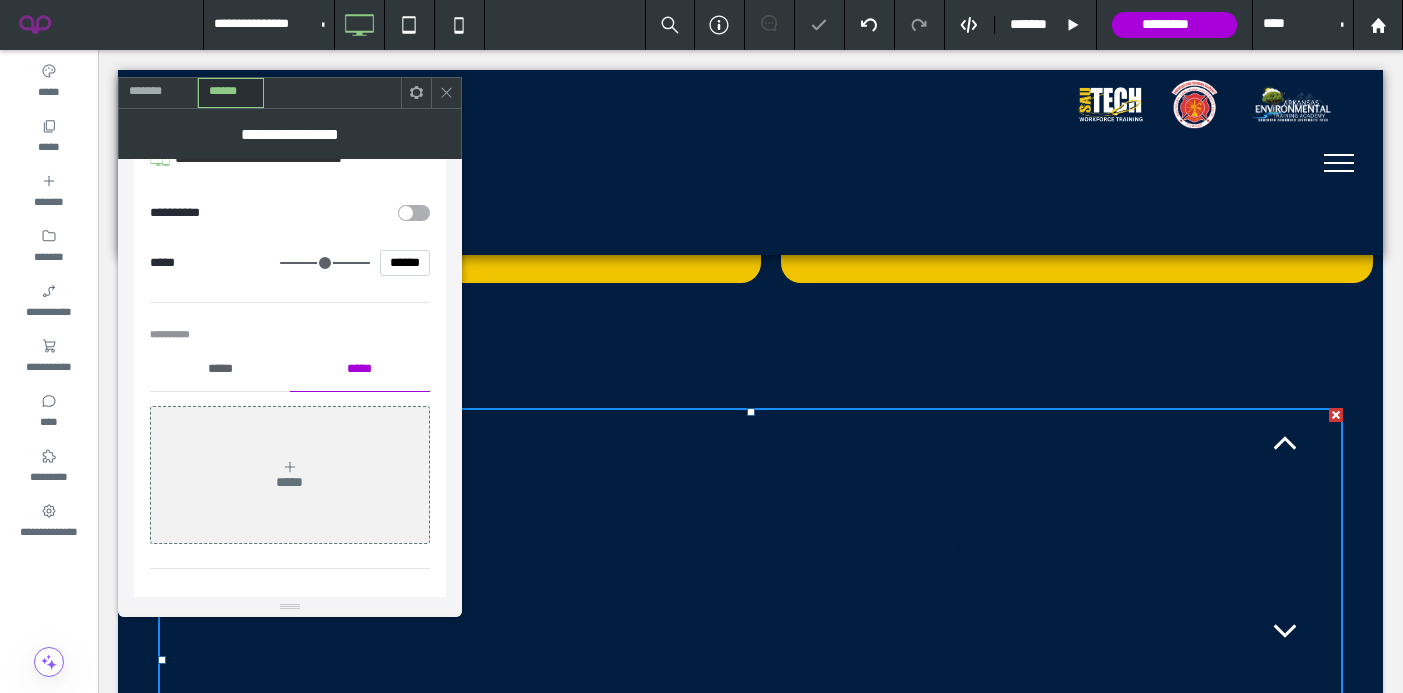 click on "*****" at bounding box center (220, 369) 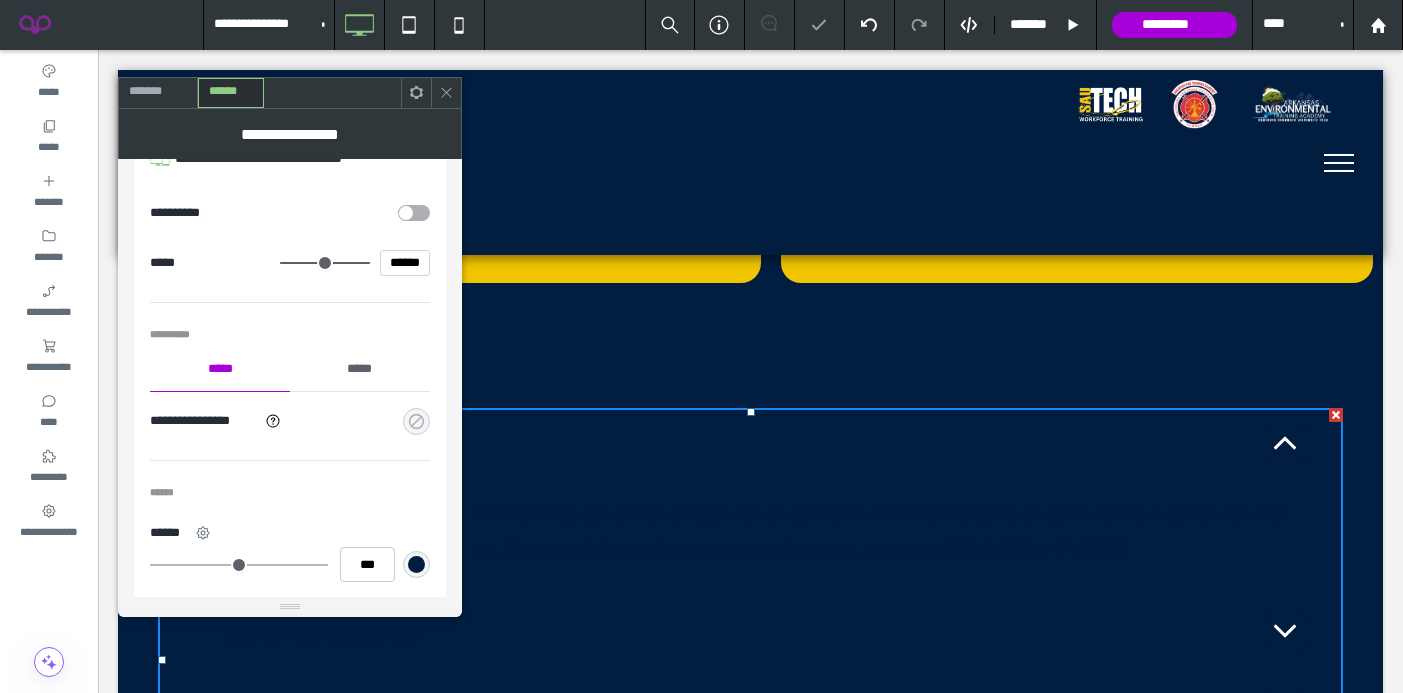 click at bounding box center (416, 421) 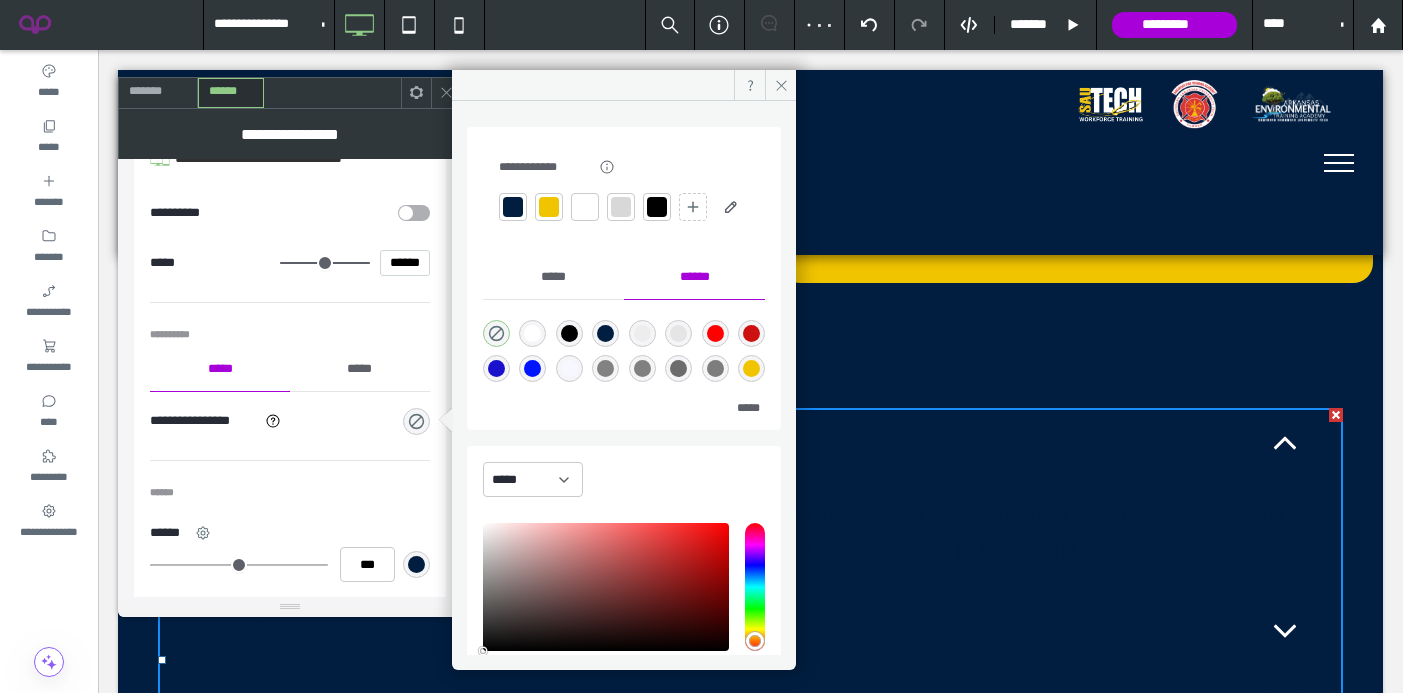 click at bounding box center [549, 207] 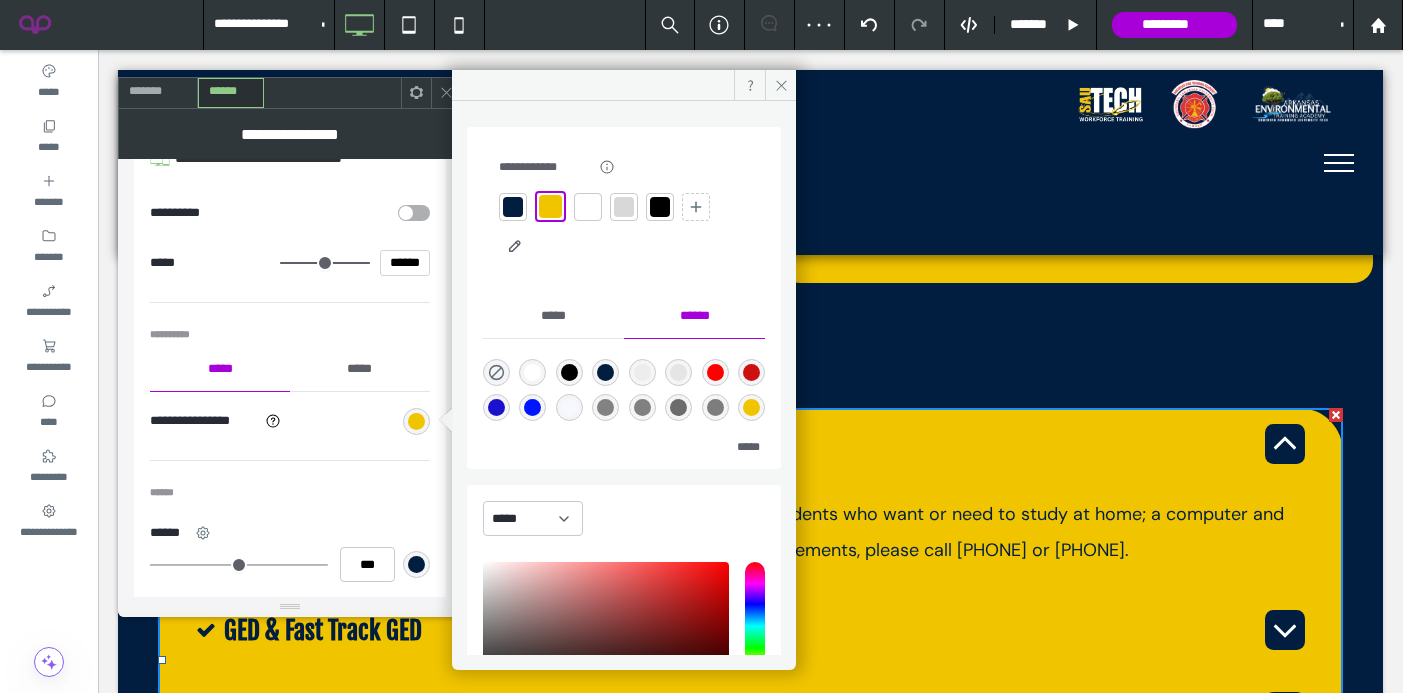 click 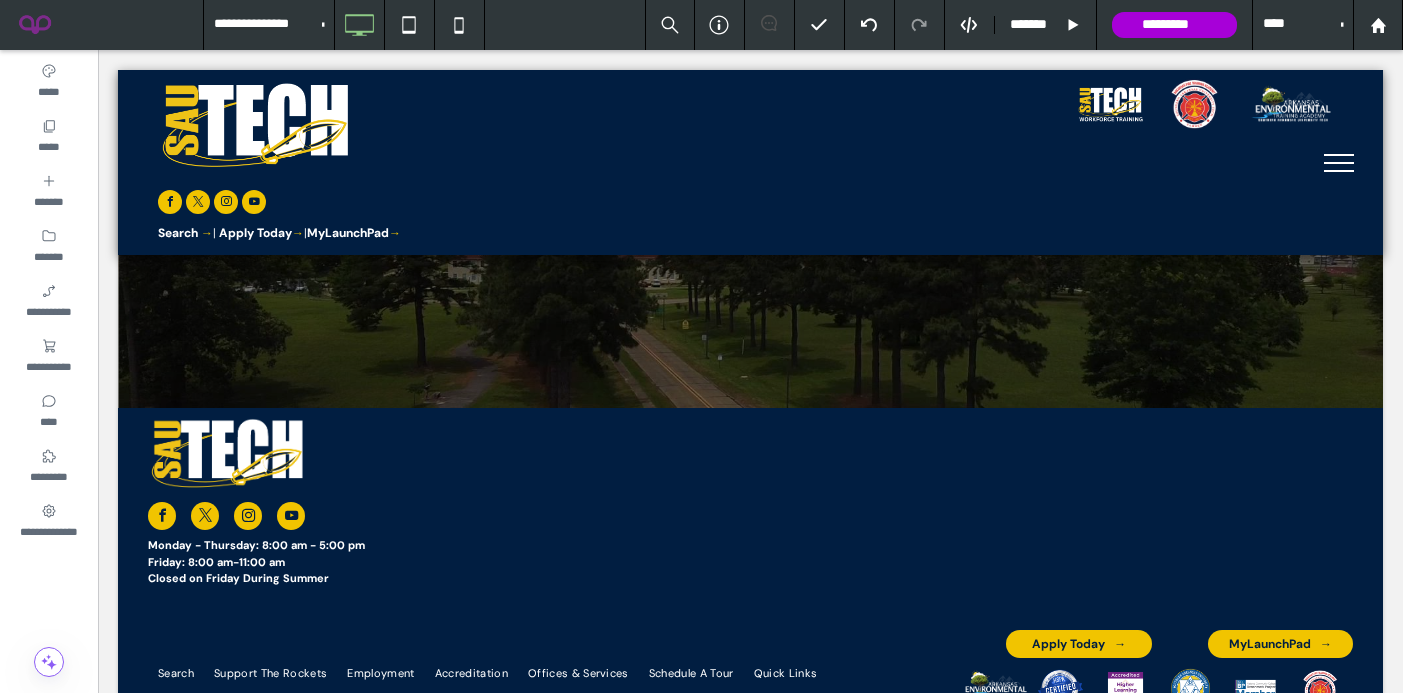 scroll, scrollTop: 5490, scrollLeft: 0, axis: vertical 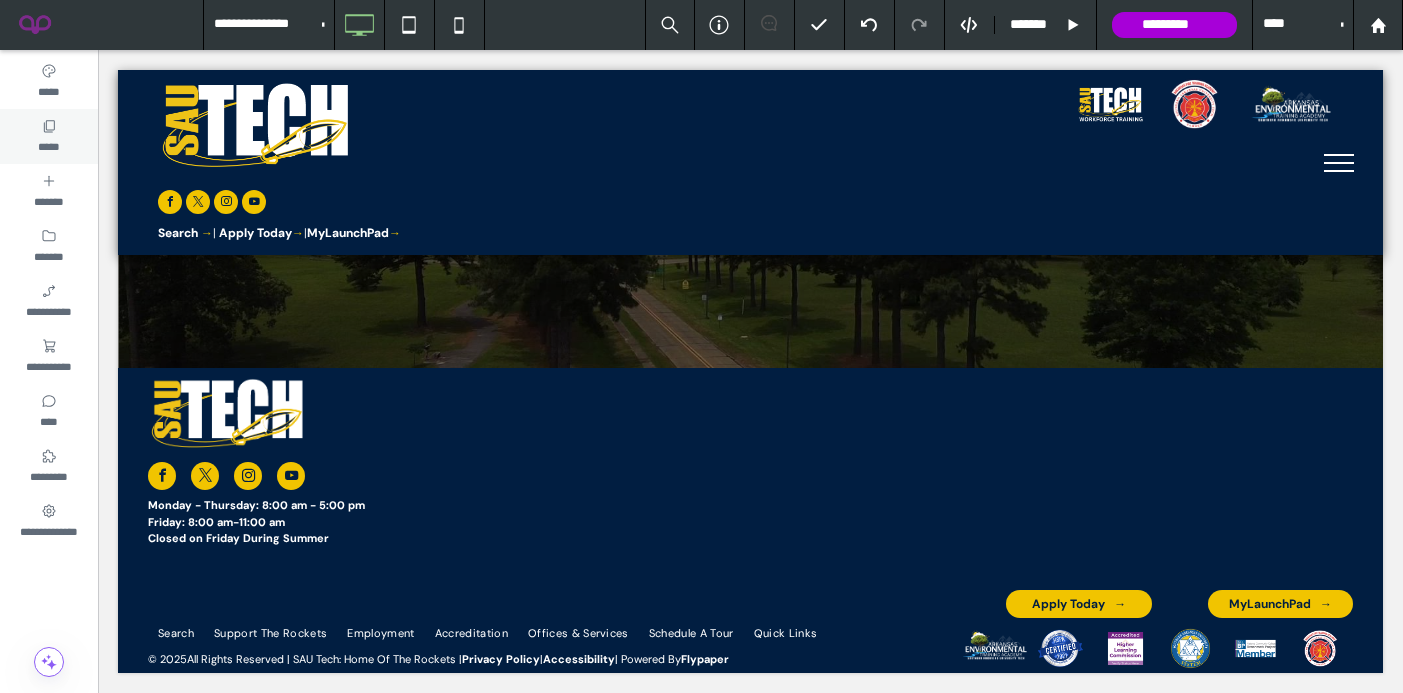 click 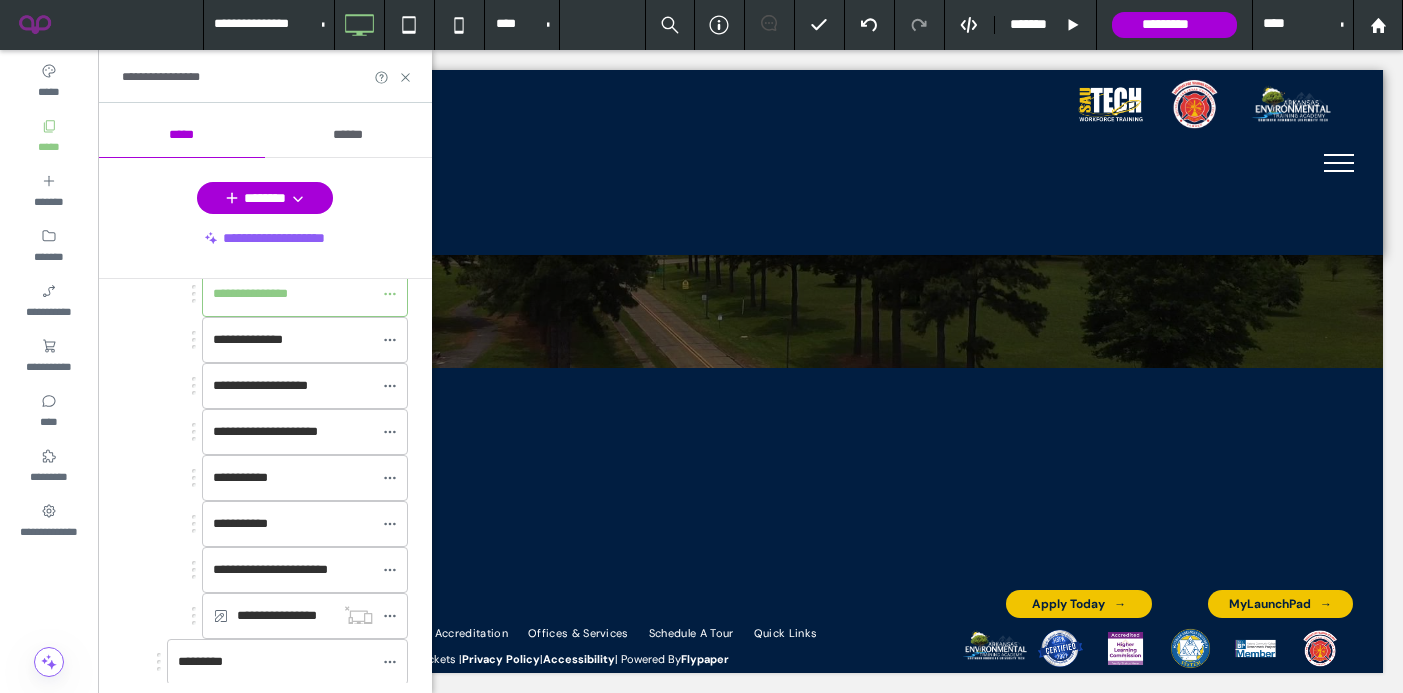 scroll, scrollTop: 802, scrollLeft: 0, axis: vertical 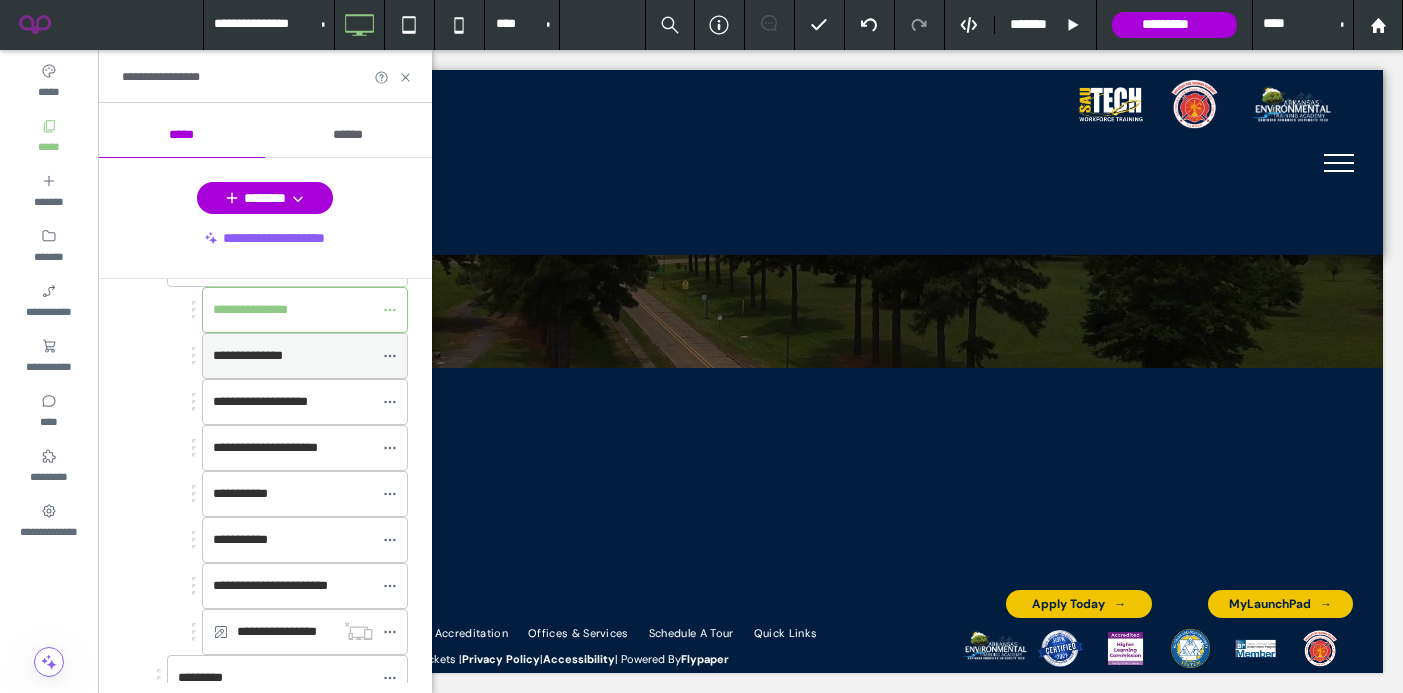 click on "**********" at bounding box center (248, 355) 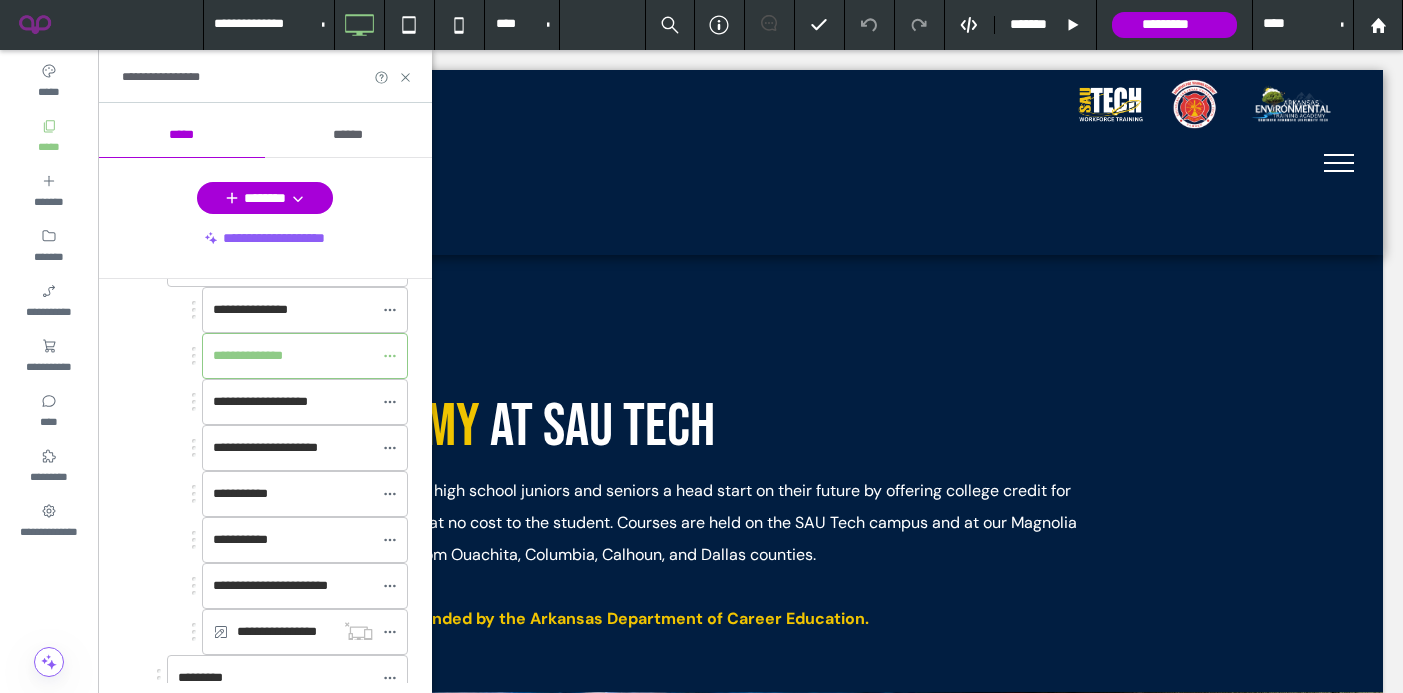 scroll, scrollTop: 0, scrollLeft: 0, axis: both 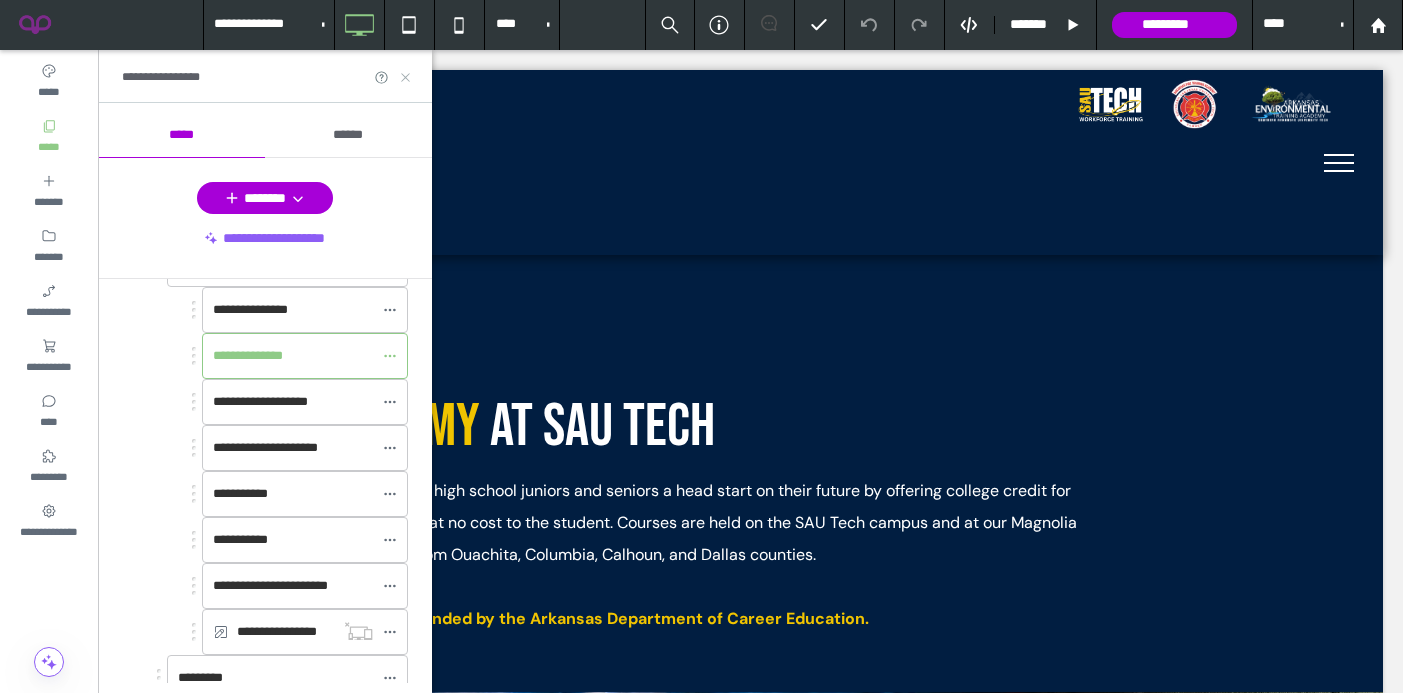 click 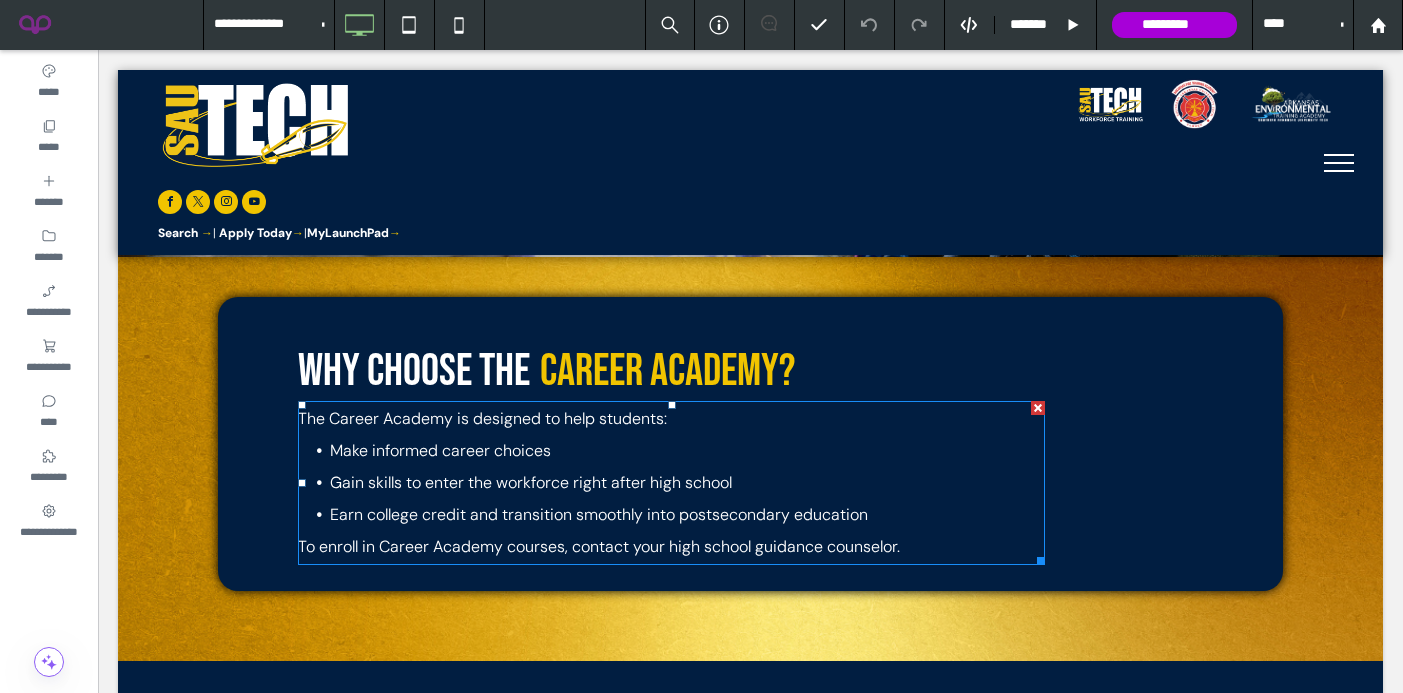 scroll, scrollTop: 729, scrollLeft: 0, axis: vertical 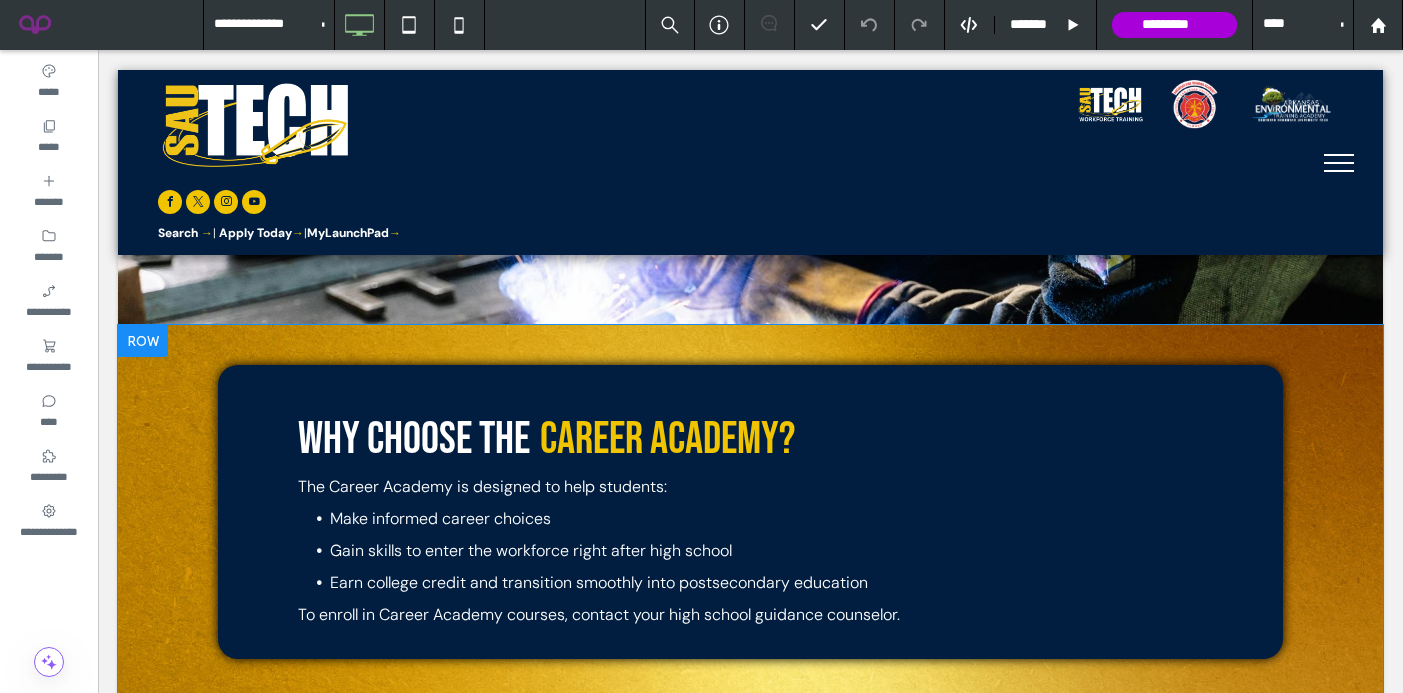 click on "Why Choose the
Career Academy?
The Career Academy is designed to help students:   Make informed career choices Gain skills to enter the workforce right after high school Earn college credit and transition smoothly into postsecondary education
To enroll in Career Academy courses, contact your high school guidance counselor. Click To Paste
Click To Paste
Row + Add Section" at bounding box center (750, 527) 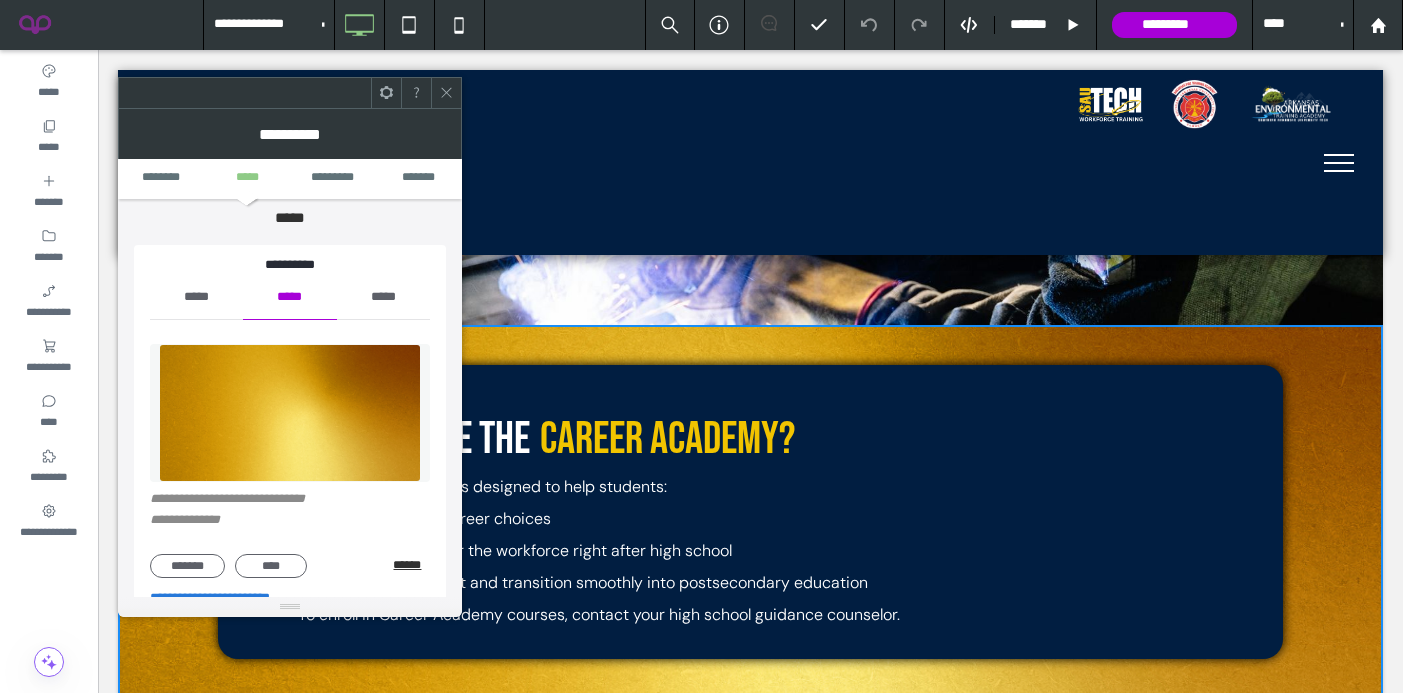 scroll, scrollTop: 179, scrollLeft: 0, axis: vertical 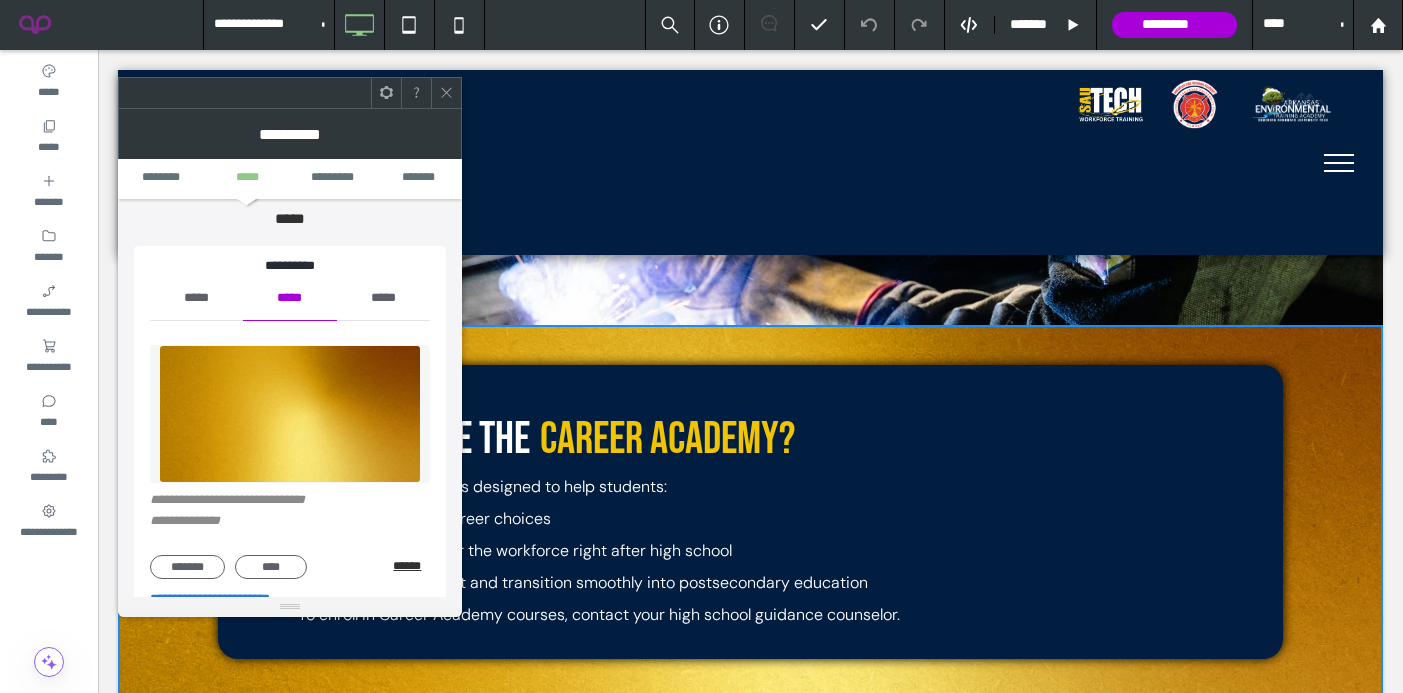 click on "******" at bounding box center [411, 566] 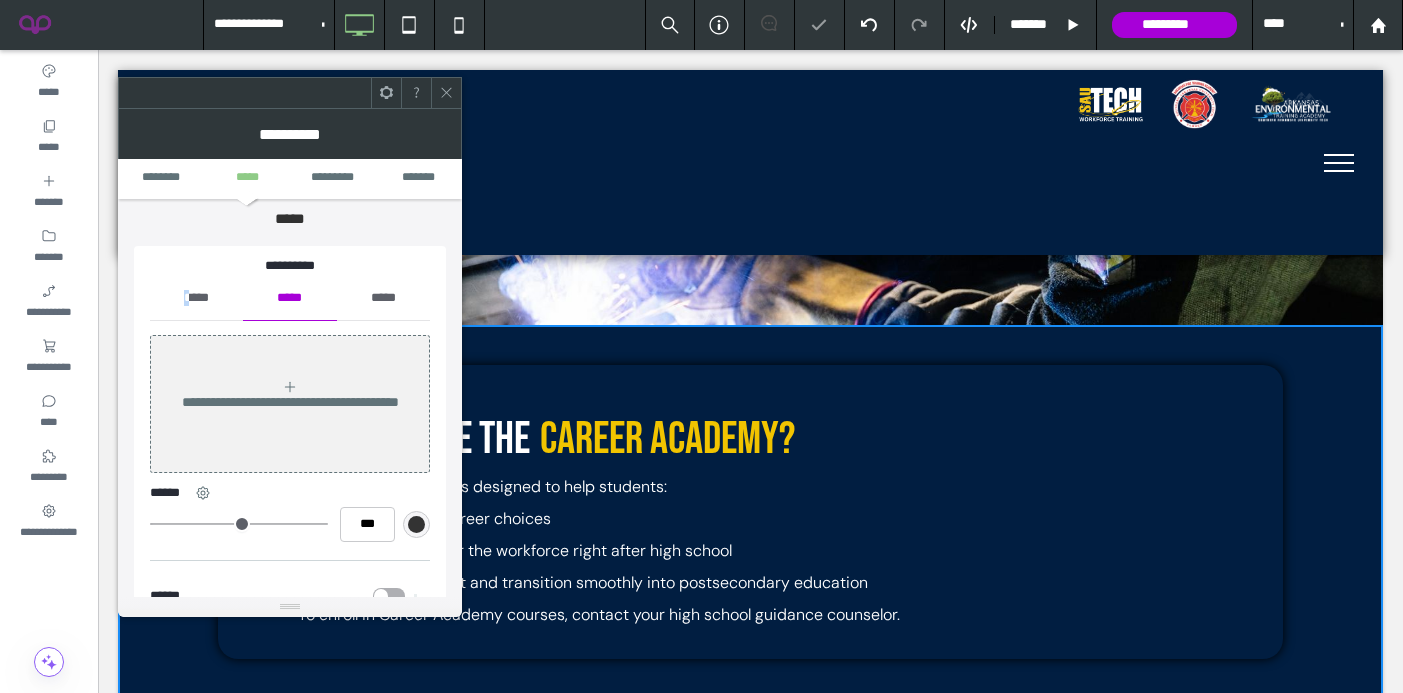 click on "*****" at bounding box center (196, 298) 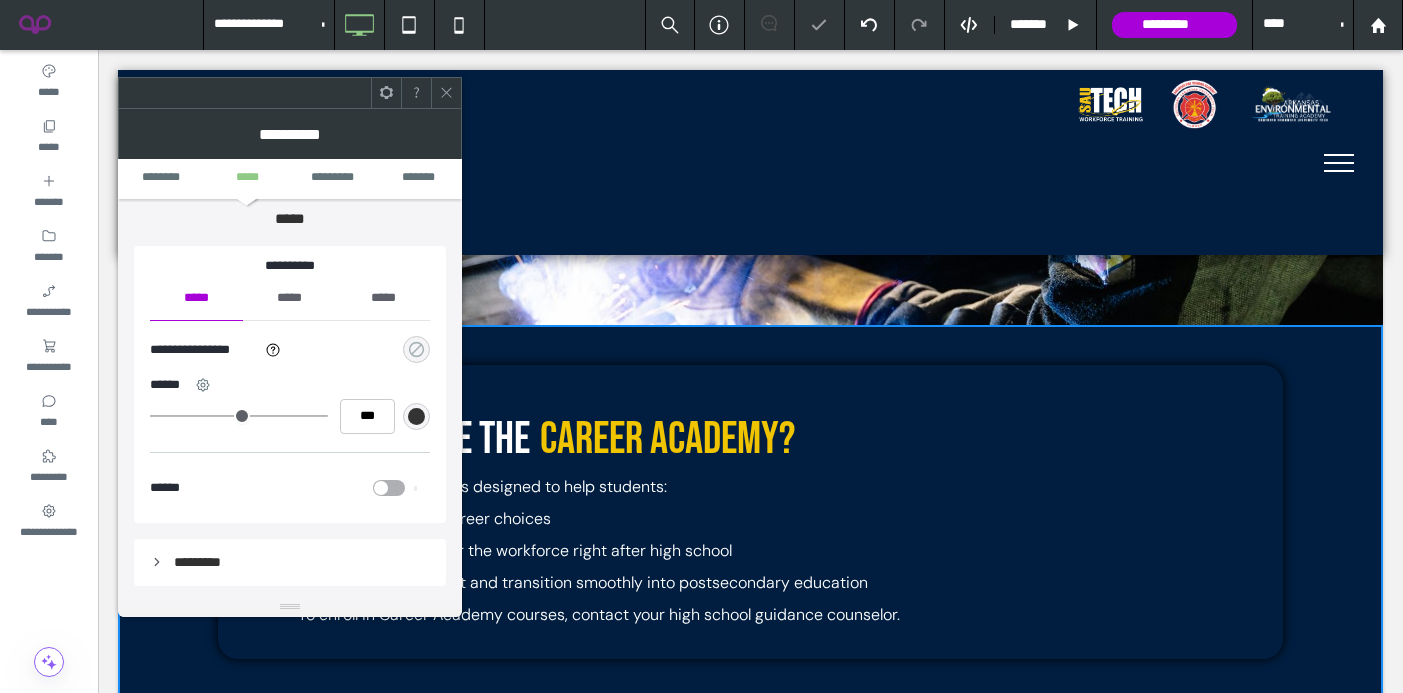 click 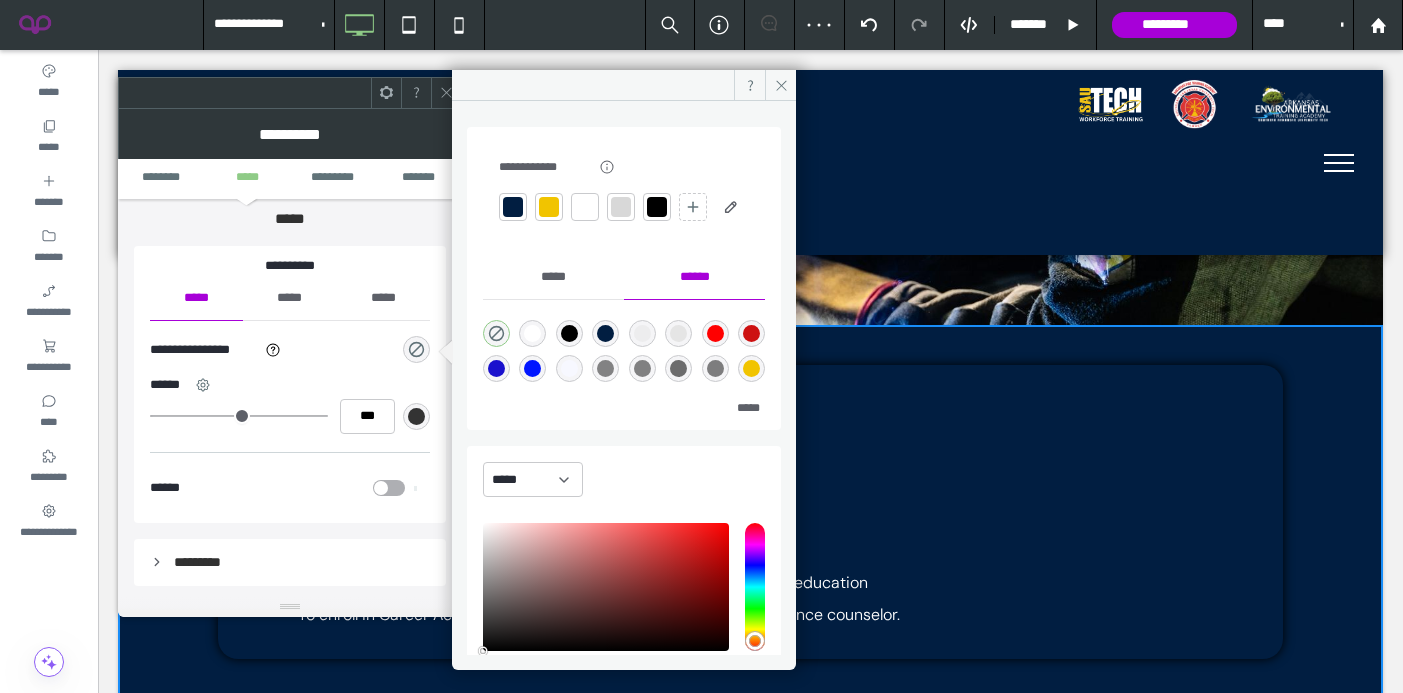 click at bounding box center (549, 207) 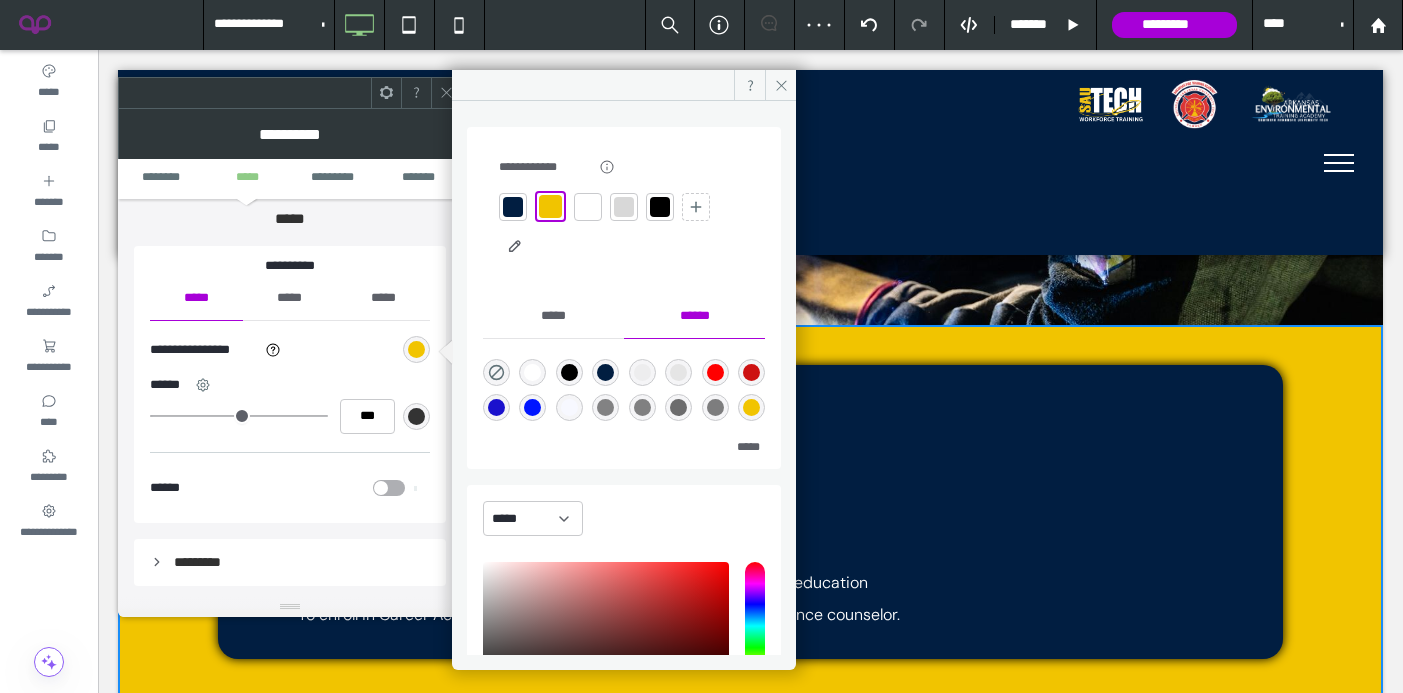 click at bounding box center (446, 93) 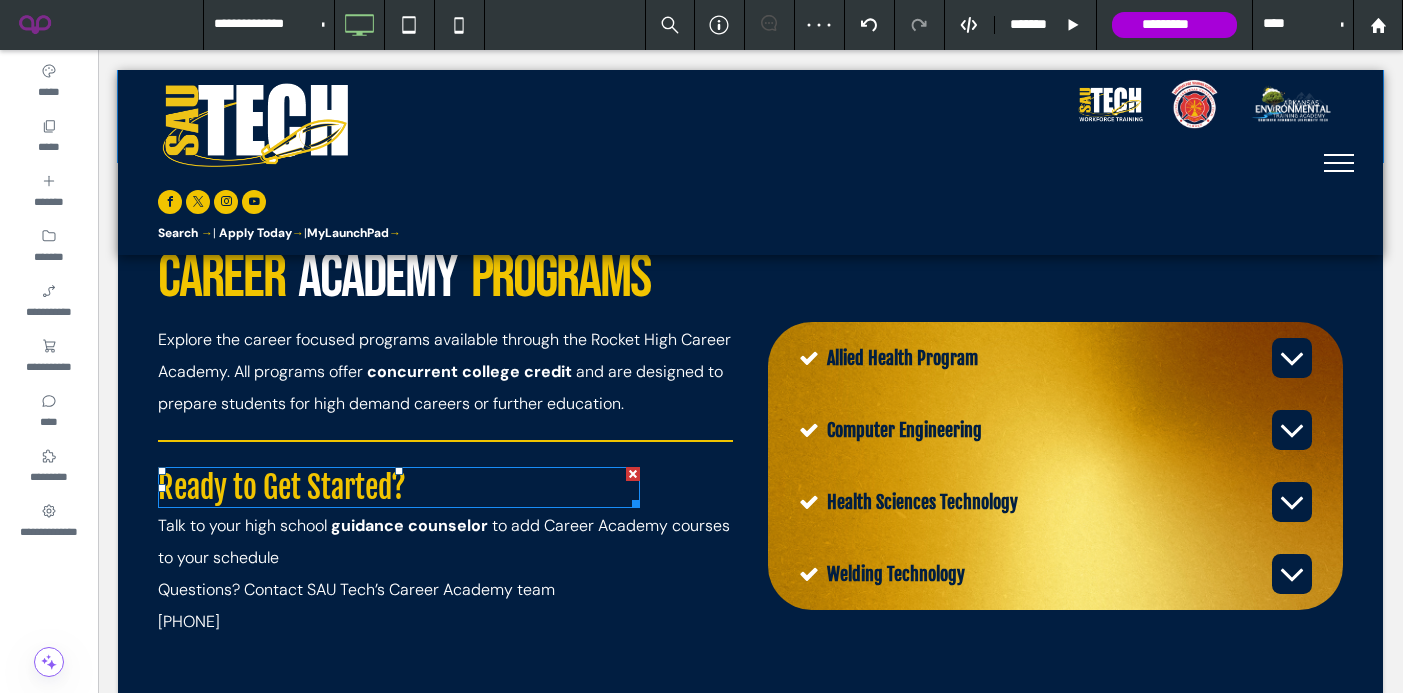 scroll, scrollTop: 1309, scrollLeft: 0, axis: vertical 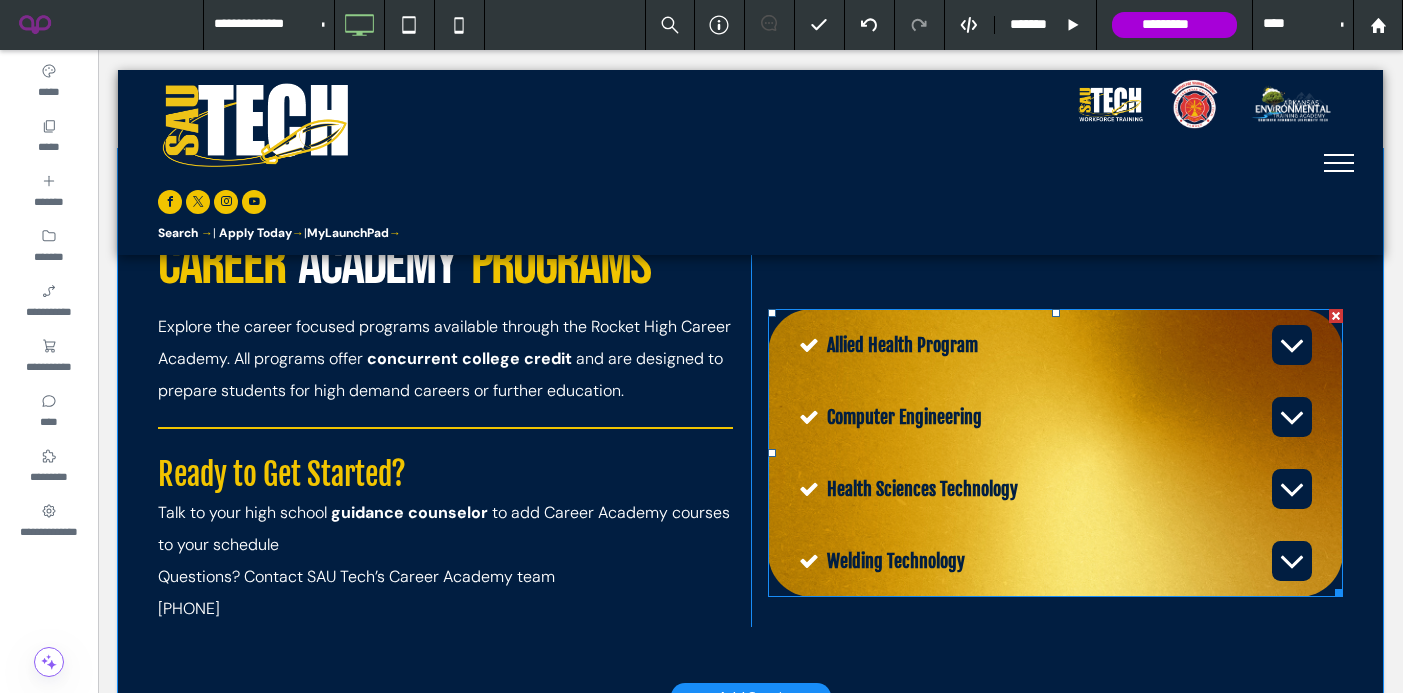 click on "Allied Health Program" at bounding box center [1055, 345] 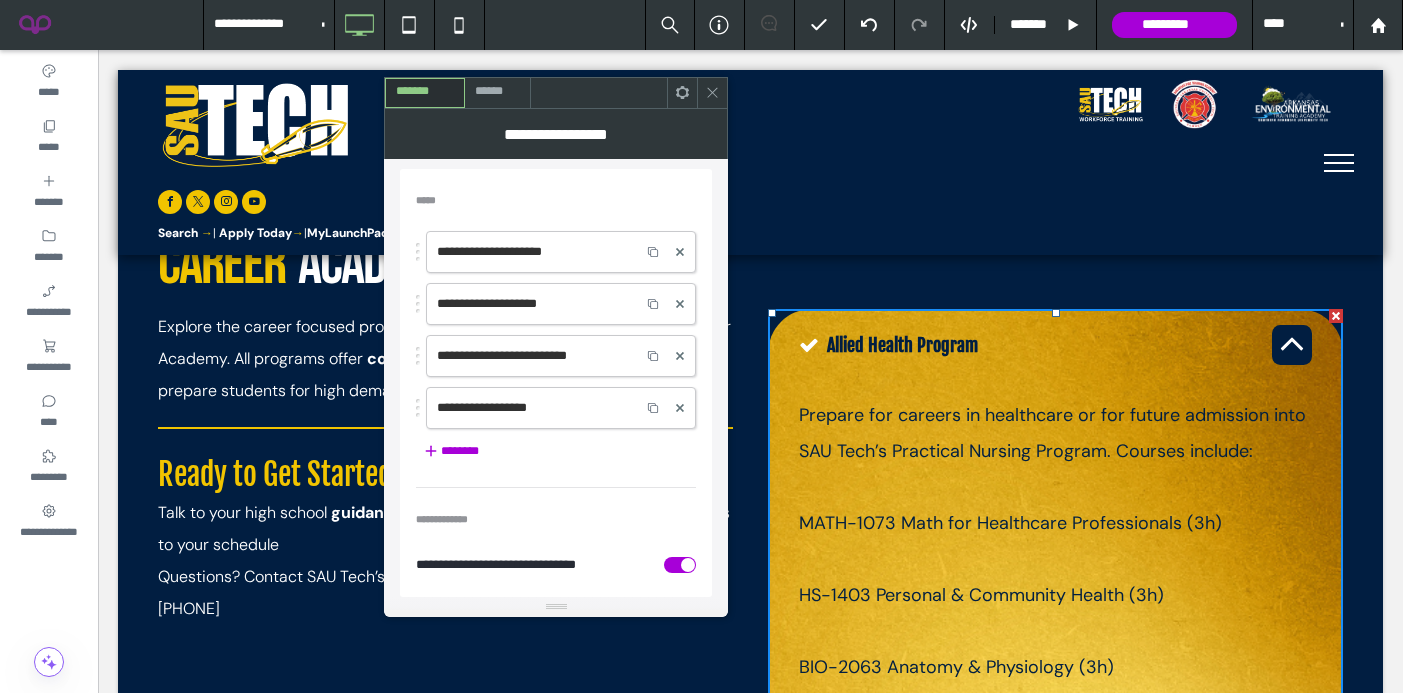 click on "******" at bounding box center (497, 92) 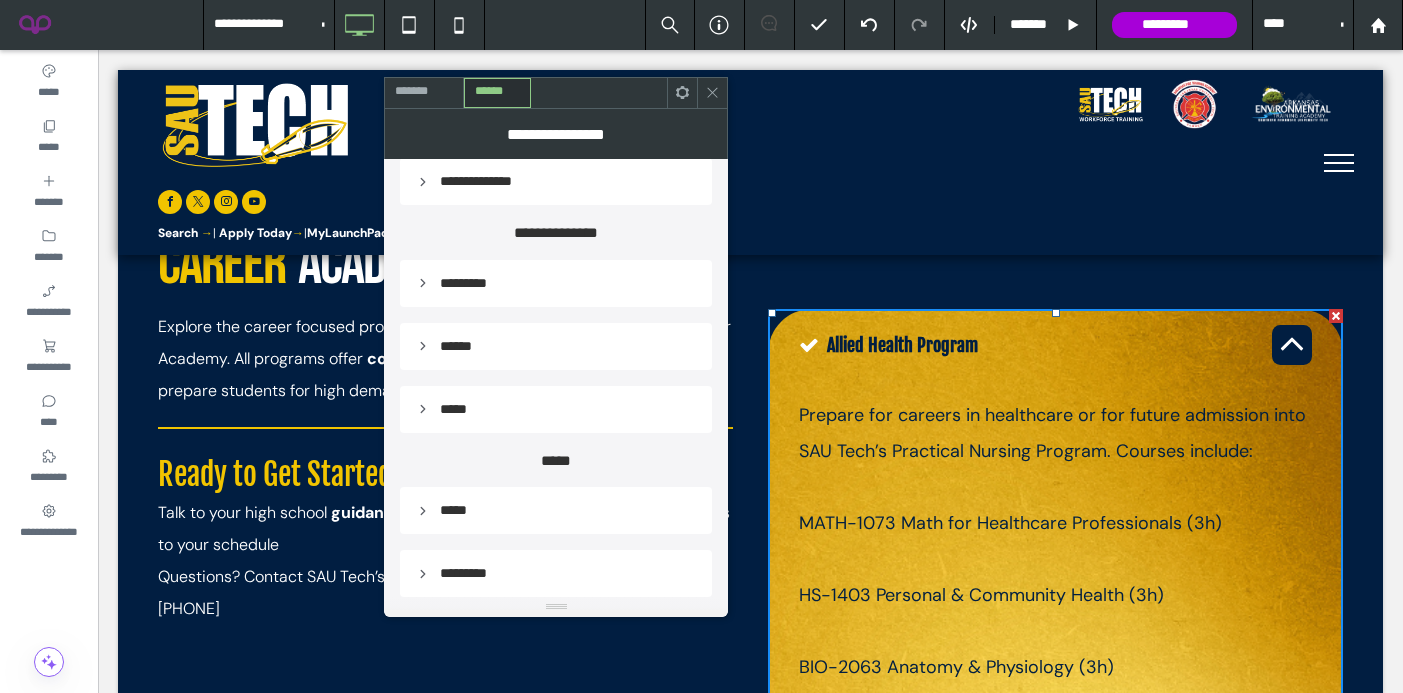 scroll, scrollTop: 407, scrollLeft: 0, axis: vertical 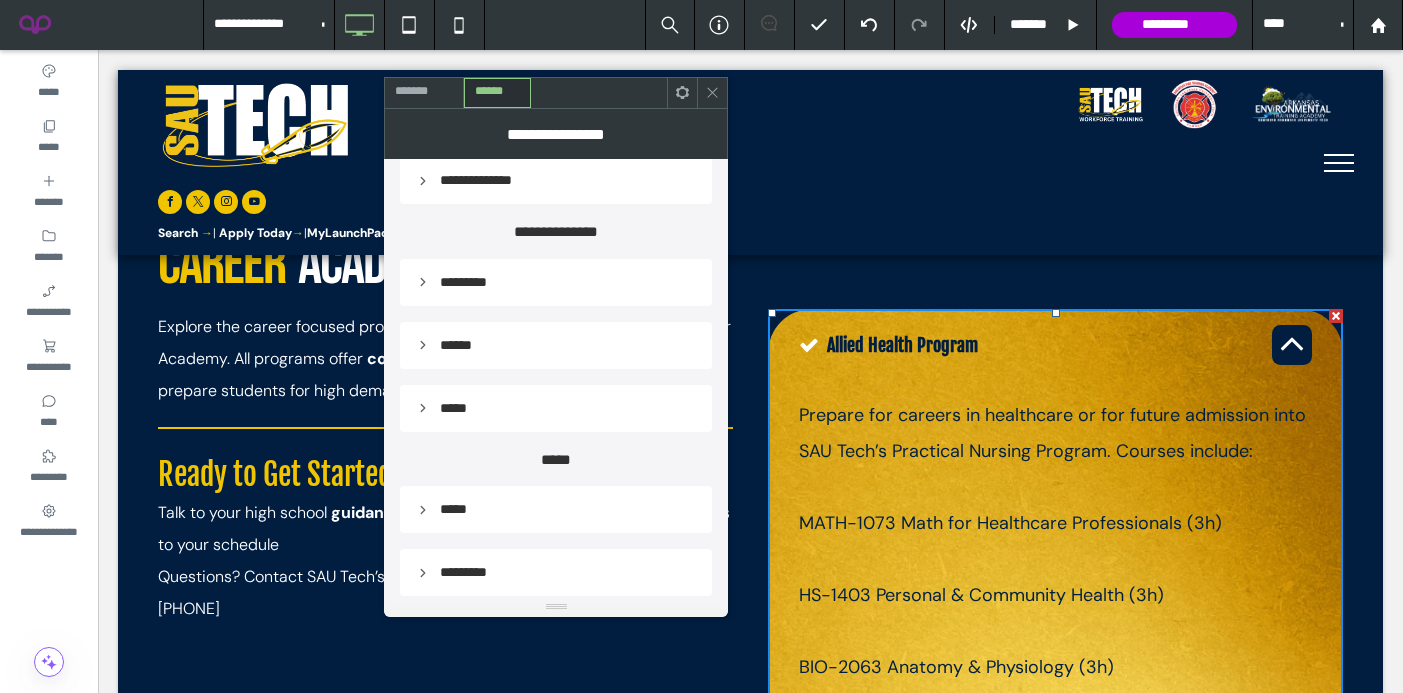 click on "*****" at bounding box center [556, 509] 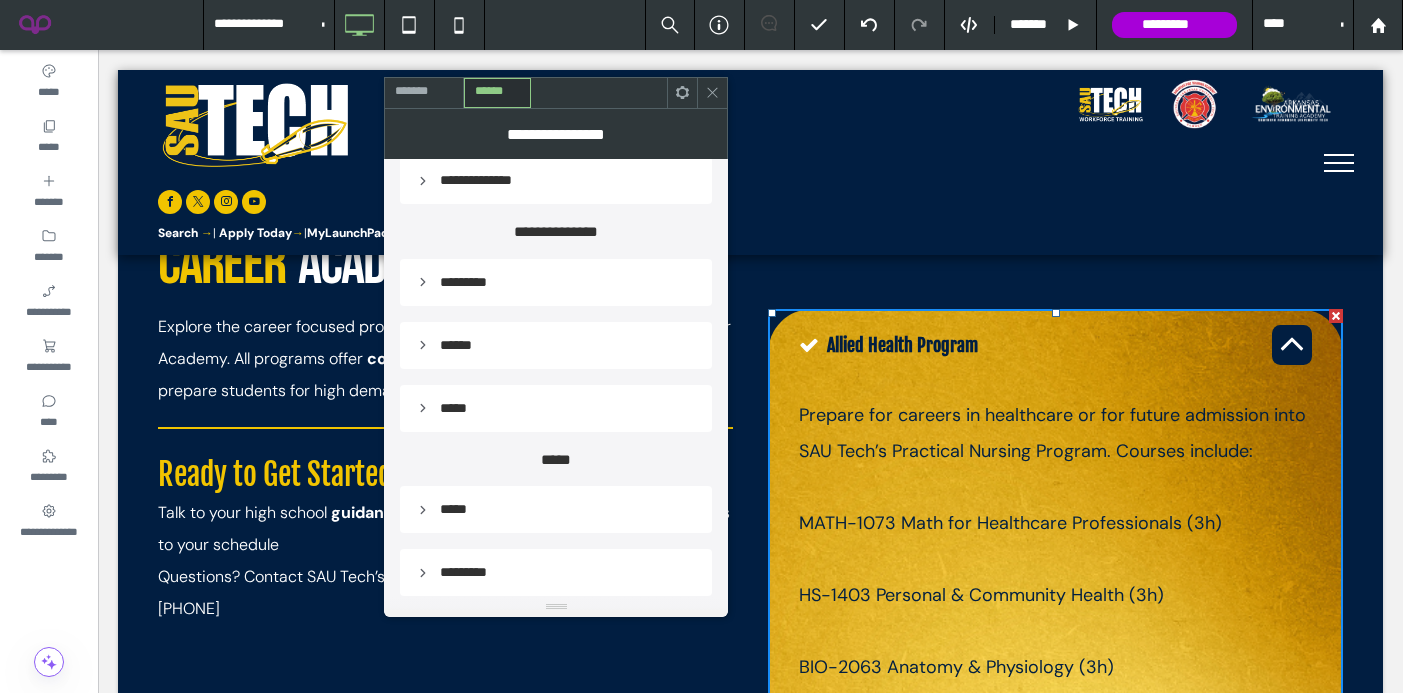 click on "*****" at bounding box center (556, 509) 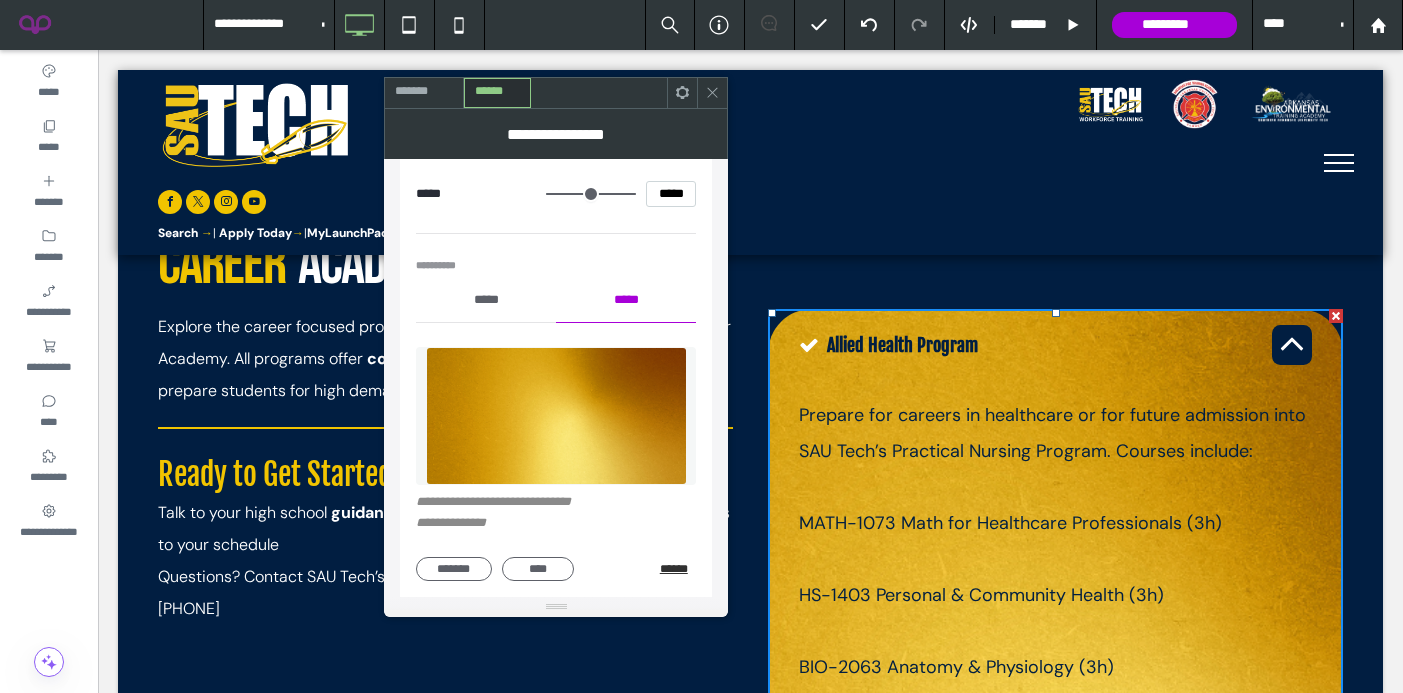 scroll, scrollTop: 970, scrollLeft: 0, axis: vertical 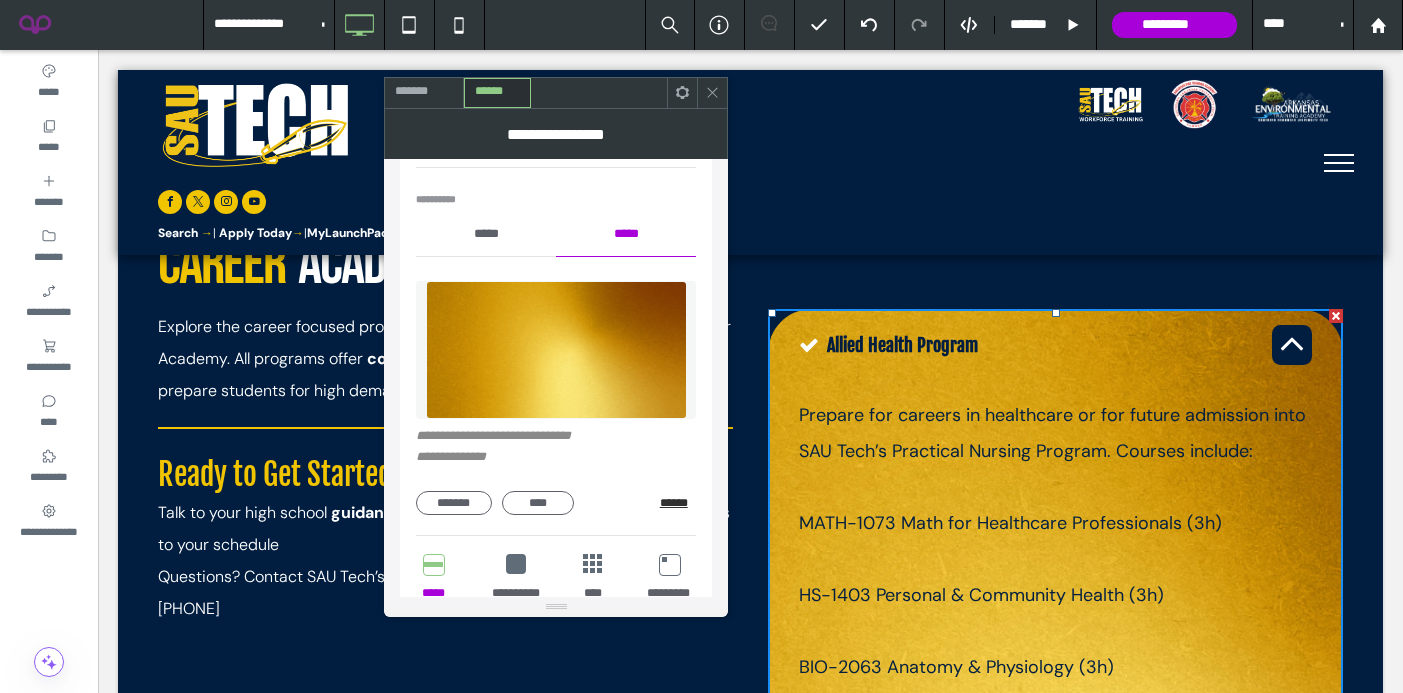 click on "******" at bounding box center (678, 503) 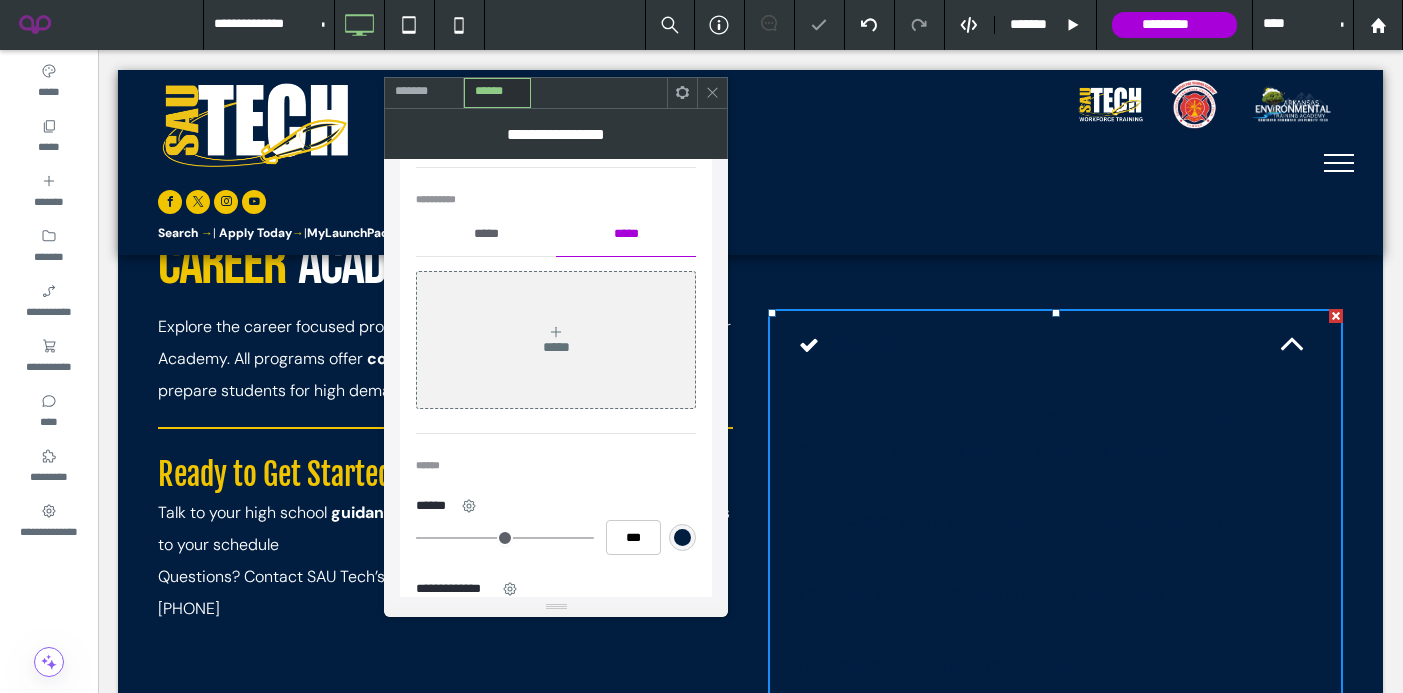 click on "*****" at bounding box center [486, 234] 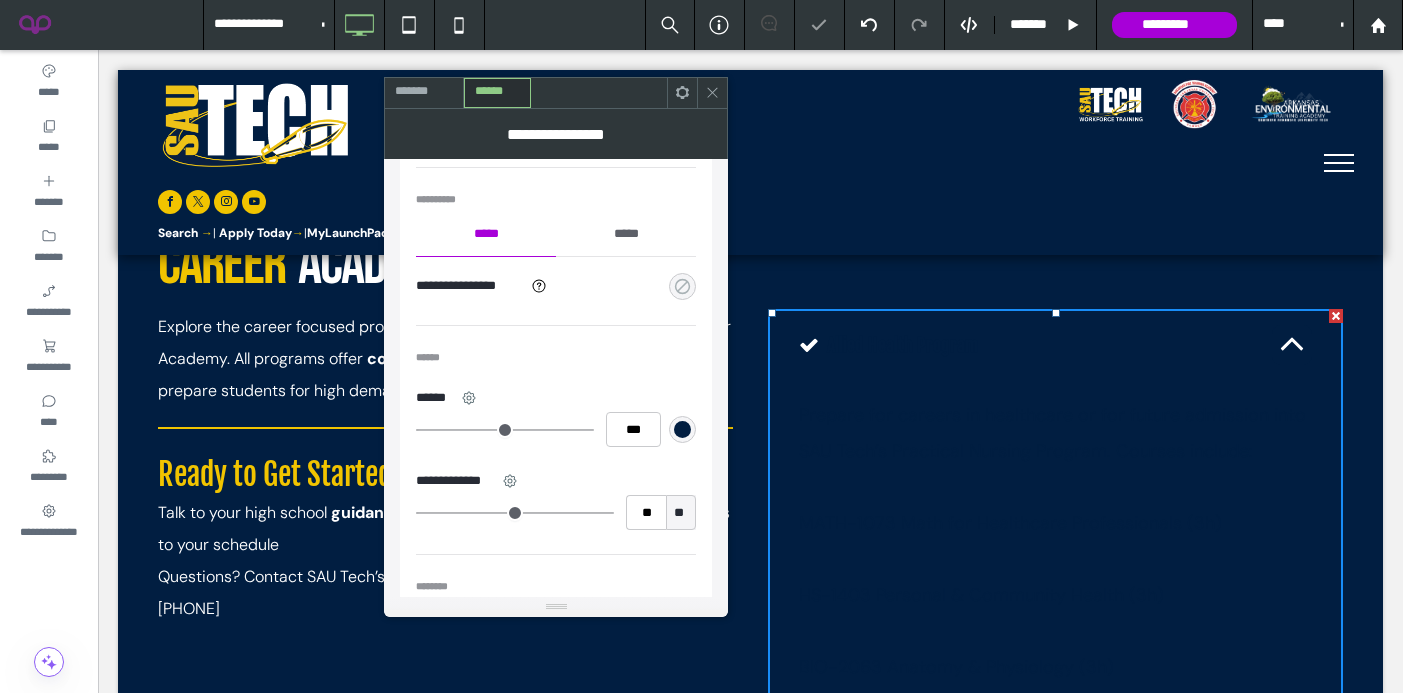 click 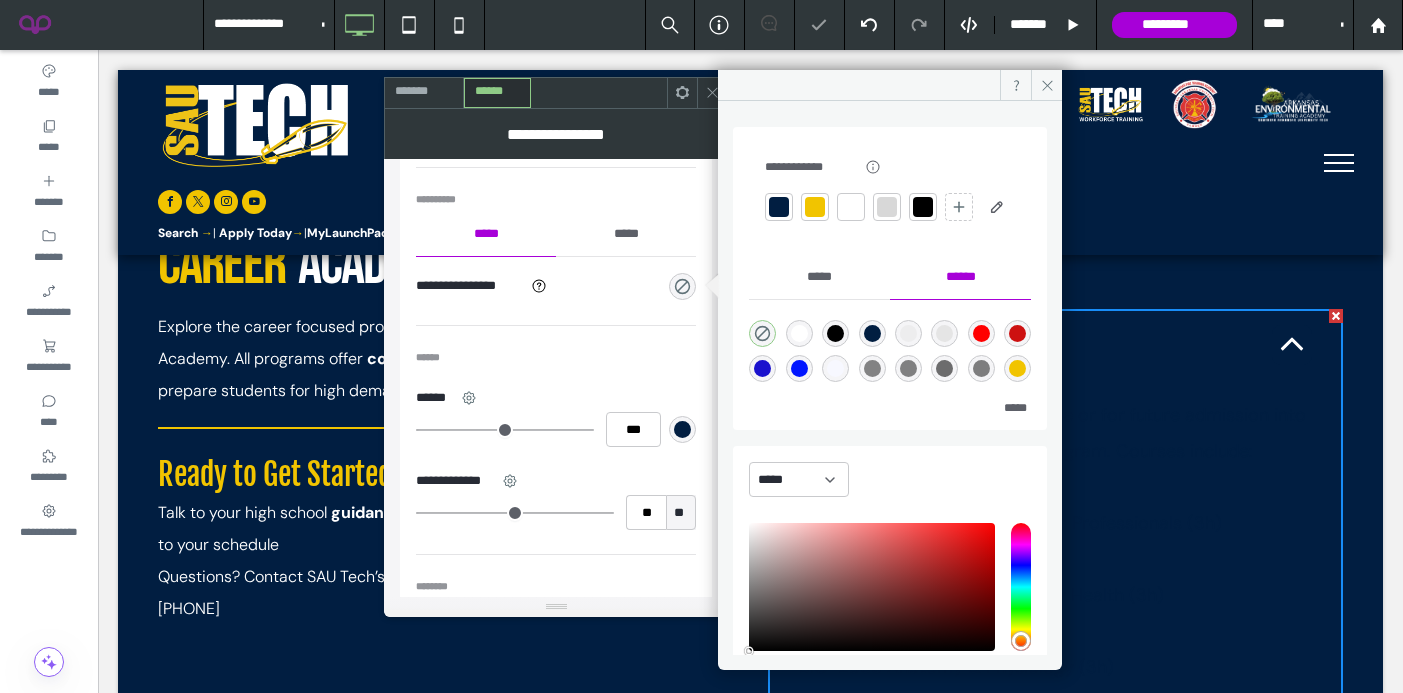 click at bounding box center (815, 207) 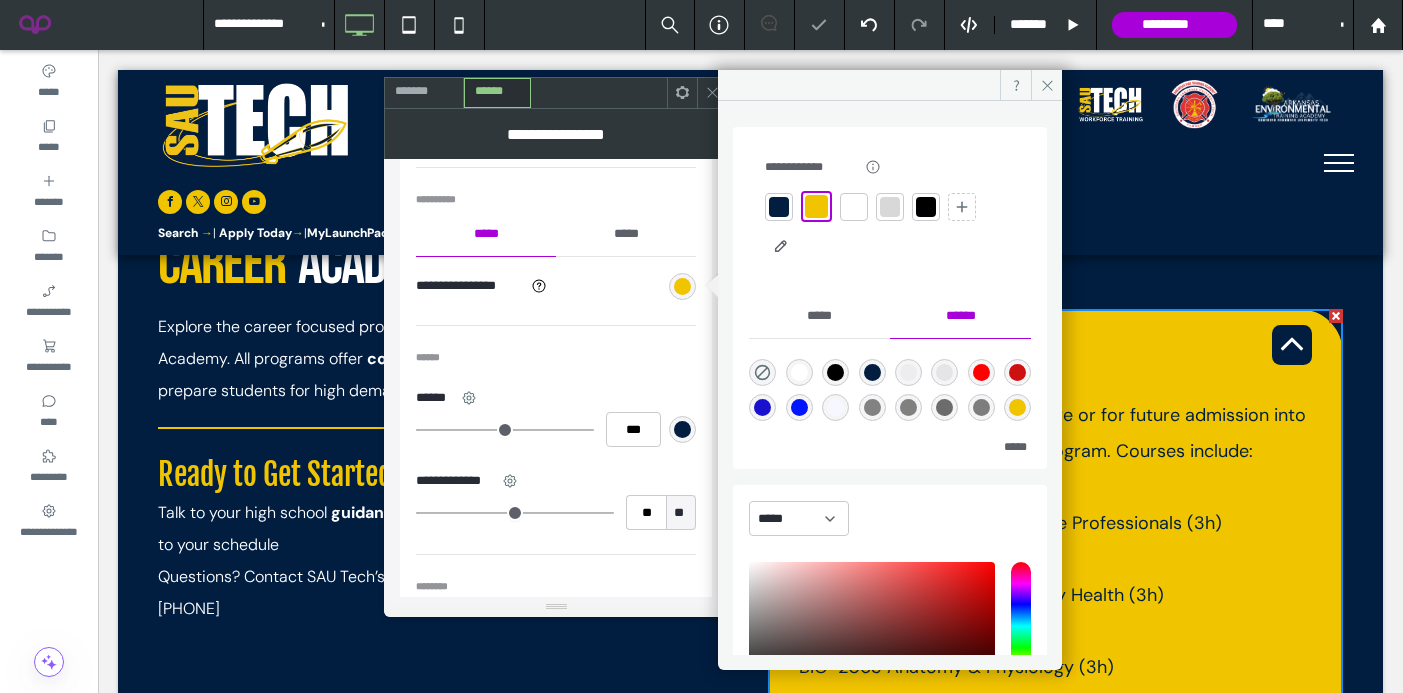click 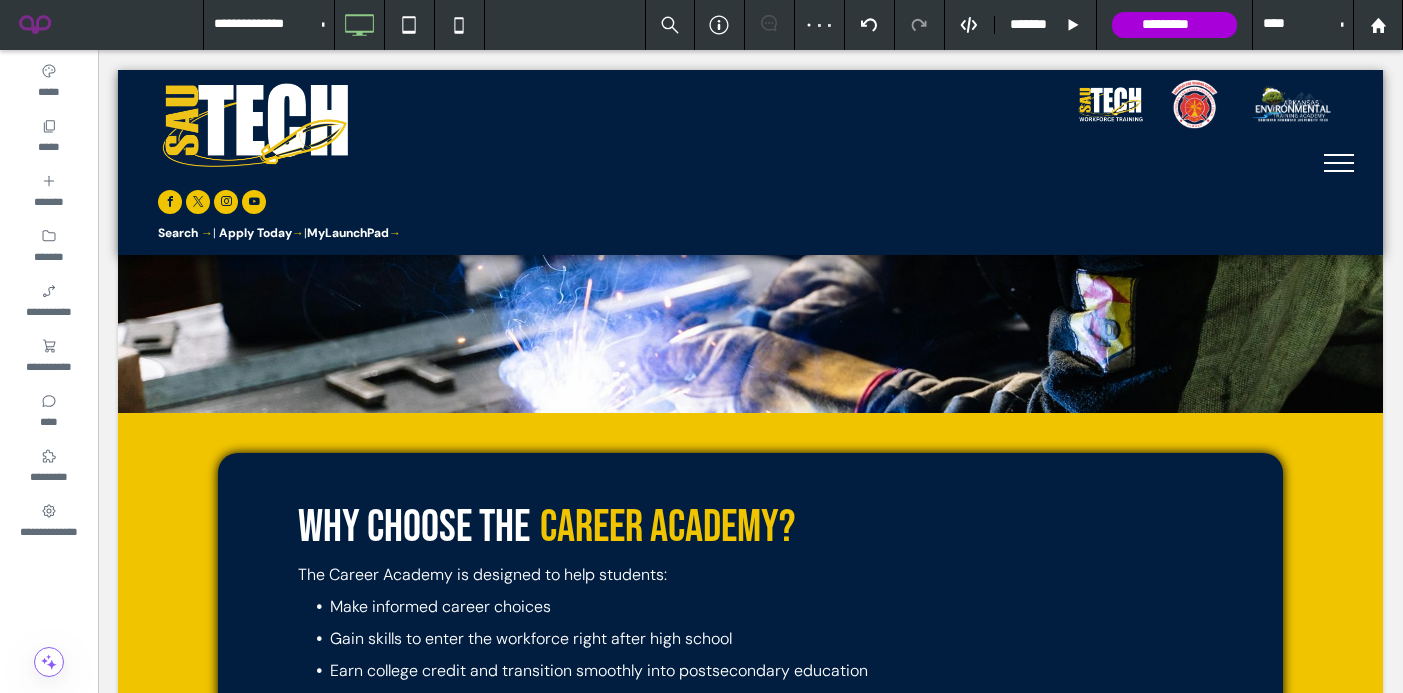 scroll, scrollTop: 0, scrollLeft: 0, axis: both 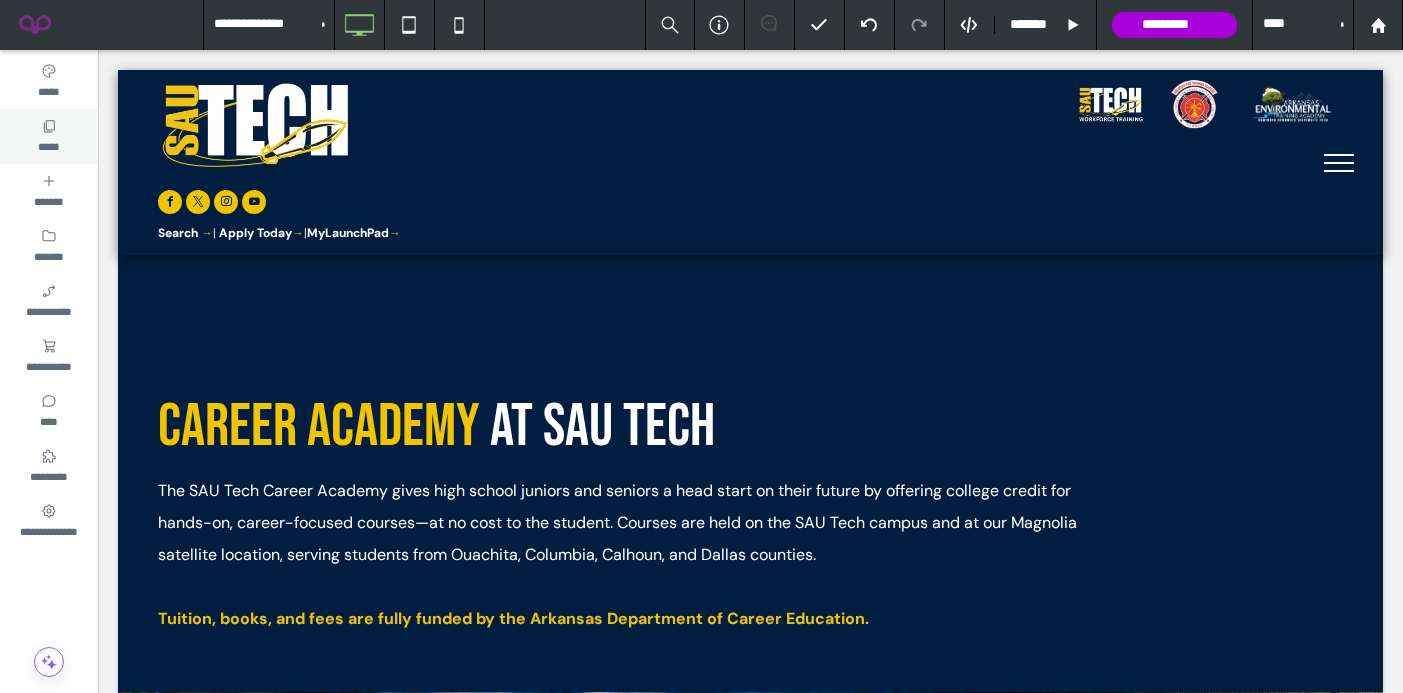 click 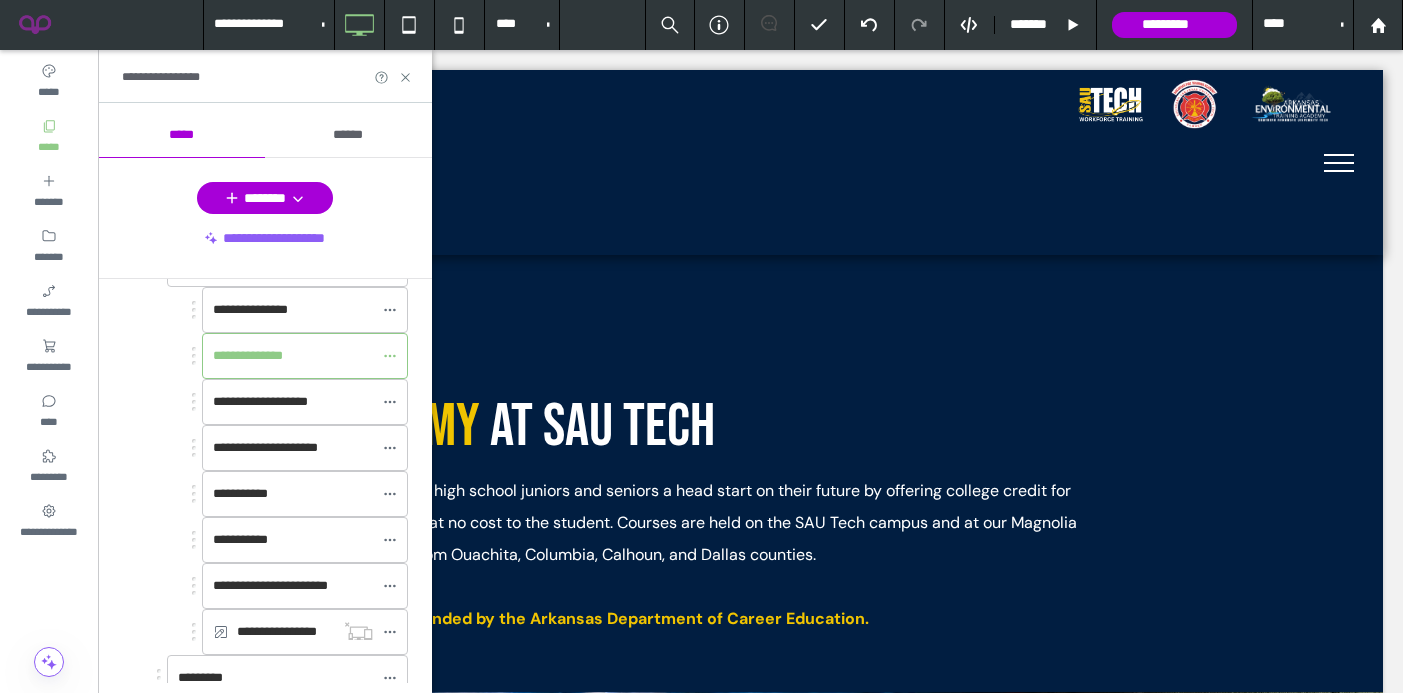 scroll, scrollTop: 810, scrollLeft: 0, axis: vertical 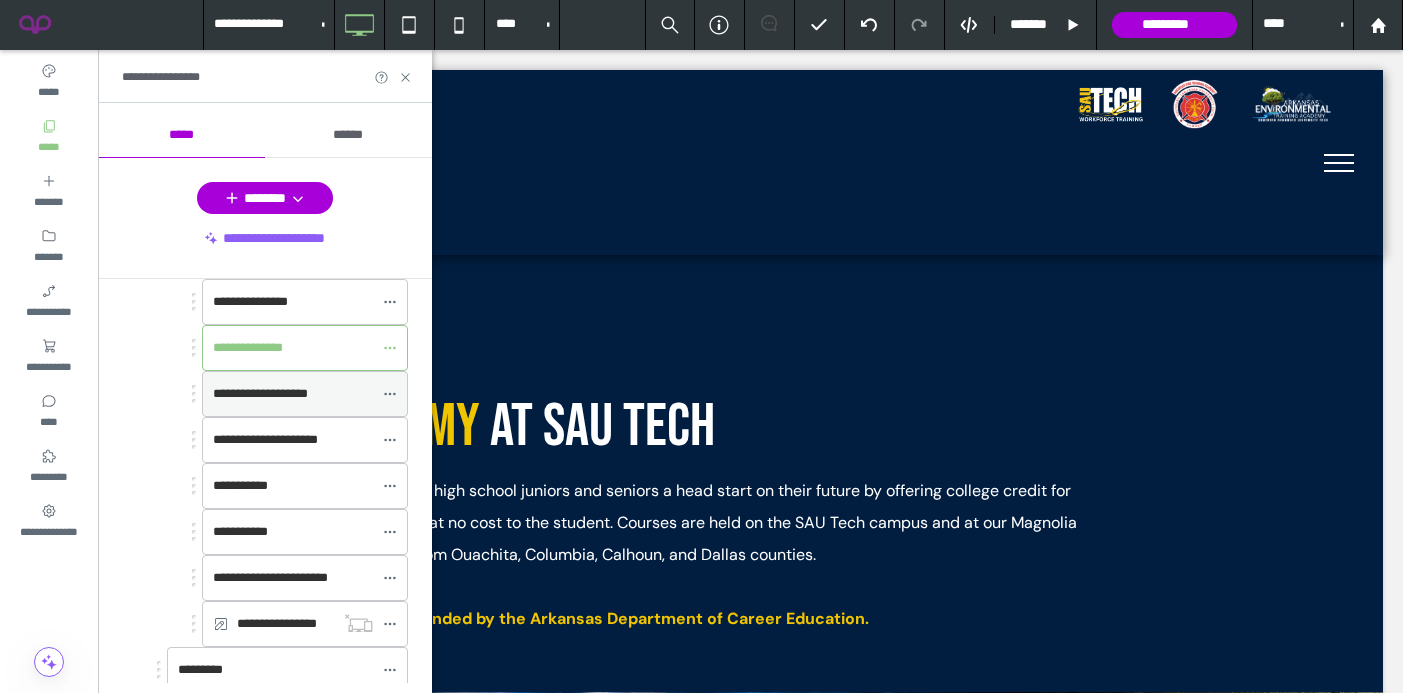 click on "**********" at bounding box center (293, 394) 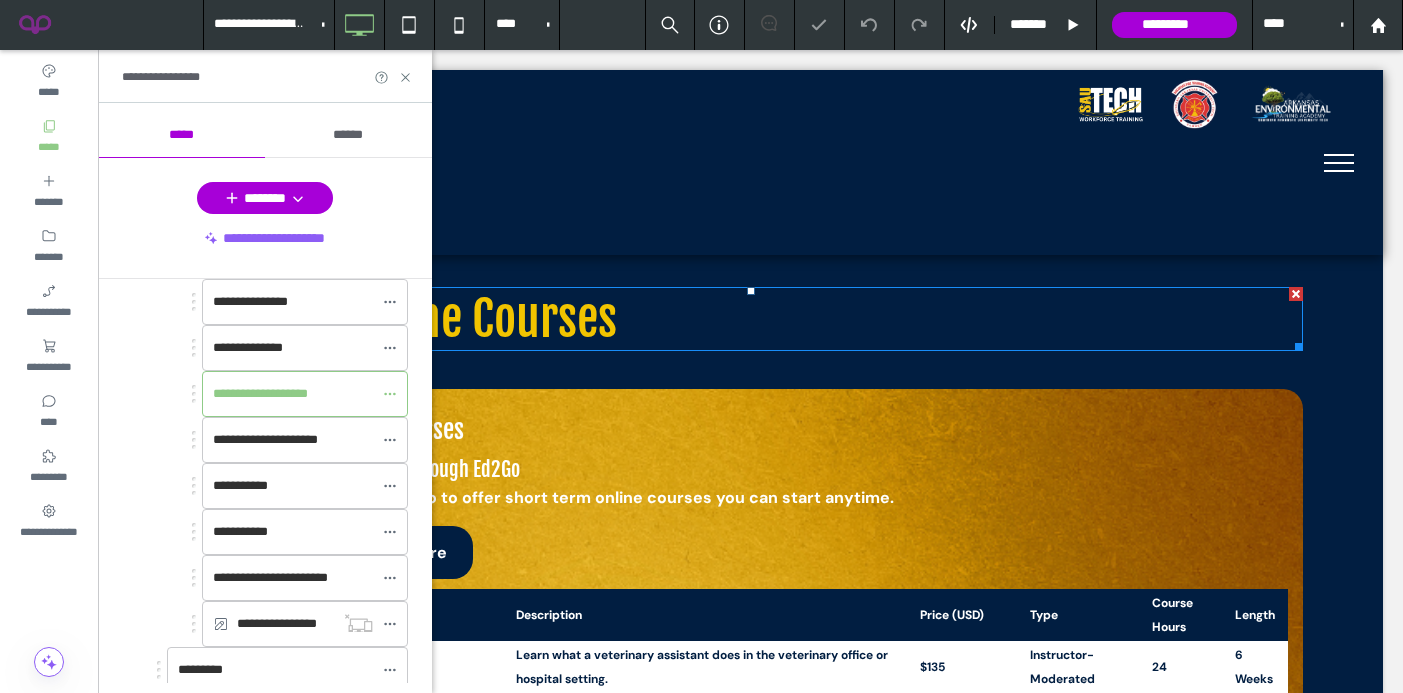 scroll, scrollTop: 931, scrollLeft: 0, axis: vertical 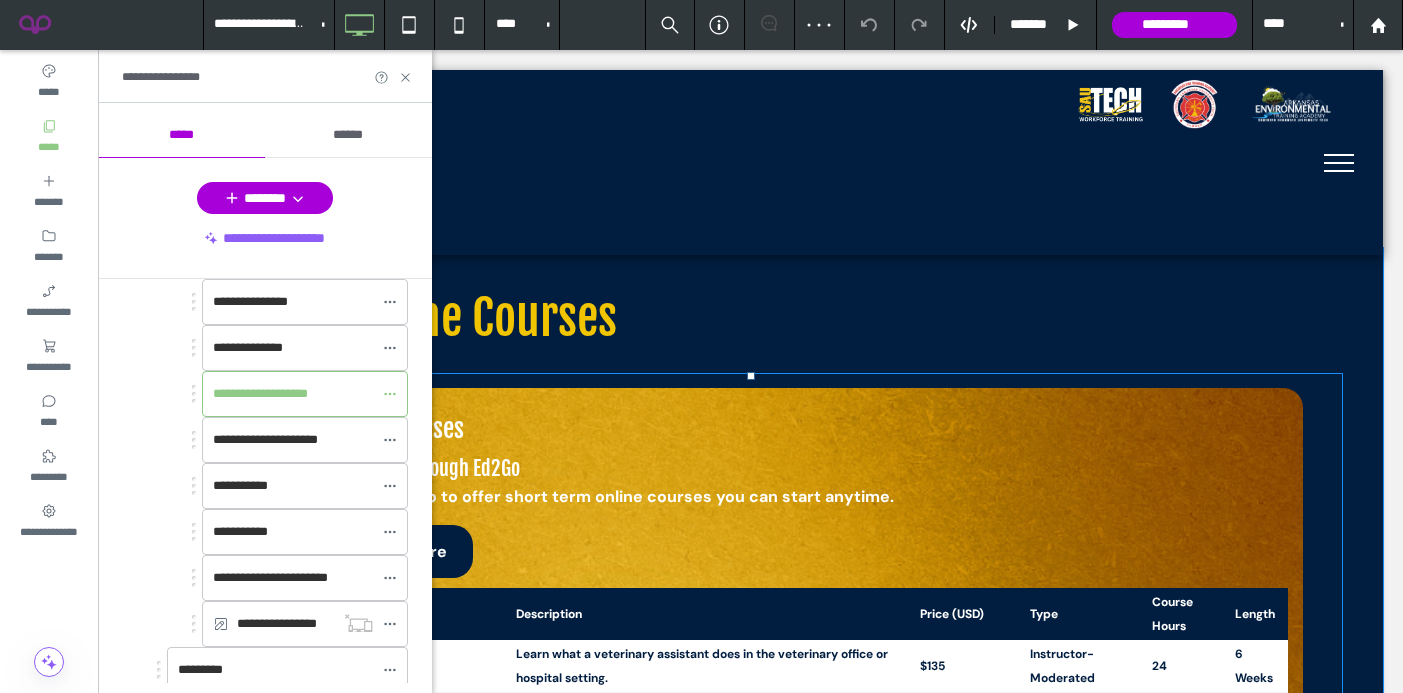 click on "Short Term Online Courses
Online Courses Available Through Ed2Go
We’ve partnered with Ed2Go to offer short term online courses you can start anytime.
Visit ED2Go To Learn More
Course Title
Description
Price (USD)
Type
Course Hours
Length
Become a Veterinary Assistant
Learn what a veterinary assistant does in the veterinary office or hospital setting.
$135
Instructor-Moderated
24
6 Weeks
Human Resource Management Suite
Learn HR basics, attract/retain top talent, and create a high-performance workplace.
$365 (Bundle $405)
Bundle
72
-
TEAS Prep Series
Prepare for TEAS exam: reading, English, math, and science.
$225 (Bundle $250)
Bundle
48
-
Spanish for Medical Professionals
Learn medical Spanish, hone conversational skills, master healthcare phrases.
$135
Instructor-Moderated
24
6 Weeks
Spanish for Law Enforcement
24" at bounding box center [750, 911] 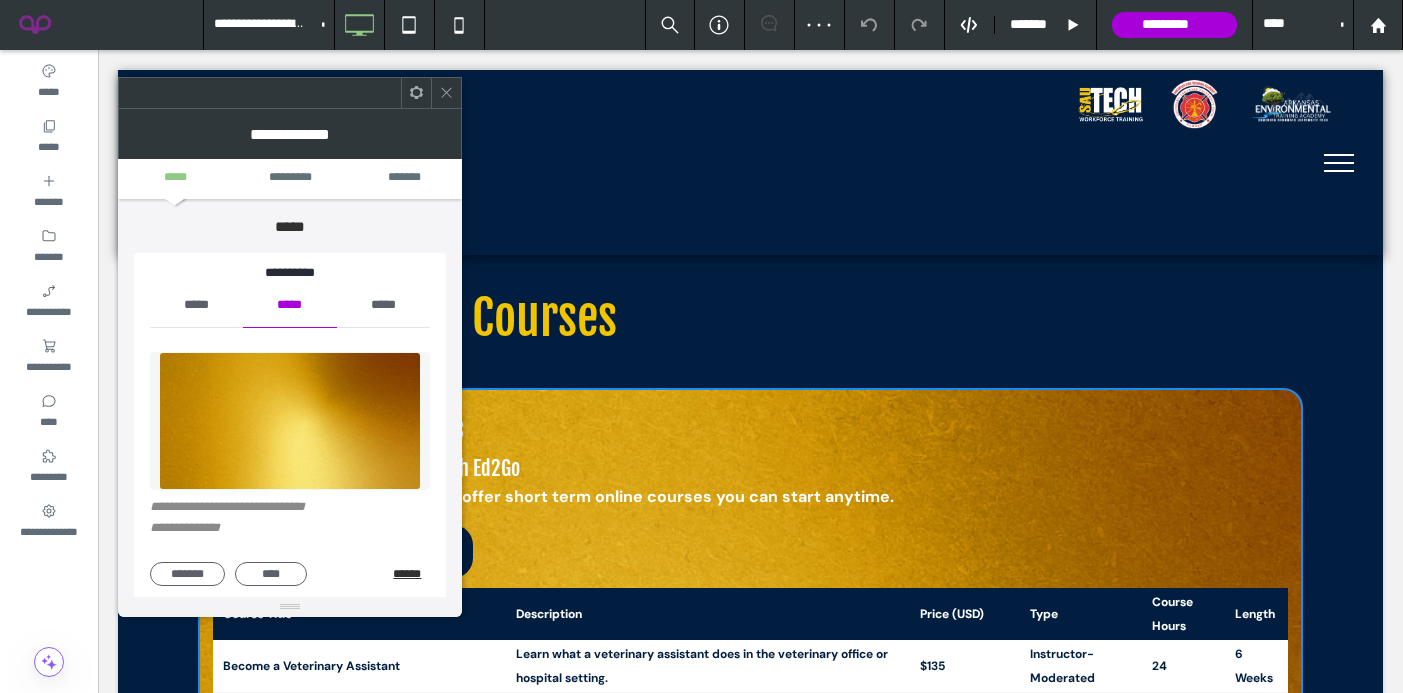 click on "******" at bounding box center [411, 574] 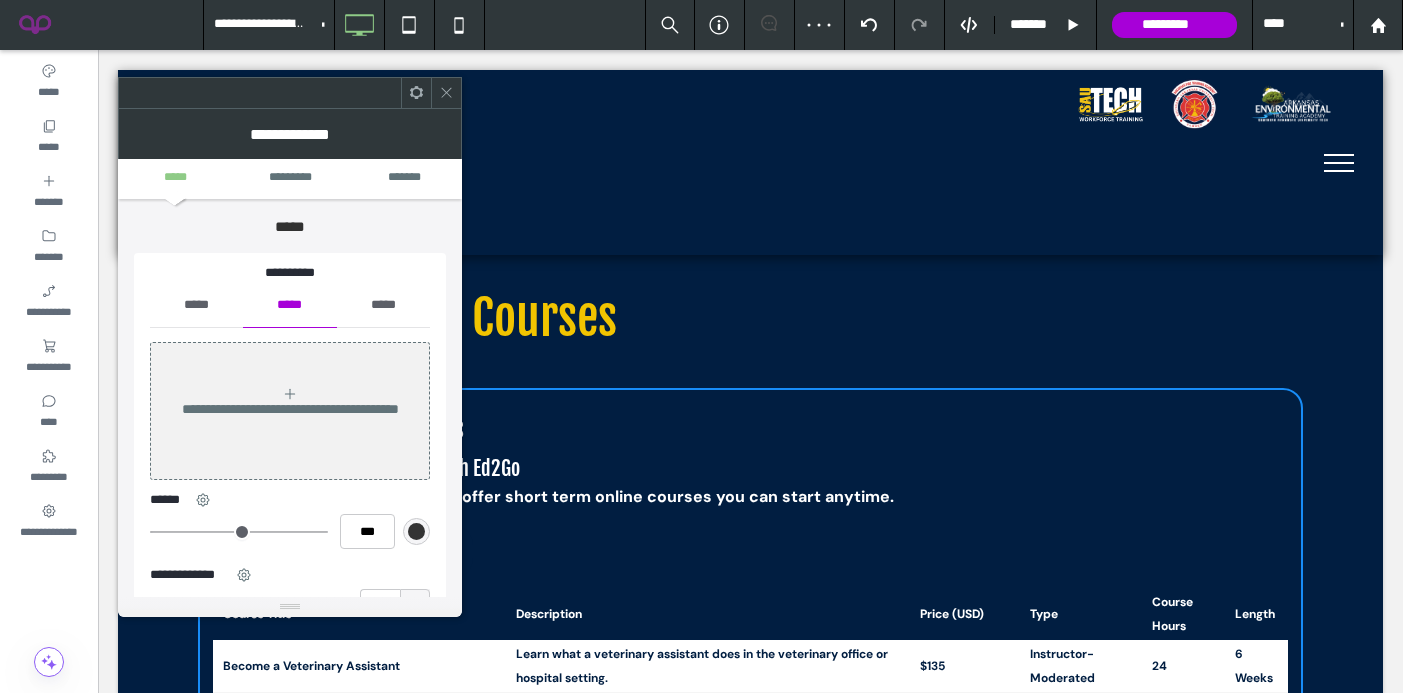 click on "*****" at bounding box center (196, 305) 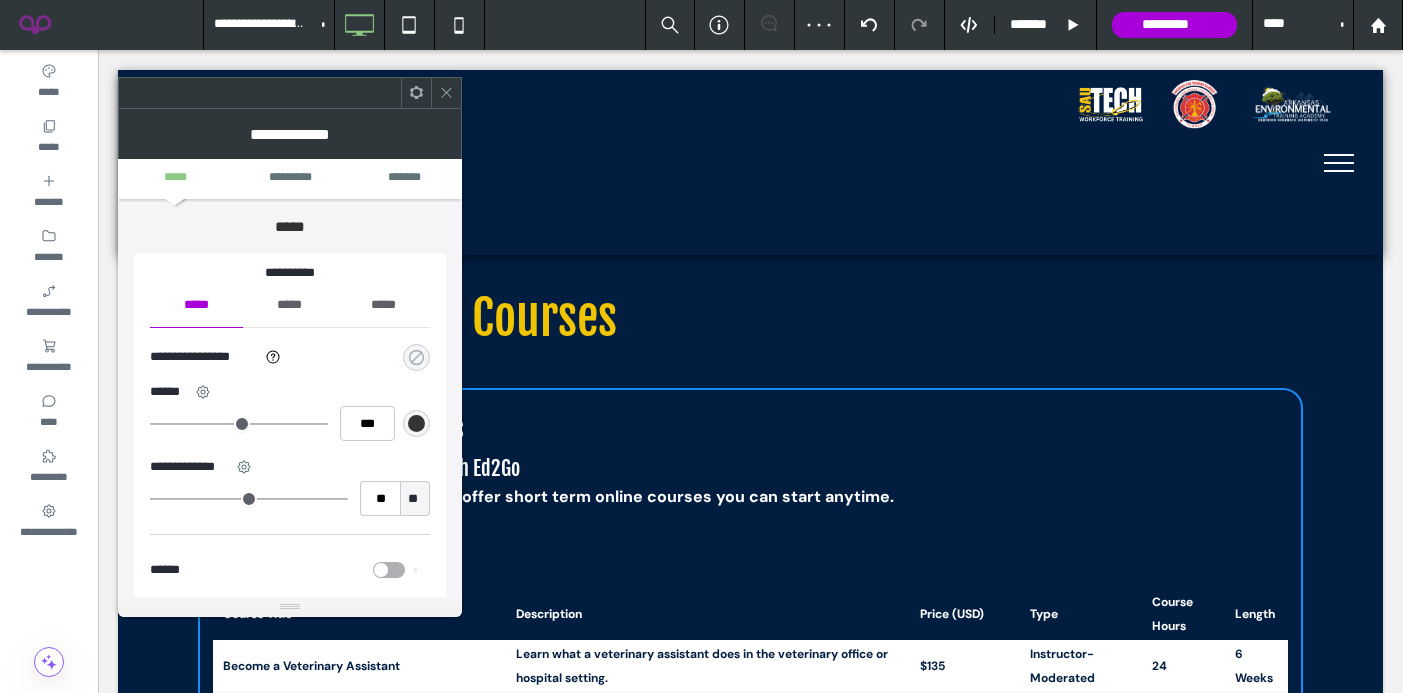 click at bounding box center [416, 357] 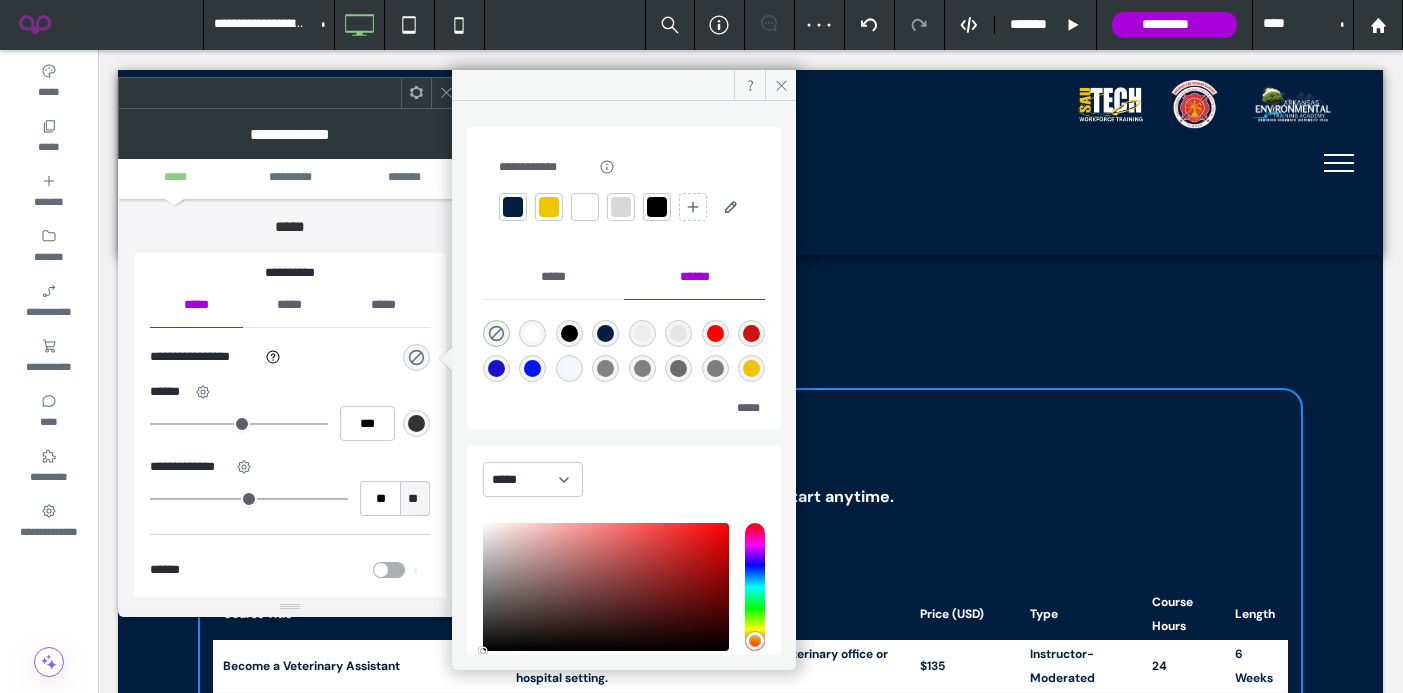 click at bounding box center (549, 207) 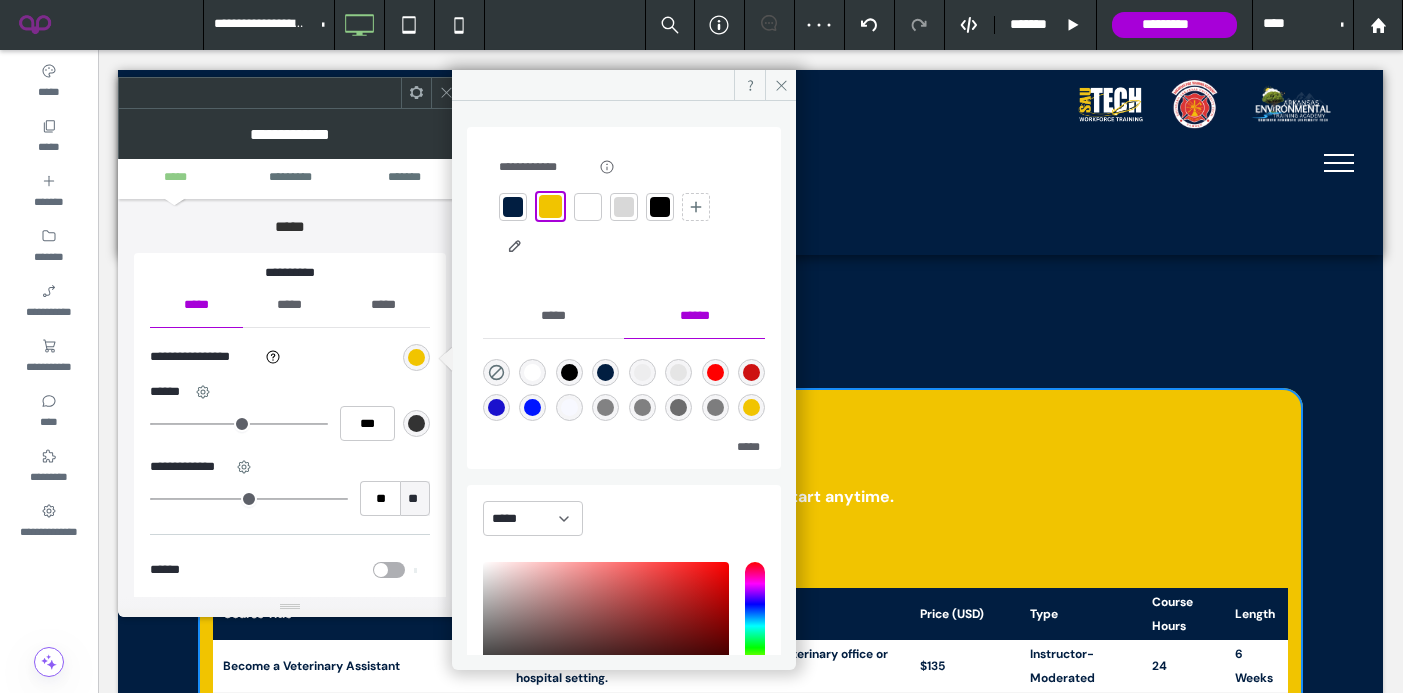 click 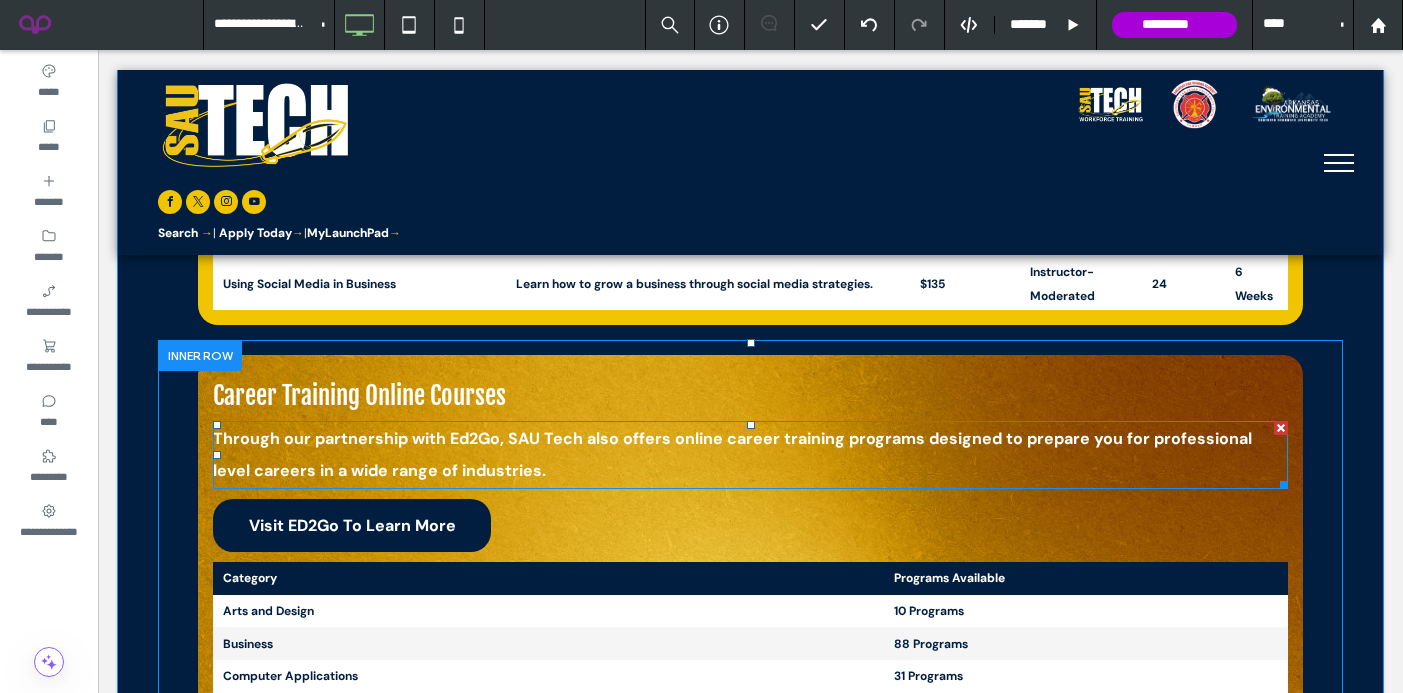 scroll, scrollTop: 2033, scrollLeft: 0, axis: vertical 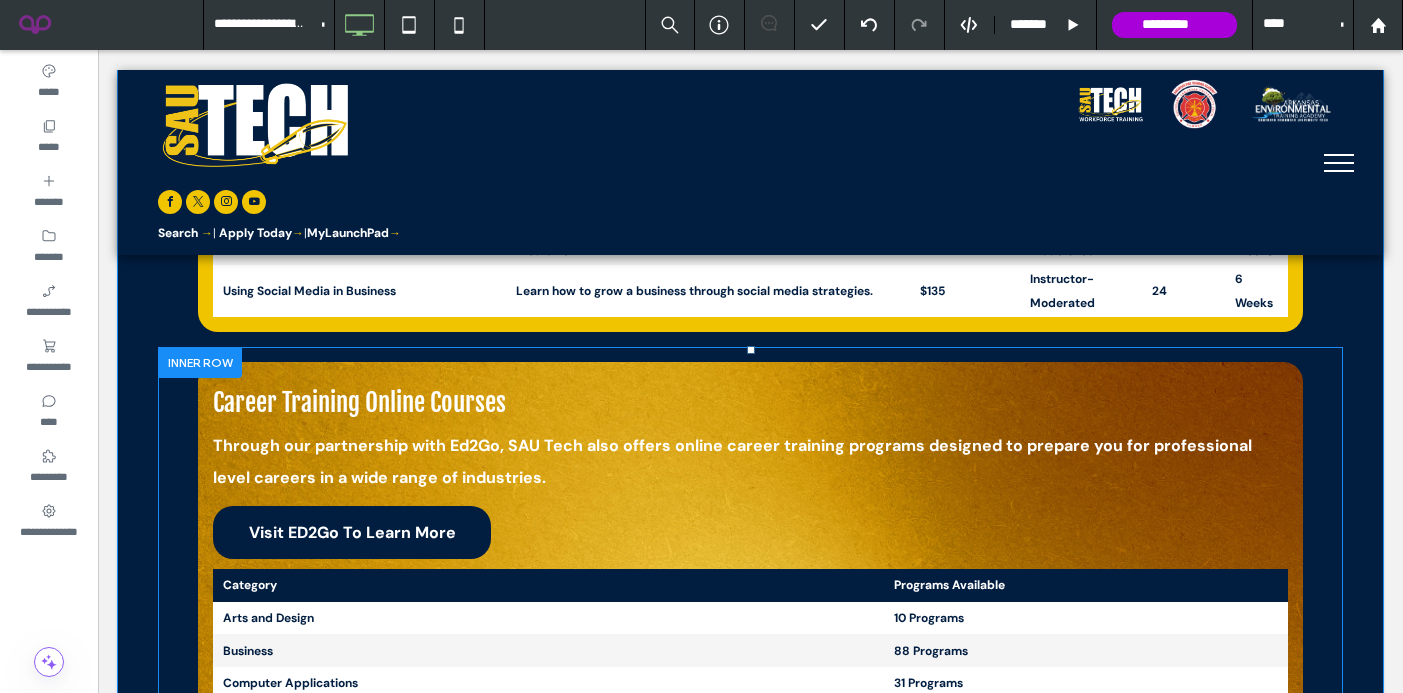 click on "Career Training Online Courses
Through our partnership with Ed2Go, SAU Tech also offers online career training programs designed to prepare you for professional level careers in a wide range of industries. ﻿
Visit ED2Go To Learn More
Category
Programs Available
Arts and Design
10 Programs
Business
88 Programs
Computer Applications
31 Programs
Computer Science
11 Programs
Construction and Trades
77 Programs
Health and Fitness
80 Programs
Hospitality
27 Programs
Information Technology
60 Programs
Language
3 Programs
Legal
15 Programs
Teacher Professional Development
8 Programs
Writing
4 Programs
Click To Paste" at bounding box center (750, 685) 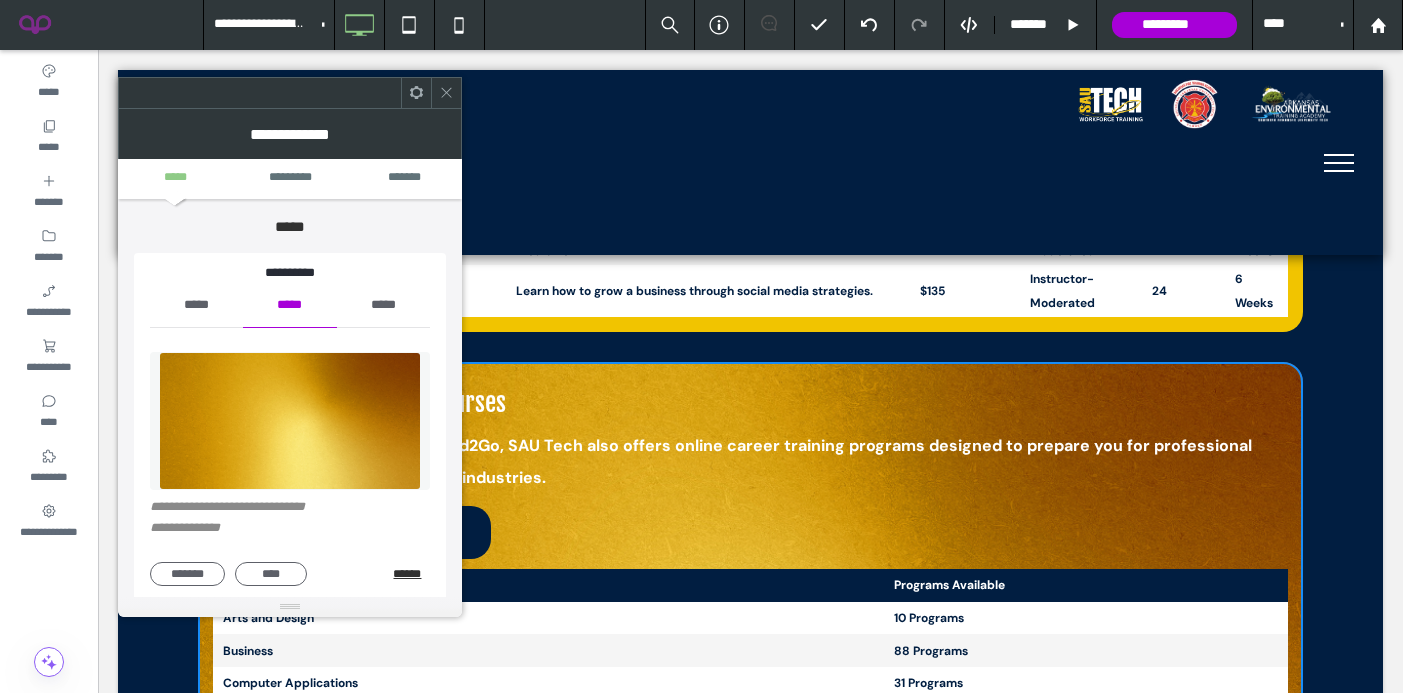 click on "******" at bounding box center (411, 574) 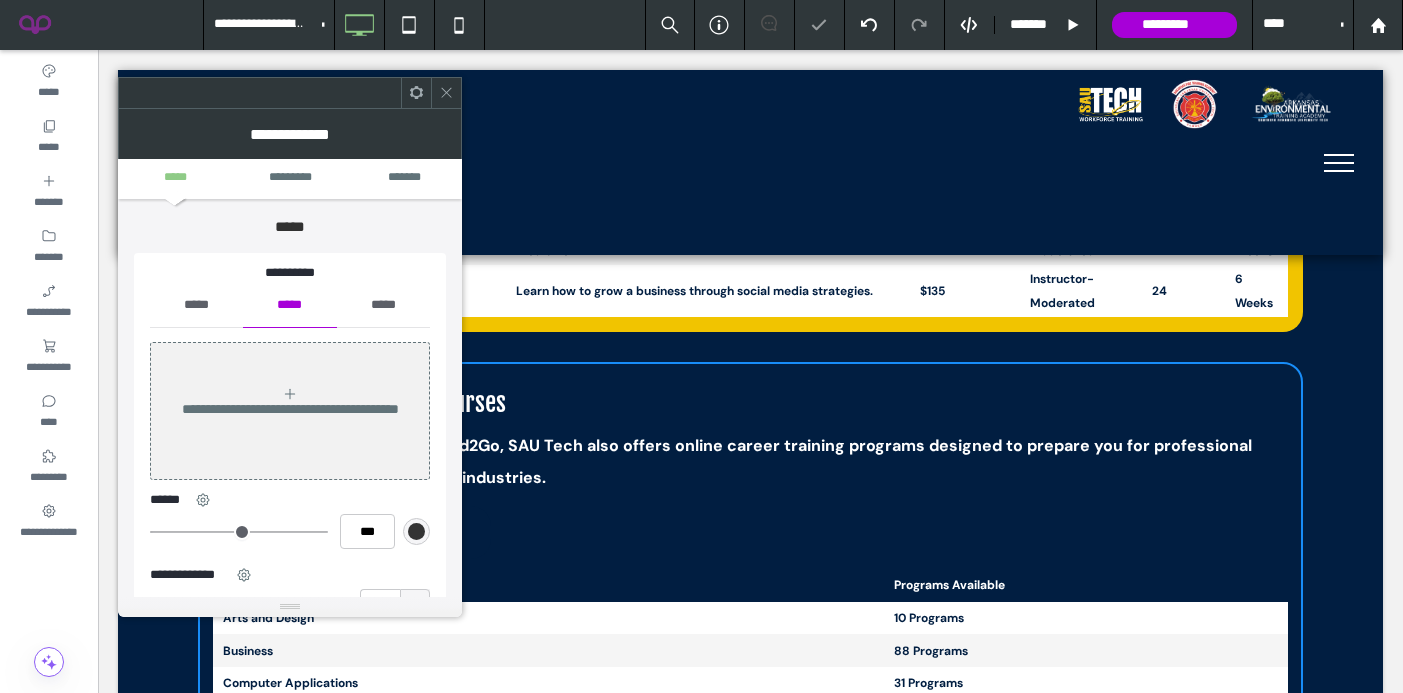 click on "*****" at bounding box center (196, 305) 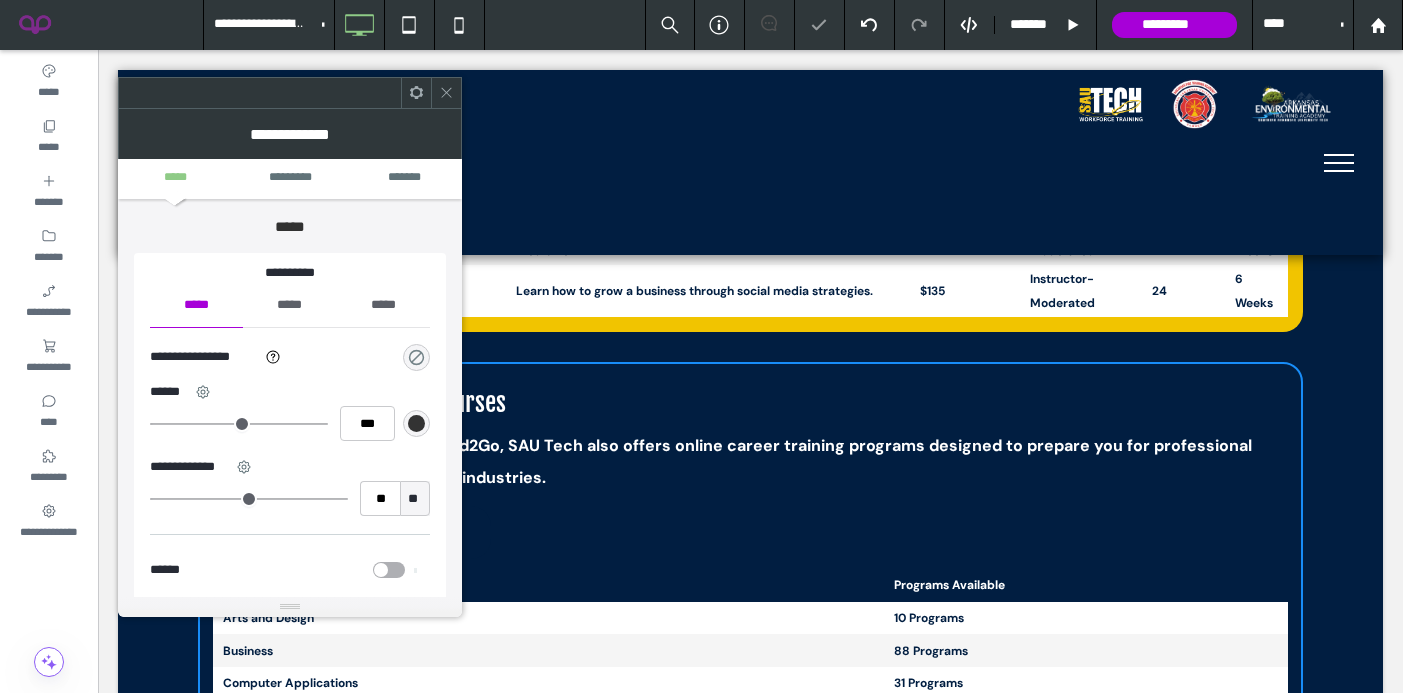 click at bounding box center [416, 357] 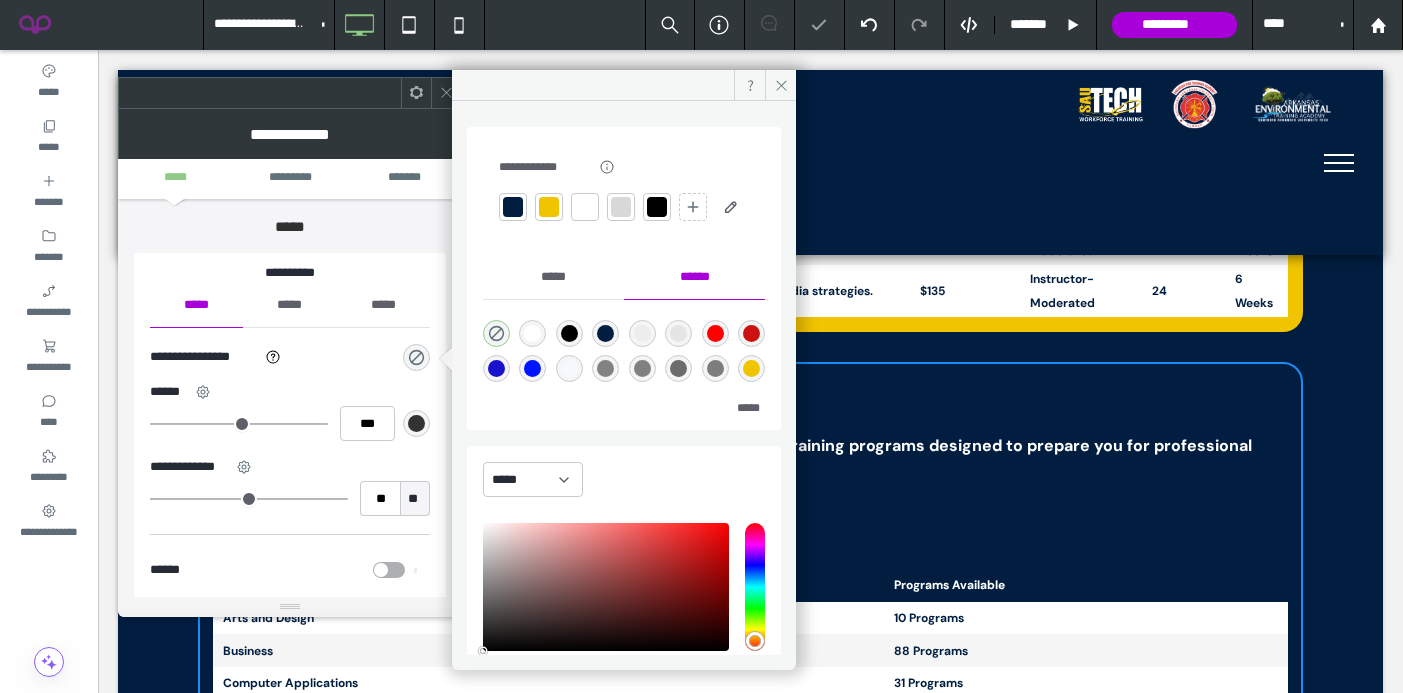 click at bounding box center (549, 207) 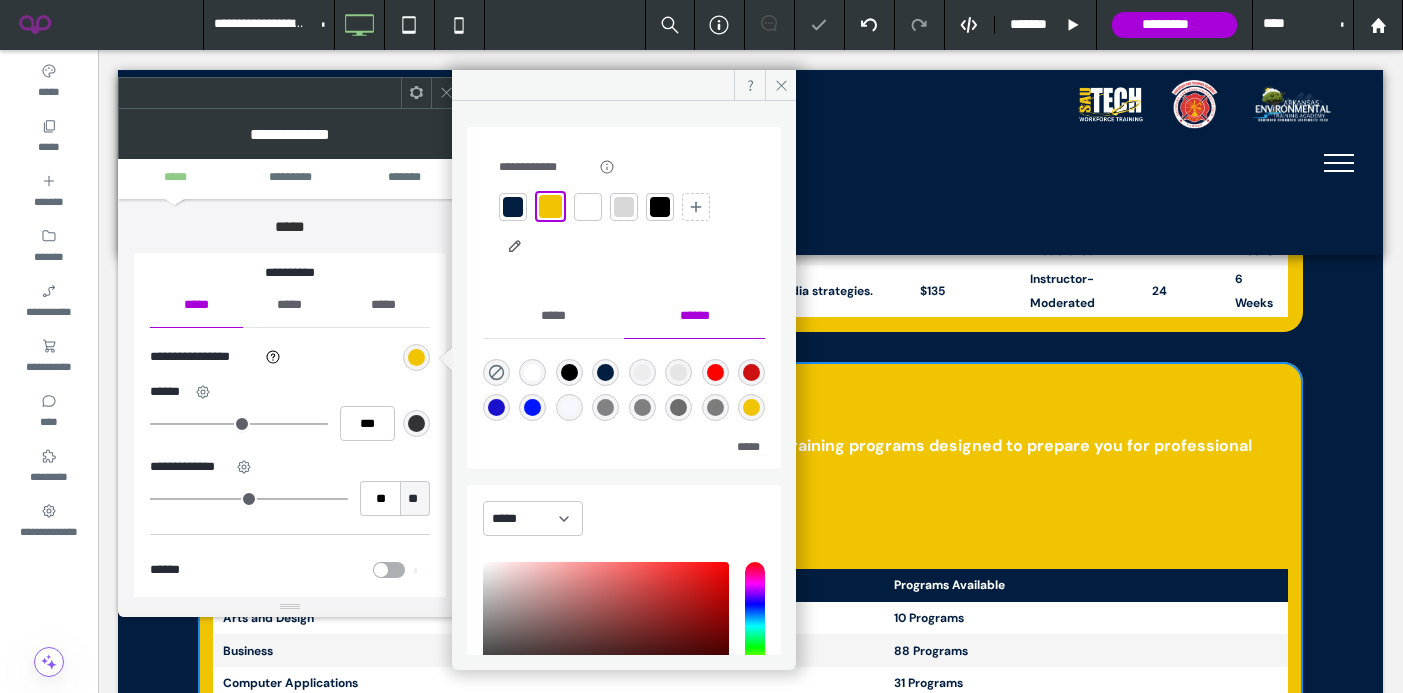 click at bounding box center (446, 93) 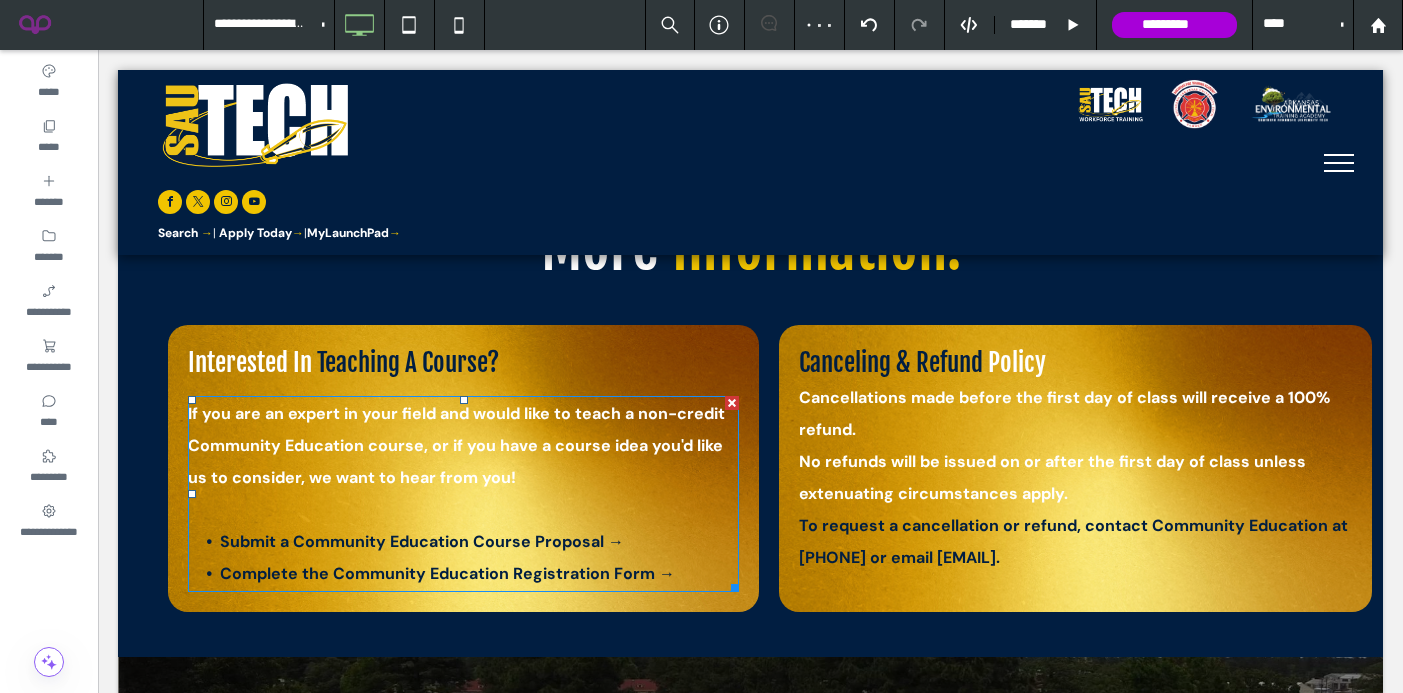 scroll, scrollTop: 3328, scrollLeft: 0, axis: vertical 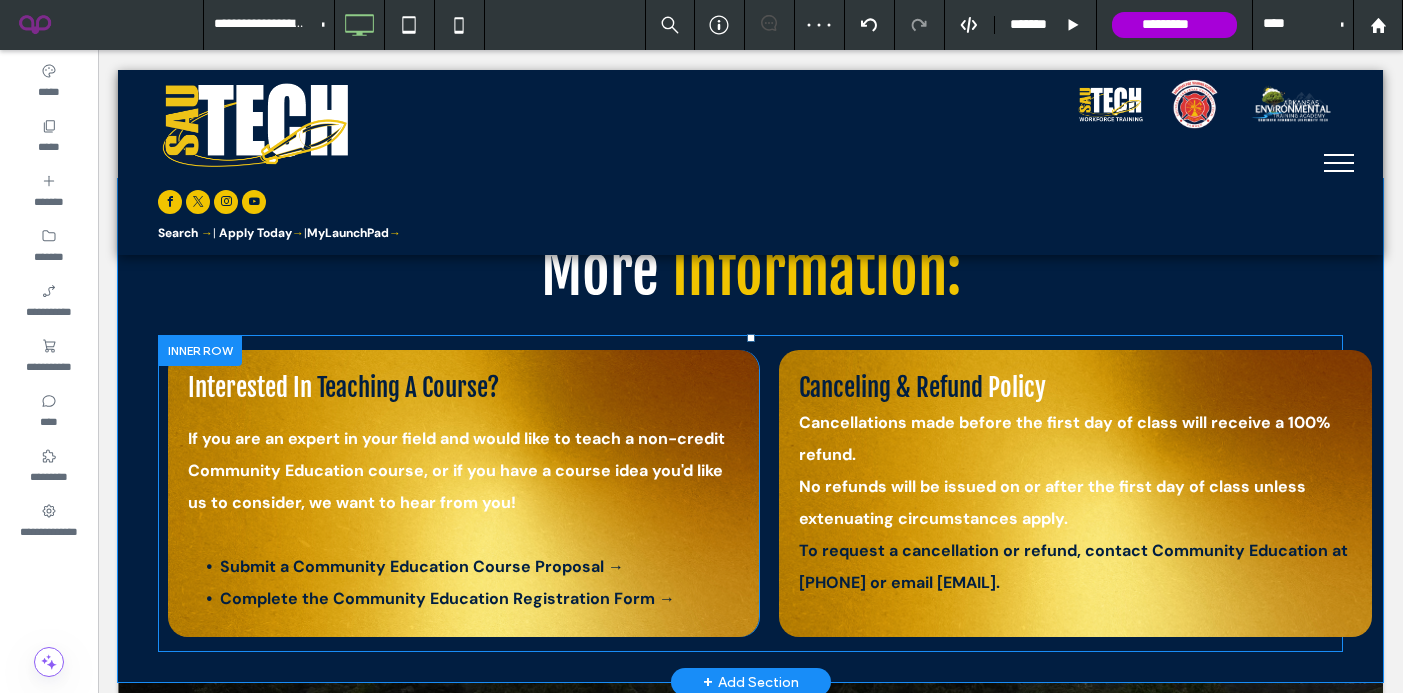 click on "Interested In
Teaching A Course?
If you are an expert in your field and would like to teach a non-credit Community Education course, or if you have a course idea you'd like us to consider, we want to hear from you!   Submit a Community Education Course Proposal → Complete the Community Education Registration Form →
Click To Paste" at bounding box center (463, 493) 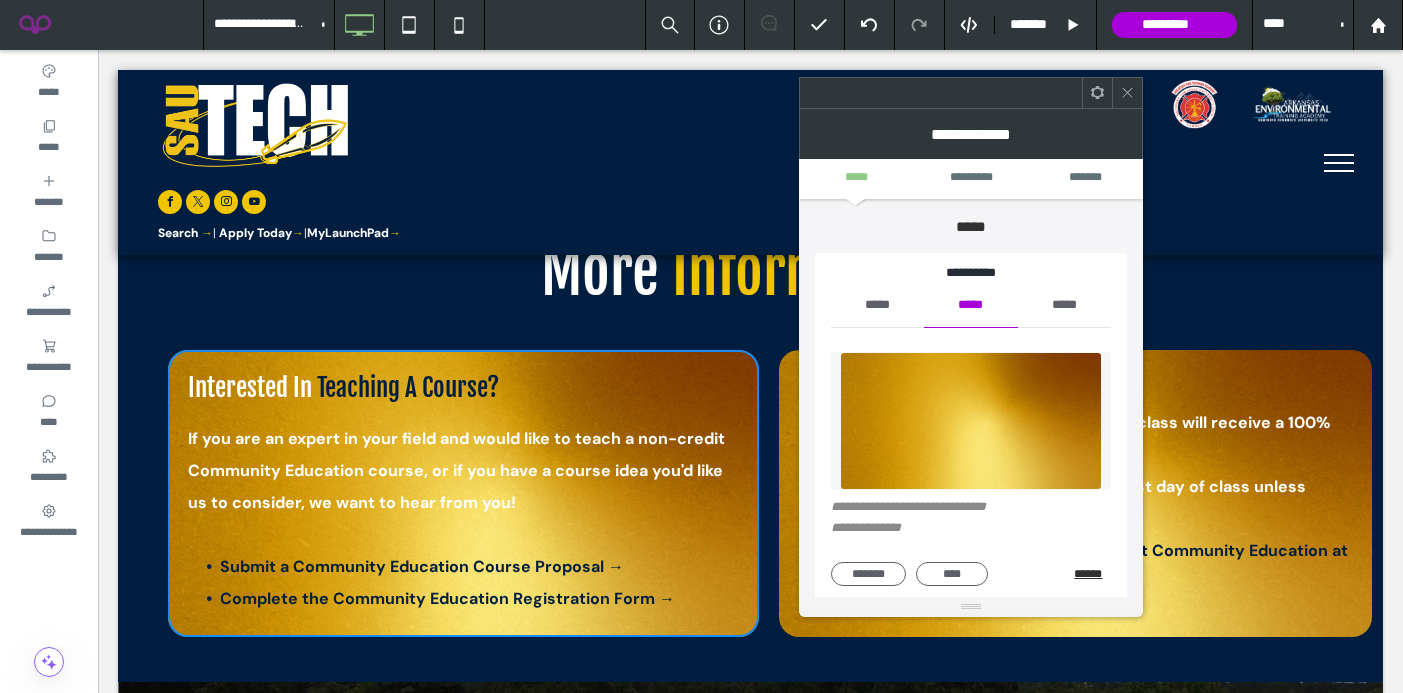 click on "******" at bounding box center (1092, 574) 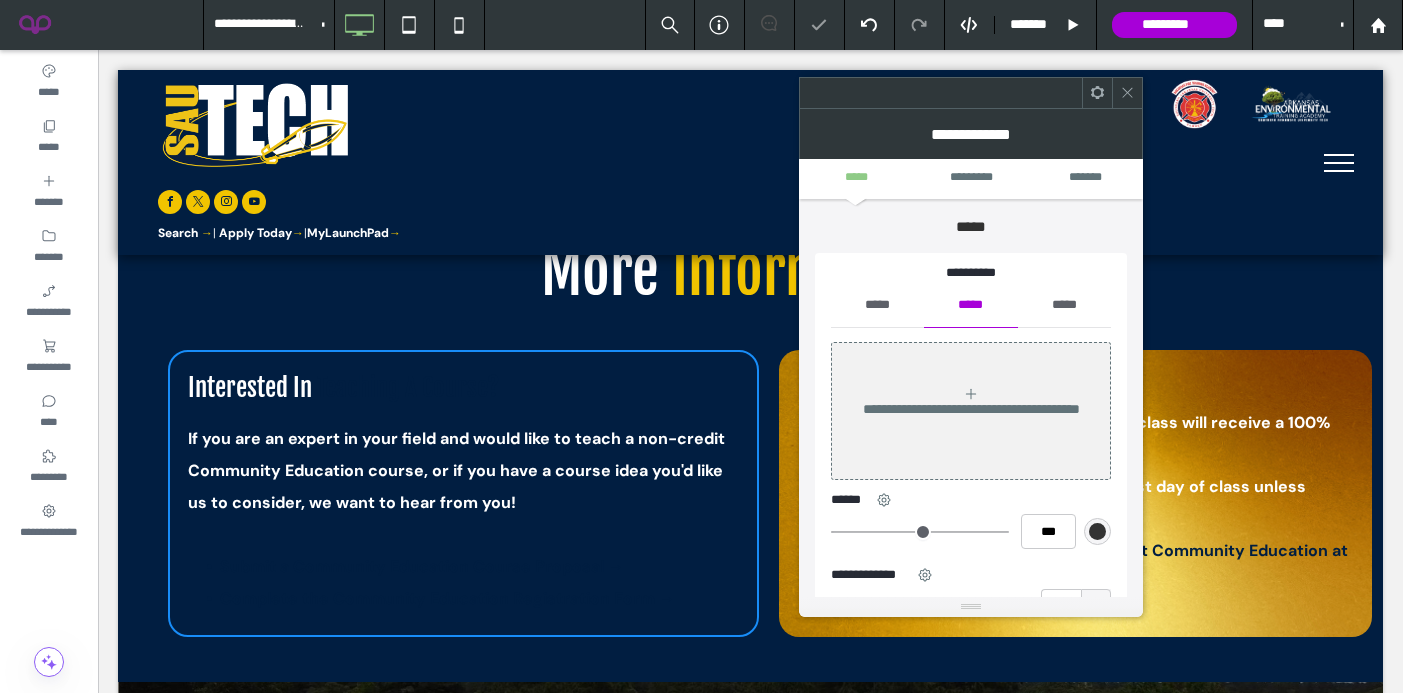 click on "*****" at bounding box center (877, 305) 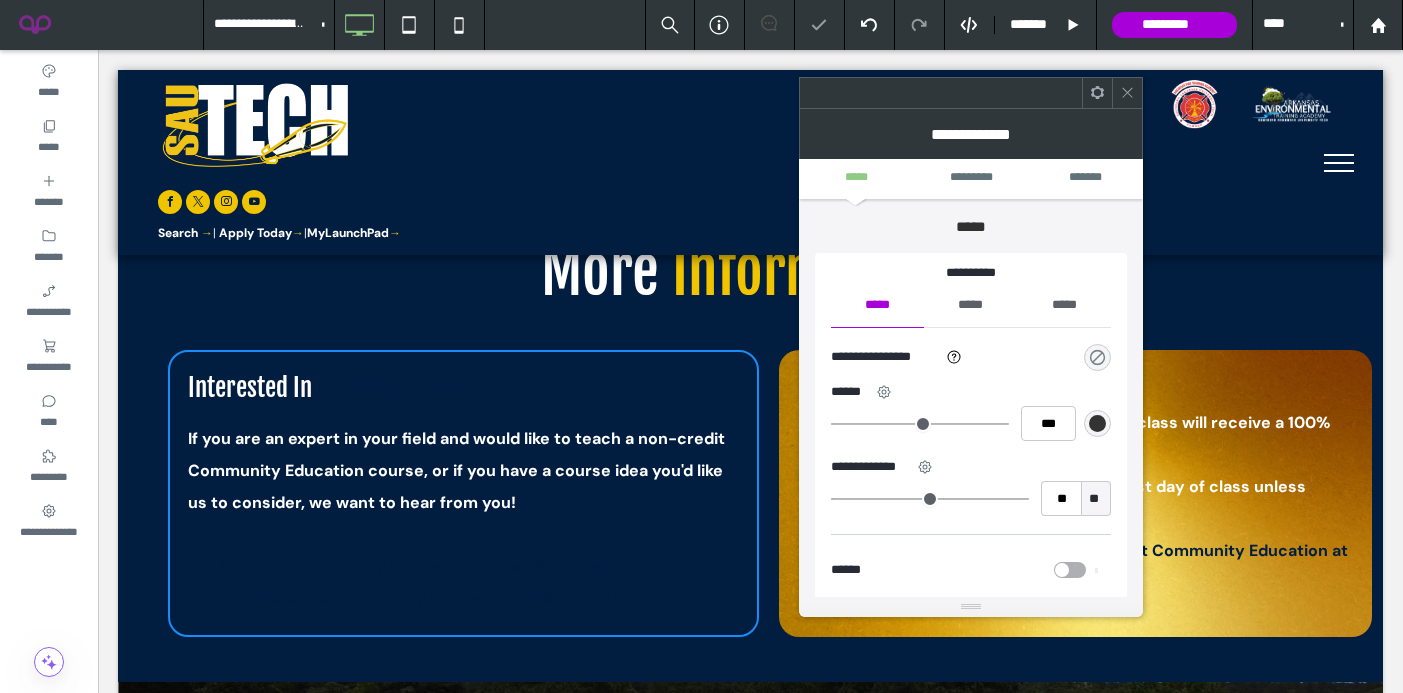 click at bounding box center (1097, 357) 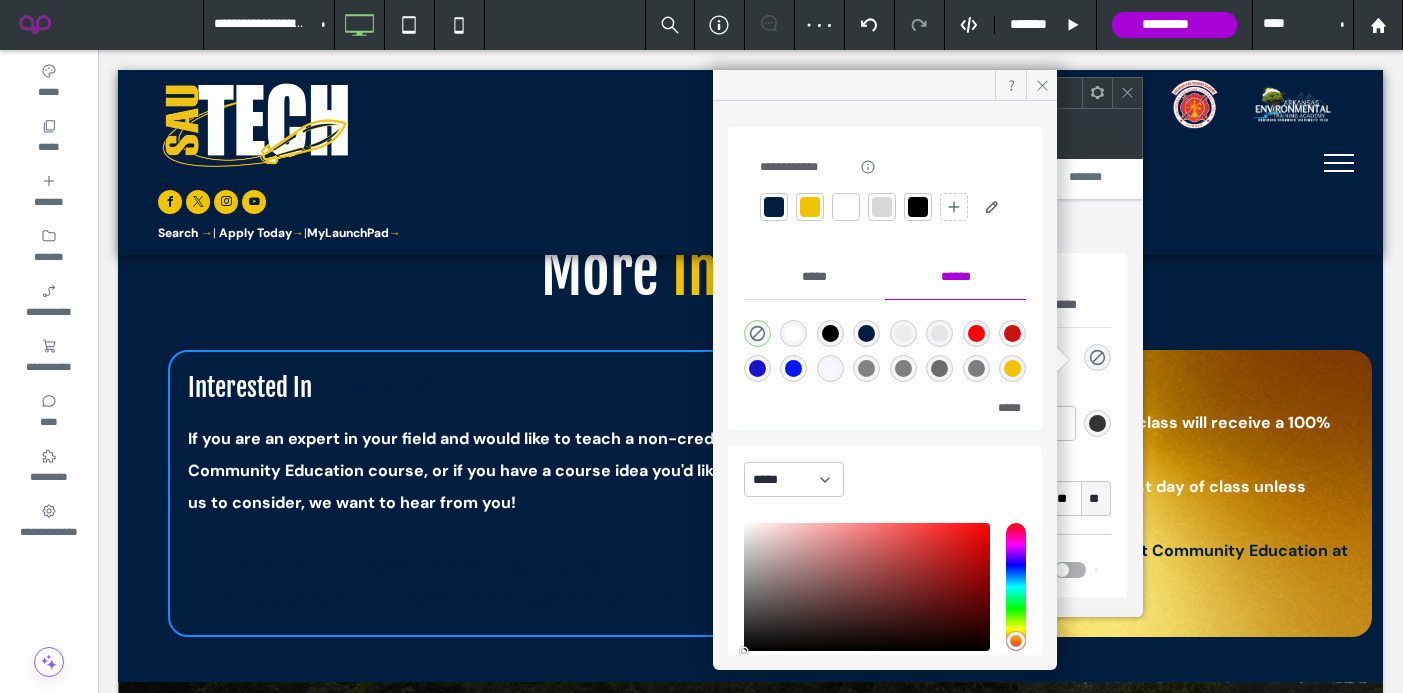 click at bounding box center (810, 207) 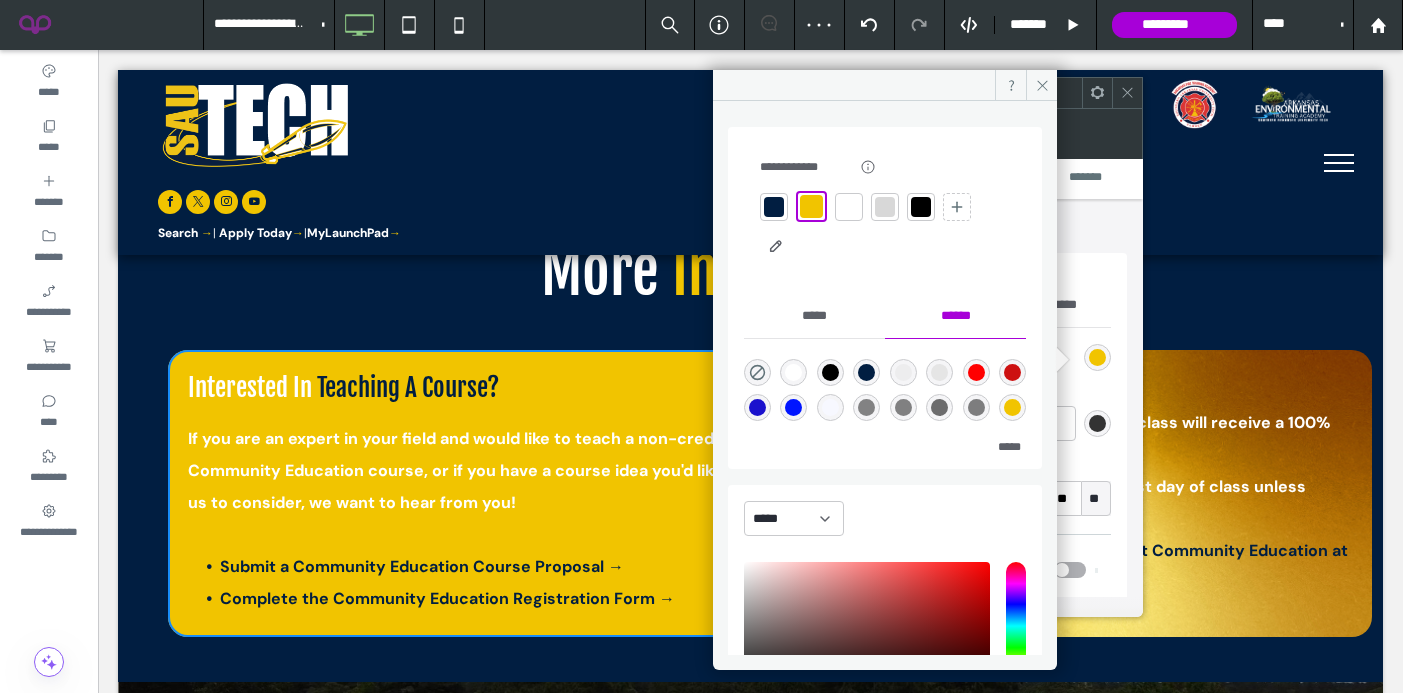click 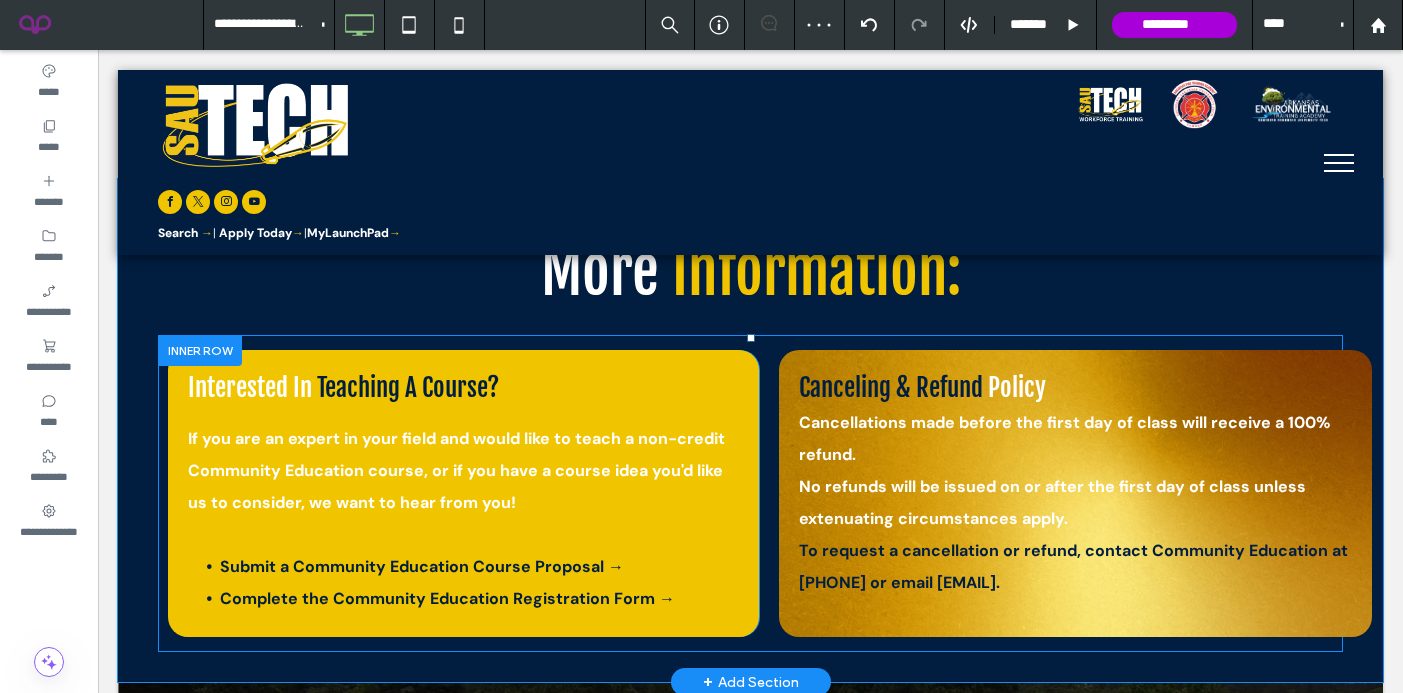 click on "Canceling & Refund
Policy
Cancellations made before the first day of class will receive a 100% refund. No refunds will be issued on or after the first day of class unless extenuating circumstances apply. To request a cancellation or refund, contact Community Education at 870-574-4476 or email ce@sautech.edu. Click To Paste" at bounding box center [1075, 493] 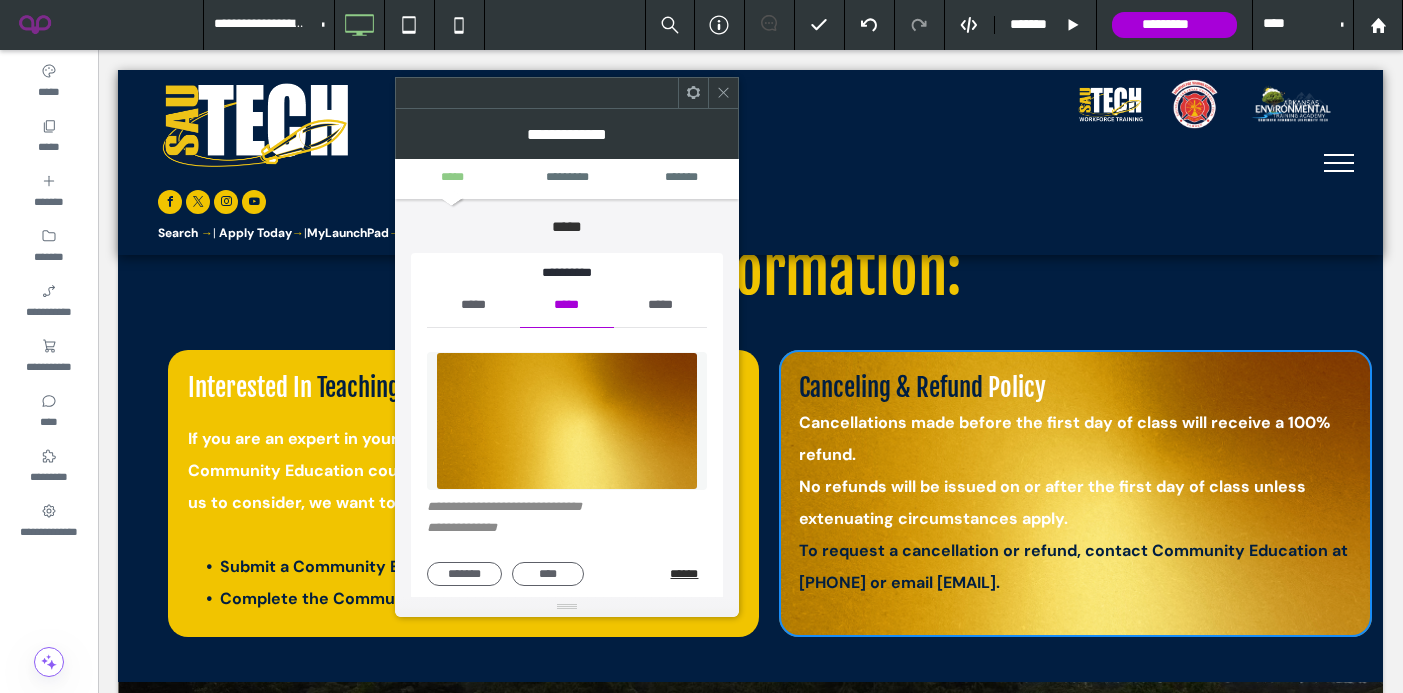 click on "******" at bounding box center [688, 574] 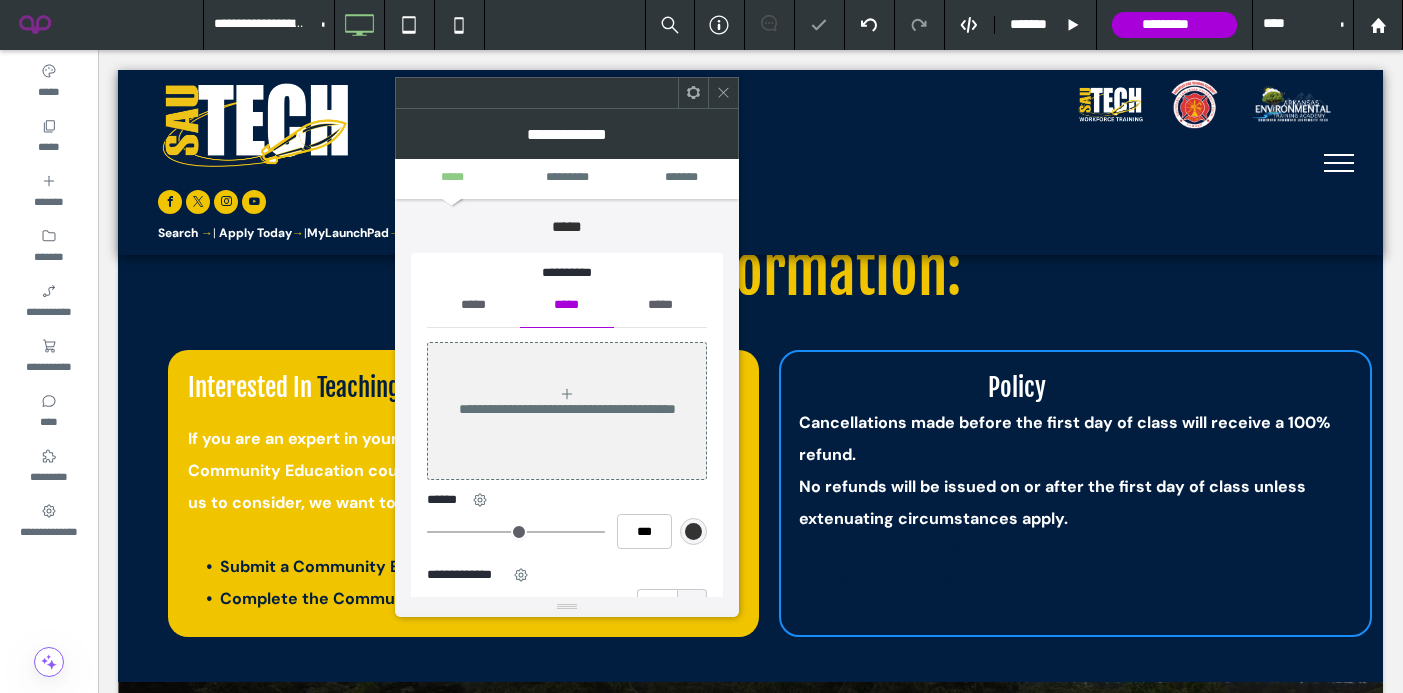 click on "*****" at bounding box center [473, 305] 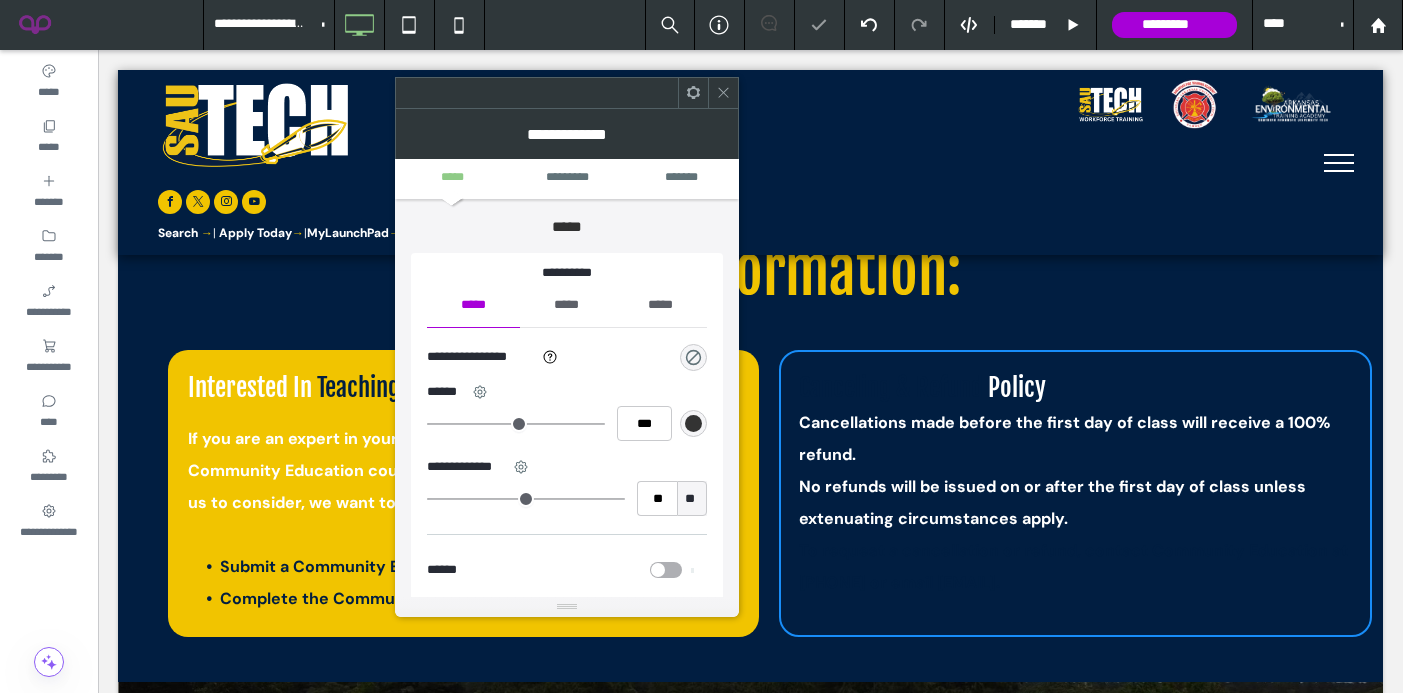 click at bounding box center [693, 357] 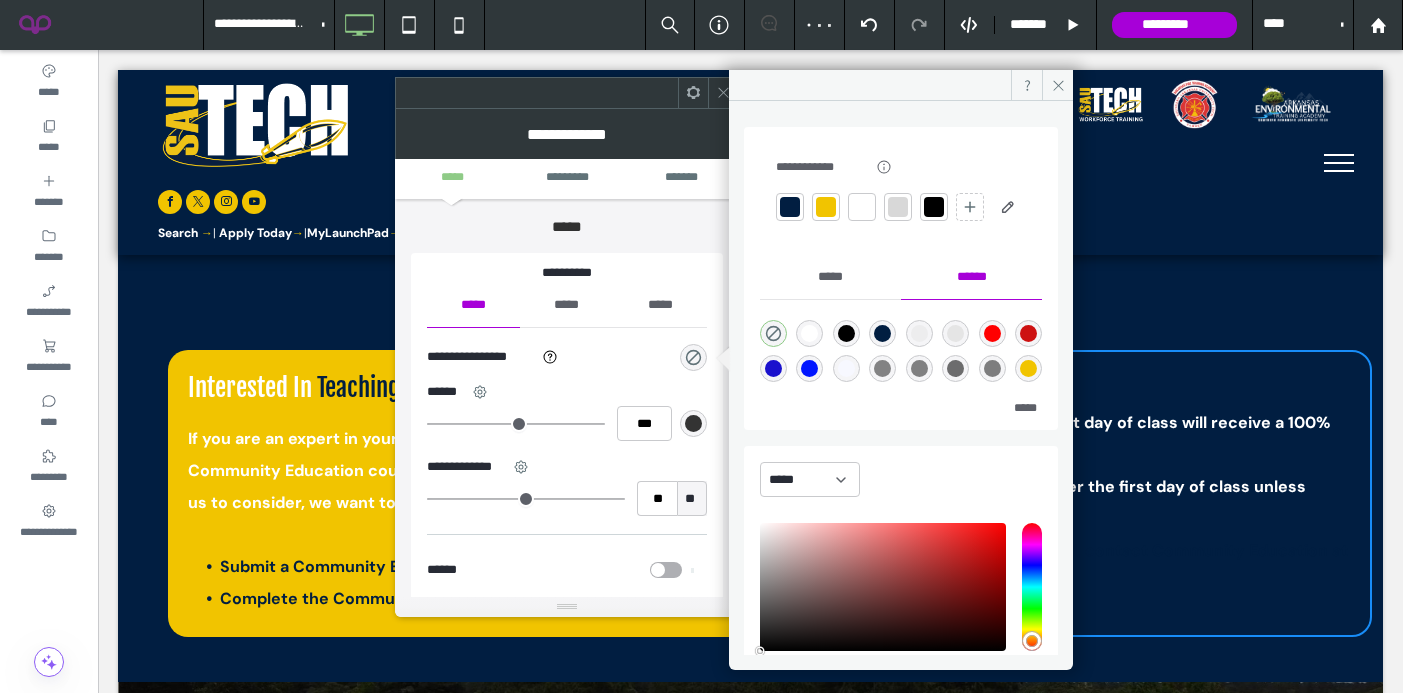 click at bounding box center (826, 207) 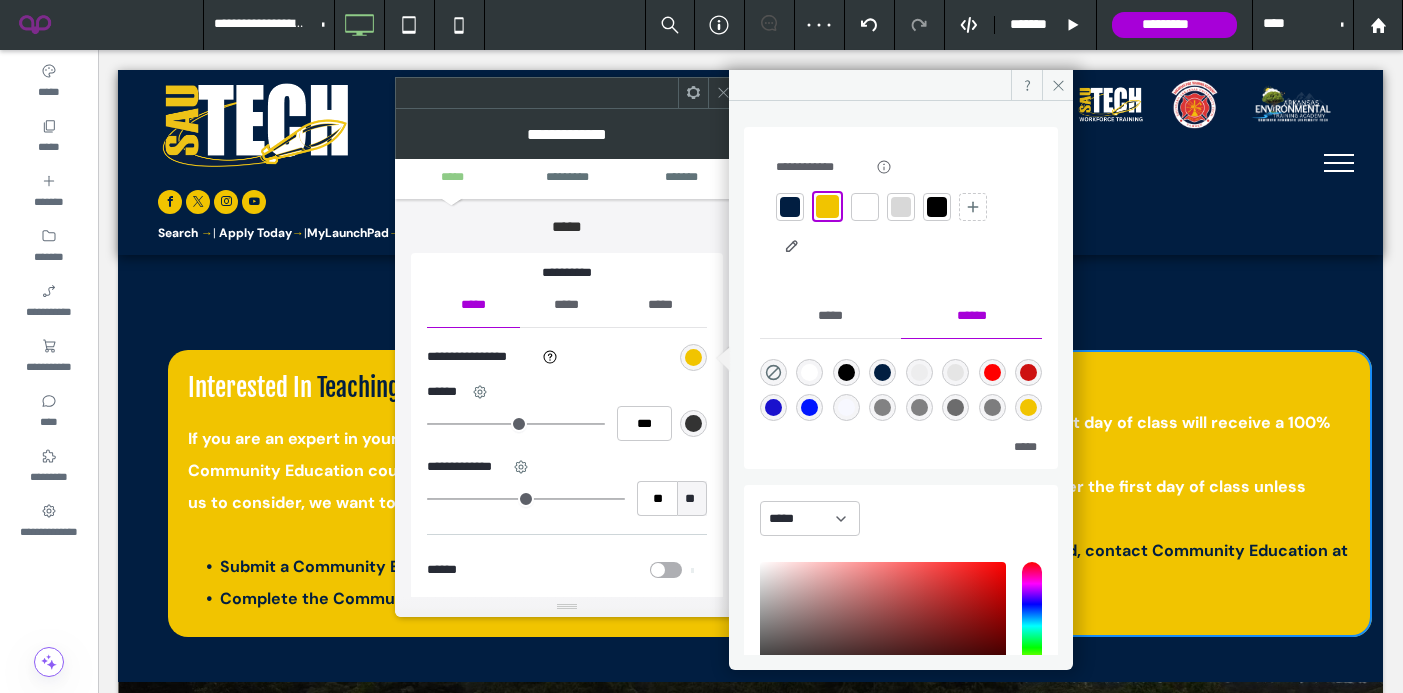 click 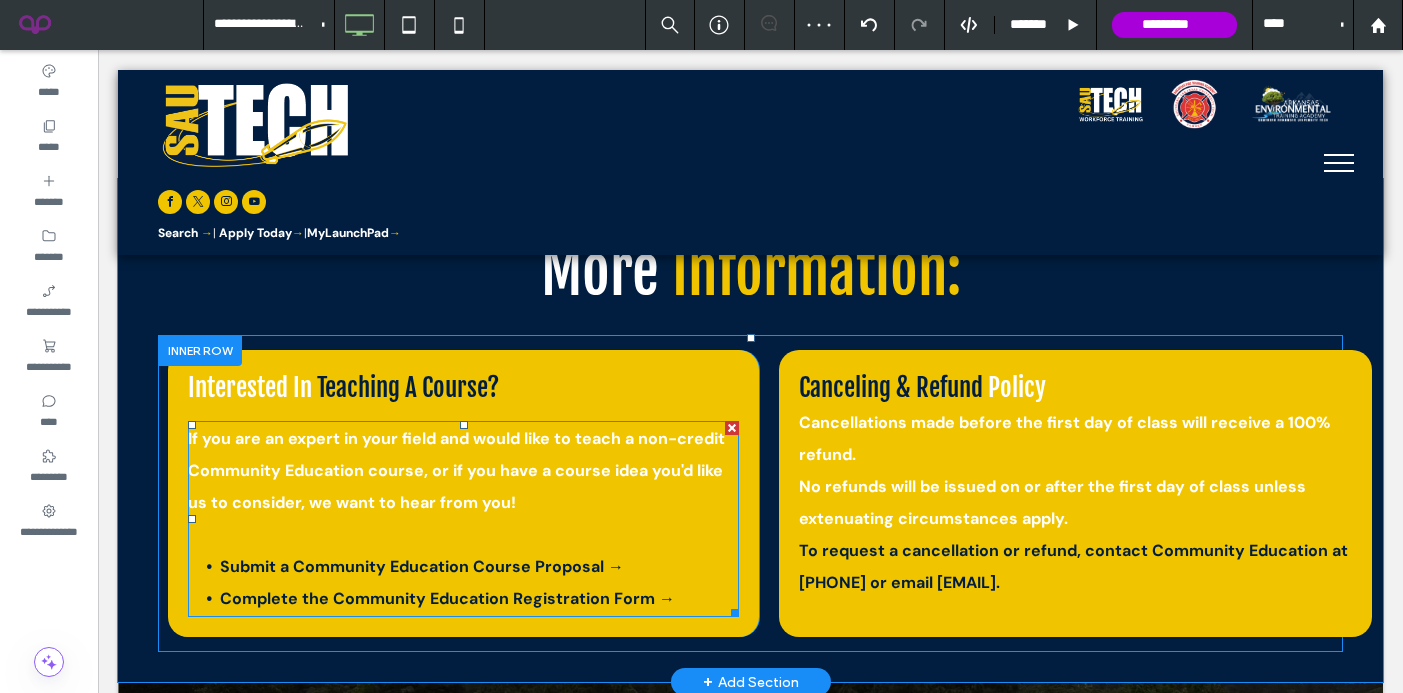 click on "If you are an expert in your field and would like to teach a non-credit Community Education course, or if you have a course idea you'd like us to consider, we want to hear from you!" at bounding box center (463, 471) 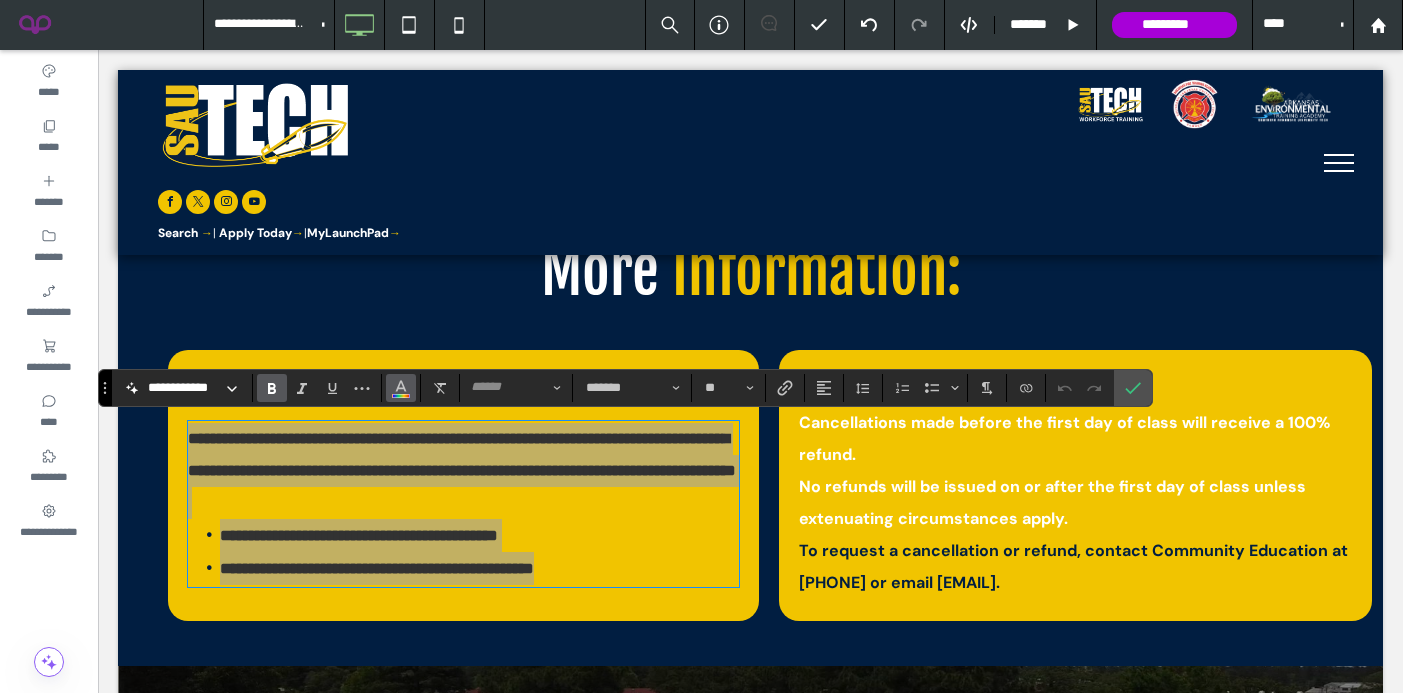 click 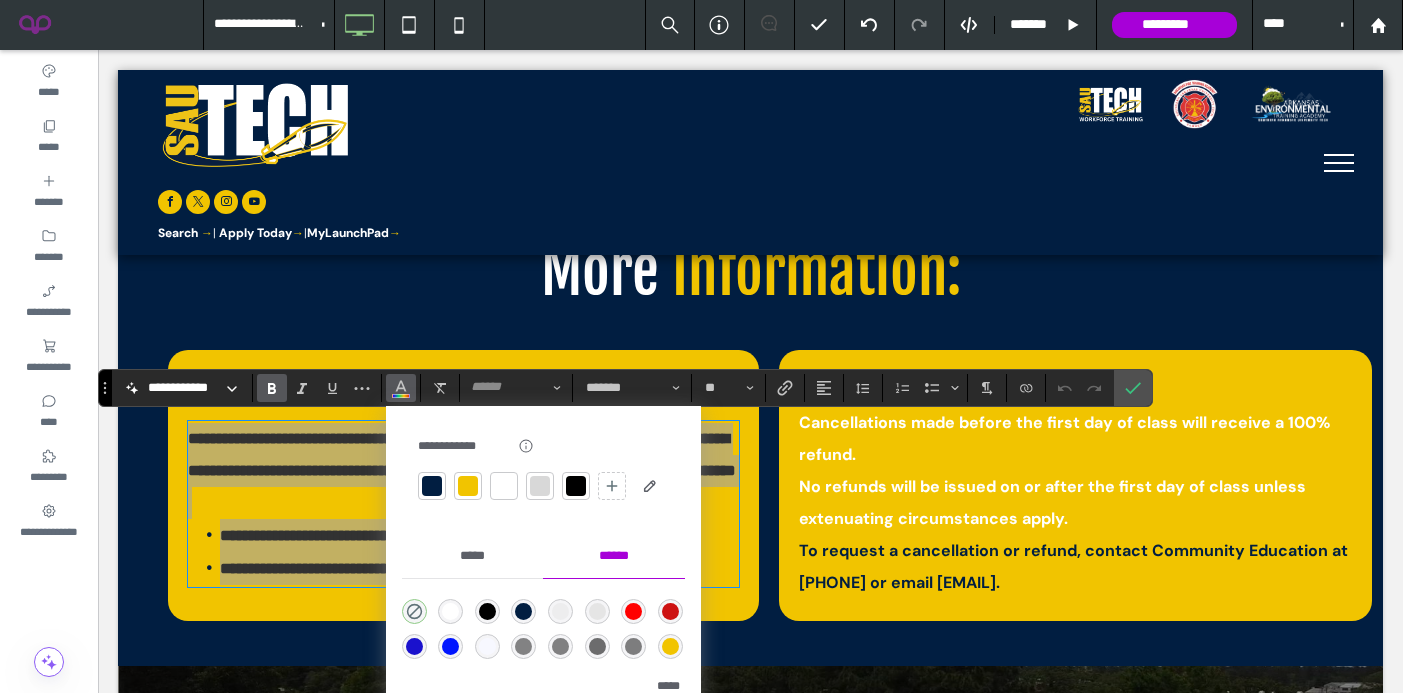 click at bounding box center [432, 486] 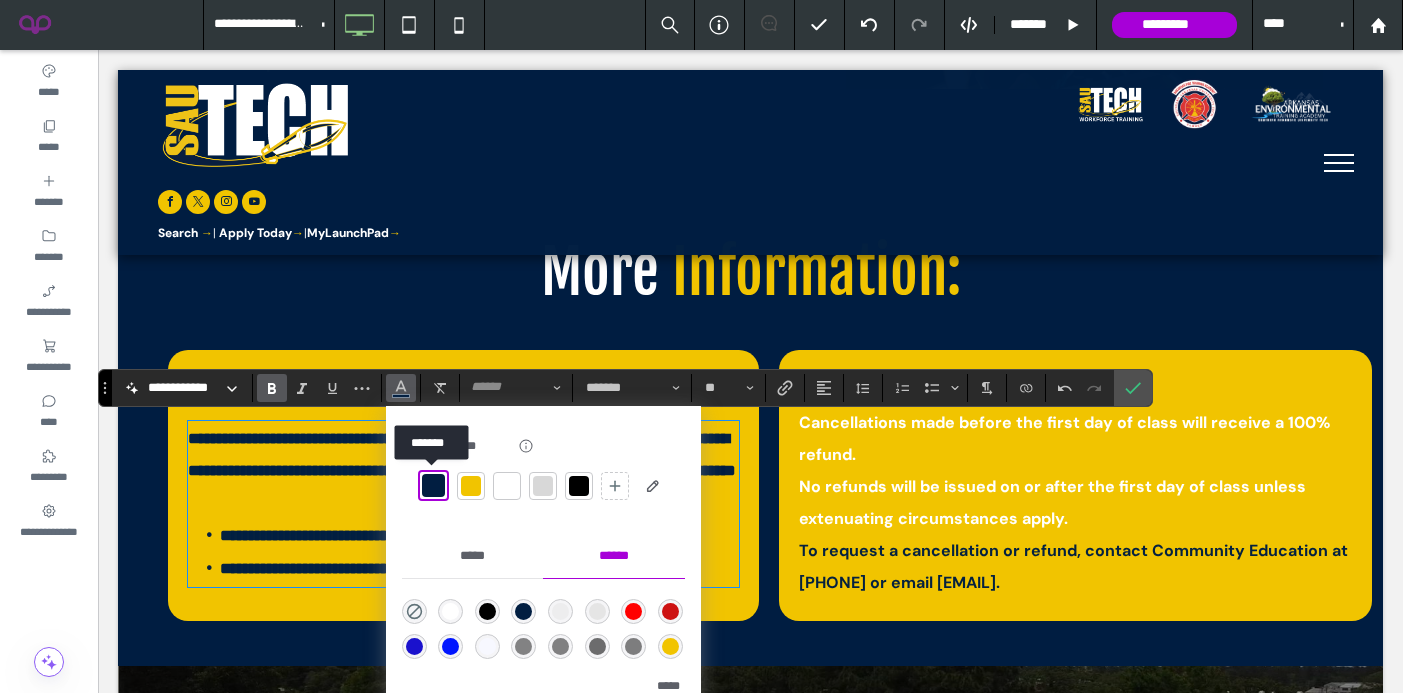 click on "No refunds will be issued on or after the first day of class unless extenuating circumstances apply." at bounding box center [1052, 502] 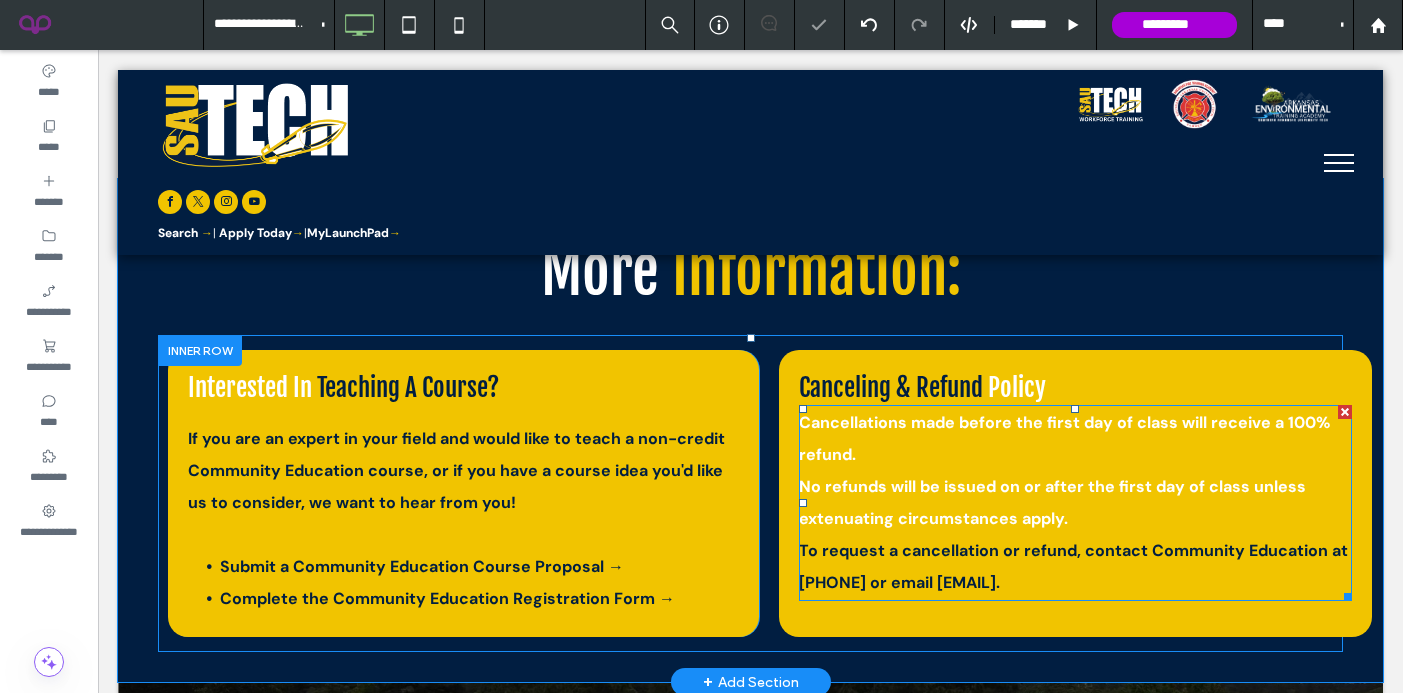 click on "No refunds will be issued on or after the first day of class unless extenuating circumstances apply." at bounding box center (1052, 502) 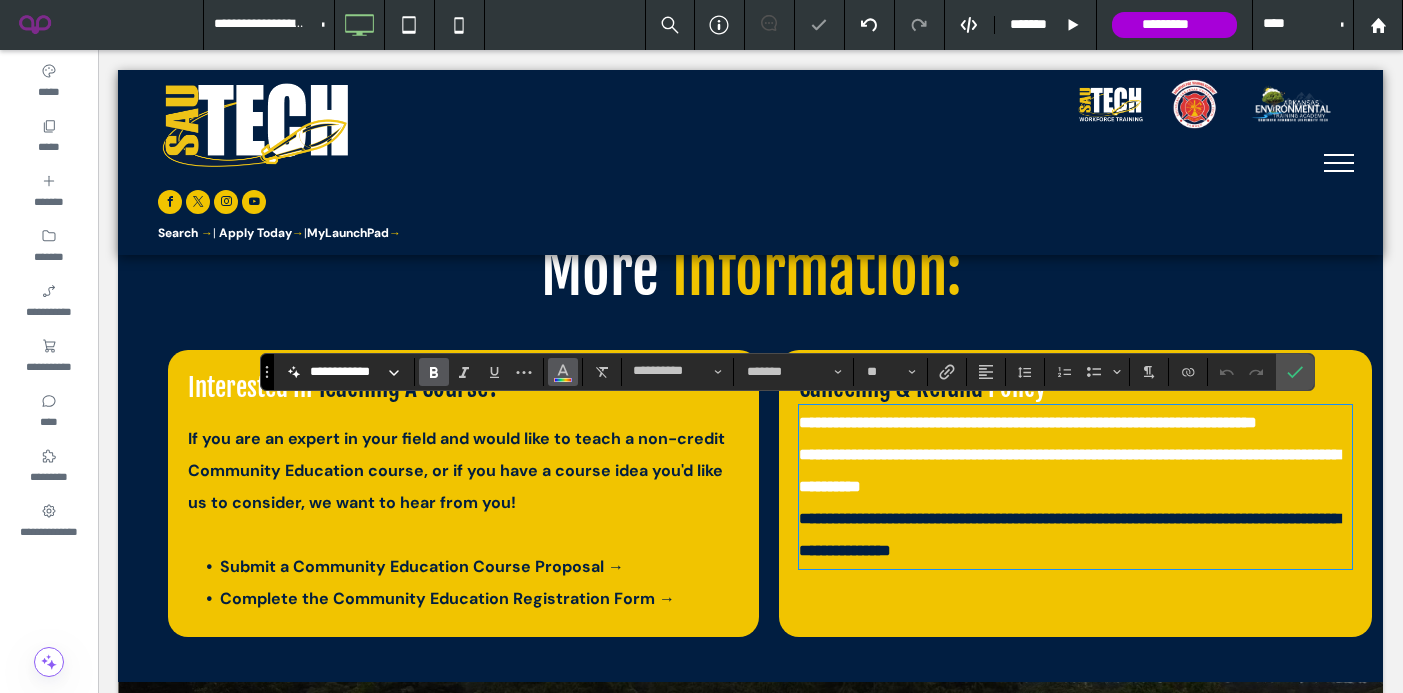 click 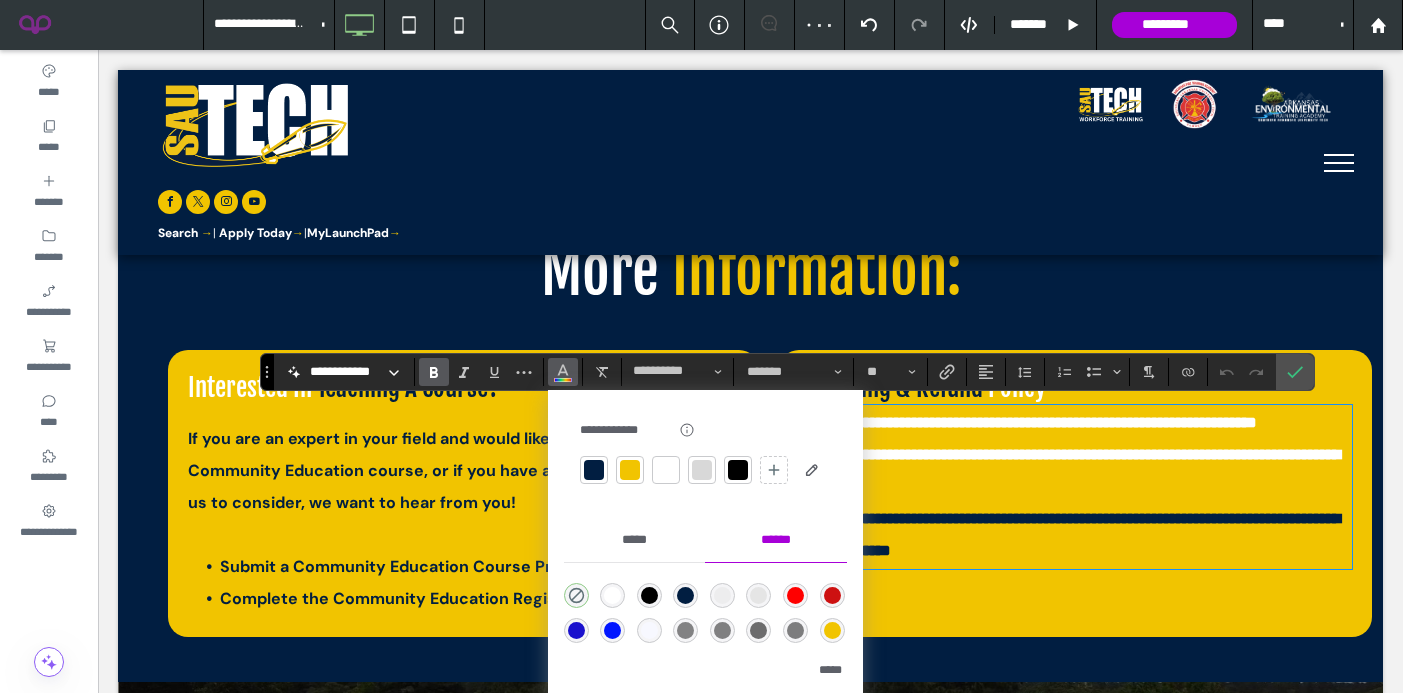 click at bounding box center (594, 470) 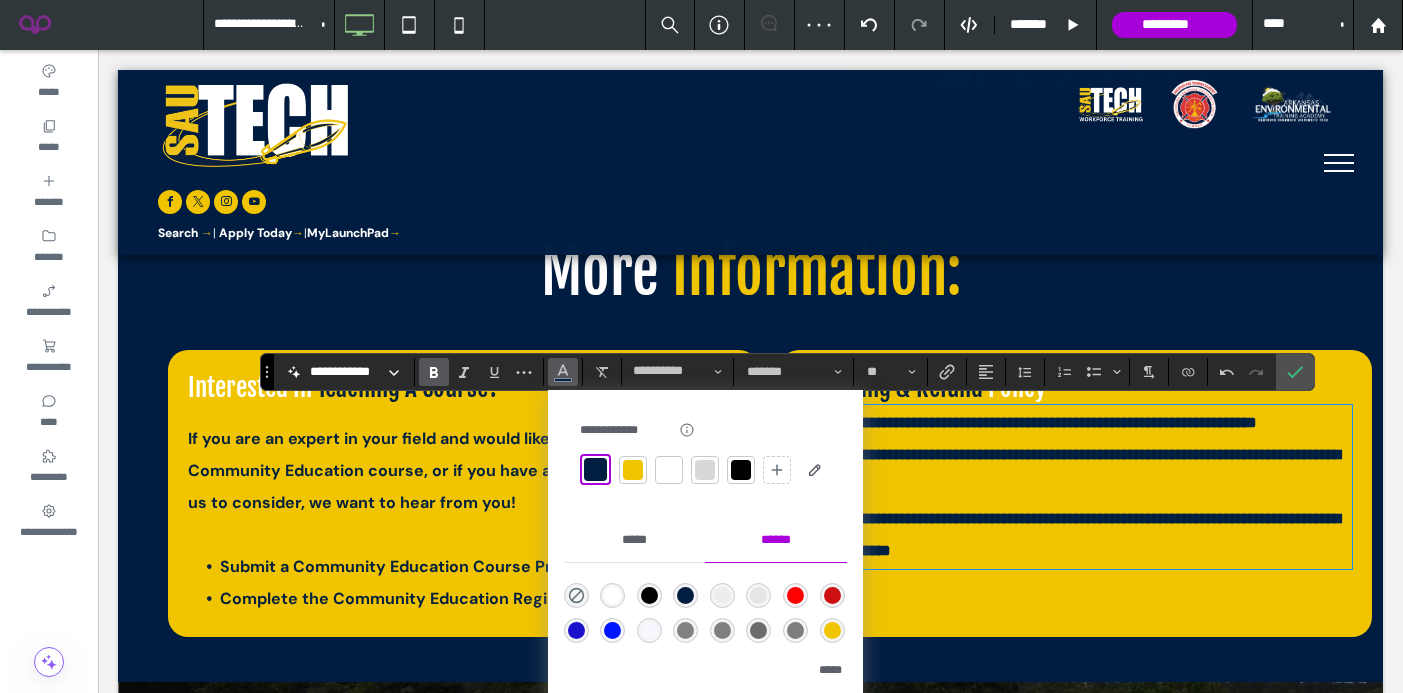 click on "If you are an expert in your field and would like to teach a non-credit Community Education course, or if you have a course idea you'd like us to consider, we want to hear from you!" at bounding box center (463, 471) 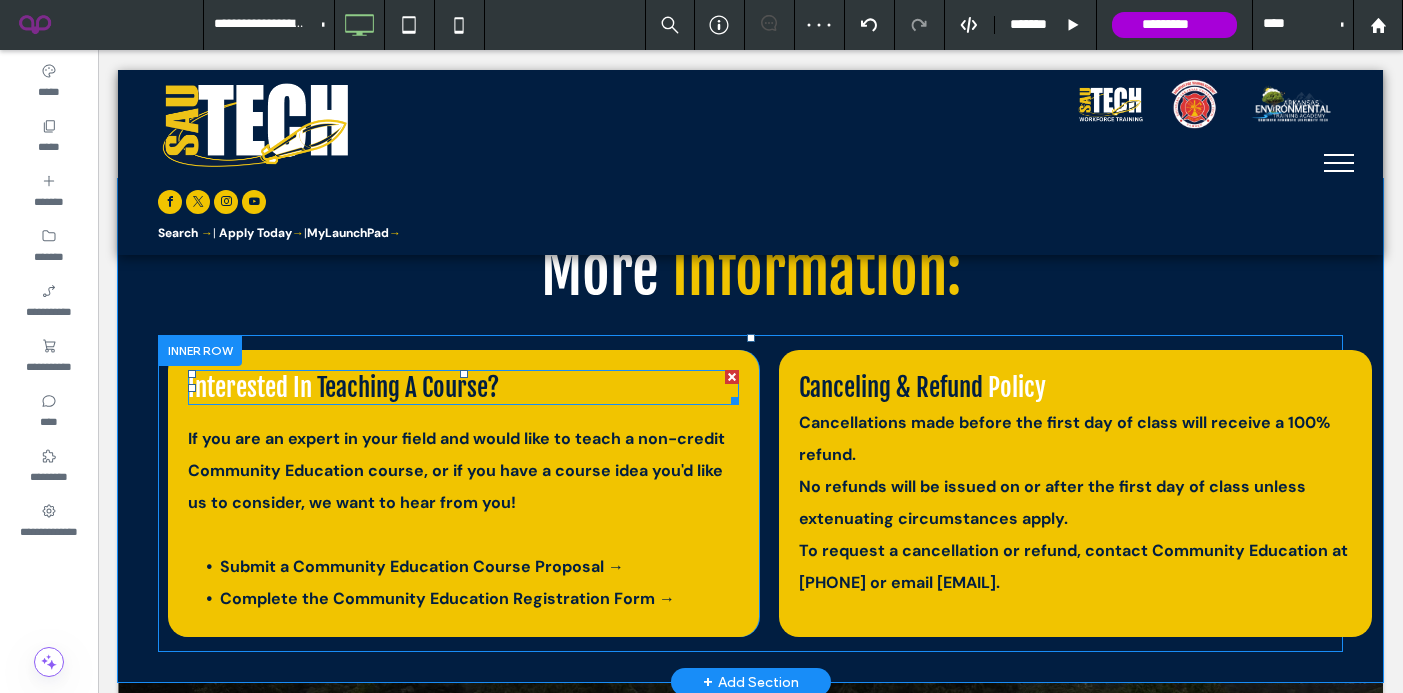 click on "Teaching A Course?" at bounding box center [408, 387] 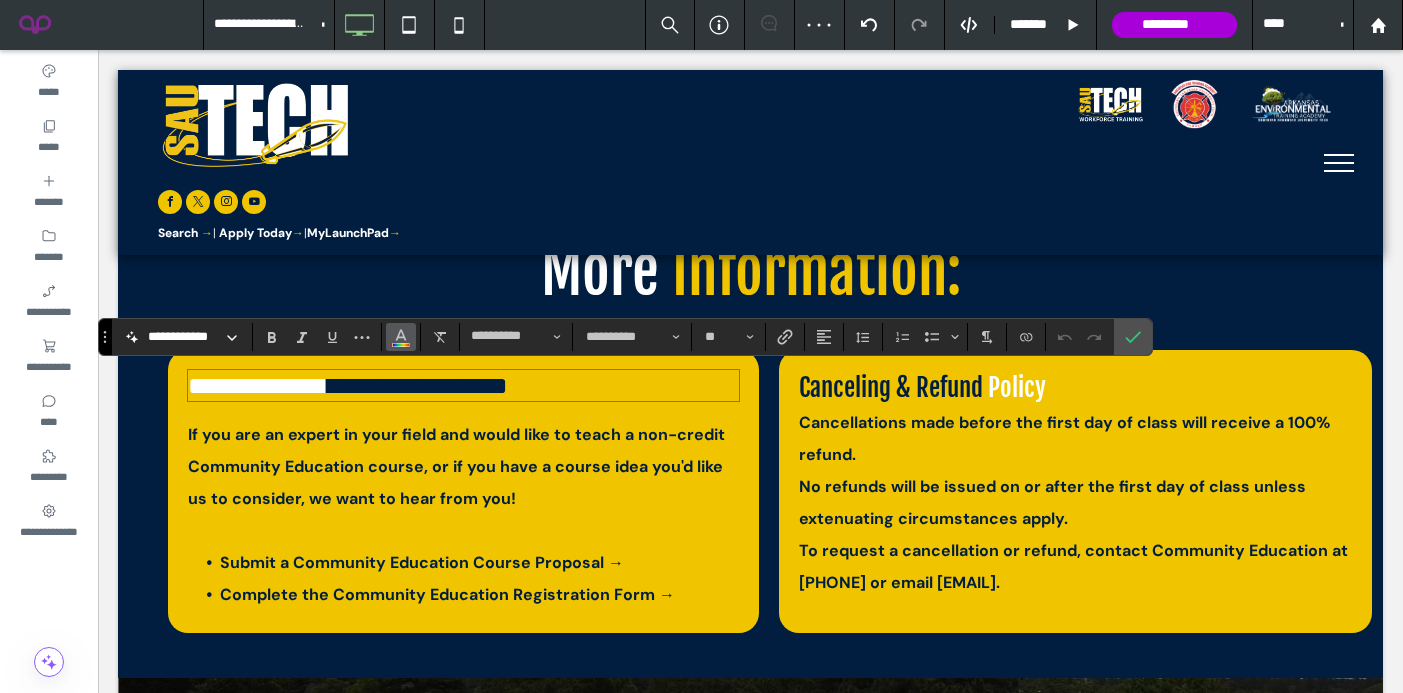 click 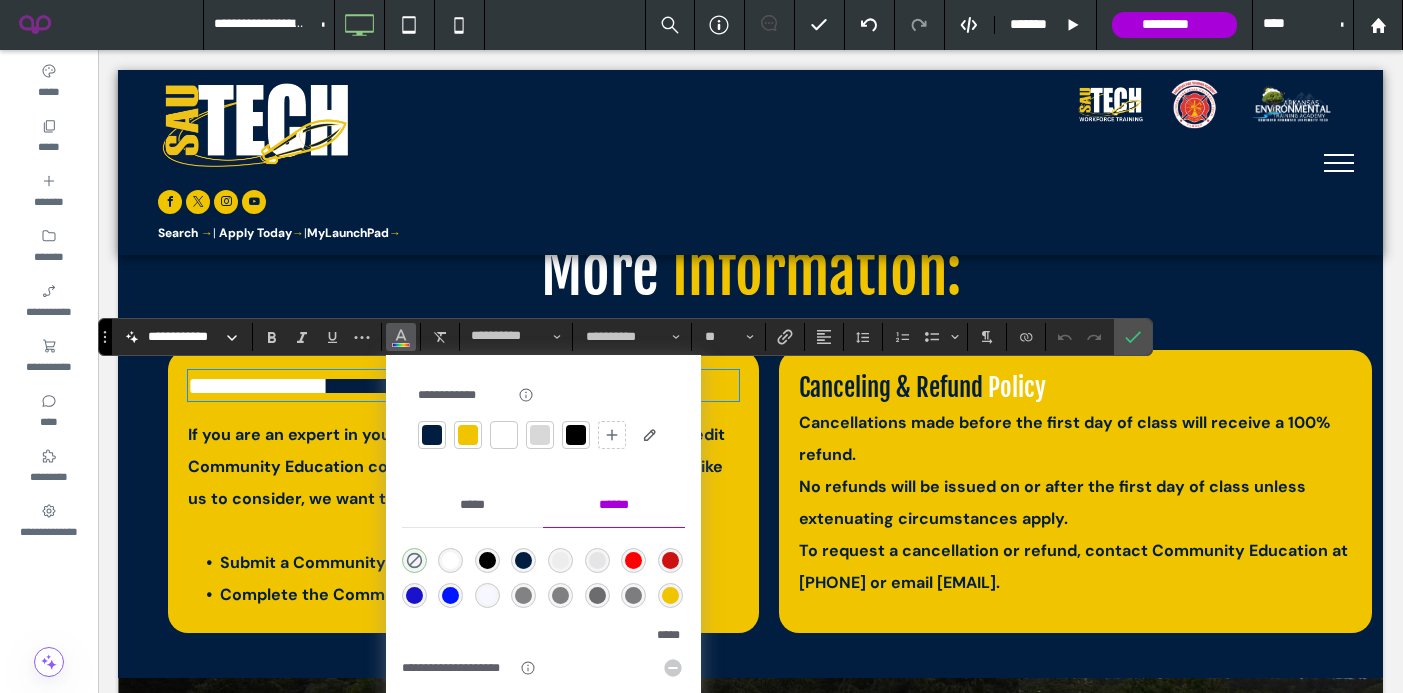 click at bounding box center (432, 435) 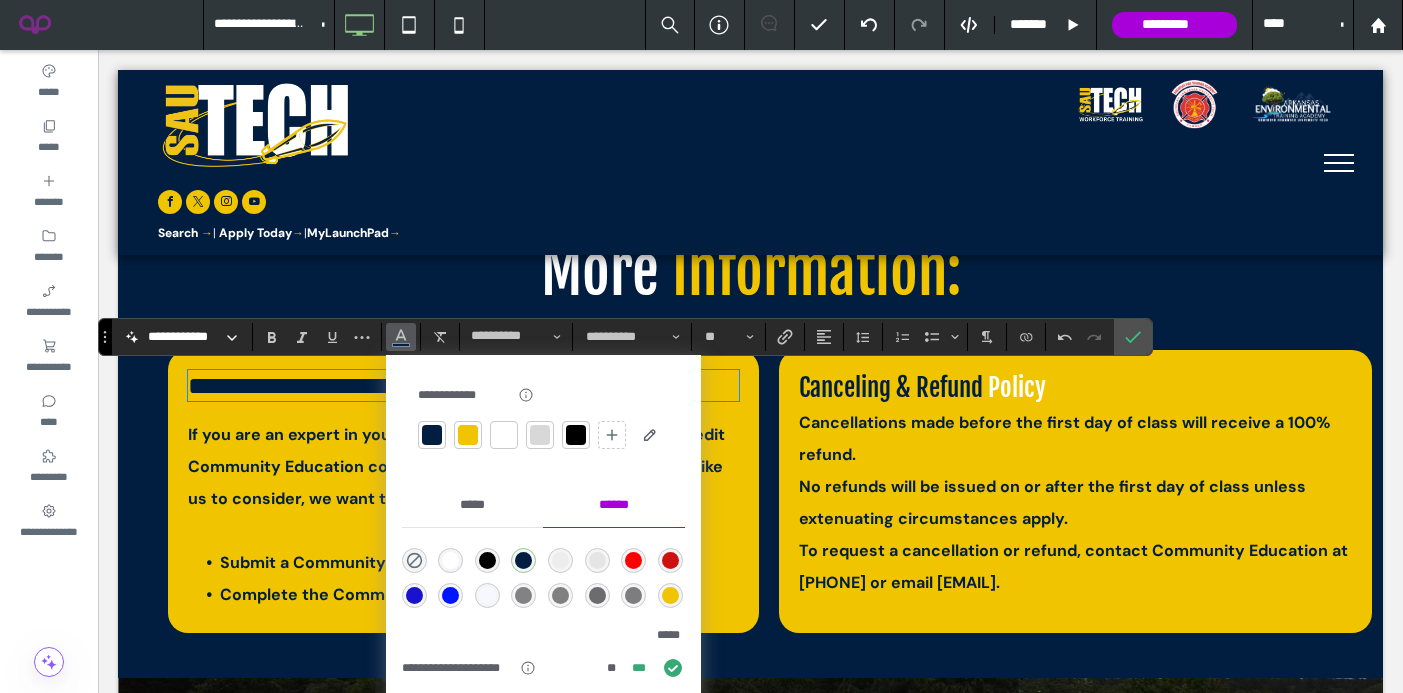 click on "Policy" at bounding box center (1017, 387) 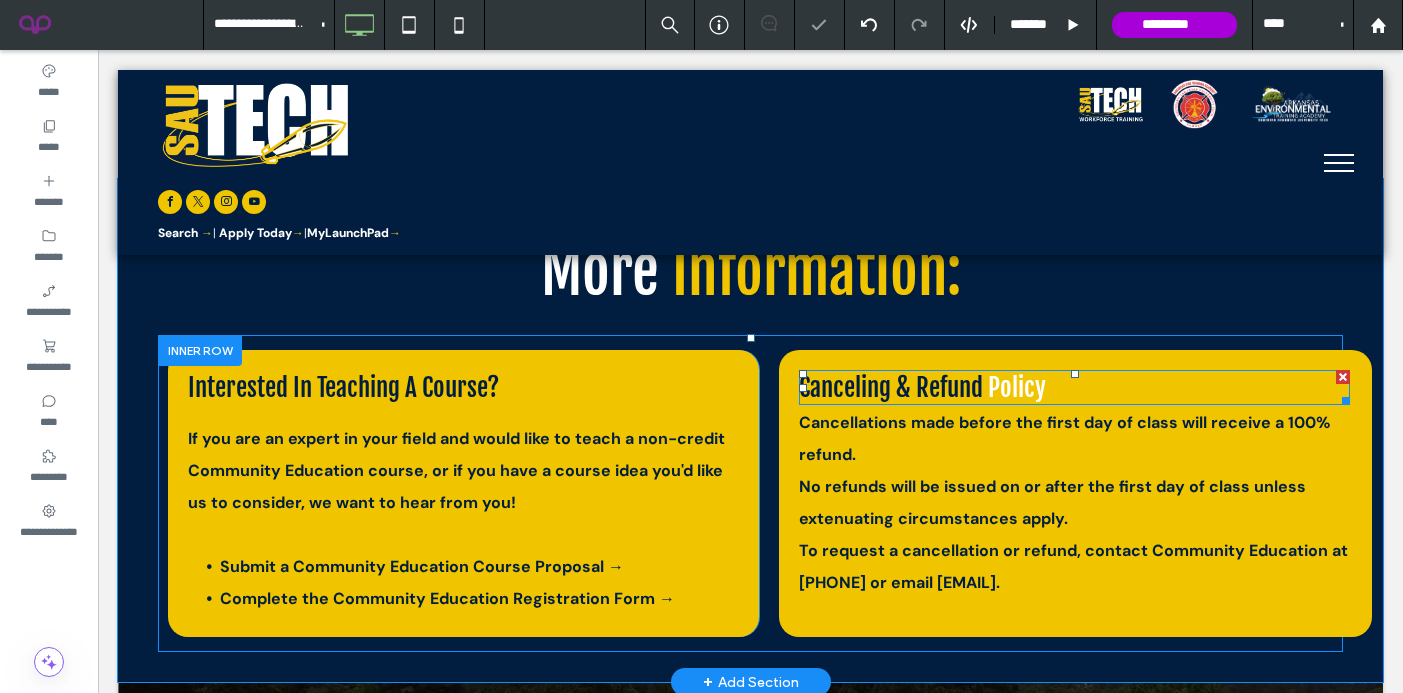 click on "Policy" at bounding box center (1017, 387) 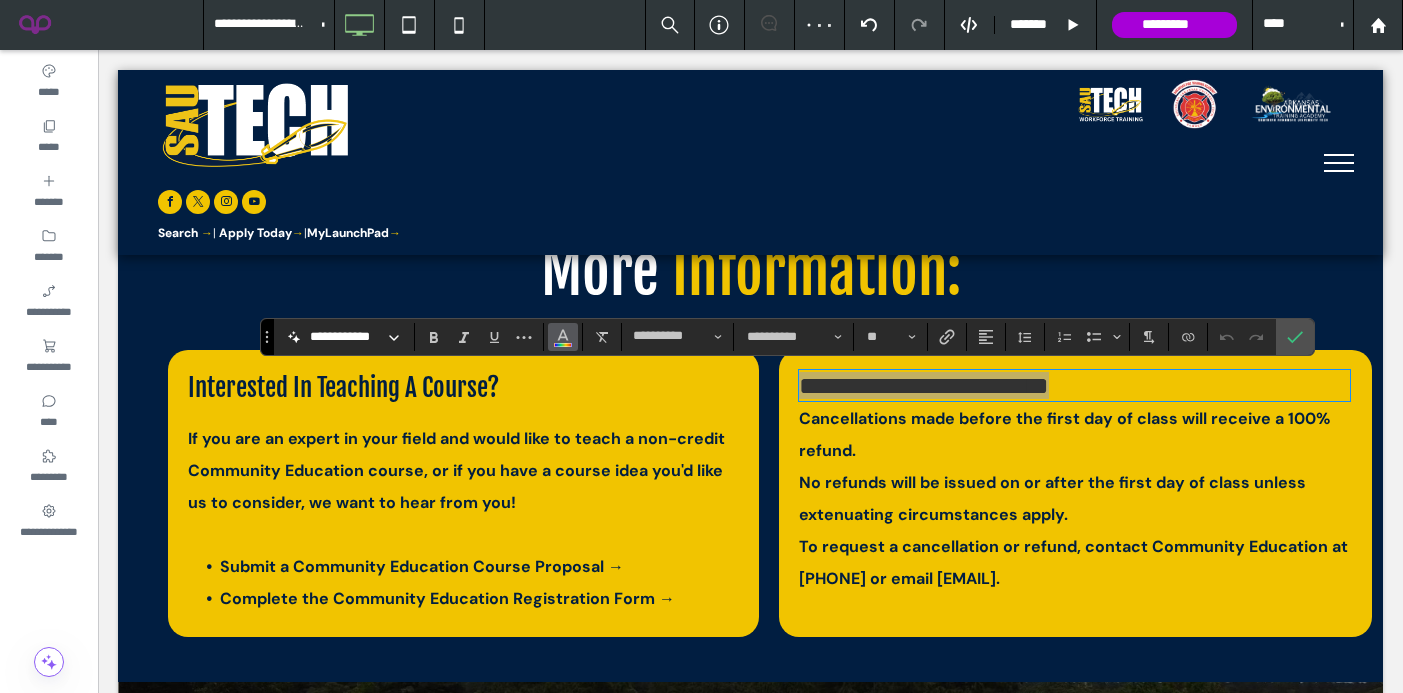 click 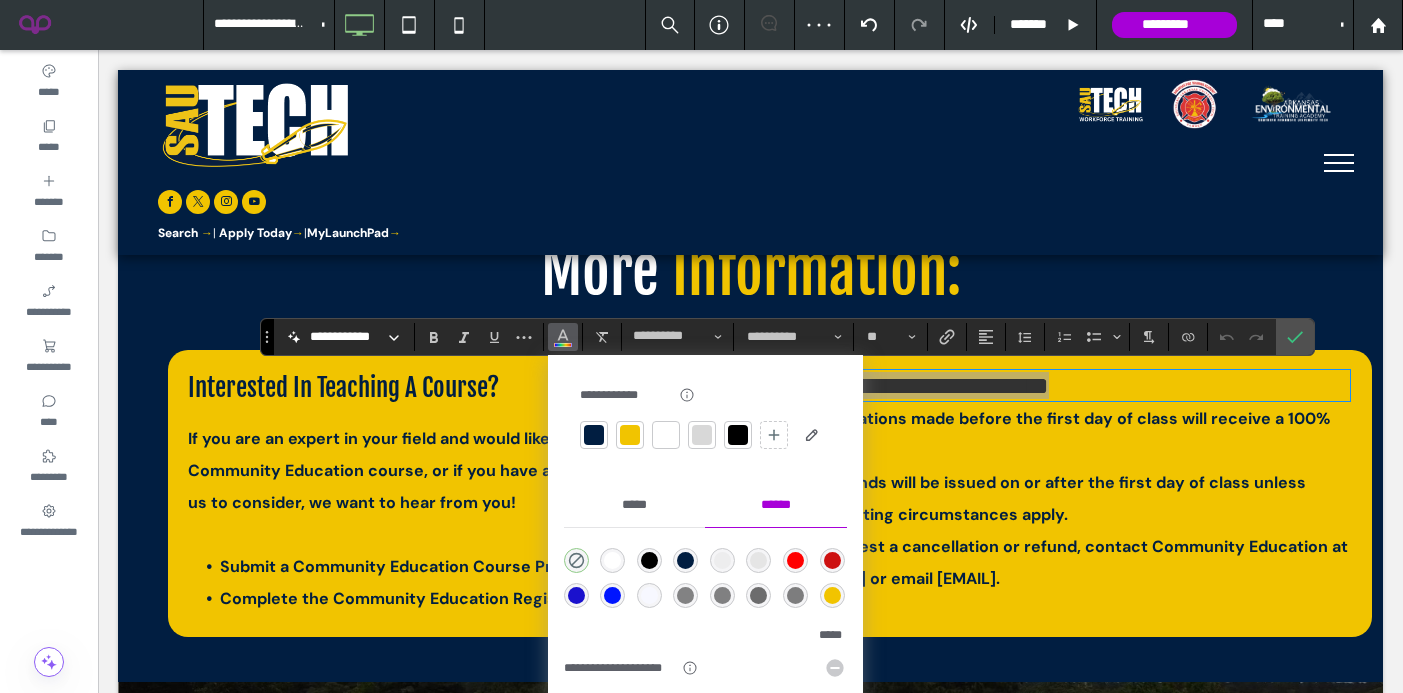 click at bounding box center [594, 435] 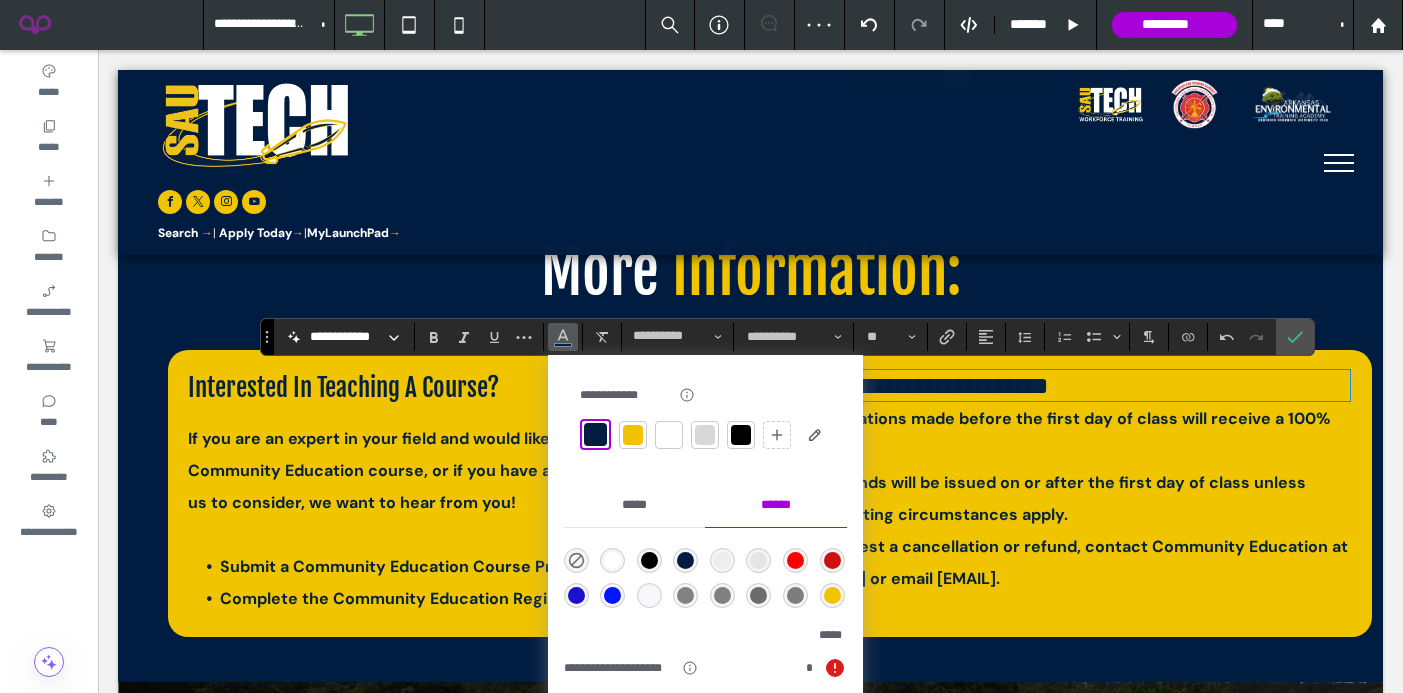 click on "If you are an expert in your field and would like to teach a non-credit Community Education course, or if you have a course idea you'd like us to consider, we want to hear from you!" at bounding box center (456, 470) 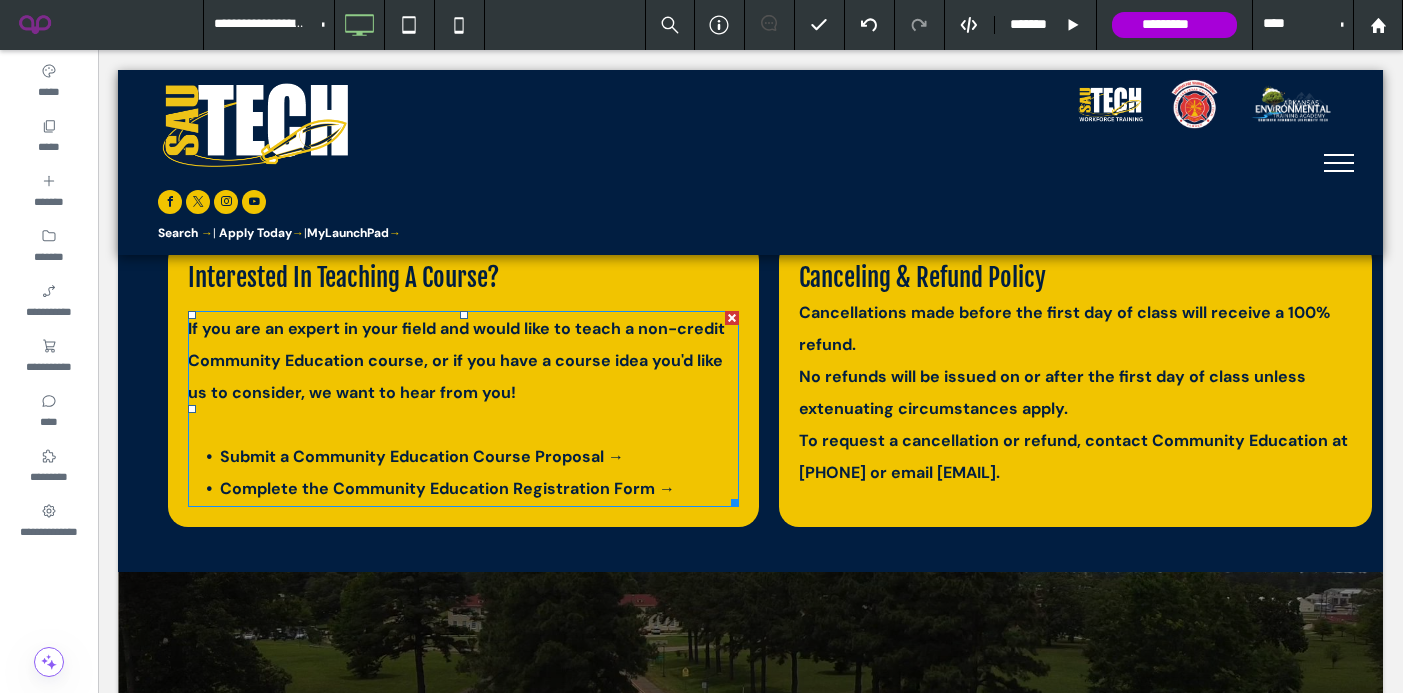 scroll, scrollTop: 3826, scrollLeft: 0, axis: vertical 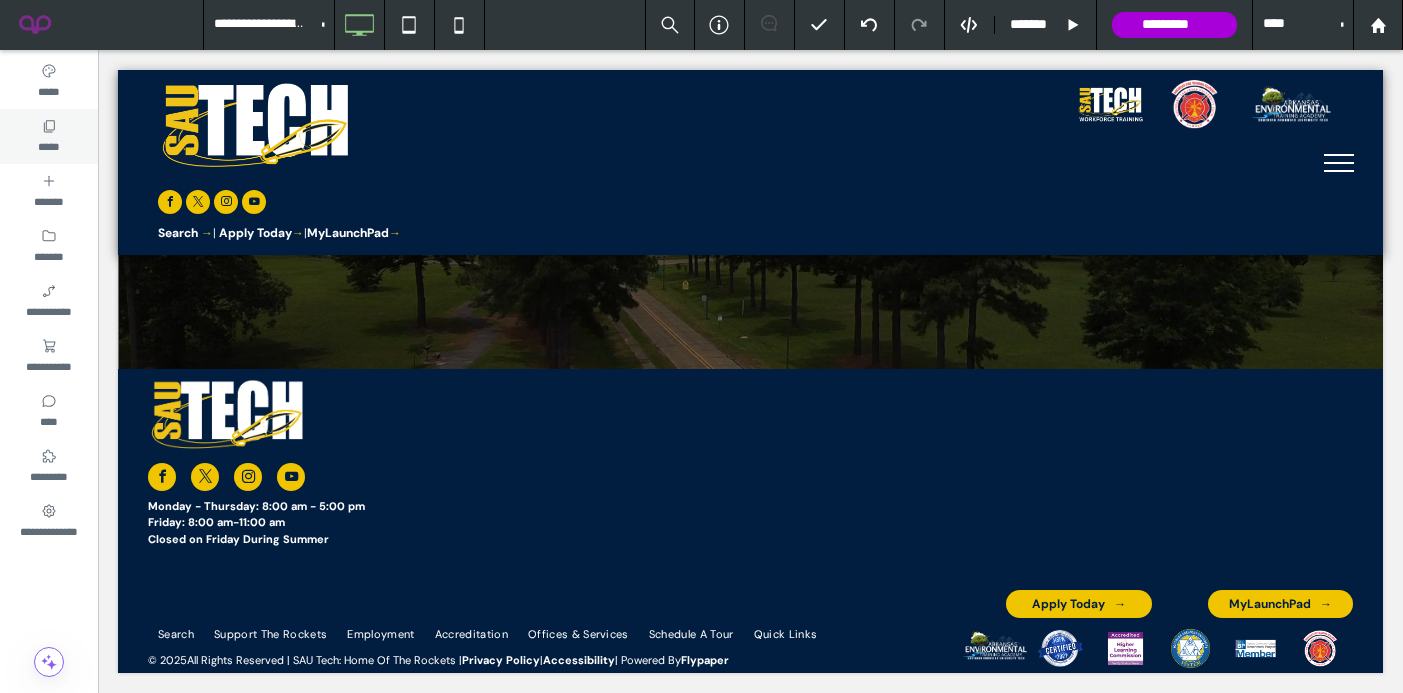 click on "*****" at bounding box center (48, 145) 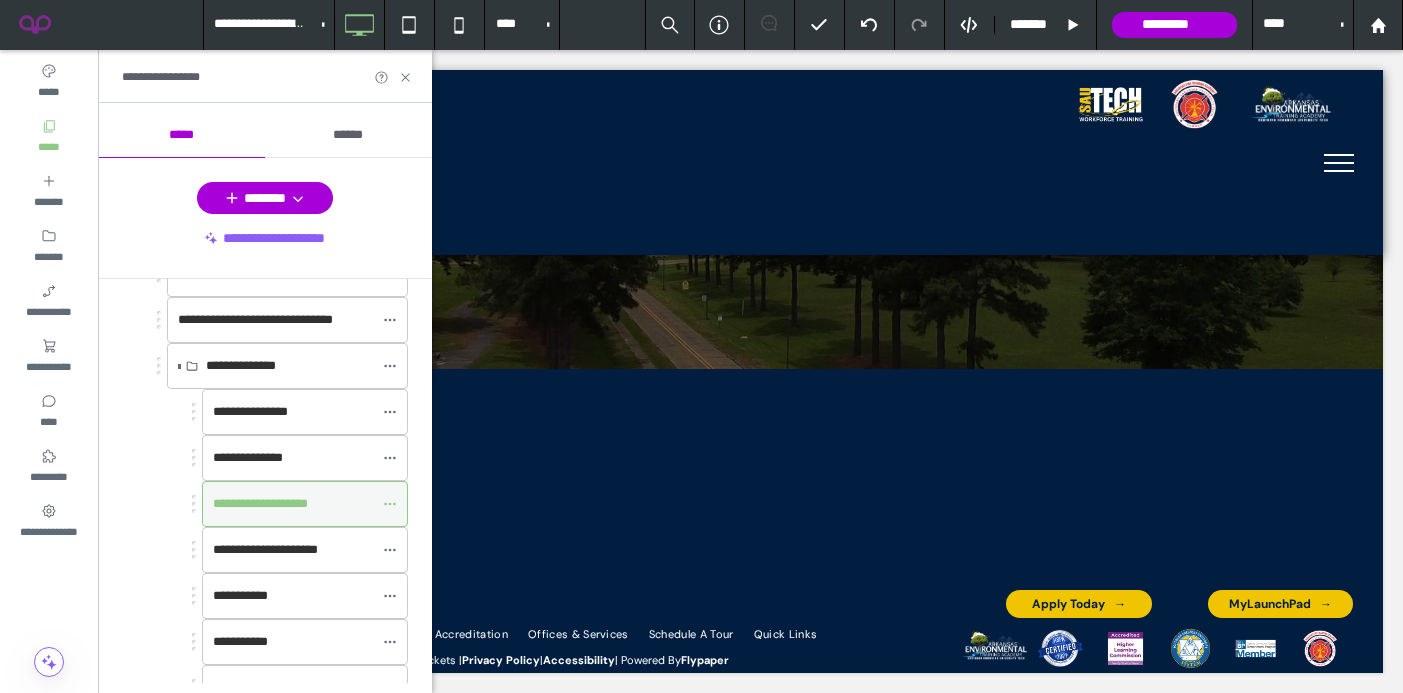 scroll, scrollTop: 701, scrollLeft: 0, axis: vertical 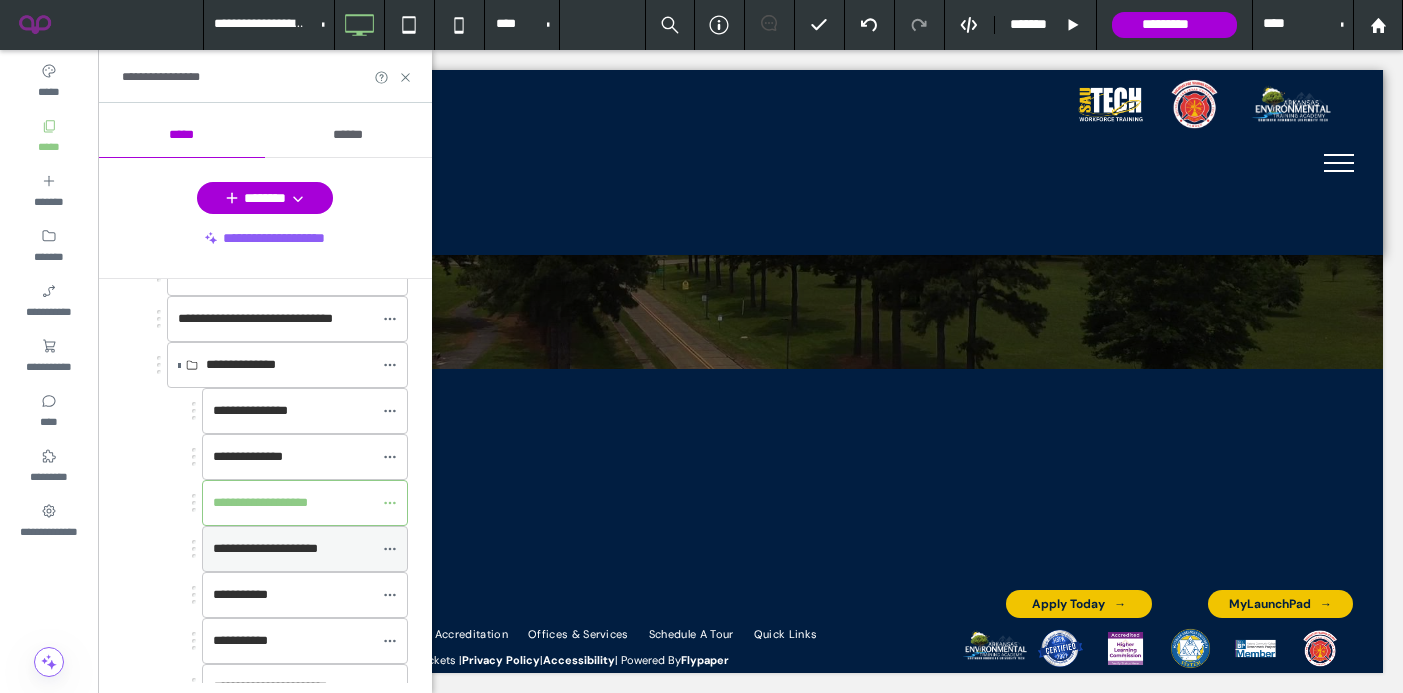click on "**********" at bounding box center (265, 548) 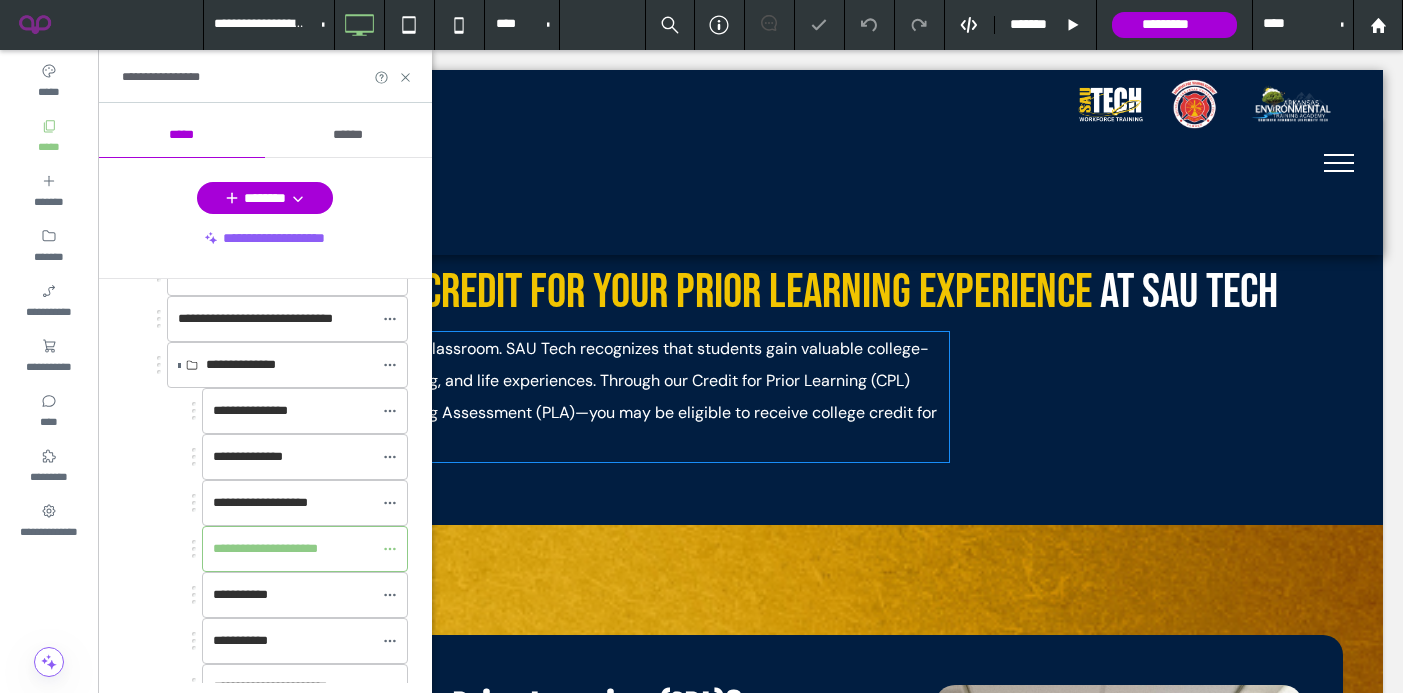 scroll, scrollTop: 135, scrollLeft: 0, axis: vertical 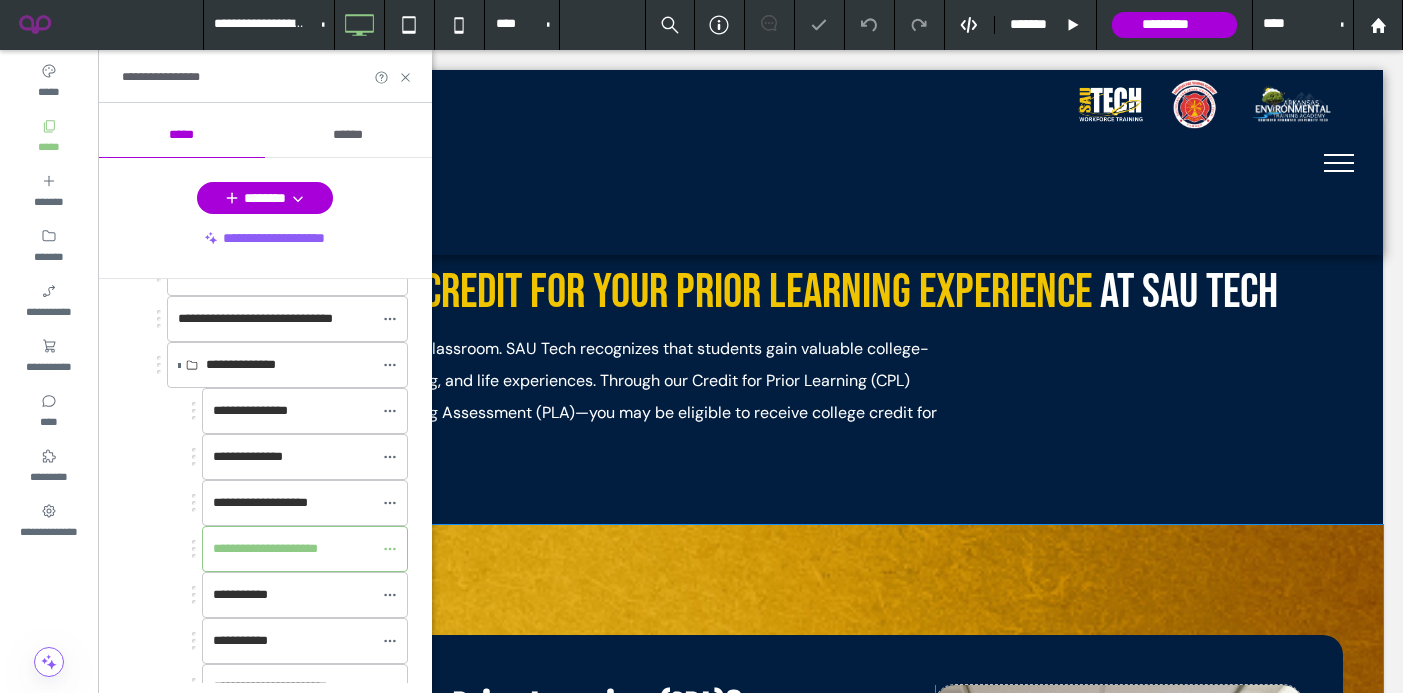 click on "What Is Credit for Prior Learning (CPL)?
CPL is the process of evaluating and awarding academic credit based on your demonstrated knowledge, skills, and competencies gained outside of traditional higher education. Credit is awarded for proficiency in college-level learning, not just experience.
Who Is Eligible?
To apply for CPL, you must:   Be an
active certificate or degree-seeking student   at SAU Tech Be
enrolled in coursework   at the time CPL is awarded Request CPL evaluation   directly (it is not automatic)
How CPL Credit Can Be Applied
Credit may only be awarded for
courses required   for your declared degree or certificate CPL credits are applied like traditional credits and assigned course titles/numbers from the SAU Tech catalog Neutral grades   of CR (credit) or TR (transfer) are used; CPL
does not affect your GPA CPL cannot be used to fulfill
more than 50%   of your program requirements CPL may or may not count toward SAU Tech’s" at bounding box center [750, 1332] 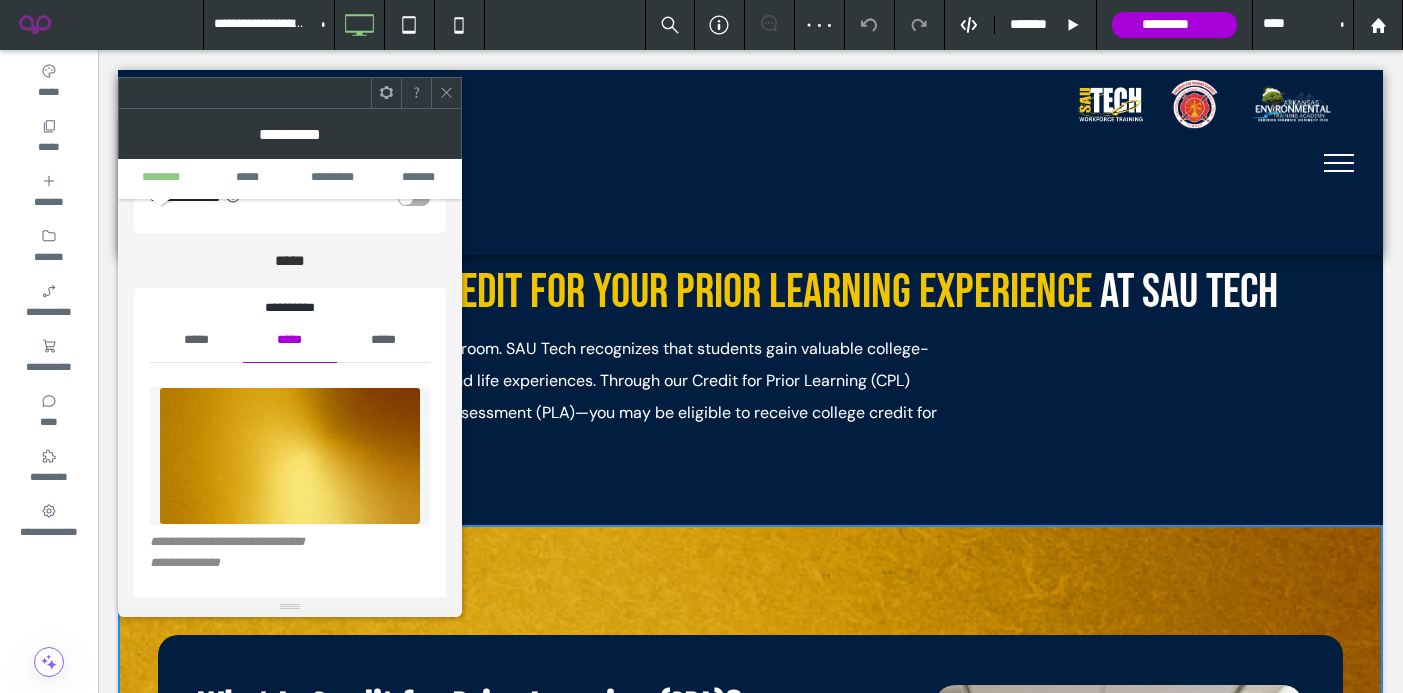 scroll, scrollTop: 183, scrollLeft: 0, axis: vertical 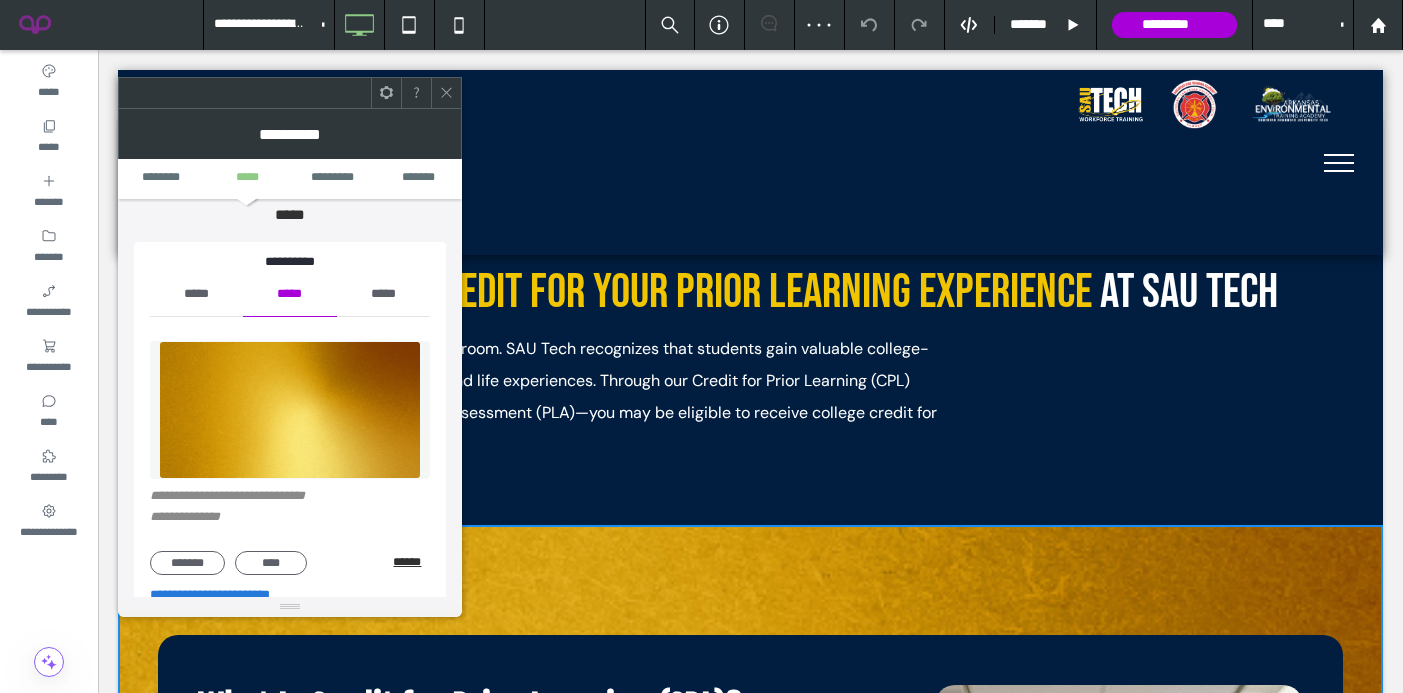 click on "******" at bounding box center [411, 562] 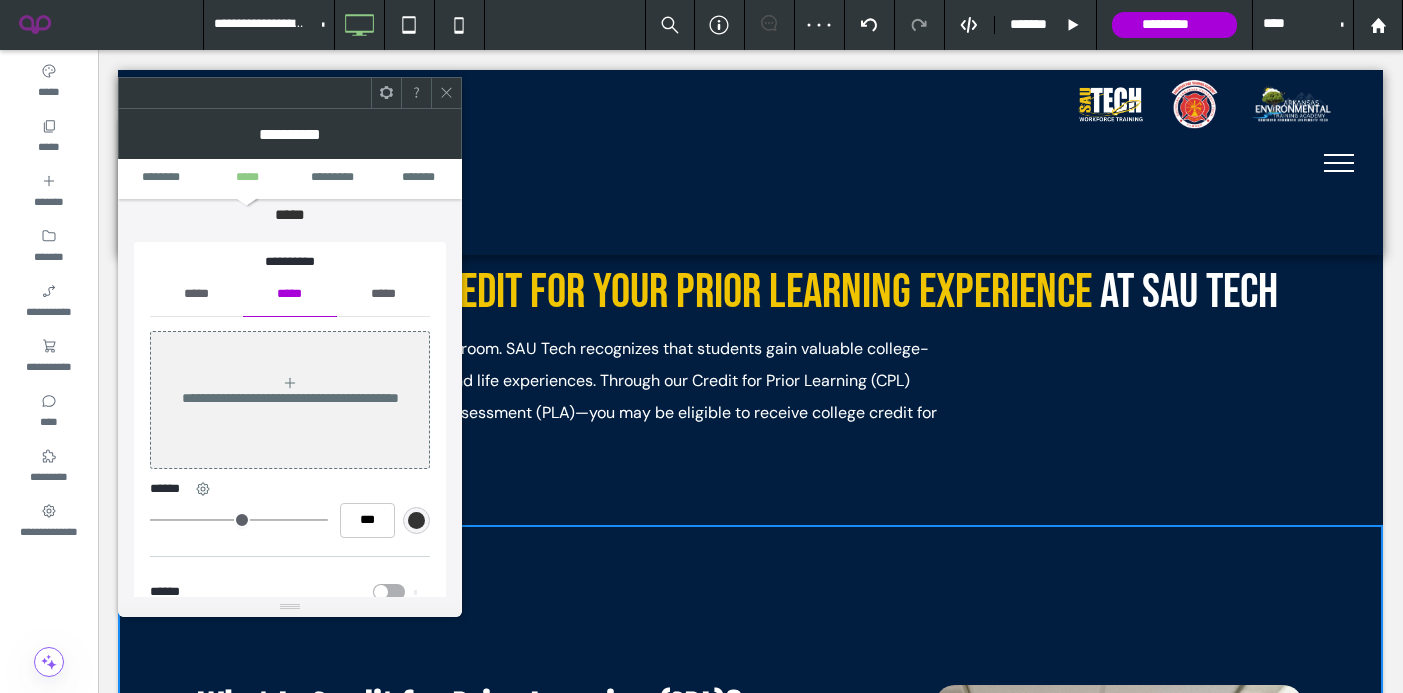 click on "*****" at bounding box center [196, 294] 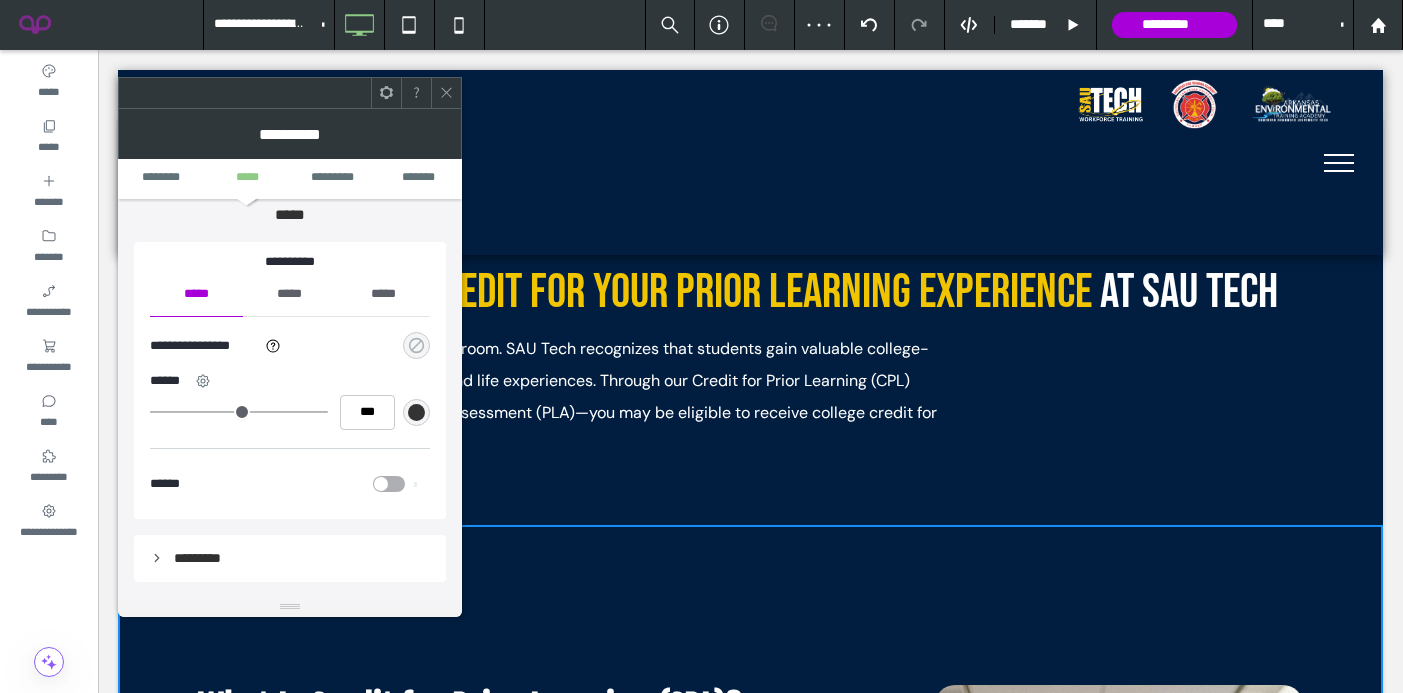 click 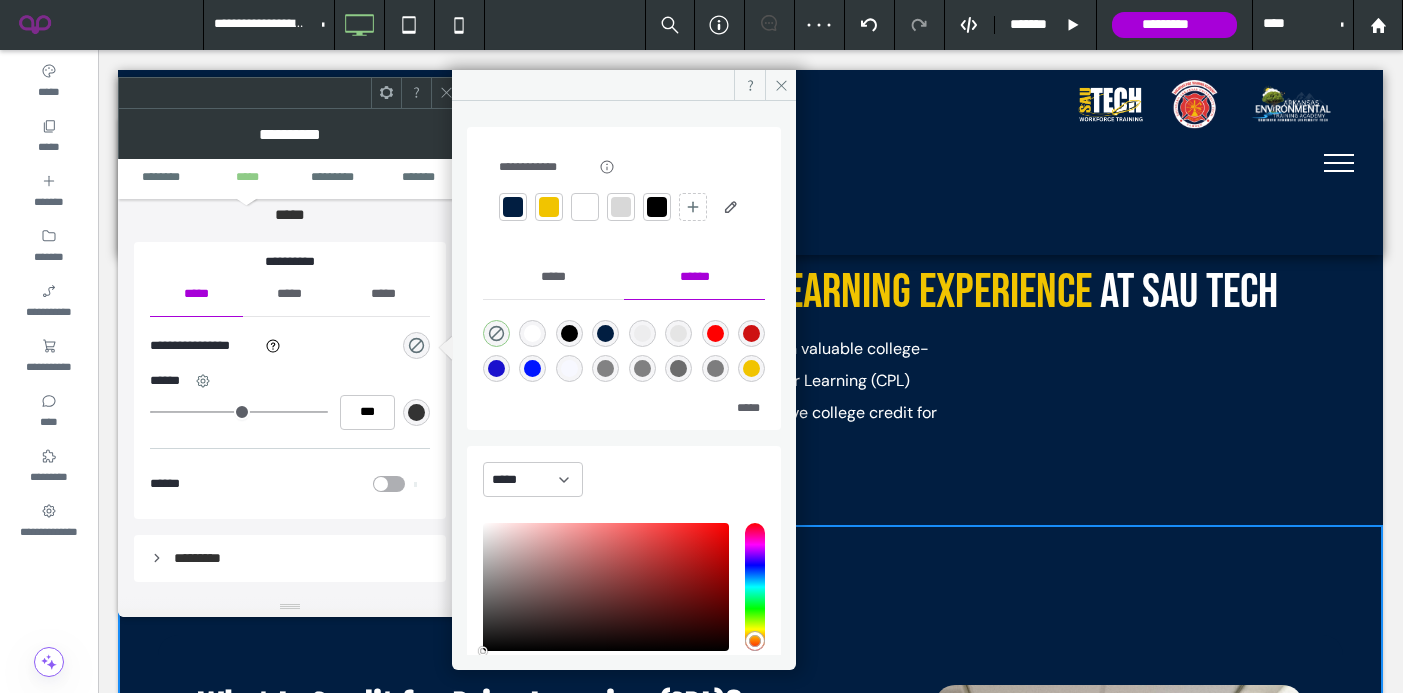click at bounding box center (549, 207) 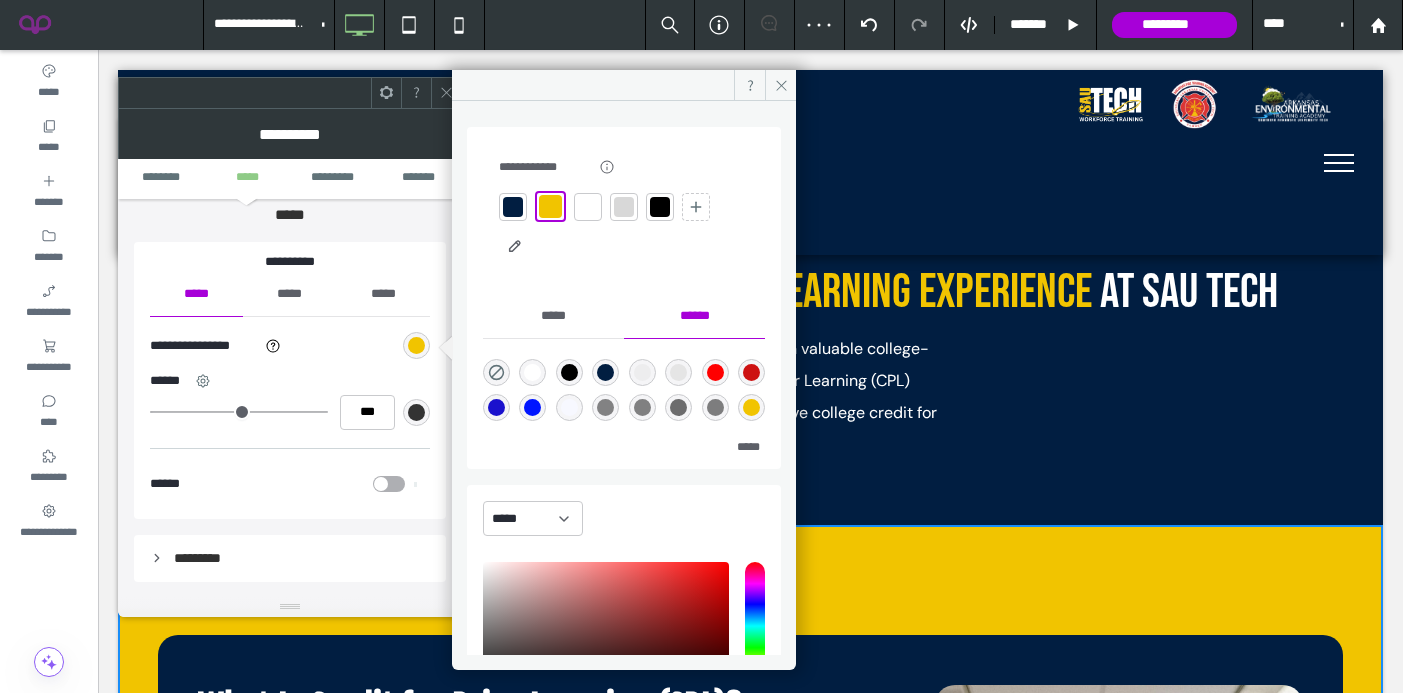 click 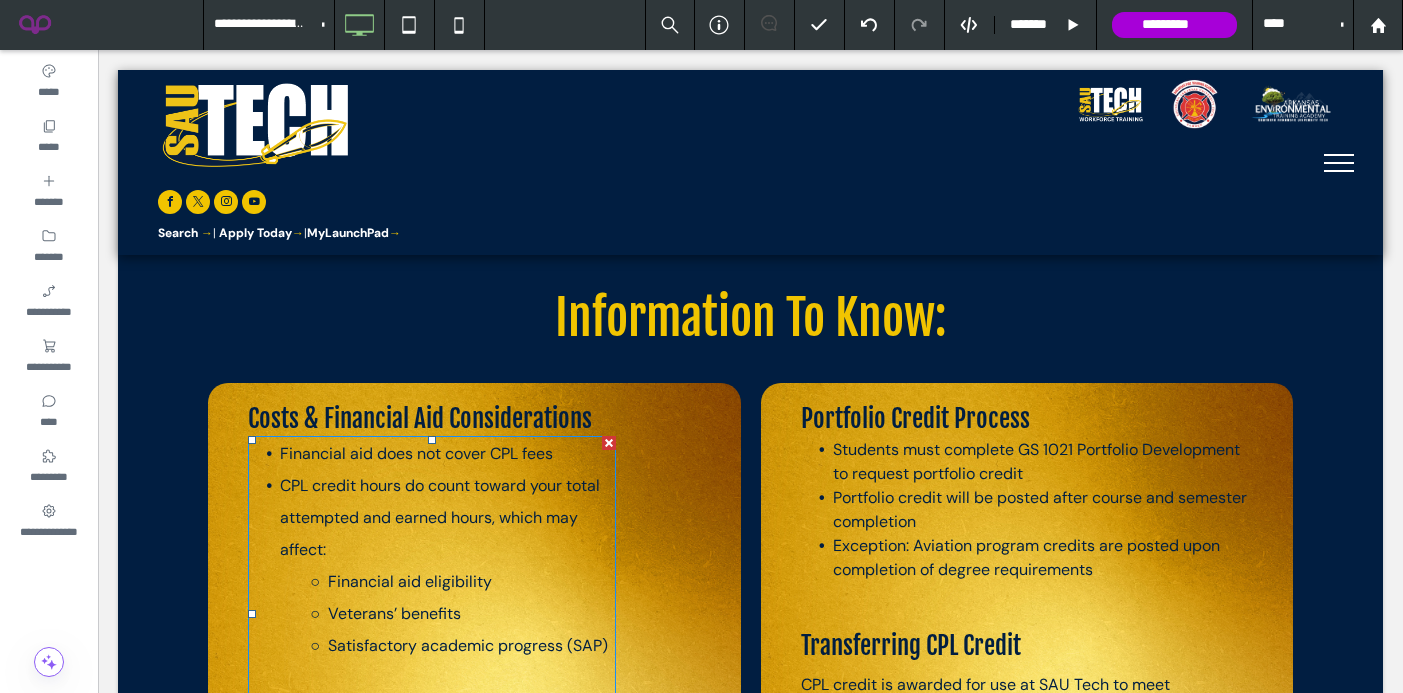 scroll, scrollTop: 2074, scrollLeft: 0, axis: vertical 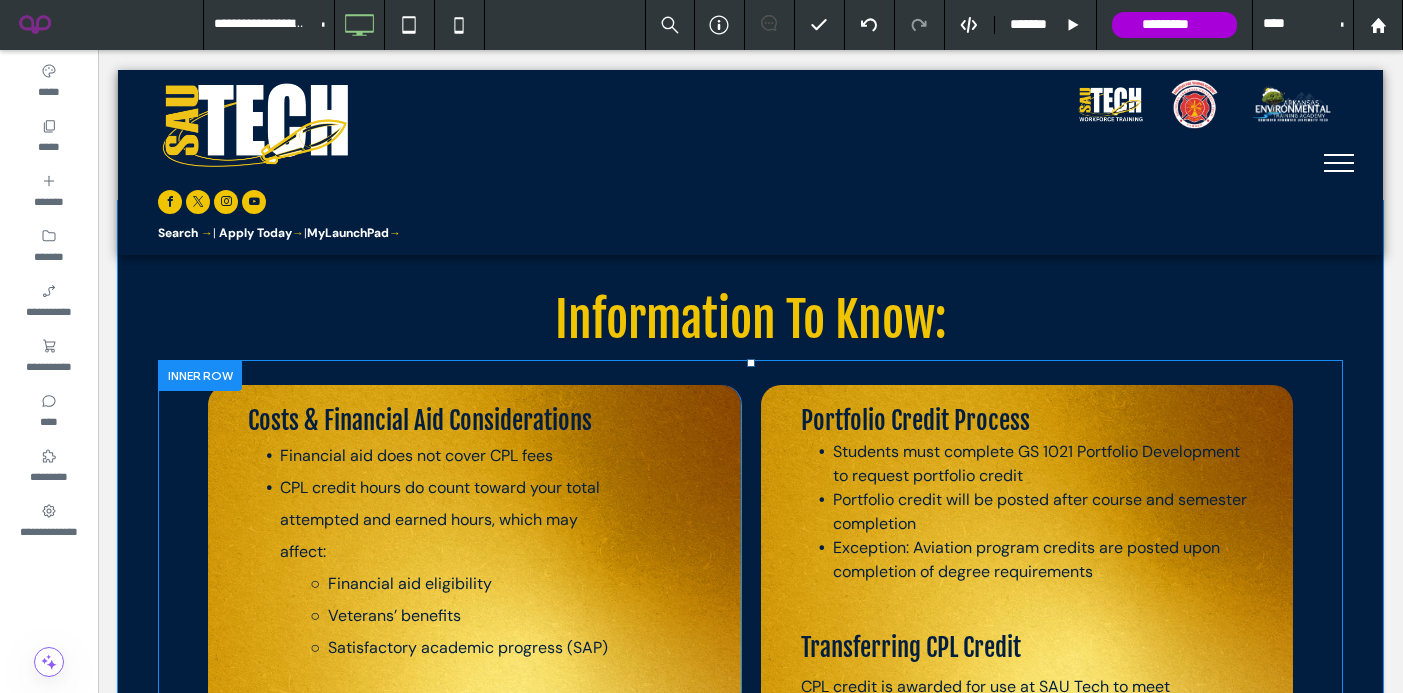 click on "Costs & Financial Aid Considerations
Financial aid does not cover CPL fees CPL credit hours do count toward your total attempted and earned hours, which may affect: Financial aid eligibility Veterans’ benefits Satisfactory academic progress (SAP)
﻿ Talk to a financial aid advisor before requesting CPL to understand any impact on your aid package.
Click To Paste" at bounding box center [474, 636] 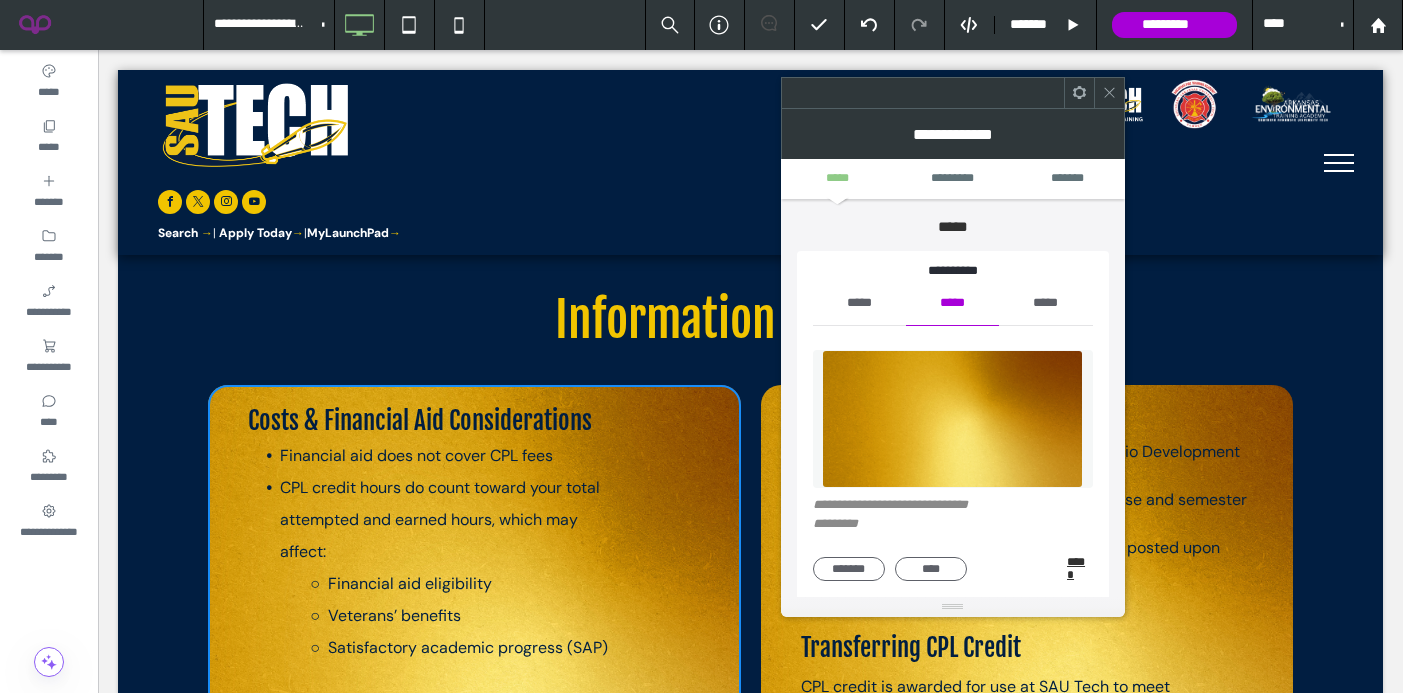 type on "**" 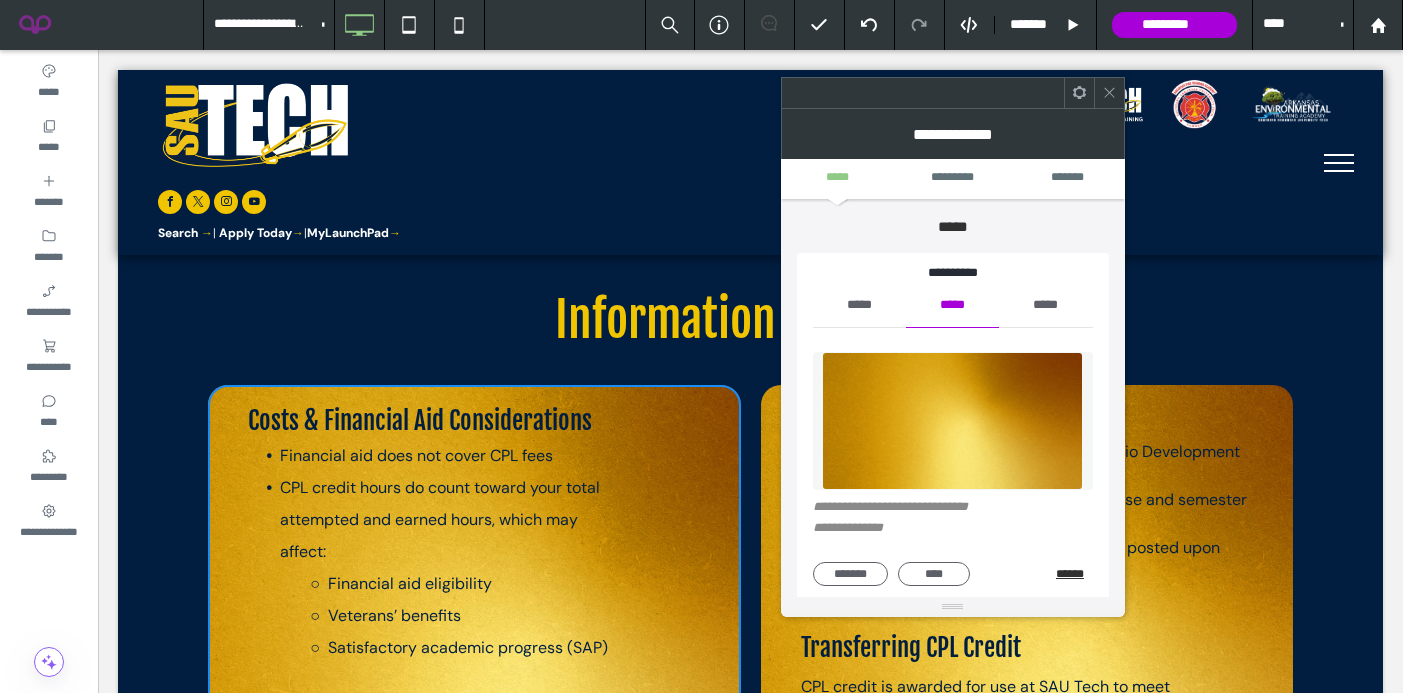 click on "******" at bounding box center [1074, 574] 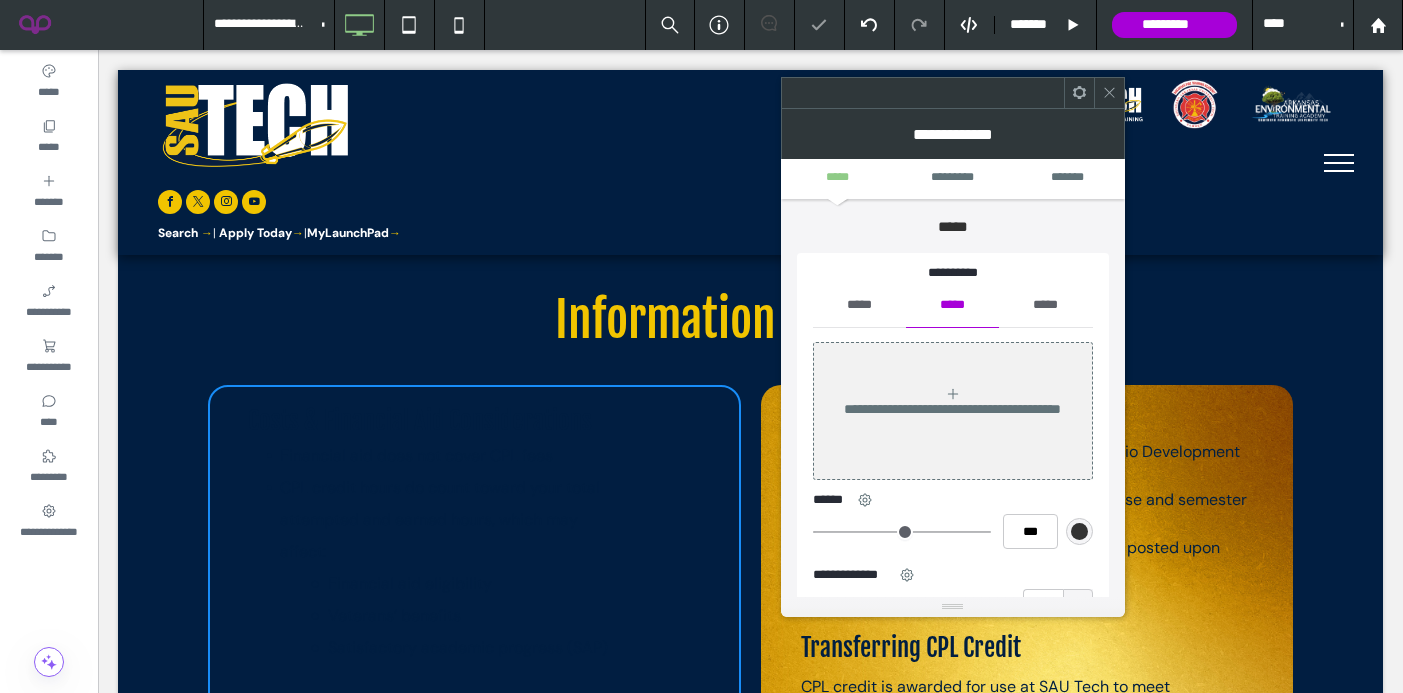 click on "*****" at bounding box center [859, 305] 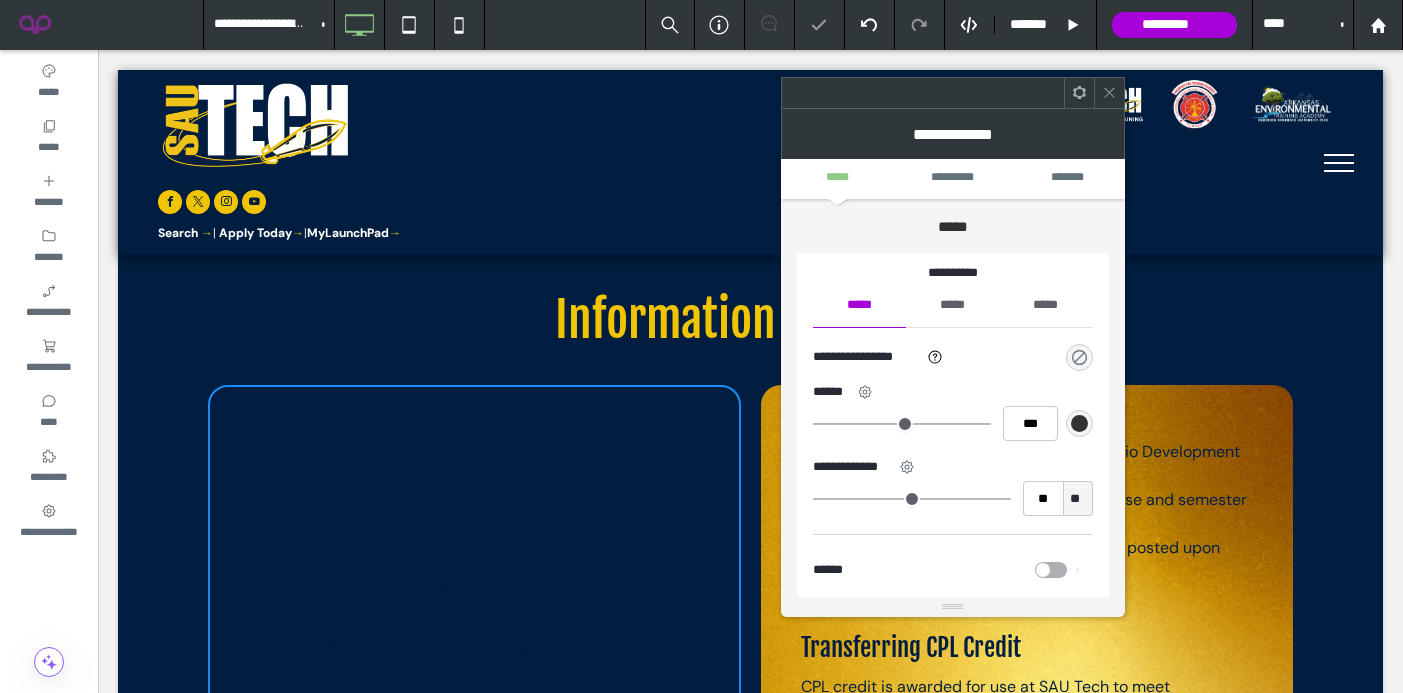 click at bounding box center [1079, 357] 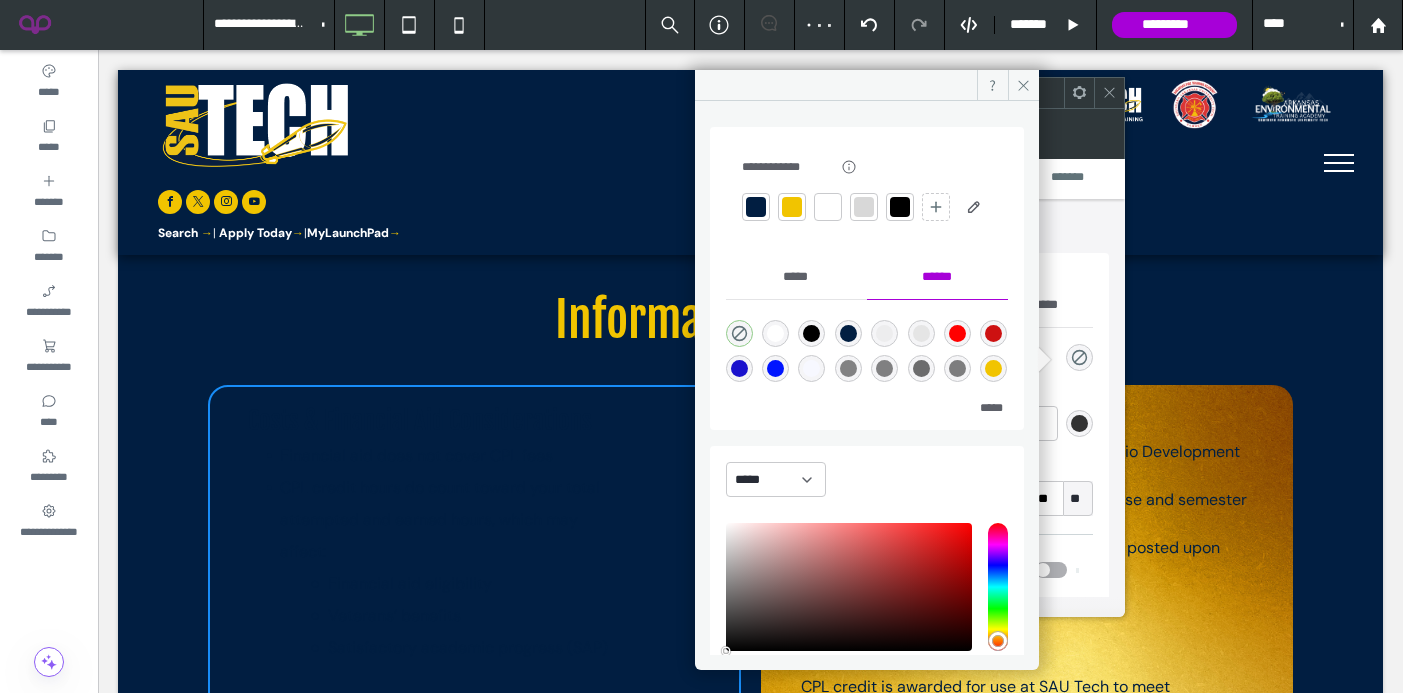 click at bounding box center (792, 207) 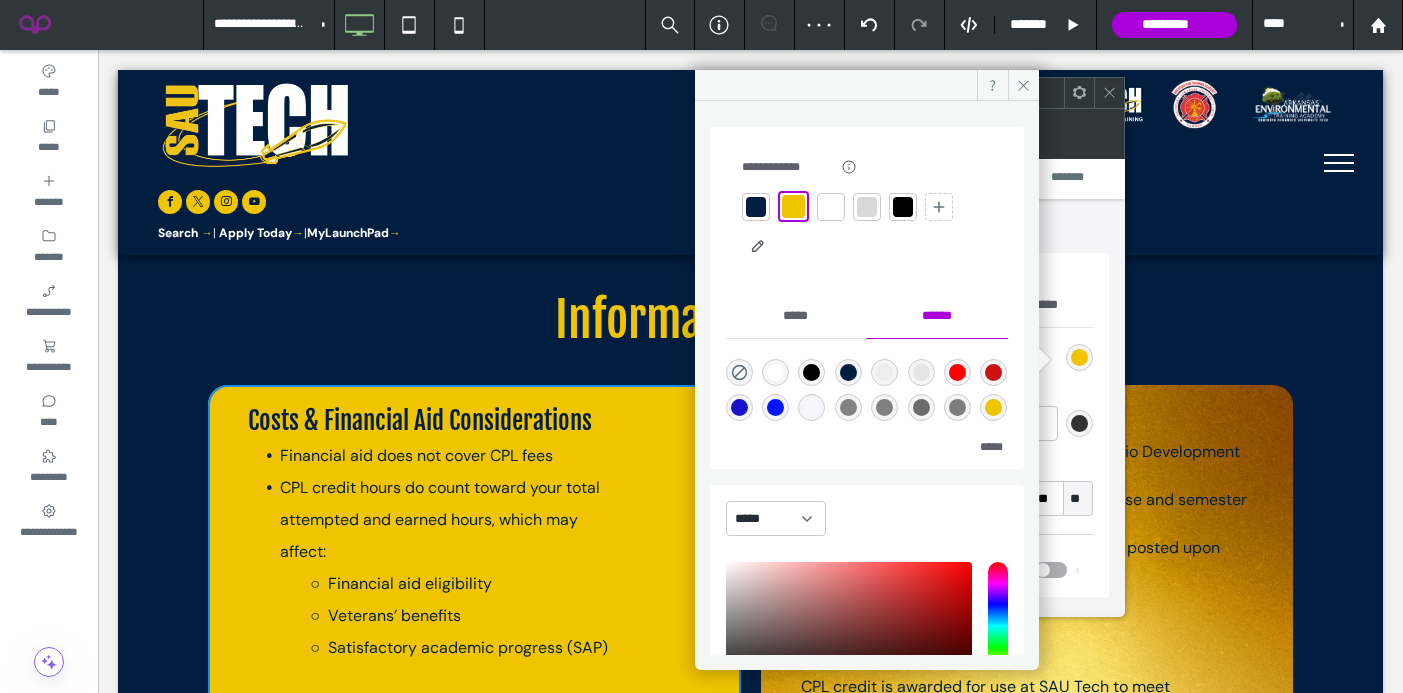 click 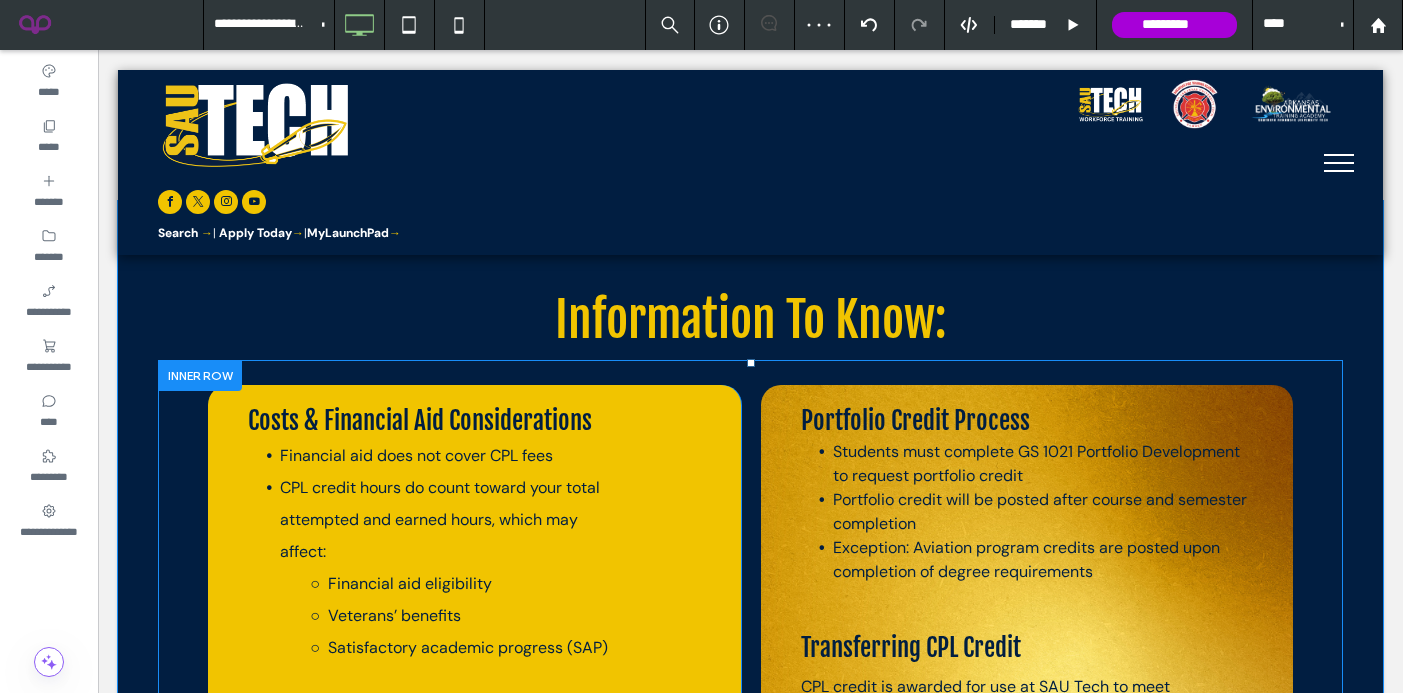 click on "Portfolio Credit Process
Students must complete GS 1021 Portfolio Development to request portfolio credit Portfolio credit will be posted after course and semester completion Exception: Aviation program credits are posted upon completion of degree requirements
Transferring CPL Credit
CPL credit is awarded
for use at SAU Tech   to meet graduation requirements.  Transferability to other colleges or universities is
not guaranteed . Always check with the institution to which you plan to transfer. SAU Tech reserves the right to evaluate or deny CPL credit awarded by other institutions.
Click To Paste" at bounding box center [1027, 636] 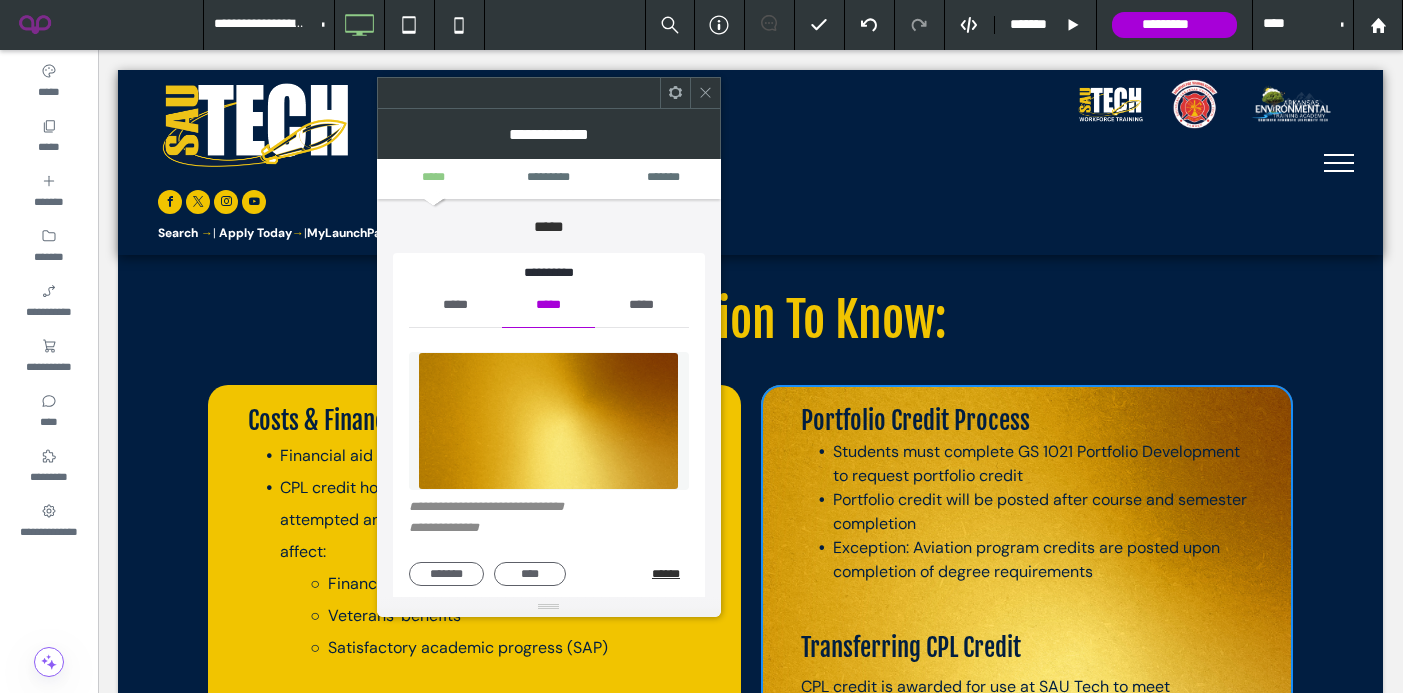 click on "******" at bounding box center [670, 574] 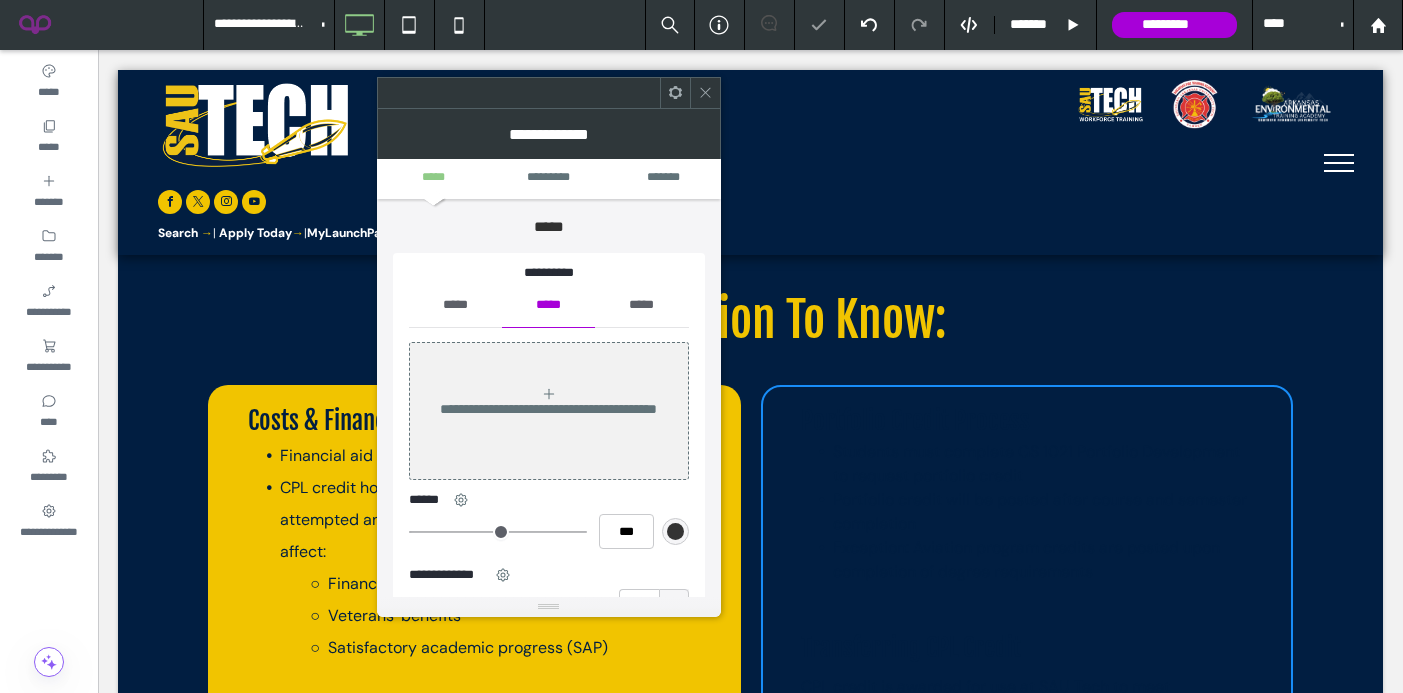 click on "*****" at bounding box center (455, 305) 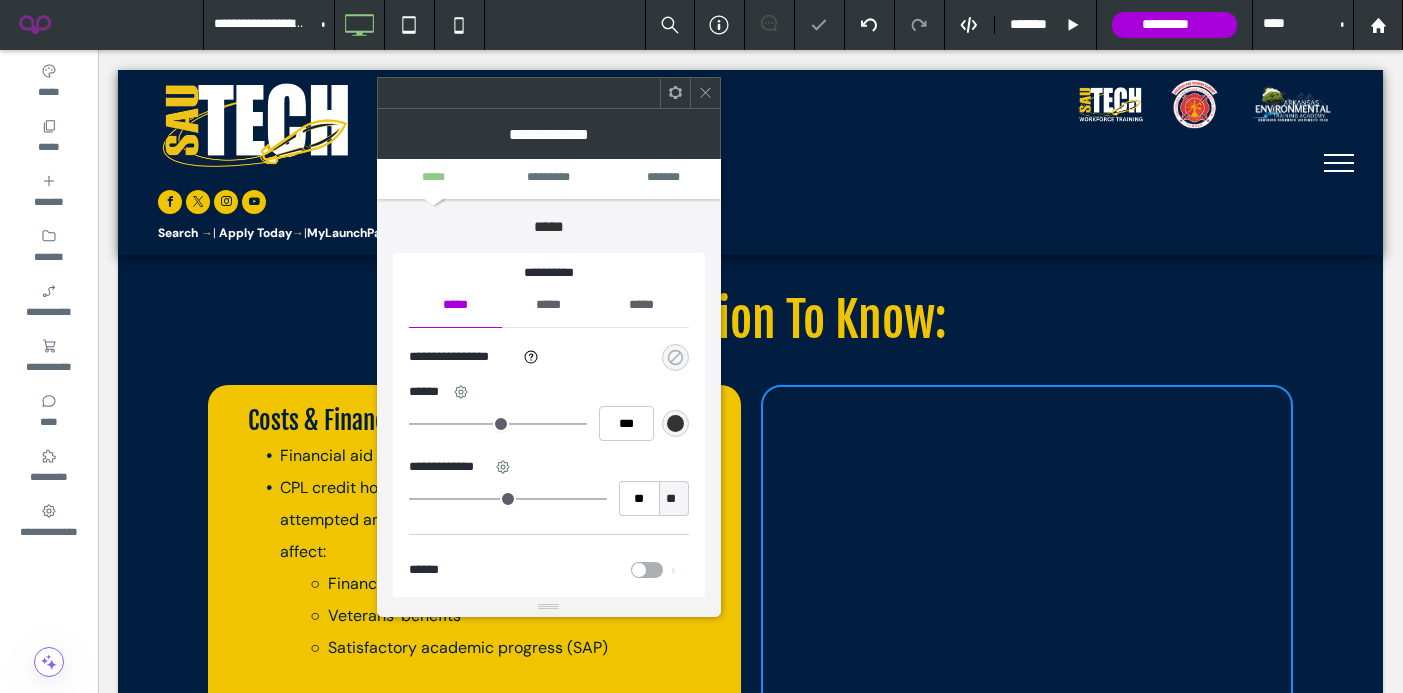 click at bounding box center [675, 357] 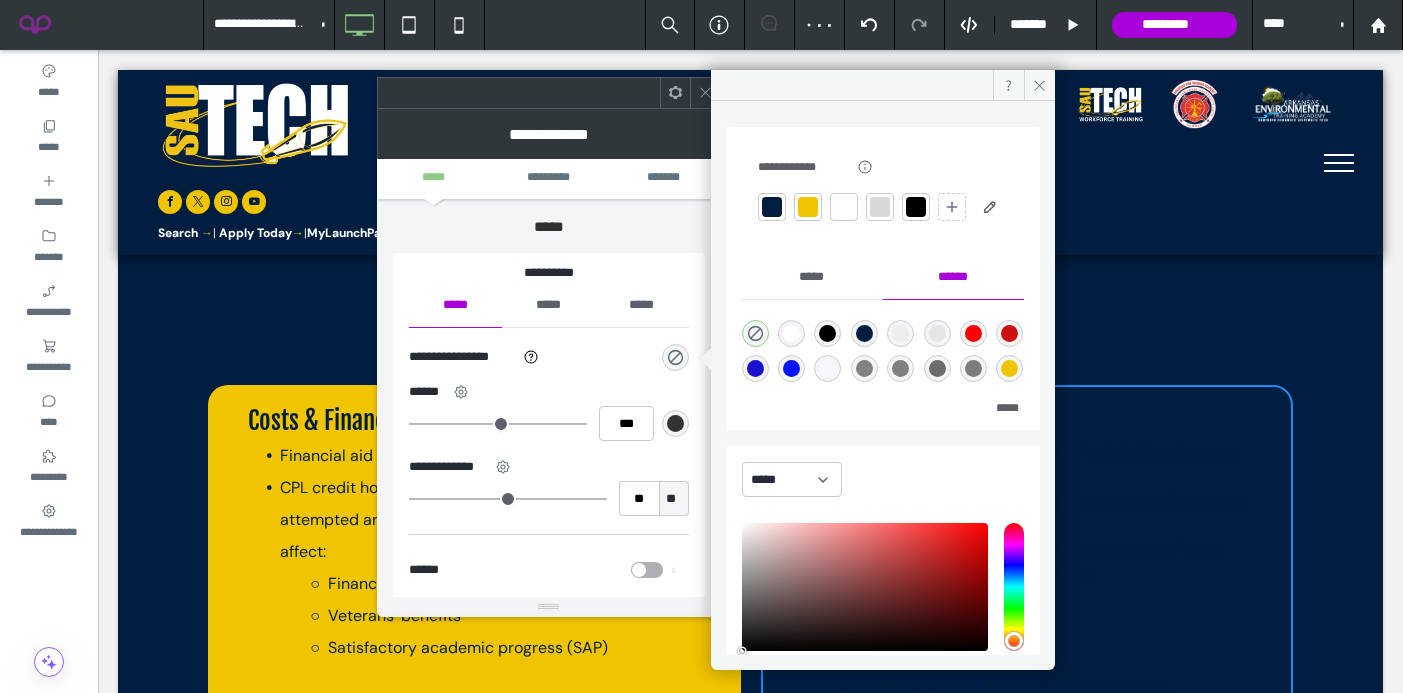 click at bounding box center [808, 207] 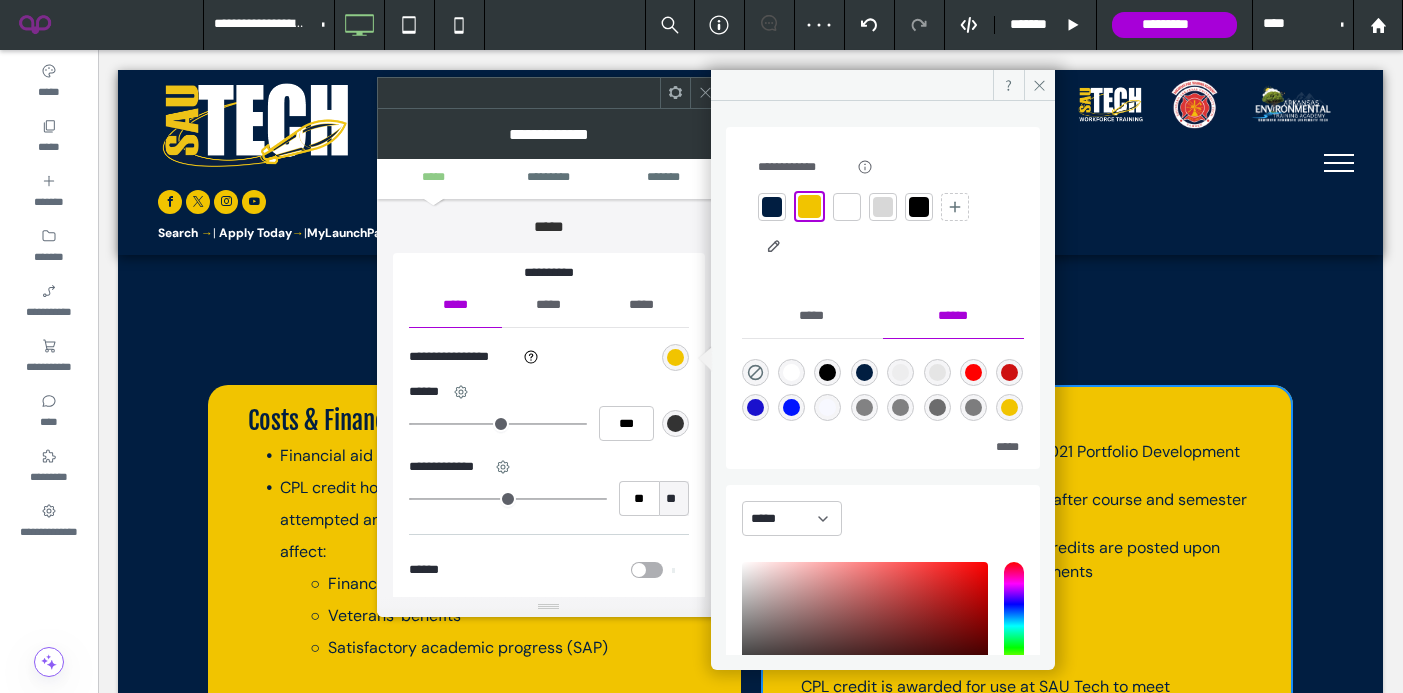 click 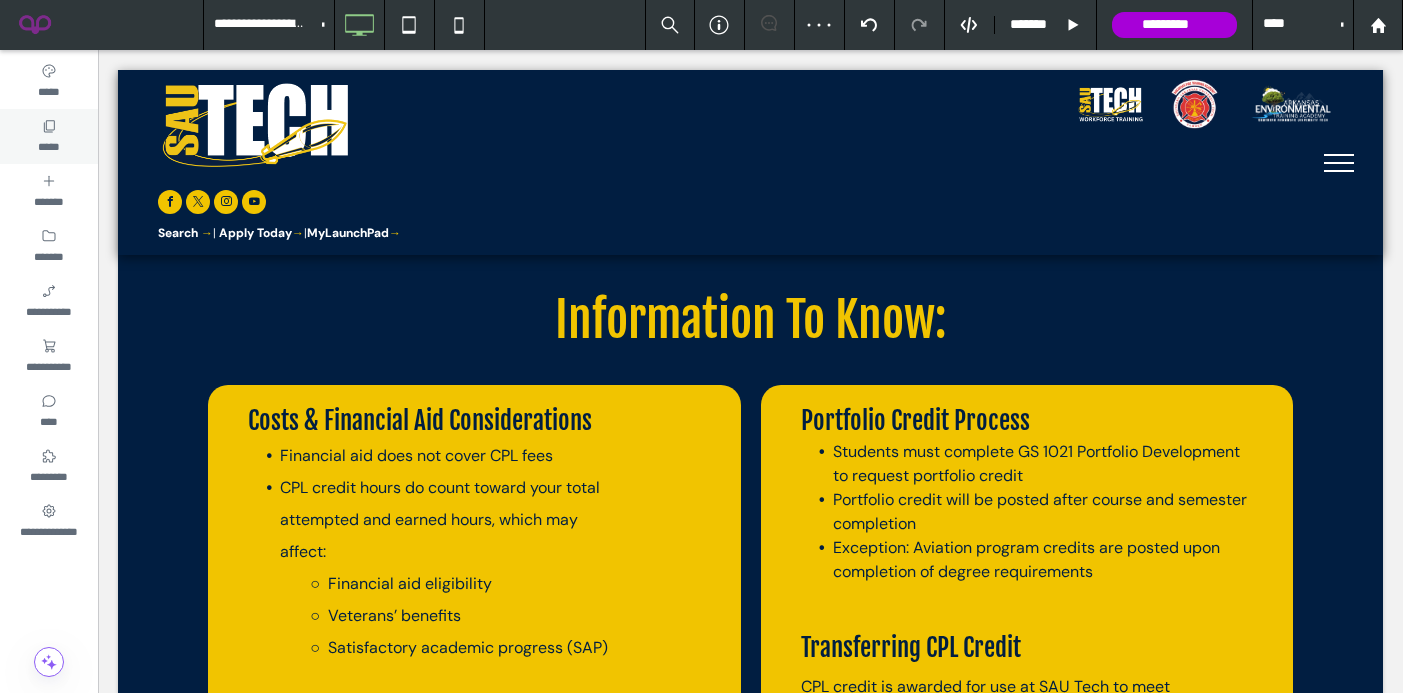 click 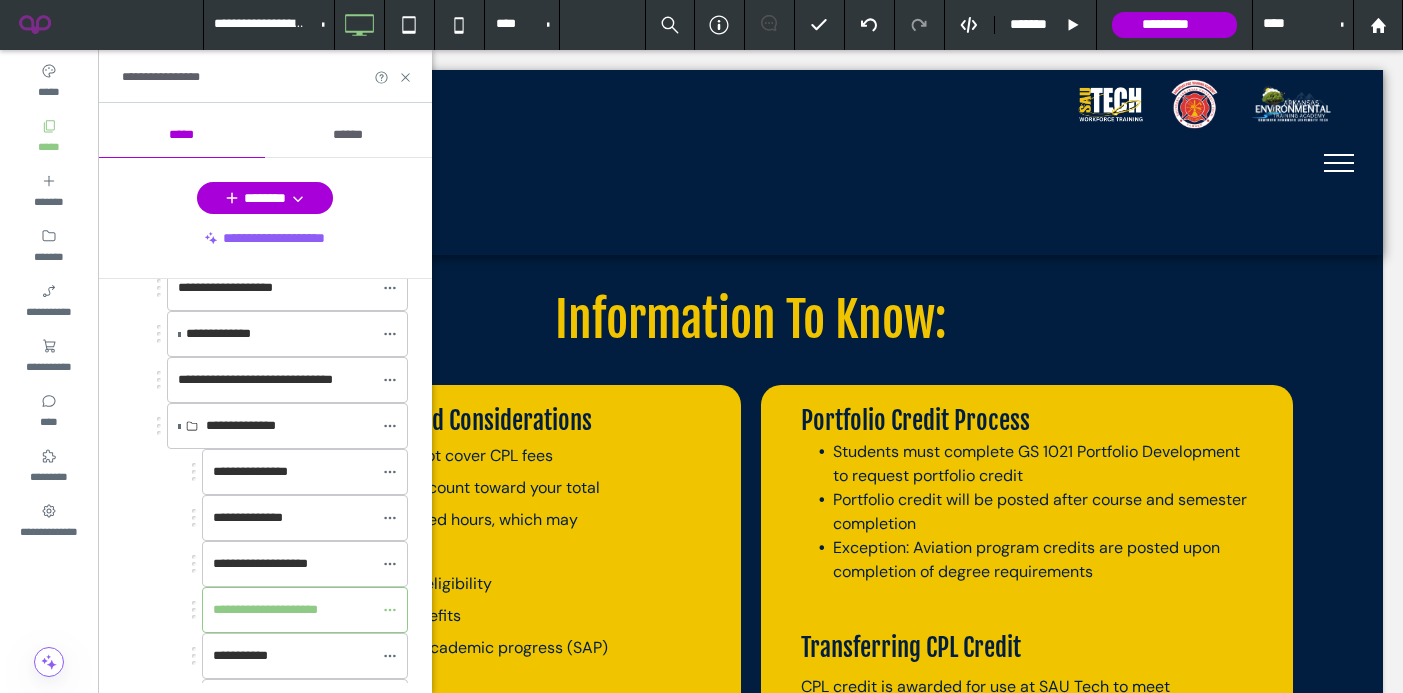 scroll, scrollTop: 656, scrollLeft: 0, axis: vertical 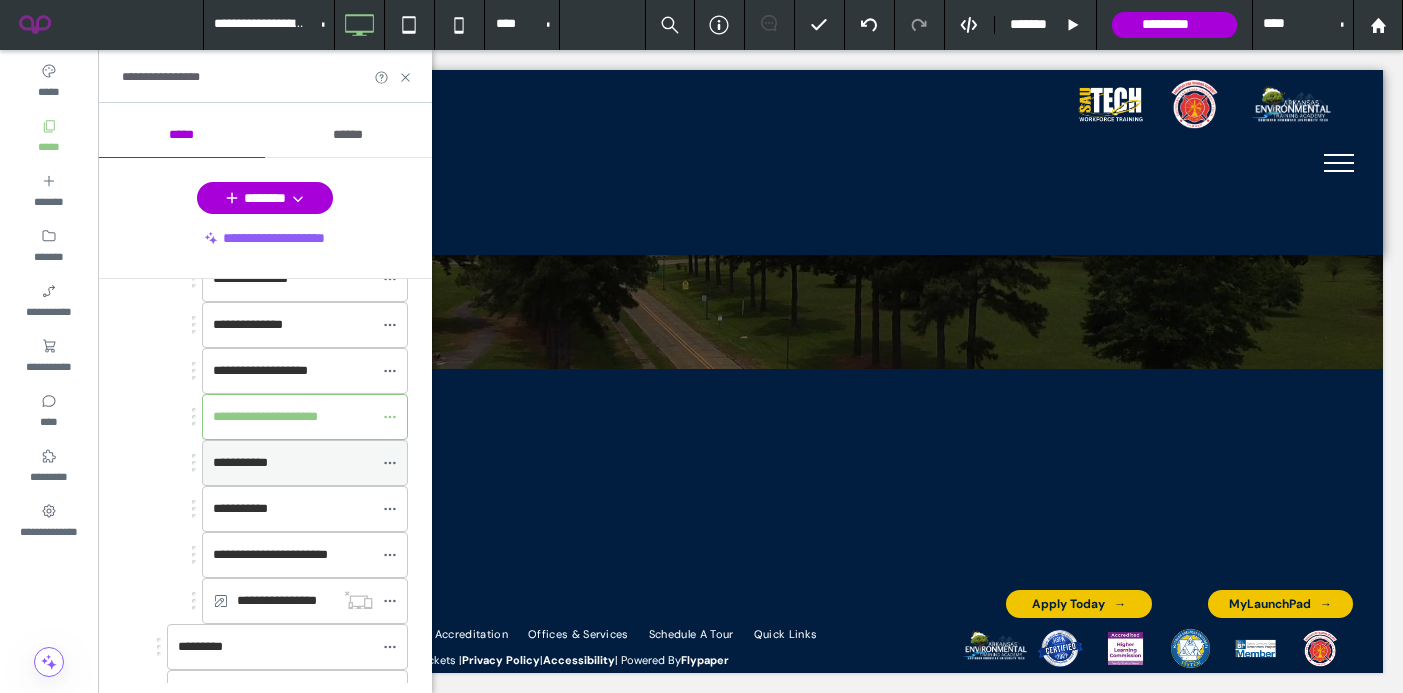 click on "**********" at bounding box center (240, 462) 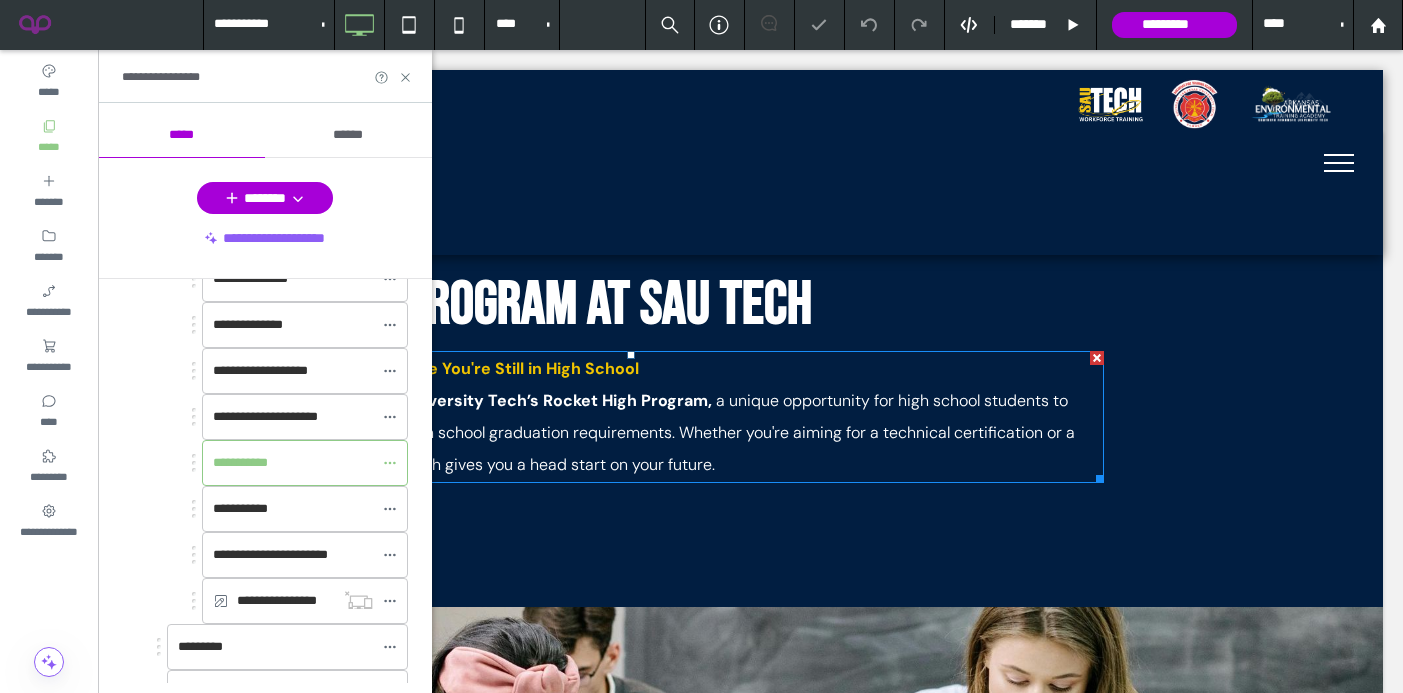 scroll, scrollTop: 123, scrollLeft: 0, axis: vertical 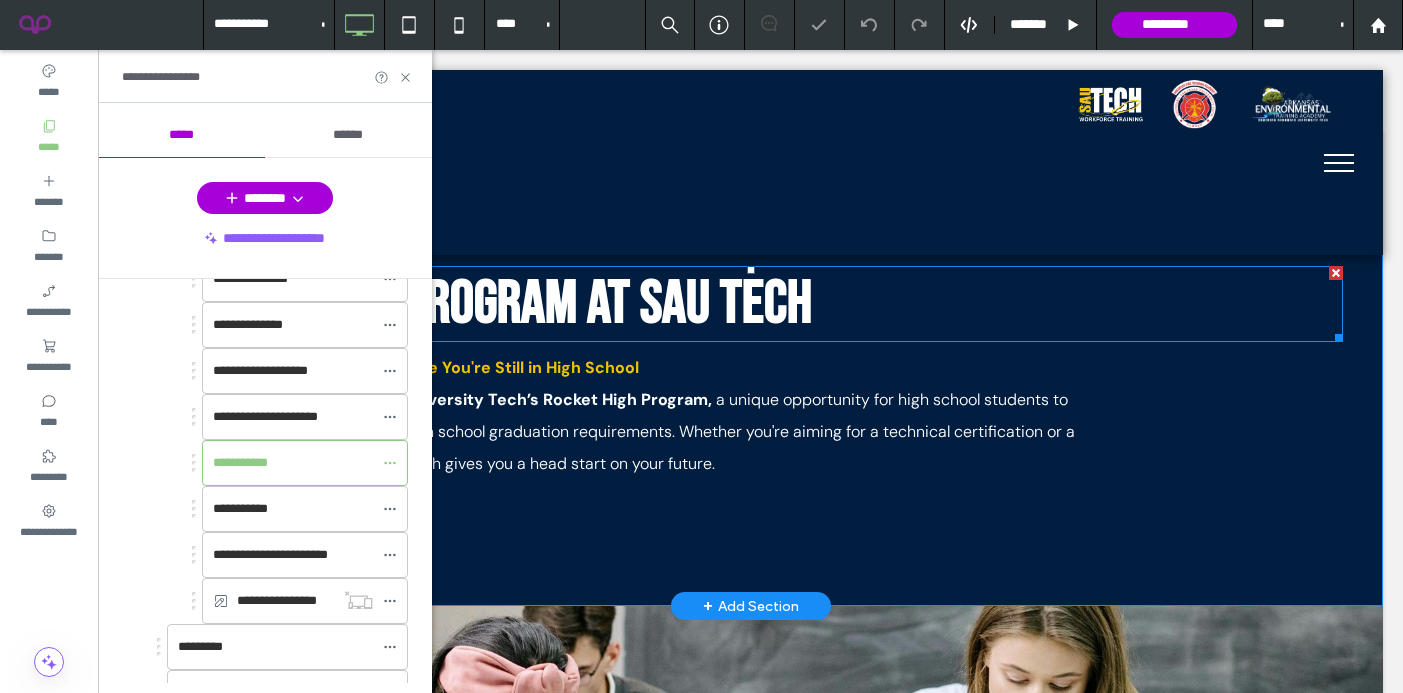 click on "Program at SAU Tech" at bounding box center (607, 304) 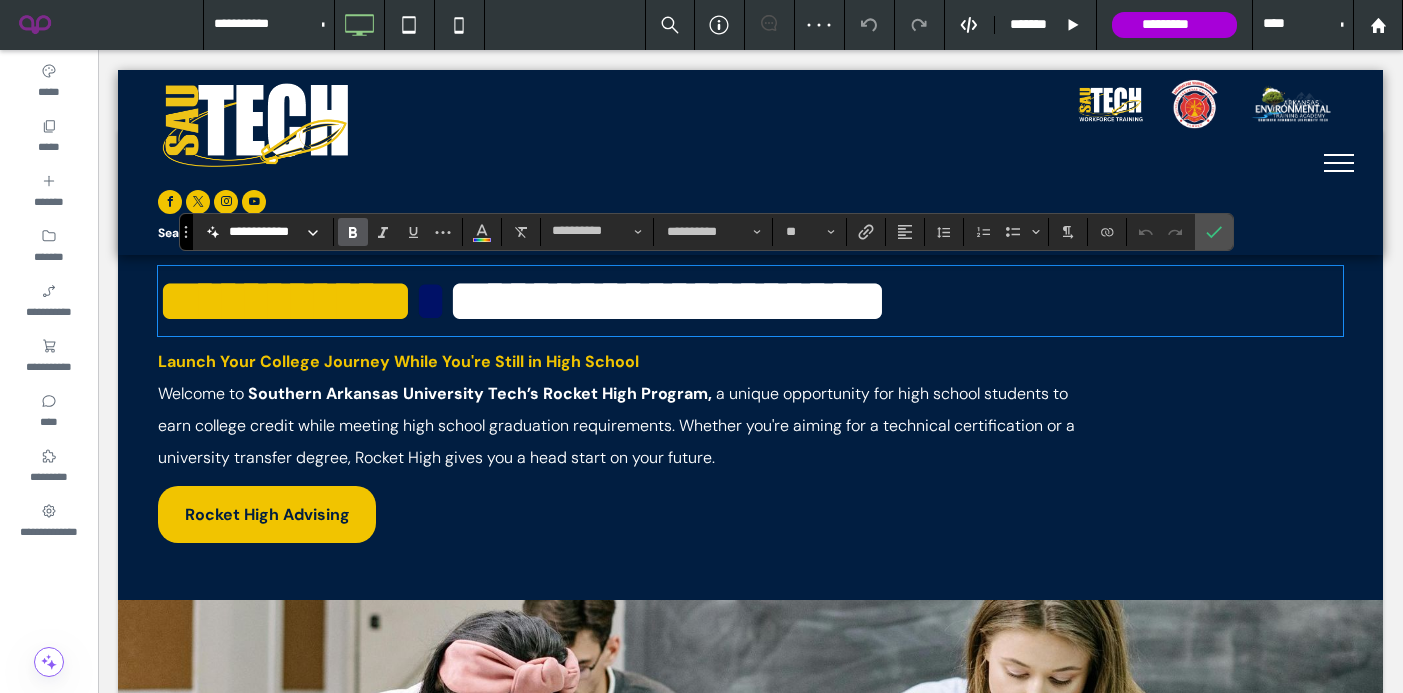 click 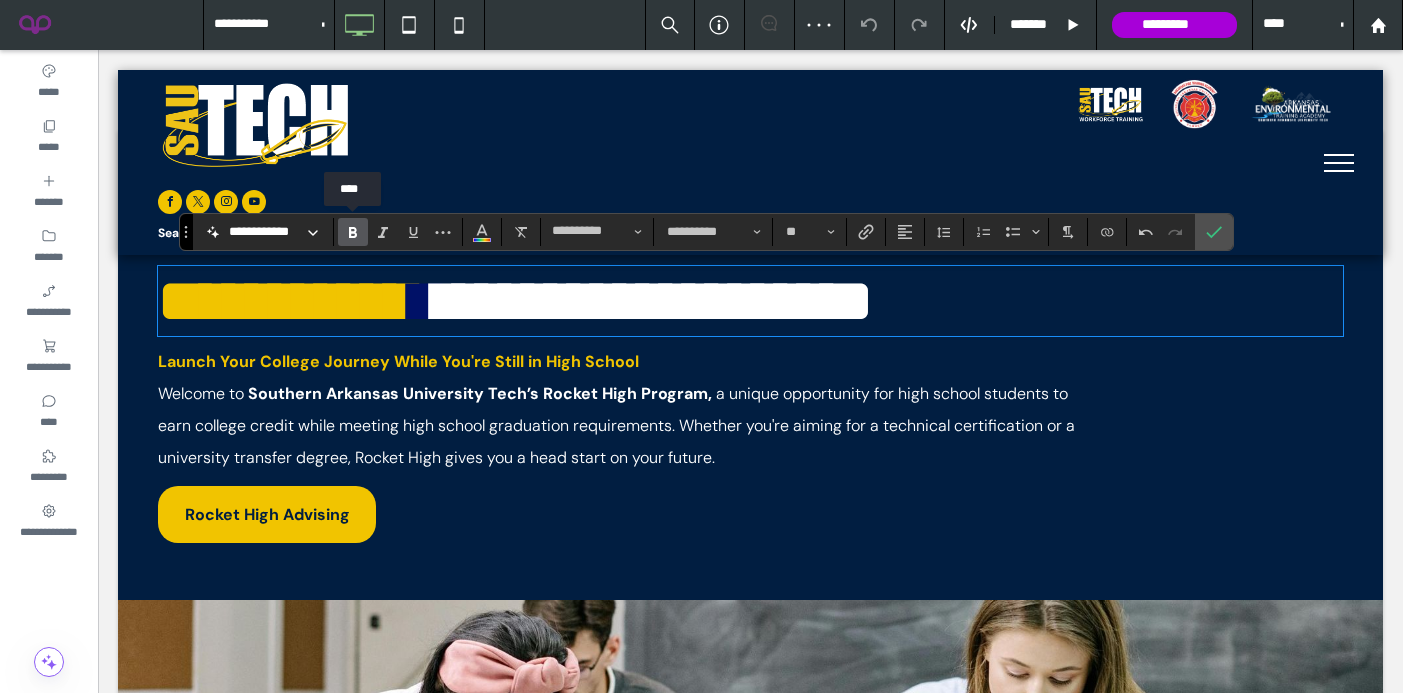 click 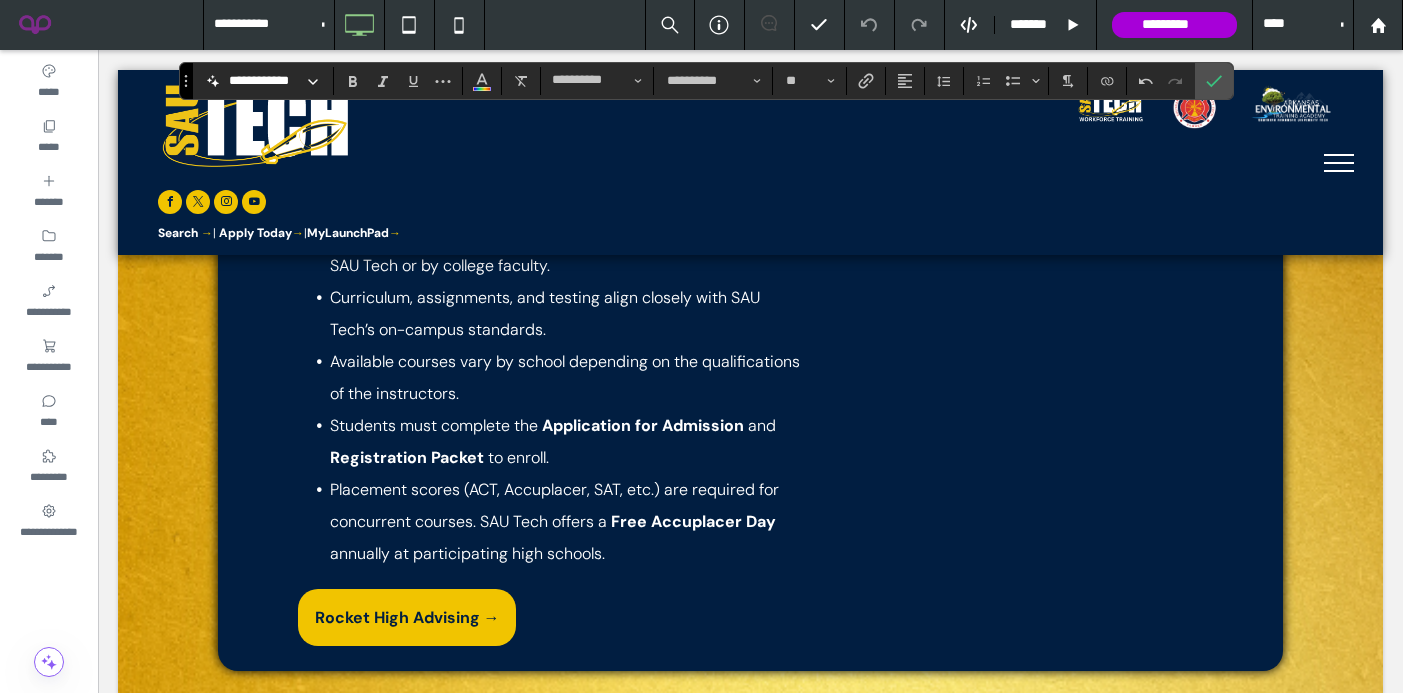 scroll, scrollTop: 1623, scrollLeft: 0, axis: vertical 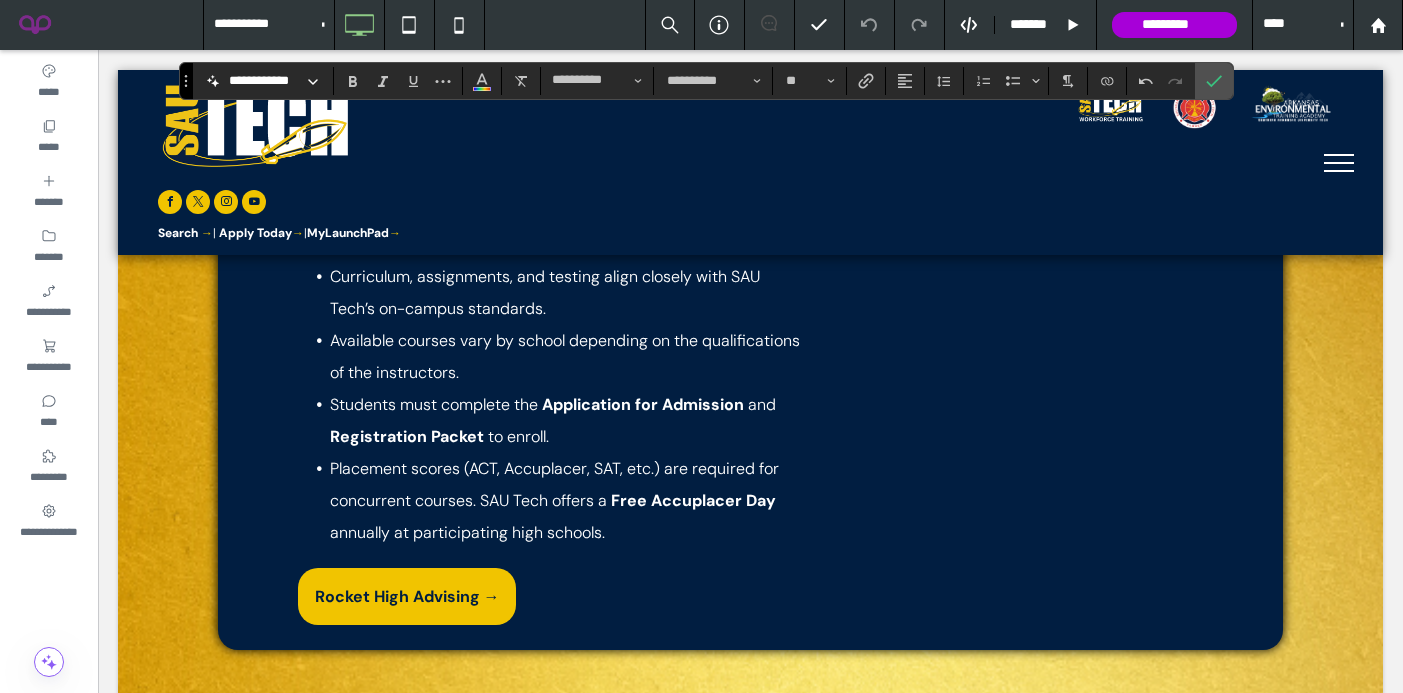 click on "What is
Rocket High?
Rocket High is a dual credit program that allows qualified high school students to earn college level credits through a partnership between SAU Tech and local school districts. Courses are taught either at the high school by approved instructors or on SAU Tech’s campus as part of our Career Academy. Some students may even be bused daily to attend college courses during their regular school schedule. Classes include both career-technical programs and college transfer courses, giving students a range of academic and professional pathways to explore. We also welcome homeschooled students to take part in Rocket High through concurrent credit options. Contact us at lwilliam@sautech.edu to learn more!     How
Rocket High   Works
College courses are taught by high school teachers approved by SAU Tech or by college faculty. Curriculum, assignments, and testing align closely with SAU Tech’s on-campus standards. Students must complete the
and
to enroll." at bounding box center [750, 91] 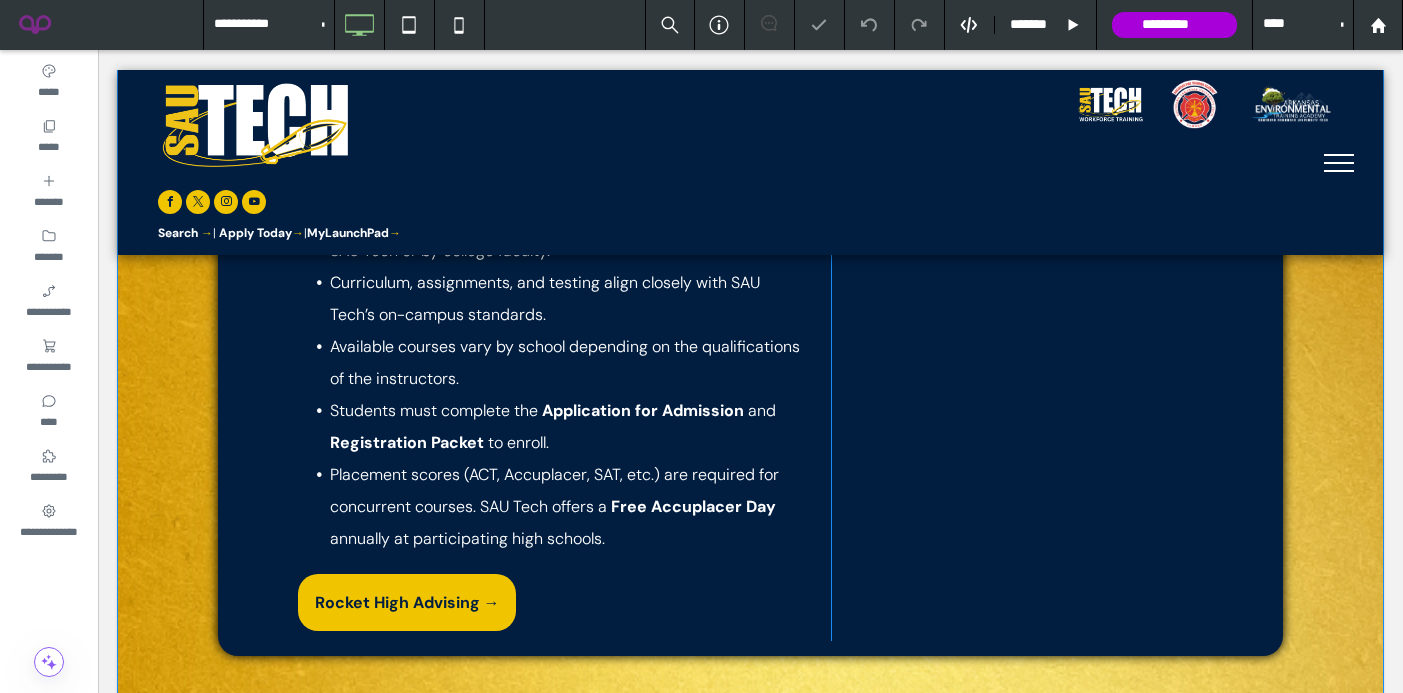 click on "What is
Rocket High?
Rocket High is a dual credit program that allows qualified high school students to earn college level credits through a partnership between SAU Tech and local school districts. Courses are taught either at the high school by approved instructors or on SAU Tech’s campus as part of our Career Academy. Some students may even be bused daily to attend college courses during their regular school schedule. Classes include both career-technical programs and college transfer courses, giving students a range of academic and professional pathways to explore. We also welcome homeschooled students to take part in Rocket High through concurrent credit options. Contact us at lwilliam@sautech.edu to learn more!     How
Rocket High   Works
College courses are taught by high school teachers approved by SAU Tech or by college faculty. Curriculum, assignments, and testing align closely with SAU Tech’s on-campus standards. Students must complete the
and
to enroll." at bounding box center [750, 97] 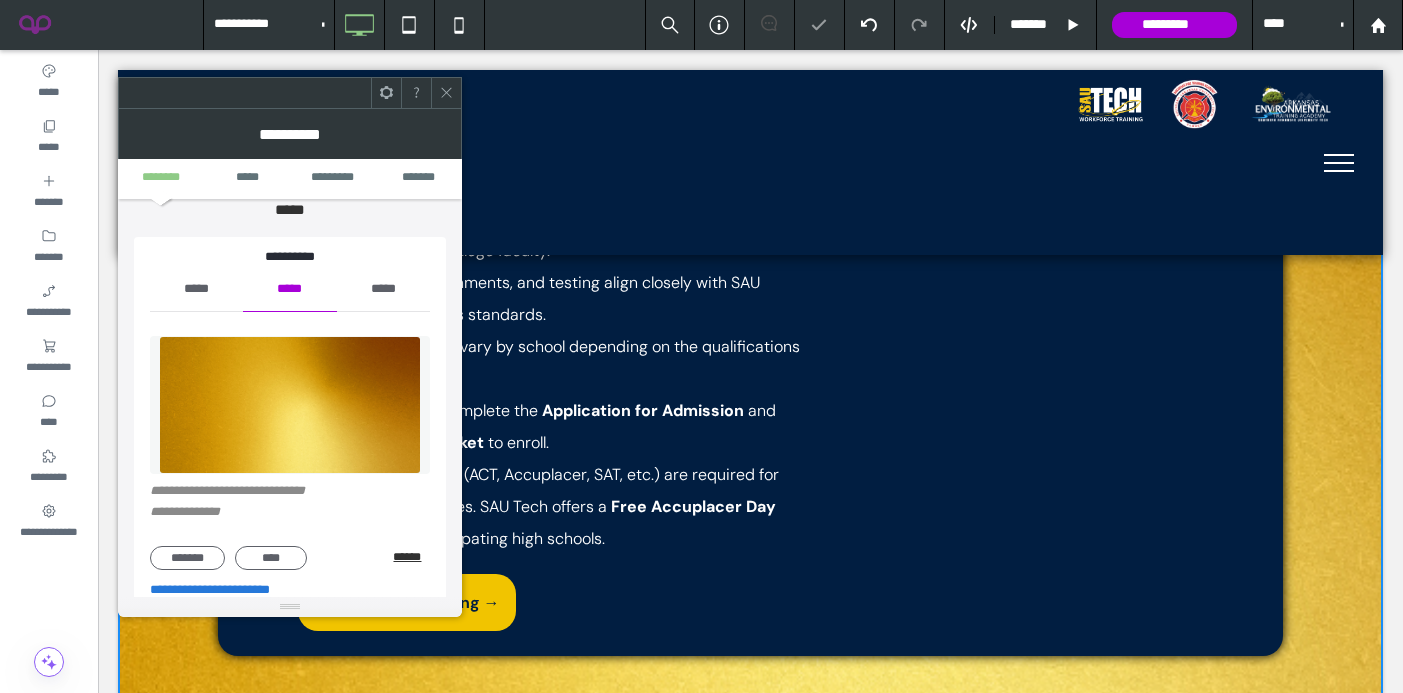 scroll, scrollTop: 189, scrollLeft: 0, axis: vertical 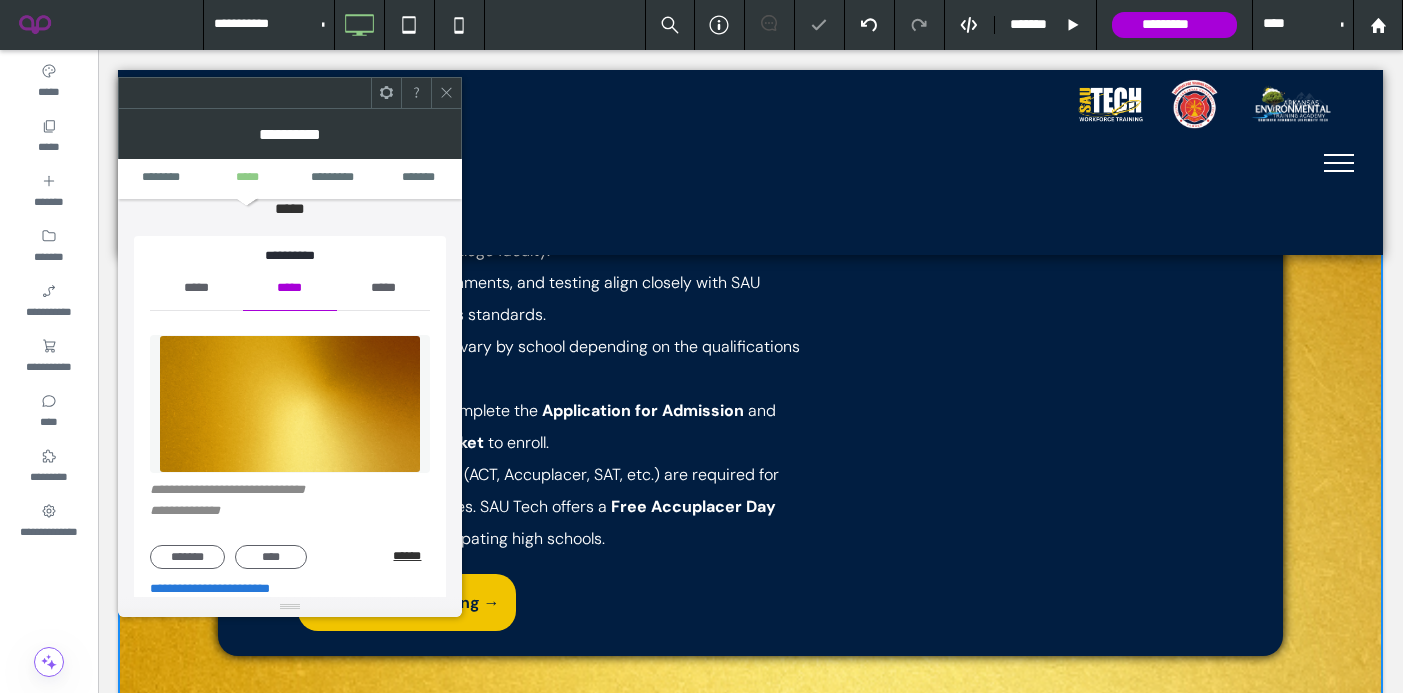 click on "******" at bounding box center [411, 556] 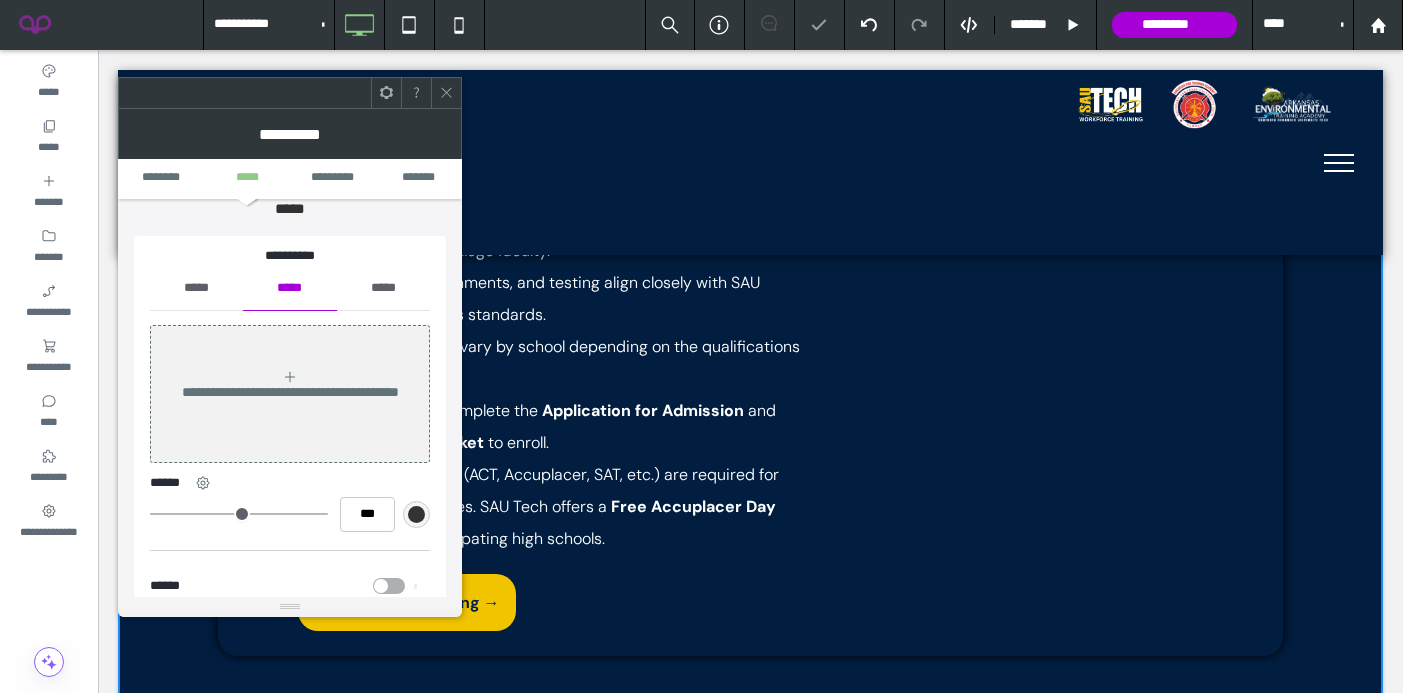click on "*****" at bounding box center (196, 288) 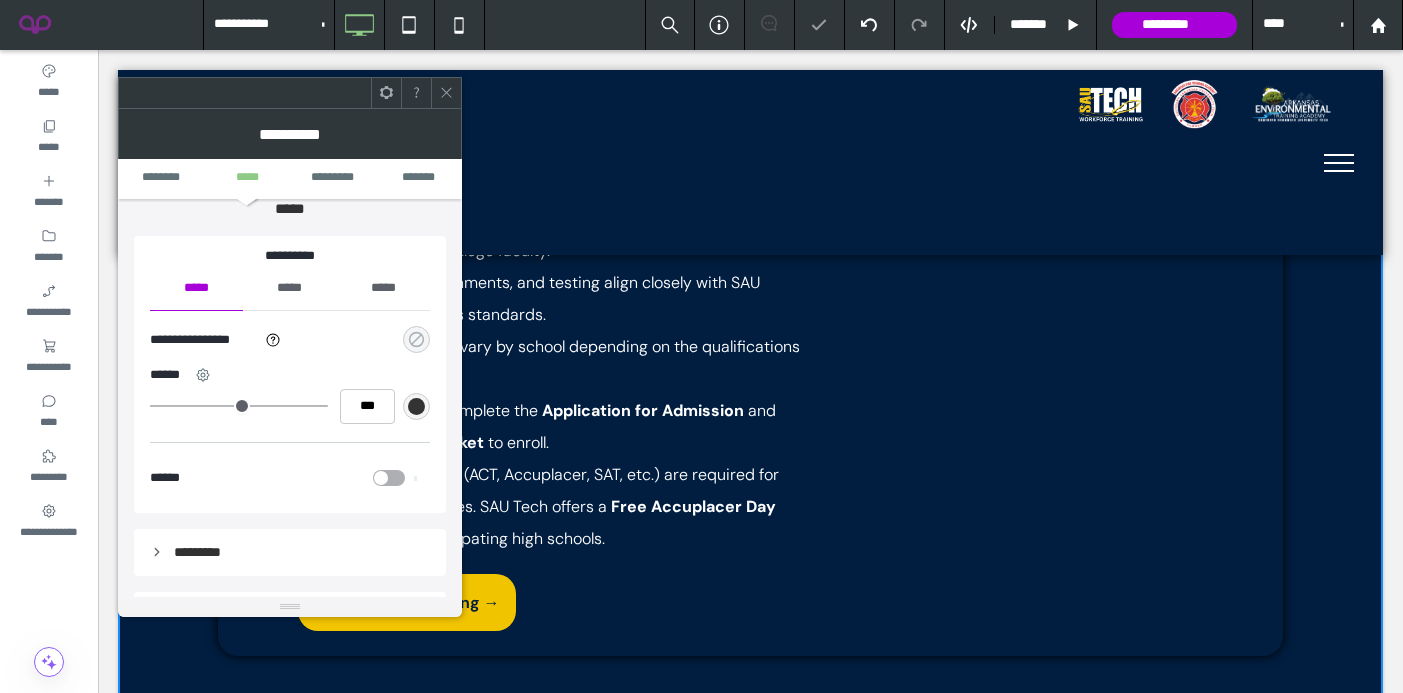 click 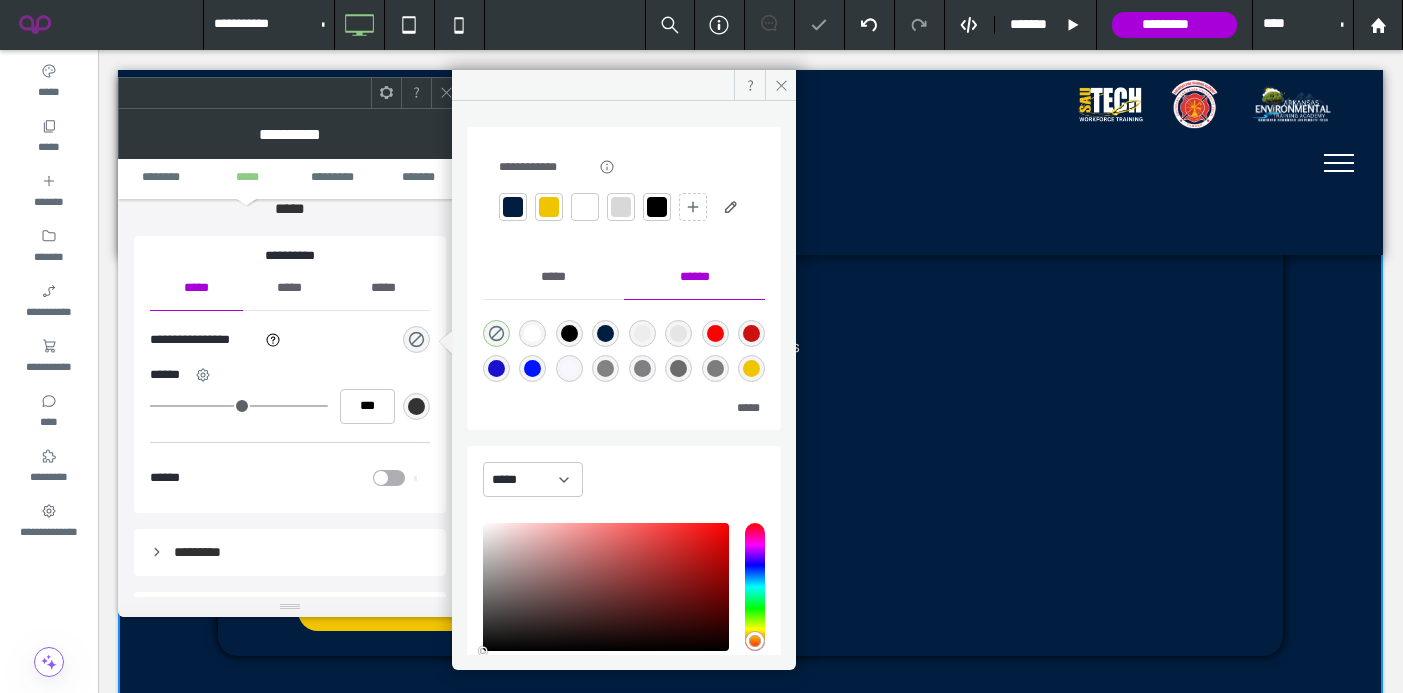 click at bounding box center (549, 207) 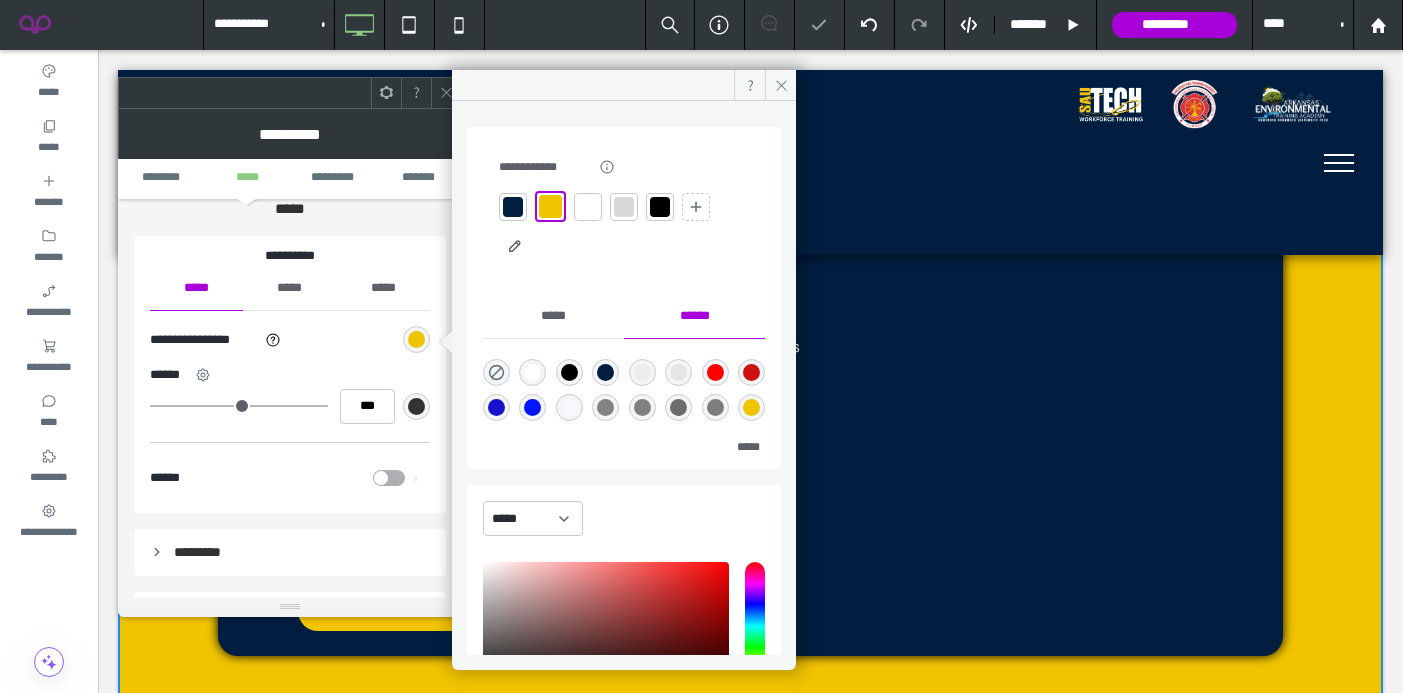 click at bounding box center (446, 93) 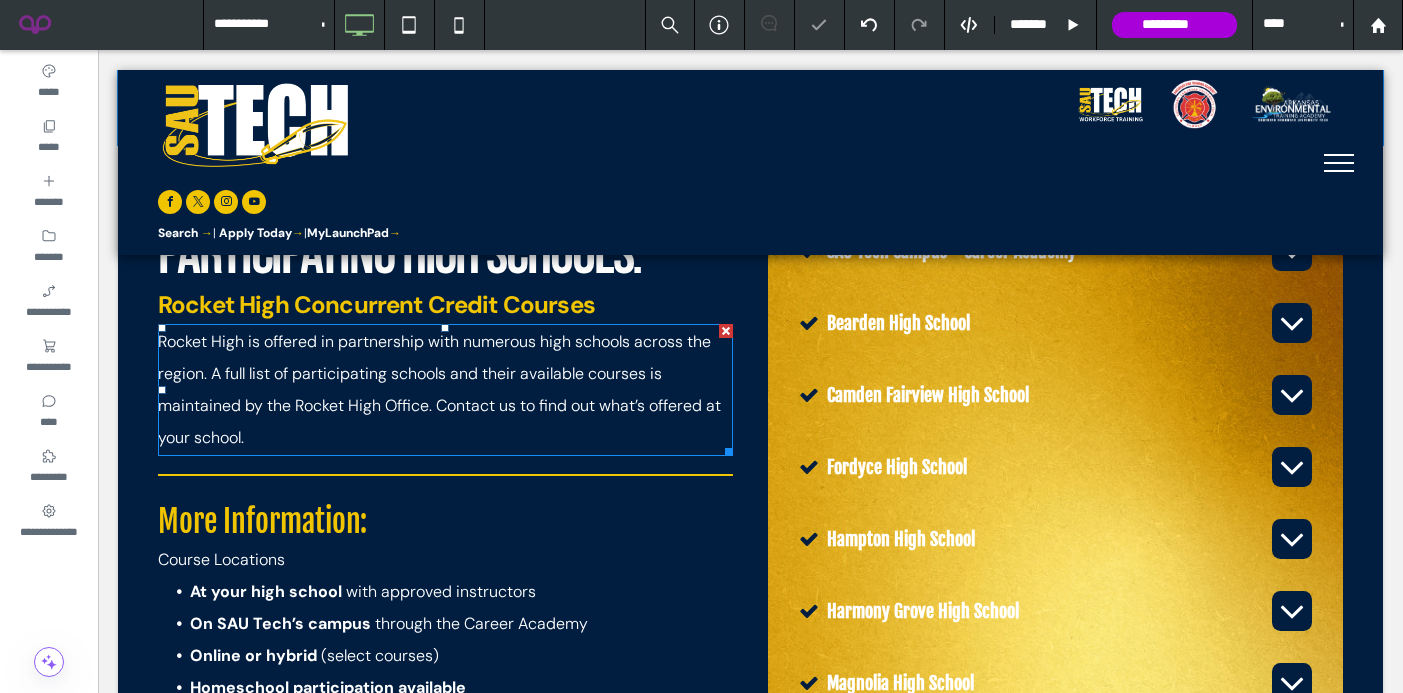 scroll, scrollTop: 2208, scrollLeft: 0, axis: vertical 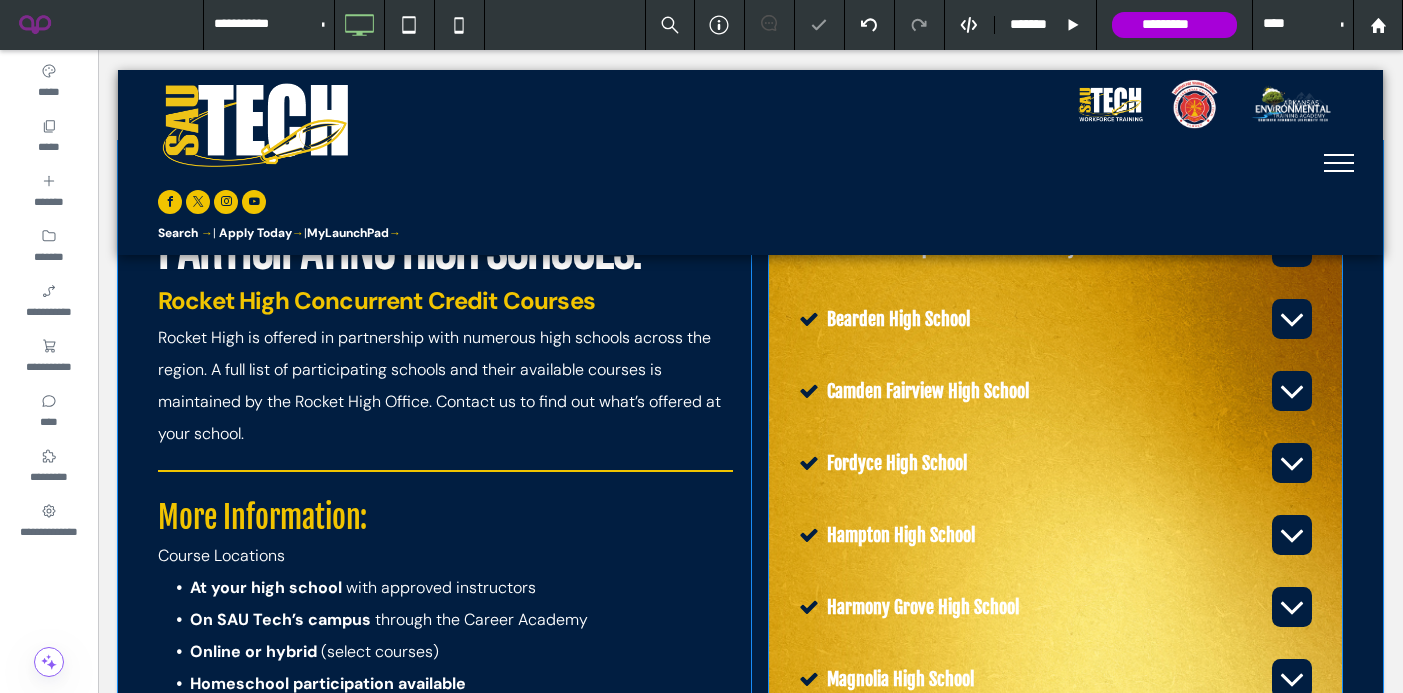 click on "Camden Fairview High School" at bounding box center (1055, 391) 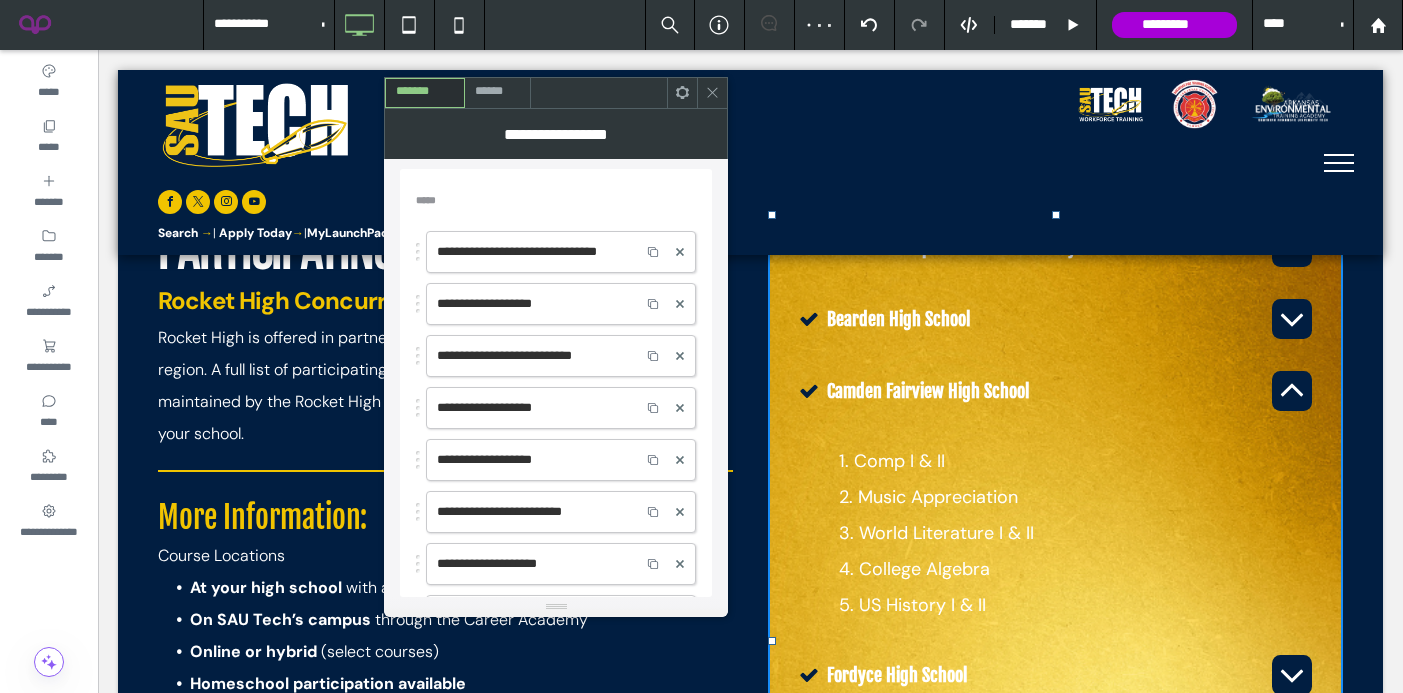 click on "******" at bounding box center (497, 92) 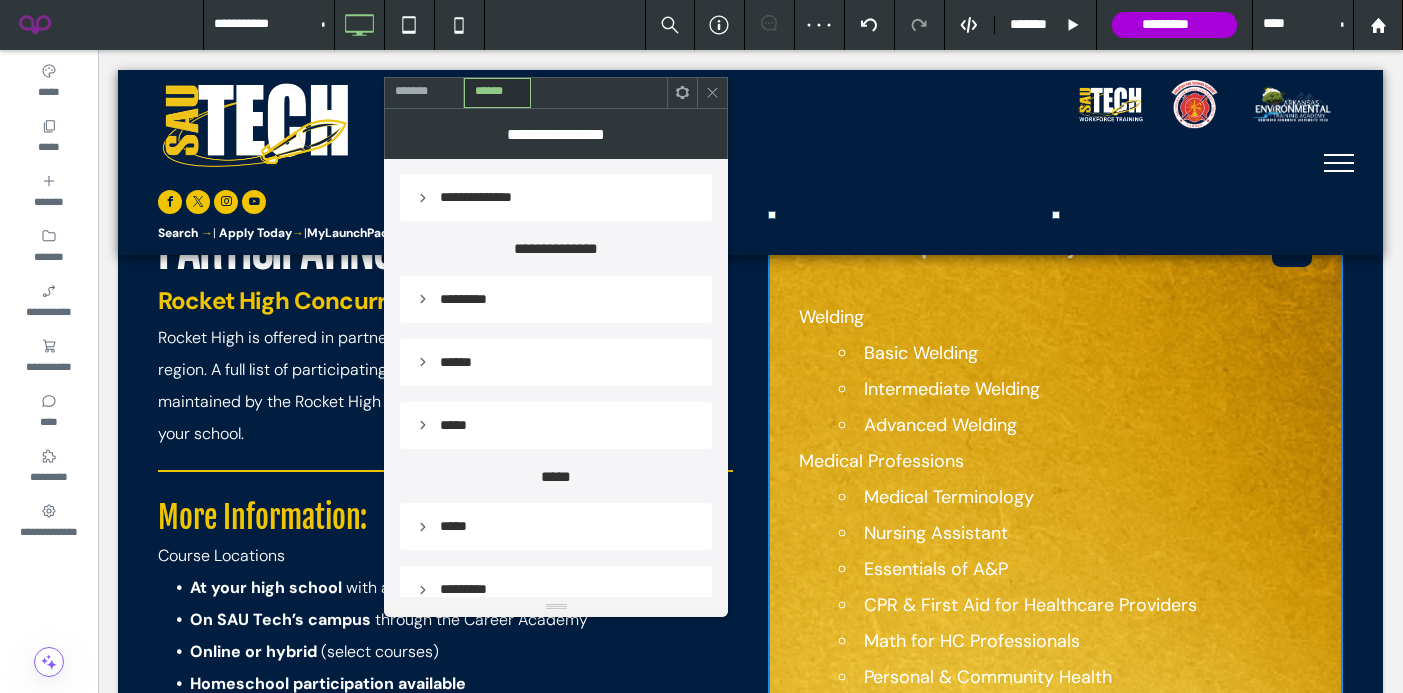 scroll, scrollTop: 467, scrollLeft: 0, axis: vertical 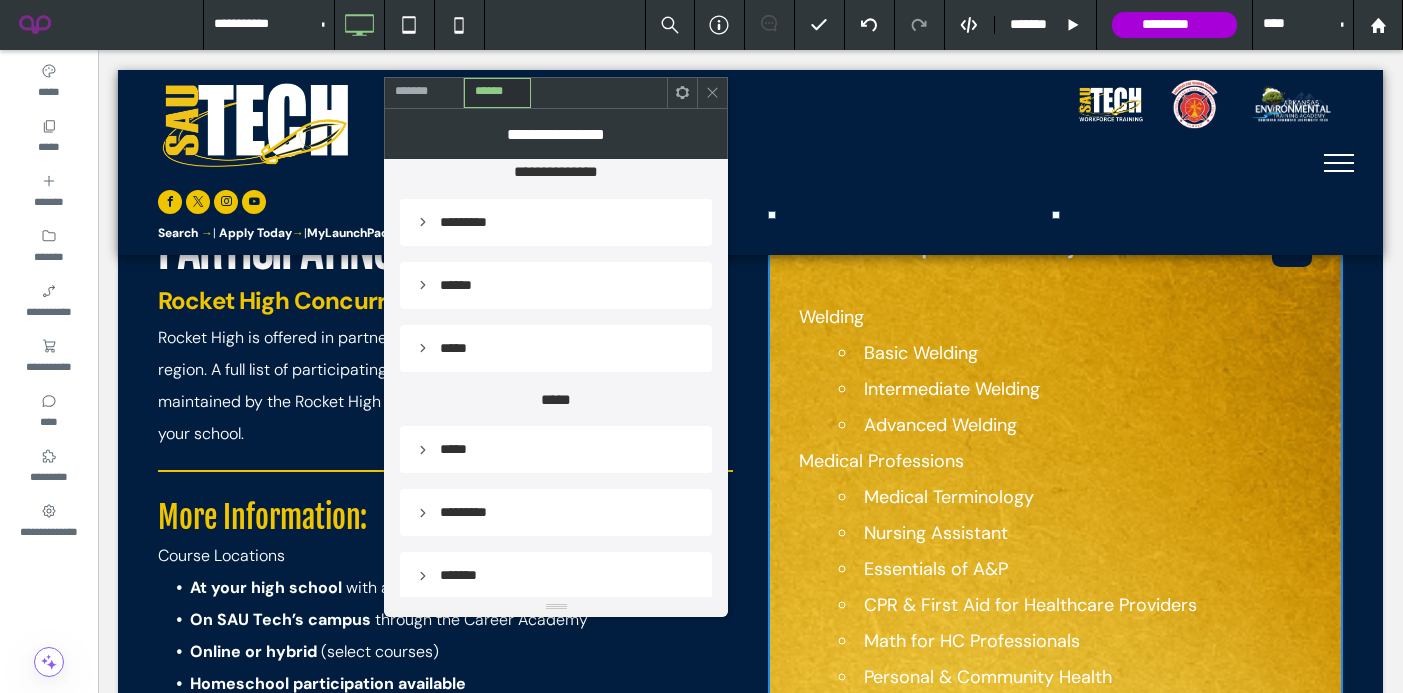click on "*********" at bounding box center (556, 504) 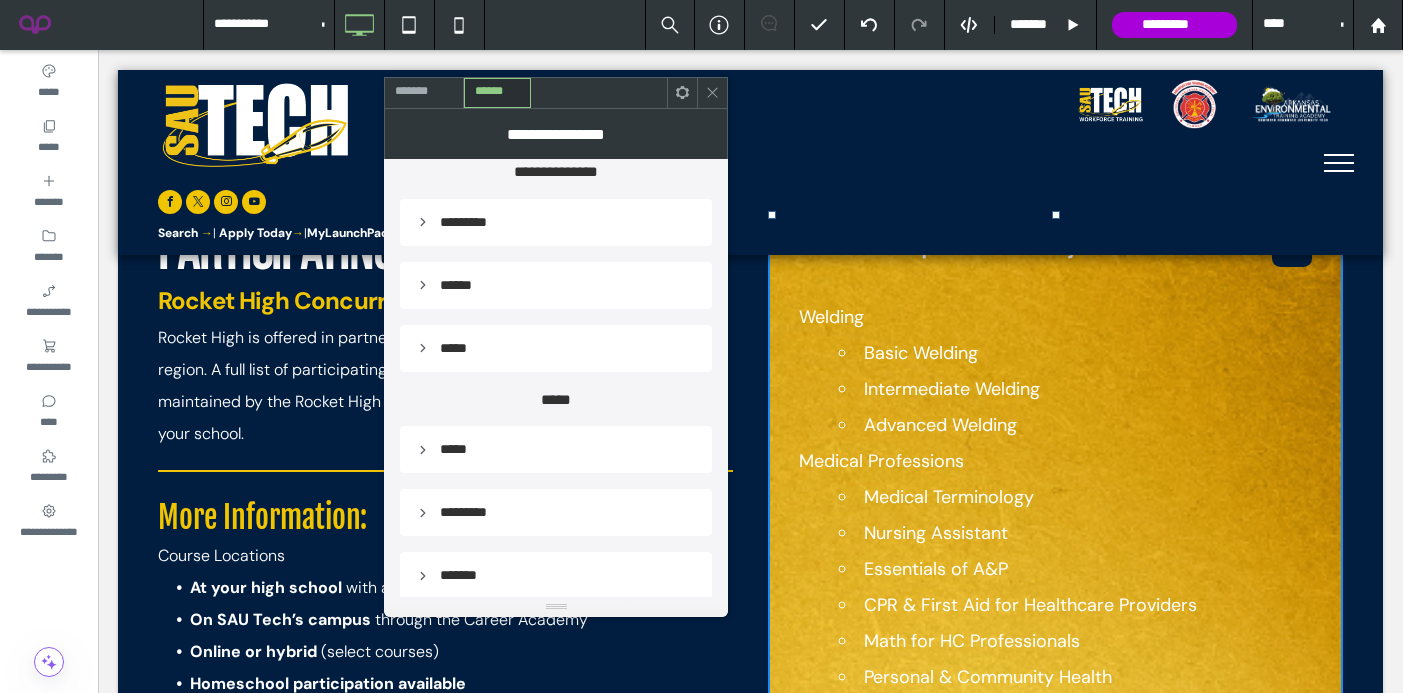 click on "*****" at bounding box center (556, 449) 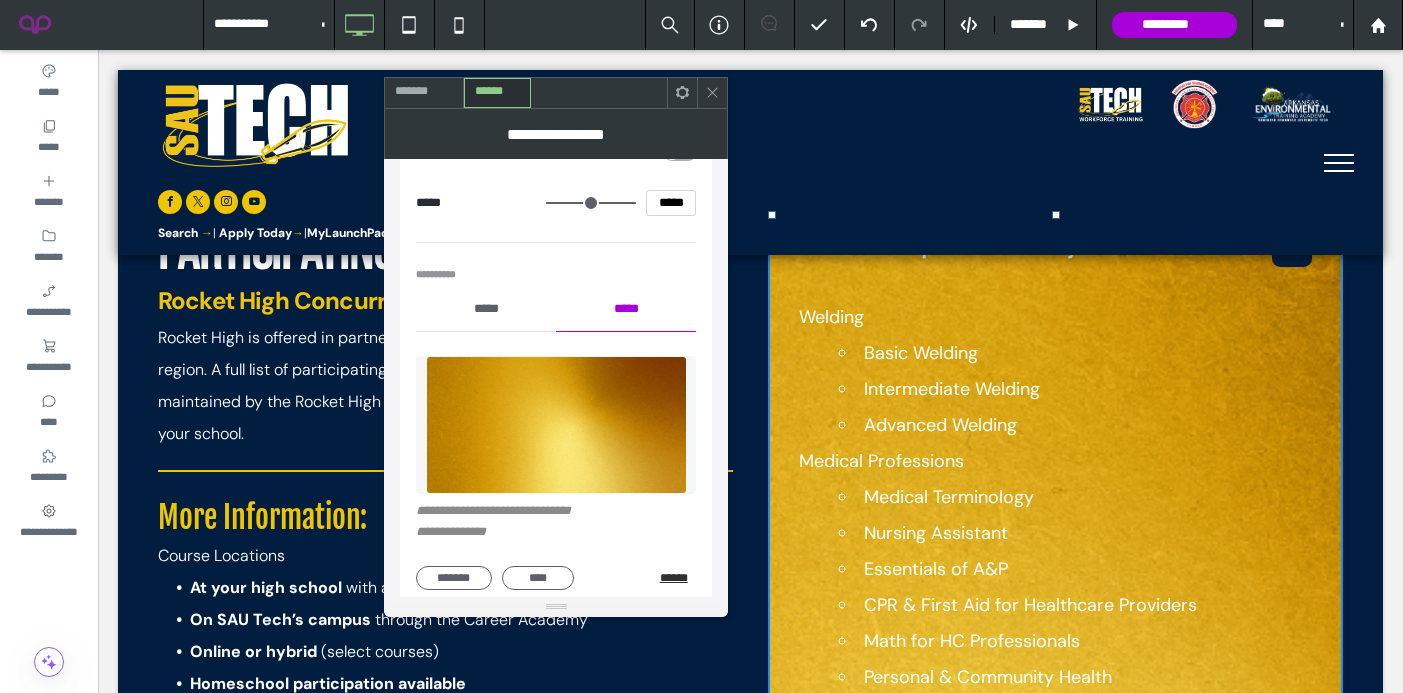 scroll, scrollTop: 896, scrollLeft: 0, axis: vertical 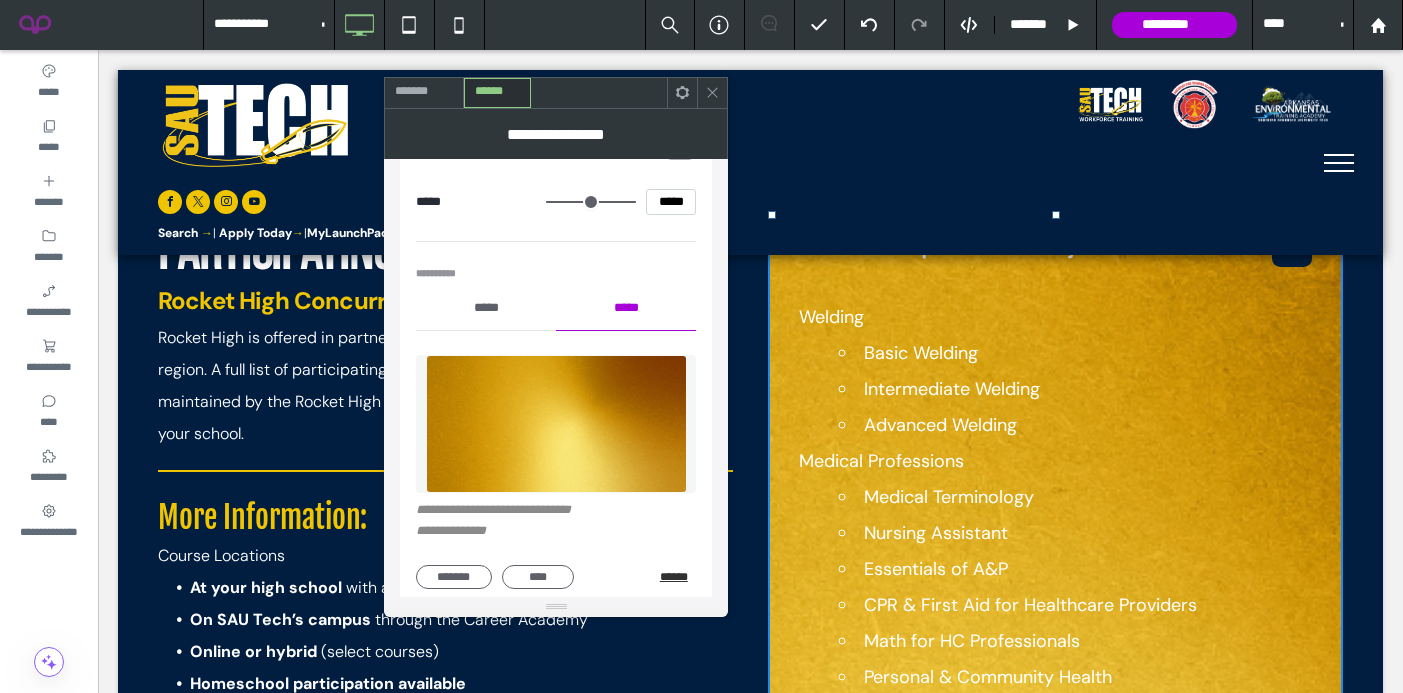 click on "******" at bounding box center [678, 577] 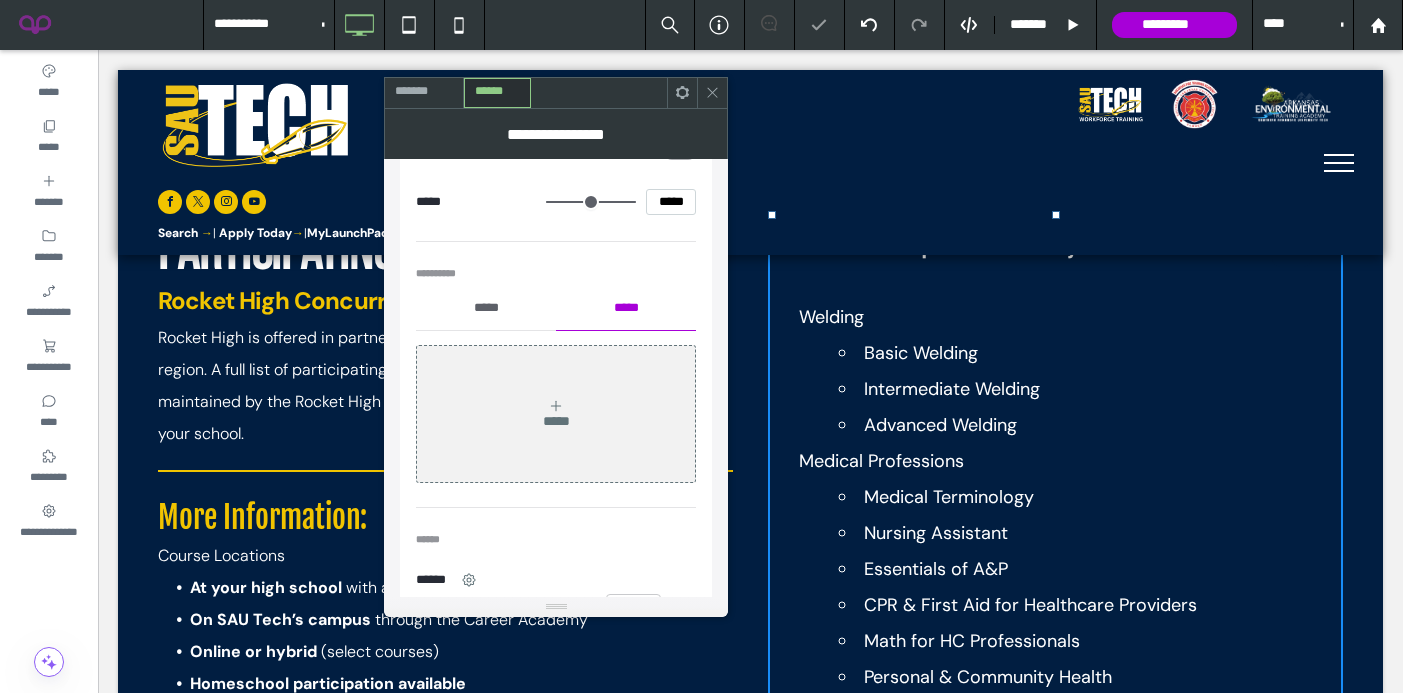 click on "*****" at bounding box center (486, 308) 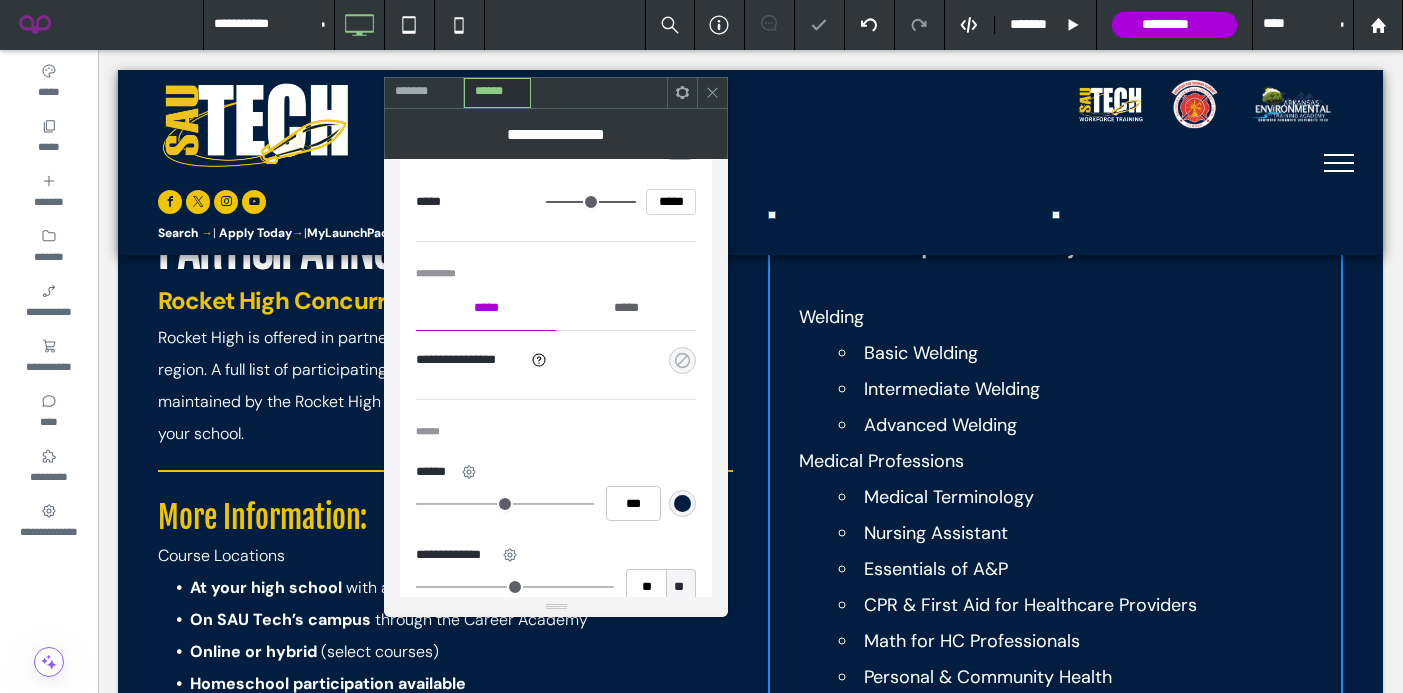 click at bounding box center (682, 360) 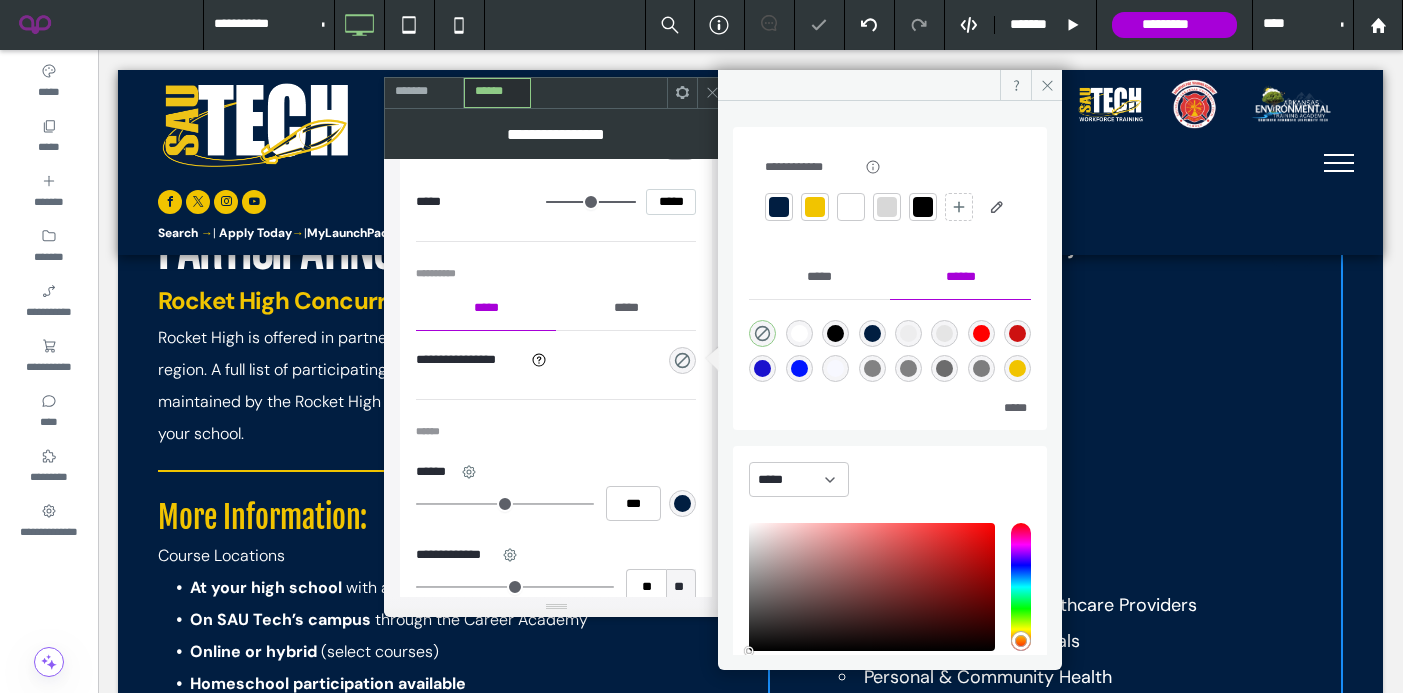 click at bounding box center (815, 207) 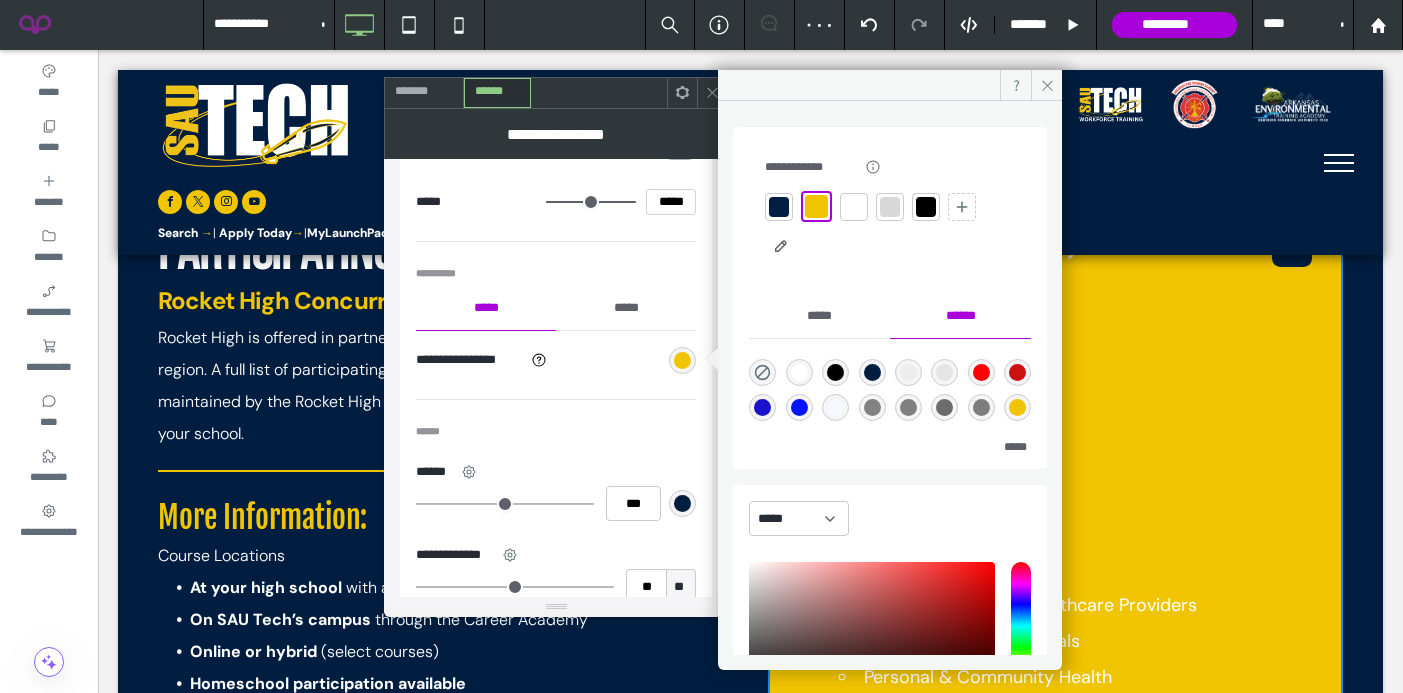 click 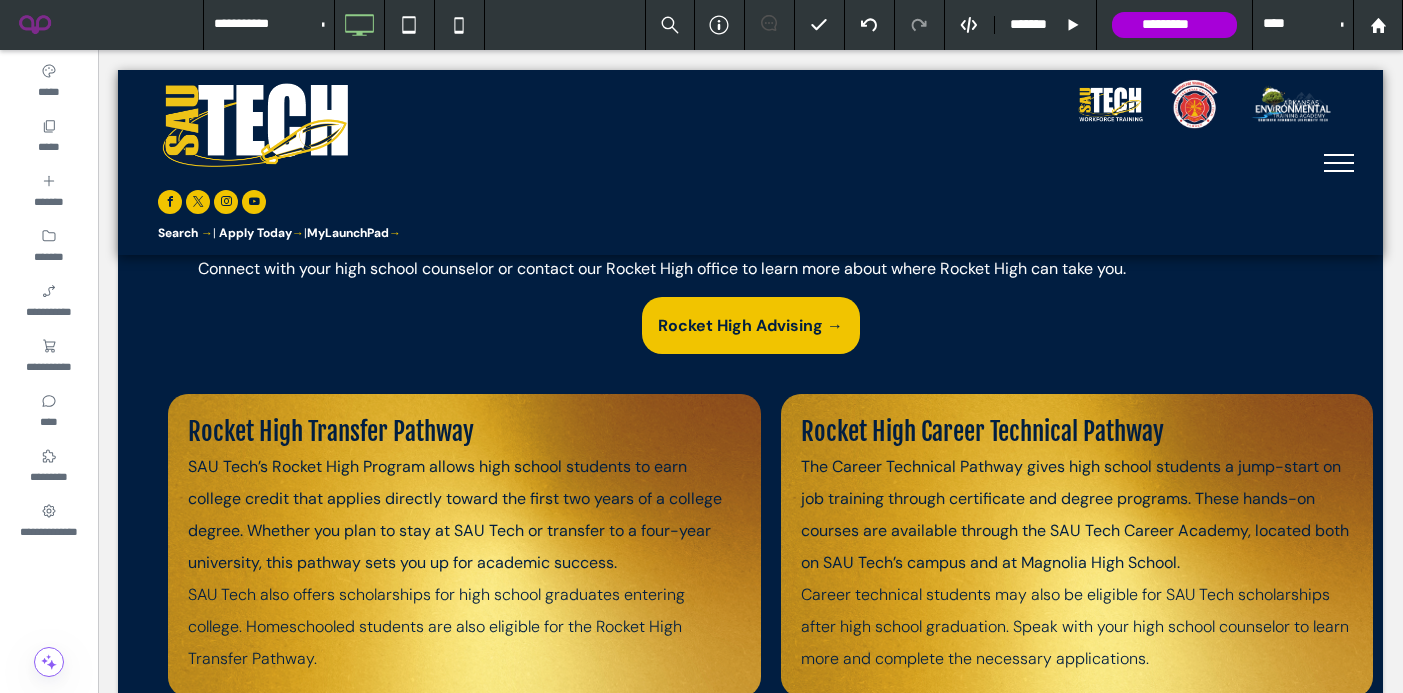 scroll, scrollTop: 3190, scrollLeft: 0, axis: vertical 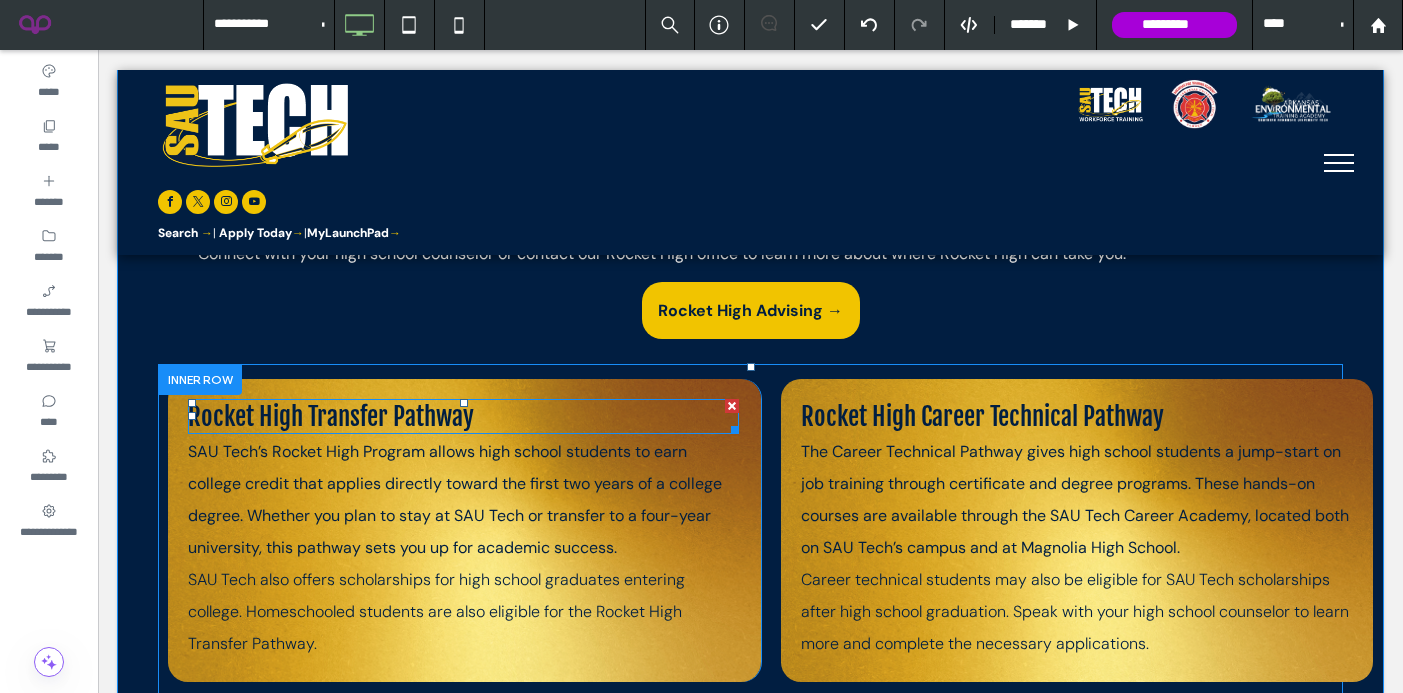 click on "Rocket High Transfer Pathway" at bounding box center (463, 416) 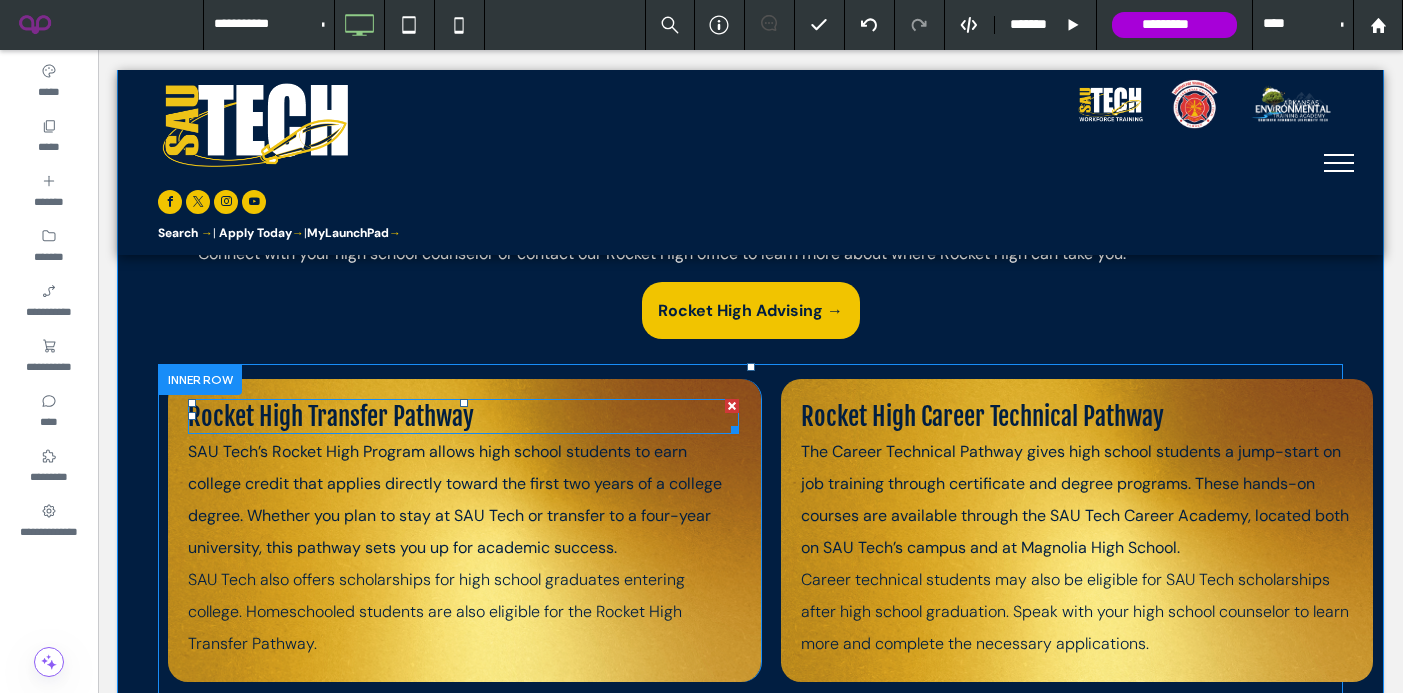 type on "**" 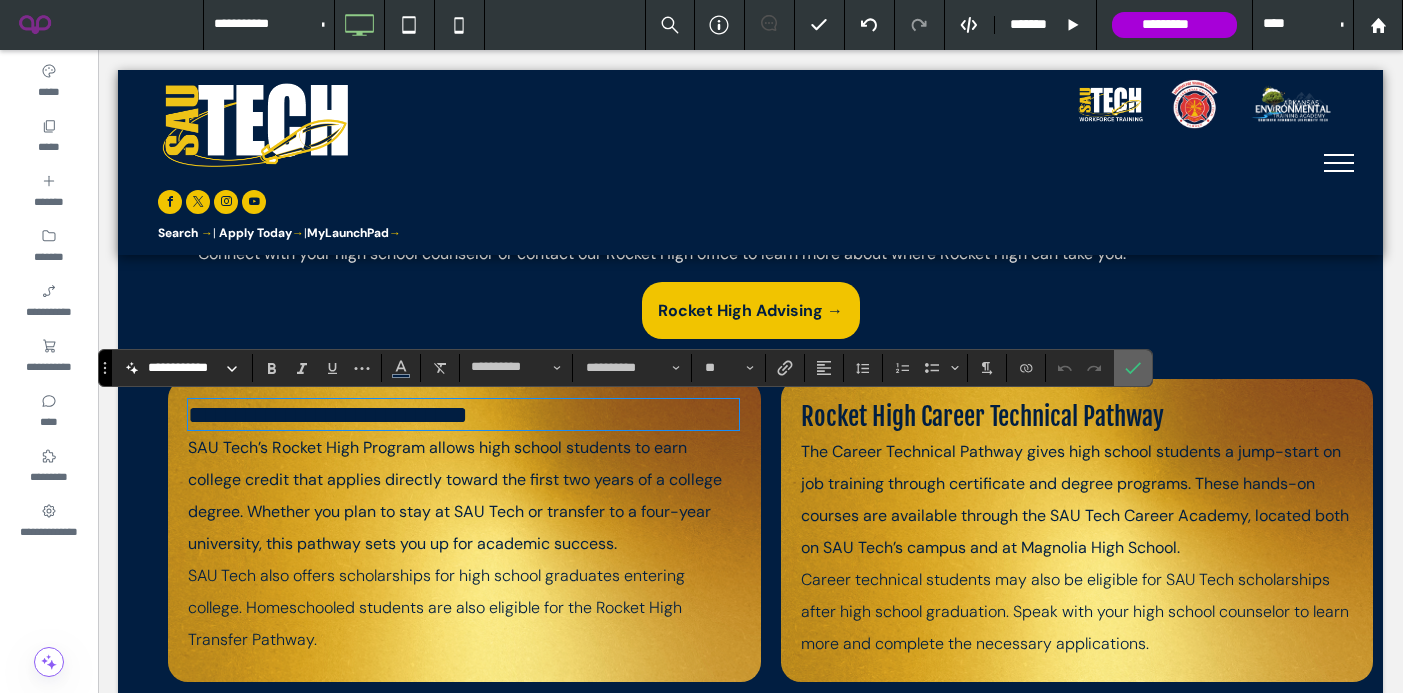 click 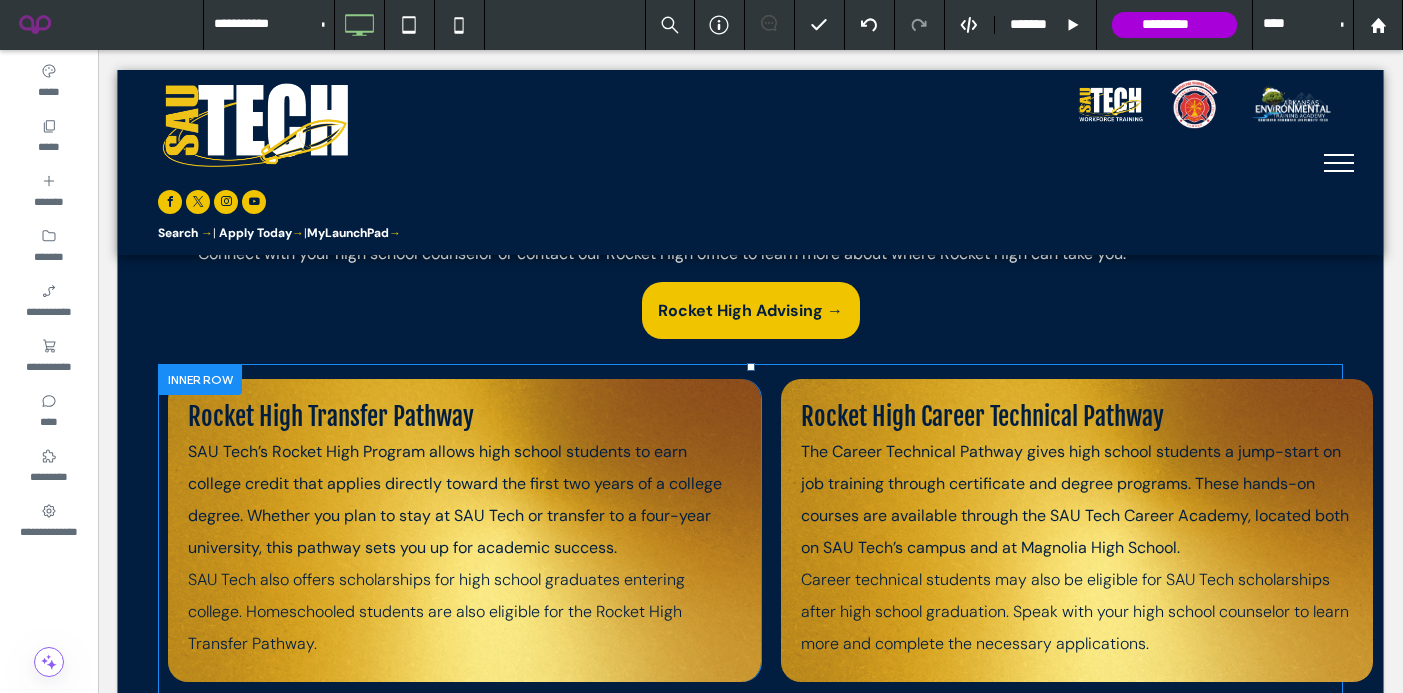 click on "Rocket High Career Technical Pathway
The
Career Technical Pathway   gives high school students a jump-start on job training through certificate and degree programs. These hands-on courses are available through the SAU Tech
Career Academy , located both on SAU Tech’s campus and at Magnolia High School. Career technical students may also be eligible for SAU Tech scholarships after high school graduation. Speak with your high school counselor to learn more and complete the necessary applications. Click To Paste" at bounding box center (1077, 530) 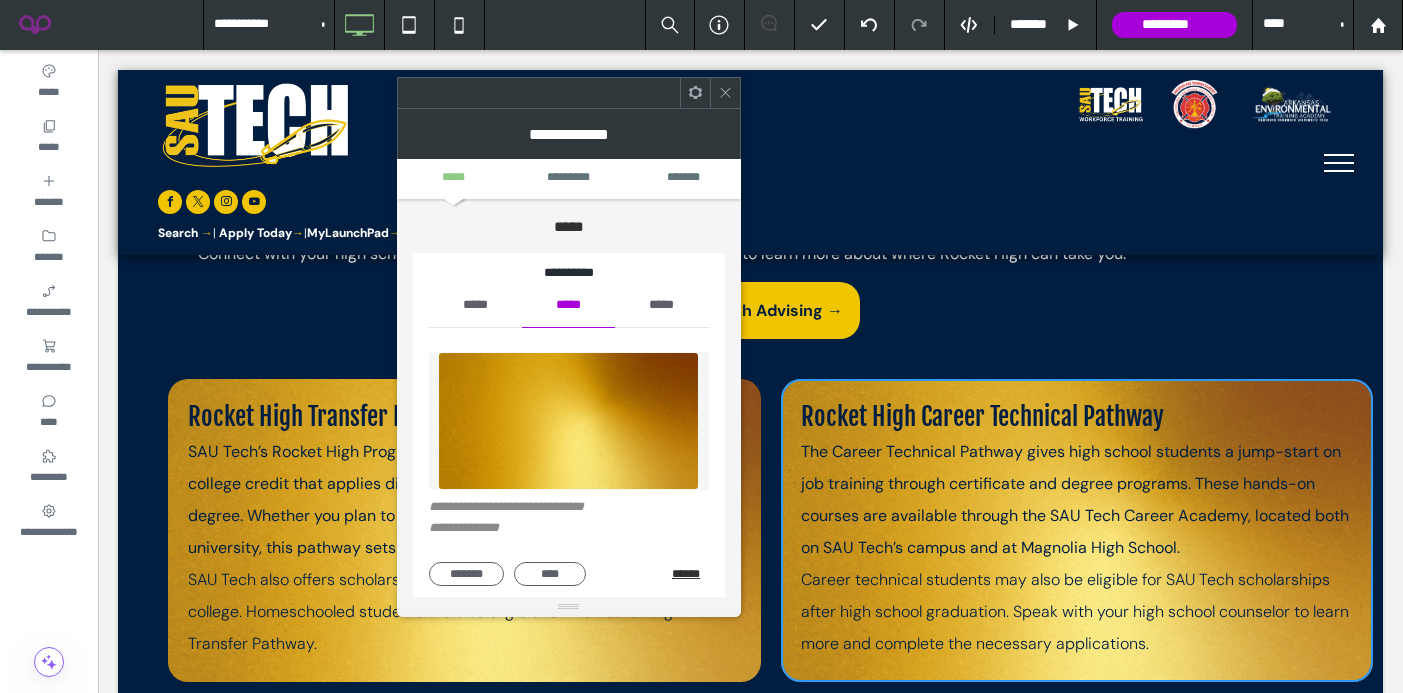 click on "******" at bounding box center [690, 574] 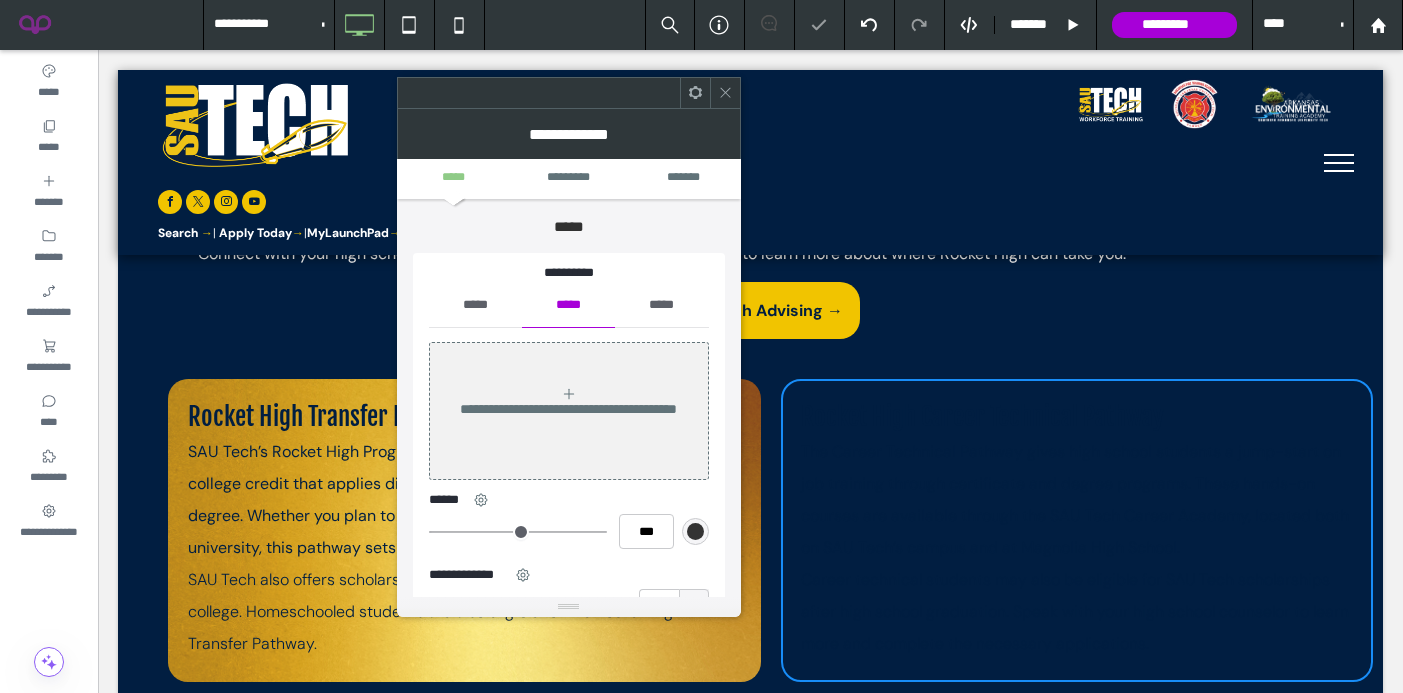 click on "*****" at bounding box center [475, 305] 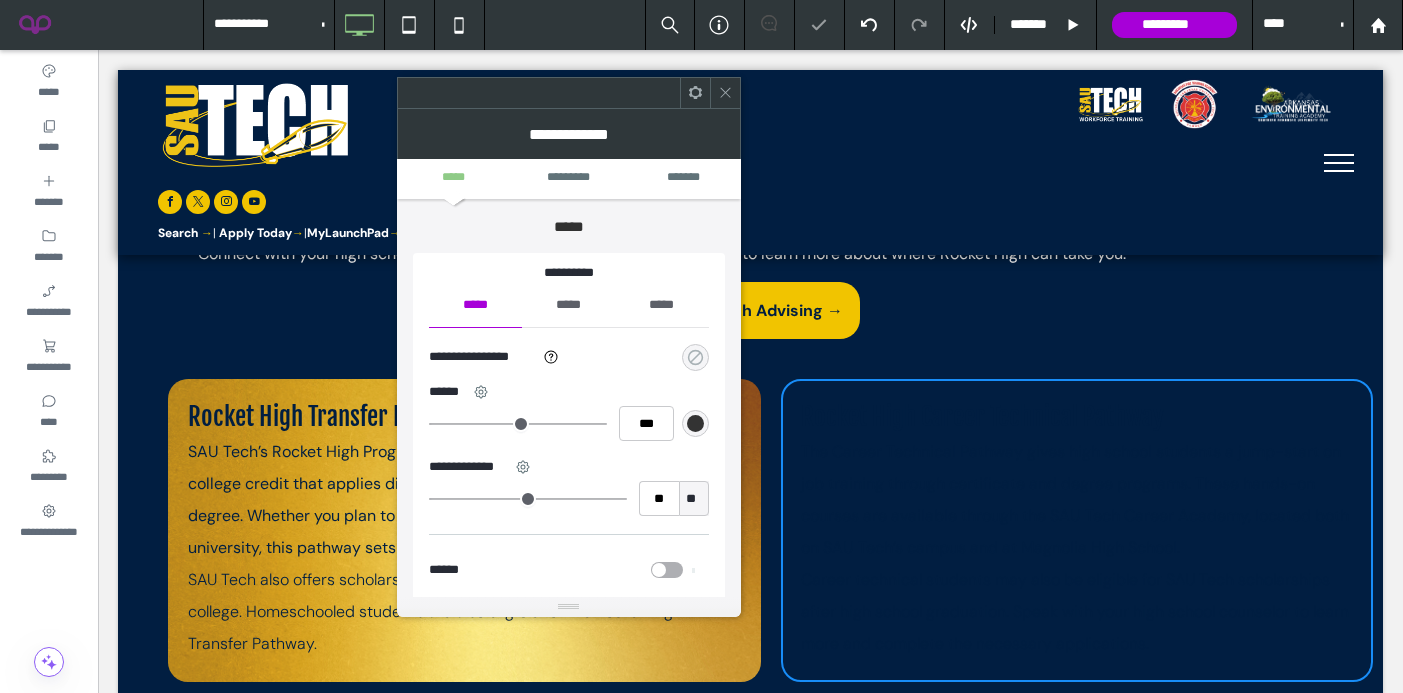 click at bounding box center (695, 357) 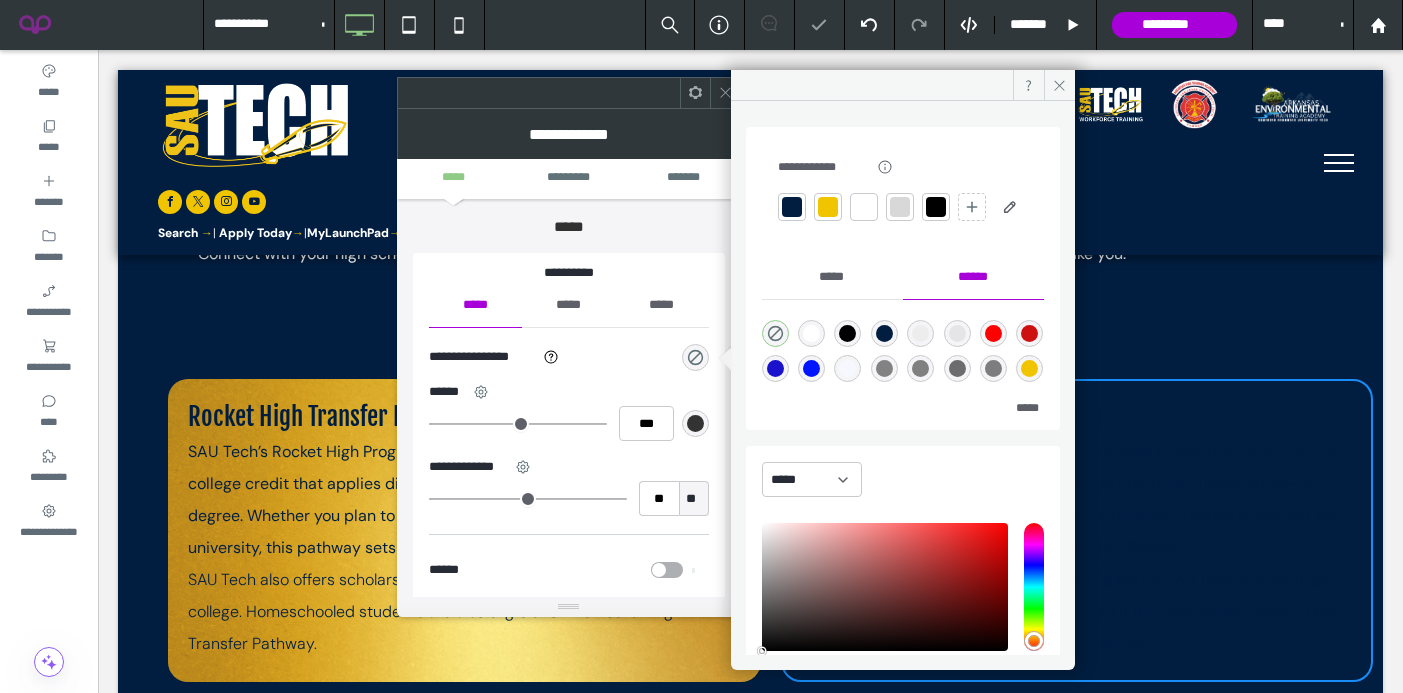 click at bounding box center [828, 207] 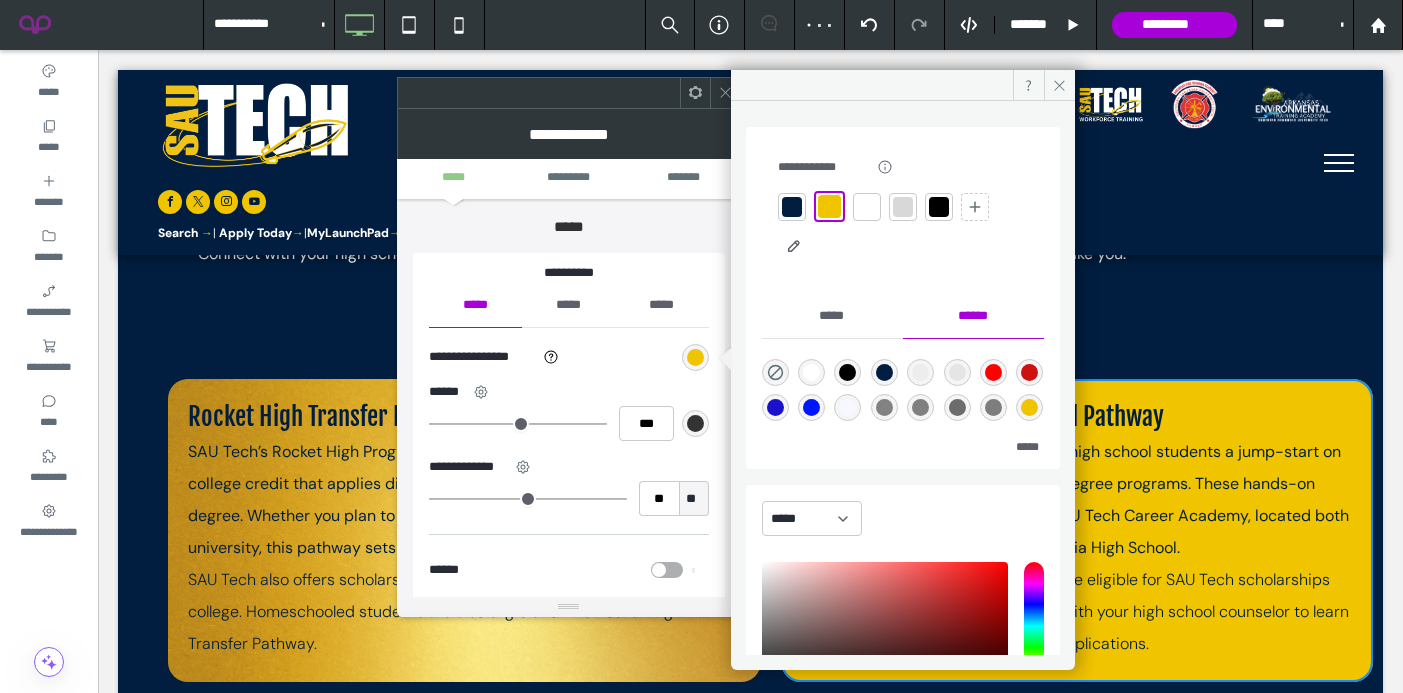 click 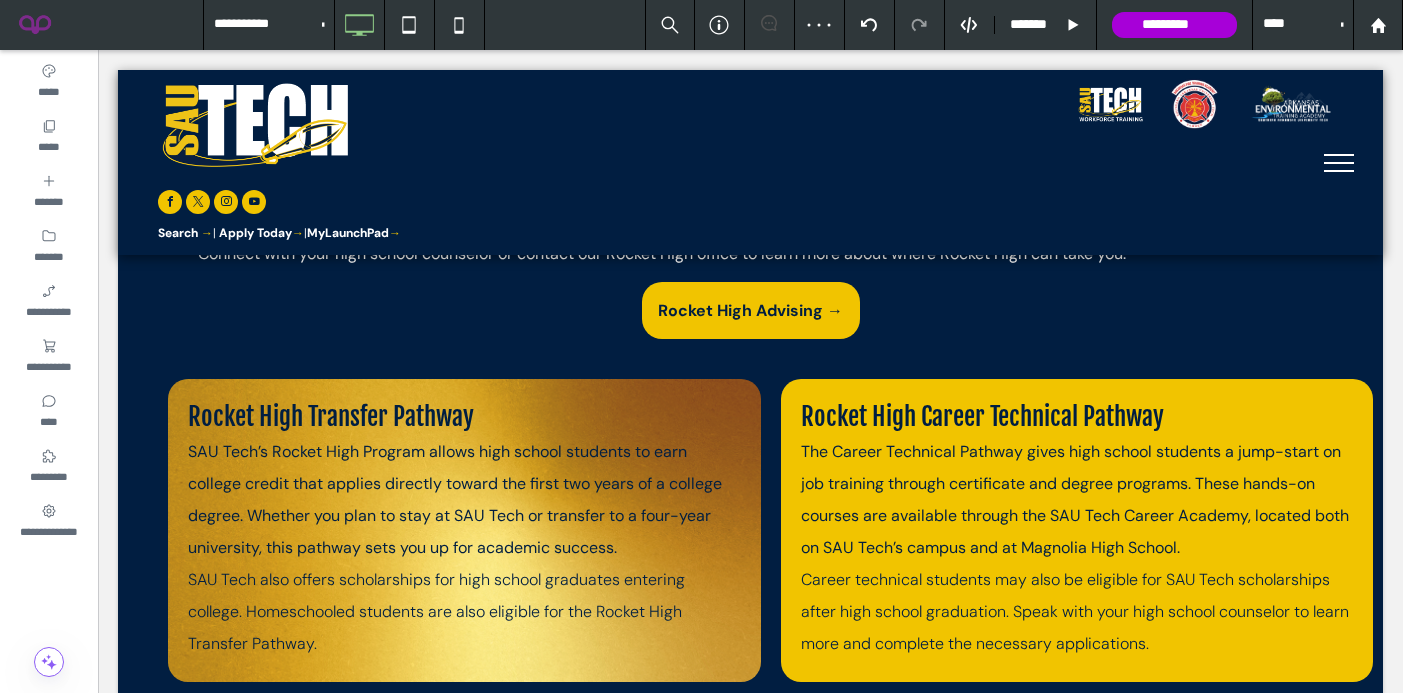 click on "Rocket High Transfer Pathway   SAU Tech’s Rocket High Program allows high school students to earn college credit that applies directly toward the first two years of a college degree. Whether you plan to stay at SAU Tech or transfer to a four-year university, this pathway sets you up for academic success. SAU Tech also offers scholarships for high school graduates entering college. Homeschooled students are also eligible for the Rocket High Transfer Pathway. Click To Paste" at bounding box center (464, 530) 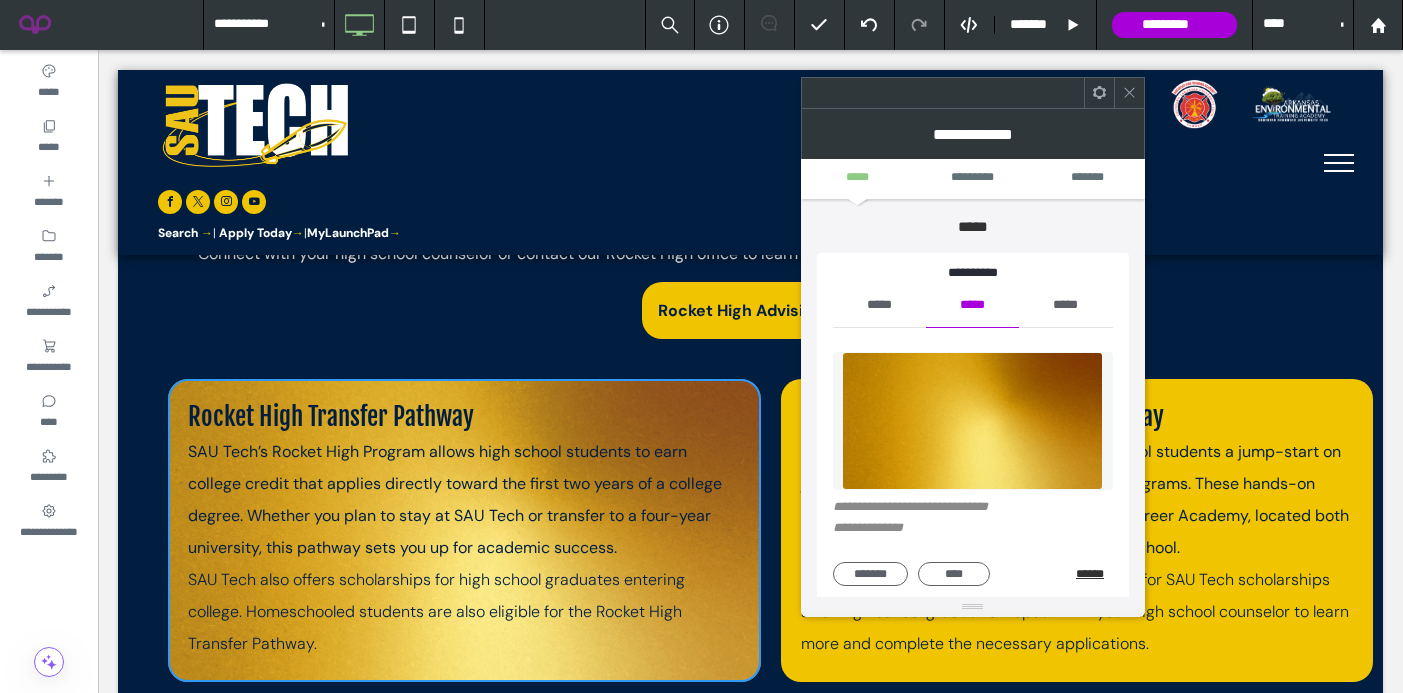click on "******" at bounding box center (1094, 574) 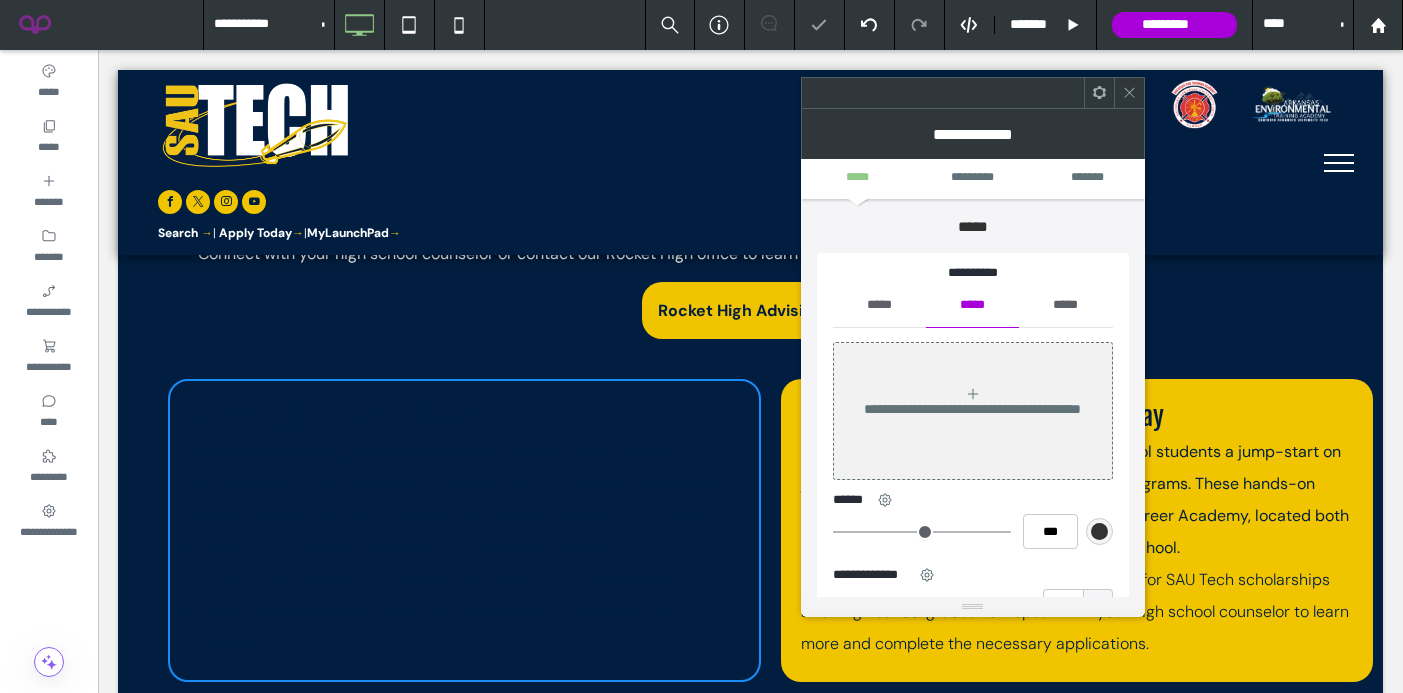 click on "*****" at bounding box center [879, 305] 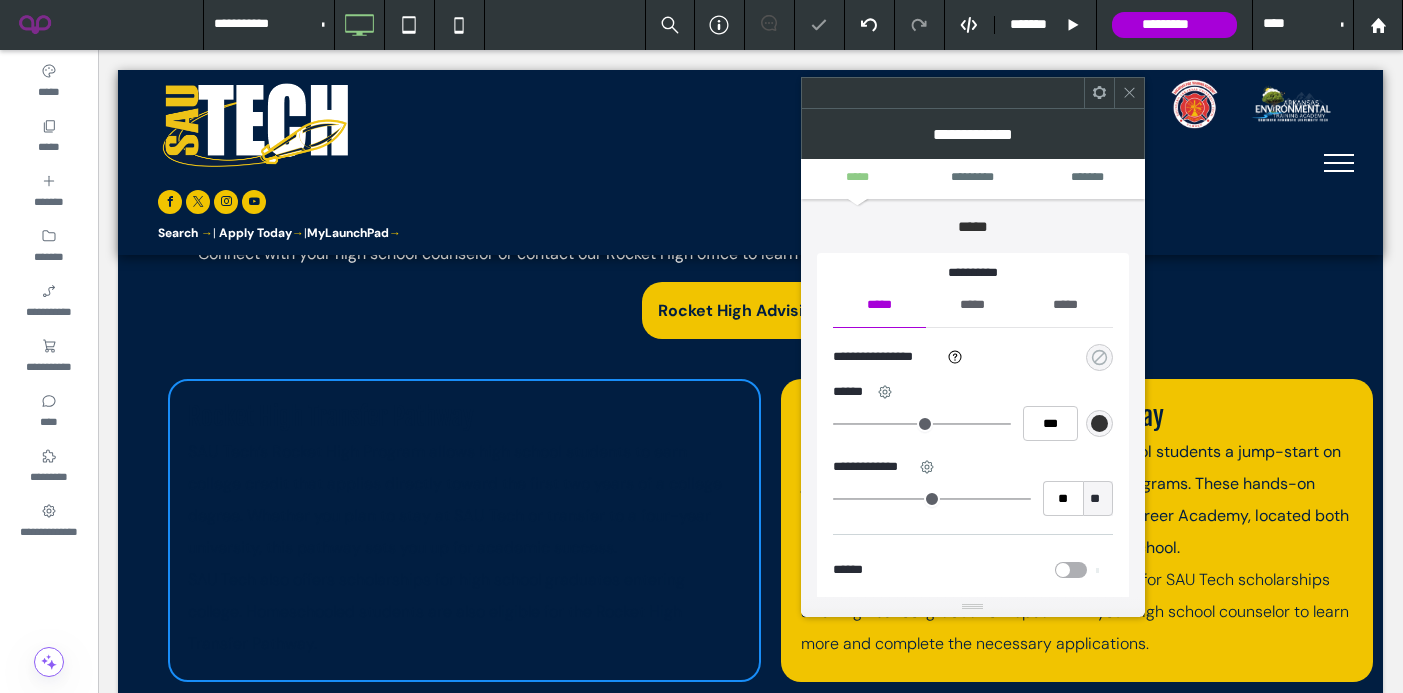 click at bounding box center (1099, 357) 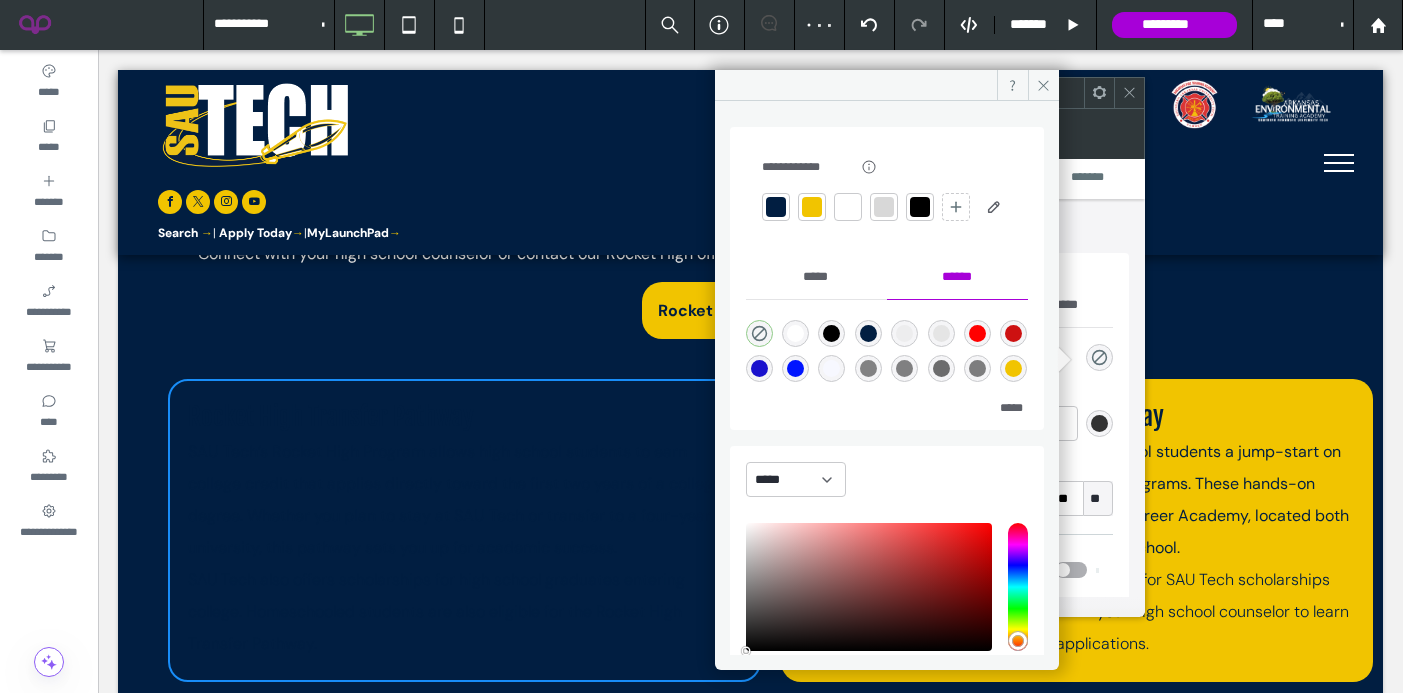 click at bounding box center [812, 207] 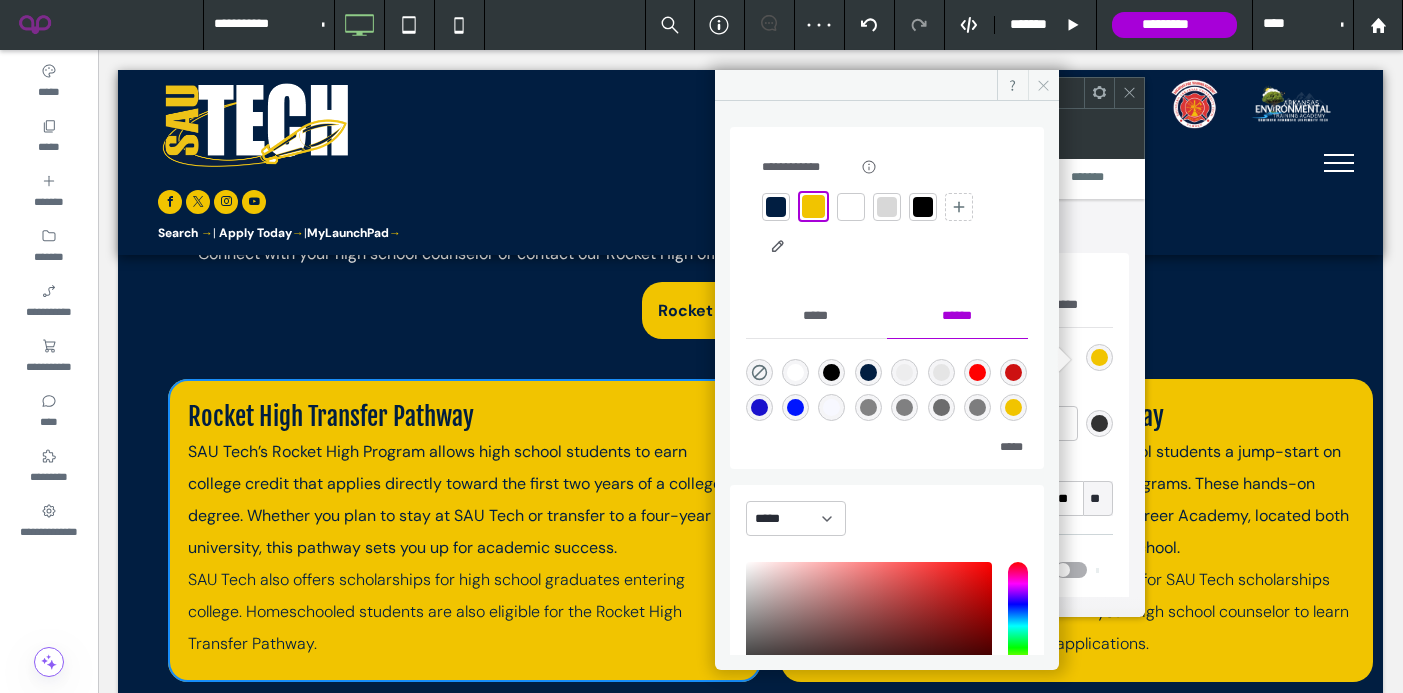 click 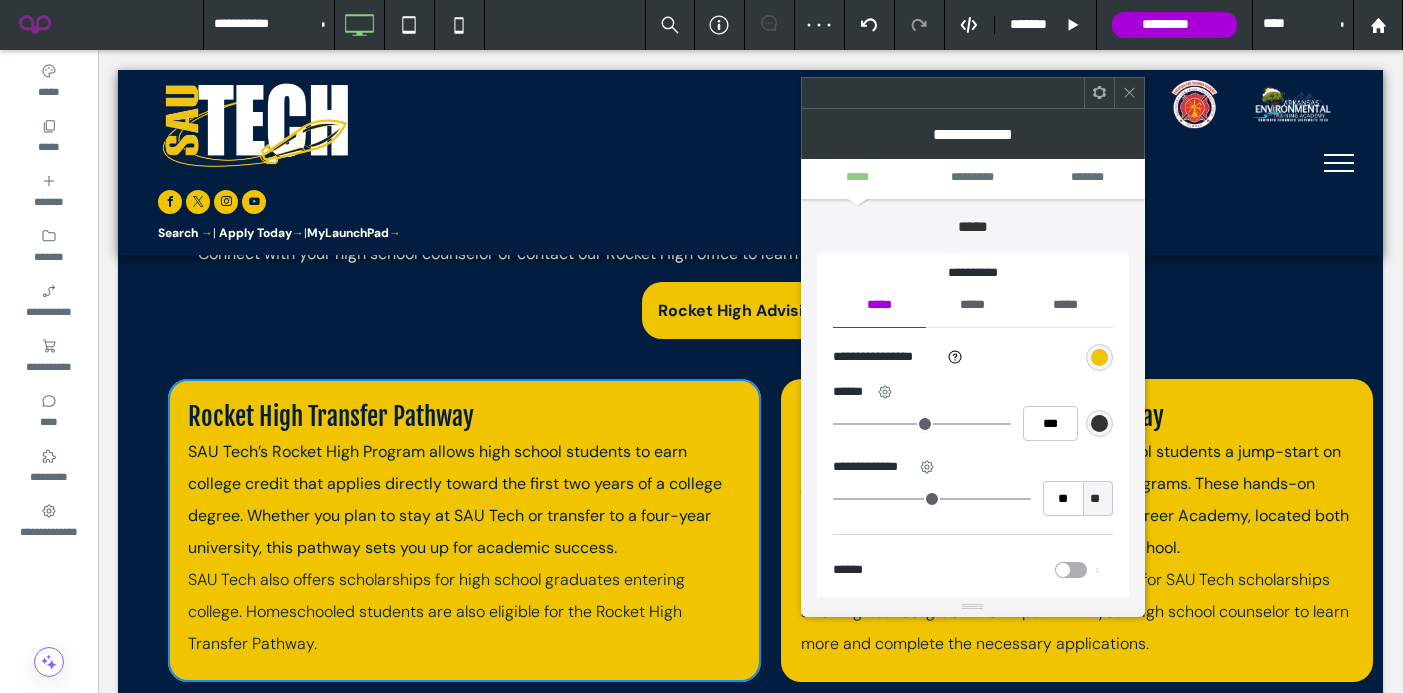 click 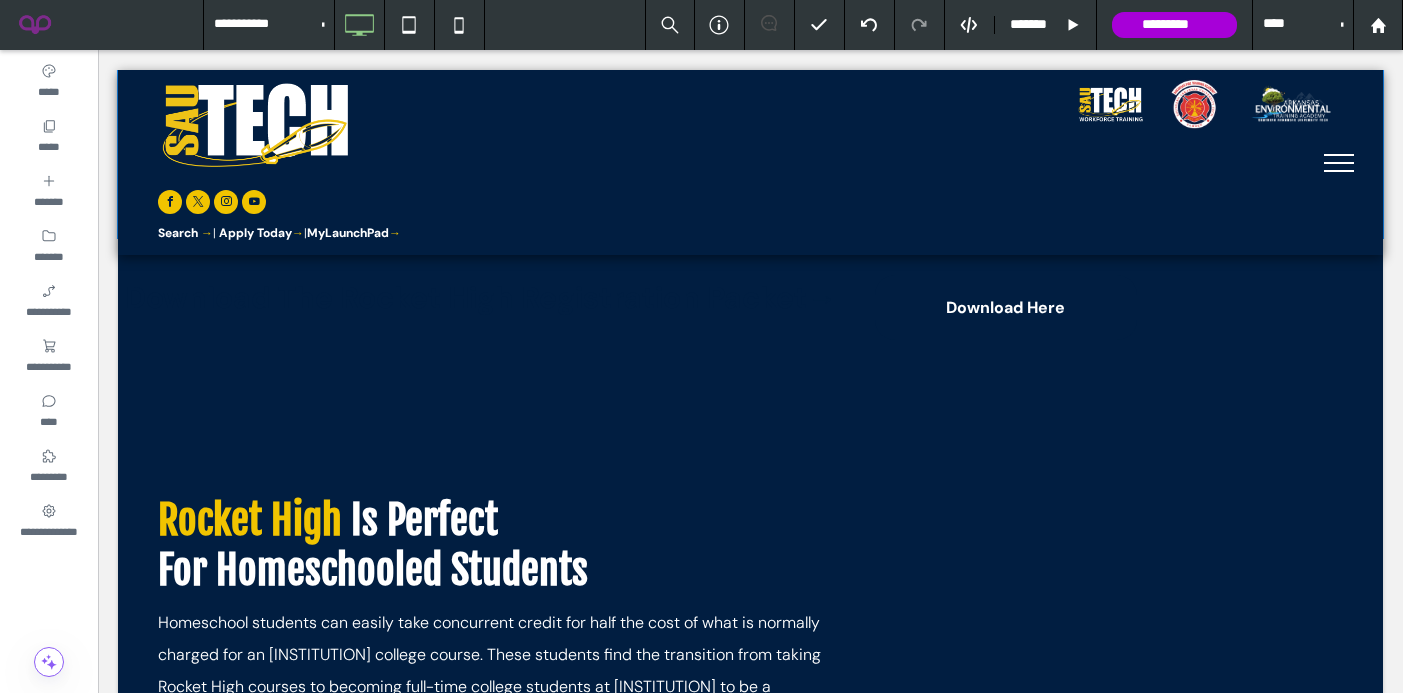 scroll, scrollTop: 3730, scrollLeft: 0, axis: vertical 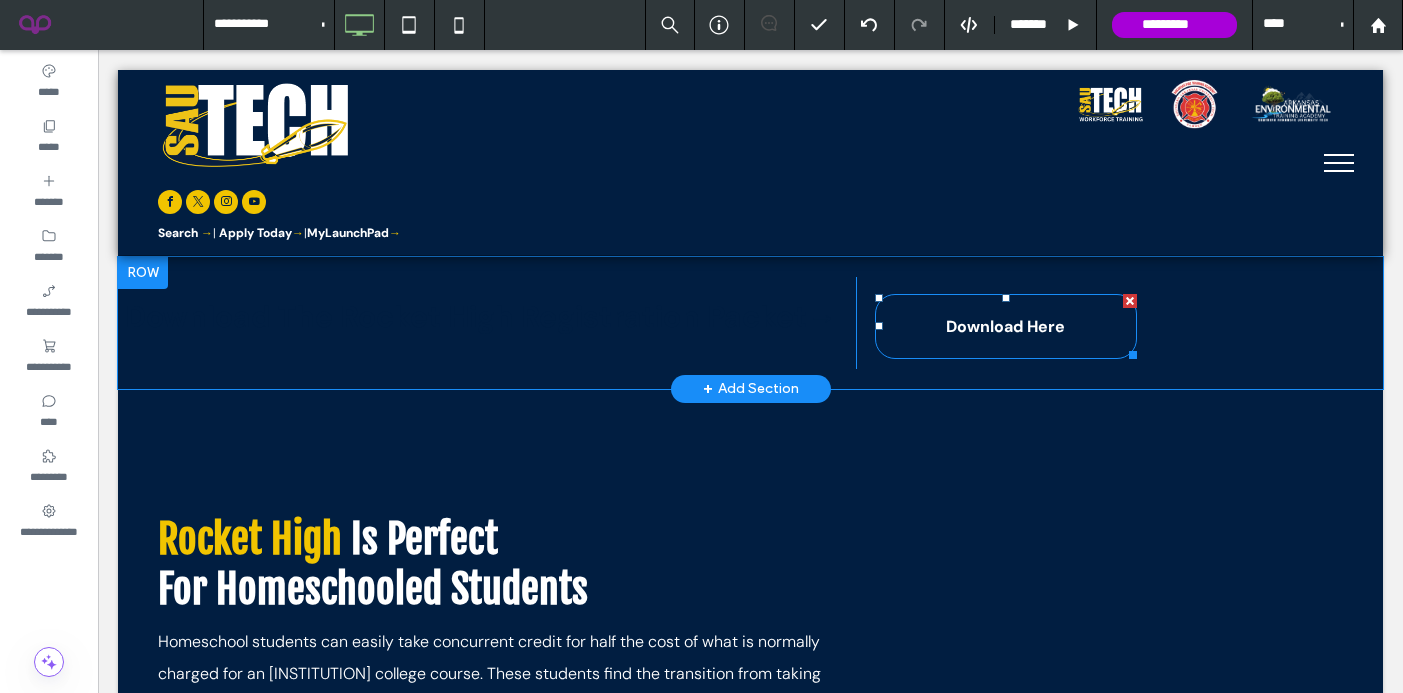 click on "Download Here" at bounding box center [1005, 326] 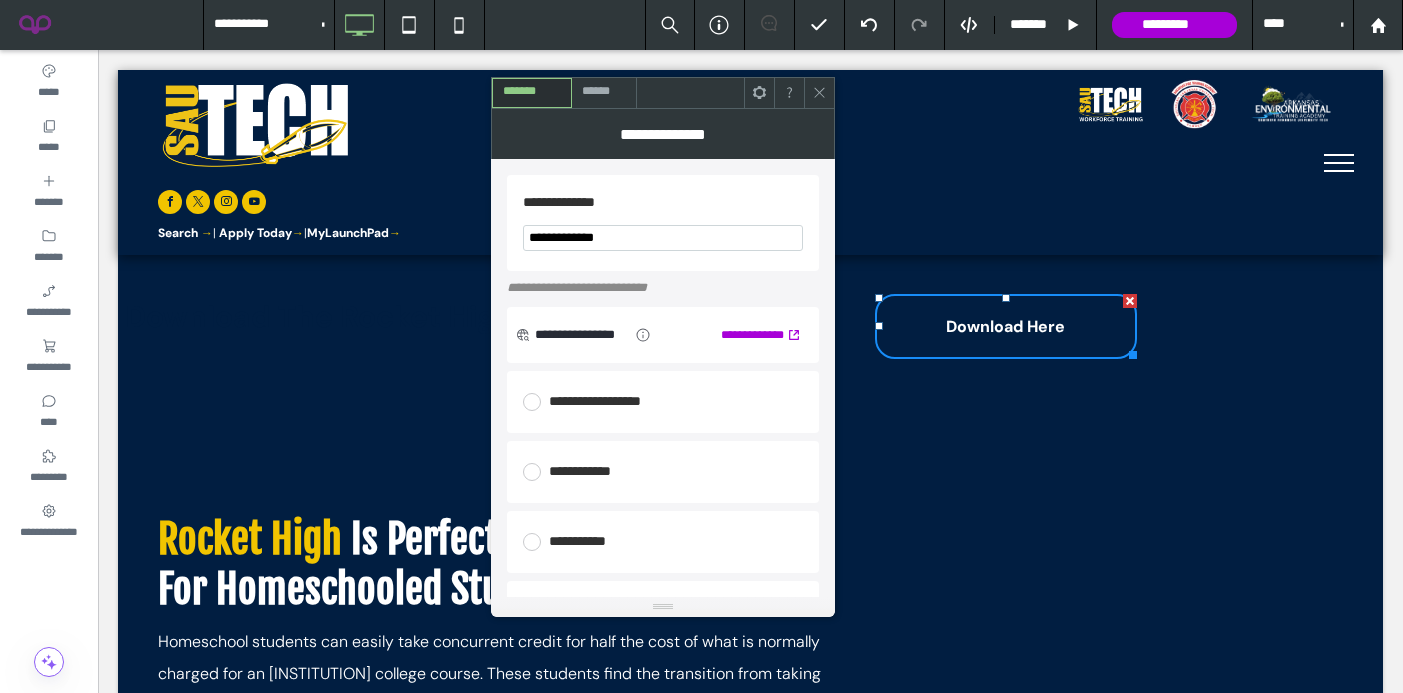 click on "******" at bounding box center [605, 93] 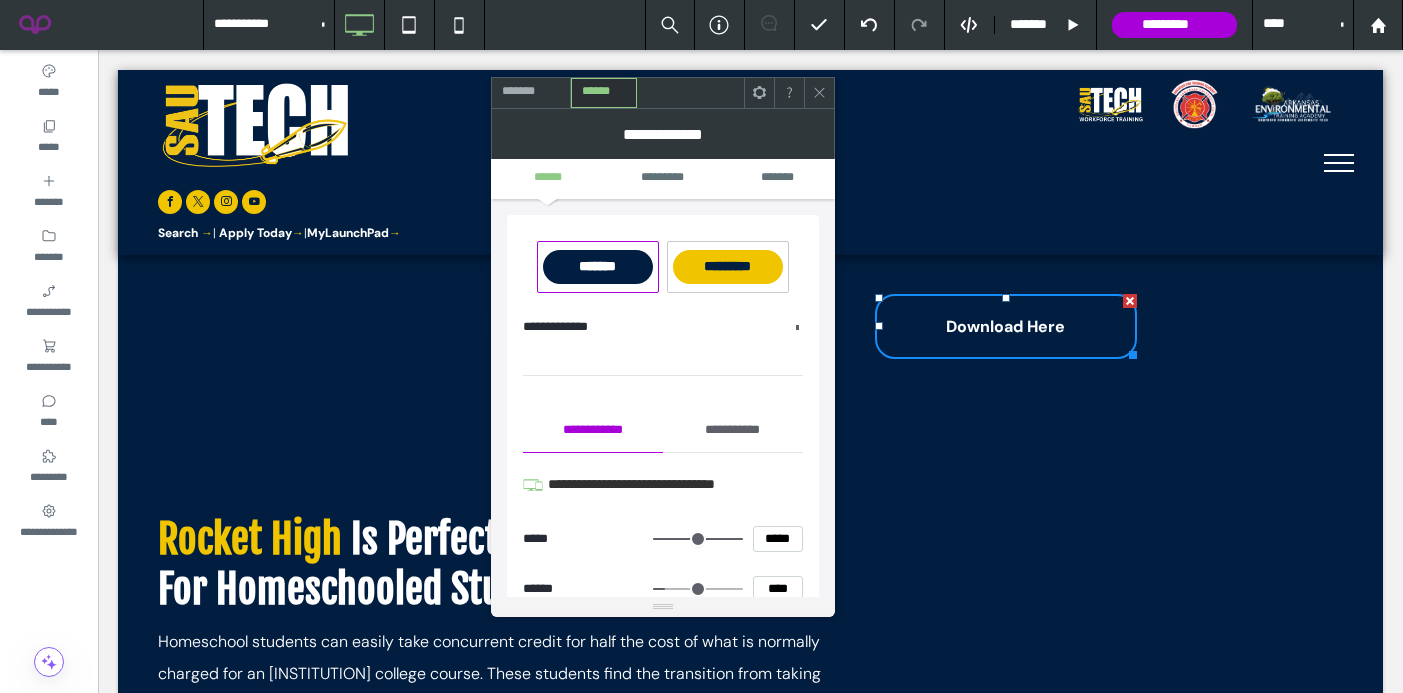 click on "*********" at bounding box center [728, 267] 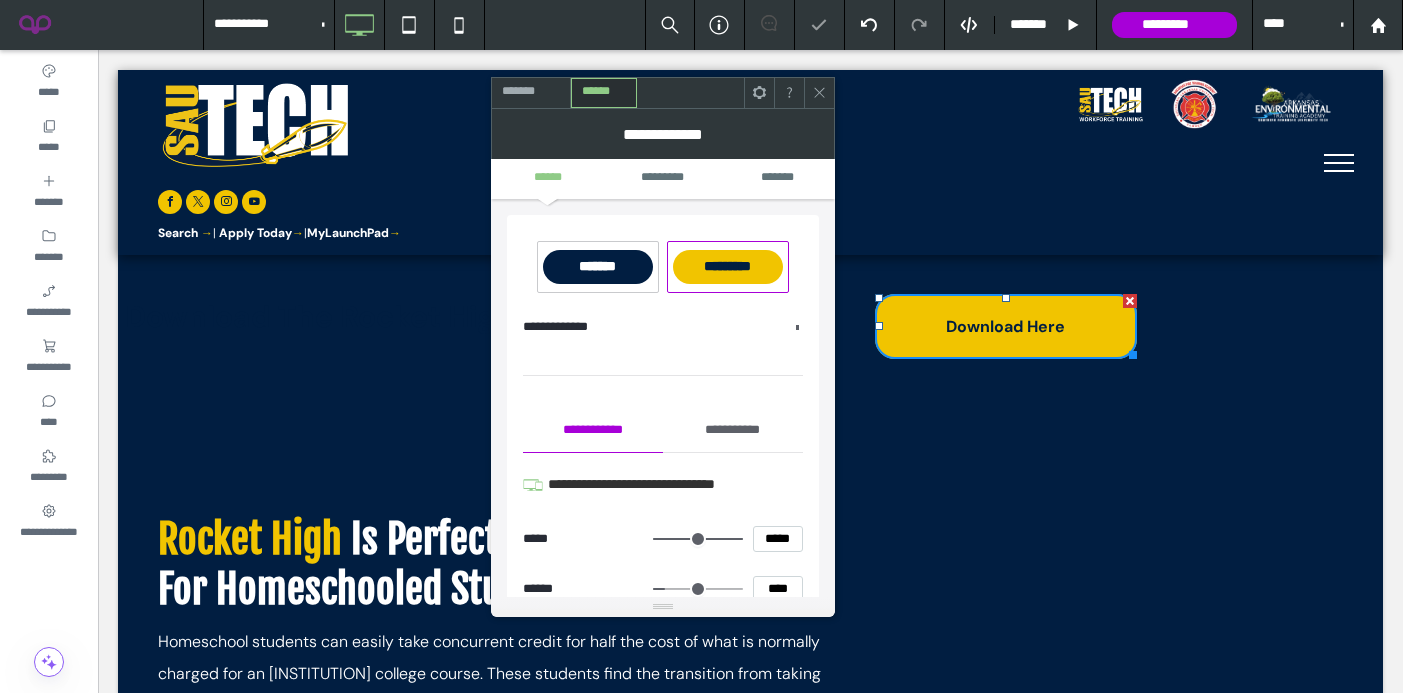 click at bounding box center (819, 93) 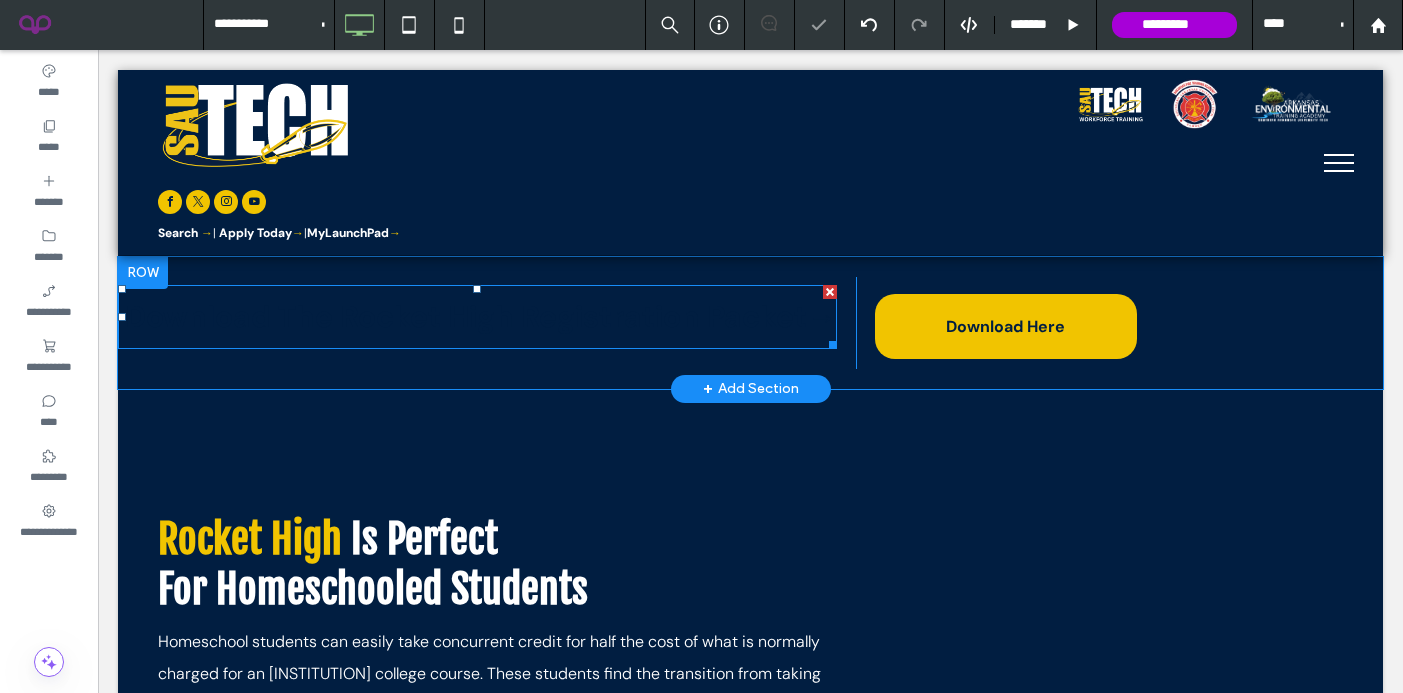 click on "Download The Rocket High Registration Packet→" at bounding box center (481, 316) 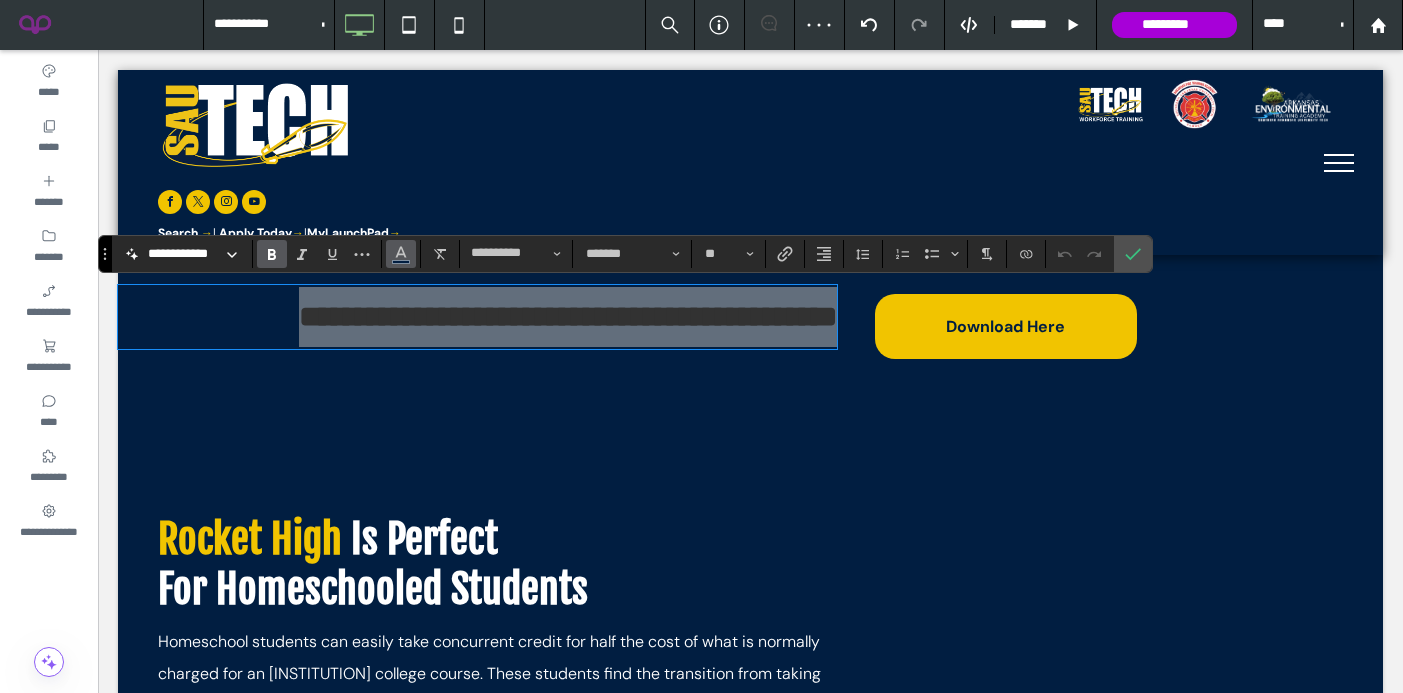 click 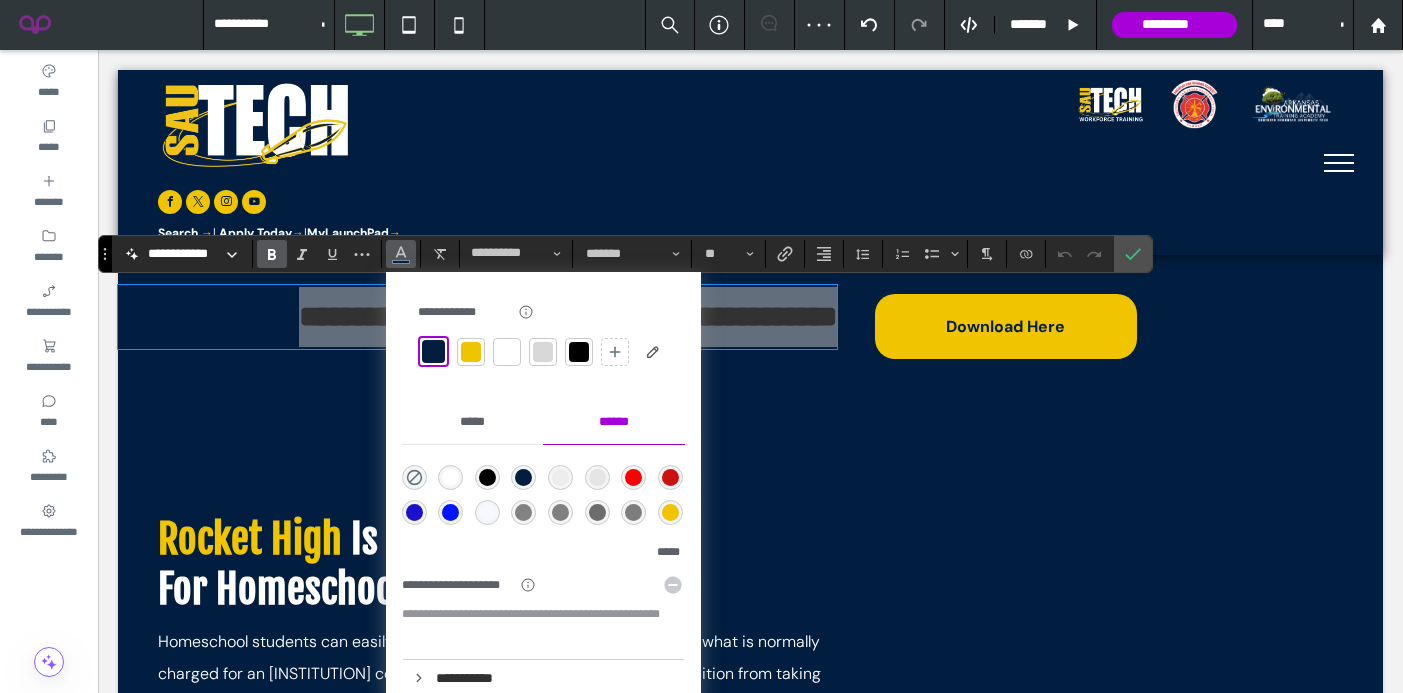 click at bounding box center [507, 352] 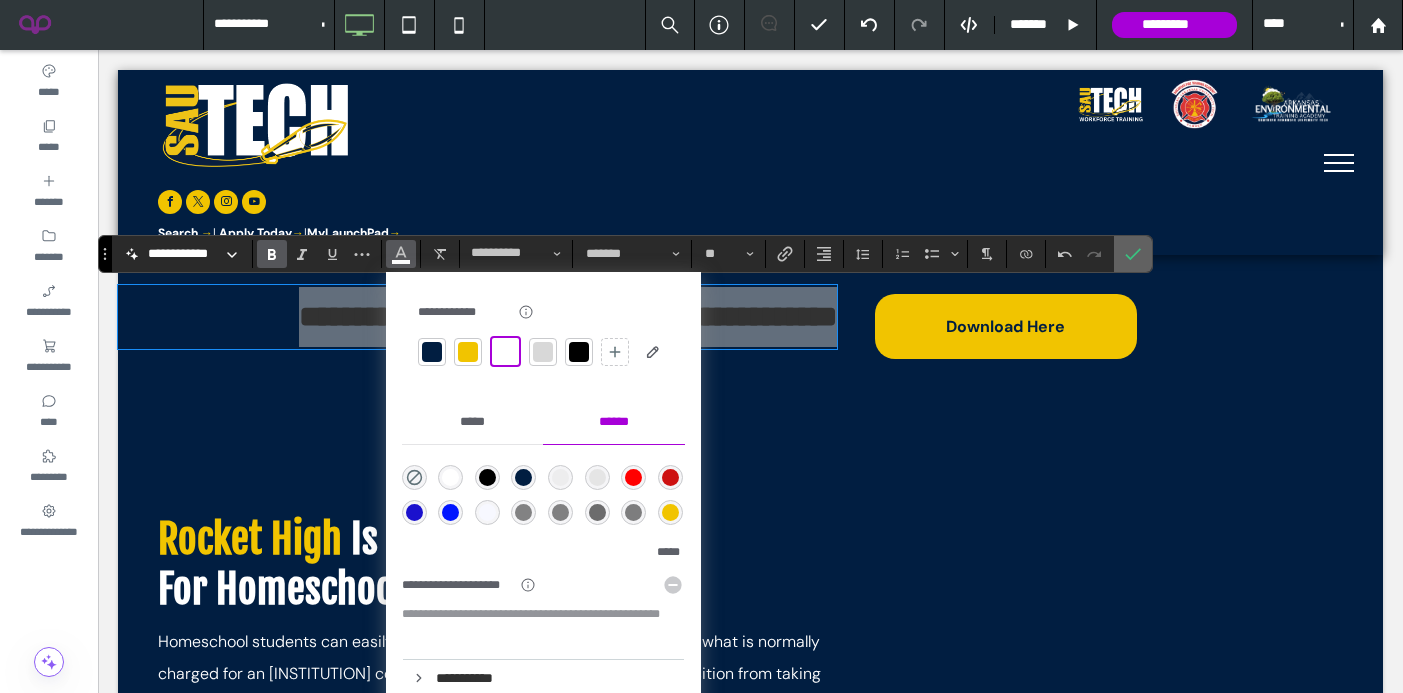 click 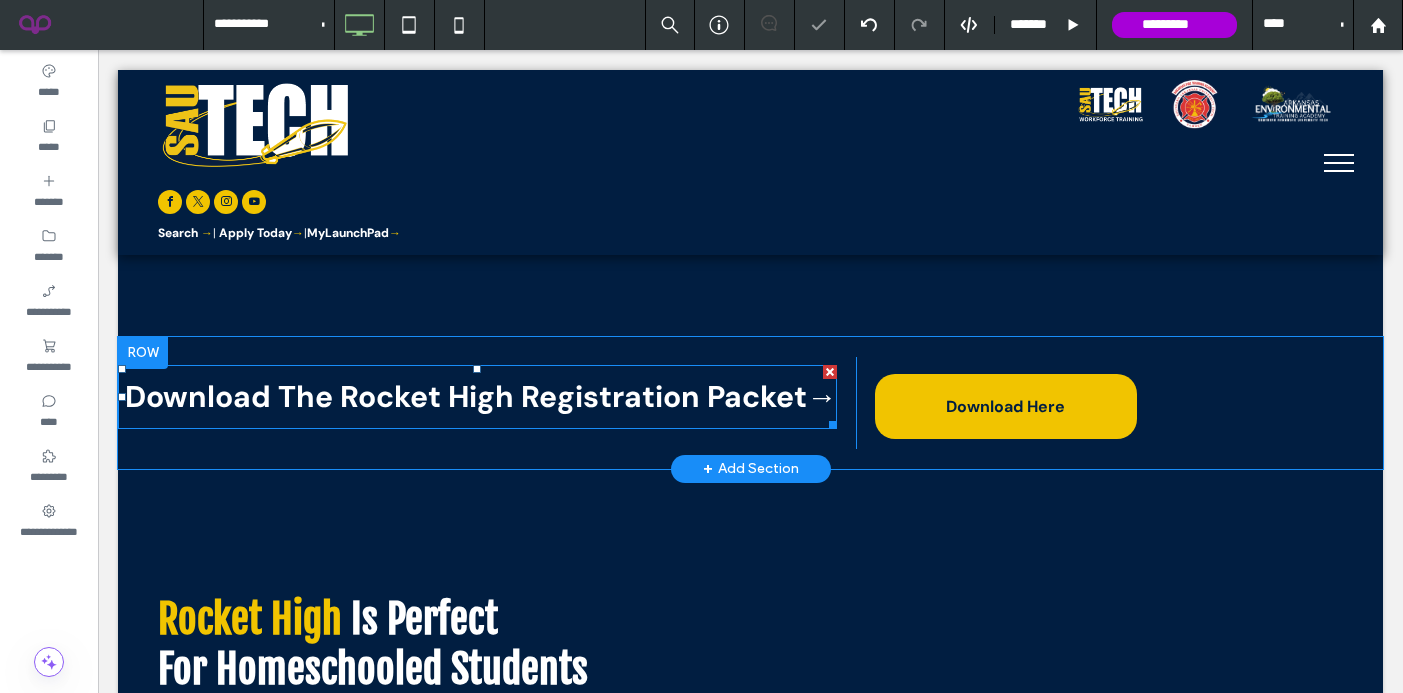 scroll, scrollTop: 3633, scrollLeft: 0, axis: vertical 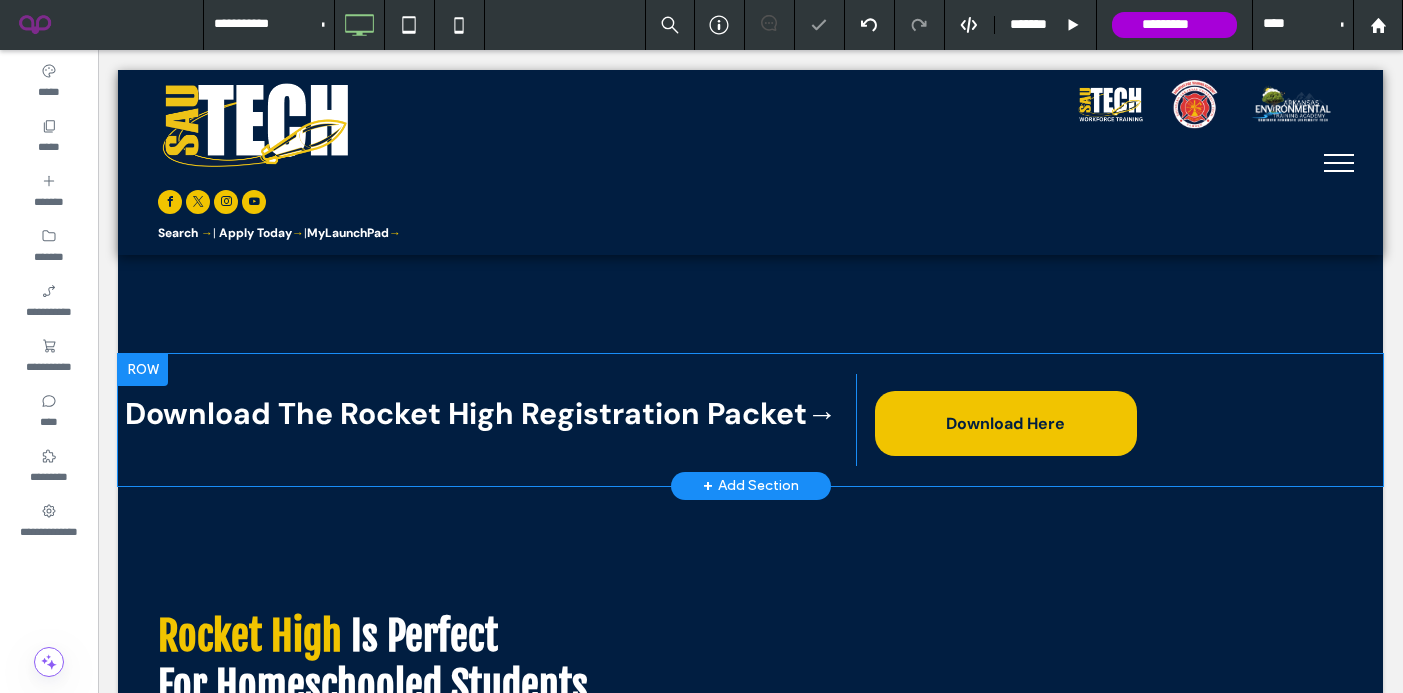 click at bounding box center [143, 370] 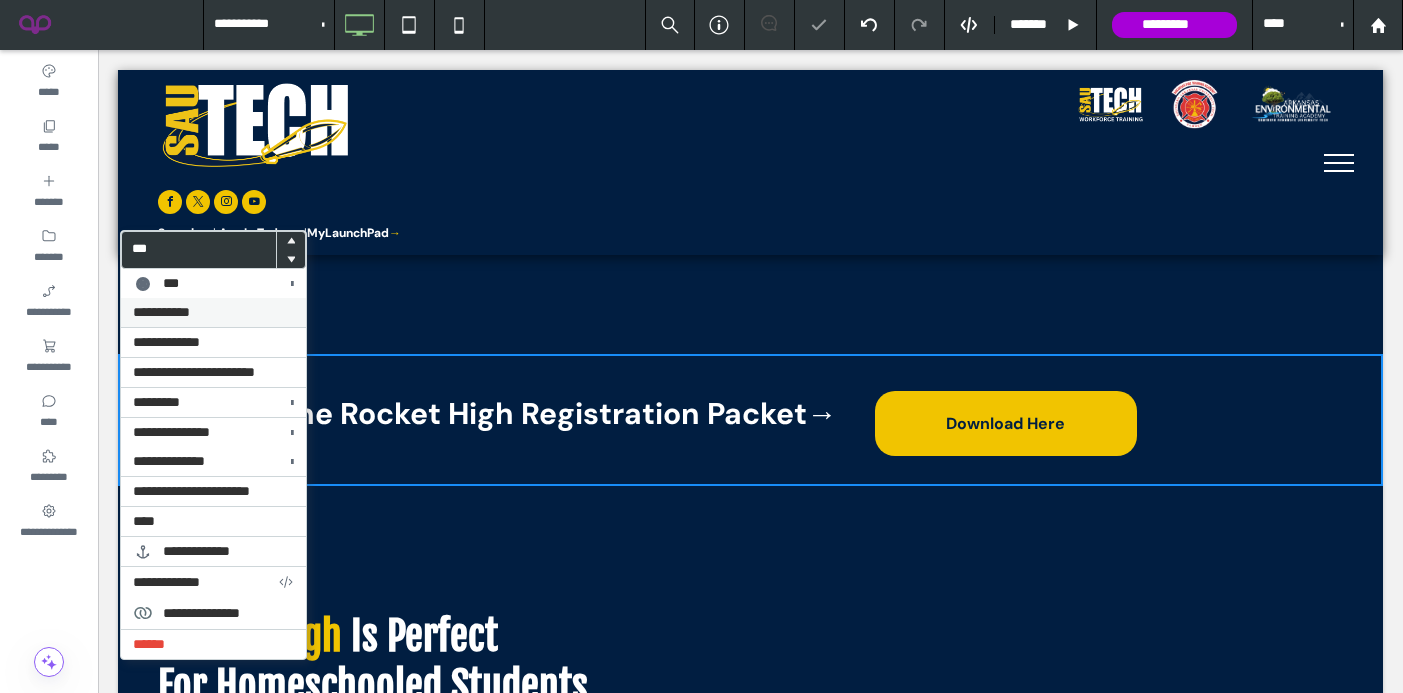 click on "**********" at bounding box center [213, 312] 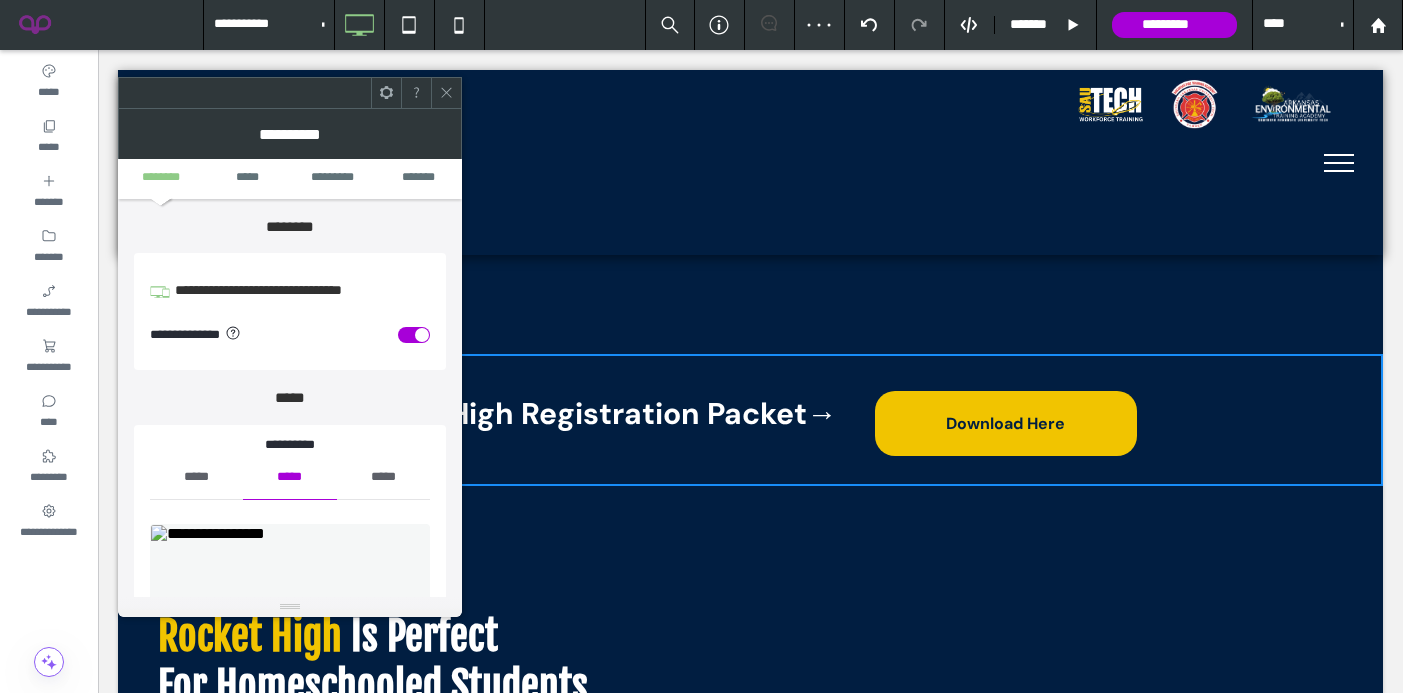click at bounding box center [414, 335] 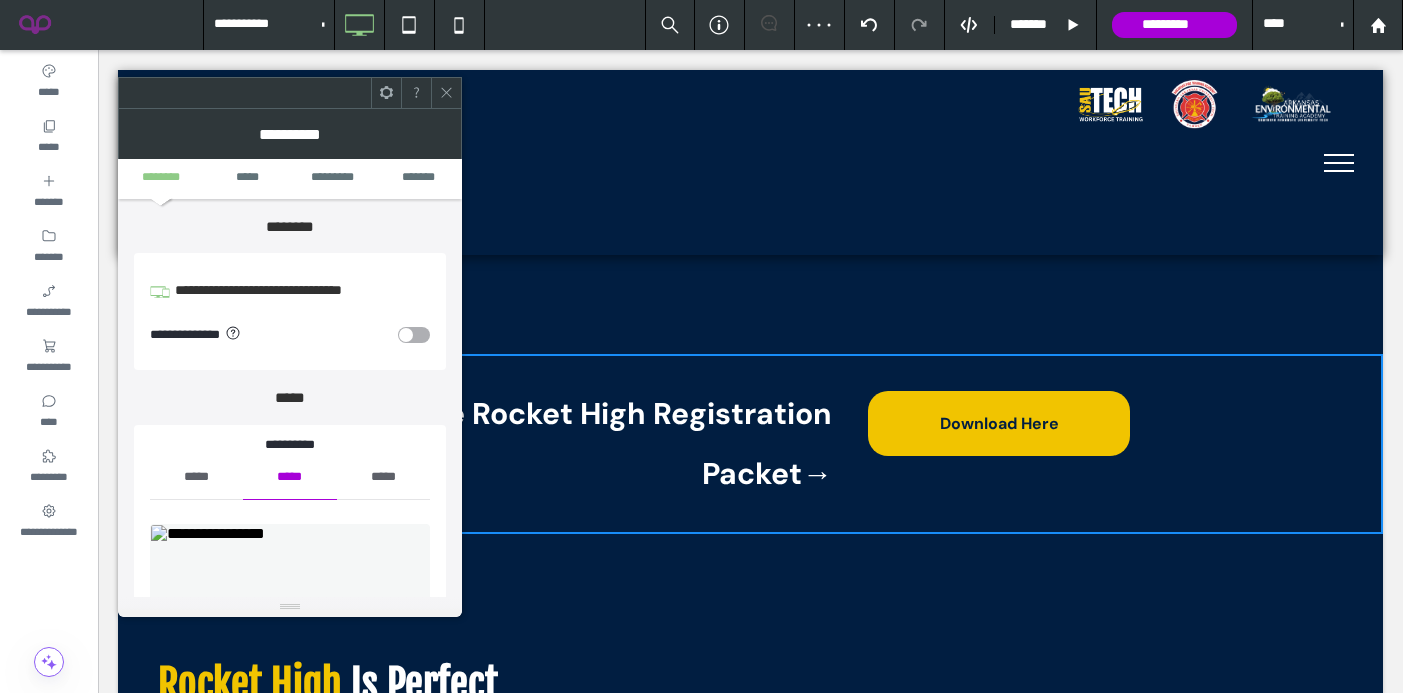 click at bounding box center [446, 93] 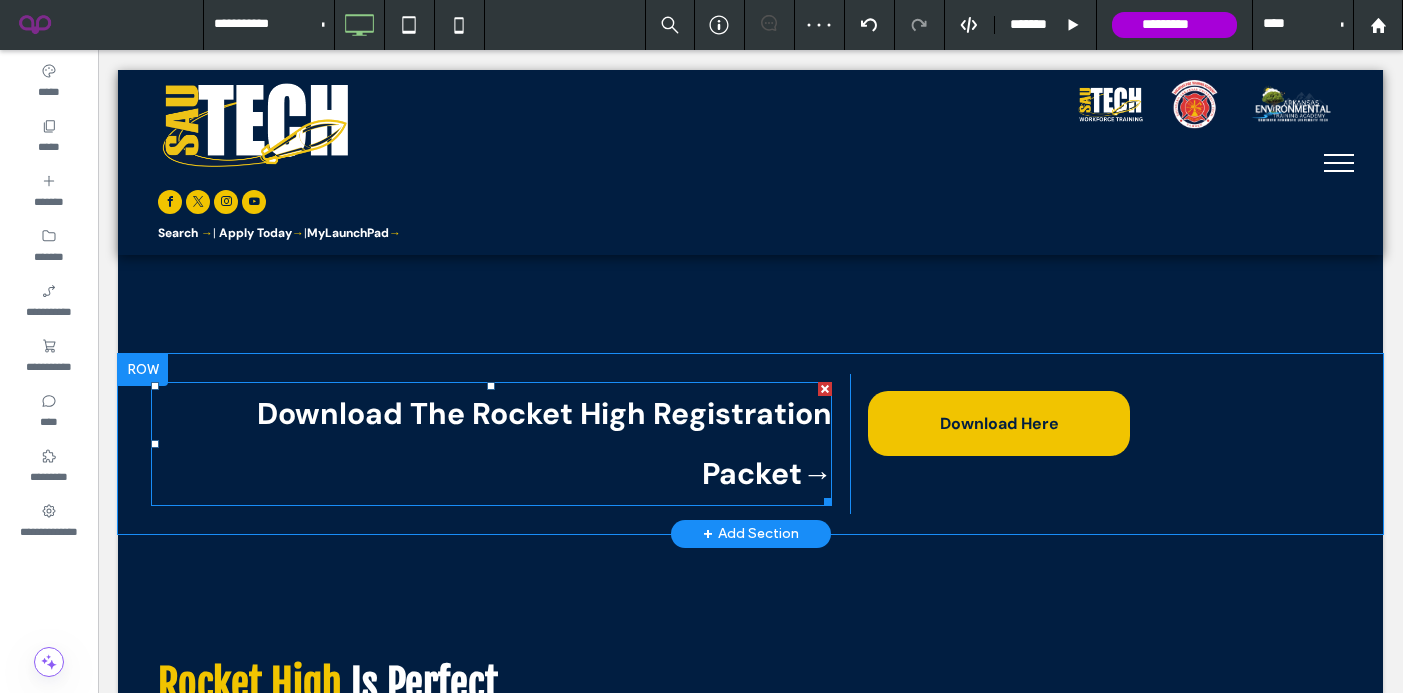 click on "Download The Rocket High Registration Packet→" at bounding box center [544, 443] 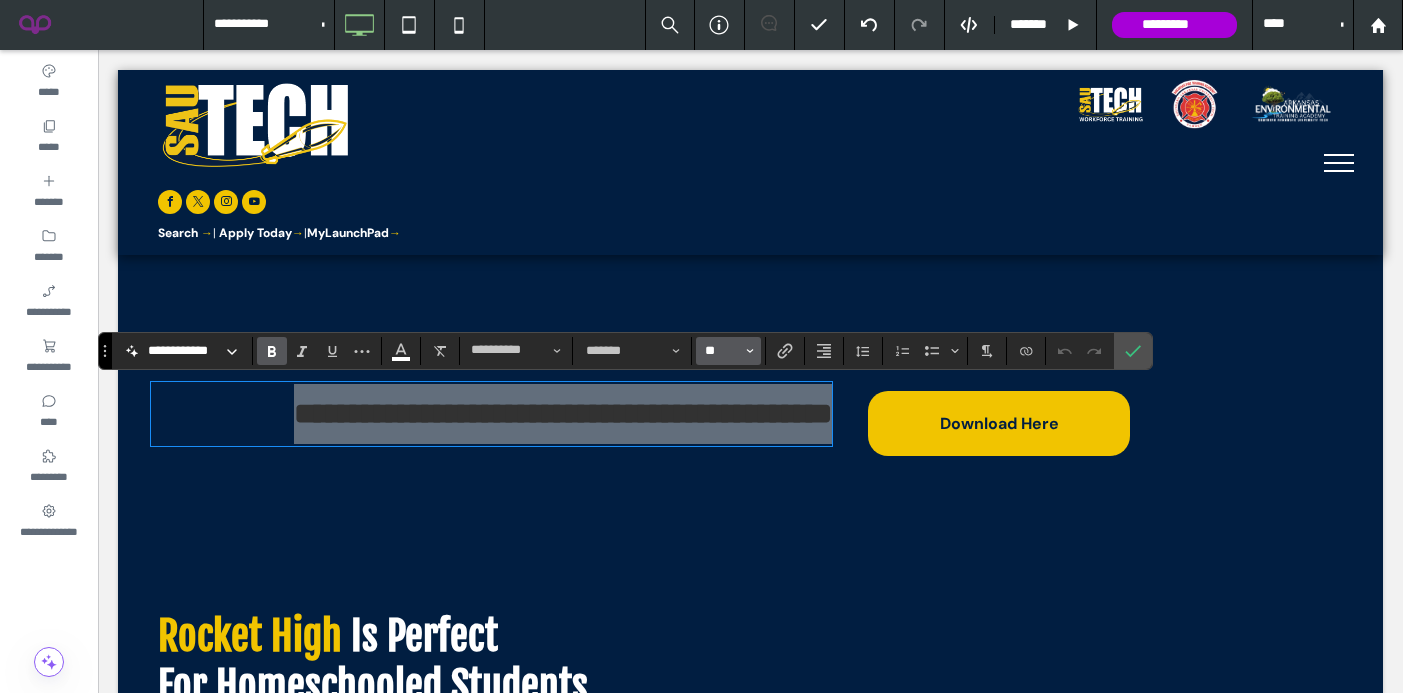 click on "**" at bounding box center (722, 351) 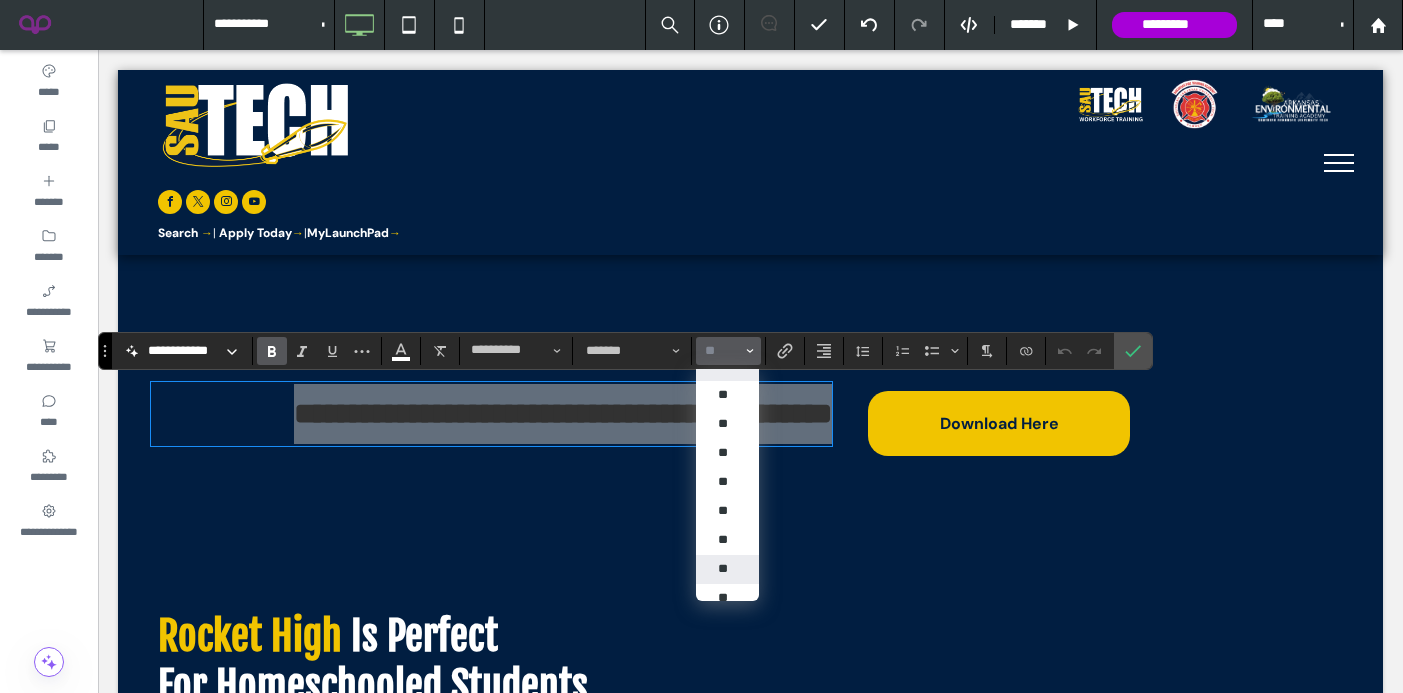 scroll, scrollTop: 92, scrollLeft: 0, axis: vertical 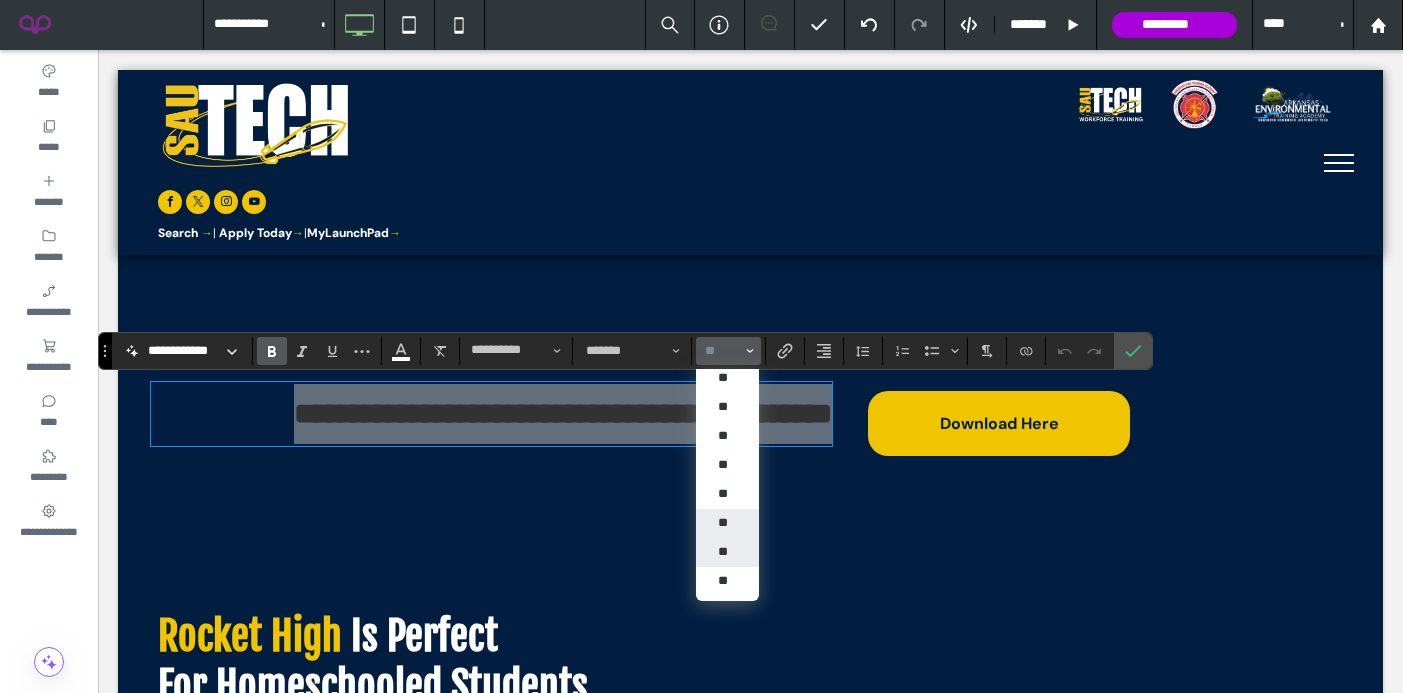 click on "**" at bounding box center [727, 523] 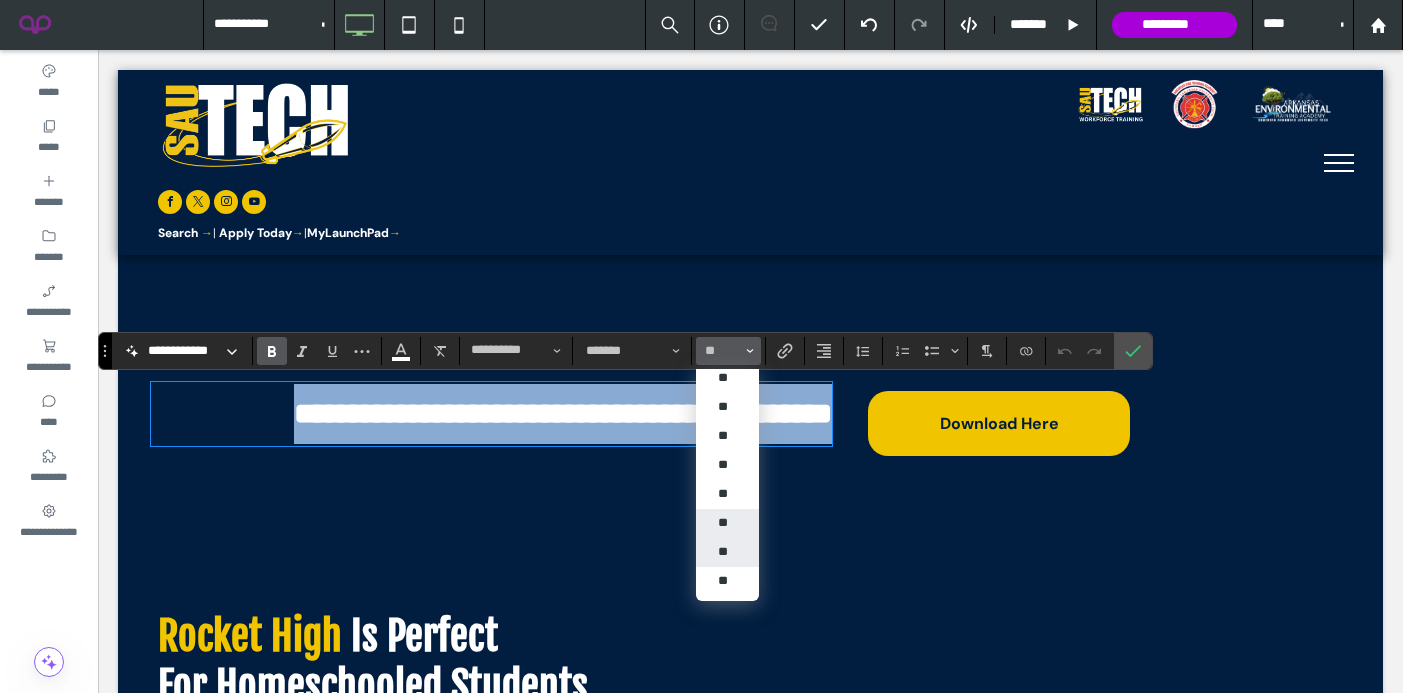 type on "**" 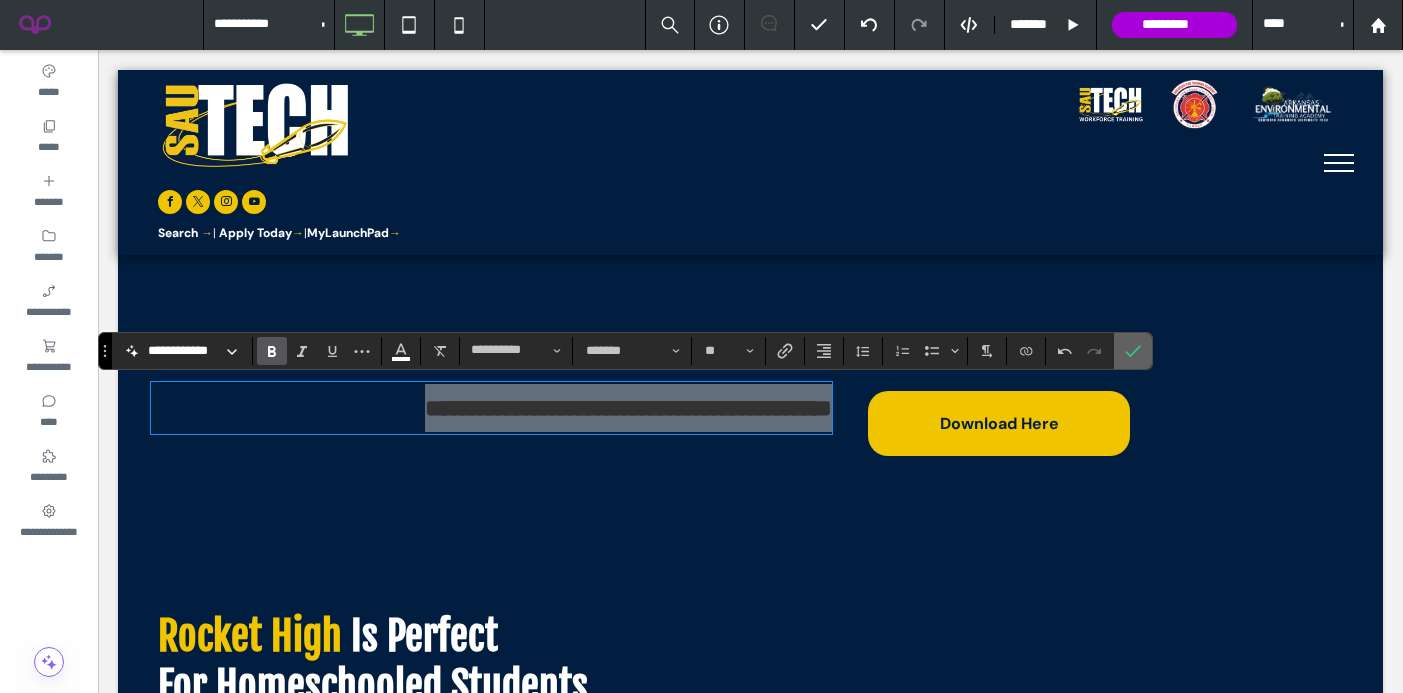 click 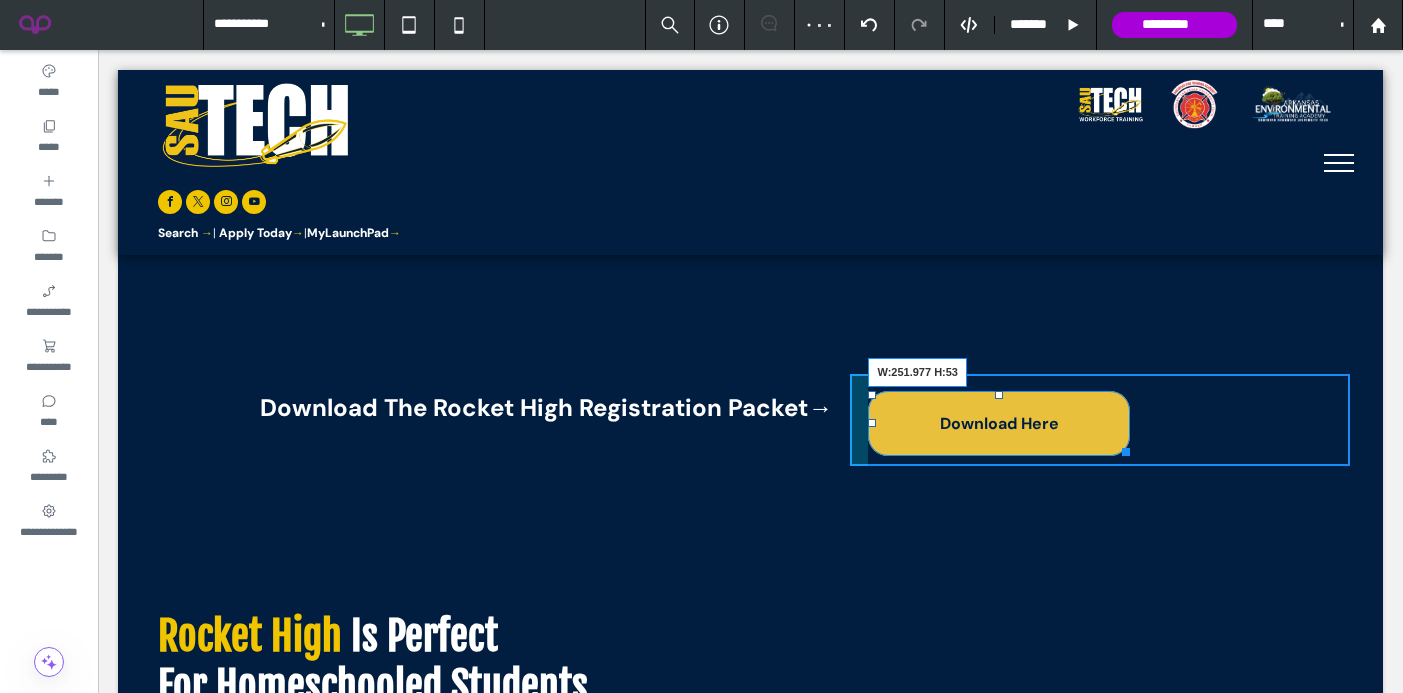 drag, startPoint x: 1123, startPoint y: 453, endPoint x: 1118, endPoint y: 428, distance: 25.495098 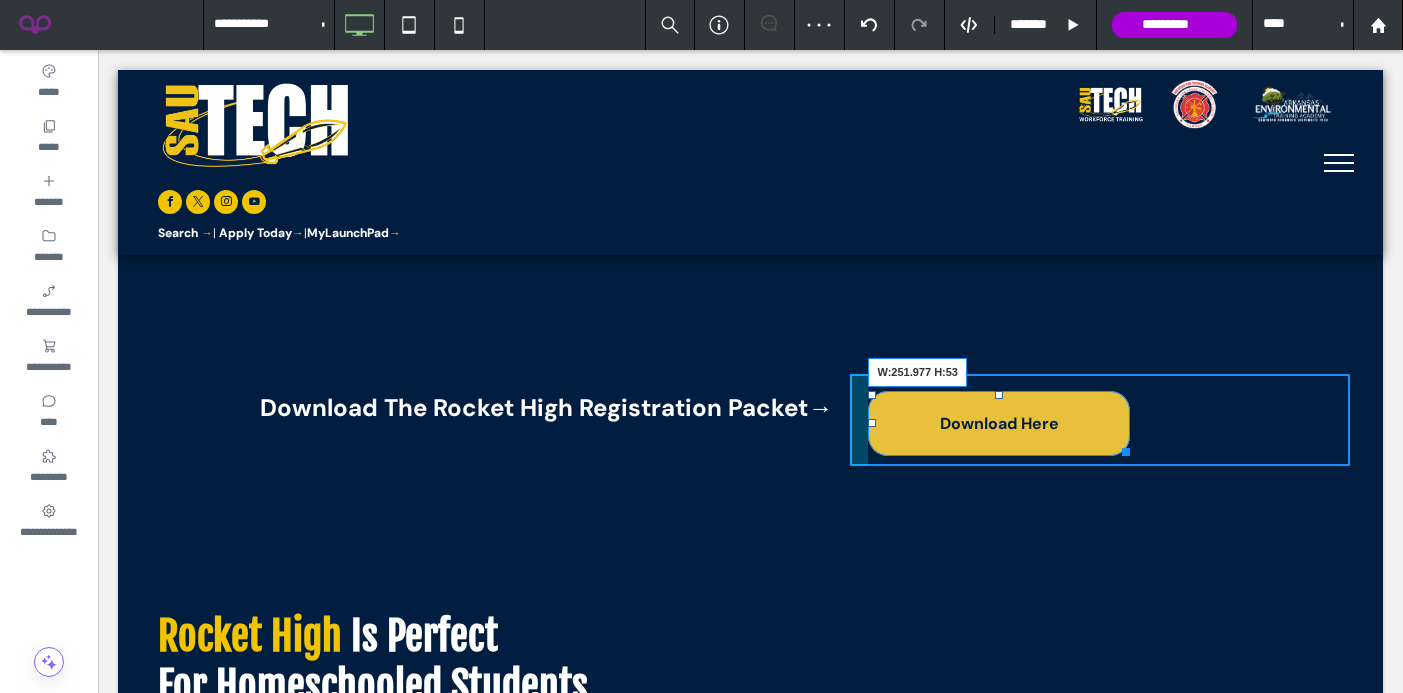 click on "Download Here
W:251.977 H:53
Click To Paste" at bounding box center [1100, 420] 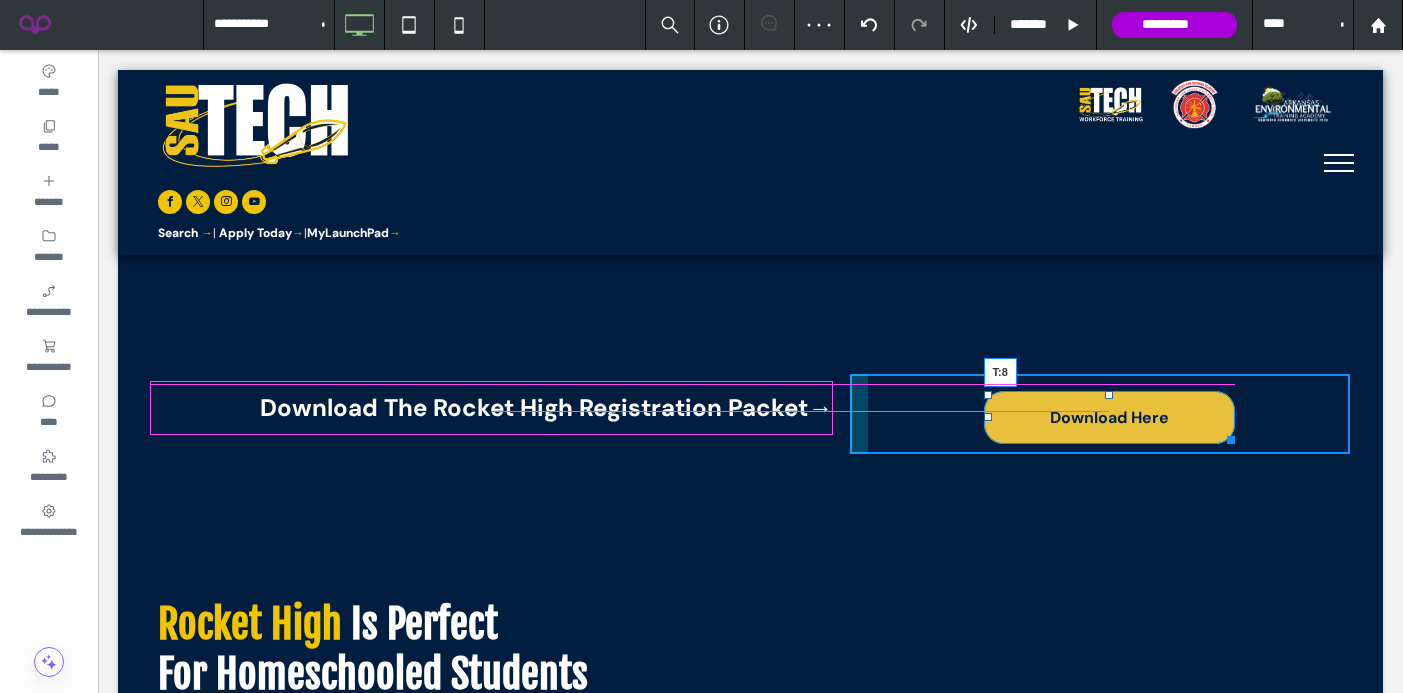 drag, startPoint x: 1107, startPoint y: 396, endPoint x: 1106, endPoint y: 383, distance: 13.038404 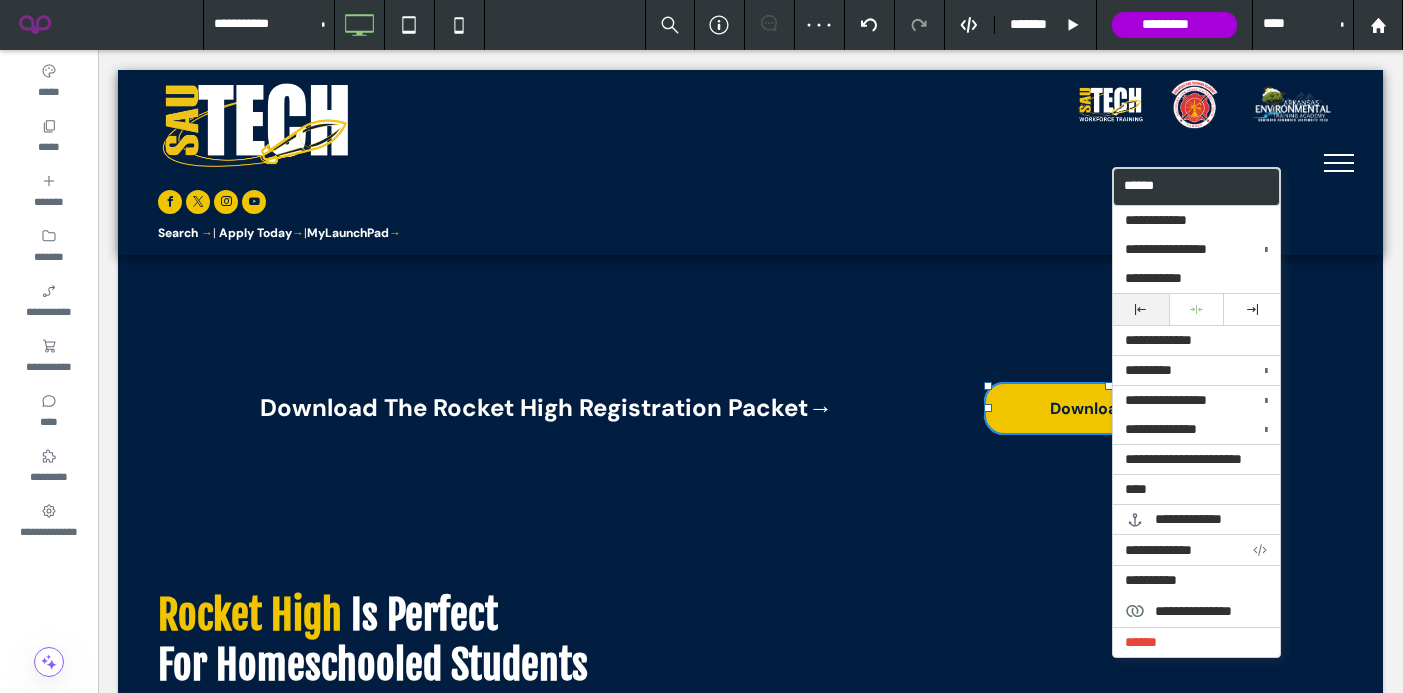 click 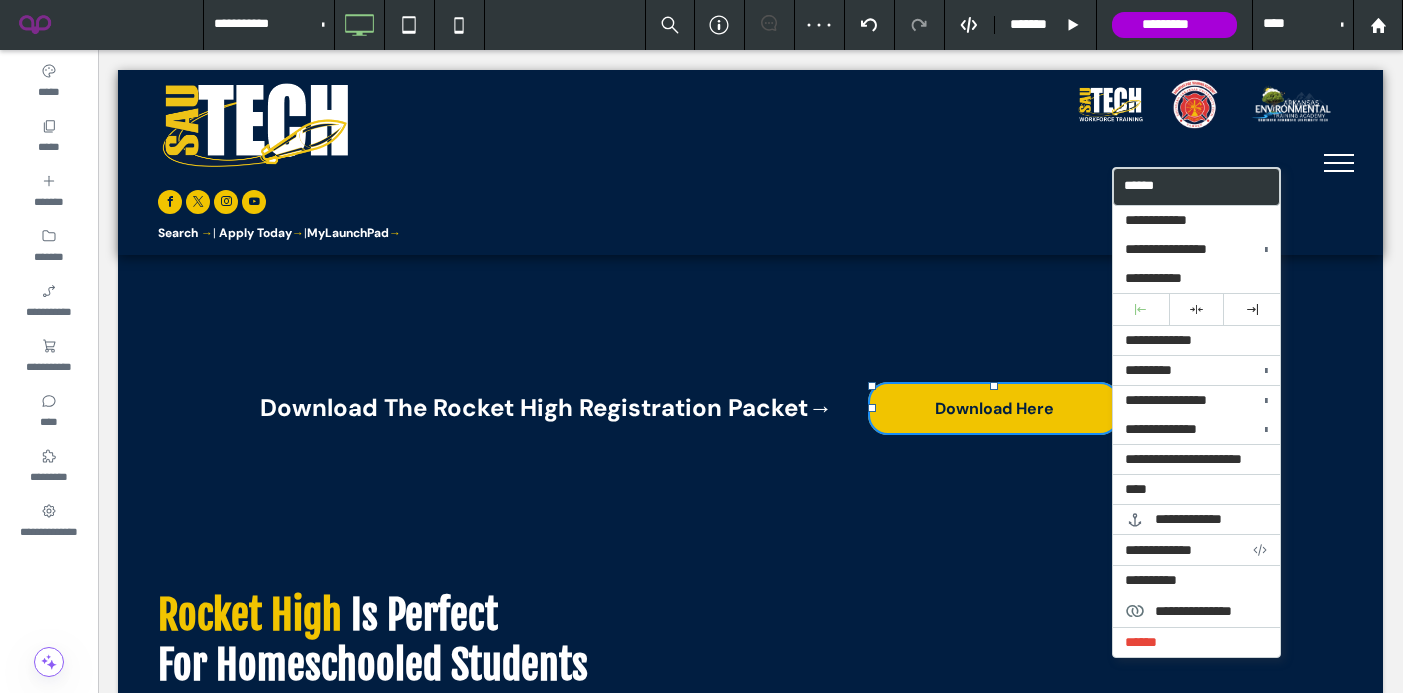 click on "Rocket High   Is Perfect For Homeschooled Students
Homeschool students can easily take concurrent credit for half the cost of what is normally charged for an SAU Tech college course. These students find the transition from taking Rocket High courses to becoming full-time college students at SAU Tech to be a seamless experience. Listen to scholars Ryleigh Doss and Connor McMurry talk about their transition from homeschool to SAU Tech.
Click To Paste
Click To Paste
Click To Paste
Row + Add Section" at bounding box center (750, 762) 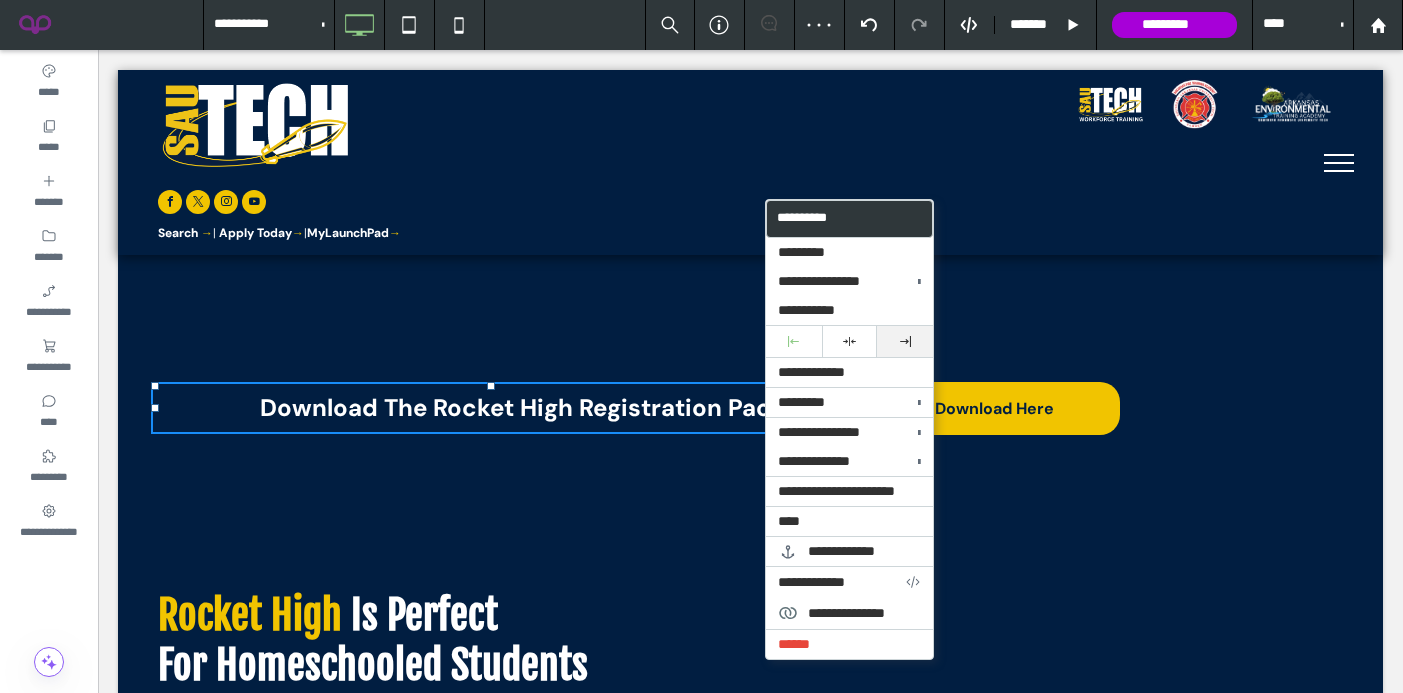 click at bounding box center [905, 341] 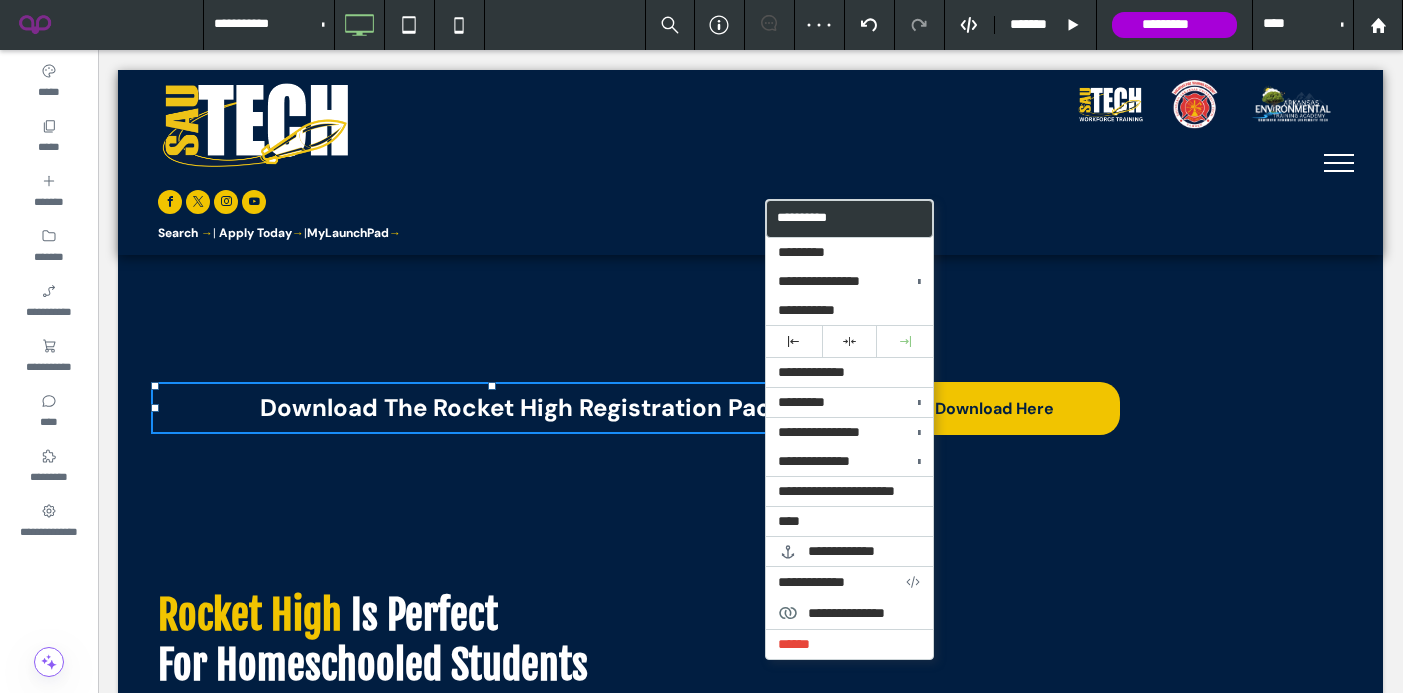 click on "Rocket High   Is Perfect For Homeschooled Students
Homeschool students can easily take concurrent credit for half the cost of what is normally charged for an SAU Tech college course. These students find the transition from taking Rocket High courses to becoming full-time college students at SAU Tech to be a seamless experience. Listen to scholars Ryleigh Doss and Connor McMurry talk about their transition from homeschool to SAU Tech.
Click To Paste
Click To Paste
Click To Paste
Row + Add Section" at bounding box center [750, 762] 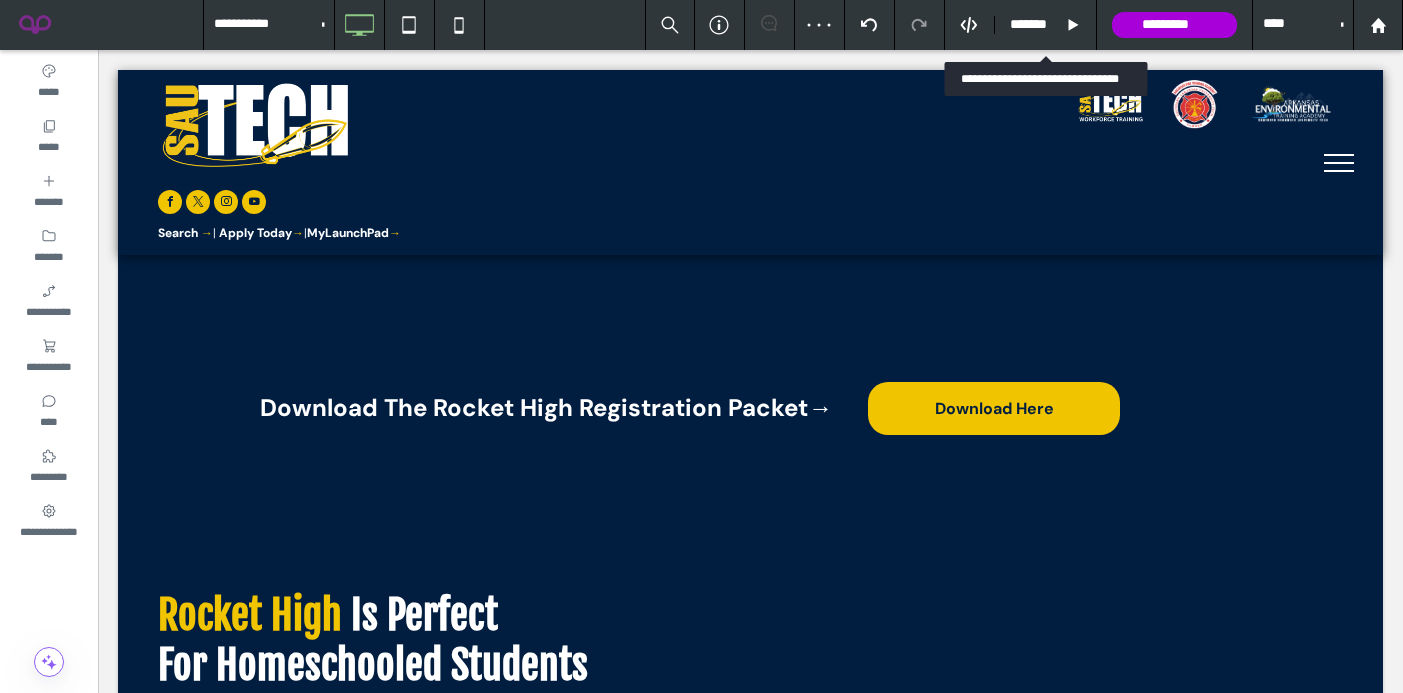 click on "*******" at bounding box center (1035, 25) 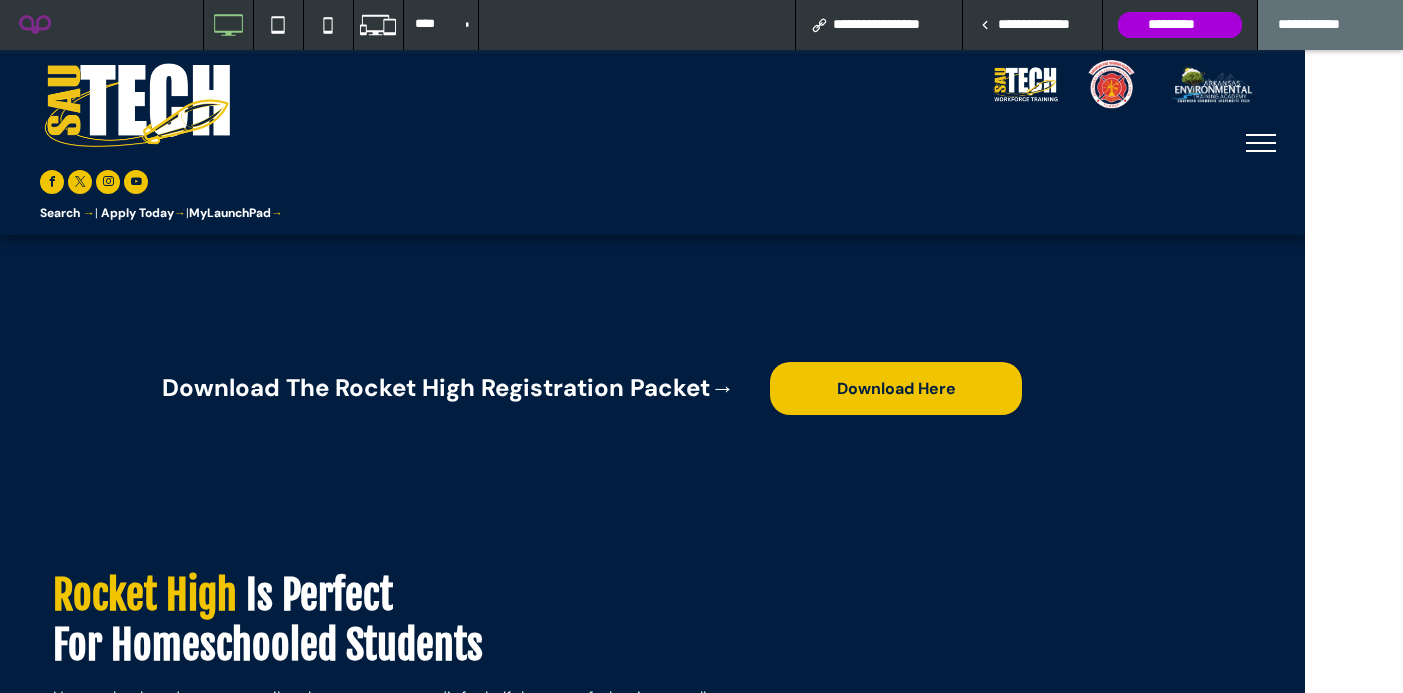 scroll, scrollTop: 3601, scrollLeft: 0, axis: vertical 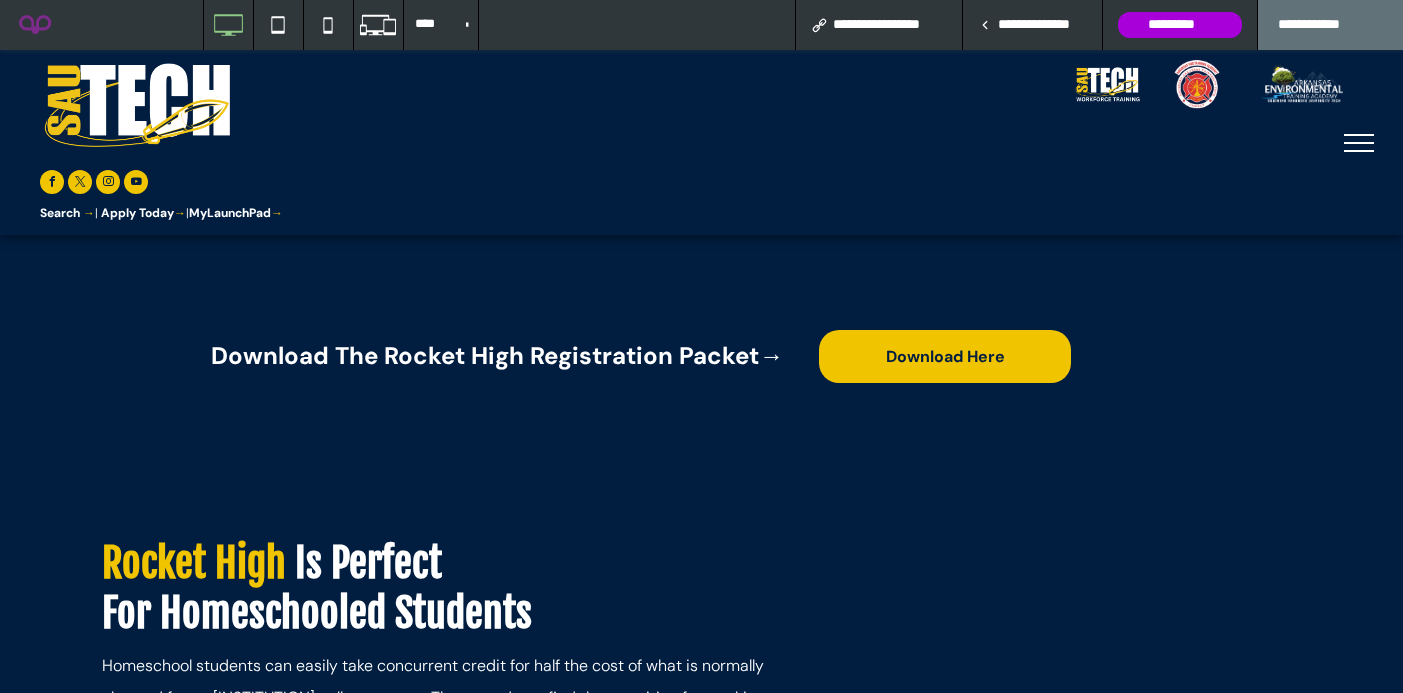 click on "**********" at bounding box center [1042, 25] 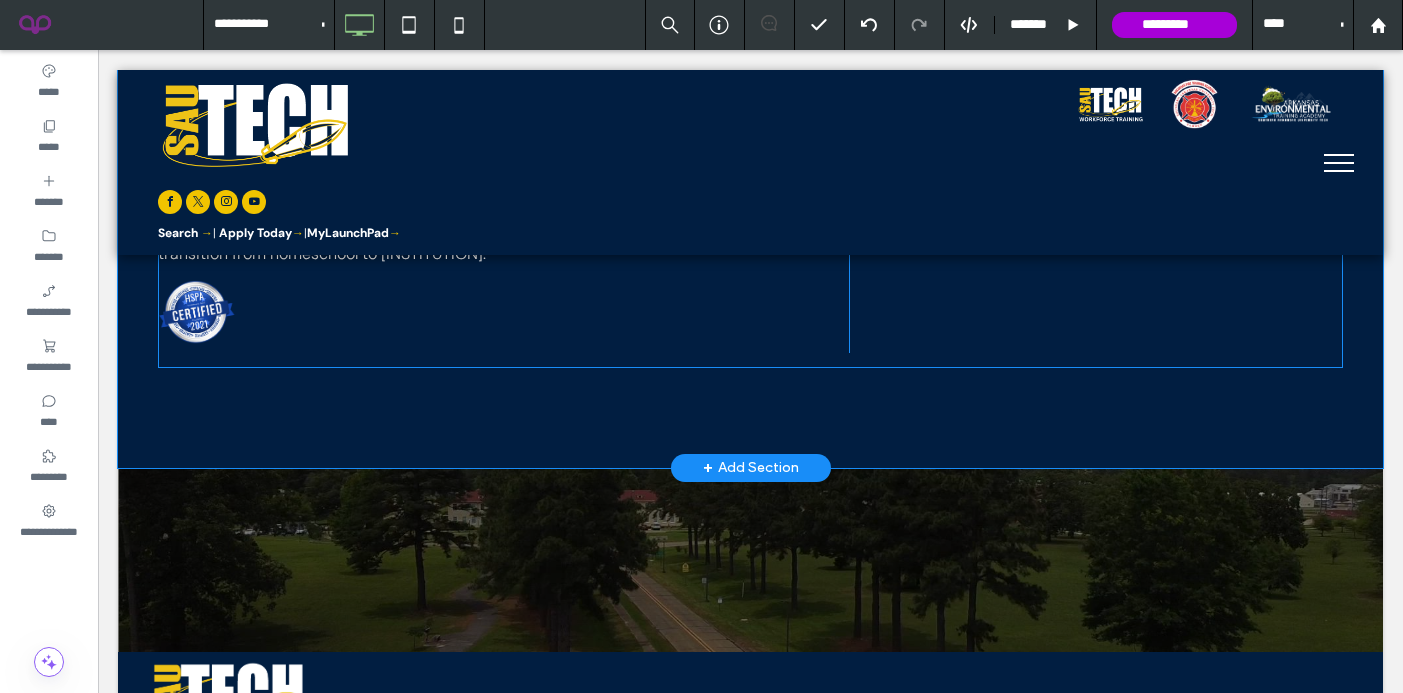 scroll, scrollTop: 4196, scrollLeft: 0, axis: vertical 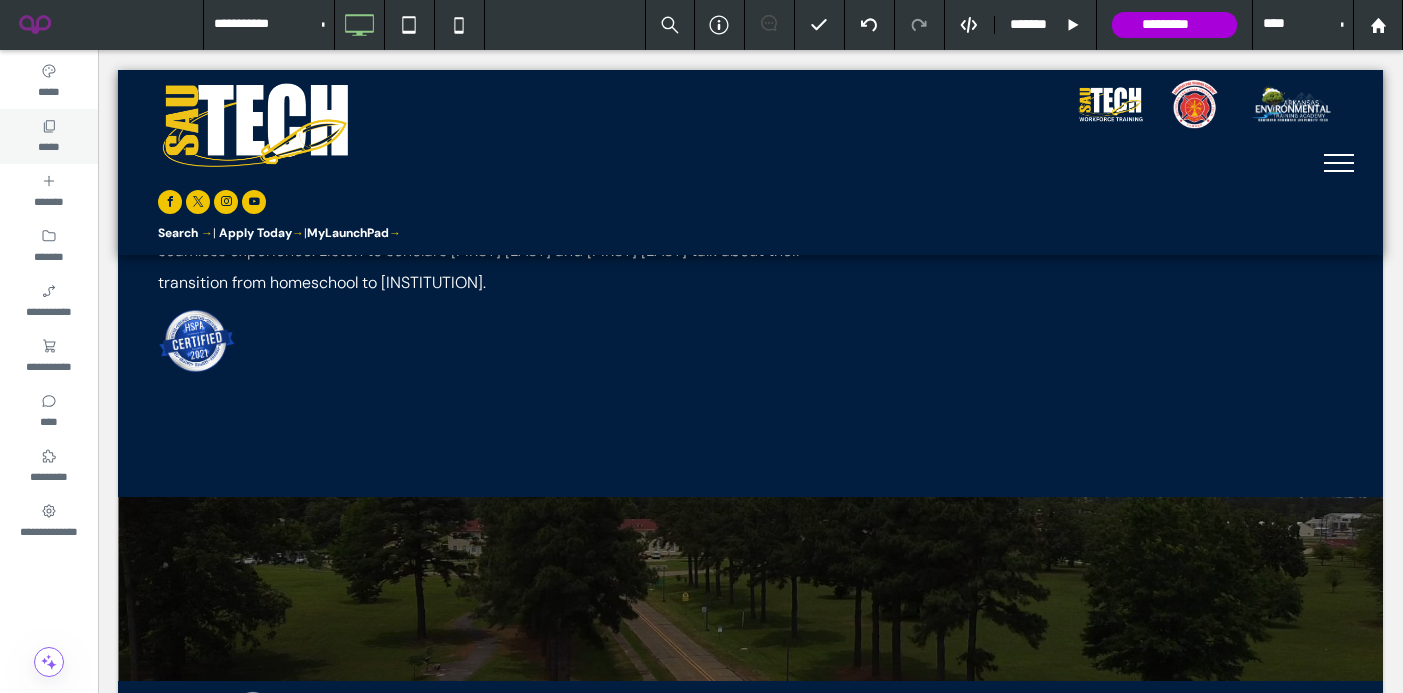 click on "*****" at bounding box center (49, 136) 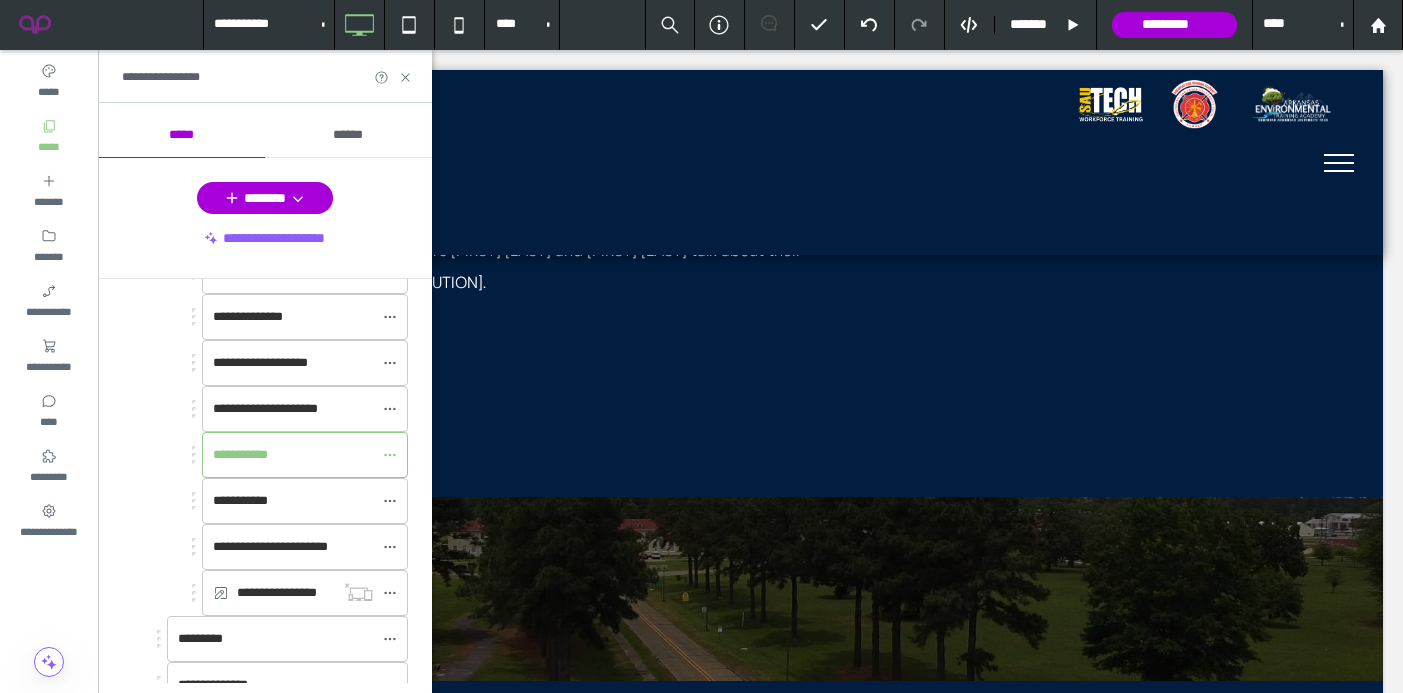 scroll, scrollTop: 850, scrollLeft: 0, axis: vertical 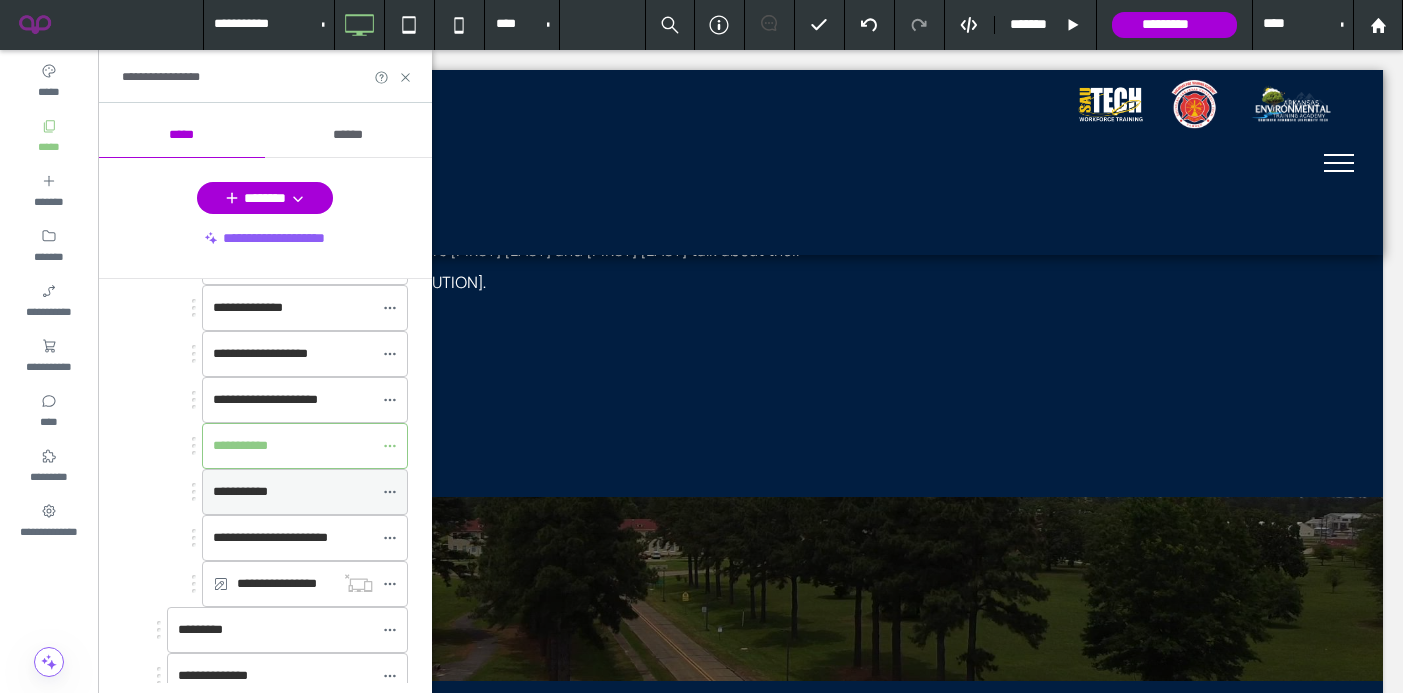 click on "**********" at bounding box center [240, 491] 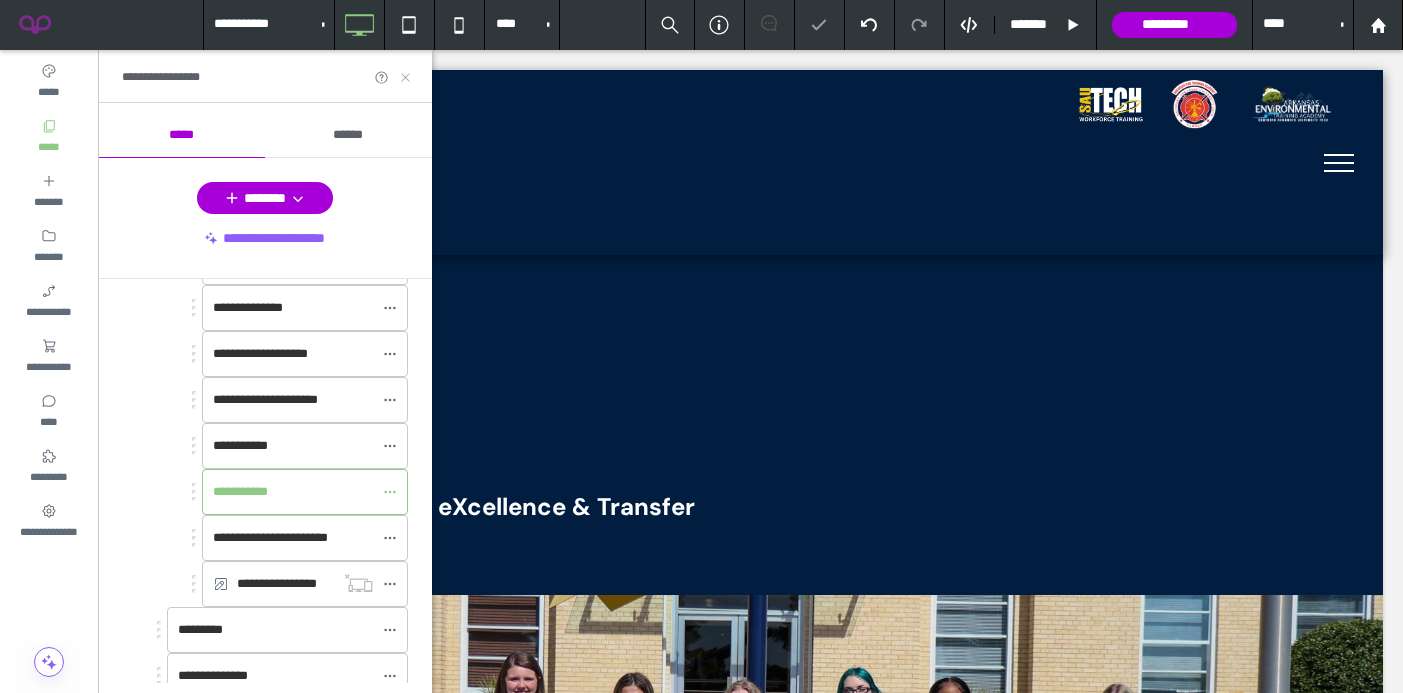 click 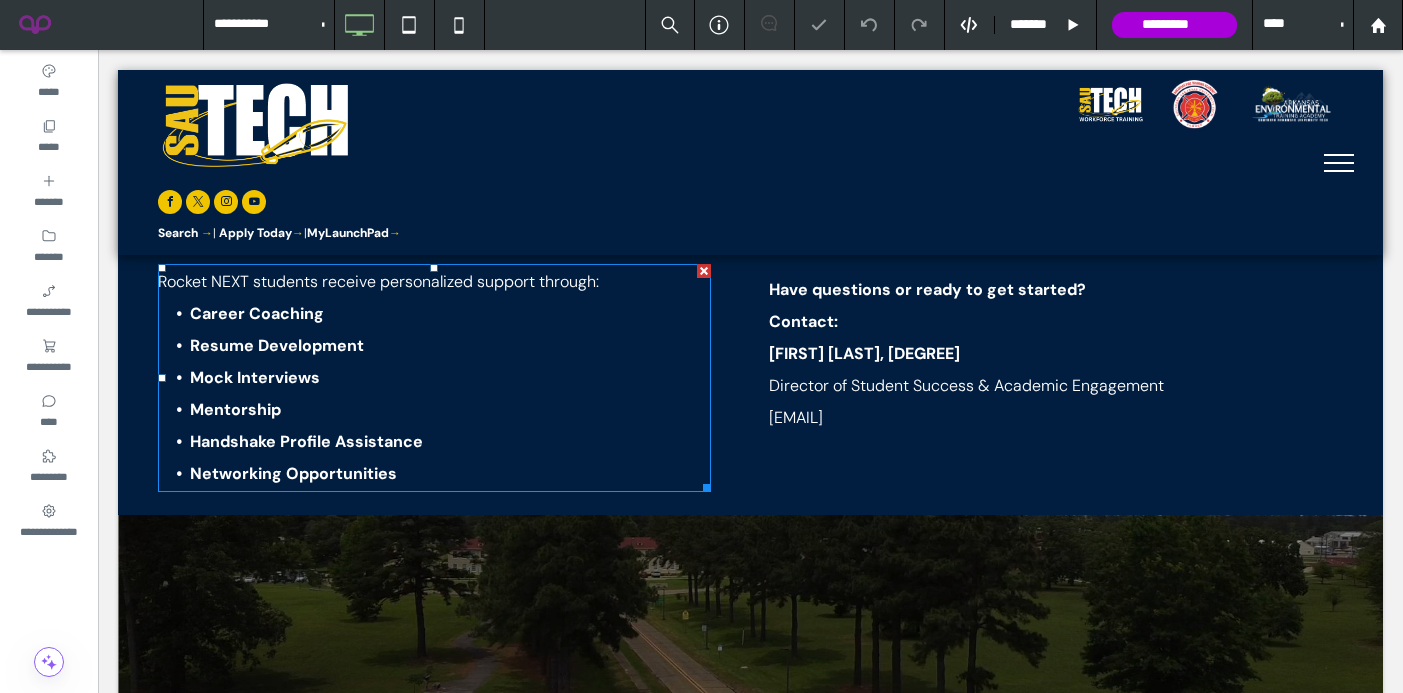 scroll, scrollTop: 2278, scrollLeft: 0, axis: vertical 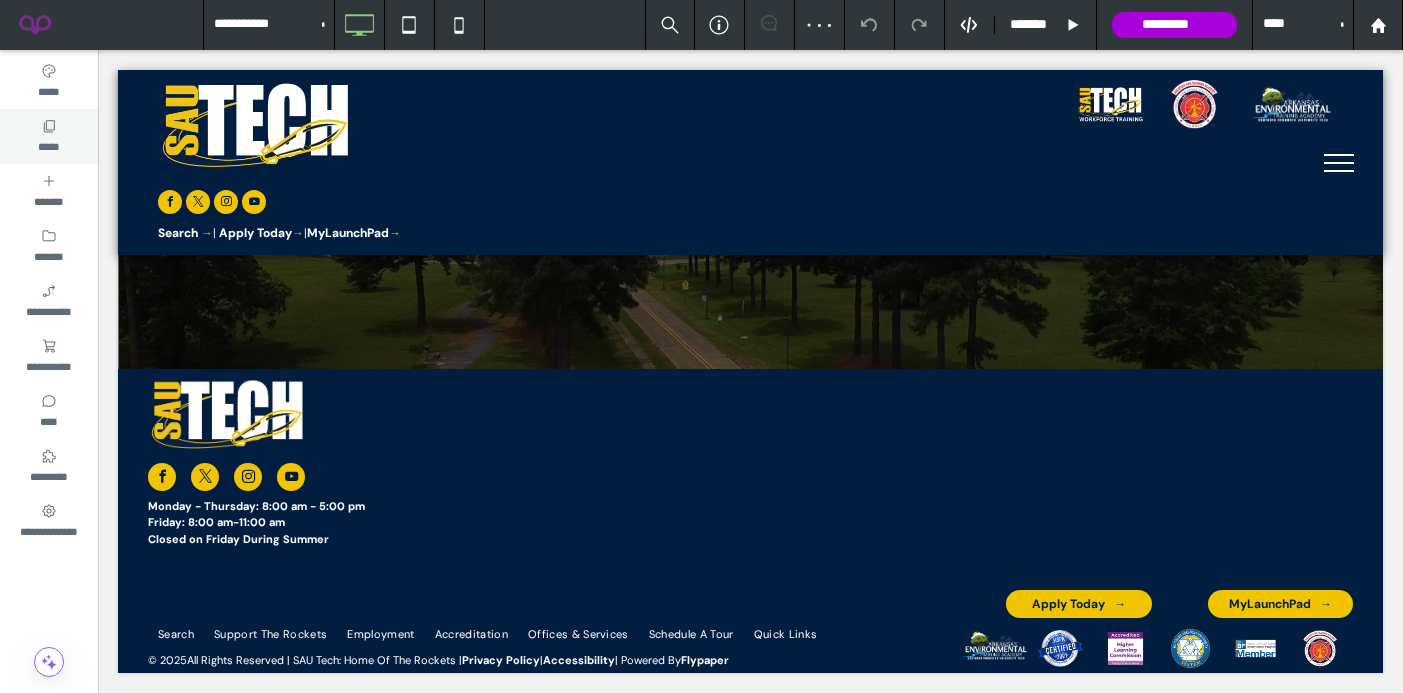 click on "*****" at bounding box center [48, 145] 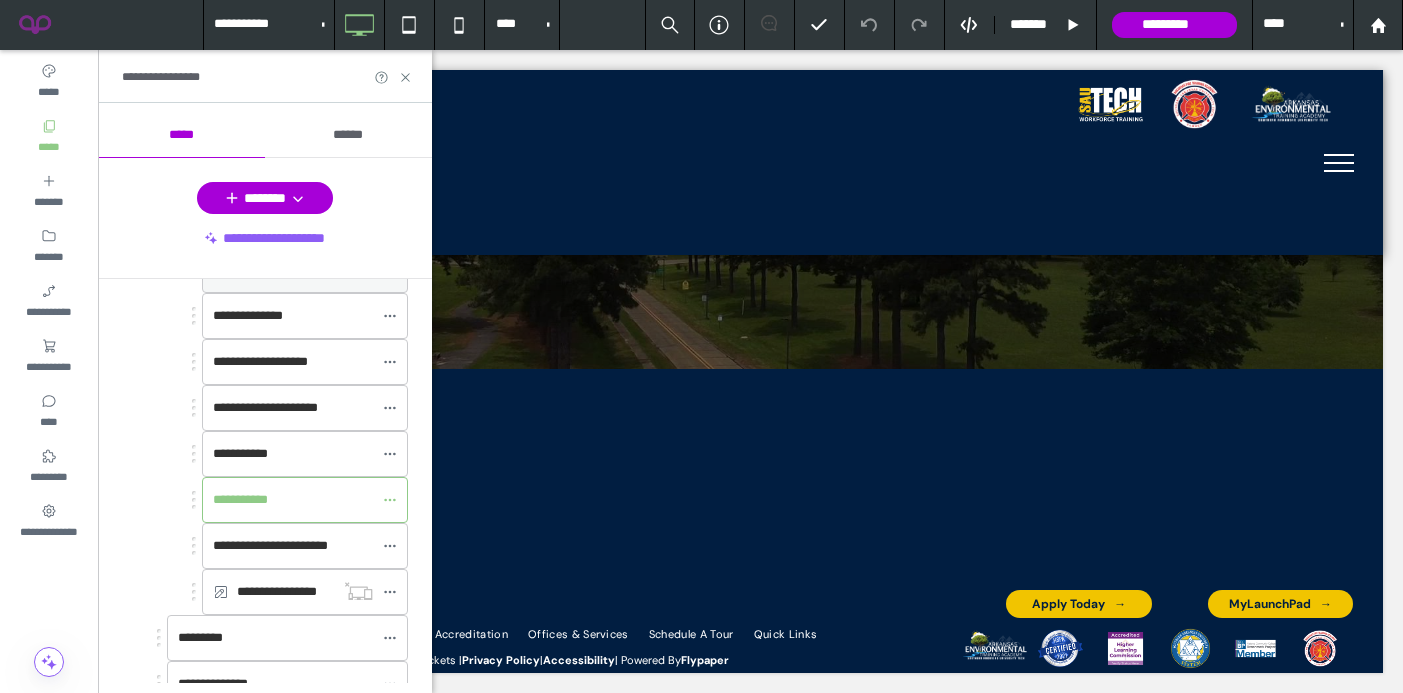 scroll, scrollTop: 942, scrollLeft: 0, axis: vertical 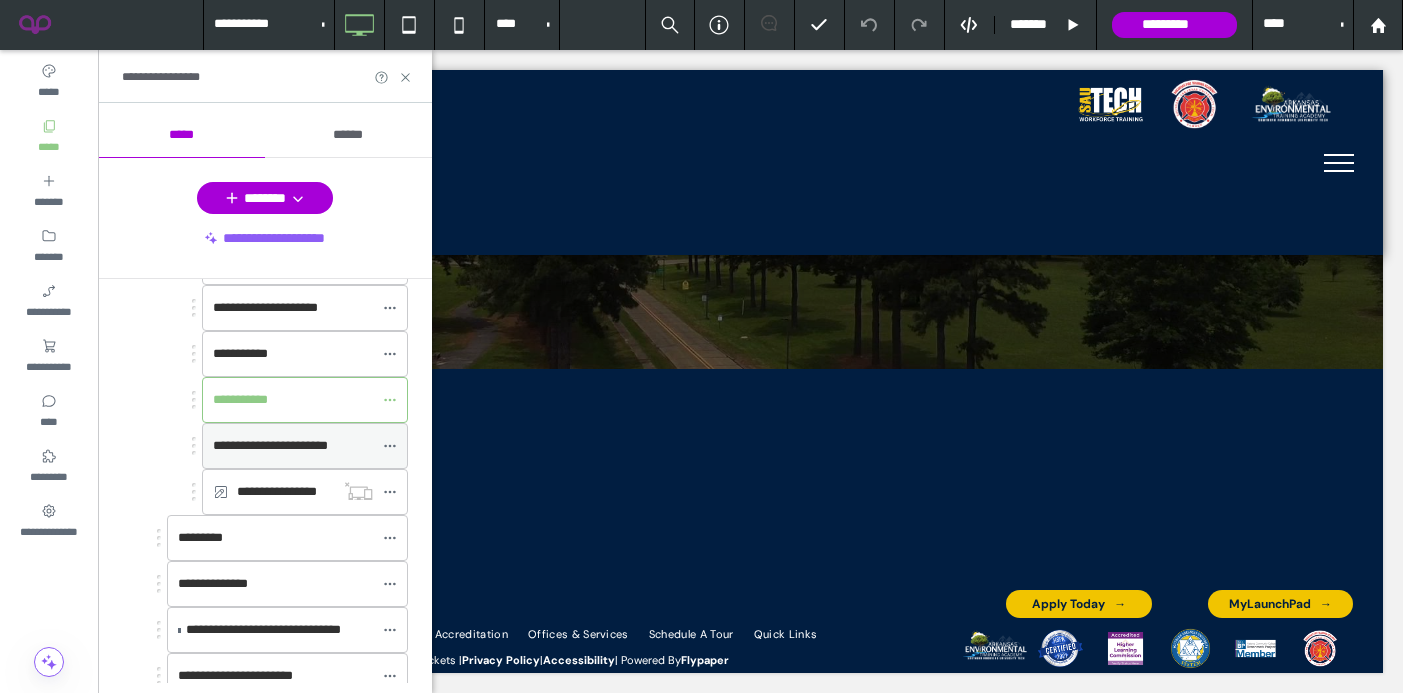 click on "**********" at bounding box center (270, 445) 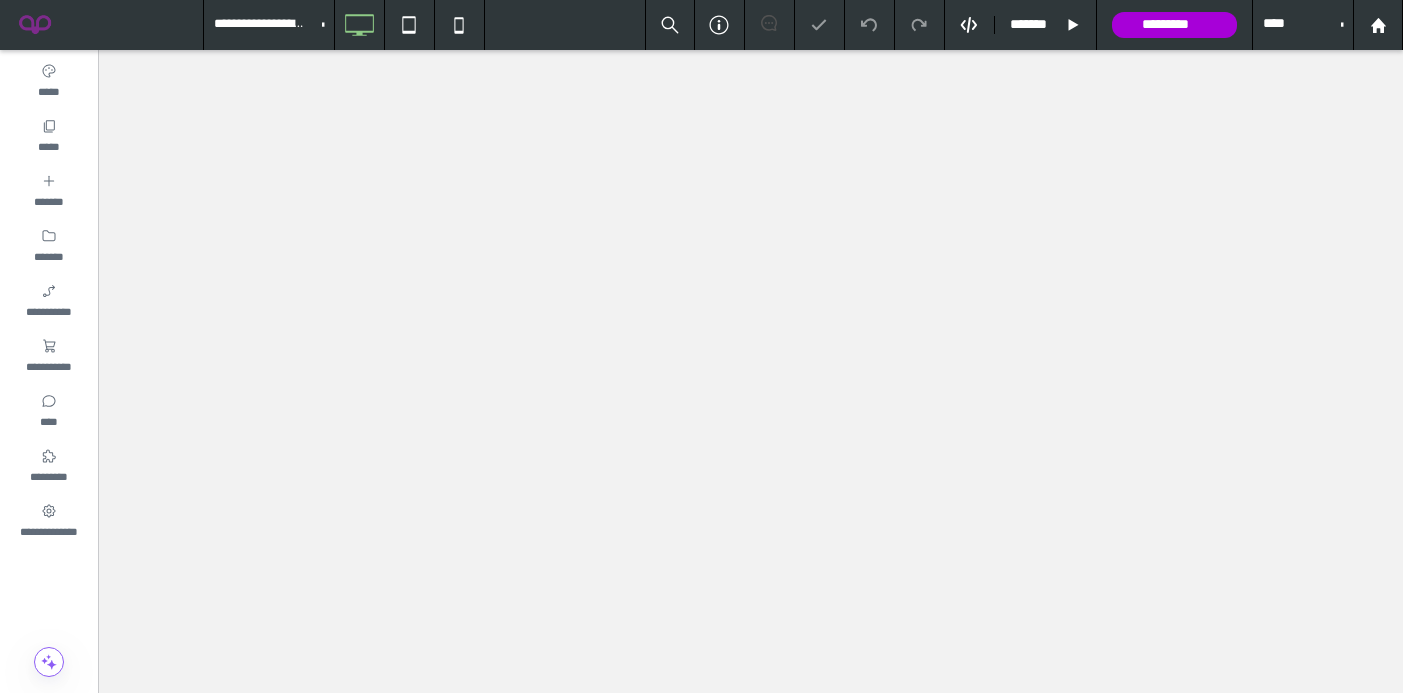 scroll, scrollTop: 0, scrollLeft: 0, axis: both 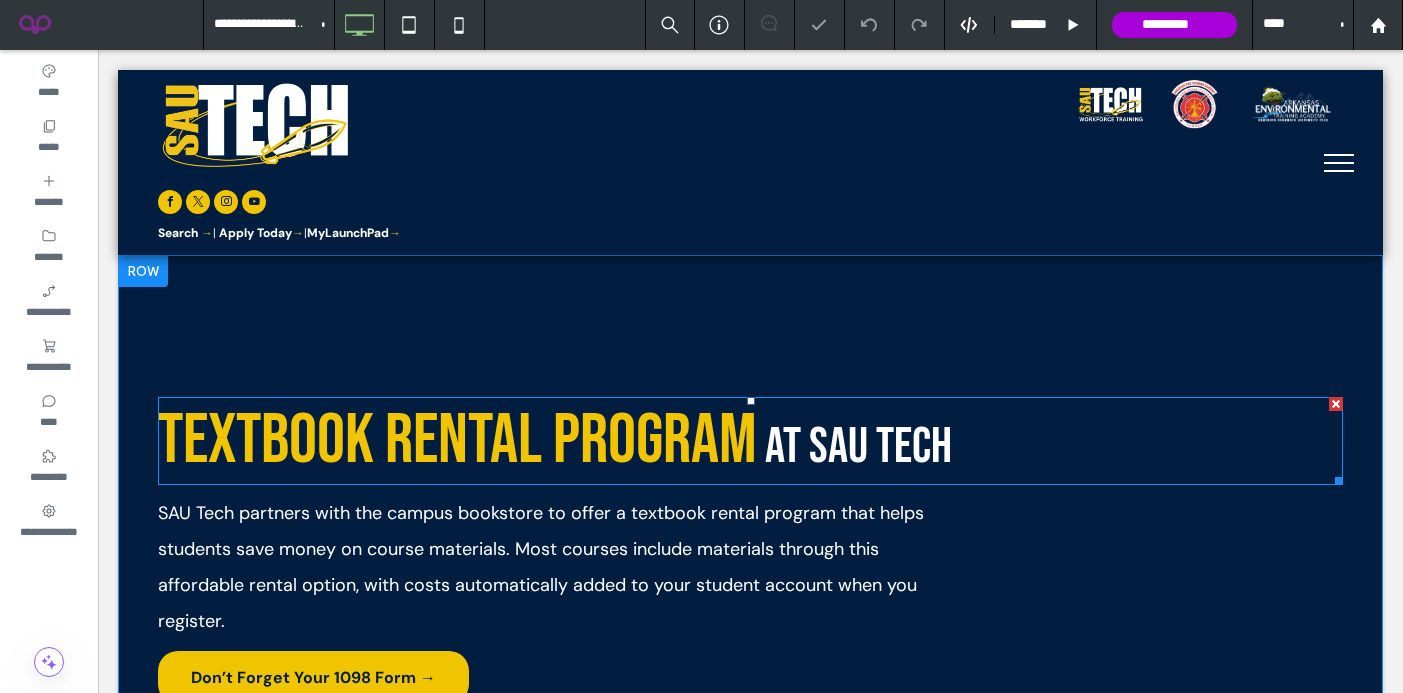 click on "Textbook Rental Program" at bounding box center (457, 441) 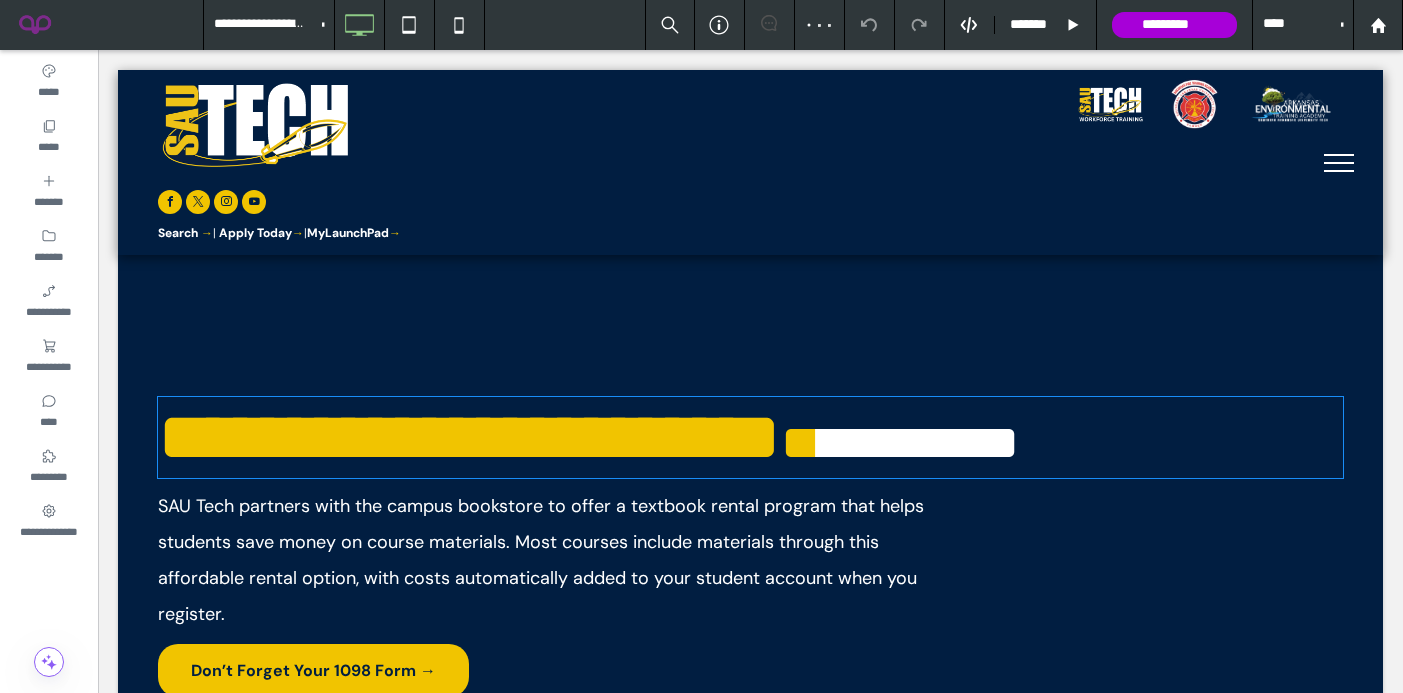 type on "**********" 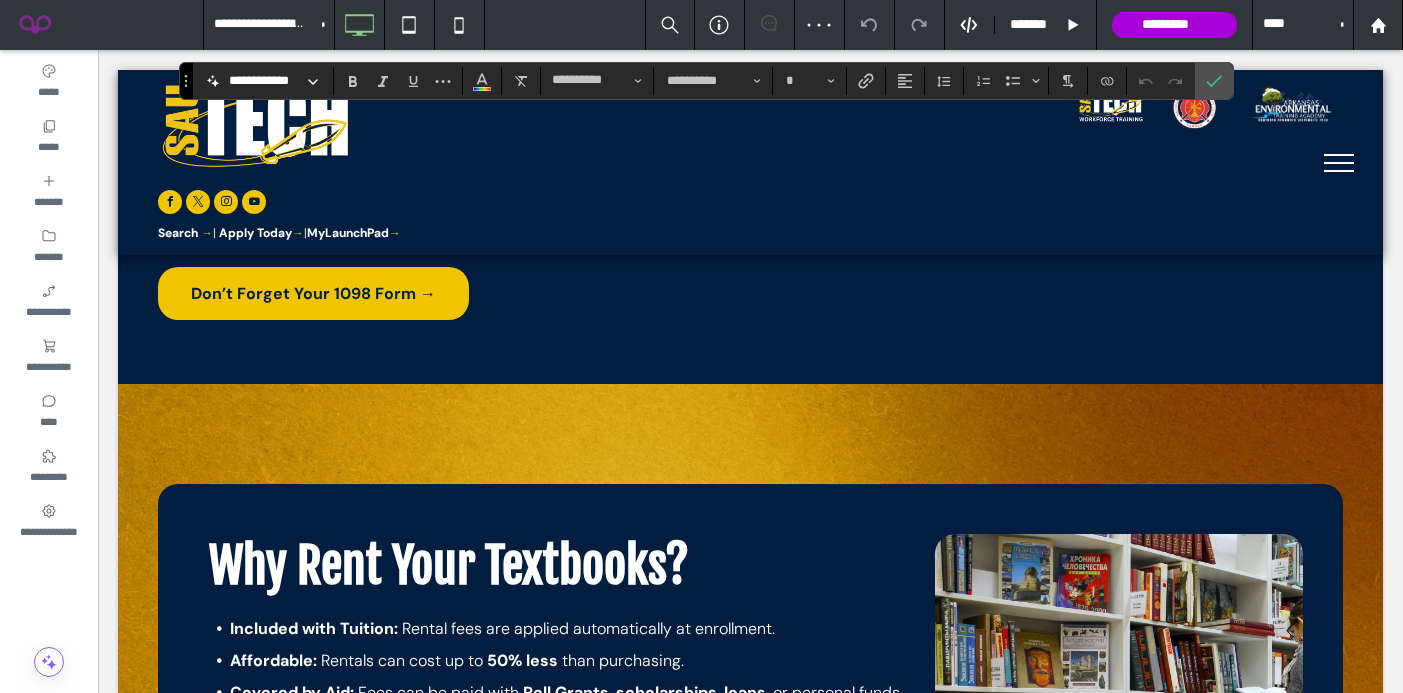 scroll, scrollTop: 378, scrollLeft: 0, axis: vertical 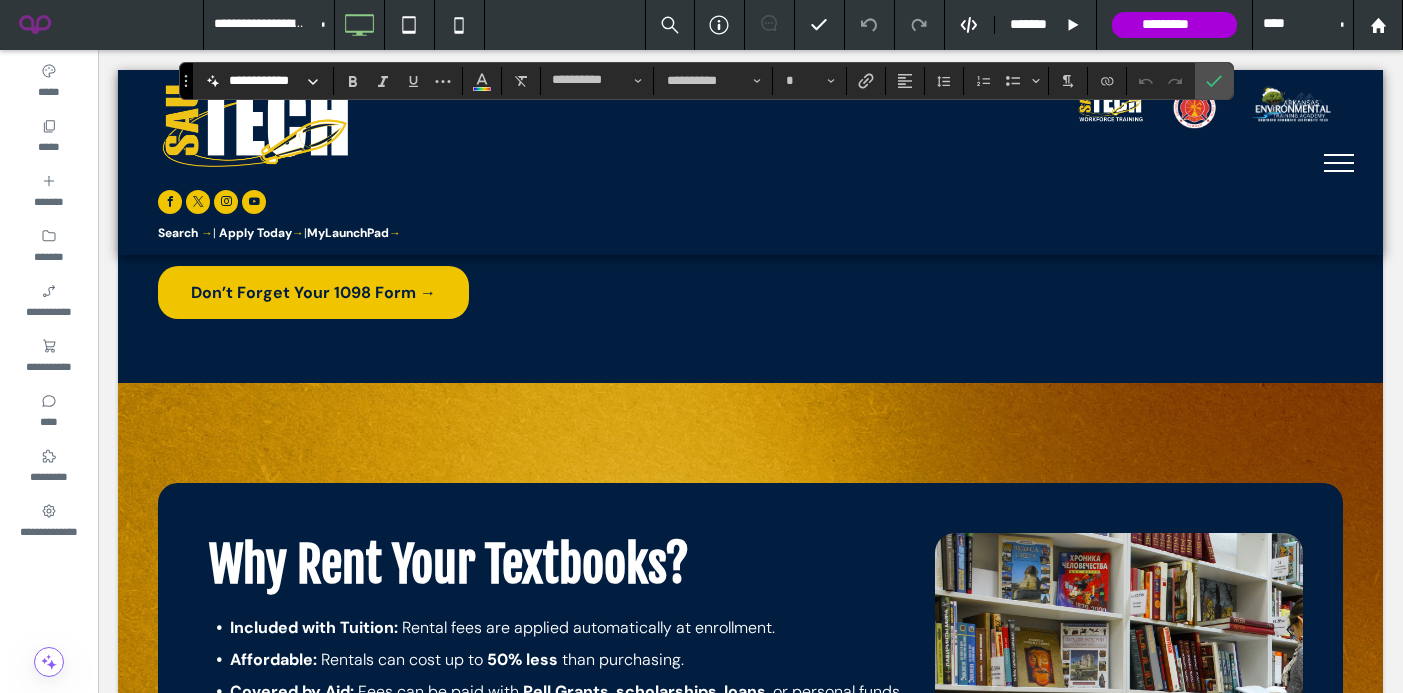 click on "Why Rent Your Textbooks?
Included with Tuition:   Rental fees are applied automatically at enrollment. Affordable:   Rentals can cost up to
50% less   than purchasing. Covered by Aid:   Fees can be paid with
Pell Grants ,
scholarships ,
loans , or personal funds. Convenient:   Pick up books on campus or have them shipped to you before classes begin.
Book Rental Charge:   $27 per credit hour Refundable Deposit:   $6 per credit hour Total:   $33 per credit hour  Example: A 3-credit class = $99 total. $18 of that is refundable when books are returned on time and in good condition.
Click To Paste
Click To Paste
Click To Paste
Row + Add Section" at bounding box center (750, 733) 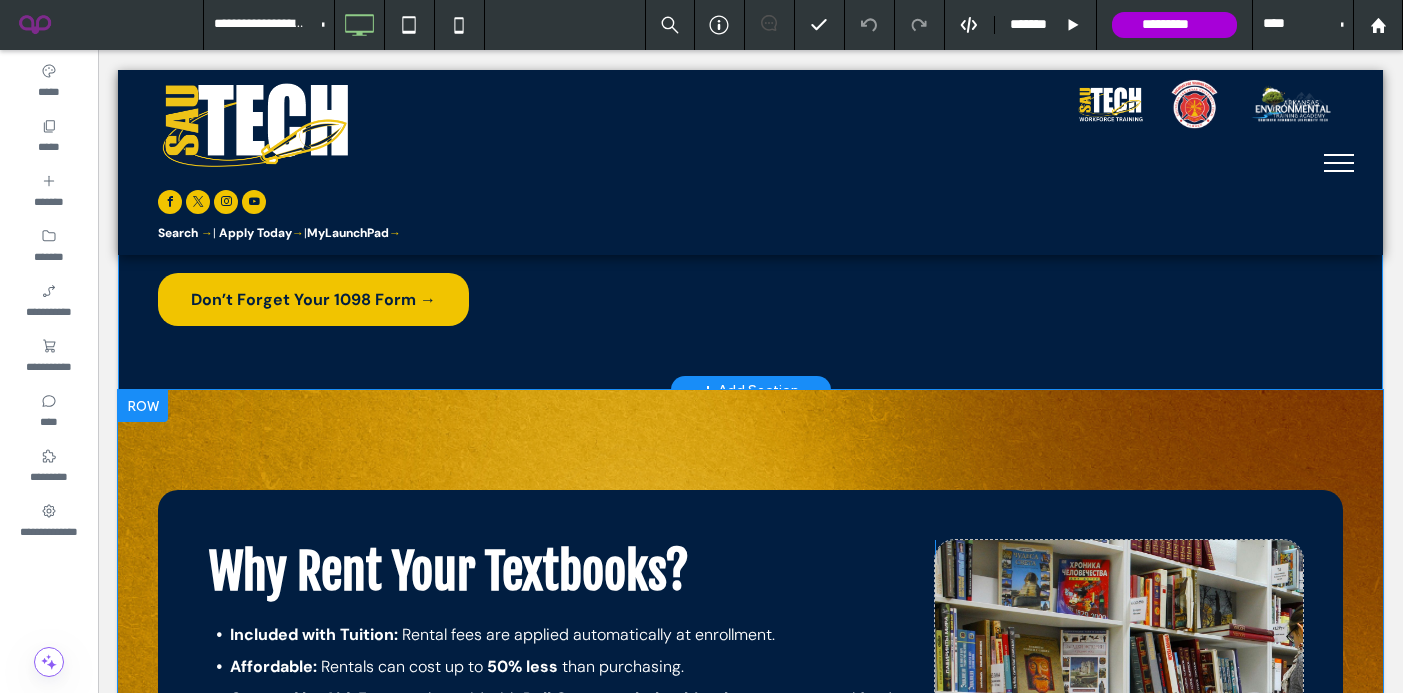 click on "Why Rent Your Textbooks?
Included with Tuition:   Rental fees are applied automatically at enrollment. Affordable:   Rentals can cost up to
50% less   than purchasing. Covered by Aid:   Fees can be paid with
Pell Grants ,
scholarships ,
loans , or personal funds. Convenient:   Pick up books on campus or have them shipped to you before classes begin.
Book Rental Charge:   $27 per credit hour Refundable Deposit:   $6 per credit hour Total:   $33 per credit hour  Example: A 3-credit class = $99 total. $18 of that is refundable when books are returned on time and in good condition.
Click To Paste
Click To Paste
Click To Paste
Row + Add Section" at bounding box center [750, 740] 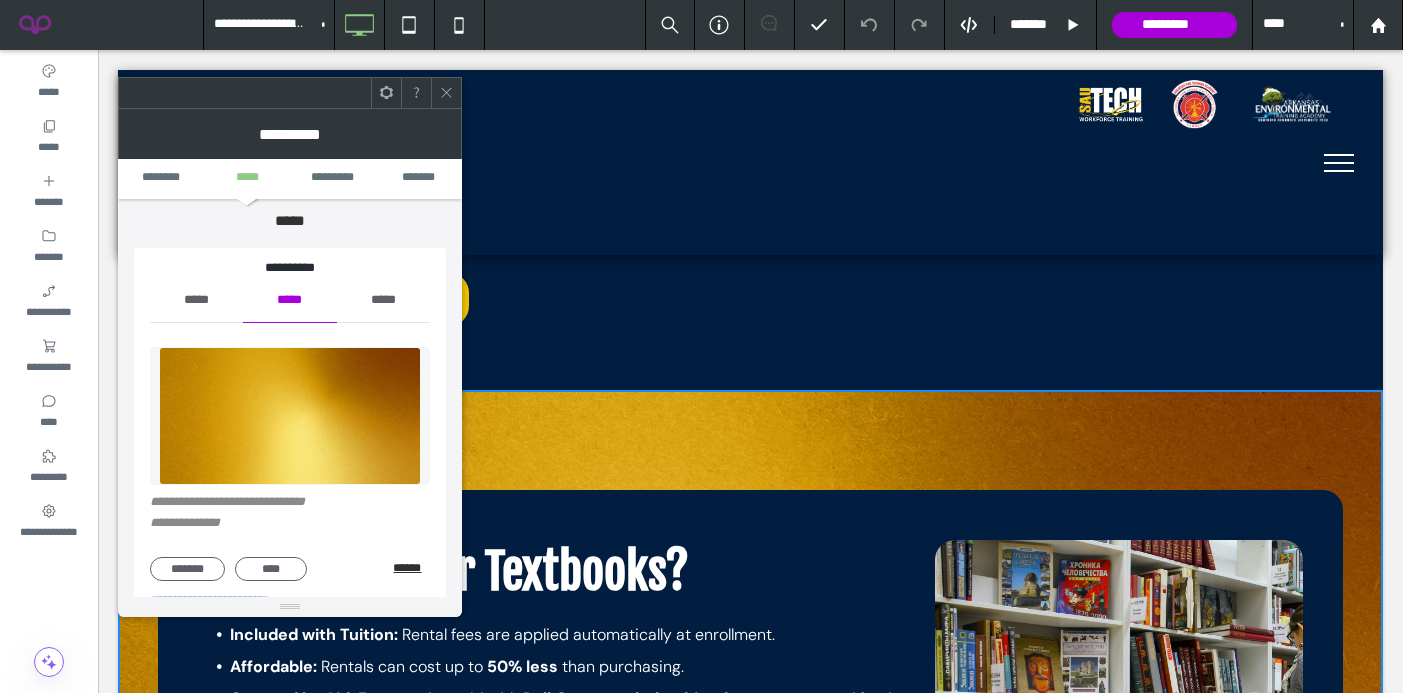 scroll, scrollTop: 179, scrollLeft: 0, axis: vertical 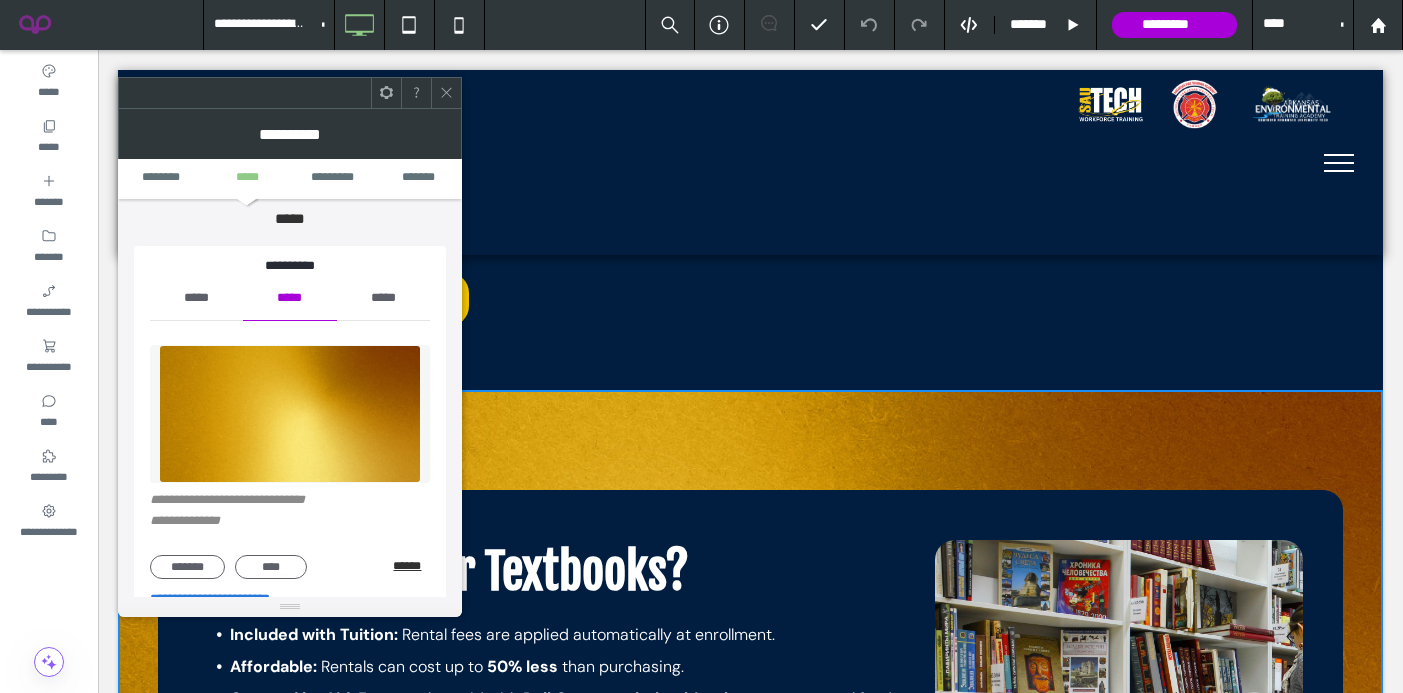 click on "******" at bounding box center (411, 566) 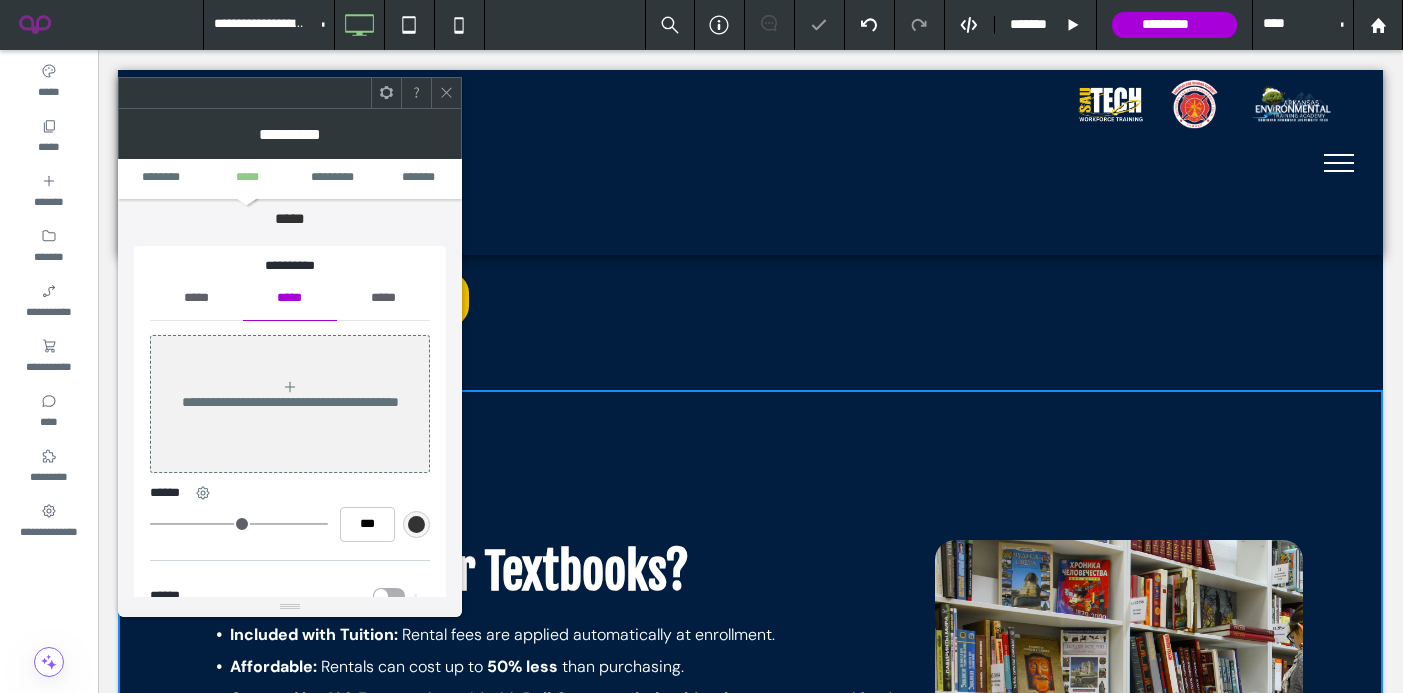 click on "*****" at bounding box center [196, 298] 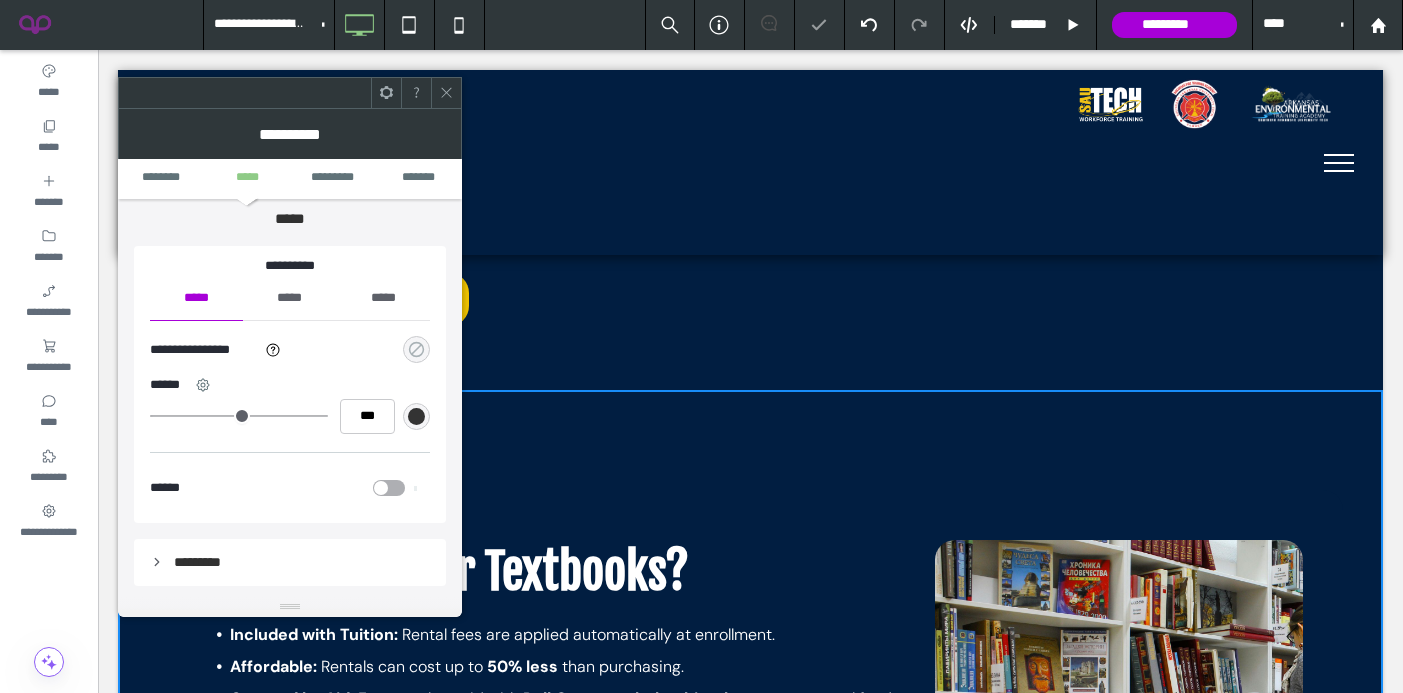 click at bounding box center (416, 349) 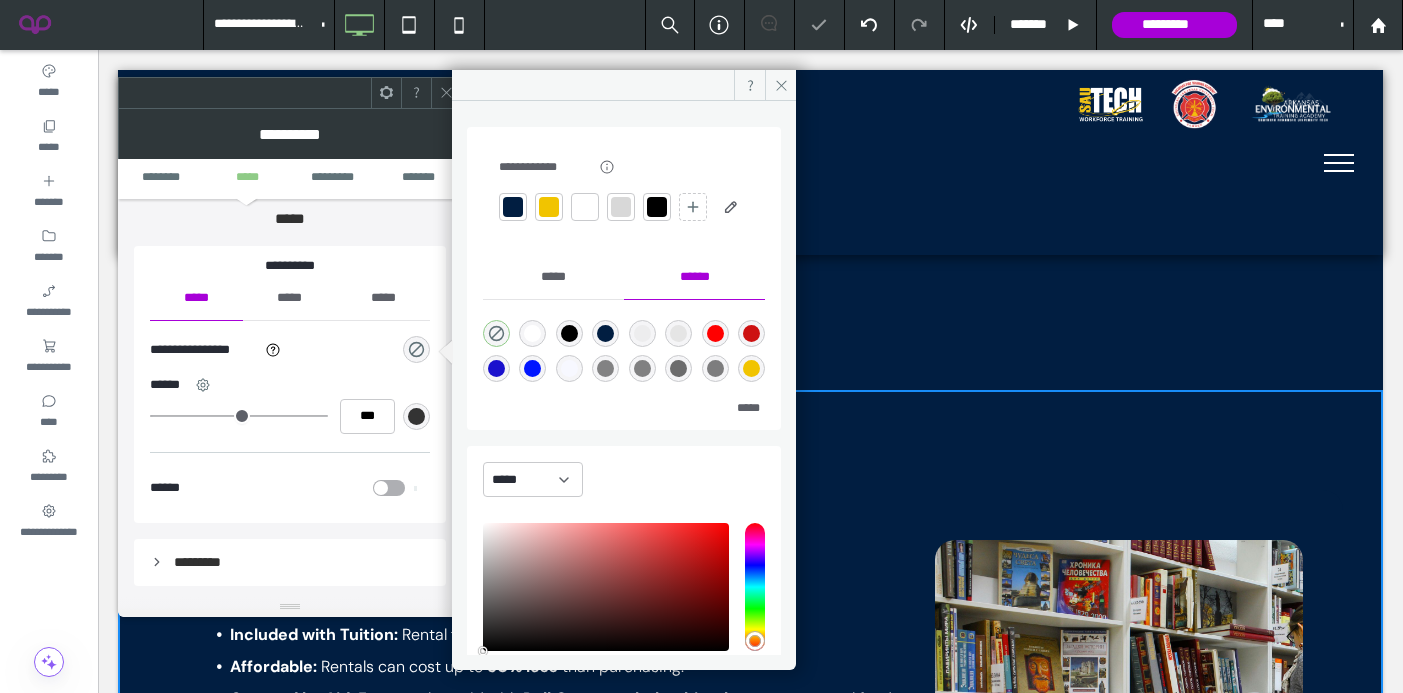 click at bounding box center (549, 207) 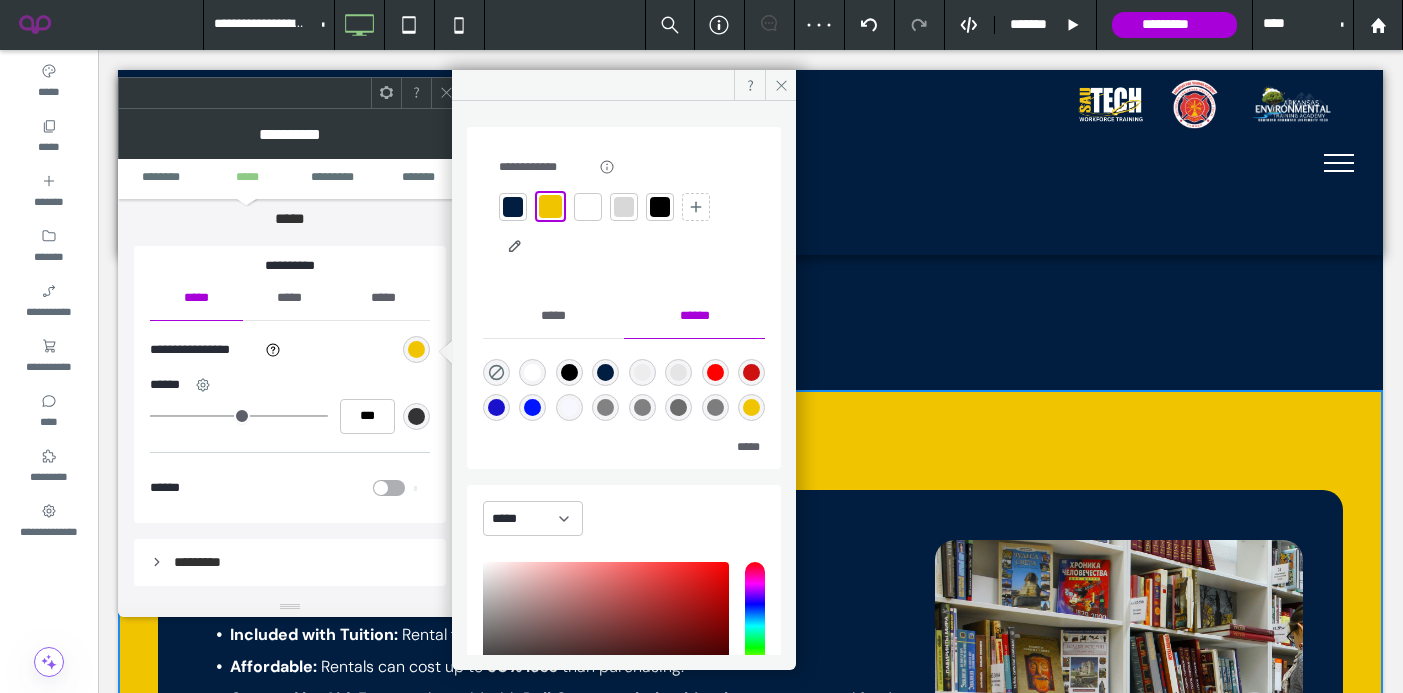 click at bounding box center (446, 93) 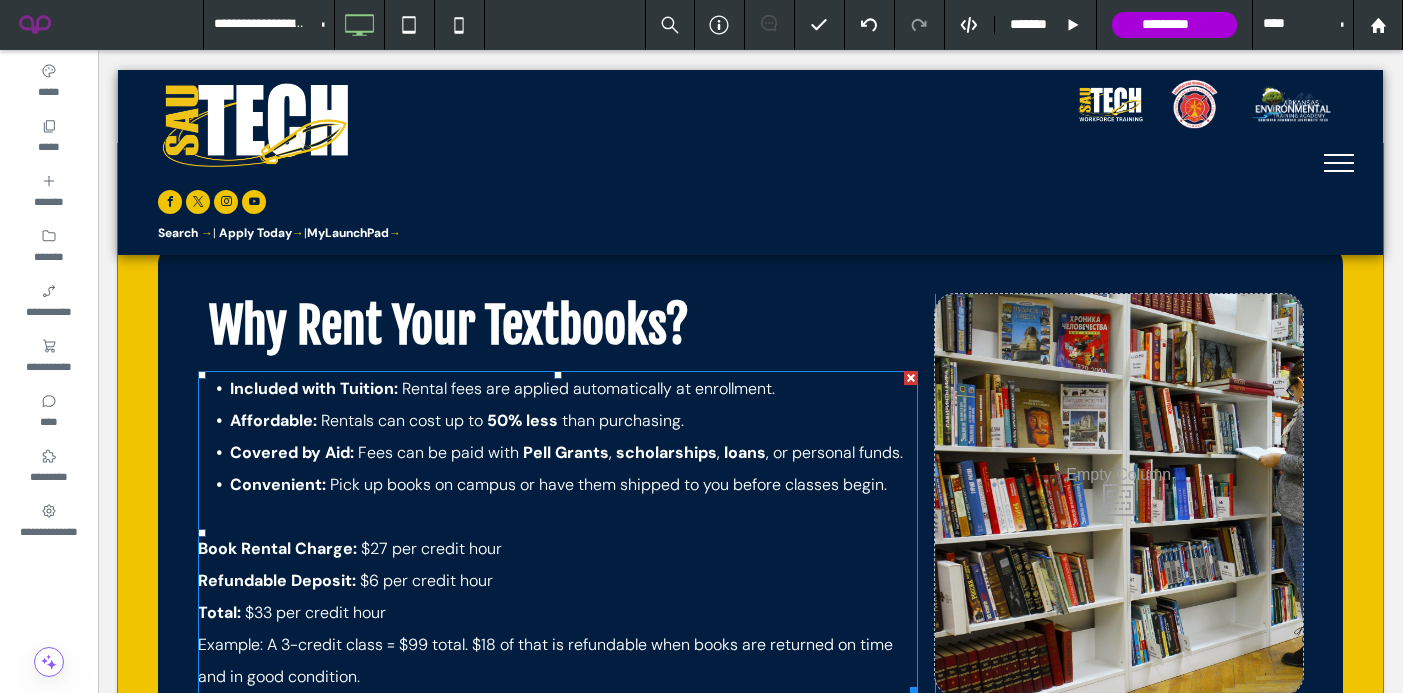 scroll, scrollTop: 610, scrollLeft: 0, axis: vertical 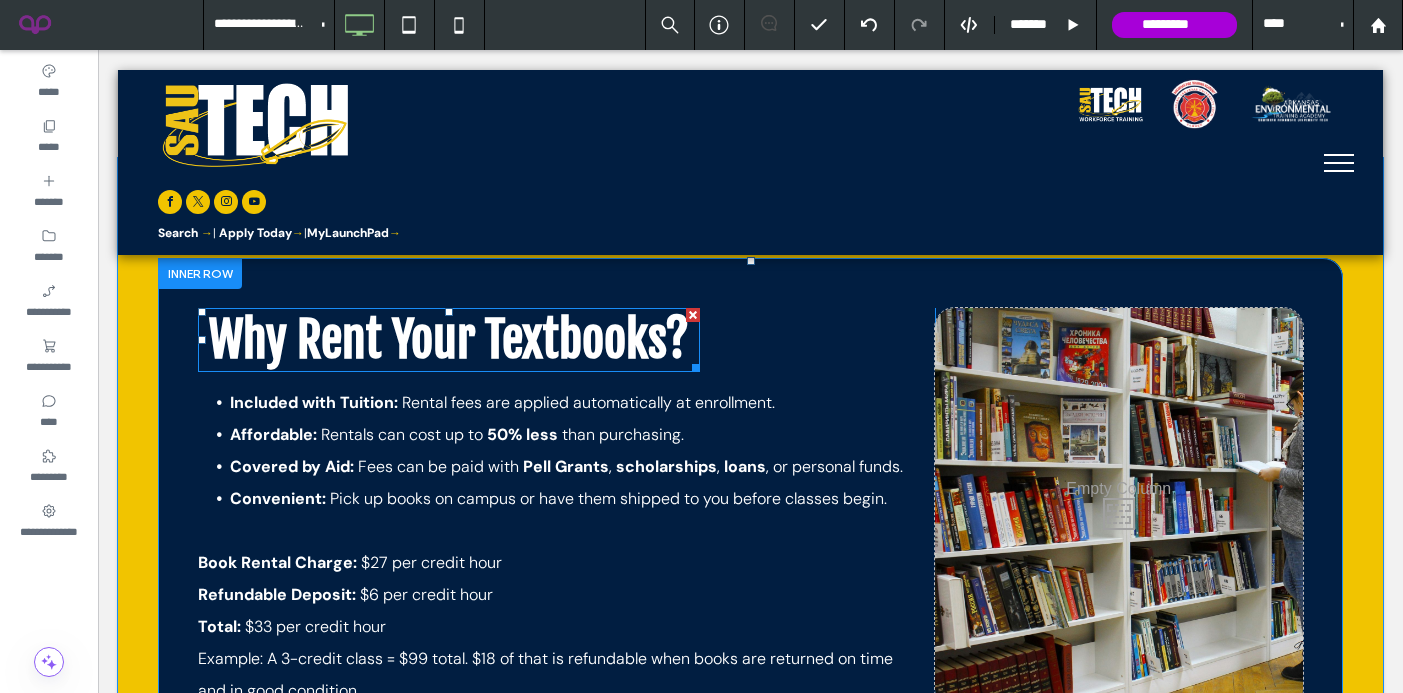 click on "Why Rent Your Textbooks?" at bounding box center (449, 340) 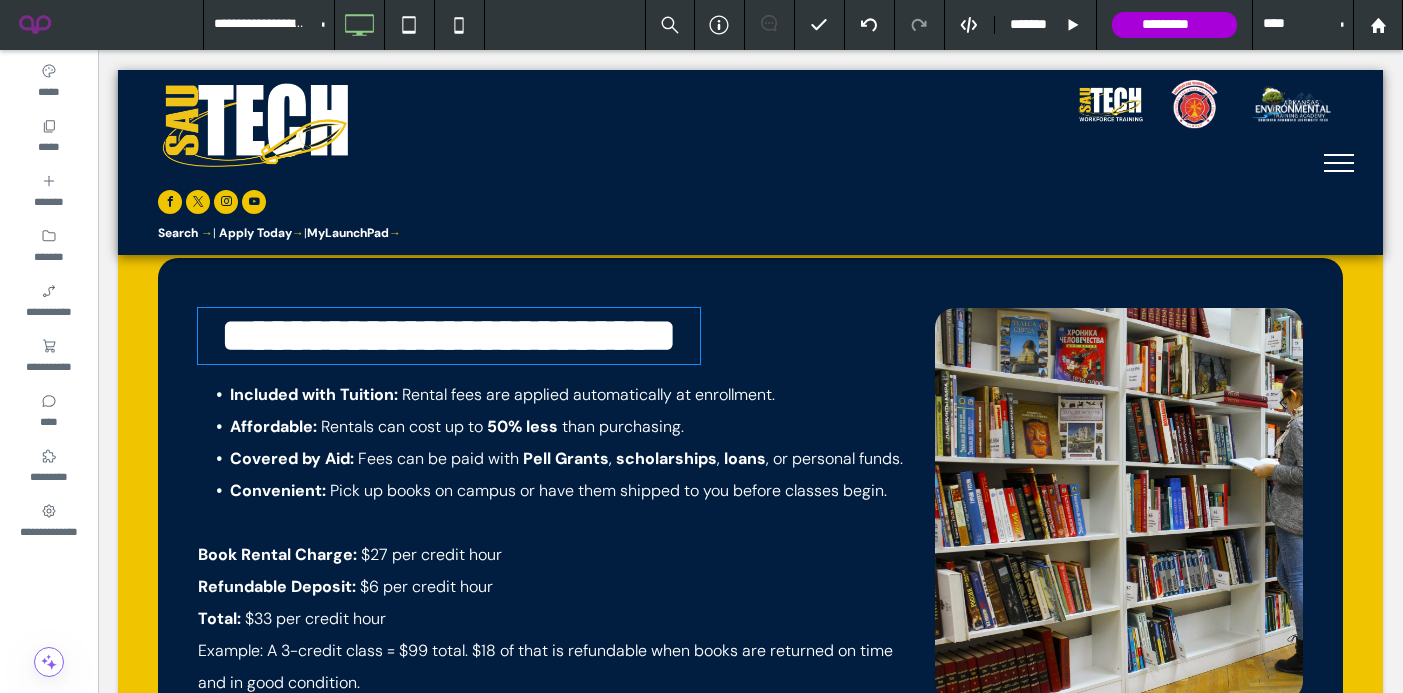 type on "**********" 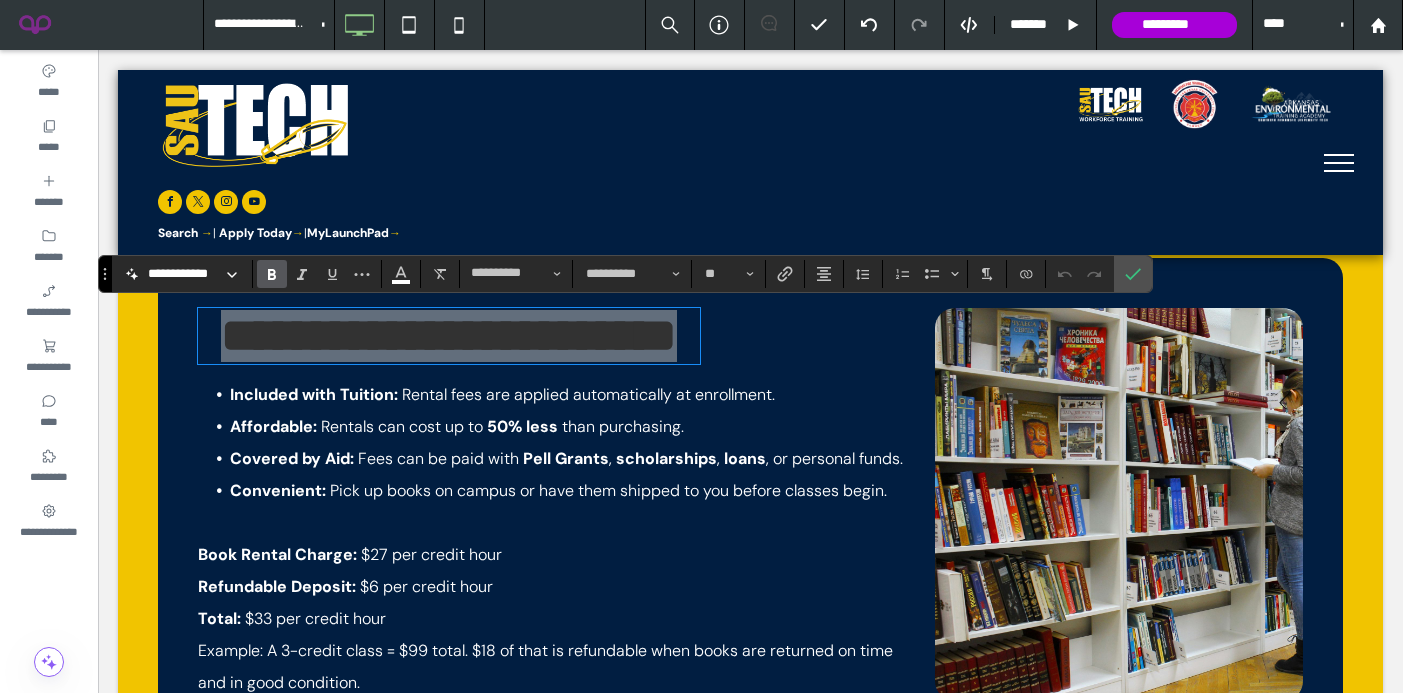 click at bounding box center [272, 274] 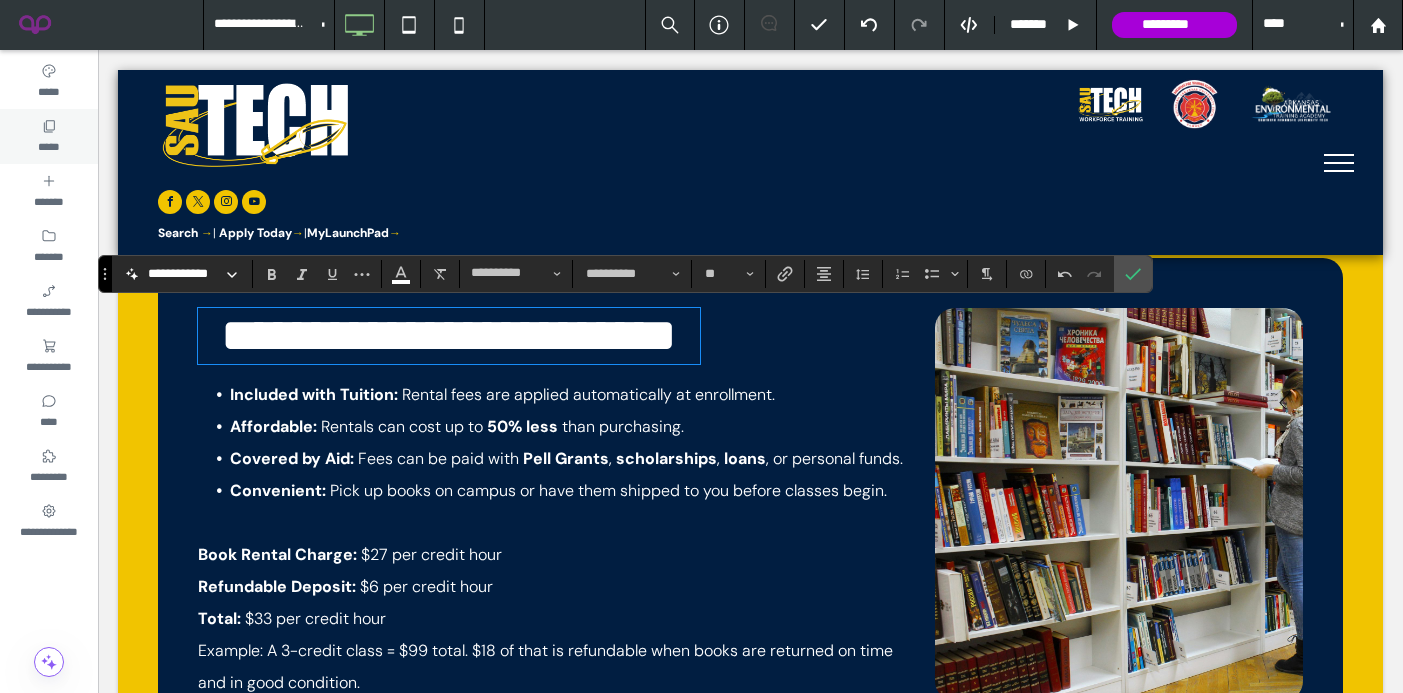 click on "*****" at bounding box center (49, 136) 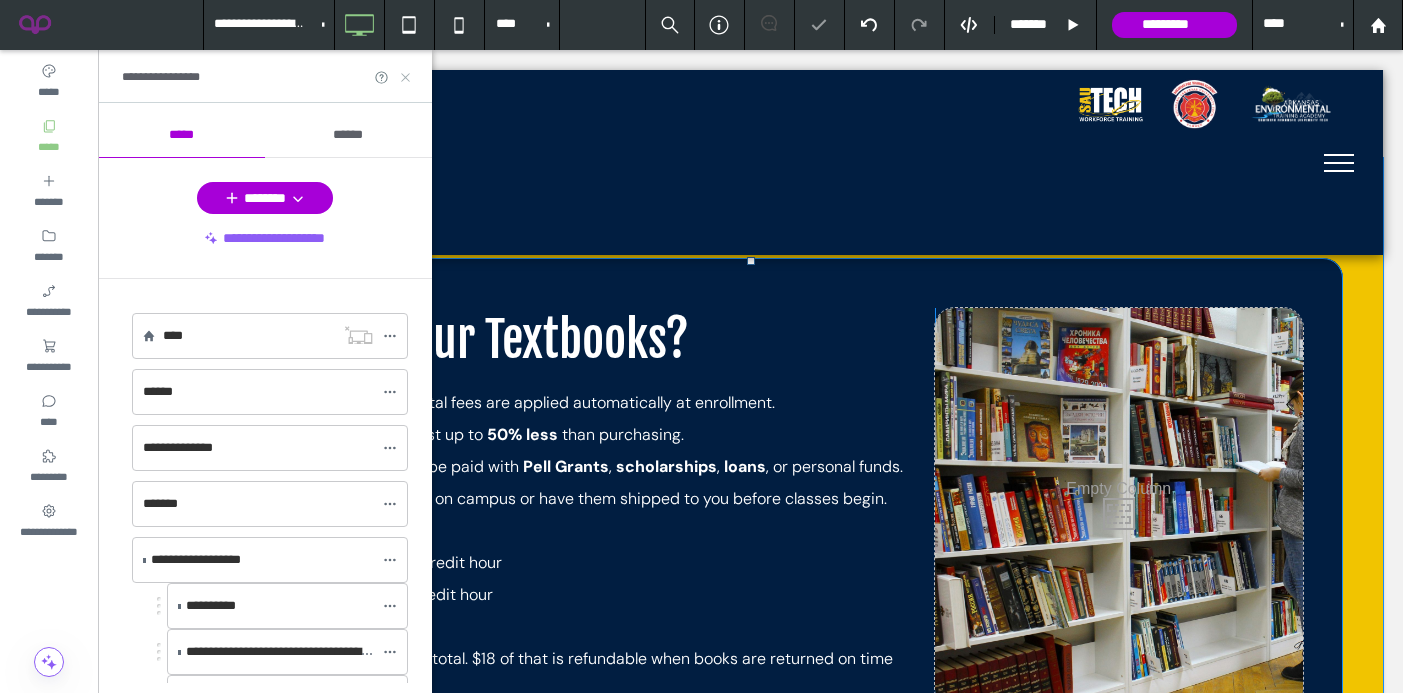 drag, startPoint x: 404, startPoint y: 75, endPoint x: 306, endPoint y: 28, distance: 108.68762 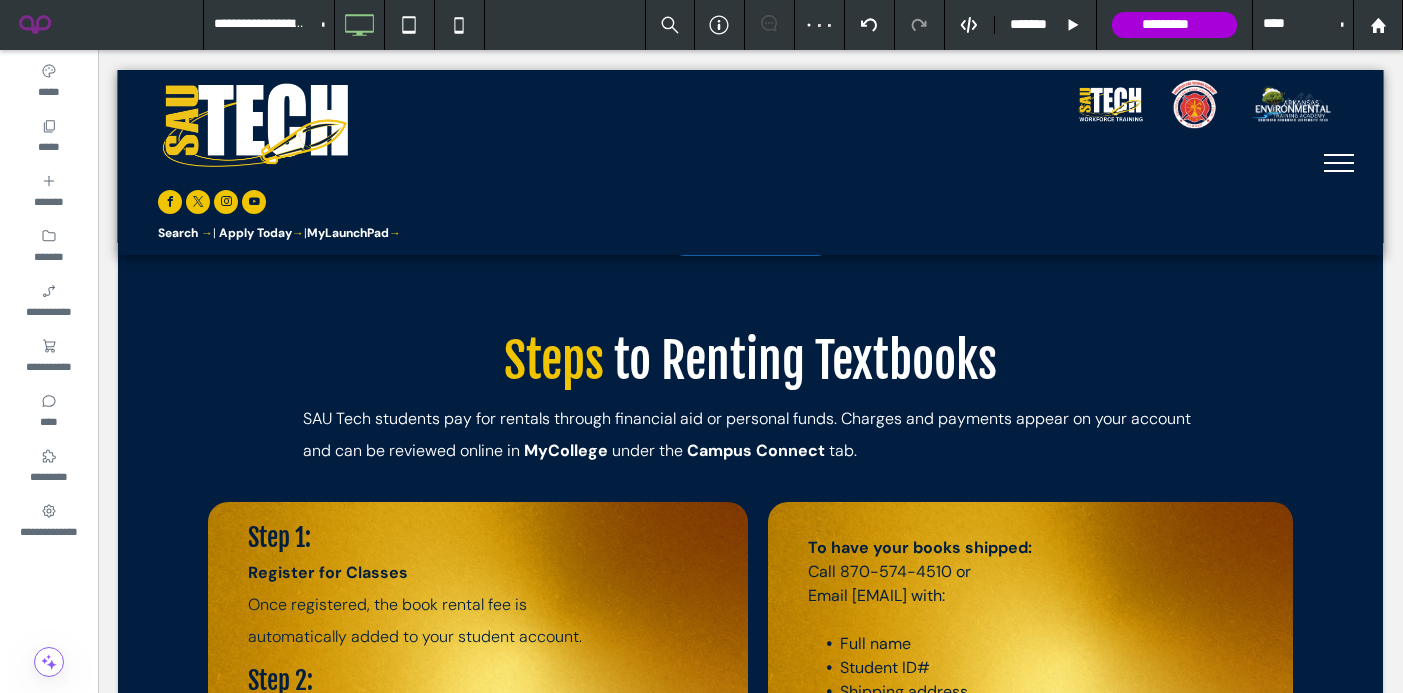 scroll, scrollTop: 1308, scrollLeft: 0, axis: vertical 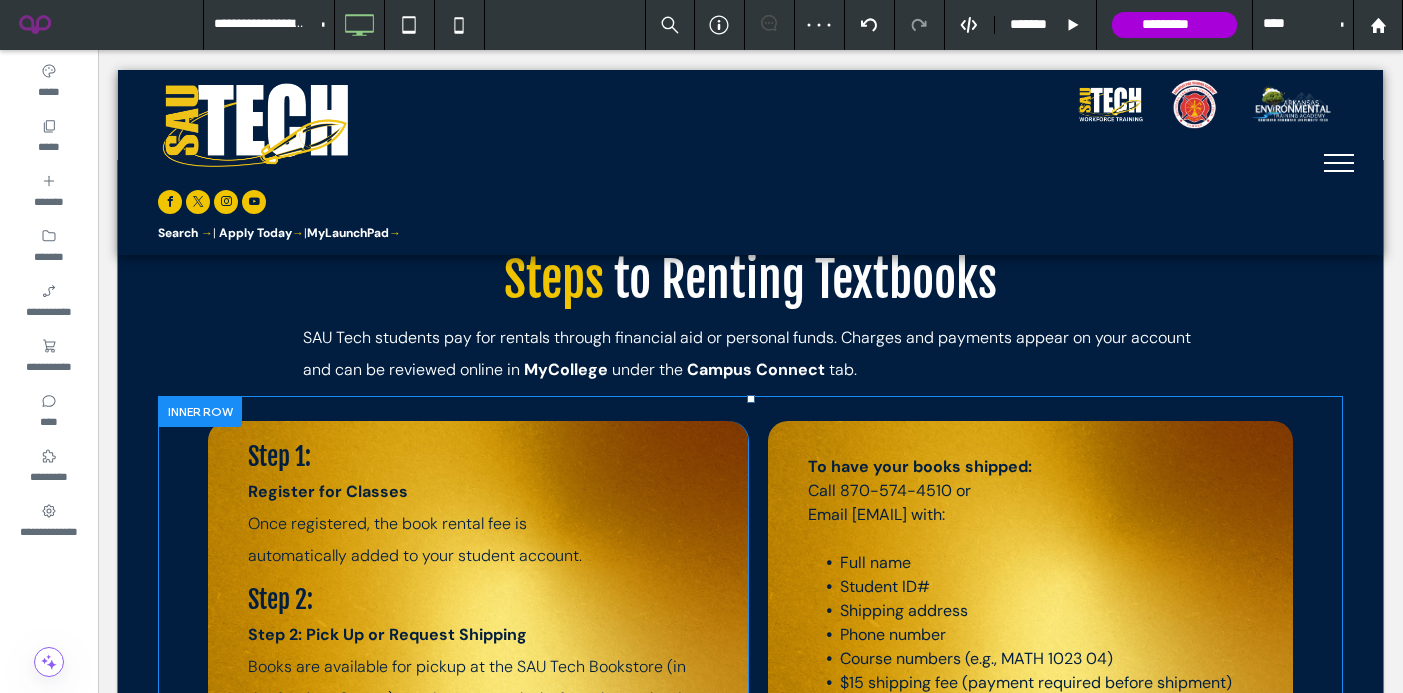 click on "Step 1:
Register for Classes  Once registered, the book rental fee is automatically added to your student account.
Step 2:
Step 2: Pick Up or Request Shipping  Books are available for pickup at the SAU Tech Bookstore (in the Student Center) starting two weeks before classes begin.
Click To Paste" at bounding box center (478, 574) 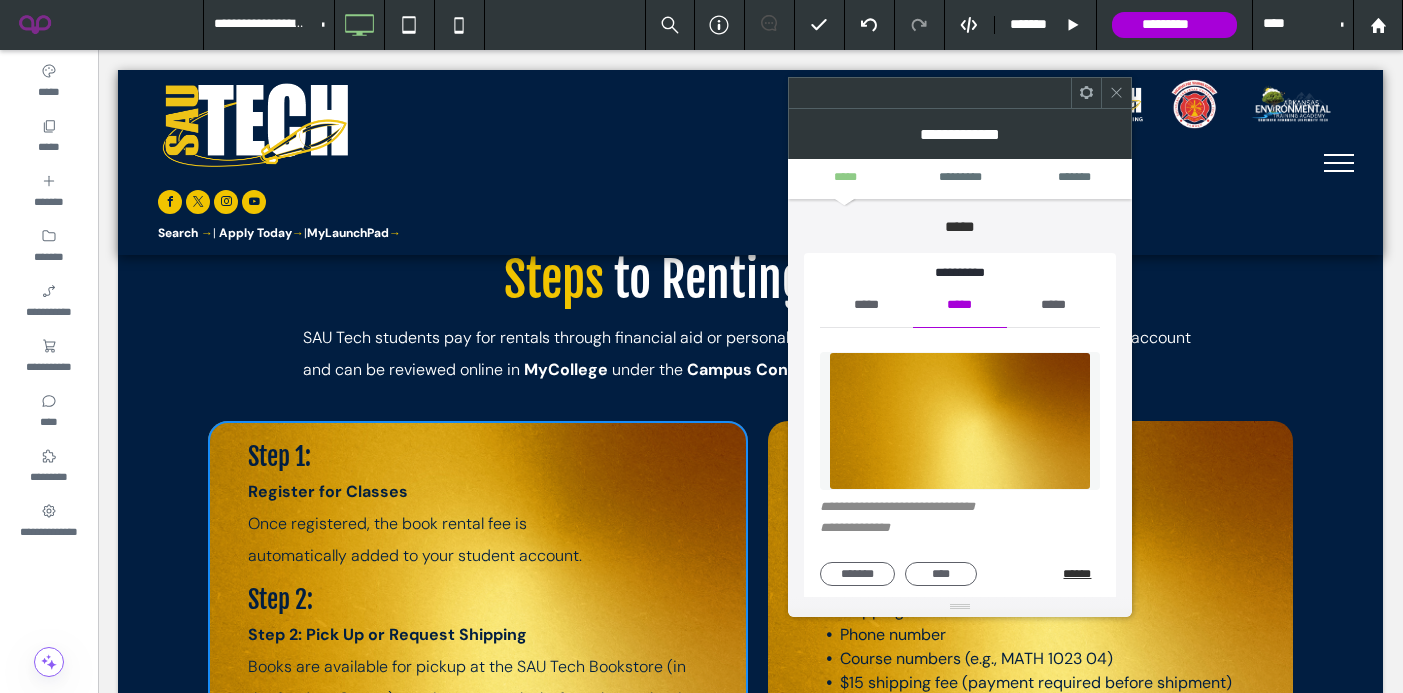 click on "******" at bounding box center (1081, 574) 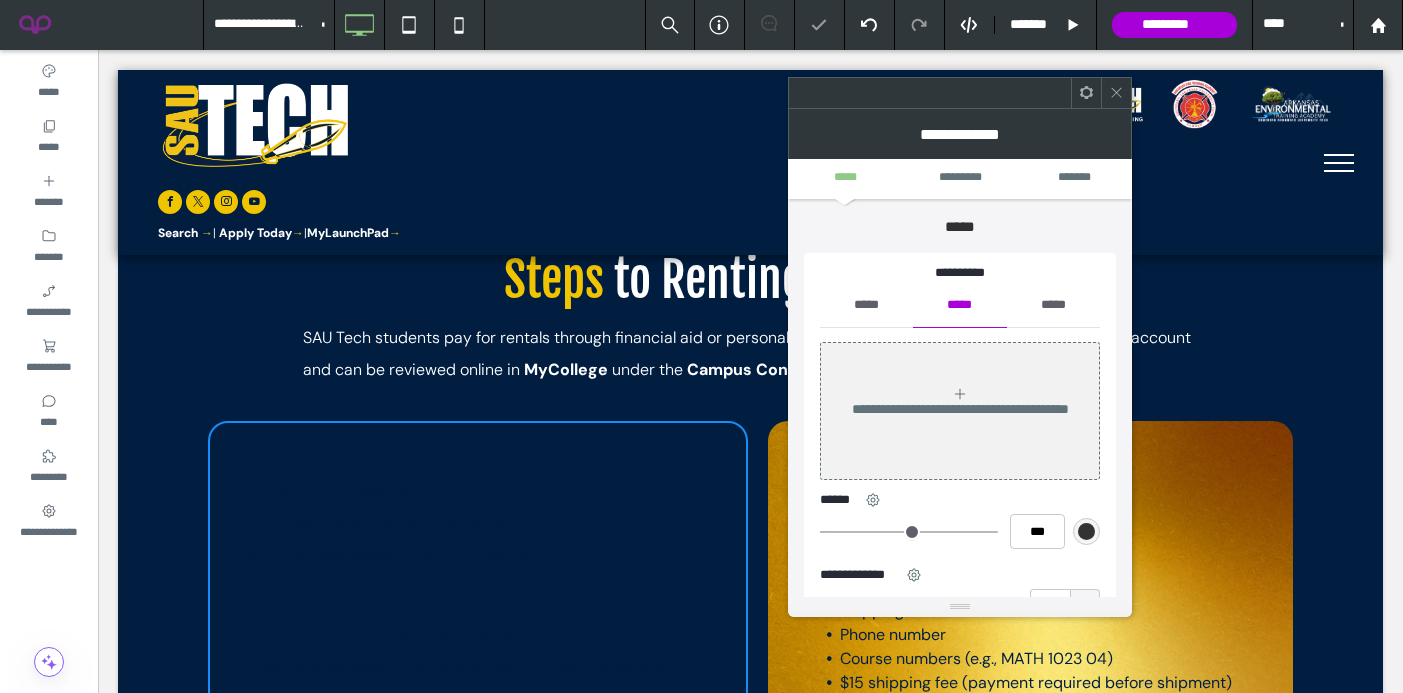 click on "*****" at bounding box center (866, 305) 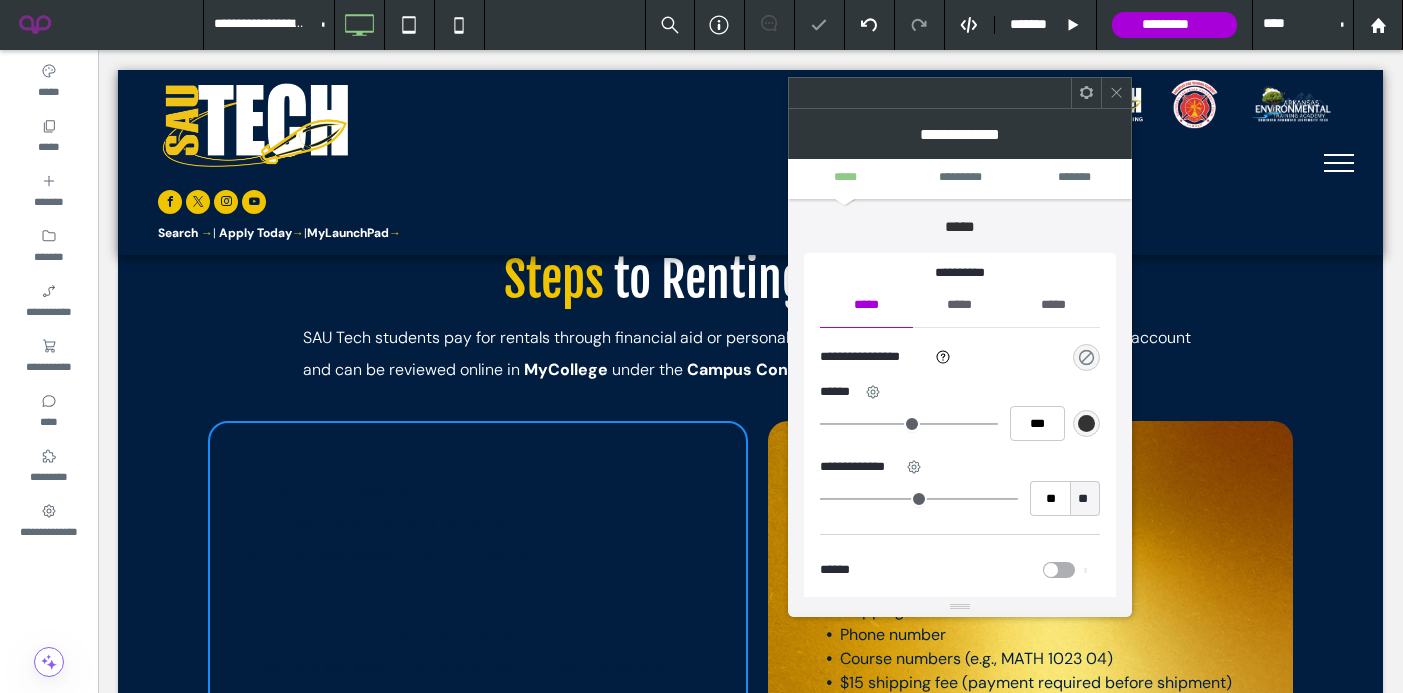 click at bounding box center [1086, 357] 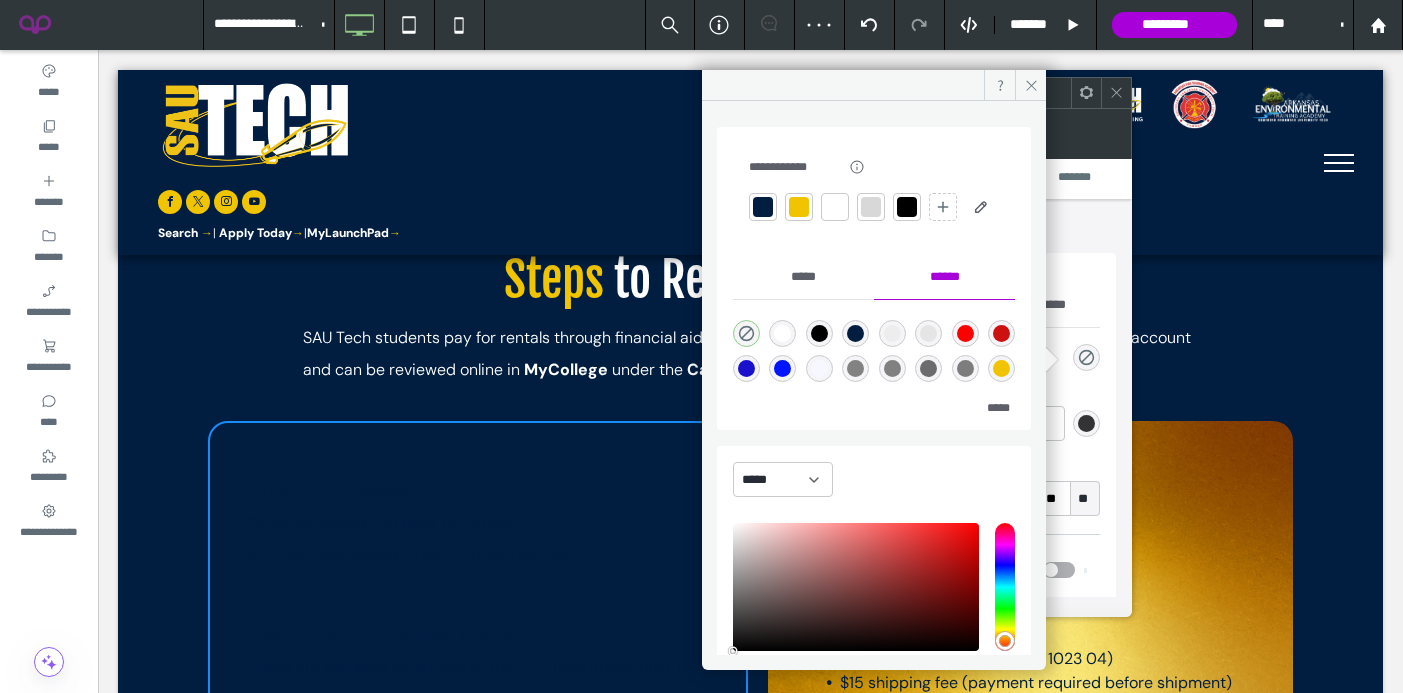click at bounding box center [799, 207] 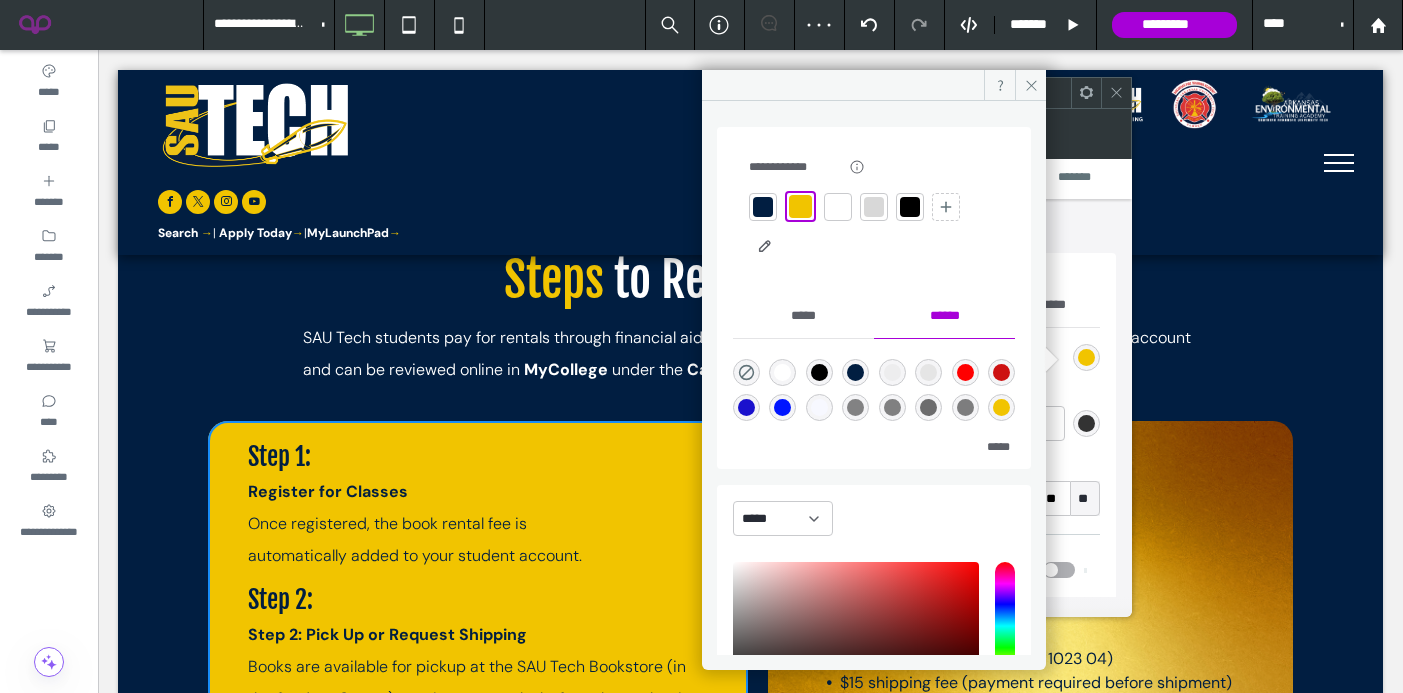 click 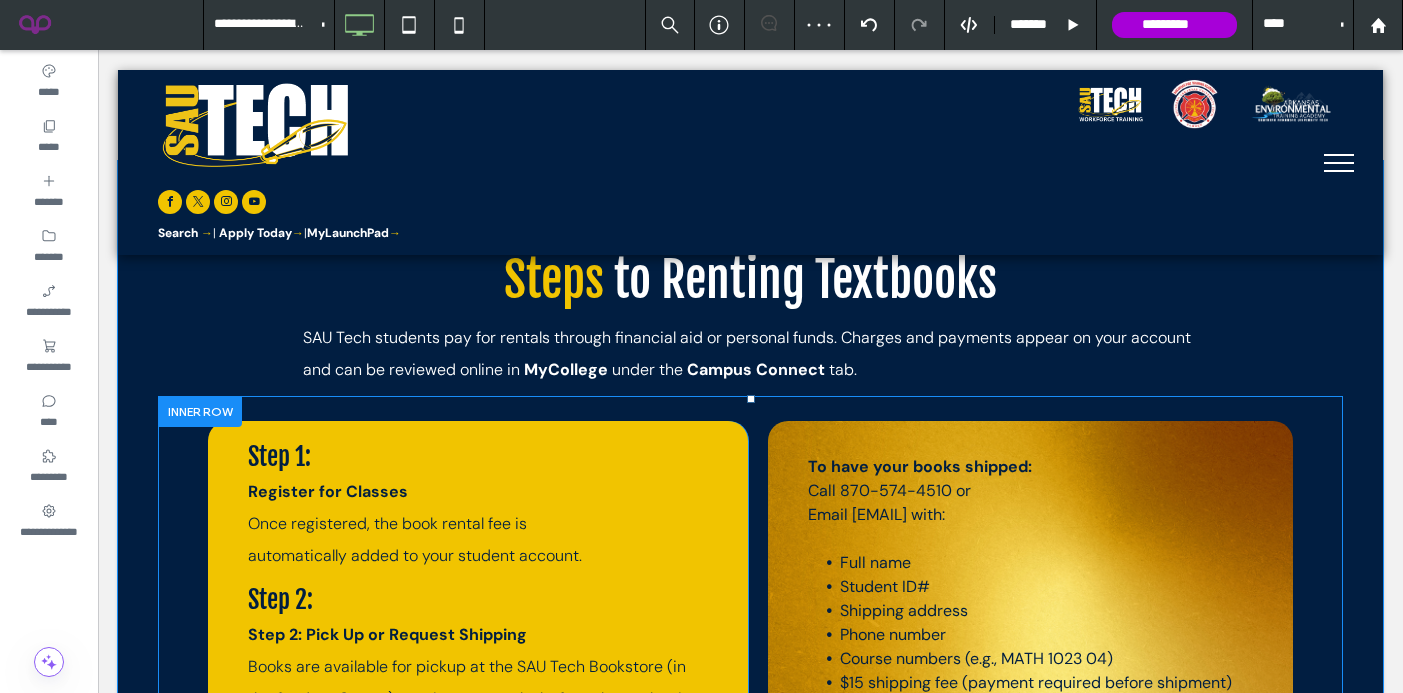 click on "To have your books shipped: Call [PHONE] or Email [EMAIL] with:   Full name Student ID# Shipping address Phone number Course numbers (e.g., MATH 1023 04) $15 shipping fee (payment required before shipment)
Click To Paste" at bounding box center [1030, 574] 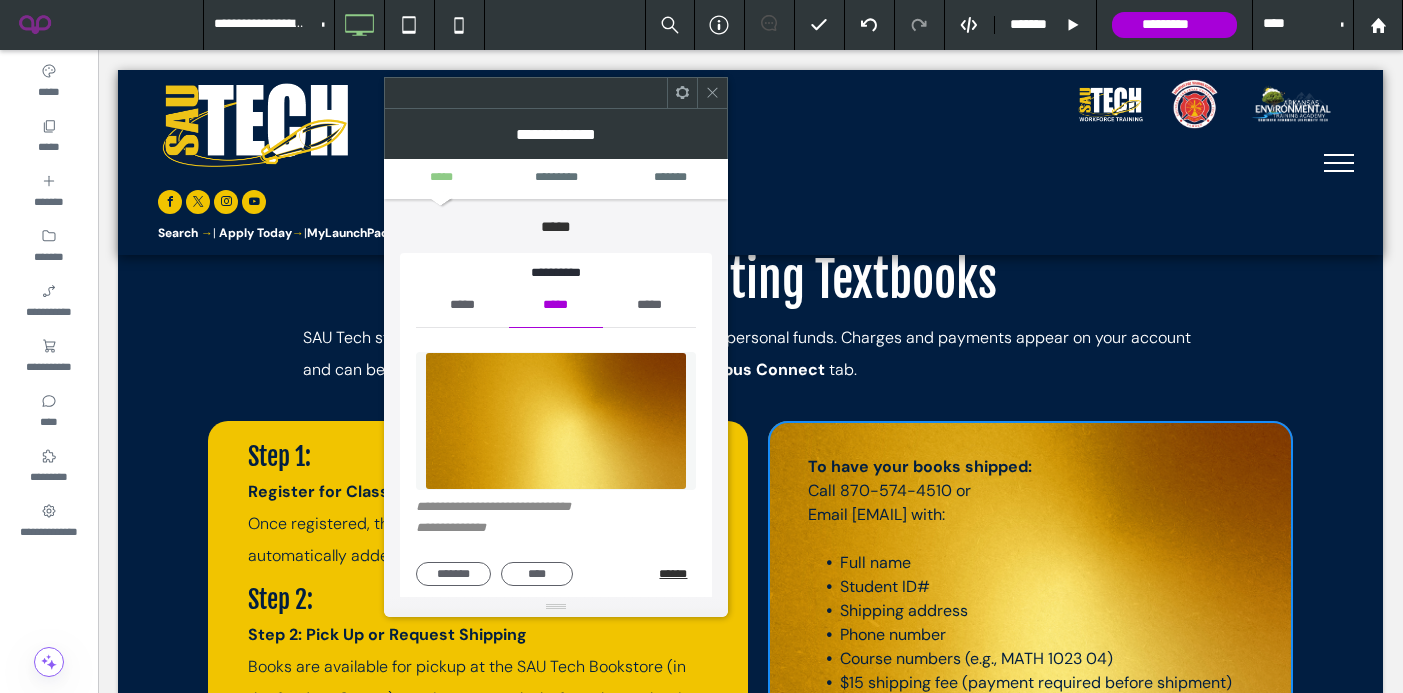 click on "******" at bounding box center (677, 574) 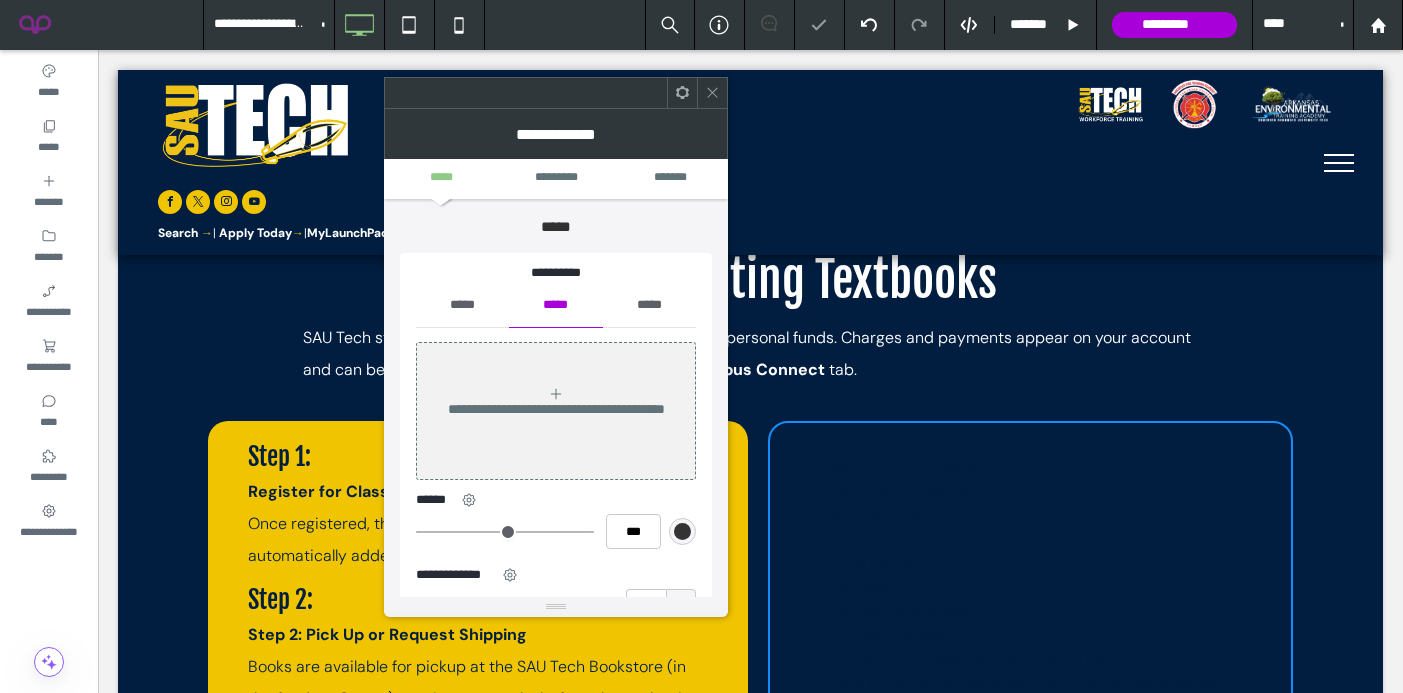 click on "*****" at bounding box center (462, 305) 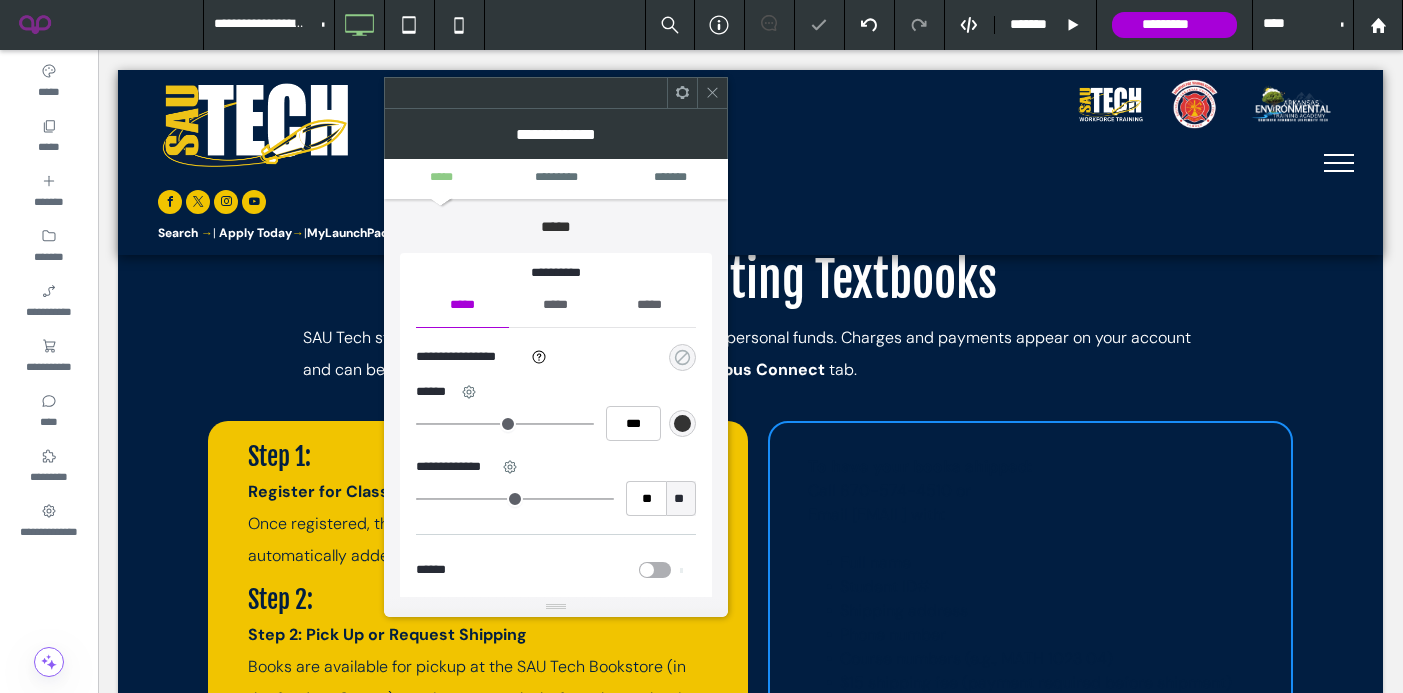 click 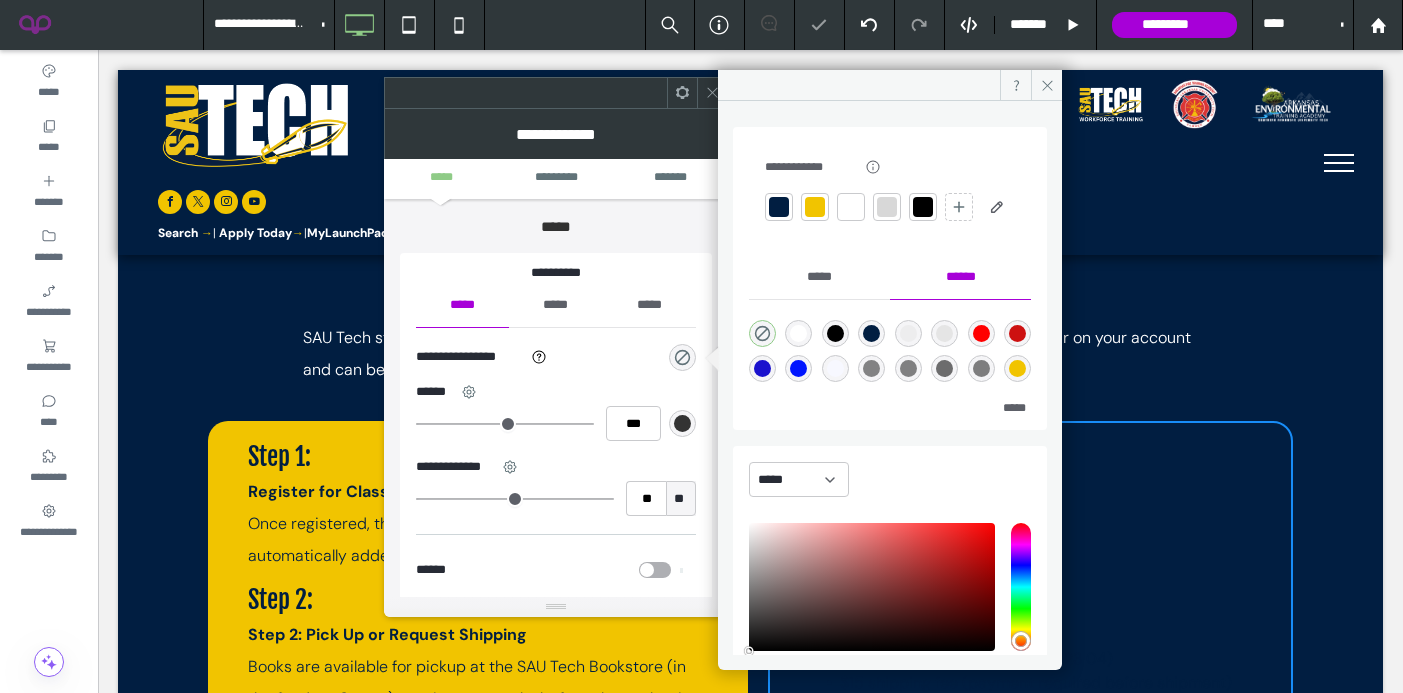click at bounding box center [815, 207] 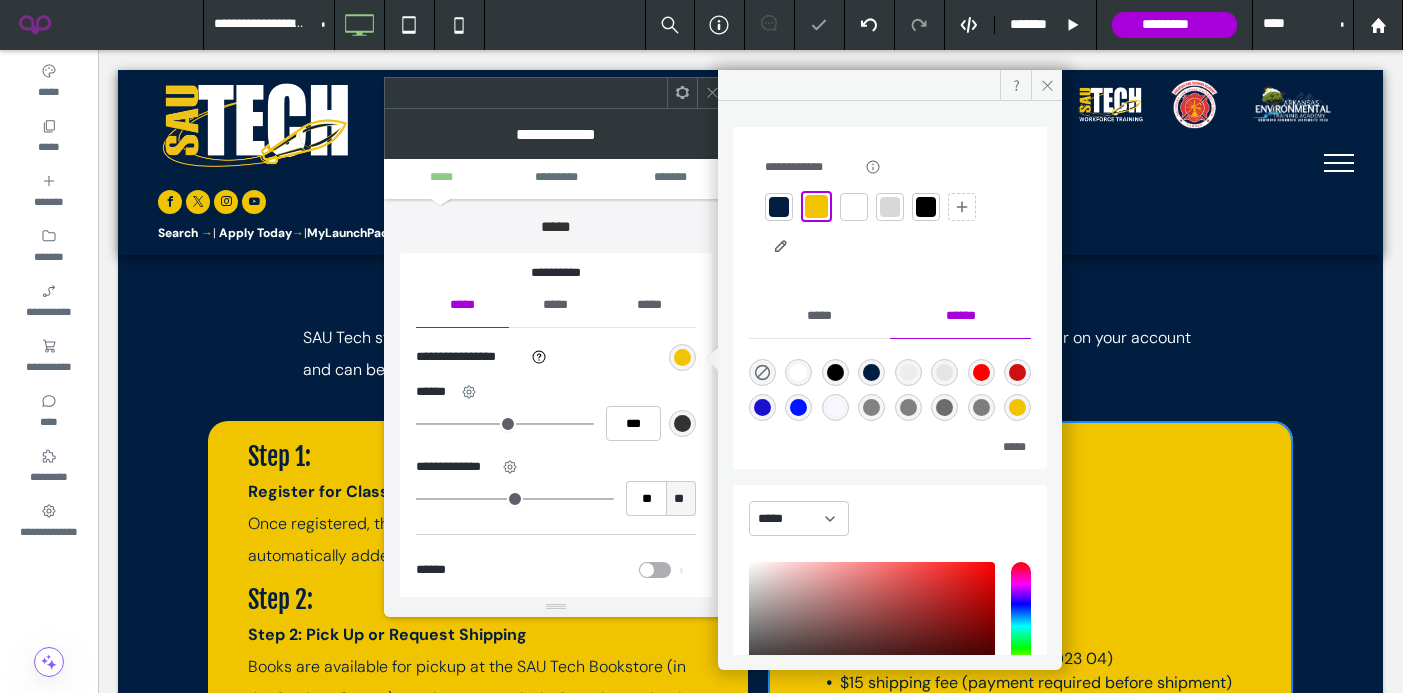 click 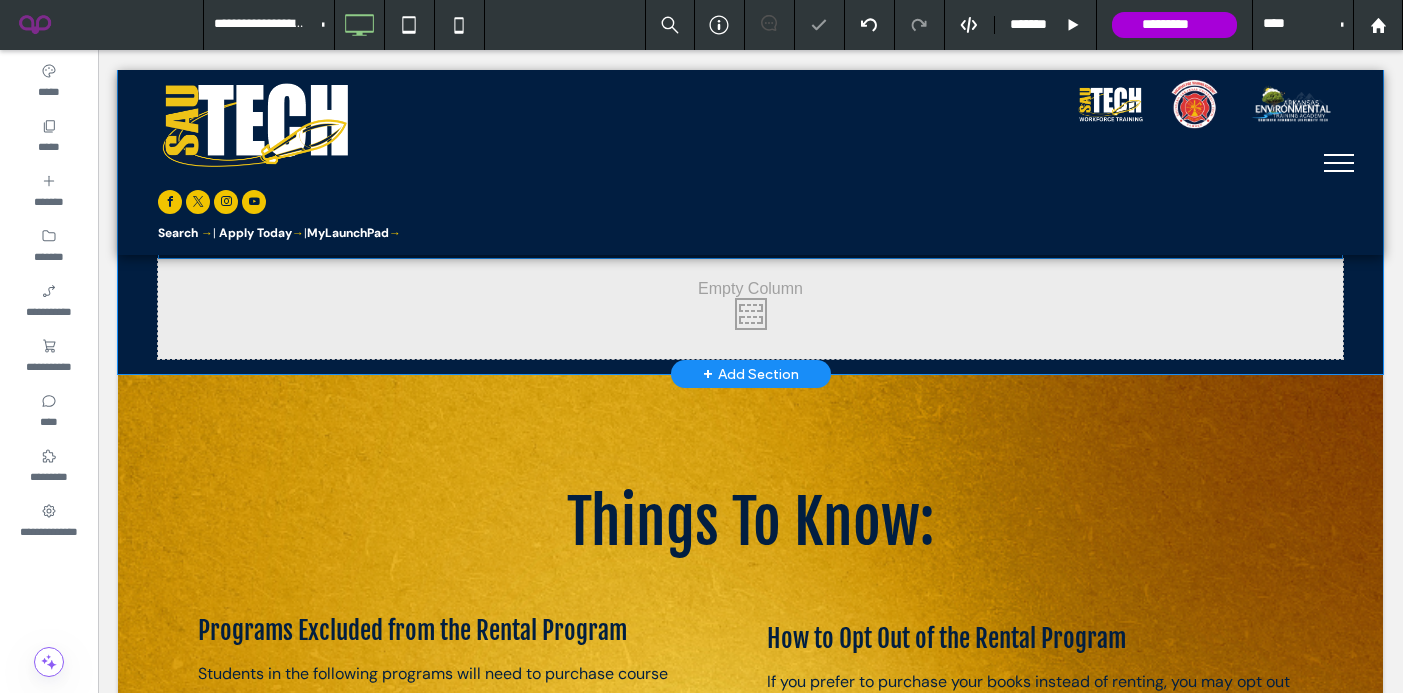 scroll, scrollTop: 1804, scrollLeft: 0, axis: vertical 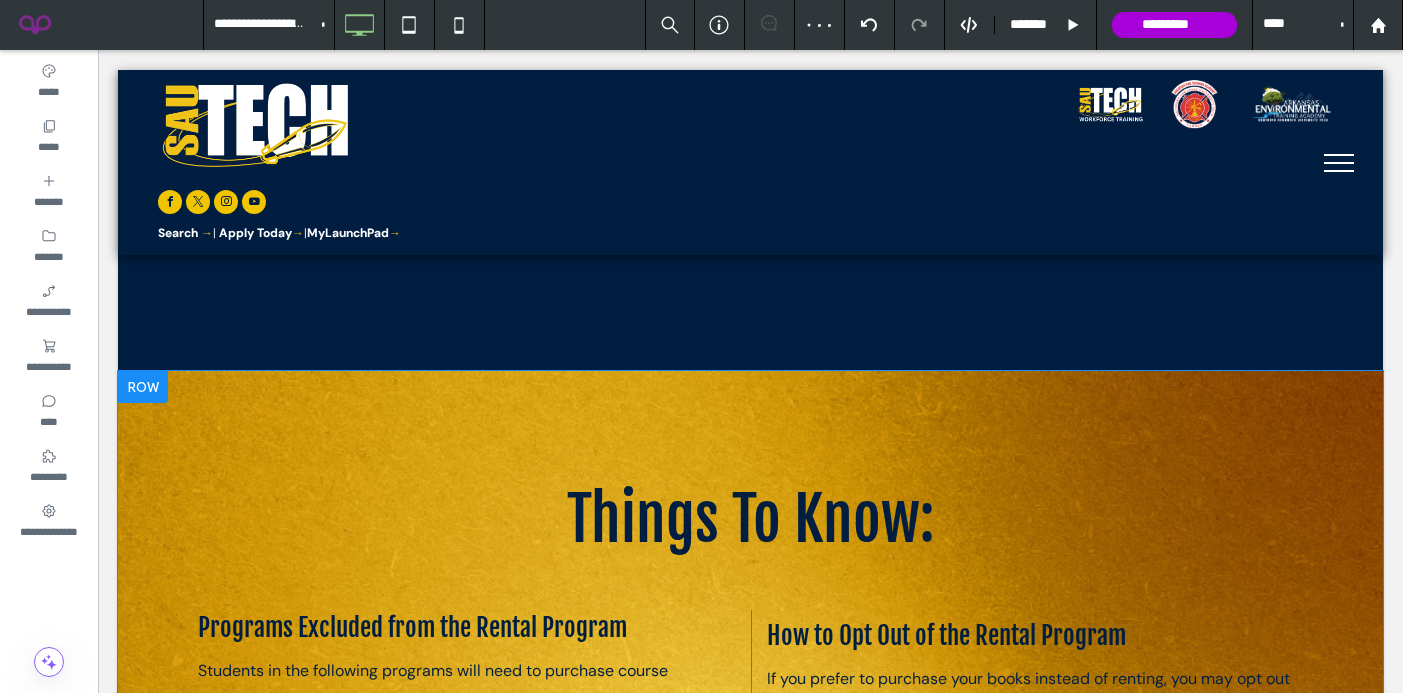 click on "Things To Know:
Programs Excluded from the Rental Program
Students in the following programs will need to purchase course materials separately:   Aviation Maintenance Nursing Cosmetology Non-Destructive Testing (NDT) Sonography HVAC Welding
These materials can still be purchased using Pell, scholarships, loans, or personal funds.
Click To Paste
How to Opt Out of the Rental Program
If you prefer to purchase your books instead of renting, you may
opt out   through MyCollege.   Log in to
MyCollege , go to
Campus Connect , then click the
Registration tab Select the
opt-out option   for the current semester The opt-out form must be submitted
each semester The deadline to opt-out is the
payment due date   for that semester
Note:   If you're unsure about opting out, contact the SAU Tech Bookstore. For many classes, renting—especially for eBooks—is the more affordable choice.
Click To Paste
Questions?" at bounding box center (750, 860) 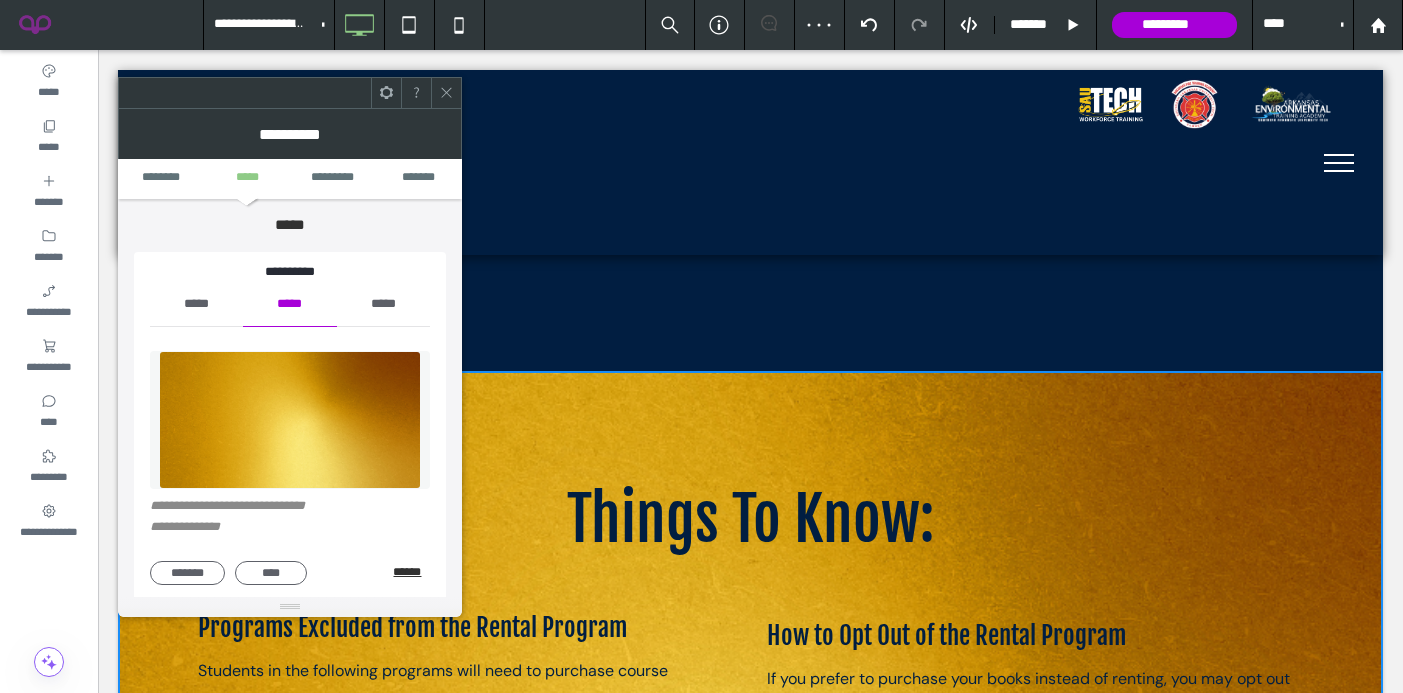 scroll, scrollTop: 178, scrollLeft: 0, axis: vertical 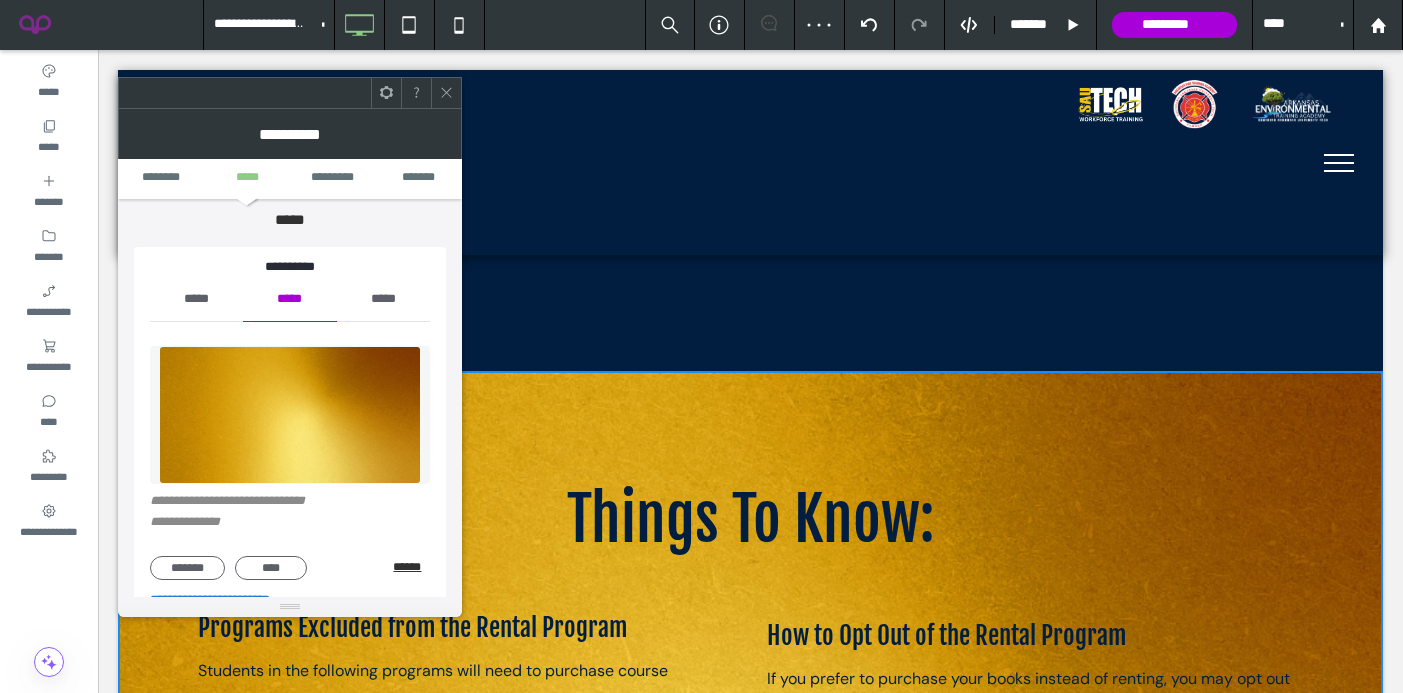 click on "******" at bounding box center (411, 567) 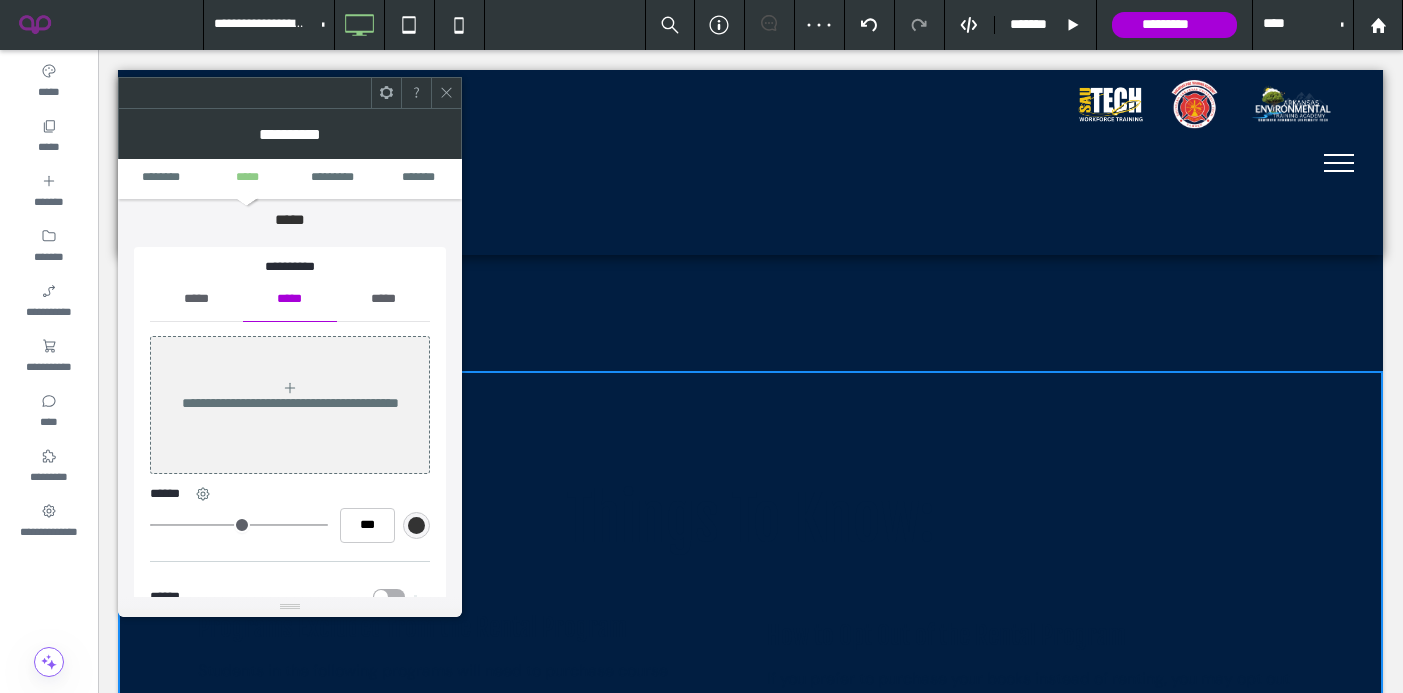 click on "*****" at bounding box center [196, 299] 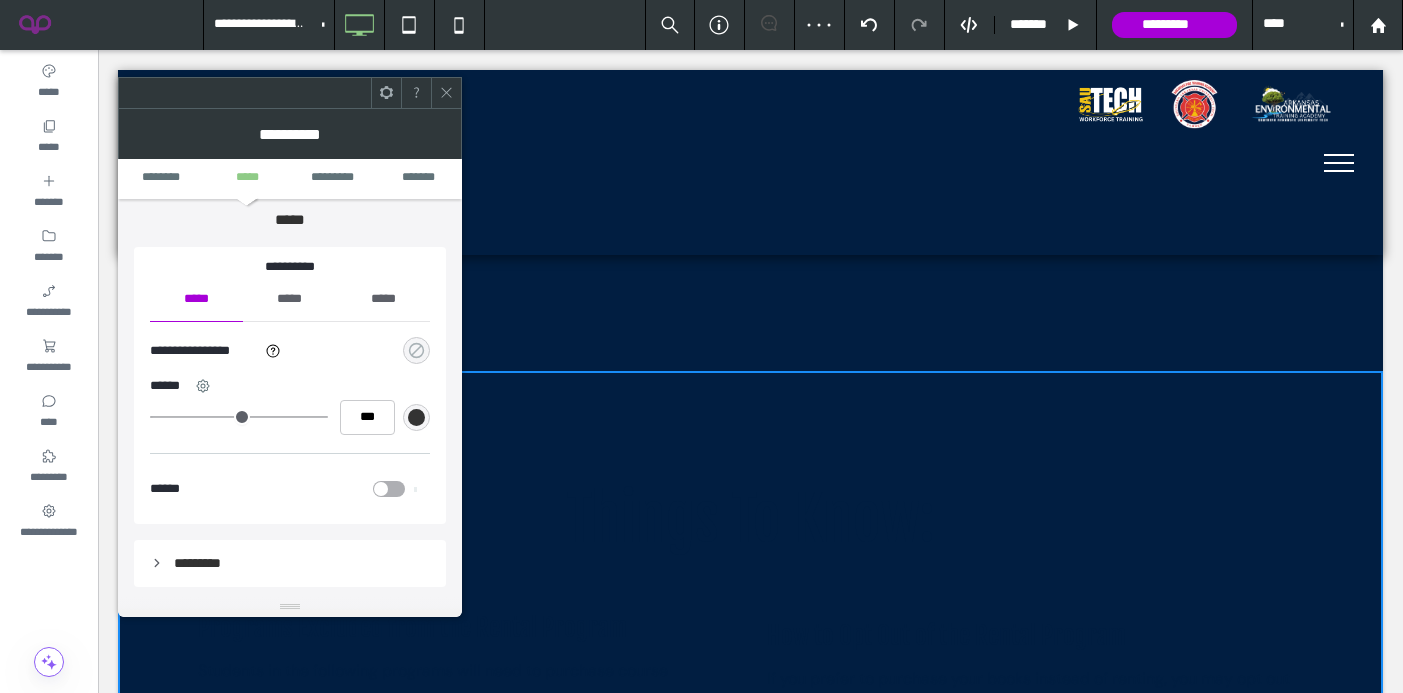 click 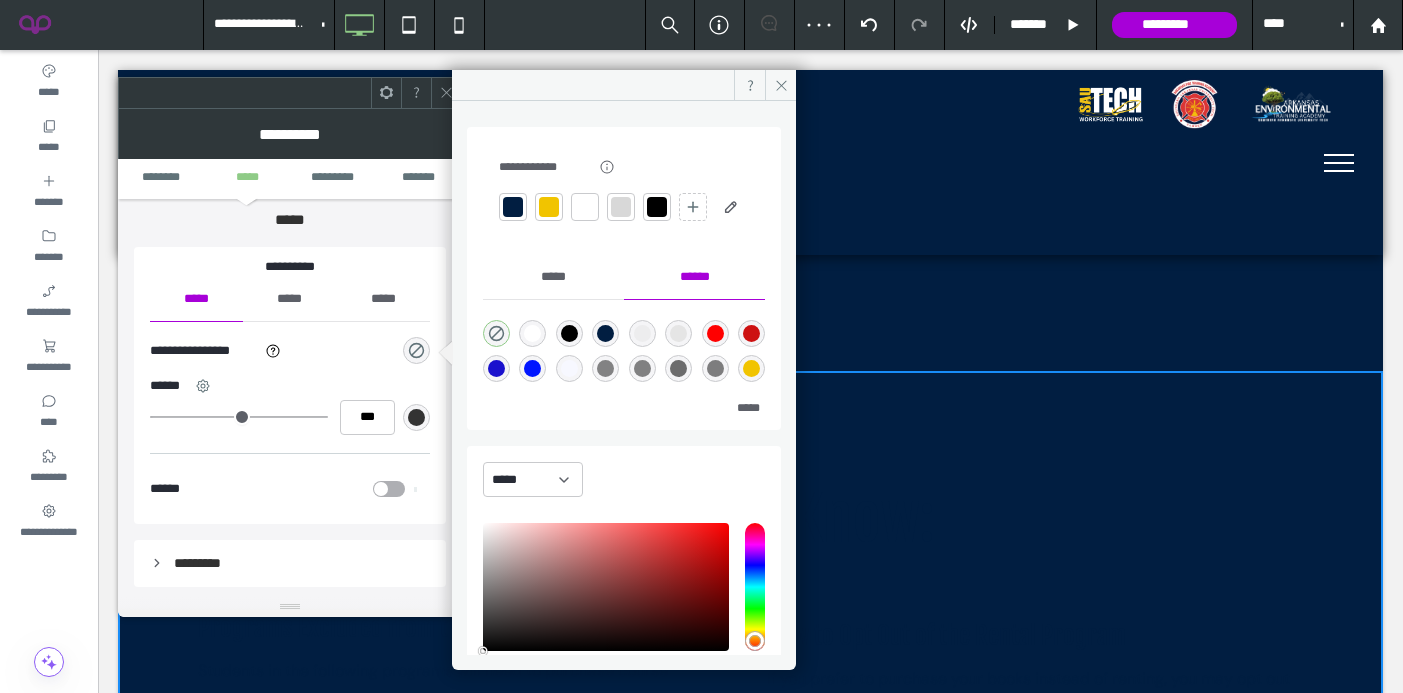 click at bounding box center [549, 207] 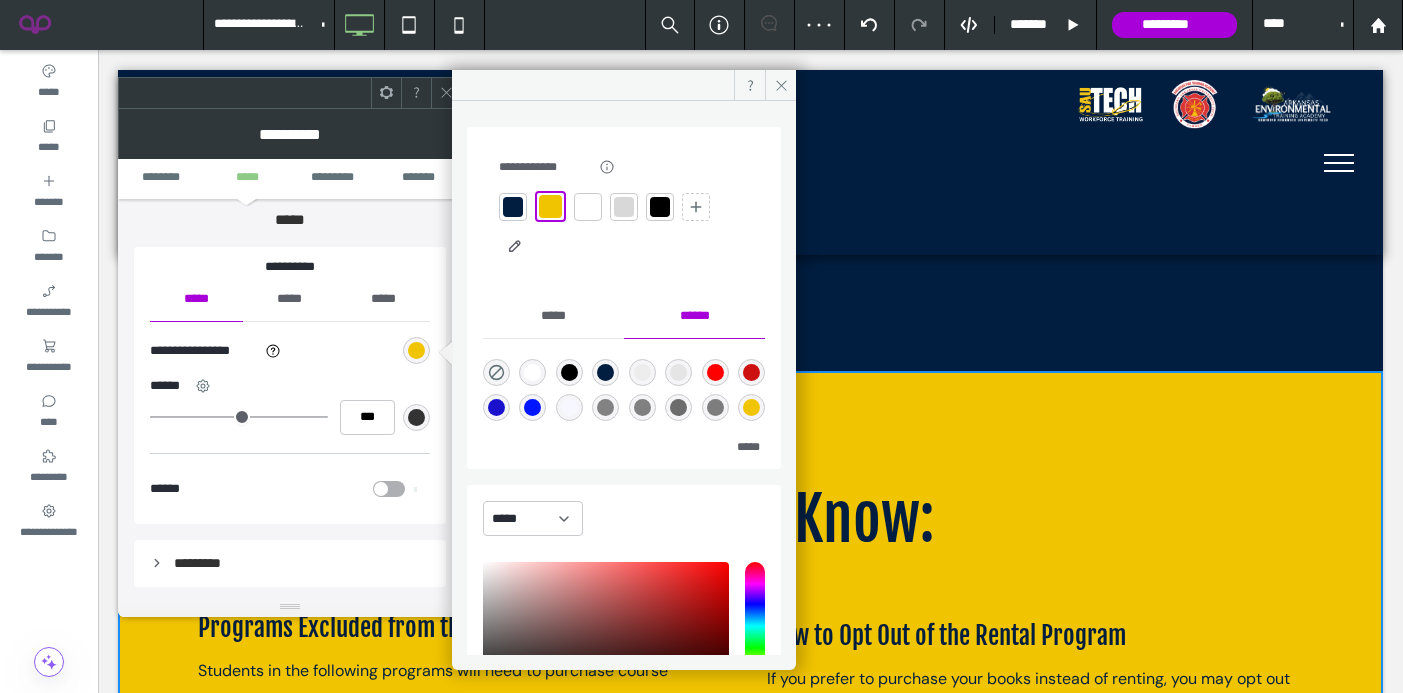 click at bounding box center [446, 93] 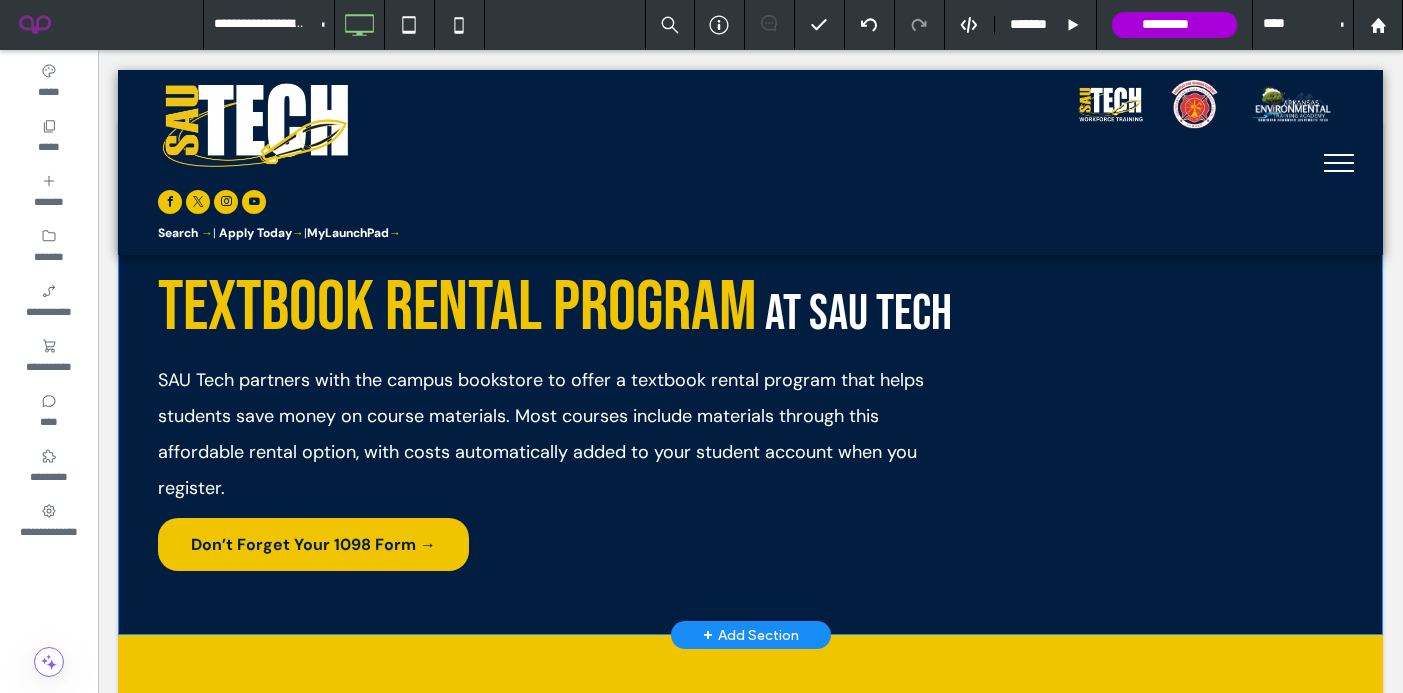 scroll, scrollTop: 19, scrollLeft: 0, axis: vertical 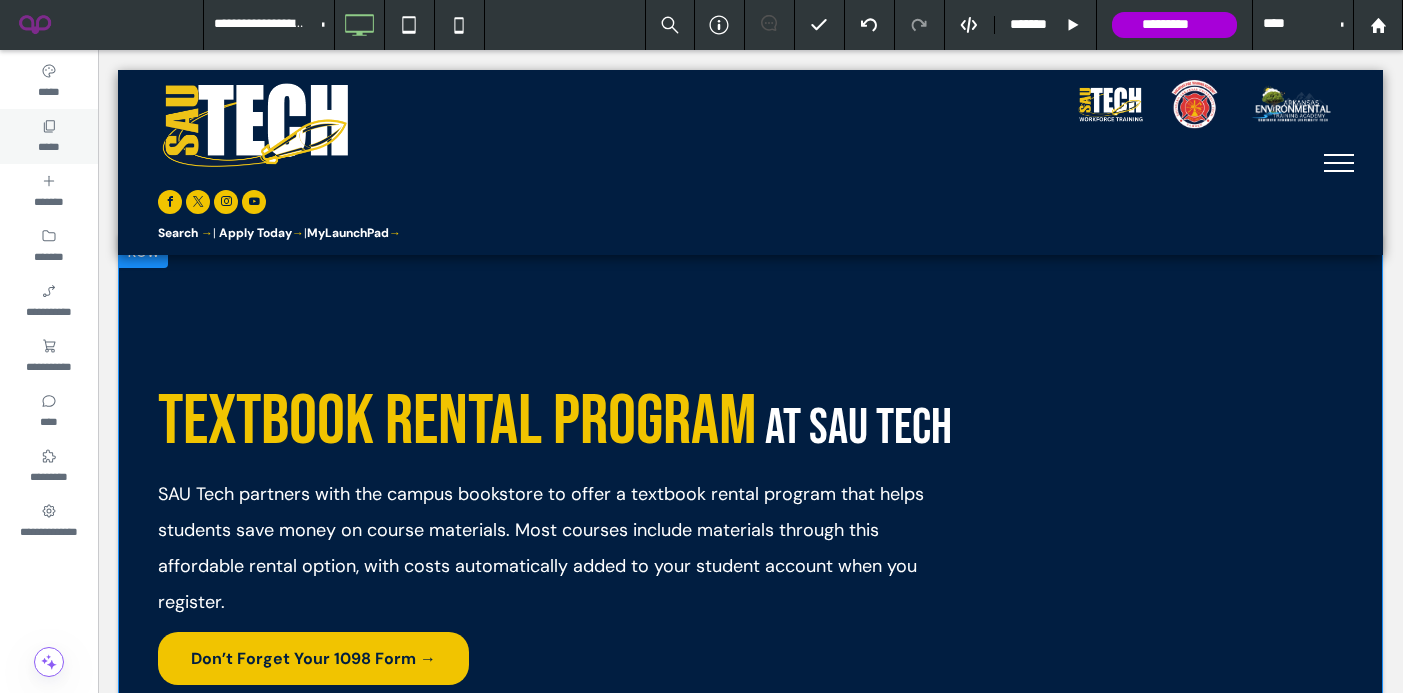 click on "*****" at bounding box center [48, 145] 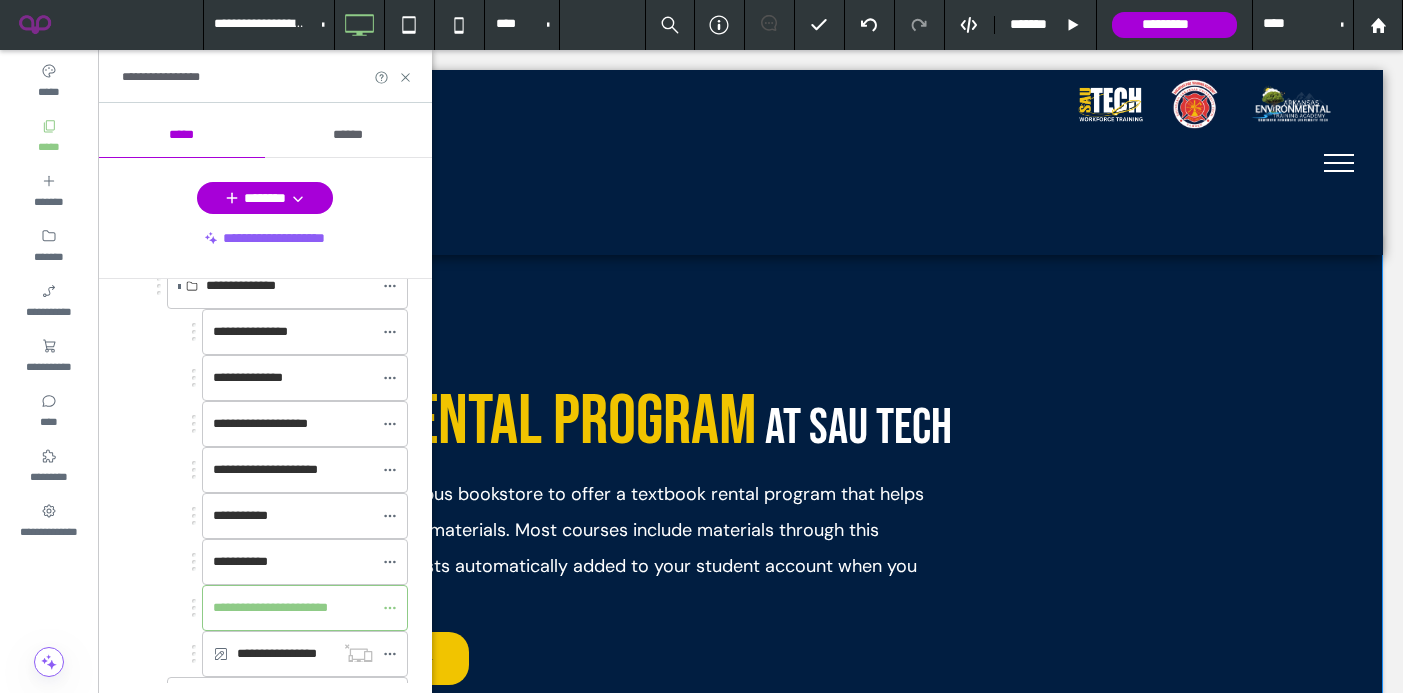 scroll, scrollTop: 788, scrollLeft: 0, axis: vertical 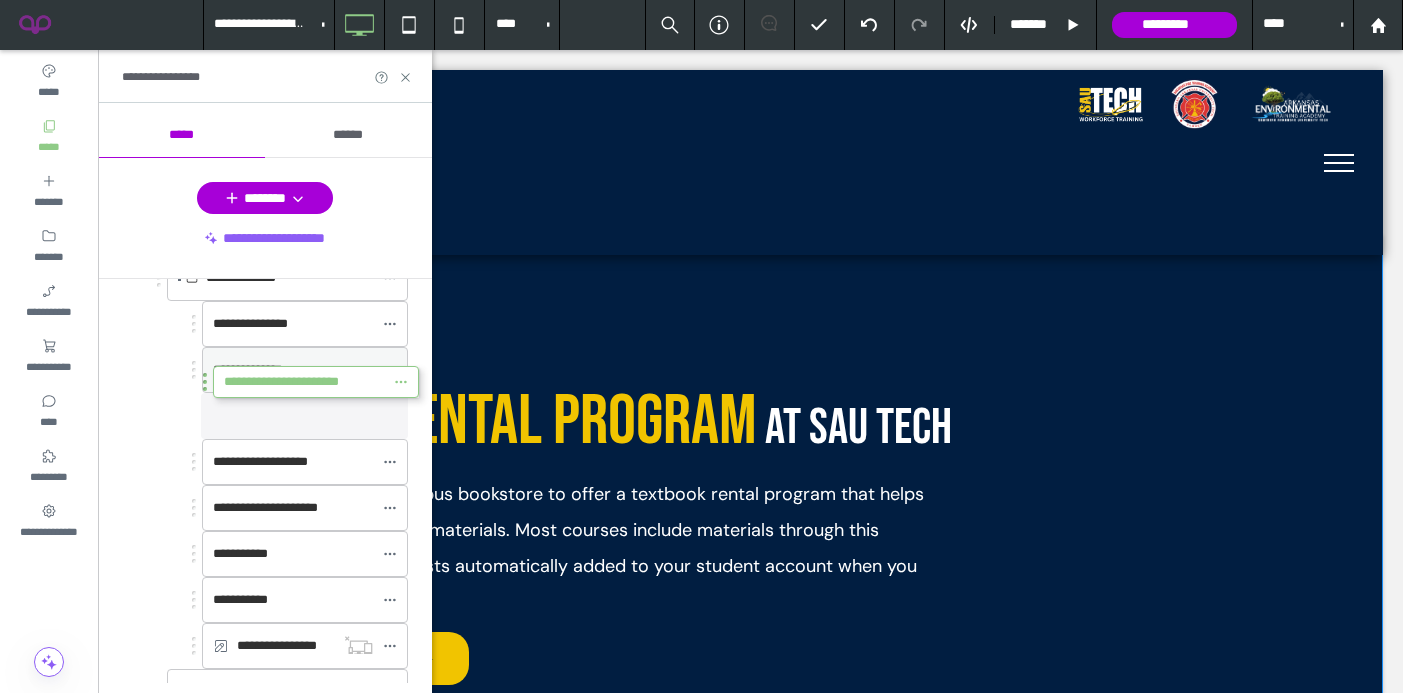 drag, startPoint x: 268, startPoint y: 594, endPoint x: 280, endPoint y: 373, distance: 221.32555 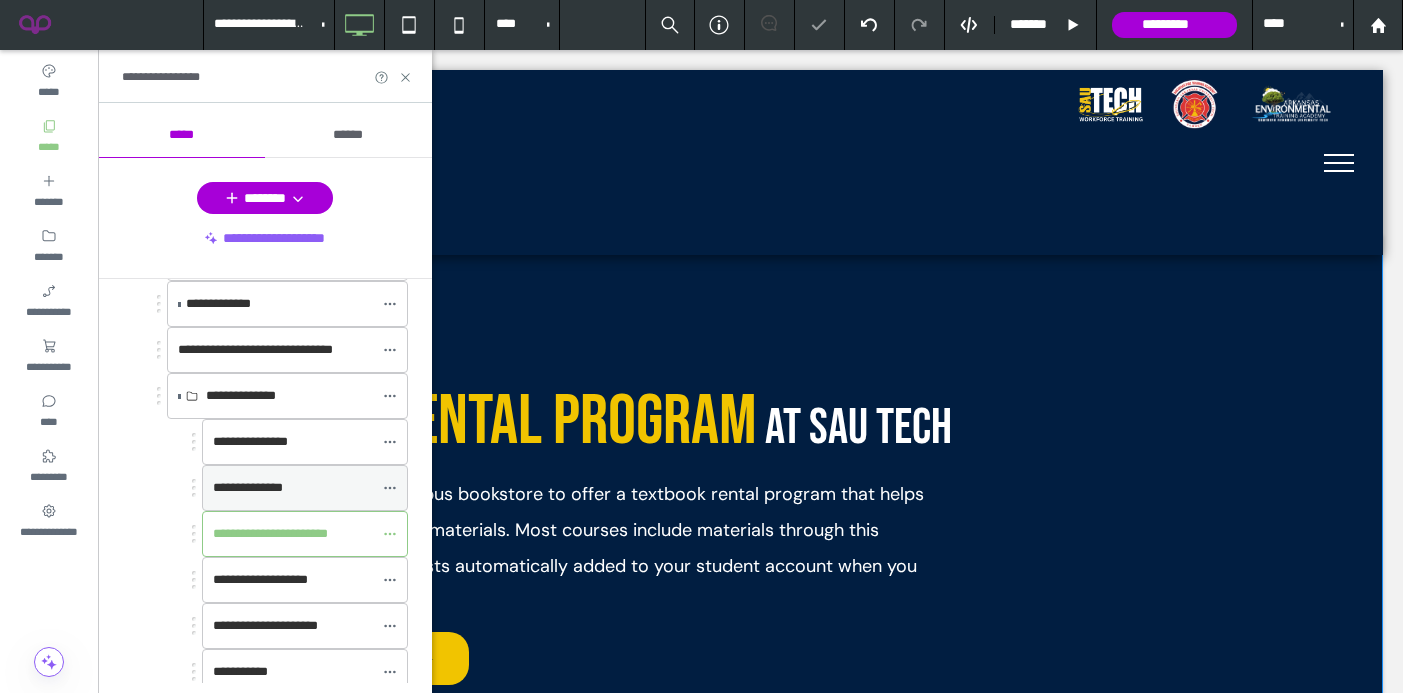 scroll, scrollTop: 664, scrollLeft: 0, axis: vertical 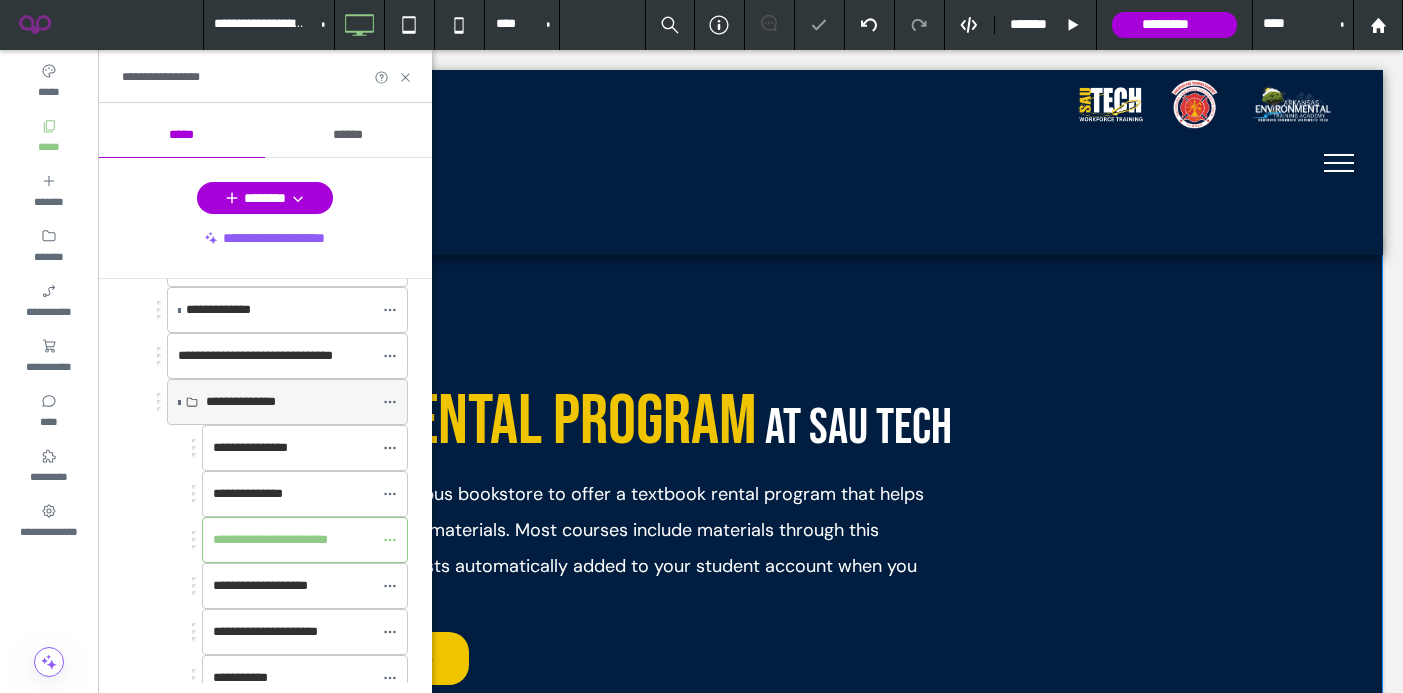 click at bounding box center (179, 402) 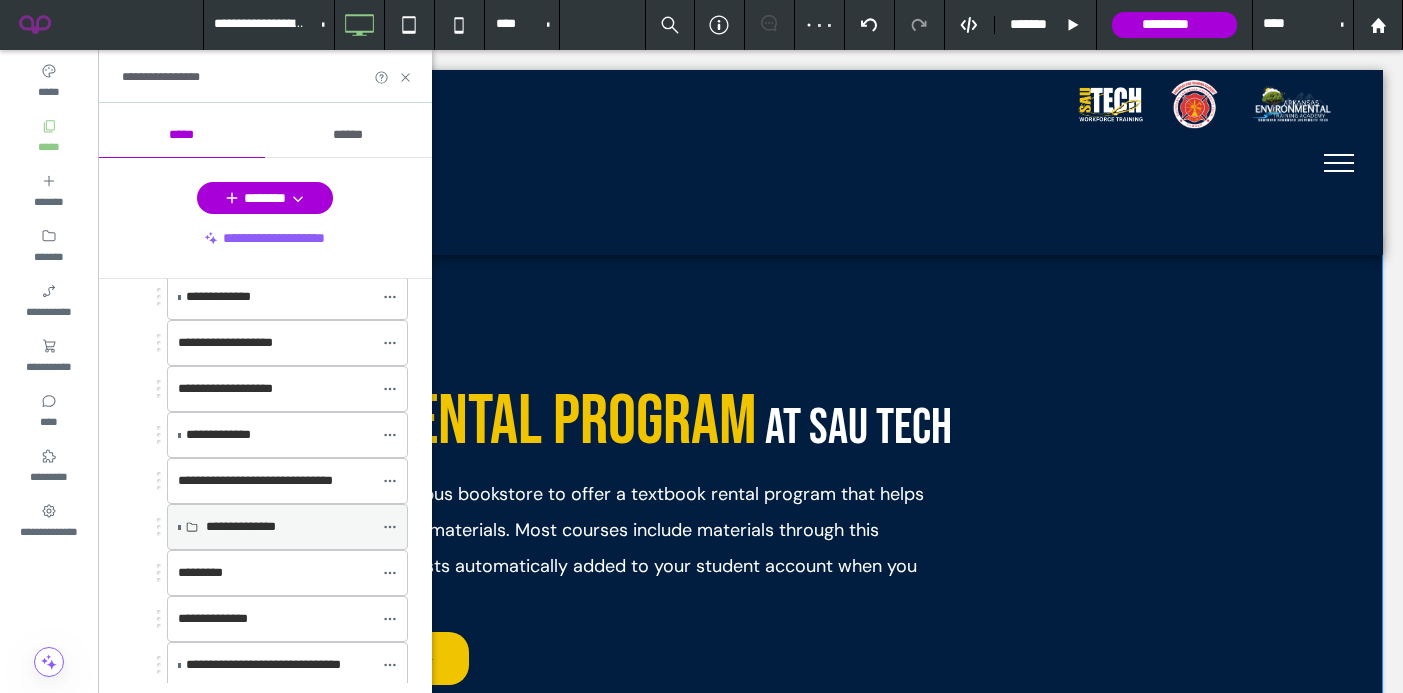 scroll, scrollTop: 543, scrollLeft: 0, axis: vertical 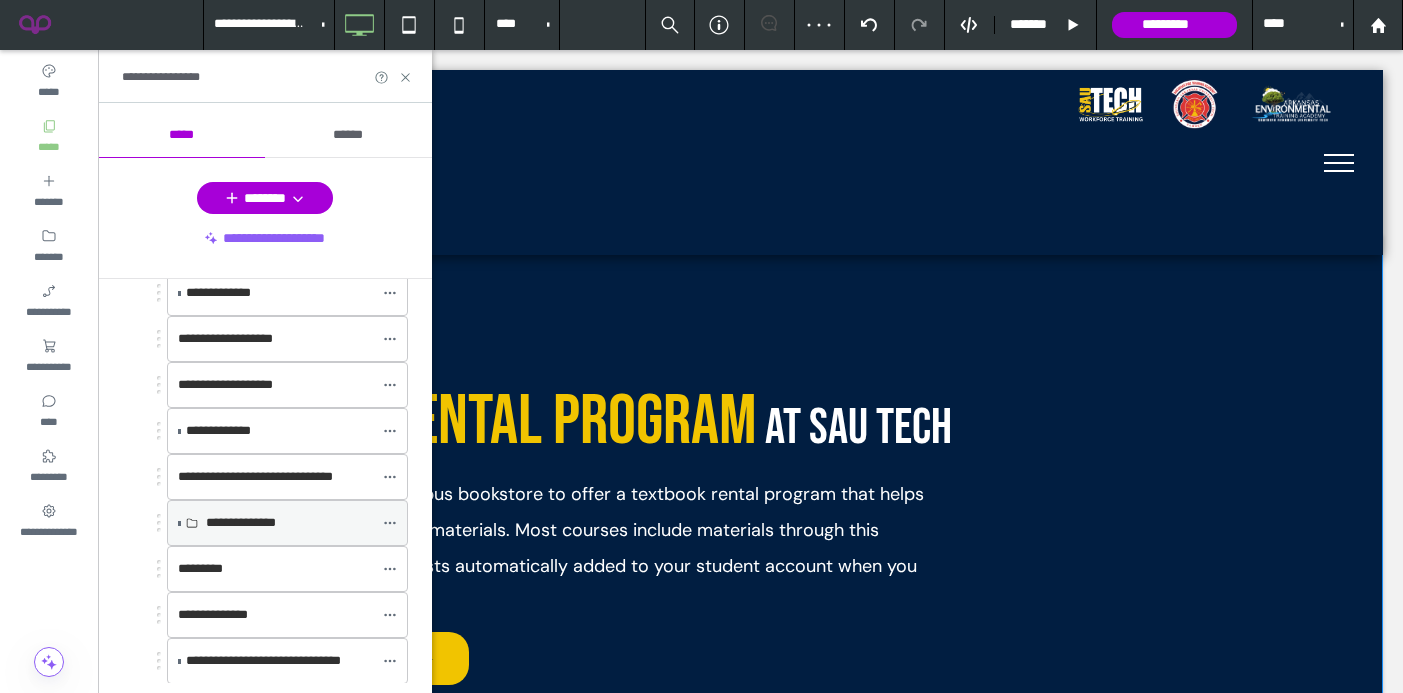 click on "**********" at bounding box center (287, 523) 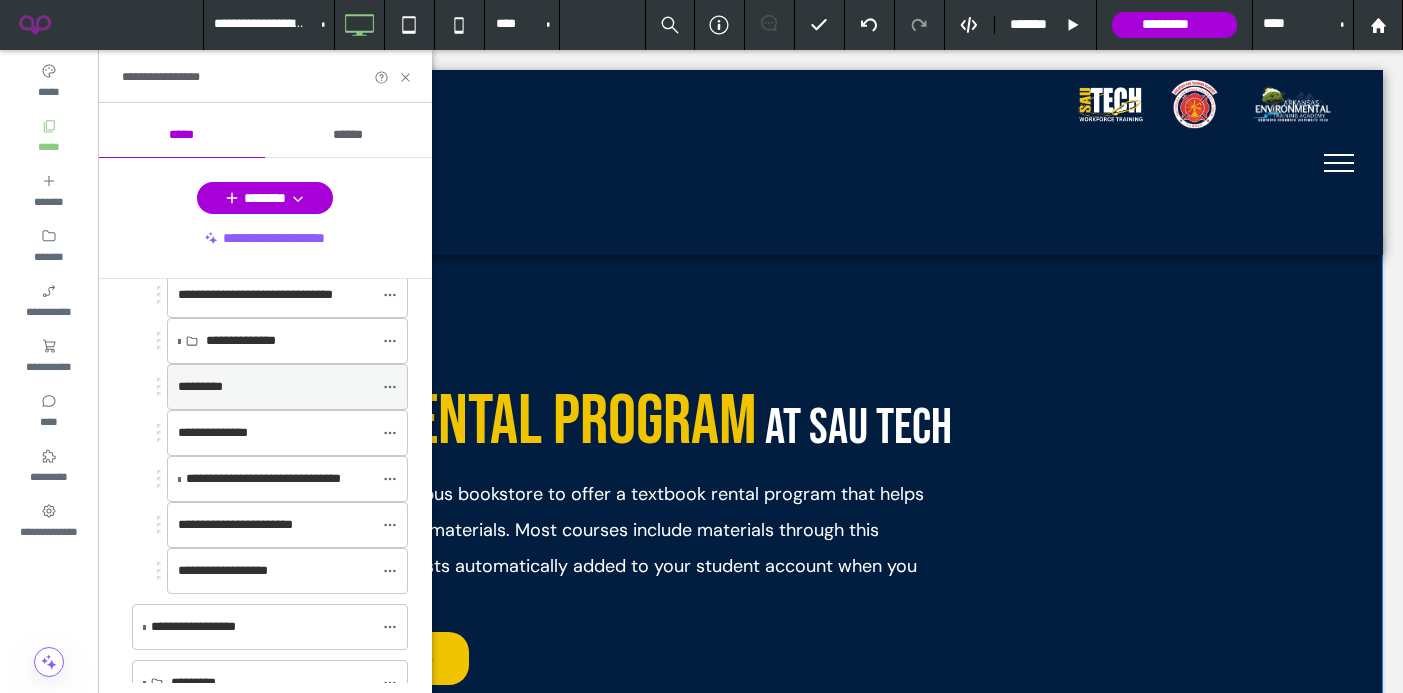 scroll, scrollTop: 727, scrollLeft: 0, axis: vertical 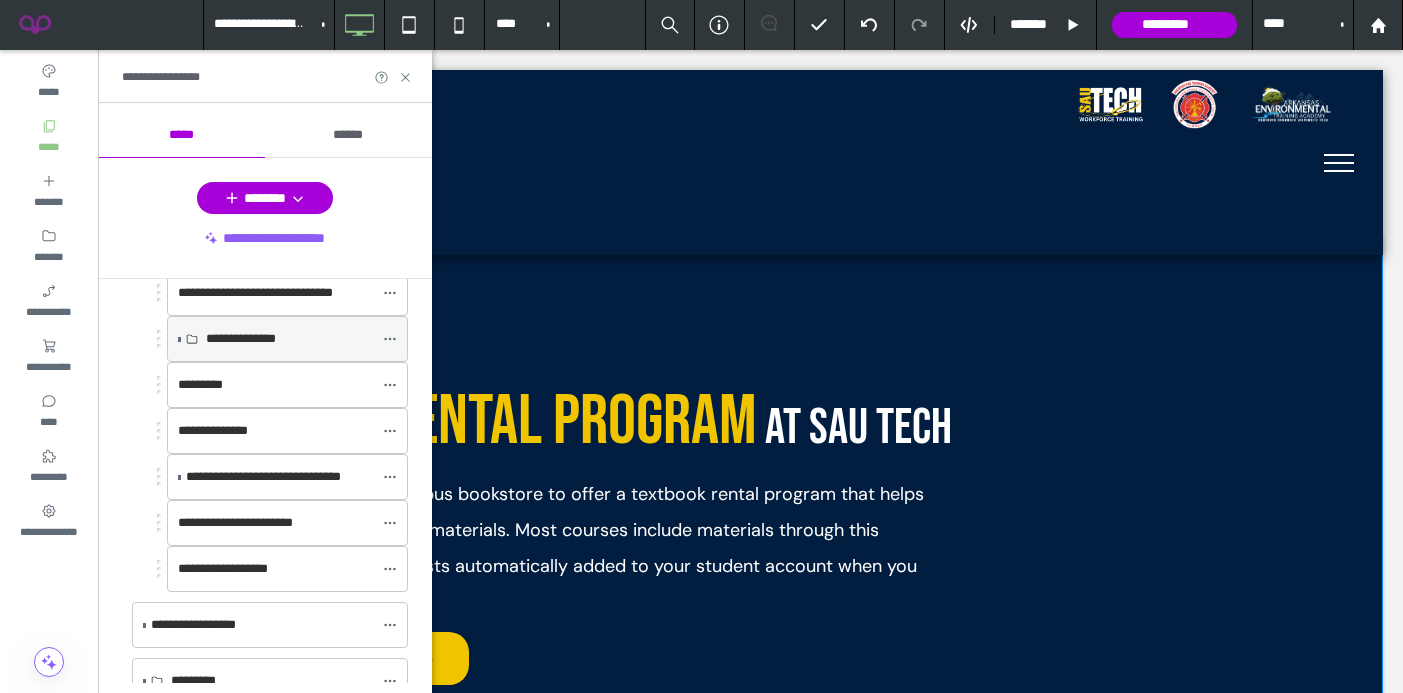 click at bounding box center (179, 339) 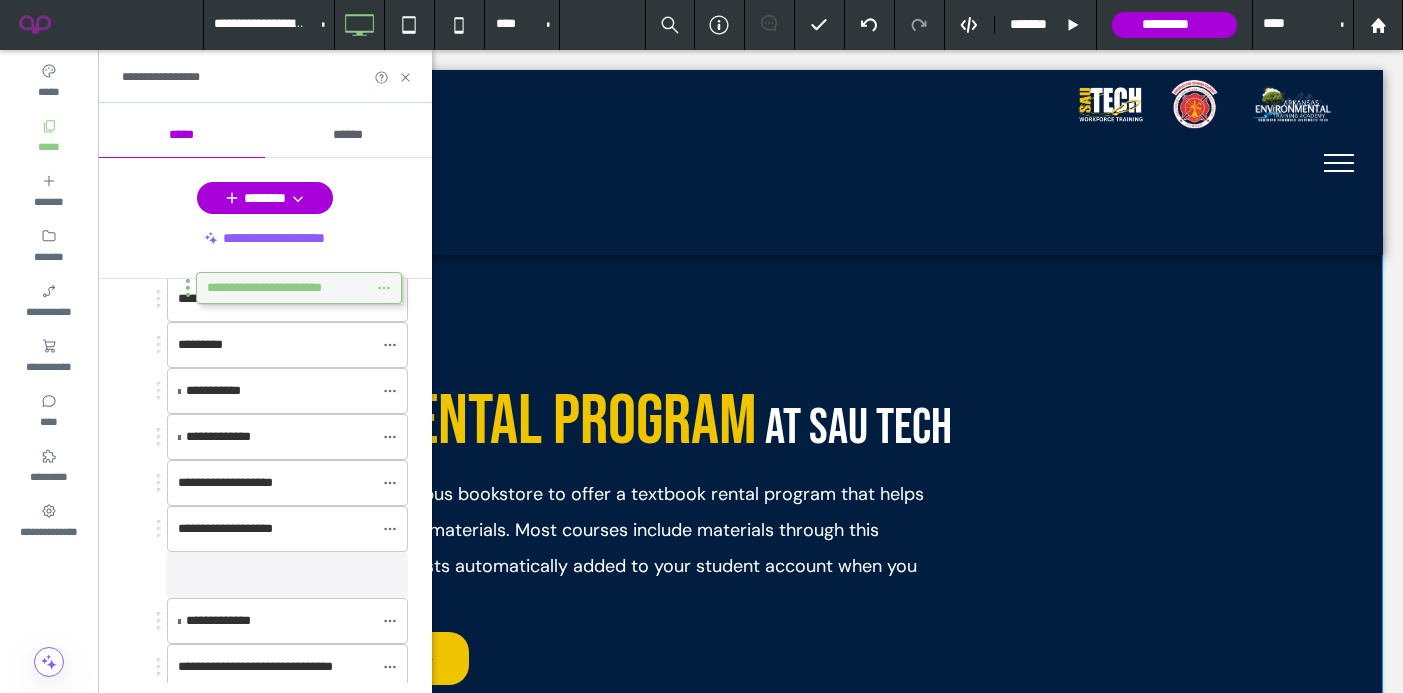 scroll, scrollTop: 279, scrollLeft: 0, axis: vertical 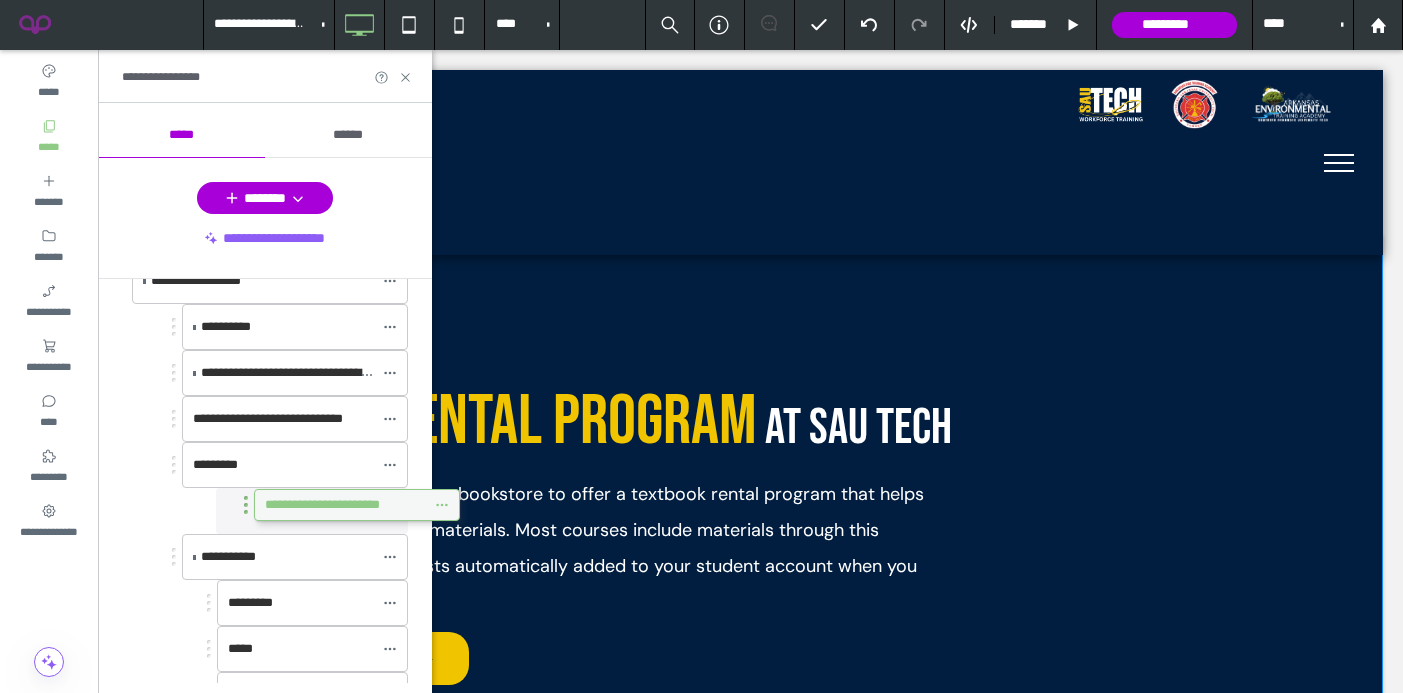 drag, startPoint x: 282, startPoint y: 568, endPoint x: 334, endPoint y: 505, distance: 81.68843 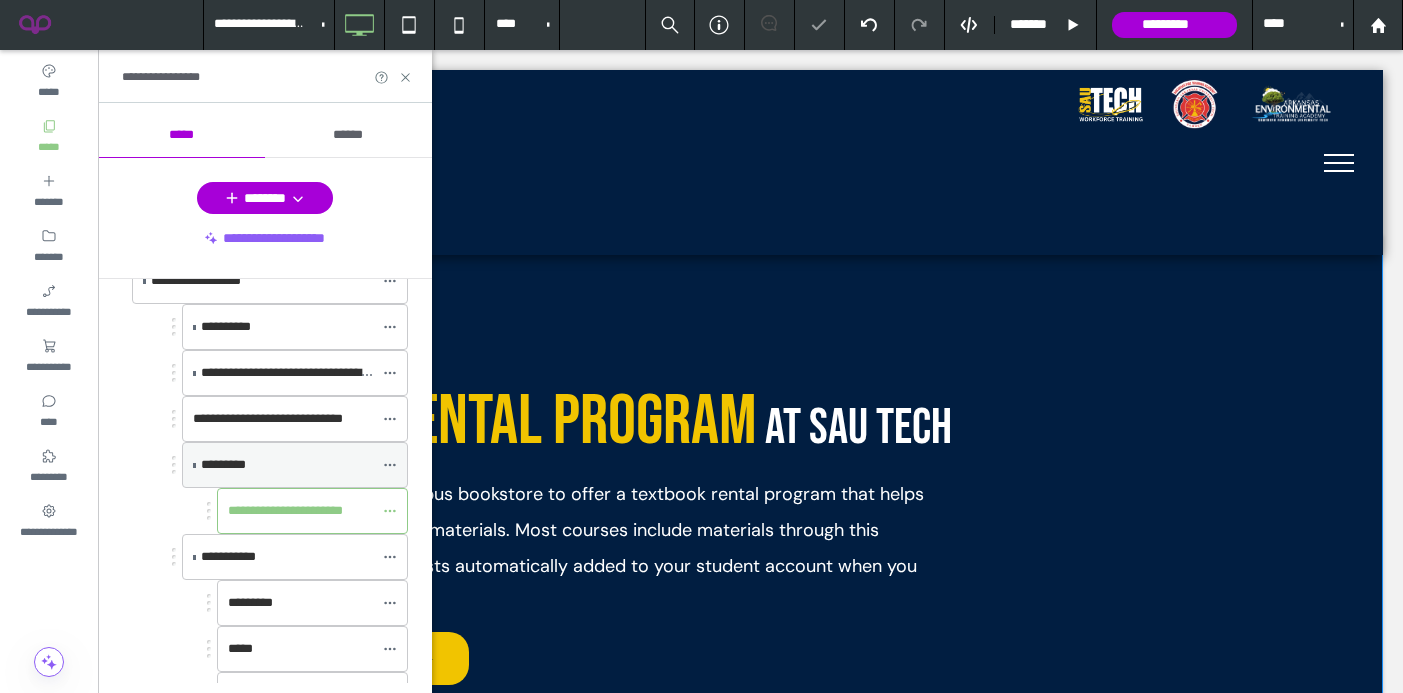 click on "*********" at bounding box center (287, 465) 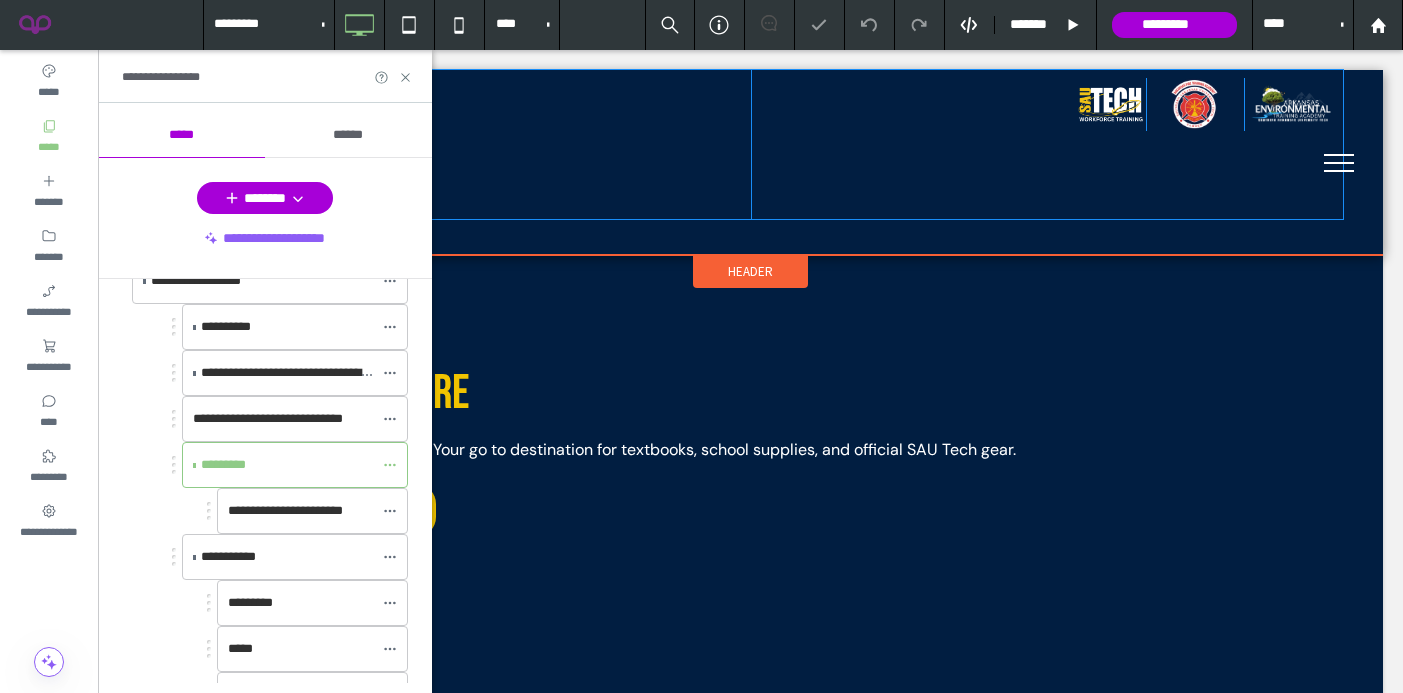 scroll, scrollTop: 64, scrollLeft: 0, axis: vertical 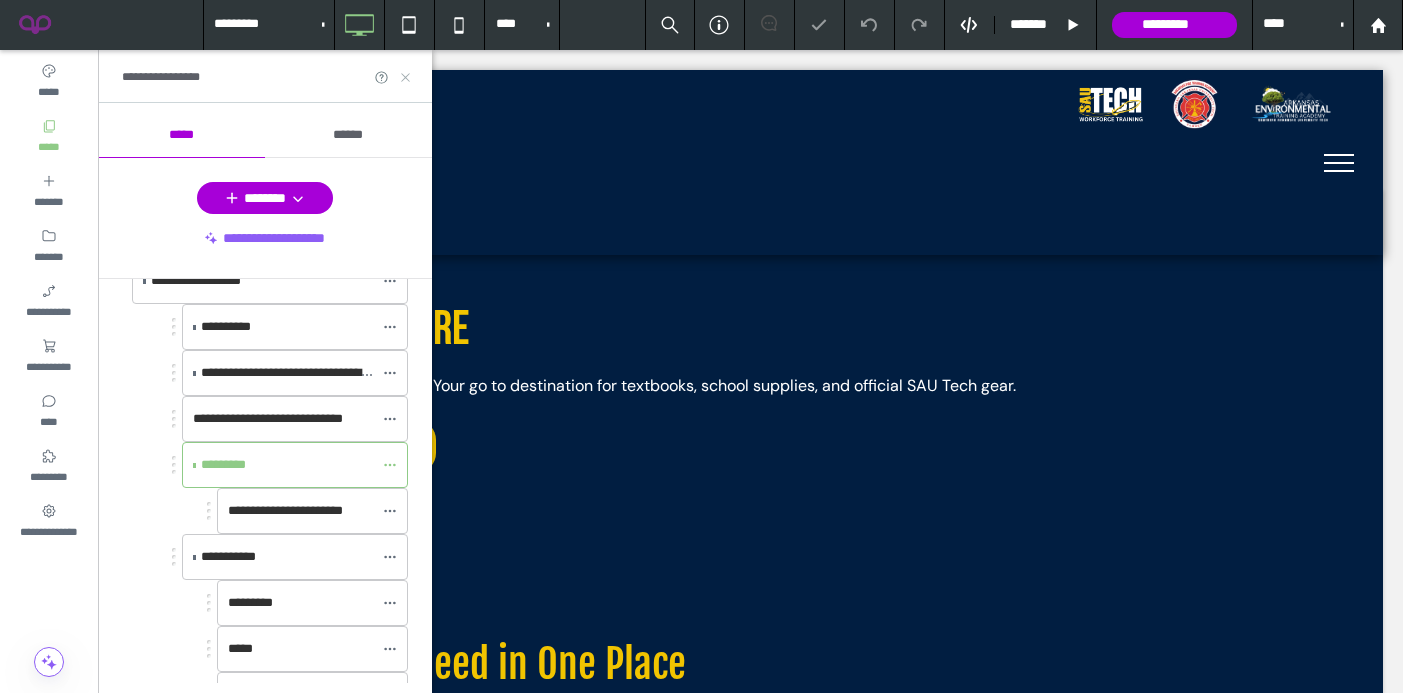 click 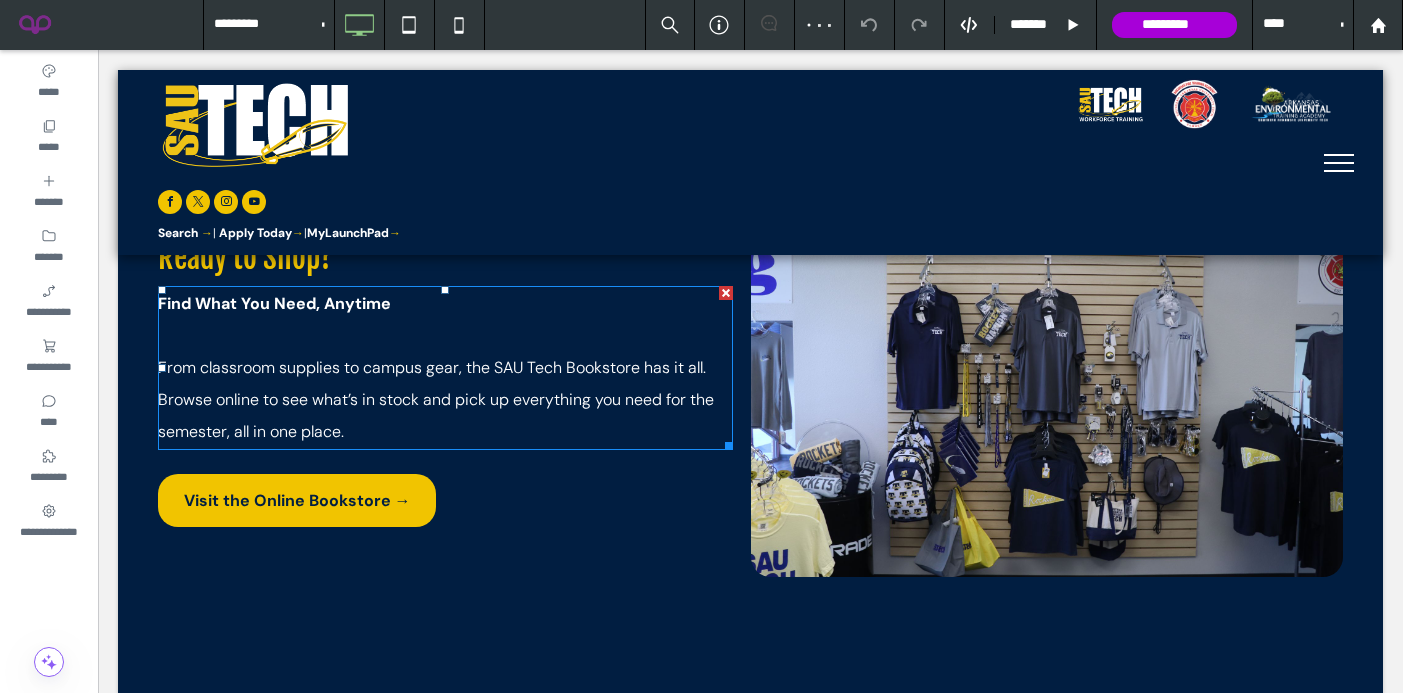 scroll, scrollTop: 1080, scrollLeft: 0, axis: vertical 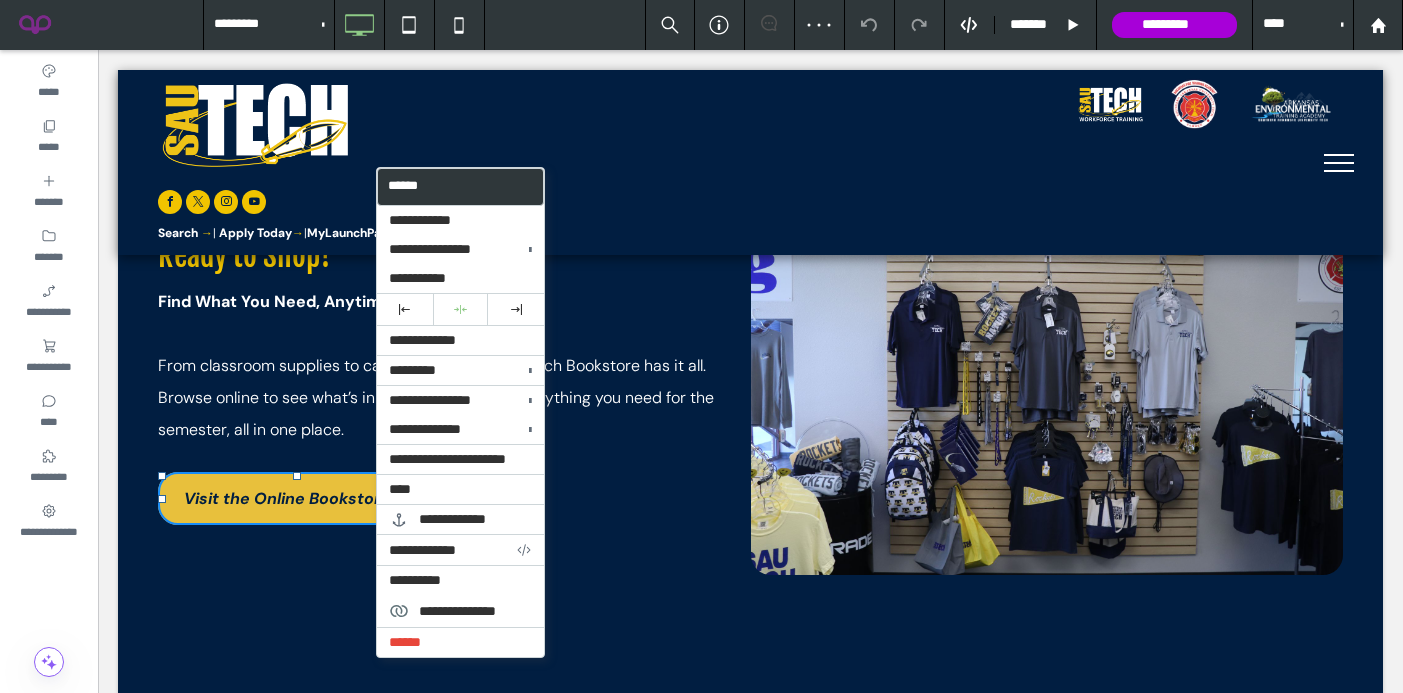 drag, startPoint x: 374, startPoint y: 482, endPoint x: 482, endPoint y: 531, distance: 118.595955 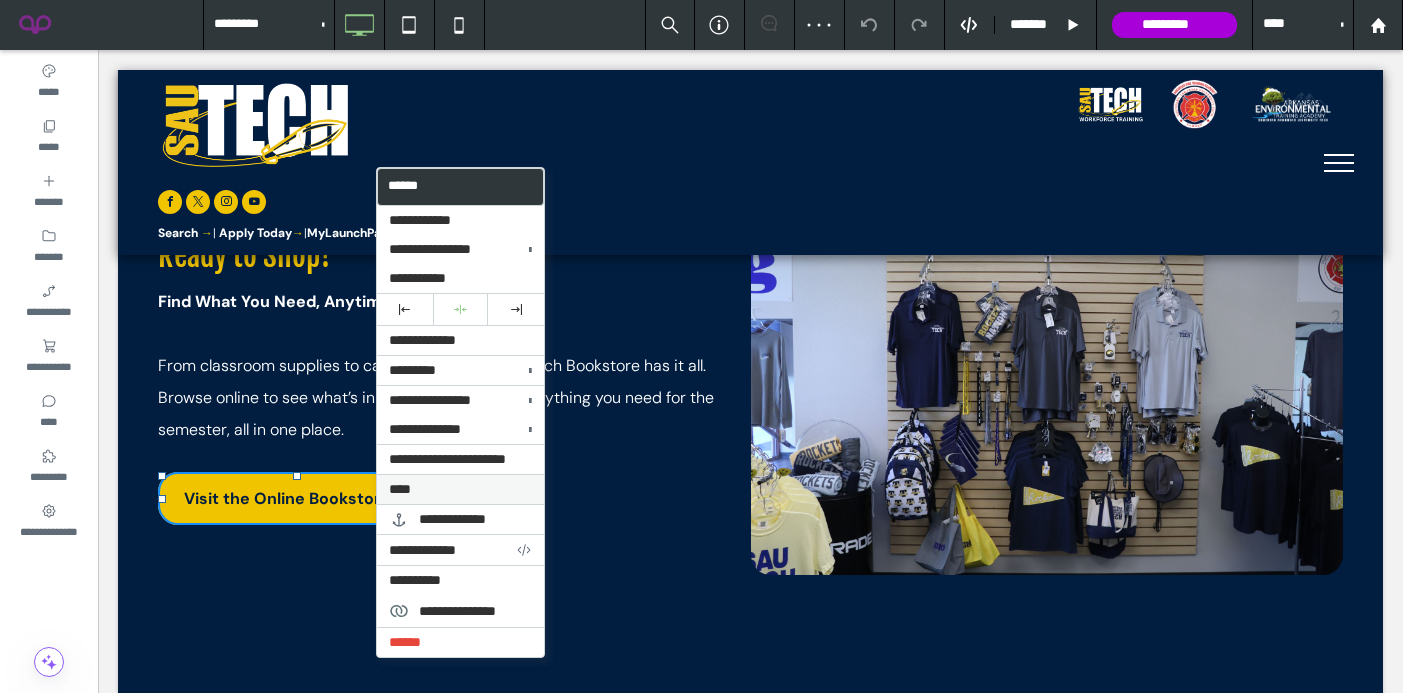 click on "****" at bounding box center [460, 489] 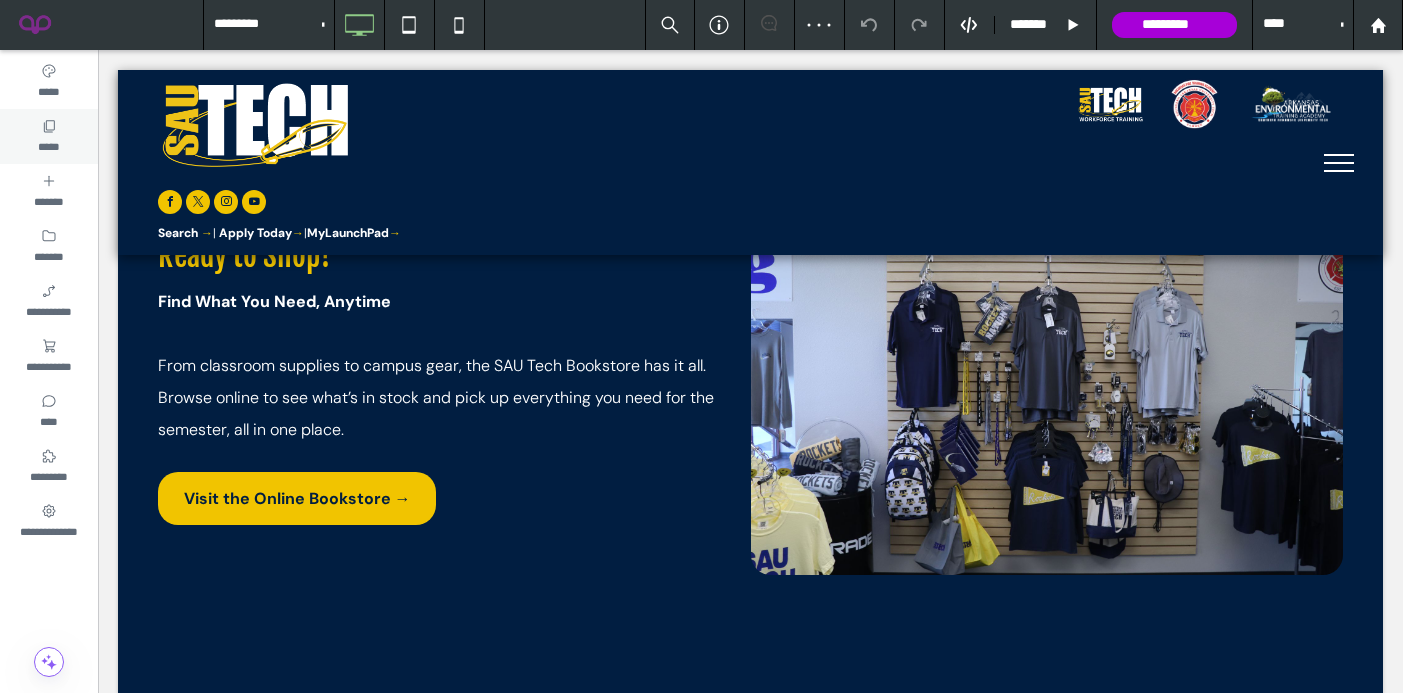 click 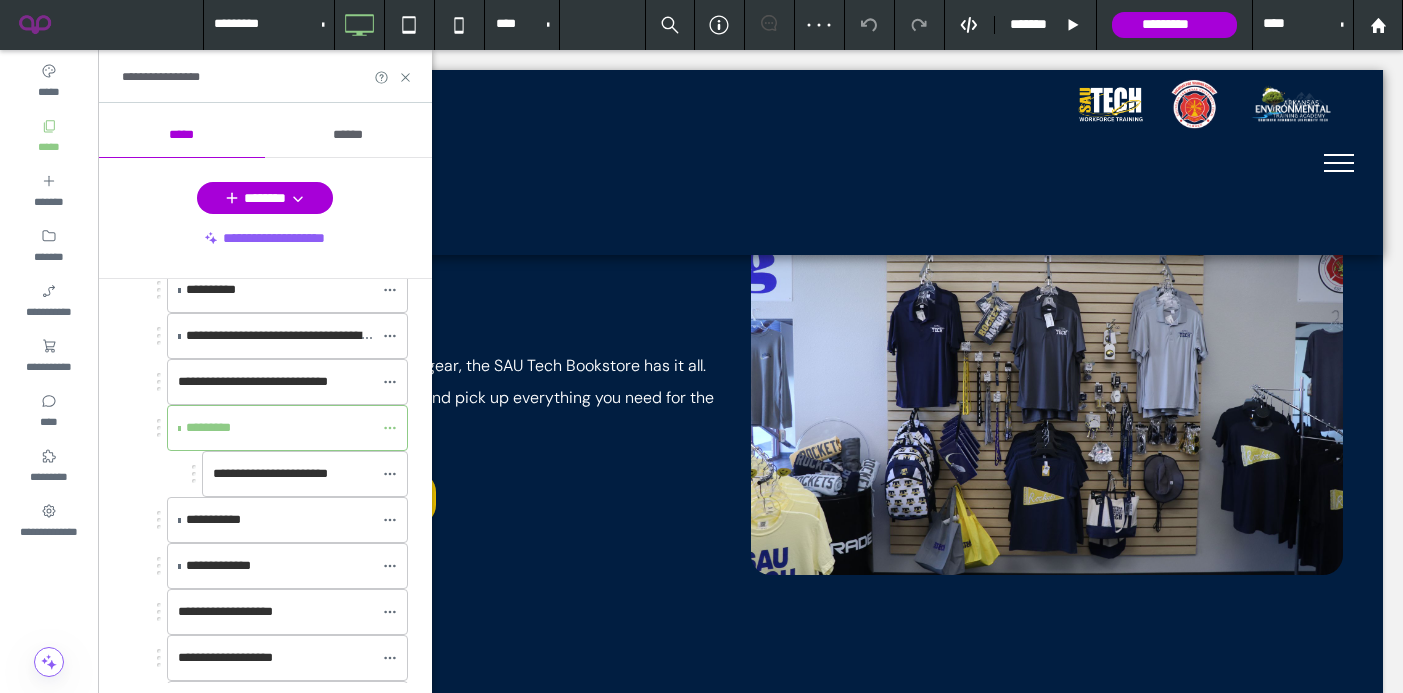 scroll, scrollTop: 354, scrollLeft: 0, axis: vertical 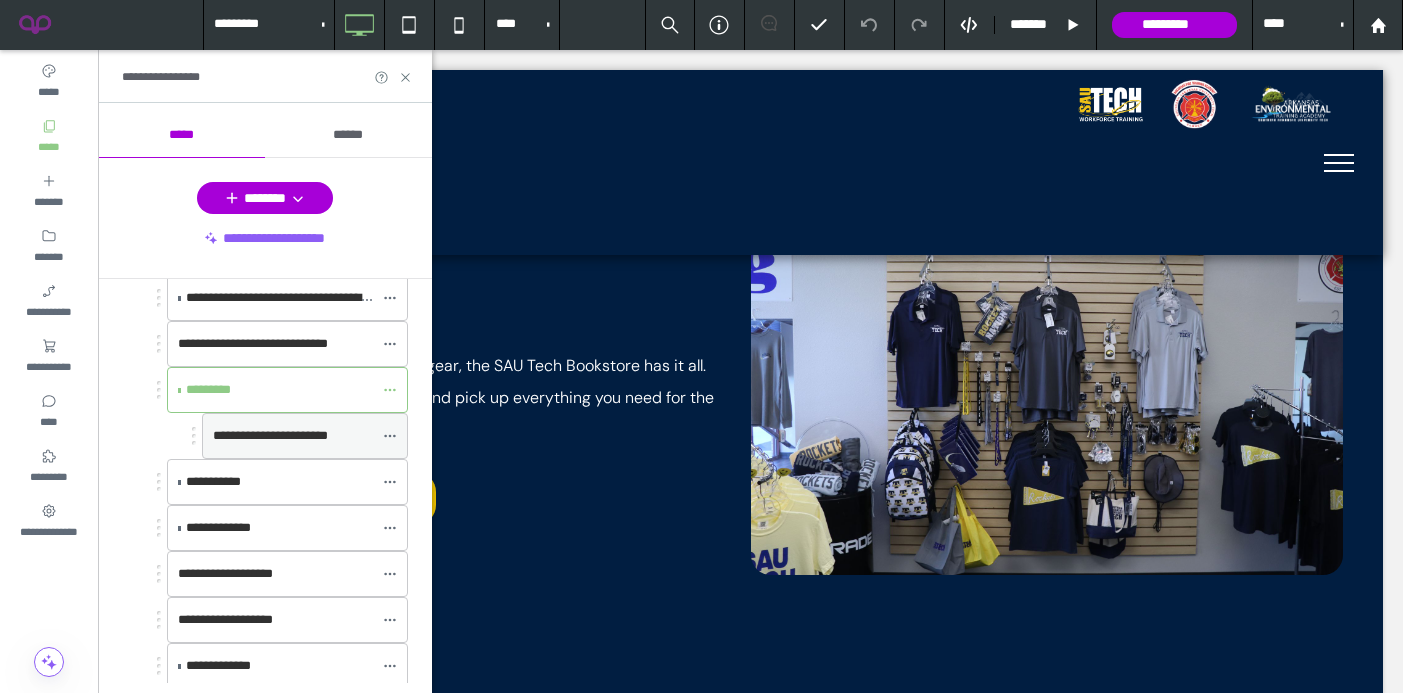 click on "**********" at bounding box center (293, 436) 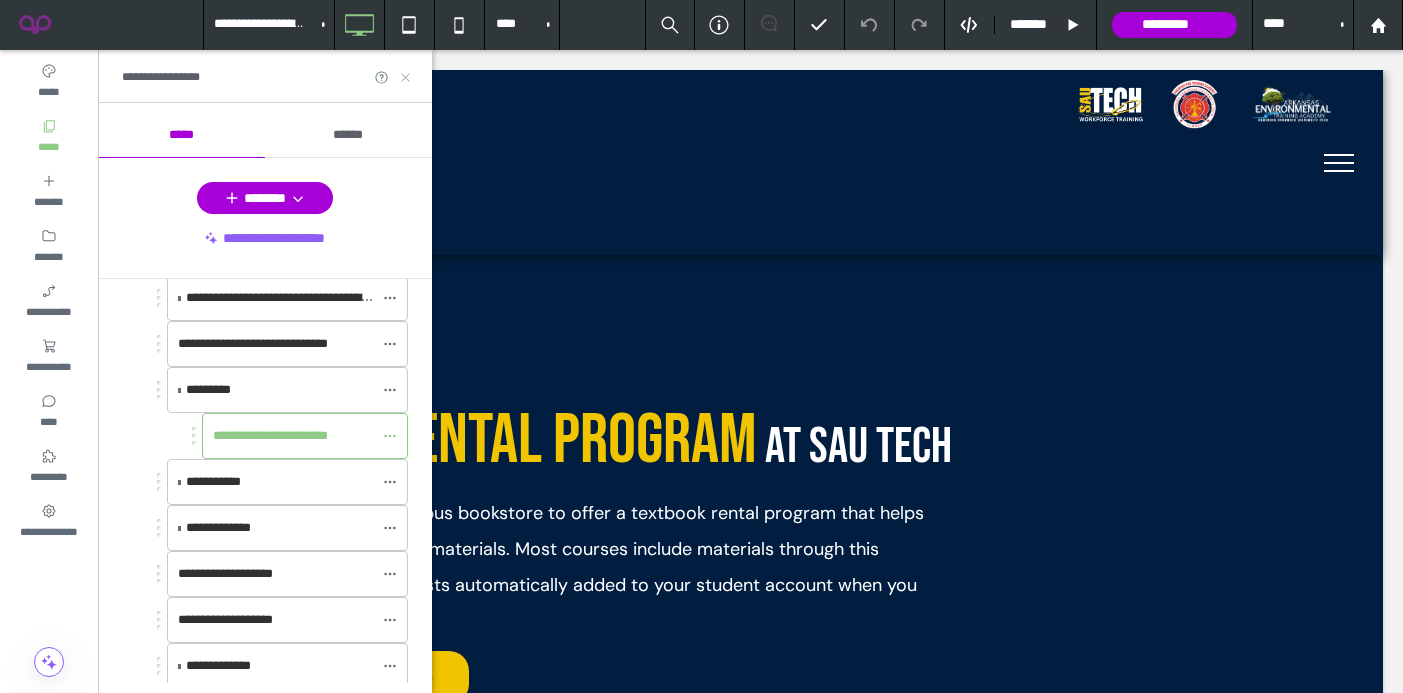 scroll, scrollTop: 0, scrollLeft: 0, axis: both 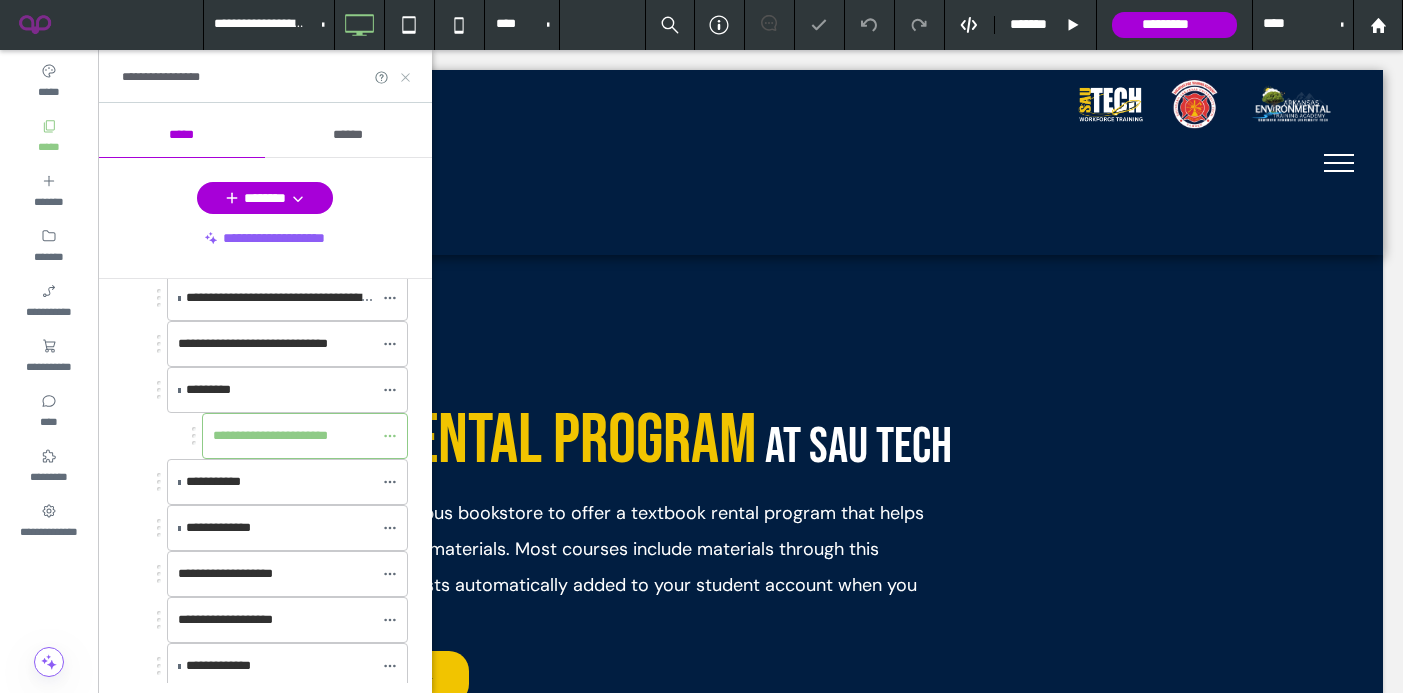 click 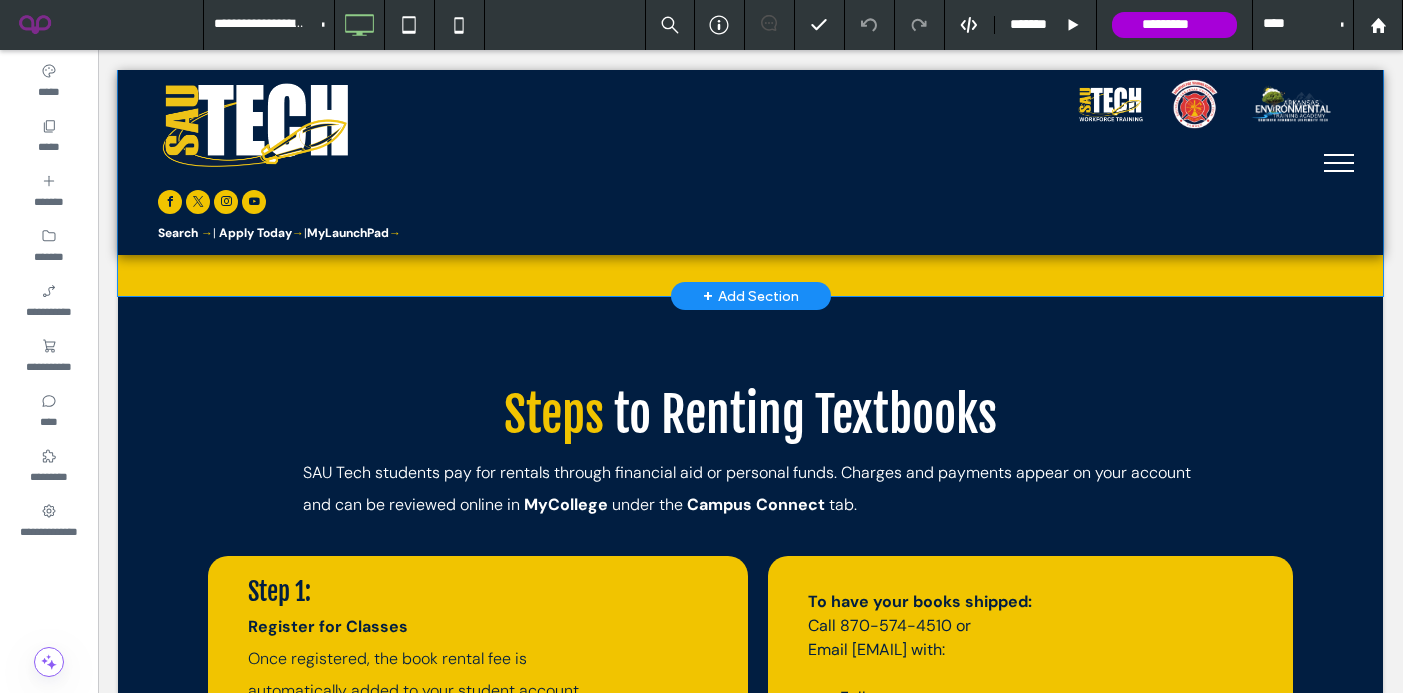 scroll, scrollTop: 1055, scrollLeft: 0, axis: vertical 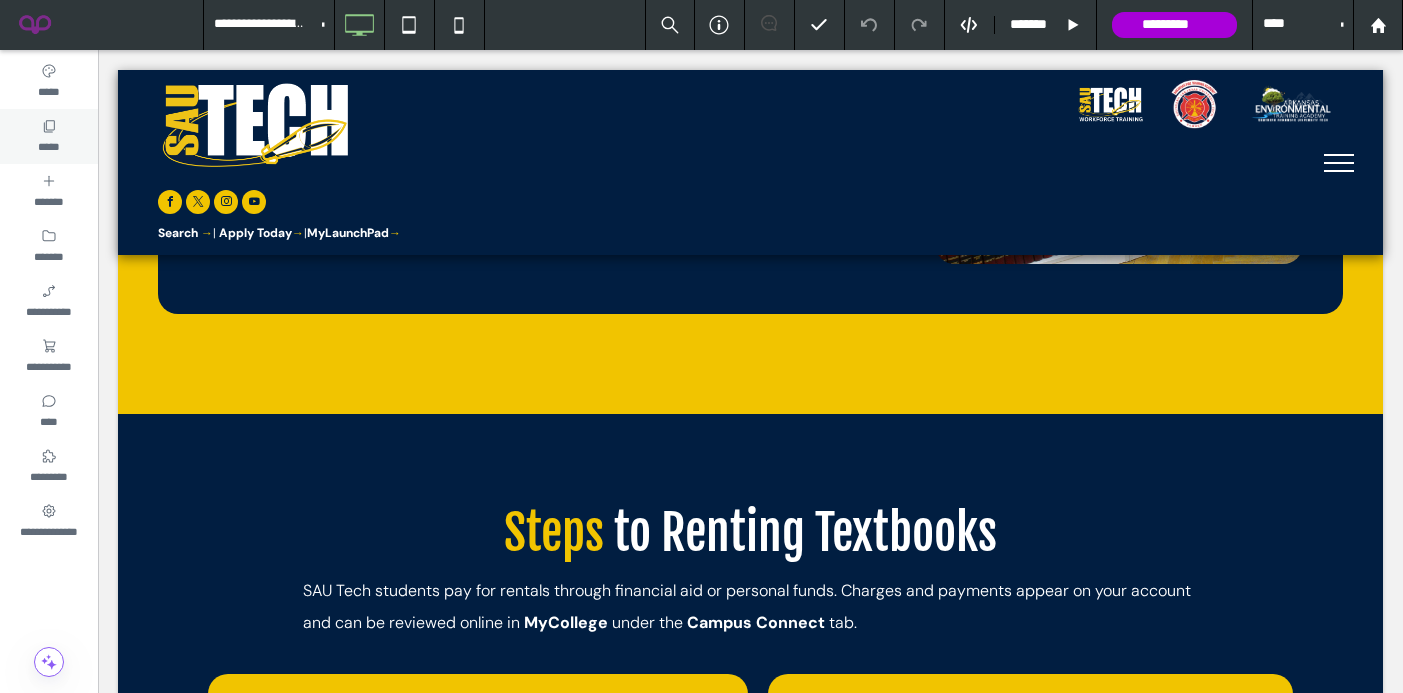 click on "*****" at bounding box center (48, 145) 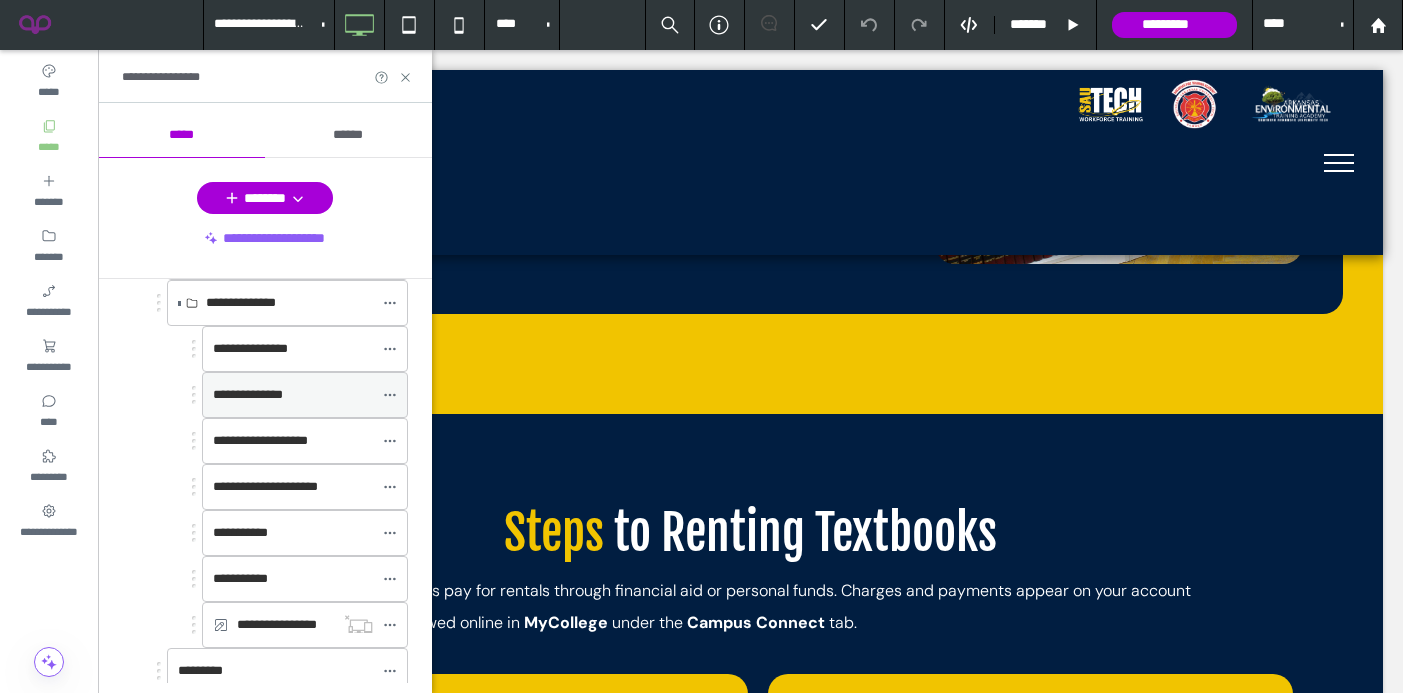 scroll, scrollTop: 816, scrollLeft: 0, axis: vertical 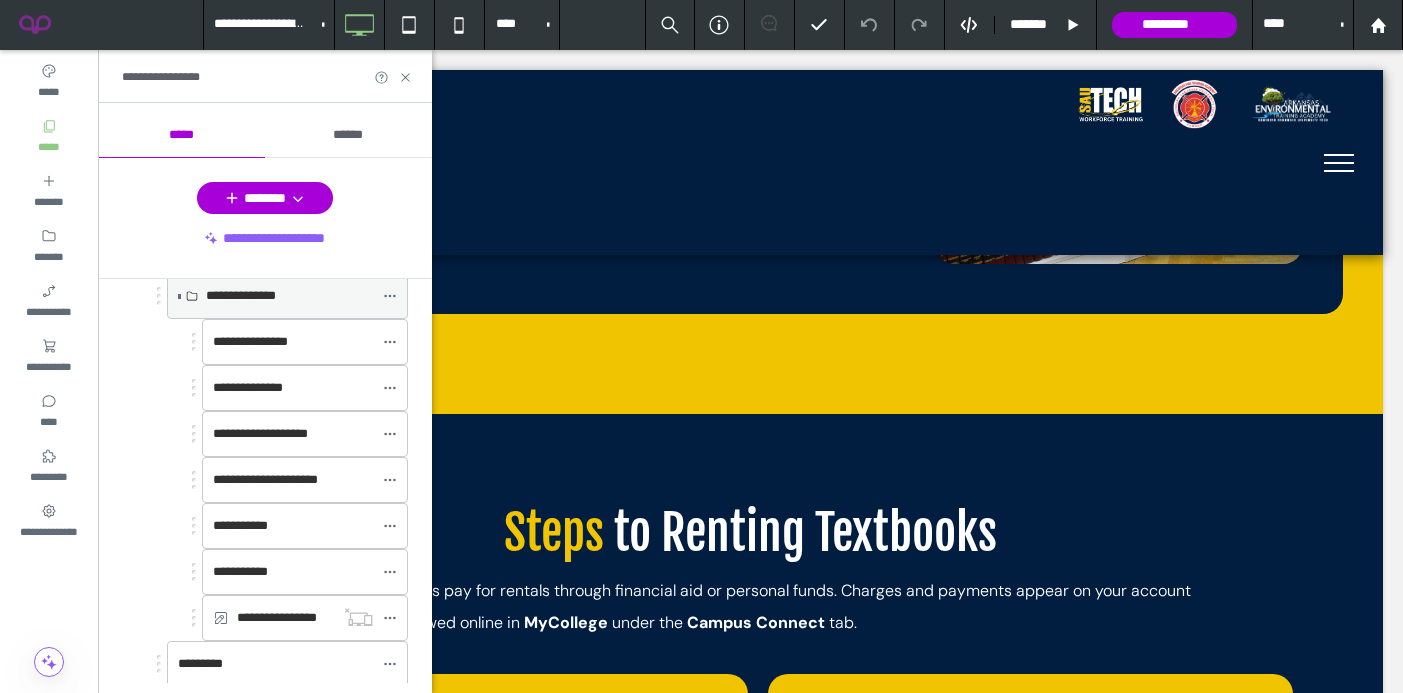 click at bounding box center (179, 296) 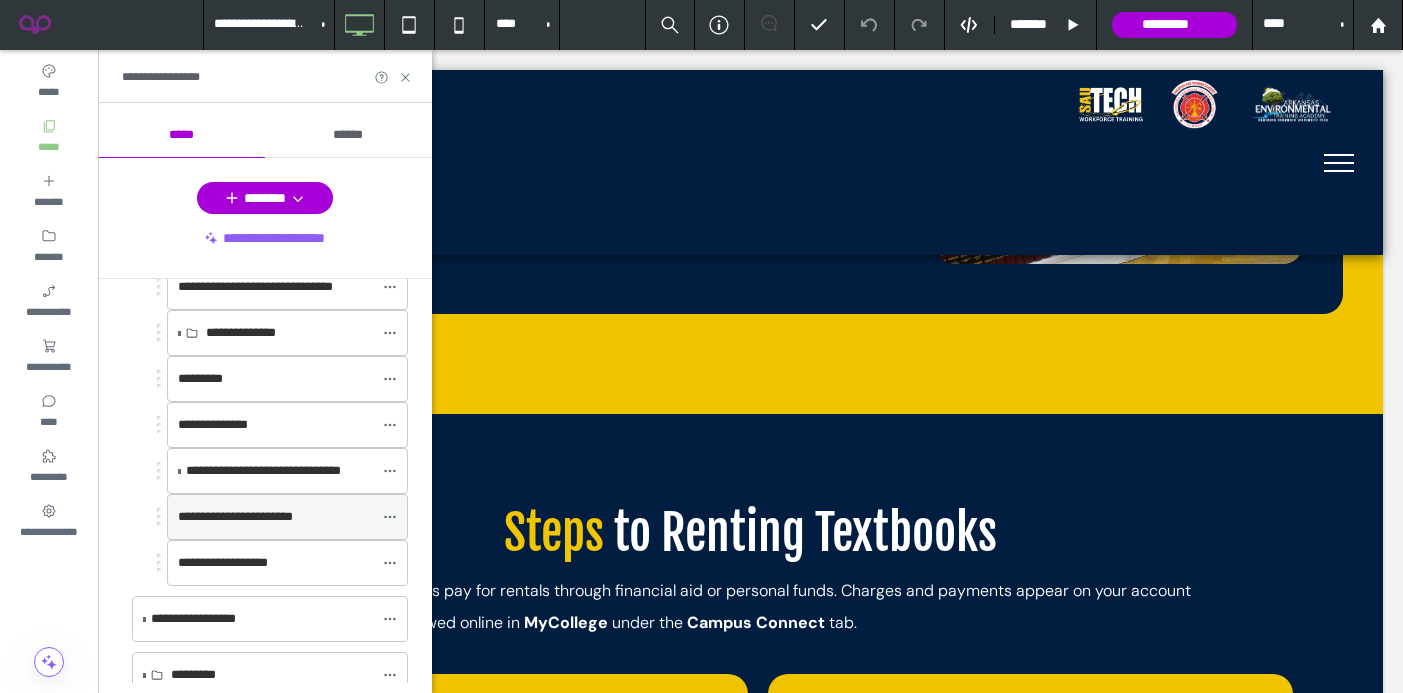 scroll, scrollTop: 767, scrollLeft: 0, axis: vertical 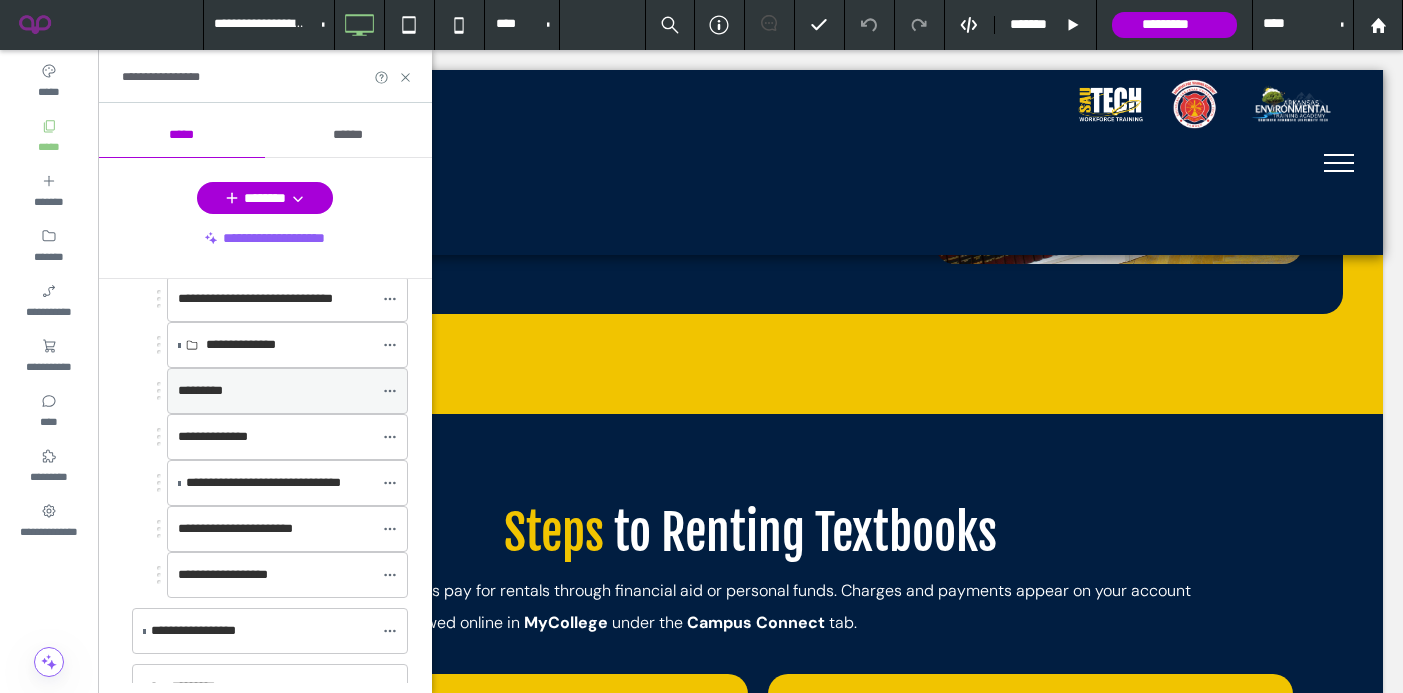 click on "*********" at bounding box center (275, 391) 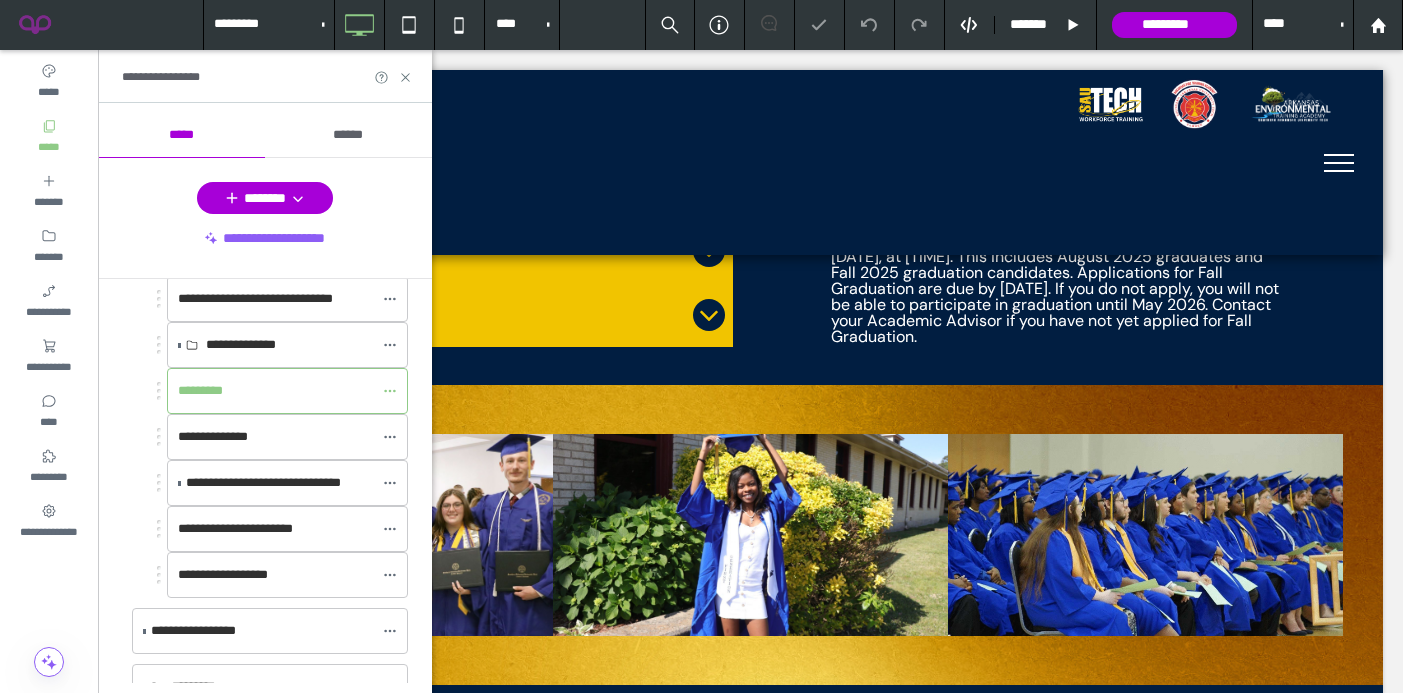 scroll, scrollTop: 1381, scrollLeft: 0, axis: vertical 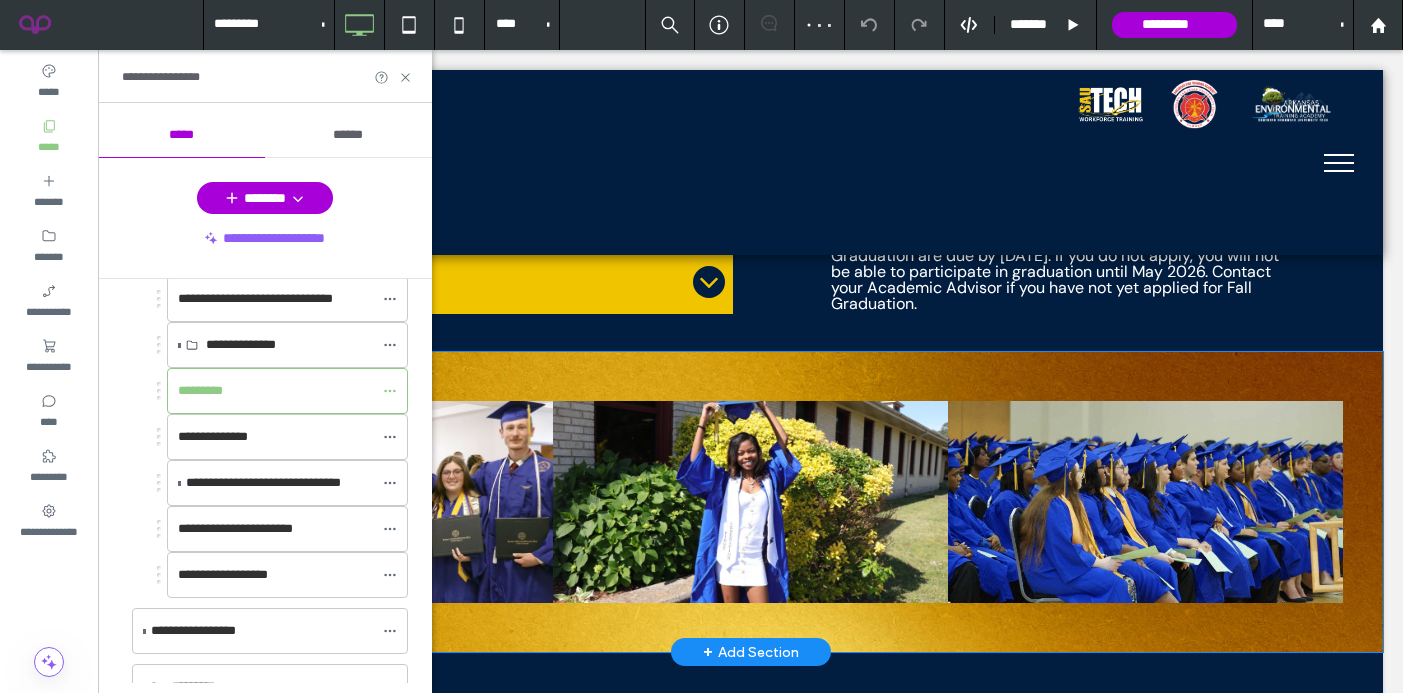 click on "Button
Button
Button
Click To Paste
Row + Add Section" at bounding box center [750, 502] 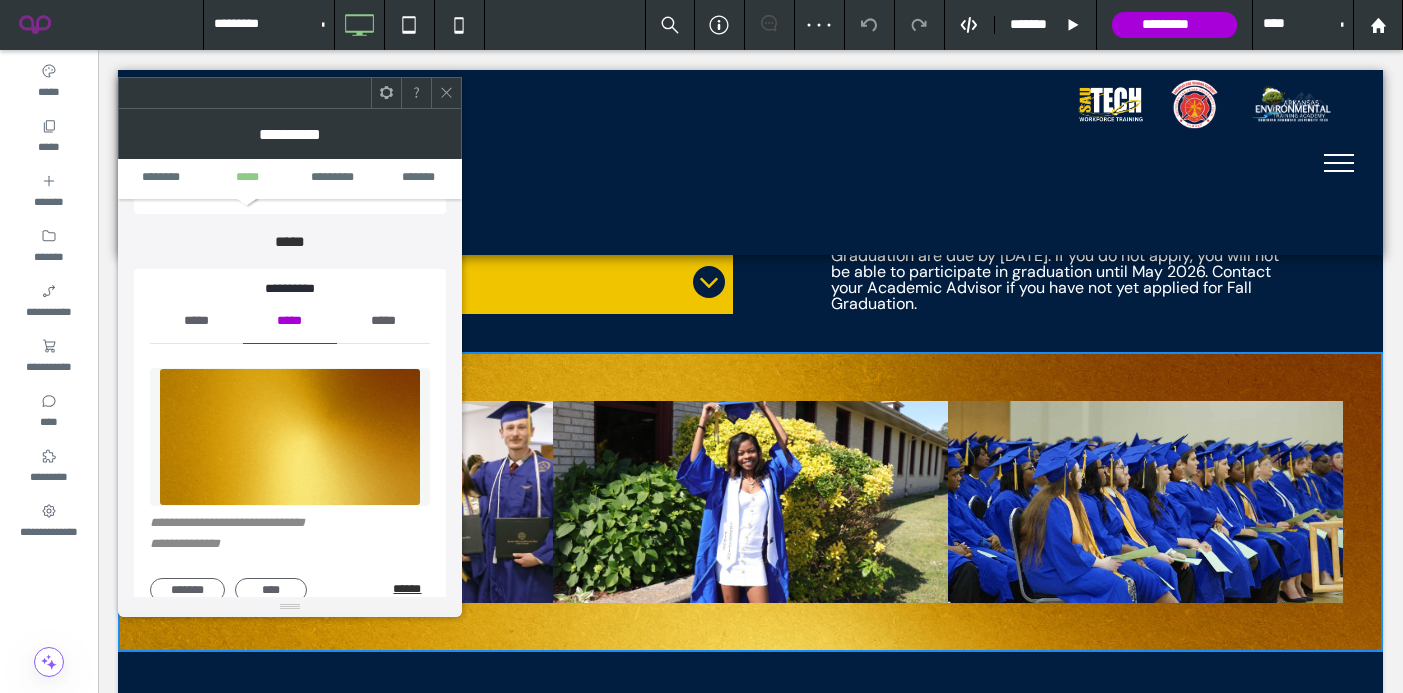 scroll, scrollTop: 184, scrollLeft: 0, axis: vertical 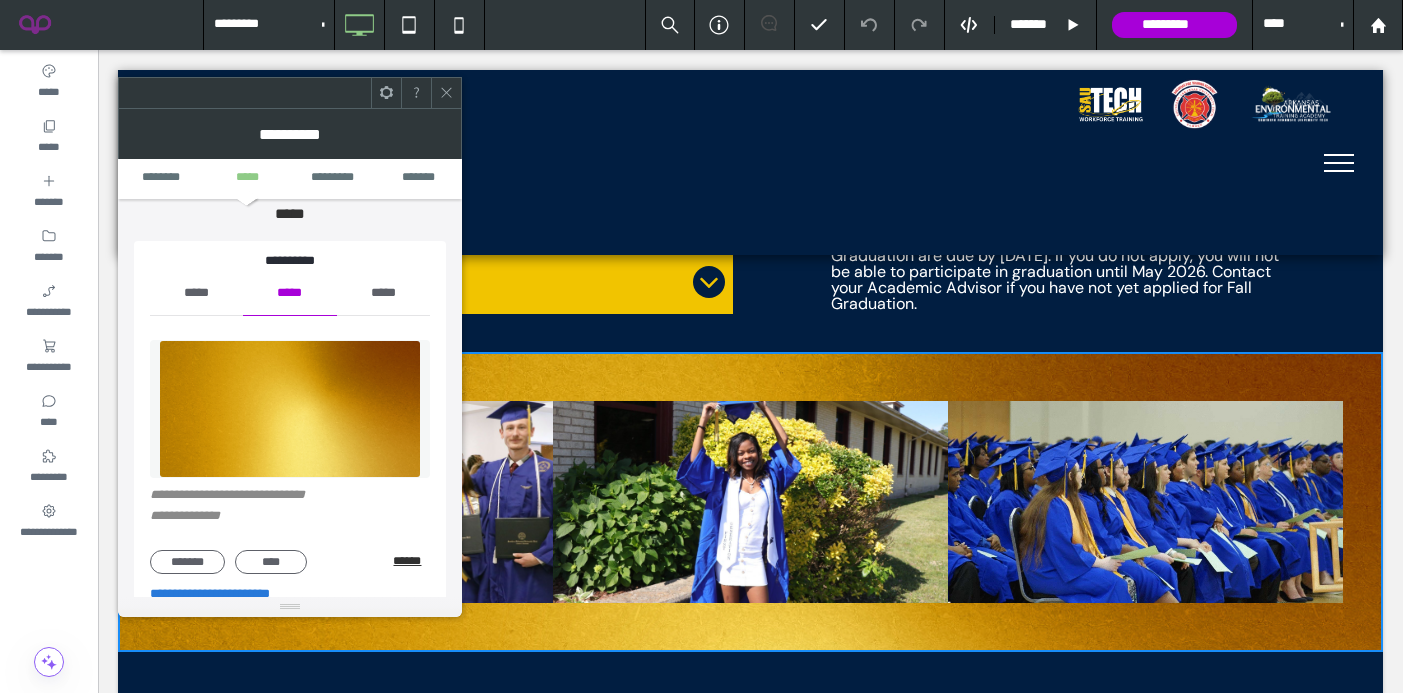 click on "******" at bounding box center [411, 561] 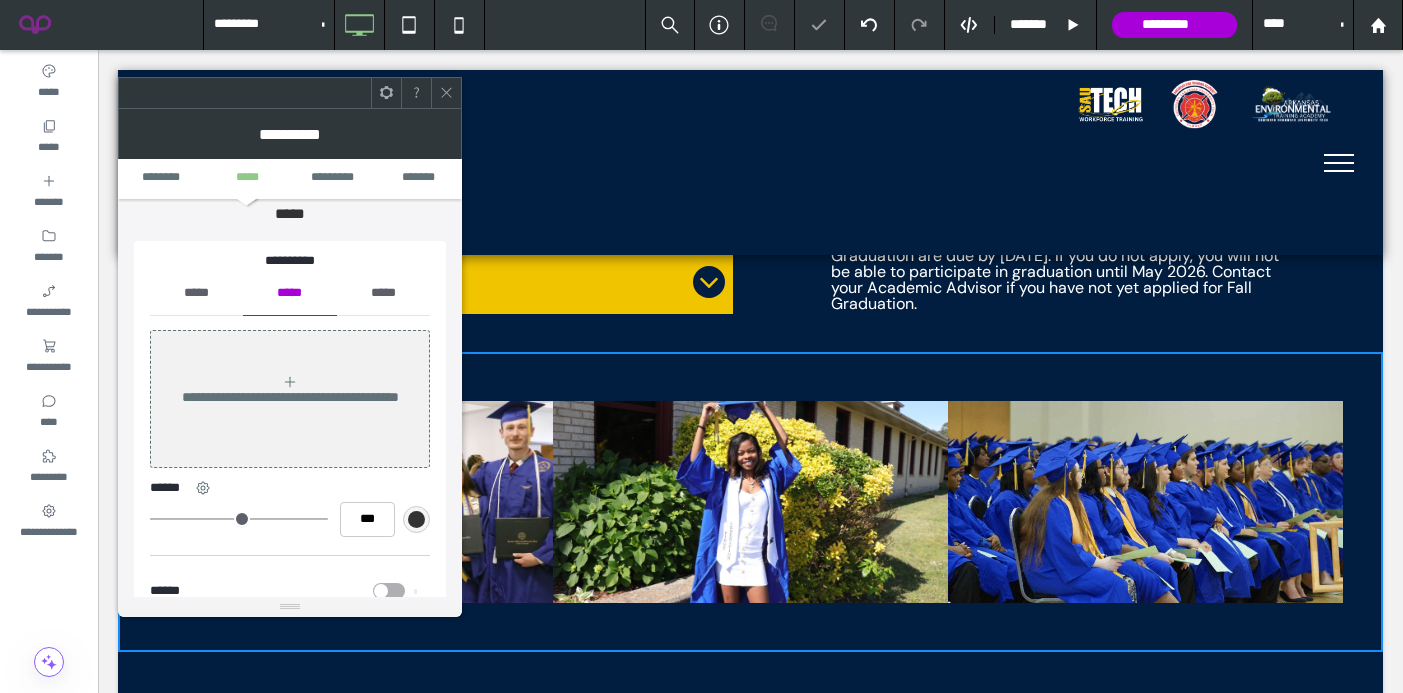 click on "*****" at bounding box center (196, 293) 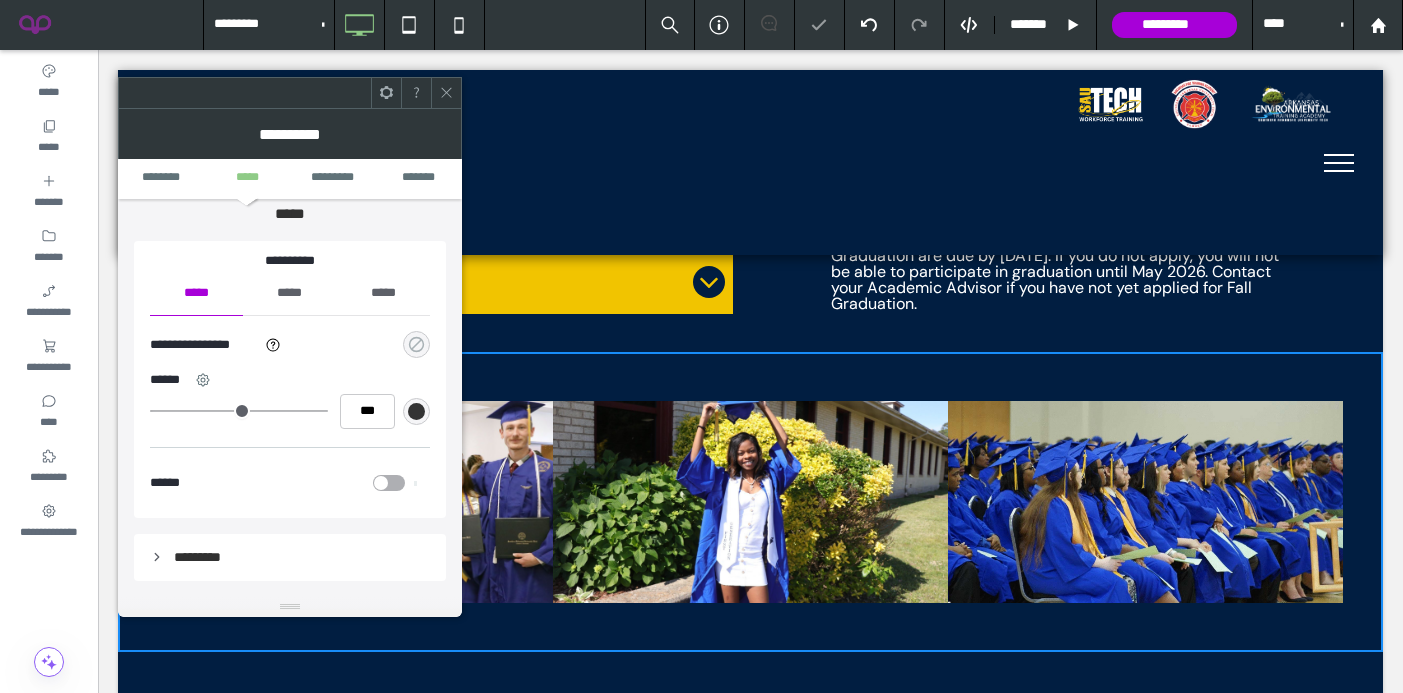 click 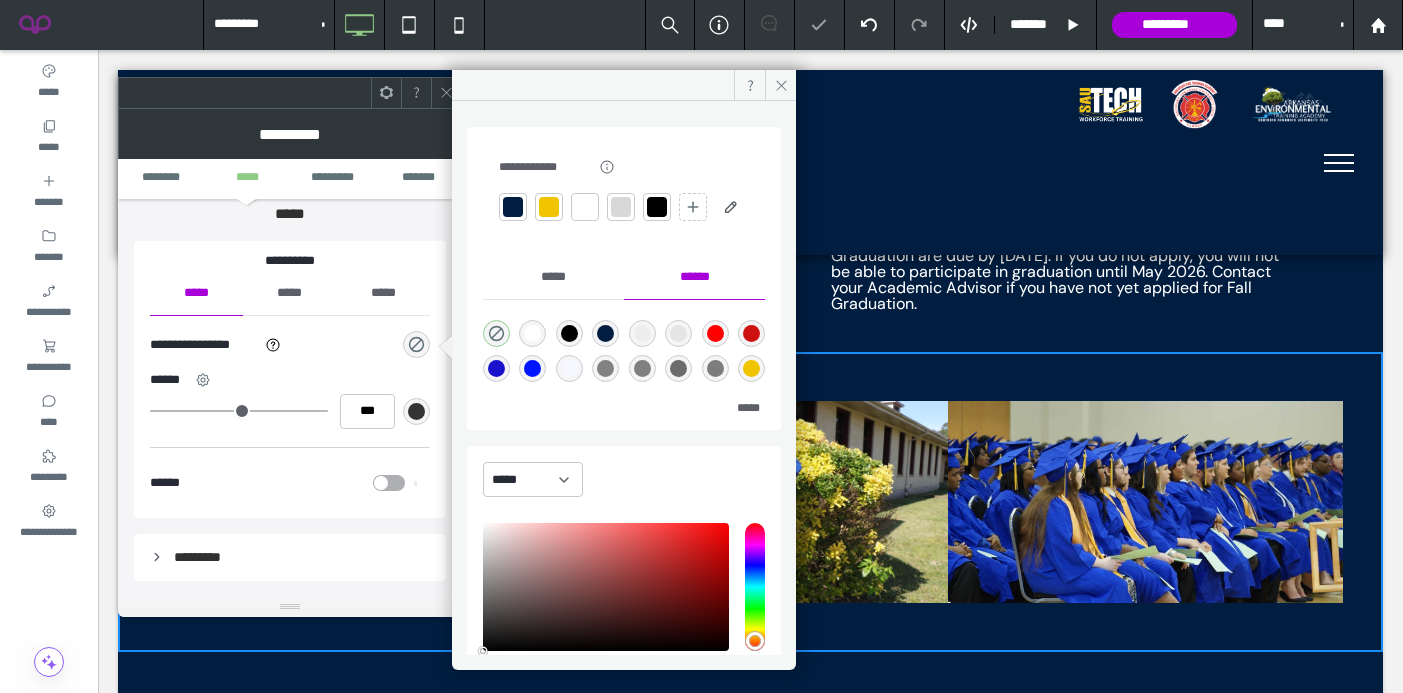 click at bounding box center [549, 207] 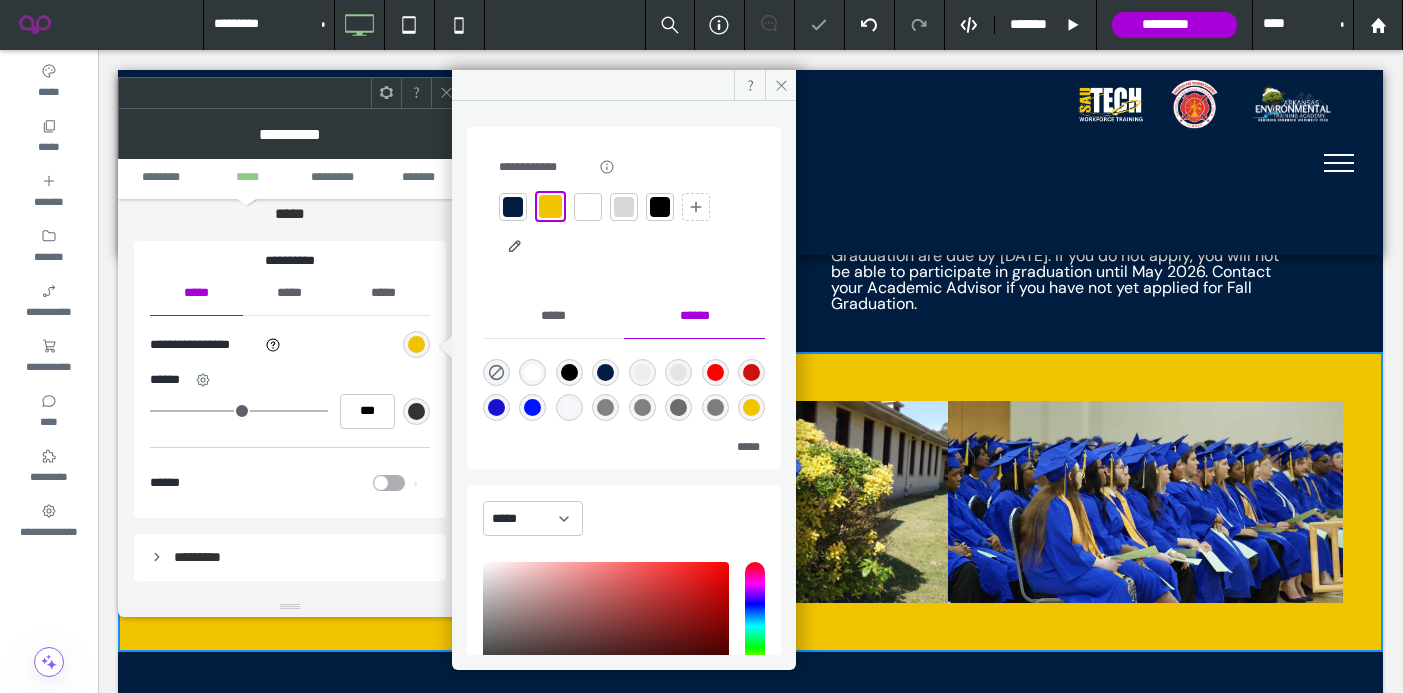 click 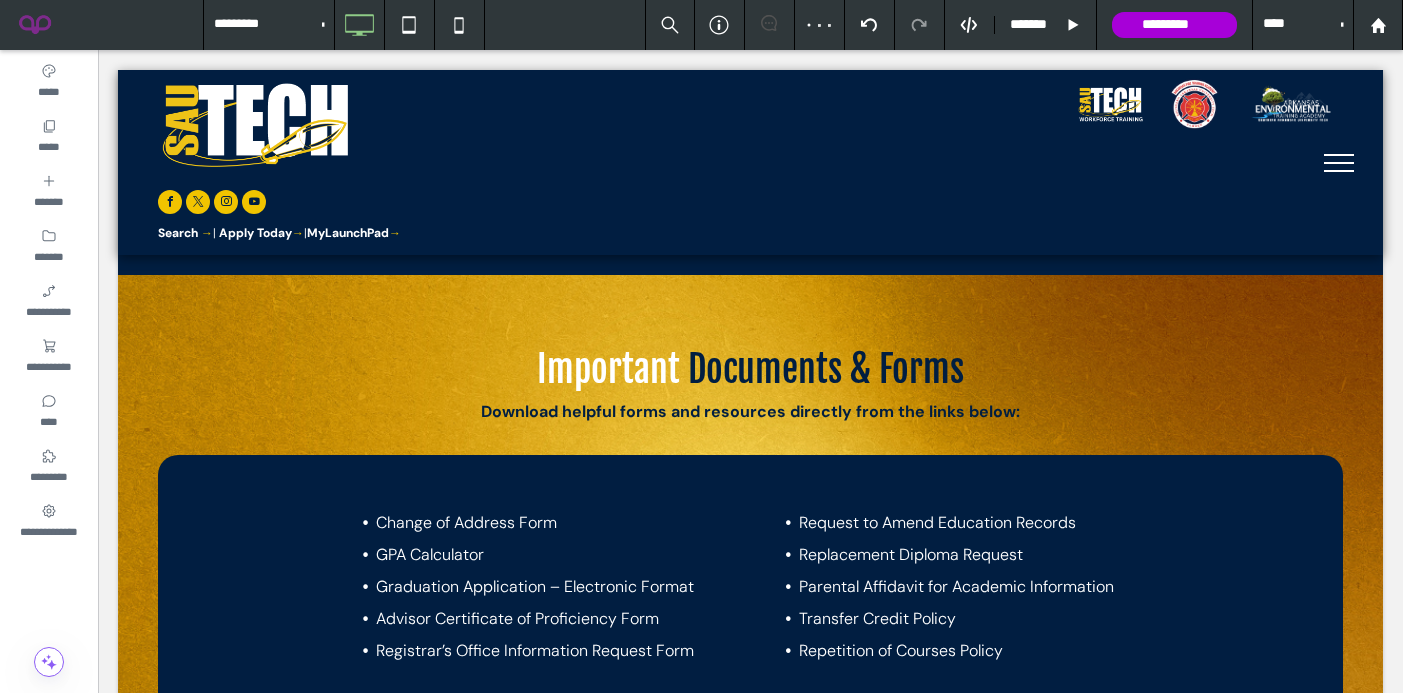 scroll, scrollTop: 2525, scrollLeft: 0, axis: vertical 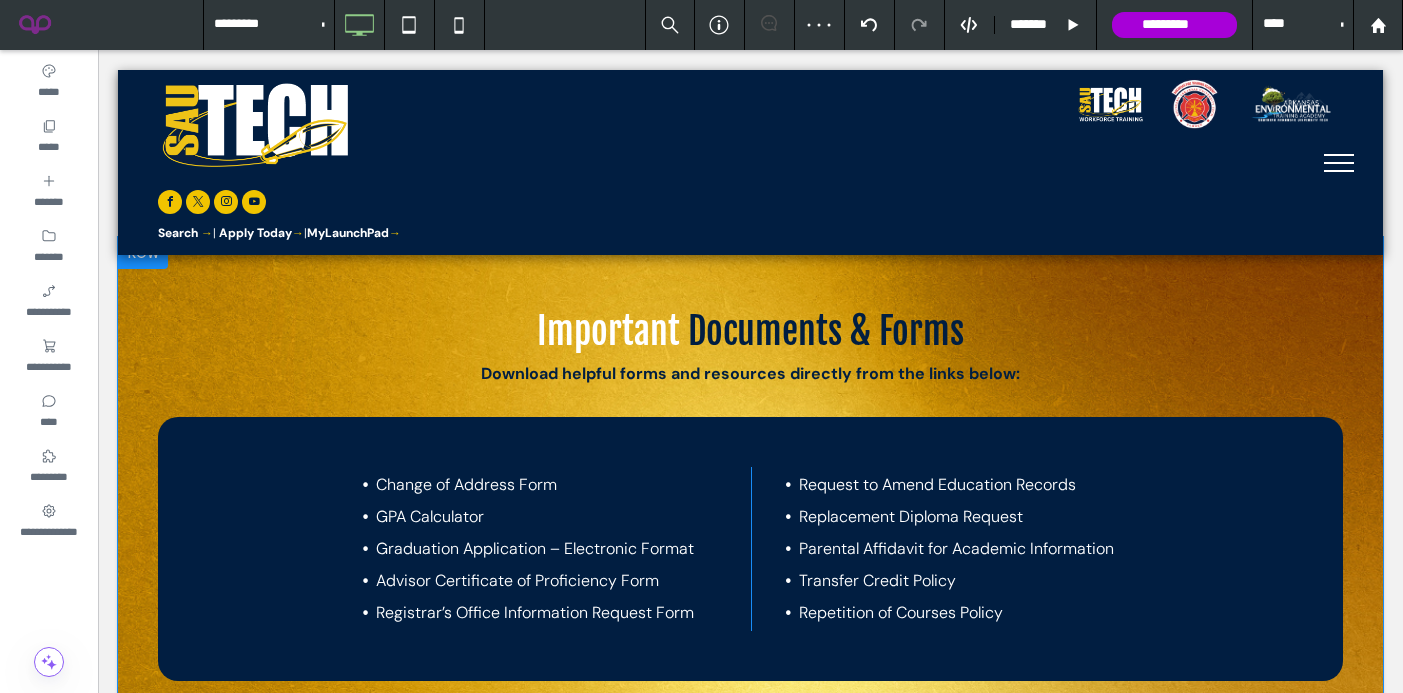 click on "Important
Documents & Forms
Download helpful forms and resources directly from the links below:           Change of Address Form GPA Calculator Graduation Application – Electronic Format Advisor Certificate of Proficiency Form Registrar’s Office Information Request Form
Click To Paste
Request to Amend Education Records Replacement Diploma Request Parental Affidavit for Academic Information Transfer Credit Policy Repetition of Courses Policy
Click To Paste
Click To Paste
Row + Add Section" at bounding box center [750, 494] 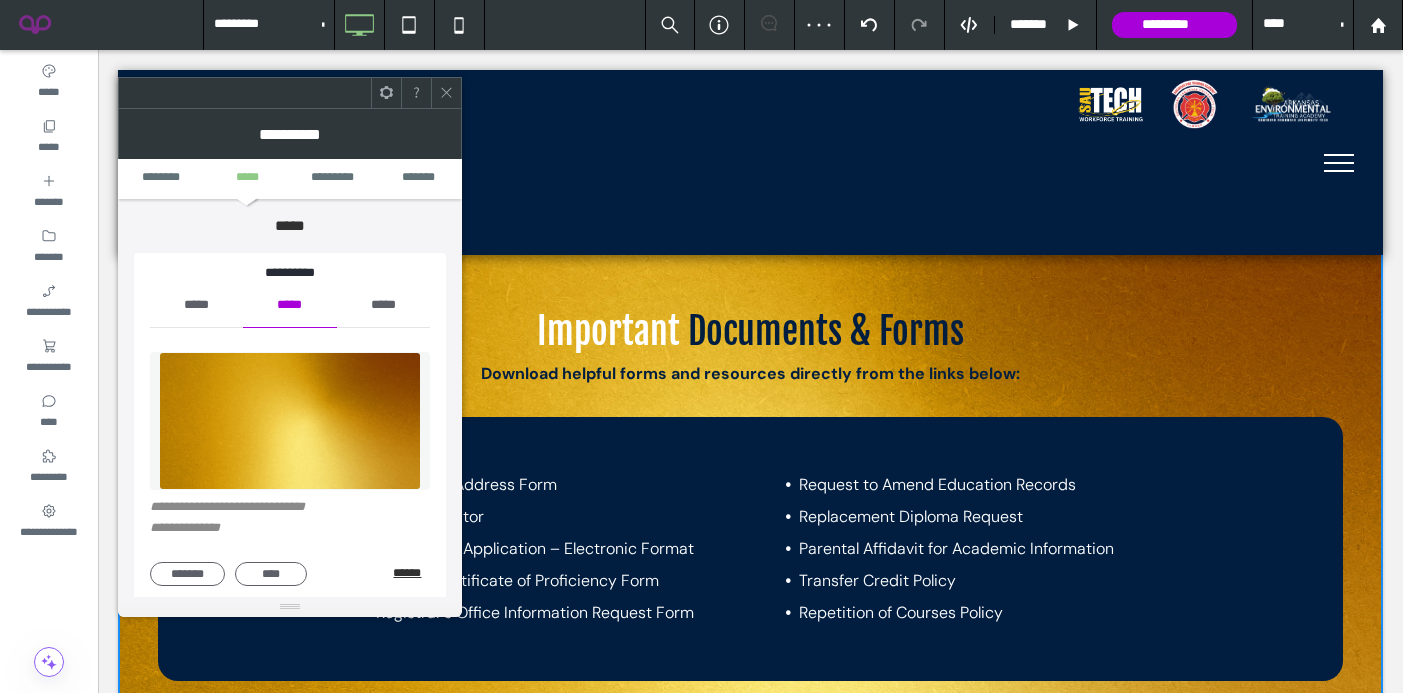 scroll, scrollTop: 175, scrollLeft: 0, axis: vertical 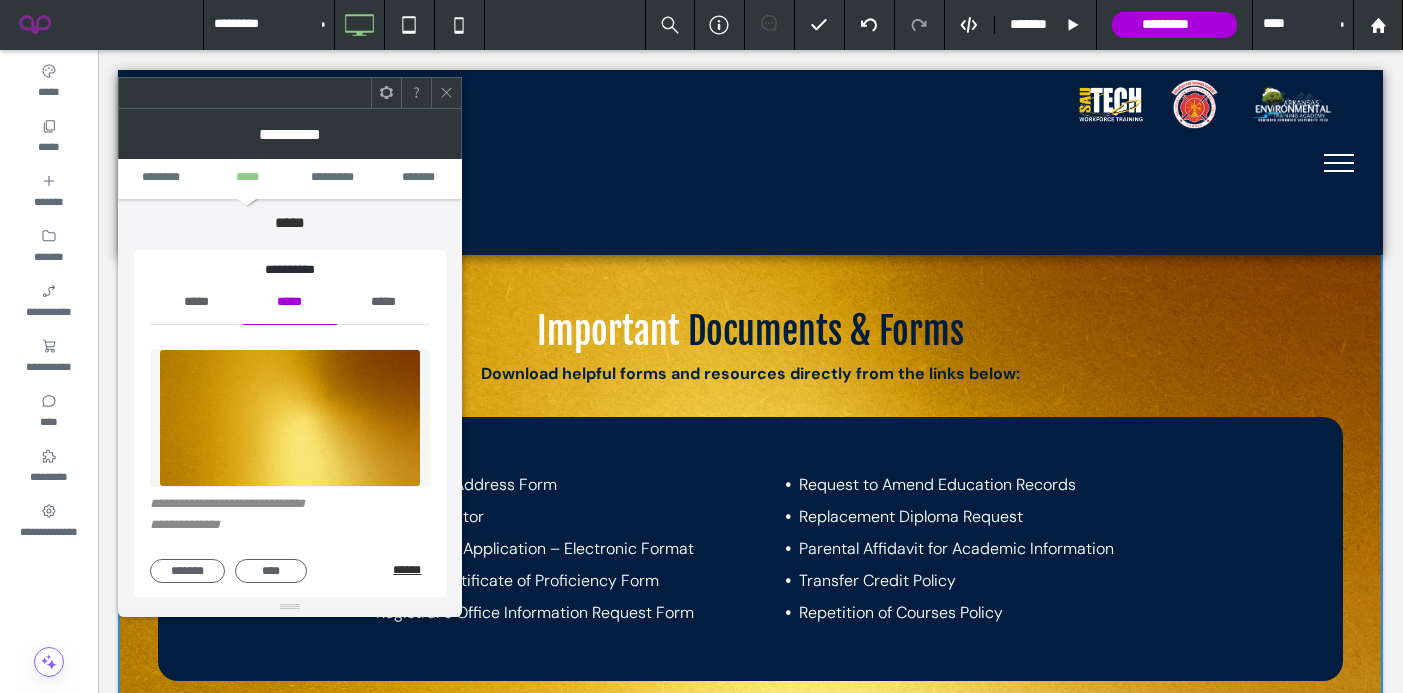 click on "******" at bounding box center (411, 570) 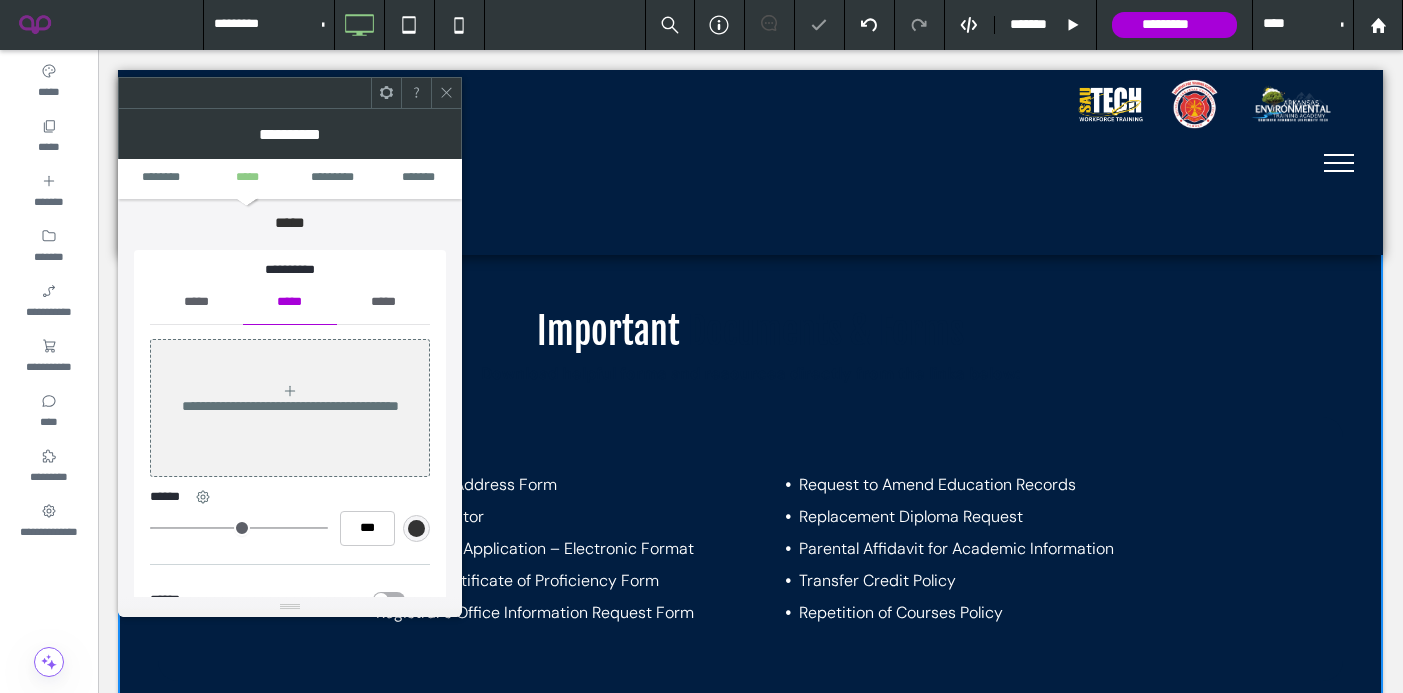 click on "*****" at bounding box center [196, 302] 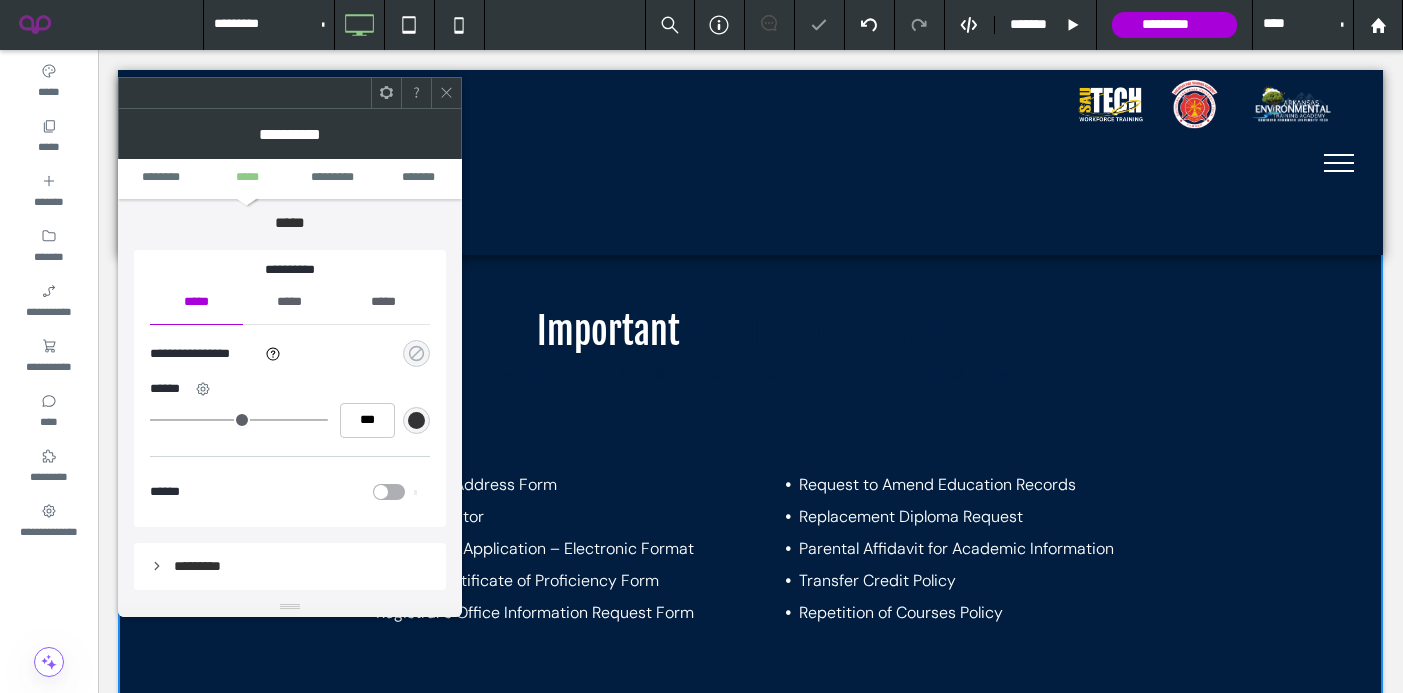 click 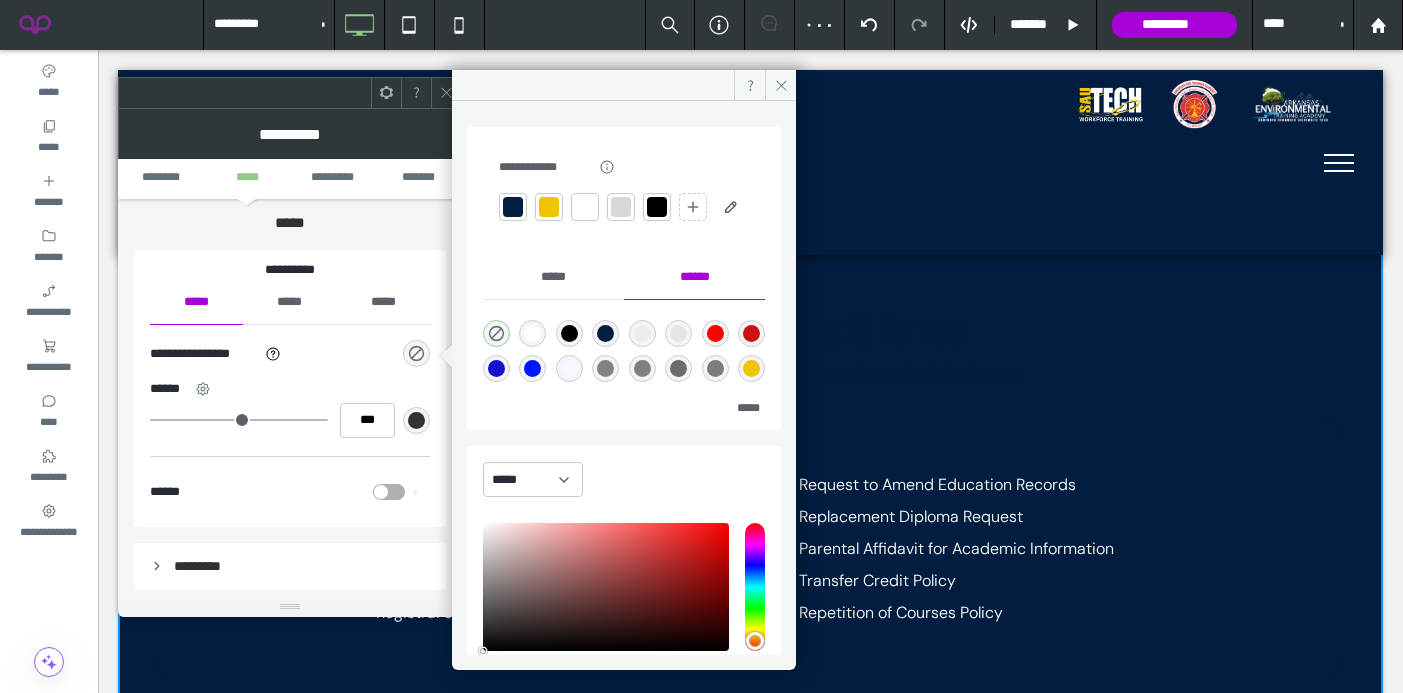 click at bounding box center (549, 207) 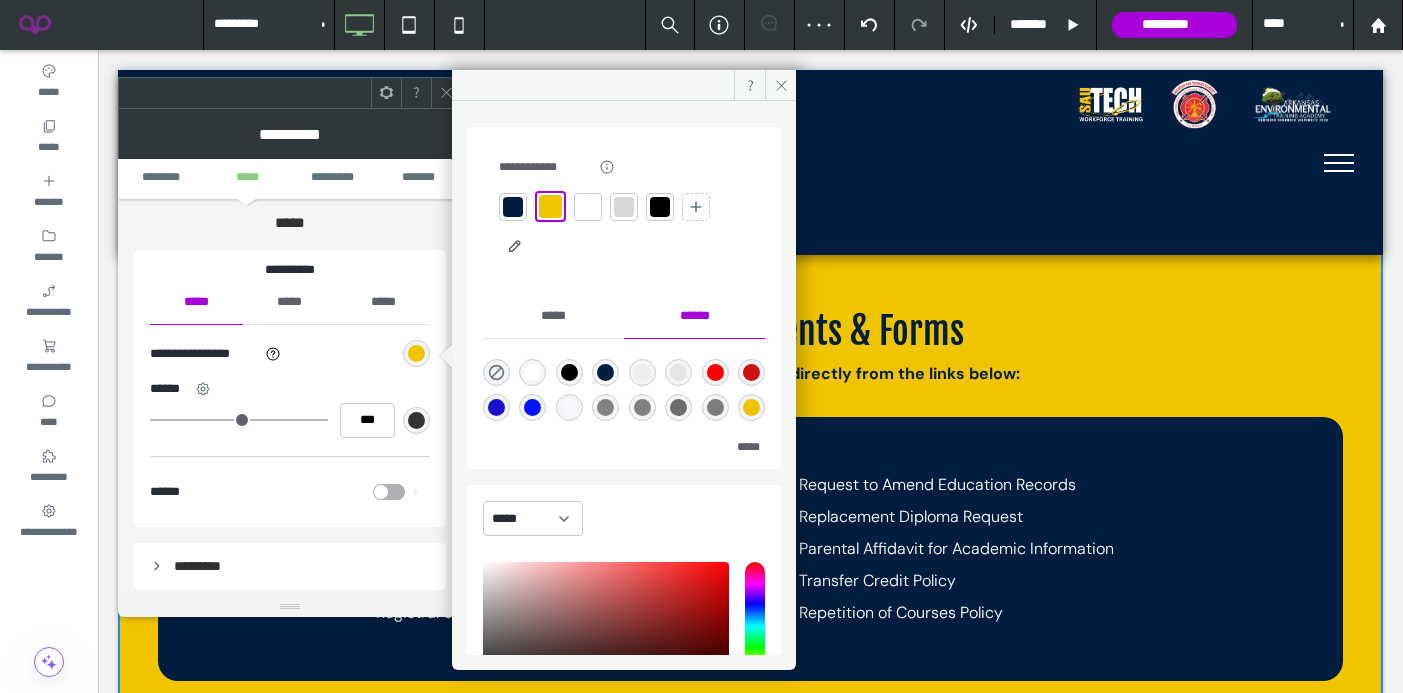 click 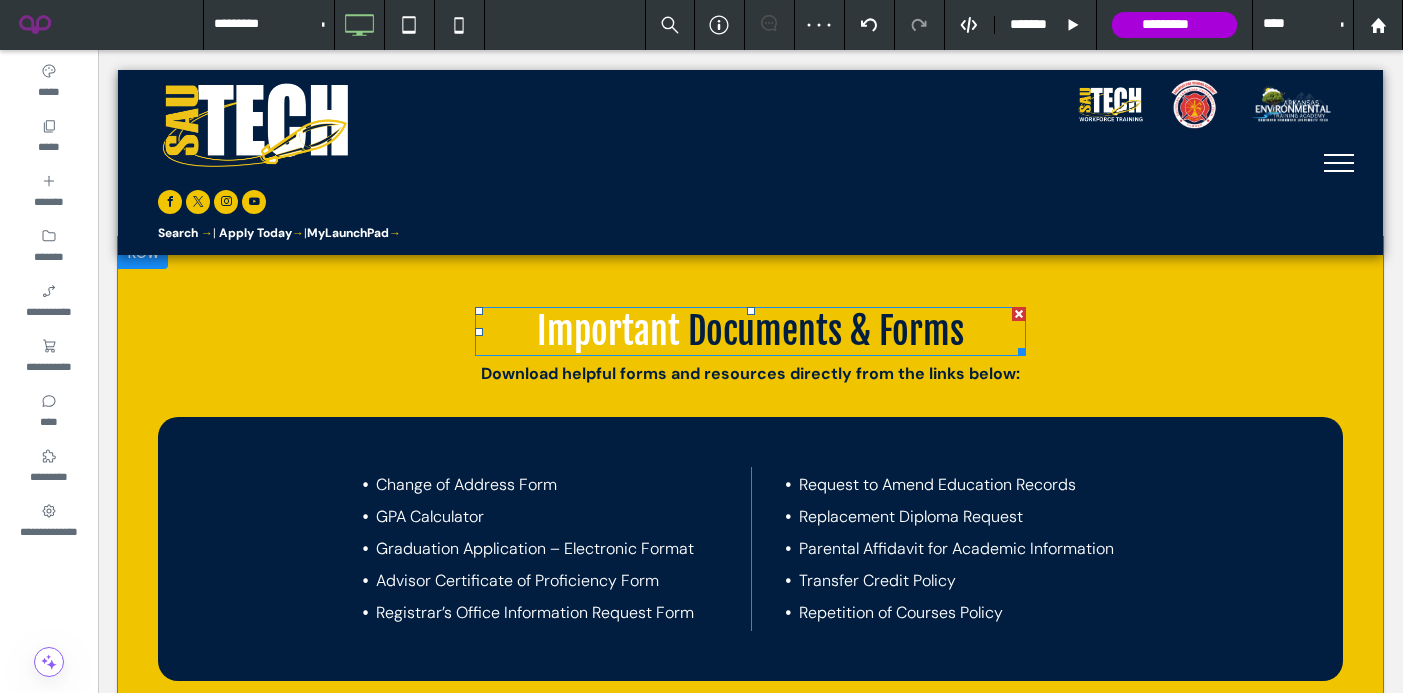 click on "Important" at bounding box center (608, 331) 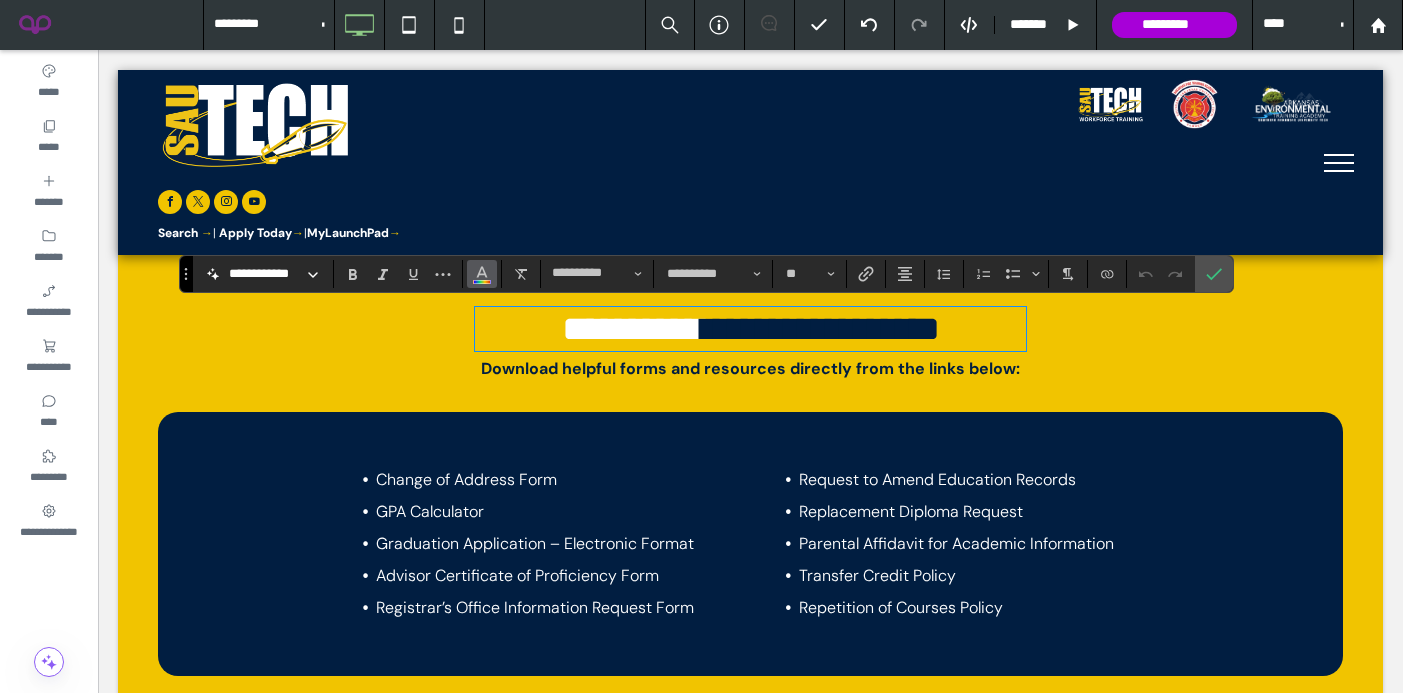 click 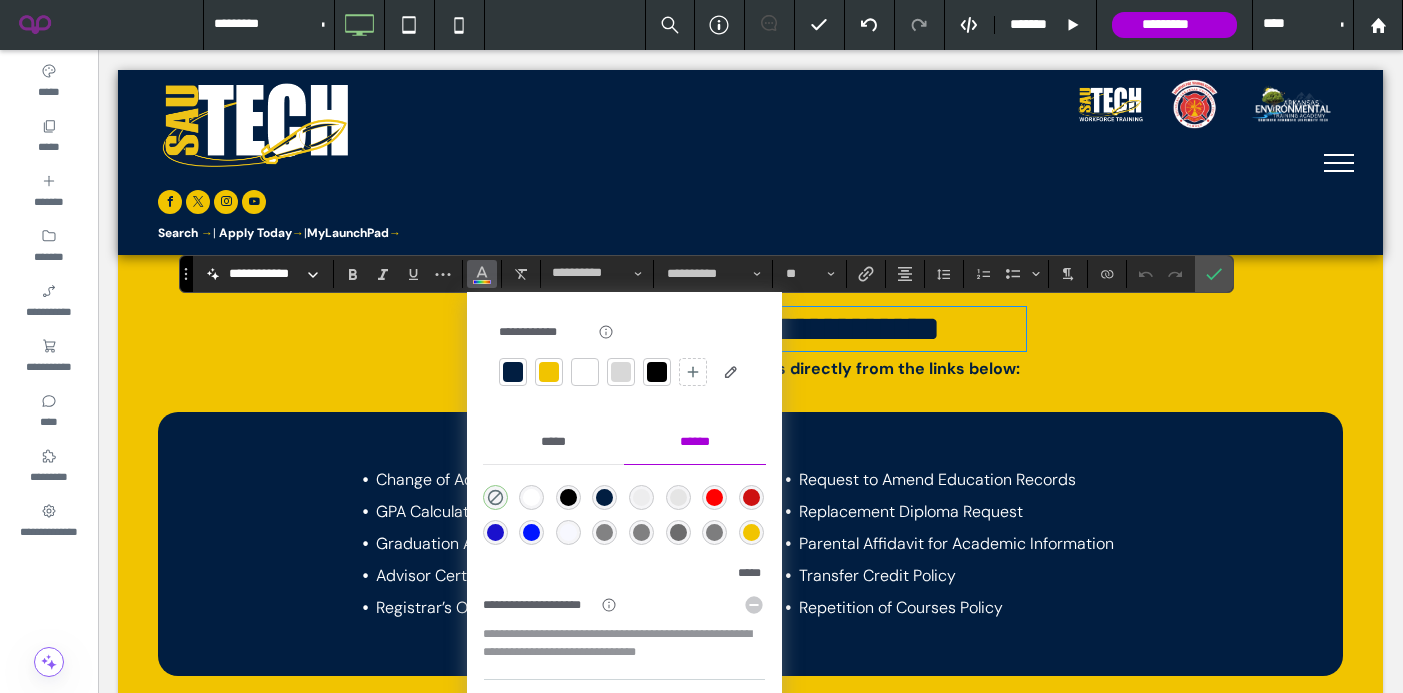 click at bounding box center [513, 372] 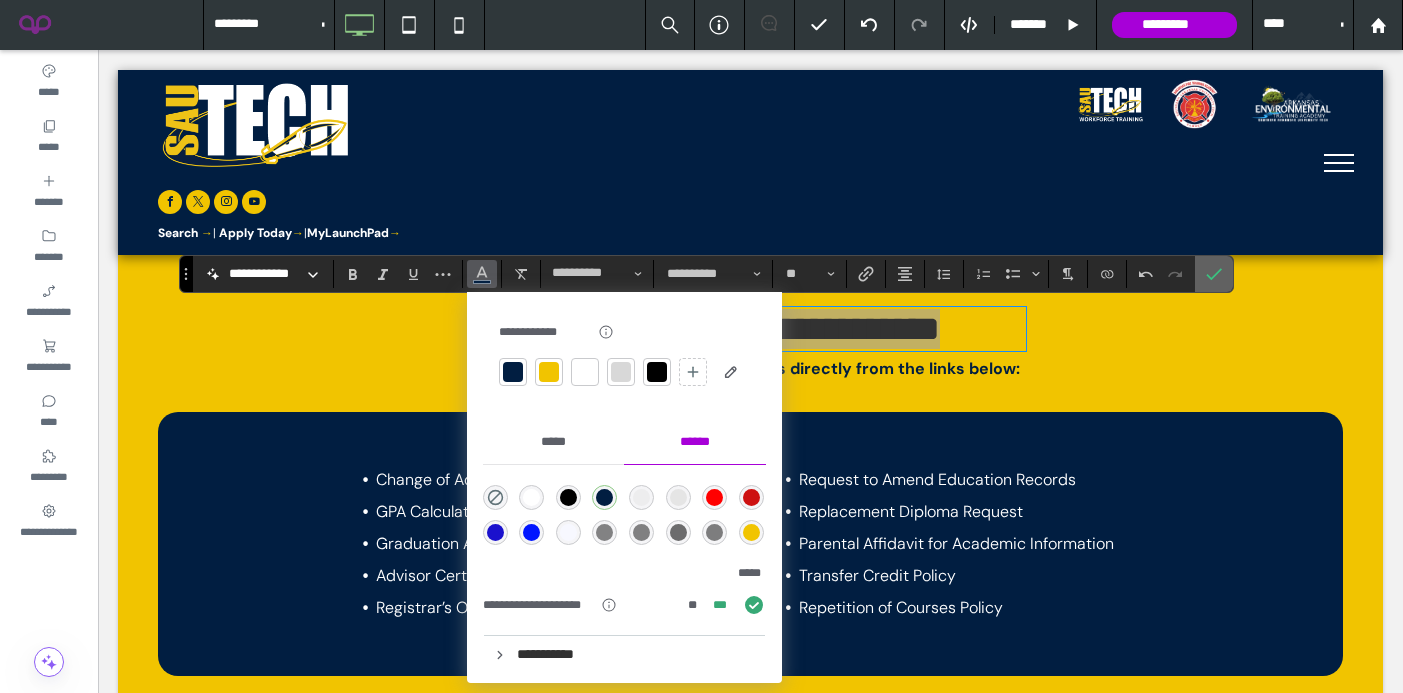 click 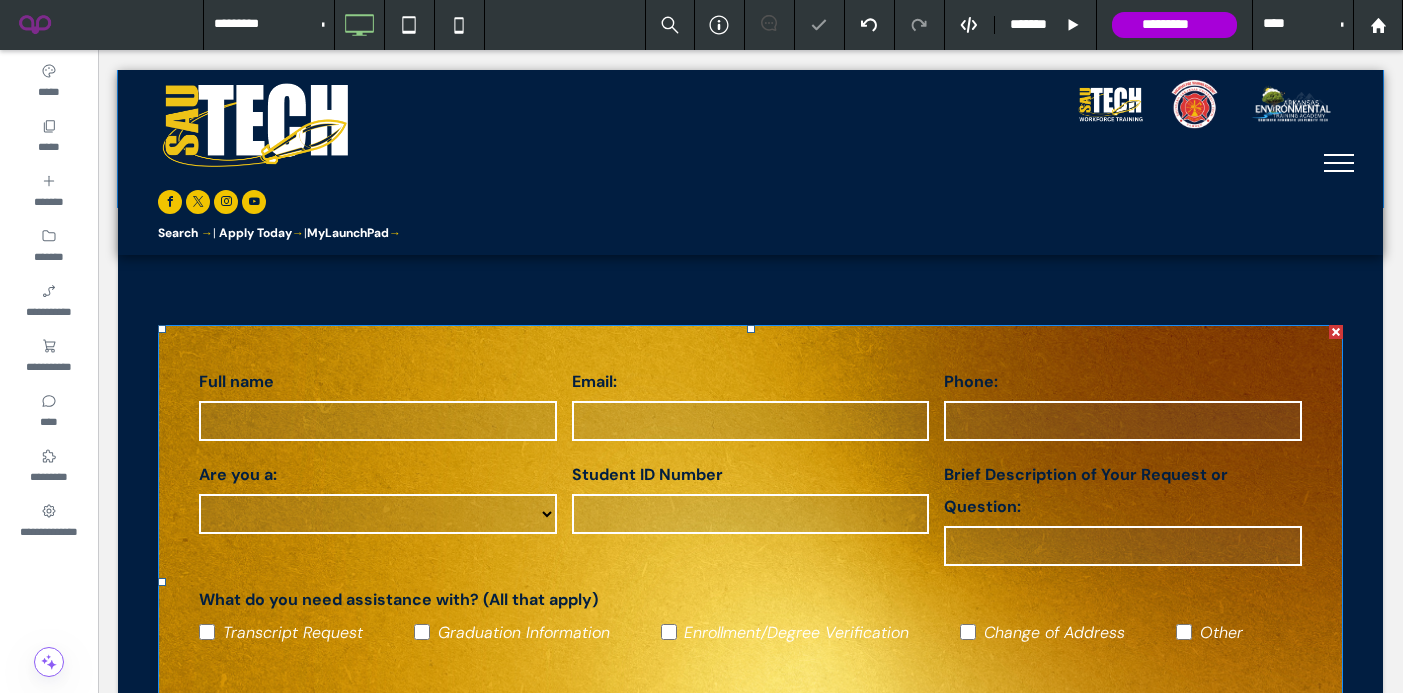 scroll, scrollTop: 3124, scrollLeft: 0, axis: vertical 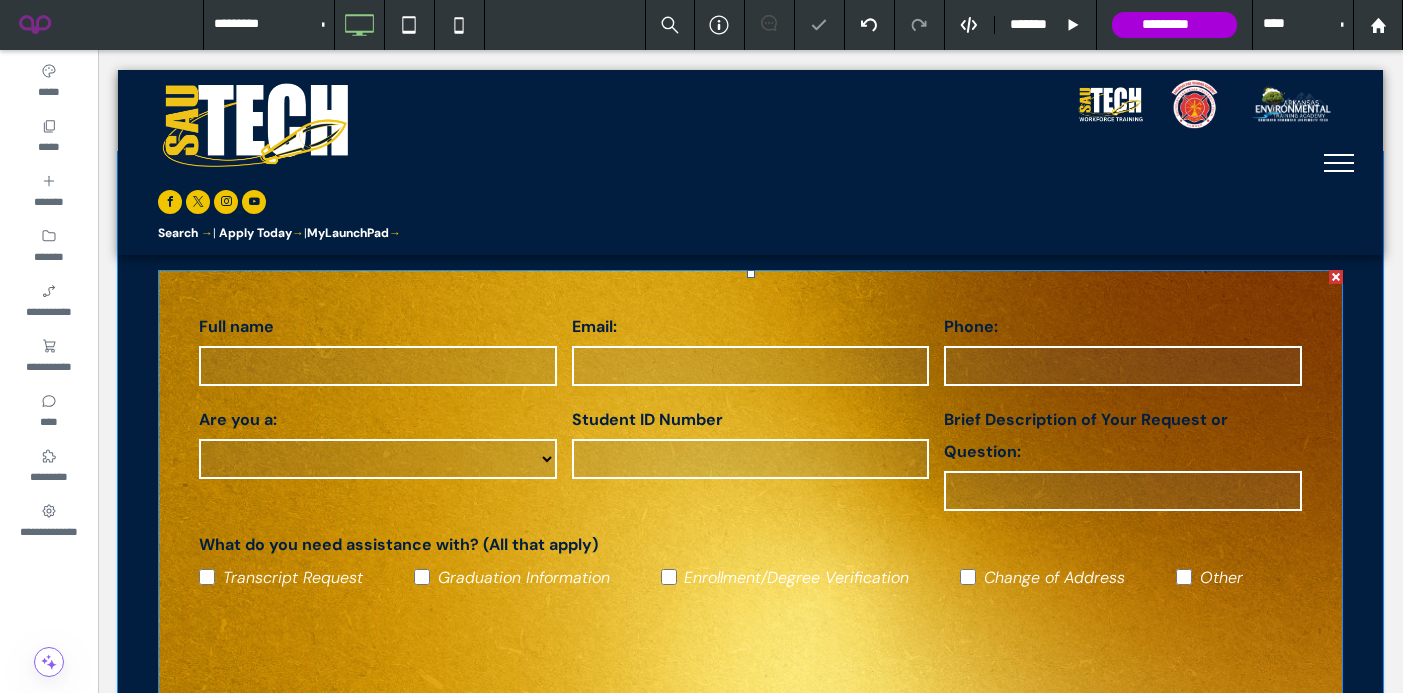 click on "Phone:" at bounding box center (1123, 327) 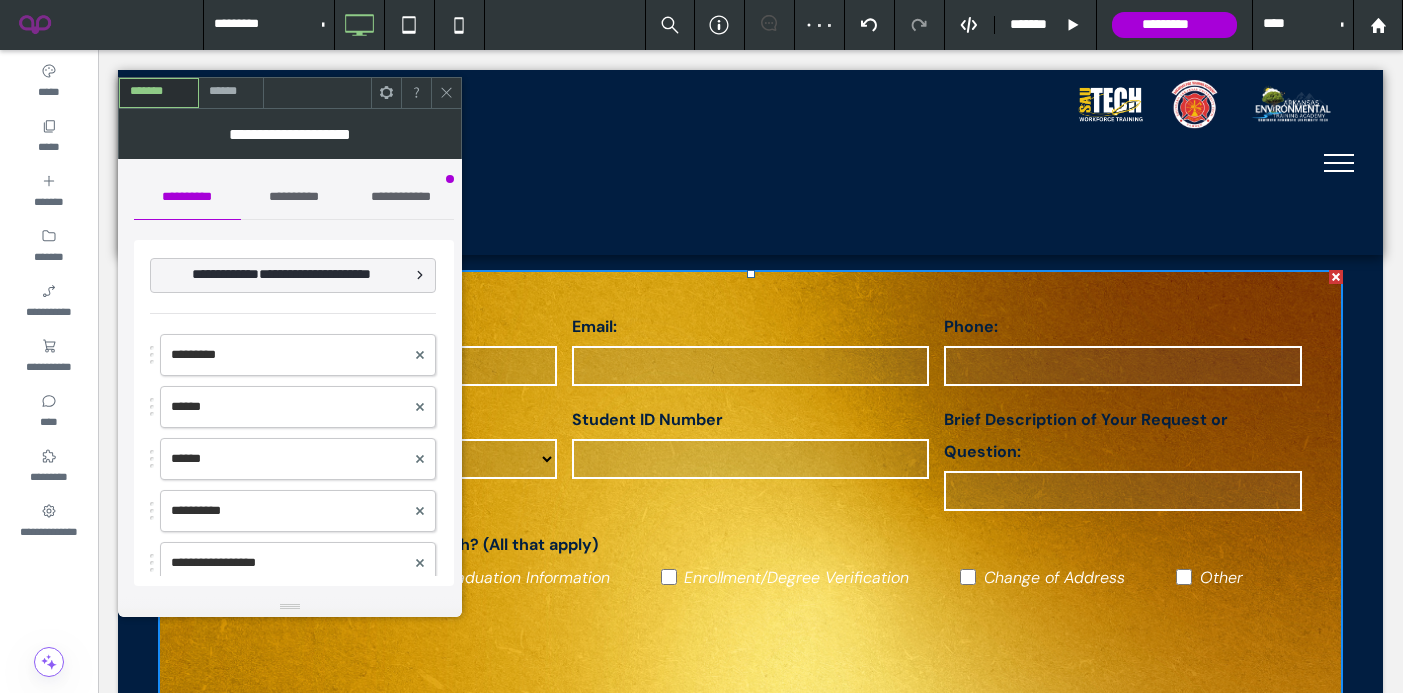 click on "******" at bounding box center [231, 92] 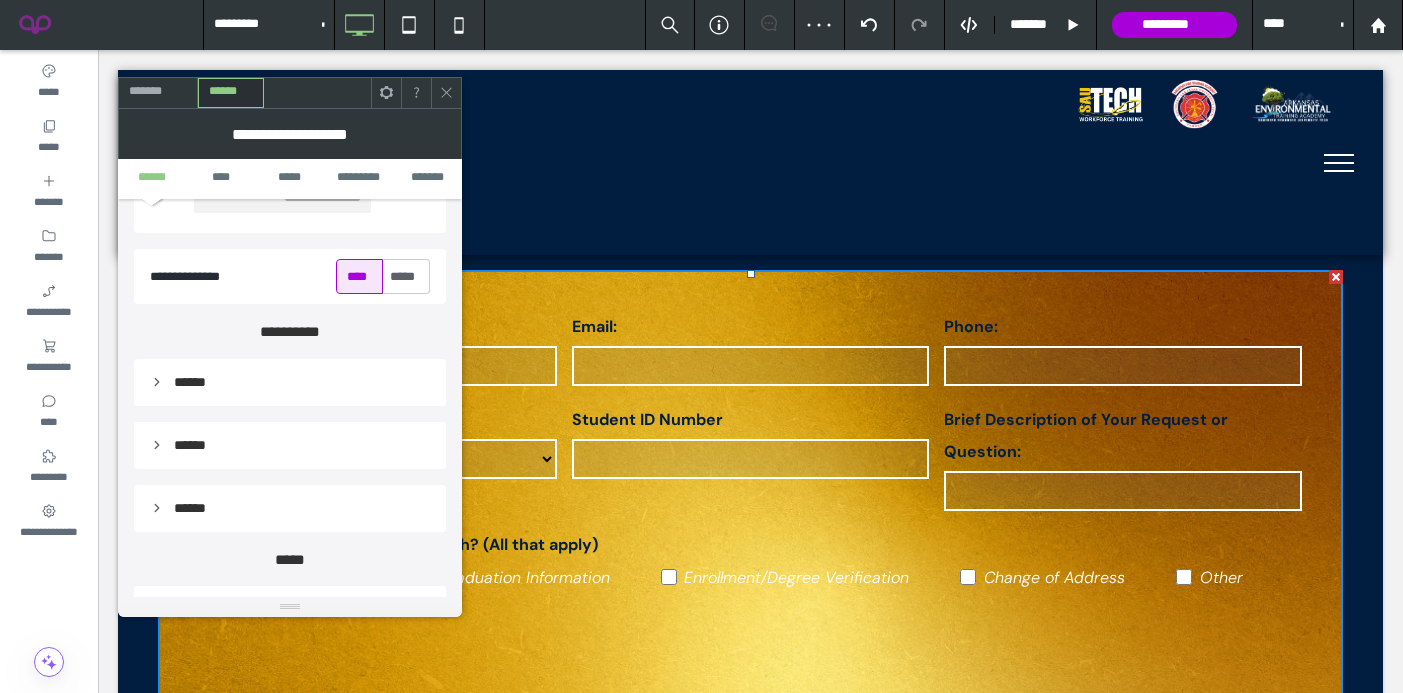 scroll, scrollTop: 309, scrollLeft: 0, axis: vertical 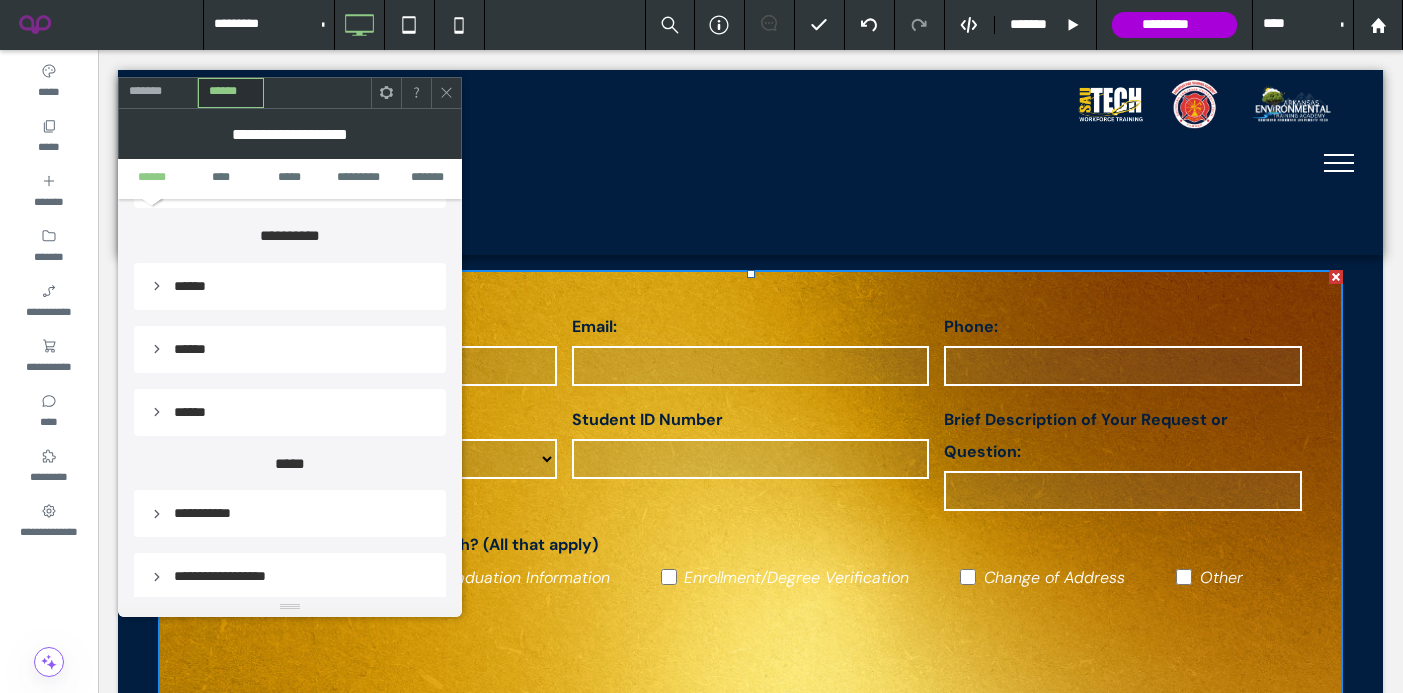 click on "**********" at bounding box center (290, 513) 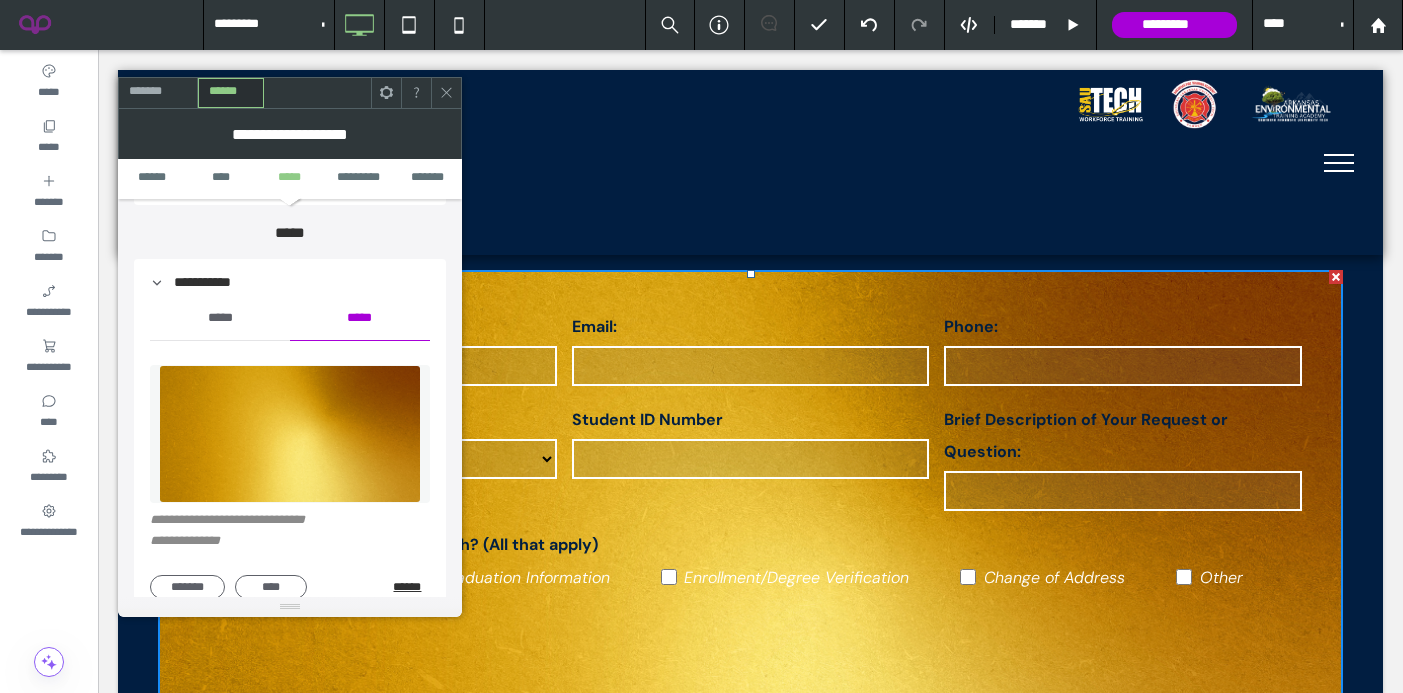 scroll, scrollTop: 567, scrollLeft: 0, axis: vertical 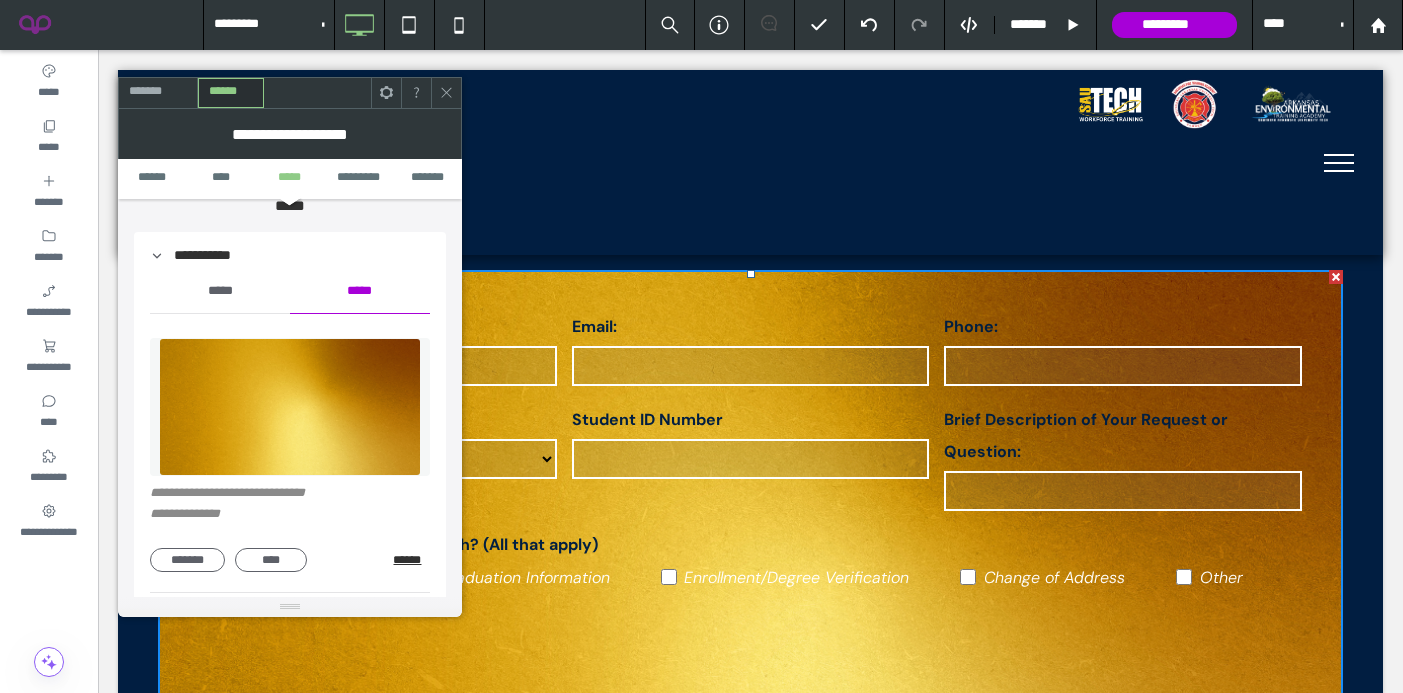 click on "******" at bounding box center [411, 560] 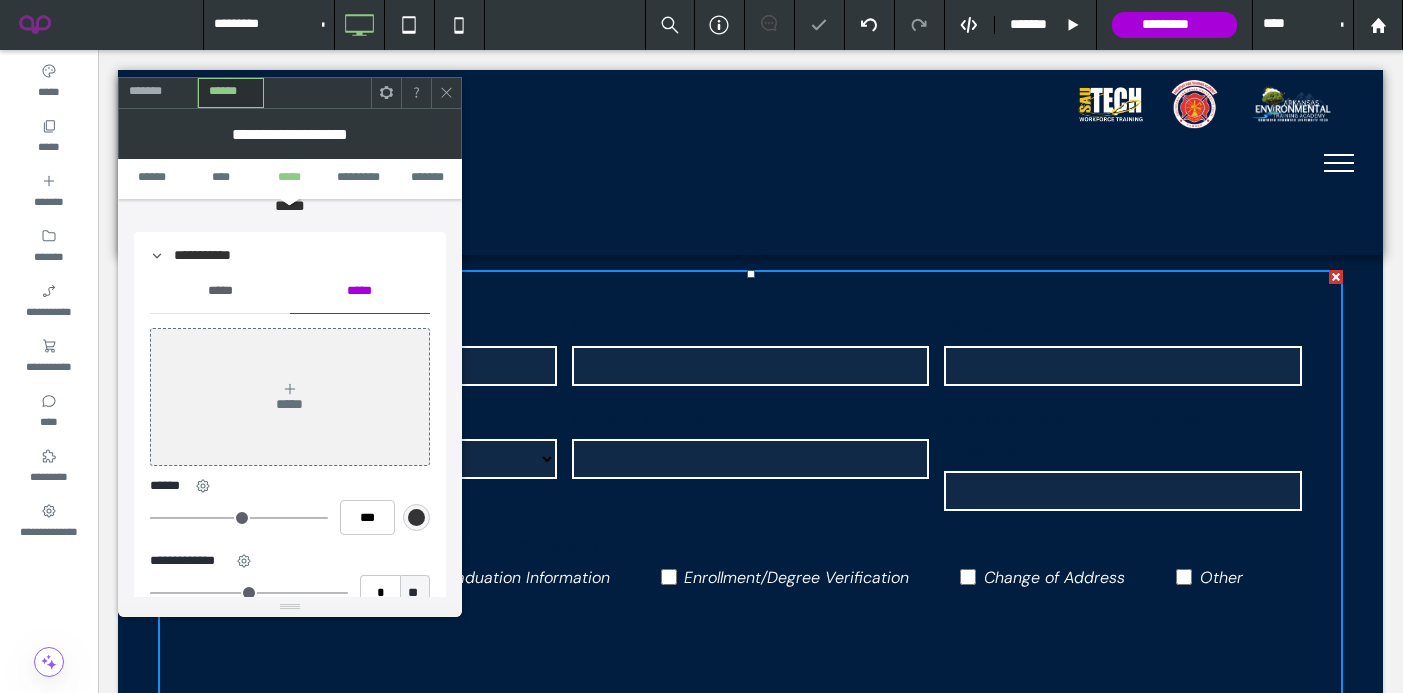 click on "*****" at bounding box center (220, 291) 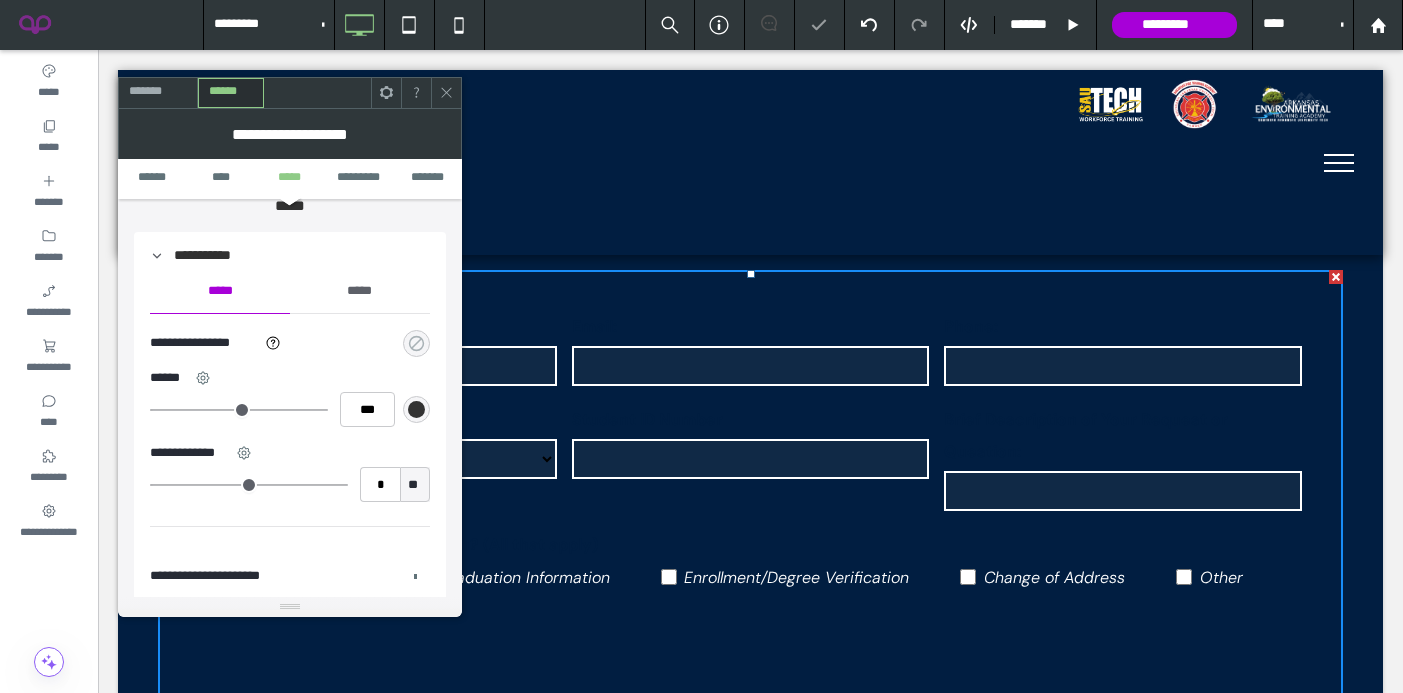 click at bounding box center [416, 343] 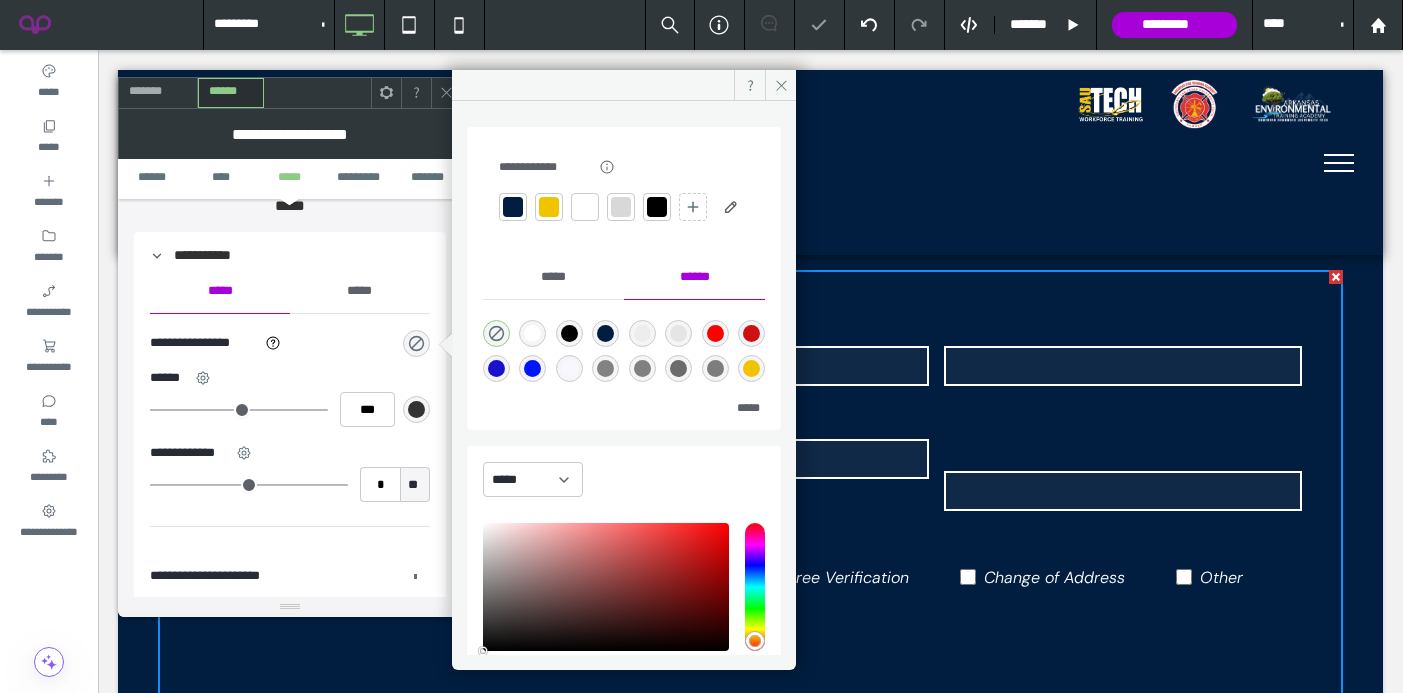 click at bounding box center (549, 207) 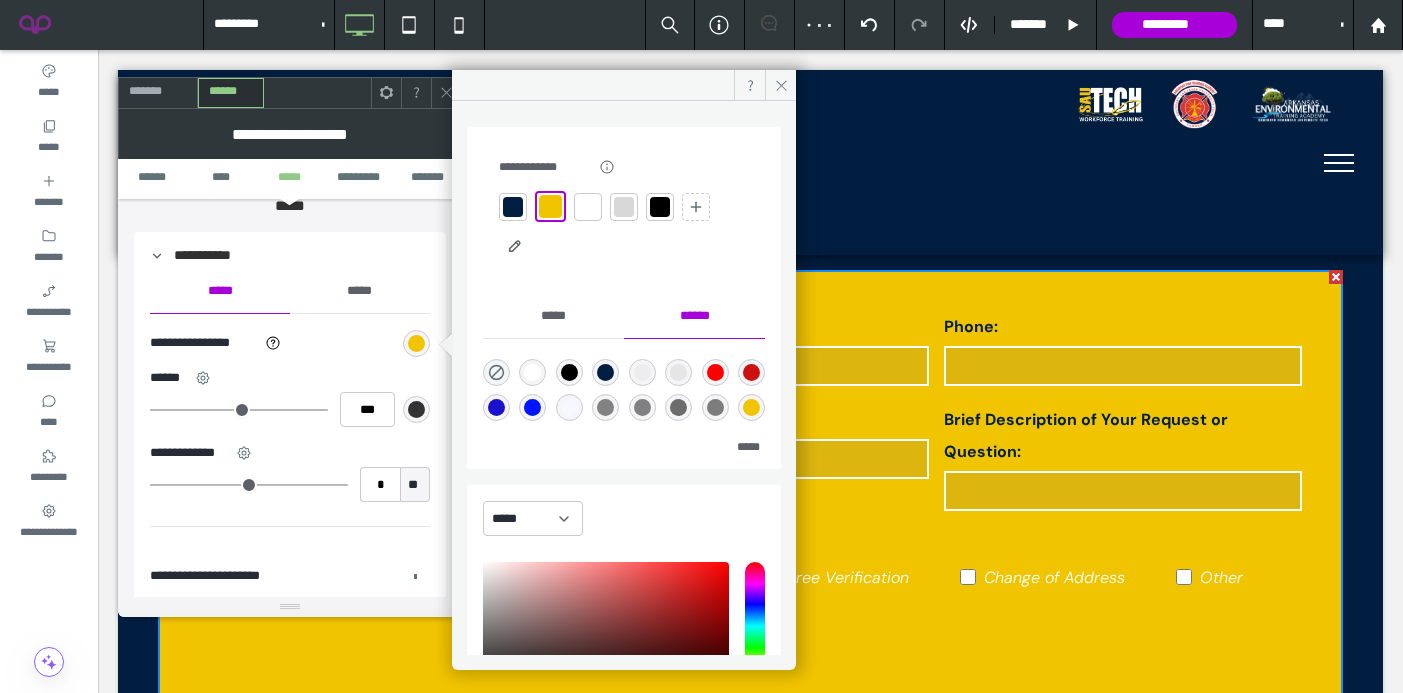 click 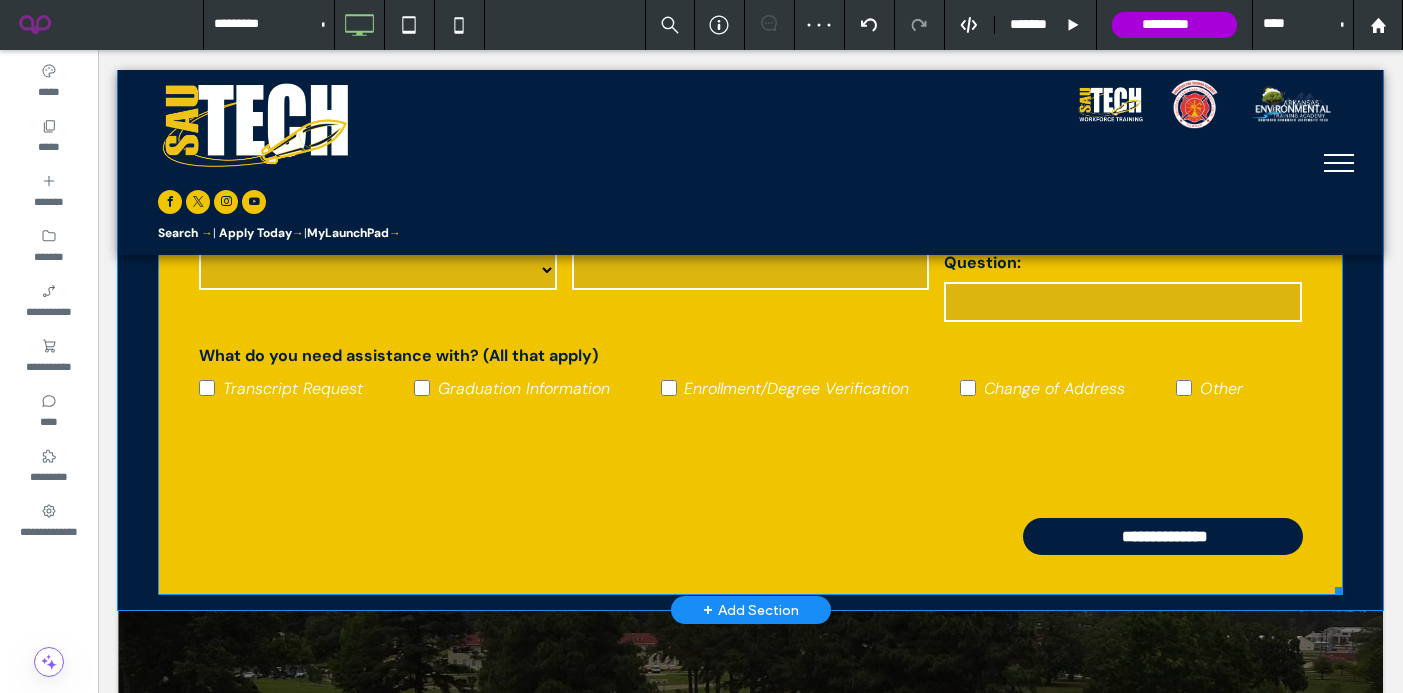 scroll, scrollTop: 3295, scrollLeft: 0, axis: vertical 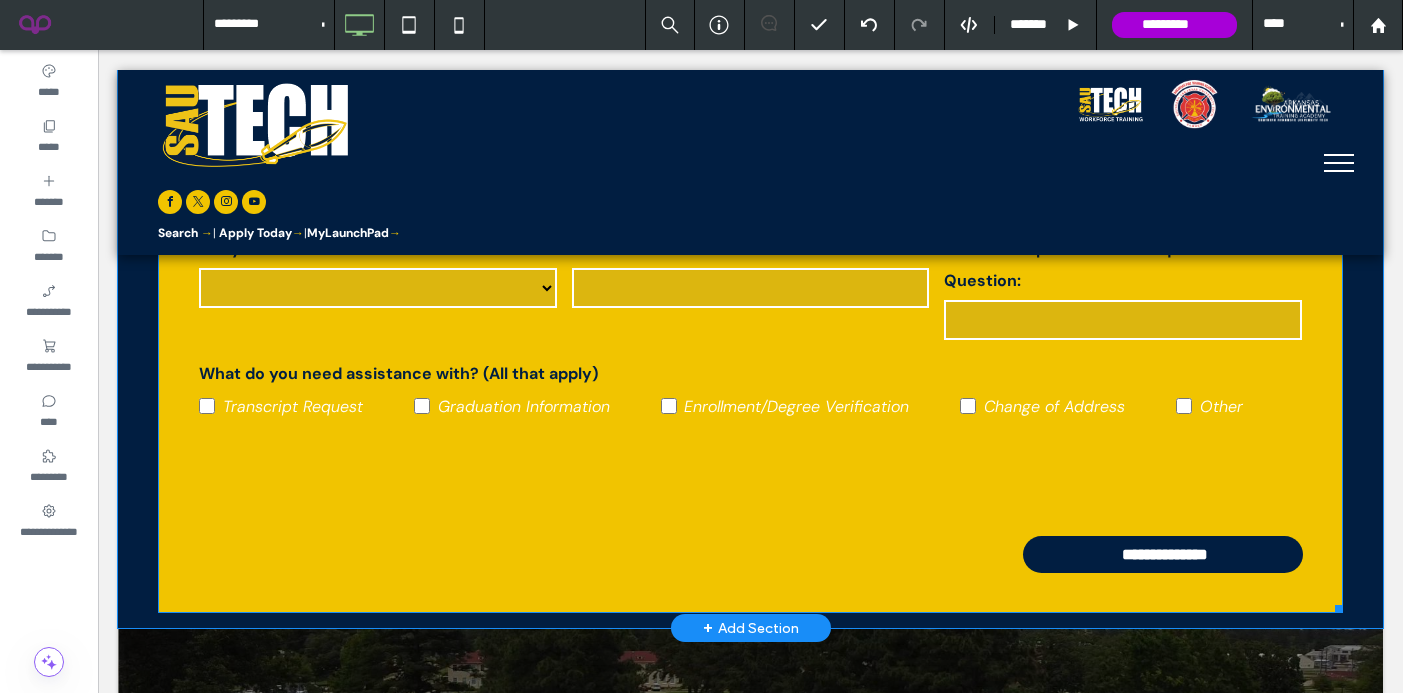 click on "Graduation Information" at bounding box center (537, 406) 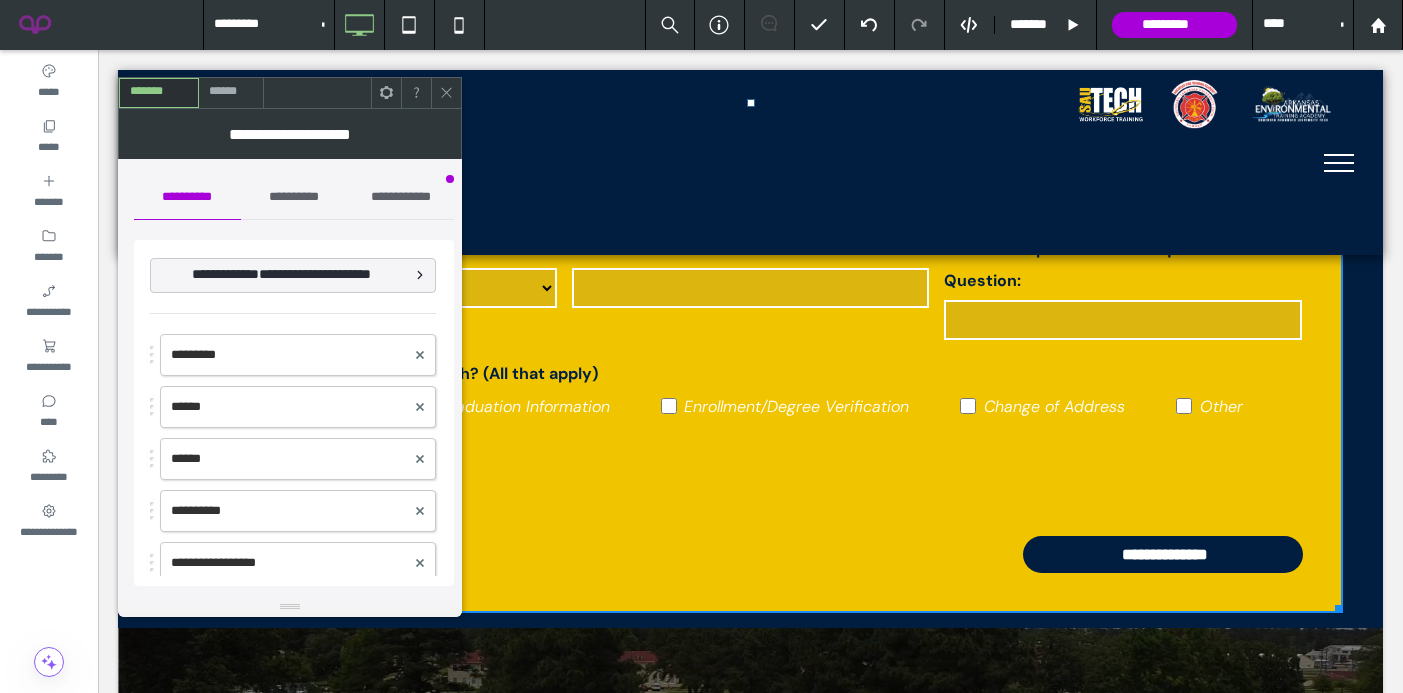 click on "**********" at bounding box center (294, 197) 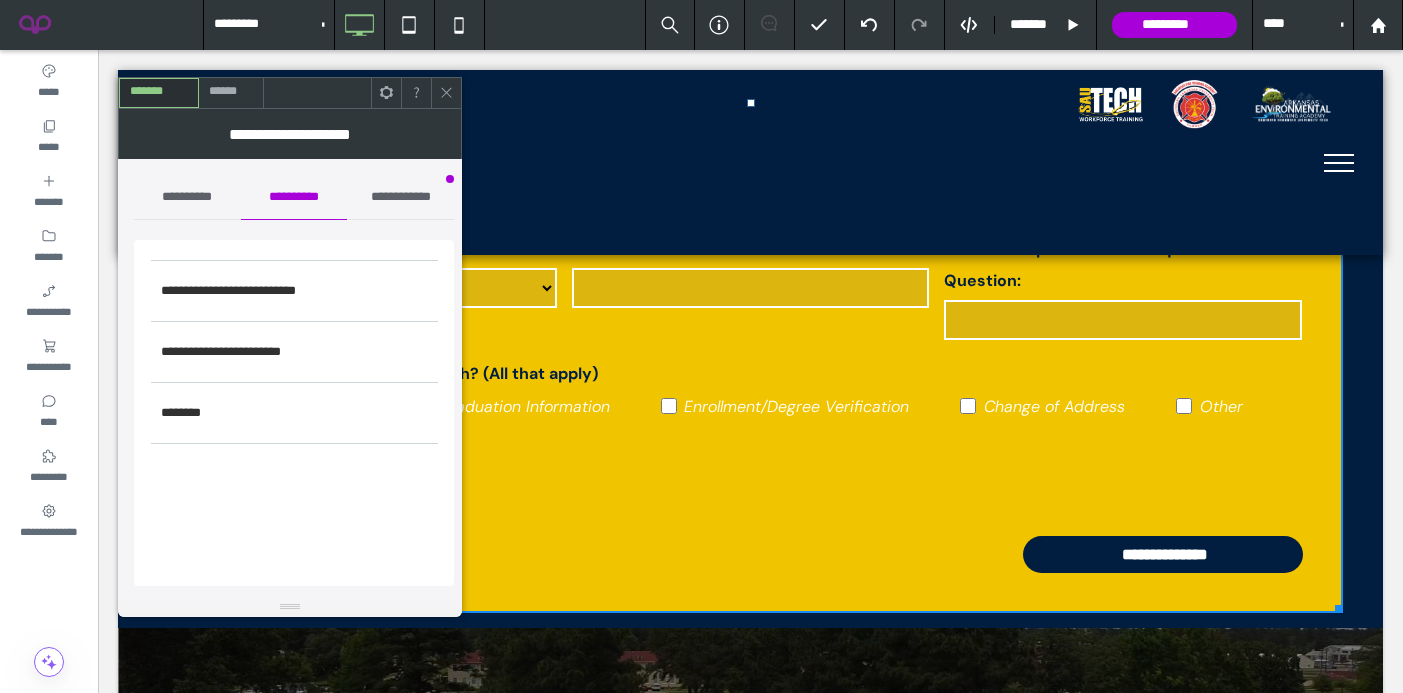 click on "******" at bounding box center (231, 92) 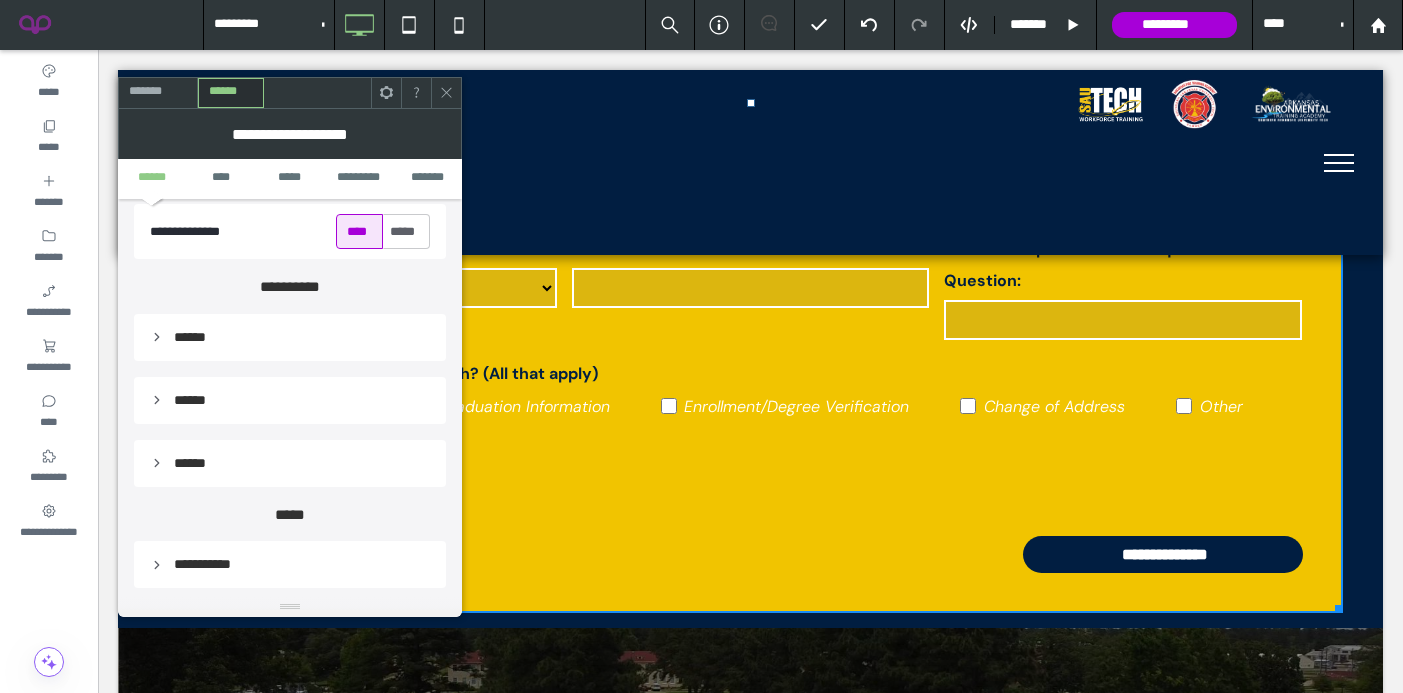 scroll, scrollTop: 243, scrollLeft: 0, axis: vertical 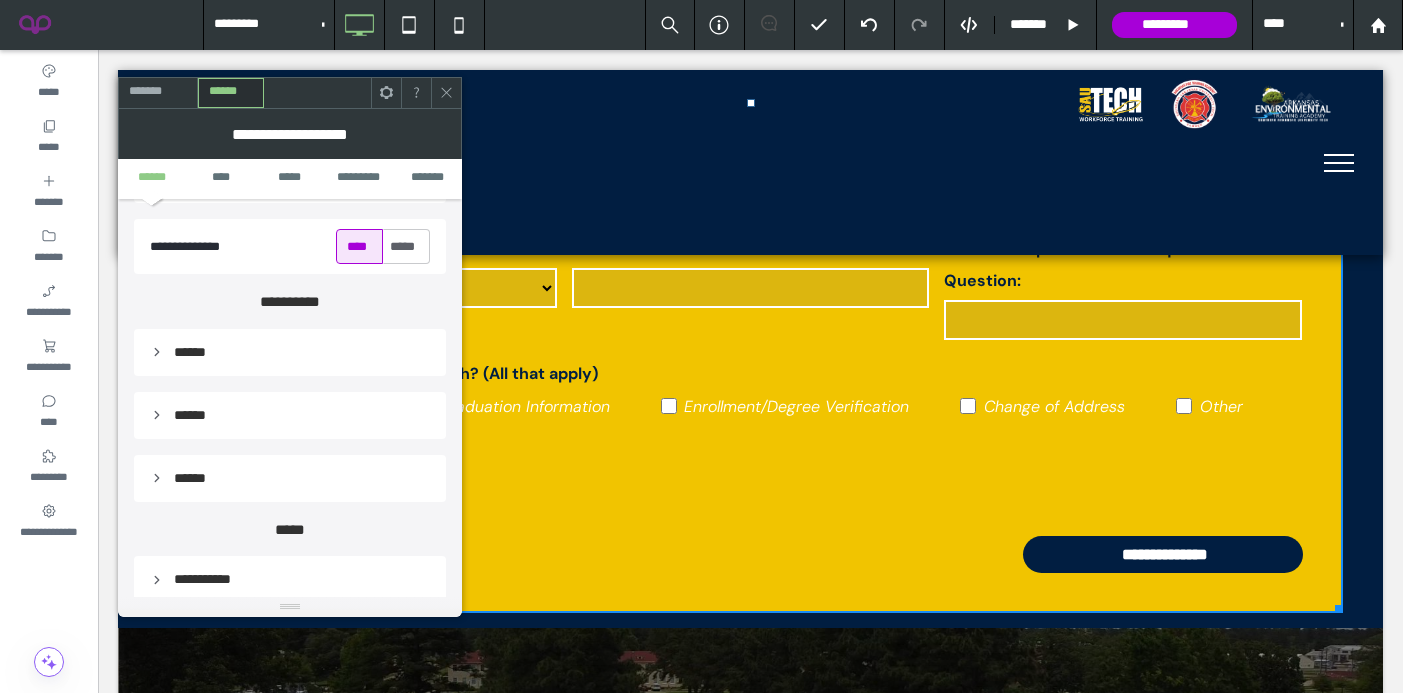 click on "******" at bounding box center [290, 352] 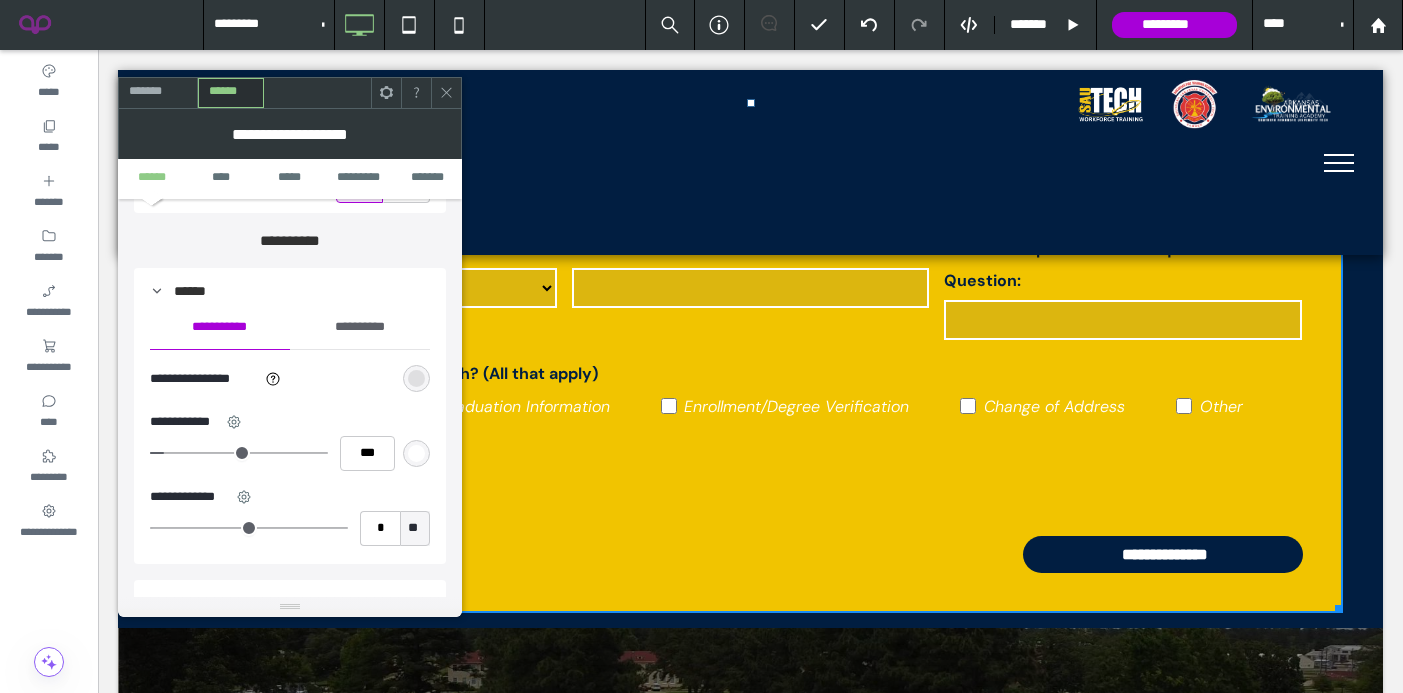 click on "**********" at bounding box center [360, 327] 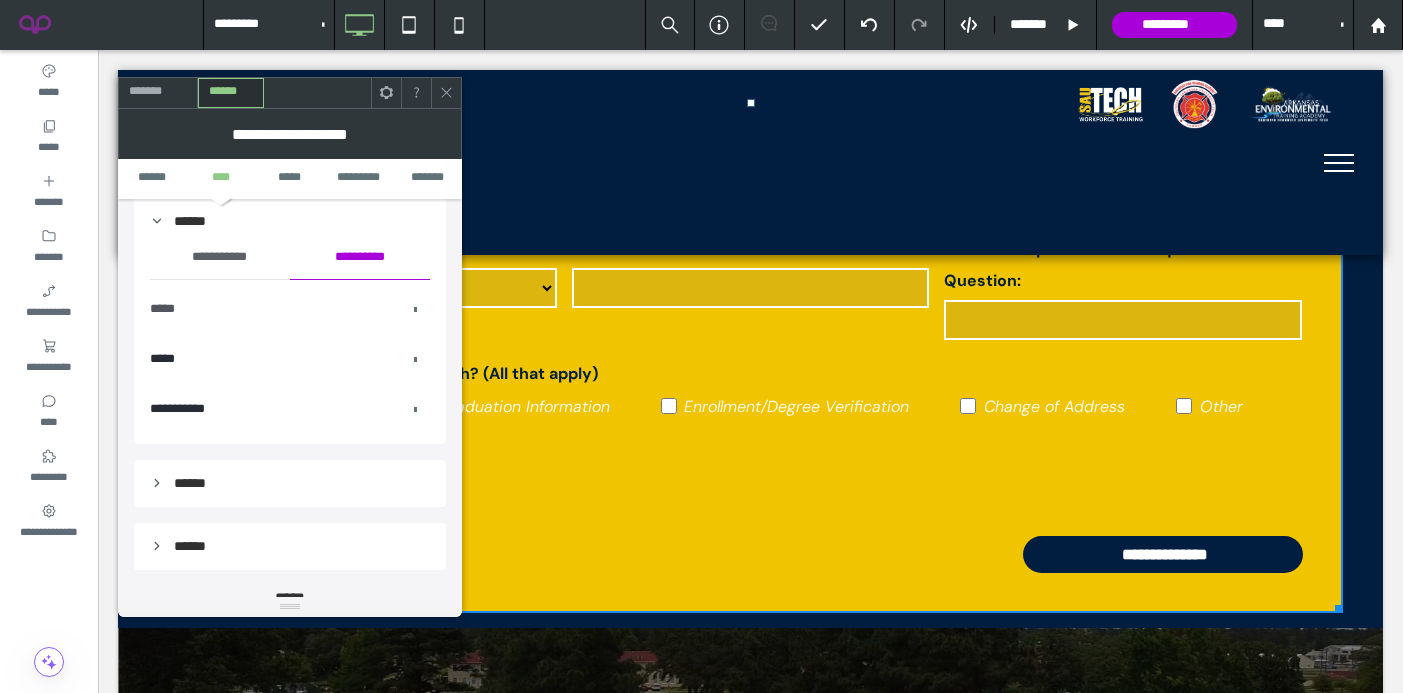 scroll, scrollTop: 375, scrollLeft: 0, axis: vertical 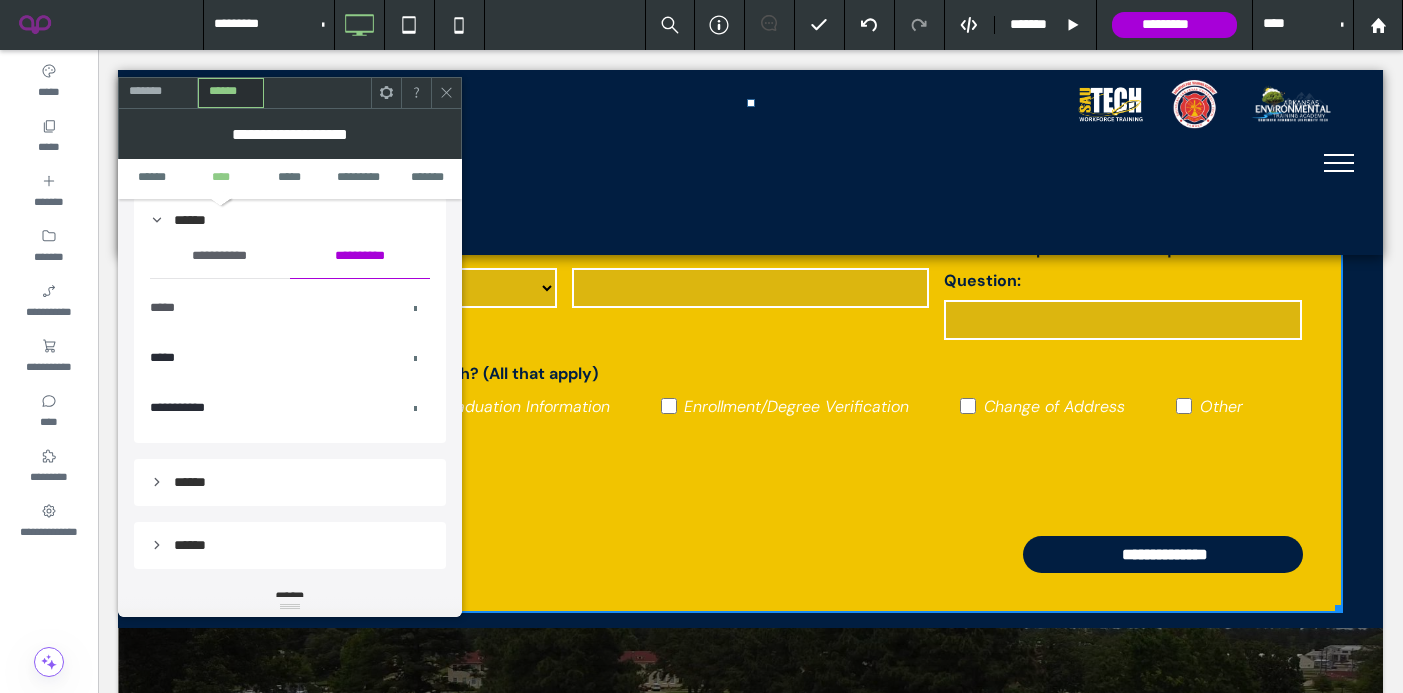 click on "*****" at bounding box center [282, 308] 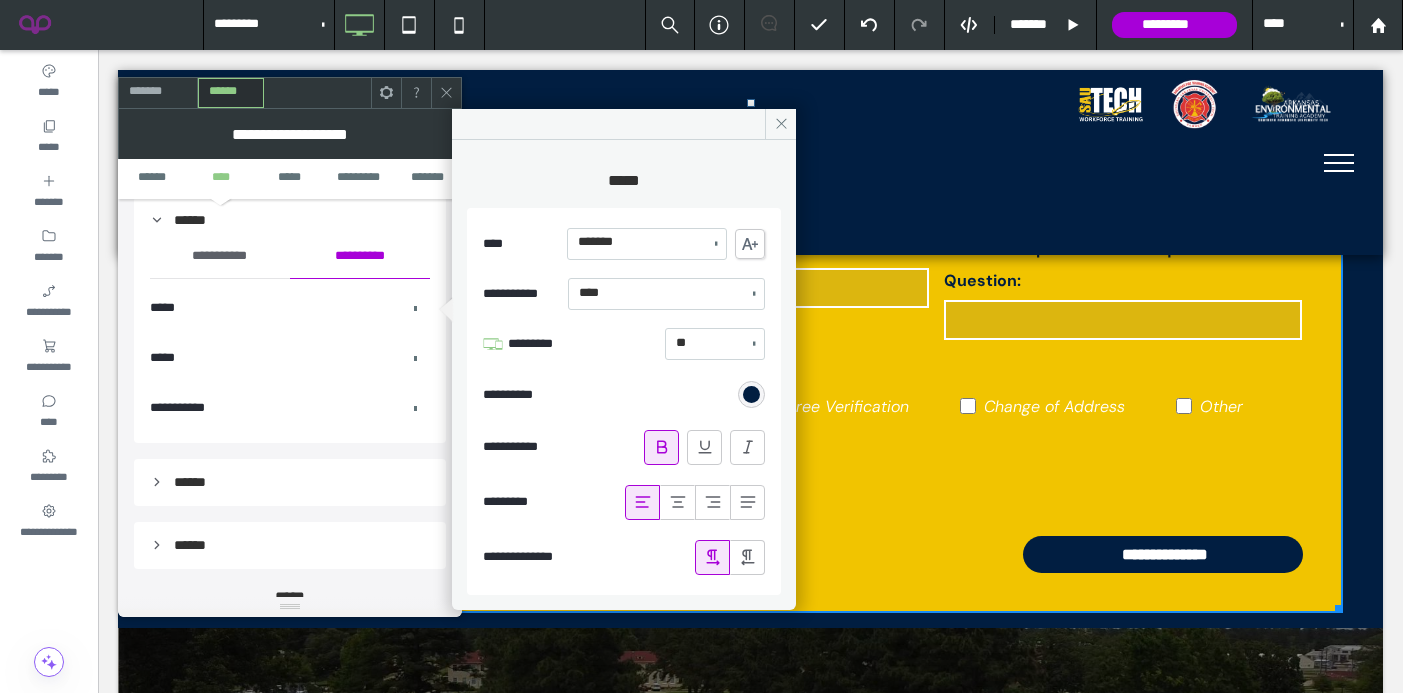 click on "*****" at bounding box center [290, 358] 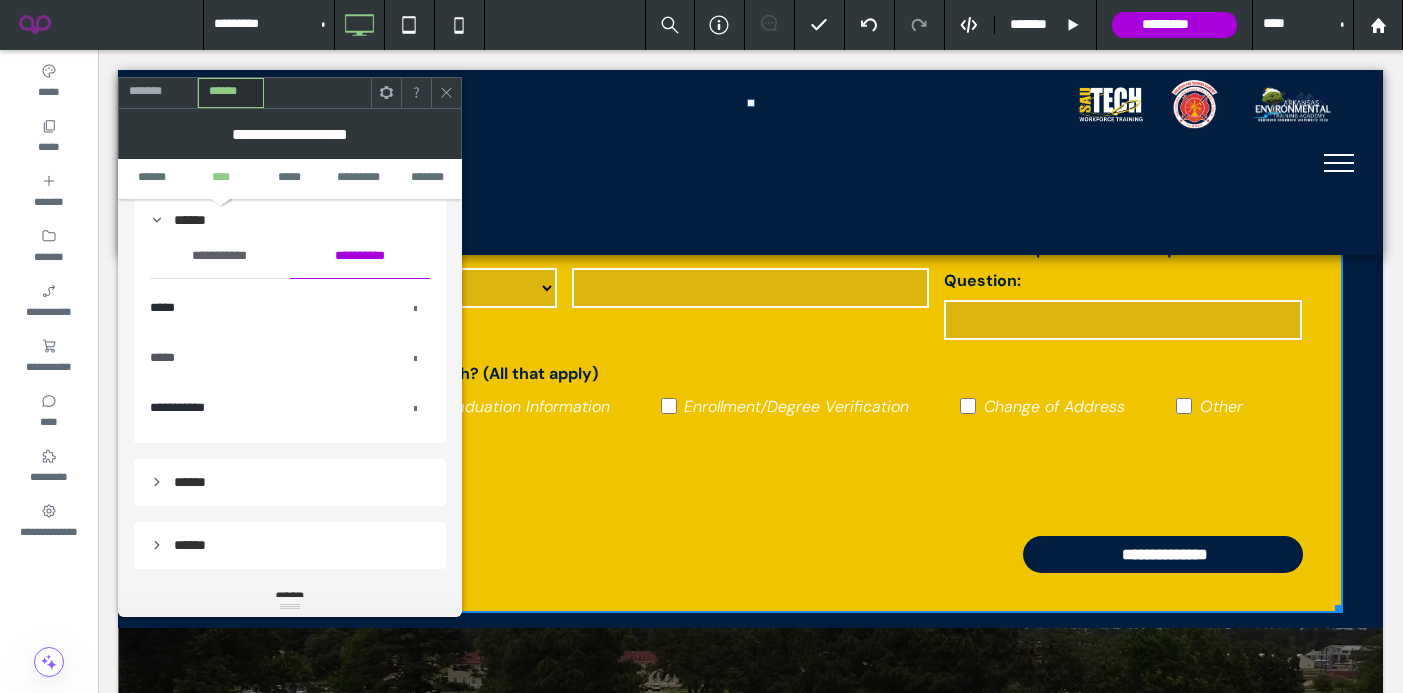 click on "*****" at bounding box center [282, 358] 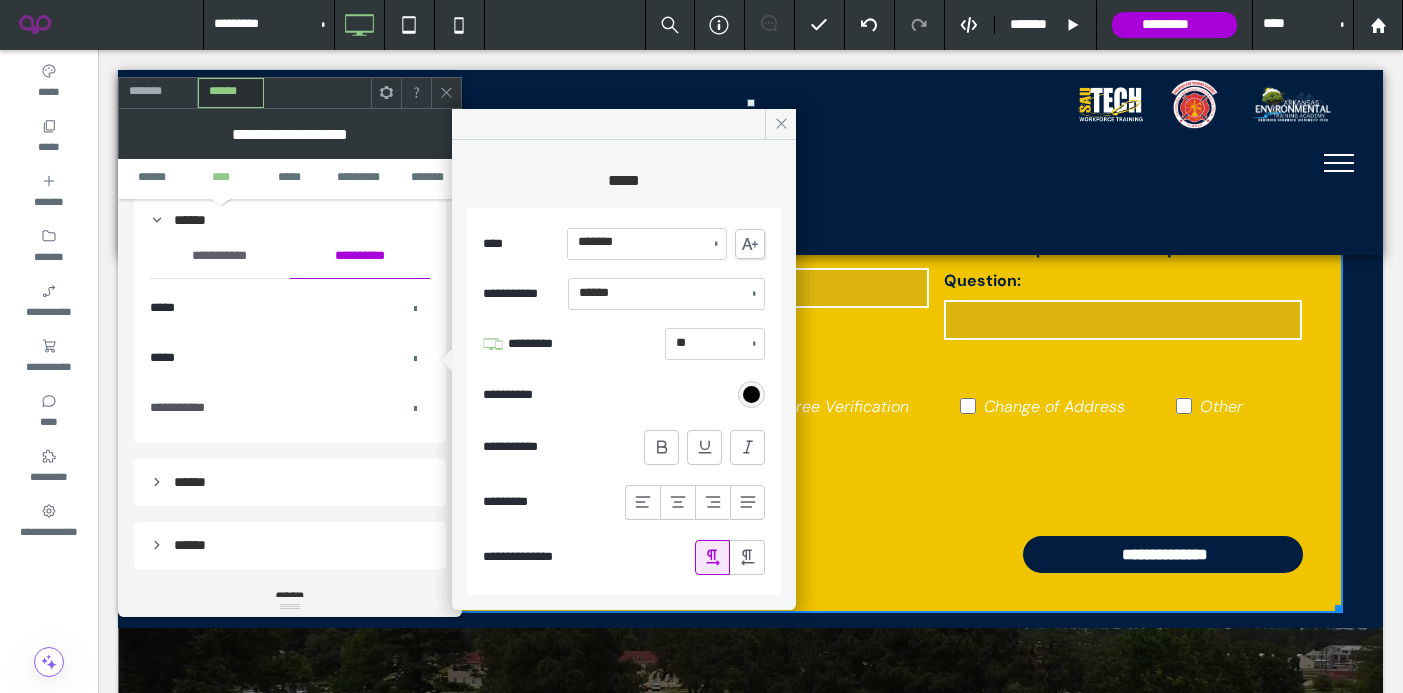 click on "**********" at bounding box center (282, 408) 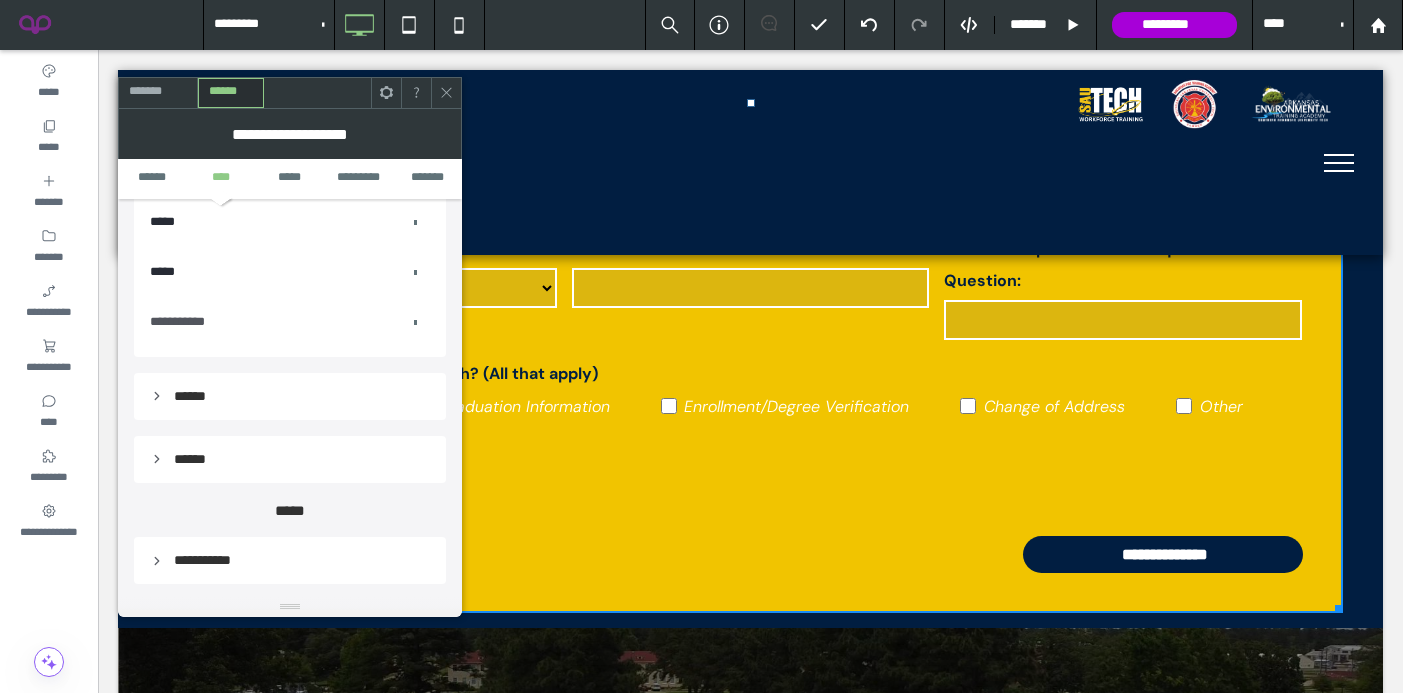 scroll, scrollTop: 463, scrollLeft: 0, axis: vertical 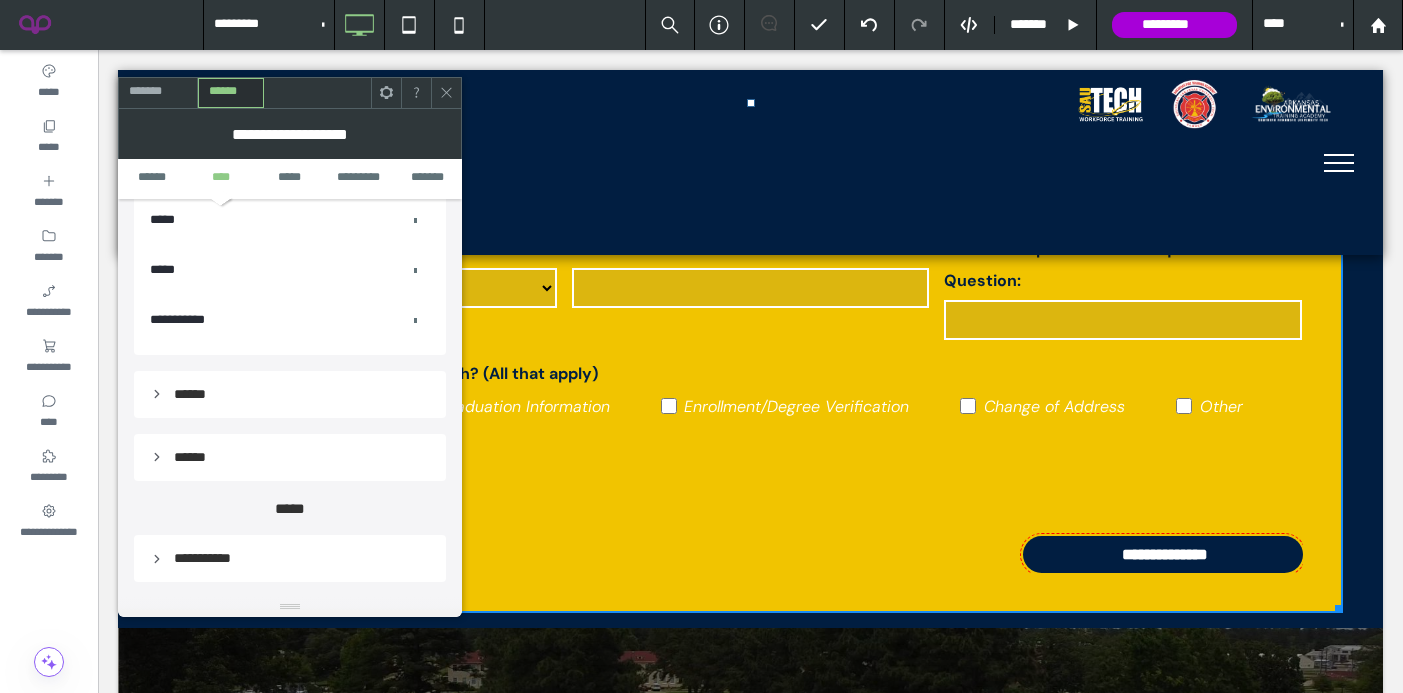 click on "******" at bounding box center [290, 394] 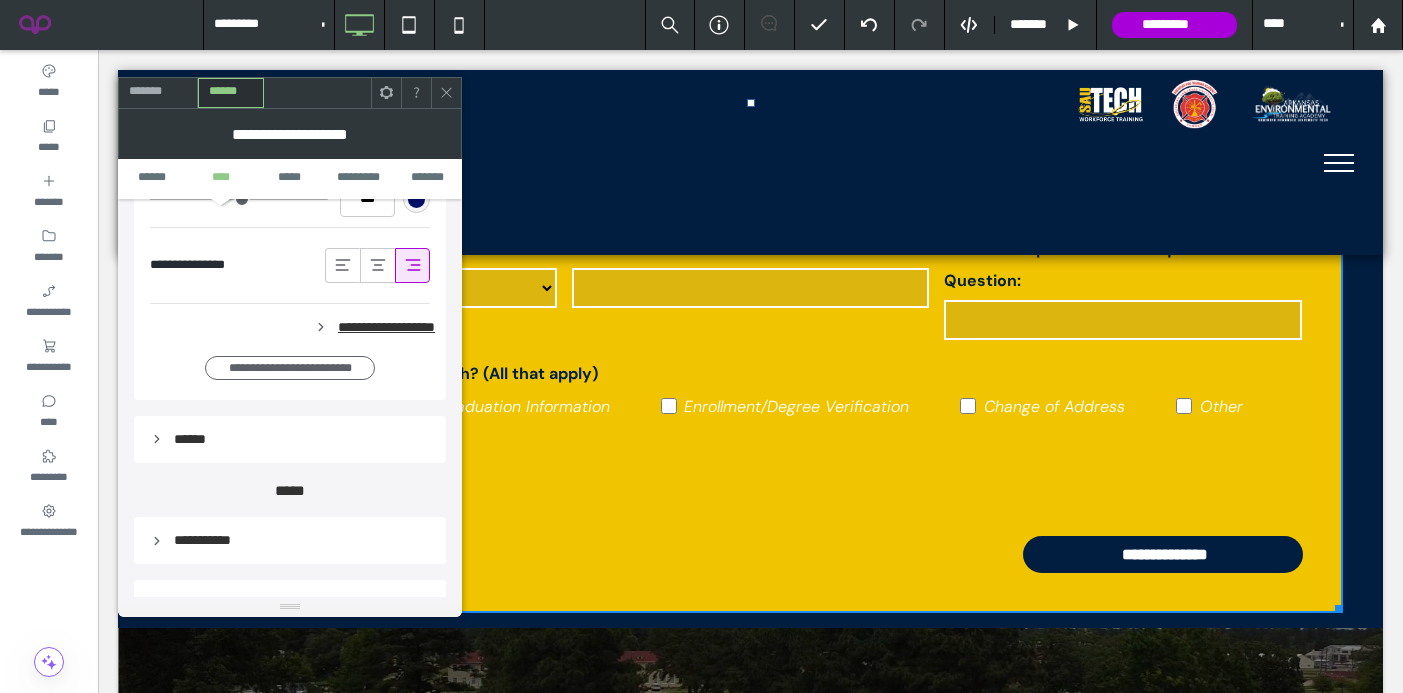 scroll, scrollTop: 1229, scrollLeft: 0, axis: vertical 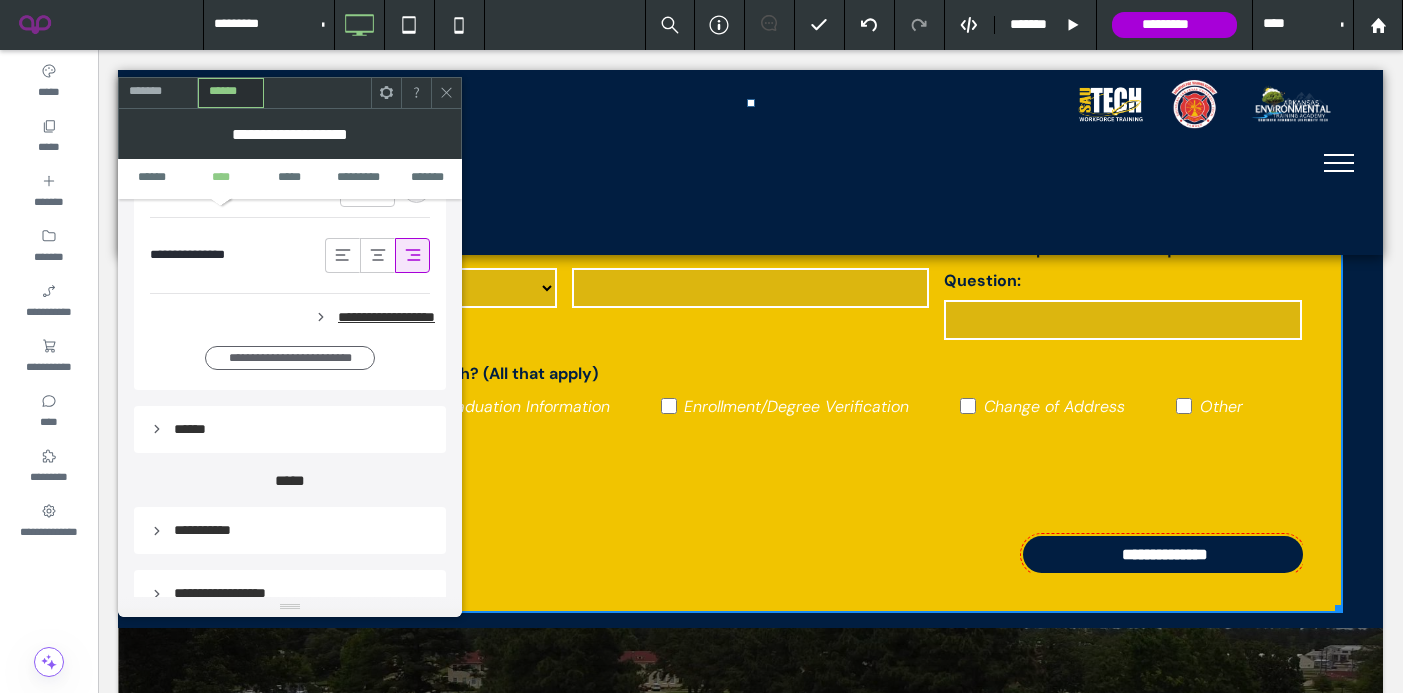 click on "**********" at bounding box center (292, 317) 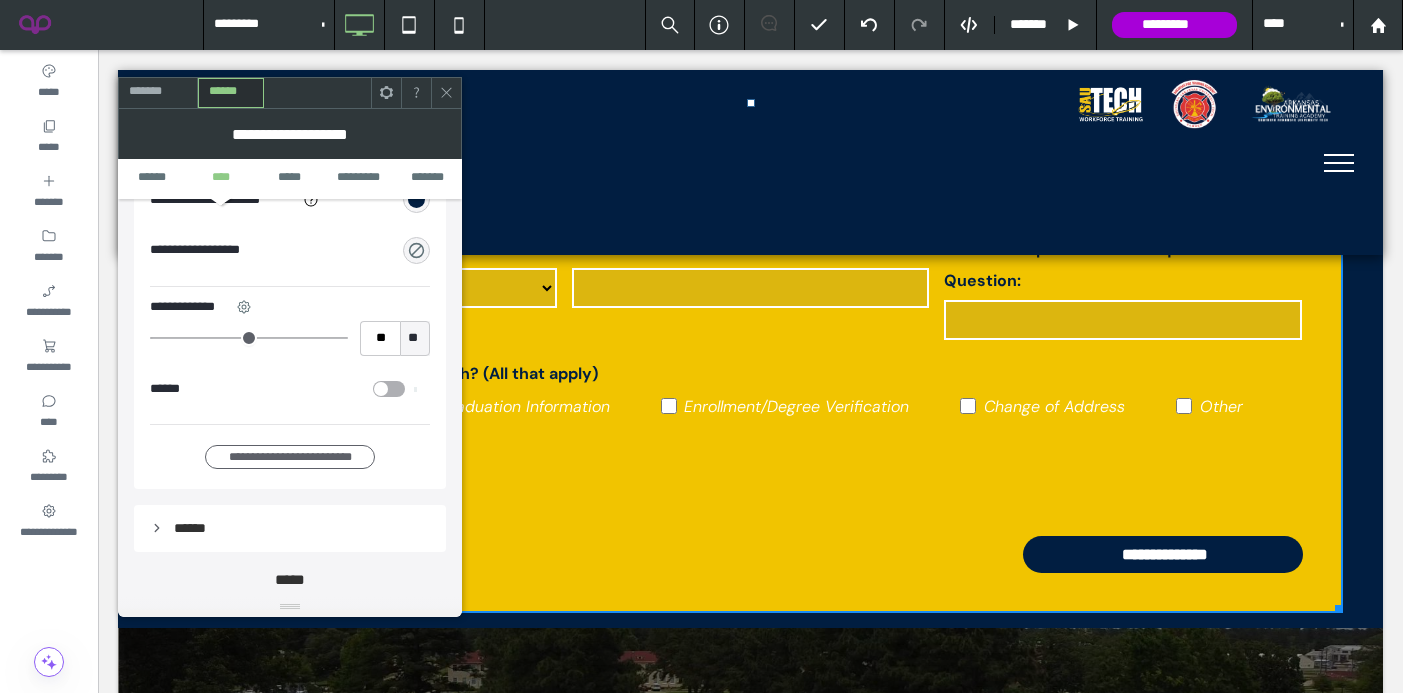 scroll, scrollTop: 1395, scrollLeft: 0, axis: vertical 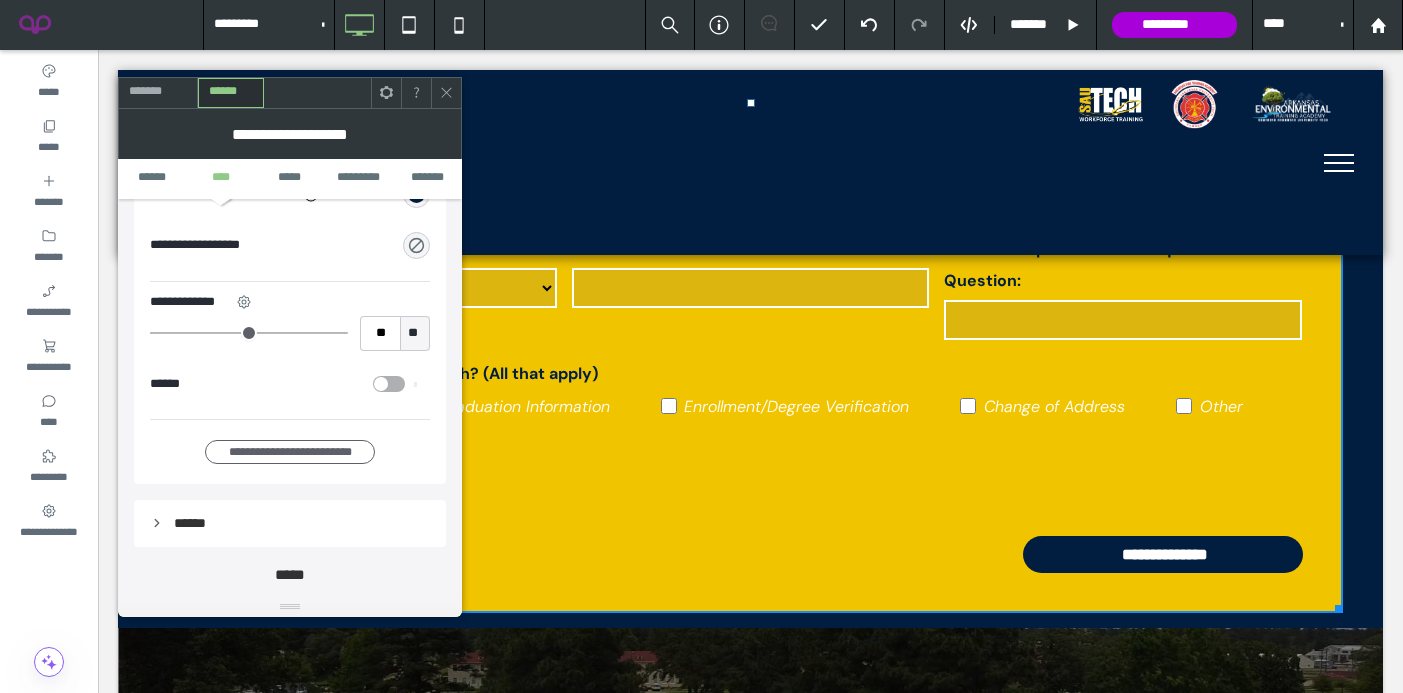 click 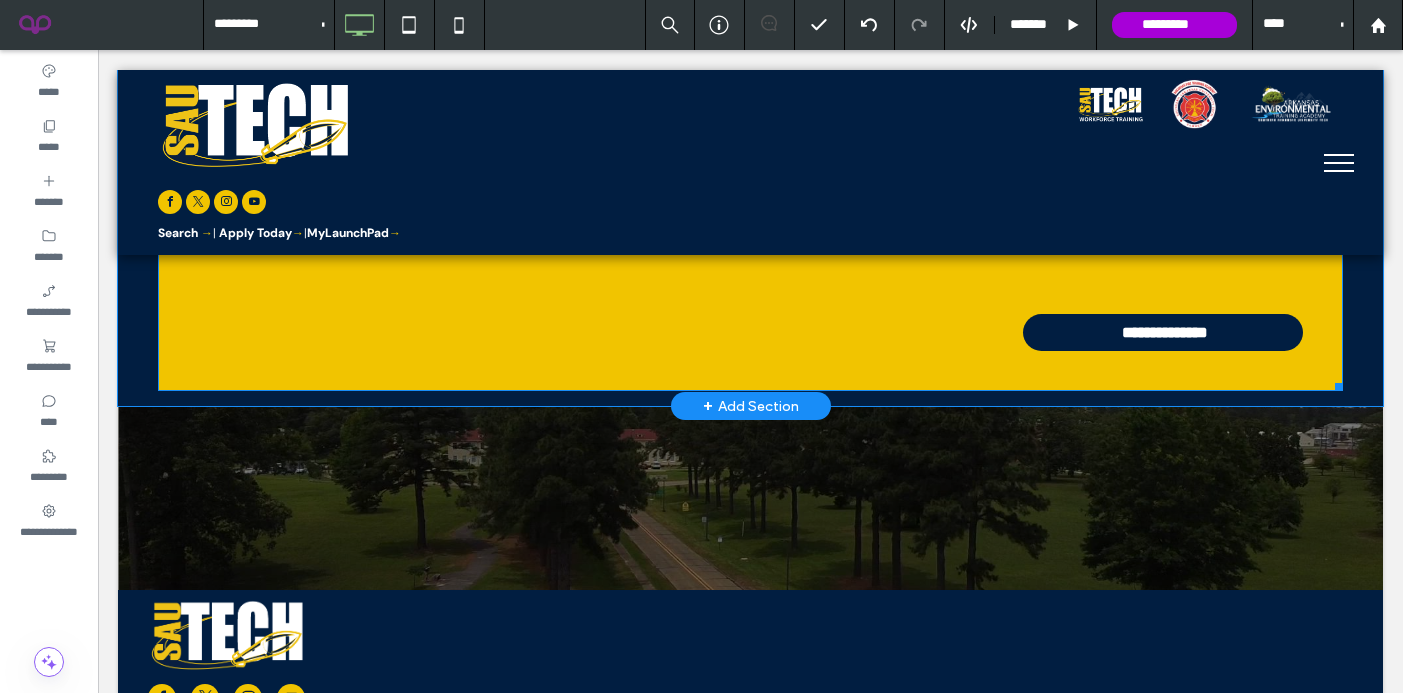 scroll, scrollTop: 3712, scrollLeft: 0, axis: vertical 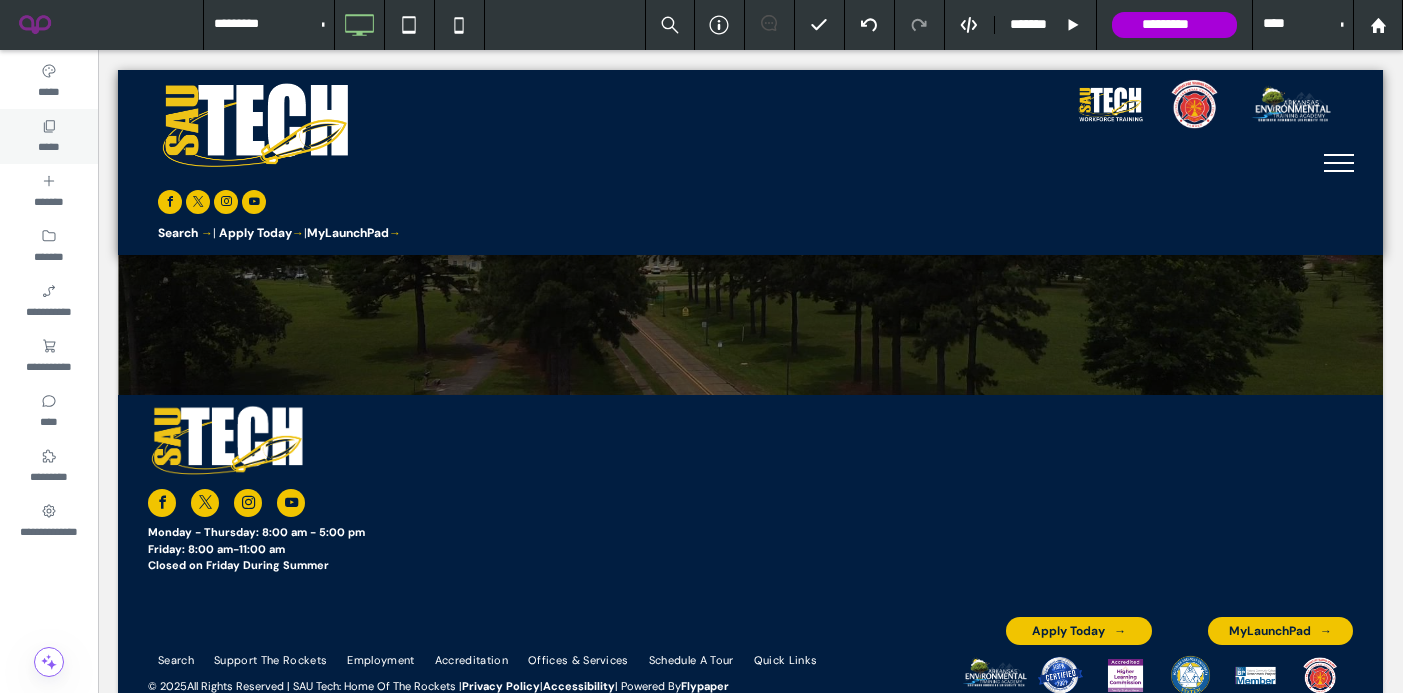click on "*****" at bounding box center (49, 136) 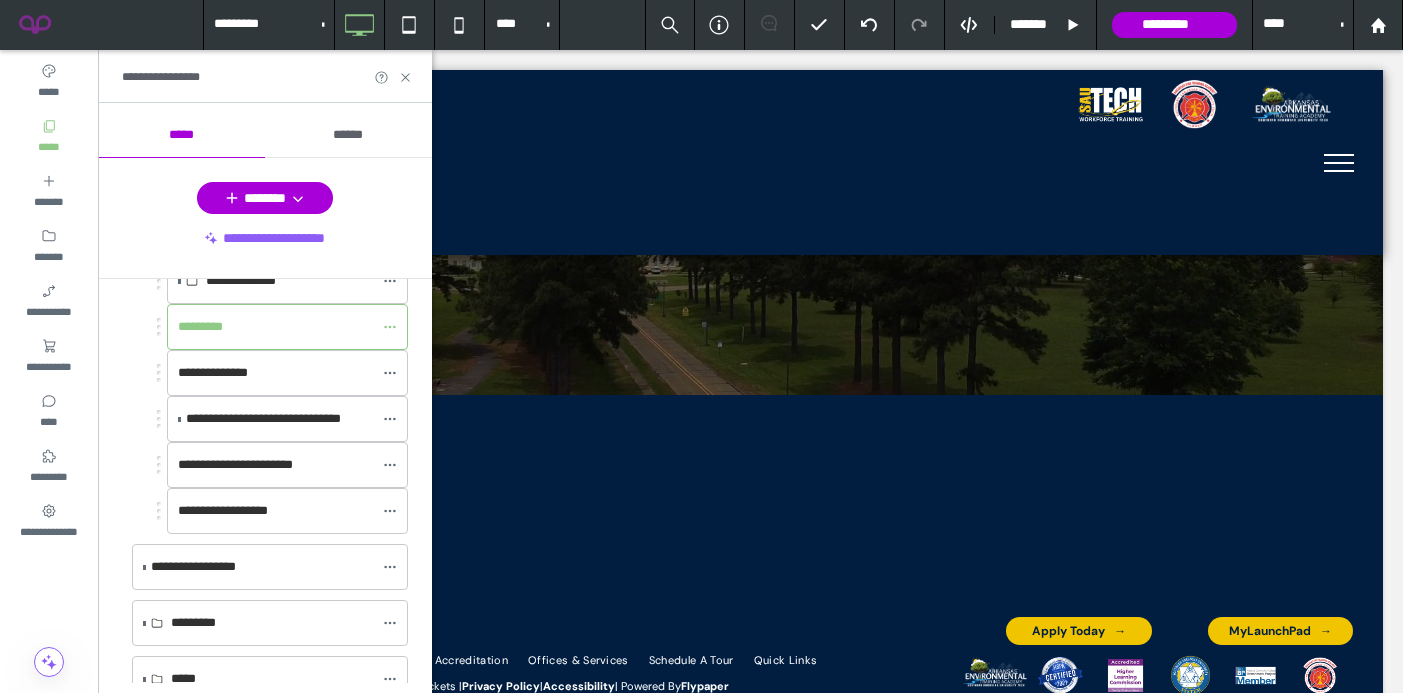 scroll, scrollTop: 835, scrollLeft: 0, axis: vertical 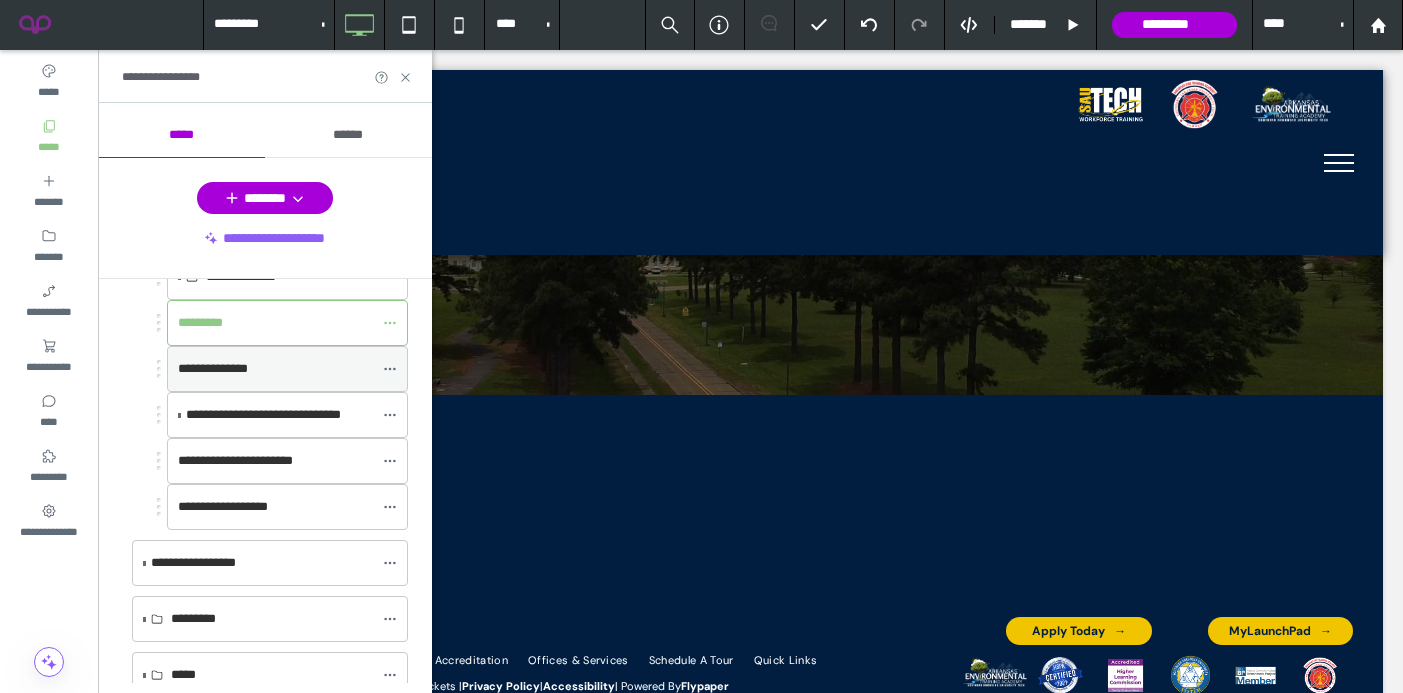 click on "**********" at bounding box center (213, 368) 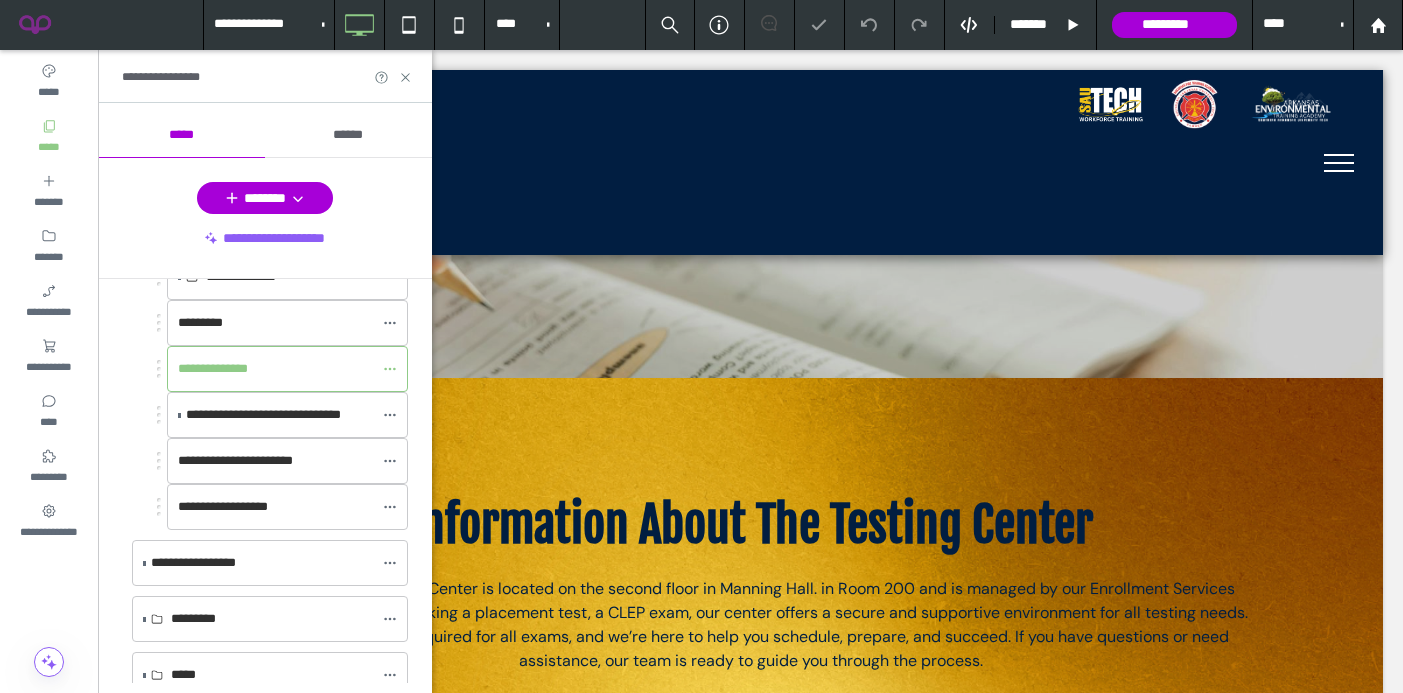 scroll, scrollTop: 787, scrollLeft: 0, axis: vertical 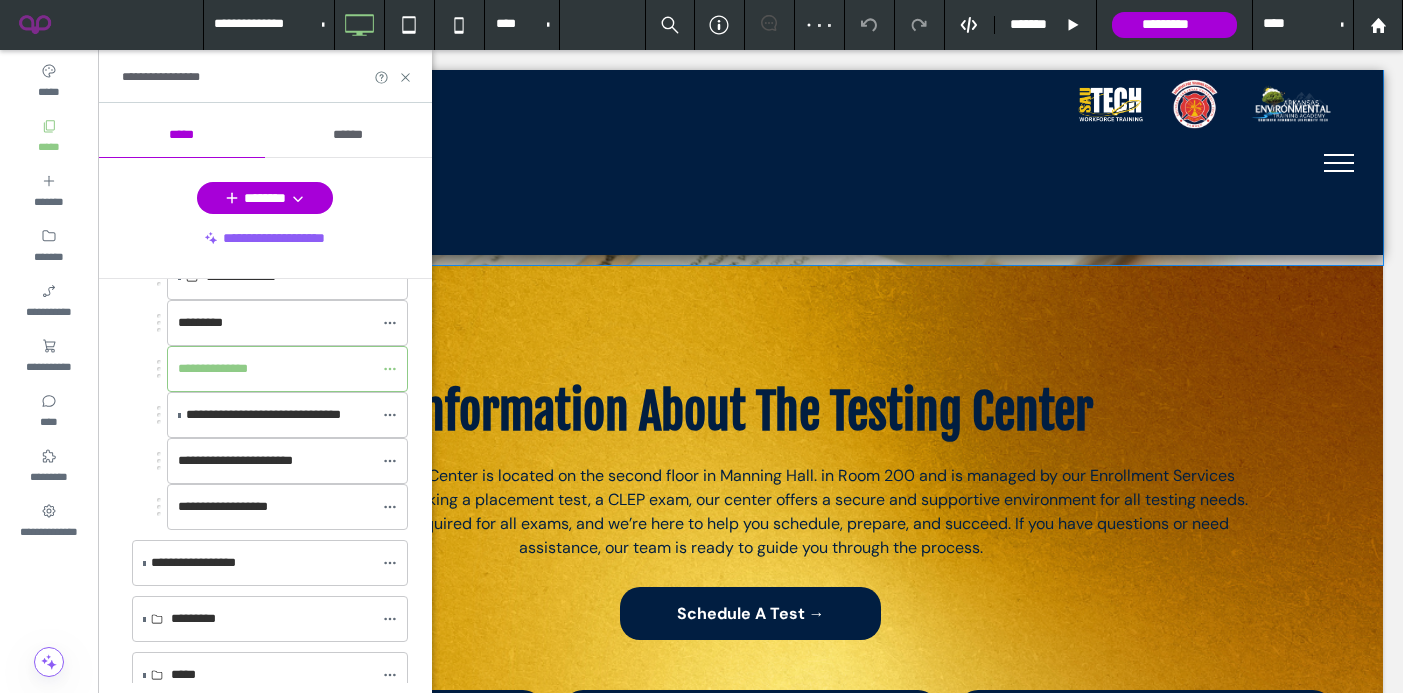 click on "Click To Paste
Row" at bounding box center (750, 140) 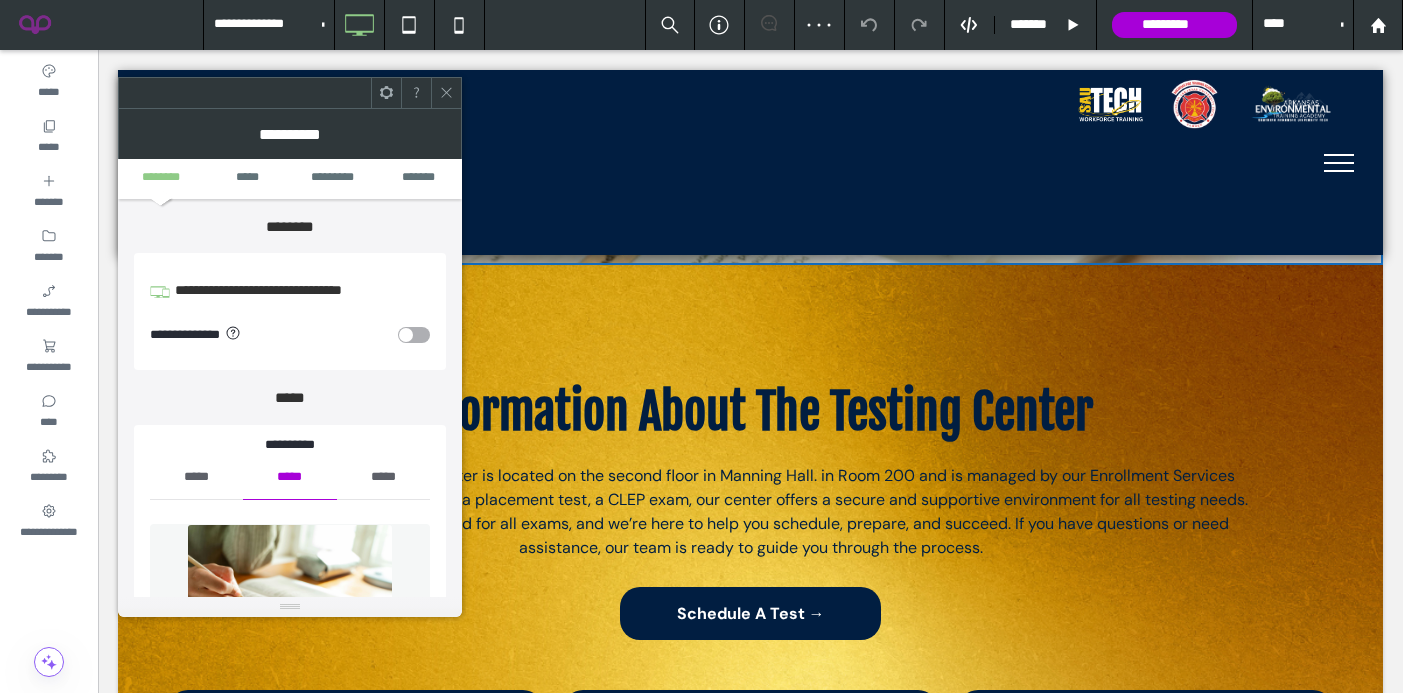 click at bounding box center (446, 93) 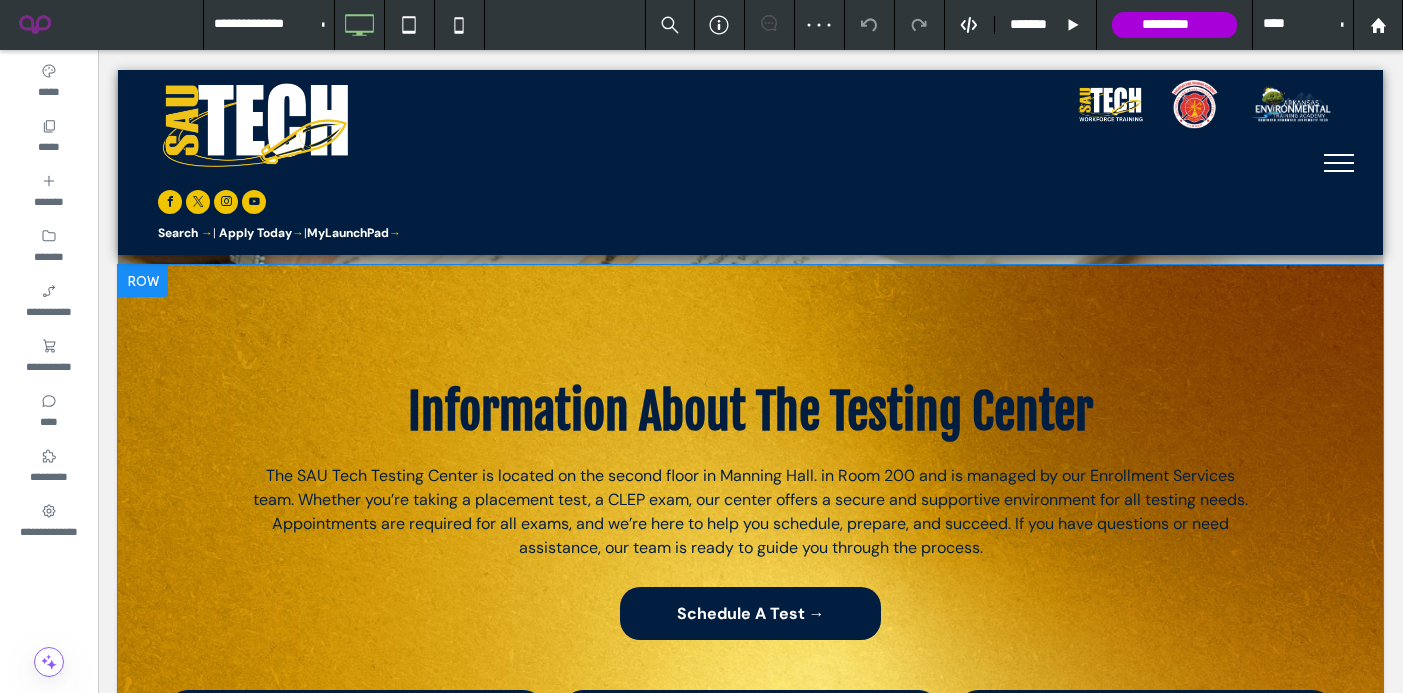 click on "Information About The Testing Center
The SAU Tech Testing Center is located on the second floor in Manning Hall. in Room 200 and is managed by our Enrollment Services team. Whether you’re taking a placement test, a CLEP exam, our center offers a secure and supportive environment for all testing needs. Appointments are required for all exams, and we’re here to help you schedule, prepare, and succeed. If you have questions or need assistance, our team is ready to guide you through the process.
Schedule A Test →
Click To Paste
Location SAU Tech Administration Building, Room 200  6251 Hussey Road, Camden, AR 71701 The Testing Center is supervised by SAU Tech's  Enrollment Services/Admissions Office .
Click To Paste
Make an Appointment All exams are
by appointment only The Testing Center remains open until
8:00 PM on the first Thursday of each month . Appointments are required for evening testing.
Click To Paste" at bounding box center [750, 632] 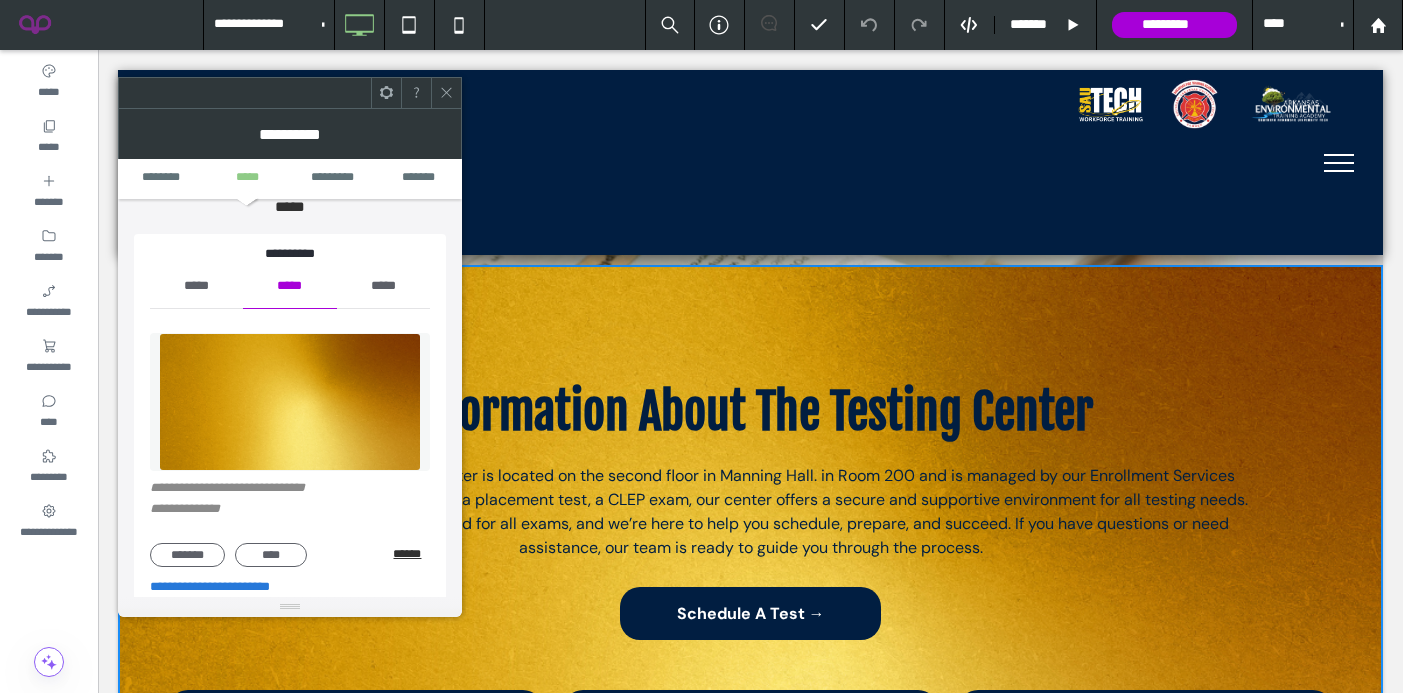 scroll, scrollTop: 191, scrollLeft: 0, axis: vertical 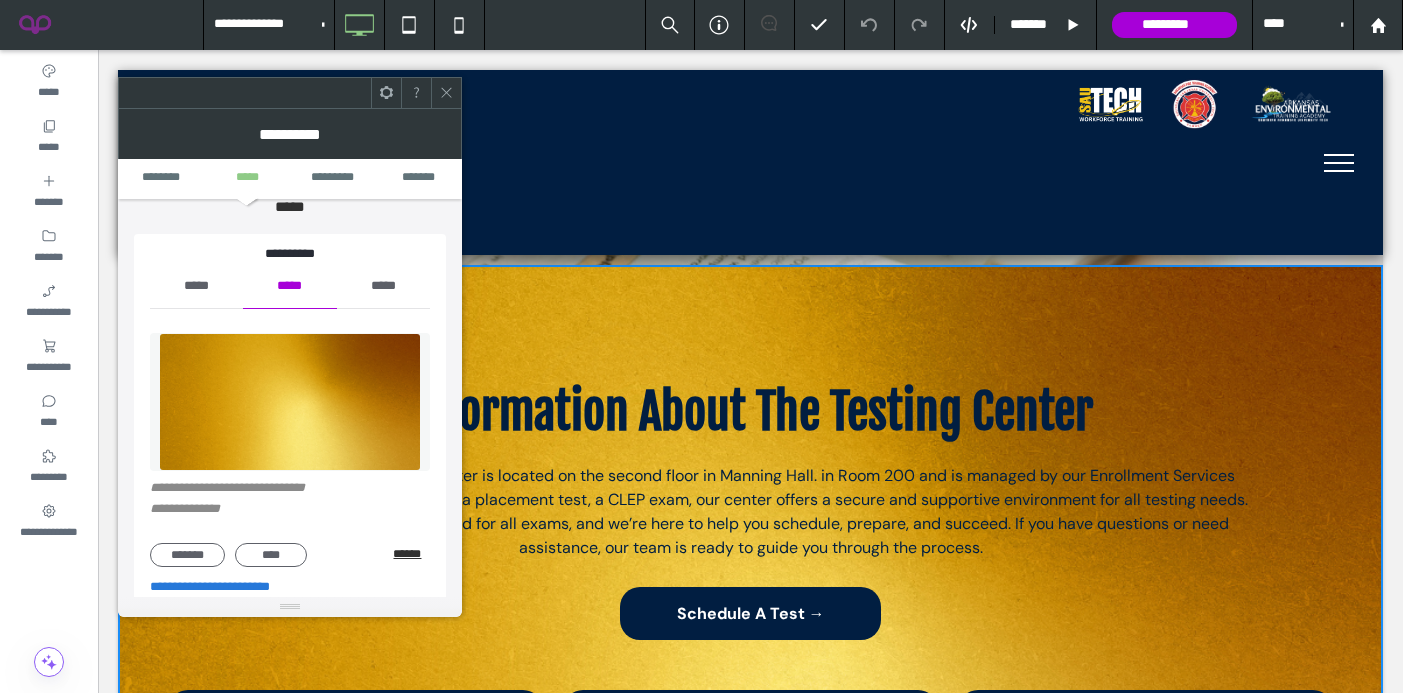 click on "******" at bounding box center (411, 554) 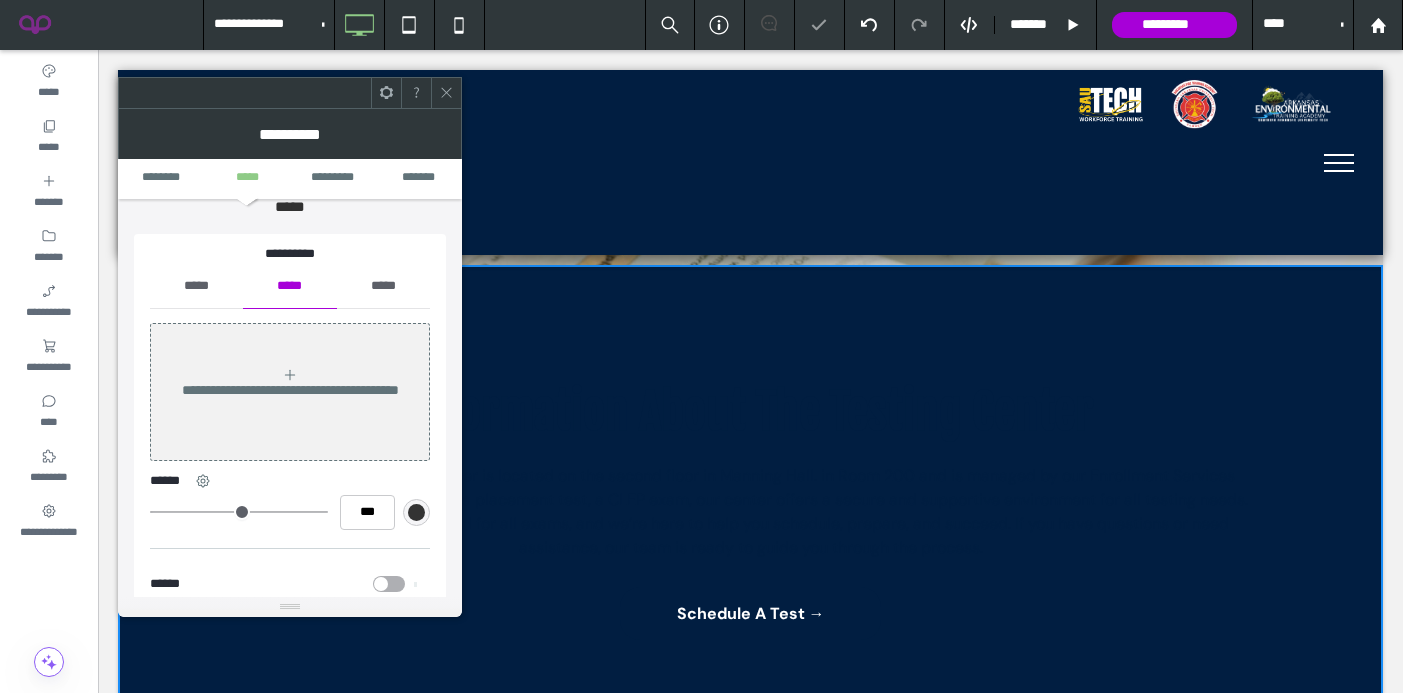click on "*****" at bounding box center [196, 286] 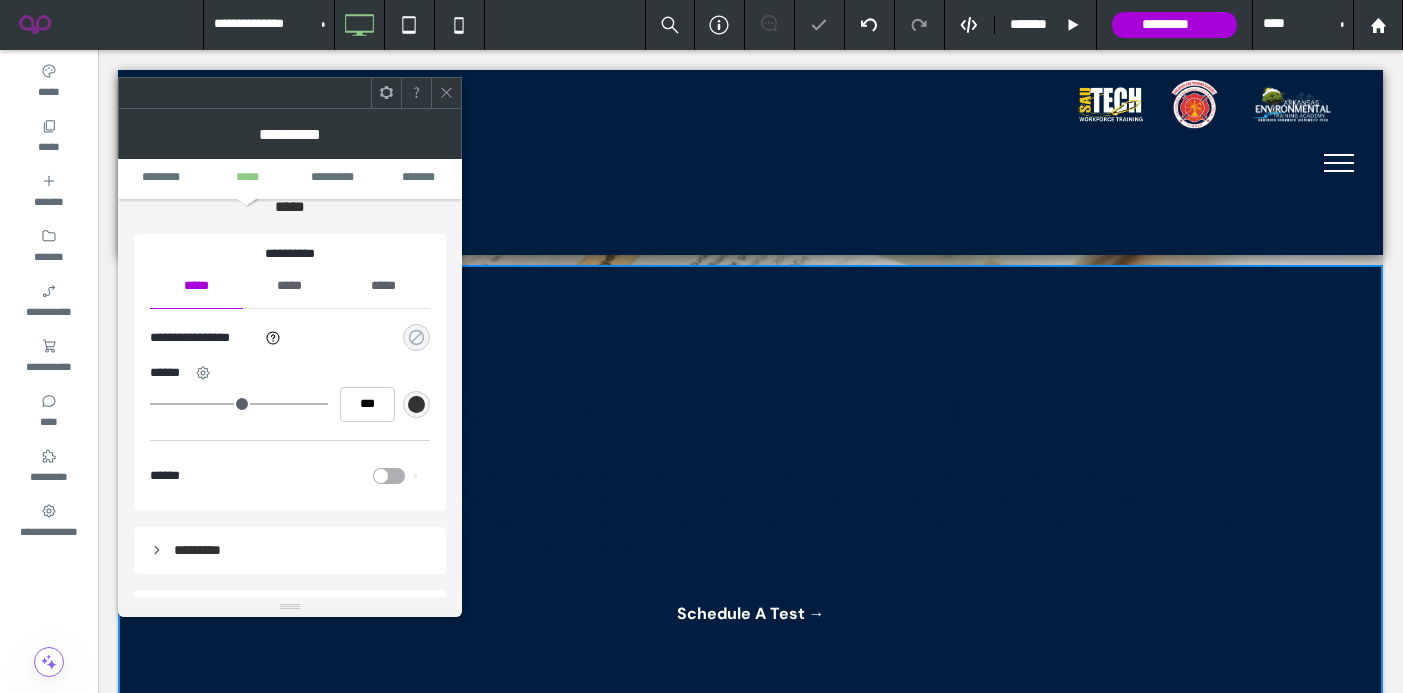 click at bounding box center [416, 337] 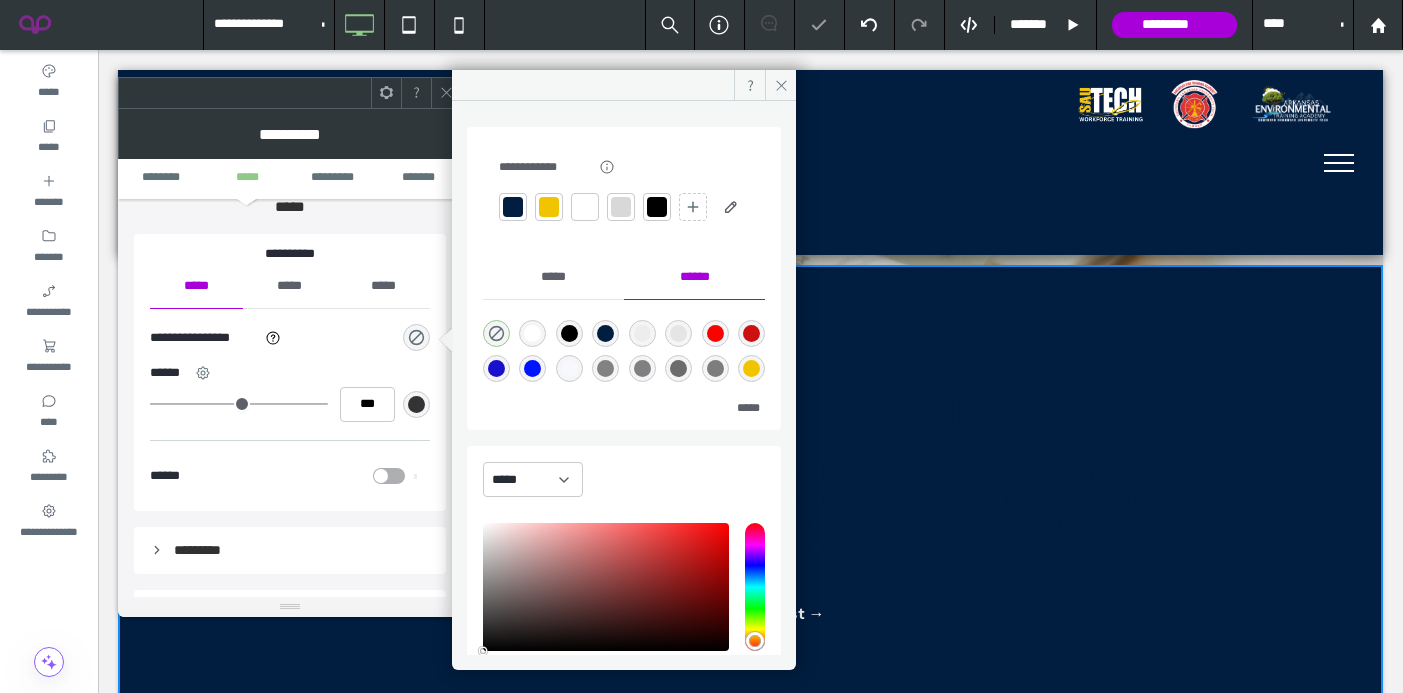 click at bounding box center [549, 207] 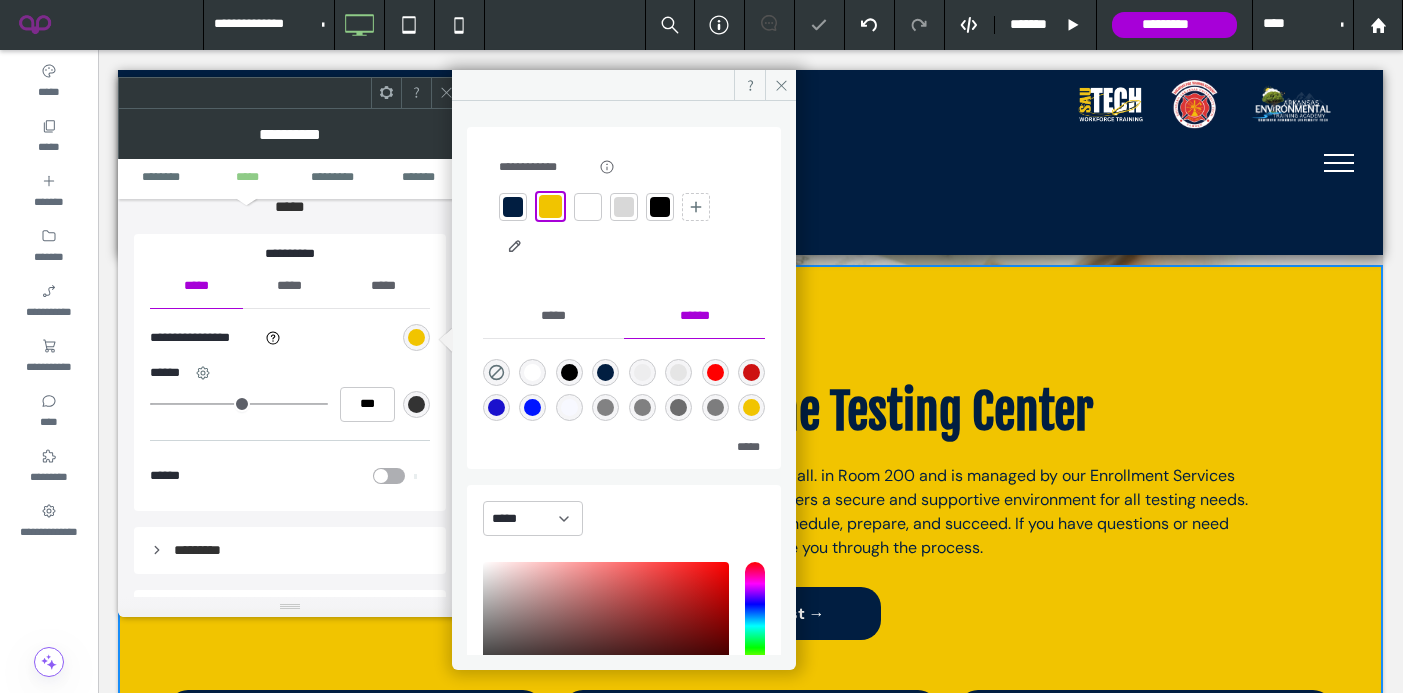 click 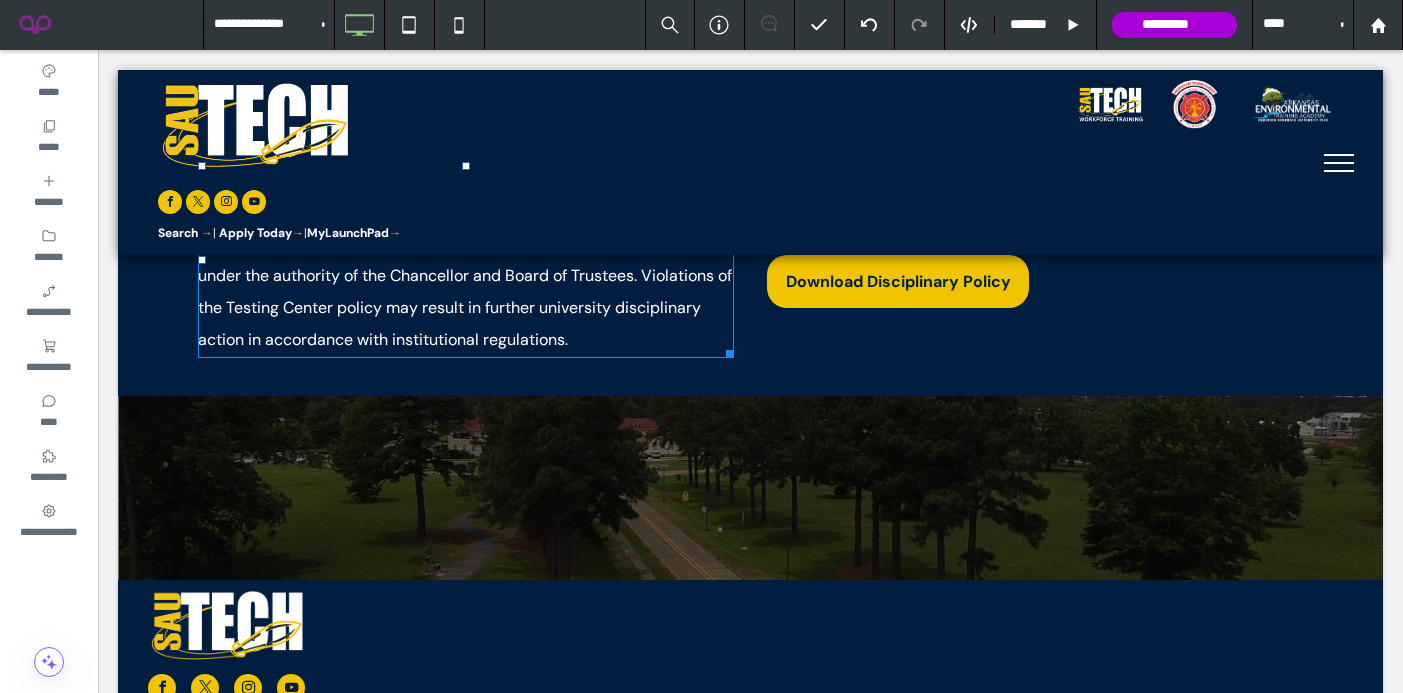 scroll, scrollTop: 3857, scrollLeft: 0, axis: vertical 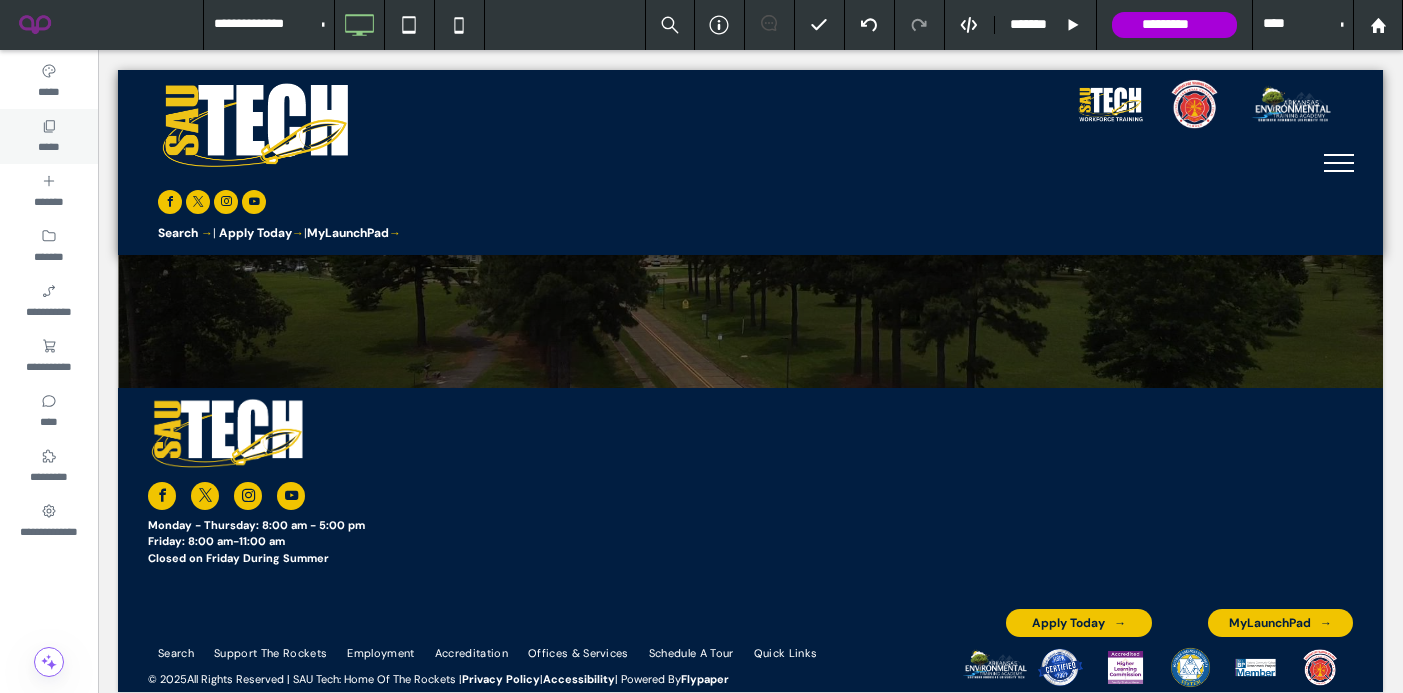 click on "*****" at bounding box center [49, 136] 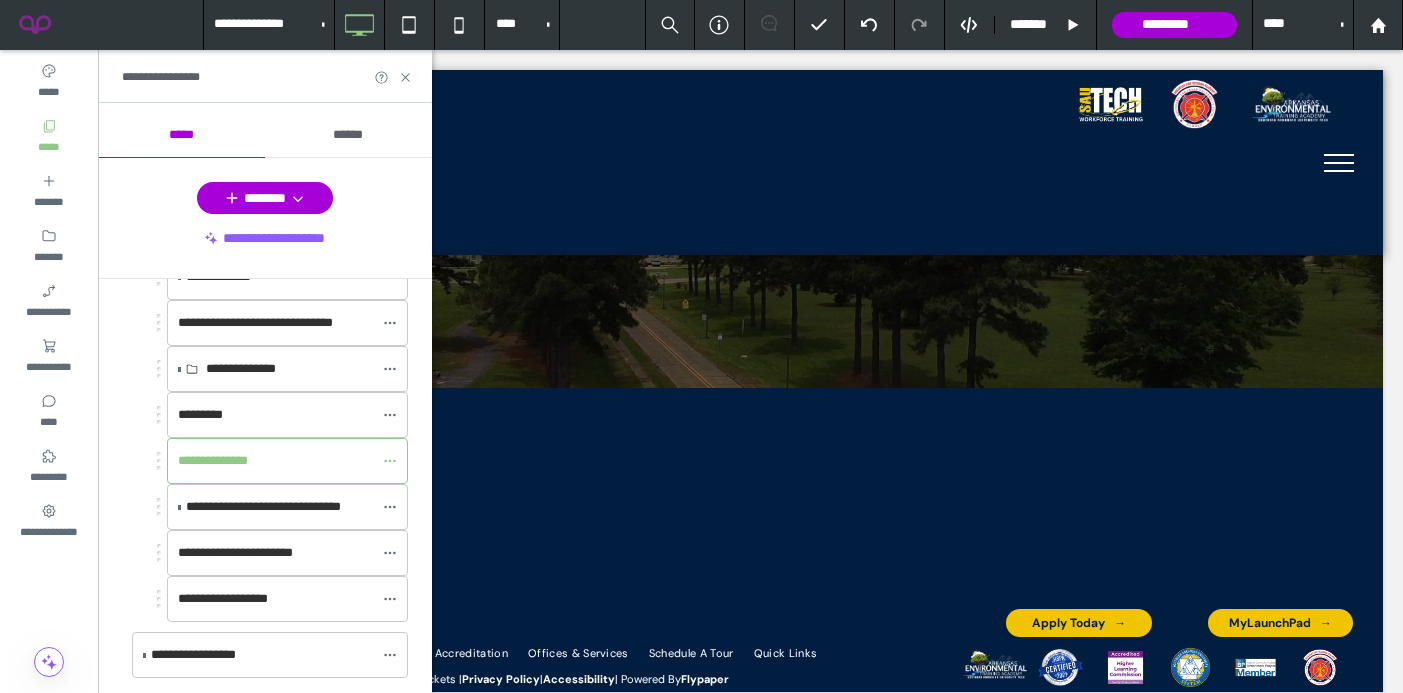 scroll, scrollTop: 799, scrollLeft: 0, axis: vertical 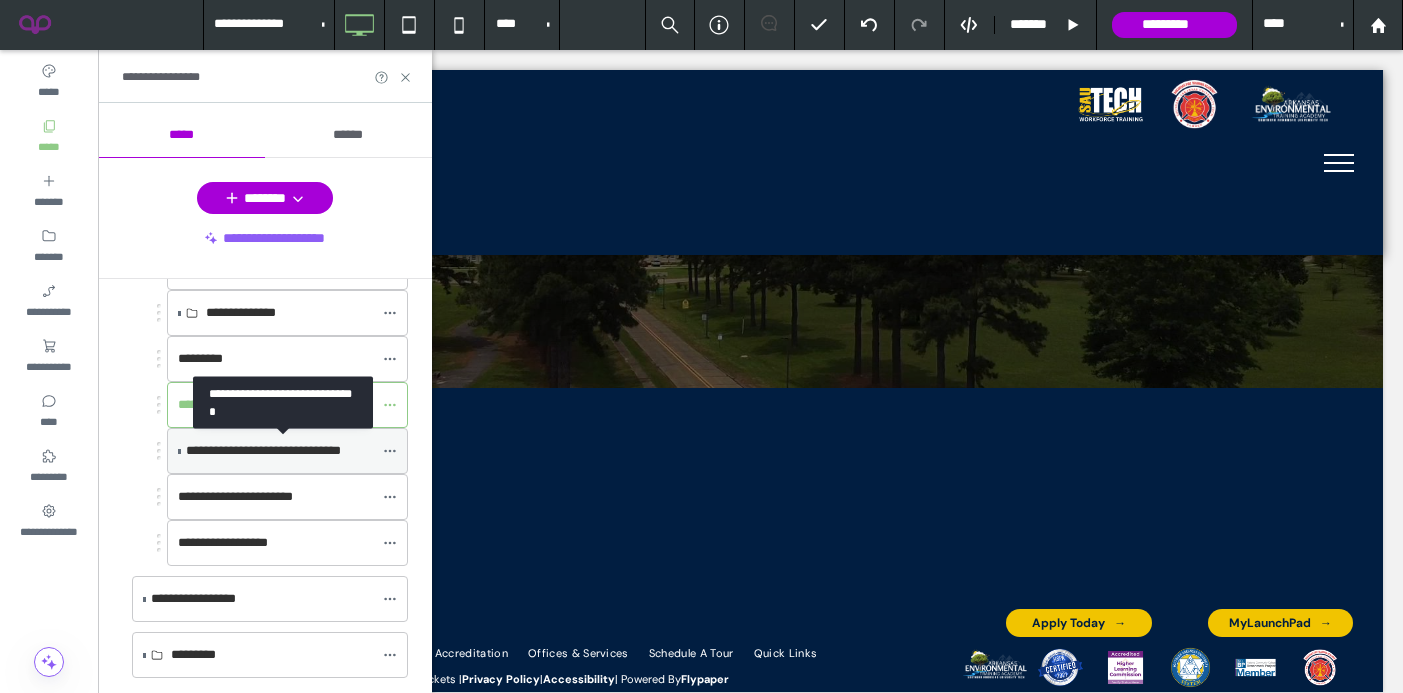 click on "**********" at bounding box center [263, 450] 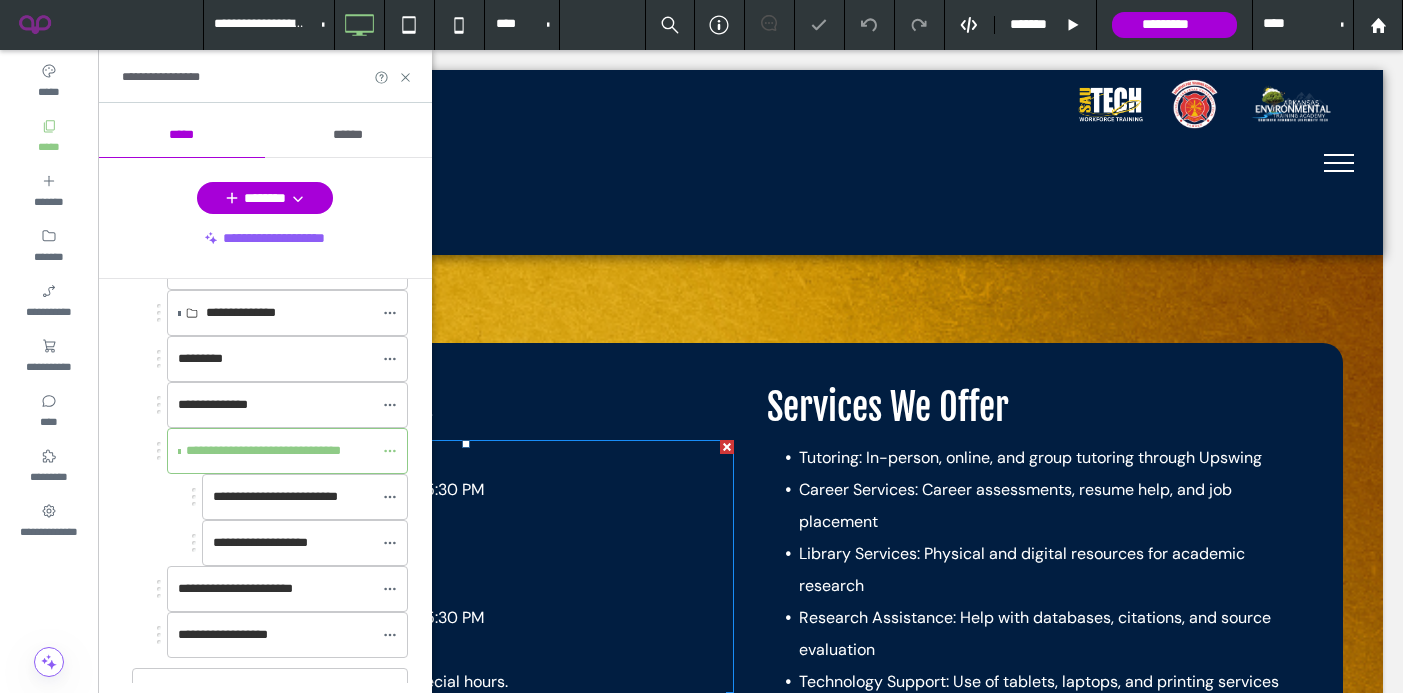 scroll, scrollTop: 508, scrollLeft: 0, axis: vertical 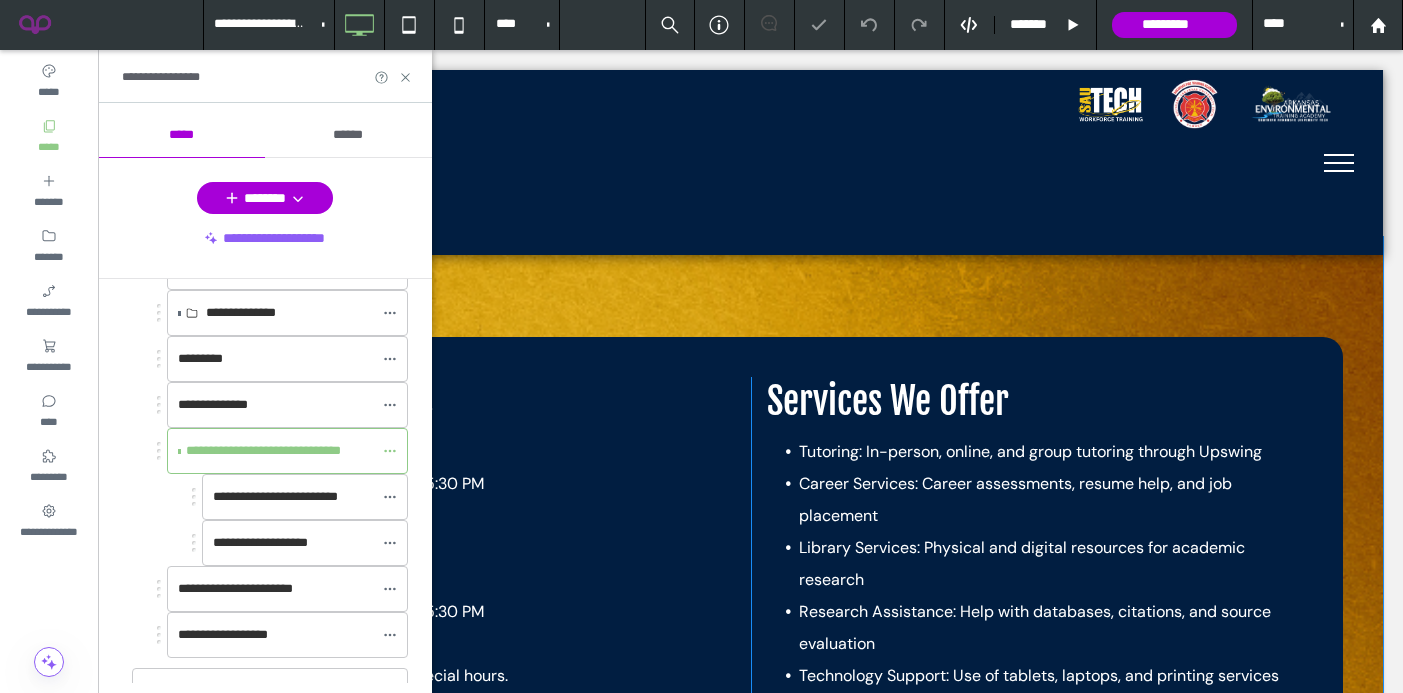 click on "Location & Hours
Fall/Spring Hours:   Monday–Thursday: 8:00 AM – 5:30 PM   Friday: 8:00 AM – 12:00 PM Summer Hours: Monday–Thursday: 8:00 AM – 5:30 PM ﻿ Call: 870-574-4518 for updates or special hours.
Click To Paste
Services We Offer
Tutoring: In-person, online, and group tutoring through Upswing Career Services: Career assessments, resume help, and job placement Library Services: Physical and digital resources for academic research Research Assistance: Help with databases, citations, and source evaluation Technology Support: Use of tablets, laptops, and printing services
Click To Paste
Click To Paste
Click To Paste
Row + Add Section" at bounding box center (750, 852) 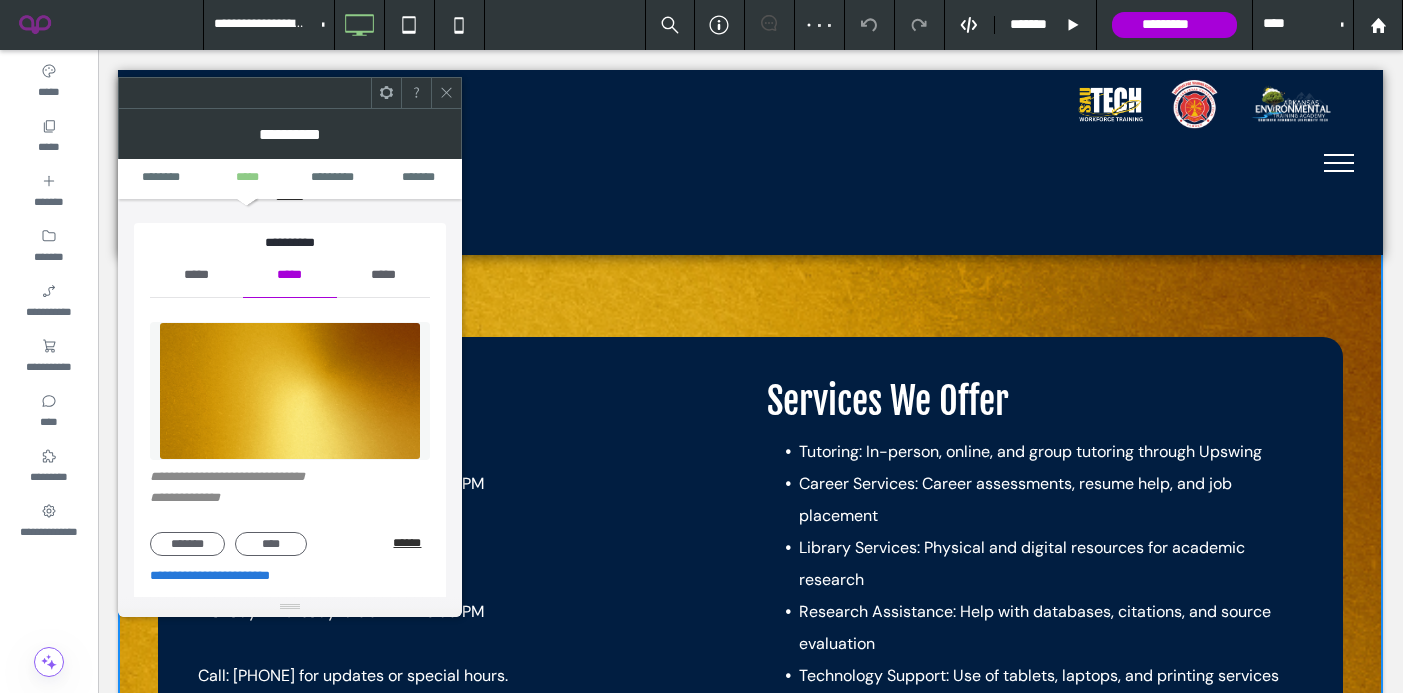 scroll, scrollTop: 219, scrollLeft: 0, axis: vertical 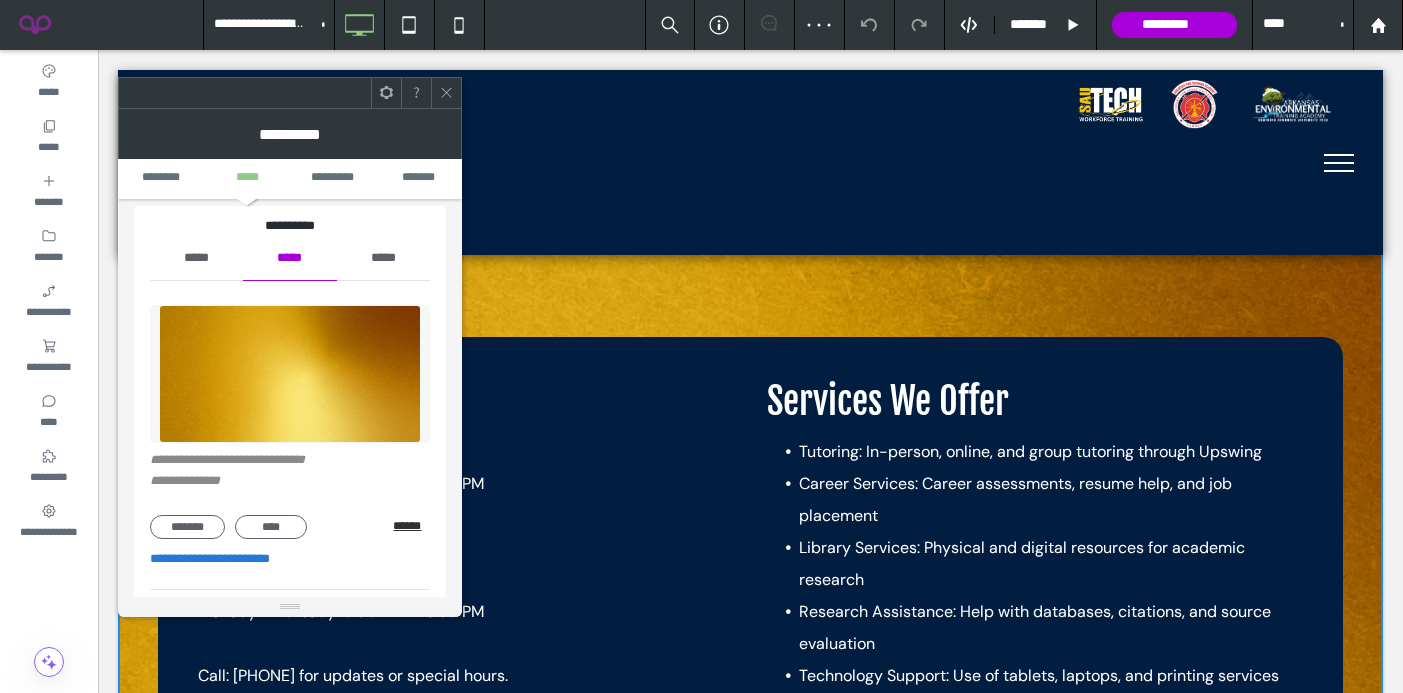 click on "******* **** ******" at bounding box center (290, 527) 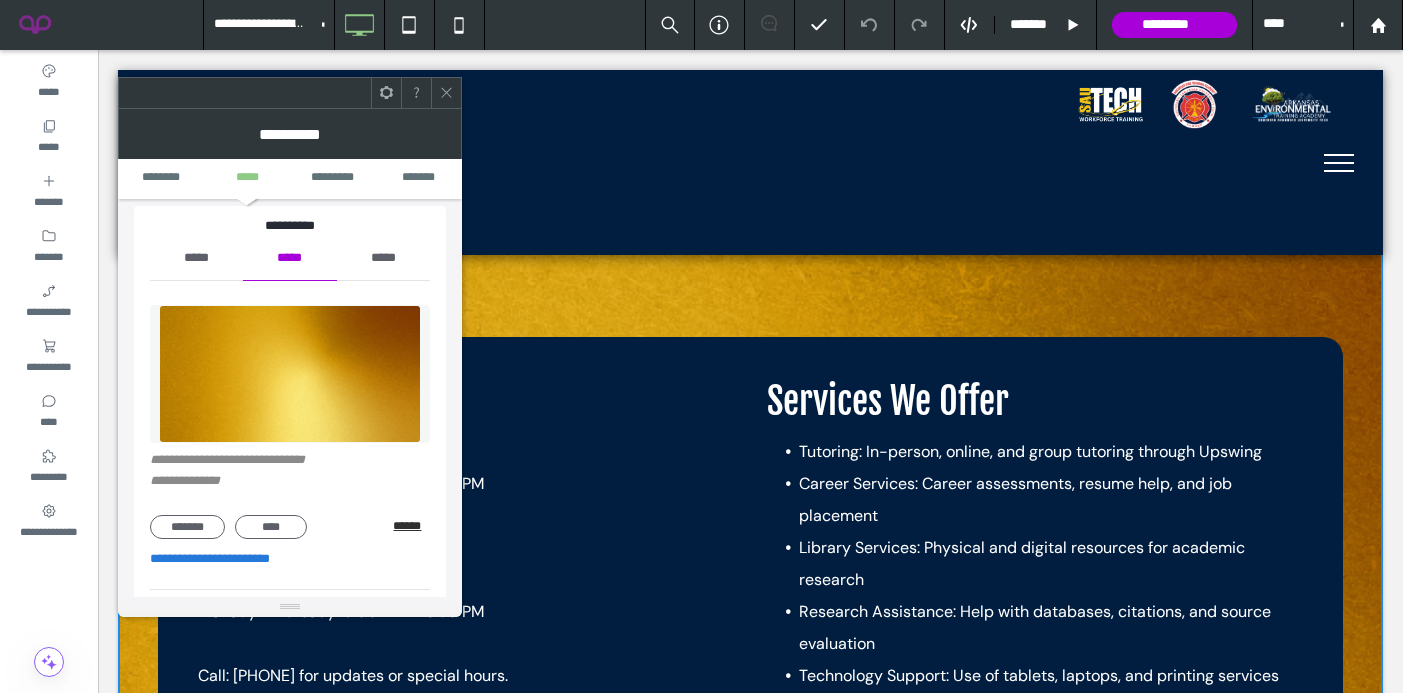 click on "******" at bounding box center [411, 526] 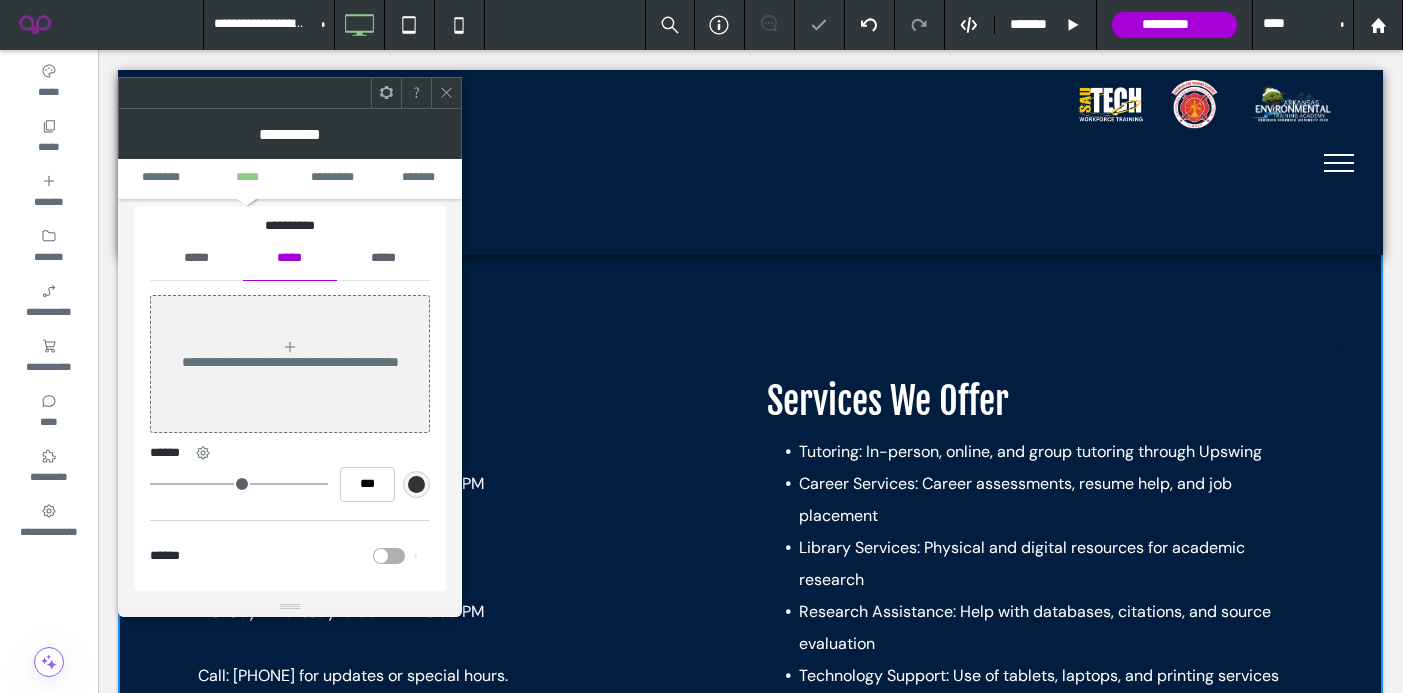 click on "*****" at bounding box center (196, 258) 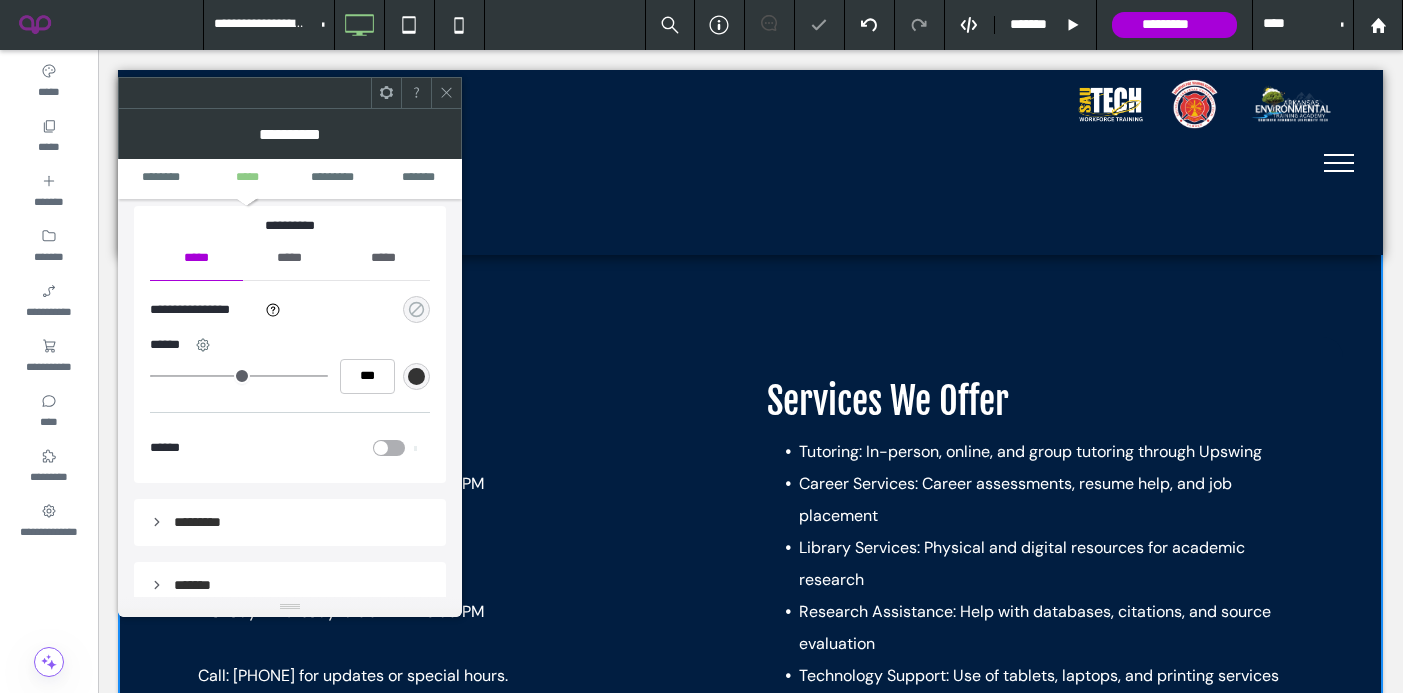 click at bounding box center [416, 309] 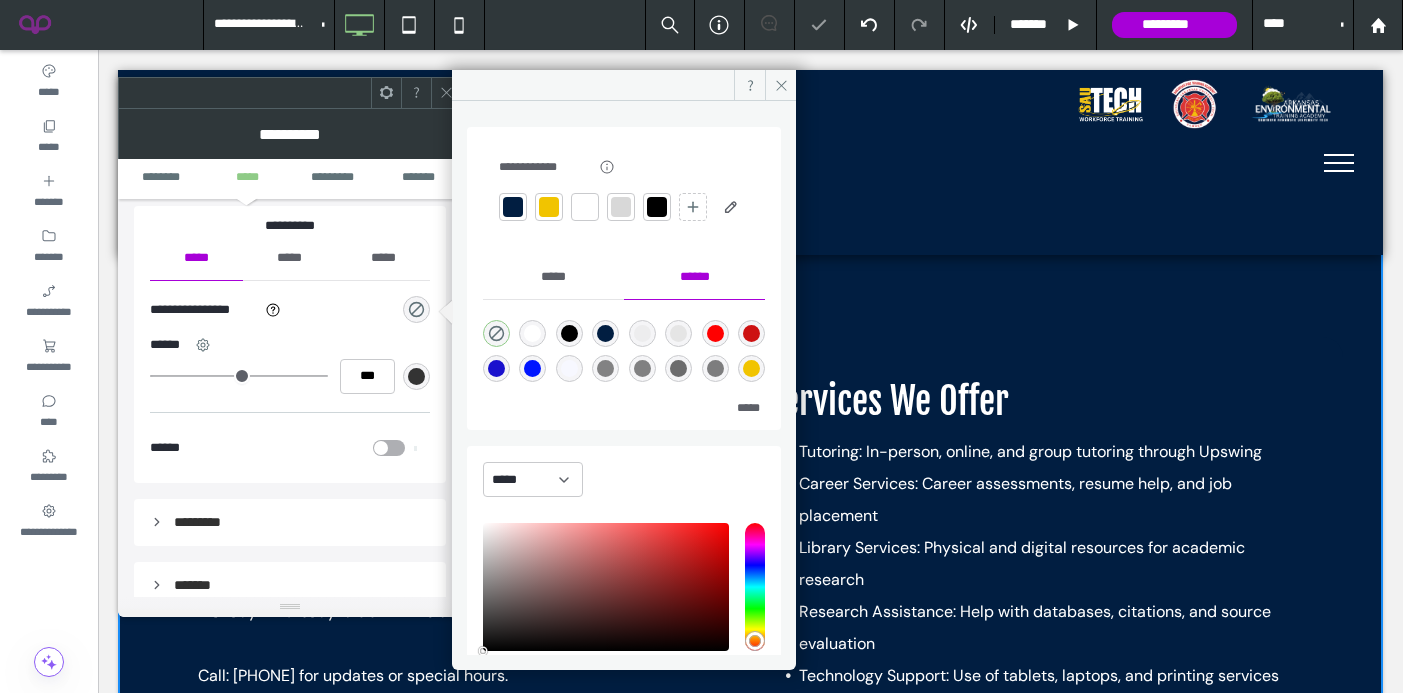 click at bounding box center [549, 207] 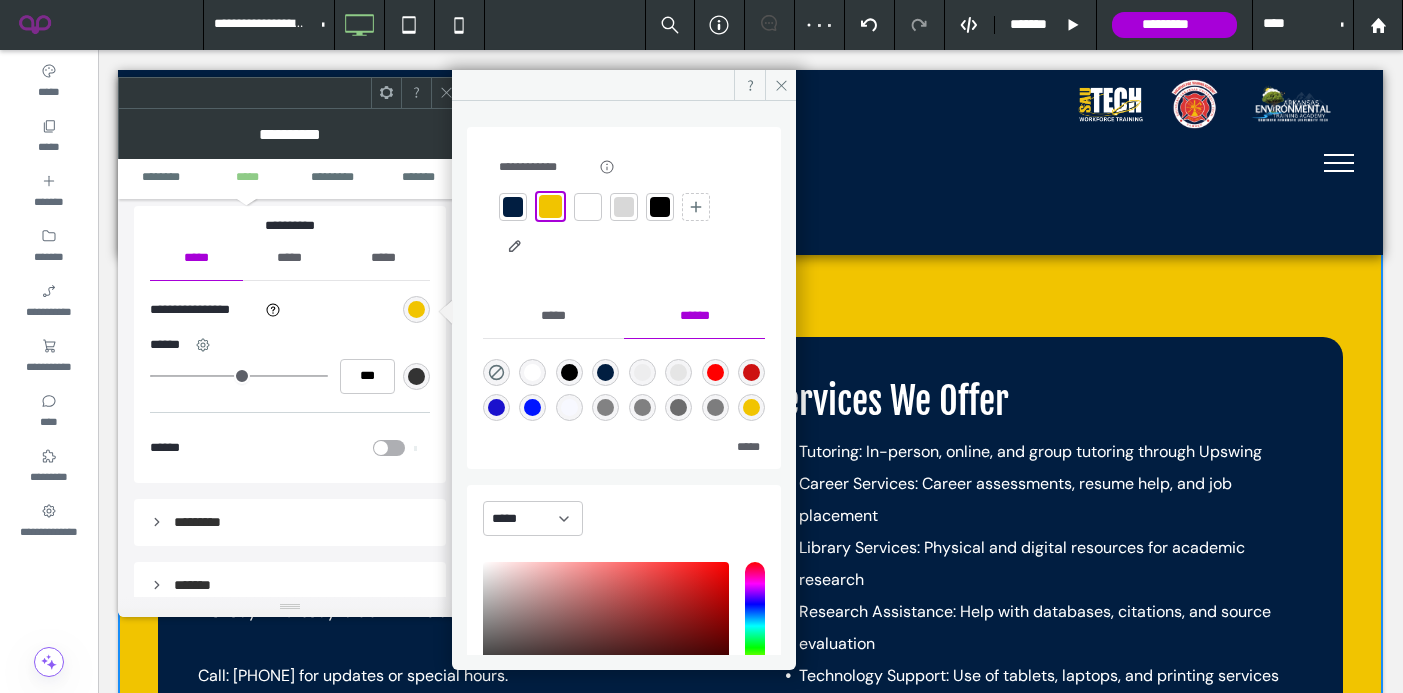 click 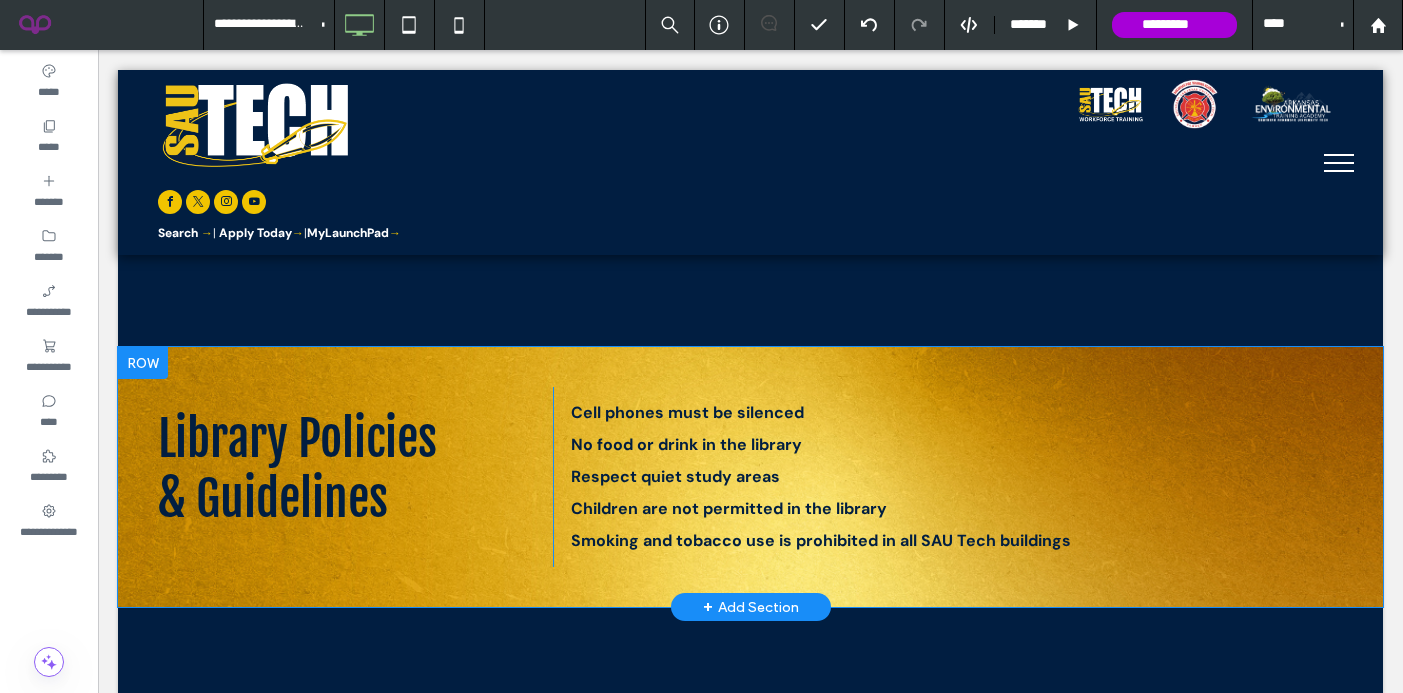 scroll, scrollTop: 4658, scrollLeft: 0, axis: vertical 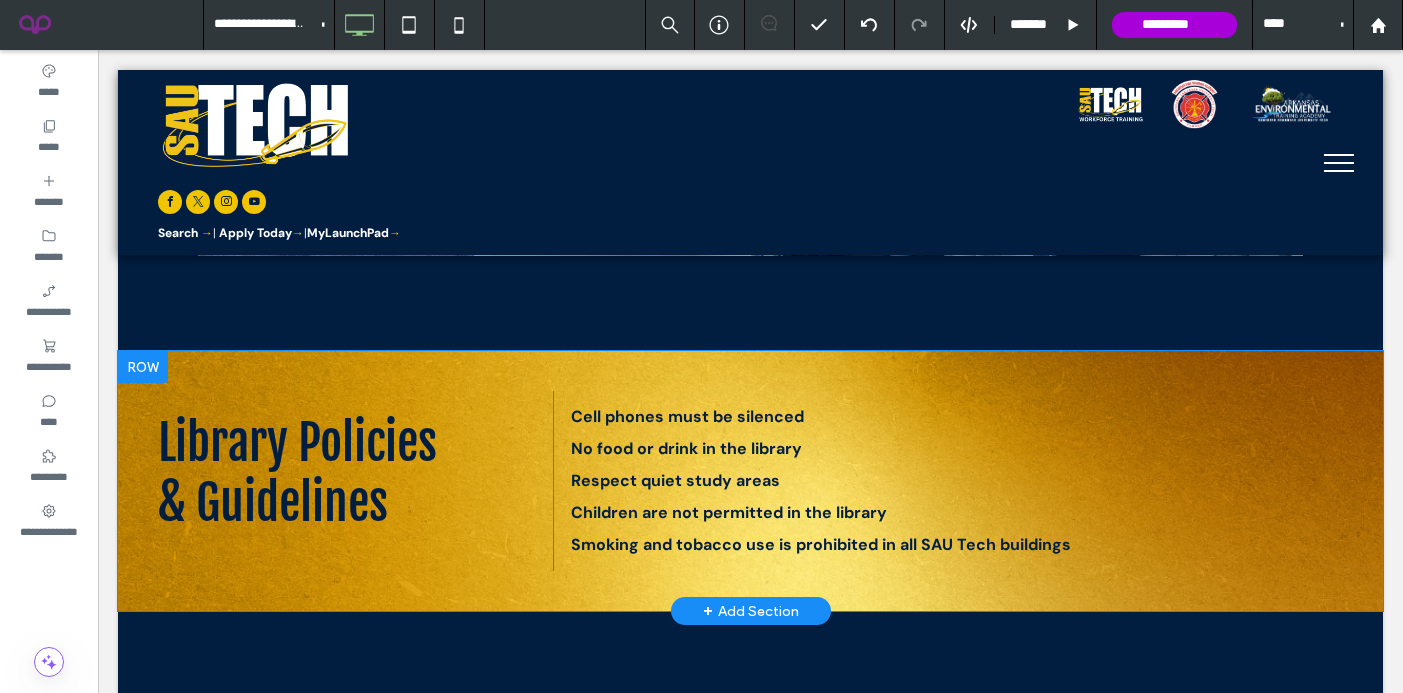 click on "Library Policies
& Guidelines
Click To Paste
Cell phones must be silenced No food or drink in the library Respect quiet study areas Children are not permitted in the library Smoking and tobacco use is prohibited in all SAU Tech buildings
Click To Paste
Row + Add Section" at bounding box center [750, 481] 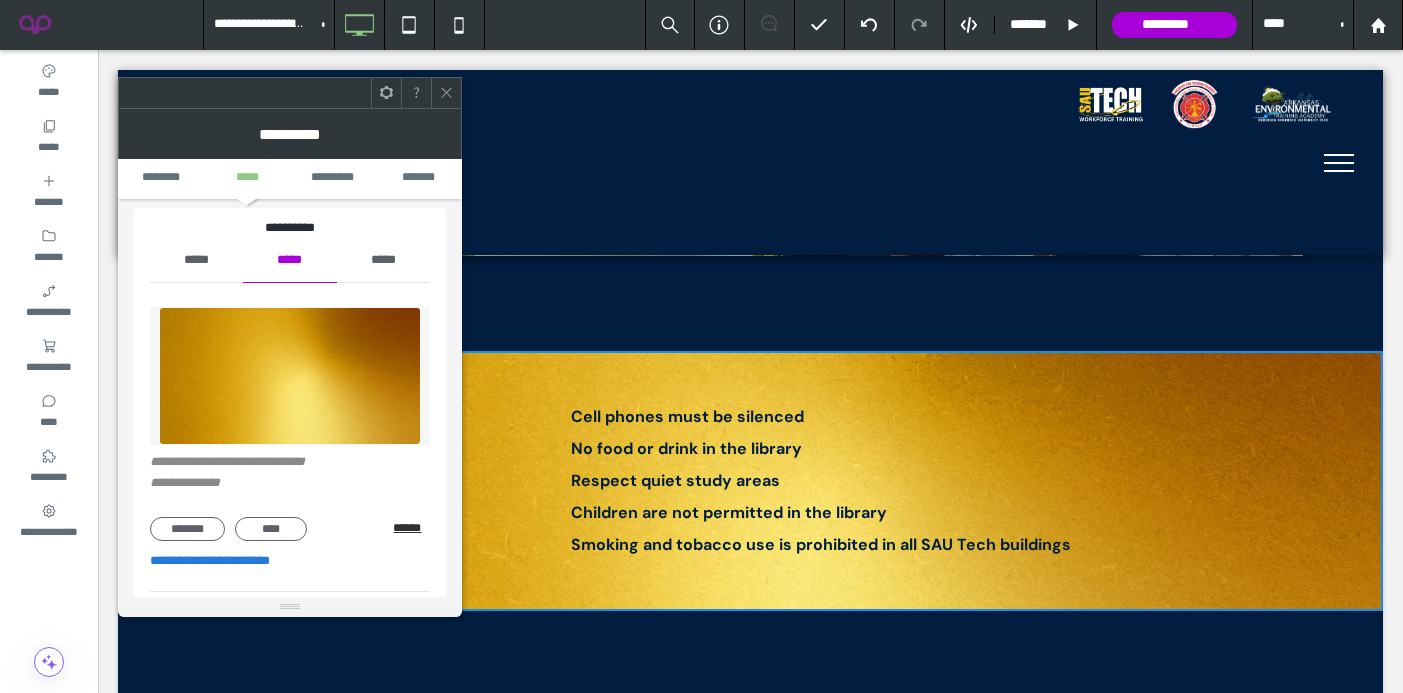 scroll, scrollTop: 219, scrollLeft: 0, axis: vertical 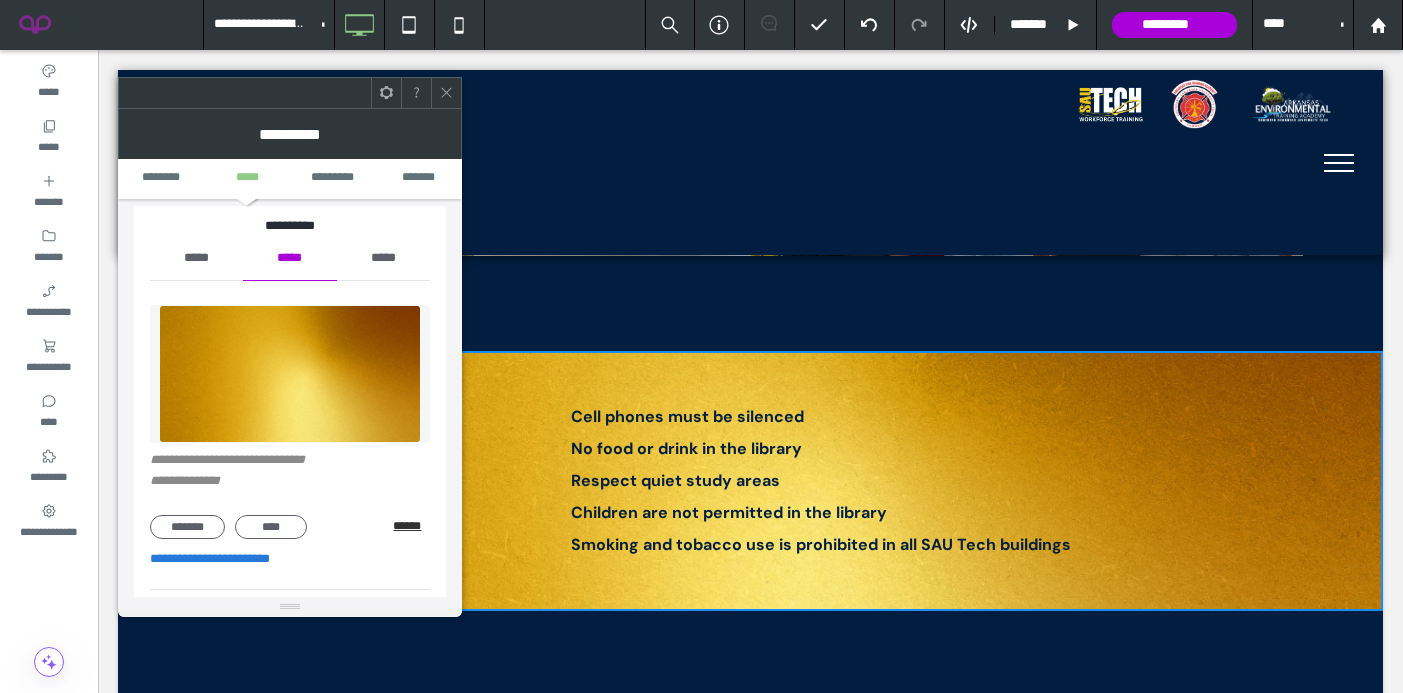 click on "******" at bounding box center (411, 526) 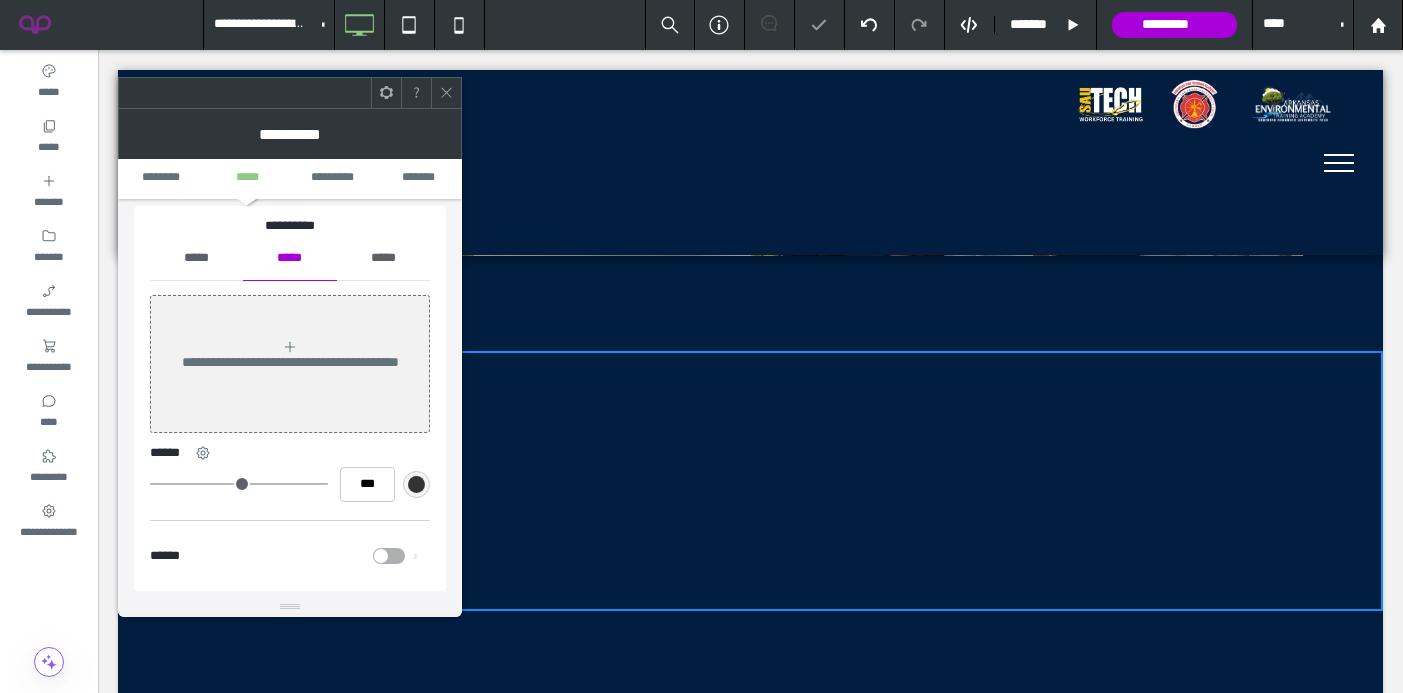 click on "*****" at bounding box center (196, 258) 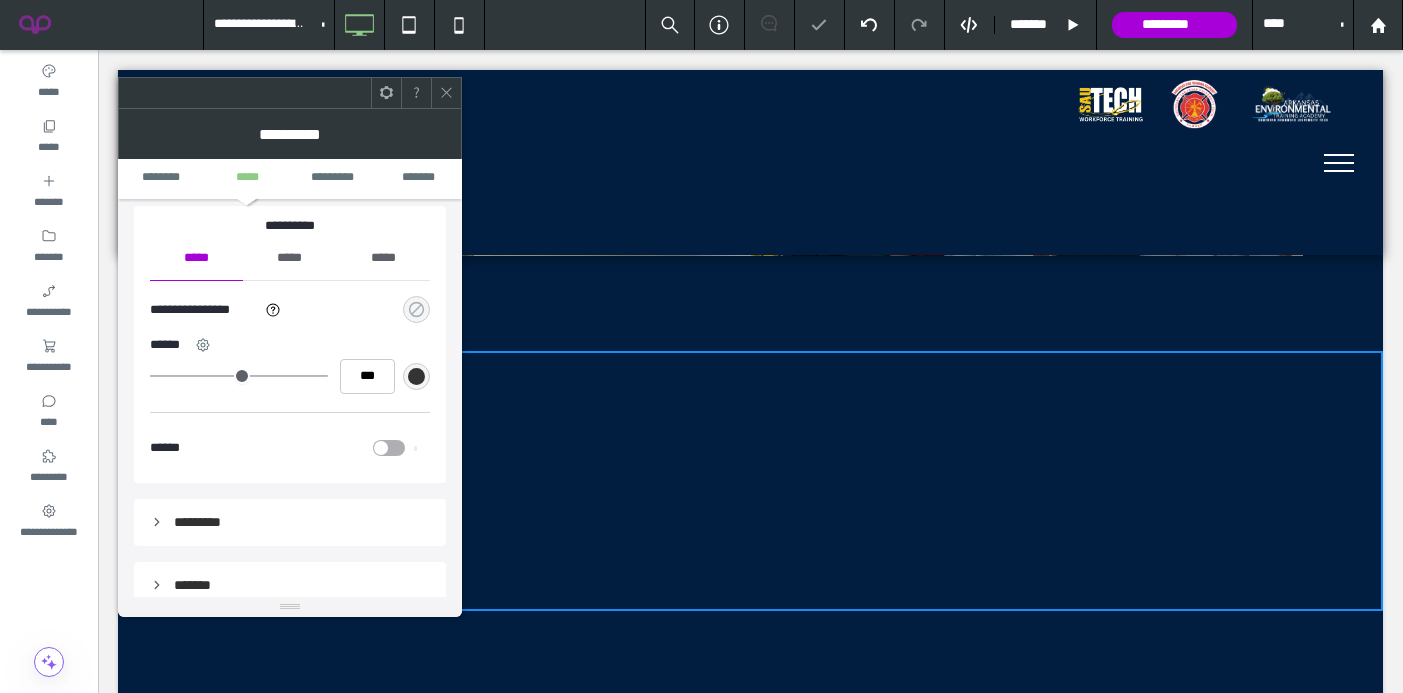 click at bounding box center [416, 309] 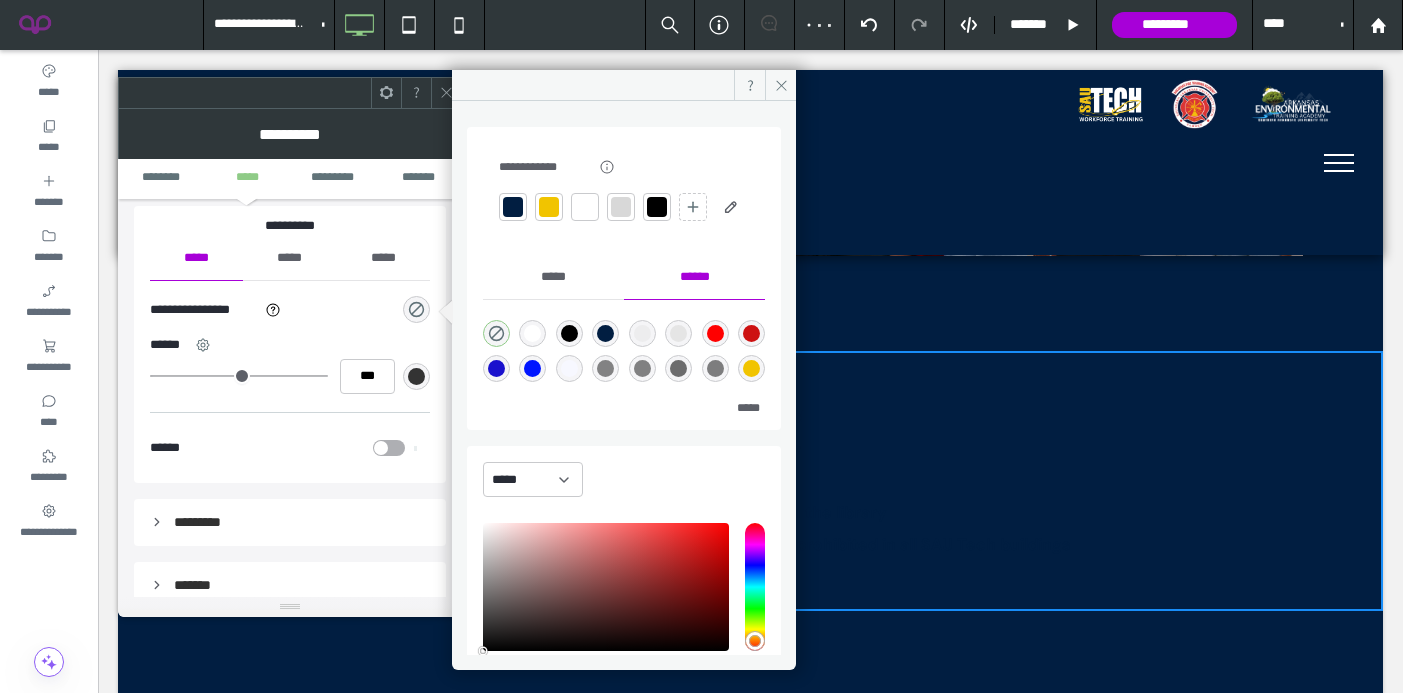 click at bounding box center (549, 207) 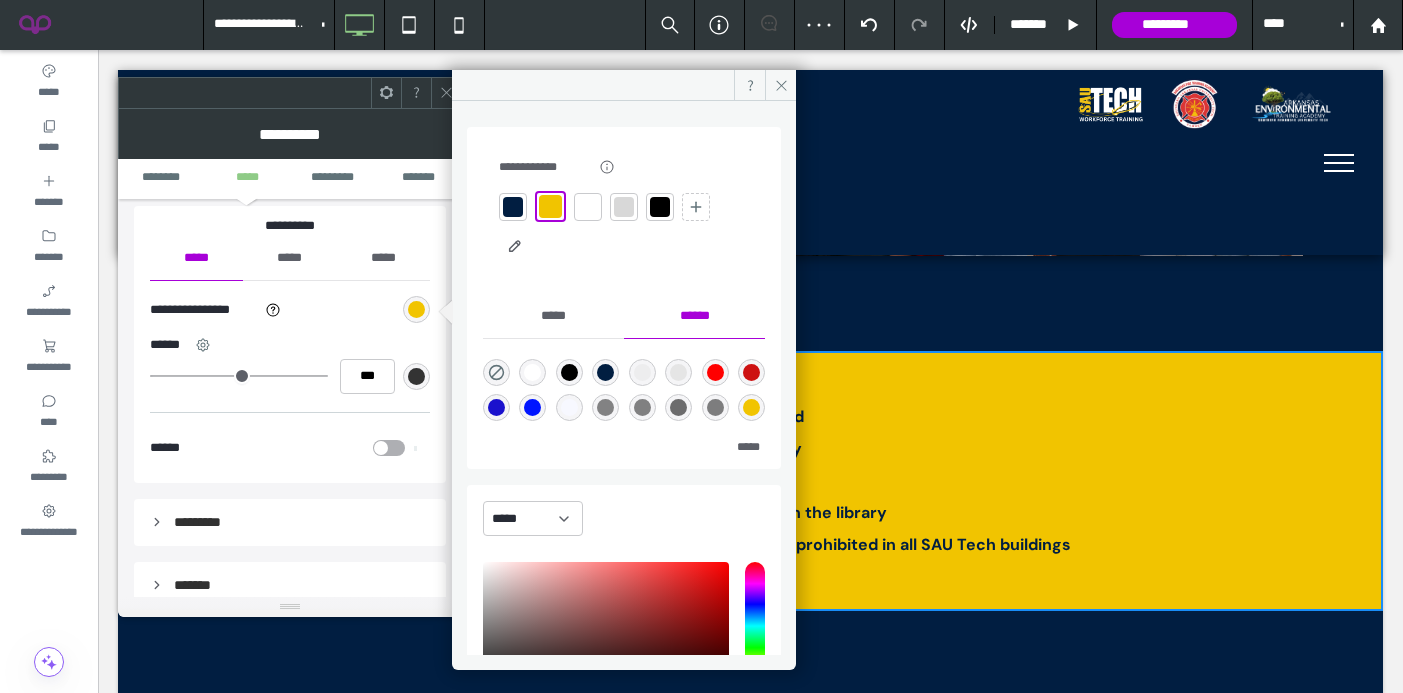 click 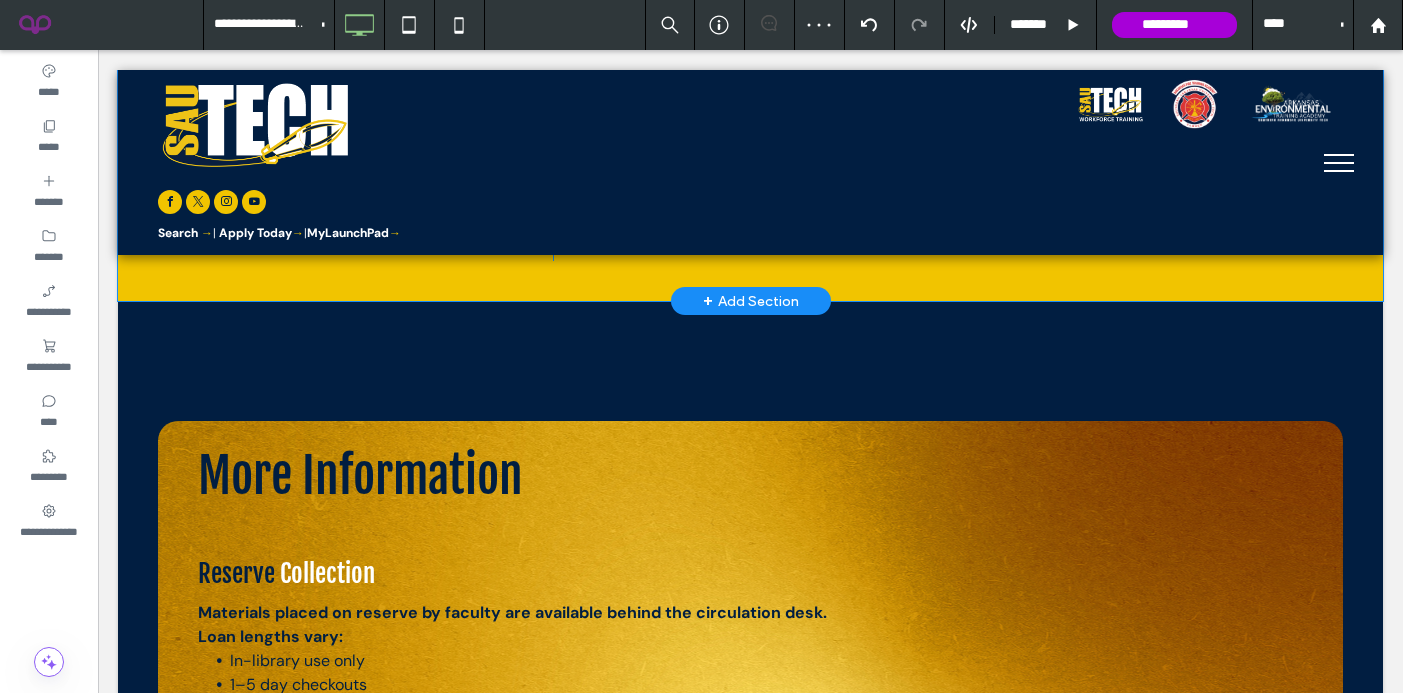 scroll, scrollTop: 4970, scrollLeft: 0, axis: vertical 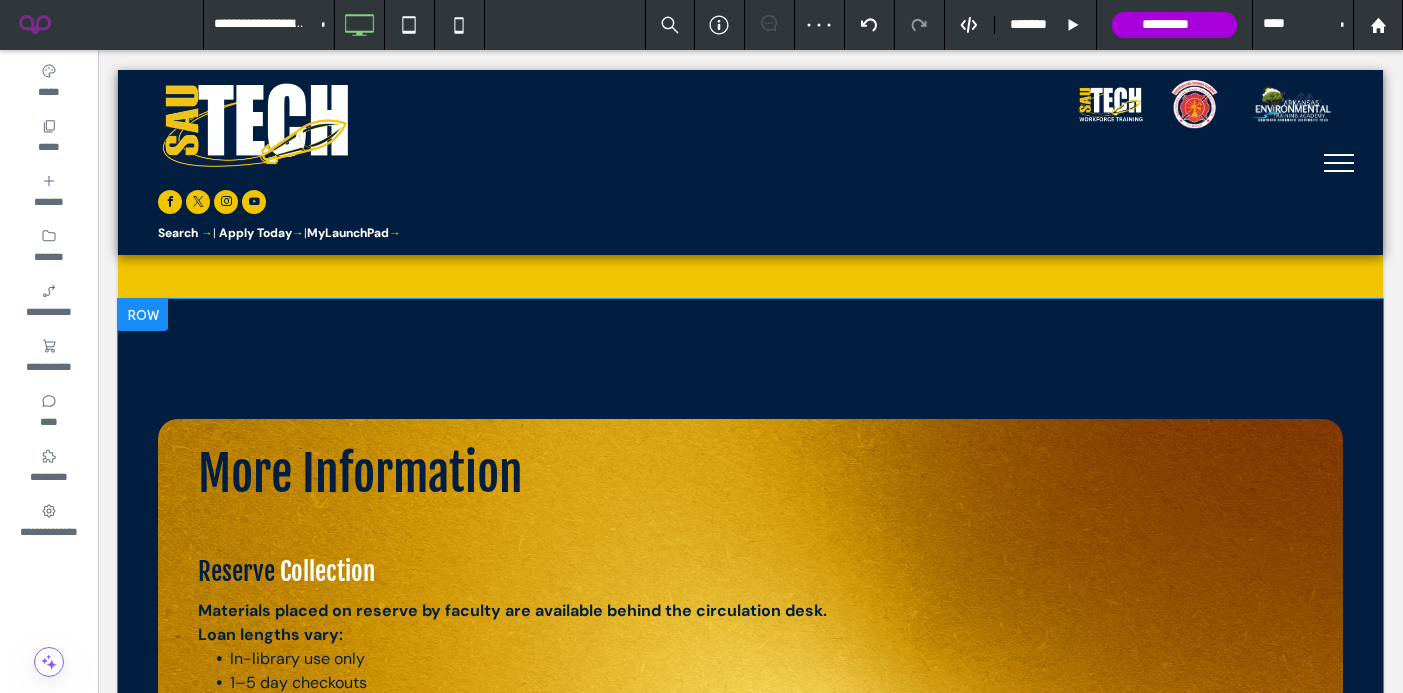 click on "More Information
Reserve
Collection
Materials placed on reserve by faculty are available behind the circulation desk. Loan lengths vary:   In-library use only 1–5 day checkouts Must present your SAU Tech ID
Fines: $0.25/hour or $1.00/day for overdue items.
Online   Resources & Research Tools
Library Catalog: Search books and multimedia Online Databases: Research journals, articles, and ebooks Citation Guides: APA Guide (PPT) MLA Guide (PDF) MLA Guide (PPT)
Need help? Visit the Circulation Desk for personalized assistance.
Click To Paste" at bounding box center [750, 734] 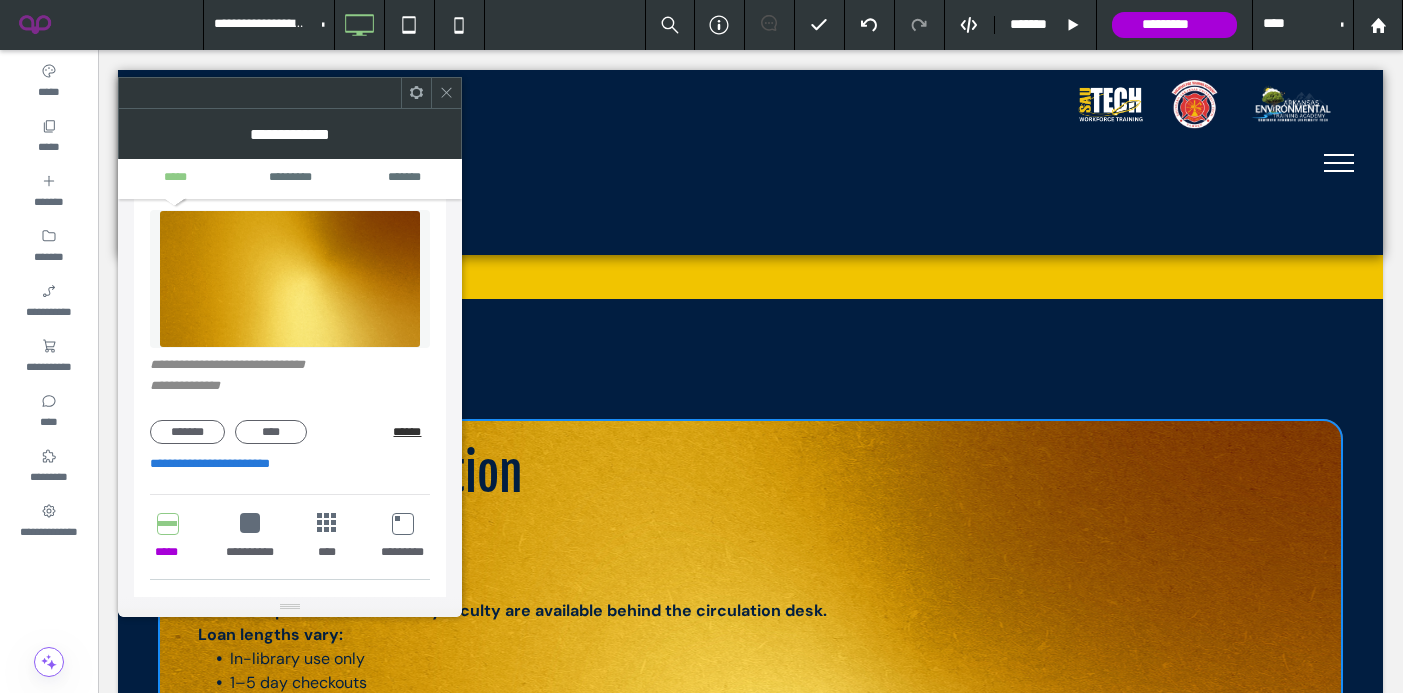 click on "******" at bounding box center (411, 432) 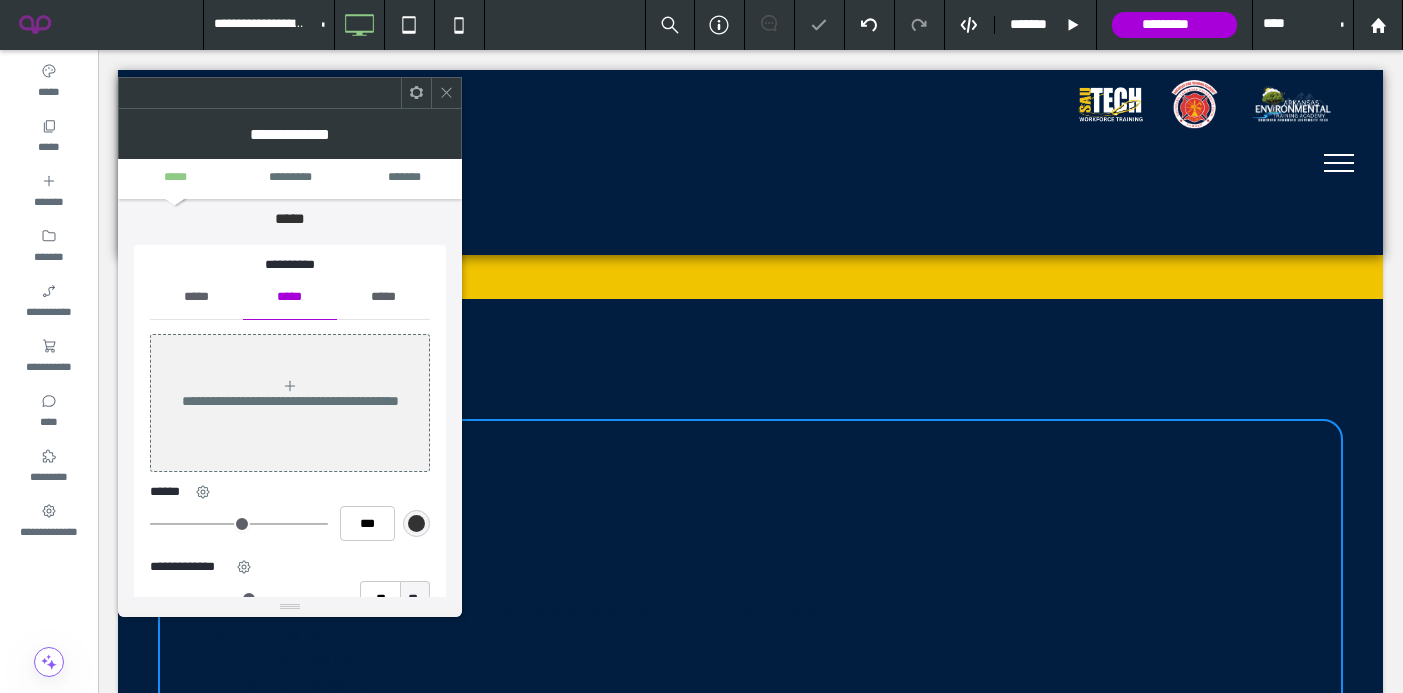 scroll, scrollTop: 0, scrollLeft: 0, axis: both 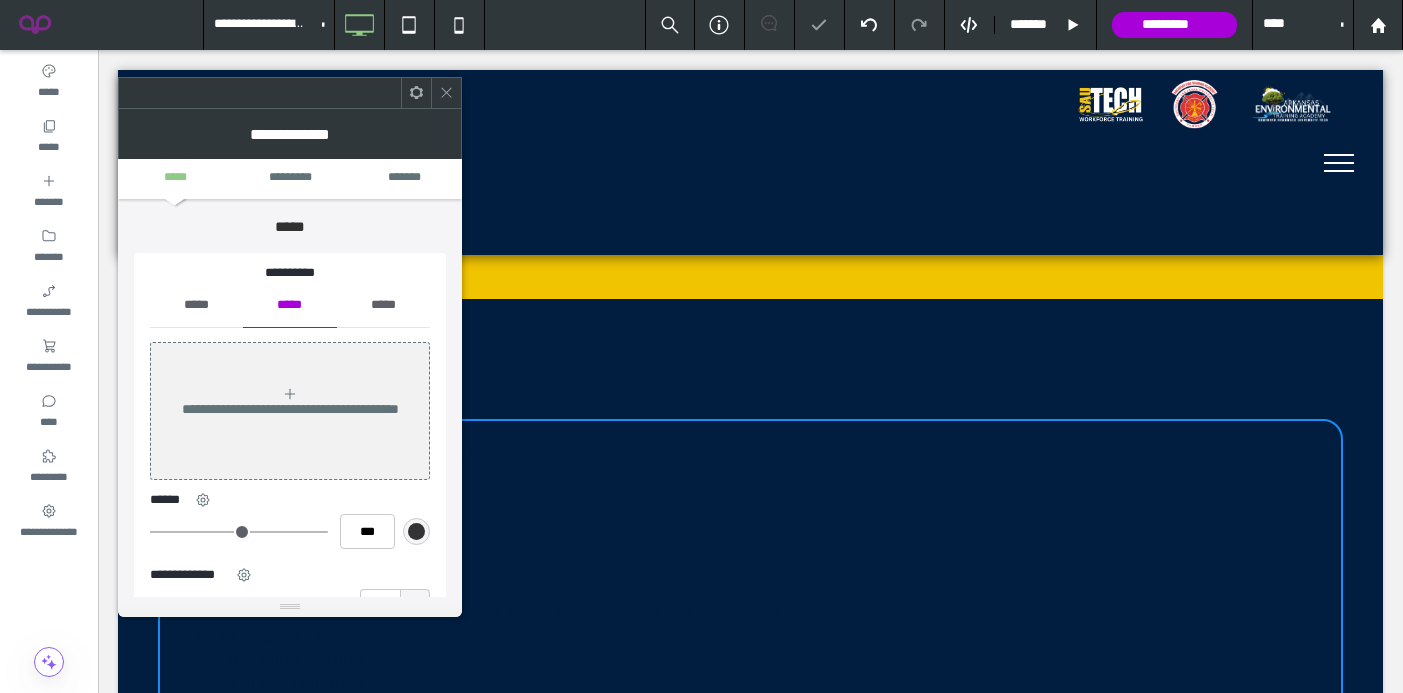 click on "*****" at bounding box center (196, 305) 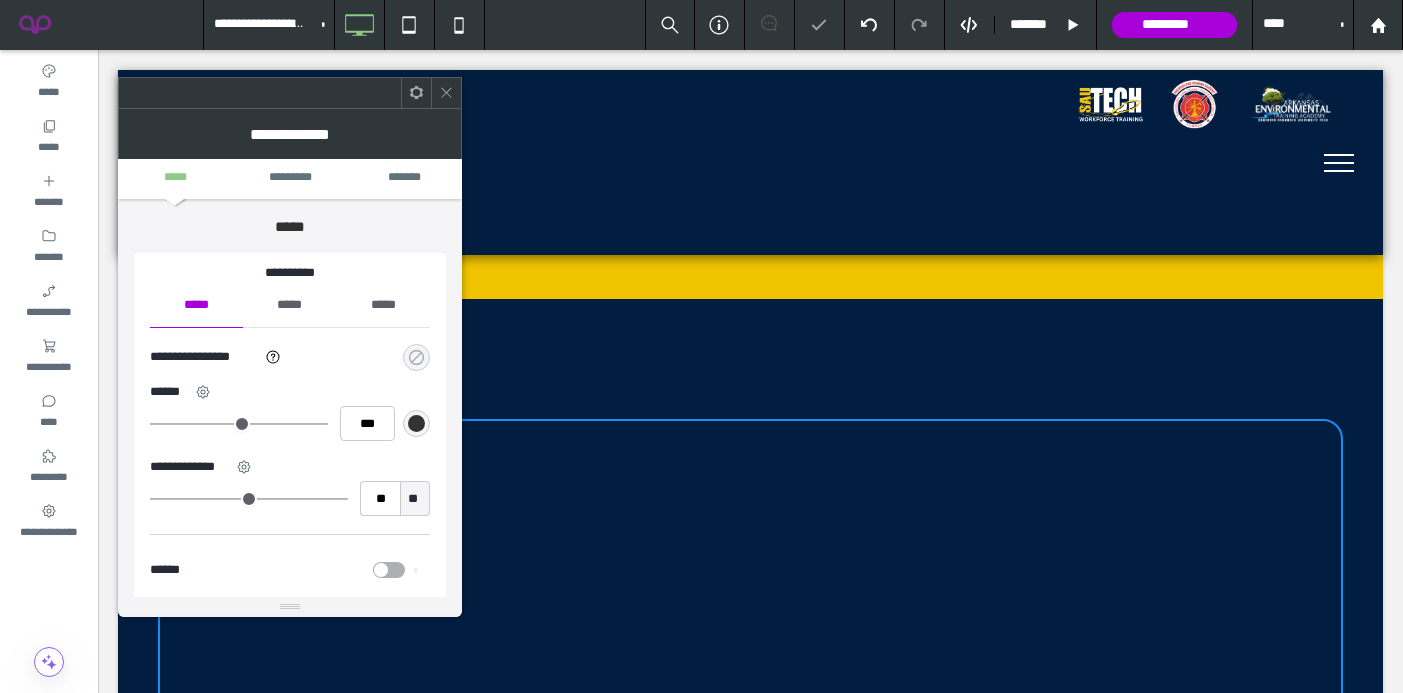 click 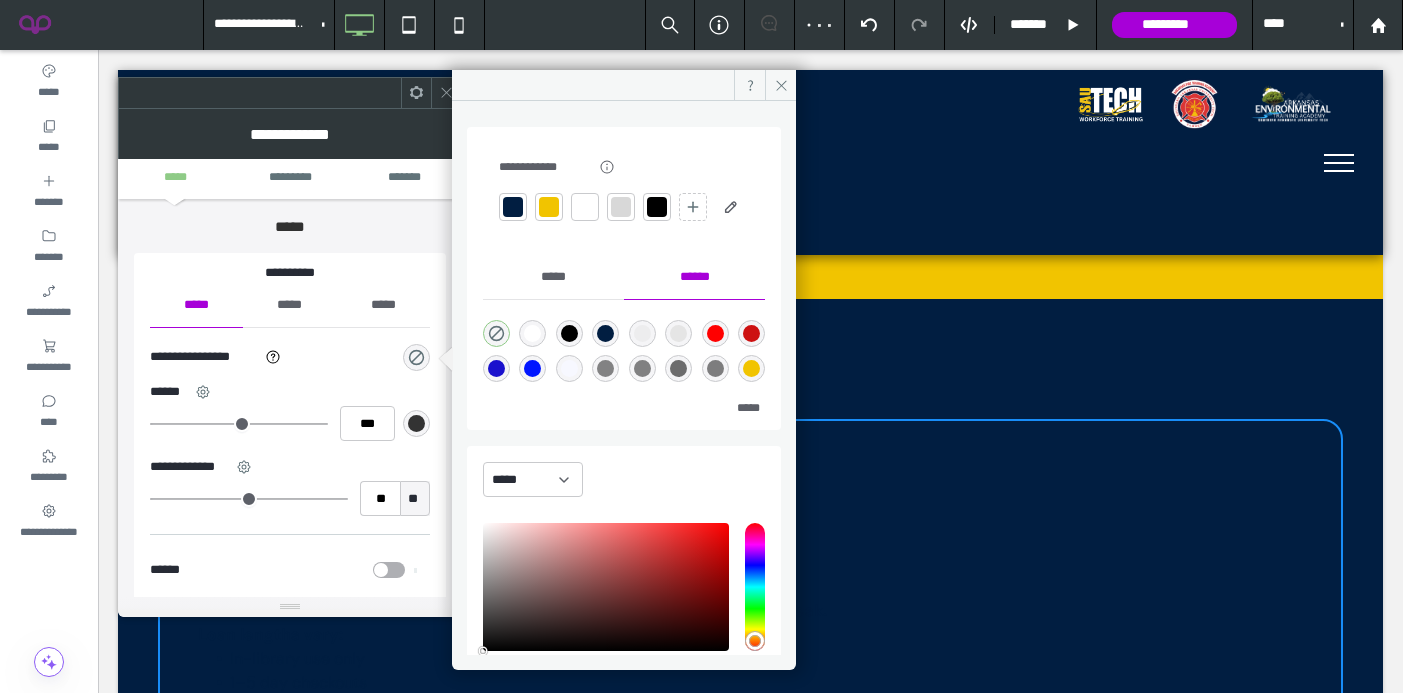 click at bounding box center (549, 207) 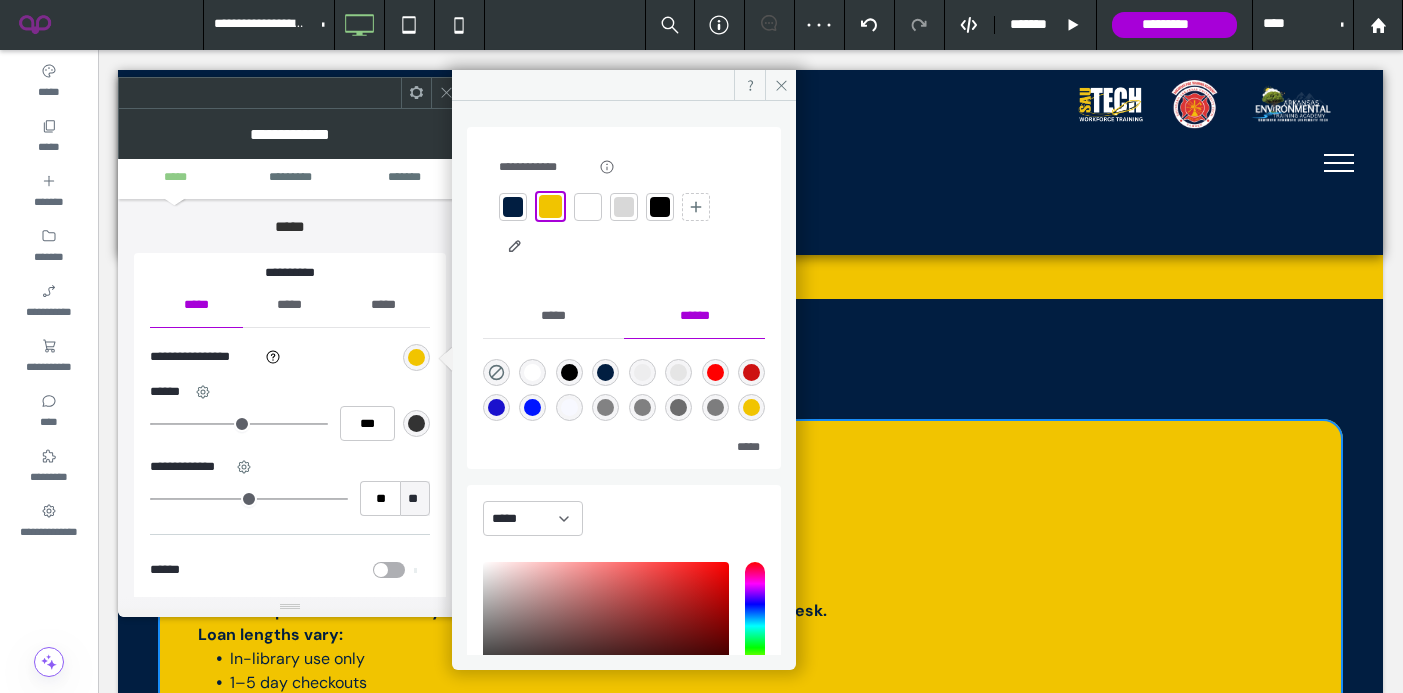 click 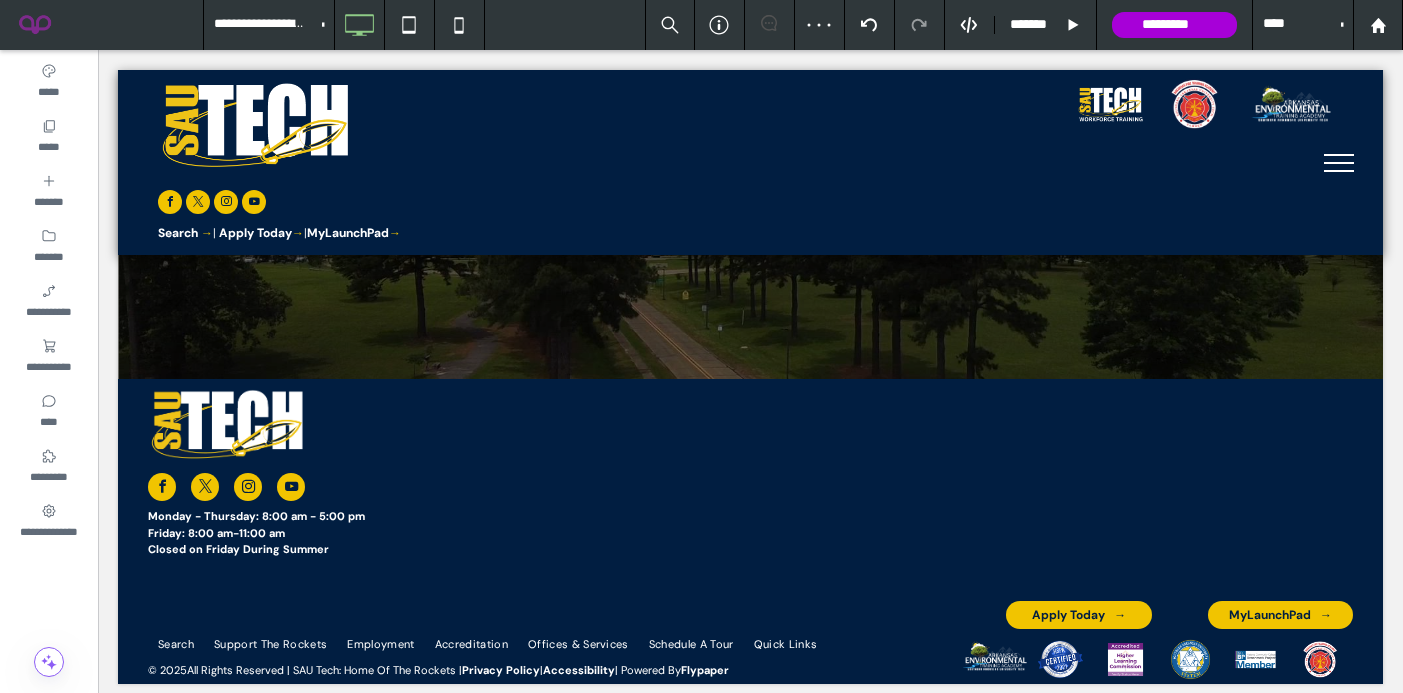 scroll, scrollTop: 6136, scrollLeft: 0, axis: vertical 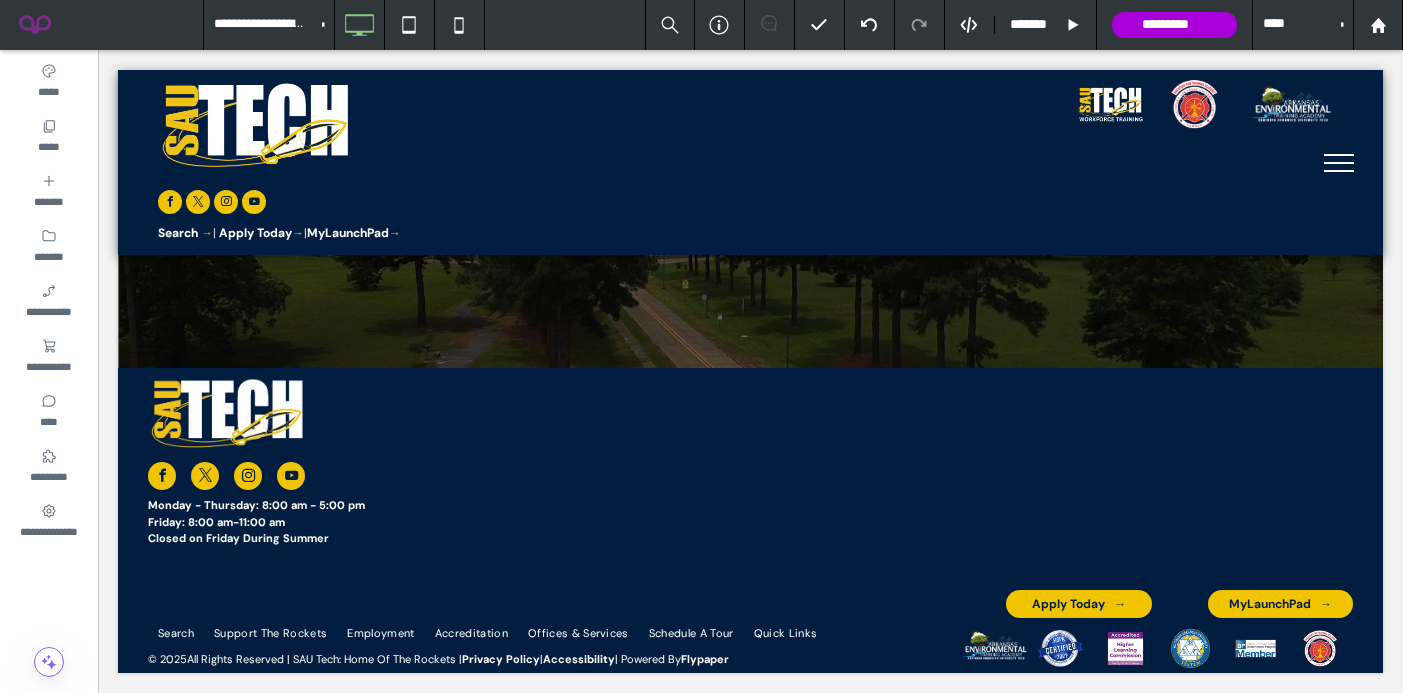 click on "*****" at bounding box center (49, 136) 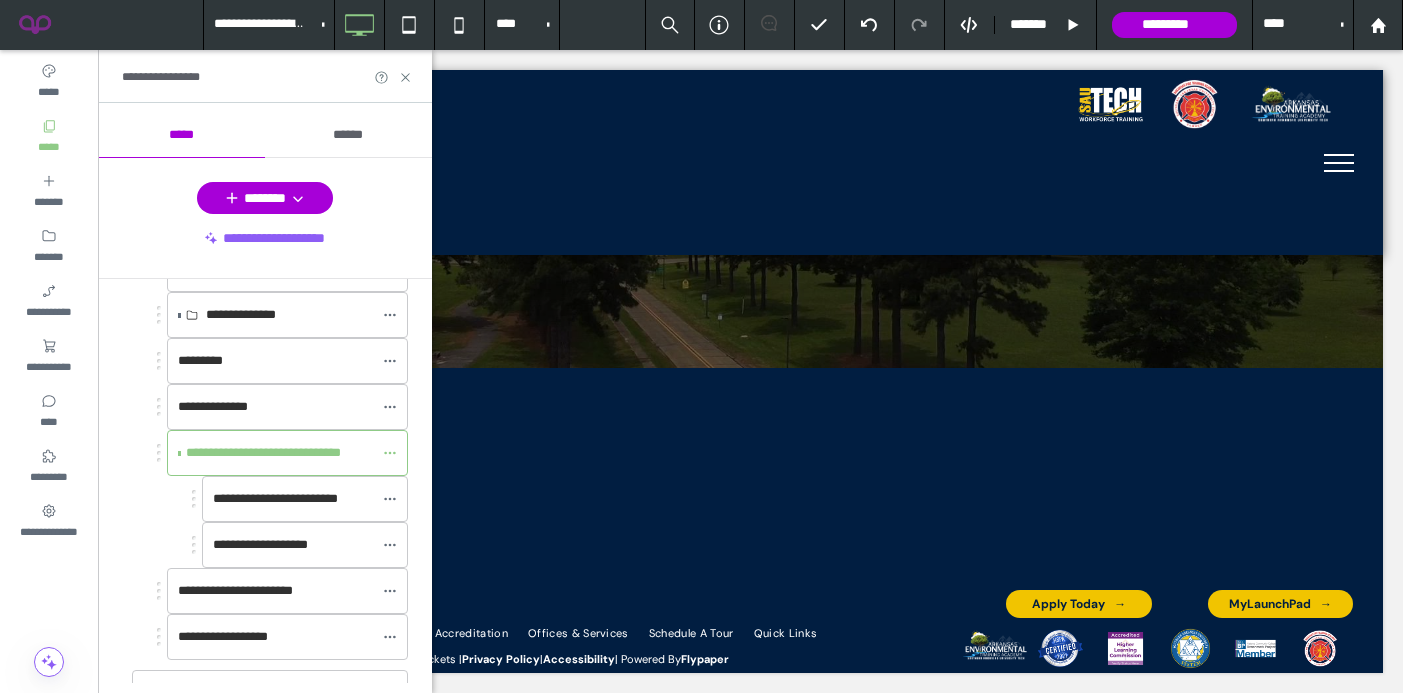 scroll, scrollTop: 817, scrollLeft: 0, axis: vertical 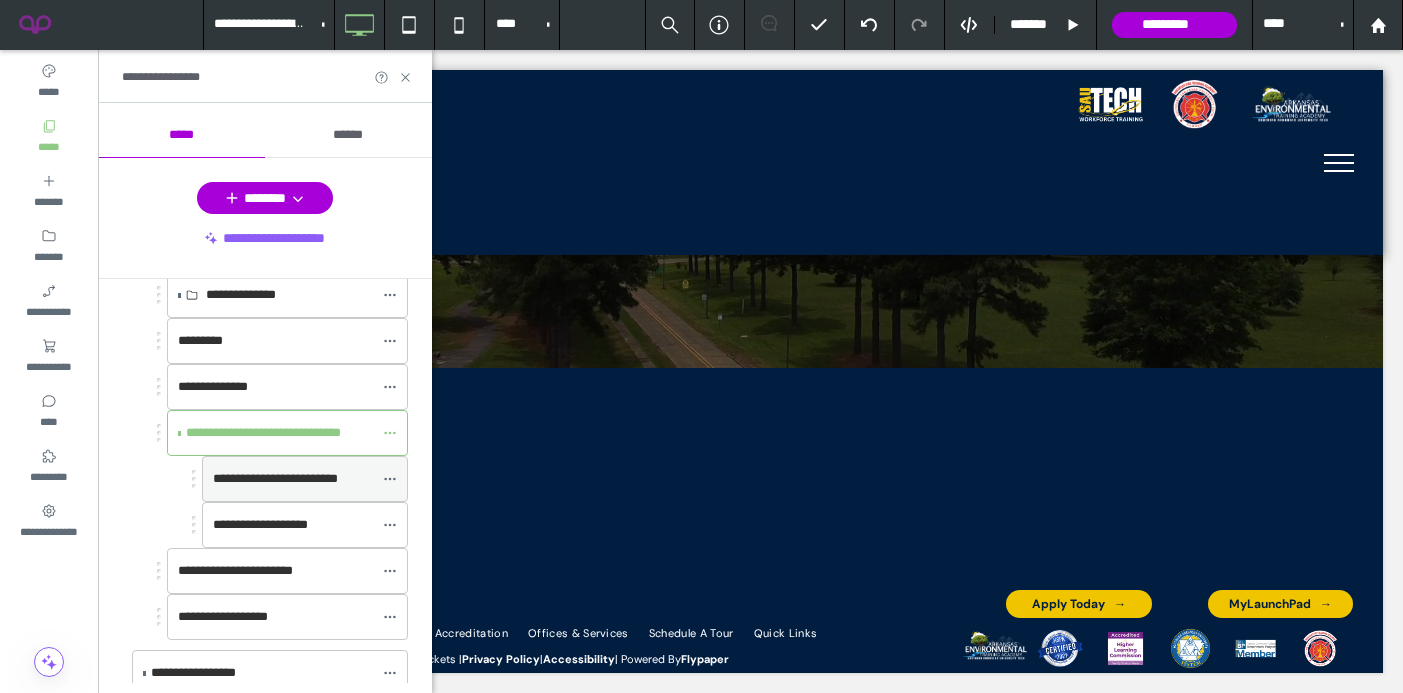 click on "**********" at bounding box center [275, 478] 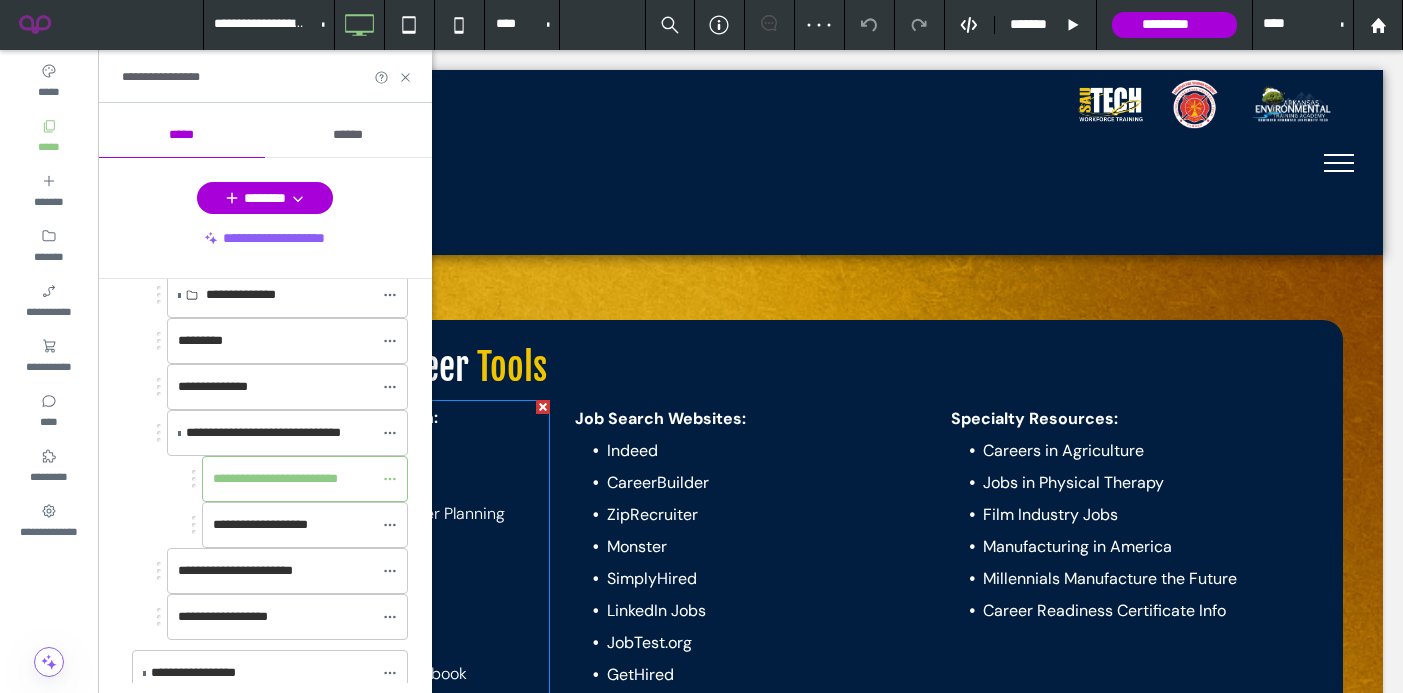 scroll, scrollTop: 1799, scrollLeft: 0, axis: vertical 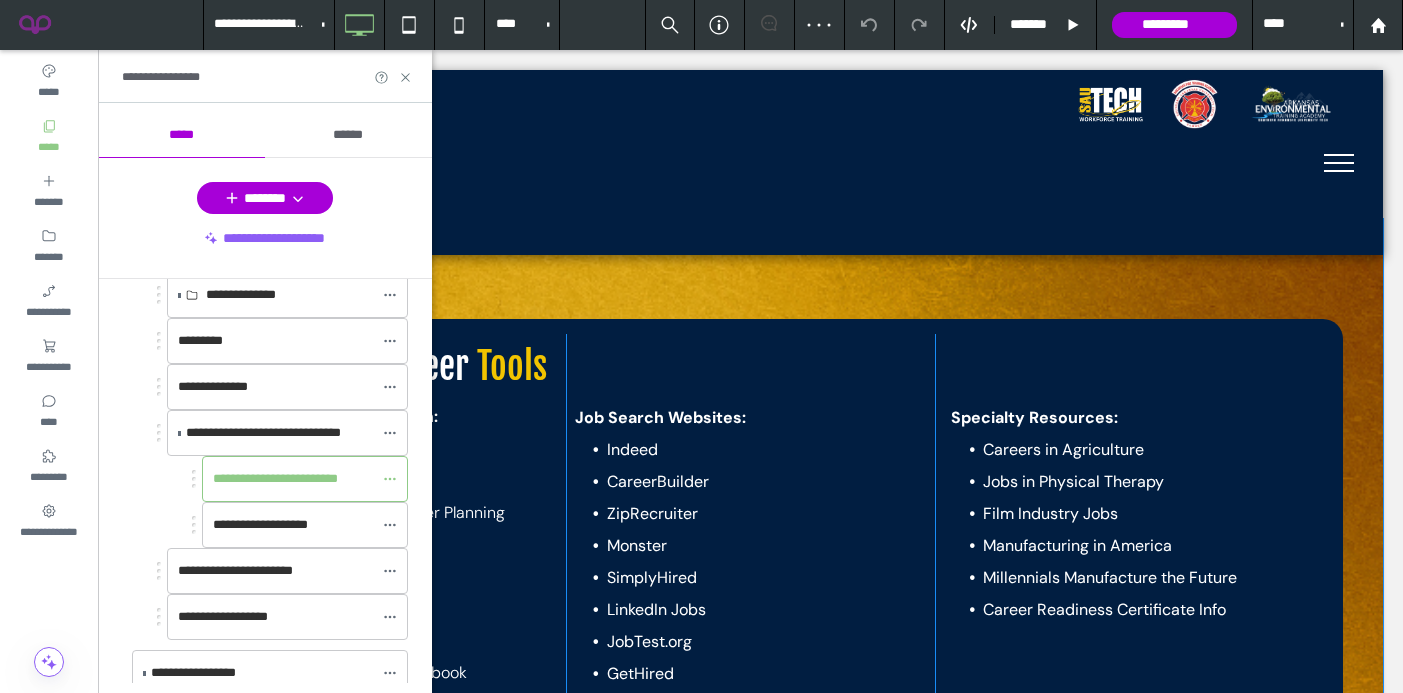 click on "Resources & Career
Tools
Career Planning & Exploration:   Arkansas Career Pathways Arkansas JobLink Arkansas College and Career Planning System Discover Arkansas Kuder Learn How to Become Occupational Outlook Handbook US Dept. of Labor Statistics
Click To Paste
Job Search Websites:   Indeed CareerBuilder ZipRecruiter Monster SimplyHired LinkedIn Jobs JobTest.org GetHired JobHuntersBible JuJu
Click To Paste
Specialty Resources:   Careers in Agriculture Jobs in Physical Therapy Film Industry Jobs Manufacturing in America Millennials Manufacture the Future Career Readiness Certificate Info
Click To Paste
Employers:   Post a Job Opportunity
Are you an employer looking to hire SAU Tech students or recent graduates?   Submit a Job Posting →
Our team will review your submission and connect students directly to your opening.
Click To Paste
Local Employers   That Hire SAU Tech Students
Raytheon" at bounding box center [750, 788] 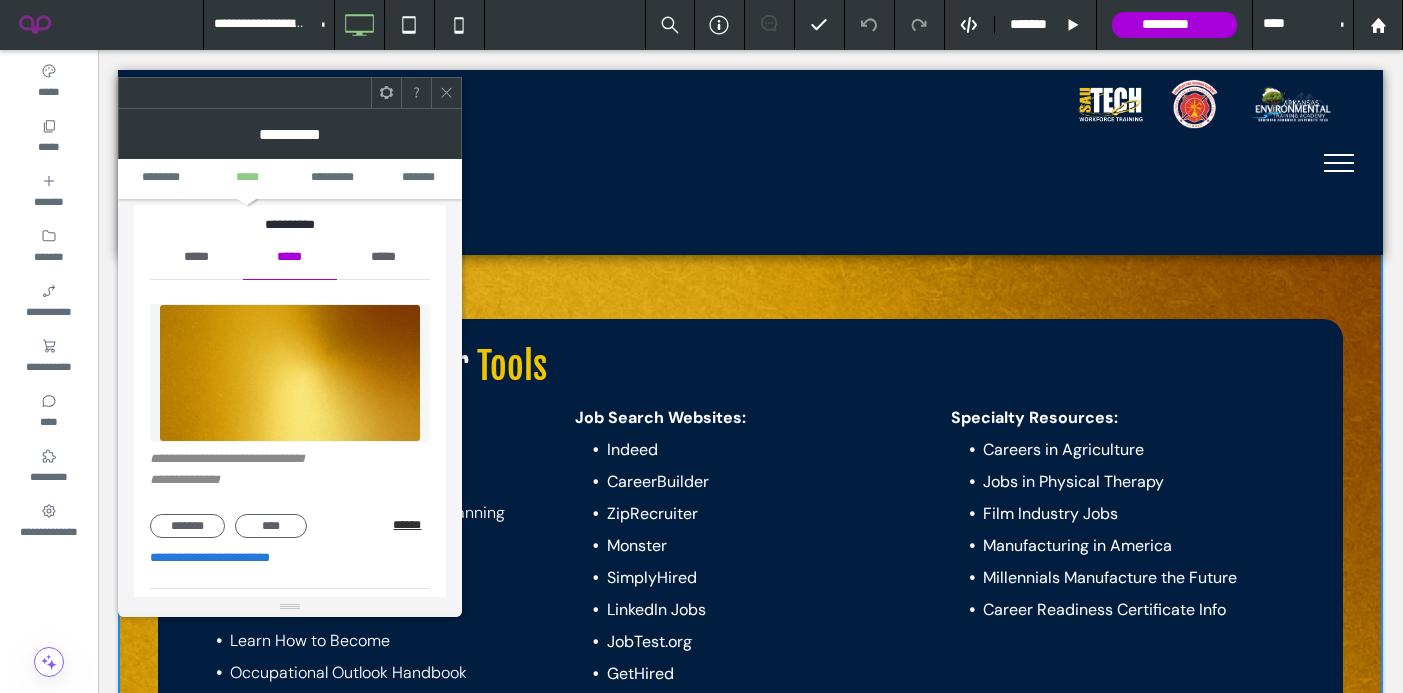 click on "******" at bounding box center [411, 525] 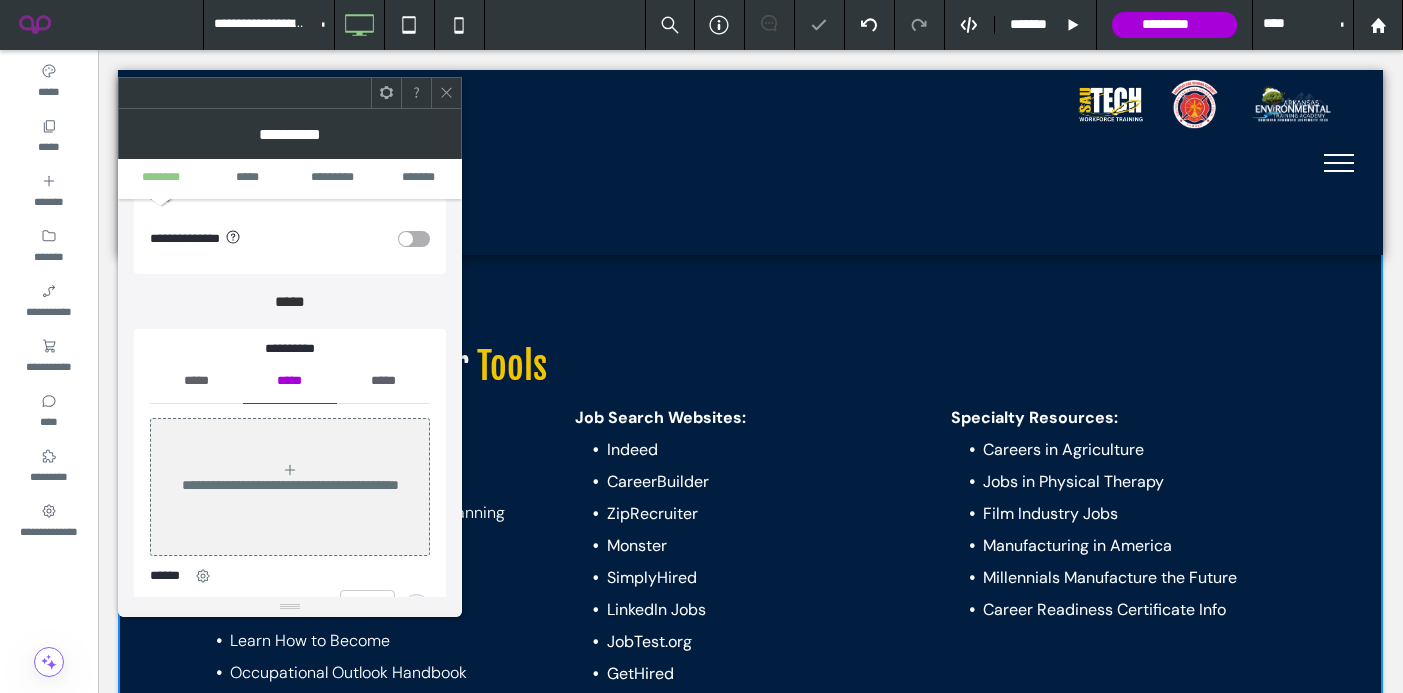 scroll, scrollTop: 94, scrollLeft: 0, axis: vertical 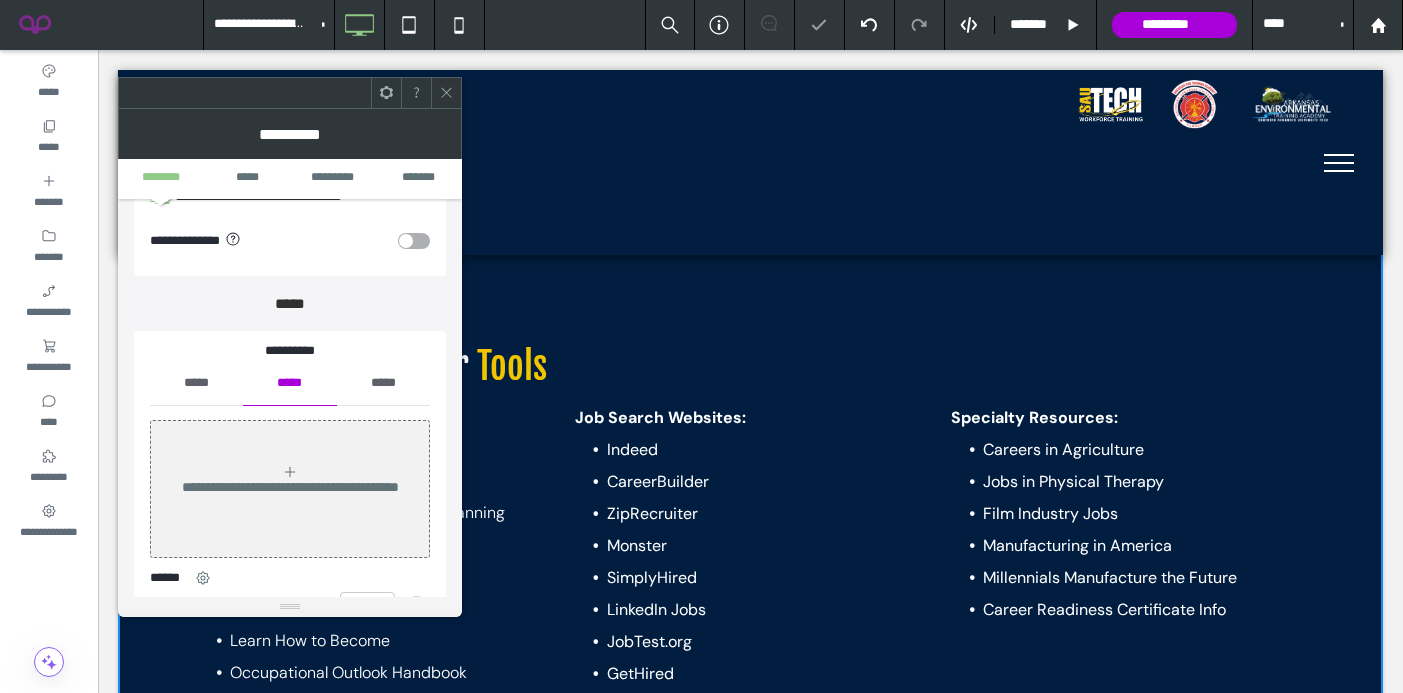 click on "*****" at bounding box center (196, 383) 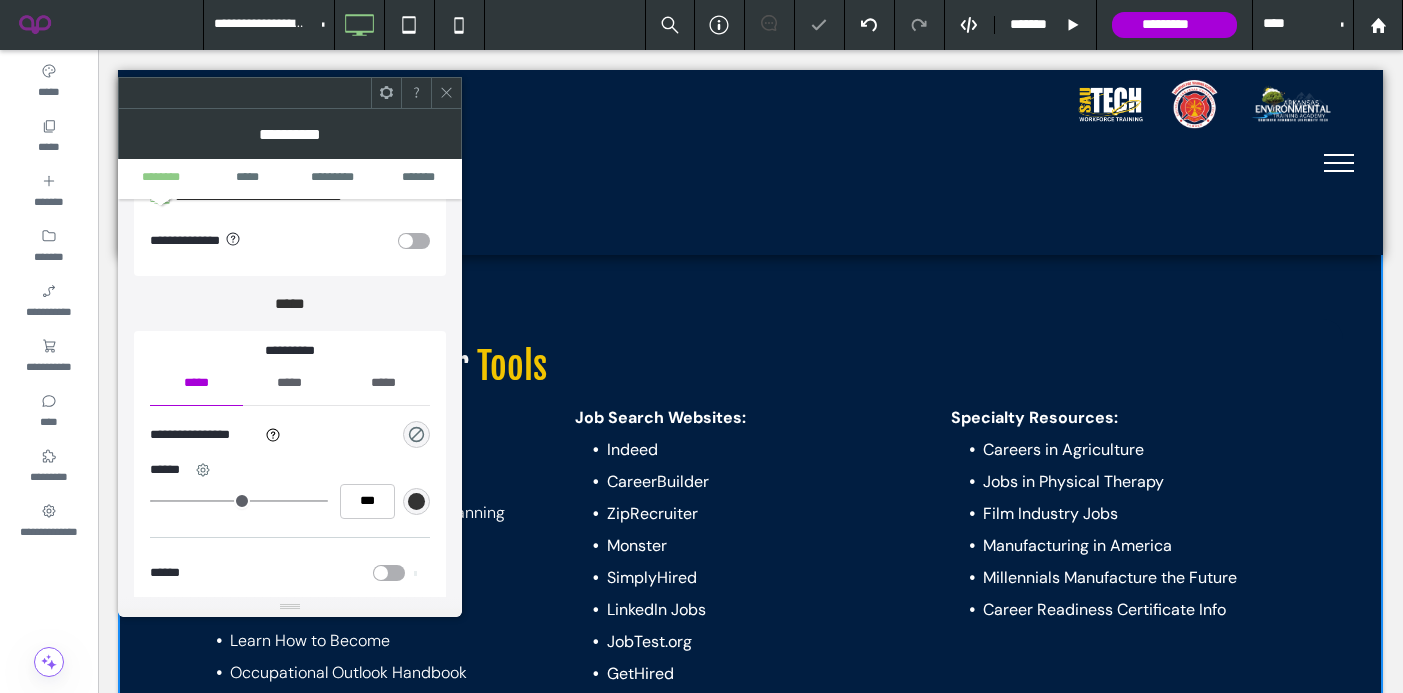 click at bounding box center [416, 434] 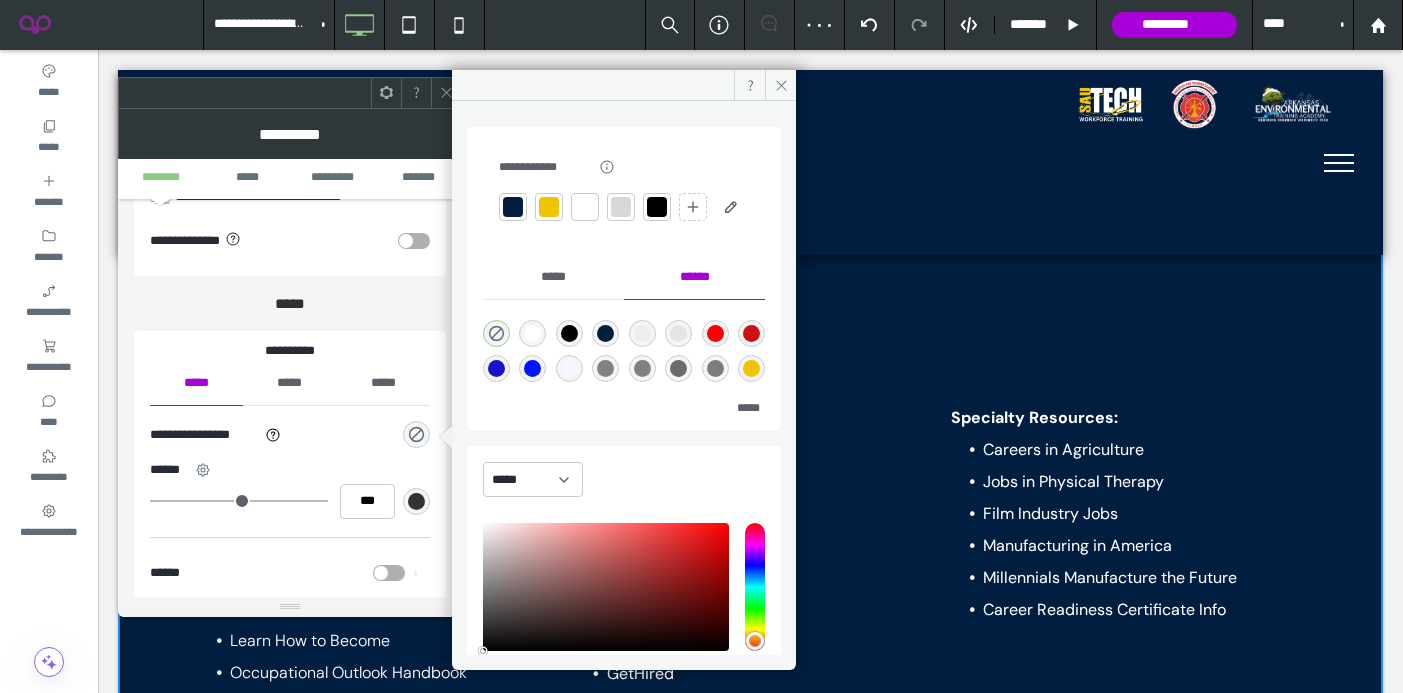 click at bounding box center [549, 207] 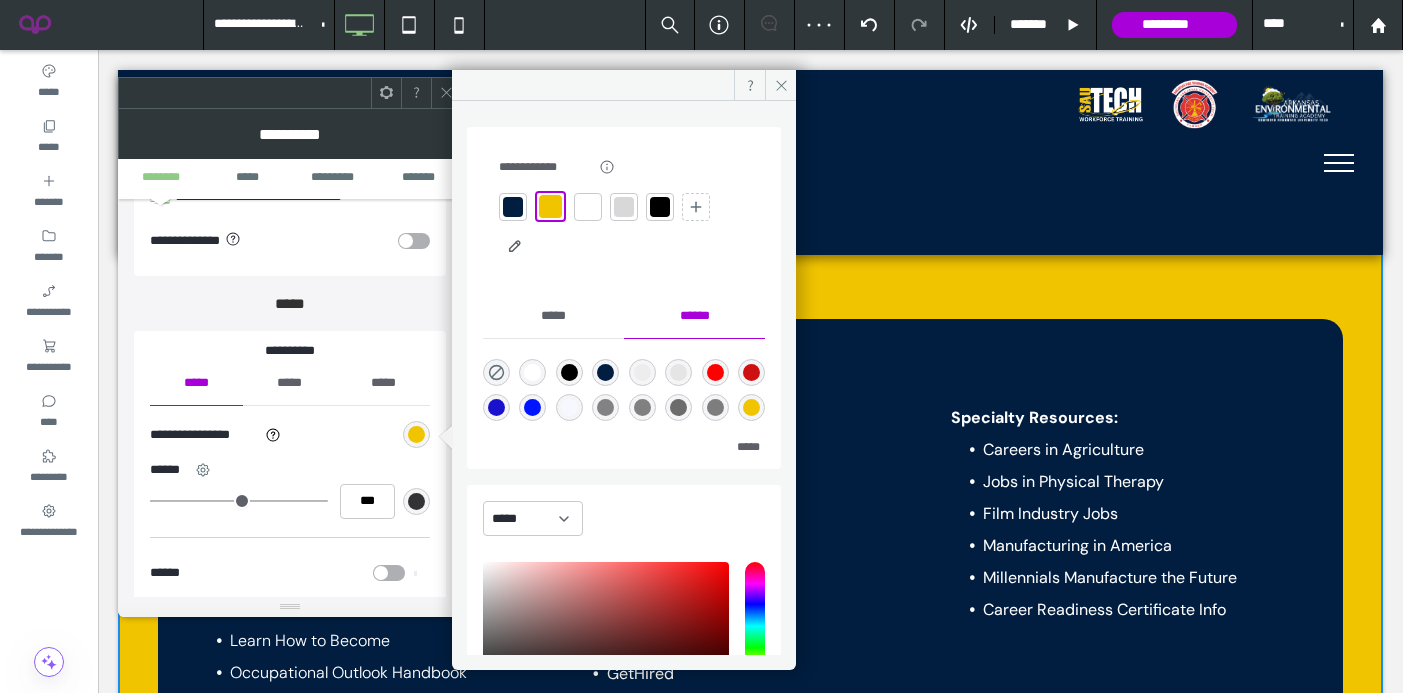 click 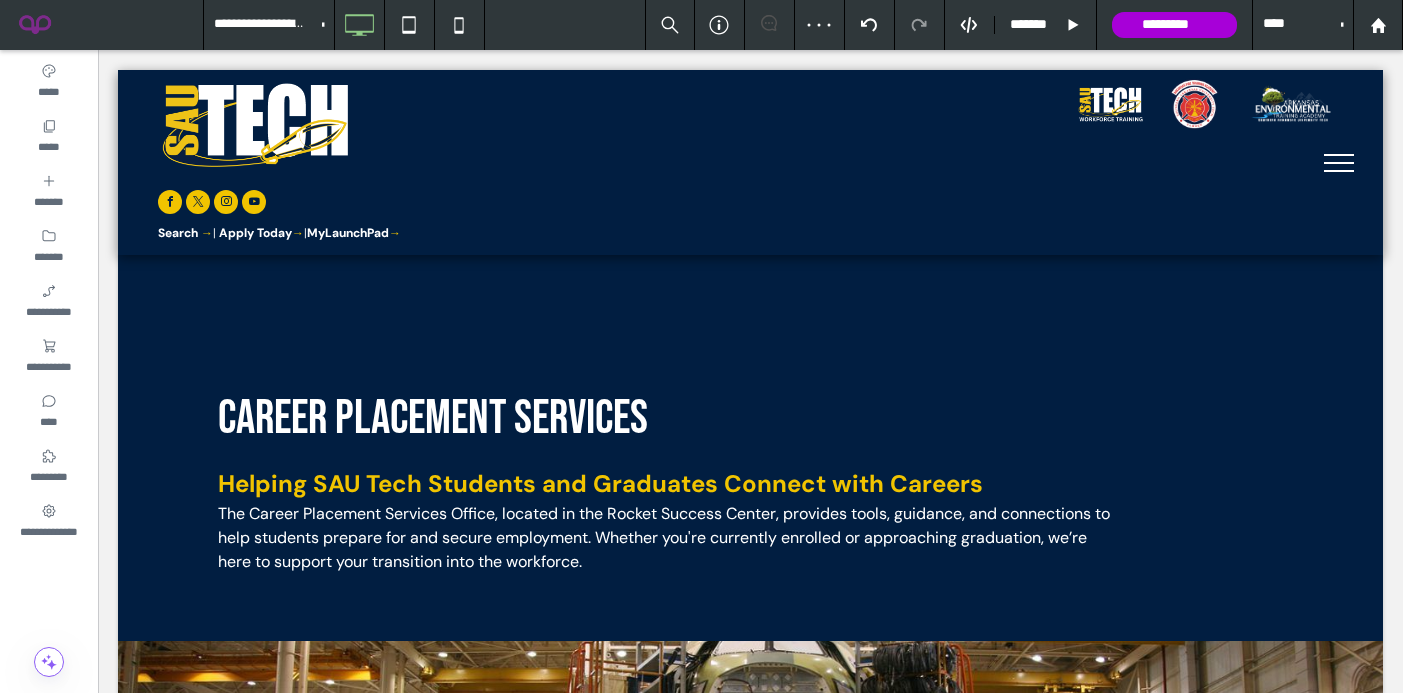 scroll, scrollTop: 2290, scrollLeft: 0, axis: vertical 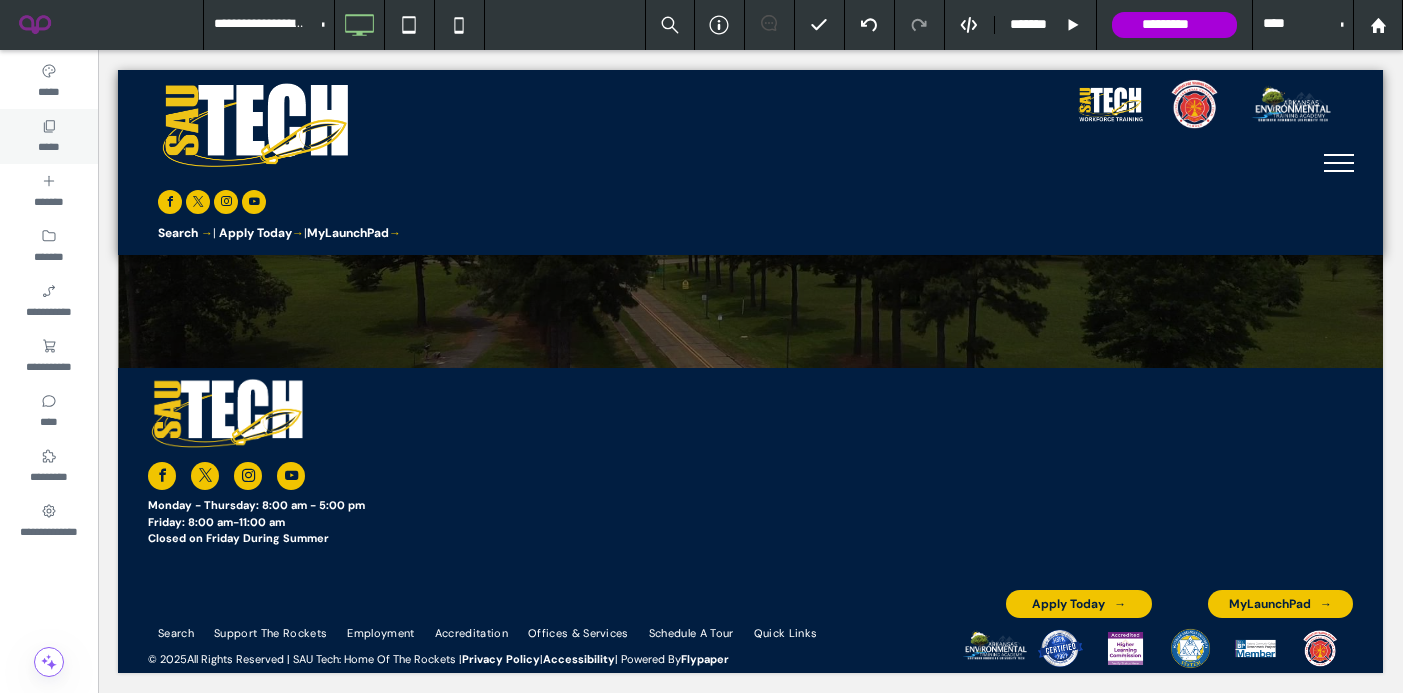 click on "*****" at bounding box center [49, 136] 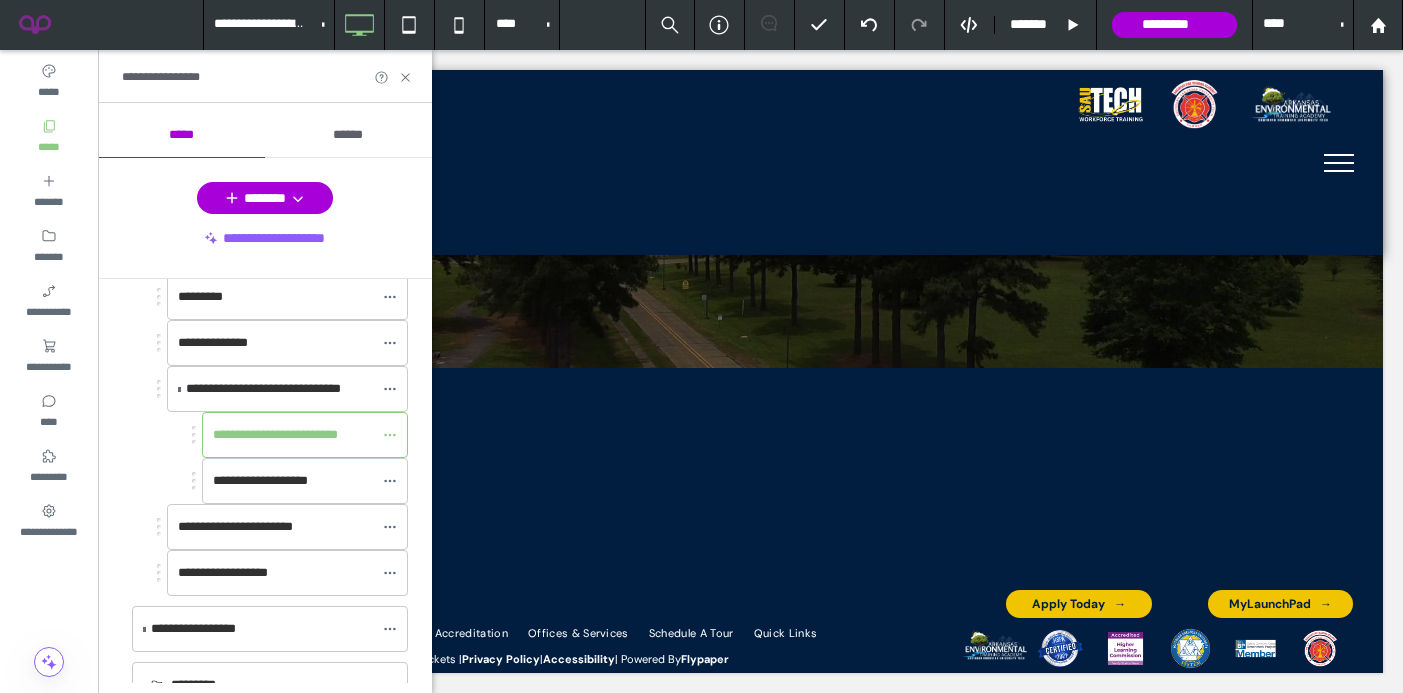 scroll, scrollTop: 868, scrollLeft: 0, axis: vertical 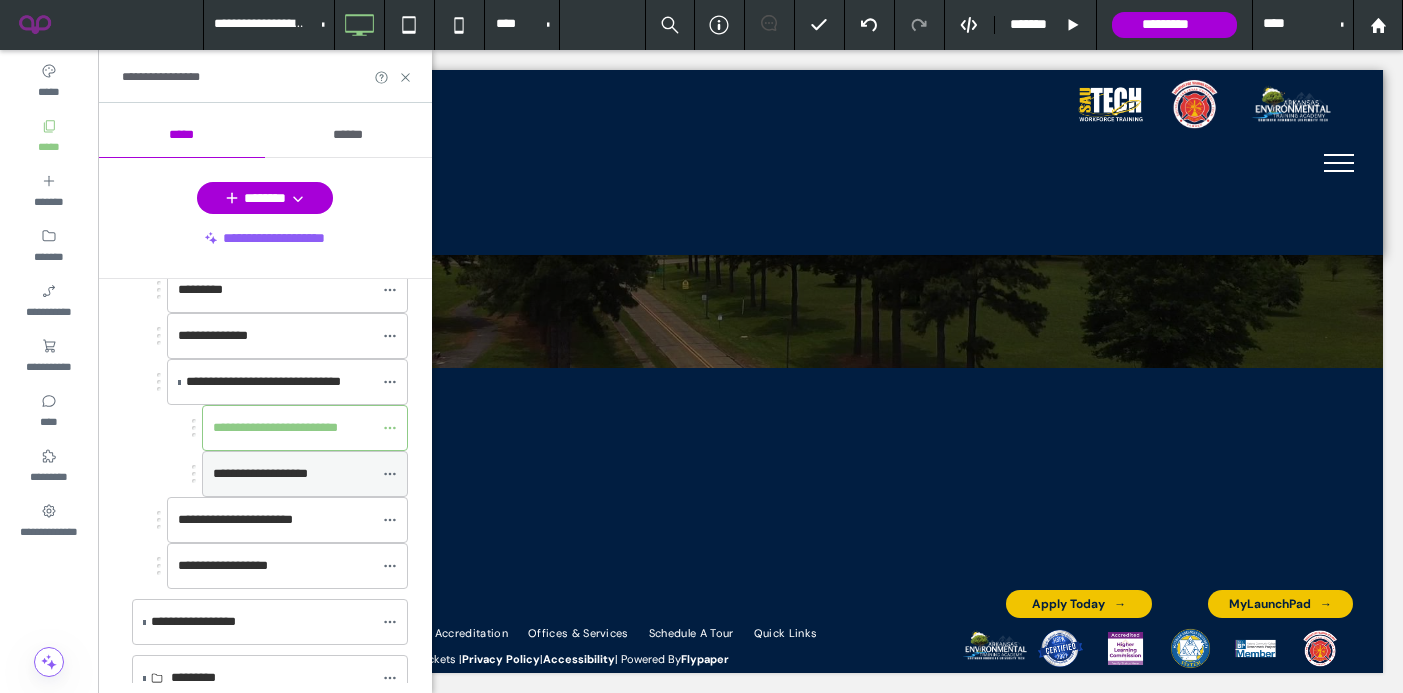click on "**********" at bounding box center [260, 473] 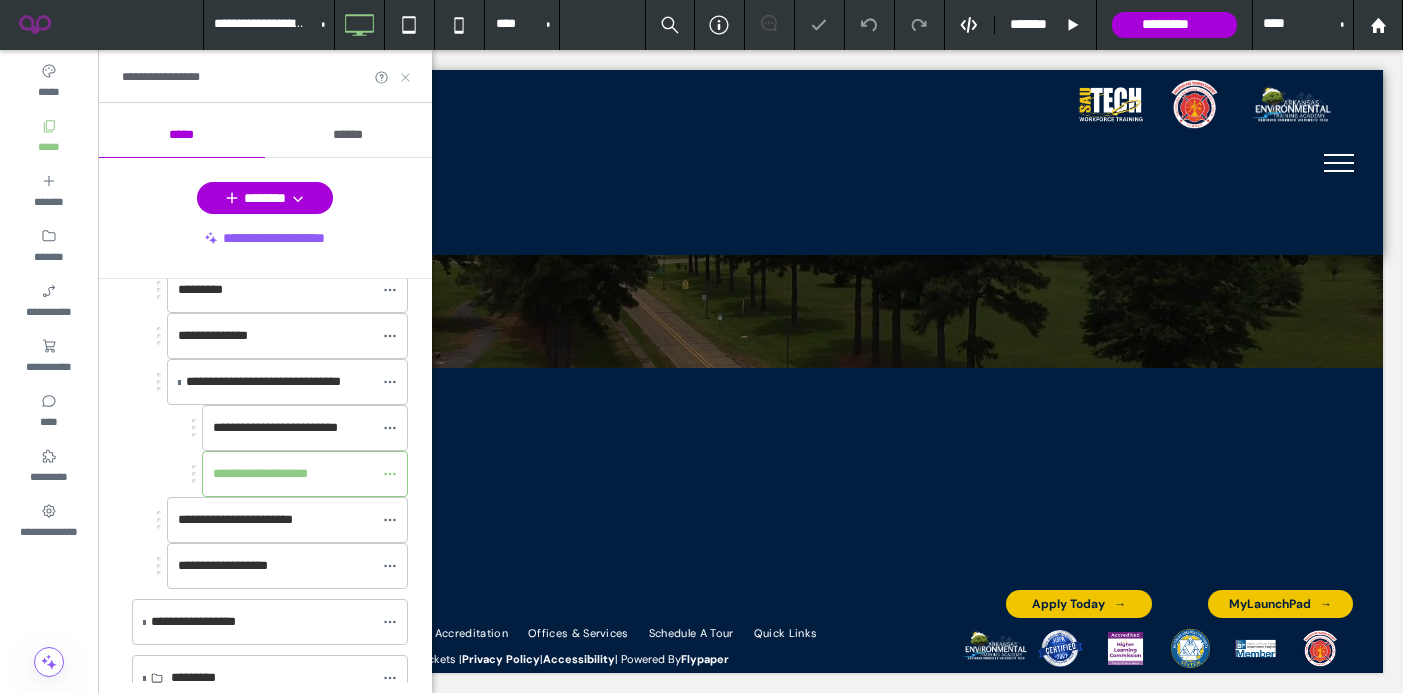 click 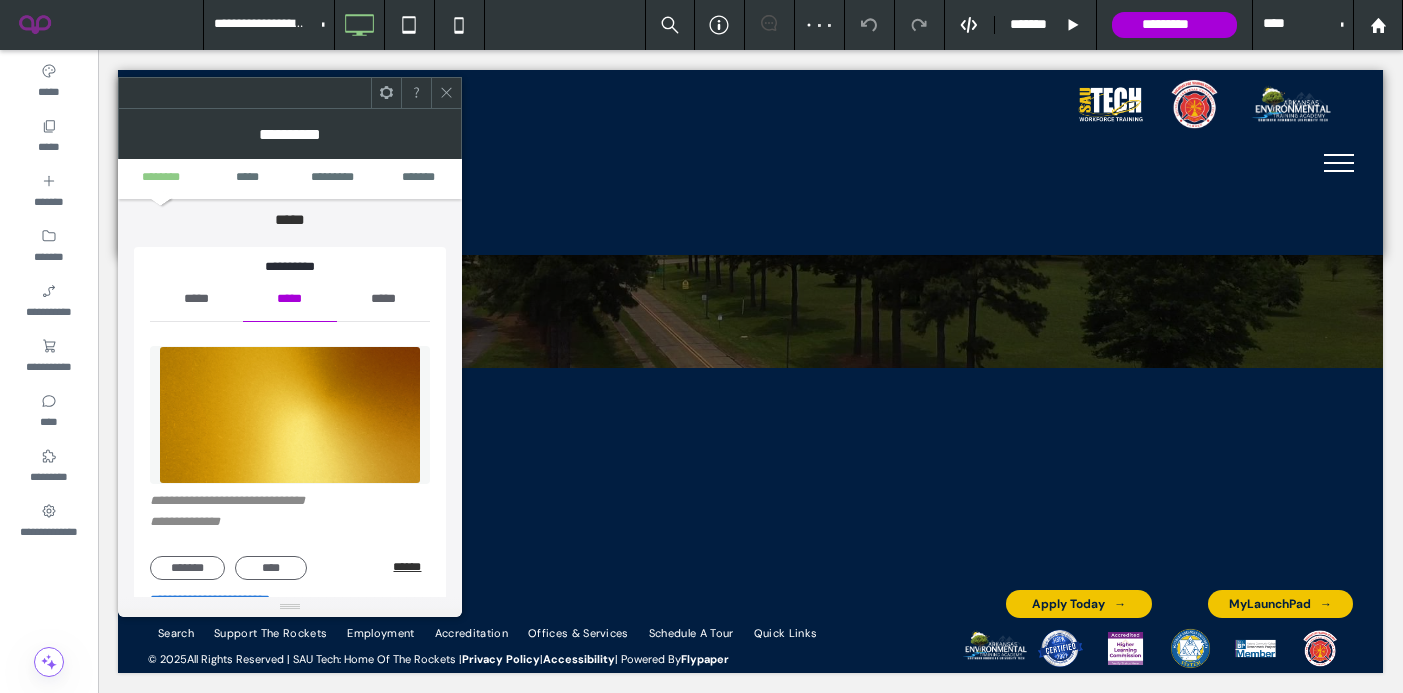 scroll, scrollTop: 180, scrollLeft: 0, axis: vertical 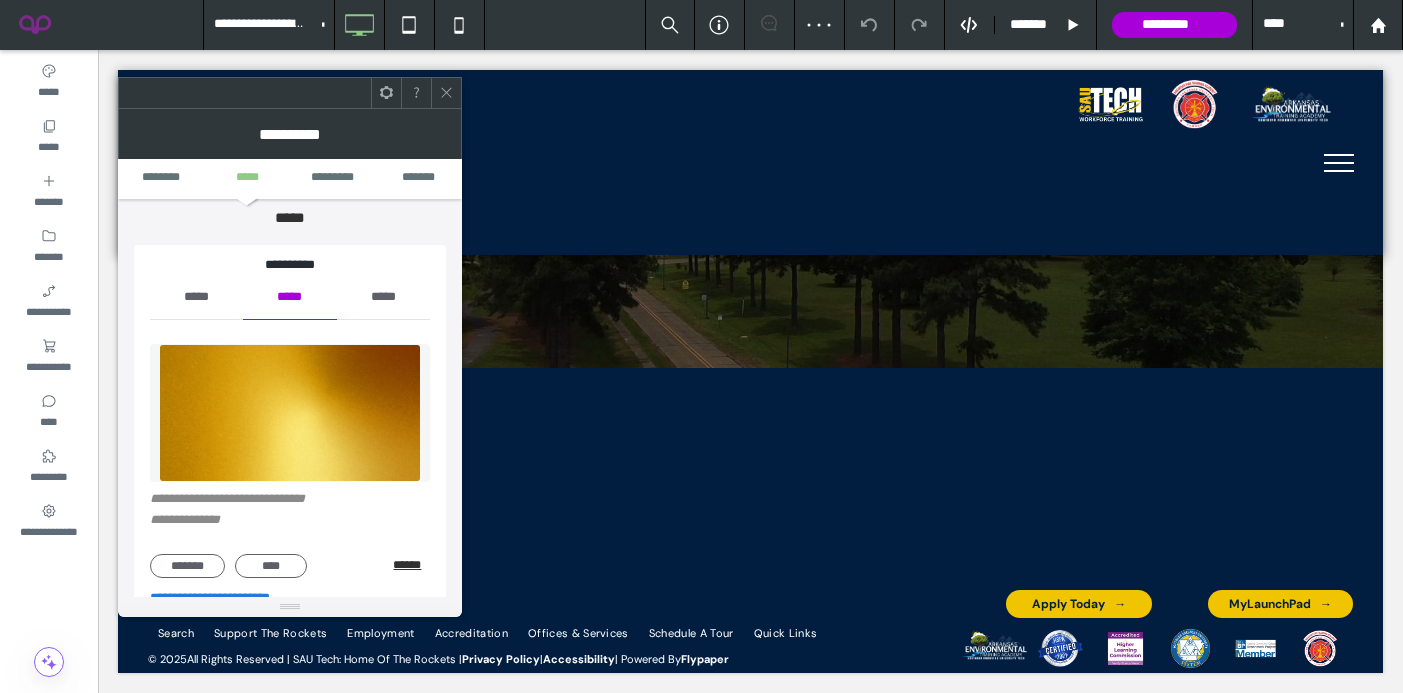 click on "******" at bounding box center [411, 565] 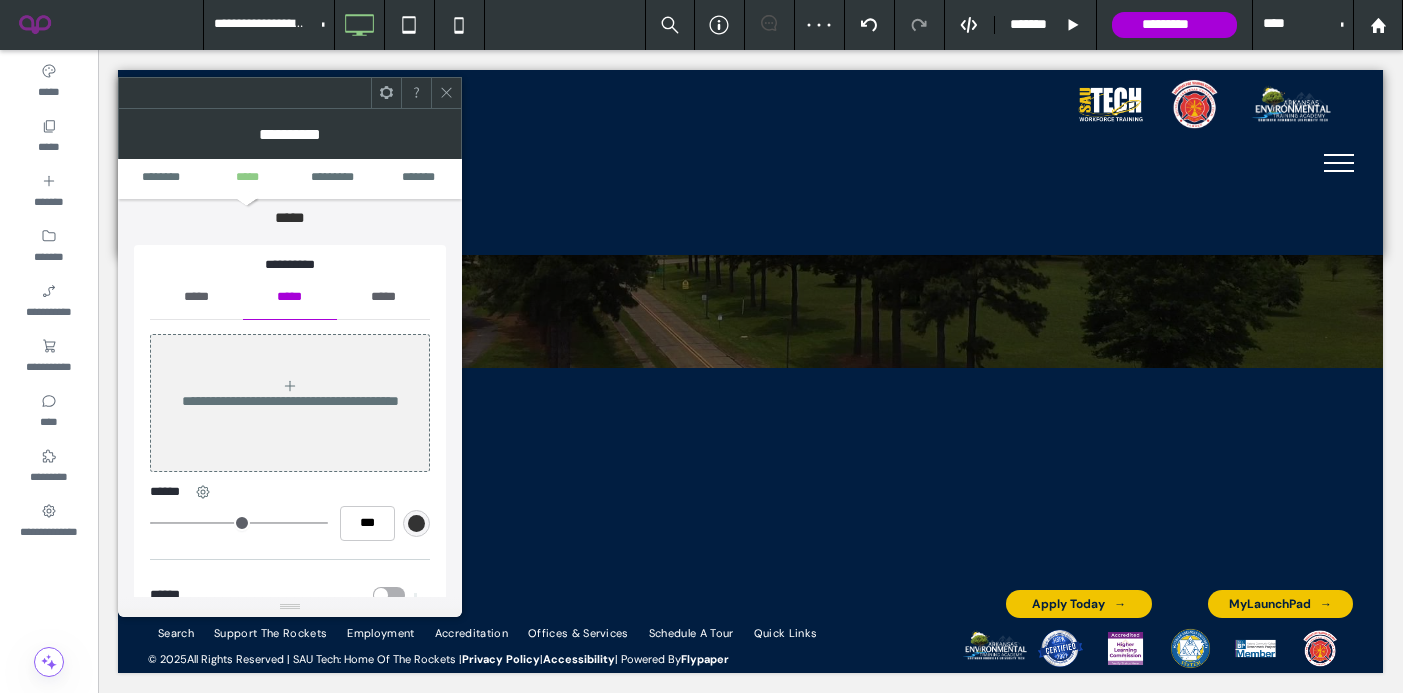 click on "*****" at bounding box center [196, 297] 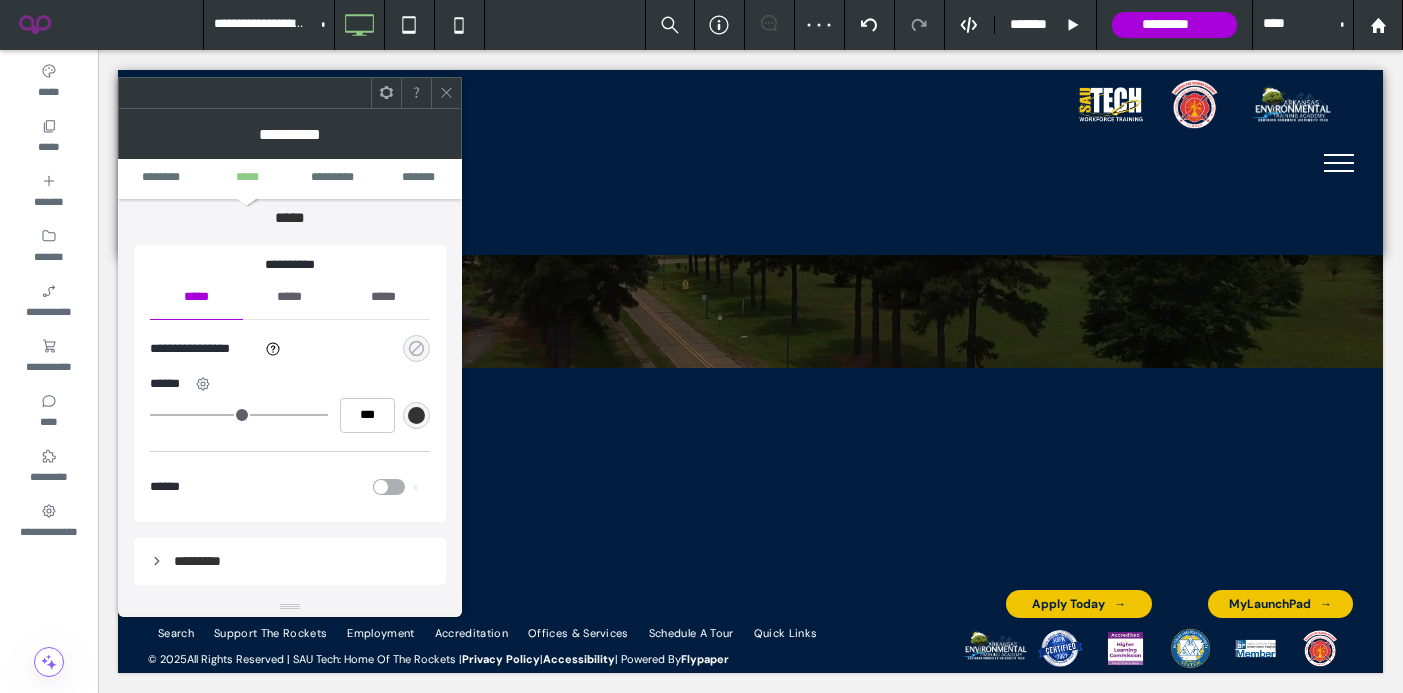 click at bounding box center [416, 348] 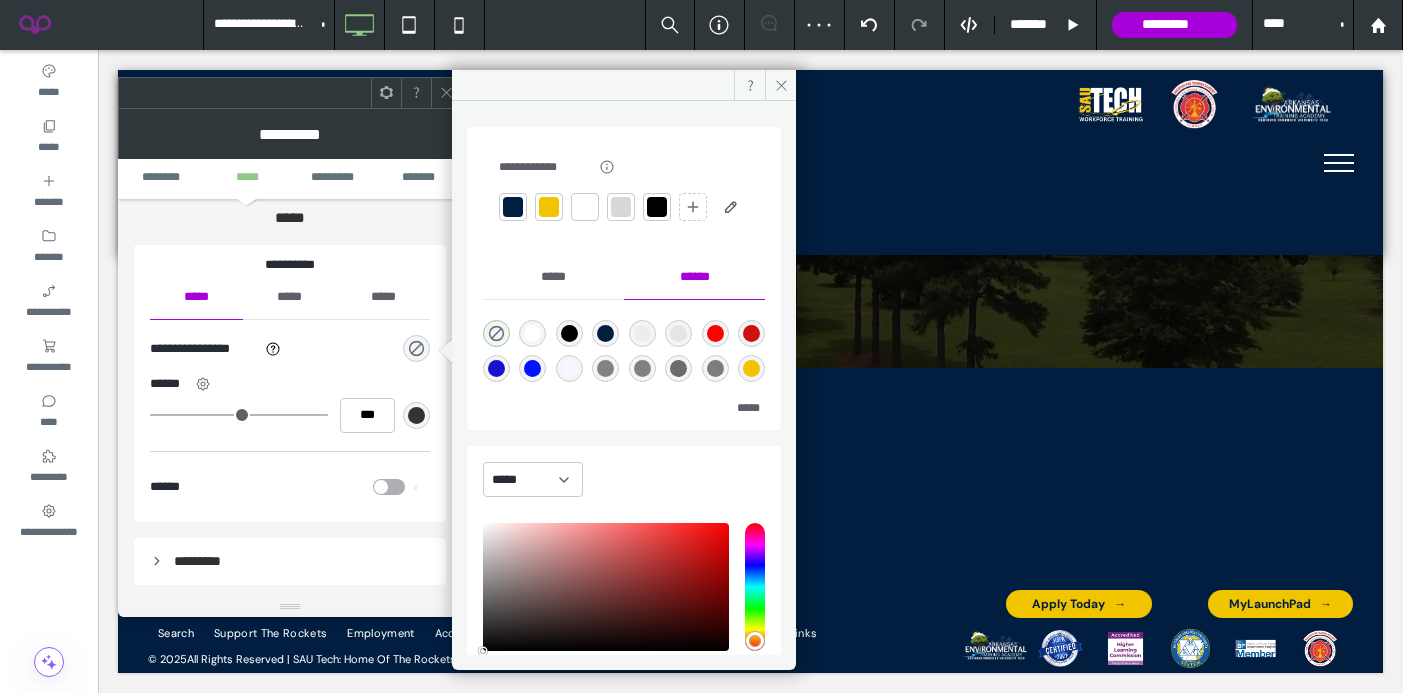 click at bounding box center (549, 207) 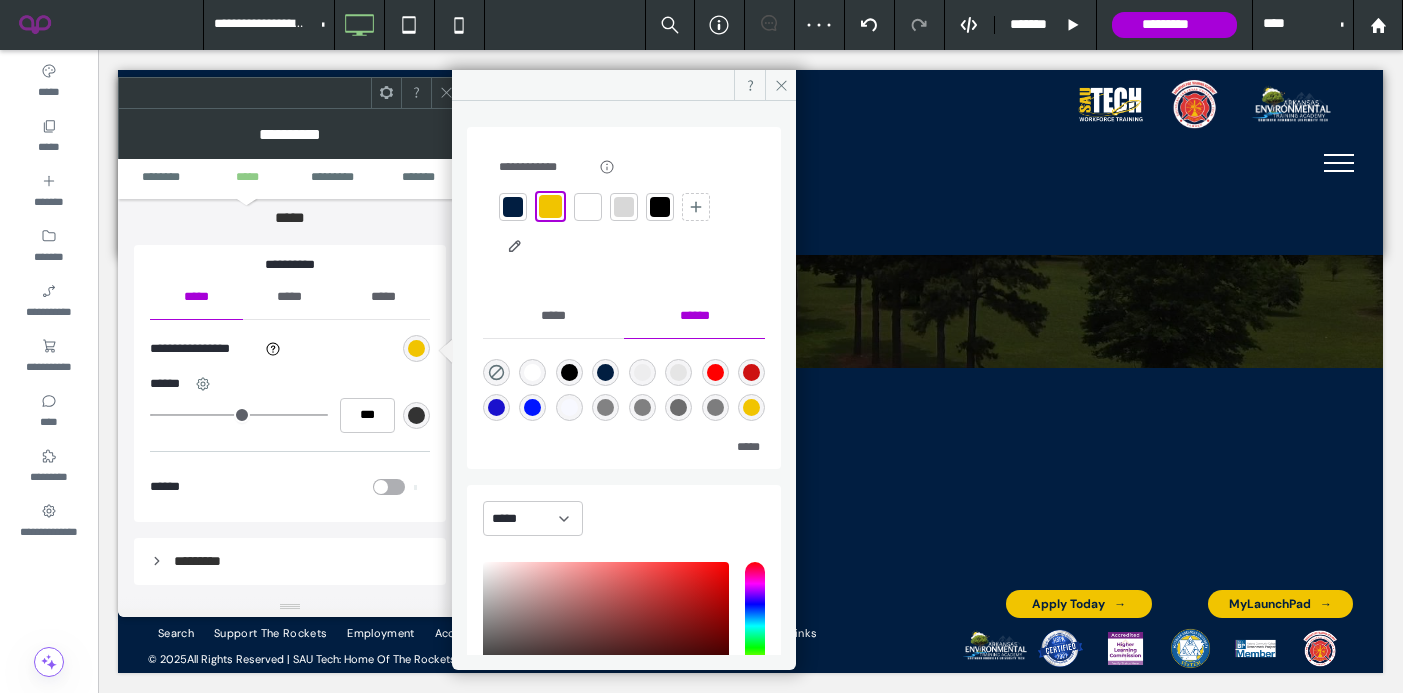 click at bounding box center [446, 93] 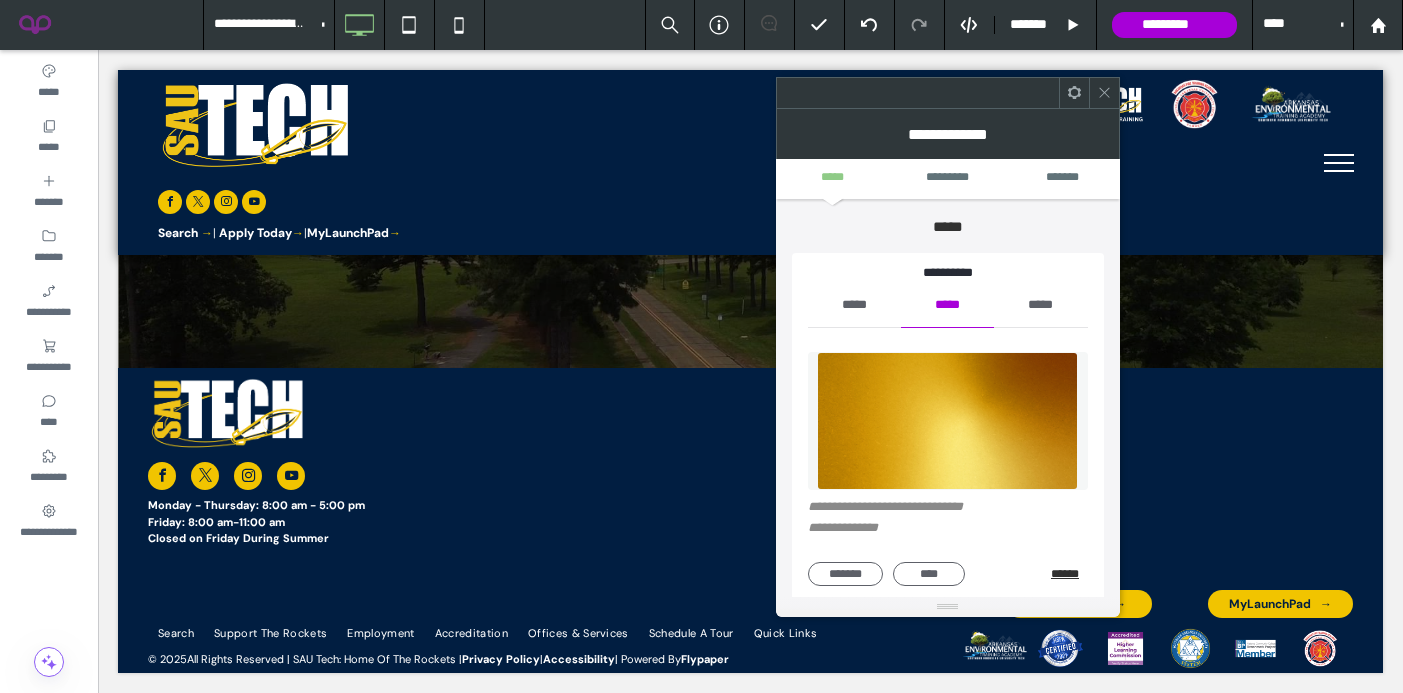 click on "******* **** ******" at bounding box center [948, 574] 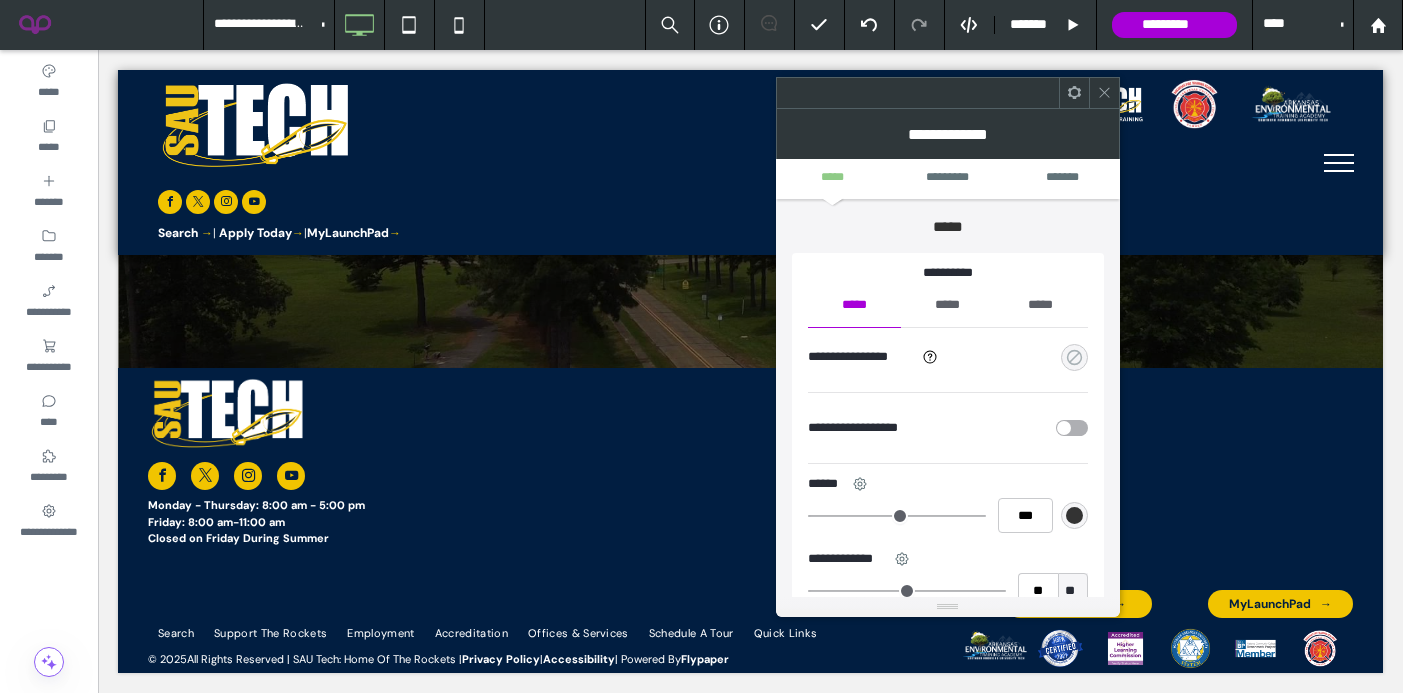 click 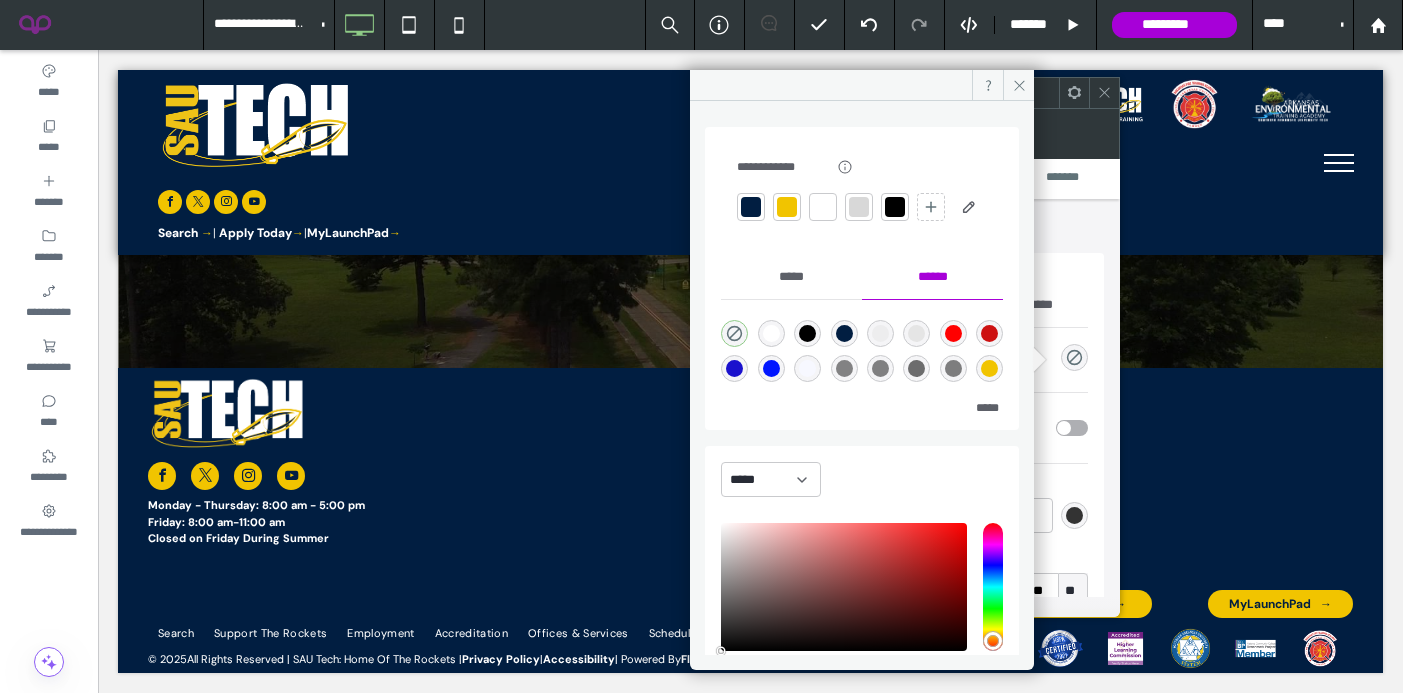 click at bounding box center (787, 207) 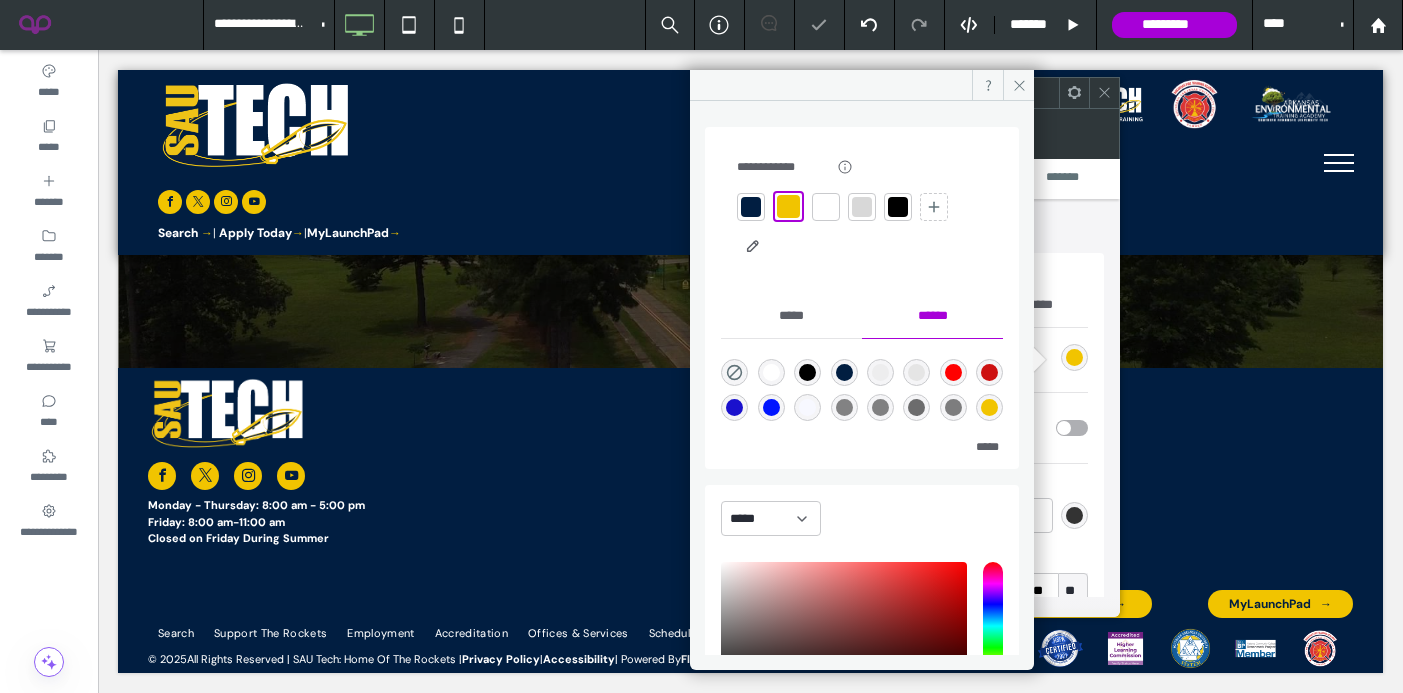 click on "*****" at bounding box center [1040, 305] 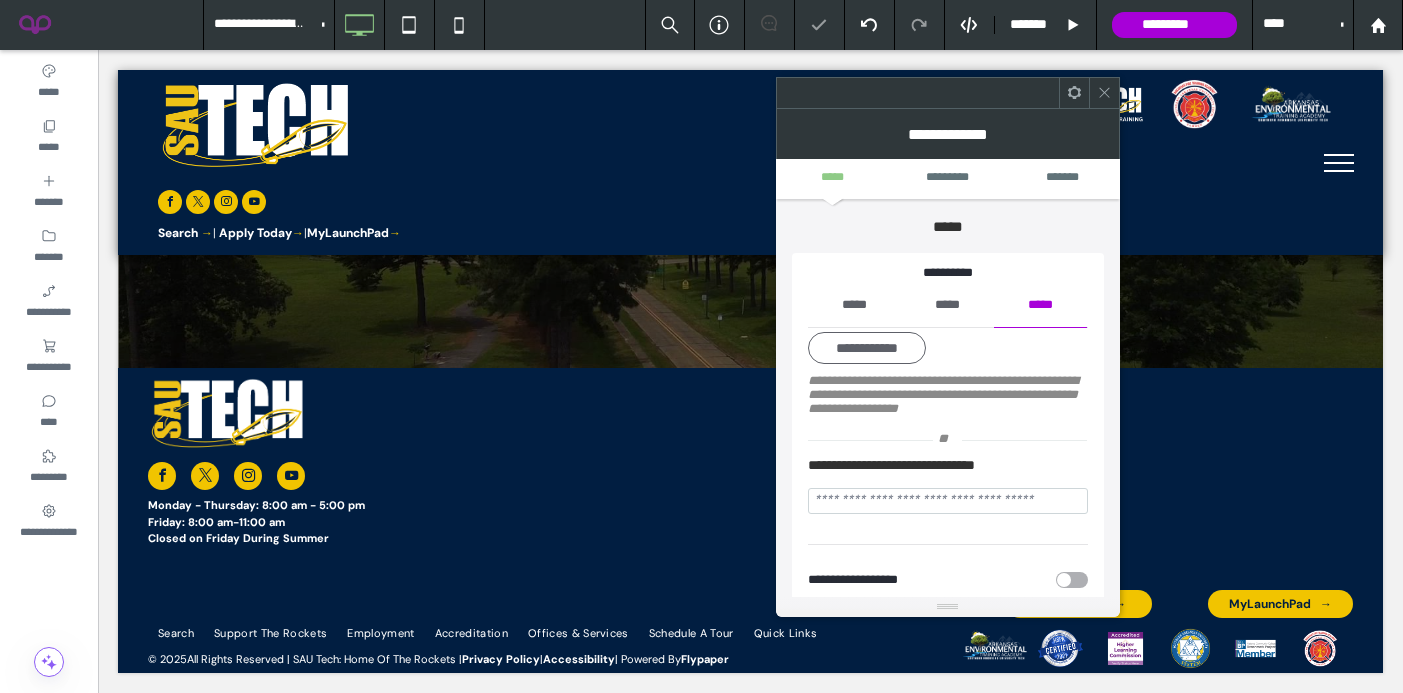 click on "*****" at bounding box center [947, 305] 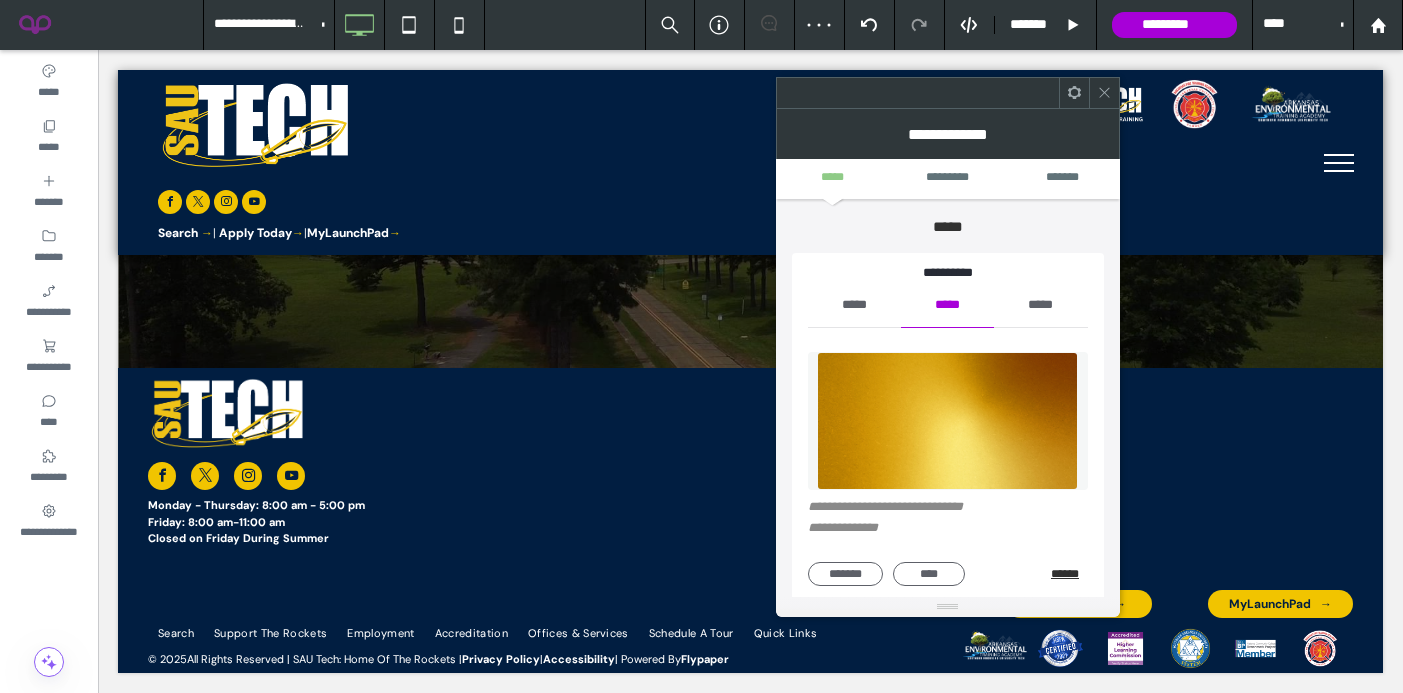 click on "******" at bounding box center [1069, 574] 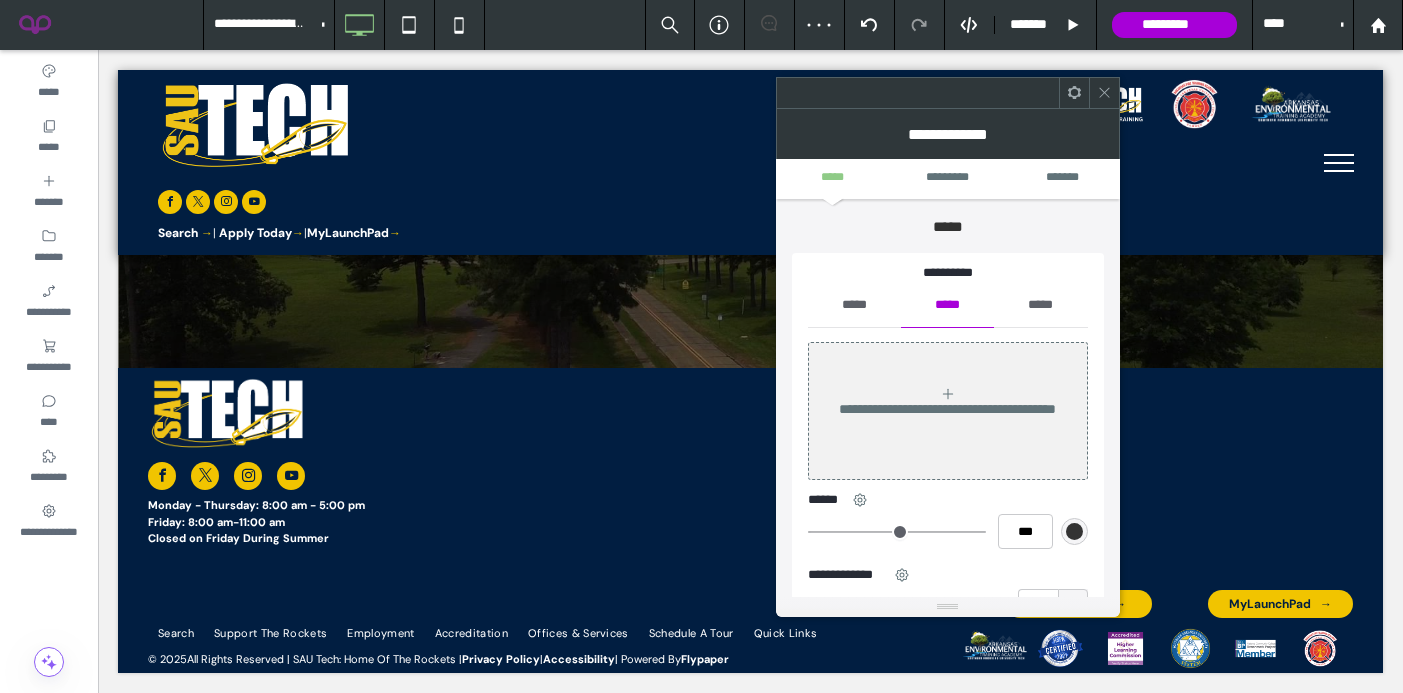 click 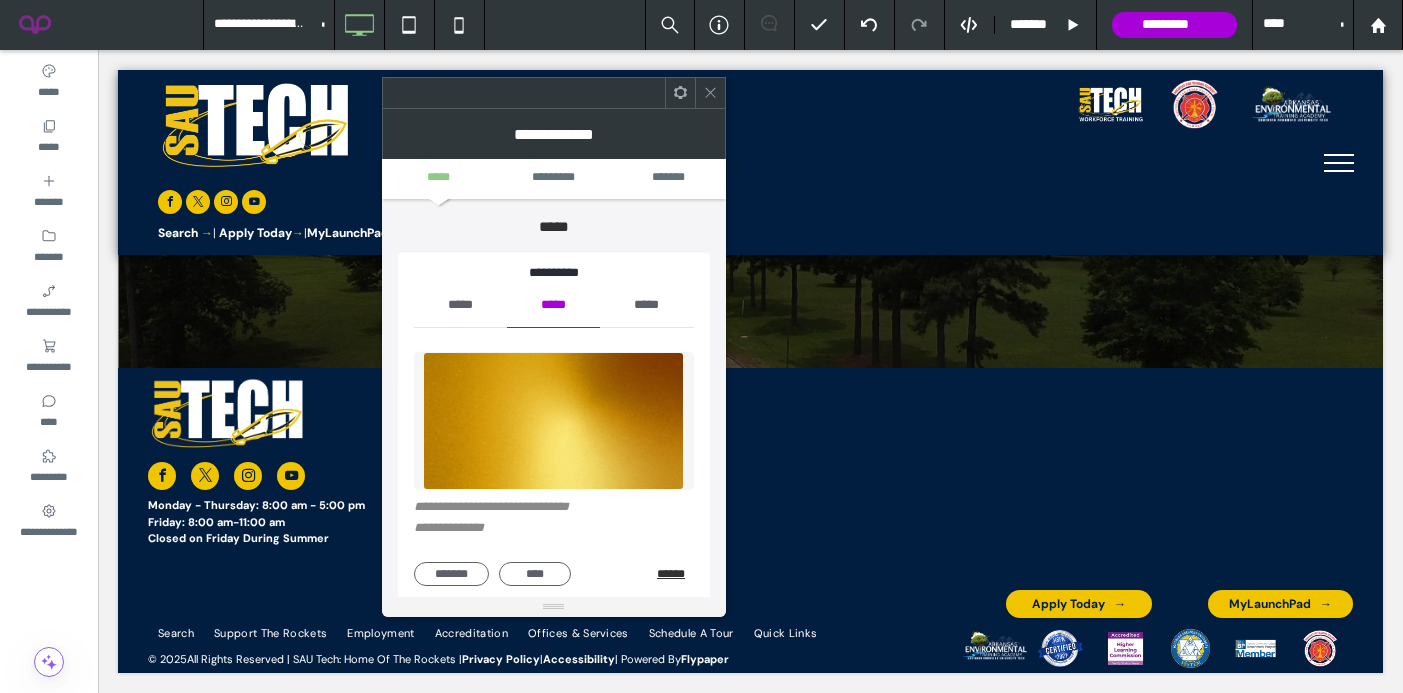 click on "******* **** ******" at bounding box center (554, 574) 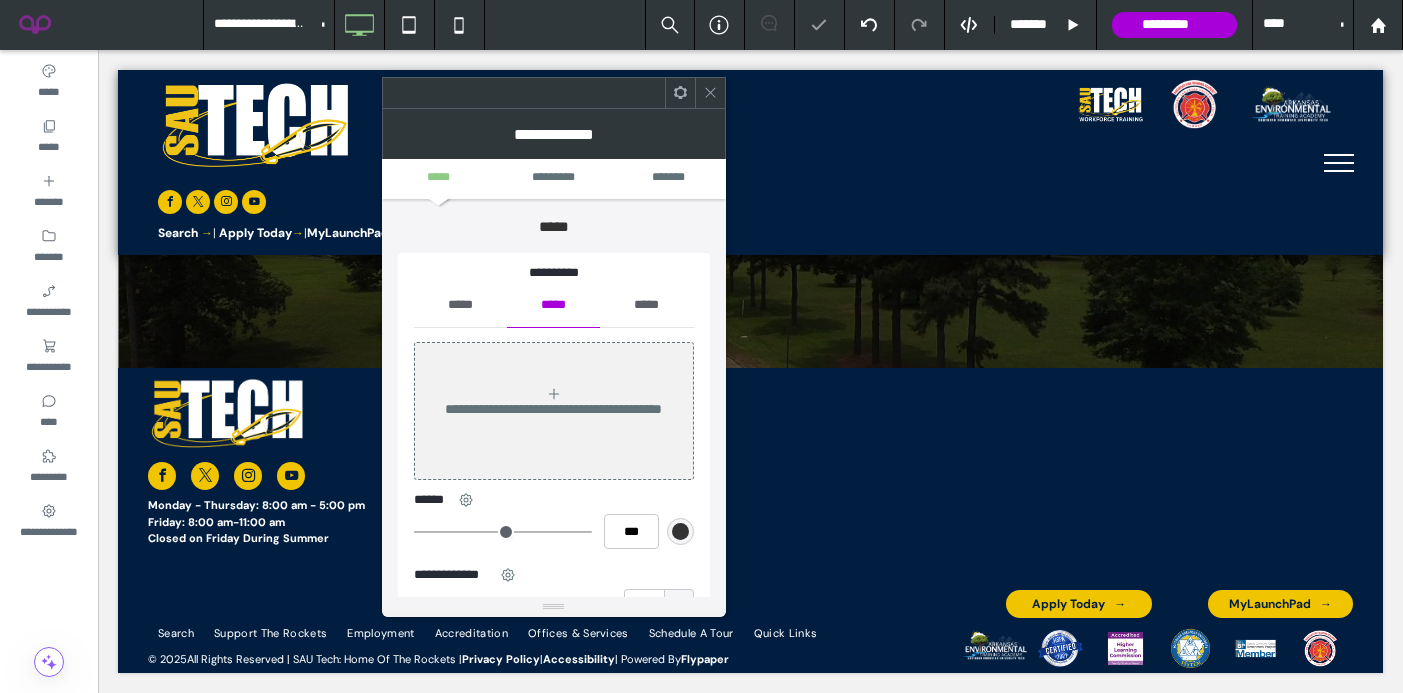 click on "*****" at bounding box center (460, 305) 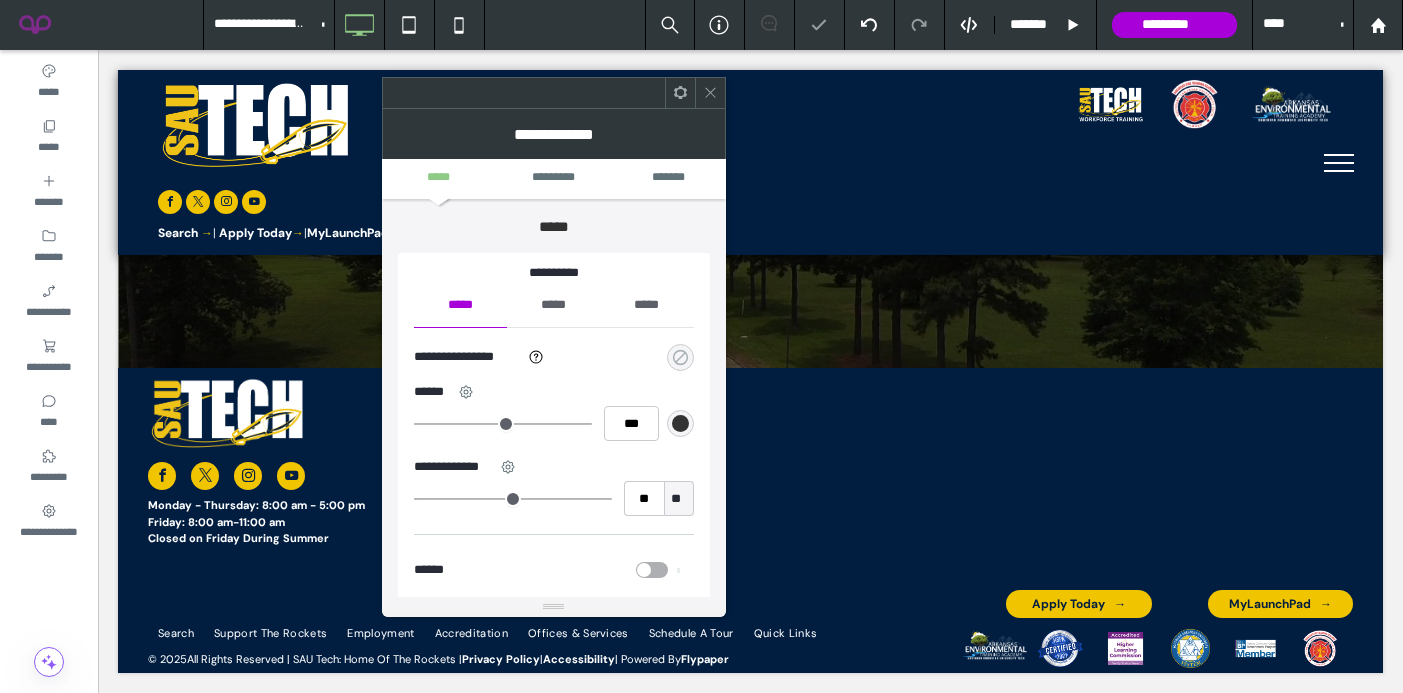 click 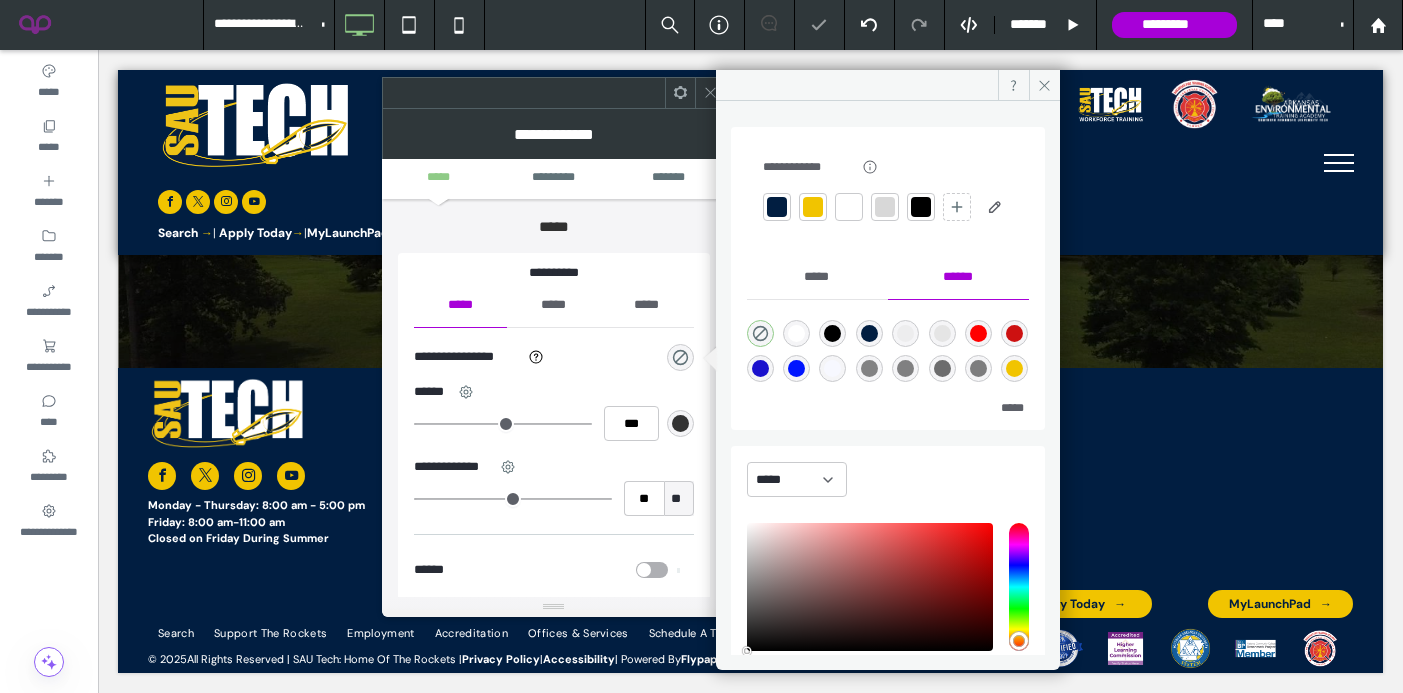 click at bounding box center (813, 207) 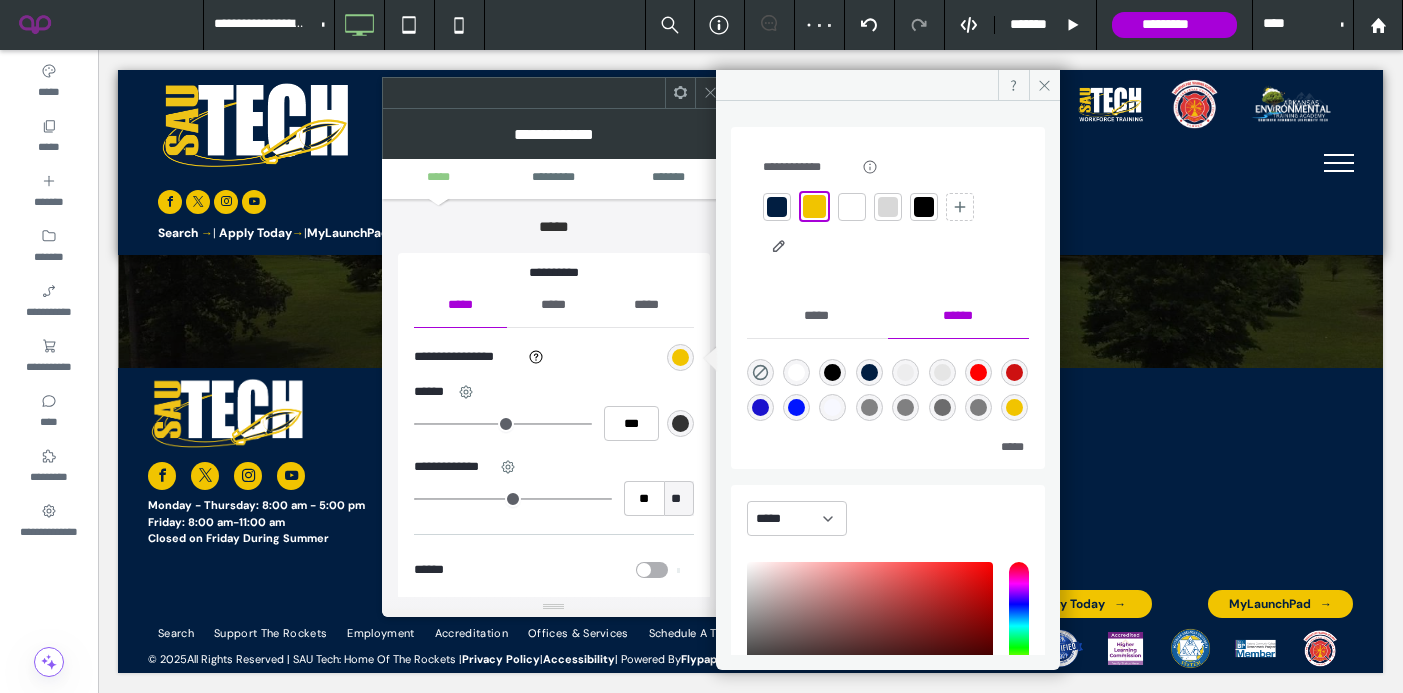 click 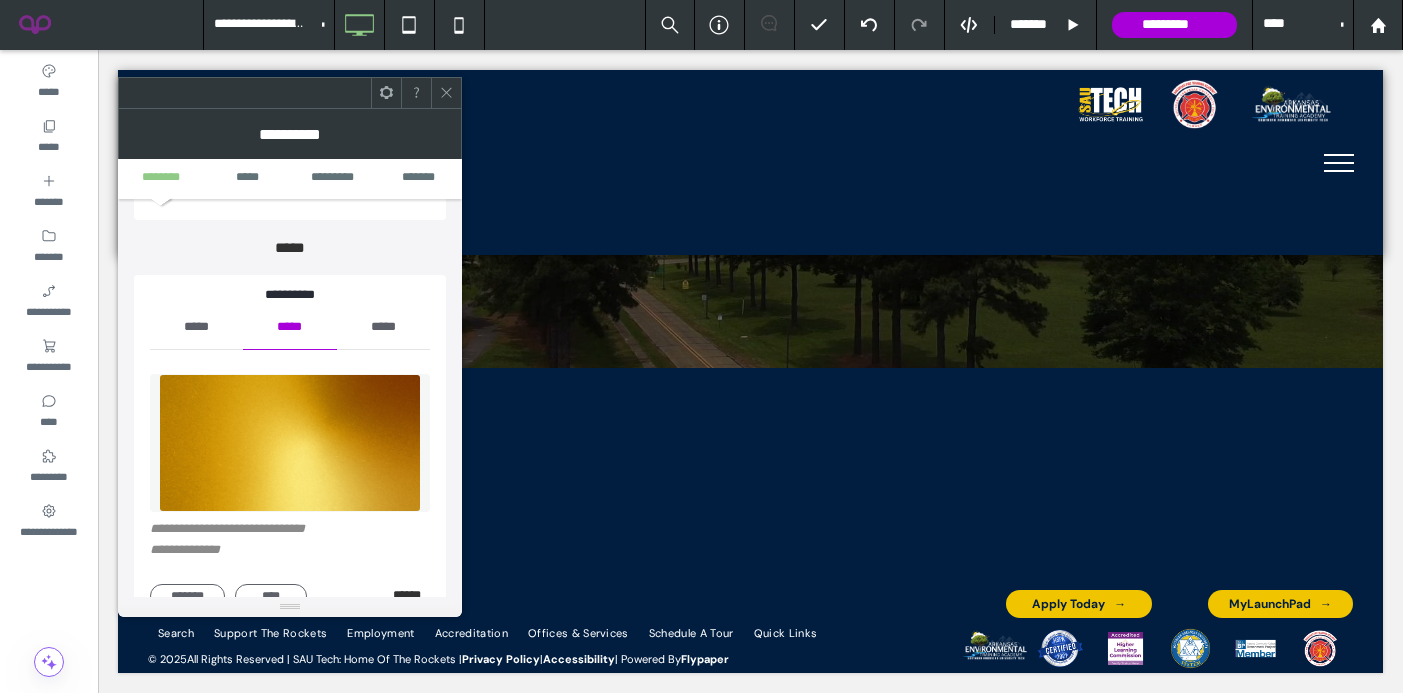 scroll, scrollTop: 158, scrollLeft: 0, axis: vertical 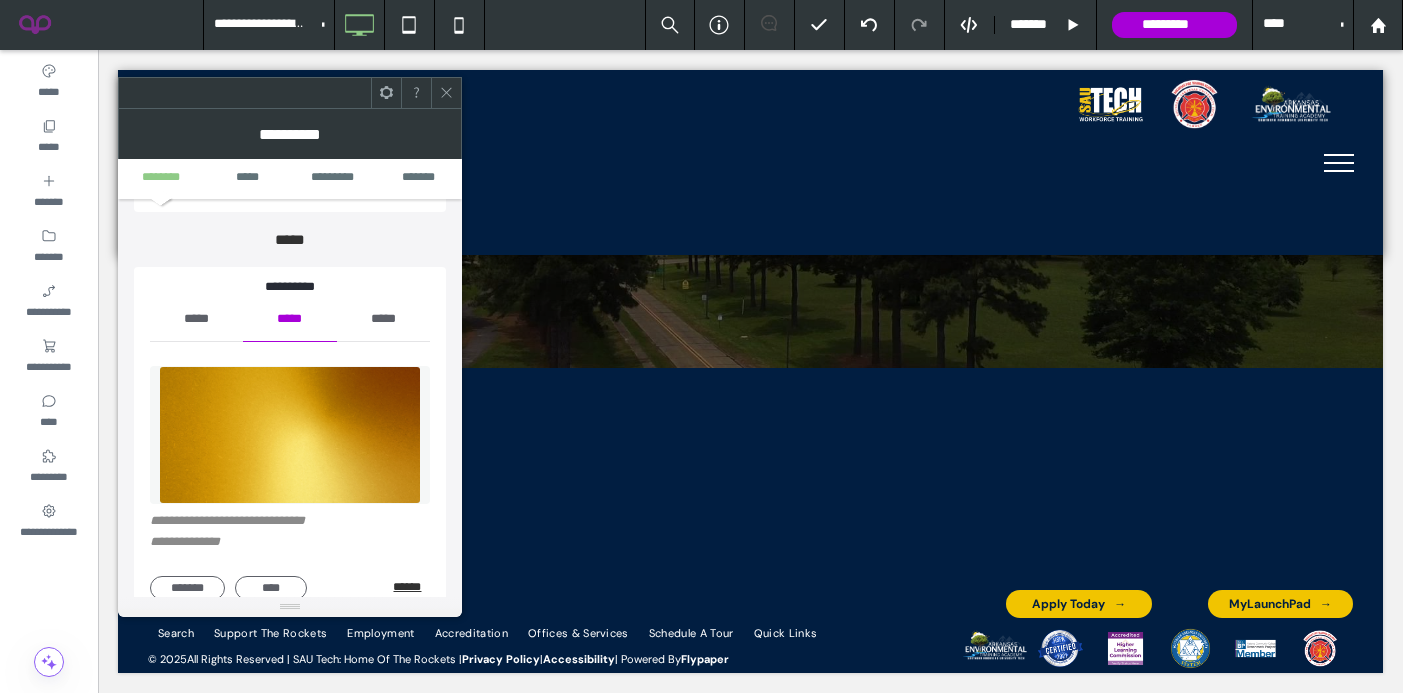 click on "******" at bounding box center (411, 587) 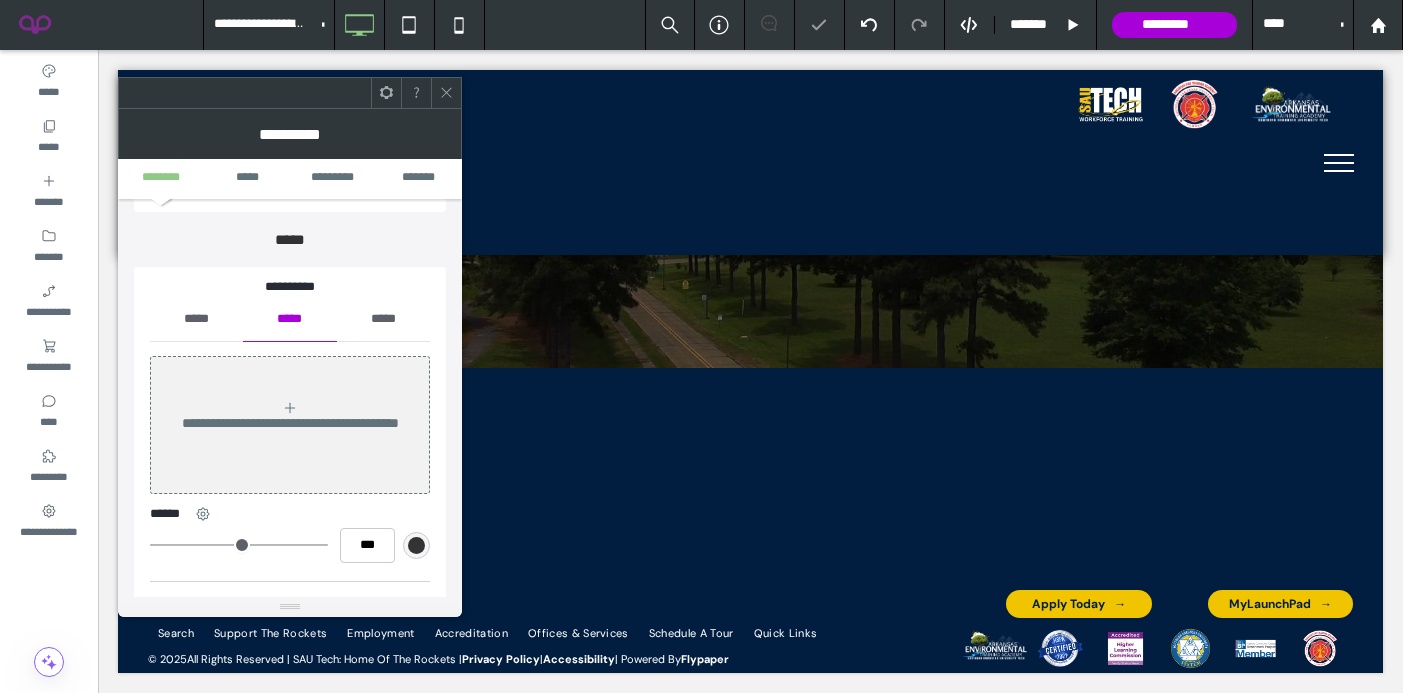 click on "*****" at bounding box center (196, 319) 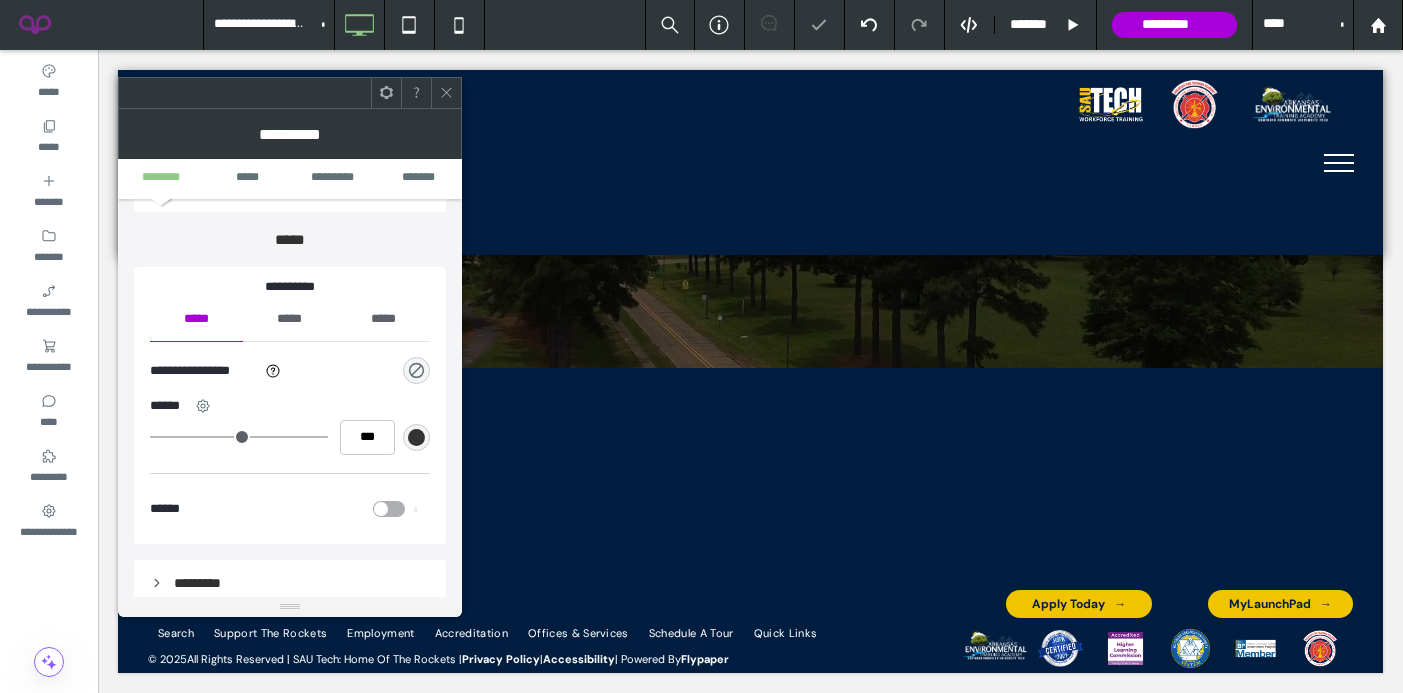 click at bounding box center (416, 370) 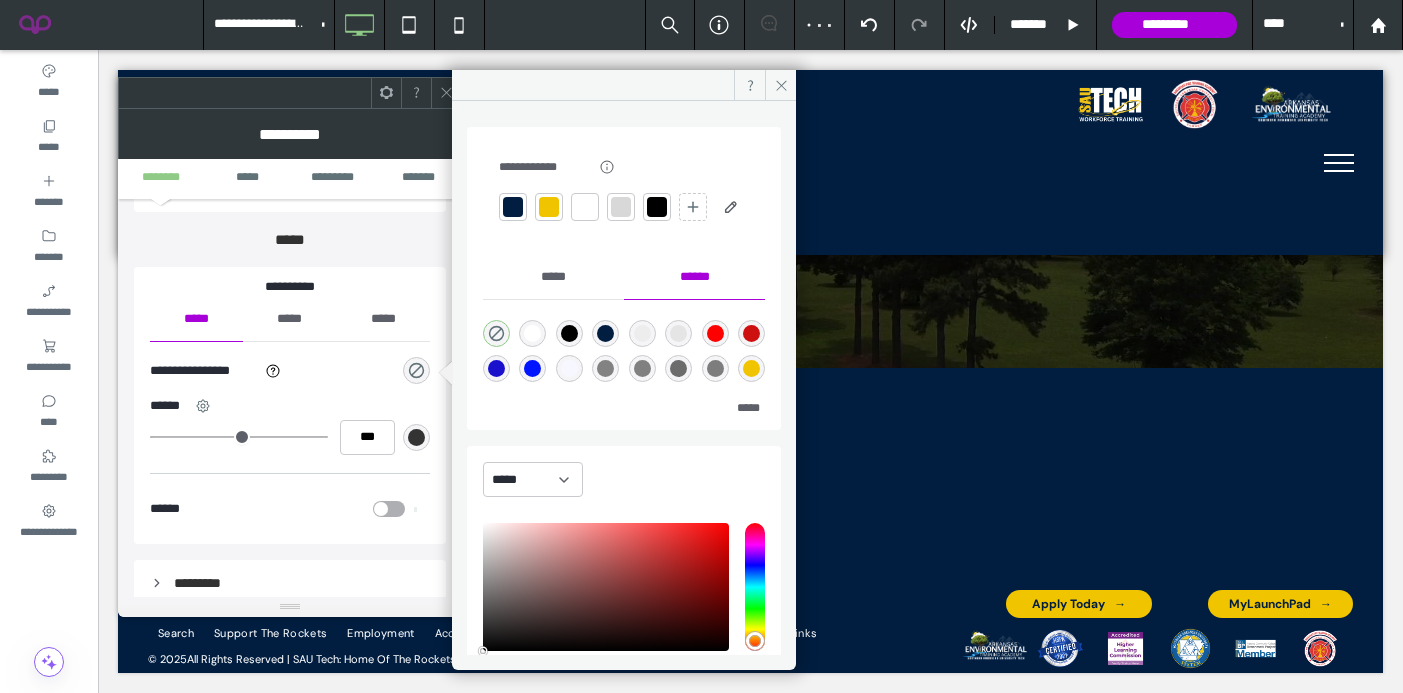 click at bounding box center (549, 207) 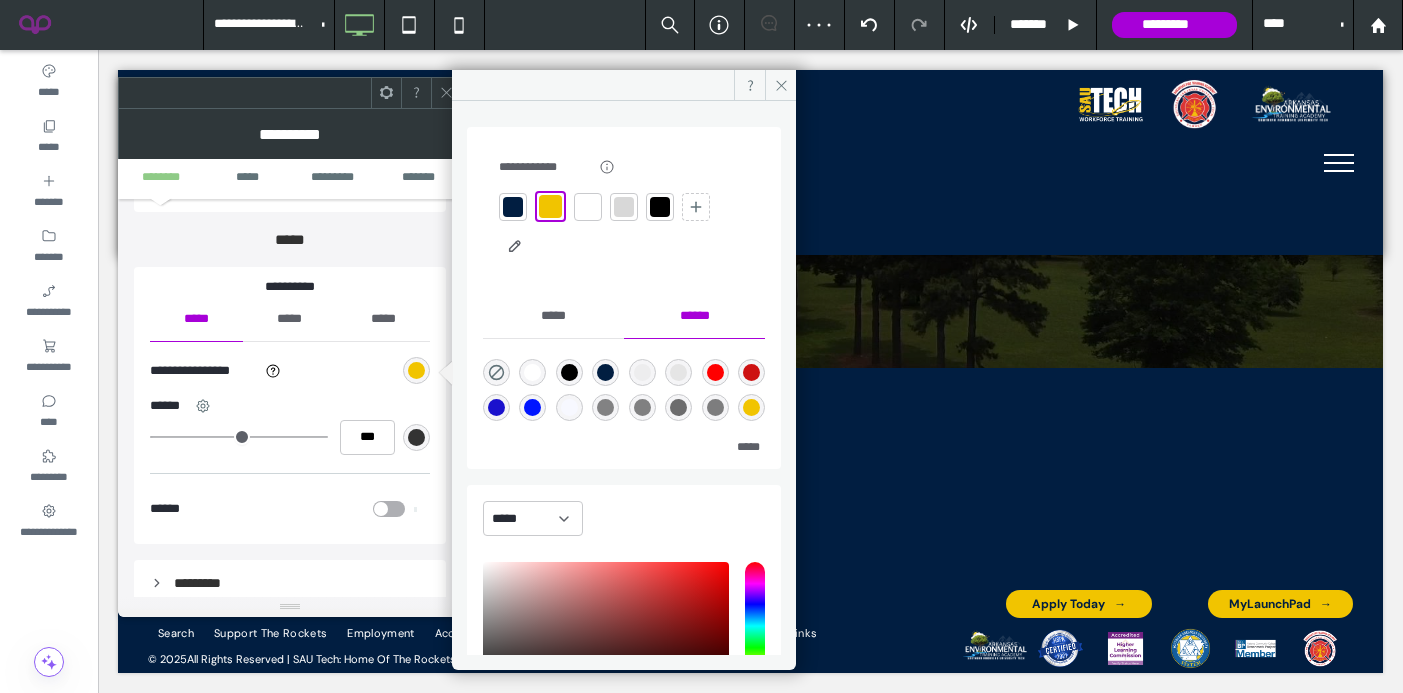 click at bounding box center [446, 93] 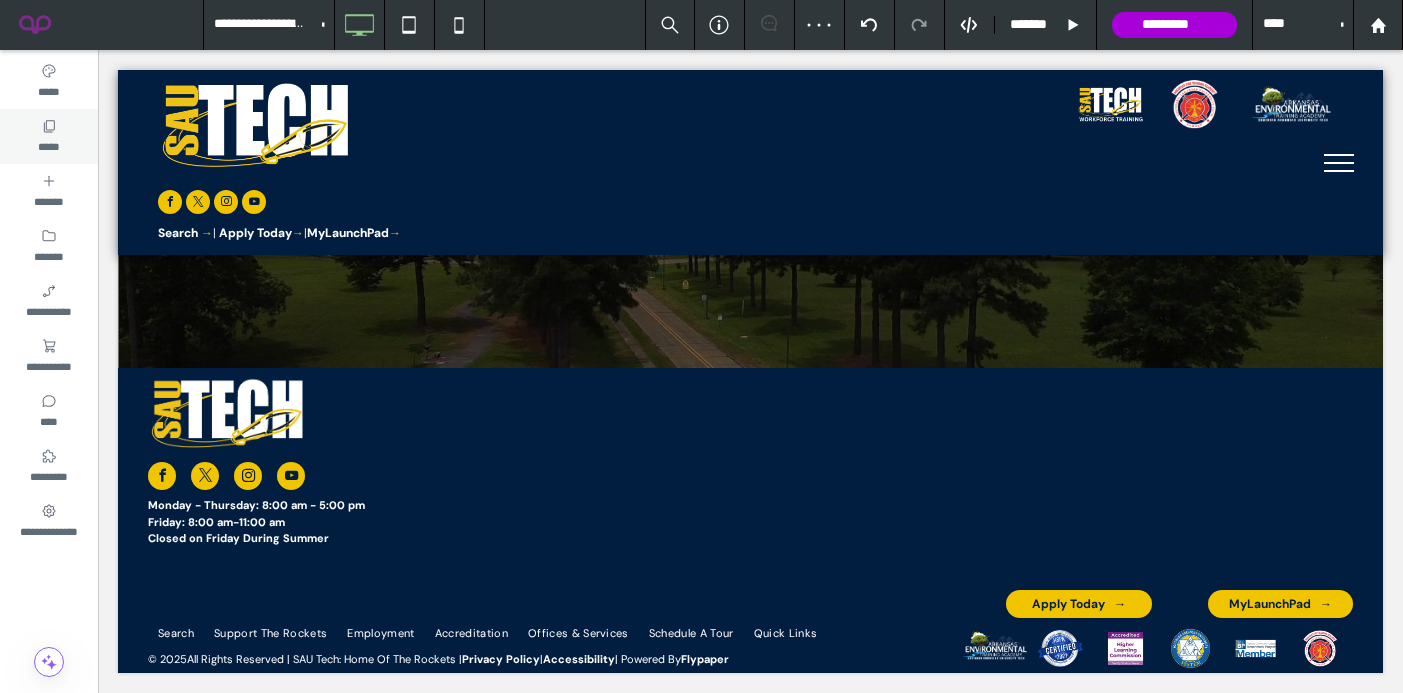 click on "*****" at bounding box center [48, 145] 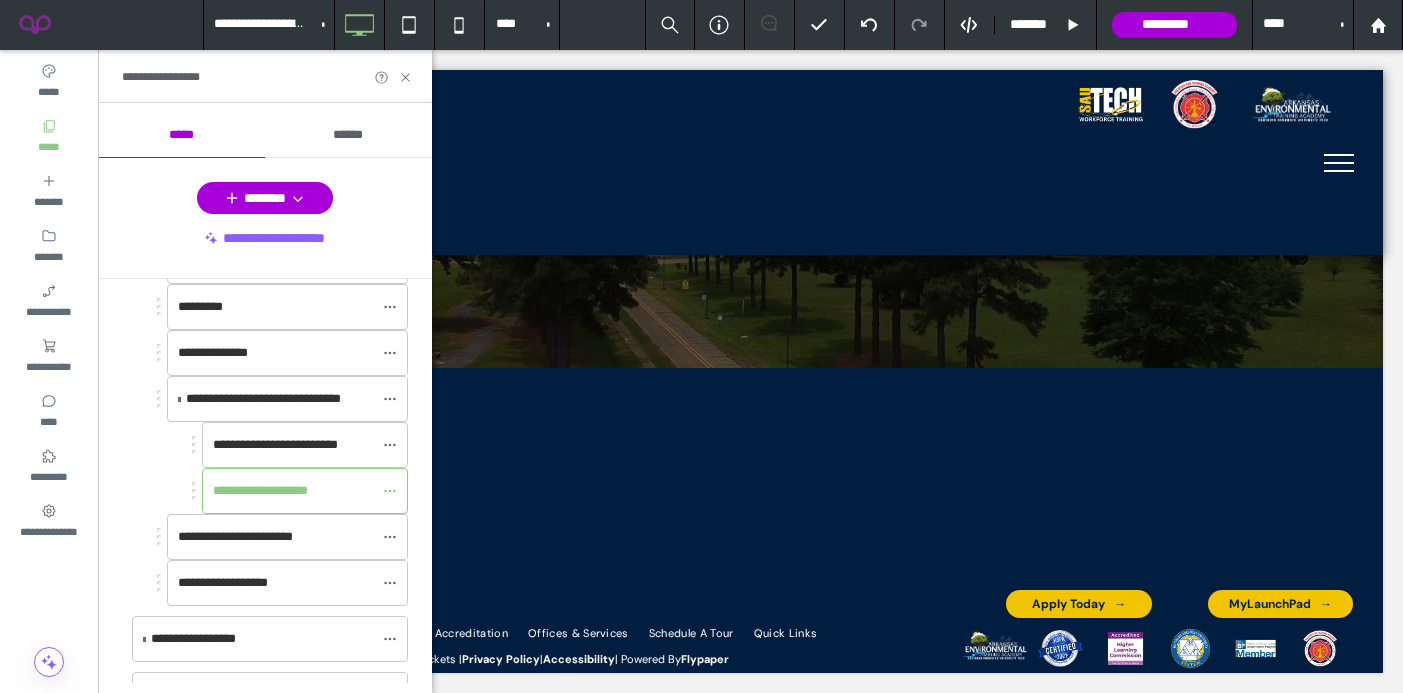 scroll, scrollTop: 900, scrollLeft: 0, axis: vertical 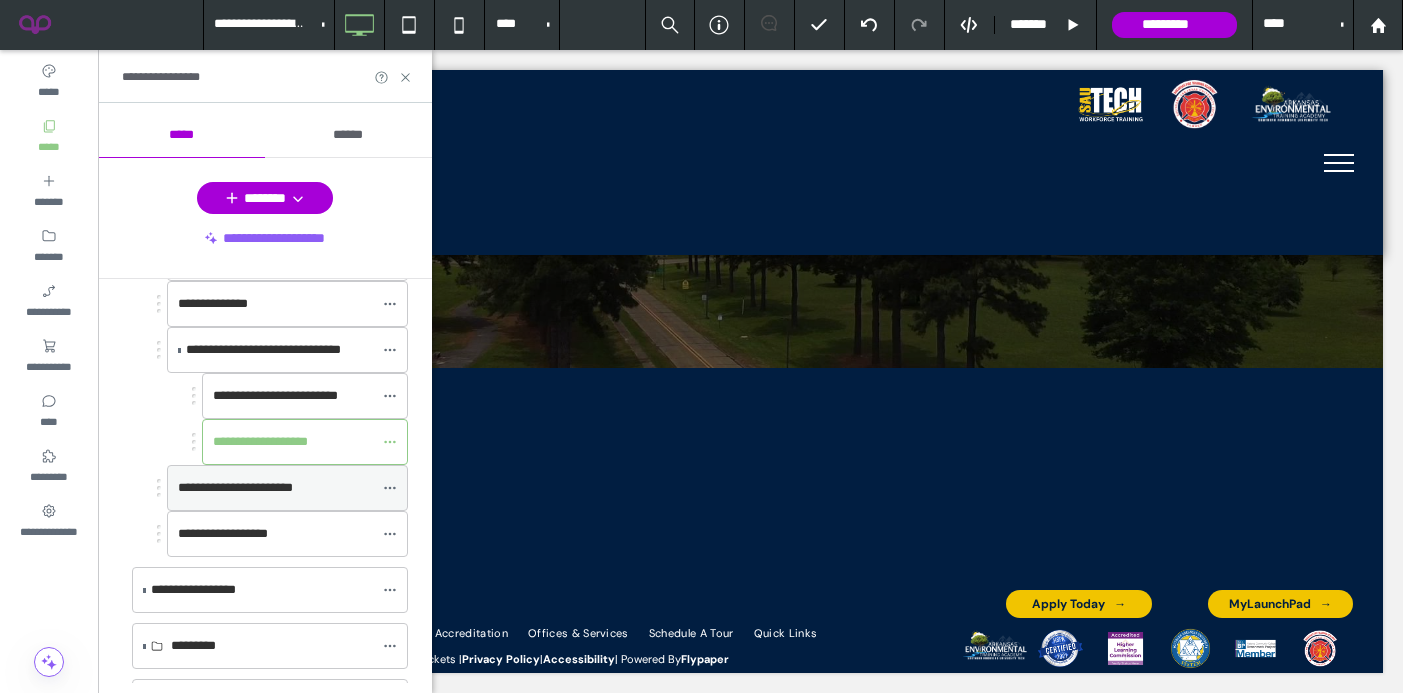 click on "**********" at bounding box center (235, 487) 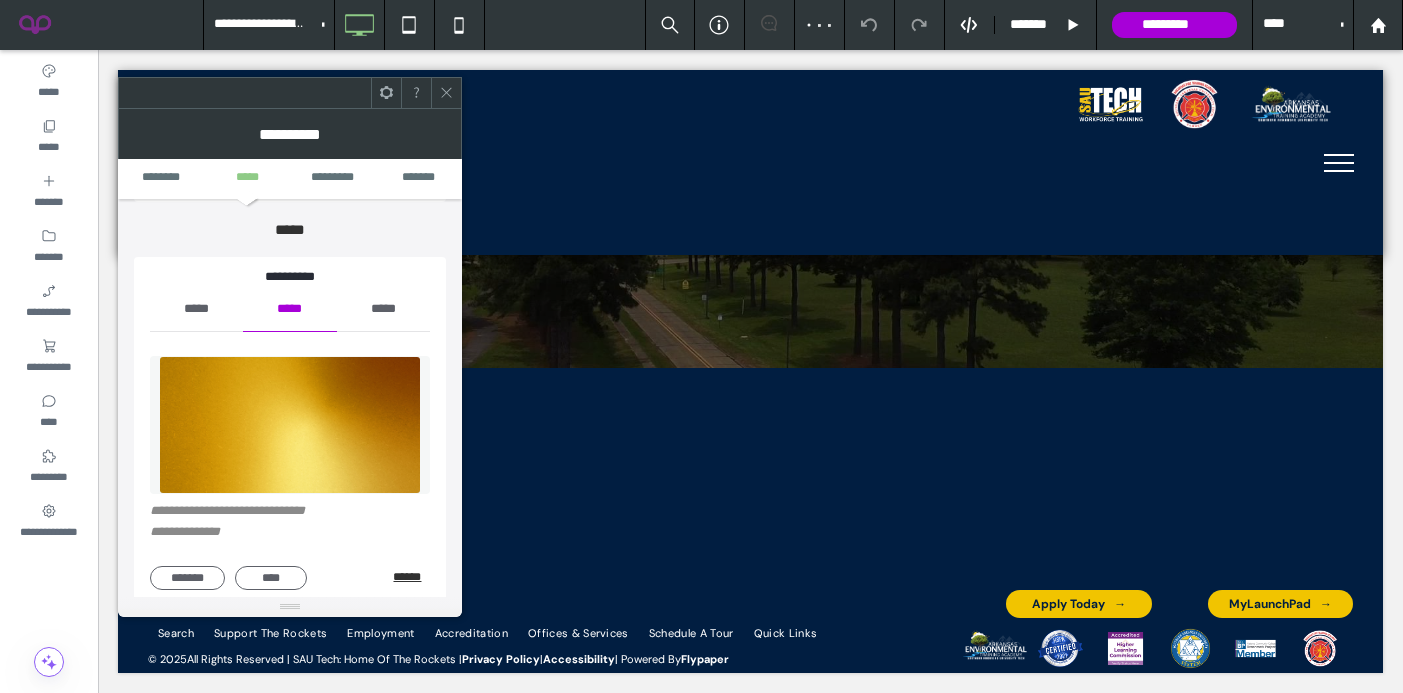 scroll, scrollTop: 206, scrollLeft: 0, axis: vertical 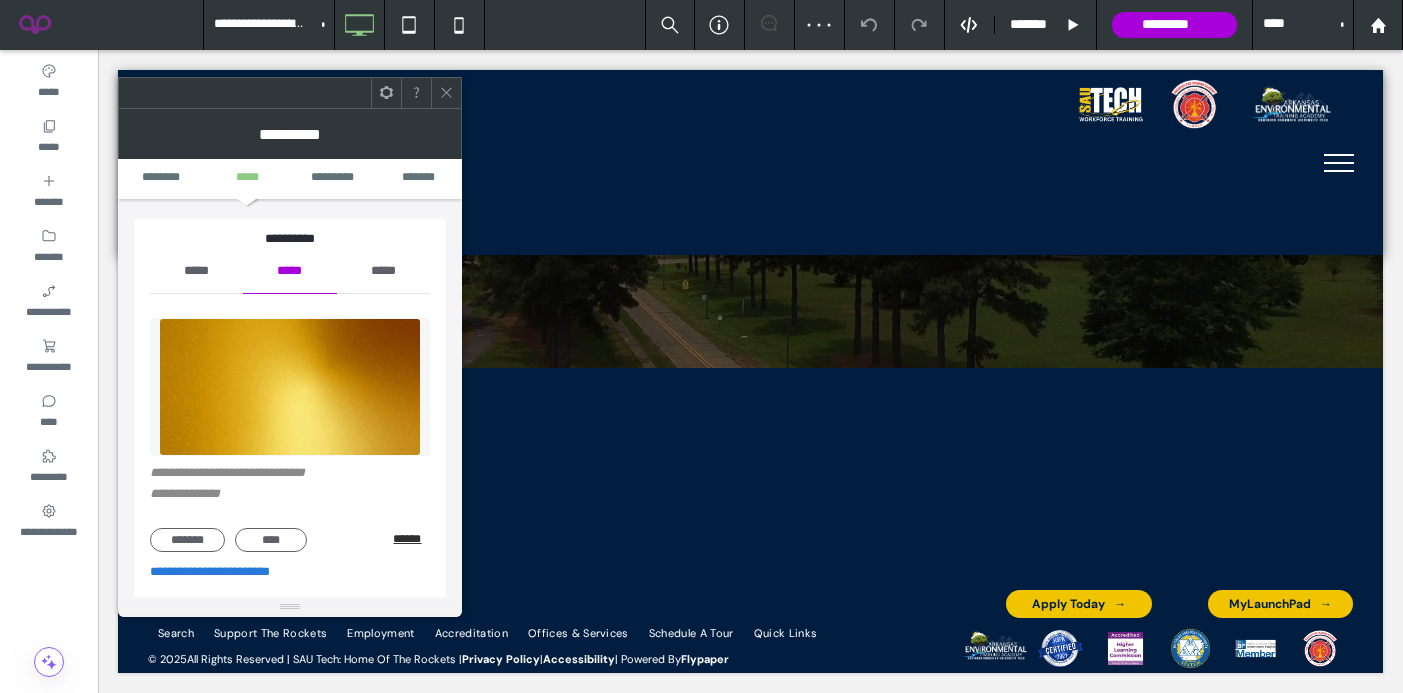 click on "******" at bounding box center [411, 539] 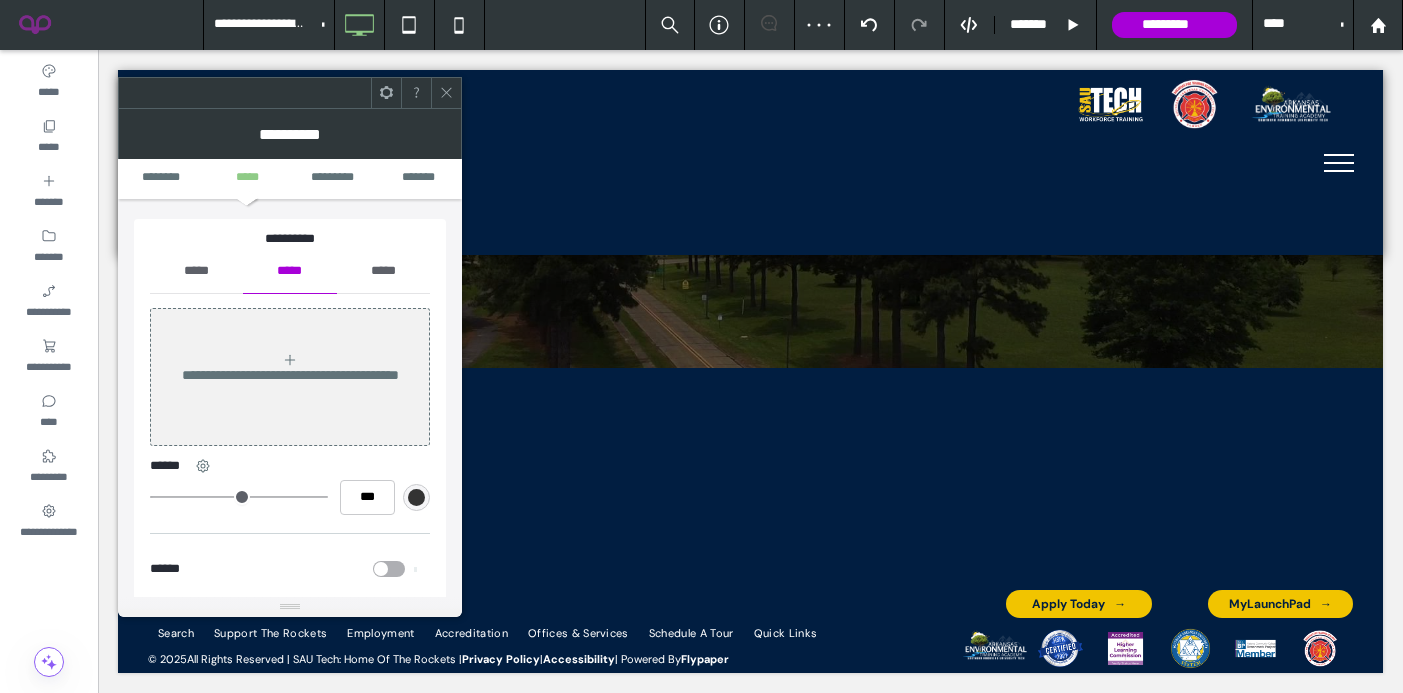 click on "*****" at bounding box center (196, 271) 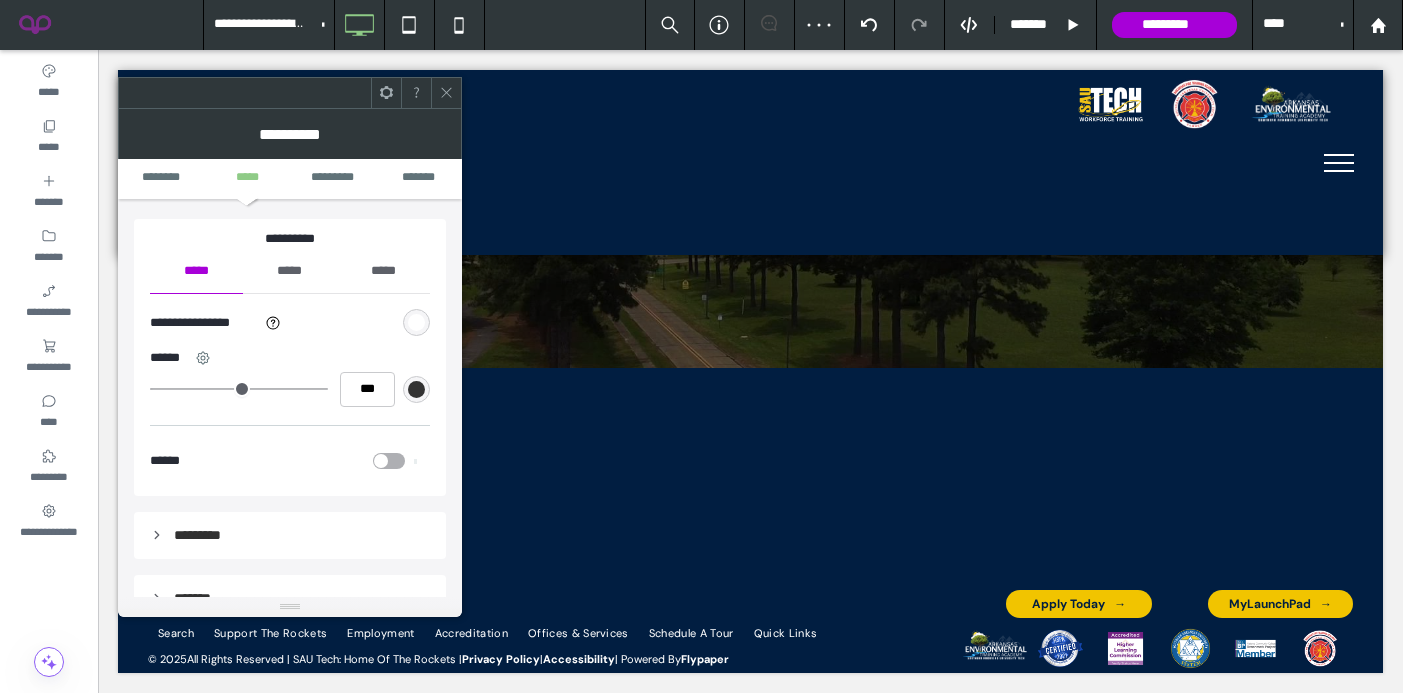 click at bounding box center [416, 322] 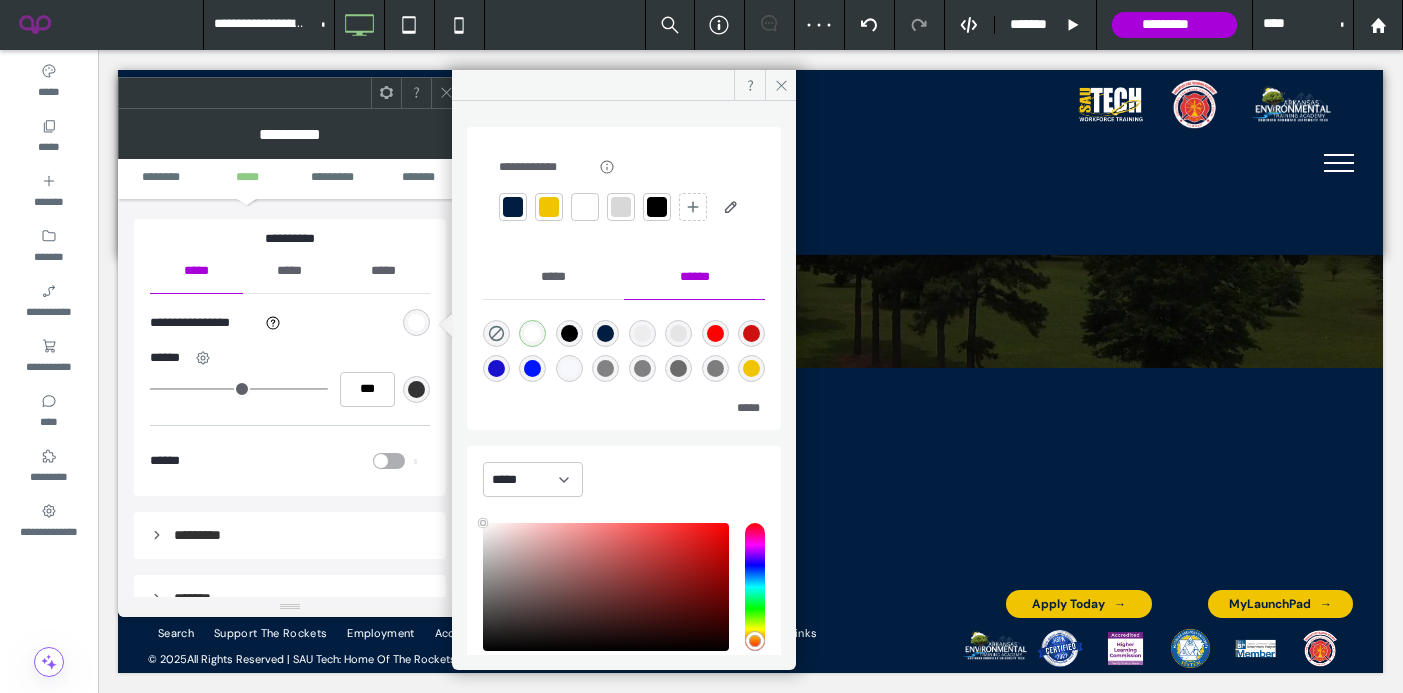 click at bounding box center [549, 207] 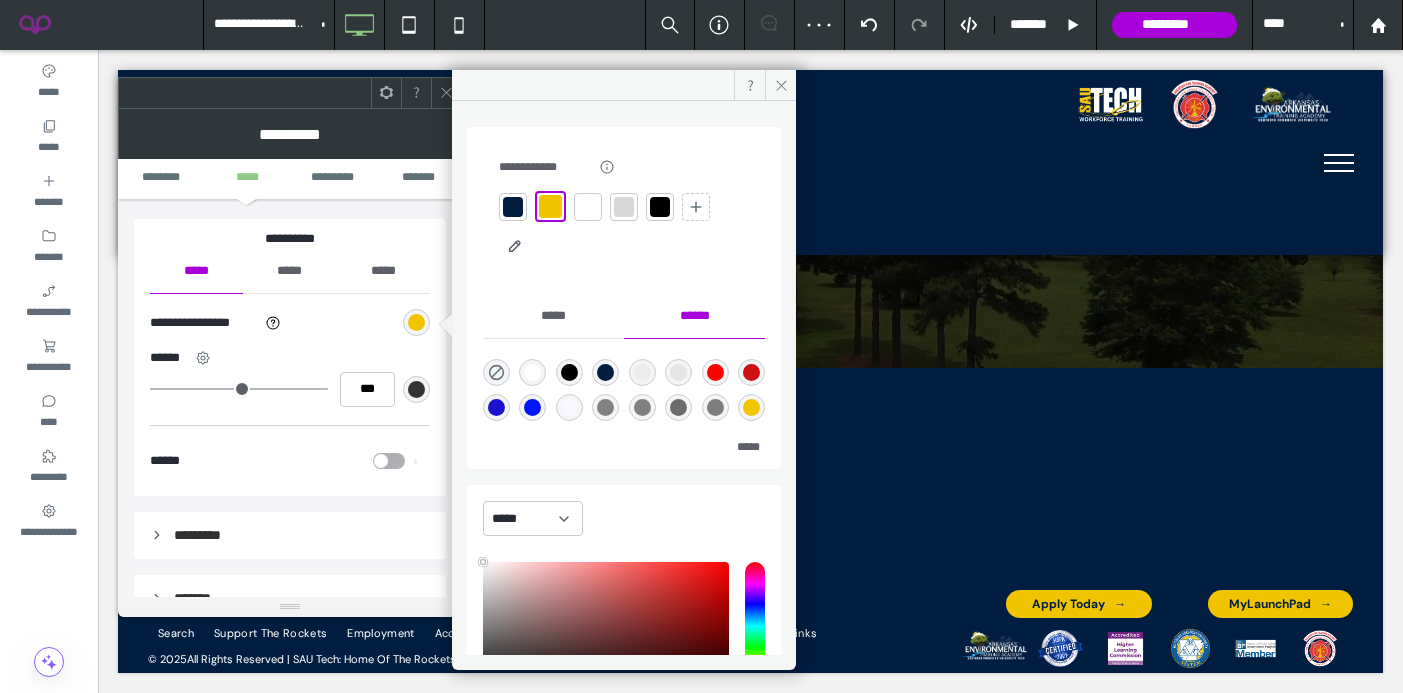 click 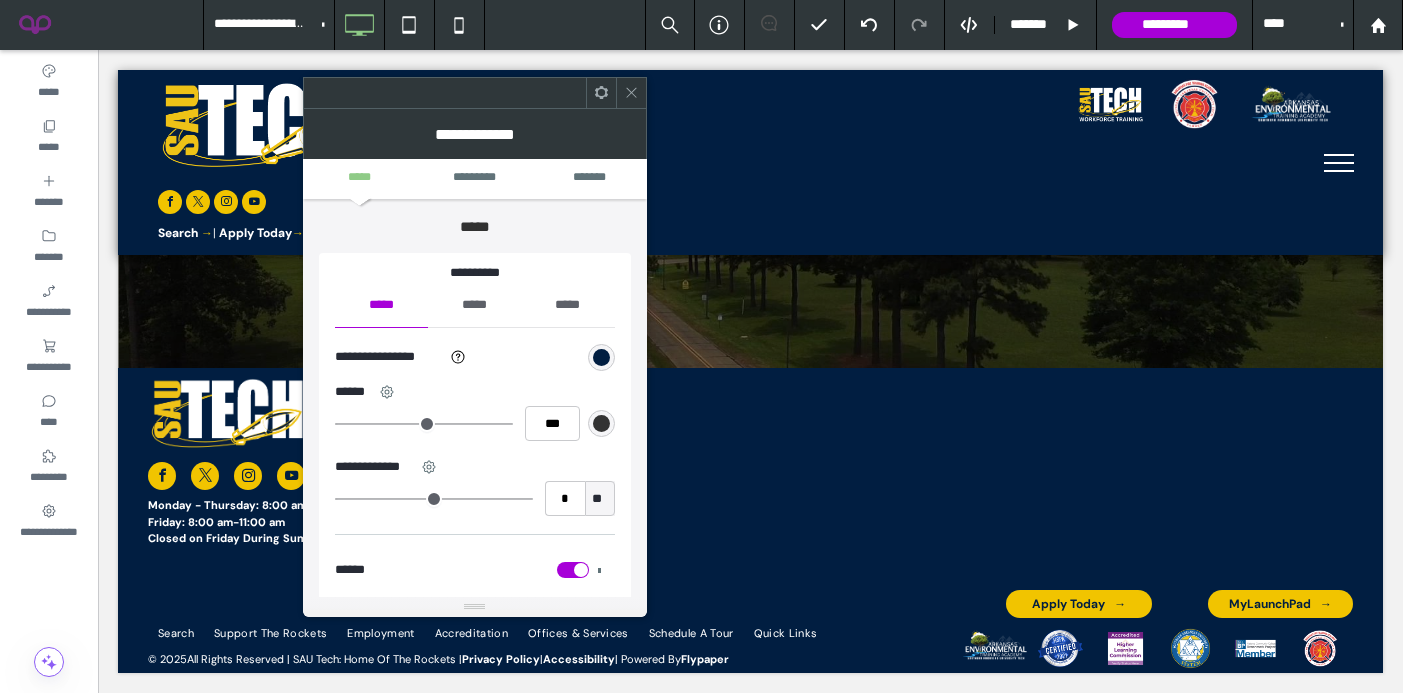 scroll, scrollTop: 133, scrollLeft: 0, axis: vertical 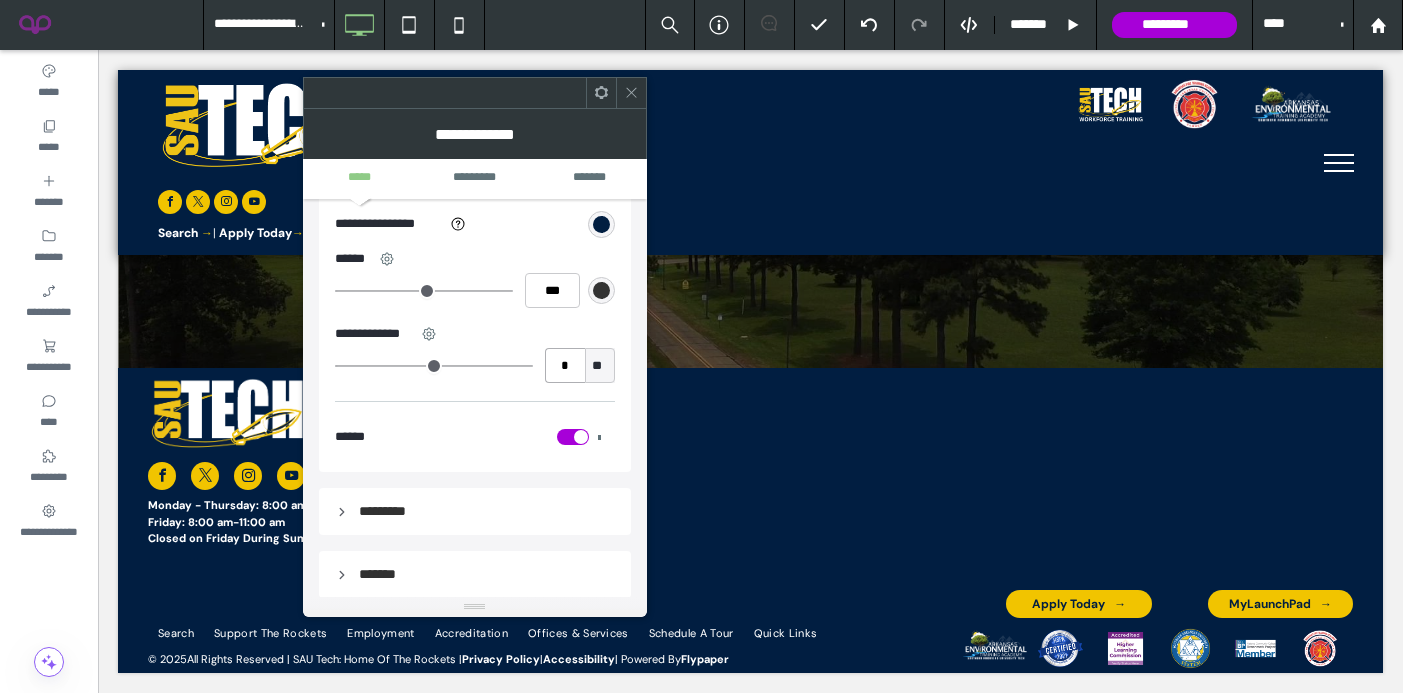 click on "*" at bounding box center [565, 365] 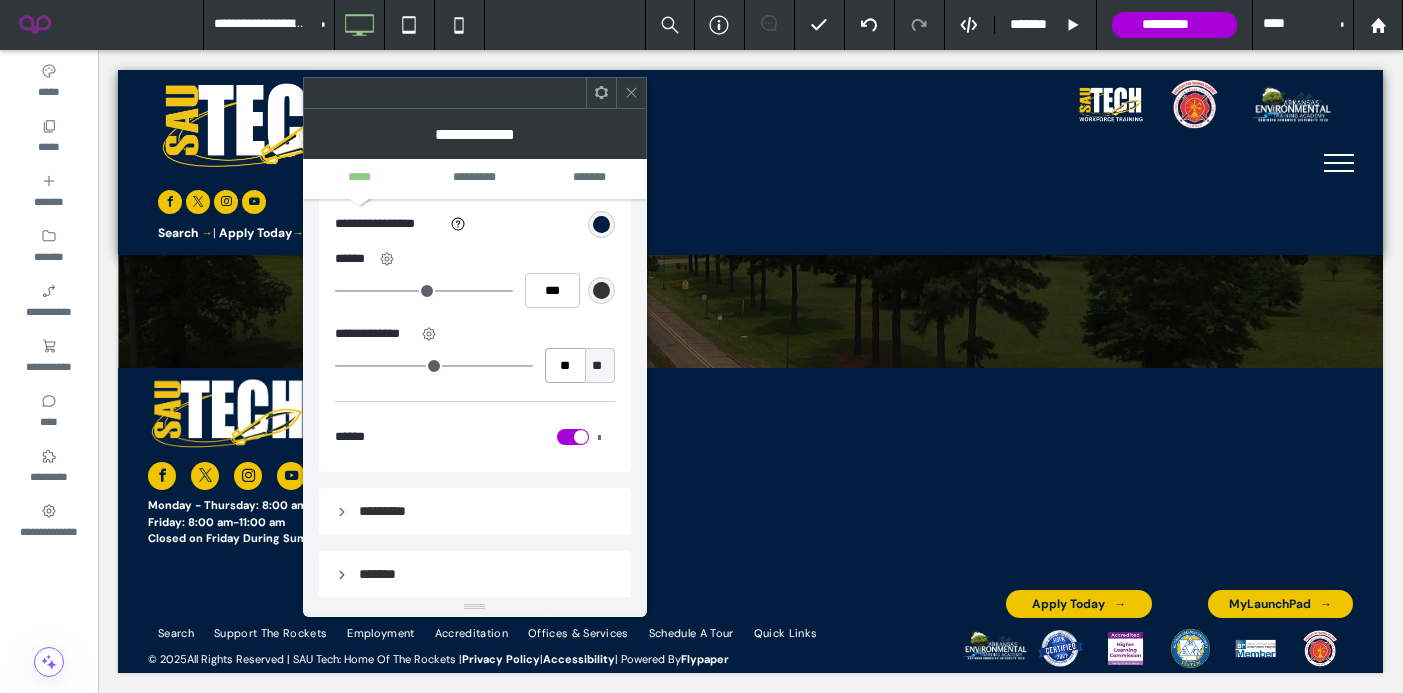 type on "**" 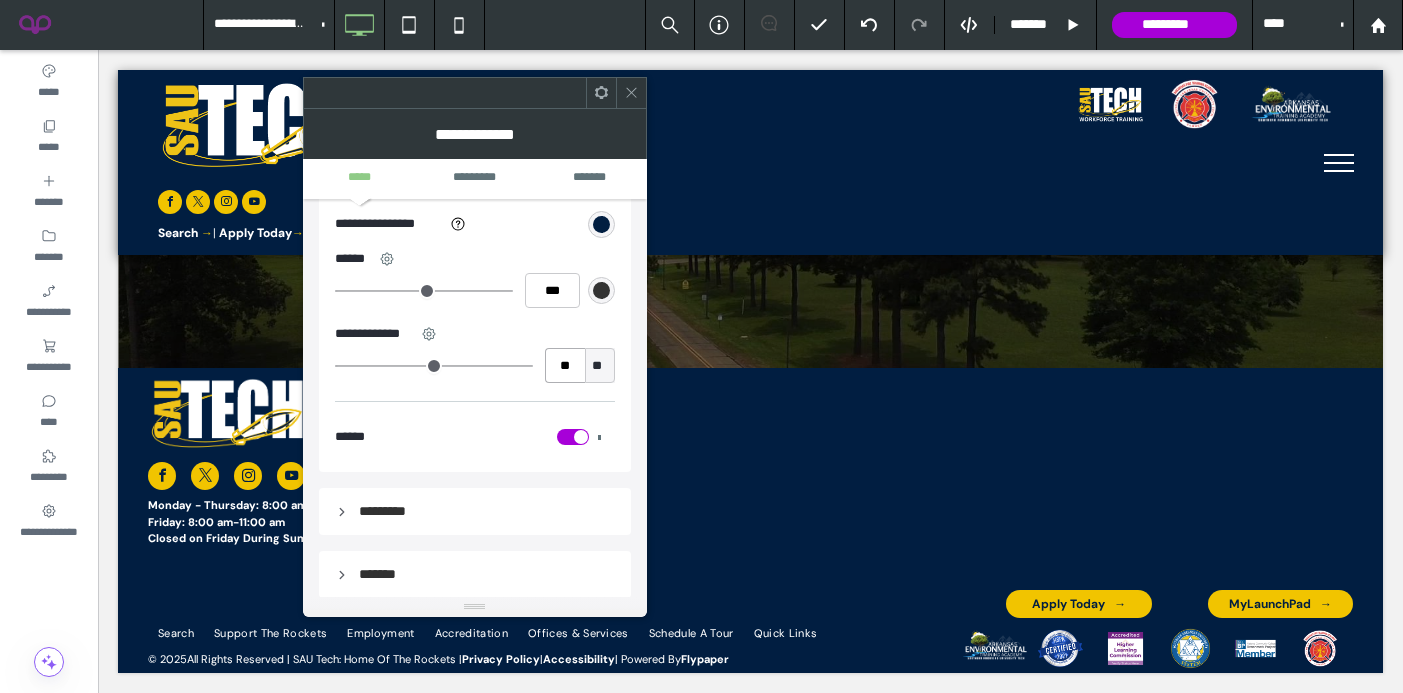 type on "**" 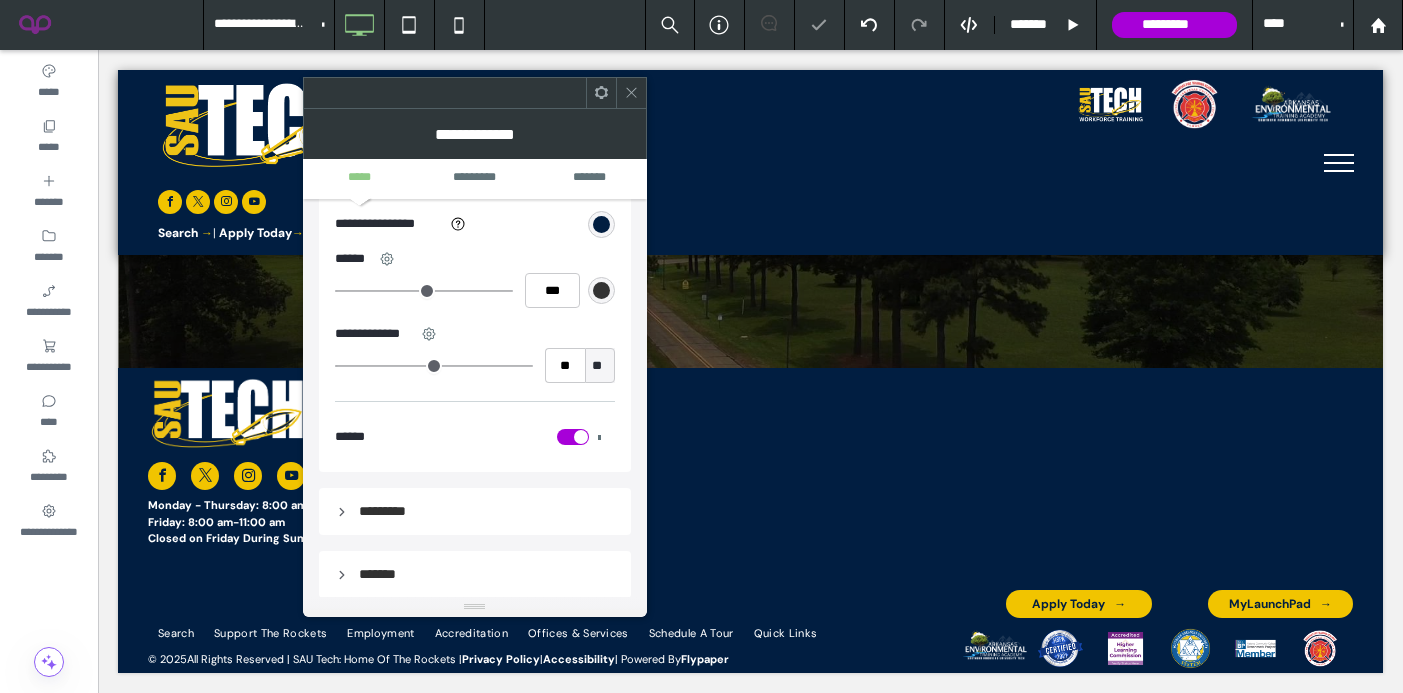 click at bounding box center (631, 93) 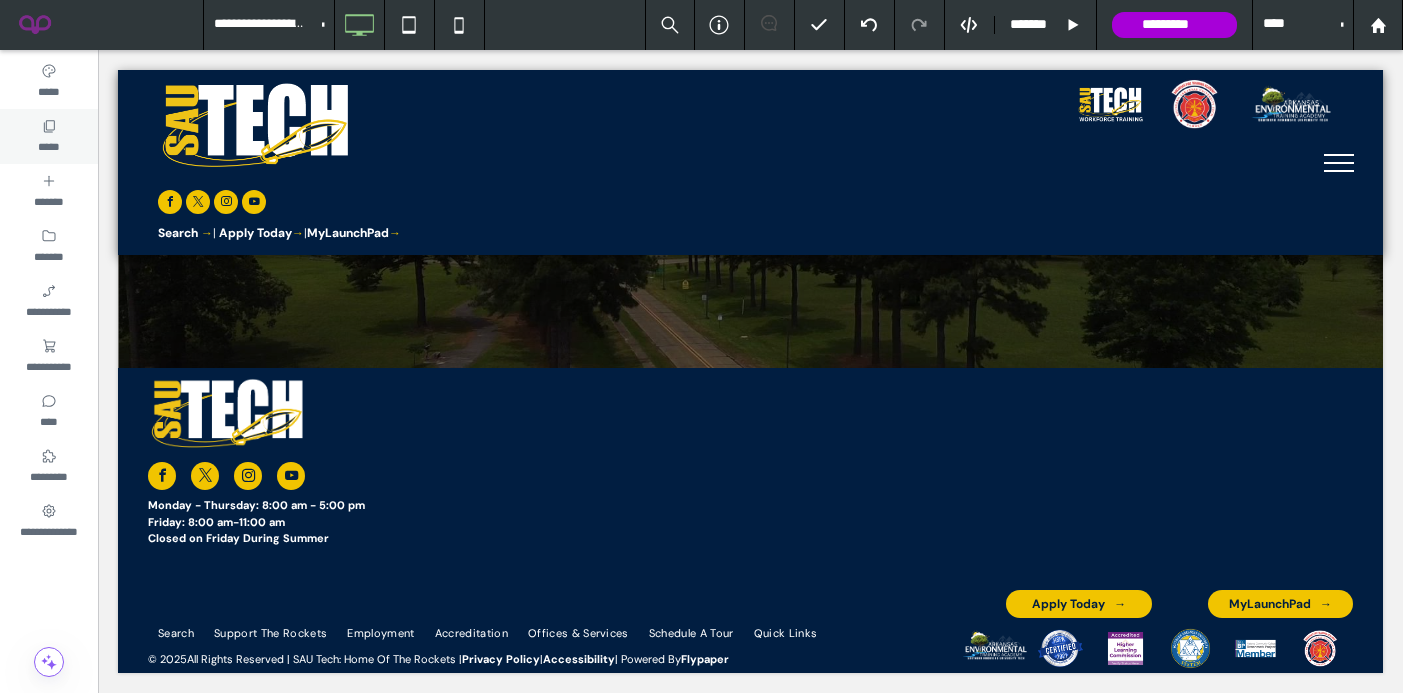 click on "*****" at bounding box center (48, 145) 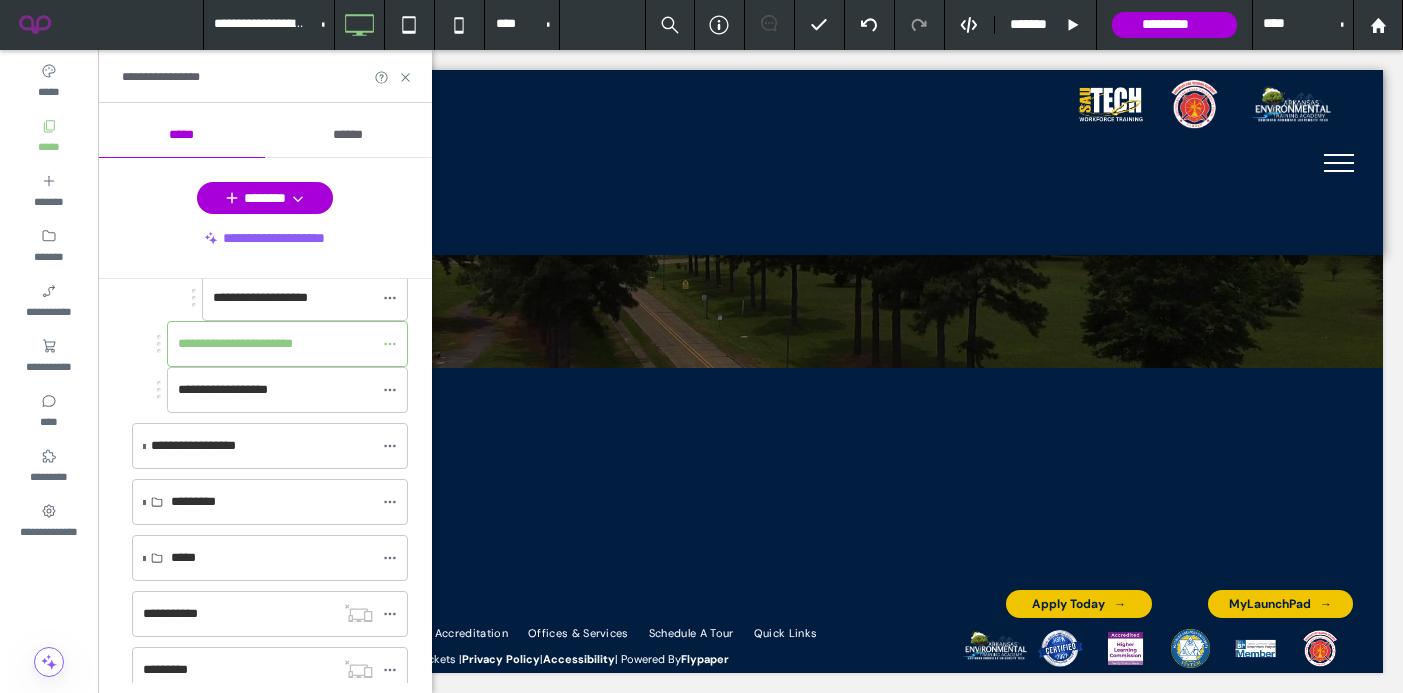 scroll, scrollTop: 1048, scrollLeft: 0, axis: vertical 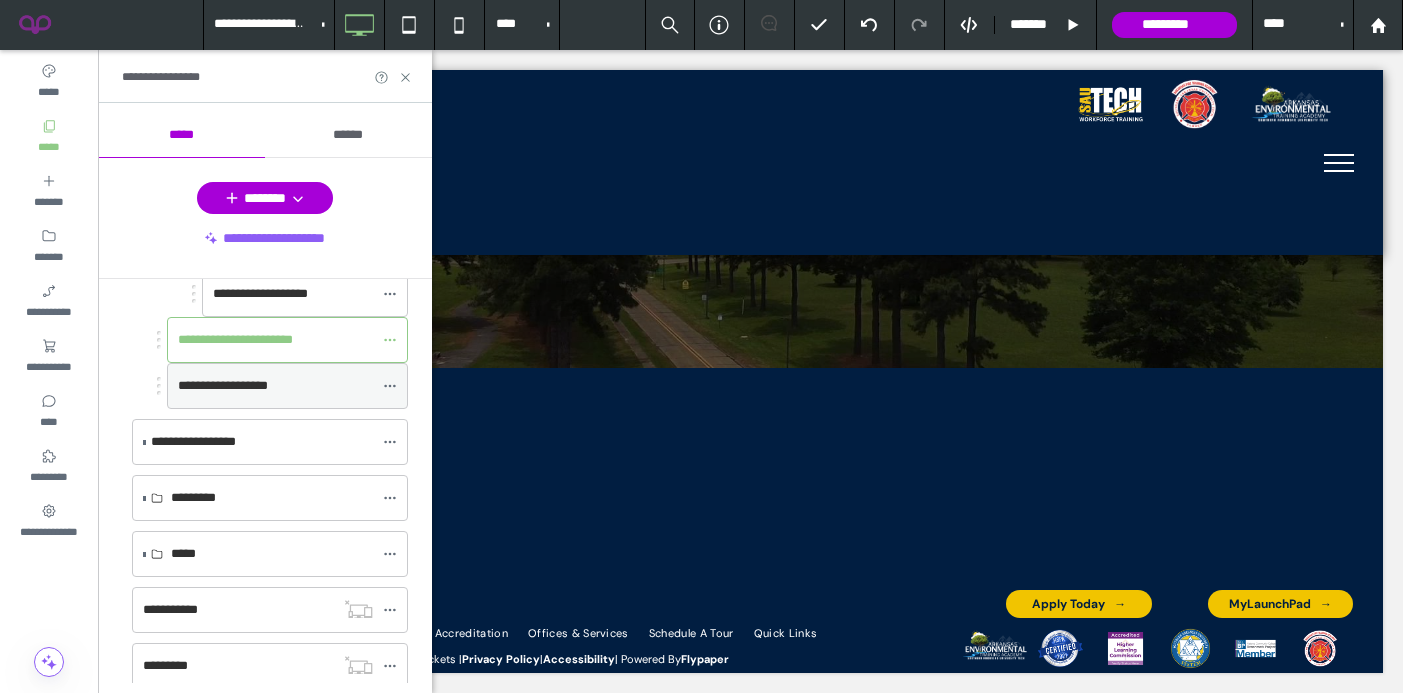 click on "**********" at bounding box center [275, 386] 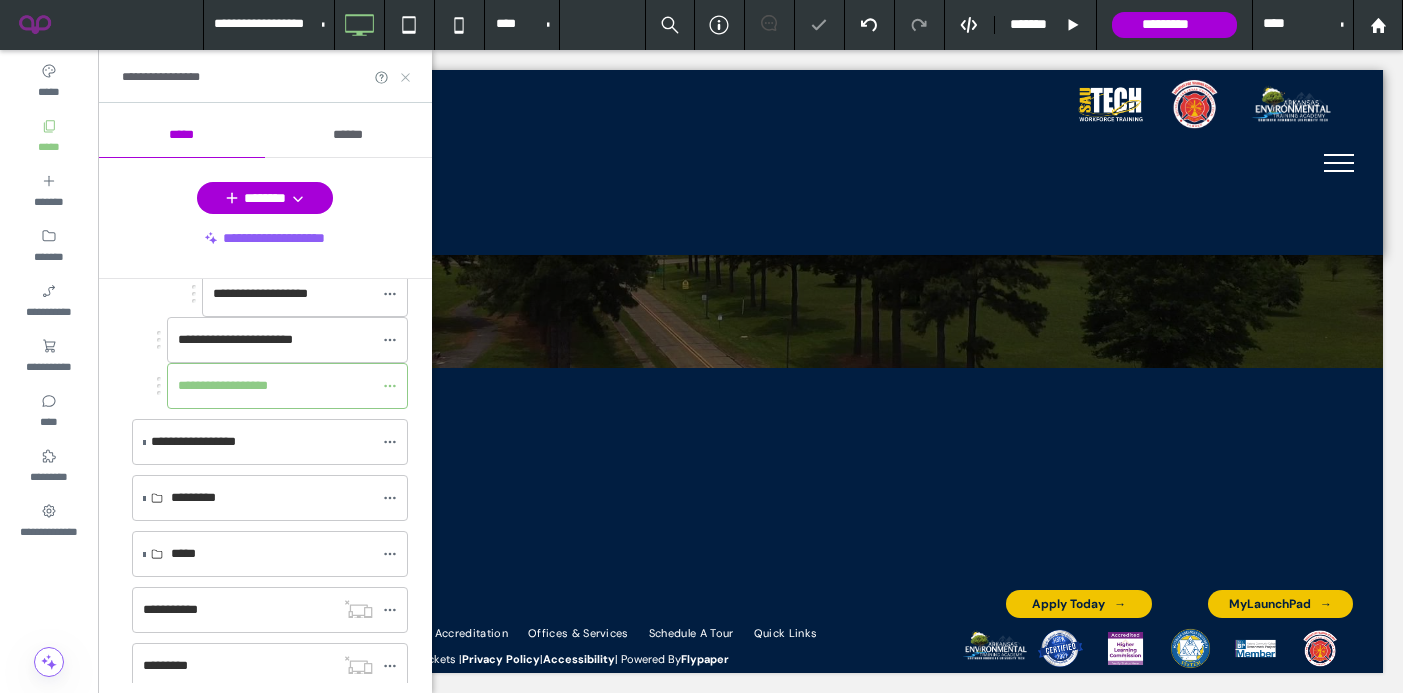 click 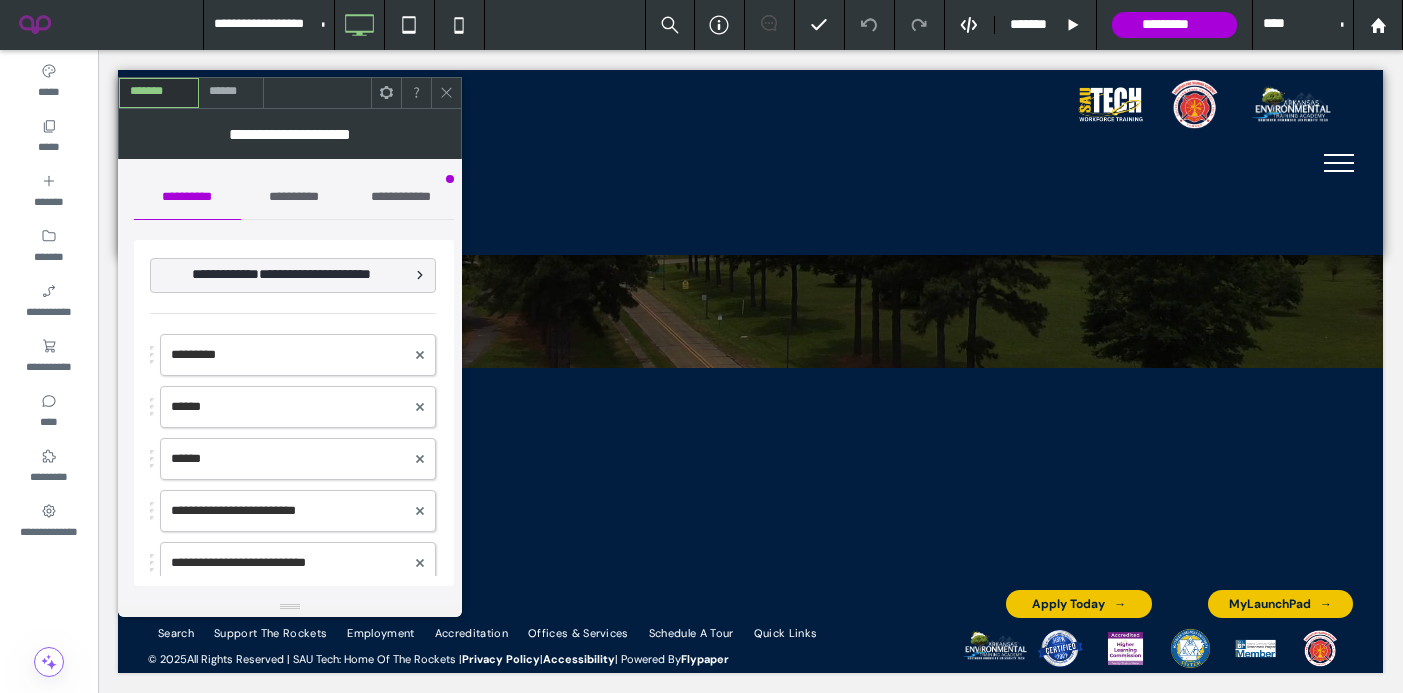 click on "******" at bounding box center [231, 92] 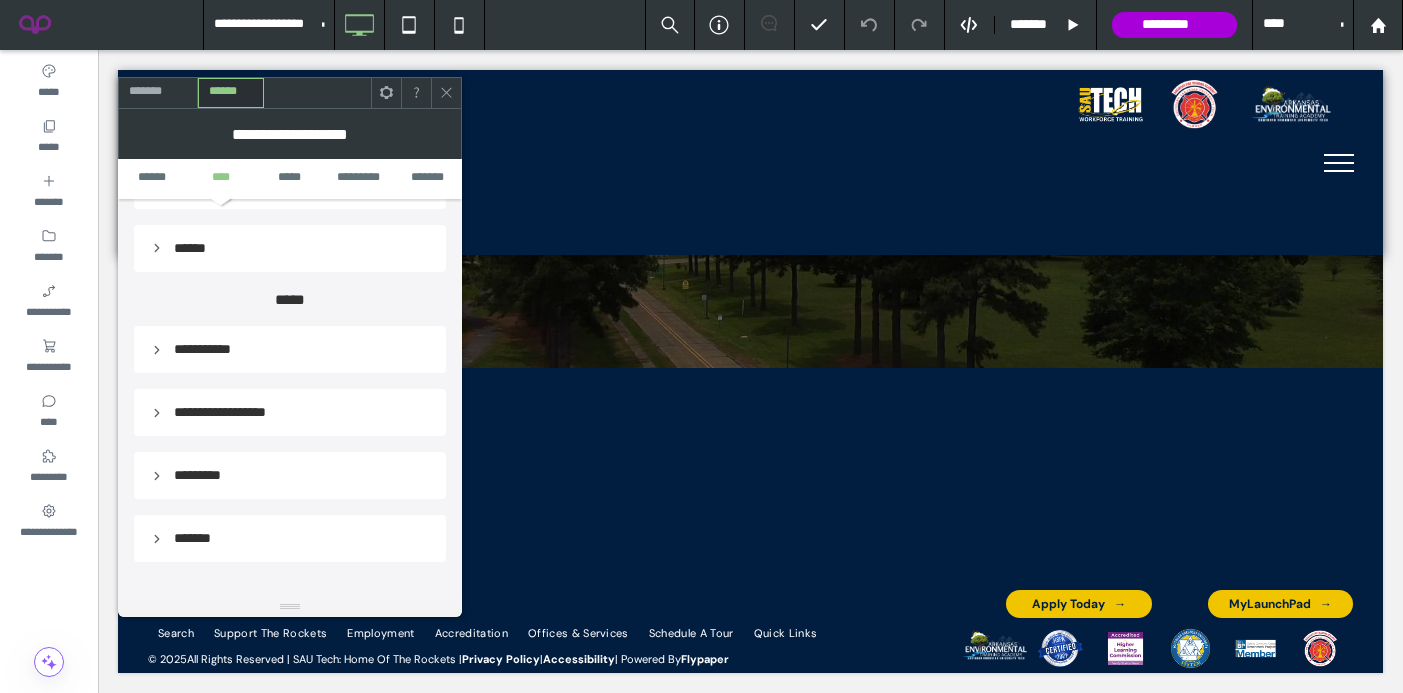 click on "**********" at bounding box center (290, 349) 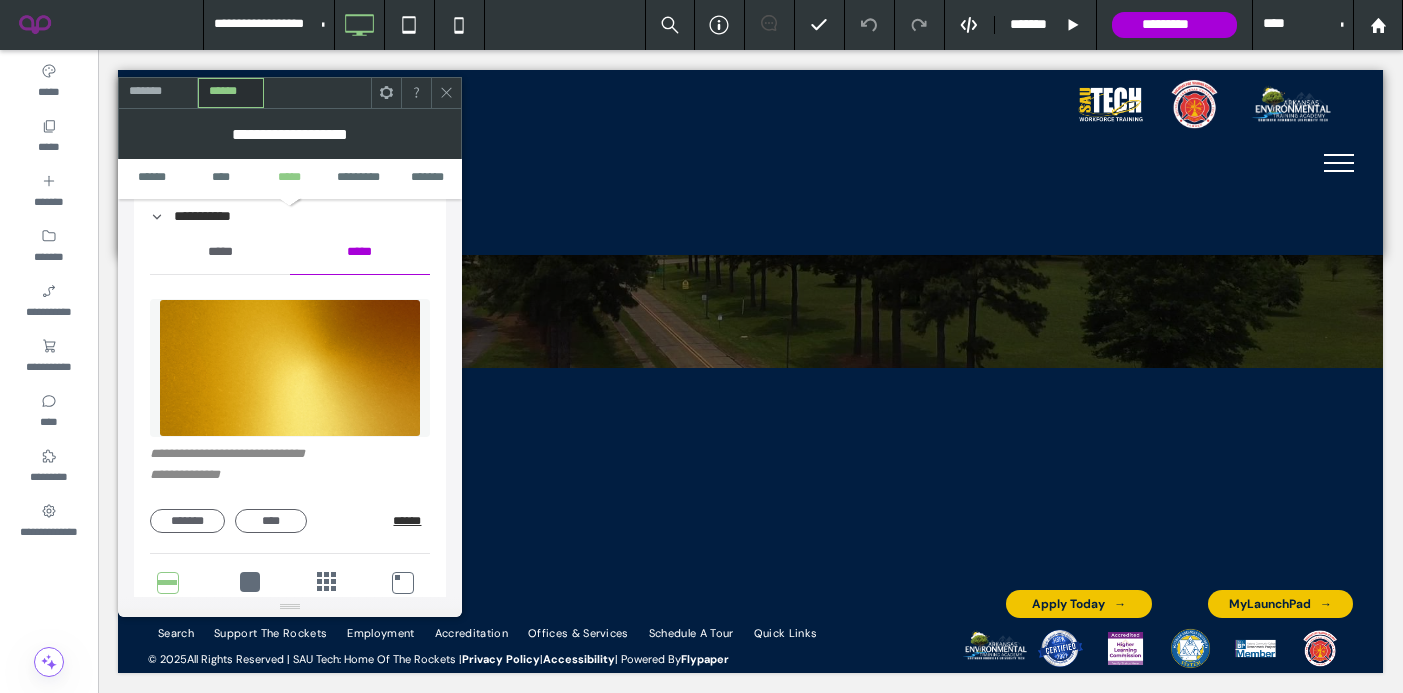 scroll, scrollTop: 610, scrollLeft: 0, axis: vertical 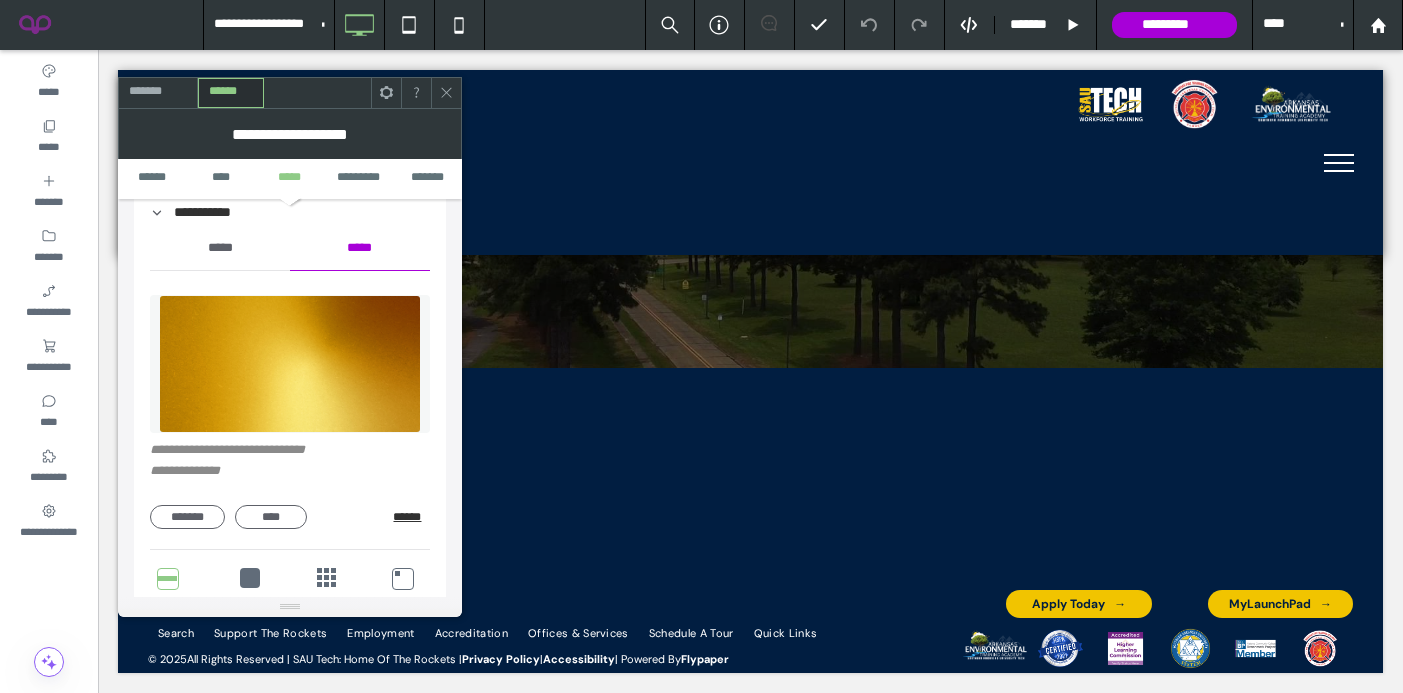 click on "******" at bounding box center [411, 517] 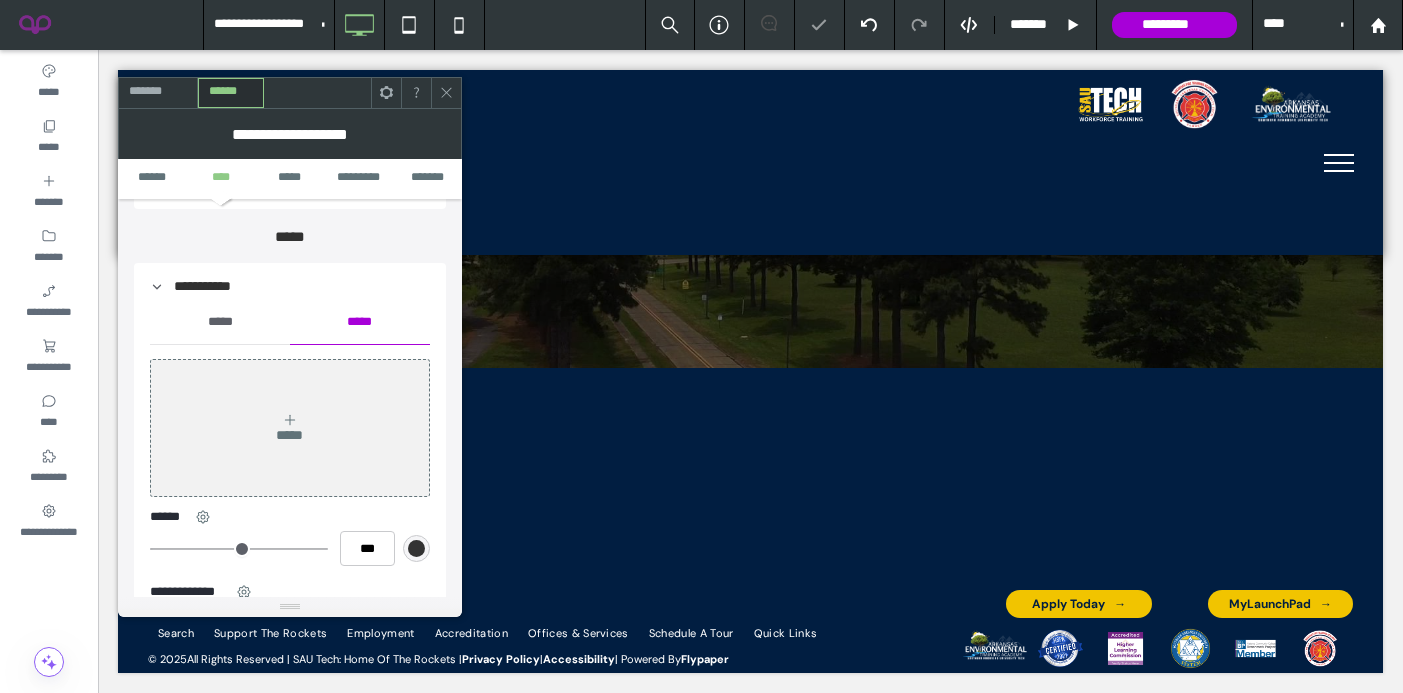 scroll, scrollTop: 535, scrollLeft: 0, axis: vertical 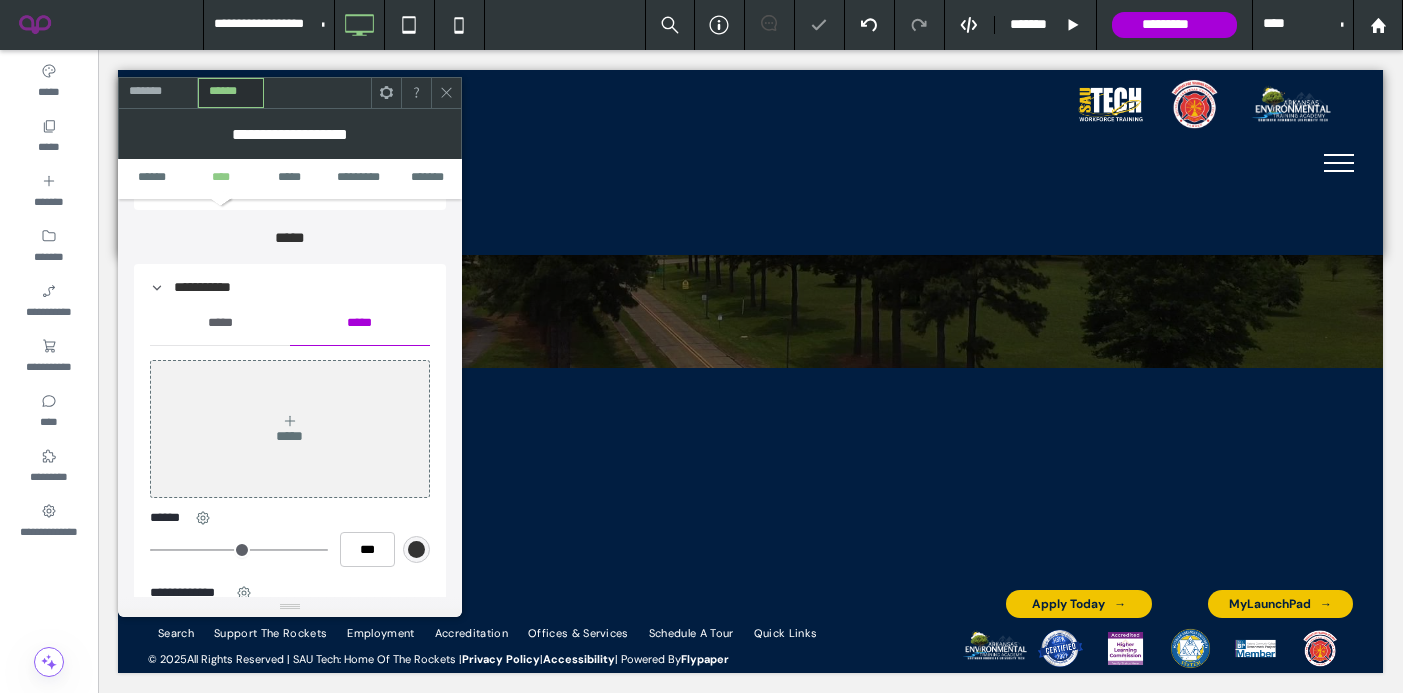 click on "*****" at bounding box center (220, 323) 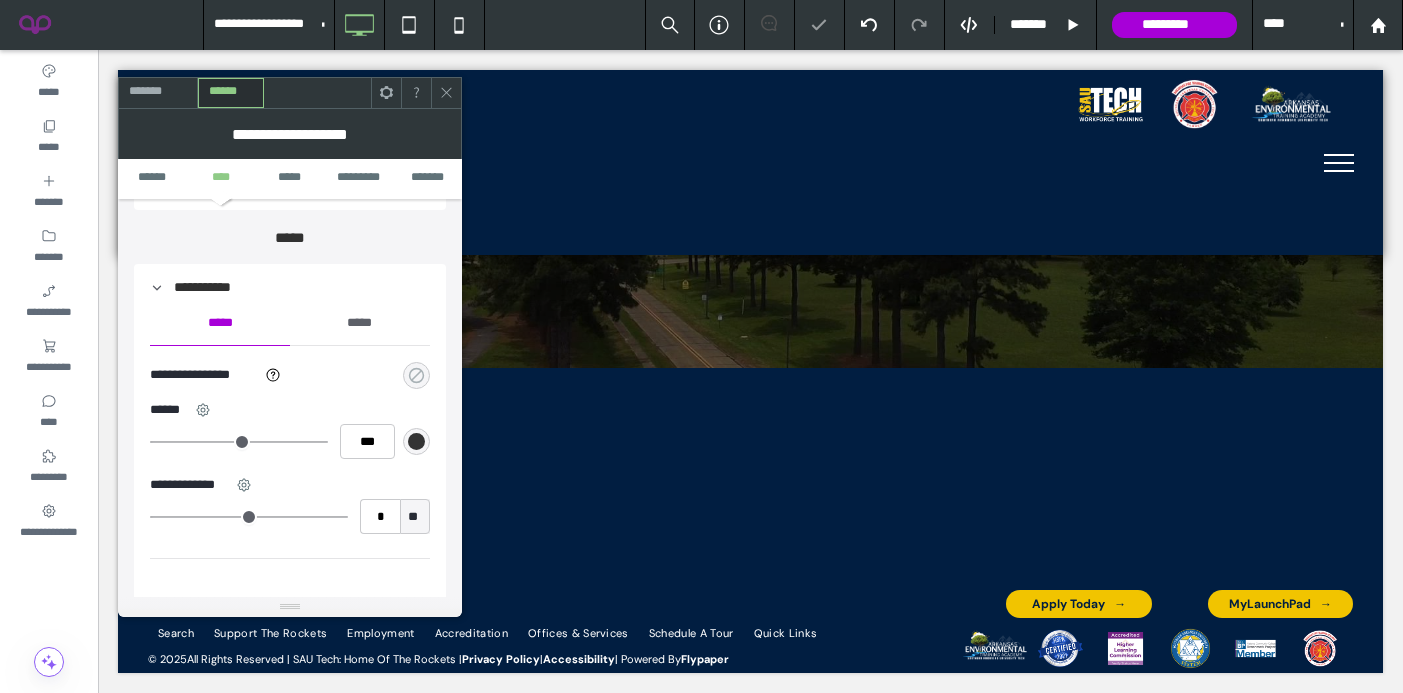 click 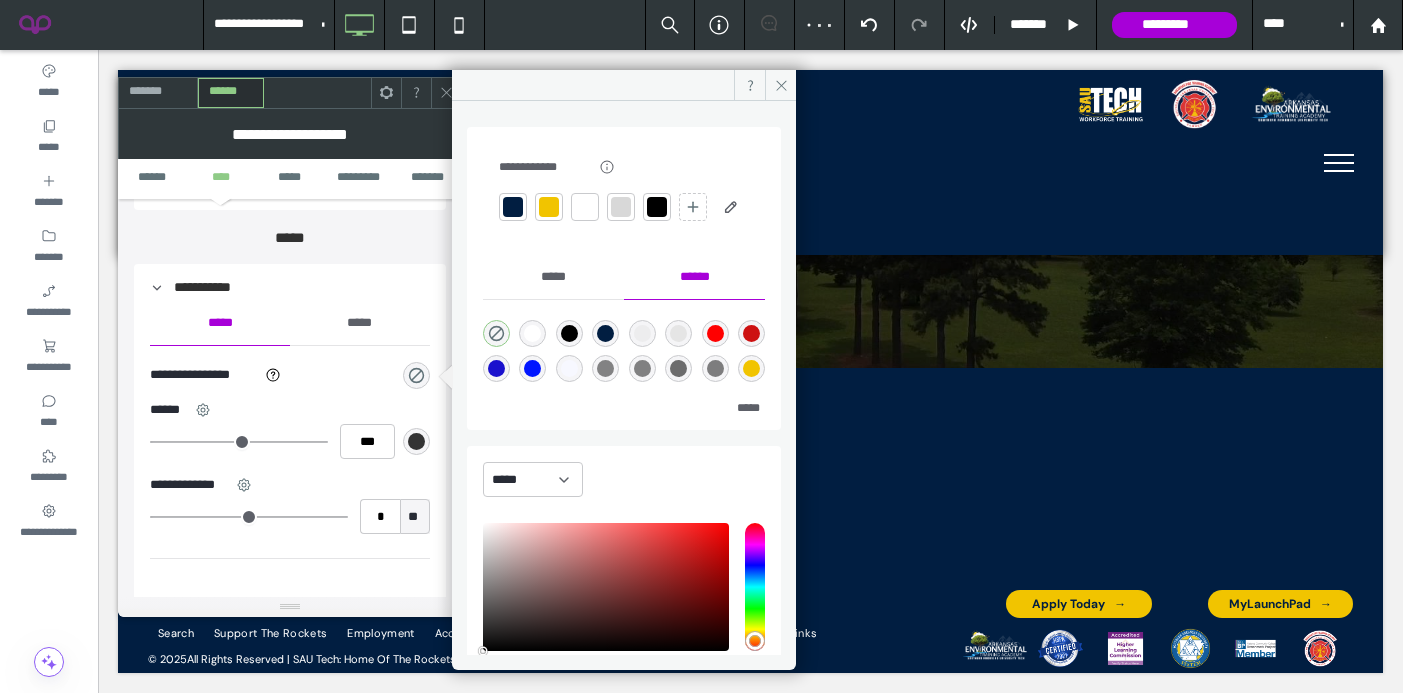 click at bounding box center [549, 207] 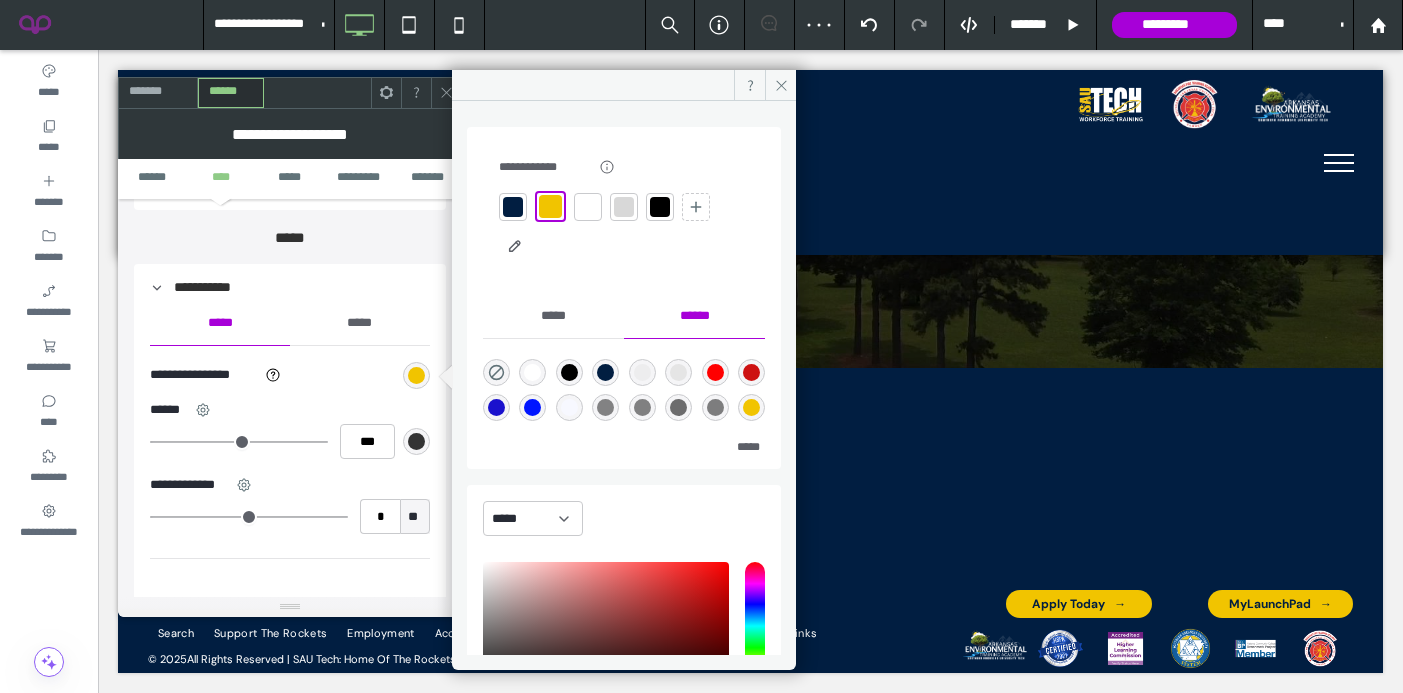 click 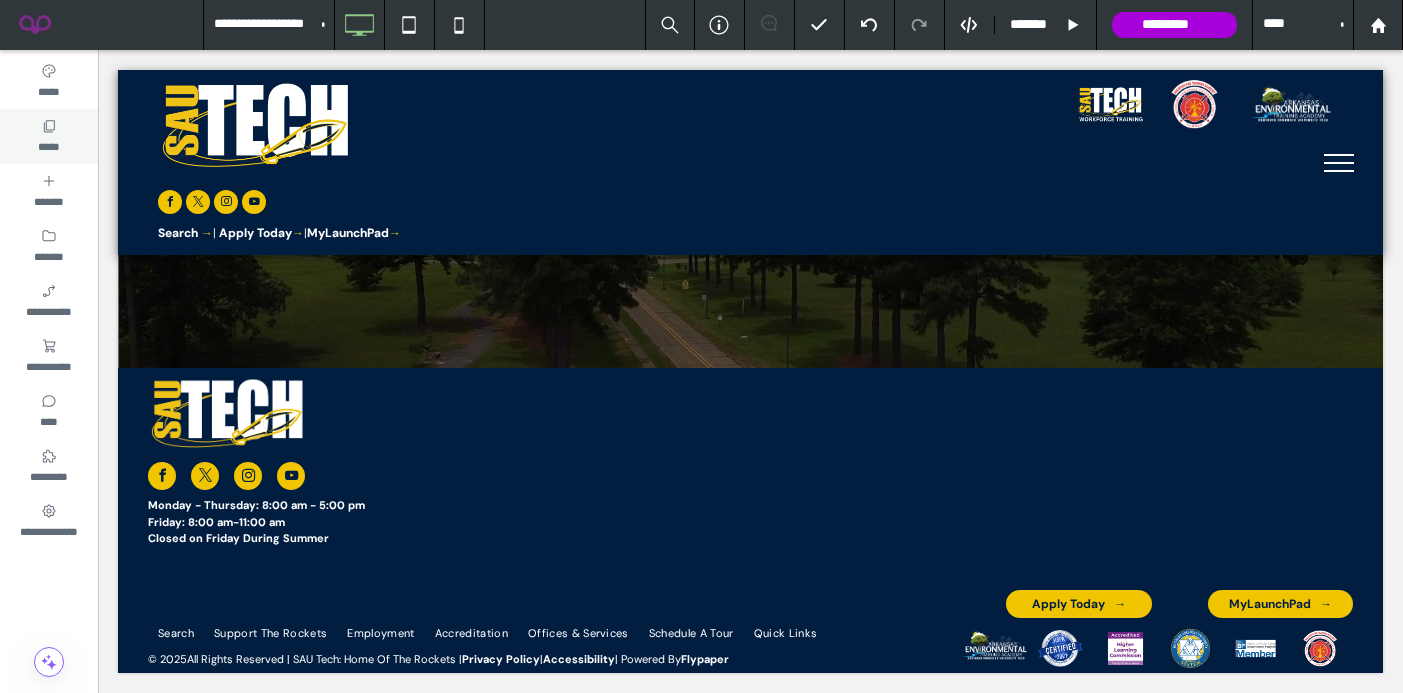 click on "*****" at bounding box center (49, 136) 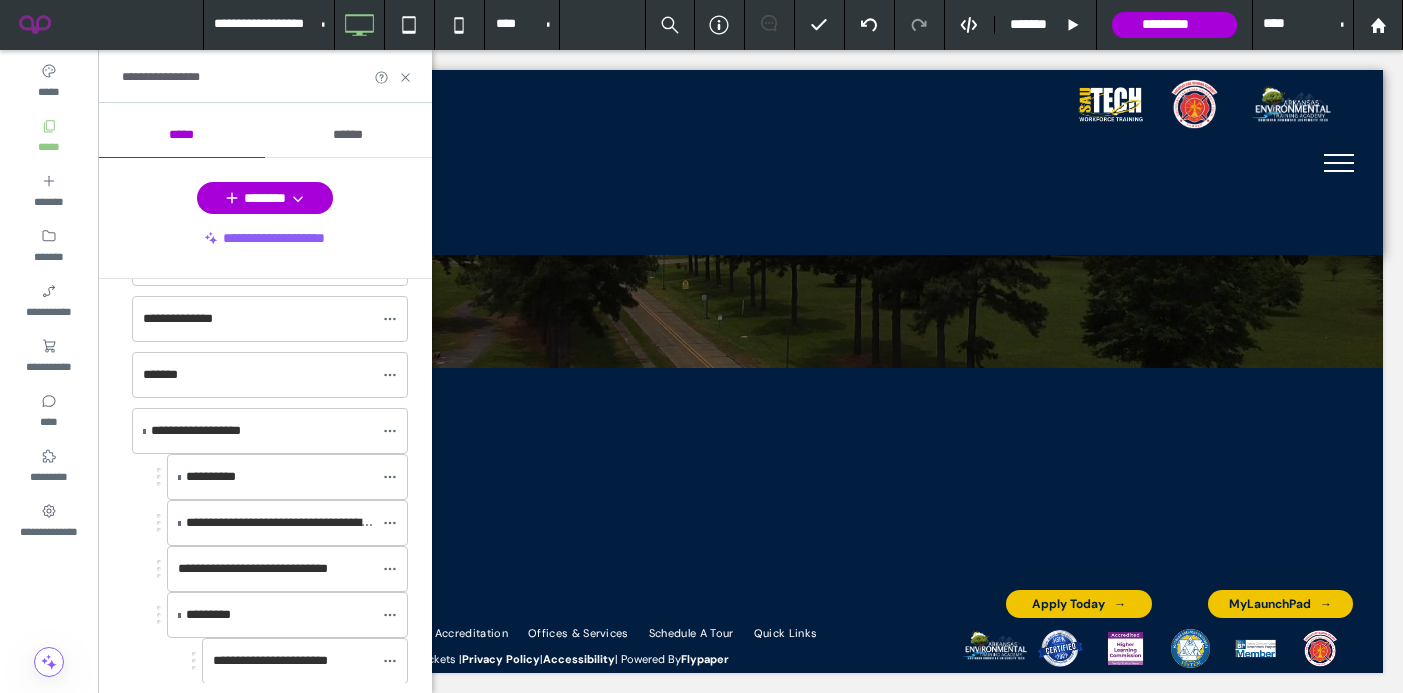 scroll, scrollTop: 125, scrollLeft: 0, axis: vertical 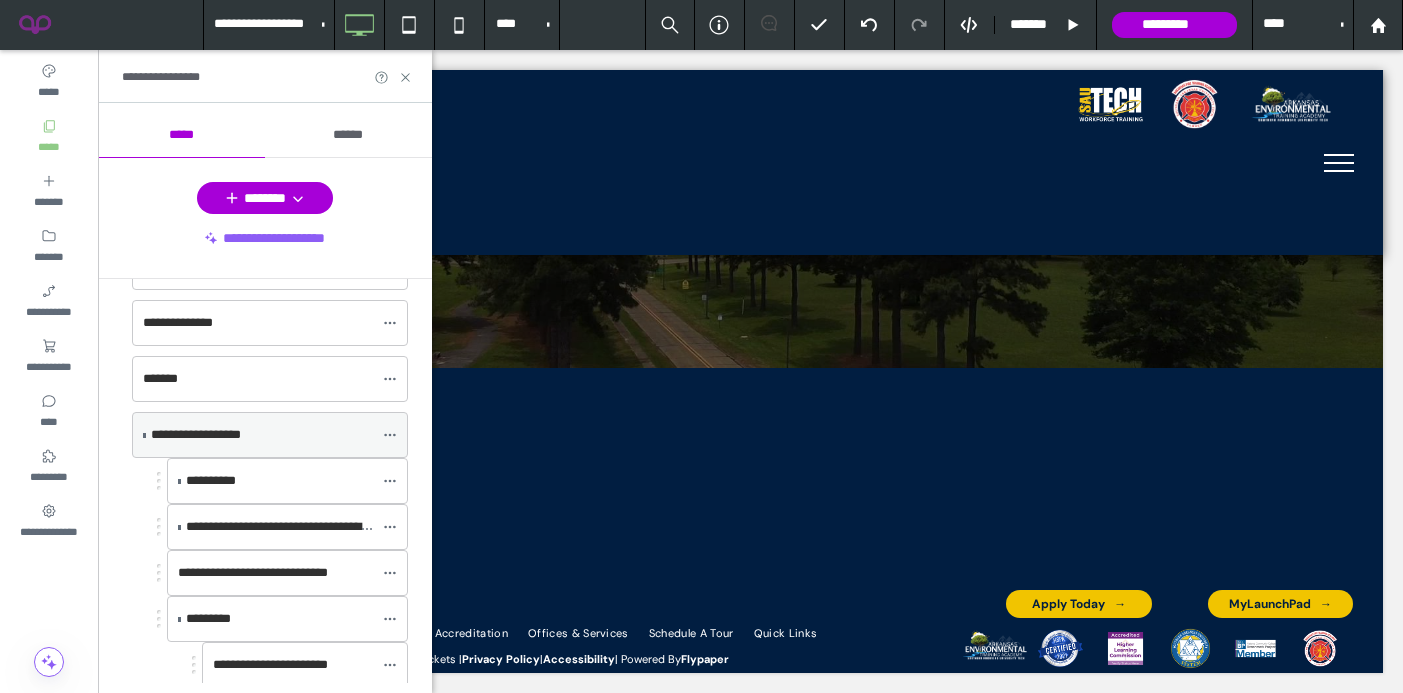 click at bounding box center (144, 435) 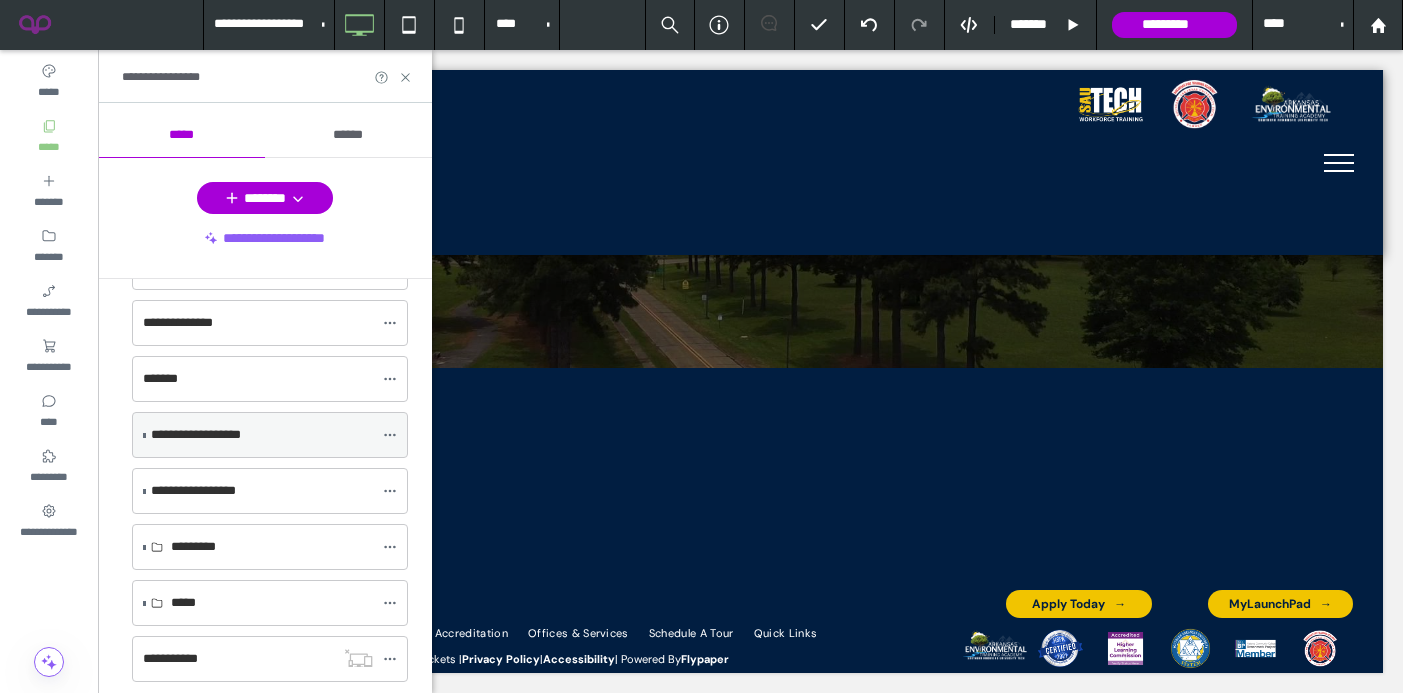 scroll, scrollTop: 257, scrollLeft: 0, axis: vertical 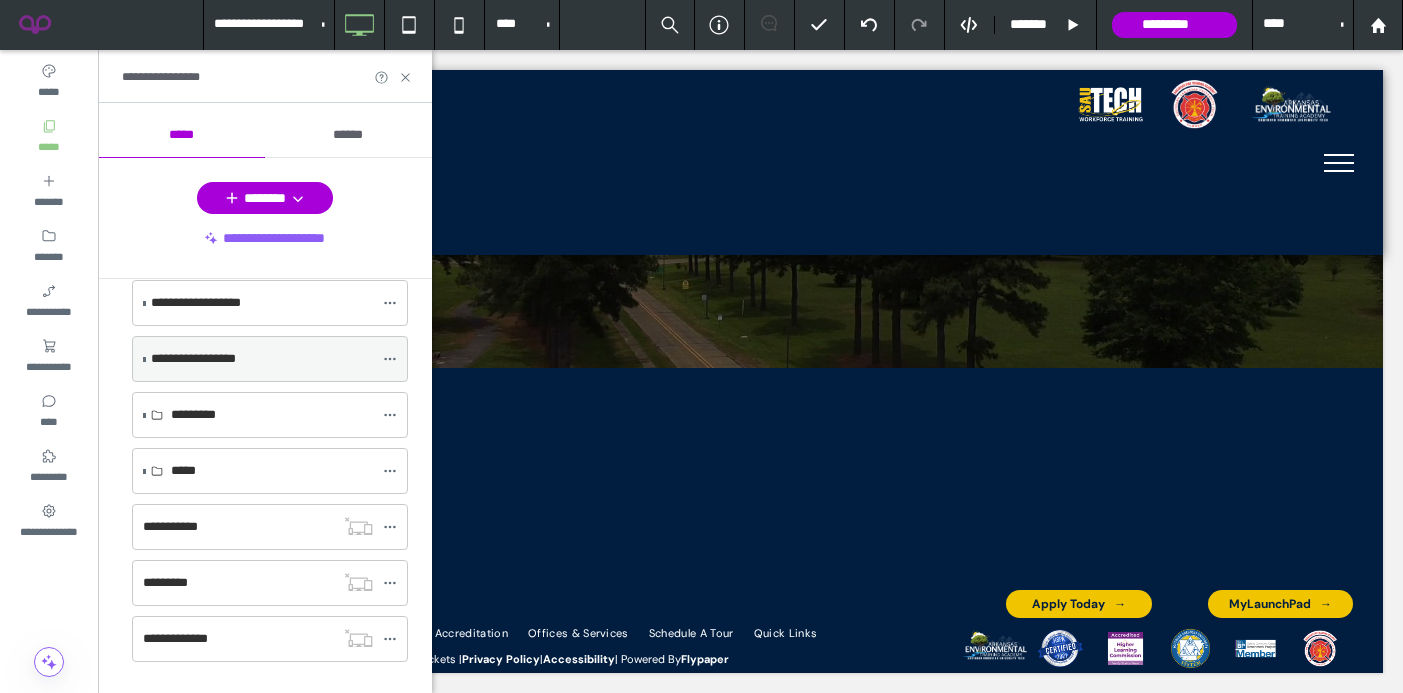 click on "**********" at bounding box center [262, 359] 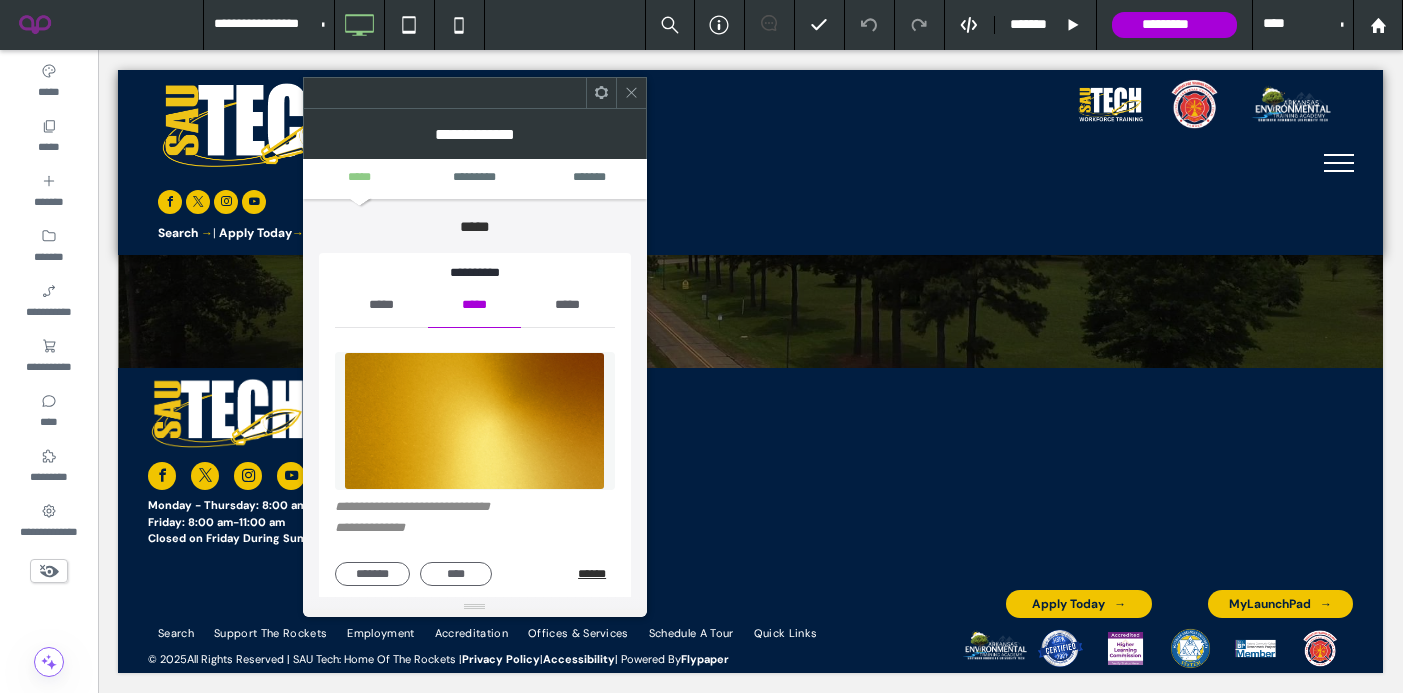 click on "******" at bounding box center [596, 574] 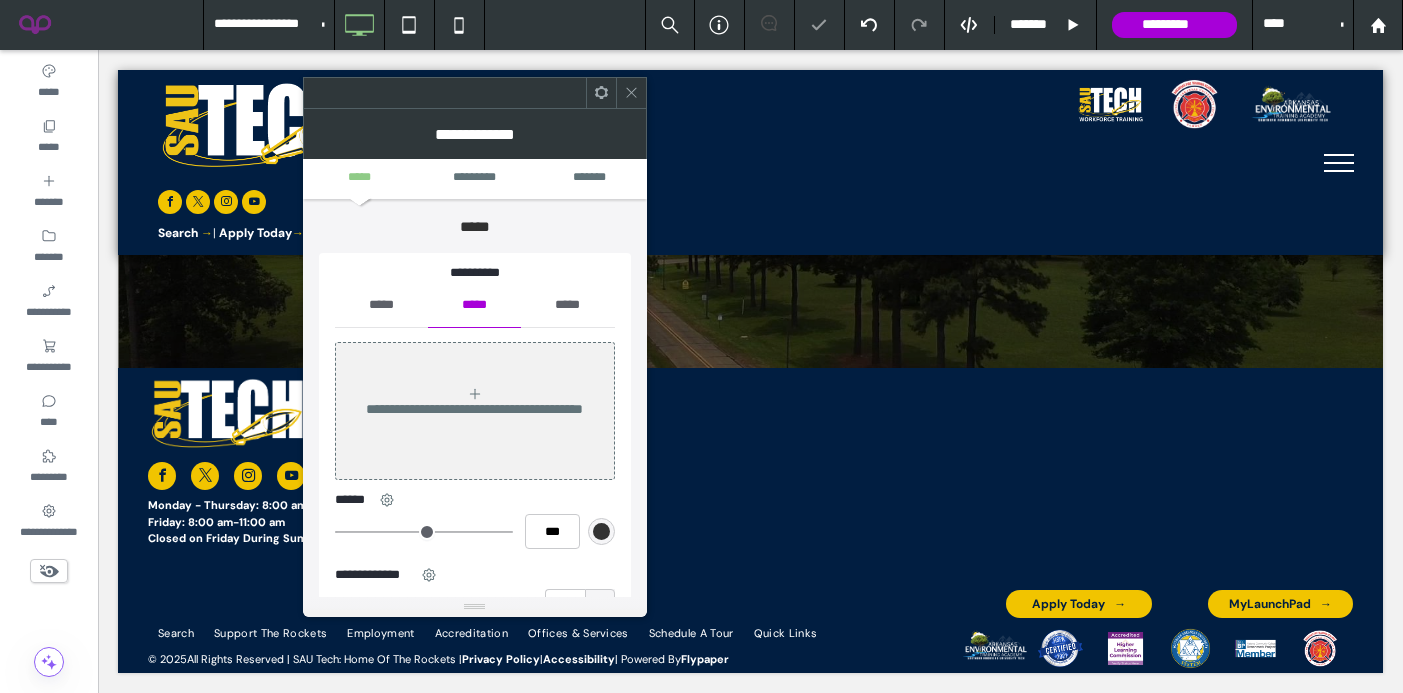 click on "*****" at bounding box center [381, 305] 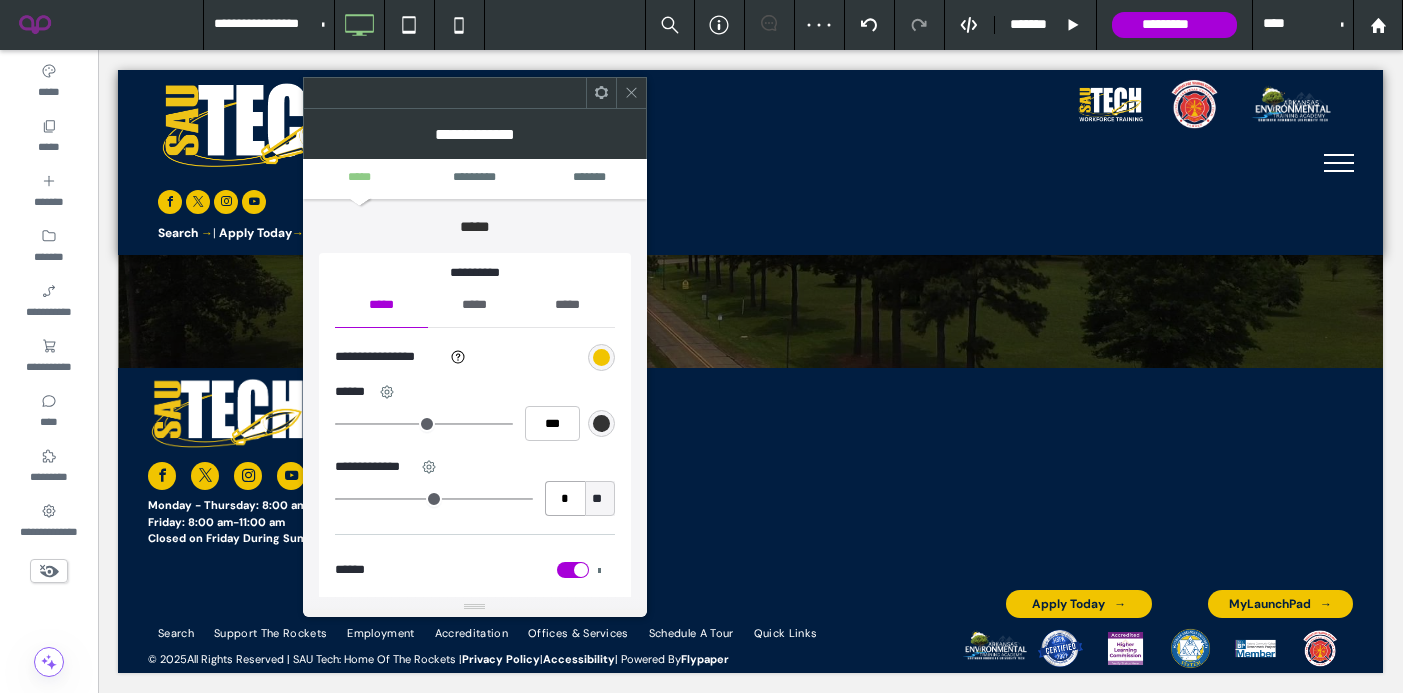 click on "*" at bounding box center (565, 498) 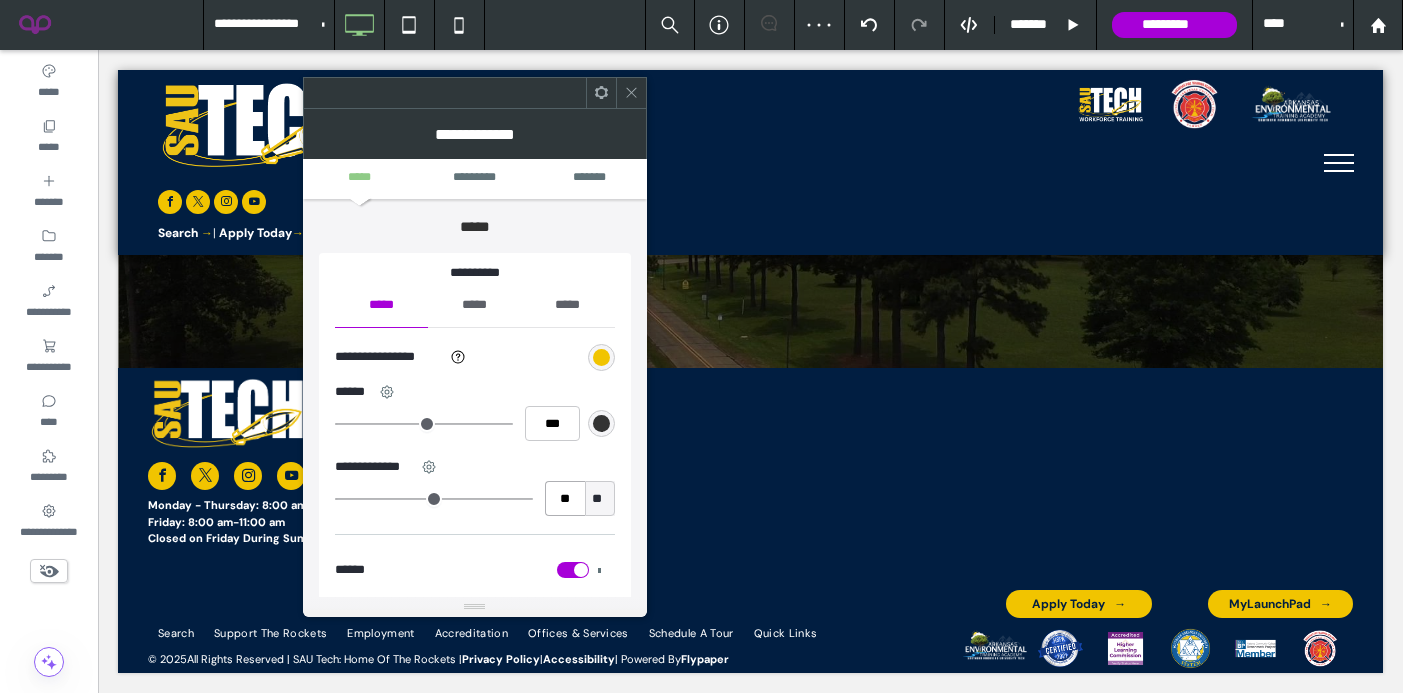 type on "**" 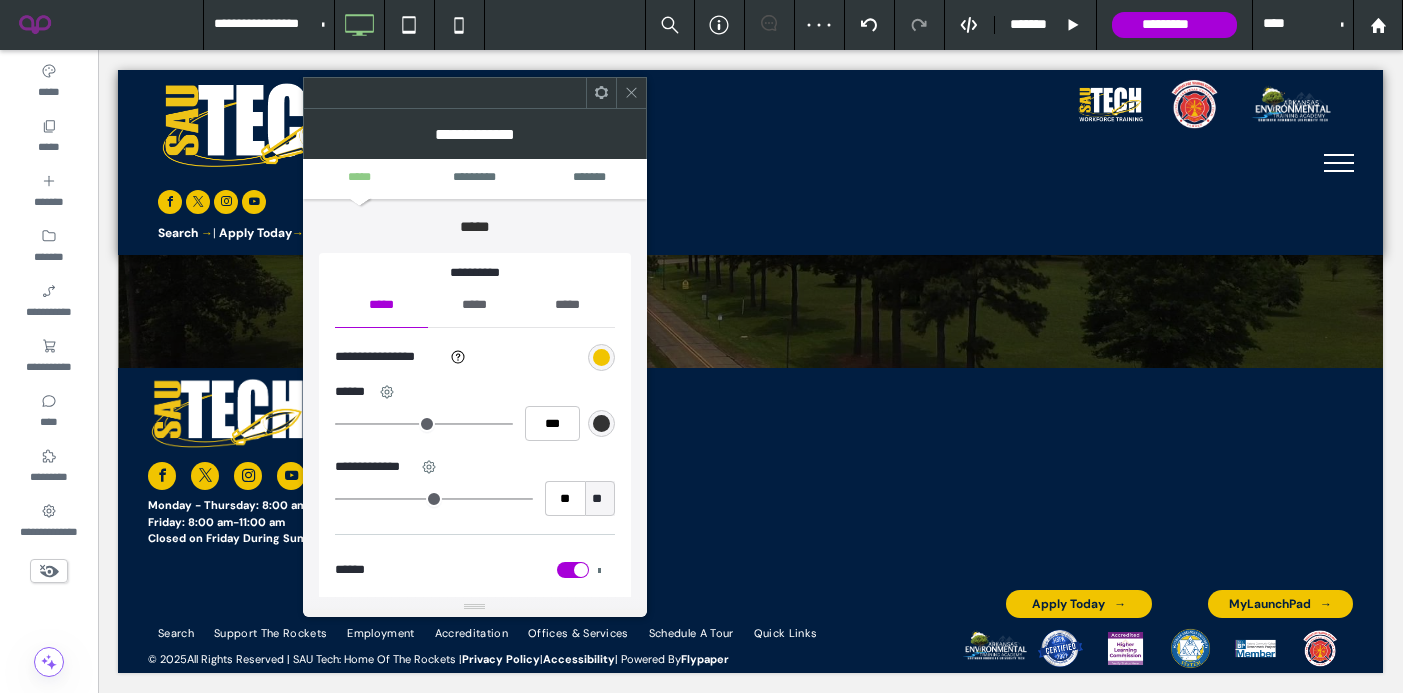 click 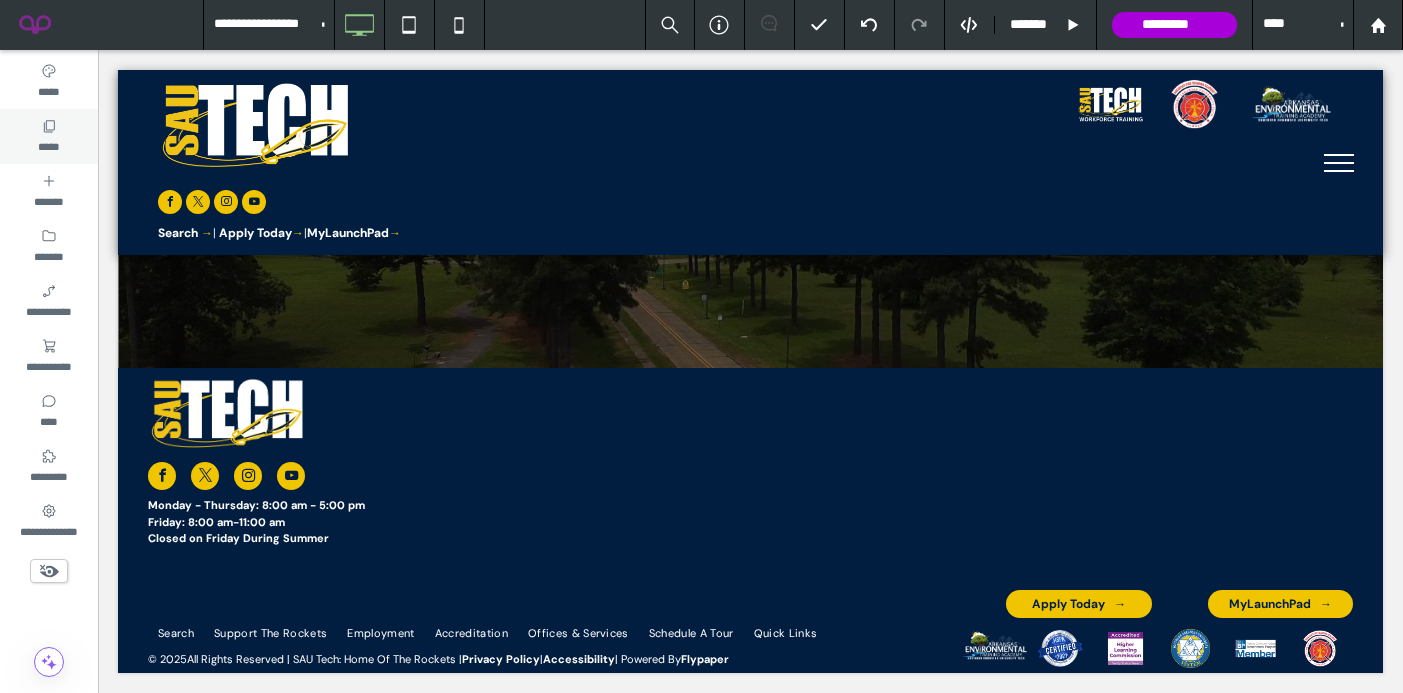 click on "*****" at bounding box center [48, 145] 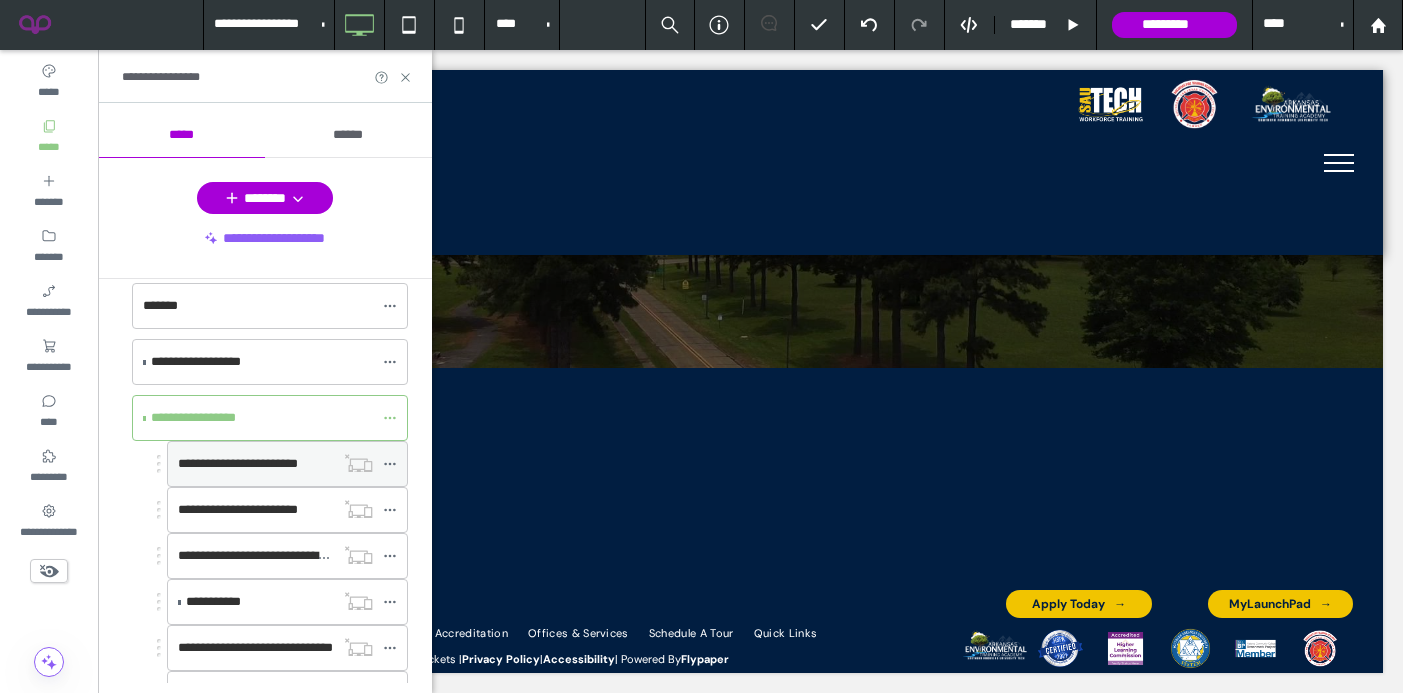 scroll, scrollTop: 190, scrollLeft: 0, axis: vertical 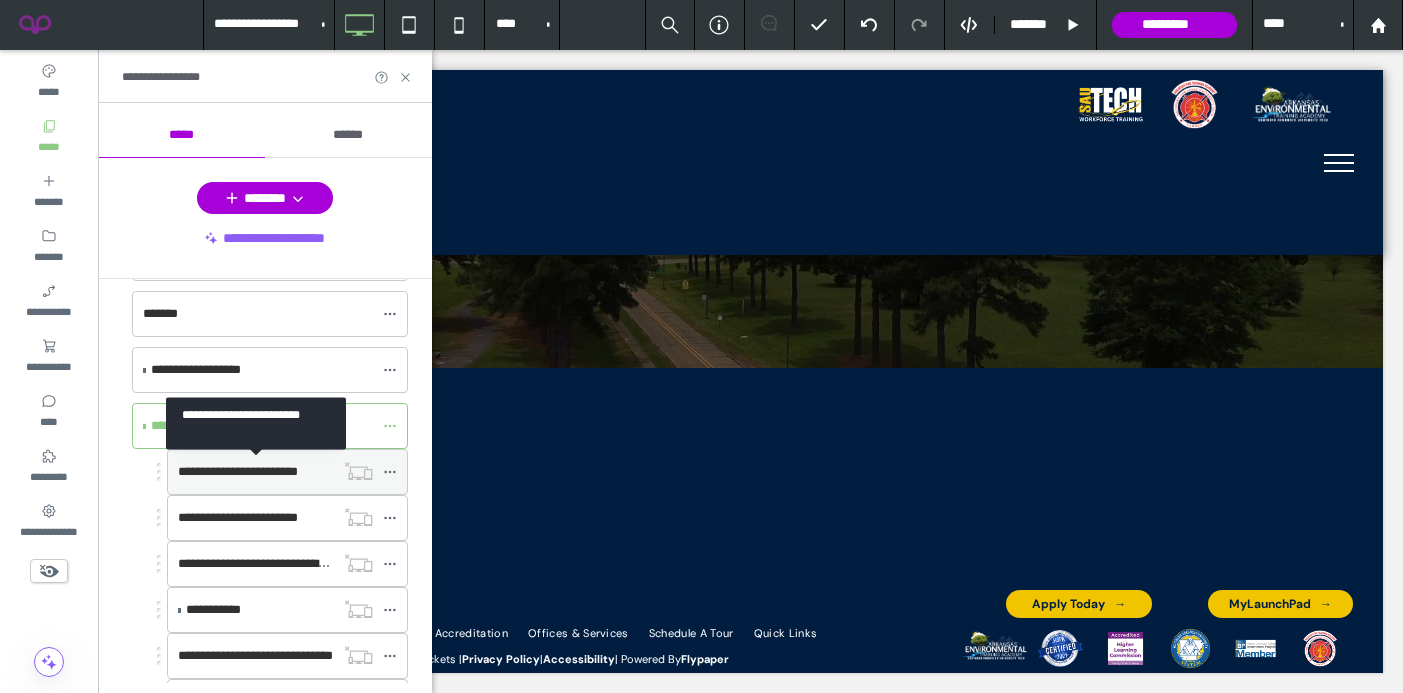 click on "**********" at bounding box center (238, 471) 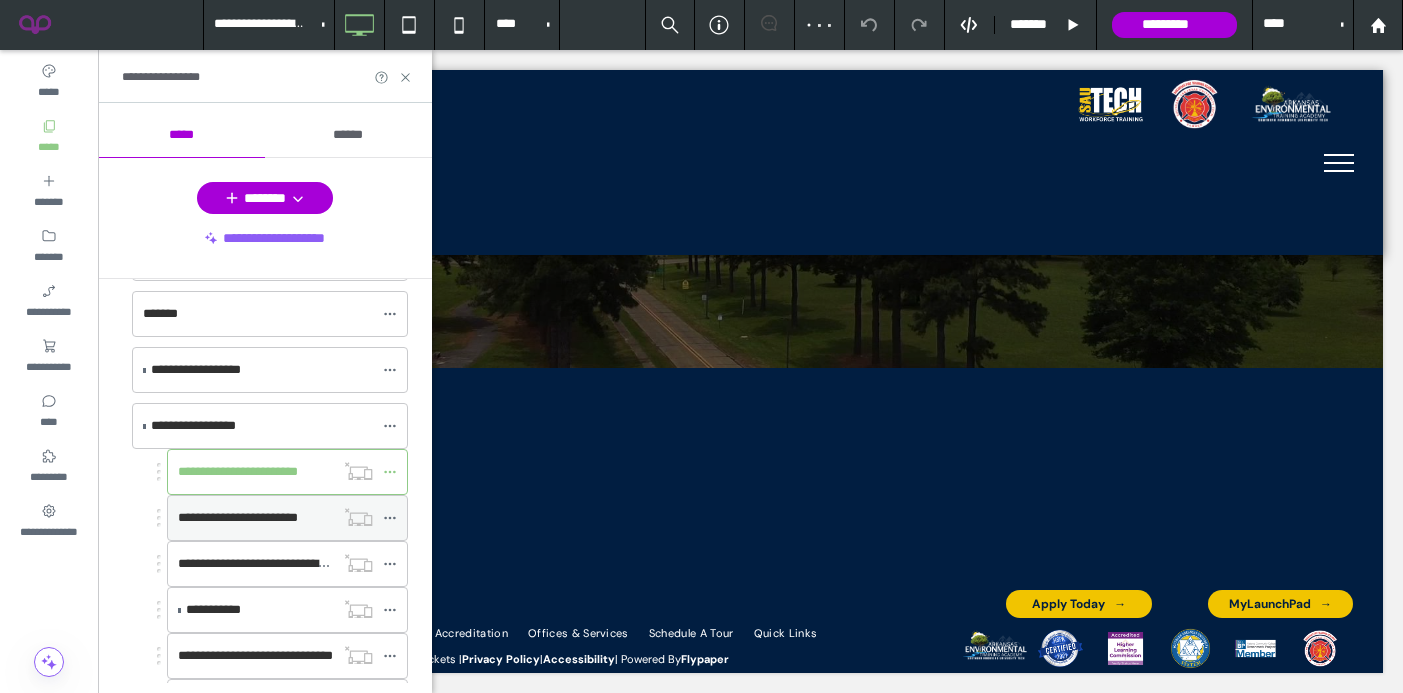 click on "**********" at bounding box center (256, 518) 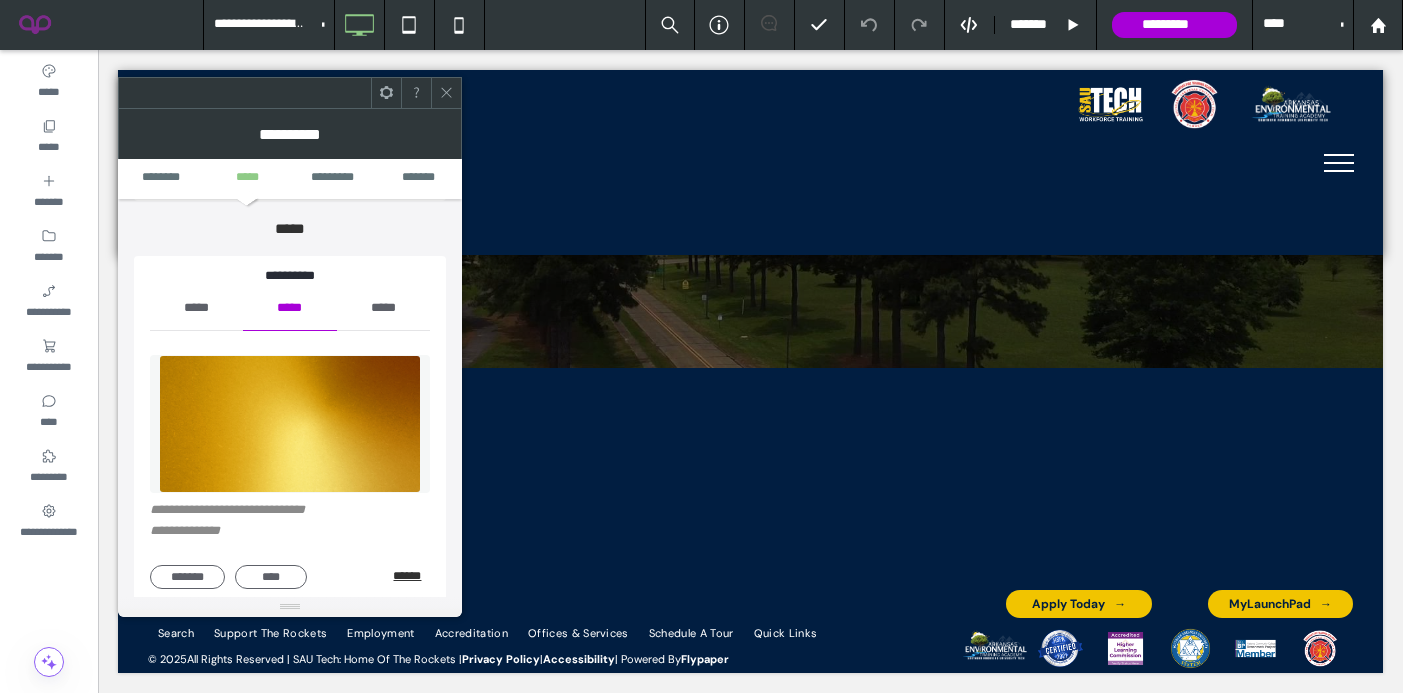 scroll, scrollTop: 180, scrollLeft: 0, axis: vertical 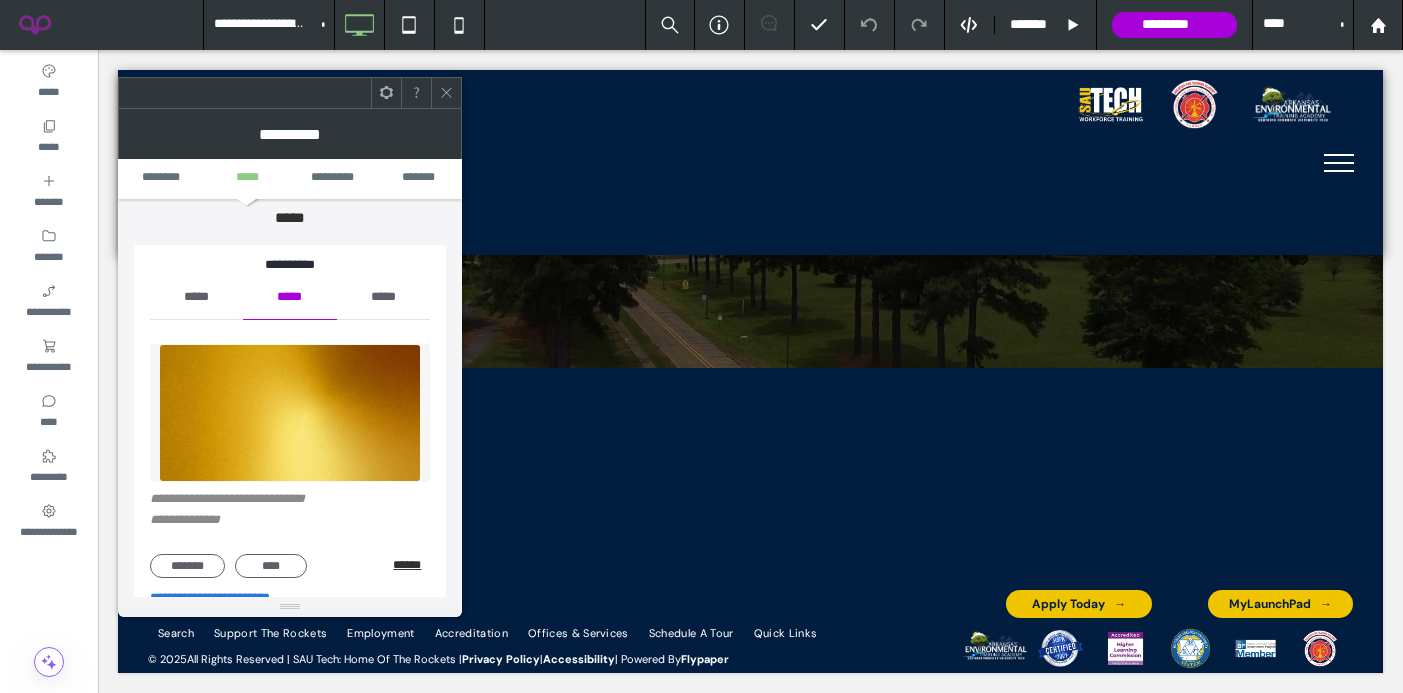 click on "******" at bounding box center (411, 565) 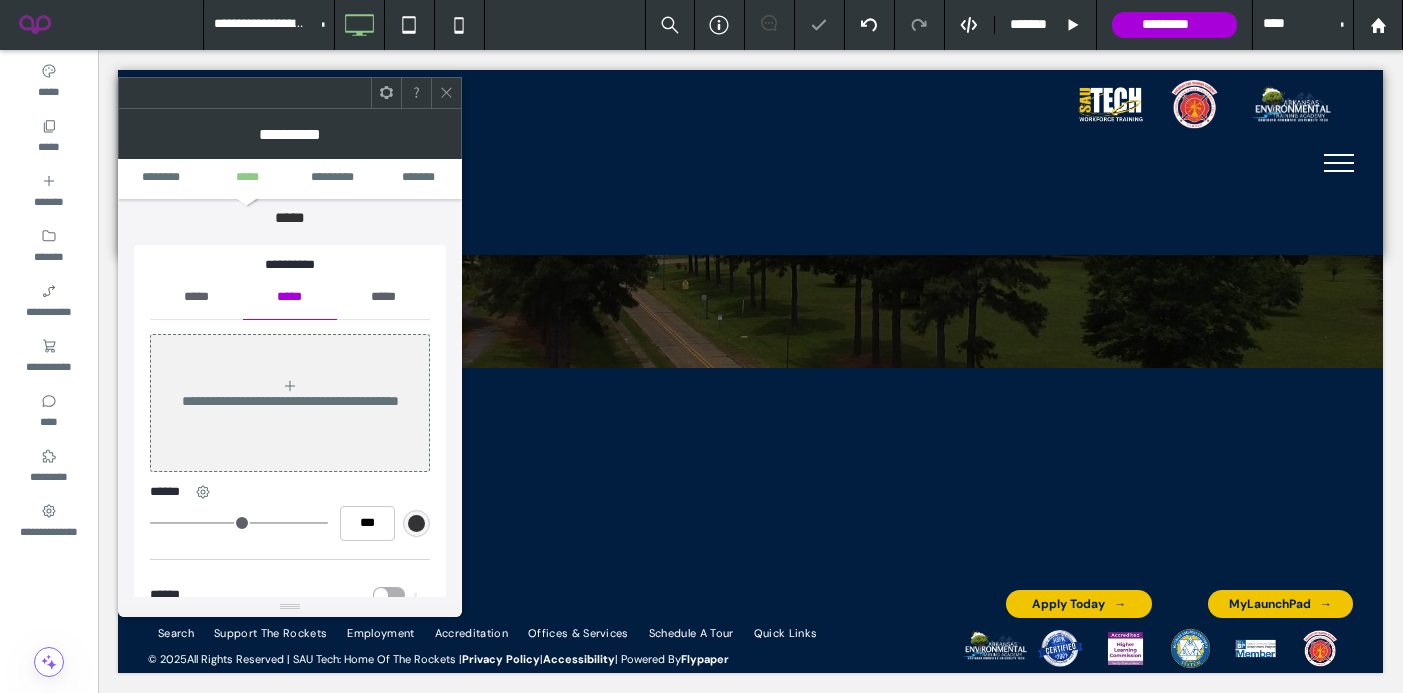 click on "*****" at bounding box center [196, 297] 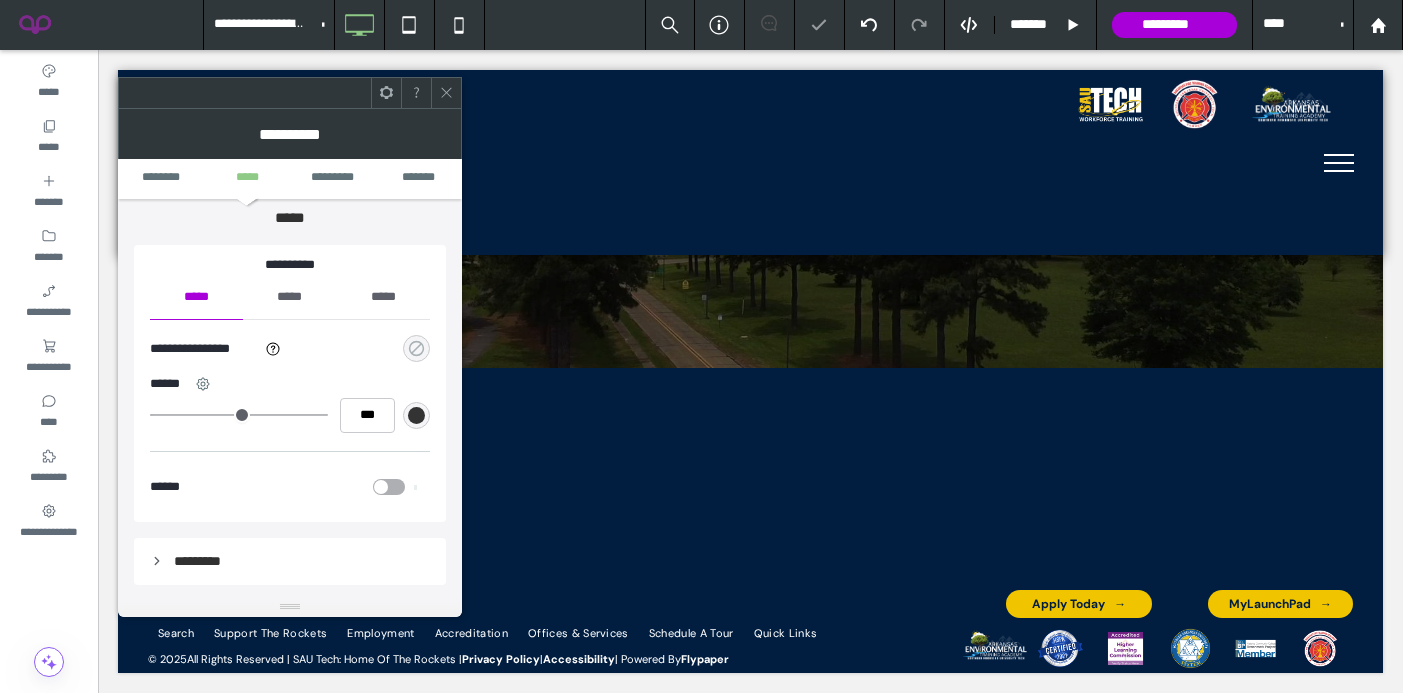 click 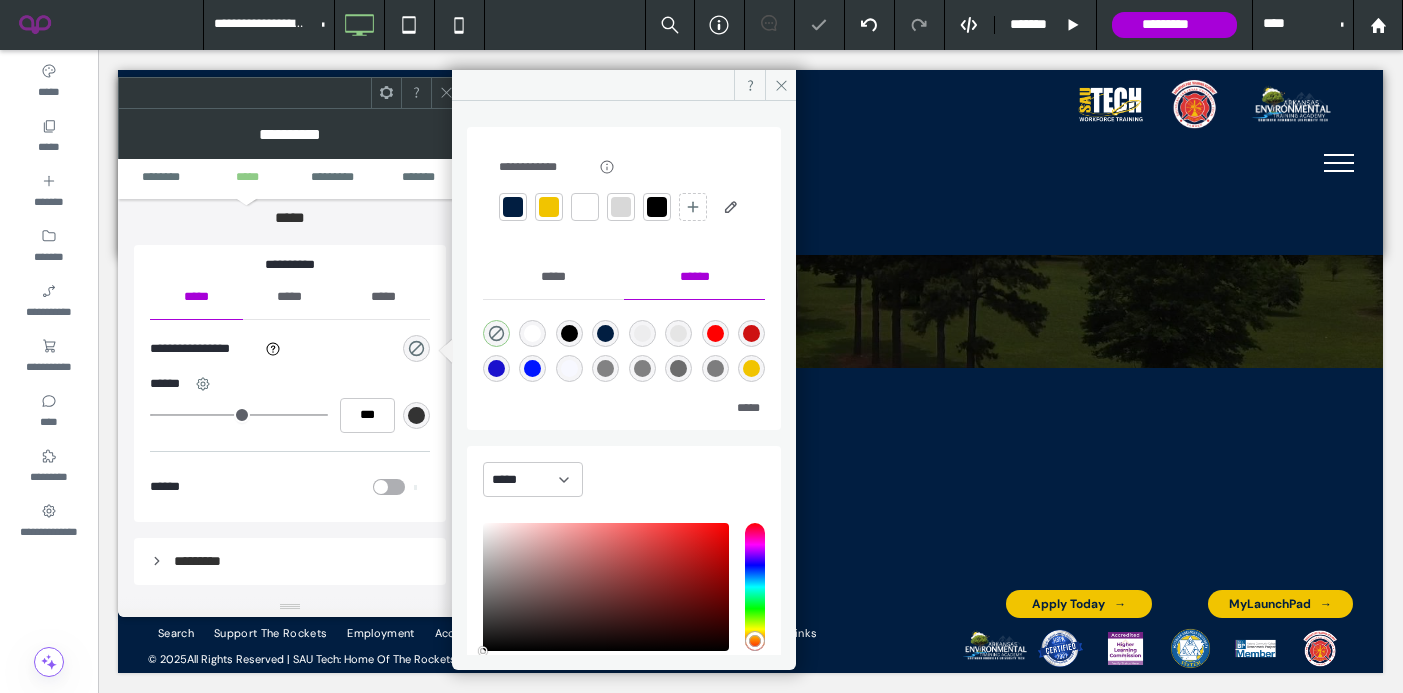 click at bounding box center (549, 207) 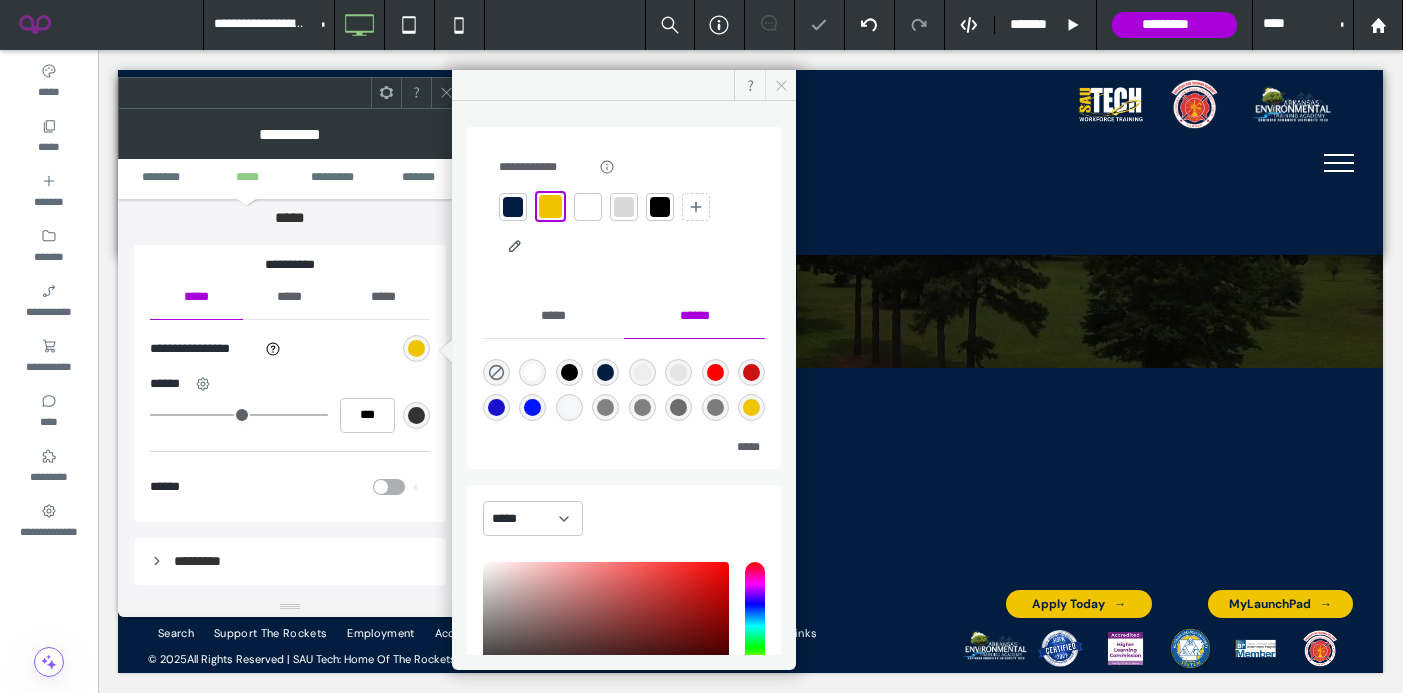 click at bounding box center (780, 85) 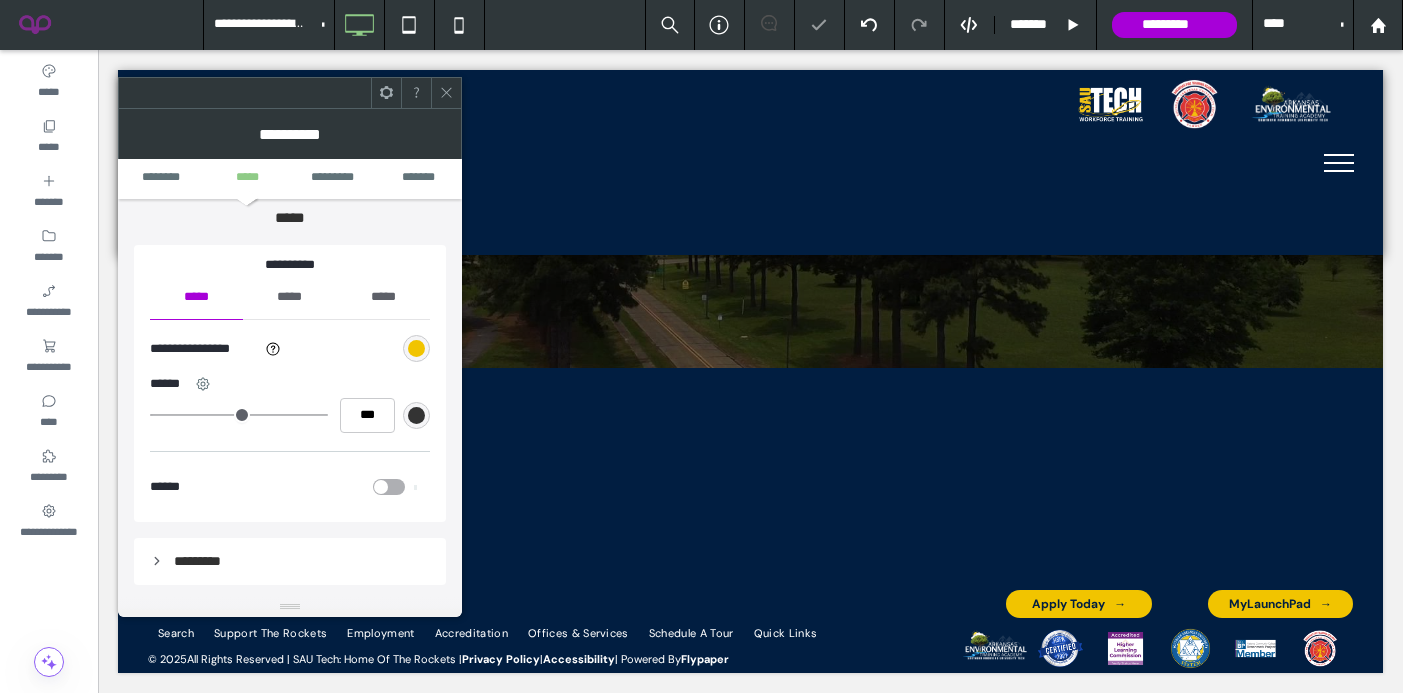 click 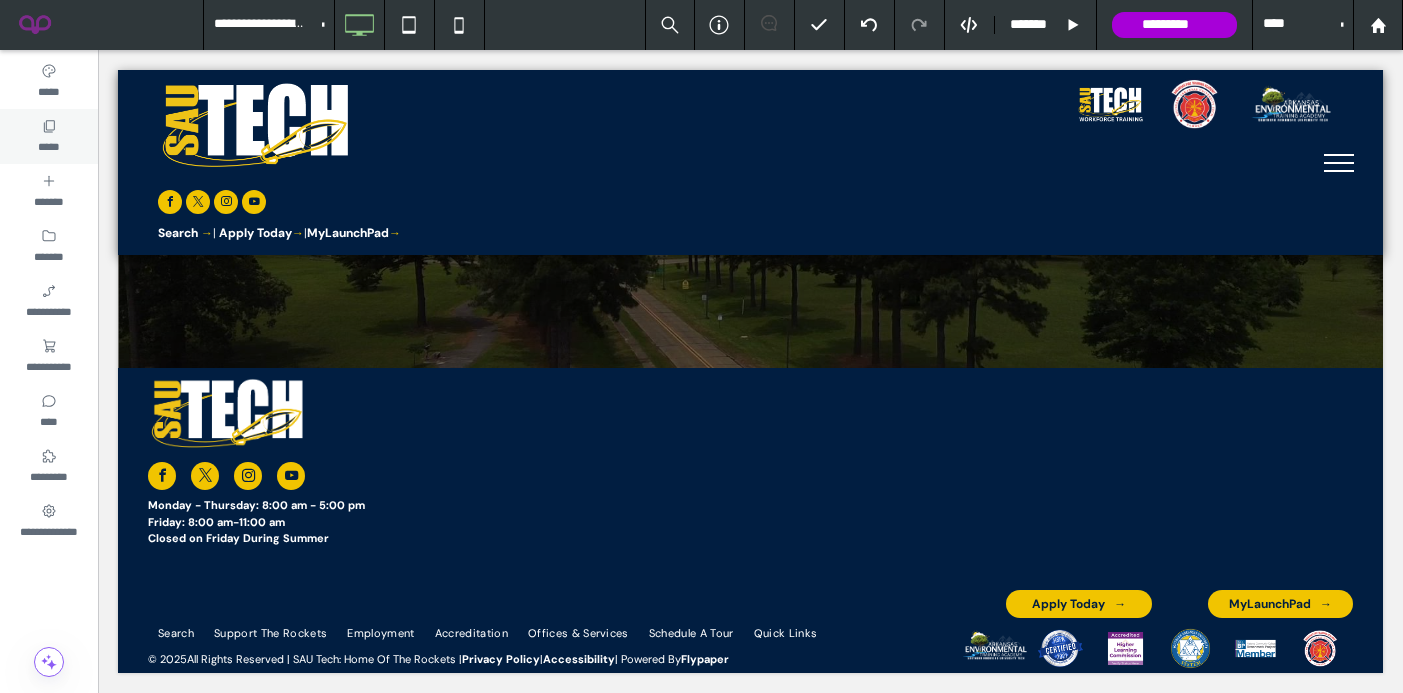 click on "*****" at bounding box center [48, 145] 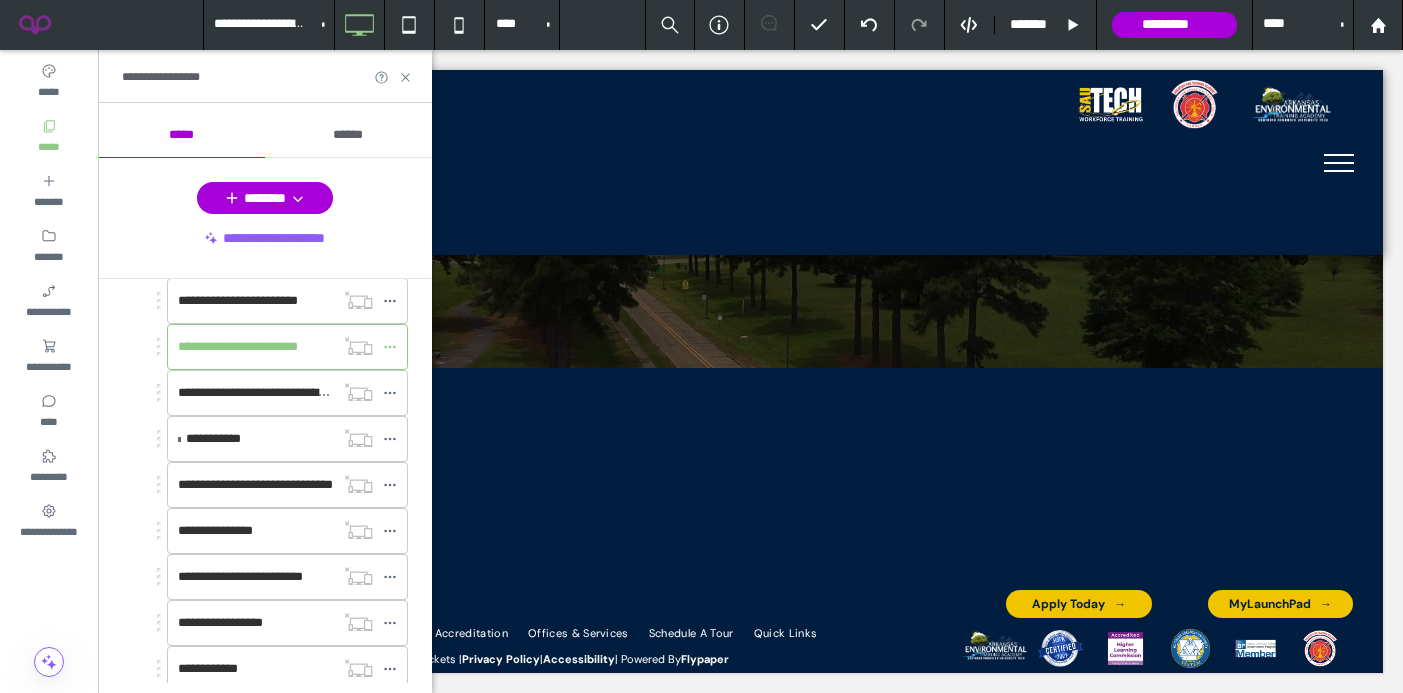 scroll, scrollTop: 349, scrollLeft: 0, axis: vertical 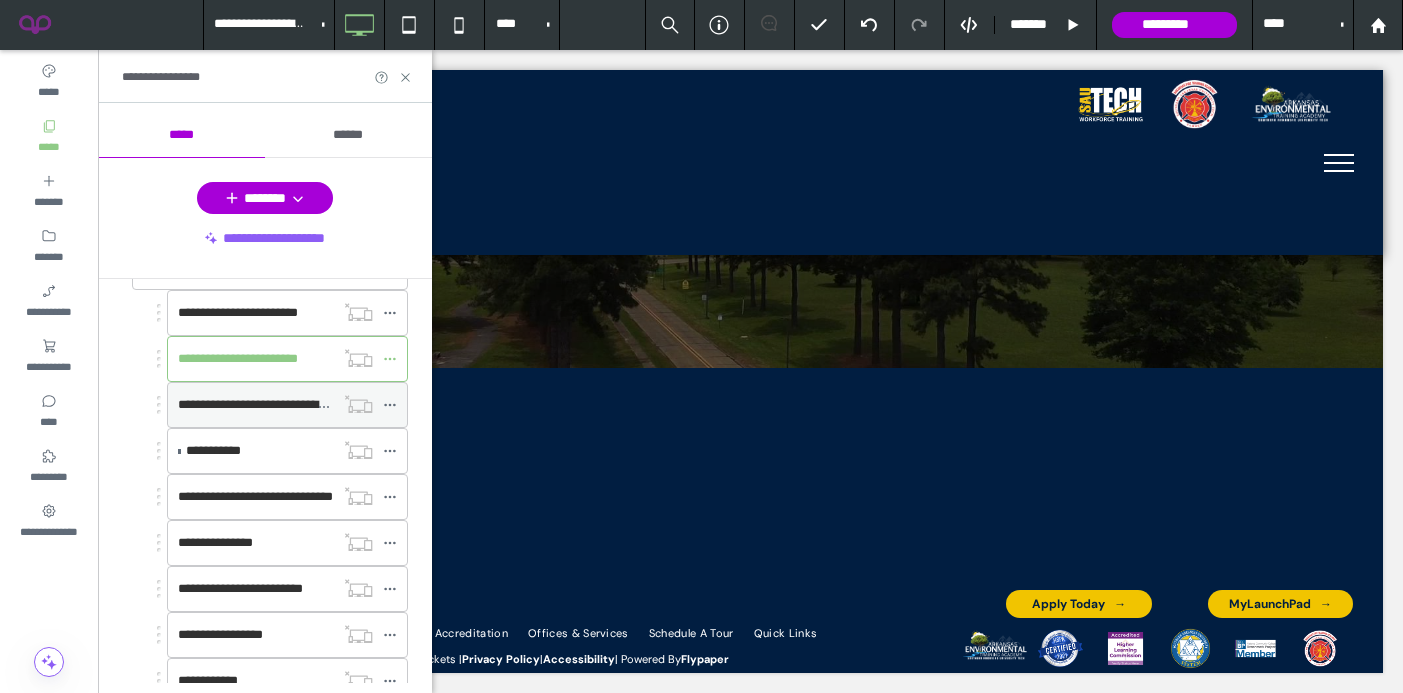 click on "**********" at bounding box center [270, 404] 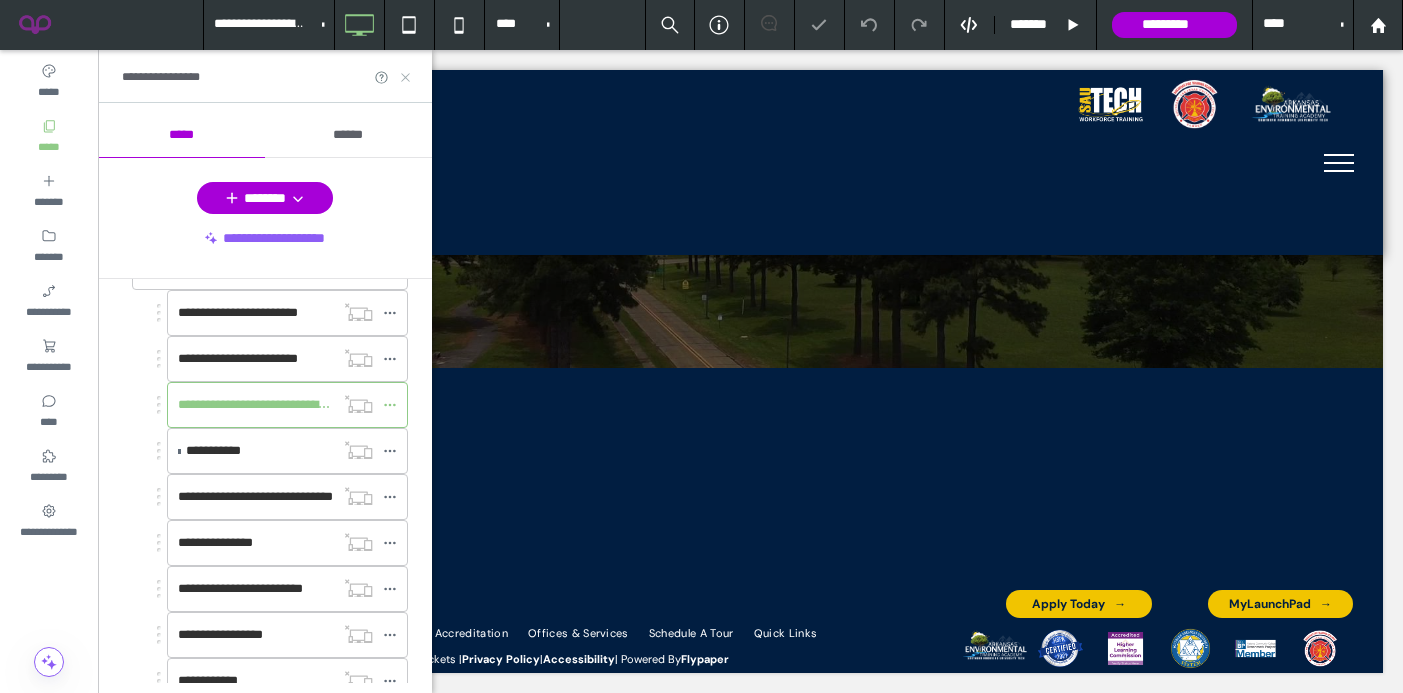 click 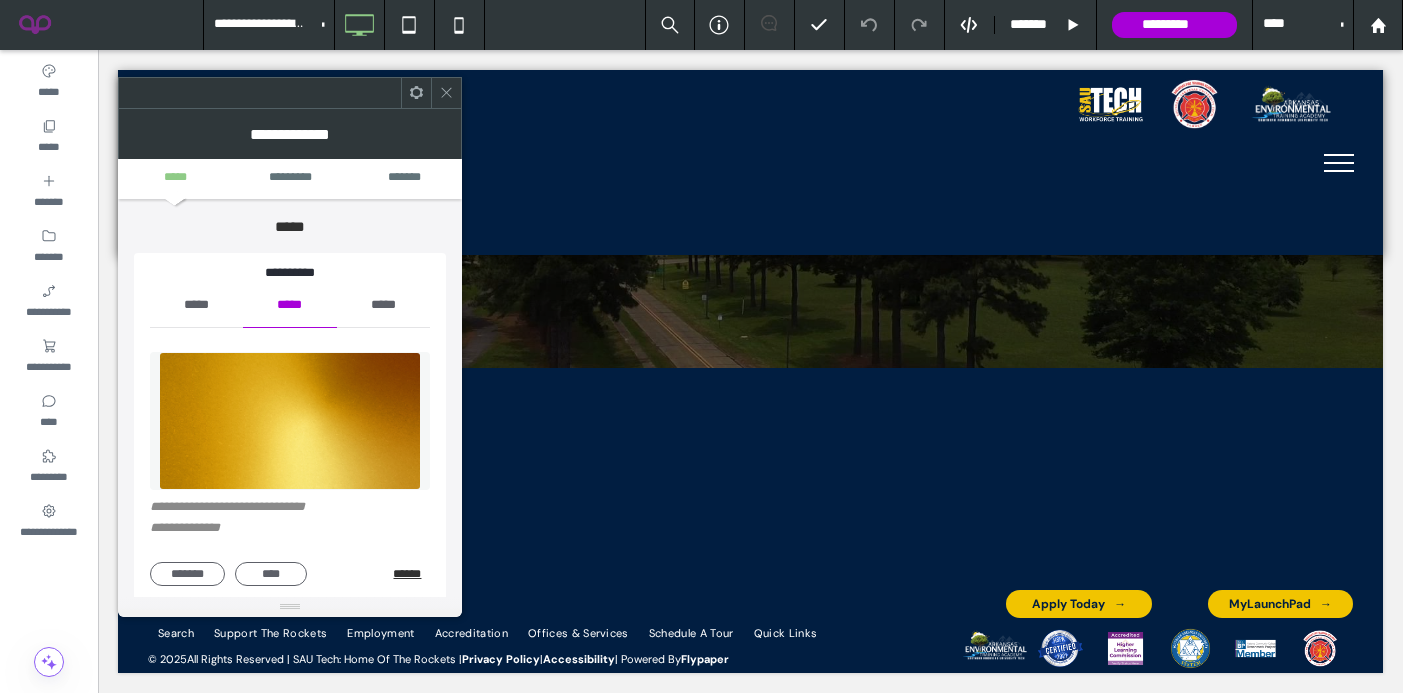 click on "******" at bounding box center (411, 574) 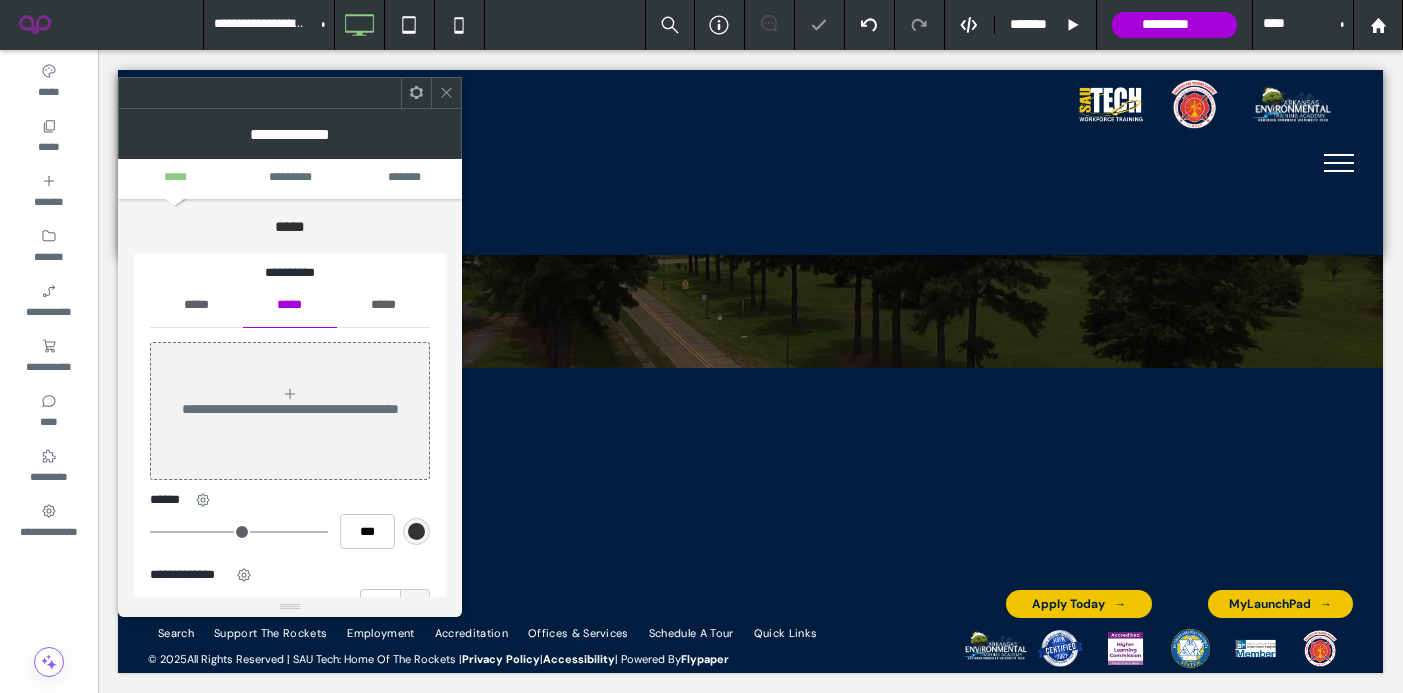 click on "*****" at bounding box center (196, 305) 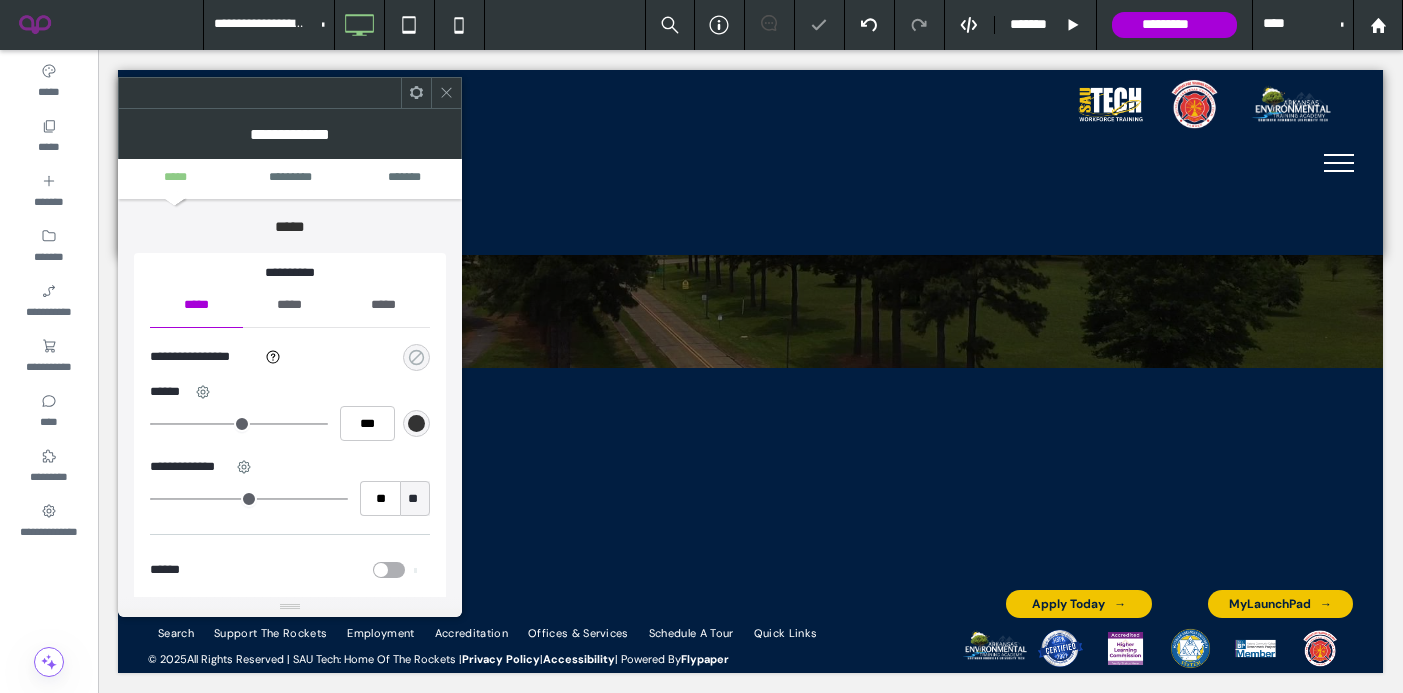 click at bounding box center (416, 357) 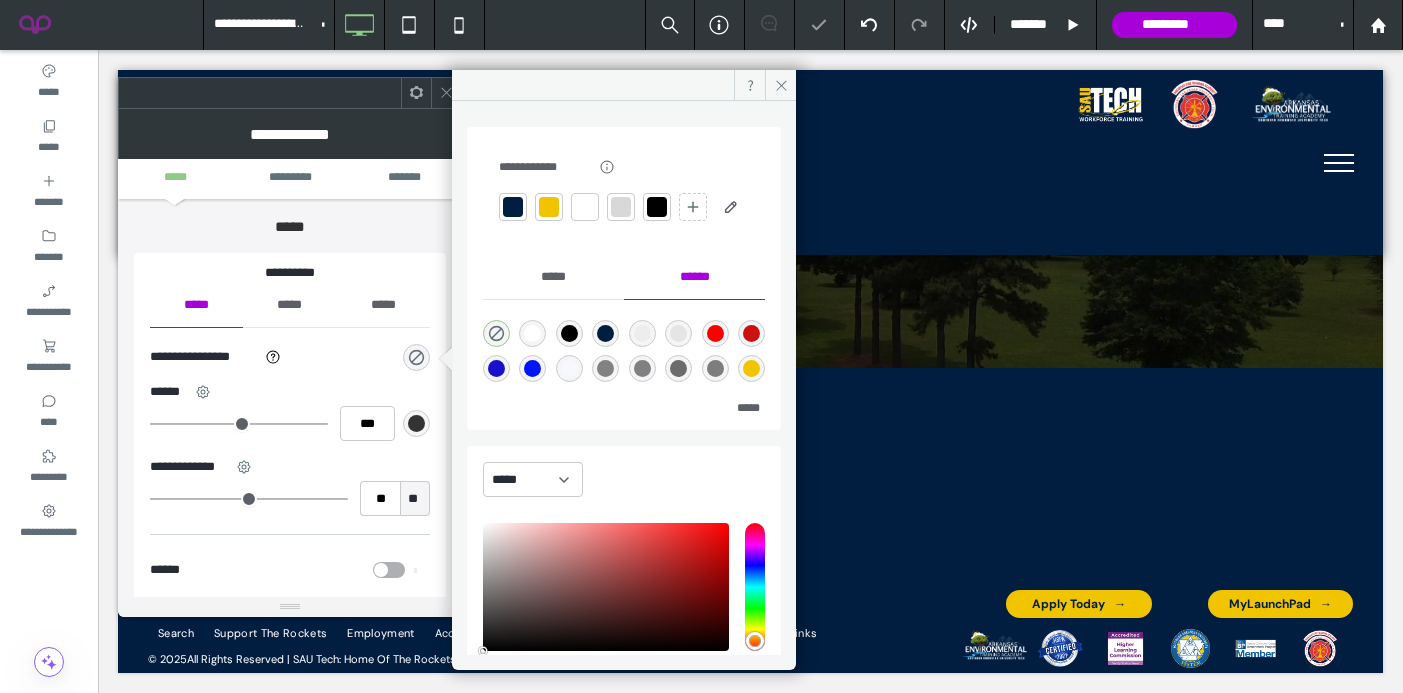 click at bounding box center (549, 207) 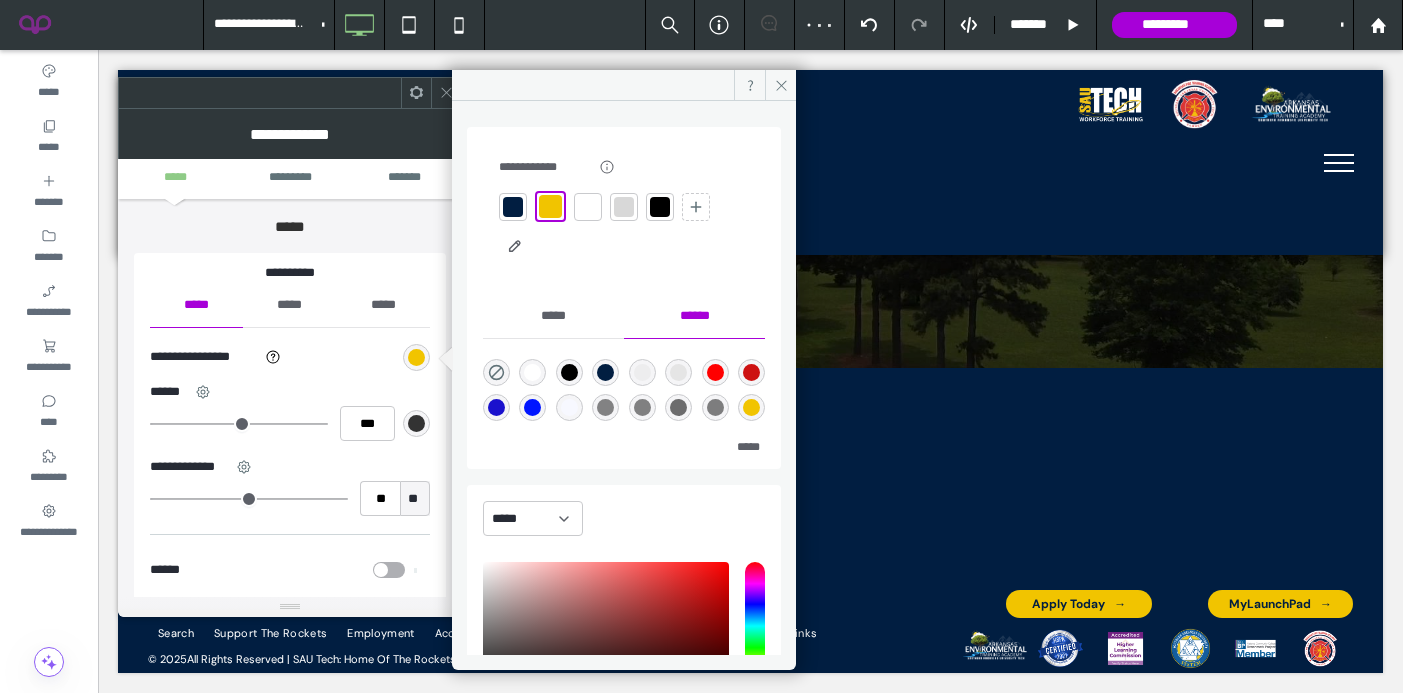 click 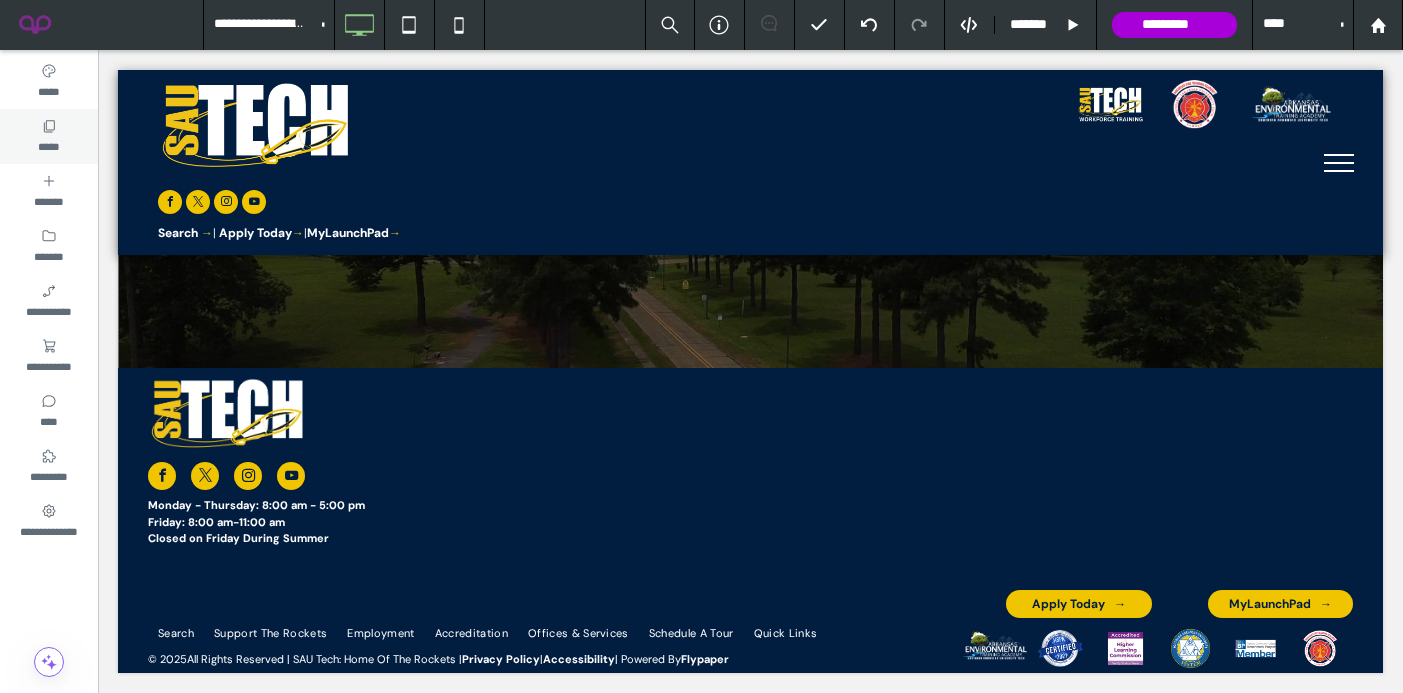 click on "*****" at bounding box center (48, 145) 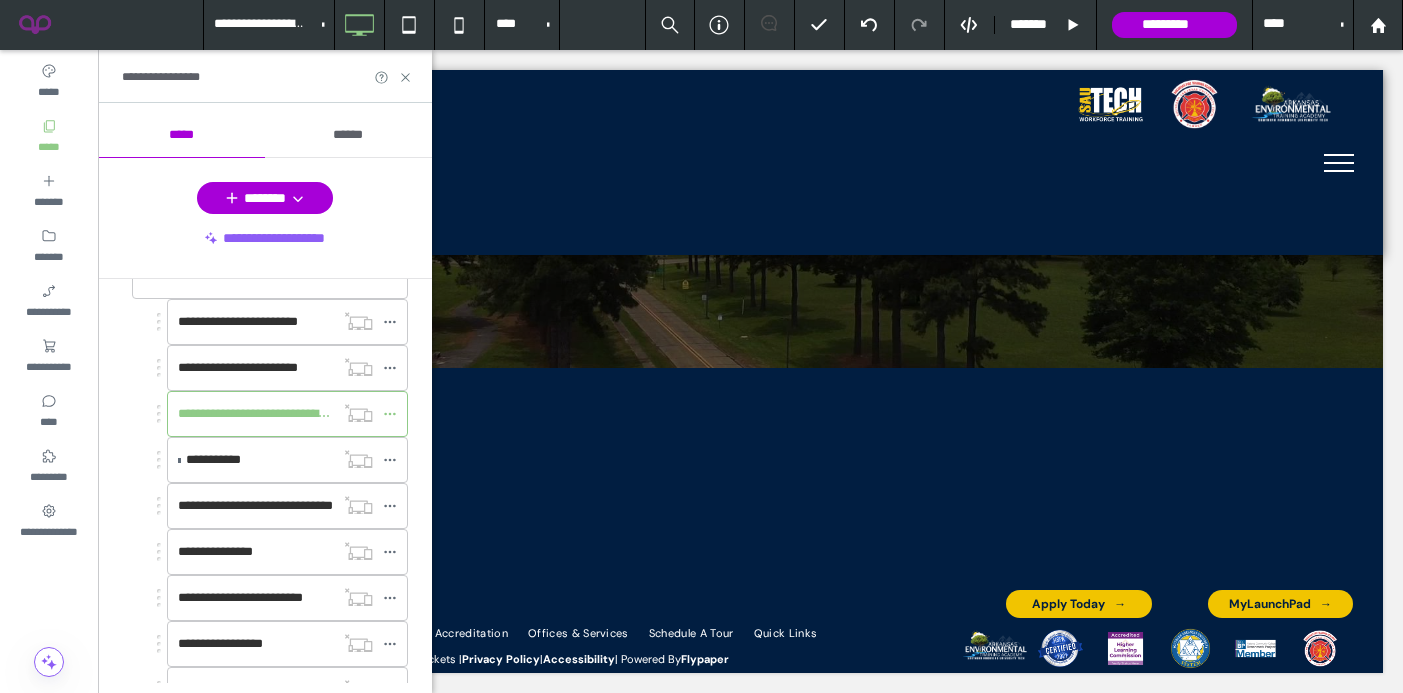 scroll, scrollTop: 372, scrollLeft: 0, axis: vertical 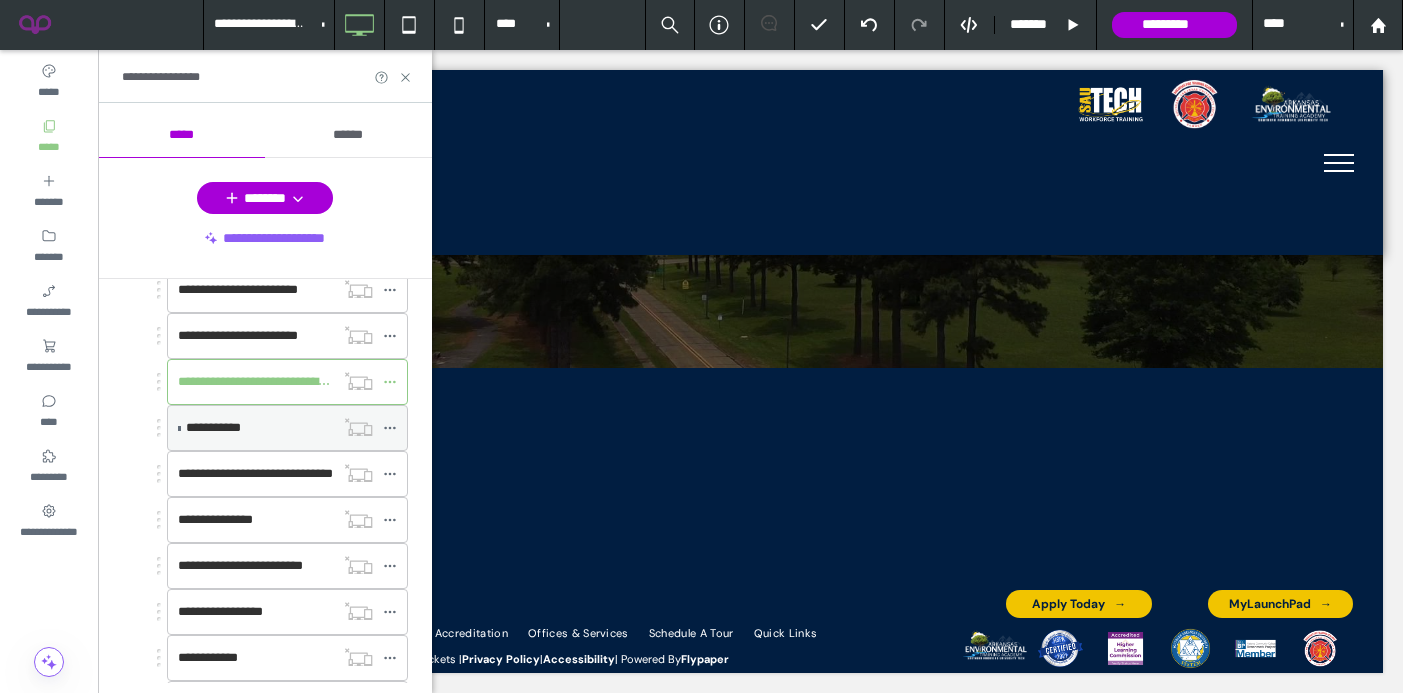 click on "**********" at bounding box center [213, 427] 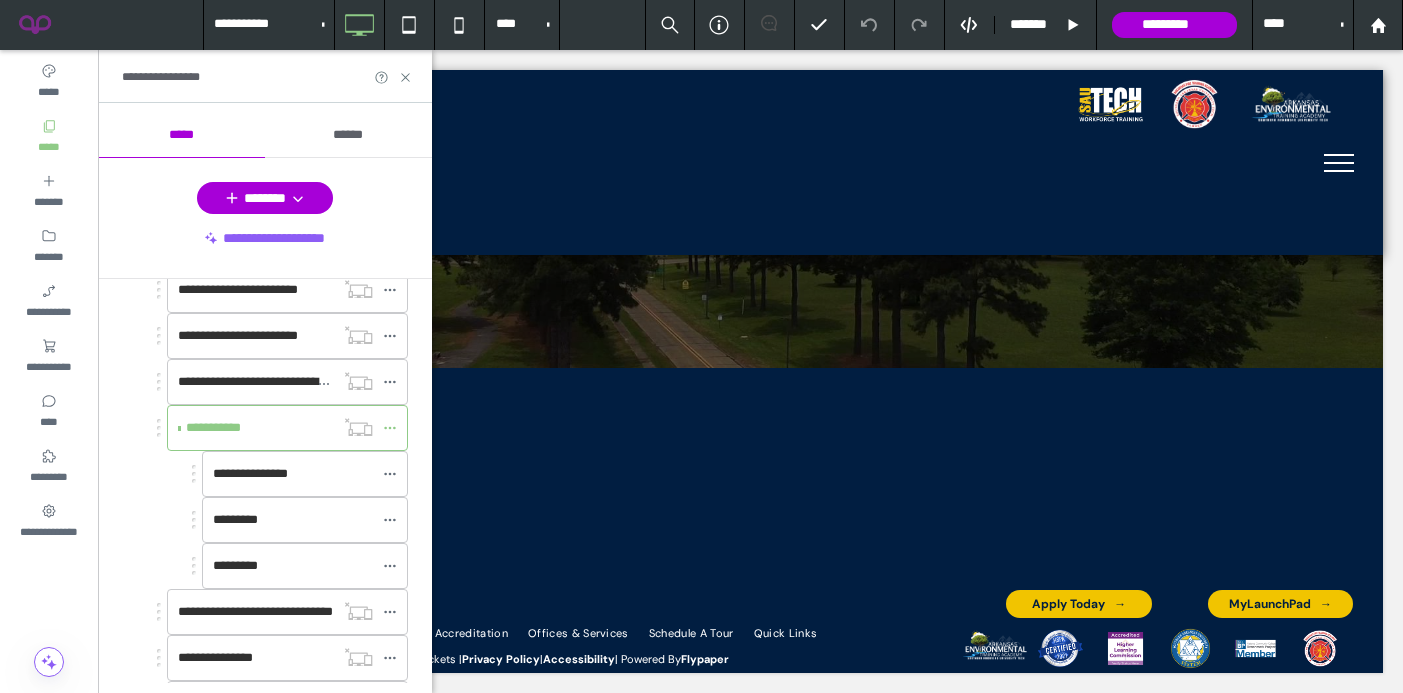 click on "**********" at bounding box center (265, 76) 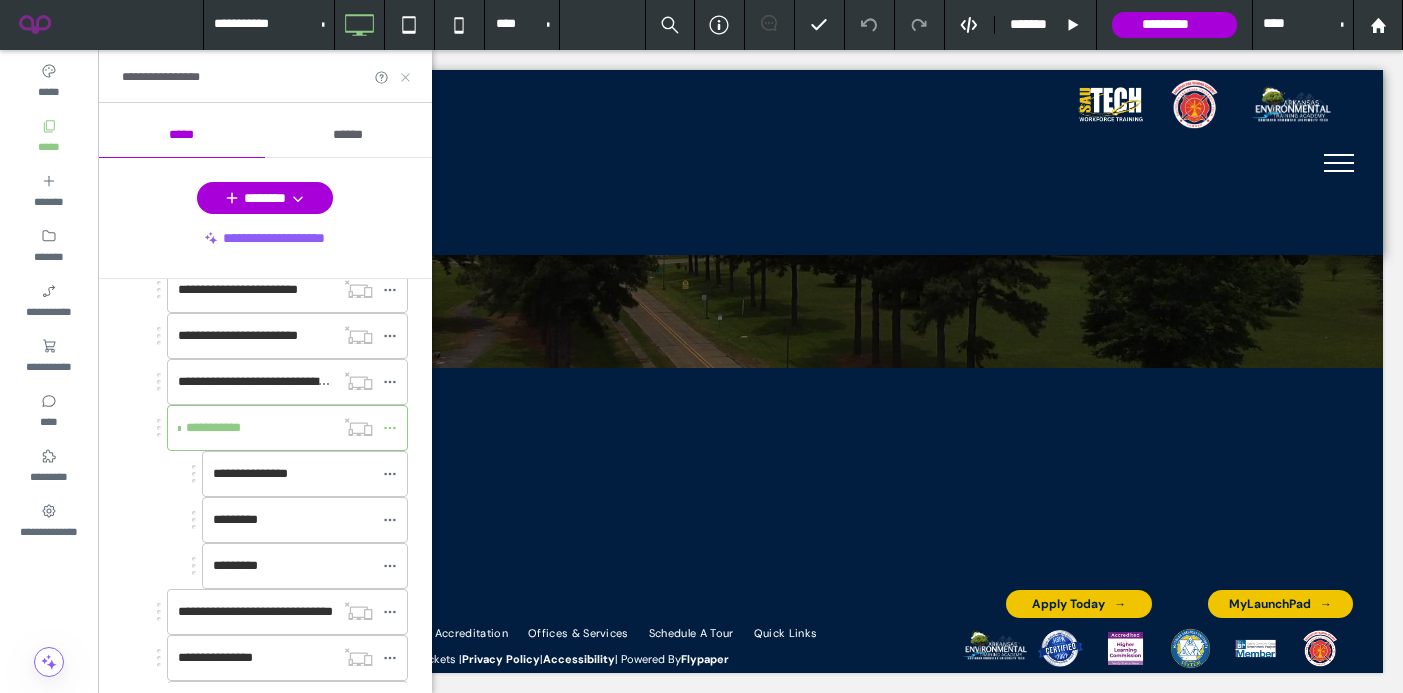 click 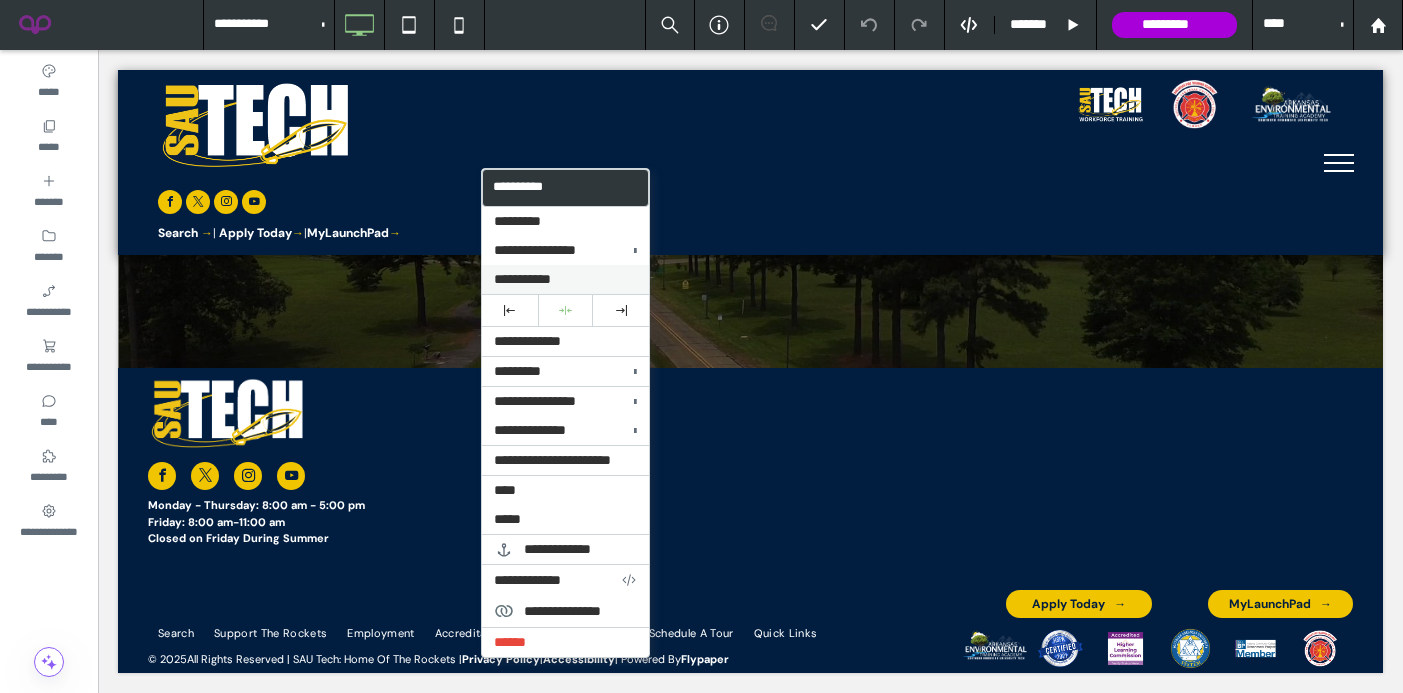 click on "**********" at bounding box center (522, 279) 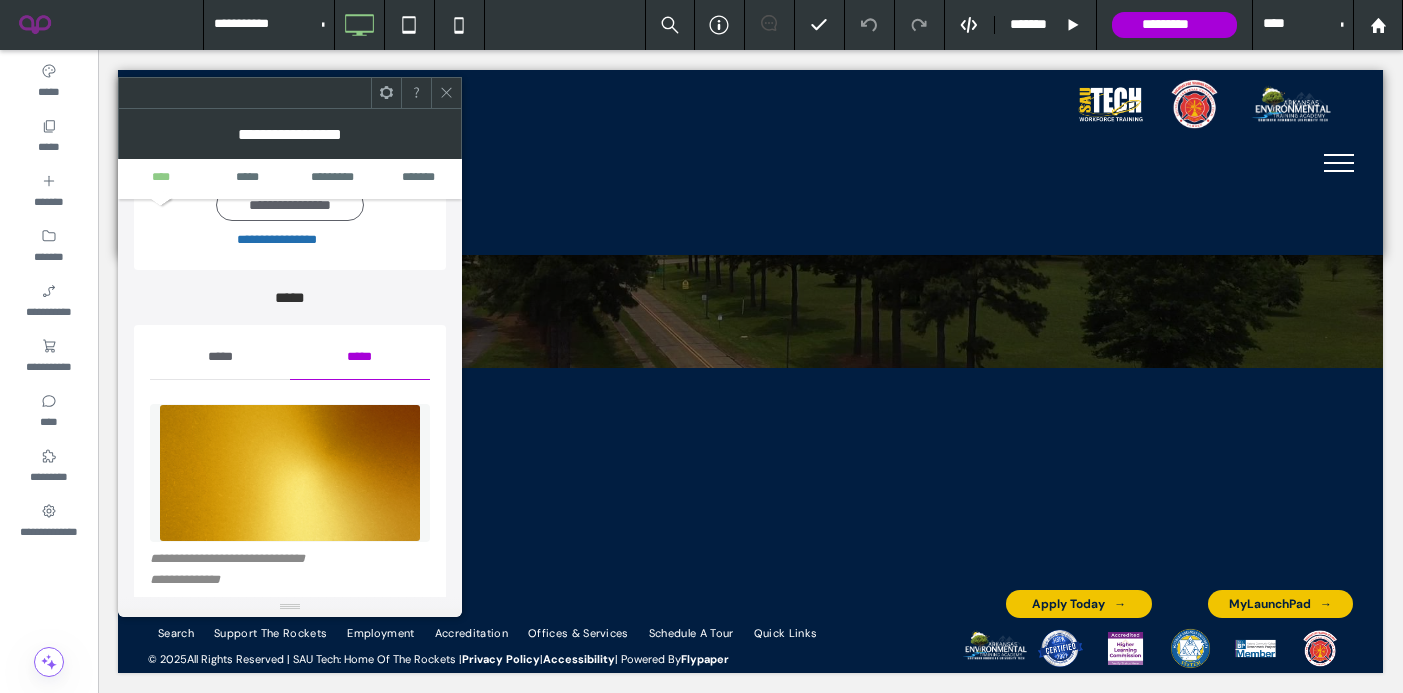 scroll, scrollTop: 212, scrollLeft: 0, axis: vertical 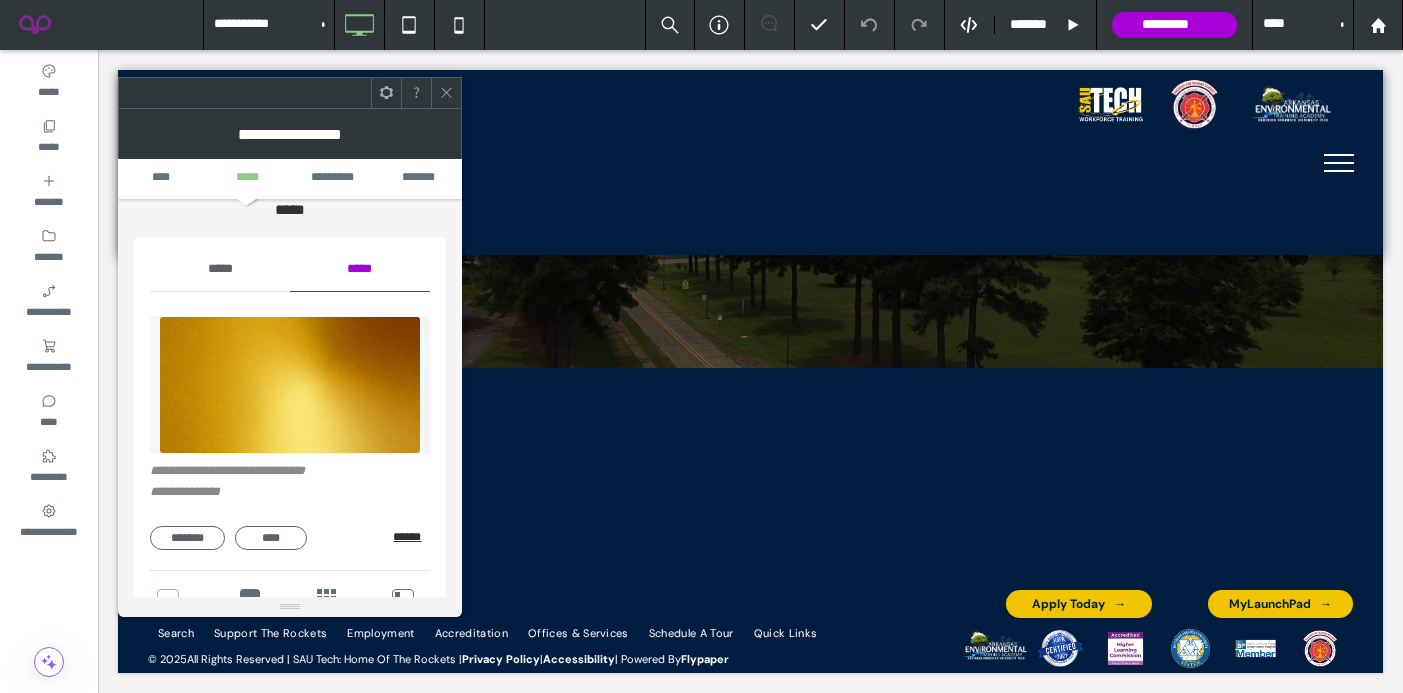 click on "******" at bounding box center [411, 537] 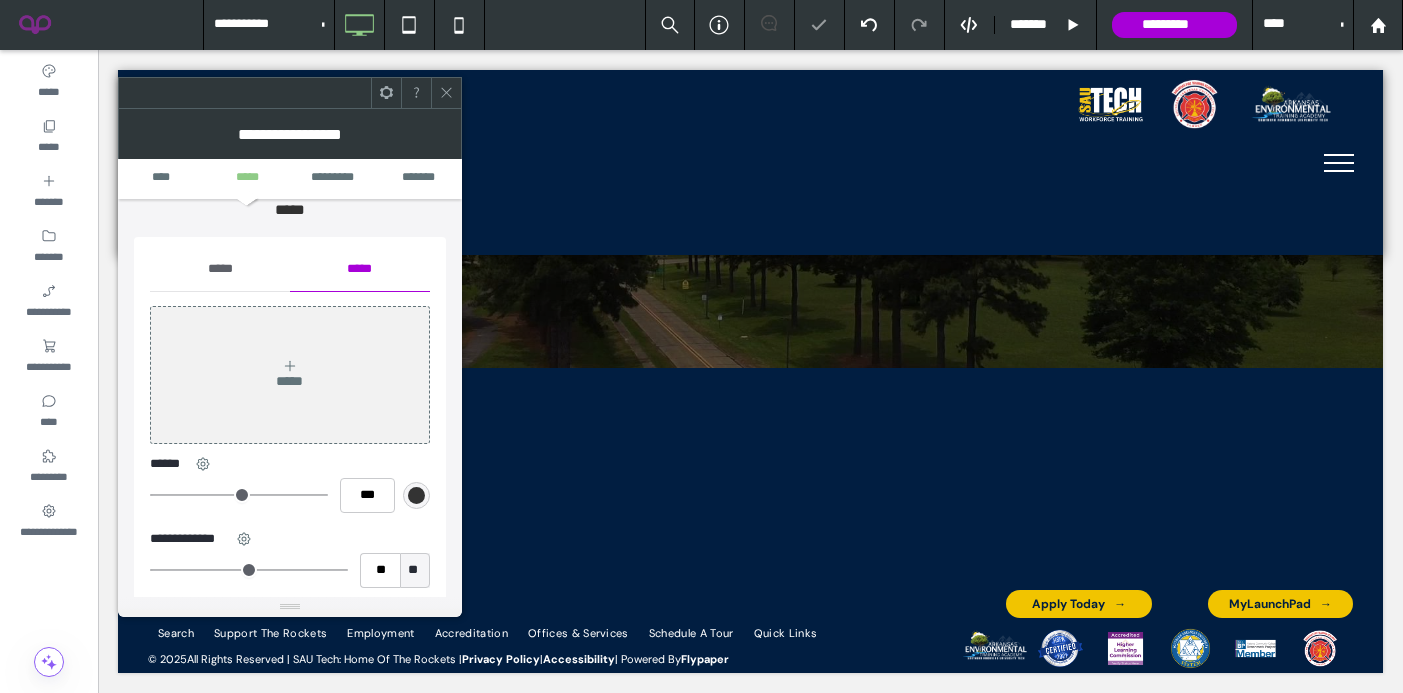 click on "*****" at bounding box center (220, 269) 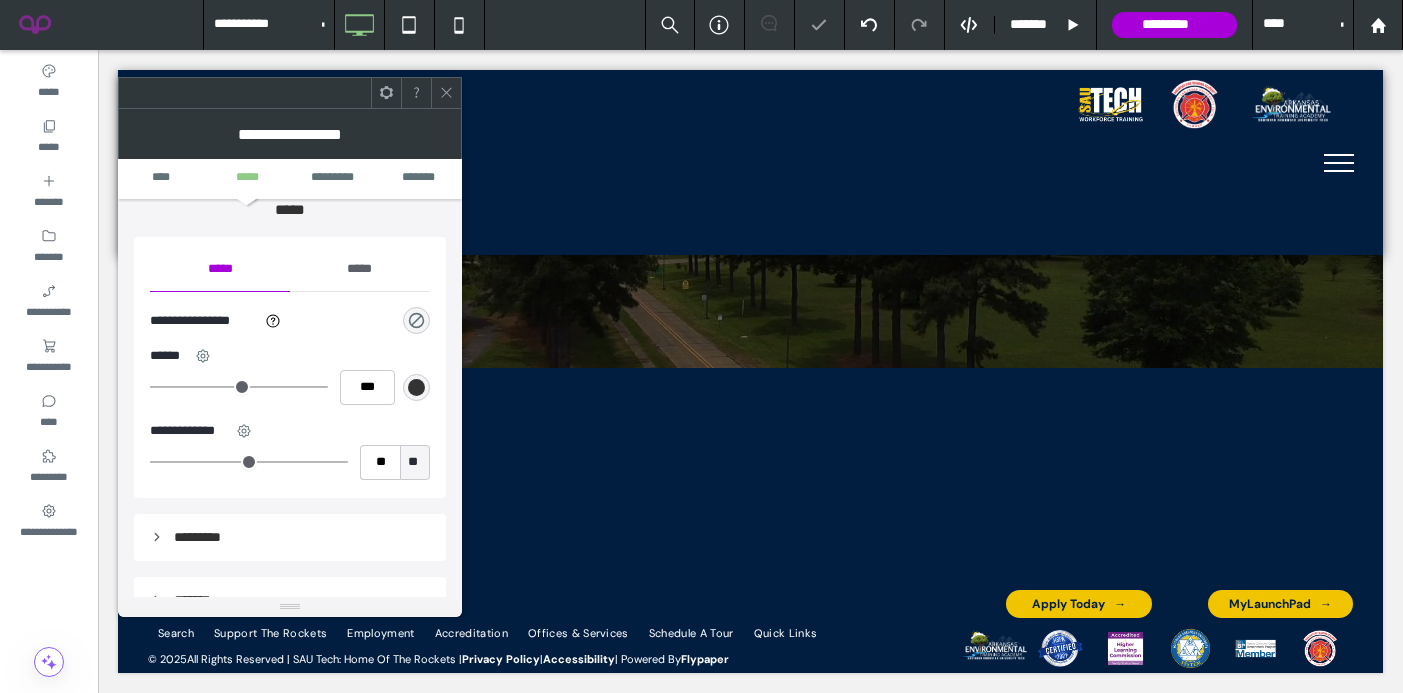 click at bounding box center [416, 320] 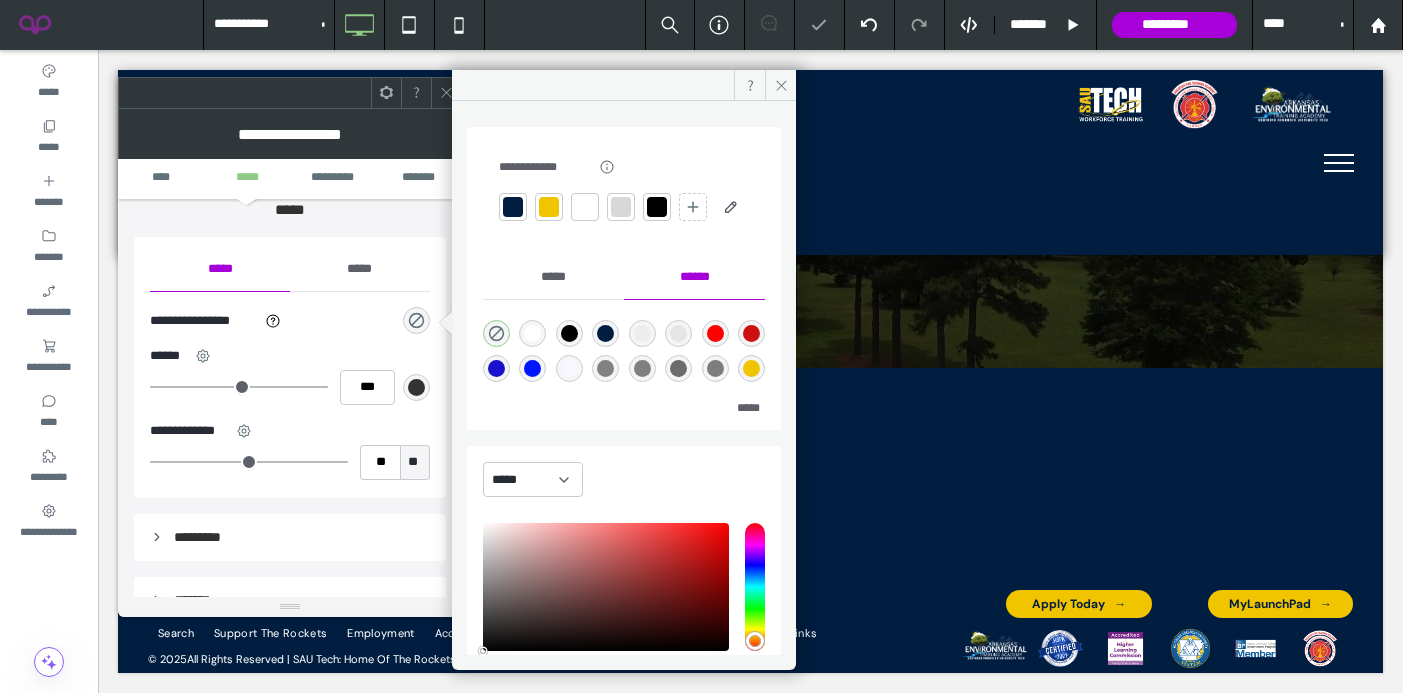 click at bounding box center (549, 207) 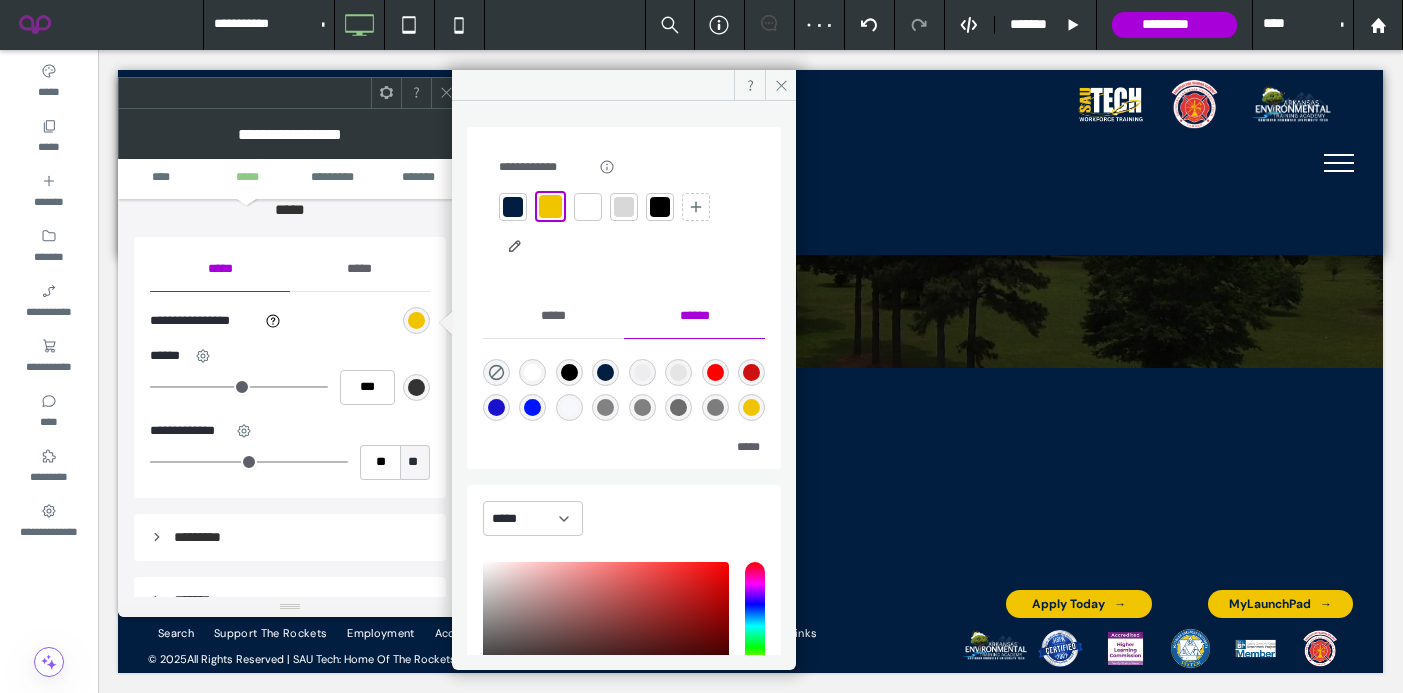 click 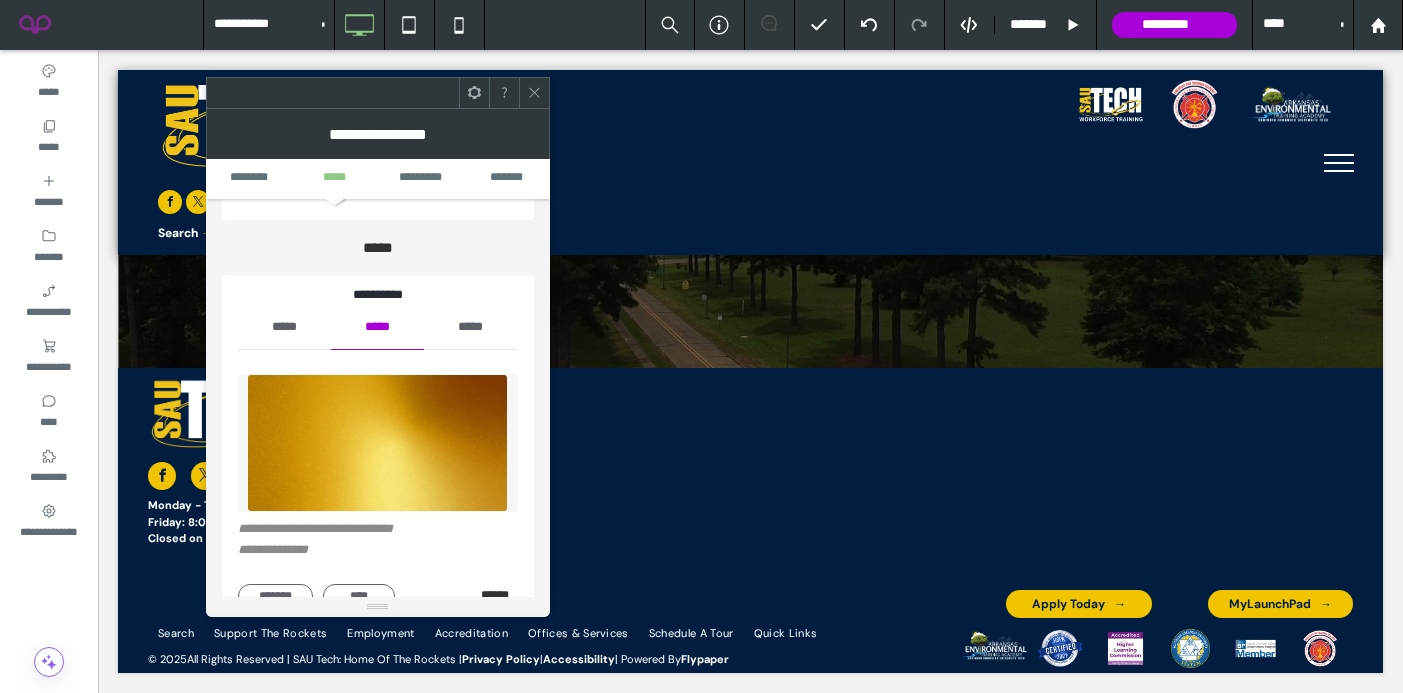 scroll, scrollTop: 237, scrollLeft: 0, axis: vertical 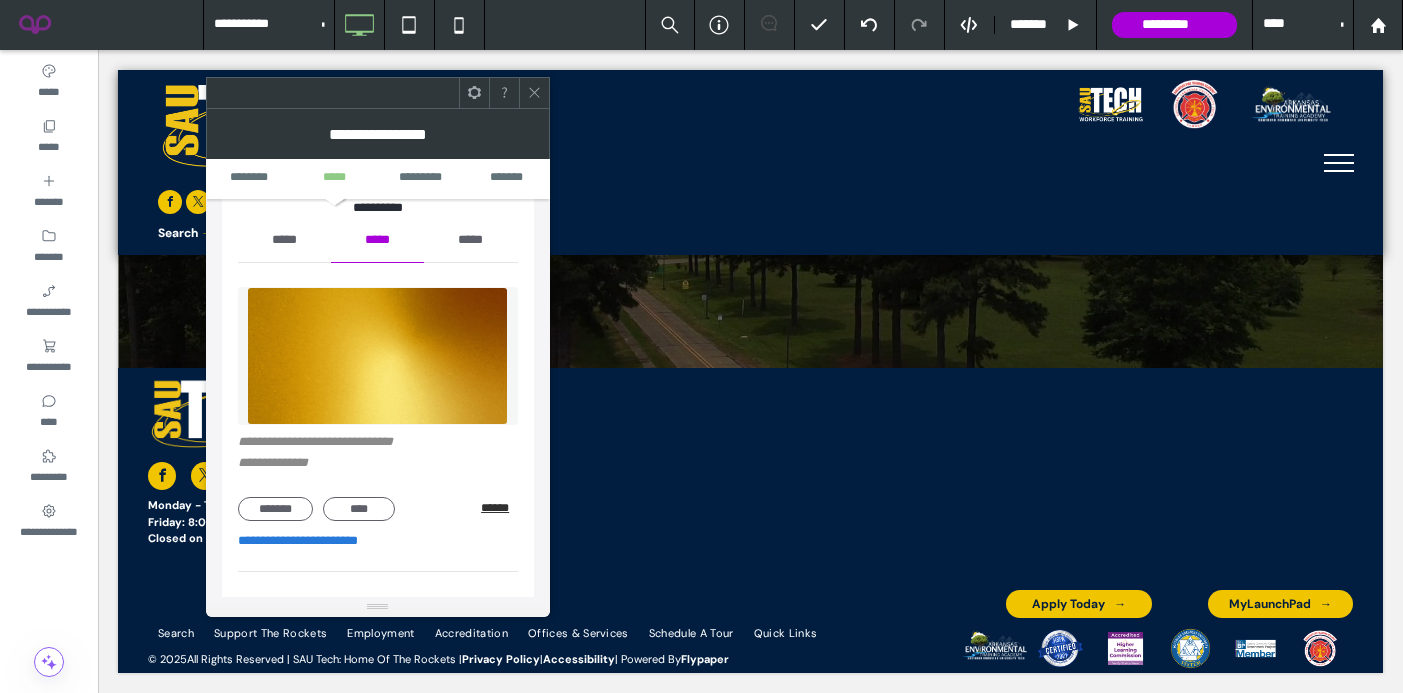 click on "******" at bounding box center (499, 508) 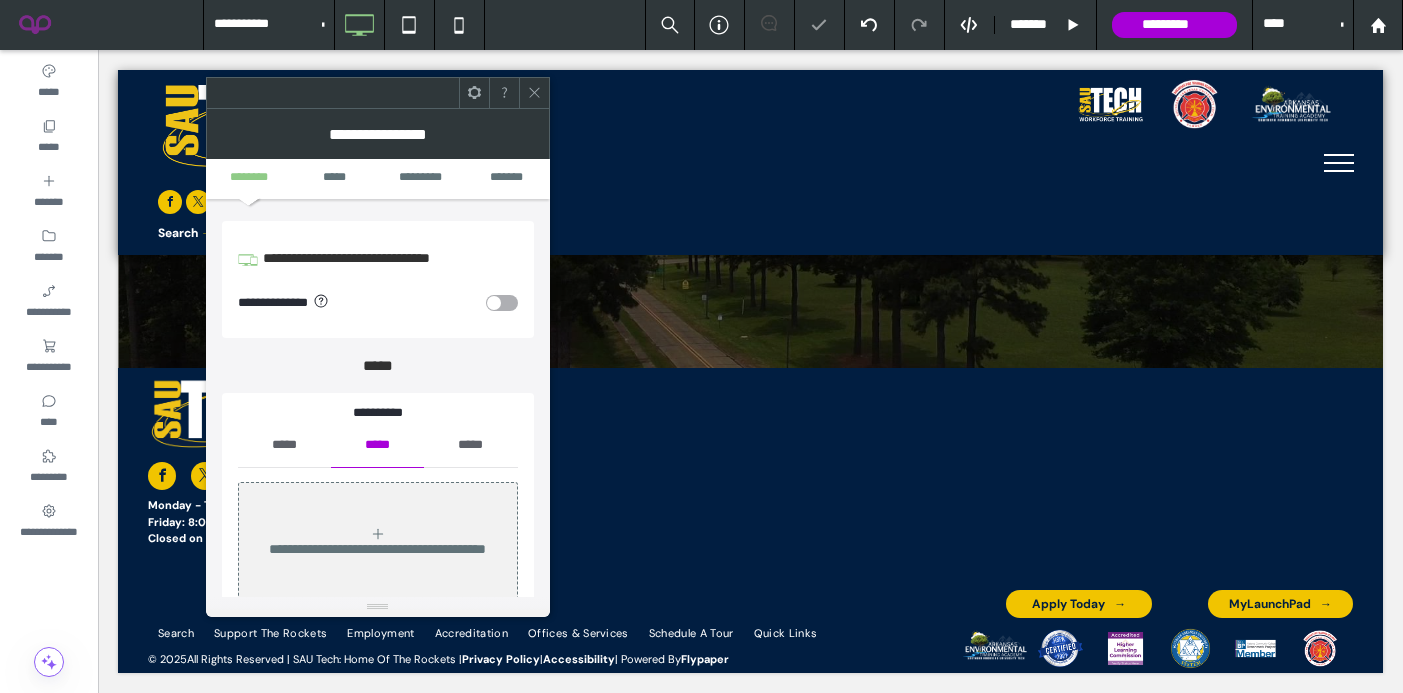 scroll, scrollTop: 30, scrollLeft: 0, axis: vertical 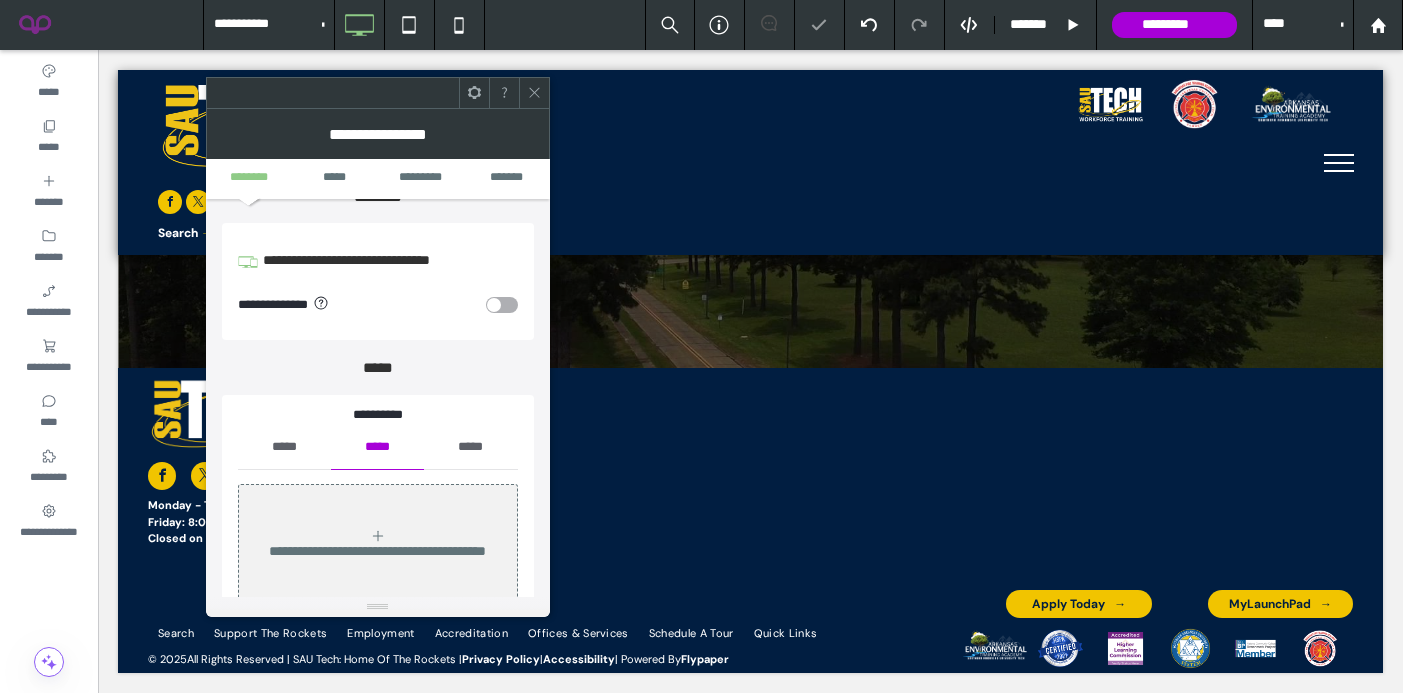 click on "*****" at bounding box center (284, 447) 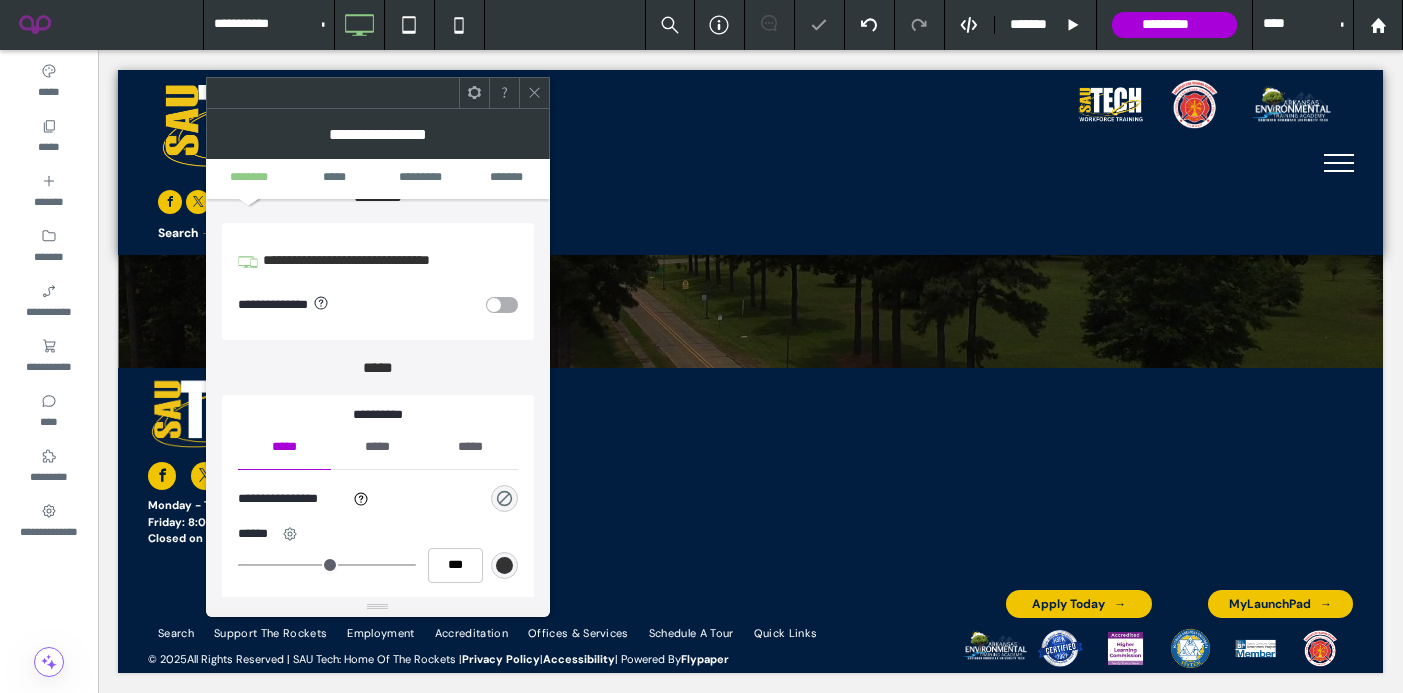 click at bounding box center [504, 498] 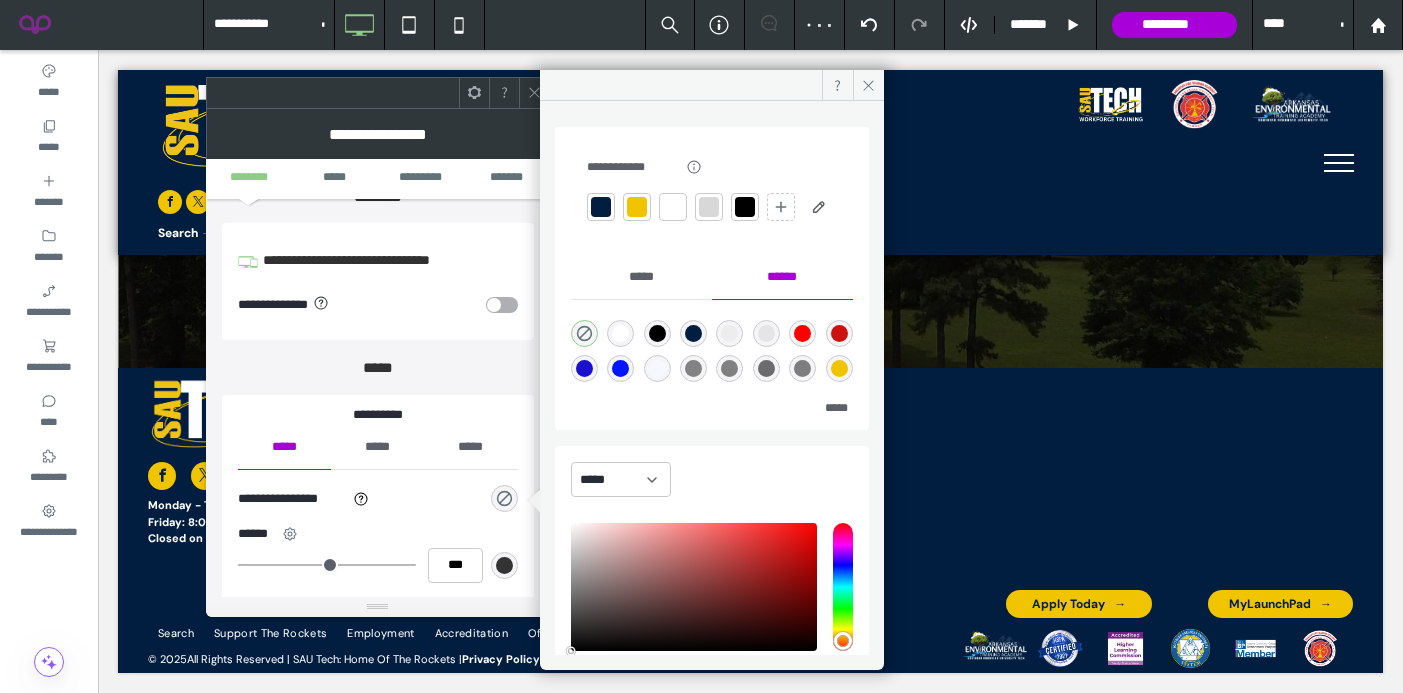 click at bounding box center [637, 207] 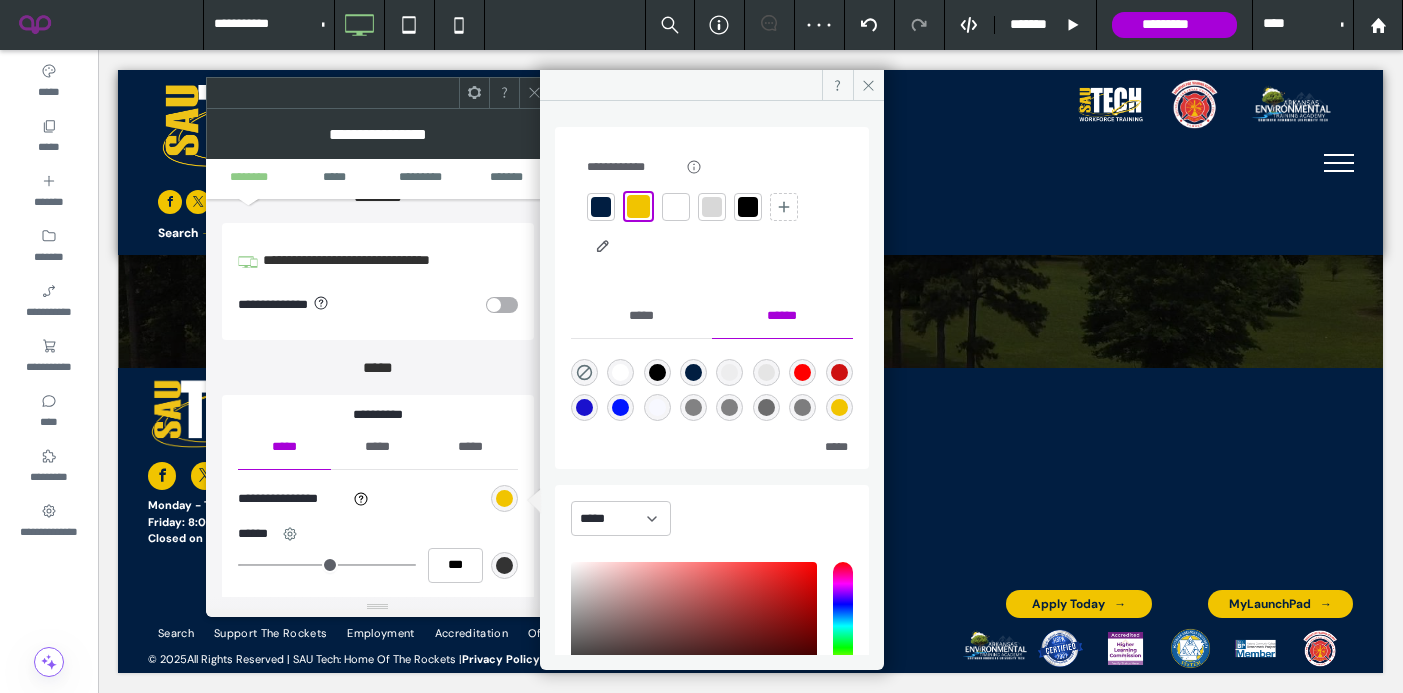 click 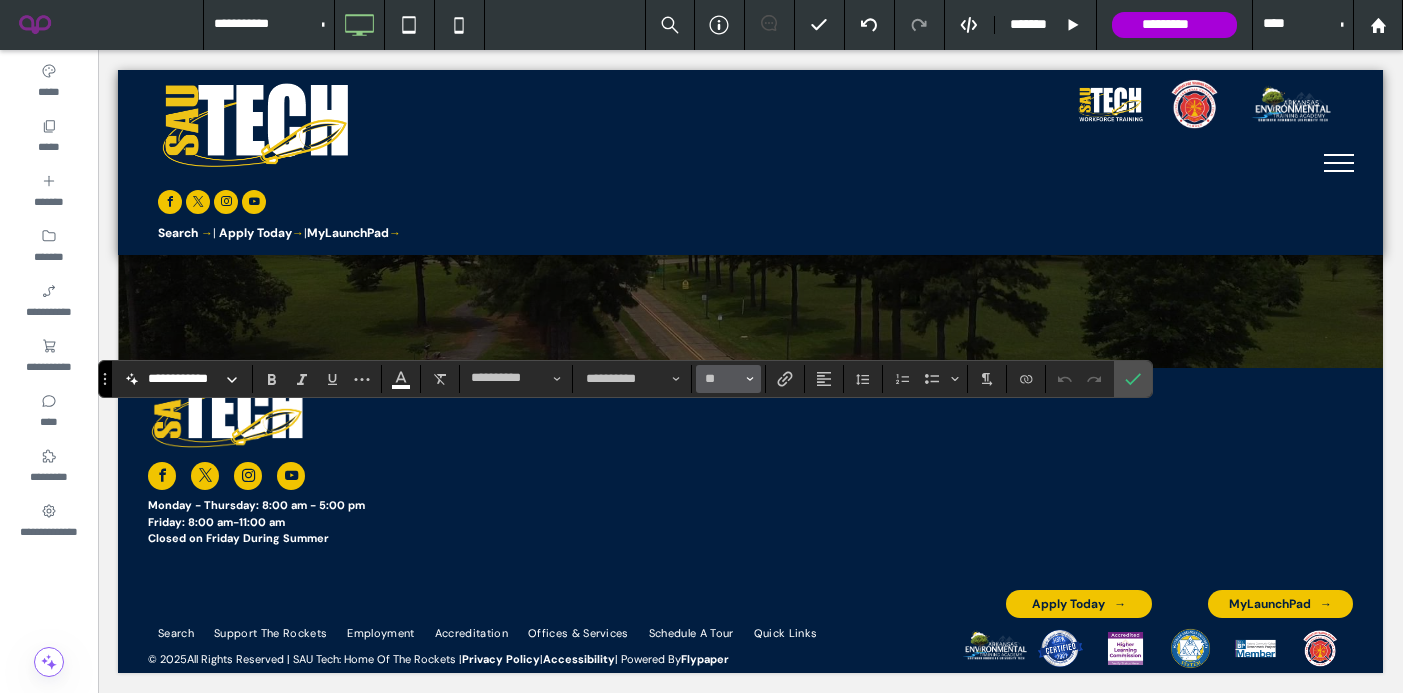 click on "**" at bounding box center [728, 379] 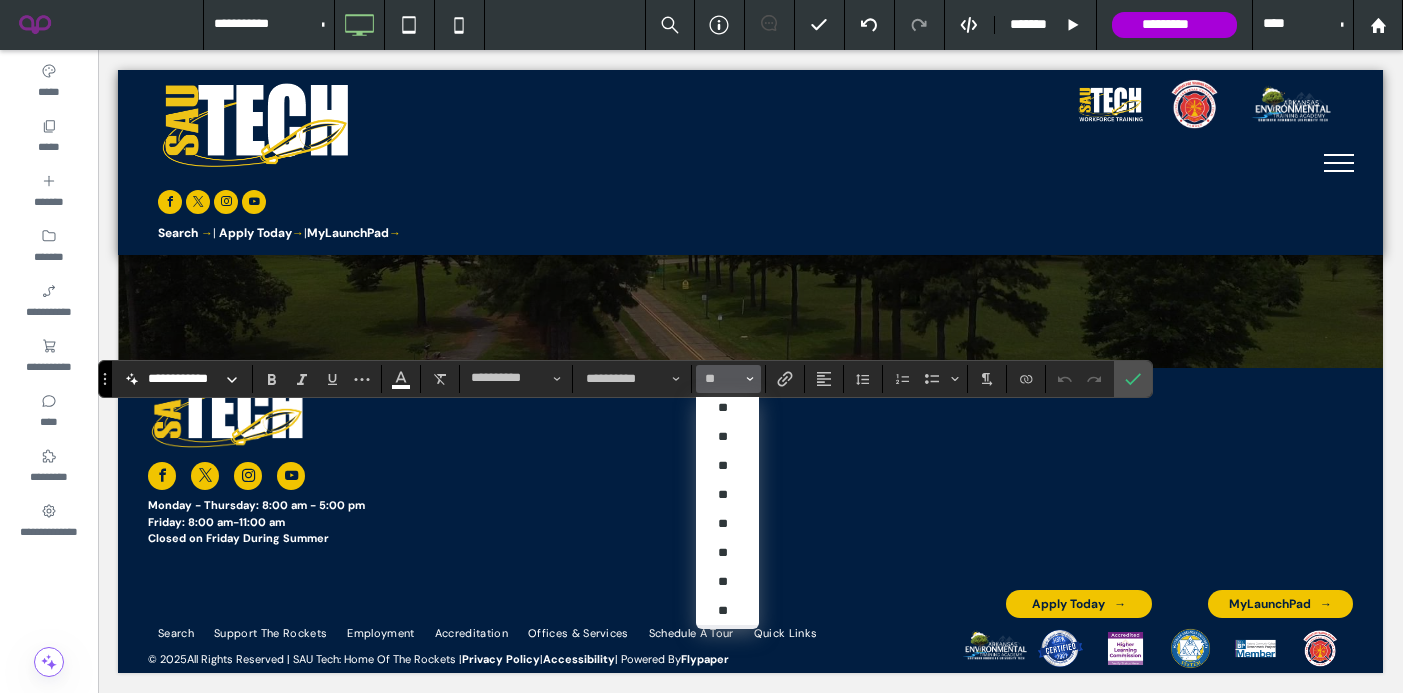 scroll, scrollTop: 153, scrollLeft: 0, axis: vertical 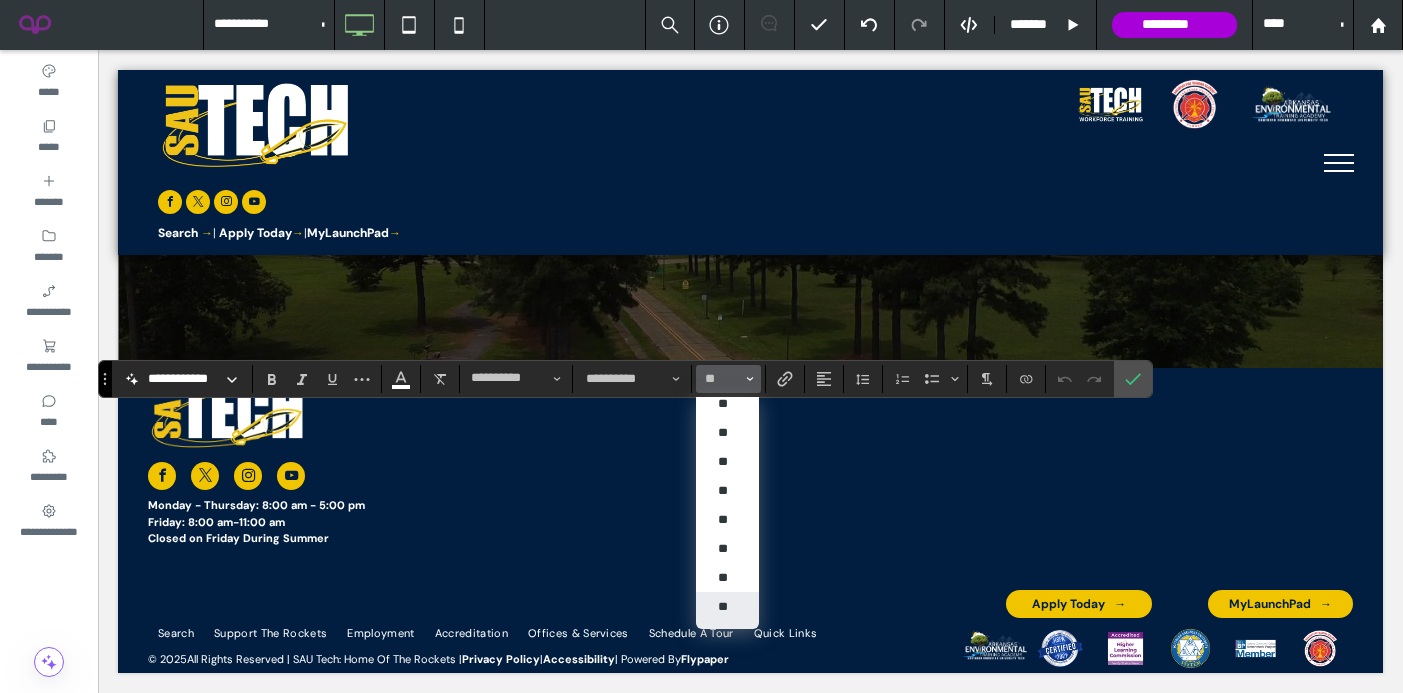 click on "**" at bounding box center (727, 606) 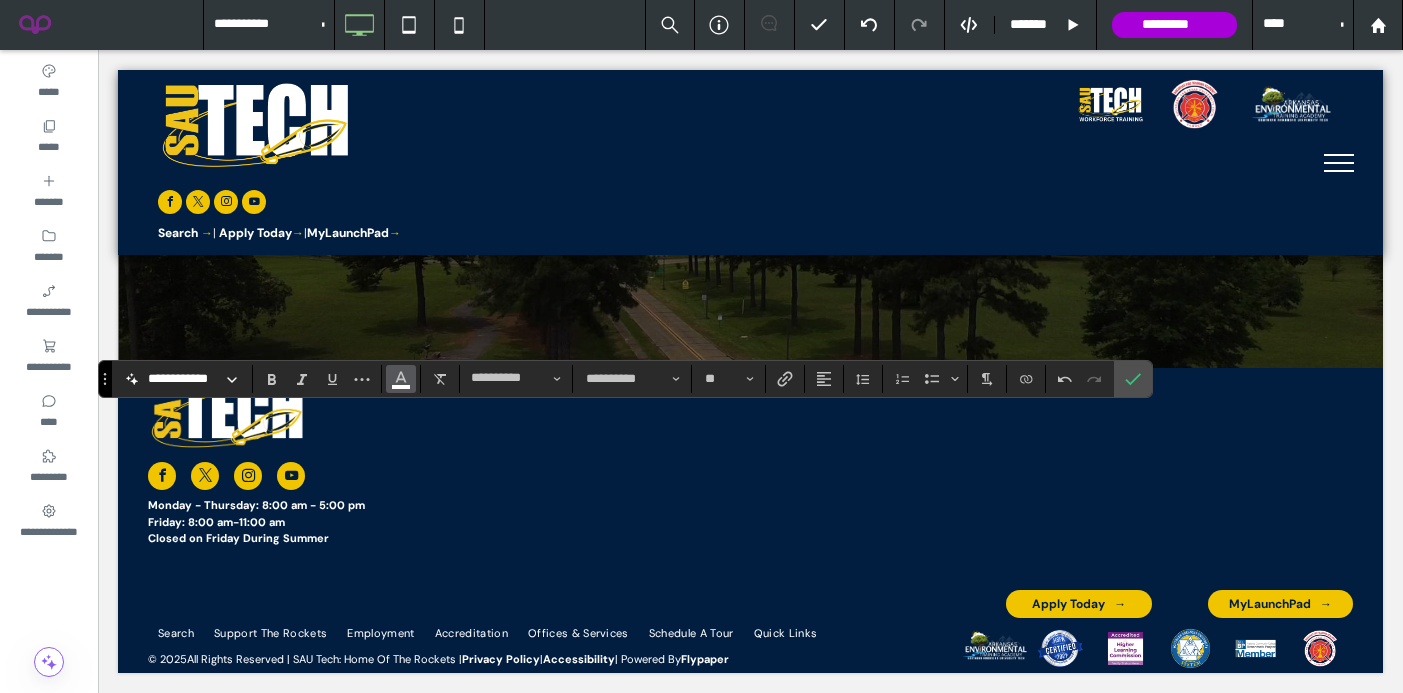 click at bounding box center [401, 377] 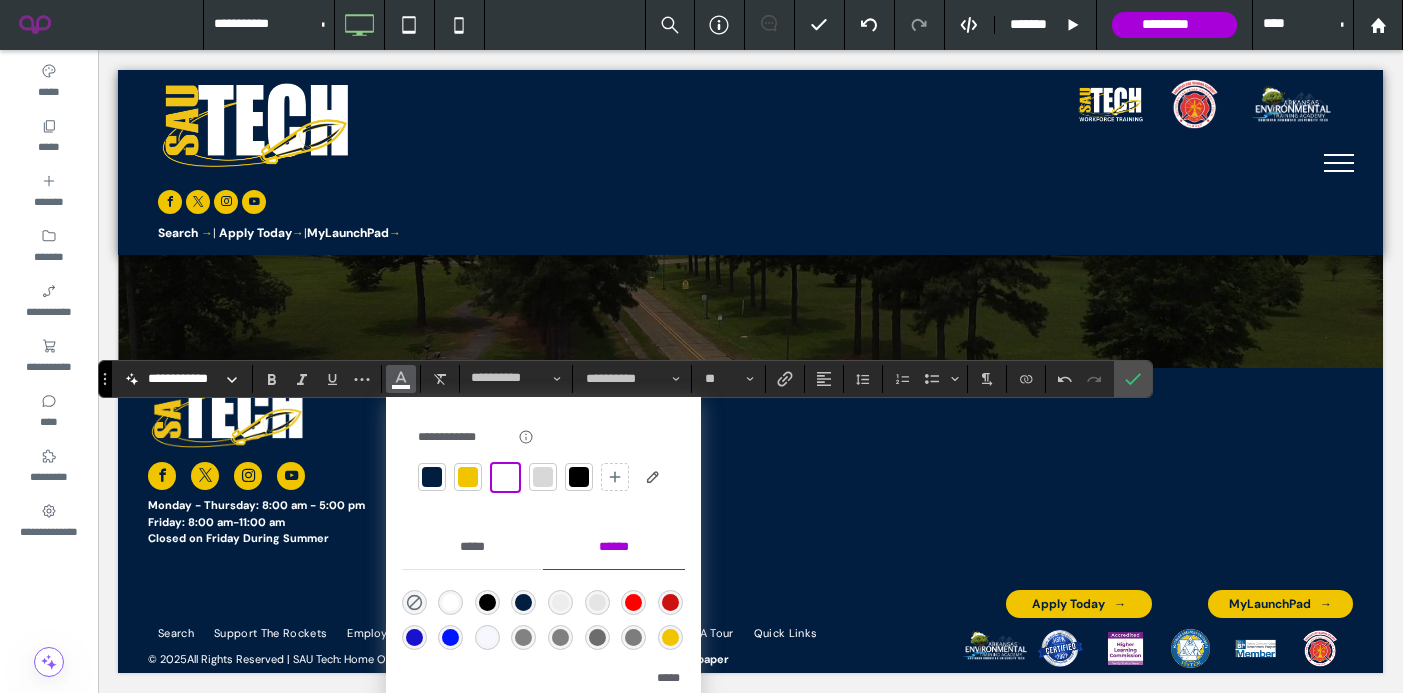 click at bounding box center [432, 477] 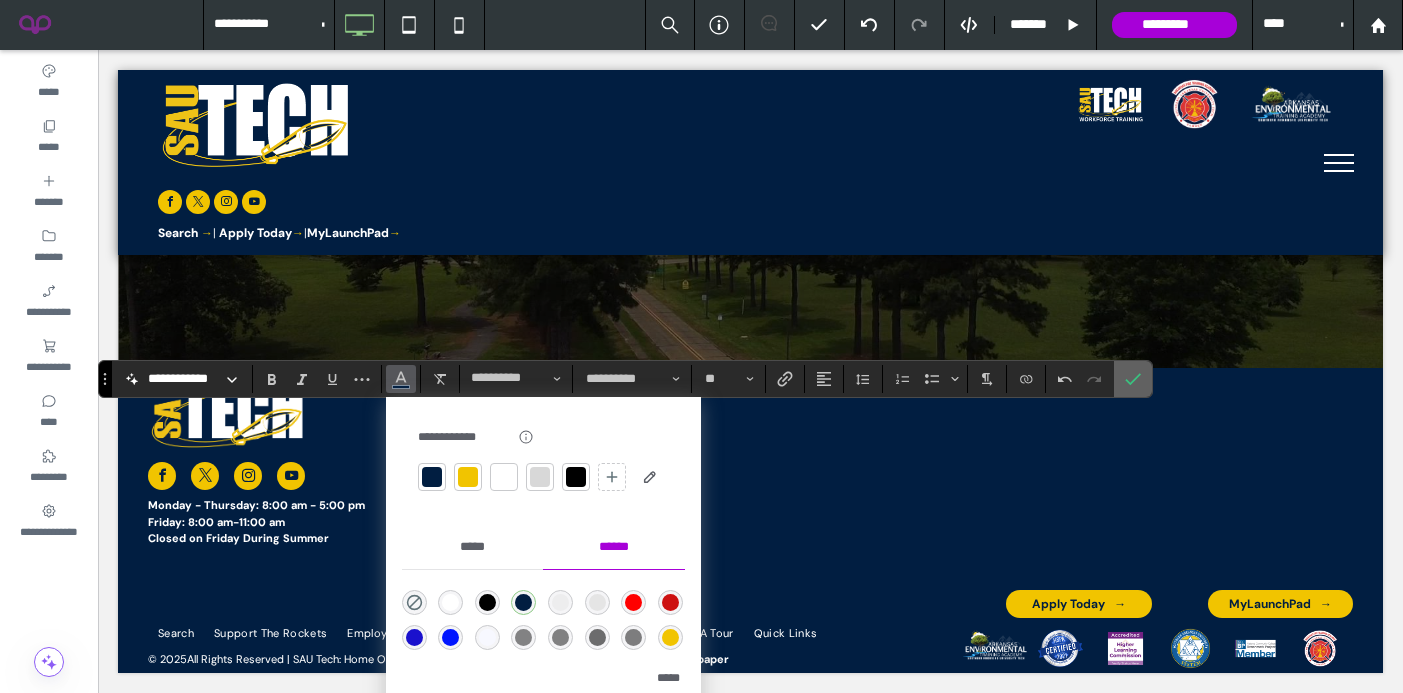 click 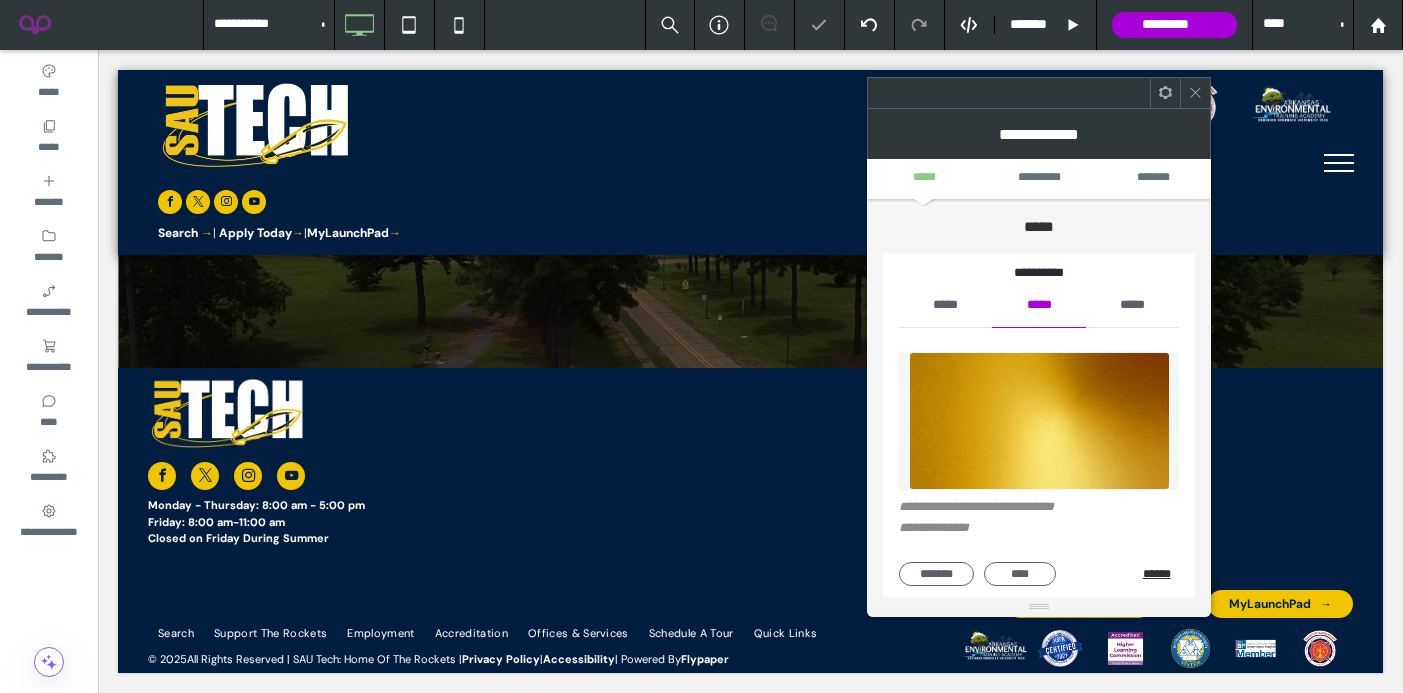 click on "******" at bounding box center (1161, 574) 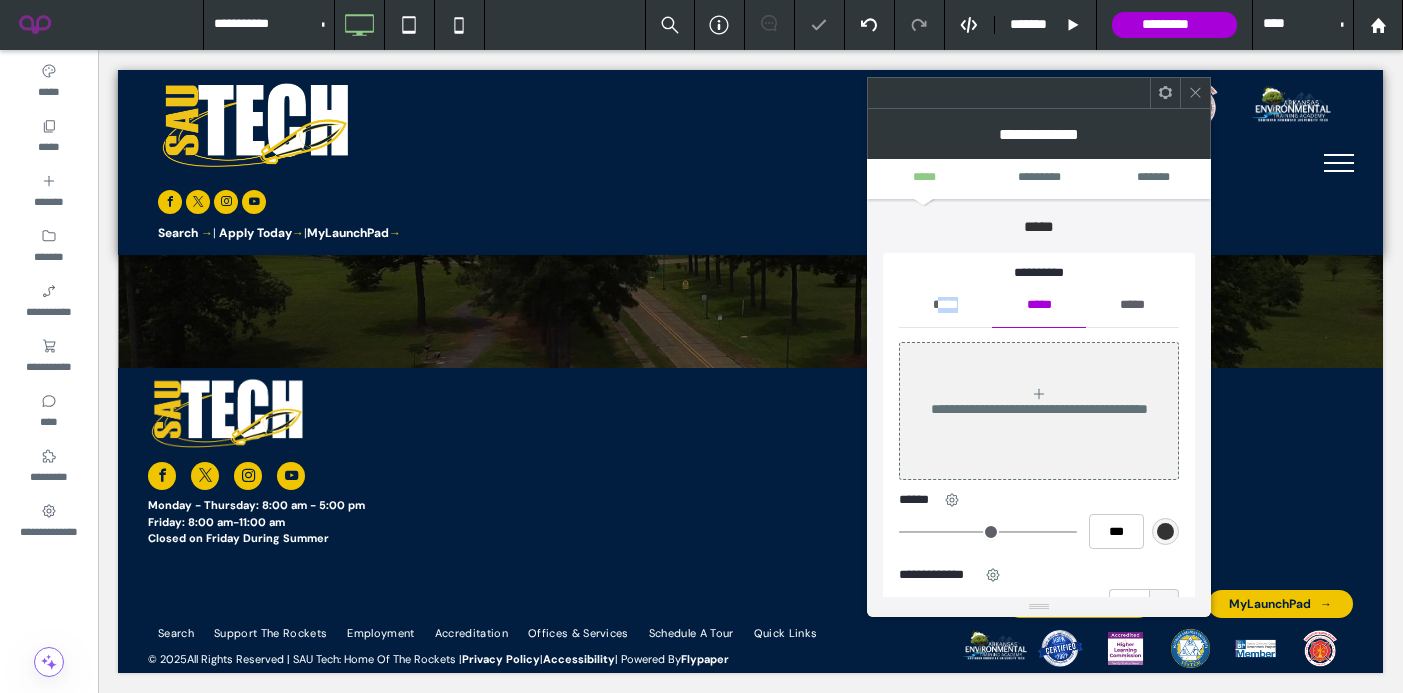 click on "*****" at bounding box center [945, 305] 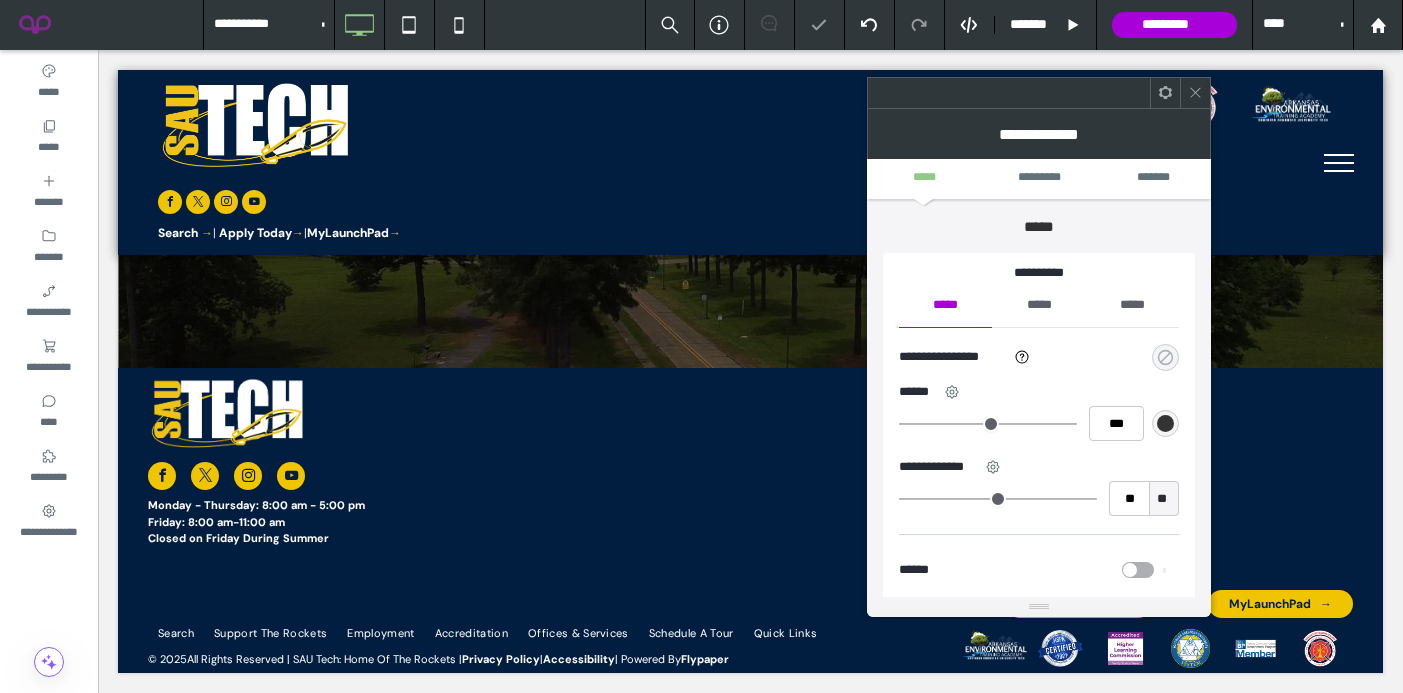 click 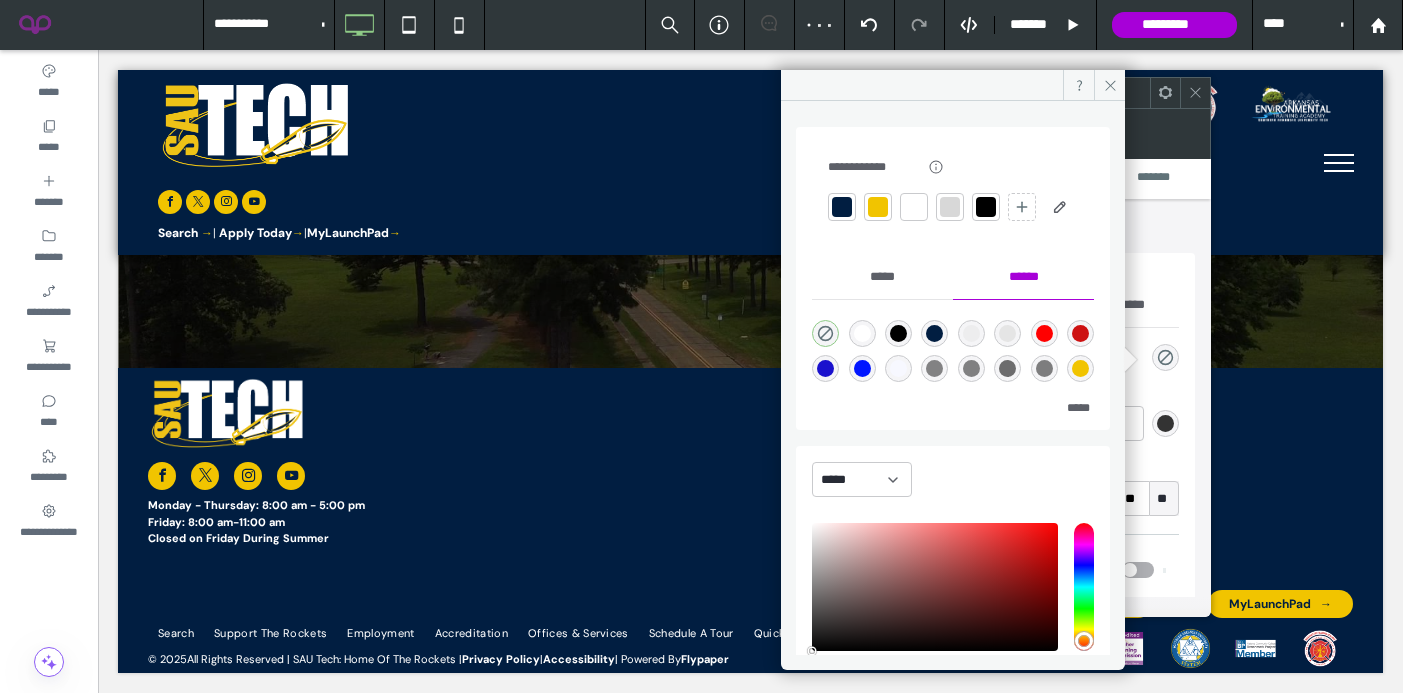 click at bounding box center (878, 207) 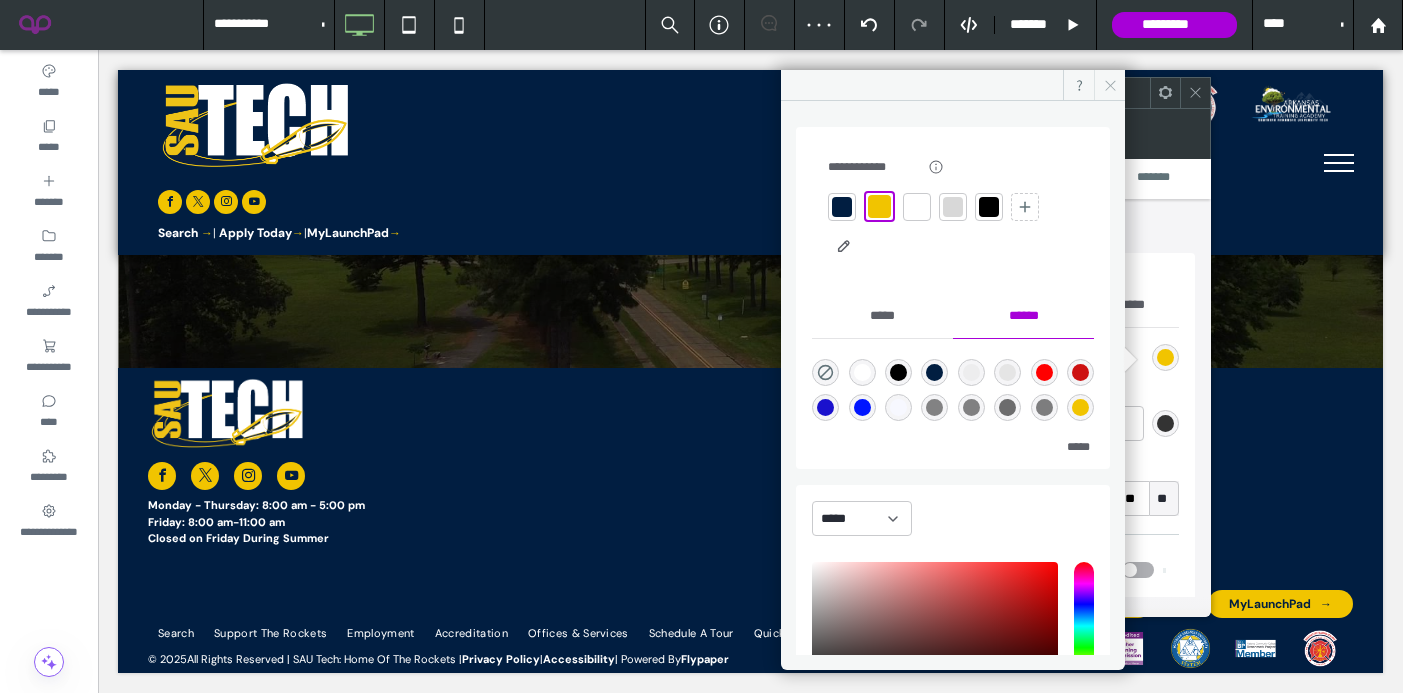 click at bounding box center (1109, 85) 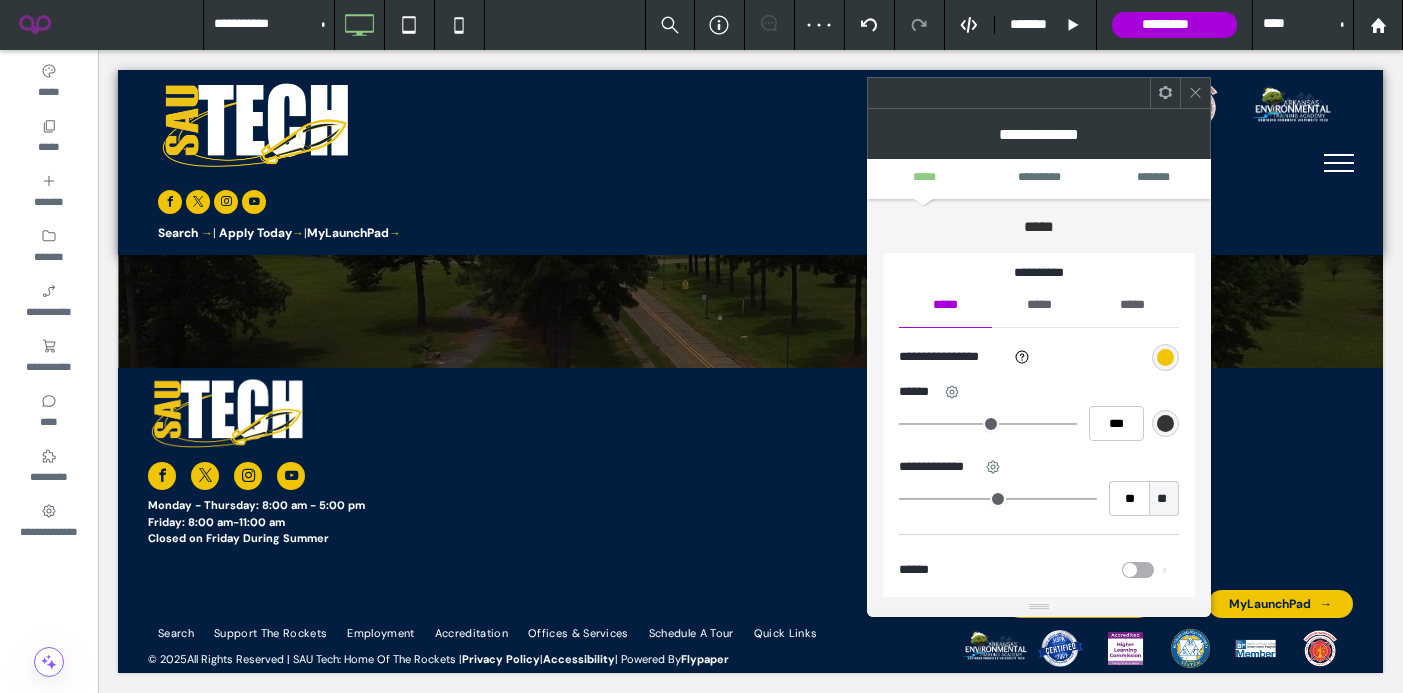 click 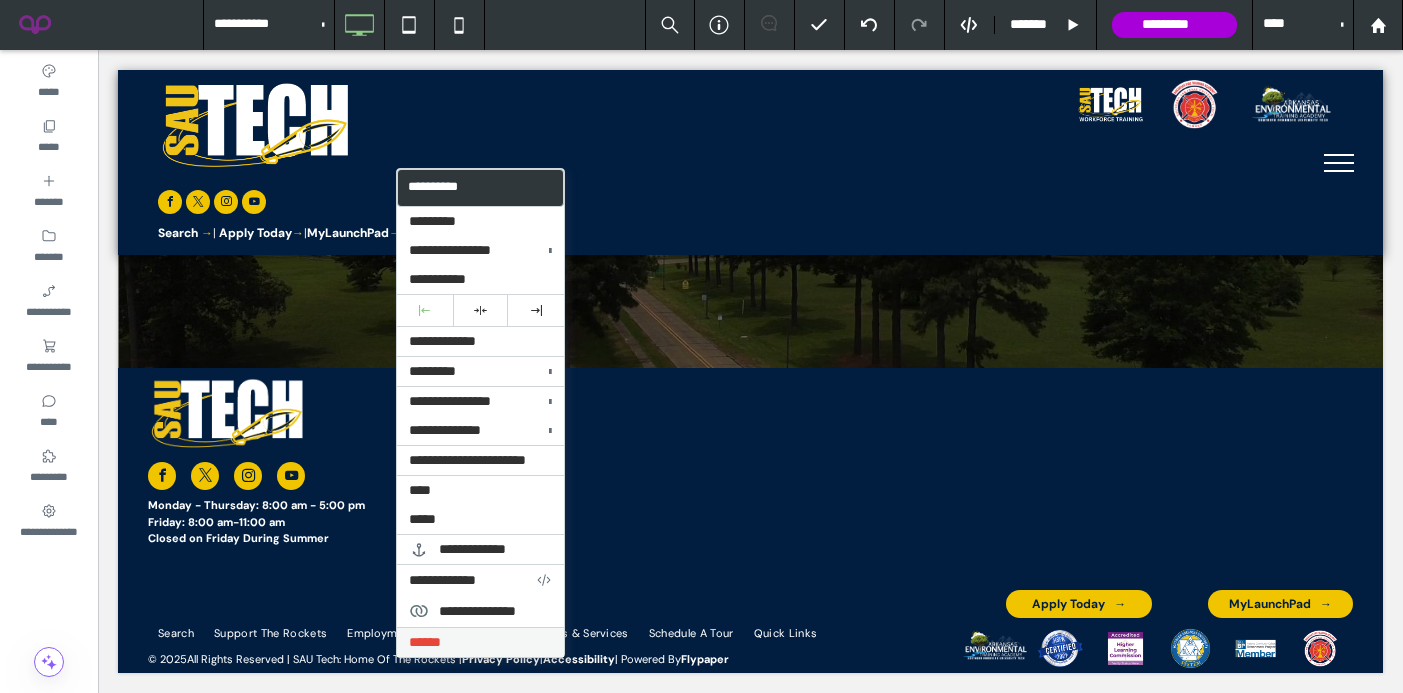 click on "******" at bounding box center (425, 642) 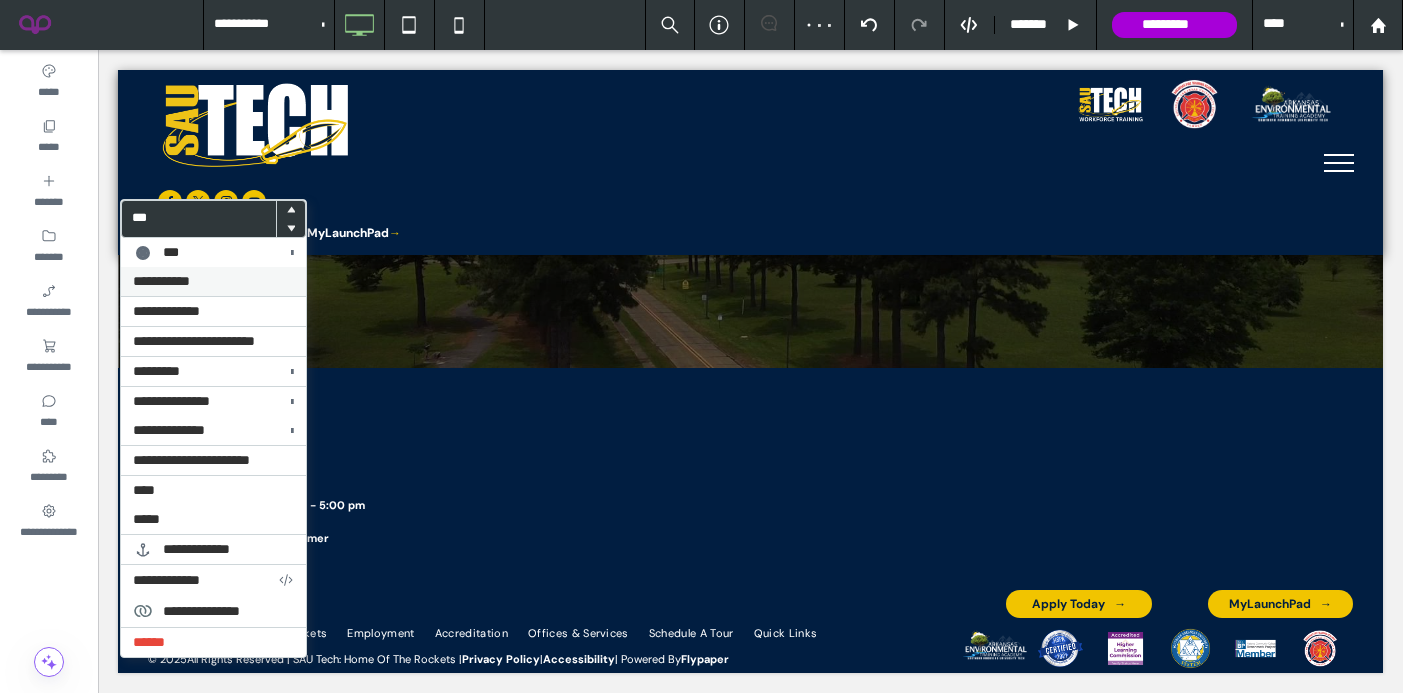 click on "**********" at bounding box center (161, 281) 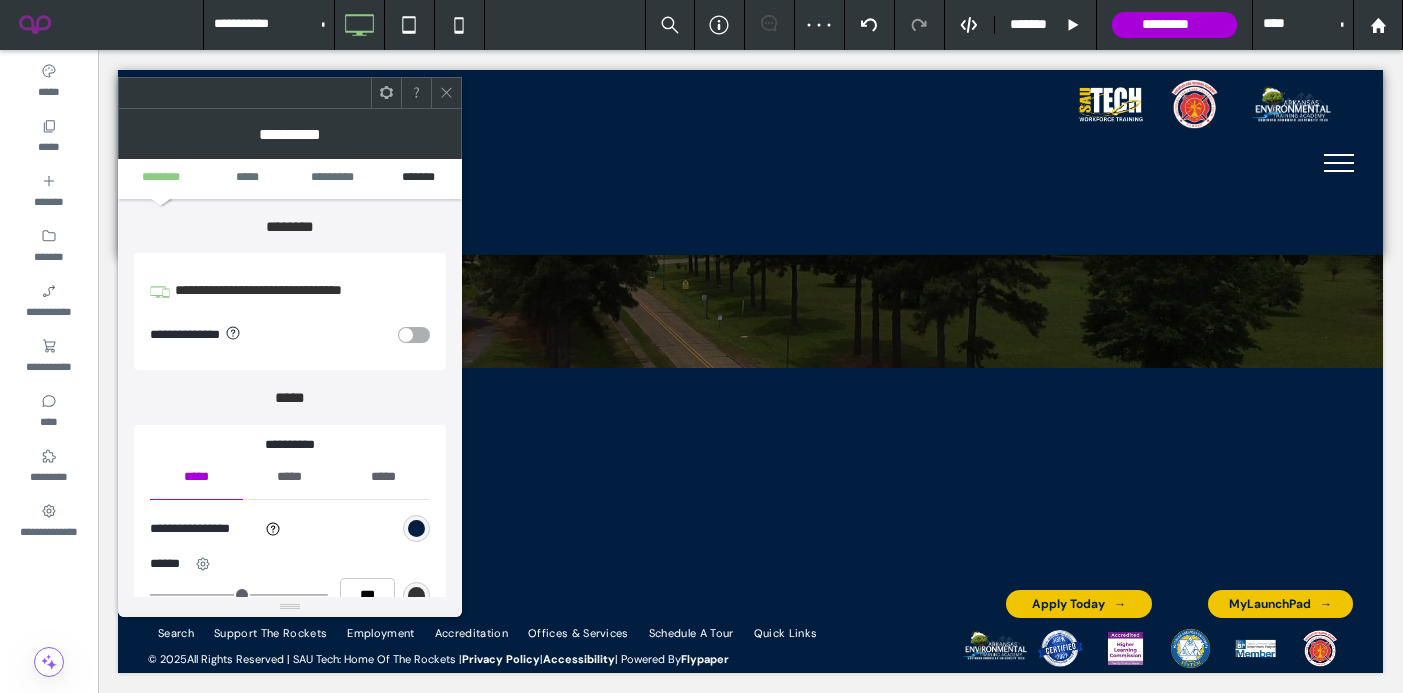 click on "*******" at bounding box center (419, 178) 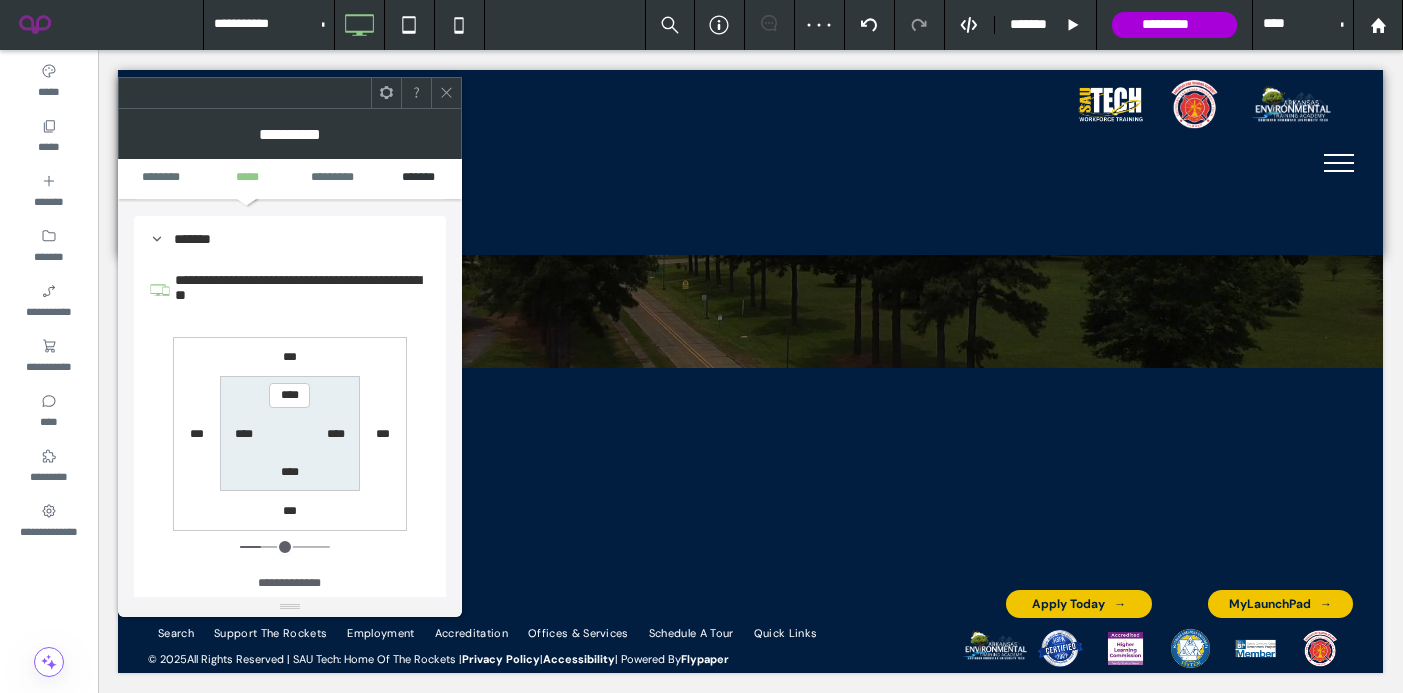 scroll, scrollTop: 566, scrollLeft: 0, axis: vertical 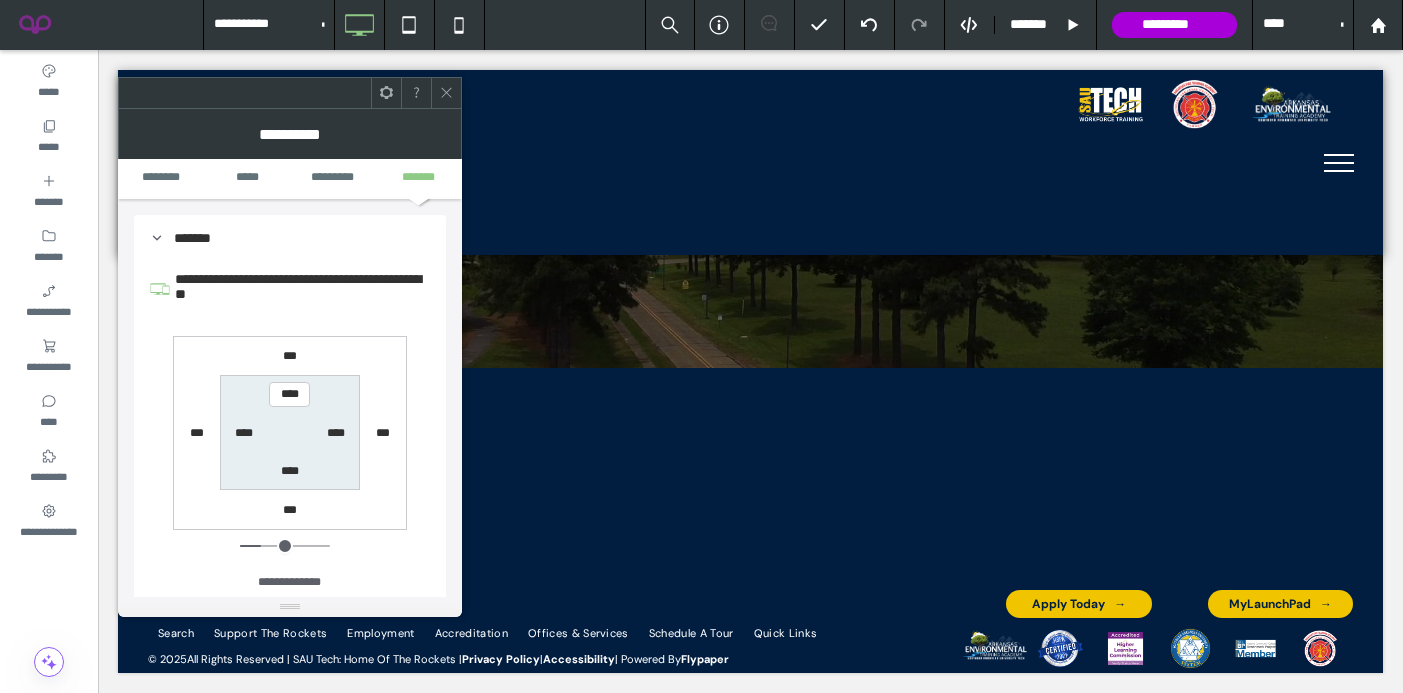 click on "***" at bounding box center (290, 356) 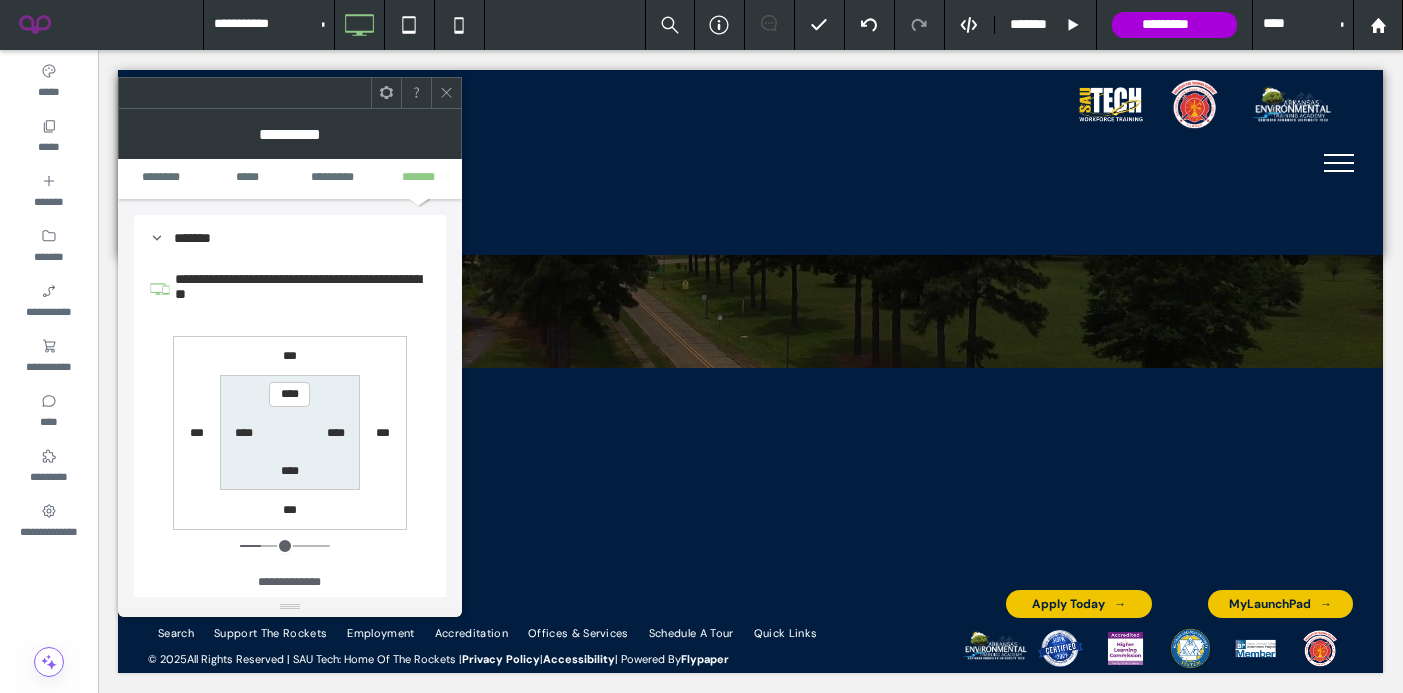 type on "*" 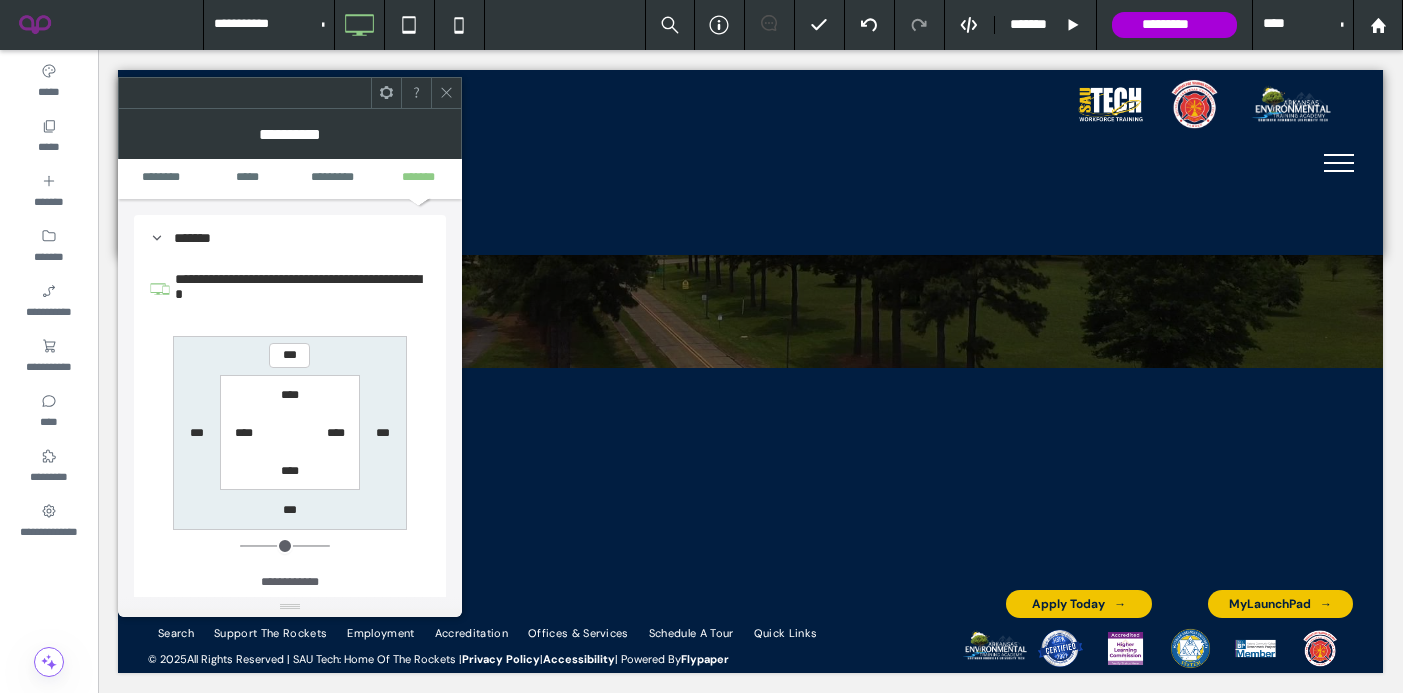 type on "***" 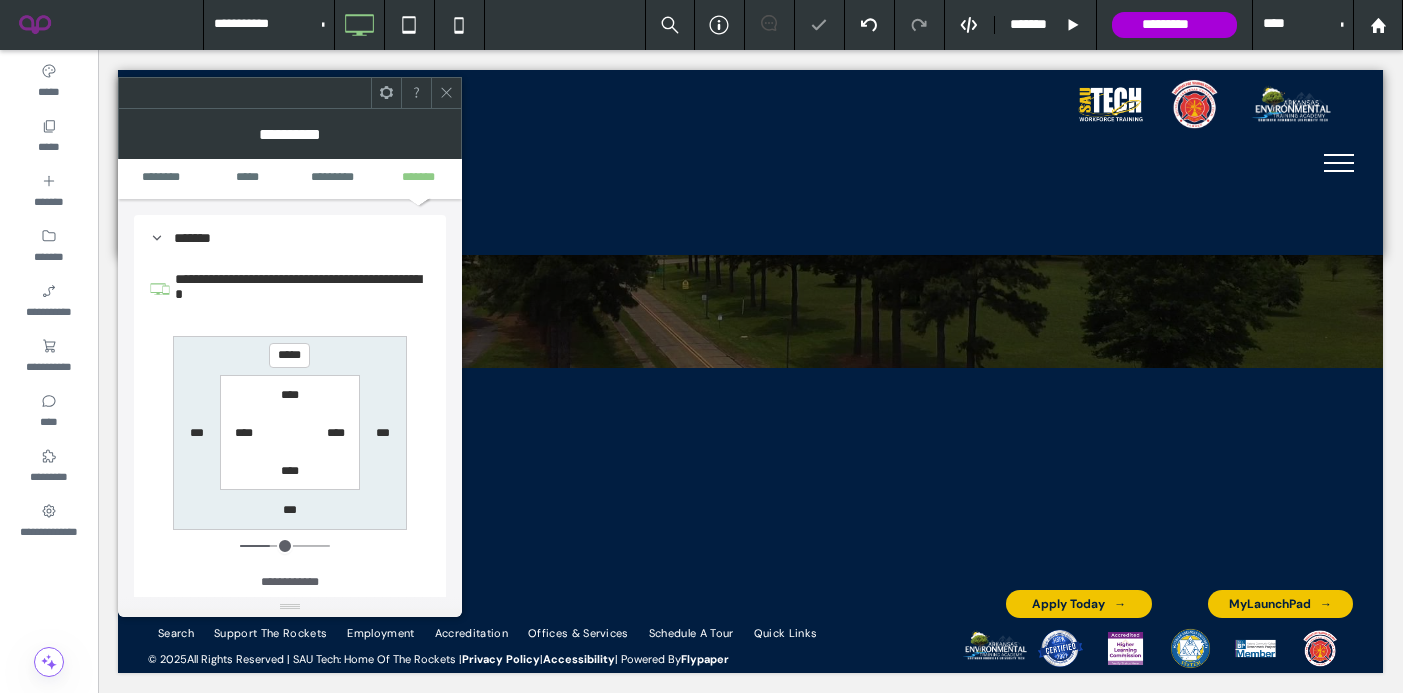 click 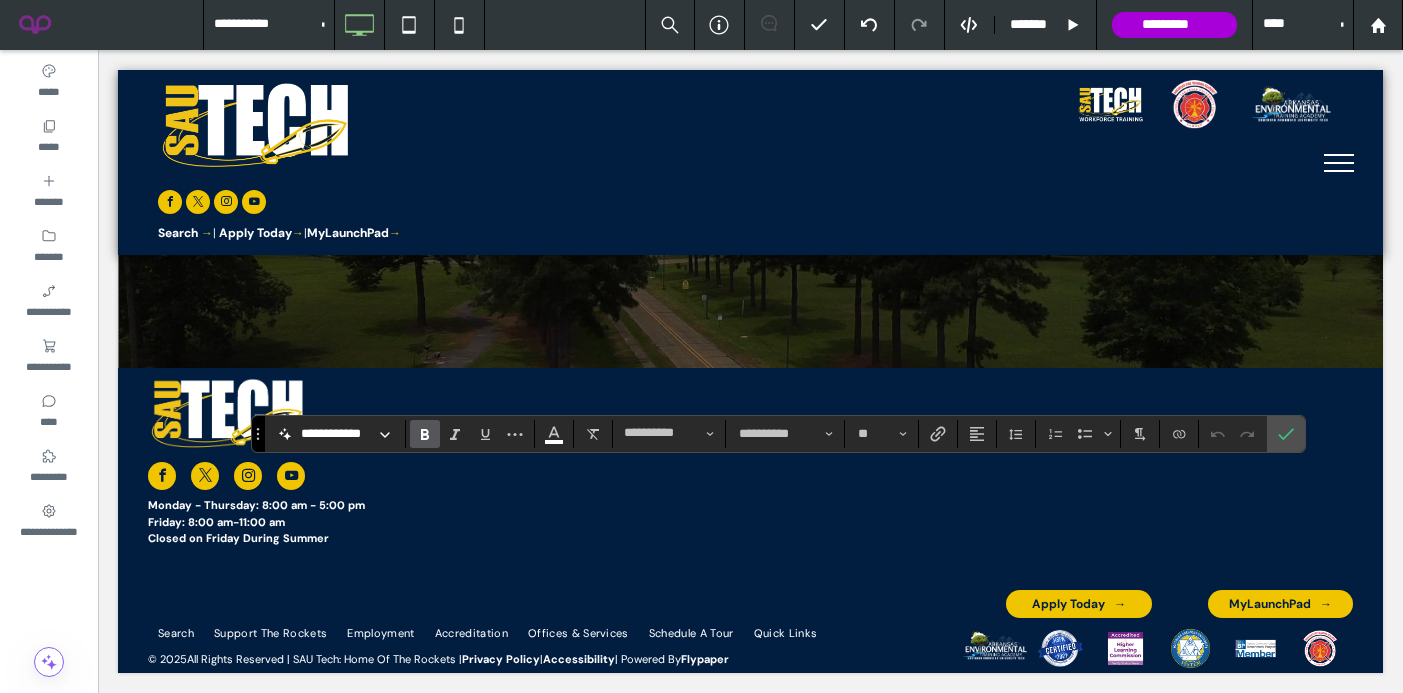 click 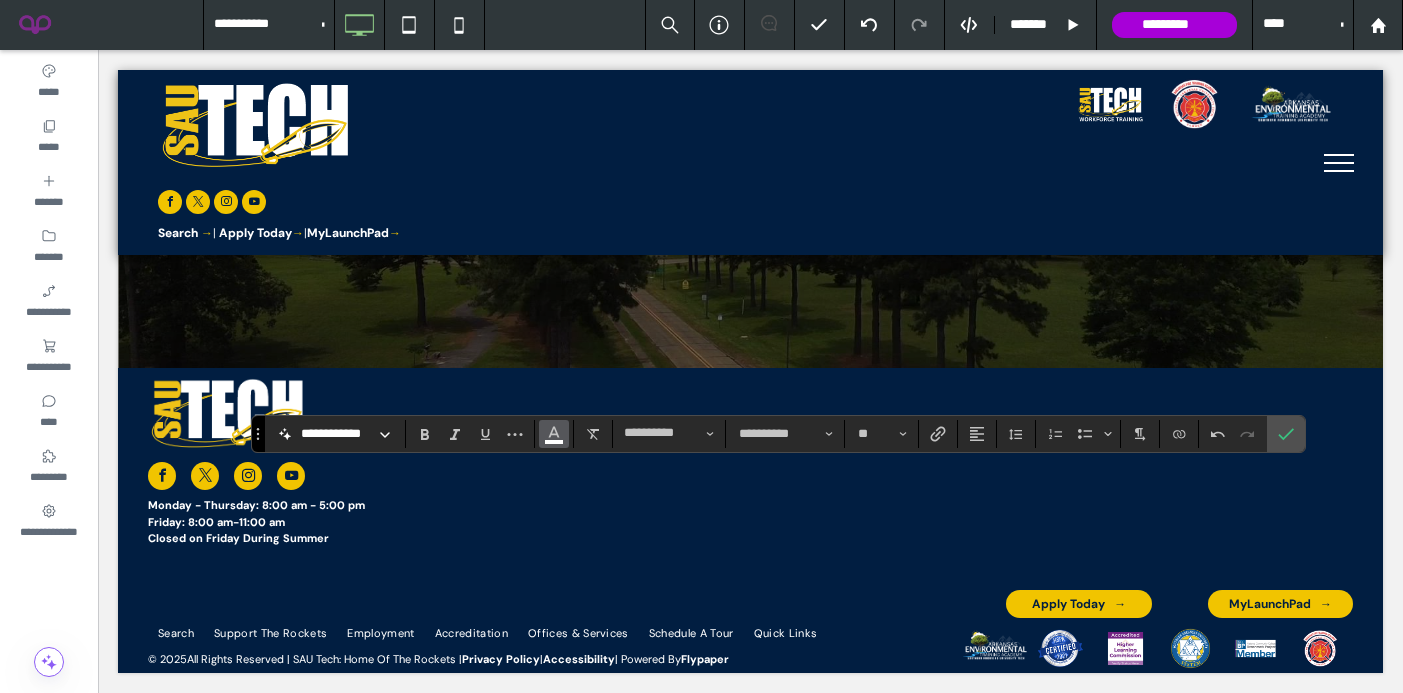 click 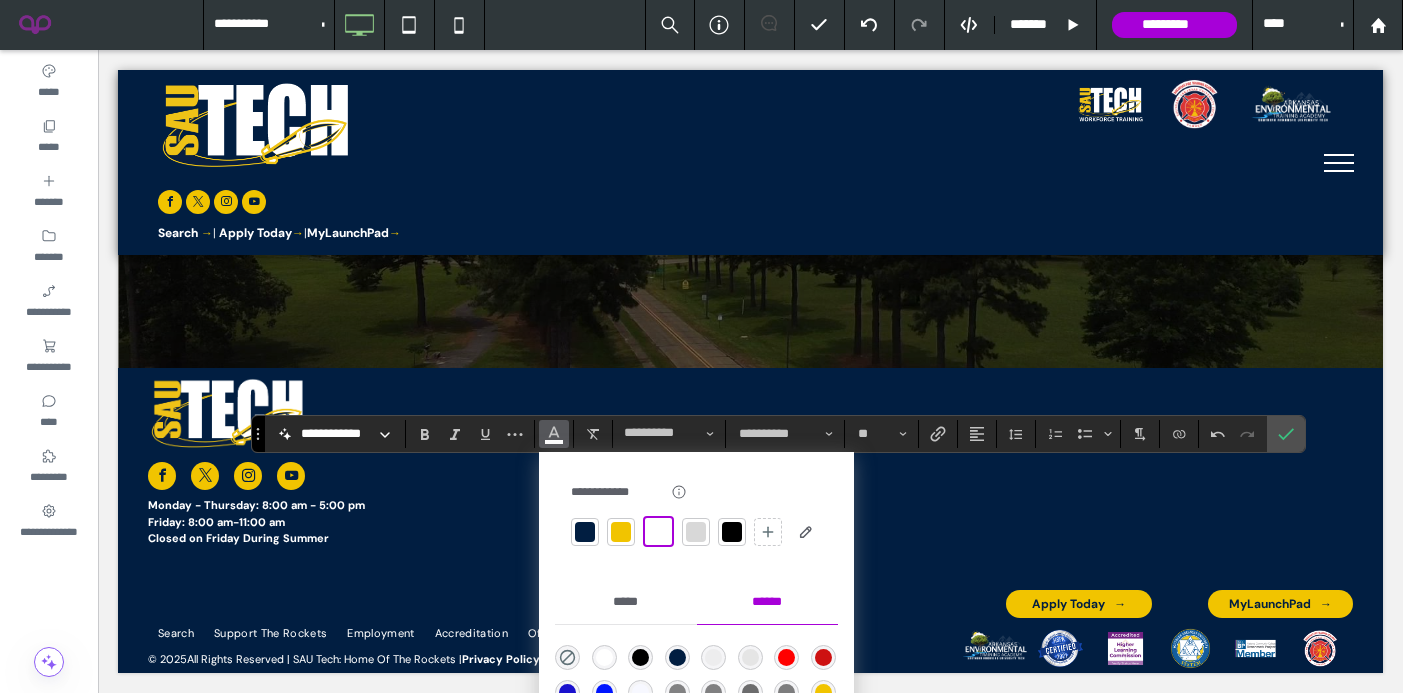 click at bounding box center [585, 532] 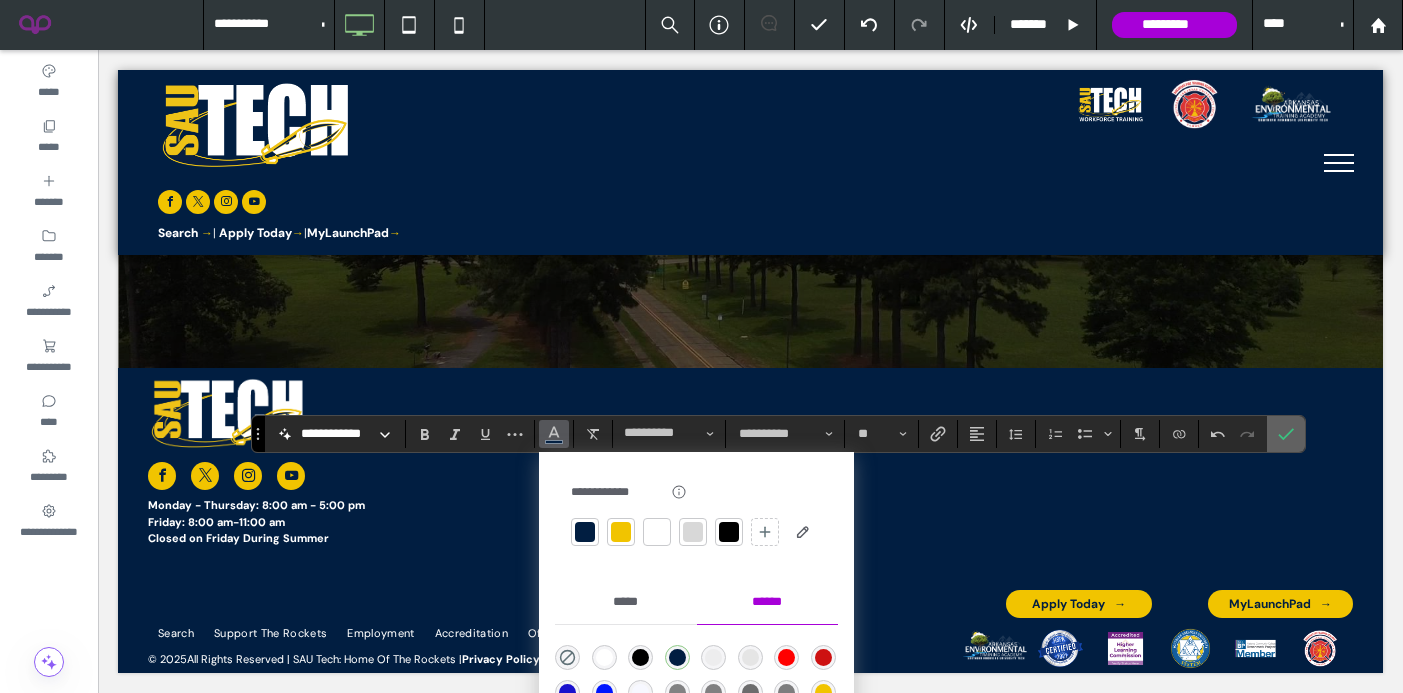 click 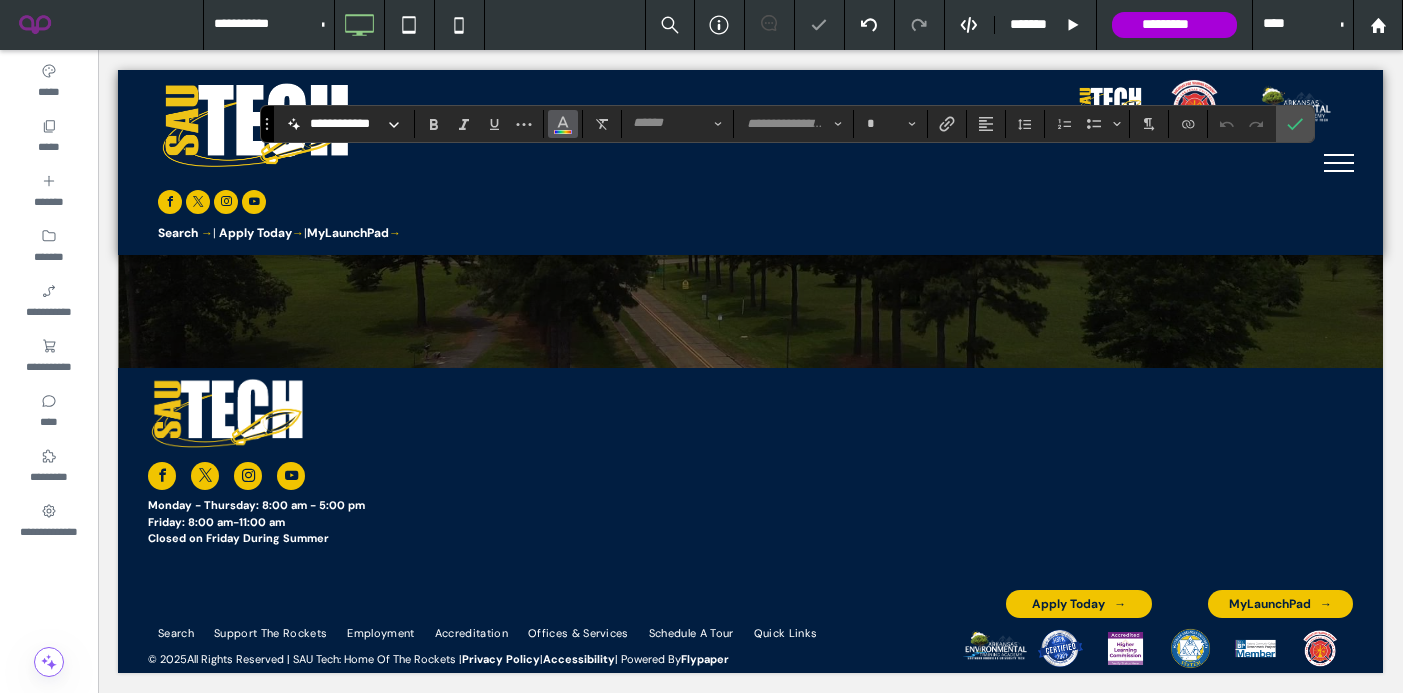 click 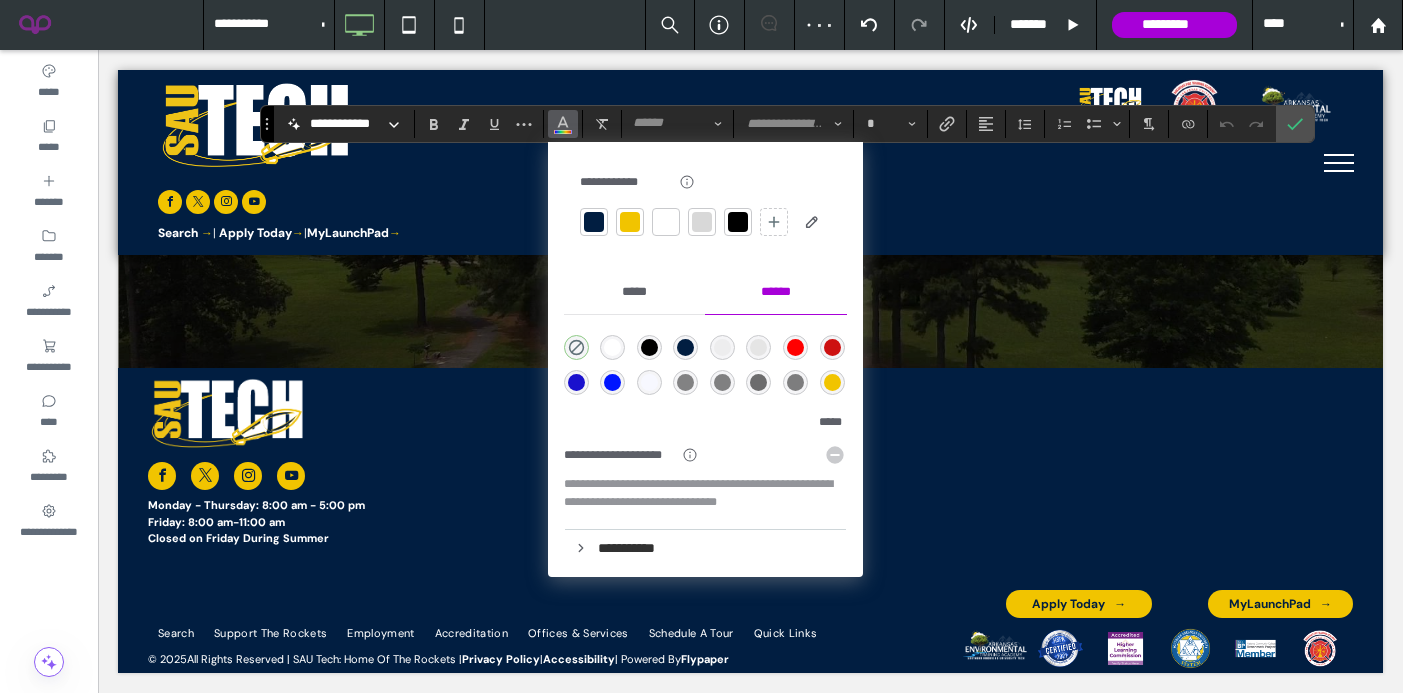 click at bounding box center (594, 222) 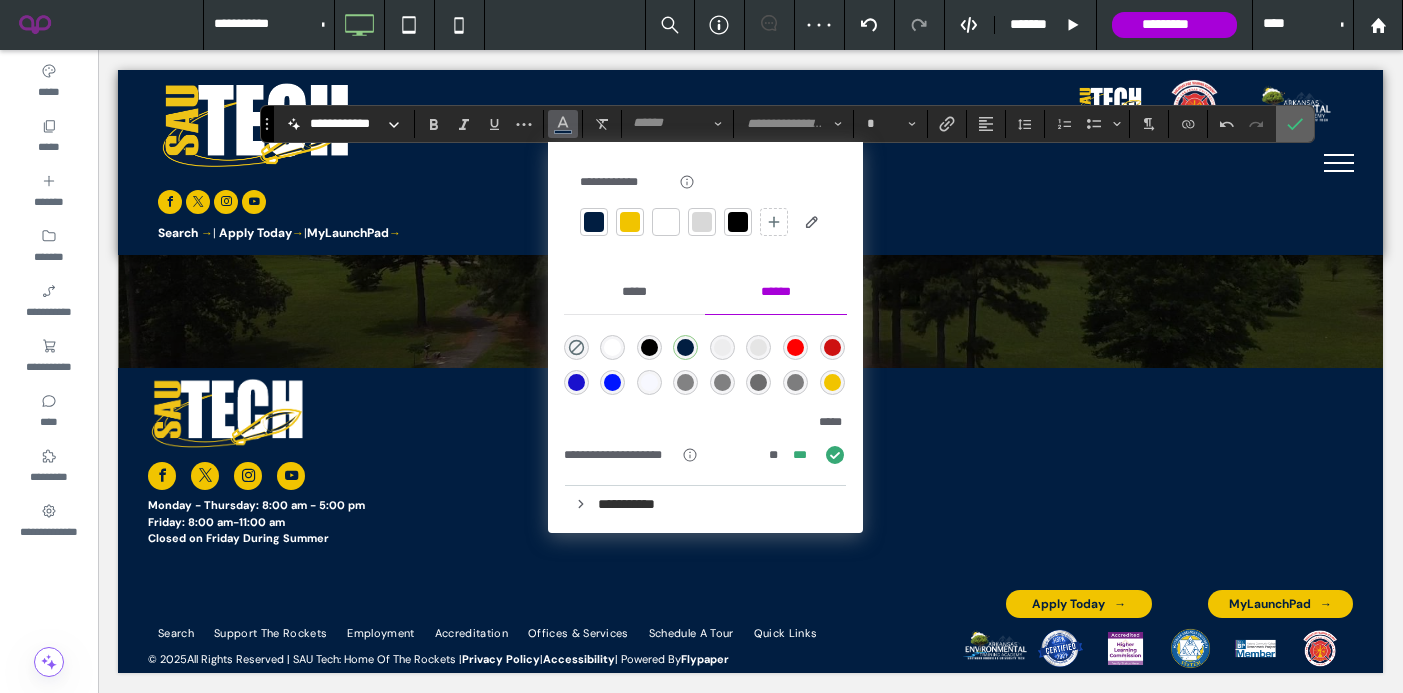 click at bounding box center (1295, 124) 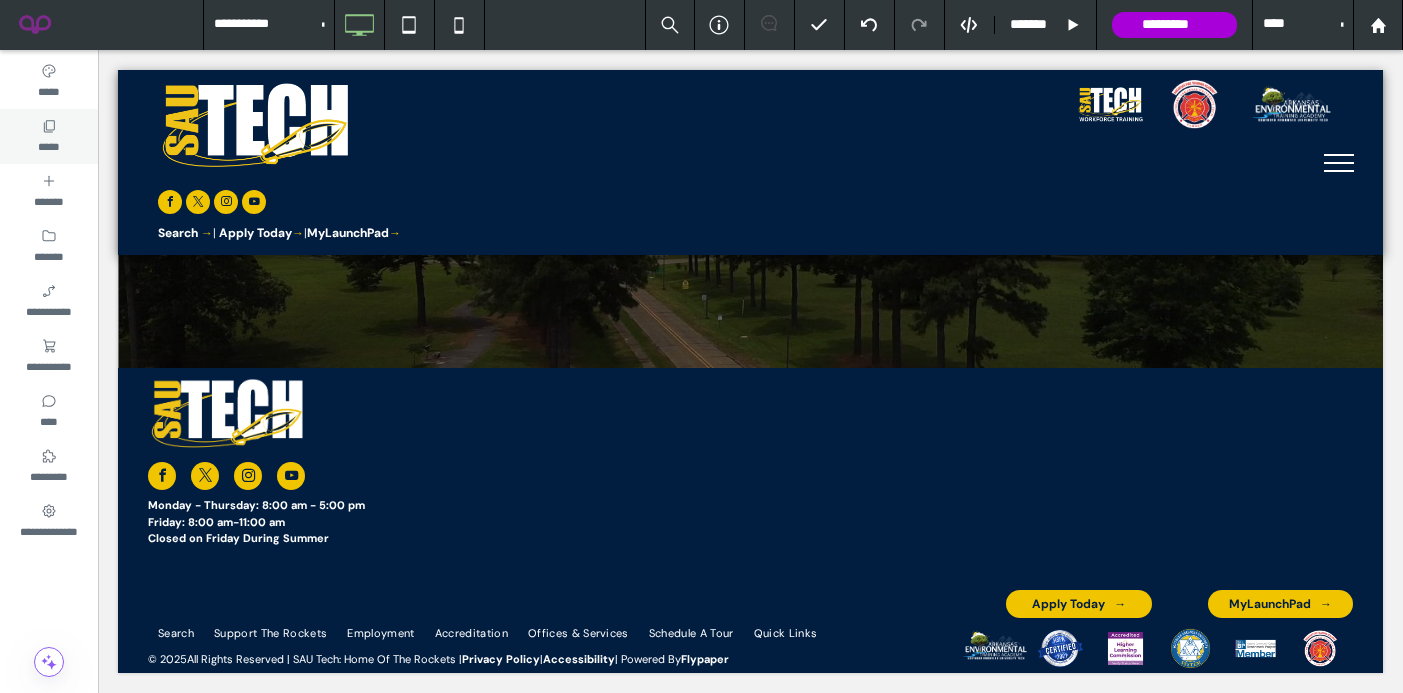click on "*****" at bounding box center (49, 136) 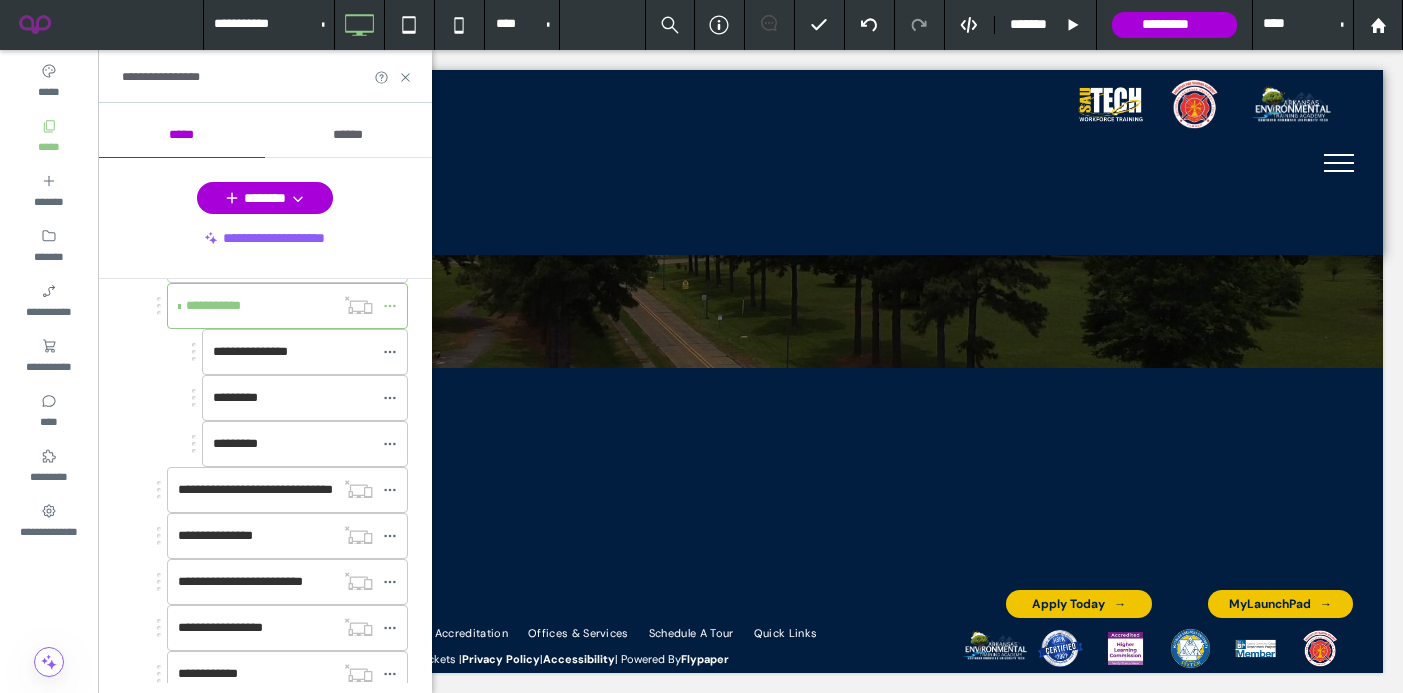 scroll, scrollTop: 495, scrollLeft: 0, axis: vertical 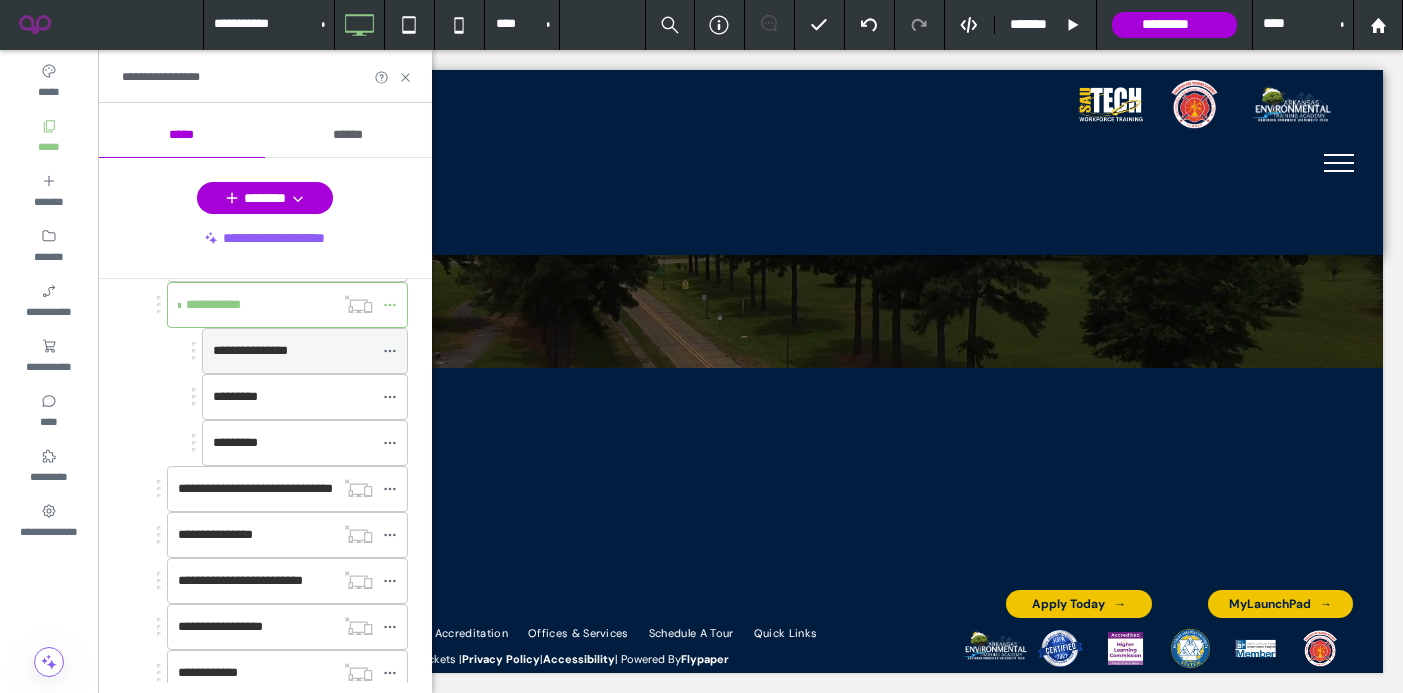click on "**********" at bounding box center (293, 351) 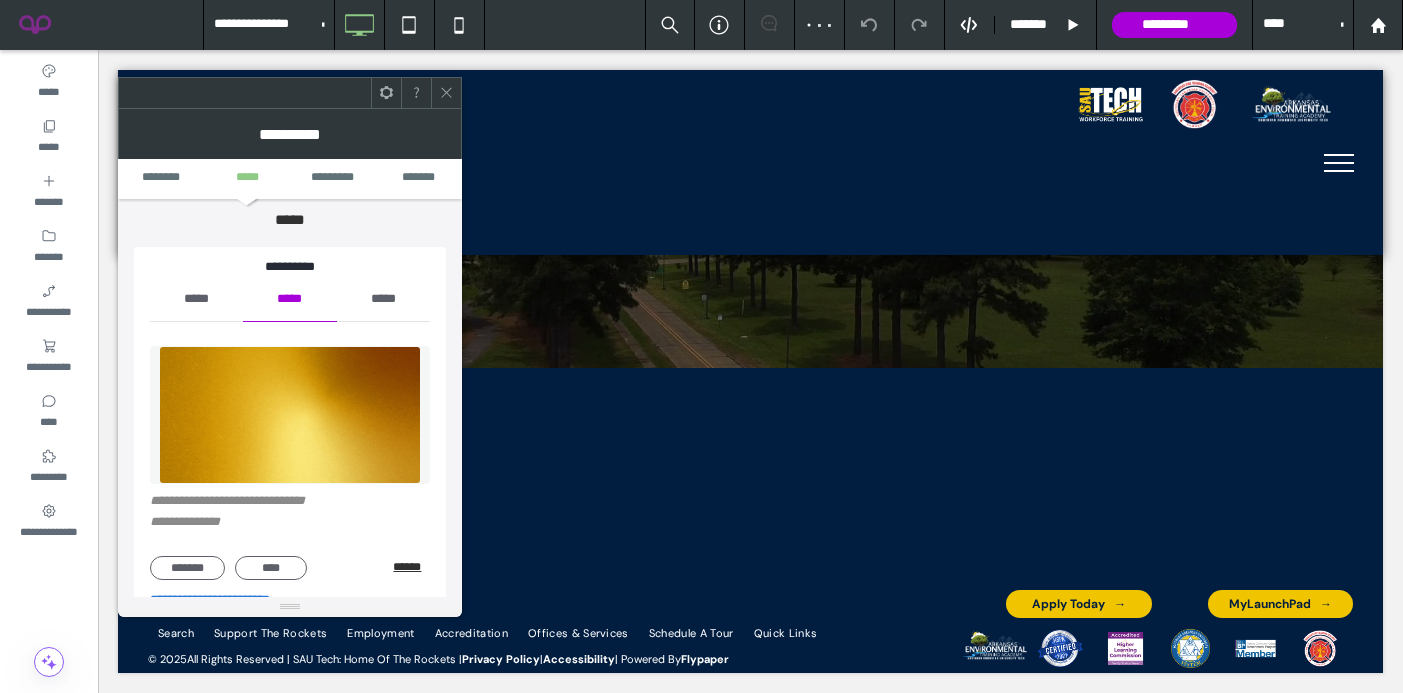 scroll, scrollTop: 176, scrollLeft: 0, axis: vertical 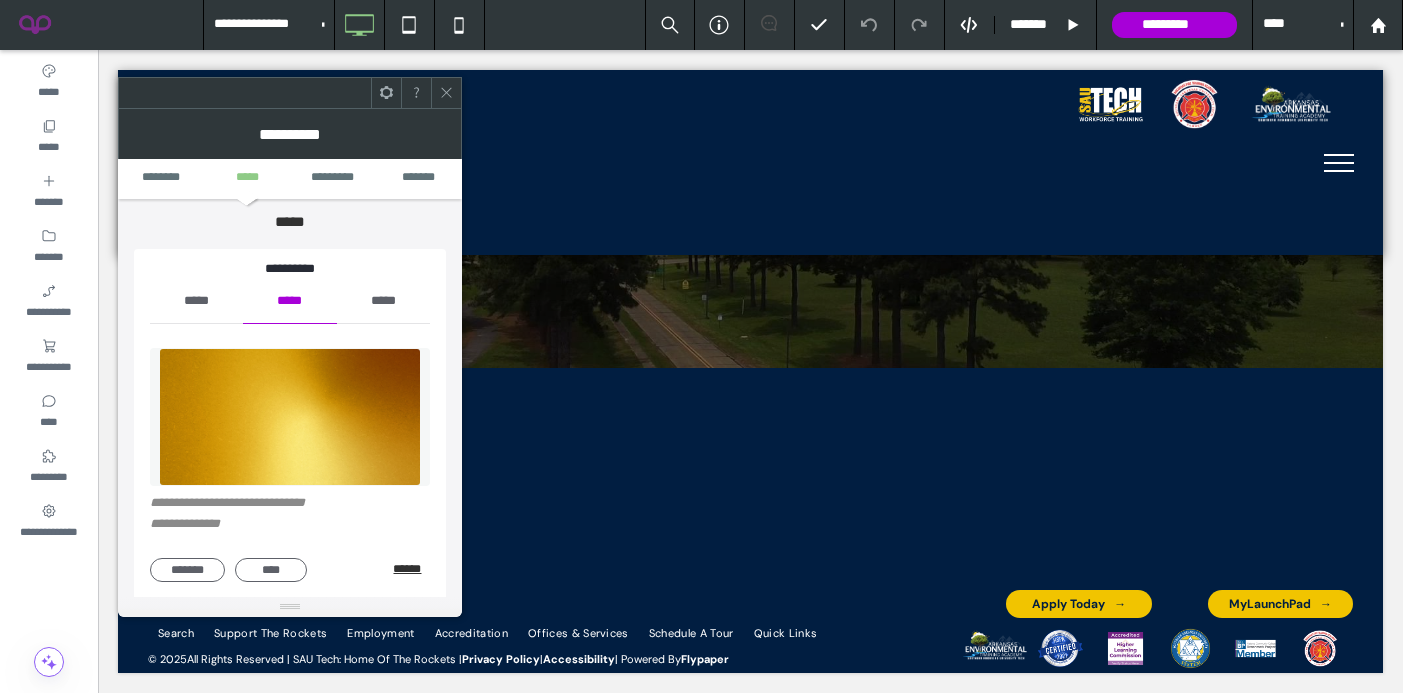 click on "******" at bounding box center (411, 569) 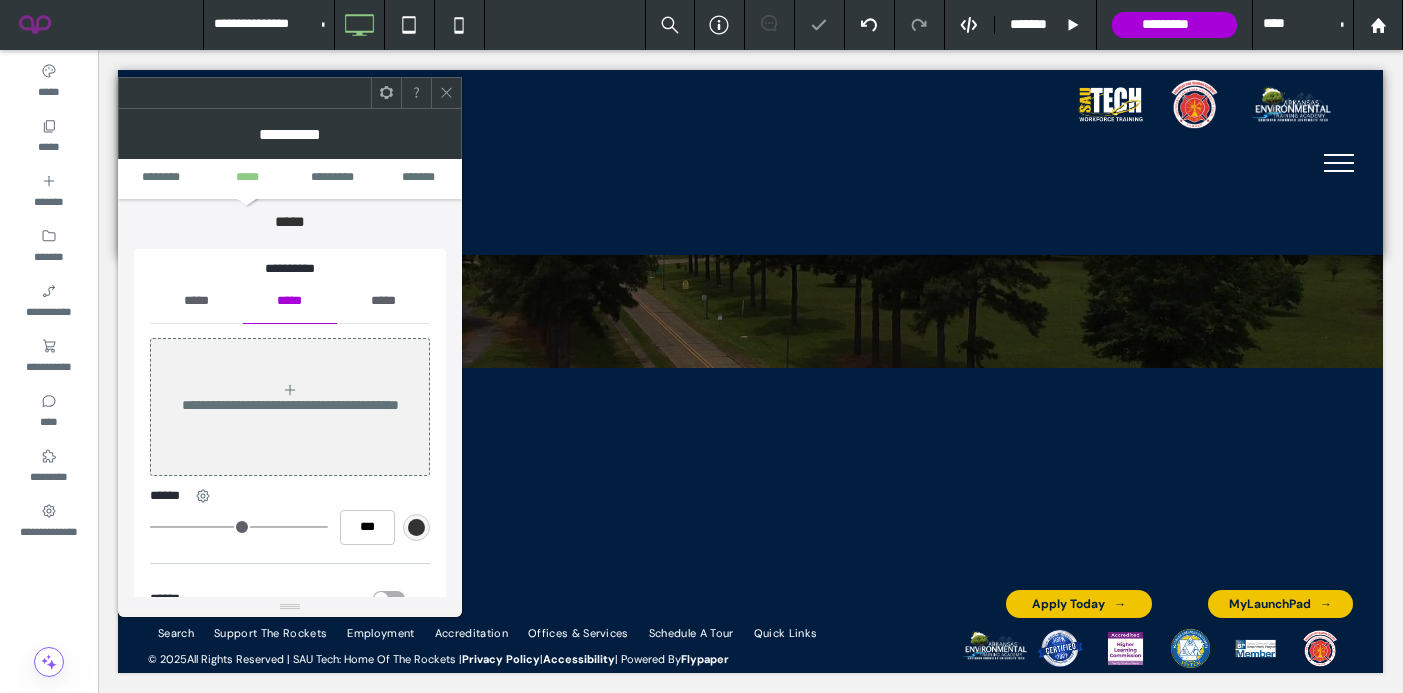 click on "*****" at bounding box center (196, 301) 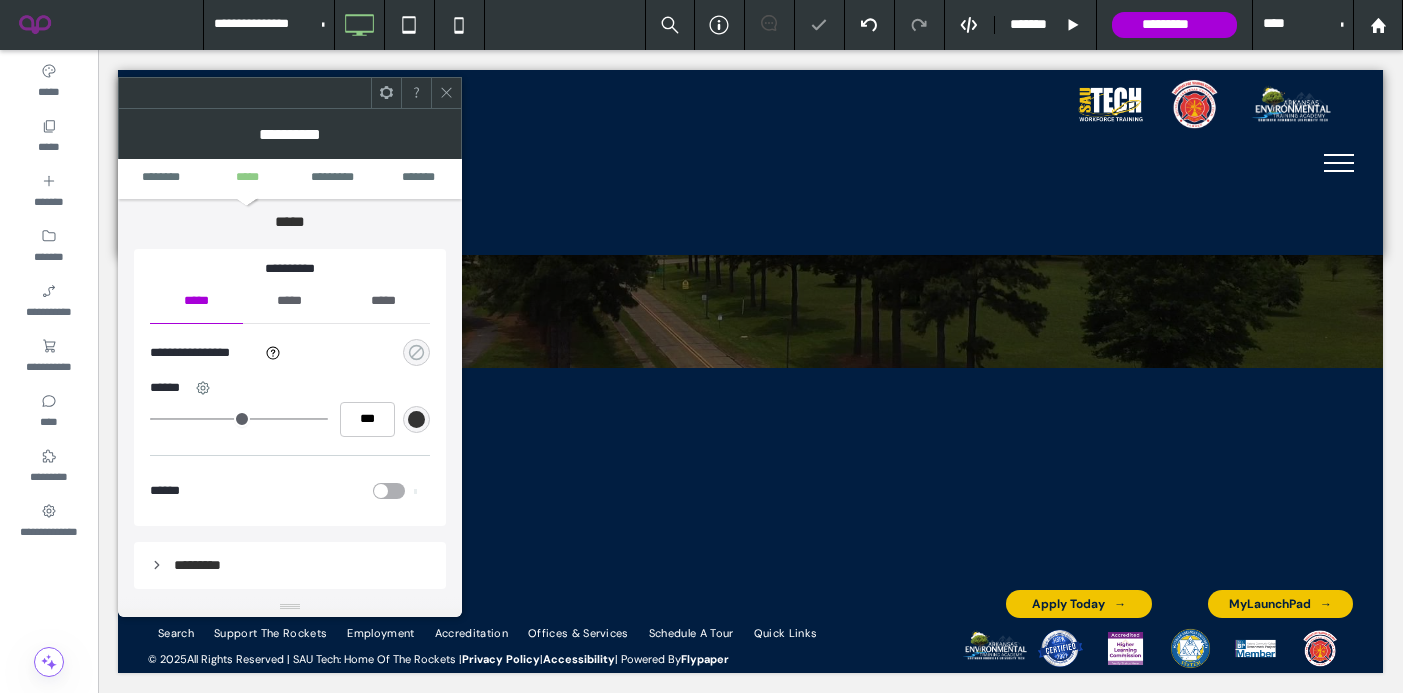 click 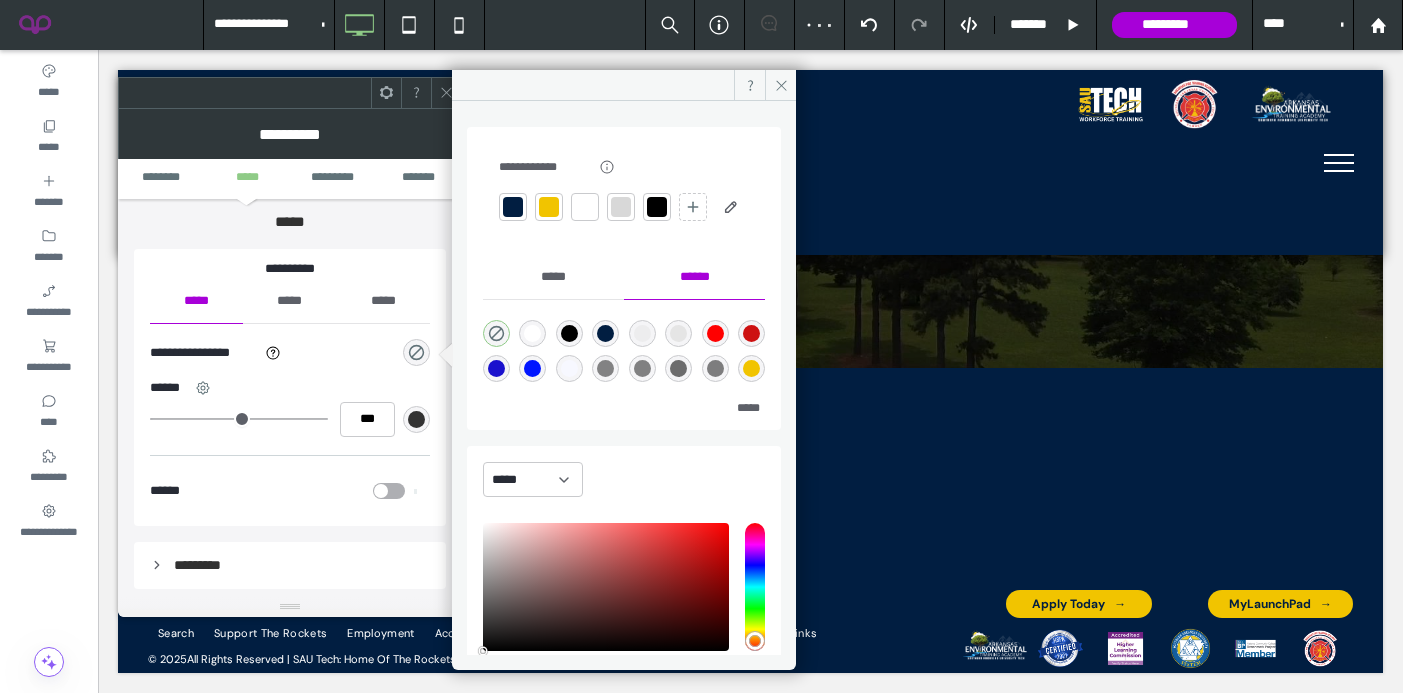 click at bounding box center (549, 207) 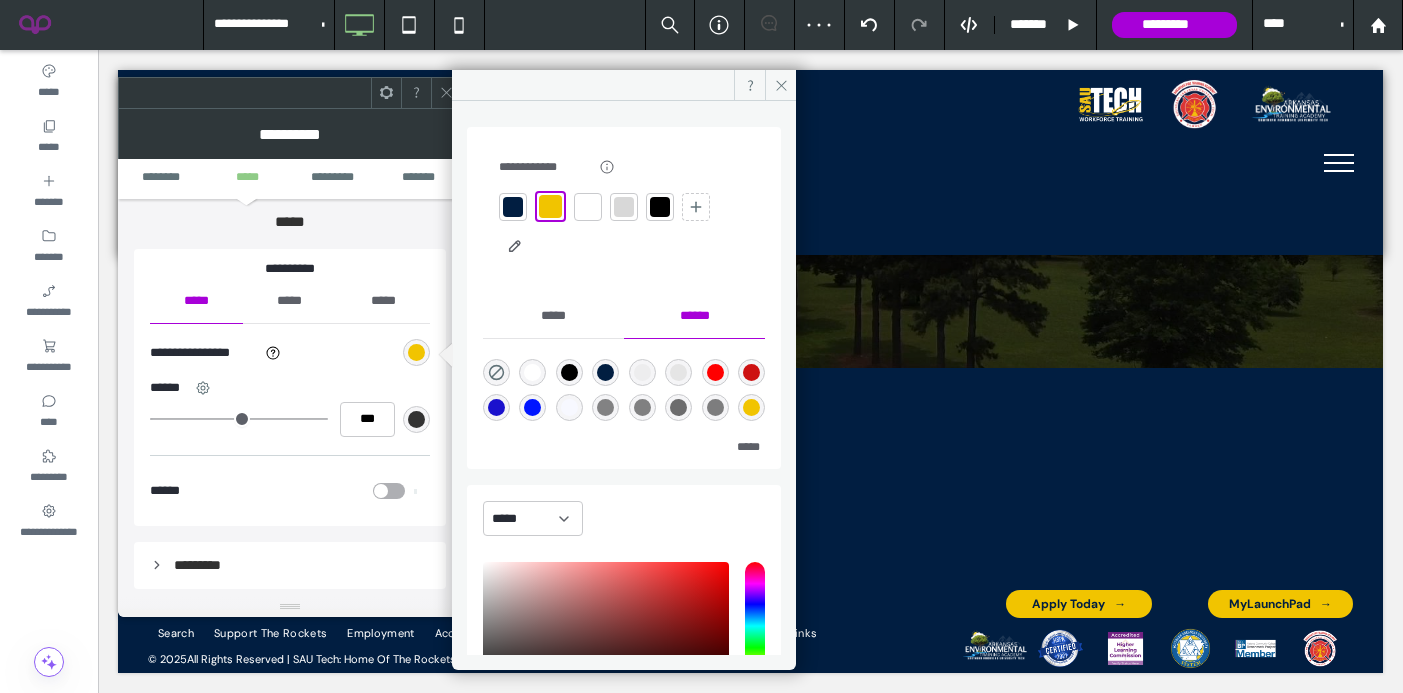 click 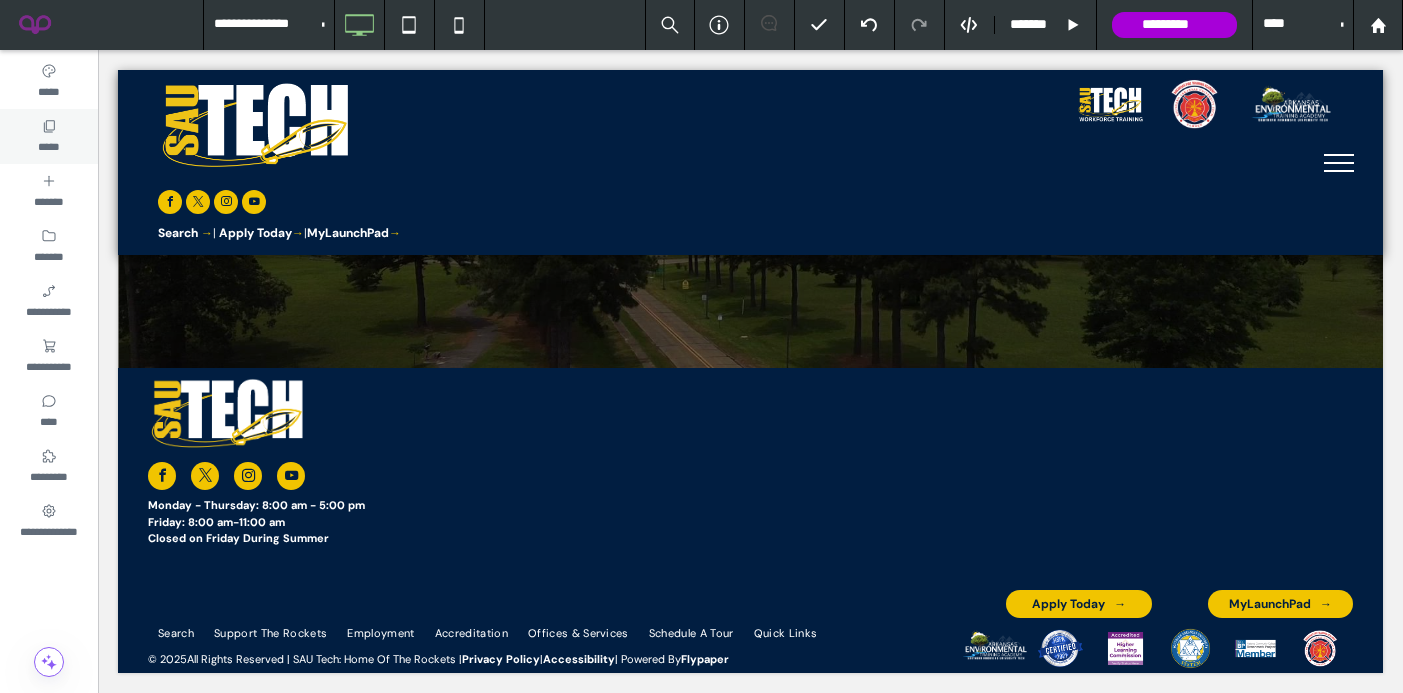 click on "*****" at bounding box center (48, 145) 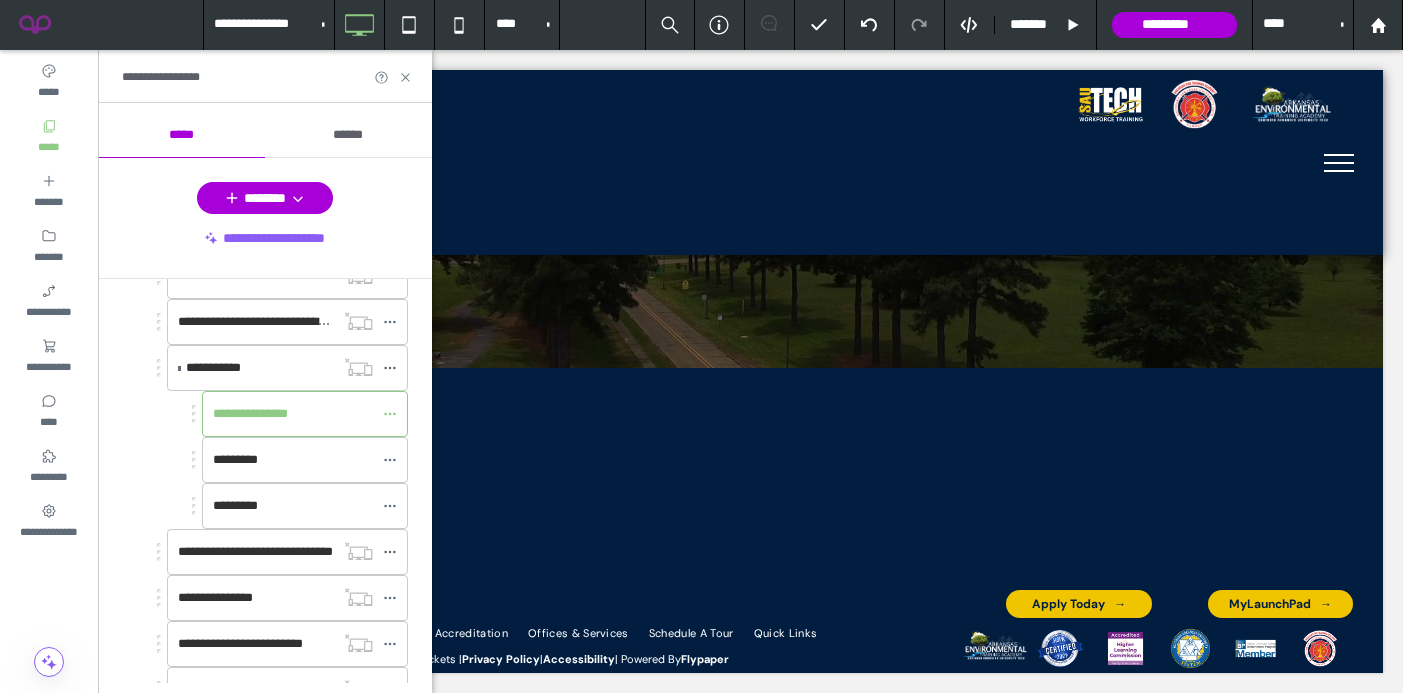scroll, scrollTop: 448, scrollLeft: 0, axis: vertical 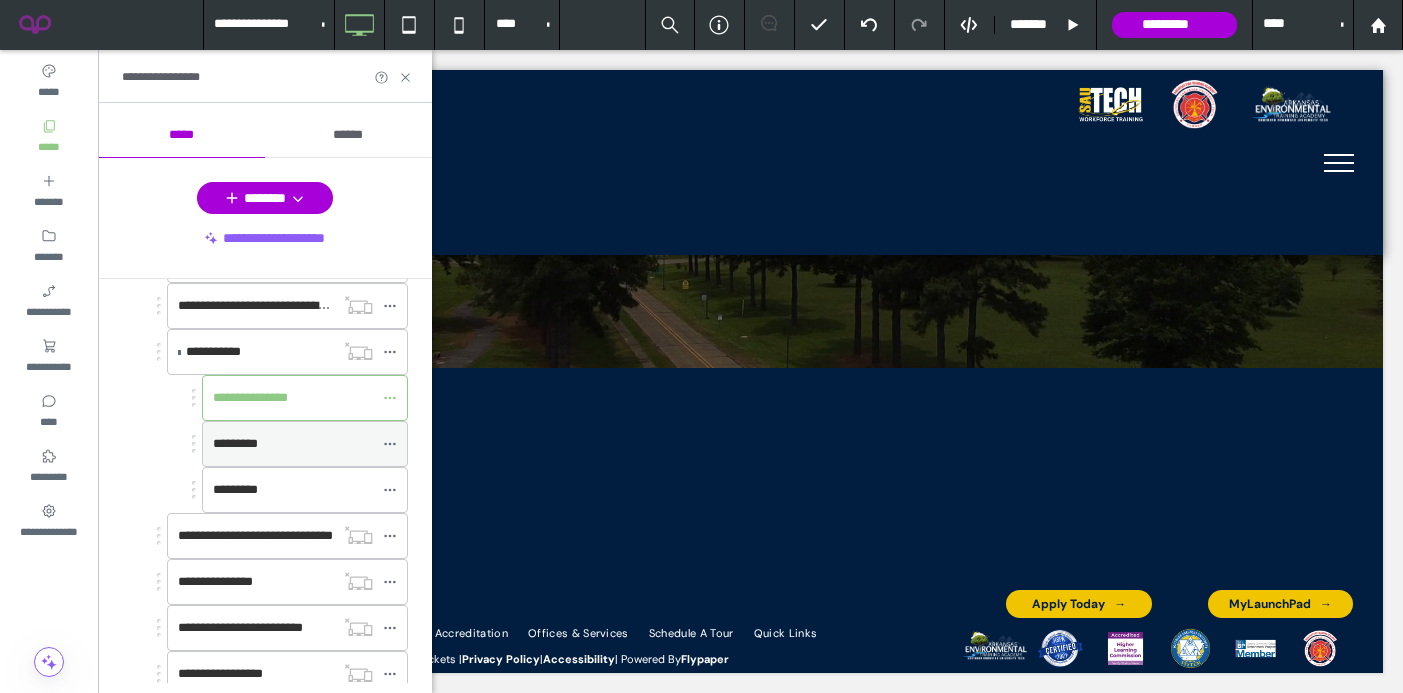 click on "*********" at bounding box center [235, 443] 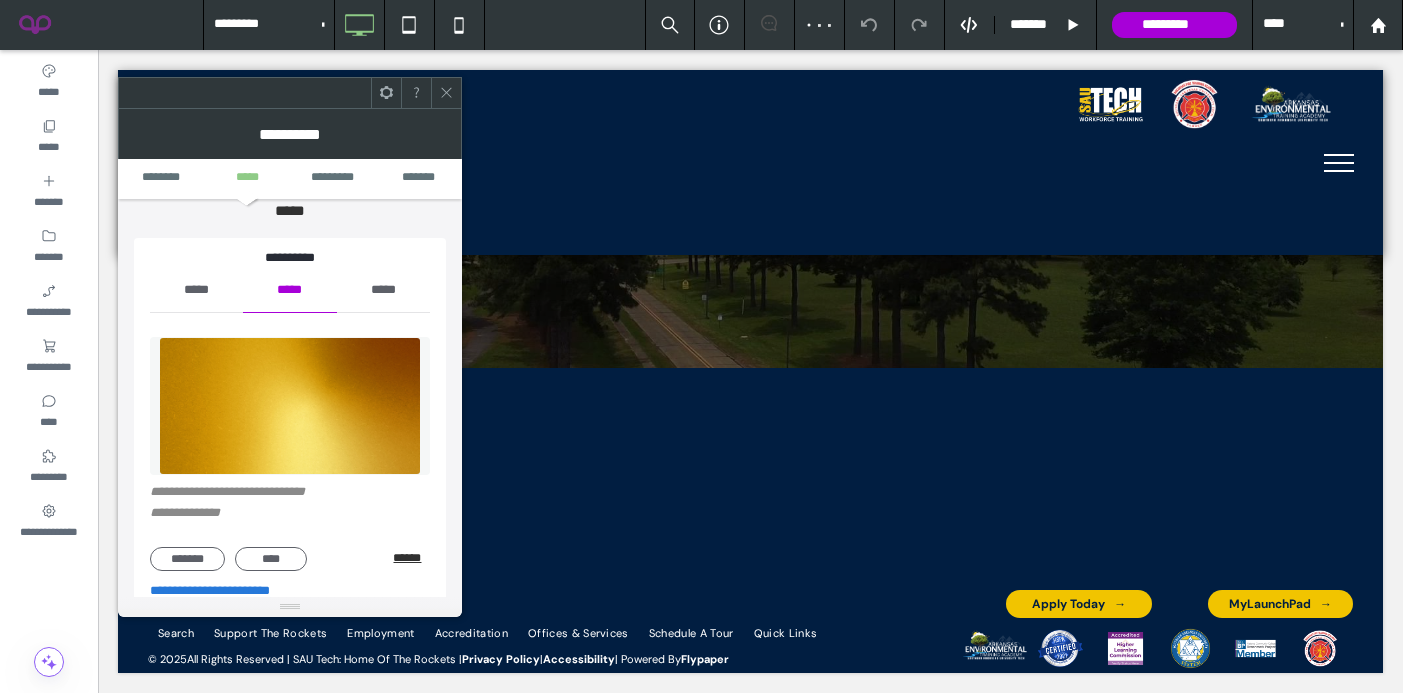 scroll, scrollTop: 191, scrollLeft: 0, axis: vertical 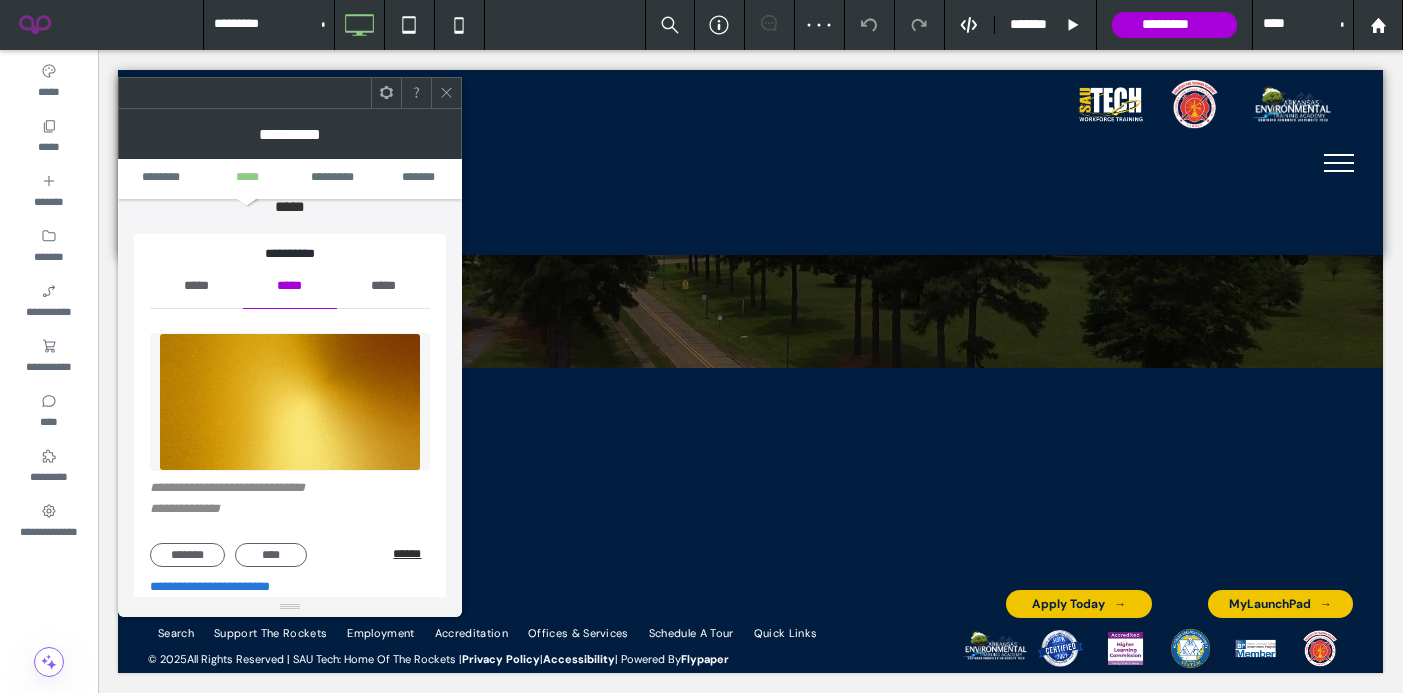 click on "******" at bounding box center [411, 554] 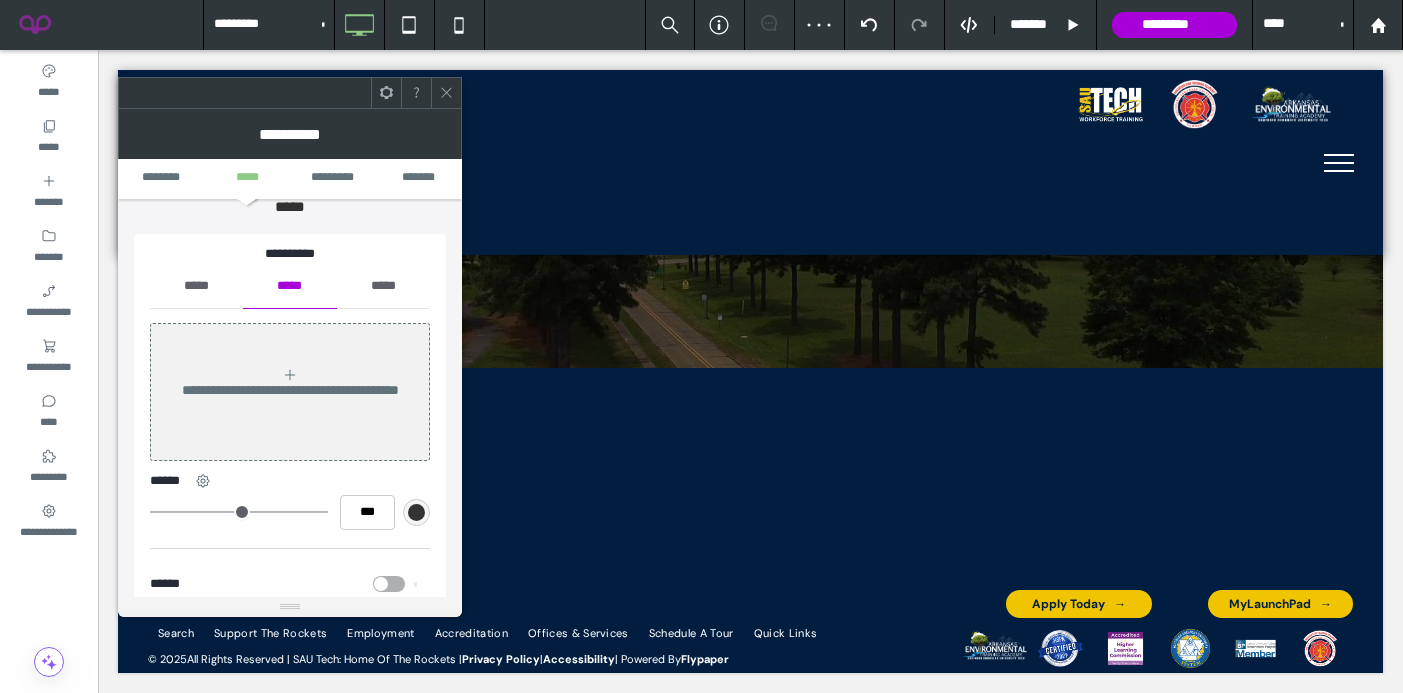 click on "*****" at bounding box center (196, 286) 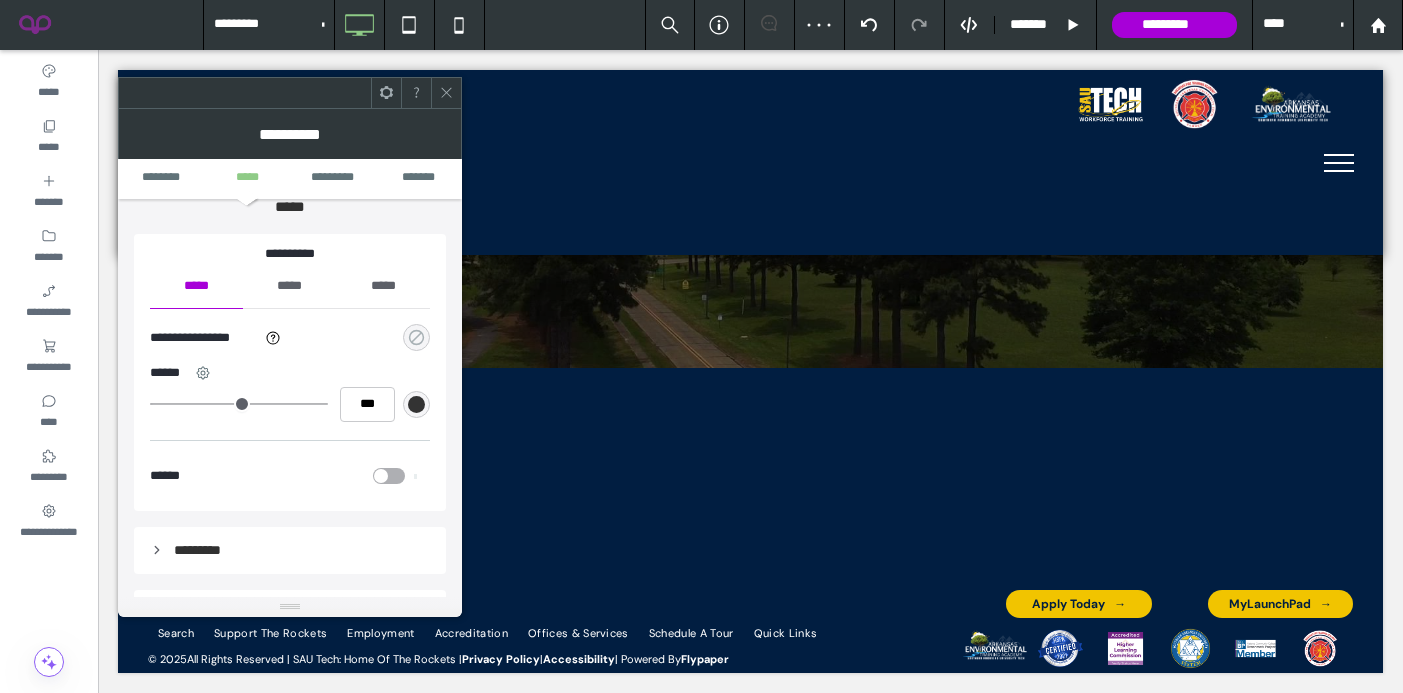 click 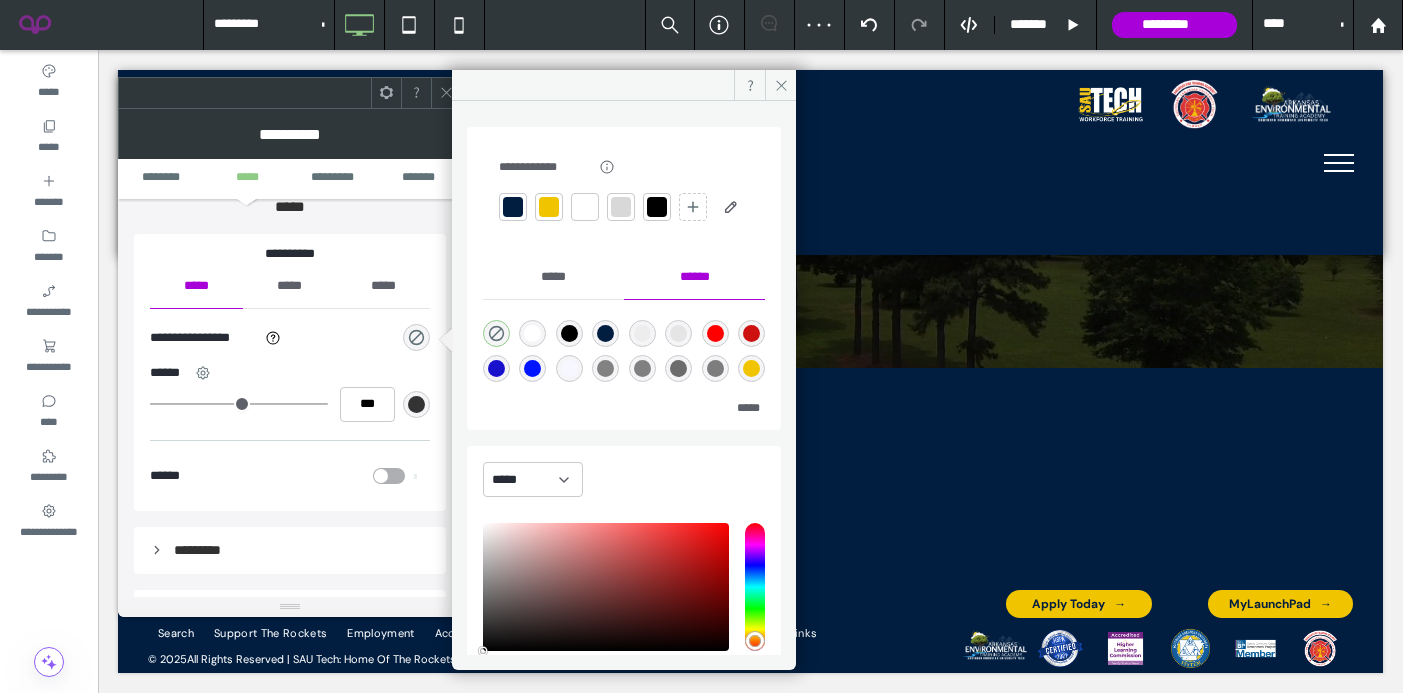 click at bounding box center [549, 207] 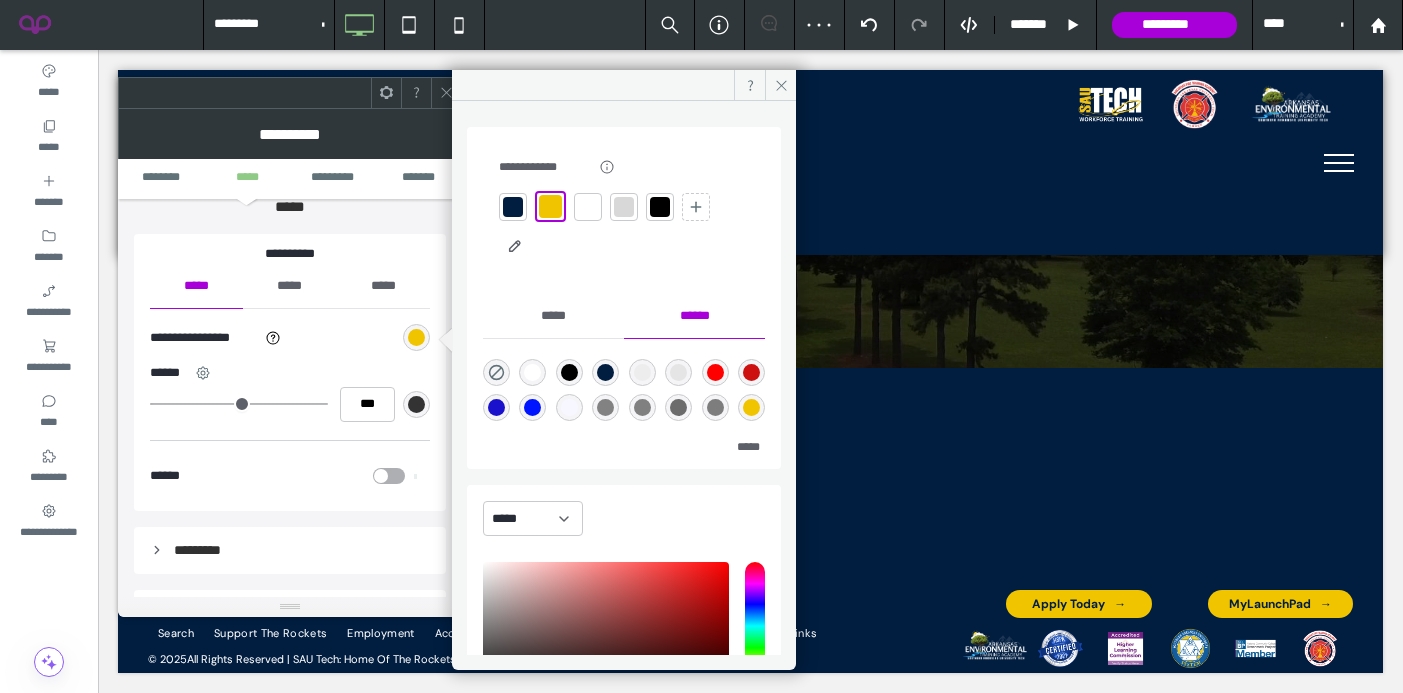 click 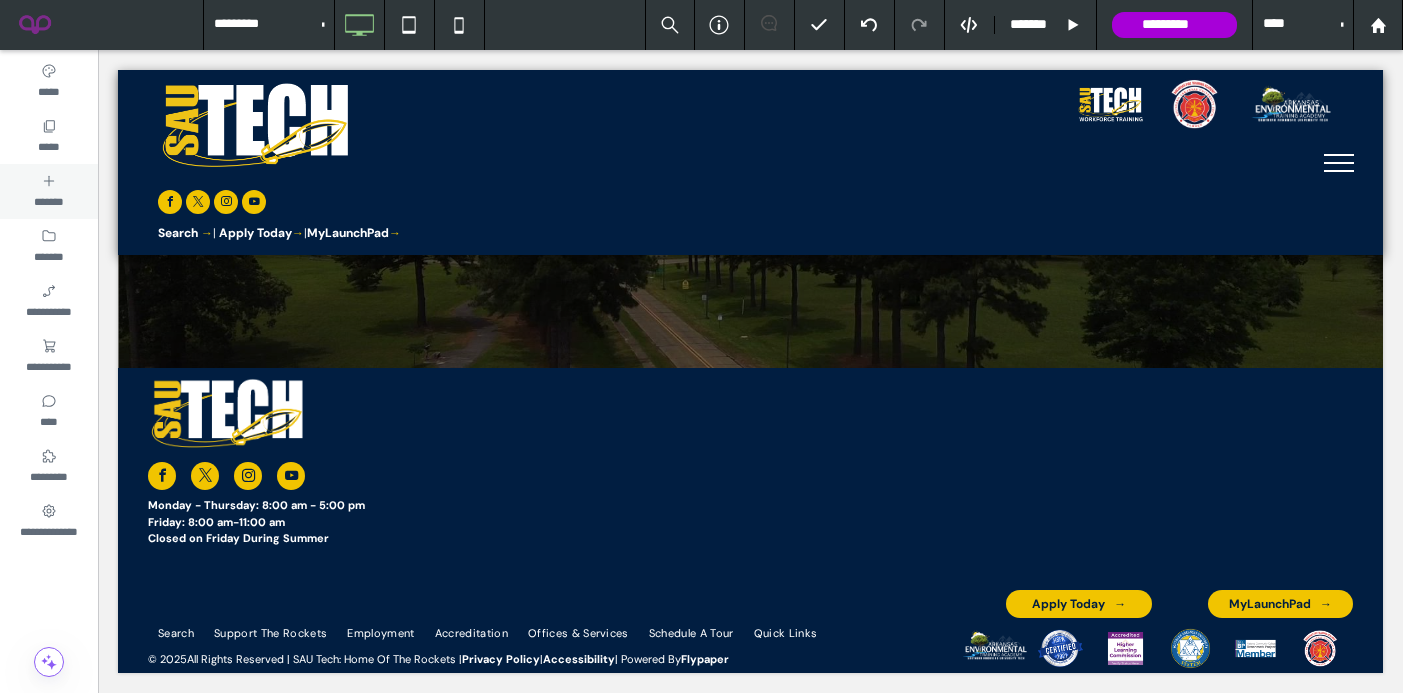 click on "*****" at bounding box center [48, 145] 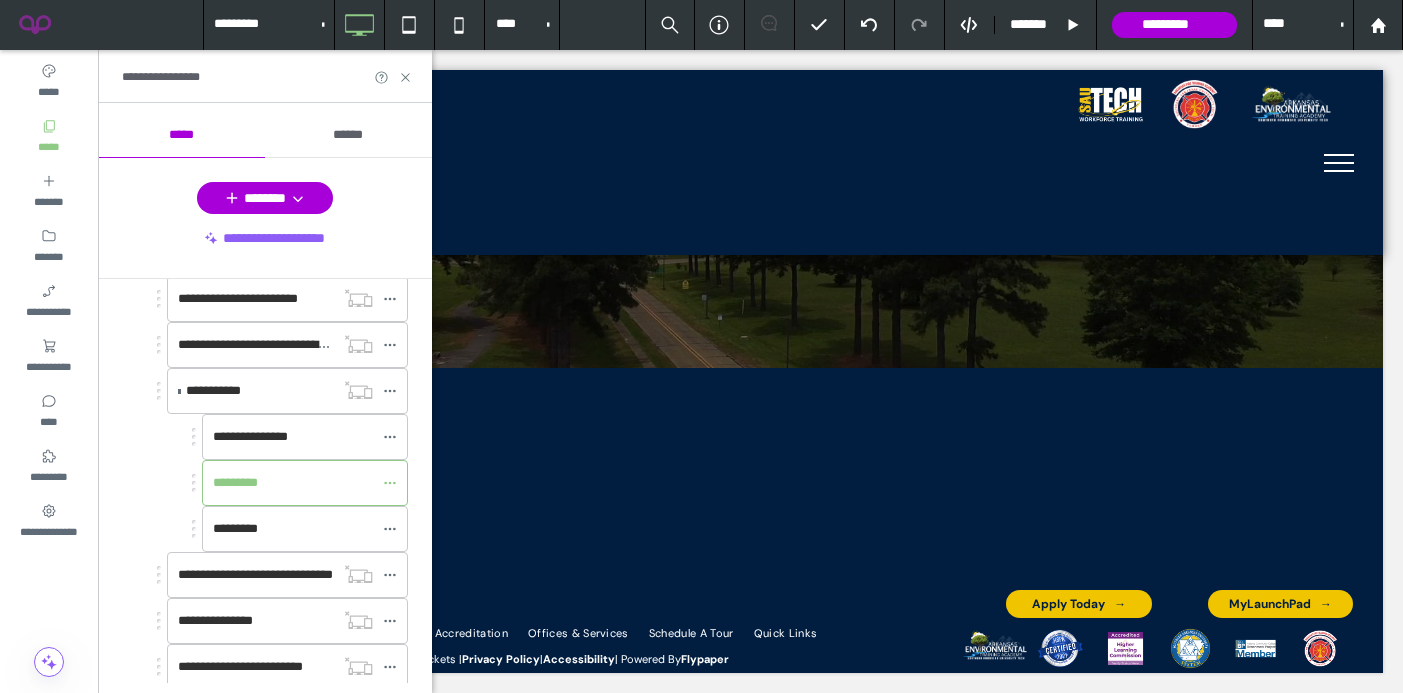 scroll, scrollTop: 435, scrollLeft: 0, axis: vertical 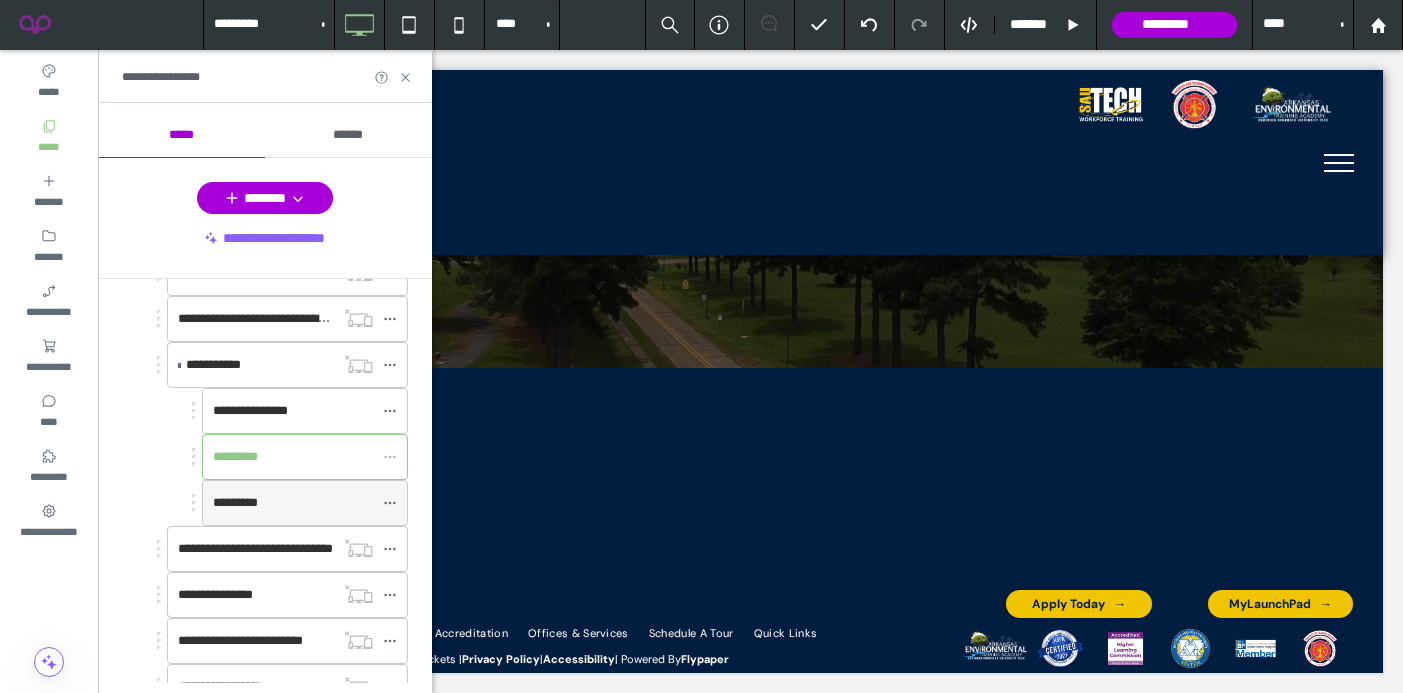 click on "*********" at bounding box center (235, 502) 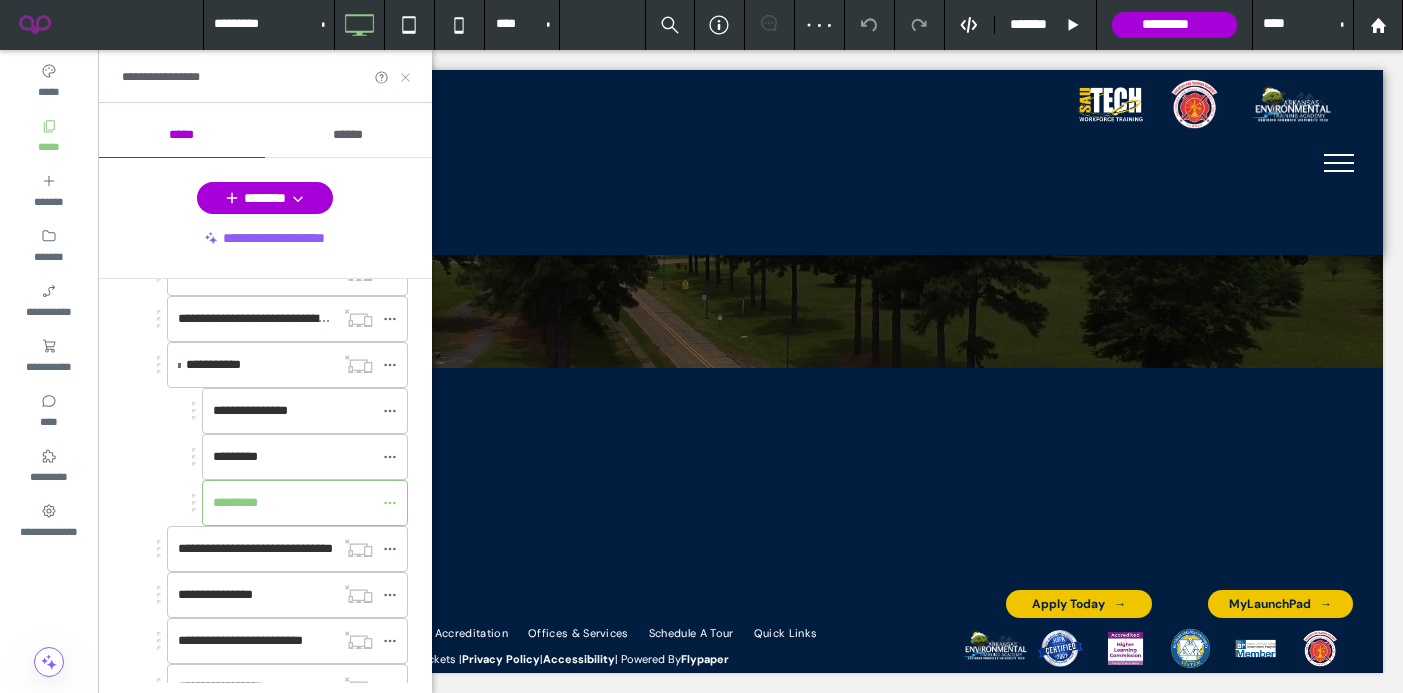 click 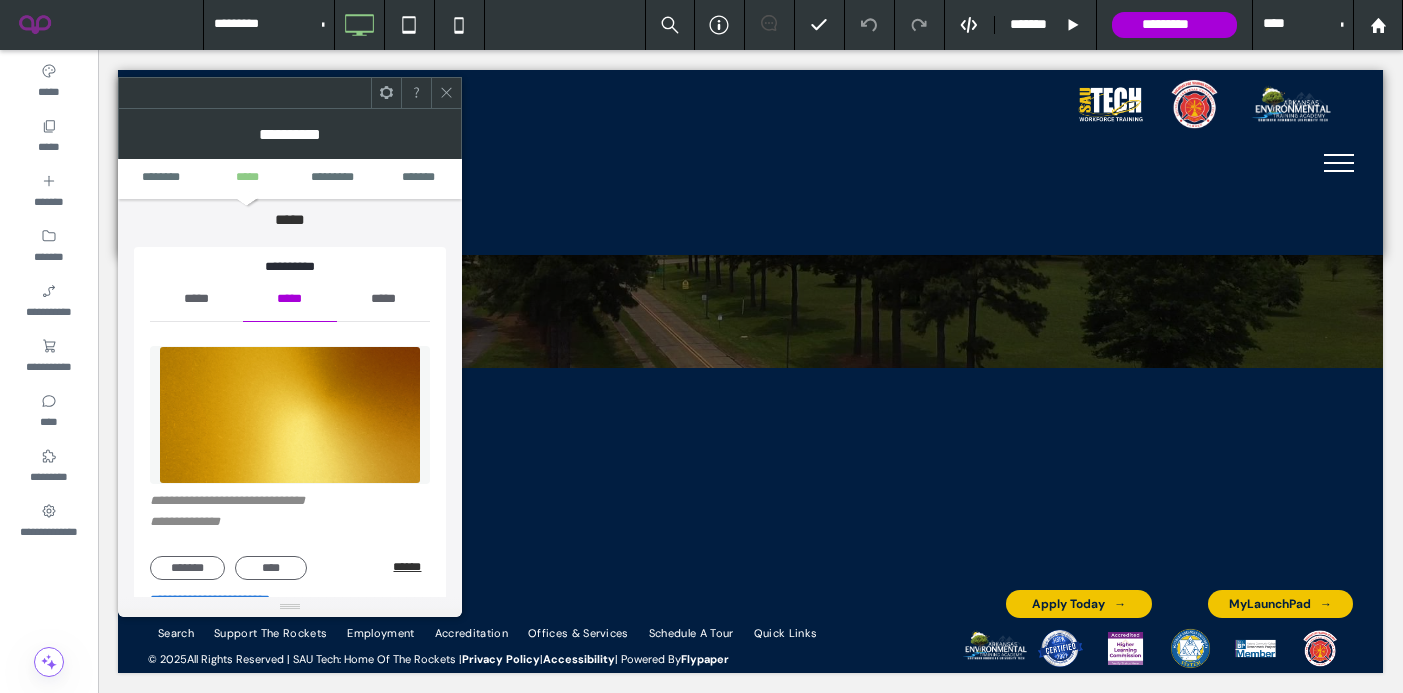 scroll, scrollTop: 179, scrollLeft: 0, axis: vertical 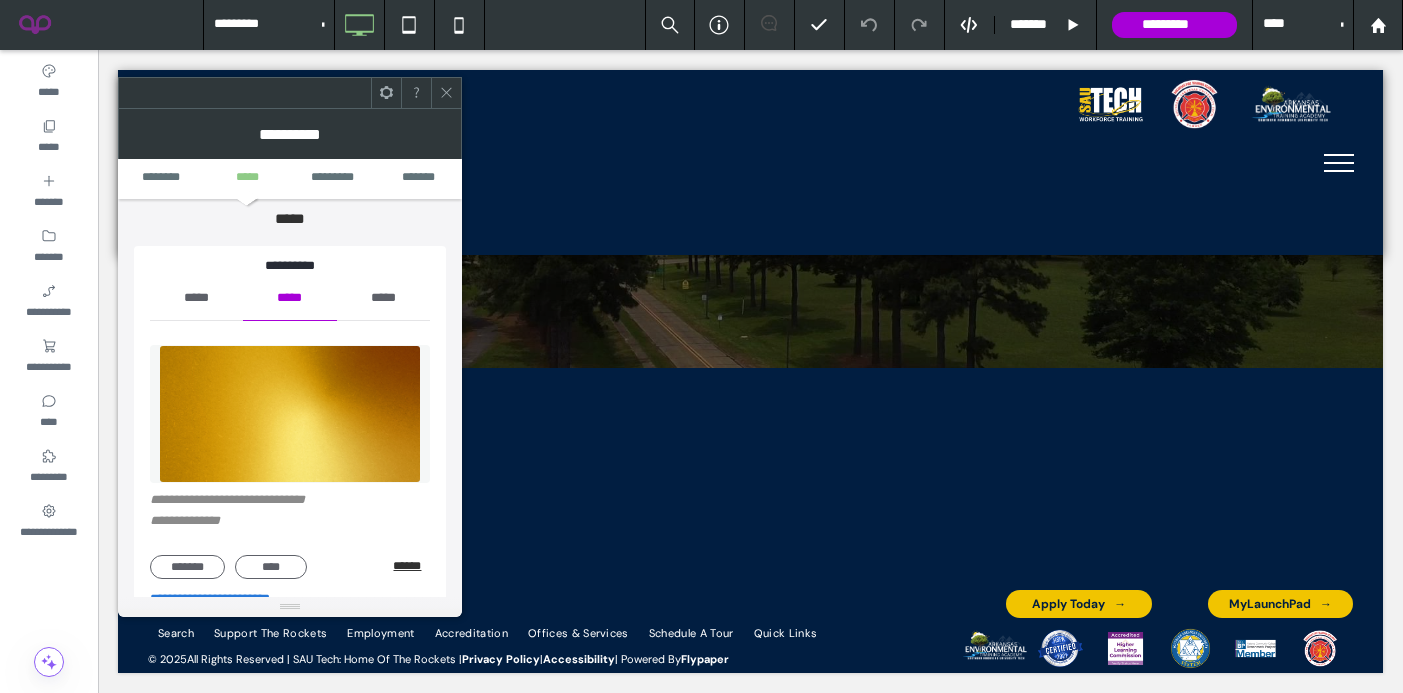 click on "******" at bounding box center [411, 566] 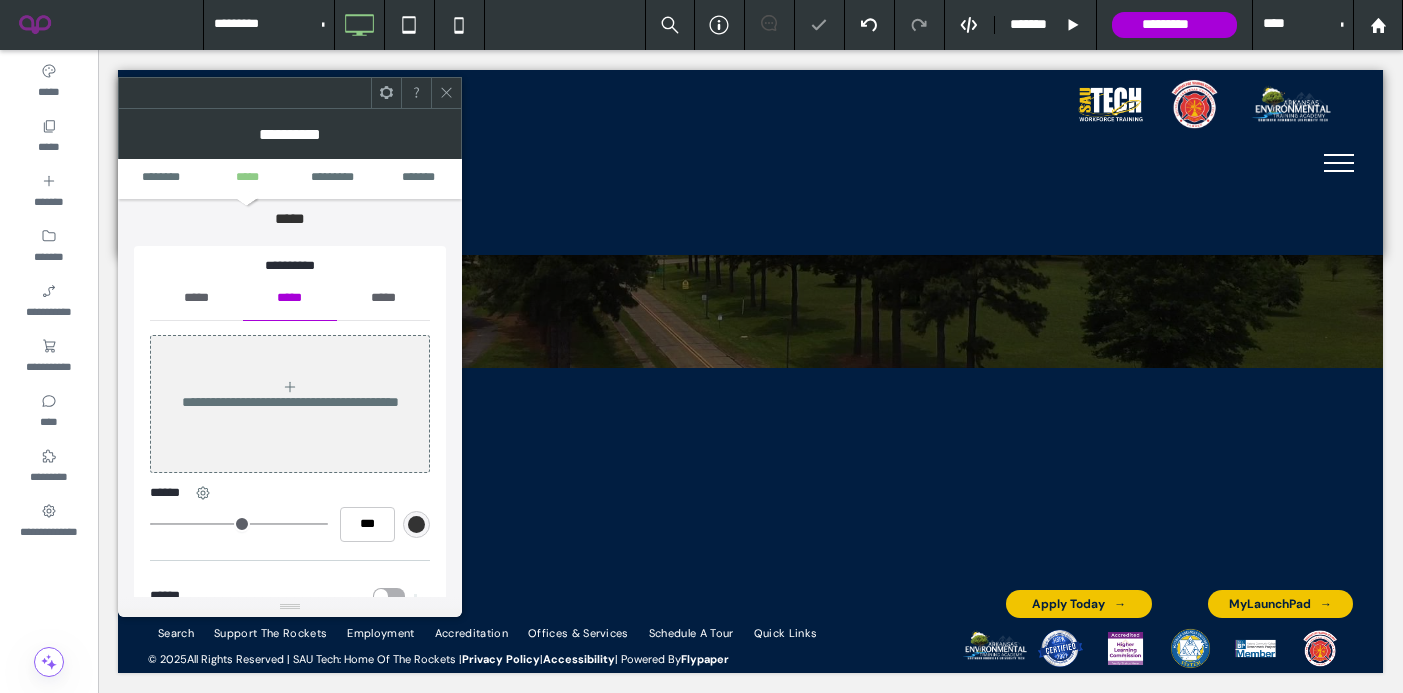click on "*****" at bounding box center (196, 298) 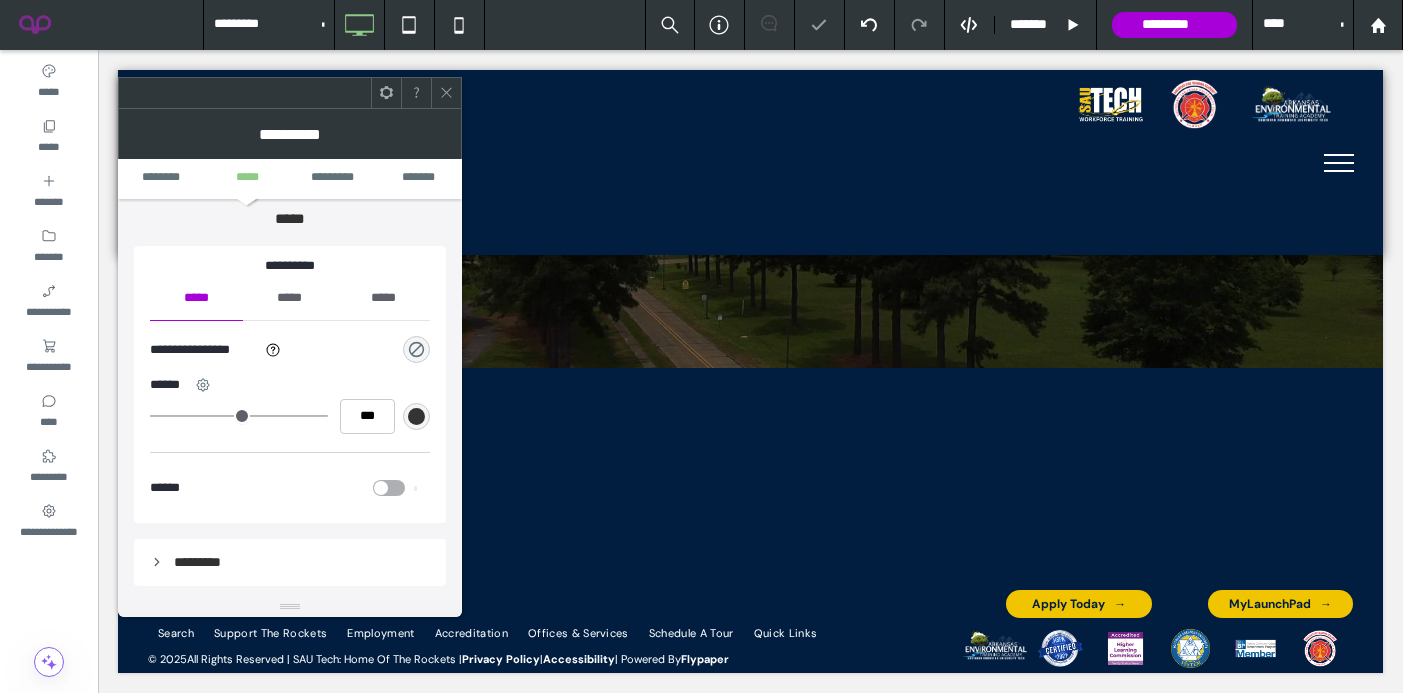 click at bounding box center [416, 349] 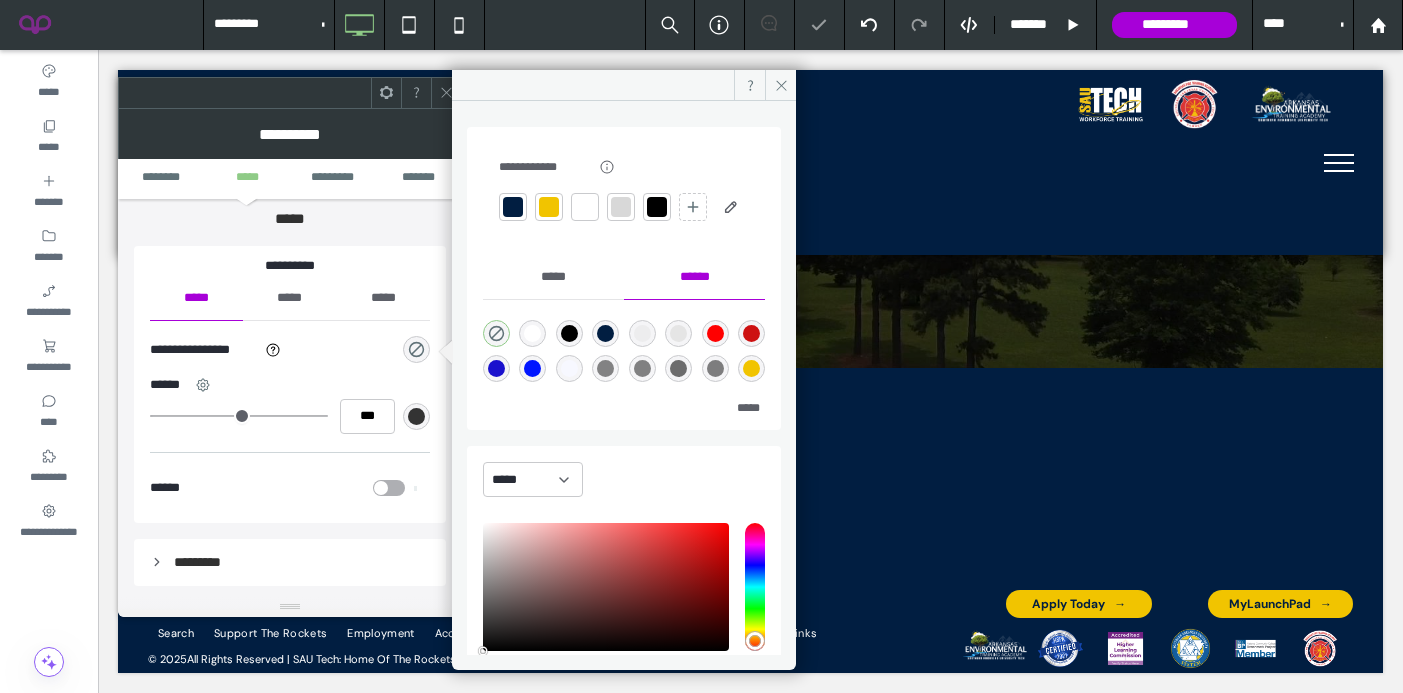 click at bounding box center [549, 207] 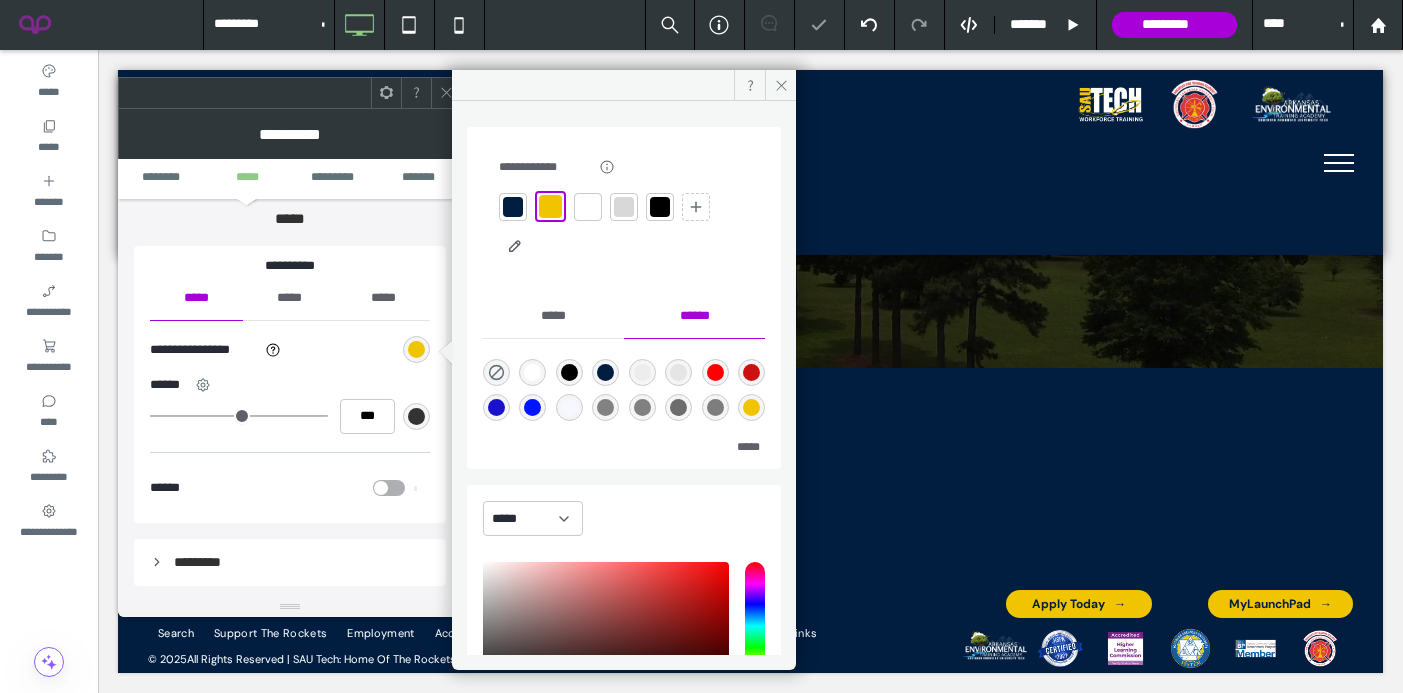 click 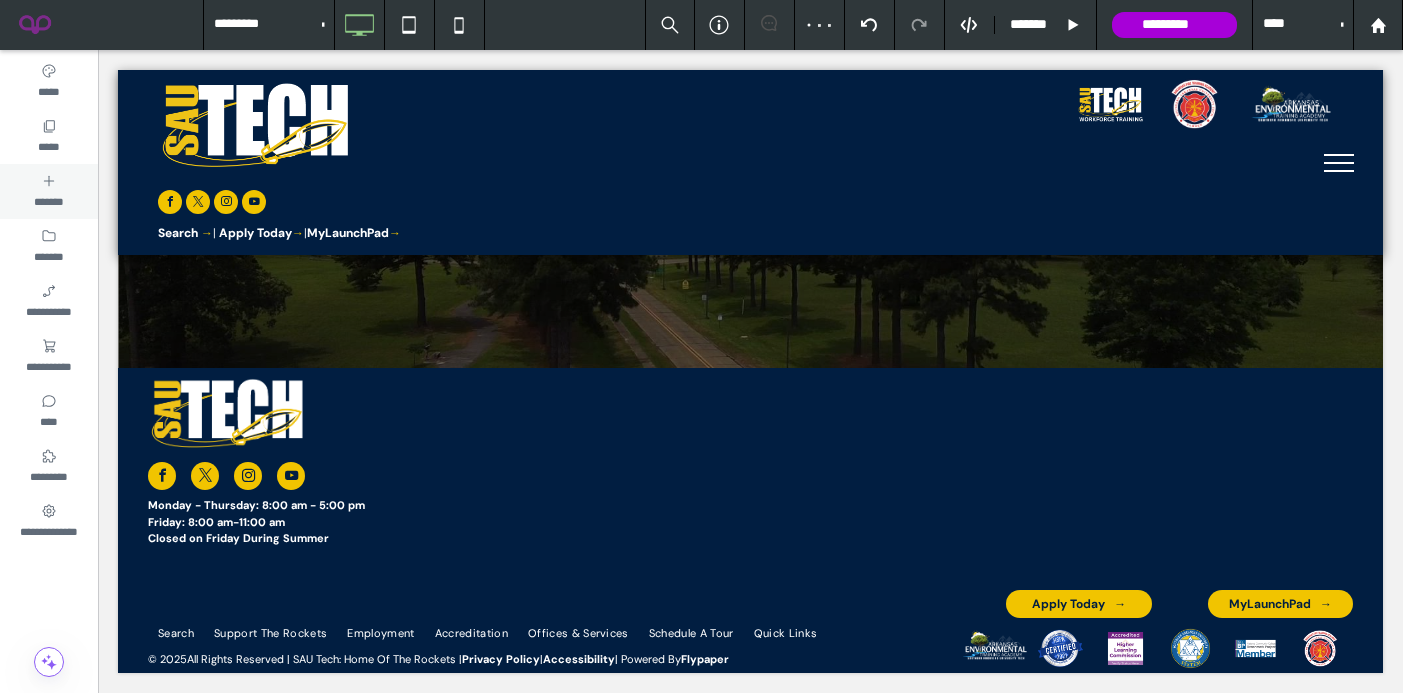click on "*****" at bounding box center (49, 136) 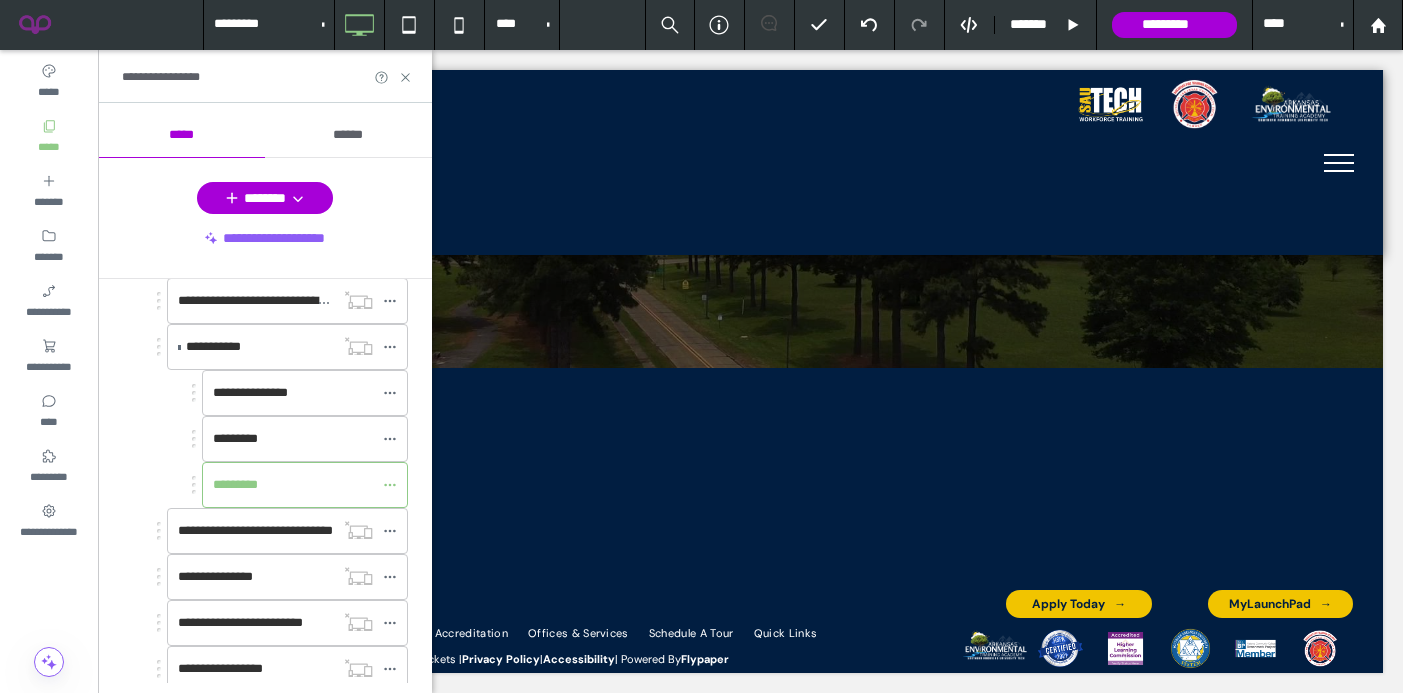 scroll, scrollTop: 465, scrollLeft: 0, axis: vertical 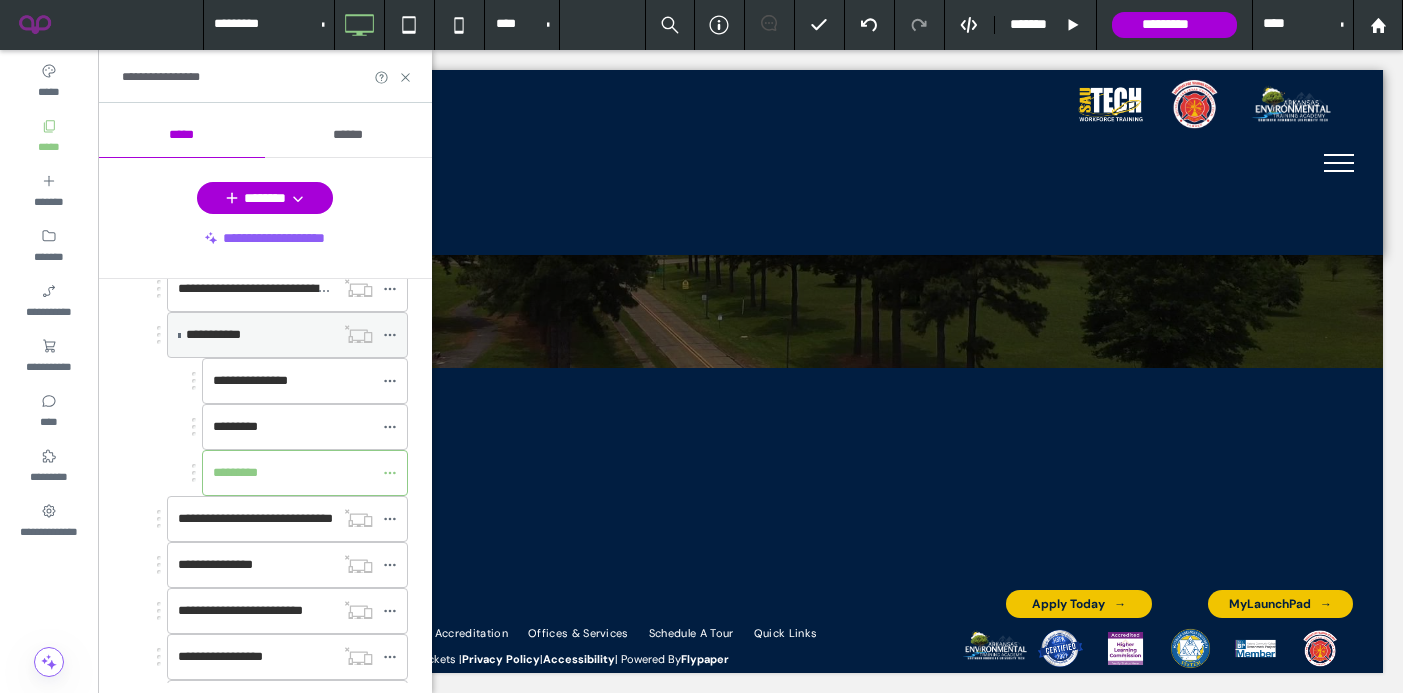 click at bounding box center [179, 335] 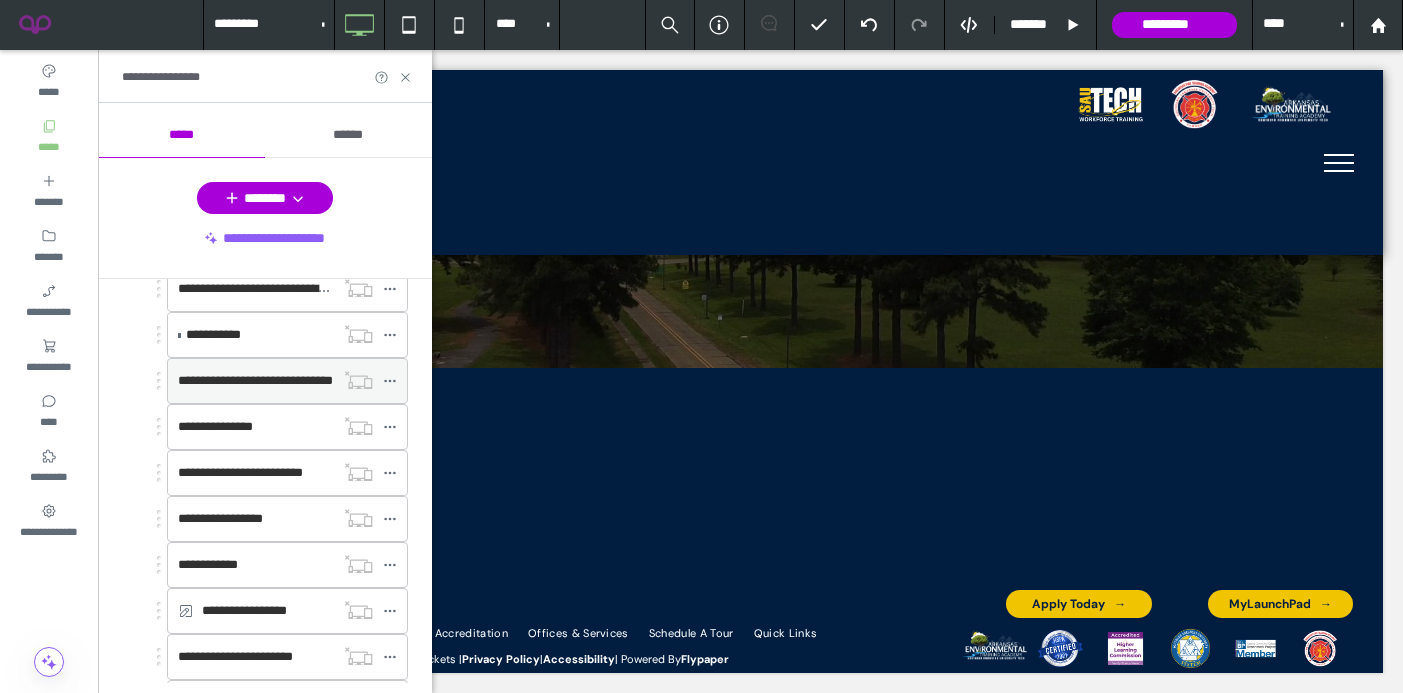 click on "**********" at bounding box center [255, 380] 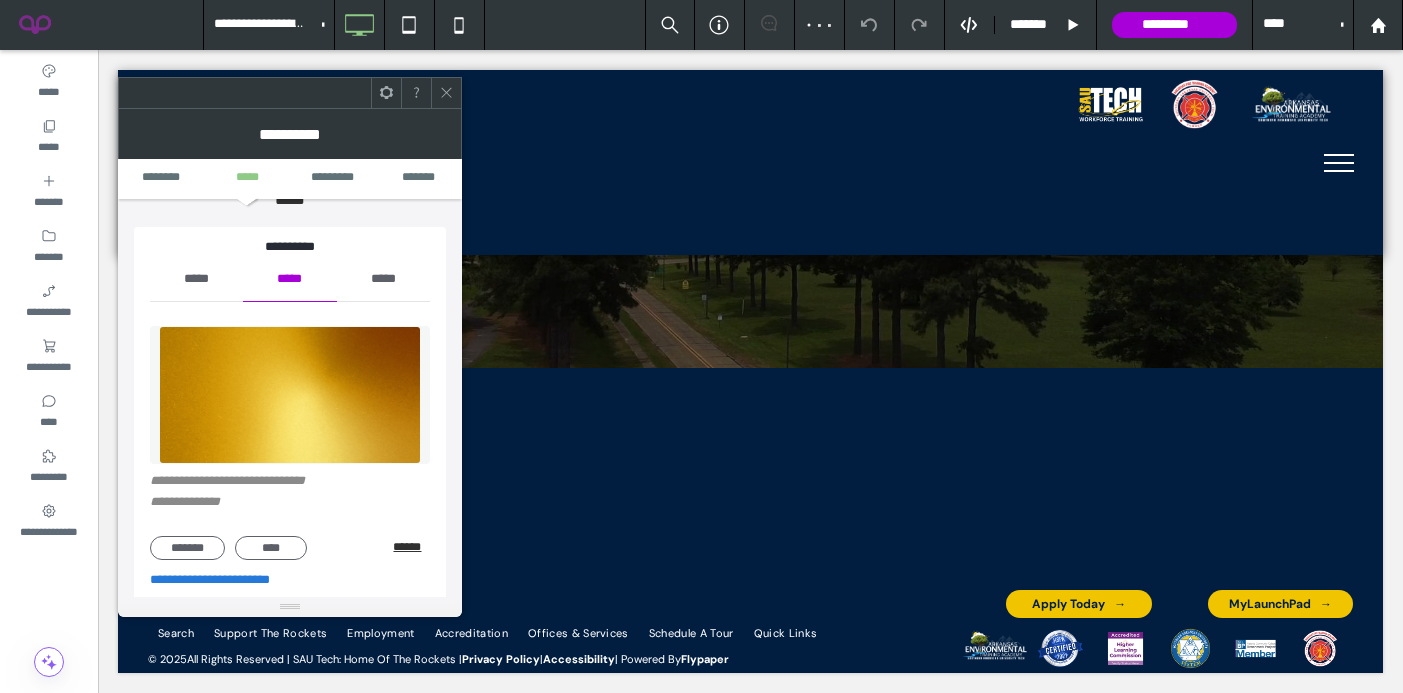 scroll, scrollTop: 206, scrollLeft: 0, axis: vertical 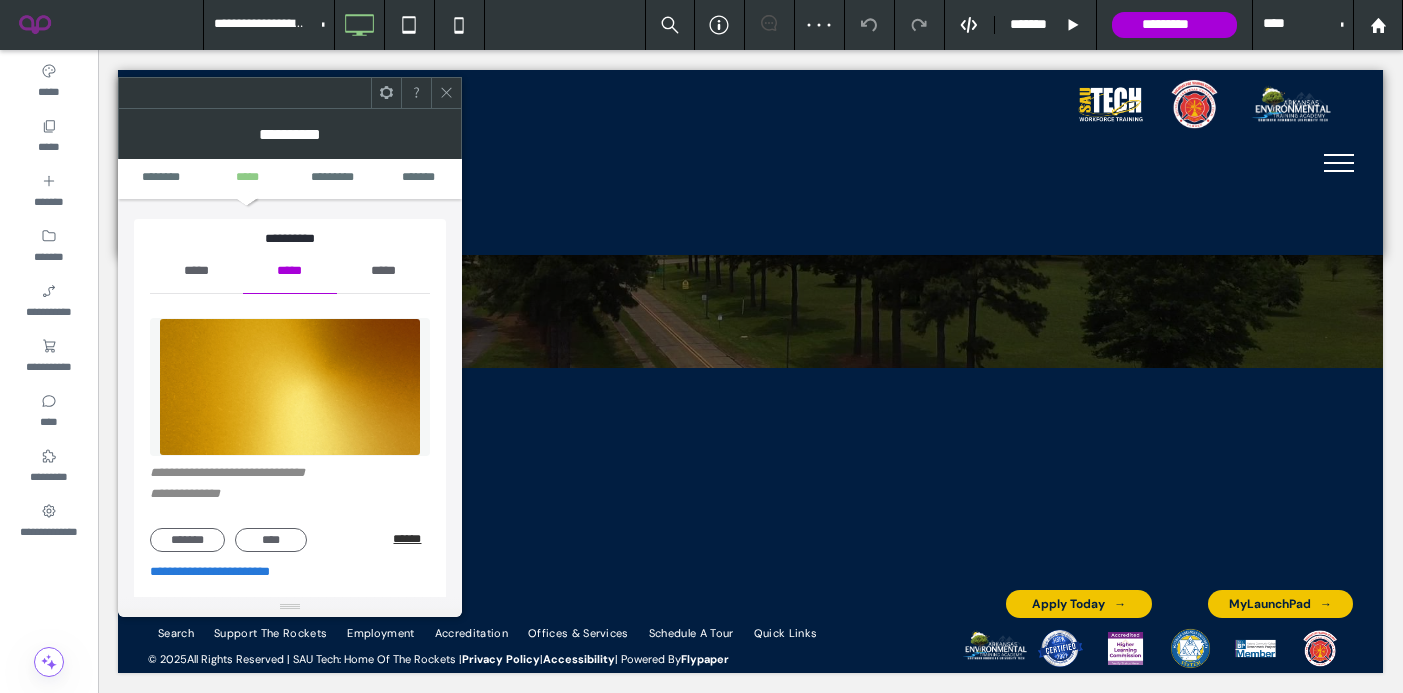 click on "******" at bounding box center [411, 539] 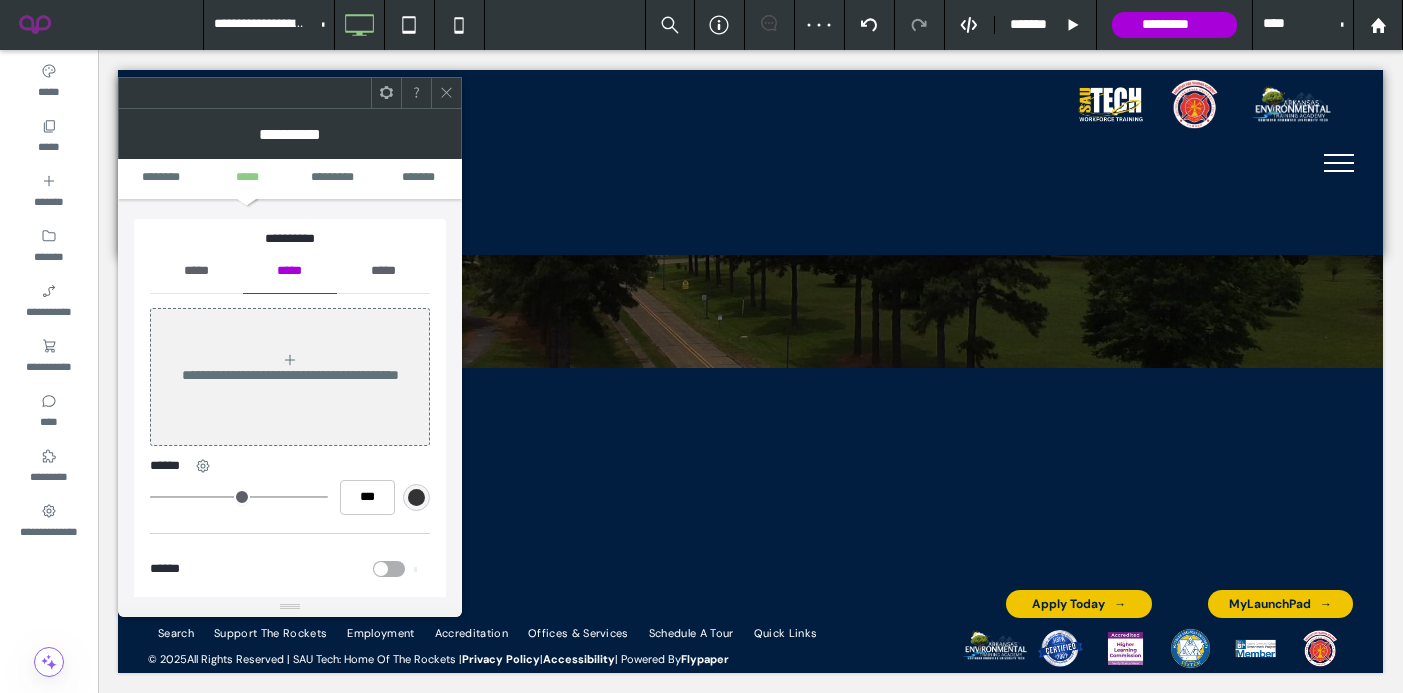 click on "*****" at bounding box center (196, 271) 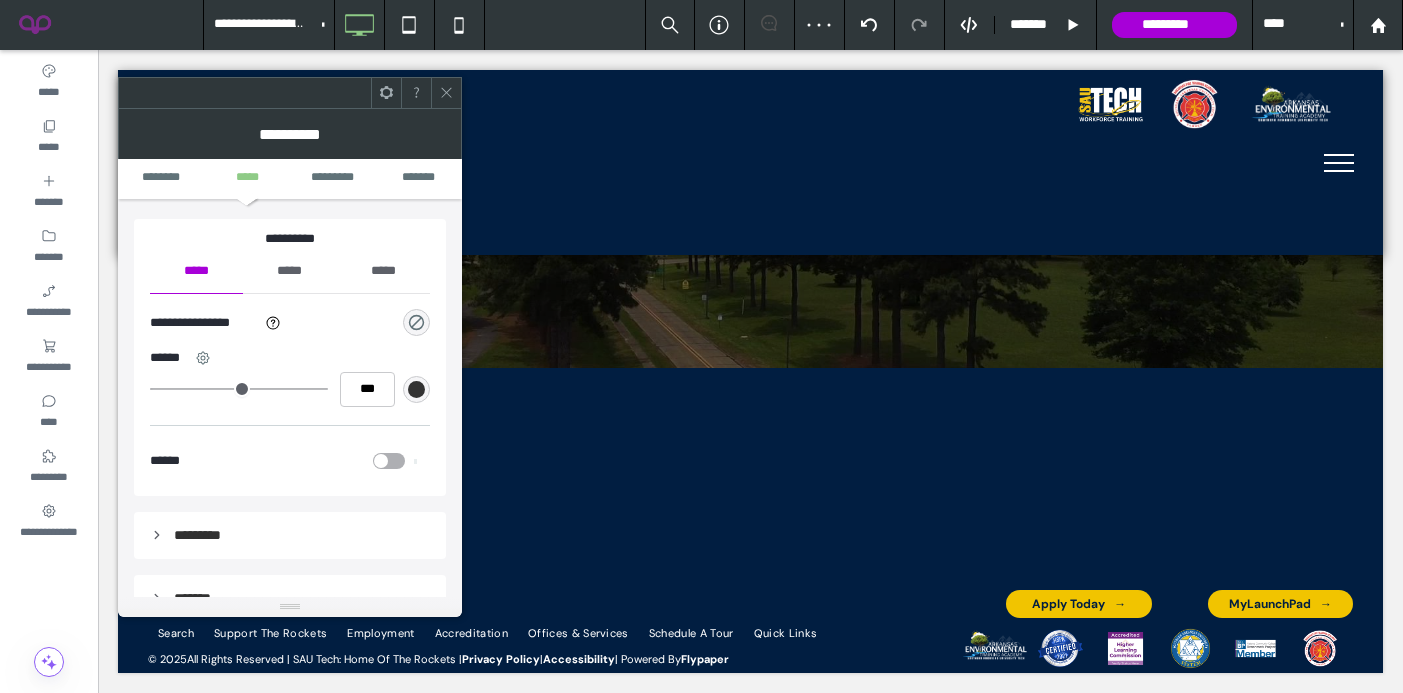 click at bounding box center (416, 322) 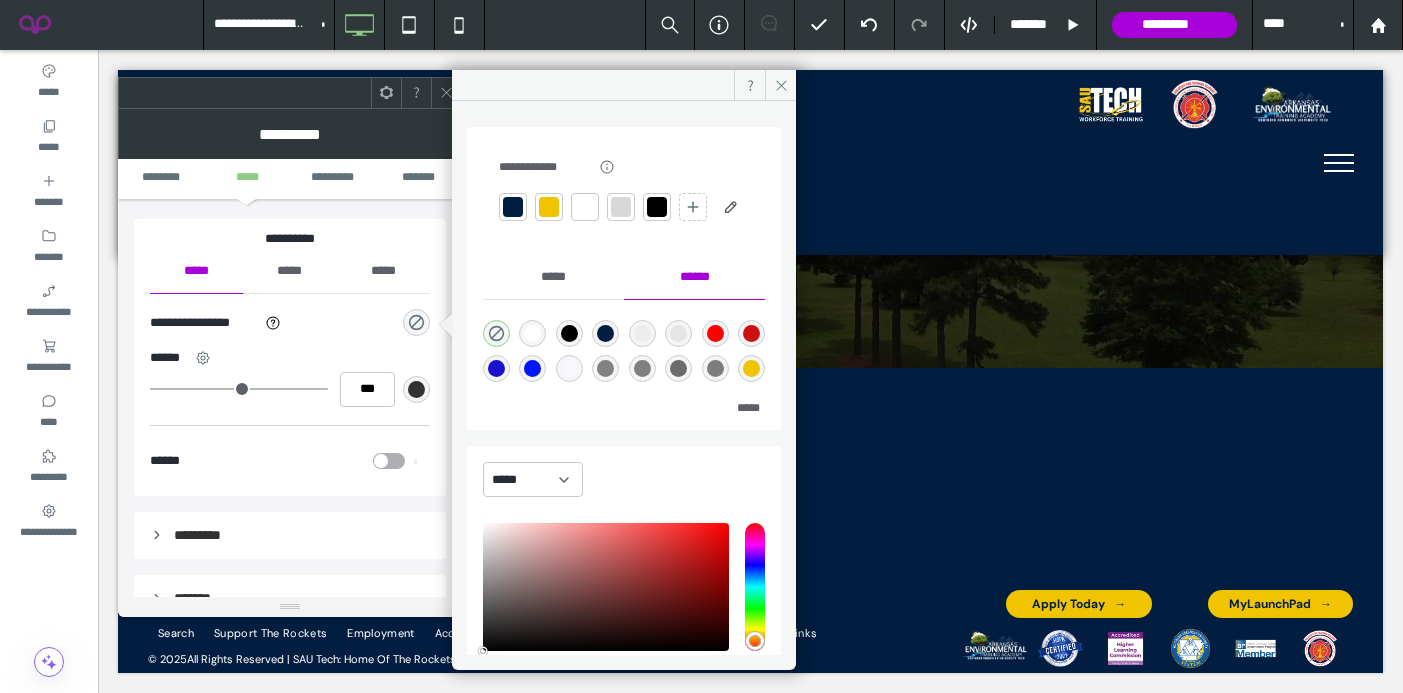 click at bounding box center (549, 207) 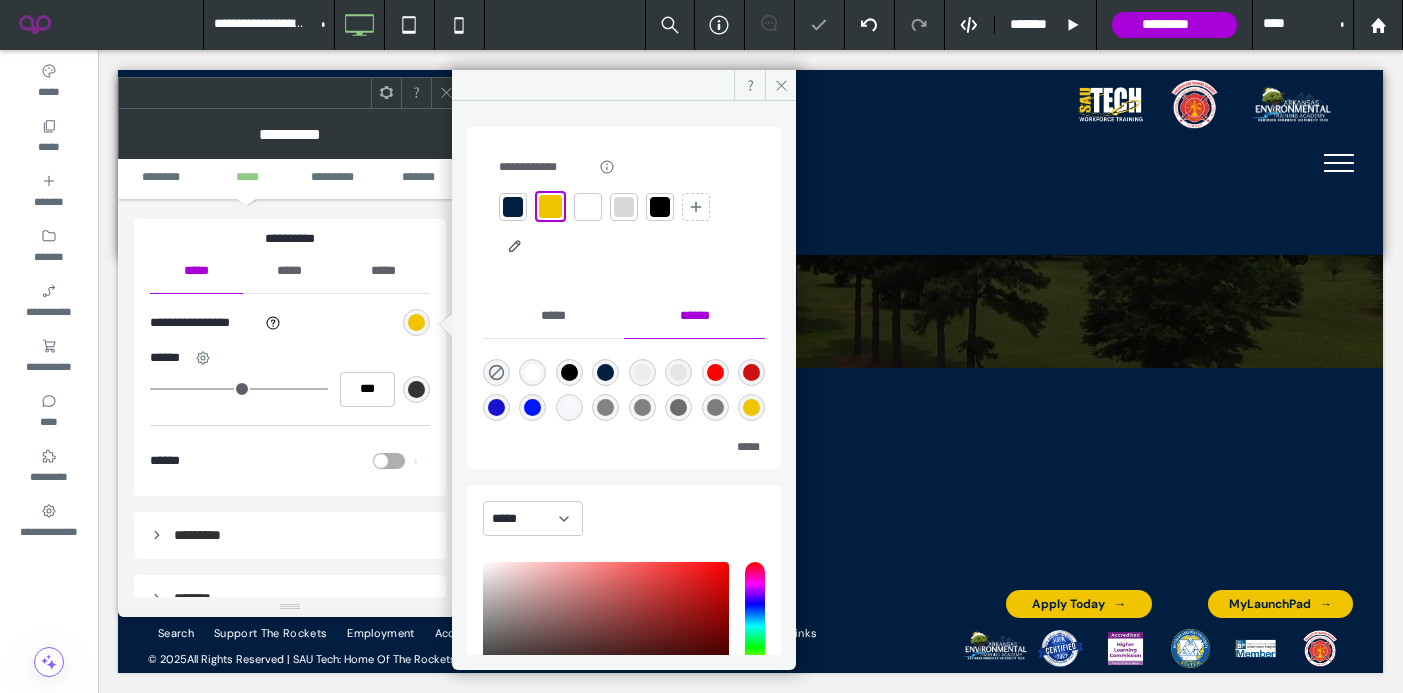 click 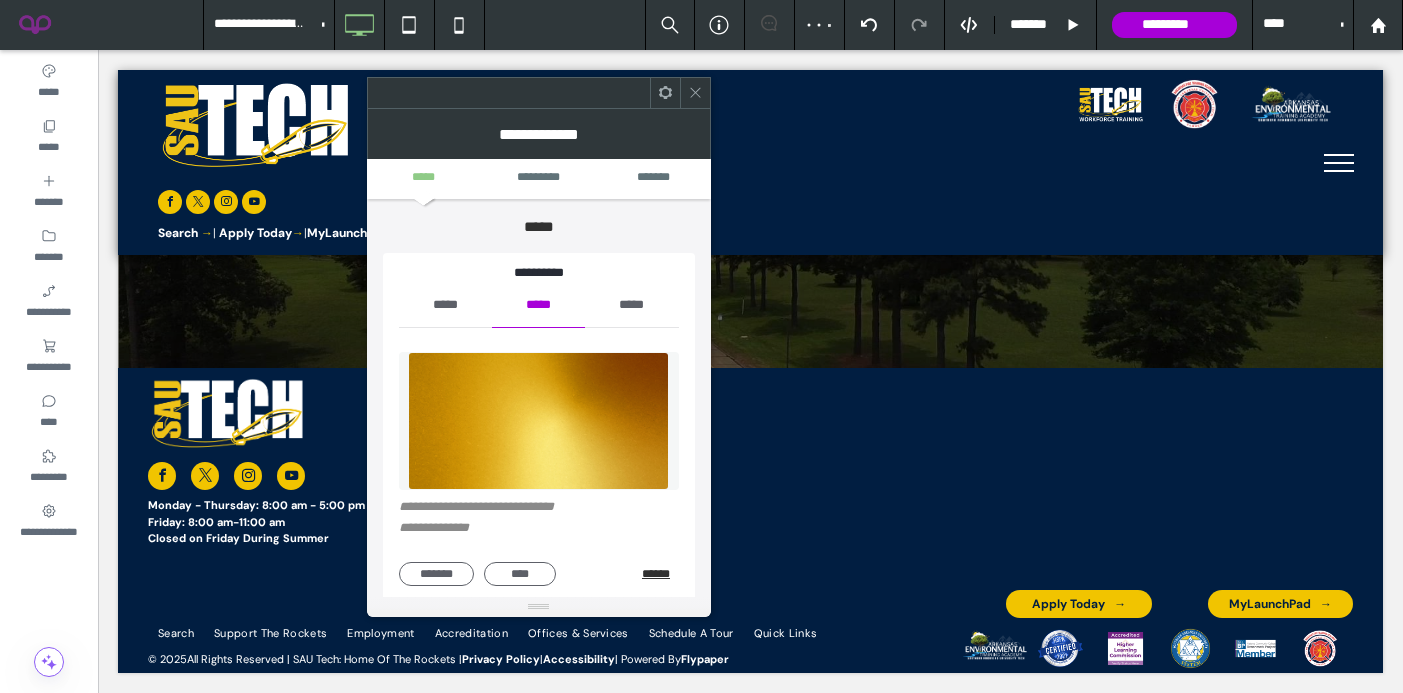scroll, scrollTop: 81, scrollLeft: 0, axis: vertical 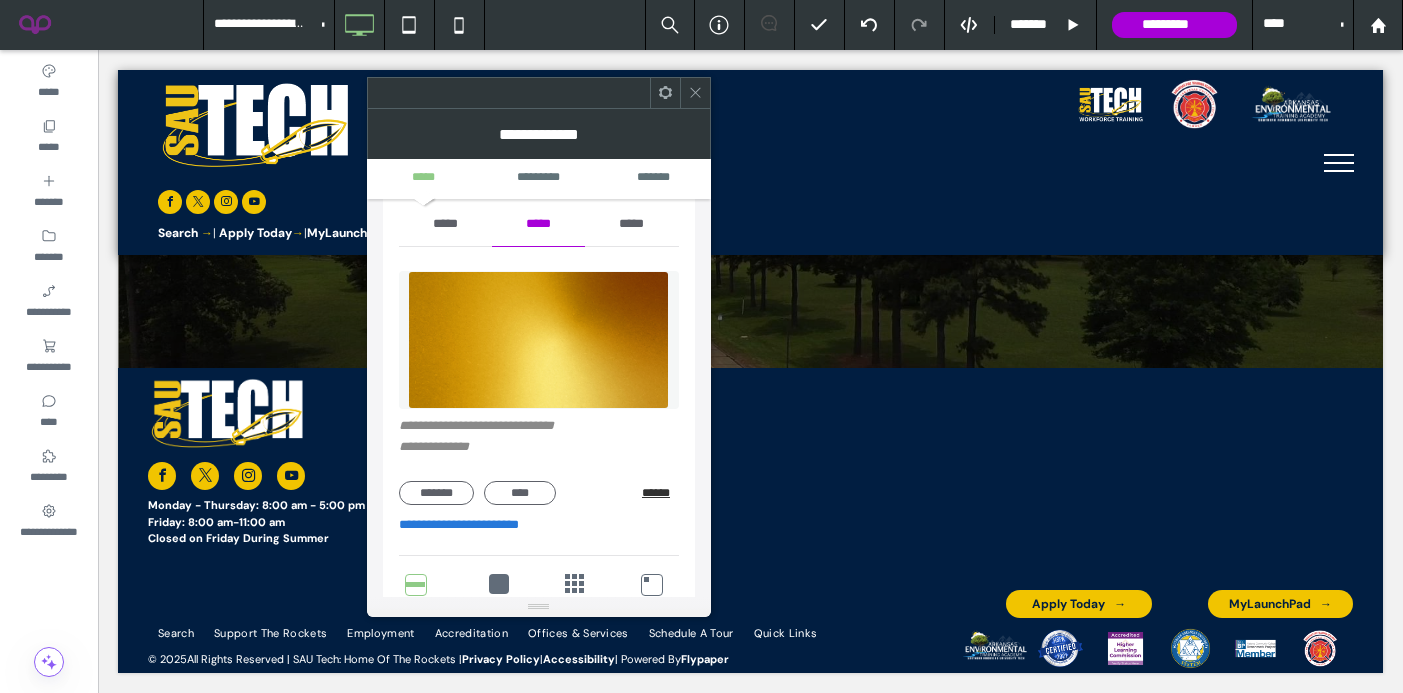 click on "******" at bounding box center (660, 493) 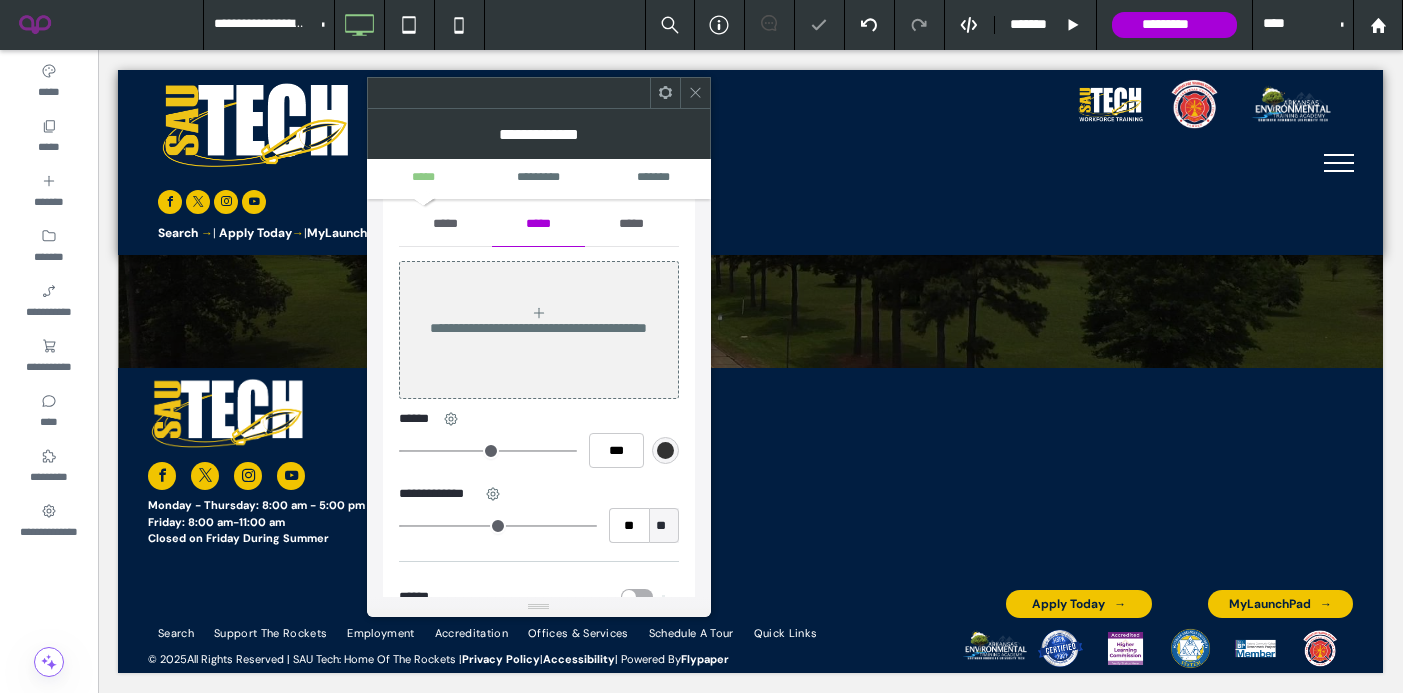 click on "*****" at bounding box center [445, 224] 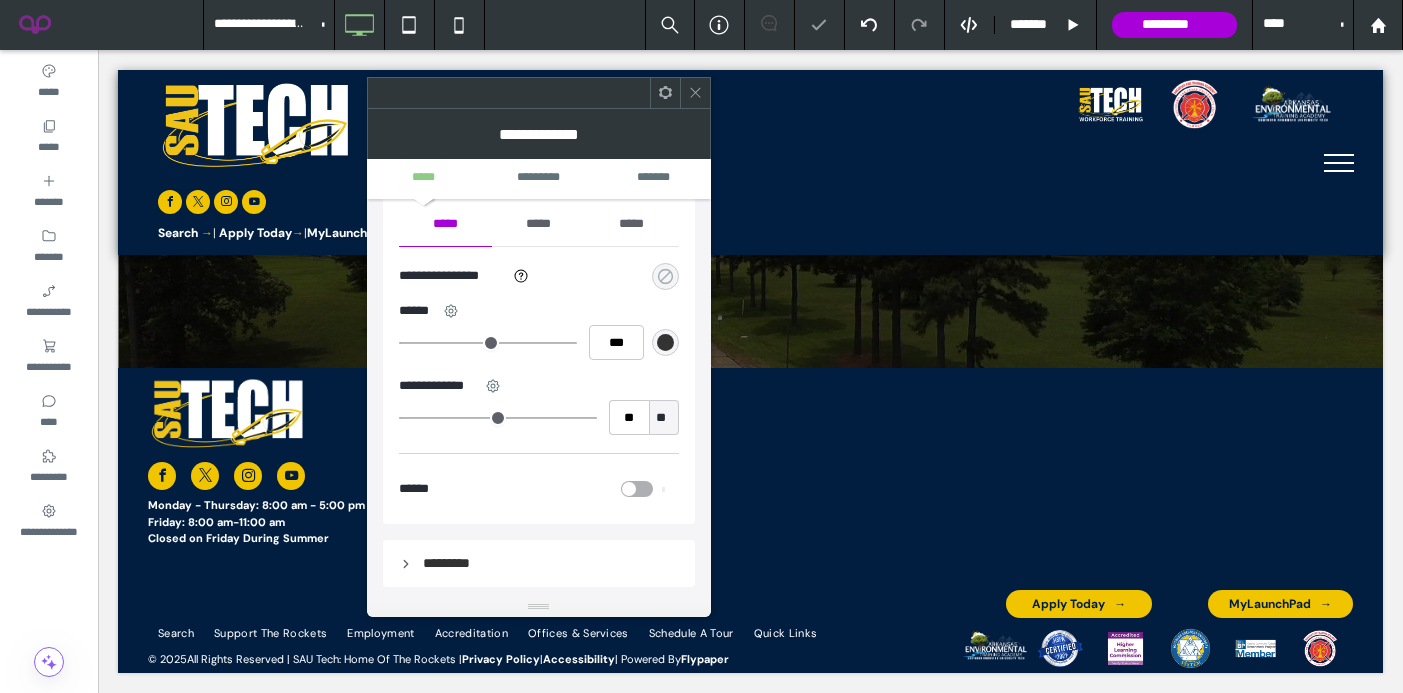 click at bounding box center [665, 276] 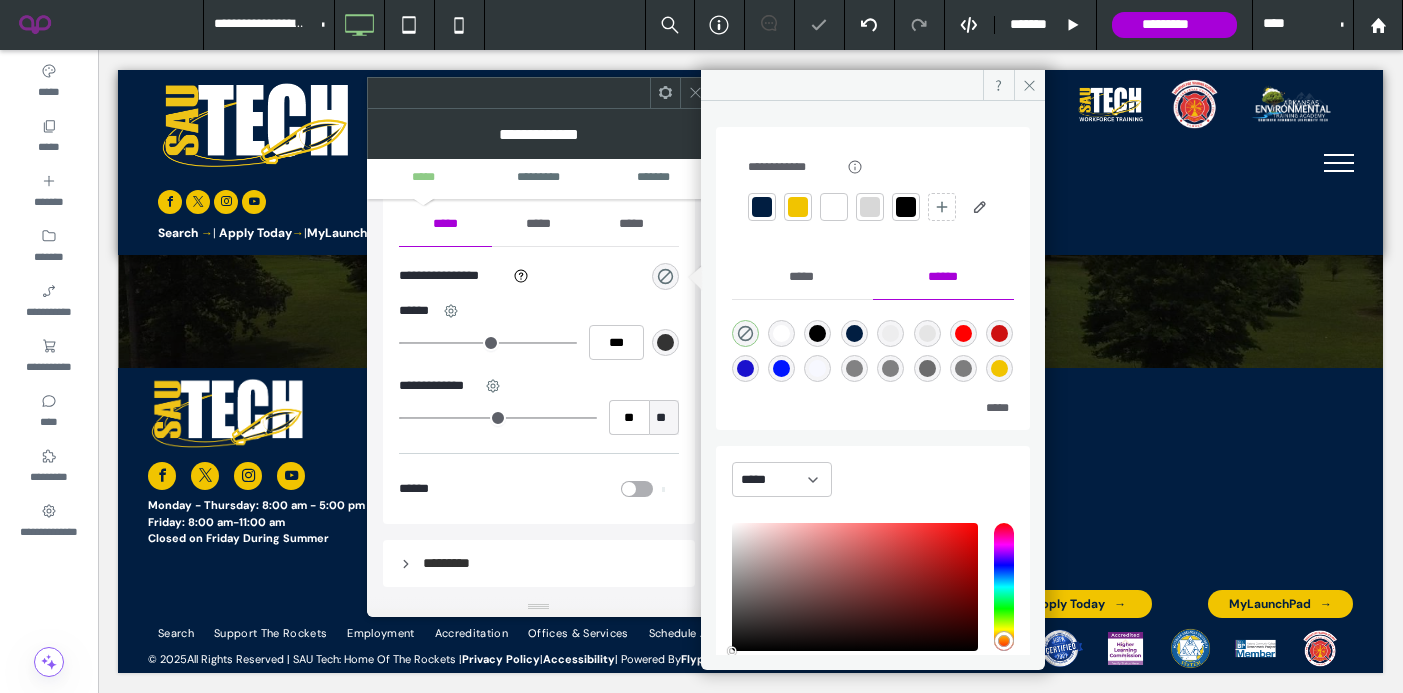 click at bounding box center [798, 207] 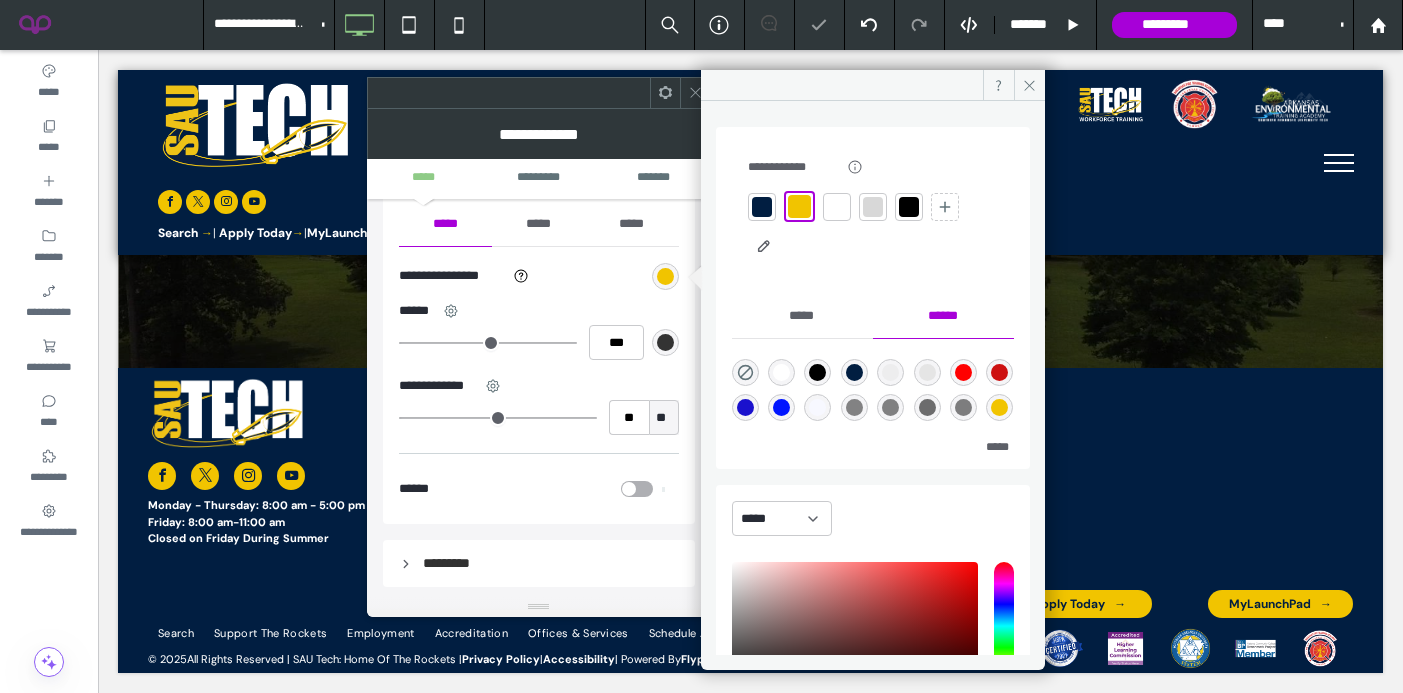 click at bounding box center [695, 93] 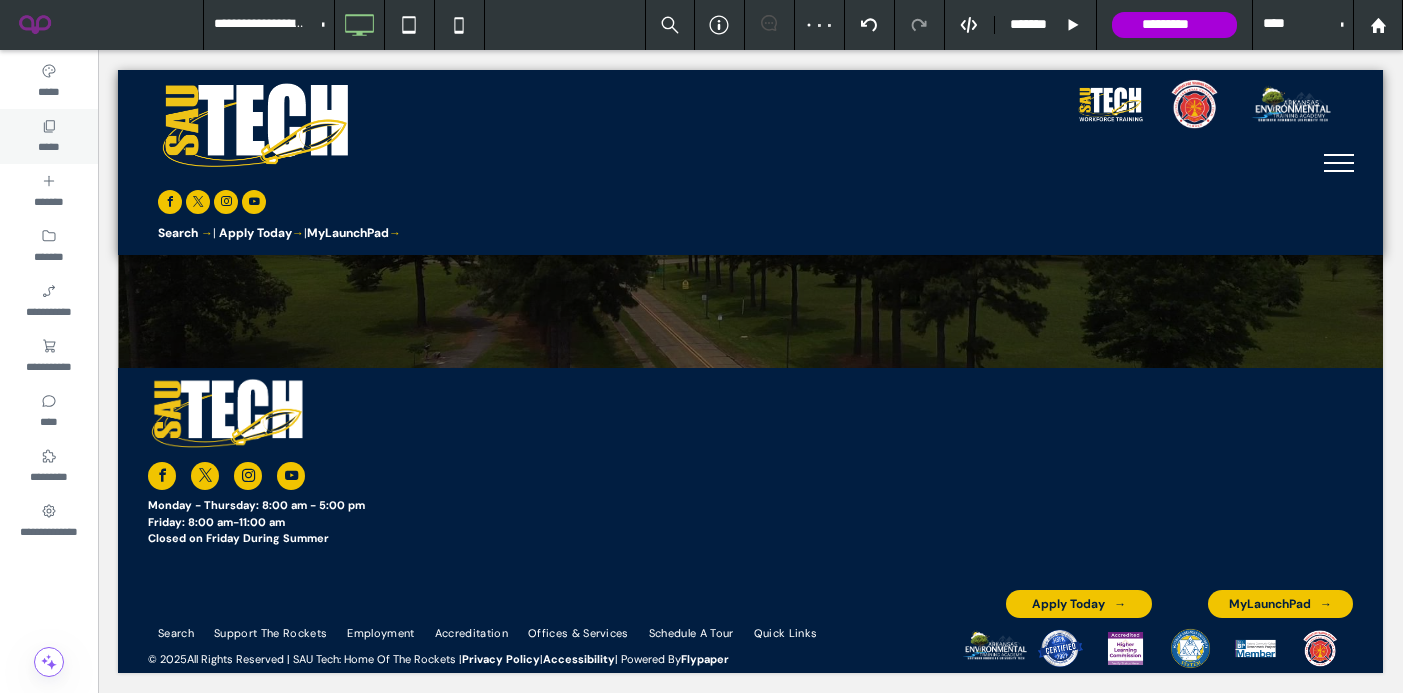 click 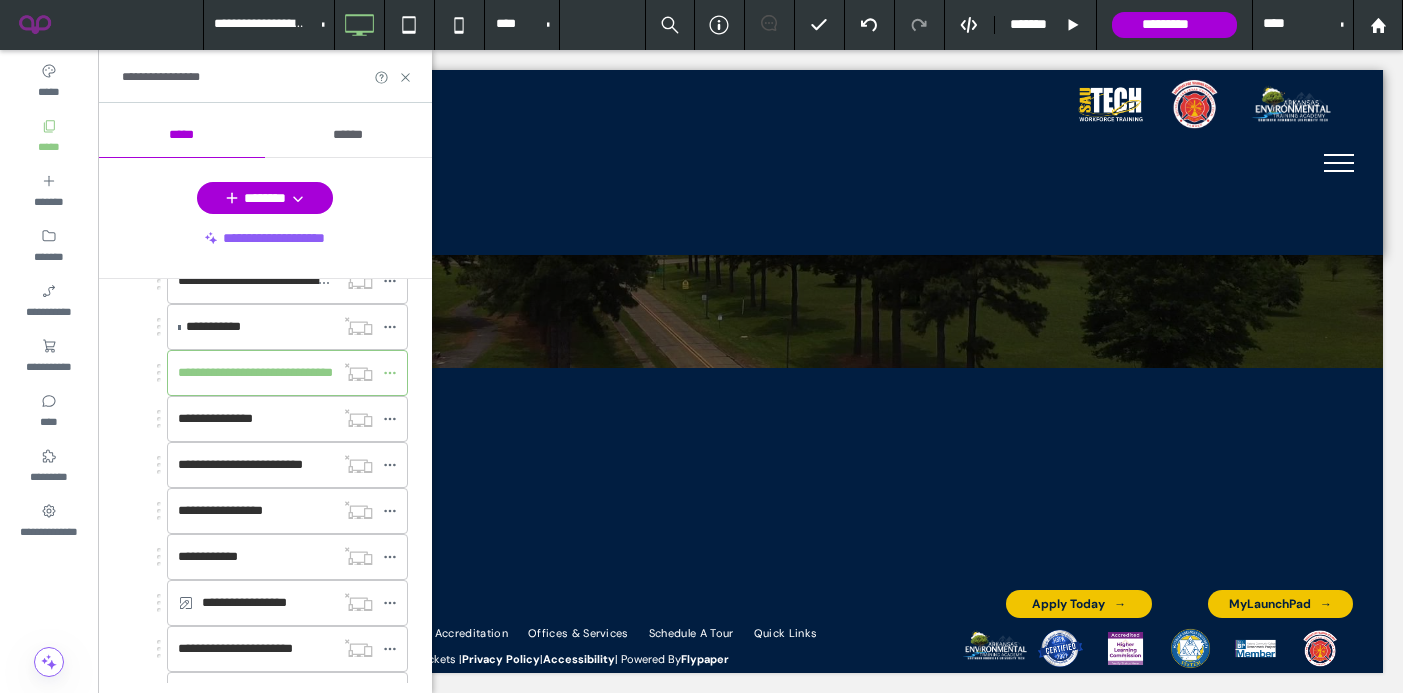 scroll, scrollTop: 538, scrollLeft: 0, axis: vertical 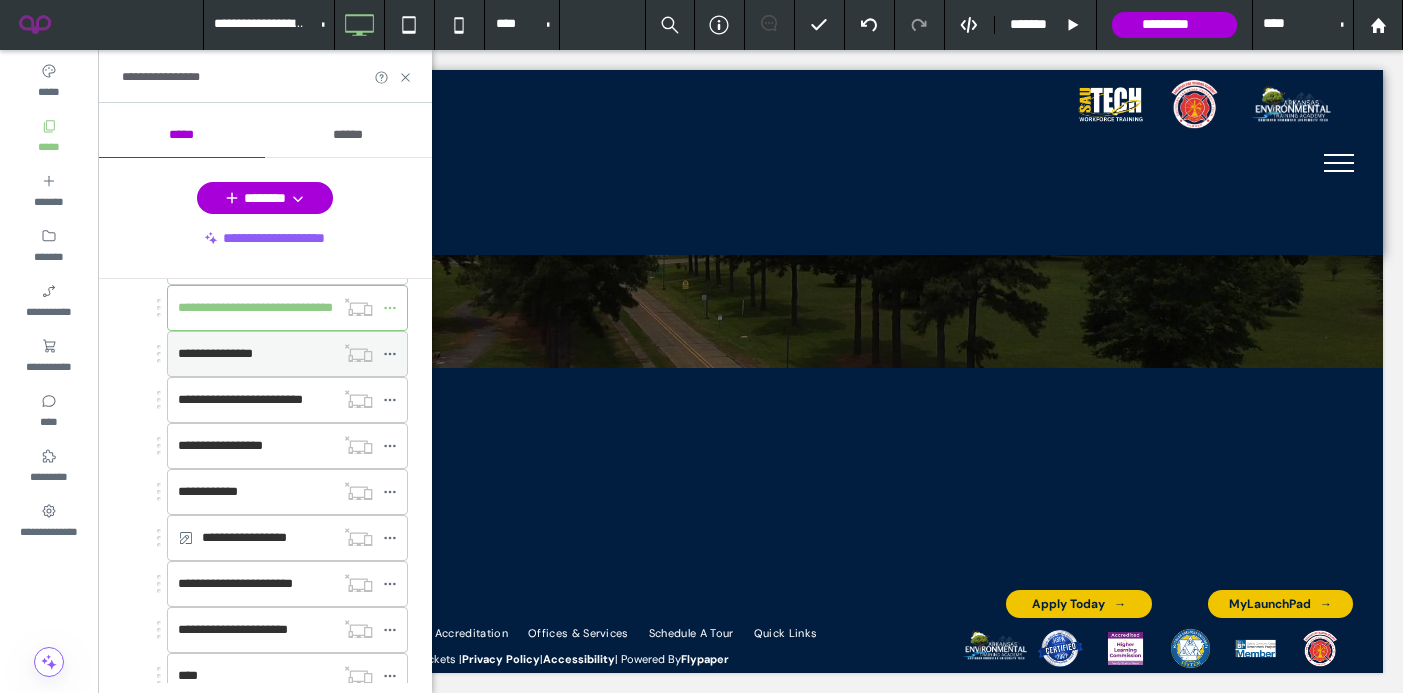 click on "**********" at bounding box center [215, 353] 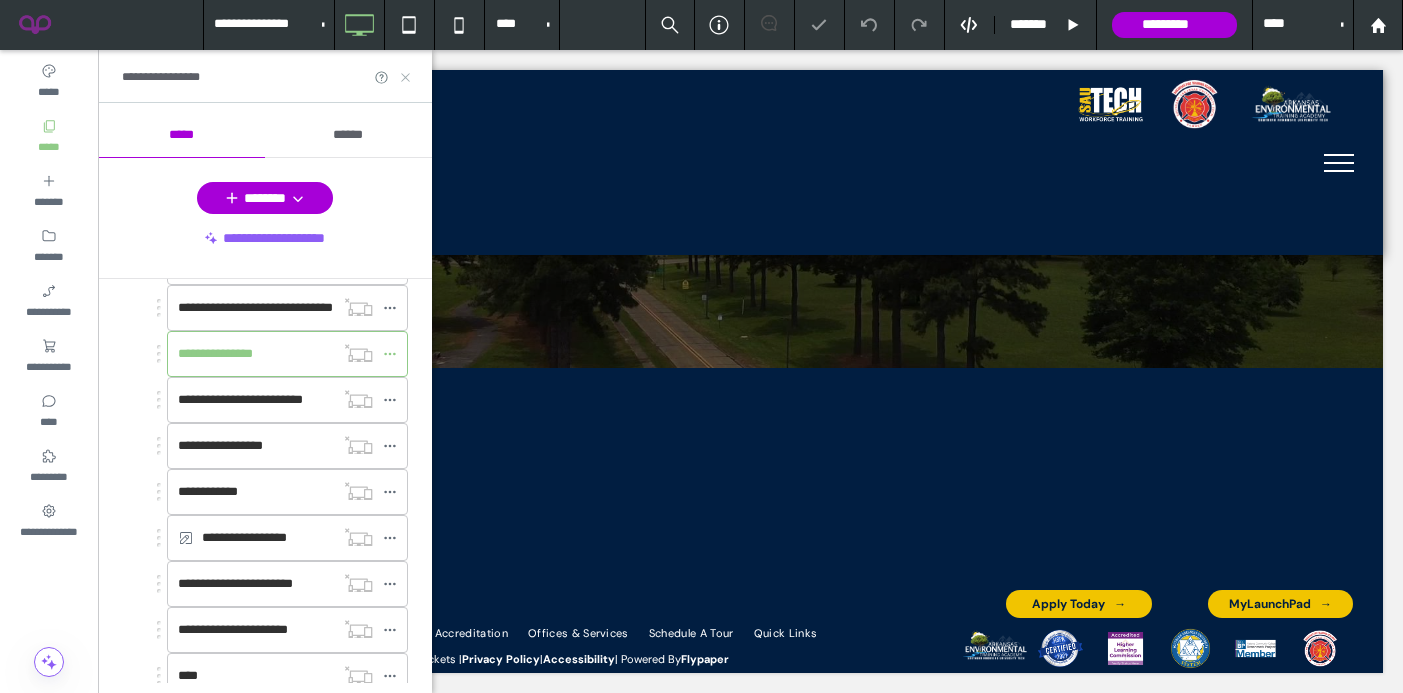 click 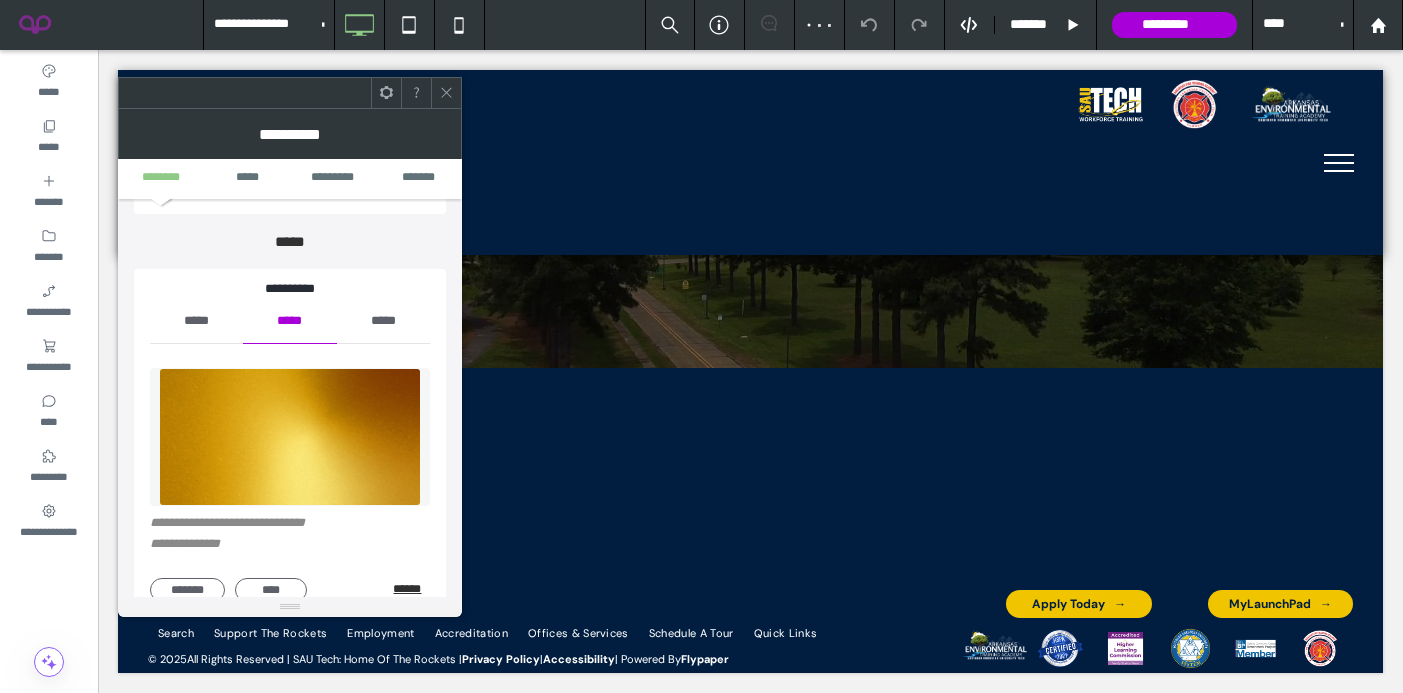scroll, scrollTop: 157, scrollLeft: 0, axis: vertical 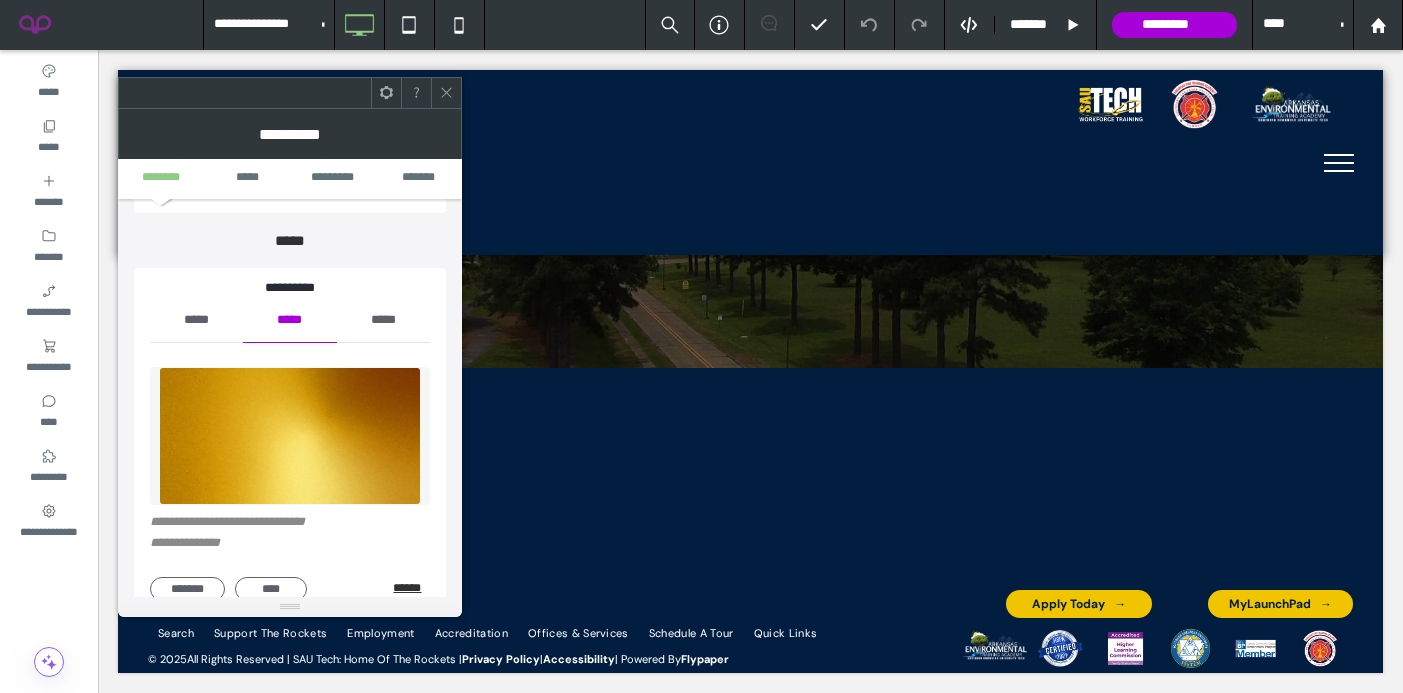 click on "******" at bounding box center (411, 588) 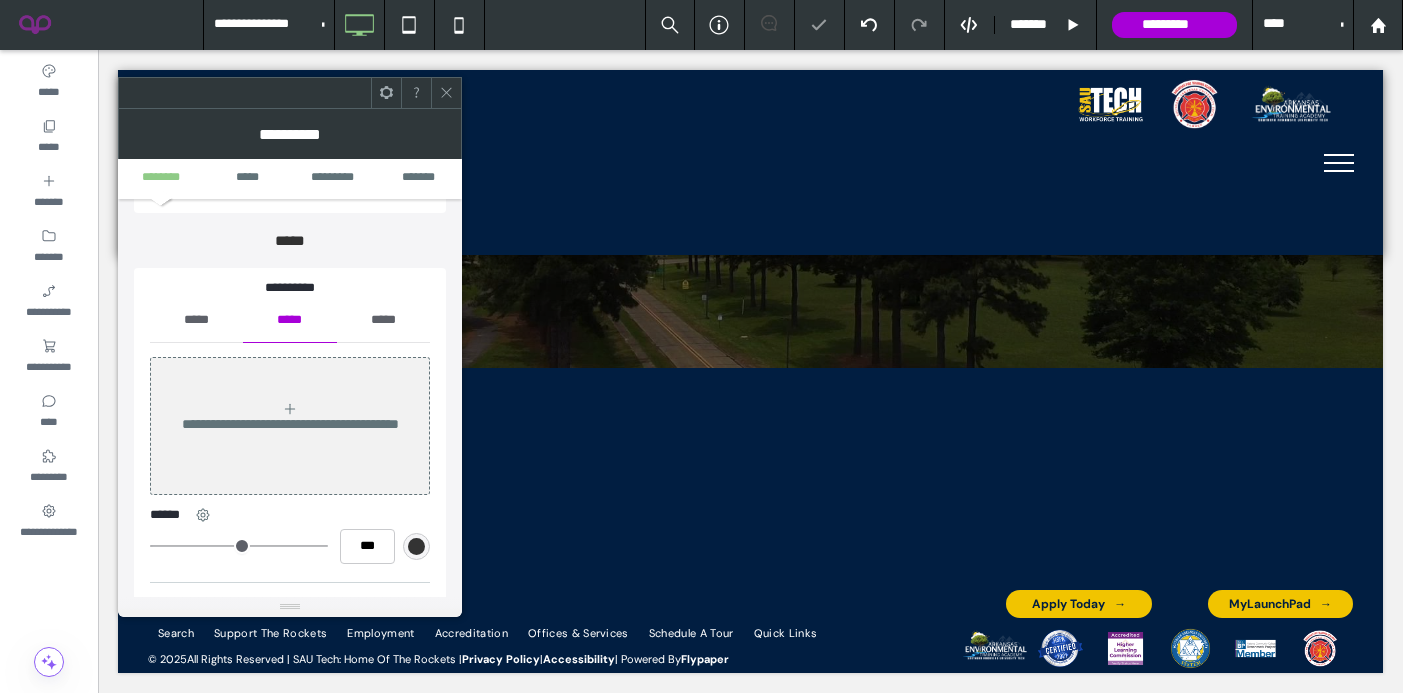 click on "*****" at bounding box center (196, 320) 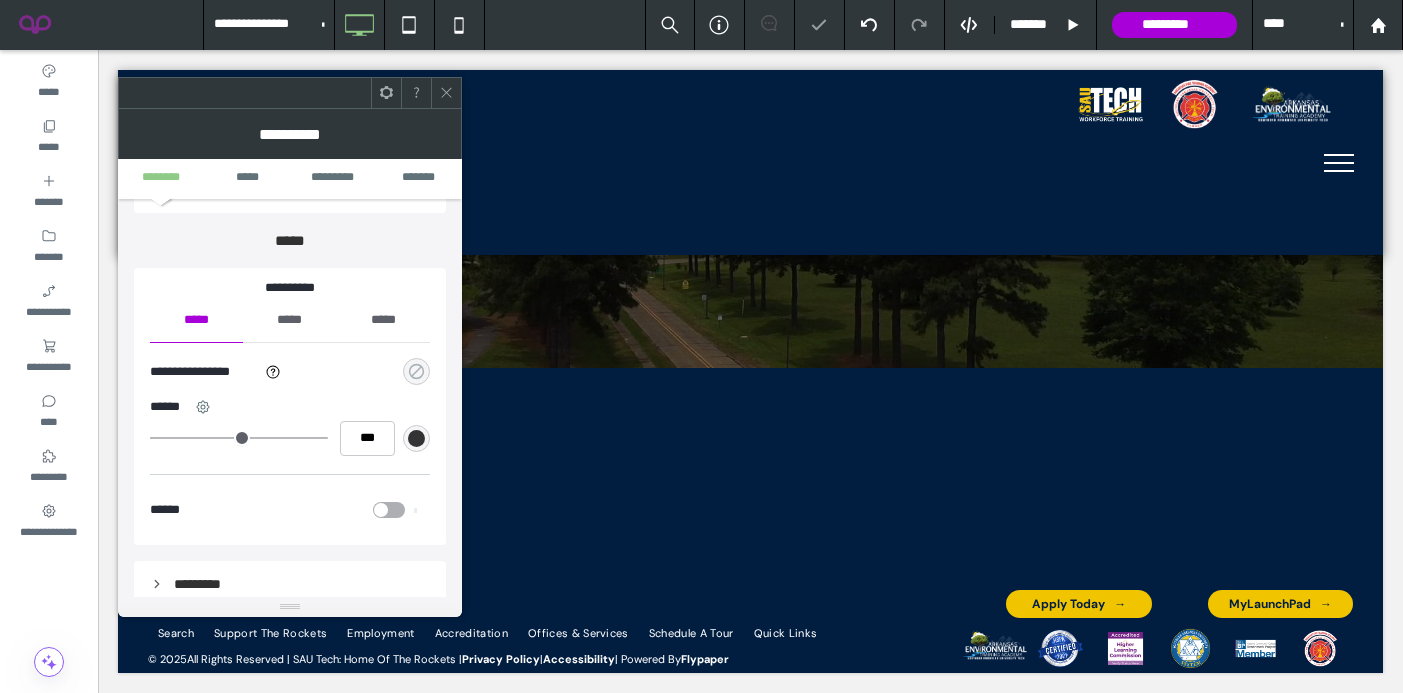 click at bounding box center [416, 371] 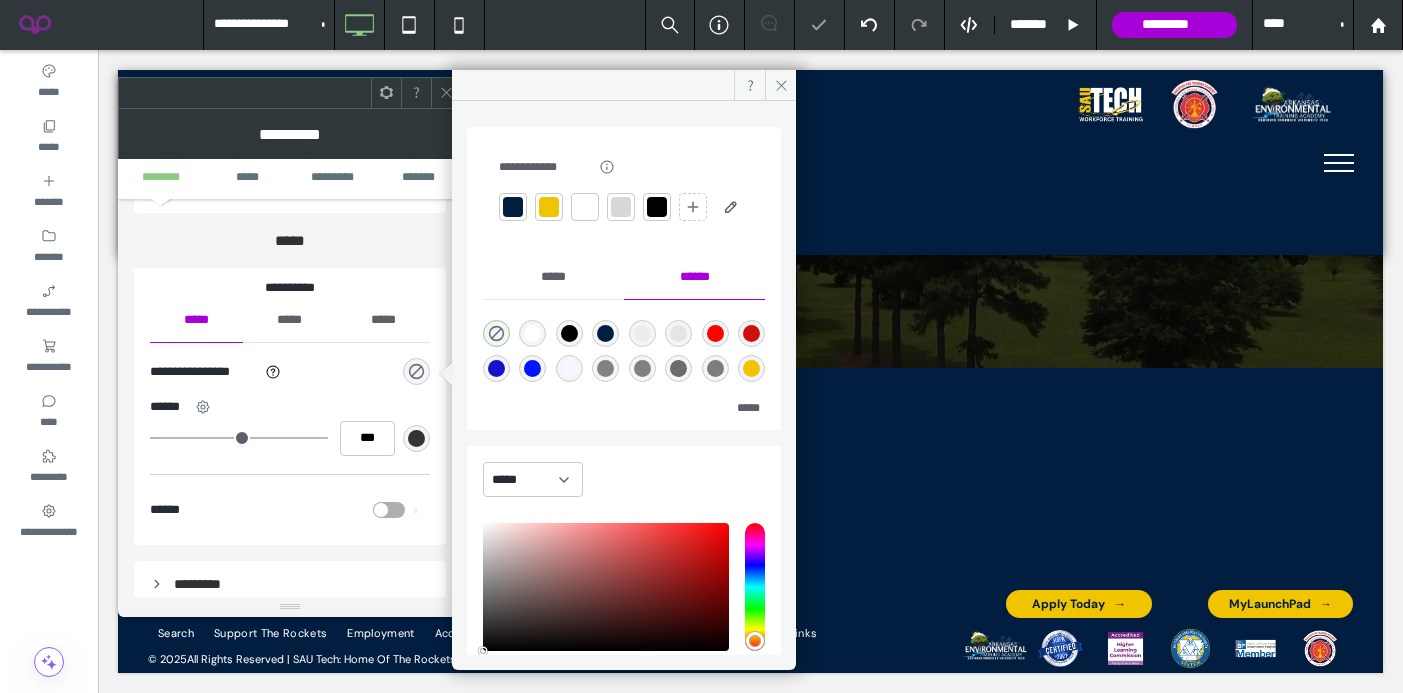 click at bounding box center [549, 207] 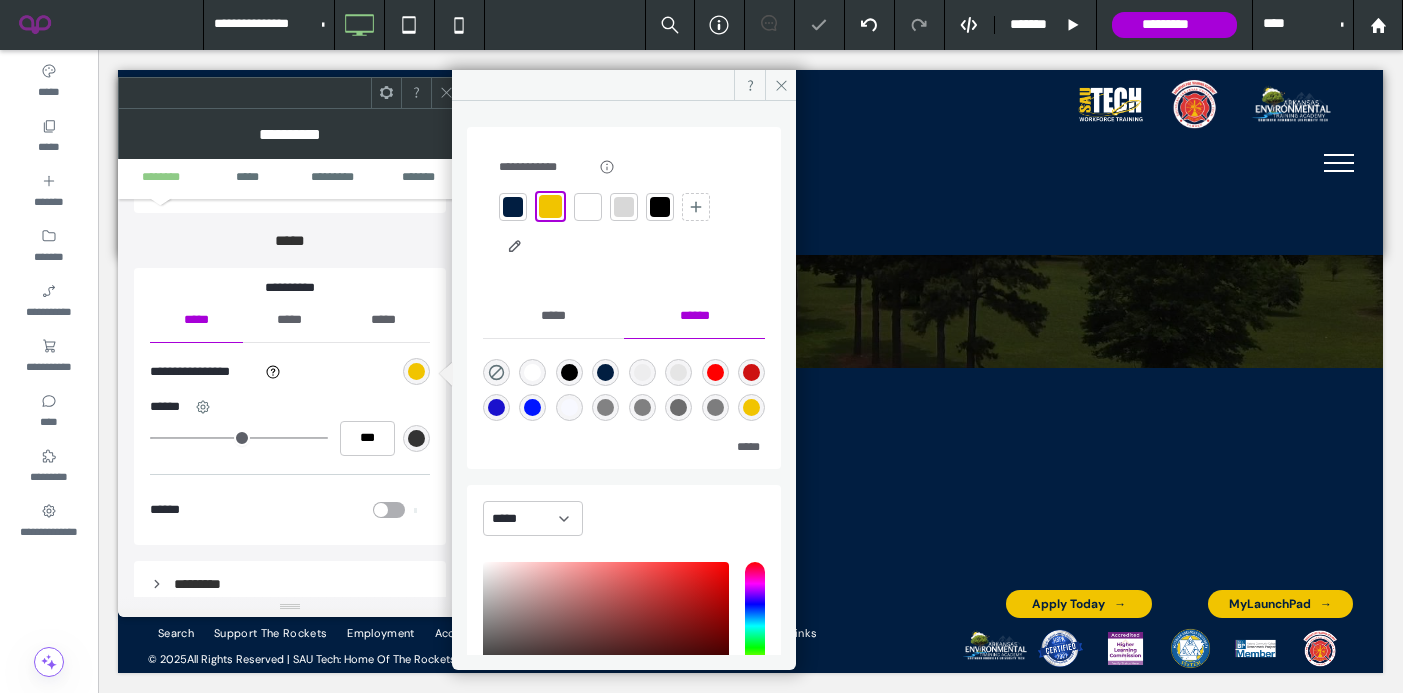 click 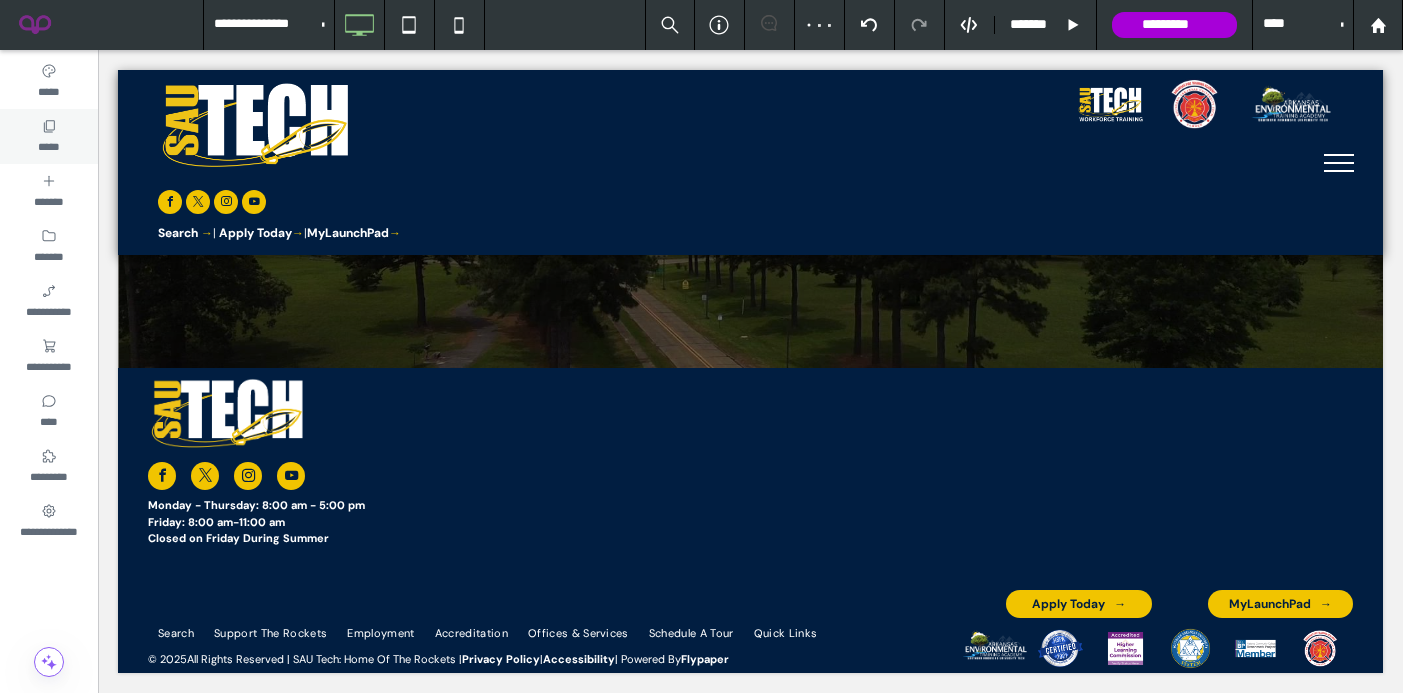 click on "*****" at bounding box center (49, 136) 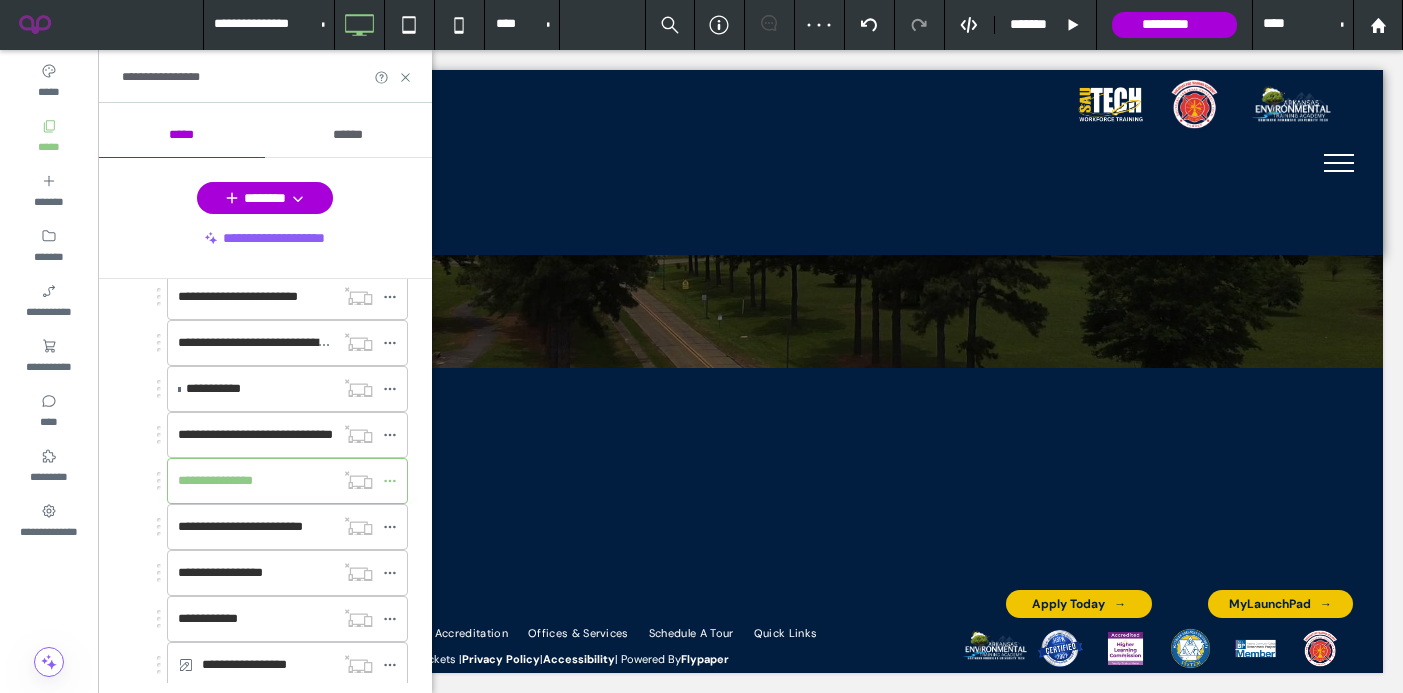 scroll, scrollTop: 414, scrollLeft: 0, axis: vertical 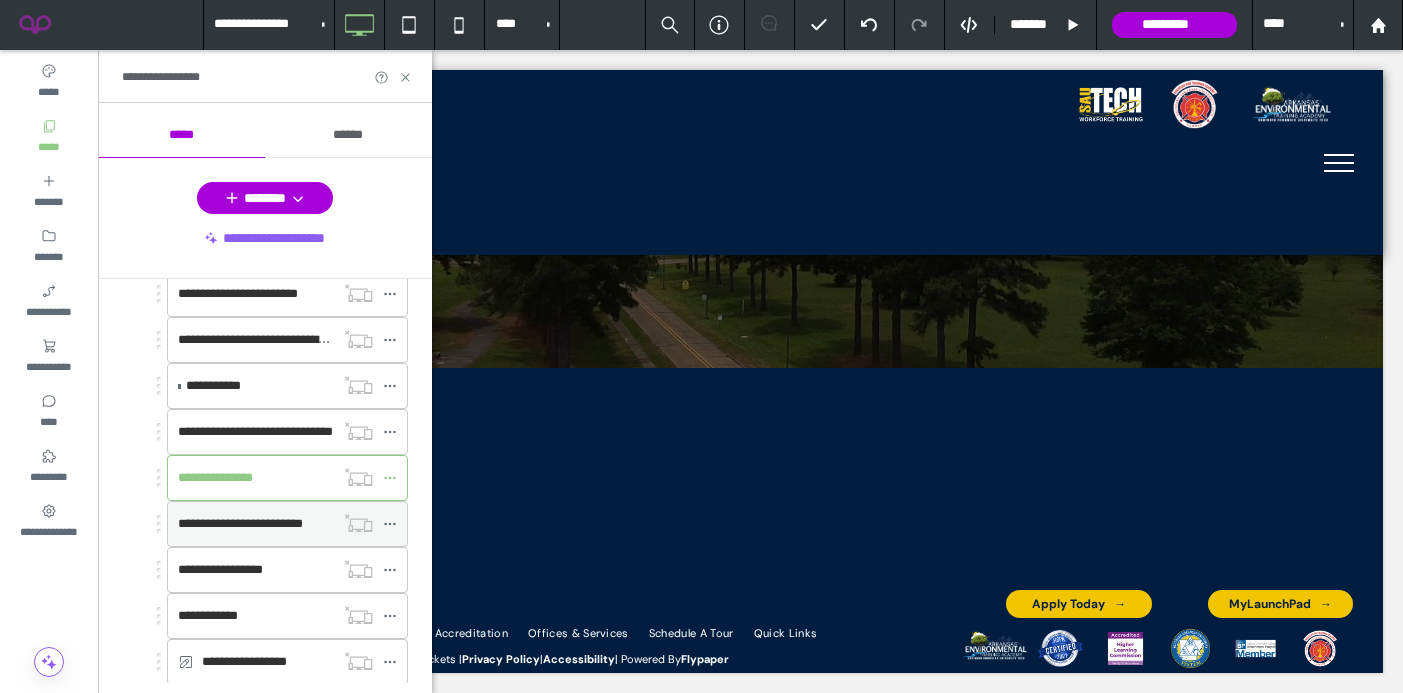 click on "**********" at bounding box center (256, 524) 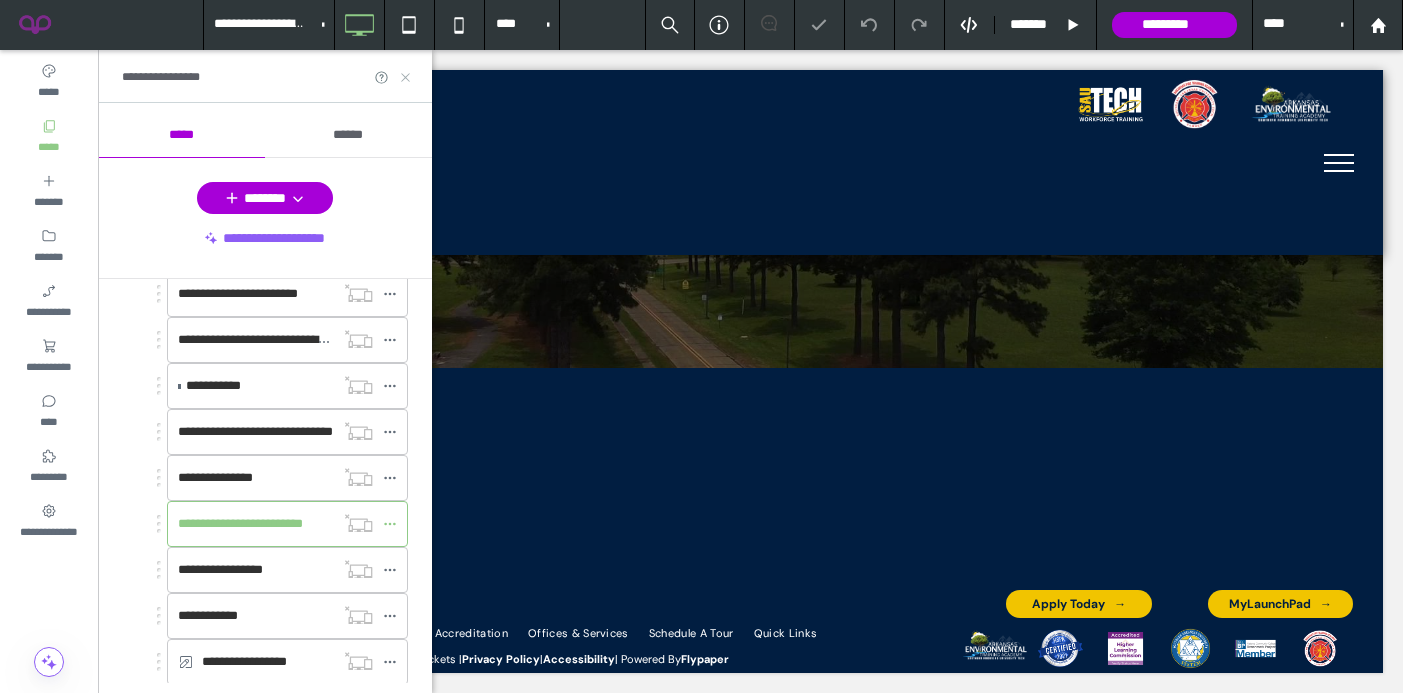 click 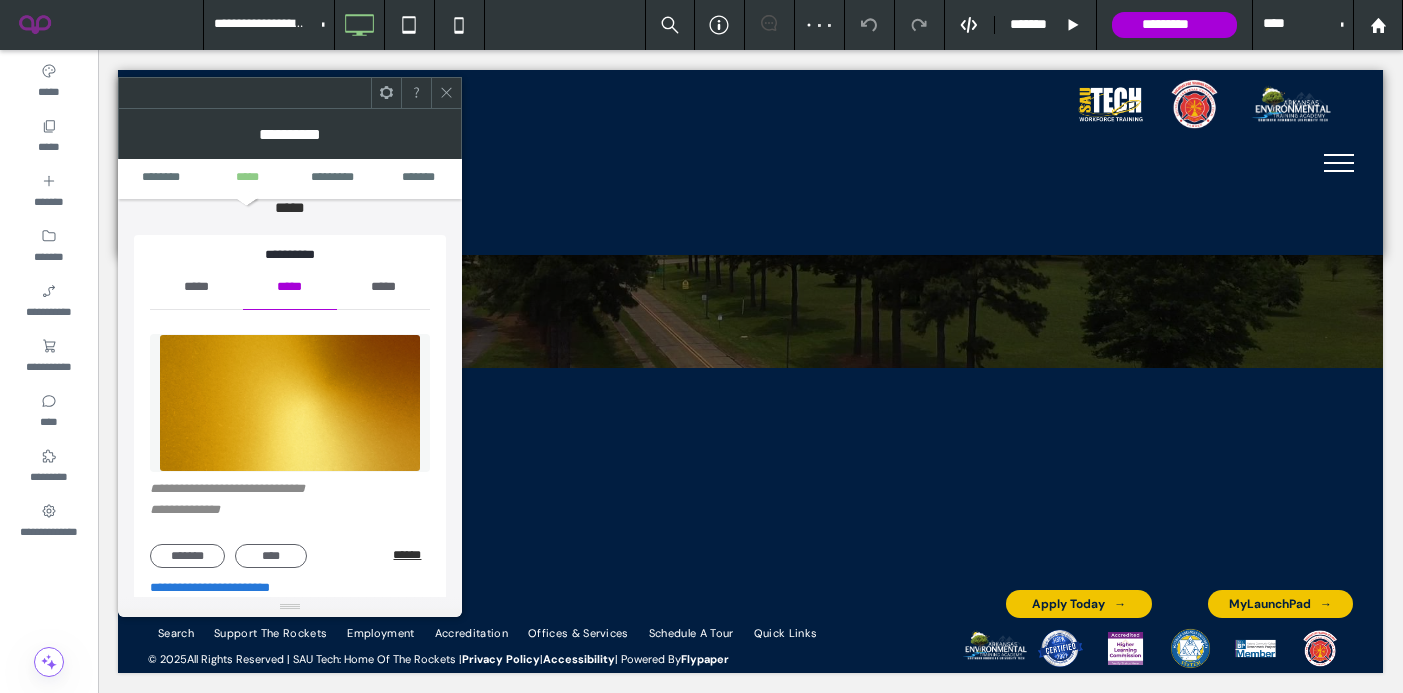 scroll, scrollTop: 192, scrollLeft: 0, axis: vertical 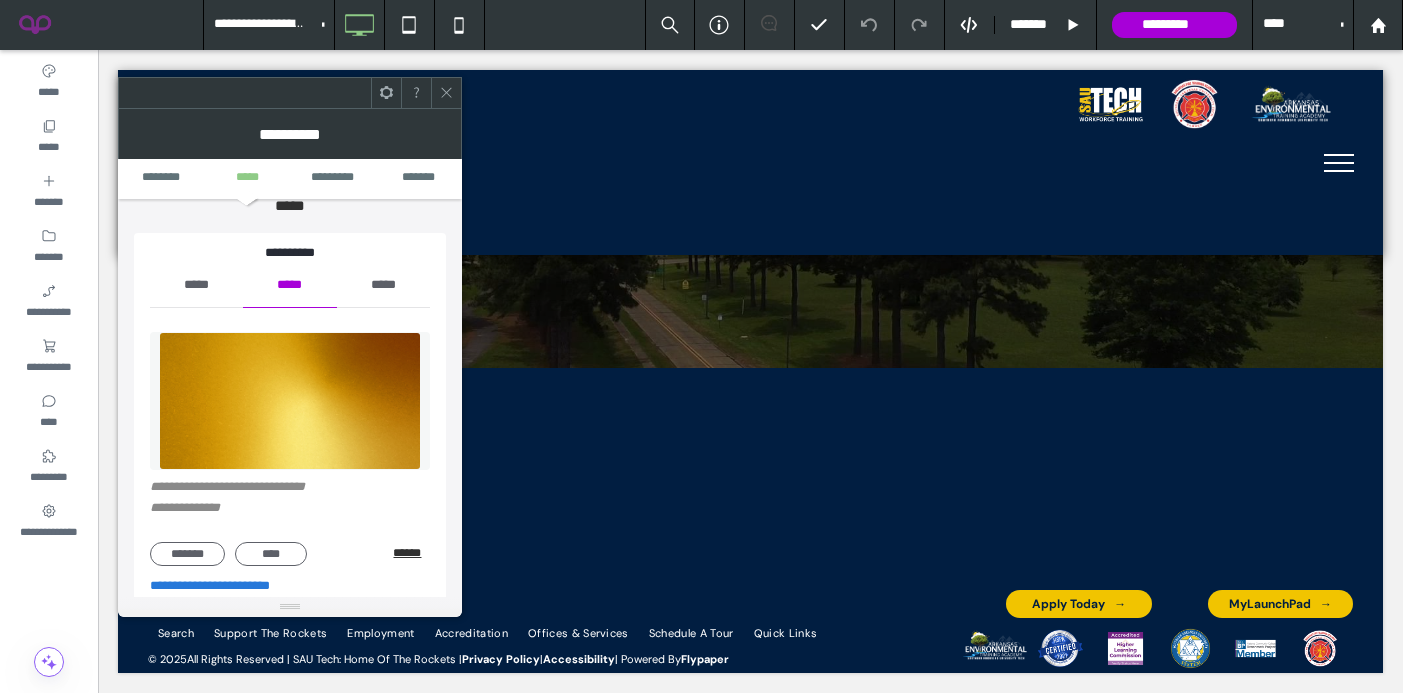 click on "******" at bounding box center [411, 553] 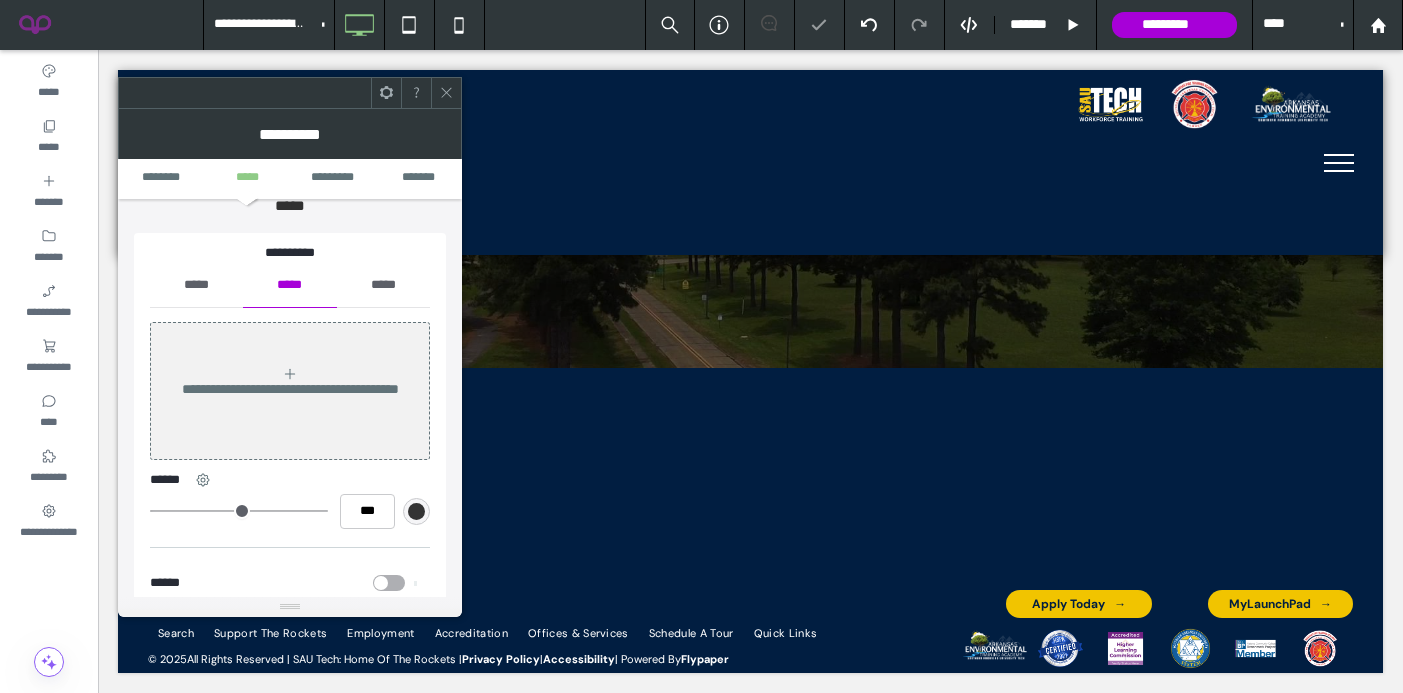 click on "*****" at bounding box center (196, 285) 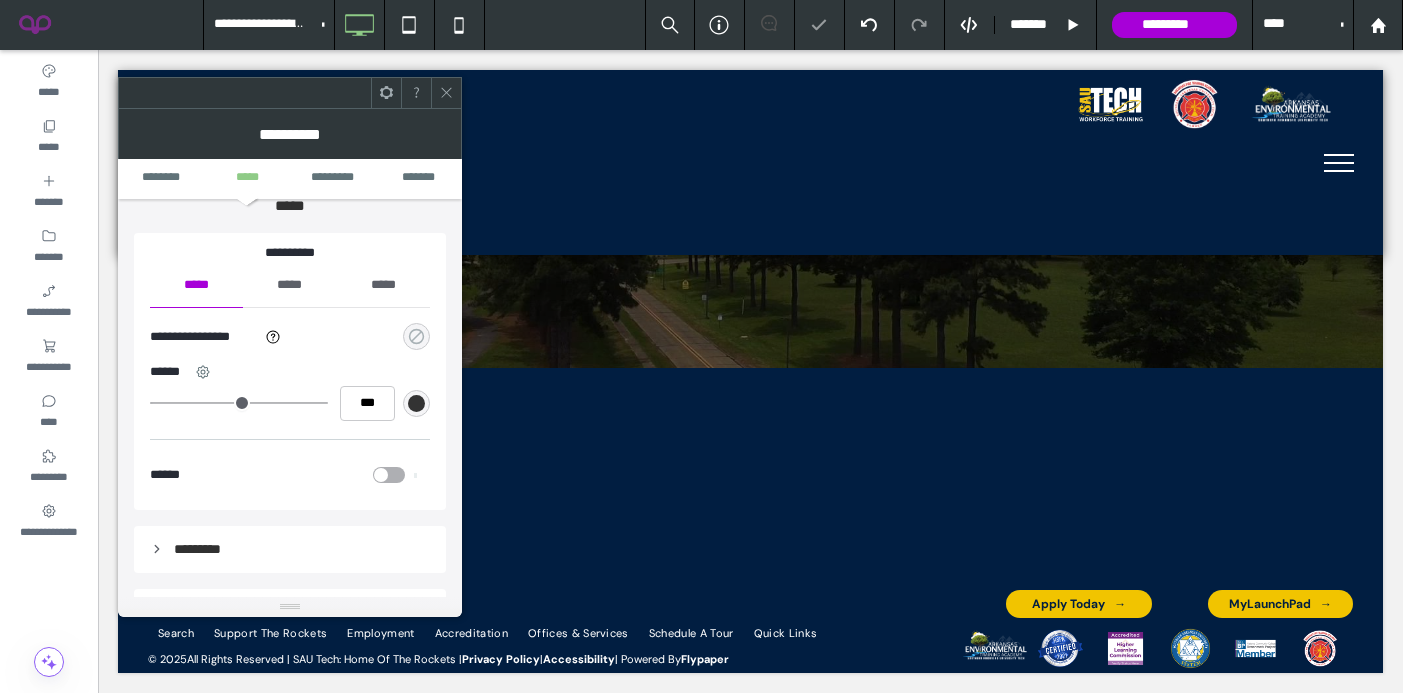 click at bounding box center (416, 336) 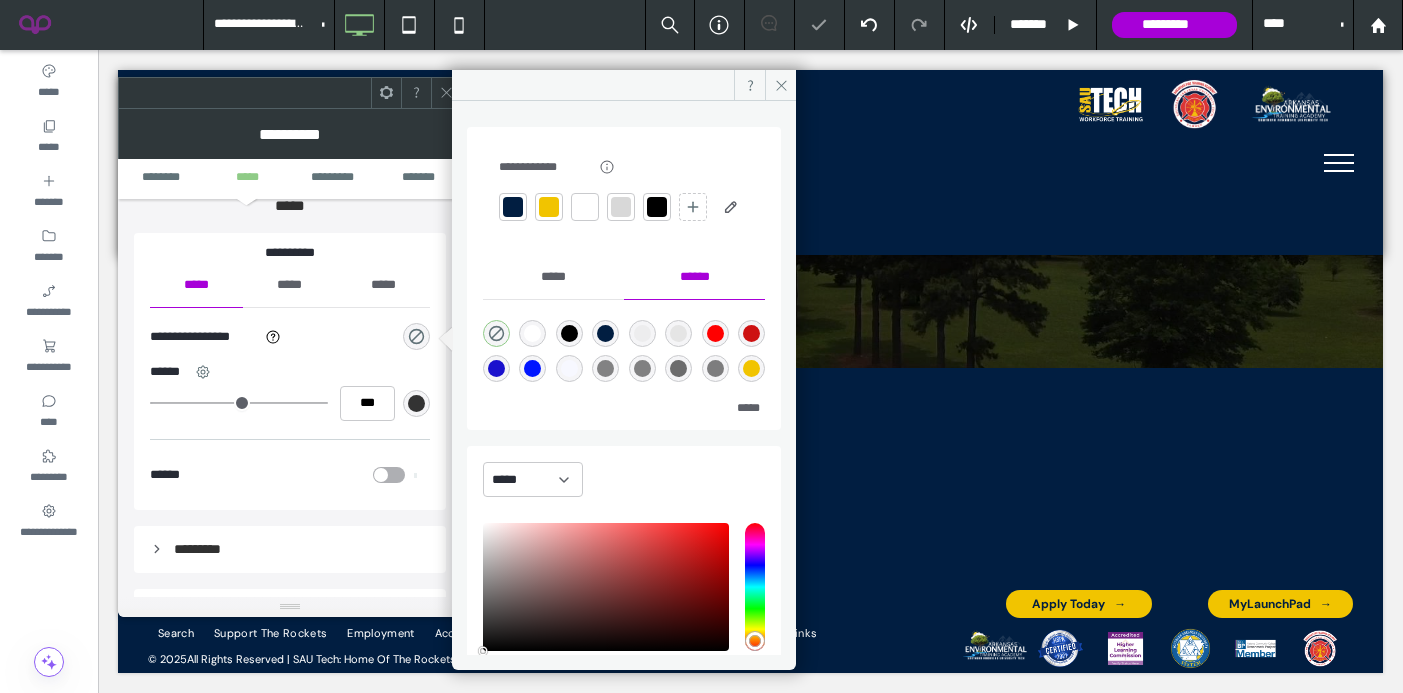 click at bounding box center (549, 207) 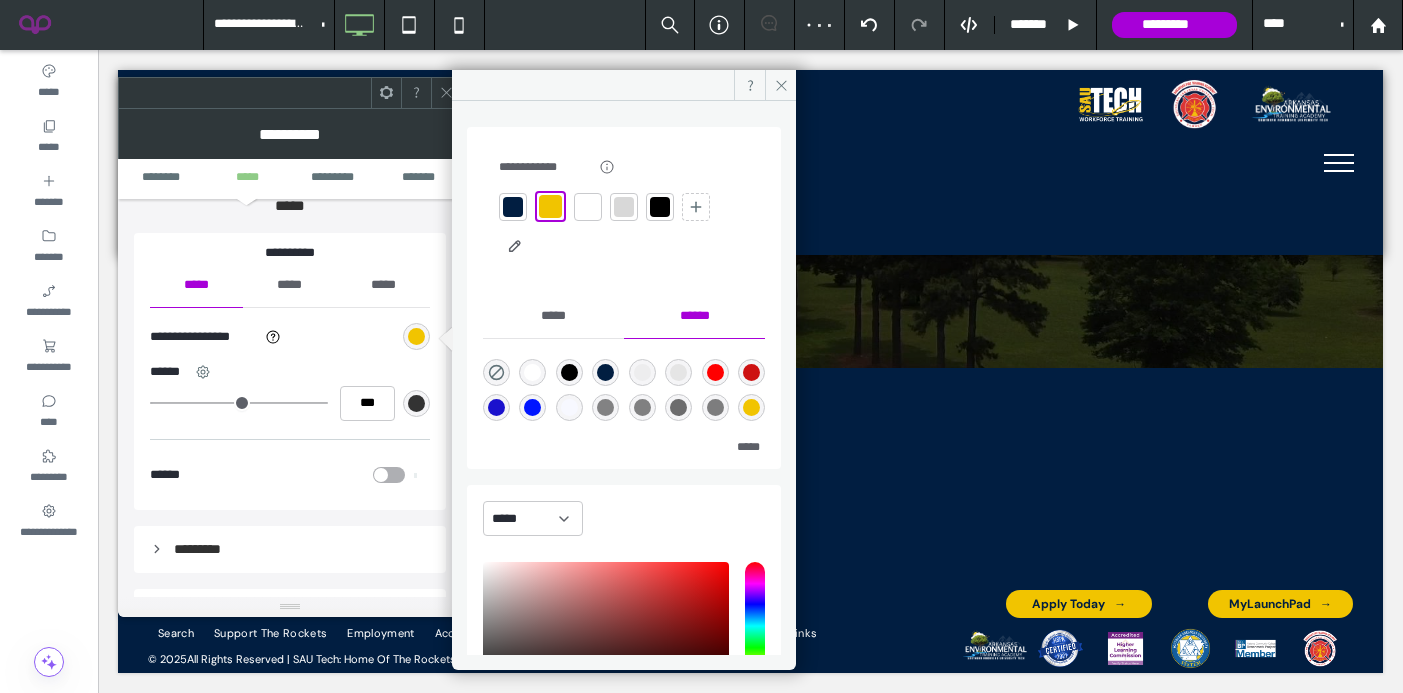 click 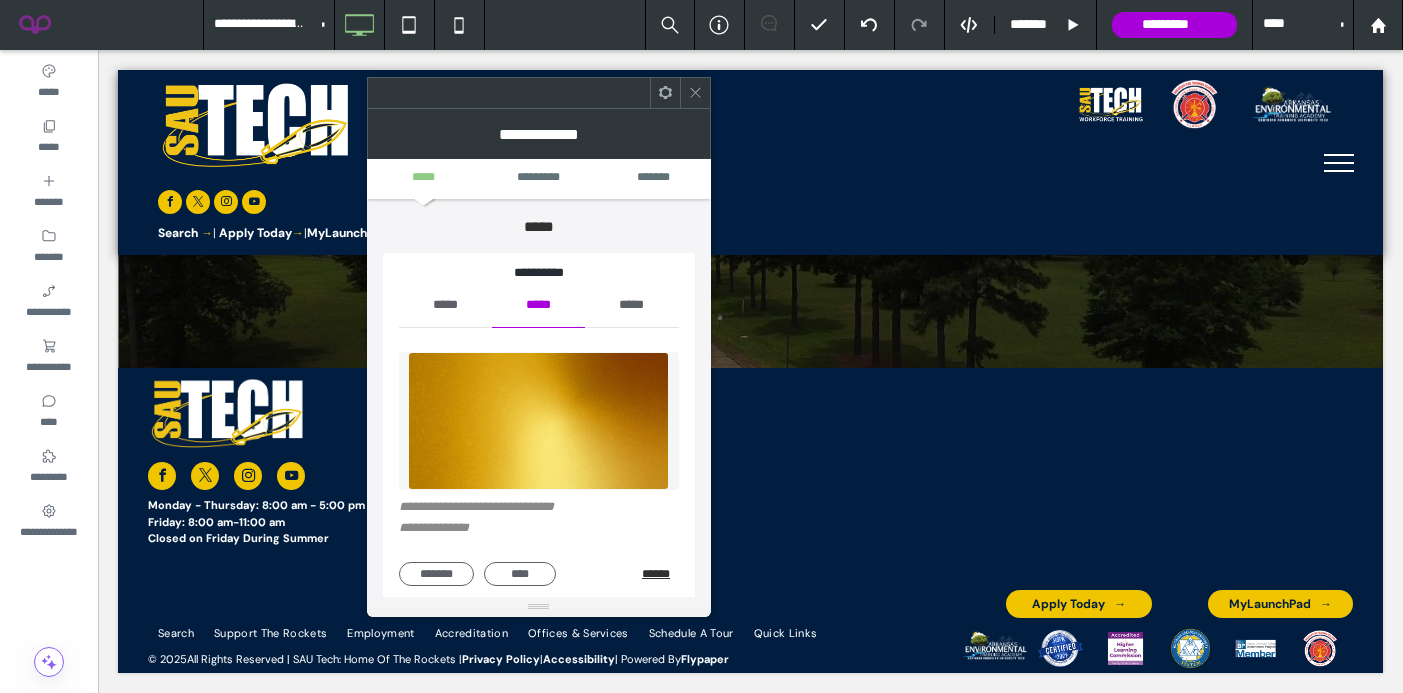 click on "******" at bounding box center [660, 574] 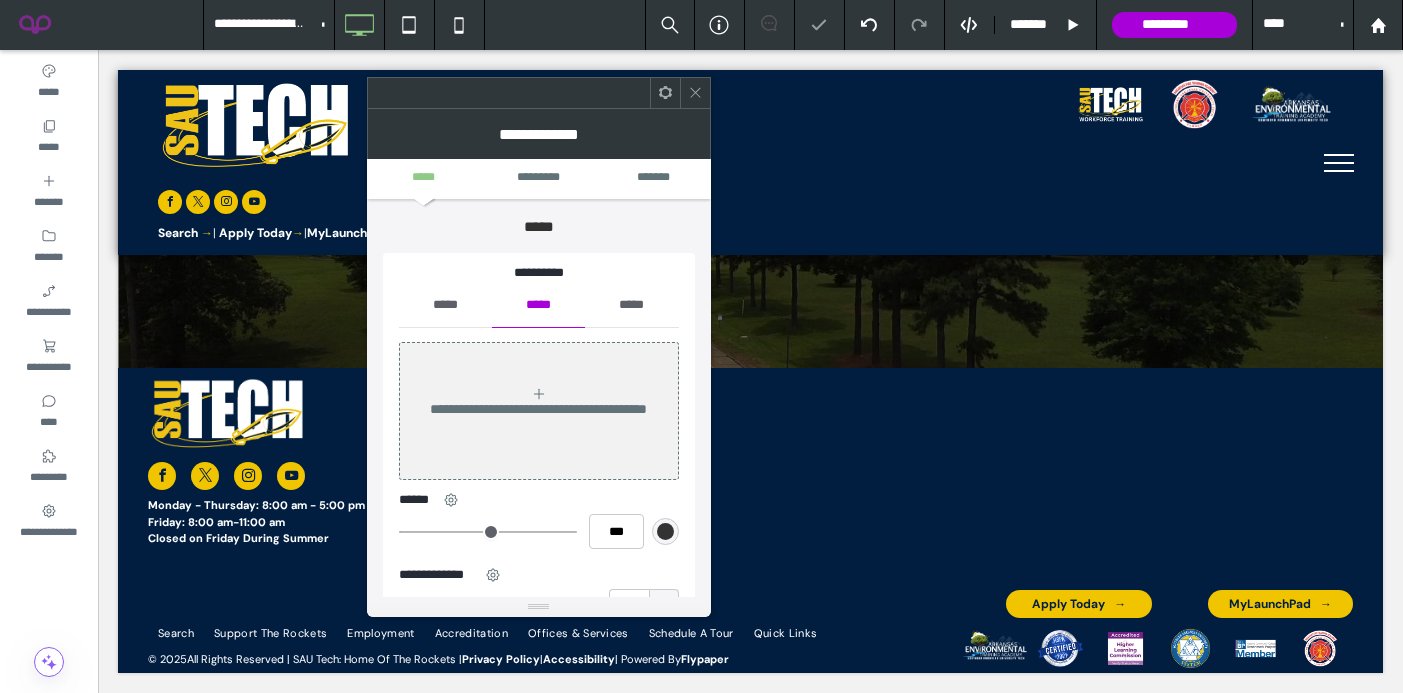 click on "*****" at bounding box center (445, 305) 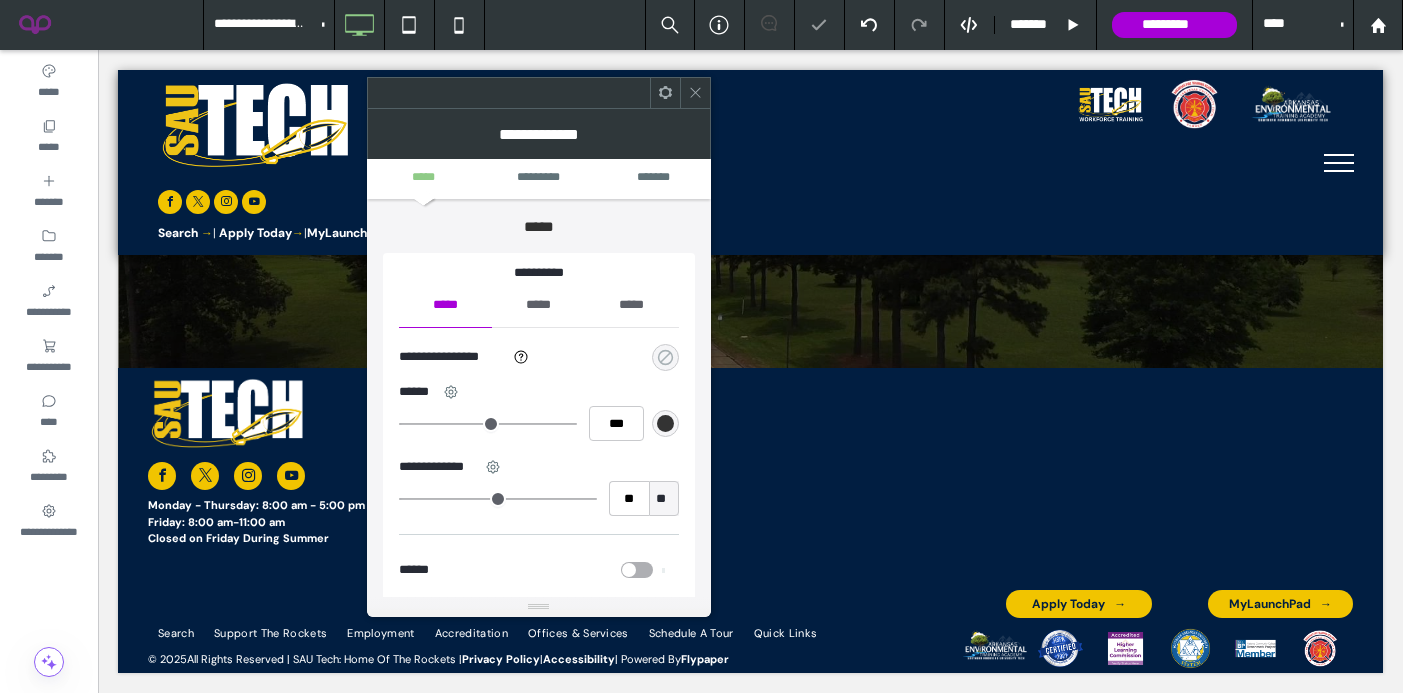 click at bounding box center (665, 357) 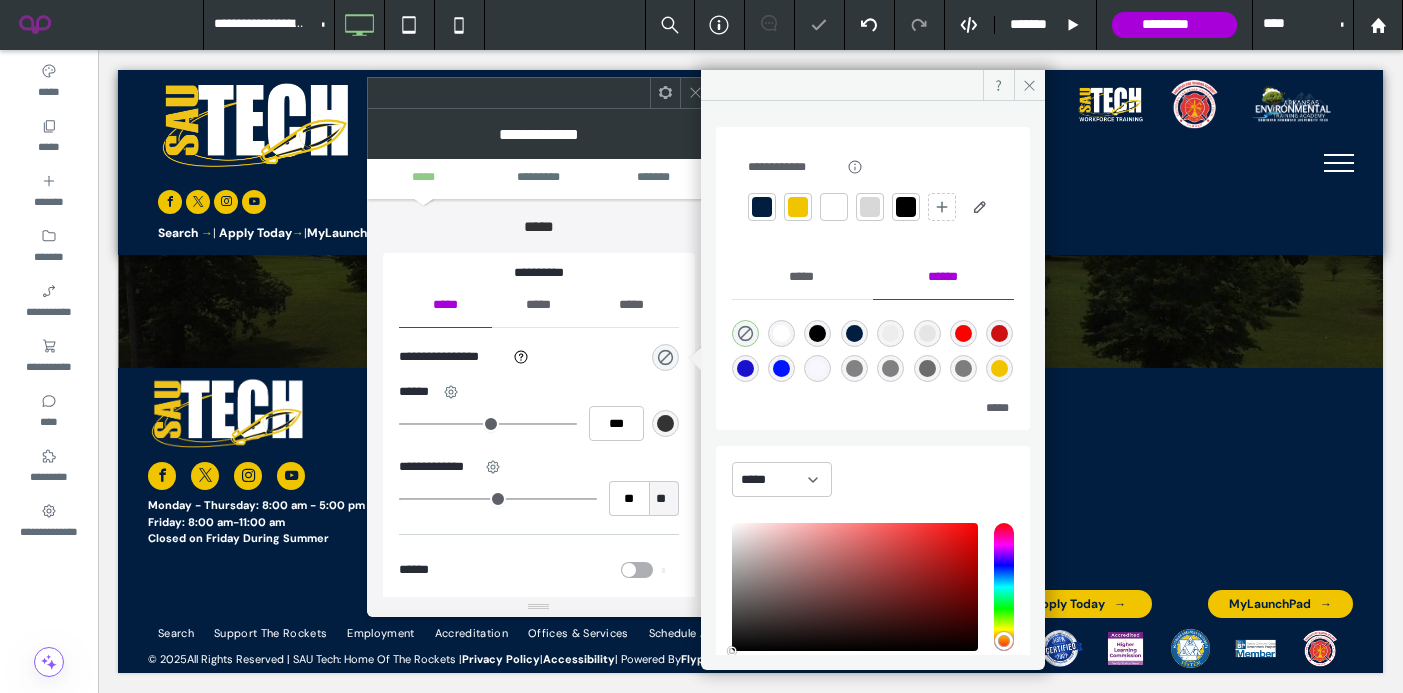 click at bounding box center [798, 207] 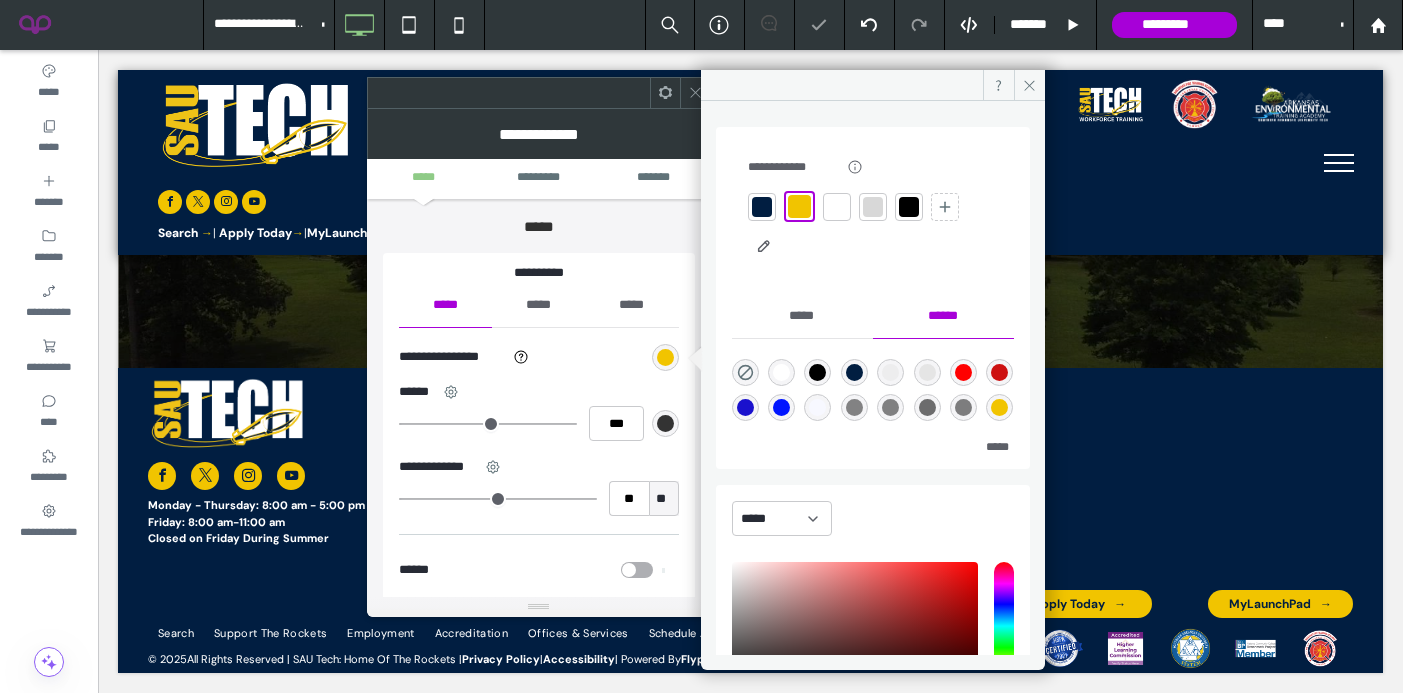 click 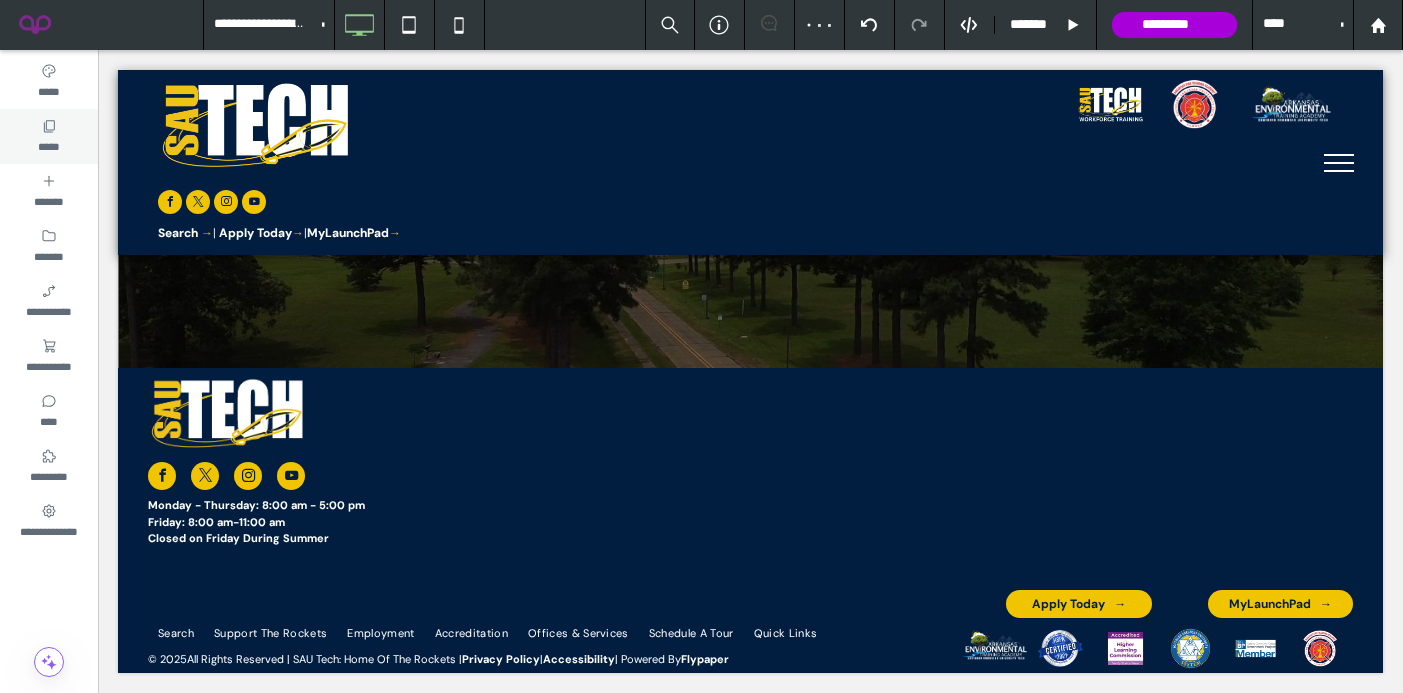 click 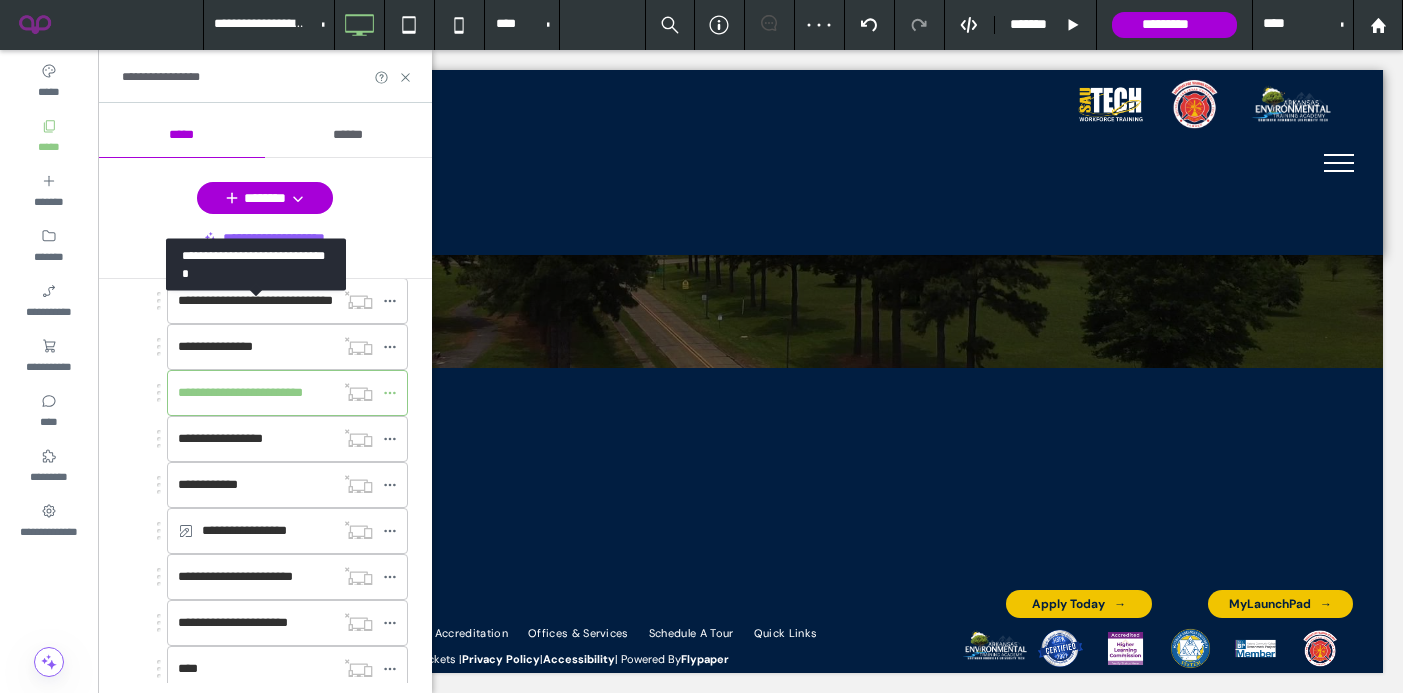 scroll, scrollTop: 564, scrollLeft: 0, axis: vertical 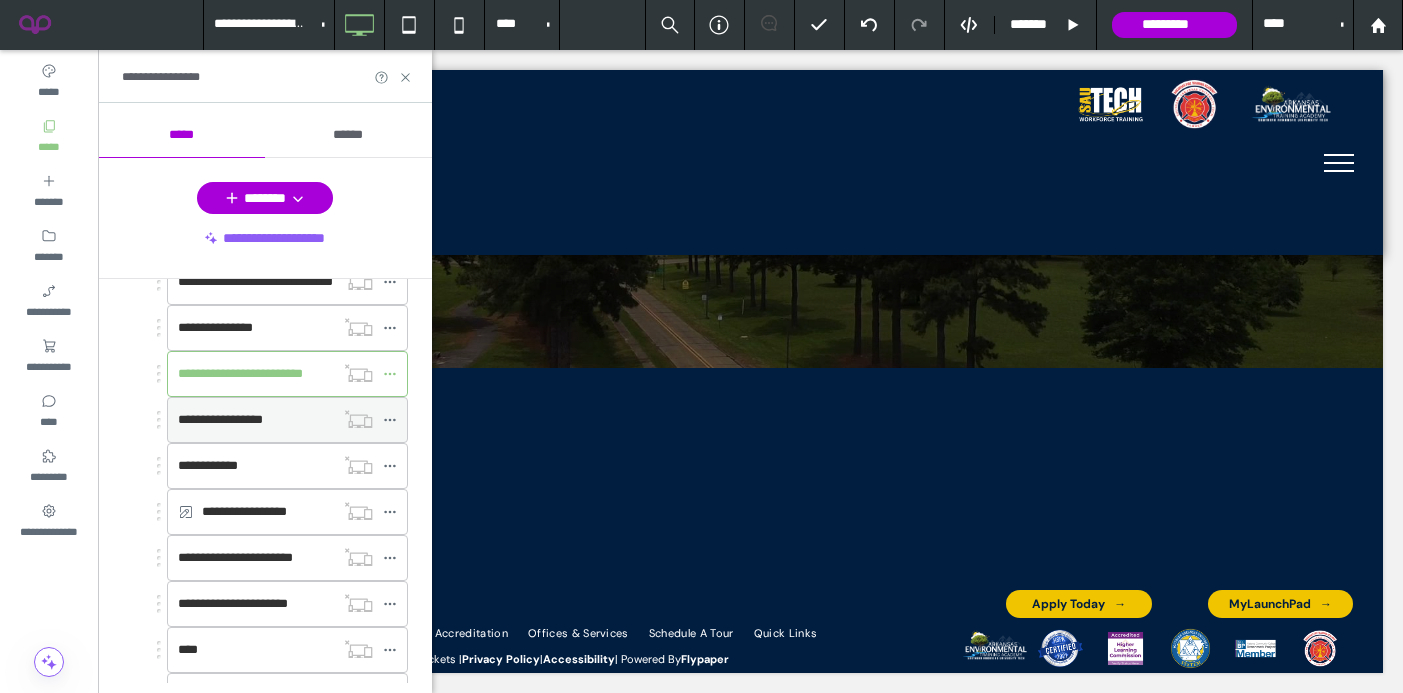 click on "**********" at bounding box center (256, 420) 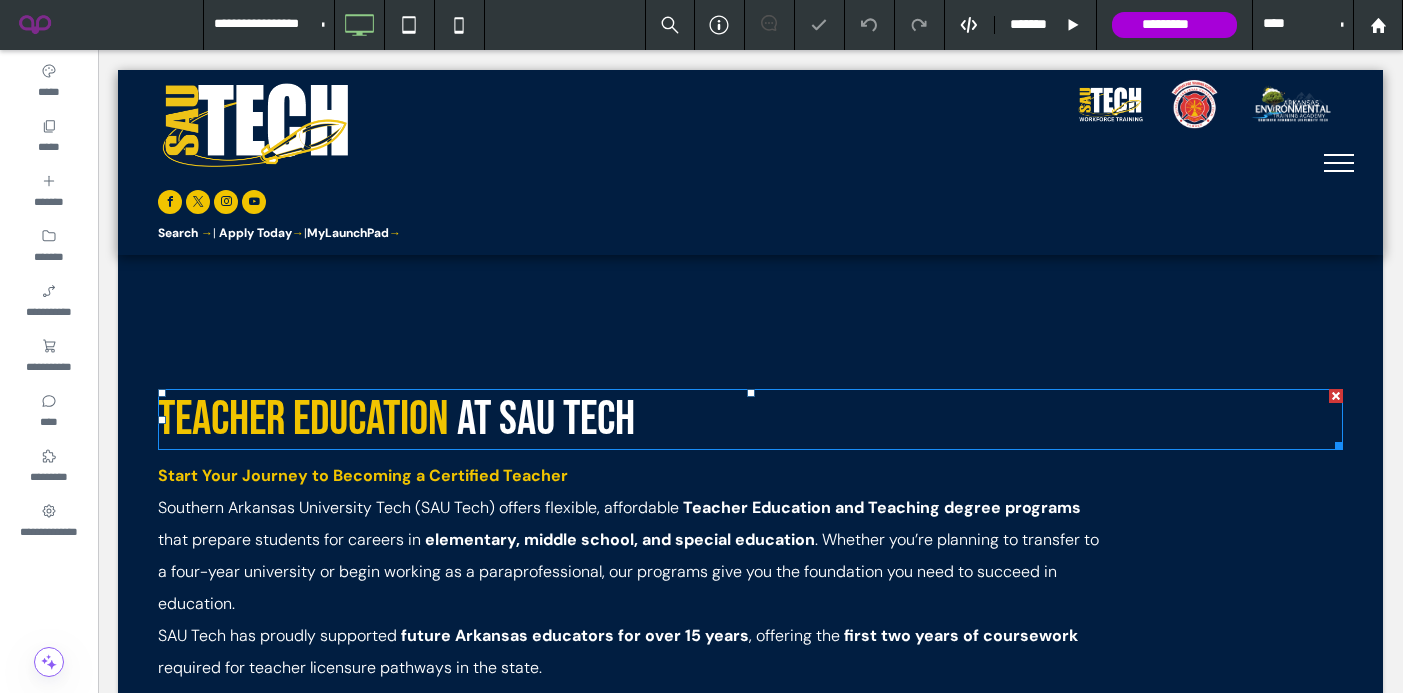 scroll, scrollTop: 77, scrollLeft: 0, axis: vertical 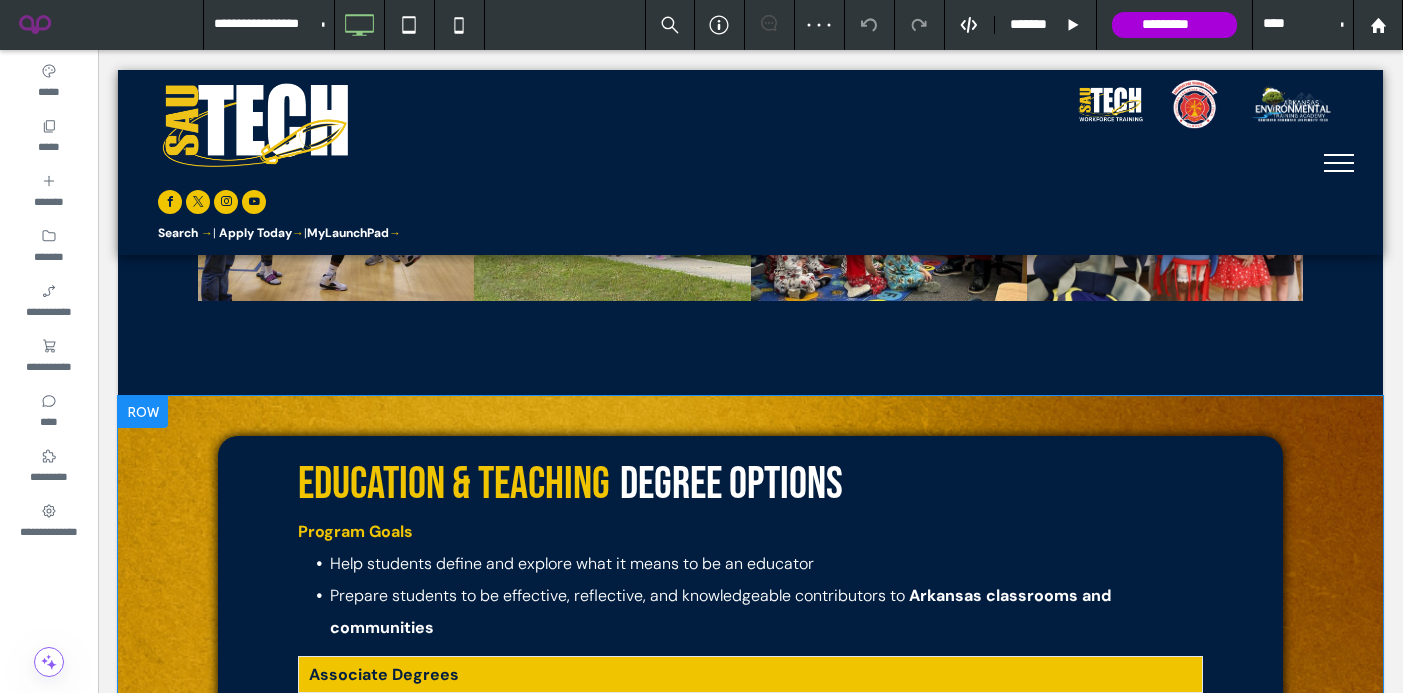 click on "Education & Teaching Degree Options Program Goals Help students define and explore what it means to be an educator Prepare students to be effective, reflective, and knowledgeable contributors to Arkansas classrooms and communities Associate Degrees AS in Education - General education transfer degree for future teachers AS Education – Transfer to SAU (K–12 Physical Education and Health) AS Education – Transfer to SAU (Elementary Education) AS Education – Transfer to Henderson State University Associate of Arts in Teaching (AA Teaching) Technical Certificates TC in Teaching TC Paraprofessional Educator Certificates of Proficiency CP in Teaching CP in Early Childhood Education Arkansas Teacher Residency Program Apply For Admissions Click To Paste" at bounding box center [750, 904] 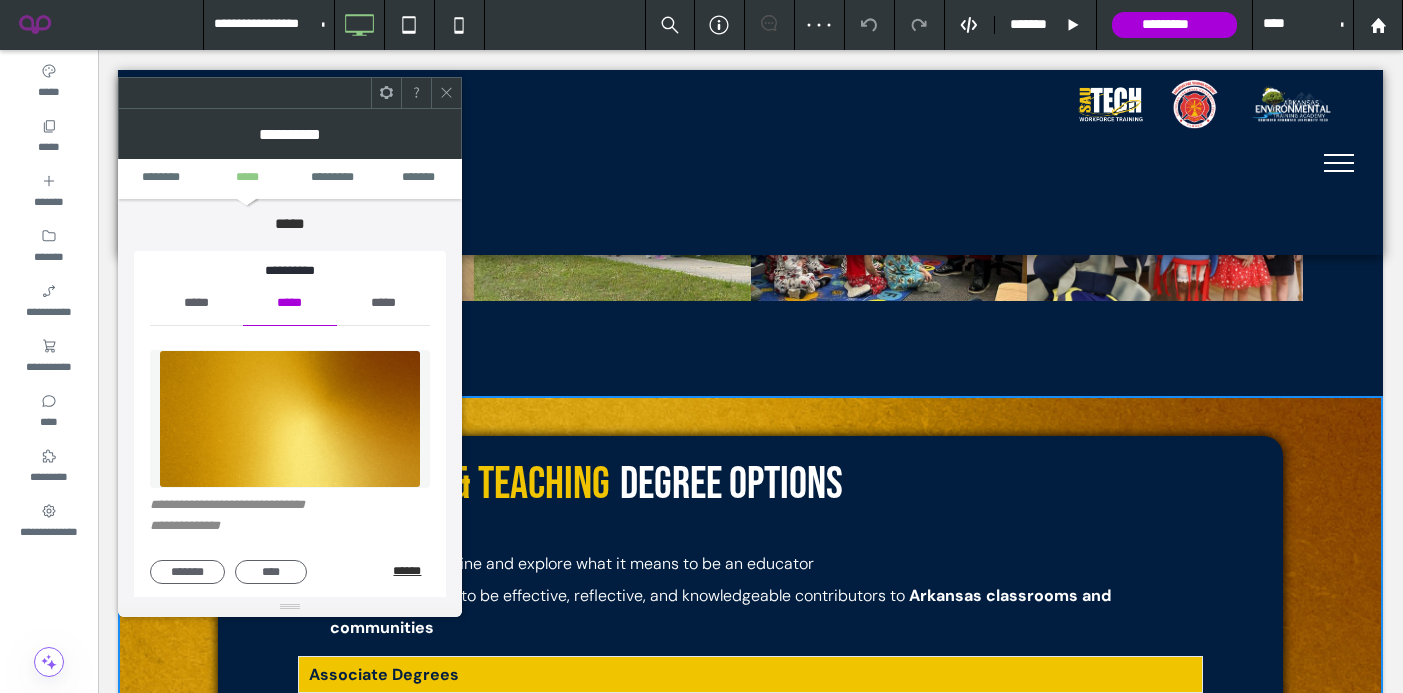scroll, scrollTop: 175, scrollLeft: 0, axis: vertical 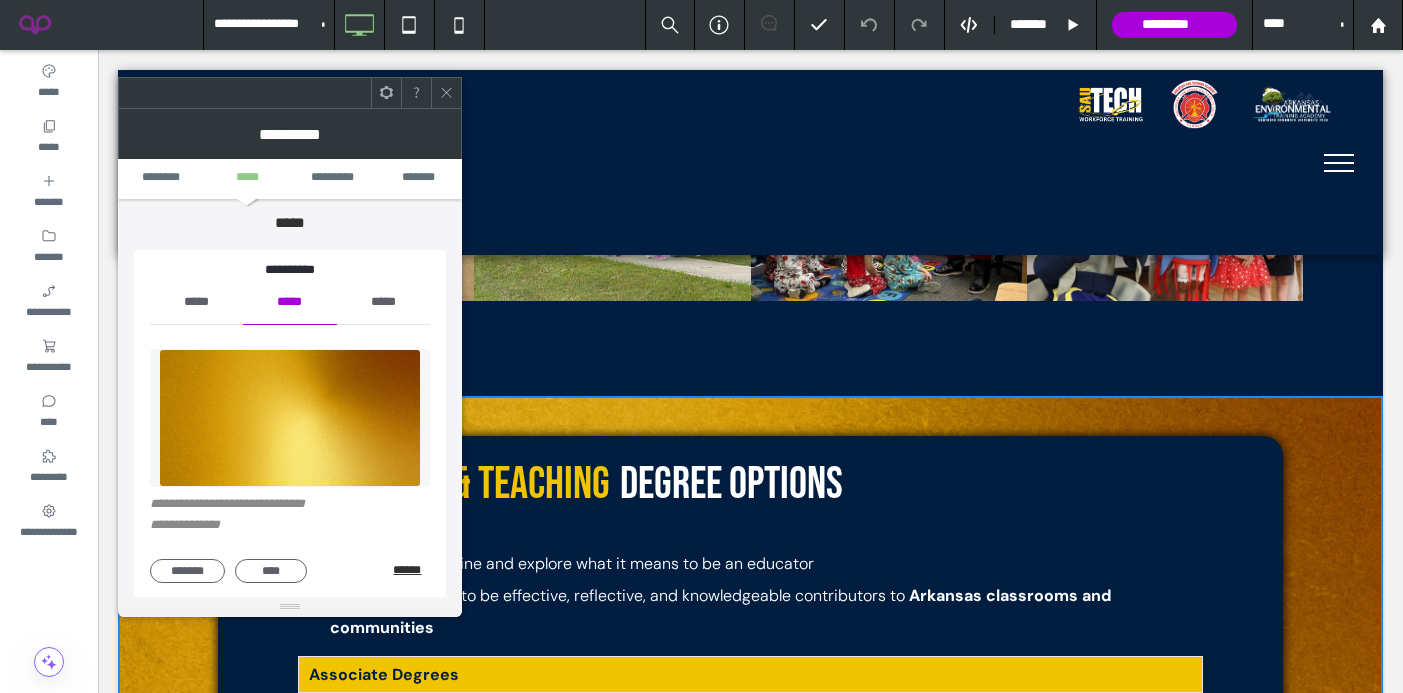 click on "******" at bounding box center [411, 570] 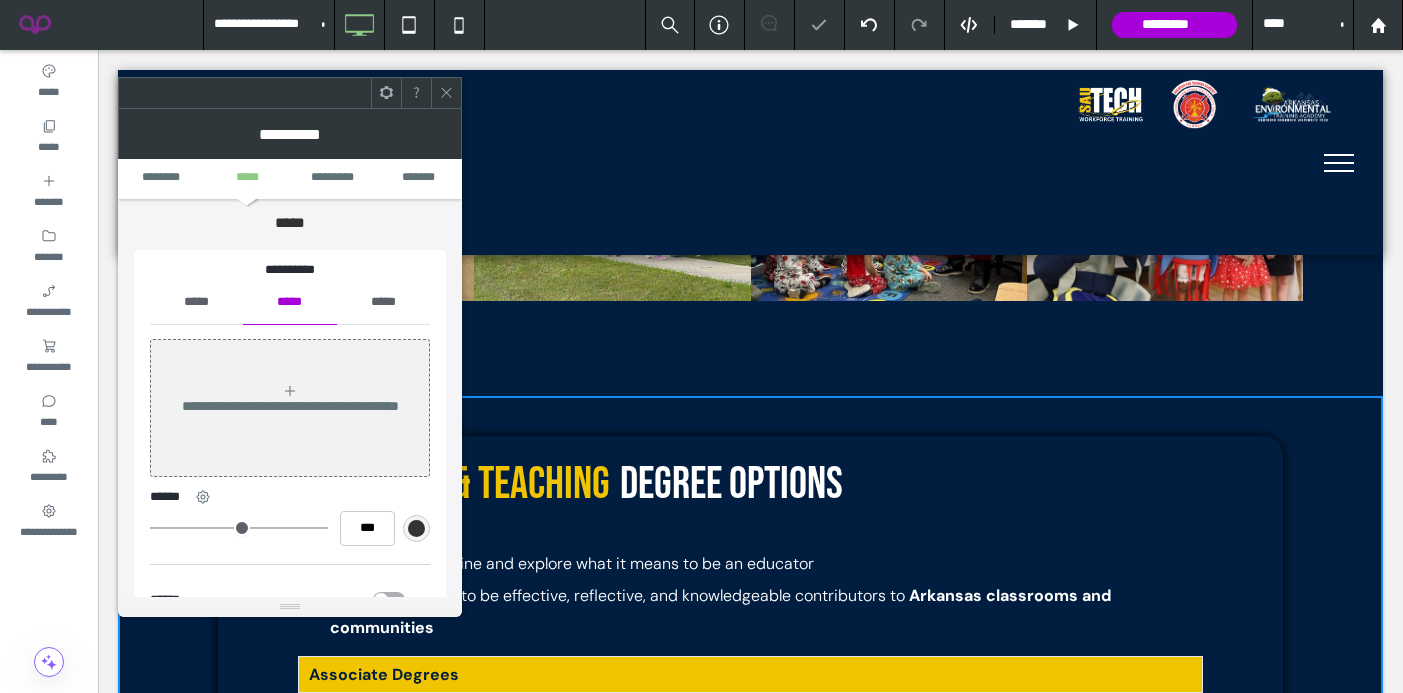 click on "*****" at bounding box center [196, 302] 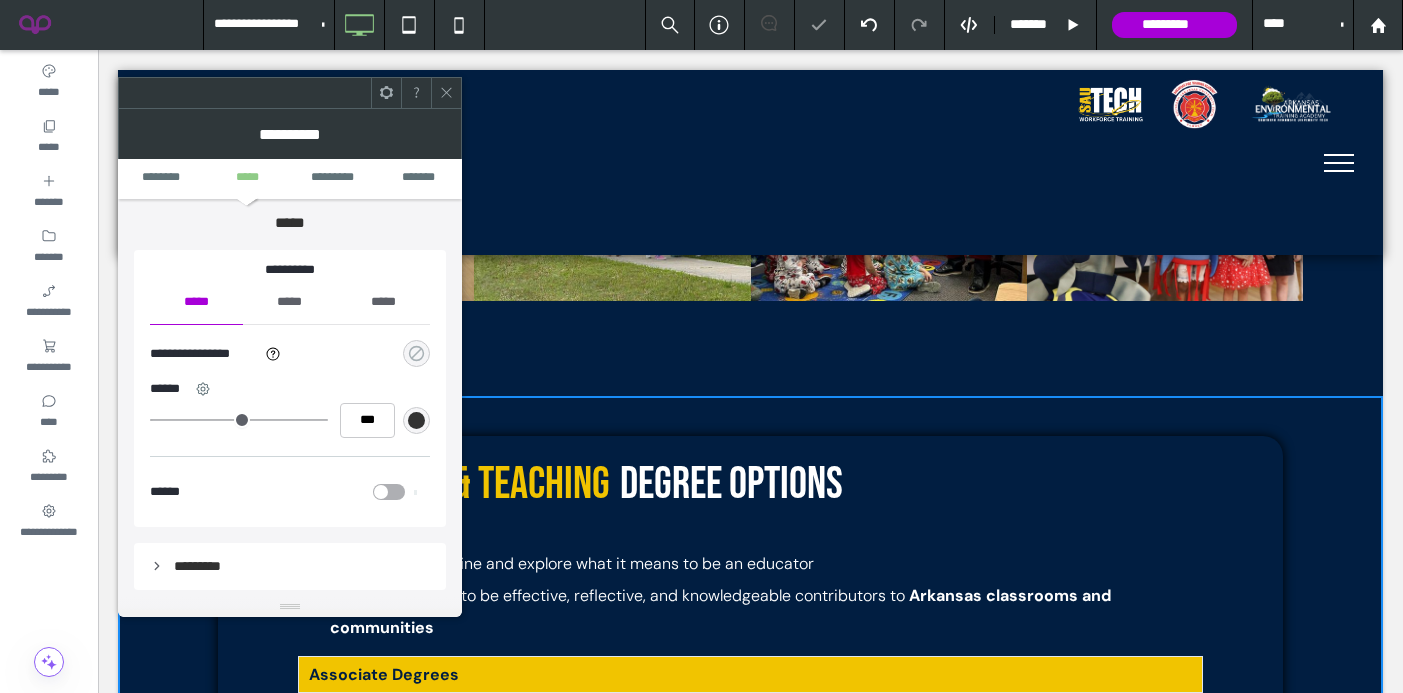 click 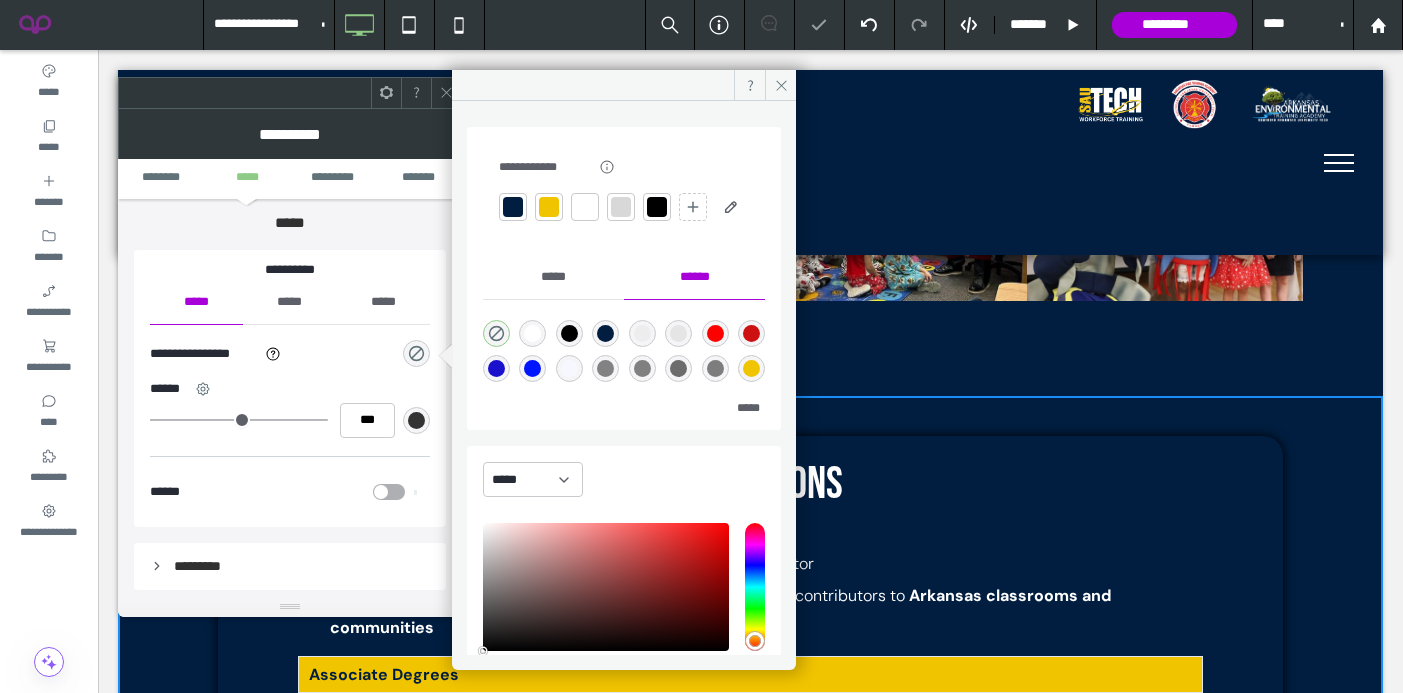 click at bounding box center (549, 207) 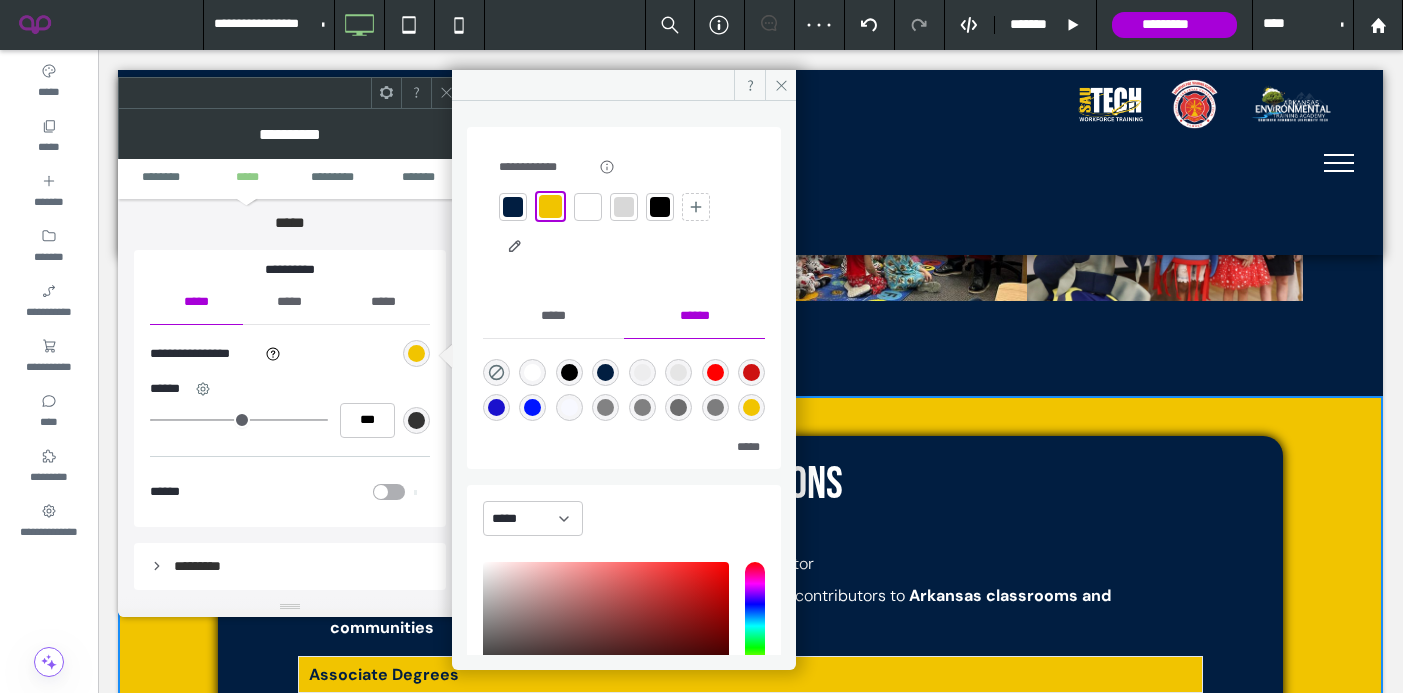 click 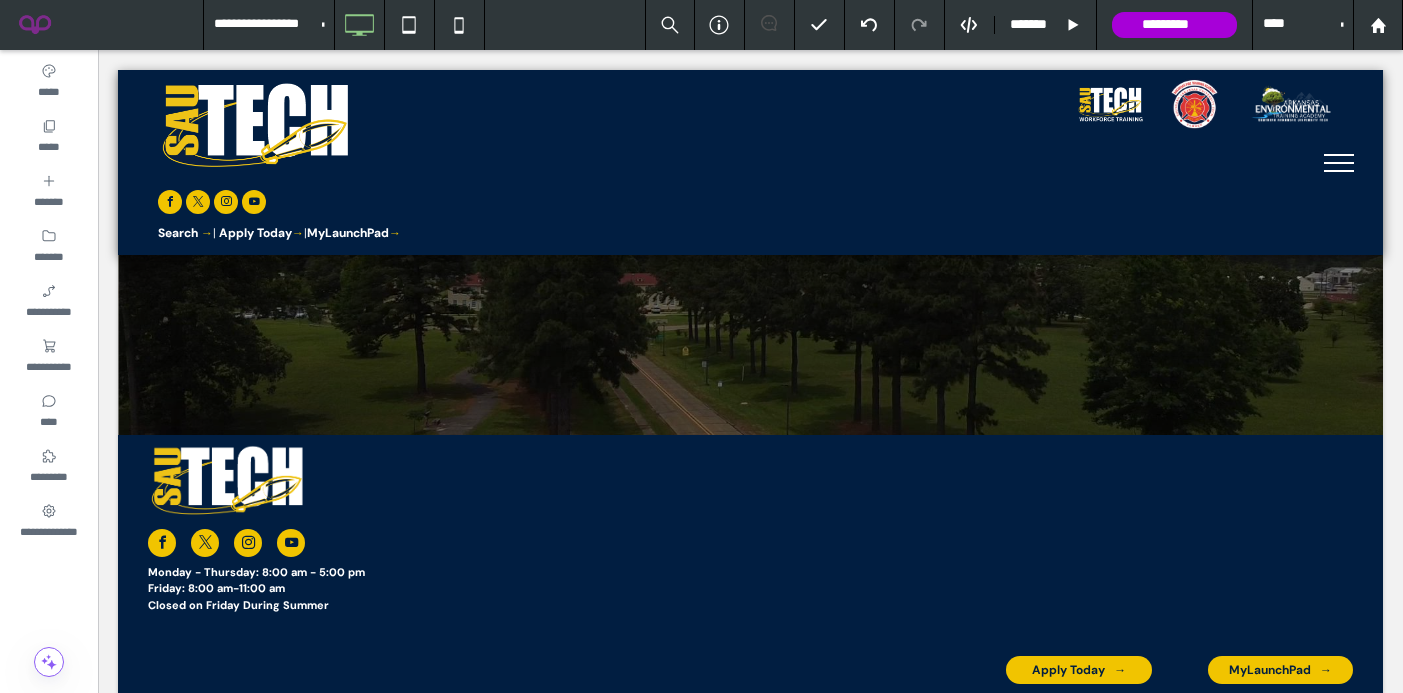 scroll, scrollTop: 3589, scrollLeft: 0, axis: vertical 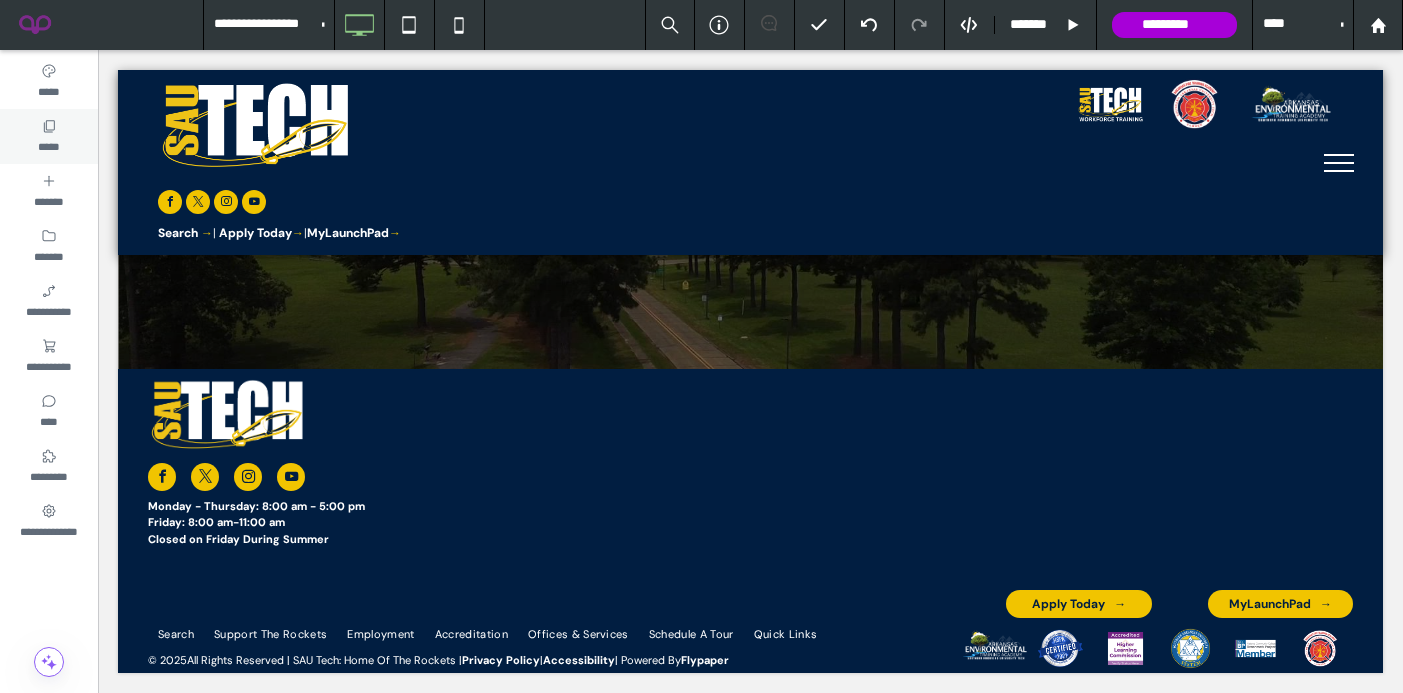 click on "*****" at bounding box center [48, 145] 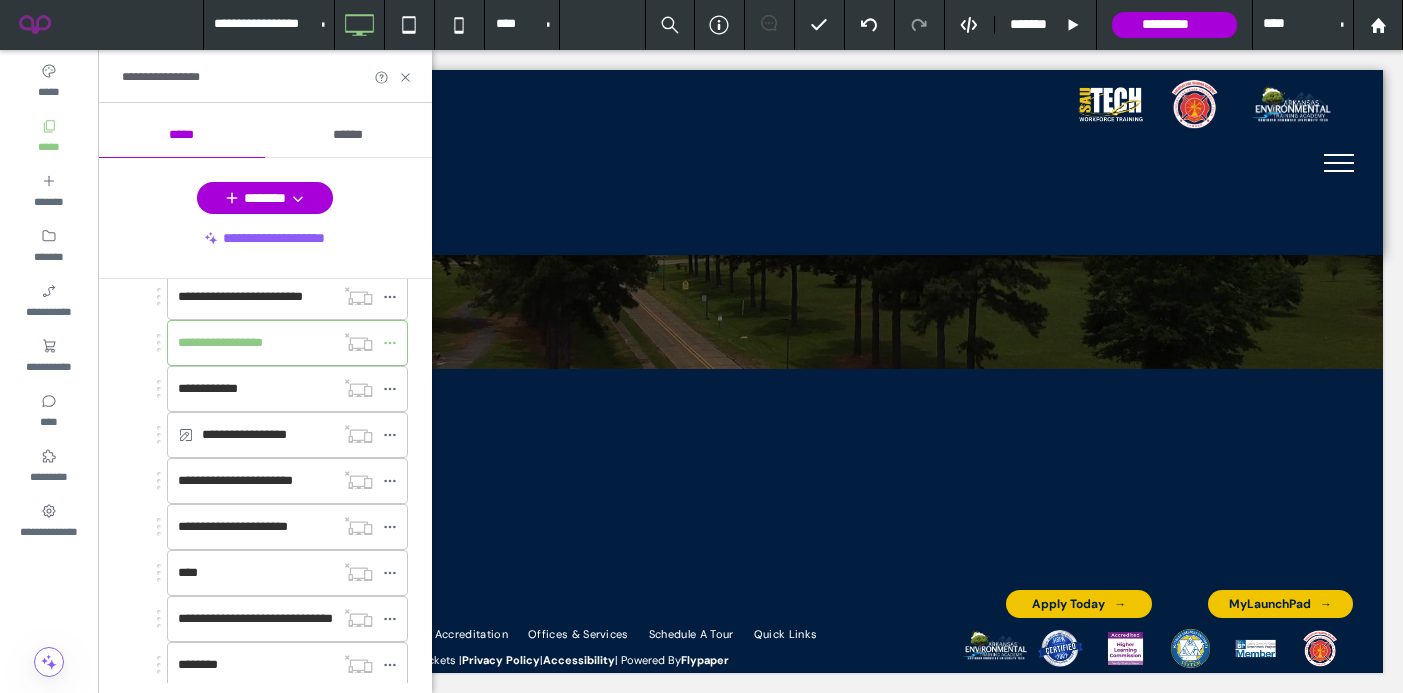 scroll, scrollTop: 637, scrollLeft: 0, axis: vertical 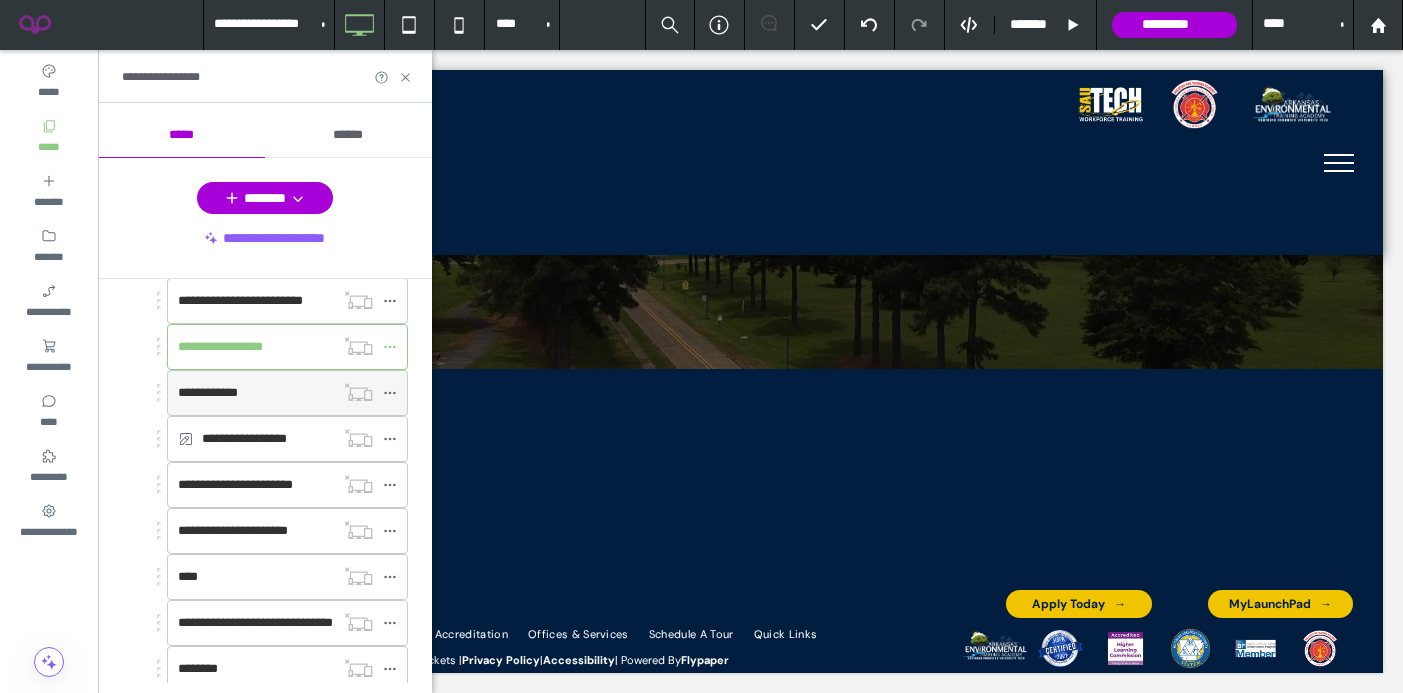 click on "**********" at bounding box center (208, 392) 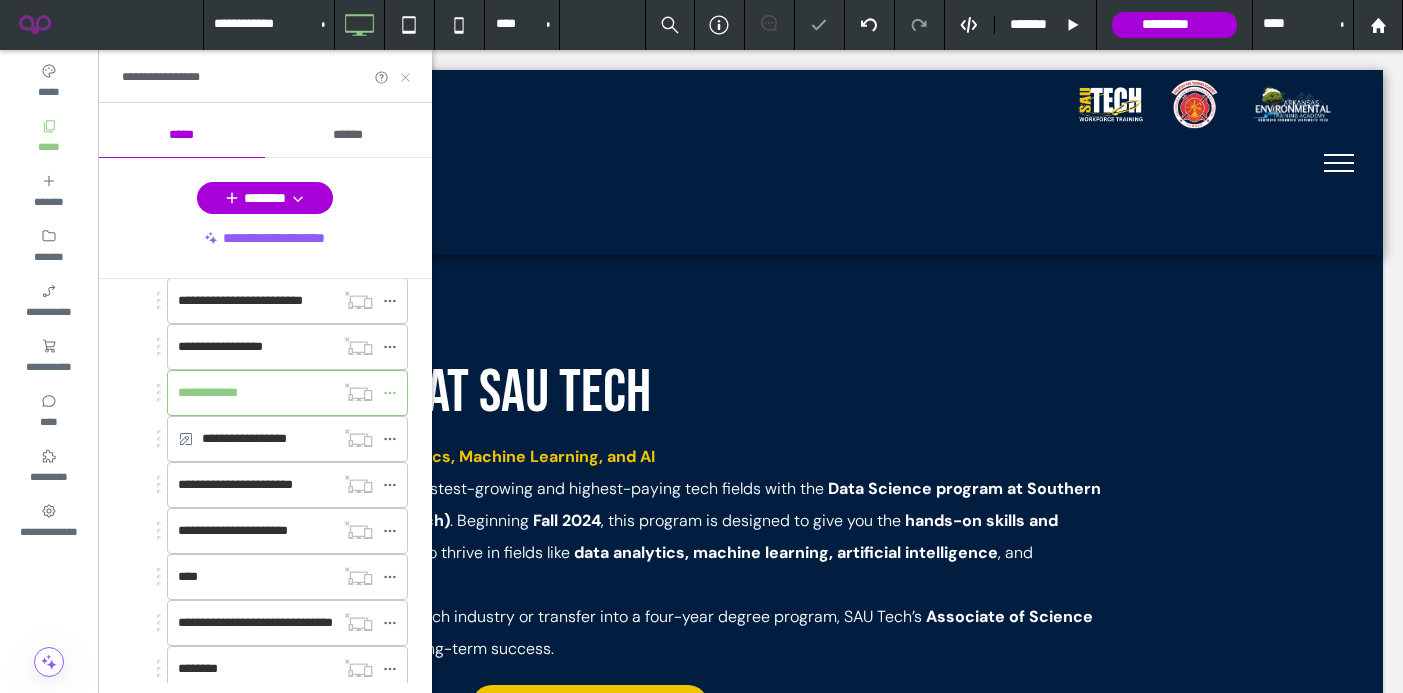 scroll, scrollTop: 0, scrollLeft: 0, axis: both 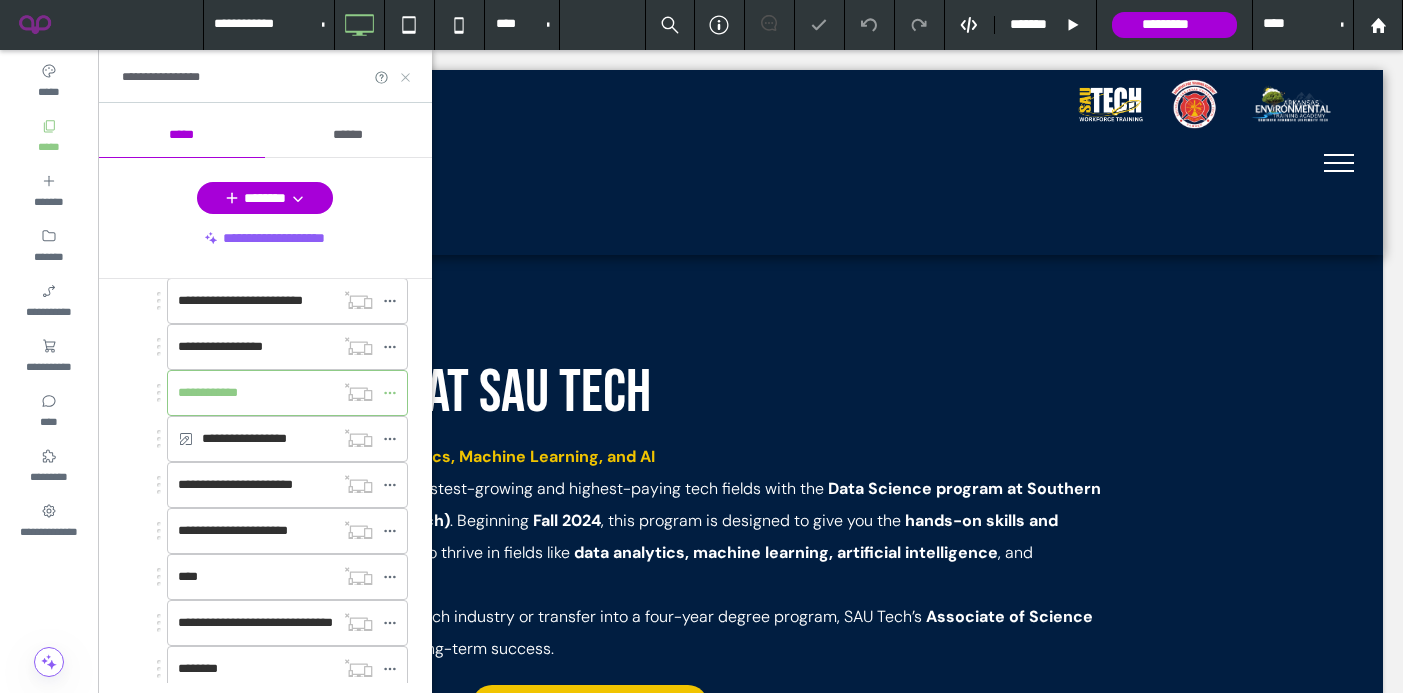 click 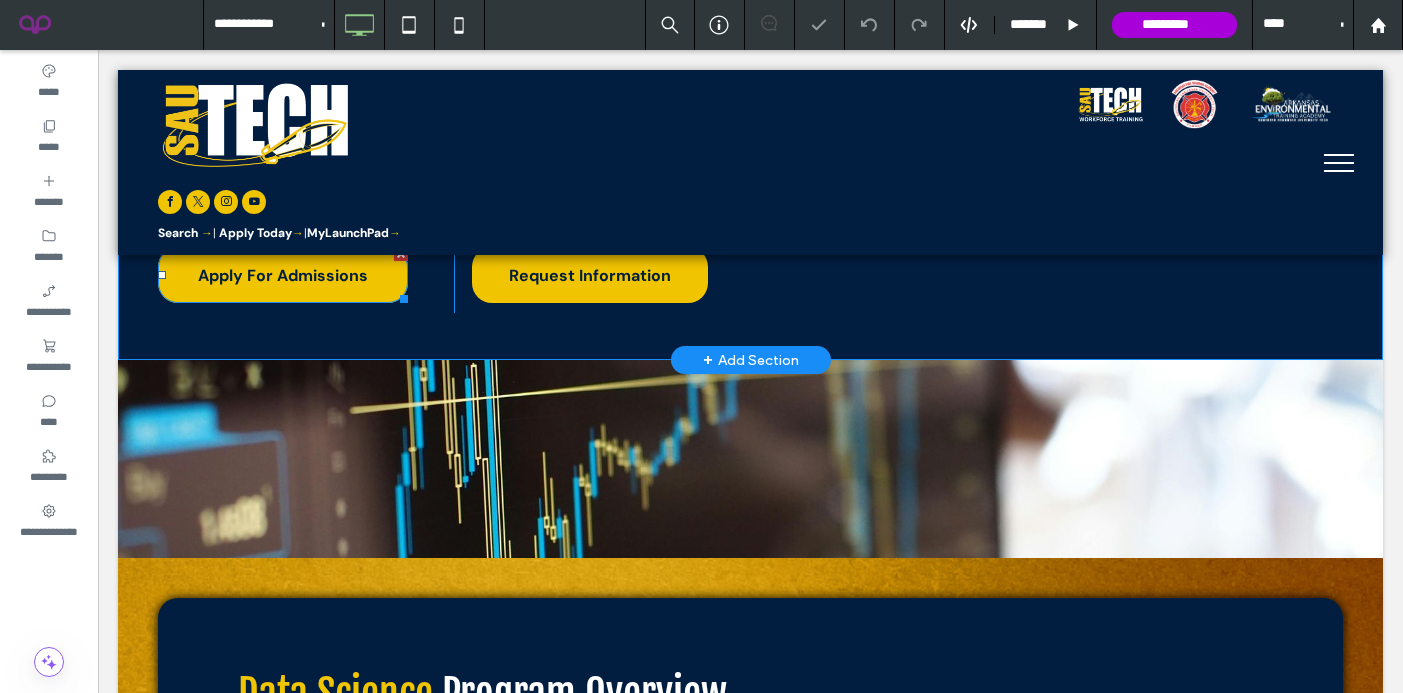scroll, scrollTop: 484, scrollLeft: 0, axis: vertical 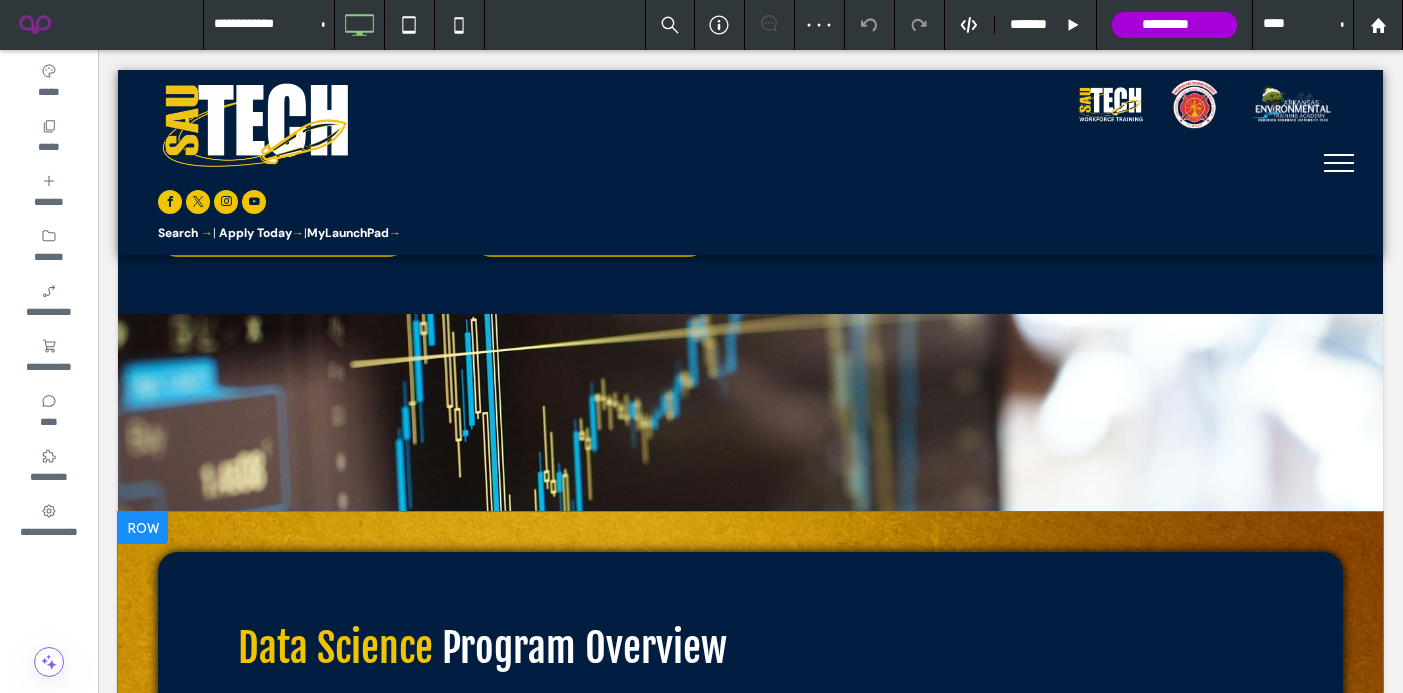 click on "Data Science   Program Overview
Degree Type:   Associate of Science in Data Science Transfer Agreement:   Direct transfer pathway to the
University of Arkansas at Fayetteville's   Data Science bachelor’s program Format:   In-person and hybrid options available Financial Aid:   Eligible for the
AR Future Grant     What You’ll Learn
SAU Tech’s Data Science curriculum combines
statistical thinking ,
data-driven programming , and
data visualization   to help you make sense of large datasets and communicate your findings effectively to any audience. Key areas of study include:   Programming languages for data science (e.g., Python, R) Statistical analysis and inference Data mining and data modeling Natural language processing (NLP) Machine learning algorithms Structured and unstructured data handling Data visualization and reporting tools (e.g., Tableau, Power BI) Data ethics, governance, and security
Program Goals Learning Outcomes Title or Question Button Button" at bounding box center [750, 1049] 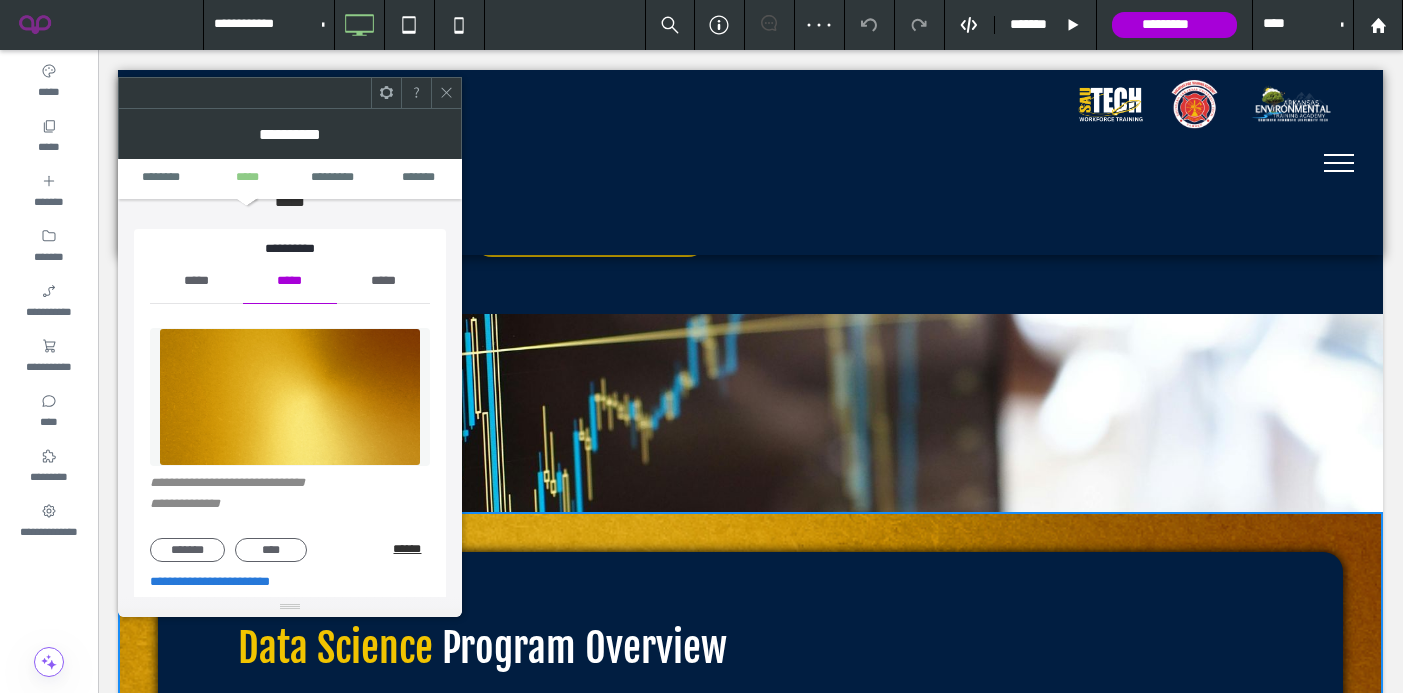 scroll, scrollTop: 197, scrollLeft: 0, axis: vertical 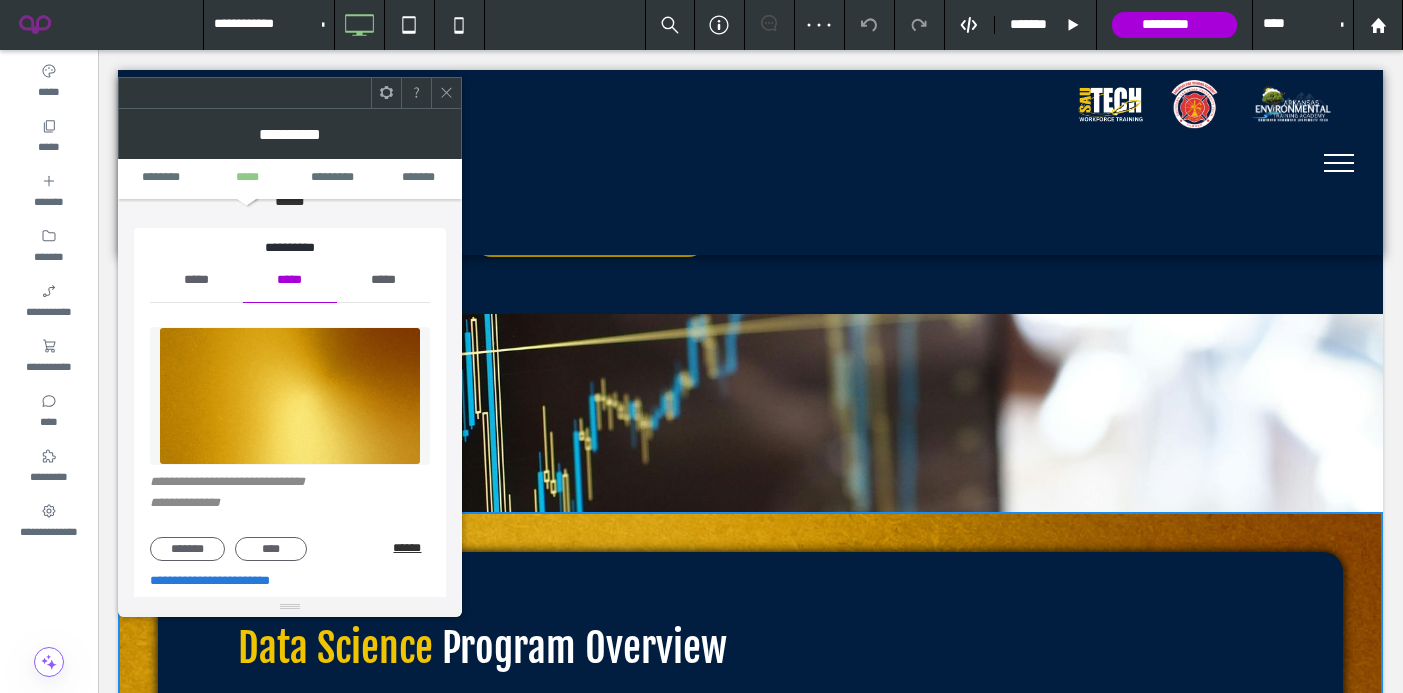click on "******" at bounding box center [411, 548] 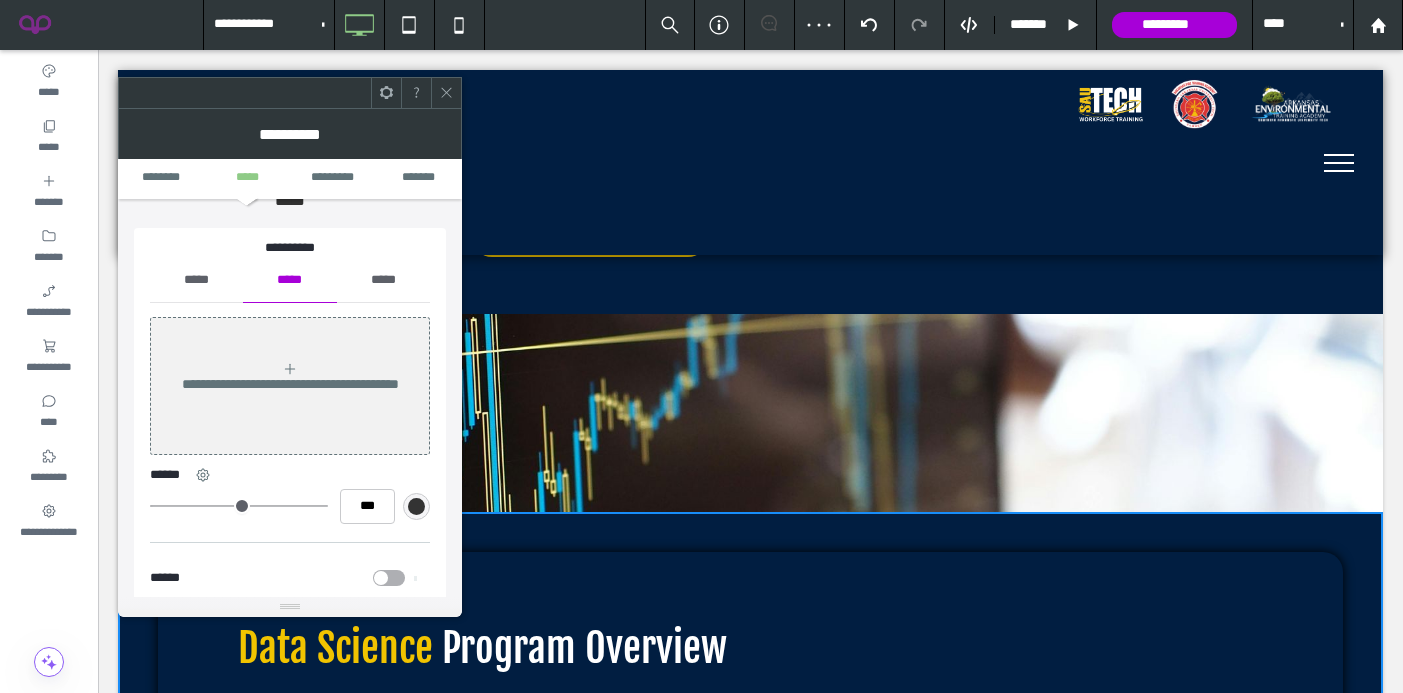 click on "*****" at bounding box center [196, 280] 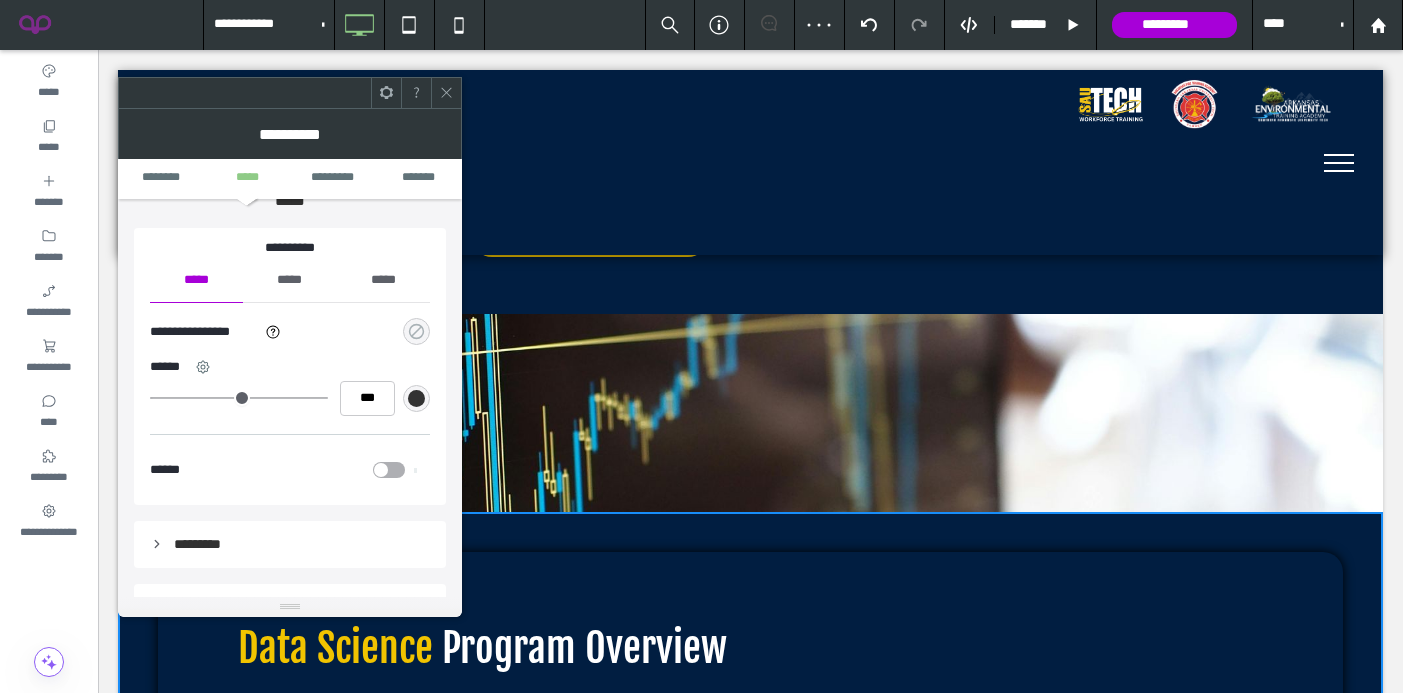 click 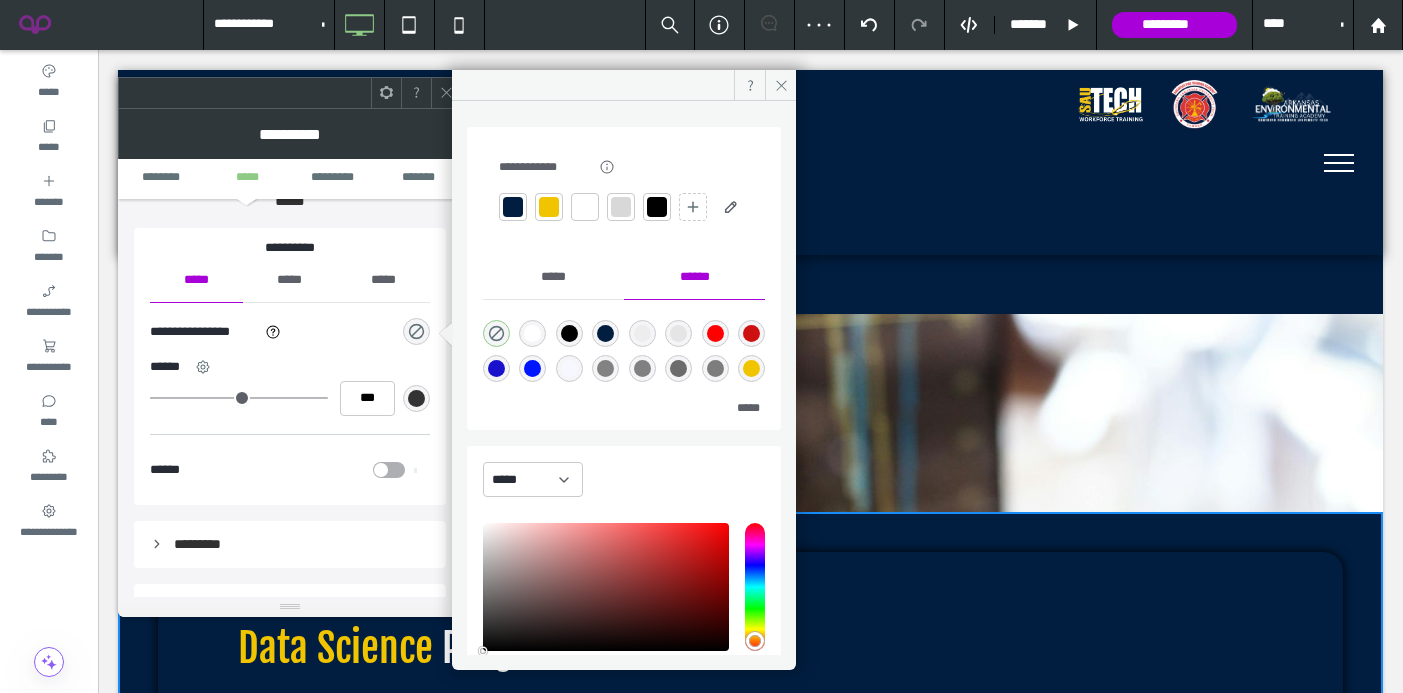 click at bounding box center (549, 207) 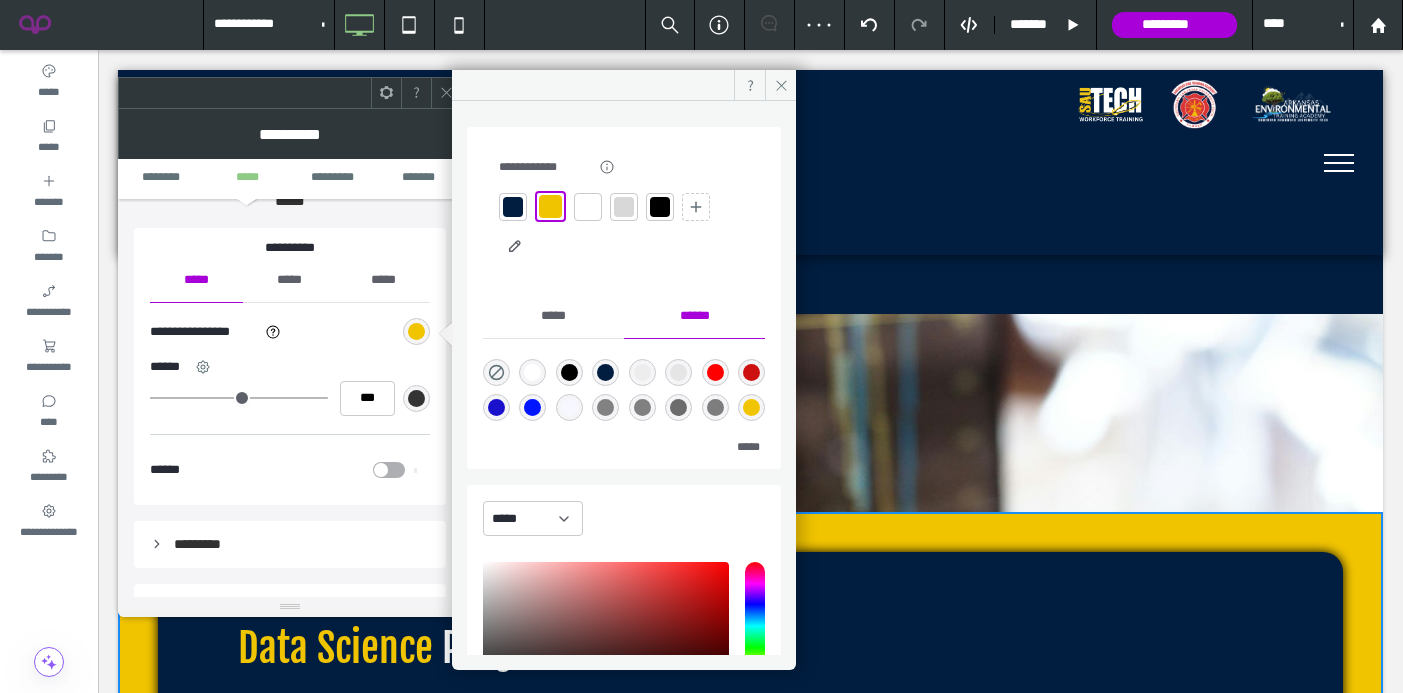 click 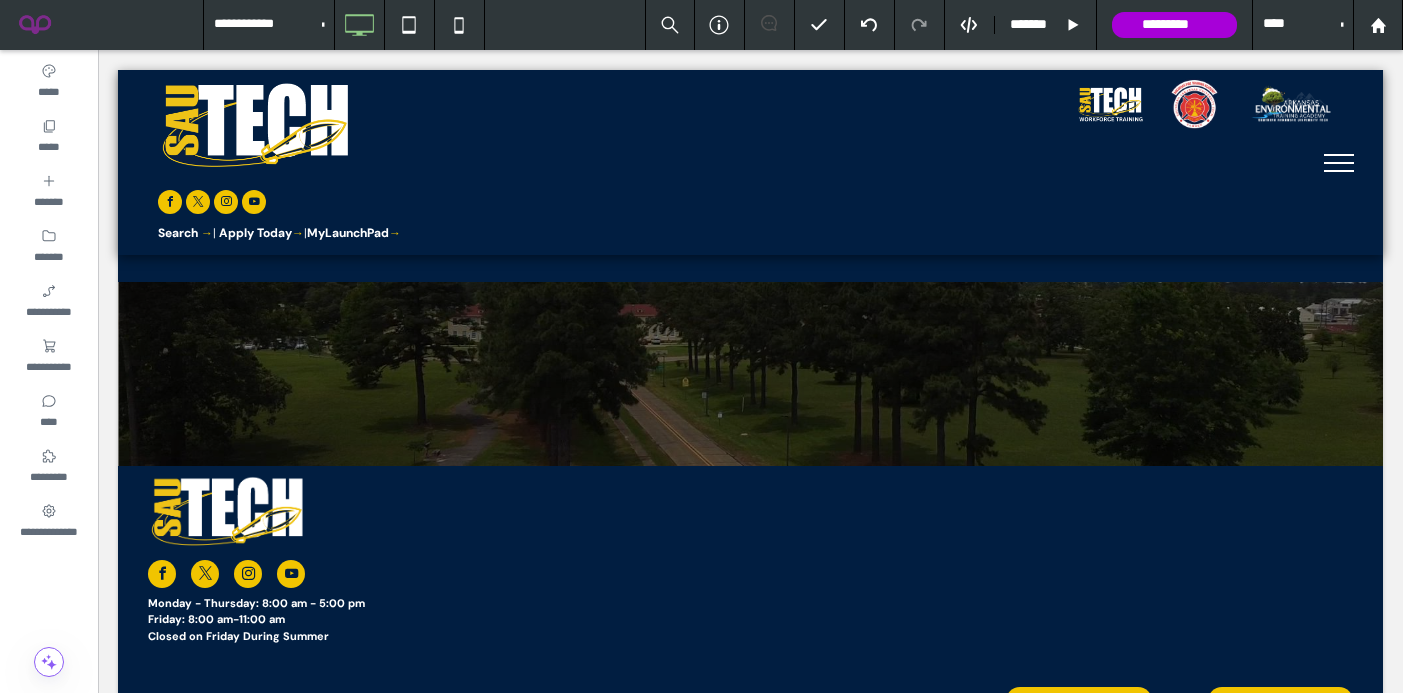 scroll, scrollTop: 3041, scrollLeft: 0, axis: vertical 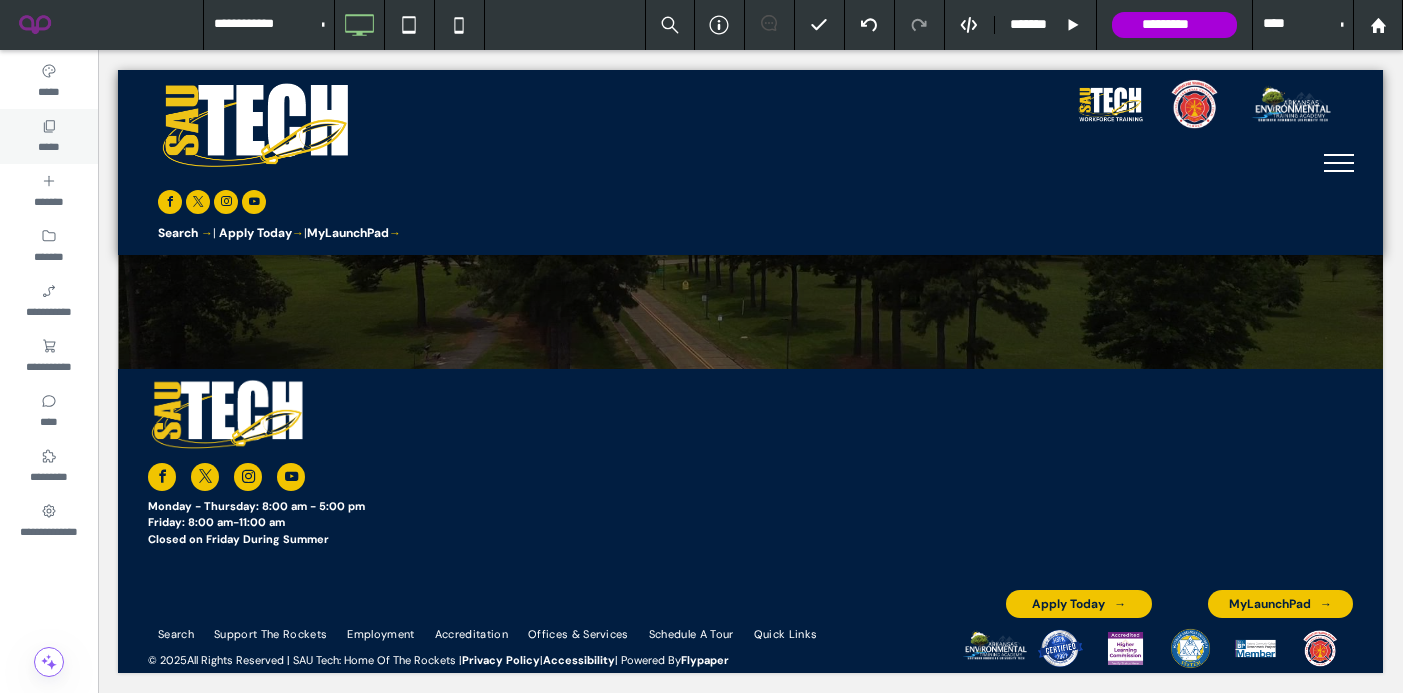 click on "*****" at bounding box center [48, 145] 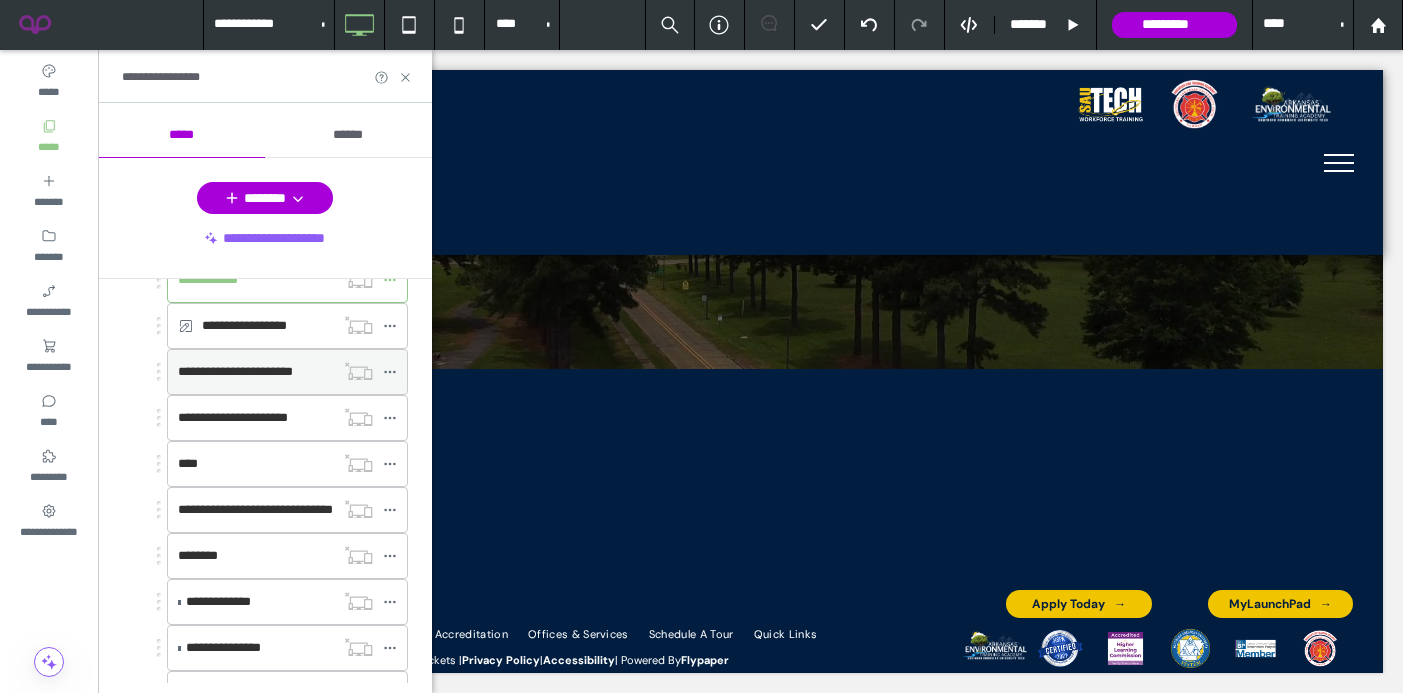 scroll, scrollTop: 723, scrollLeft: 0, axis: vertical 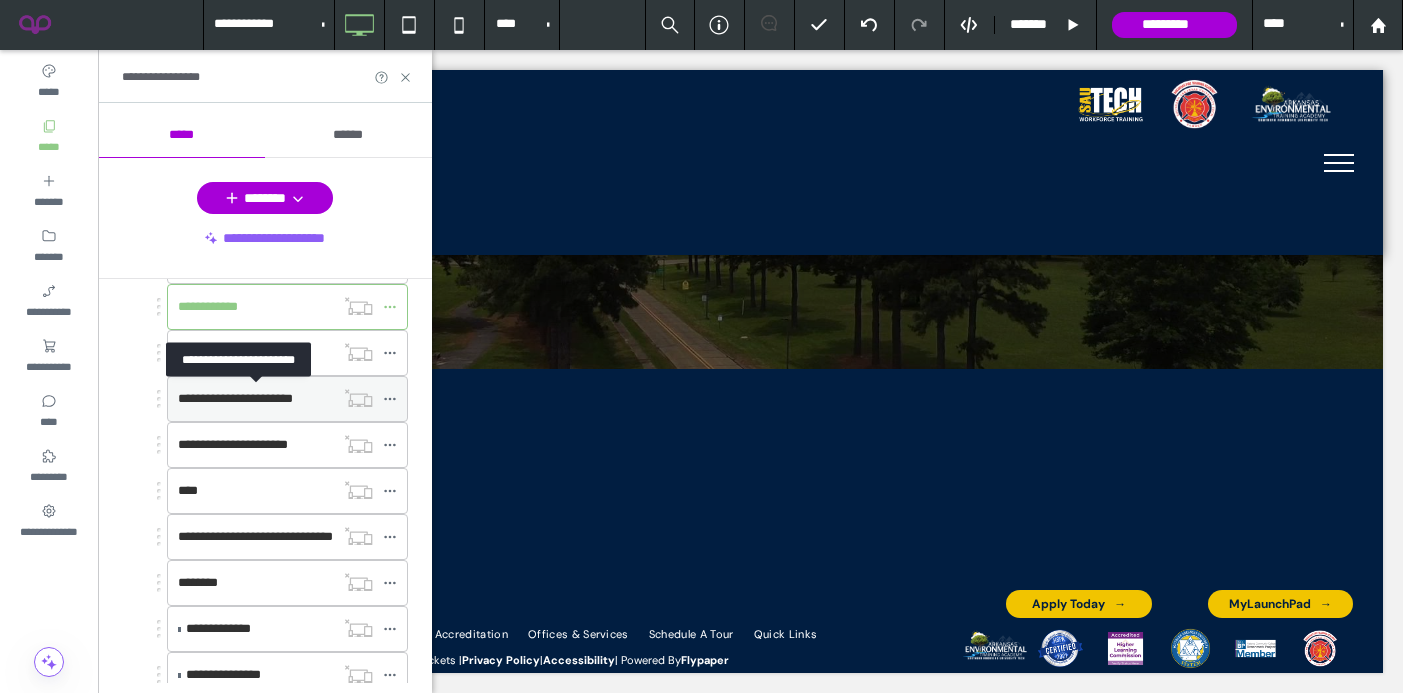 click on "**********" at bounding box center [235, 398] 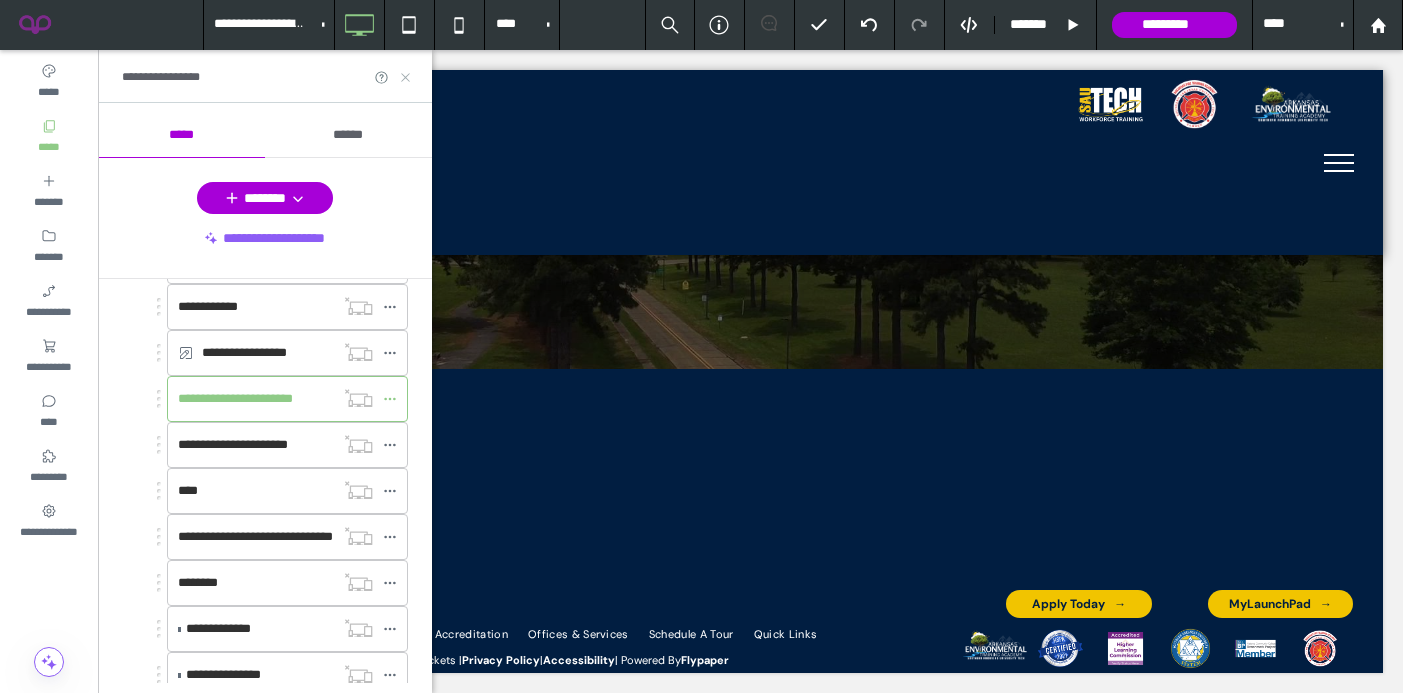click 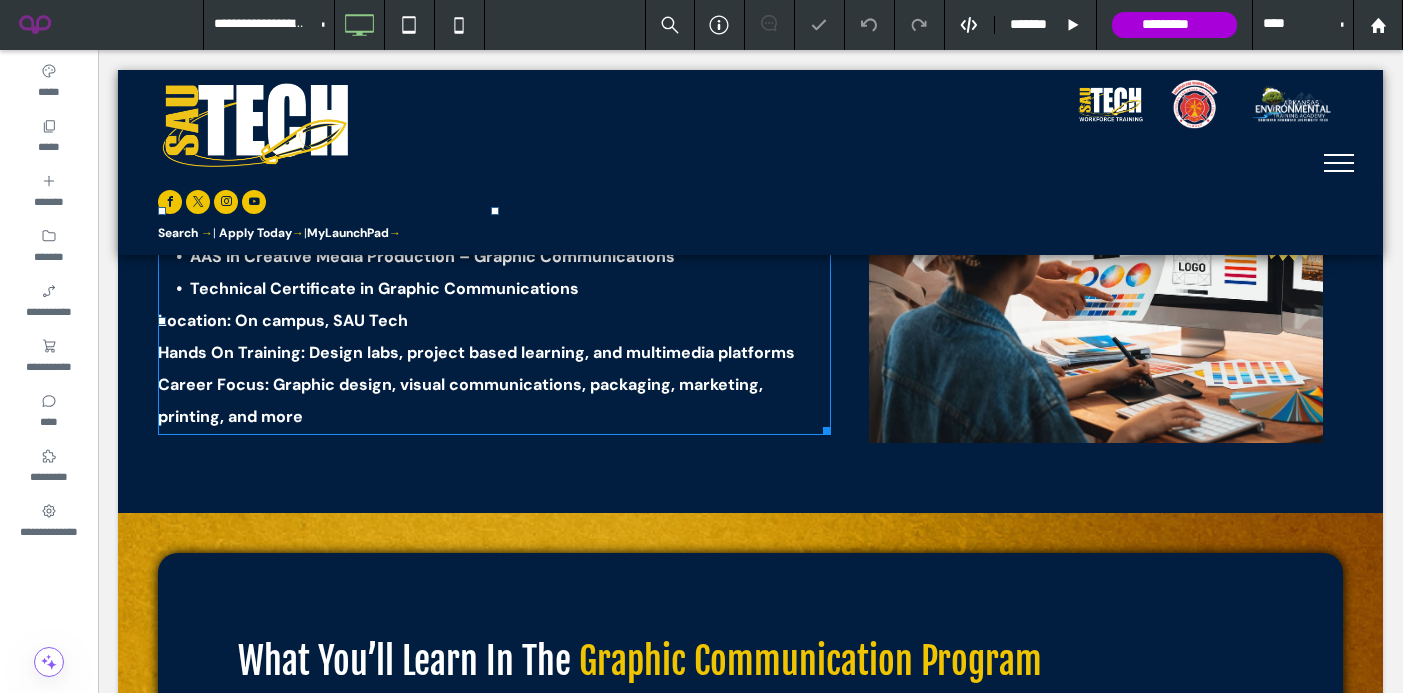 scroll, scrollTop: 780, scrollLeft: 0, axis: vertical 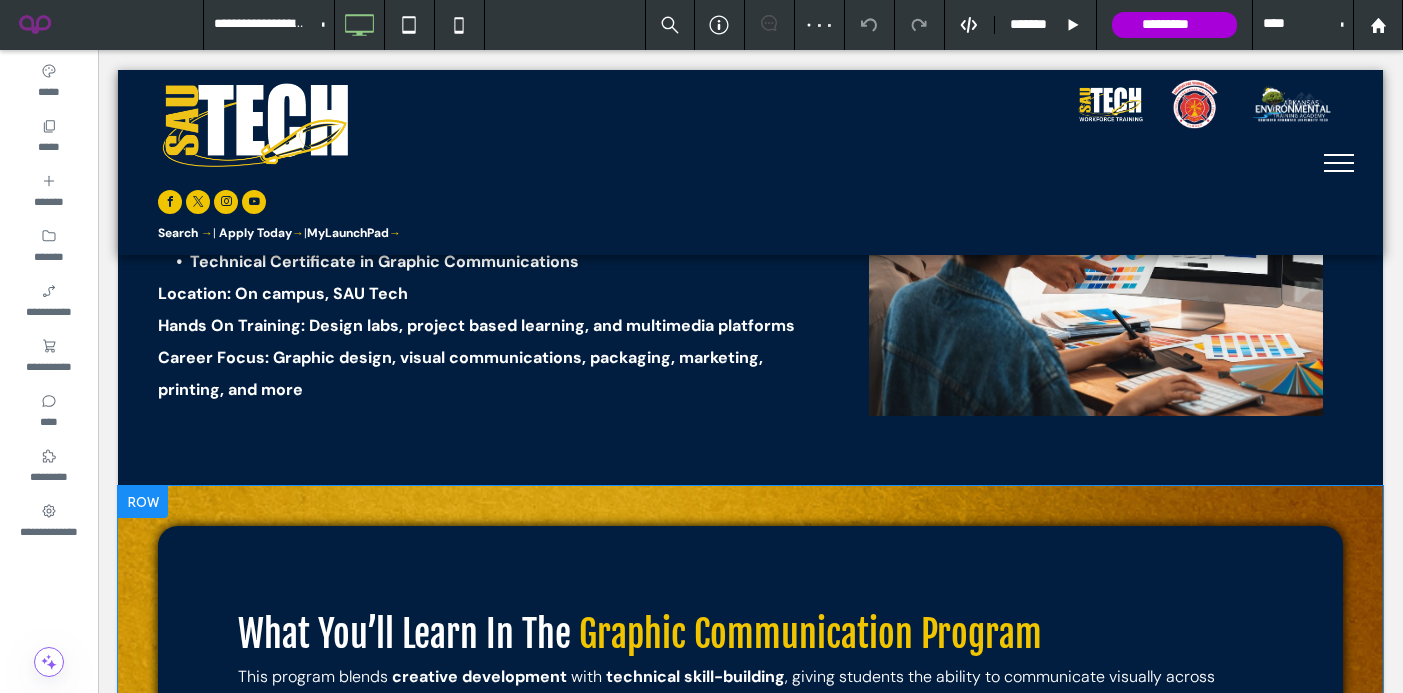 click on "What You’ll Learn In The
Graphic Communication Program
This program blends
creative development   with
technical skill-building , giving students the ability to communicate visually across digital and print platforms. Core skills include:   Graphic design and layout principles Typography and color theory Adobe Creative Suite (Photoshop, Illustrator, InDesign) Digital publishing and prepress techniques Multimedia and web content creation Branding and marketing communication Packaging and print production workflows
You’ll learn how to produce compelling visual content while developing critical thinking and problem solving skills that employers value in creative professionals.     Career Opportunities in
Graphic Communications
Graduates of the Graphic Communications program are prepared for a variety of roles in the creative and communication industries, including:   Graphic Designer Digital Media Specialist Web Designer Marketing Assistant Print Production Technician" at bounding box center [750, 1102] 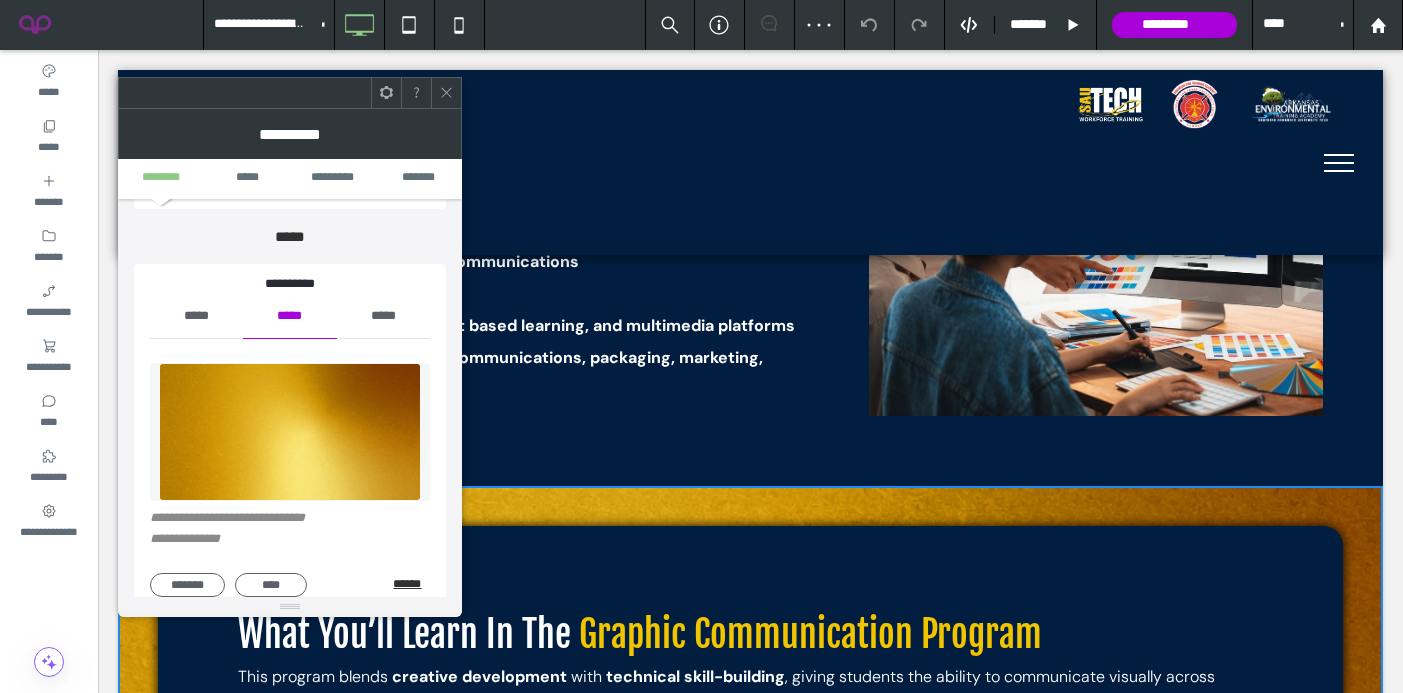 scroll, scrollTop: 166, scrollLeft: 0, axis: vertical 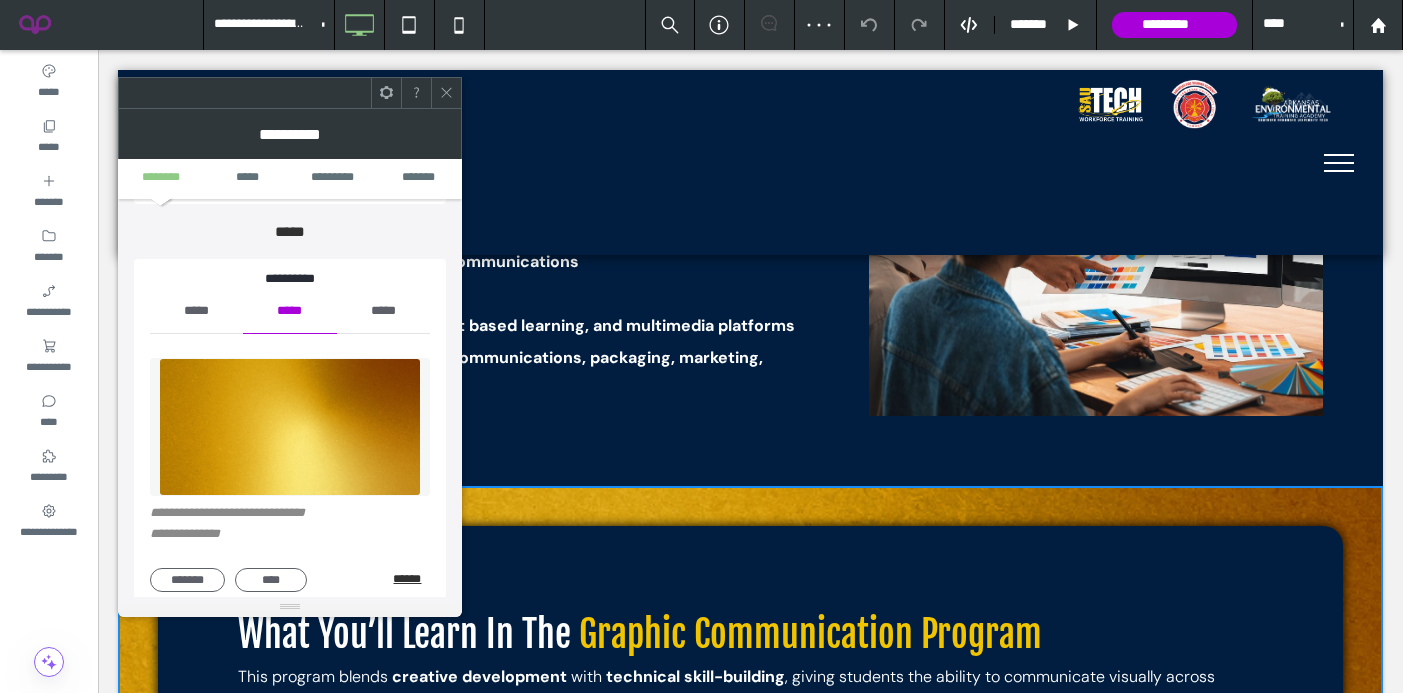 click on "******" at bounding box center (411, 579) 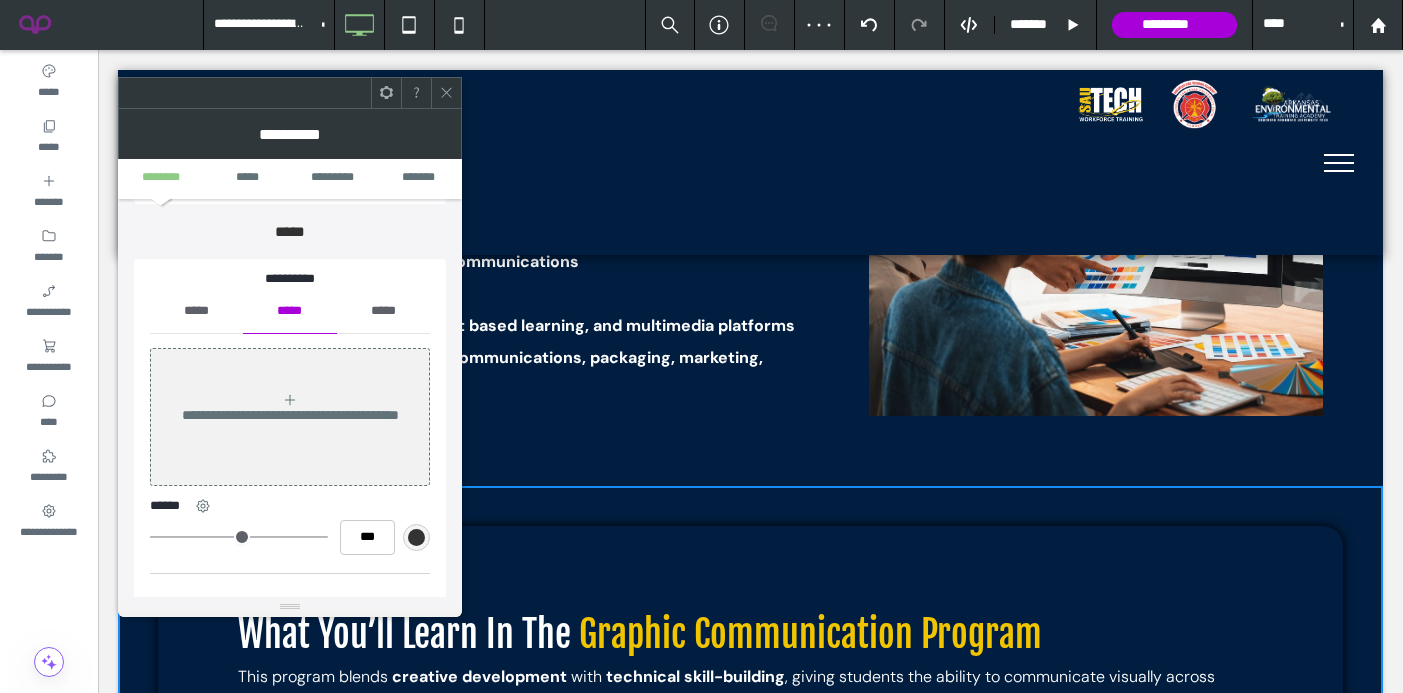 click on "*****" at bounding box center (196, 311) 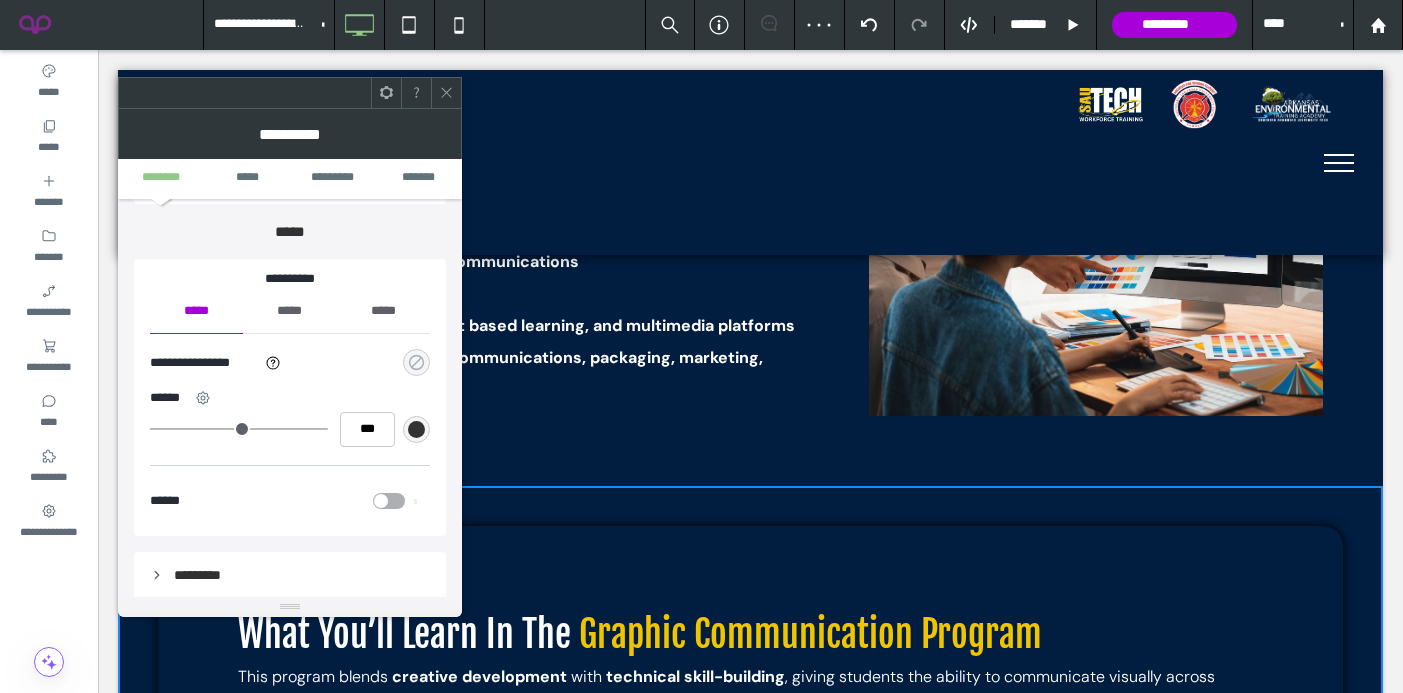 click at bounding box center [416, 362] 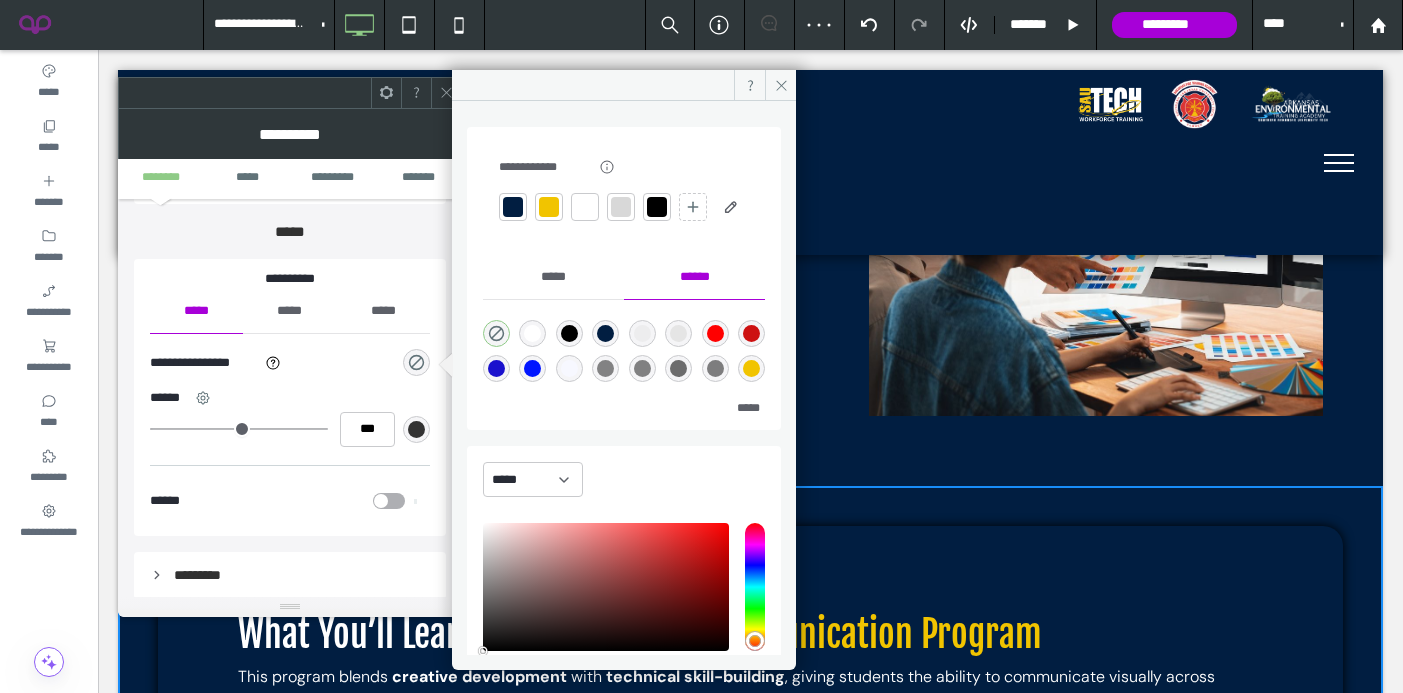 click at bounding box center [549, 207] 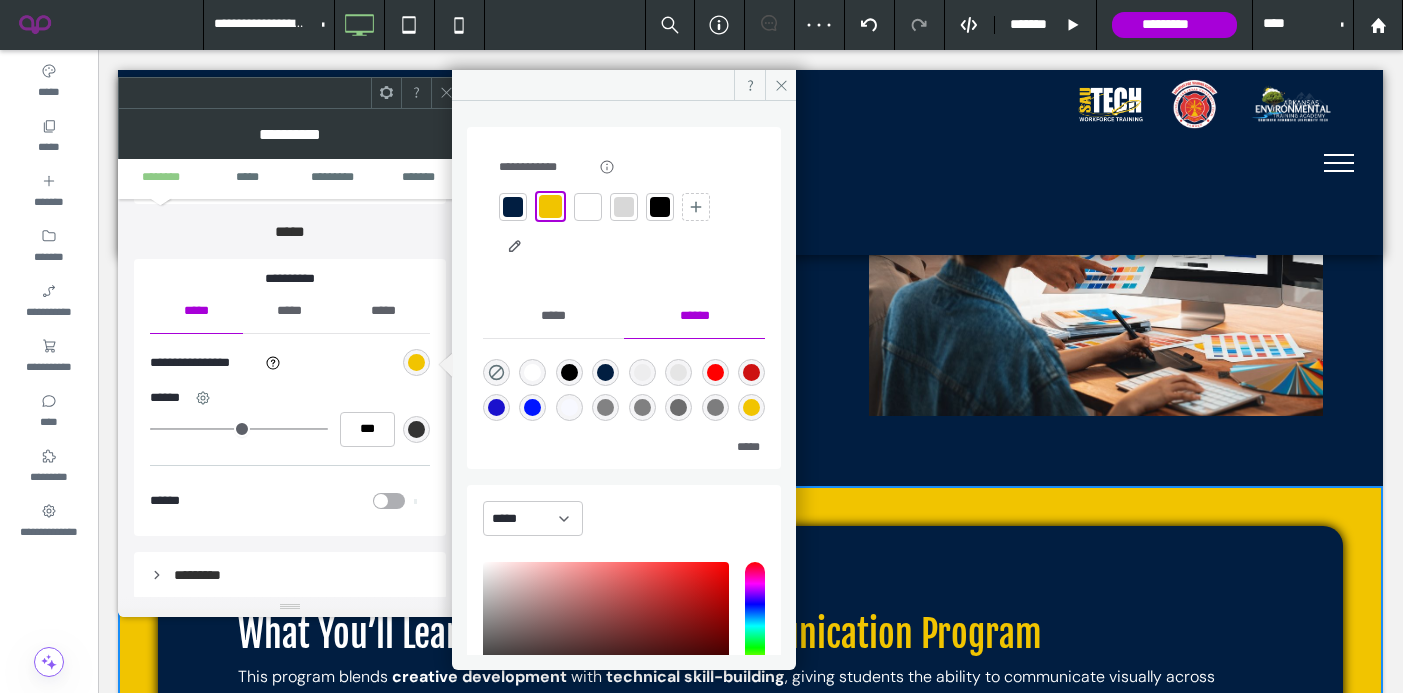 click 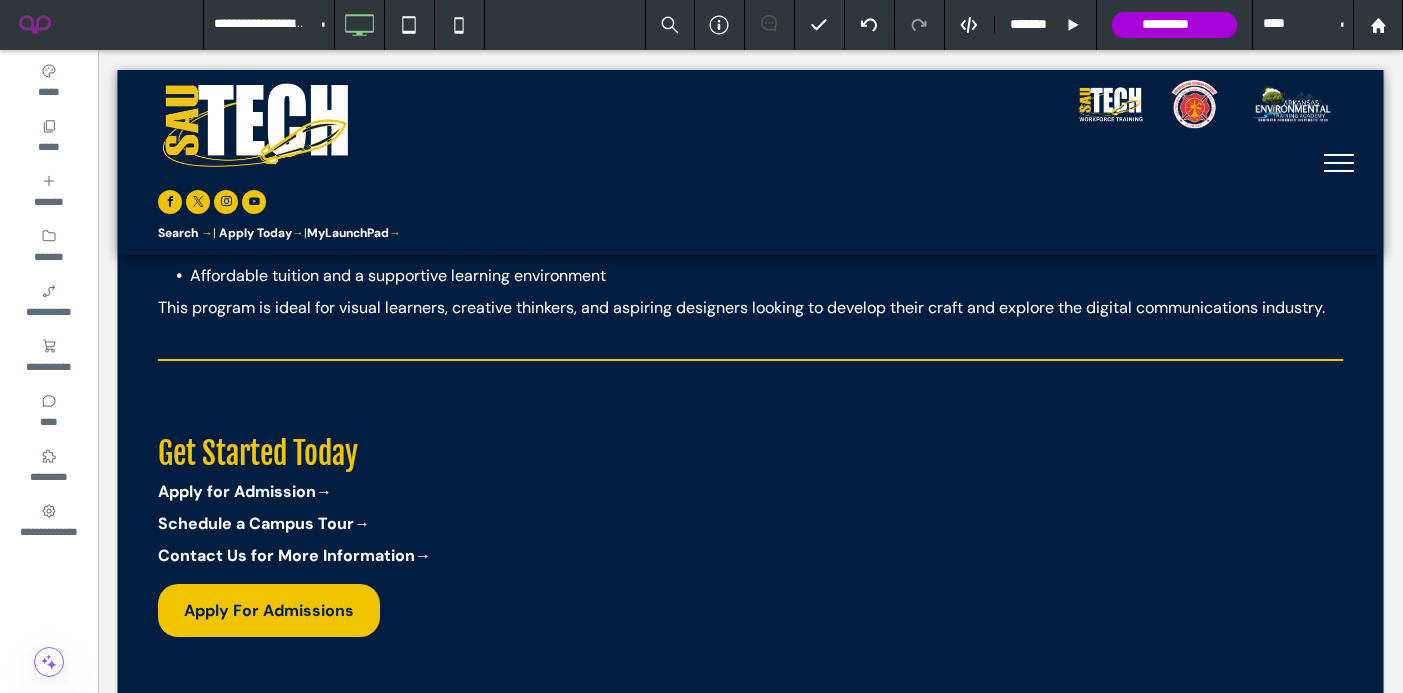 scroll, scrollTop: 2442, scrollLeft: 0, axis: vertical 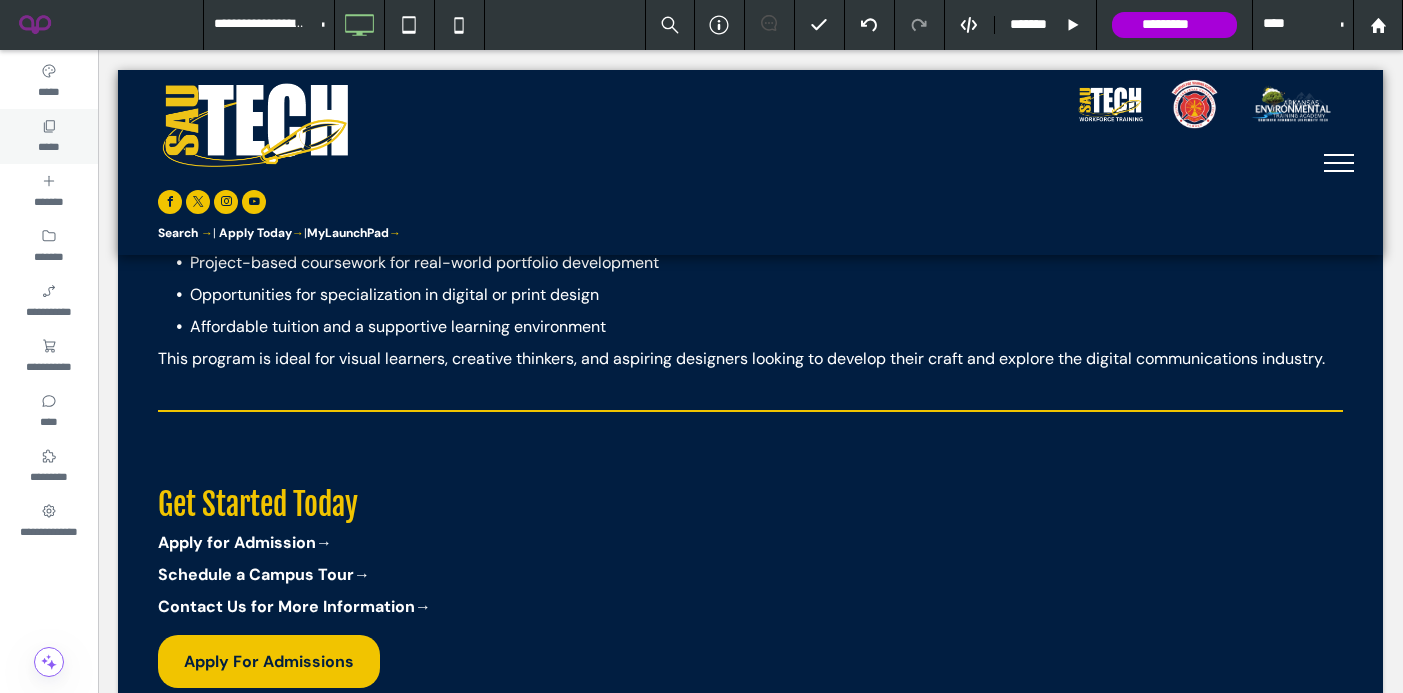 click on "*****" at bounding box center [49, 136] 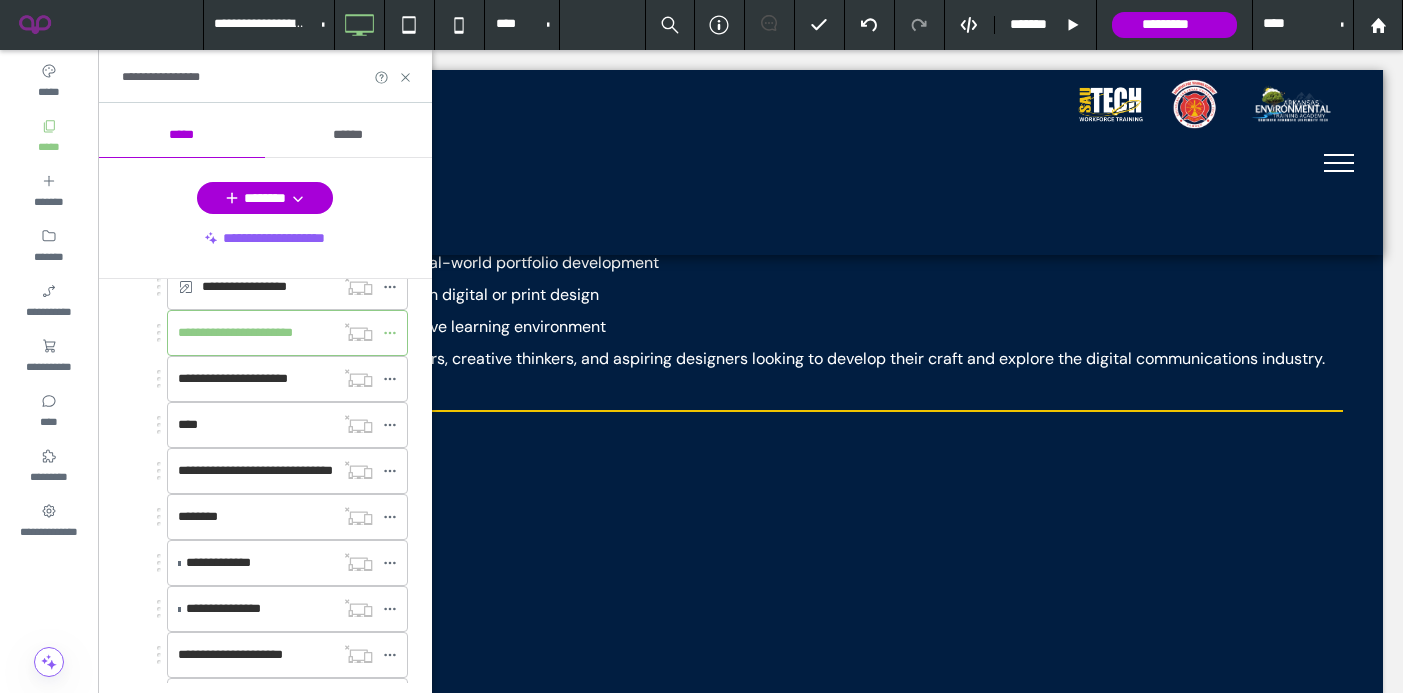 scroll, scrollTop: 778, scrollLeft: 0, axis: vertical 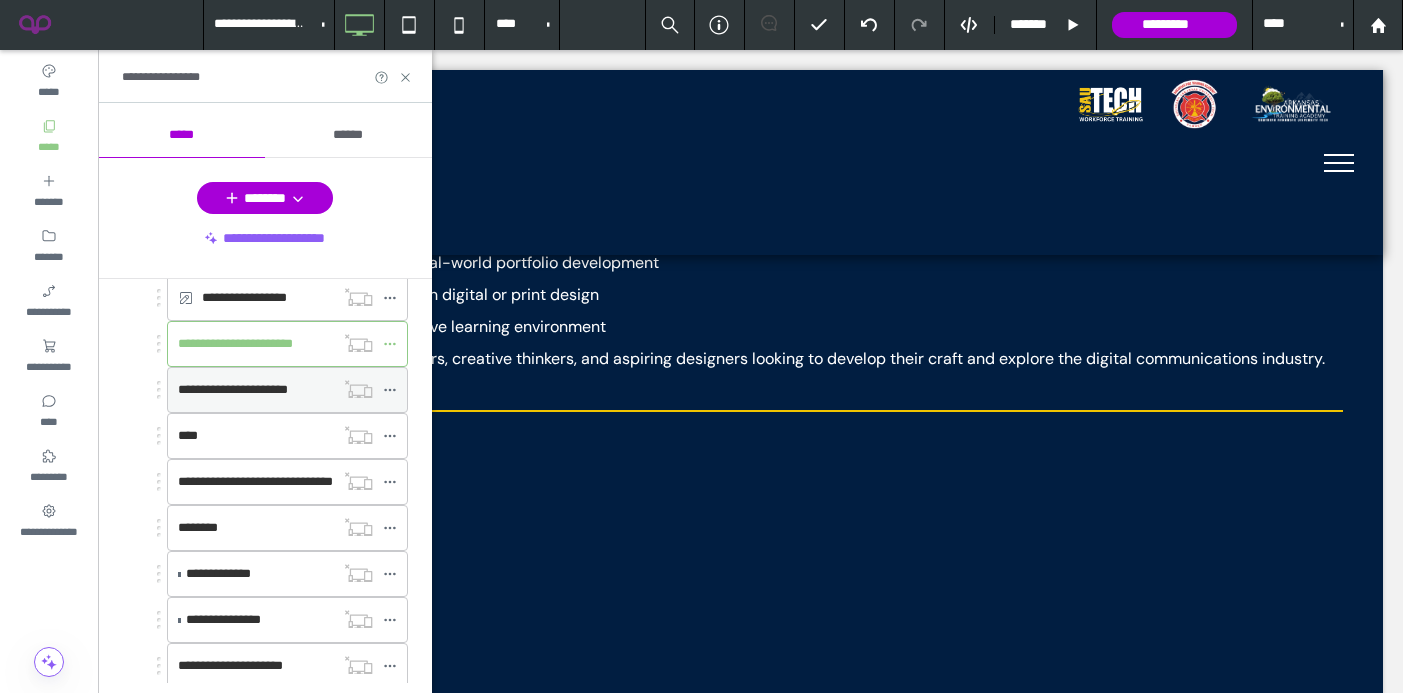 click on "**********" at bounding box center (233, 389) 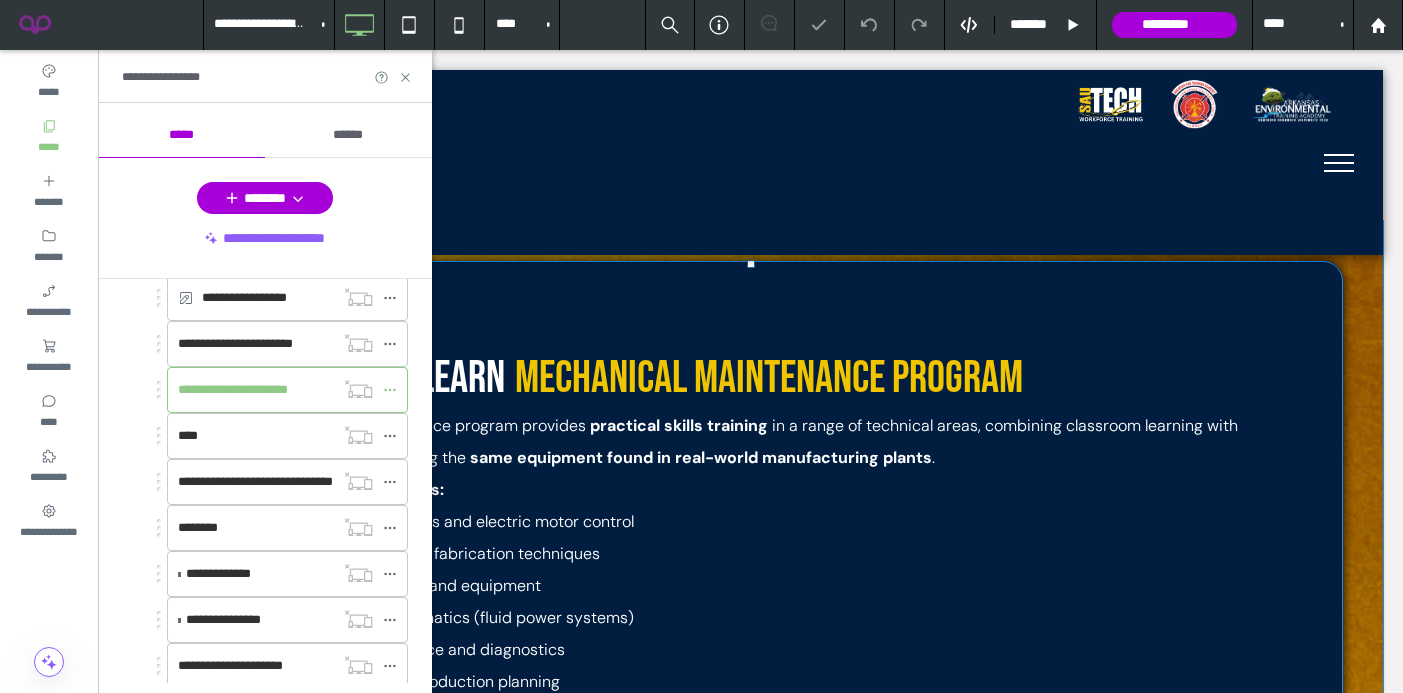 scroll, scrollTop: 1075, scrollLeft: 0, axis: vertical 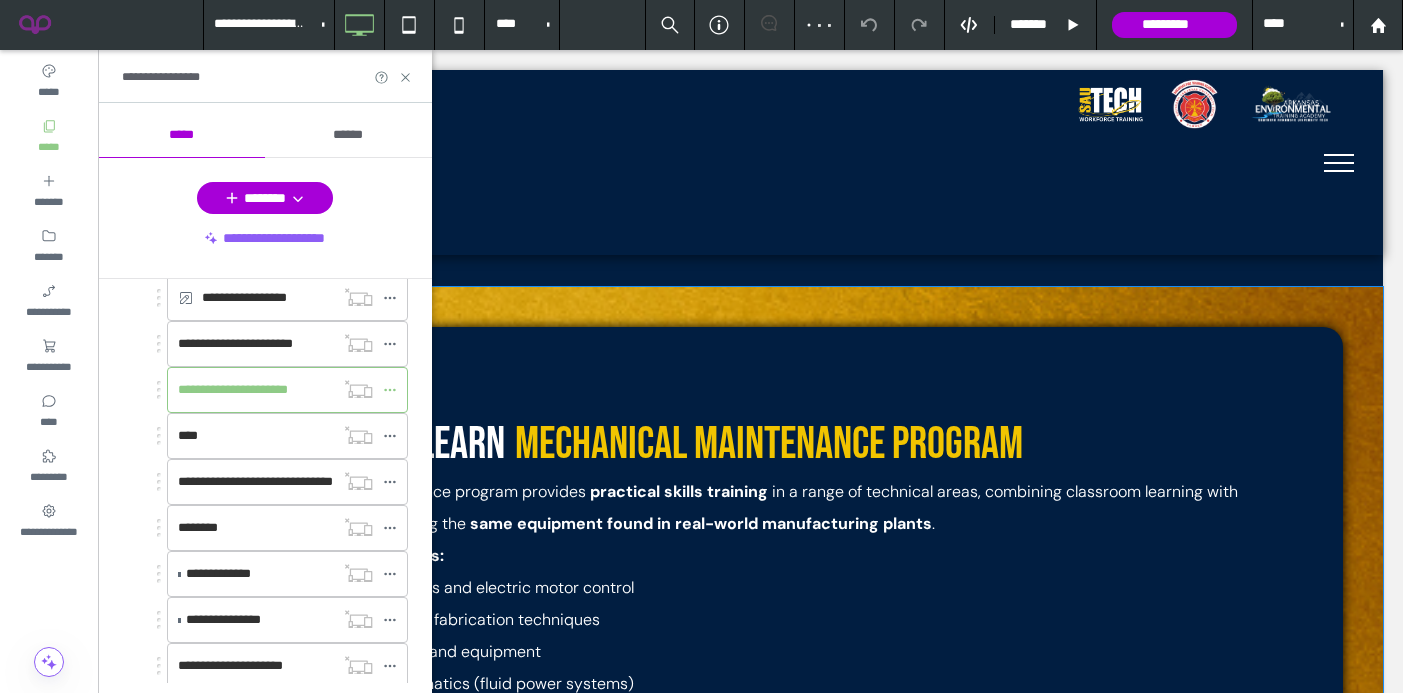click on "What You’ll Learn
Mechanical Maintenance Program
The Mechanical Maintenance program provides
practical skills training   in a range of technical areas, combining classroom learning with hands-on application using the
same equipment found in real-world manufacturing plants . Core instruction includes:   Basic electrical circuits and electric motor control Industrial welding and fabrication techniques Machining processes and equipment Hydraulics and pneumatics (fluid power systems) Predictive maintenance and diagnostics Quality control and production planning Maintenance management and safety protocols
Graduates will leave the program job-ready and capable of contributing to high-performance production environments from day one.     Industry Certifications Available
Students in this program have the opportunity to earn industry-recognized certifications, including:   OSHA Safety Certification   – Workplace safety standards Forklift Operation Certification" at bounding box center [750, 1116] 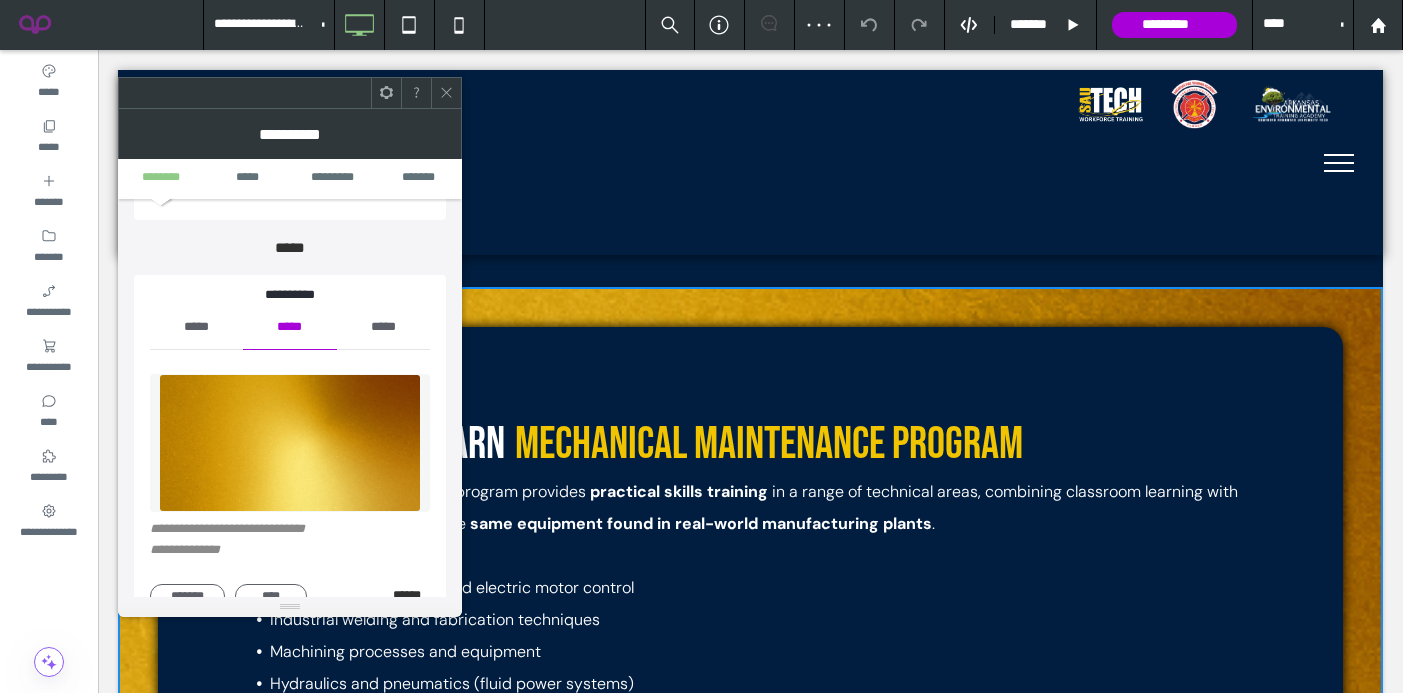 scroll, scrollTop: 175, scrollLeft: 0, axis: vertical 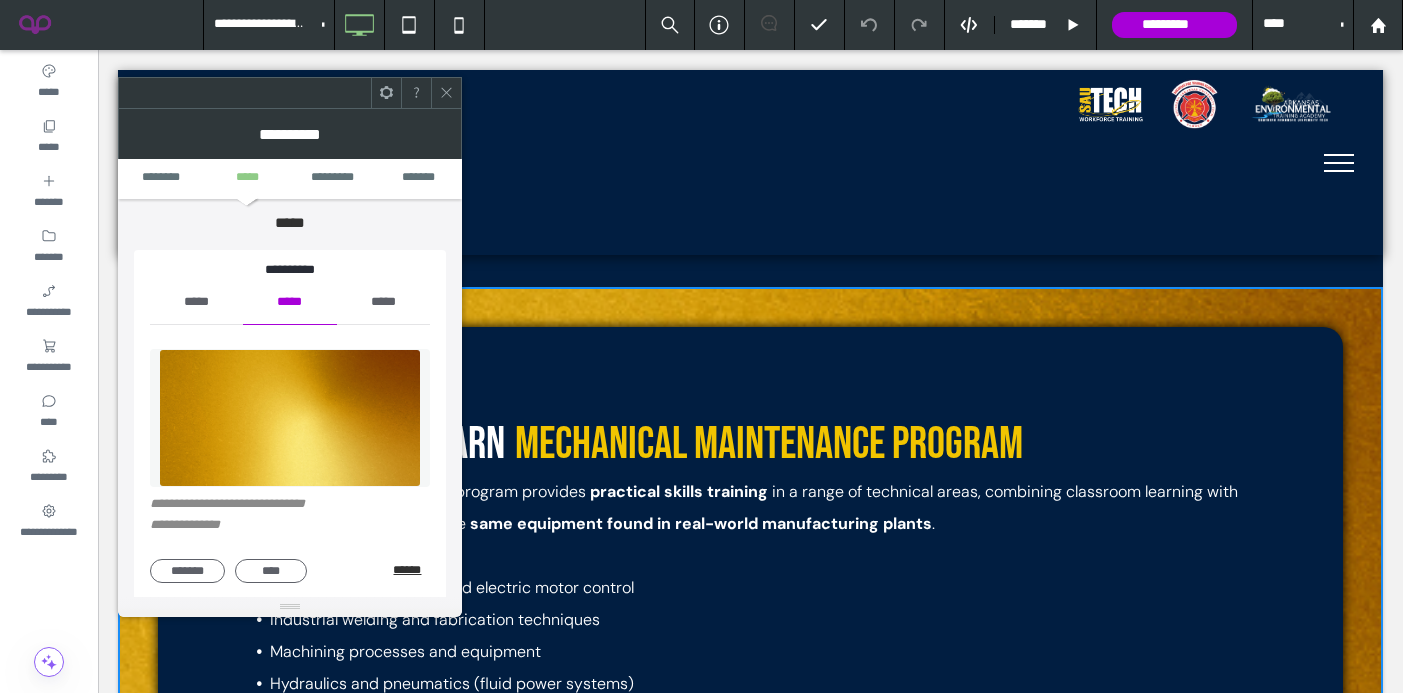 click on "******" at bounding box center [411, 570] 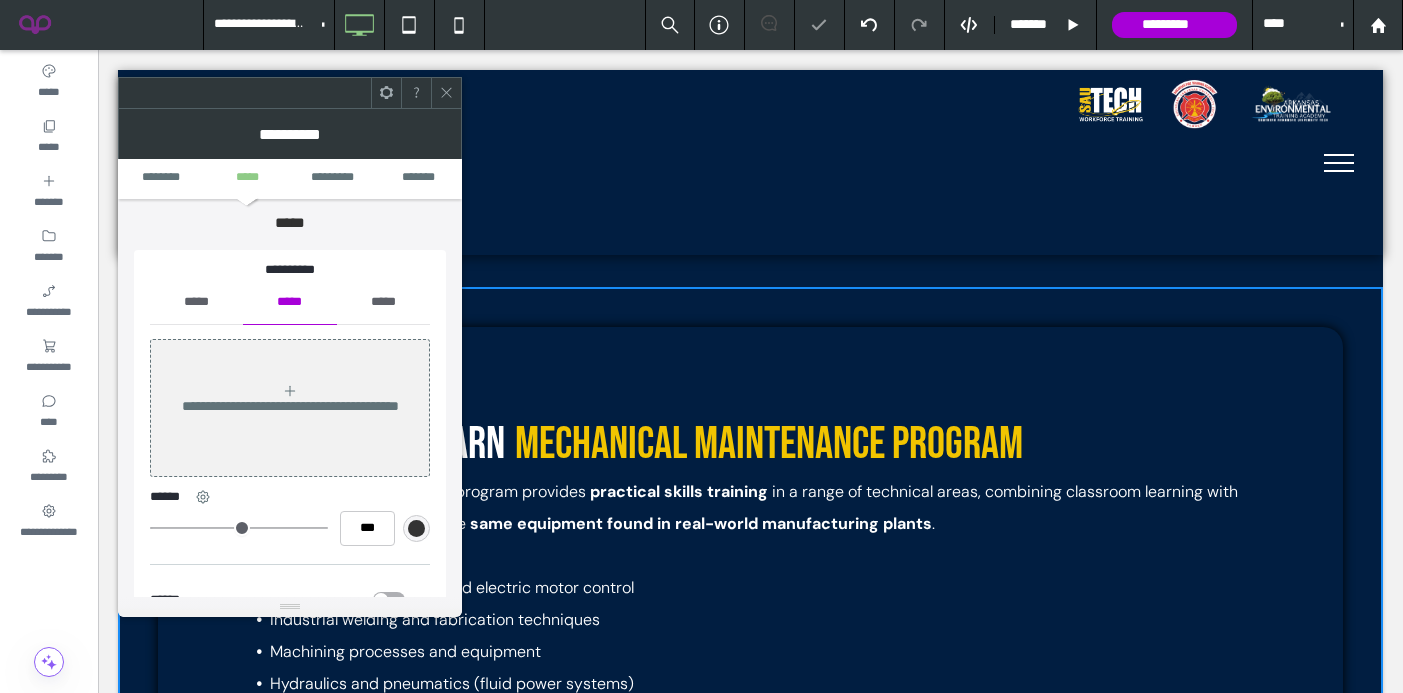 click on "*****" at bounding box center (196, 302) 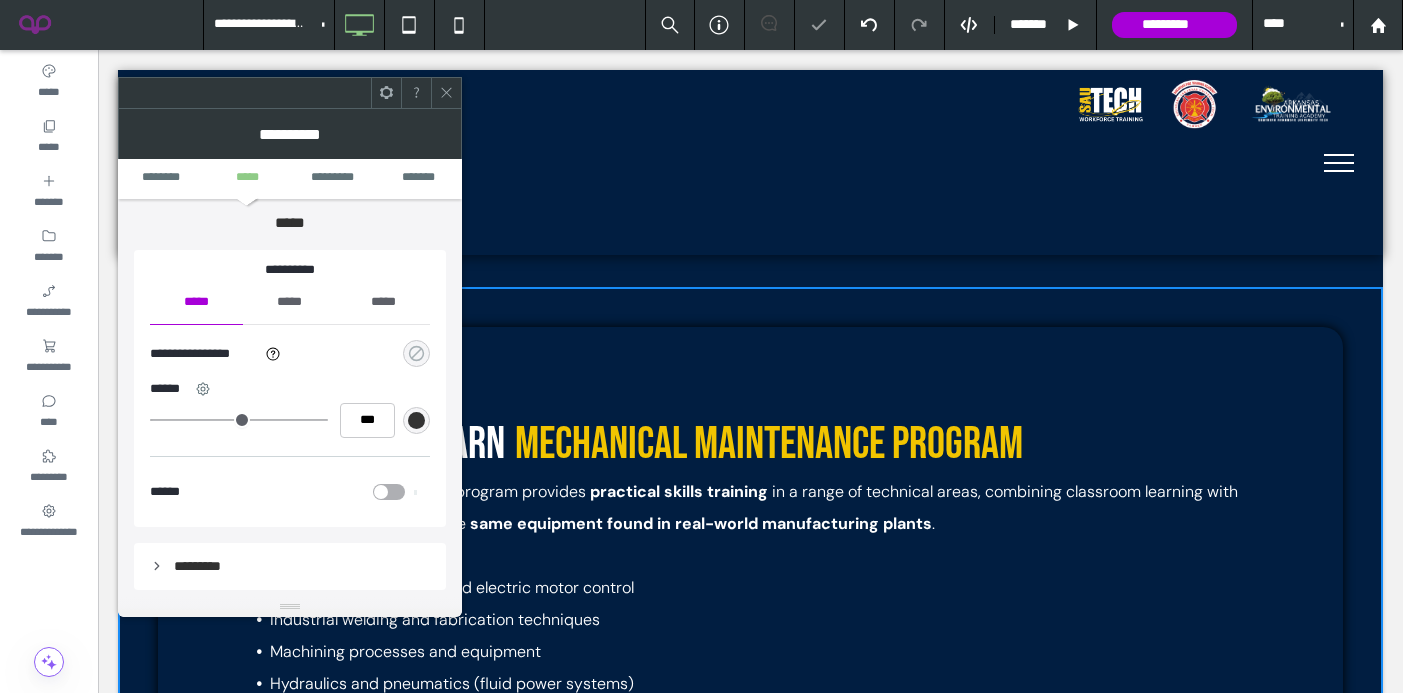 click at bounding box center [416, 353] 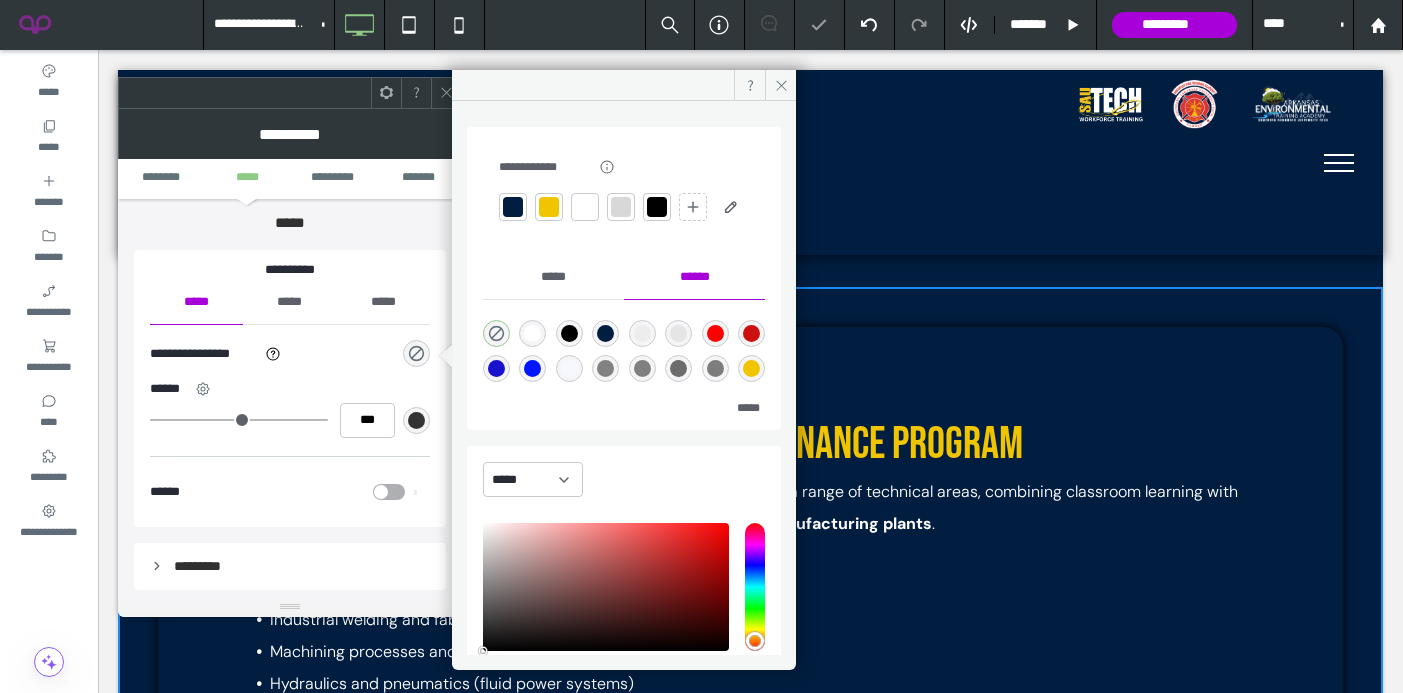 click at bounding box center (549, 207) 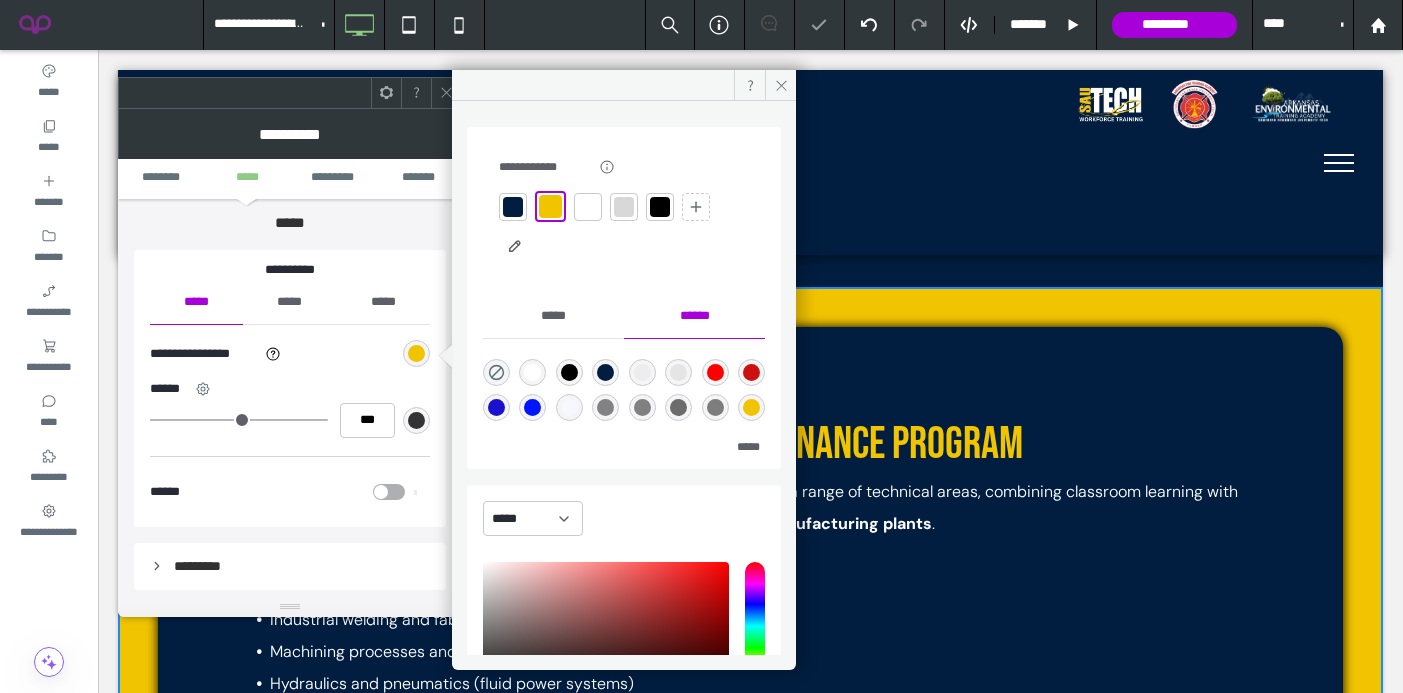 click 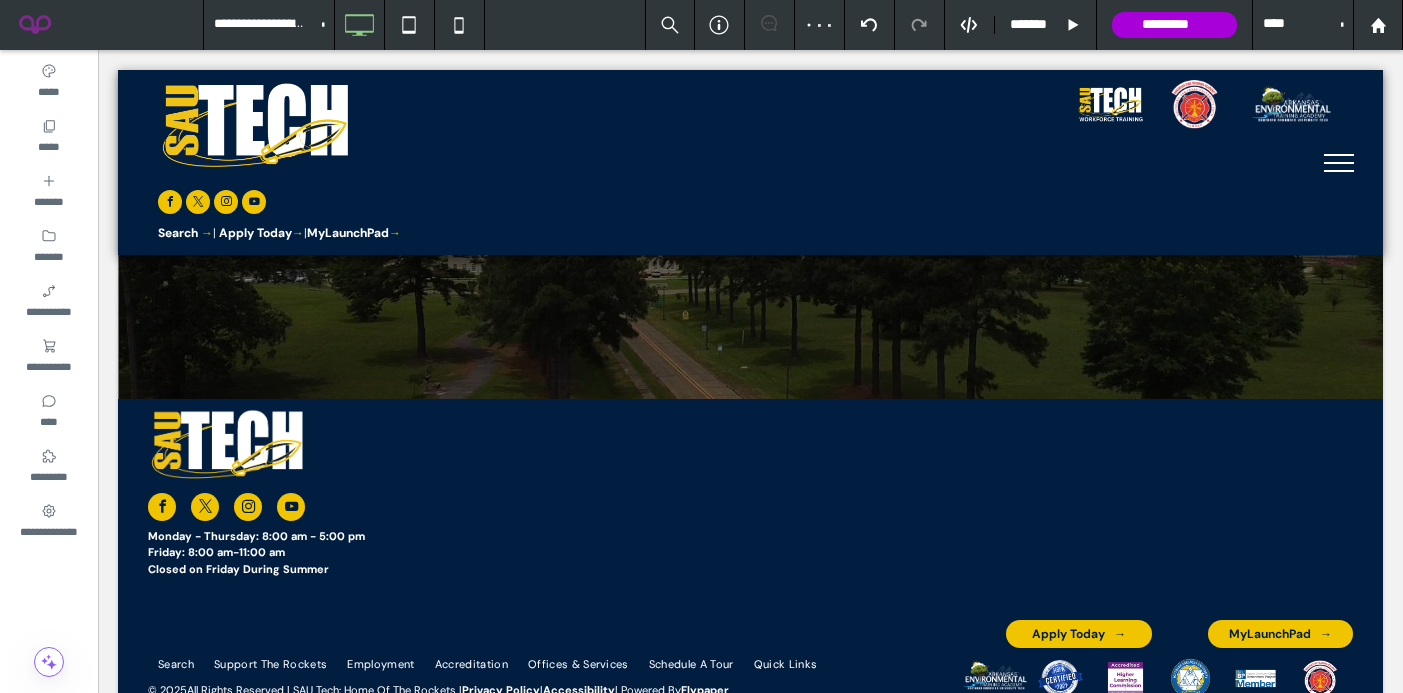 scroll, scrollTop: 3588, scrollLeft: 0, axis: vertical 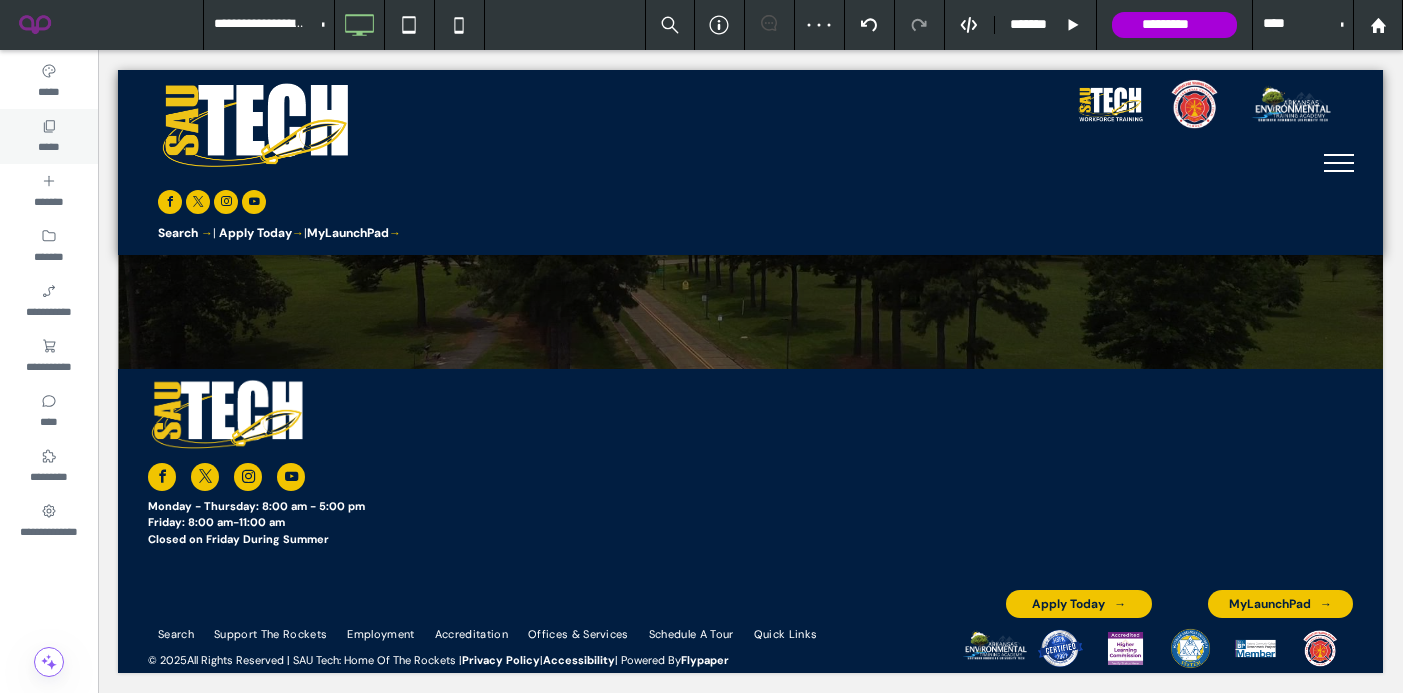 click on "*****" at bounding box center [48, 145] 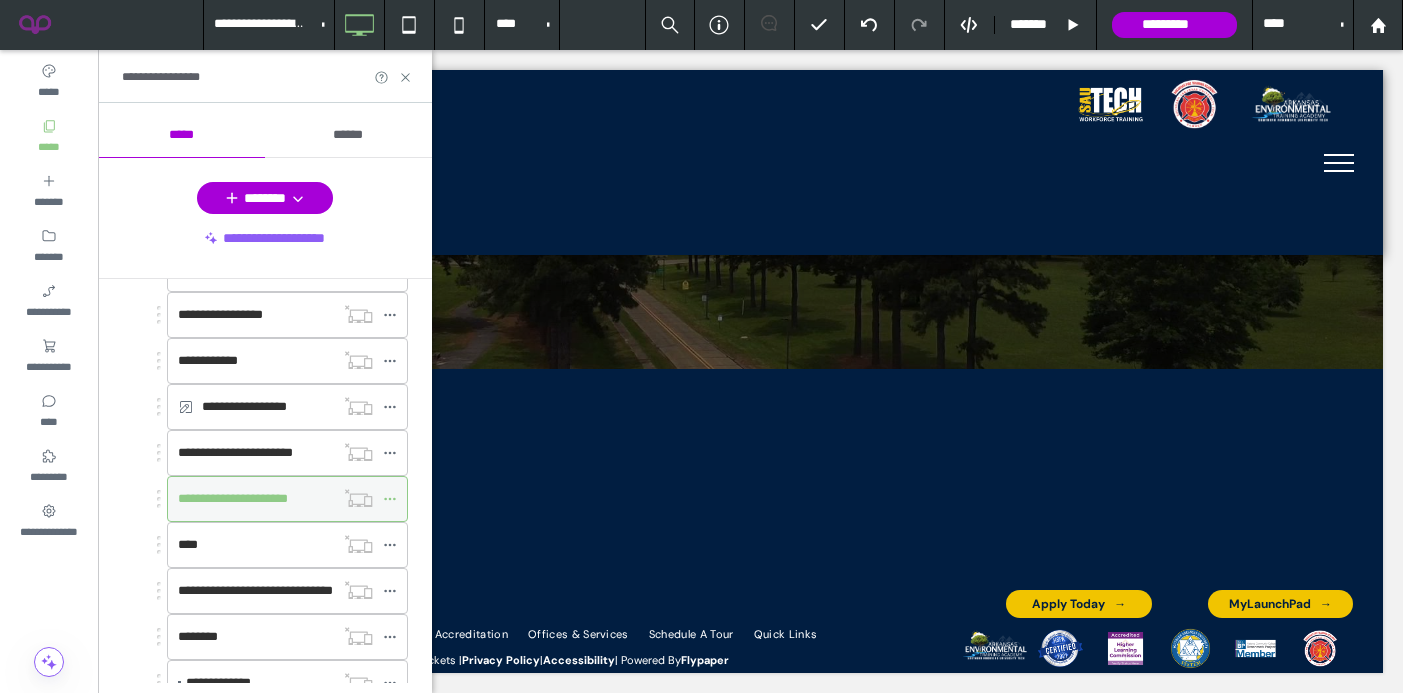 scroll, scrollTop: 670, scrollLeft: 0, axis: vertical 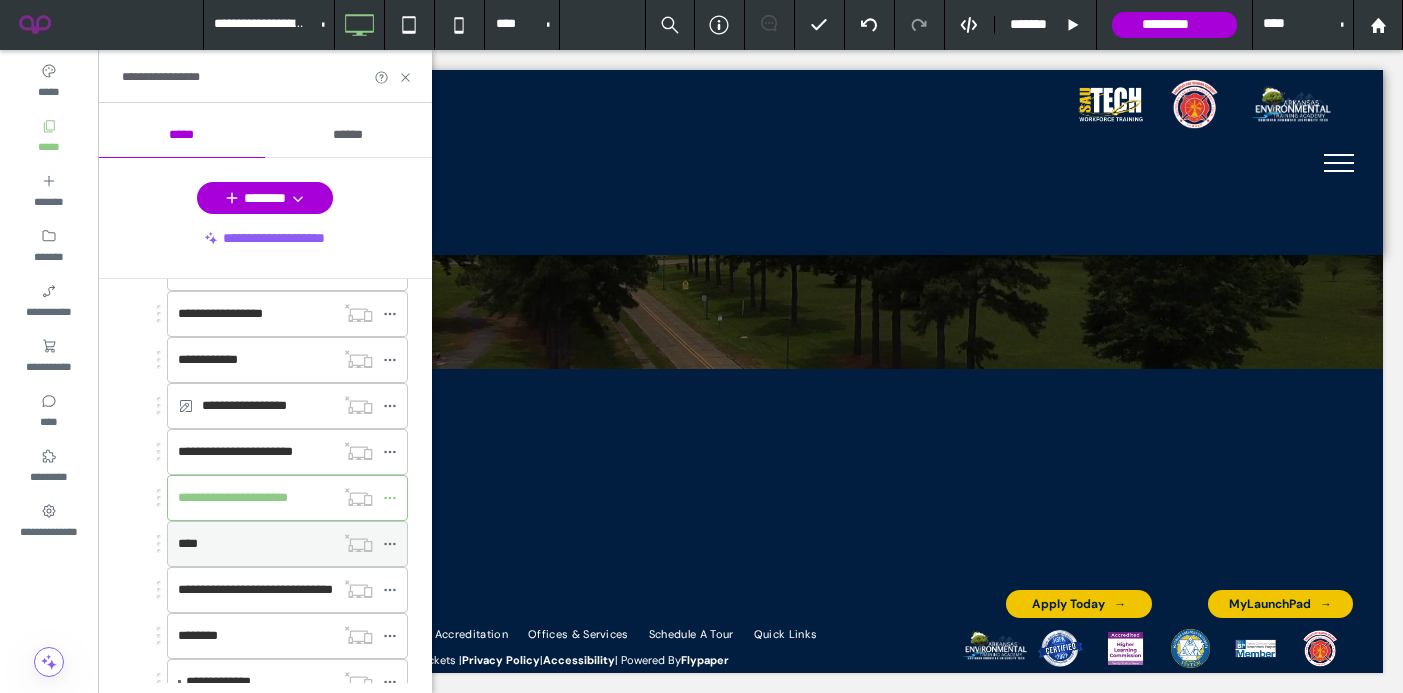 click on "****" at bounding box center (256, 544) 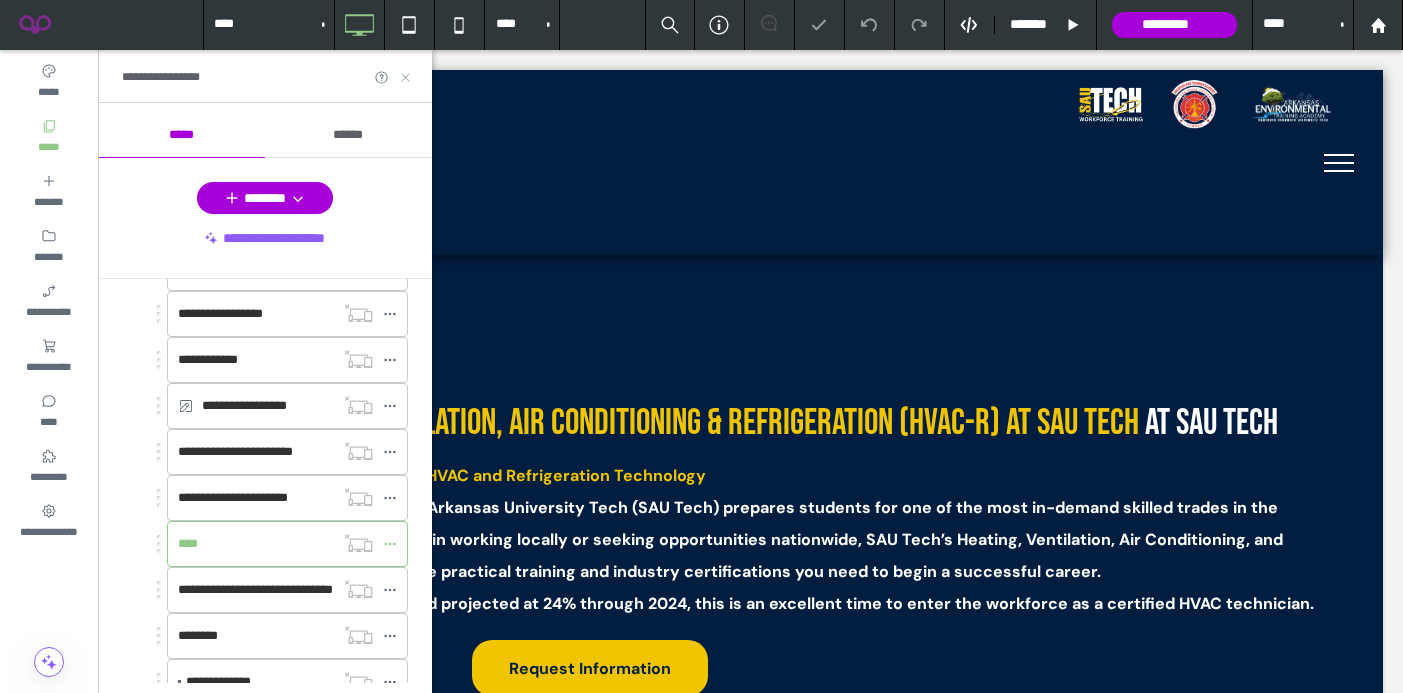 scroll, scrollTop: 0, scrollLeft: 0, axis: both 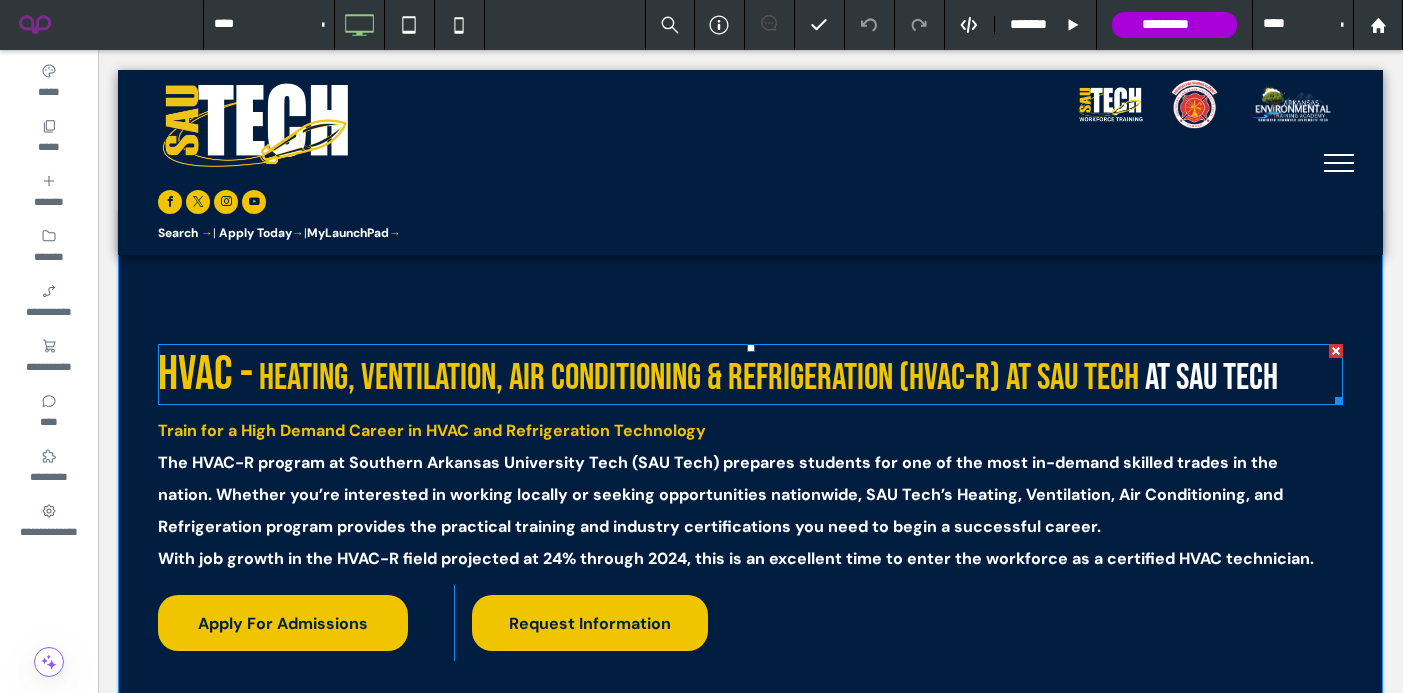 click on "at SAU Tech" at bounding box center (1211, 378) 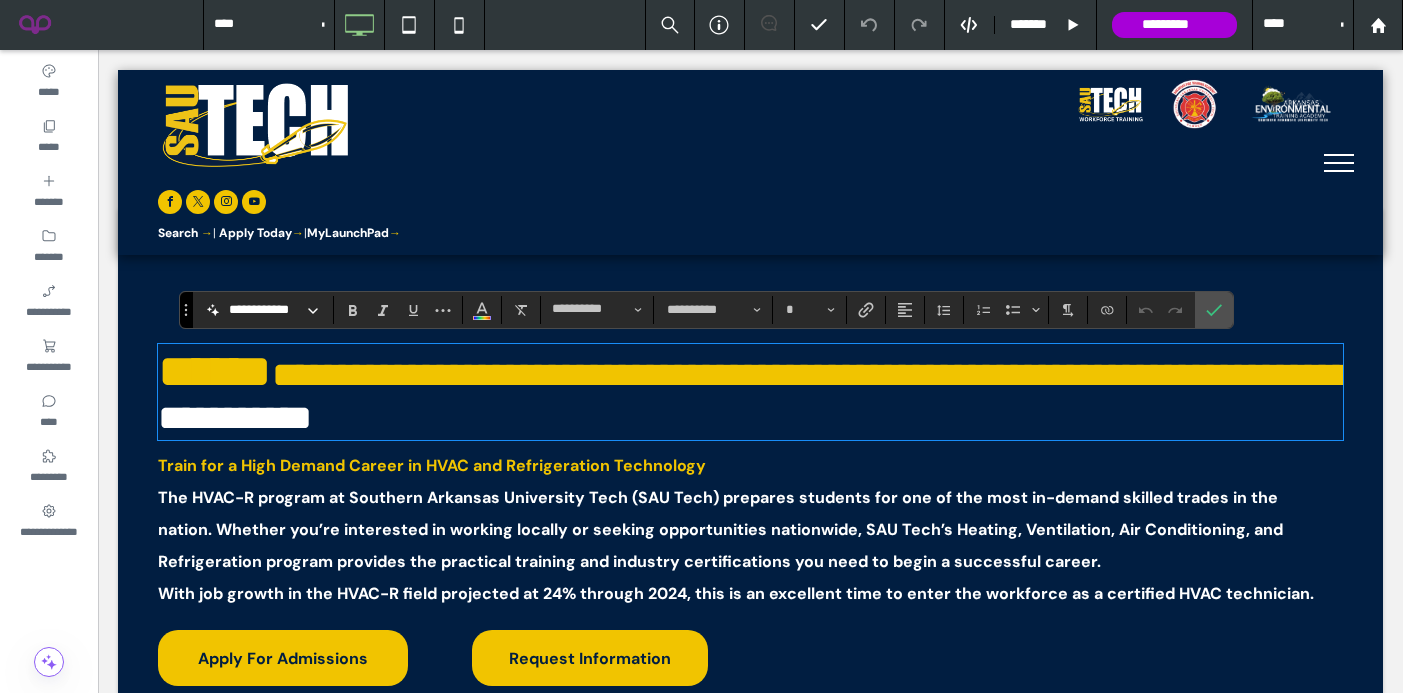 click on "**********" at bounding box center [750, 392] 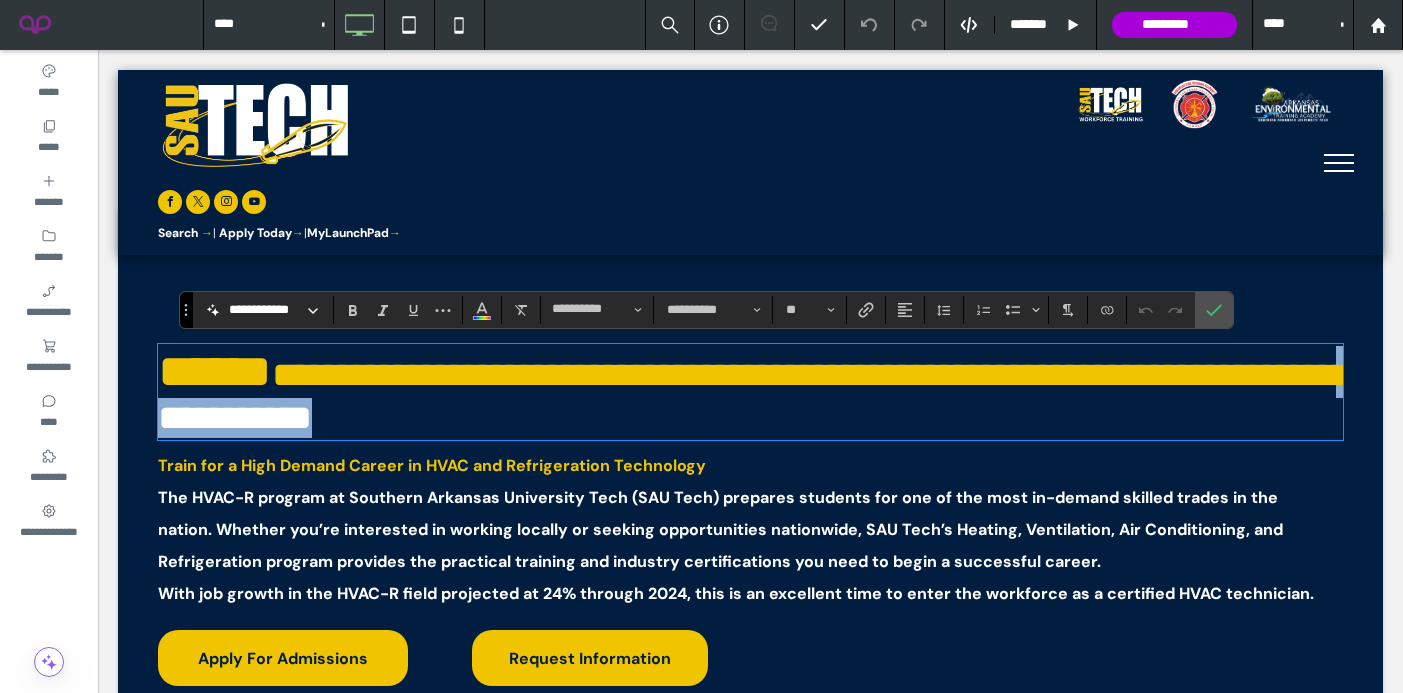 drag, startPoint x: 1304, startPoint y: 376, endPoint x: 1141, endPoint y: 375, distance: 163.00307 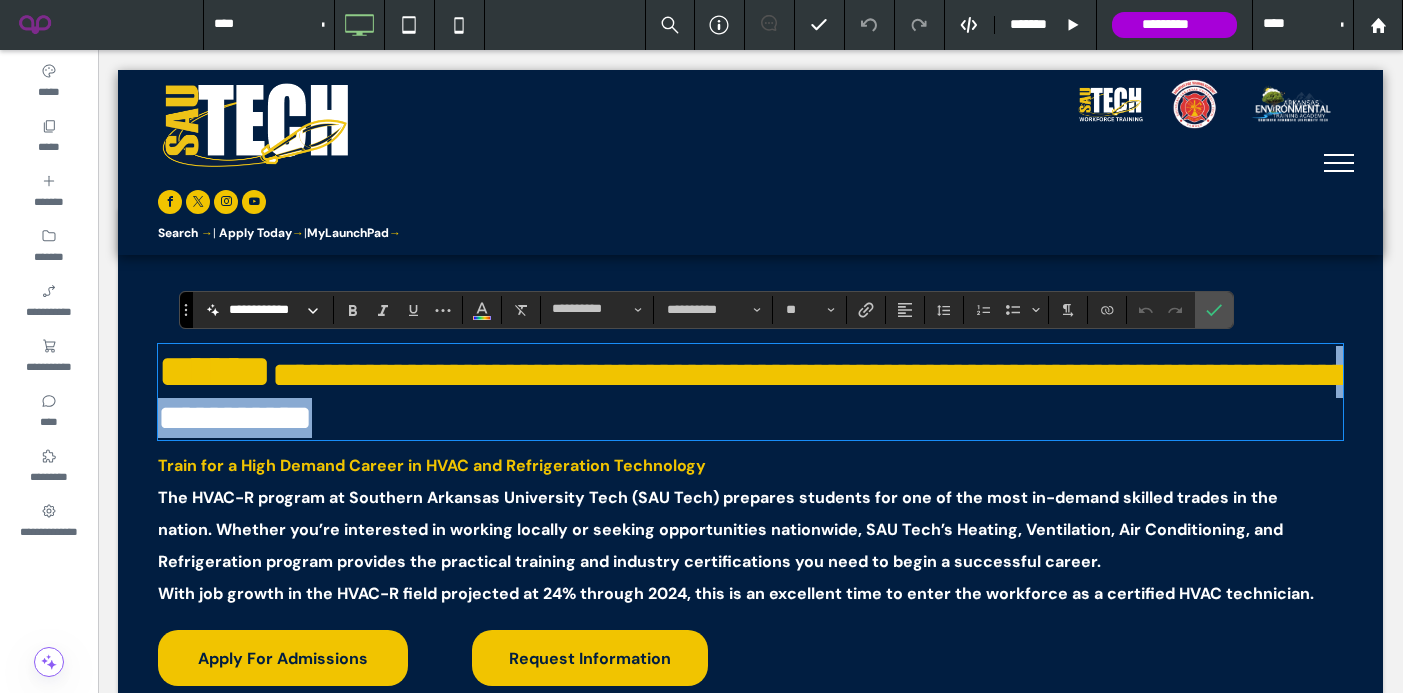 click on "**********" at bounding box center (750, 392) 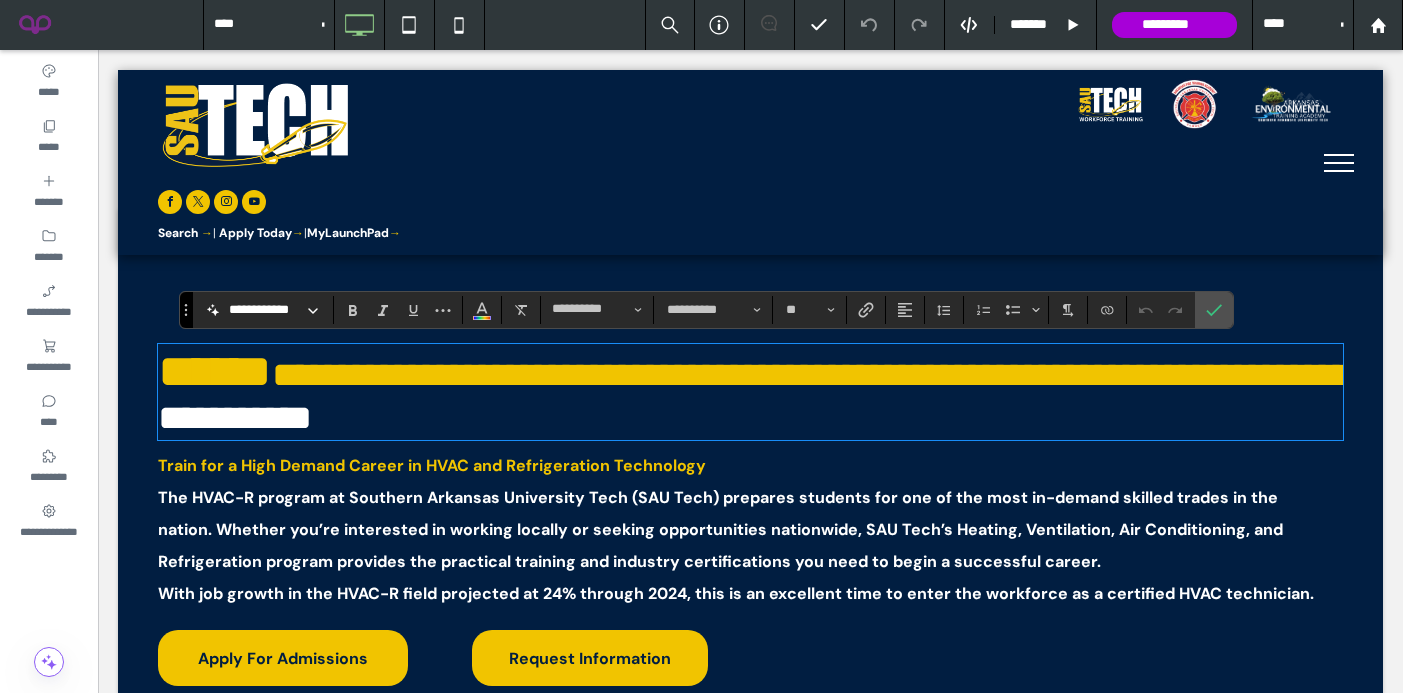 click on "**********" at bounding box center (750, 392) 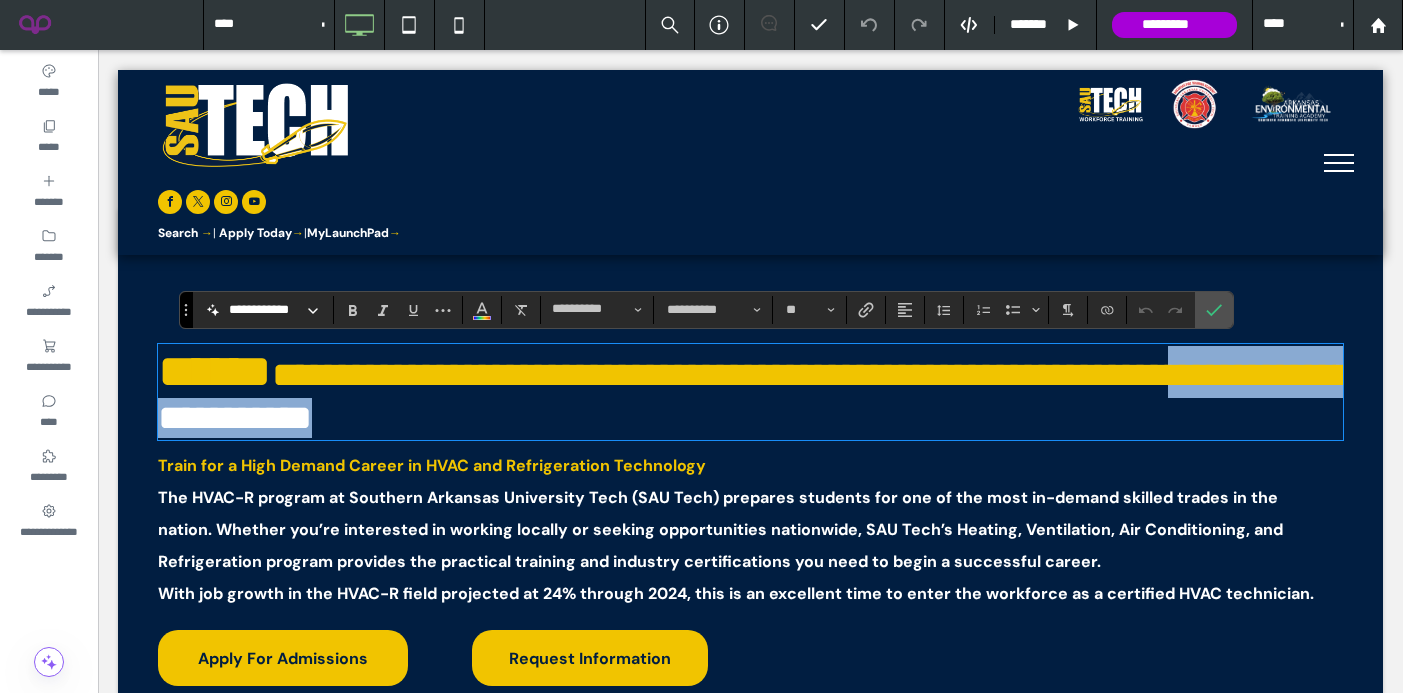 drag, startPoint x: 1305, startPoint y: 382, endPoint x: 1003, endPoint y: 377, distance: 302.04138 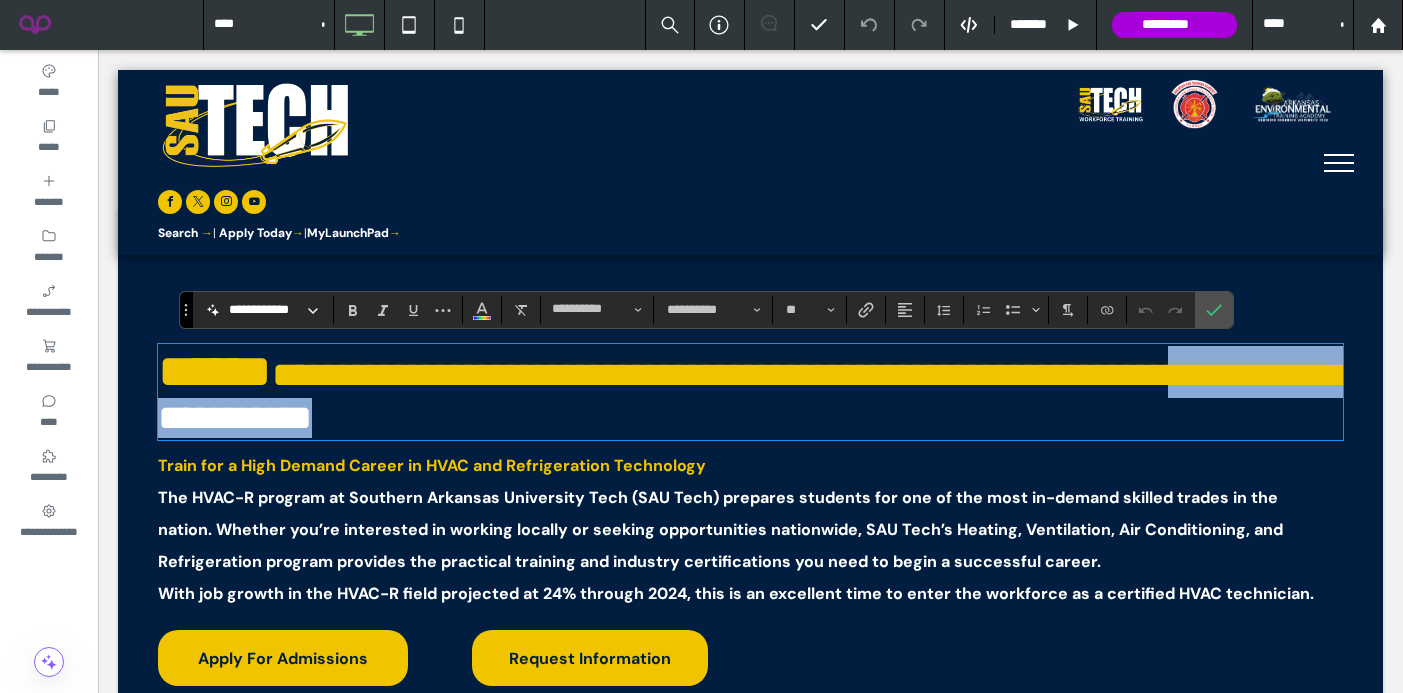 click on "**********" at bounding box center (750, 392) 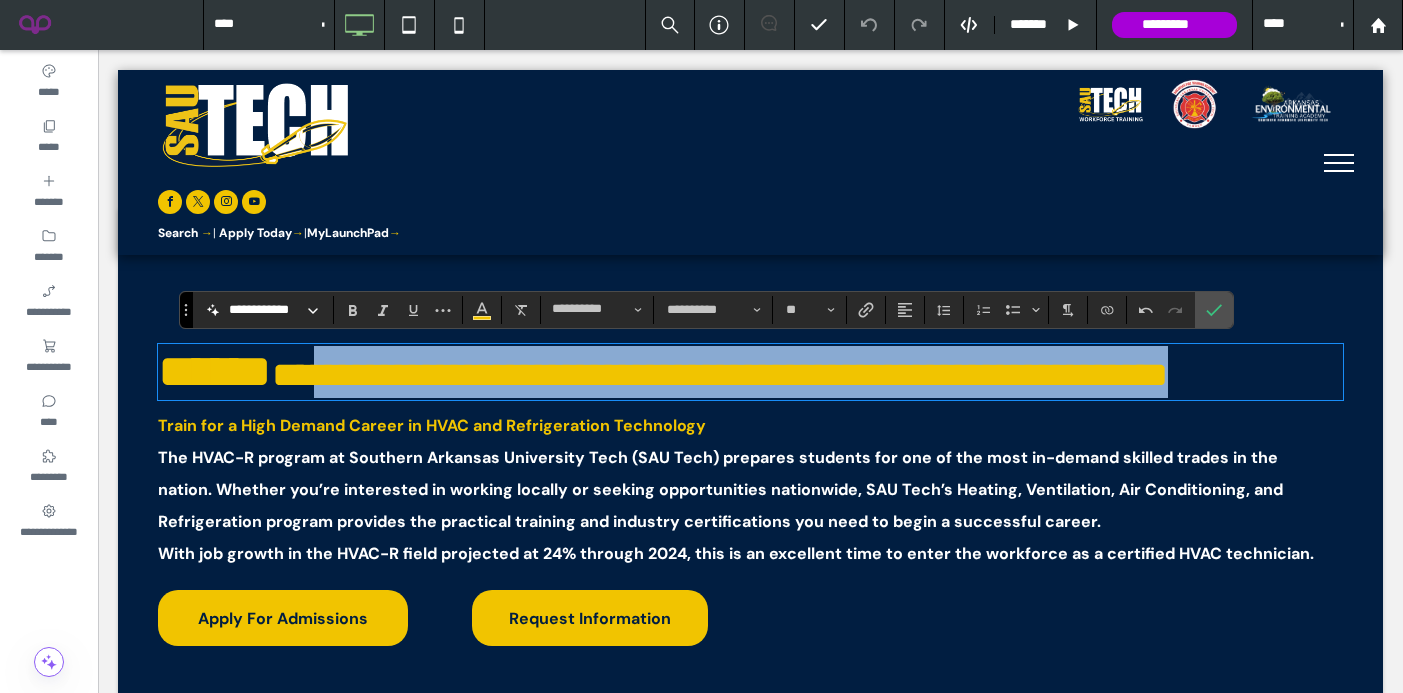 type on "*" 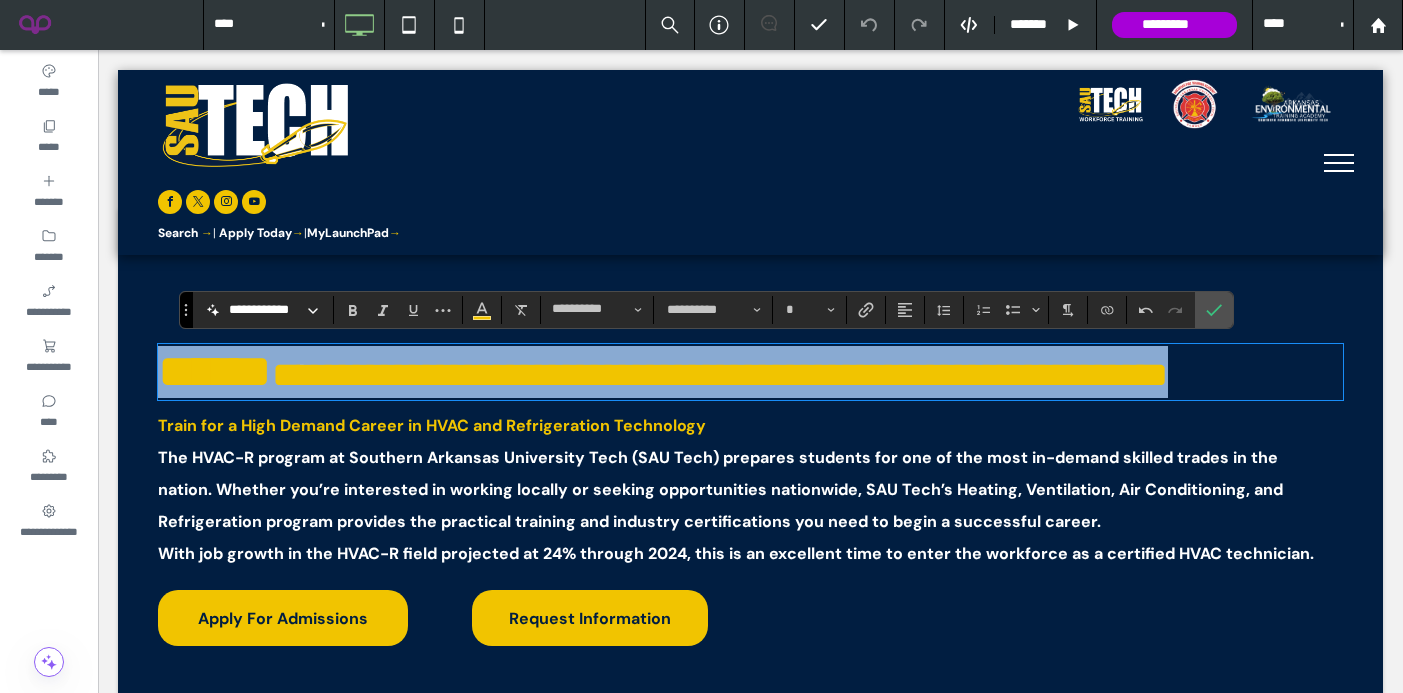 drag, startPoint x: 1027, startPoint y: 382, endPoint x: 127, endPoint y: 377, distance: 900.0139 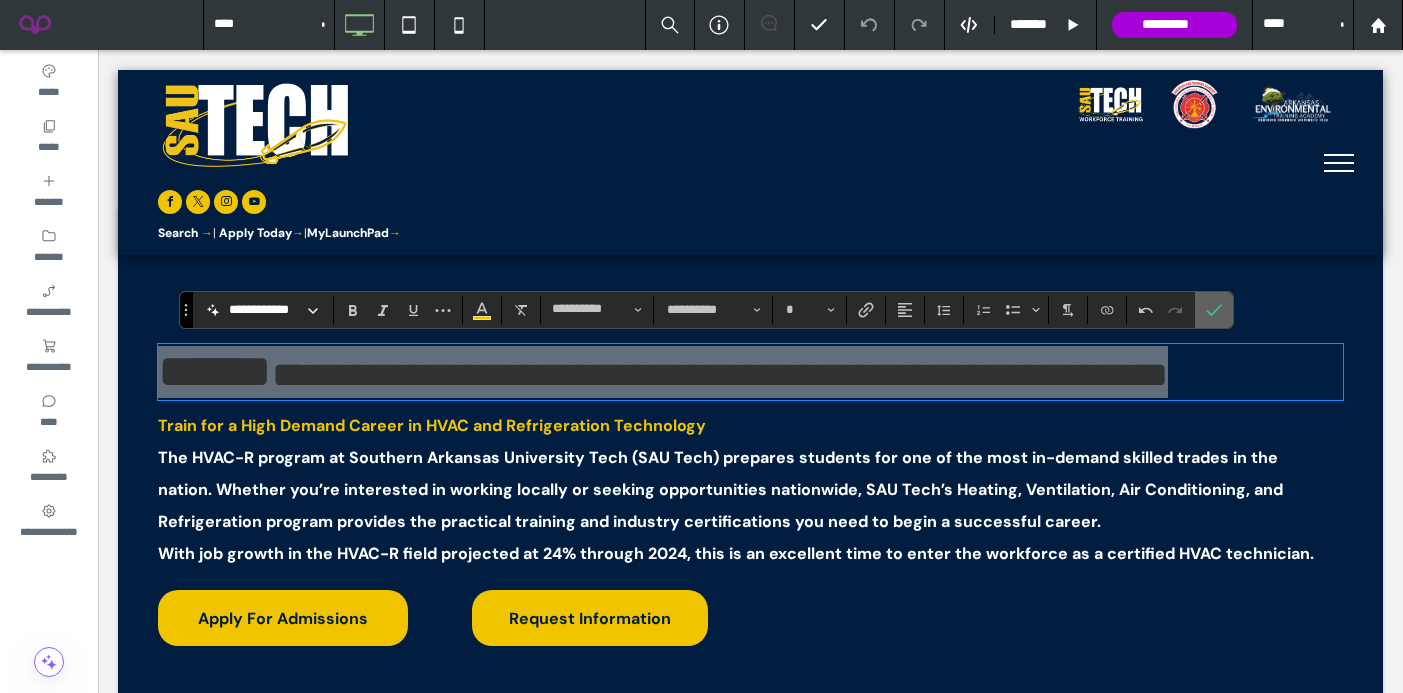 click 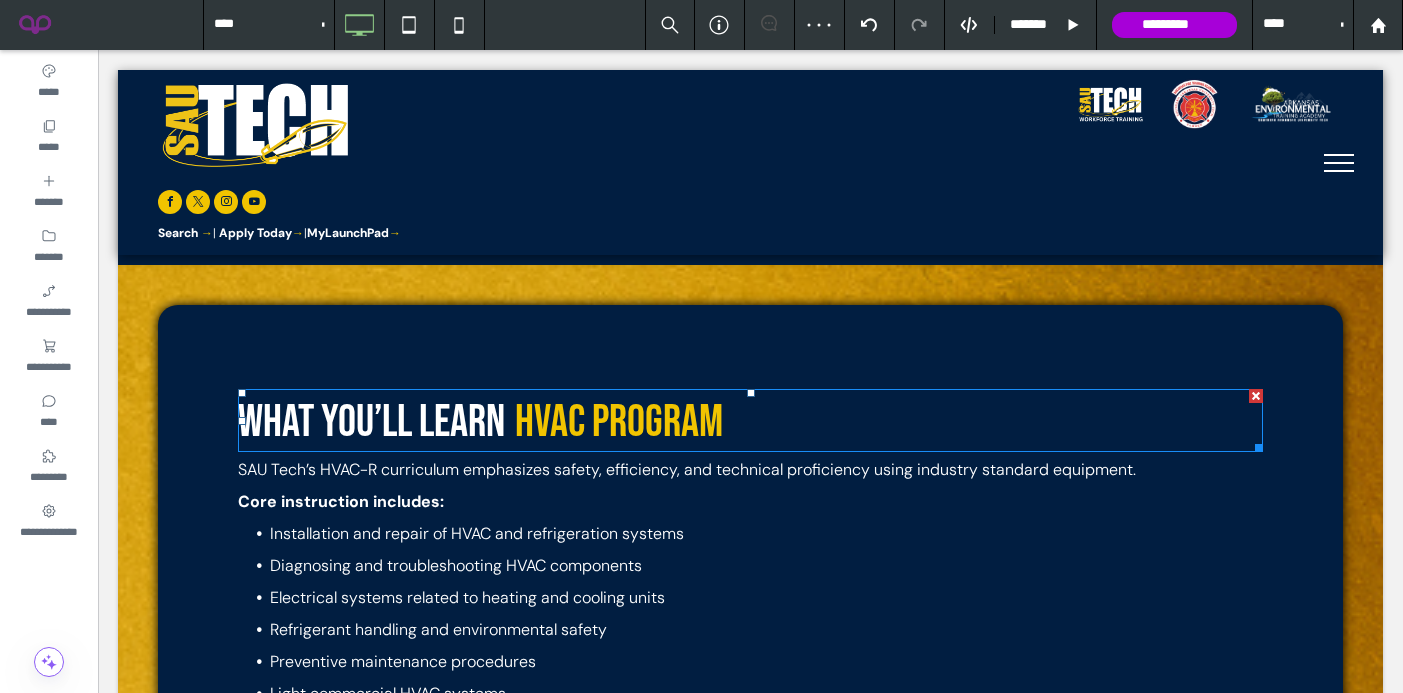 scroll, scrollTop: 1184, scrollLeft: 0, axis: vertical 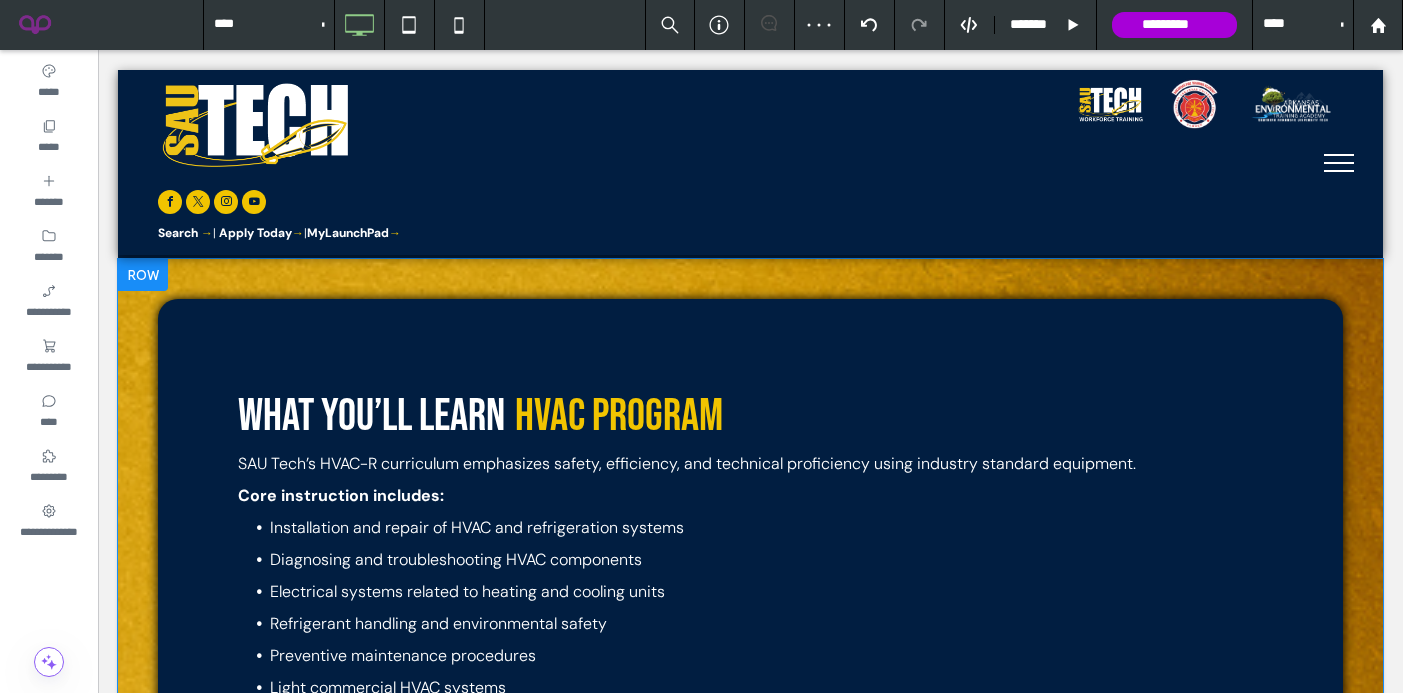 click on "What You’ll Learn HVAC Program SAU Tech’s HVAC-R curriculum emphasizes safety, efficiency, and technical proficiency using industry standard equipment. Core instruction includes: Installation and repair of HVAC and refrigeration systems Diagnosing and troubleshooting HVAC components Electrical systems related to heating and cooling units Refrigerant handling and environmental safety Preventive maintenance procedures Light commercial HVAC systems Customer service and workplace professionalism Students will develop real world technical skills through lab work and practical instruction, preparing them to enter the workforce or continue with a four year degree in applied science or industrial technology. Industry Certifications Included All students must take and pass: EPA Section 608 Certification Exam – Required for handling refrigerants; students will earn a Universal License upon passing with a score of [PERCENTAGE]% or higher in: Electrical Air Conditioning" at bounding box center [750, 1195] 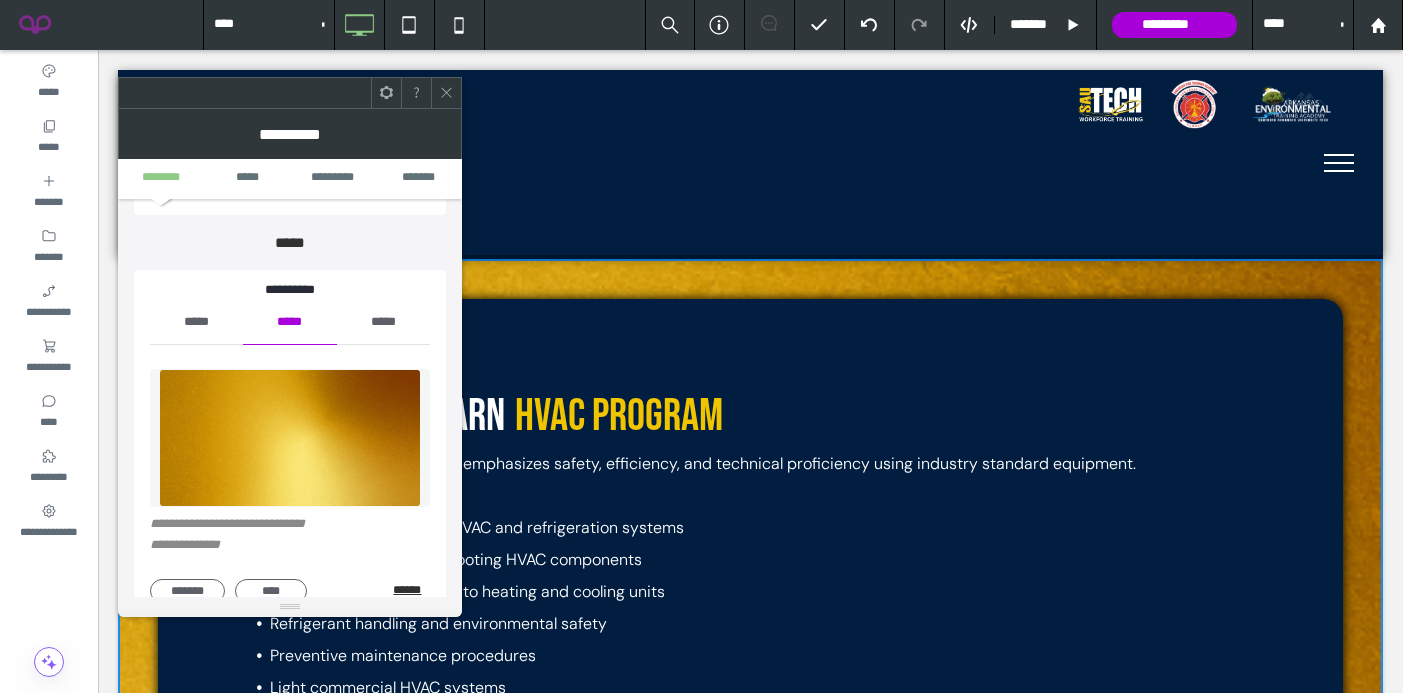 scroll, scrollTop: 155, scrollLeft: 0, axis: vertical 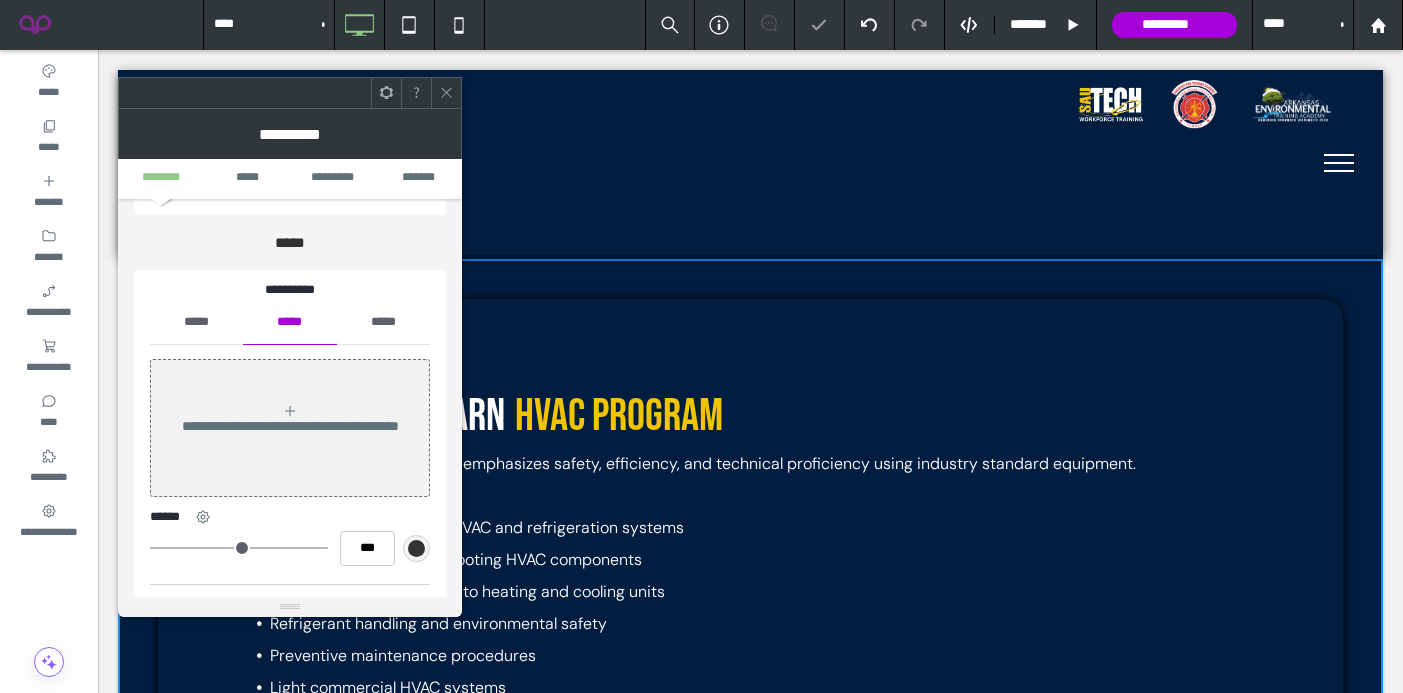 click on "*****" at bounding box center (196, 322) 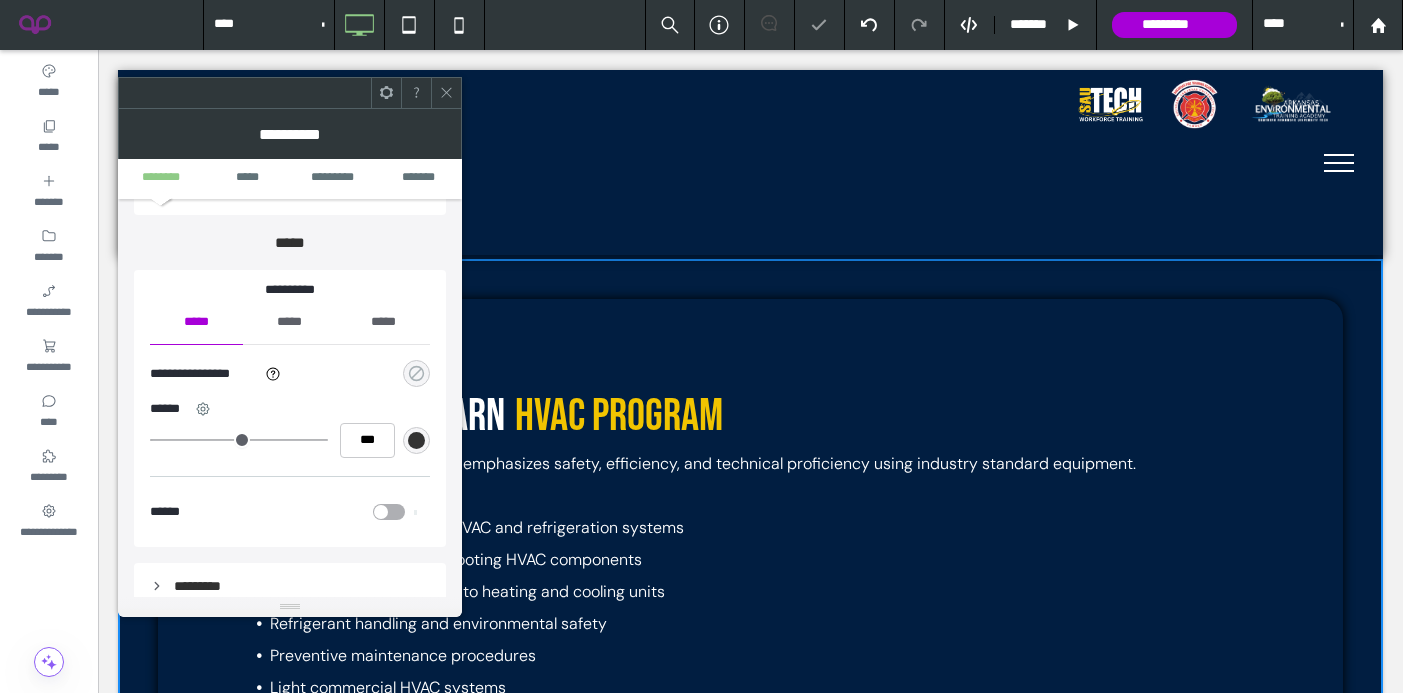 click at bounding box center [416, 373] 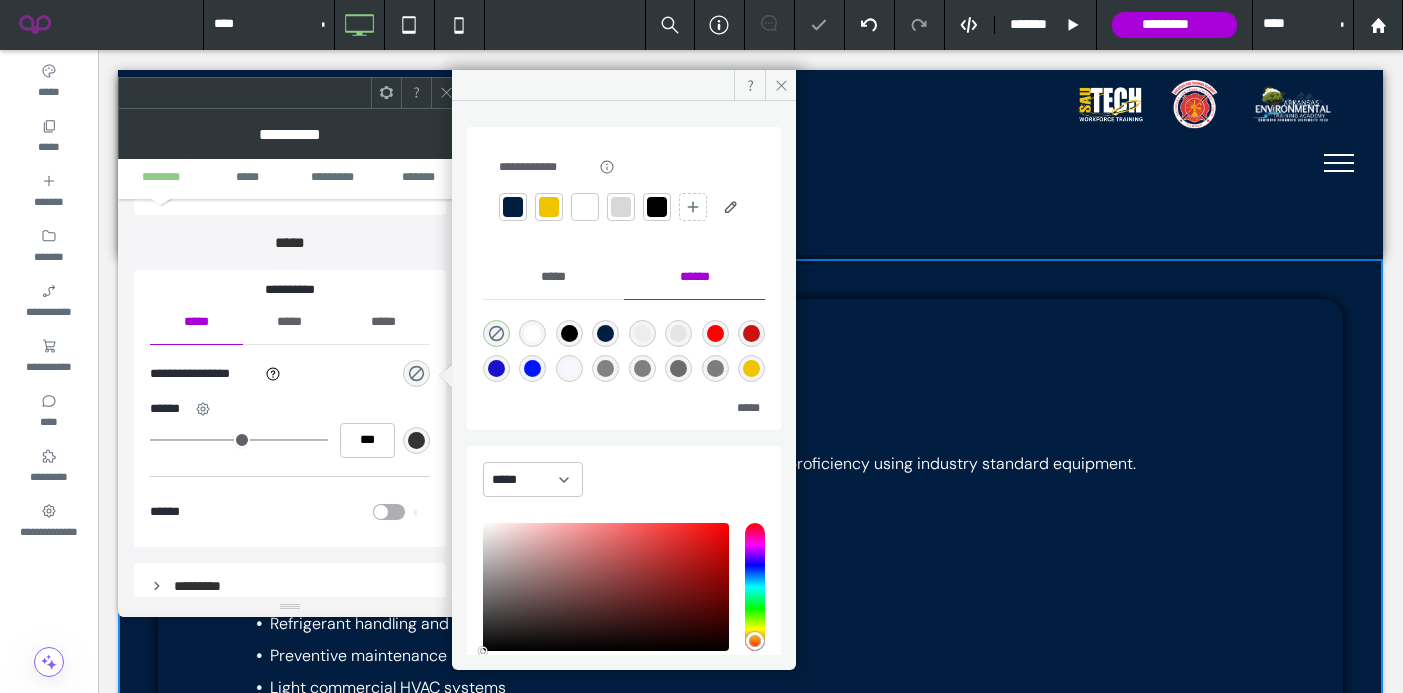 click at bounding box center (549, 207) 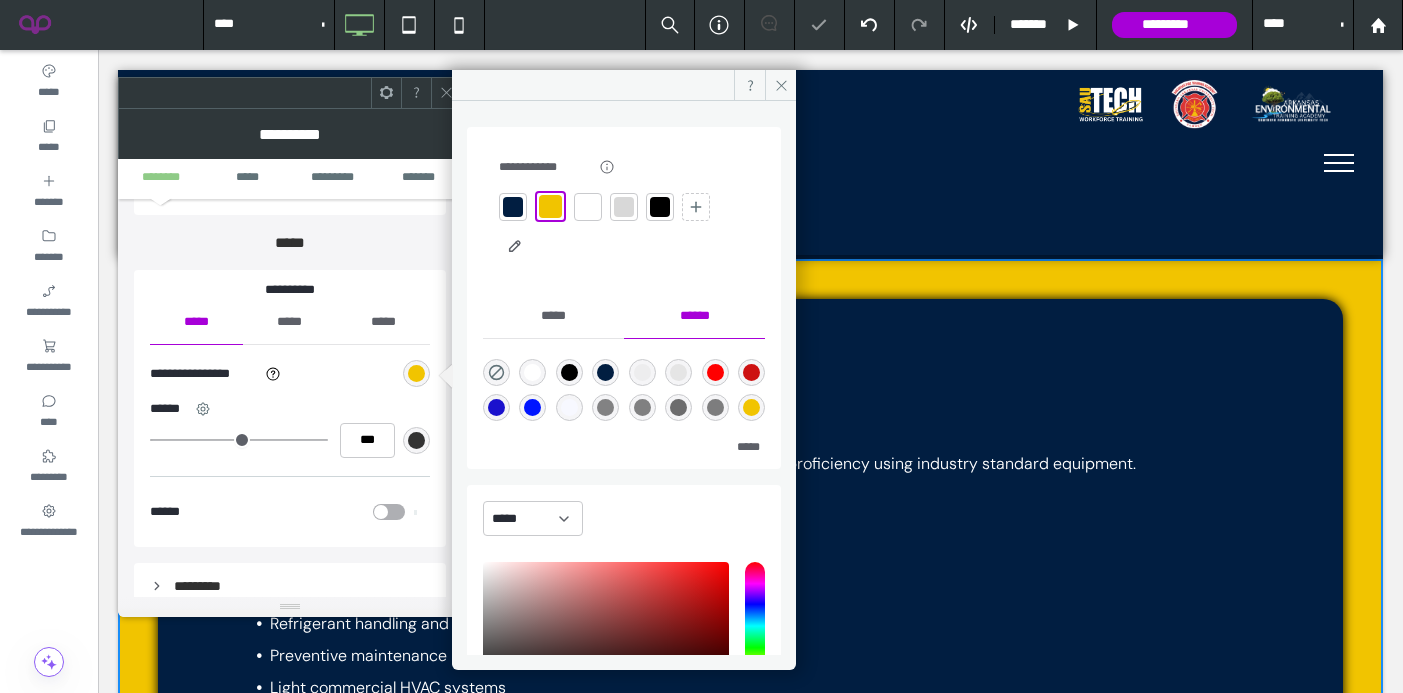 click 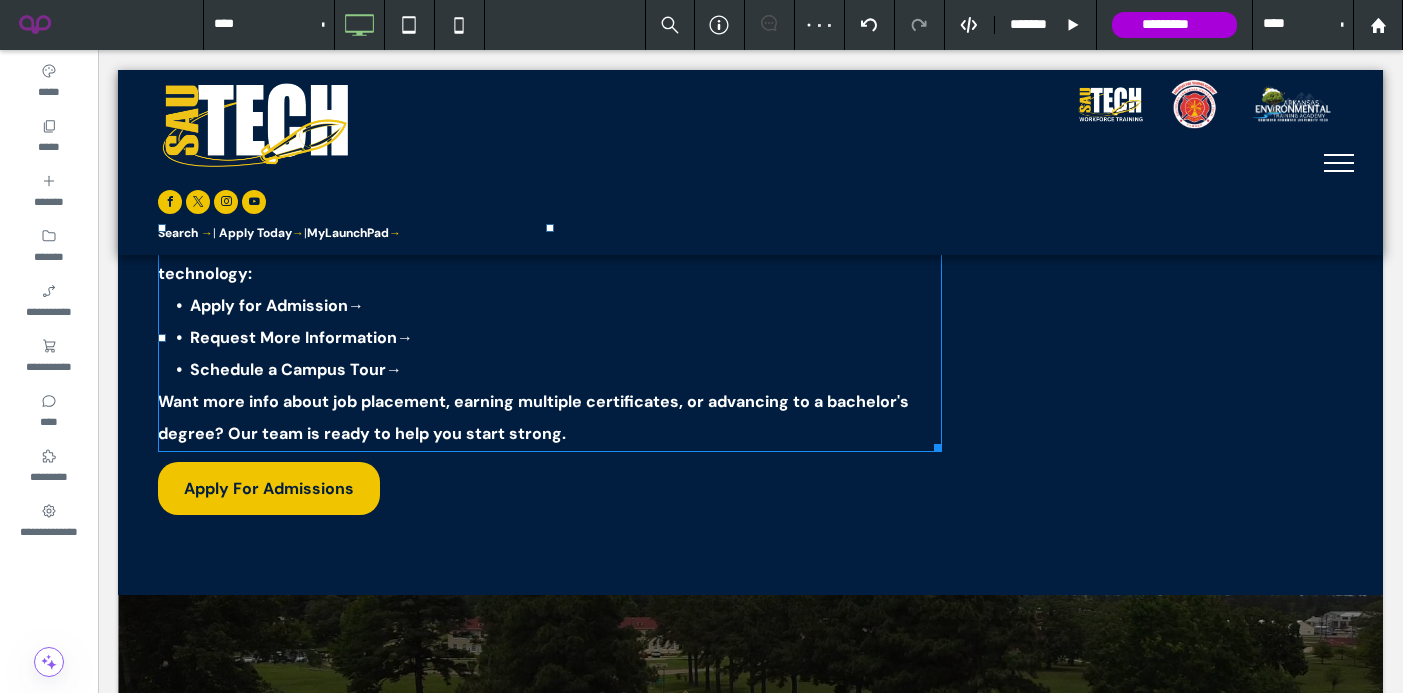 scroll, scrollTop: 3896, scrollLeft: 0, axis: vertical 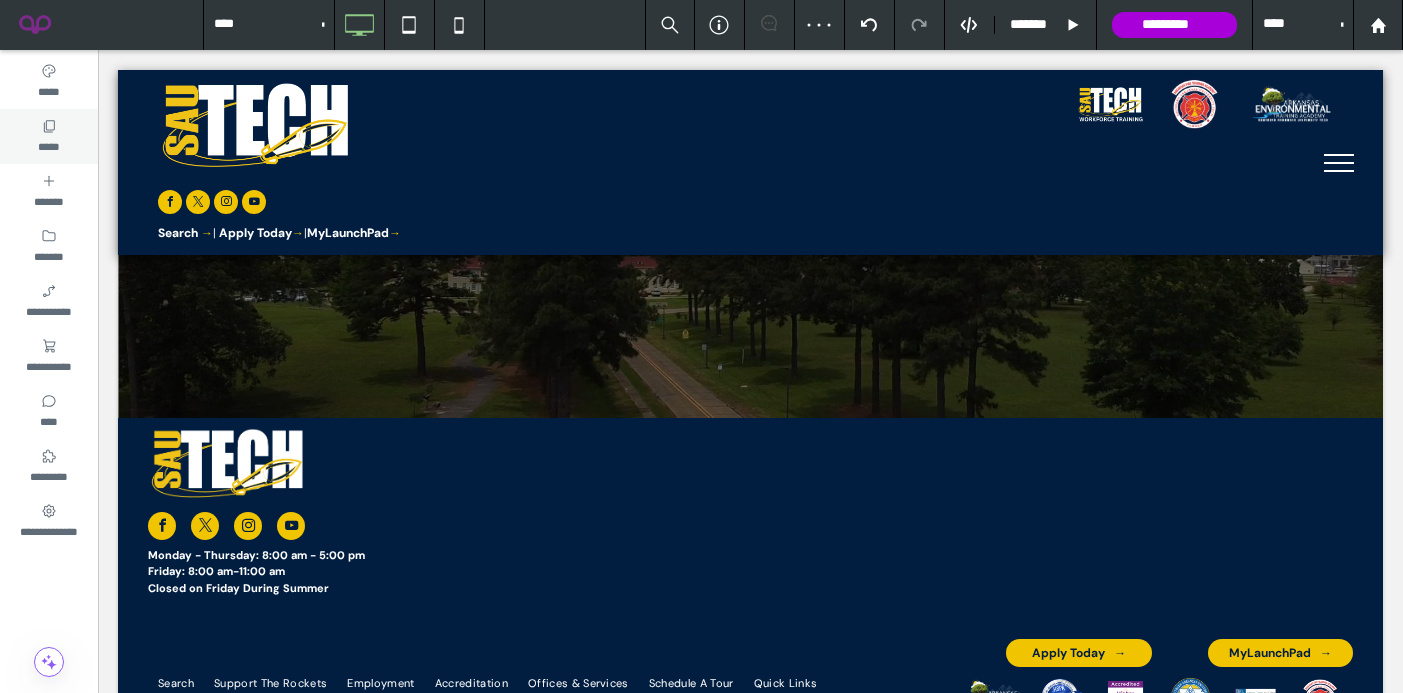 click 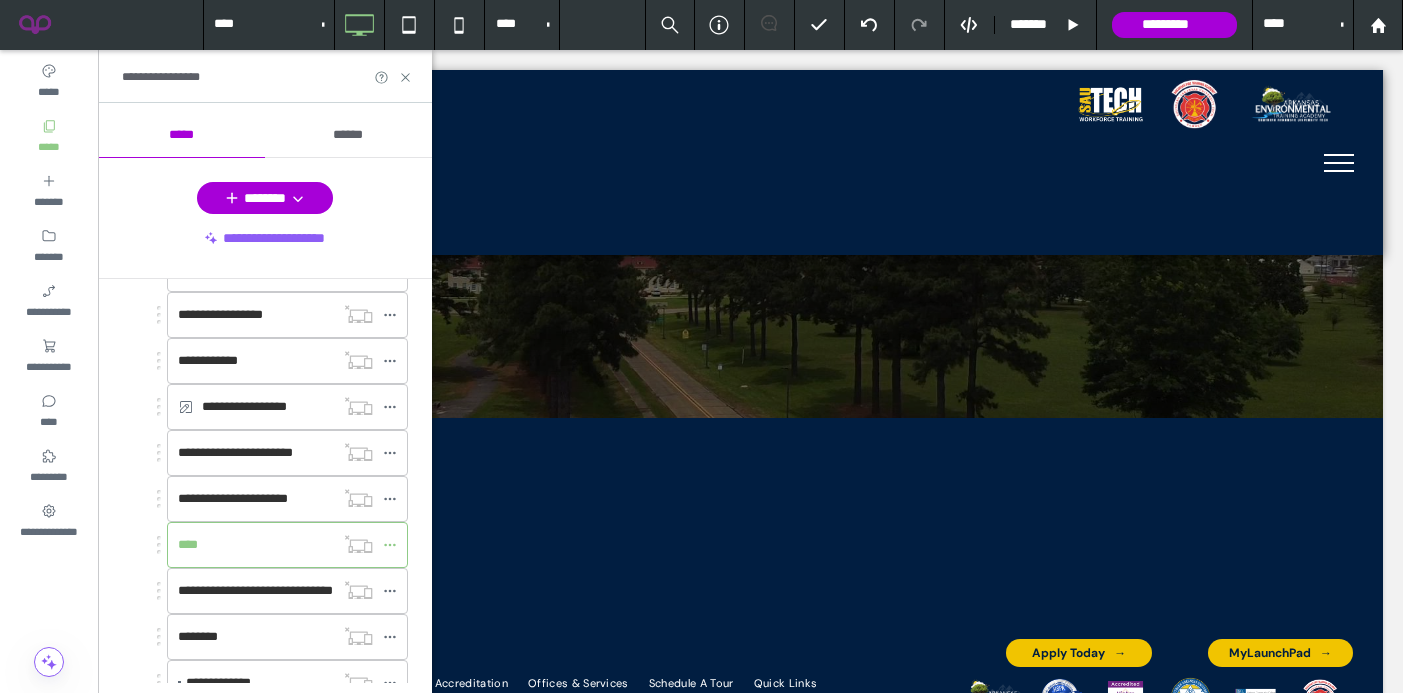 scroll, scrollTop: 684, scrollLeft: 0, axis: vertical 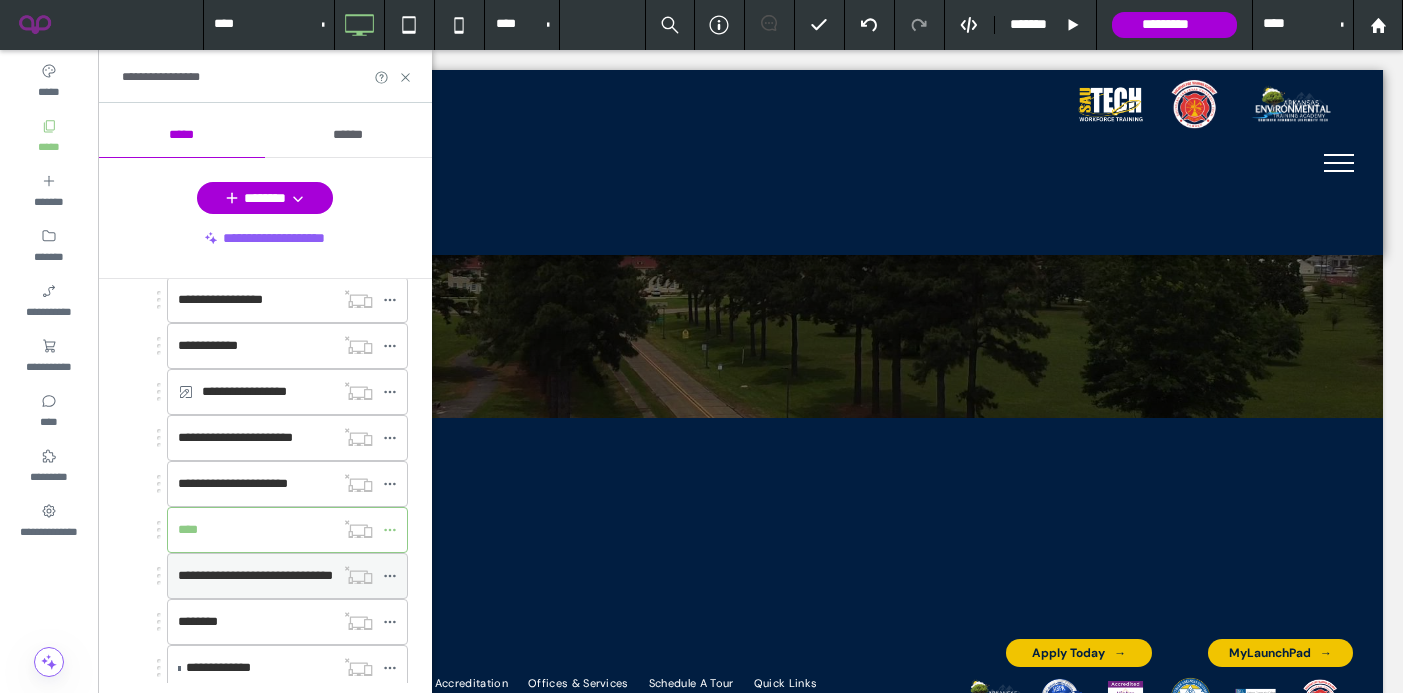 click on "**********" at bounding box center (255, 575) 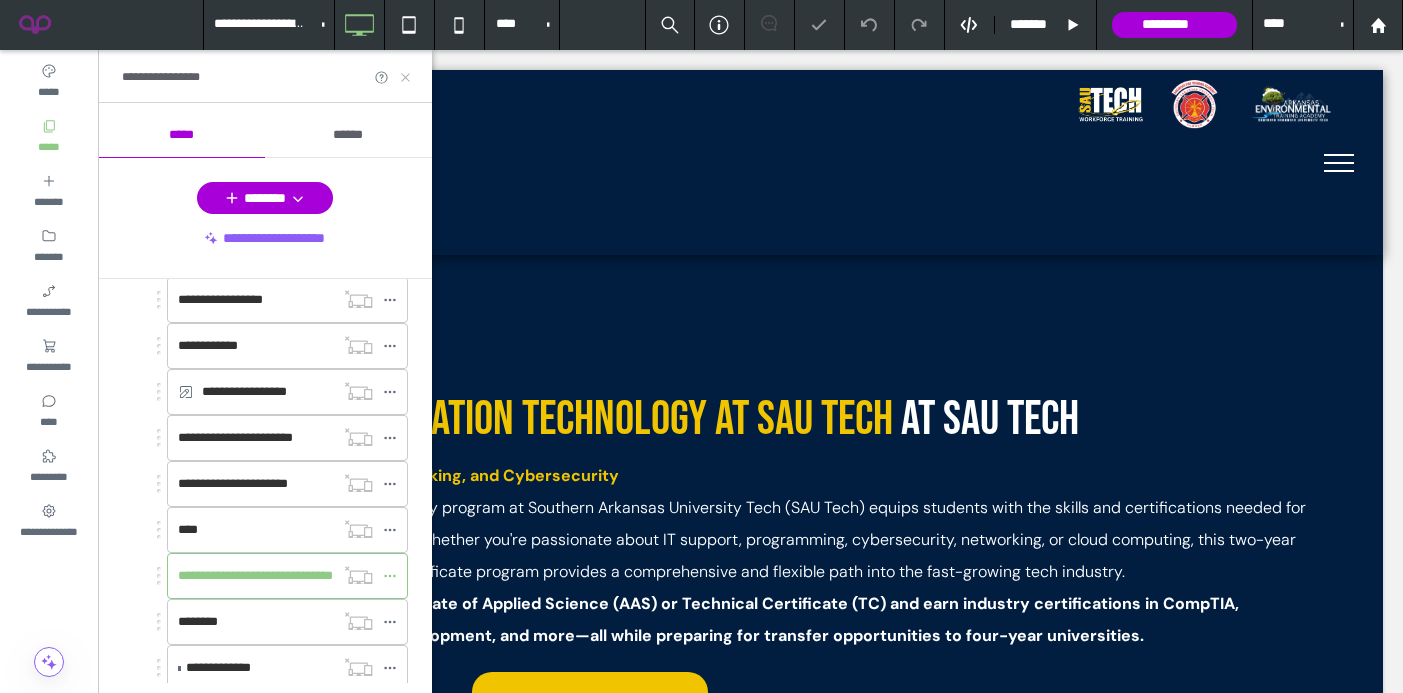 scroll, scrollTop: 0, scrollLeft: 0, axis: both 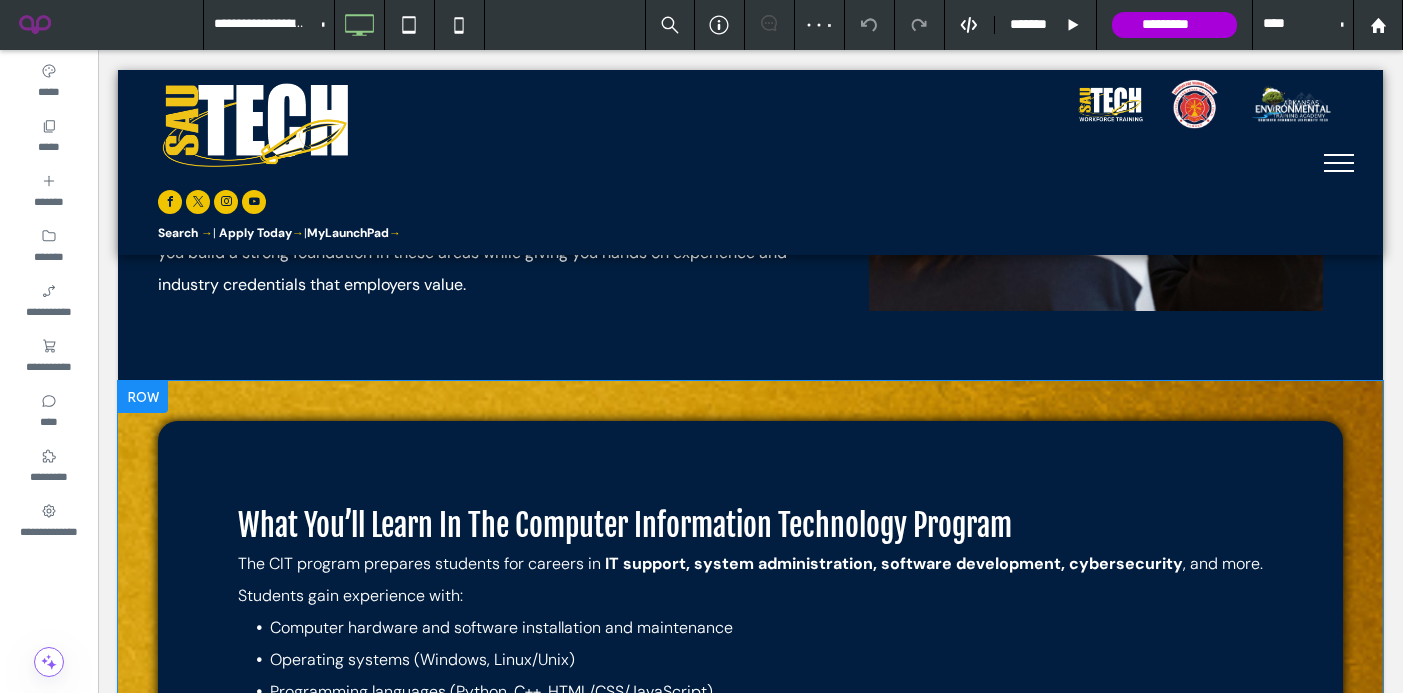 click on "What You’ll Learn In The Computer Information Technology Program
The CIT program prepares students for careers in
IT support, system administration, software development, cybersecurity , and more. Students gain experience with:   Computer hardware and software installation and maintenance Operating systems (Windows, Linux/Unix) Programming languages (Python, C++, HTML/CSS/JavaScript) Networking essentials and server configuration Database and web development Cybersecurity protocols and ethical hacking Cloud computing infrastructure and virtual environments IT help desk and support operations
Hands-on labs, certification prep, and internship opportunities make this a well-rounded, job-ready program.     Degree & Certificate Options
Associate Degree
AAS in Computer Information Systems Technology   – Two-year degree covering all major IT fields and providing a path to transfer
Technical Certificate
TC in Computer Information Technology
A+ Certification" at bounding box center [750, 1401] 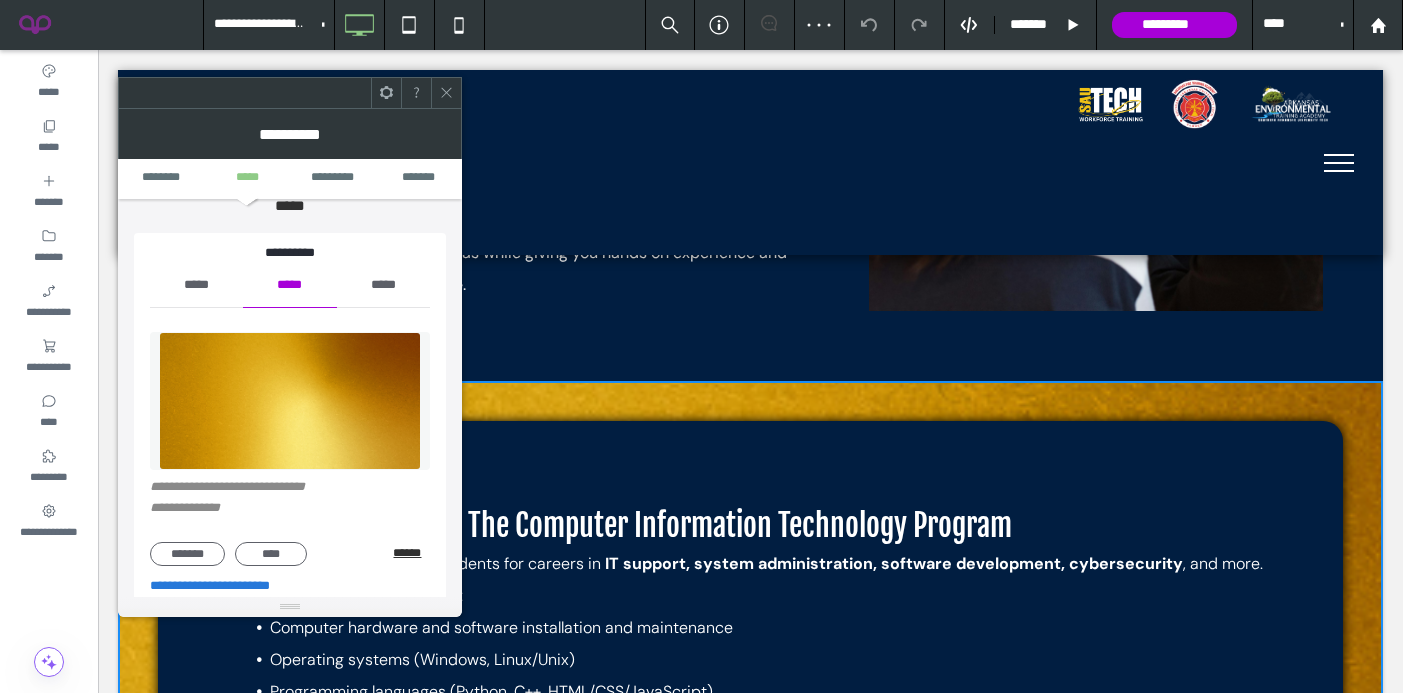 scroll, scrollTop: 196, scrollLeft: 0, axis: vertical 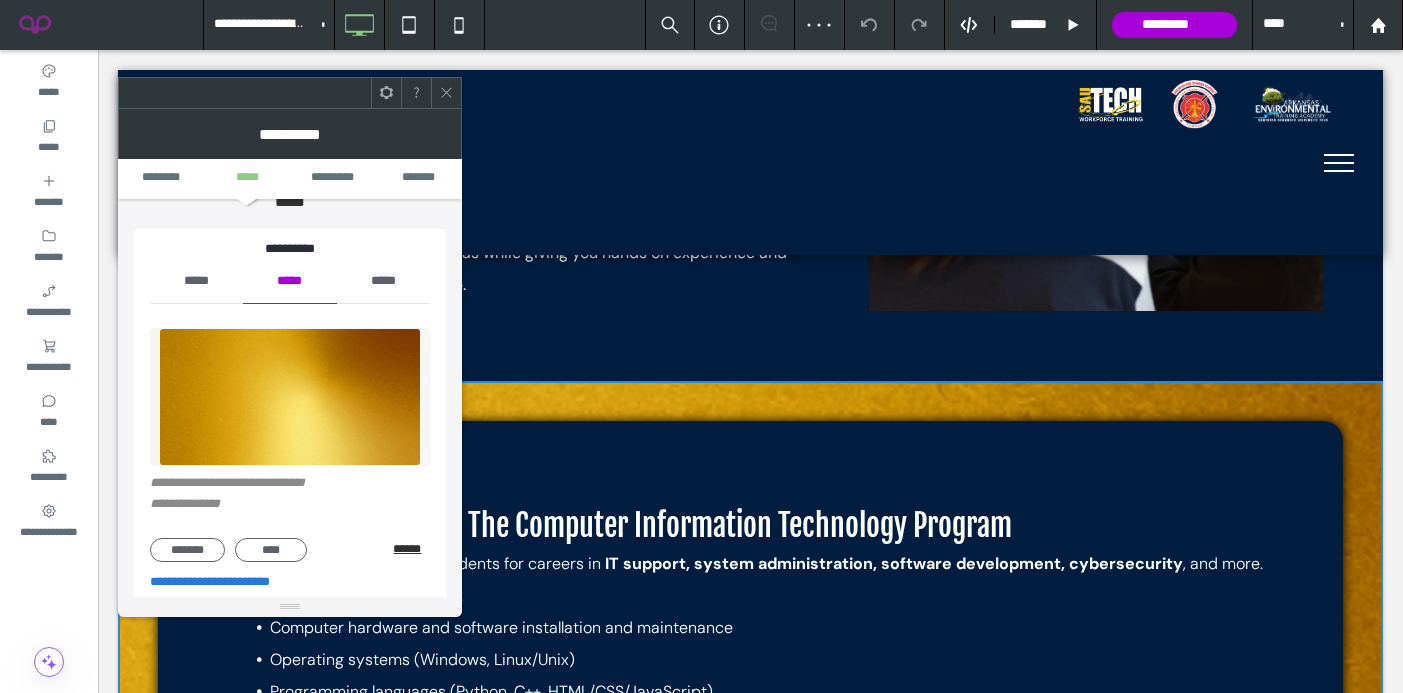 click on "******" at bounding box center (411, 549) 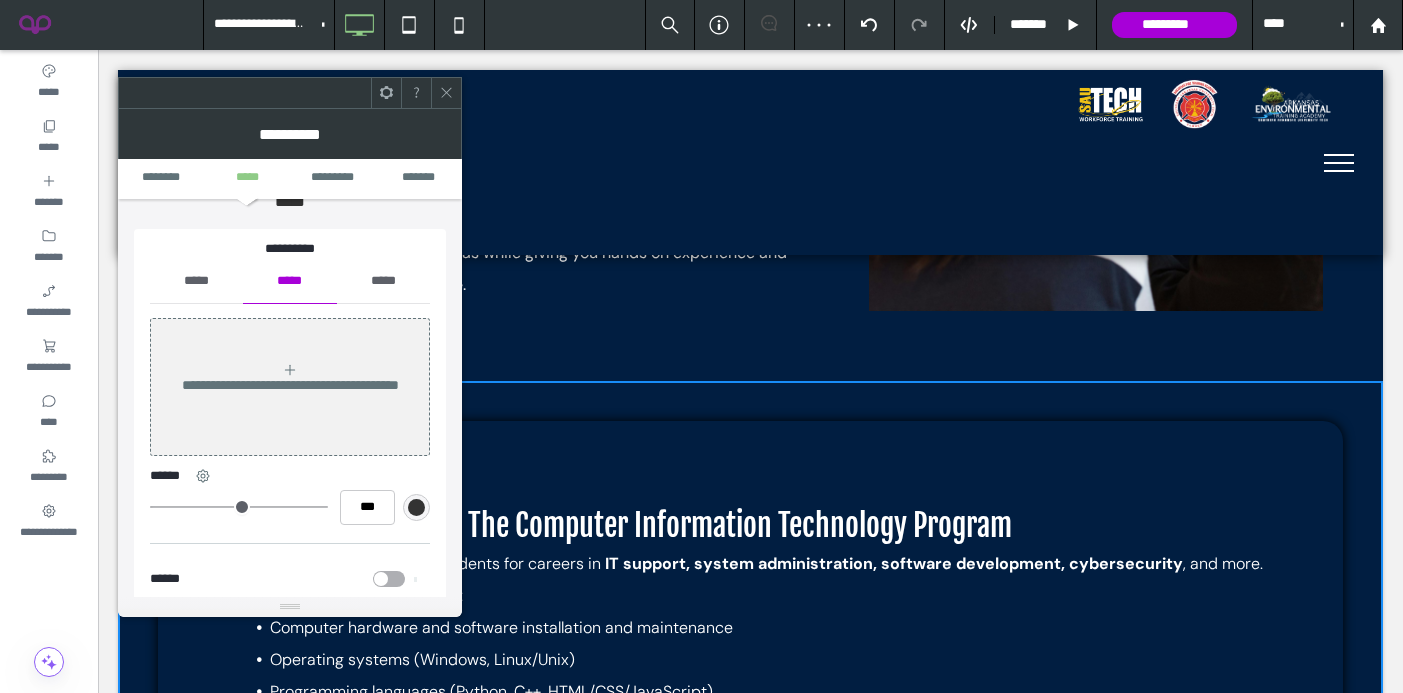 click on "*****" at bounding box center [196, 281] 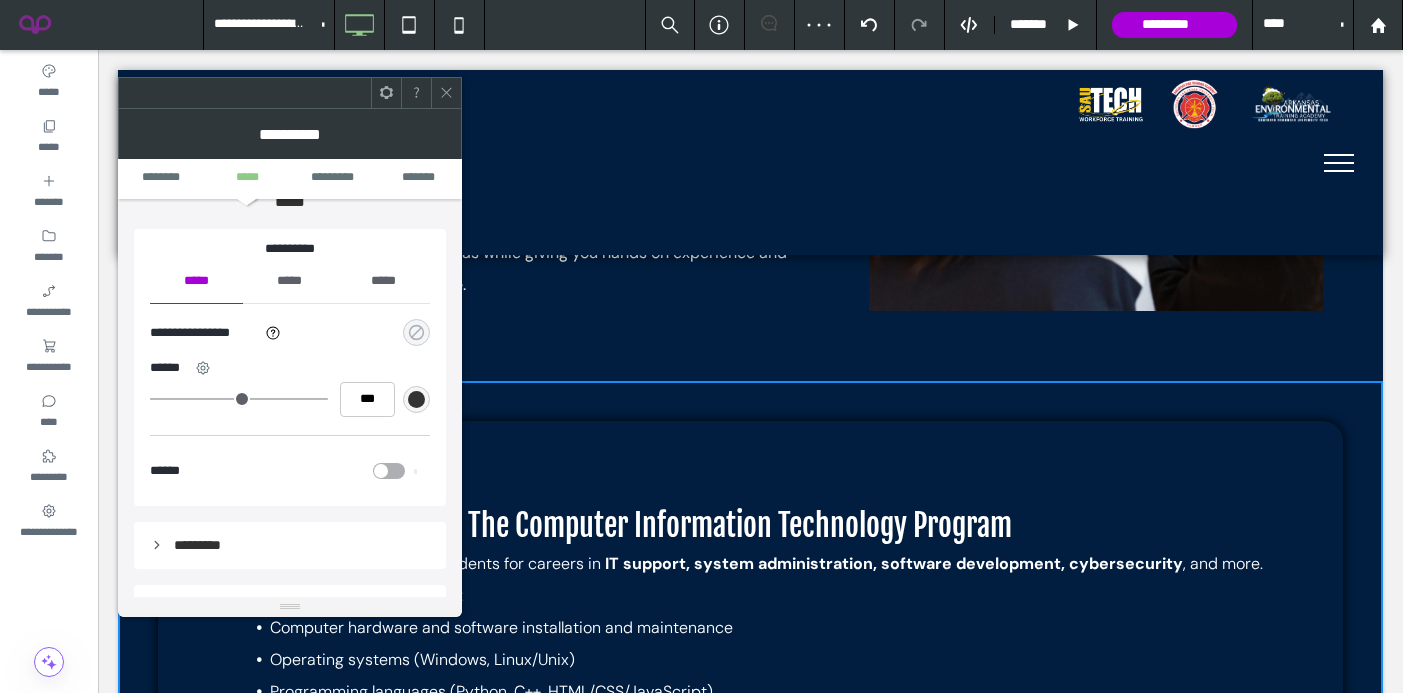 click at bounding box center (416, 332) 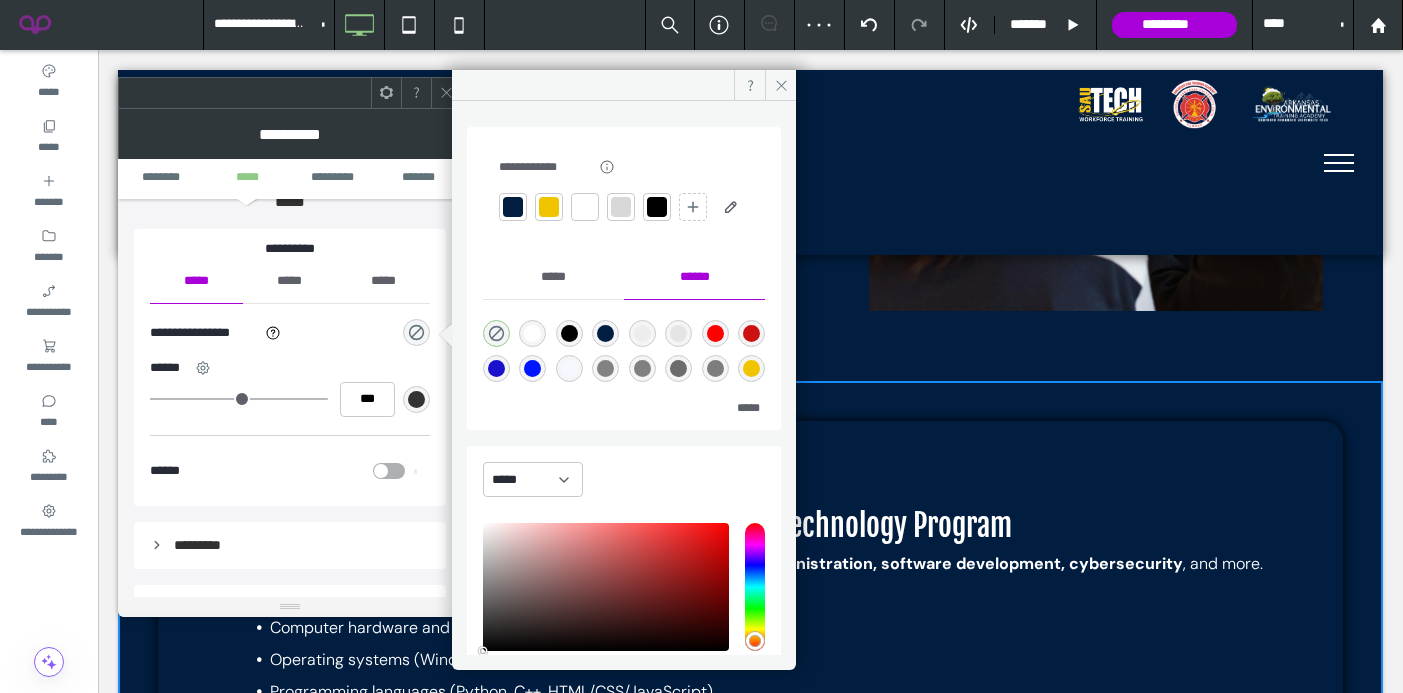 click at bounding box center [549, 207] 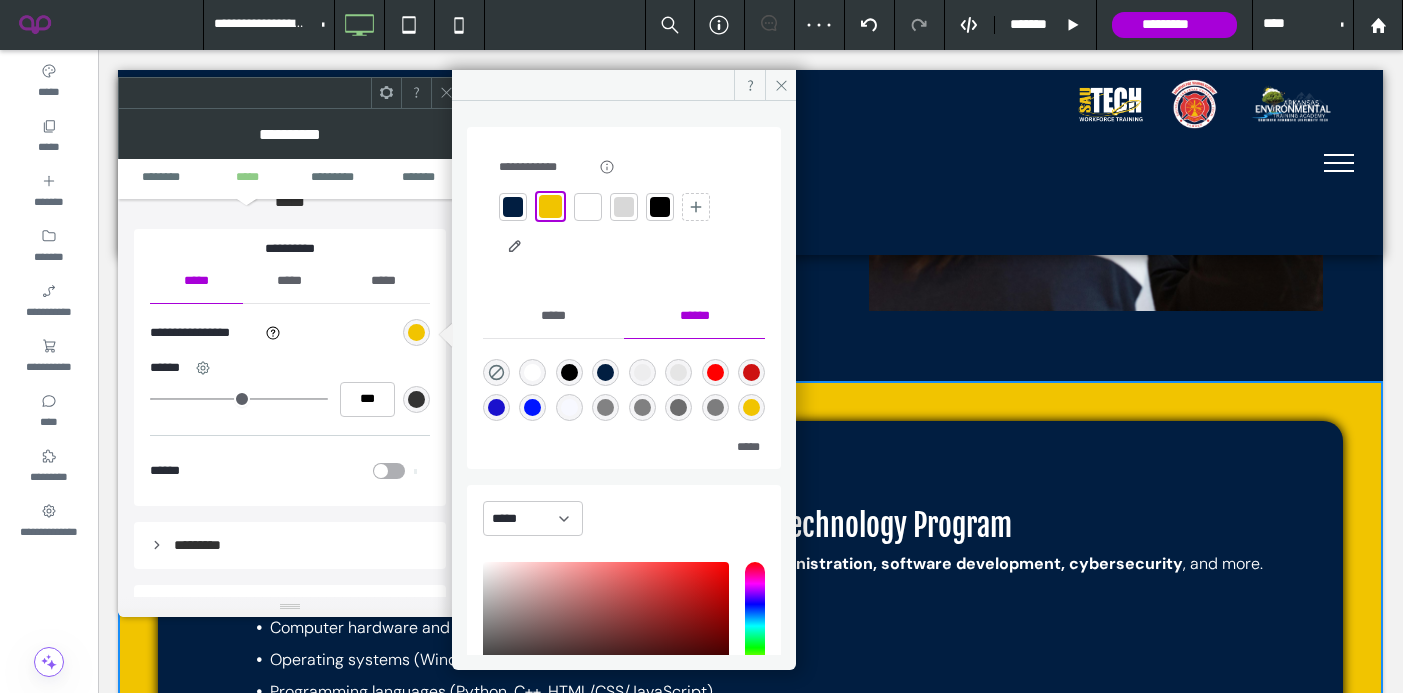 click at bounding box center [446, 93] 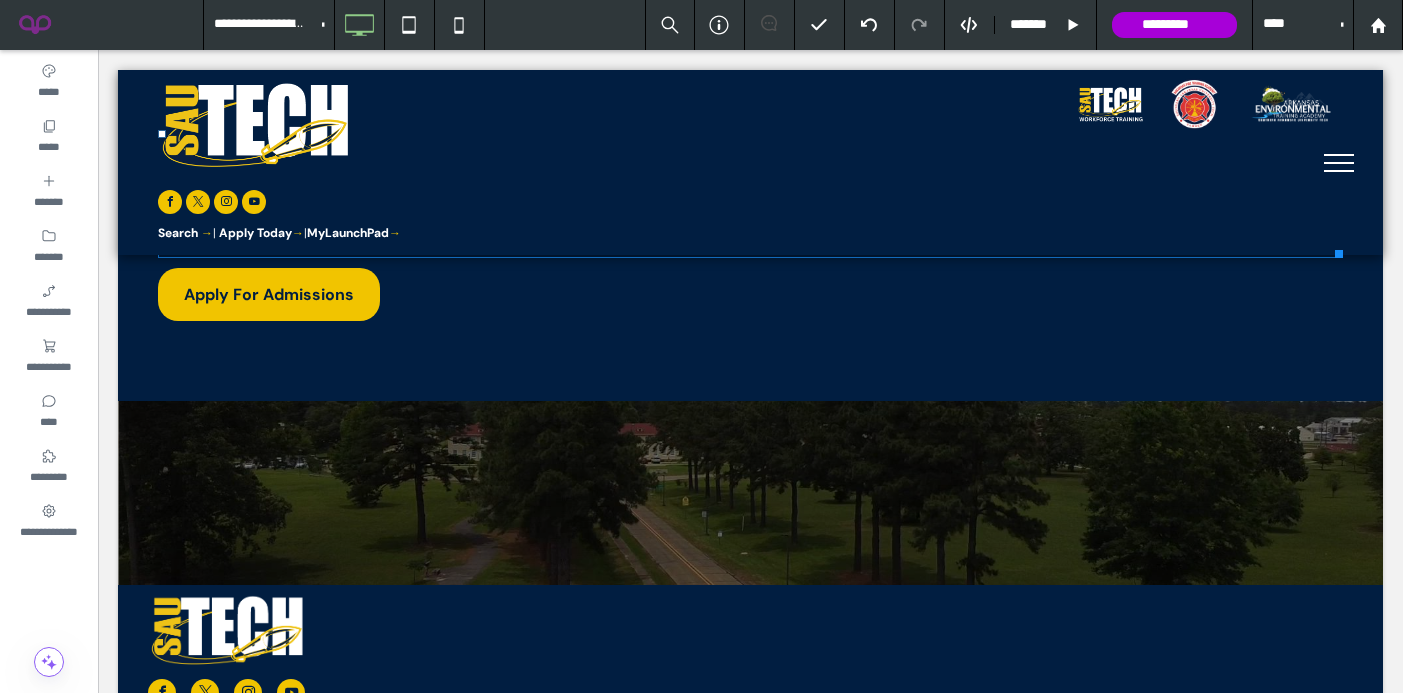 scroll, scrollTop: 3578, scrollLeft: 0, axis: vertical 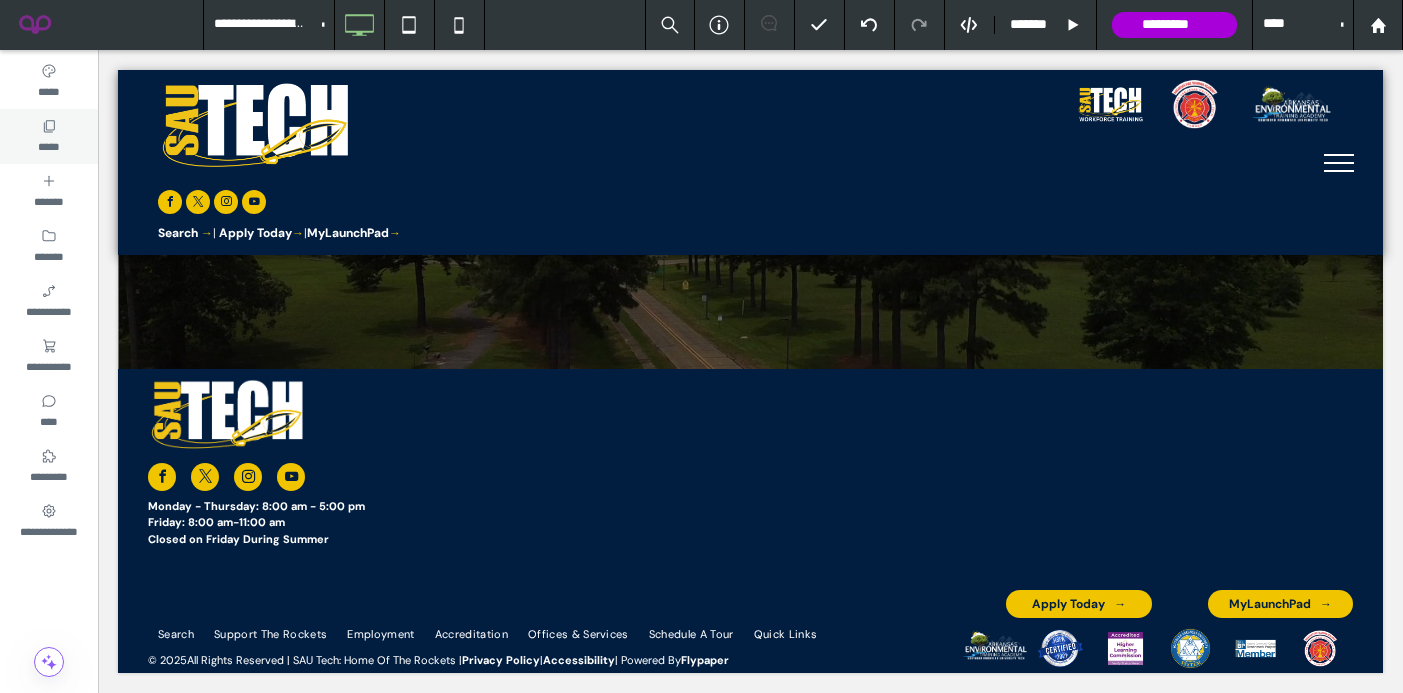 click on "*****" at bounding box center (49, 136) 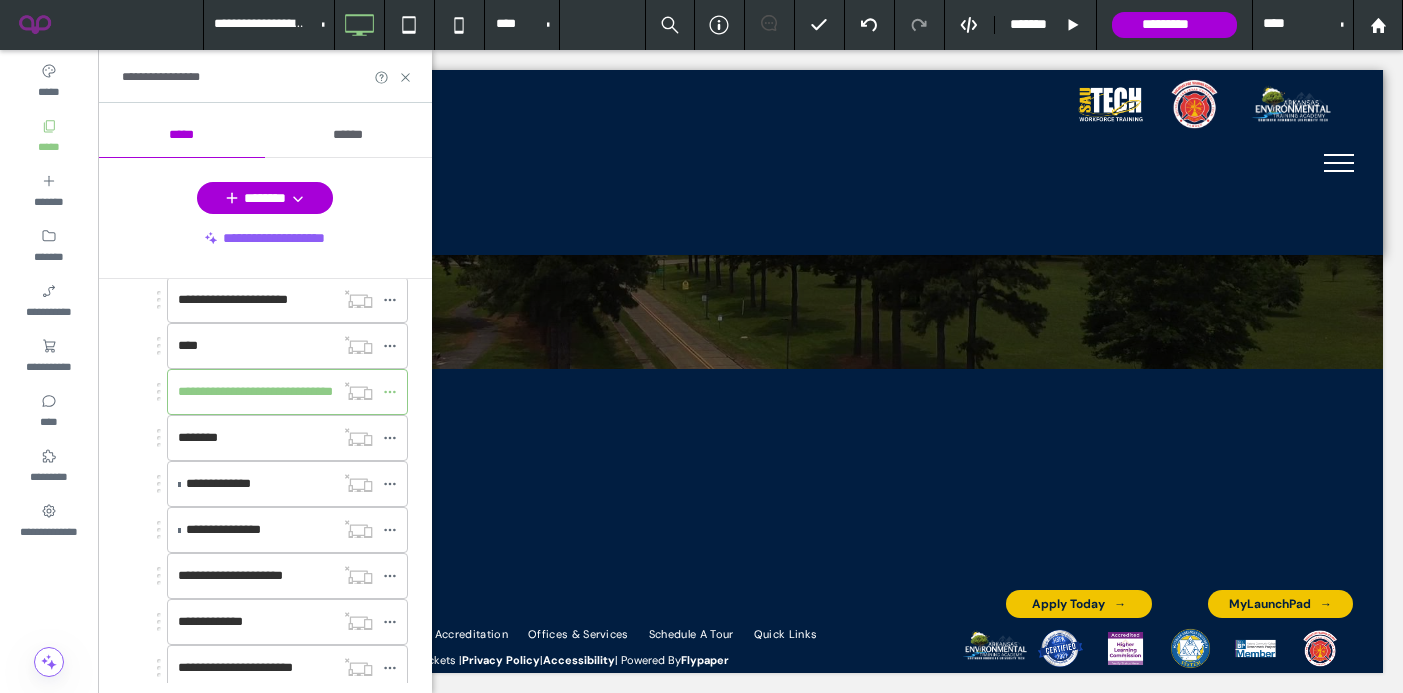 scroll, scrollTop: 871, scrollLeft: 0, axis: vertical 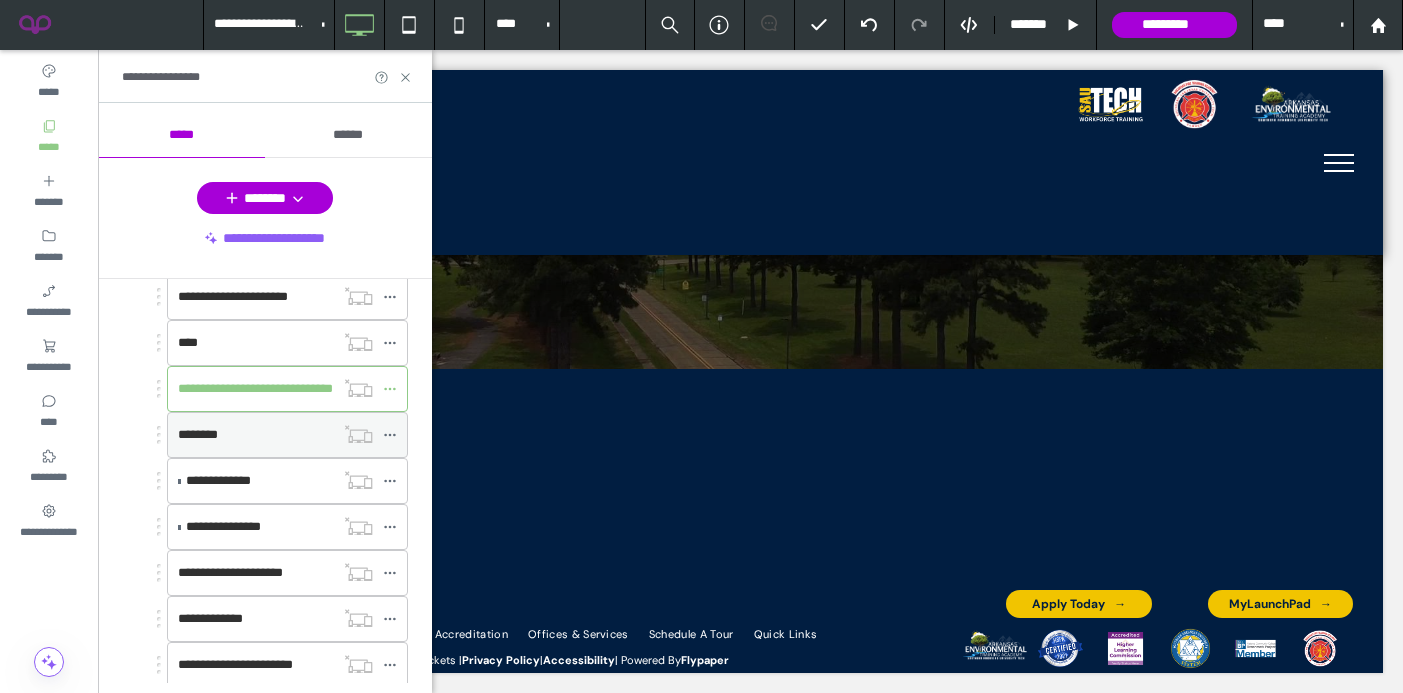 click on "********" at bounding box center (198, 434) 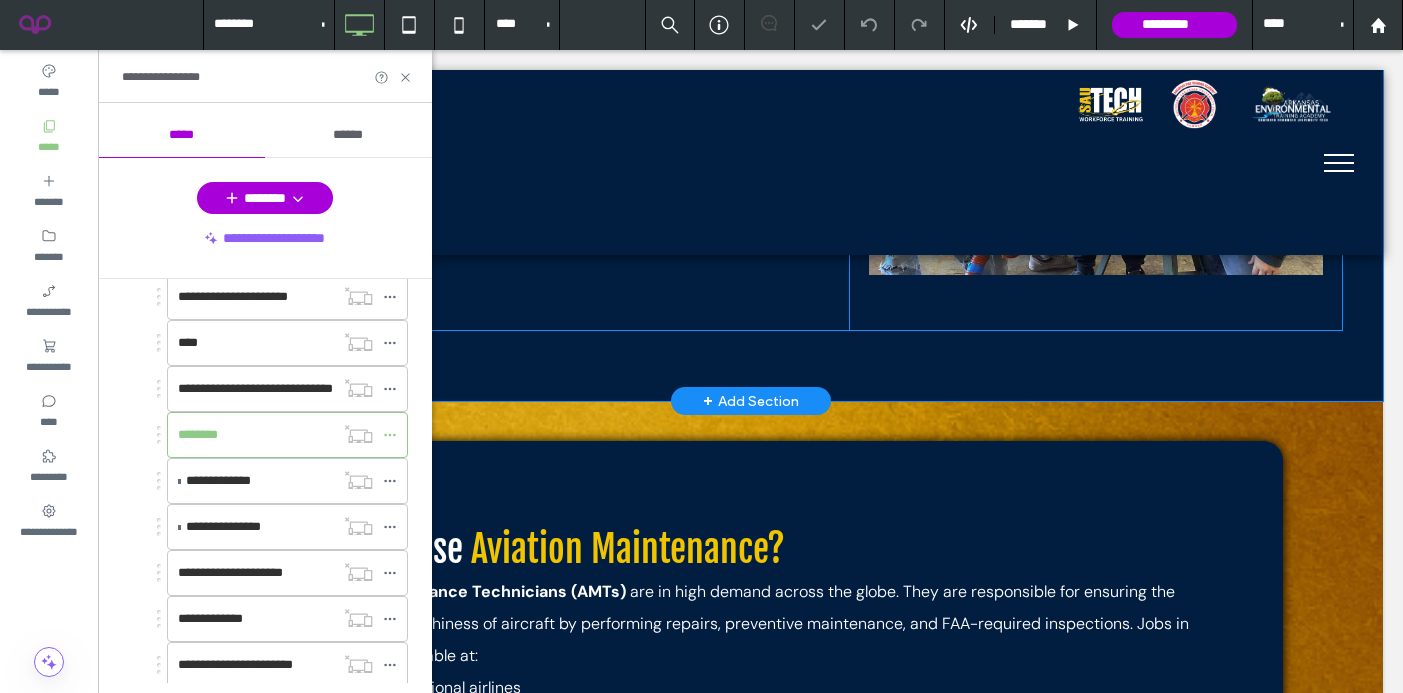 scroll, scrollTop: 1003, scrollLeft: 0, axis: vertical 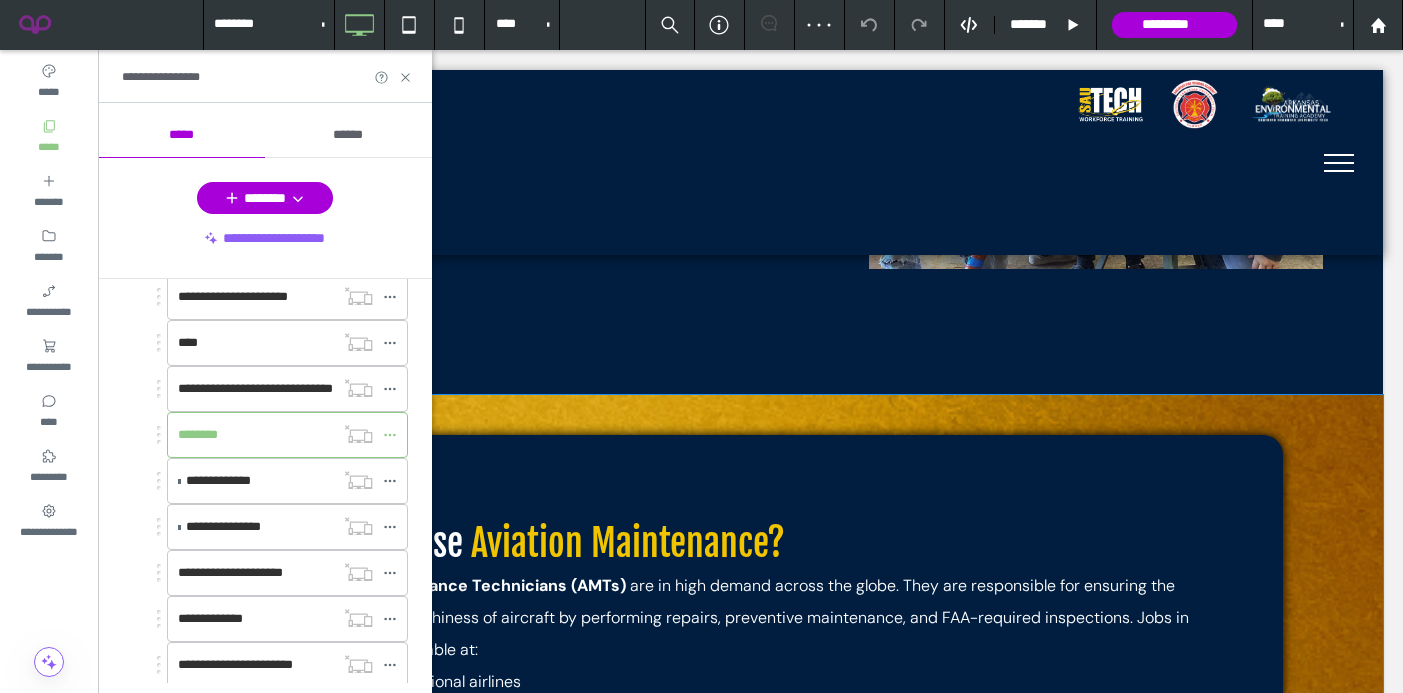 click on "Why Choose
Aviation Maintenance?
Aviation Maintenance Technicians (AMTs)   are in high demand across the globe. They are responsible for ensuring the safety and airworthiness of aircraft by performing repairs, preventive maintenance, and FAA-required inspections. Jobs in this field are available at:   Major and regional airlines Aircraft manufacturing and maintenance companies Government agencies (FAA, military, homeland security) Private charter services and corporate aviation
Perks of the job include:   Strong earning potential Opportunities to travel Airline benefits (including
free or discounted flights )
According to the U.S. Bureau of Labor Statistics, aviation maintenance jobs are projected to grow steadily, offering
job security, competitive salaries, and opportunities for advancement .
Apply For Admissions
What You’ll Learn In
Aviation Maintenance
The program follows
FAA Part 147   guidelines, offering comprehensive instruction in:" at bounding box center (750, 1148) 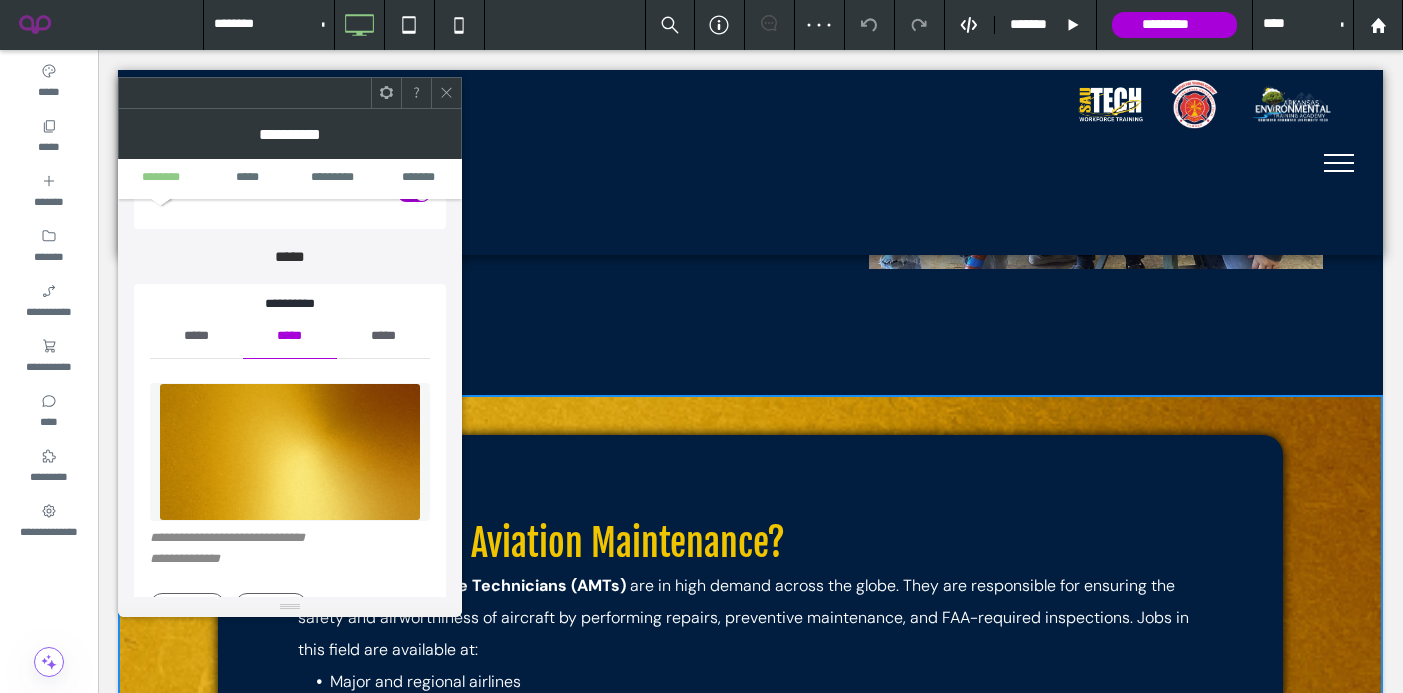 scroll, scrollTop: 197, scrollLeft: 0, axis: vertical 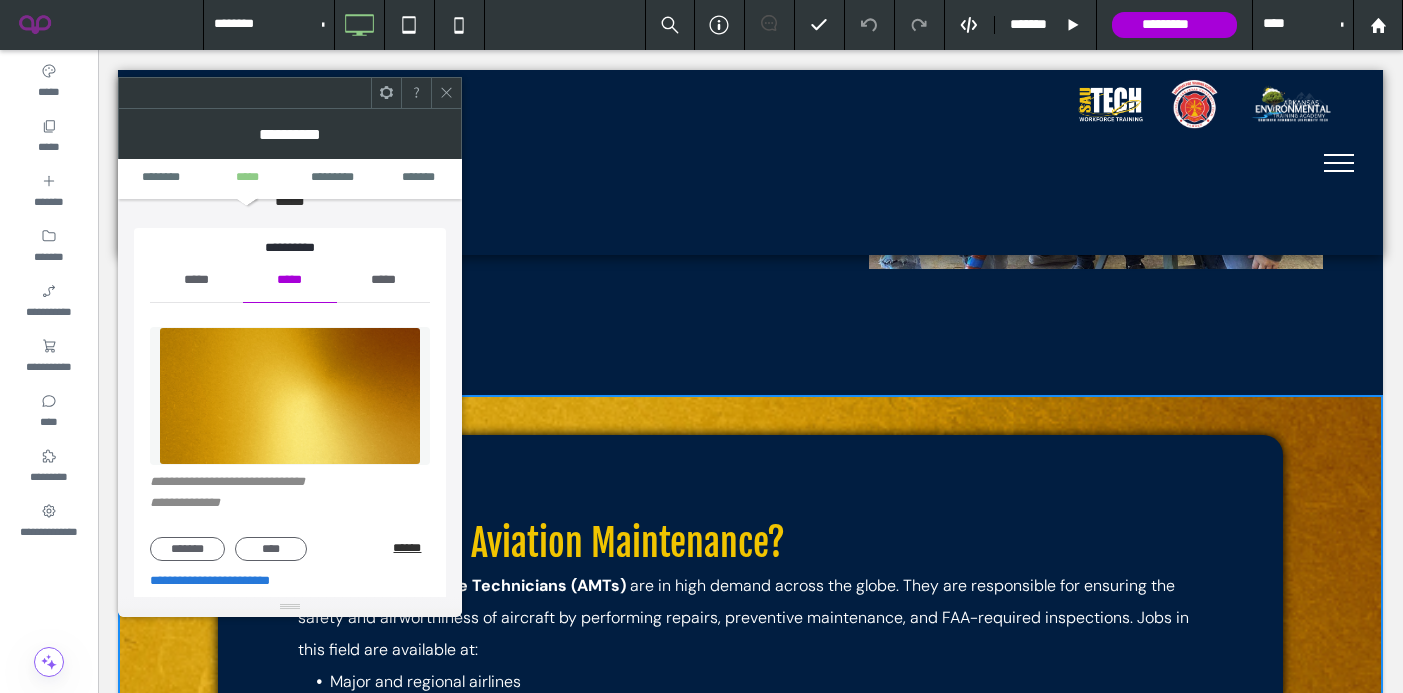 click on "******" at bounding box center (411, 548) 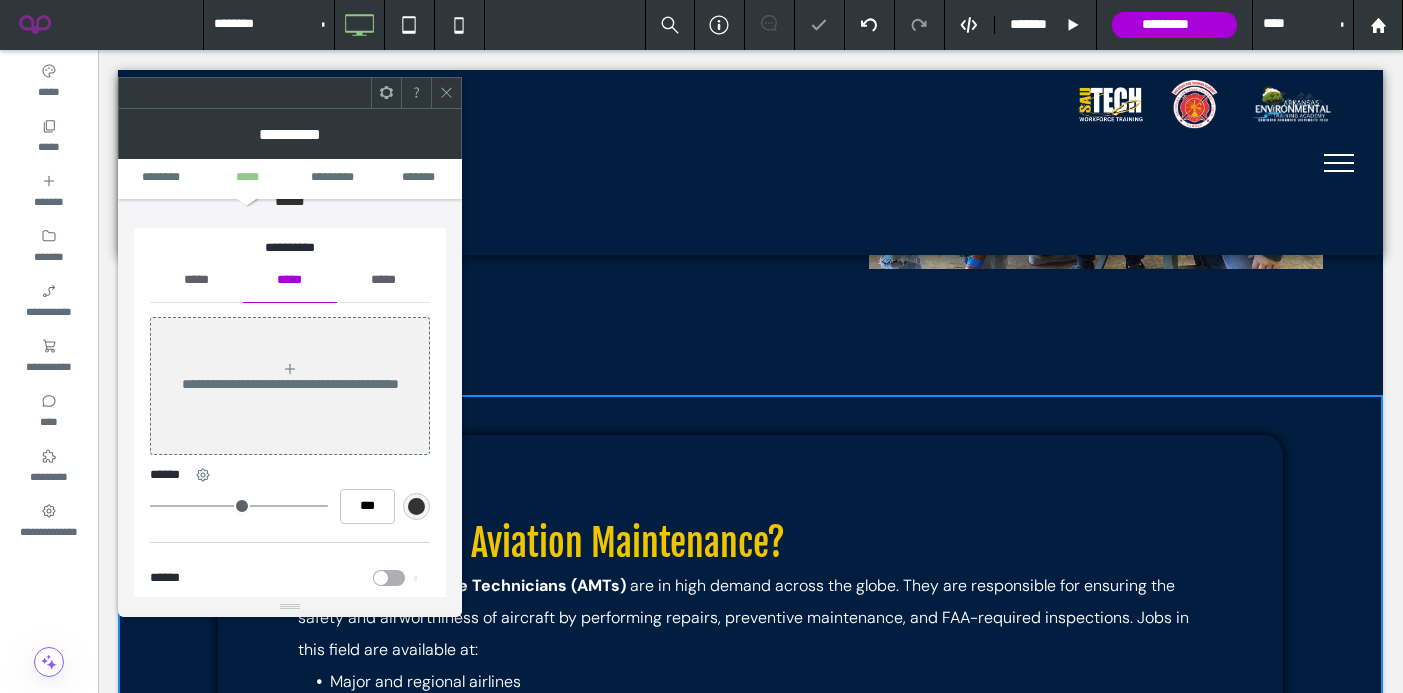 click on "*****" at bounding box center (196, 280) 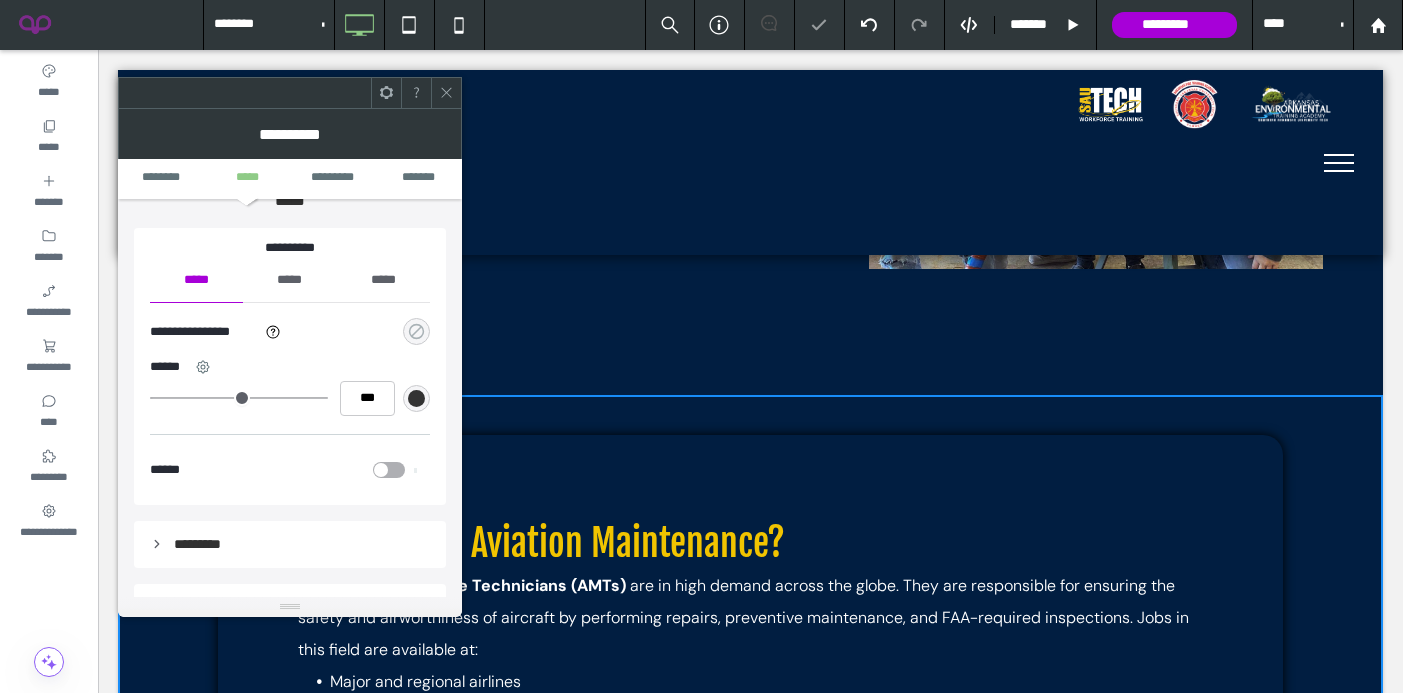 click at bounding box center [416, 331] 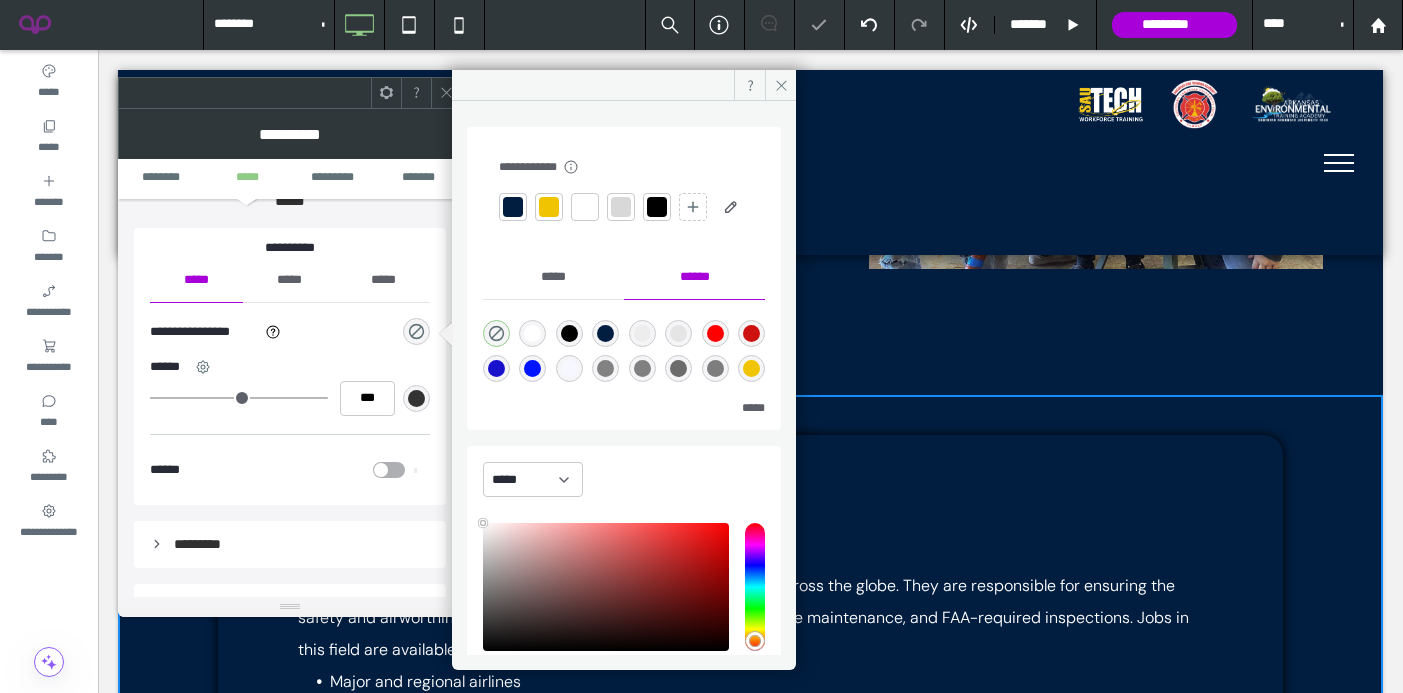 type on "**" 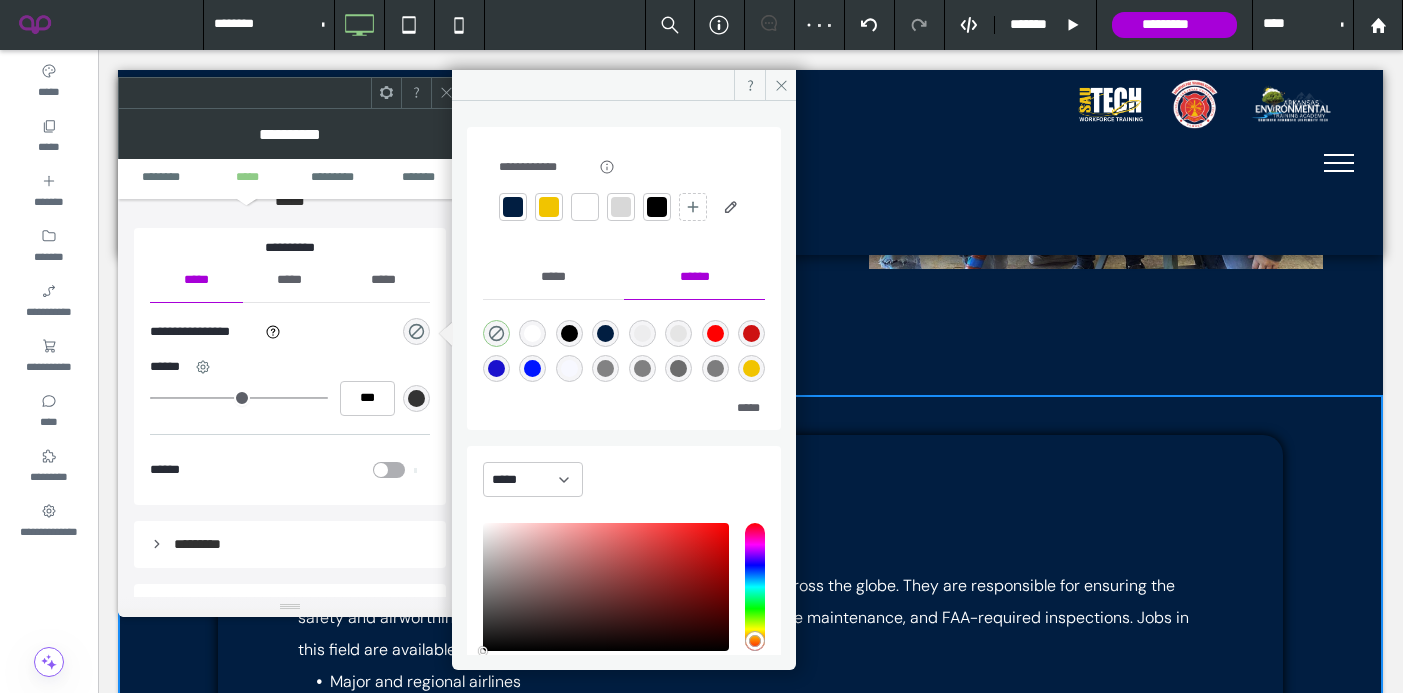 click at bounding box center (549, 207) 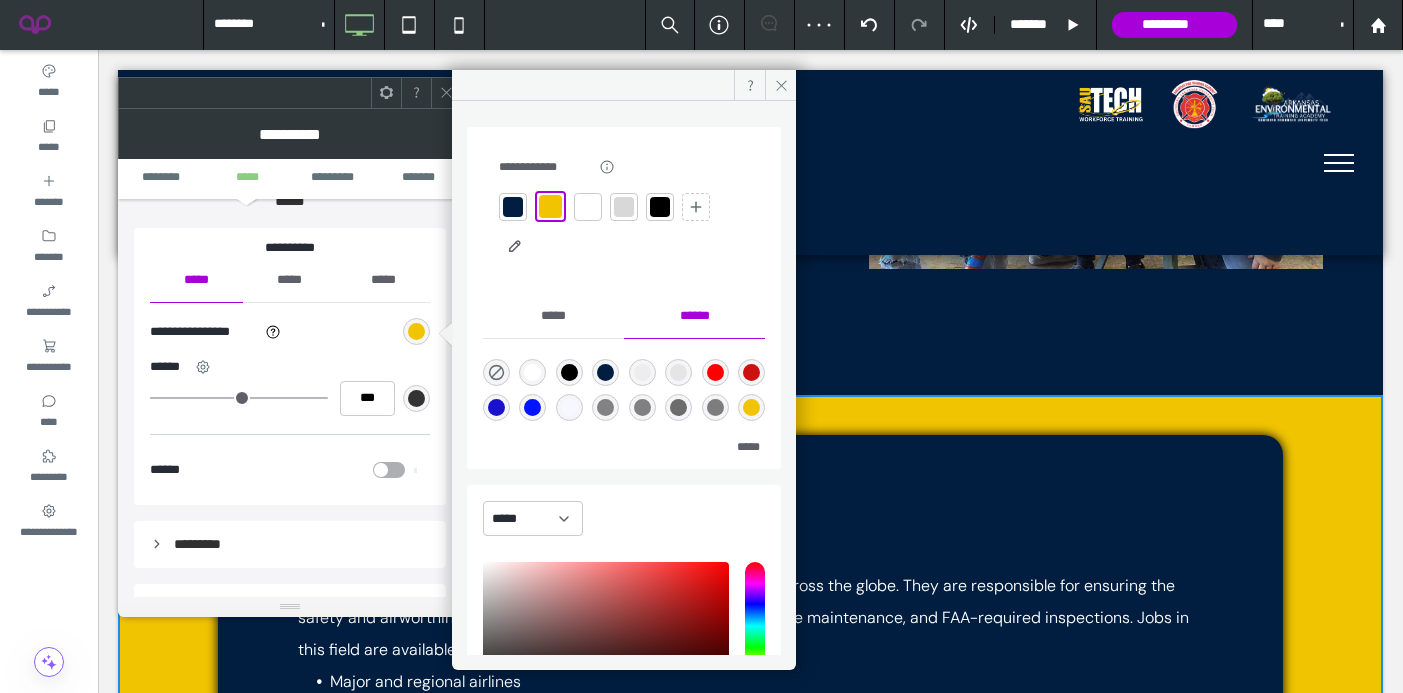 click 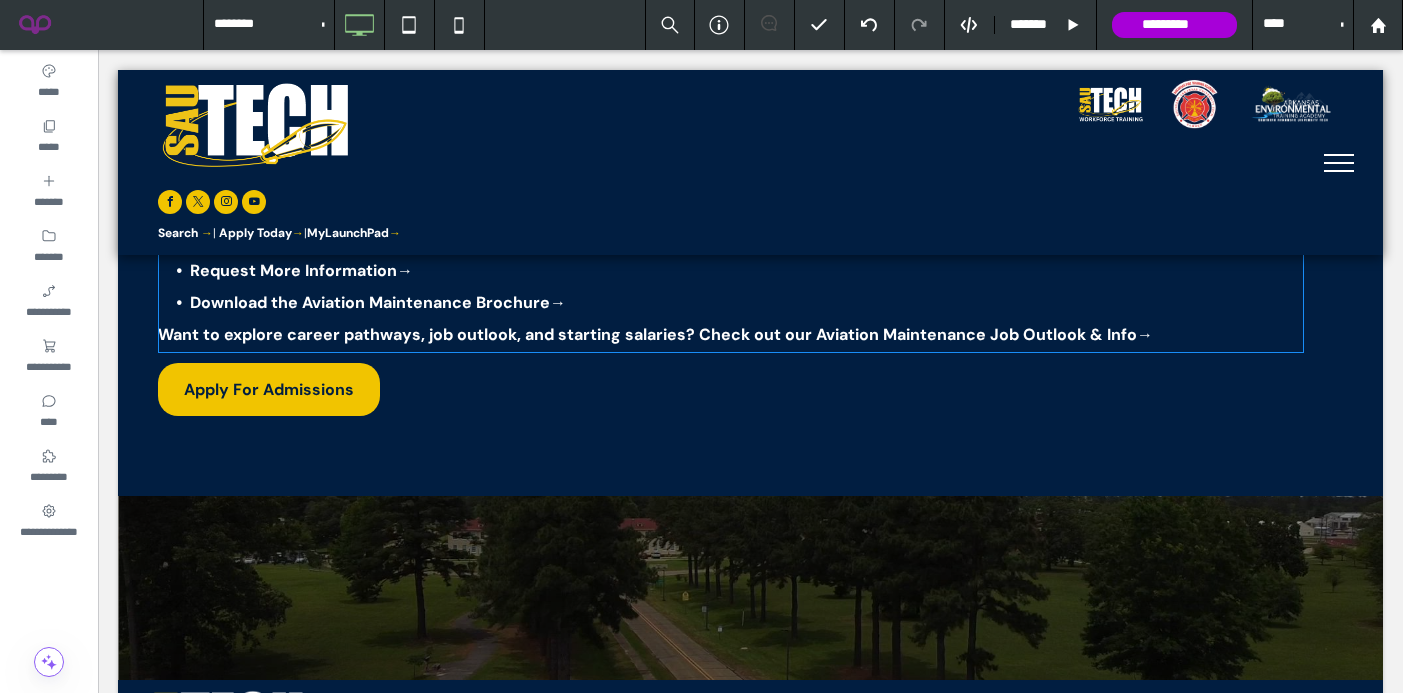 scroll, scrollTop: 3145, scrollLeft: 0, axis: vertical 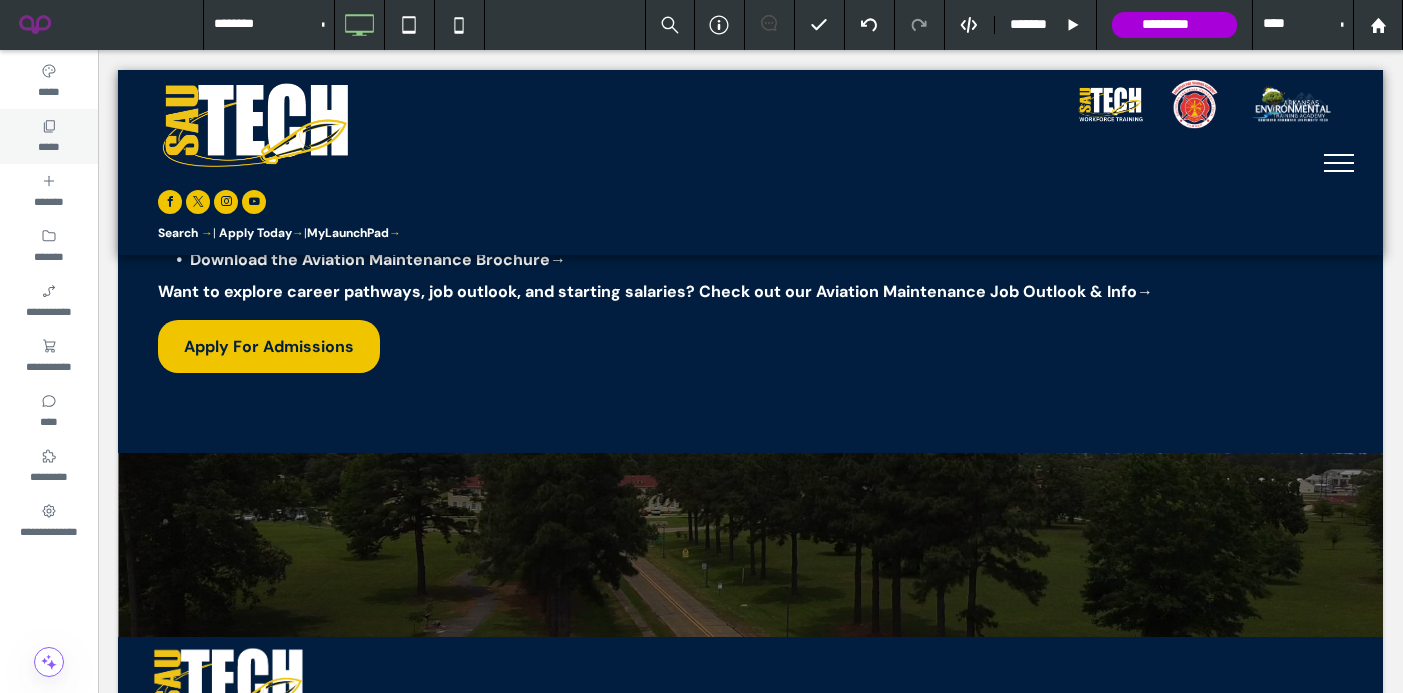 click on "*****" at bounding box center [49, 136] 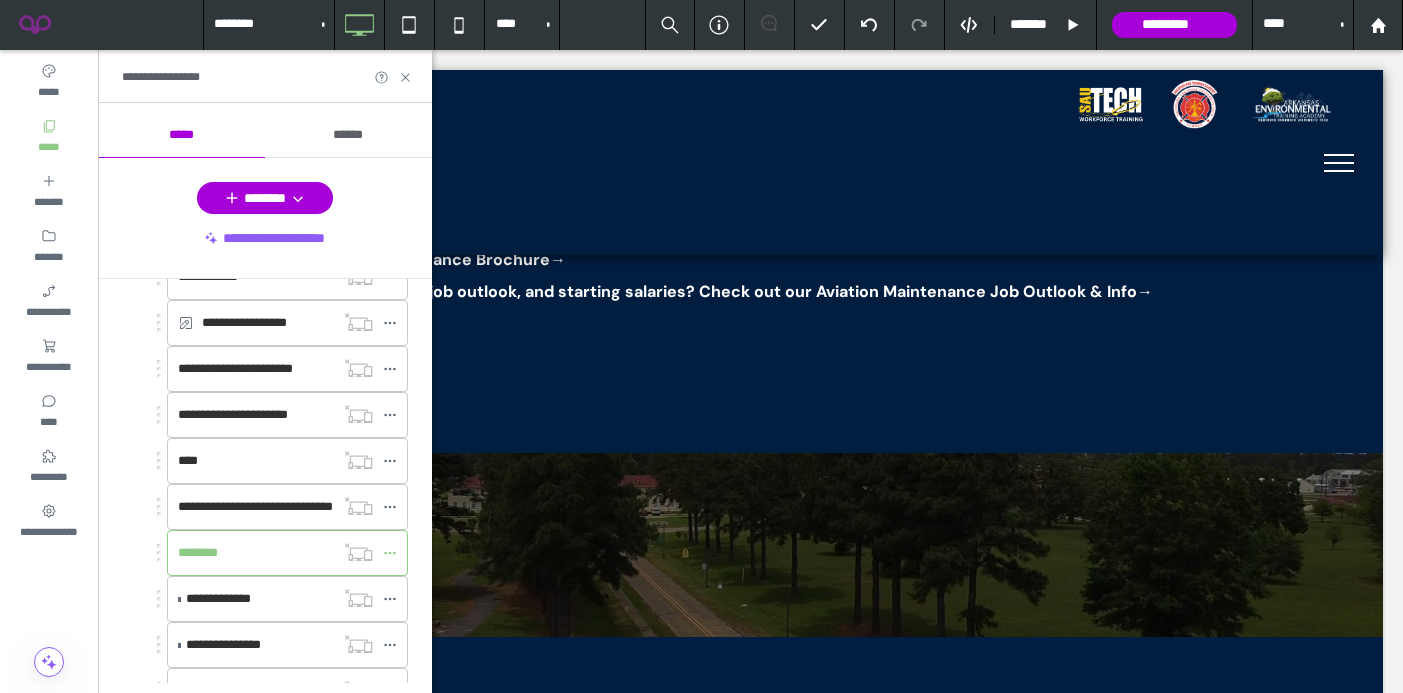 scroll, scrollTop: 756, scrollLeft: 0, axis: vertical 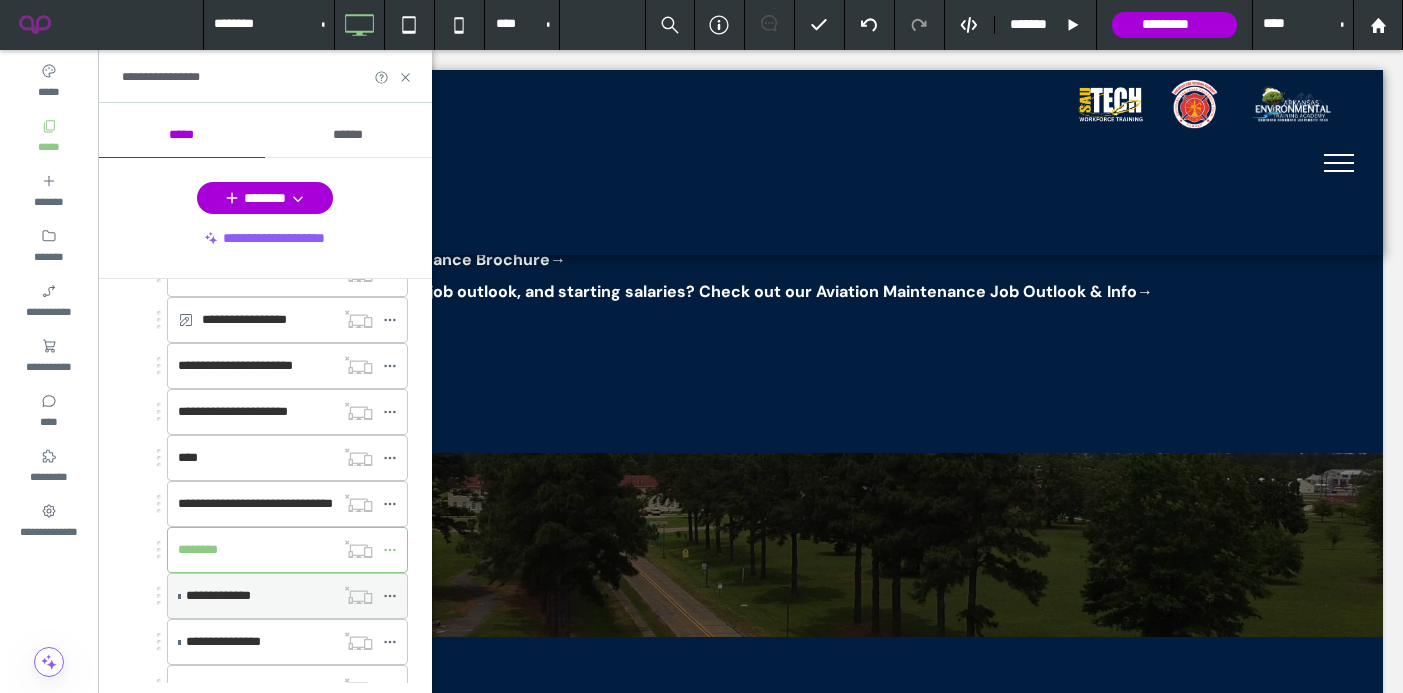 click on "**********" at bounding box center (218, 595) 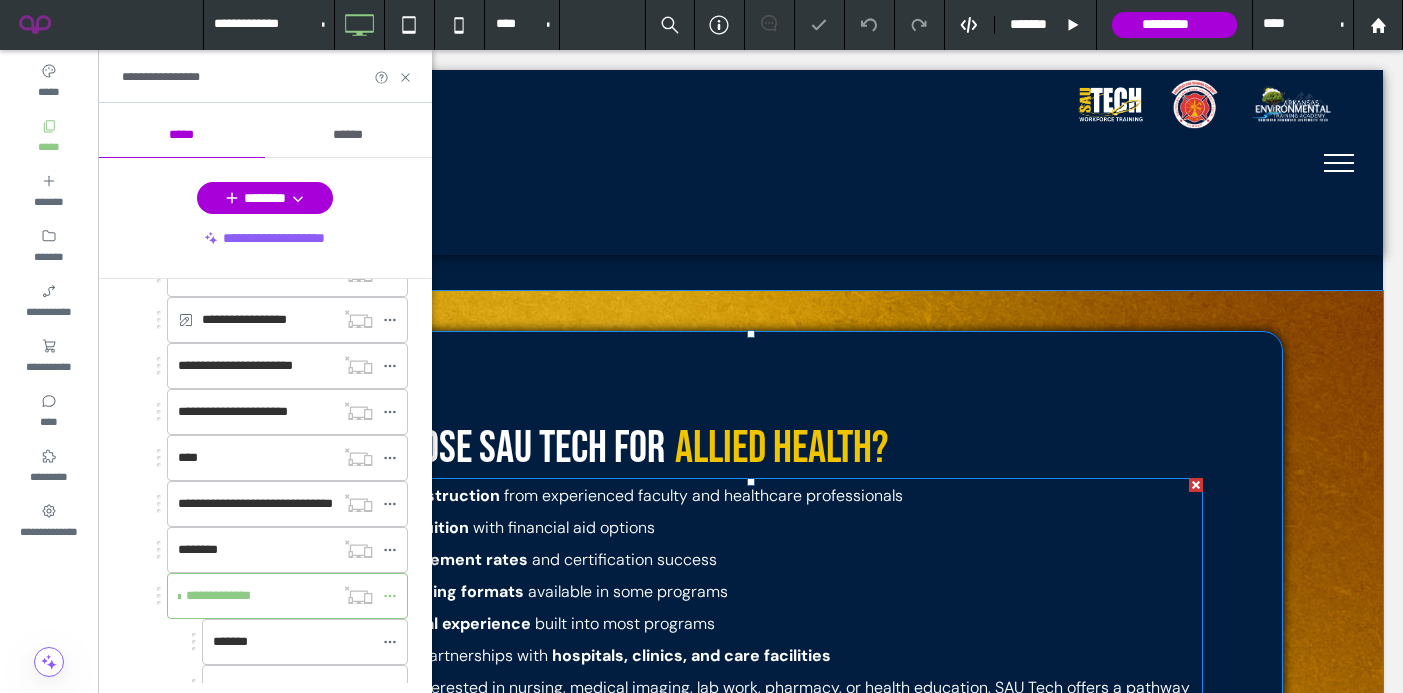 scroll, scrollTop: 1099, scrollLeft: 0, axis: vertical 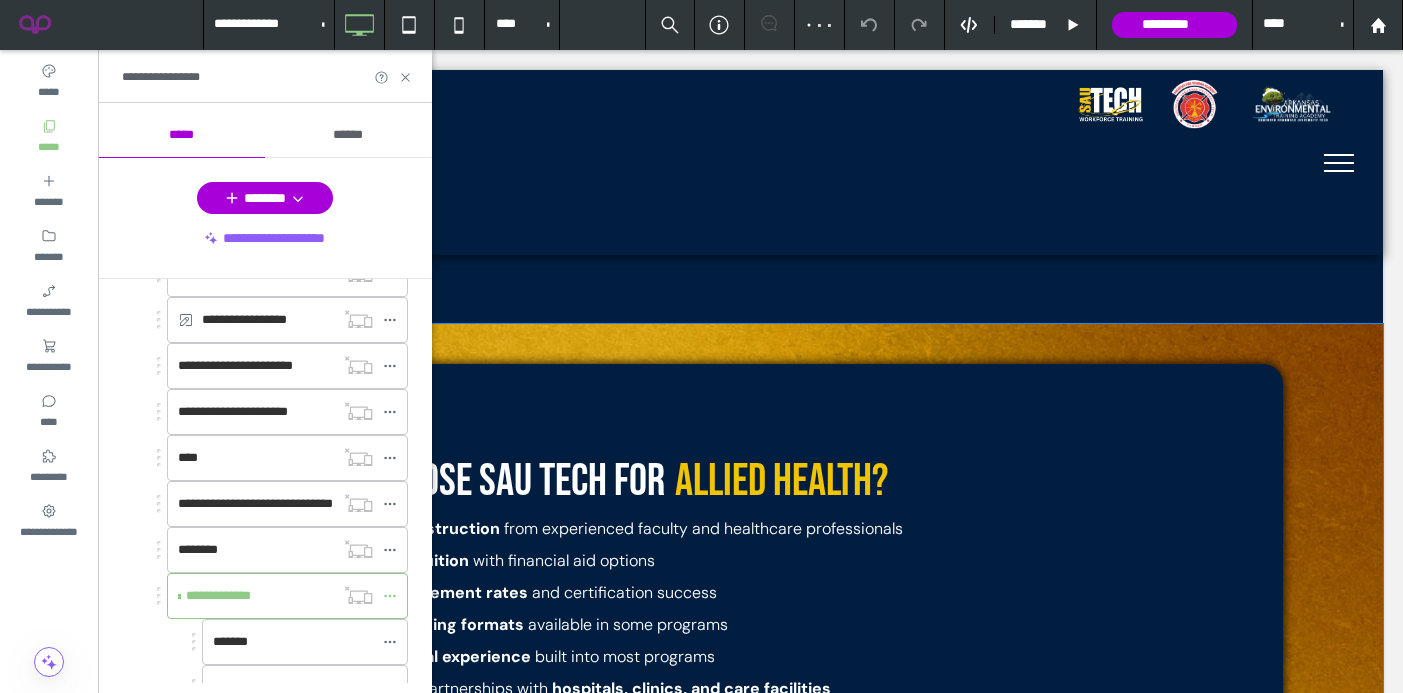 click on "Allied Health? Hands-on instruction from experienced faculty and healthcare professionals Affordable tuition with financial aid options High job placement rates and certification success Flexible learning formats available in some programs Direct clinical experience built into most programs Strong local partnerships with hospitals, clinics, and care facilities Whether you're interested in nursing, medical imaging, lab work, pharmacy, or health education, SAU Tech offers a pathway to a meaningful and rewarding career in healthcare. Important Application Deadlines & TEAS Testing Information Application Deadline: [DATE] at [TIME] for the following programs: Practical Nursing (PN) LPN/Paramedic to RN Transition Diagnostic Medical Sonography How to Apply: Applications may be mailed or submitted directly to the Allied Health Office in Shumaker Hall. TEAS Exam Registration (Required for Select Programs): Choose either: Cost: [PRICE] Button" at bounding box center (750, 840) 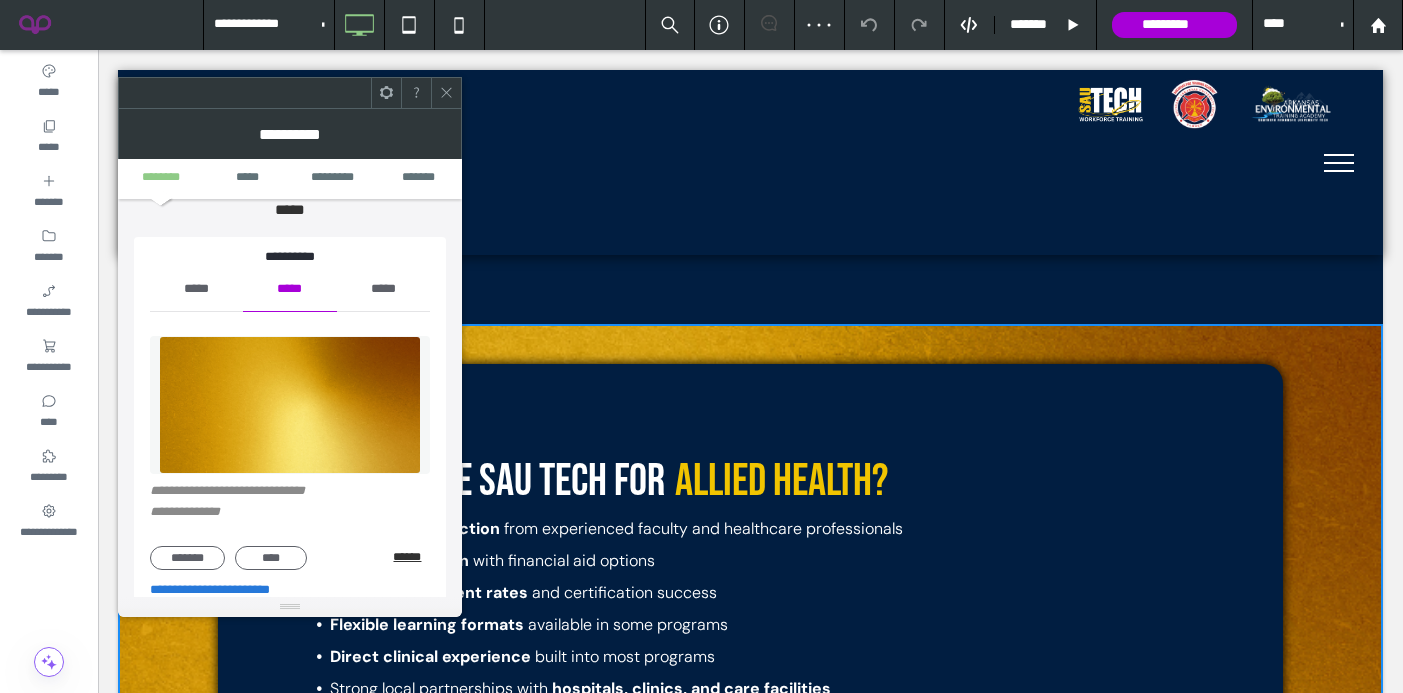scroll, scrollTop: 194, scrollLeft: 0, axis: vertical 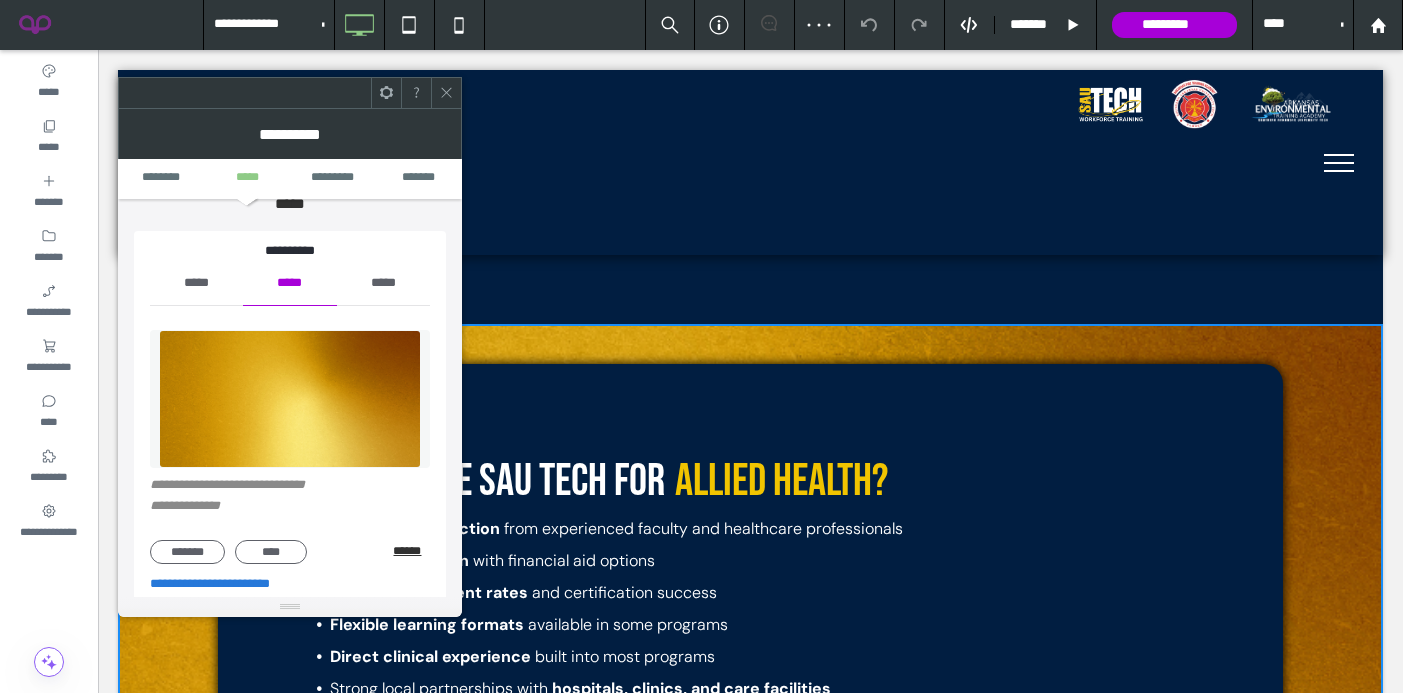 click on "******" at bounding box center [411, 551] 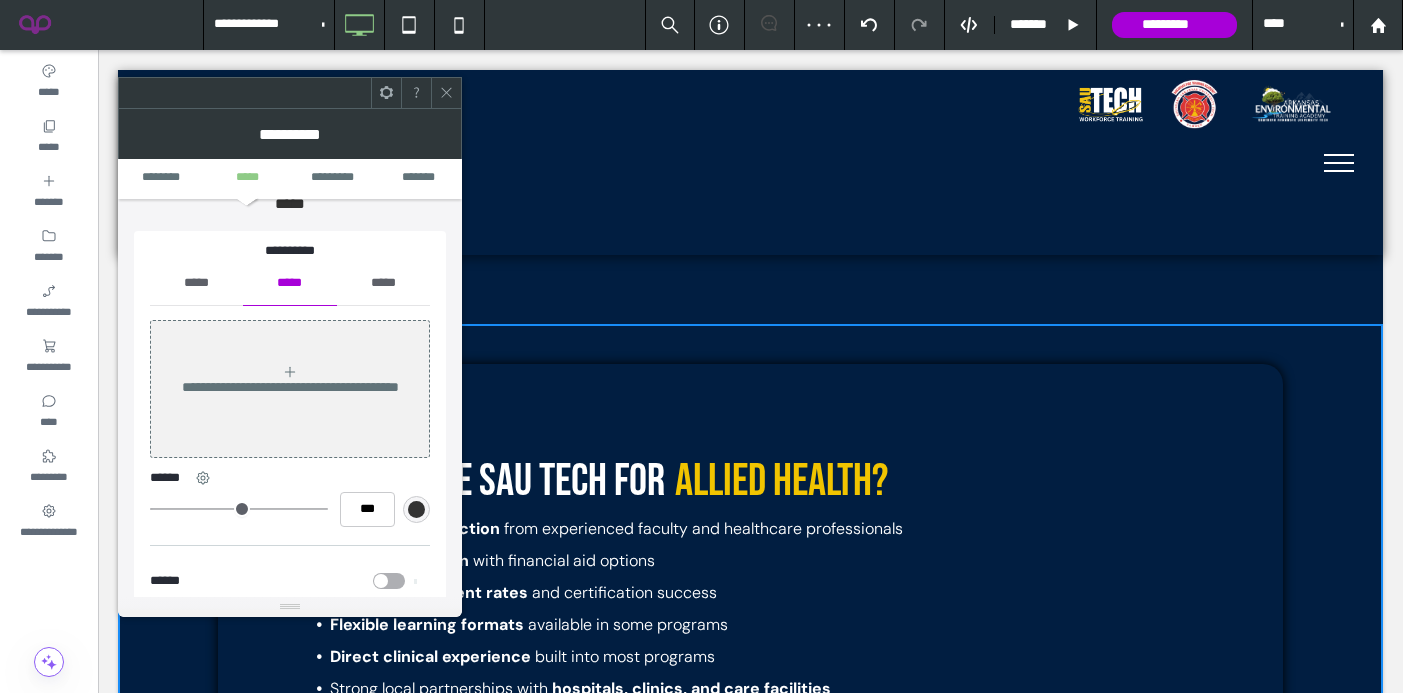 click on "*****" at bounding box center (196, 283) 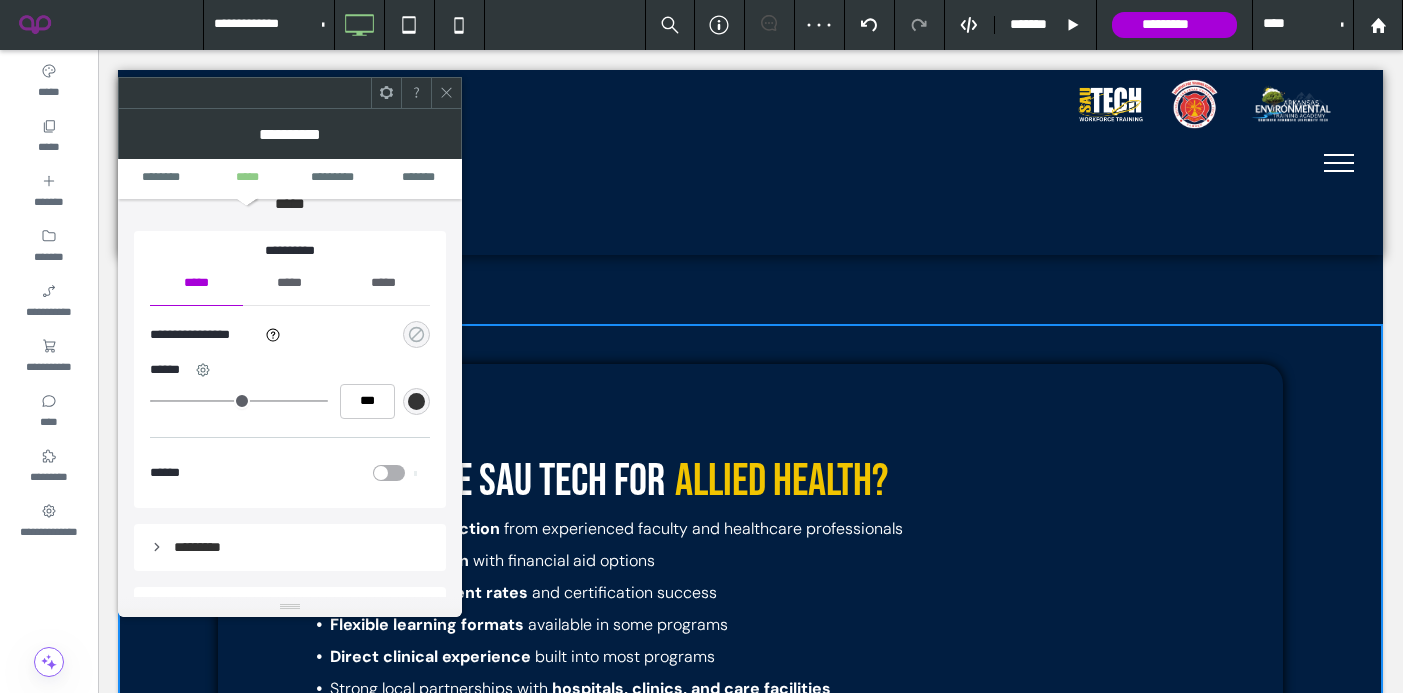 click 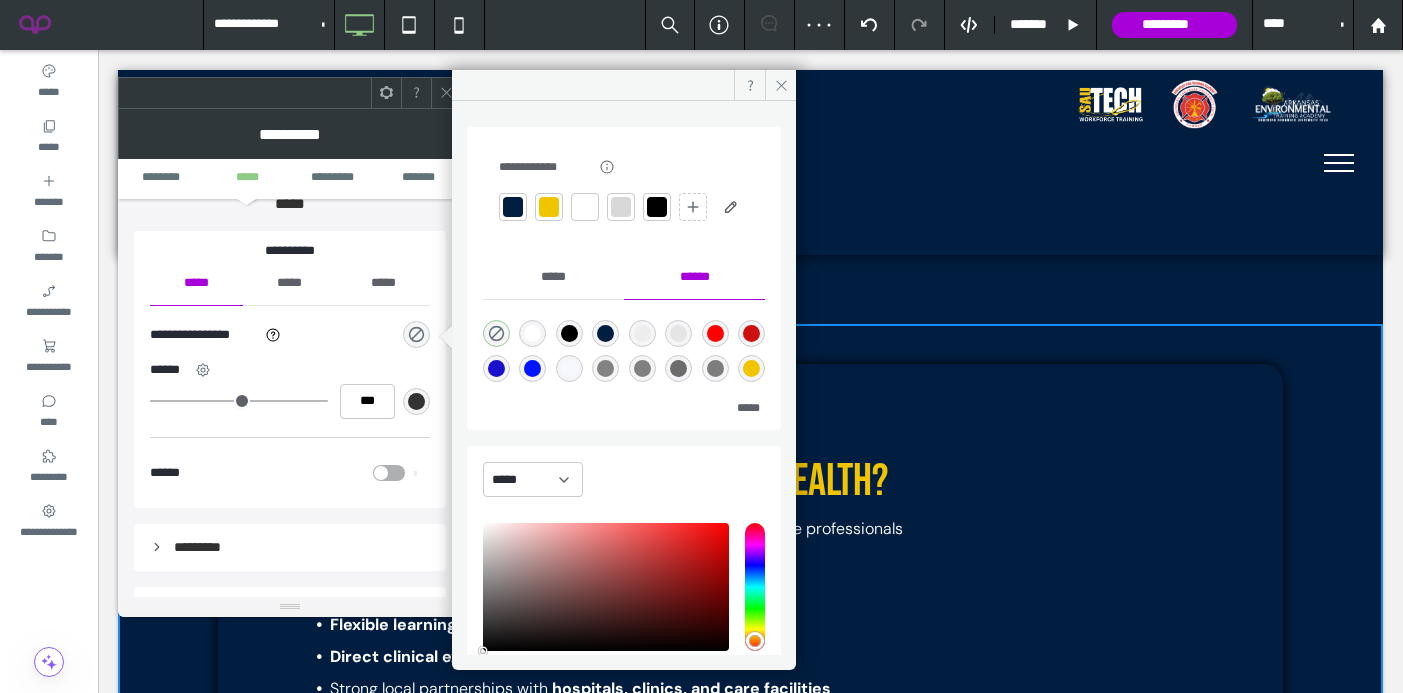 click at bounding box center [549, 207] 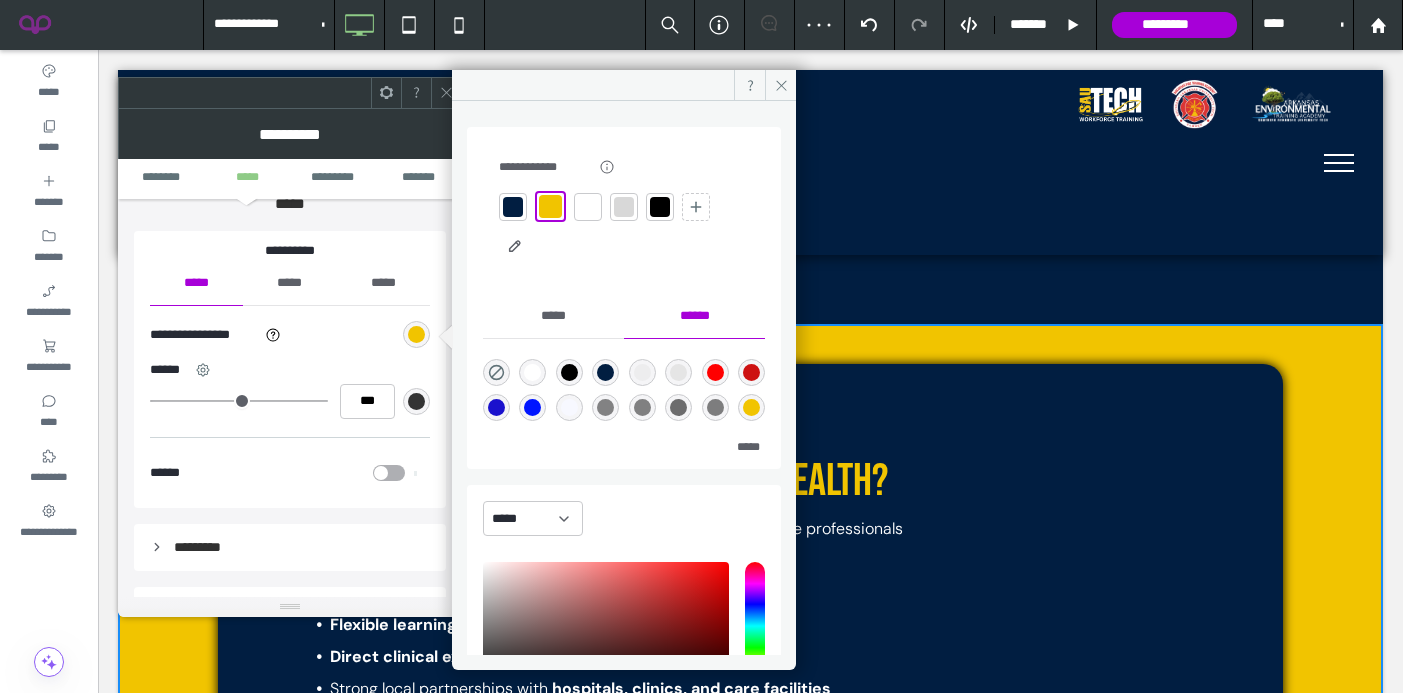 click 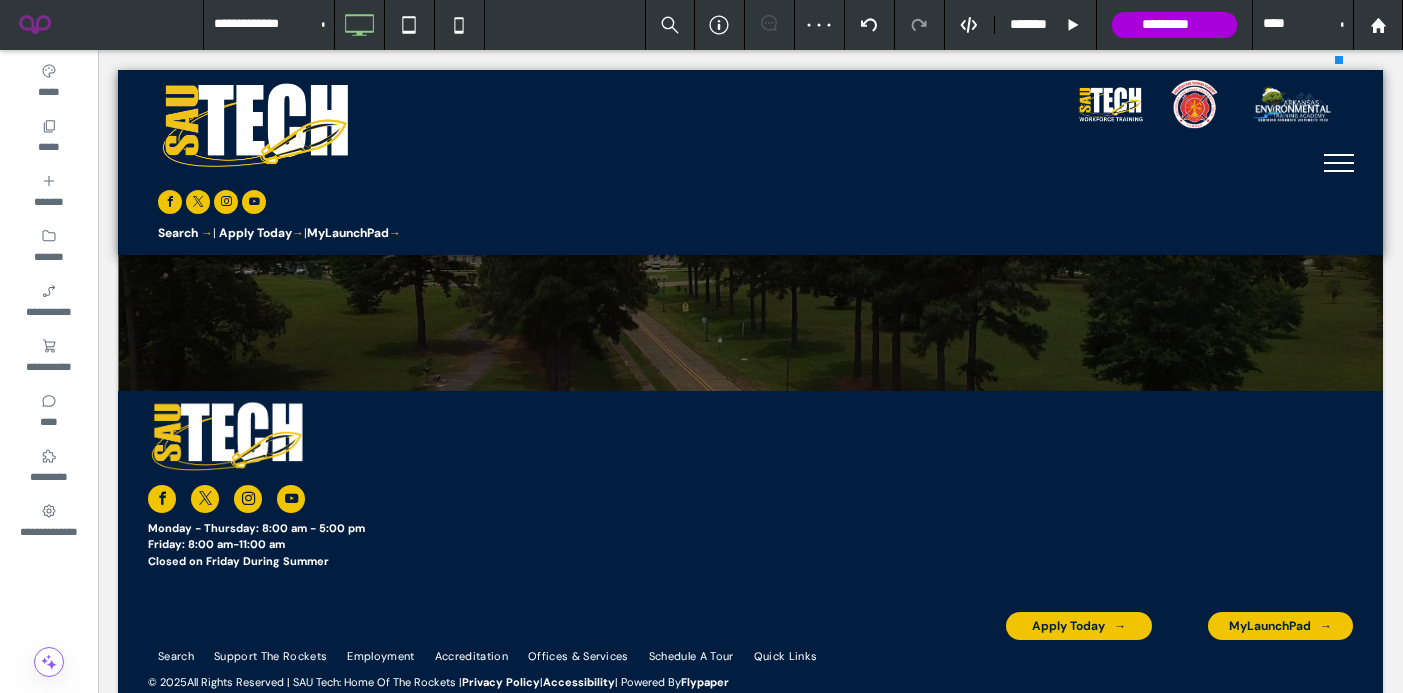 scroll, scrollTop: 2691, scrollLeft: 0, axis: vertical 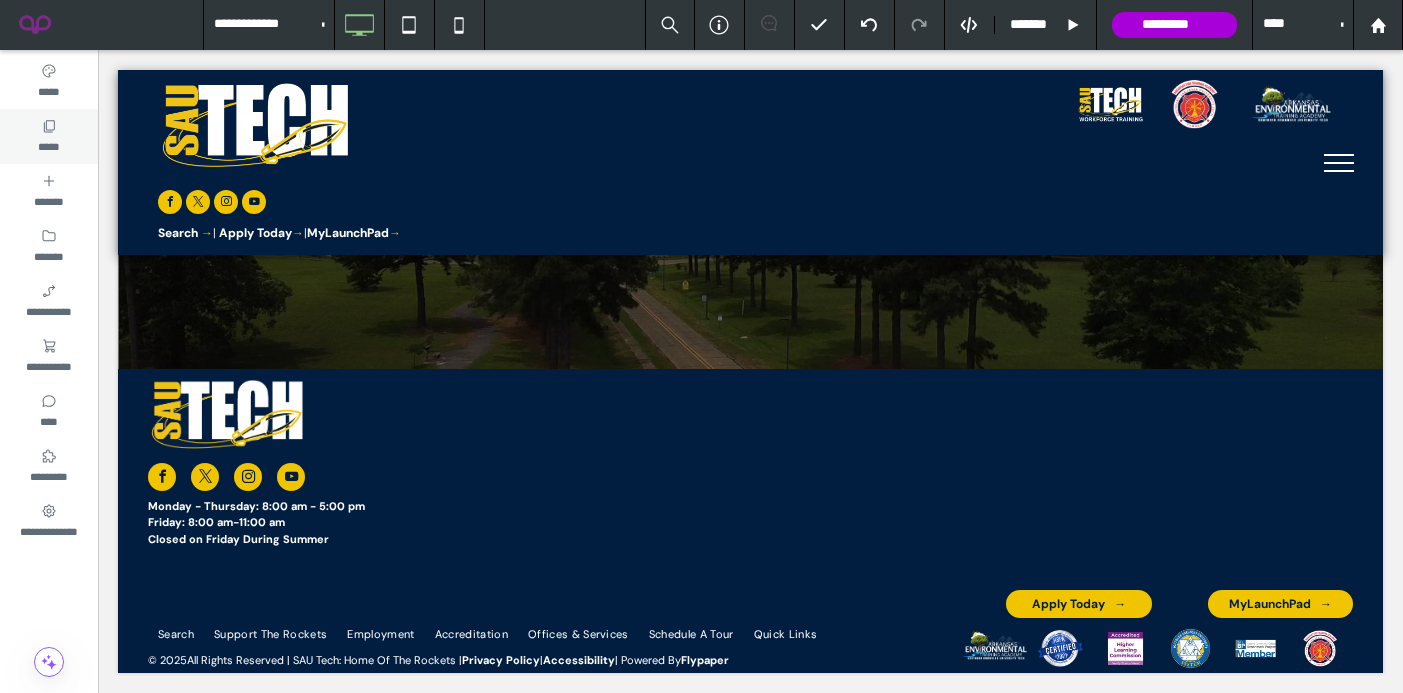 click on "*****" at bounding box center (49, 136) 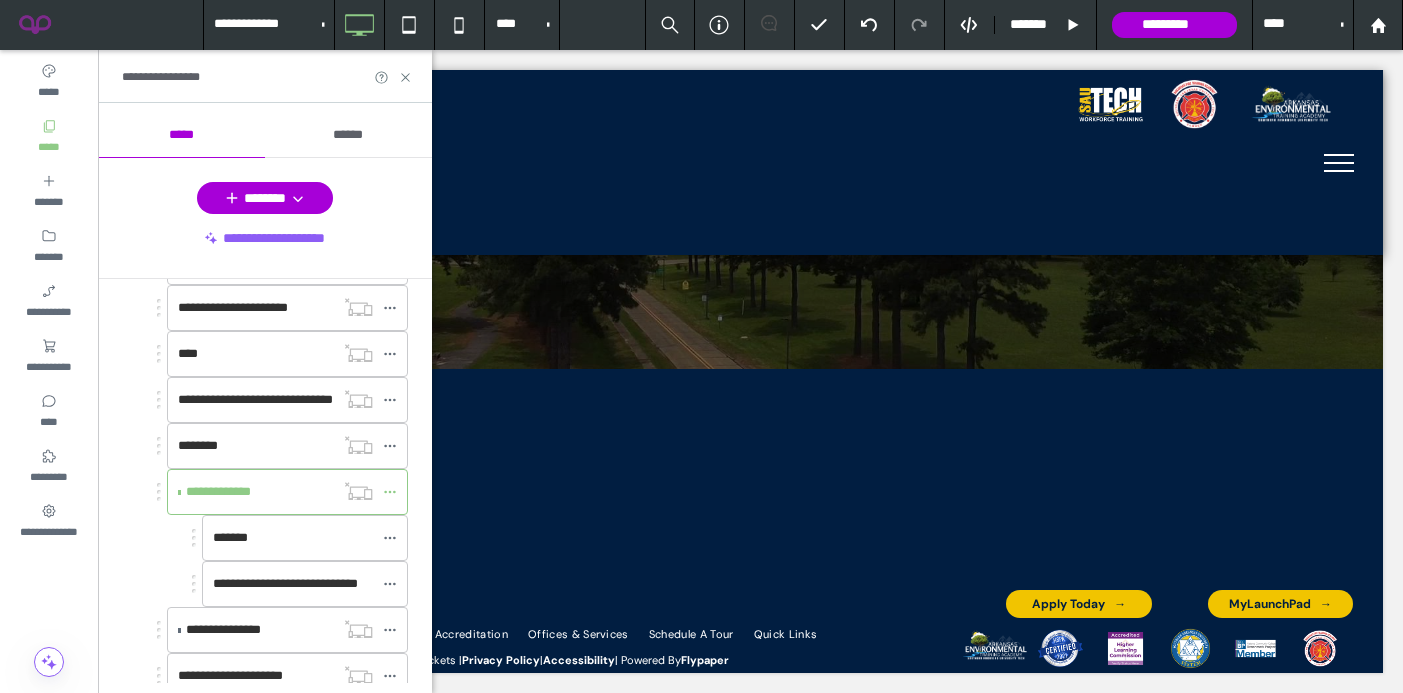 scroll, scrollTop: 926, scrollLeft: 0, axis: vertical 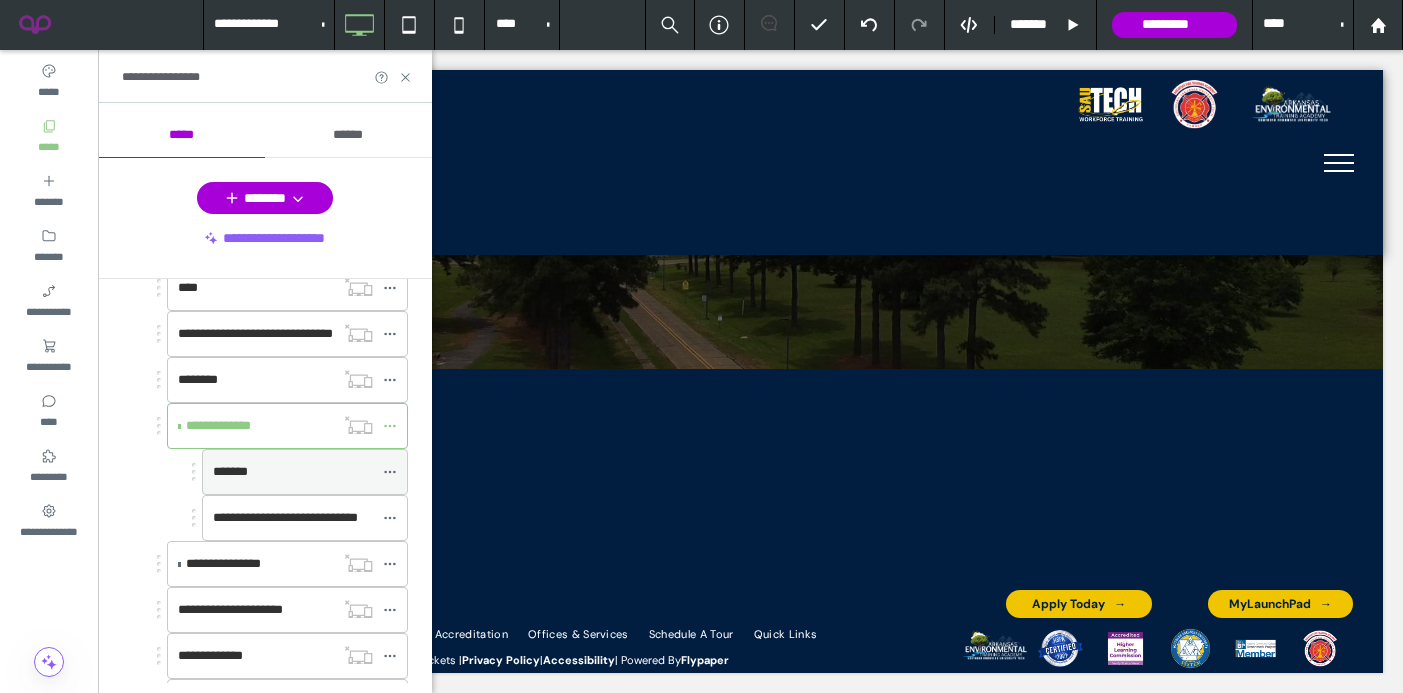 click on "*******" at bounding box center [293, 472] 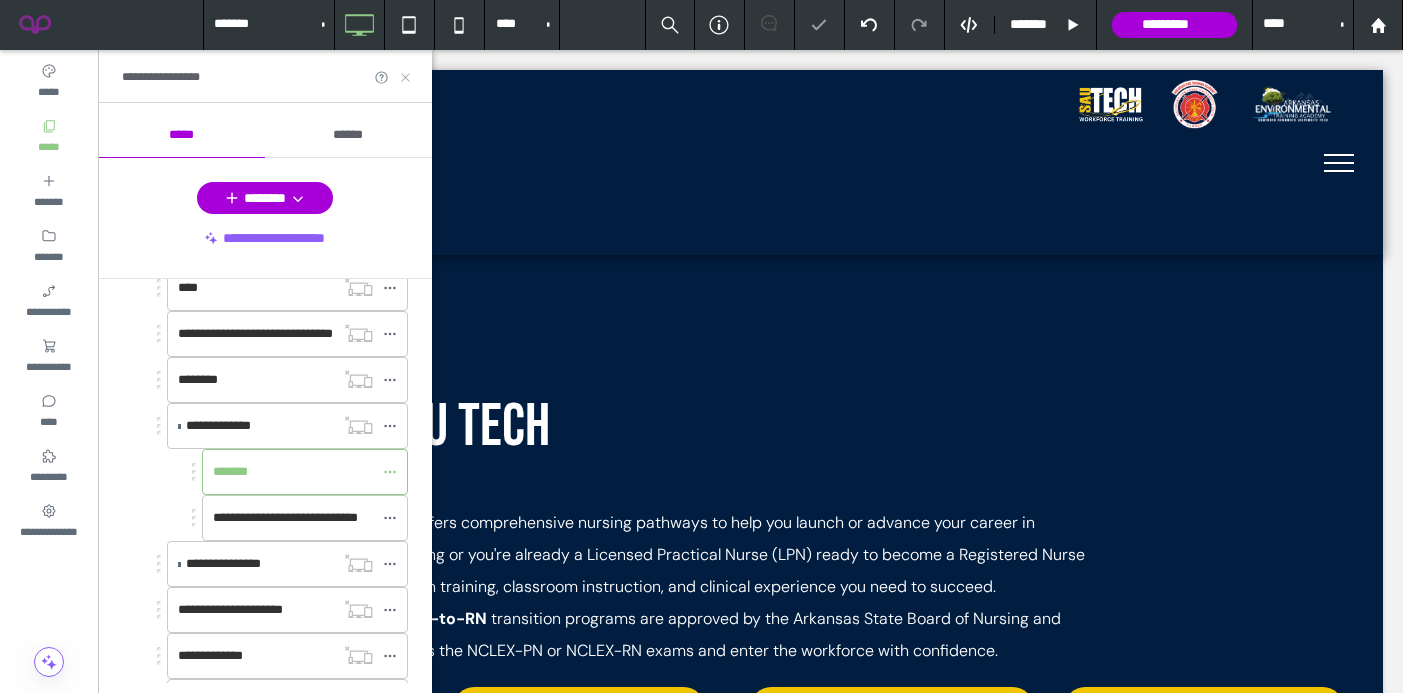 scroll, scrollTop: 0, scrollLeft: 0, axis: both 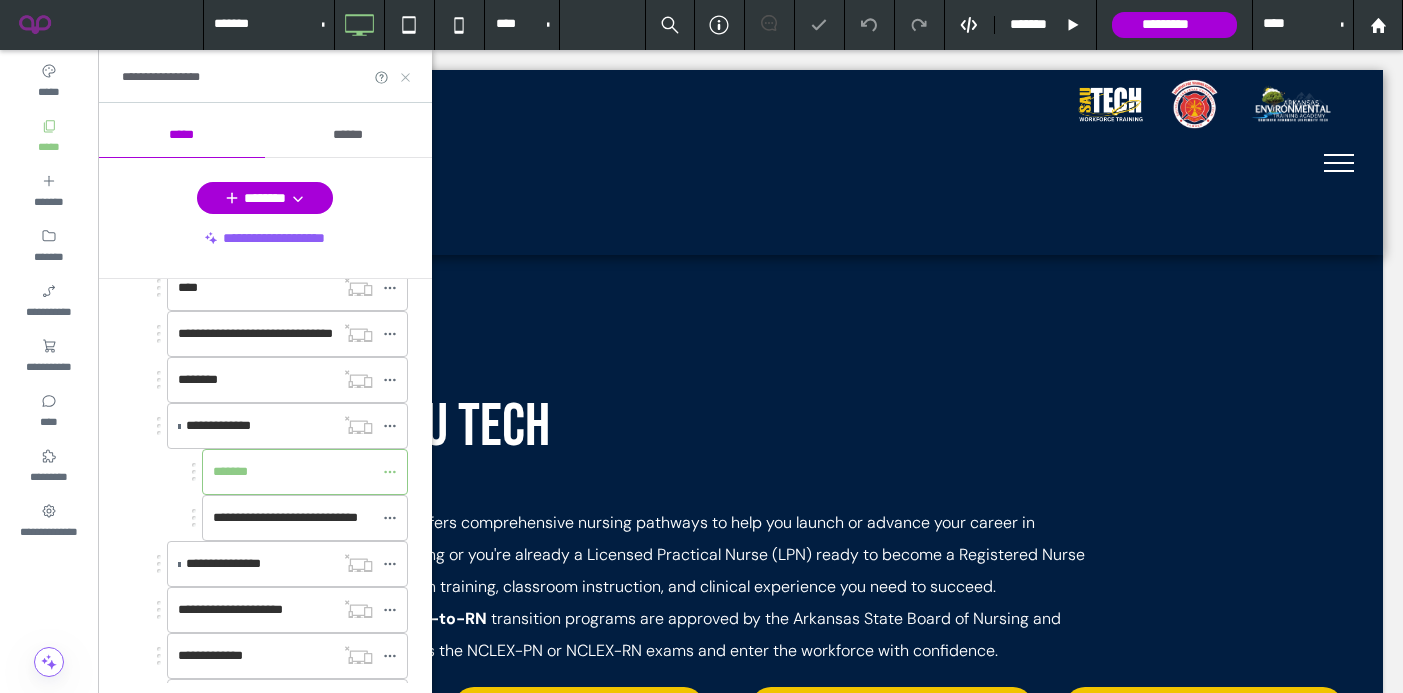 drag, startPoint x: 403, startPoint y: 77, endPoint x: 305, endPoint y: 28, distance: 109.56733 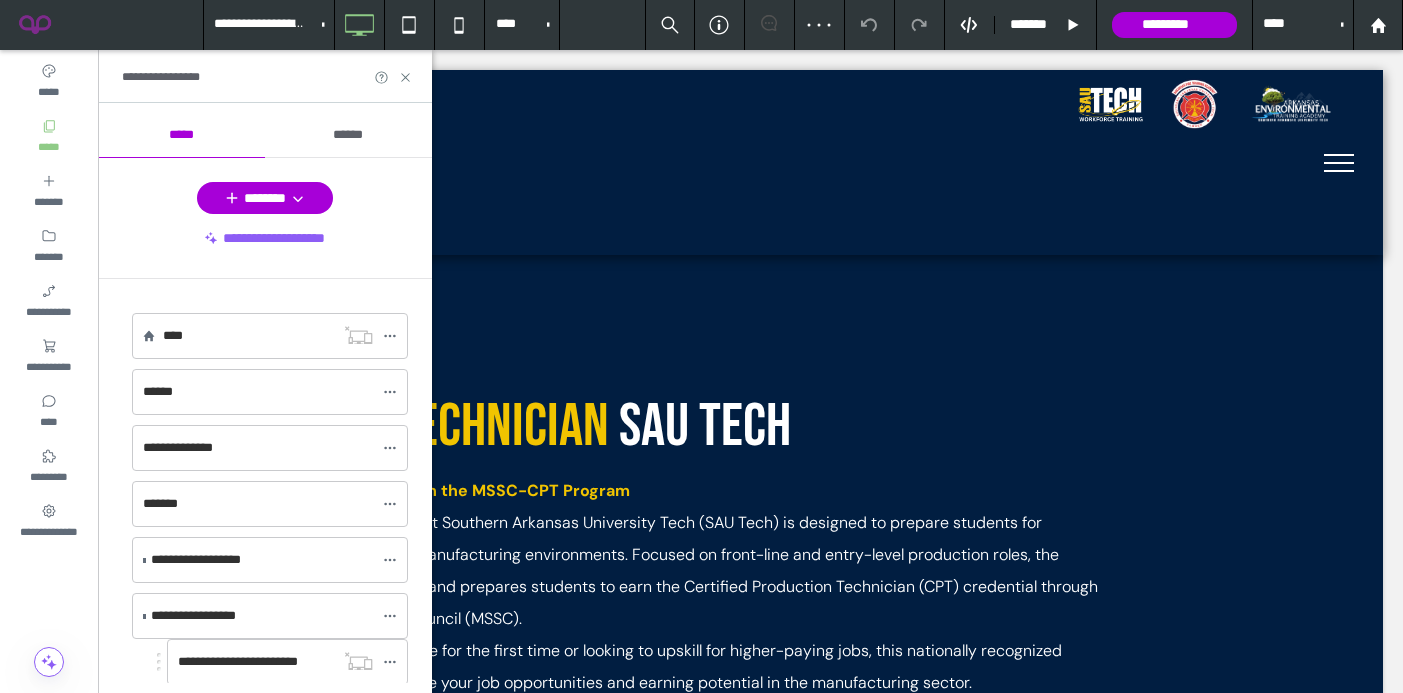 scroll, scrollTop: 0, scrollLeft: 0, axis: both 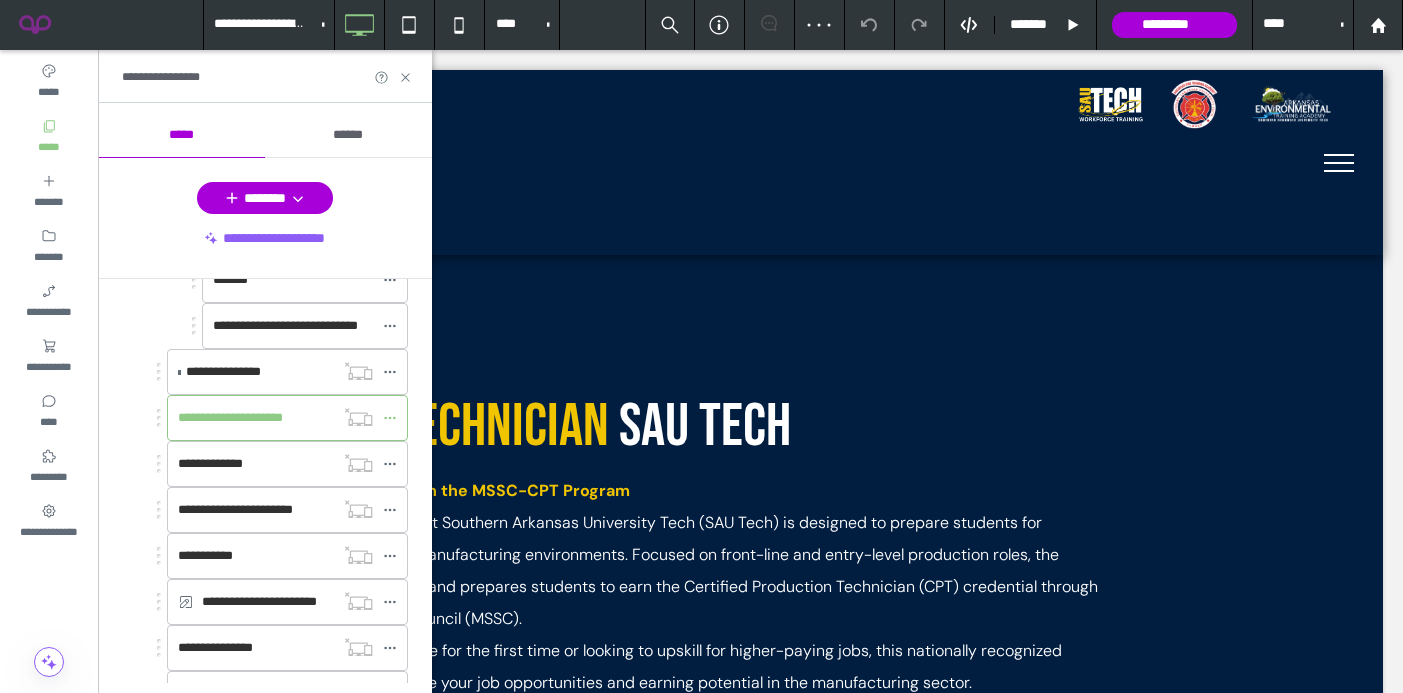 click on "**********" at bounding box center (265, 77) 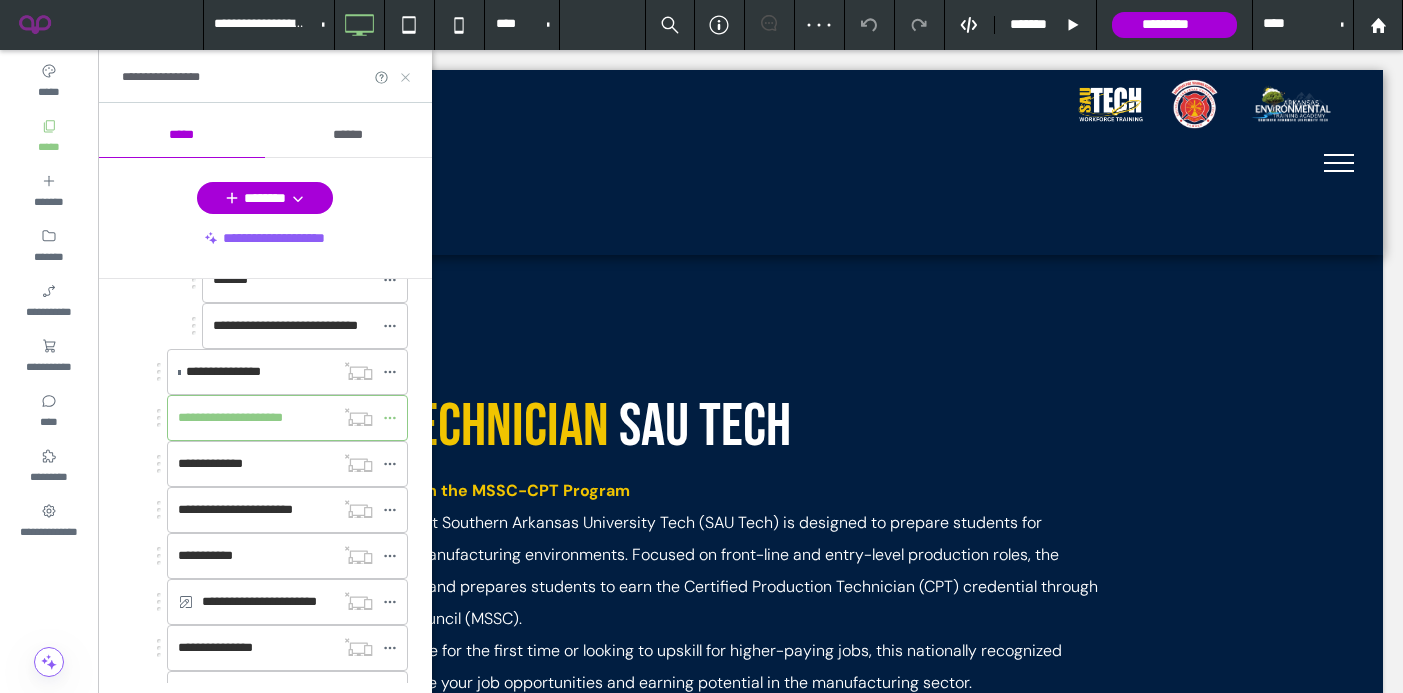 click 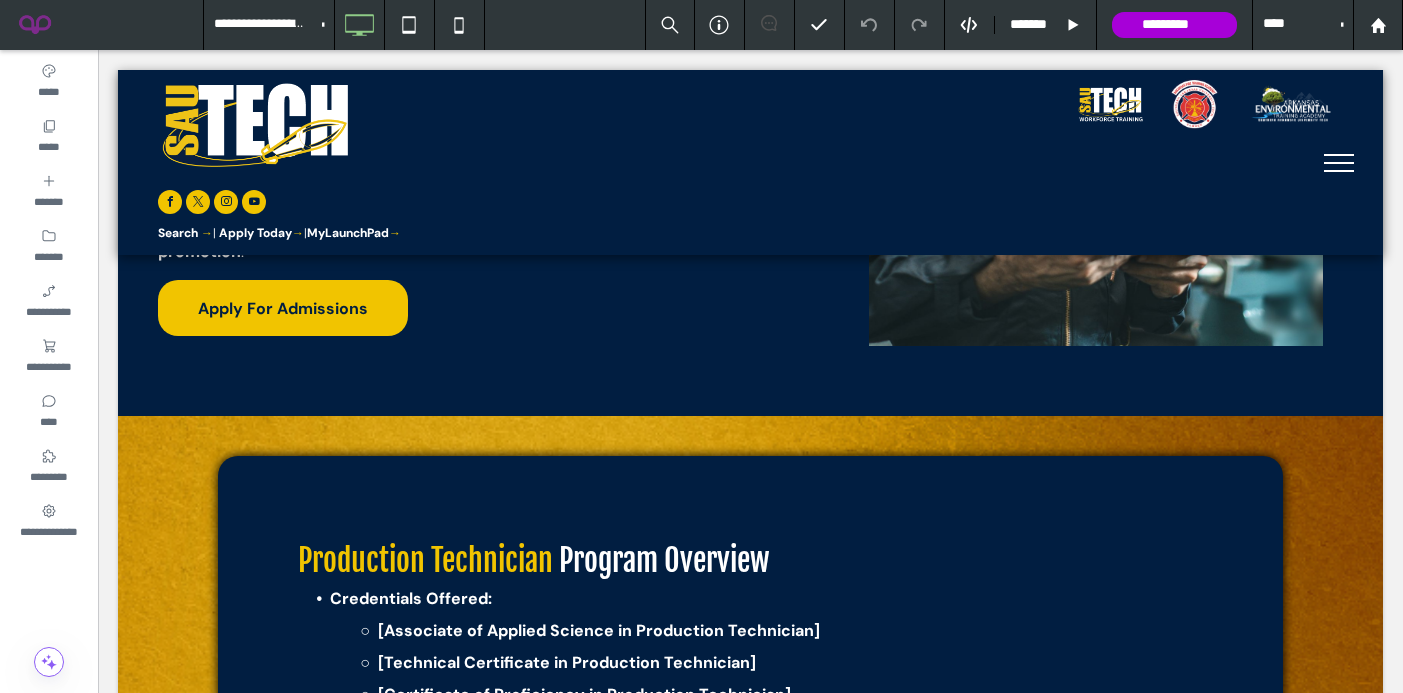 scroll, scrollTop: 1050, scrollLeft: 0, axis: vertical 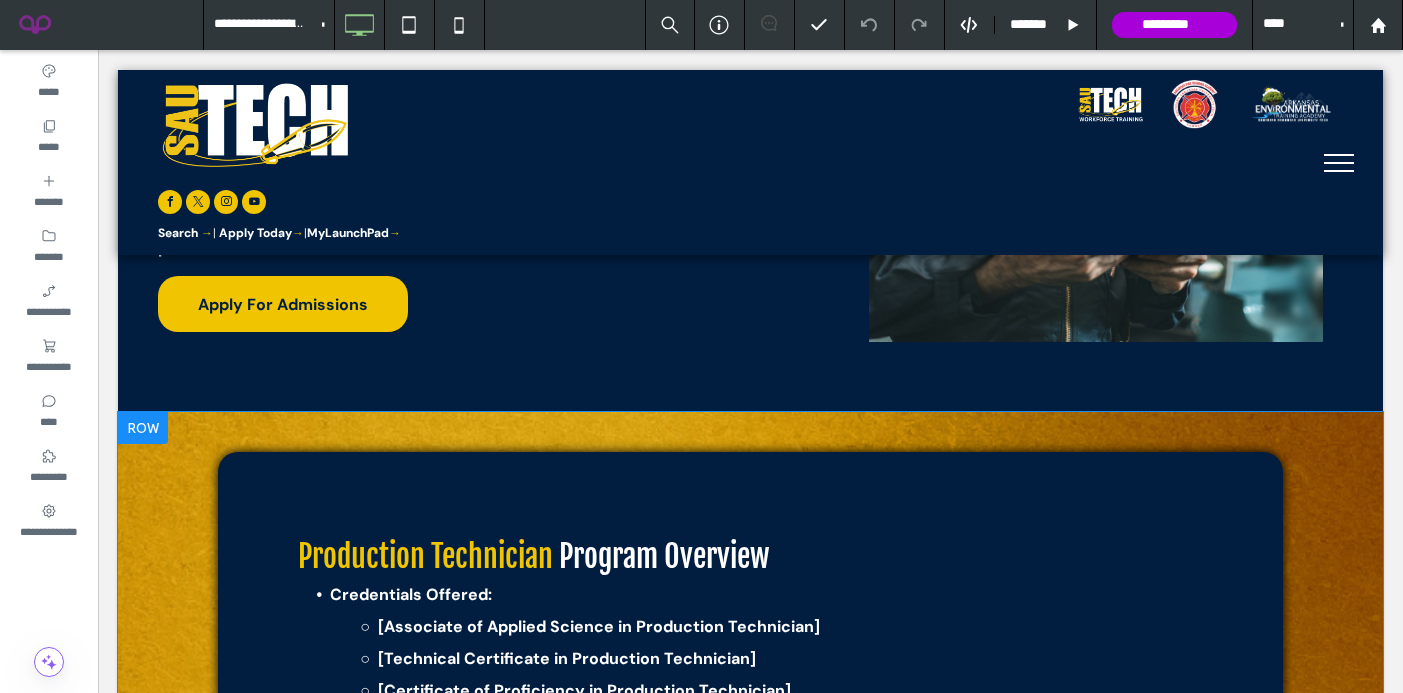 click on "Production Technician
Program Overview
Credentials Offered: [Associate of Applied Science in Production Technician] [Technical Certificate in Production Technician] [Certificate of Proficiency in Production Technician] Industry Certification: [MSSC Certified Production Technician (CPT)] Contact for Info: Call [PHONE] for program details Format: In-person, hands-on training Duration: Full-time students can complete in 1 semester Part-time or high school Career Academy students can complete in 4 semesters Credit Hours:   12 (CP level)
What You’ll Learn In
Production Technician
The CPT program focuses on
core manufacturing skills   identified by industry leaders as critical to success in today’s production jobs. Students complete four individual certificate modules:   Safety   – Workplace safety practices, OSHA regulations, and risk prevention Quality Practices & Measurement   – Inspection, documentation, and statistical process control" at bounding box center [750, 998] 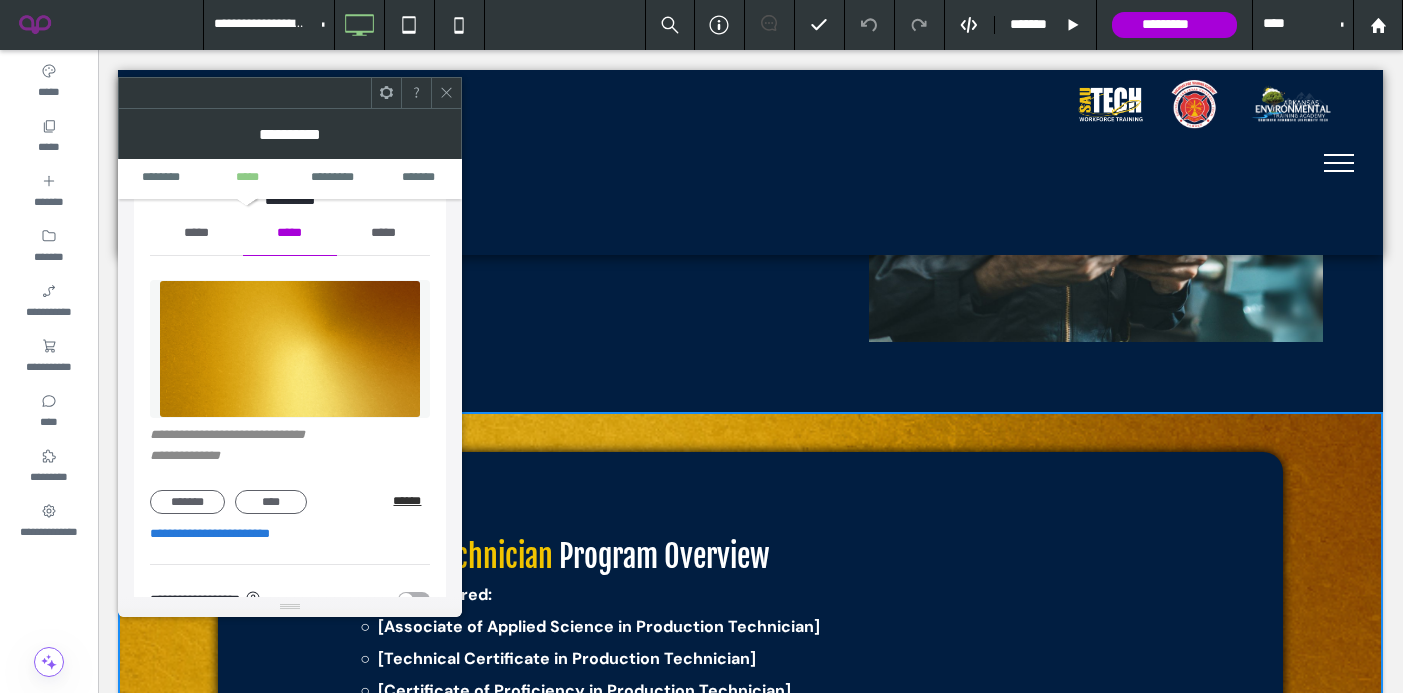 scroll, scrollTop: 248, scrollLeft: 0, axis: vertical 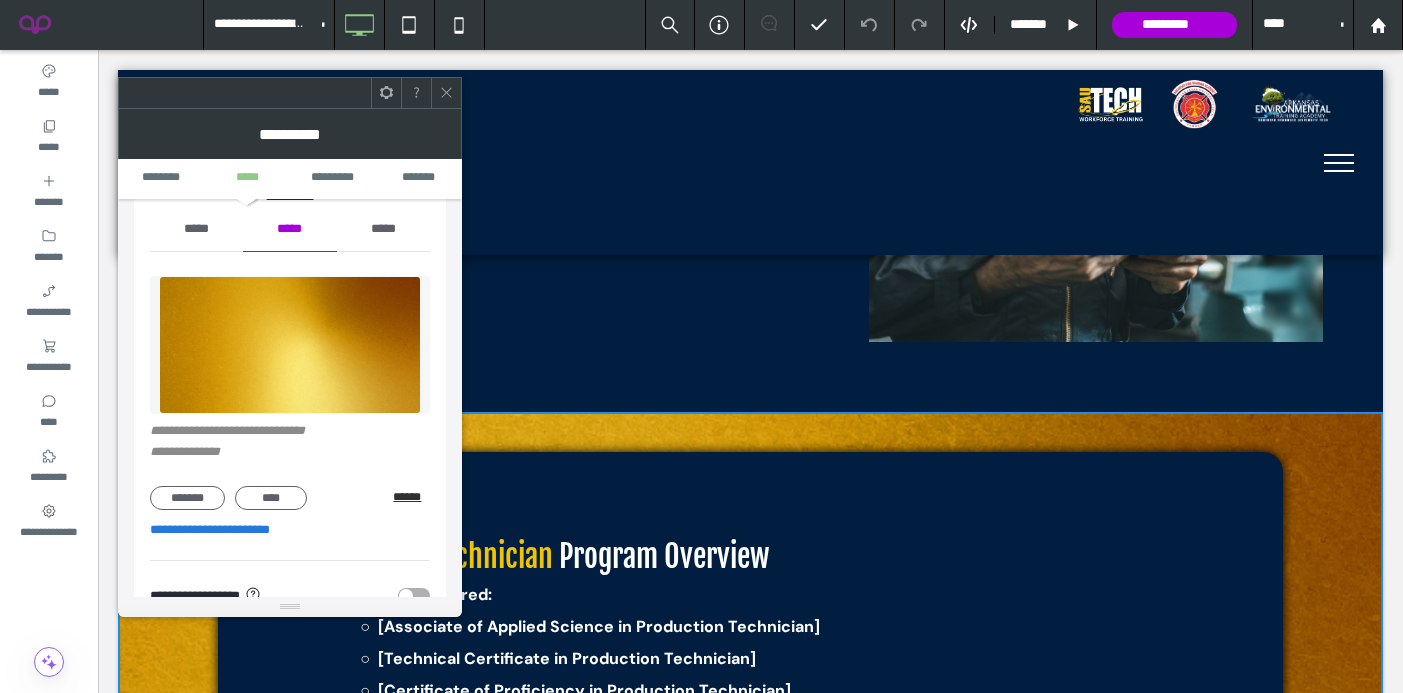 click on "******" at bounding box center [411, 497] 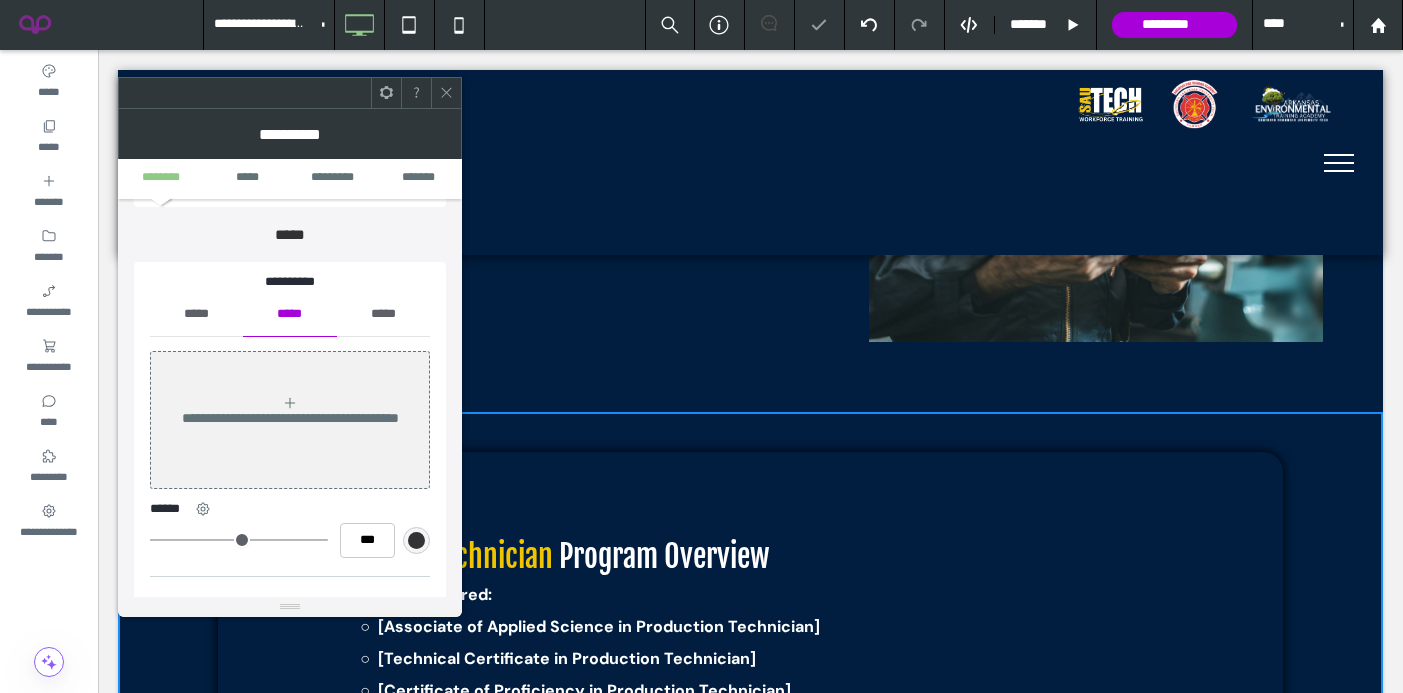 scroll, scrollTop: 154, scrollLeft: 0, axis: vertical 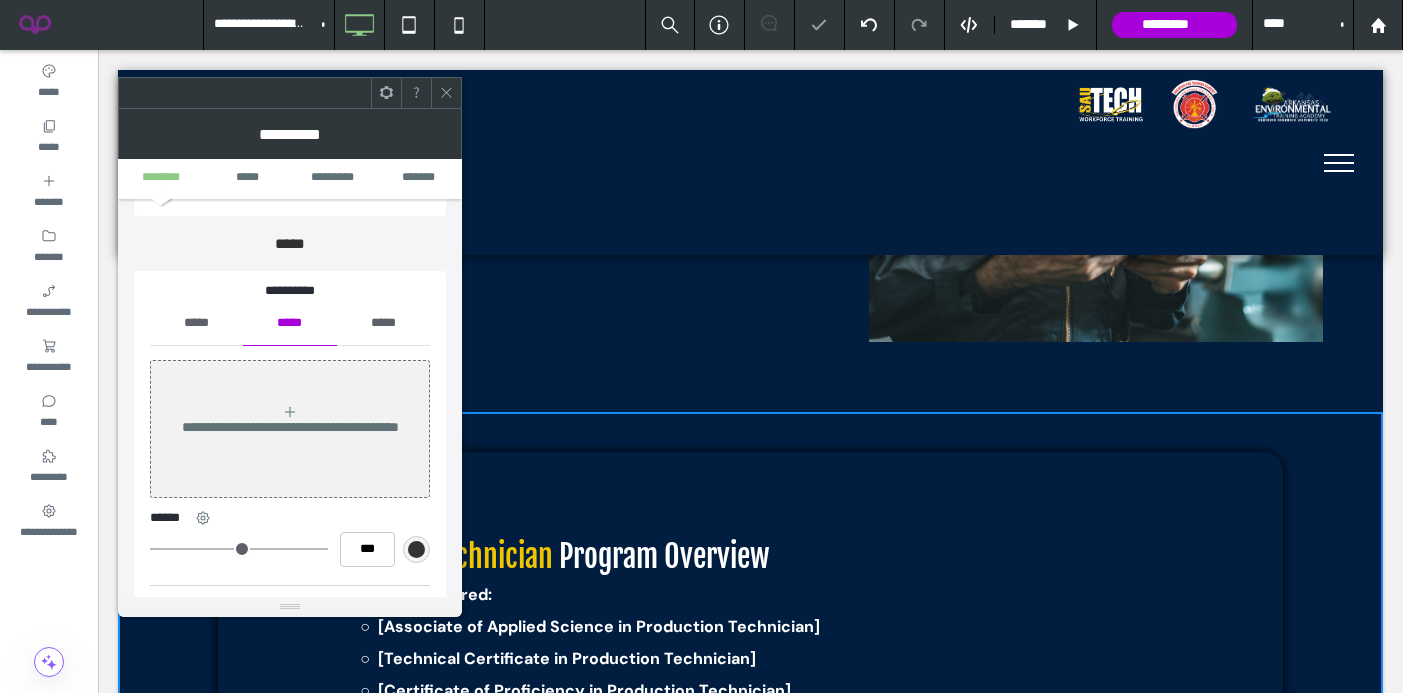 click on "*****" at bounding box center (196, 323) 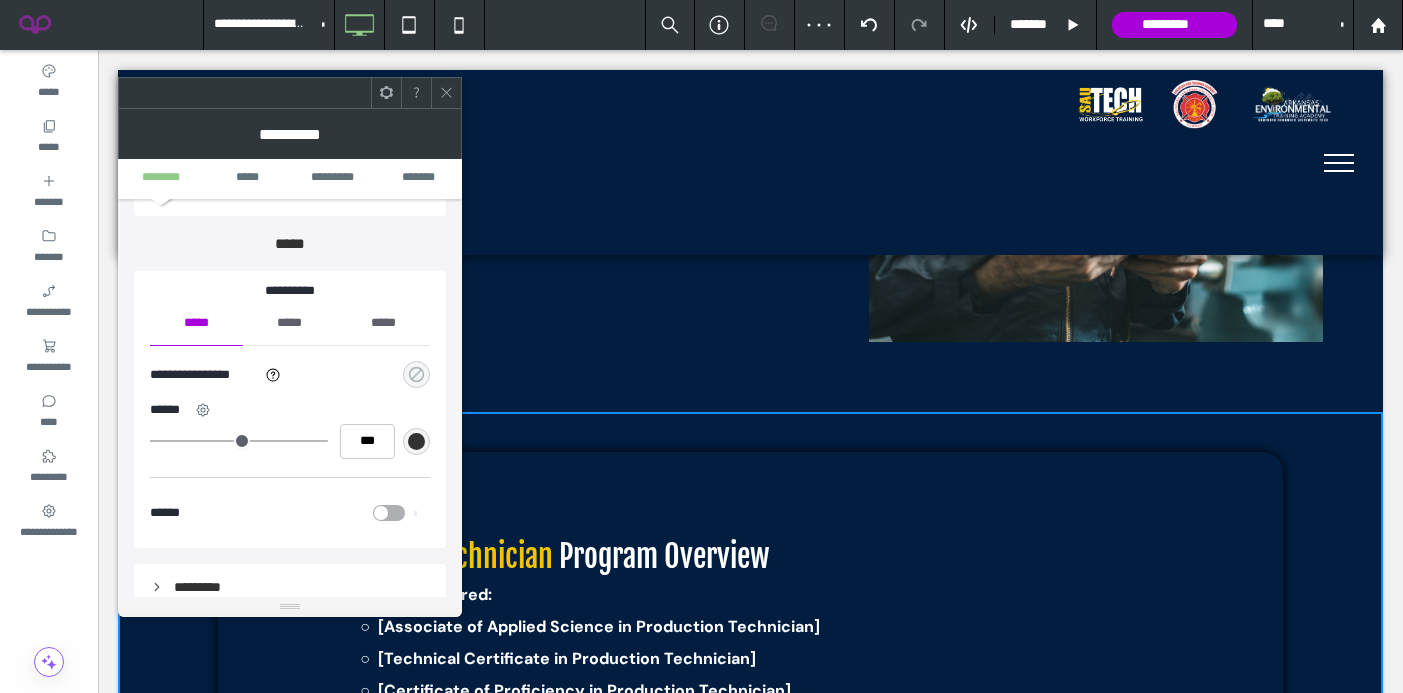 click 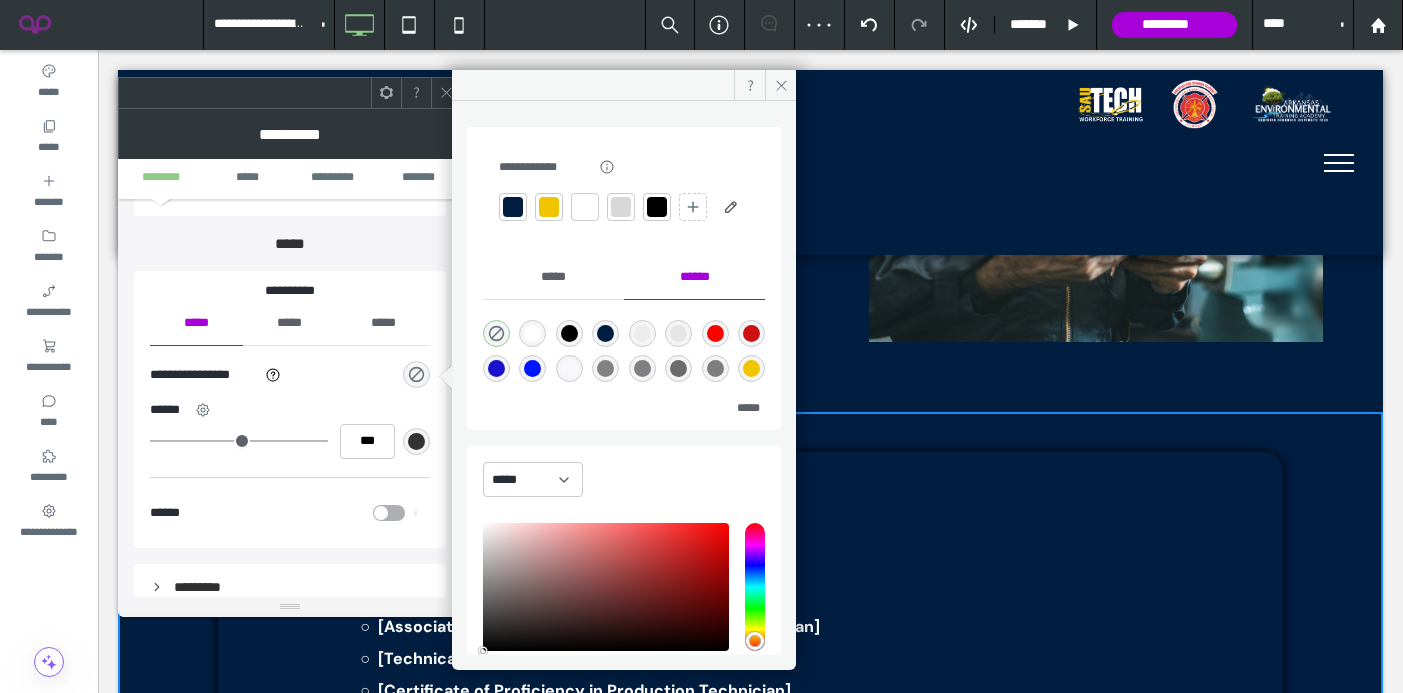 click at bounding box center (549, 207) 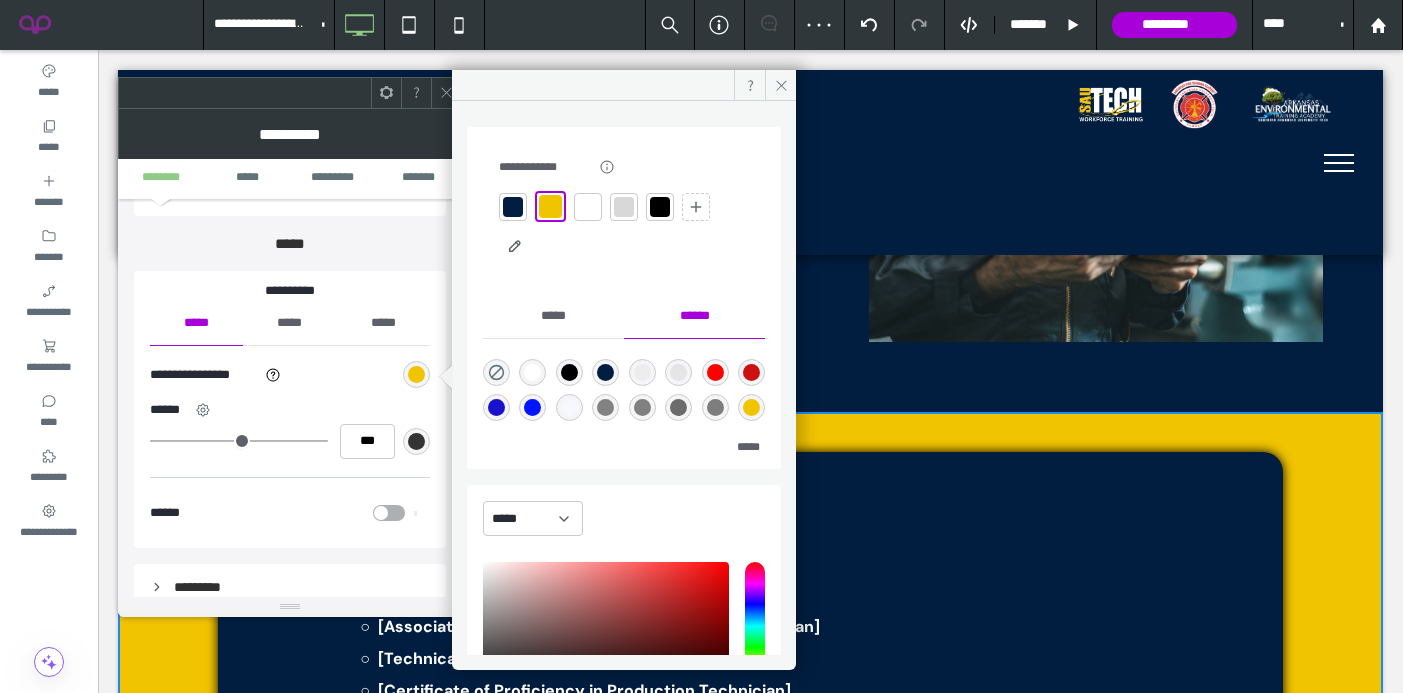 click 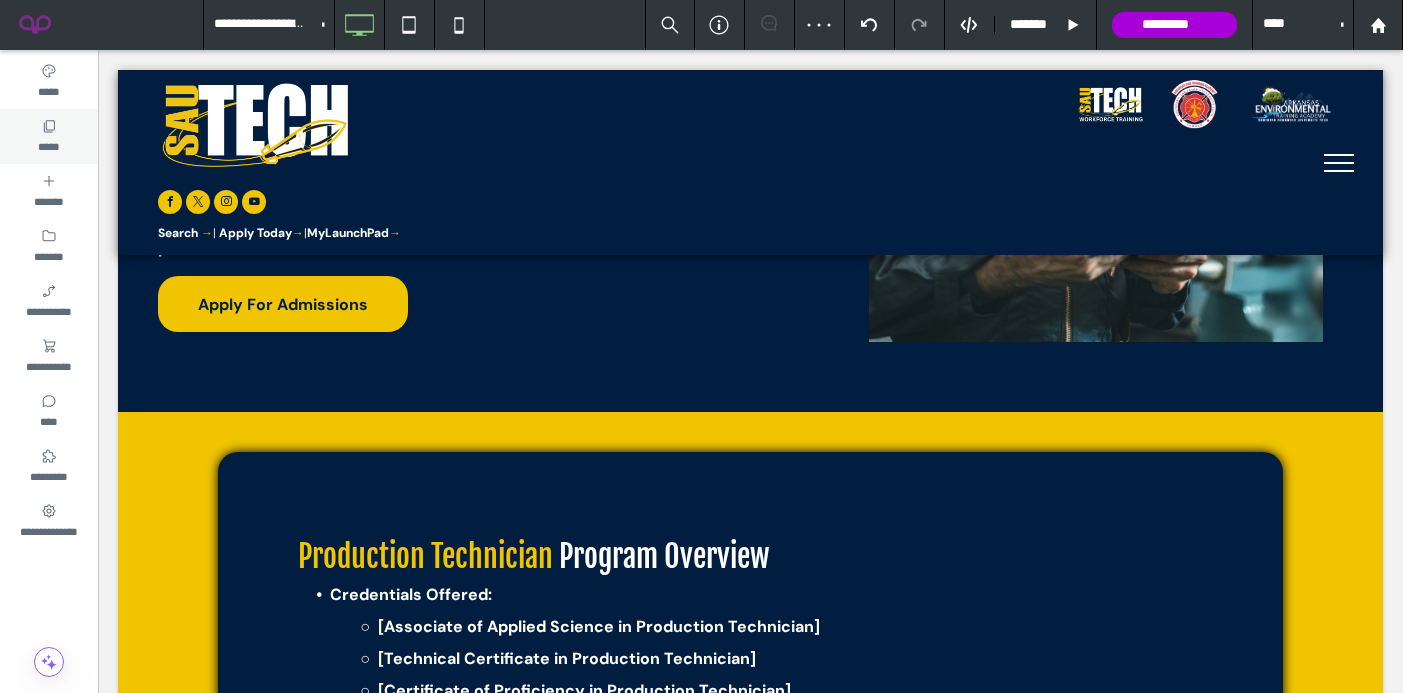 click on "*****" at bounding box center (48, 145) 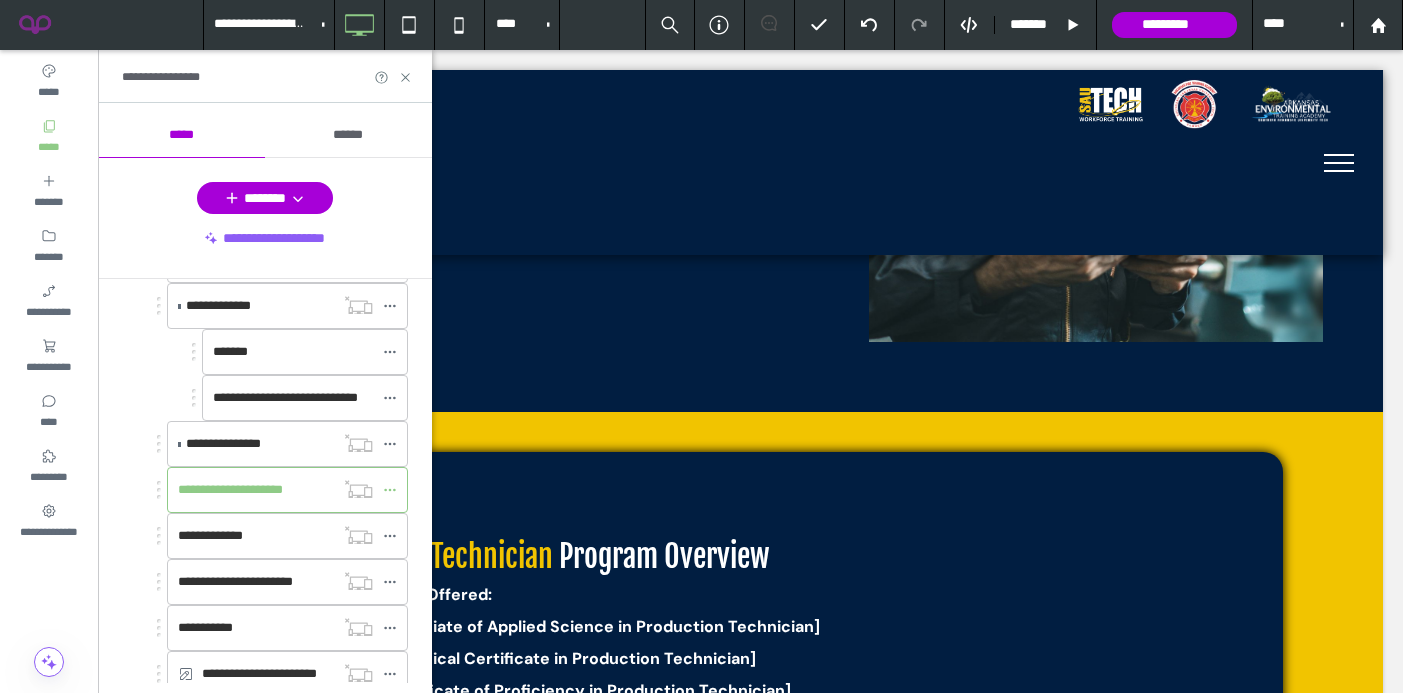 scroll, scrollTop: 1053, scrollLeft: 0, axis: vertical 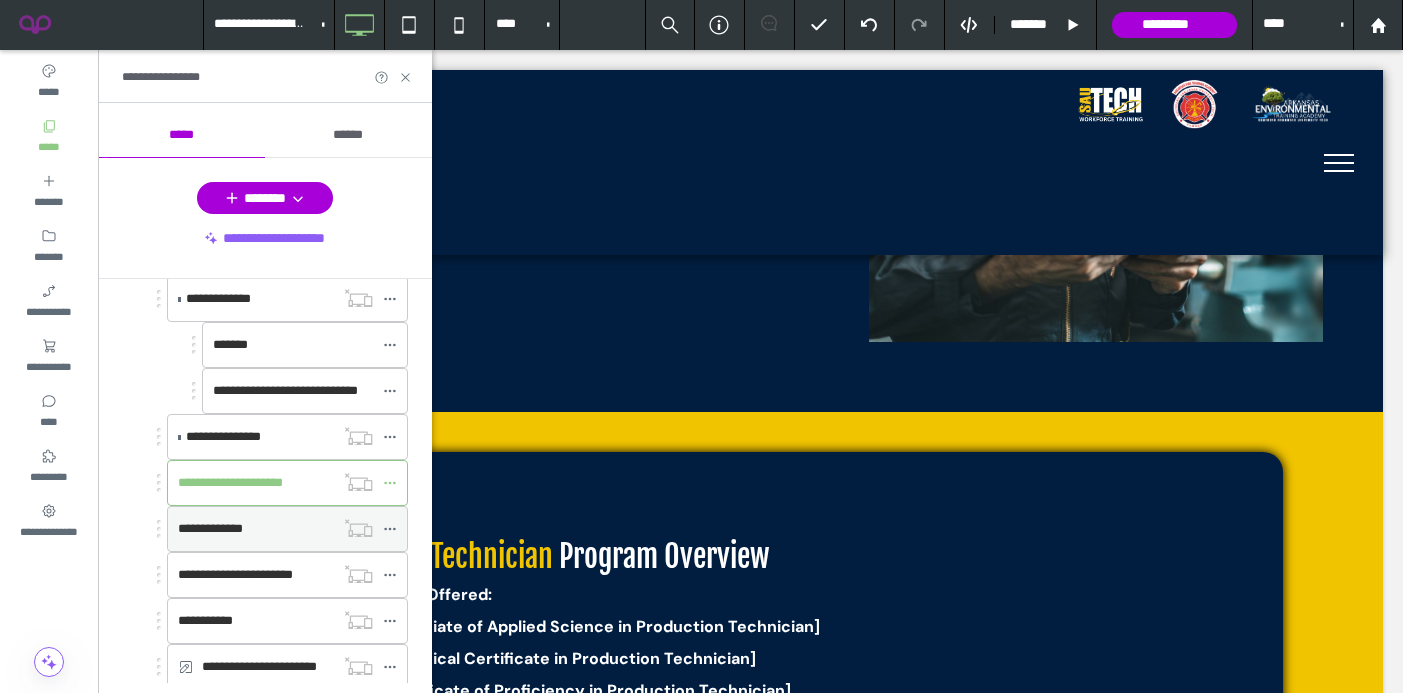 click on "**********" at bounding box center (256, 529) 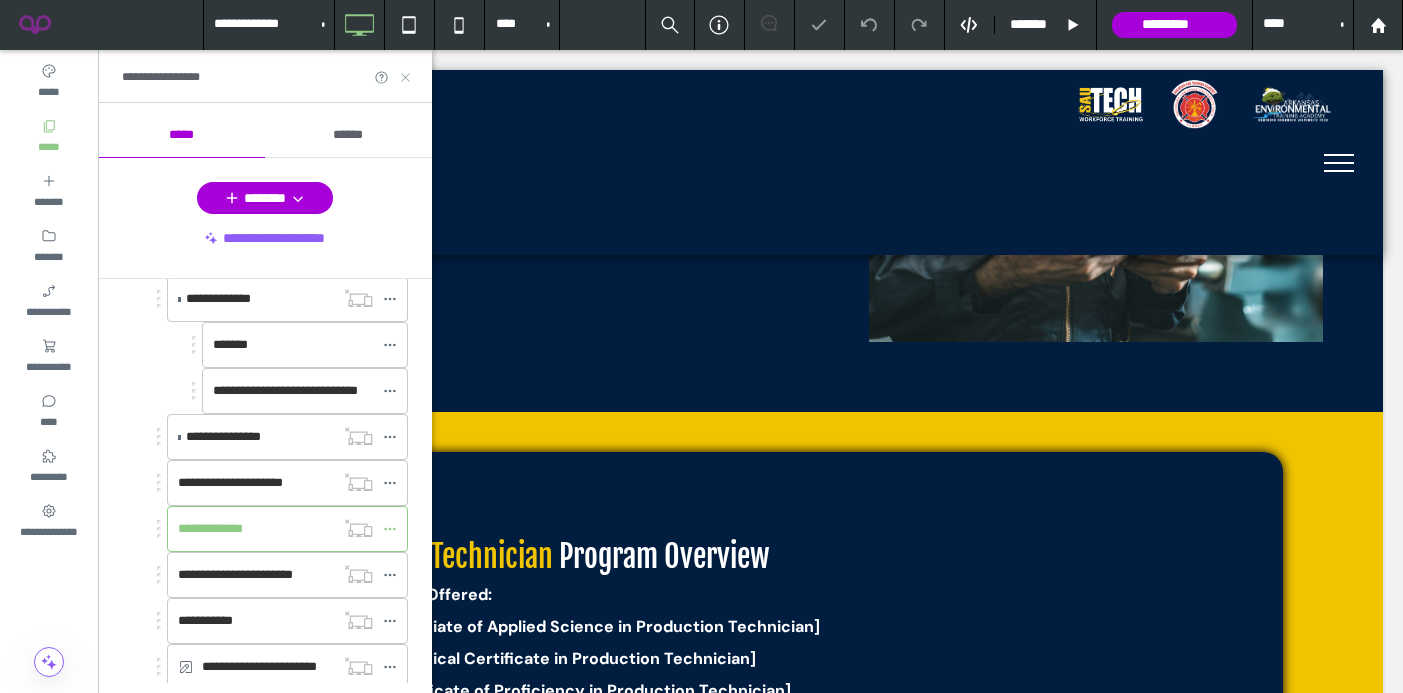 click 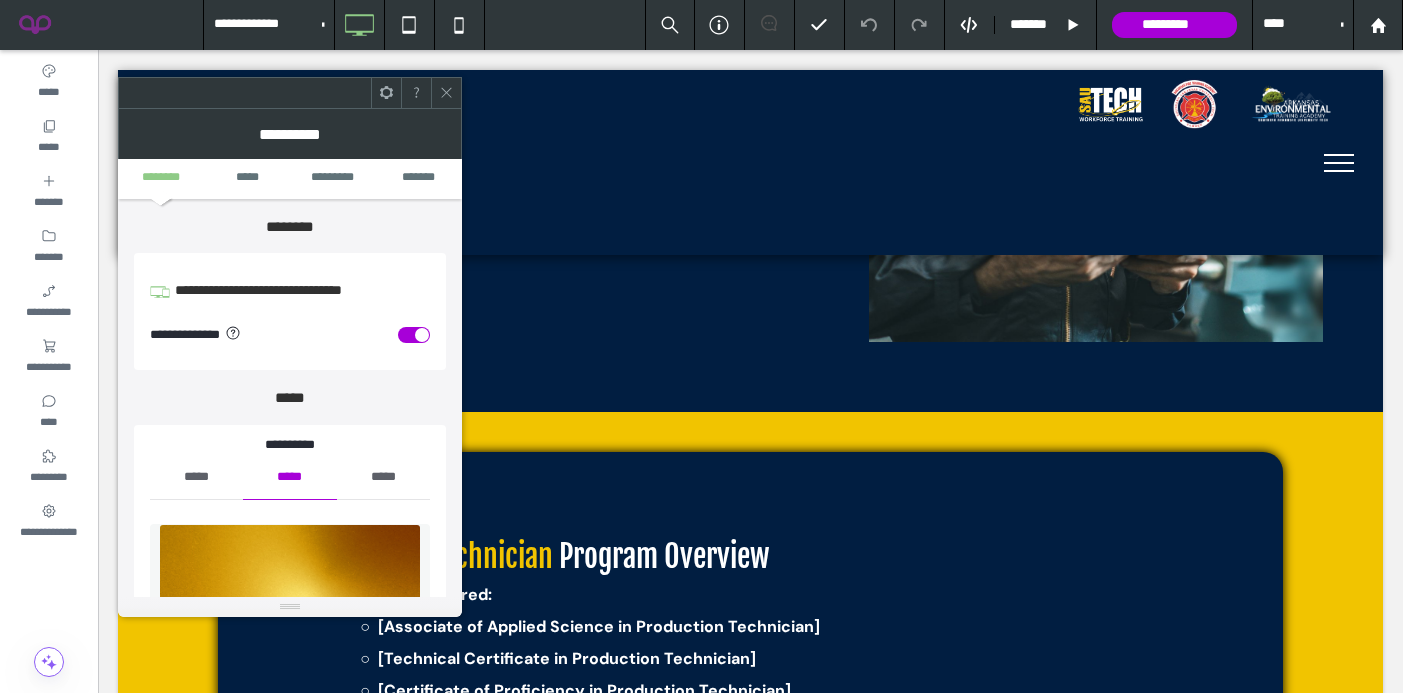 click at bounding box center (414, 335) 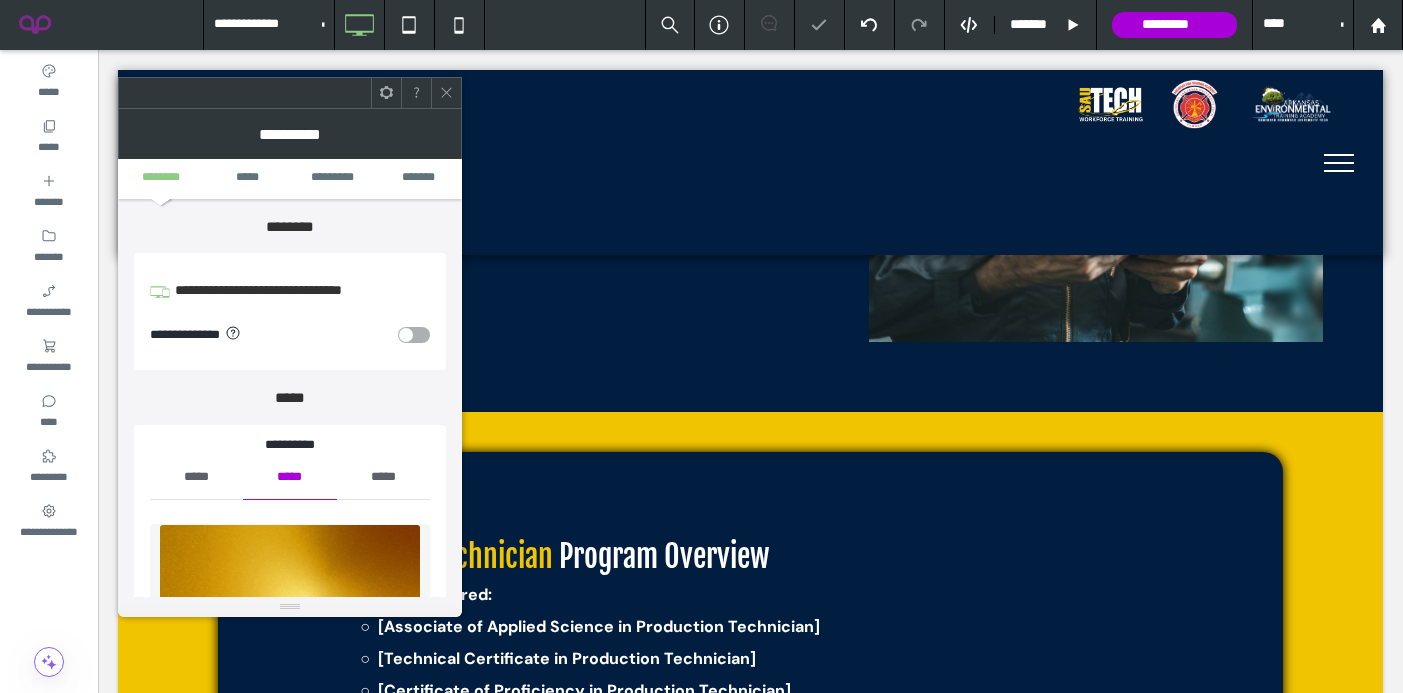 click at bounding box center [414, 335] 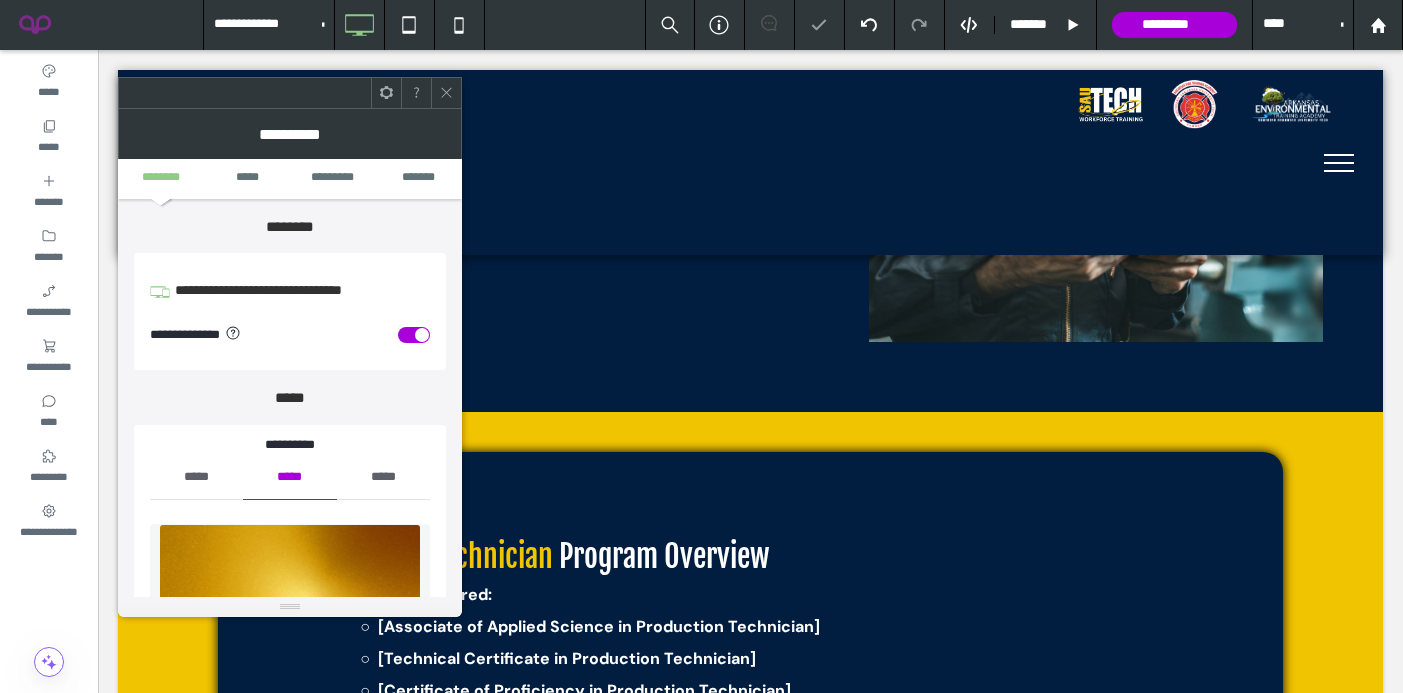 click at bounding box center (414, 335) 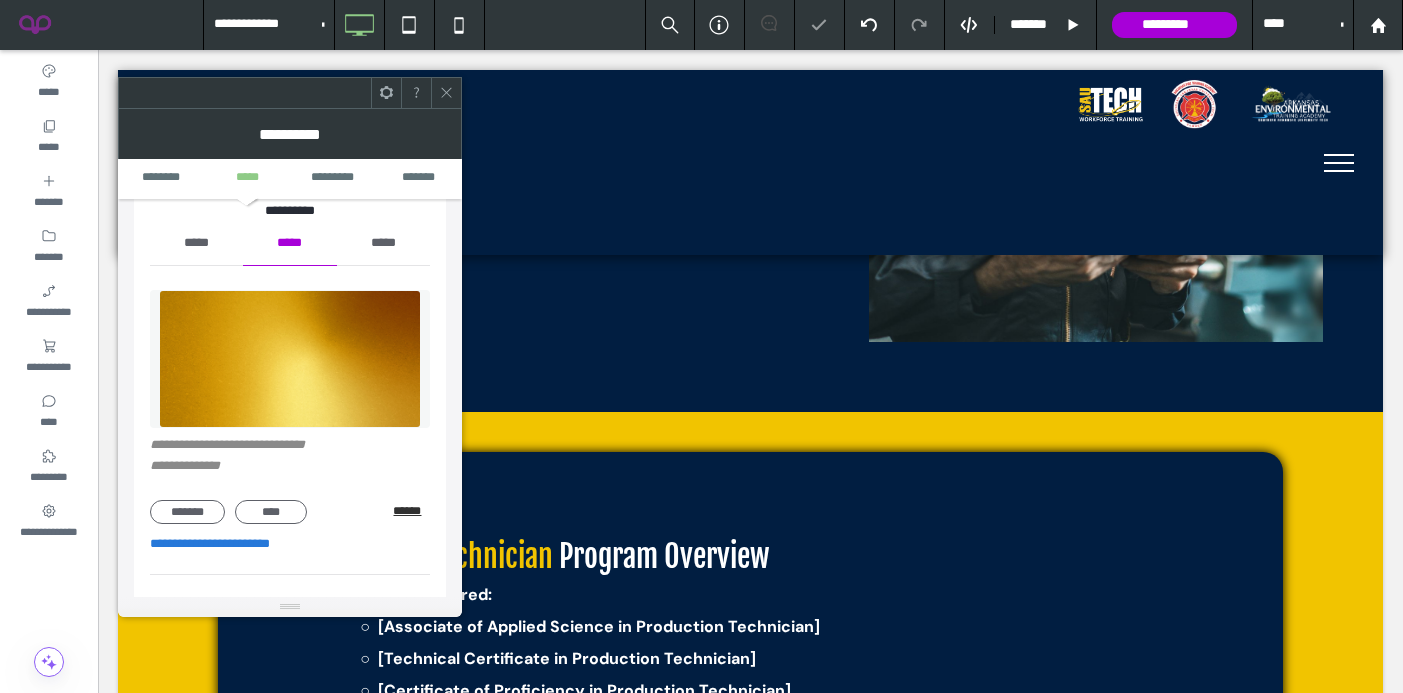 scroll, scrollTop: 236, scrollLeft: 0, axis: vertical 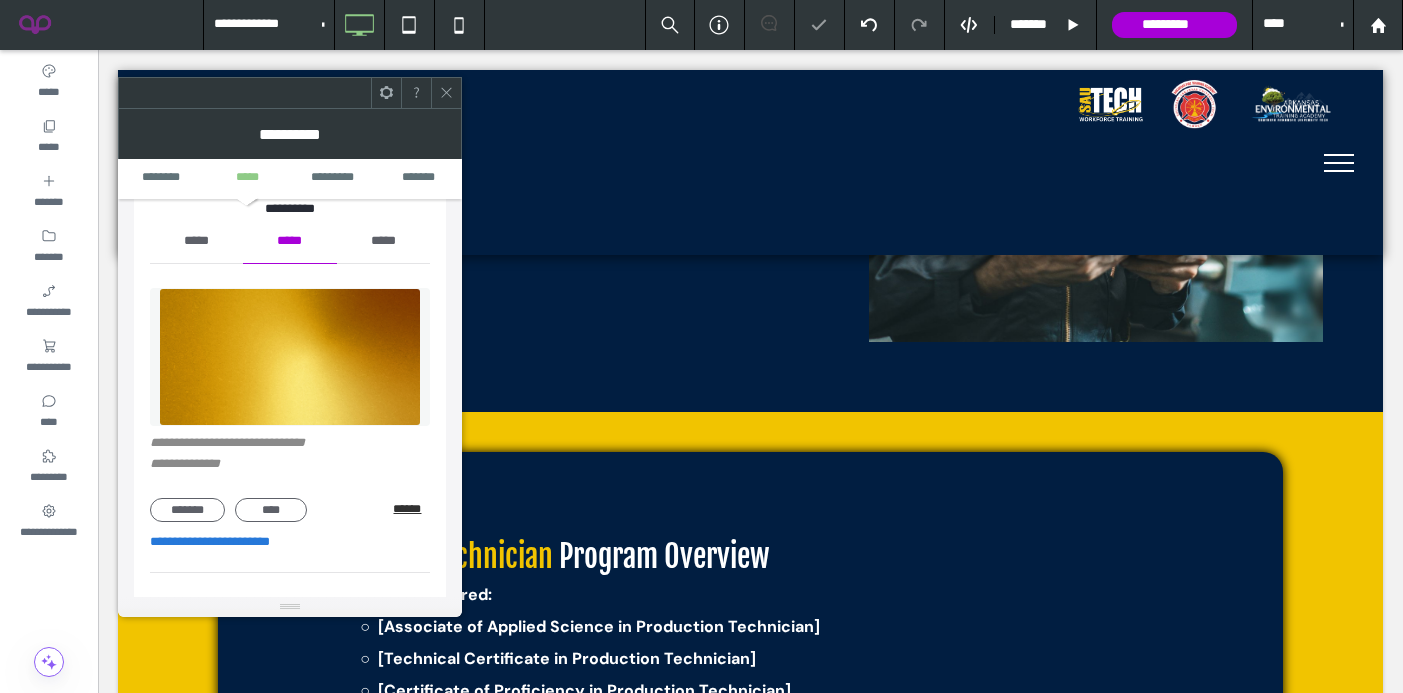 click on "******" at bounding box center (411, 509) 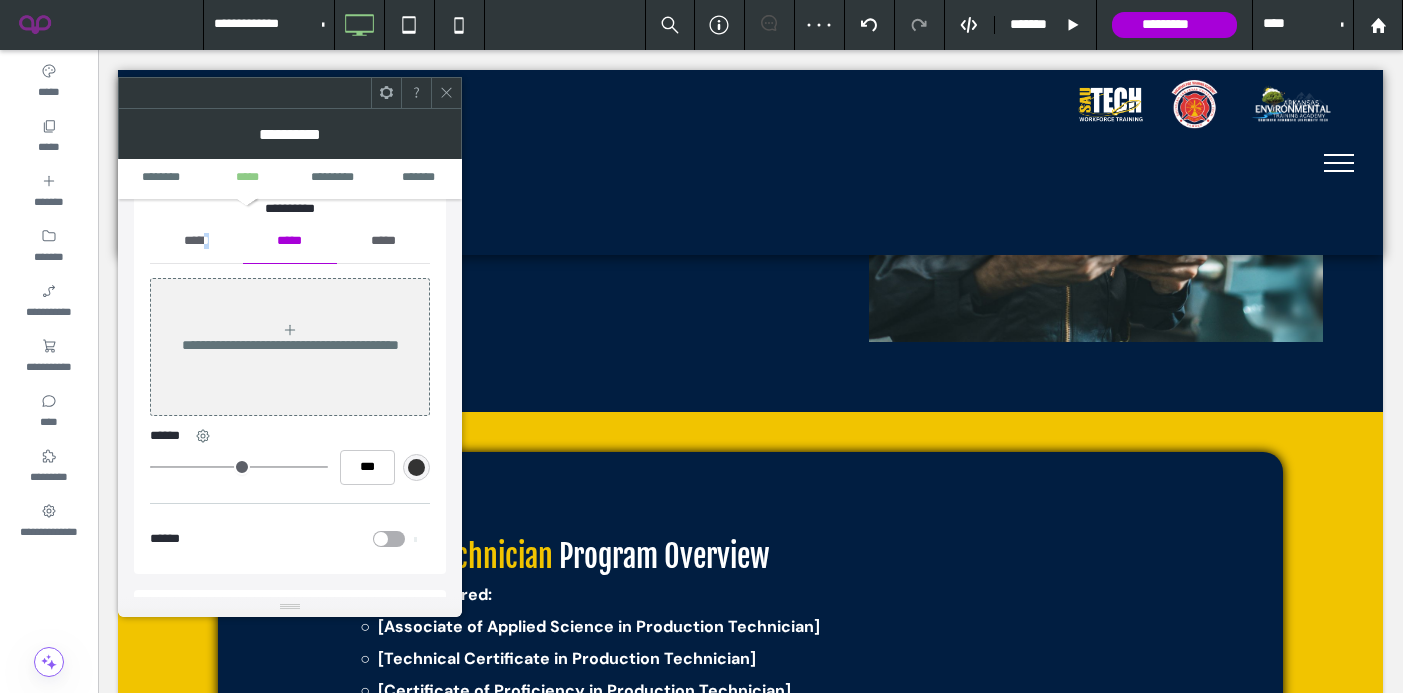click on "*****" at bounding box center [196, 241] 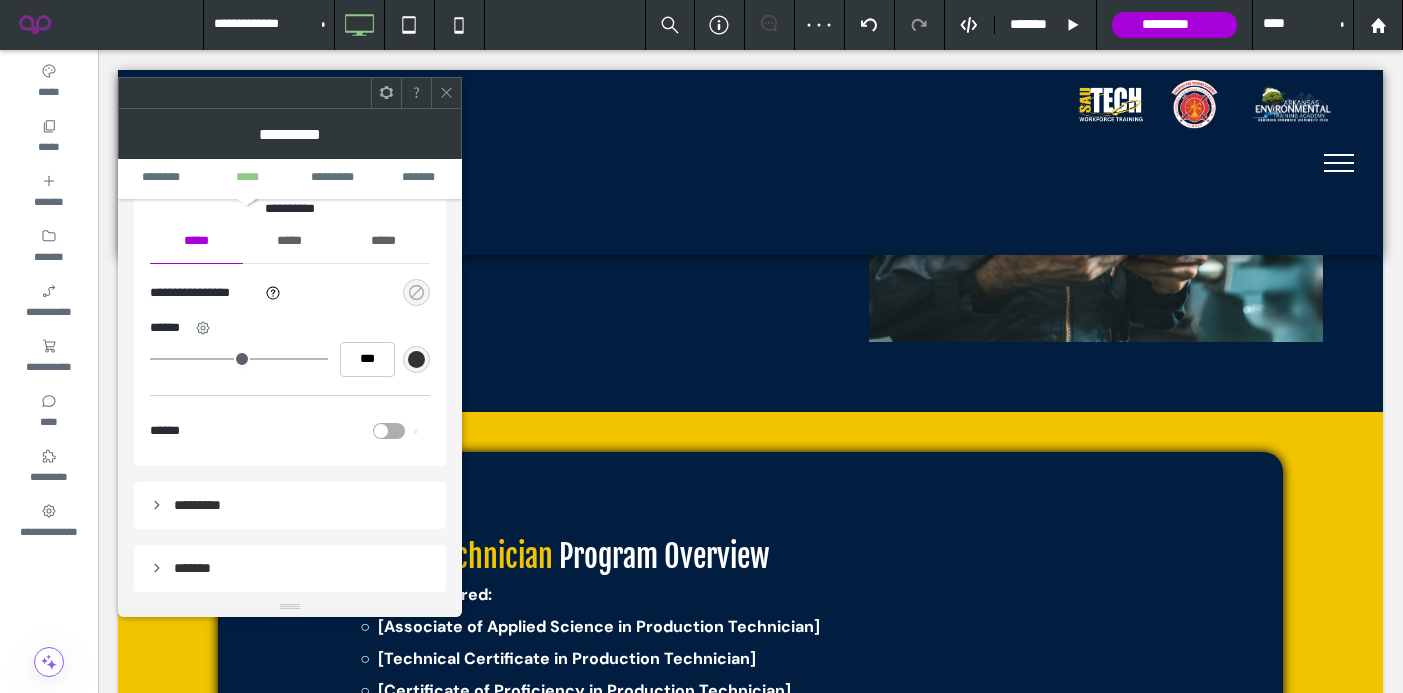 click 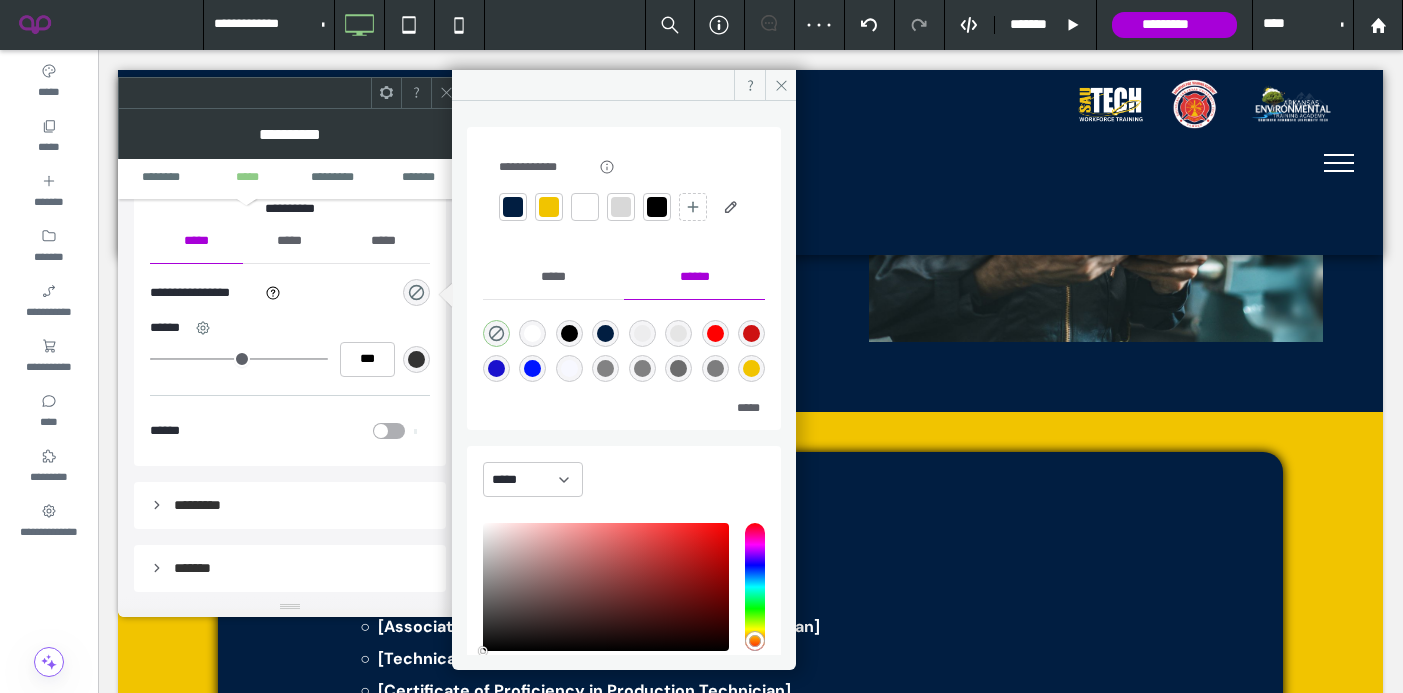 click at bounding box center [549, 207] 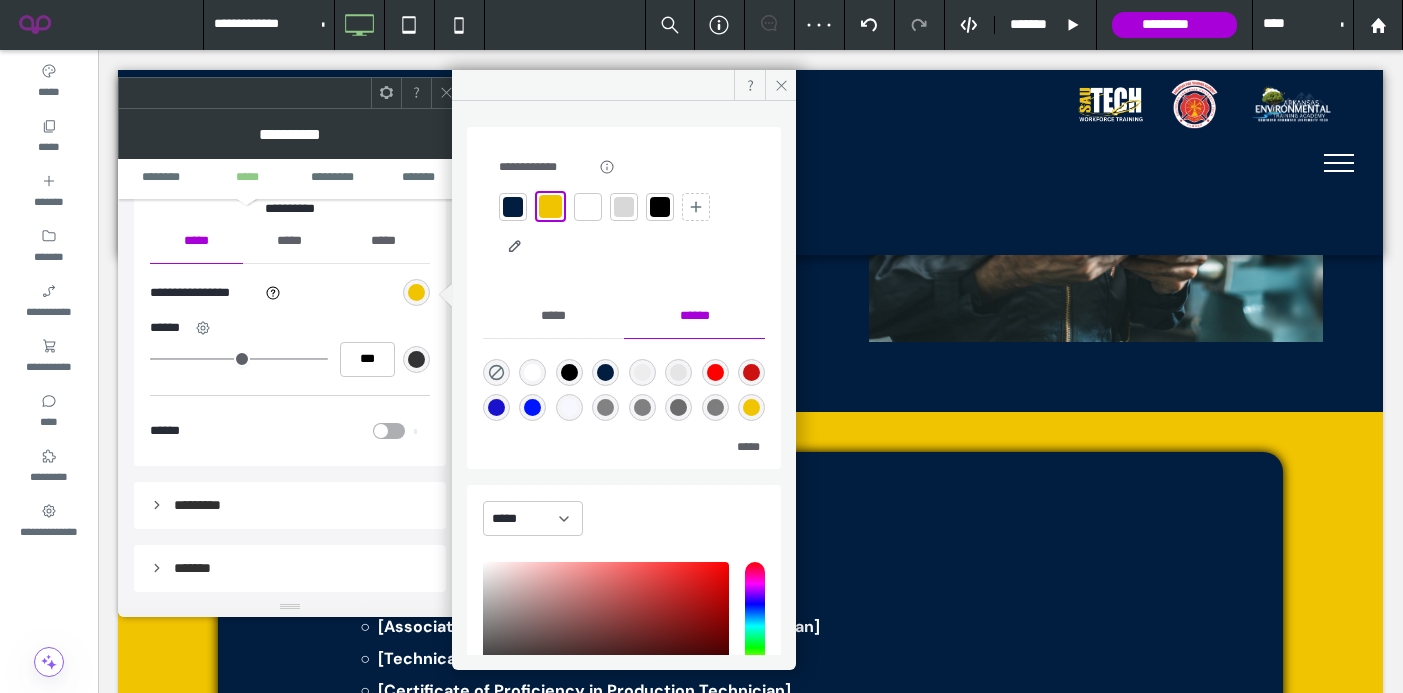 click 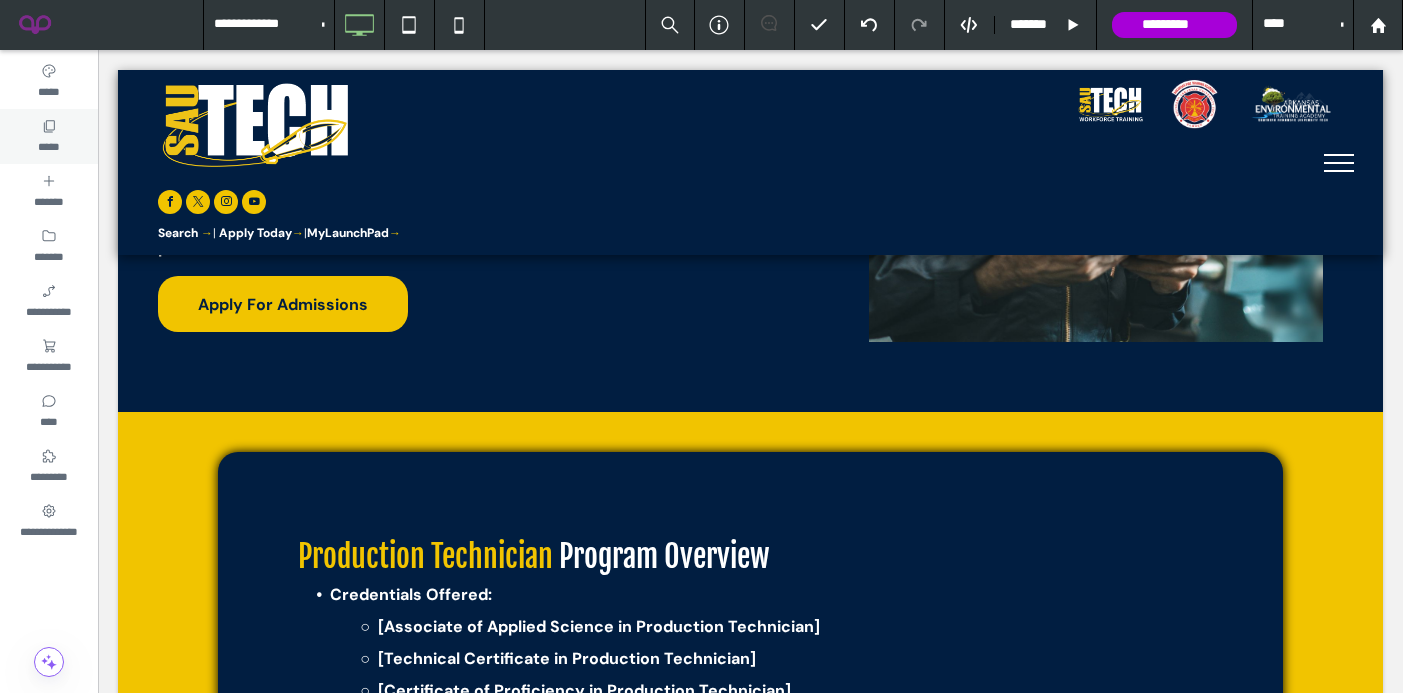 click on "*****" at bounding box center [49, 136] 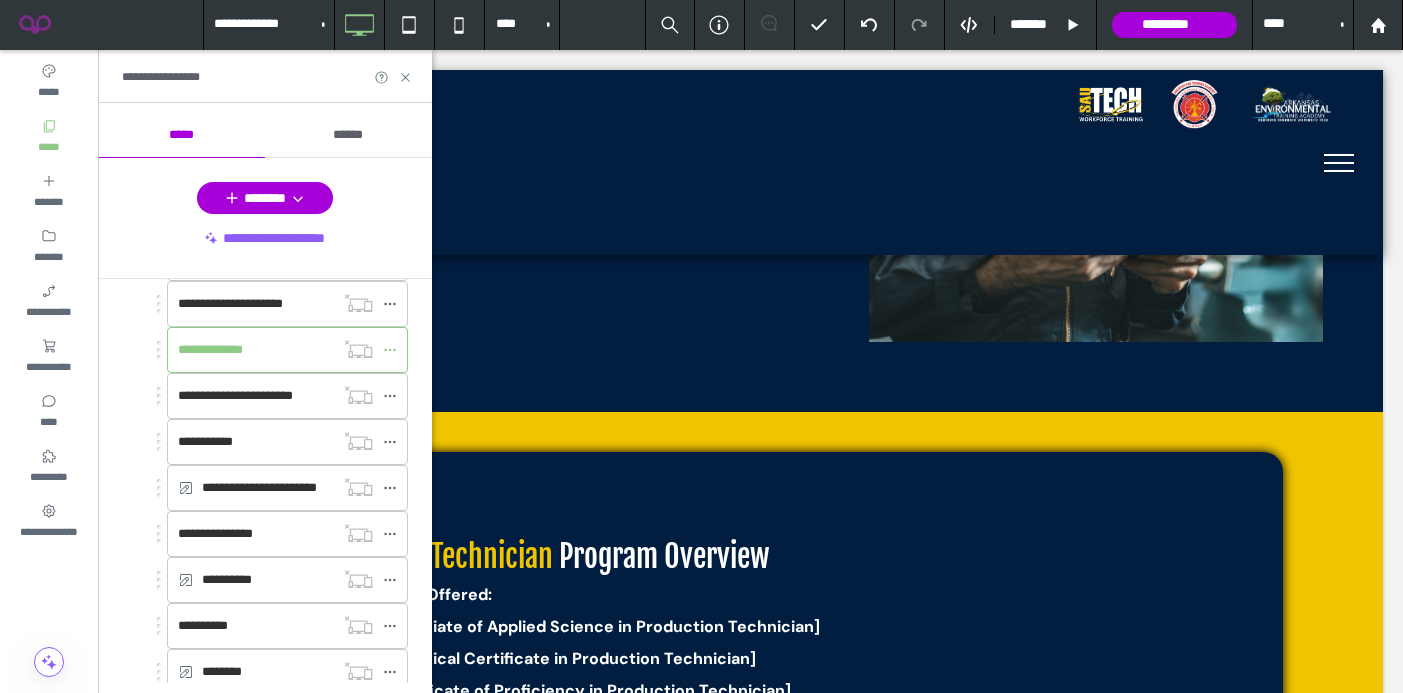 scroll, scrollTop: 1233, scrollLeft: 0, axis: vertical 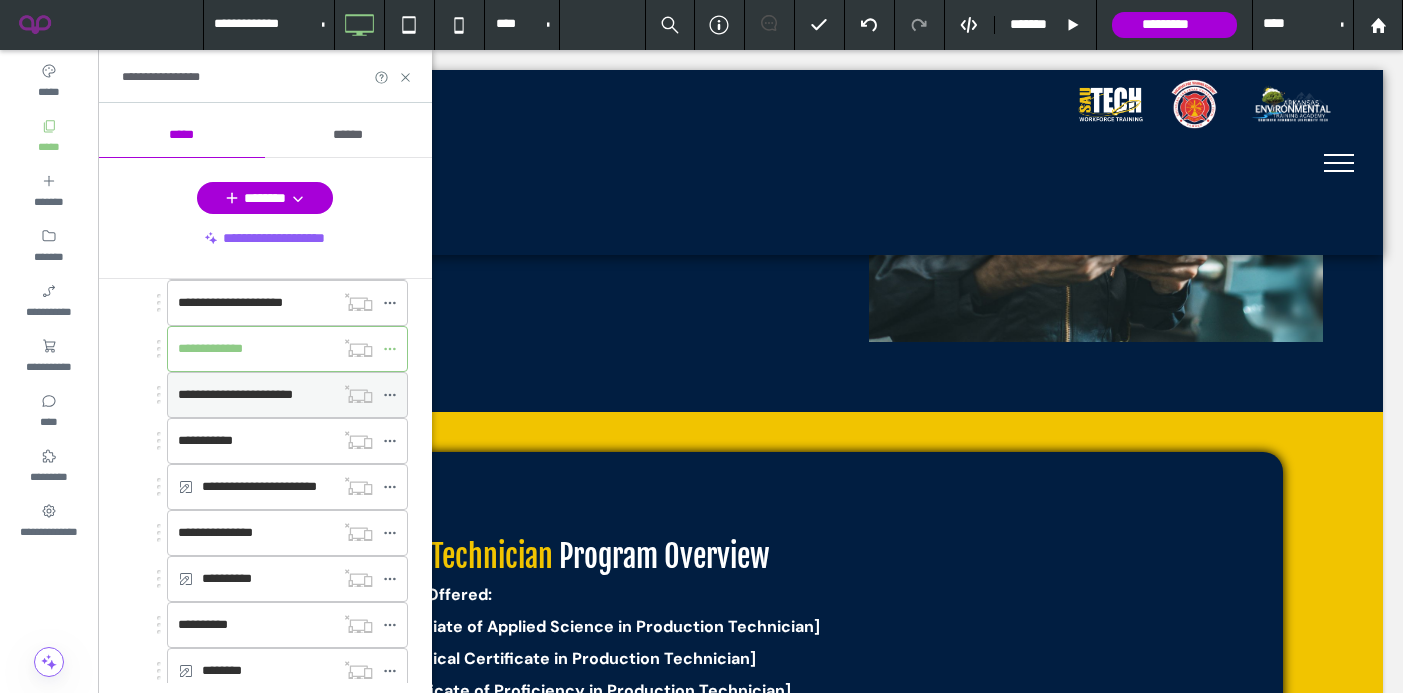 click on "**********" at bounding box center [256, 395] 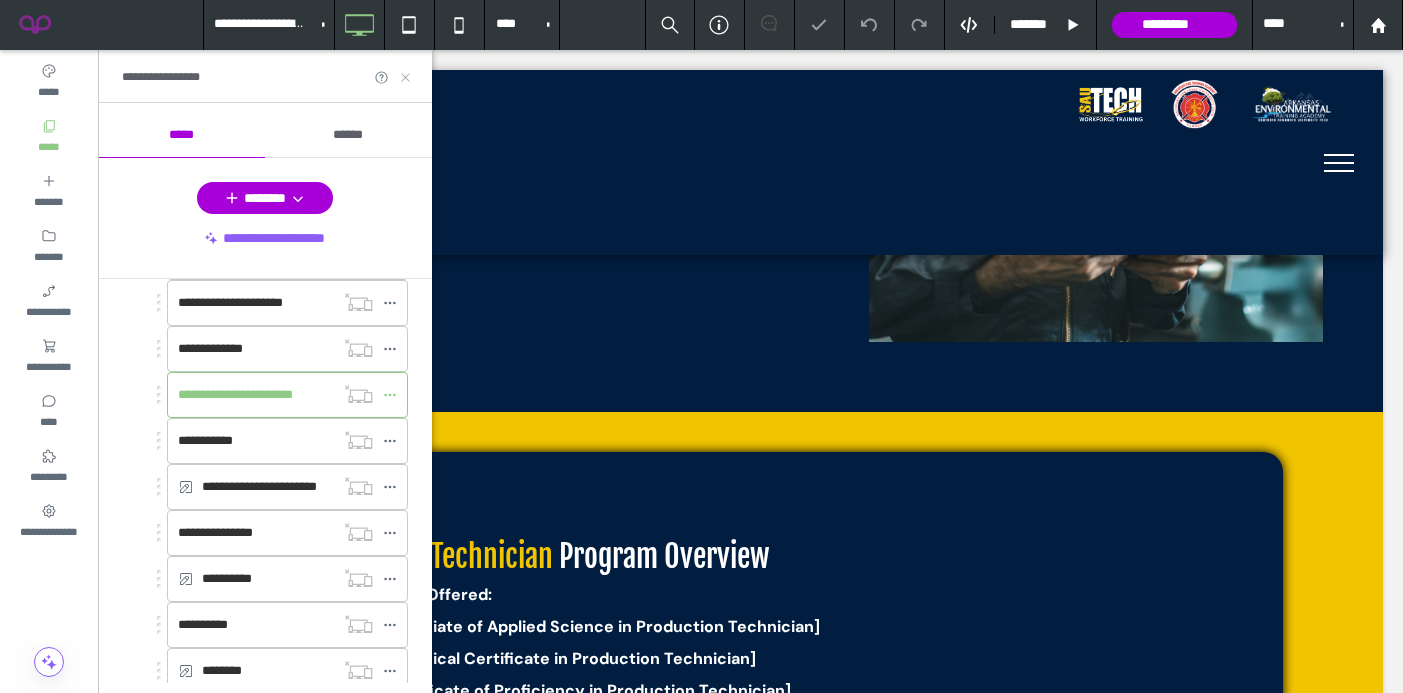 click 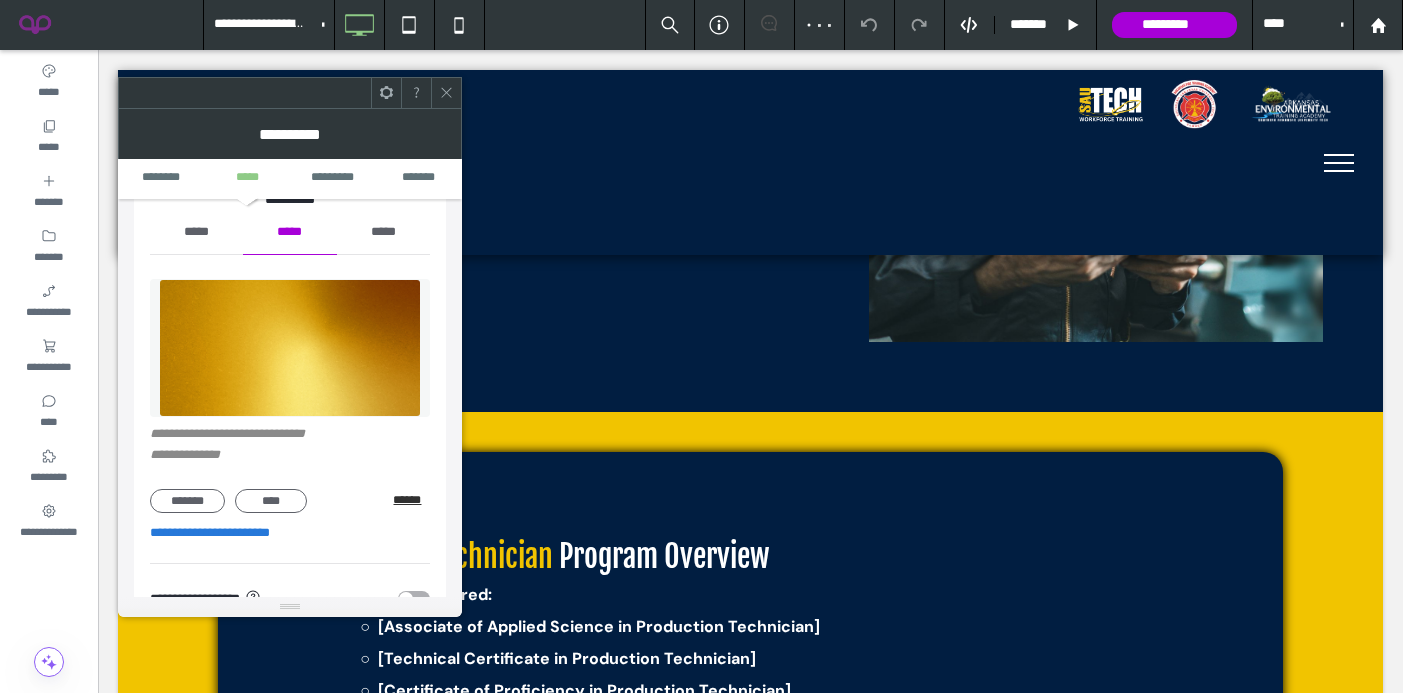 scroll, scrollTop: 249, scrollLeft: 0, axis: vertical 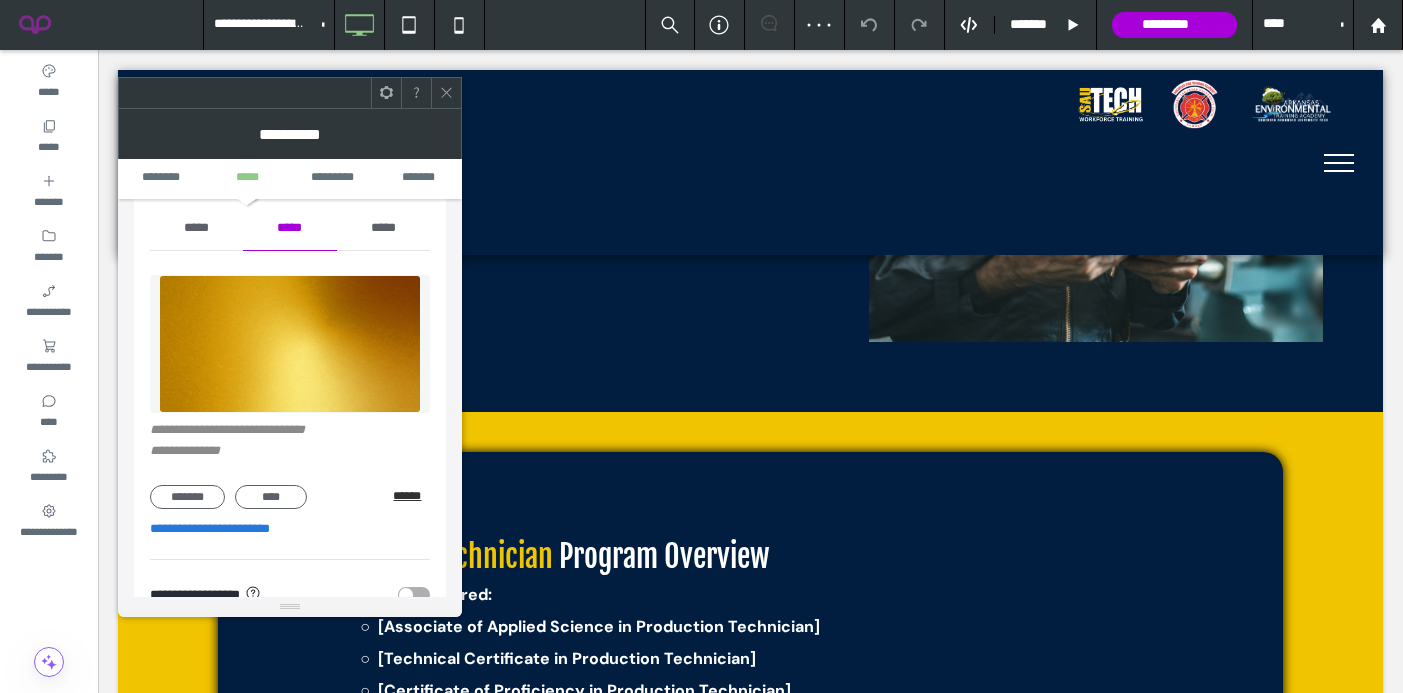 click on "******" at bounding box center [411, 496] 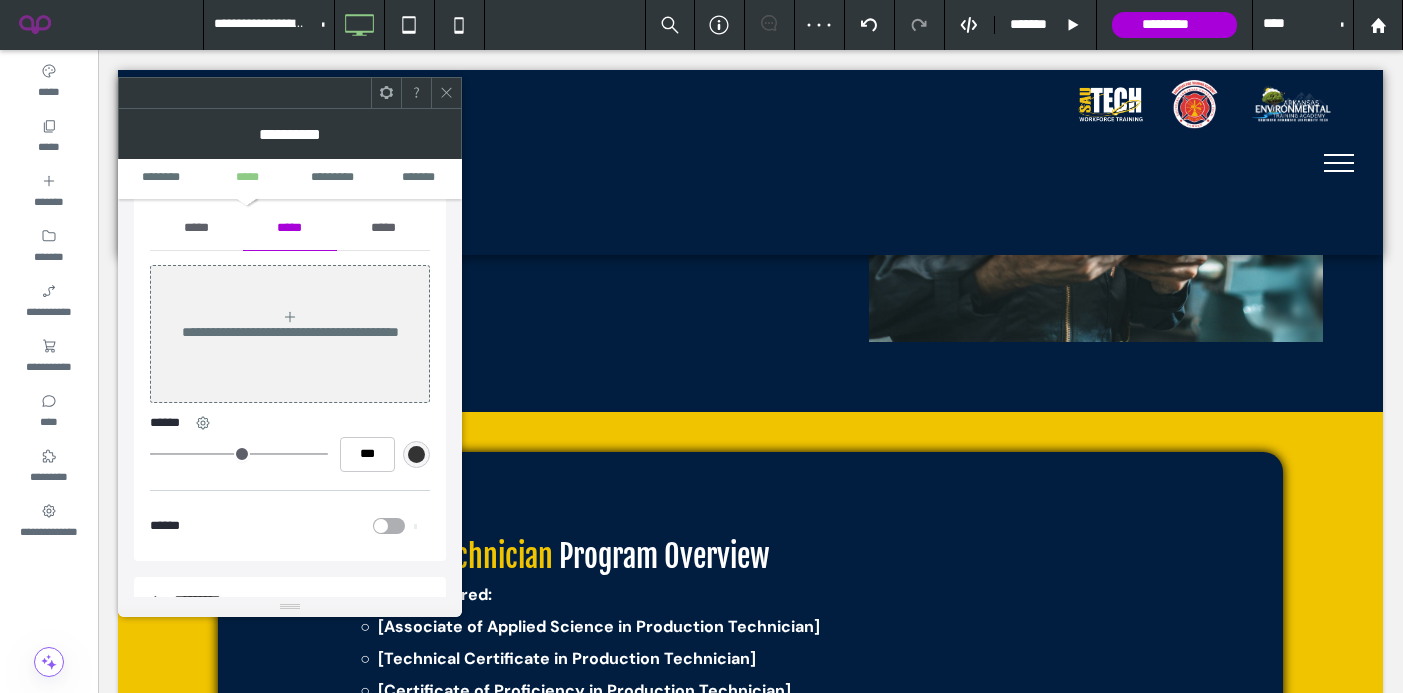 click on "*****" at bounding box center [196, 228] 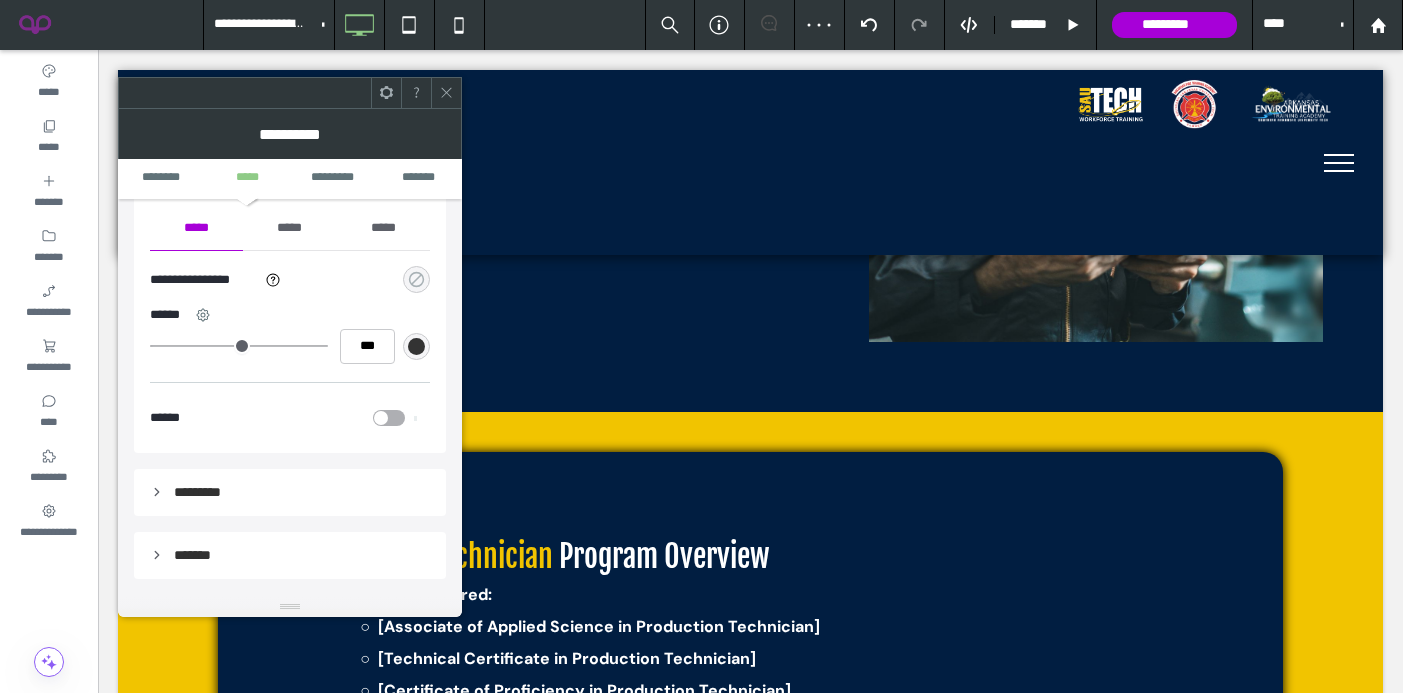click at bounding box center (416, 279) 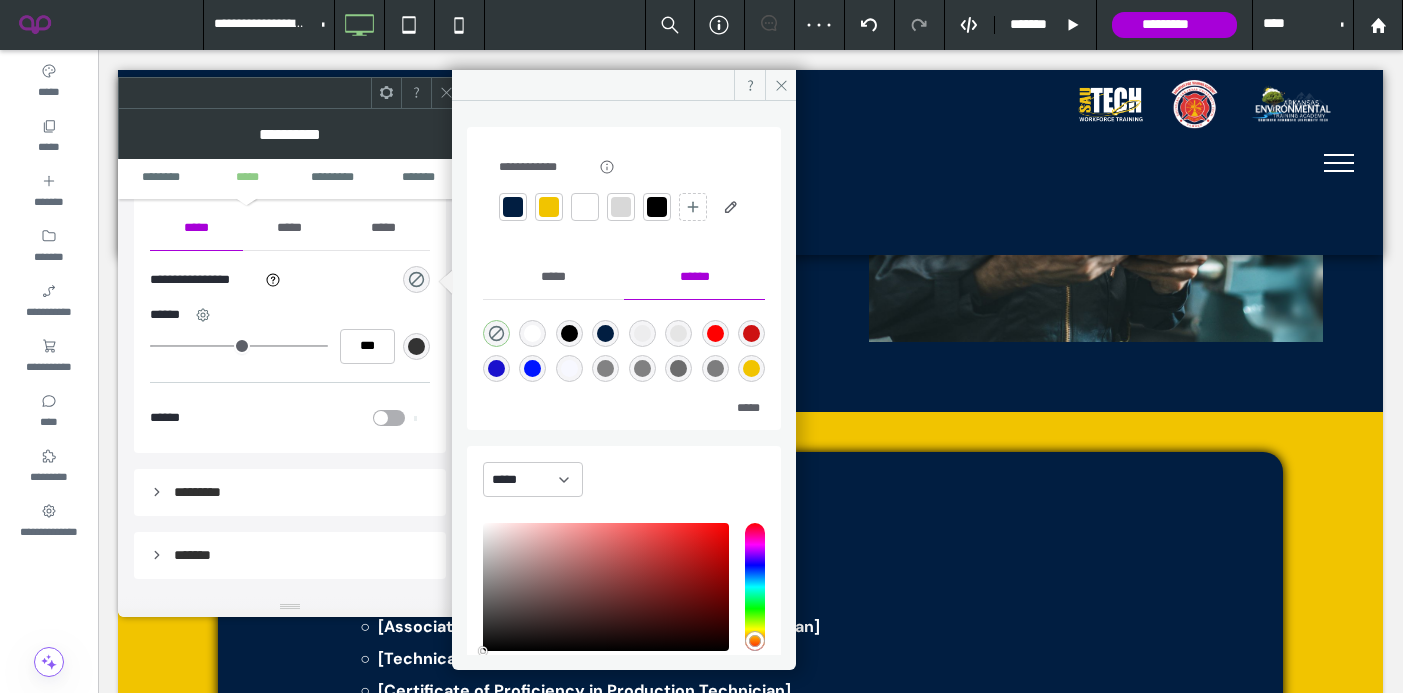 click at bounding box center [549, 207] 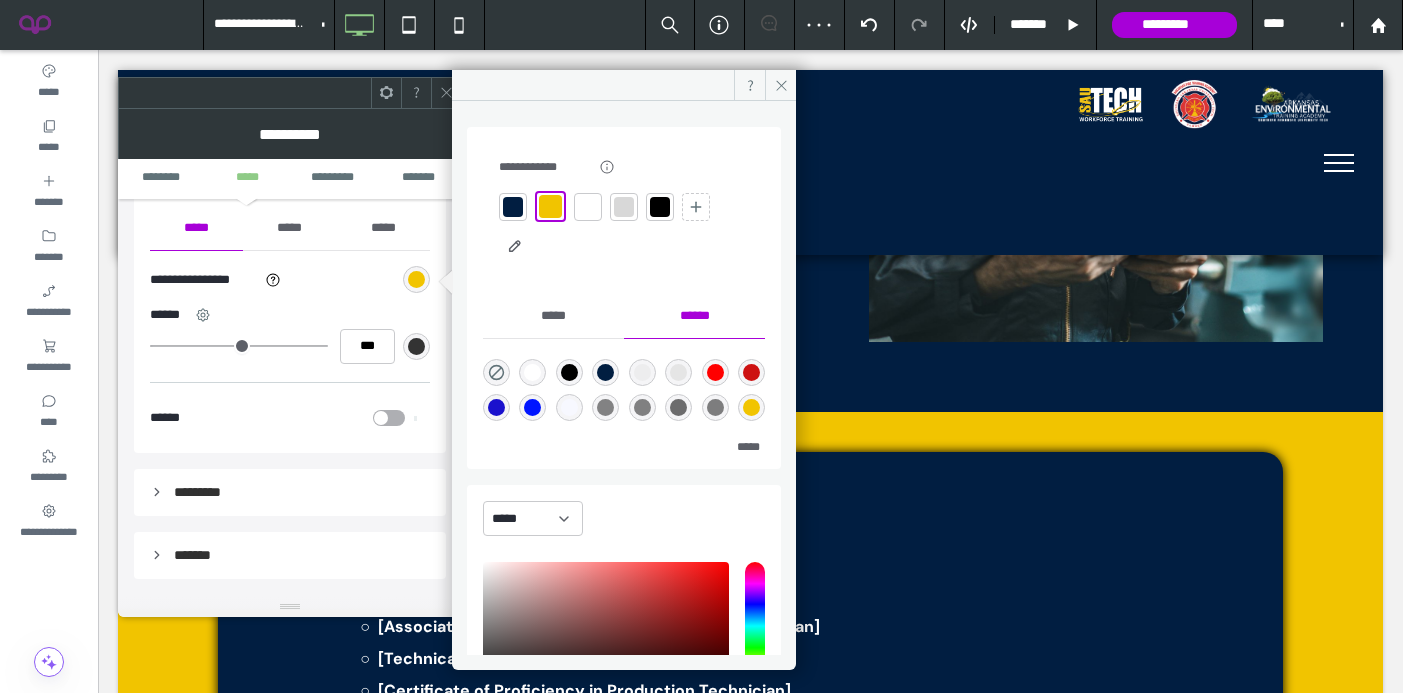 click 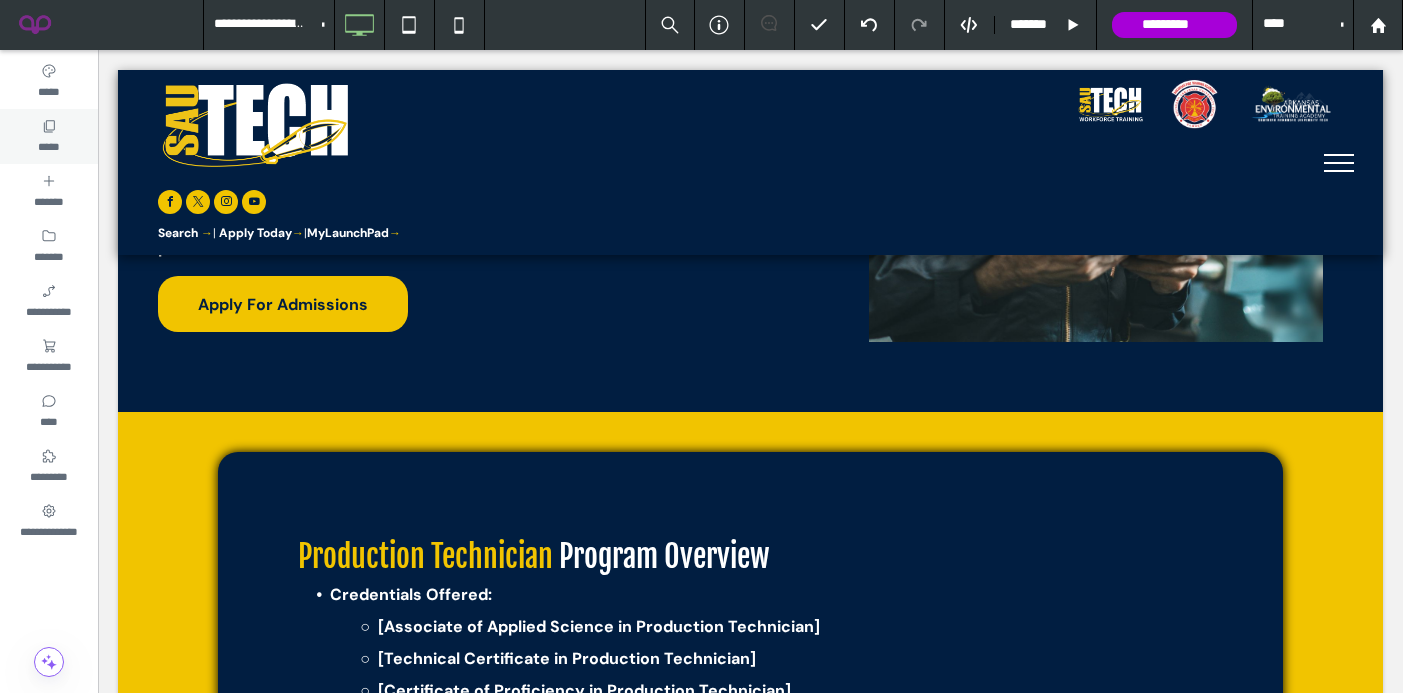 click on "*****" at bounding box center (48, 145) 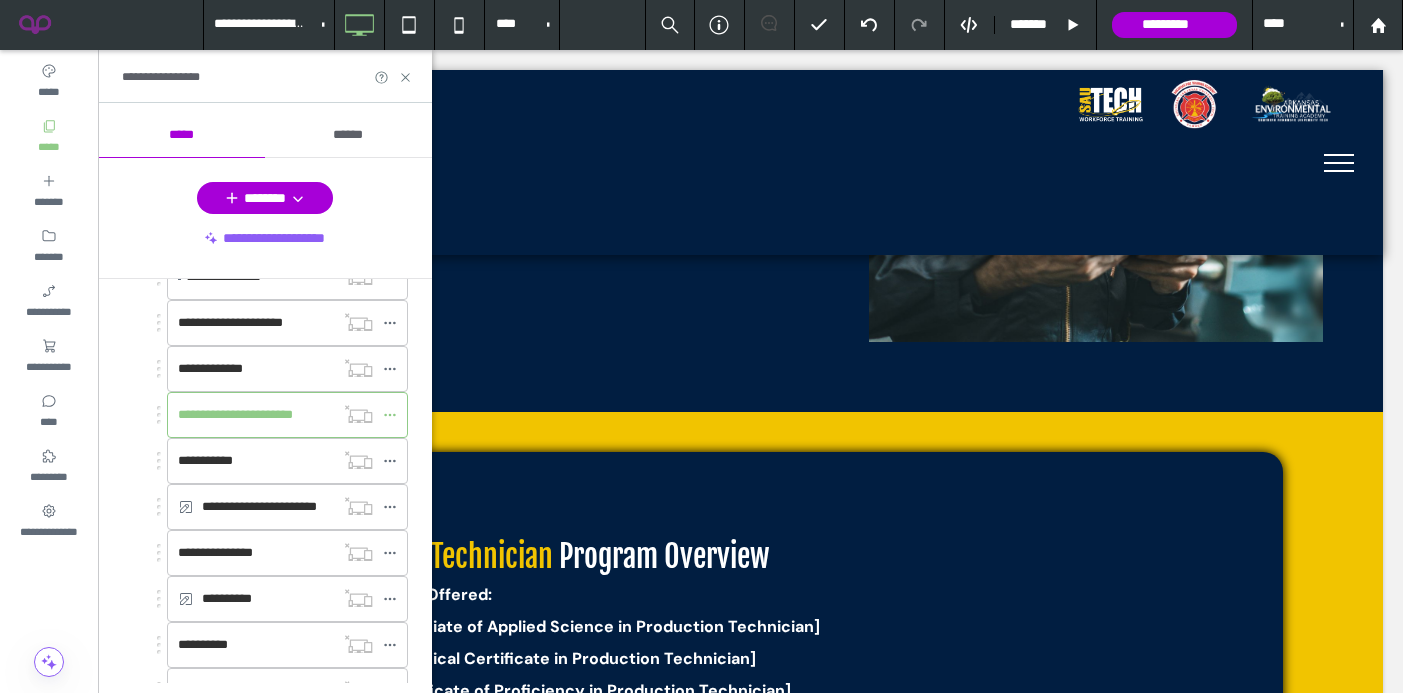 scroll, scrollTop: 1223, scrollLeft: 0, axis: vertical 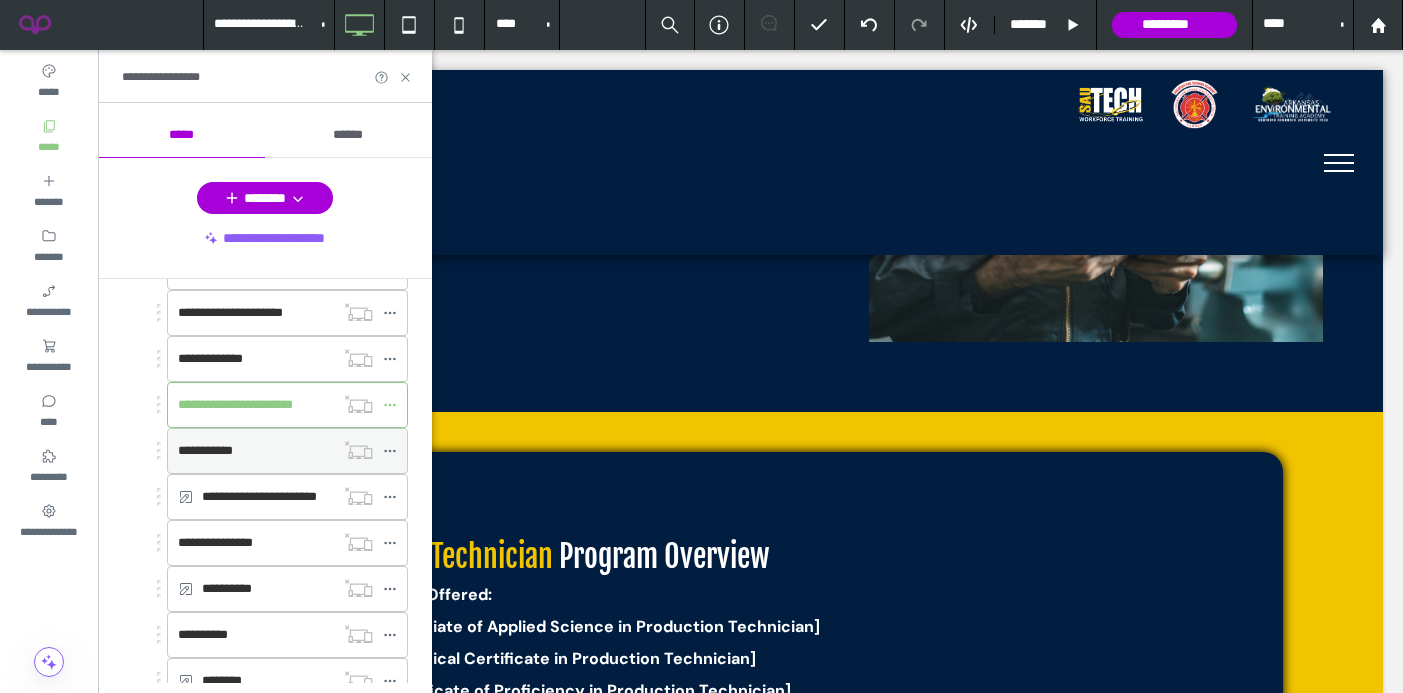 click on "**********" at bounding box center [205, 450] 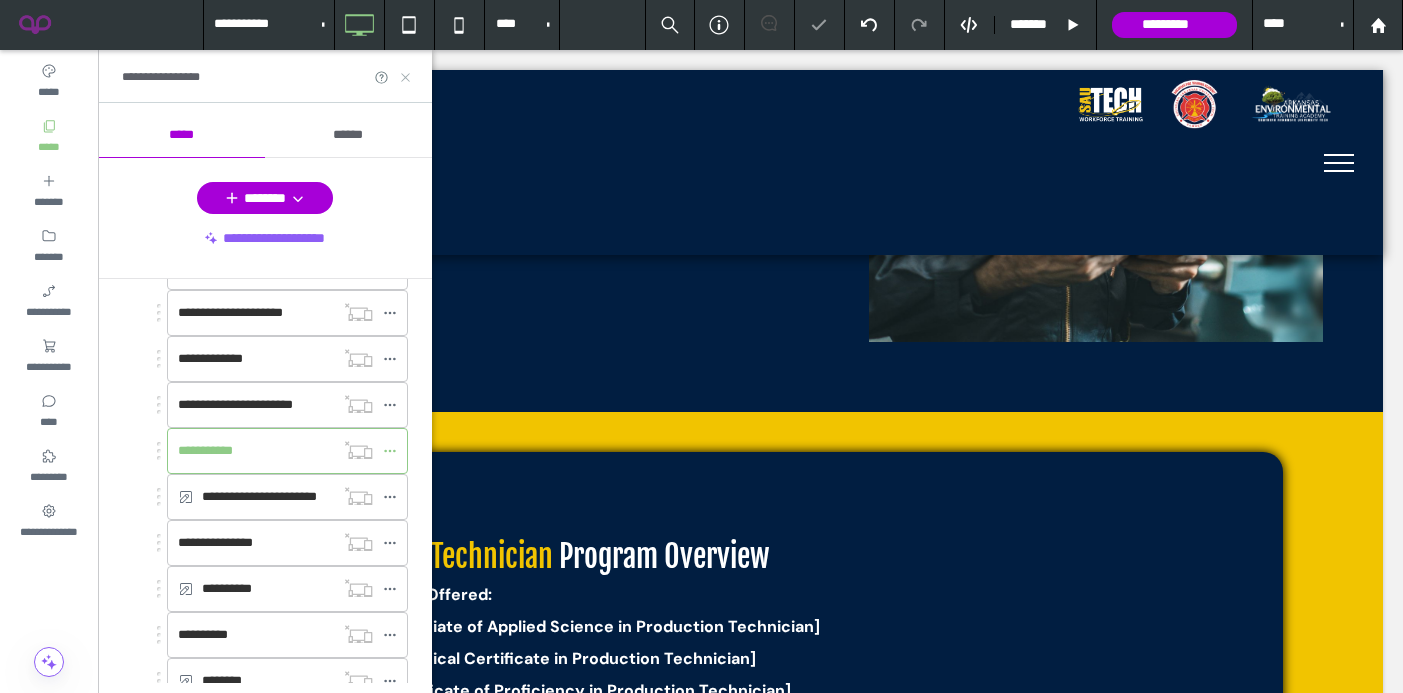 click 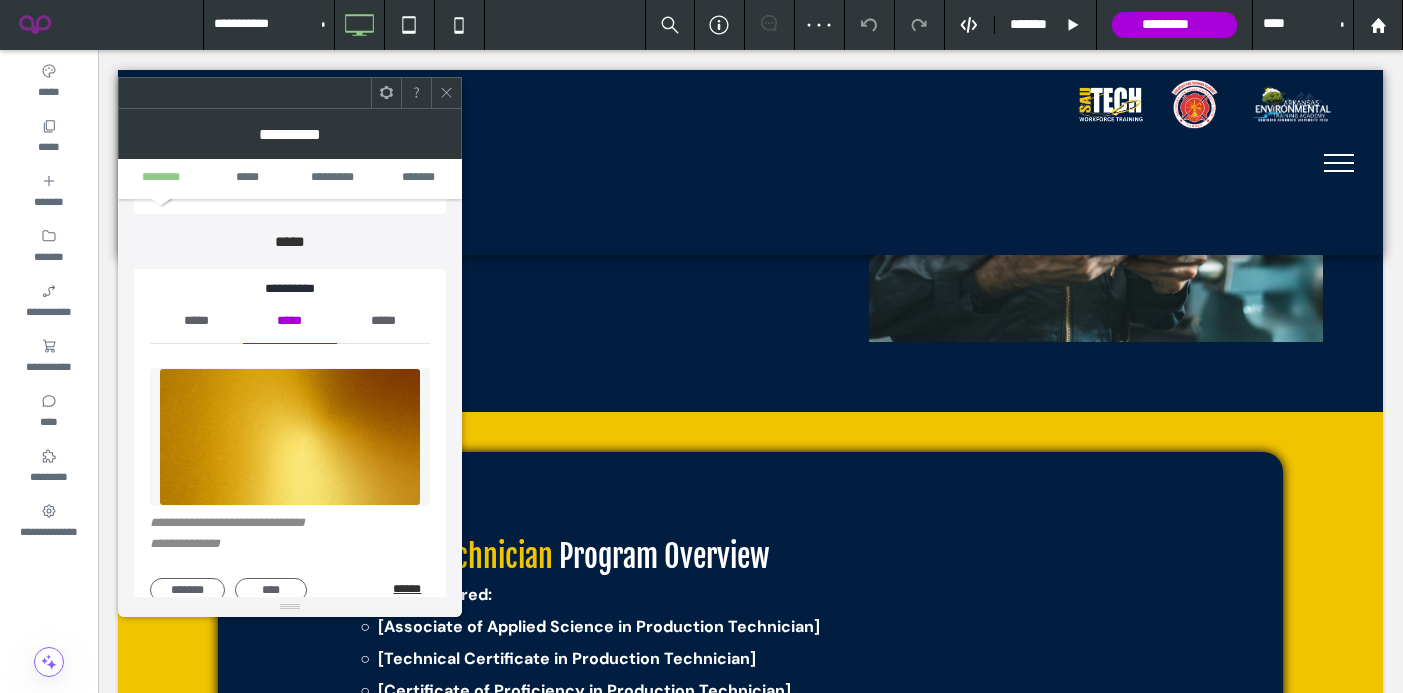 scroll, scrollTop: 170, scrollLeft: 0, axis: vertical 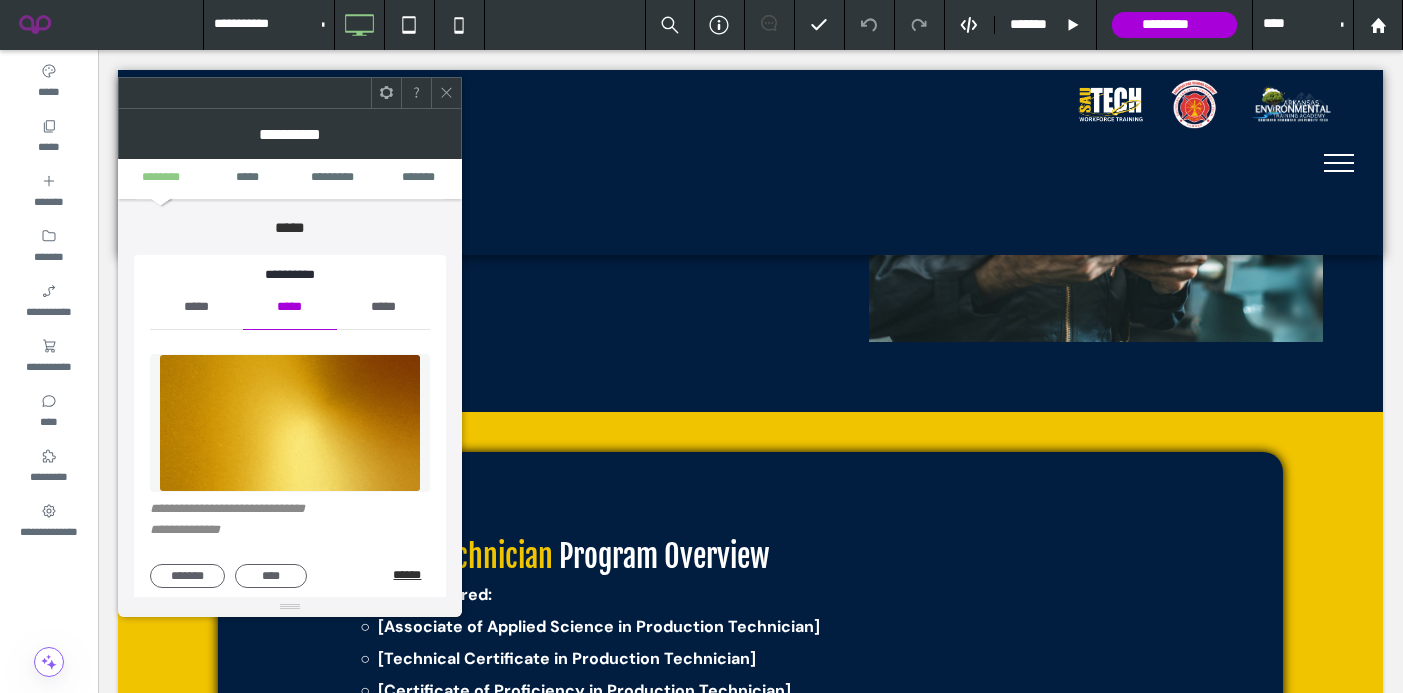 click on "******" at bounding box center [411, 575] 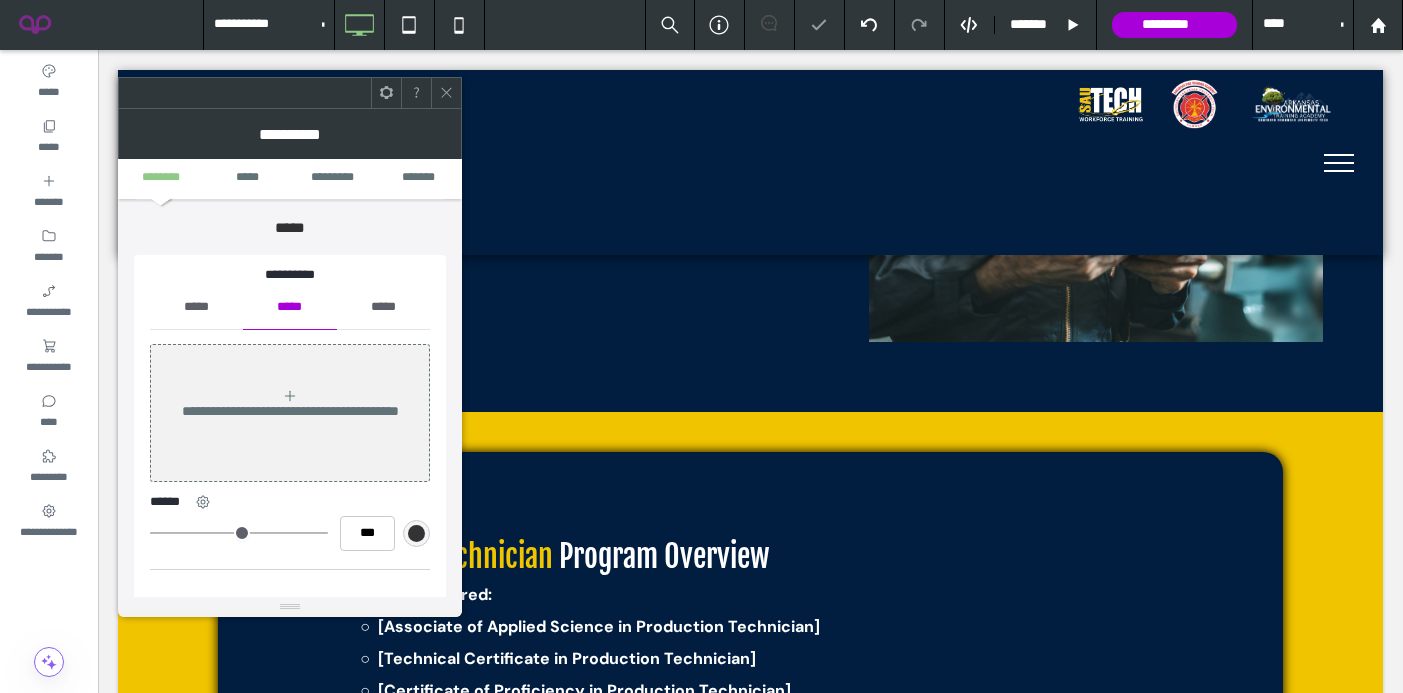 click on "*****" at bounding box center [196, 307] 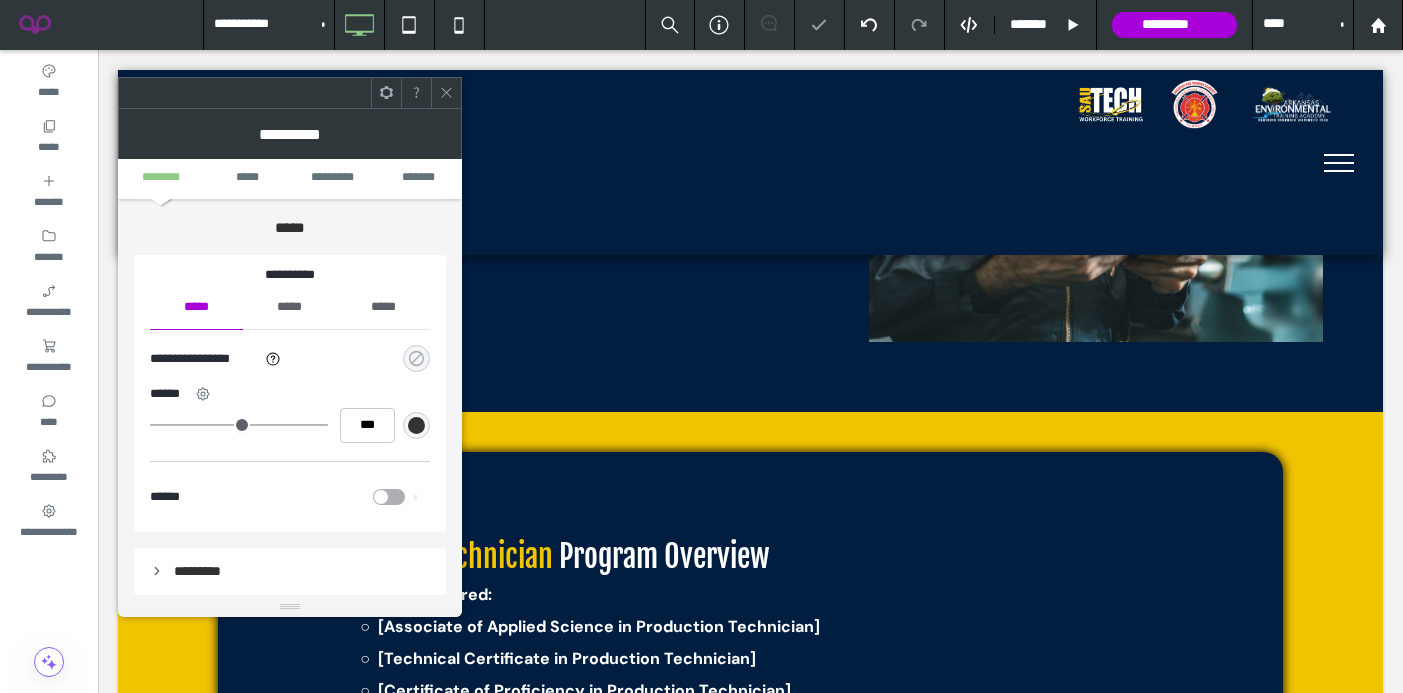 click at bounding box center [416, 358] 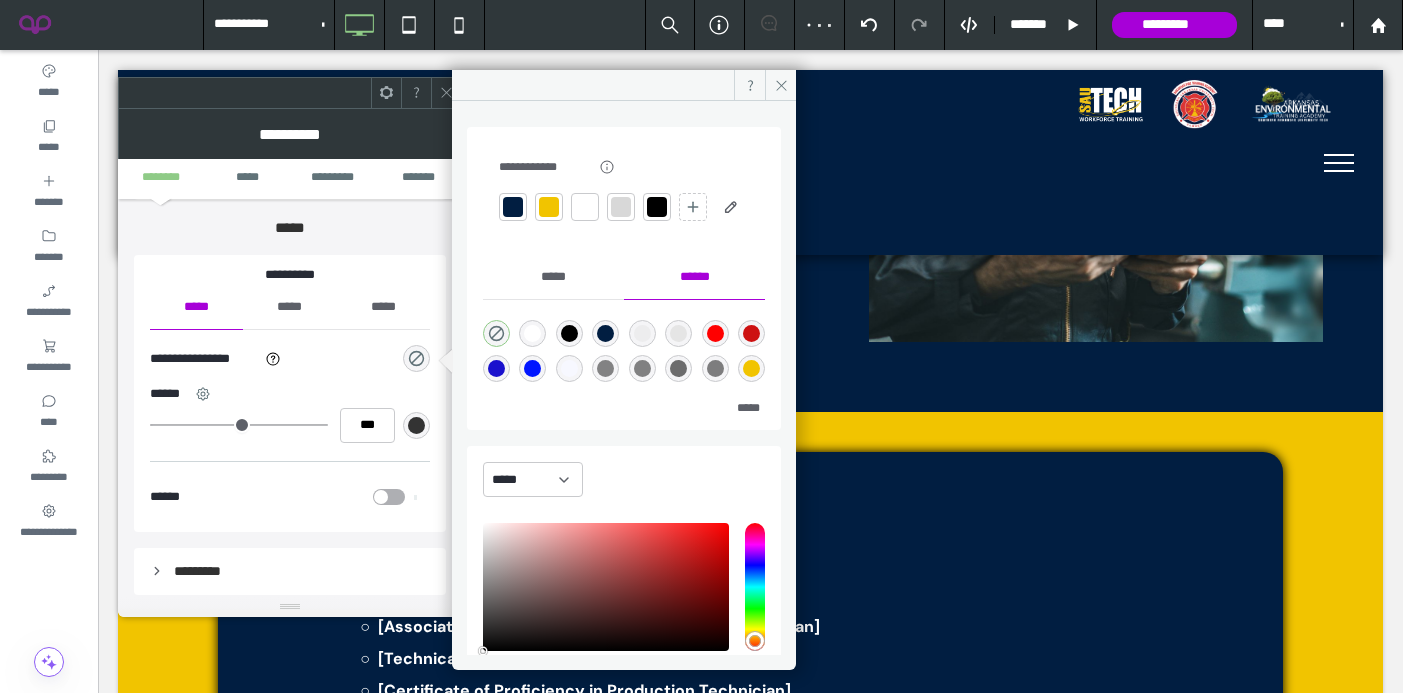 click at bounding box center [549, 207] 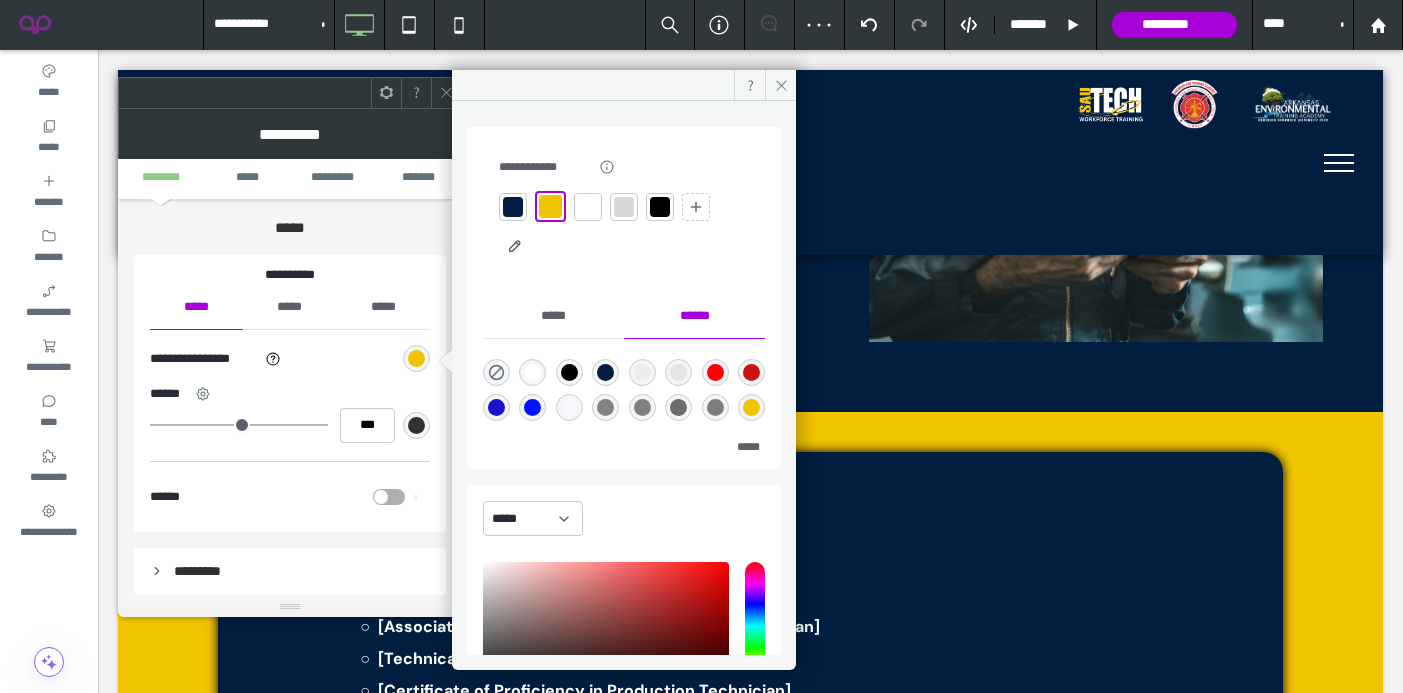 click at bounding box center (446, 93) 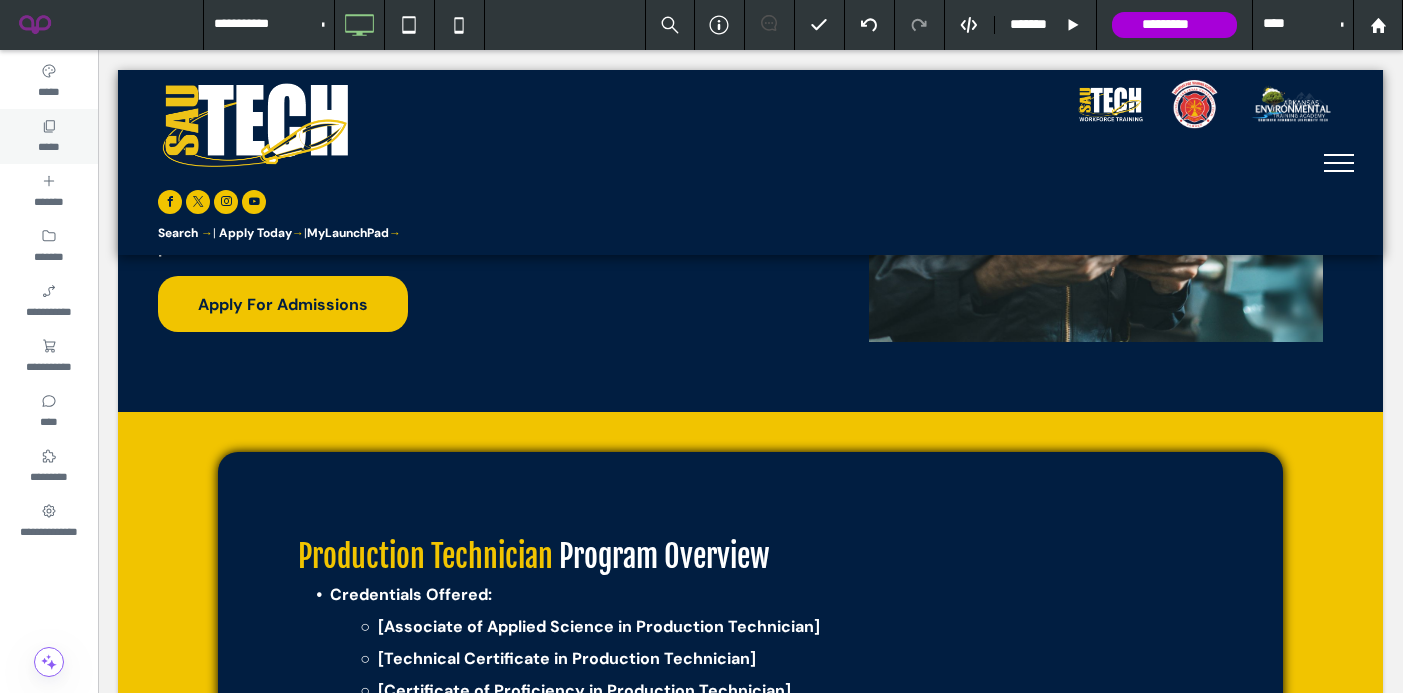 click on "*****" at bounding box center [49, 136] 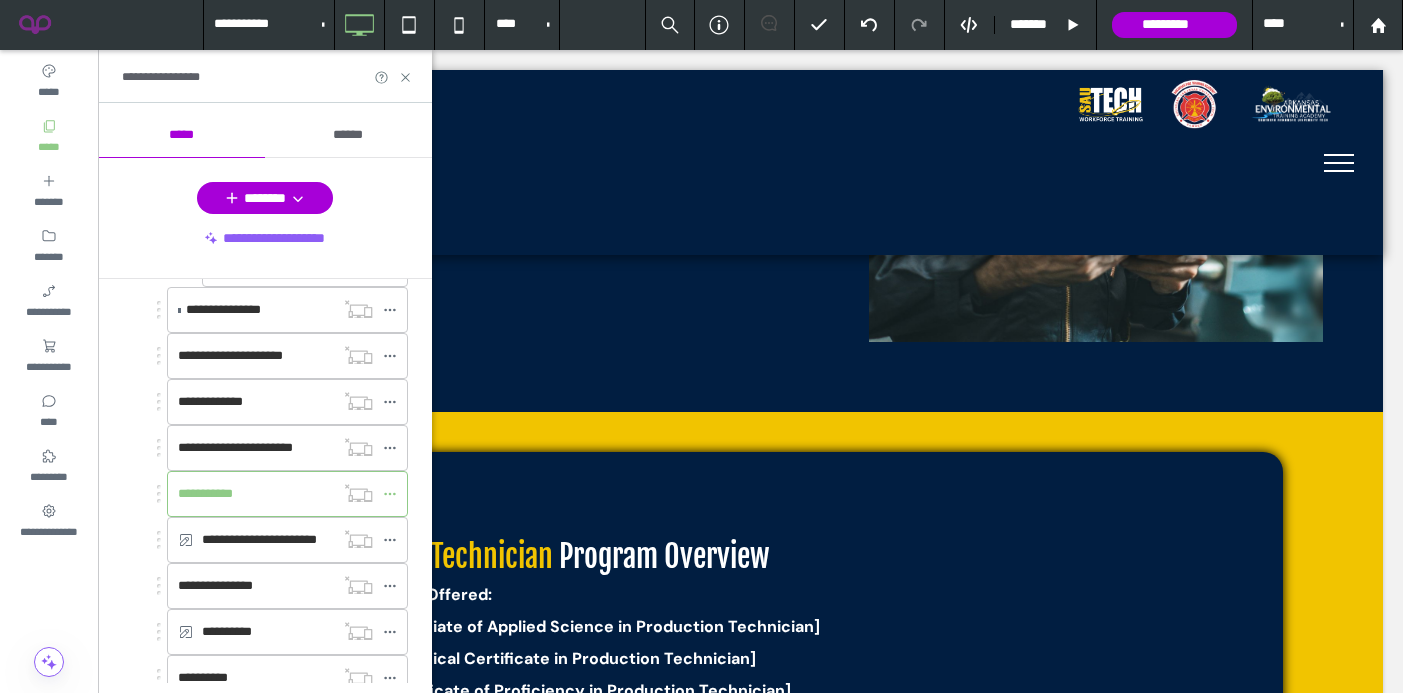 scroll, scrollTop: 1184, scrollLeft: 0, axis: vertical 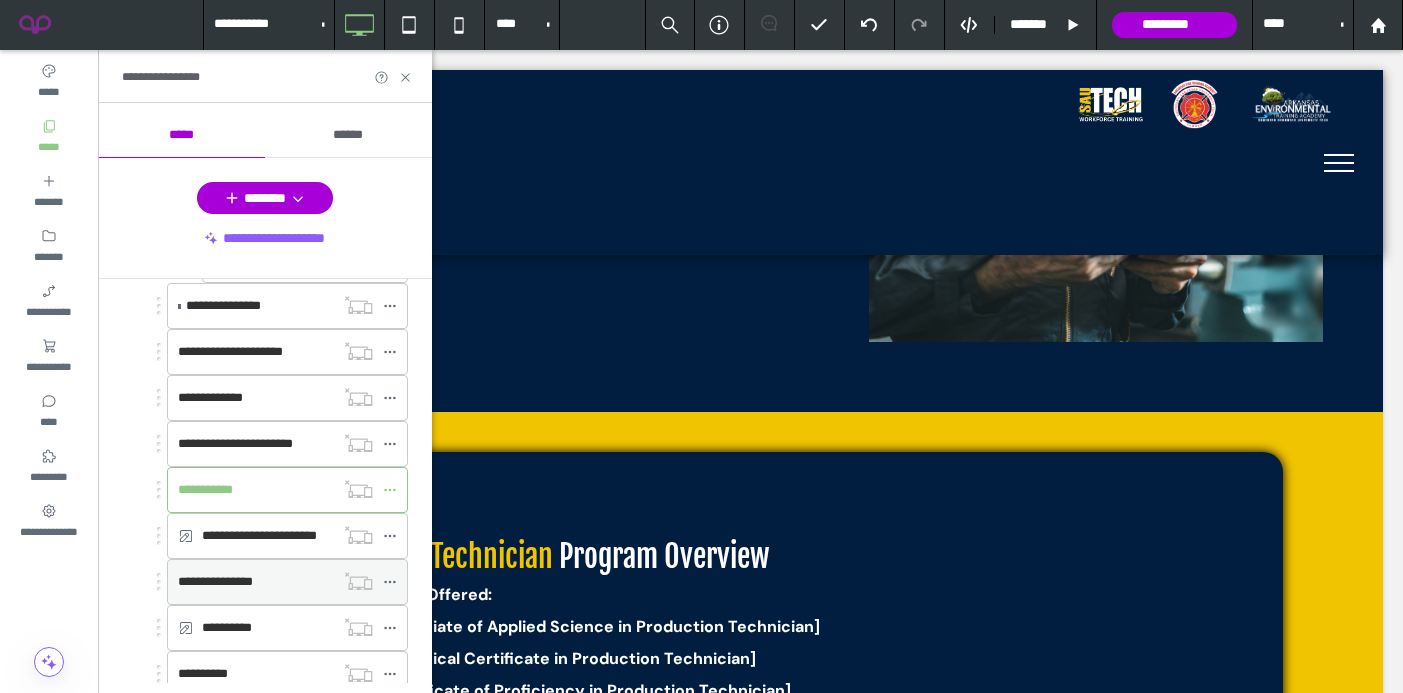 click on "**********" at bounding box center (215, 581) 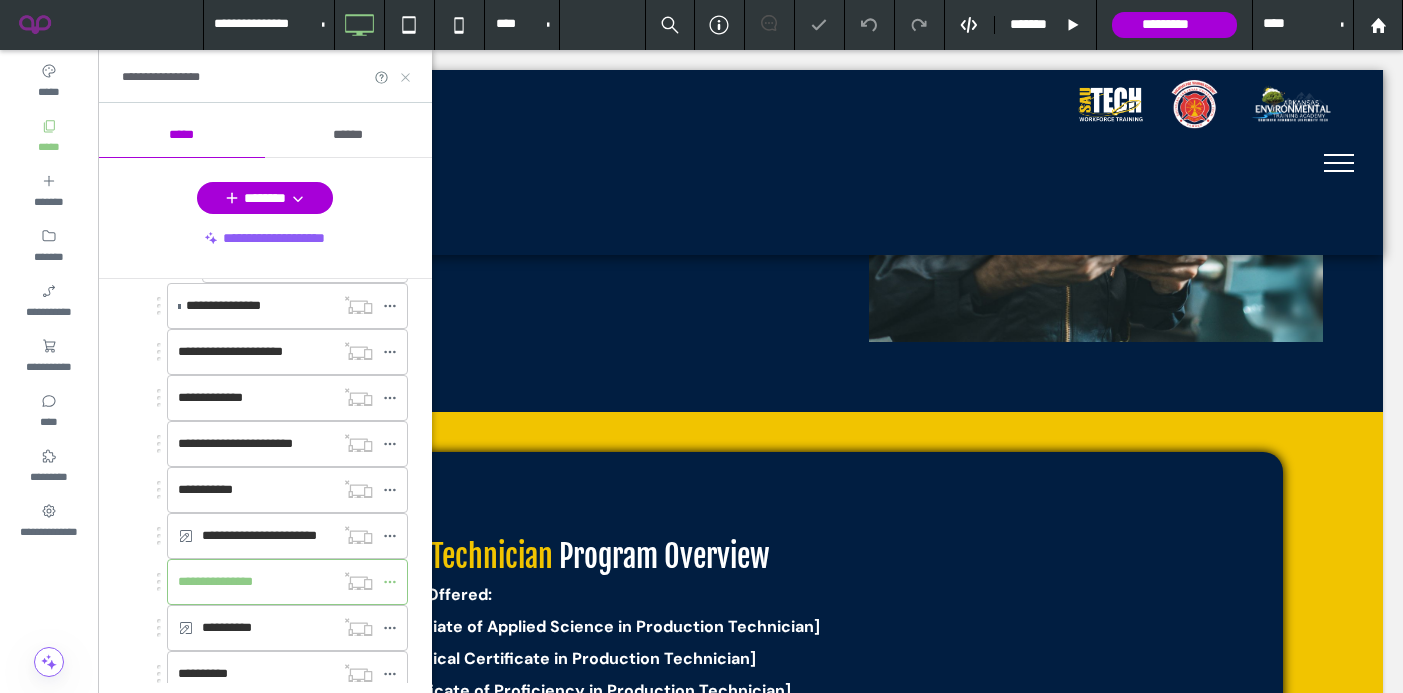 click 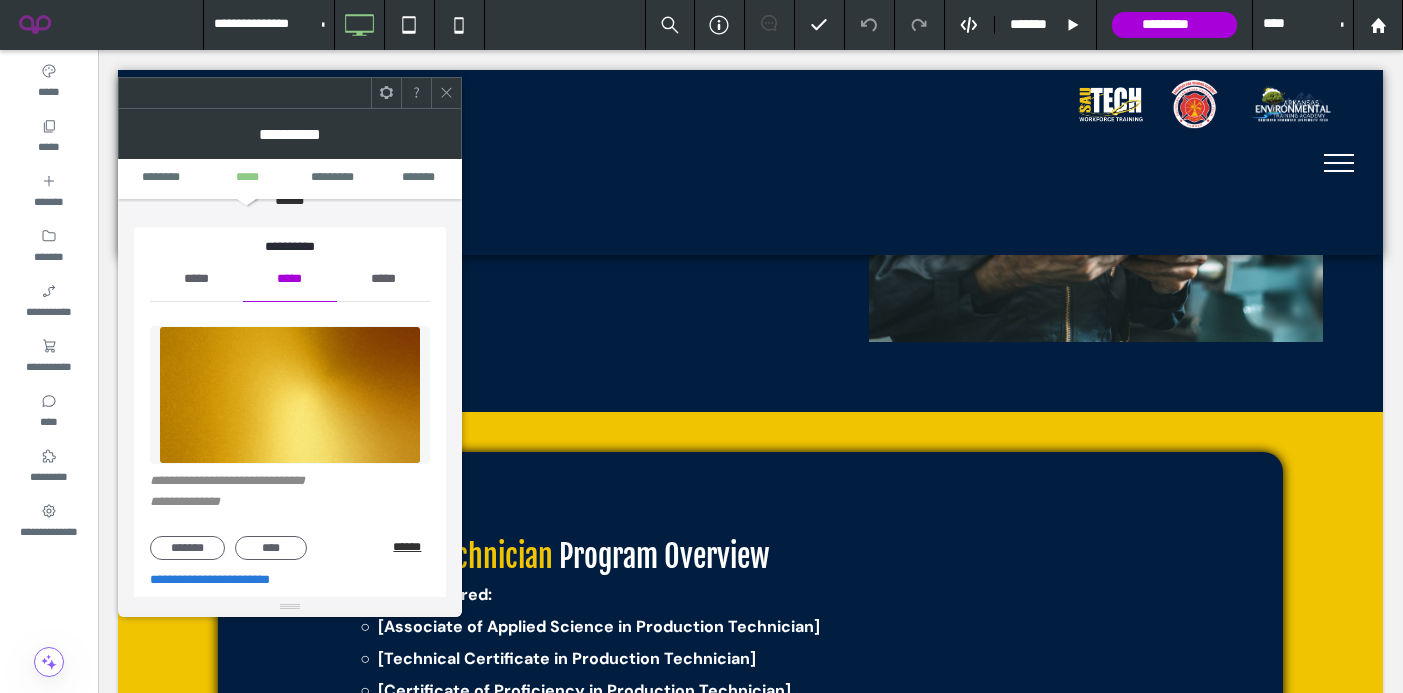 scroll, scrollTop: 199, scrollLeft: 0, axis: vertical 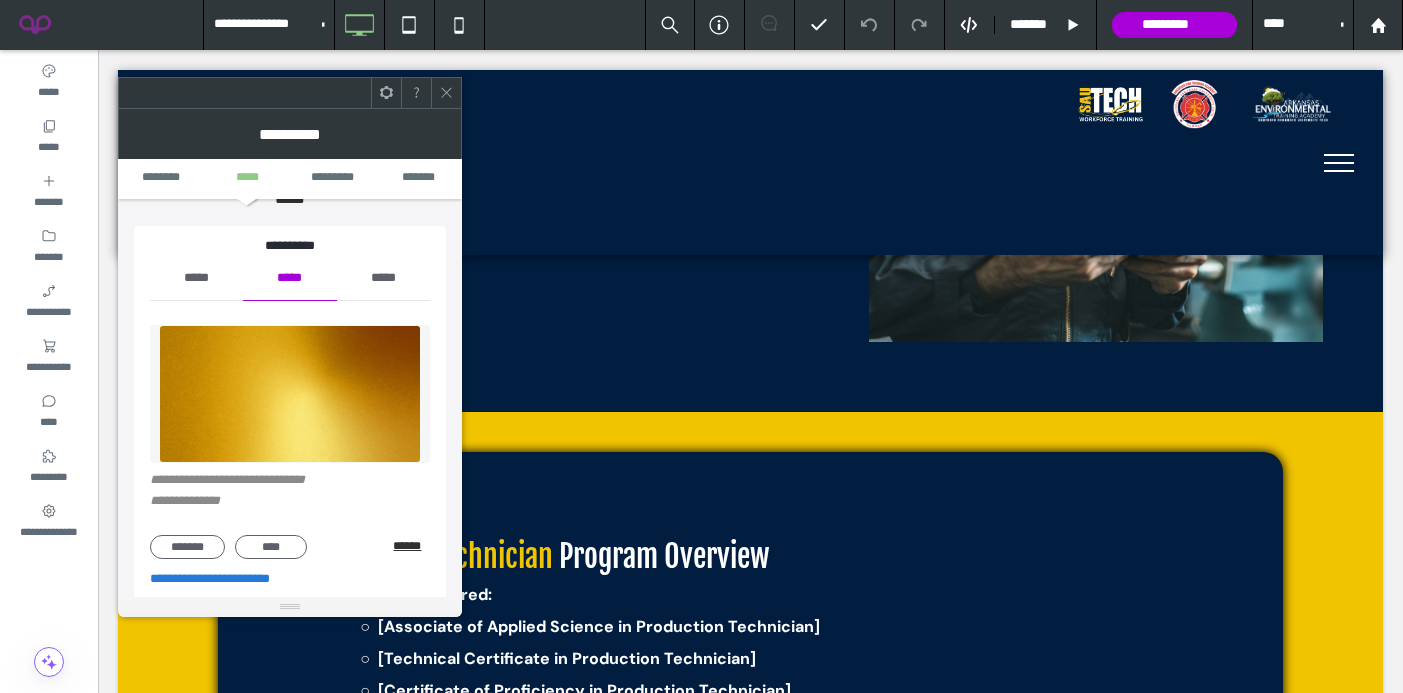 click on "******" at bounding box center [411, 546] 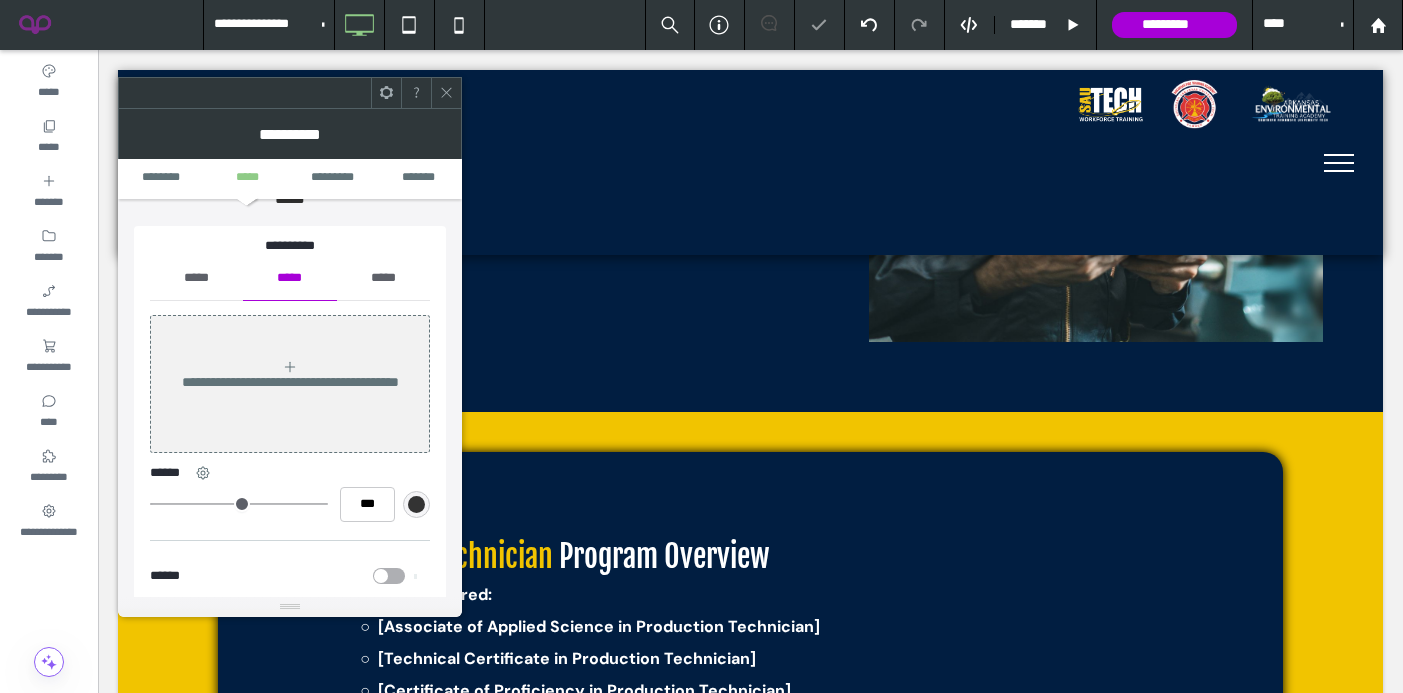 click on "*****" at bounding box center [196, 278] 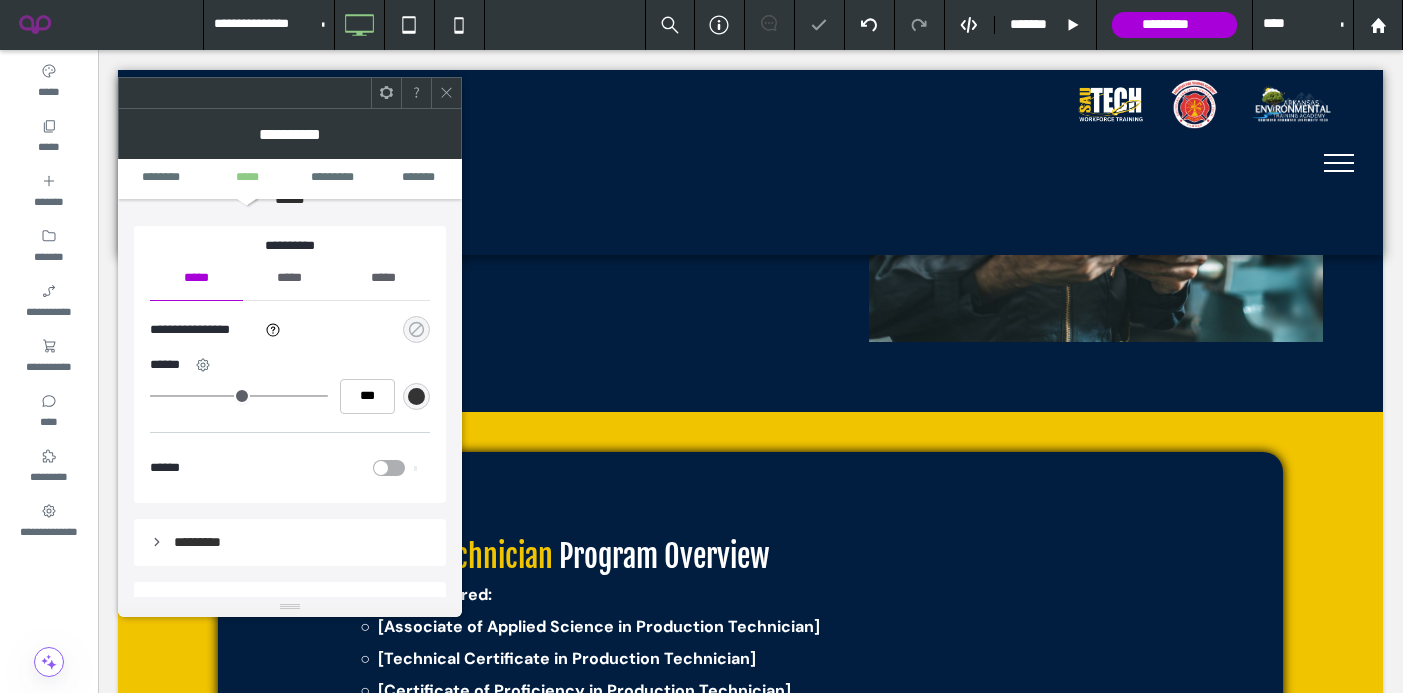 click at bounding box center (416, 329) 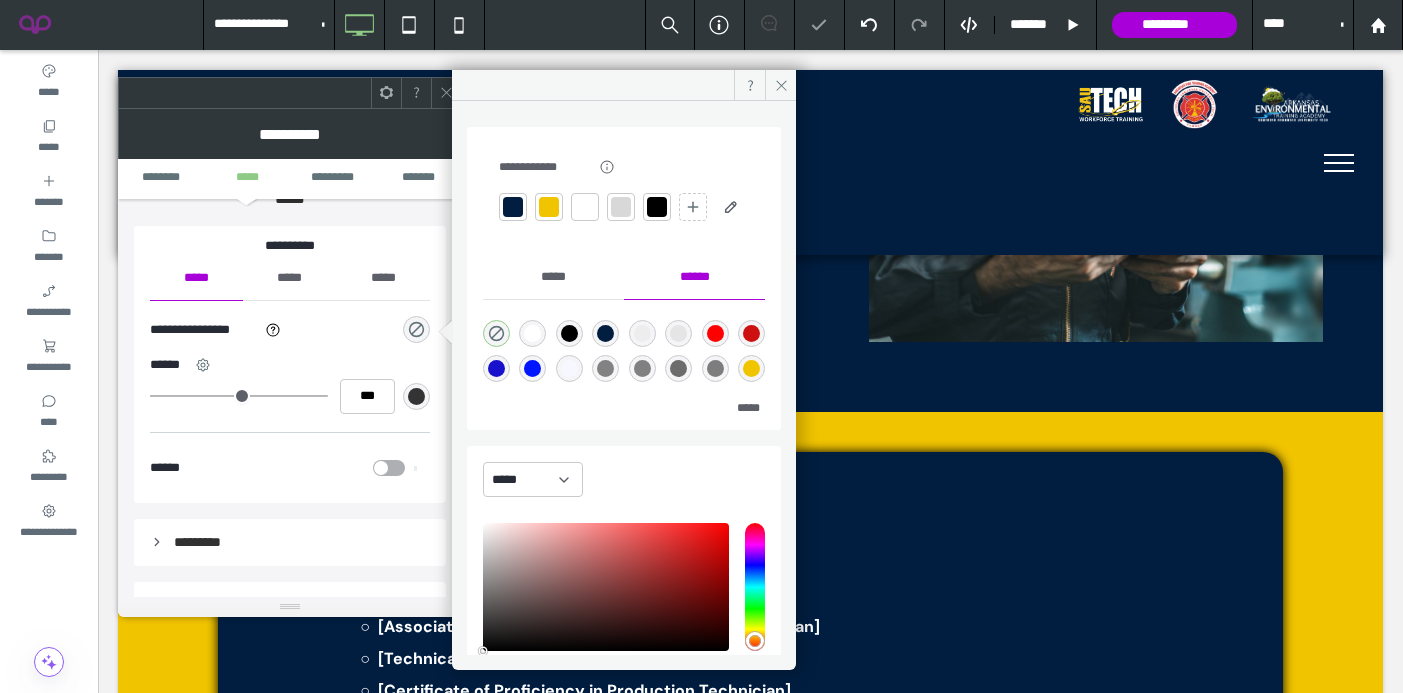 click at bounding box center [549, 207] 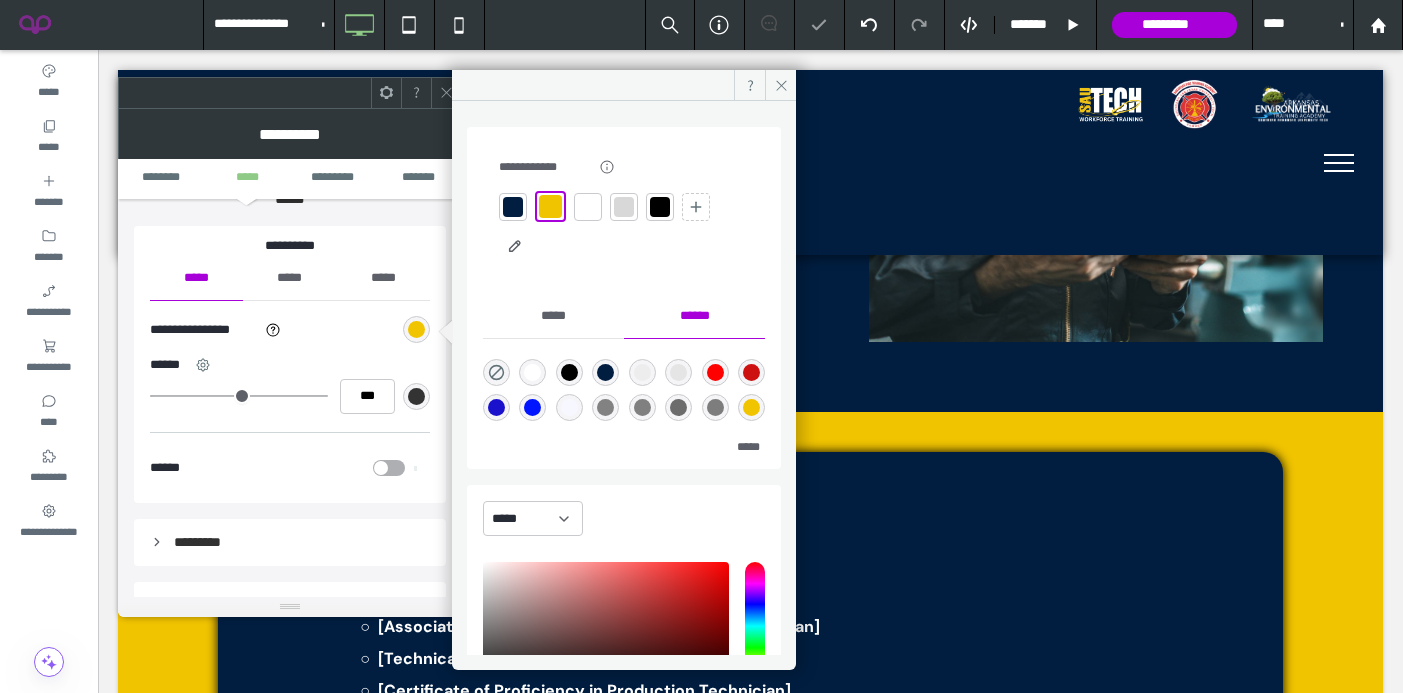 click 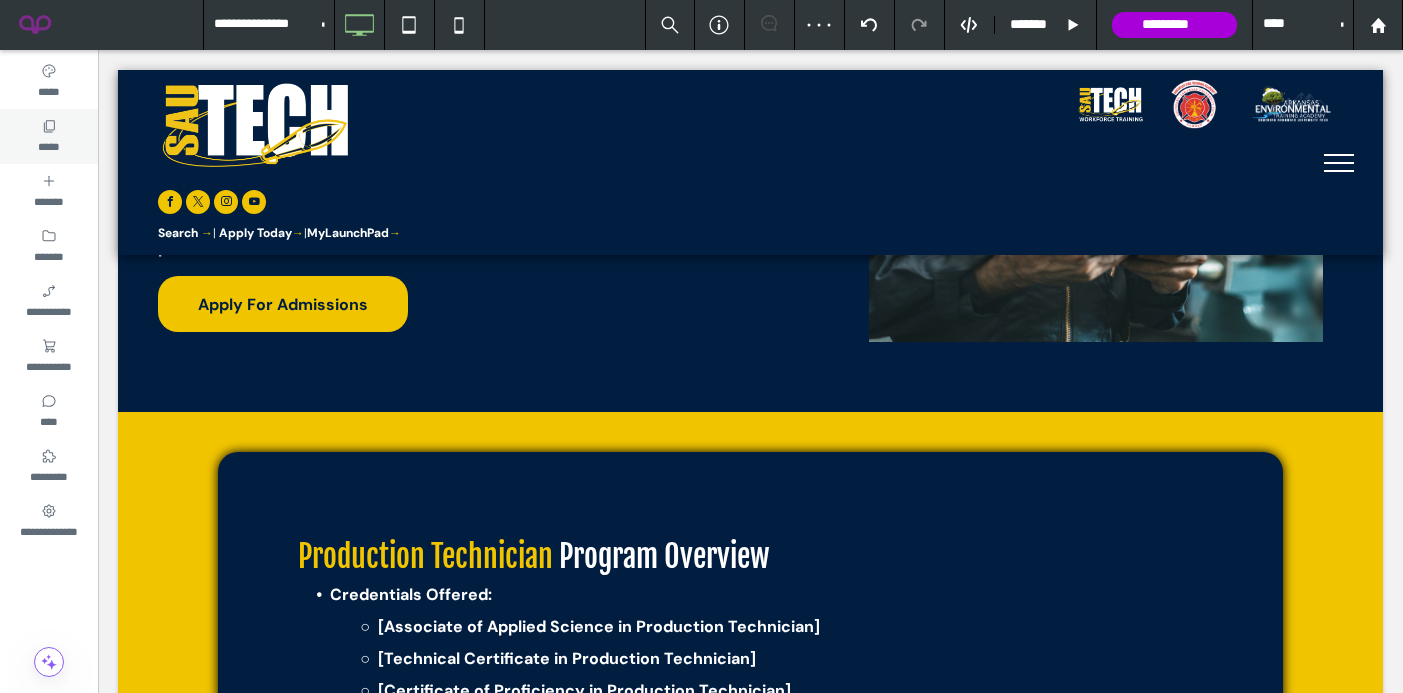 click on "*****" at bounding box center [49, 136] 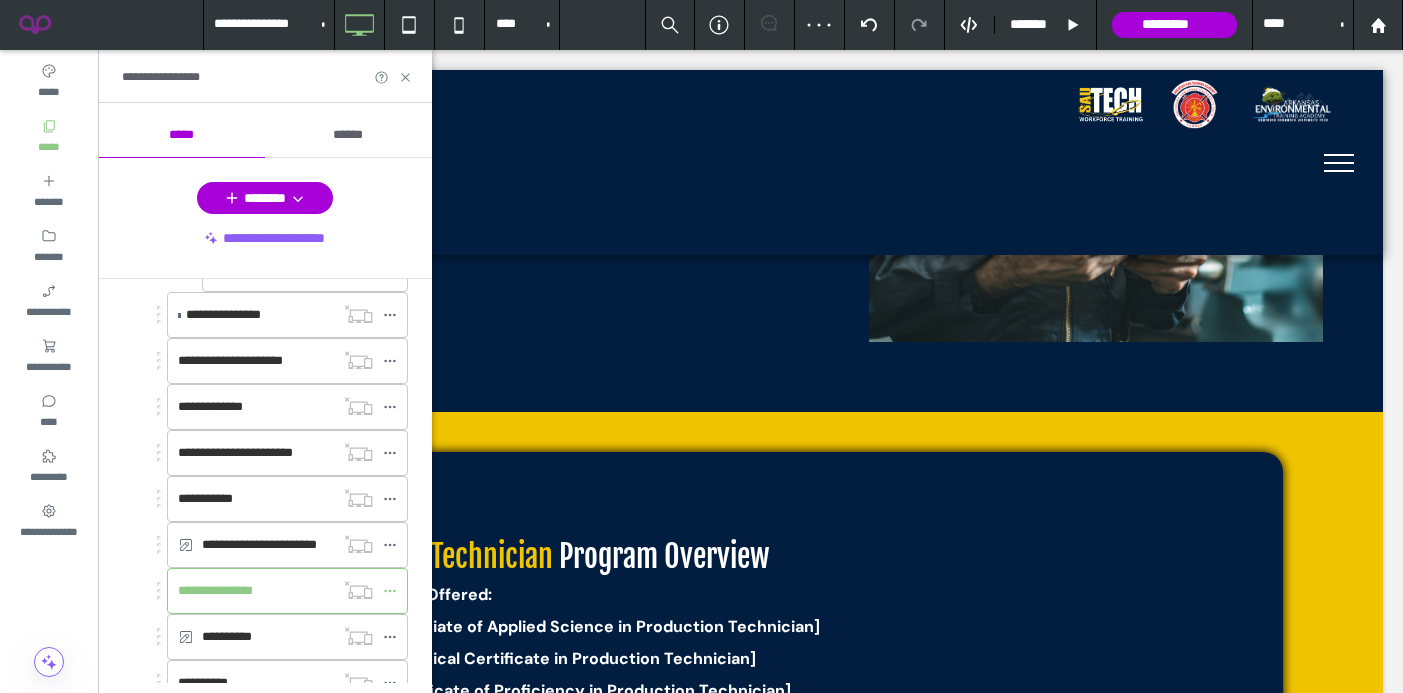 scroll, scrollTop: 1270, scrollLeft: 0, axis: vertical 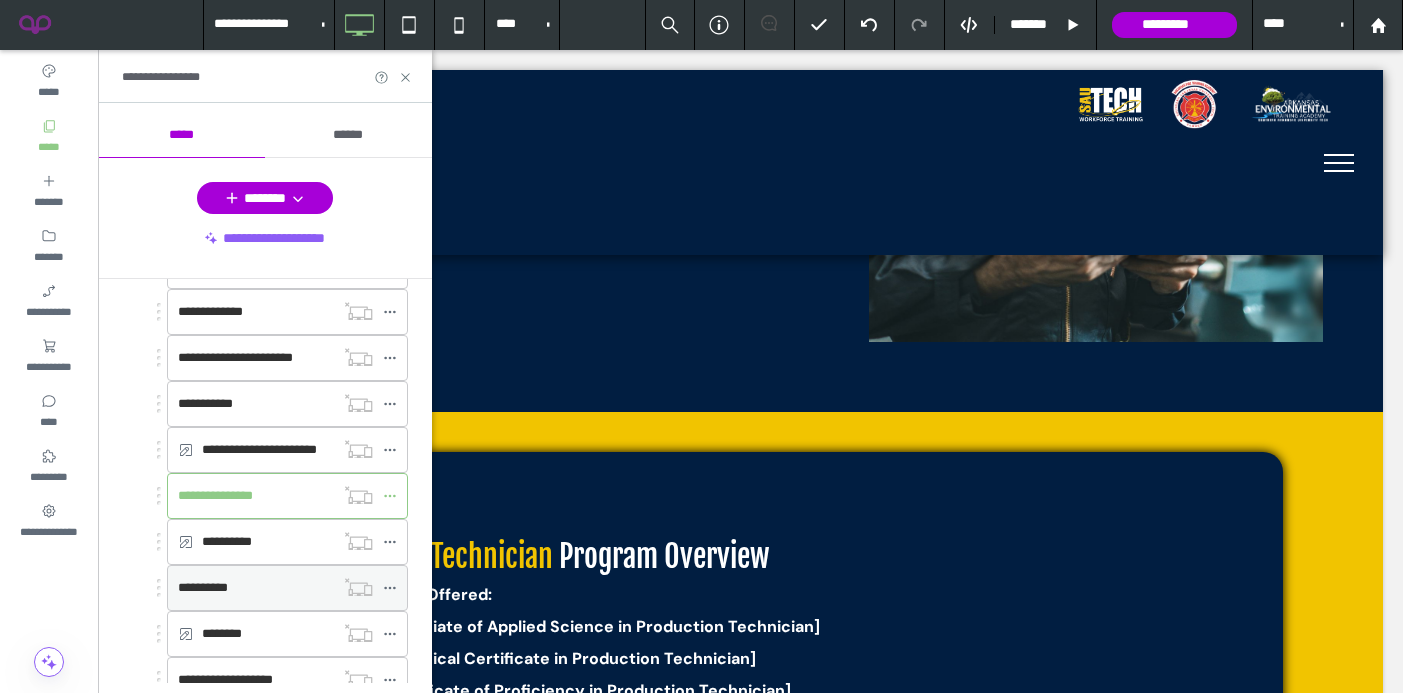 click on "**********" at bounding box center [256, 588] 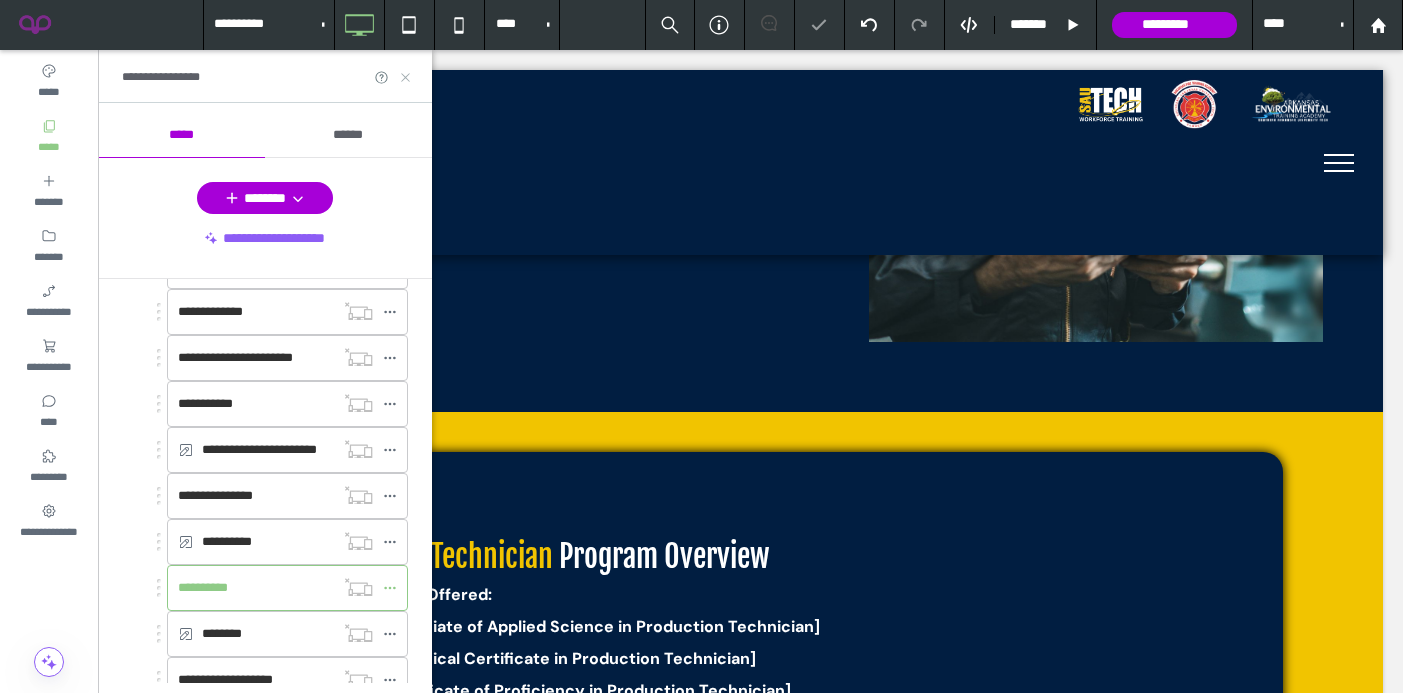 click 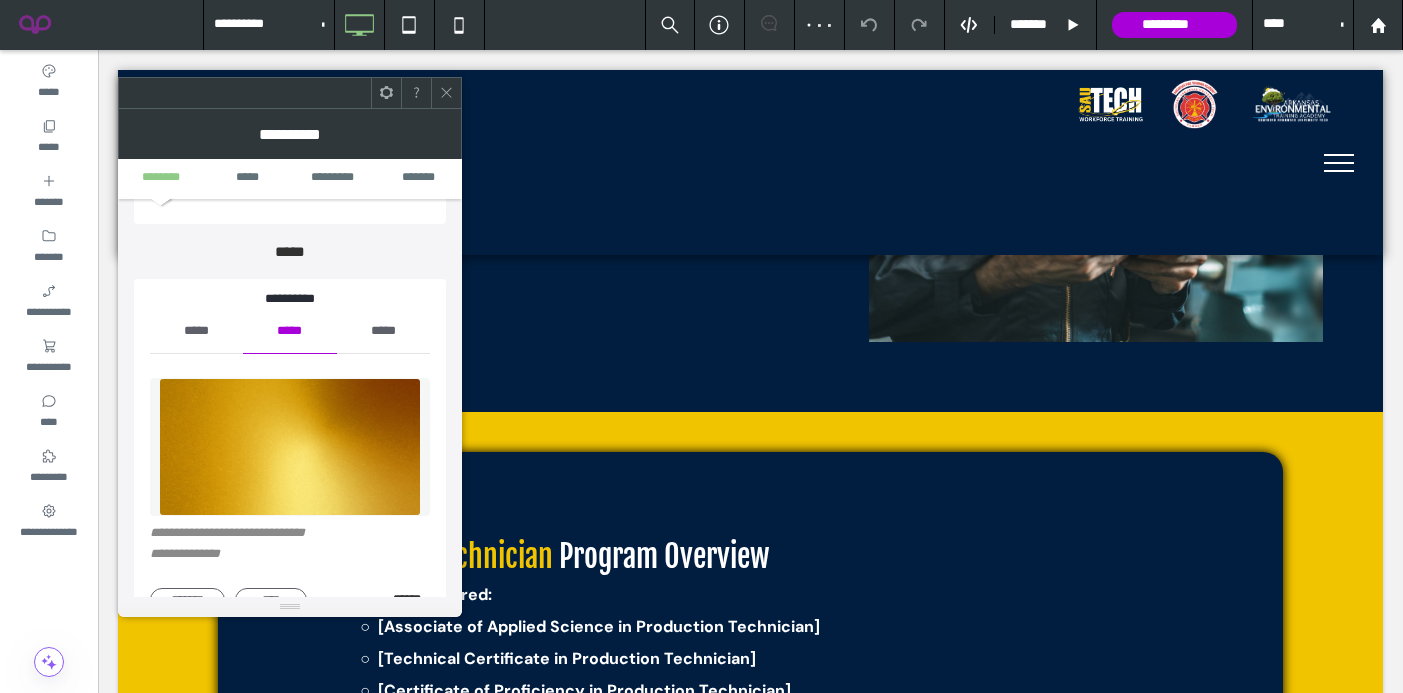 scroll, scrollTop: 148, scrollLeft: 0, axis: vertical 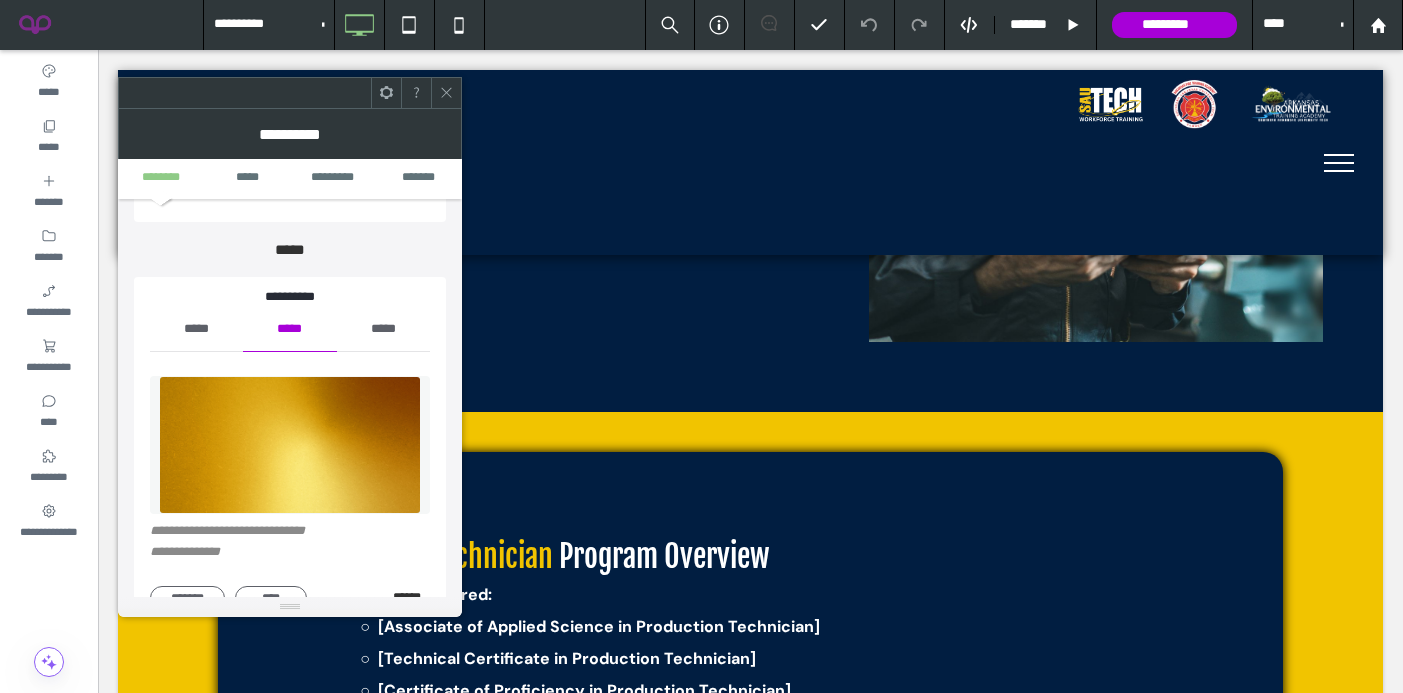 click on "******" at bounding box center [411, 597] 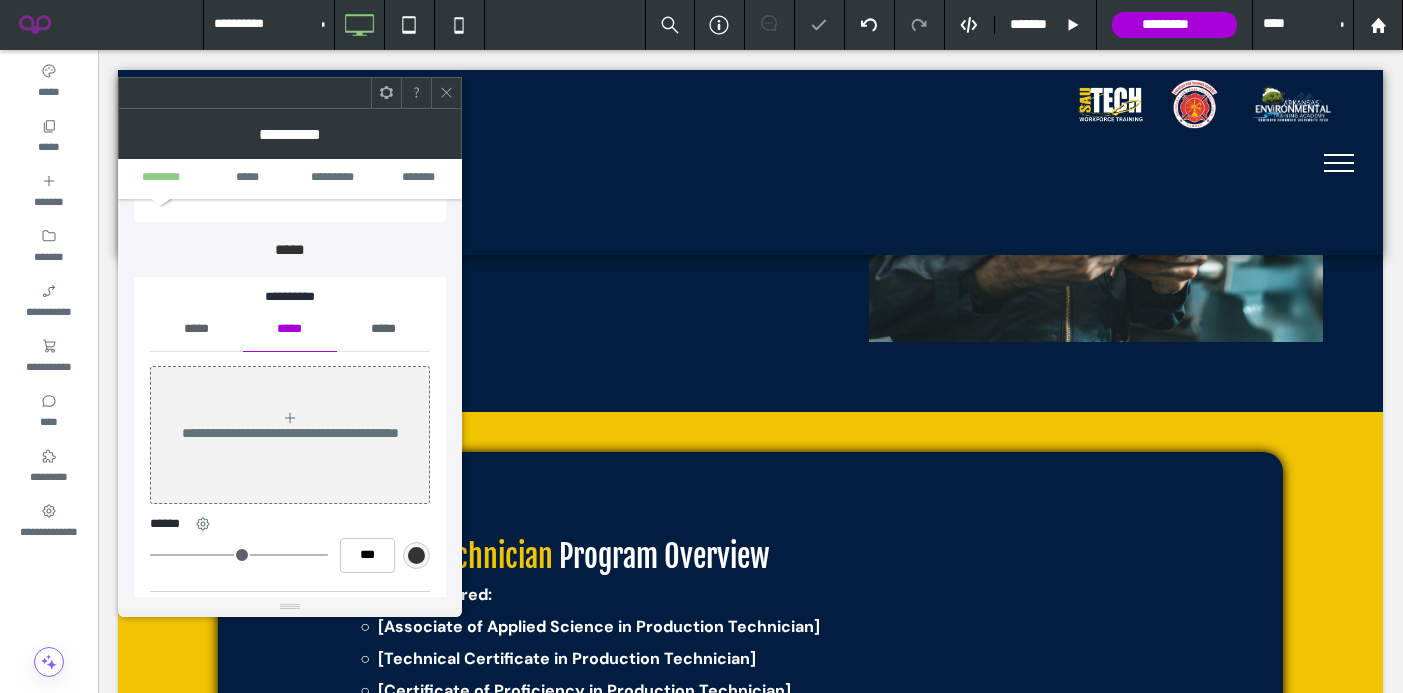 click on "*****" at bounding box center (196, 329) 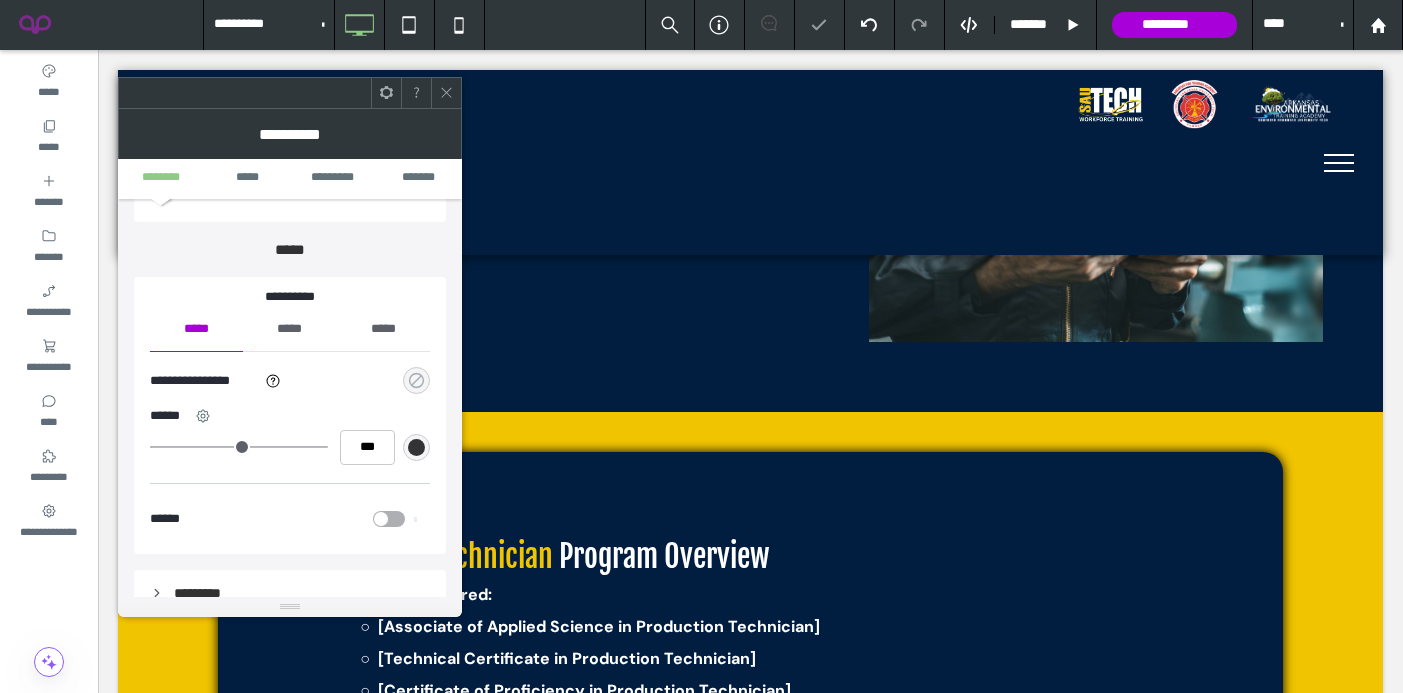 click at bounding box center (416, 380) 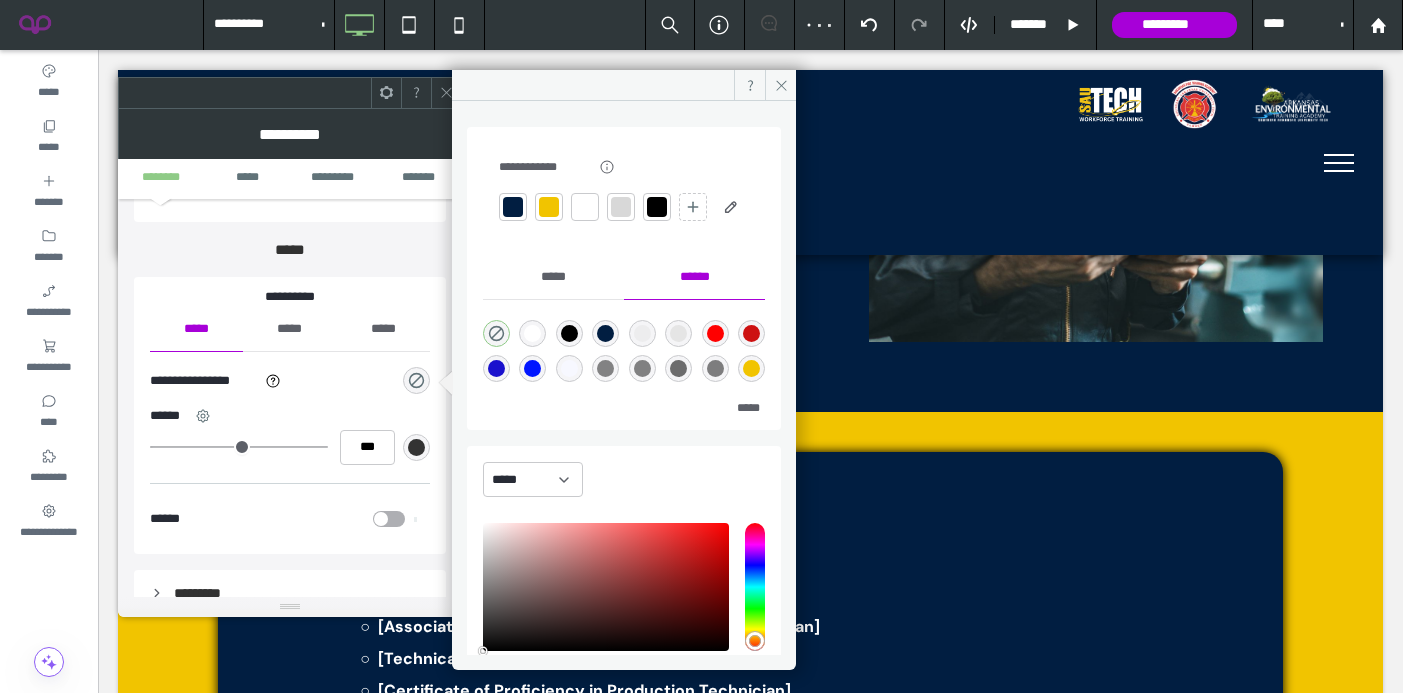 click at bounding box center [549, 207] 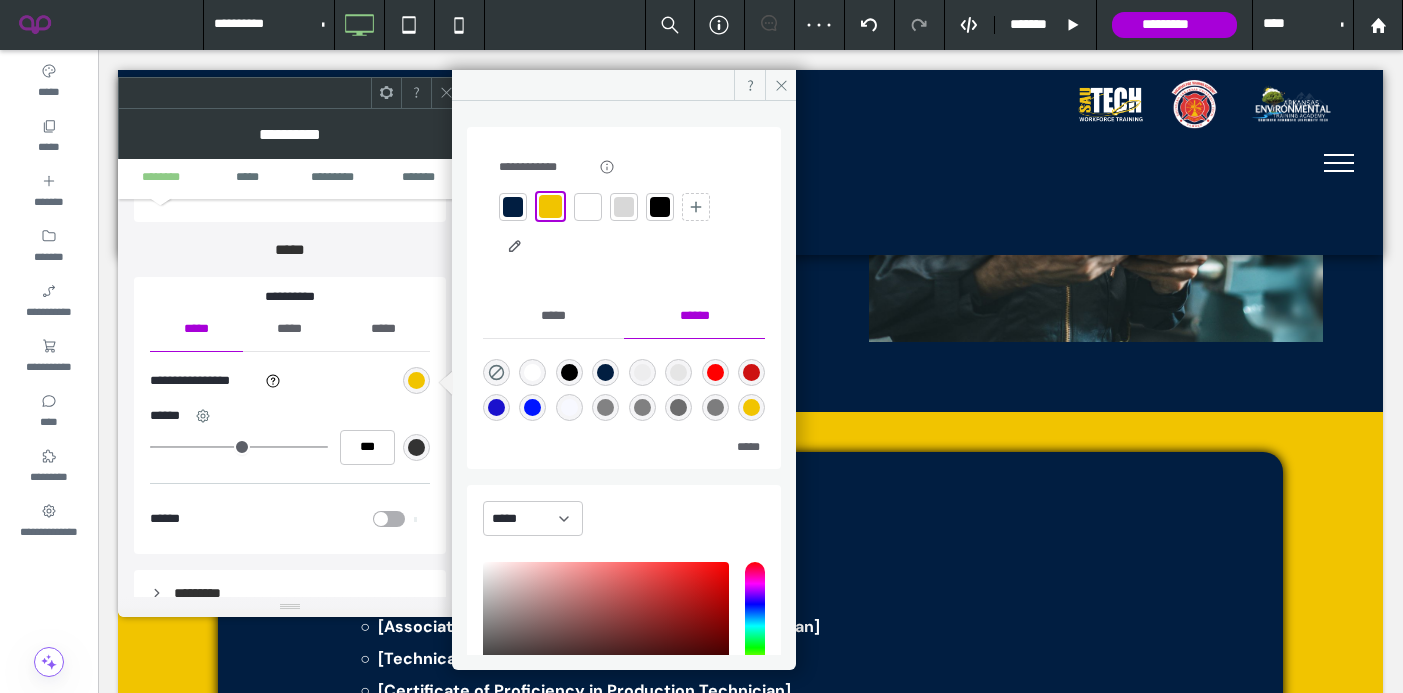 click 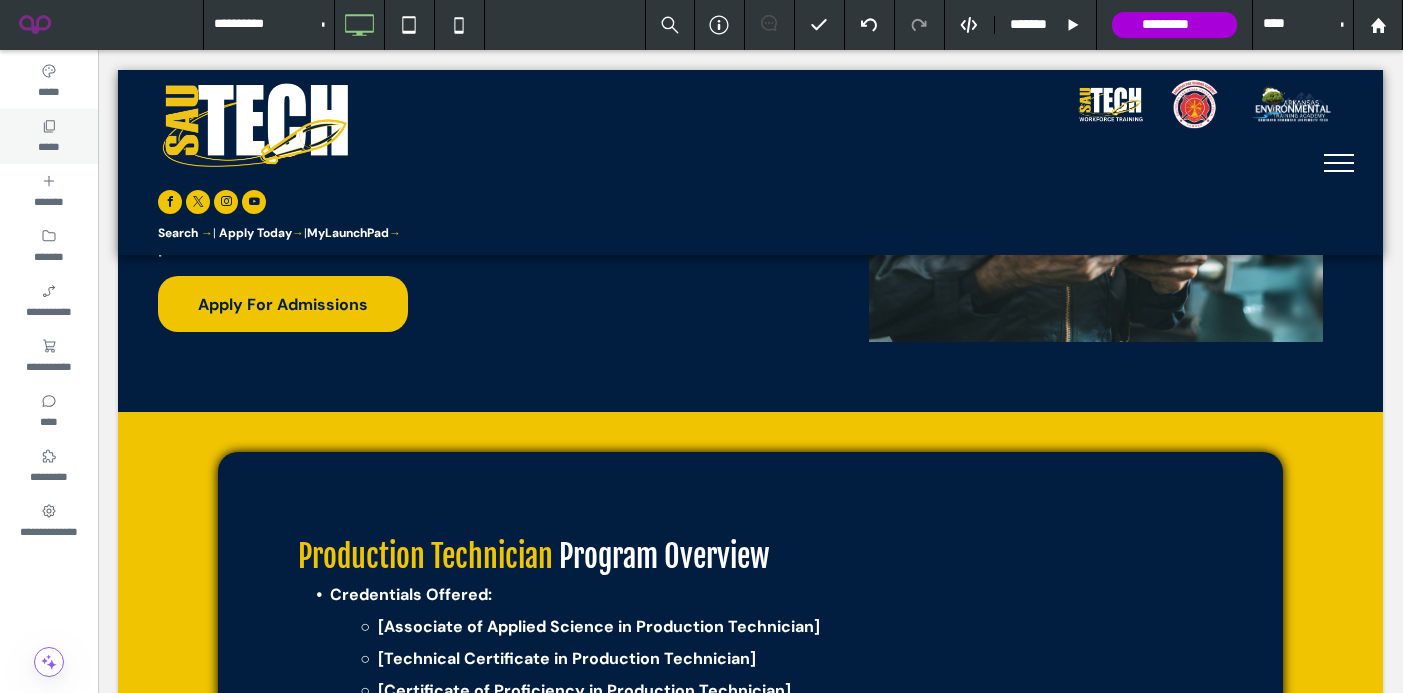 click 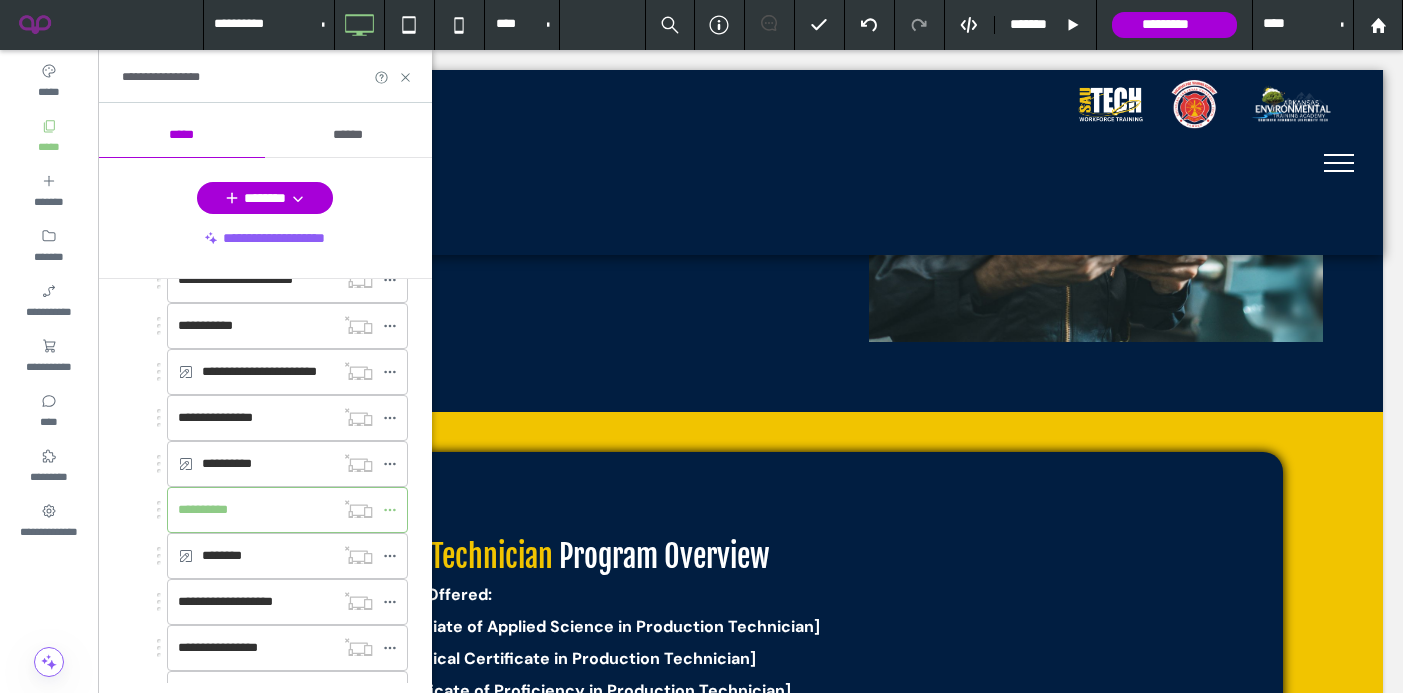 scroll, scrollTop: 1365, scrollLeft: 0, axis: vertical 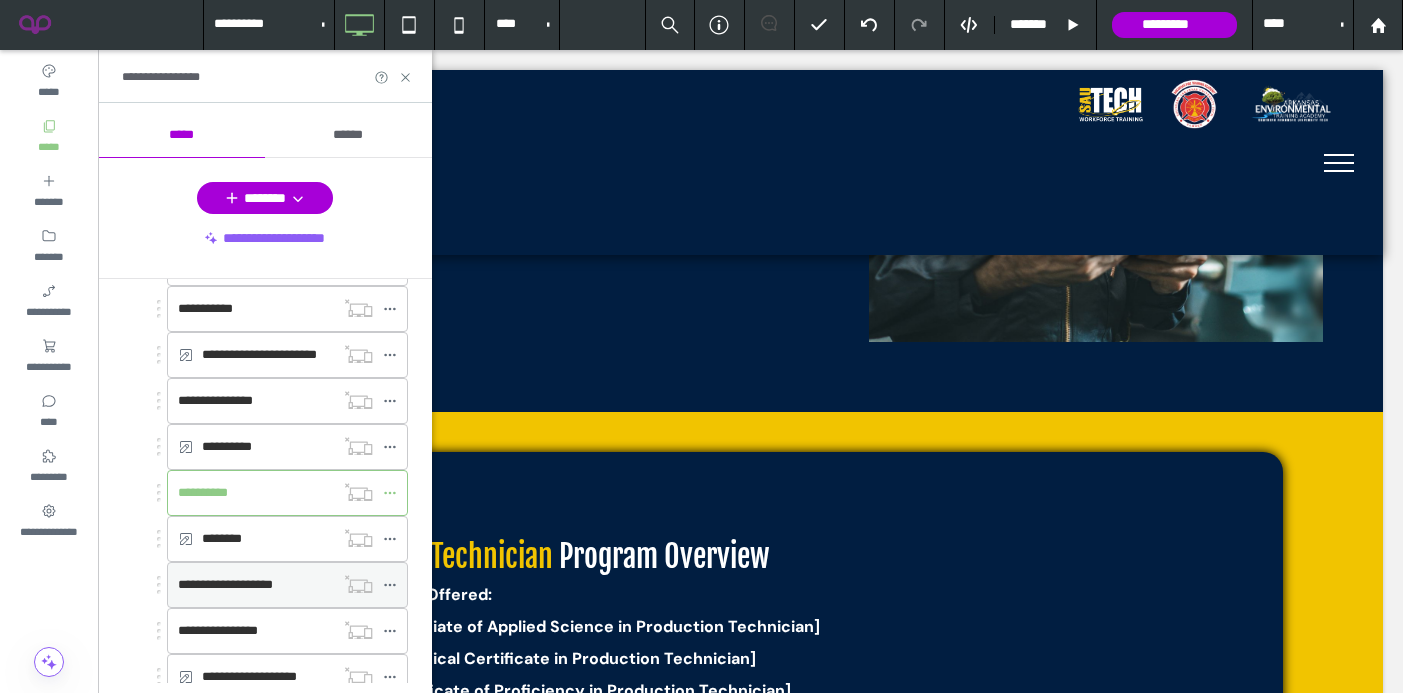 click on "**********" at bounding box center (225, 584) 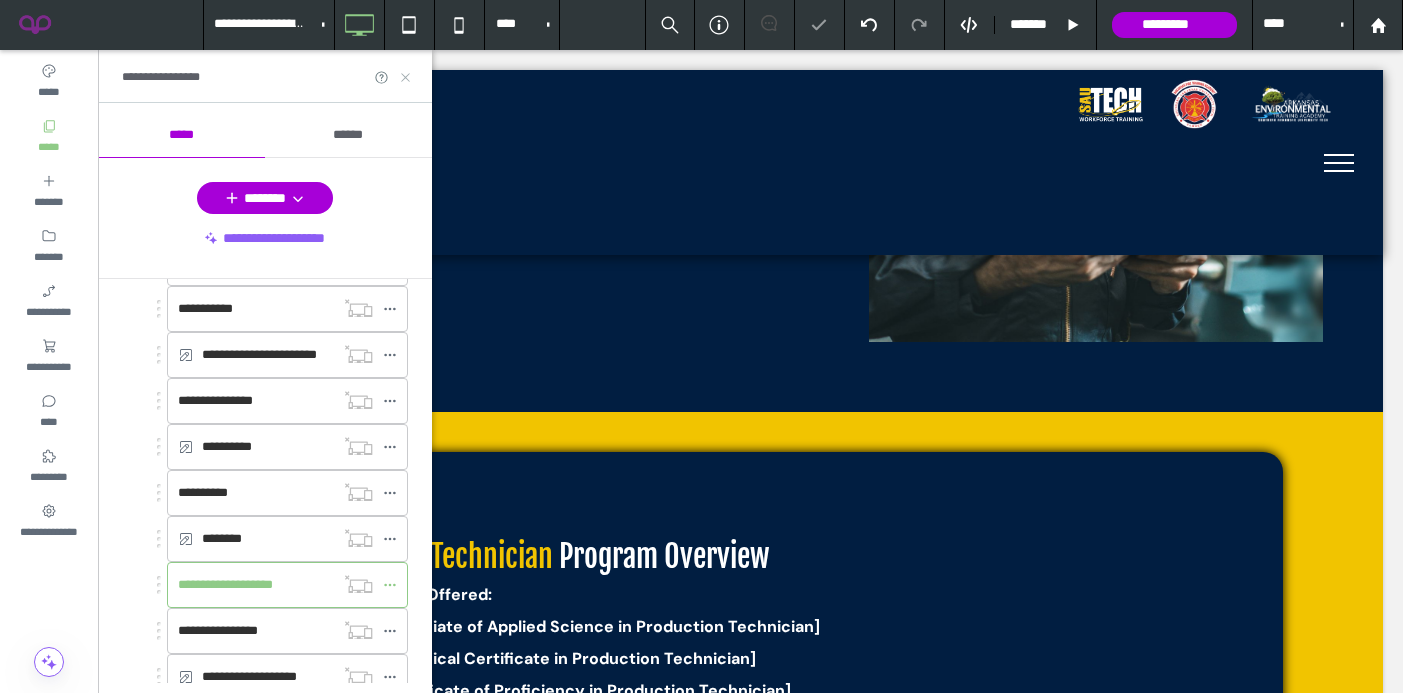 click 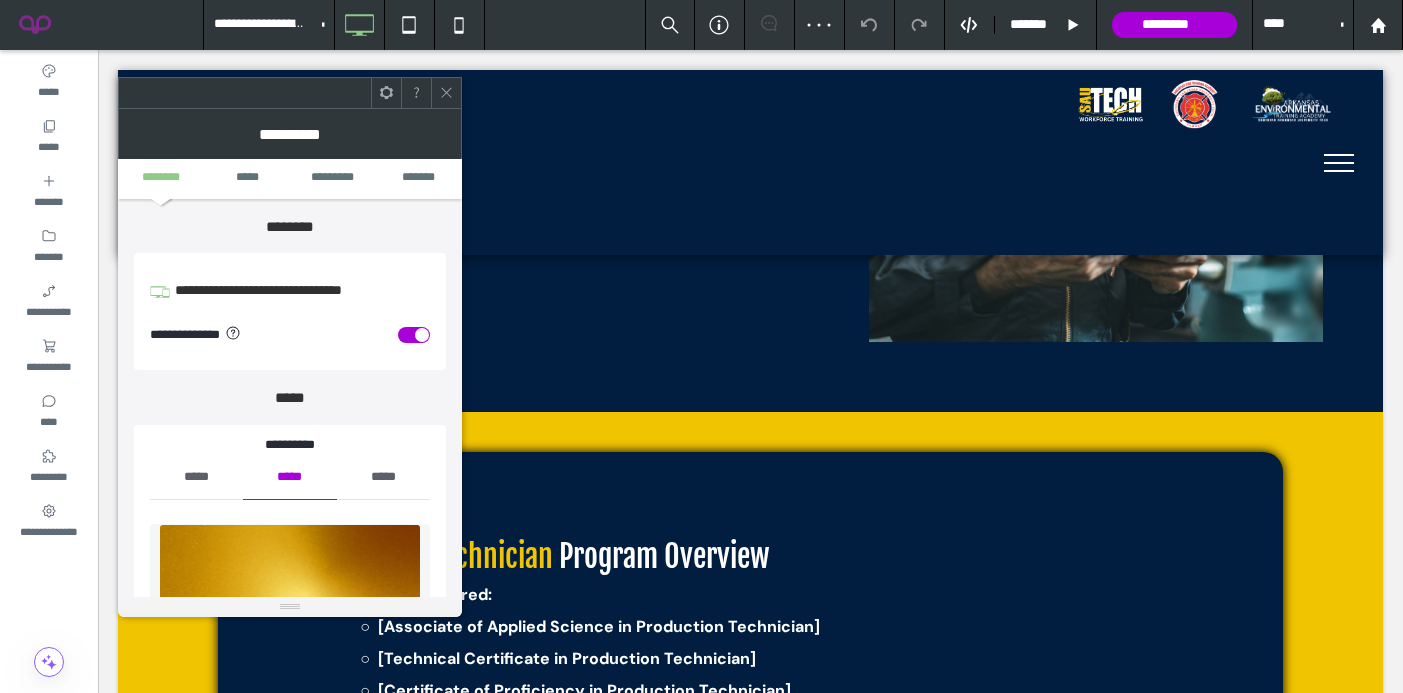 click at bounding box center (414, 335) 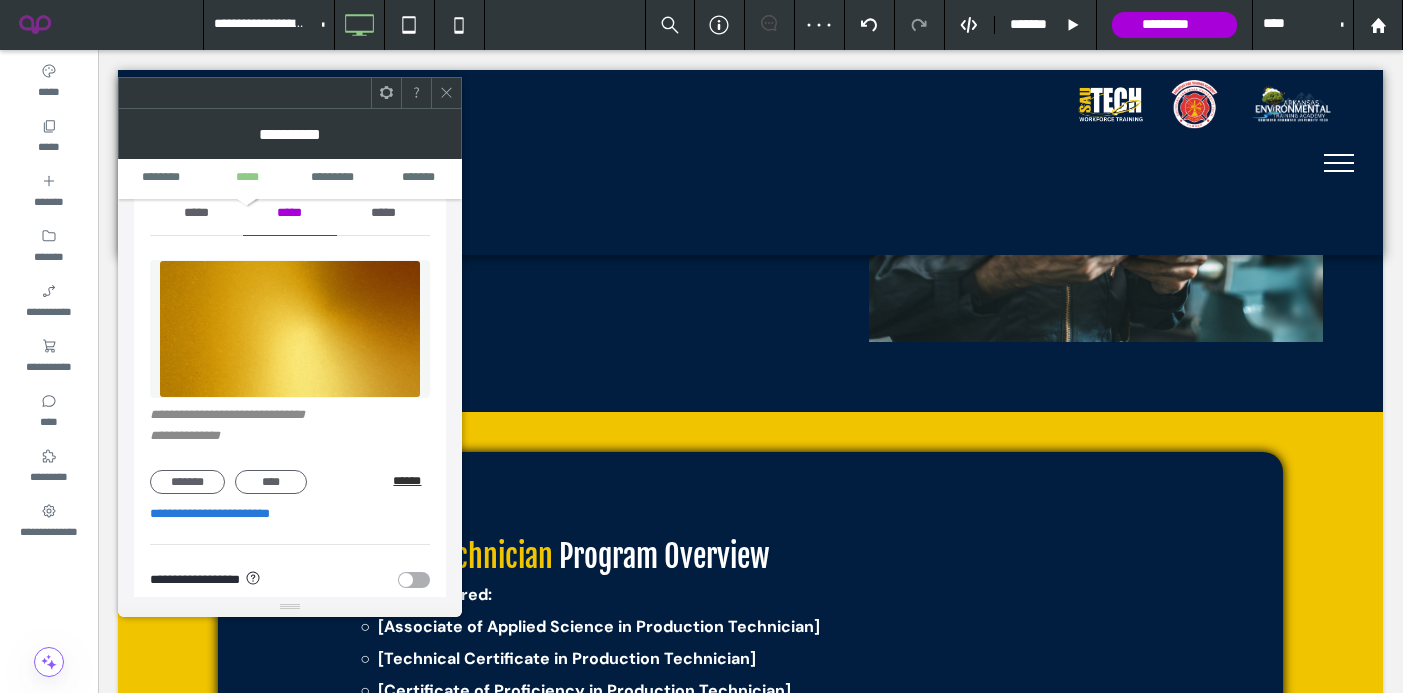 scroll, scrollTop: 270, scrollLeft: 0, axis: vertical 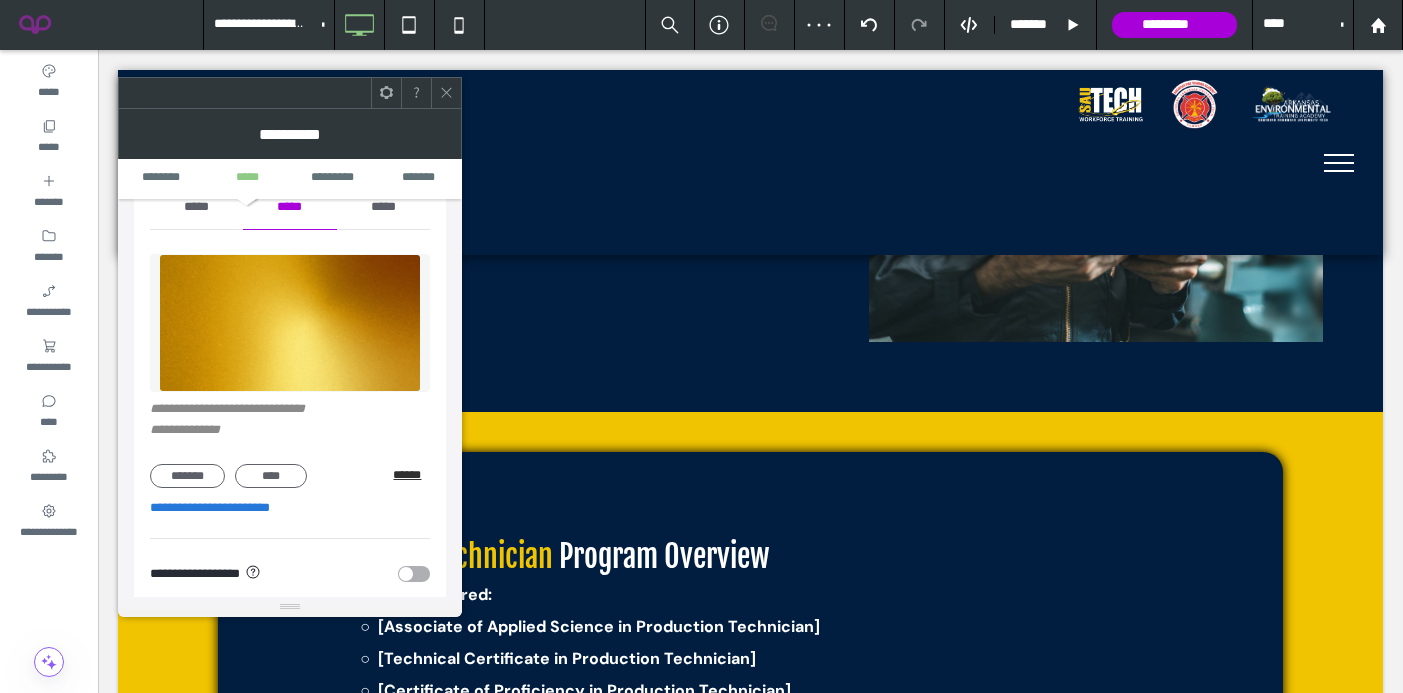 click on "******" at bounding box center [411, 475] 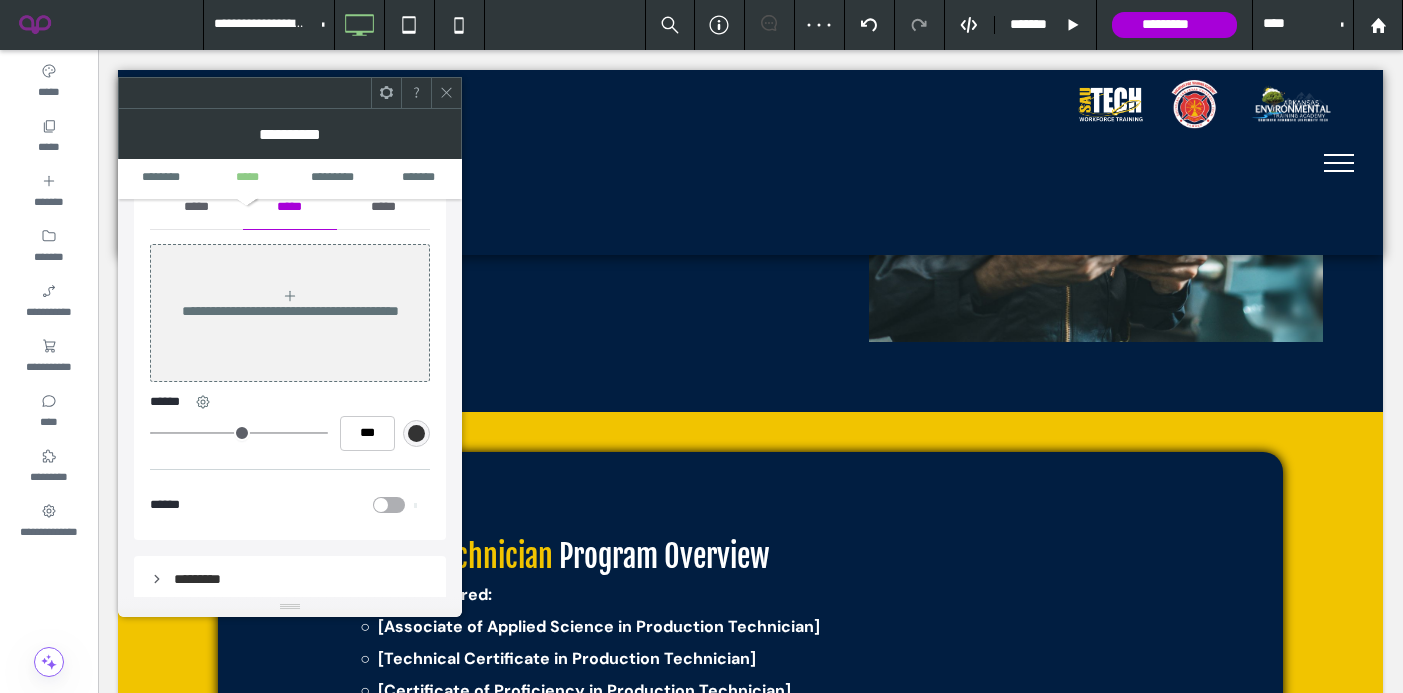 click on "*****" at bounding box center (196, 207) 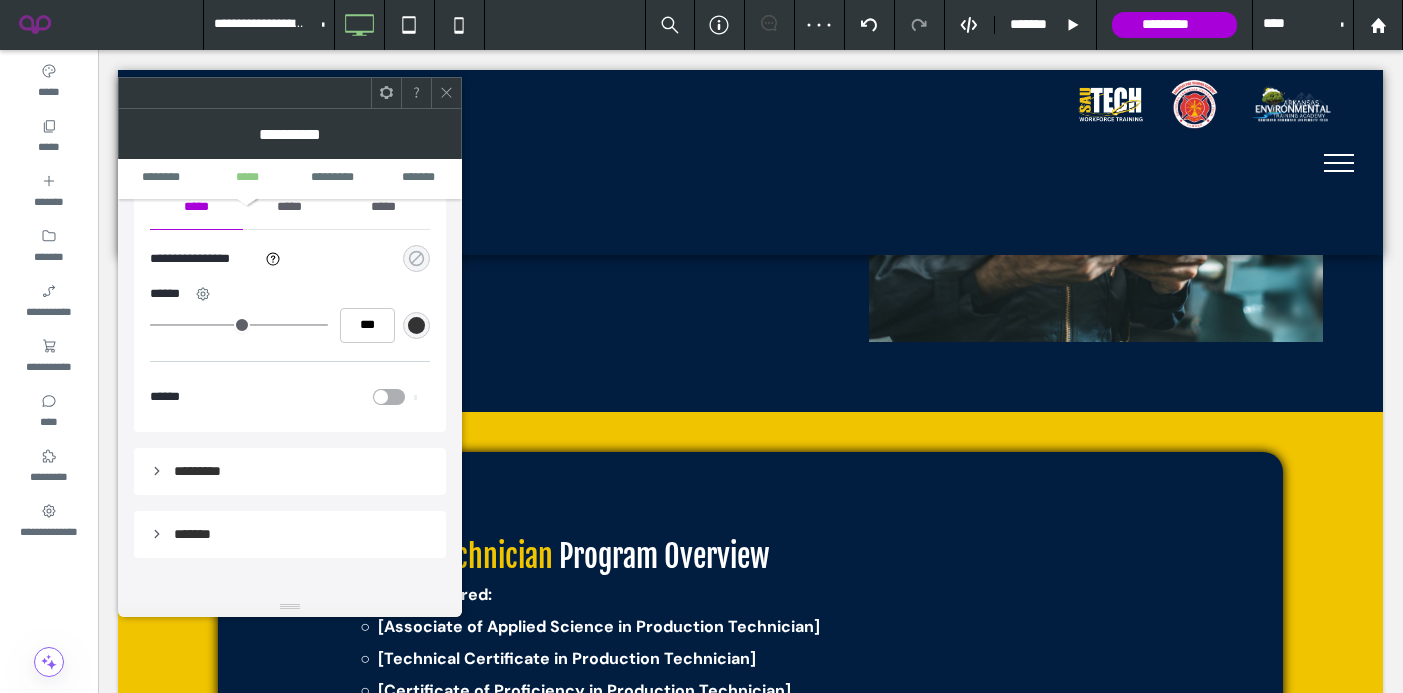 click at bounding box center [416, 258] 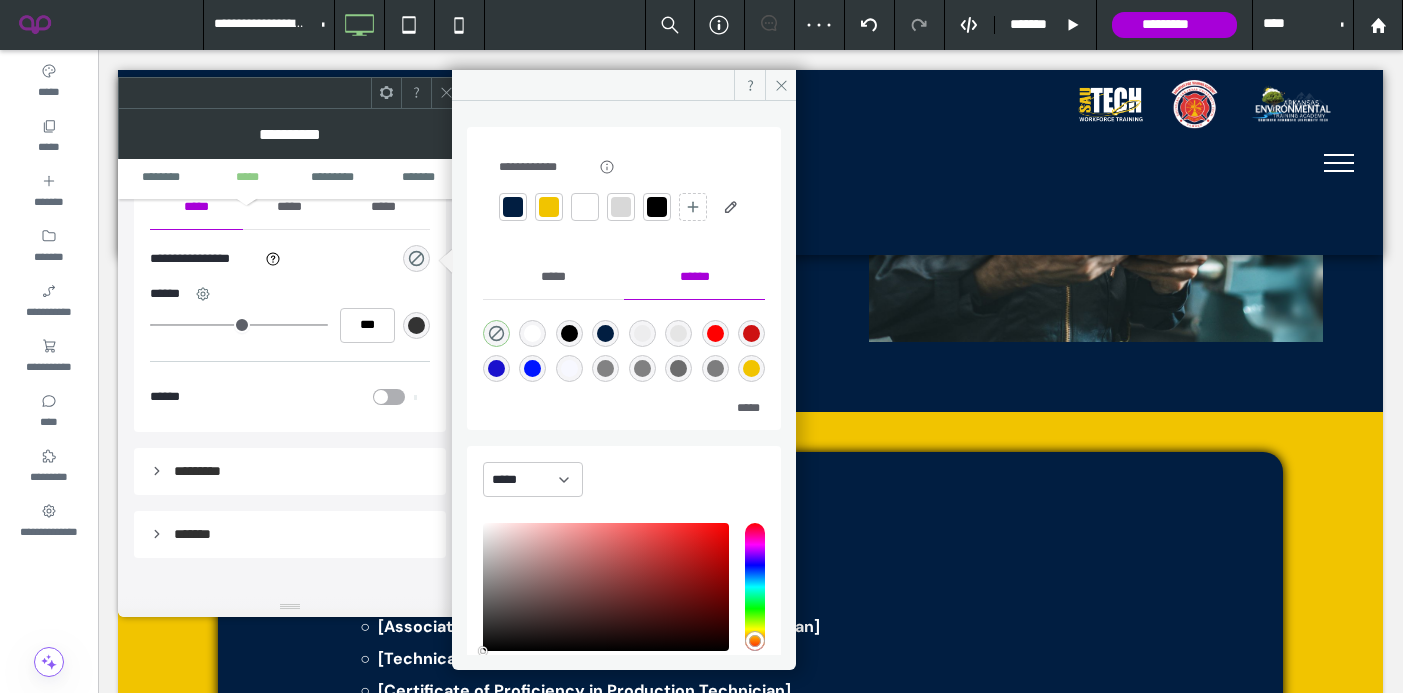 click at bounding box center (549, 207) 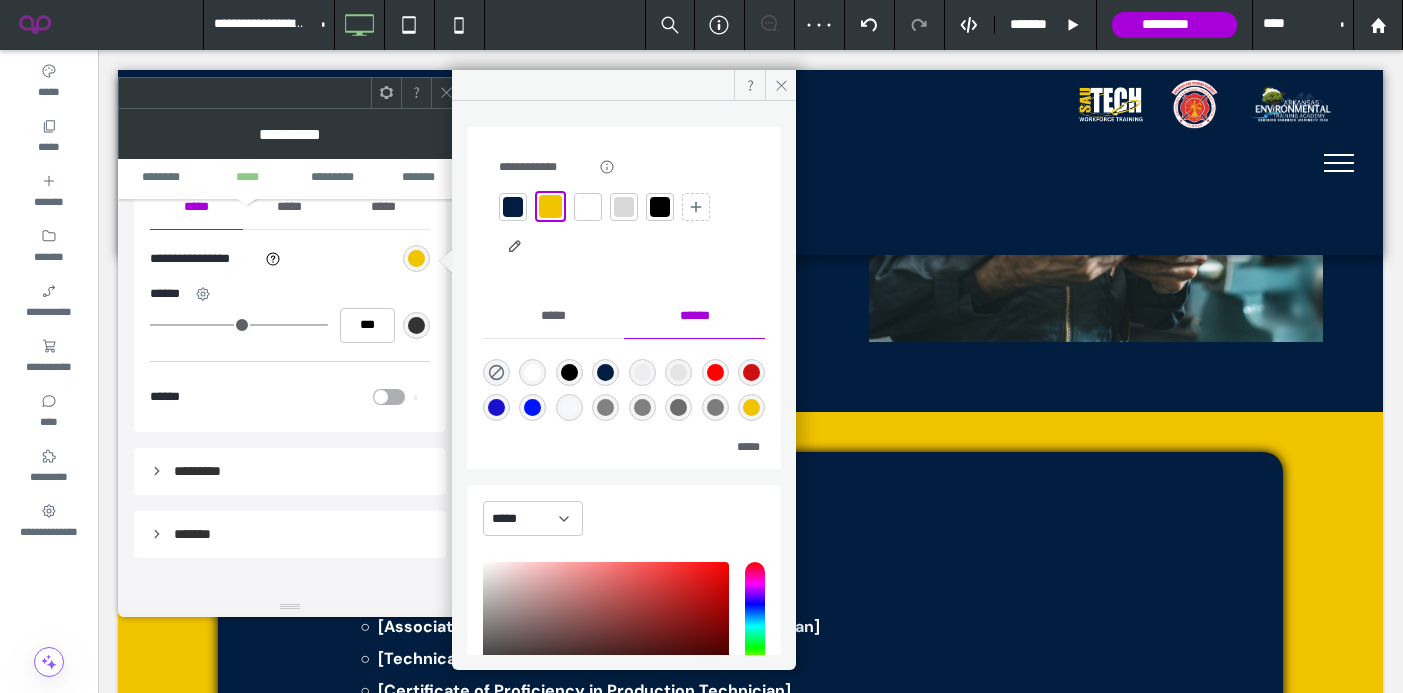 click 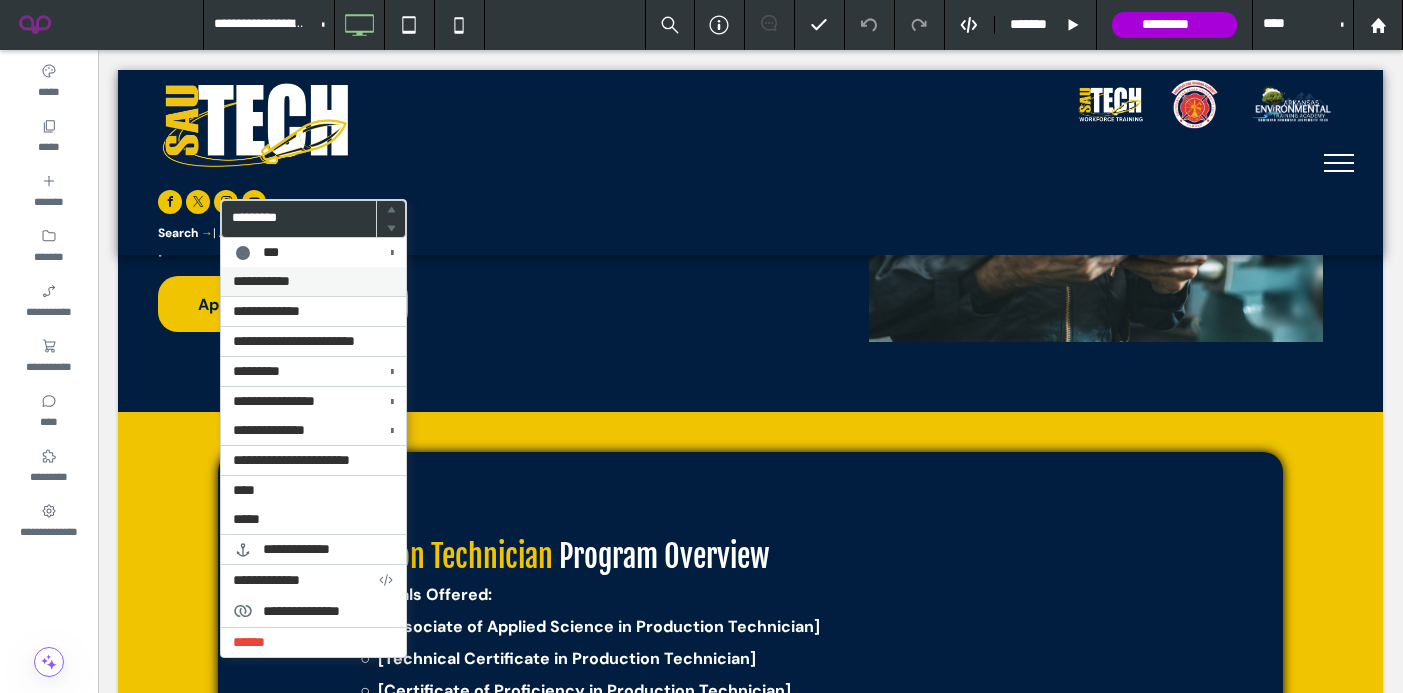 click on "**********" at bounding box center [313, 281] 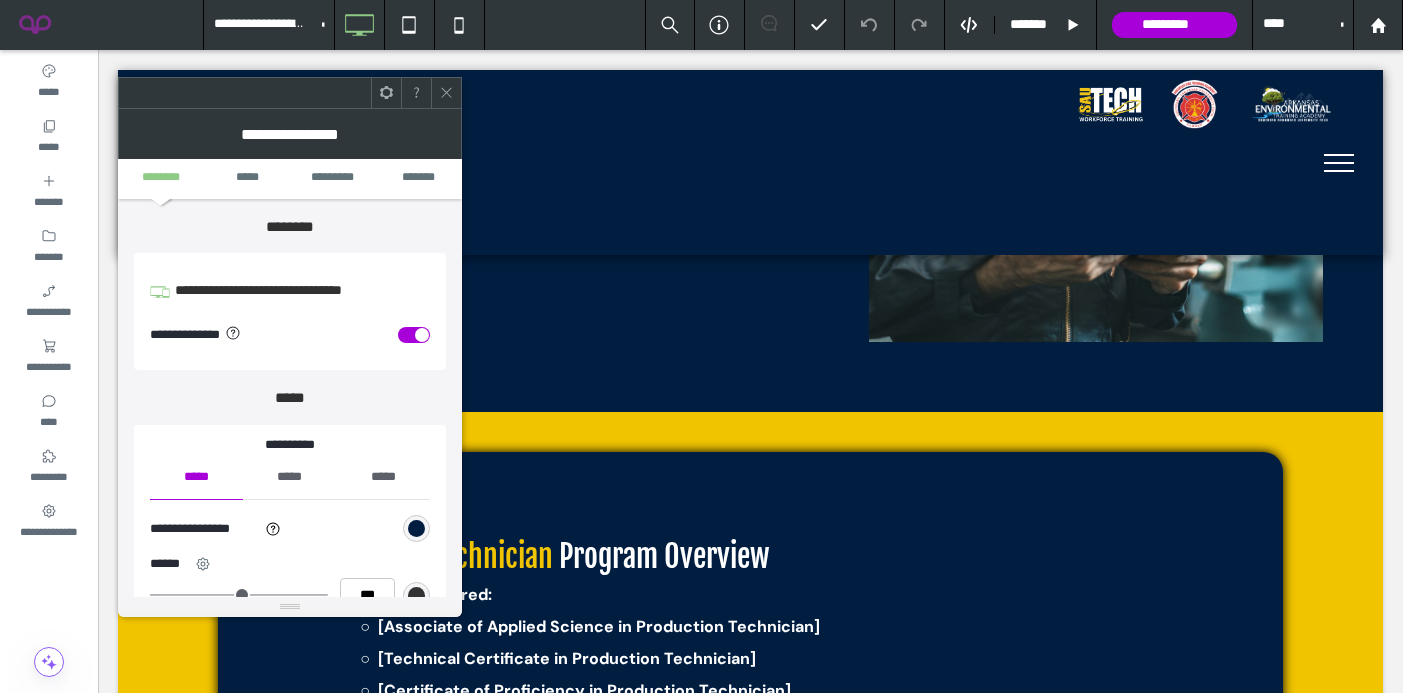 click at bounding box center [422, 335] 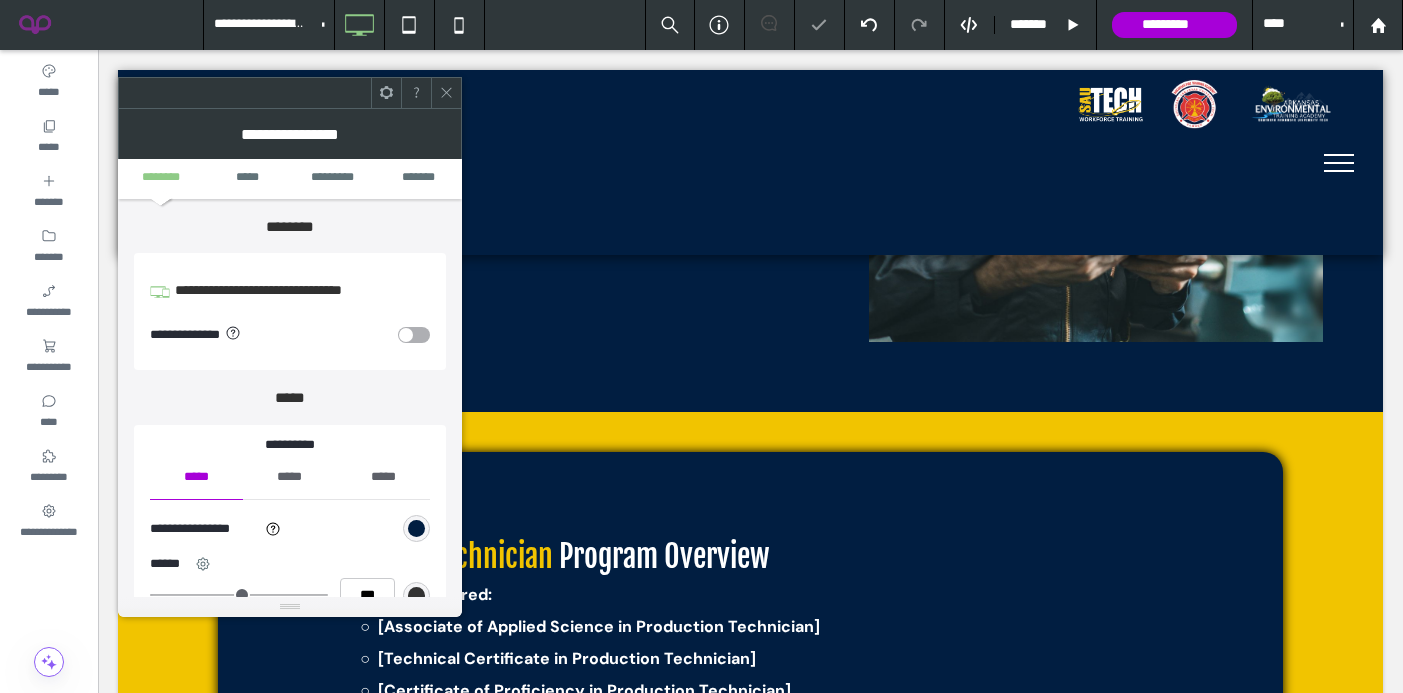 click 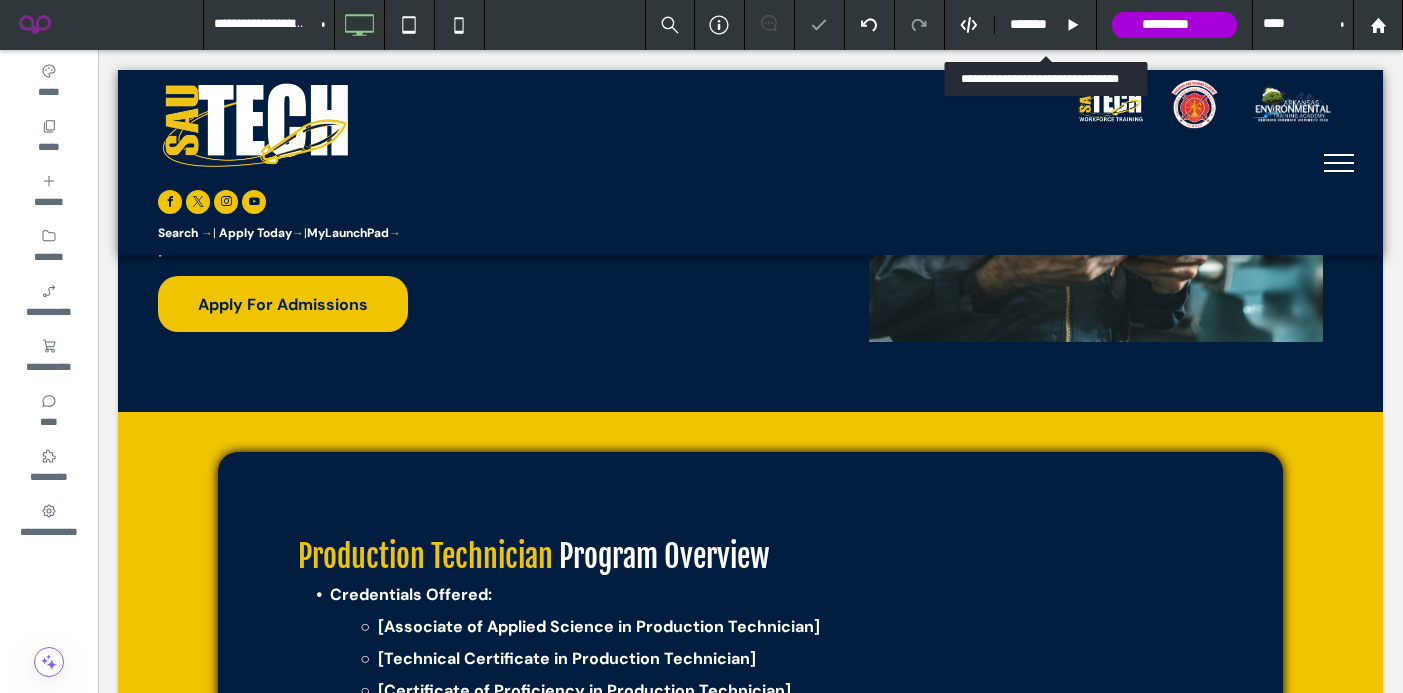 click on "*******" at bounding box center (1046, 25) 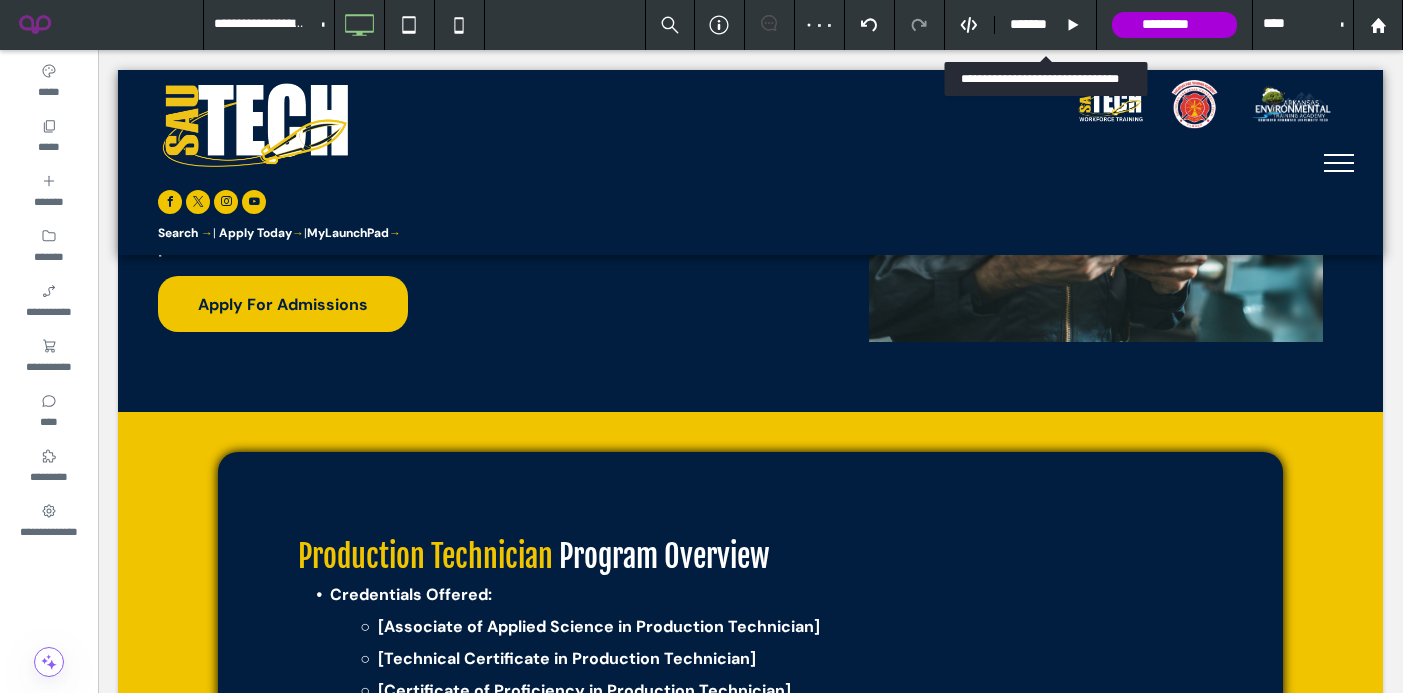 click on "*******" at bounding box center (1035, 25) 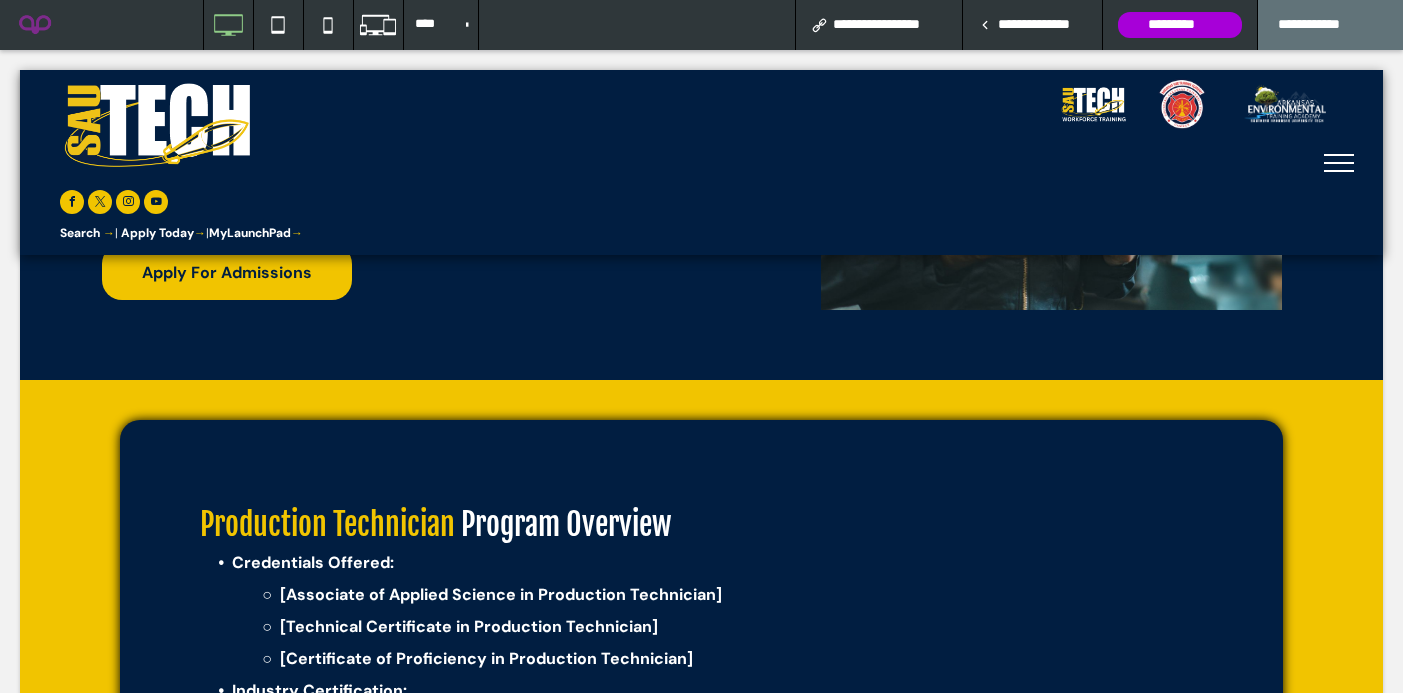 click on "**********" at bounding box center (1042, 25) 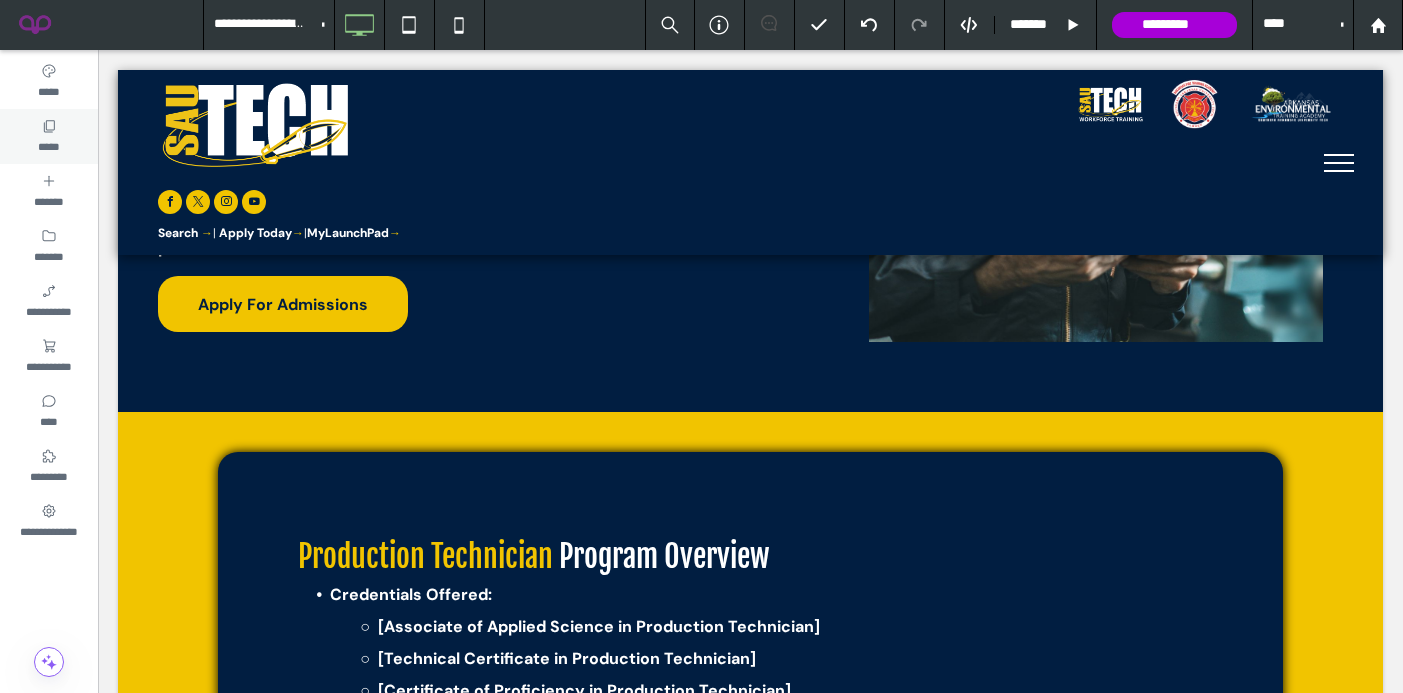 click on "*****" at bounding box center [48, 145] 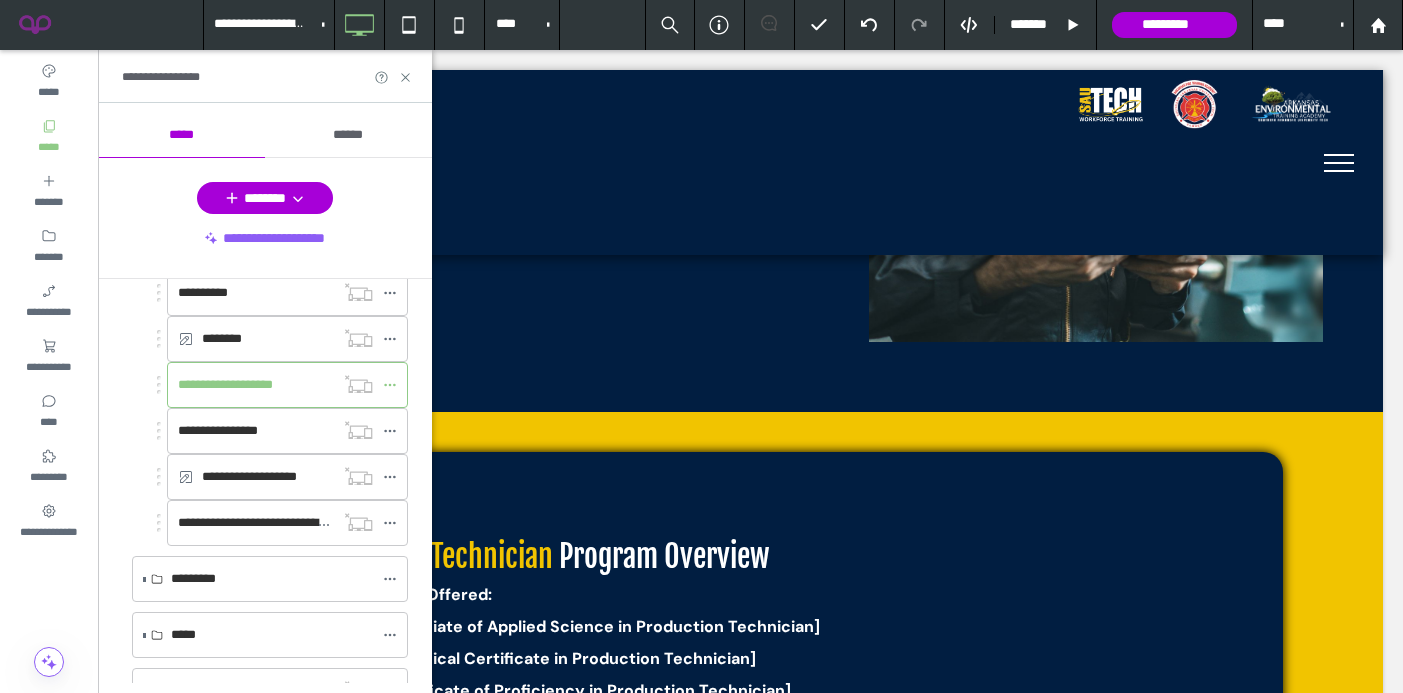 scroll, scrollTop: 1561, scrollLeft: 0, axis: vertical 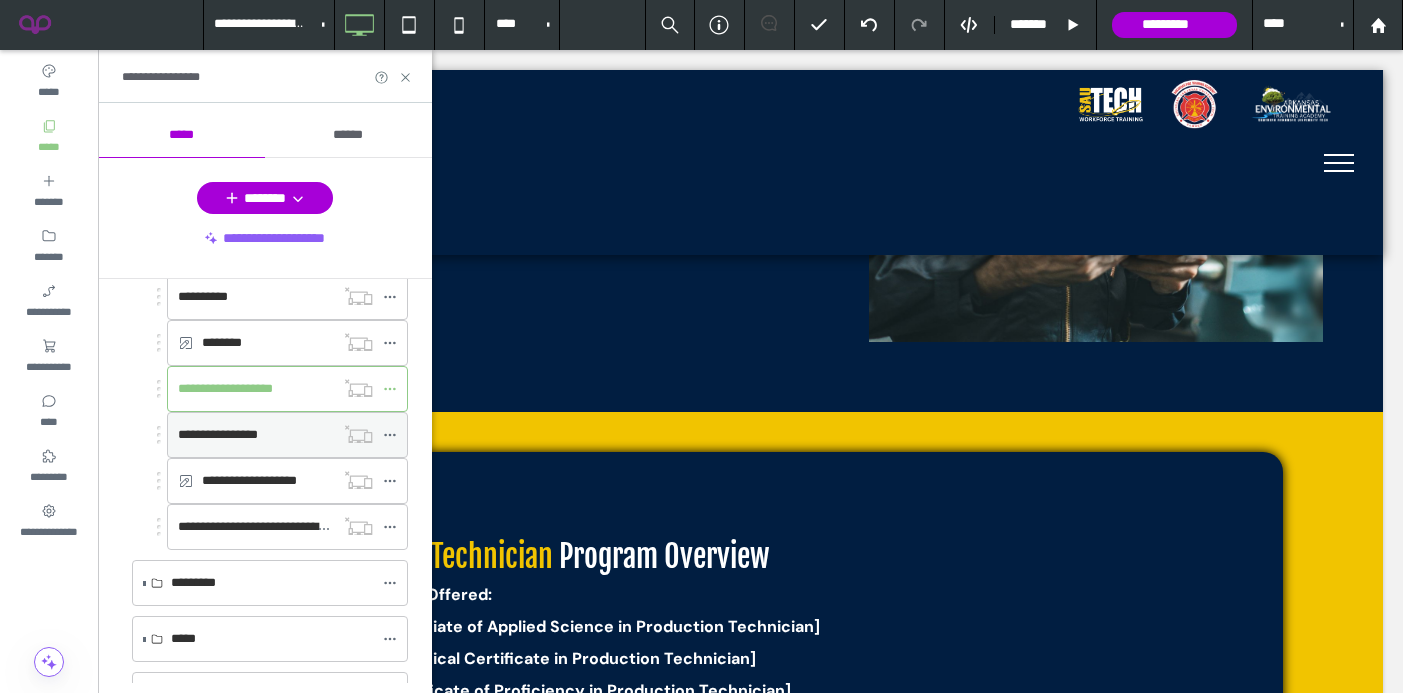 click on "**********" at bounding box center (256, 435) 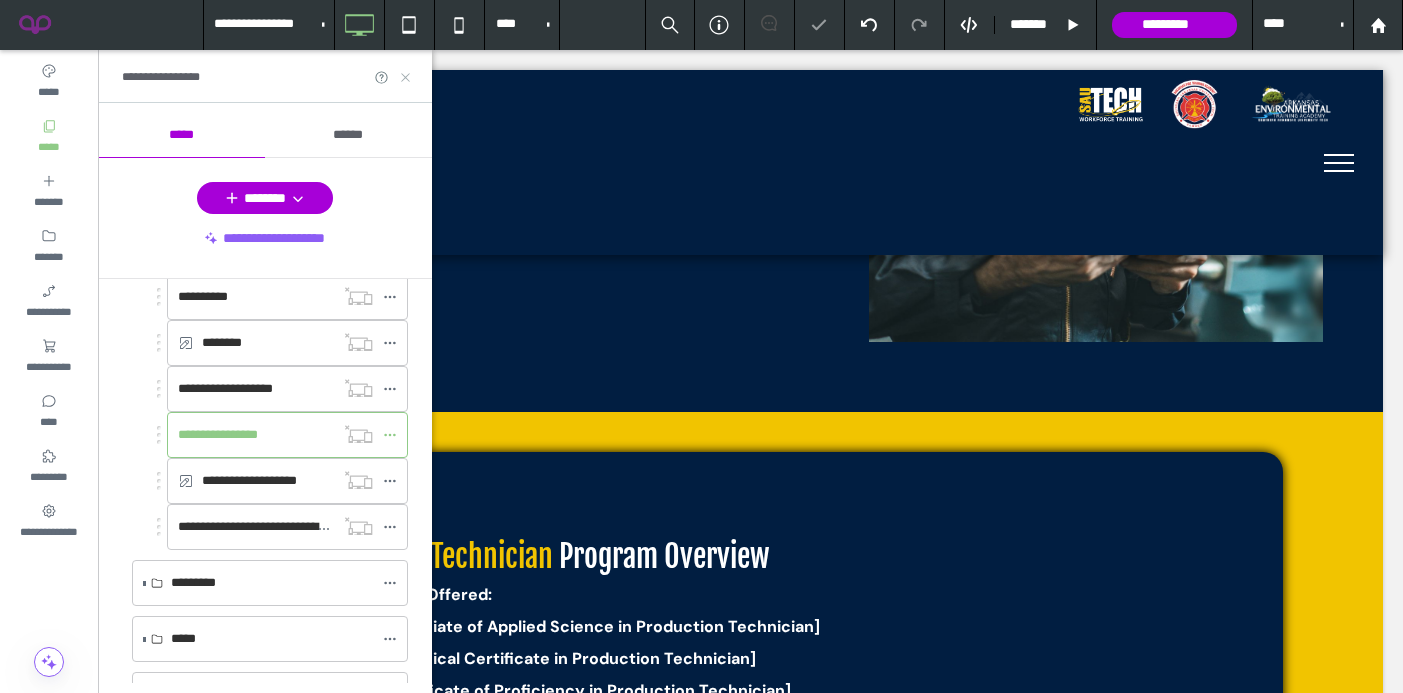 click 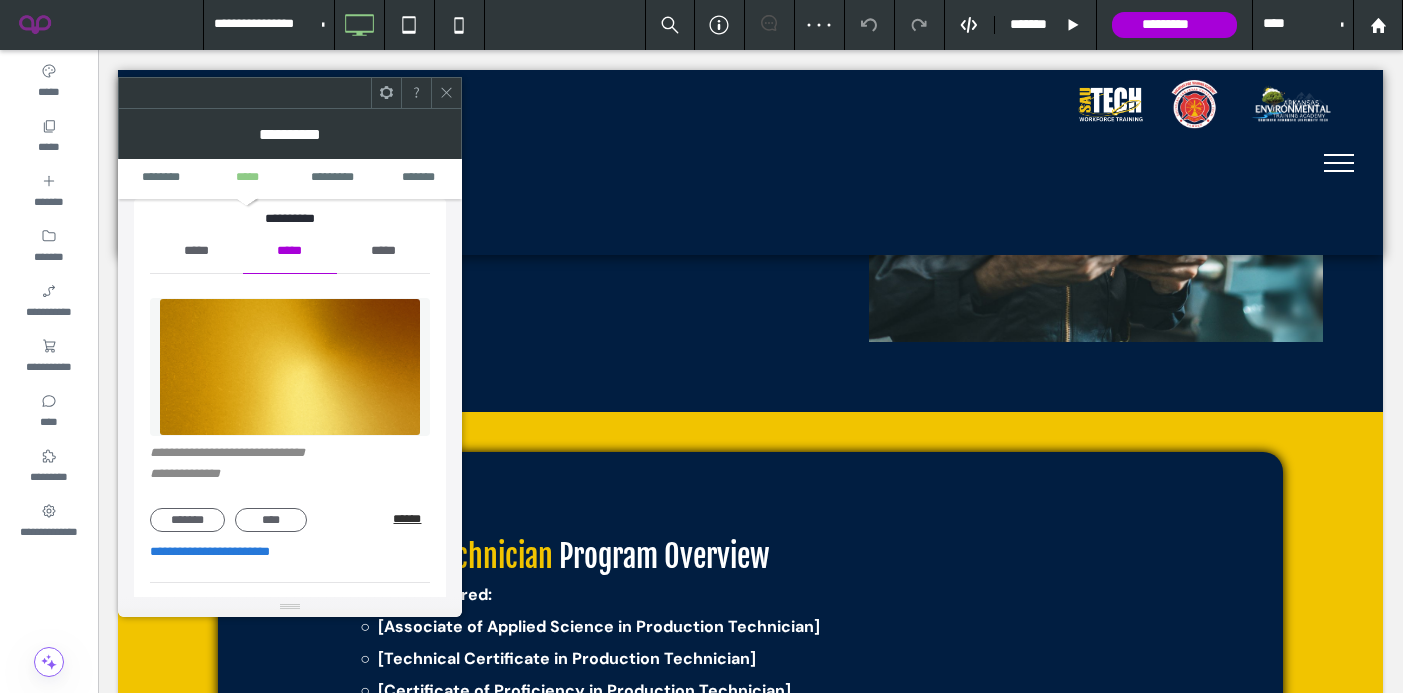 scroll, scrollTop: 227, scrollLeft: 0, axis: vertical 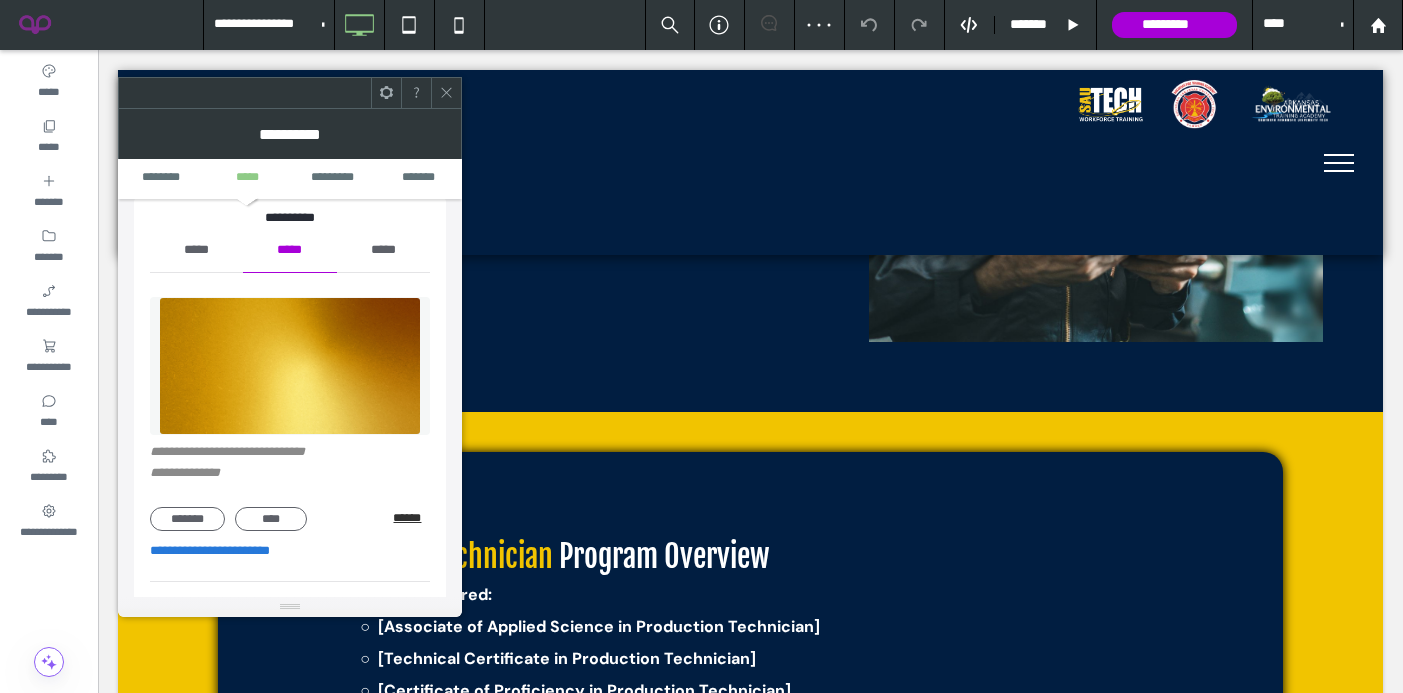 click on "******" at bounding box center (411, 518) 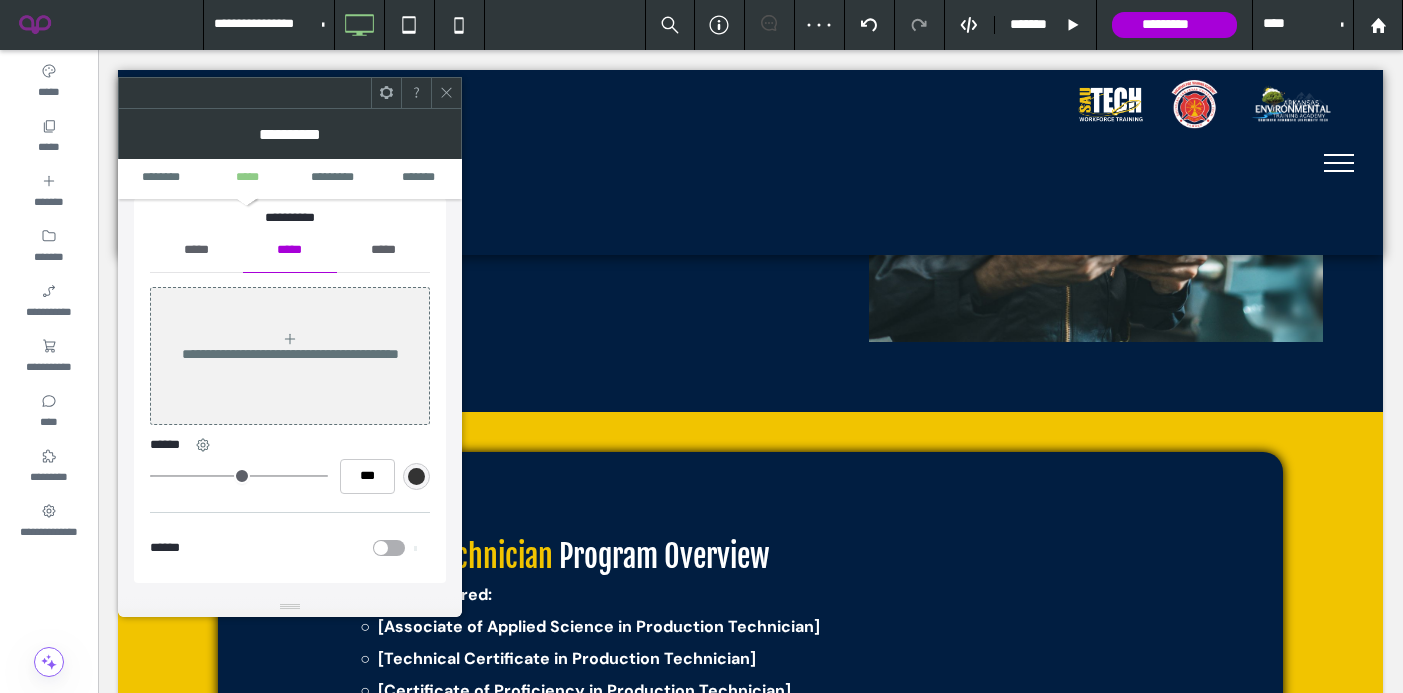 click on "*****" at bounding box center [196, 250] 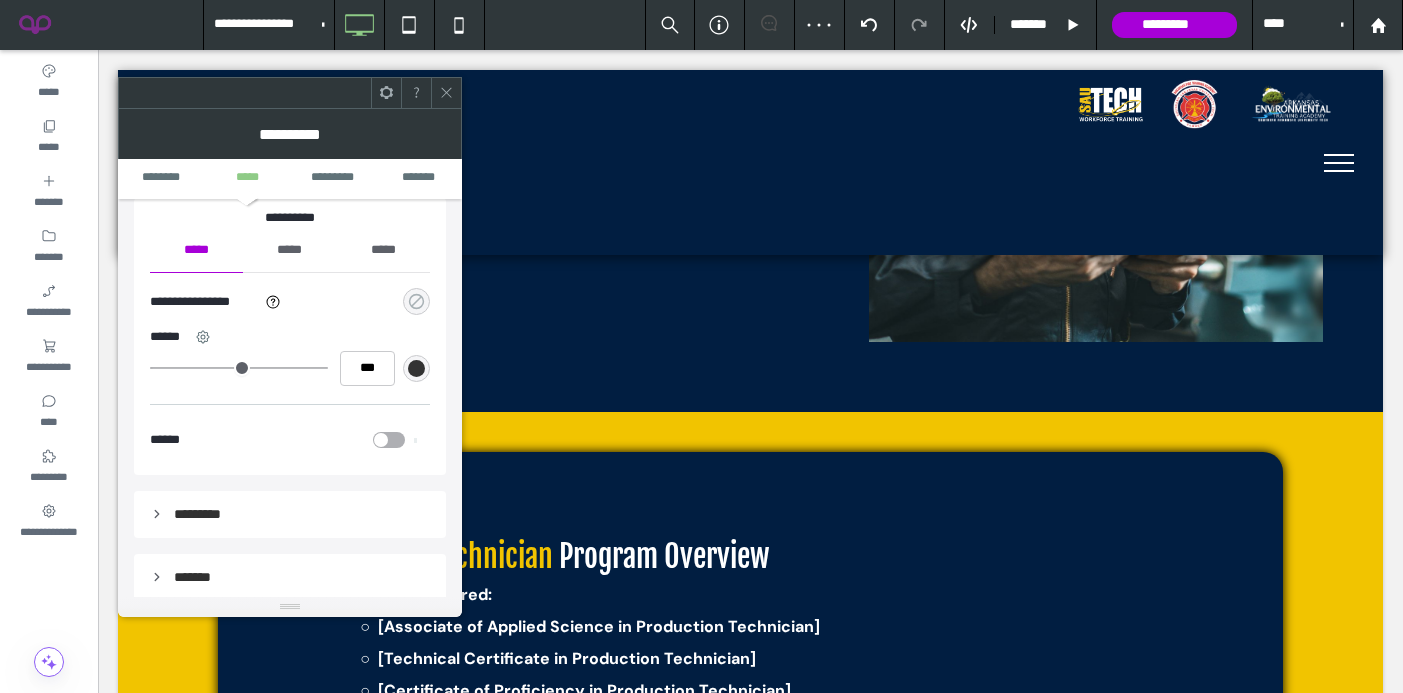 click at bounding box center [416, 301] 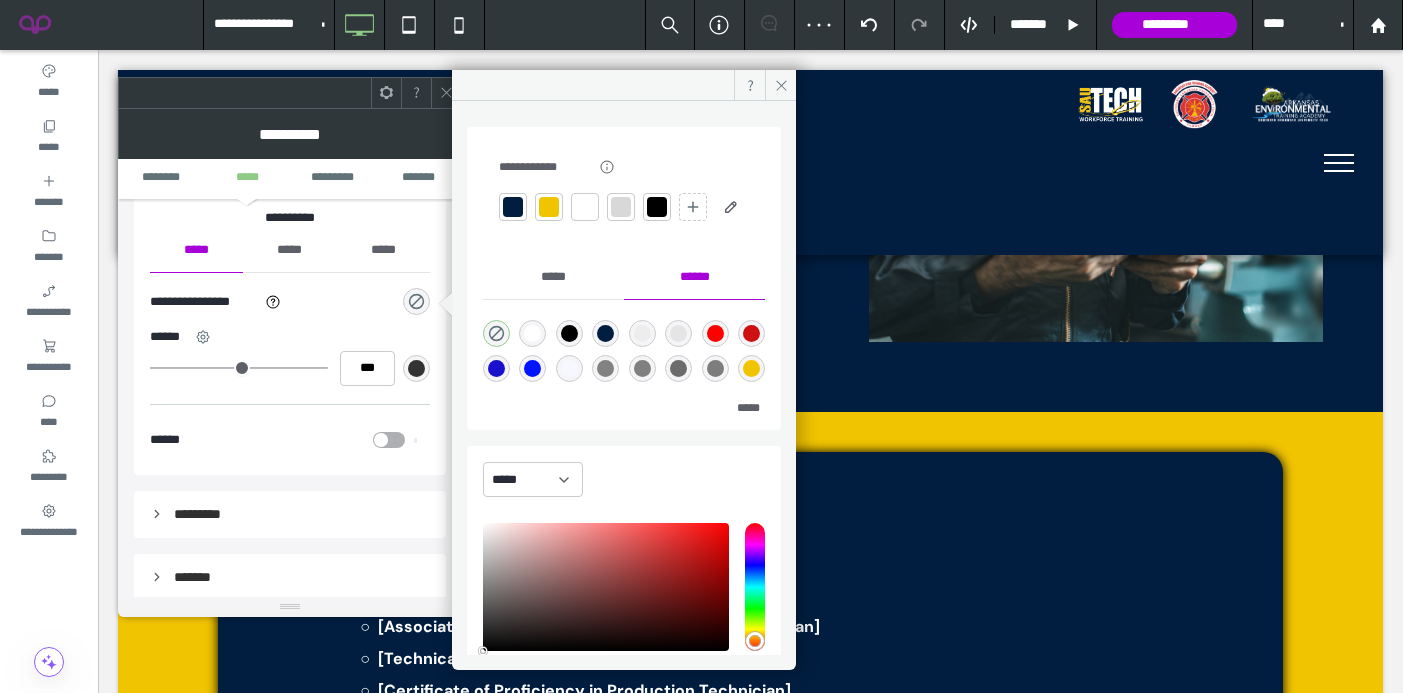 click at bounding box center (549, 207) 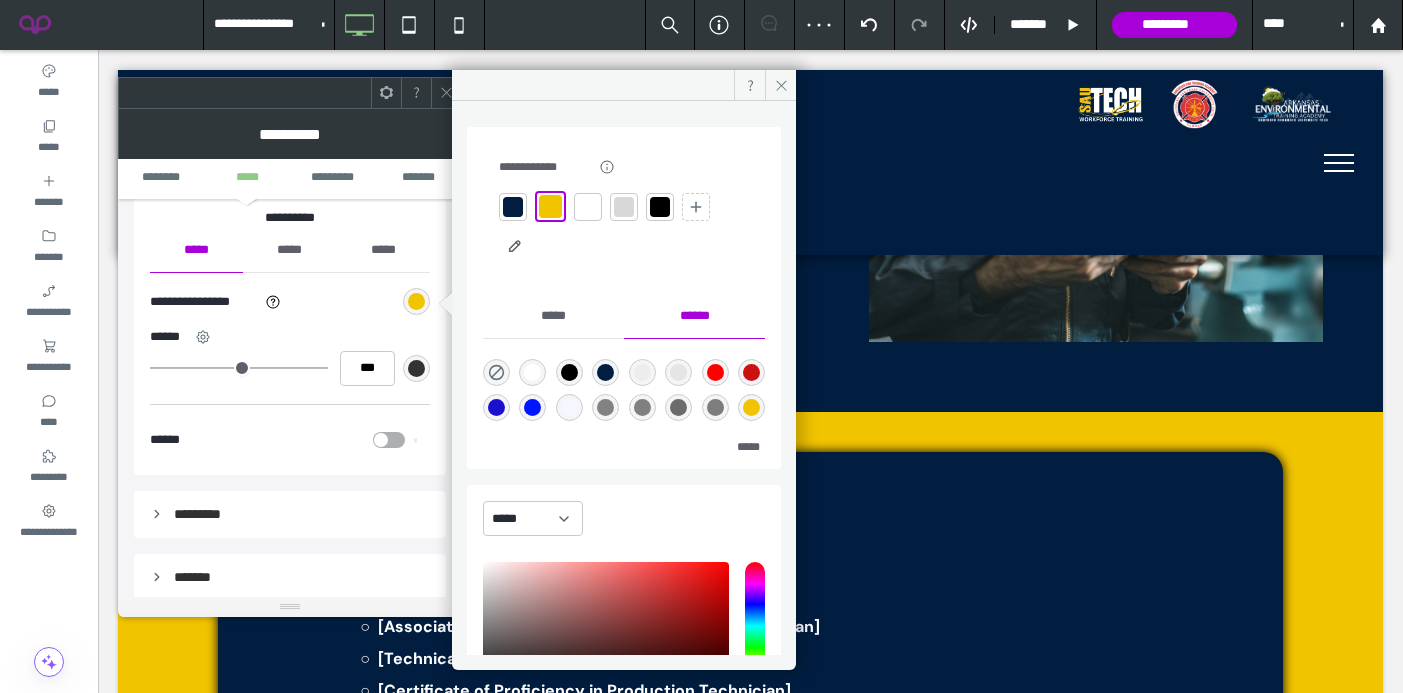 scroll, scrollTop: 0, scrollLeft: 0, axis: both 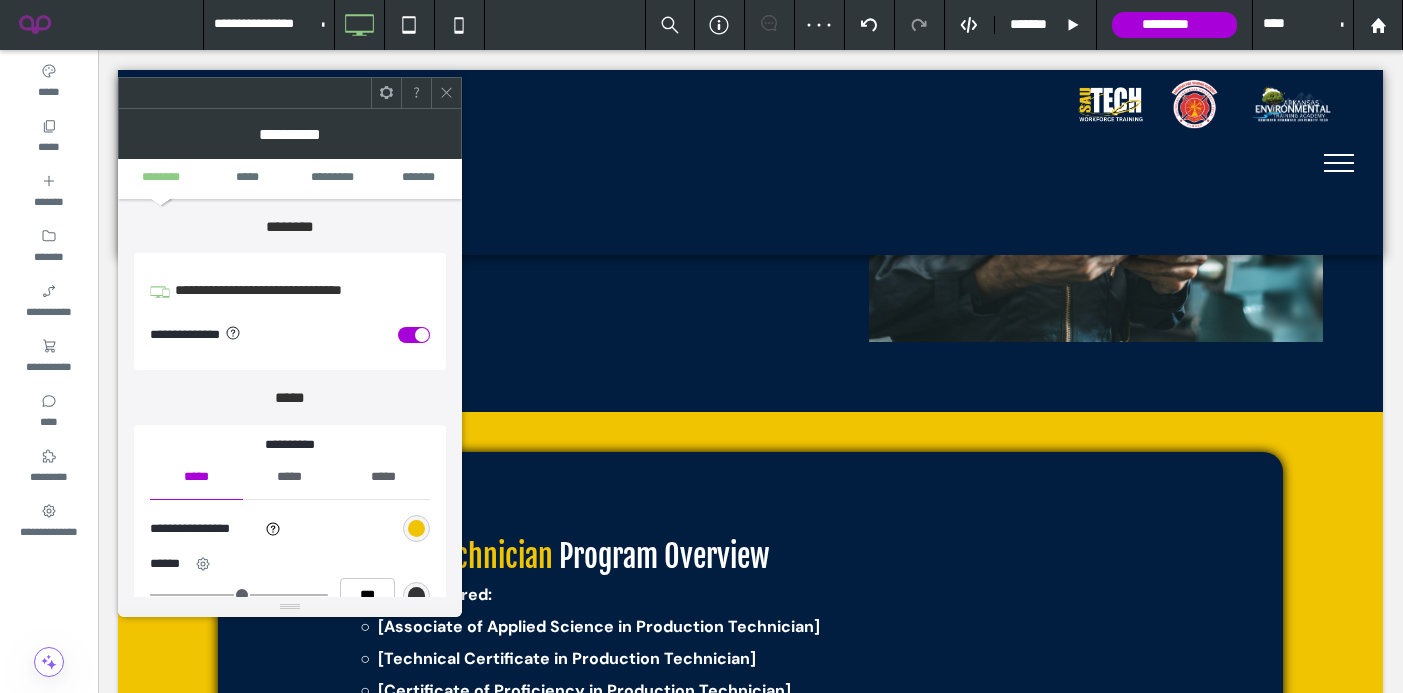 click at bounding box center [422, 335] 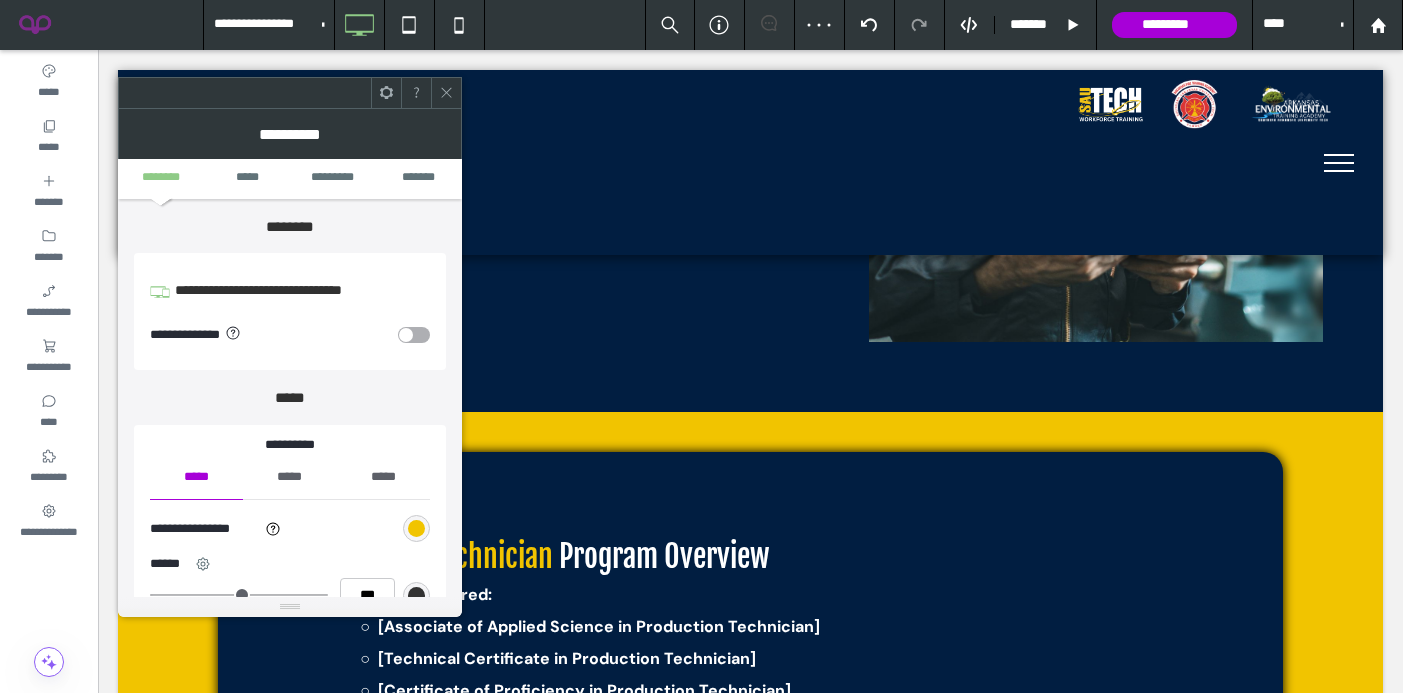 click at bounding box center (446, 93) 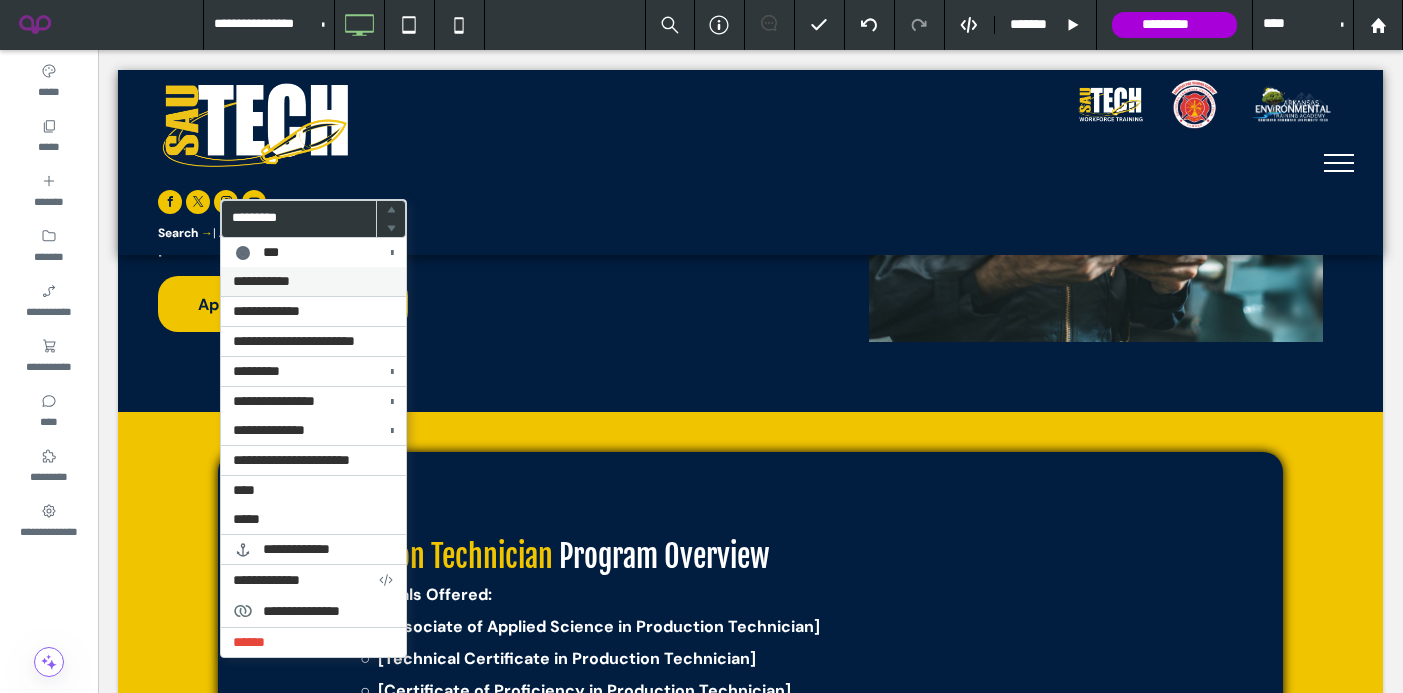 click on "**********" at bounding box center [313, 281] 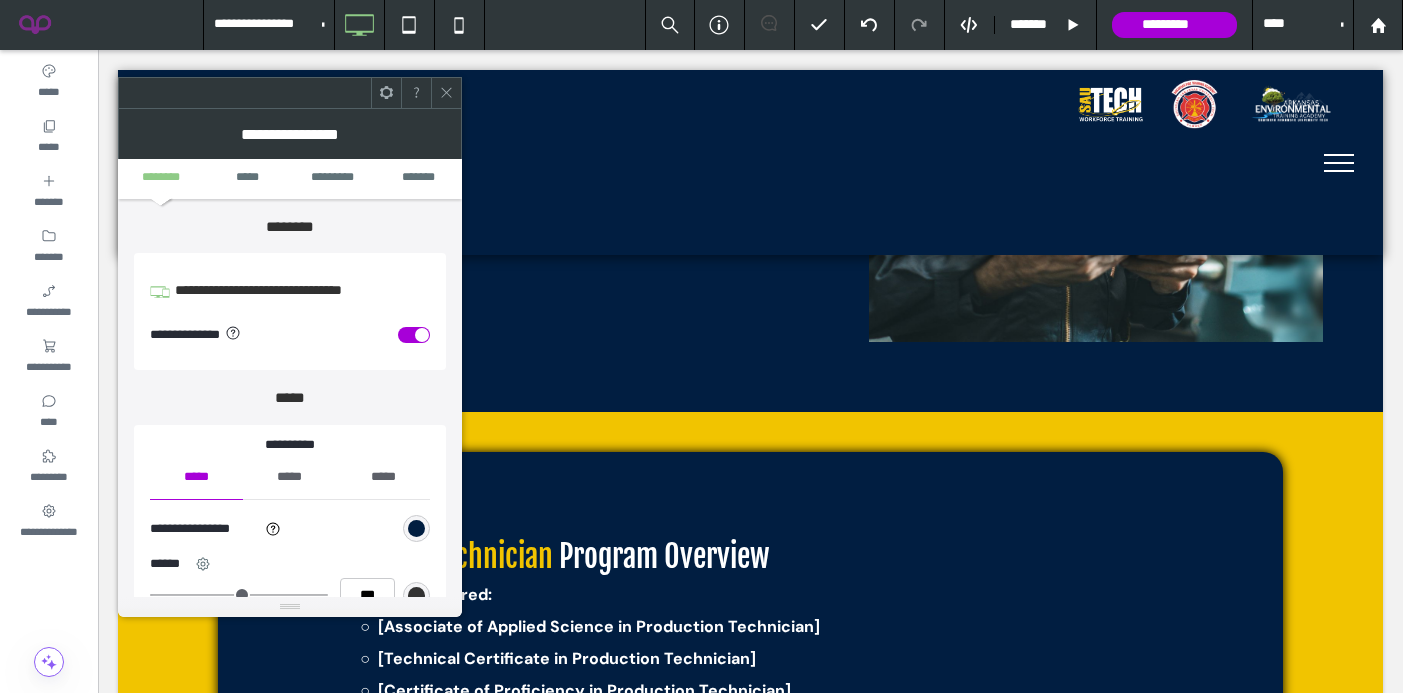 click at bounding box center [422, 335] 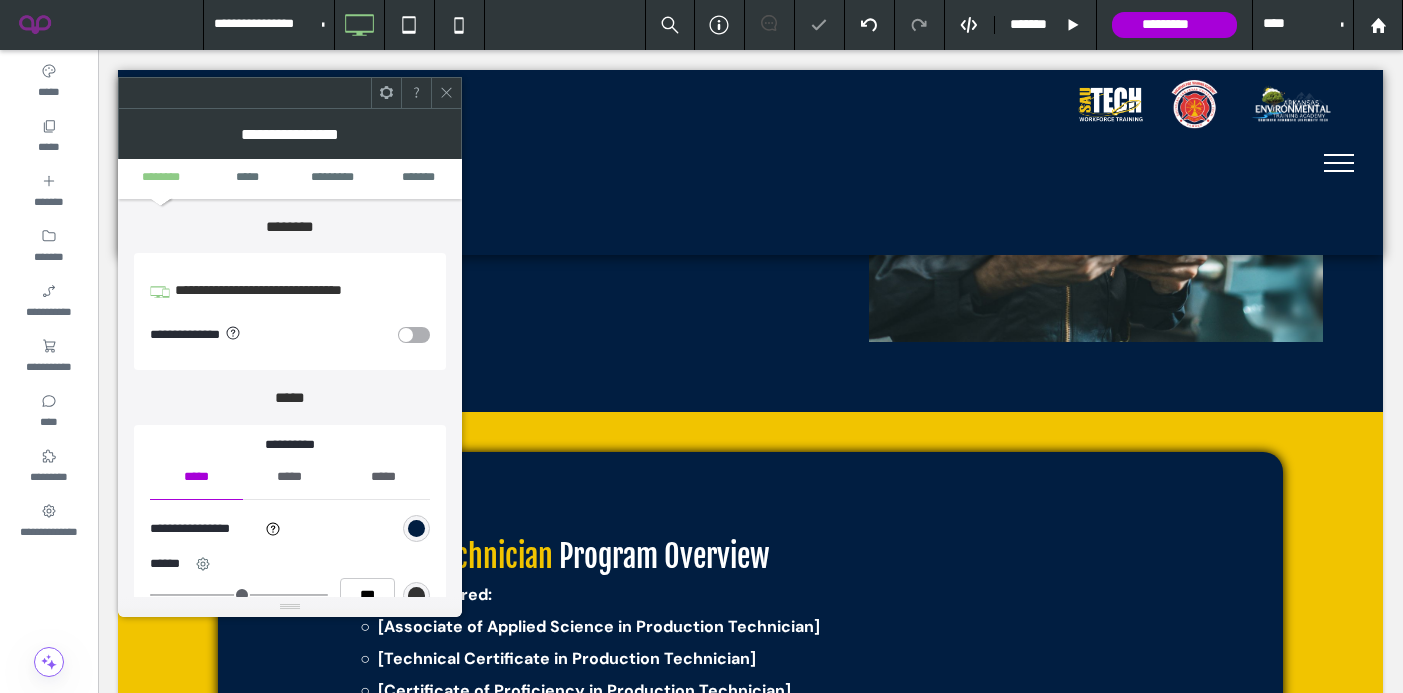 click 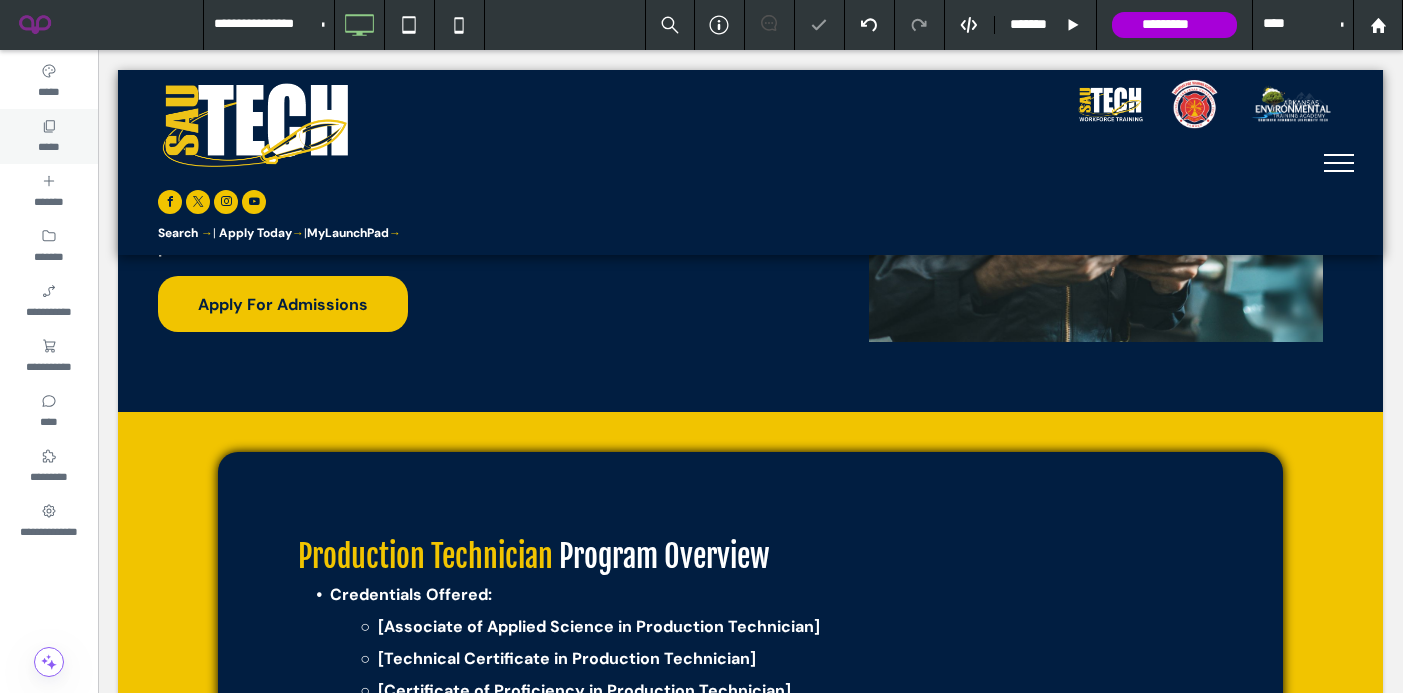 click on "*****" at bounding box center [48, 145] 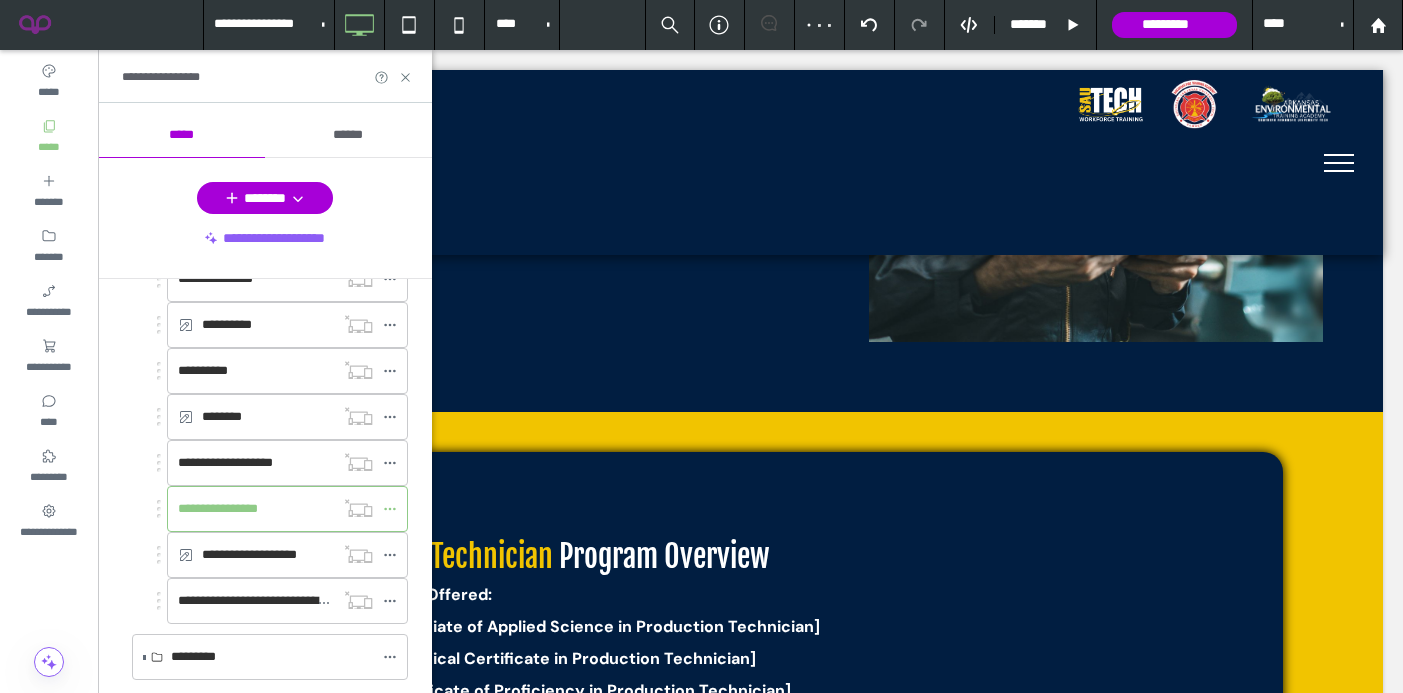scroll, scrollTop: 1491, scrollLeft: 0, axis: vertical 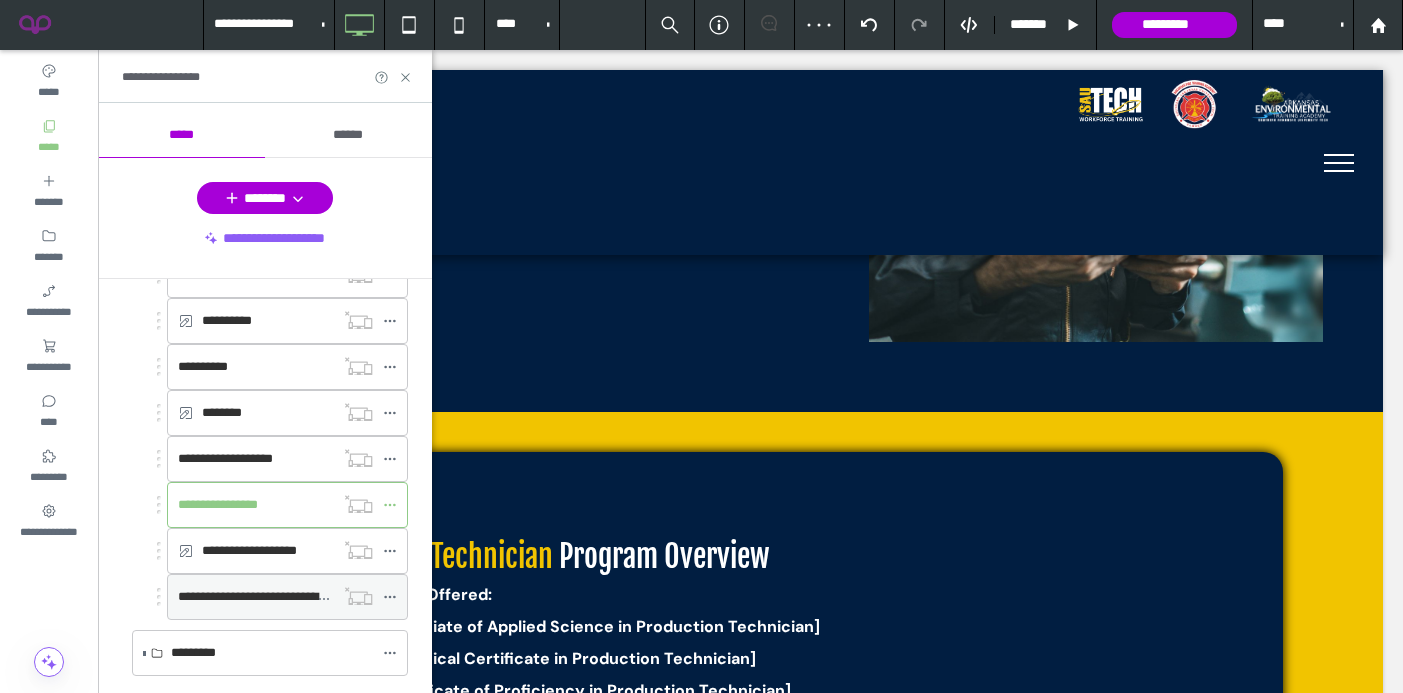 click on "**********" at bounding box center (260, 596) 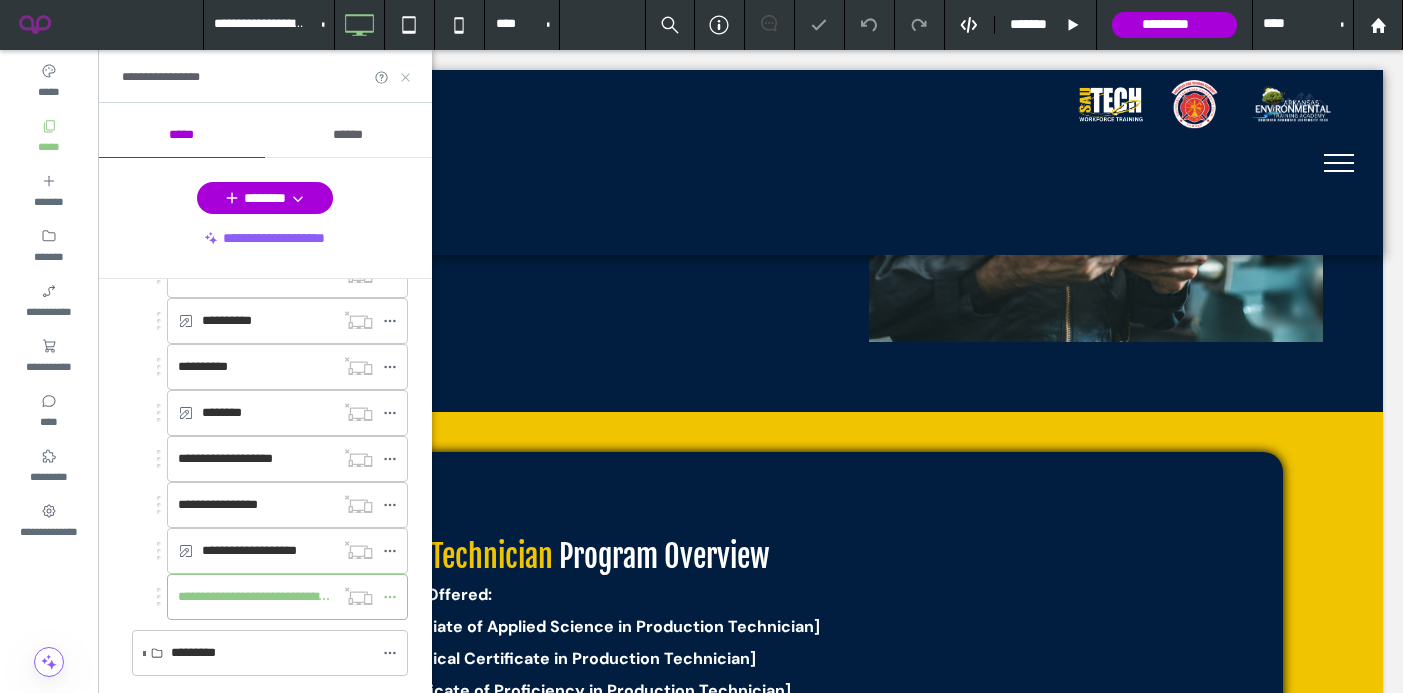 click 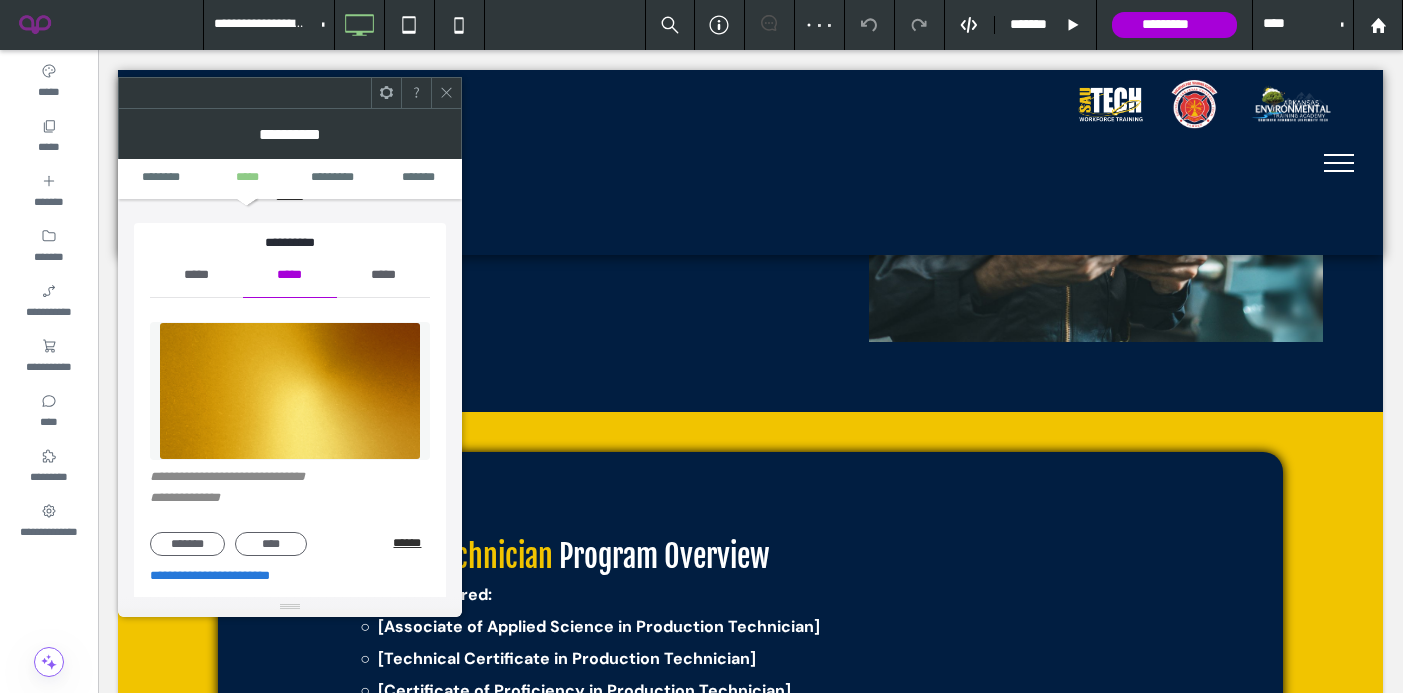 scroll, scrollTop: 204, scrollLeft: 0, axis: vertical 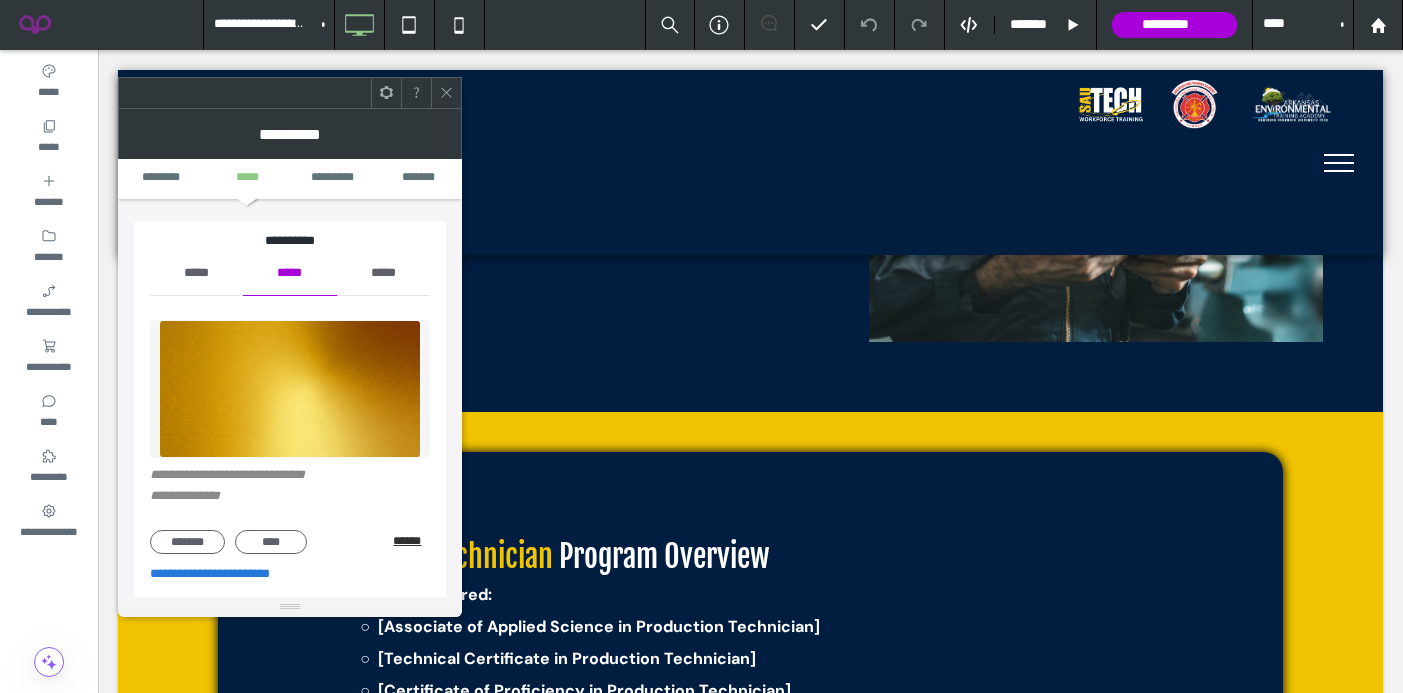 click on "******" at bounding box center (411, 541) 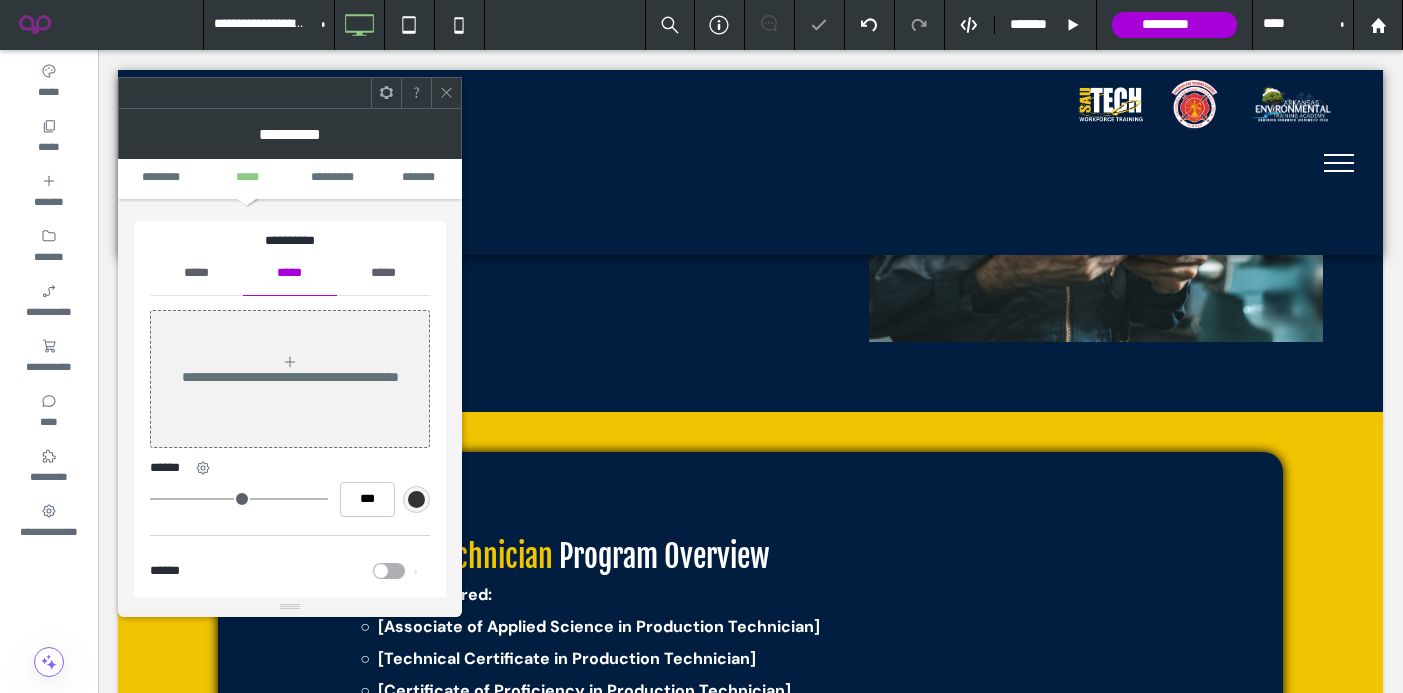 click on "*****" at bounding box center [196, 273] 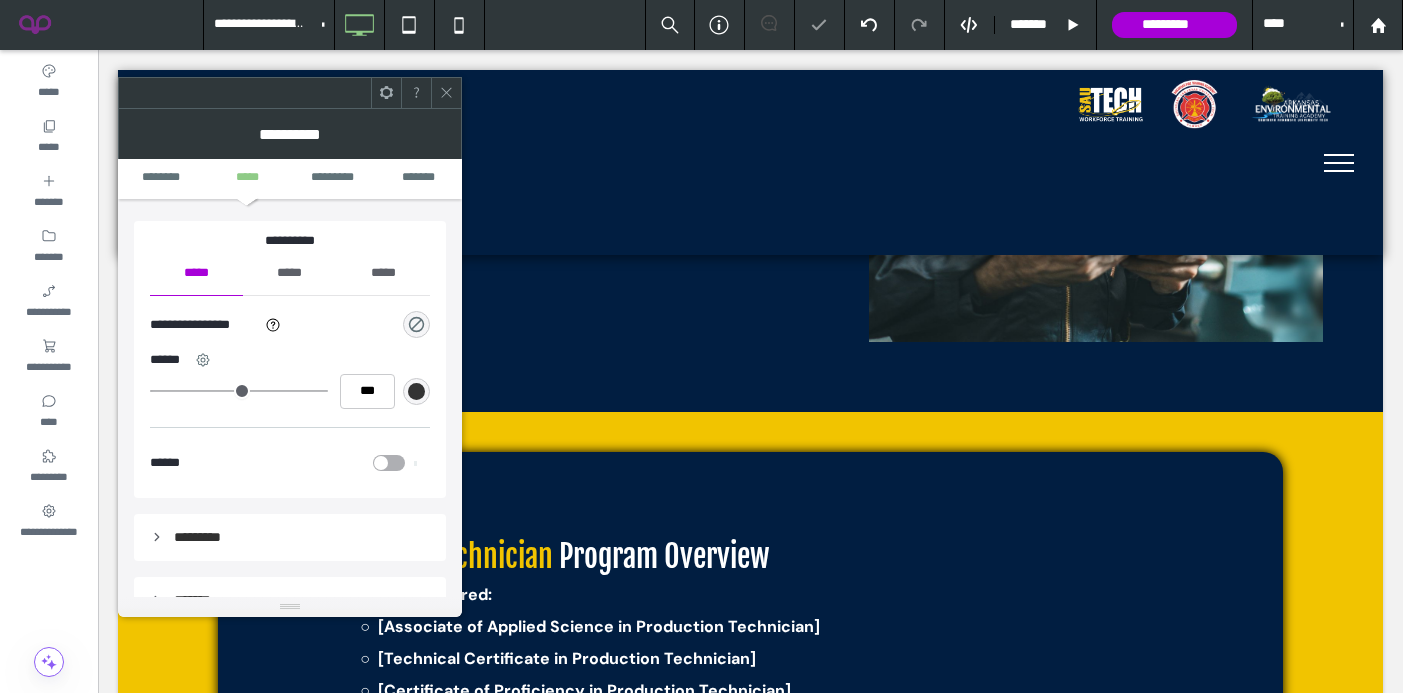 click at bounding box center (416, 324) 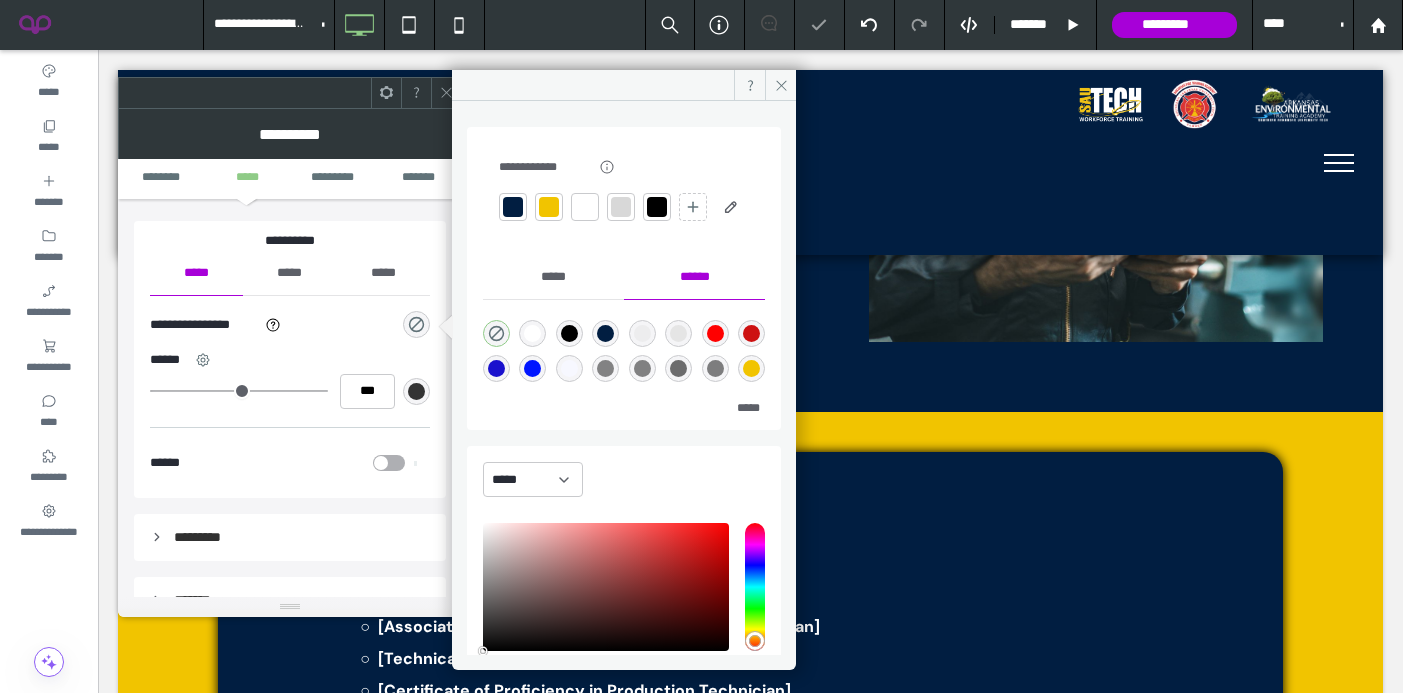 click at bounding box center [549, 207] 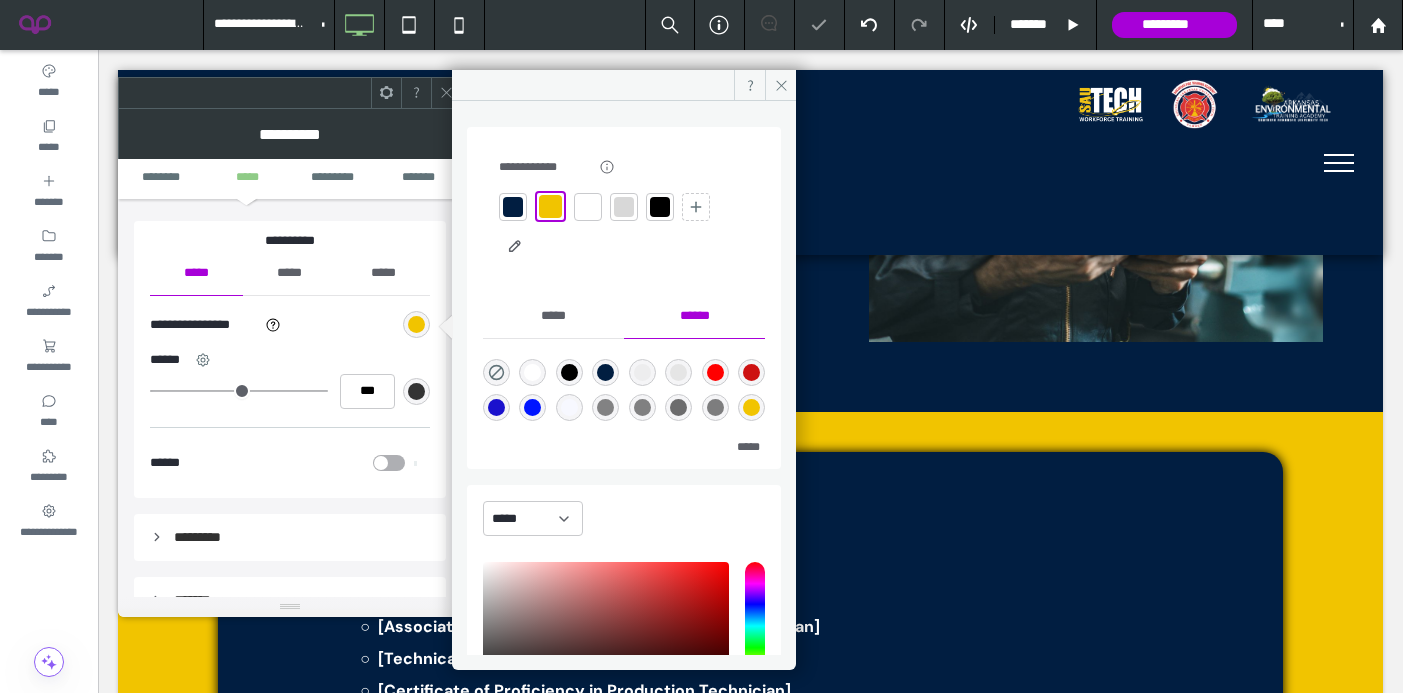click at bounding box center [446, 93] 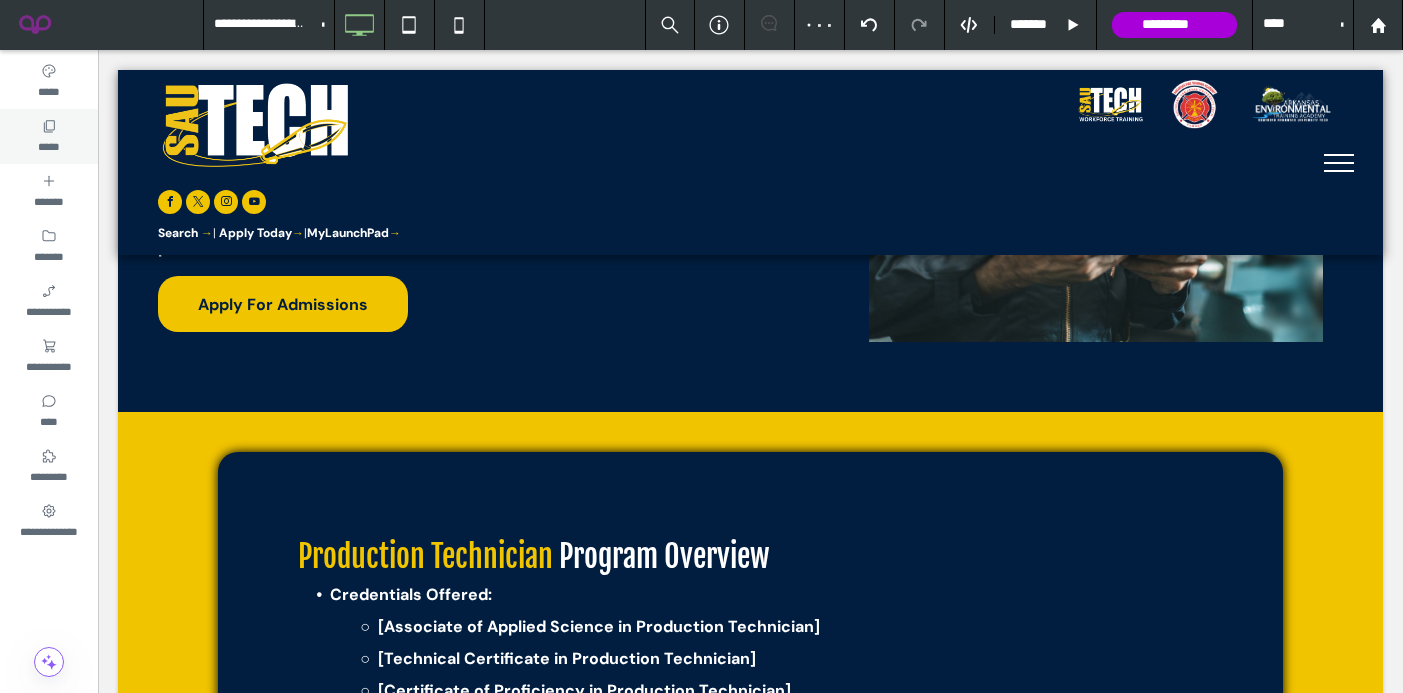 click on "*****" at bounding box center [49, 136] 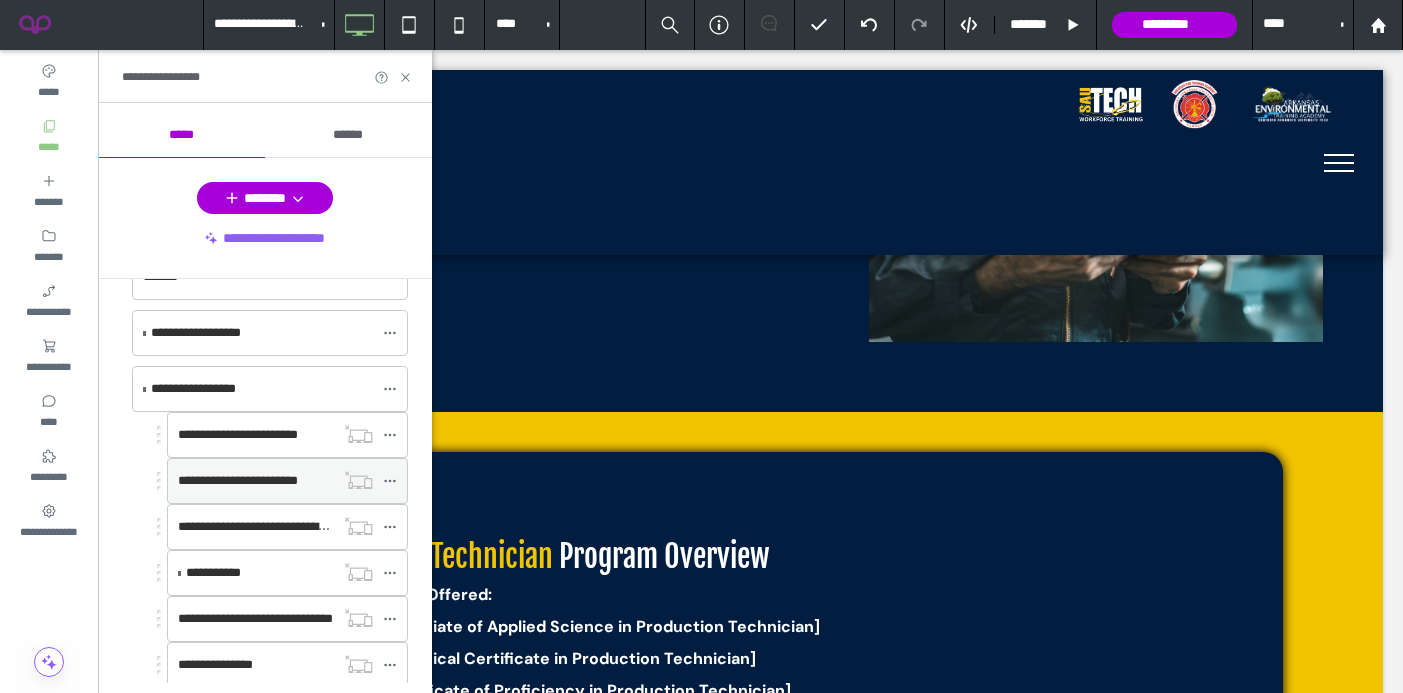 scroll, scrollTop: 225, scrollLeft: 0, axis: vertical 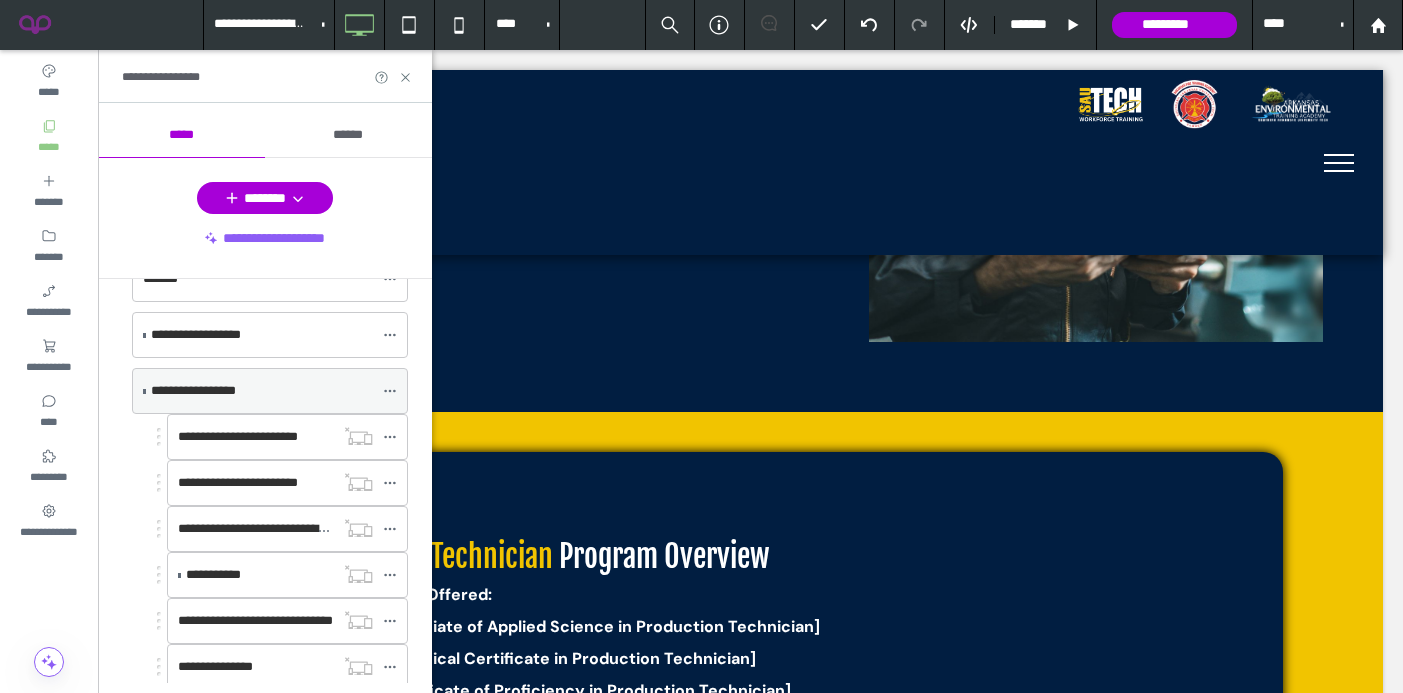 click at bounding box center (144, 391) 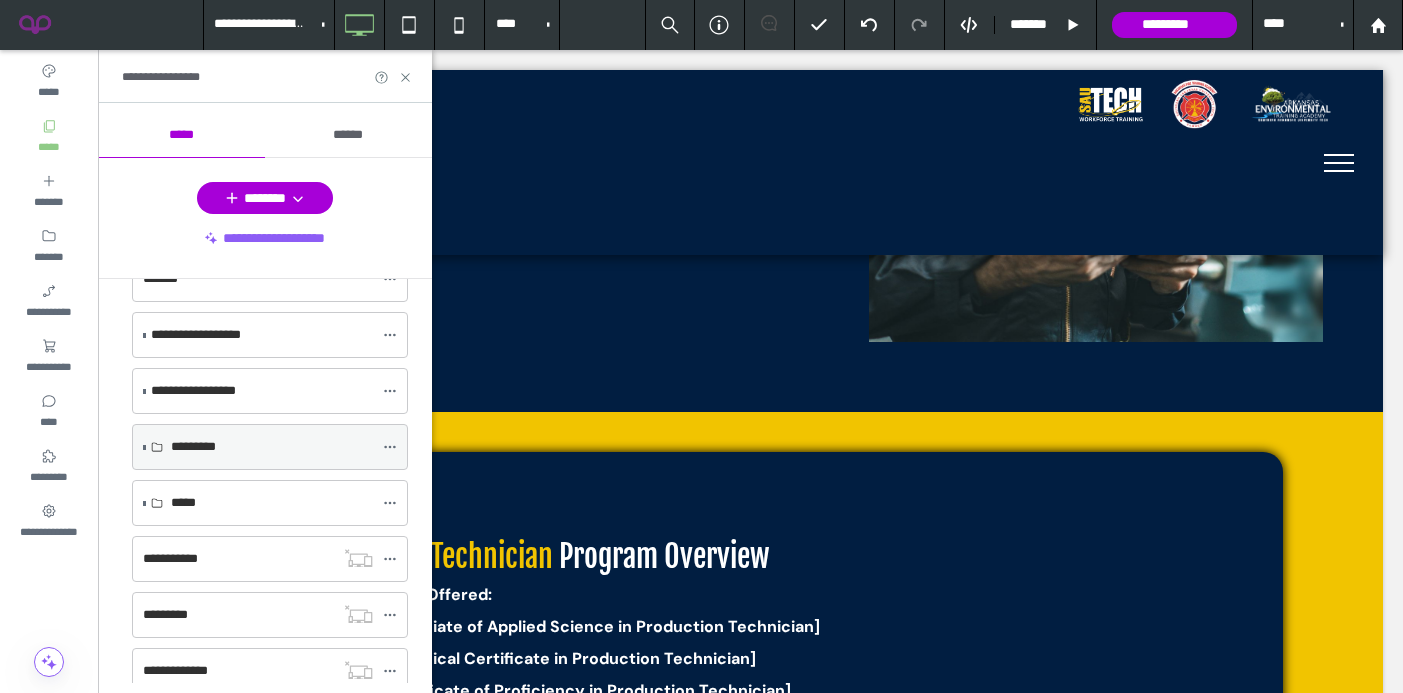 click at bounding box center (144, 447) 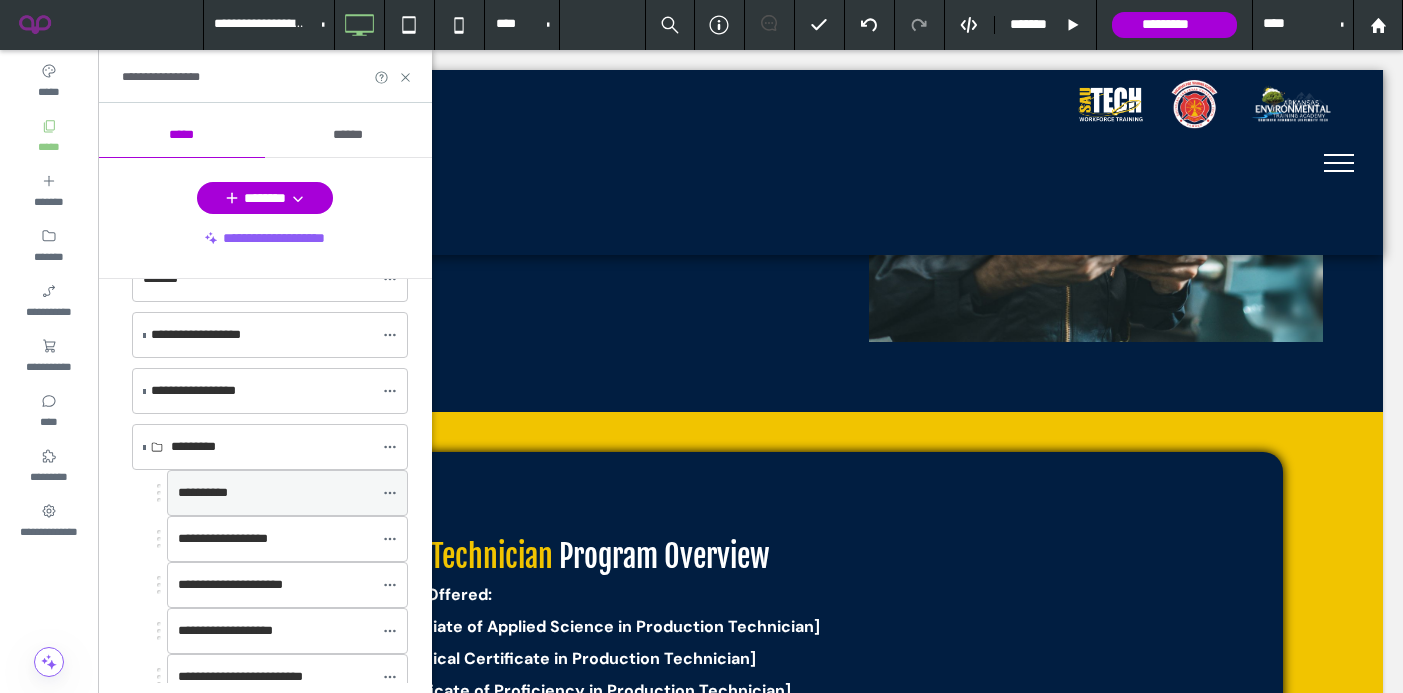 click on "**********" at bounding box center [275, 493] 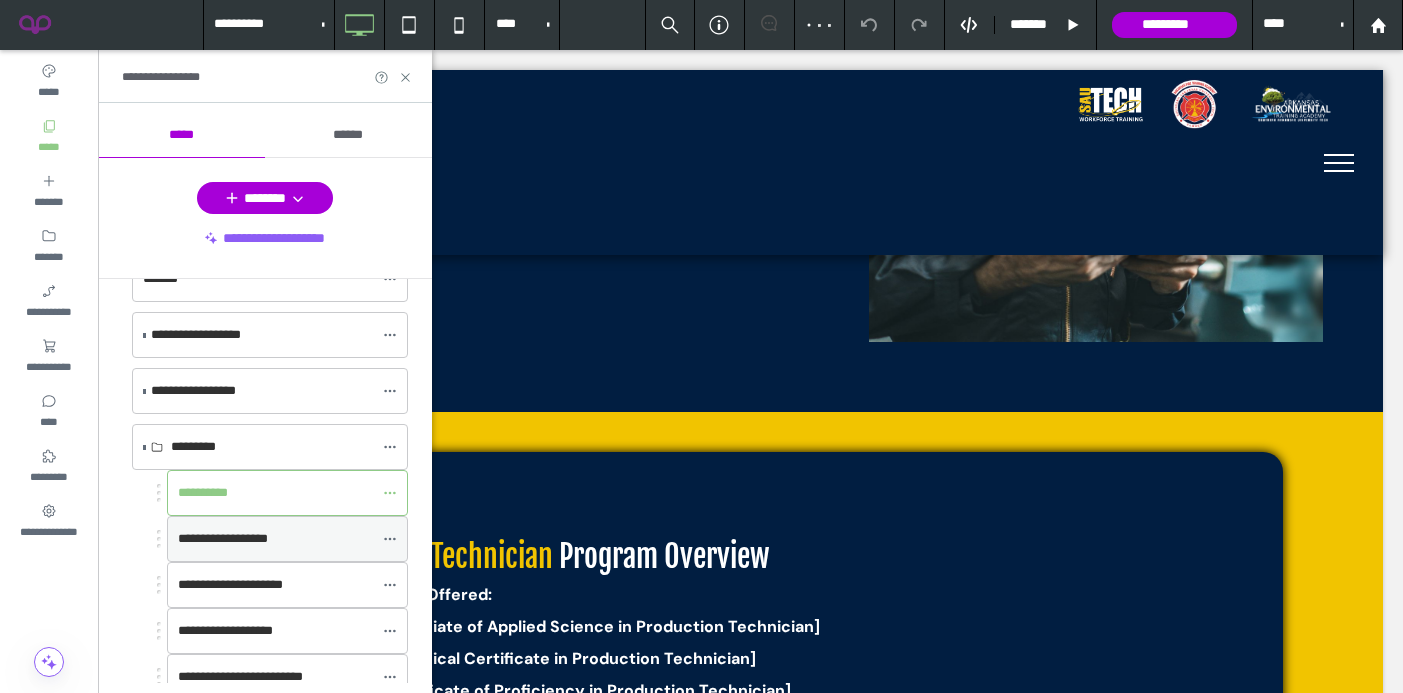 click on "**********" at bounding box center (223, 538) 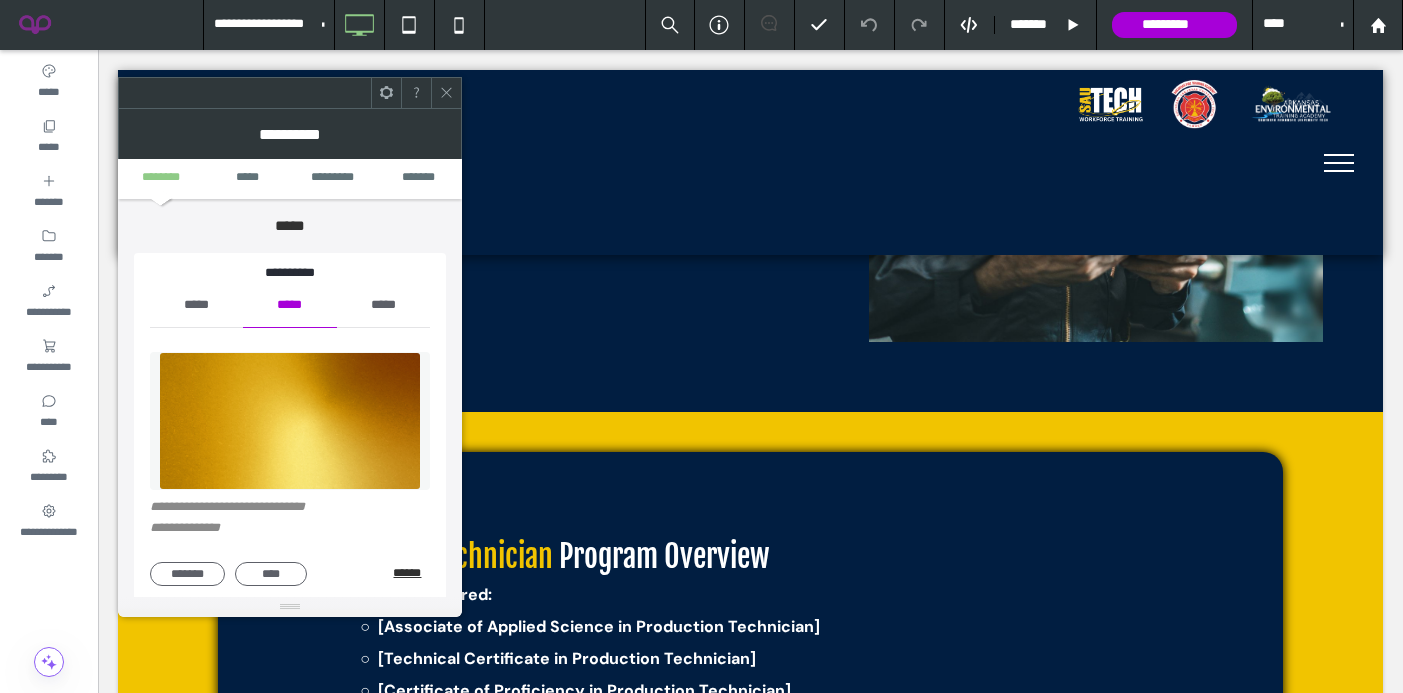 scroll, scrollTop: 170, scrollLeft: 0, axis: vertical 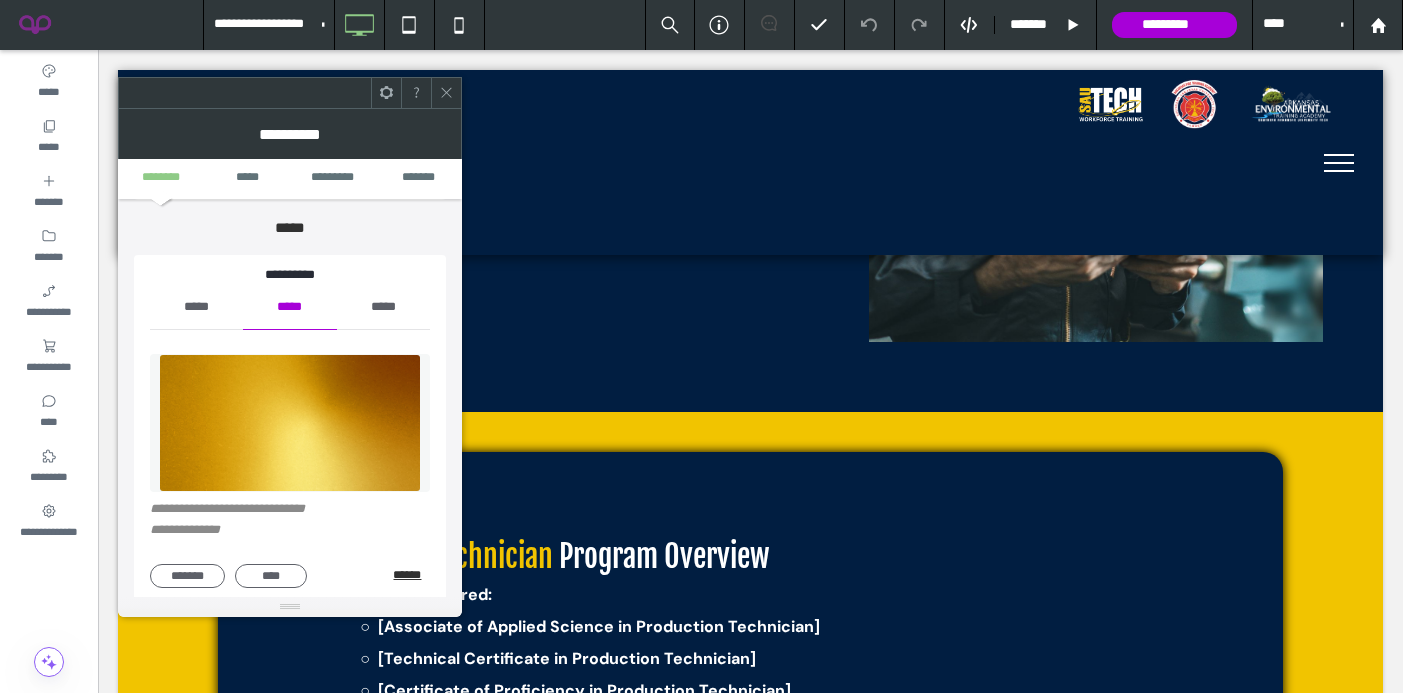 click on "******" at bounding box center (411, 575) 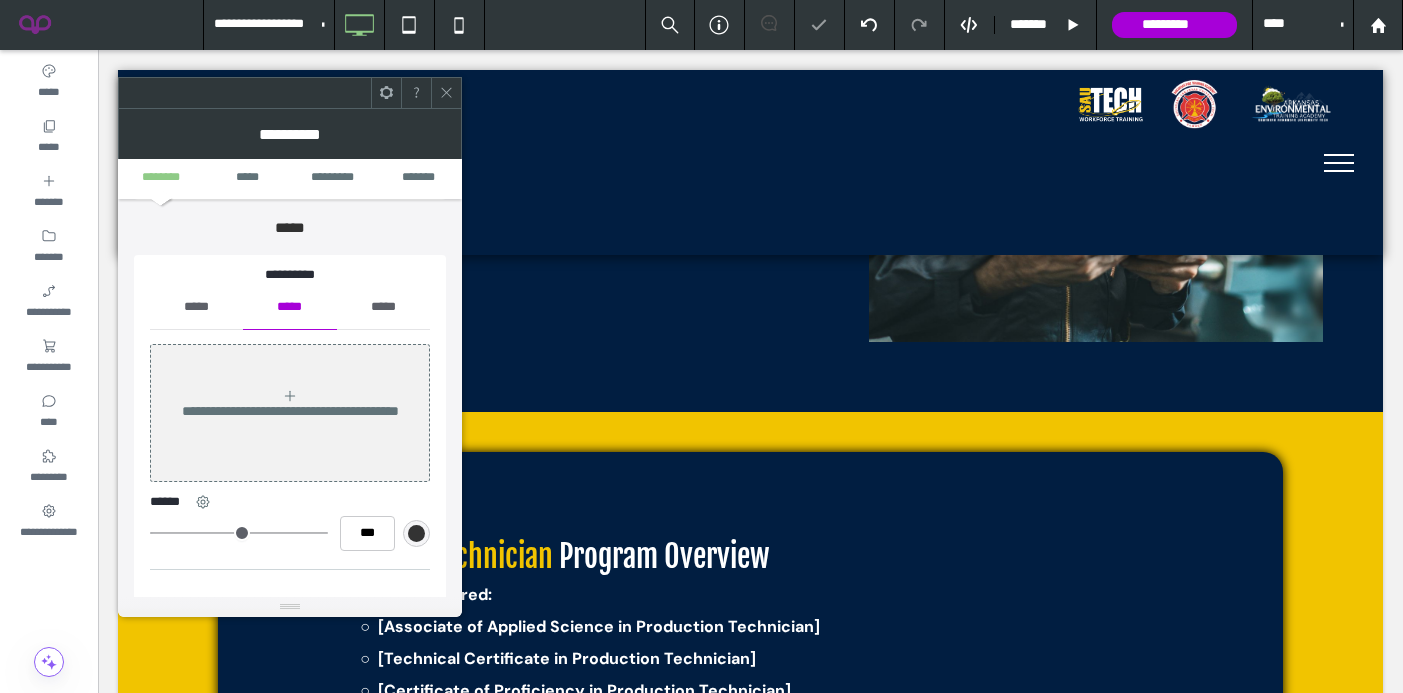 click on "*****" at bounding box center [196, 307] 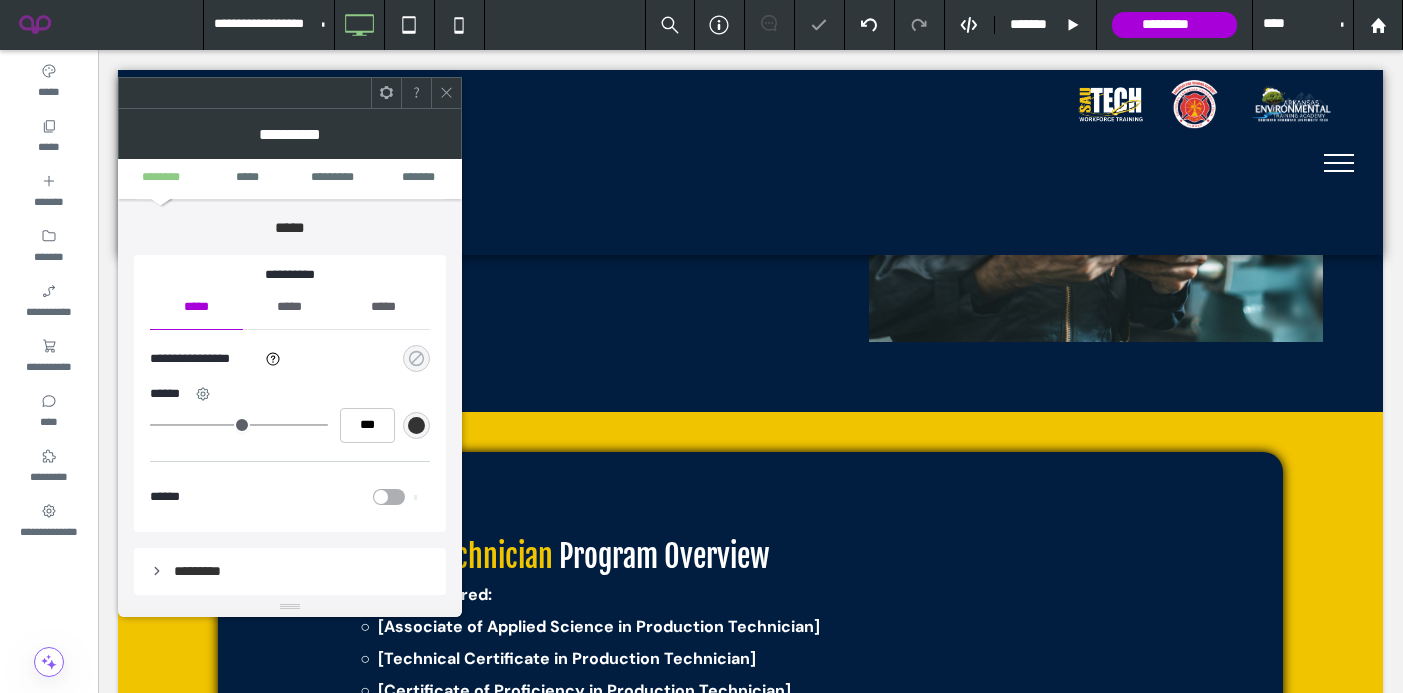 click 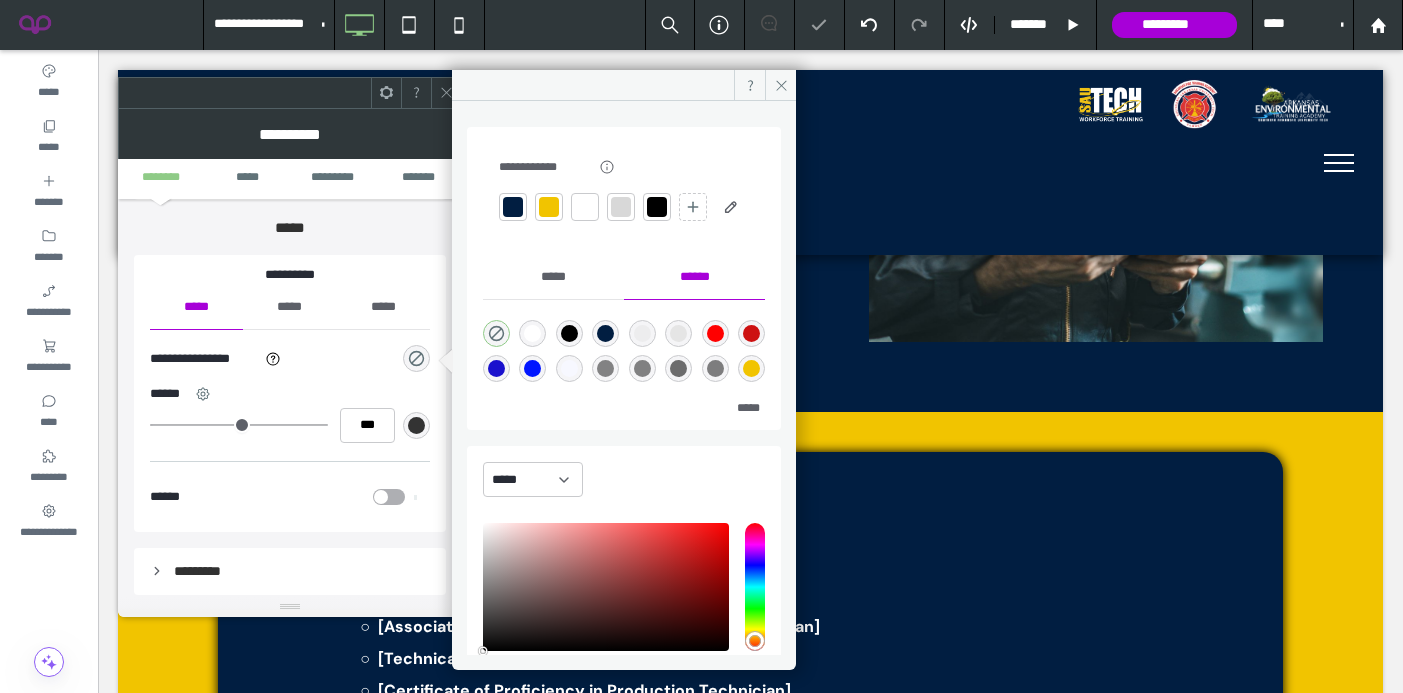 click at bounding box center [549, 207] 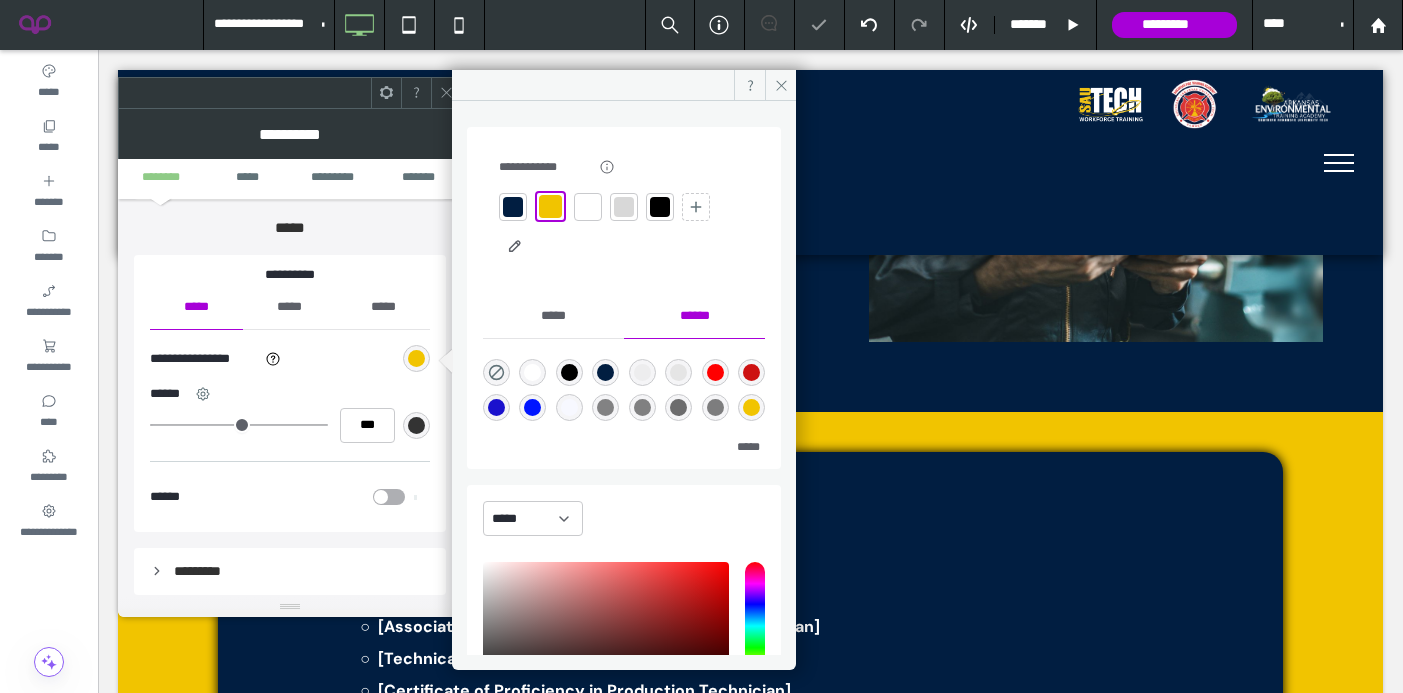 click 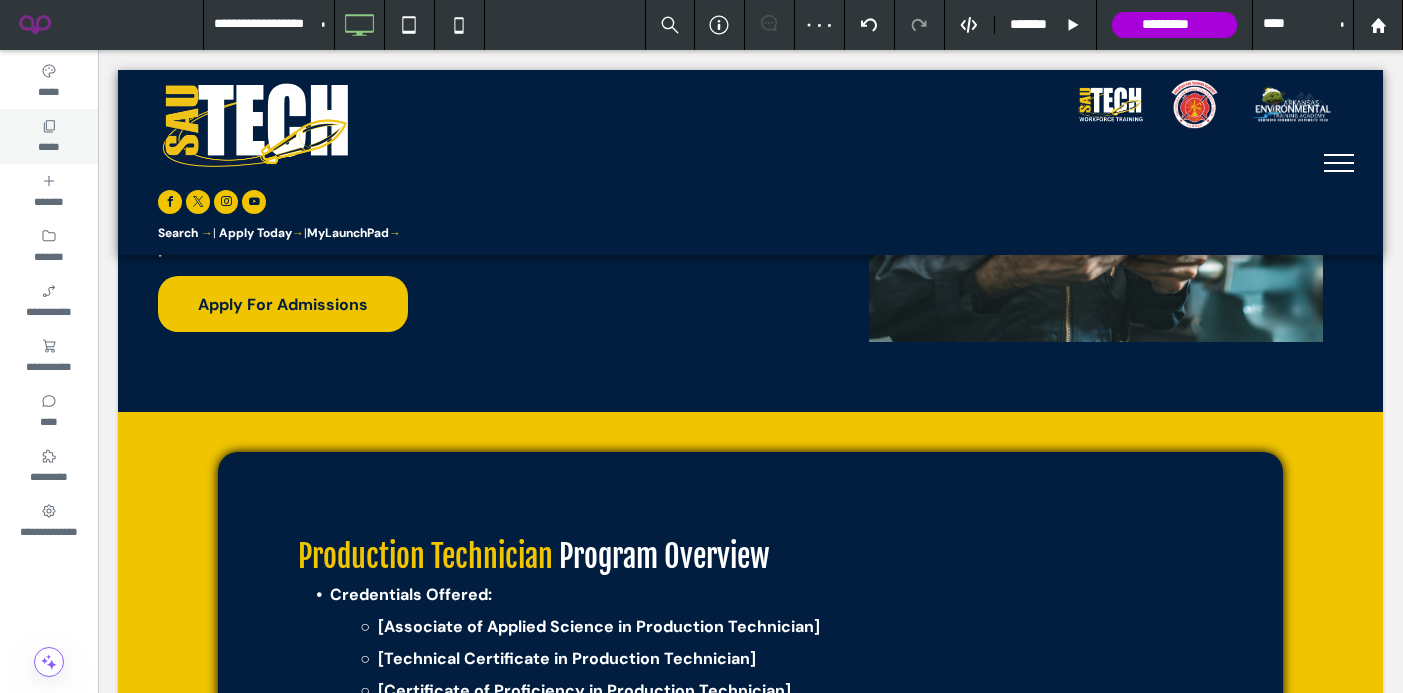 click 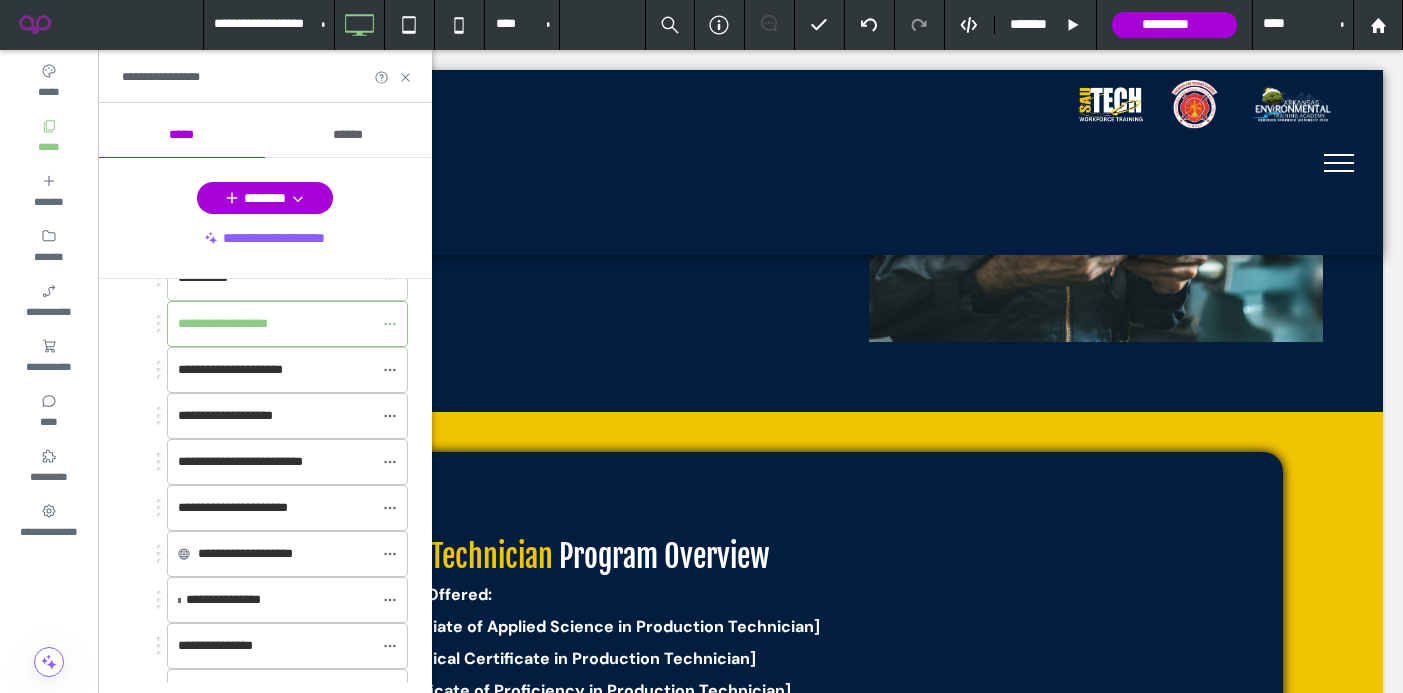 scroll, scrollTop: 441, scrollLeft: 0, axis: vertical 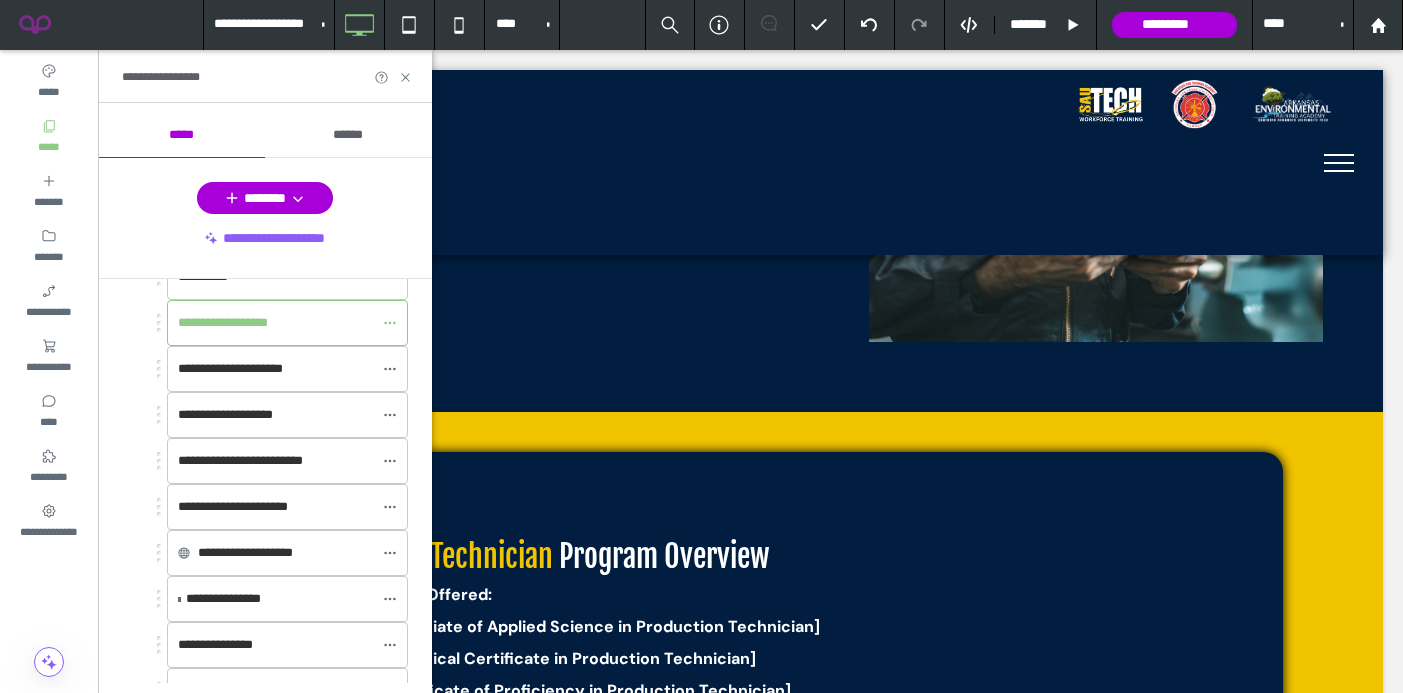 click on "**********" at bounding box center [230, 368] 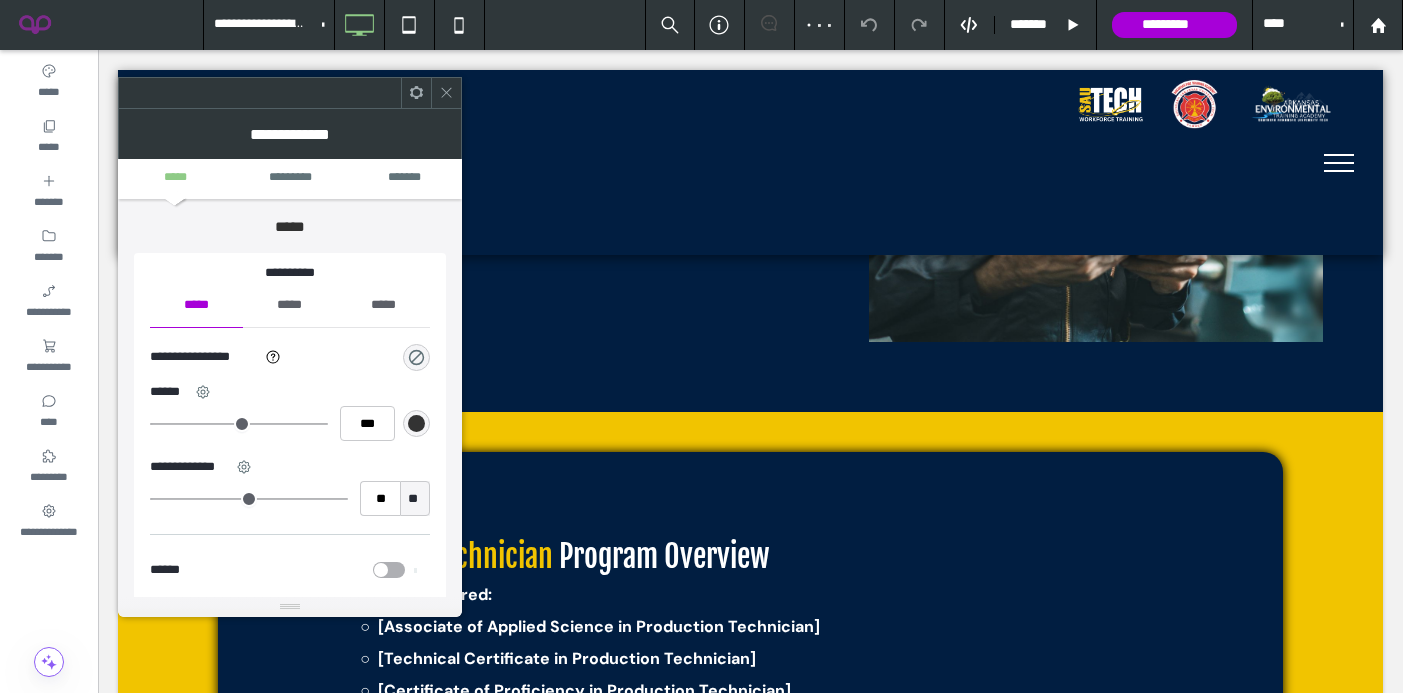 click 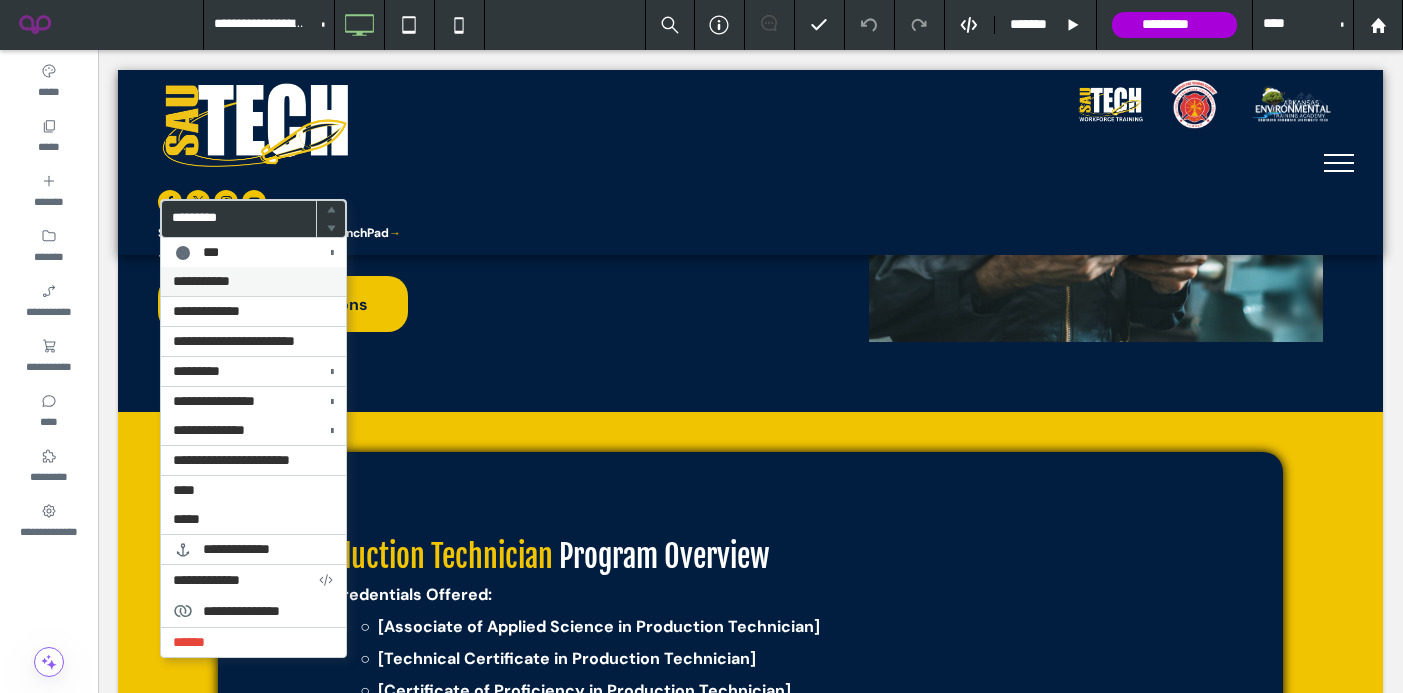 click on "**********" at bounding box center (253, 281) 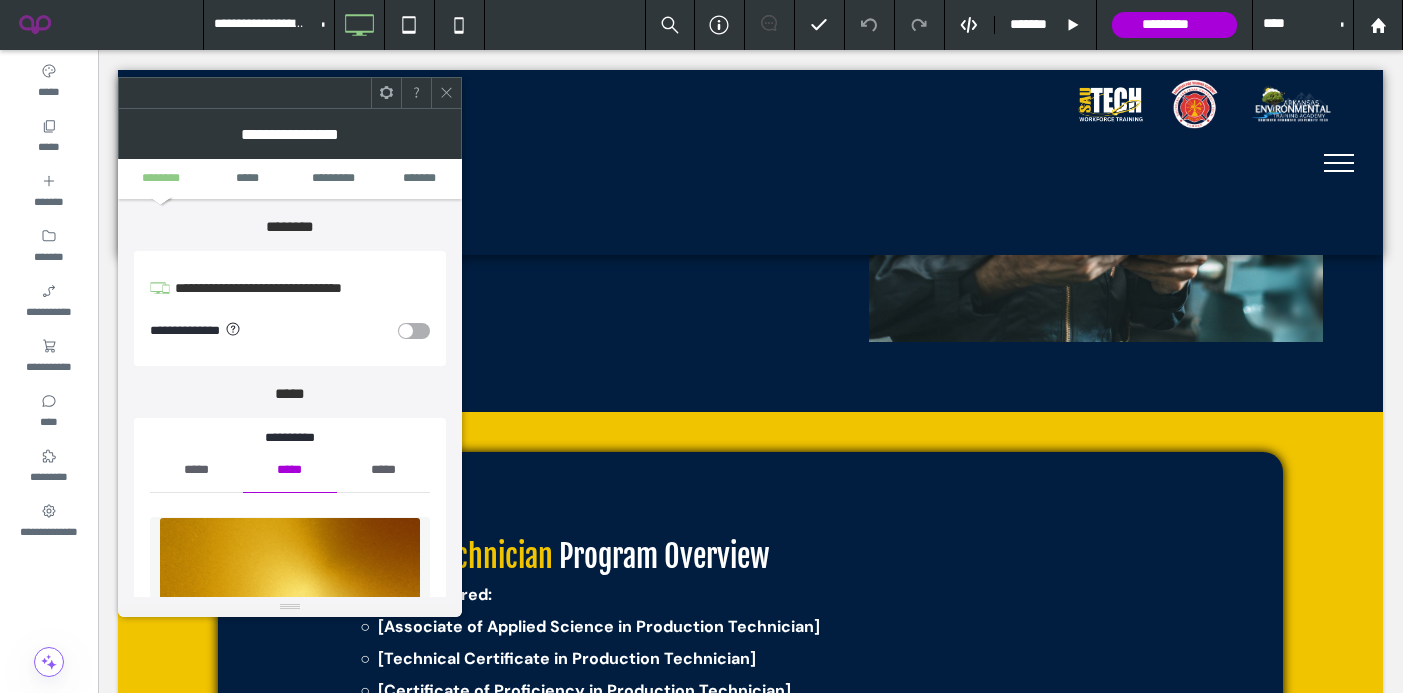 type on "**" 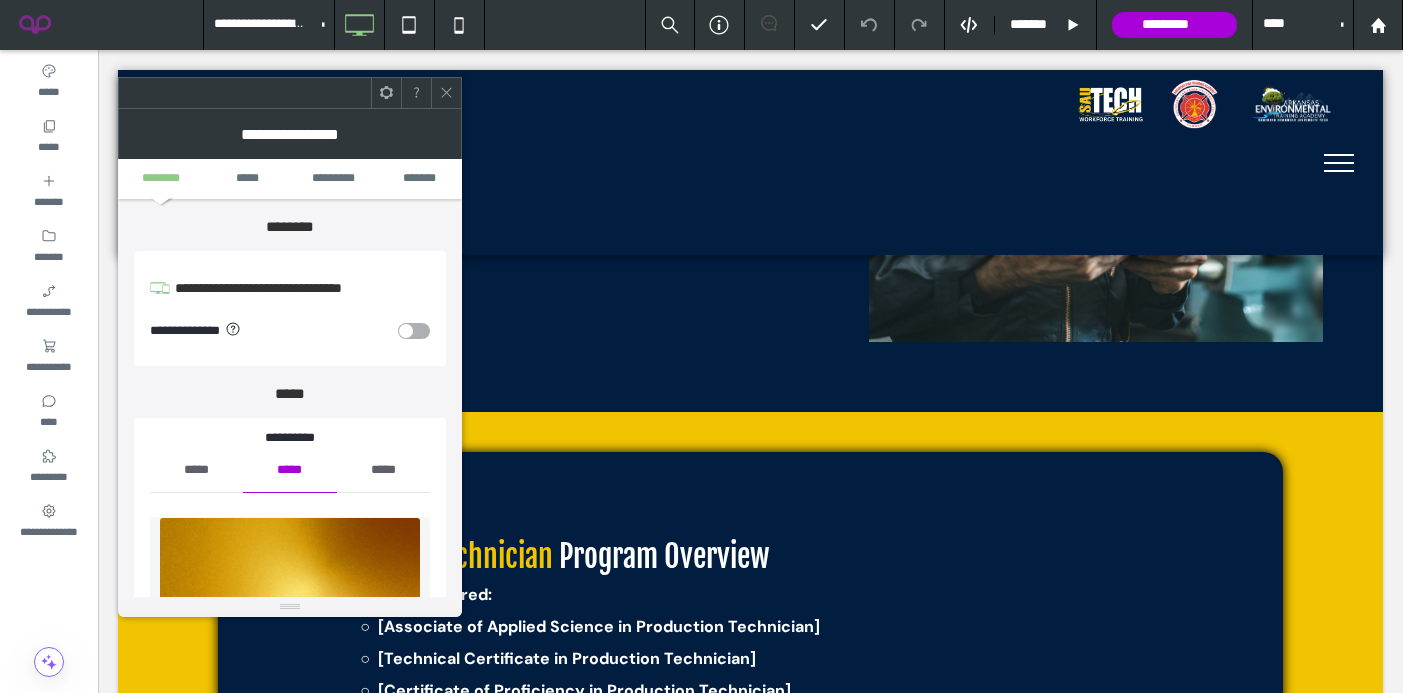 type on "**" 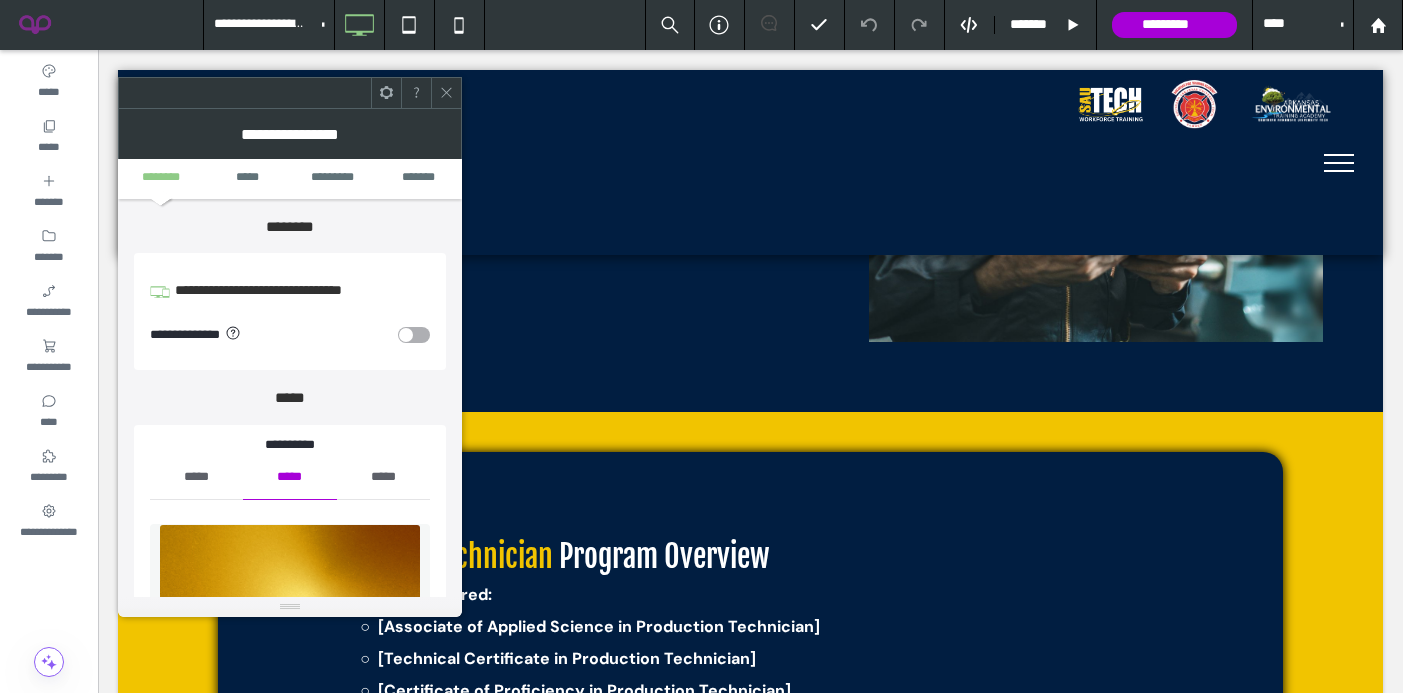 scroll, scrollTop: 155, scrollLeft: 0, axis: vertical 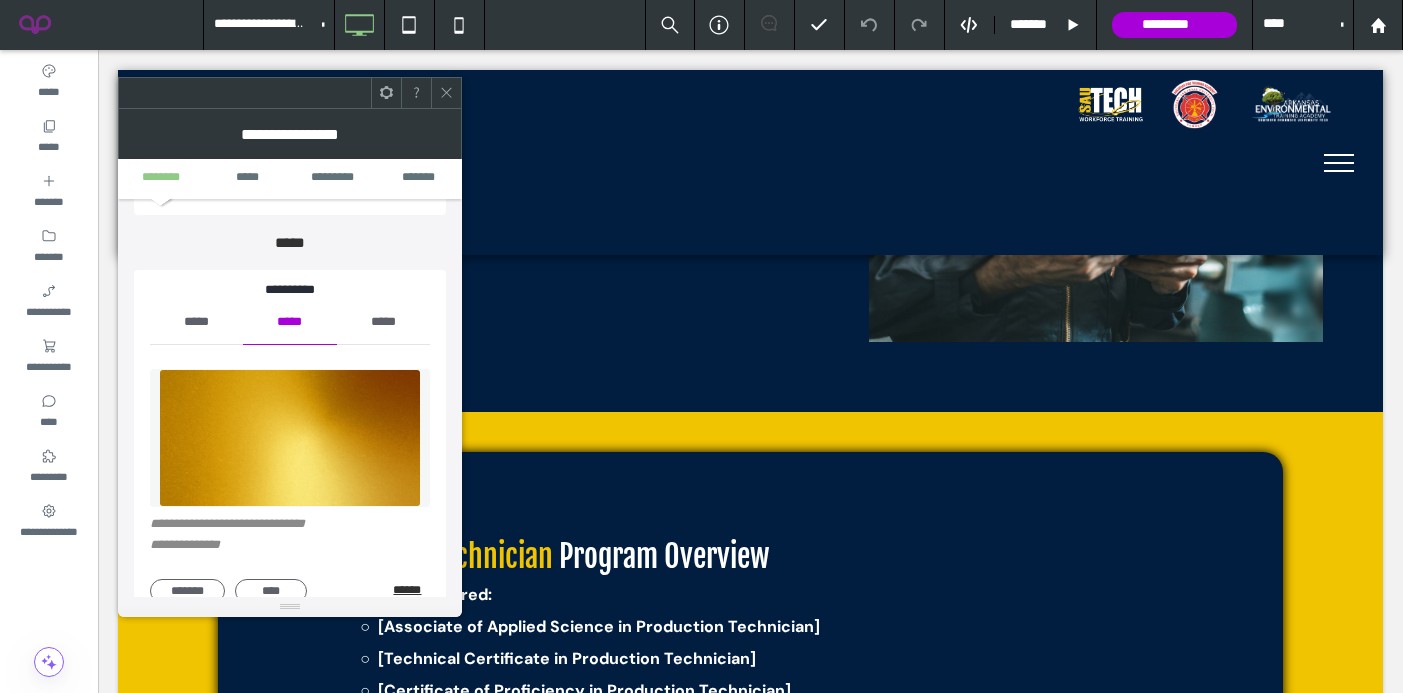 click on "******" at bounding box center (411, 590) 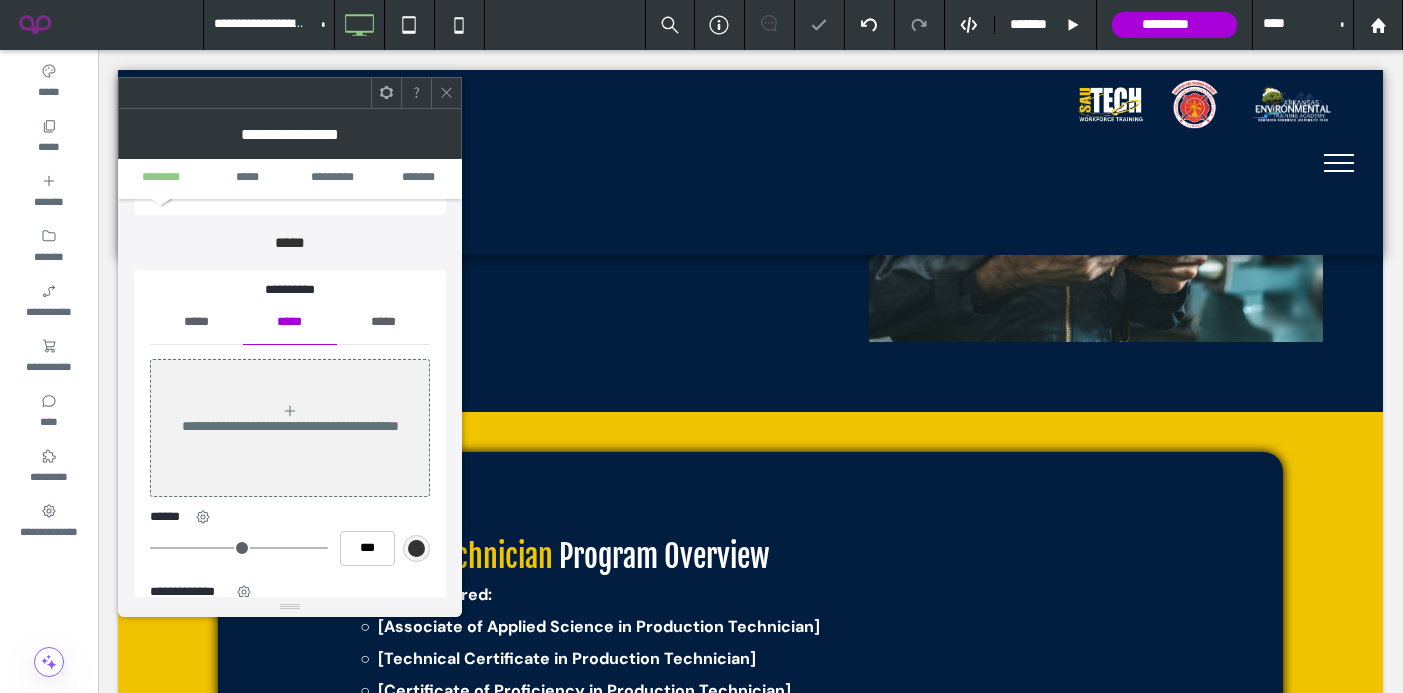 click on "*****" at bounding box center (196, 322) 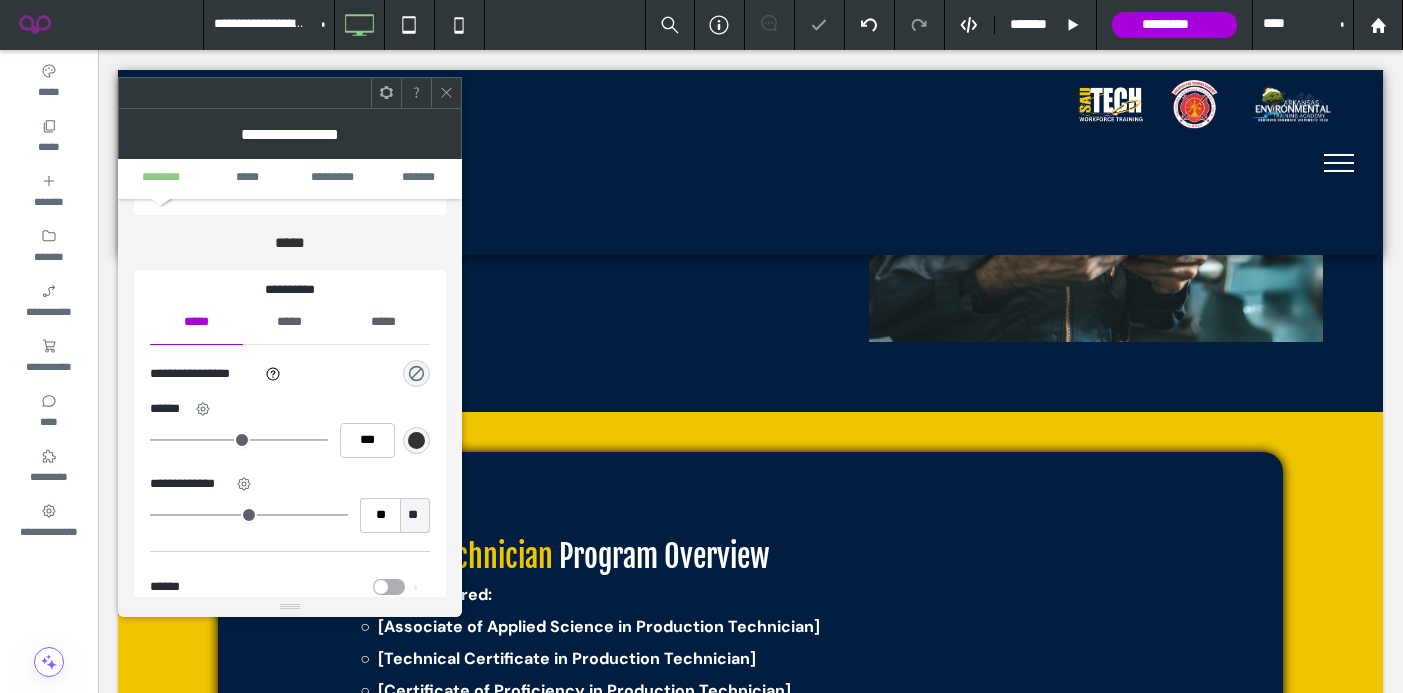click at bounding box center [416, 373] 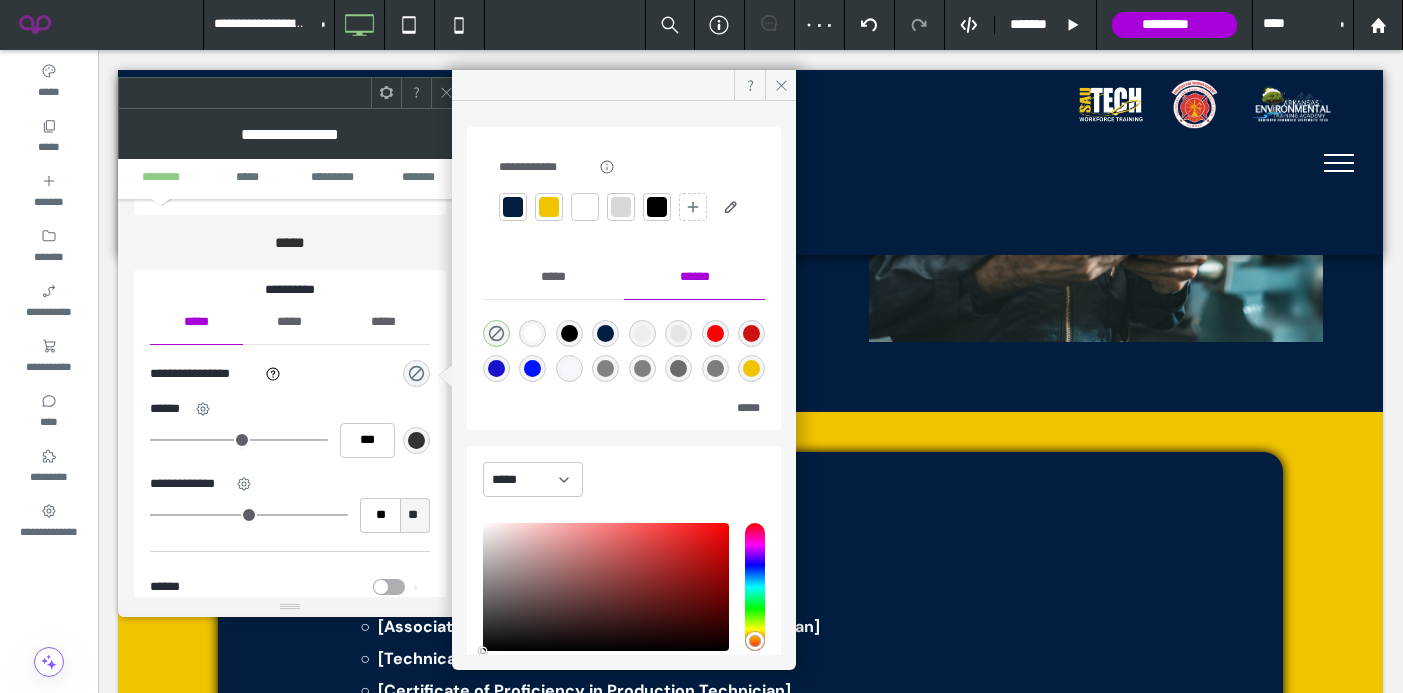 click at bounding box center [549, 207] 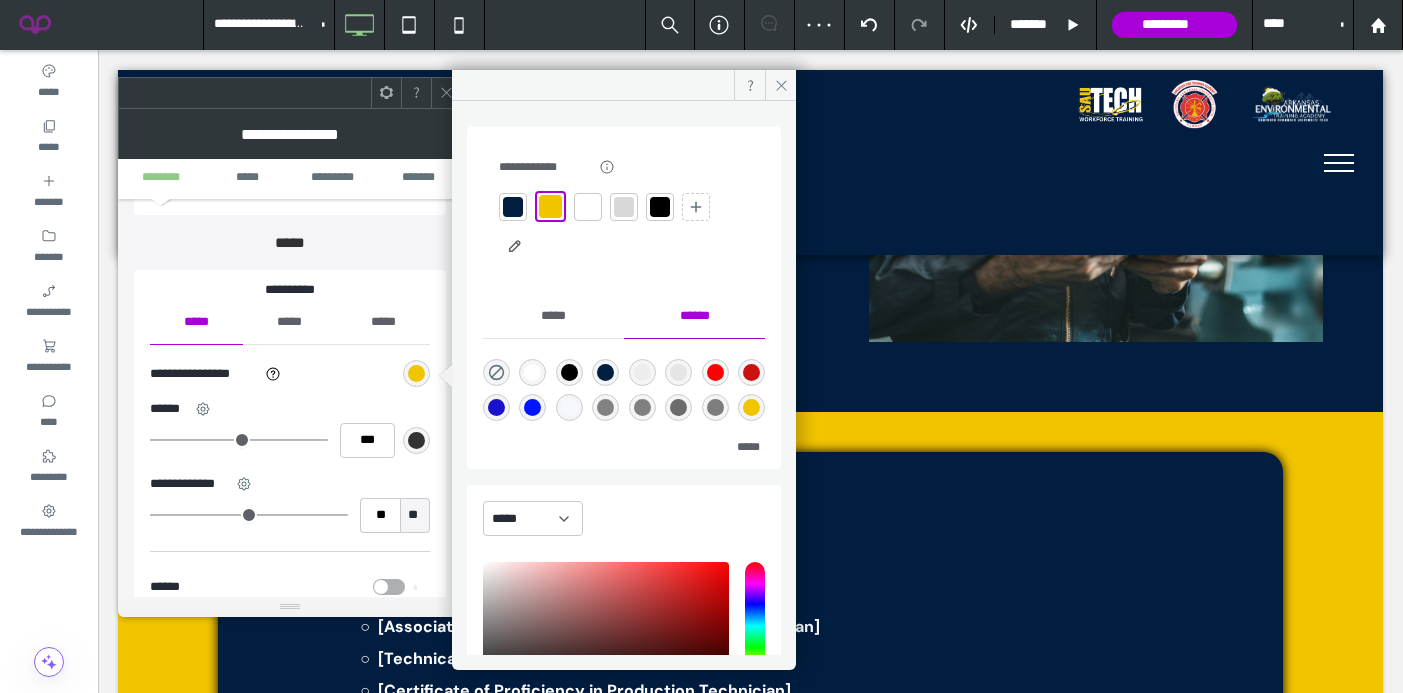 click 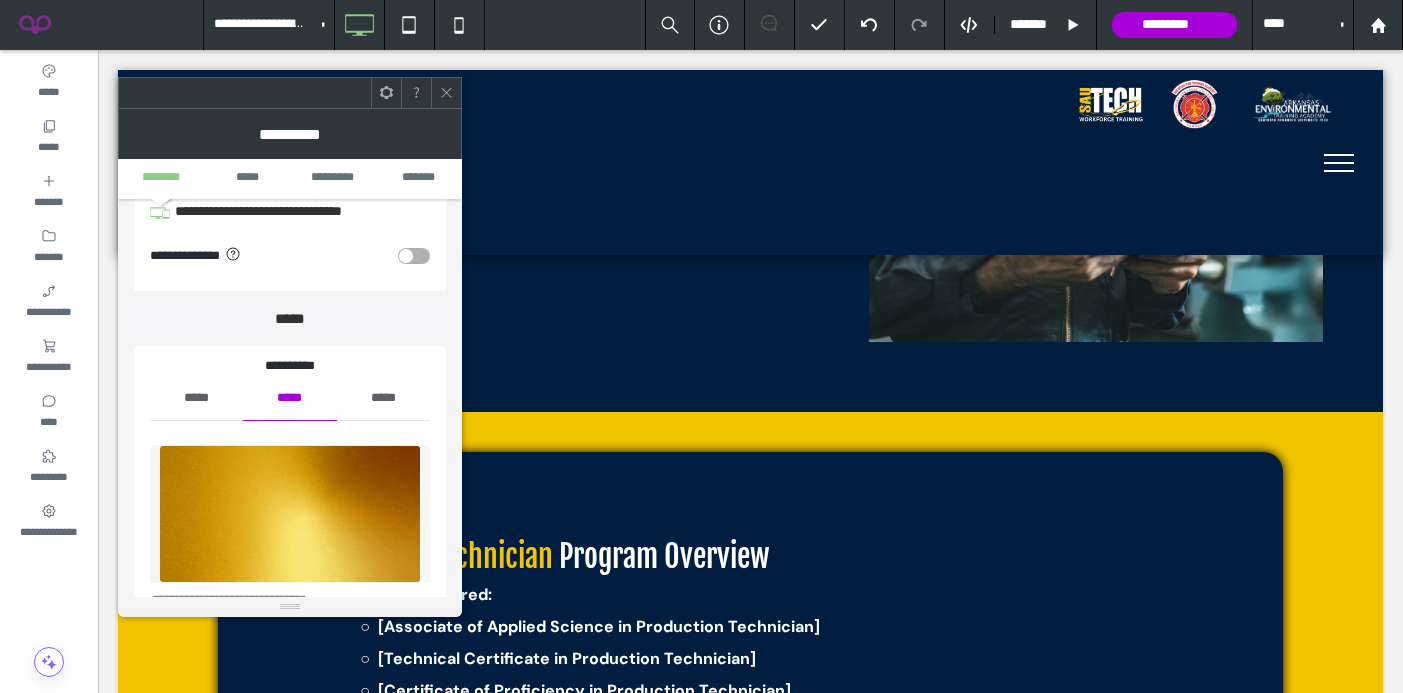 scroll, scrollTop: 152, scrollLeft: 0, axis: vertical 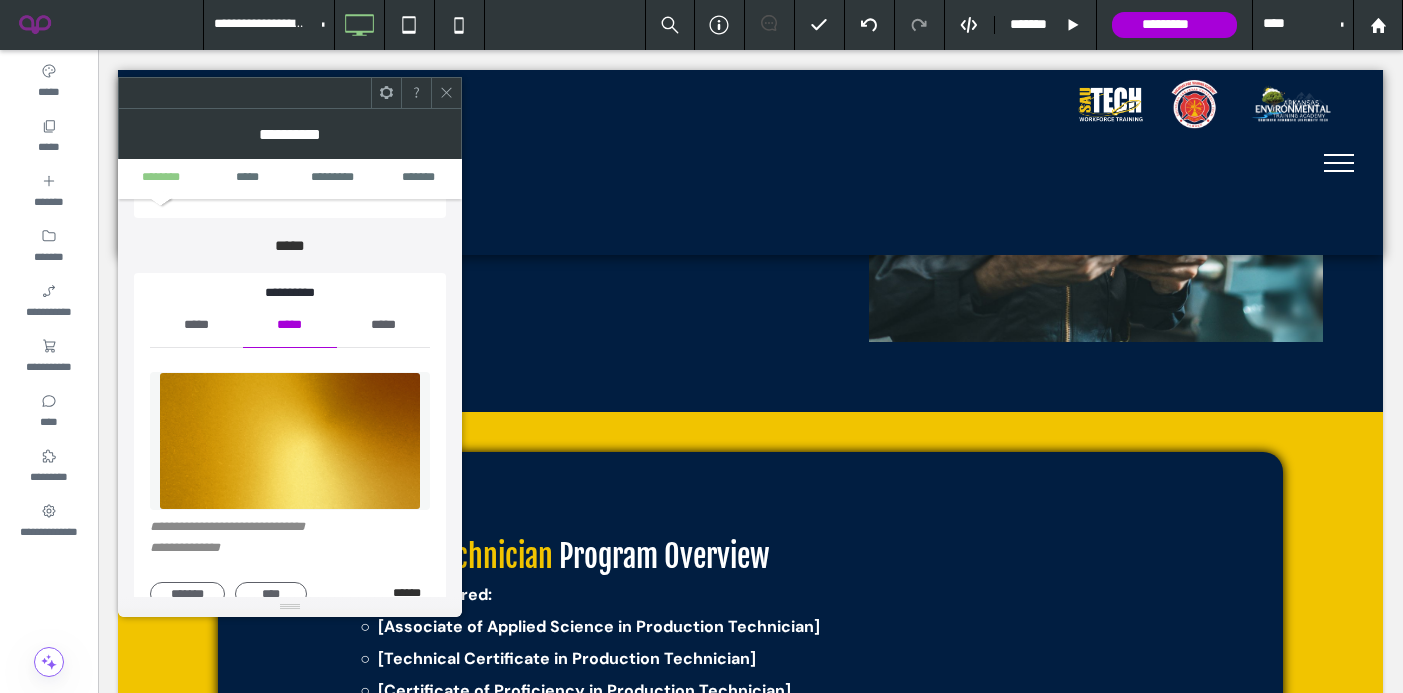 click on "******" at bounding box center [411, 593] 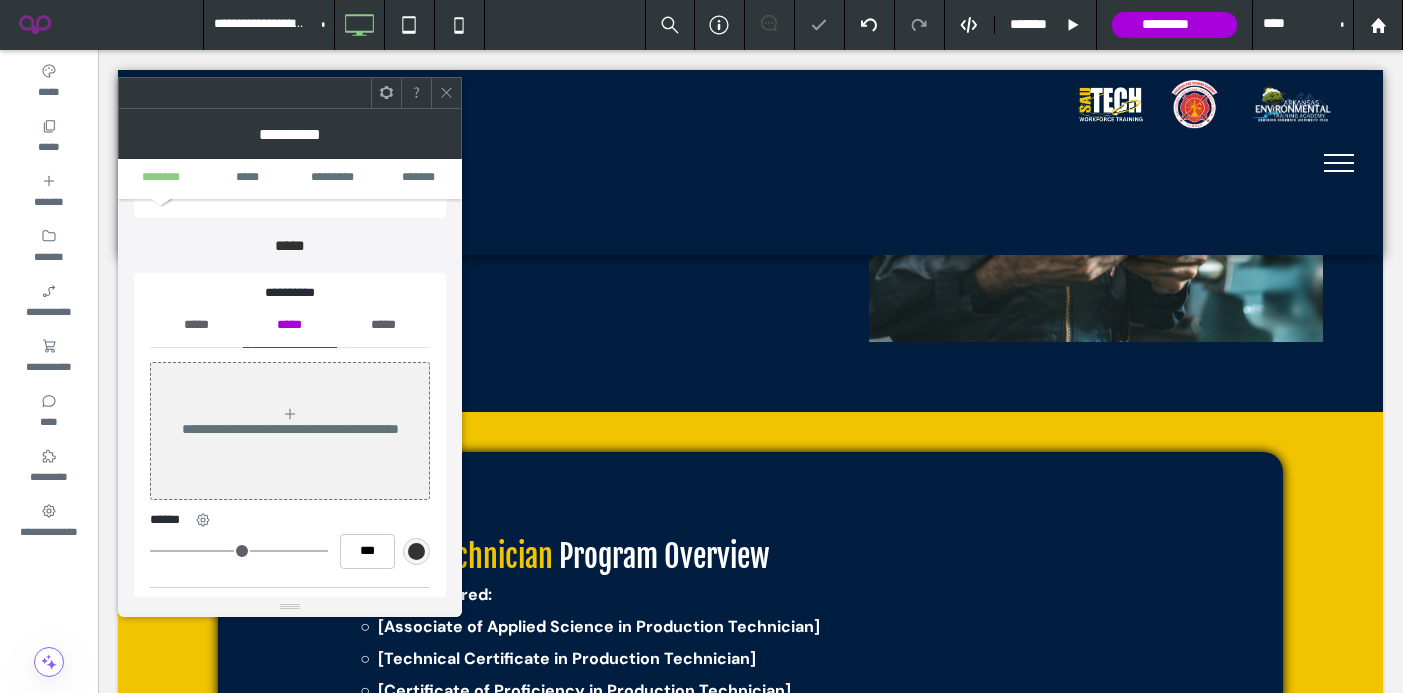 click on "*****" at bounding box center [196, 325] 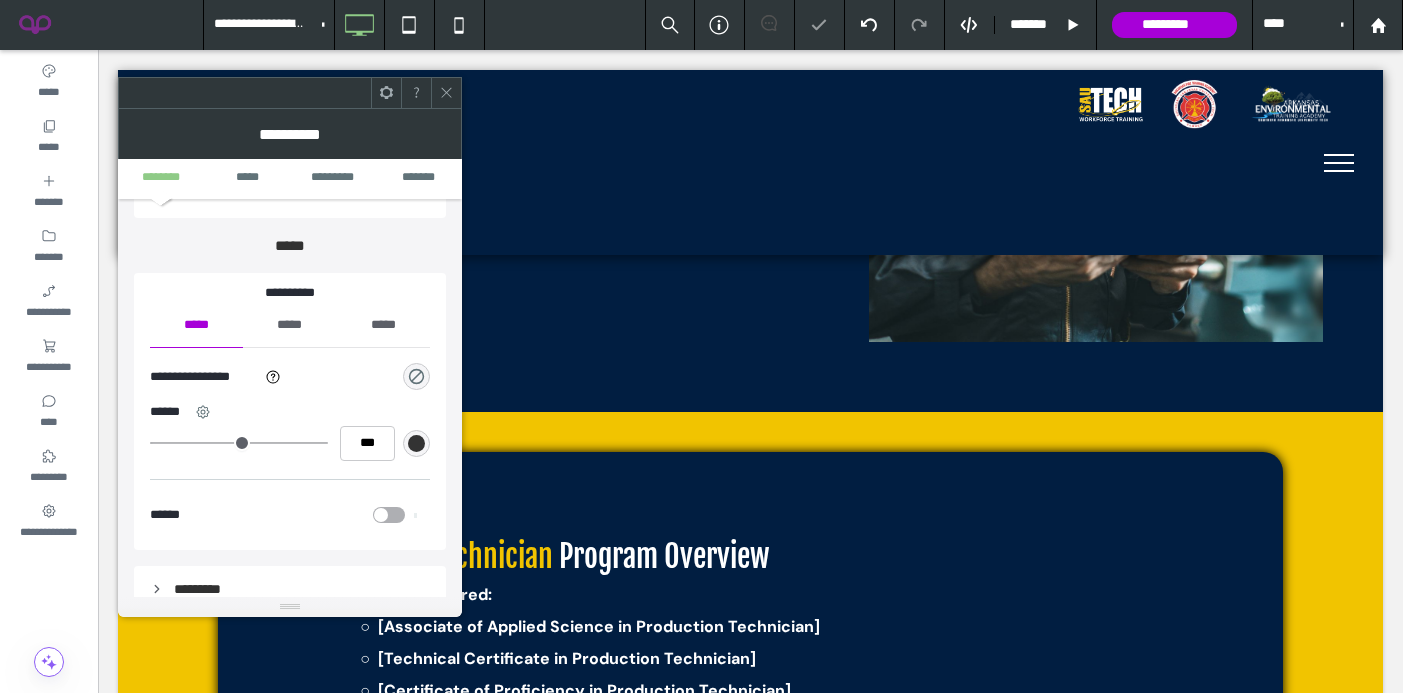click at bounding box center [416, 376] 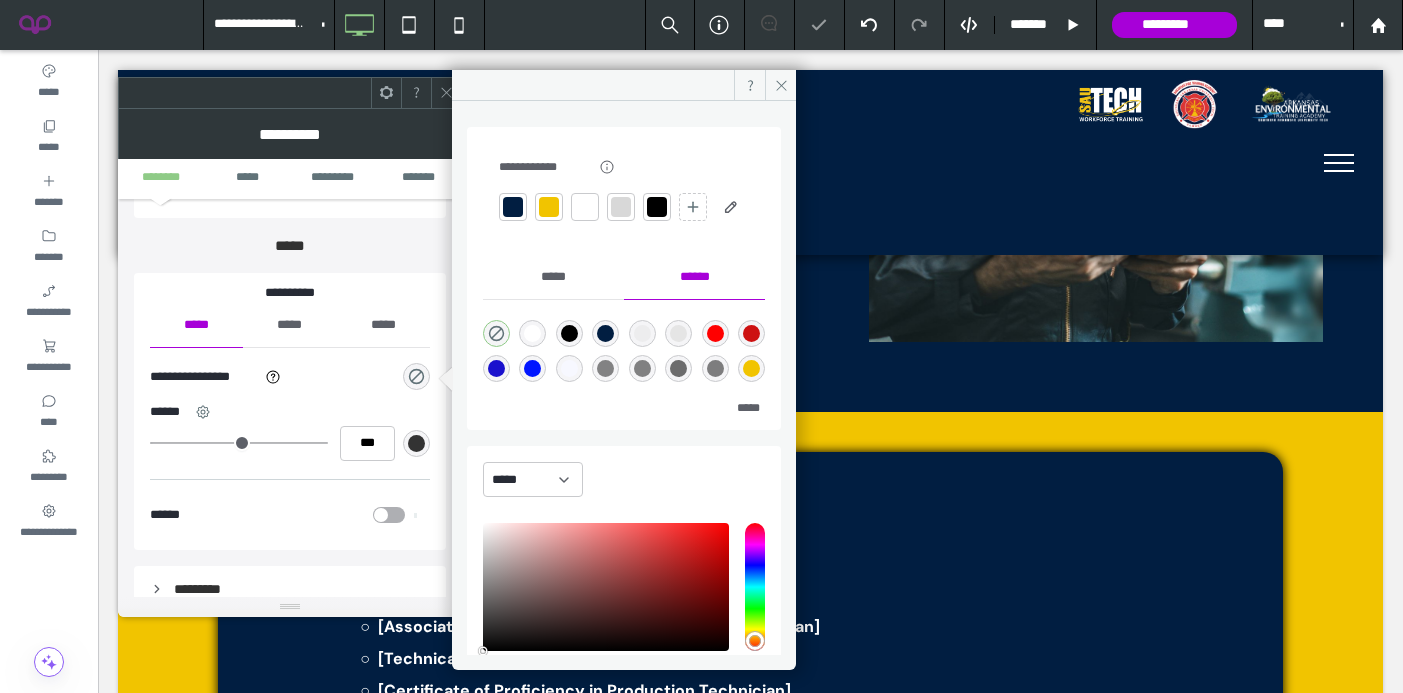 click at bounding box center [549, 207] 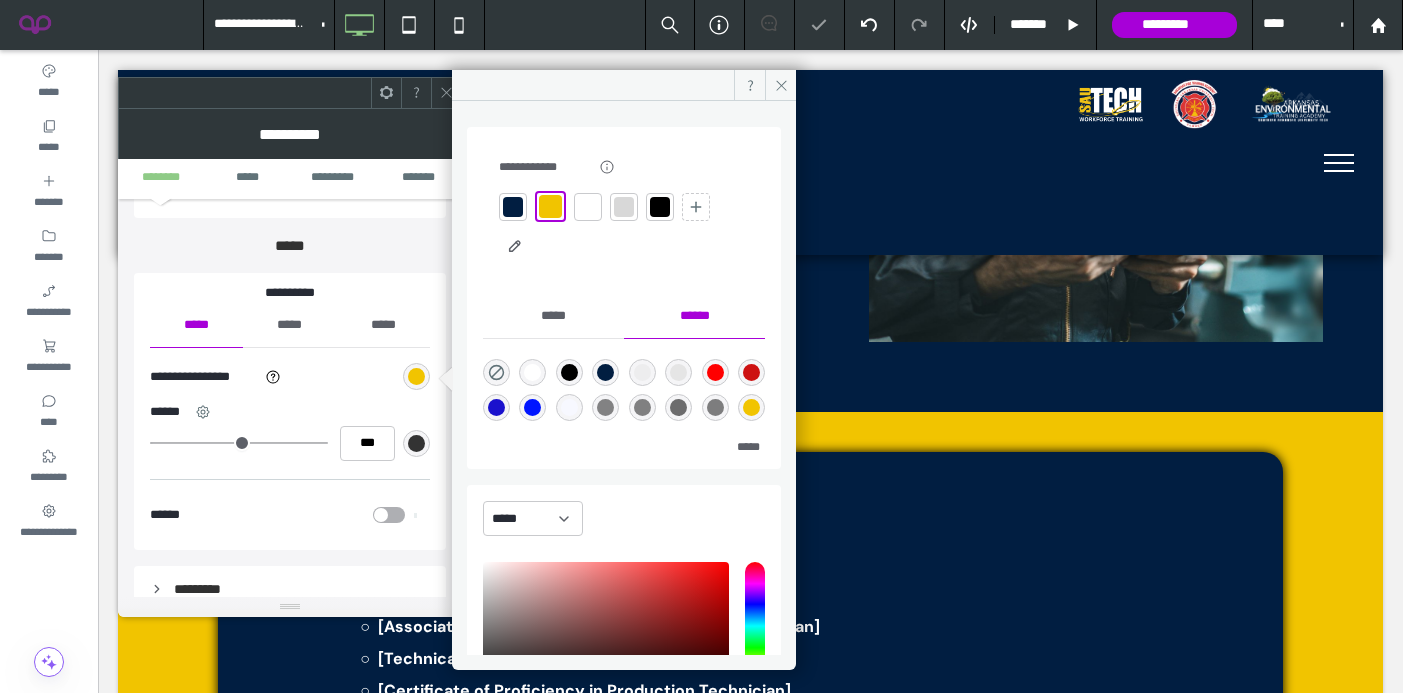 click at bounding box center [446, 93] 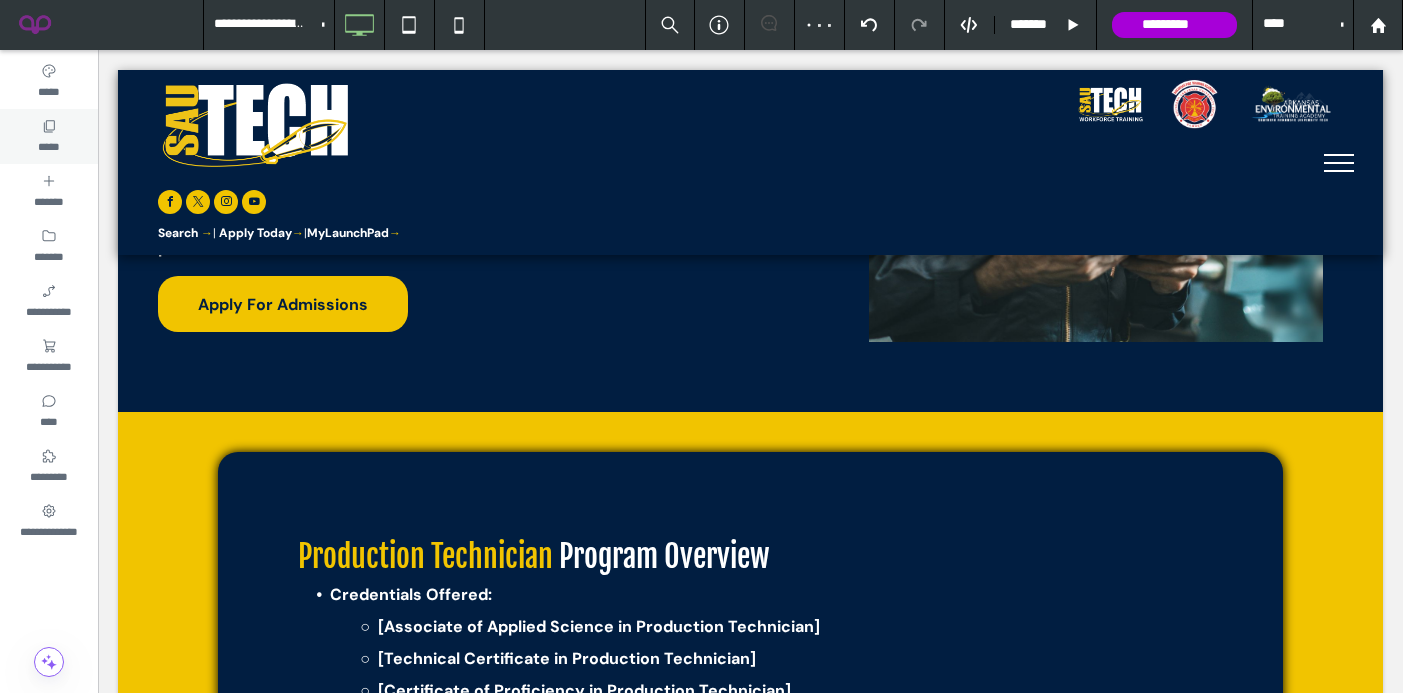 click on "*****" at bounding box center (49, 136) 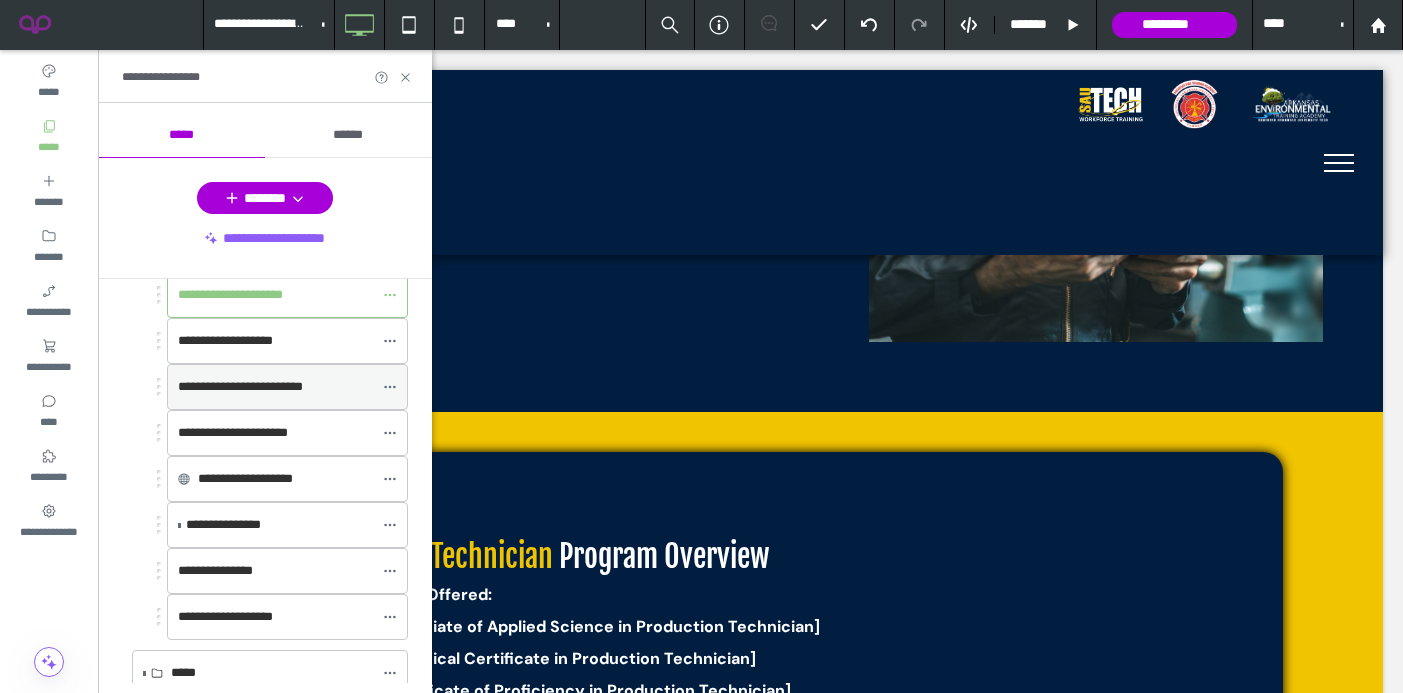 scroll, scrollTop: 511, scrollLeft: 0, axis: vertical 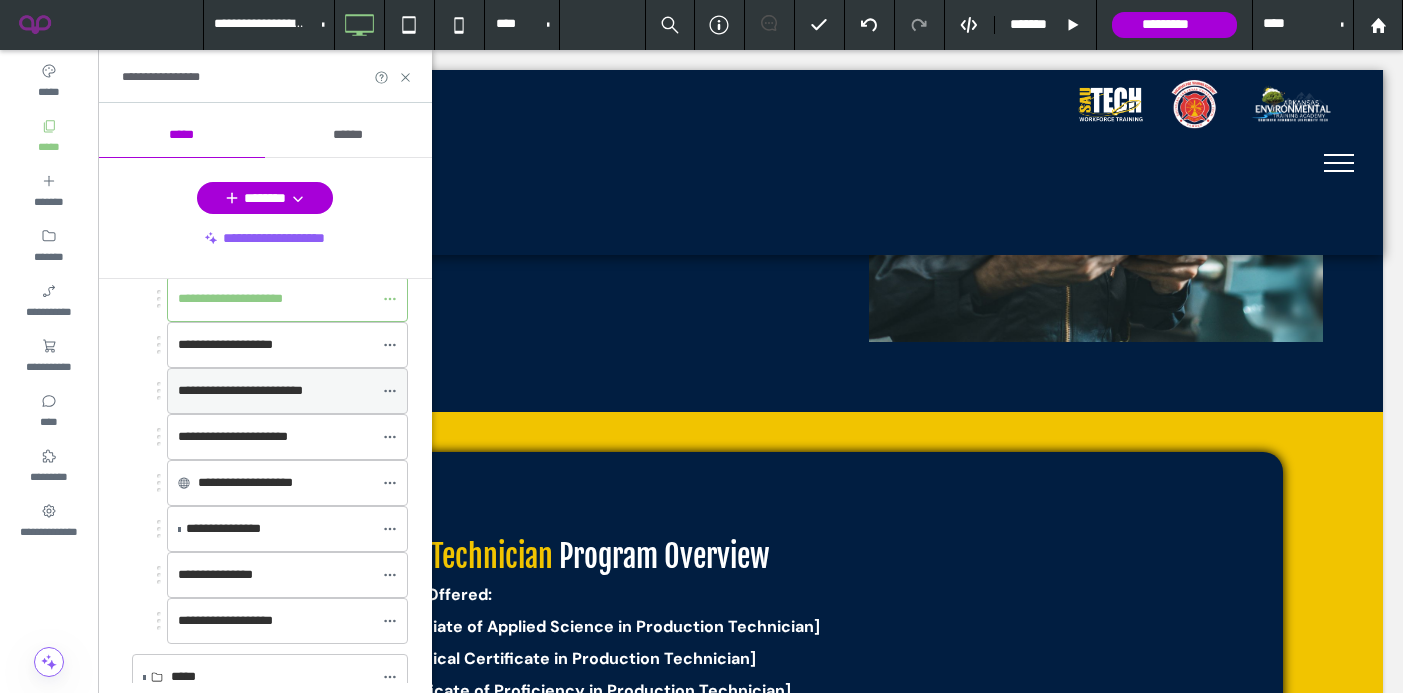 click on "**********" at bounding box center [225, 344] 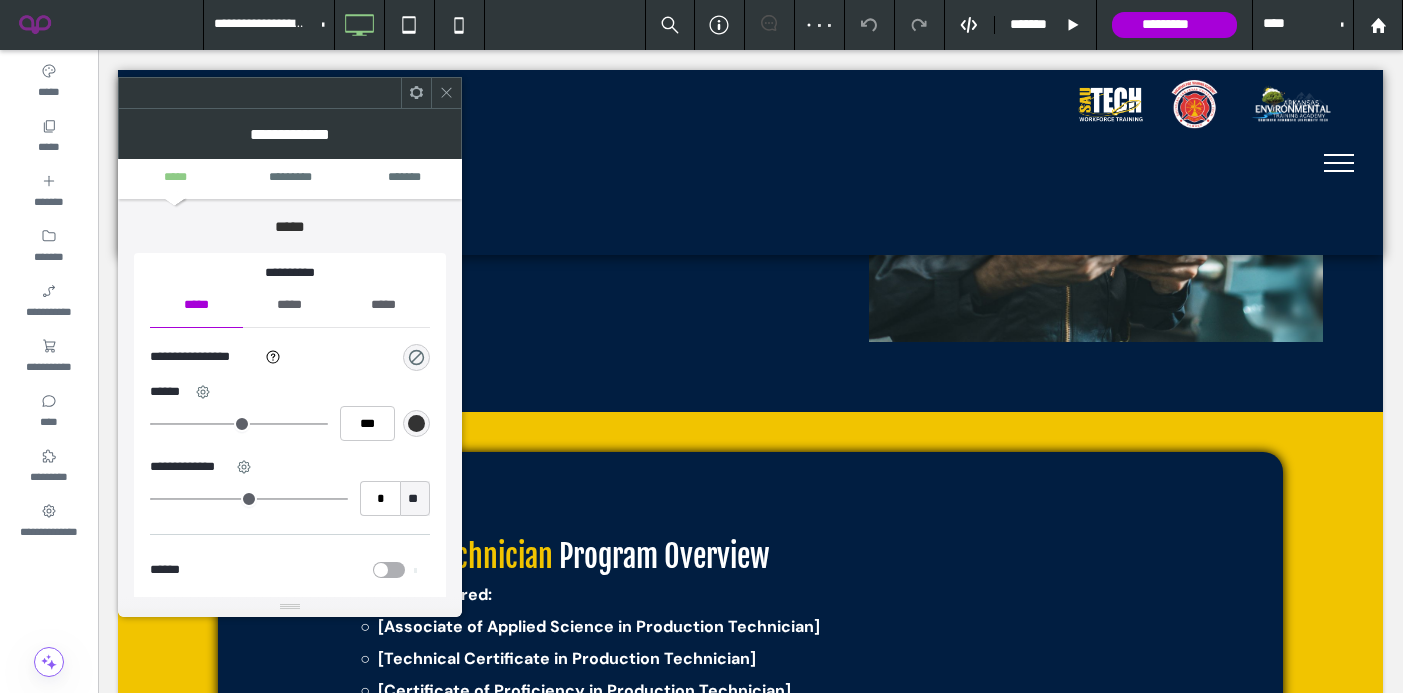 click 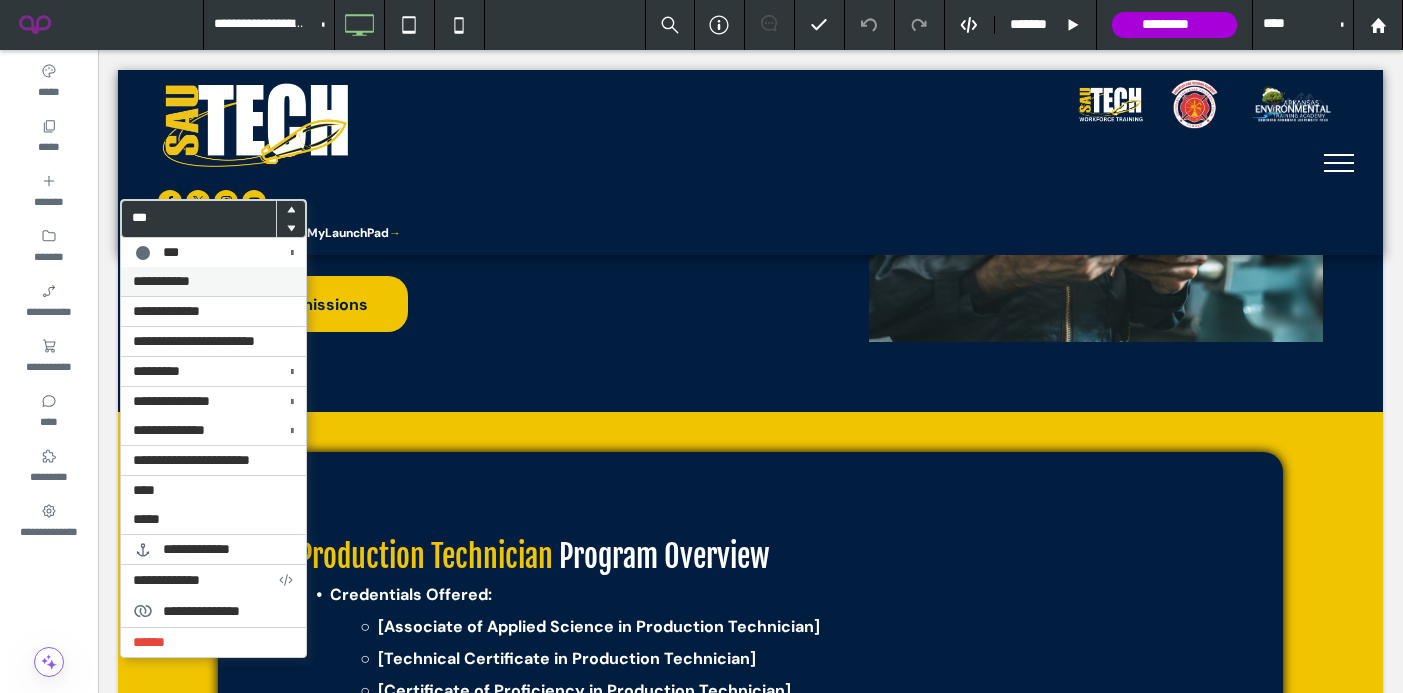 click on "**********" at bounding box center [213, 281] 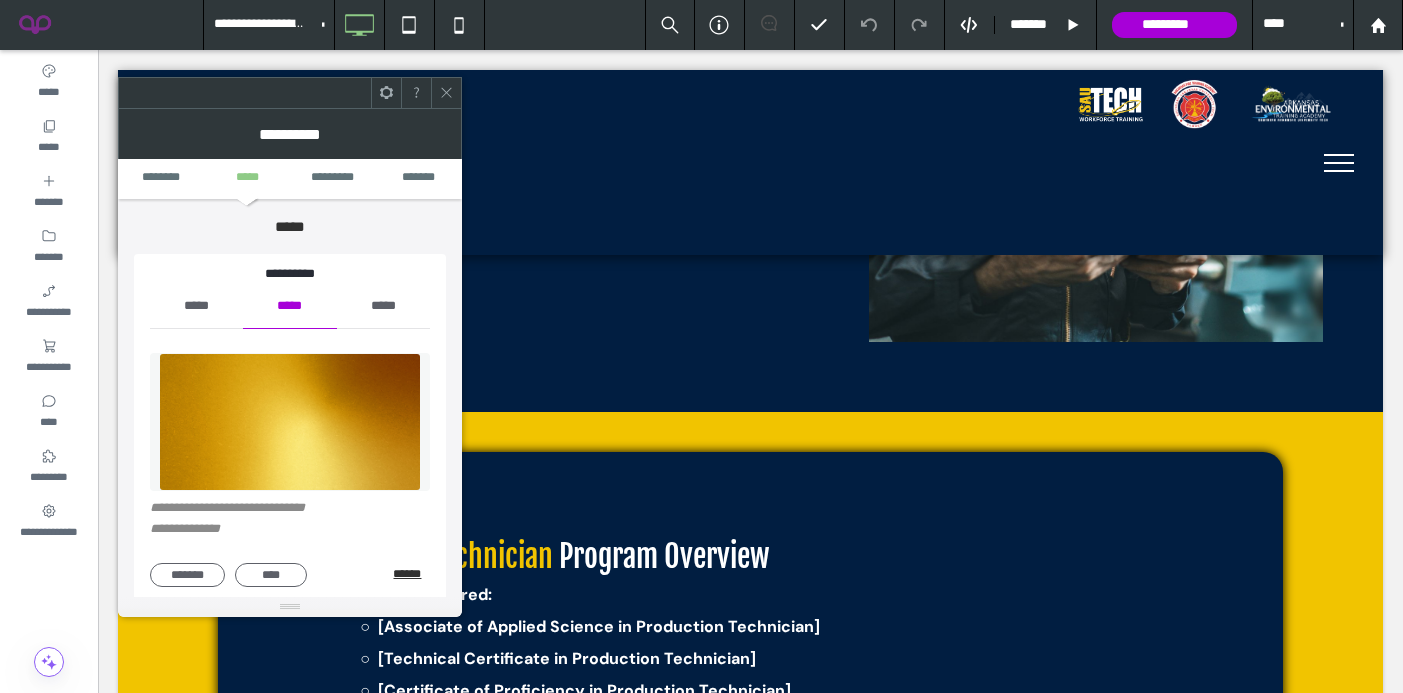 scroll, scrollTop: 172, scrollLeft: 0, axis: vertical 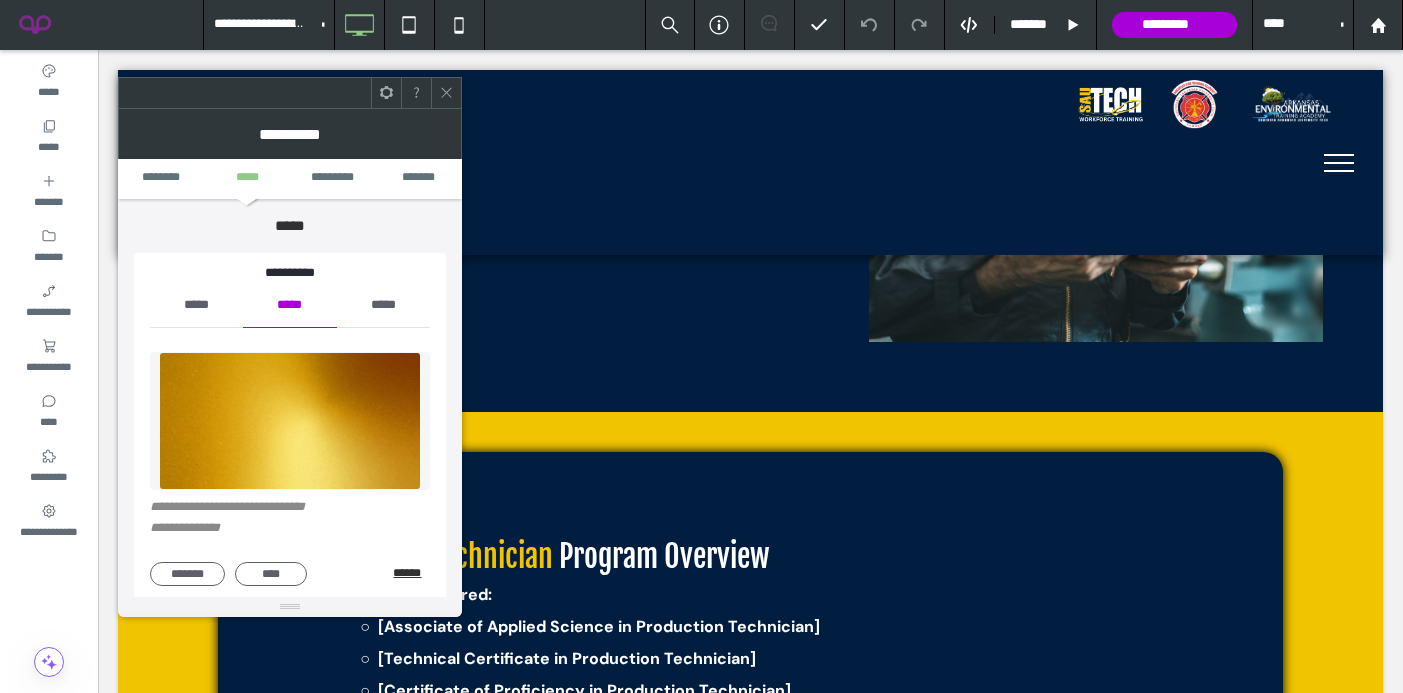 click on "******" at bounding box center (411, 573) 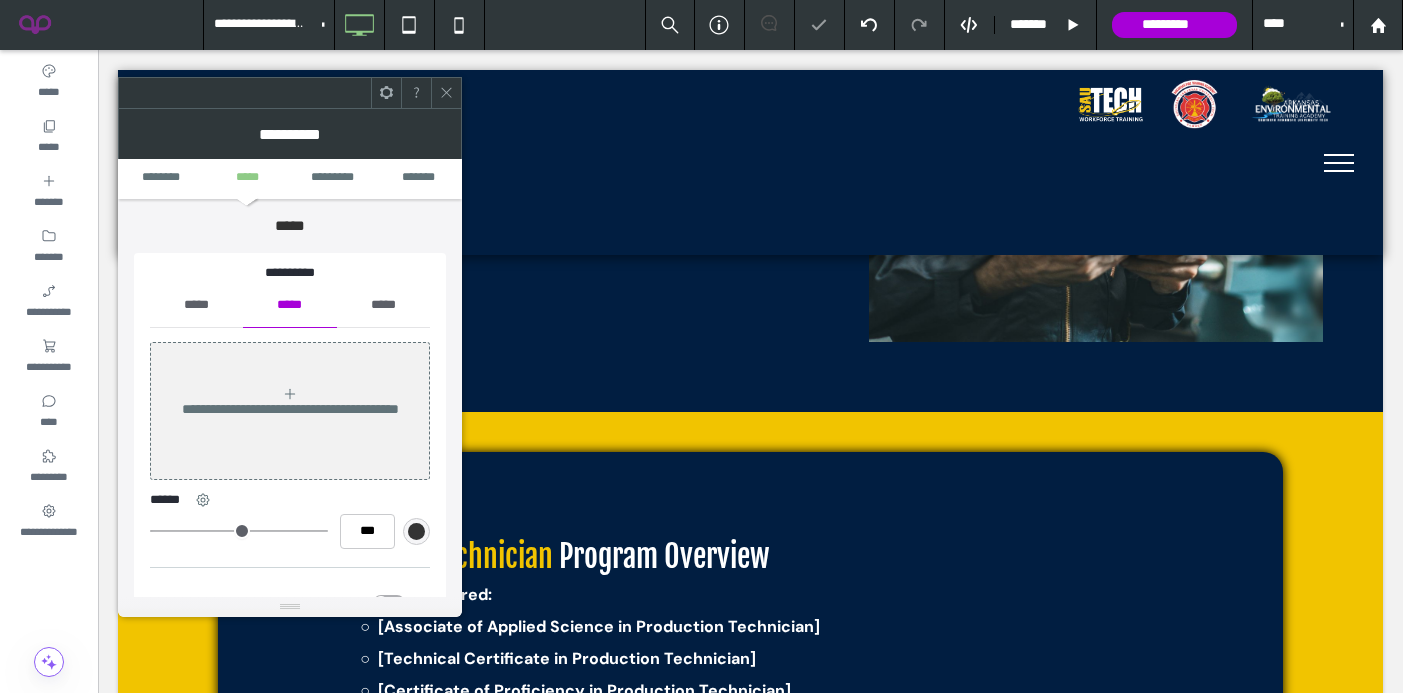 click on "*****" at bounding box center [196, 305] 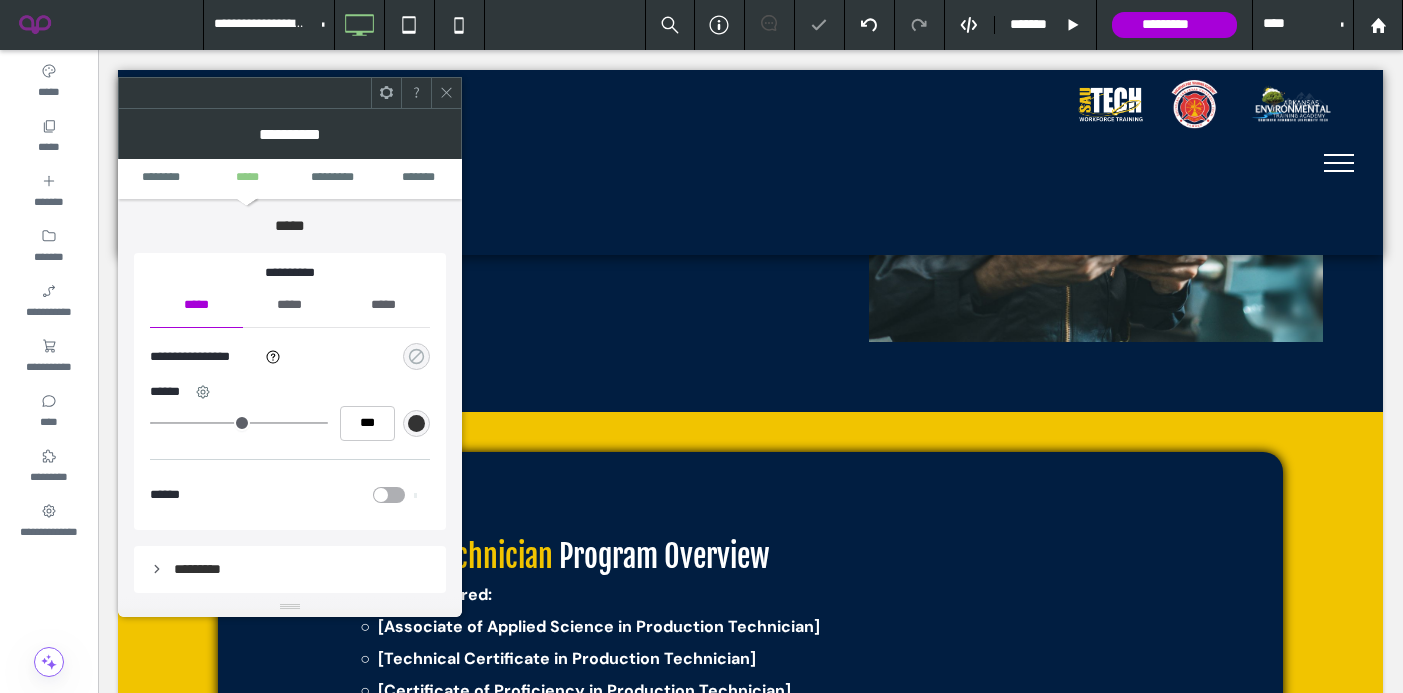 click at bounding box center (416, 356) 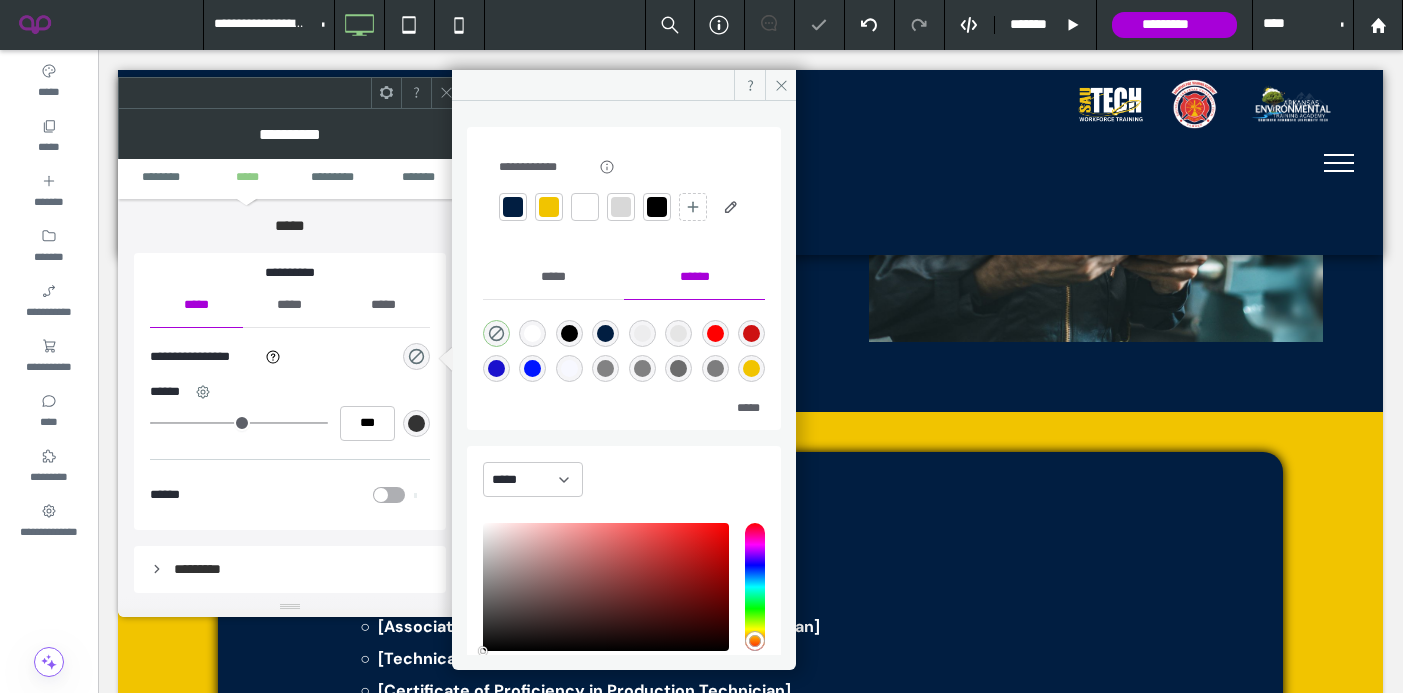 click at bounding box center [549, 207] 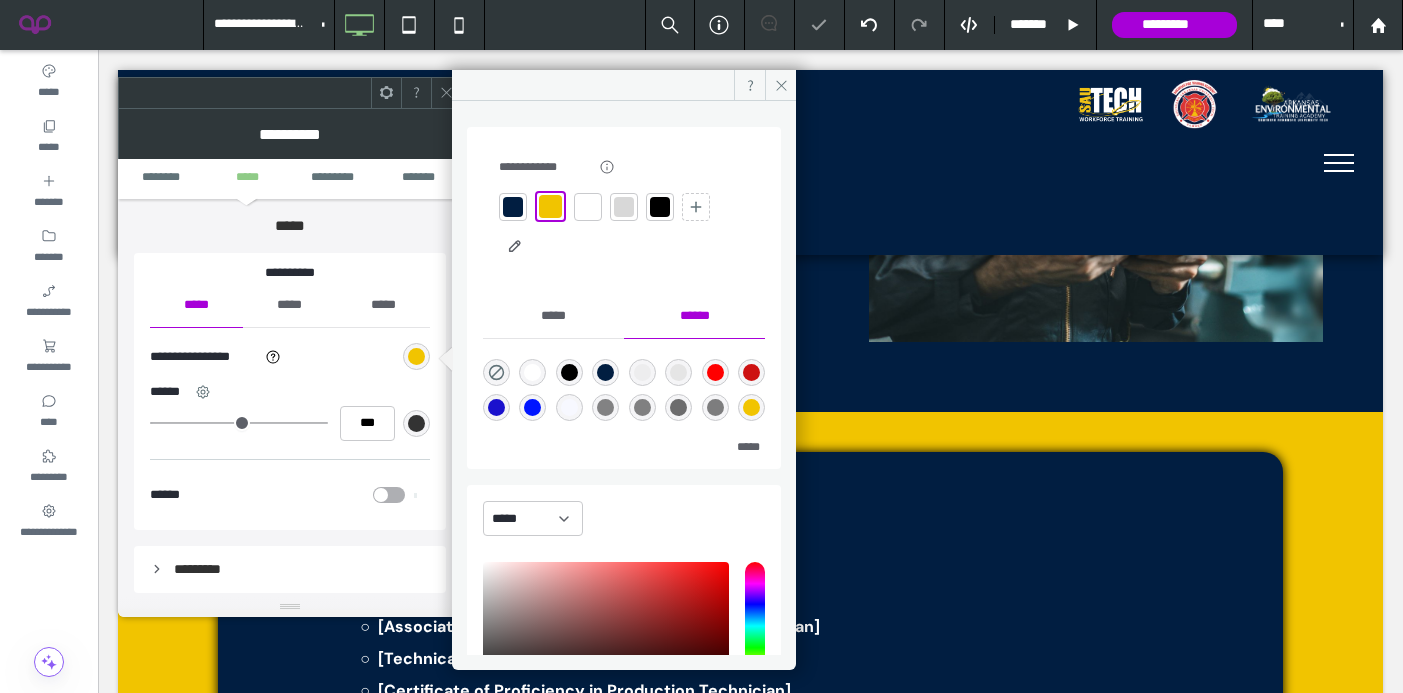 click 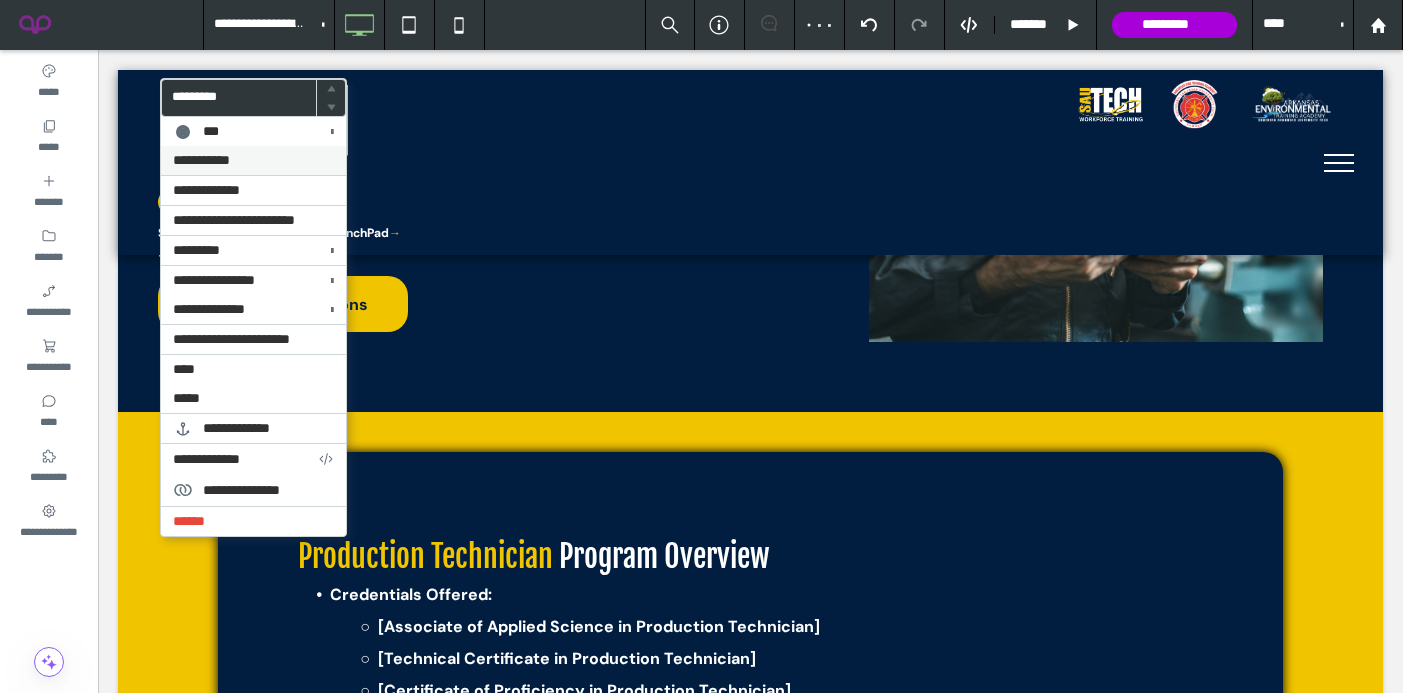 click on "**********" at bounding box center [253, 160] 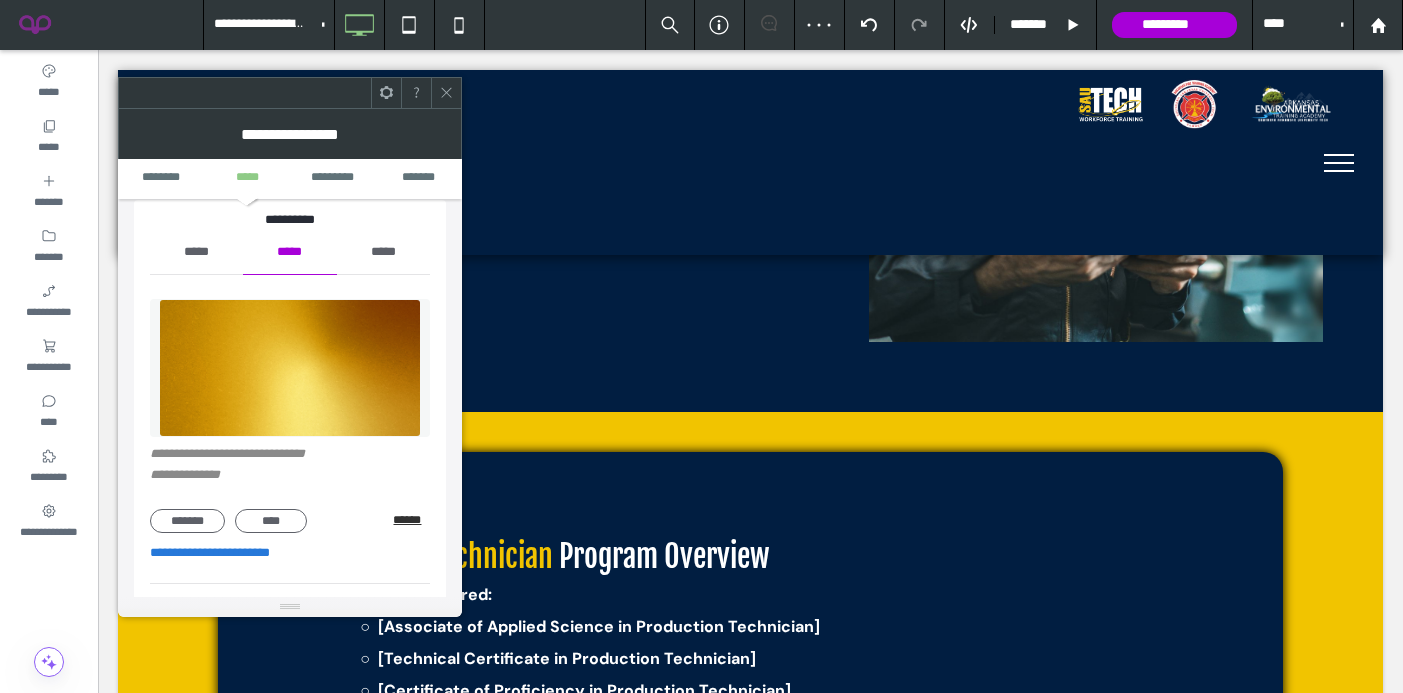 scroll, scrollTop: 226, scrollLeft: 0, axis: vertical 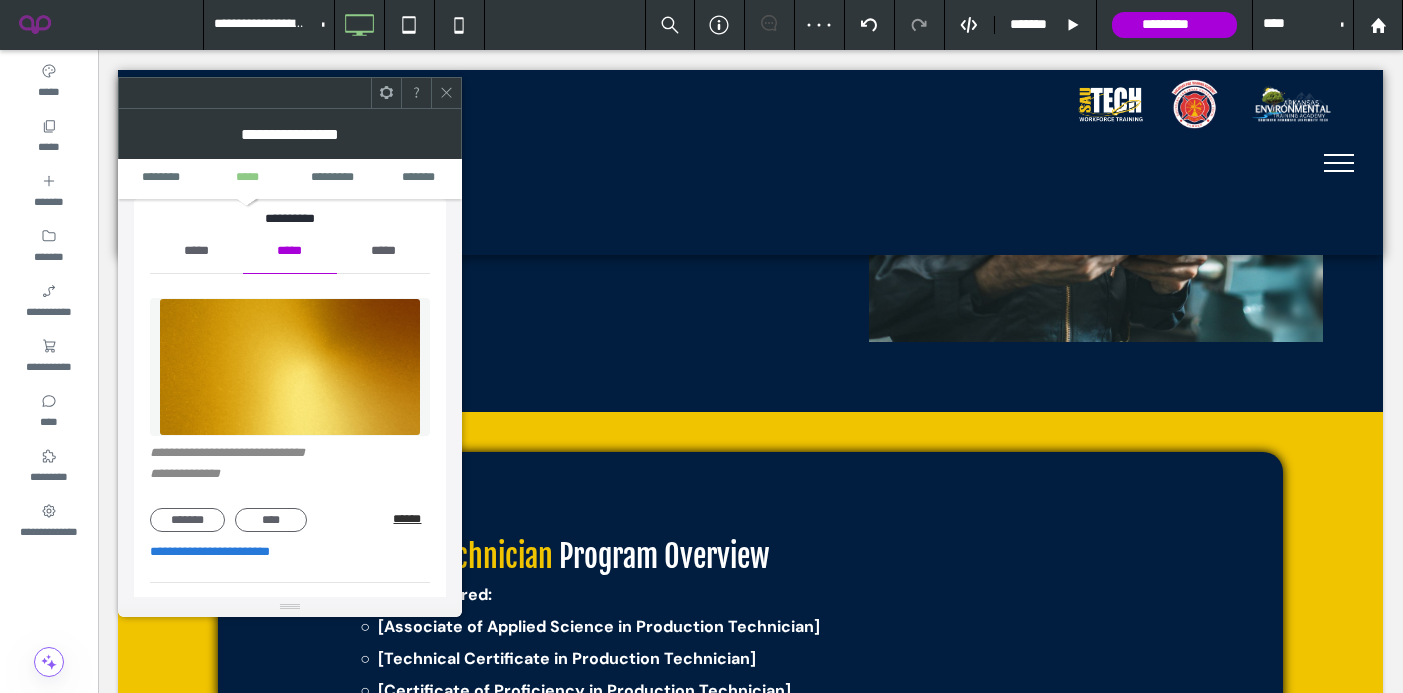 click on "******" at bounding box center [411, 519] 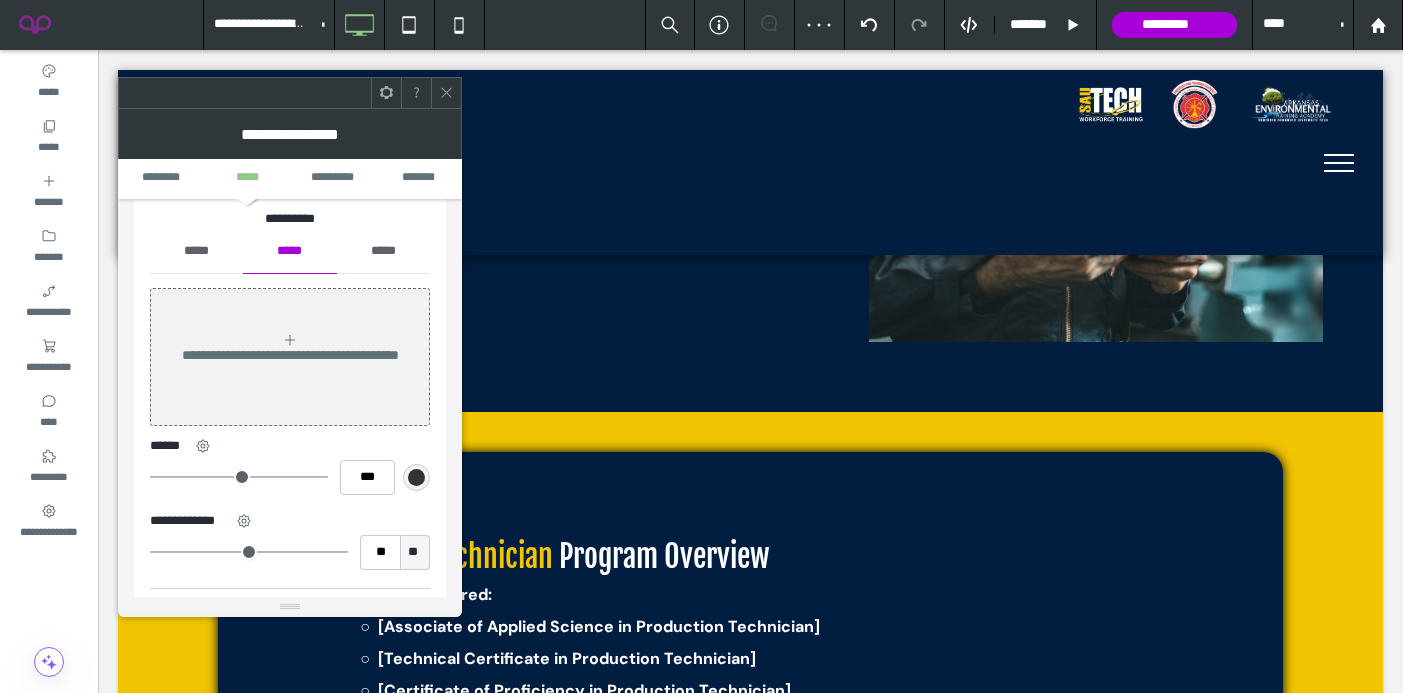 click on "*****" at bounding box center (196, 251) 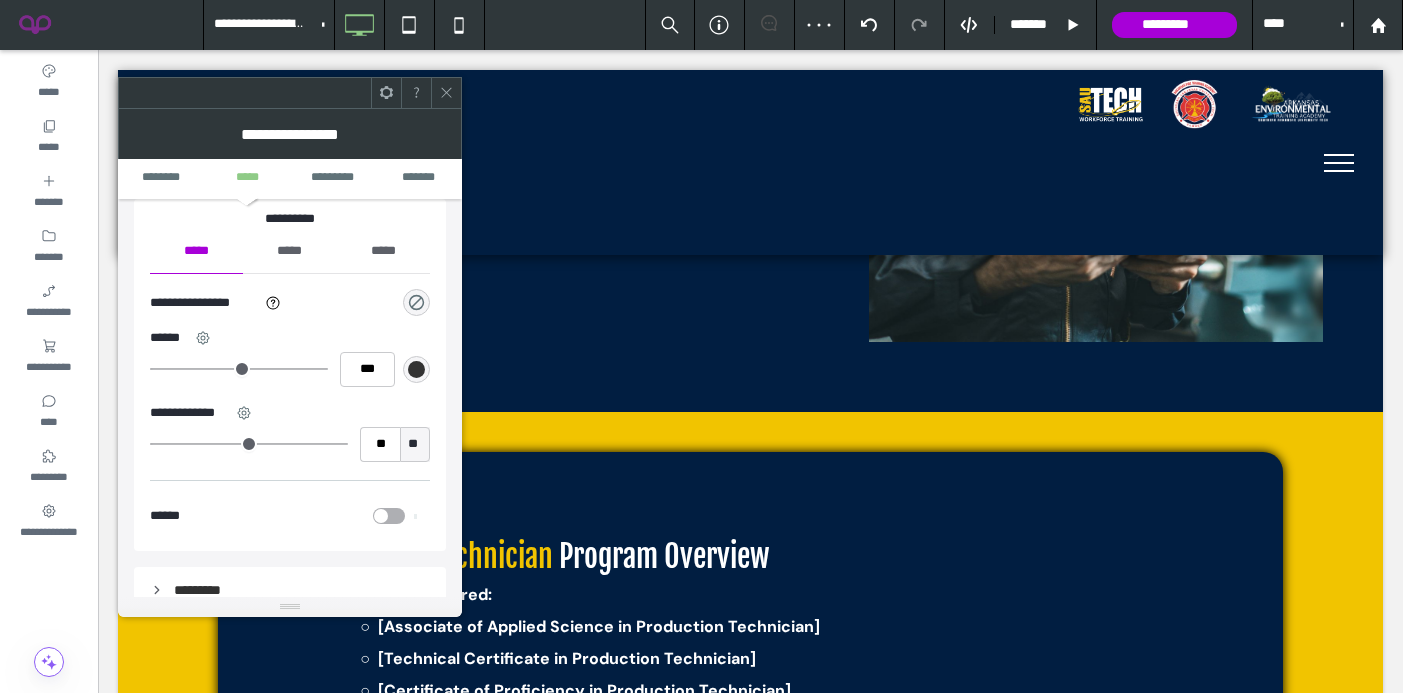 click at bounding box center (416, 302) 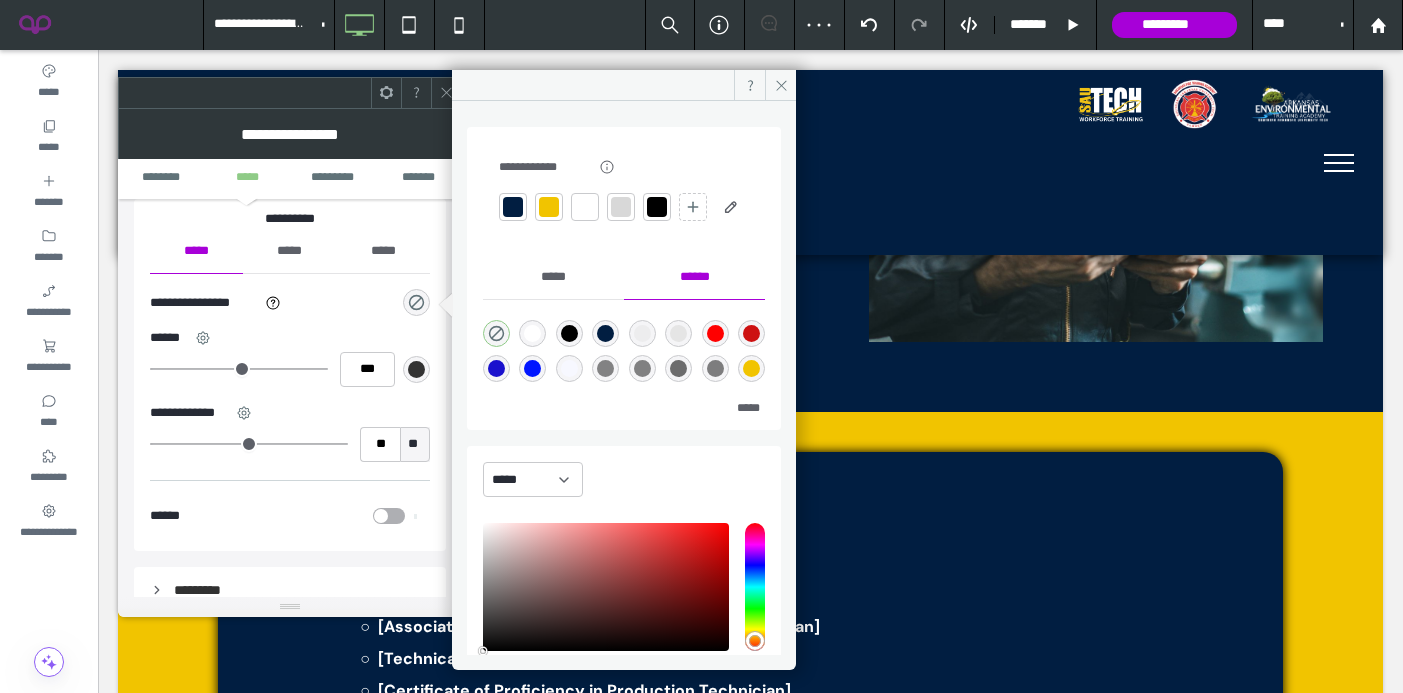 click at bounding box center [549, 207] 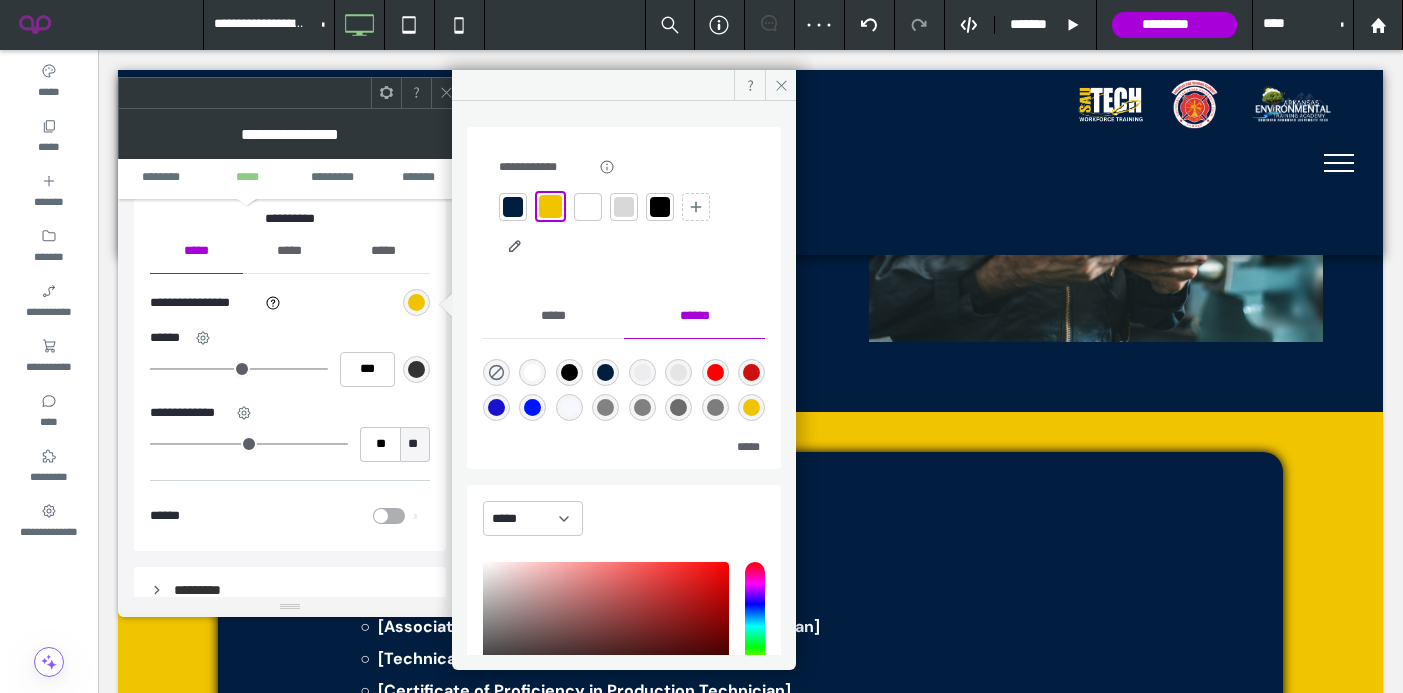 click 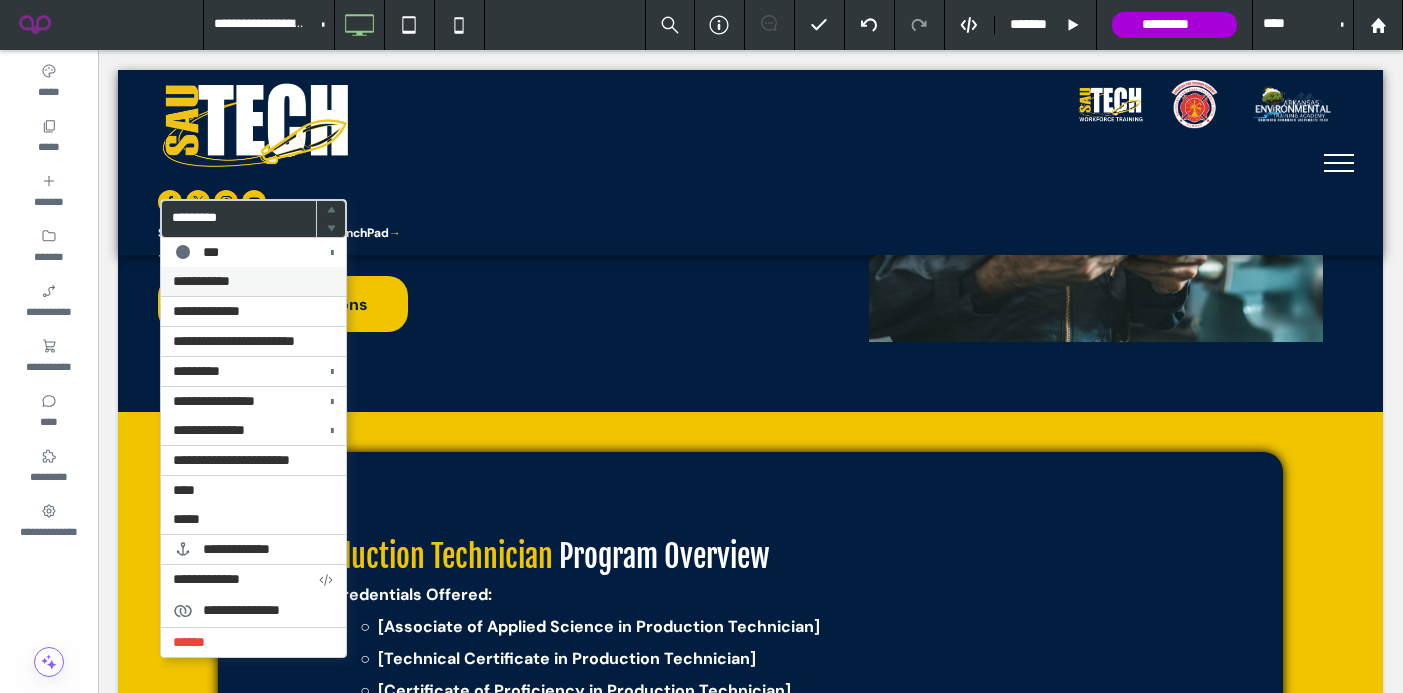click on "**********" at bounding box center (201, 281) 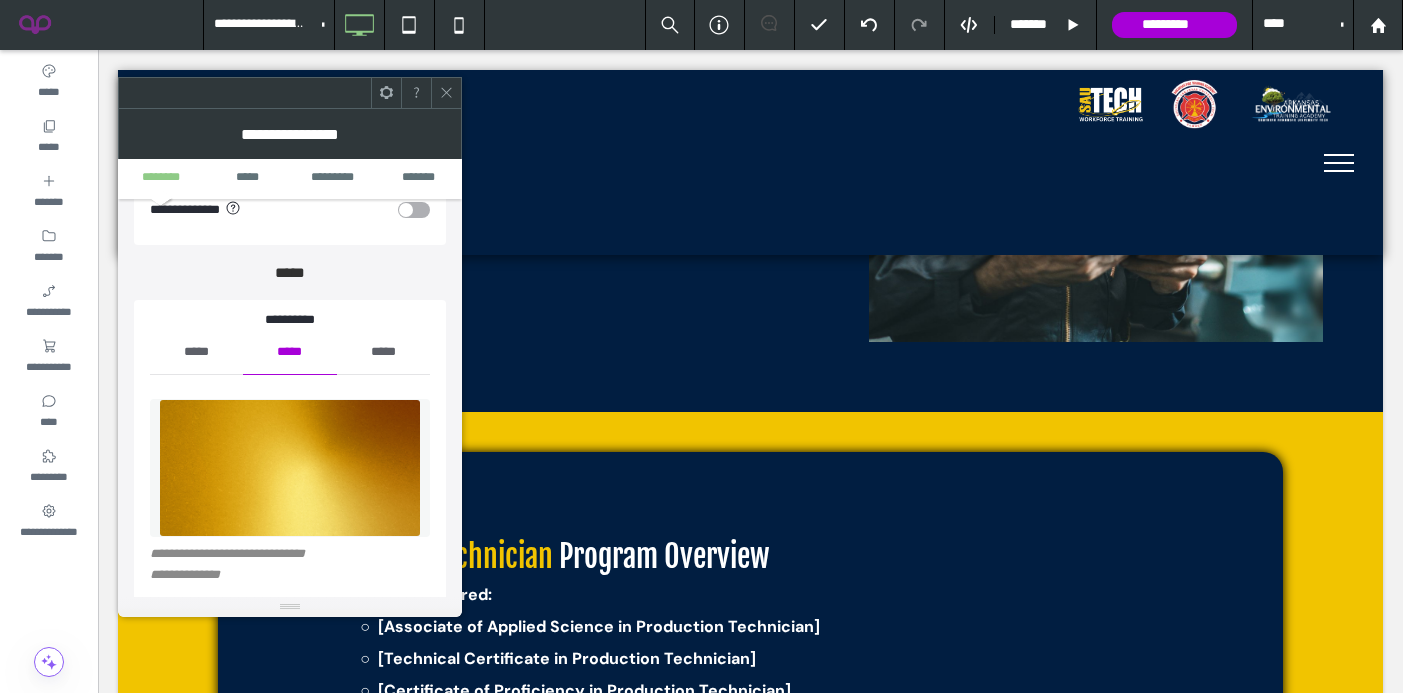 scroll, scrollTop: 174, scrollLeft: 0, axis: vertical 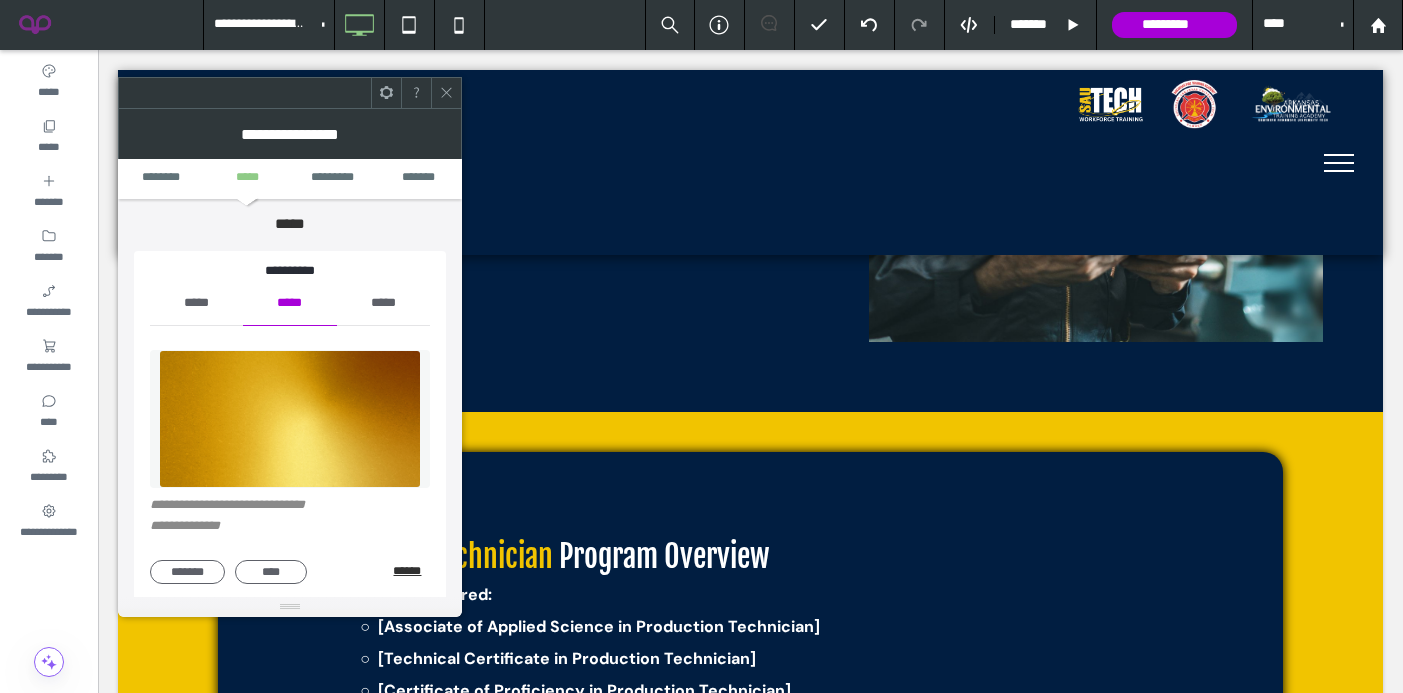 click on "******" at bounding box center (411, 571) 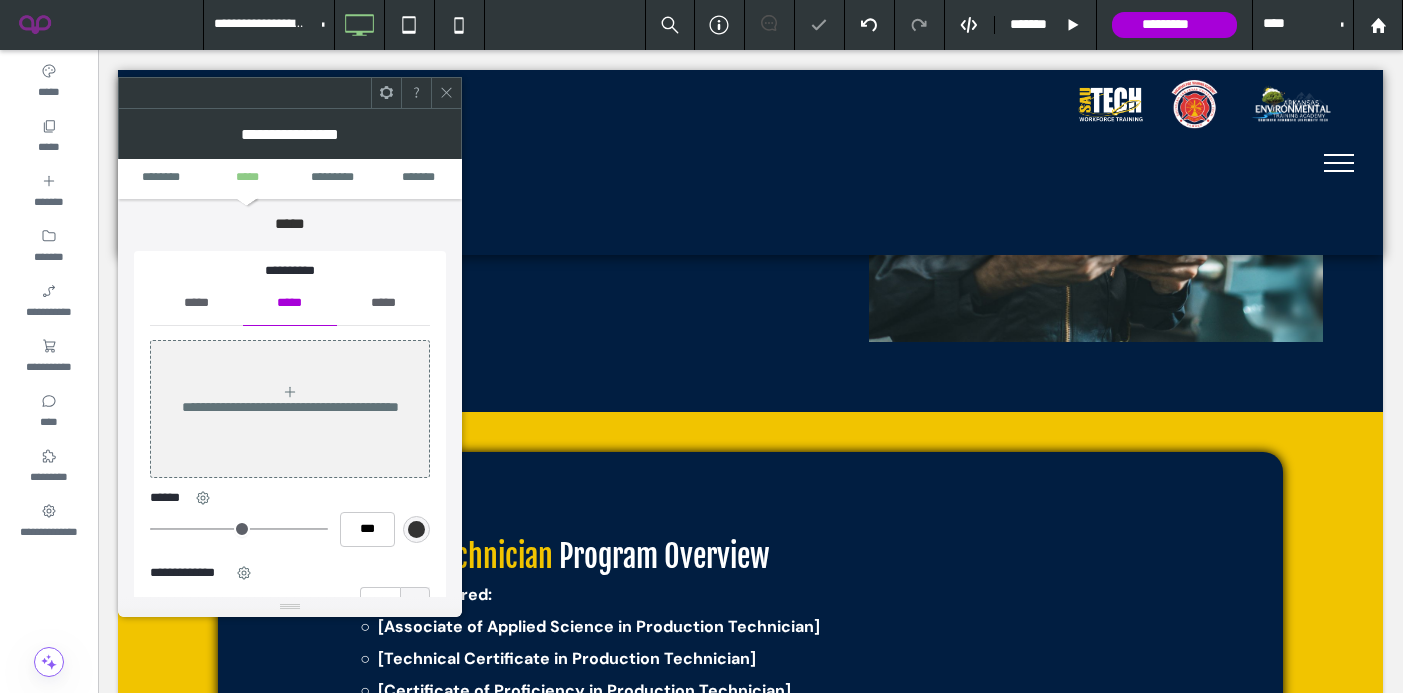 click on "*****" at bounding box center [196, 303] 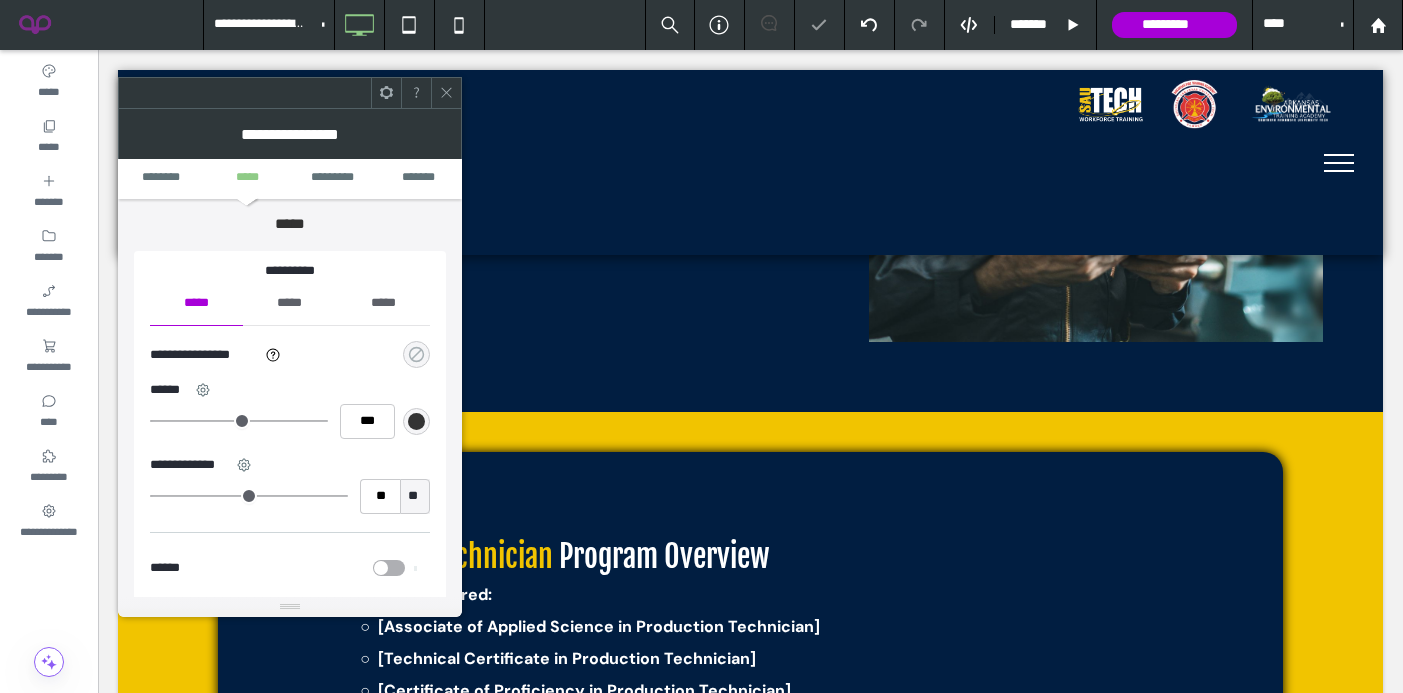 click 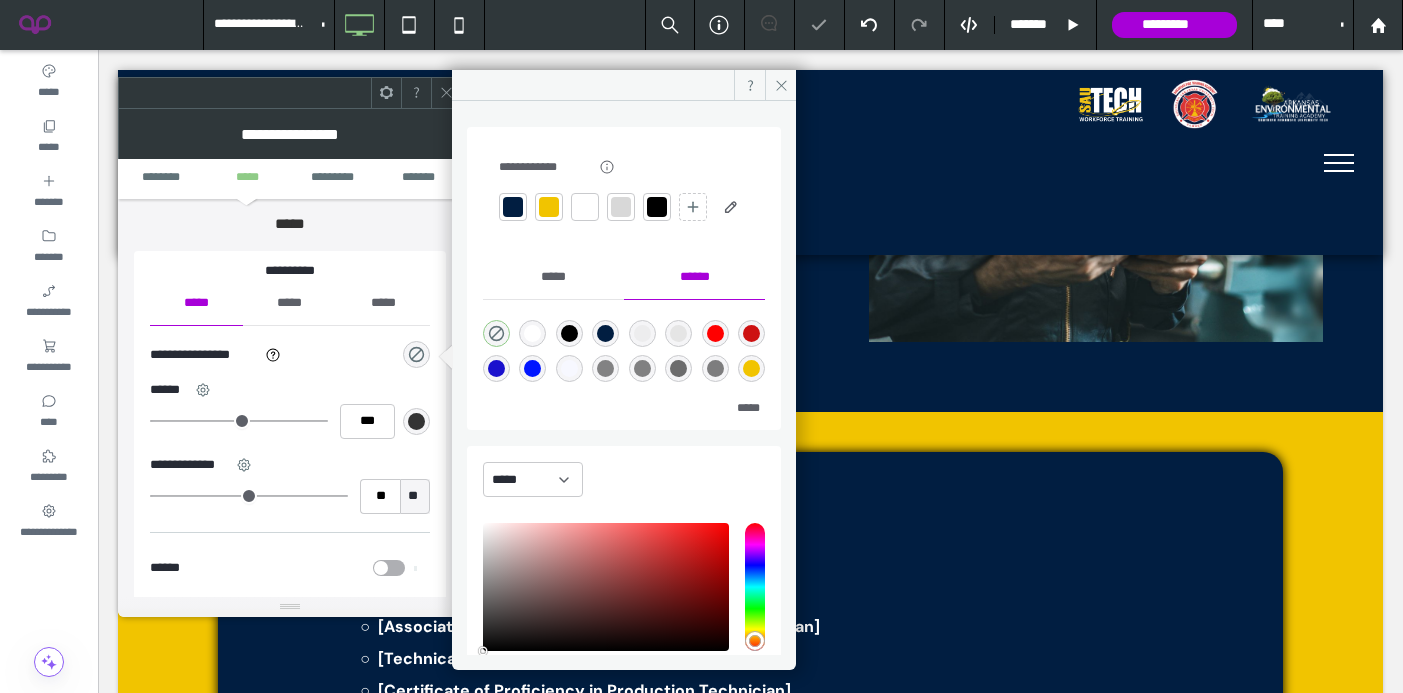 click at bounding box center [624, 207] 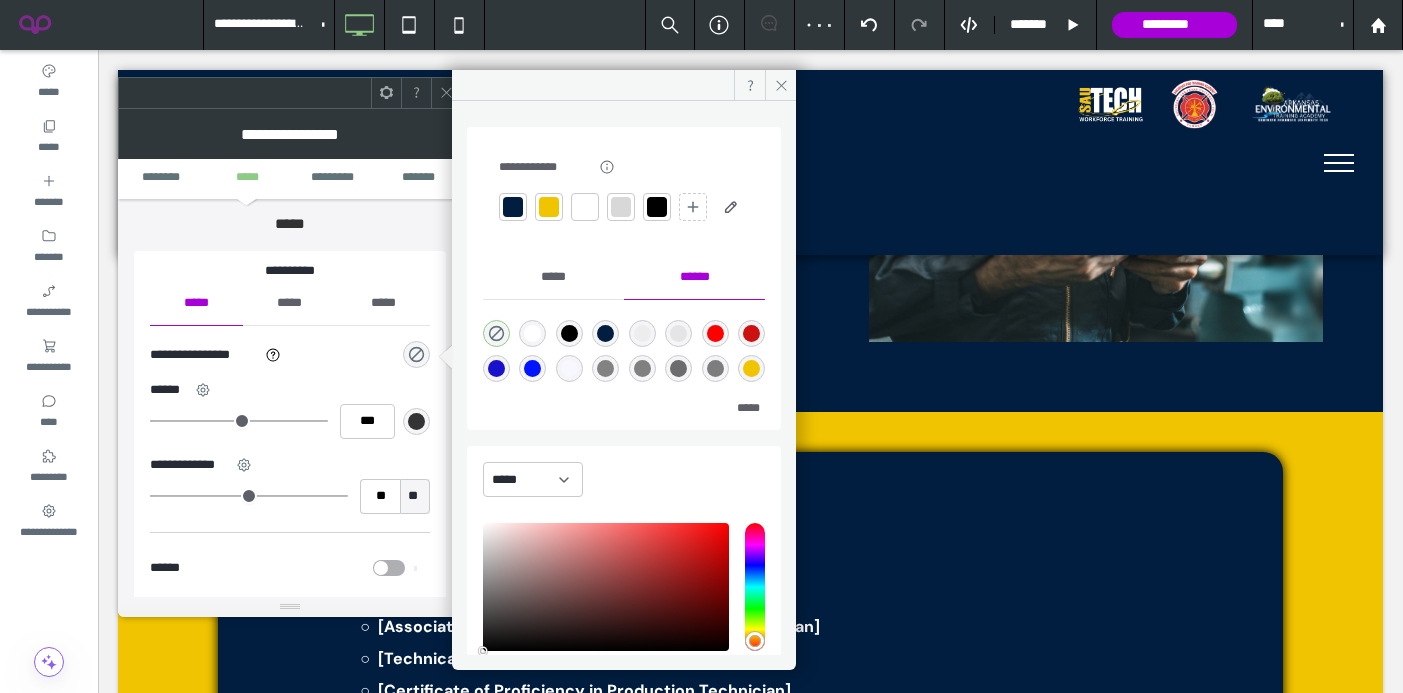 click at bounding box center [549, 207] 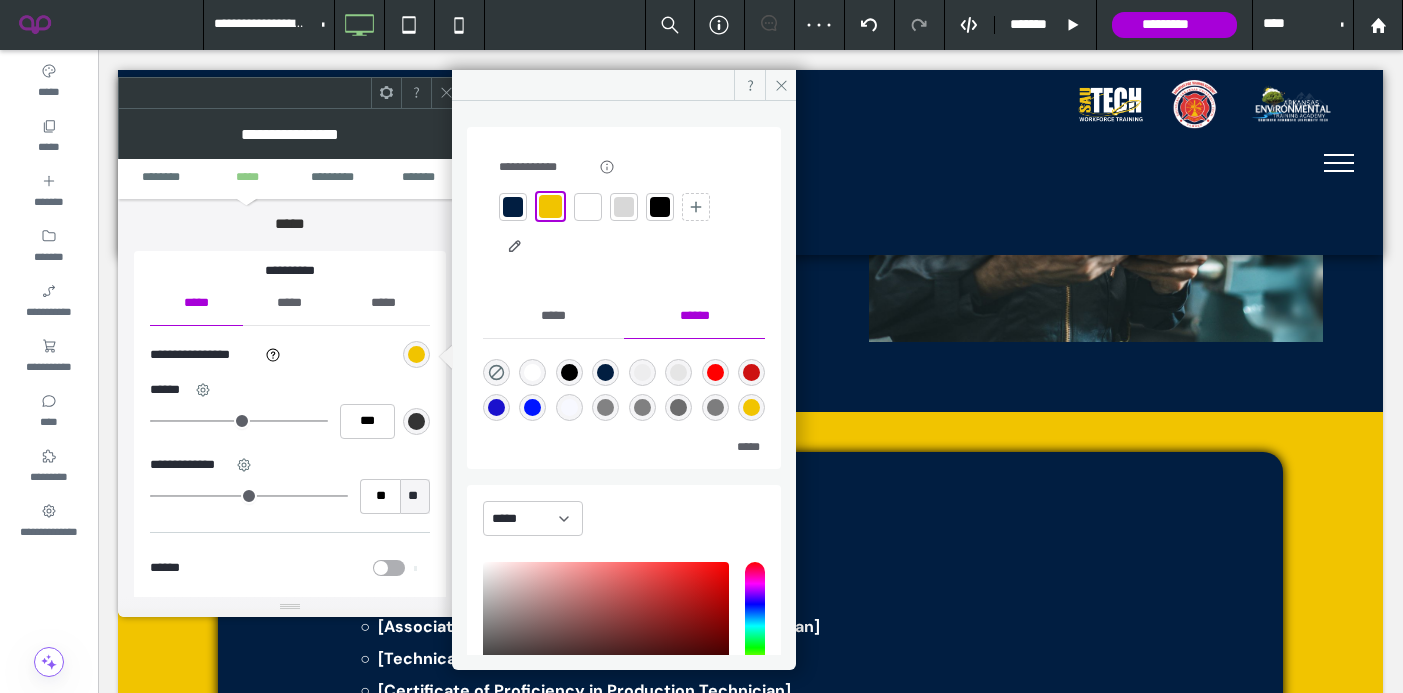 click 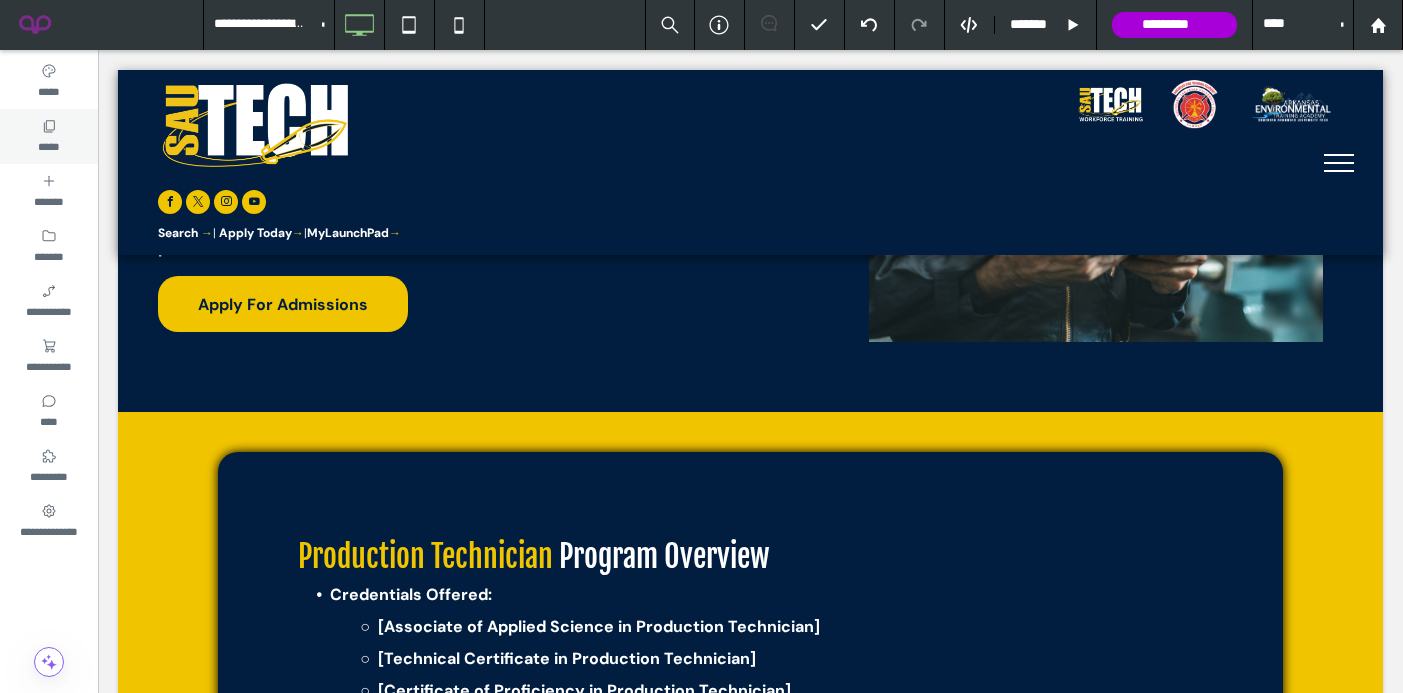 click on "*****" at bounding box center [49, 136] 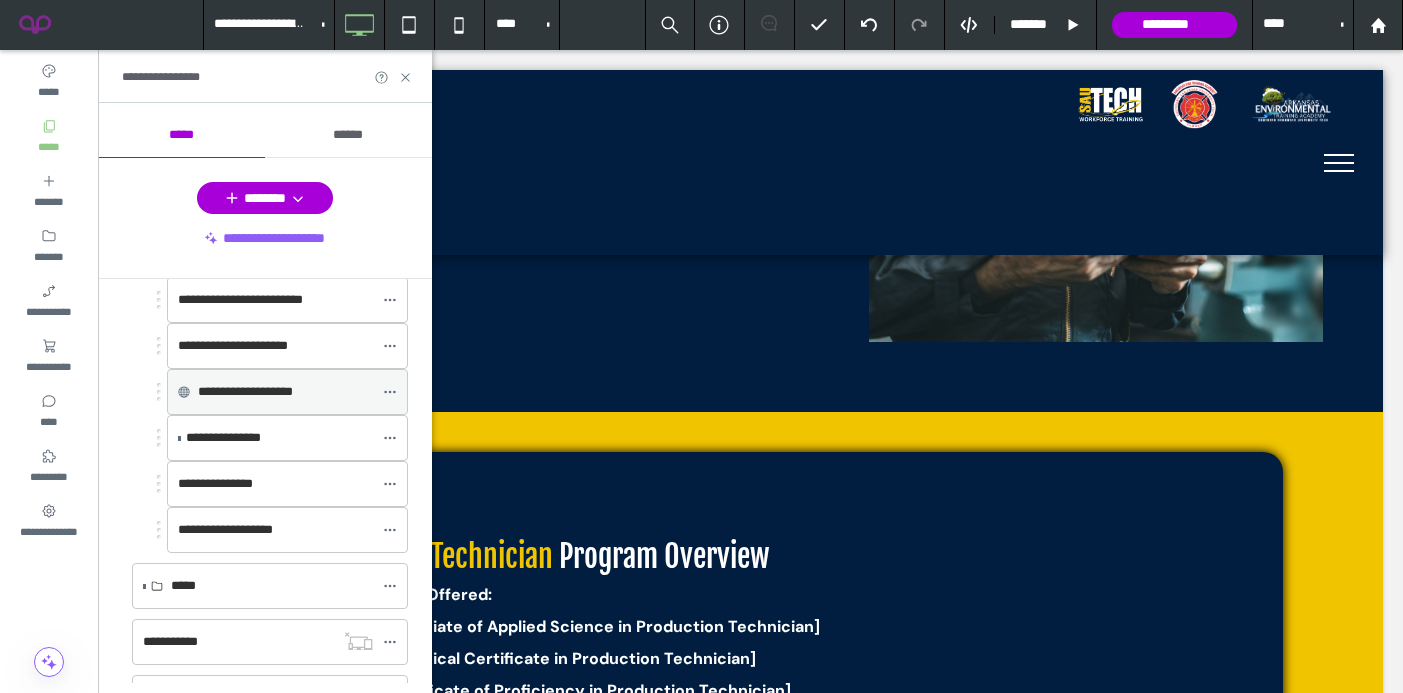 scroll, scrollTop: 523, scrollLeft: 0, axis: vertical 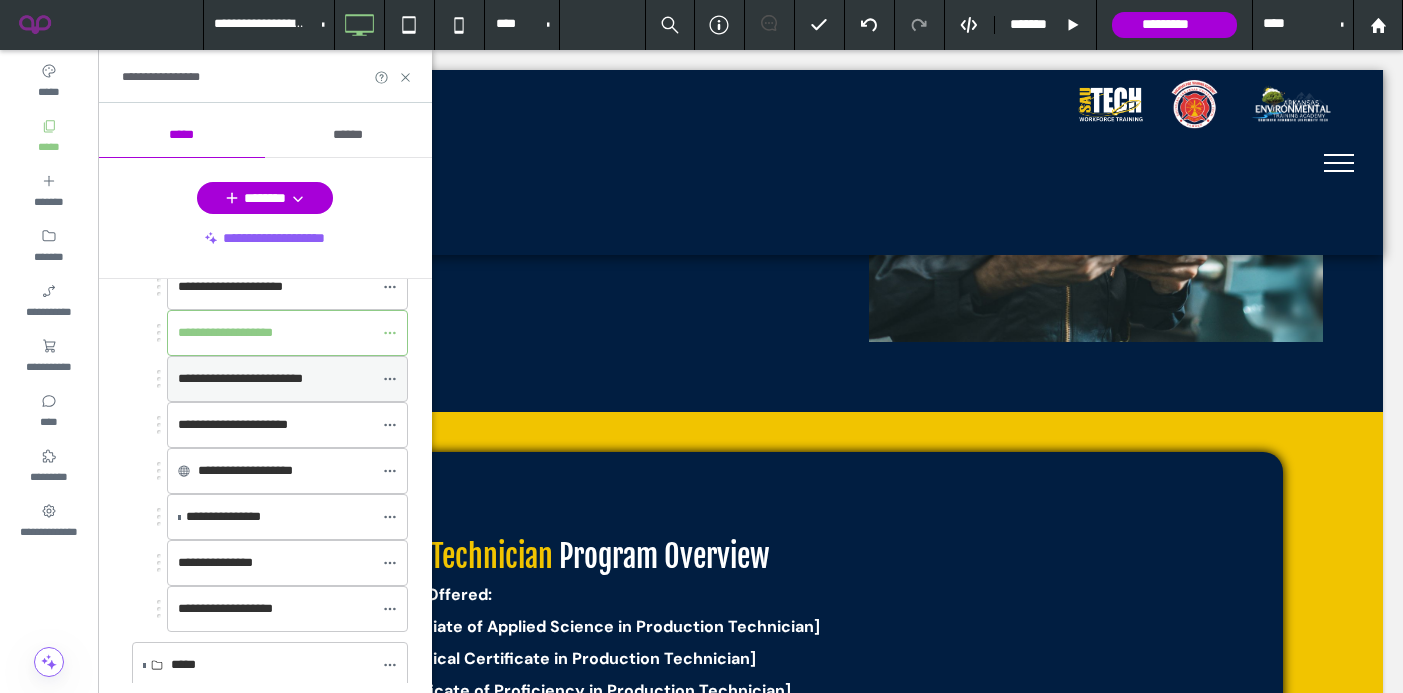 click on "**********" at bounding box center [240, 378] 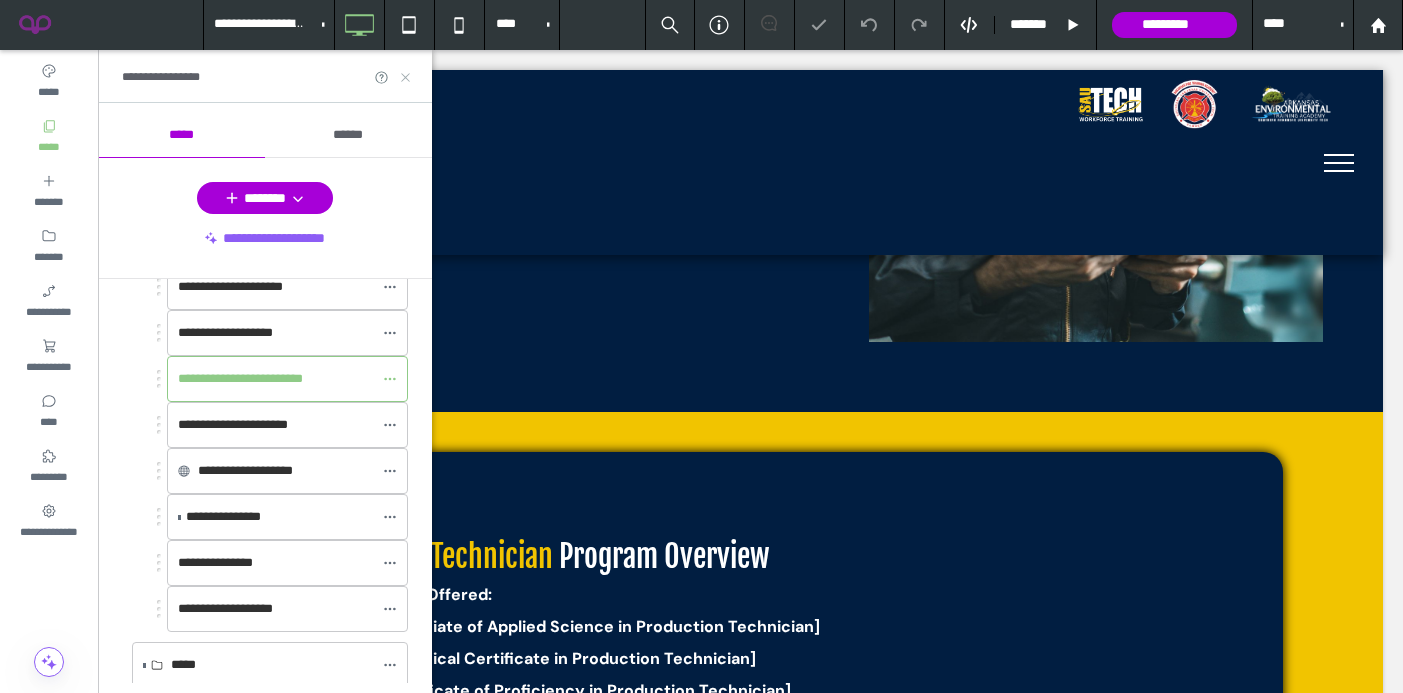 click 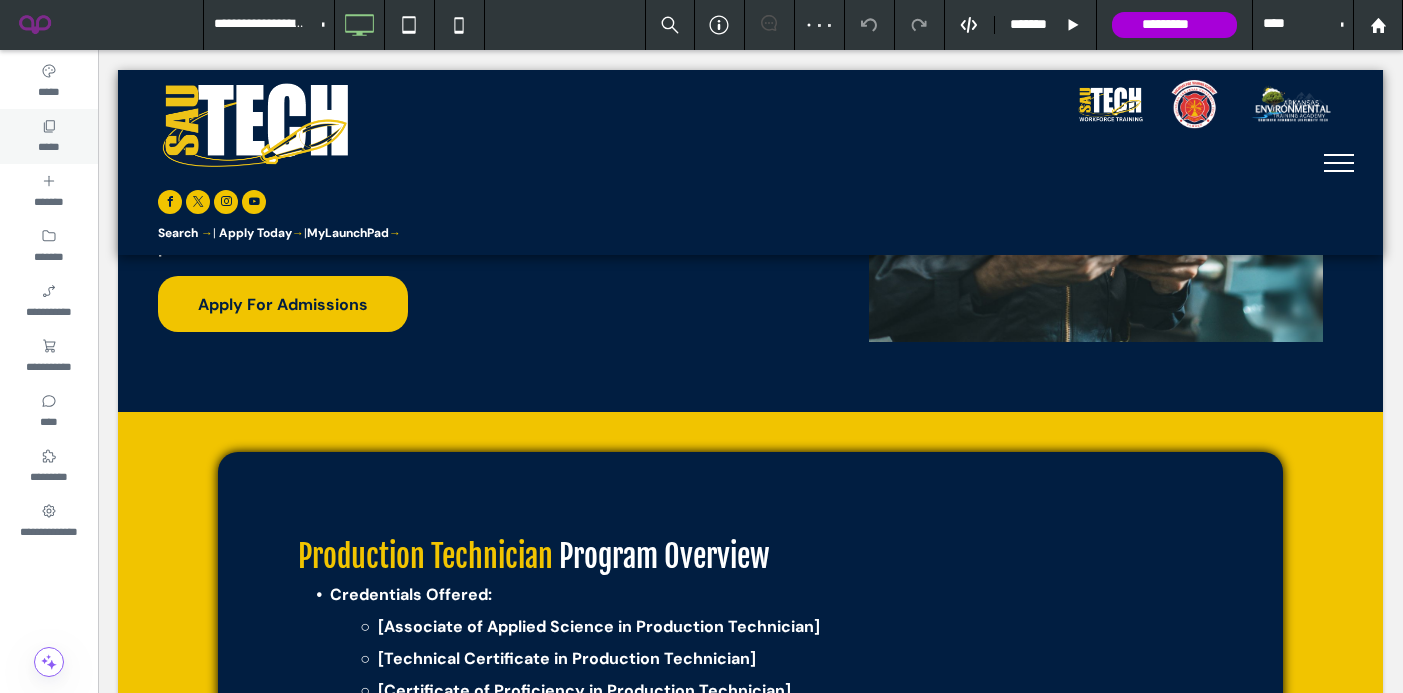 click on "*****" at bounding box center [48, 145] 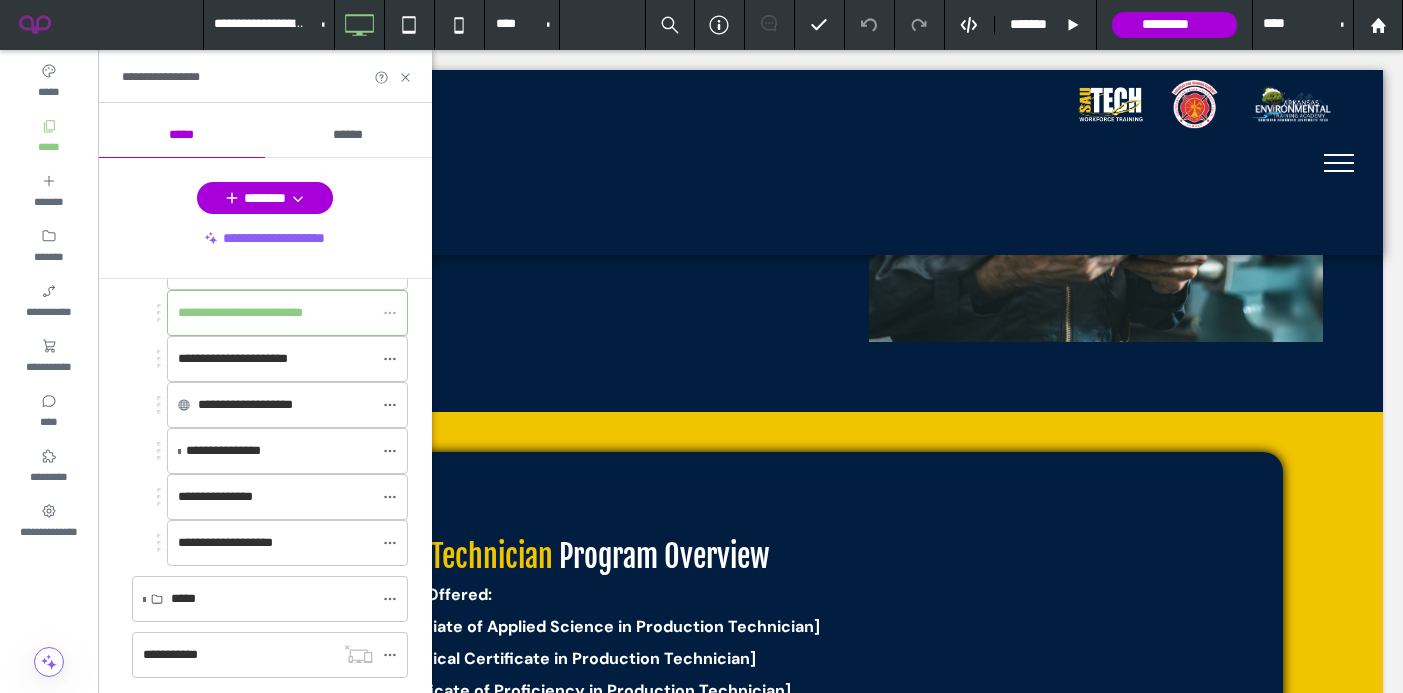 scroll, scrollTop: 587, scrollLeft: 0, axis: vertical 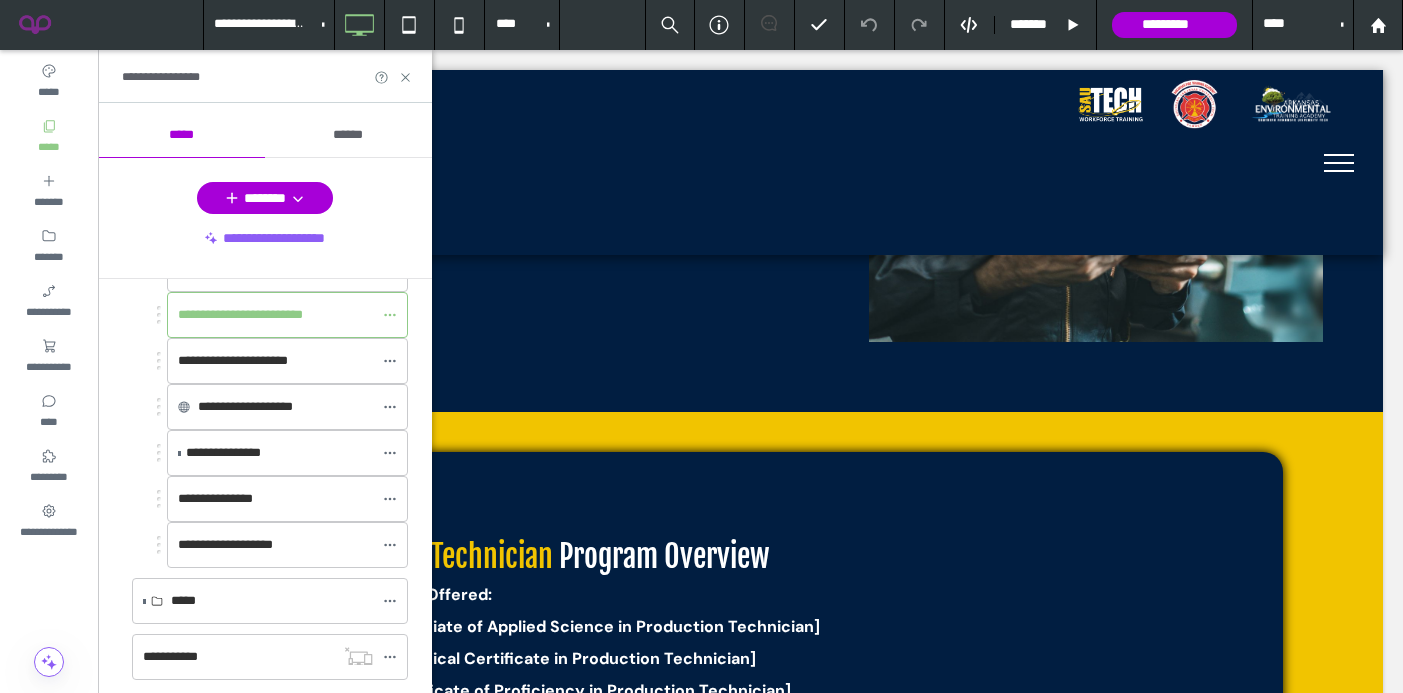 click on "**********" at bounding box center (233, 360) 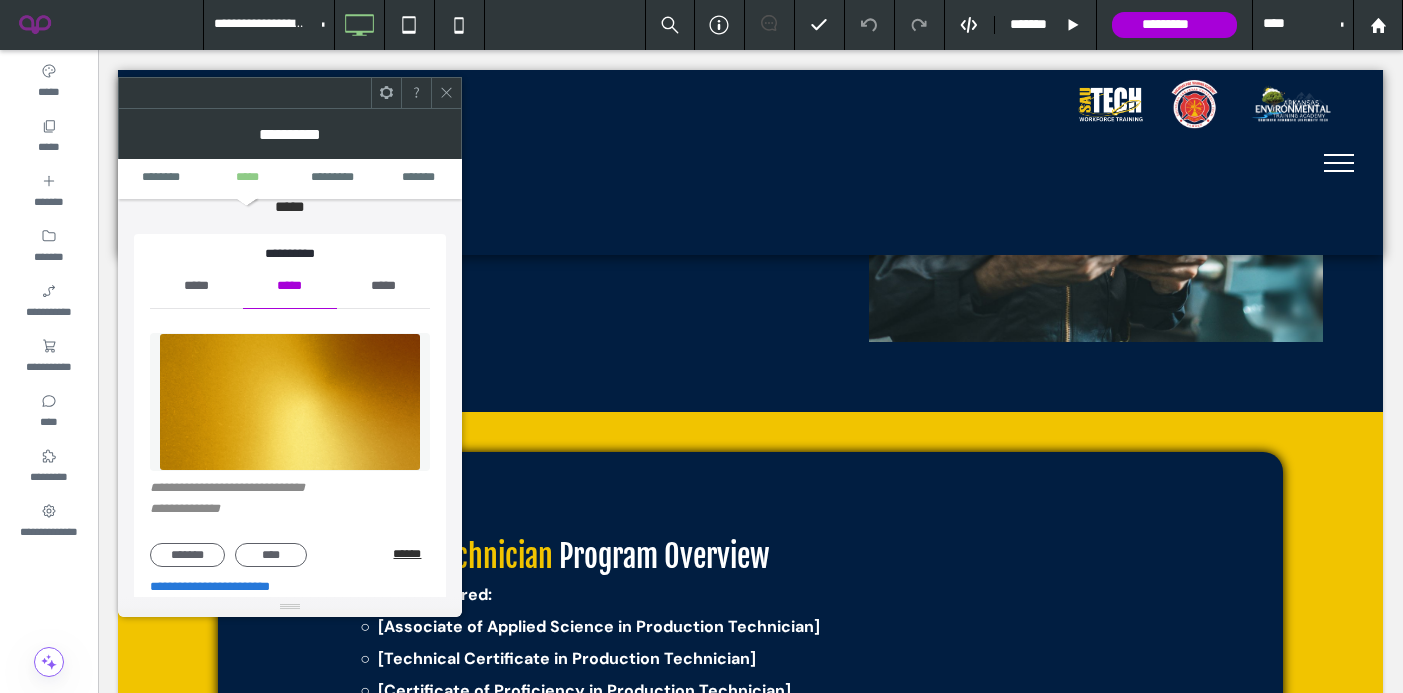scroll, scrollTop: 190, scrollLeft: 0, axis: vertical 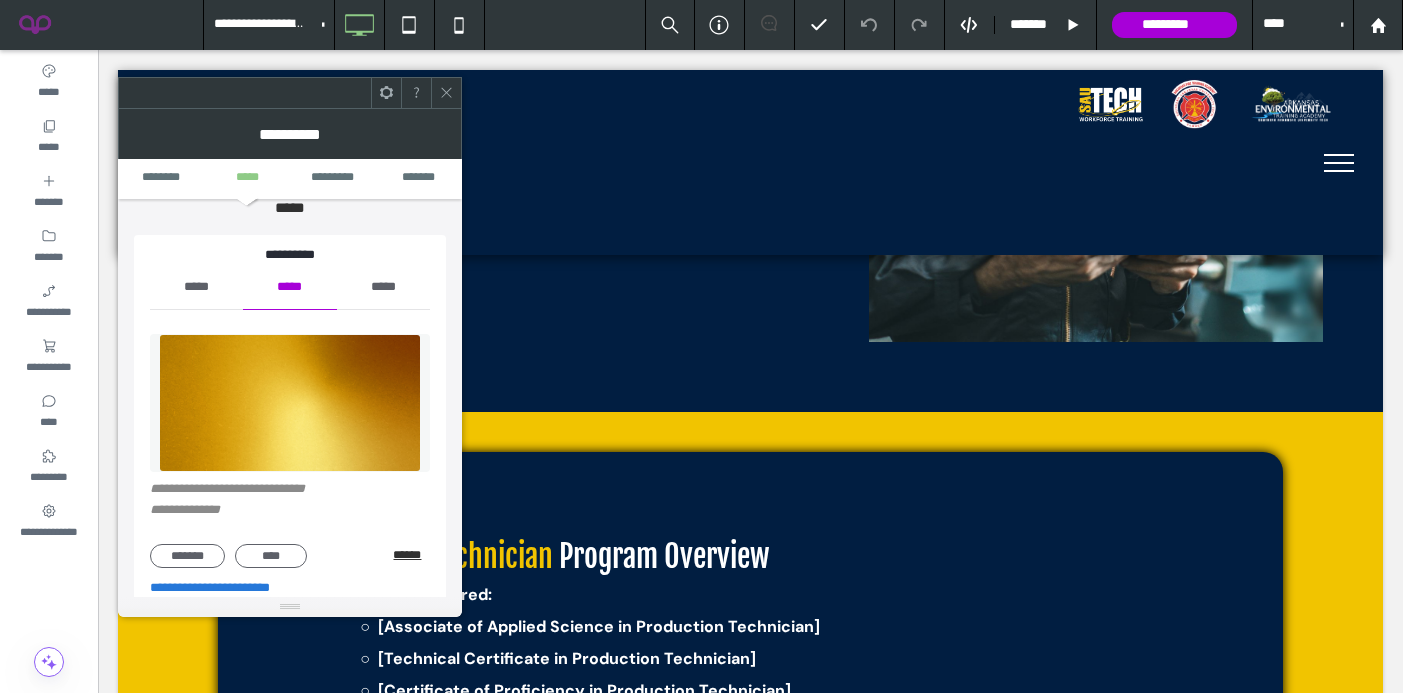 click on "******" at bounding box center [411, 555] 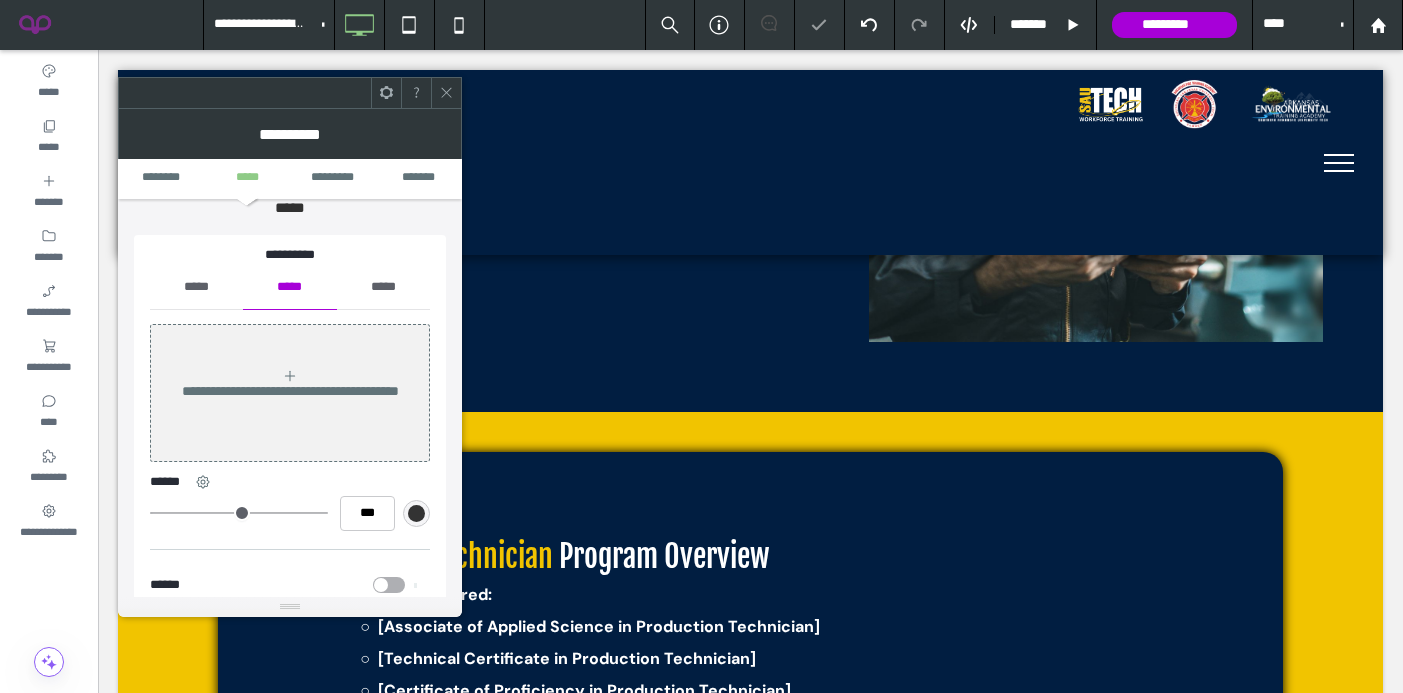 click on "*****" at bounding box center (196, 287) 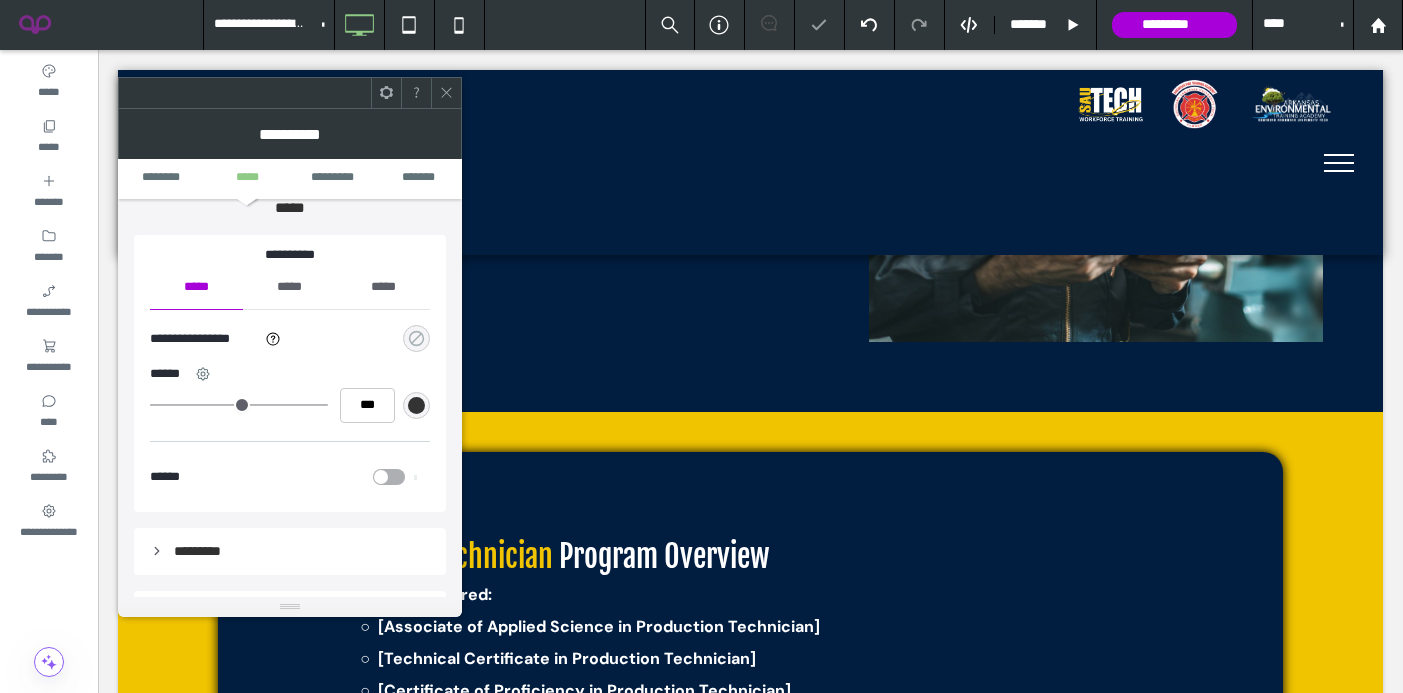 click at bounding box center [416, 338] 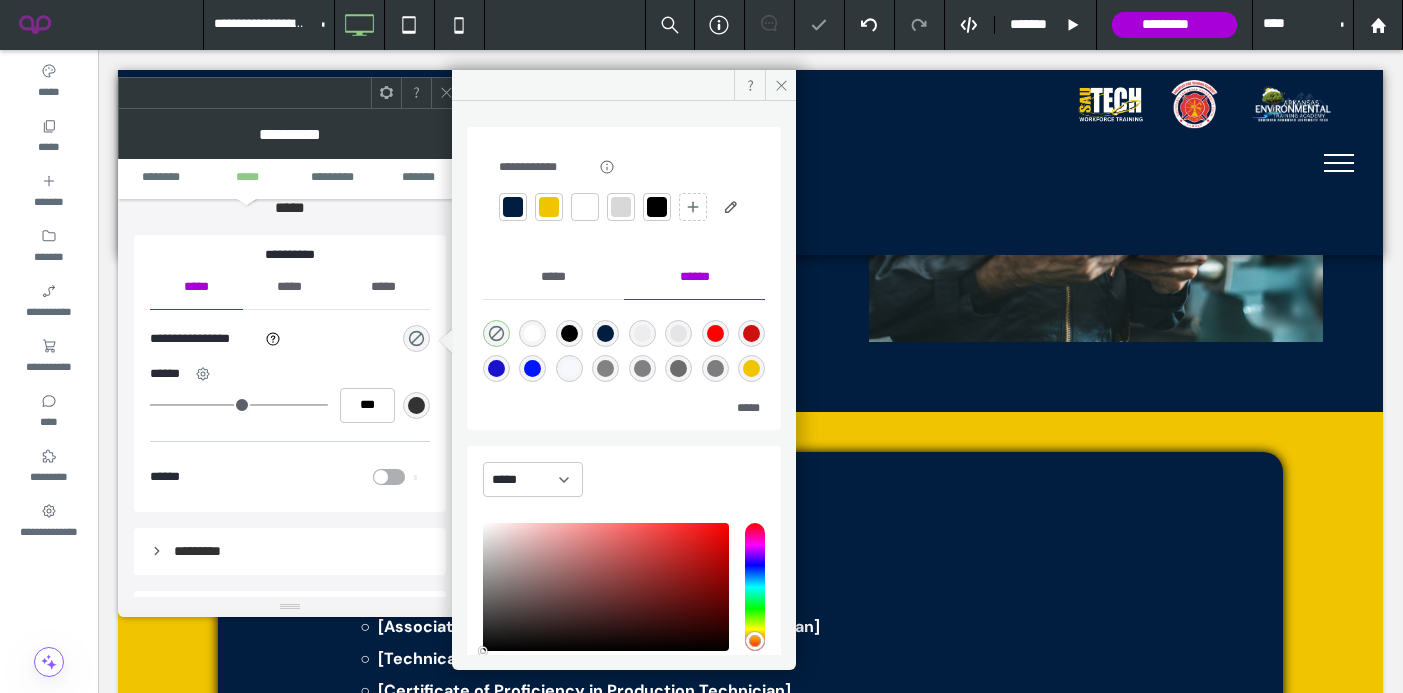 click at bounding box center (549, 207) 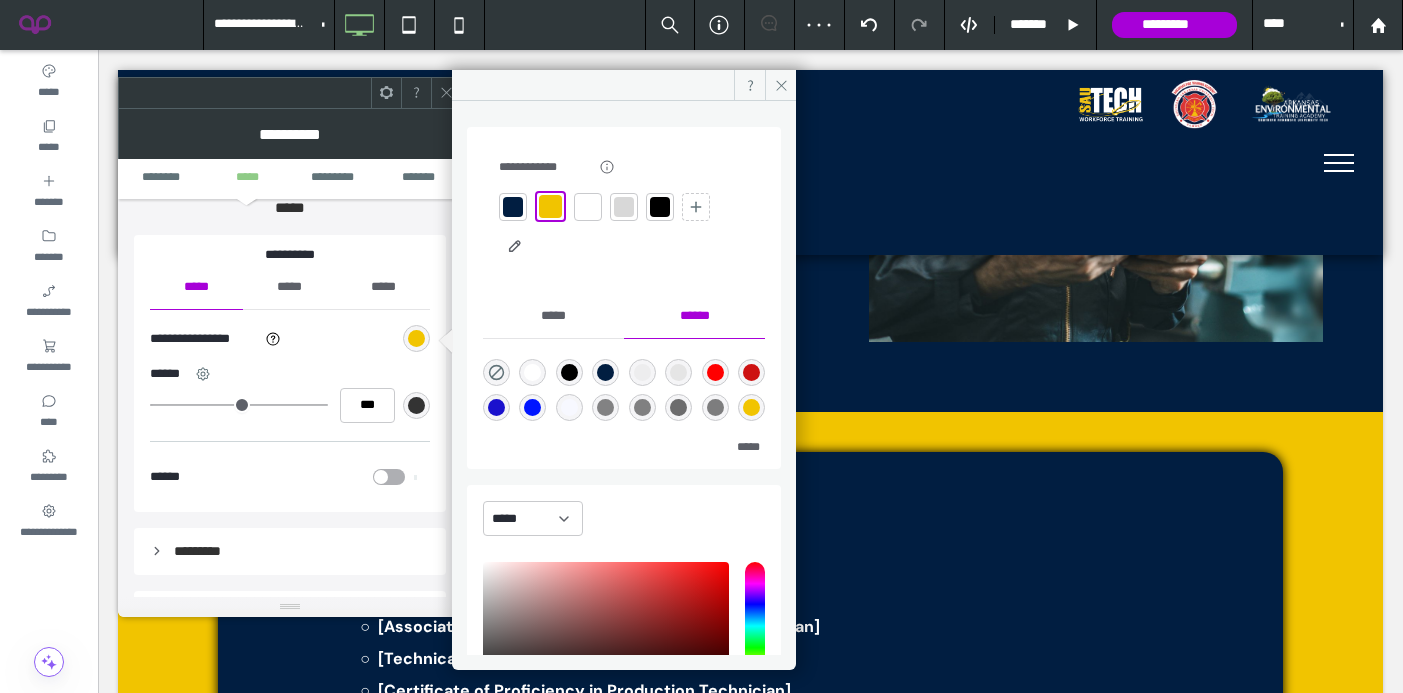 click at bounding box center [446, 93] 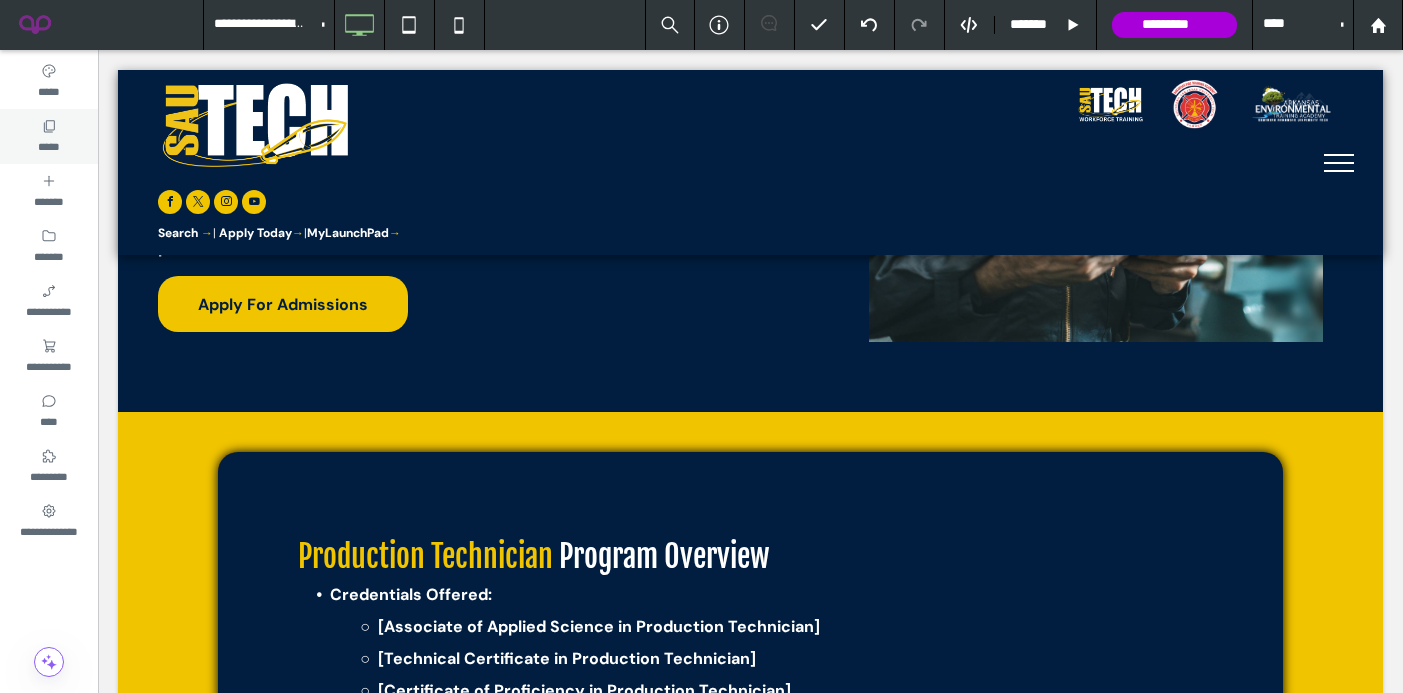 click on "*****" at bounding box center (48, 145) 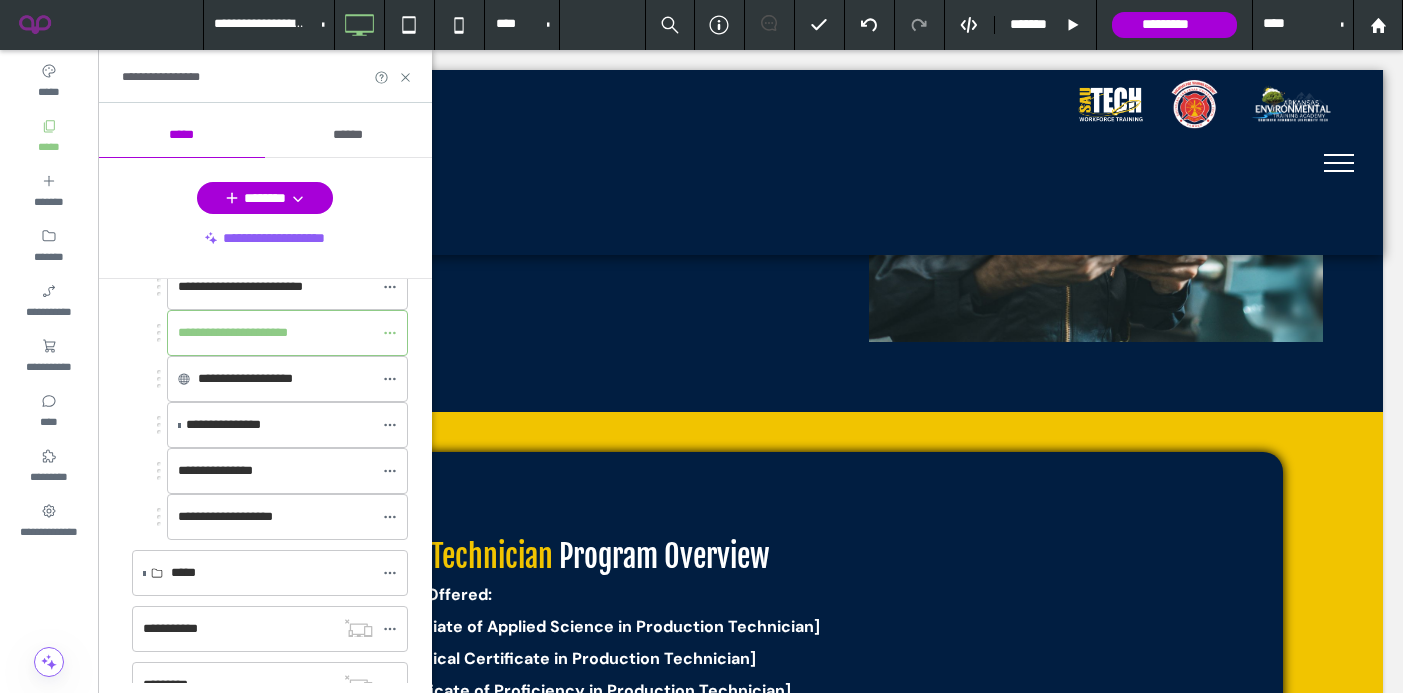 scroll, scrollTop: 595, scrollLeft: 0, axis: vertical 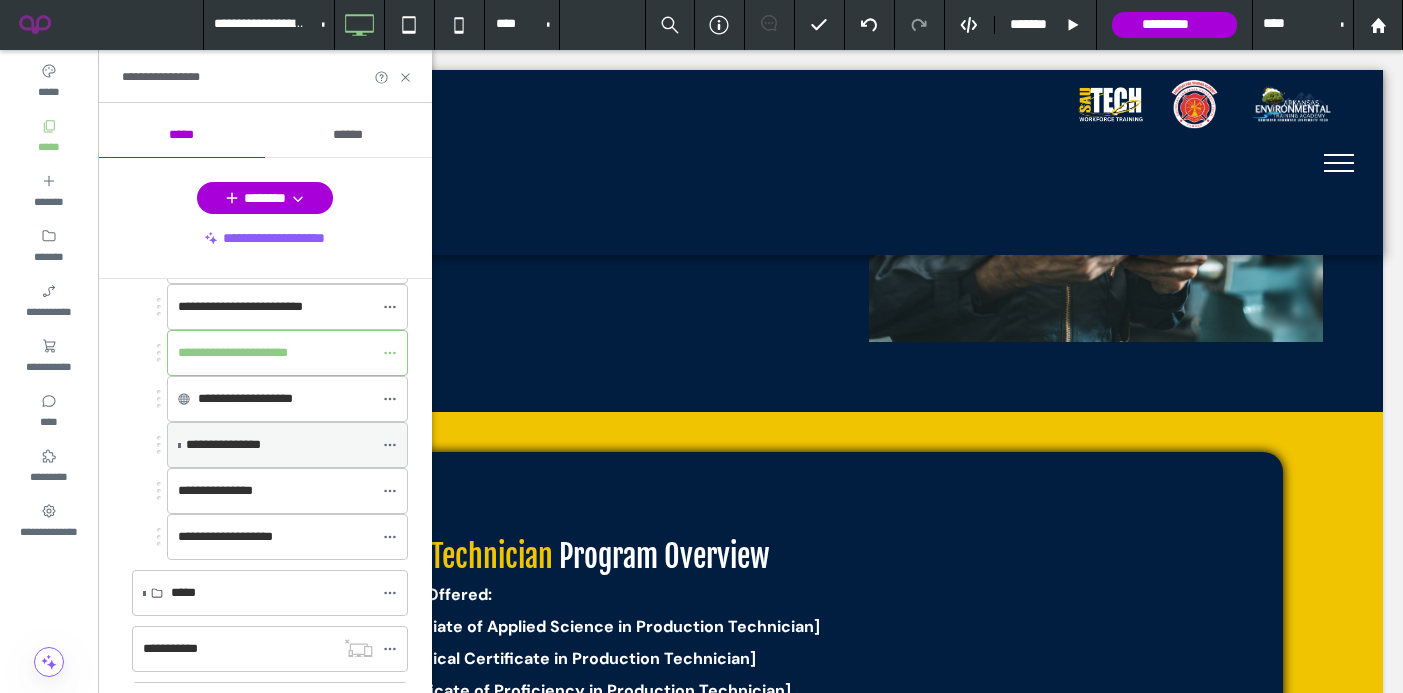 click on "**********" at bounding box center [223, 444] 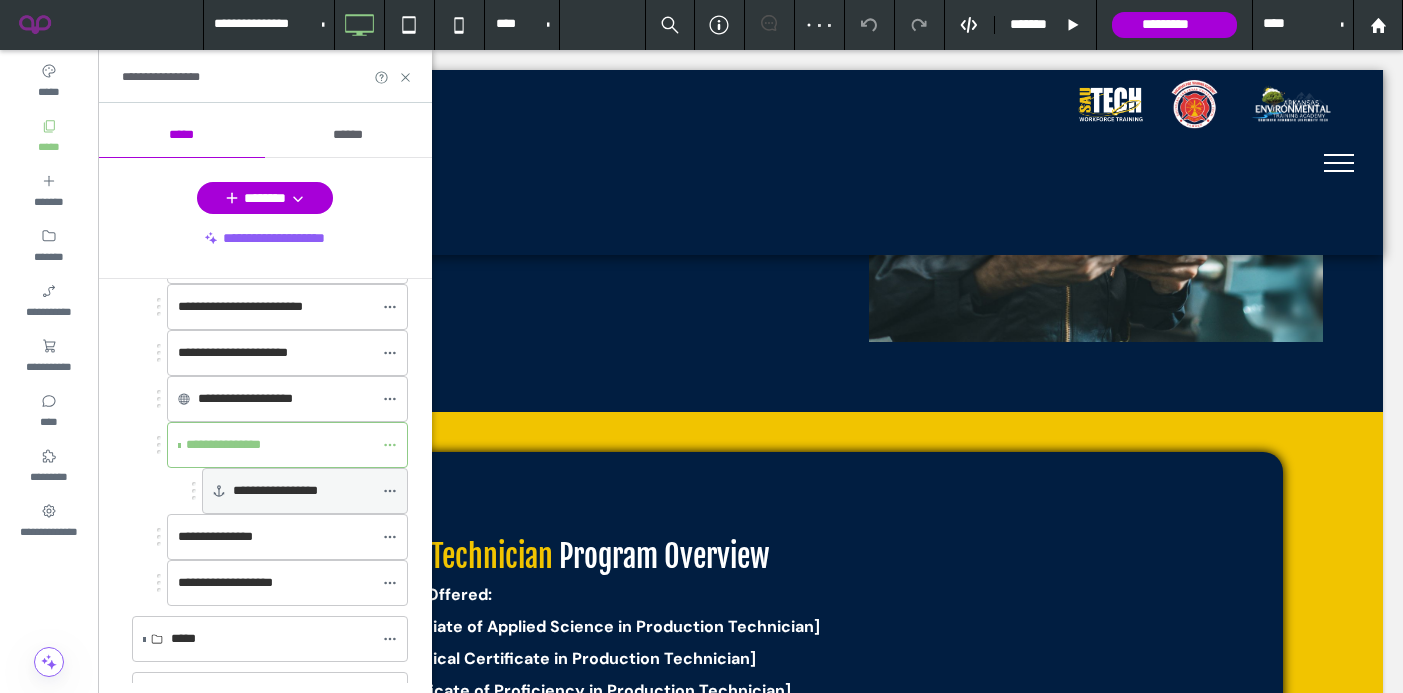 click on "**********" at bounding box center (275, 490) 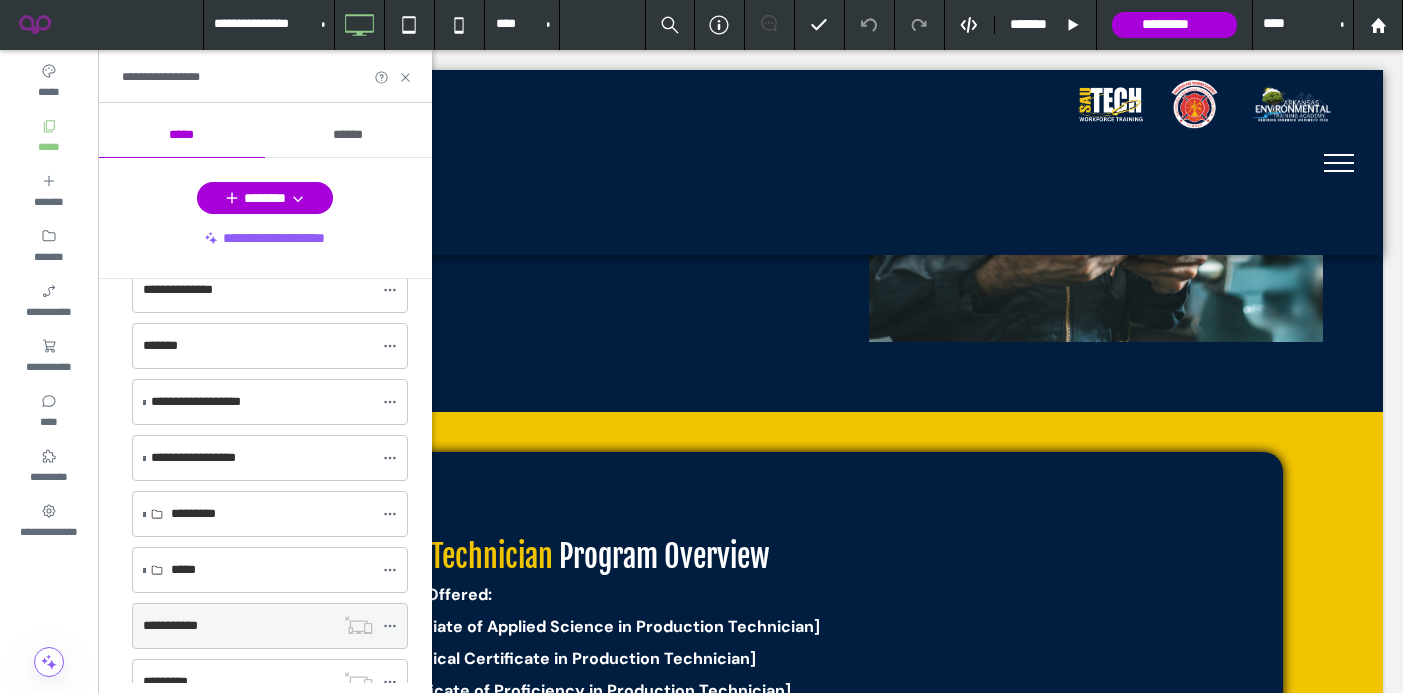 scroll, scrollTop: 286, scrollLeft: 0, axis: vertical 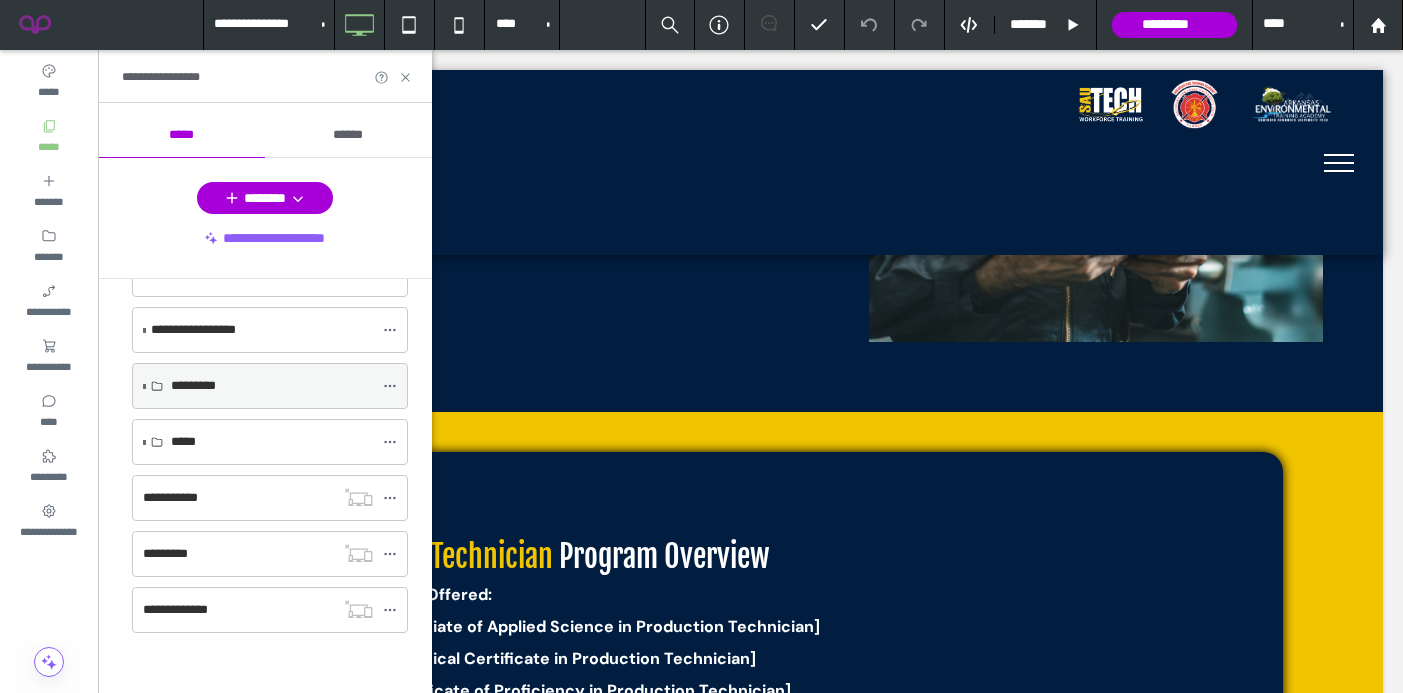 click at bounding box center (144, 386) 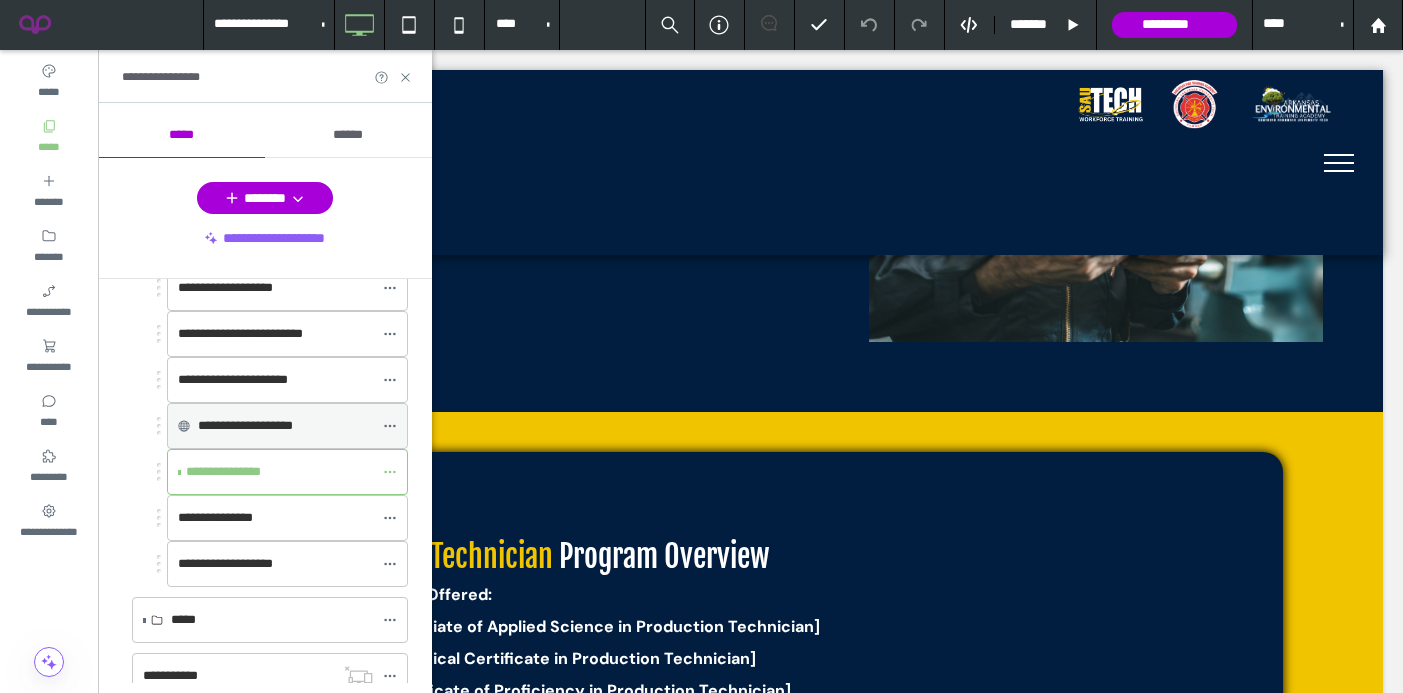 scroll, scrollTop: 577, scrollLeft: 0, axis: vertical 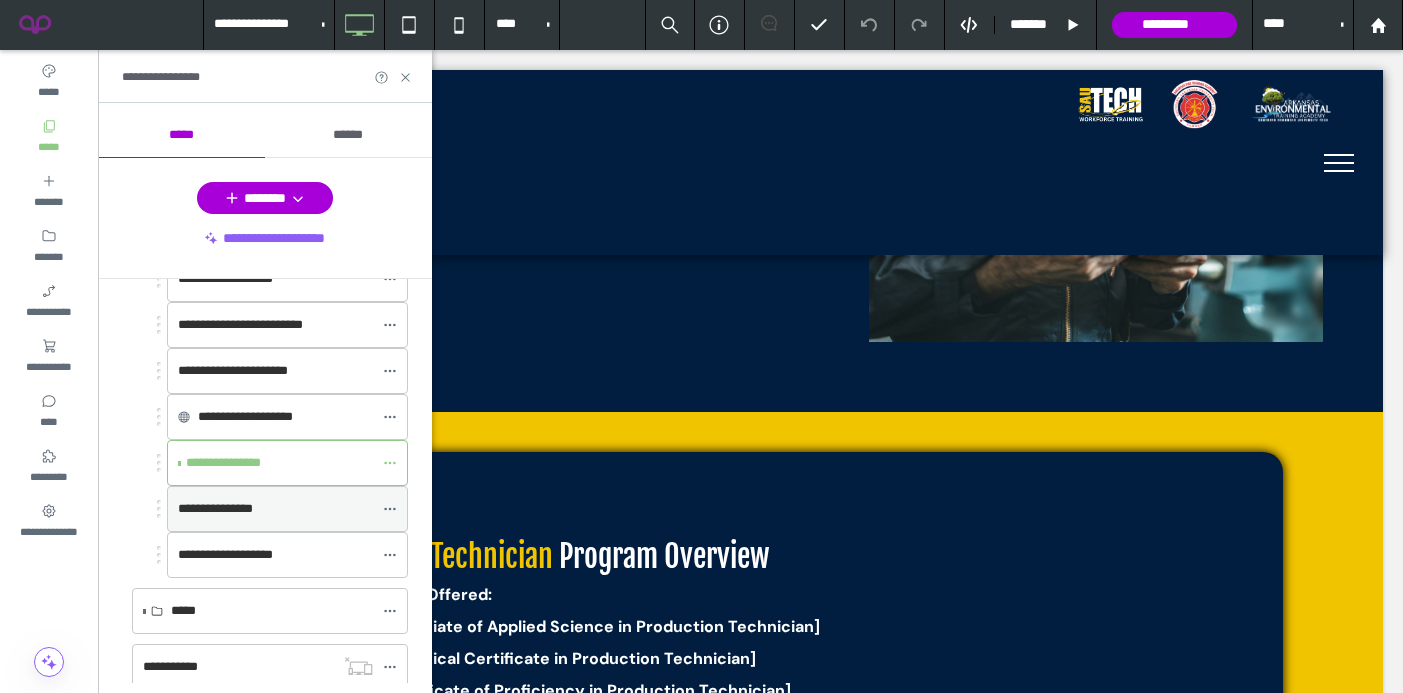 click on "**********" at bounding box center (215, 508) 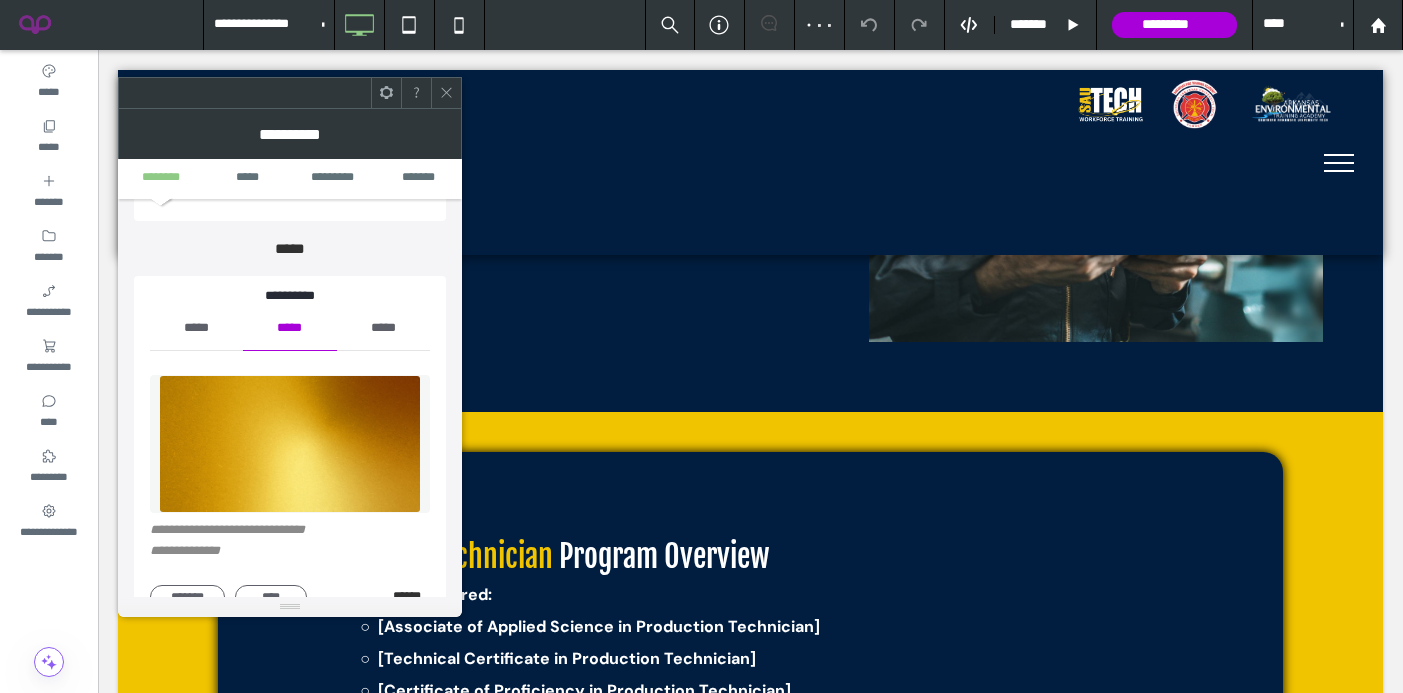 scroll, scrollTop: 154, scrollLeft: 0, axis: vertical 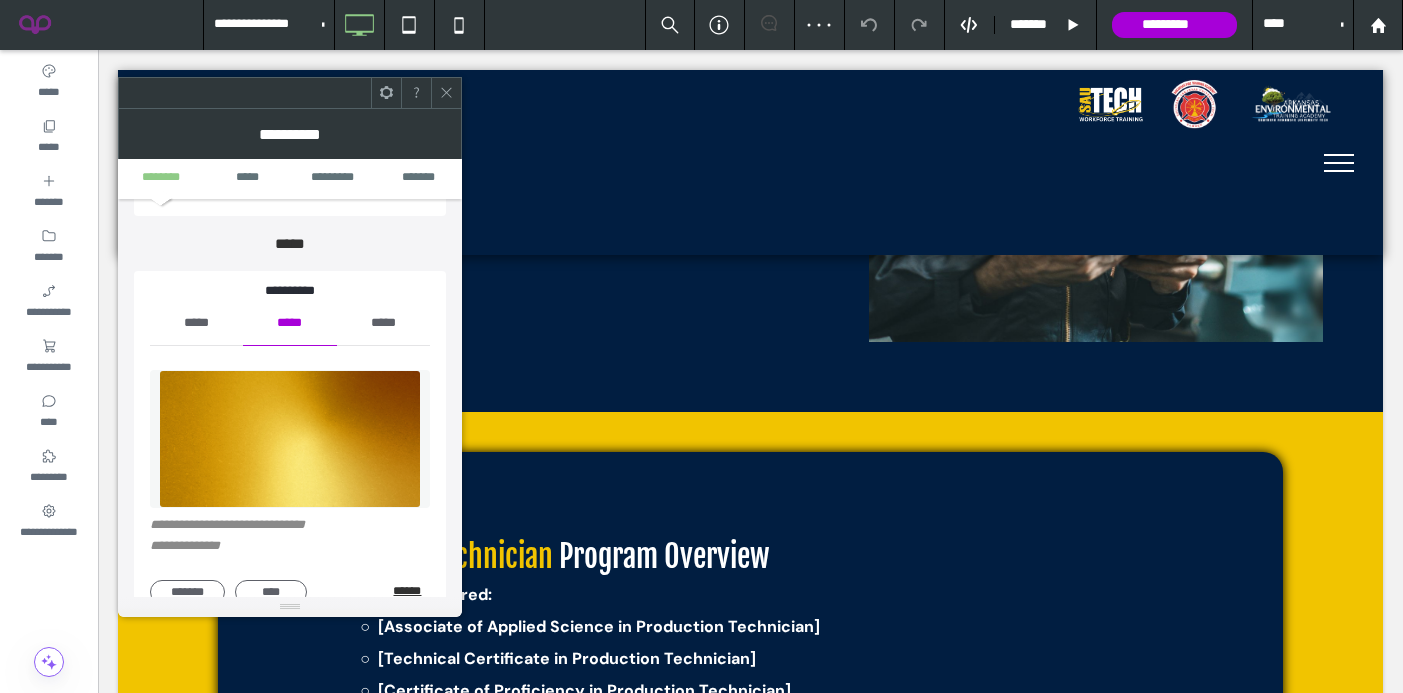 click on "******" at bounding box center [411, 591] 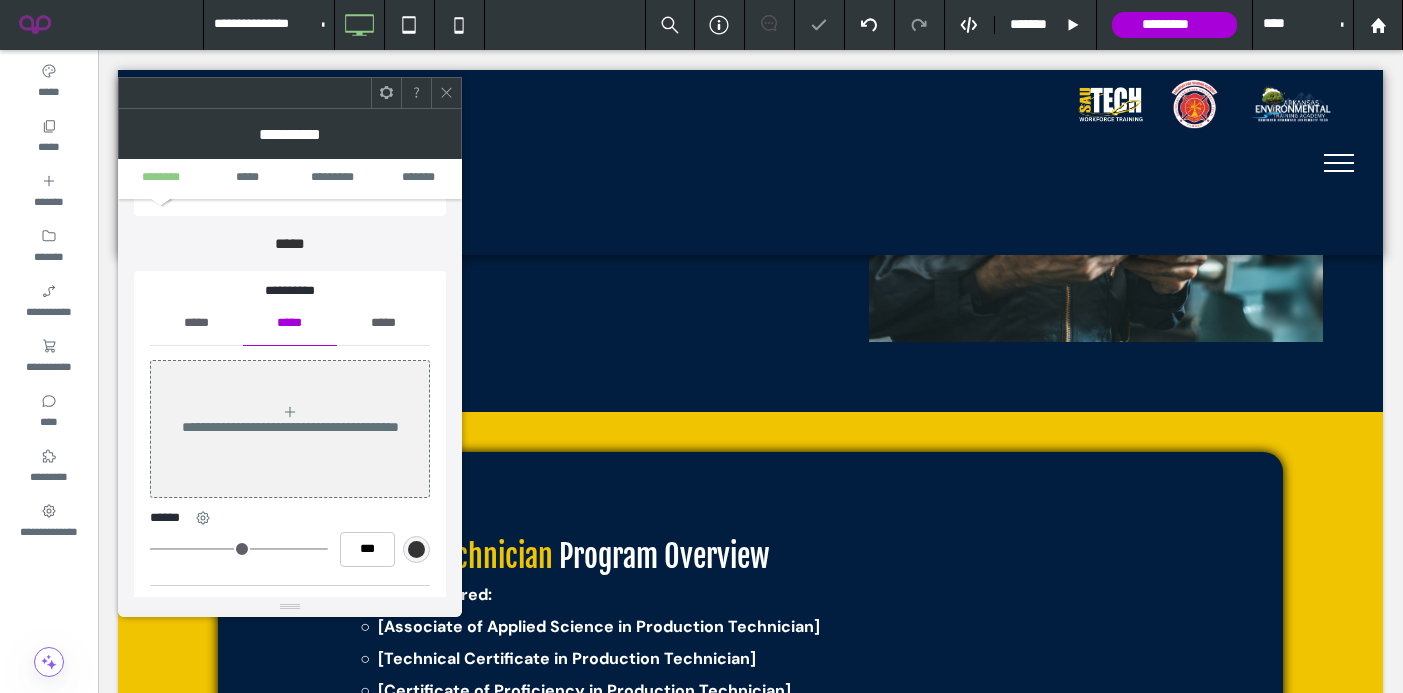 click on "*****" at bounding box center (196, 323) 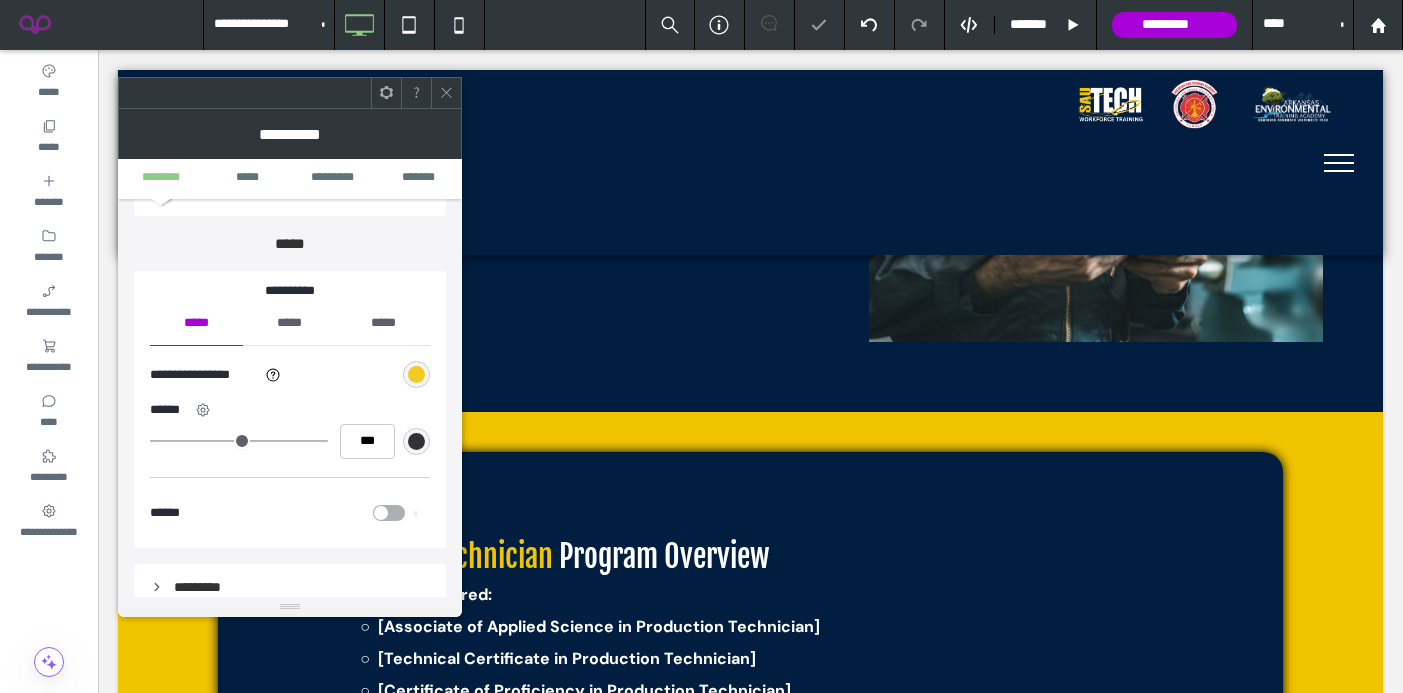click at bounding box center [416, 374] 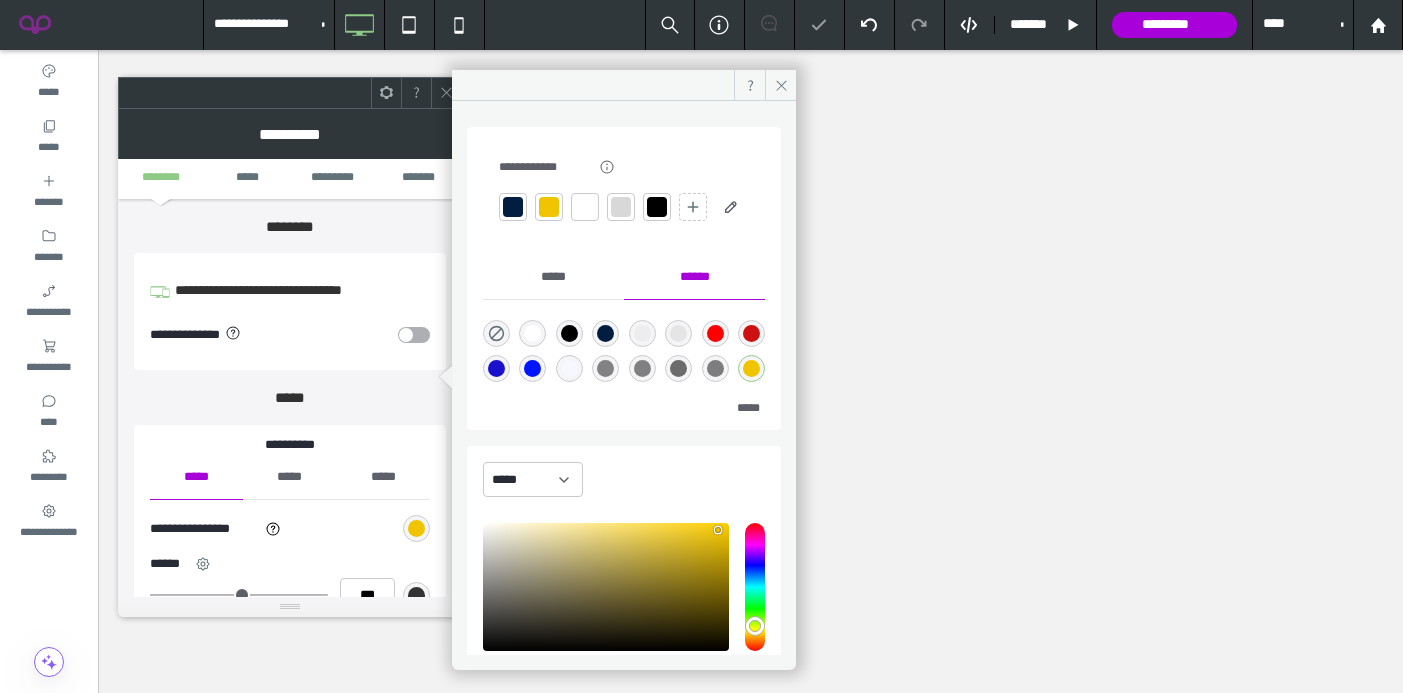 scroll, scrollTop: 0, scrollLeft: 0, axis: both 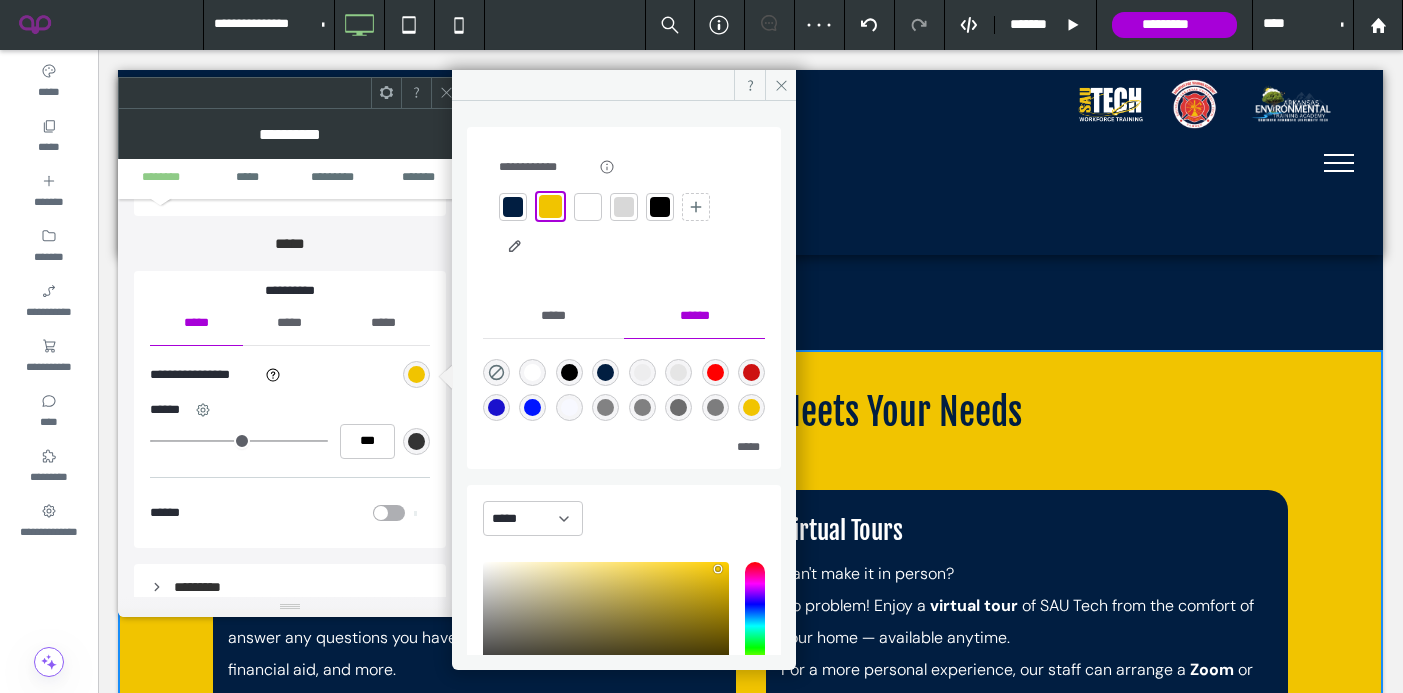 click at bounding box center (550, 206) 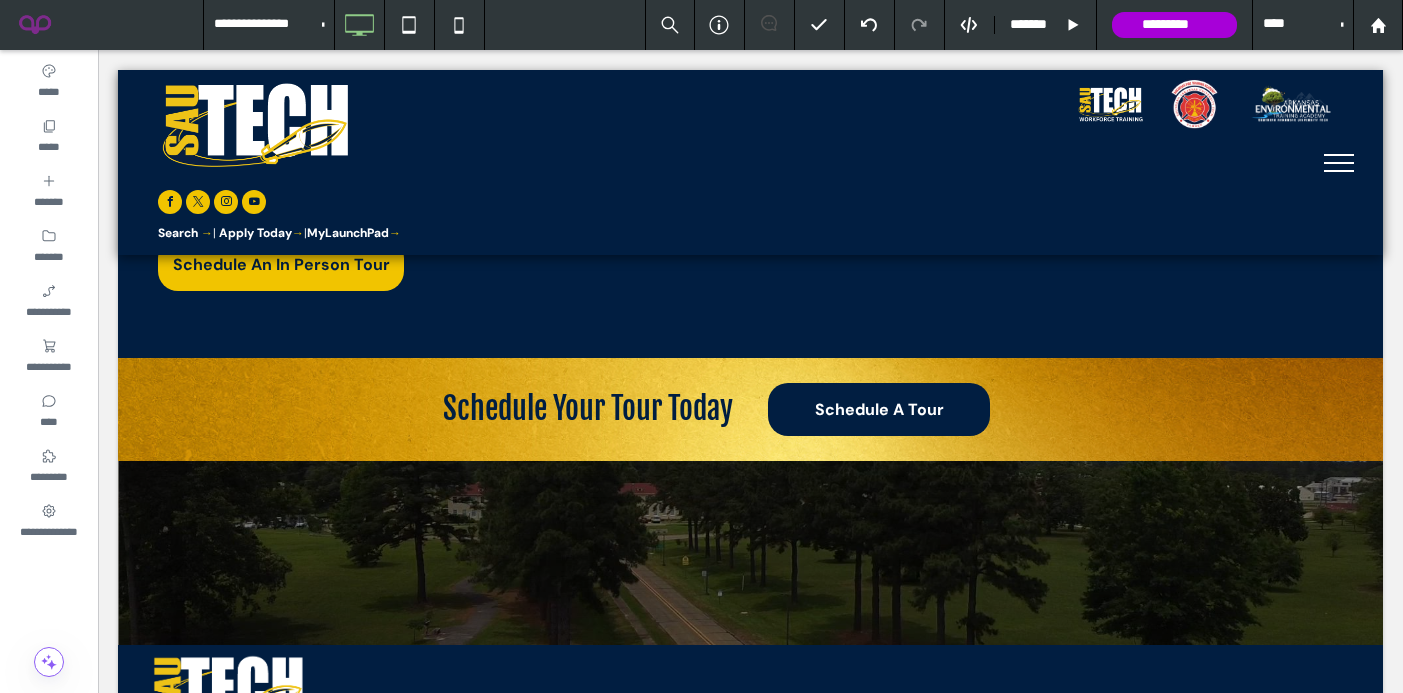 scroll, scrollTop: 1309, scrollLeft: 0, axis: vertical 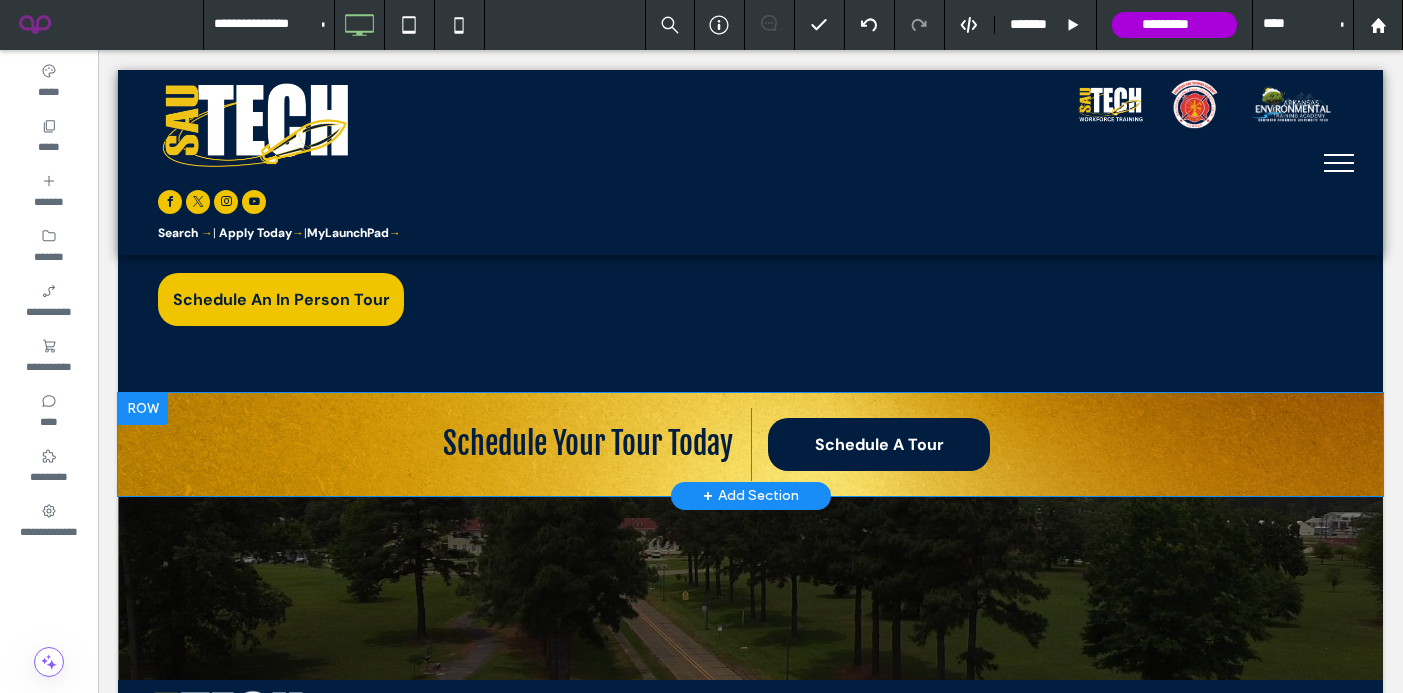 click at bounding box center (143, 409) 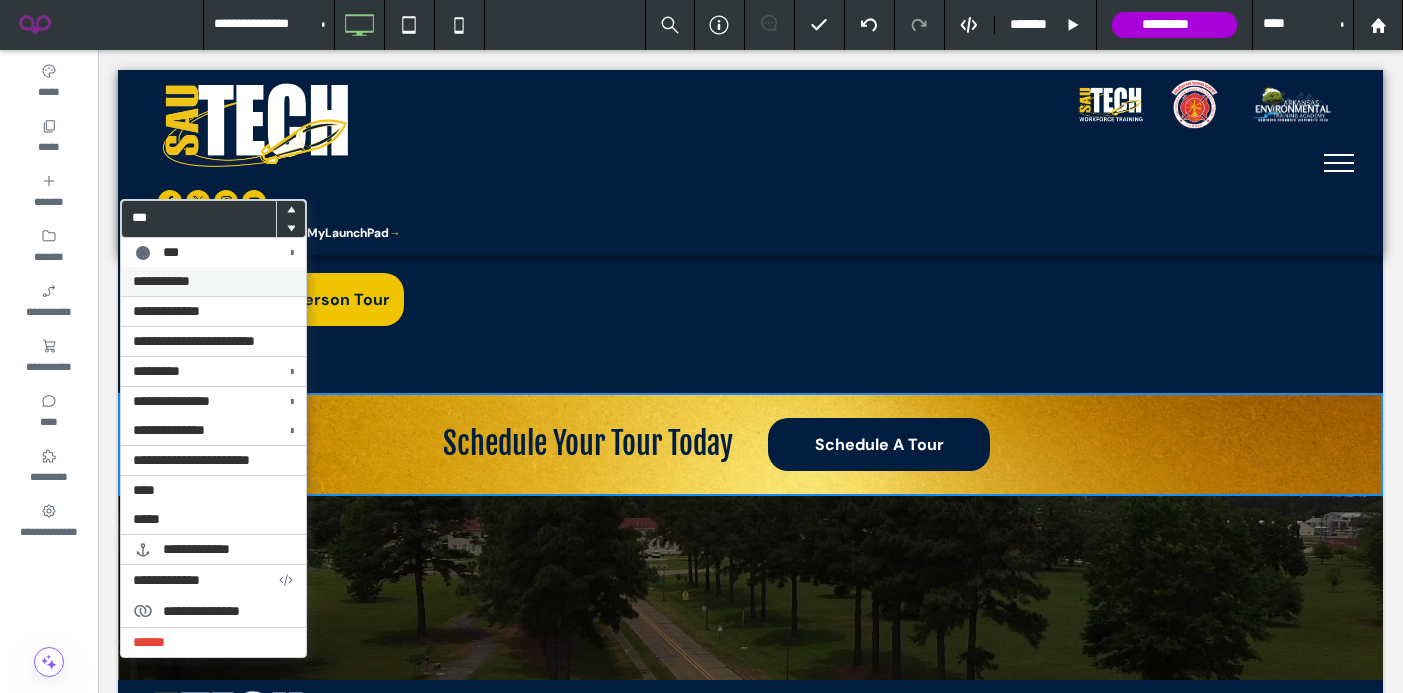 click on "**********" at bounding box center (161, 281) 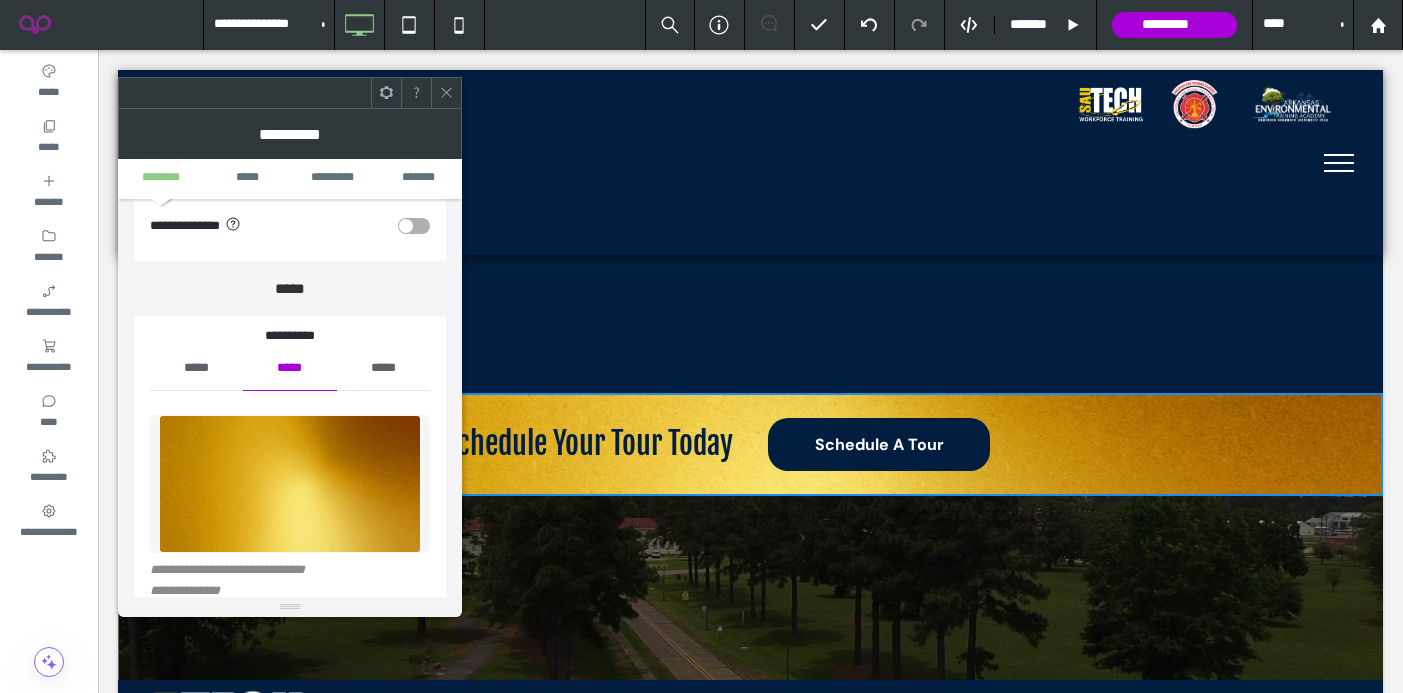 scroll, scrollTop: 157, scrollLeft: 0, axis: vertical 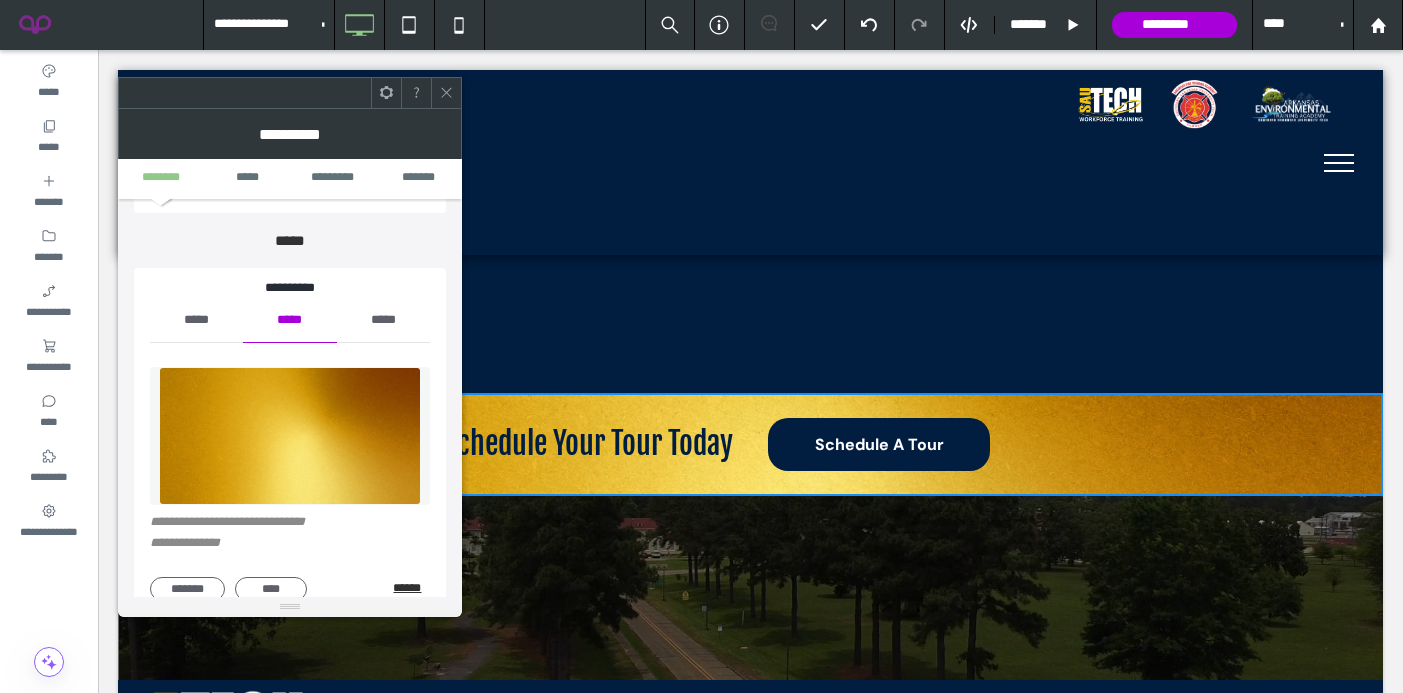 click on "******" at bounding box center (411, 588) 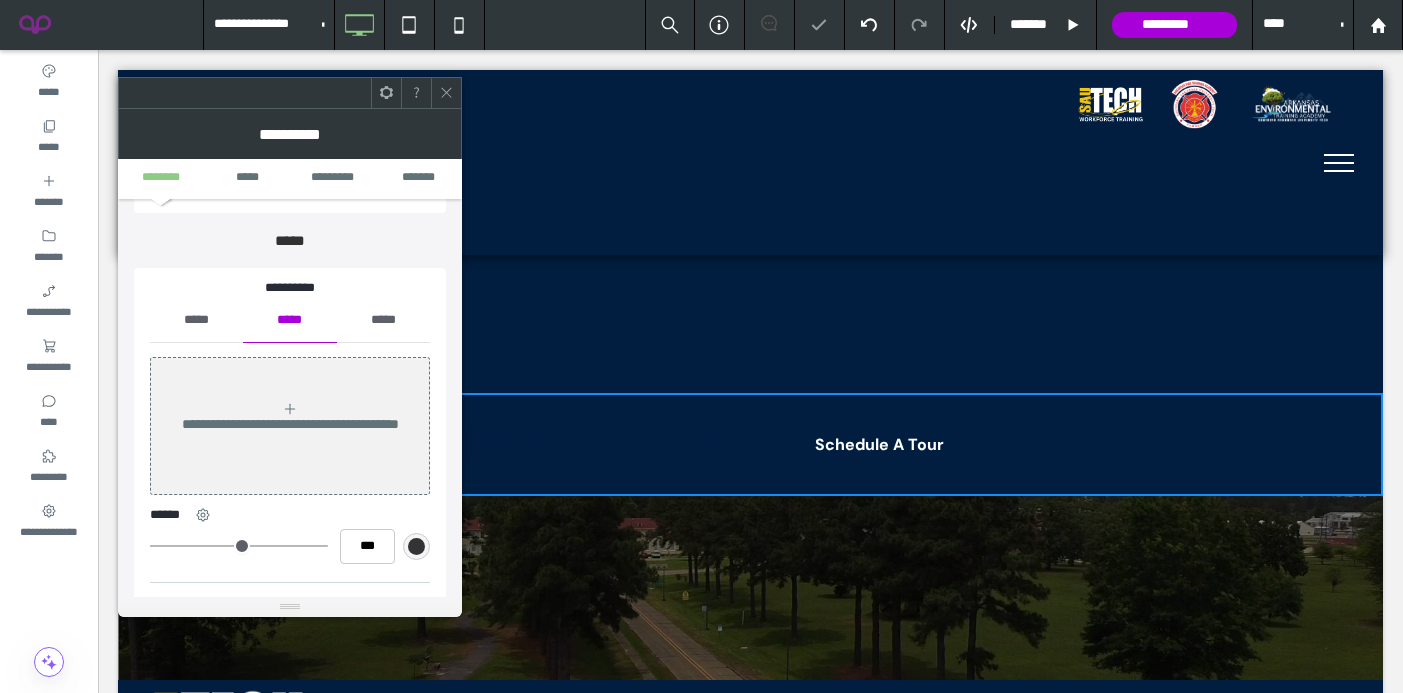click on "*****" at bounding box center [196, 320] 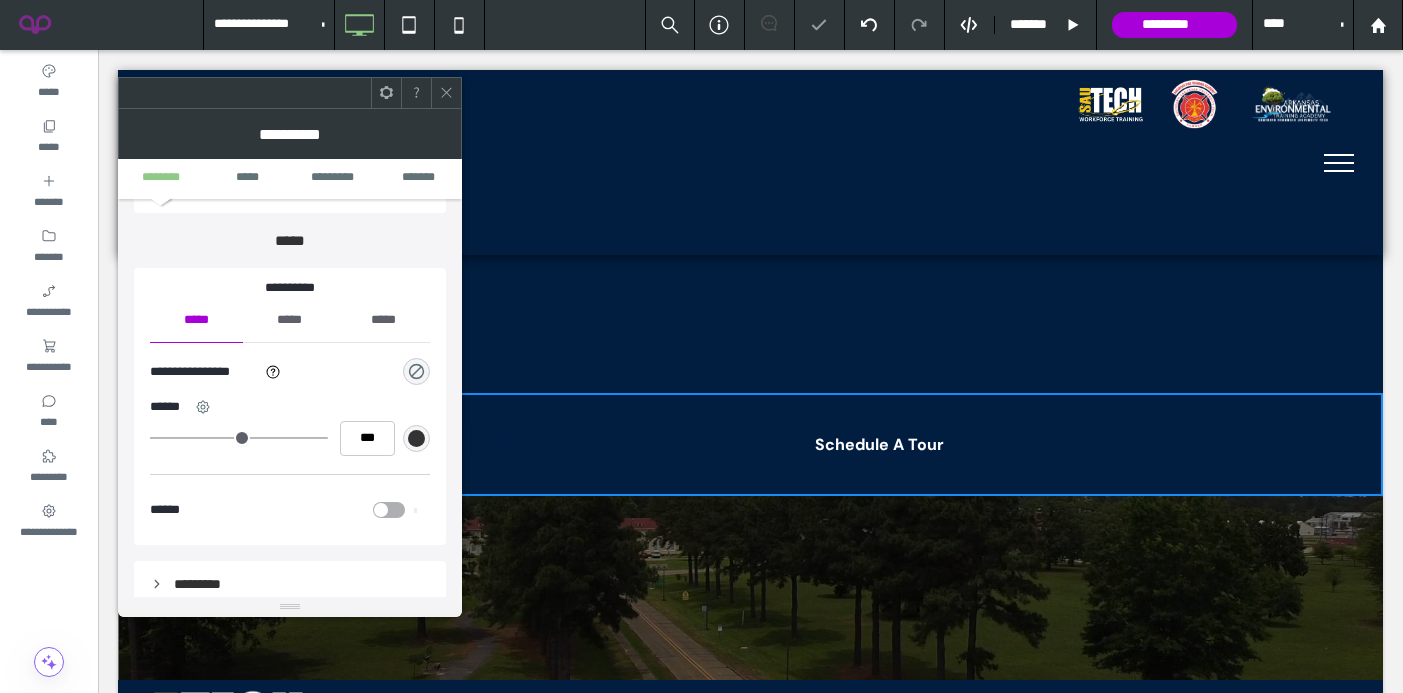 click at bounding box center [416, 371] 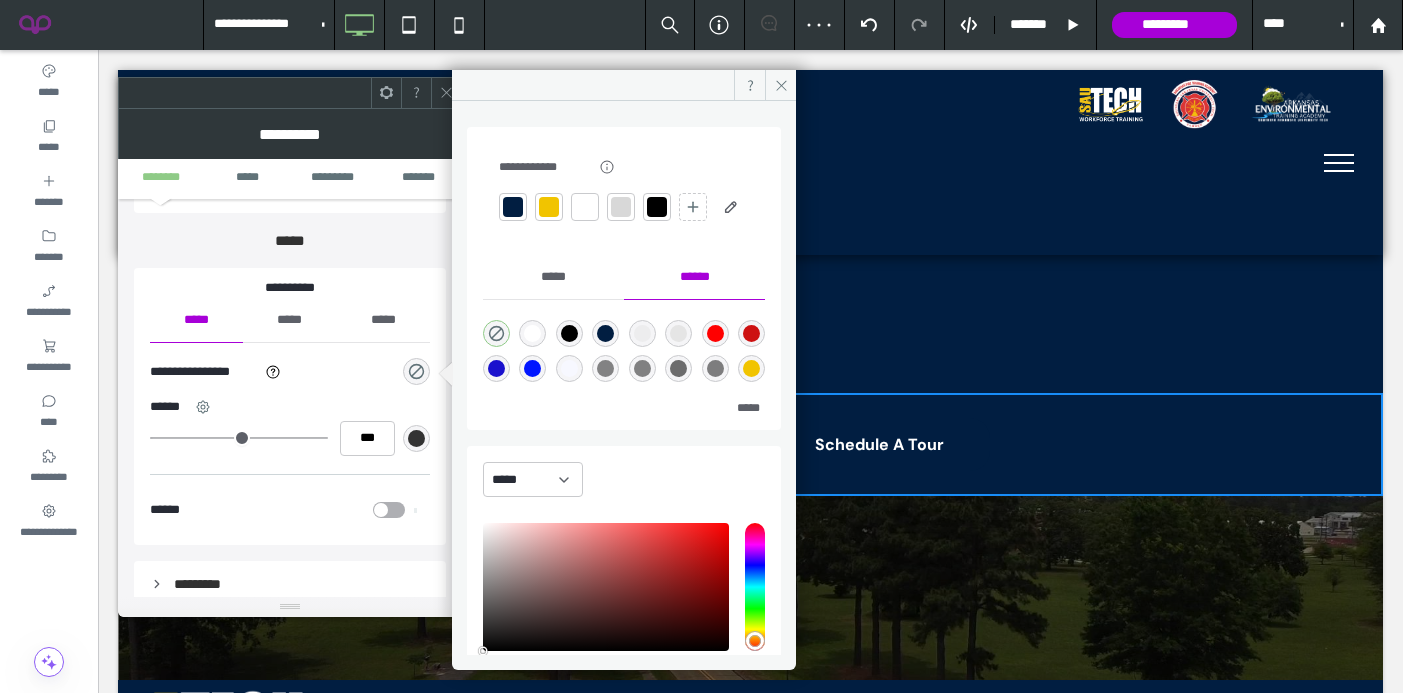 click at bounding box center [549, 207] 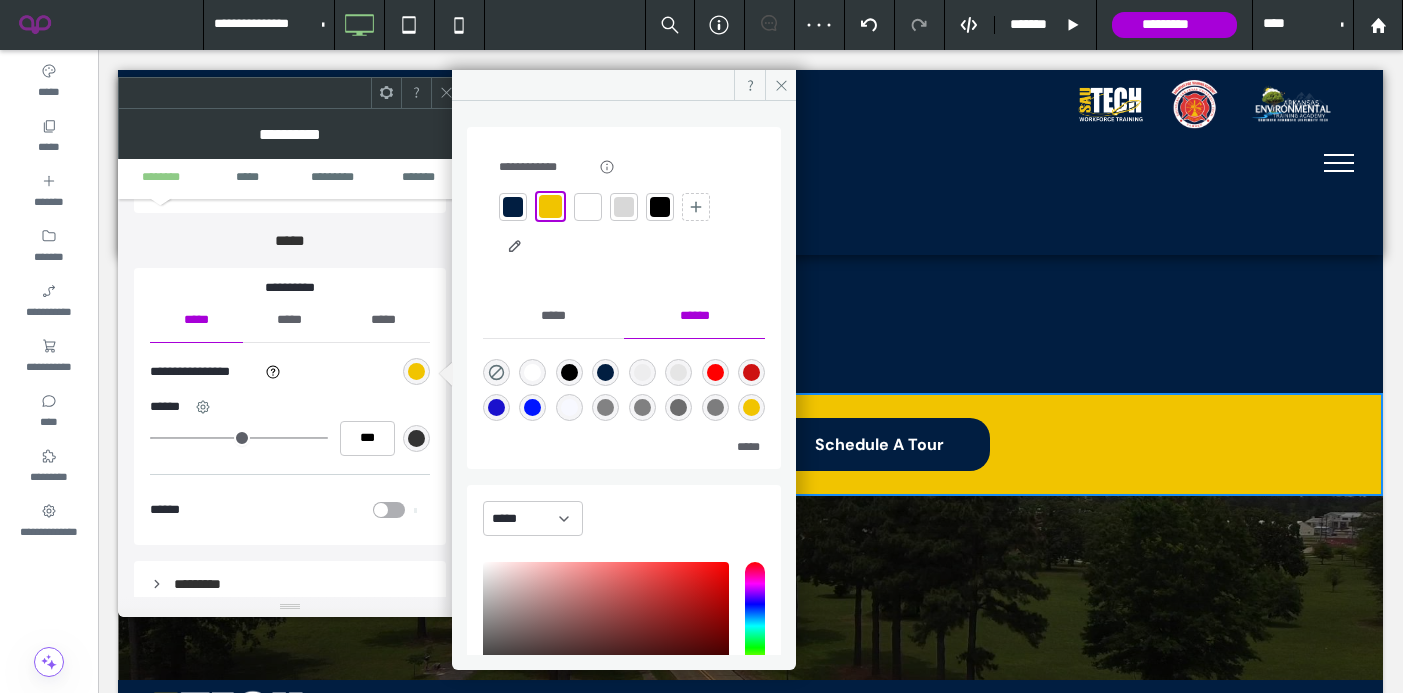 click 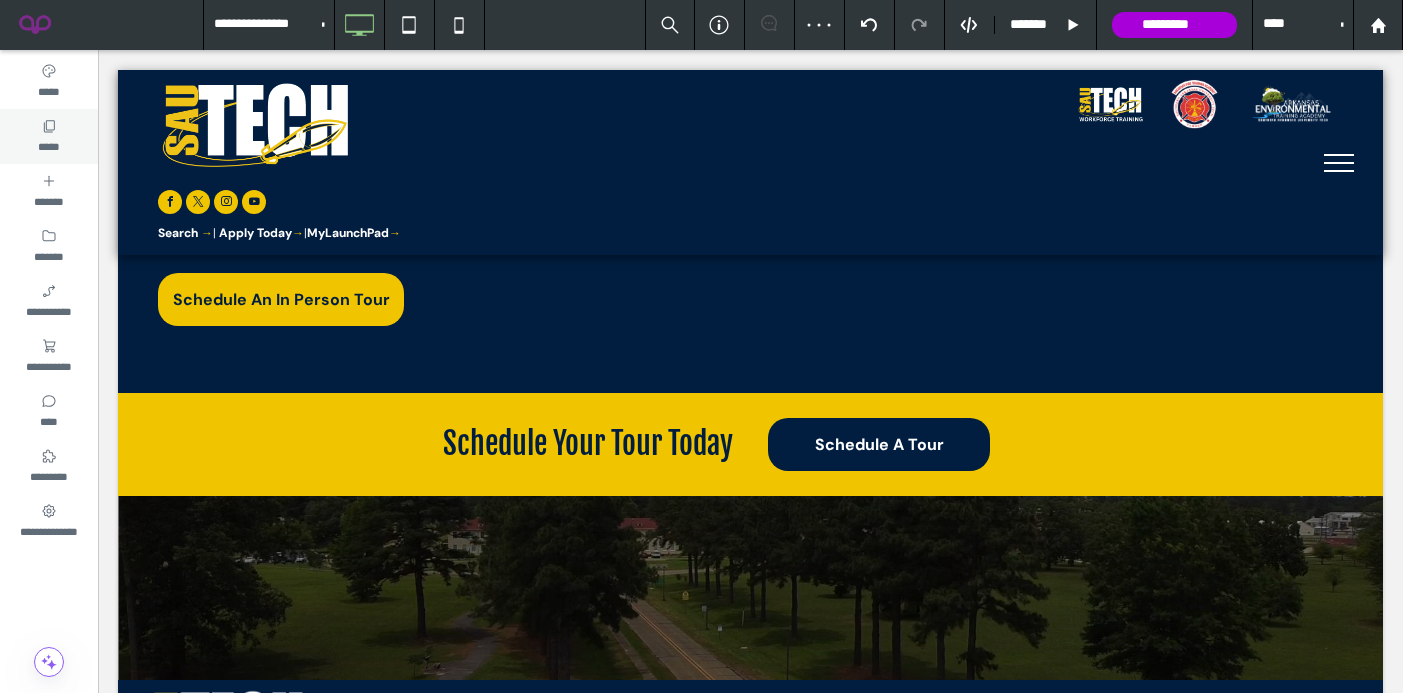 click on "*****" at bounding box center (48, 145) 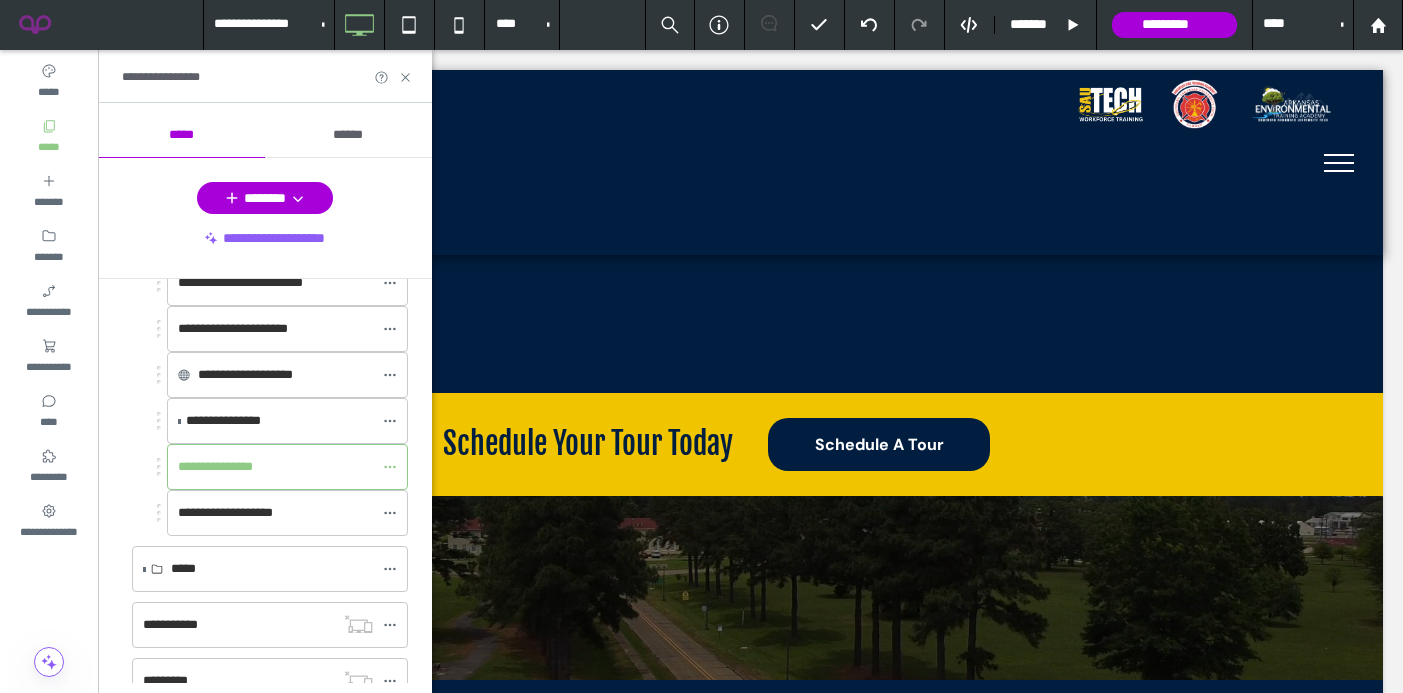scroll, scrollTop: 621, scrollLeft: 0, axis: vertical 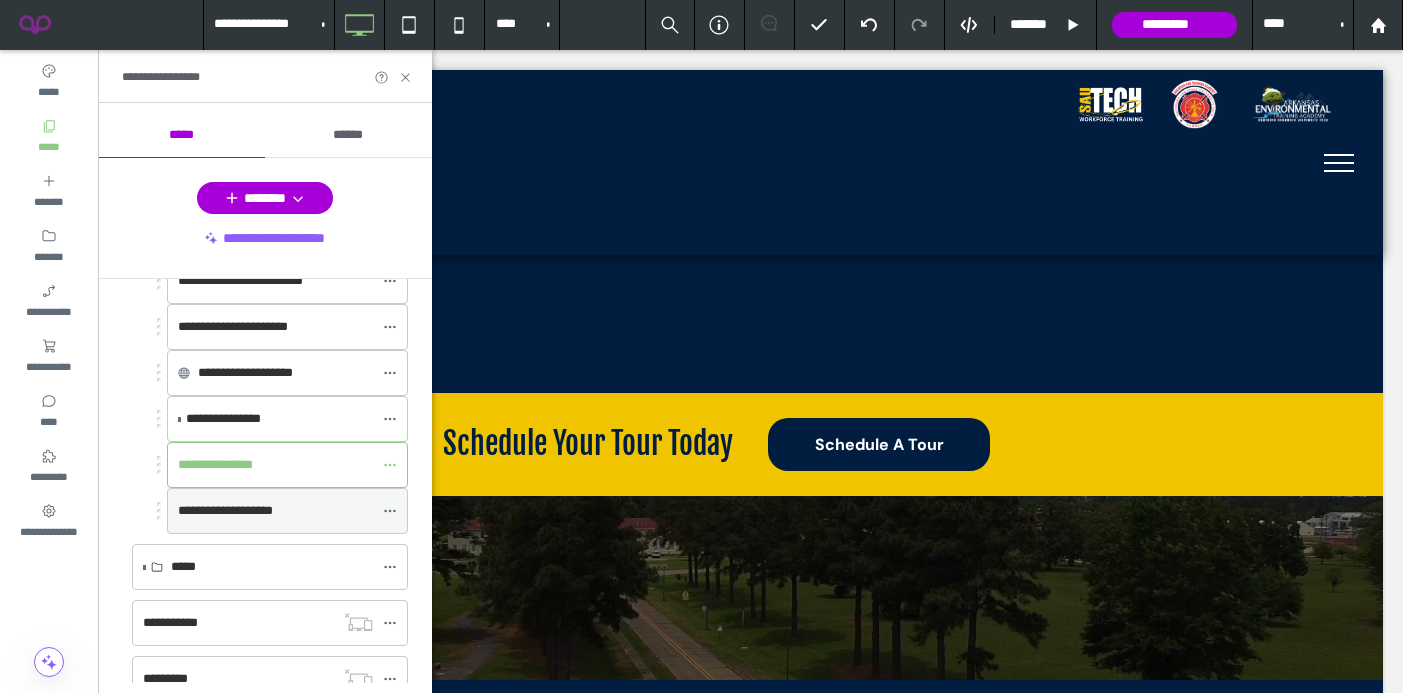 click on "**********" at bounding box center (225, 510) 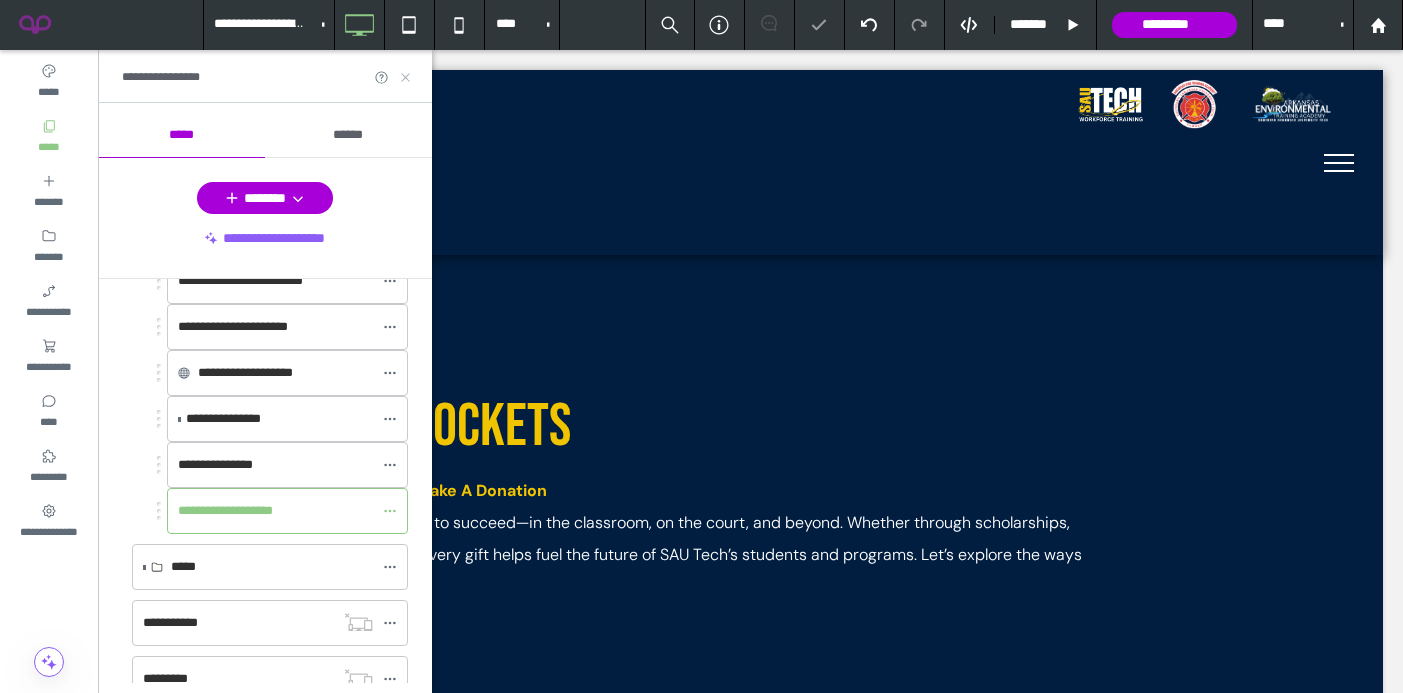 scroll, scrollTop: 0, scrollLeft: 0, axis: both 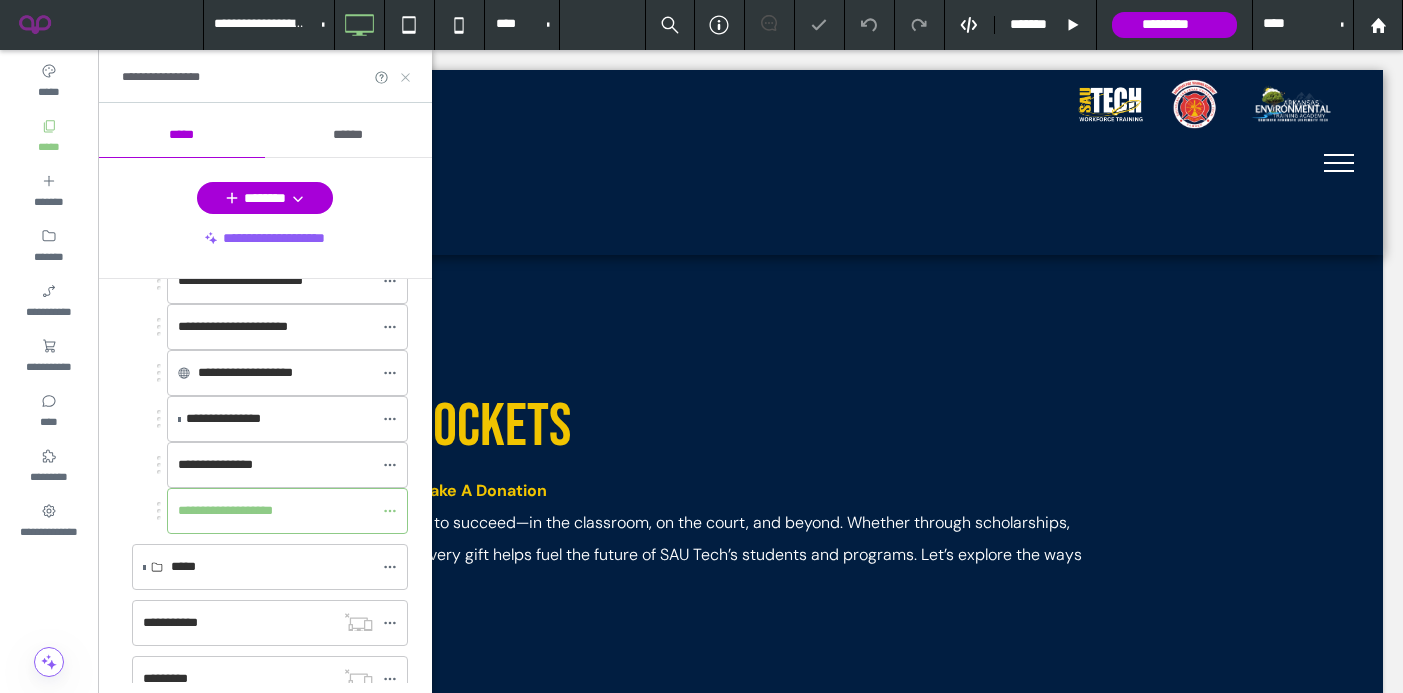 click 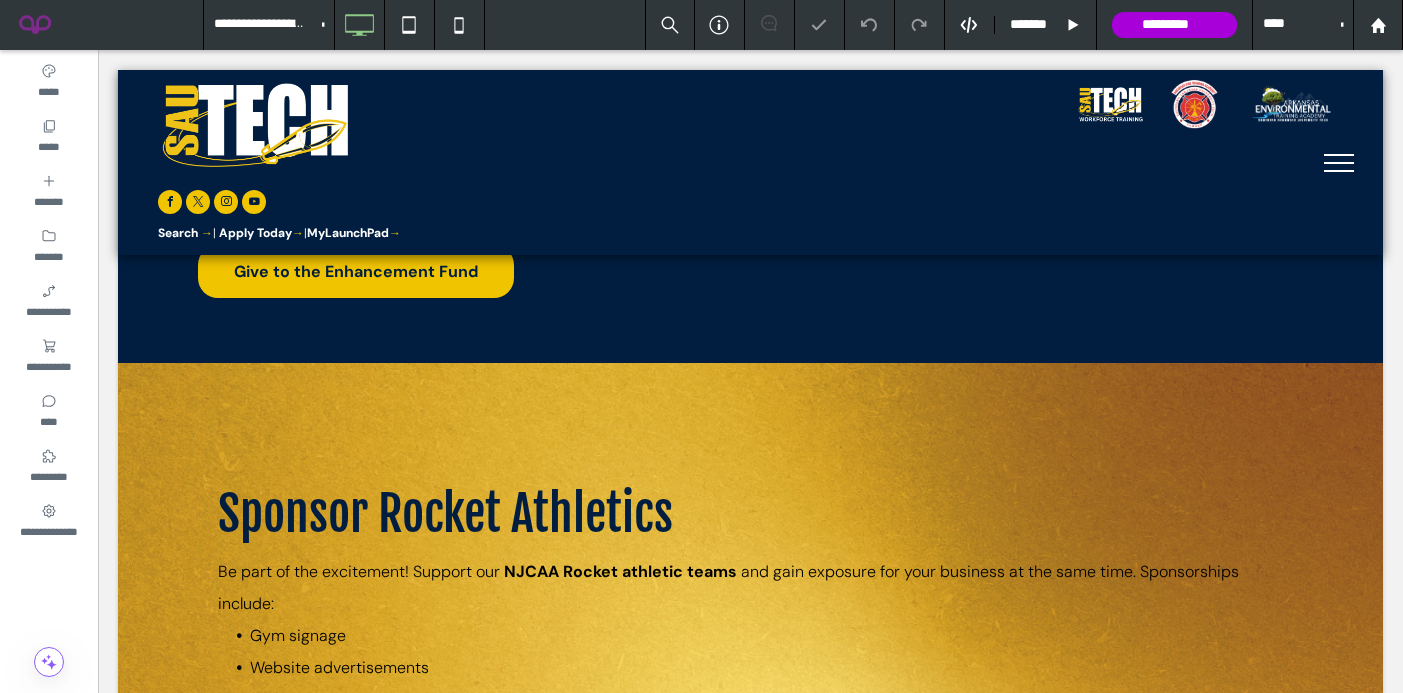 scroll, scrollTop: 1120, scrollLeft: 0, axis: vertical 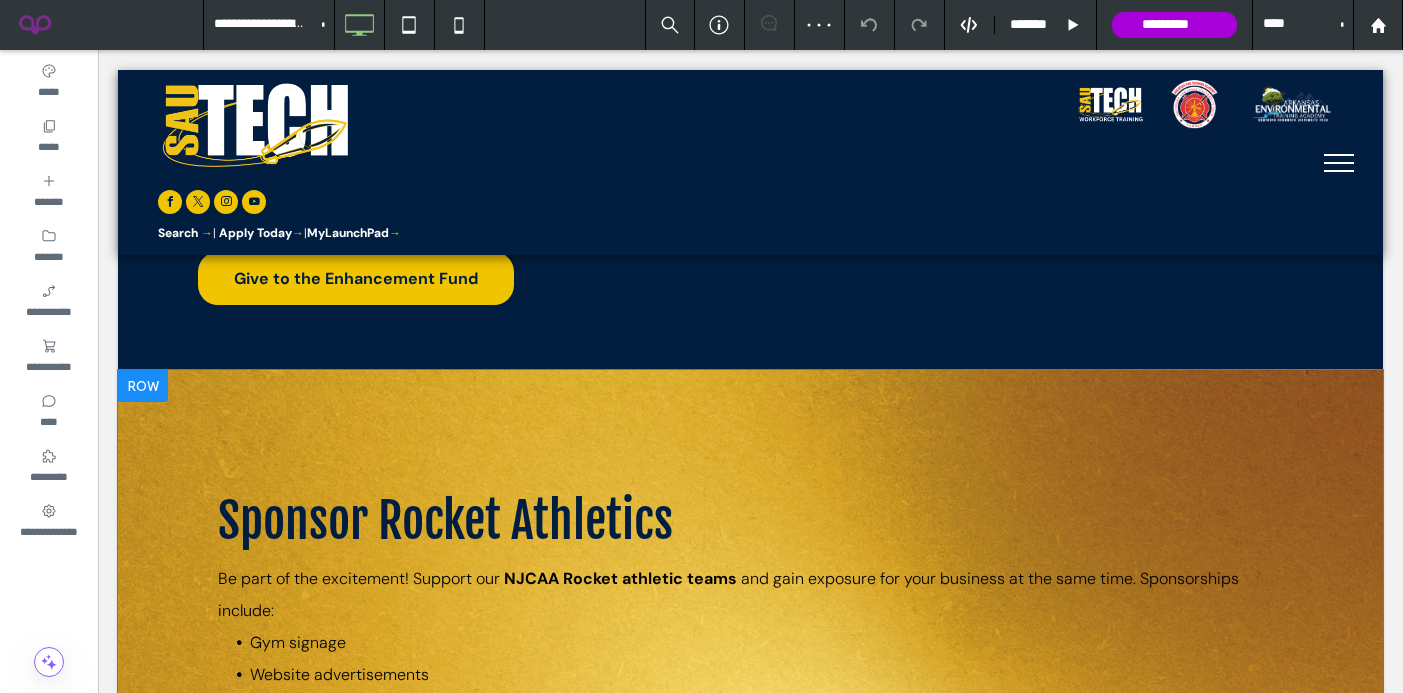 click on "Sponsor Rocket Athletics
Be part of the excitement! Support our
NJCAA Rocket athletic teams   and gain exposure for your business at the same time. Sponsorships include:   Gym signage Website advertisements Event recognition Sport-specific or all-sports sponsorship options
Athletic sponsorships are a winning combination of
community support   and
brand promotion .
Support The Rockets
Button
Button
Button
Button
Button
Click To Paste
Row + Add Section" at bounding box center (750, 750) 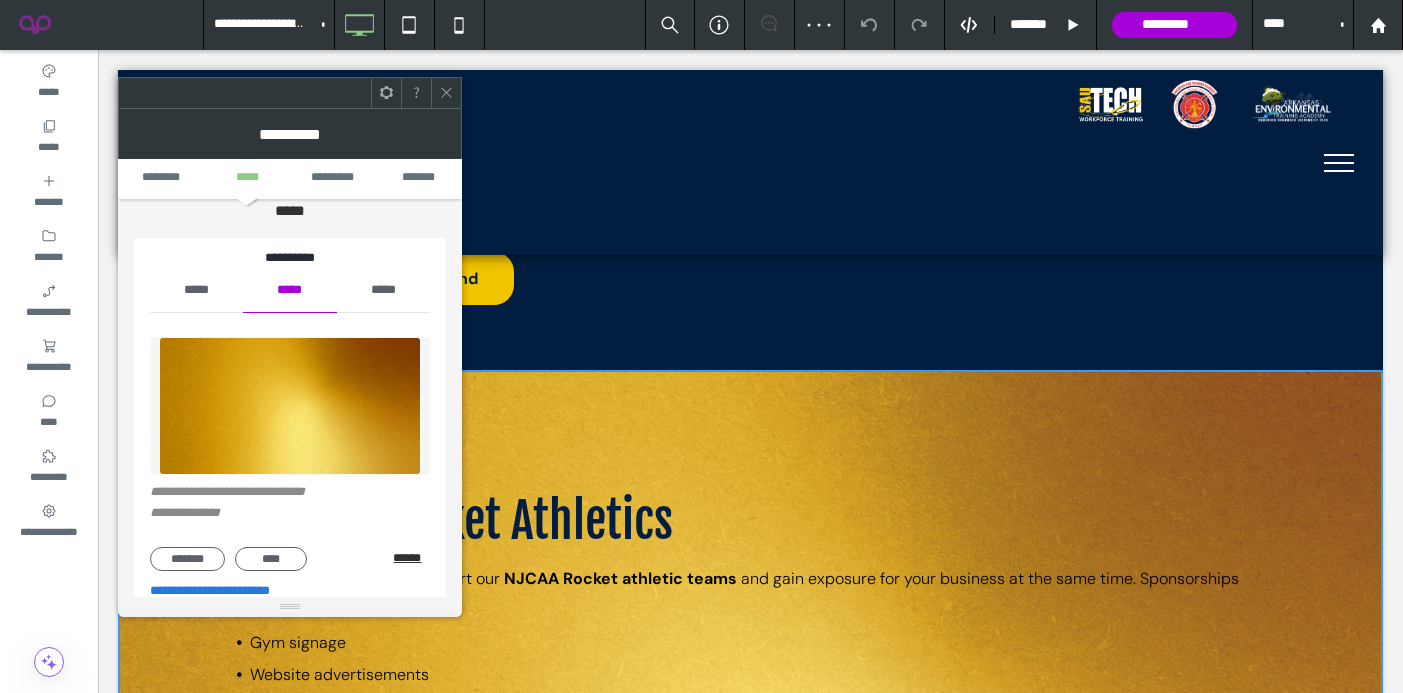 scroll, scrollTop: 208, scrollLeft: 0, axis: vertical 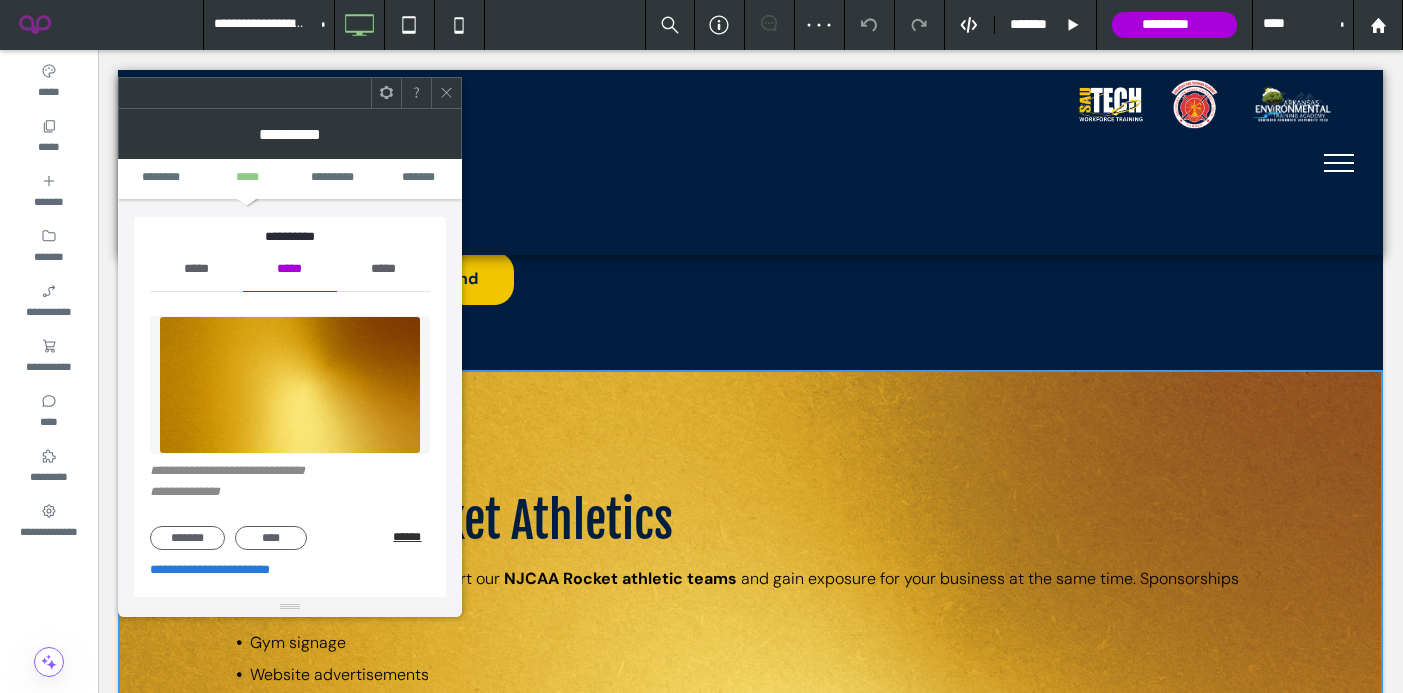 click on "******" at bounding box center [411, 537] 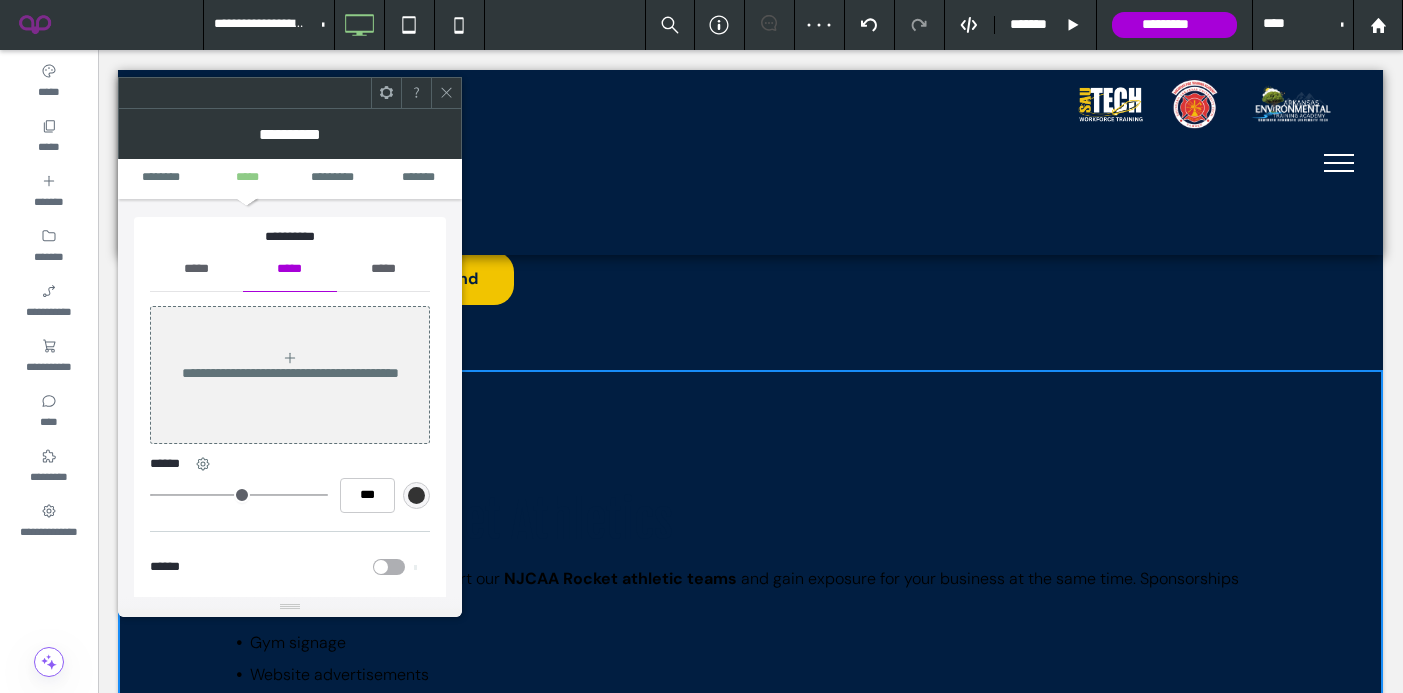click on "*****" at bounding box center (196, 269) 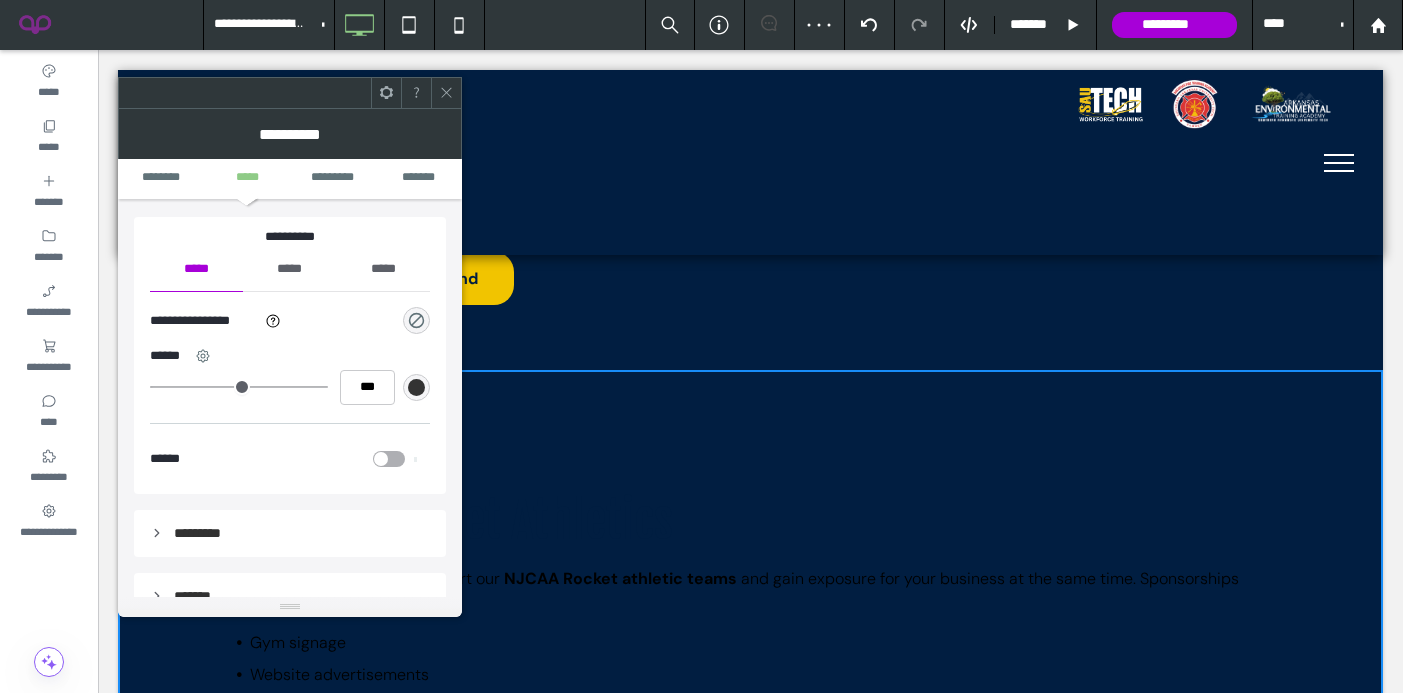 click at bounding box center (416, 320) 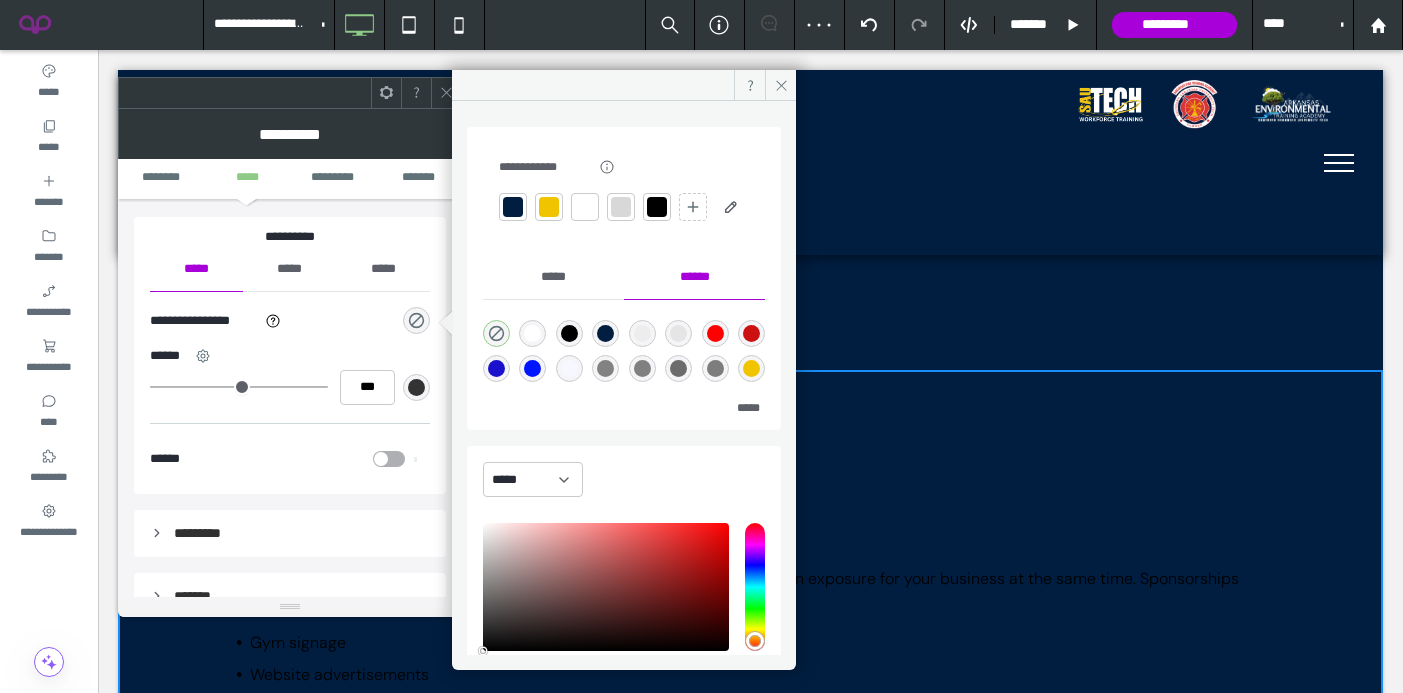 click at bounding box center [549, 207] 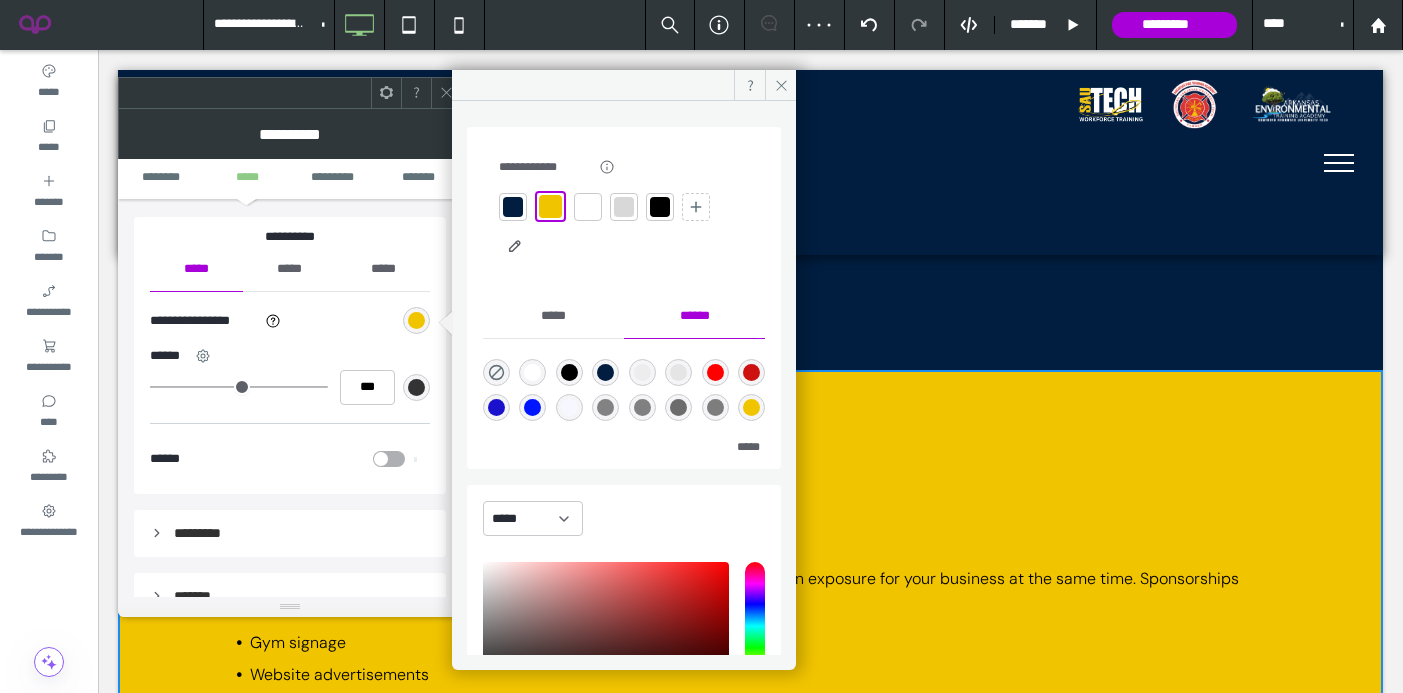 click 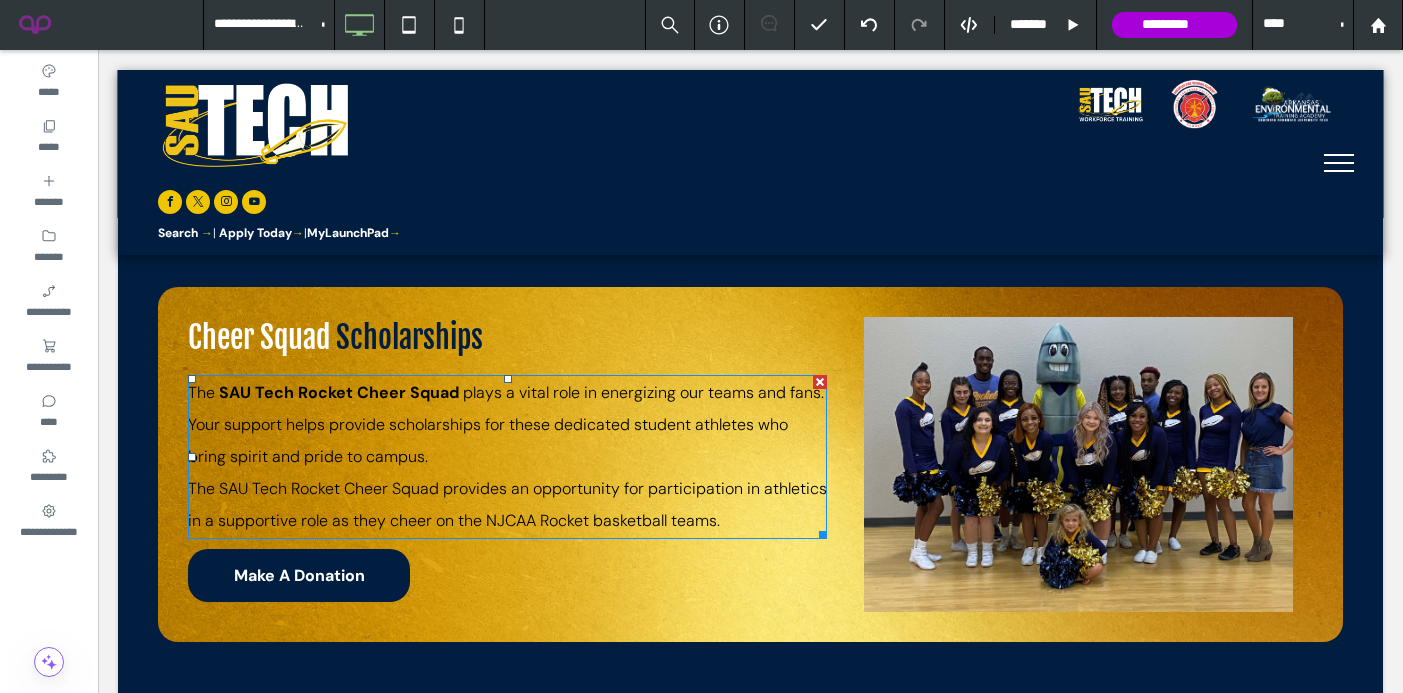 scroll, scrollTop: 2031, scrollLeft: 0, axis: vertical 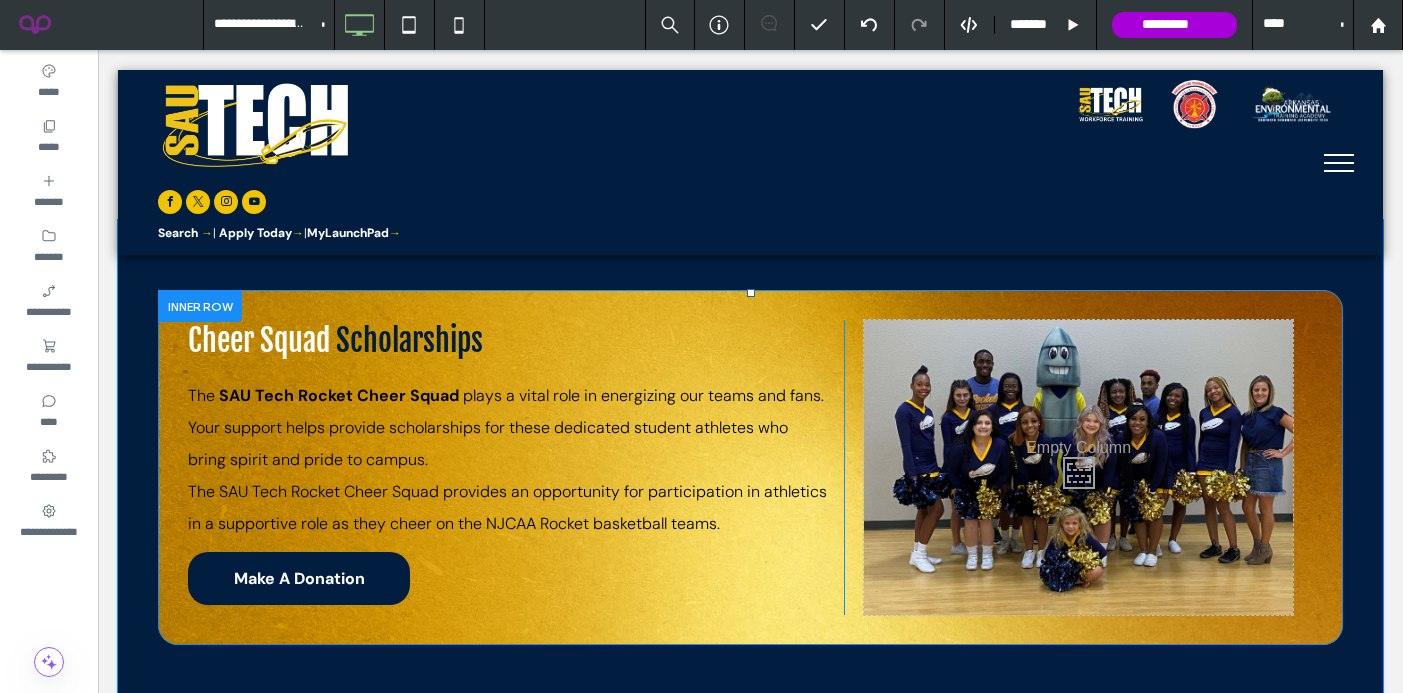 click on "Cheer Squad
Scholarships
The
SAU Tech Rocket Cheer Squad   plays a vital role in energizing our teams and fans. Your support helps provide scholarships for these dedicated student athletes who bring spirit and pride to campus. The SAU Tech Rocket Cheer Squad provides an opportunity for participation in athletics in a supportive role as they cheer on the NJCAA Rocket basketball teams.
Make A Donation
Click To Paste
Click To Paste" at bounding box center (750, 467) 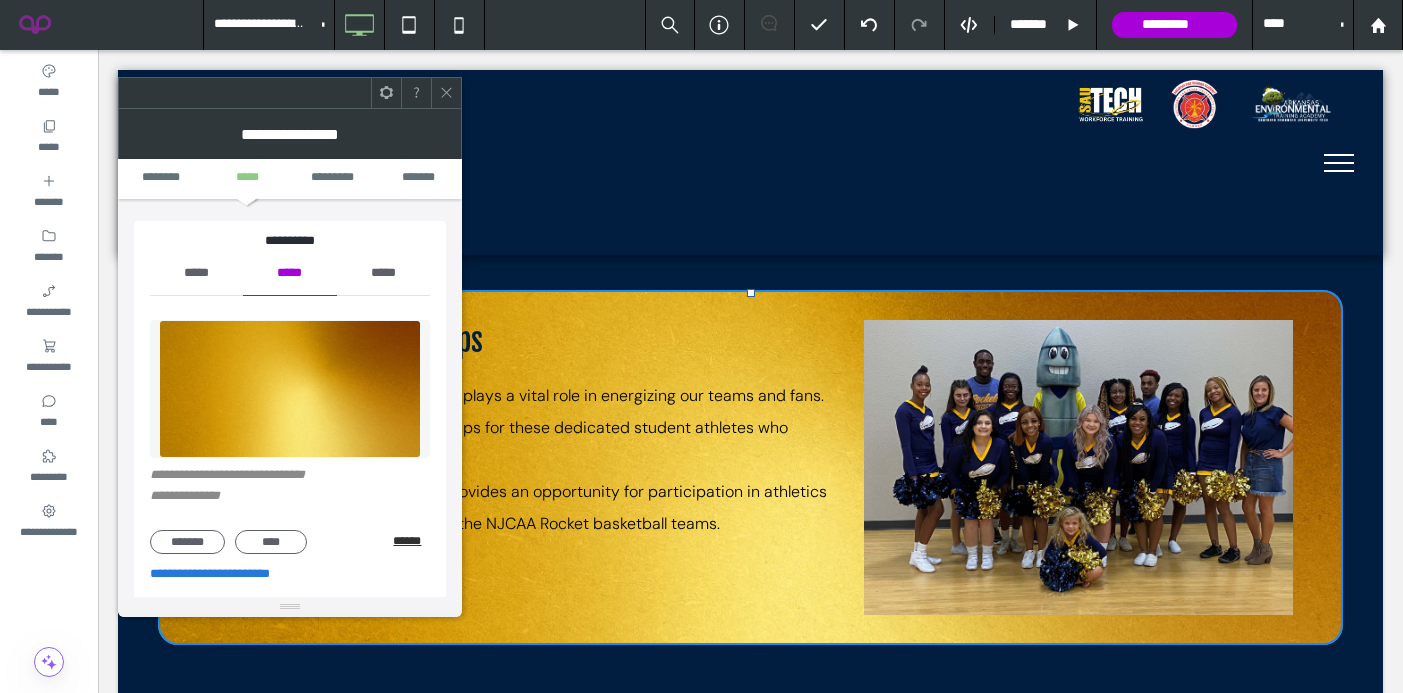scroll, scrollTop: 205, scrollLeft: 0, axis: vertical 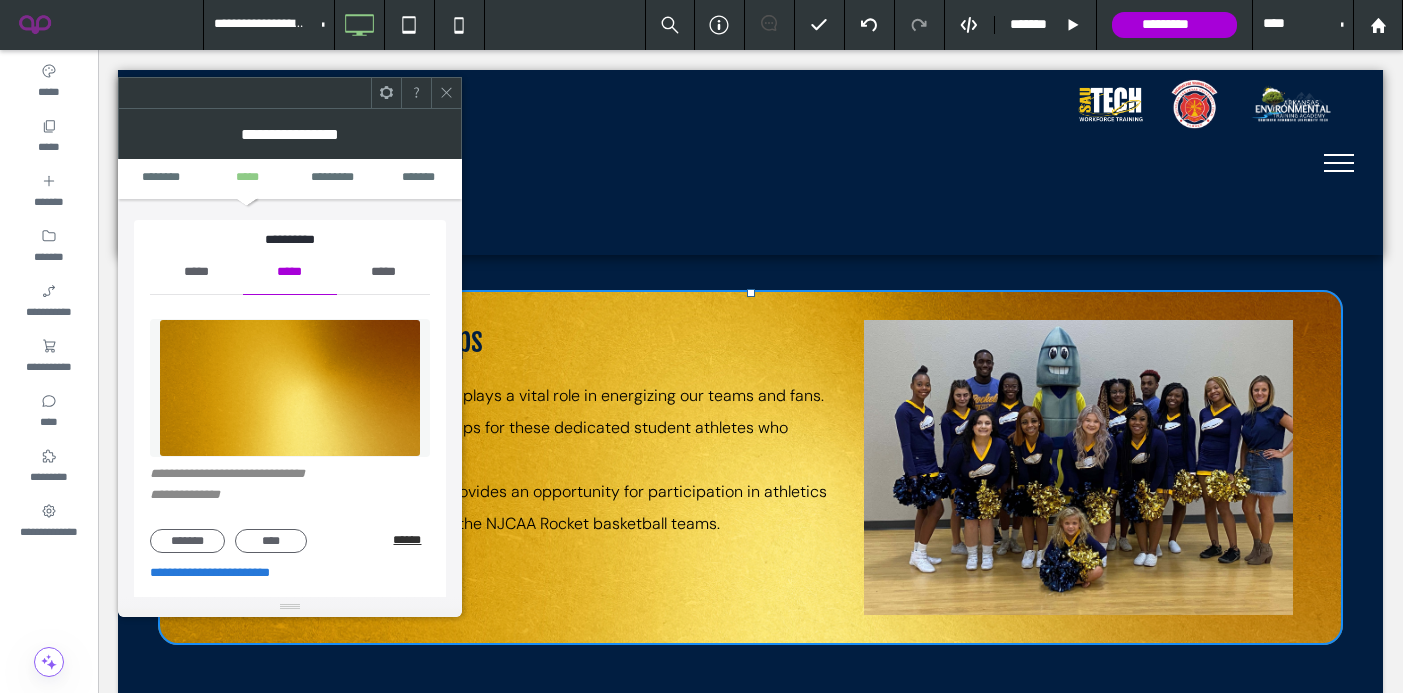 click on "******" at bounding box center [411, 540] 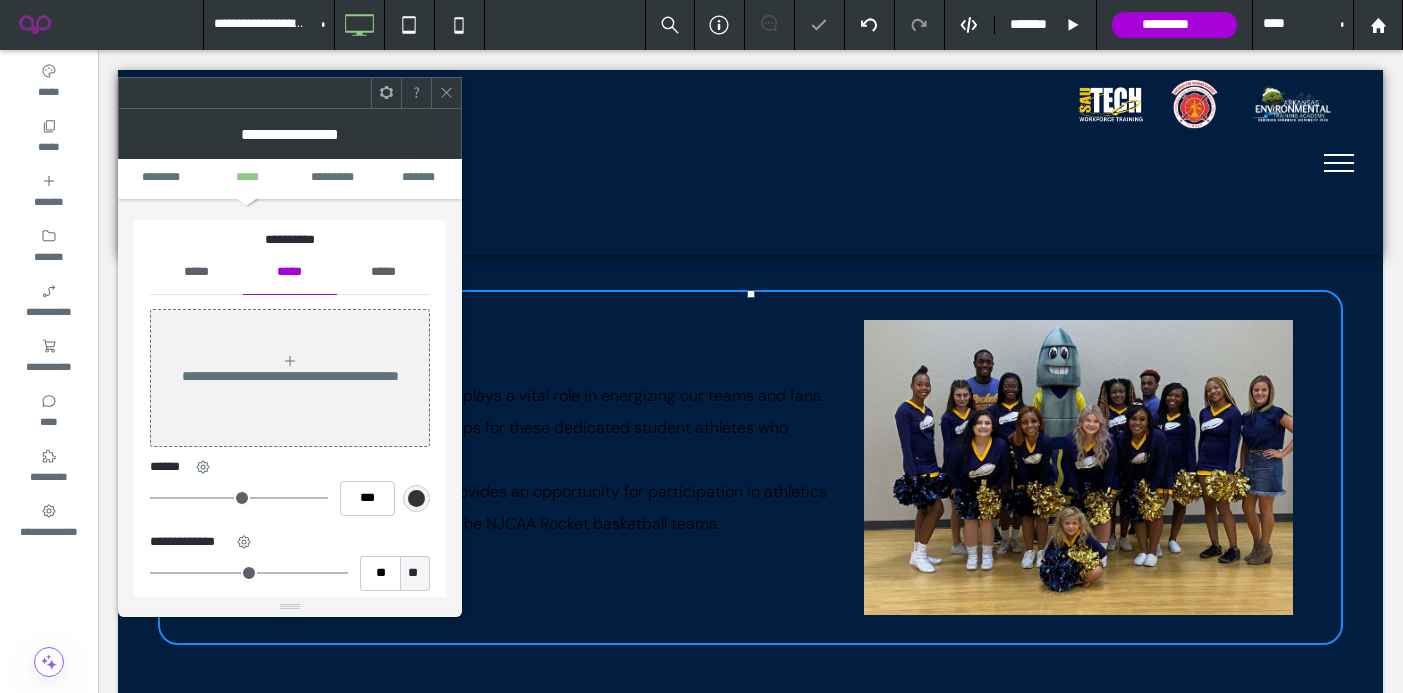 click on "*****" at bounding box center (196, 272) 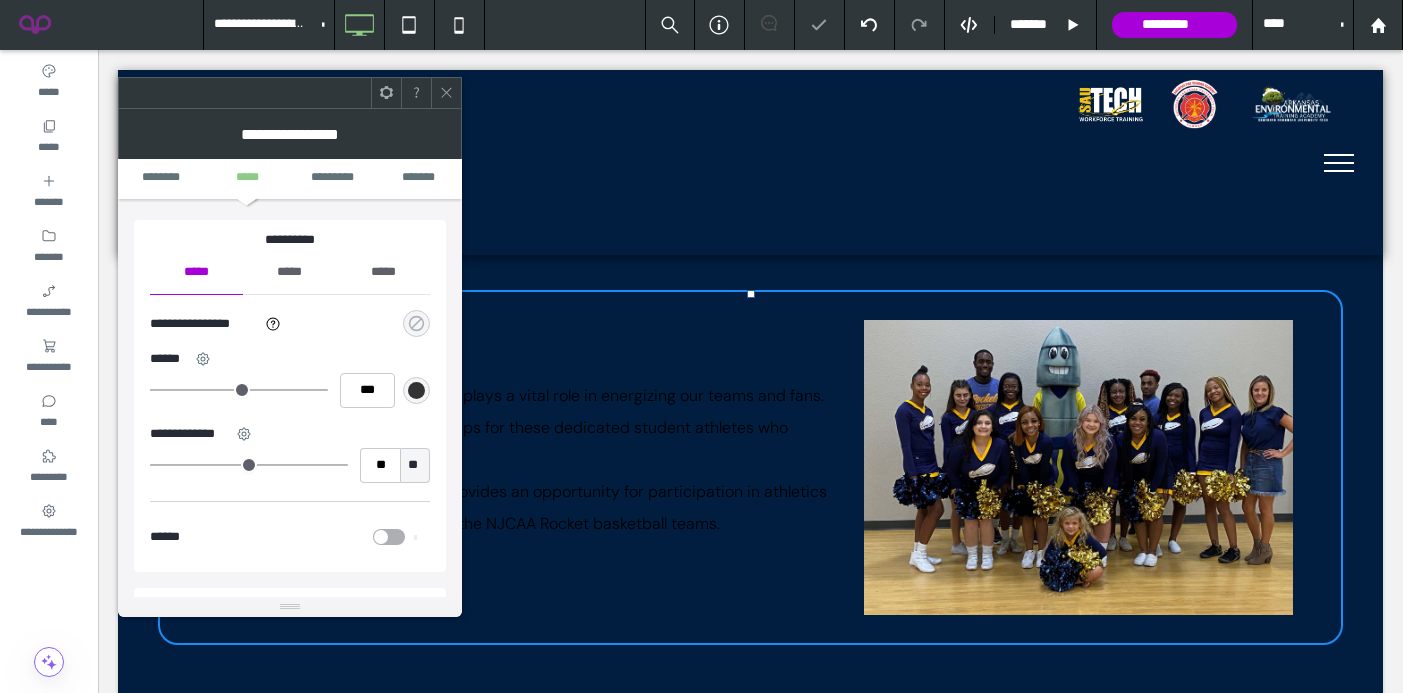 click at bounding box center [416, 323] 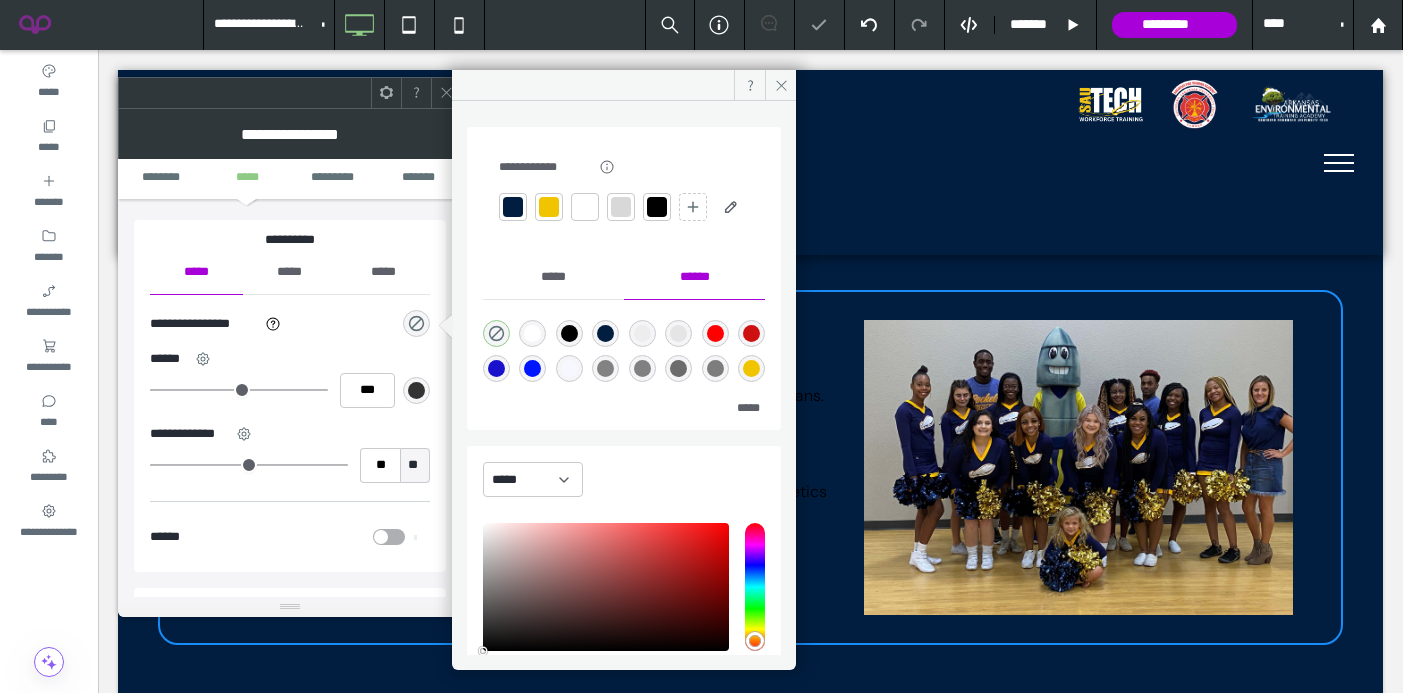 click at bounding box center [549, 207] 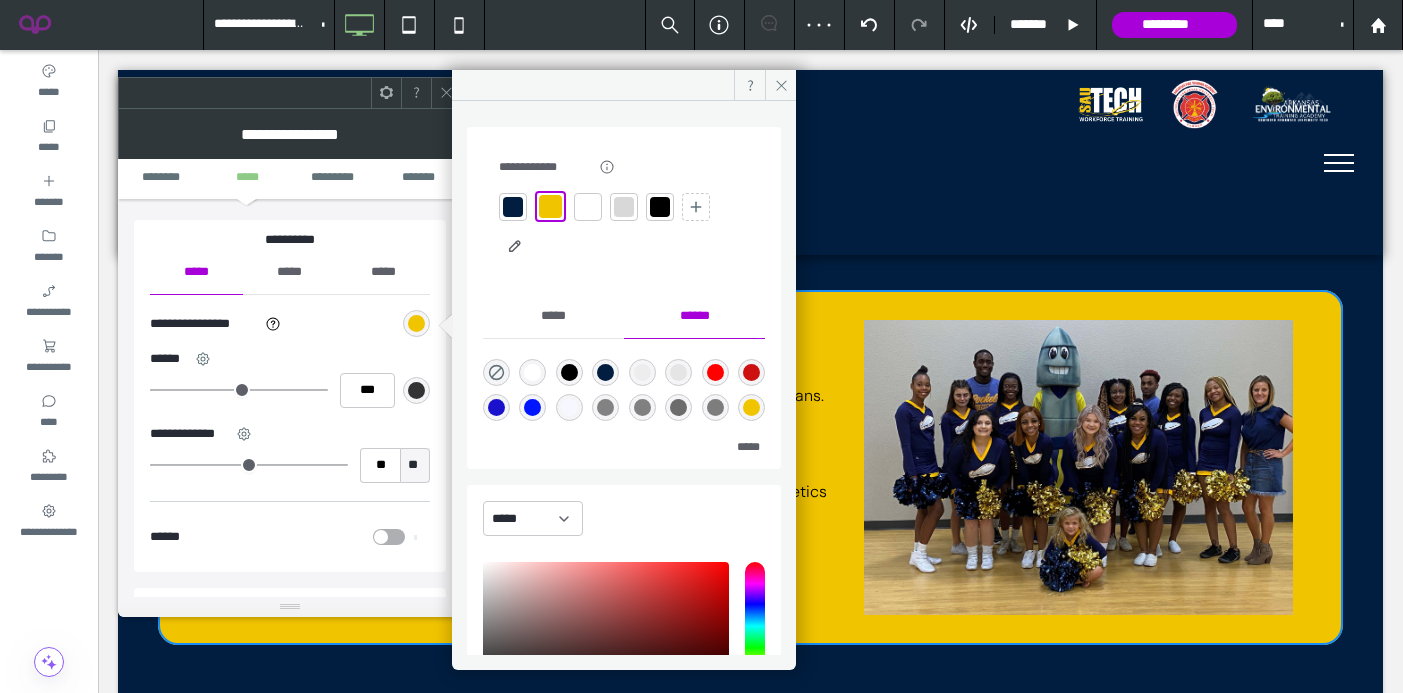 click at bounding box center (446, 93) 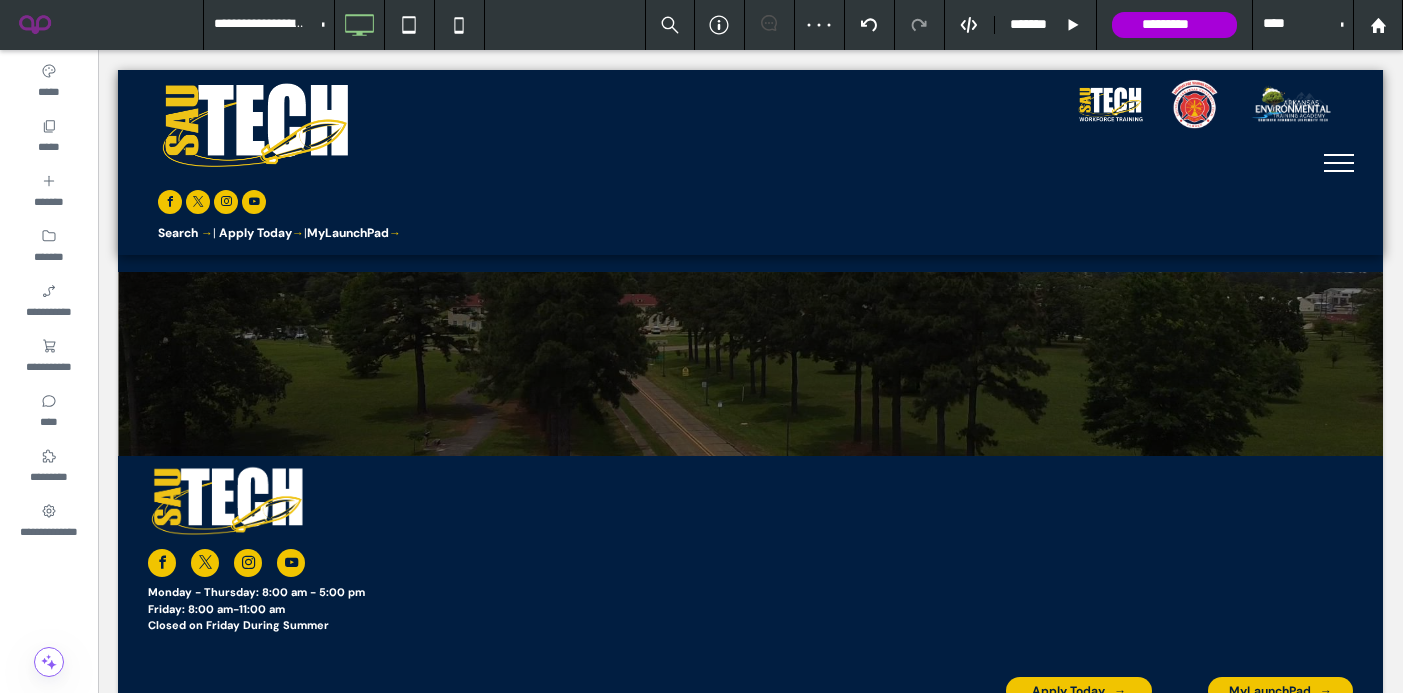 scroll, scrollTop: 3346, scrollLeft: 0, axis: vertical 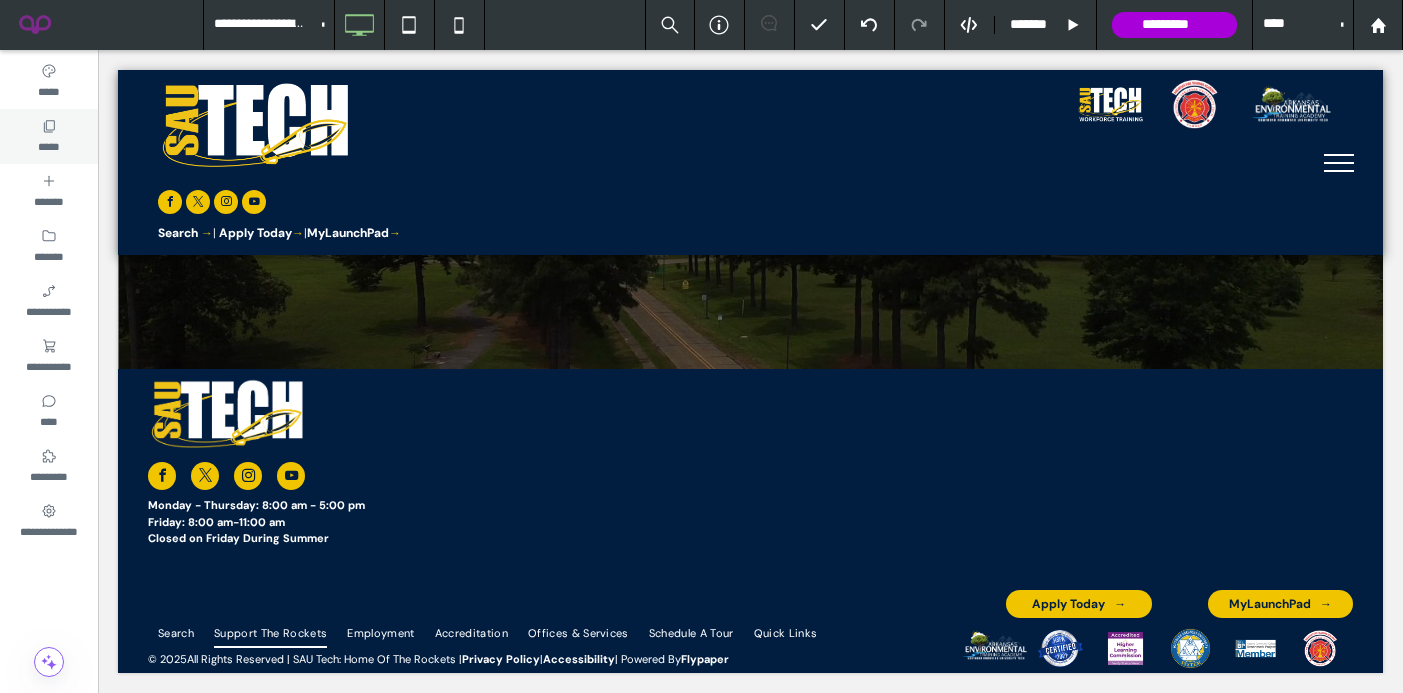 click on "*****" at bounding box center (48, 145) 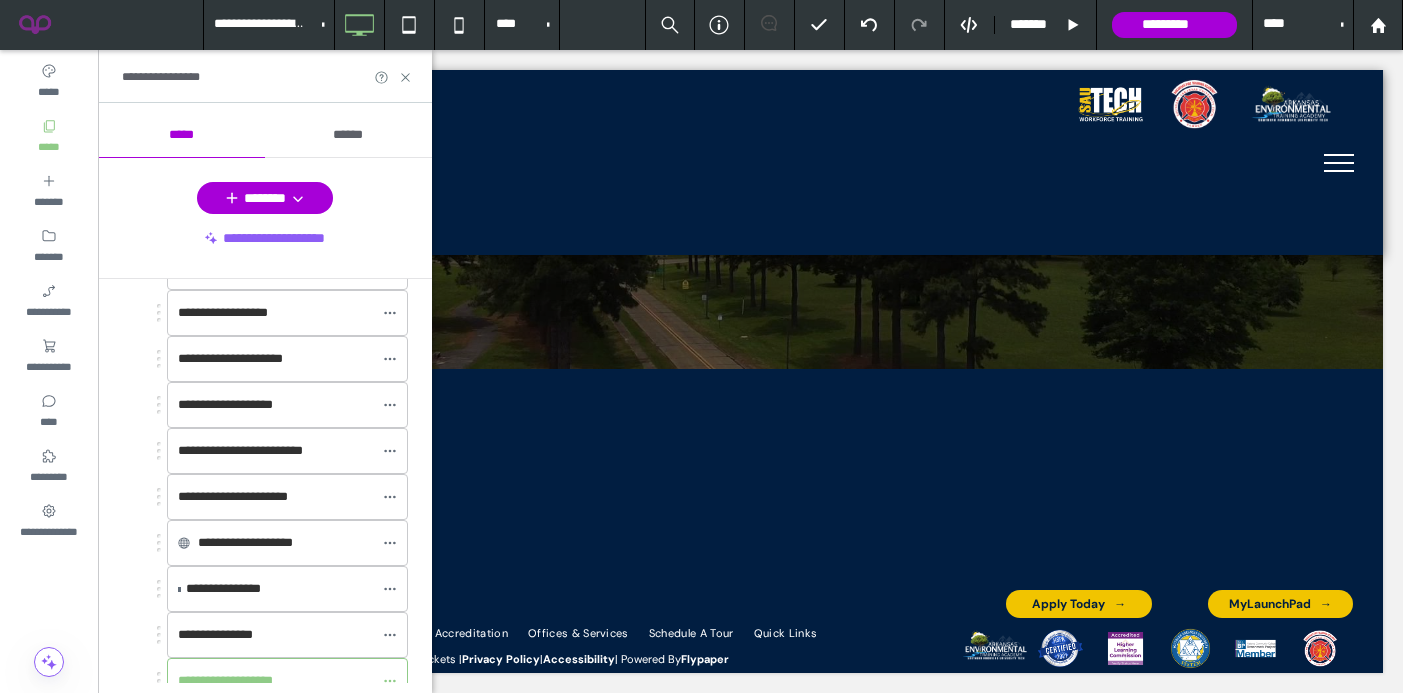 scroll, scrollTop: 746, scrollLeft: 0, axis: vertical 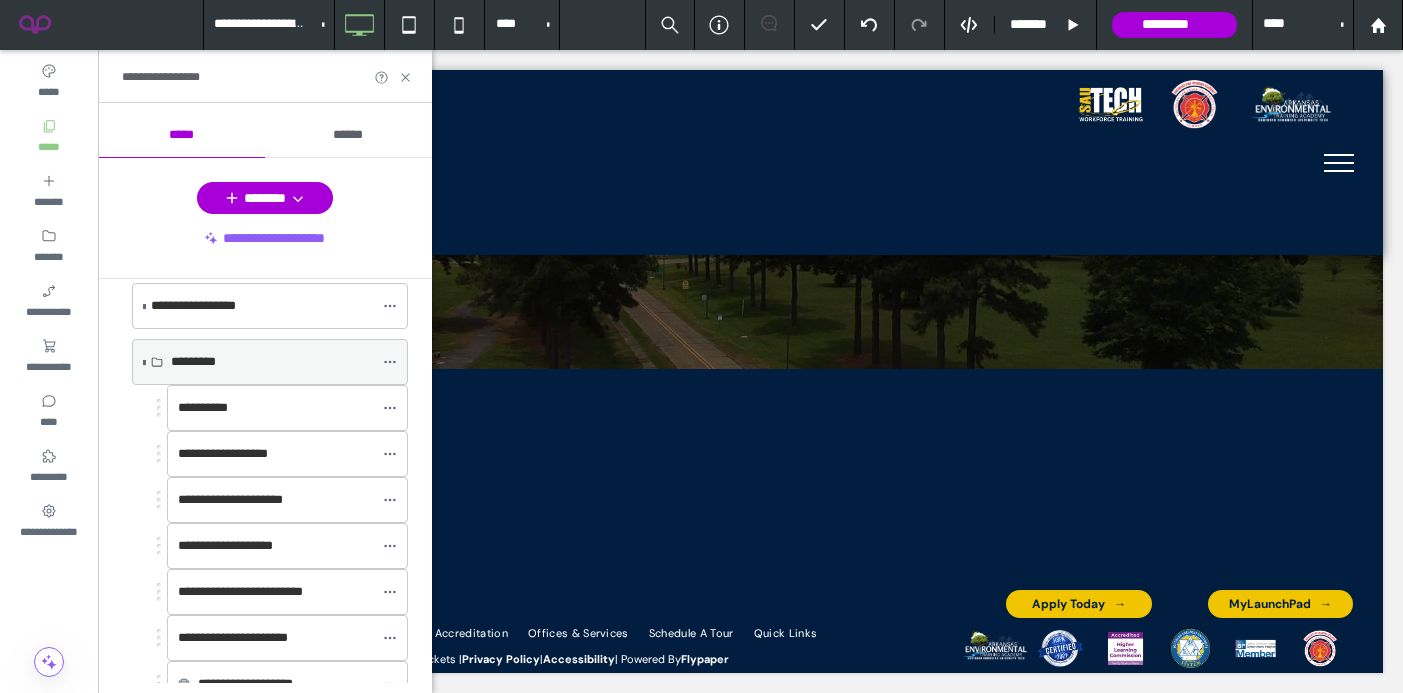 click at bounding box center (144, 362) 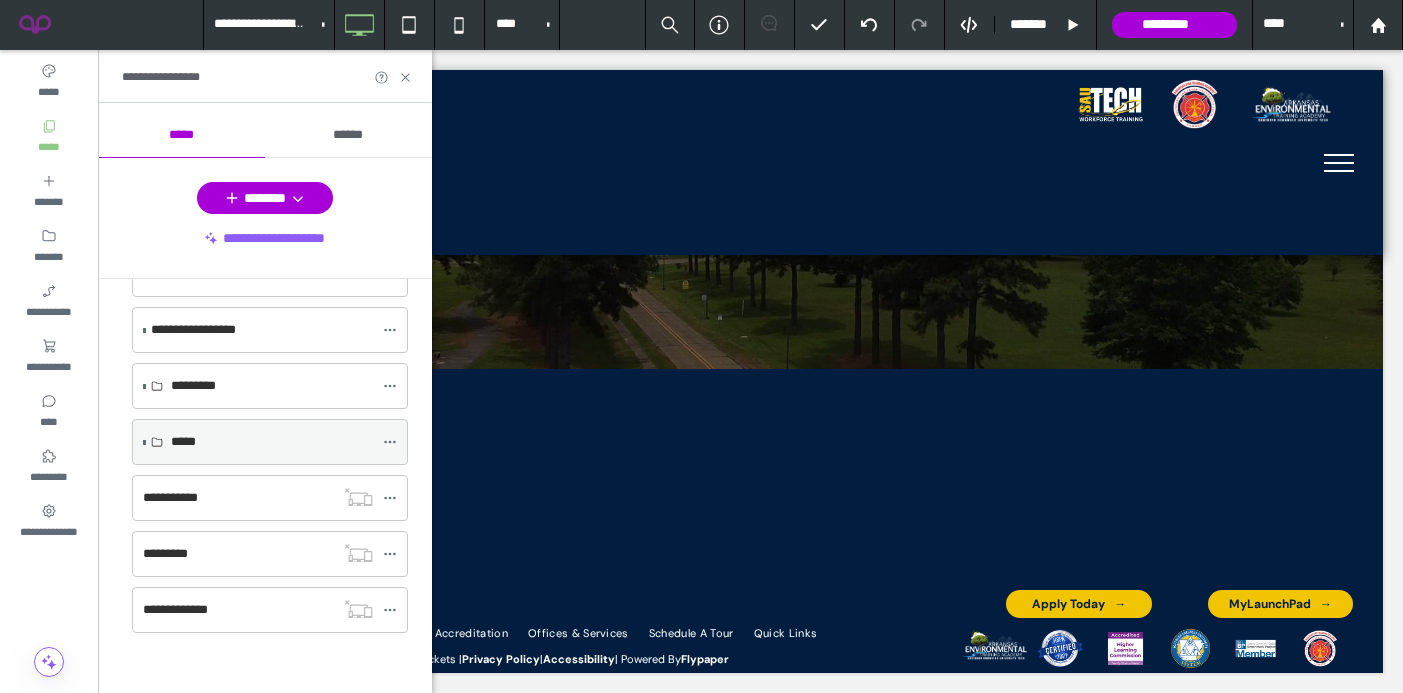 click at bounding box center [144, 442] 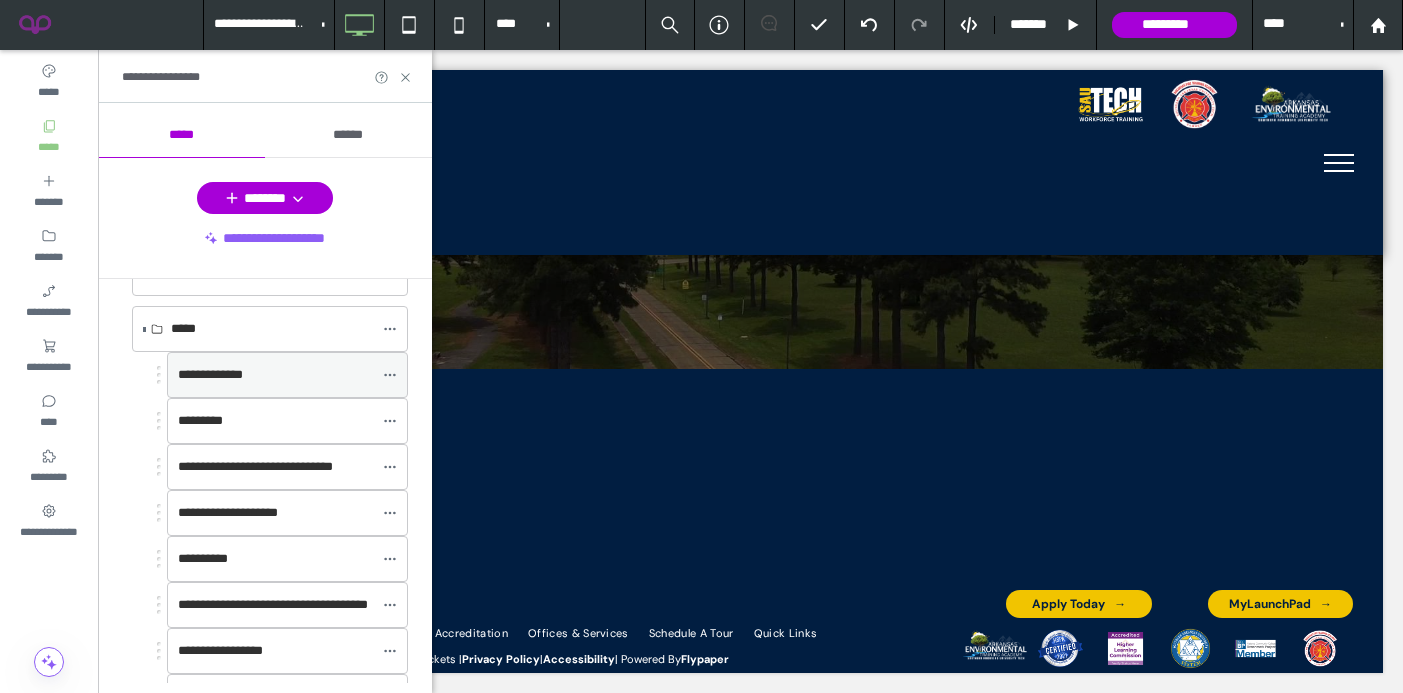 scroll, scrollTop: 403, scrollLeft: 0, axis: vertical 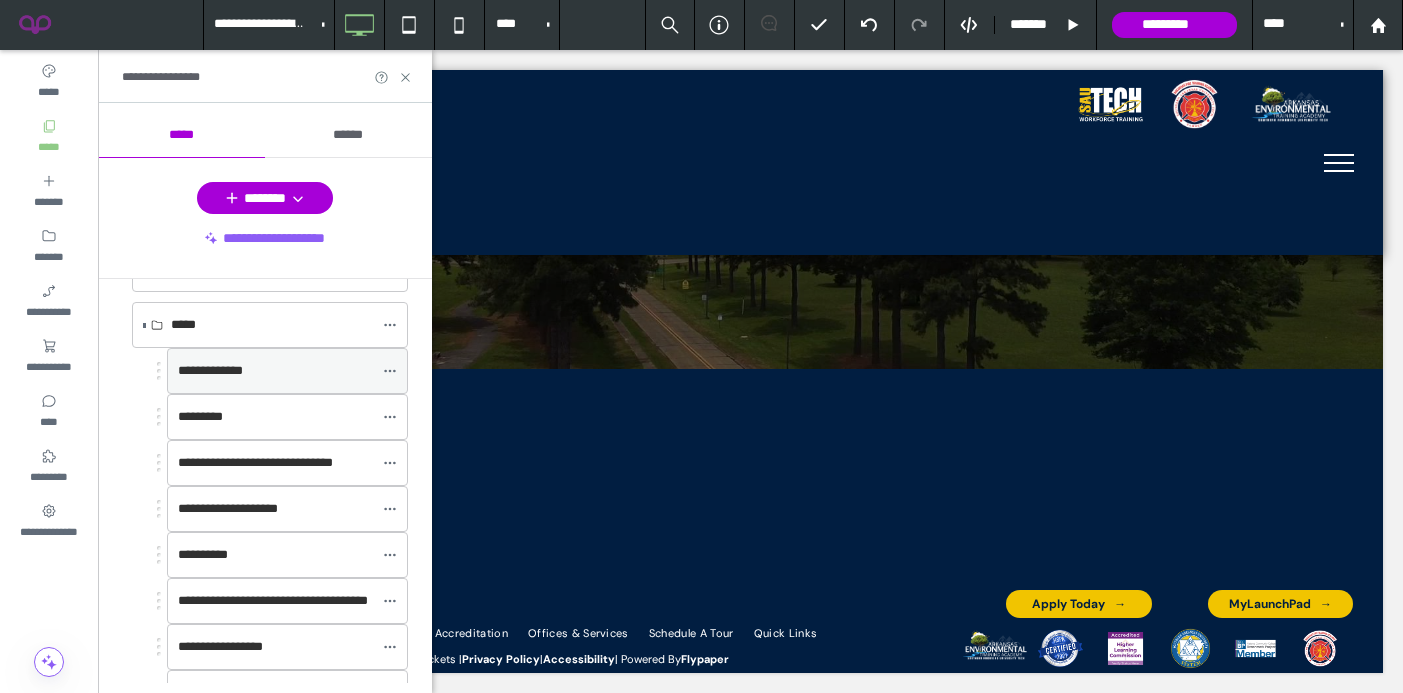 click on "**********" at bounding box center (210, 370) 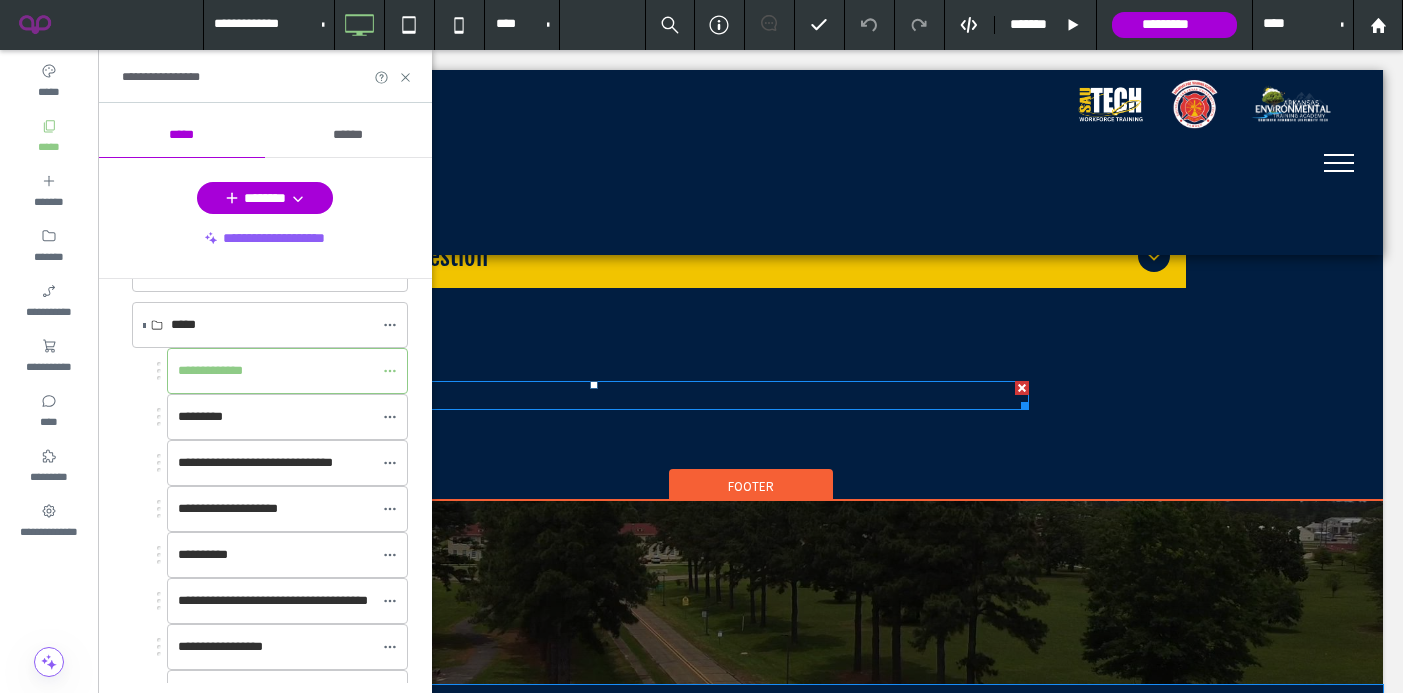 scroll, scrollTop: 1643, scrollLeft: 0, axis: vertical 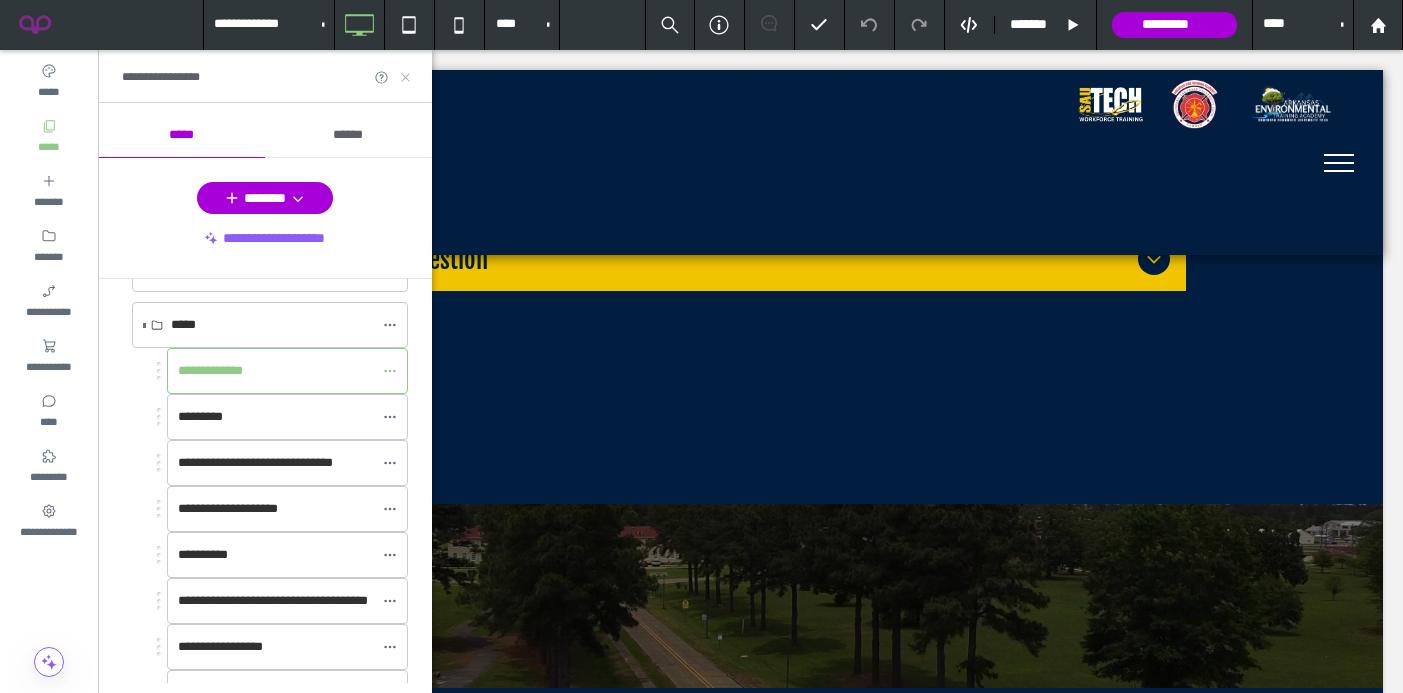 click 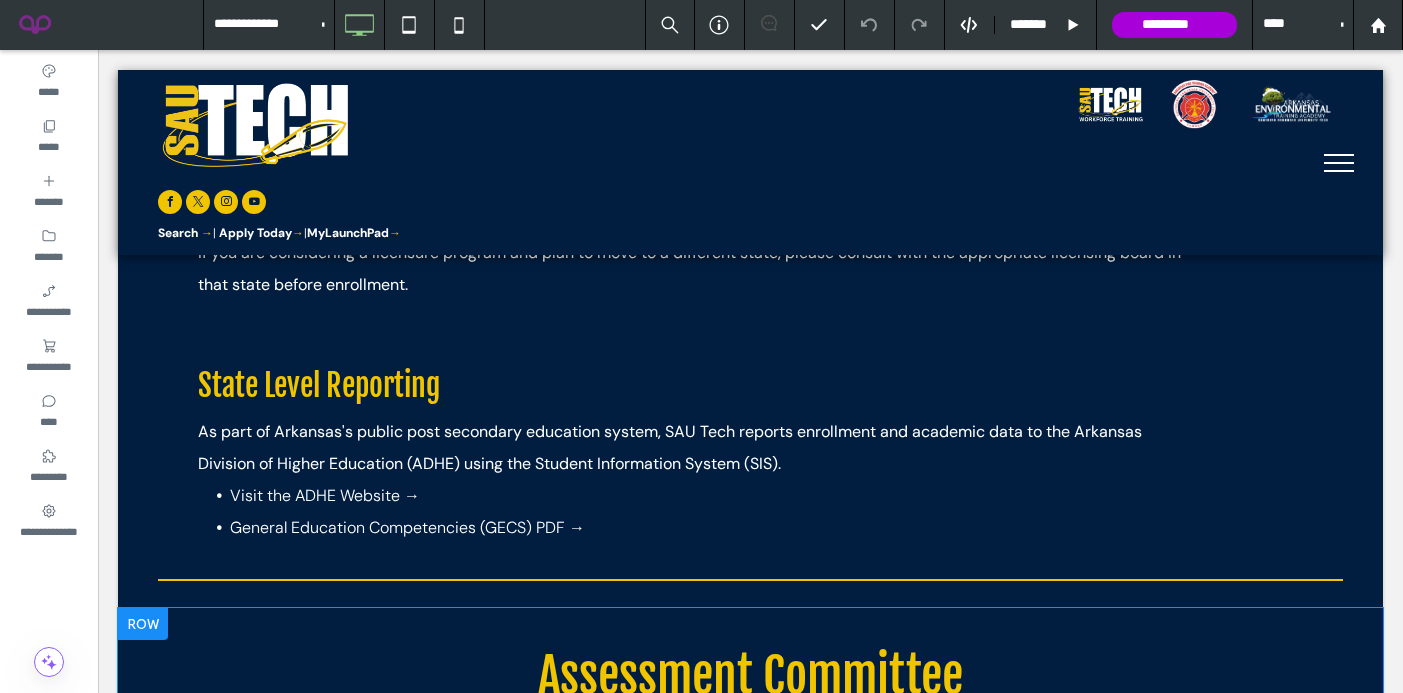 scroll, scrollTop: 383, scrollLeft: 0, axis: vertical 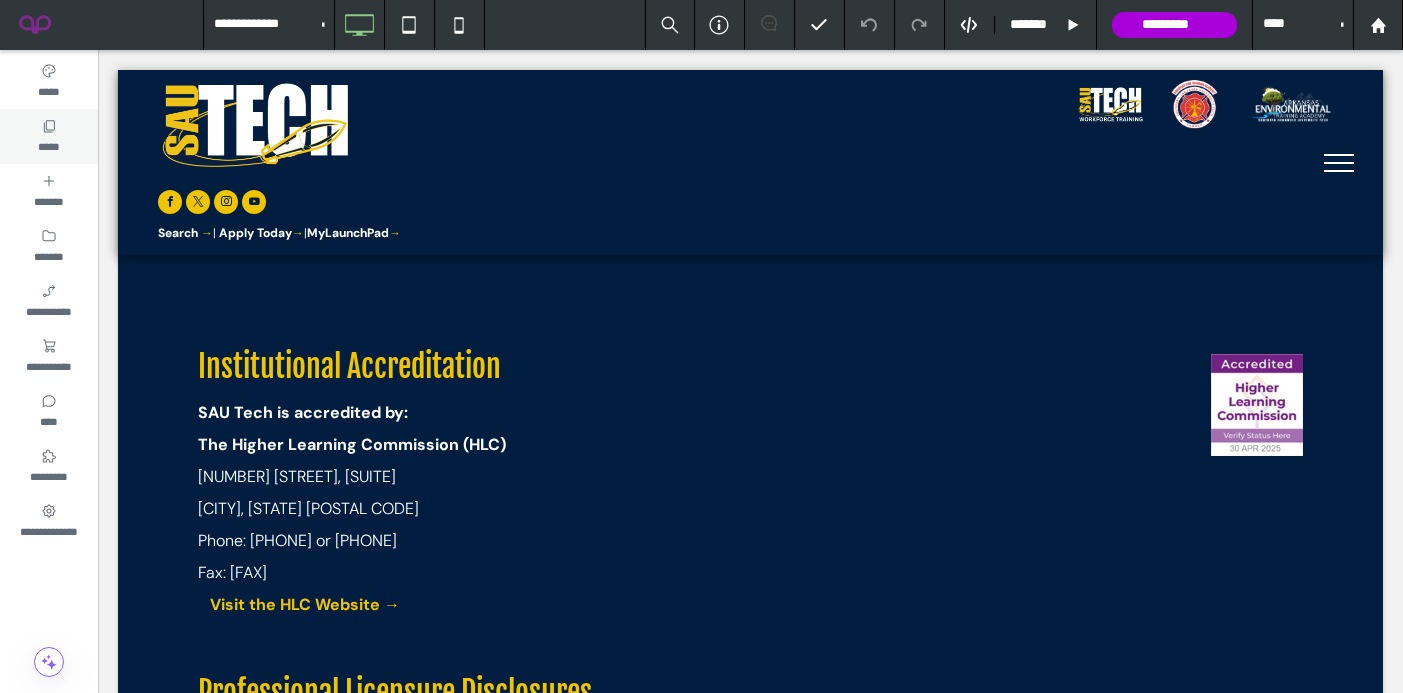 click on "*****" at bounding box center [48, 145] 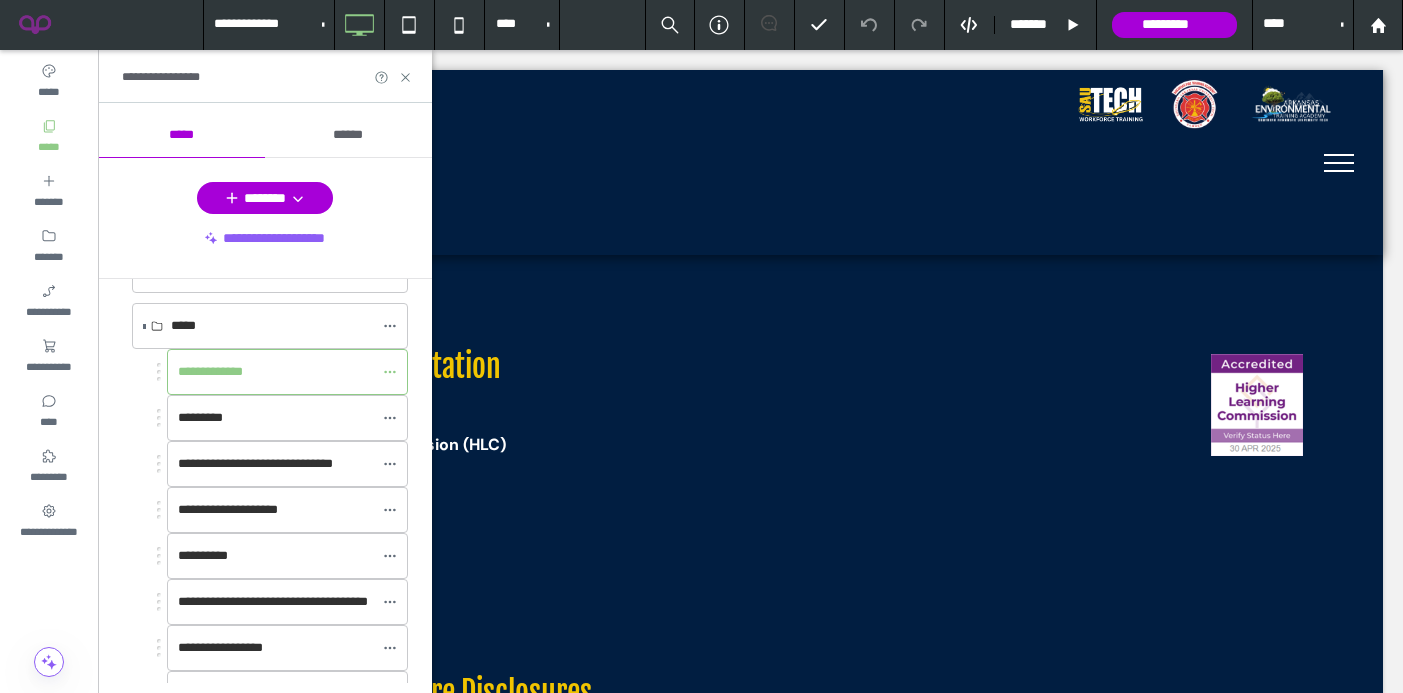 scroll, scrollTop: 400, scrollLeft: 0, axis: vertical 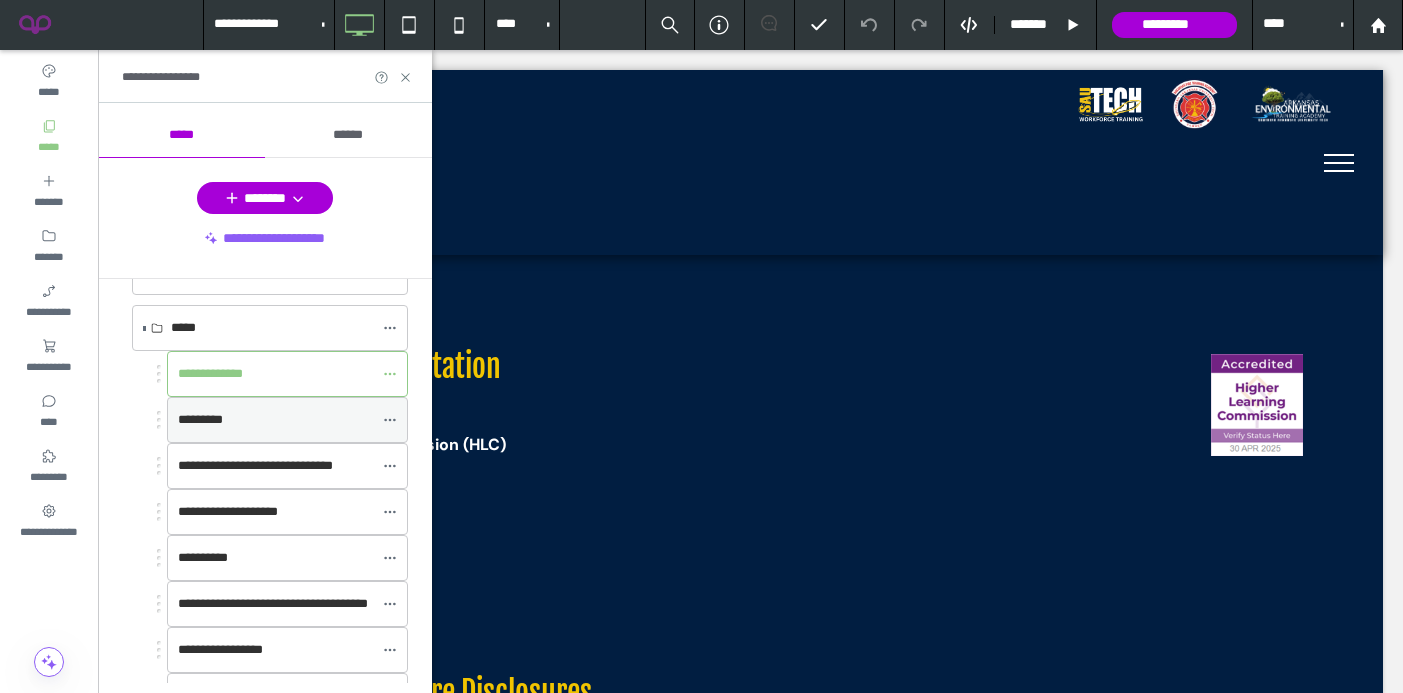 click on "*********" at bounding box center [275, 420] 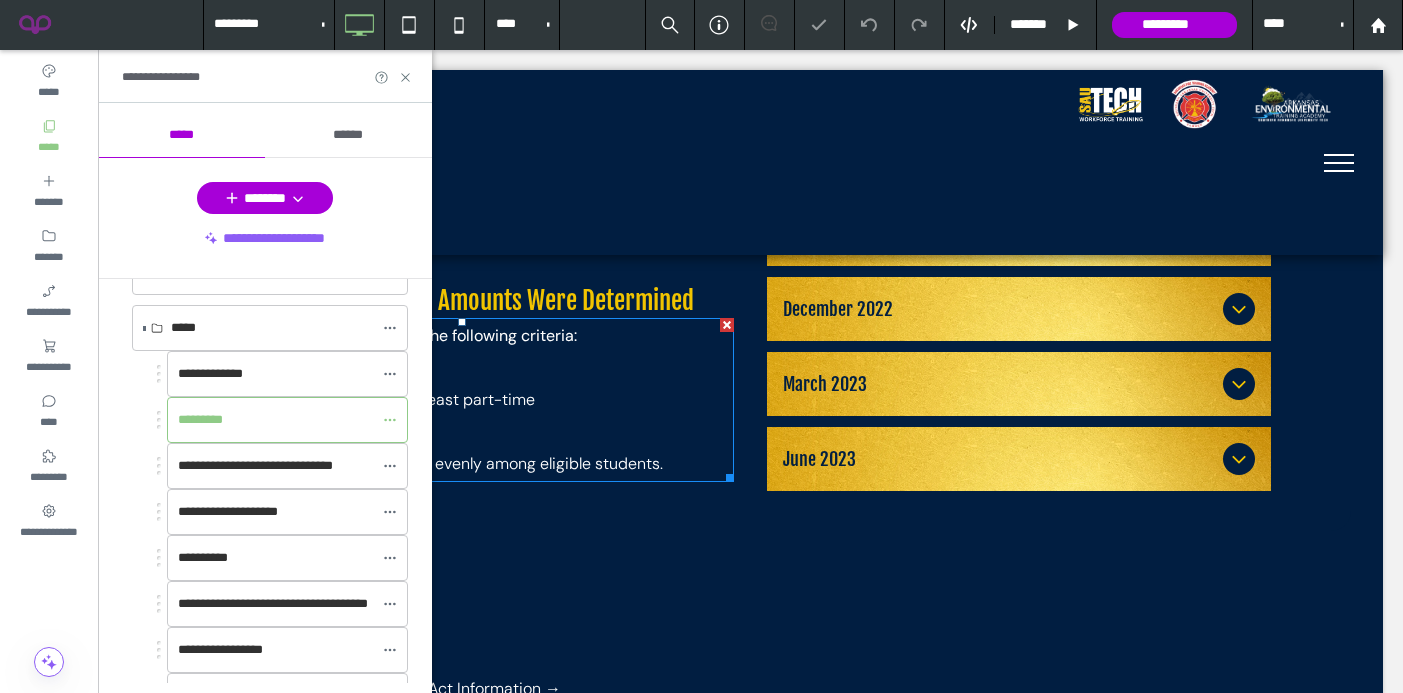 scroll, scrollTop: 1195, scrollLeft: 0, axis: vertical 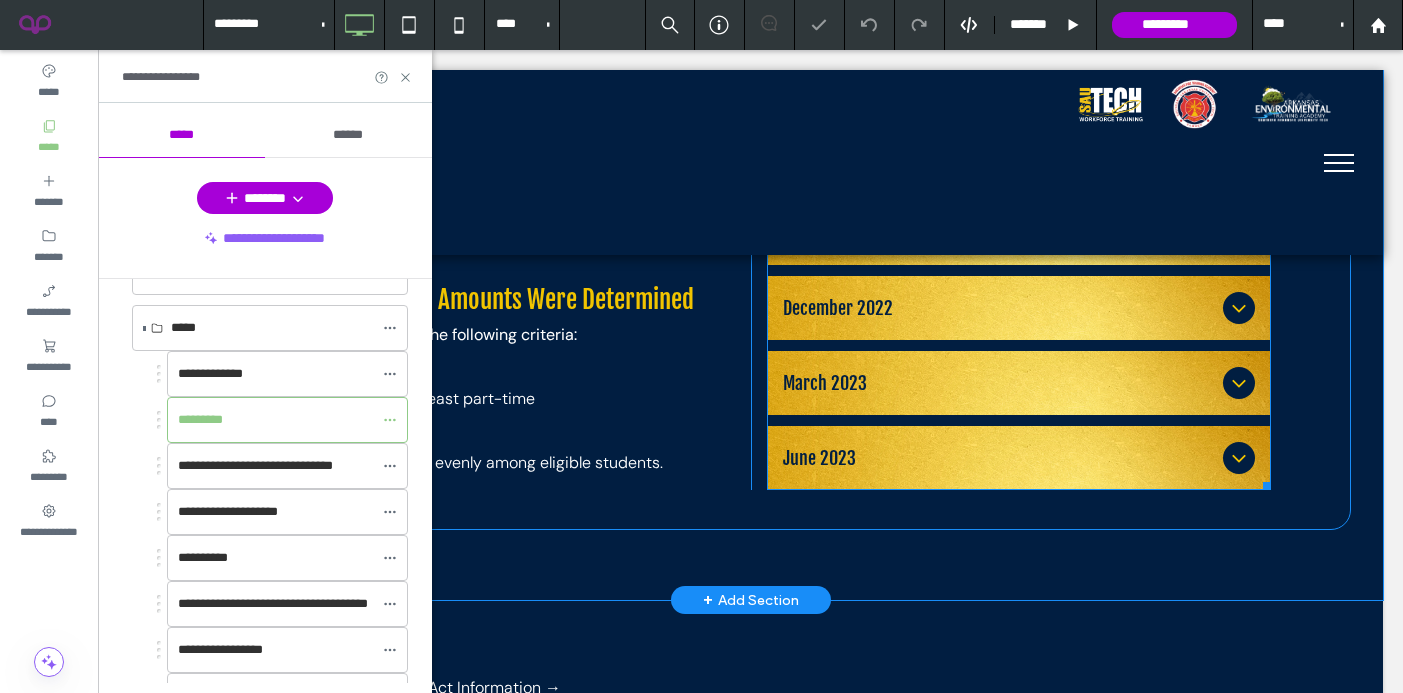 click on "March 2023" at bounding box center (1019, 383) 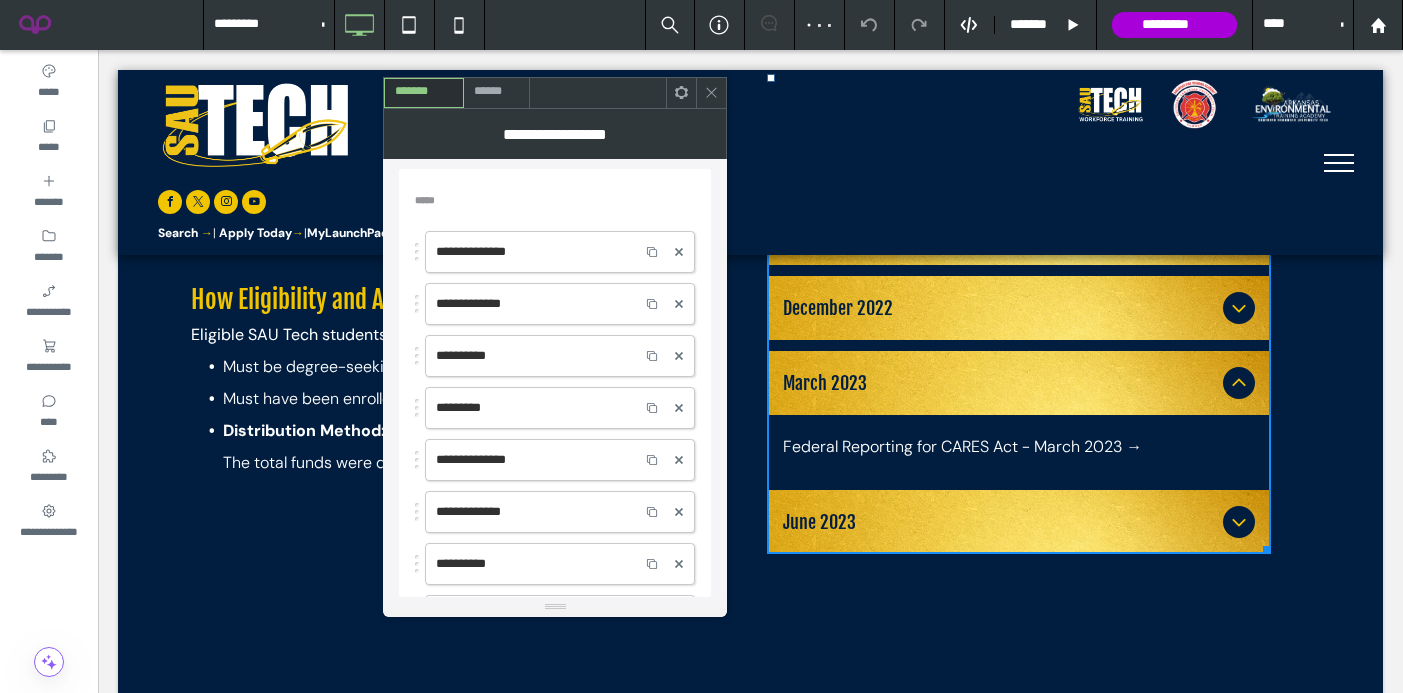 click on "******" at bounding box center (496, 92) 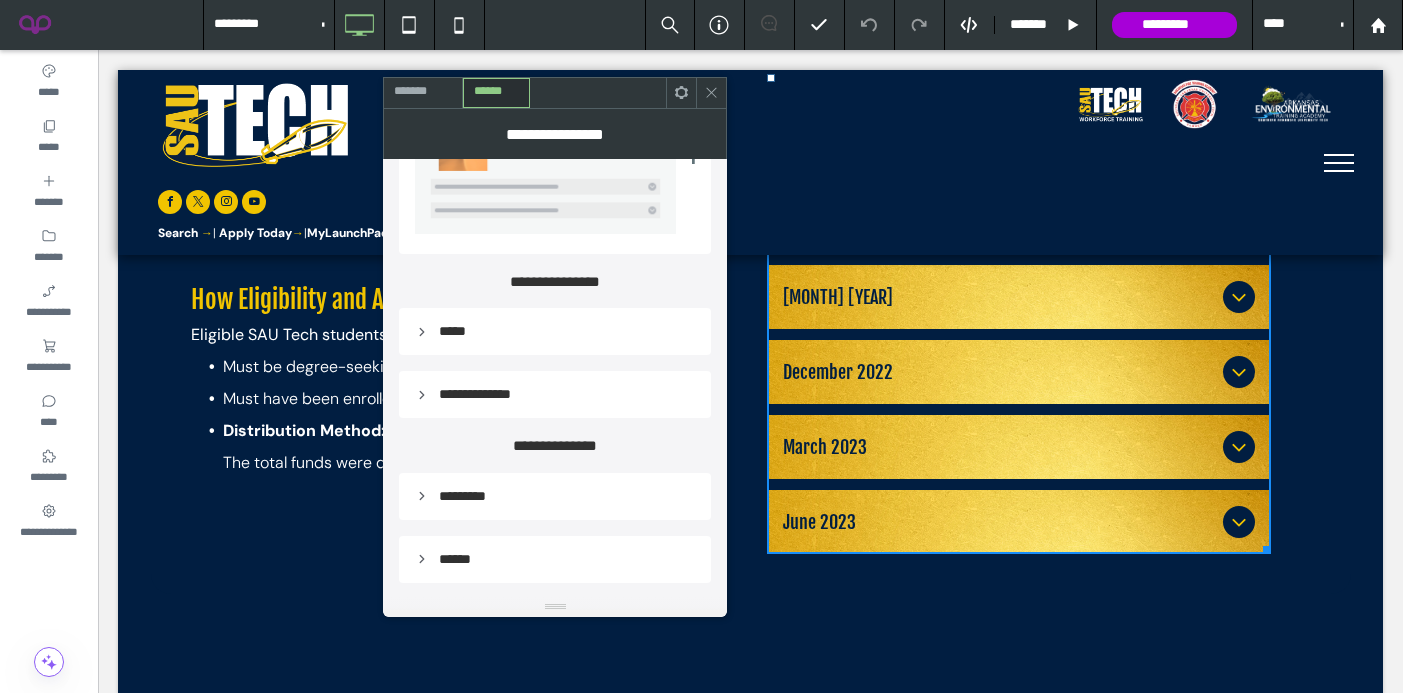 click on "*****" at bounding box center [555, 331] 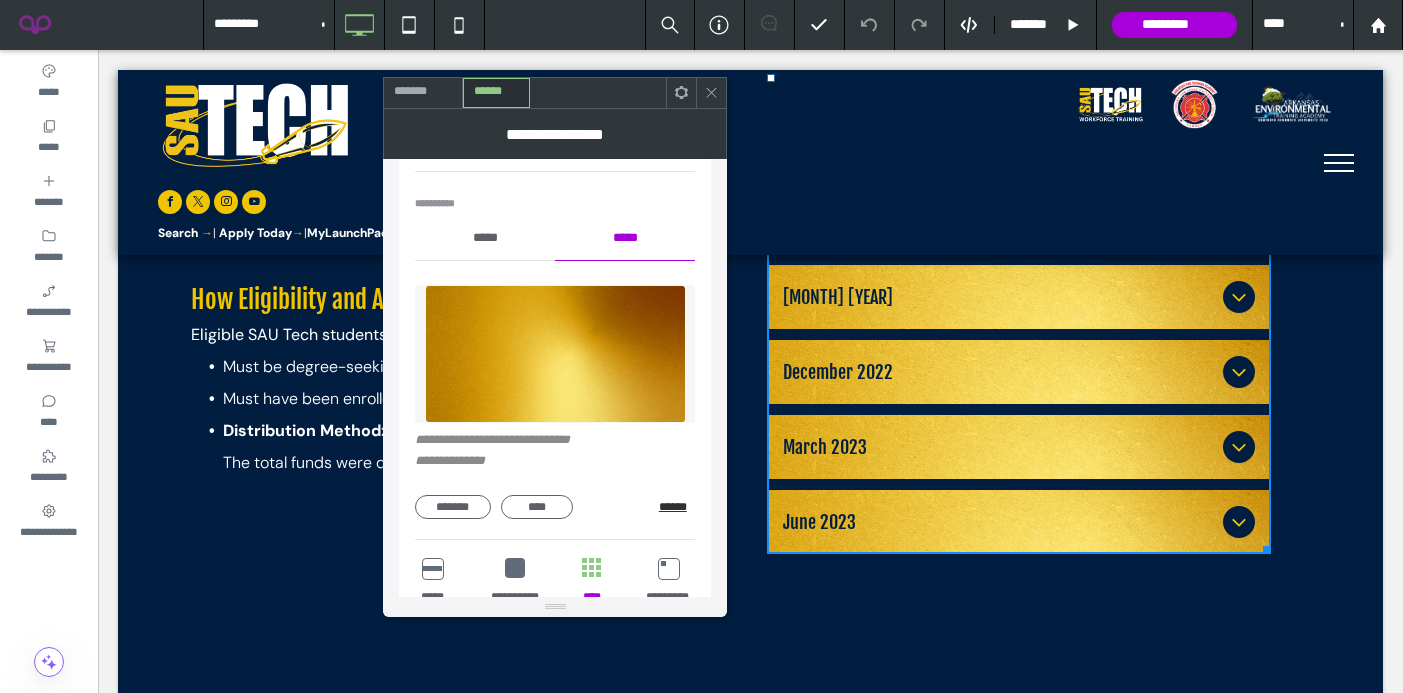 scroll, scrollTop: 758, scrollLeft: 0, axis: vertical 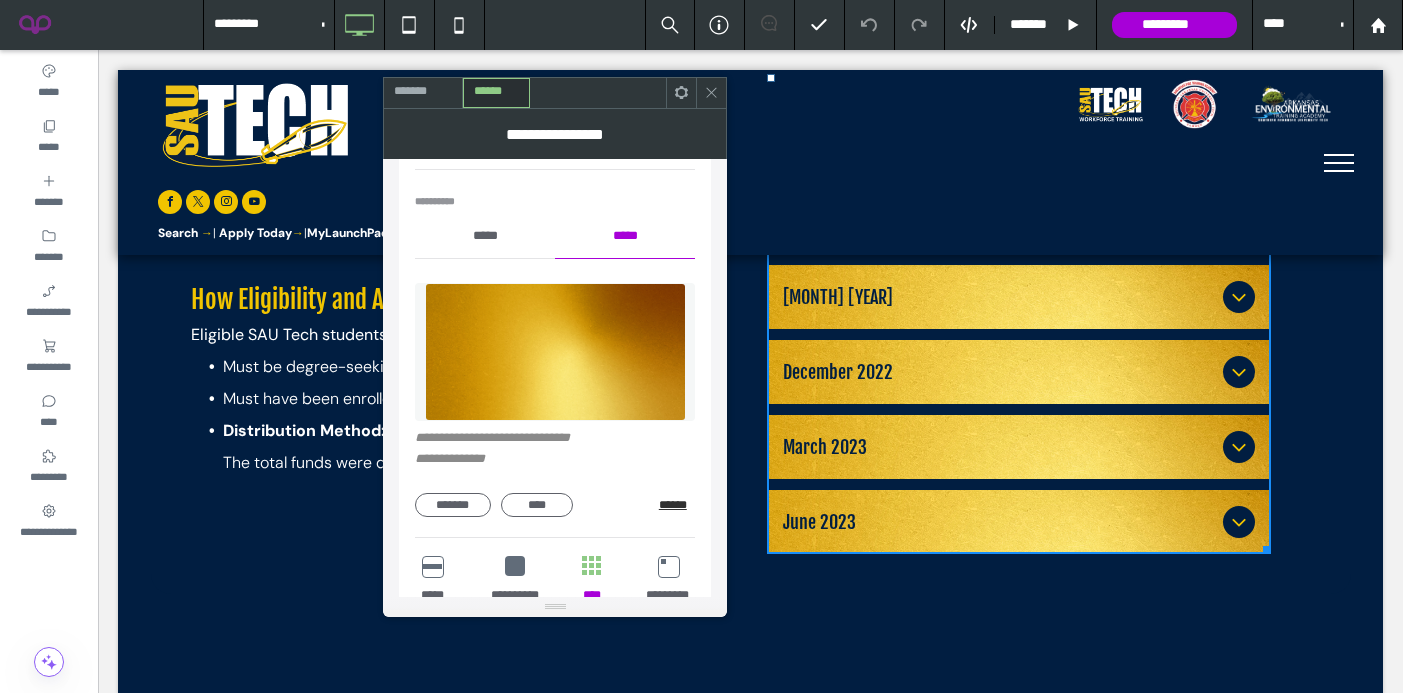 click on "******" at bounding box center [677, 505] 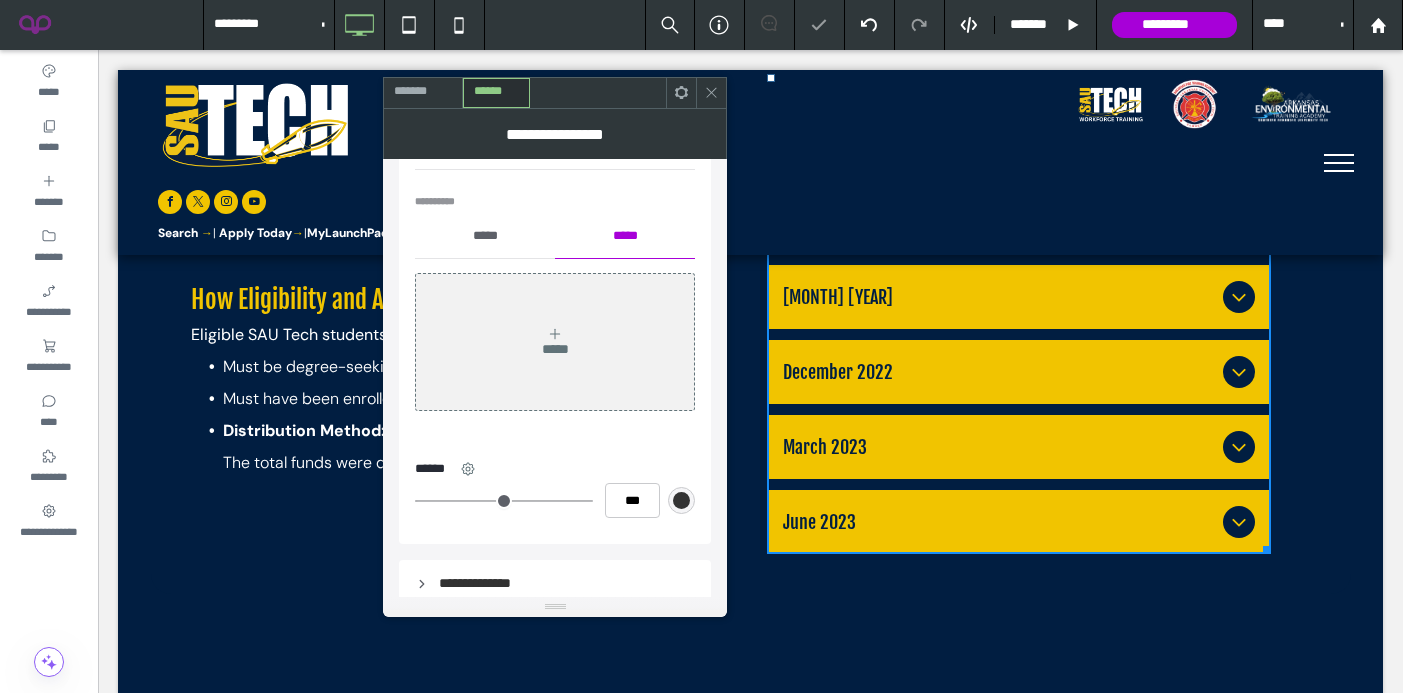 click on "*****" at bounding box center [485, 236] 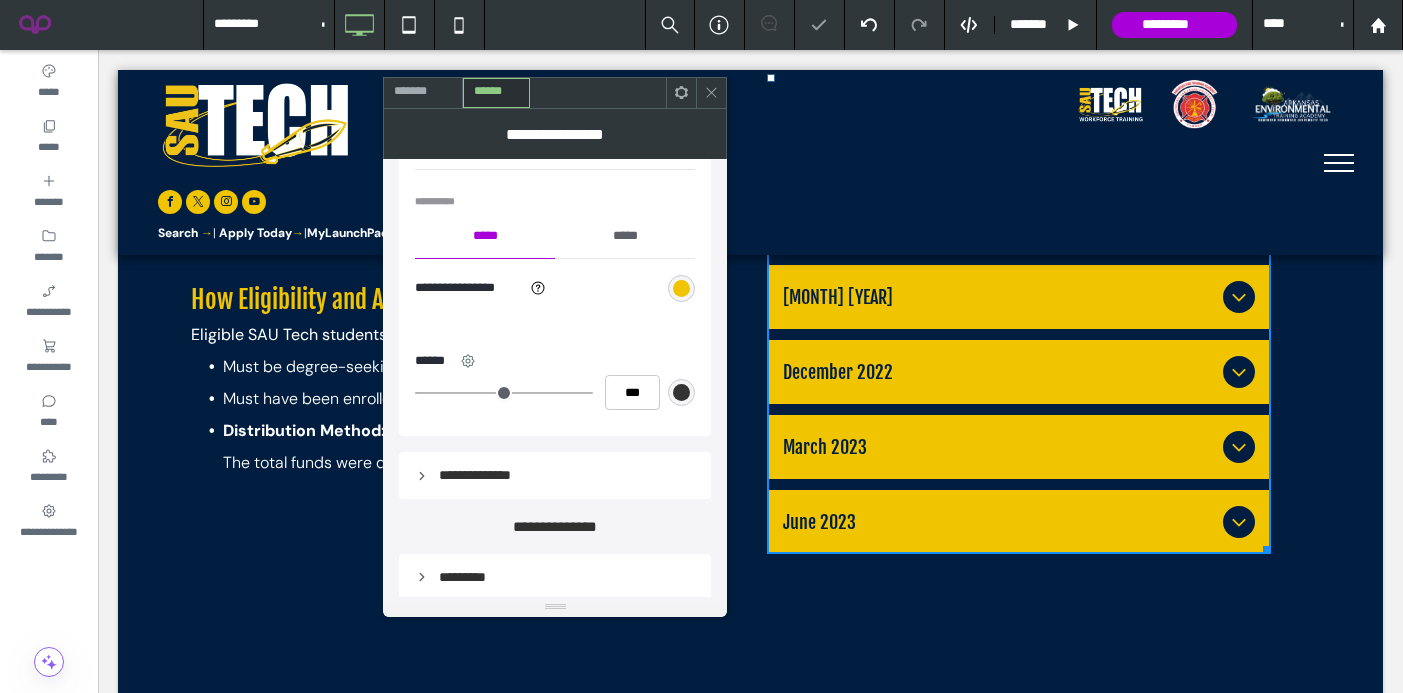 click at bounding box center [681, 288] 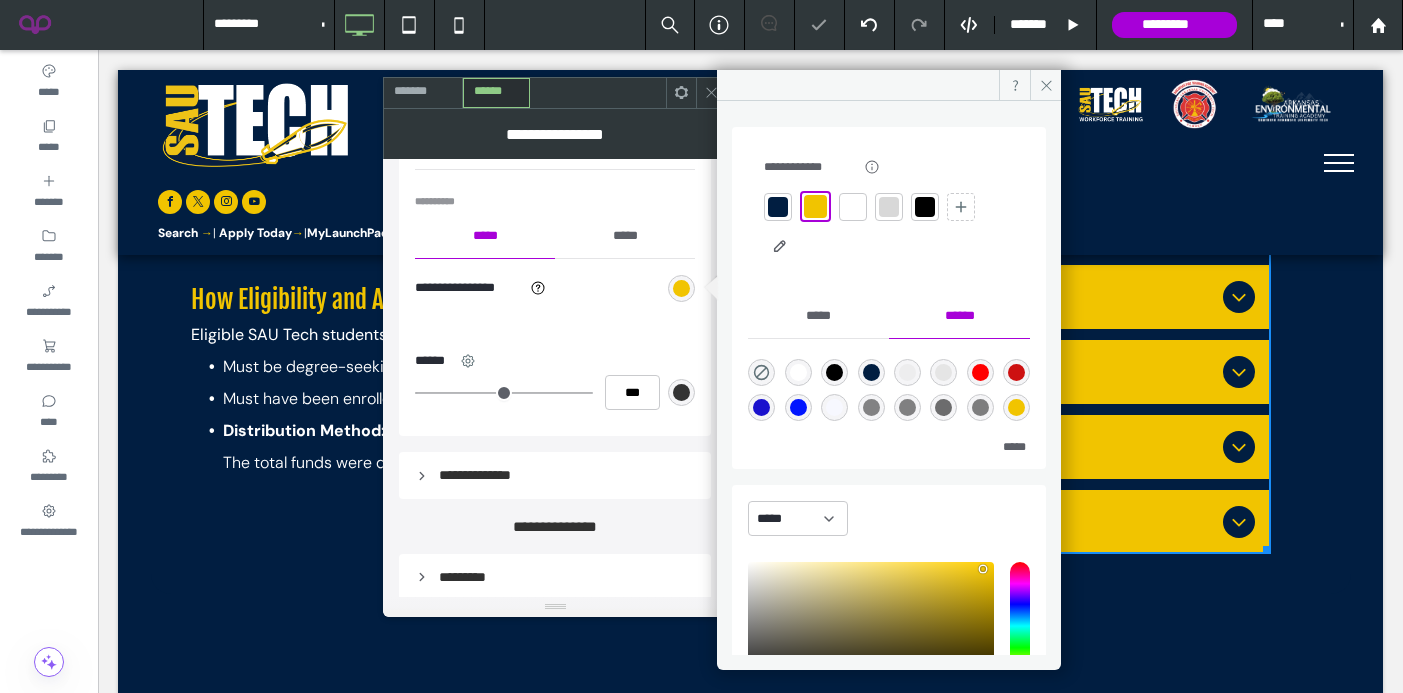 click at bounding box center (815, 206) 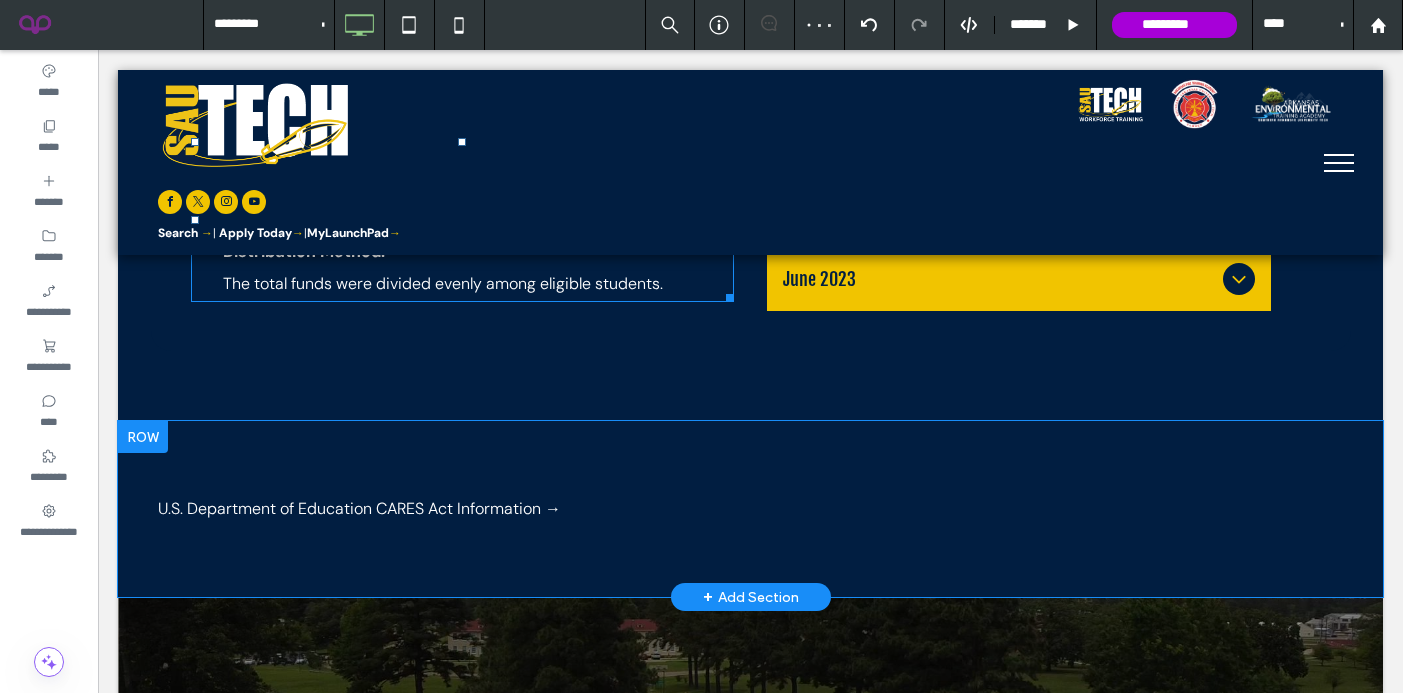 scroll, scrollTop: 1390, scrollLeft: 0, axis: vertical 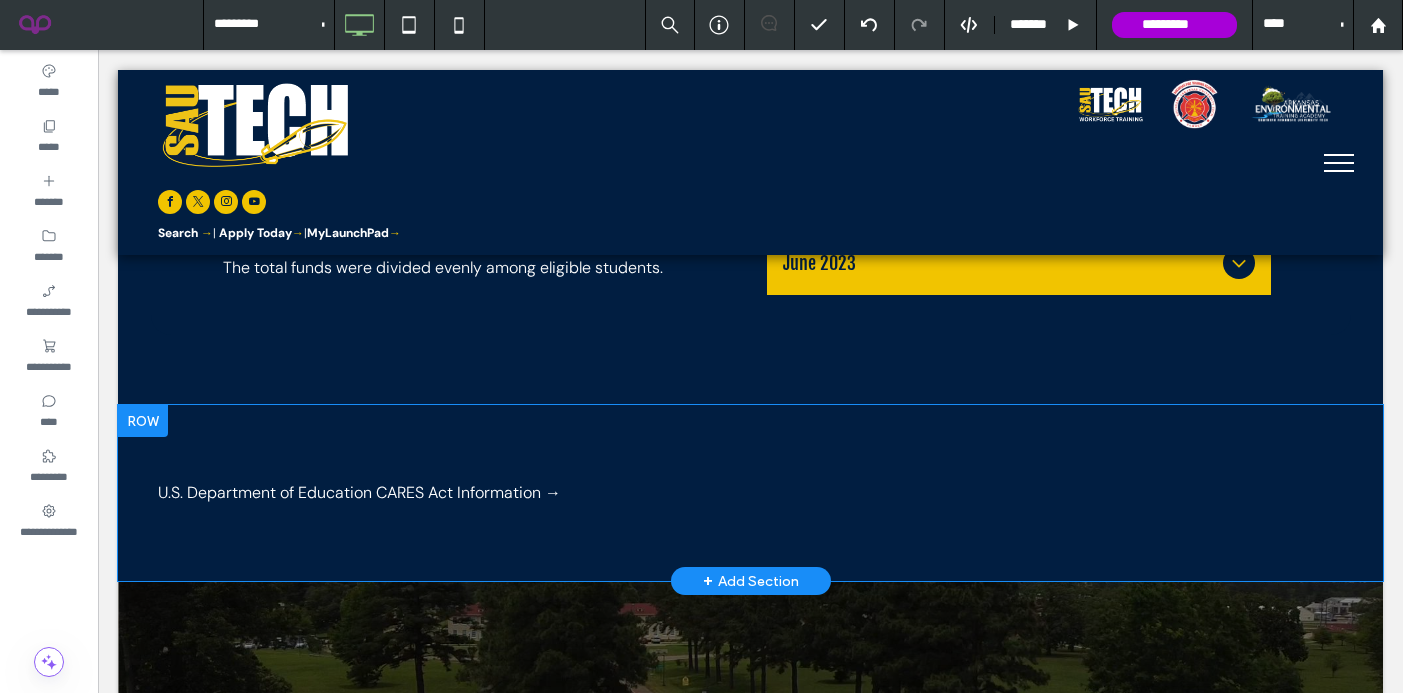 click on "U.S. Department of Education CARES Act Information → ﻿ Click To Paste" at bounding box center [750, 493] 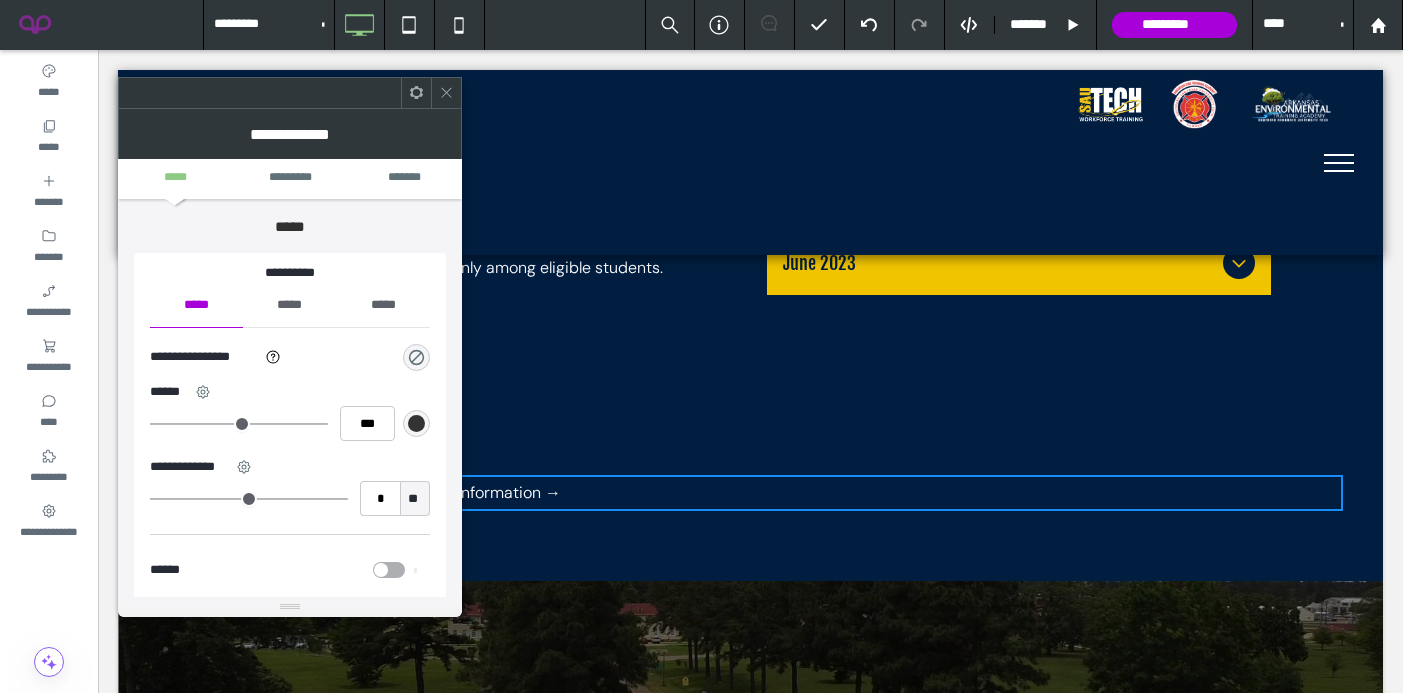click at bounding box center (446, 93) 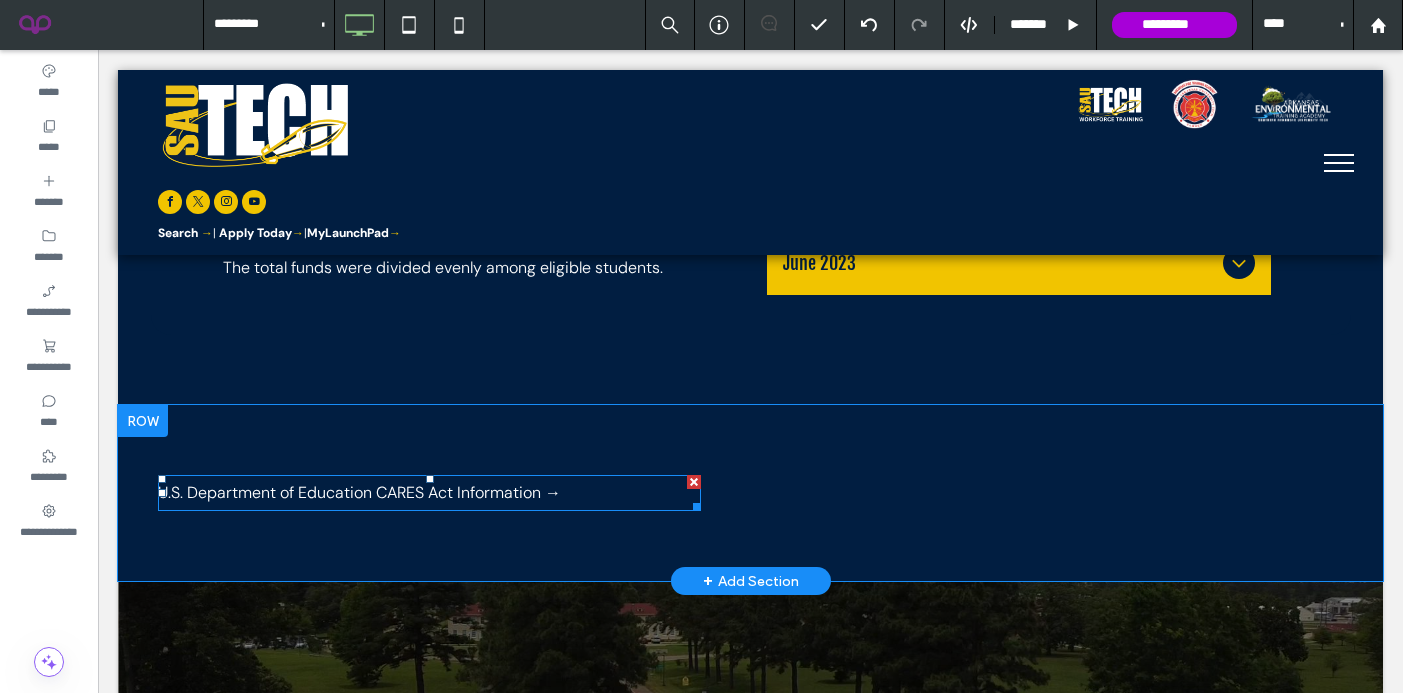 click on "U.S. Department of Education CARES Act Information →" at bounding box center [359, 492] 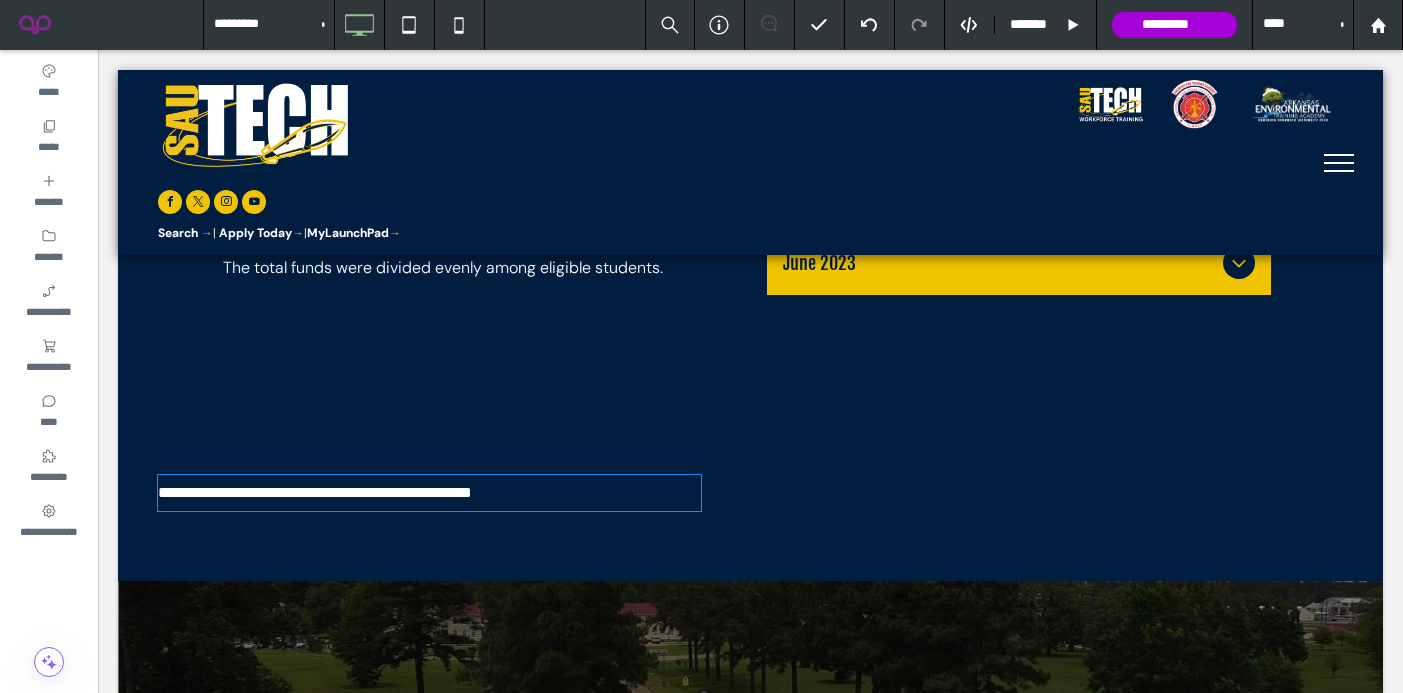 type on "*******" 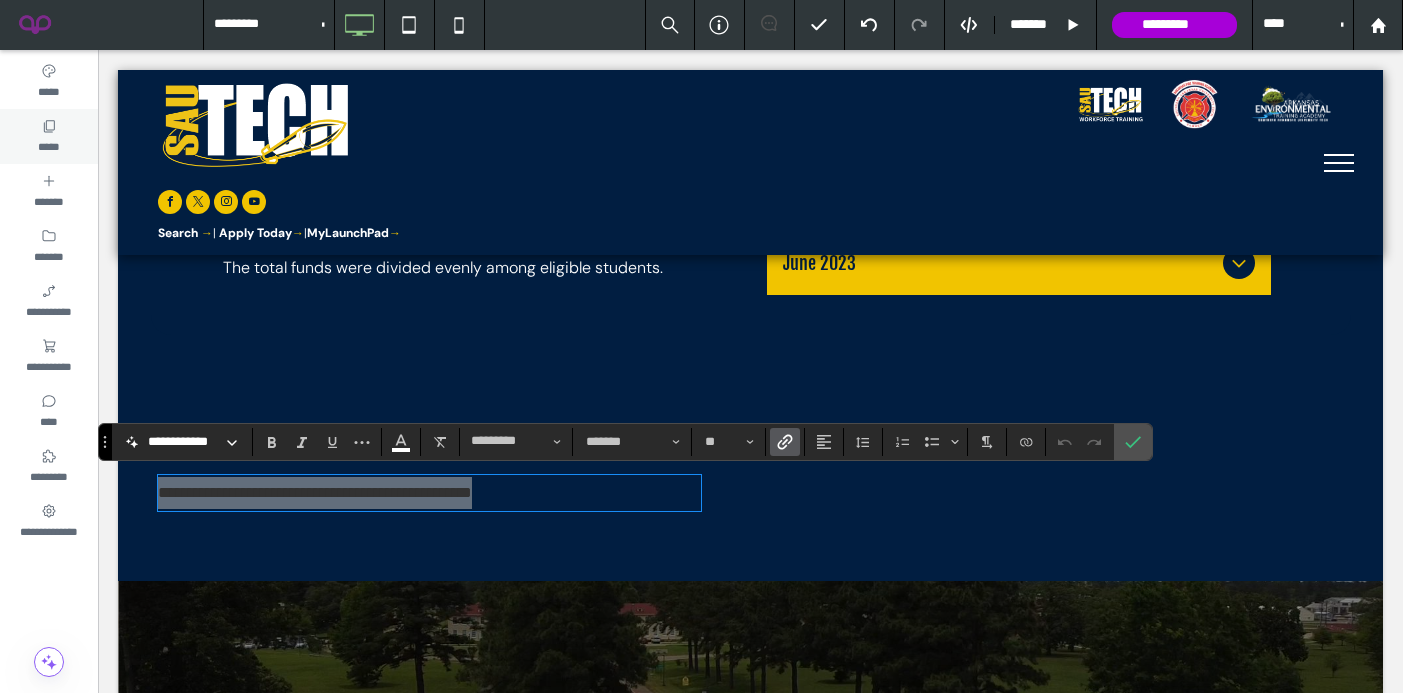 click 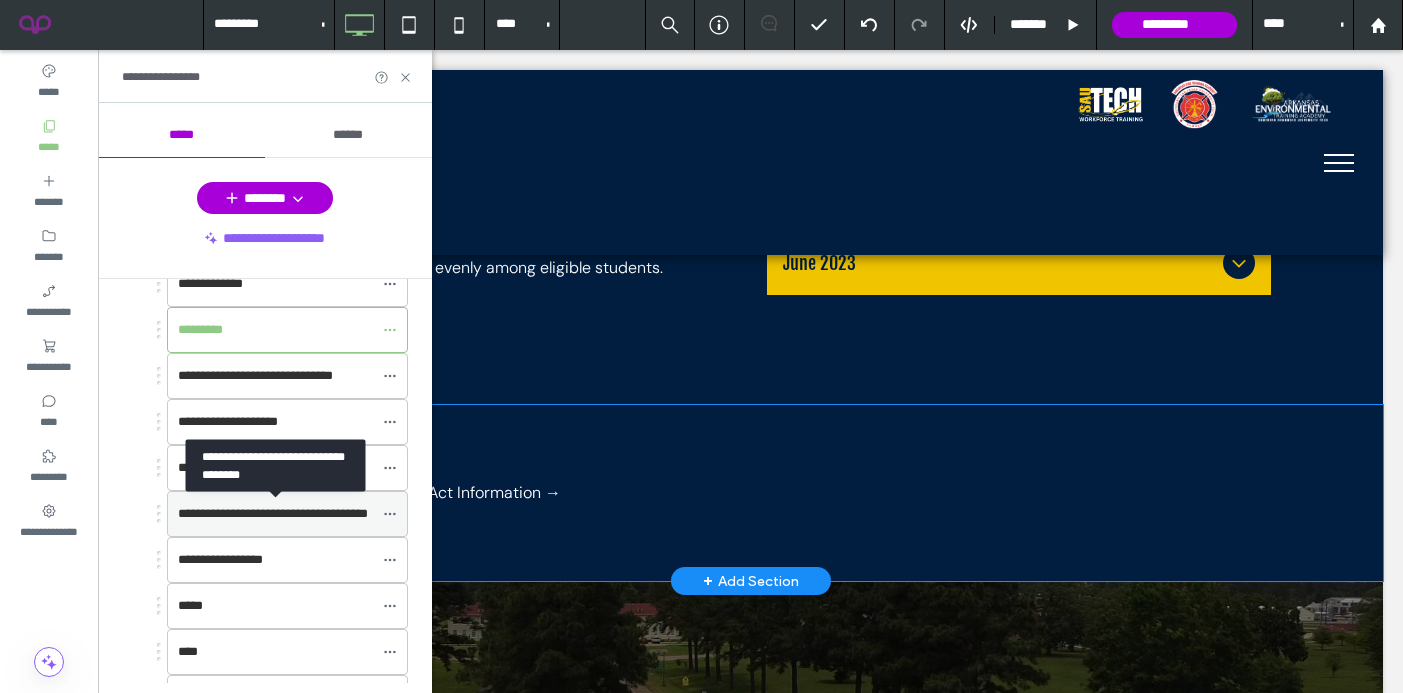 scroll, scrollTop: 486, scrollLeft: 0, axis: vertical 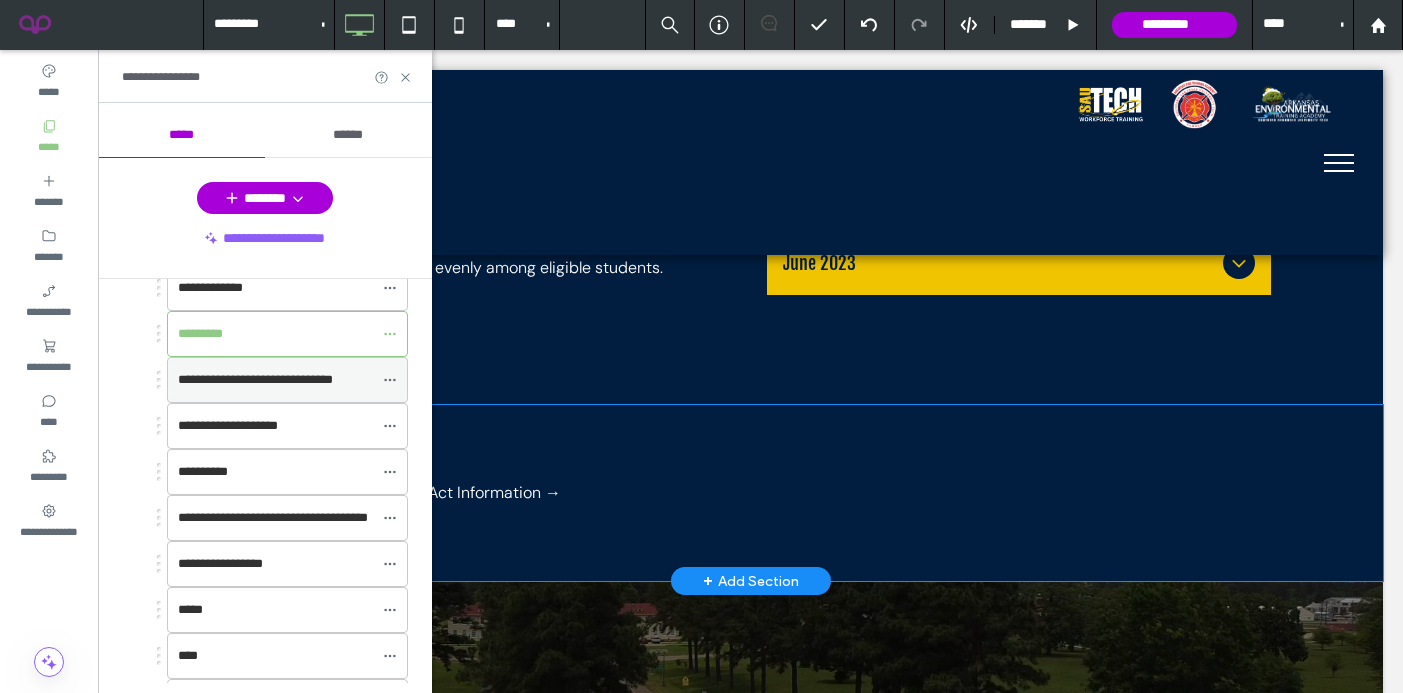 click on "**********" at bounding box center [255, 379] 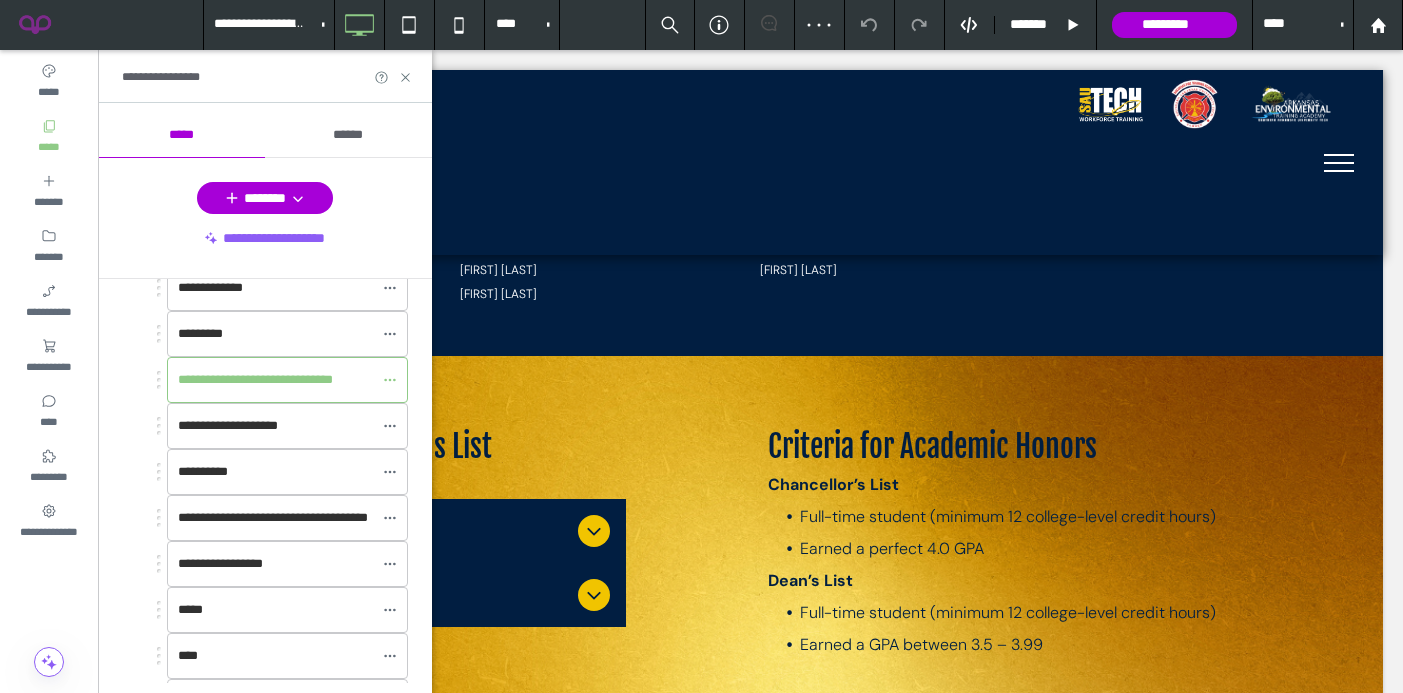 scroll, scrollTop: 2487, scrollLeft: 0, axis: vertical 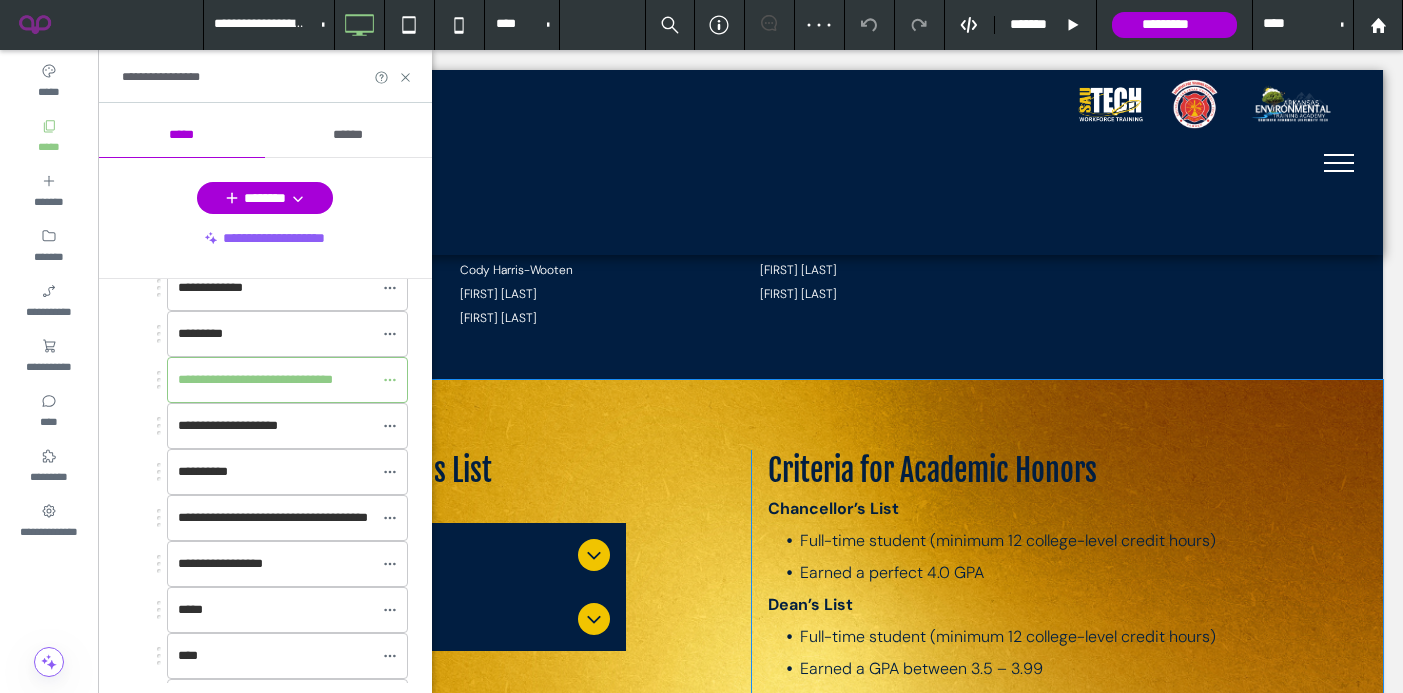 click on "Past Chancellors & Deans List
Fall 2024 Chancellors List: Haley Alston Alexi Anderson Krystal Anthony Katelyn Barret Katlynn Bass Linus Beauman Kyra Bradley Arleana Brown Kenley Brumley GeMauria Burton Tamya Clary Michael Collier Dawuan Daniels Dylan Darden Braniya Davis Beth Day-Wright KyTavion Dobbins Camron Dover Cassie Easterling Jermaine Edwards Karis Files Meshali Flannigan Bryce Ford Conner Fowler Camderon Gallagher Mia Green-Moss Chelsey Griffin Elissa Guillotte Seth Hale Jamarion Harris Brianna Harvey Makayla Hawkins Isaiah Henriques Moesha Herndon Nala Holmes Ta'Maria Howard Madalyn Humphrey Jayson James Amanda Jennings Kyndal Johnston Quinten Jones Jamey Keith Ailyn Leyva Annalisa martin Eve Martin Ethan McElroy Makenzie McMullan Cymeon McRae Cristi Mena Josiah Montez Allissa Moore Nickolas Morehead Tiwaun Murphey Valeria Navarro Regan Owens Stephen Payne Edithsaely Pena Lauren Petty Martin Poole Seems Powar Alyja Powell Mattie Putman Ja'various Radford Ja'Khiyah Reynolds Simon Ryder" at bounding box center (750, 630) 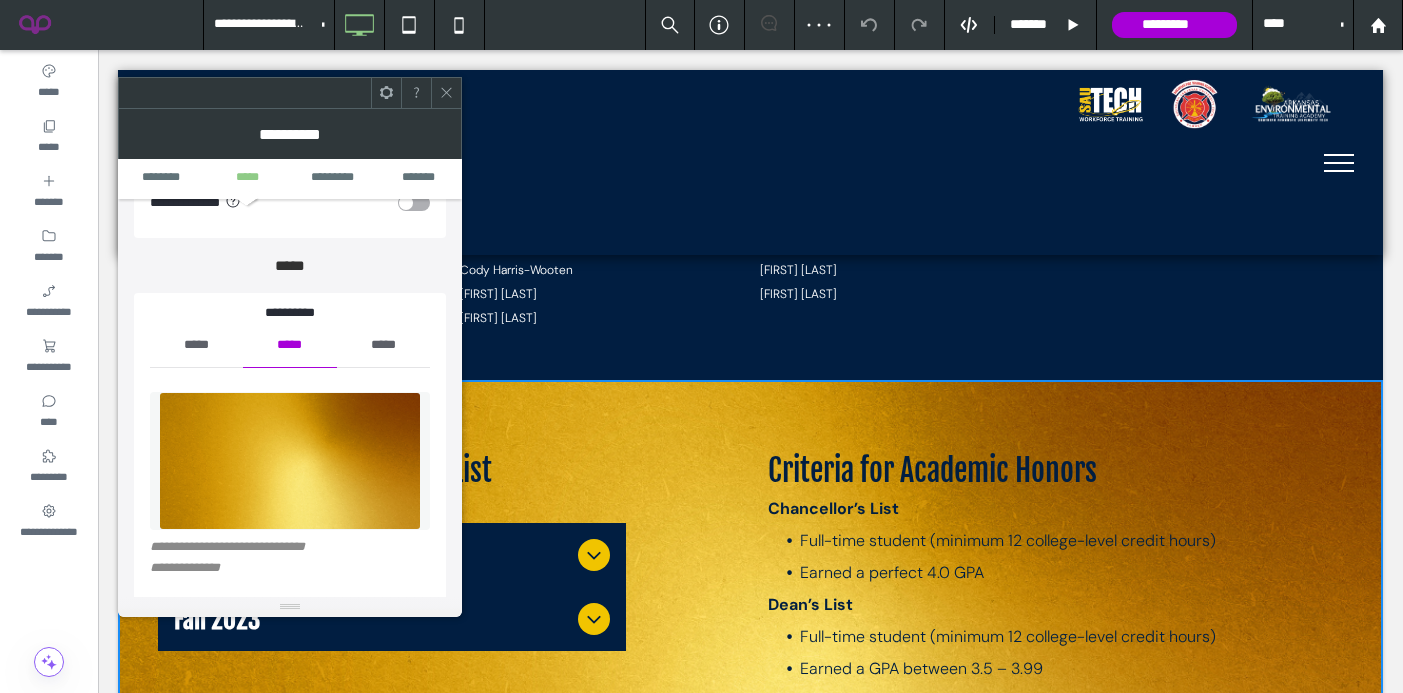 scroll, scrollTop: 232, scrollLeft: 0, axis: vertical 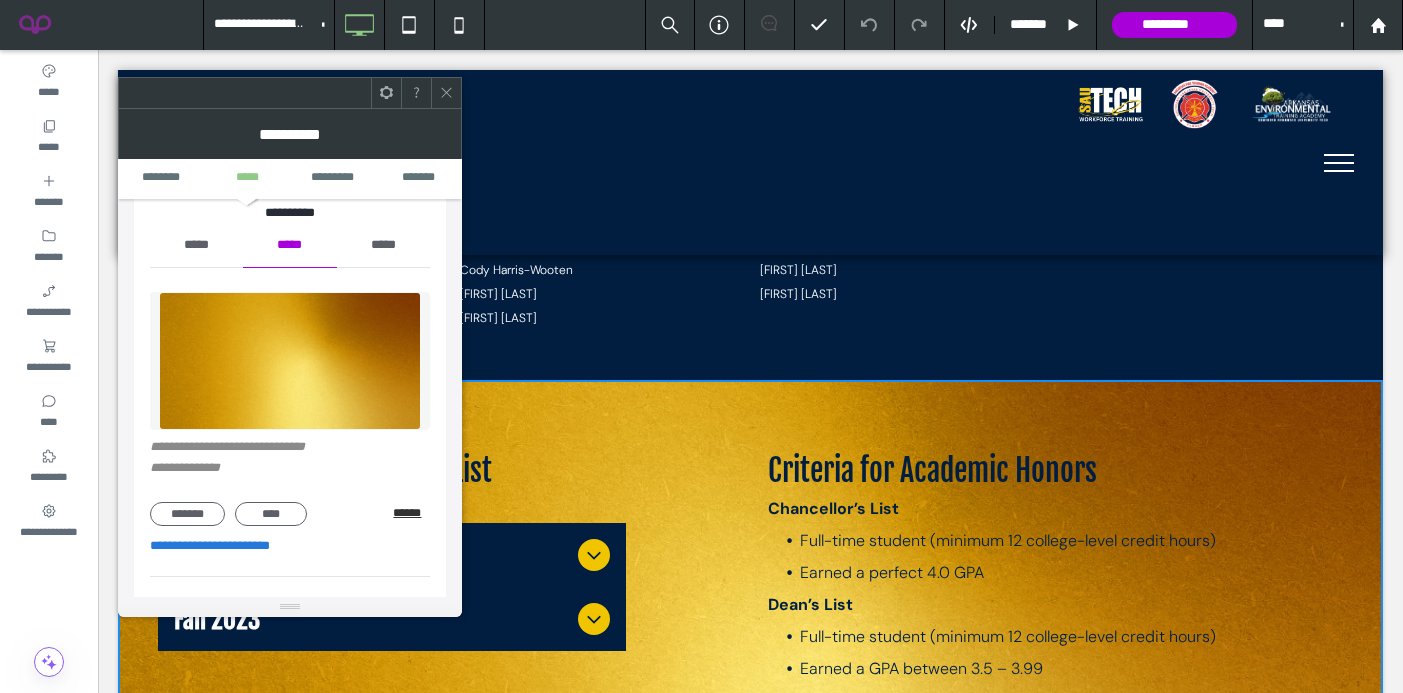 click on "******" at bounding box center (411, 513) 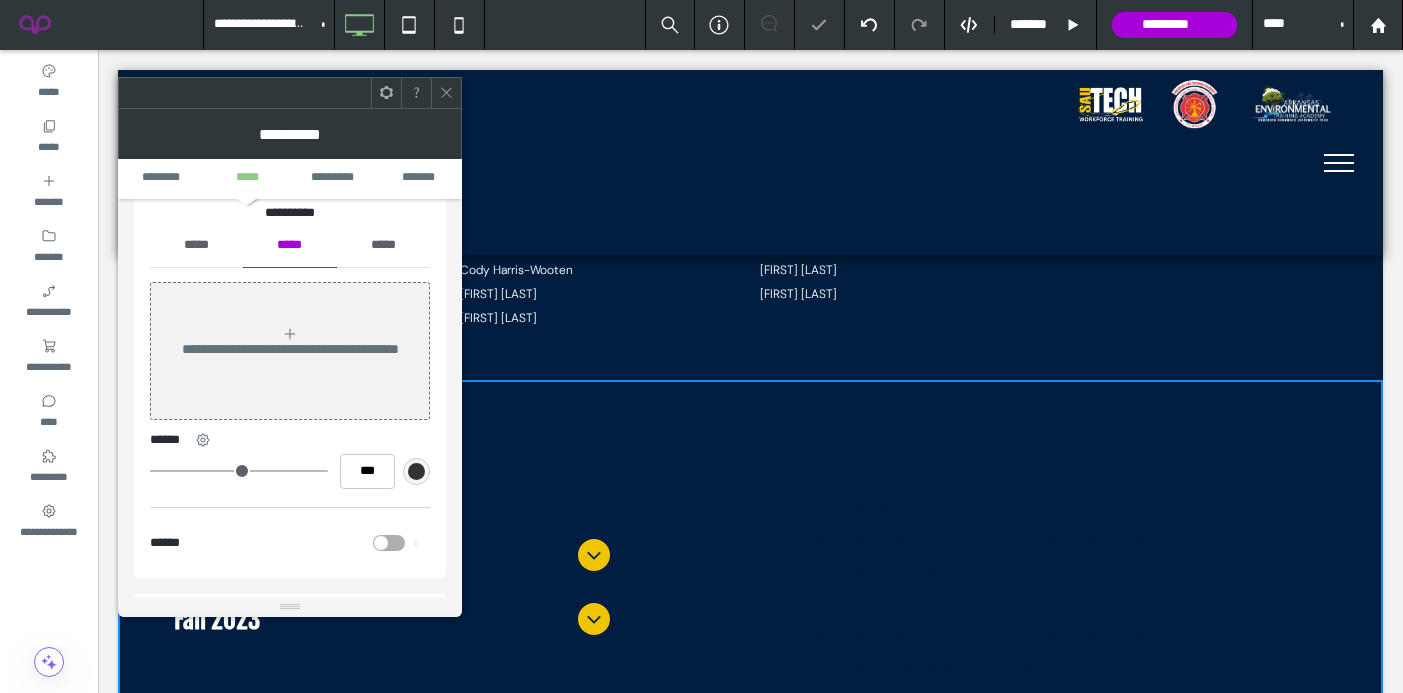 click on "*****" at bounding box center (196, 245) 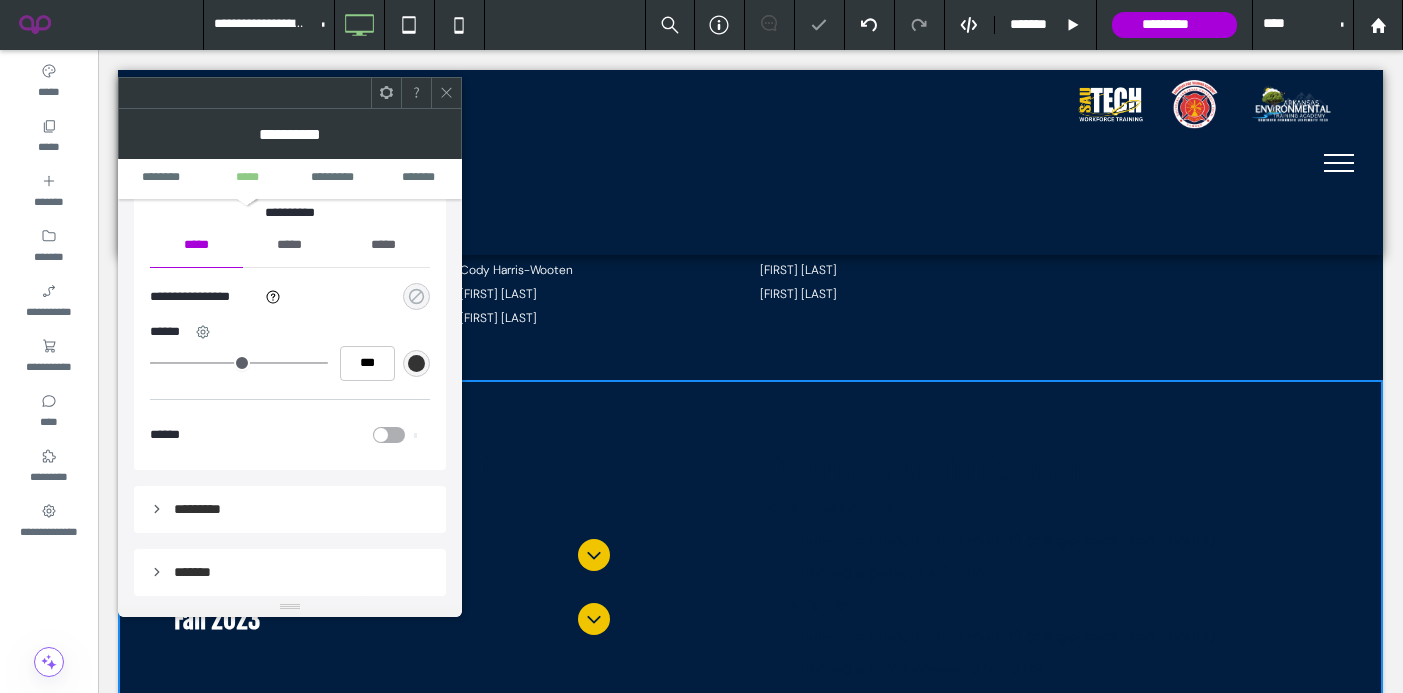 click 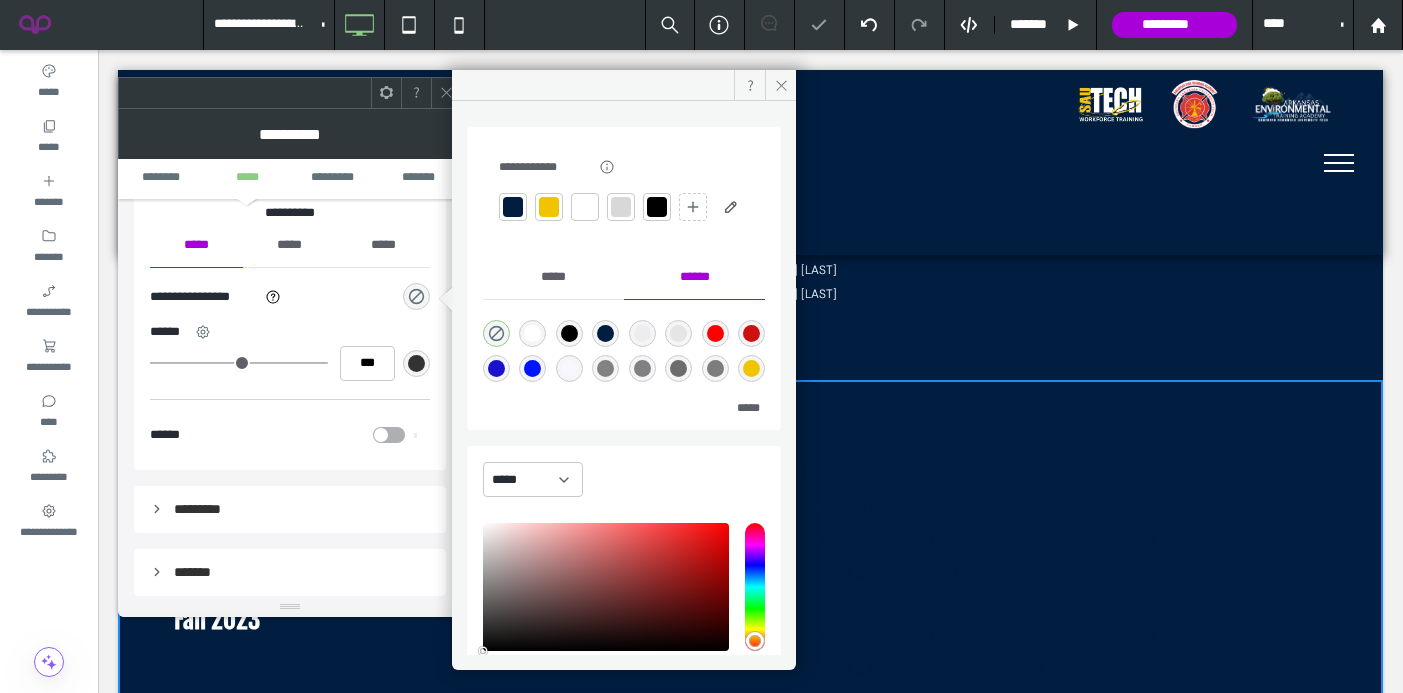 click at bounding box center [549, 207] 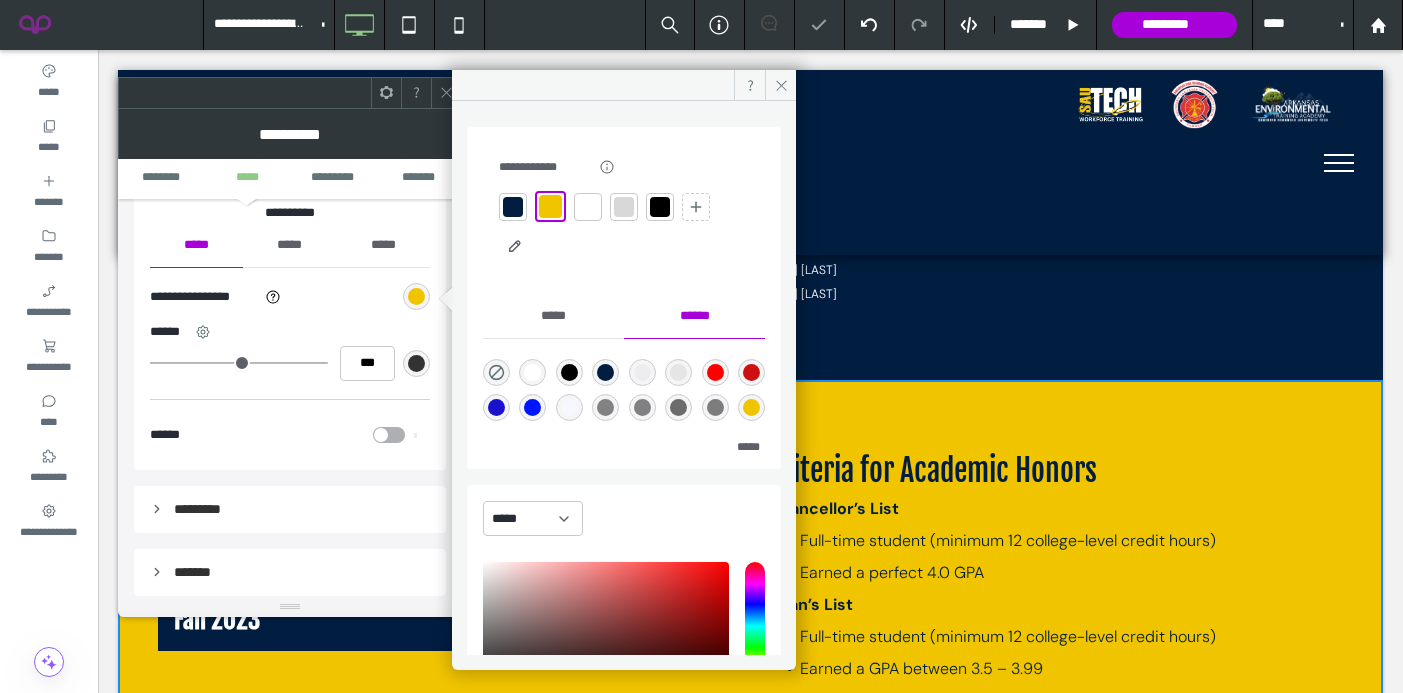 click 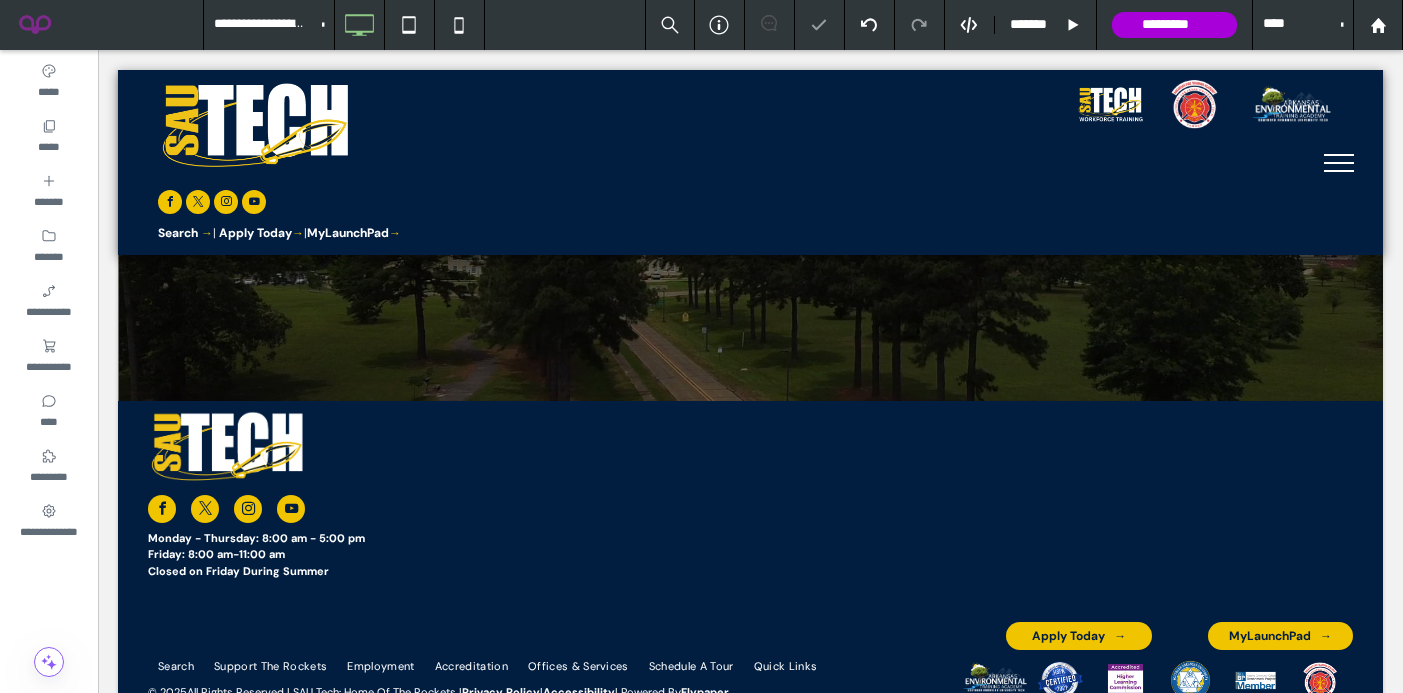scroll, scrollTop: 3185, scrollLeft: 0, axis: vertical 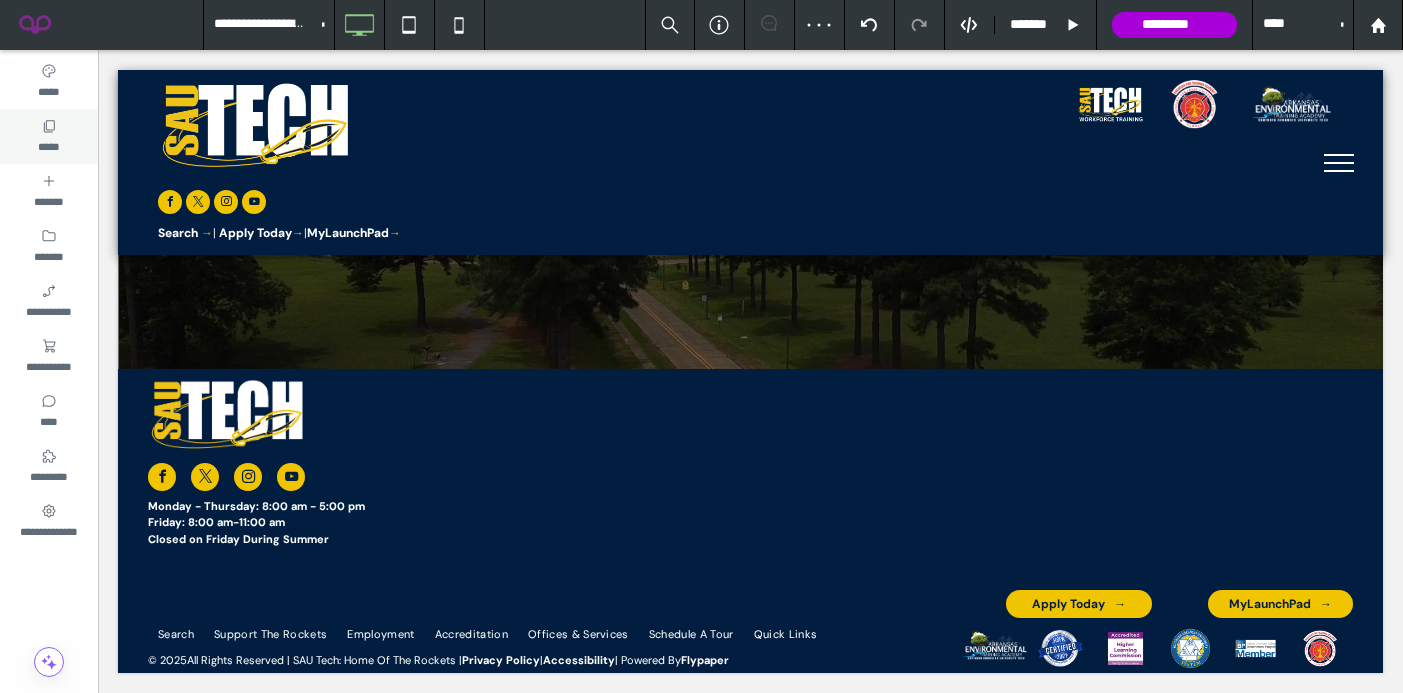 click on "*****" at bounding box center [49, 136] 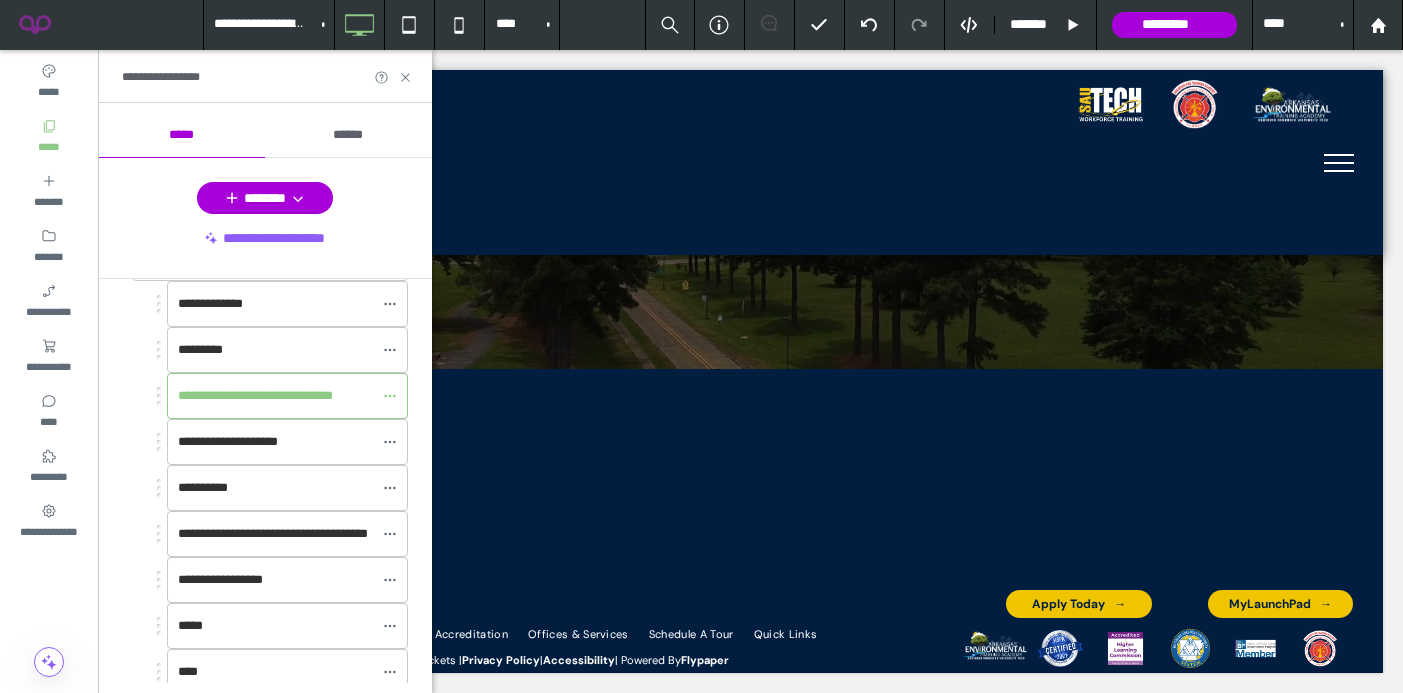 scroll, scrollTop: 463, scrollLeft: 0, axis: vertical 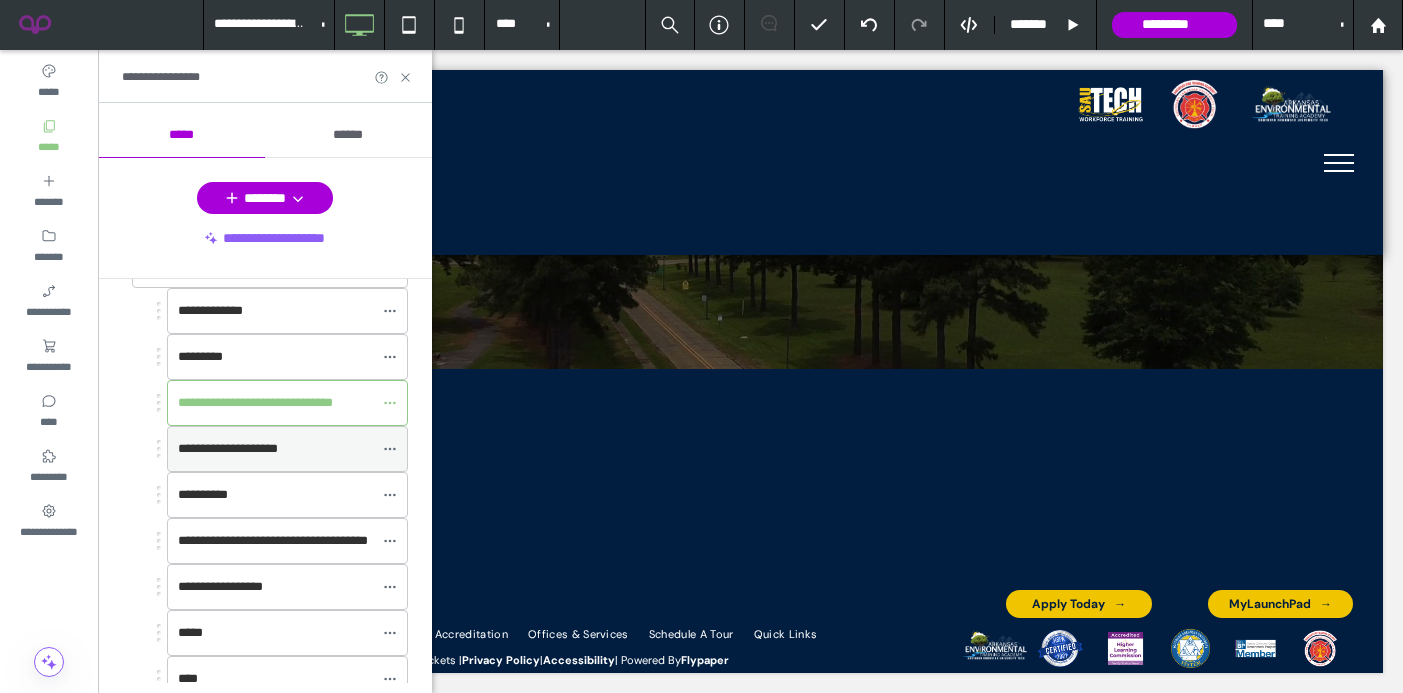 click on "**********" at bounding box center (228, 448) 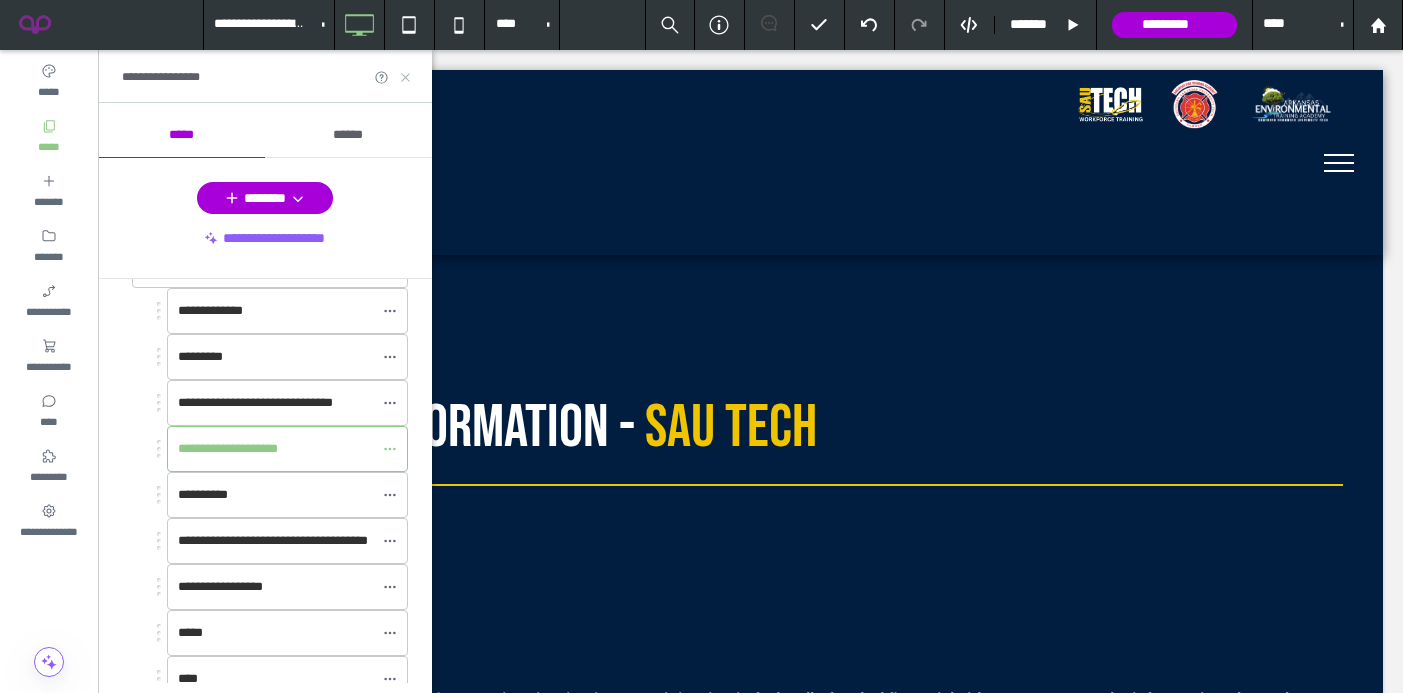 scroll, scrollTop: 0, scrollLeft: 0, axis: both 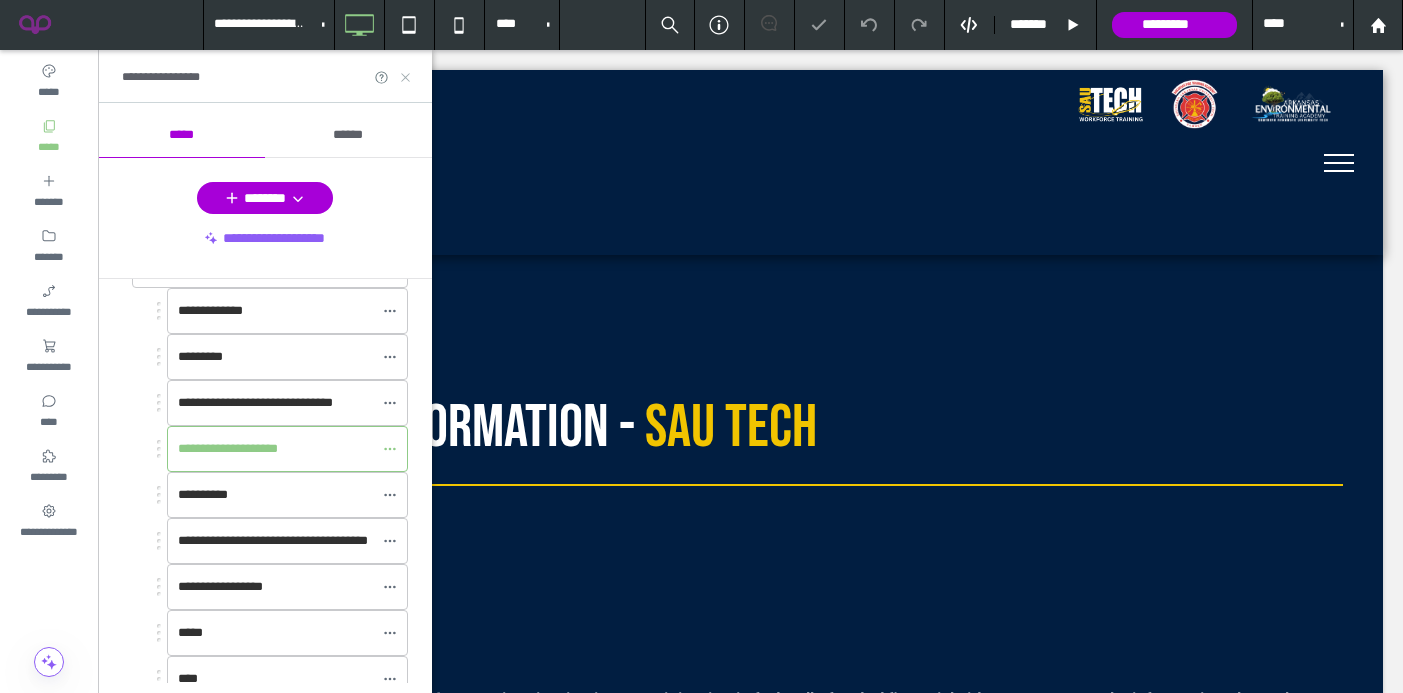 click 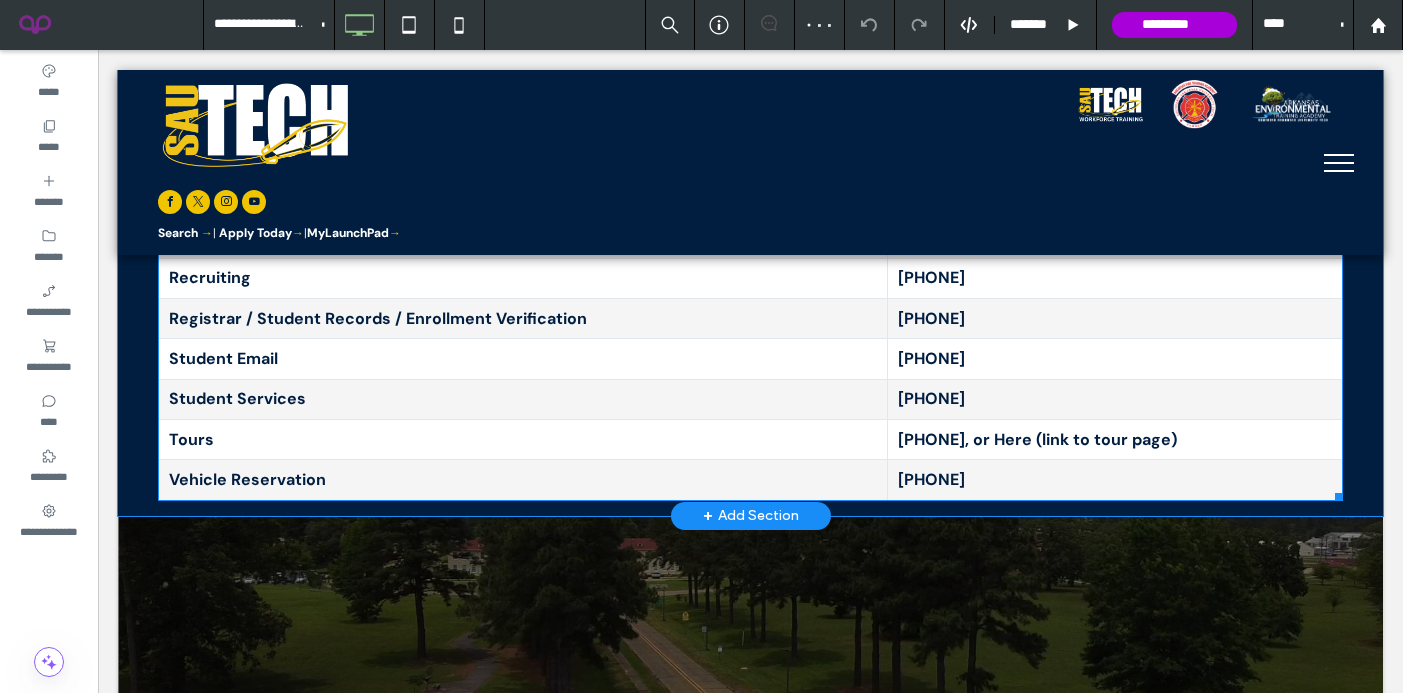 scroll, scrollTop: 5289, scrollLeft: 0, axis: vertical 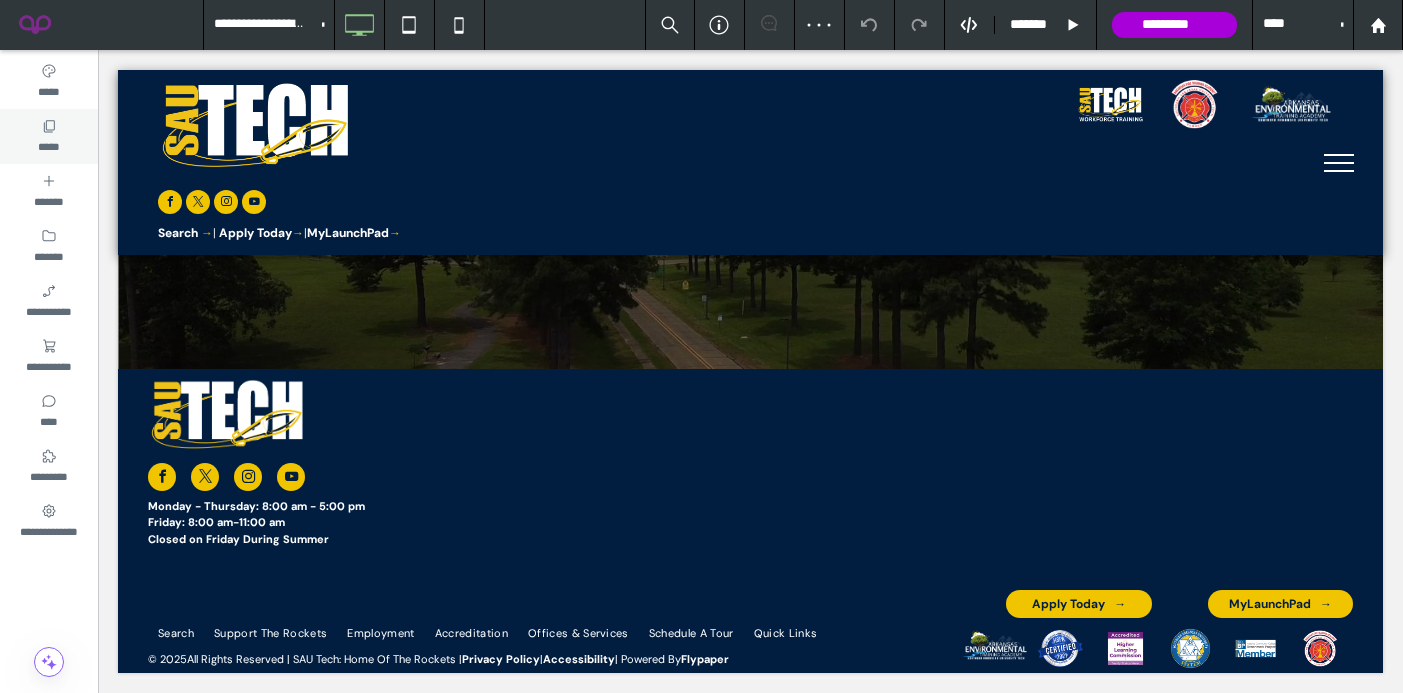 click 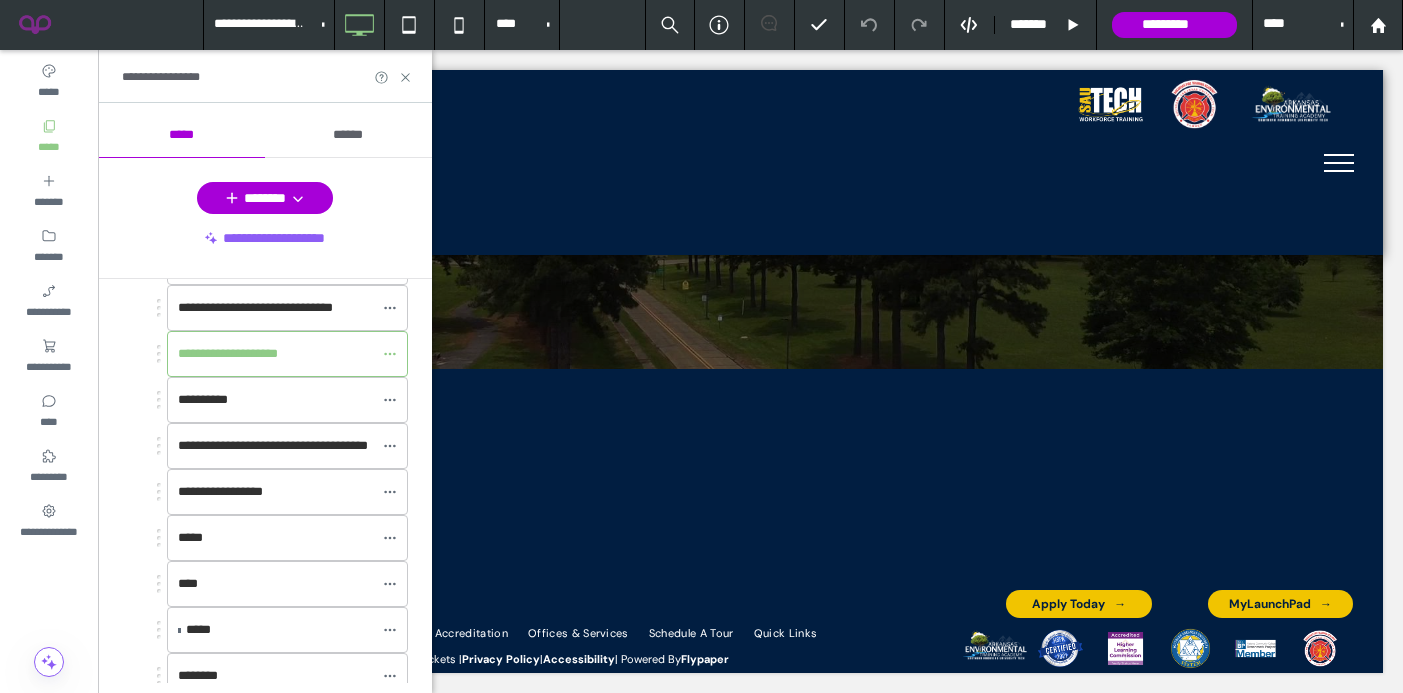 scroll, scrollTop: 548, scrollLeft: 0, axis: vertical 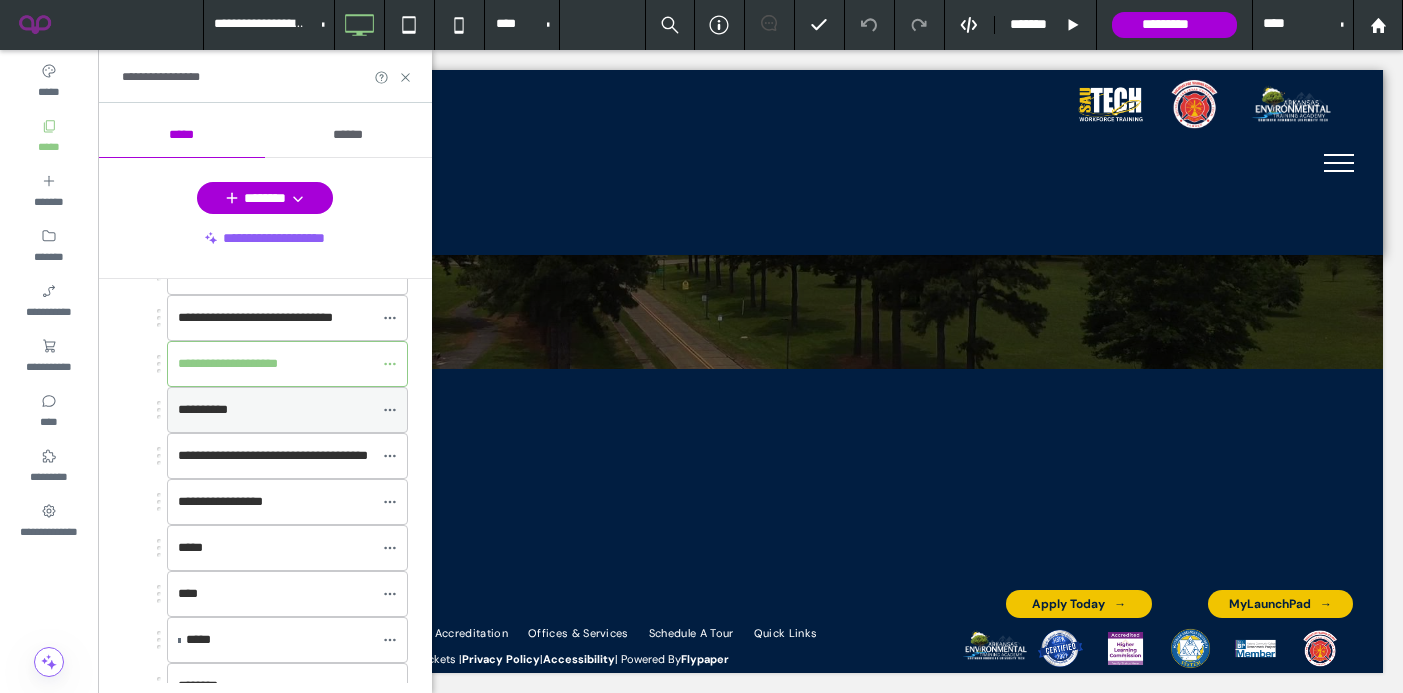 click on "**********" at bounding box center [275, 410] 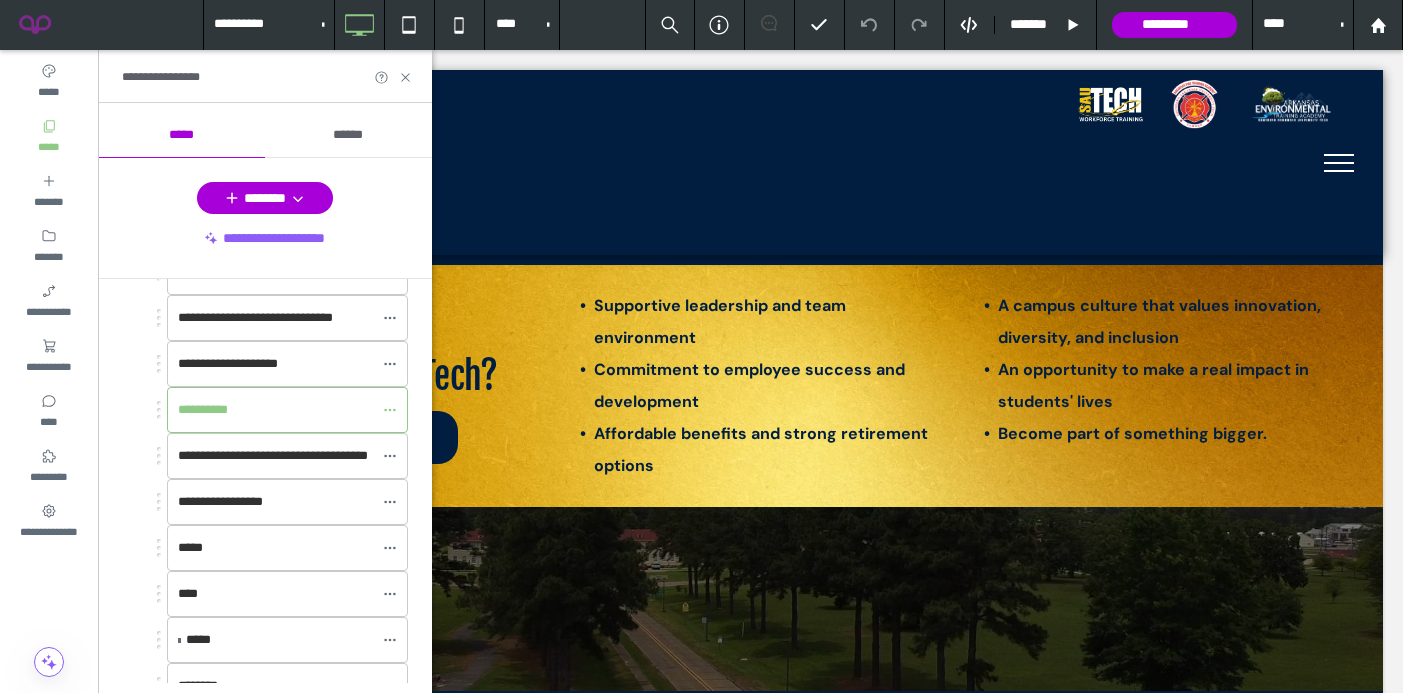 scroll, scrollTop: 6020, scrollLeft: 0, axis: vertical 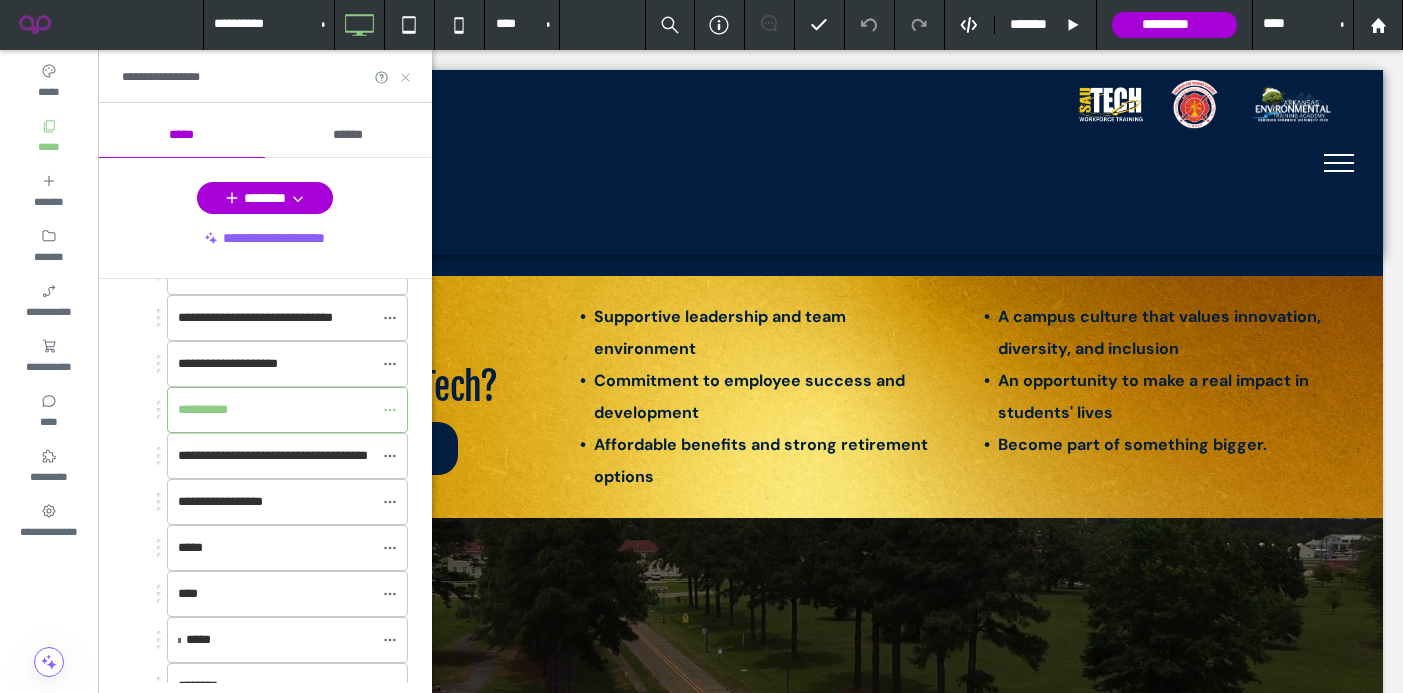 click 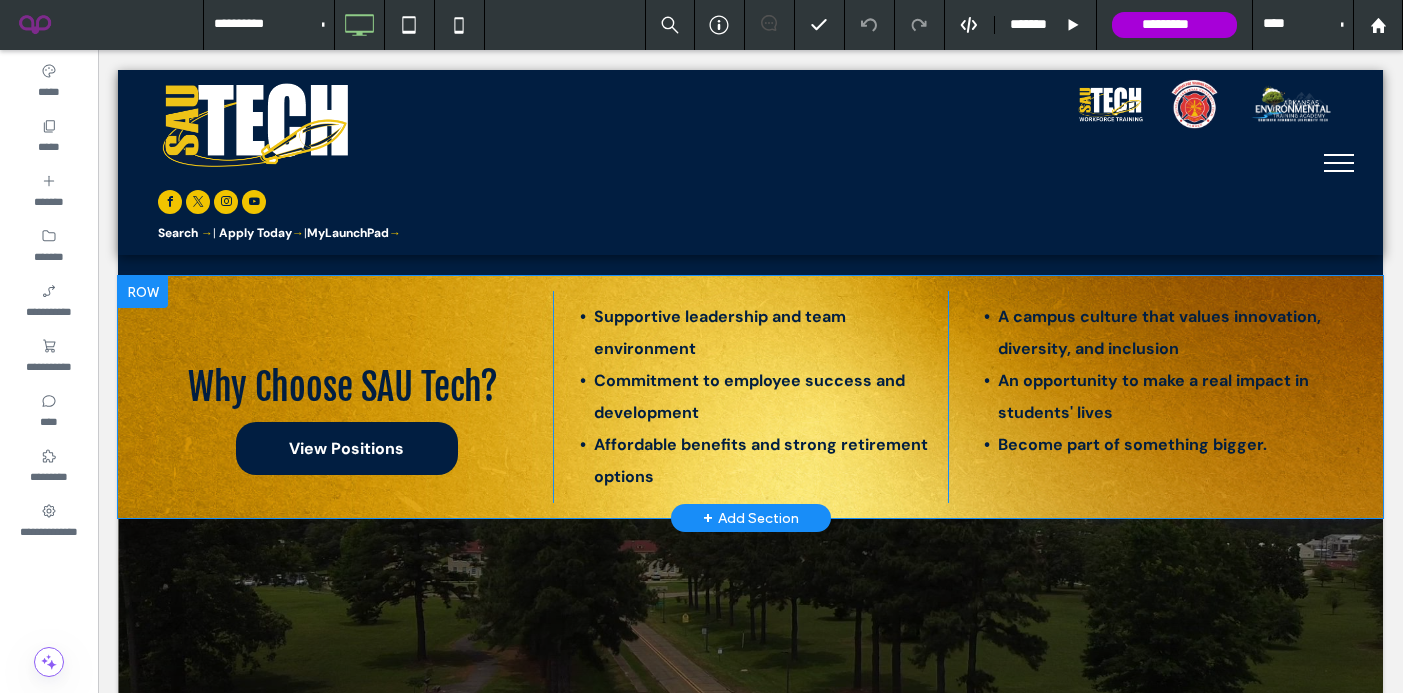 click at bounding box center (143, 292) 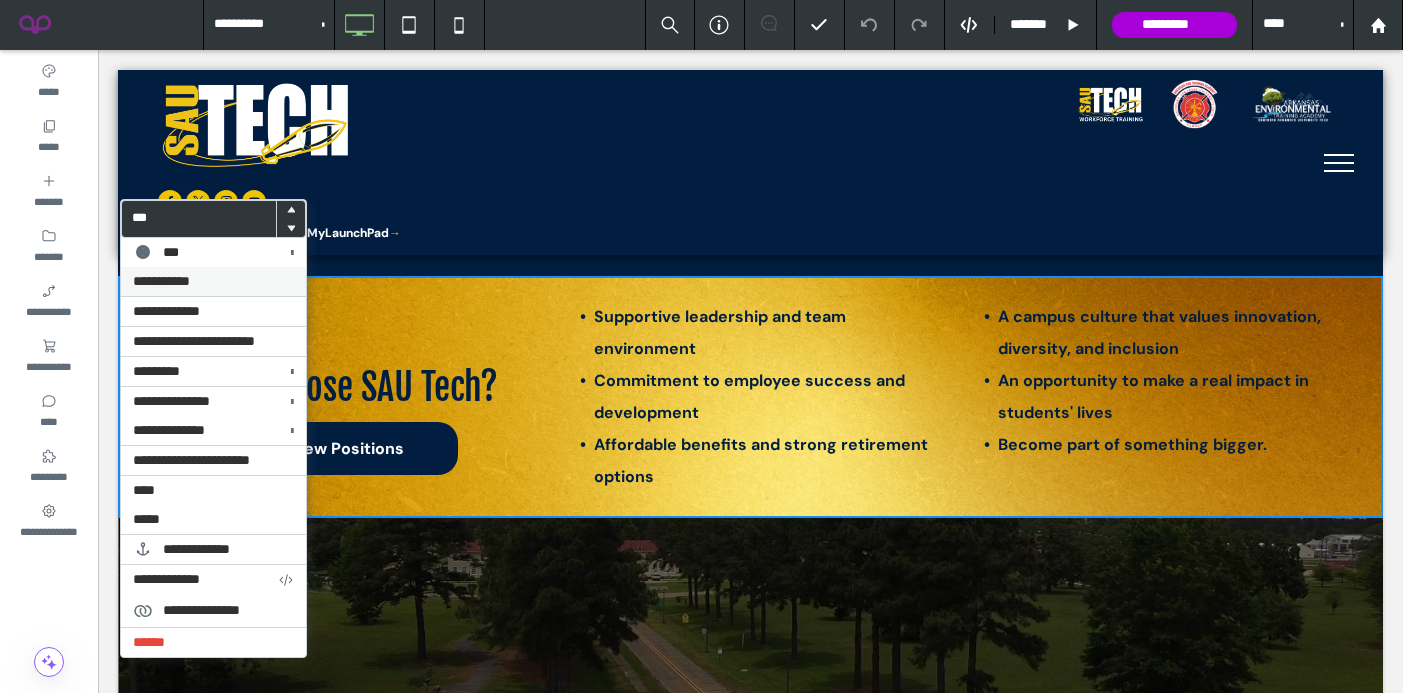click on "**********" at bounding box center [161, 281] 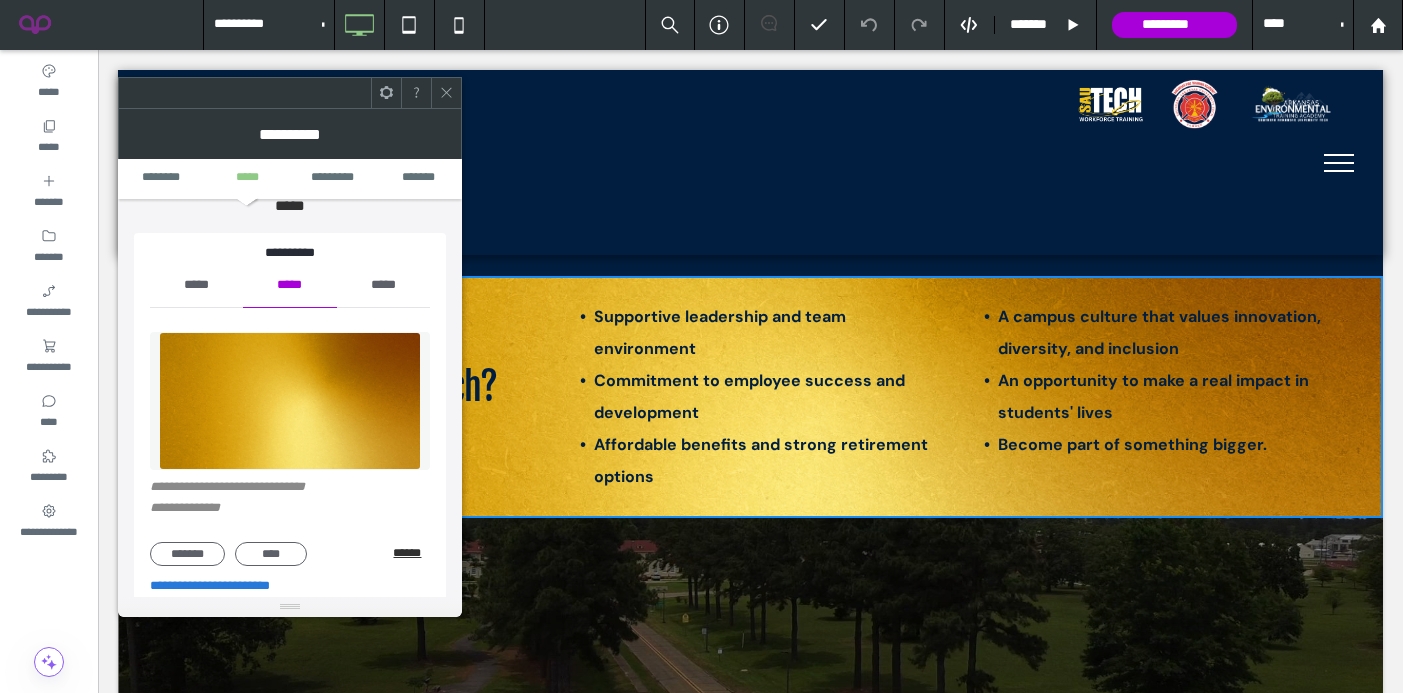 scroll, scrollTop: 187, scrollLeft: 0, axis: vertical 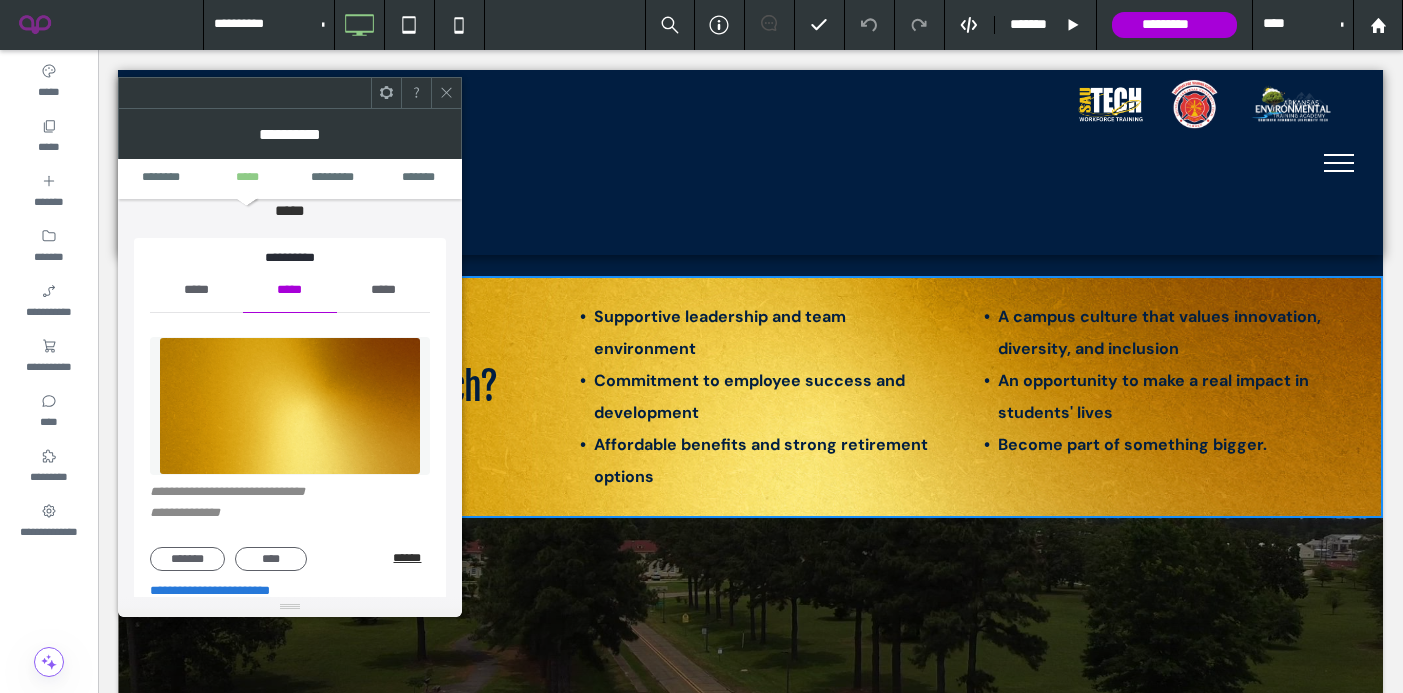 click on "******" at bounding box center [411, 558] 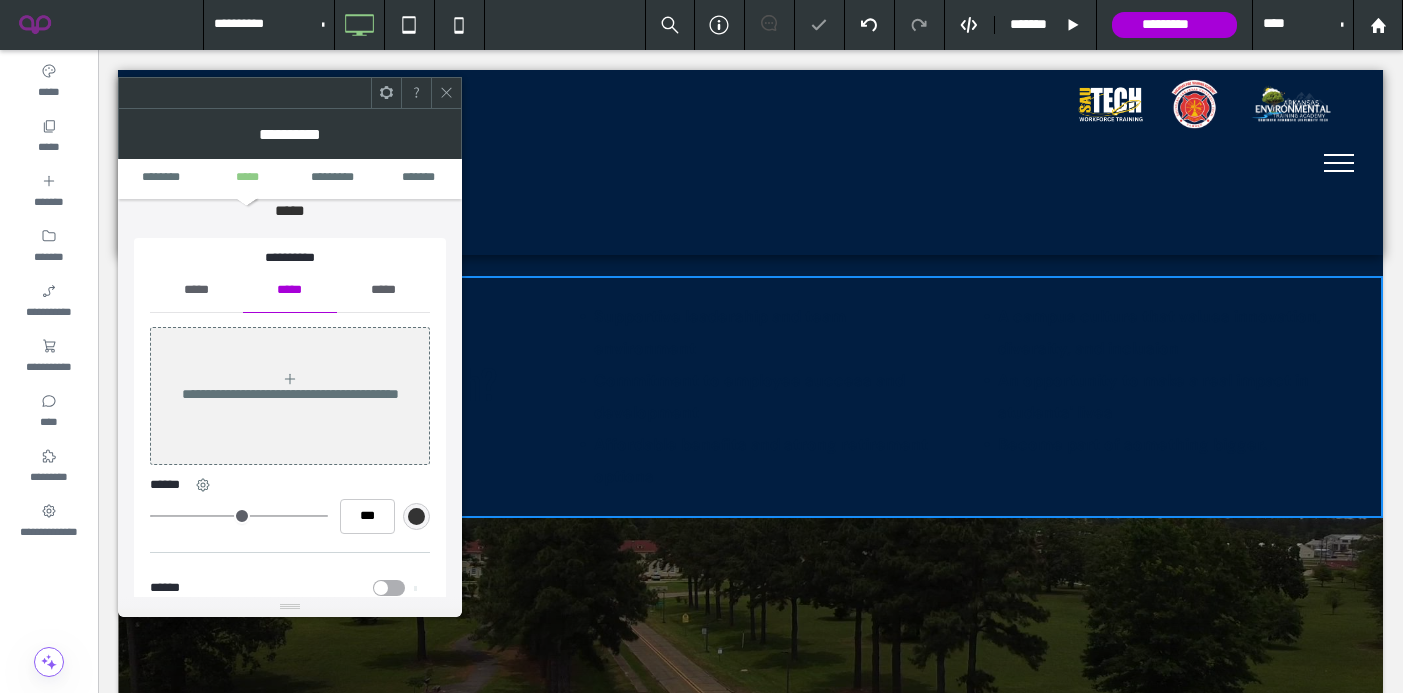 click on "*****" at bounding box center (196, 290) 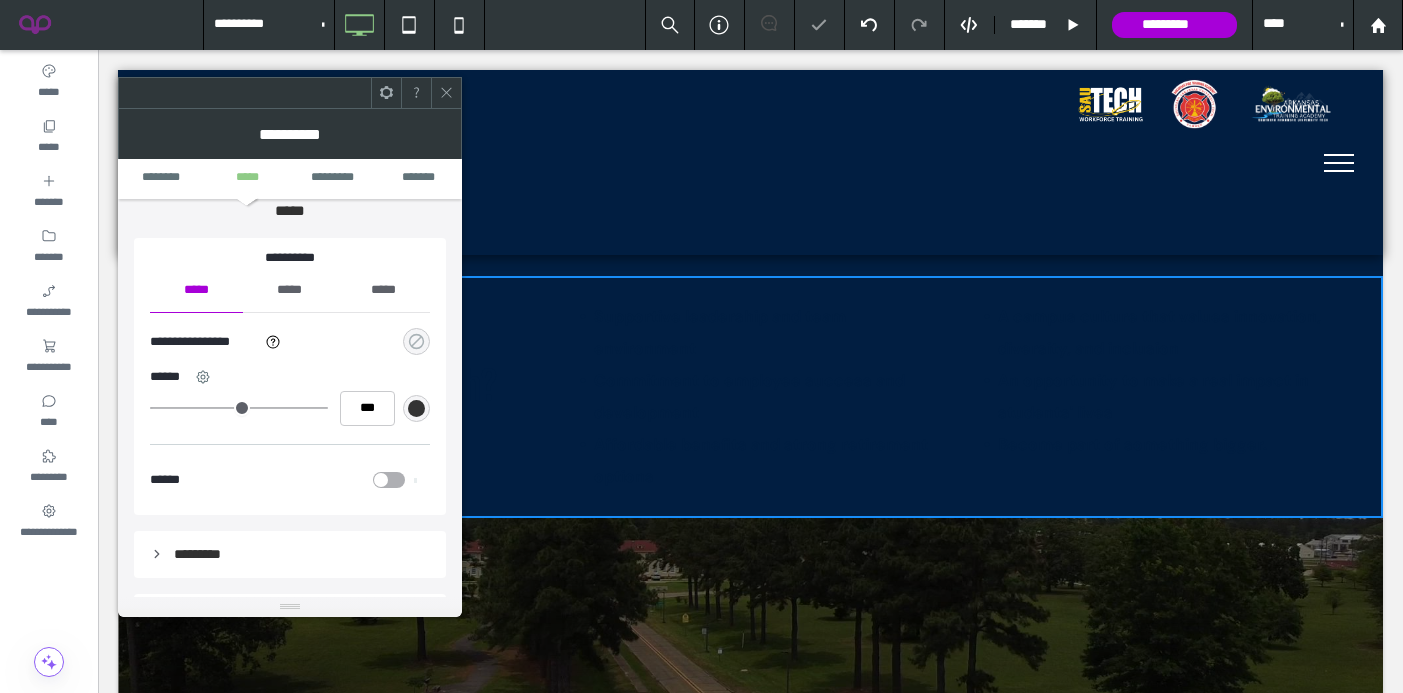 click 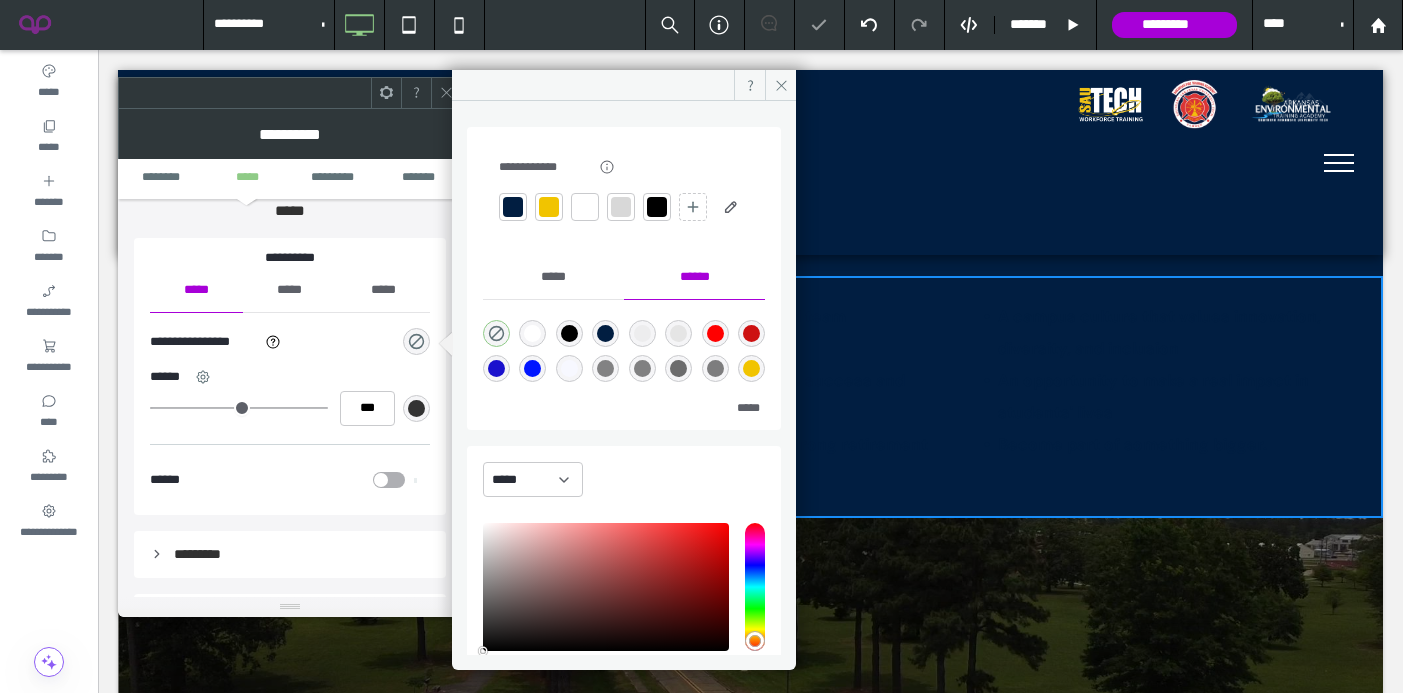 click at bounding box center (549, 207) 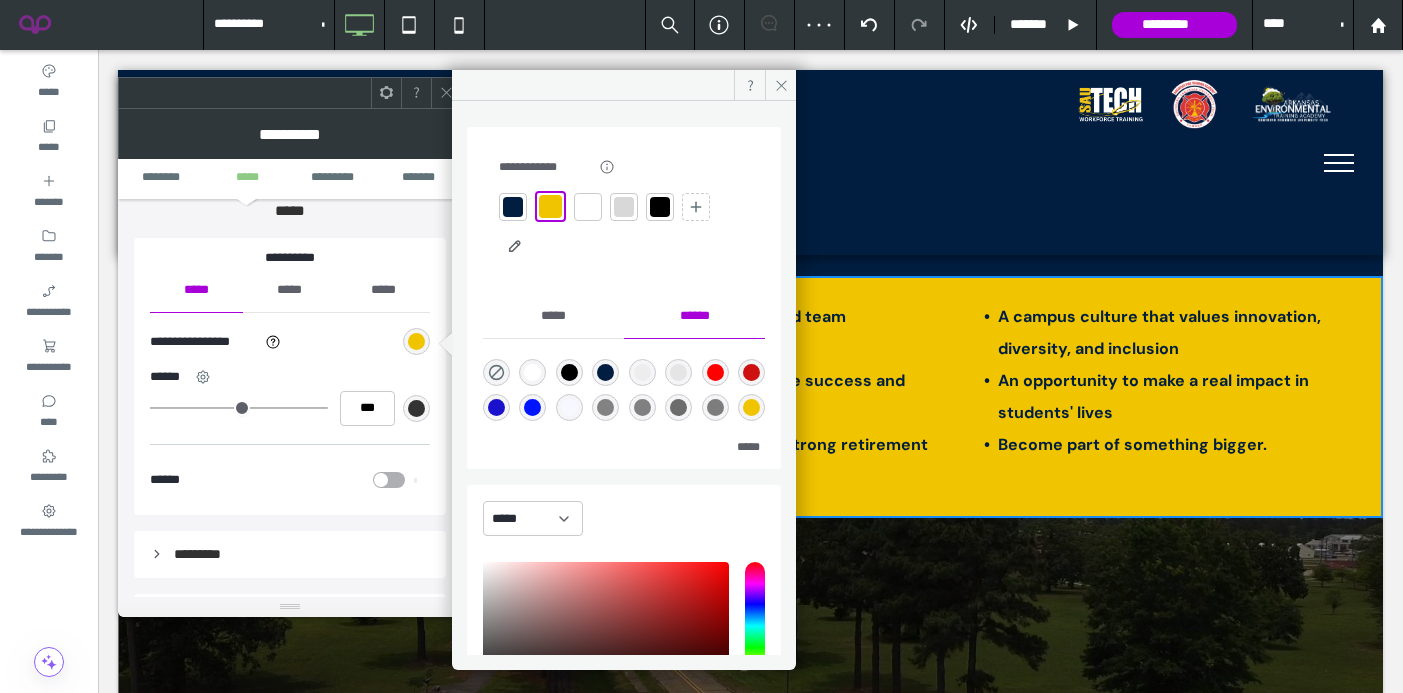 click at bounding box center (446, 93) 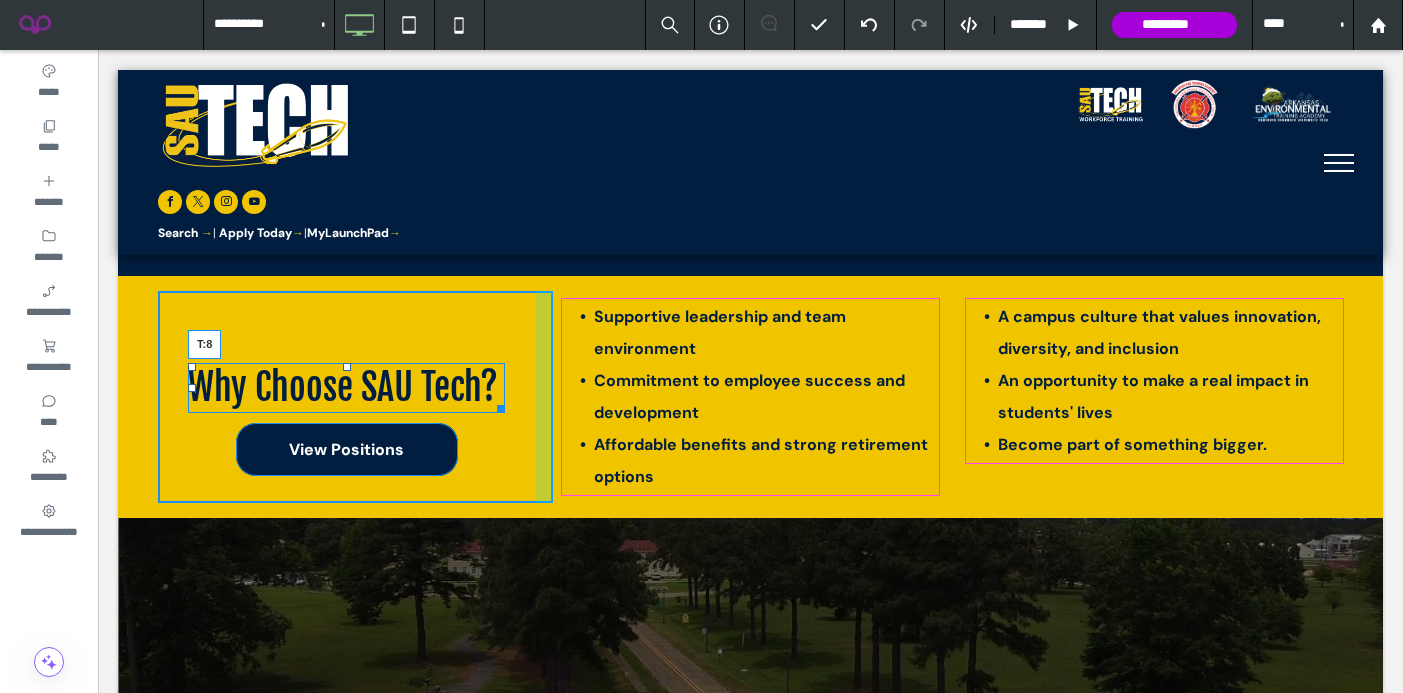 drag, startPoint x: 345, startPoint y: 369, endPoint x: 344, endPoint y: 305, distance: 64.00781 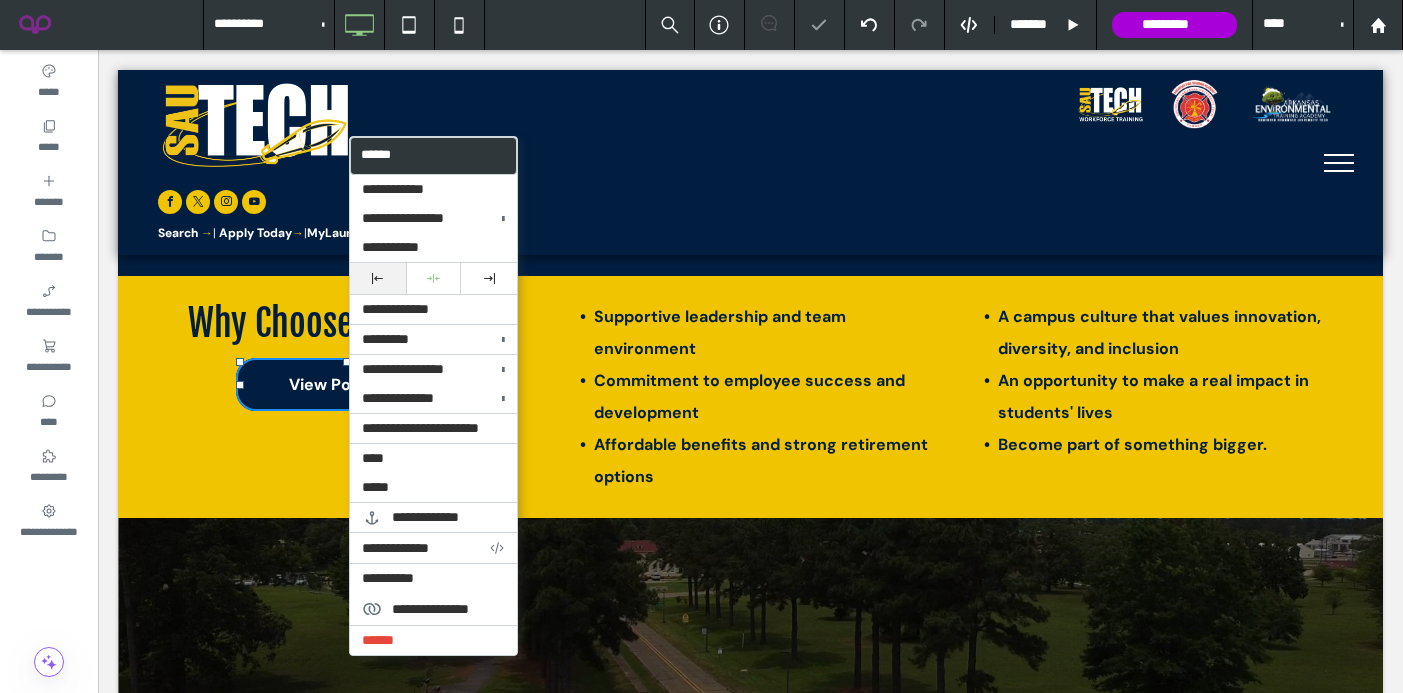 click at bounding box center (378, 278) 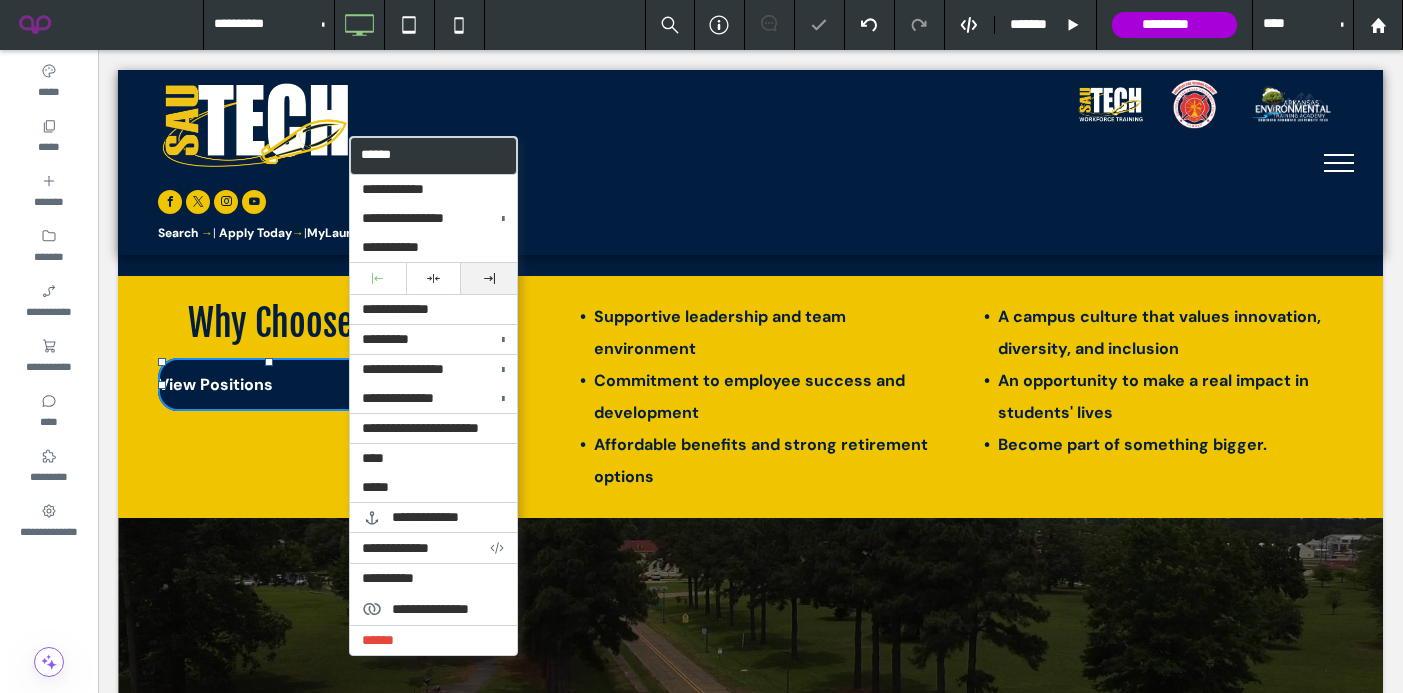 click 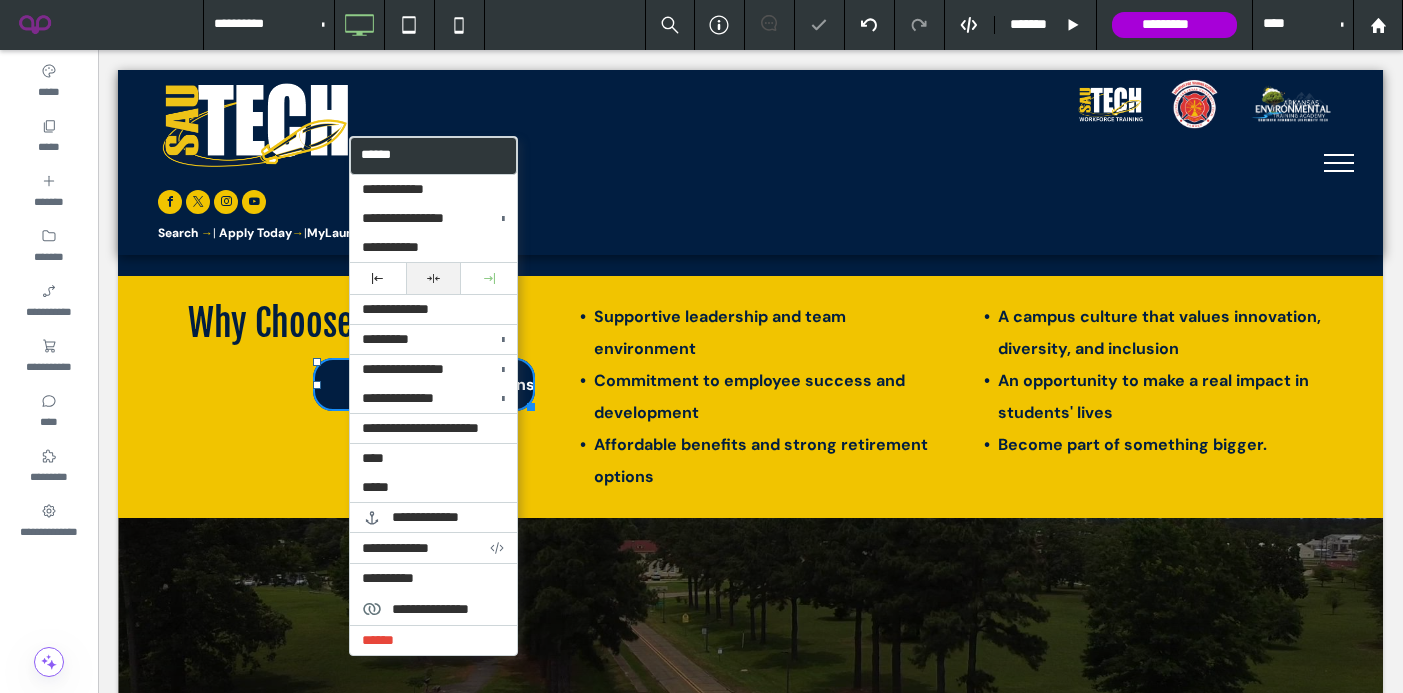 click 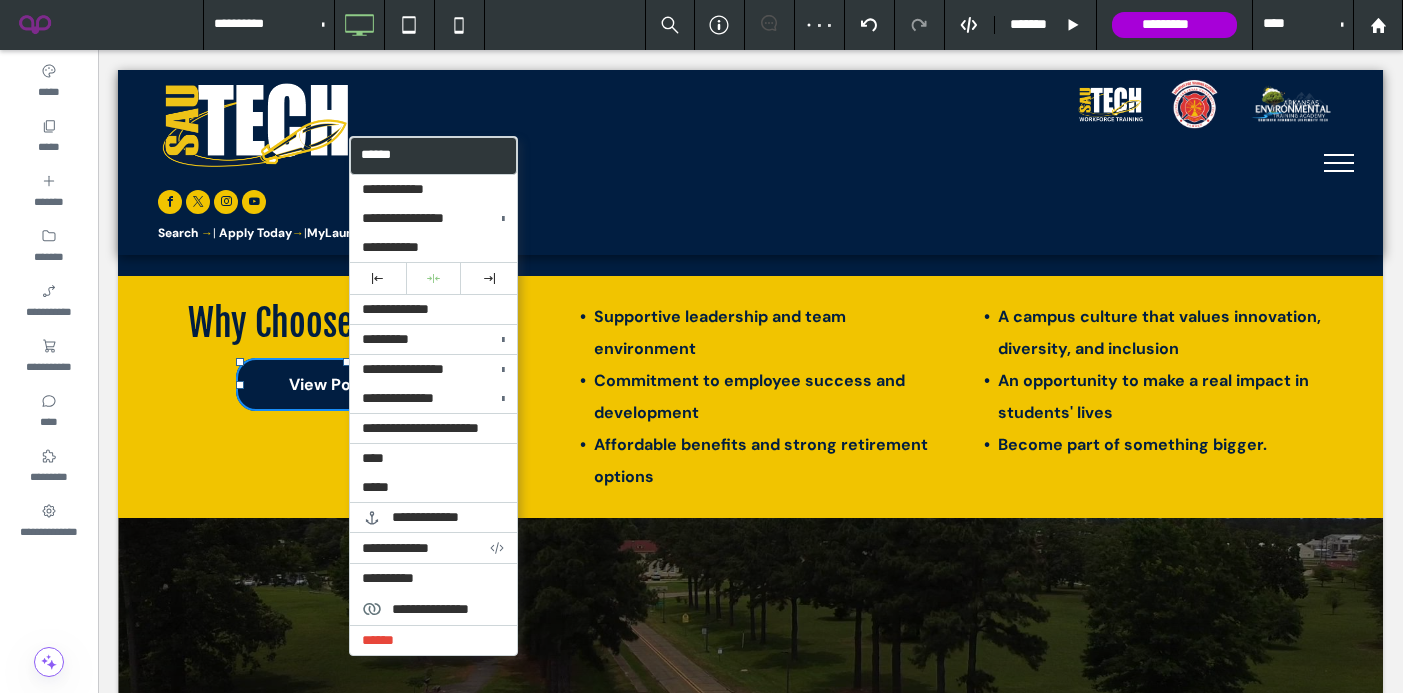 click on "Why Choose SAU Tech?
View Positions
Click To Paste
Supportive leadership and team environment Commitment to employee success and development Affordable benefits and strong retirement options
Click To Paste
A campus culture that values innovation, diversity, and inclusion An opportunity to make a real impact in students' lives Become part of something bigger.
Click To Paste
Row + Add Section" at bounding box center [750, 397] 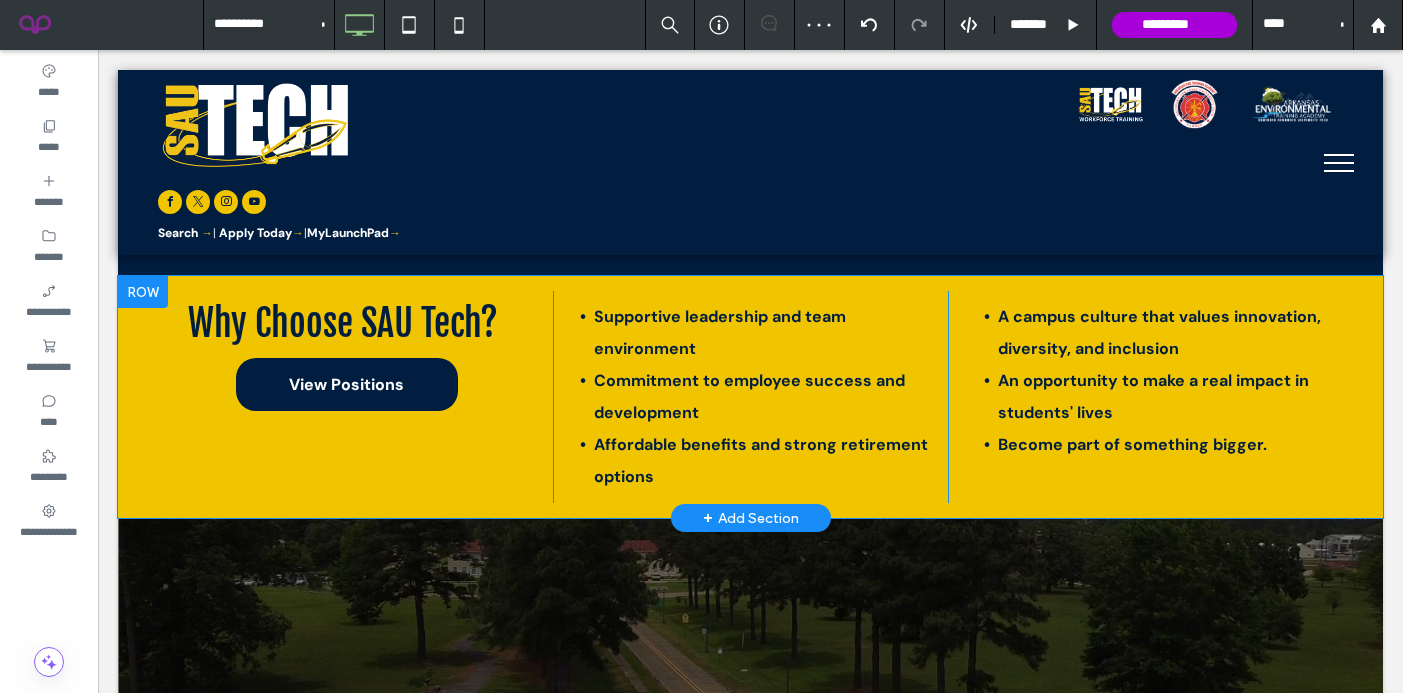 click on "Why Choose SAU Tech?
View Positions
Click To Paste" at bounding box center (355, 397) 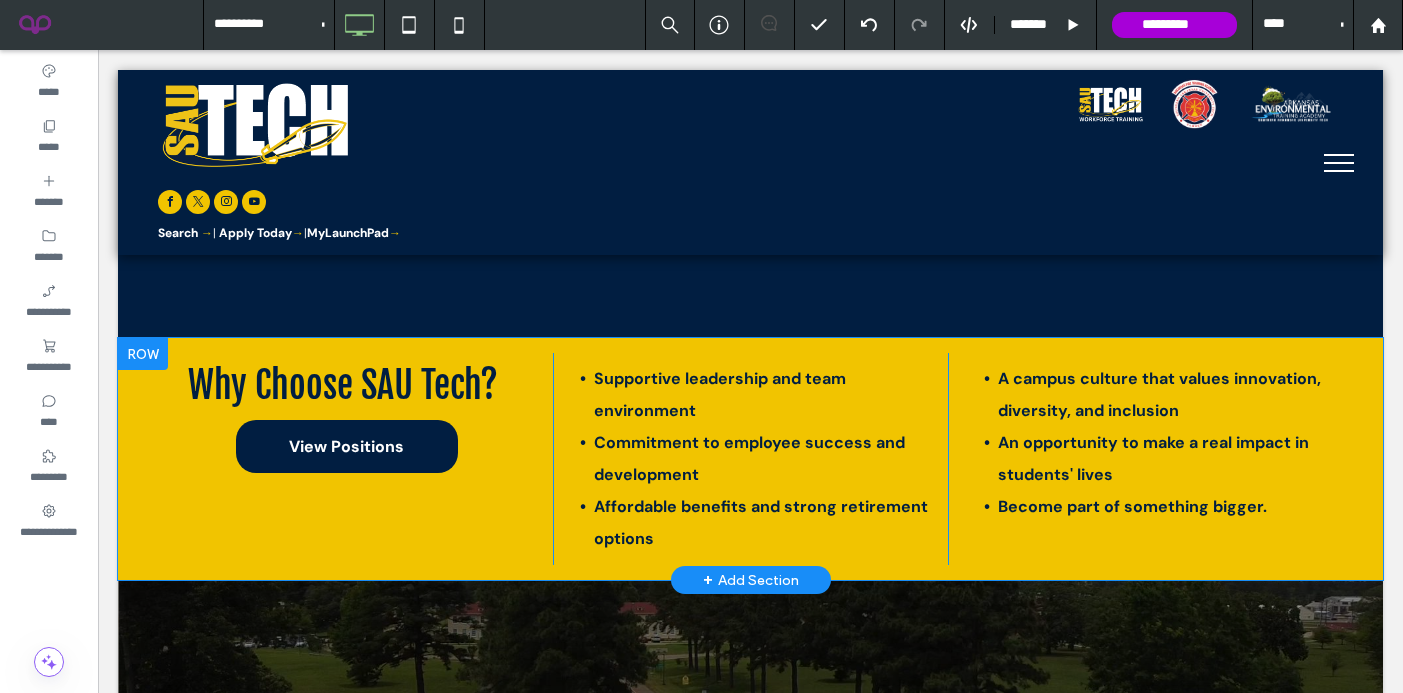 scroll, scrollTop: 5955, scrollLeft: 0, axis: vertical 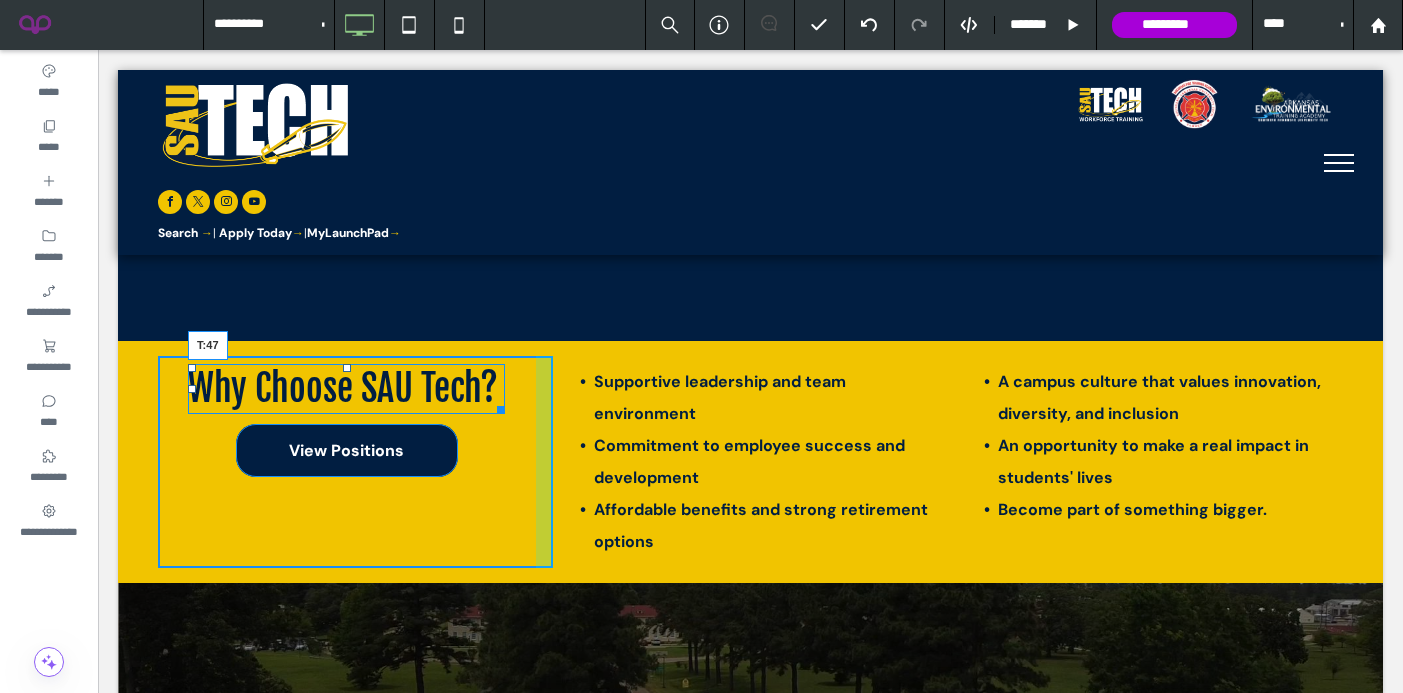 drag, startPoint x: 343, startPoint y: 372, endPoint x: 350, endPoint y: 411, distance: 39.623226 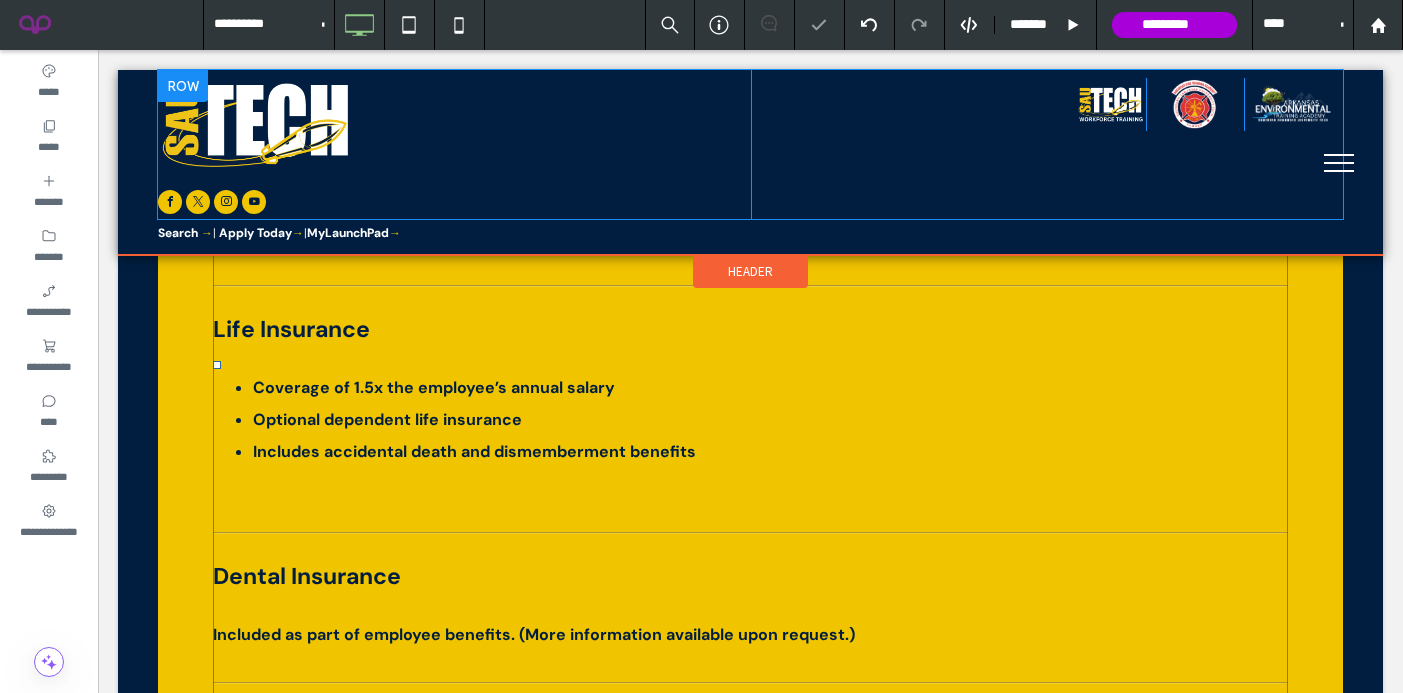 scroll, scrollTop: 3205, scrollLeft: 0, axis: vertical 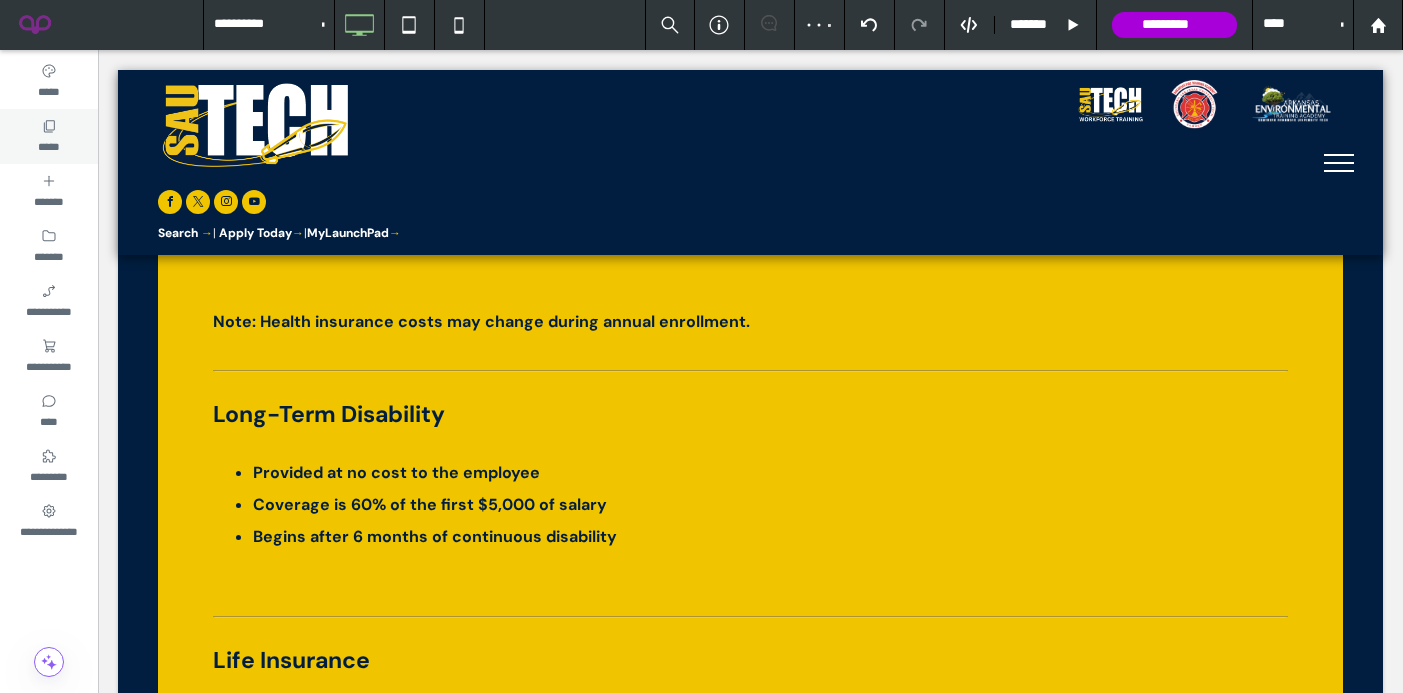 click on "*****" at bounding box center [48, 145] 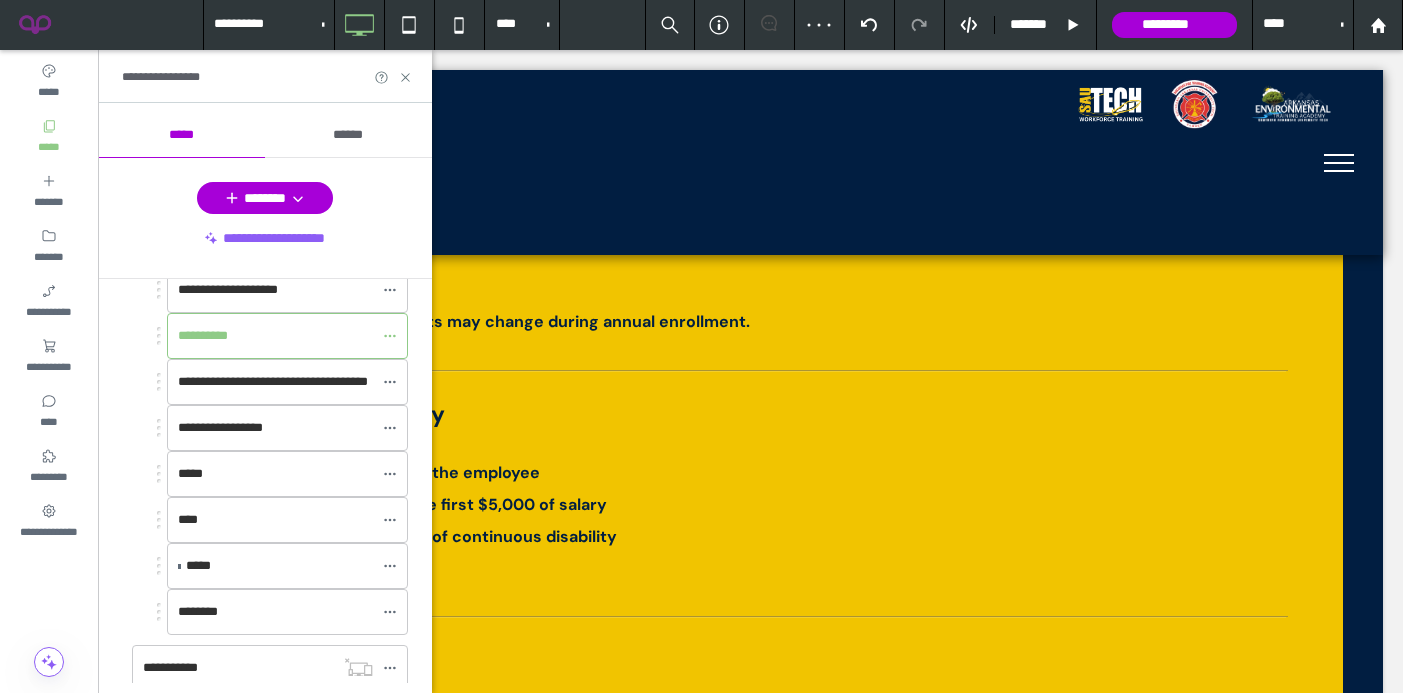 scroll, scrollTop: 621, scrollLeft: 0, axis: vertical 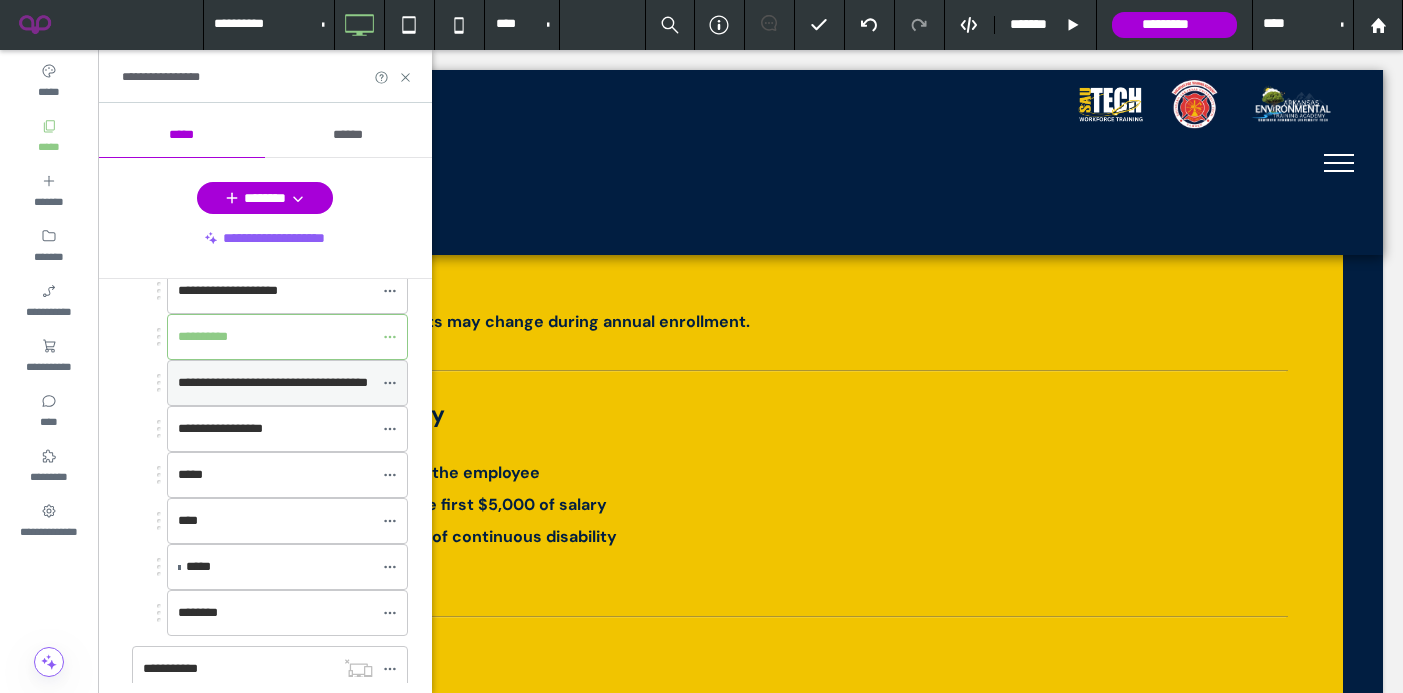 click on "**********" at bounding box center [275, 383] 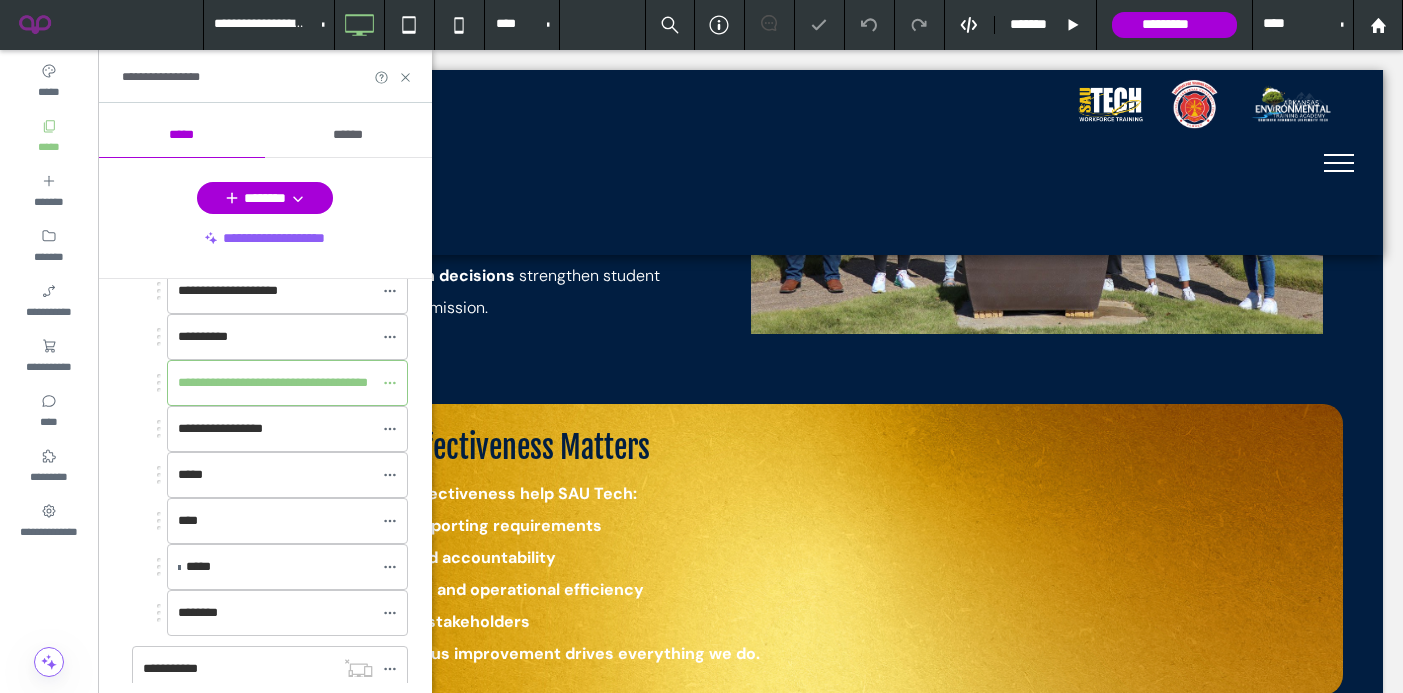 scroll, scrollTop: 941, scrollLeft: 0, axis: vertical 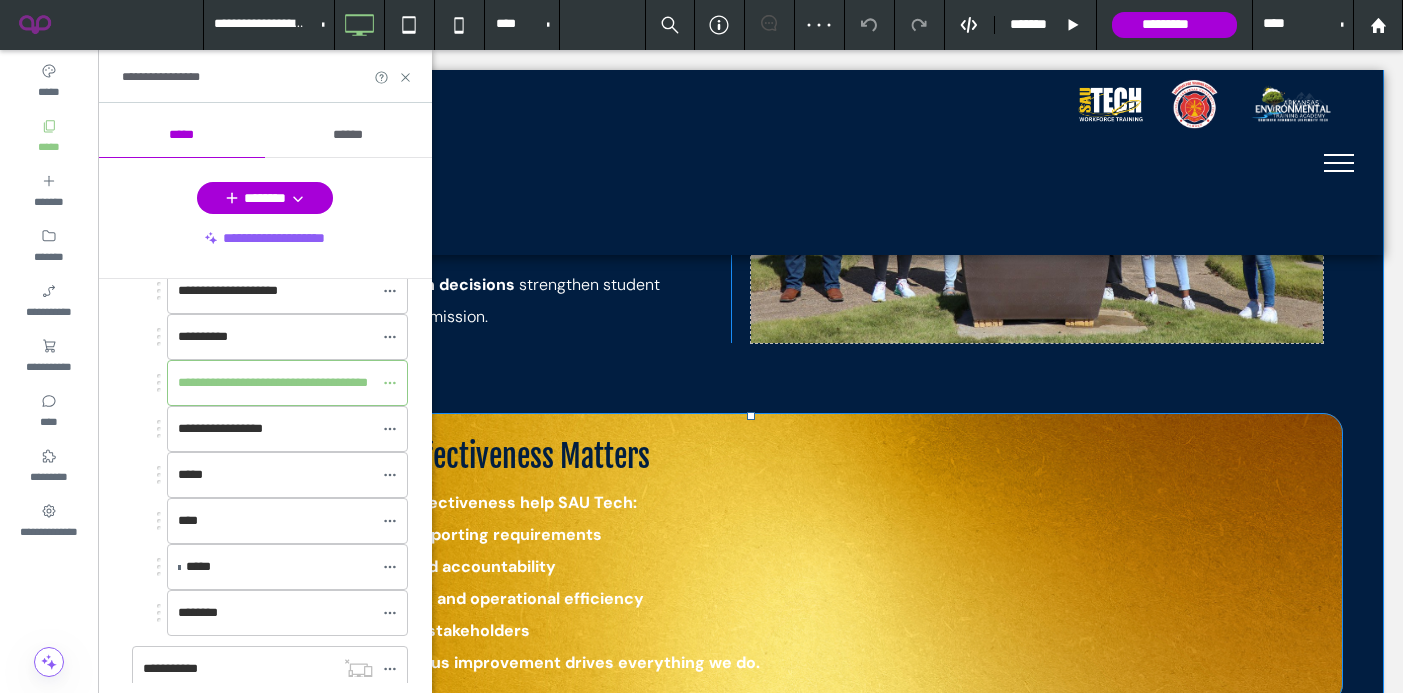 click on "Why Institutional Effectiveness Matters
Institutional research and effectiveness help SAU Tech:   Meet state and federal reporting requirements Support accreditation and accountability Improve student success and operational efficiency Provide transparency to stakeholders
Our commitment to continuous improvement drives everything we do. Click To Paste" at bounding box center [750, 558] 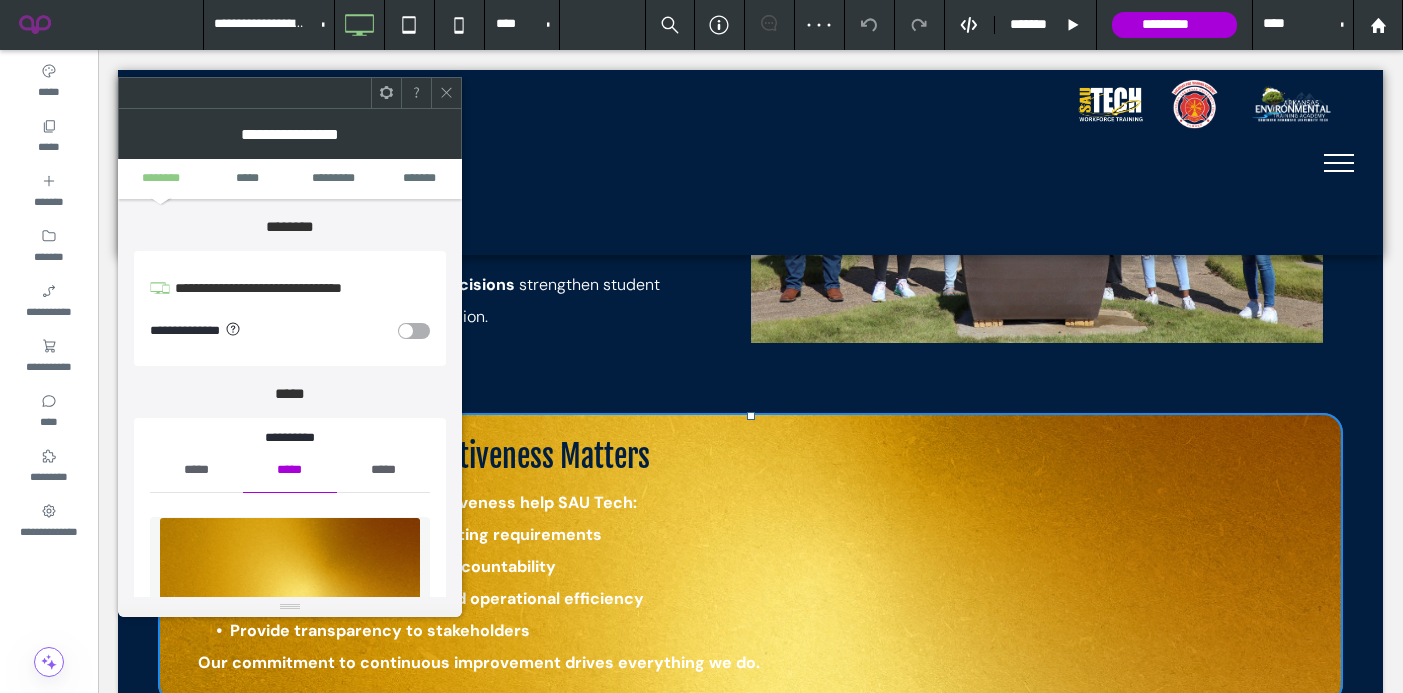 type on "**" 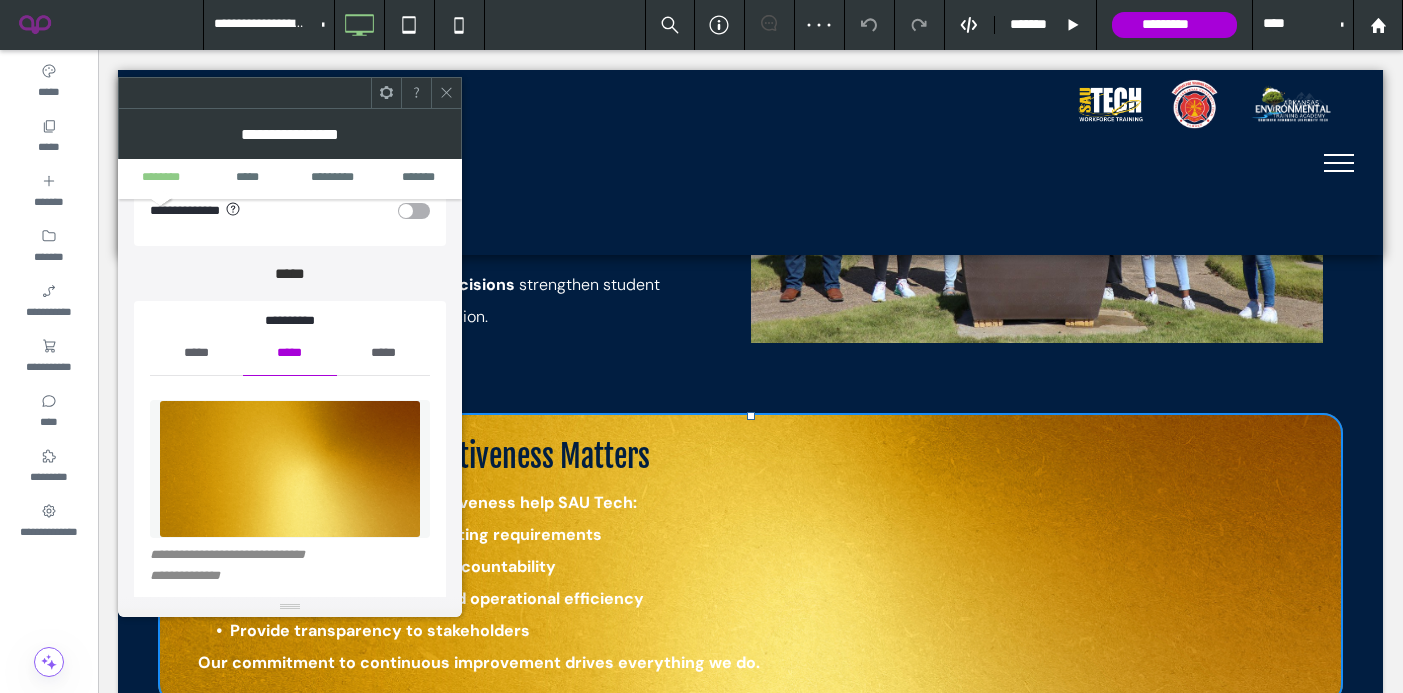 scroll, scrollTop: 183, scrollLeft: 0, axis: vertical 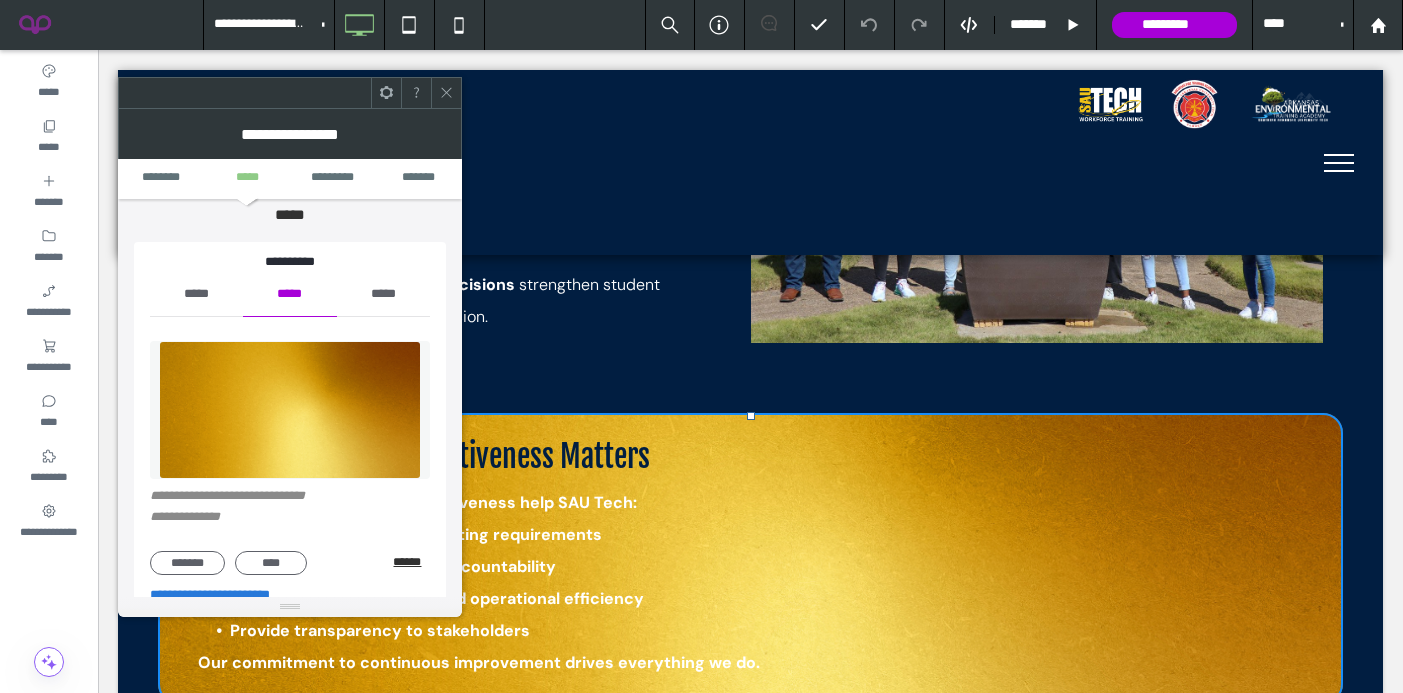 click on "******" at bounding box center [411, 562] 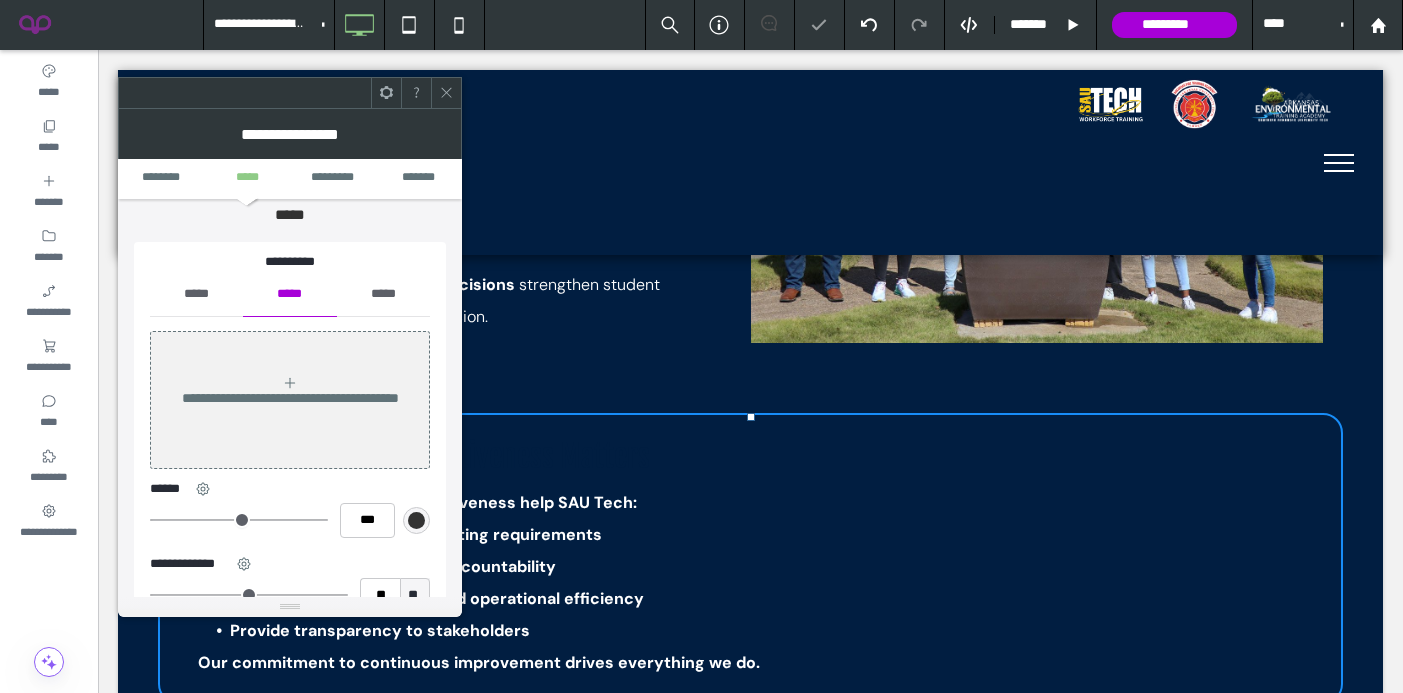 click on "*****" at bounding box center [196, 294] 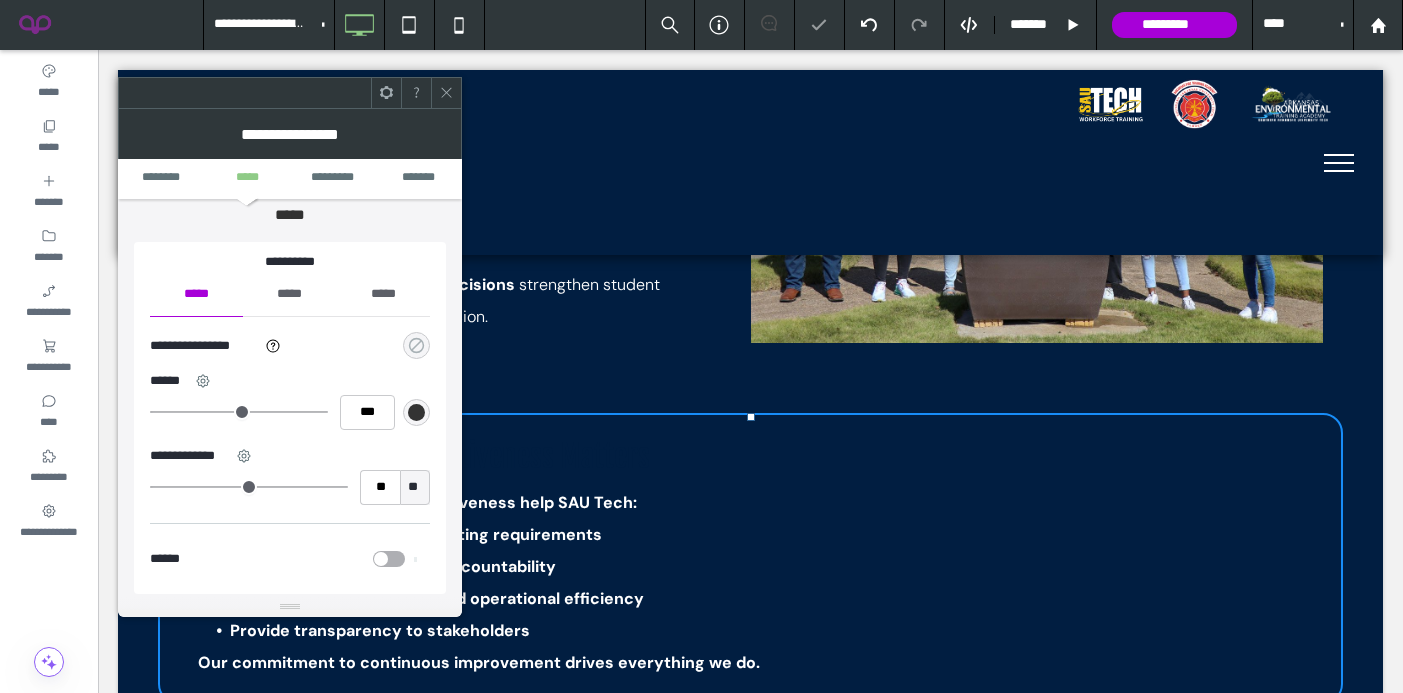click 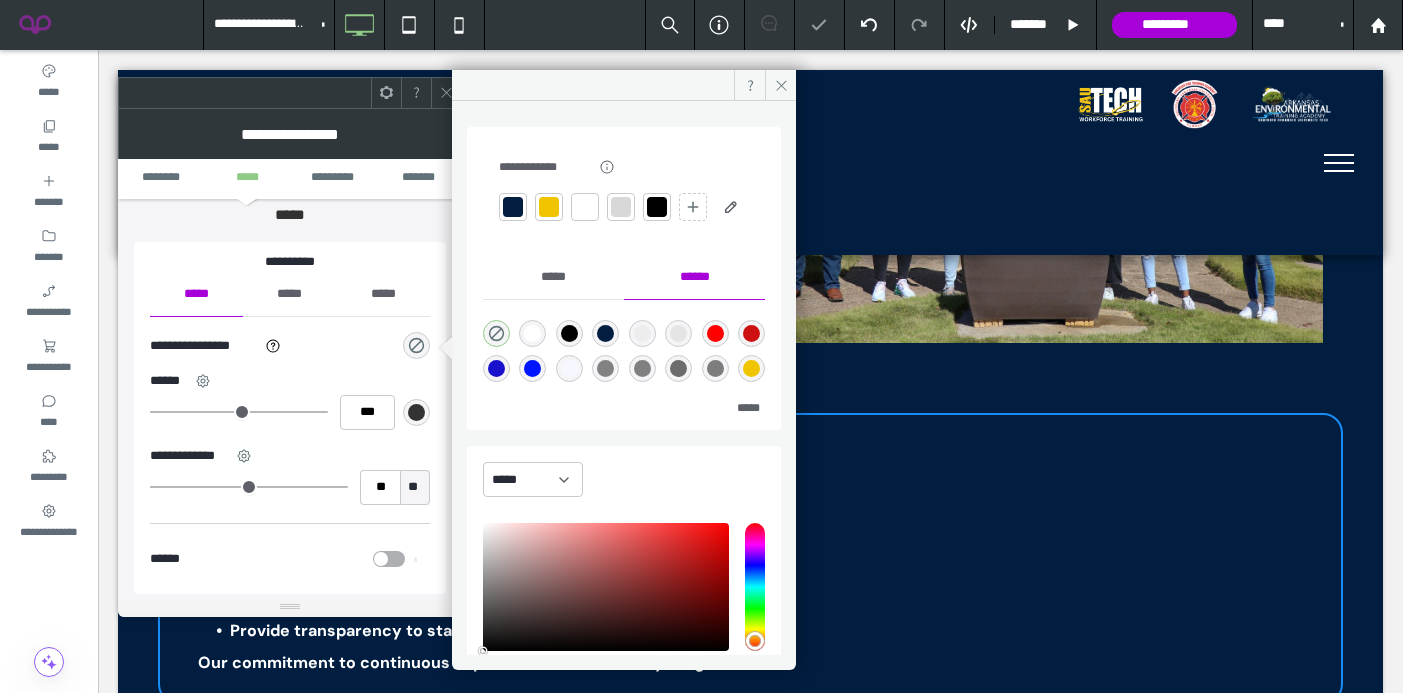 click at bounding box center [549, 207] 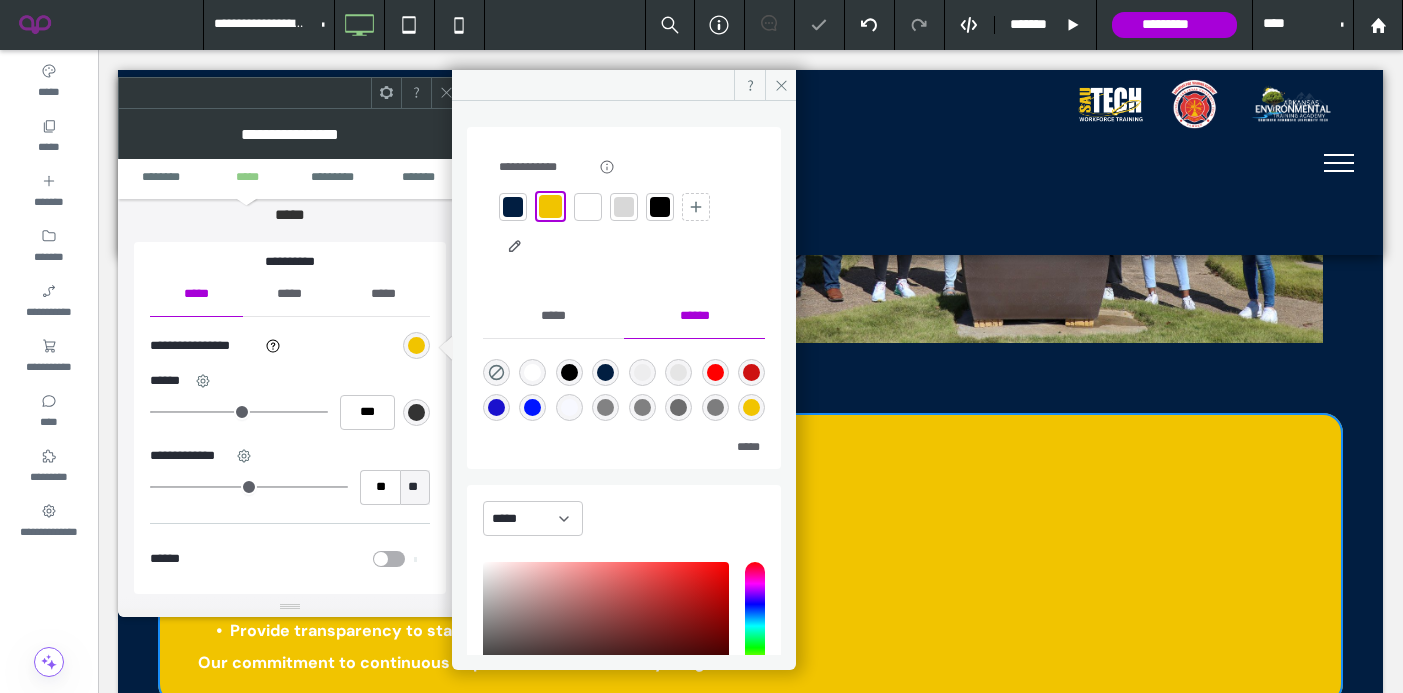 click 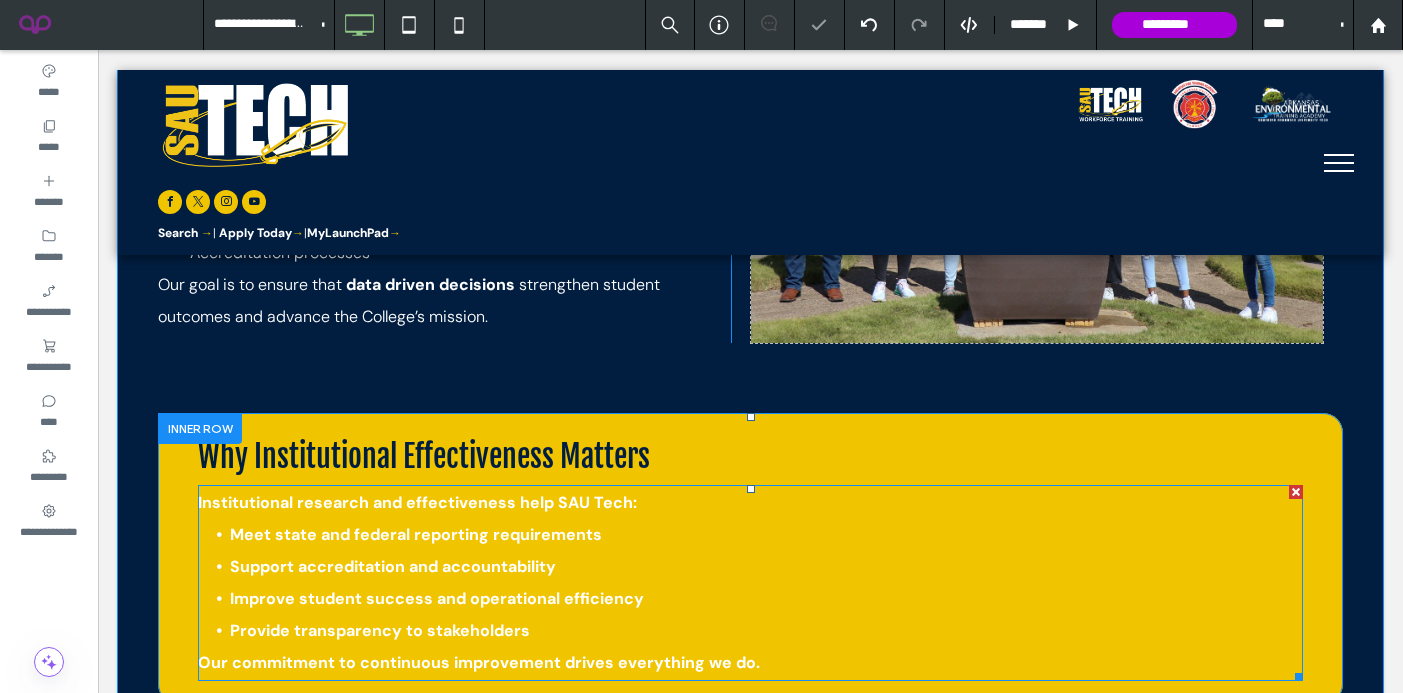 click on "Meet state and federal reporting requirements" at bounding box center (416, 534) 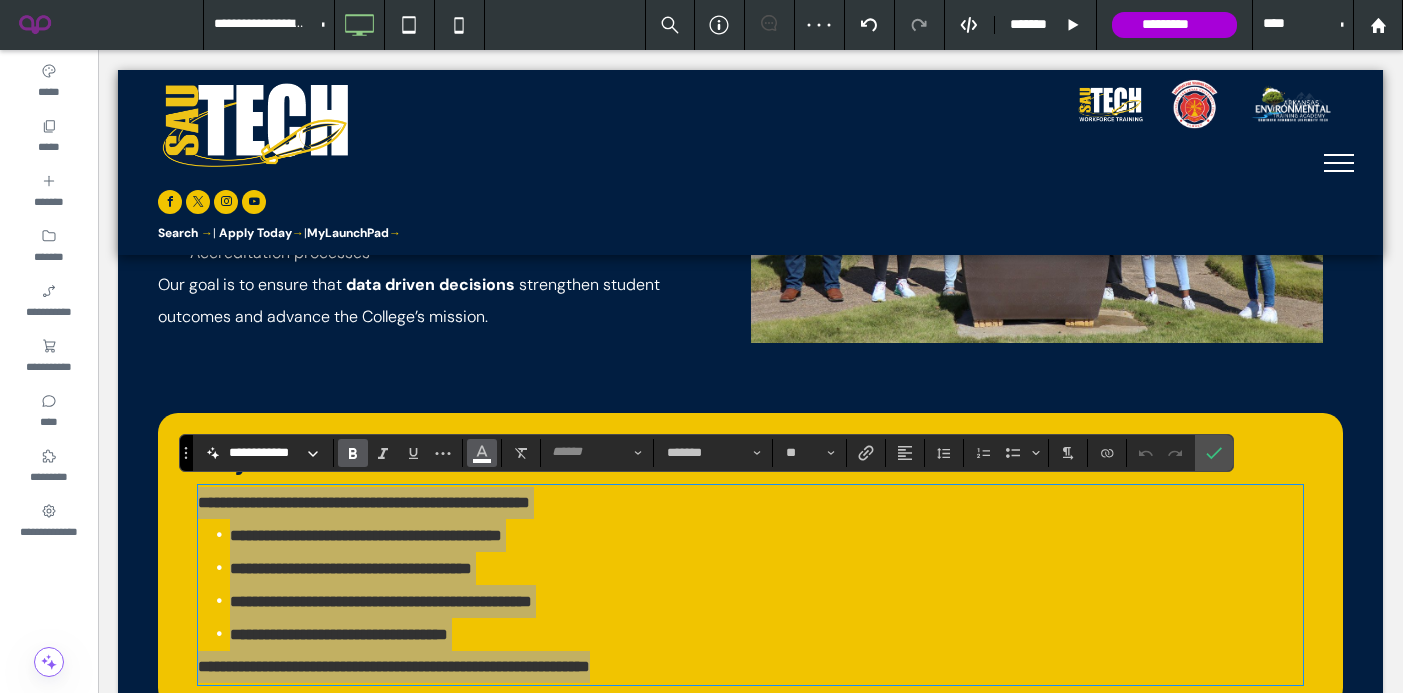 click 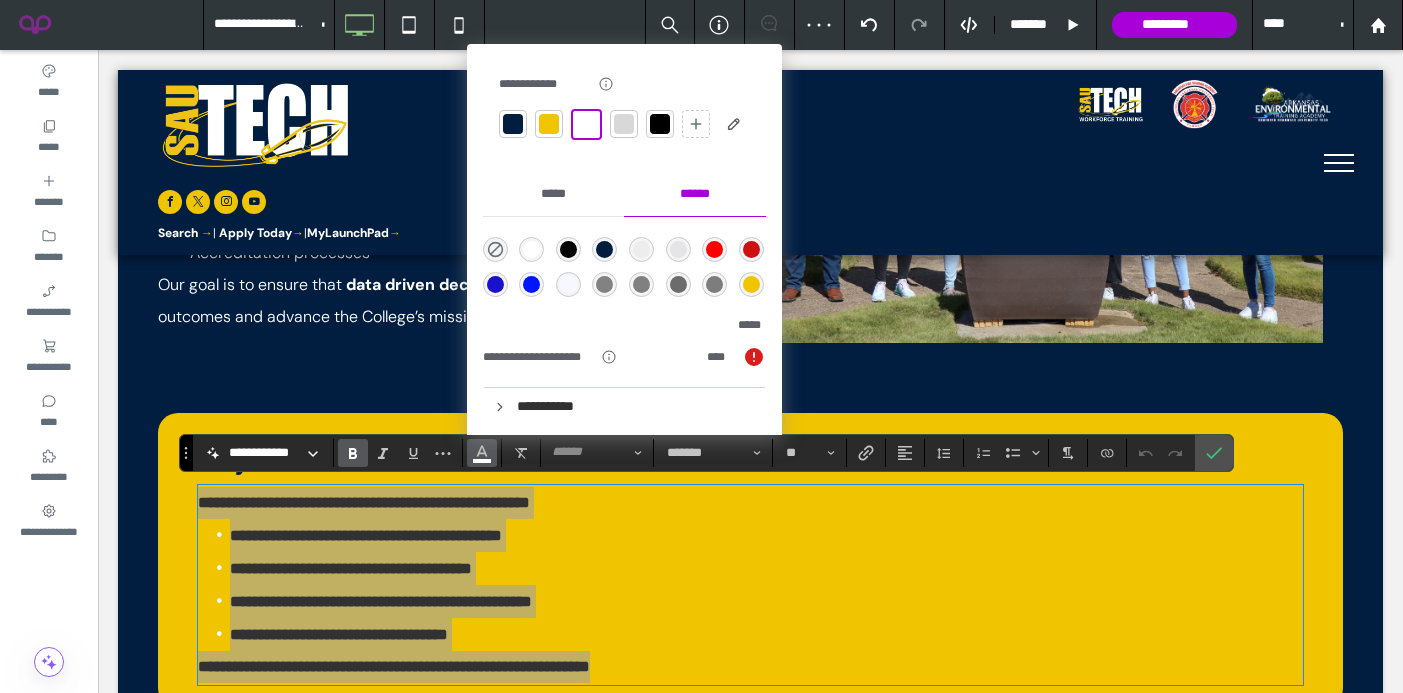 click at bounding box center [513, 124] 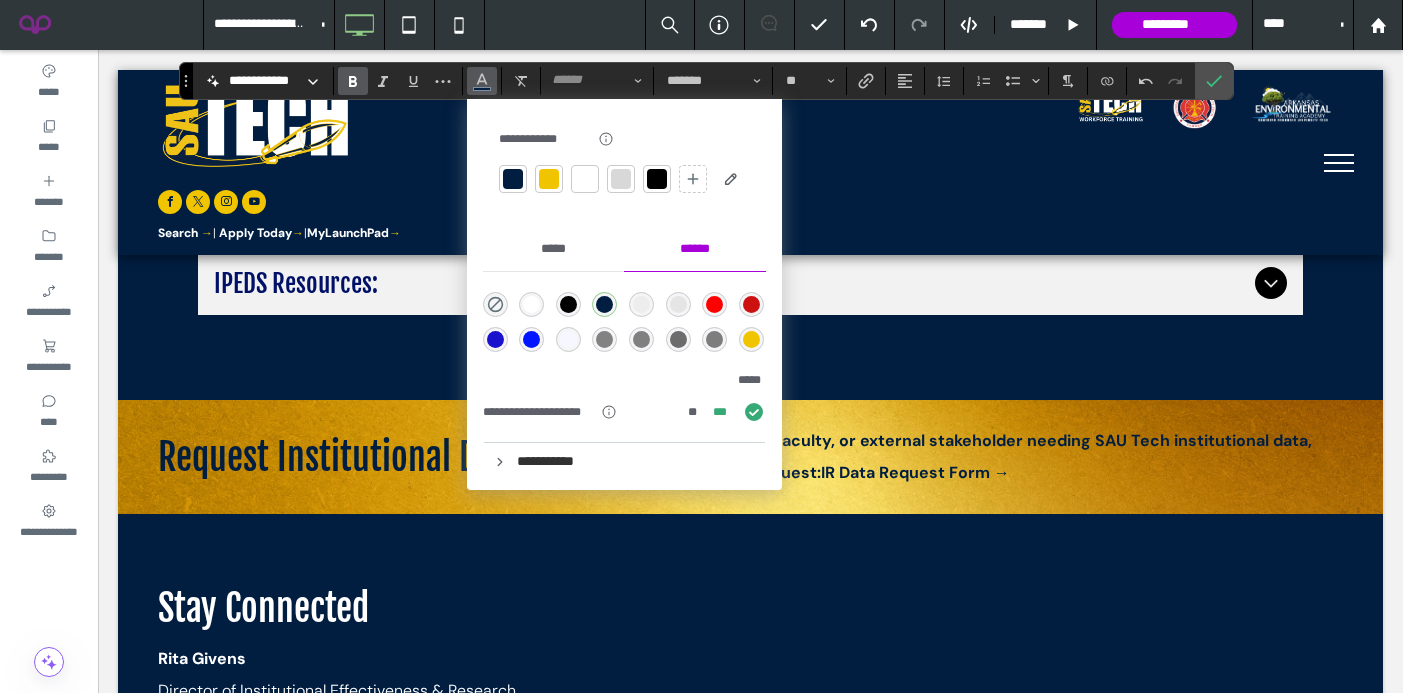 scroll, scrollTop: 1818, scrollLeft: 0, axis: vertical 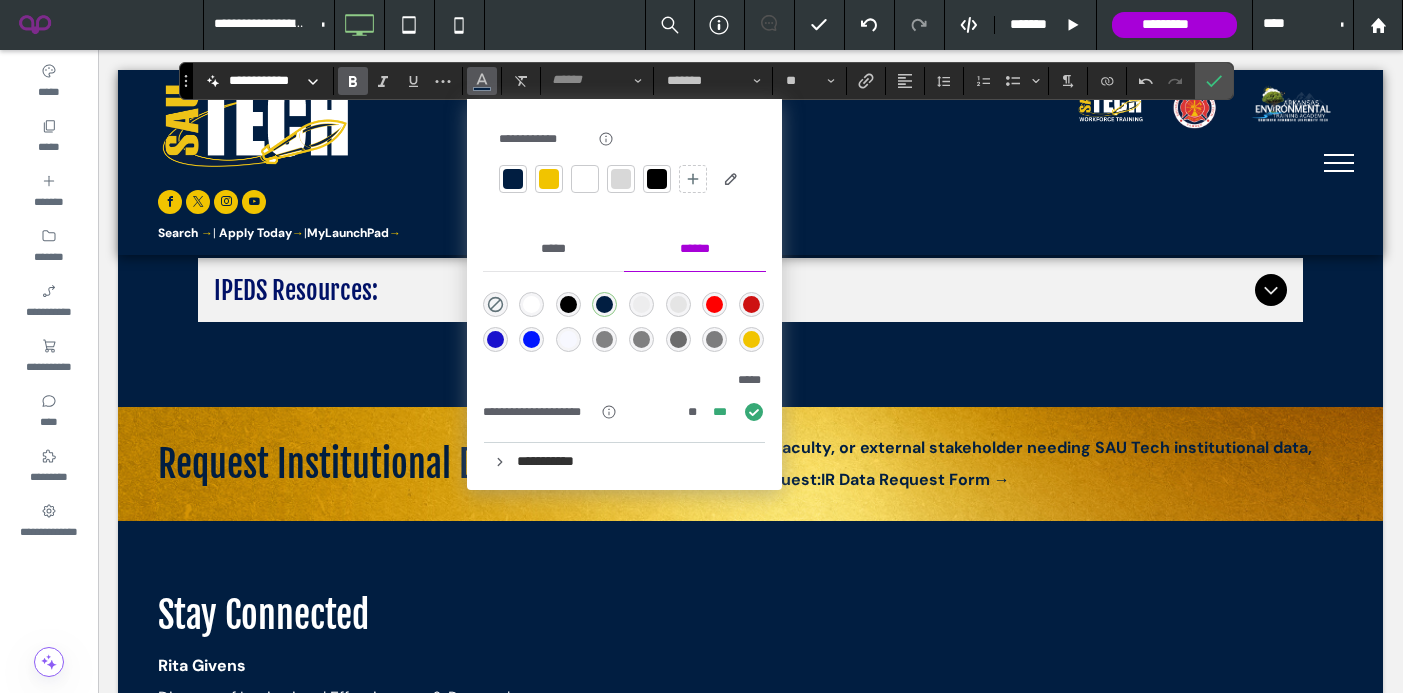 click on "Click To Paste
Row
Click To Paste
Click To Paste
Follow Us:
Click To Paste
Office Hours:
M - T: 8:00 am - 5:00 pm | F: 8:00 am-11:00 am |
Closed on Friday During Summer
Click To Paste
Search
About SAU Tech
Contact
Offices & Services
Admissions
Advising
Enrollment Guide
International Accepted And Current Students
International Admissions
Orientation
Arkansas Environmental Training Academy
Backflow Division
Environmental Health & Safety
Solid Waste Program
Waste Water Division
Water Division" at bounding box center (750, -201) 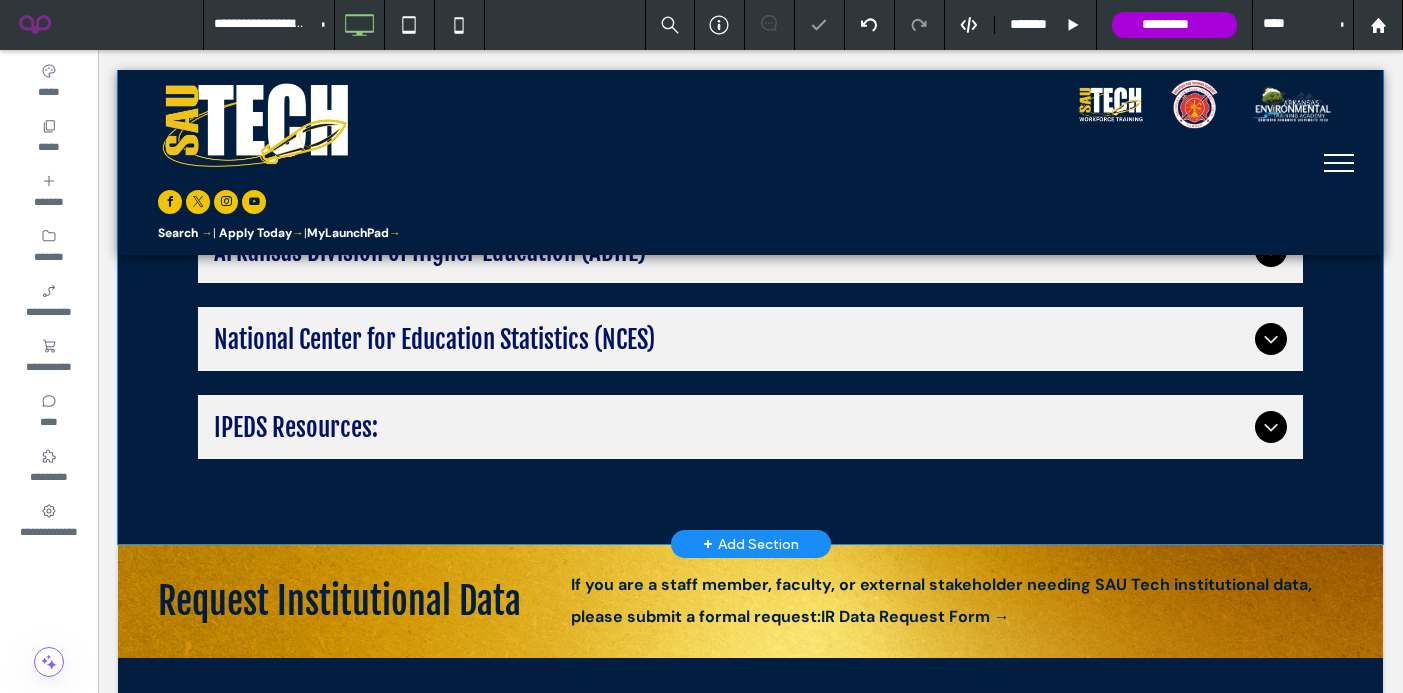 scroll, scrollTop: 1675, scrollLeft: 0, axis: vertical 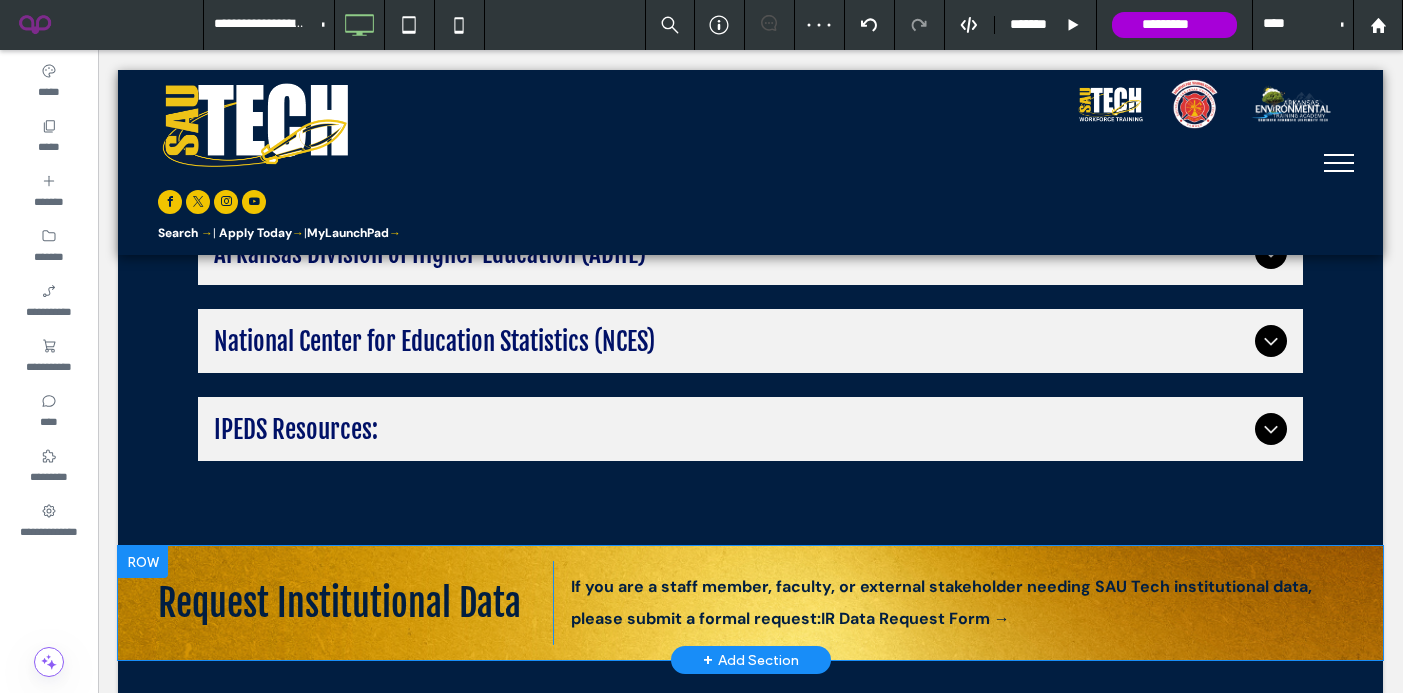 click at bounding box center [143, 562] 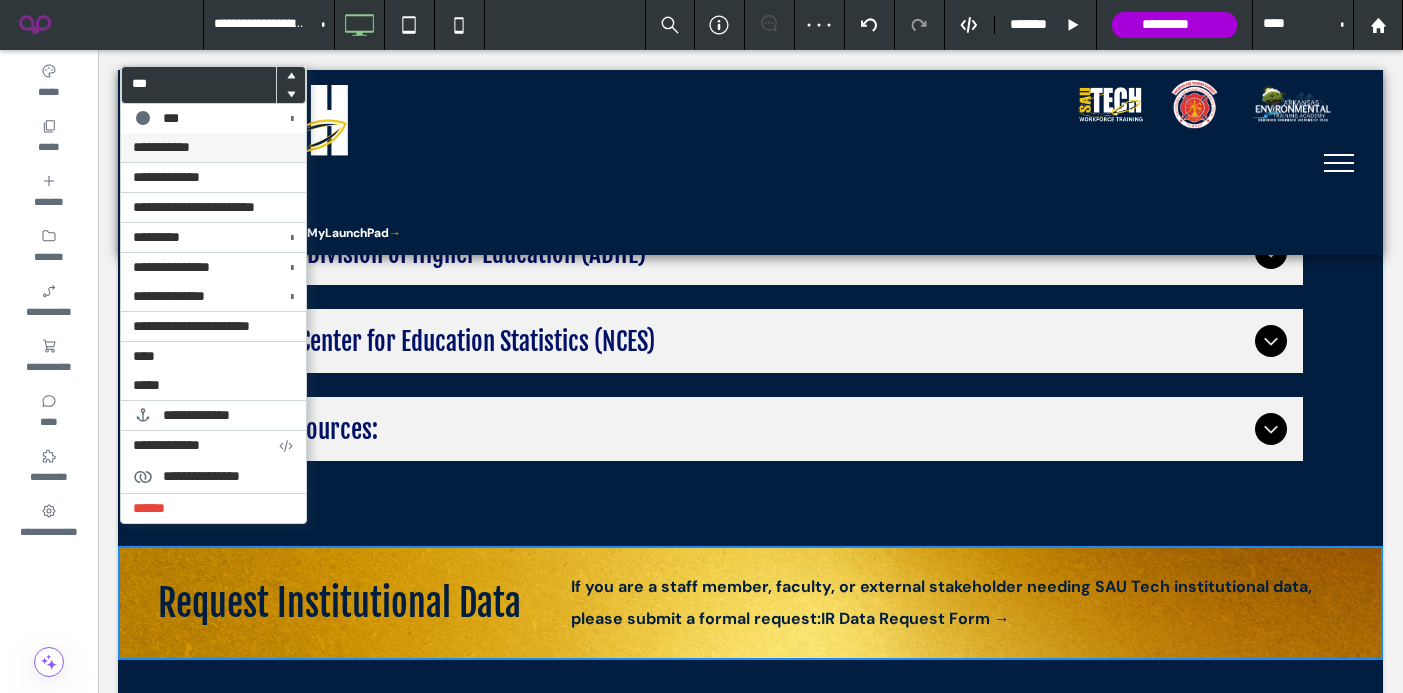 click on "**********" at bounding box center (213, 147) 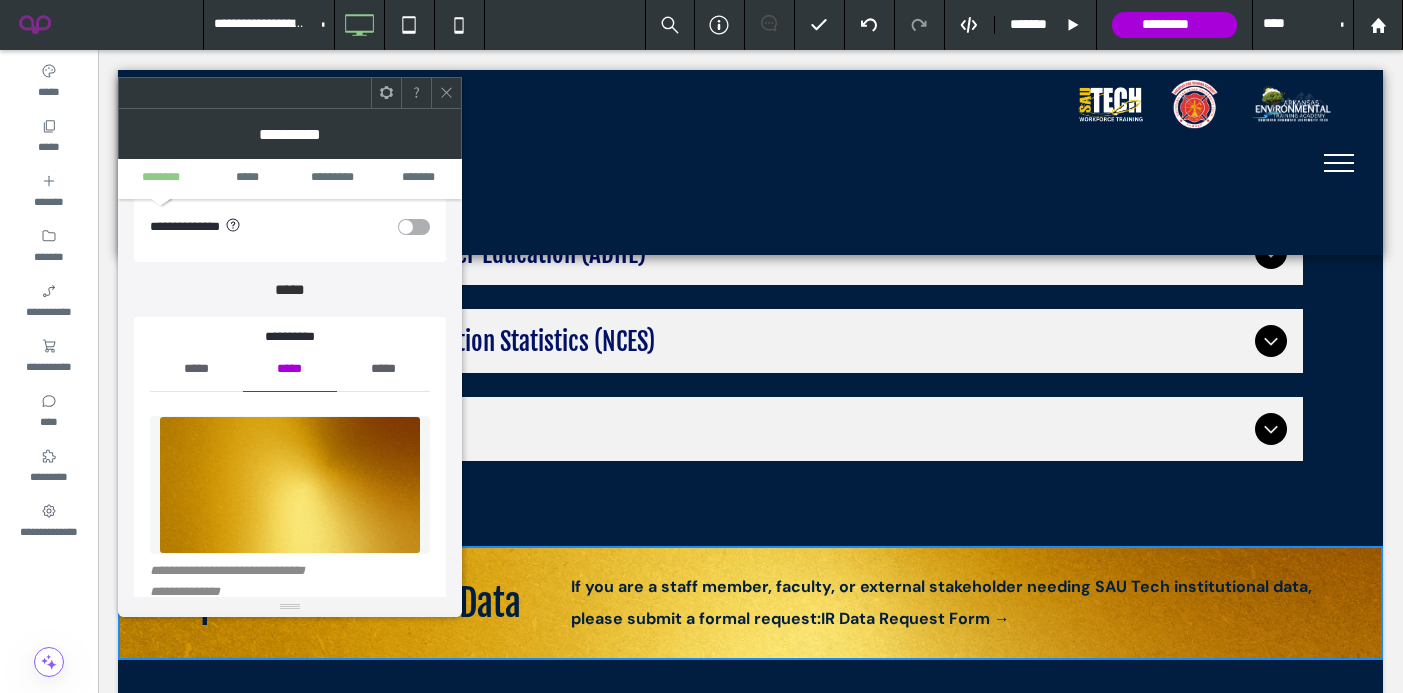 scroll, scrollTop: 165, scrollLeft: 0, axis: vertical 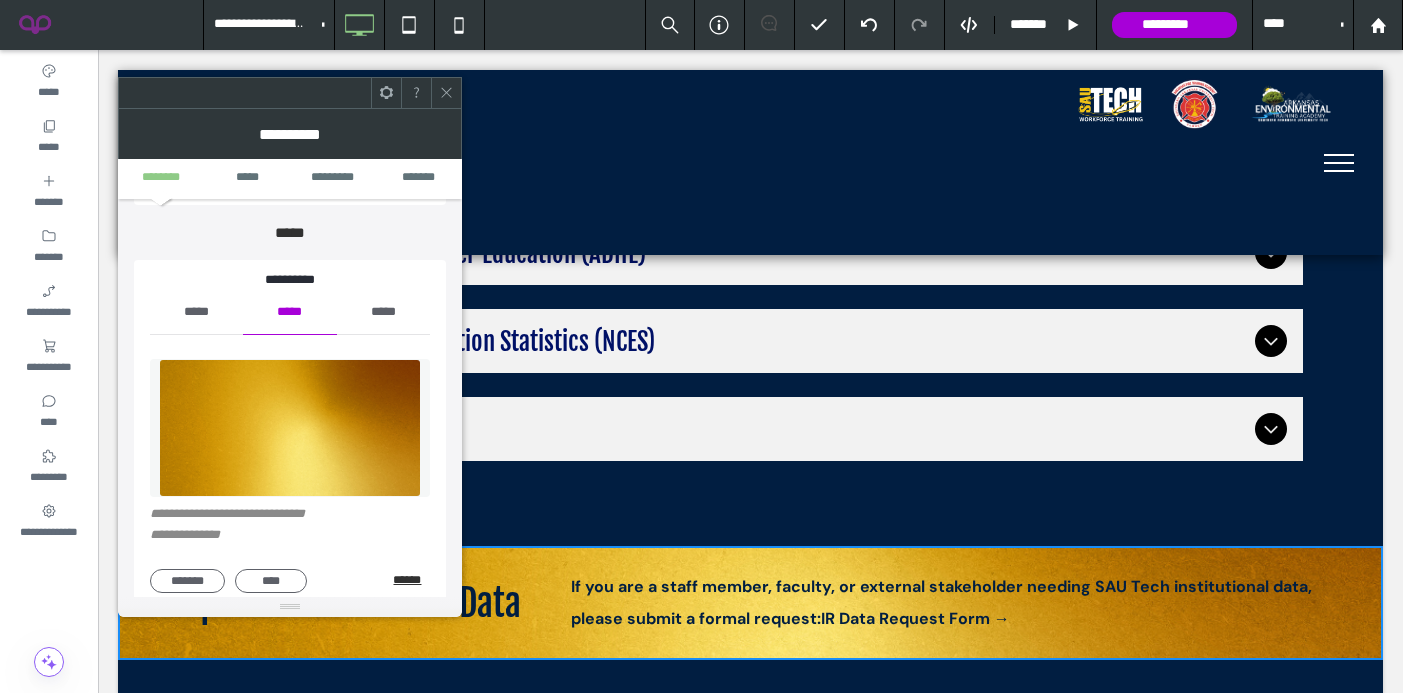 click on "******" at bounding box center [411, 580] 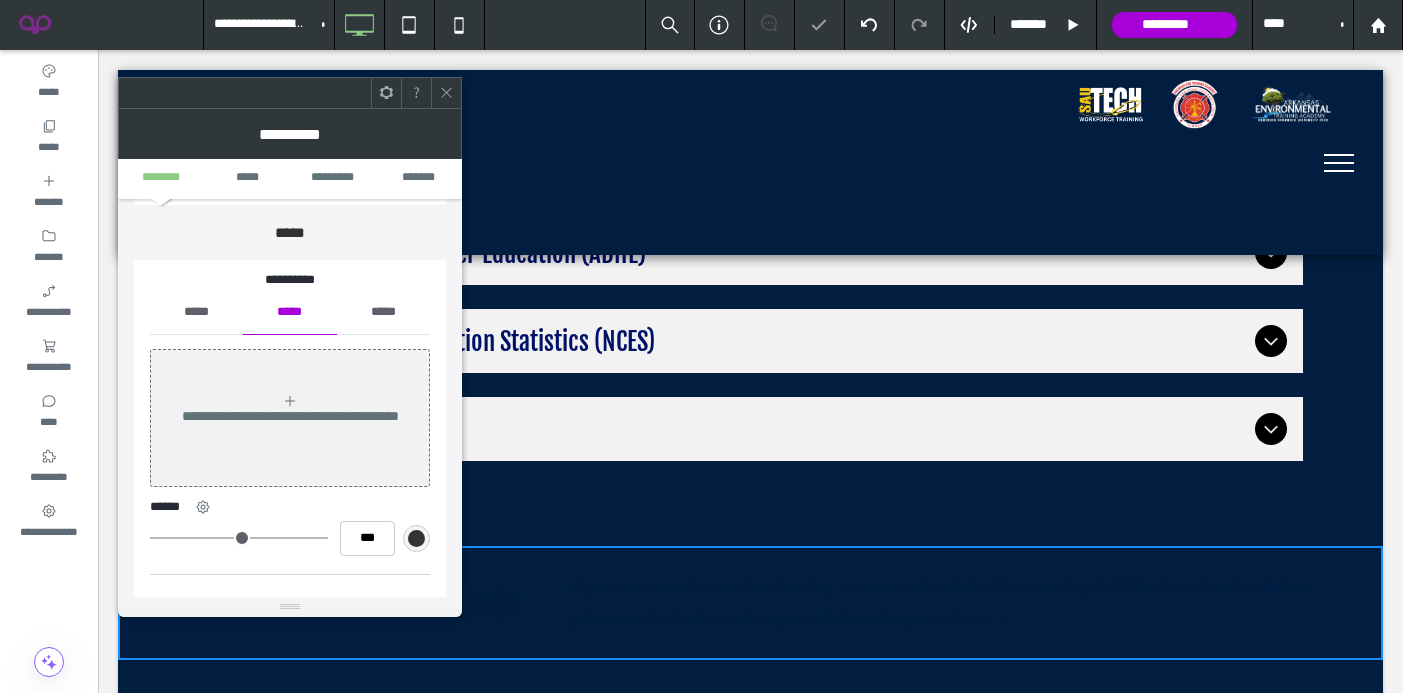 click on "*****" at bounding box center [196, 312] 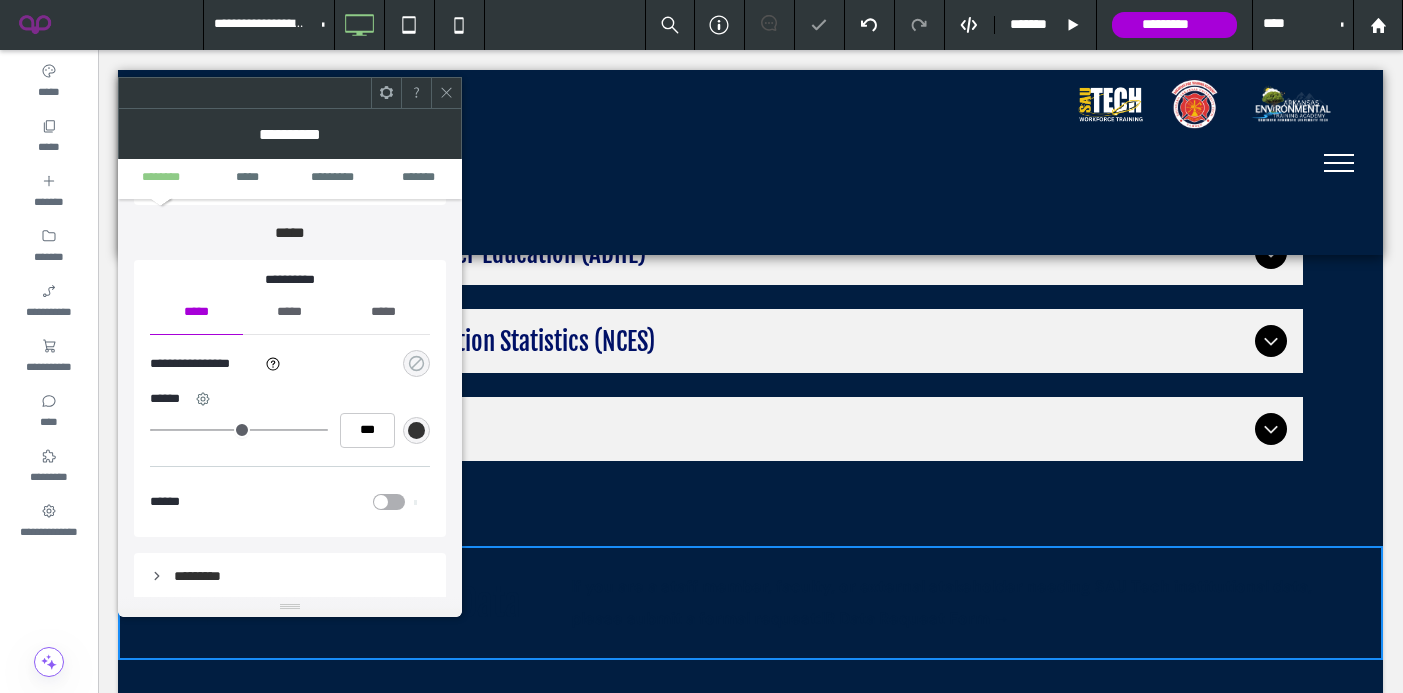 click 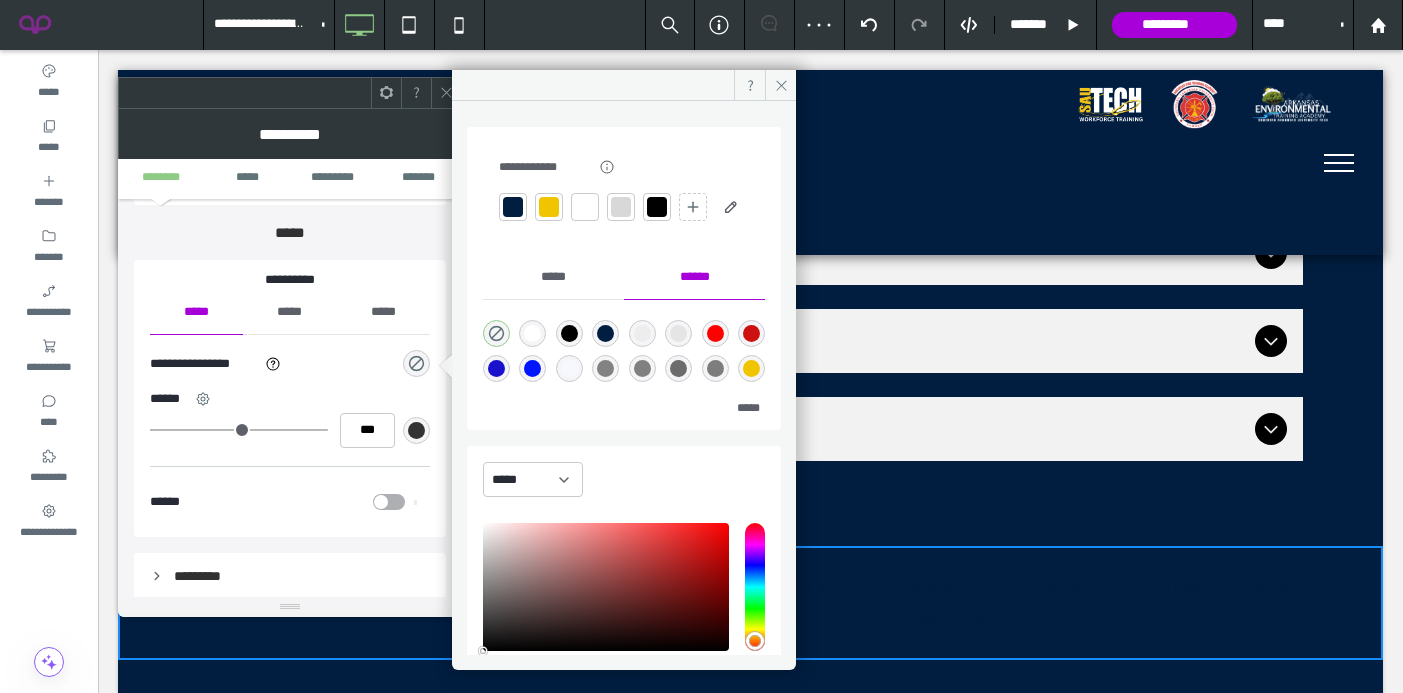 click at bounding box center (549, 207) 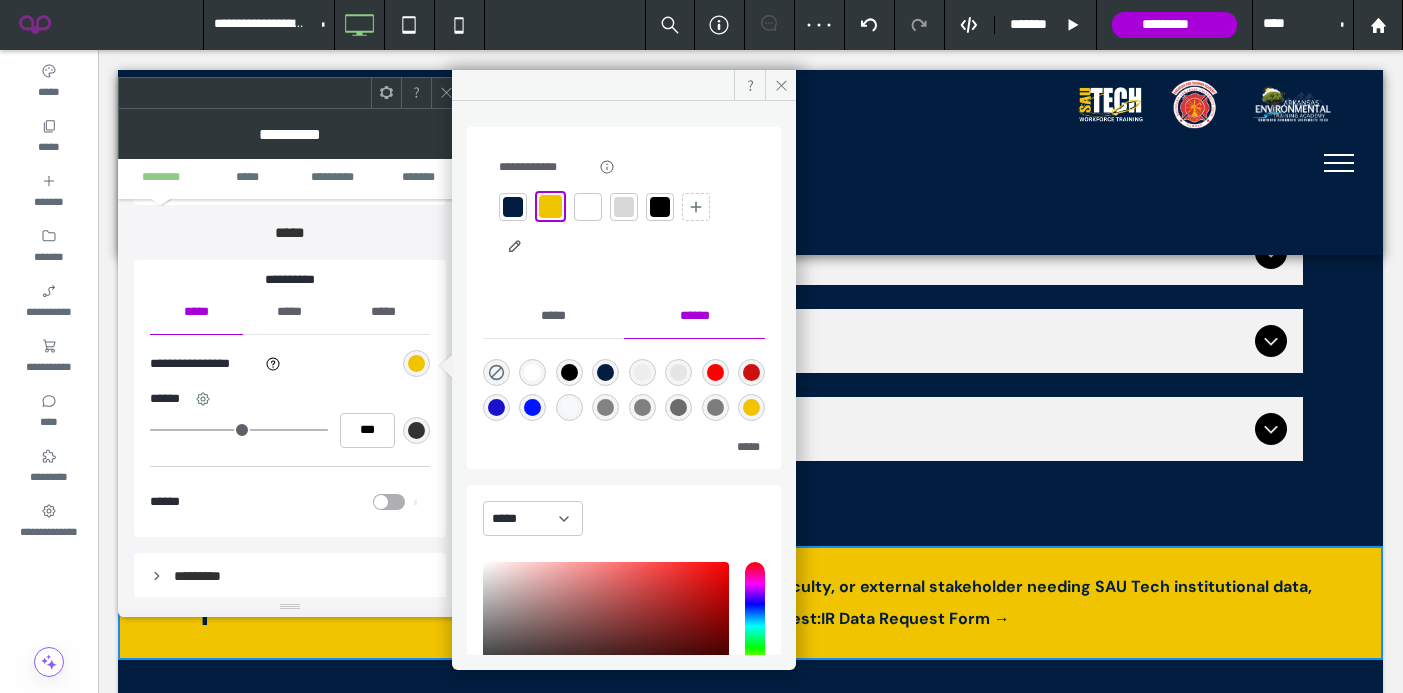 click 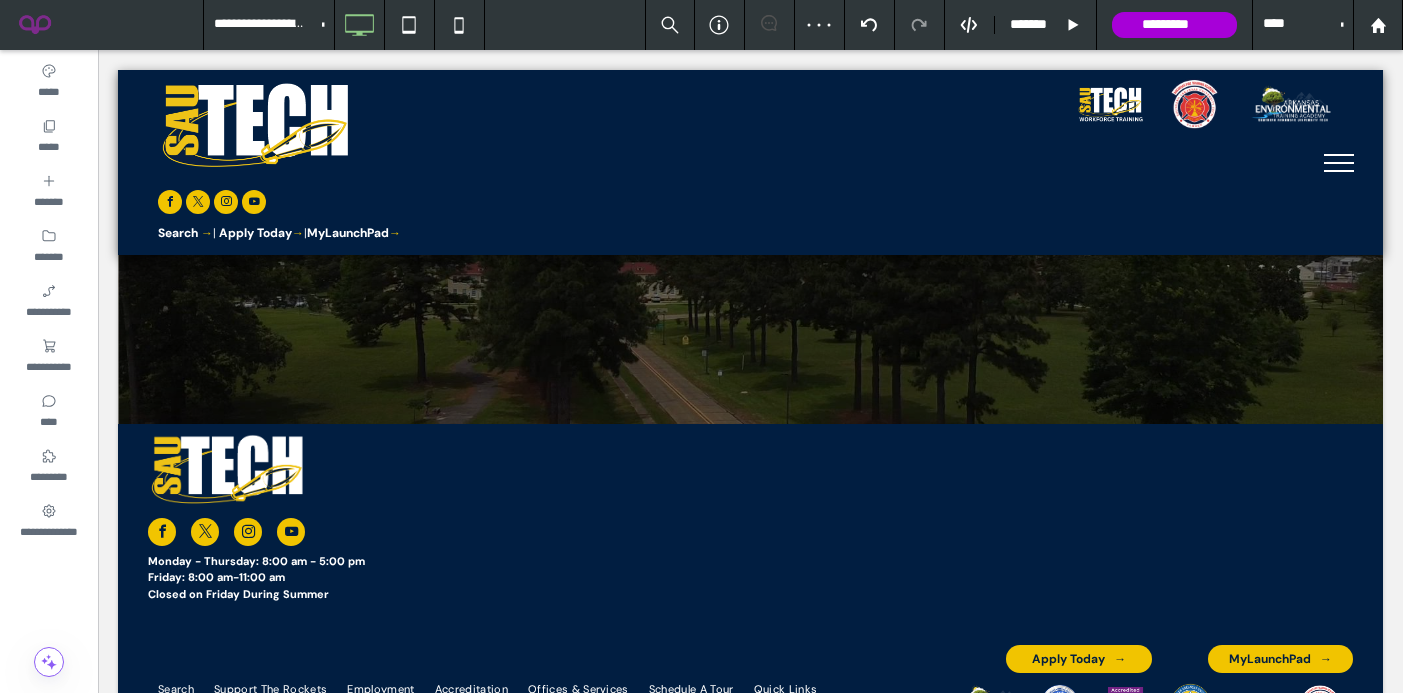 scroll, scrollTop: 2490, scrollLeft: 0, axis: vertical 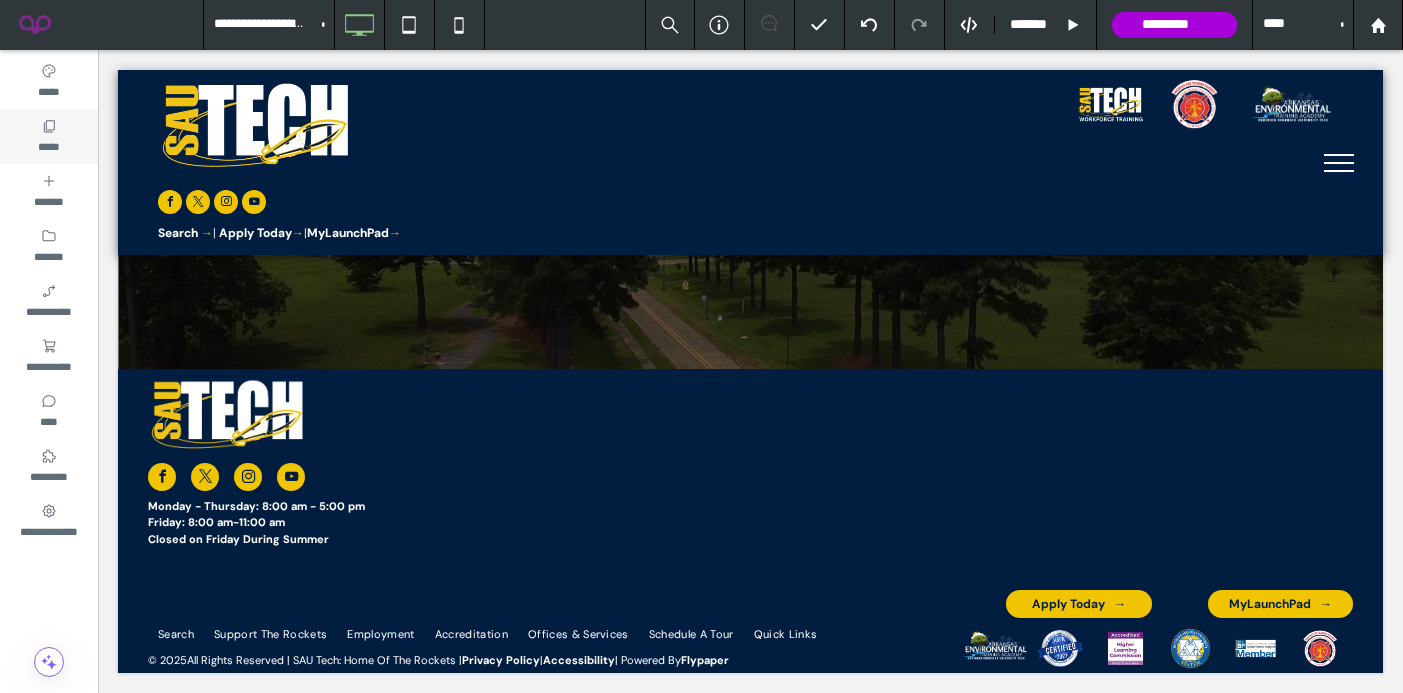 click on "*****" at bounding box center [49, 136] 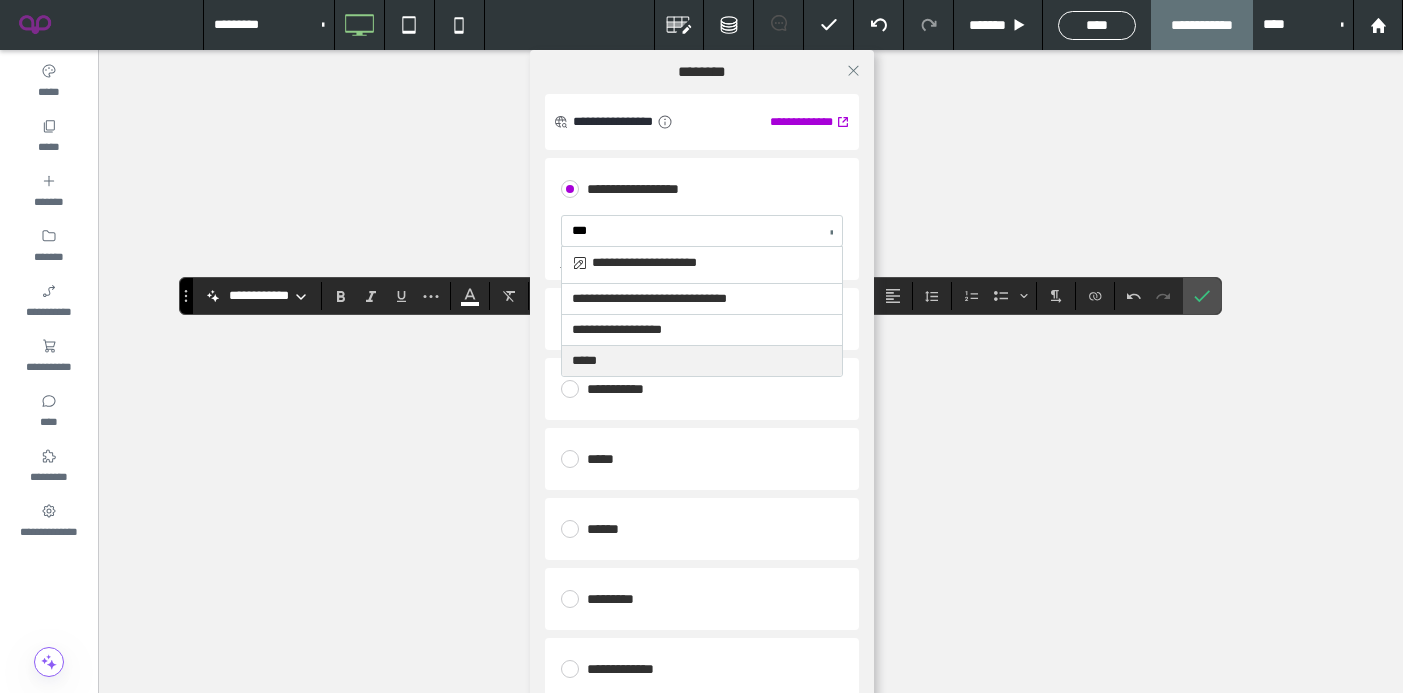 type 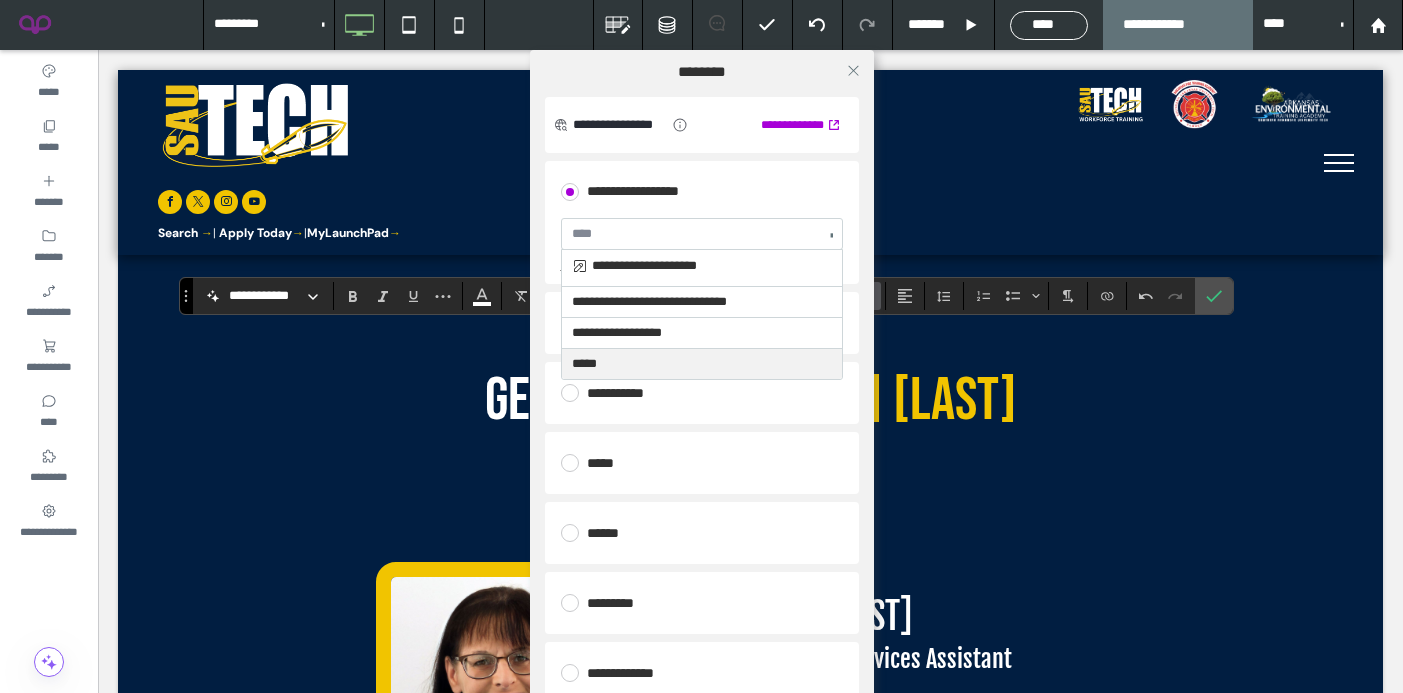 scroll, scrollTop: 1021, scrollLeft: 0, axis: vertical 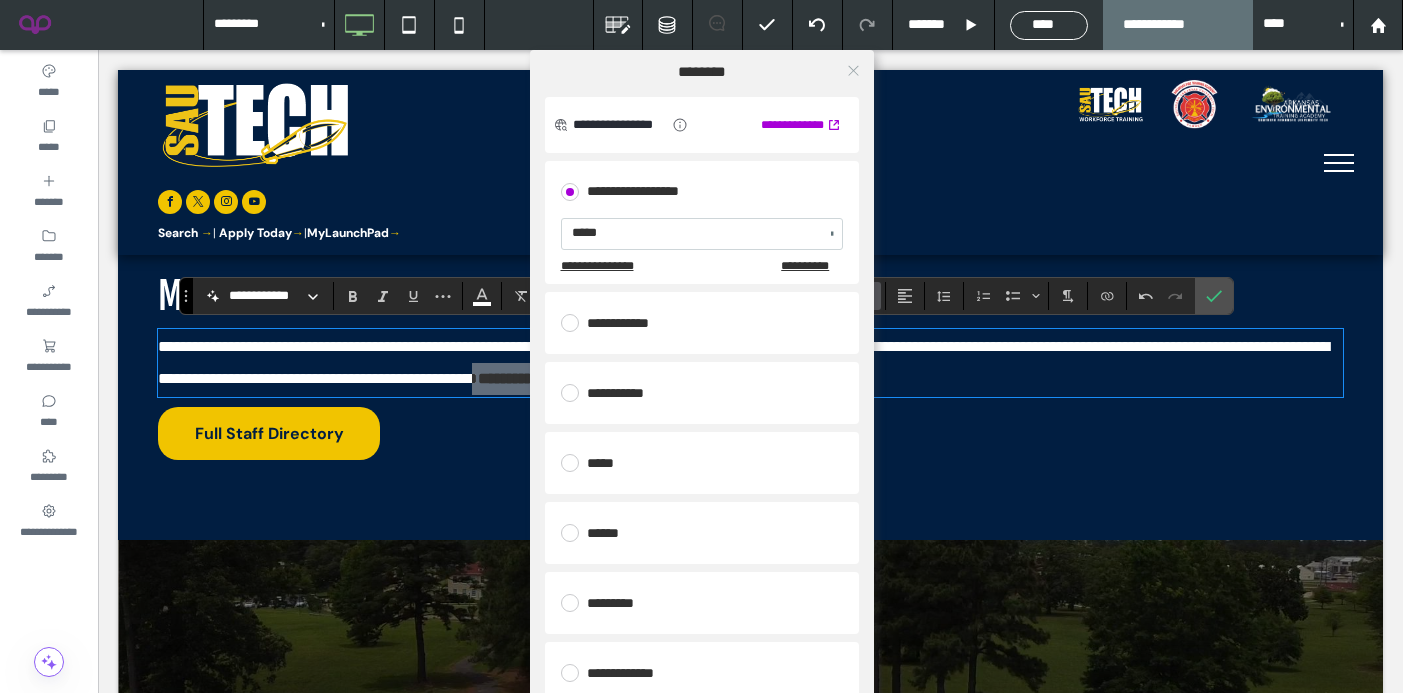 click 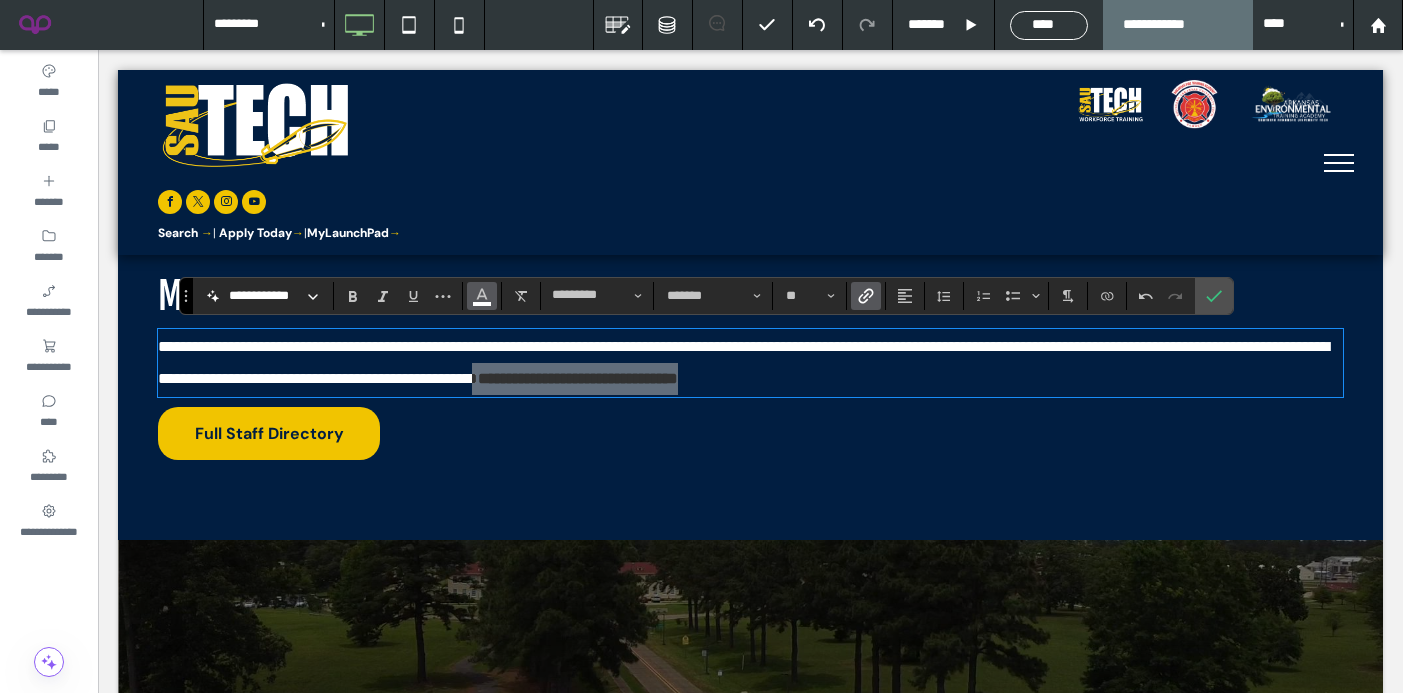 click 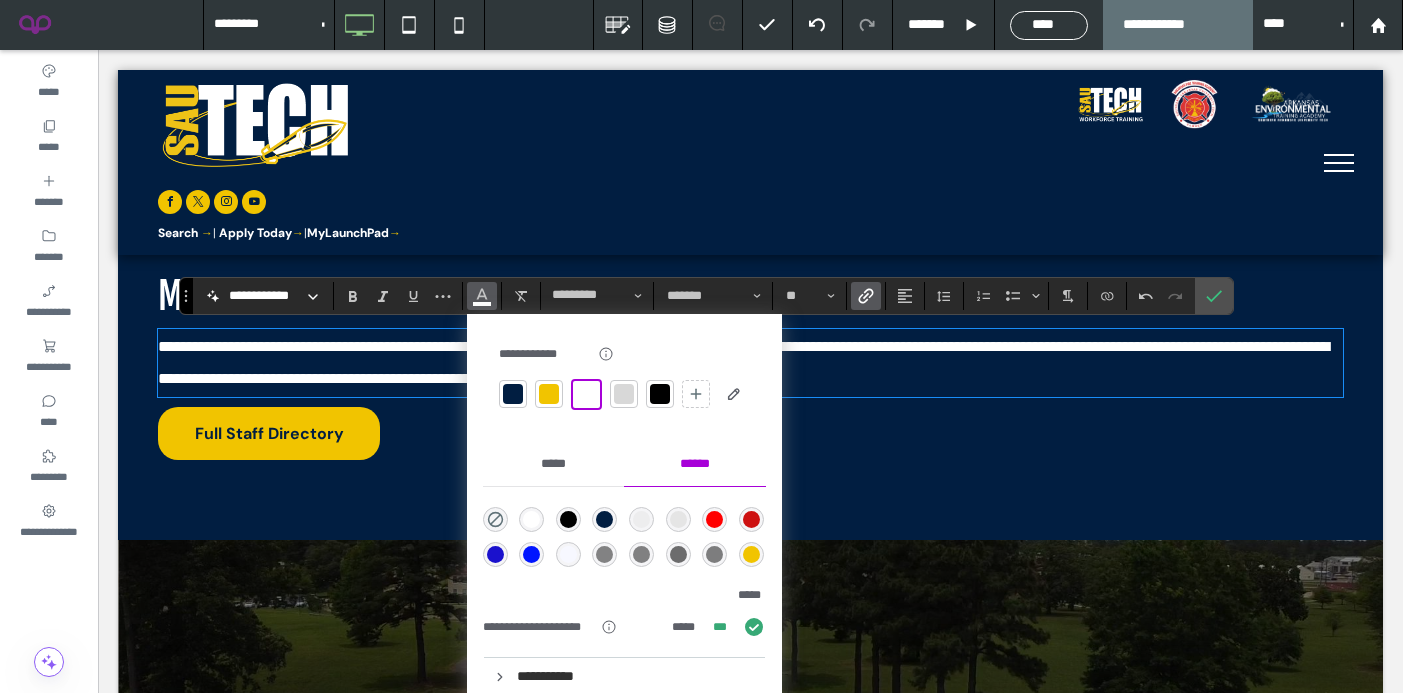 click at bounding box center [549, 394] 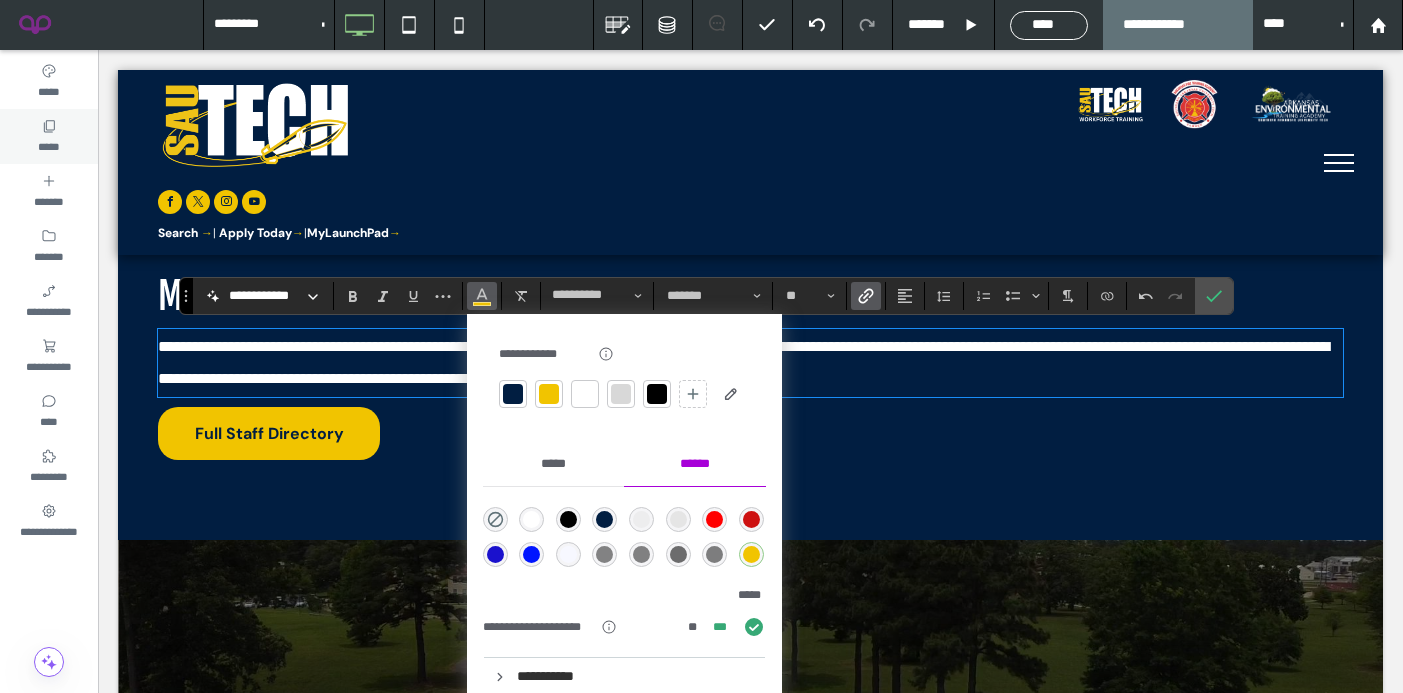 click on "*****" at bounding box center (49, 136) 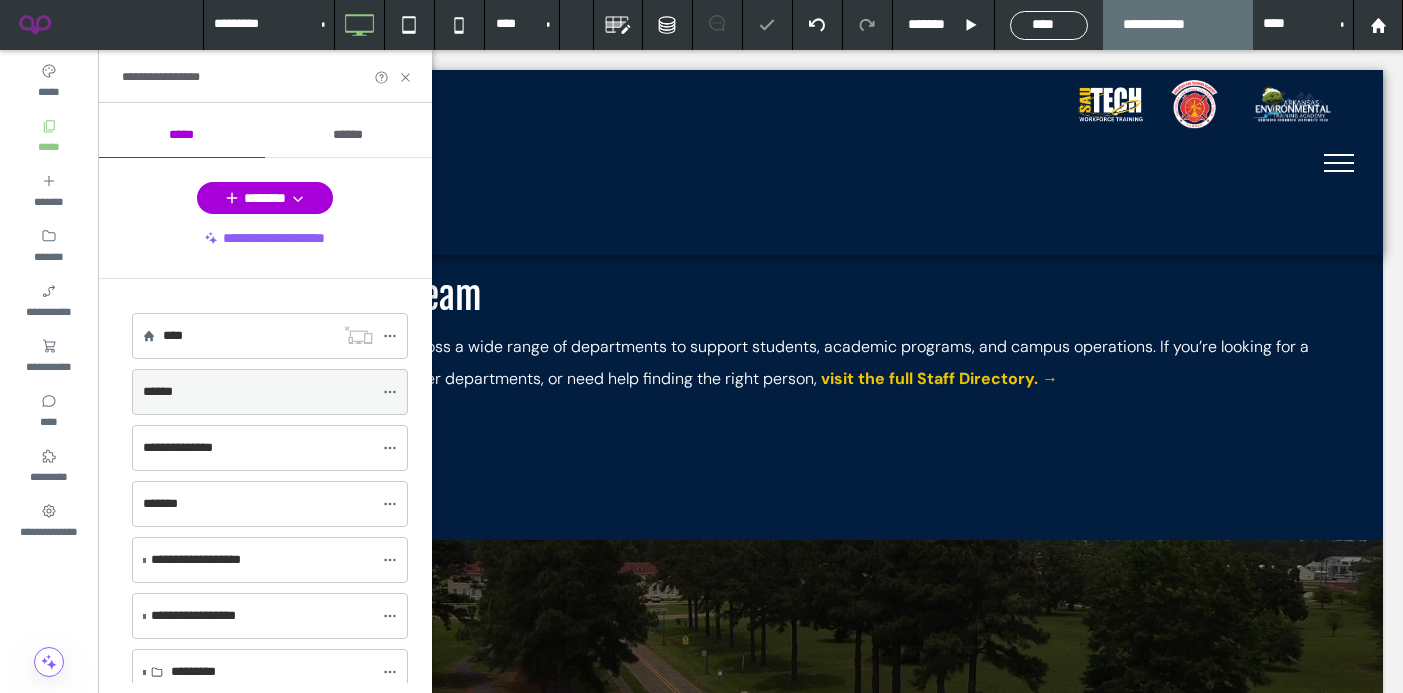 scroll, scrollTop: 838, scrollLeft: 0, axis: vertical 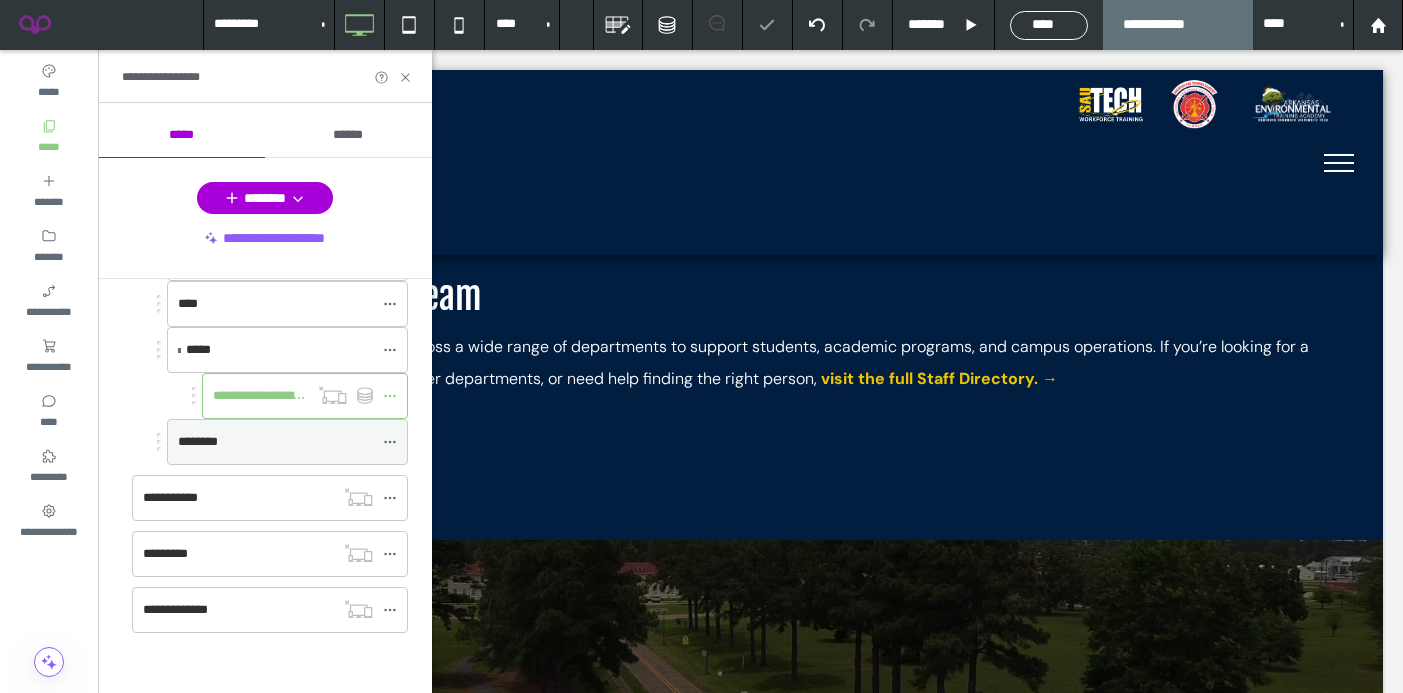 click on "********" at bounding box center [275, 442] 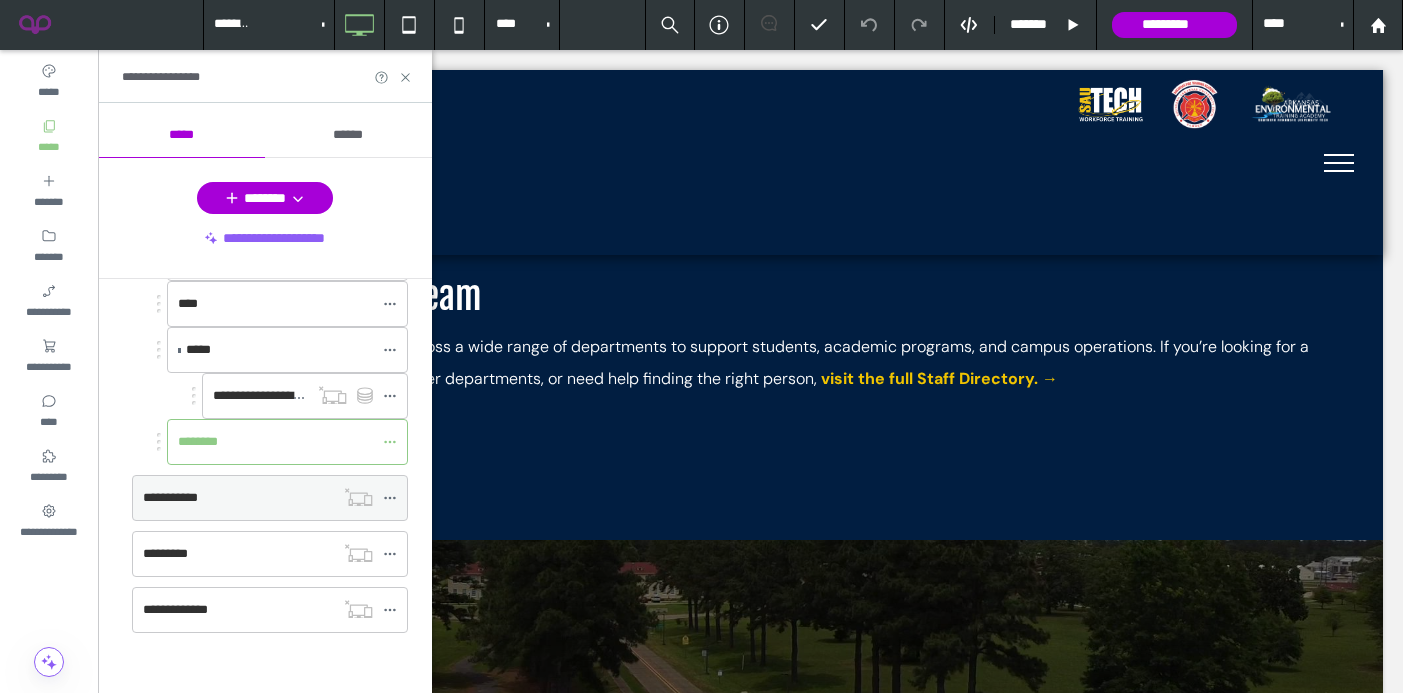 click on "**********" at bounding box center [238, 498] 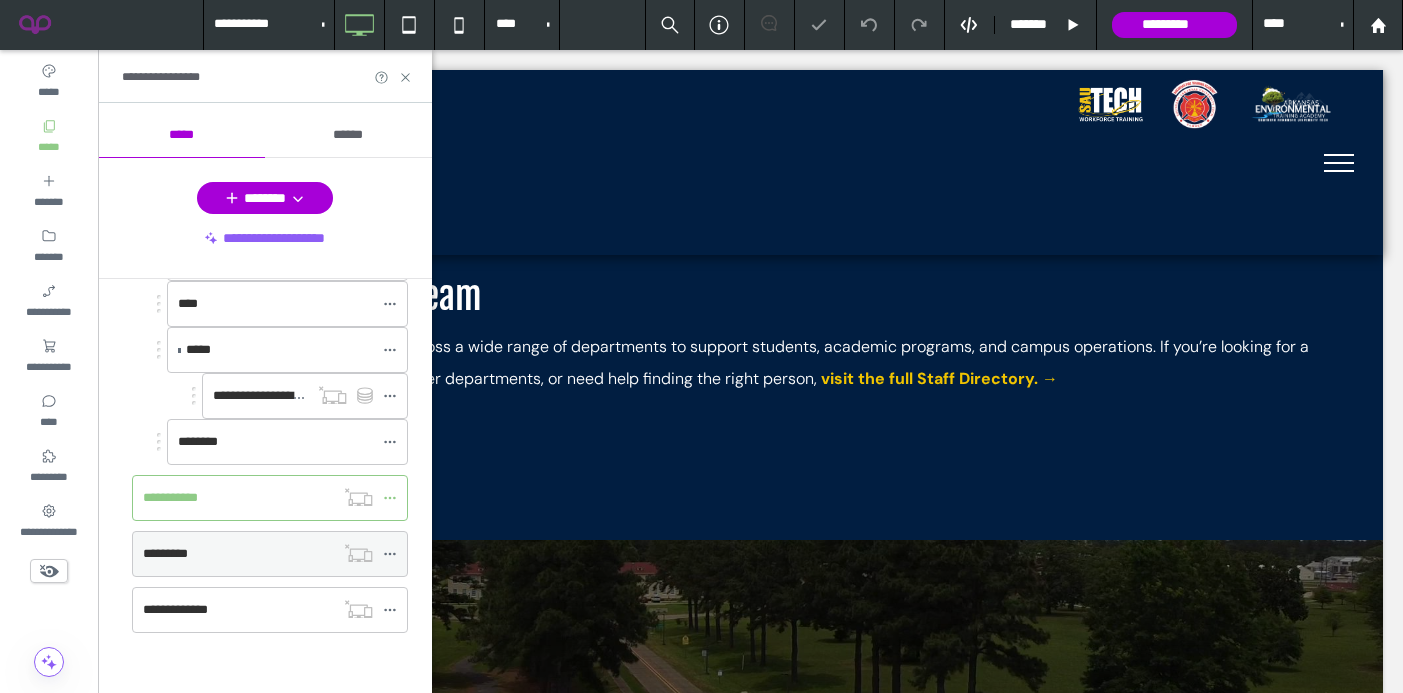 click on "*********" at bounding box center (238, 554) 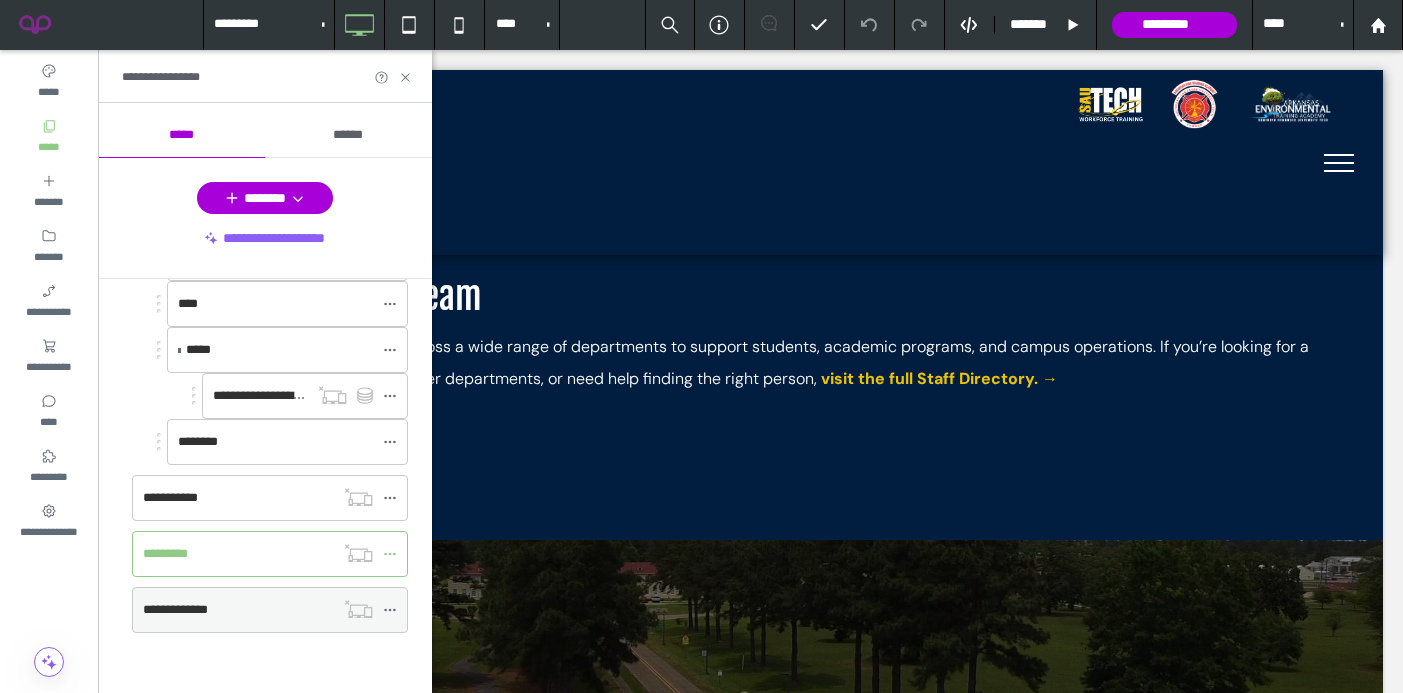 click on "**********" at bounding box center [238, 610] 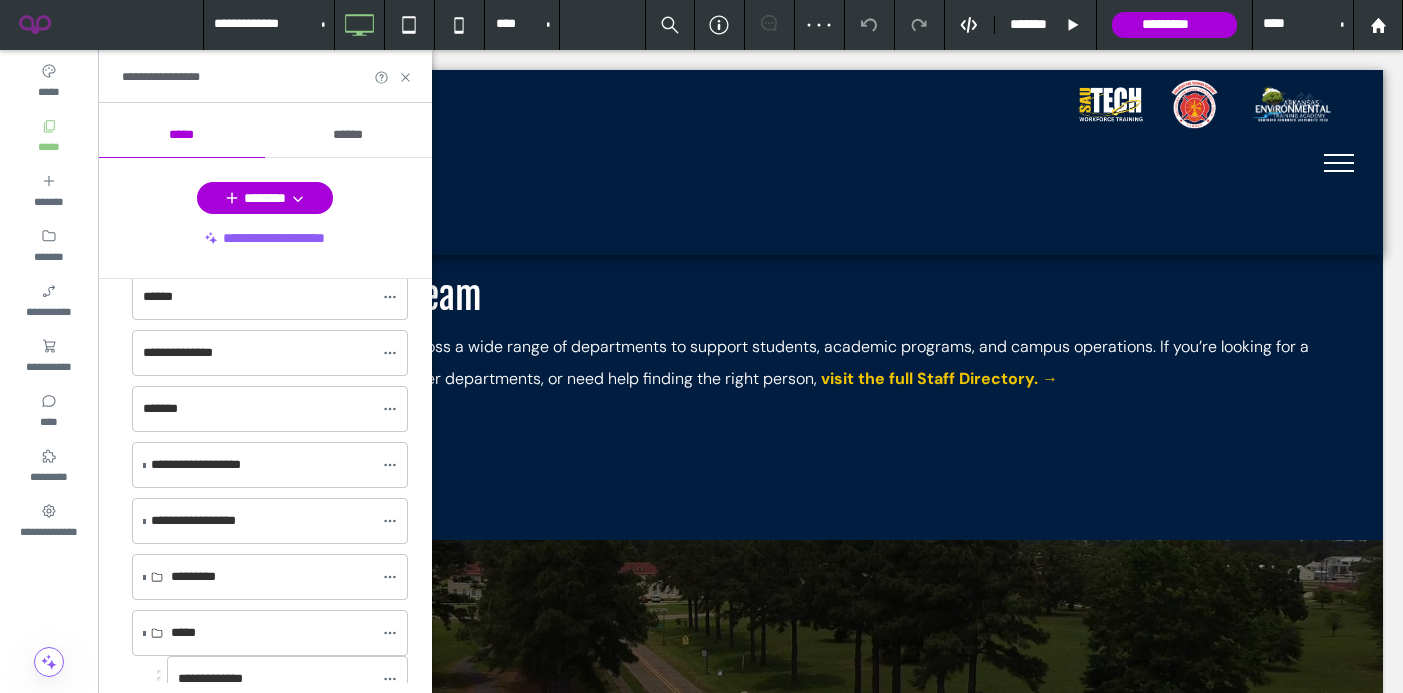scroll, scrollTop: 0, scrollLeft: 0, axis: both 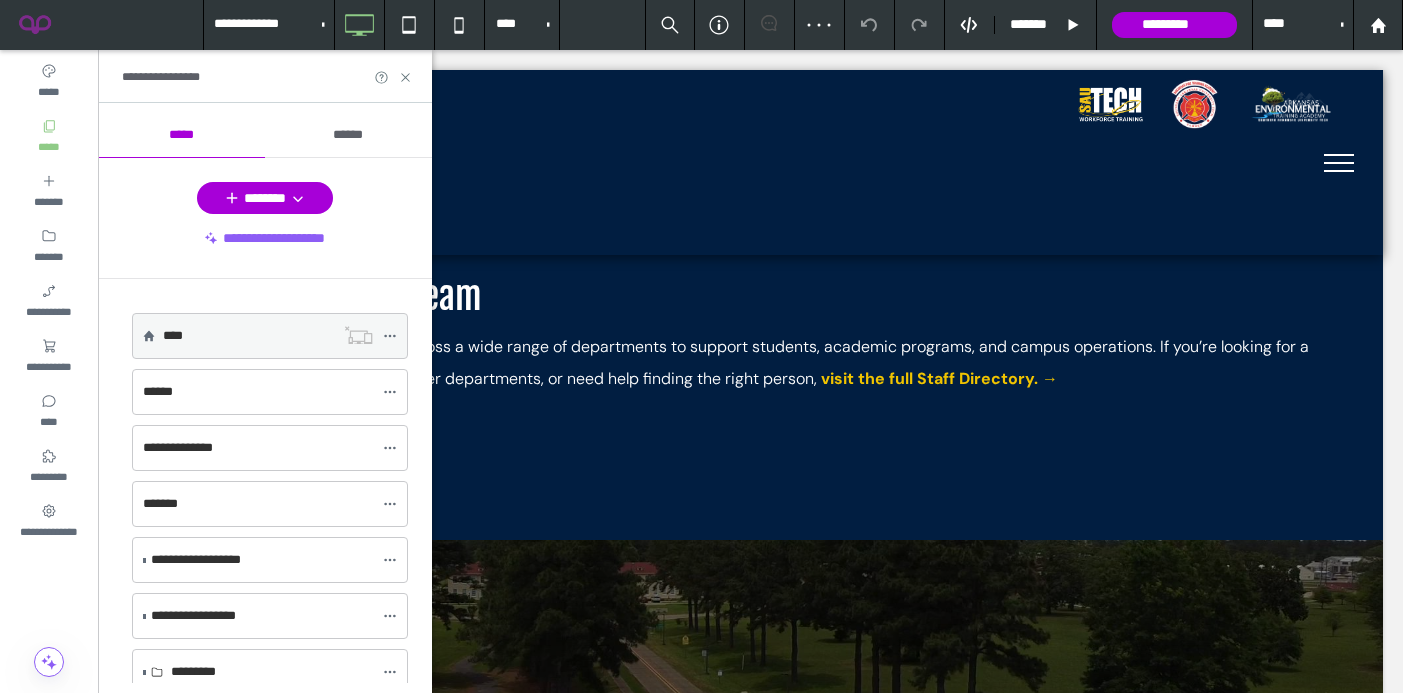 click on "****" at bounding box center (173, 335) 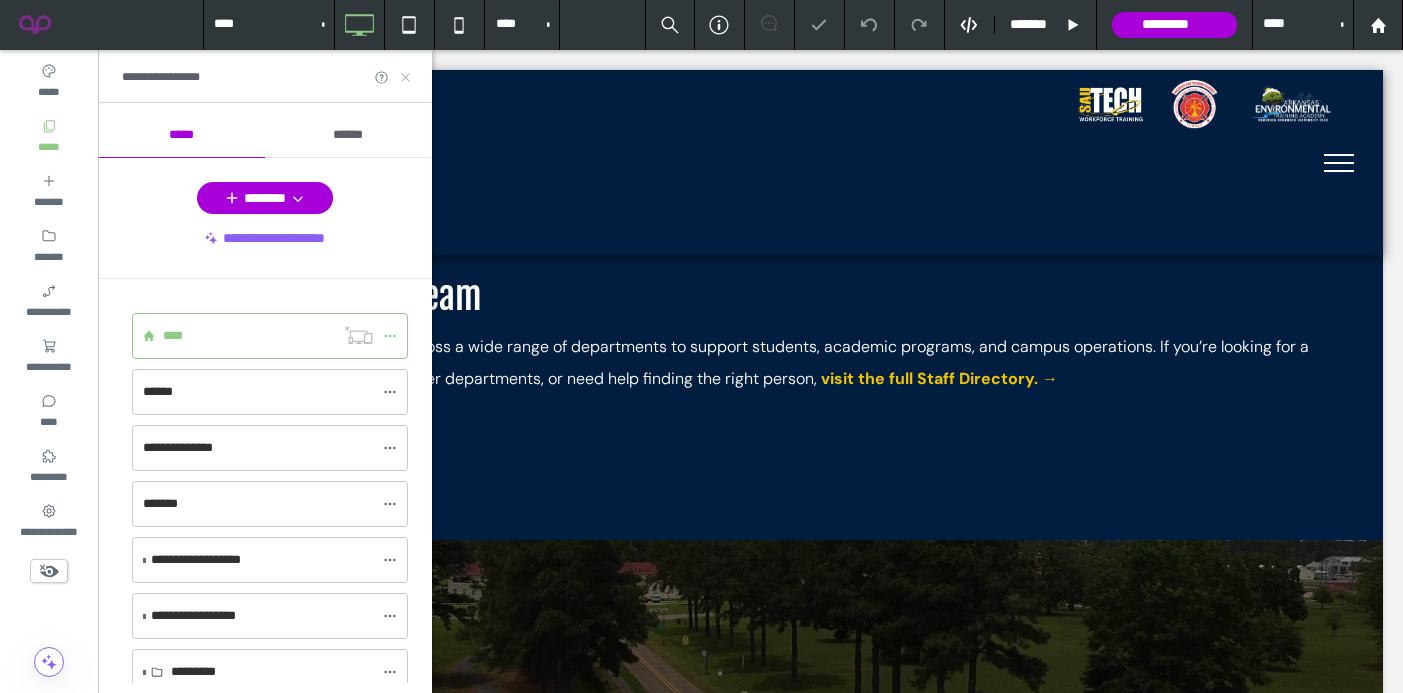 click 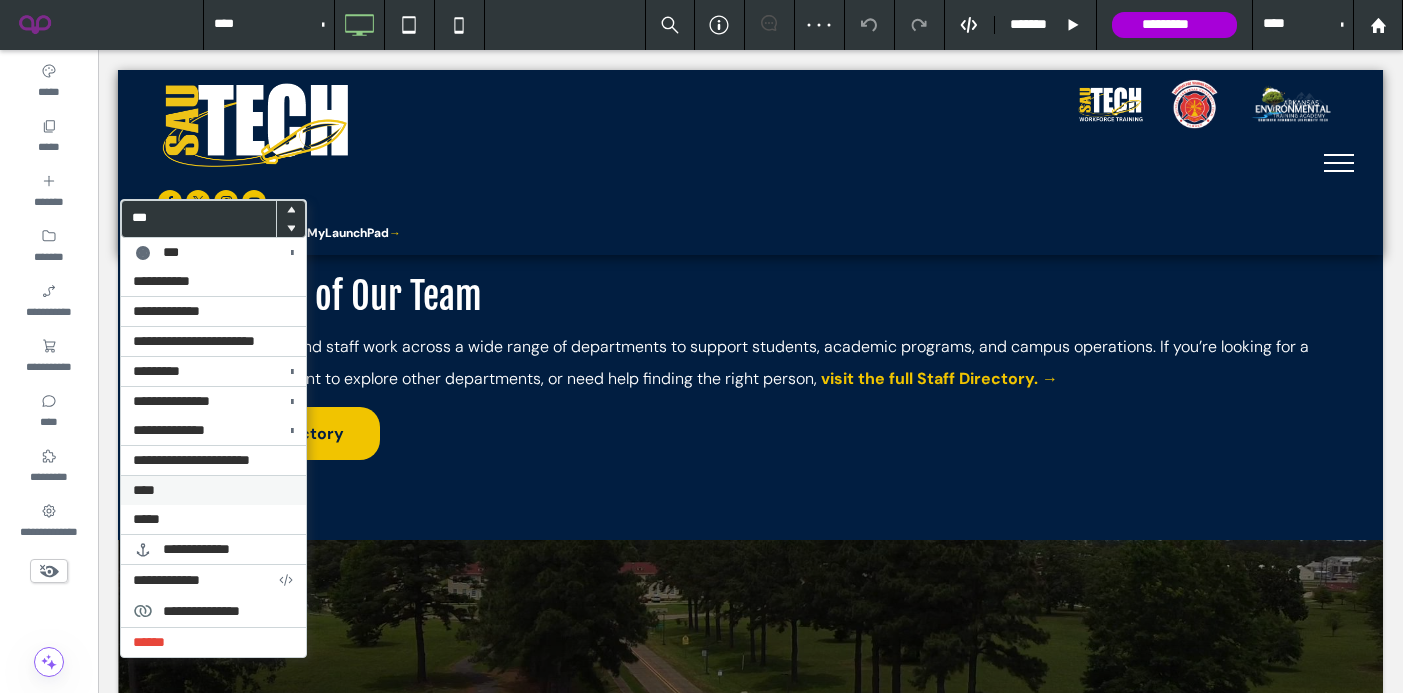 click on "****" at bounding box center [213, 490] 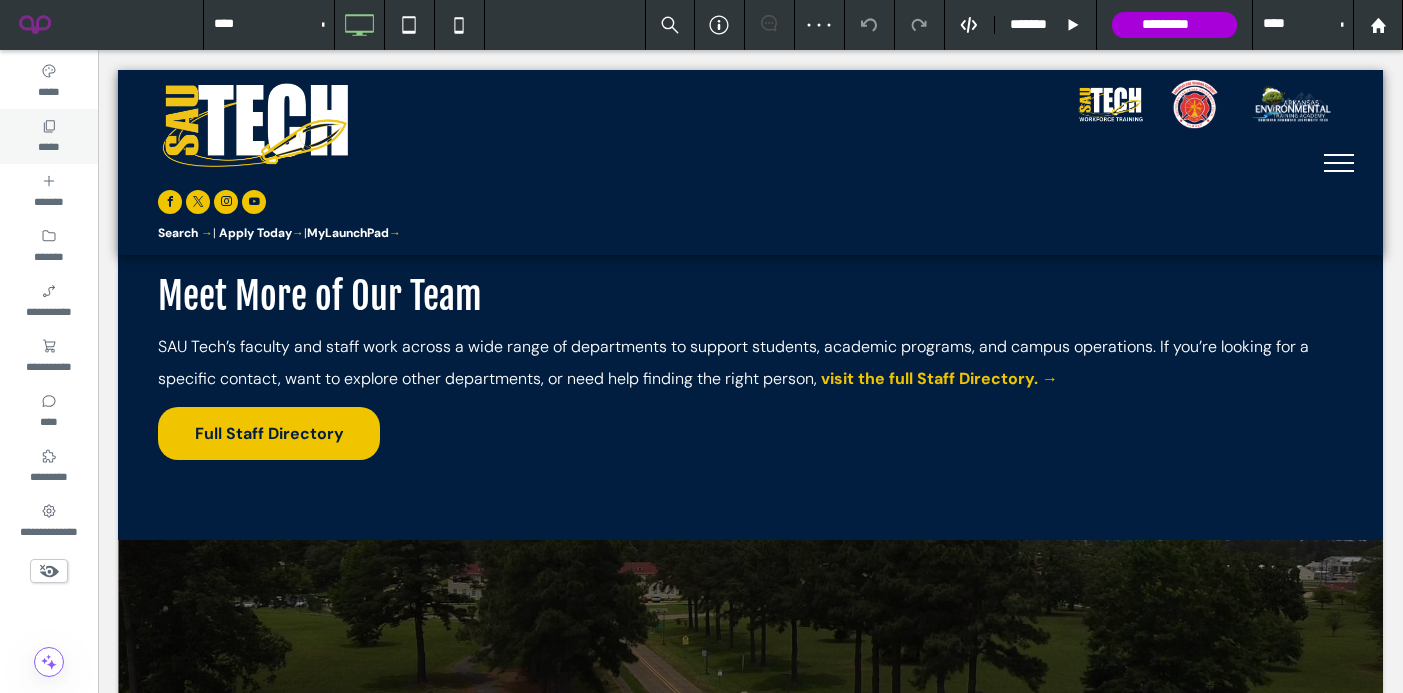 click 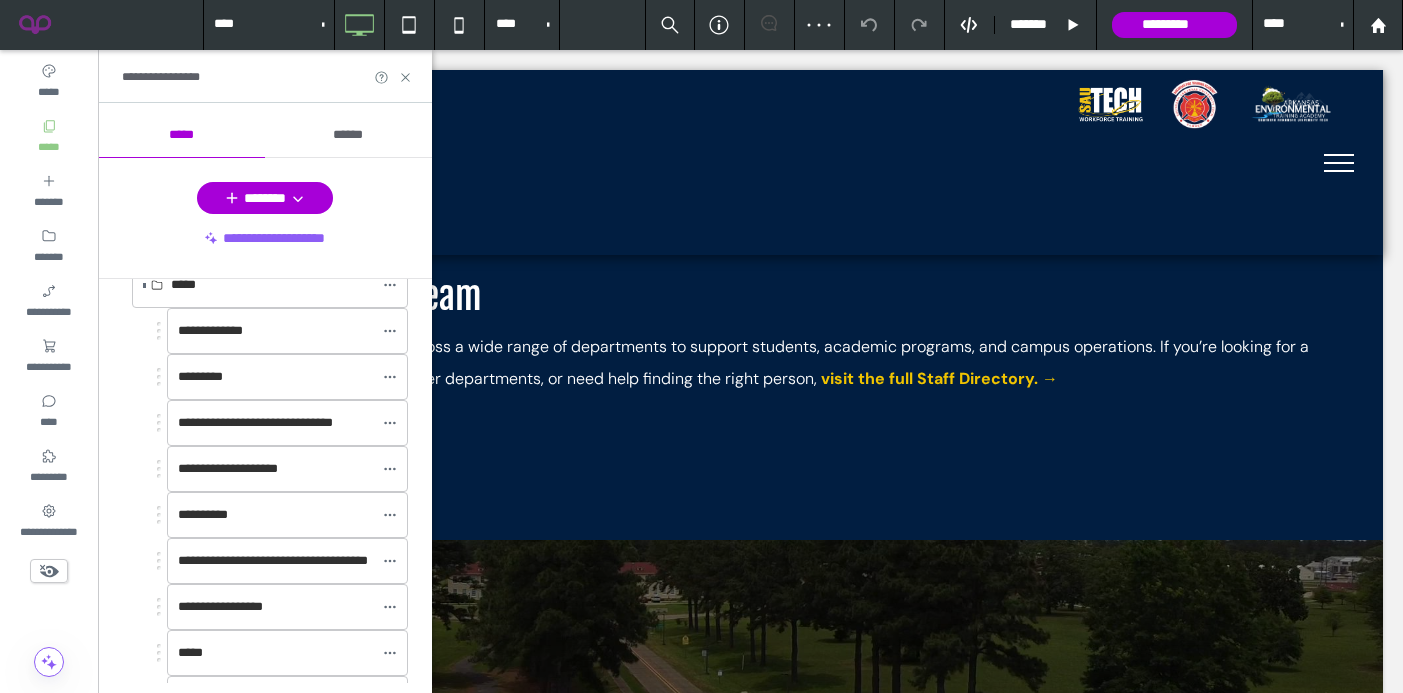 scroll, scrollTop: 838, scrollLeft: 0, axis: vertical 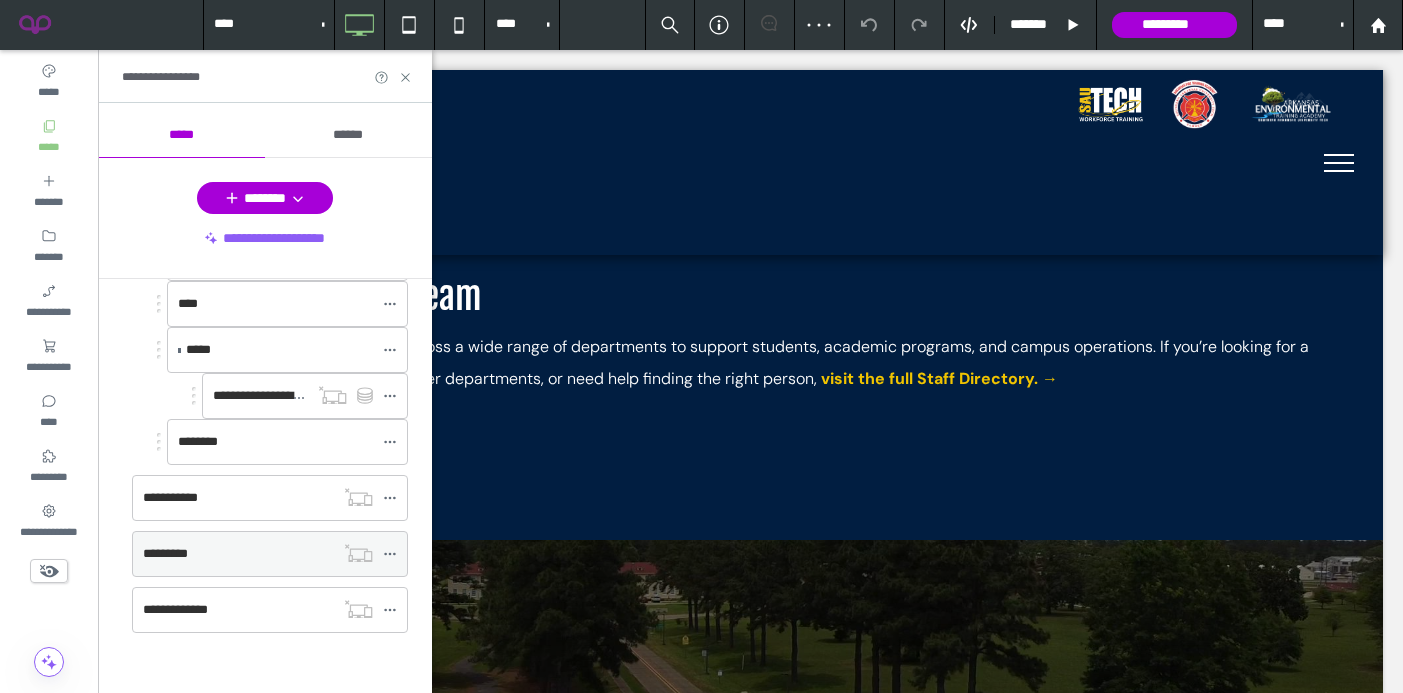 click on "*********" at bounding box center [238, 554] 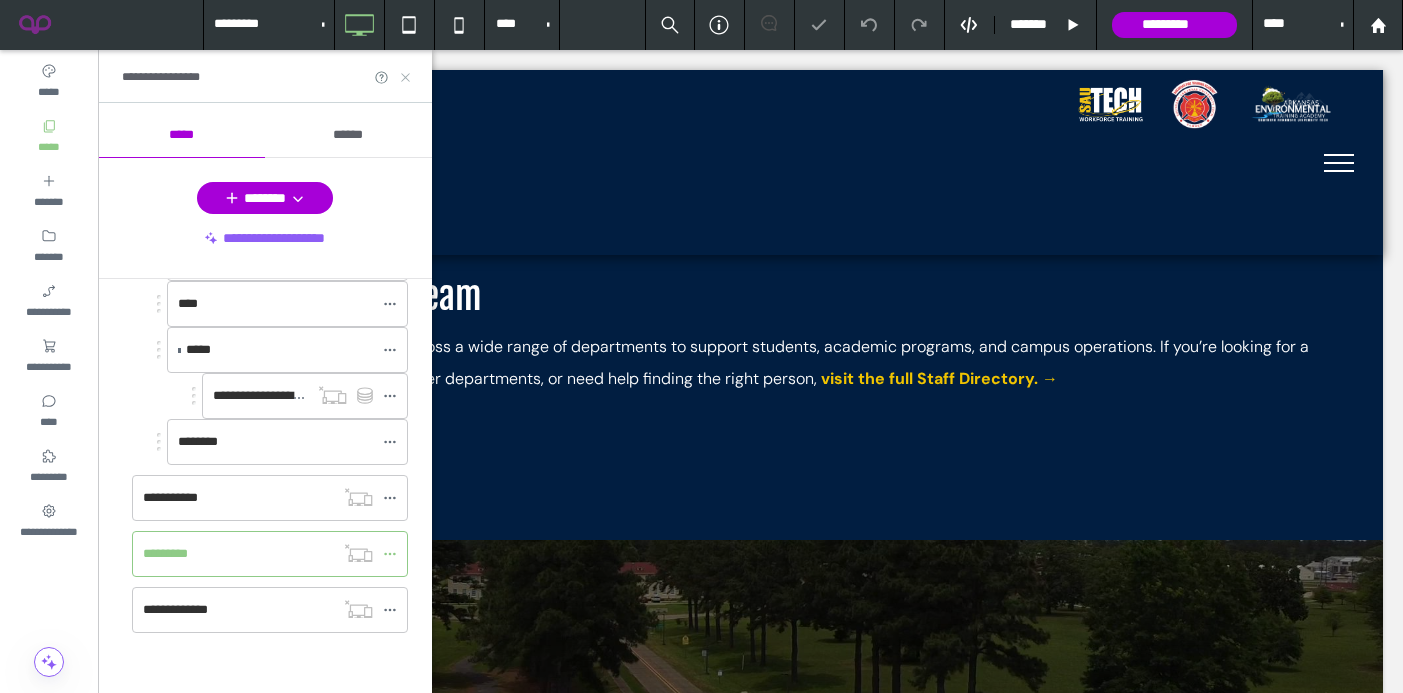 click 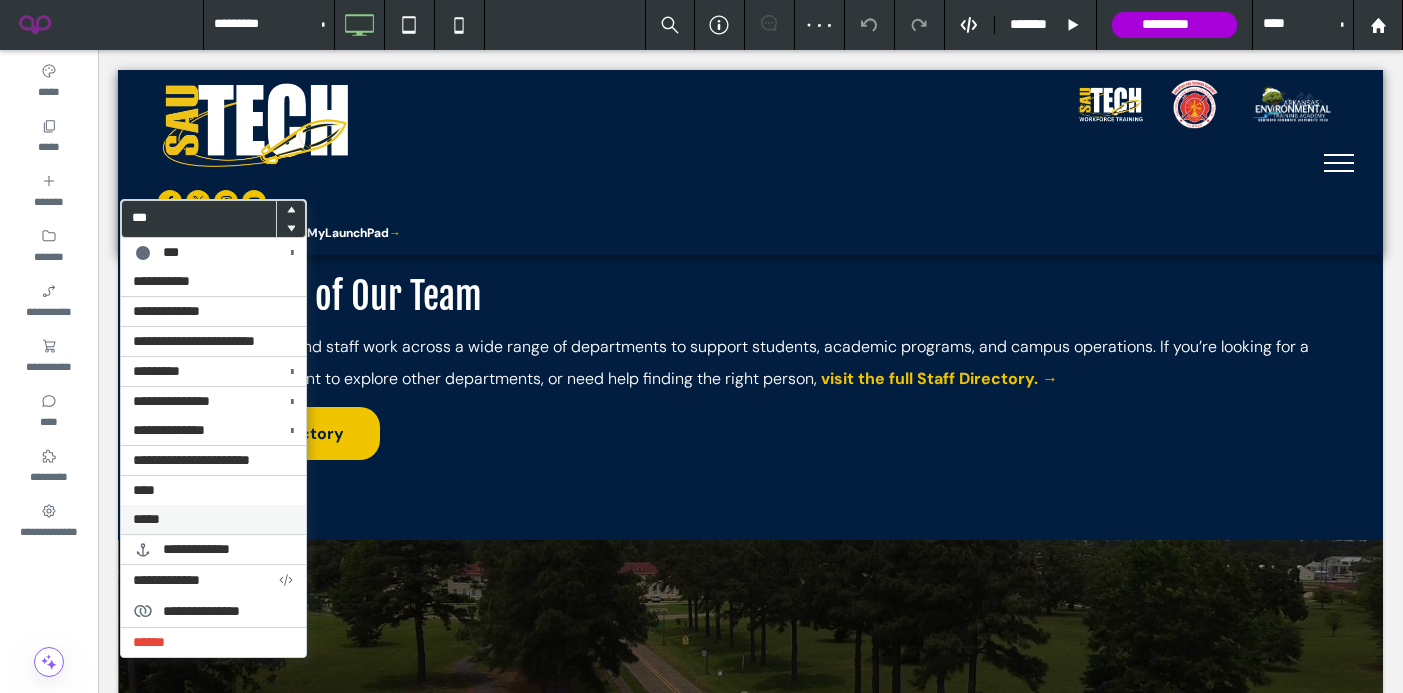 click on "*****" at bounding box center [213, 519] 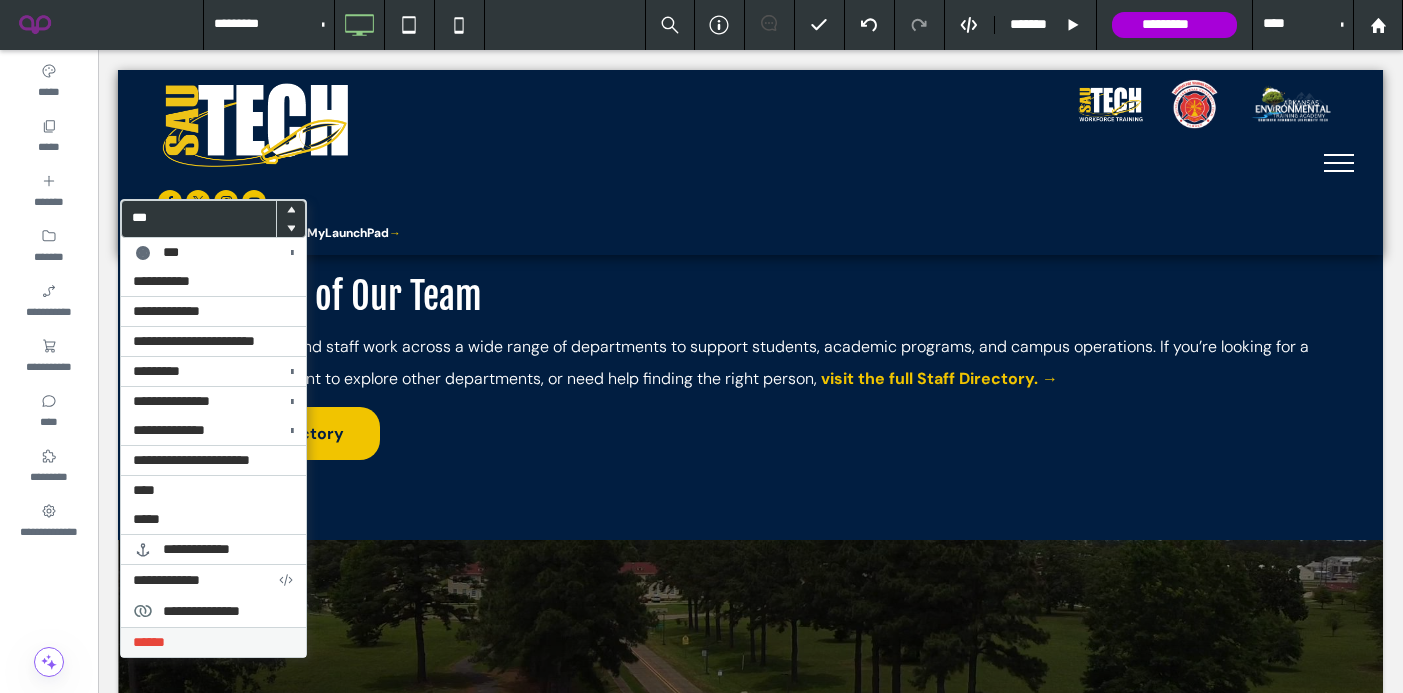 click on "******" at bounding box center [149, 642] 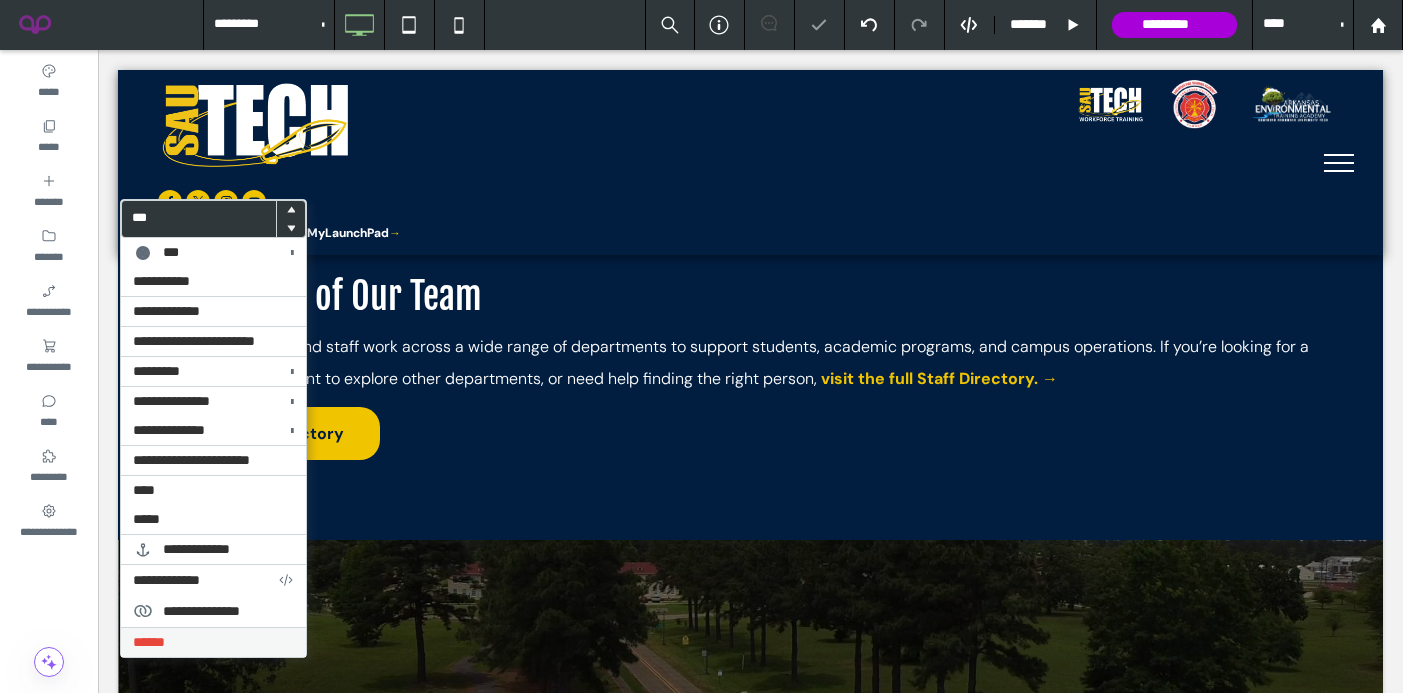 click on "******" at bounding box center [149, 642] 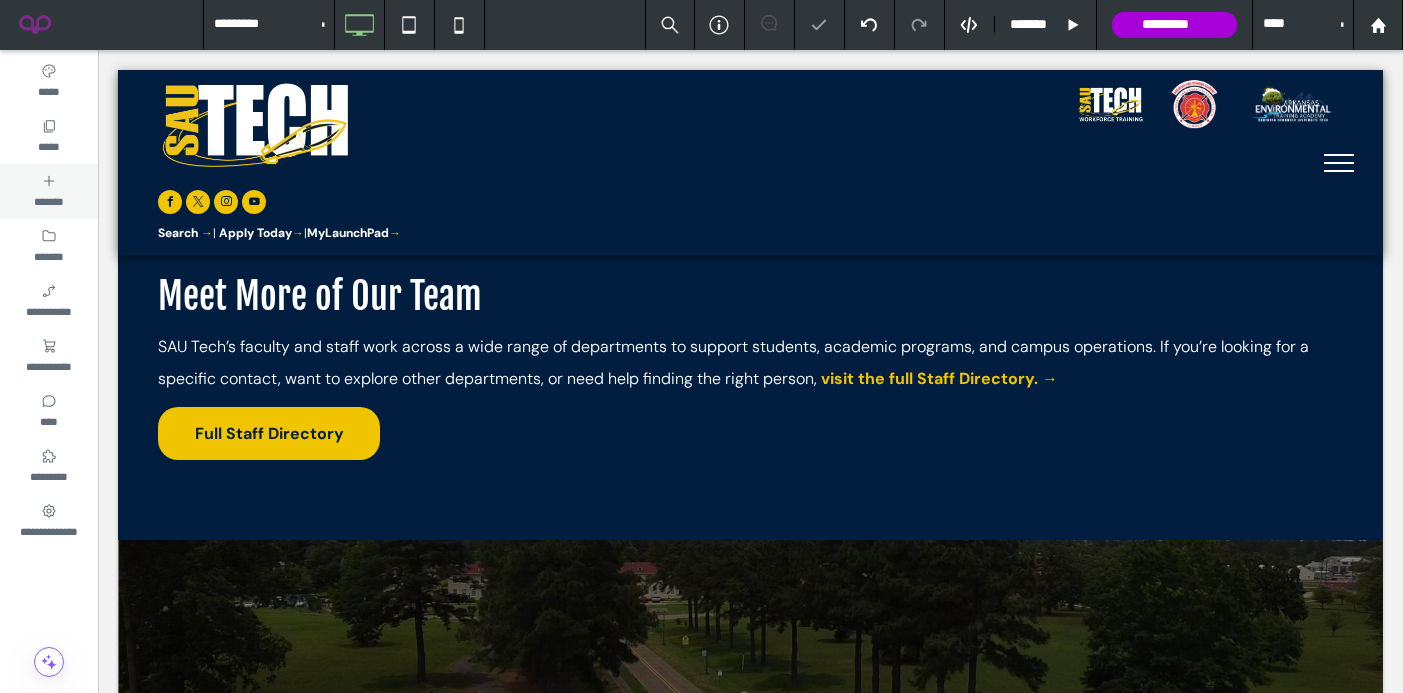 click on "*****" at bounding box center [48, 145] 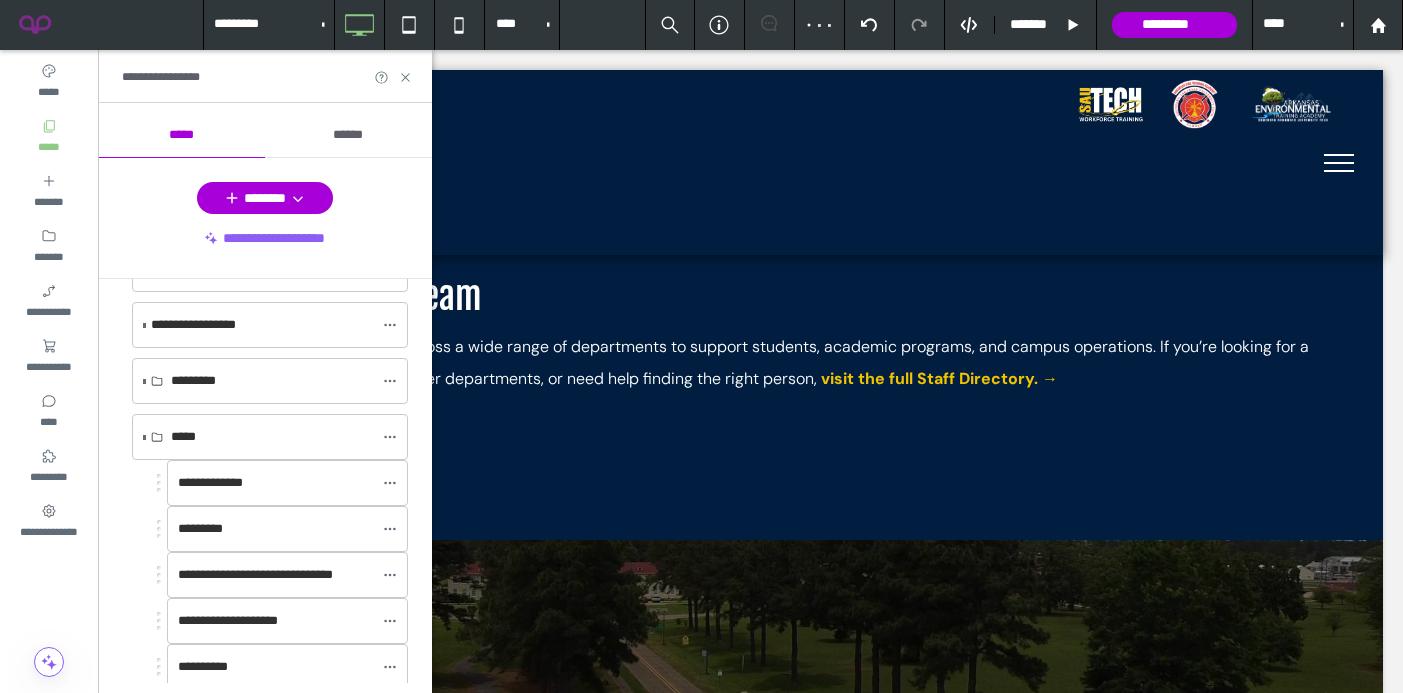 scroll, scrollTop: 838, scrollLeft: 0, axis: vertical 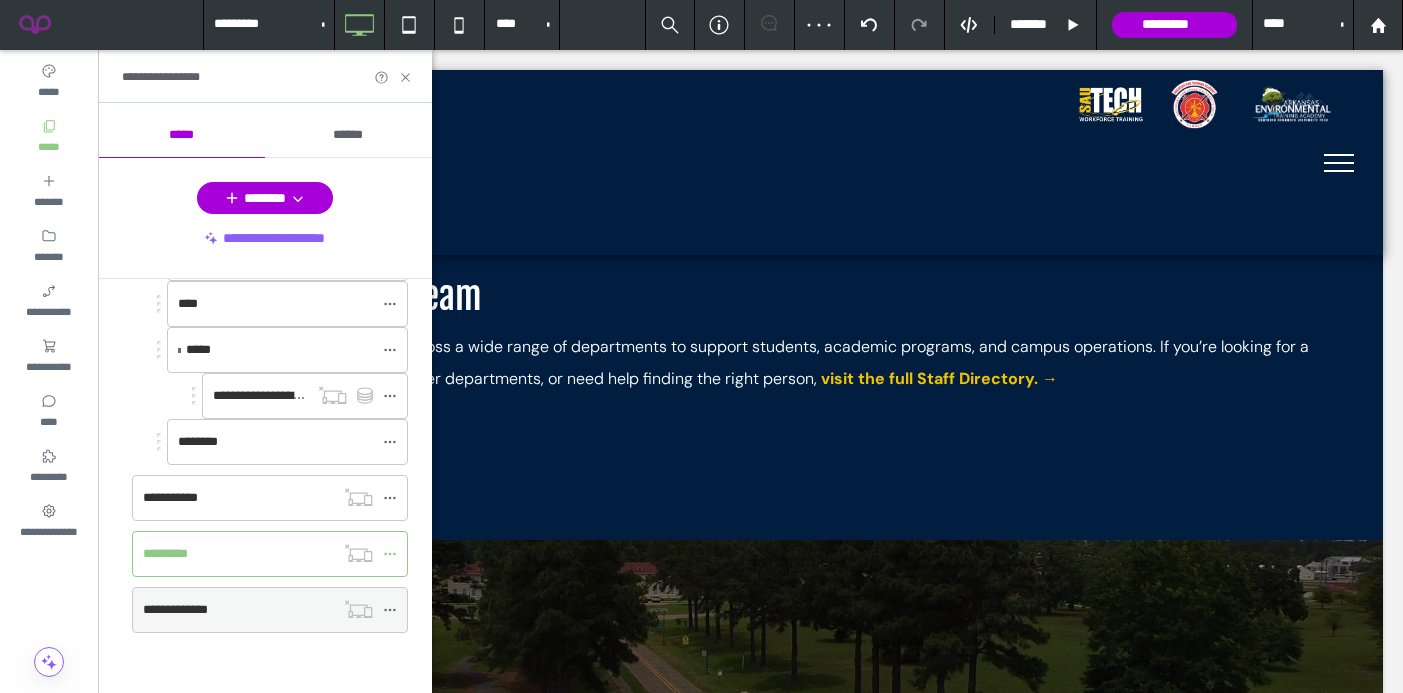 click on "**********" at bounding box center (238, 610) 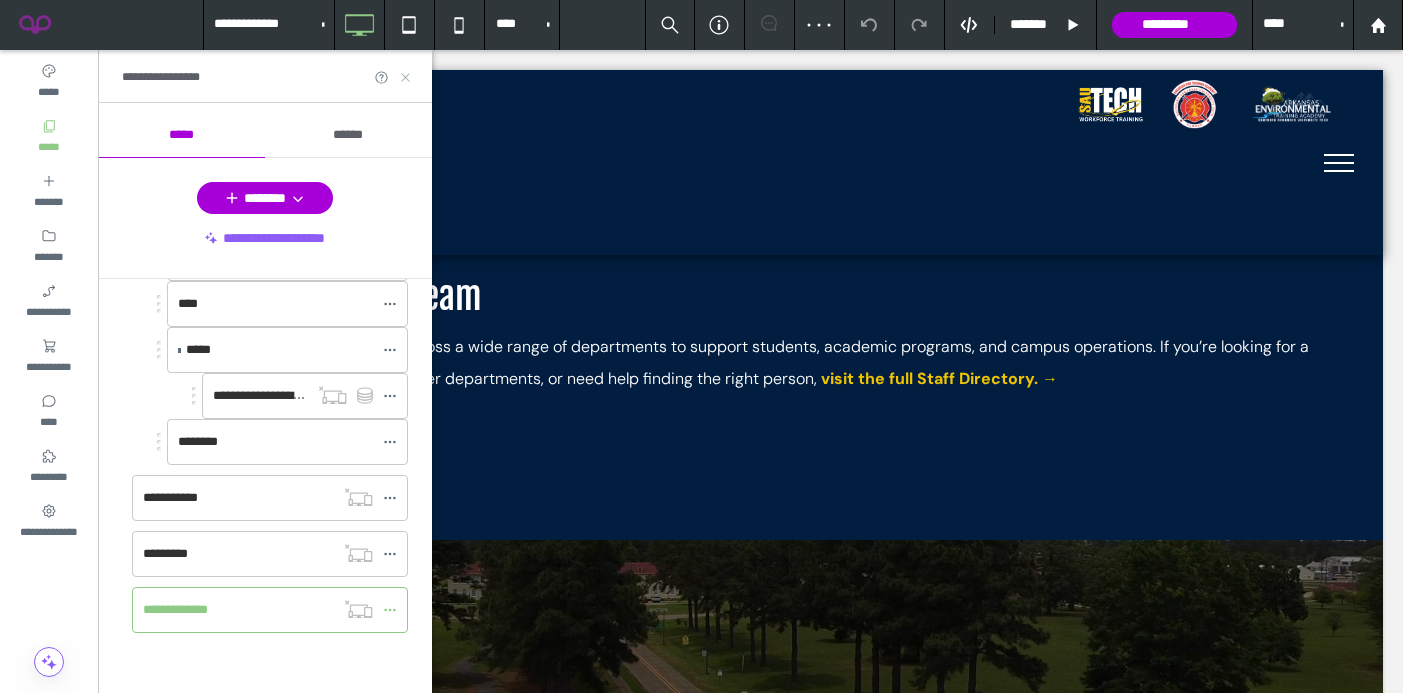 click 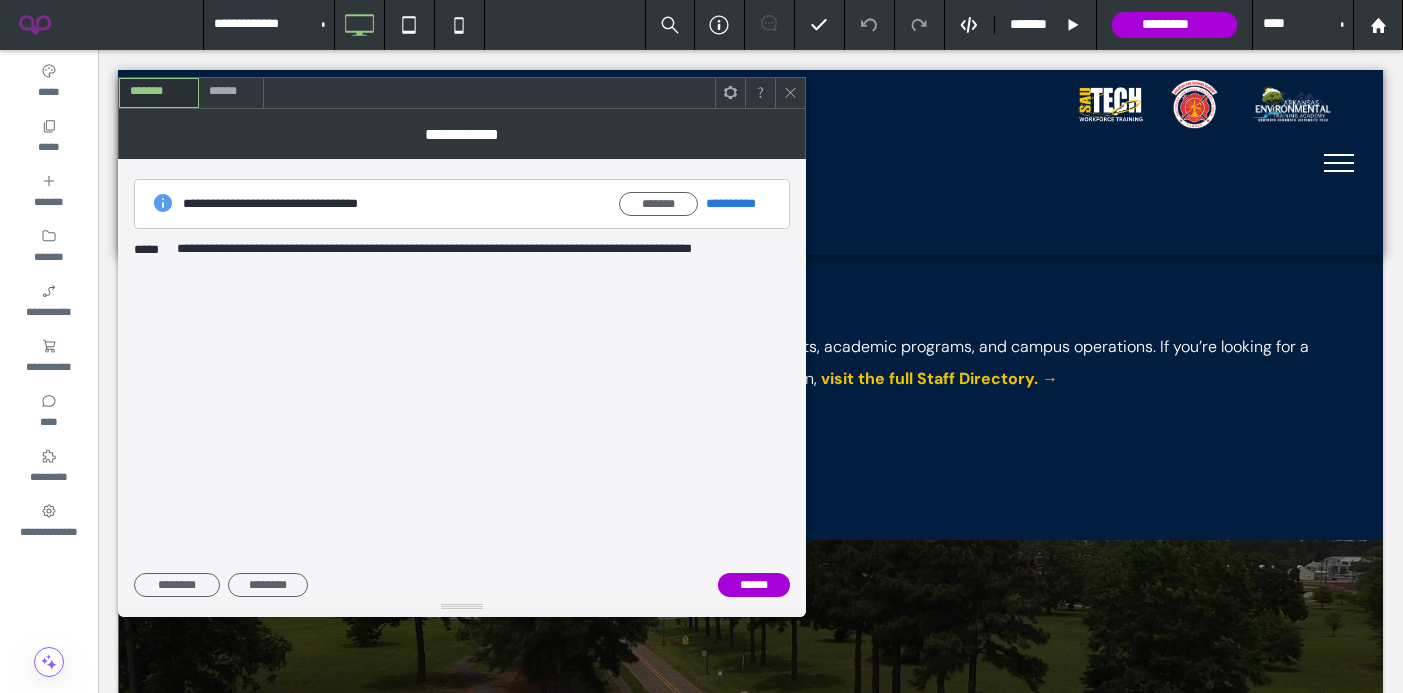 click on "******" at bounding box center [231, 92] 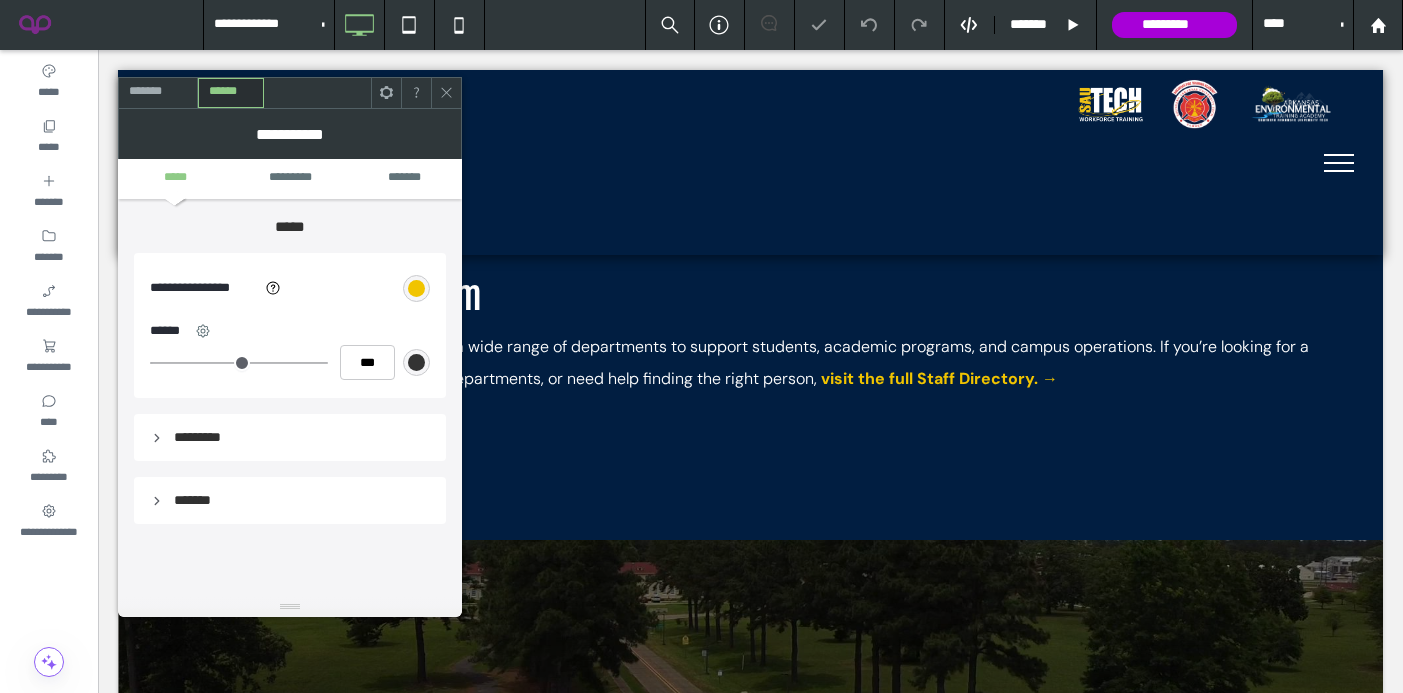 click on "***** ********* *******" at bounding box center [290, 179] 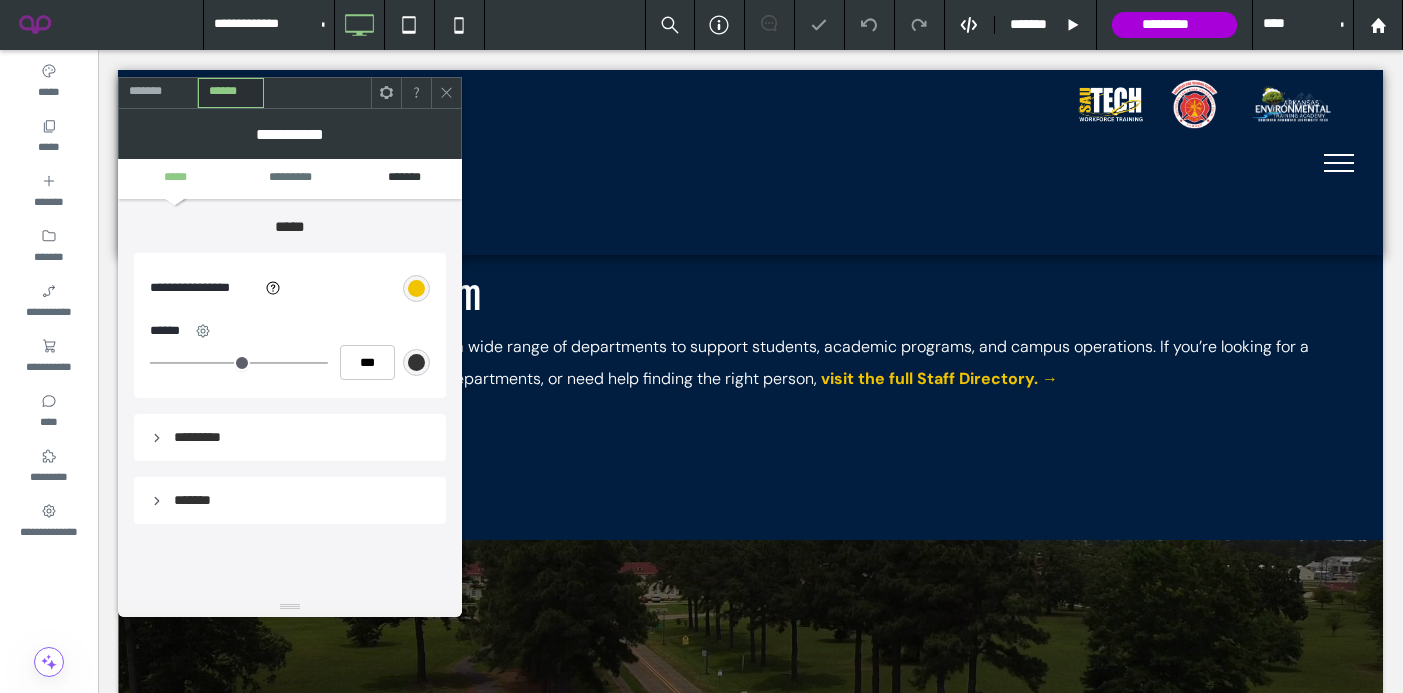 click on "*******" at bounding box center [405, 178] 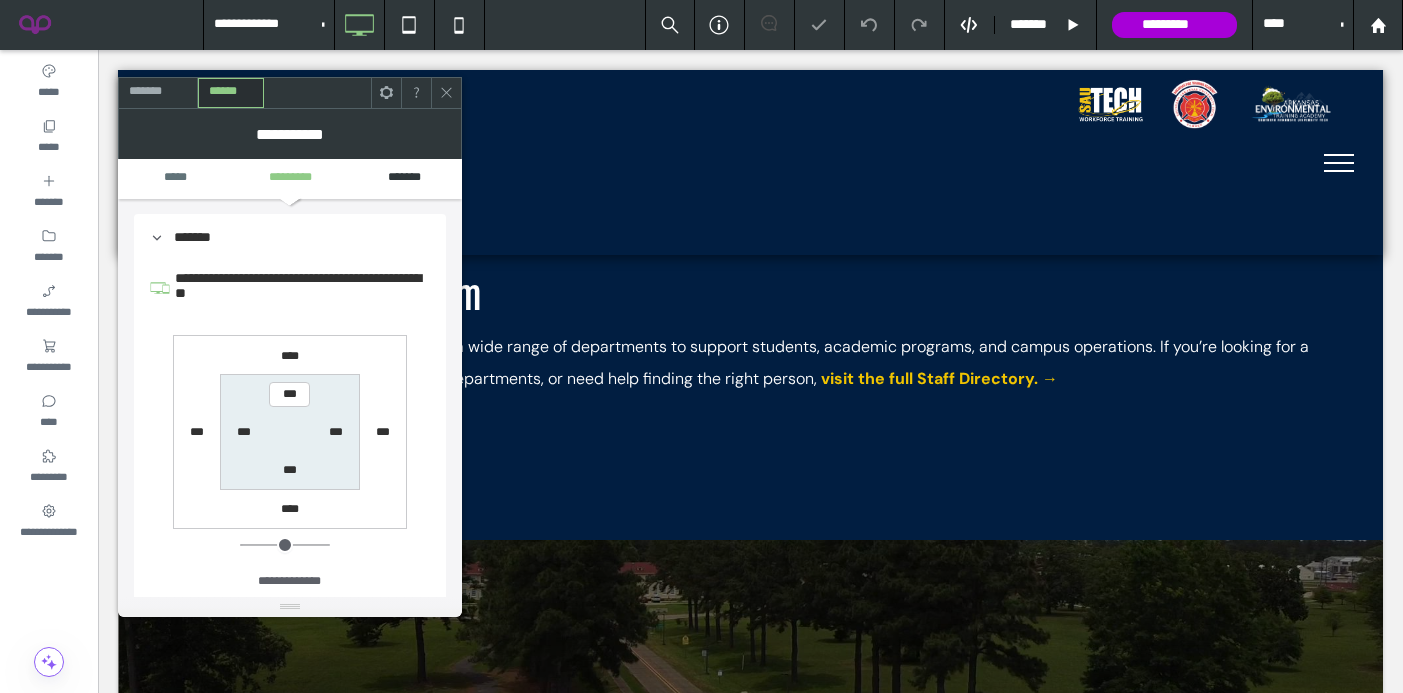 scroll, scrollTop: 263, scrollLeft: 0, axis: vertical 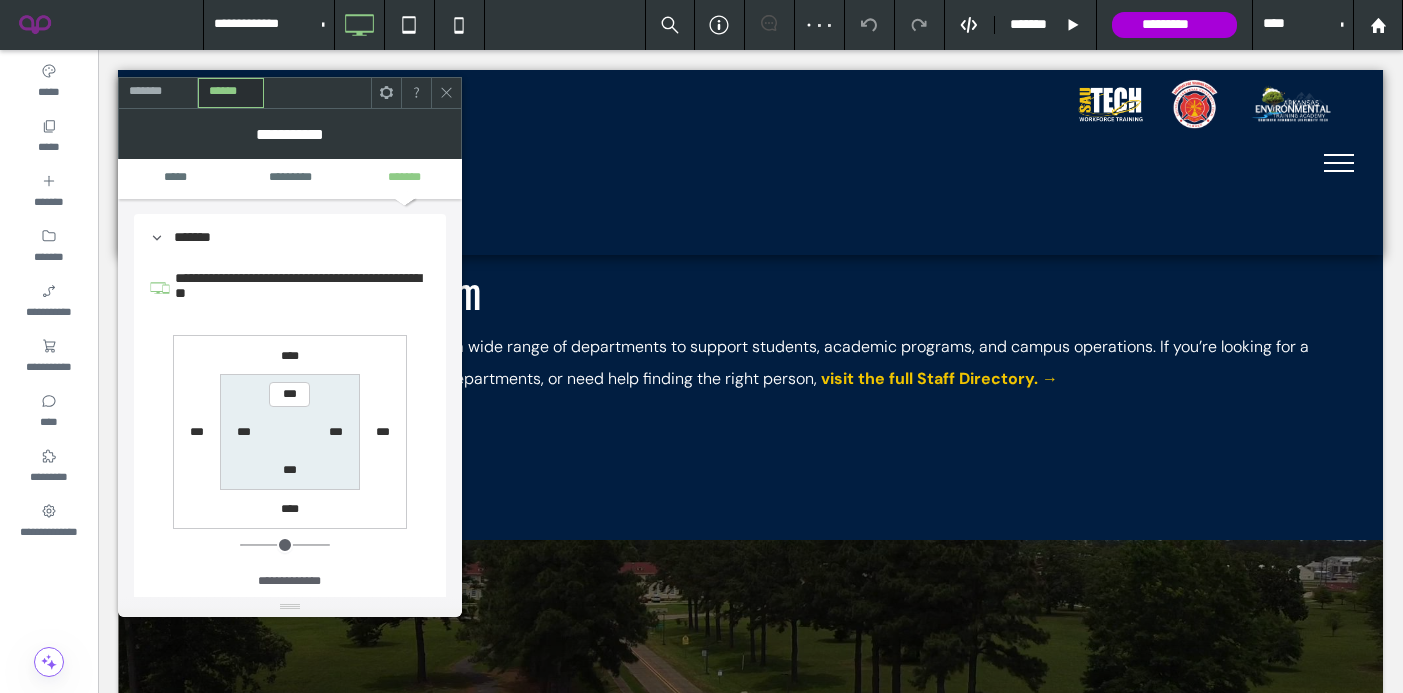 click on "****" at bounding box center (290, 356) 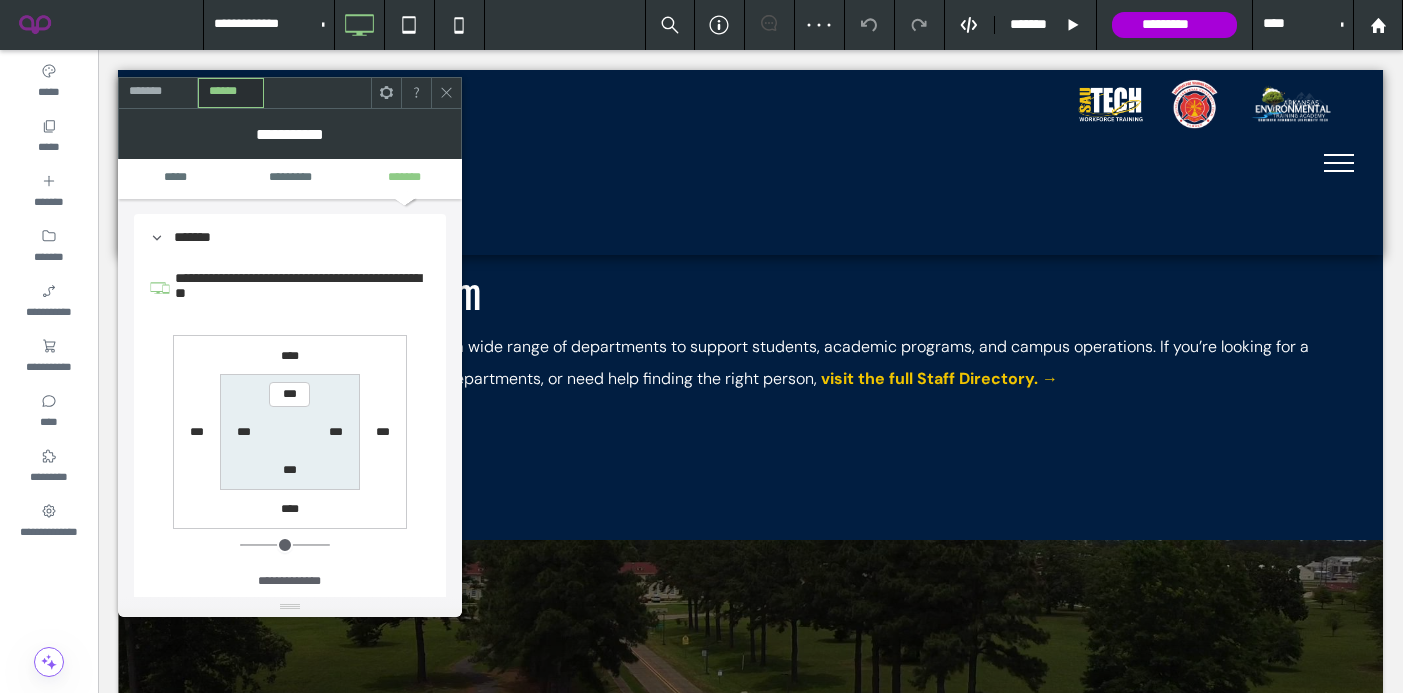 type on "**" 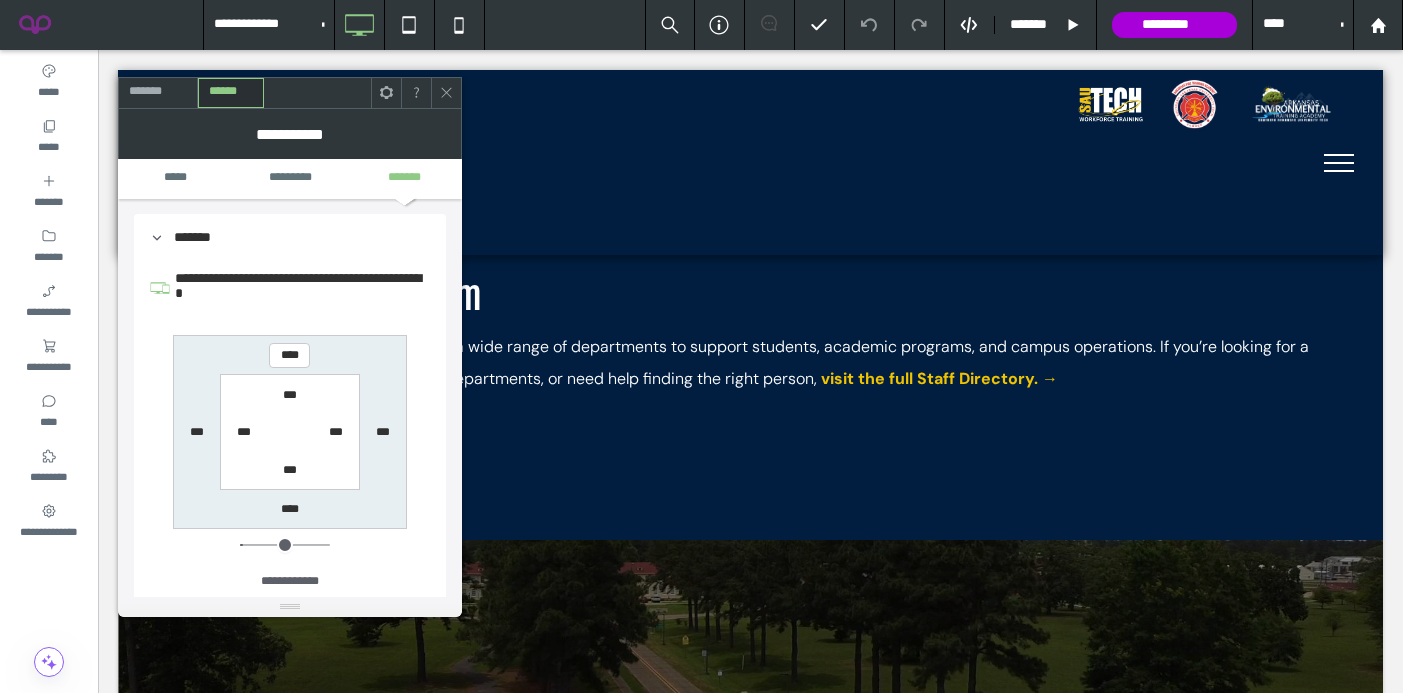 click 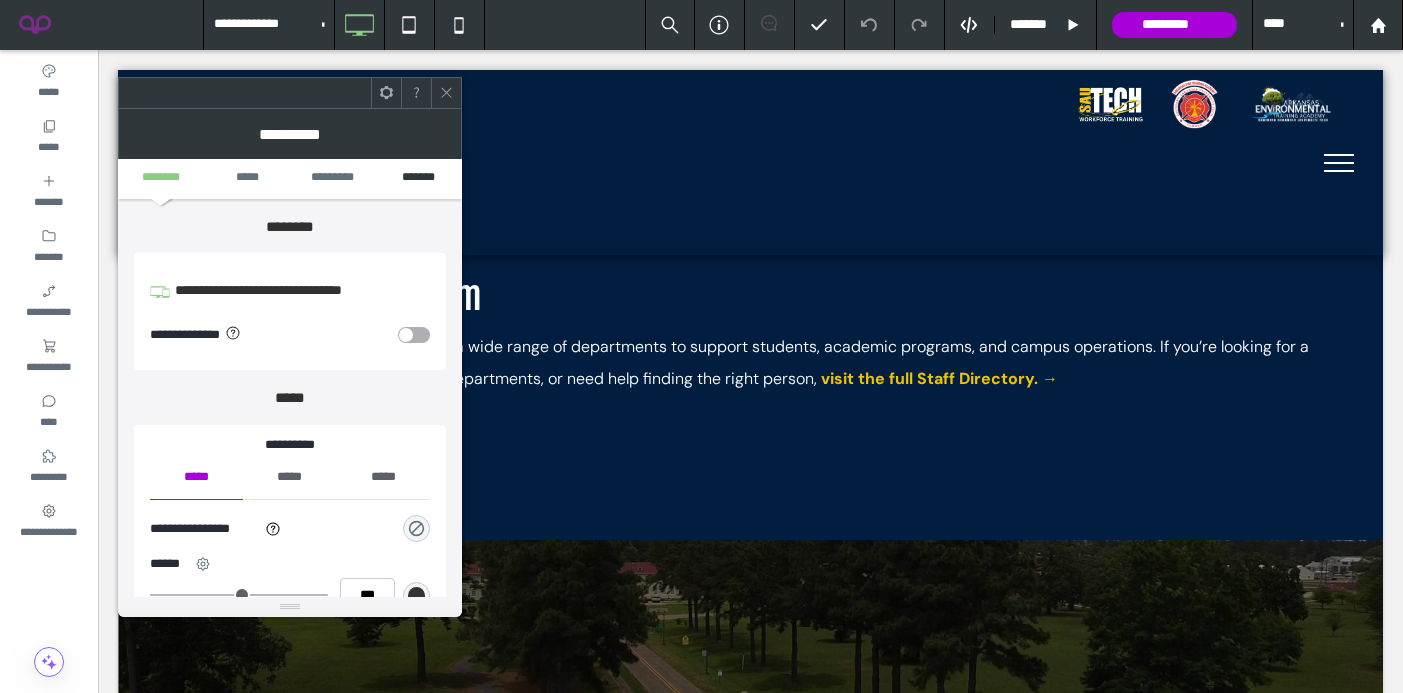 click on "*******" at bounding box center (419, 178) 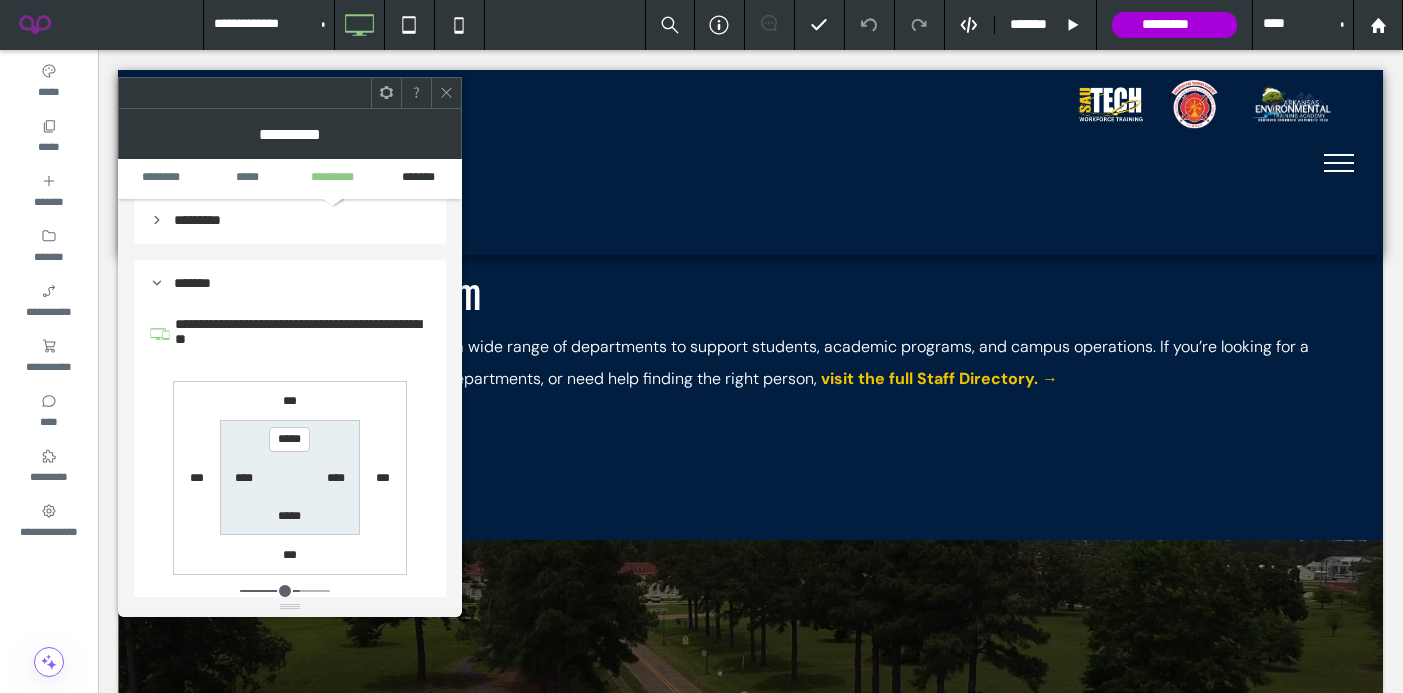 scroll, scrollTop: 566, scrollLeft: 0, axis: vertical 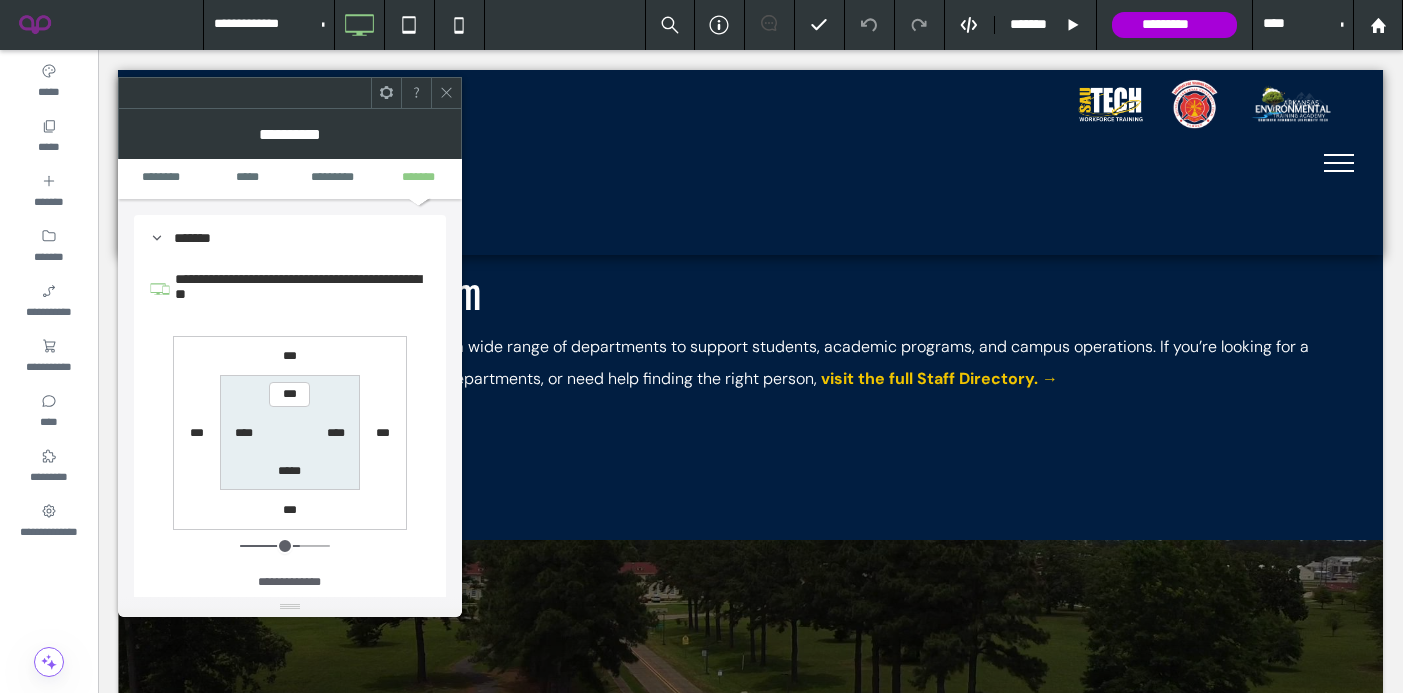 type on "*****" 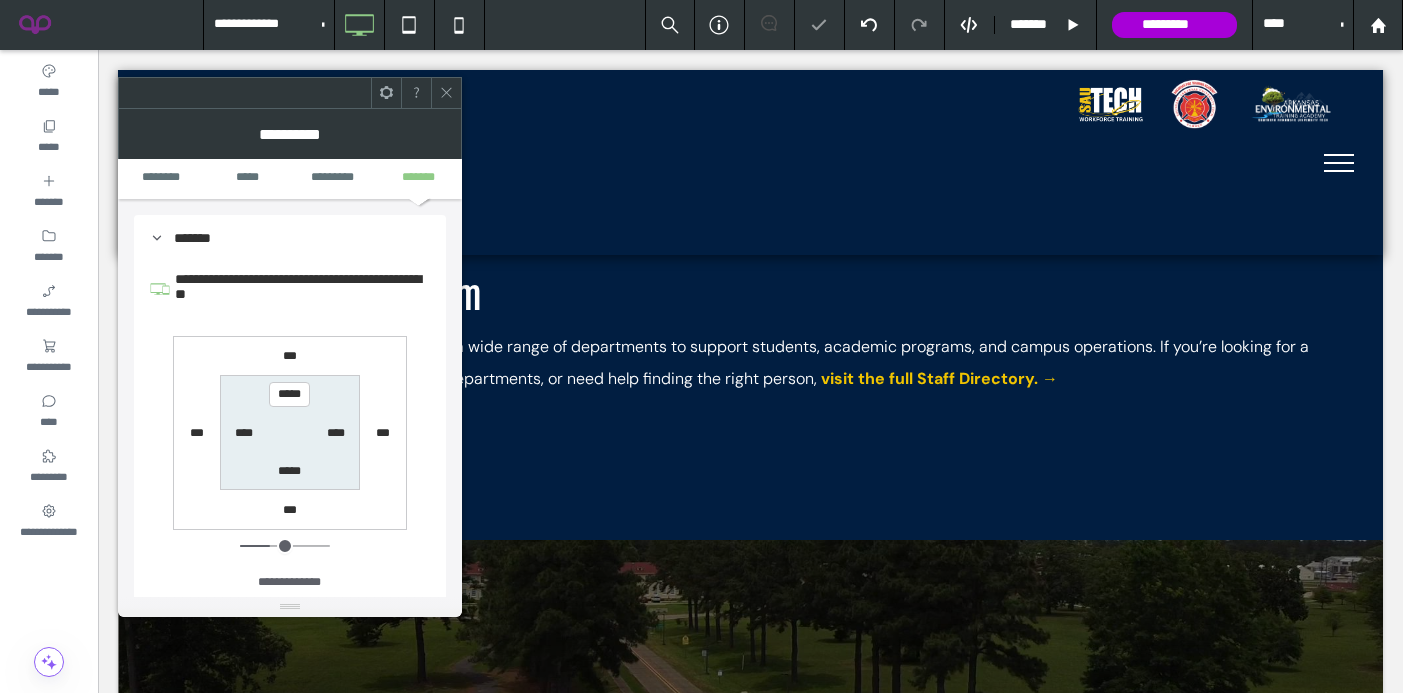 click 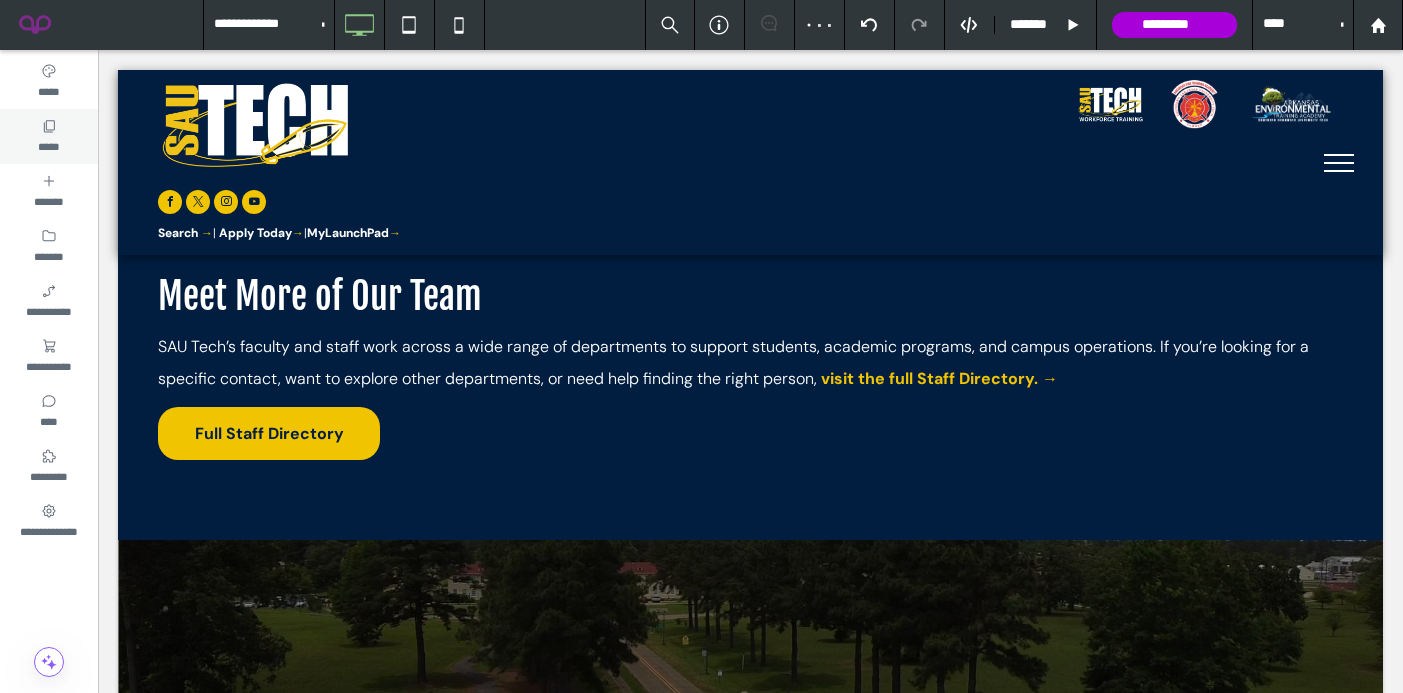 click on "*****" at bounding box center [48, 145] 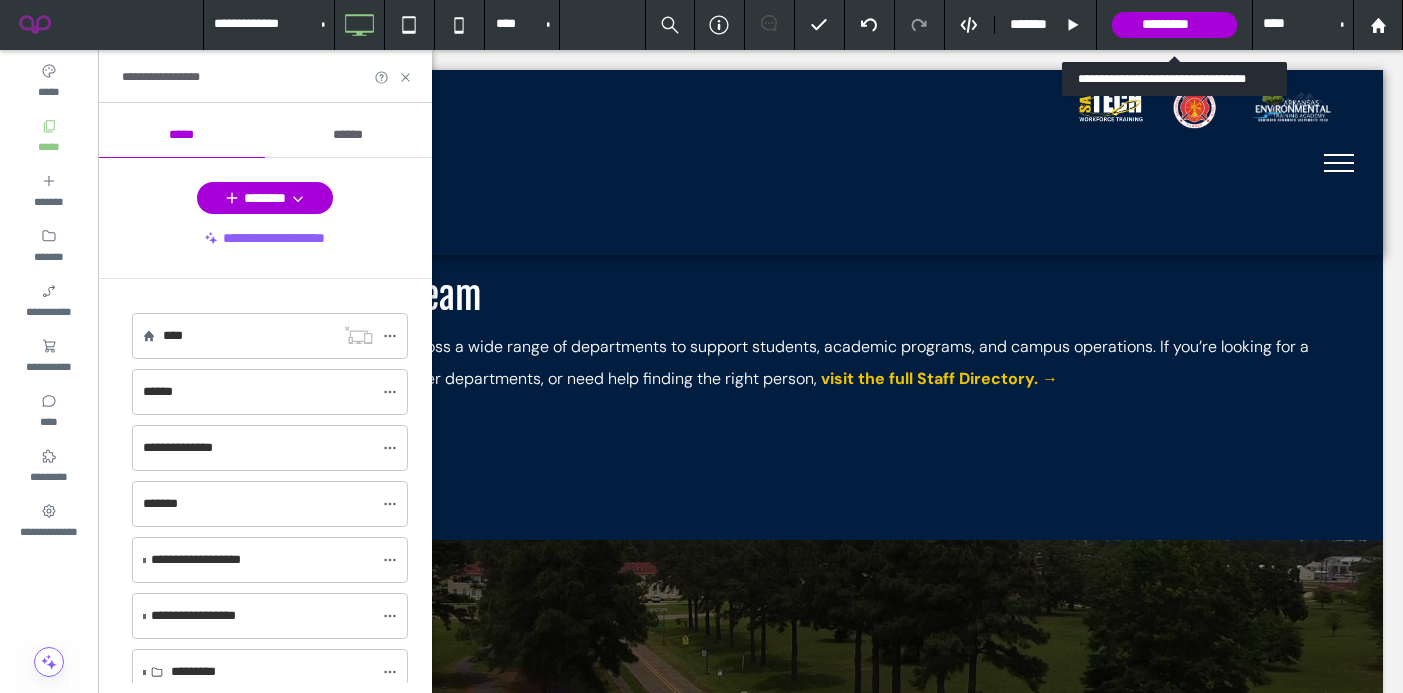 click on "*********" at bounding box center [1174, 25] 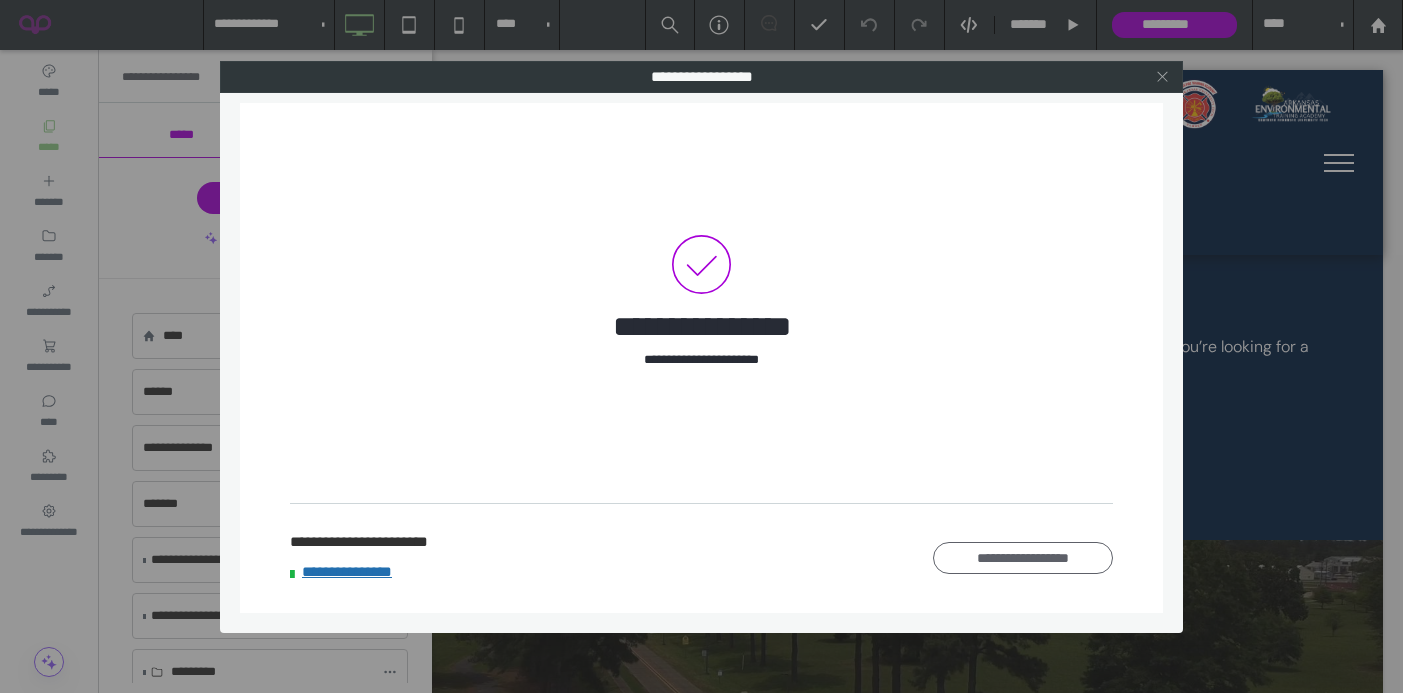 click 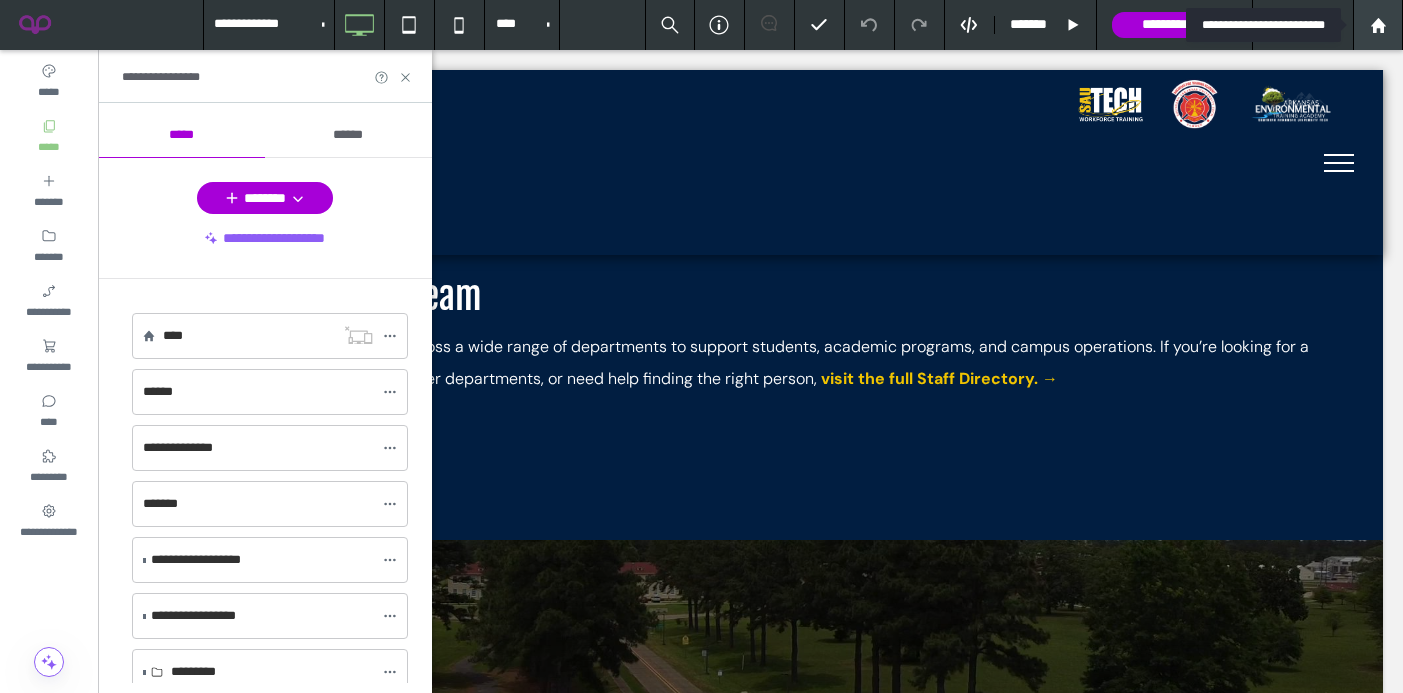 click at bounding box center (1378, 25) 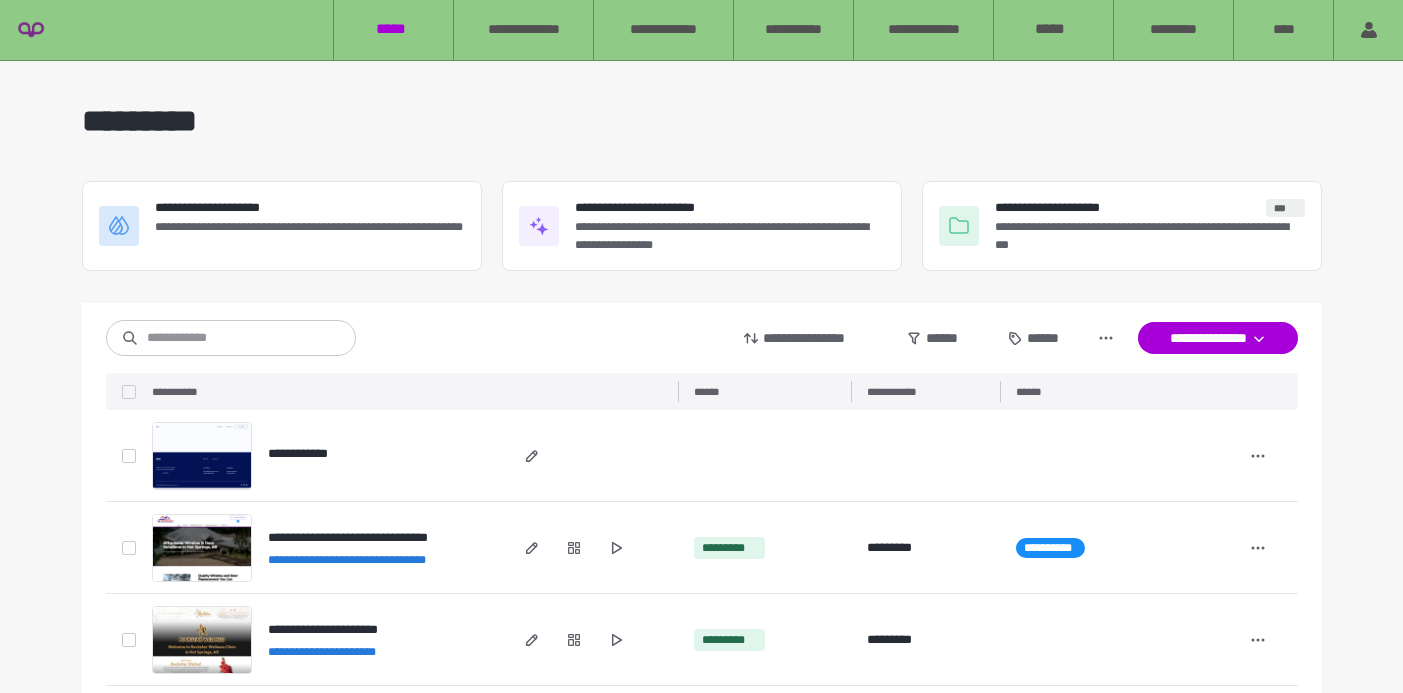 scroll, scrollTop: 0, scrollLeft: 0, axis: both 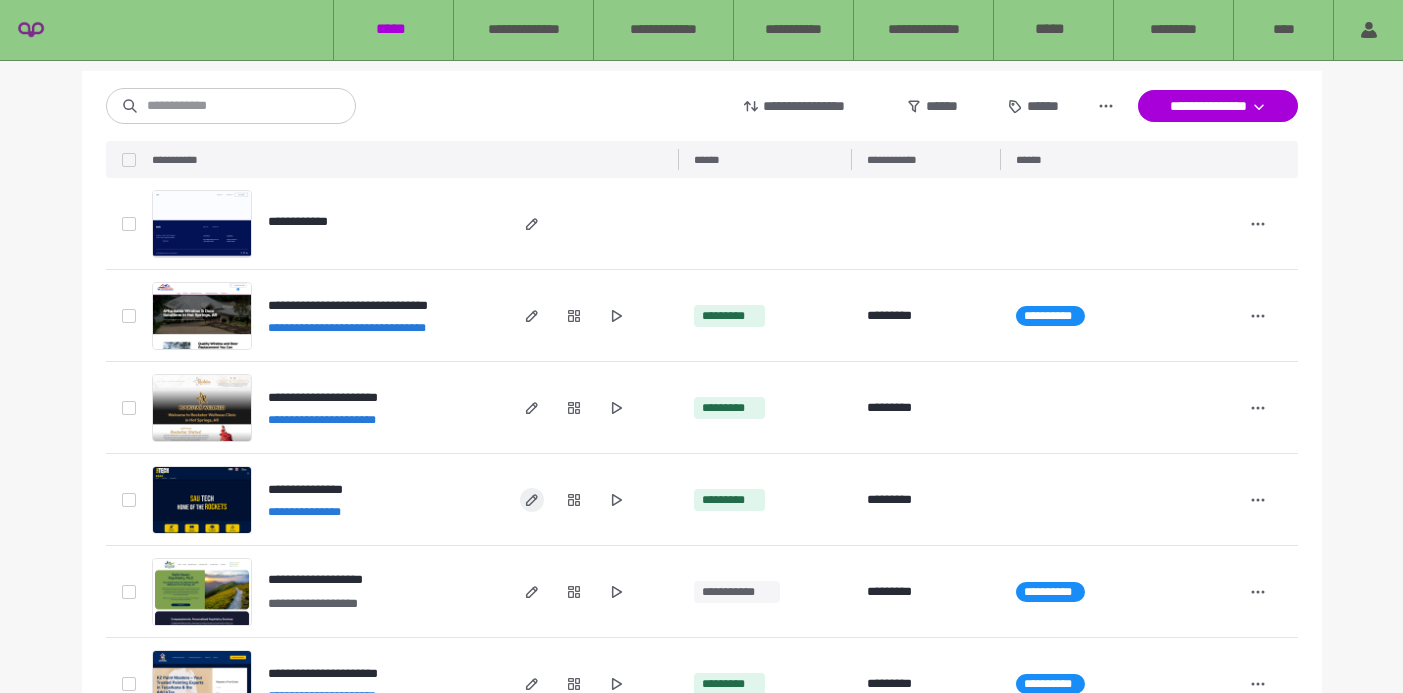 click 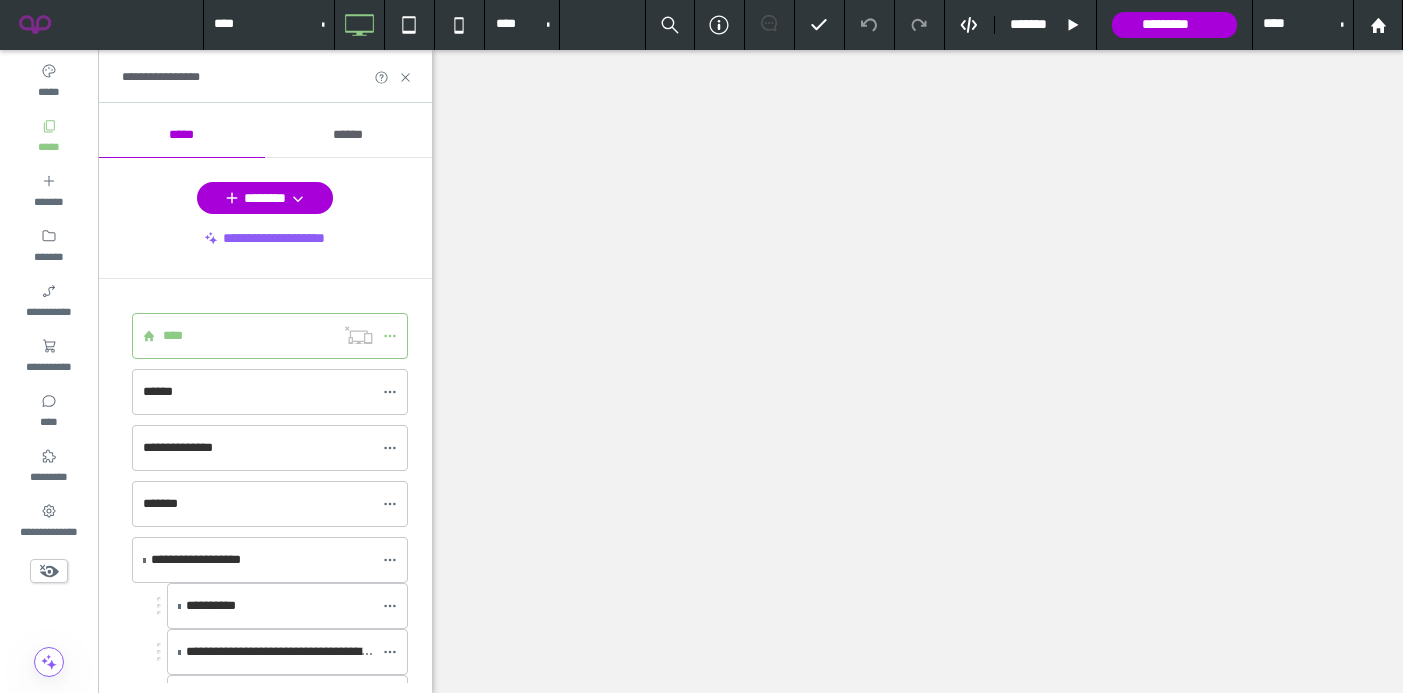scroll, scrollTop: 0, scrollLeft: 0, axis: both 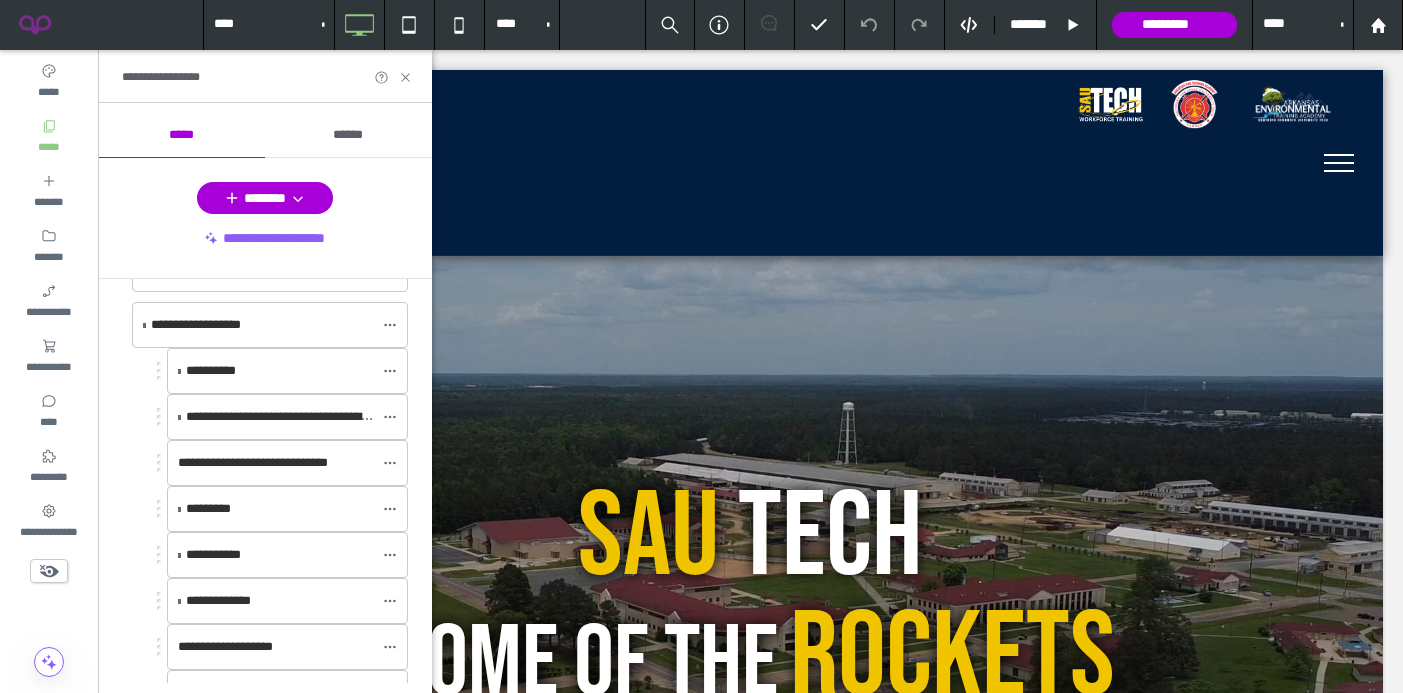 click on "**********" at bounding box center [283, 416] 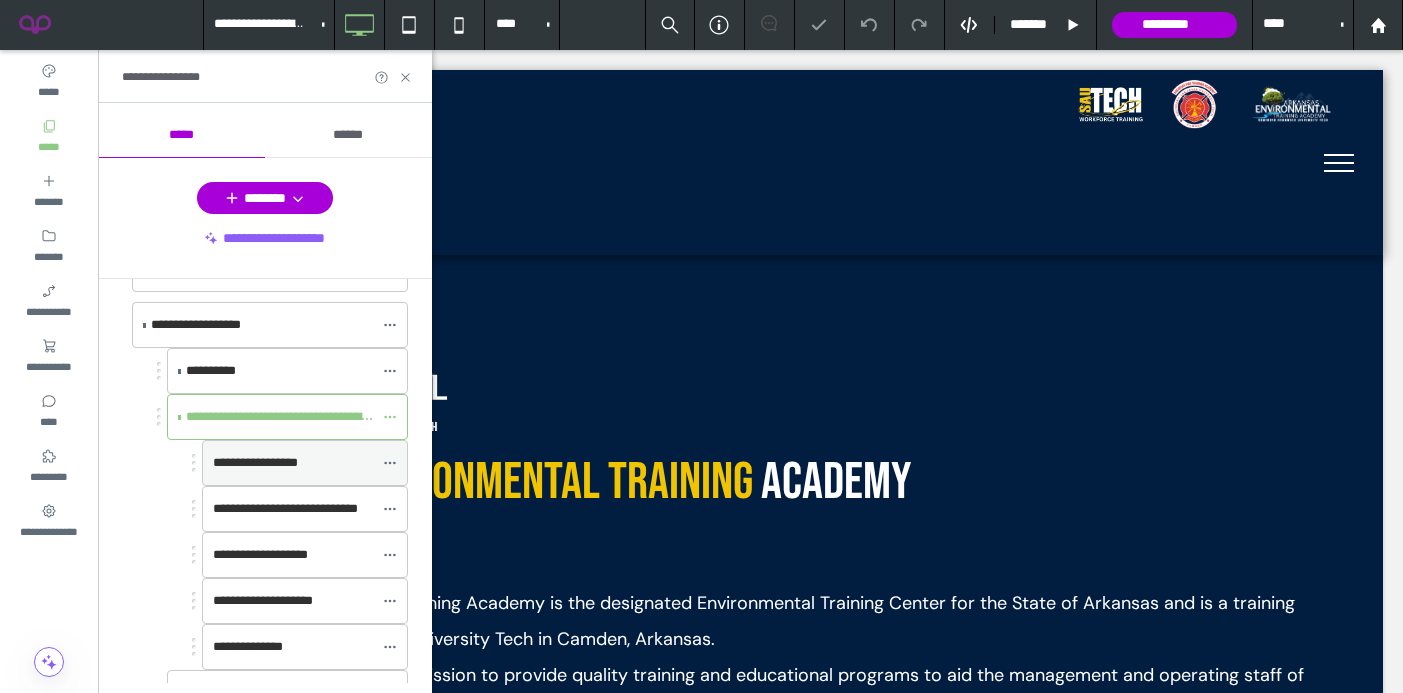 click on "**********" at bounding box center (255, 462) 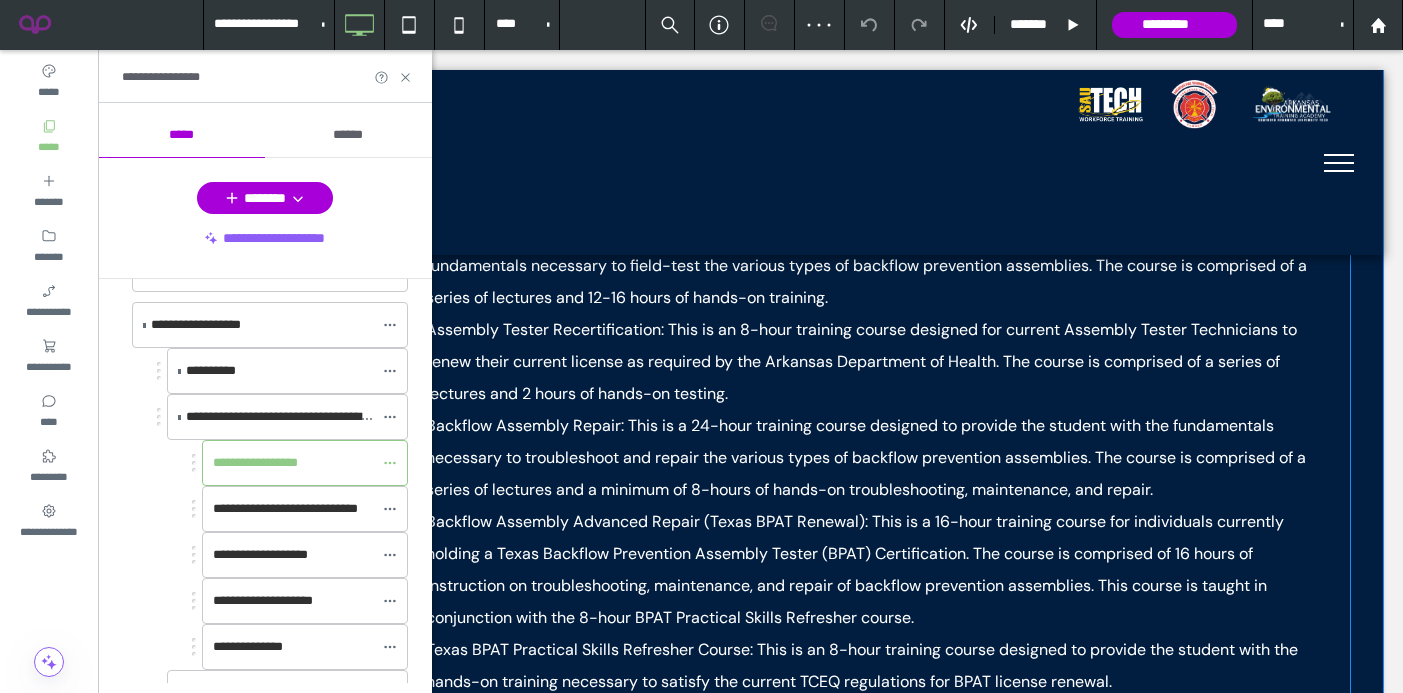 scroll, scrollTop: 1769, scrollLeft: 0, axis: vertical 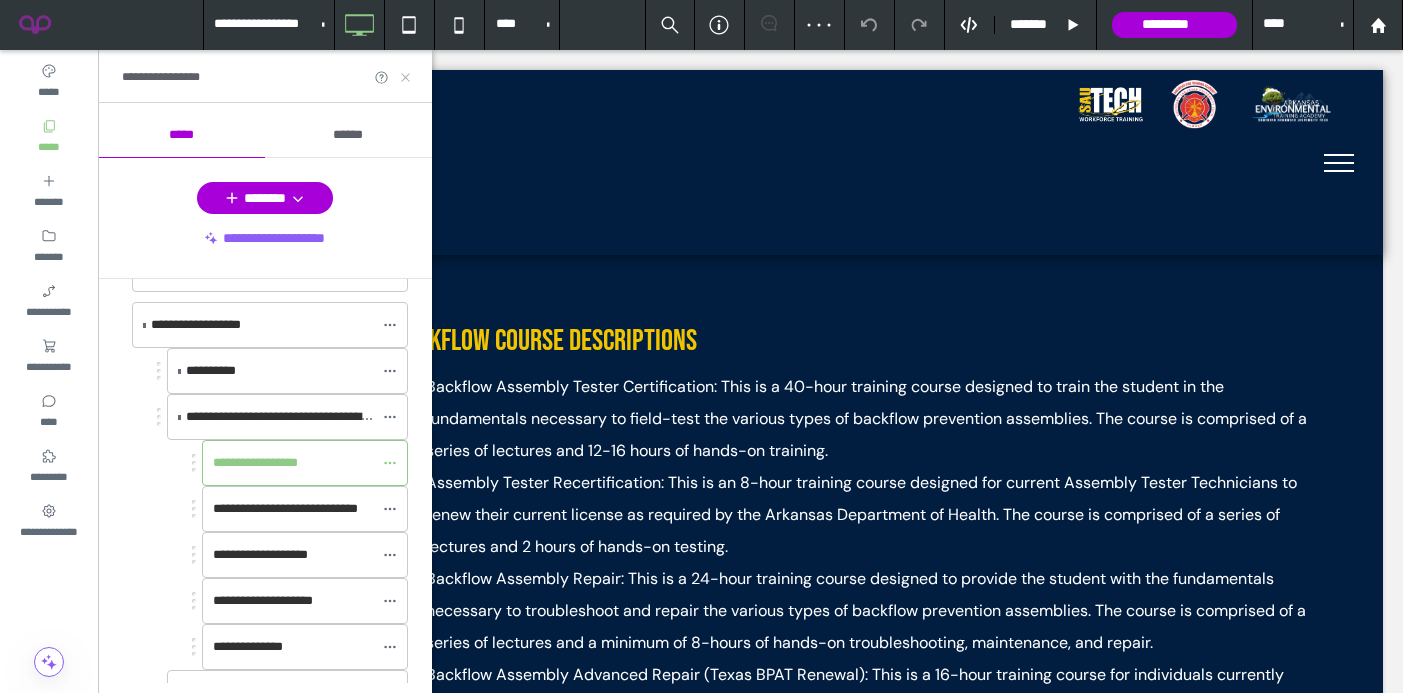 click 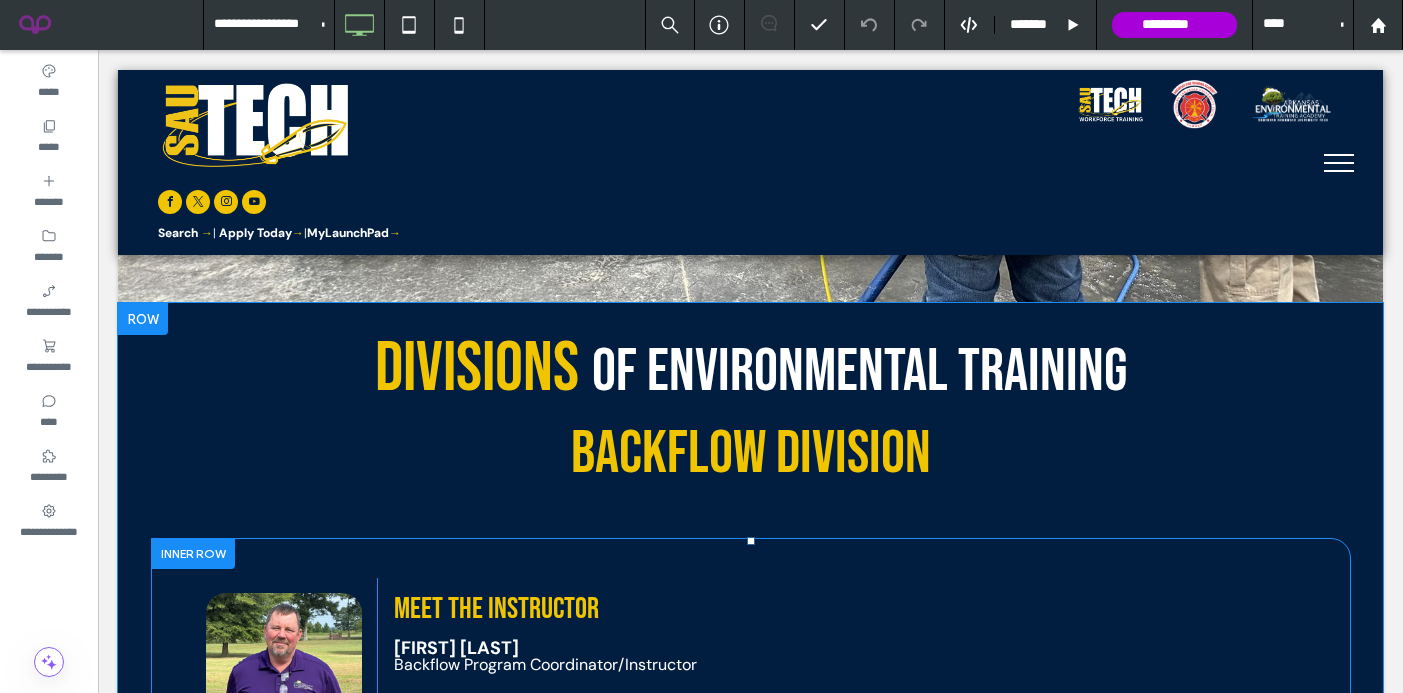 scroll, scrollTop: 1254, scrollLeft: 0, axis: vertical 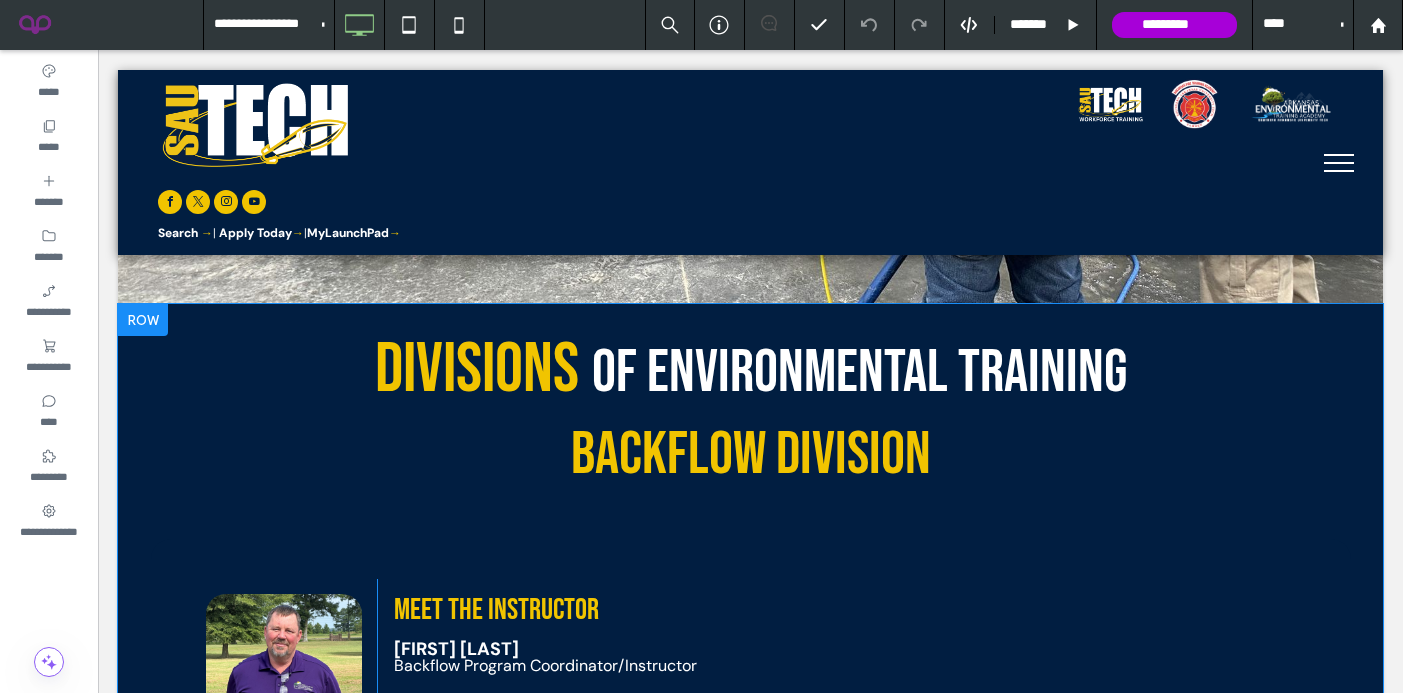 click at bounding box center [143, 320] 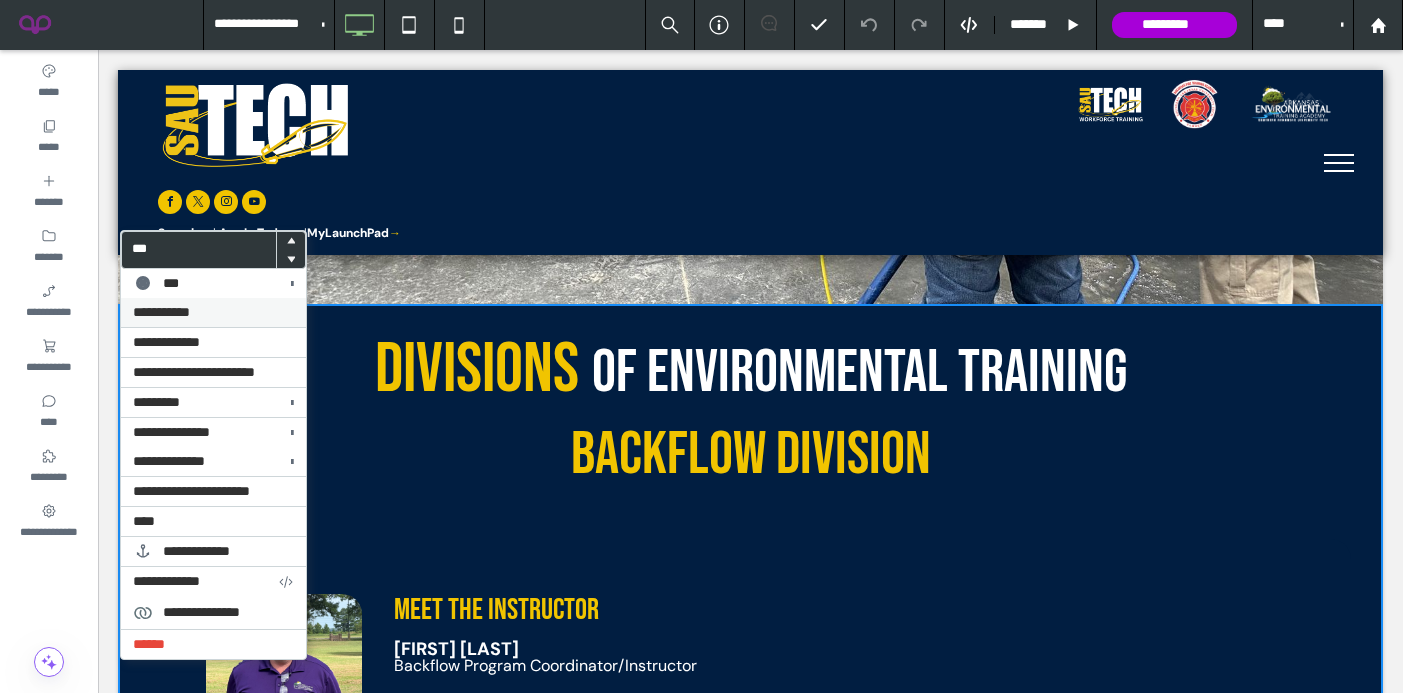 click on "**********" at bounding box center [213, 312] 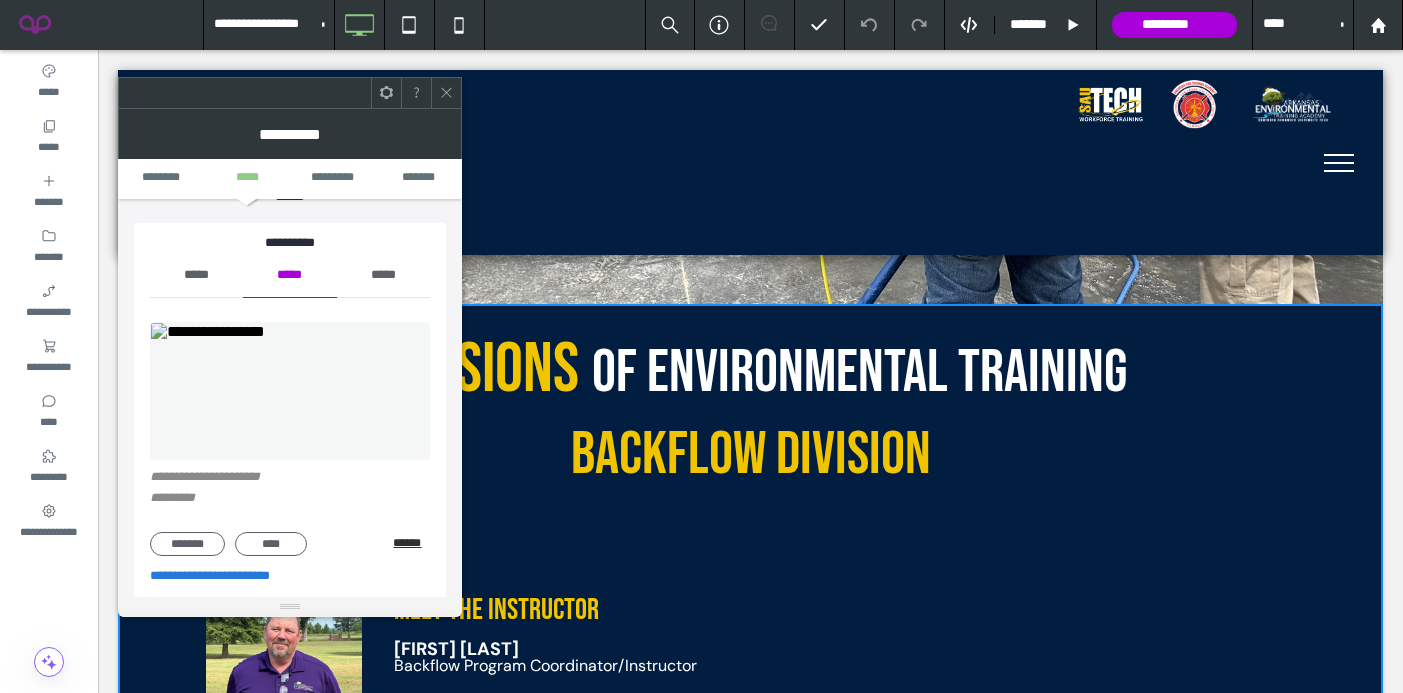 scroll, scrollTop: 204, scrollLeft: 0, axis: vertical 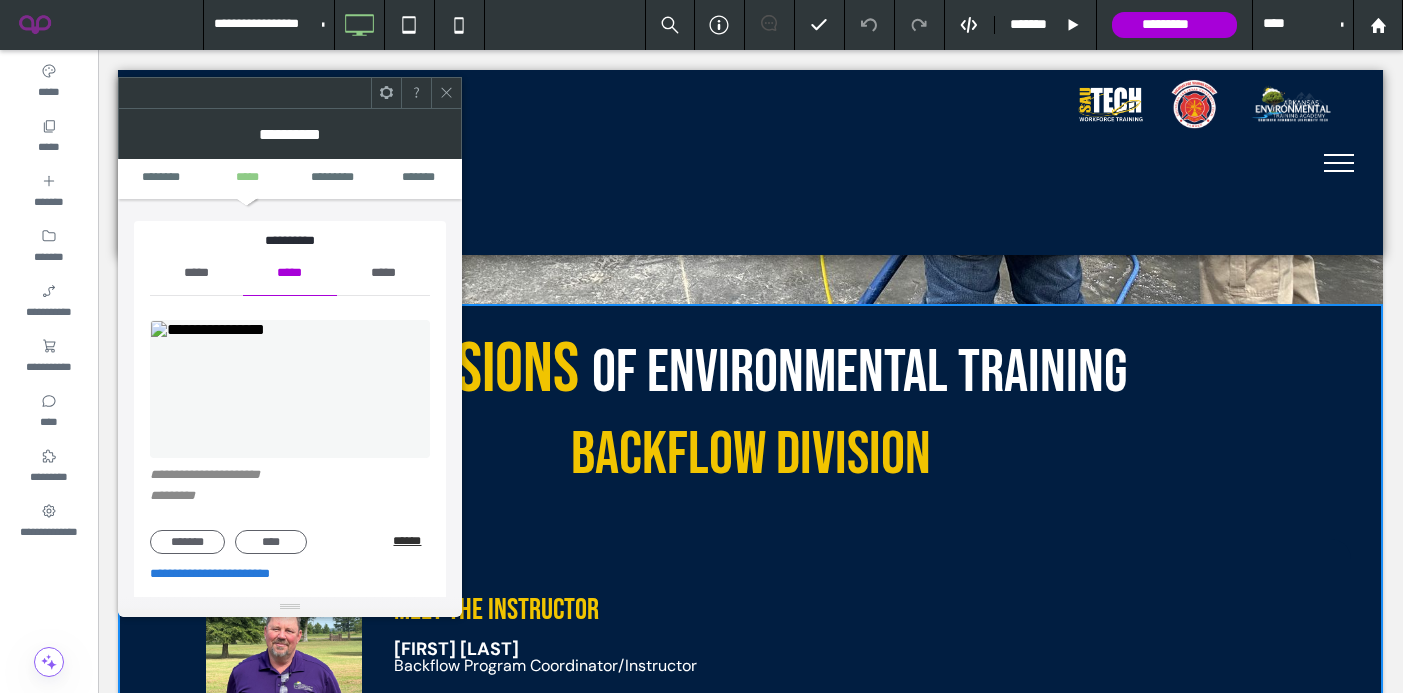 click on "******" at bounding box center (411, 541) 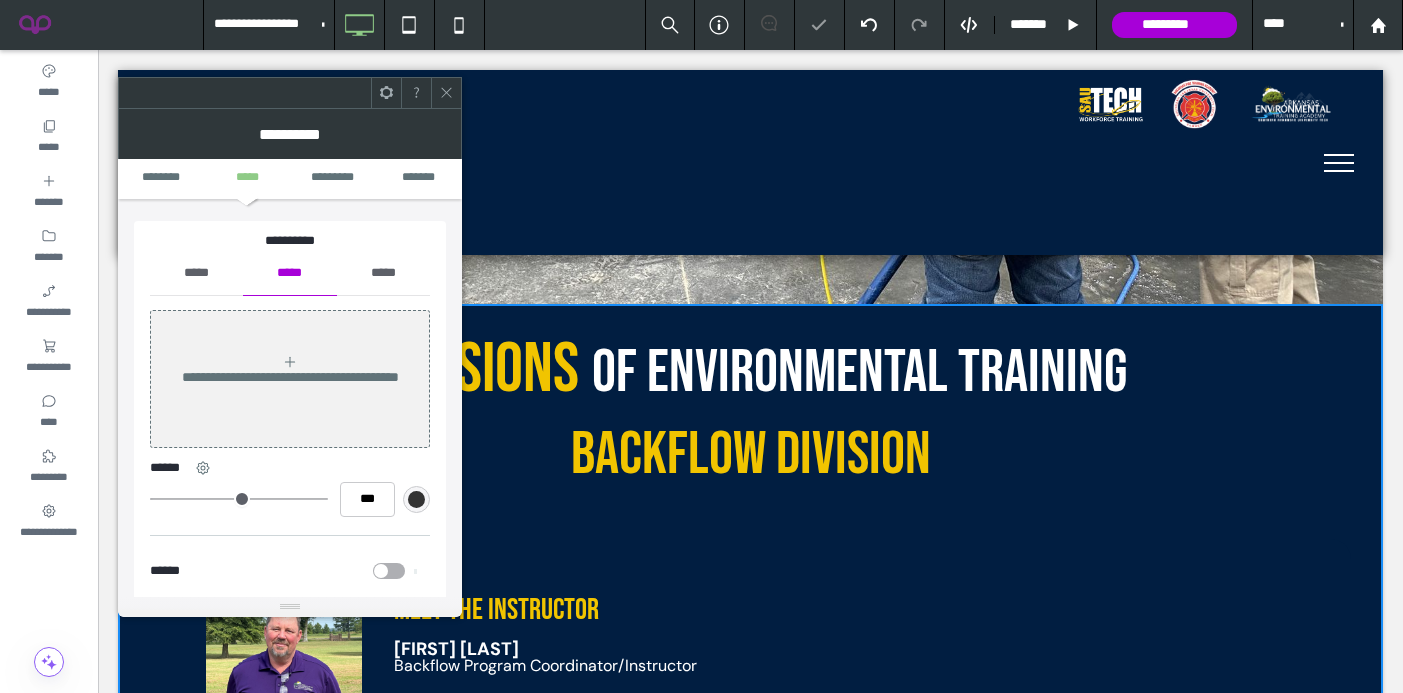 click on "*****" at bounding box center (196, 273) 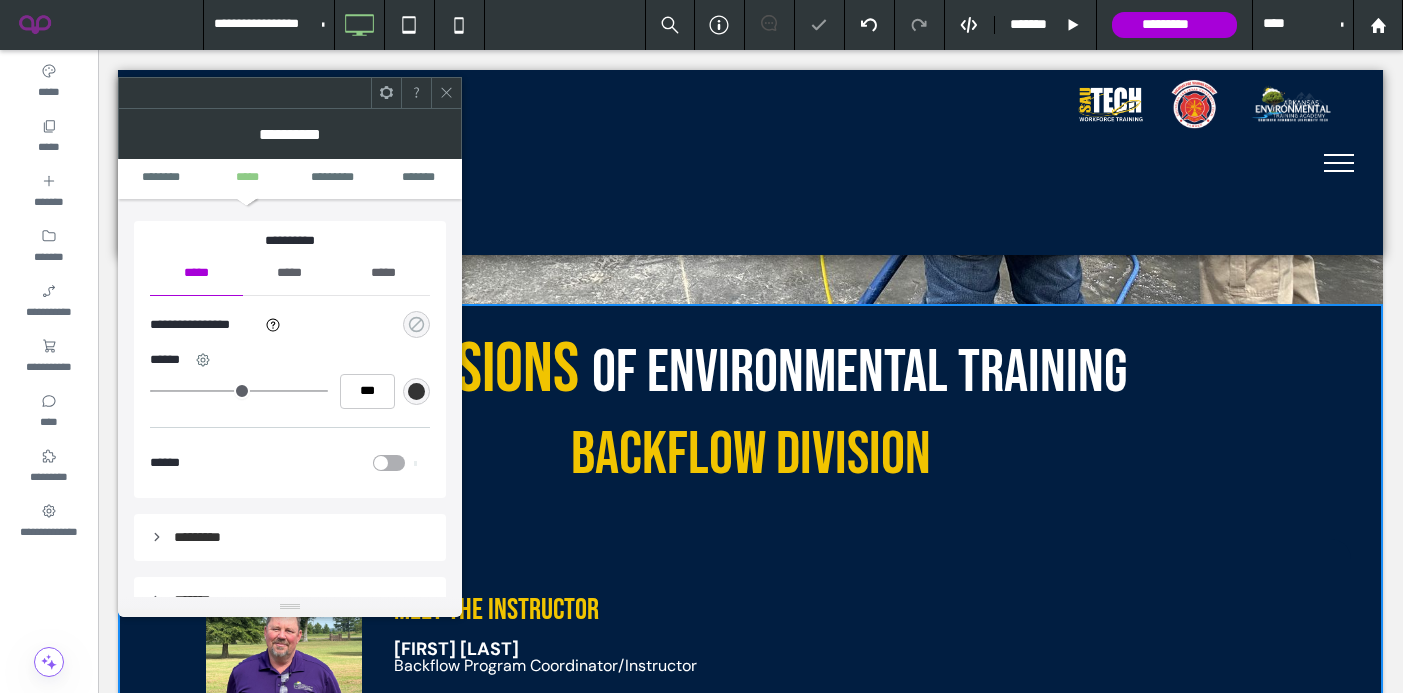 click 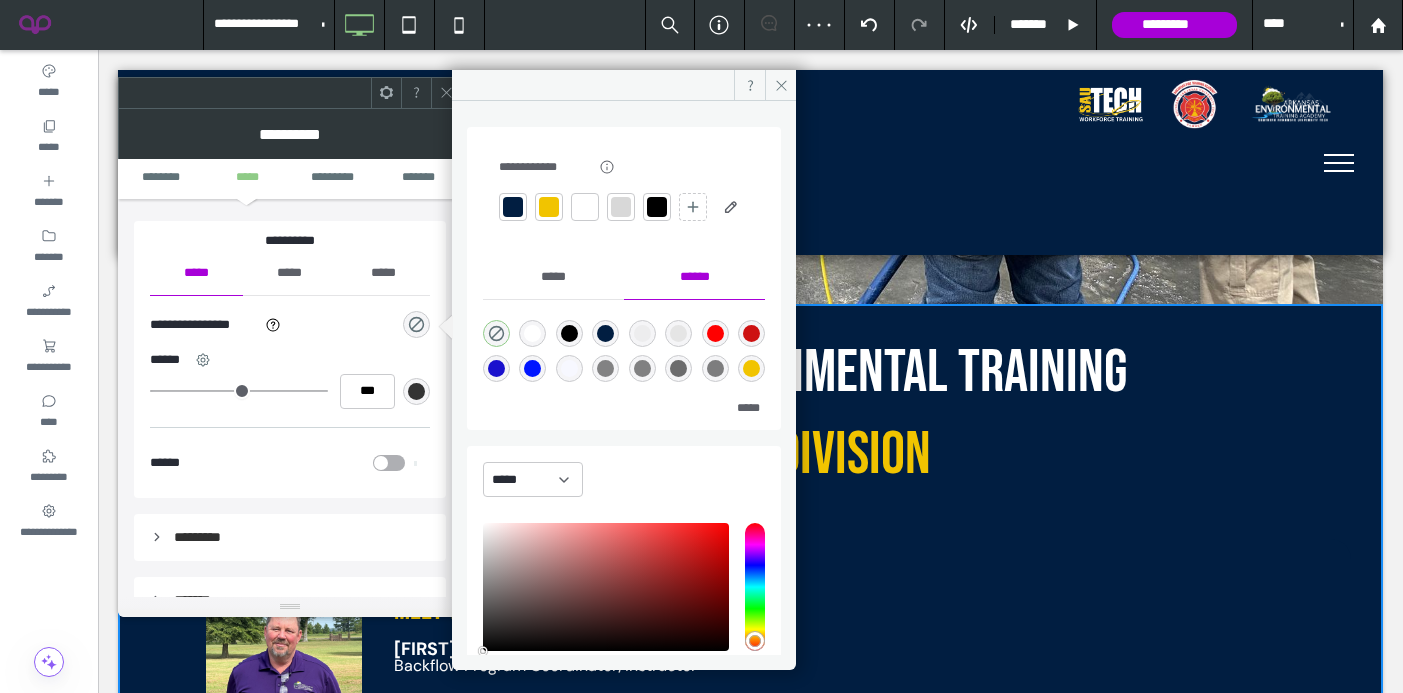 click at bounding box center [549, 207] 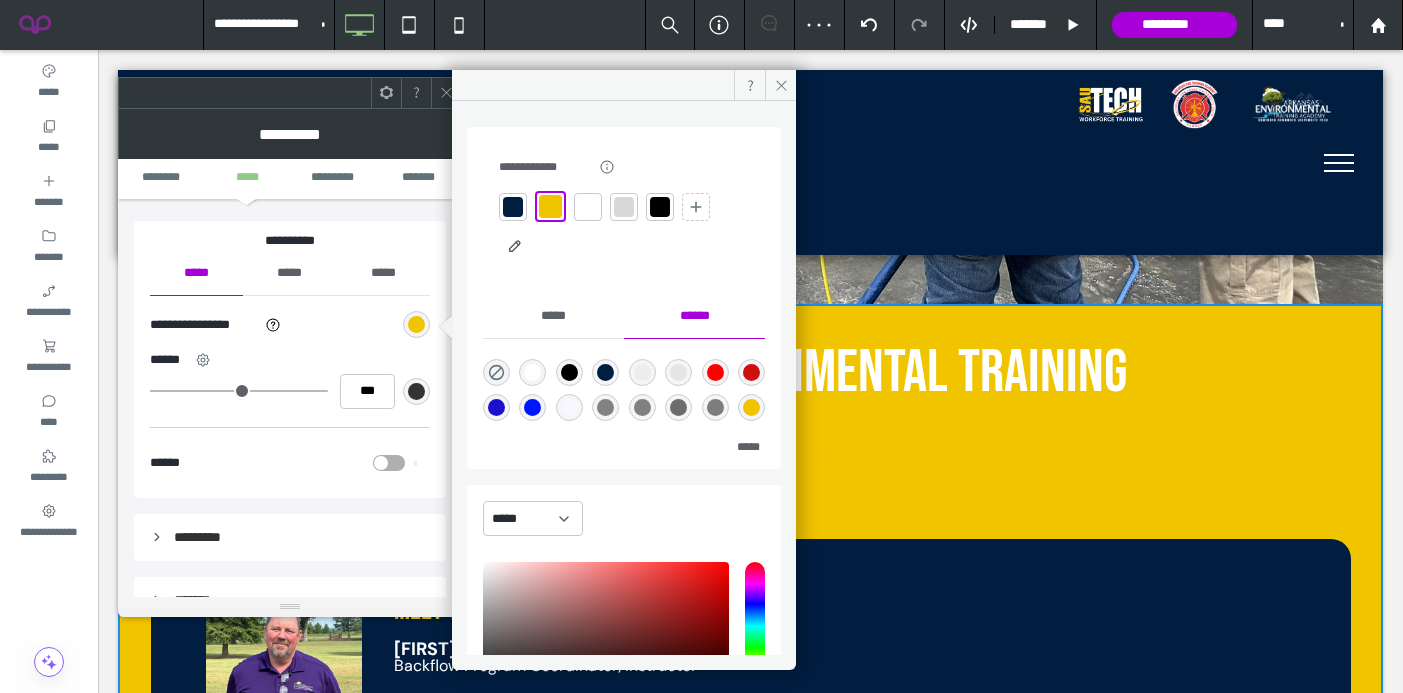 click 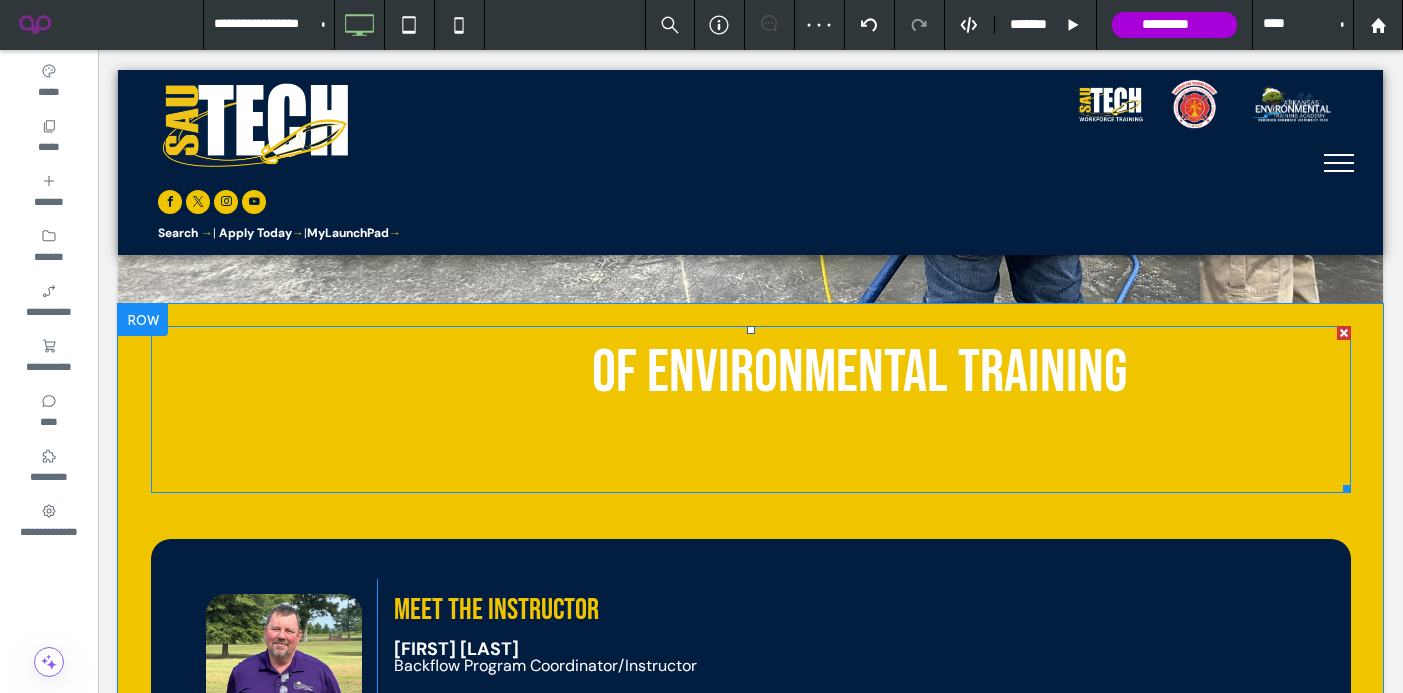 click on "Of Environmental Training" at bounding box center [859, 373] 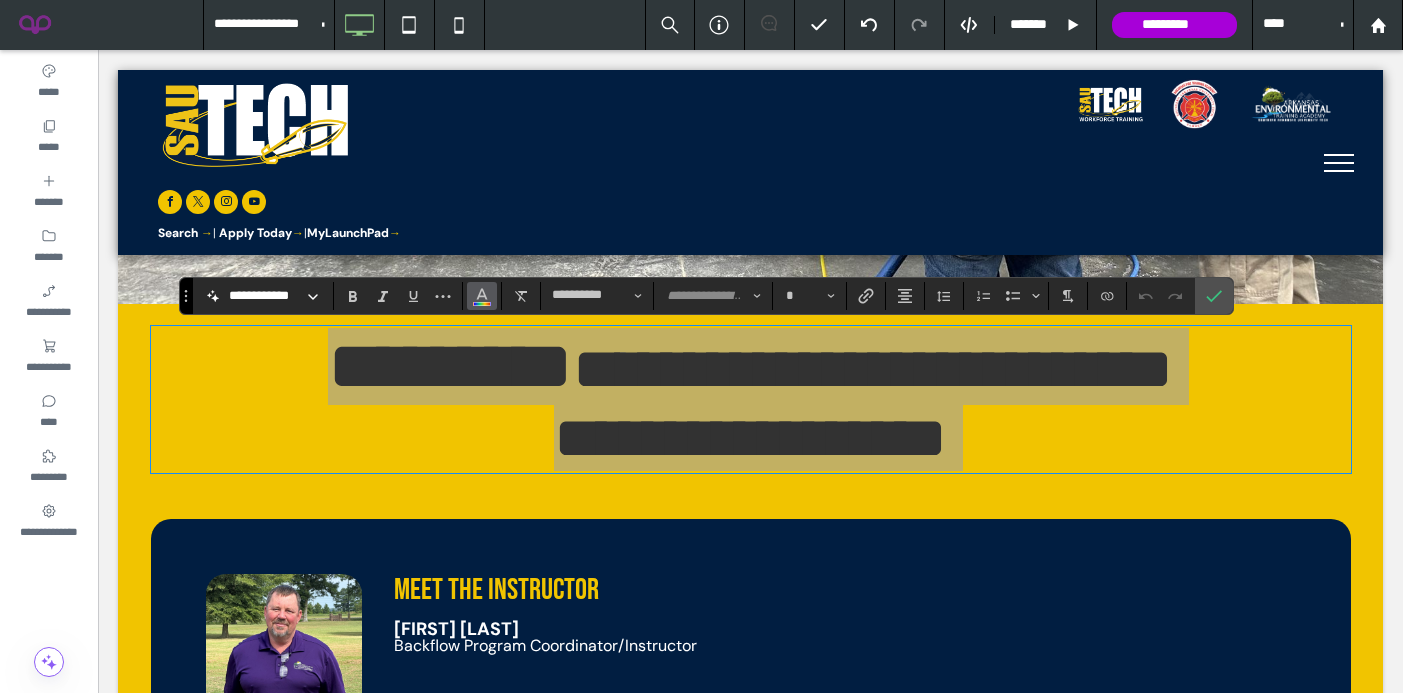 click 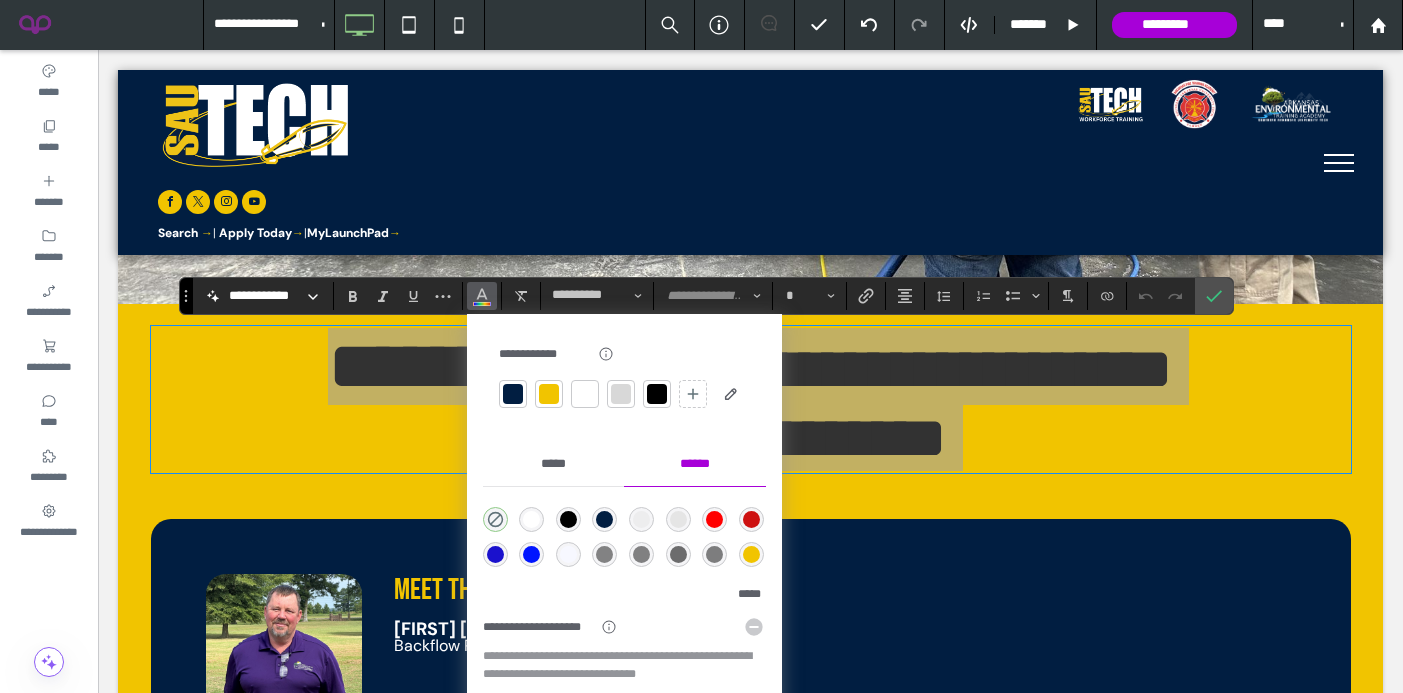 click at bounding box center (513, 394) 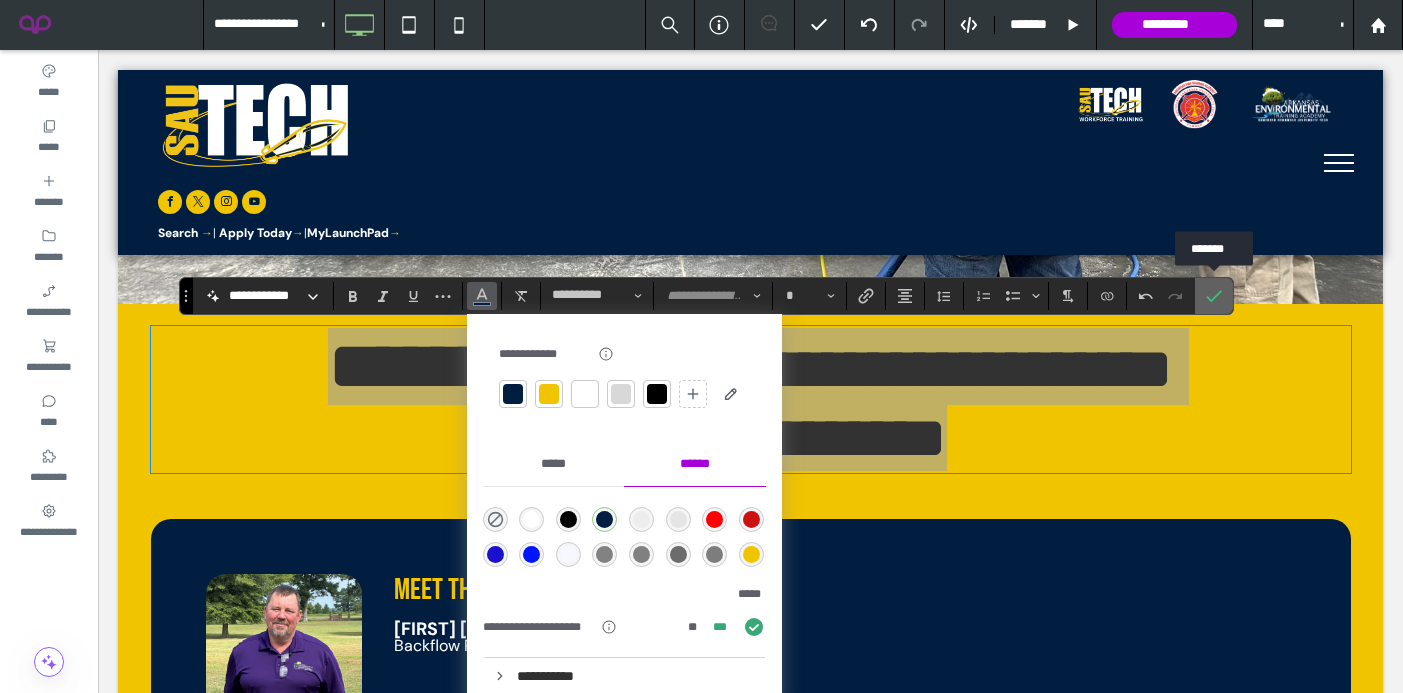 click 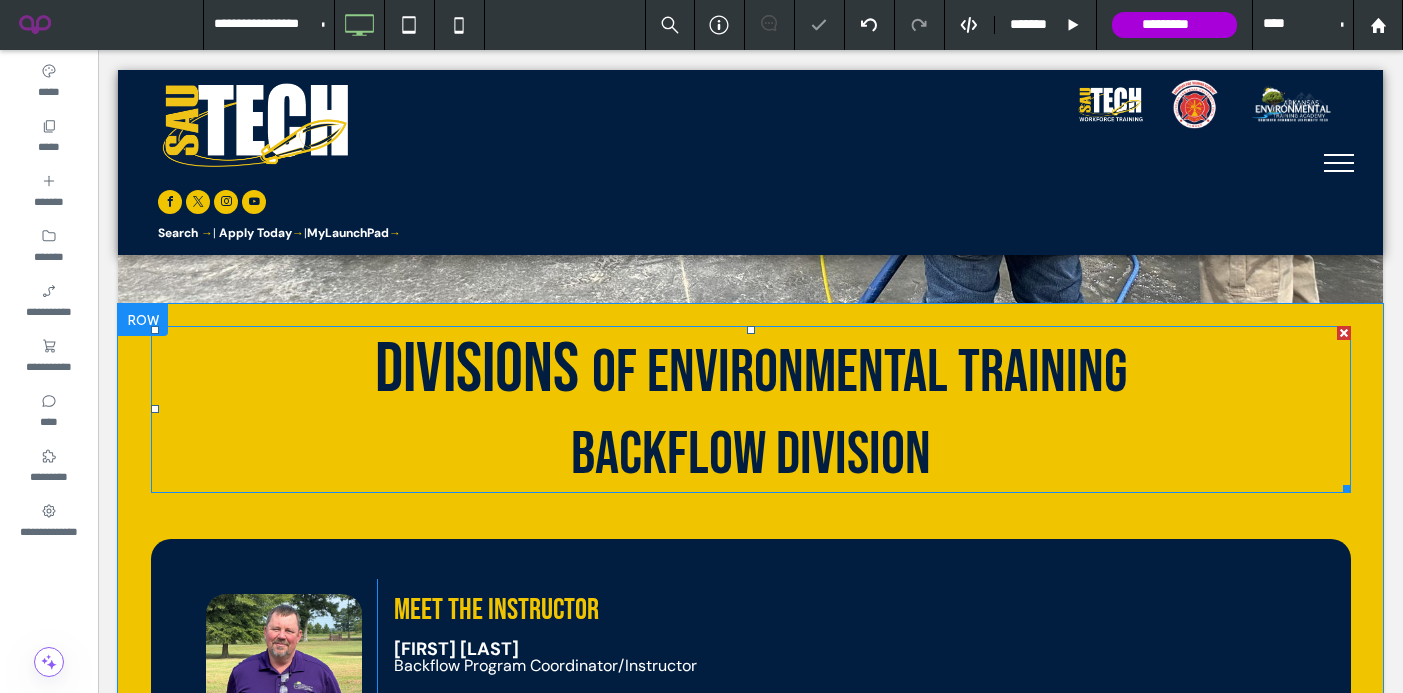 click on "BACKFLOW DIVISION" at bounding box center (751, 451) 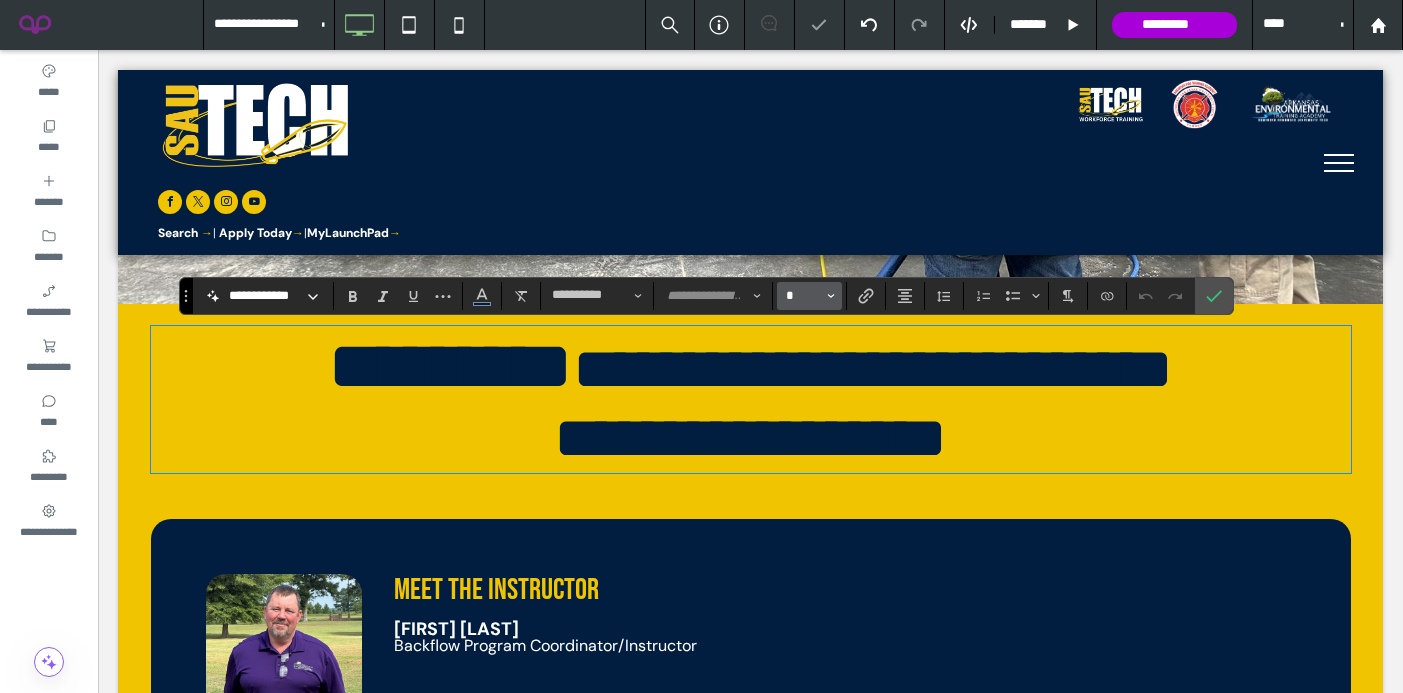 click on "*" at bounding box center [803, 296] 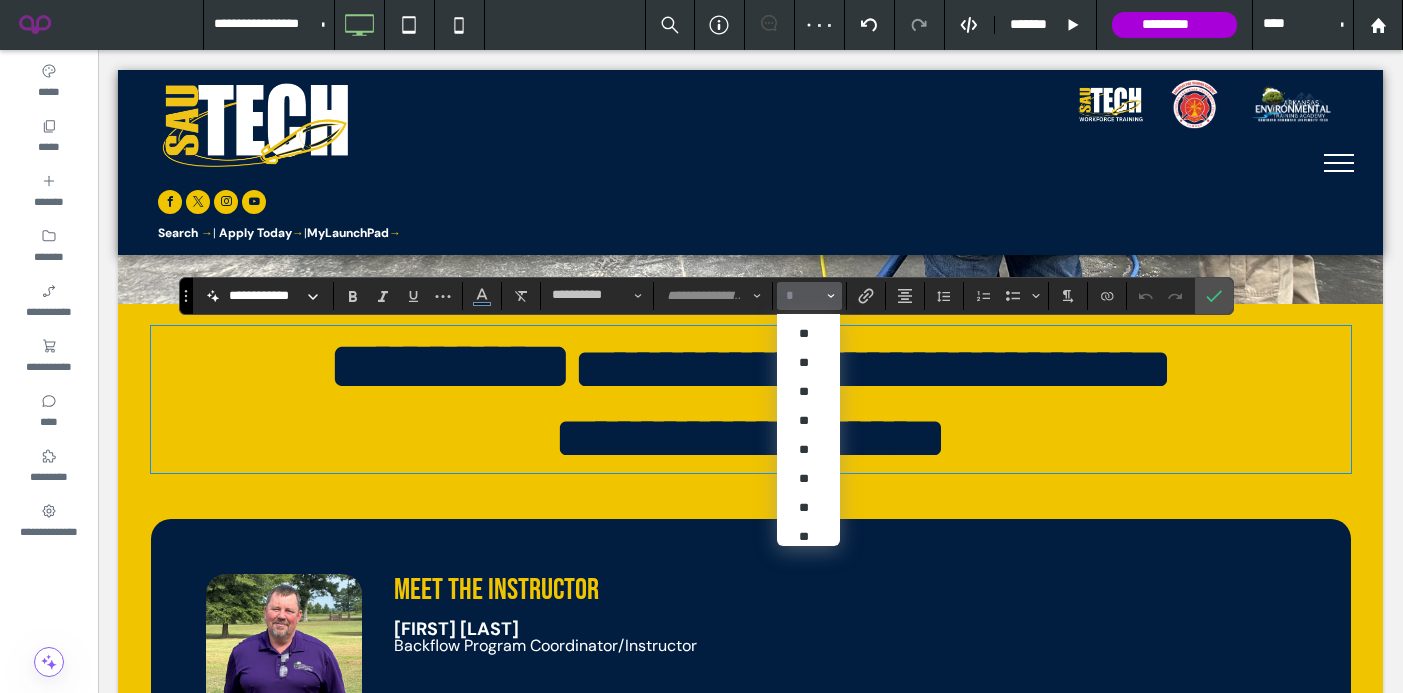scroll, scrollTop: 208, scrollLeft: 0, axis: vertical 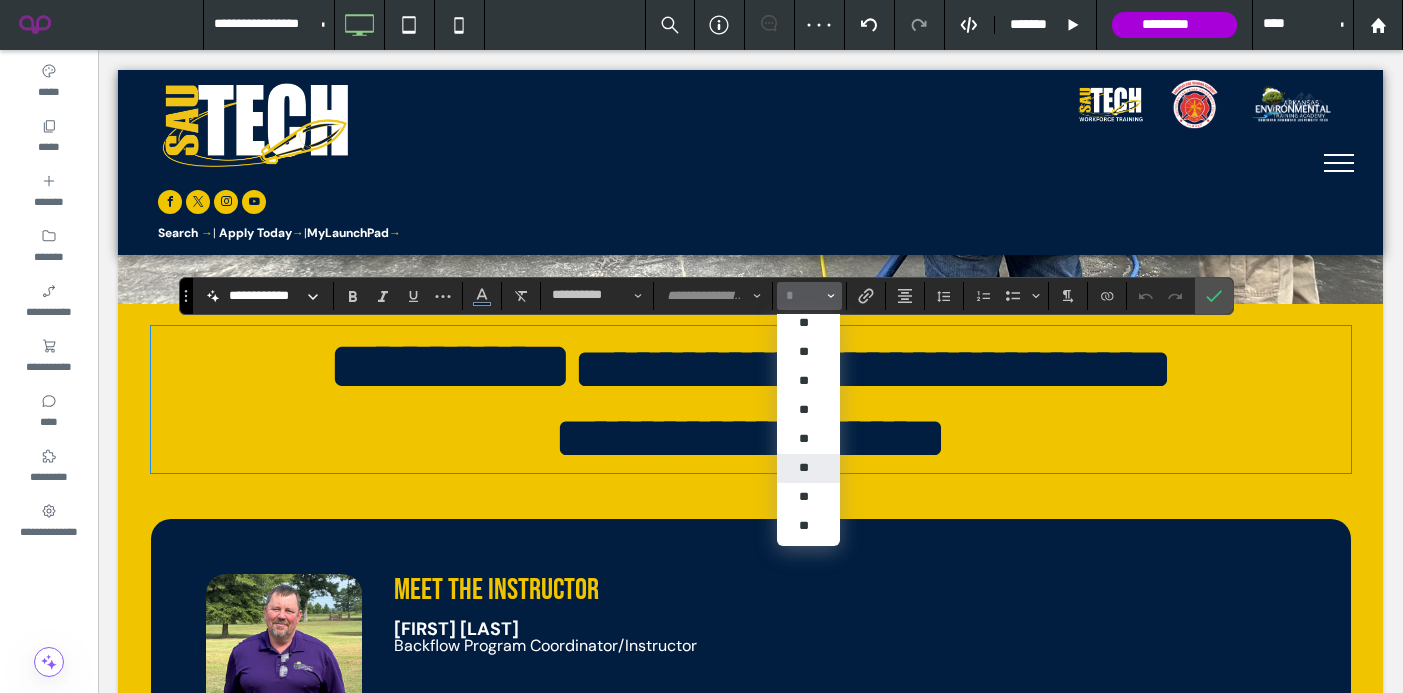 click on "**" at bounding box center (808, 468) 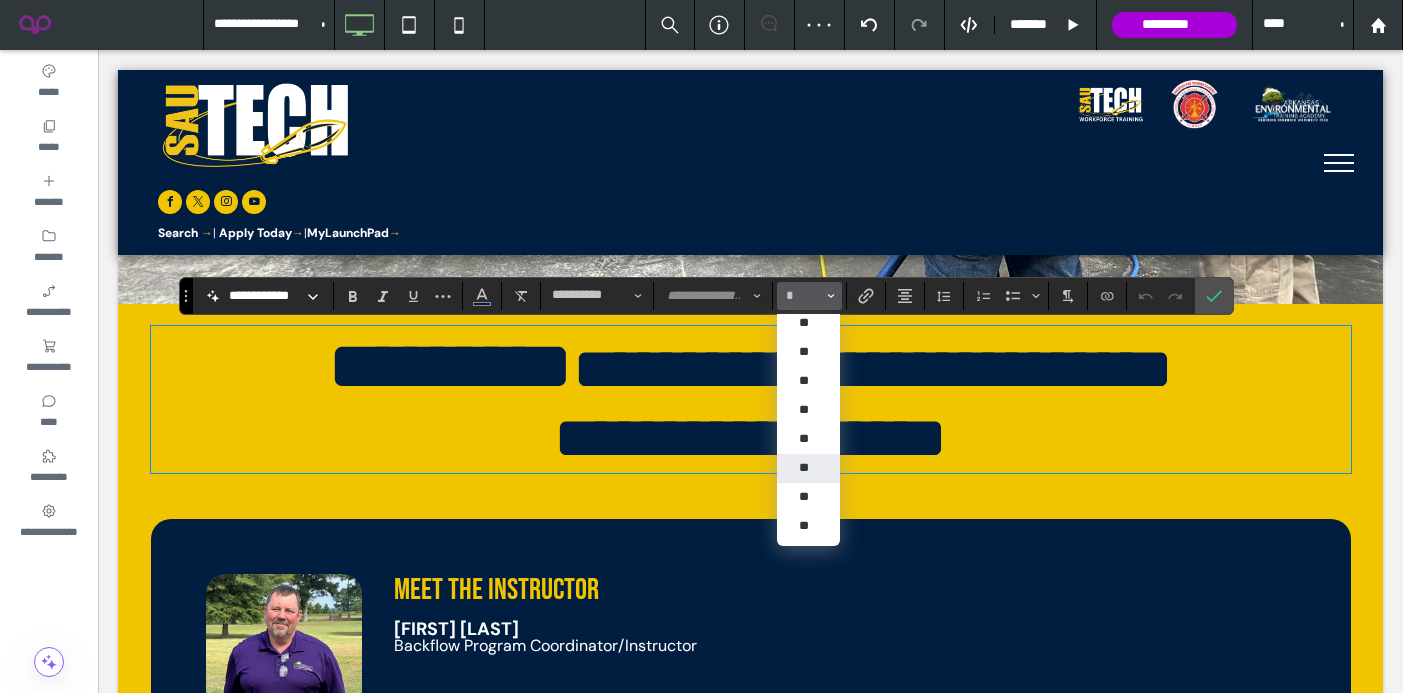type on "**" 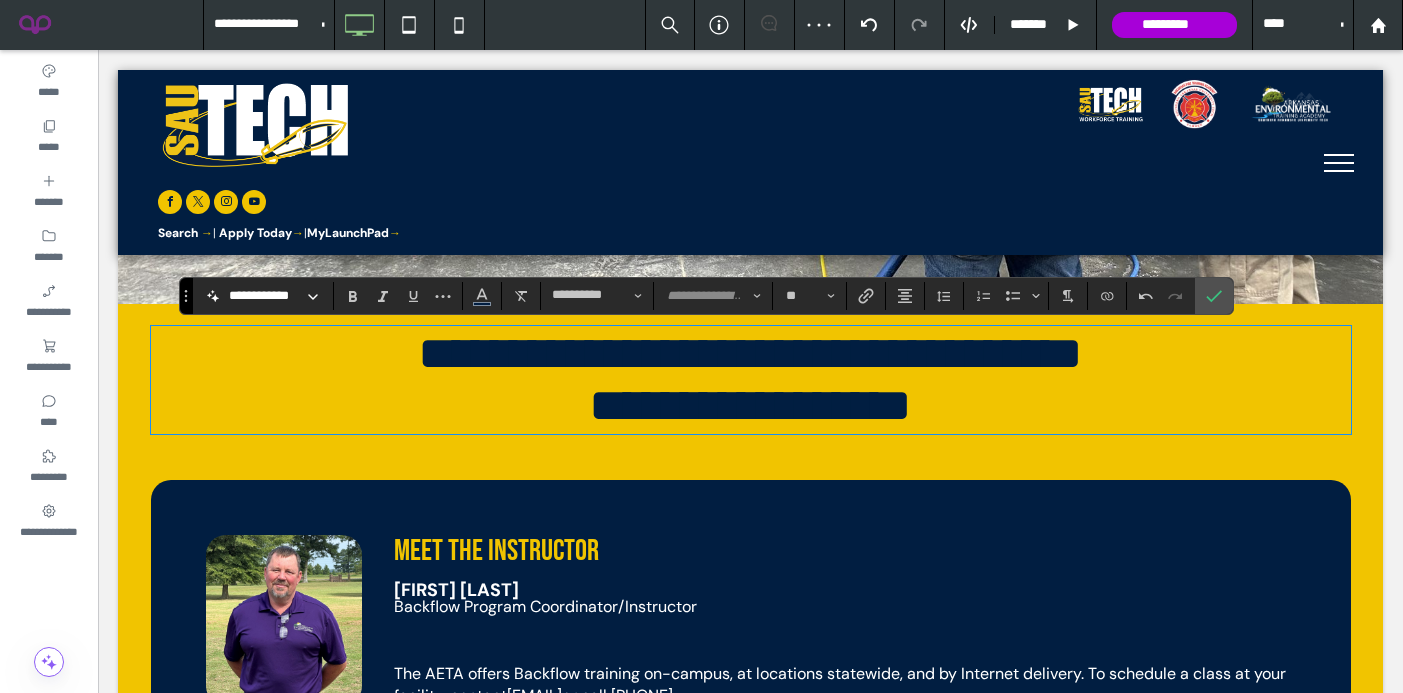 click on "**********" at bounding box center (751, 354) 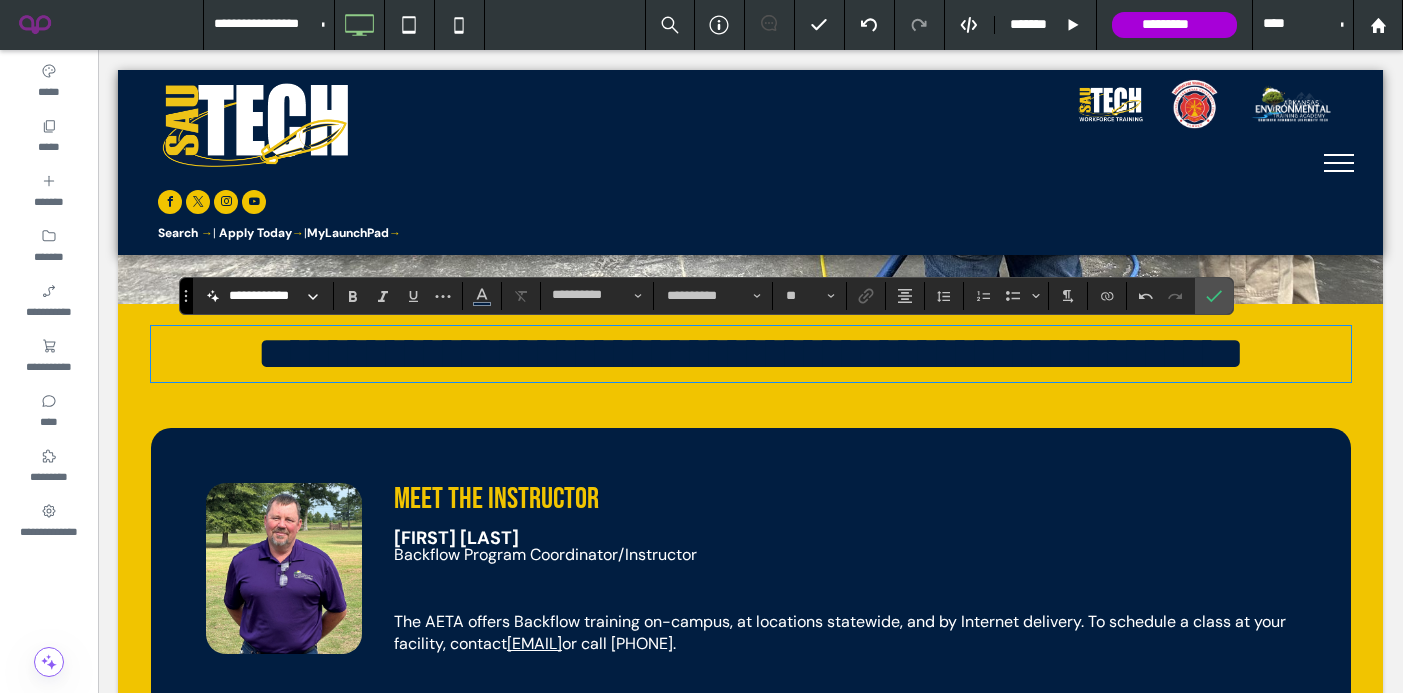 type 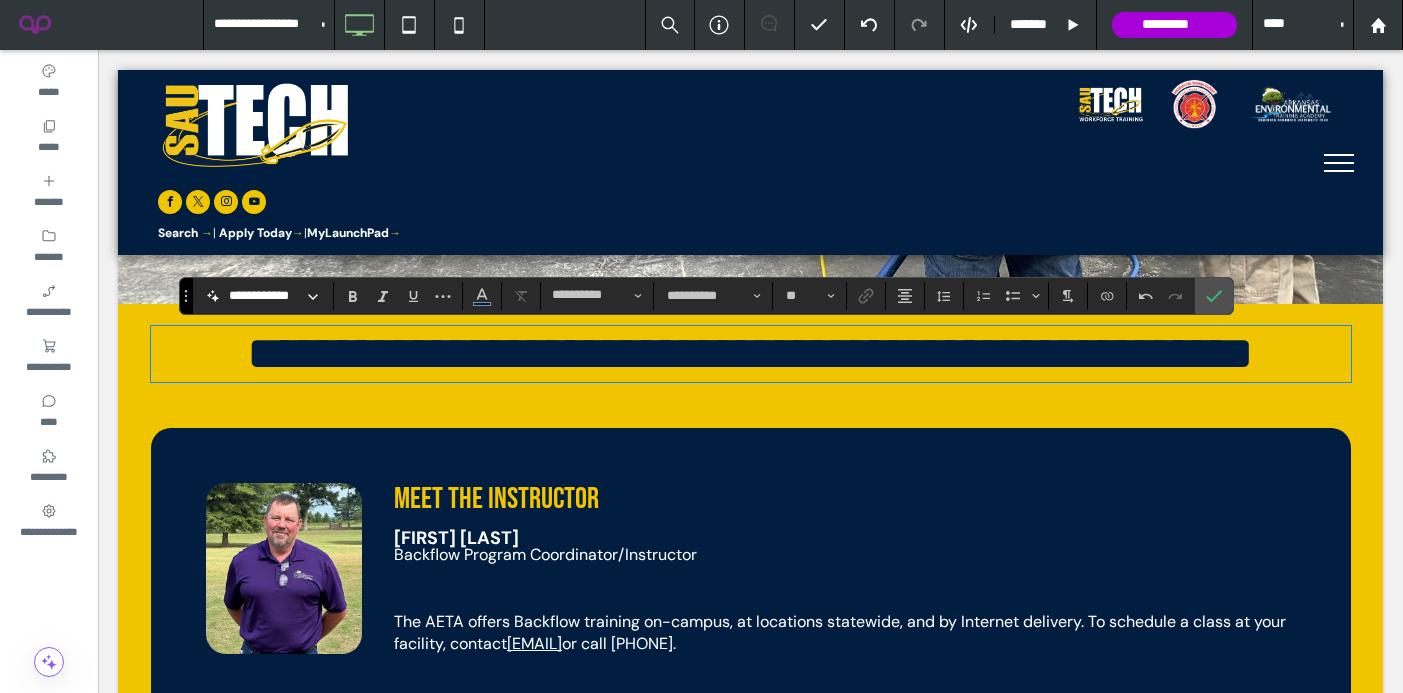click on "**********" at bounding box center (845, 353) 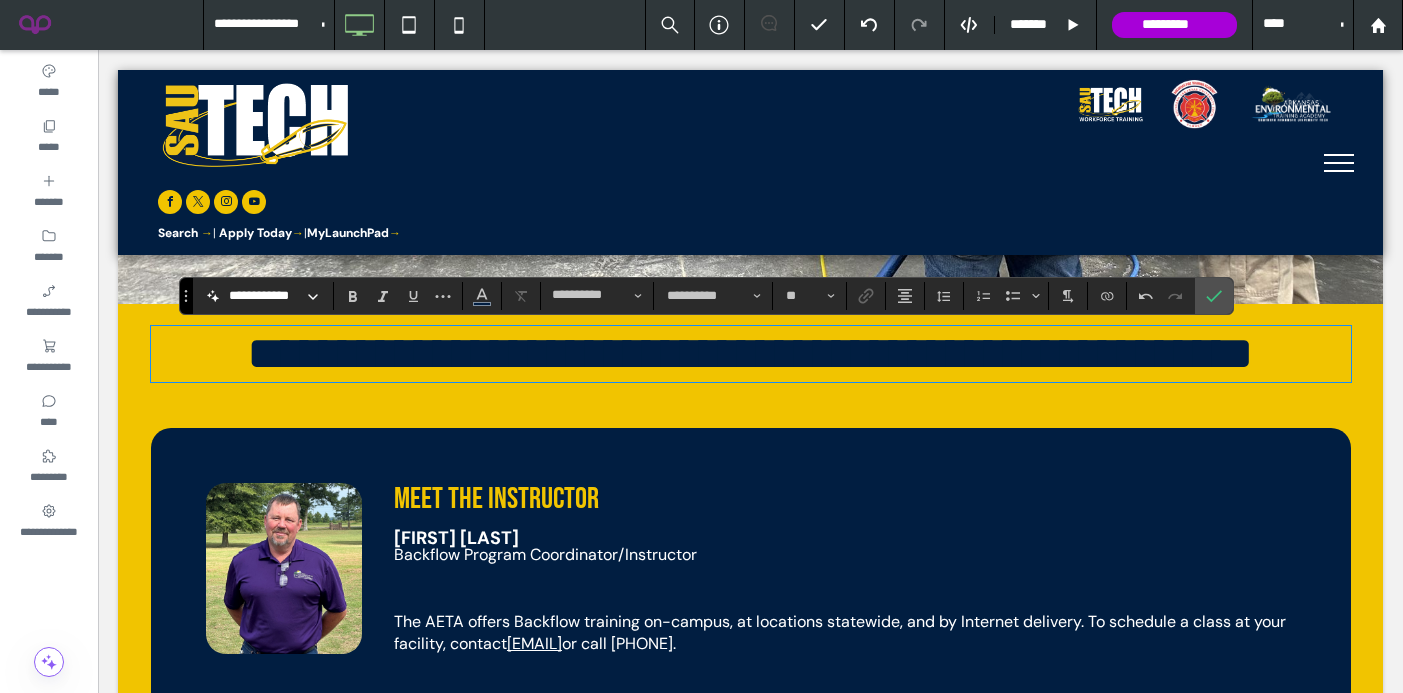click on "**********" at bounding box center (751, 354) 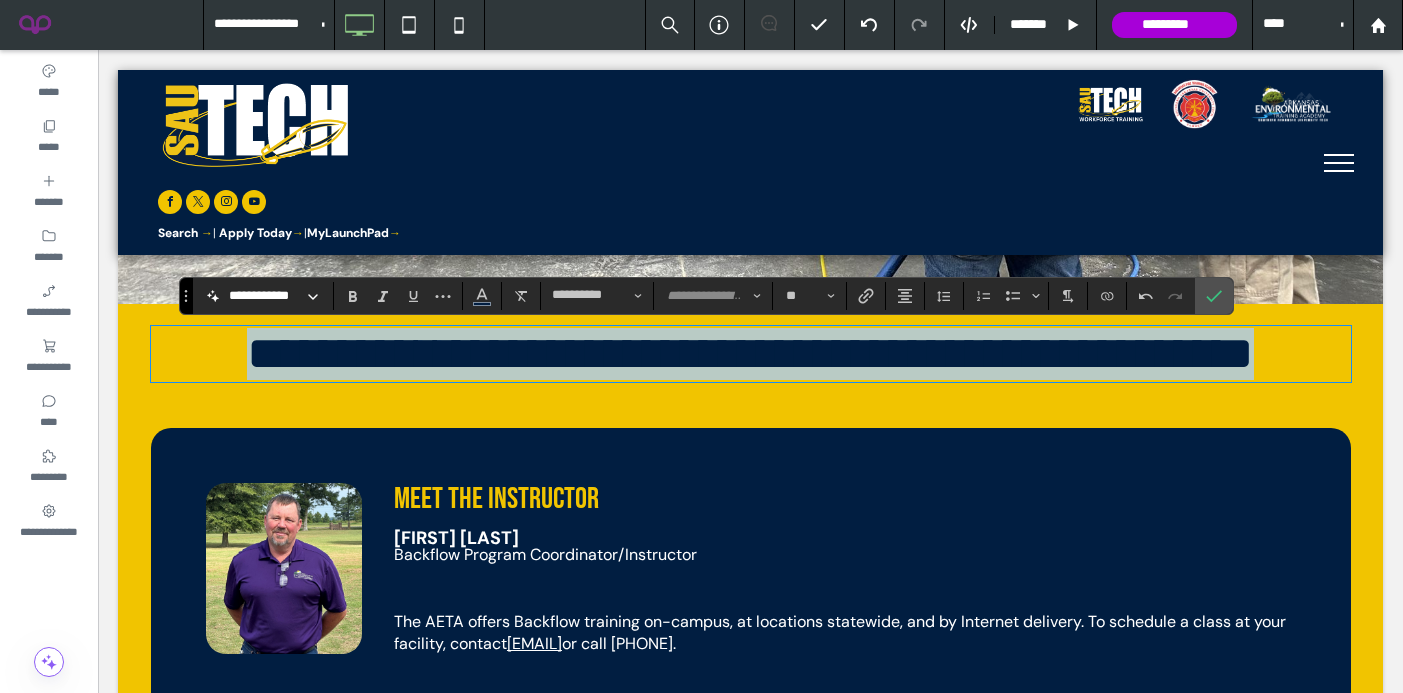 click on "**********" at bounding box center [751, 354] 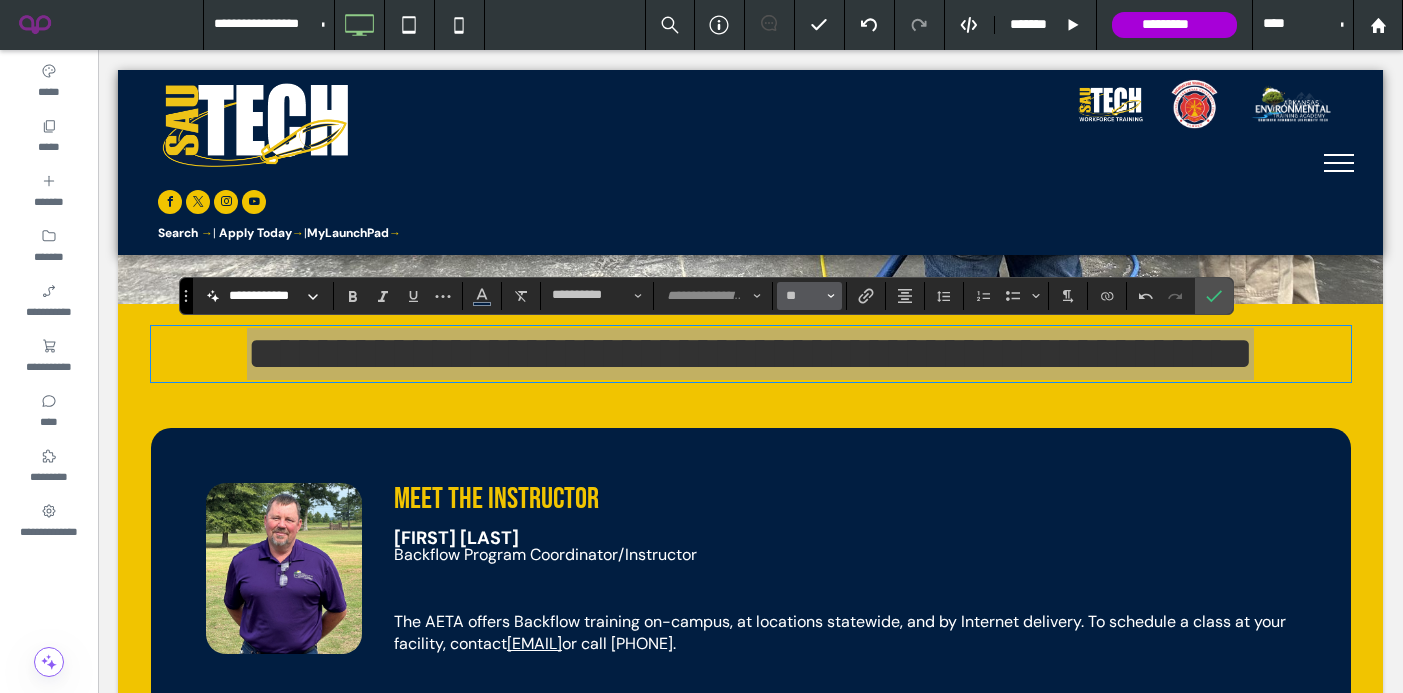 click on "**" at bounding box center (809, 296) 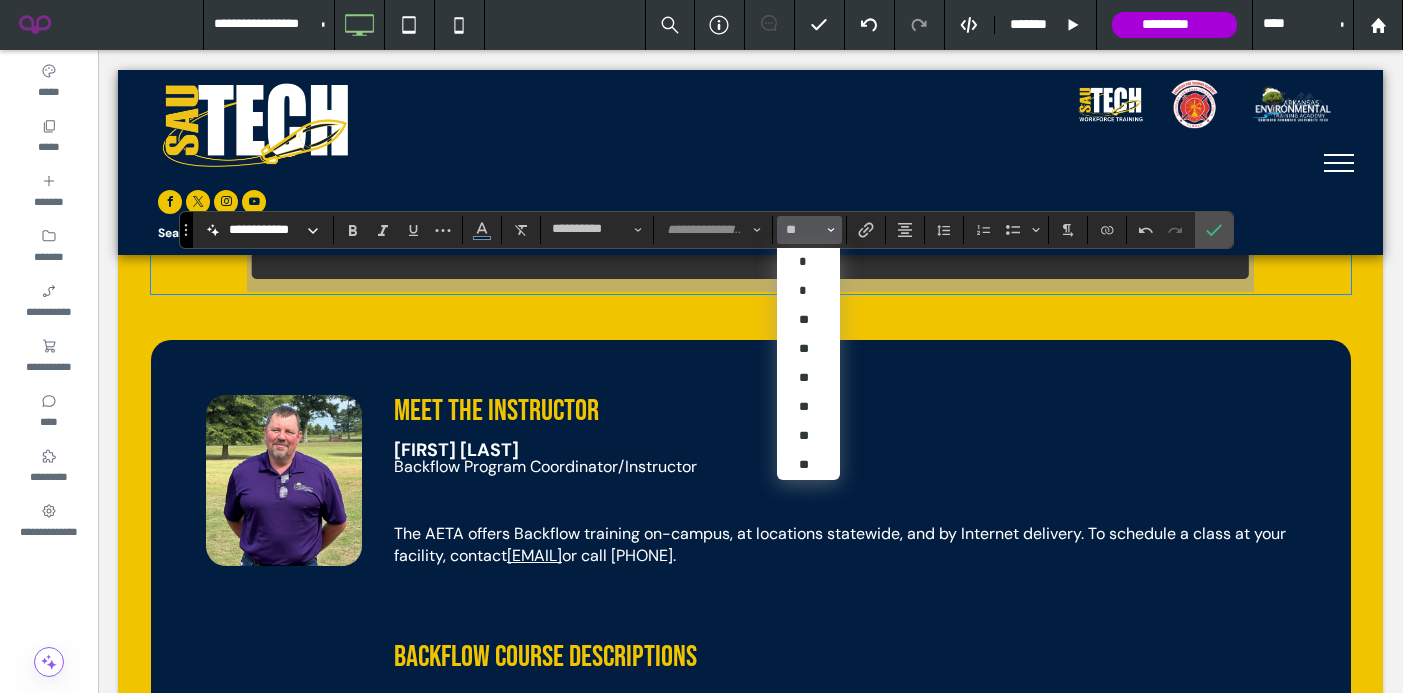 scroll, scrollTop: 1345, scrollLeft: 0, axis: vertical 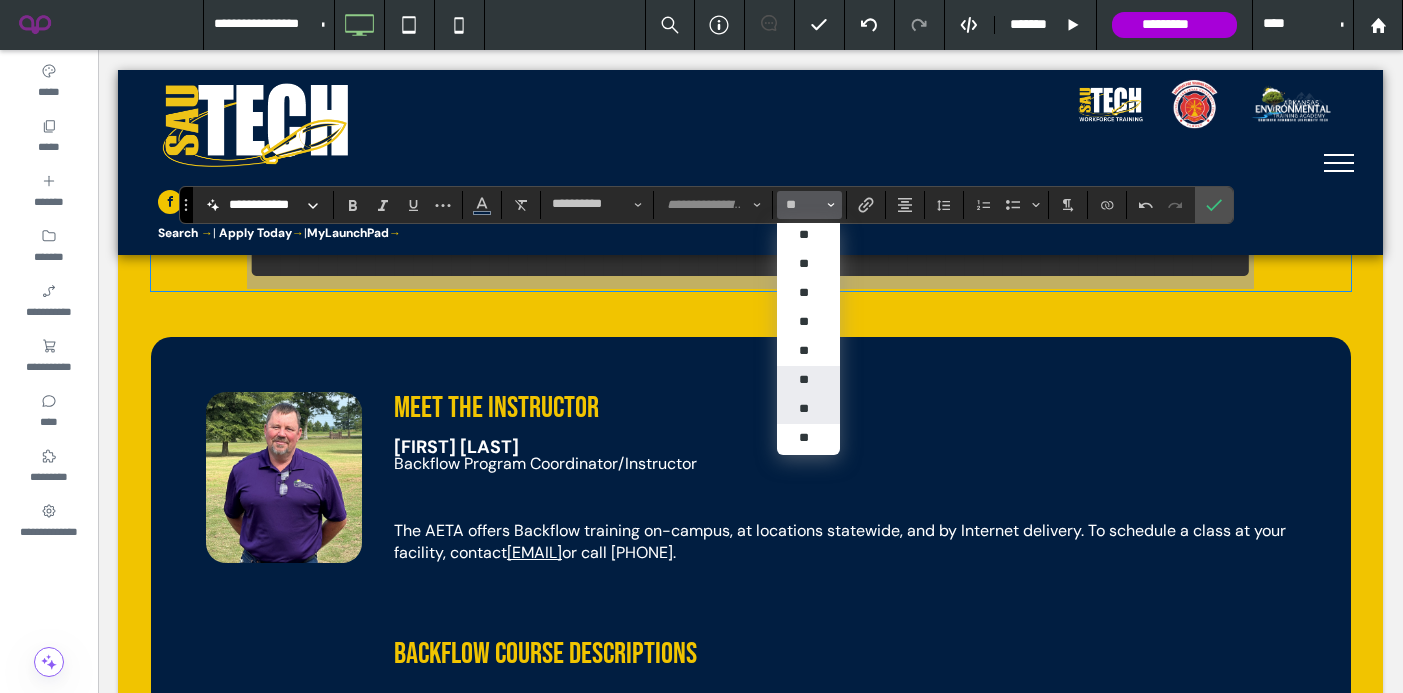 click on "**" at bounding box center (808, 409) 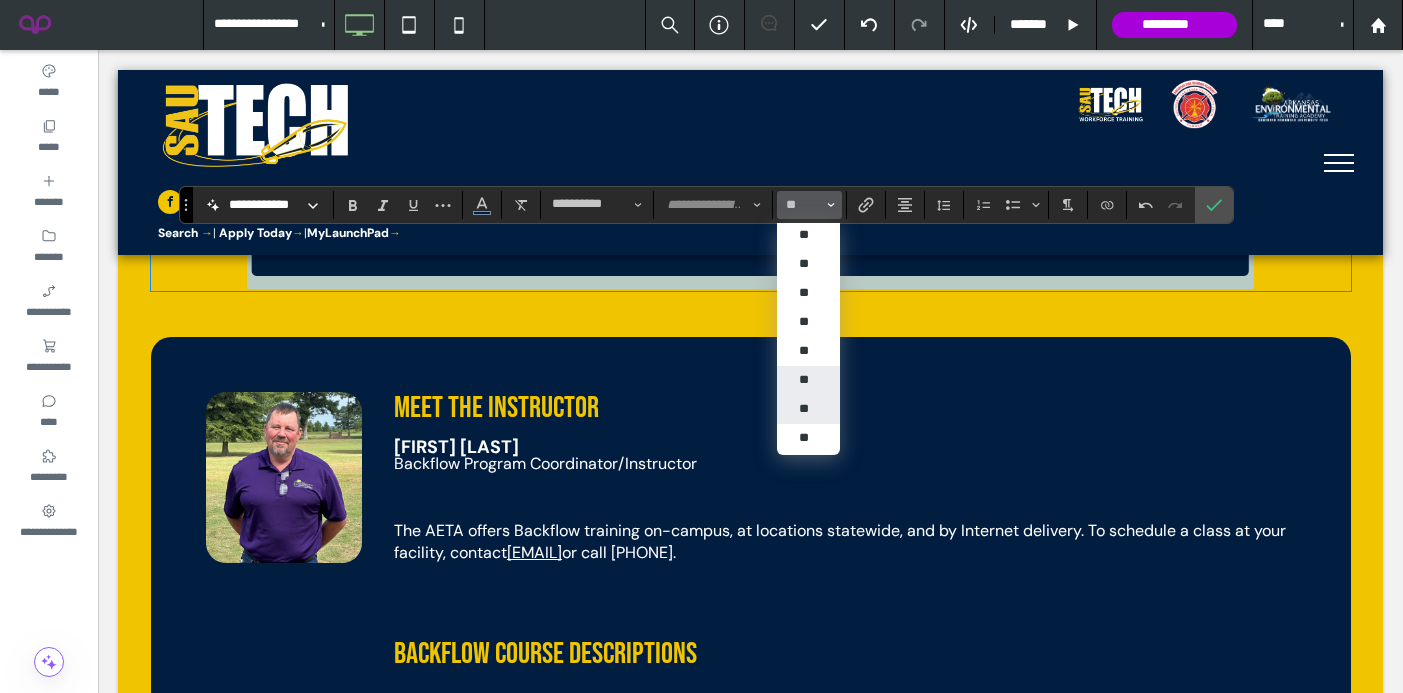 type on "**" 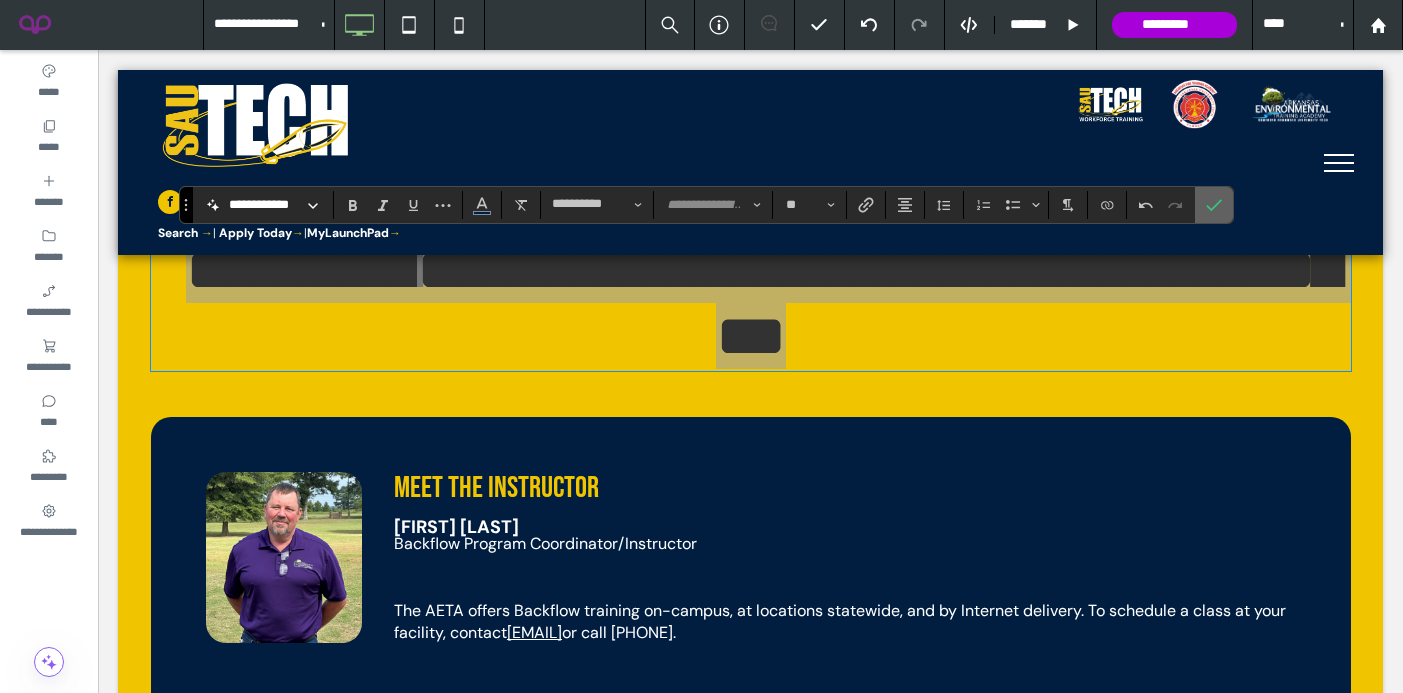 click 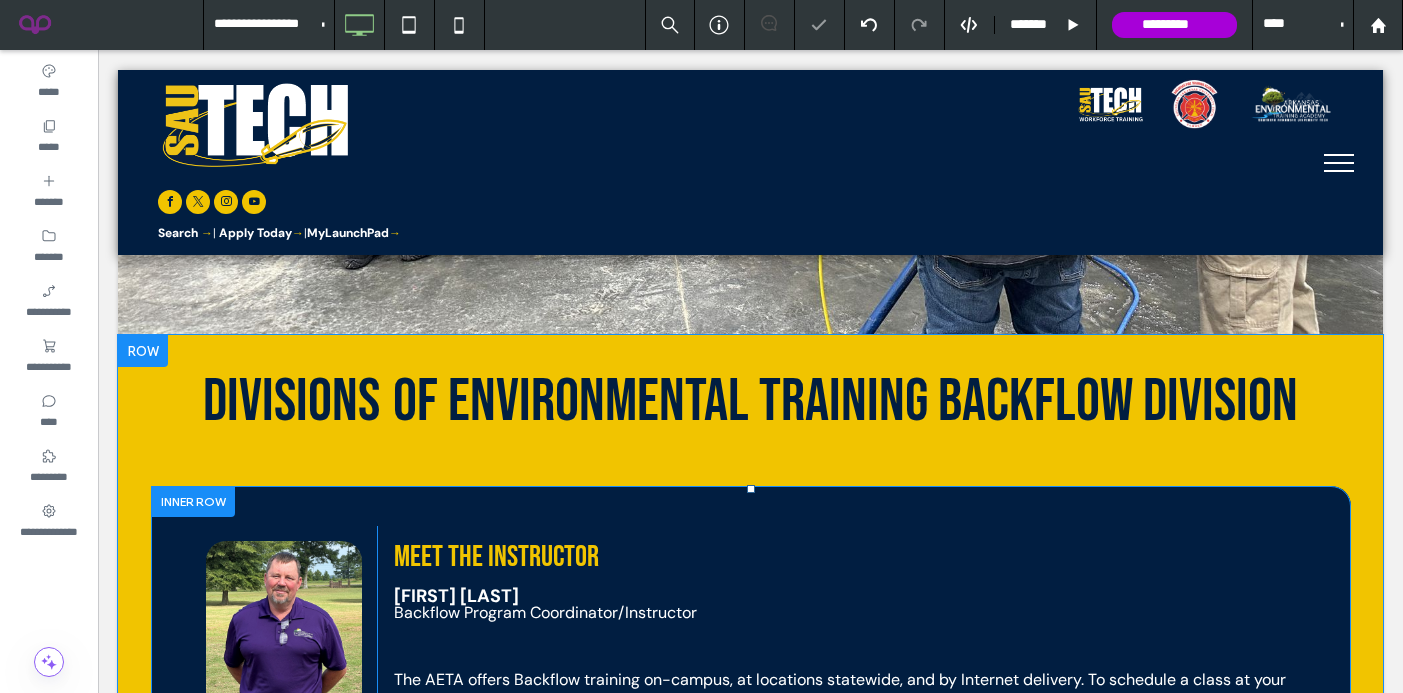 scroll, scrollTop: 1182, scrollLeft: 0, axis: vertical 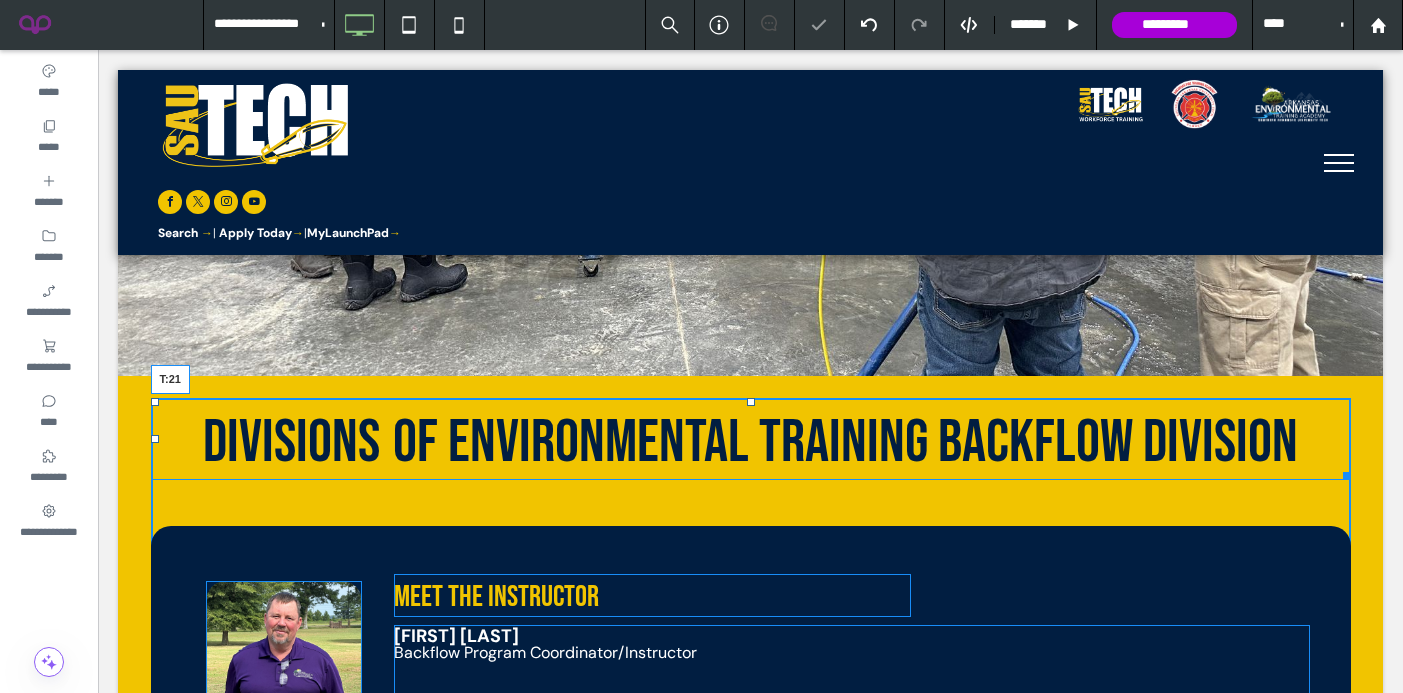 drag, startPoint x: 750, startPoint y: 403, endPoint x: 750, endPoint y: 498, distance: 95 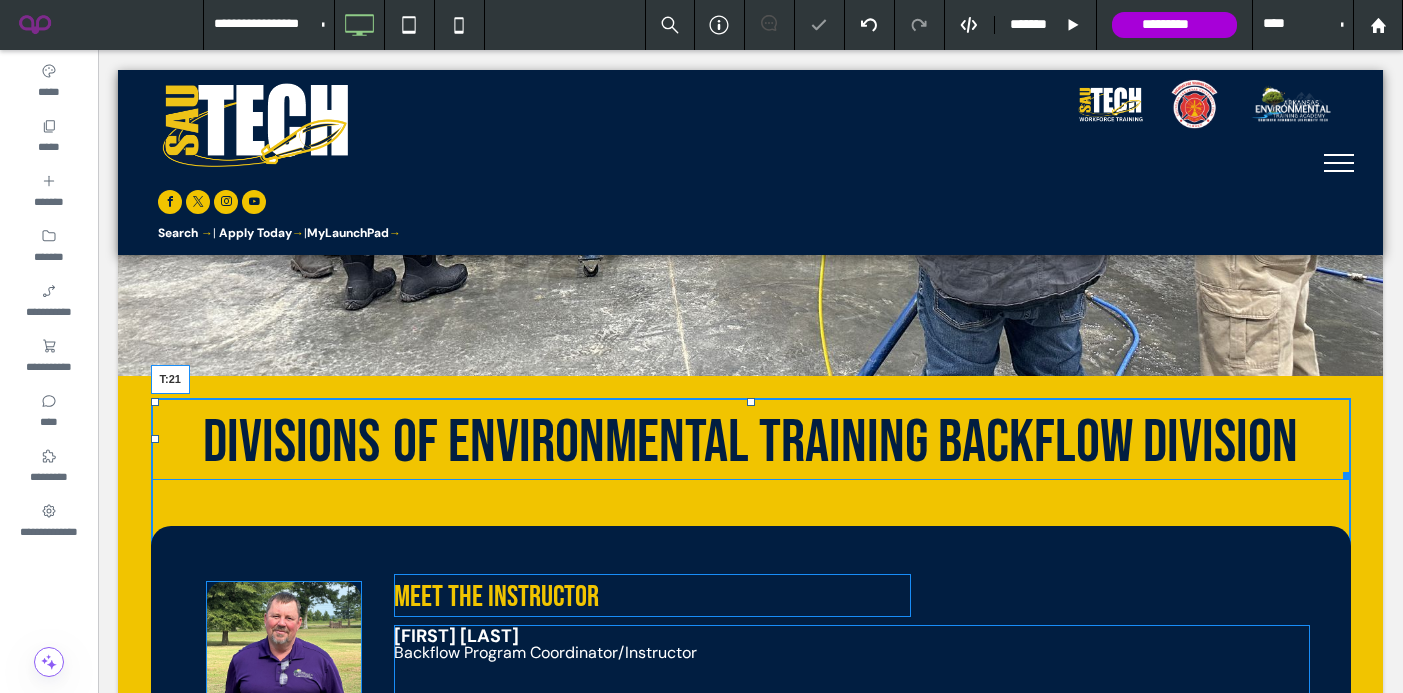 click at bounding box center [751, 402] 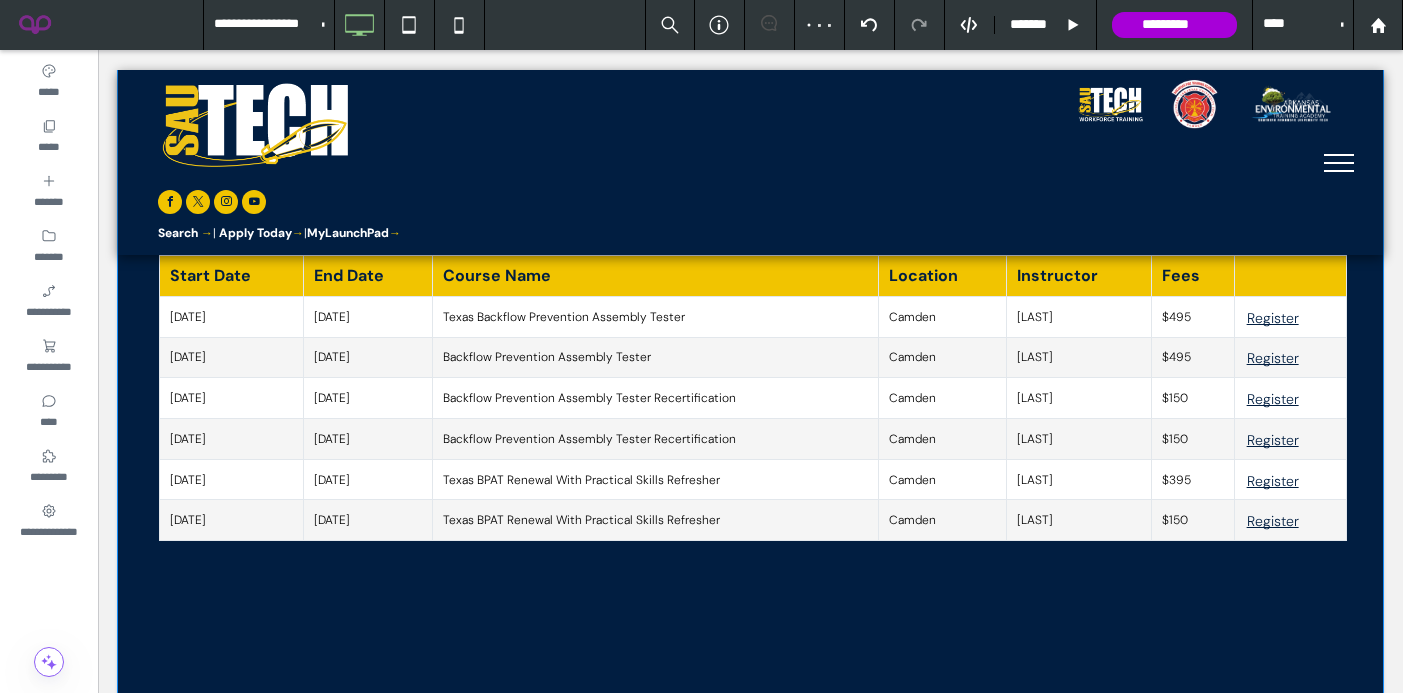 scroll, scrollTop: 6738, scrollLeft: 0, axis: vertical 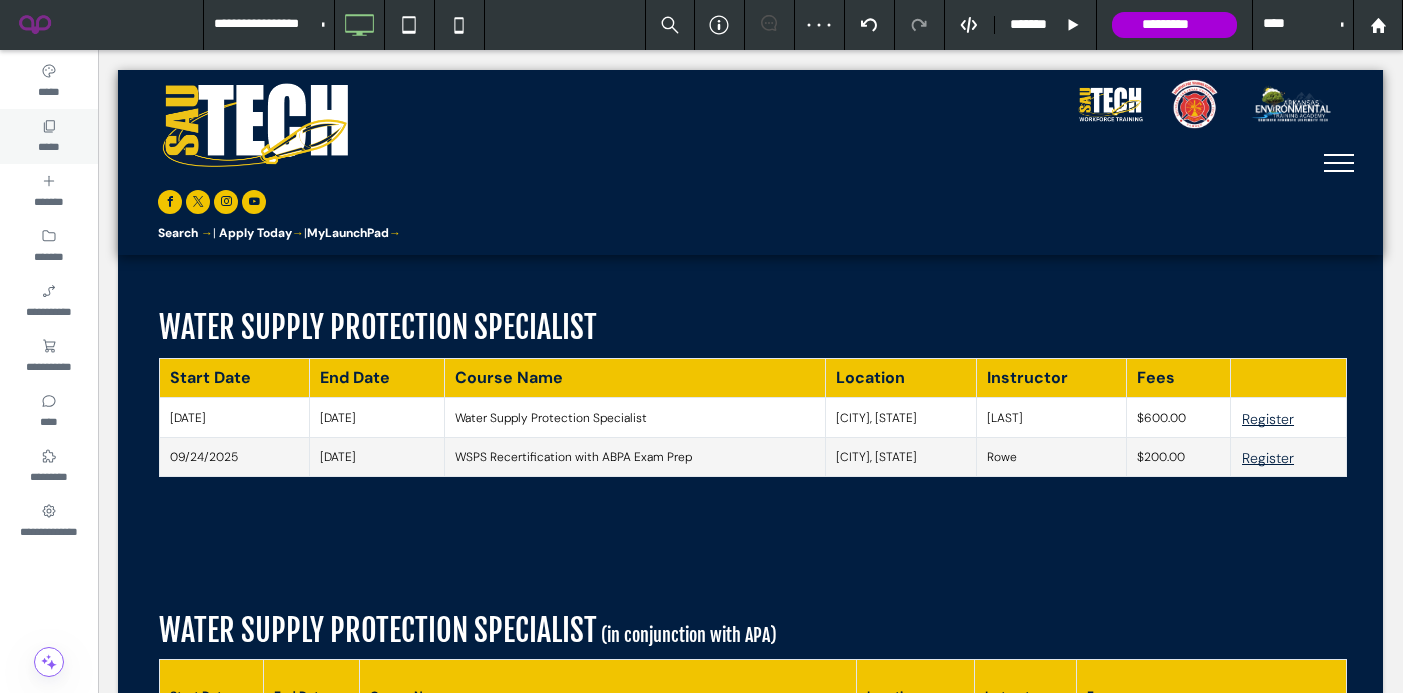 click on "*****" at bounding box center [49, 136] 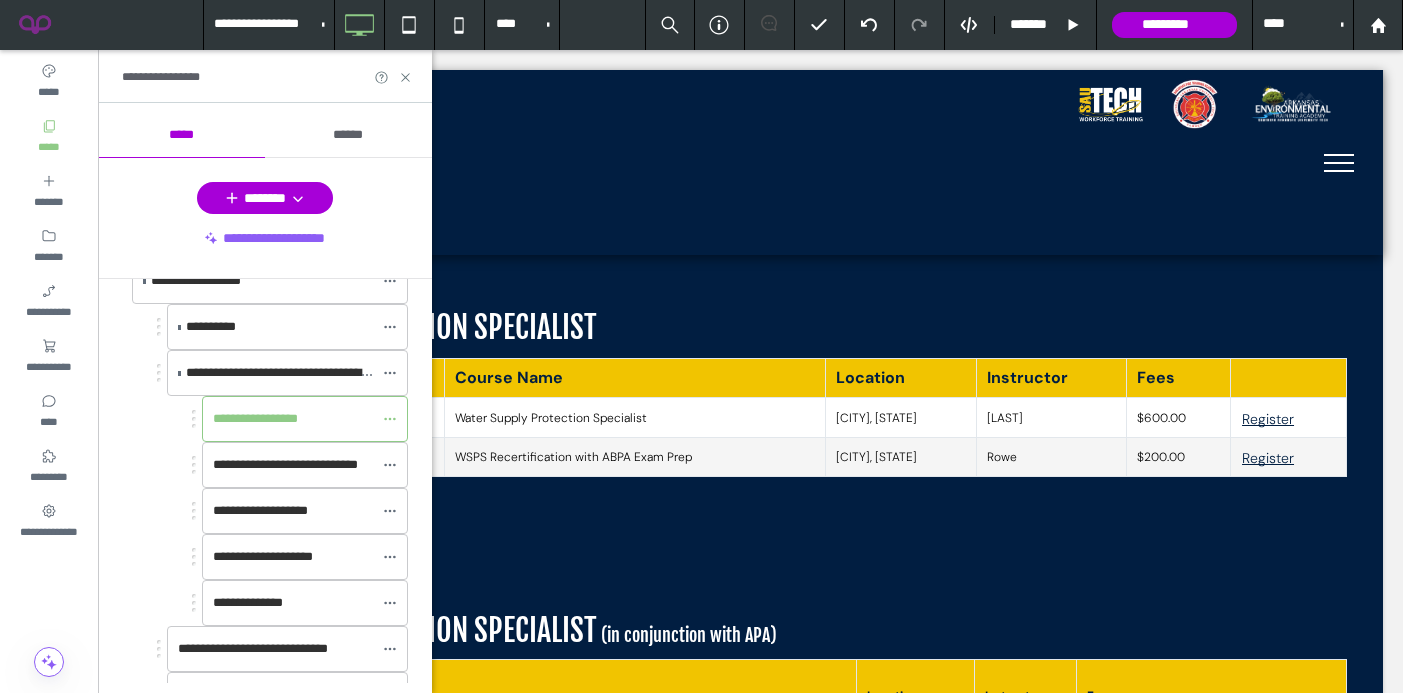 scroll, scrollTop: 300, scrollLeft: 0, axis: vertical 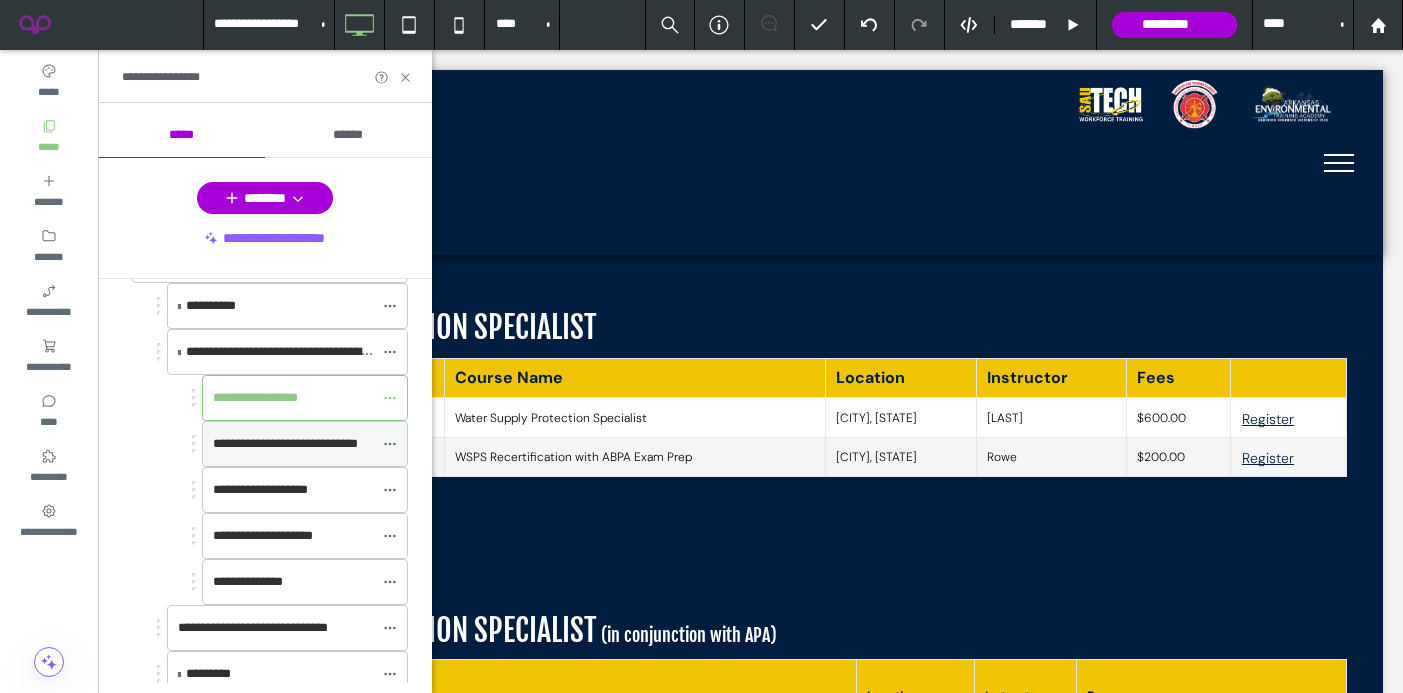 click on "**********" at bounding box center [285, 443] 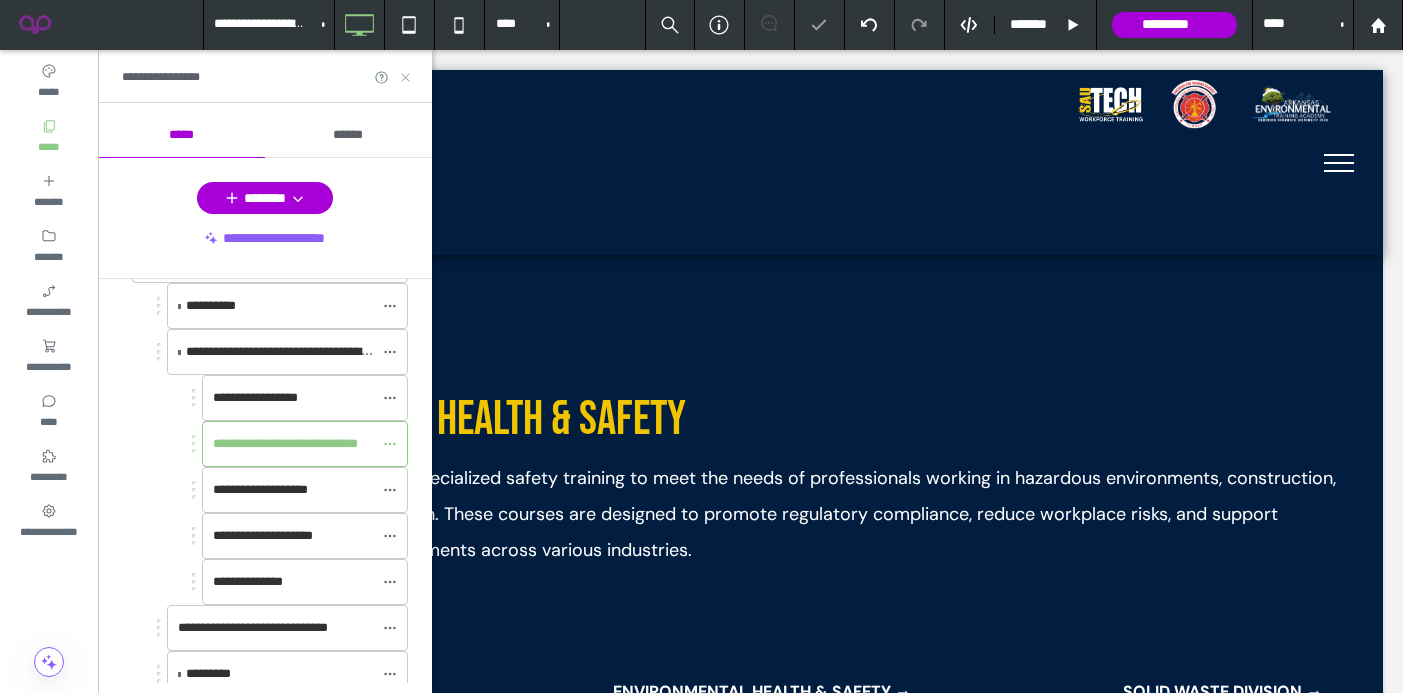 scroll, scrollTop: 0, scrollLeft: 0, axis: both 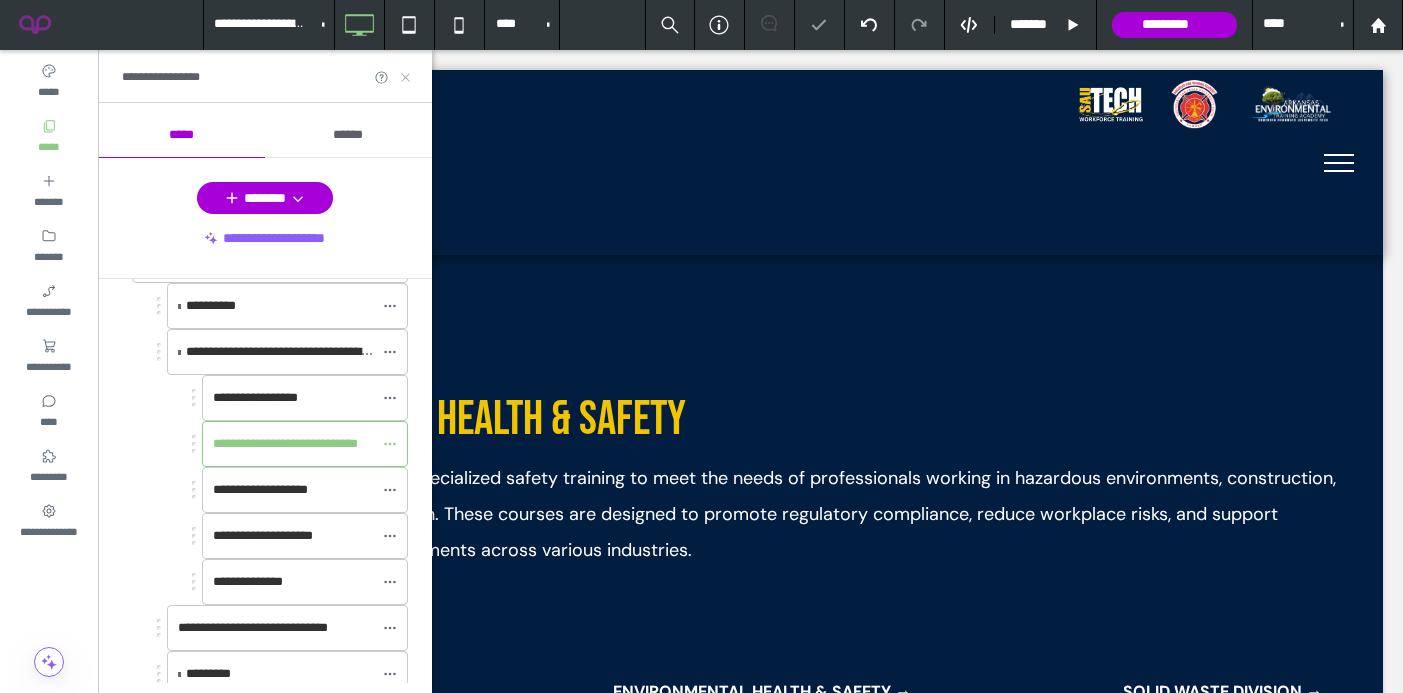 click 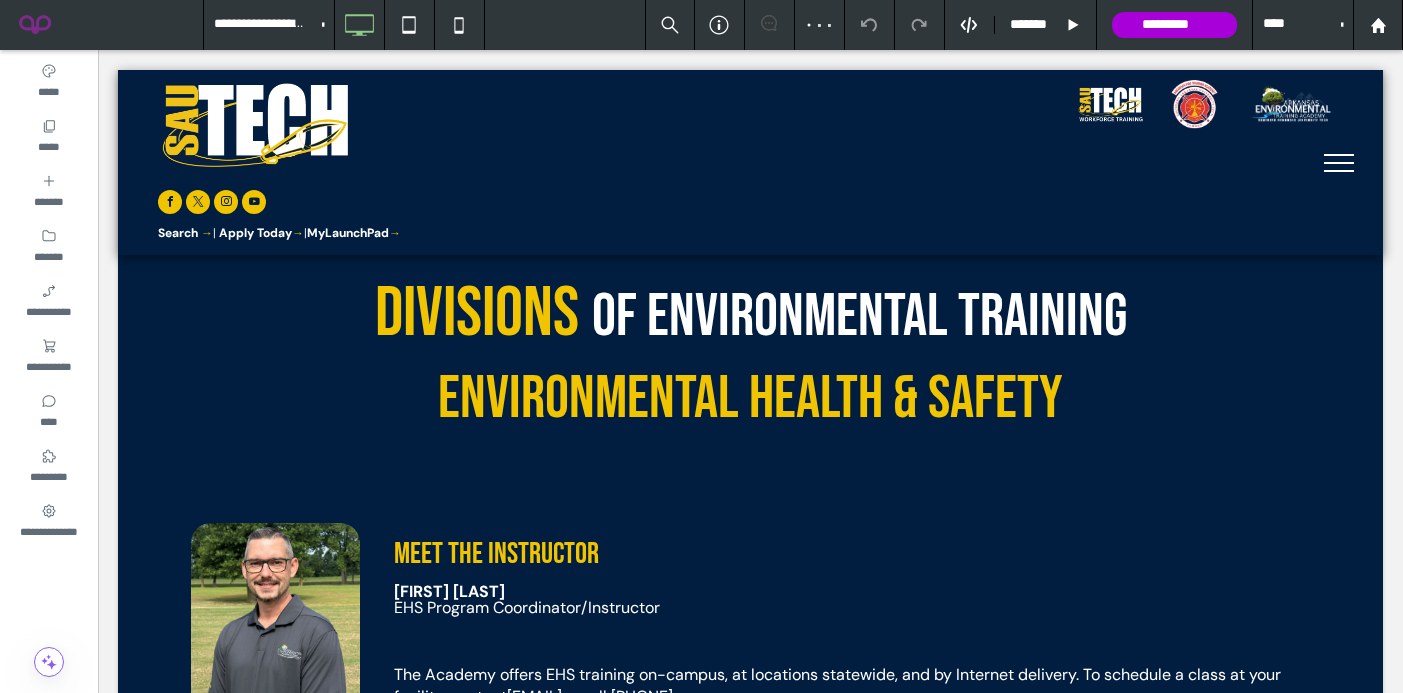 scroll, scrollTop: 1099, scrollLeft: 0, axis: vertical 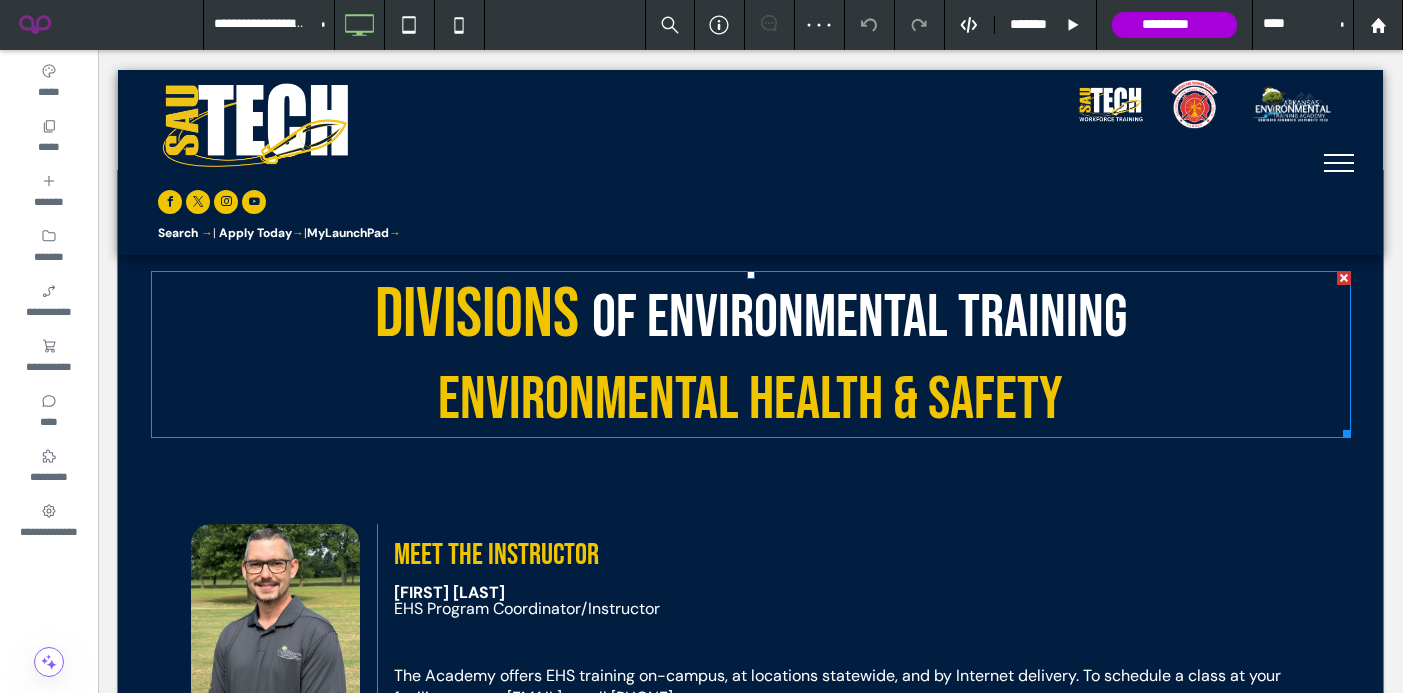 click on "Divisions" at bounding box center (477, 315) 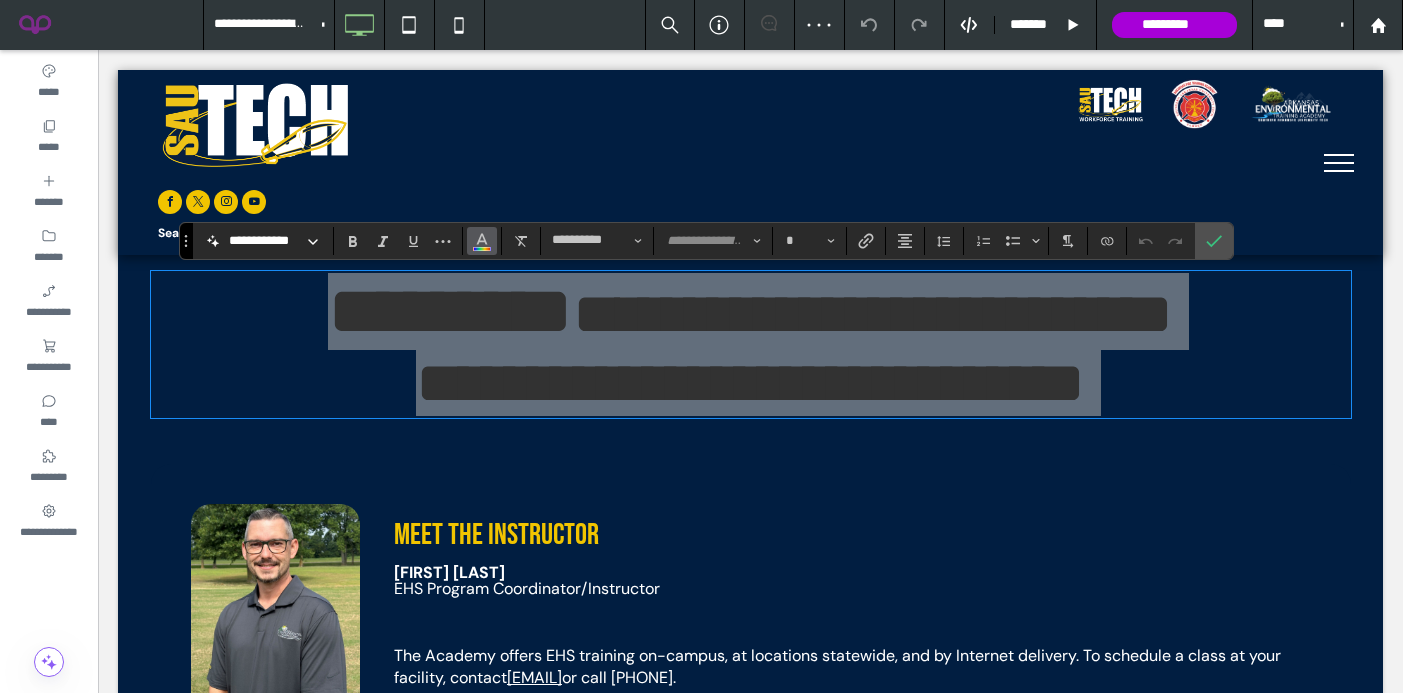 click at bounding box center (482, 241) 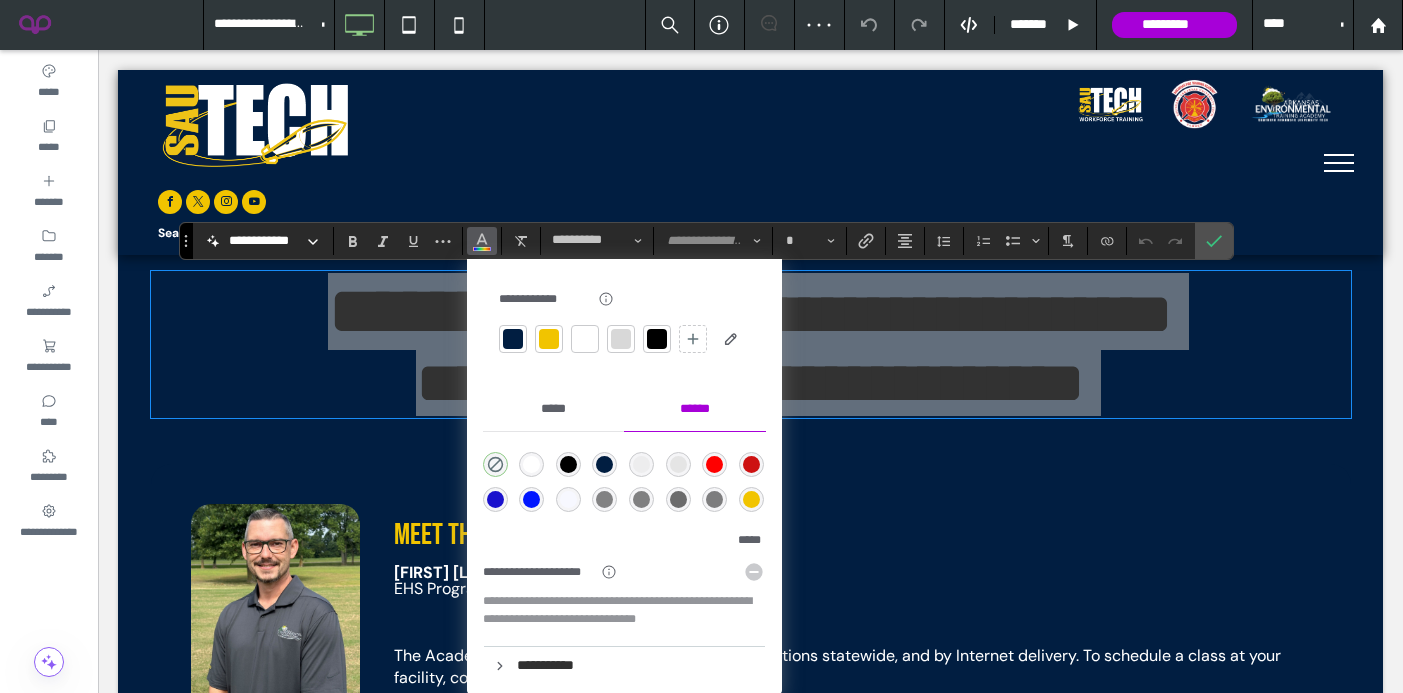 click at bounding box center (513, 339) 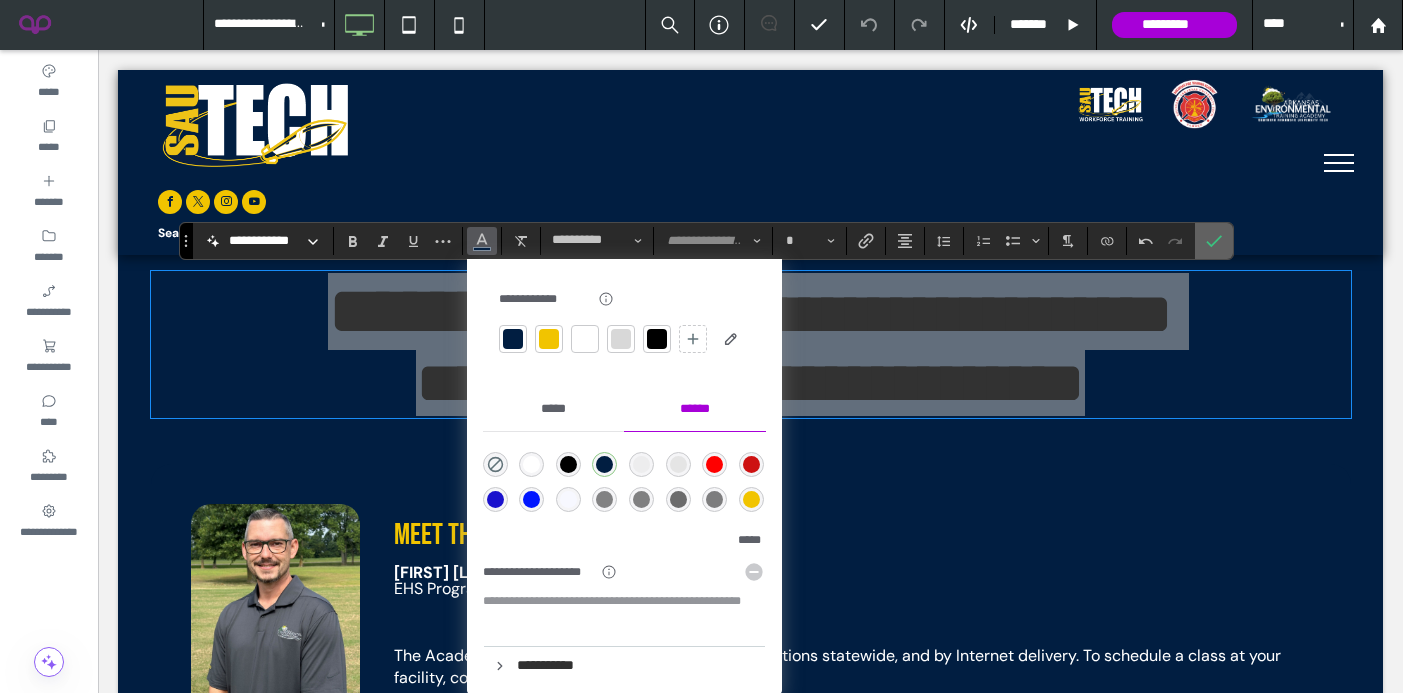 click 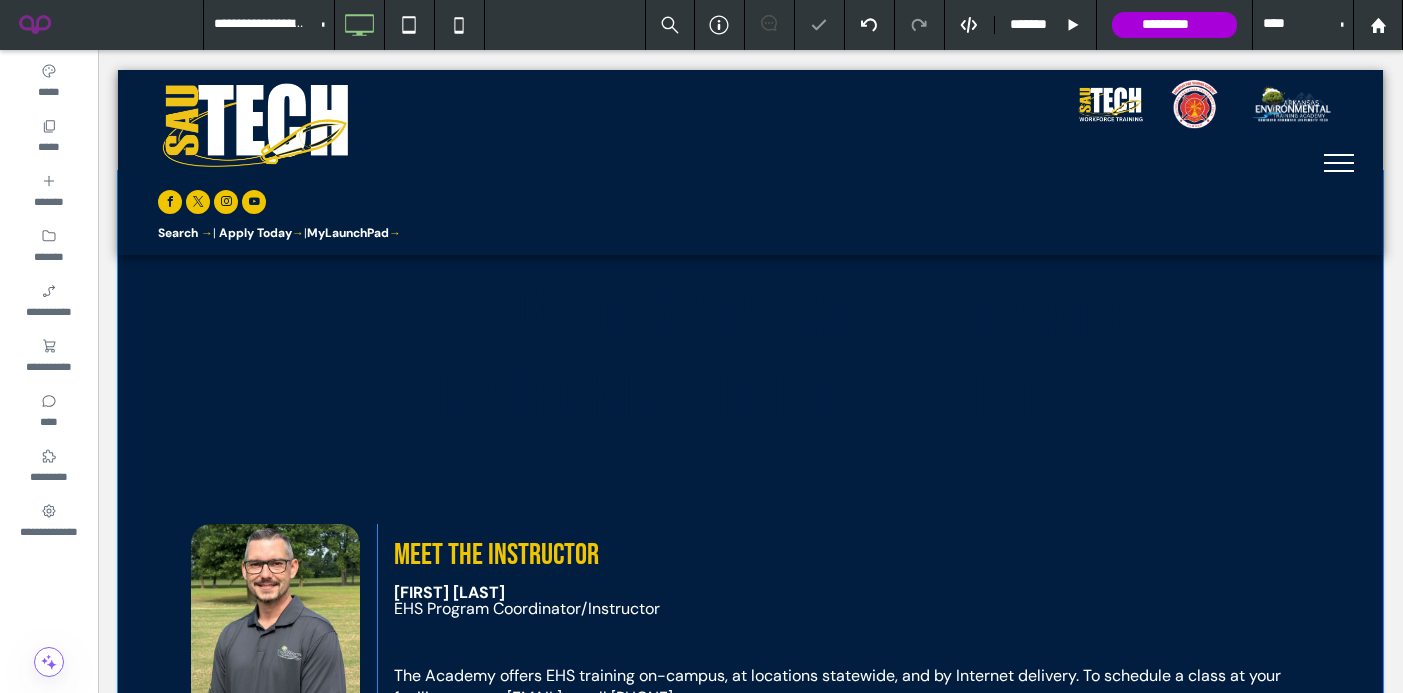 click on "or call ([PHONE]).
ENVIRONMENTAL HEALTH & SAFETY Course Descriptions
Asbestos Worker  - this is a 32-hour course designed to provide training for asbestos workers to obtain an Arkansas Asbestos Worker license from ADEQ. Topics include asbestos health effects, PPE, worksite preparation, cleanup, and disposal and include hands-on activities. Asbestos Contractor/Supervisor Asbestos Refresher  - this is an 8-hour course designed to meet the asbestos worker and supervisor annual refresher training requirements to maintain an Arkansas asbestos license. Chlorine Safety Confined Space Entry DOT Hazardous Material Transportation" at bounding box center (750, 1727) 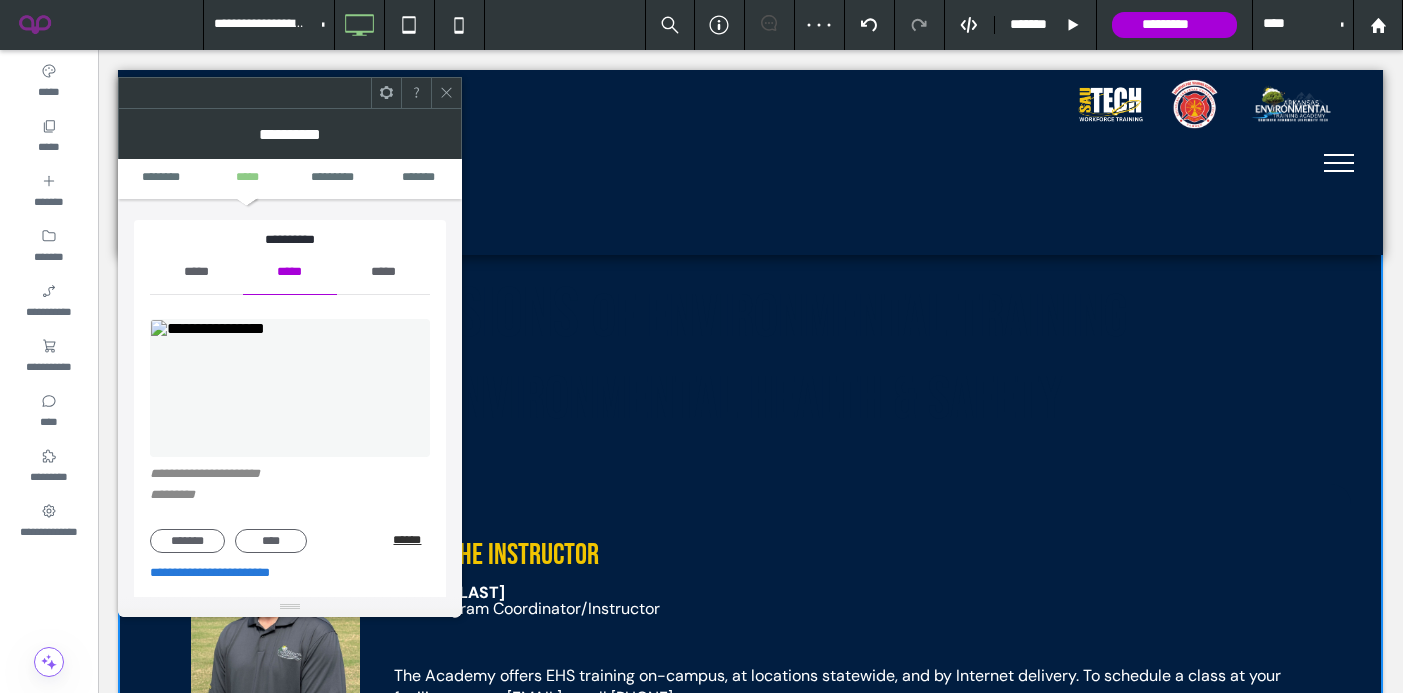 scroll, scrollTop: 209, scrollLeft: 0, axis: vertical 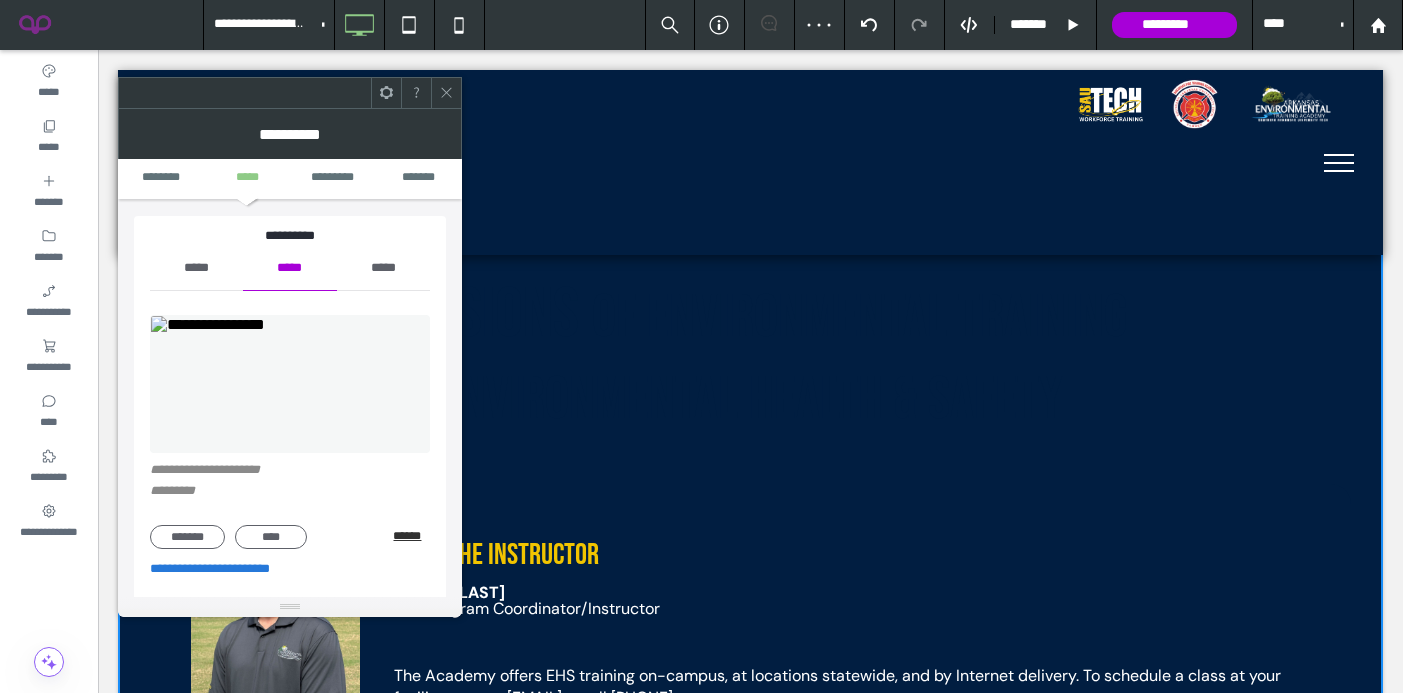 click on "******" at bounding box center [411, 536] 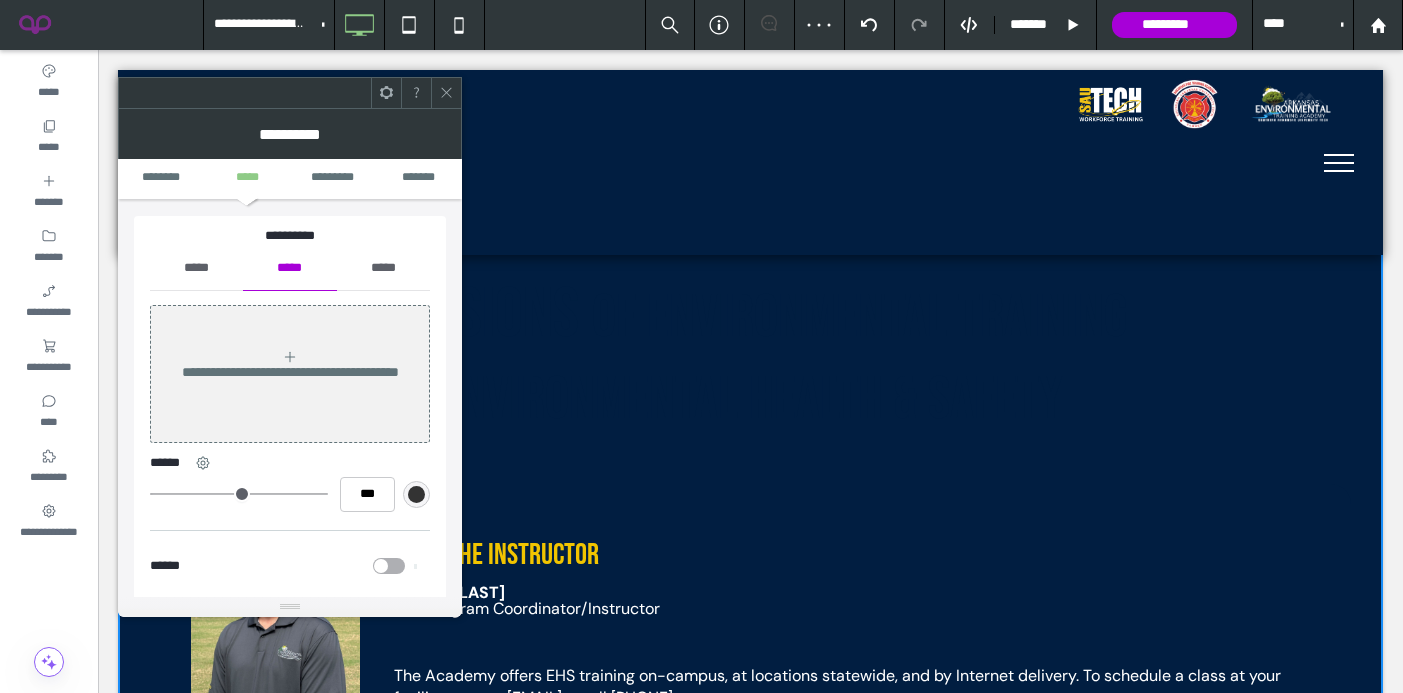 click on "*****" at bounding box center [196, 268] 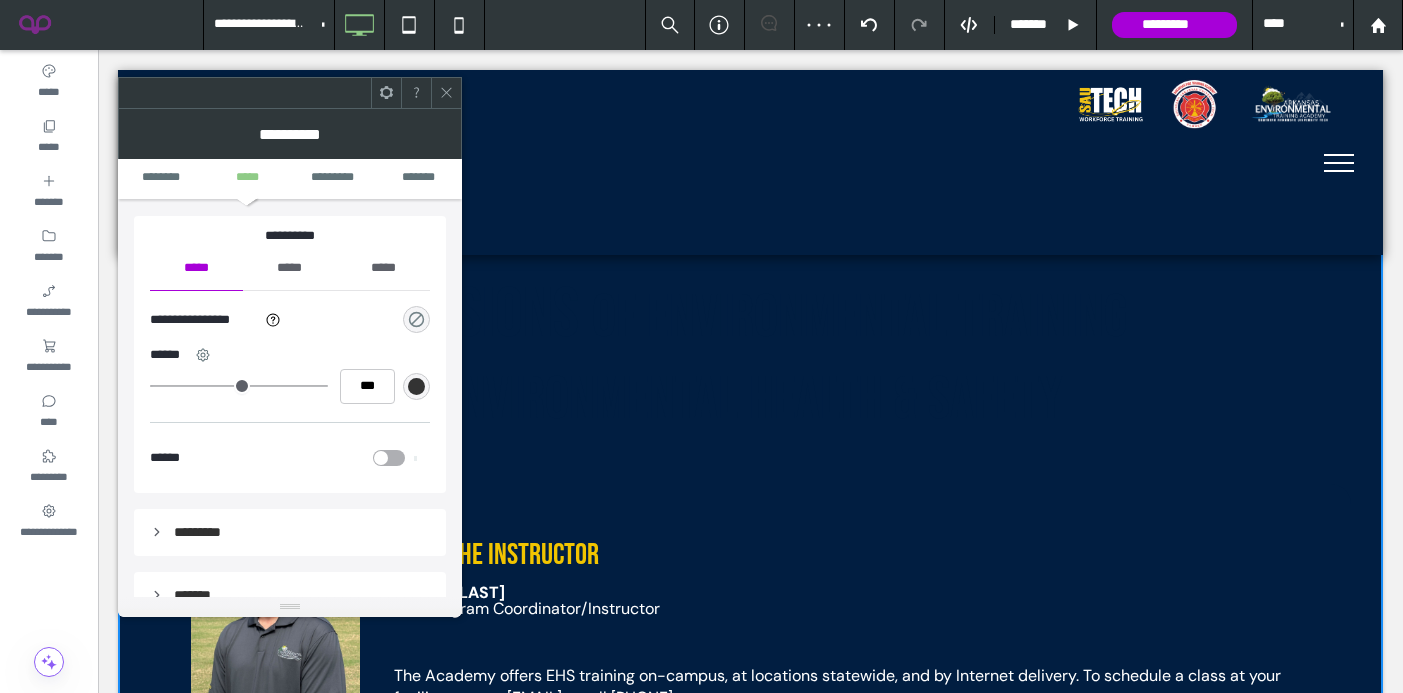 click at bounding box center [416, 319] 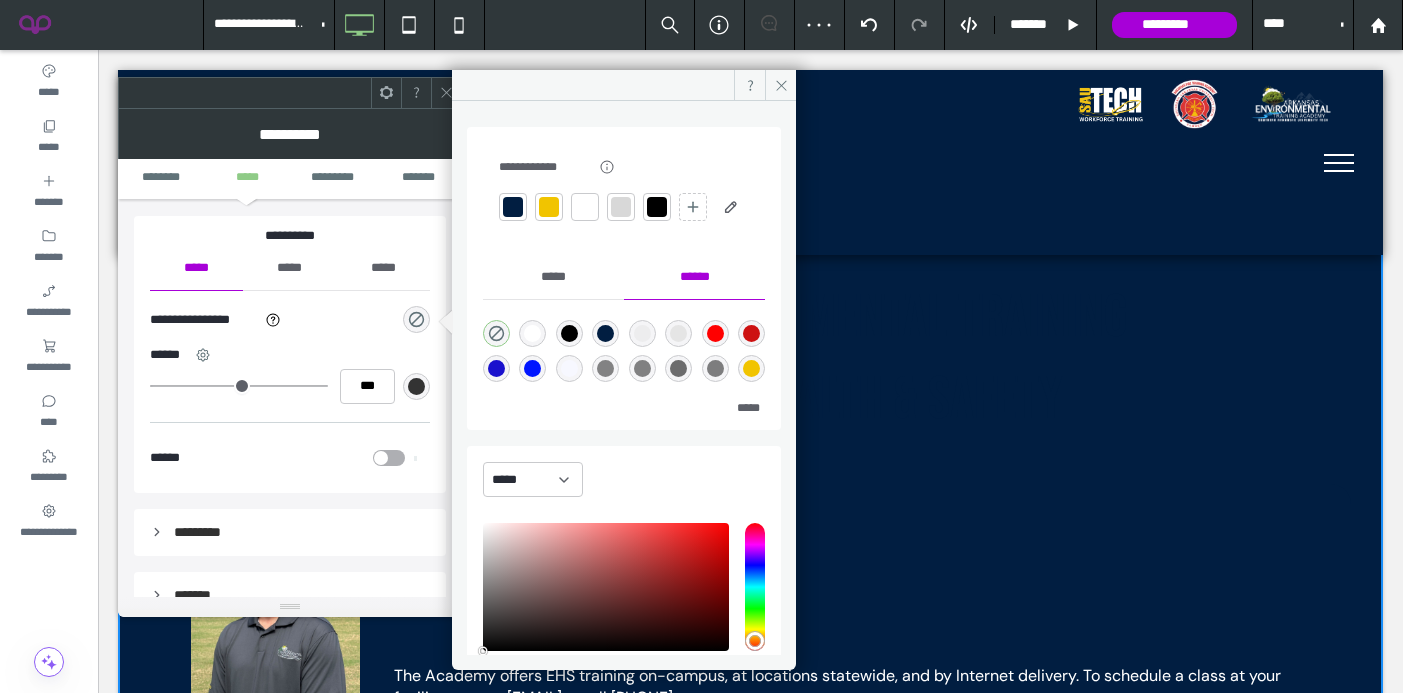 click at bounding box center [549, 207] 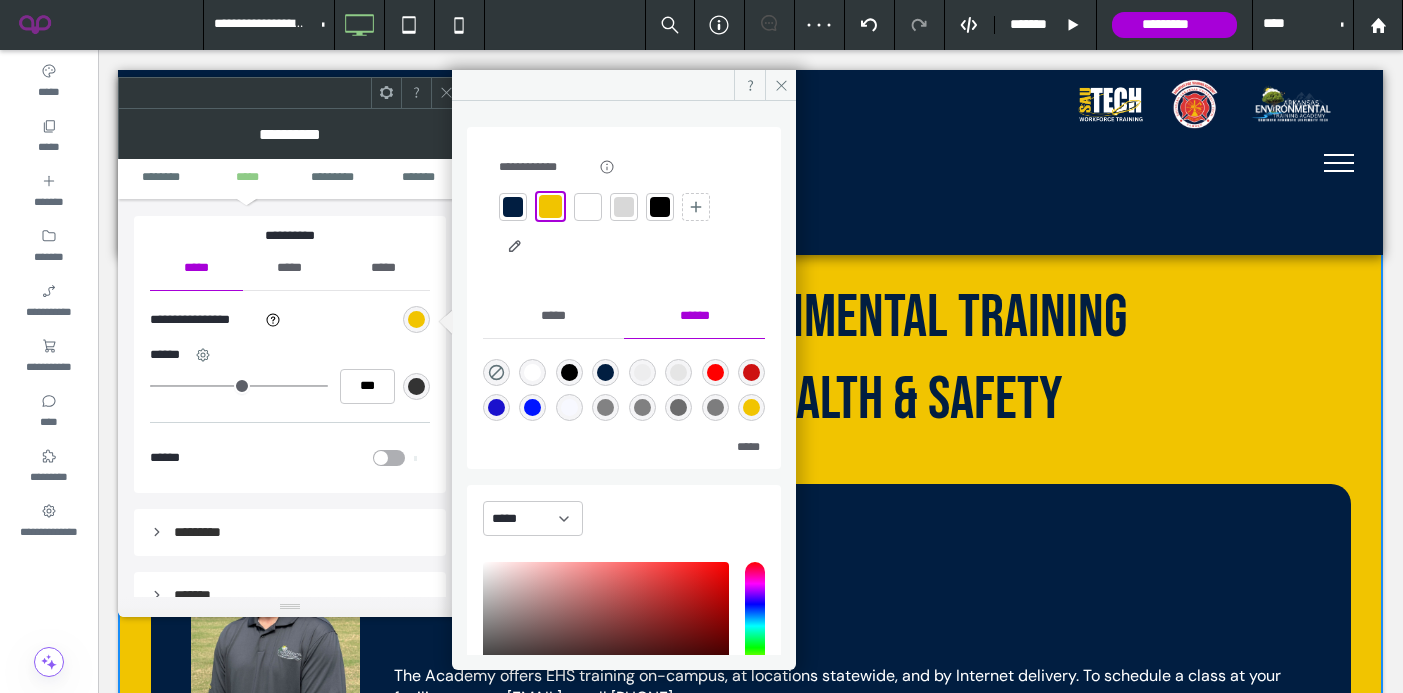 click 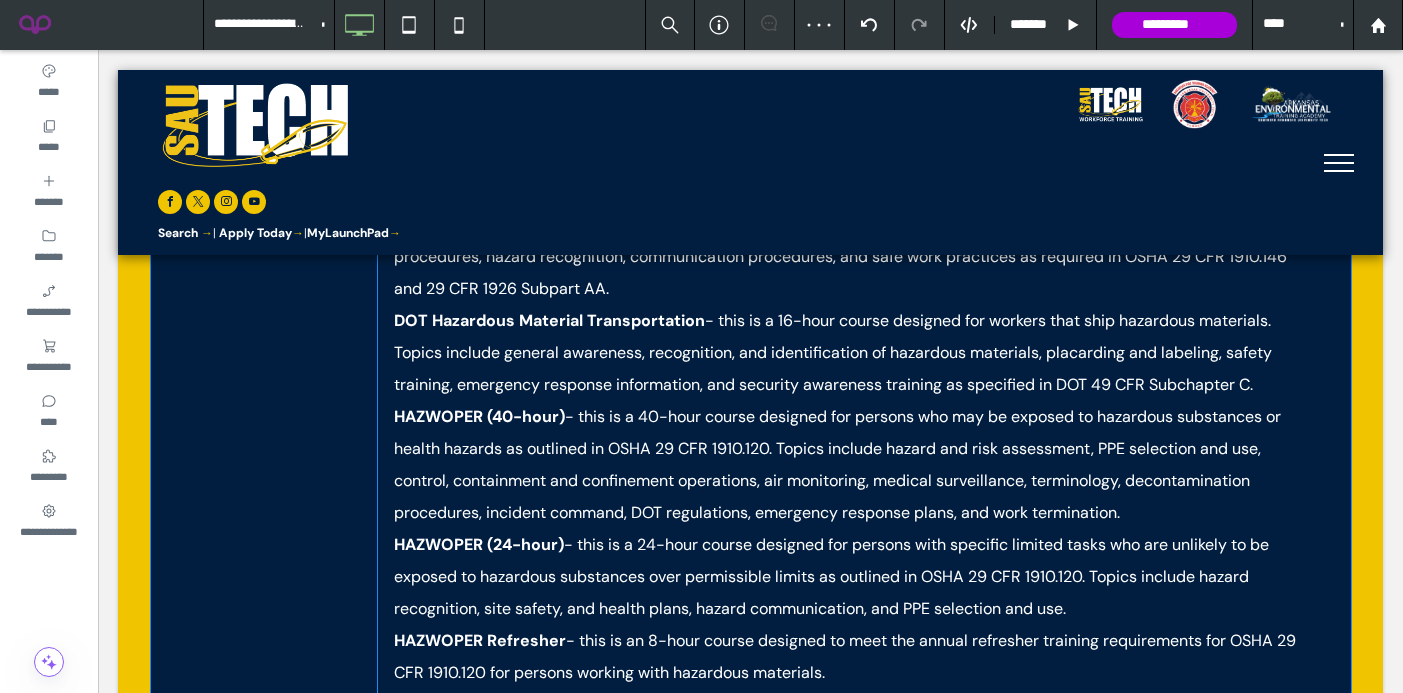 scroll, scrollTop: 2516, scrollLeft: 0, axis: vertical 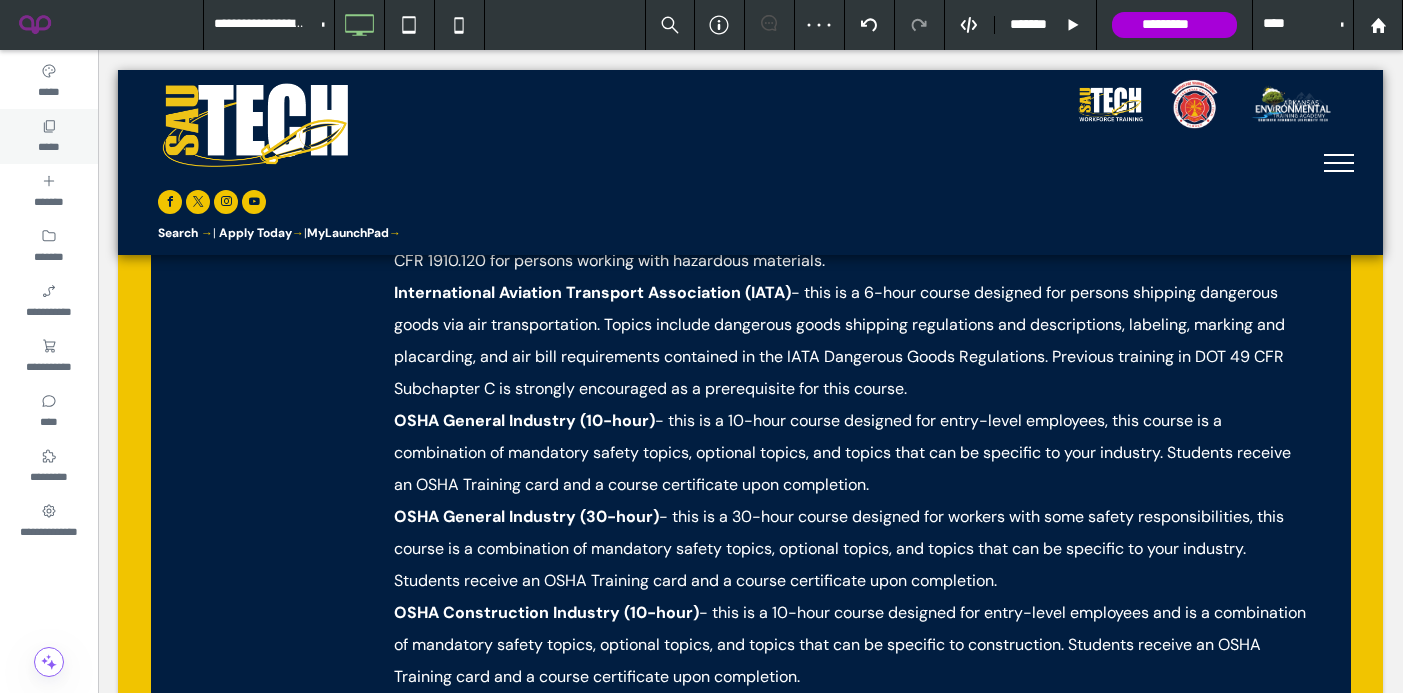 click on "*****" at bounding box center (48, 145) 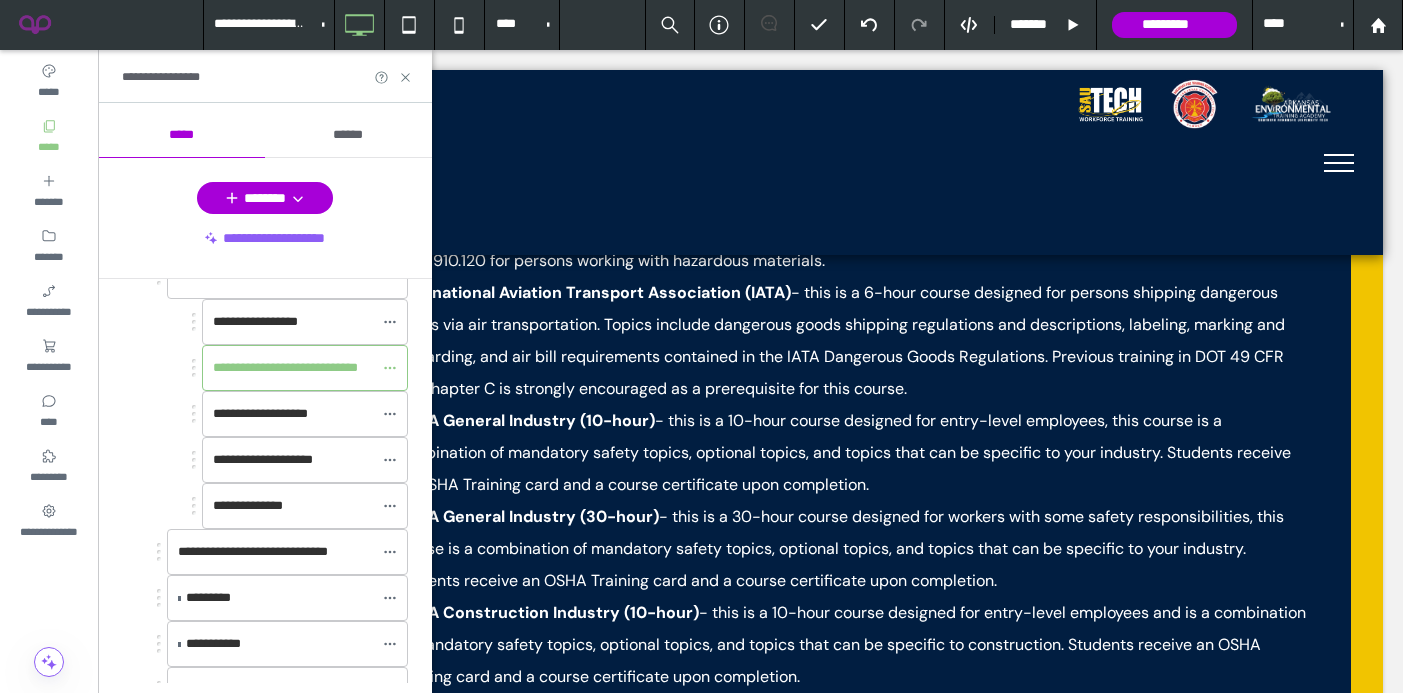 scroll, scrollTop: 377, scrollLeft: 0, axis: vertical 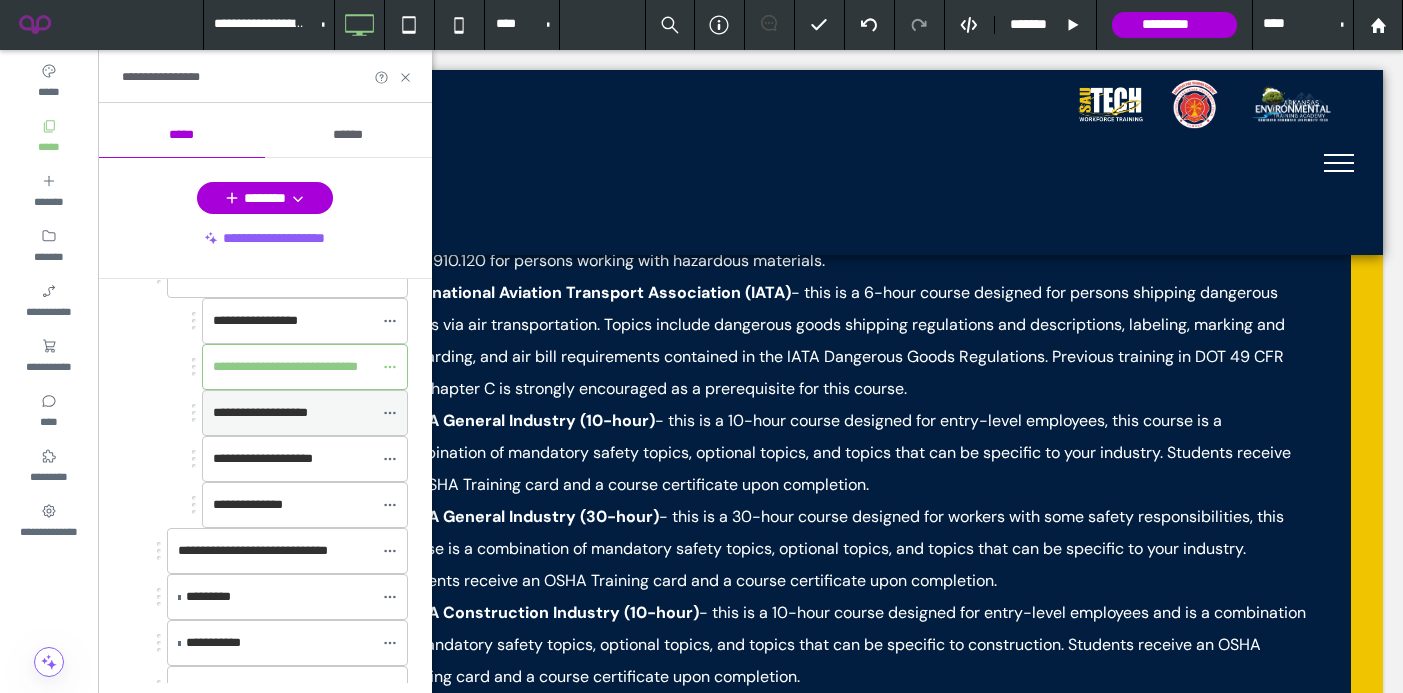 click on "**********" at bounding box center (293, 413) 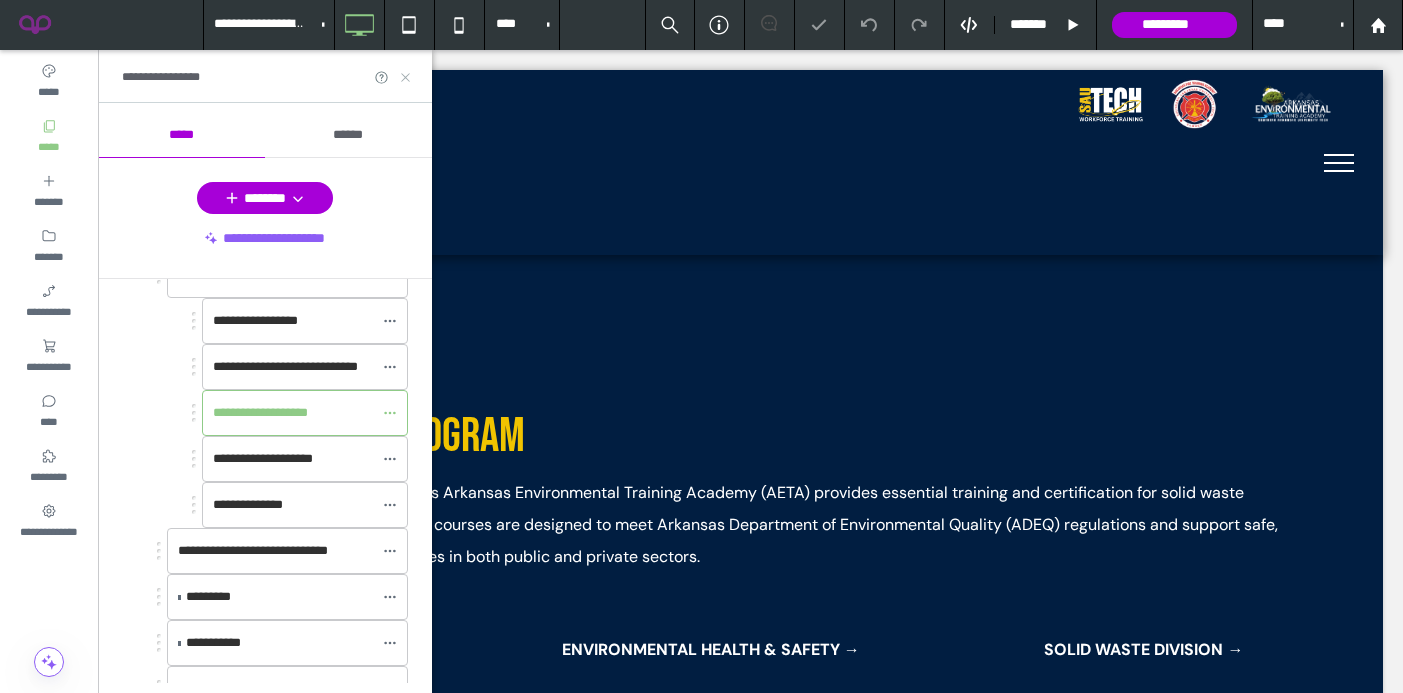 scroll, scrollTop: 0, scrollLeft: 0, axis: both 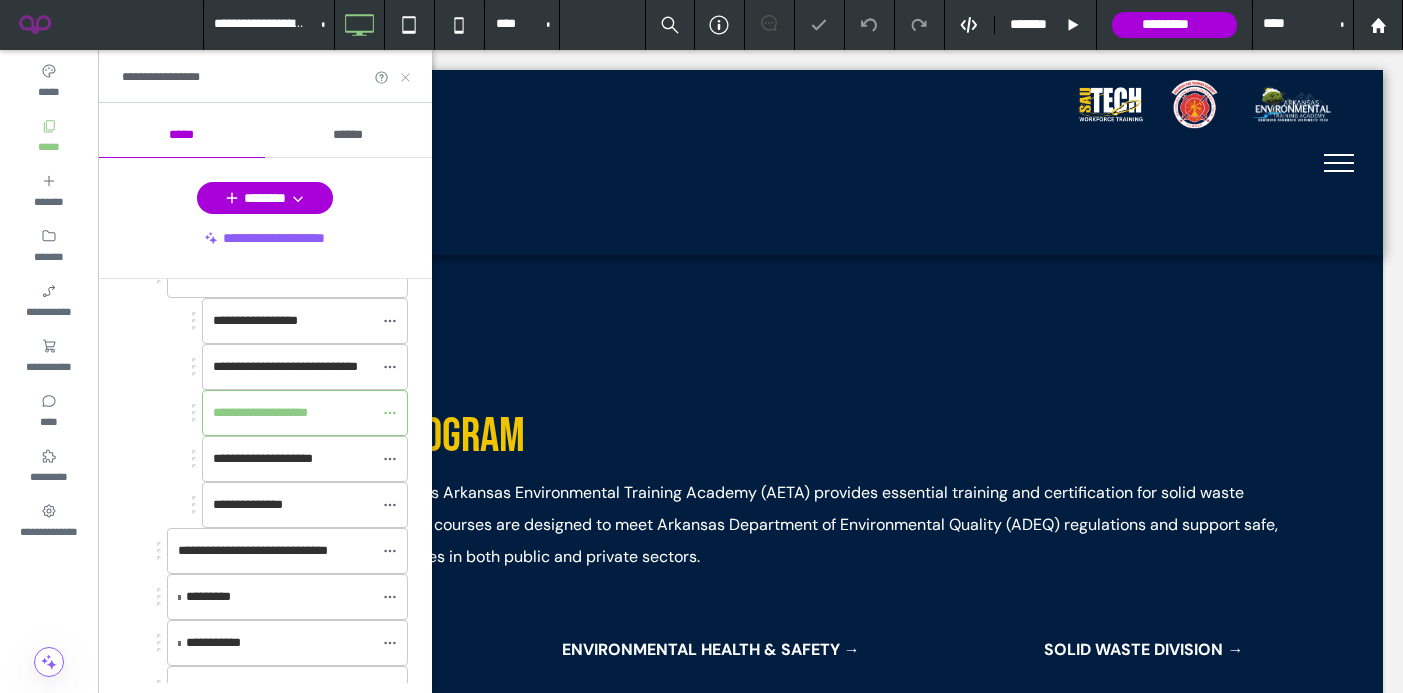 click 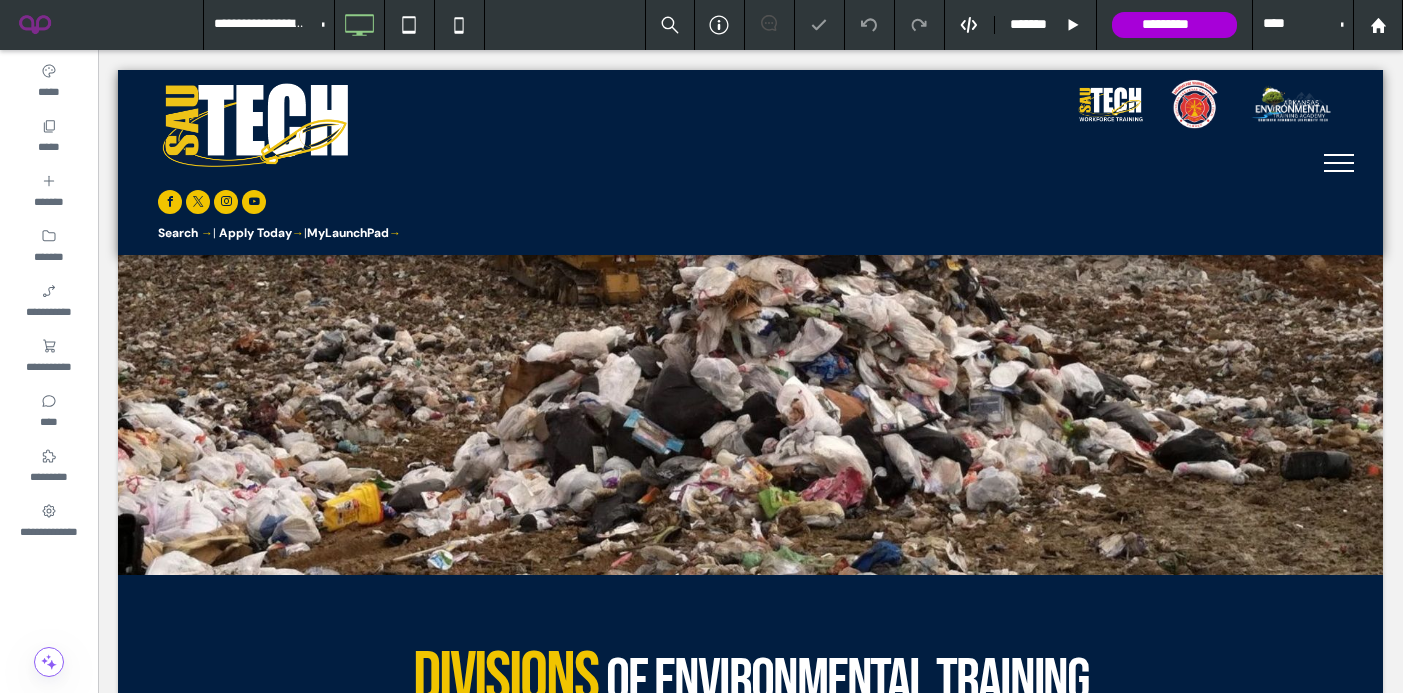 scroll, scrollTop: 960, scrollLeft: 0, axis: vertical 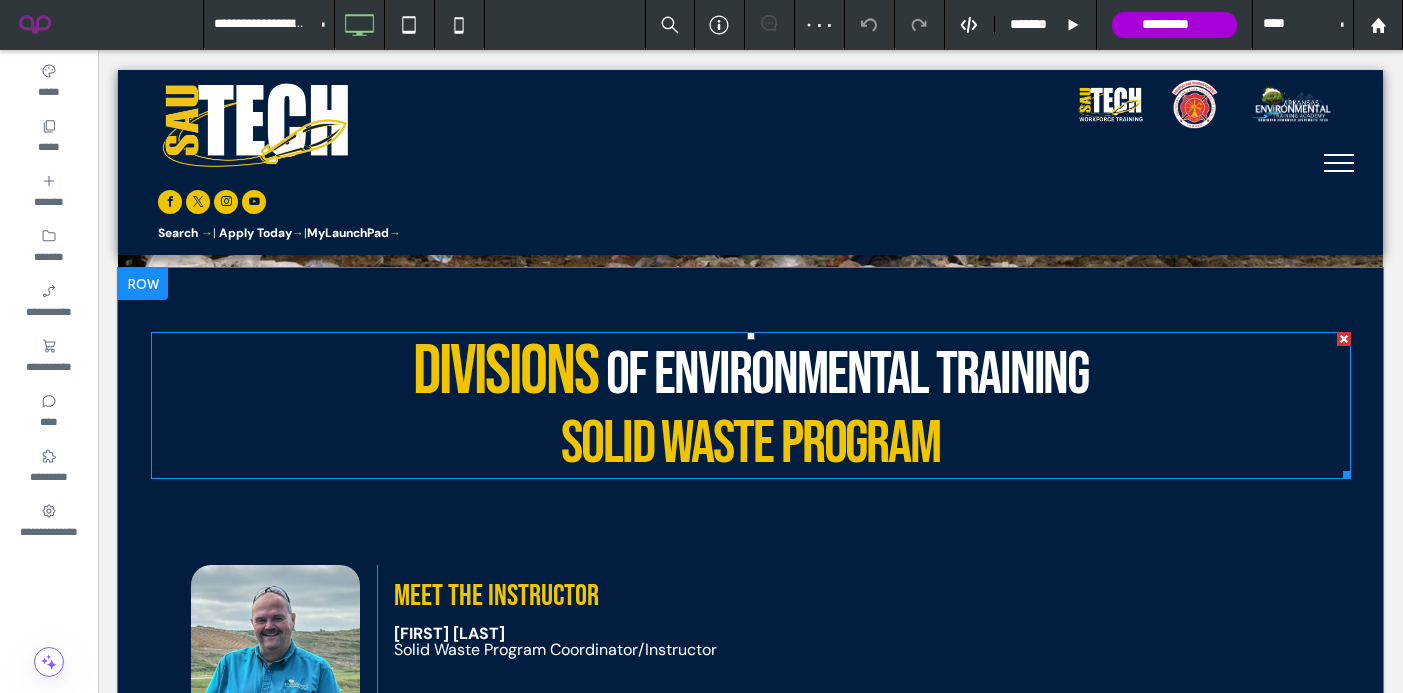 click on "SOLID WASTE PROGRAM" at bounding box center [751, 444] 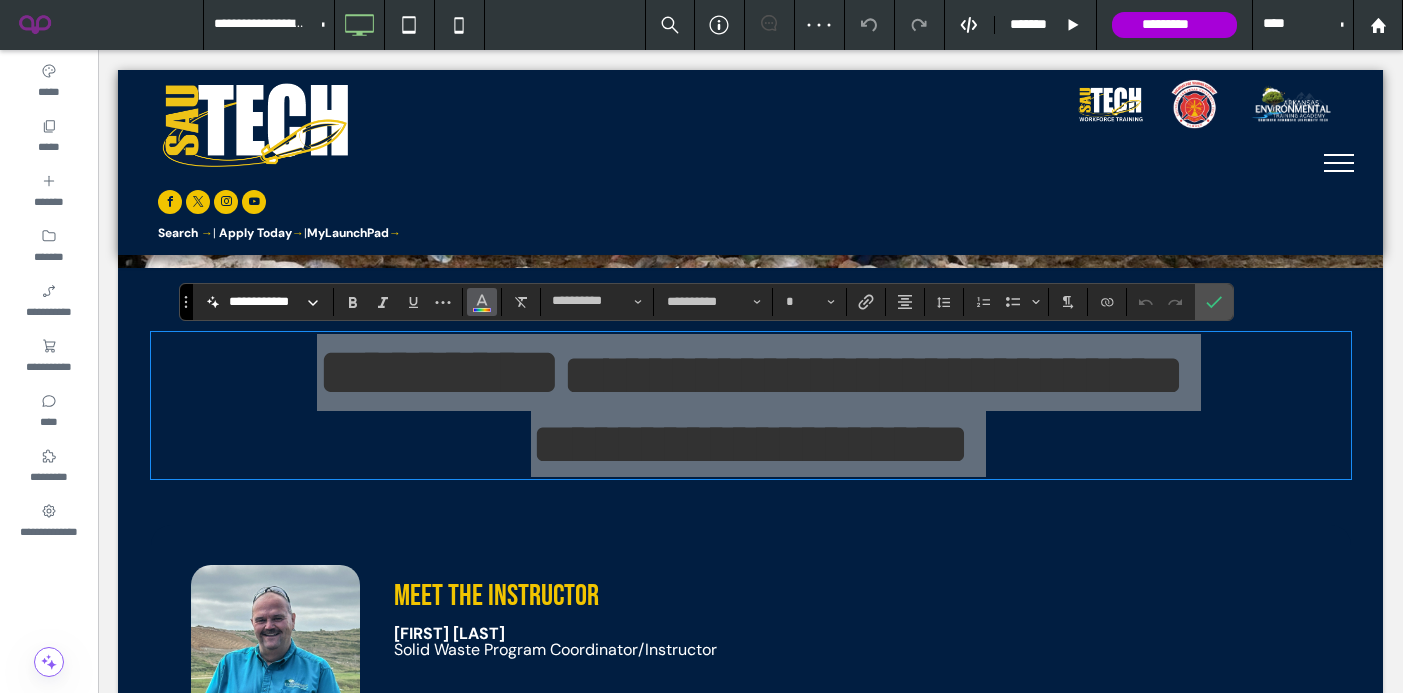 click 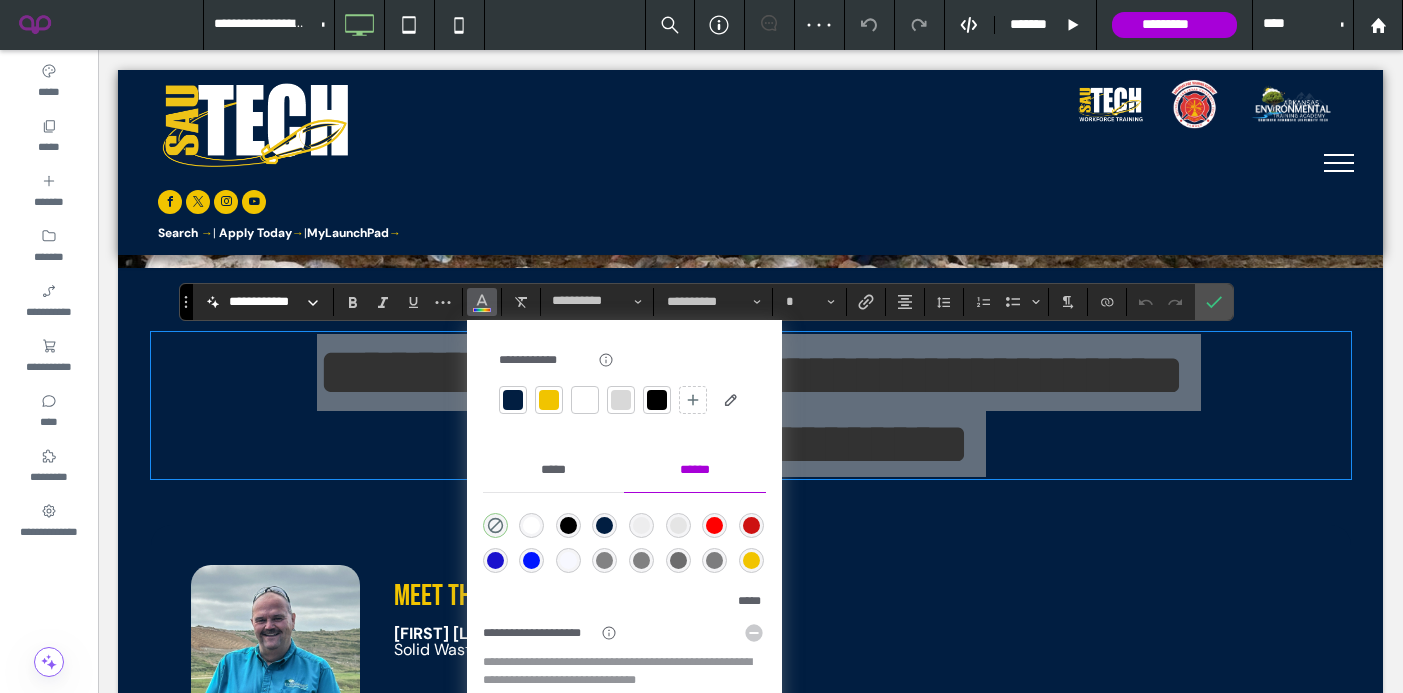 click at bounding box center [513, 400] 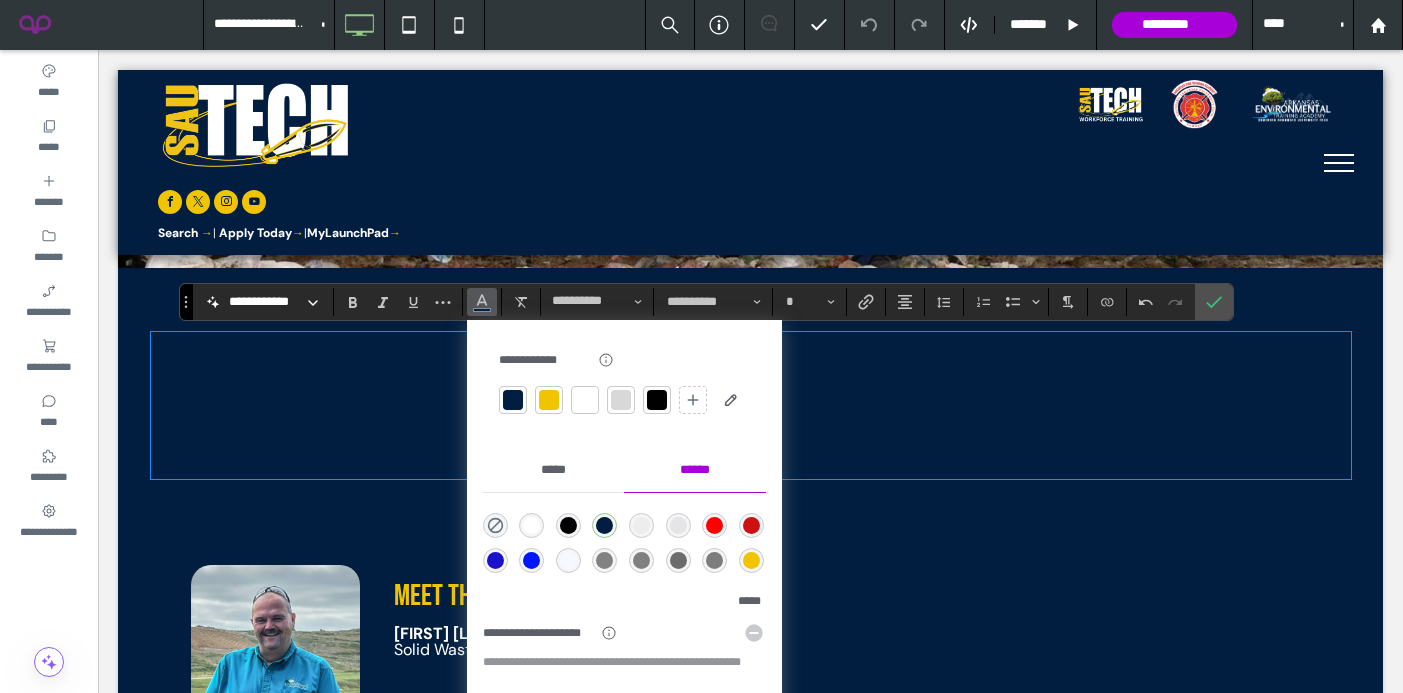 click on "**********" at bounding box center [750, 1284] 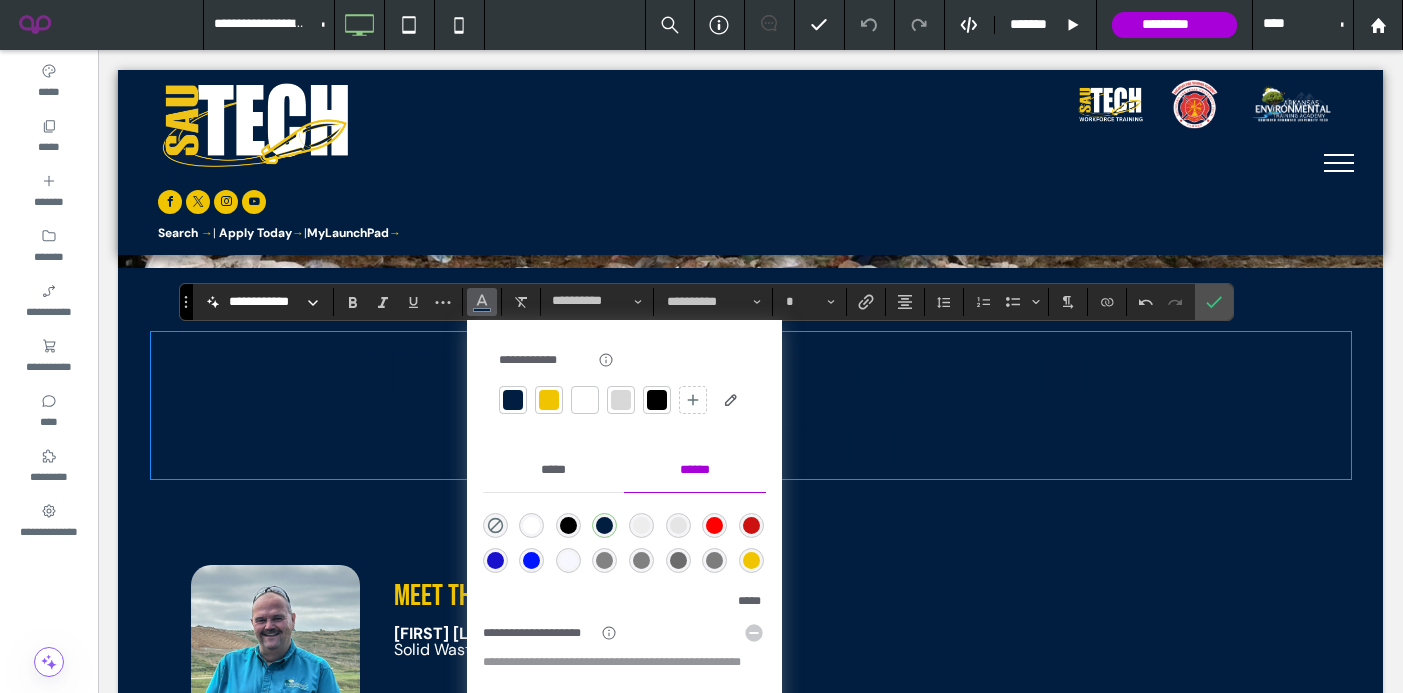 type on "**" 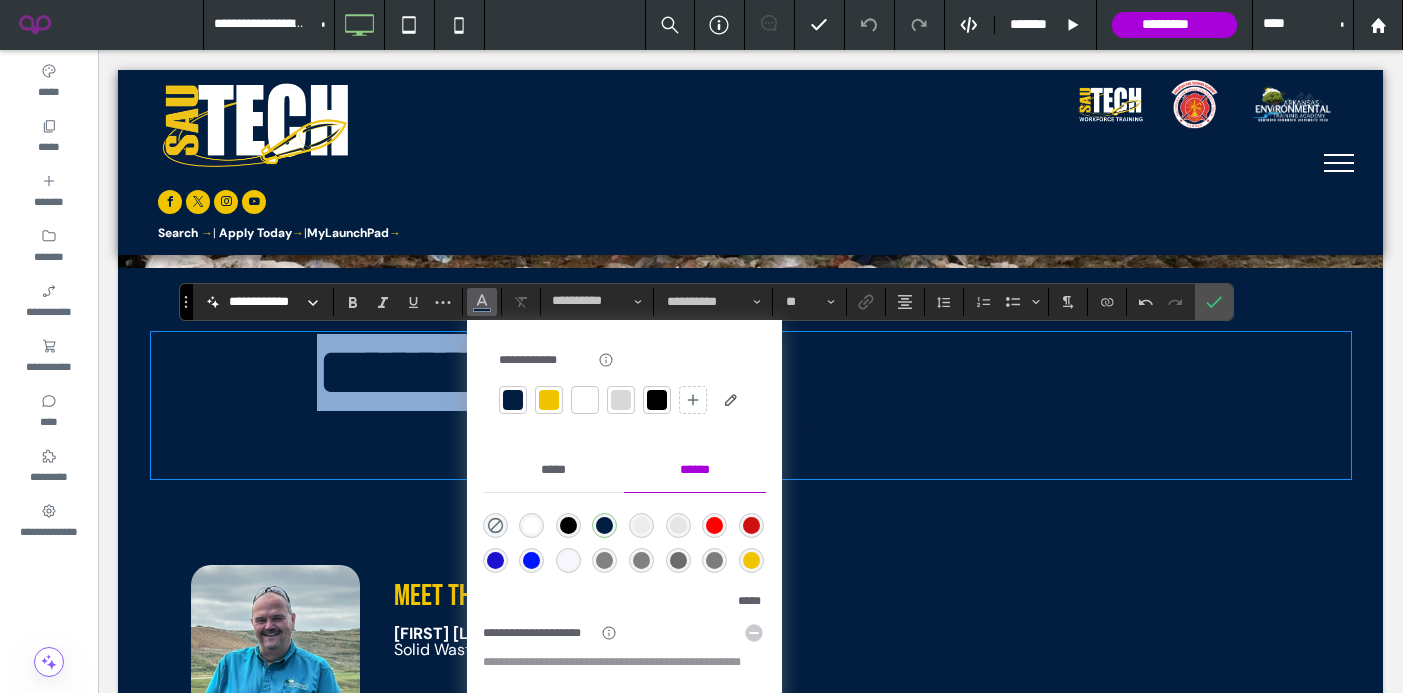 click on "**********" at bounding box center [750, 1284] 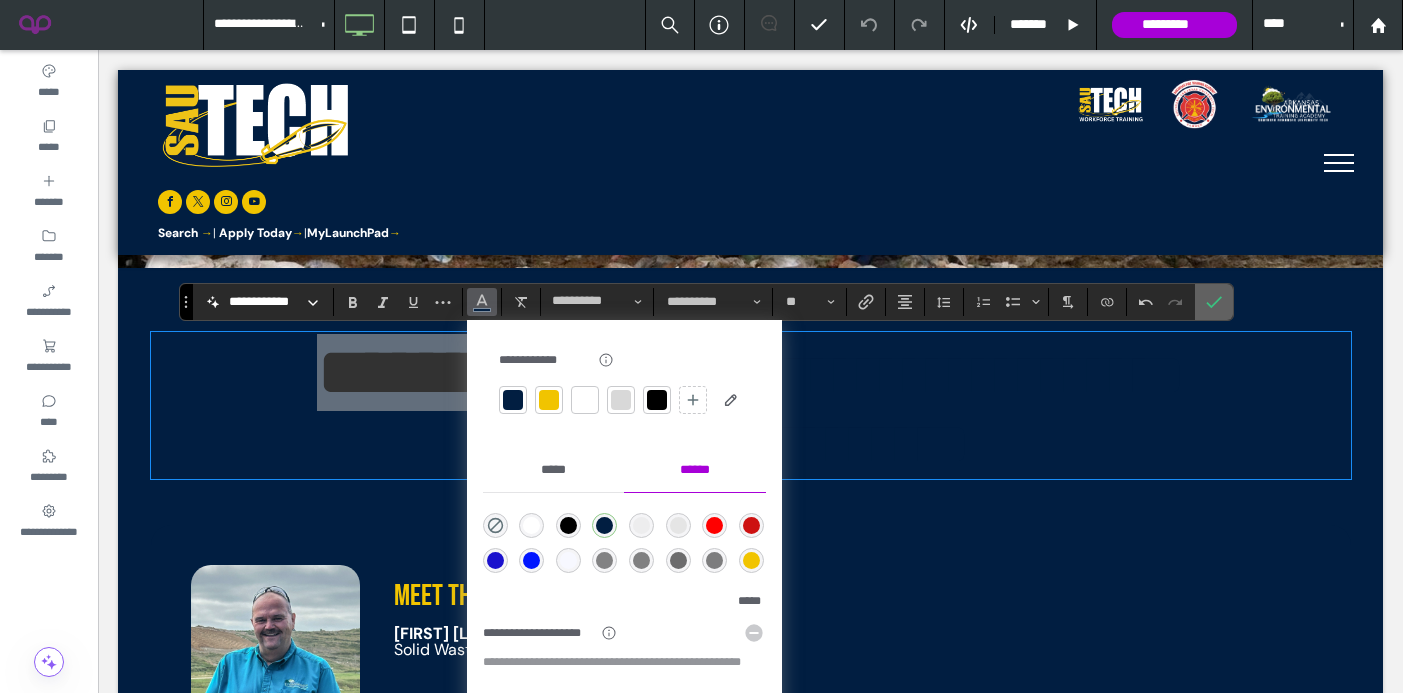 click at bounding box center (1214, 302) 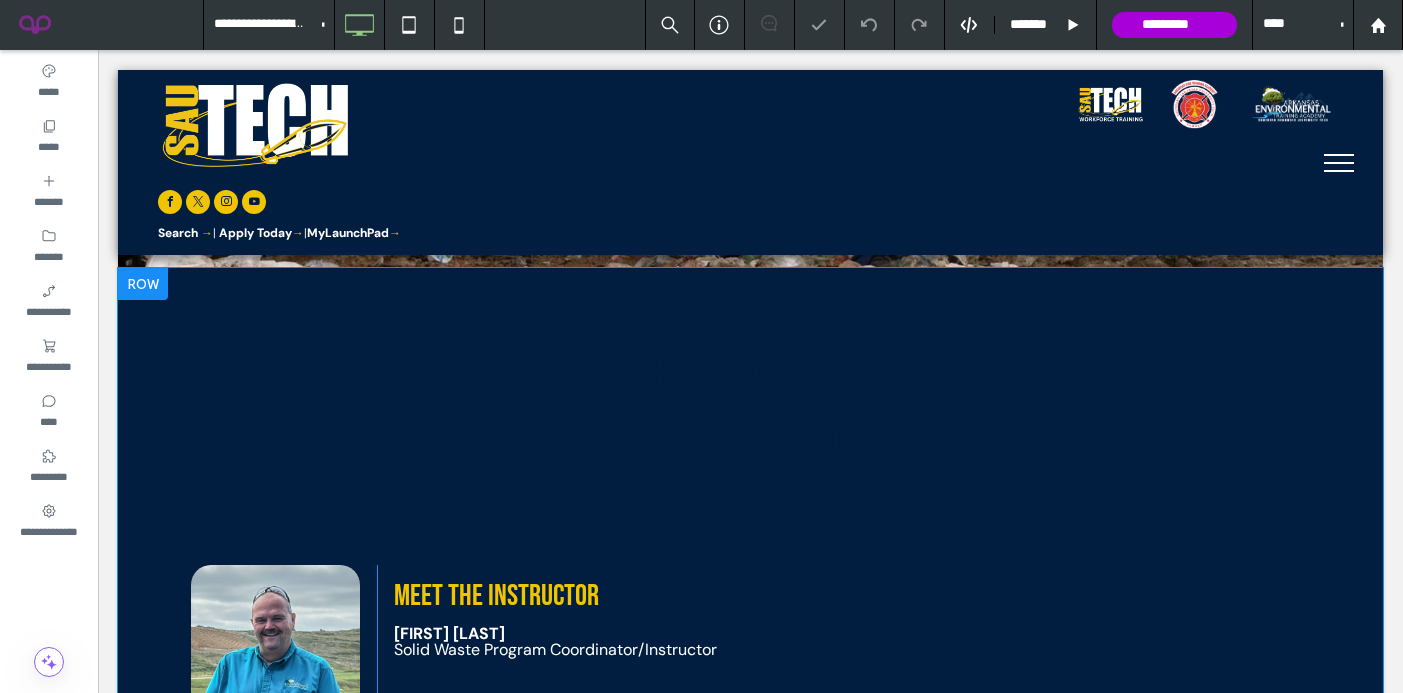 click on "Divisions Of Environmental Training SOLID WASTE PROGRAM
Click To Paste
Meet The Instructor
[FIRST] [LAST] Solid Waste Program Coordinator/Instructor The Academy offers Solid Waste training on-campus, at locations statewide, Zoom, and by Internet delivery. To schedule a class at your facility, contact [EMAIL] or call [PHONE].
SOLID WASTE PROGRAM Course Descriptions
Solid Waste Apprentice (Level A) - this is a 20-hour training course designed to prepare students to carry out the duties of an Apprentice Operator and to pass the Arkansas Division of Environmental Quality Apprentice (Level A) licensure exam. Solid Waste Journeyman (Level B) - this is a 20-hour training course designed to prepare Apprentice Level Operators to carry out the duties of a Journeyman Operator and to pass the Arkansas Division of Environmental Quality Journeyman (Level B) licensure exam.
Course Modules Button" at bounding box center (750, 1284) 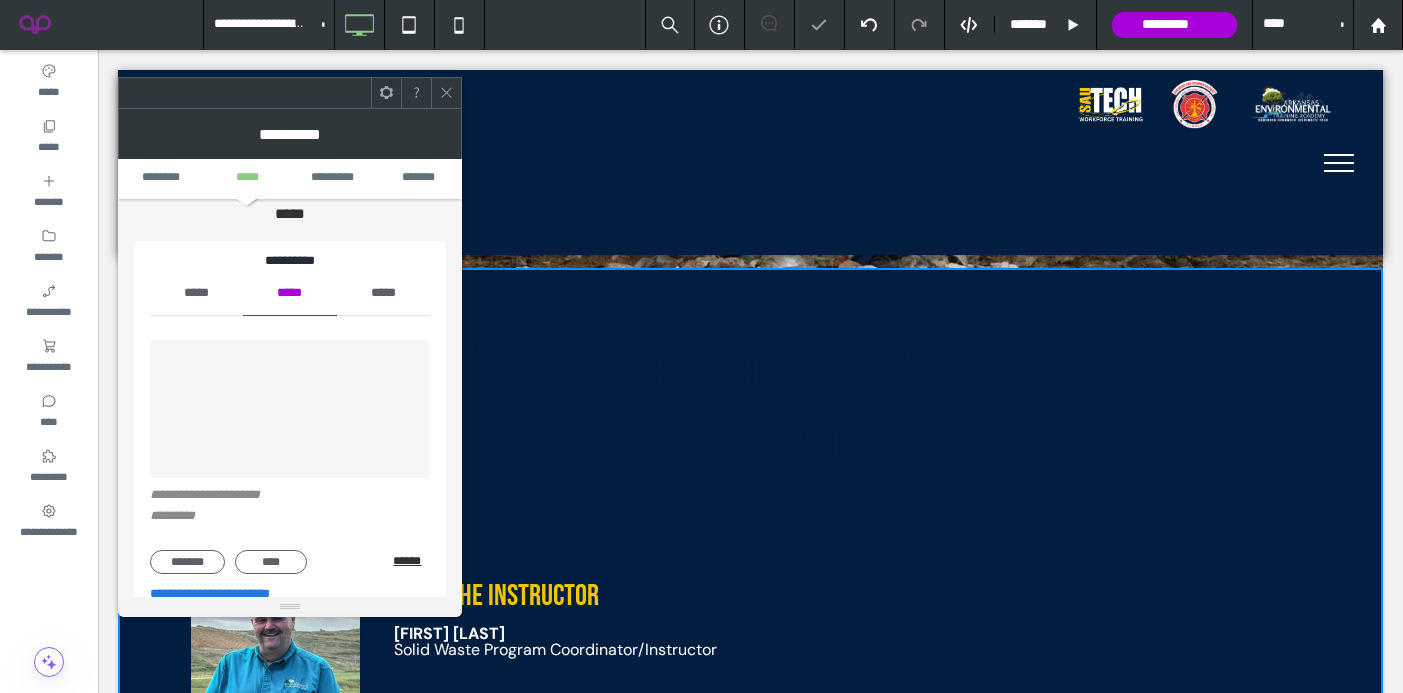 scroll, scrollTop: 191, scrollLeft: 0, axis: vertical 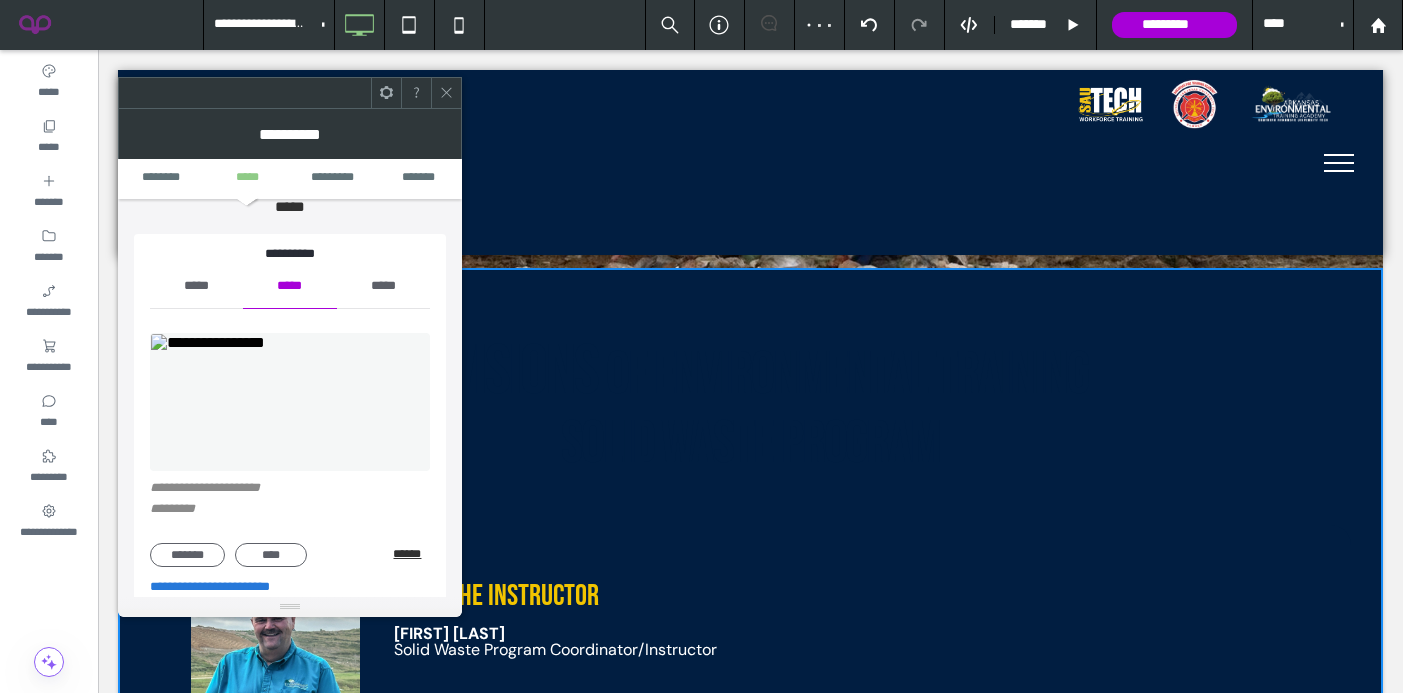 click on "******* **** ******" at bounding box center [290, 555] 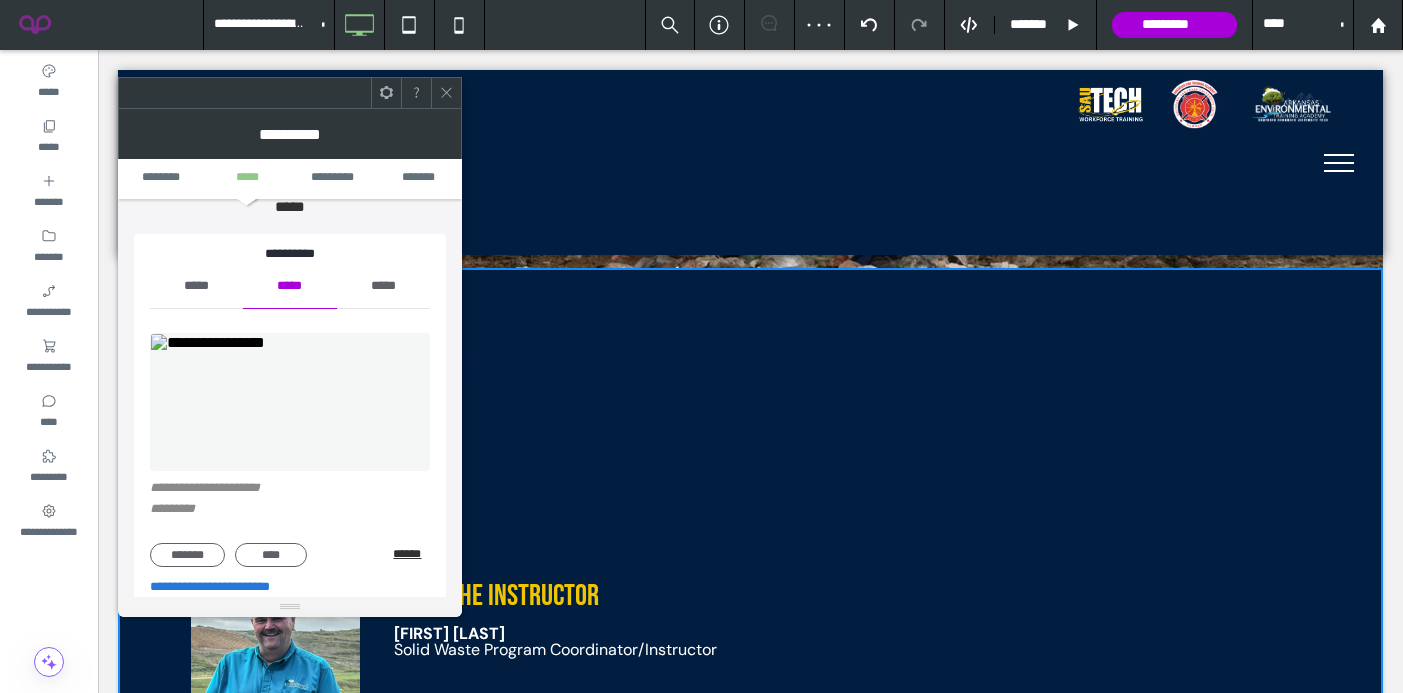 click on "******" at bounding box center (411, 554) 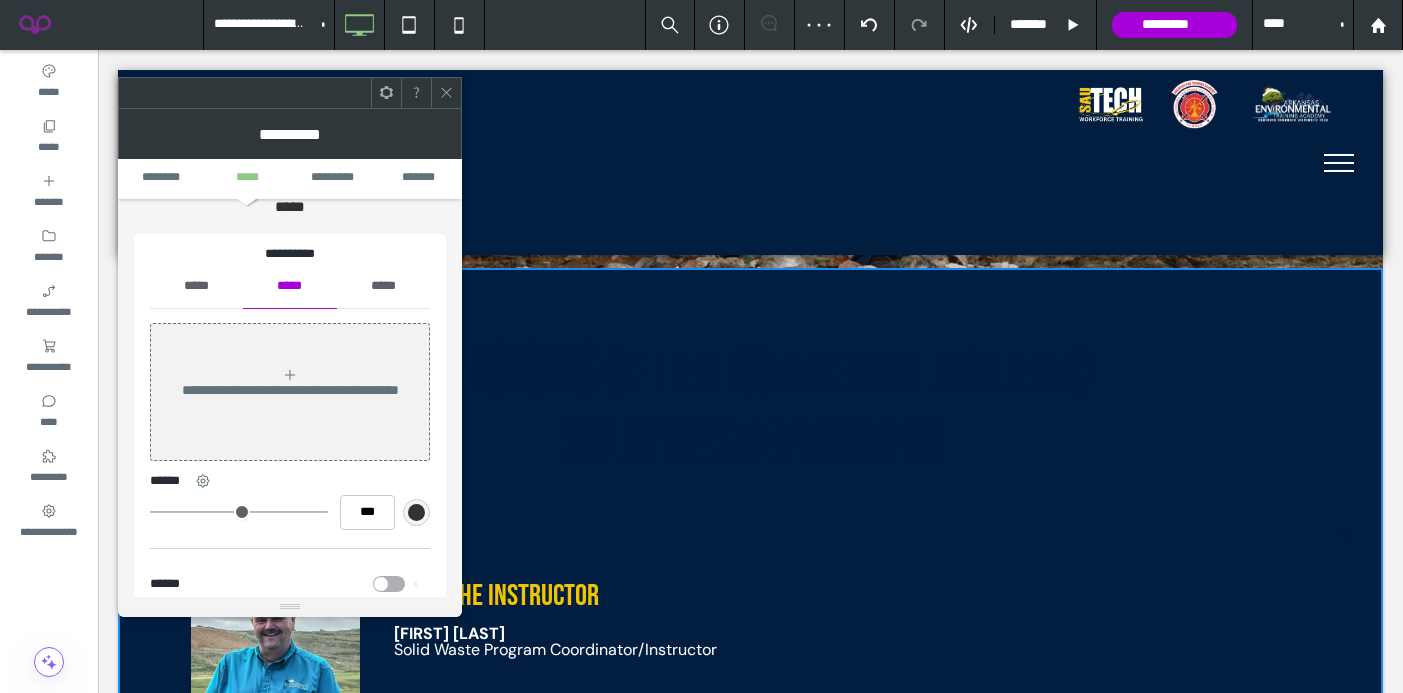 click on "*****" at bounding box center (196, 286) 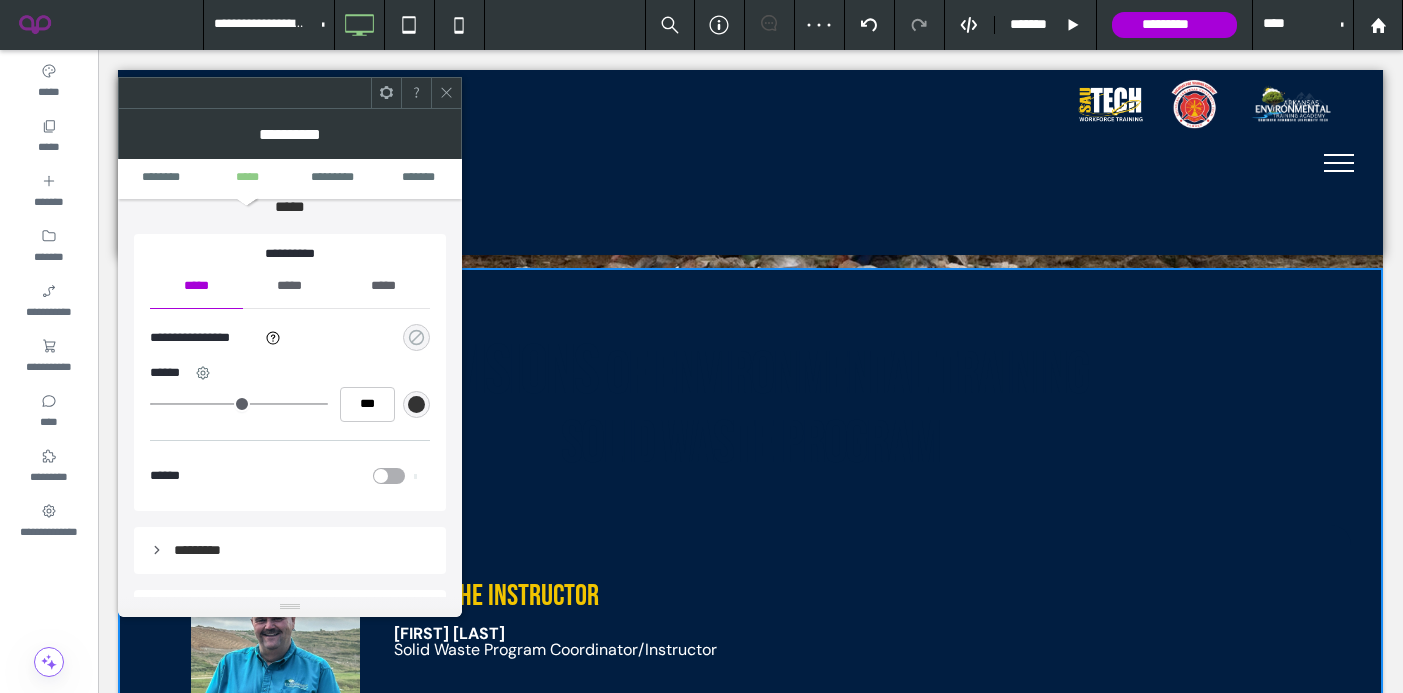 click at bounding box center (416, 337) 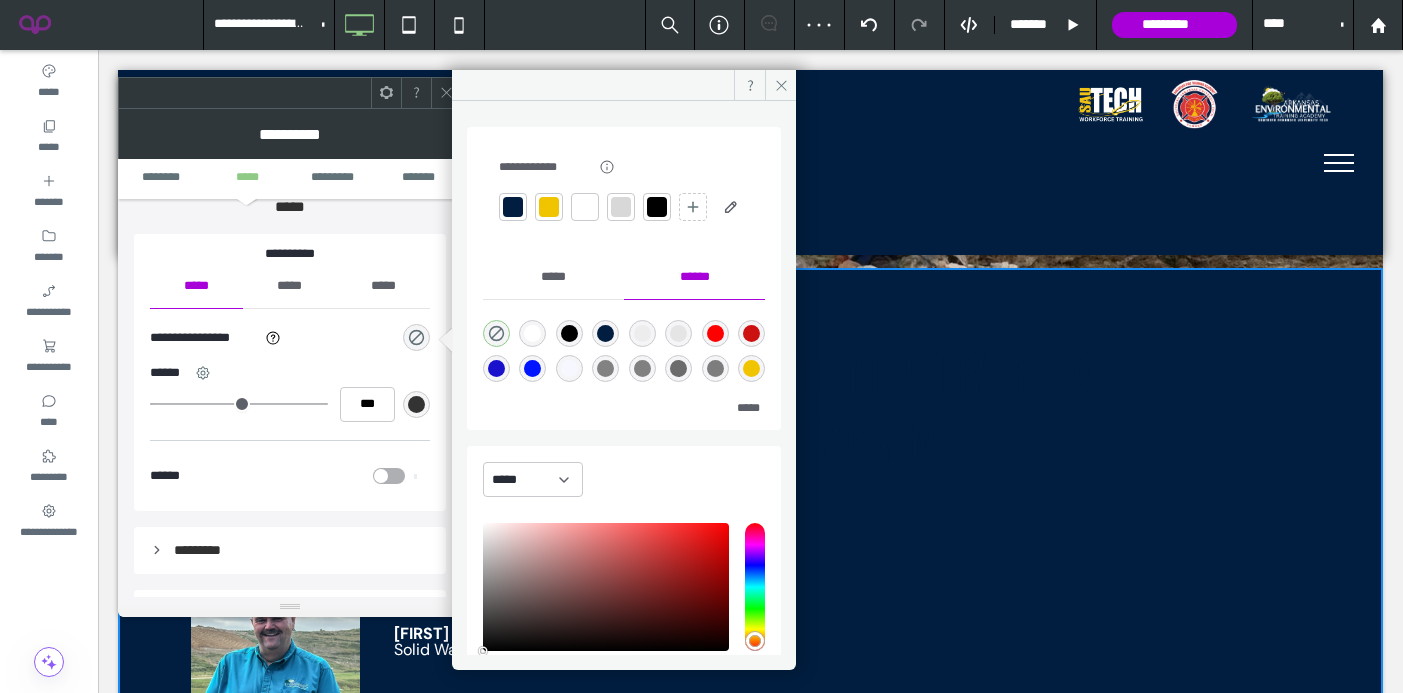 click at bounding box center (549, 207) 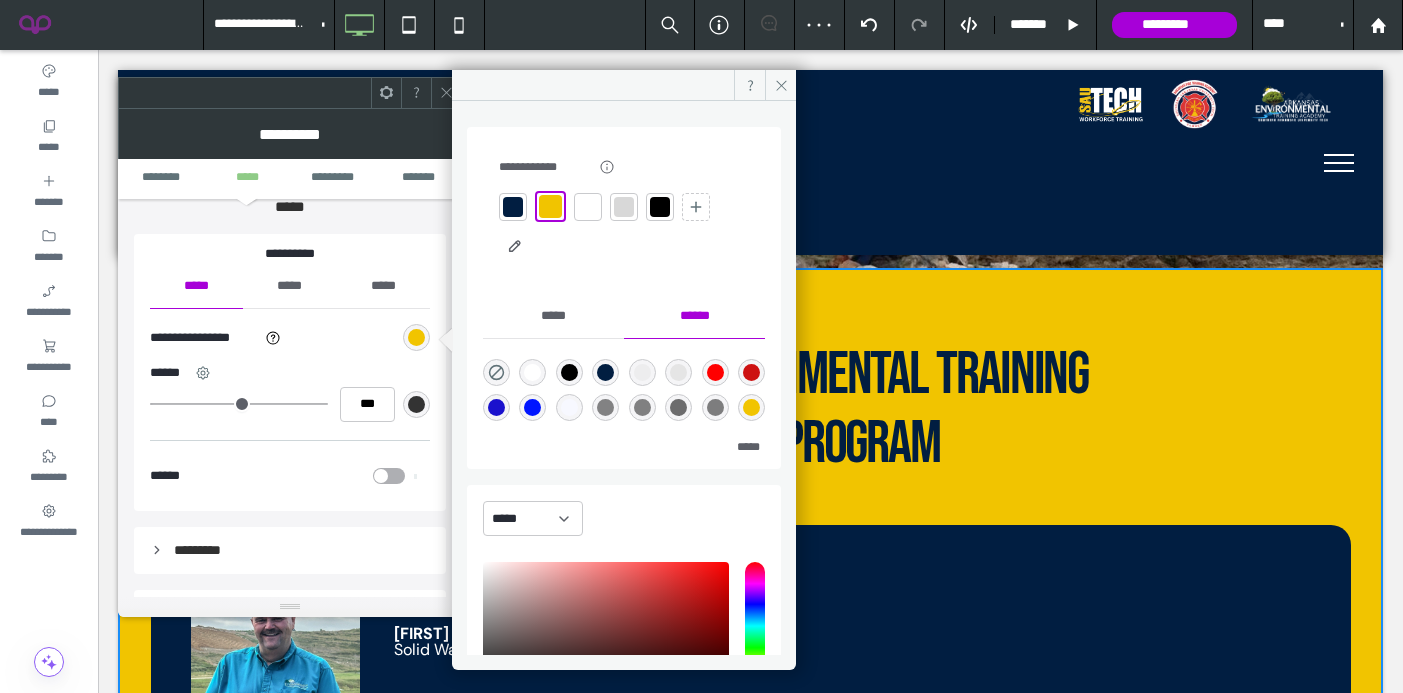 click 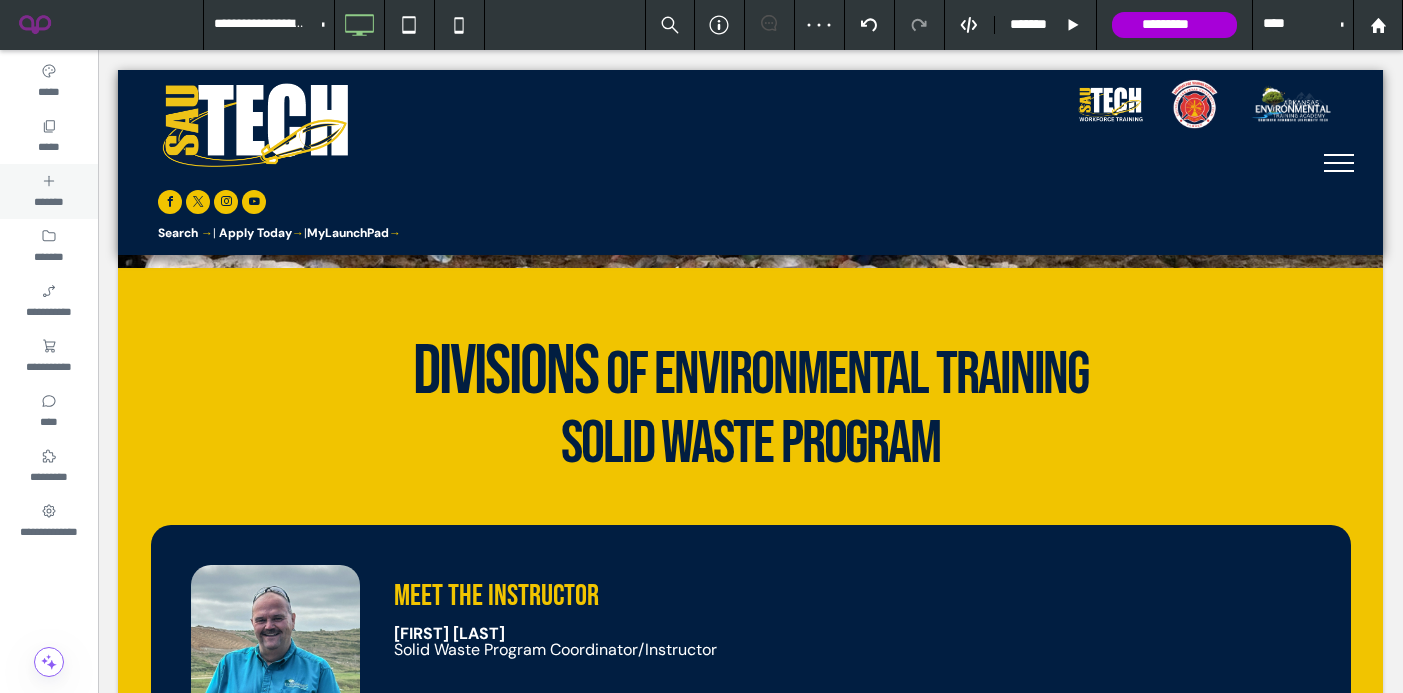 click on "*****" at bounding box center [48, 145] 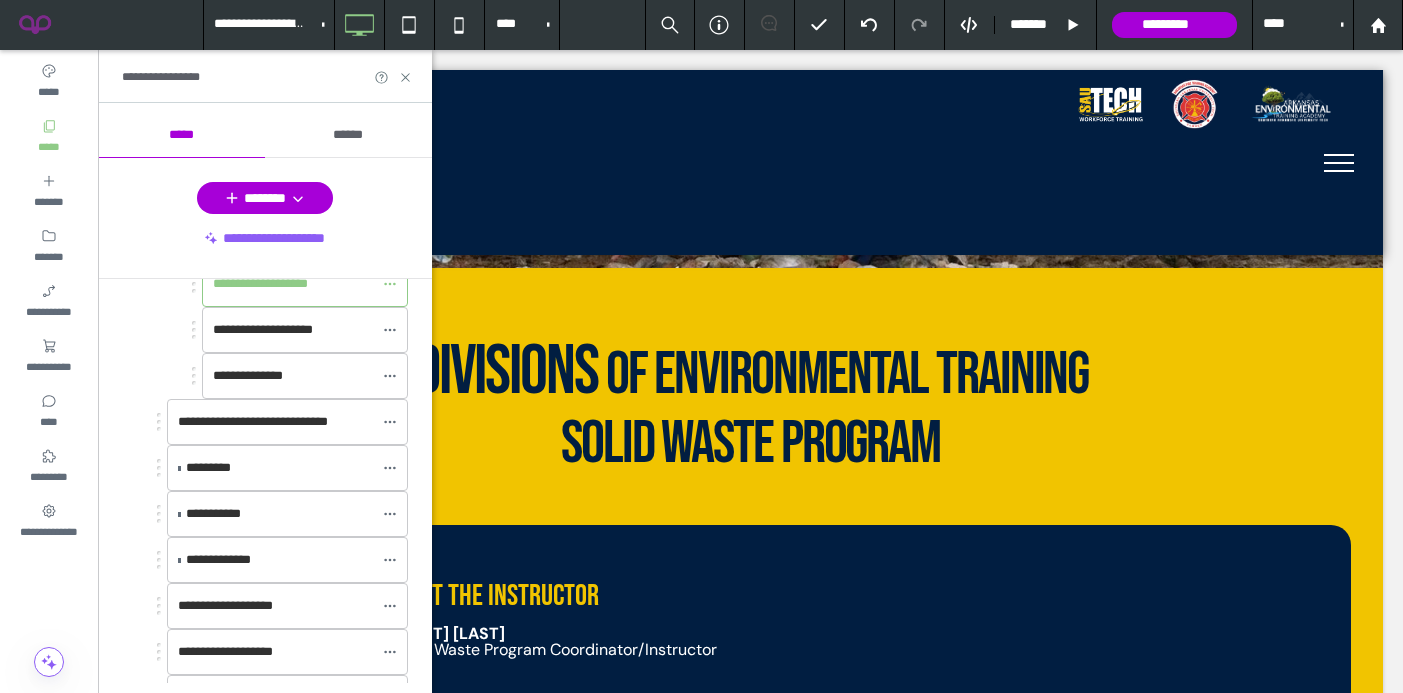 scroll, scrollTop: 504, scrollLeft: 0, axis: vertical 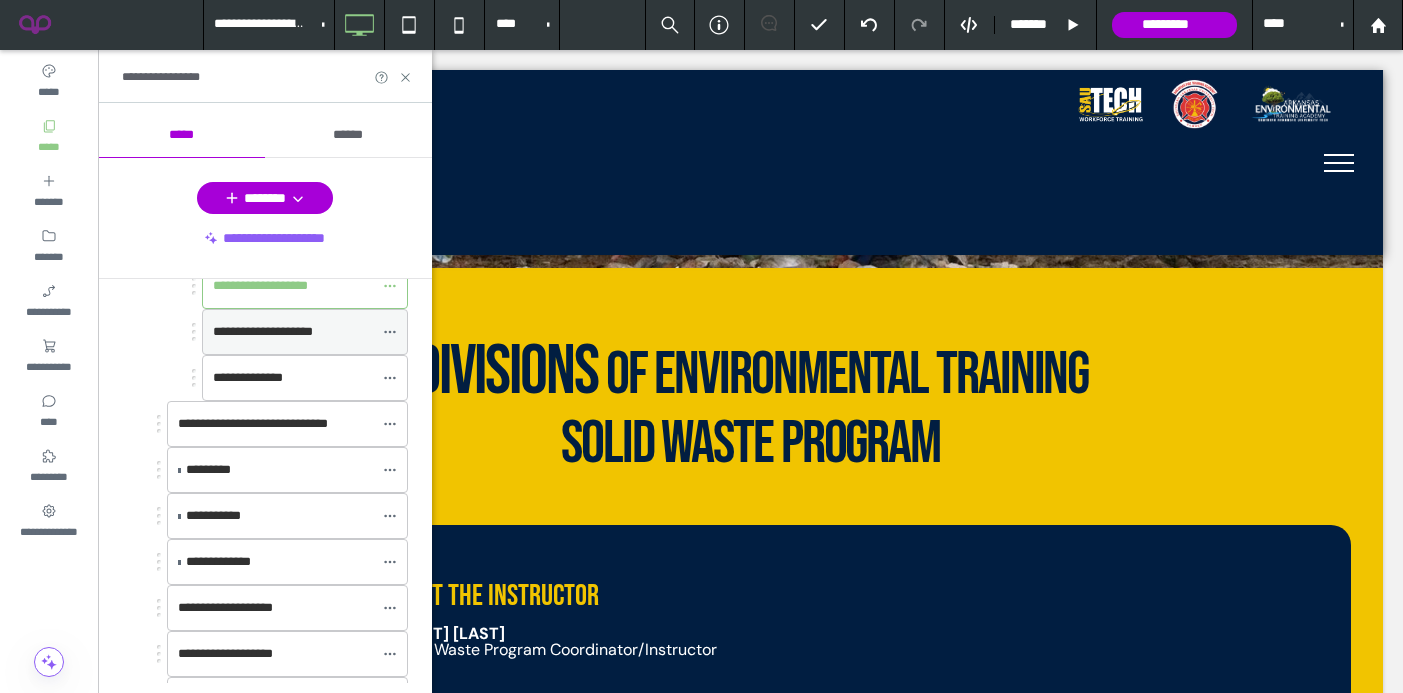 click on "**********" at bounding box center [263, 331] 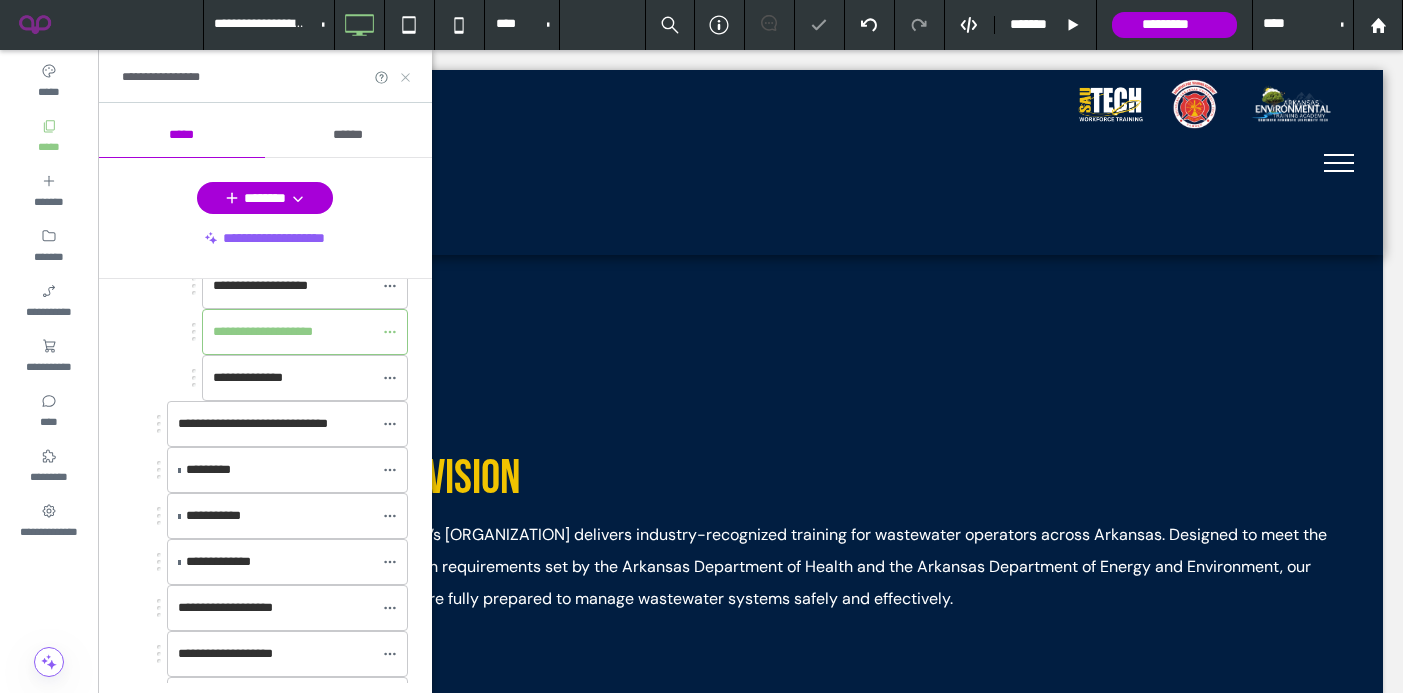 scroll, scrollTop: 0, scrollLeft: 0, axis: both 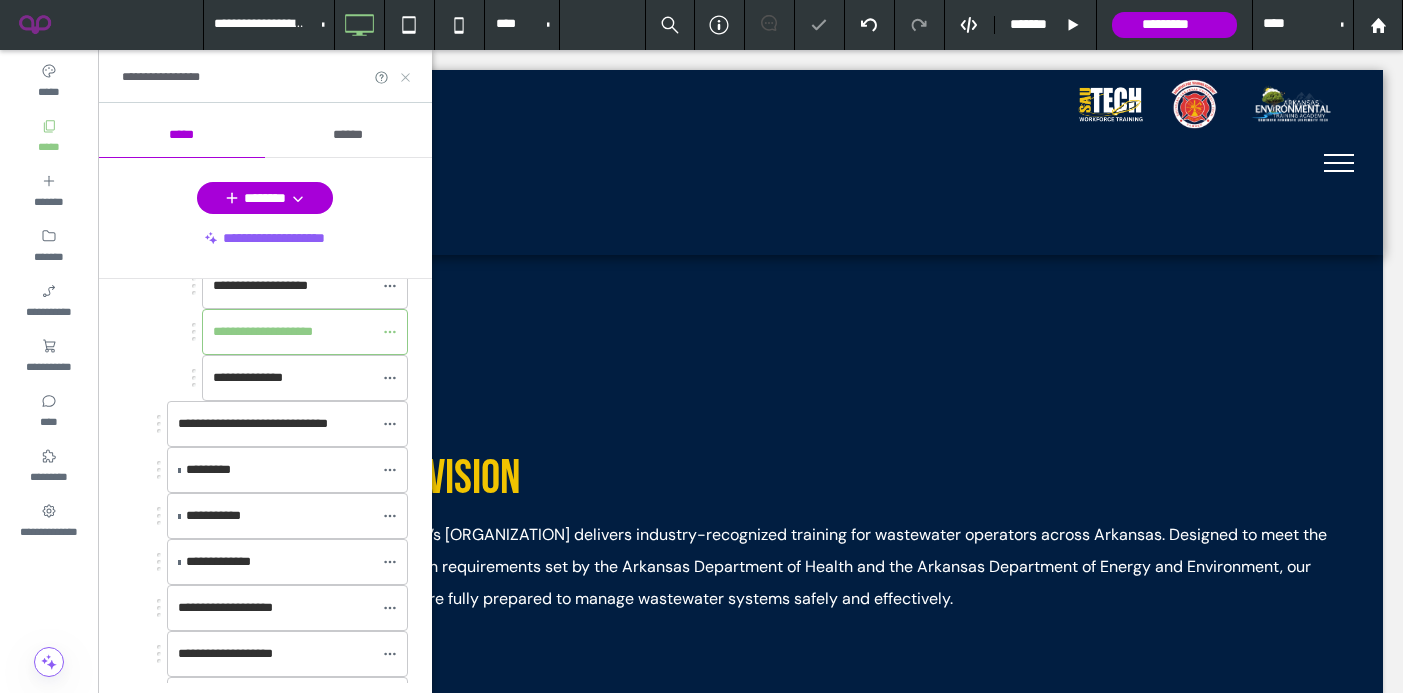 click 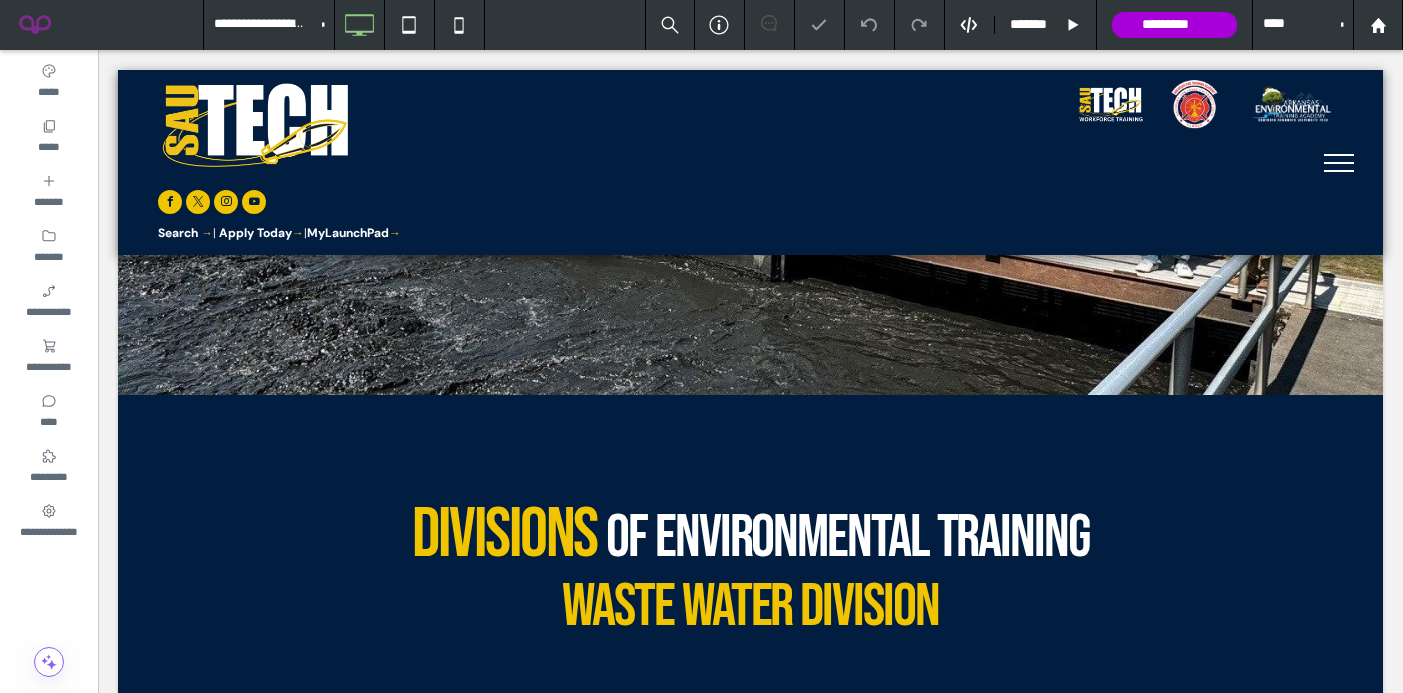 scroll, scrollTop: 906, scrollLeft: 0, axis: vertical 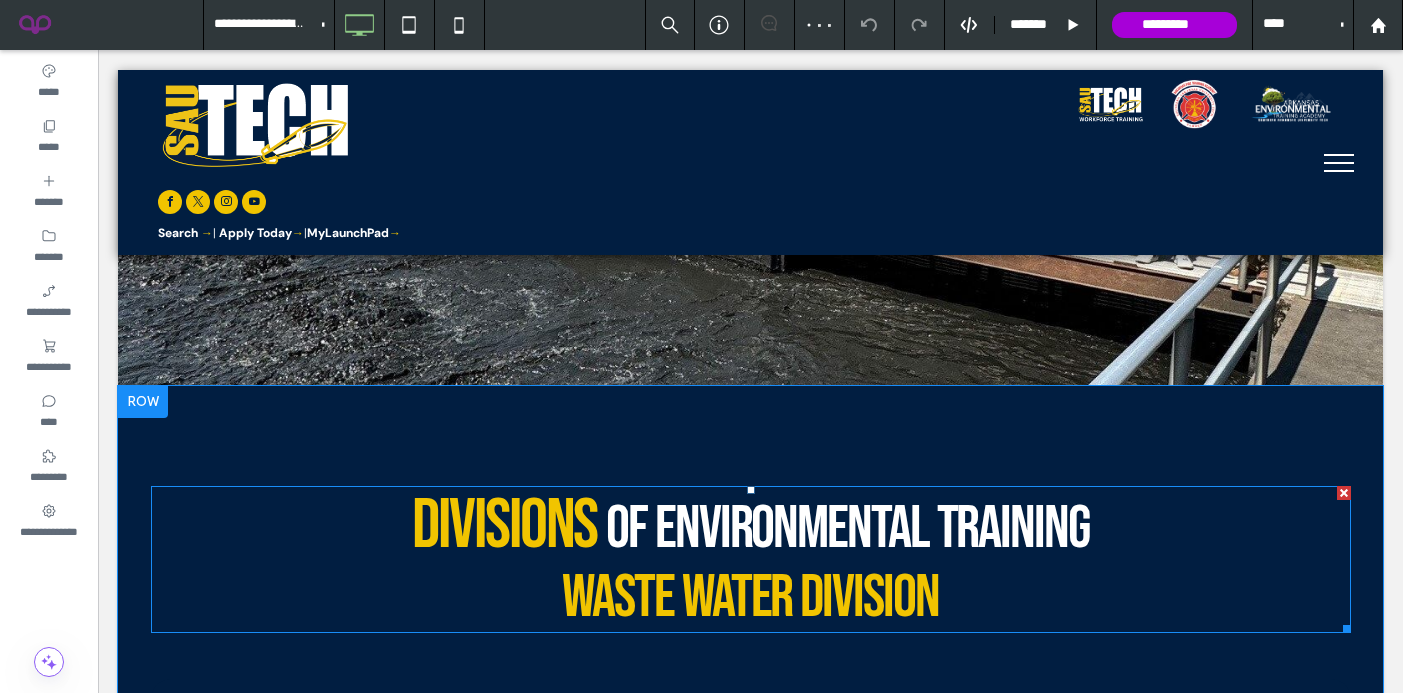 click on "Divisions" at bounding box center [504, 526] 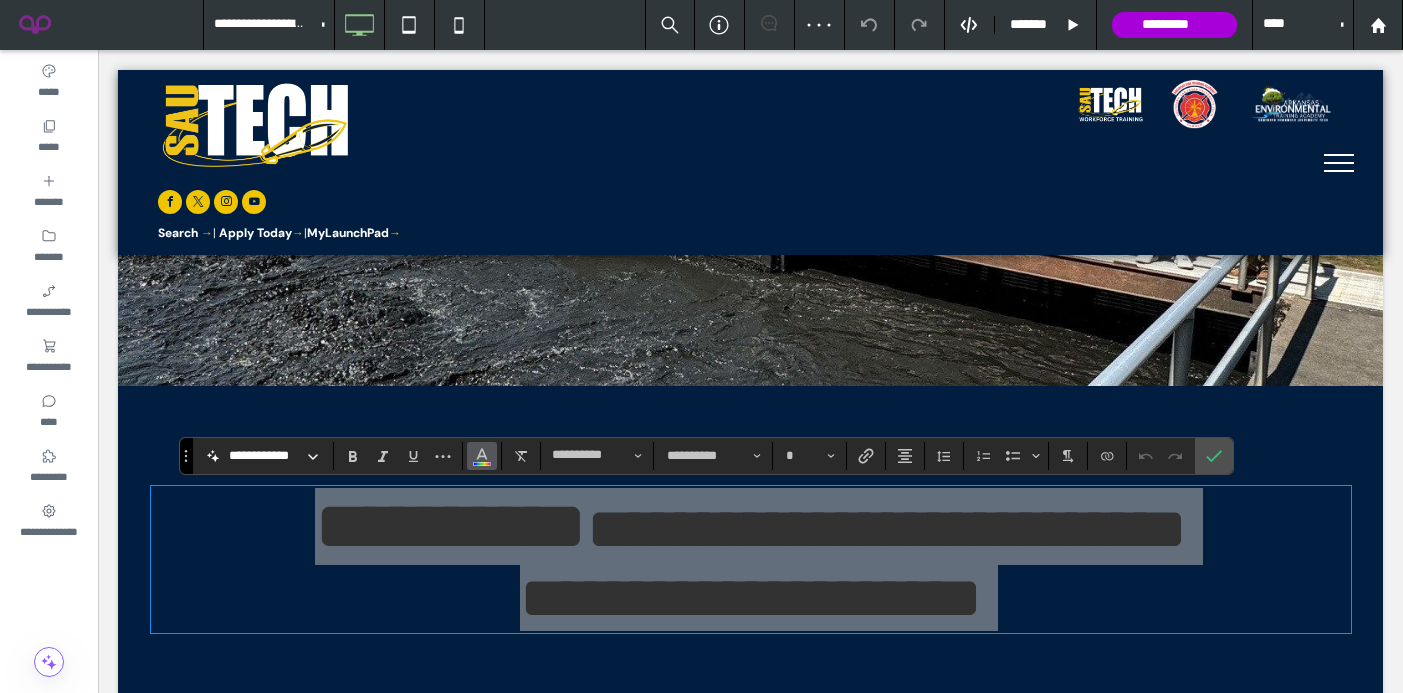 click 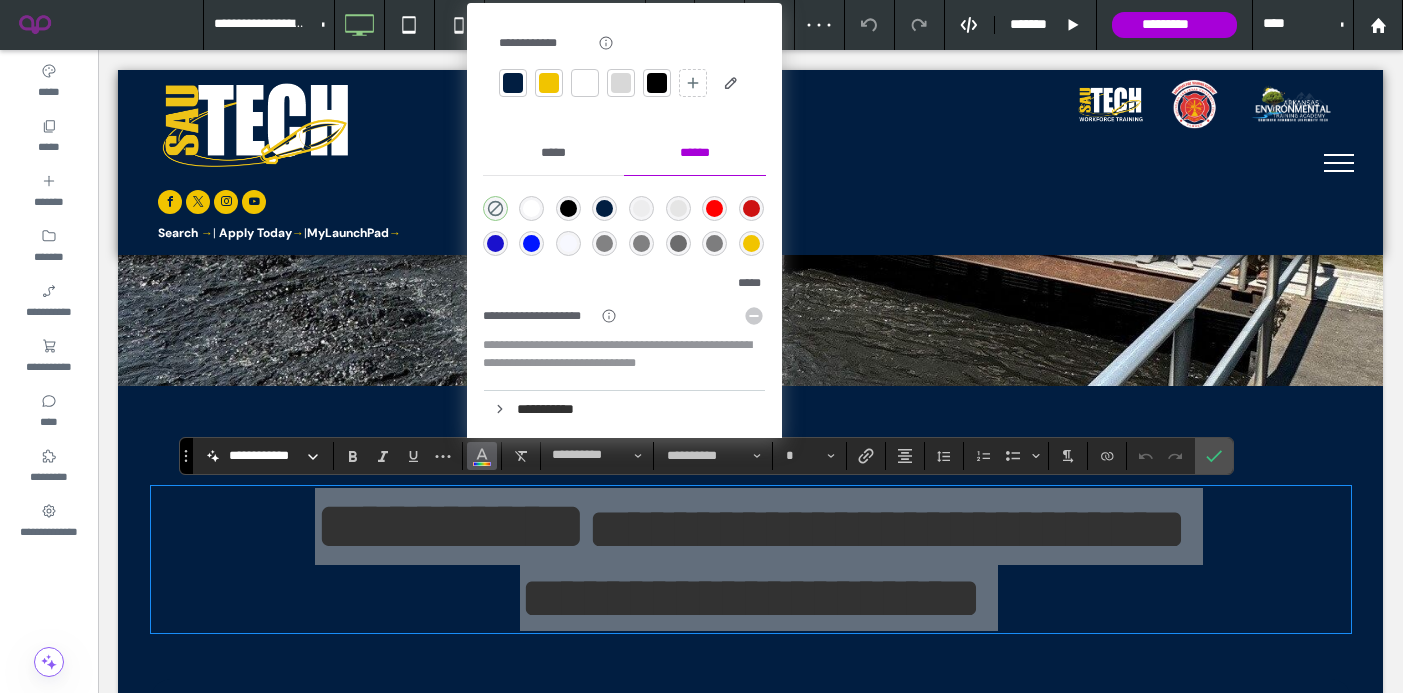 click at bounding box center [513, 83] 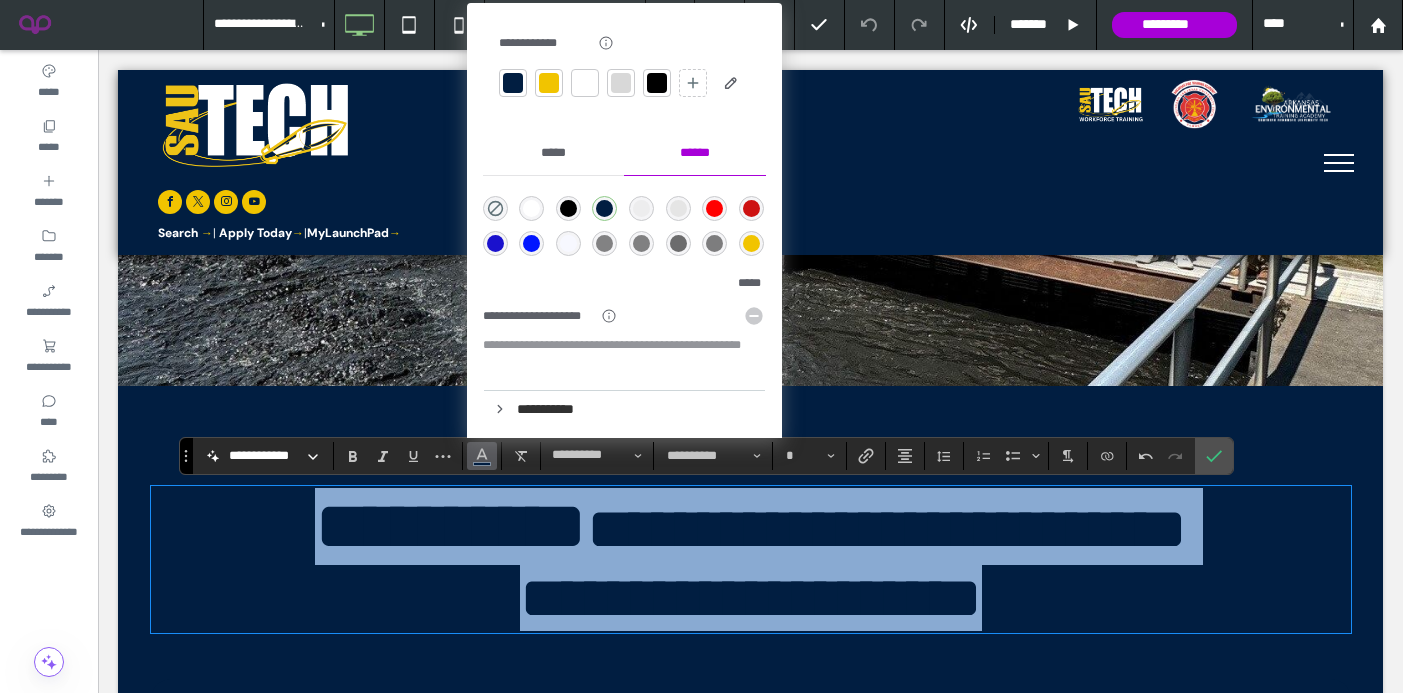 click on "**********" at bounding box center [750, 1879] 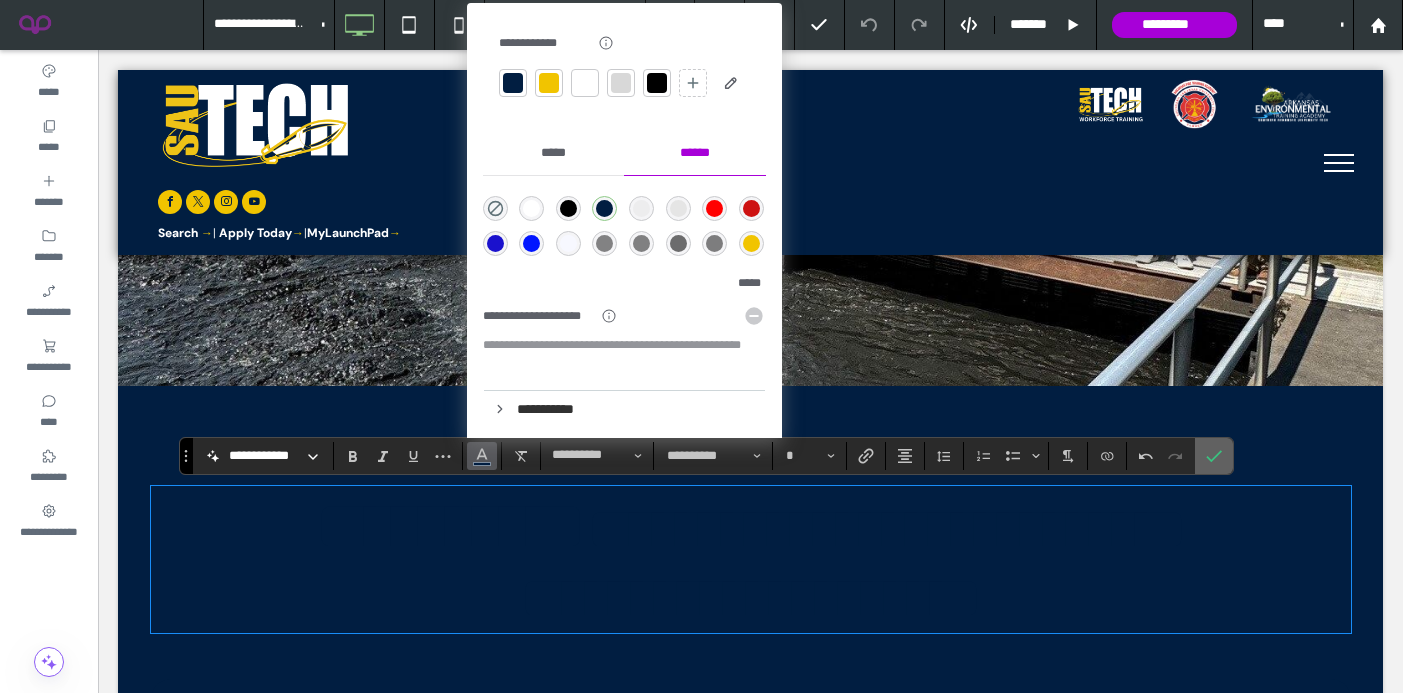 click at bounding box center [1214, 456] 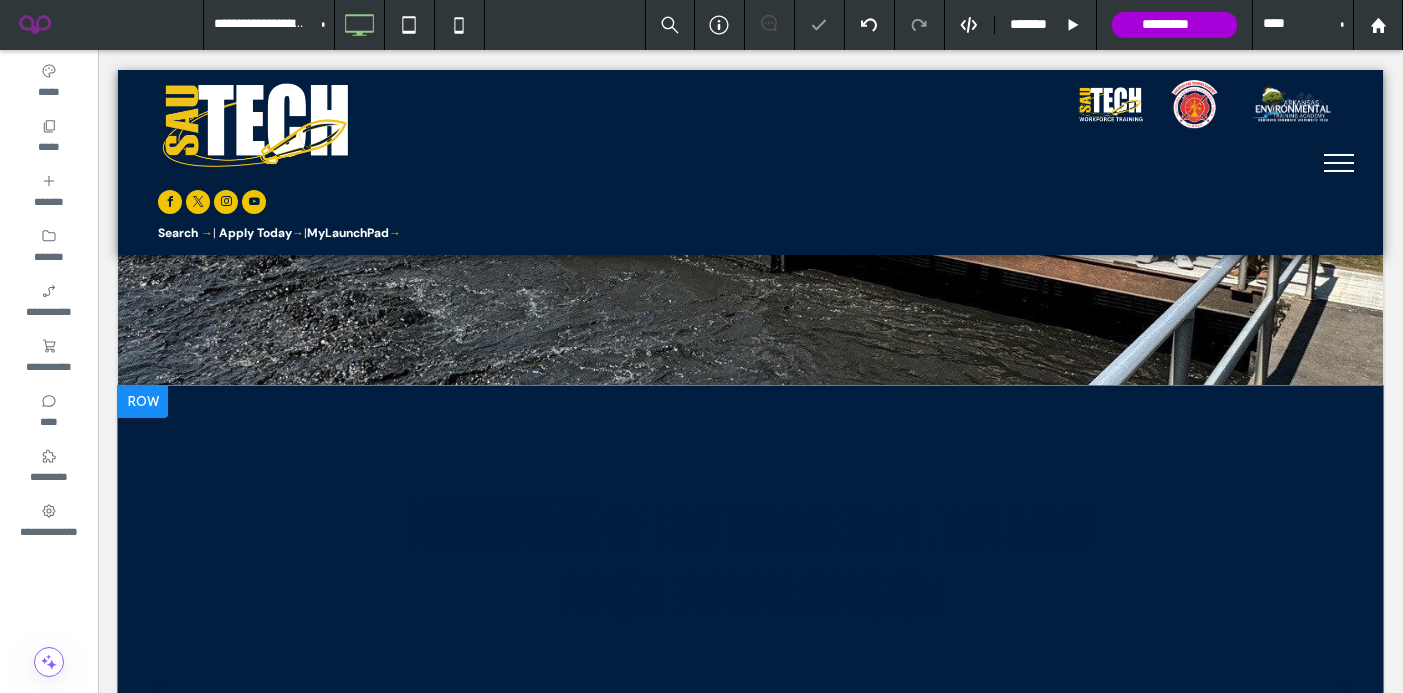 click on "Divisions Of Environmental Training WASTE WATER DIVISION
Click To Paste
Meet The Instructor
[FIRST] [LAST] Wastewater Program Coordinator/Instructor The AETA offers Wastewater training on-campus, at locations statewide, by ZOOM, and by Internet delivery. To schedule a class at your facility, contact [FIRST] [LAST] at [EMAIL] or call [PHONE].
WASTE WATER DIVISION Course Descriptions
Municipal Wastewater Operator Training Class I Wastewater Class II Wastewater - this is a 32-hour training course designed to provide Class I level Wastewater Operators with the knowledge required to sit for the Municipal Class II Wastewater License exam administered by DEQ. Topics covered in the course include Arkansas Regulation 3, general pretreatment regulations, physical treatment, flow measurement, mechanical treatment, activated sludge, wastewater ponds, wastewater math, wastewater operator safety, basic wastewater lab, and disinfection." at bounding box center (750, 1879) 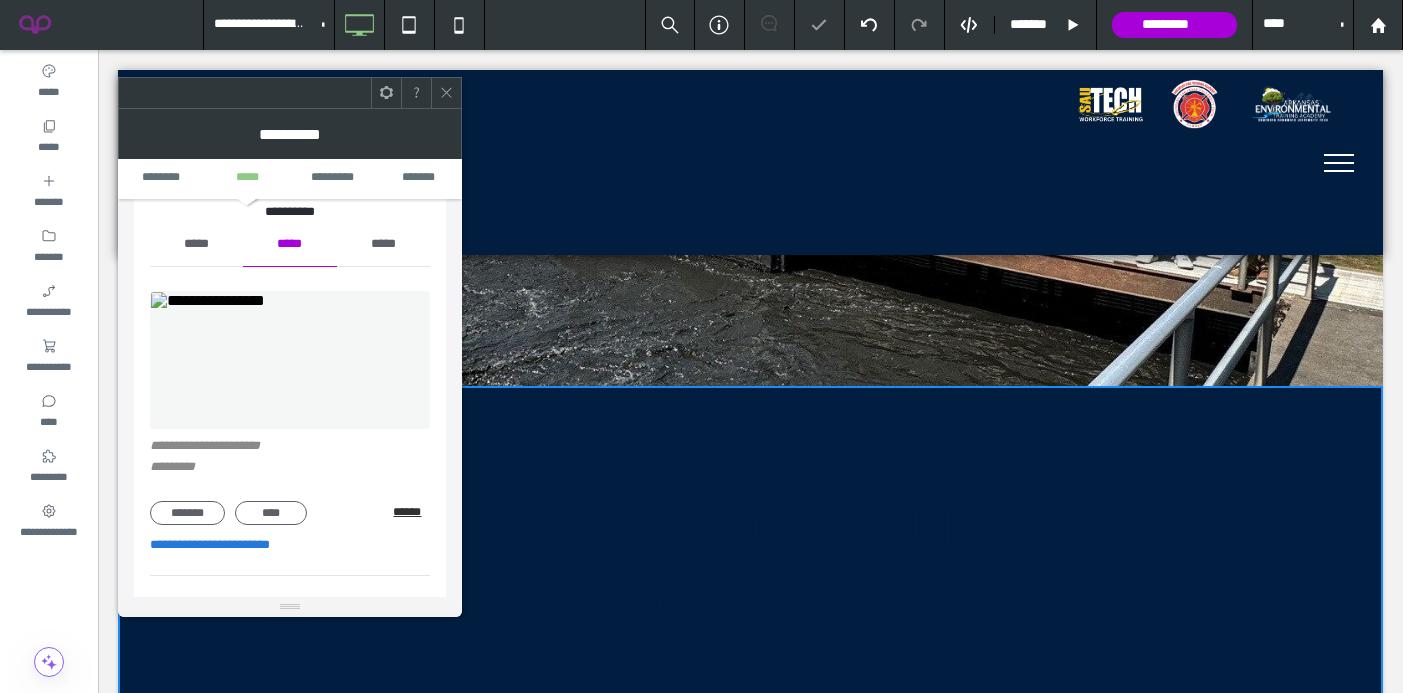 scroll, scrollTop: 237, scrollLeft: 0, axis: vertical 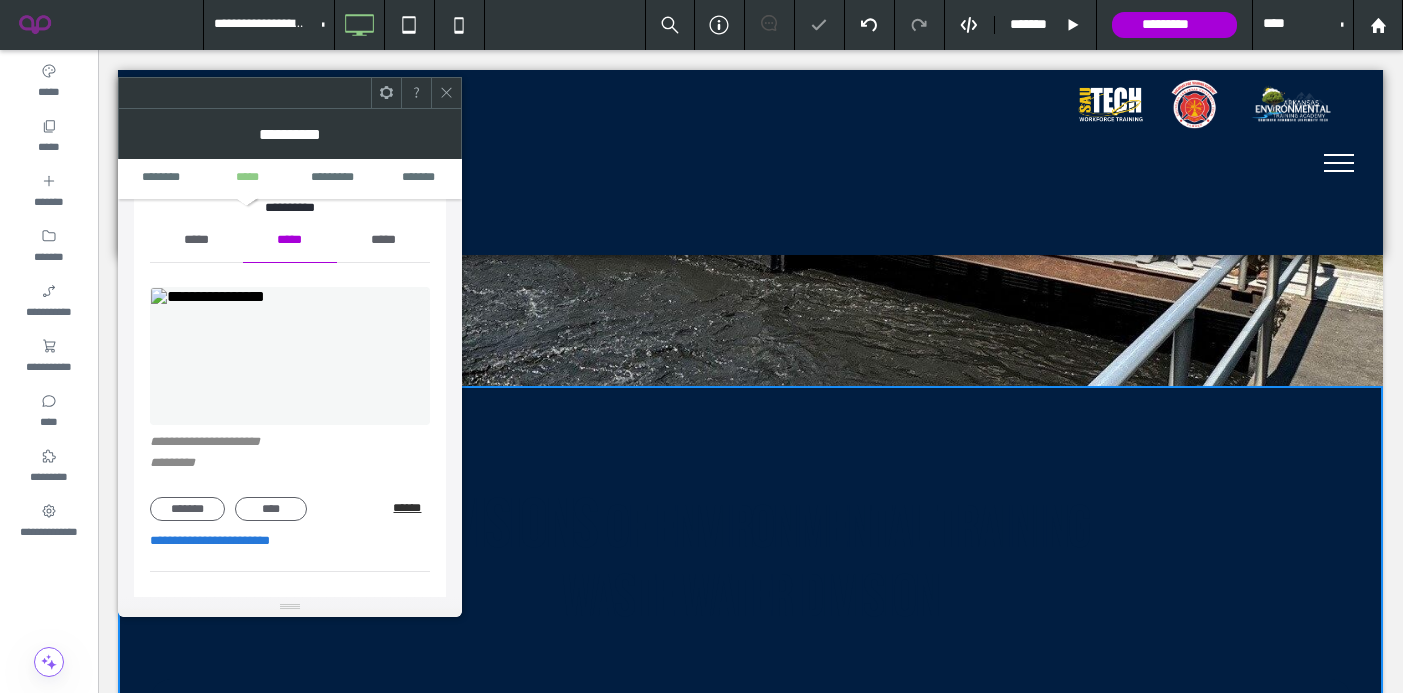 click on "******" at bounding box center (411, 508) 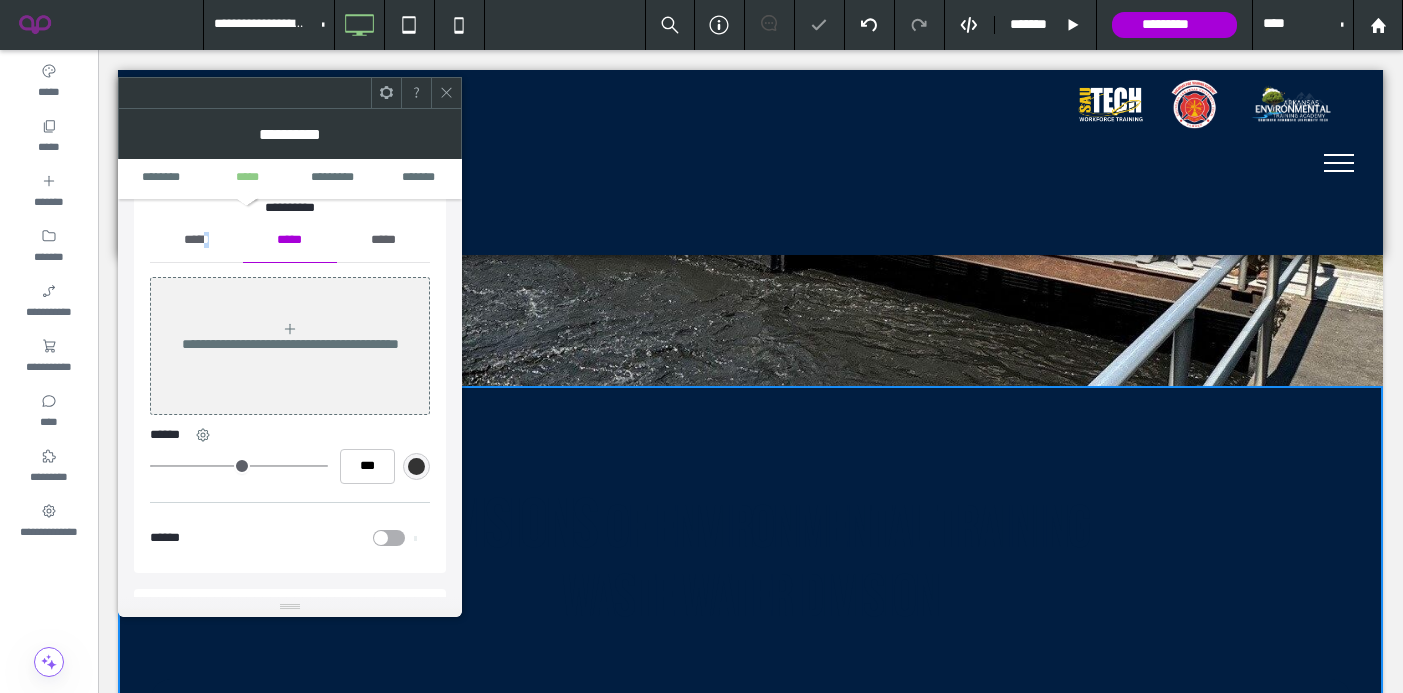 click on "*****" at bounding box center [196, 240] 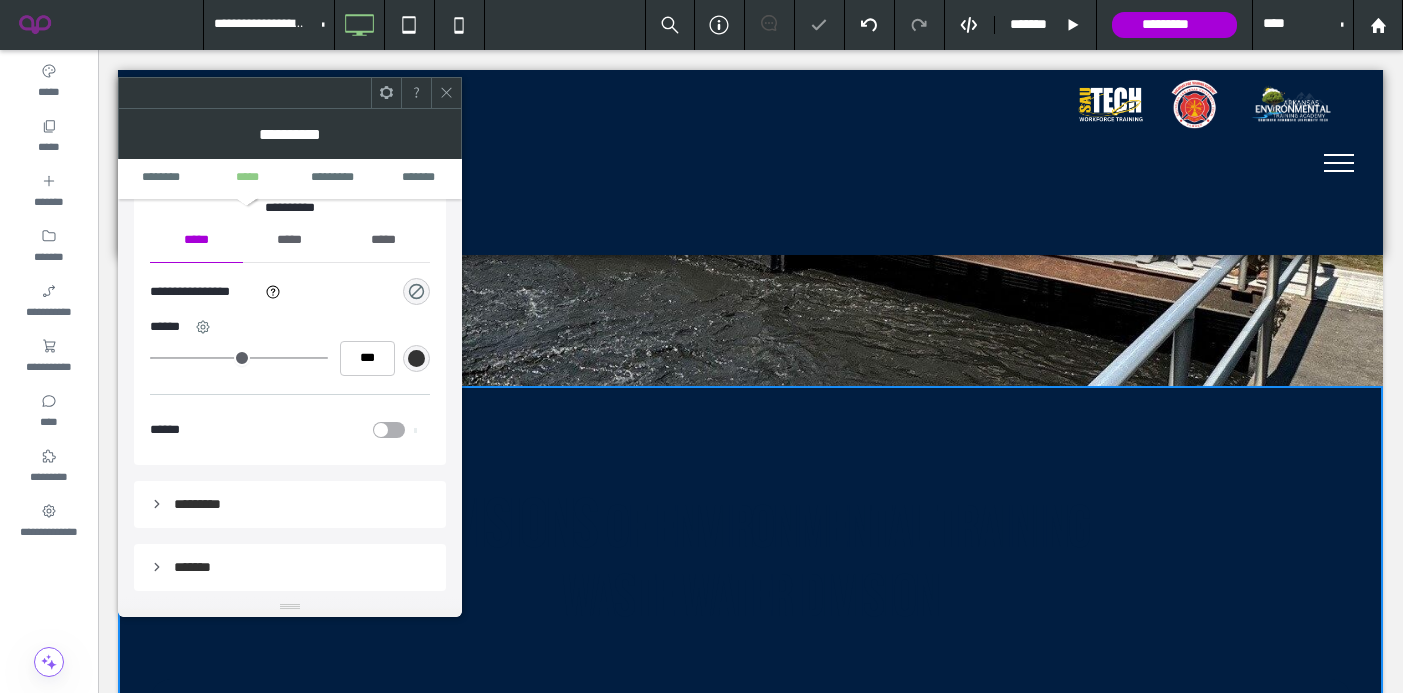 click on "**********" at bounding box center (290, 292) 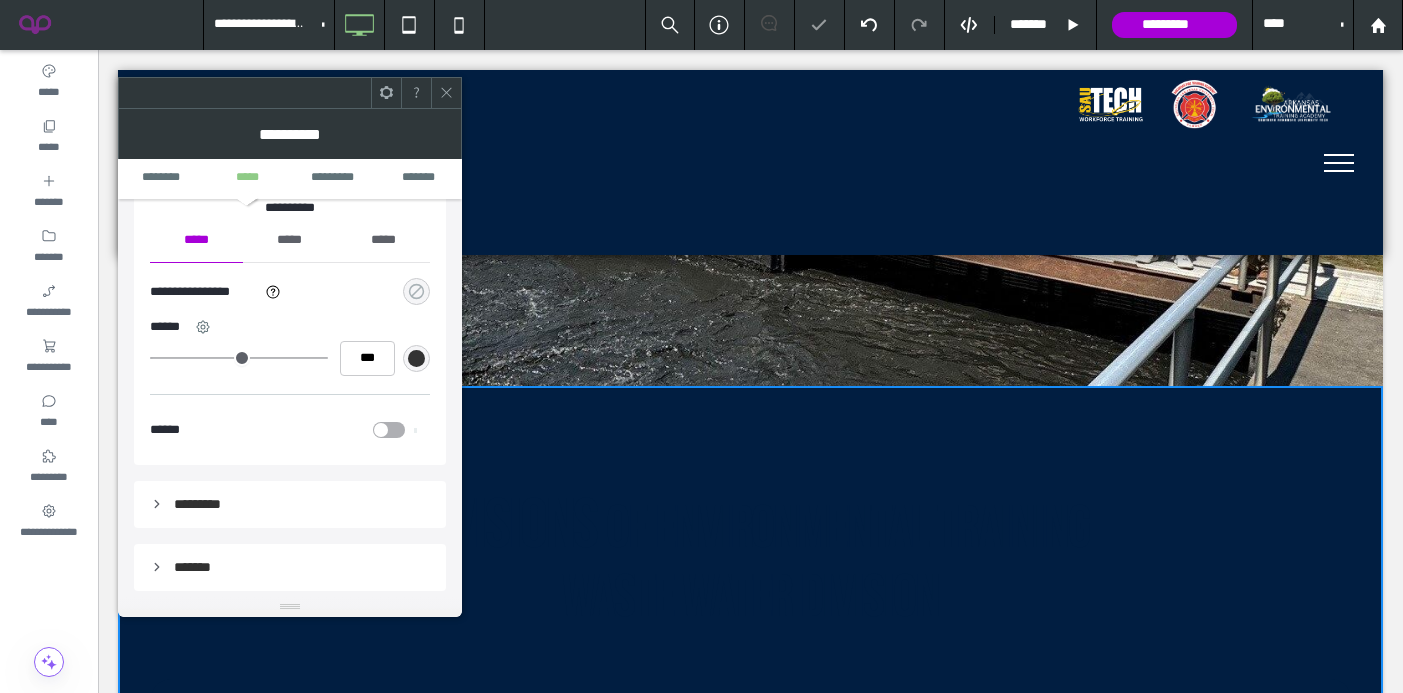 click 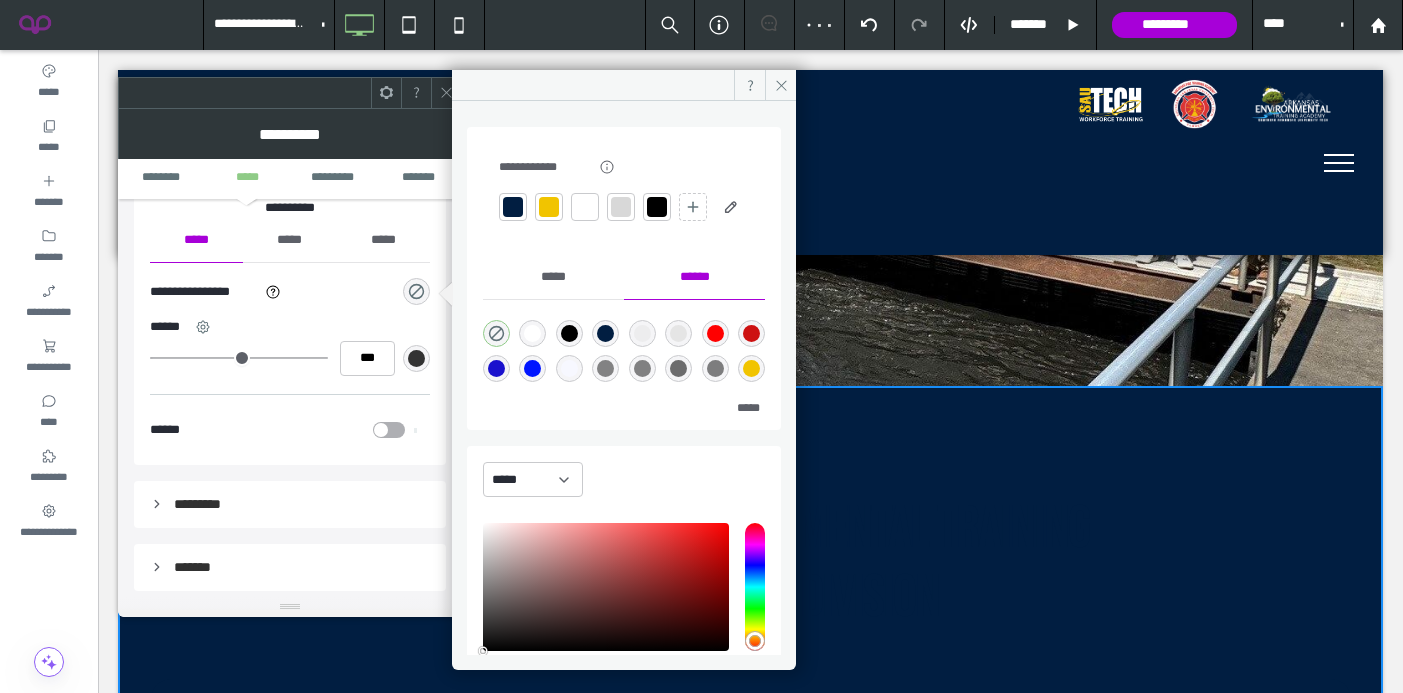 click at bounding box center (549, 207) 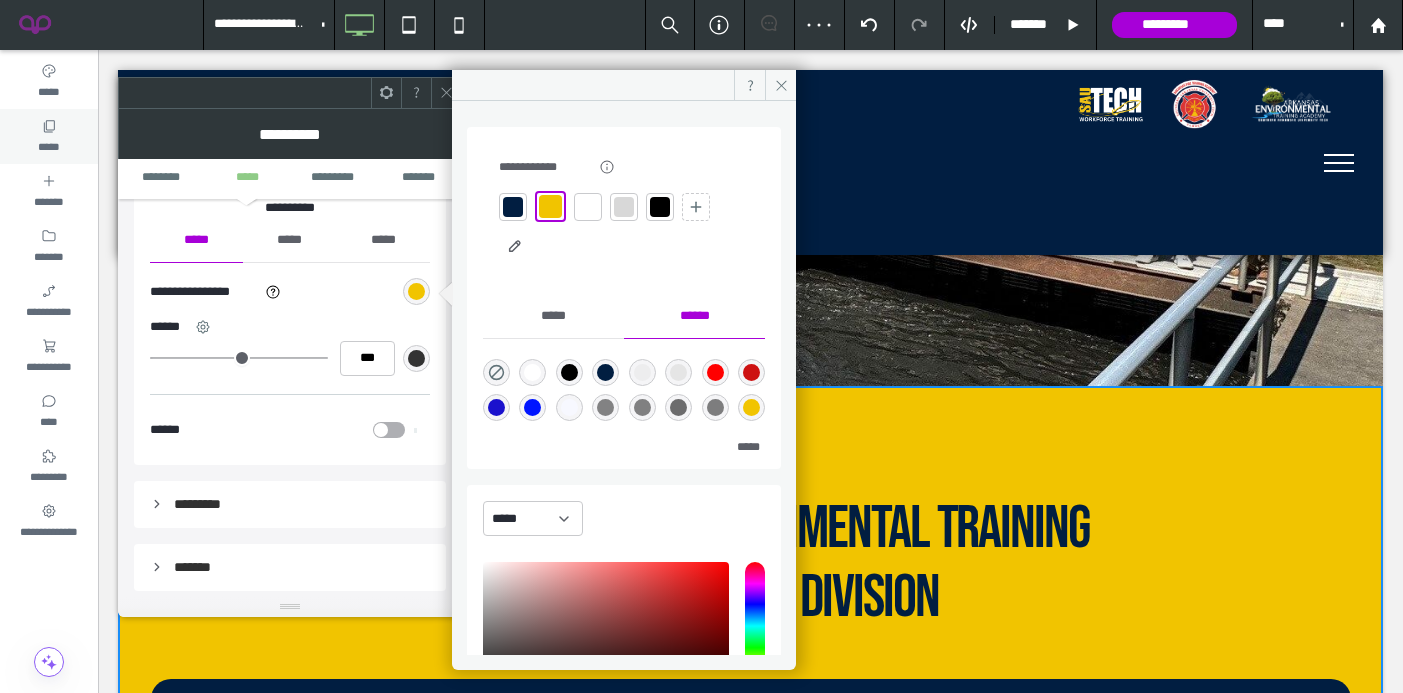 click on "*****" at bounding box center [49, 136] 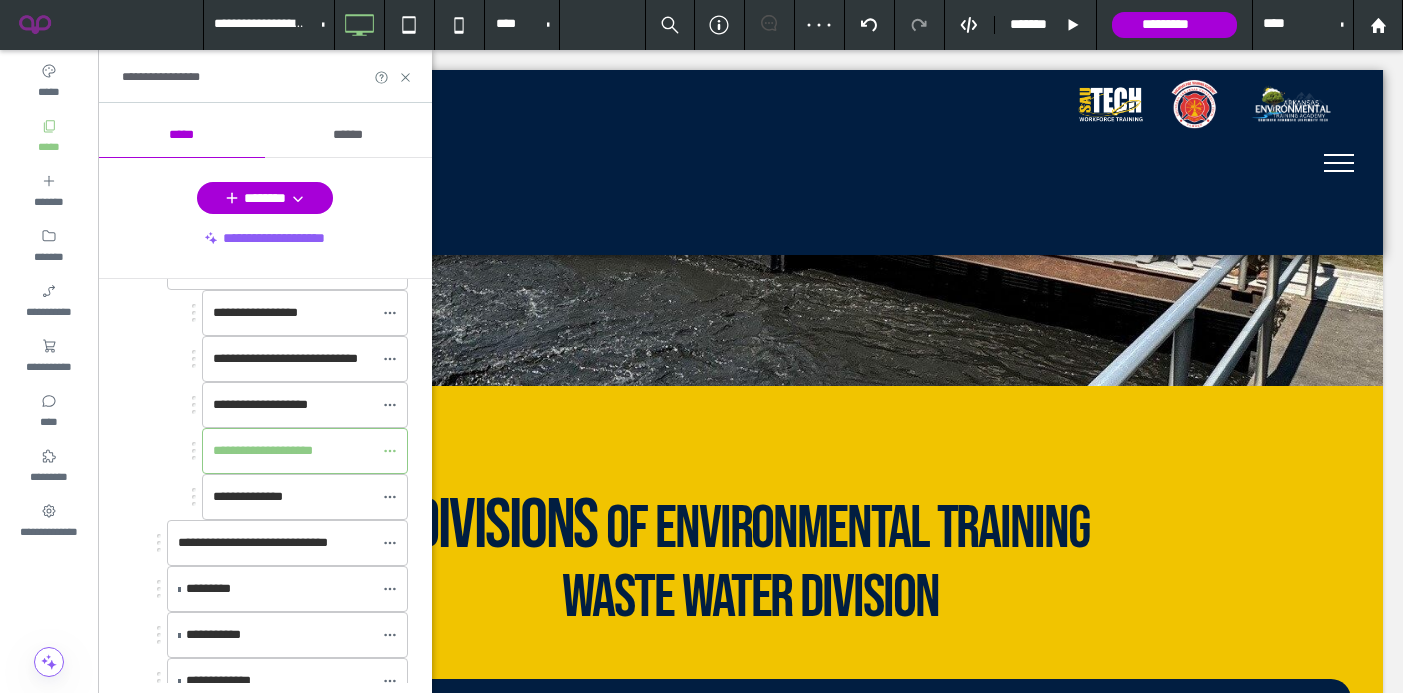 scroll, scrollTop: 470, scrollLeft: 0, axis: vertical 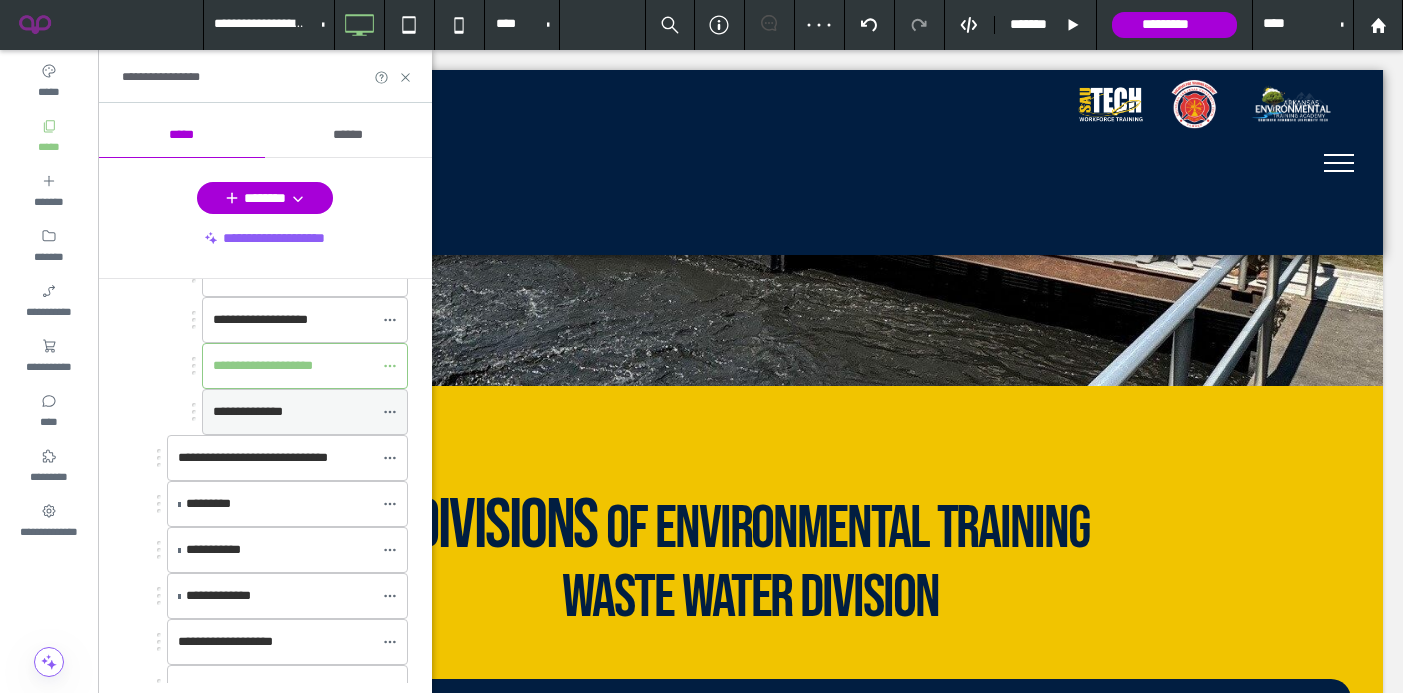 click on "**********" at bounding box center (248, 411) 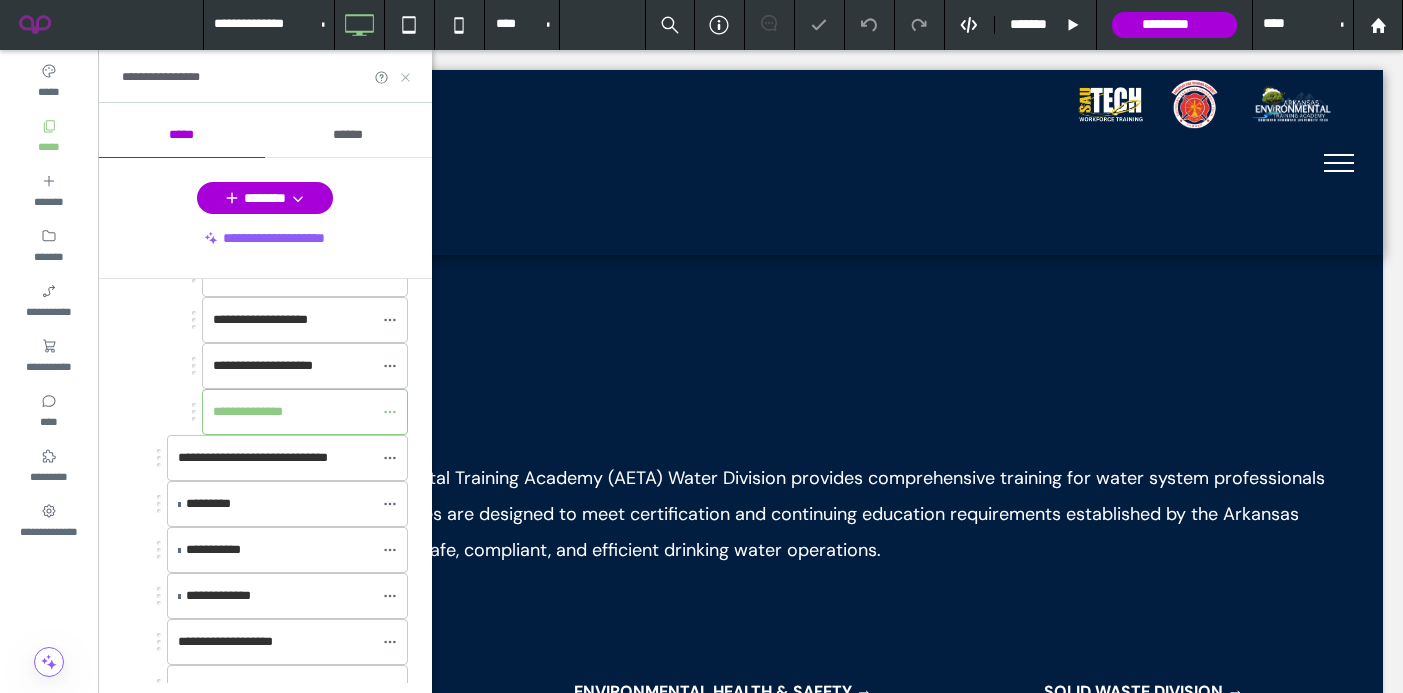 scroll, scrollTop: 0, scrollLeft: 0, axis: both 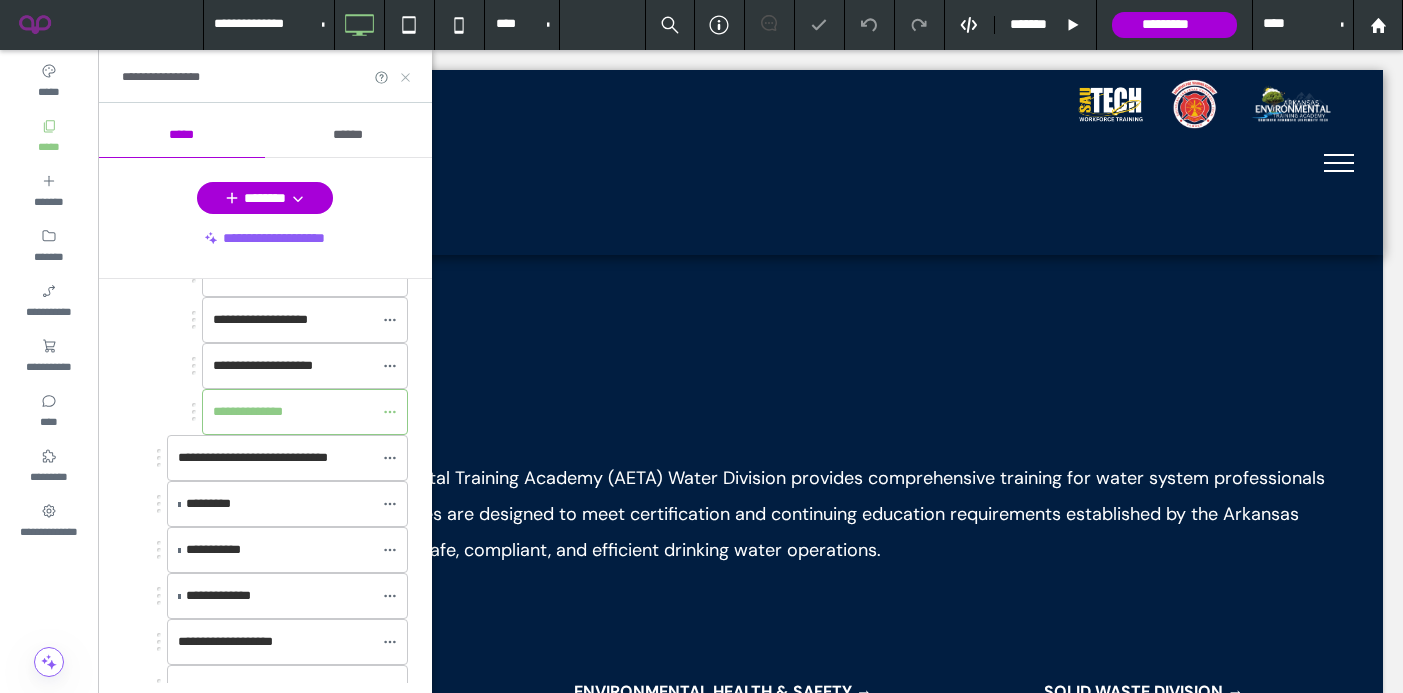 click 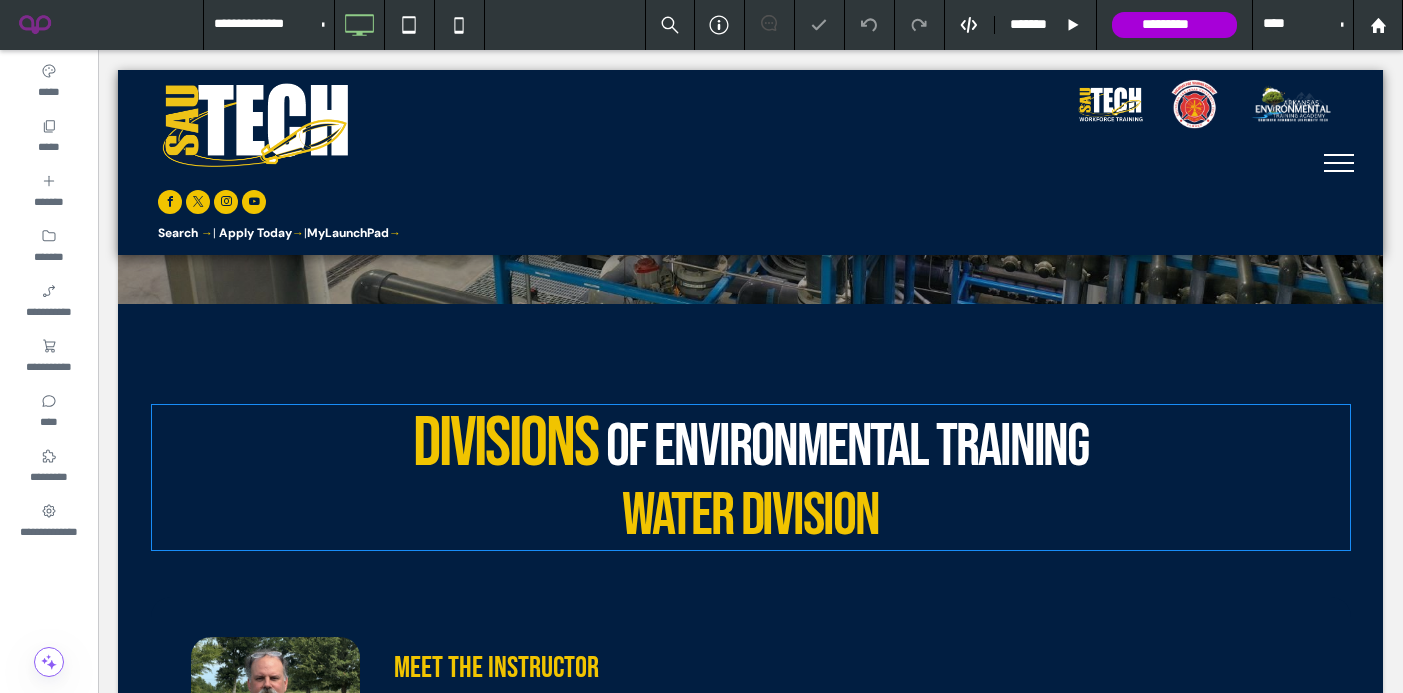 scroll, scrollTop: 1118, scrollLeft: 0, axis: vertical 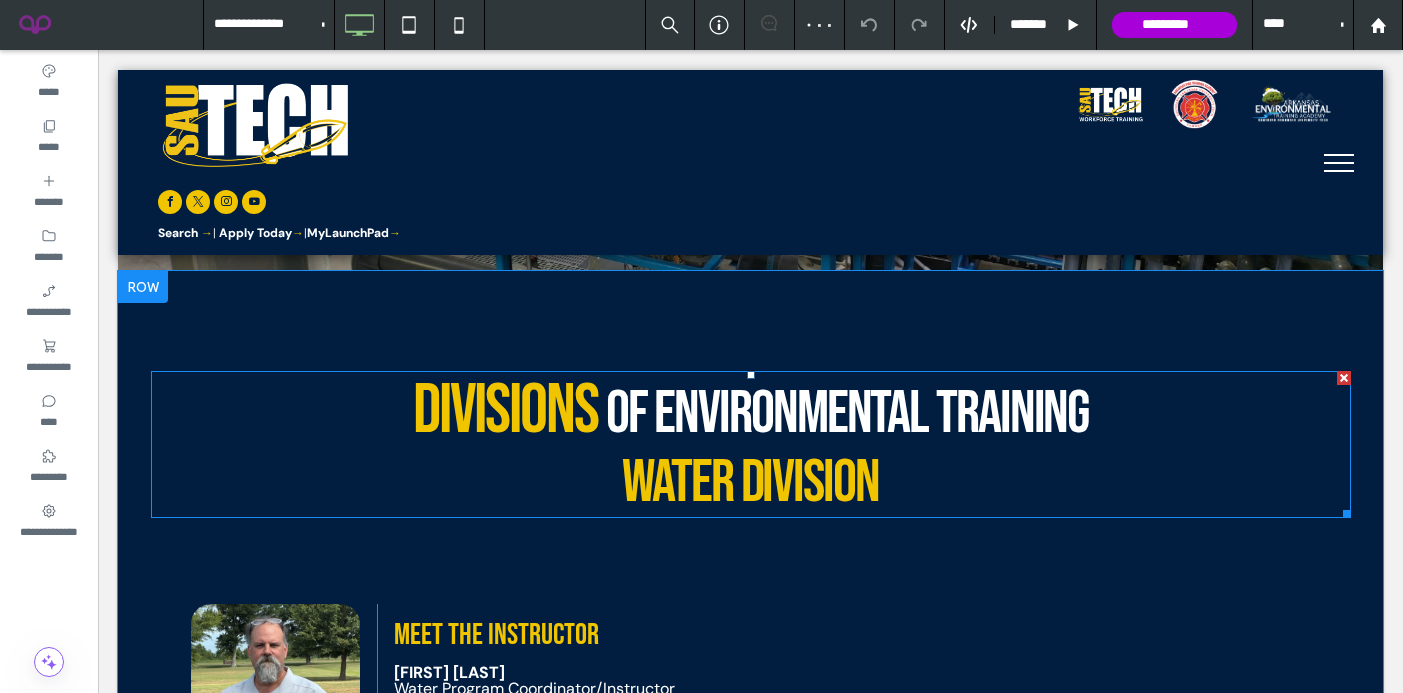 click on "Divisions" at bounding box center (505, 411) 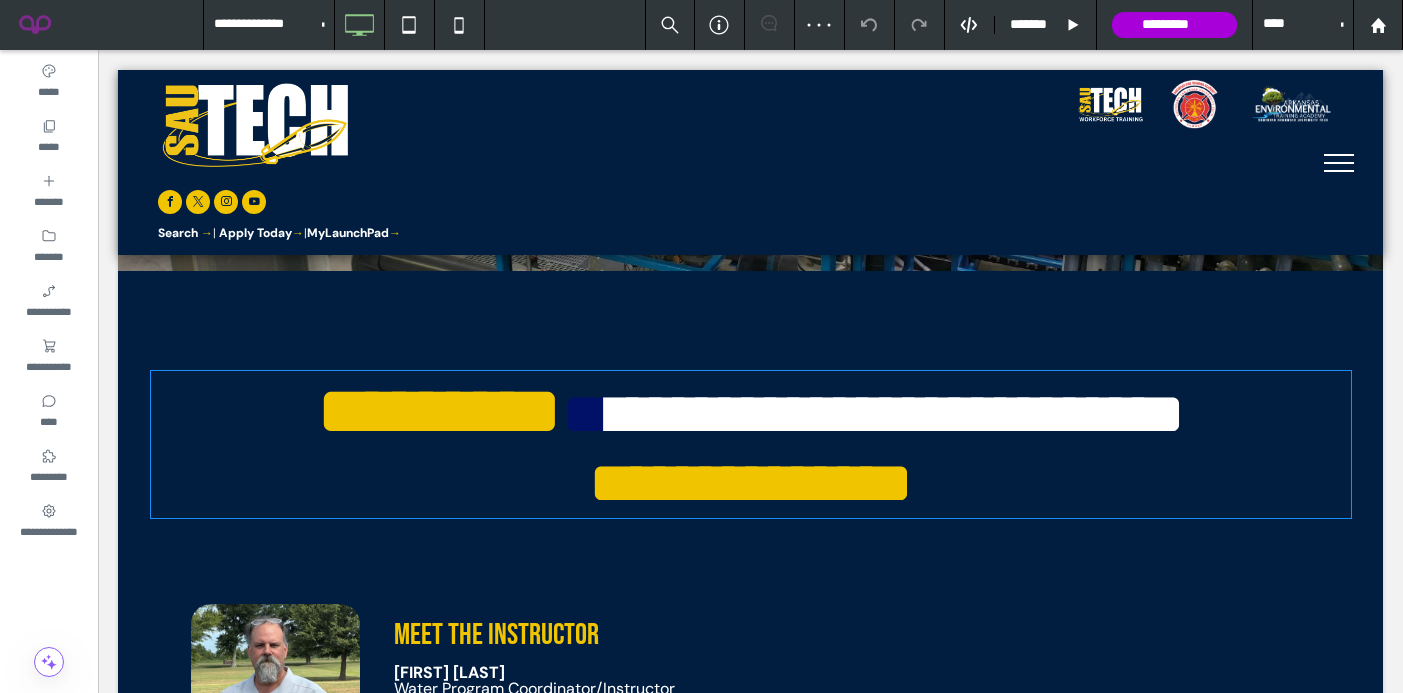 type on "**********" 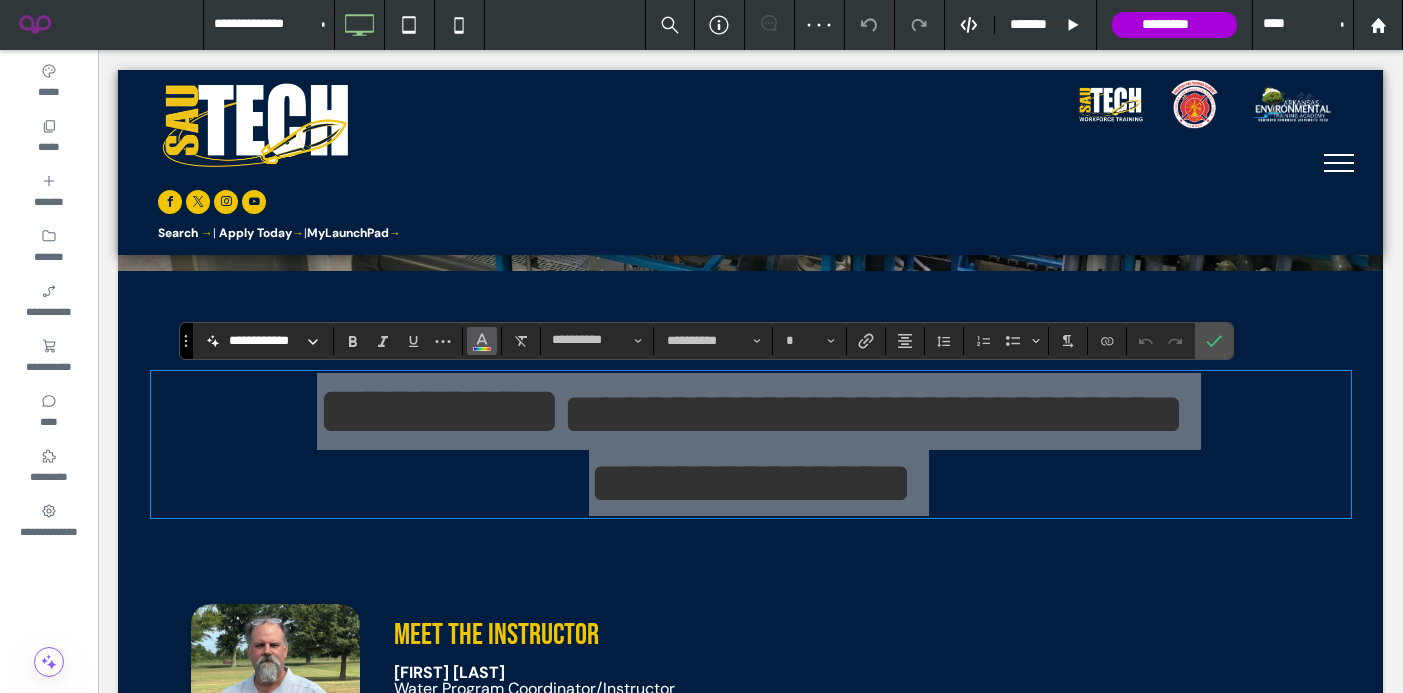 click at bounding box center [482, 341] 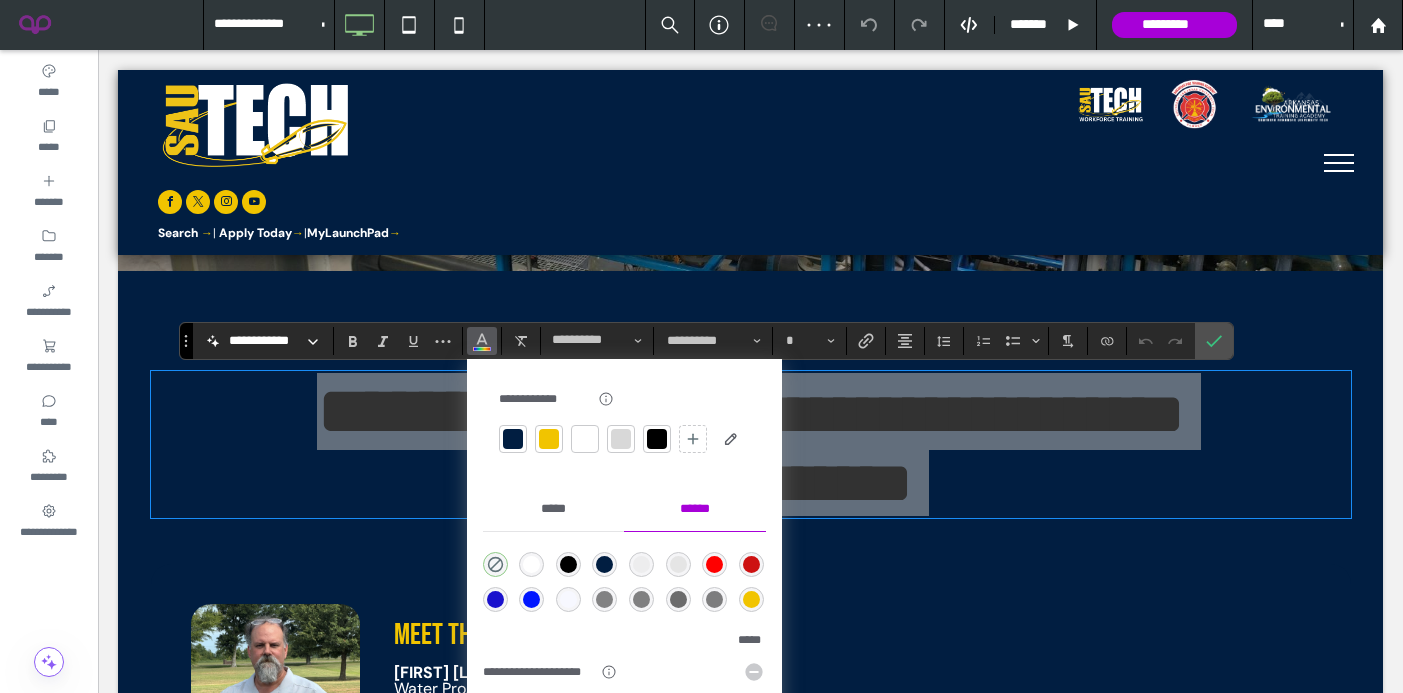 click at bounding box center [513, 439] 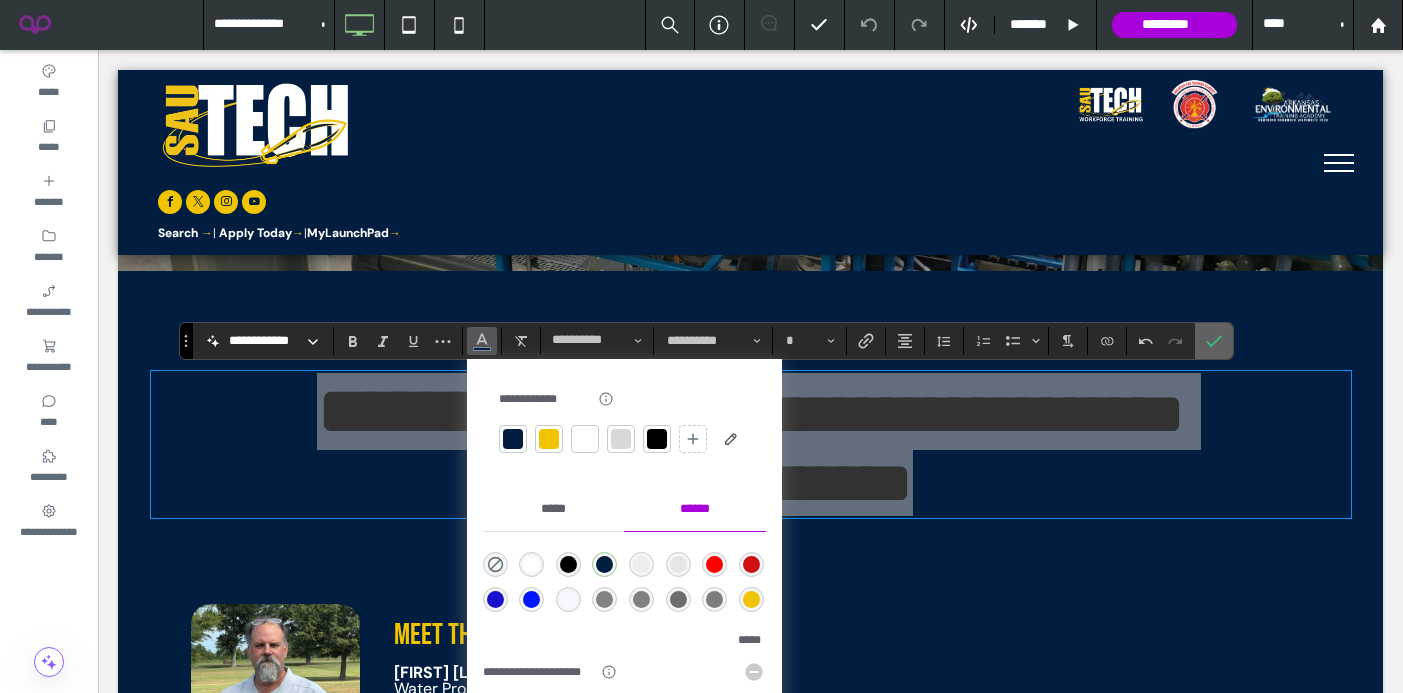 click at bounding box center (1214, 341) 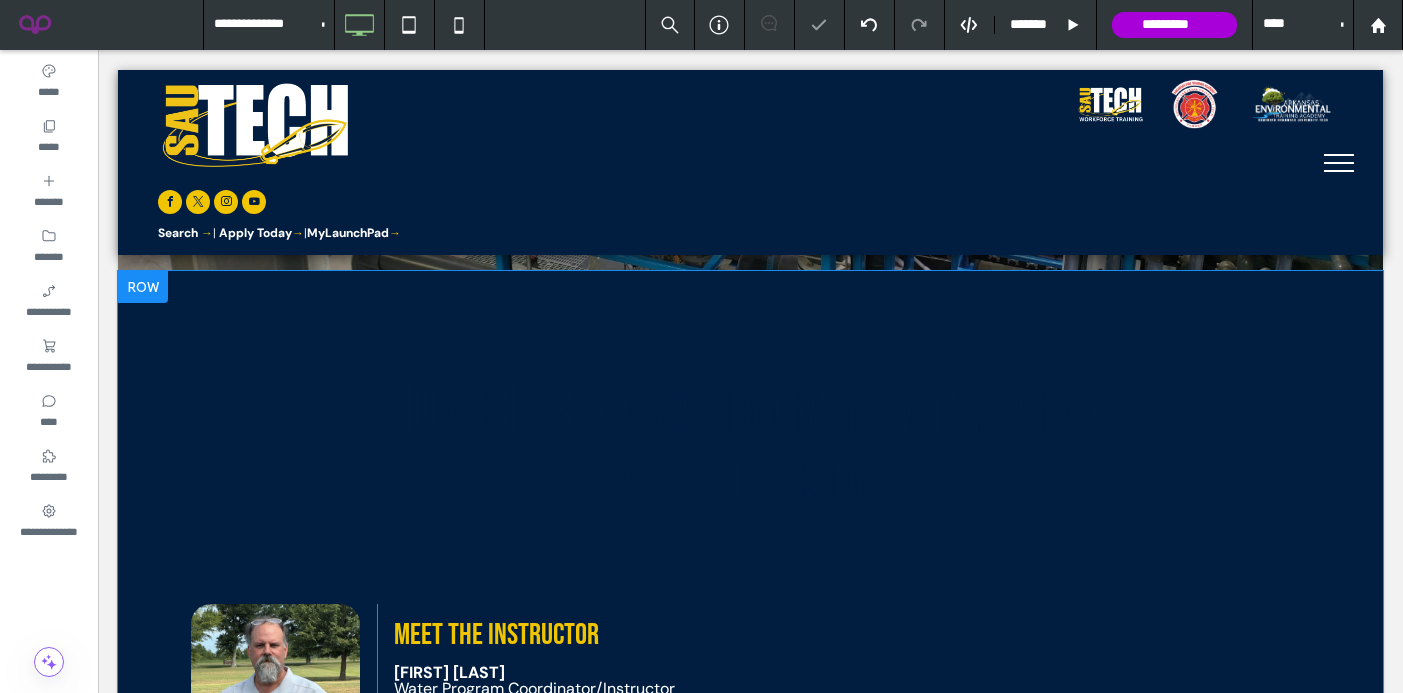click on "Divisions   Of Environmental Training   WATER DIVISION
Click To Paste
Meet The Instructor
Jeremy Rowe Water Program Coordinator/Instructor The Academy offers Water training on-campus, at locations statewide, Zoom, and by Internet delivery. To schedule training at your facility, contact Jeremy Rowe at  jrowe@sautech.edu   or call (870) 574-4540.
WATER DIVISION Course Descriptions
Course Descriptions Arkansas Department of Health PWS Compliance Course - this is an 8-hour training course designed to provide the operator with a general overview of regulatory compliance.  Contact the ADH for registration (see page 5). Advanced Water Distribution - this is a 24-hour training course designed for operators, and management or supervisory level positions in their water distribution system. The course incorporates applied math, infrastructure layout, and design as well as administrative components. ﻿
LICENSING EXAM INFORMATION
. ." at bounding box center (750, 1874) 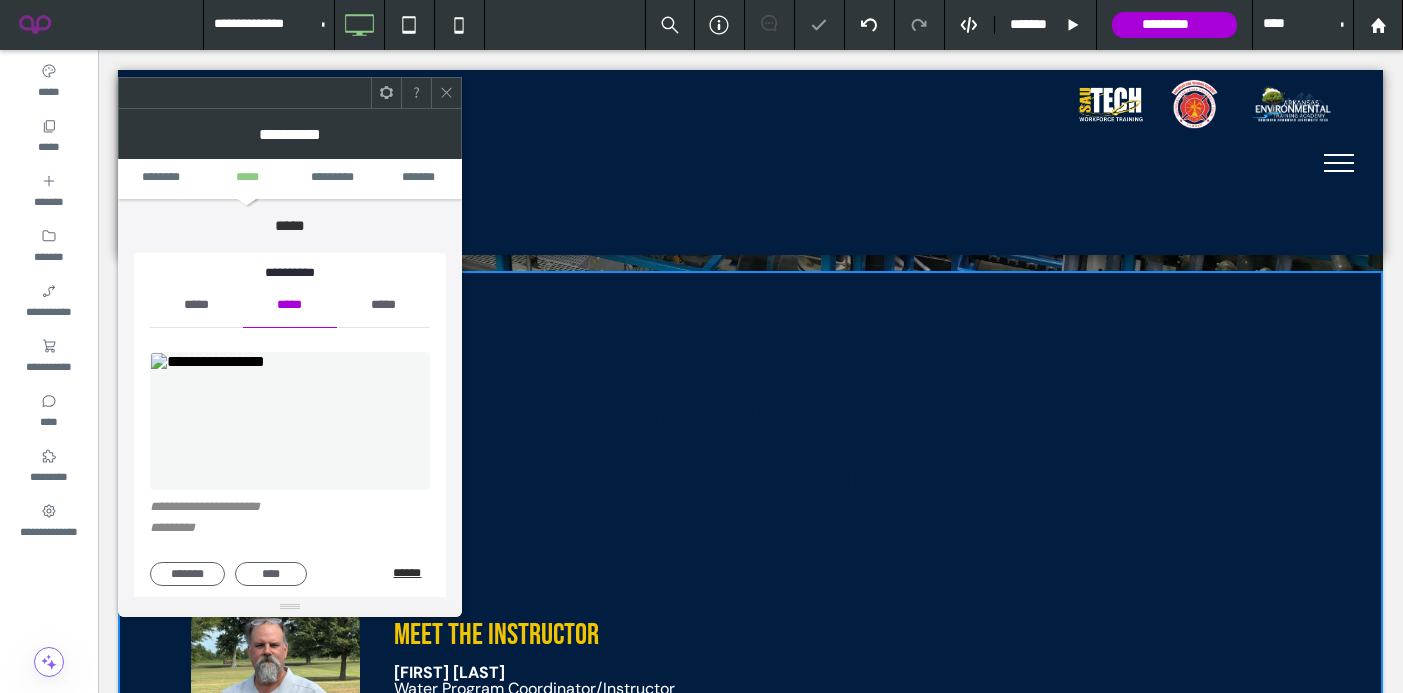 scroll, scrollTop: 174, scrollLeft: 0, axis: vertical 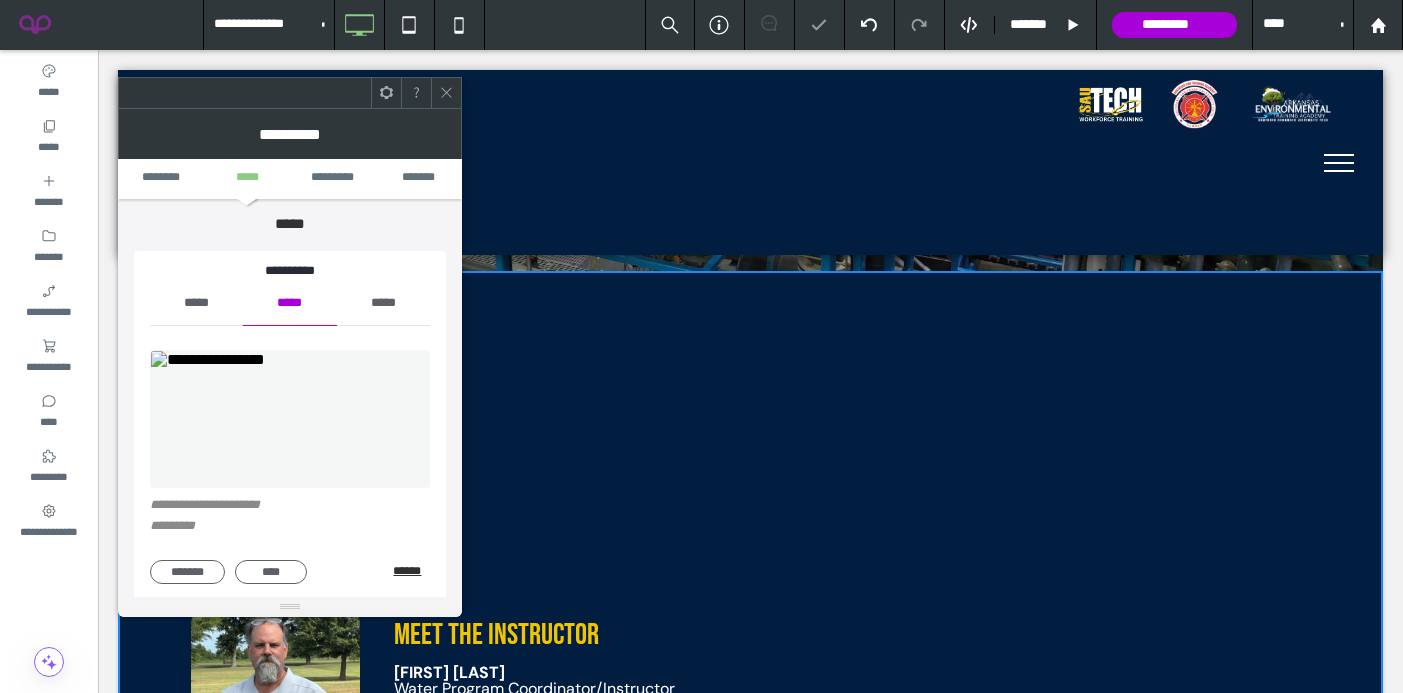 click on "******" at bounding box center (411, 571) 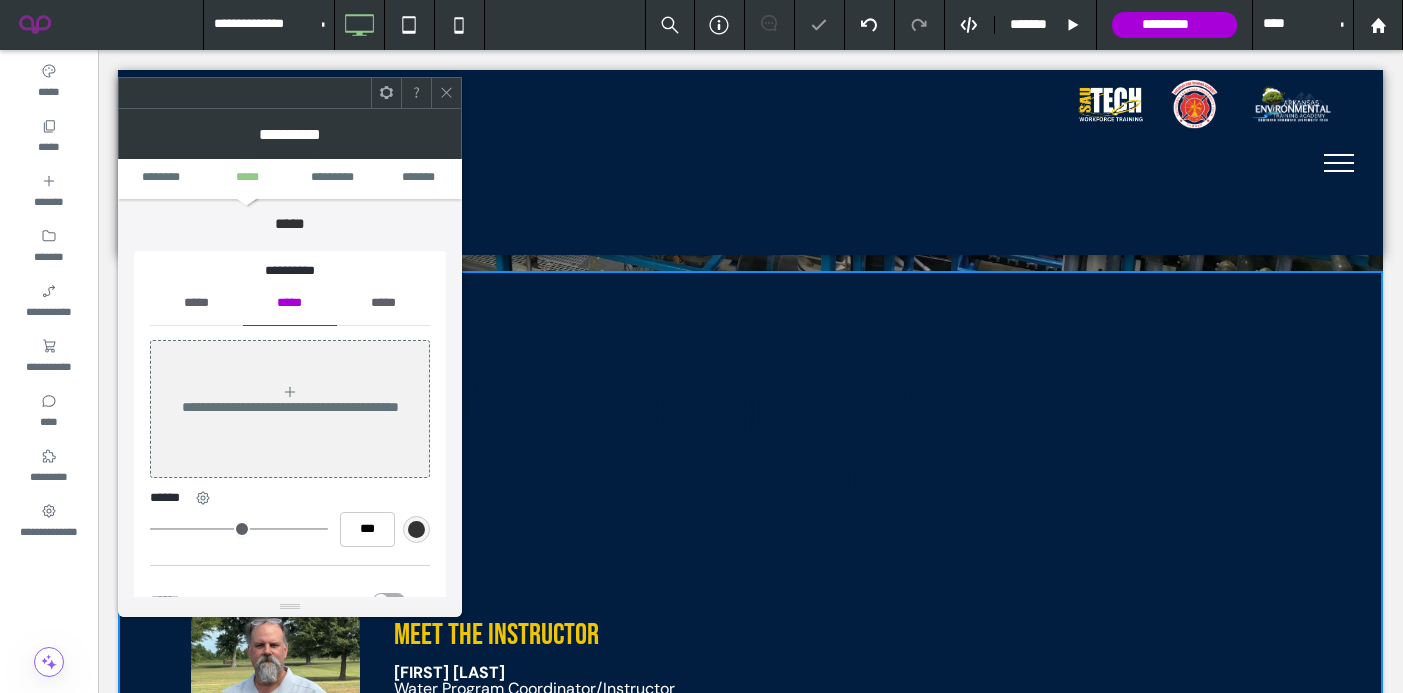 click on "*****" at bounding box center (196, 303) 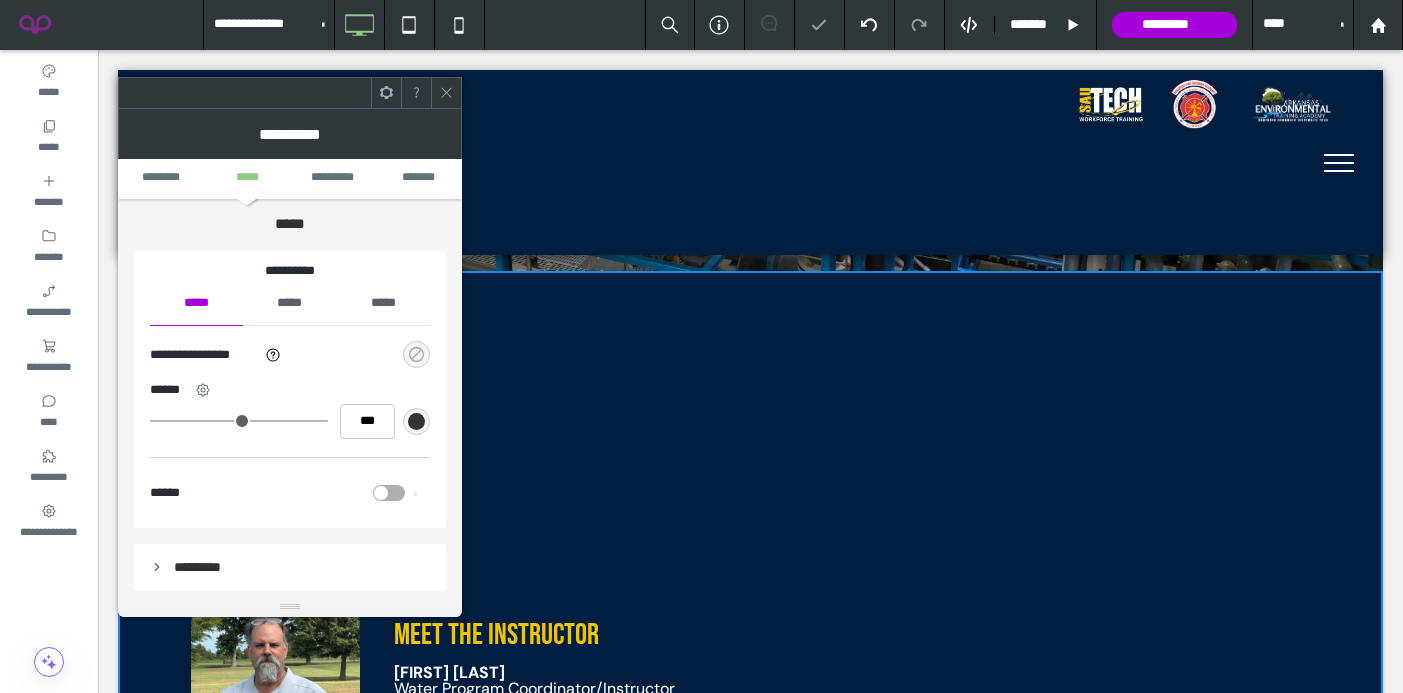 click at bounding box center [416, 354] 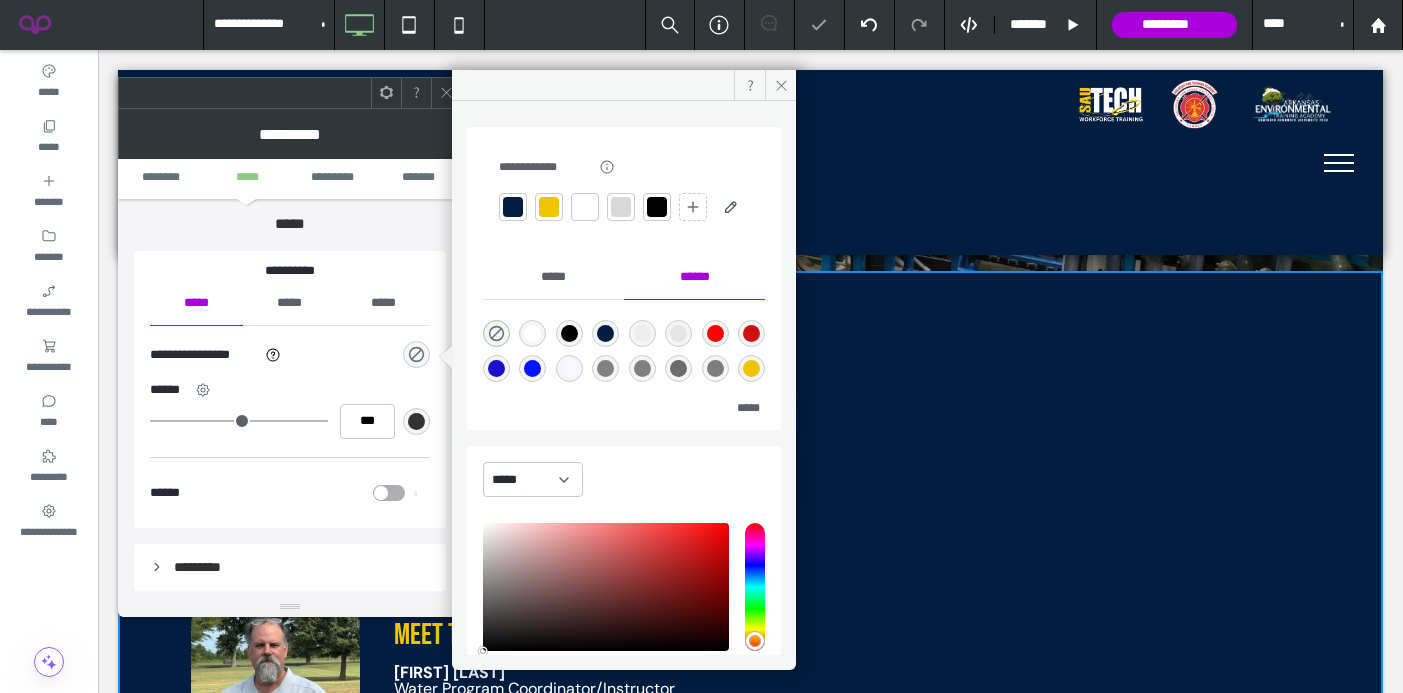click at bounding box center (549, 207) 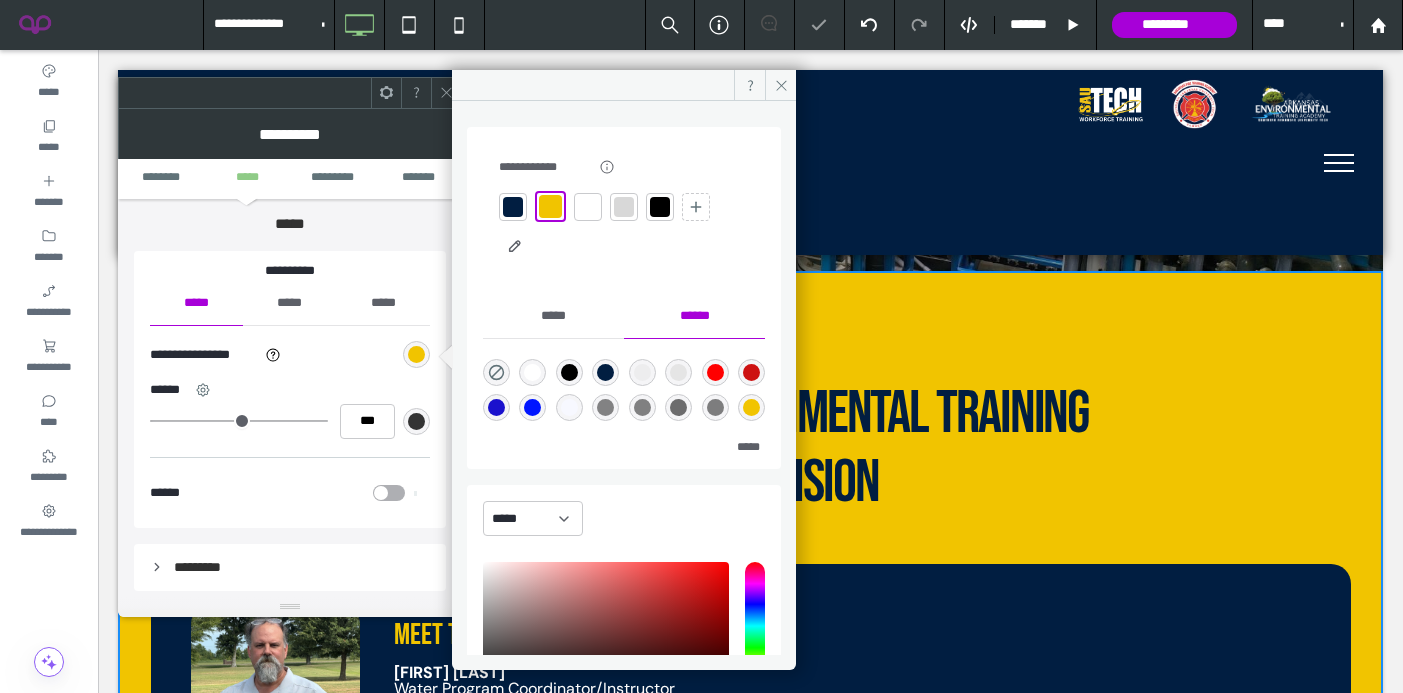 click 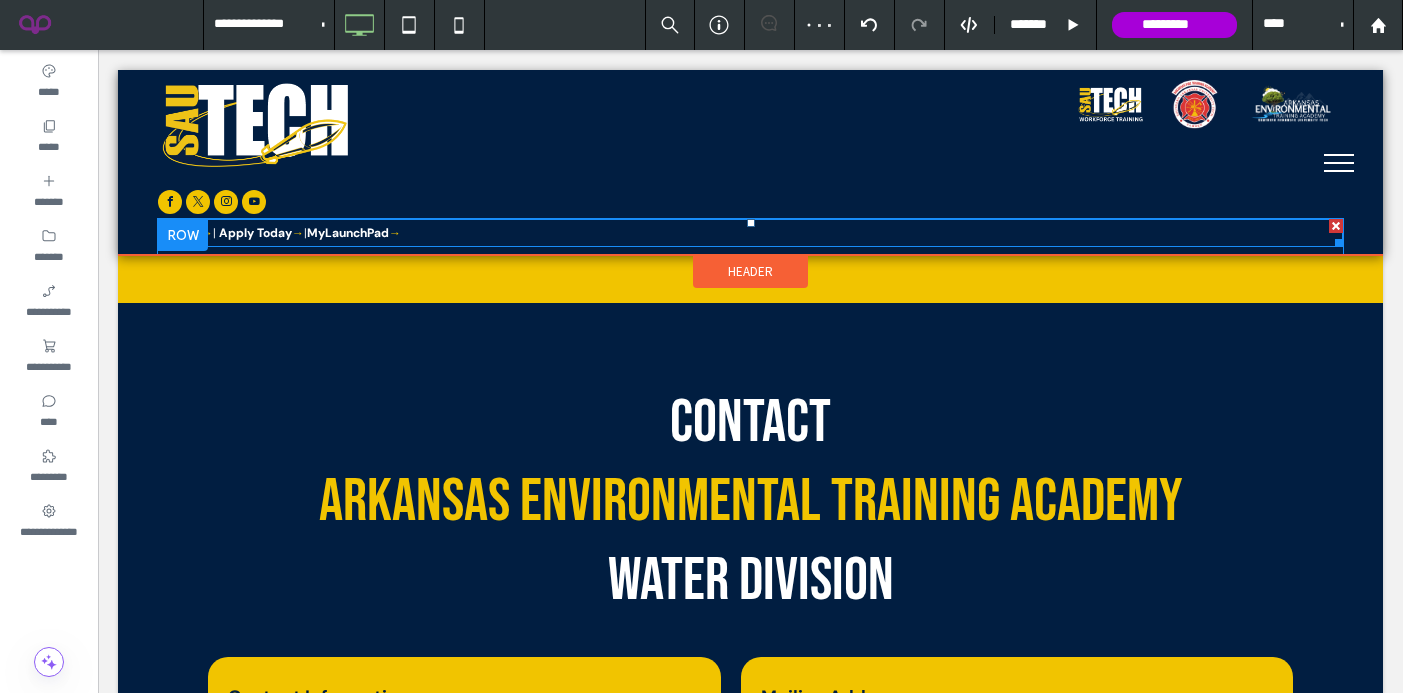 scroll, scrollTop: 4327, scrollLeft: 0, axis: vertical 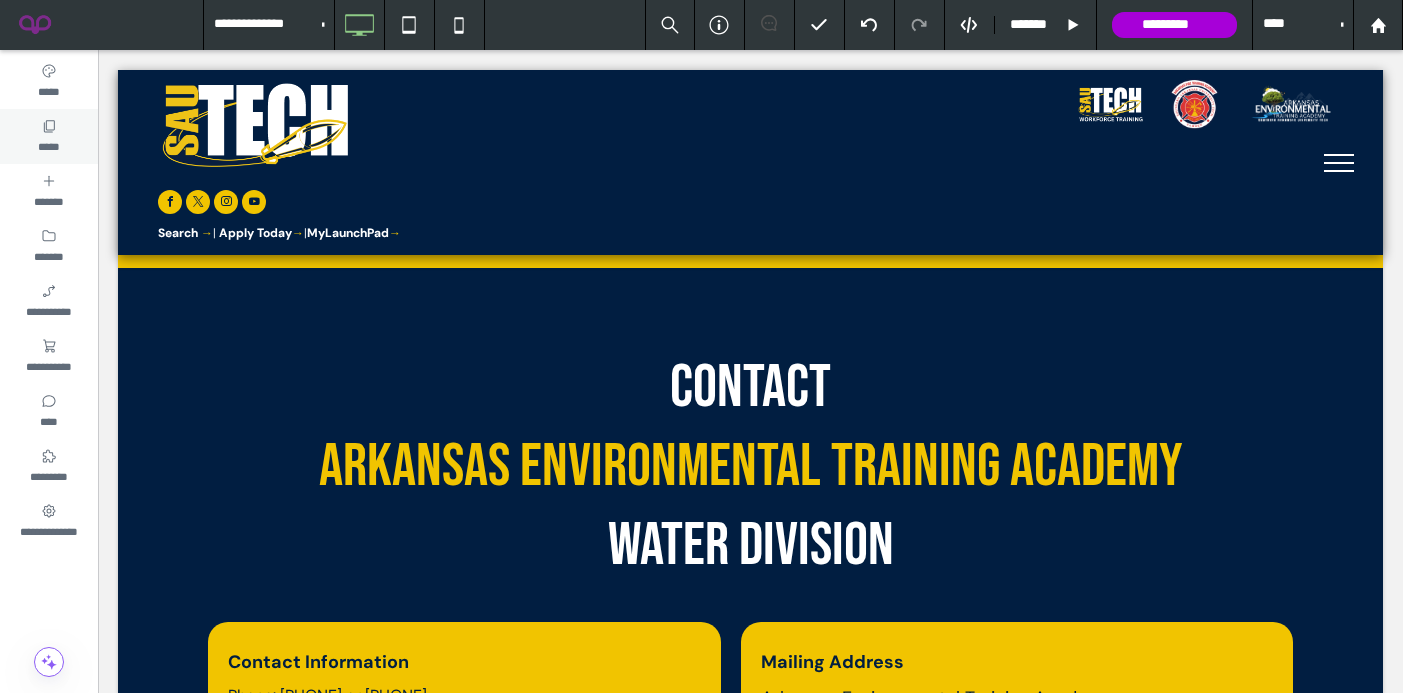 click on "*****" at bounding box center [48, 145] 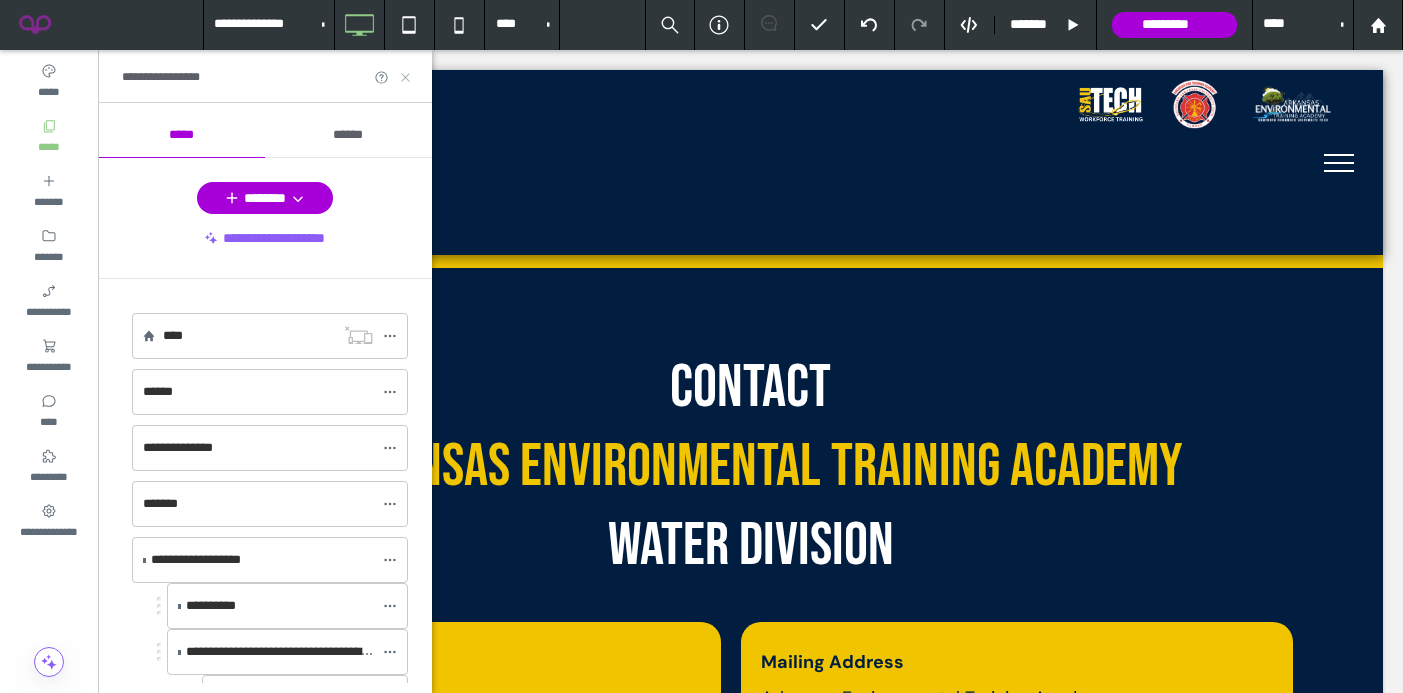 click 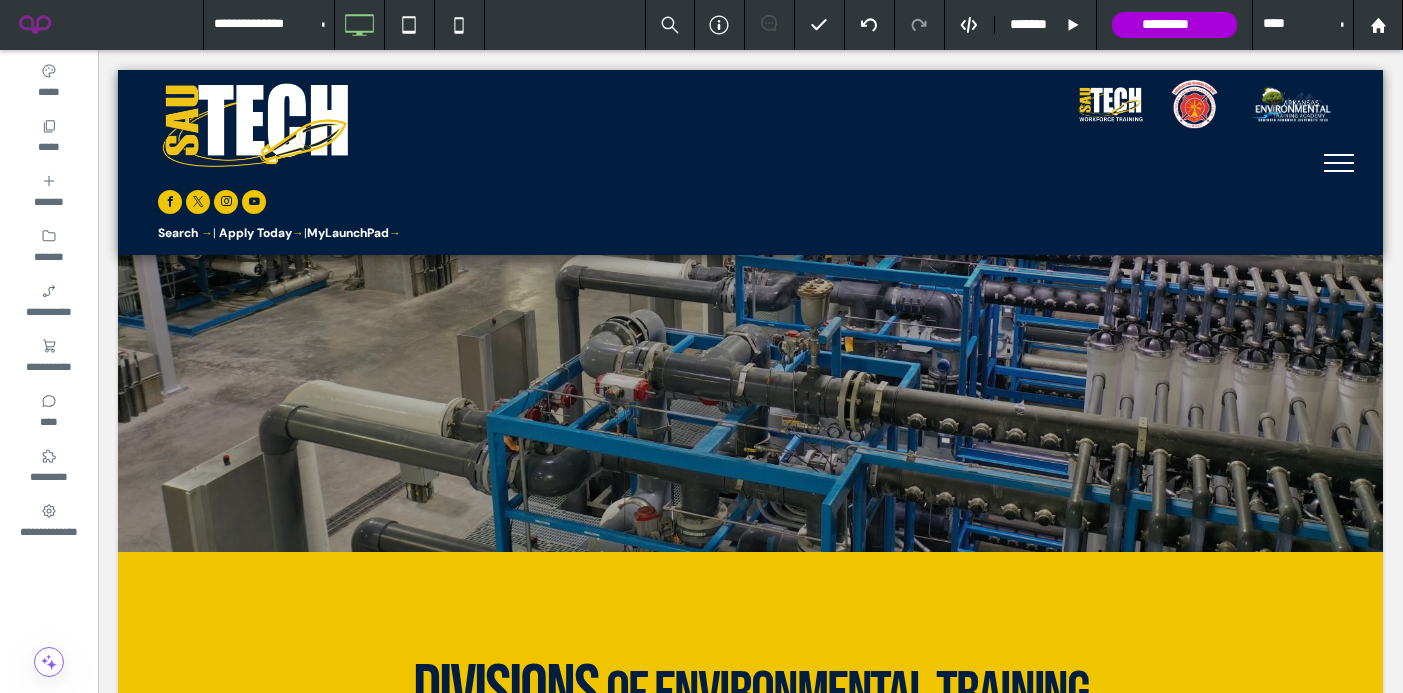 scroll, scrollTop: 0, scrollLeft: 0, axis: both 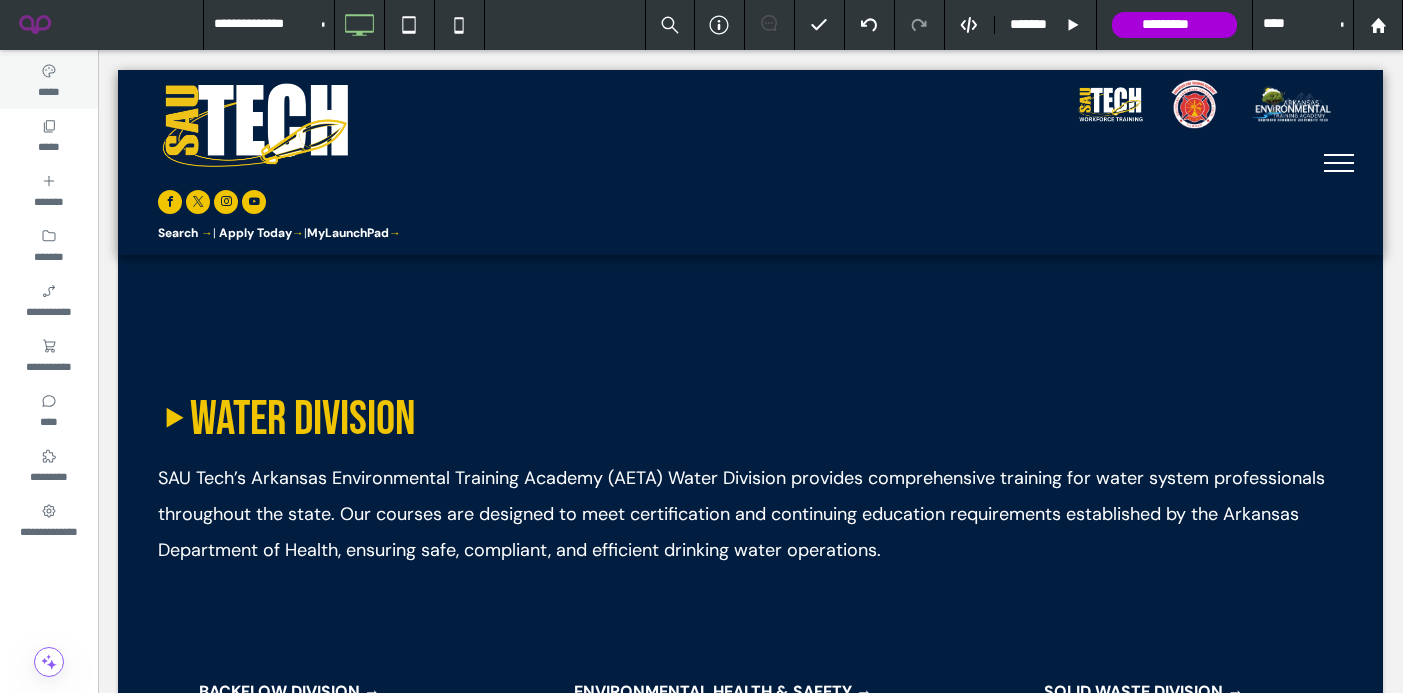 click on "*****" at bounding box center (49, 81) 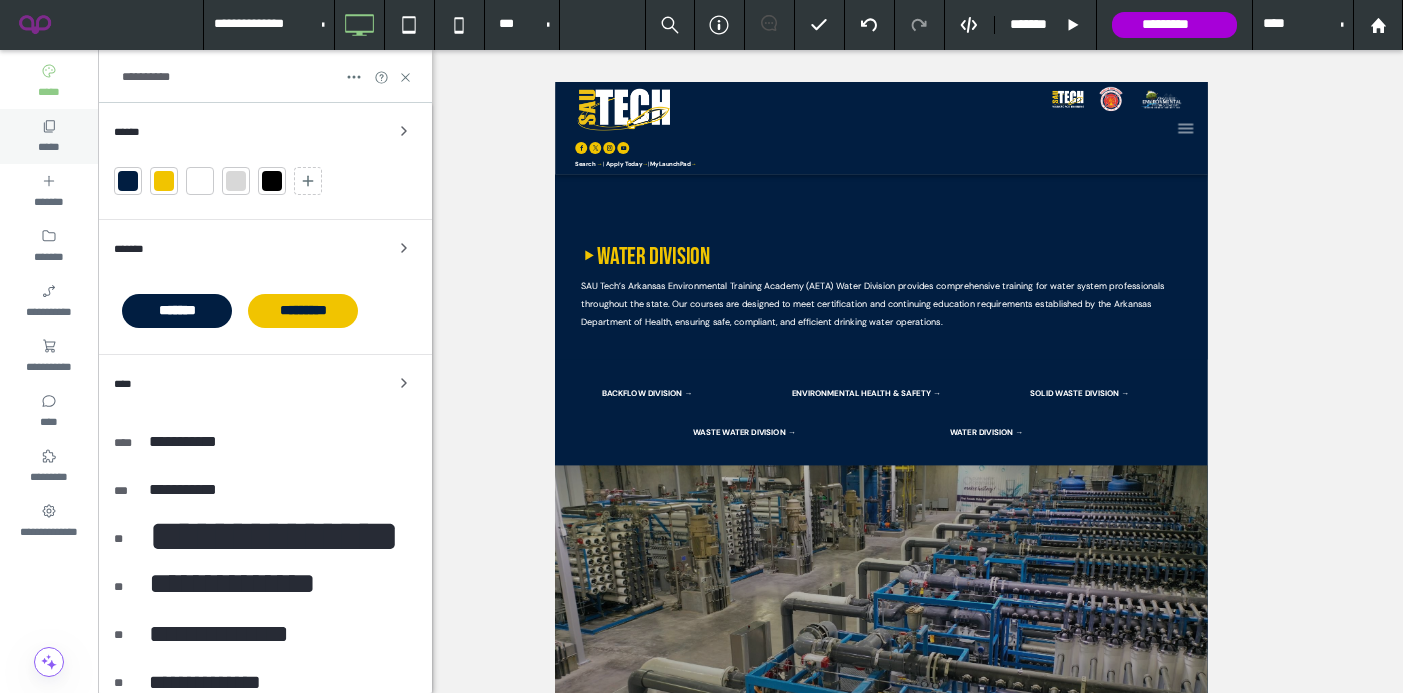 click 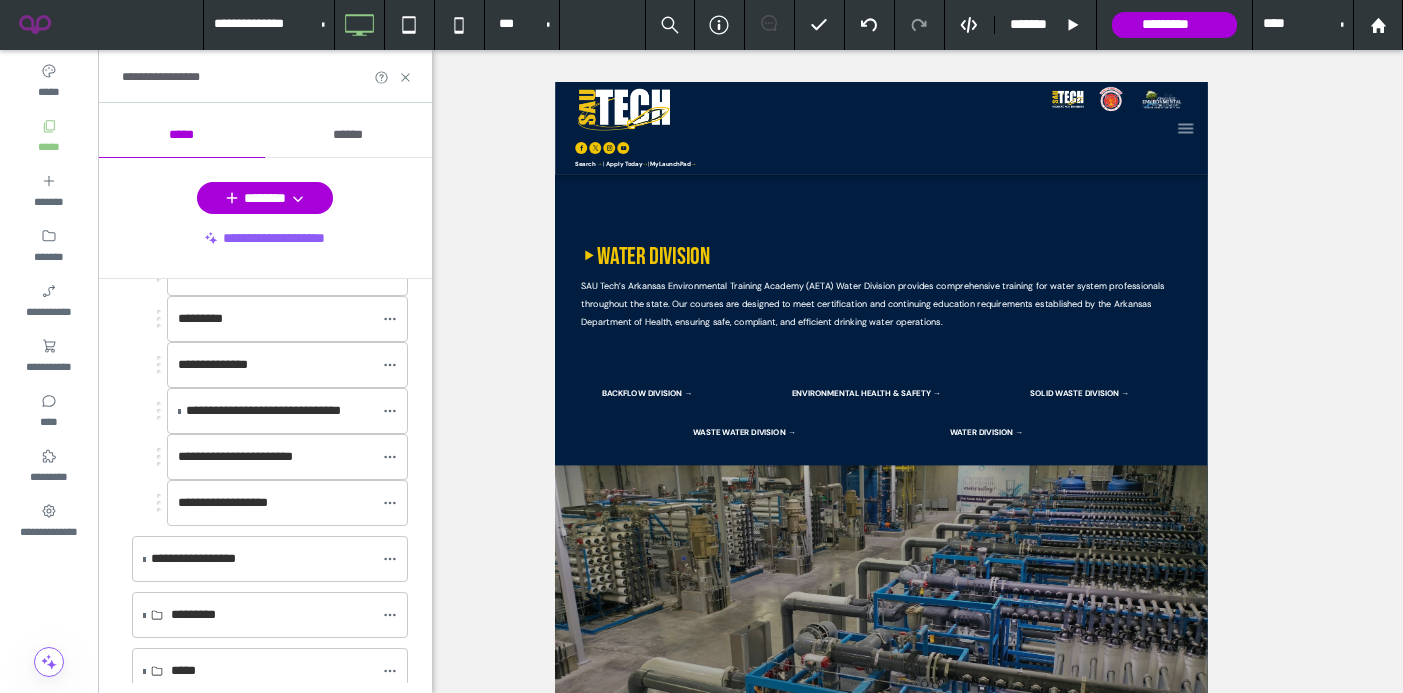 scroll, scrollTop: 1252, scrollLeft: 0, axis: vertical 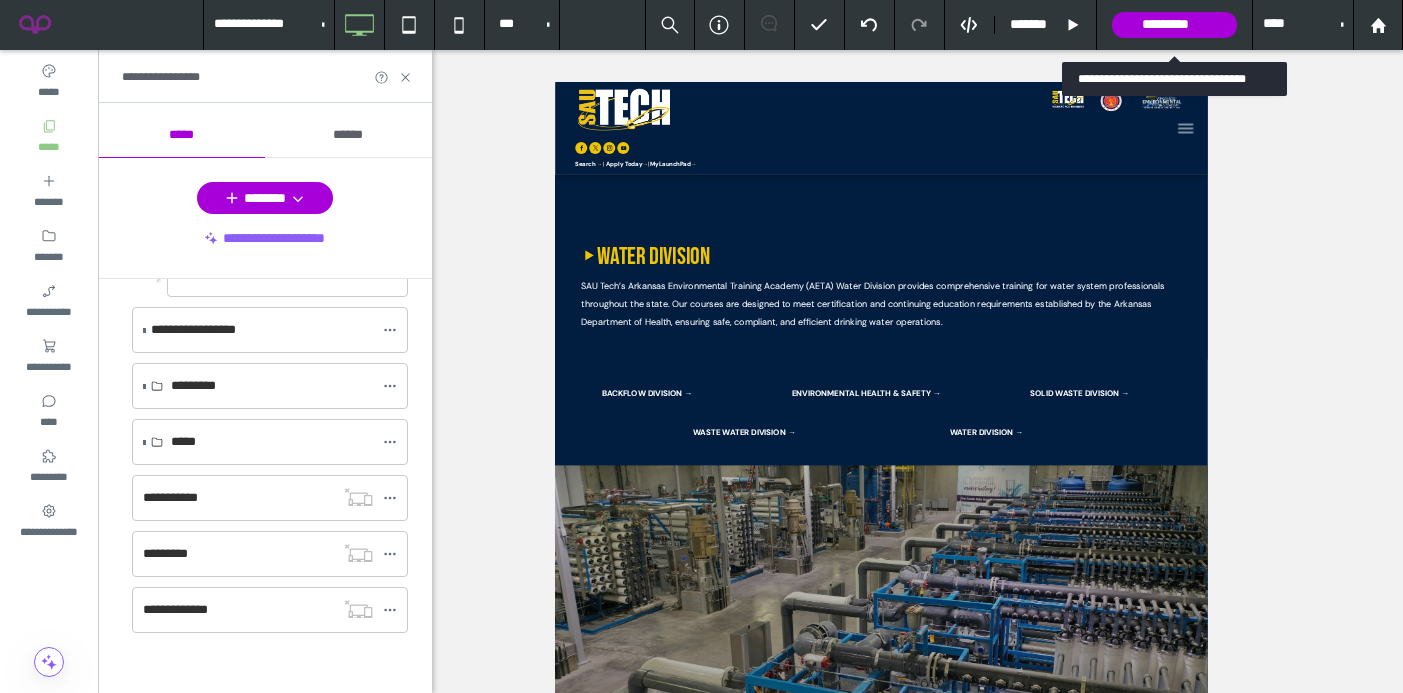 click on "*********" at bounding box center (1174, 25) 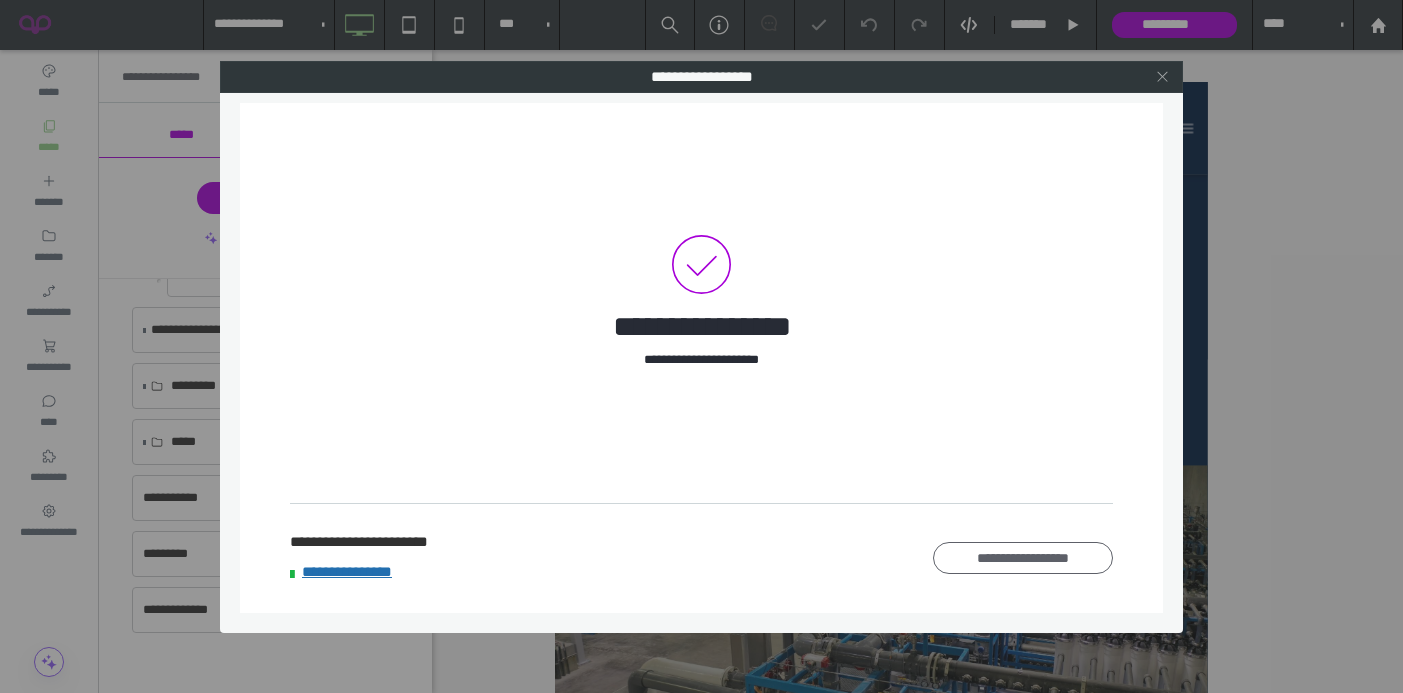 click 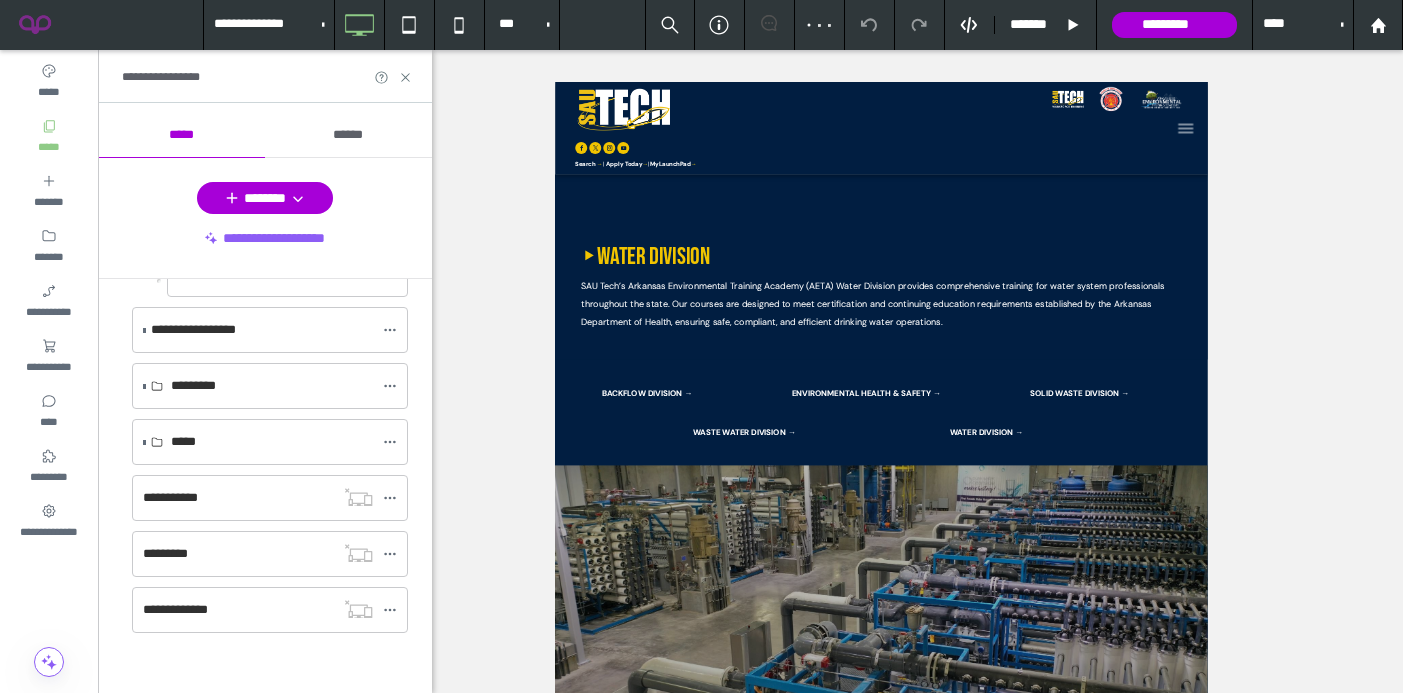 click on "*******
***
*******
***" at bounding box center [750, 371] 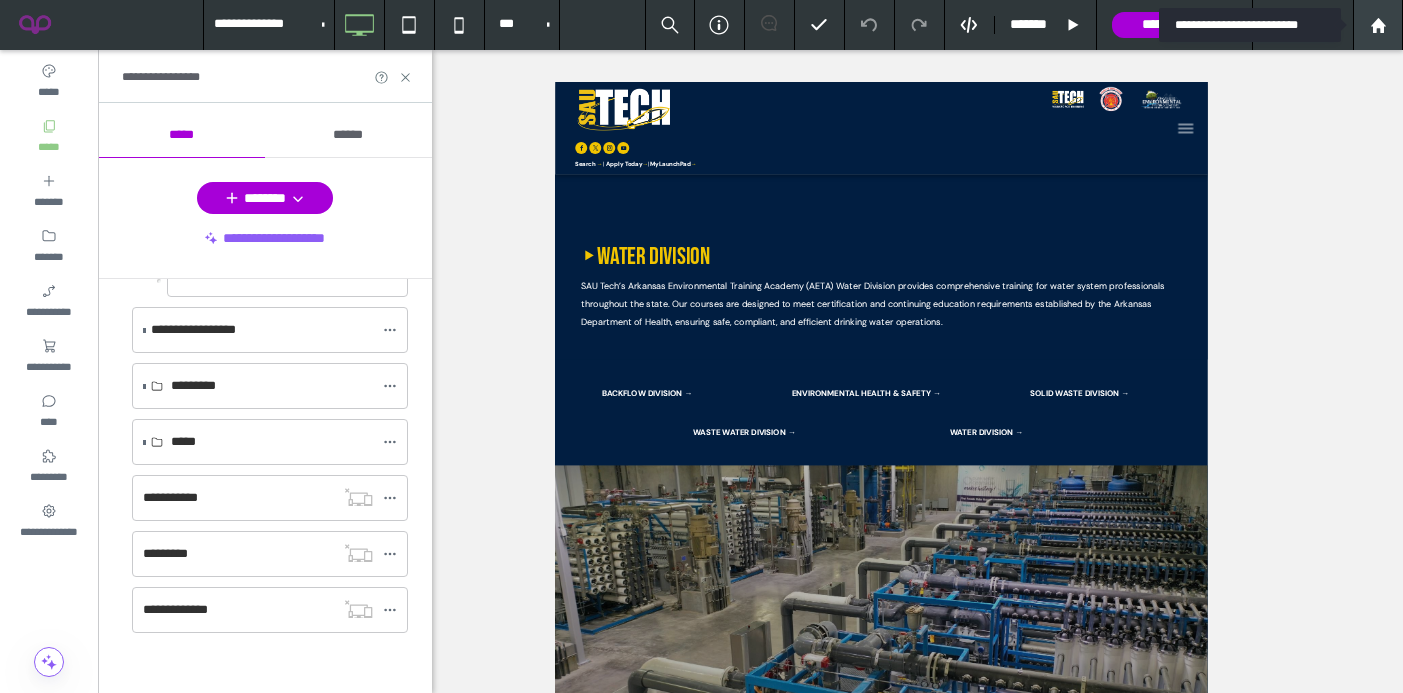 click at bounding box center [1378, 25] 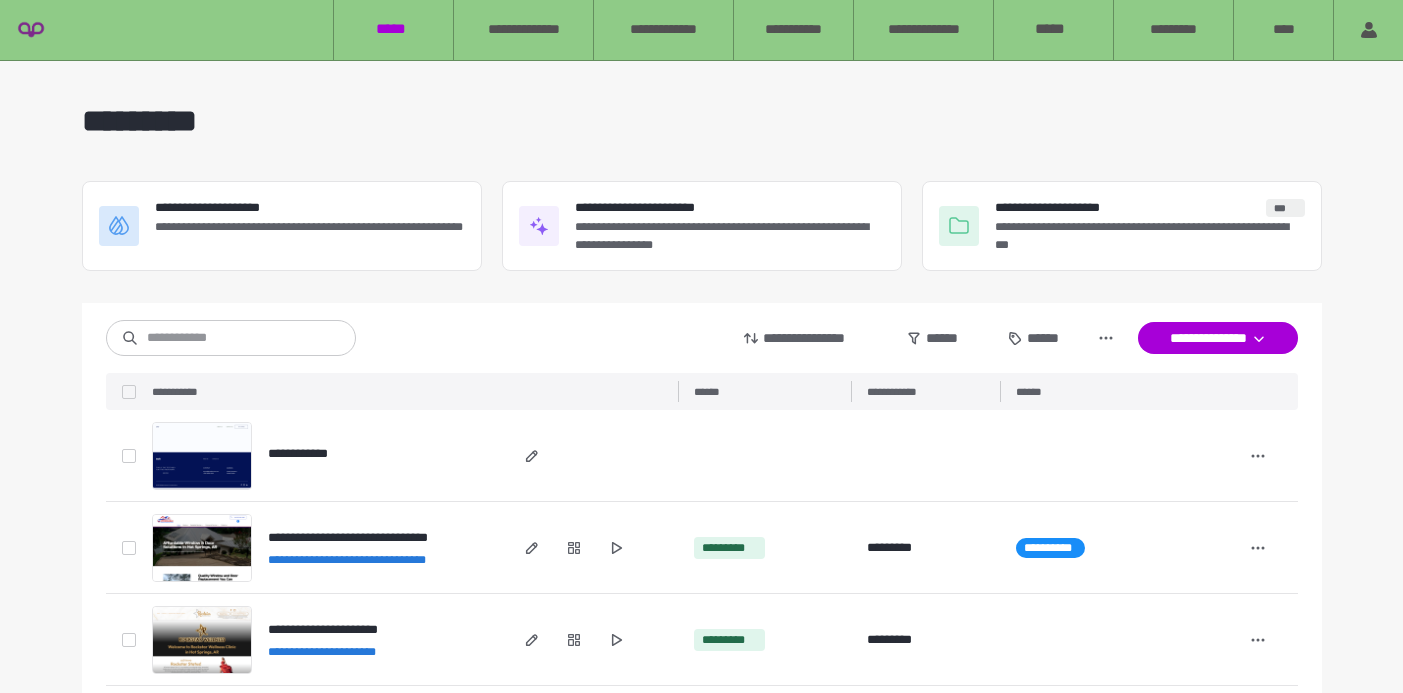 scroll, scrollTop: 0, scrollLeft: 0, axis: both 